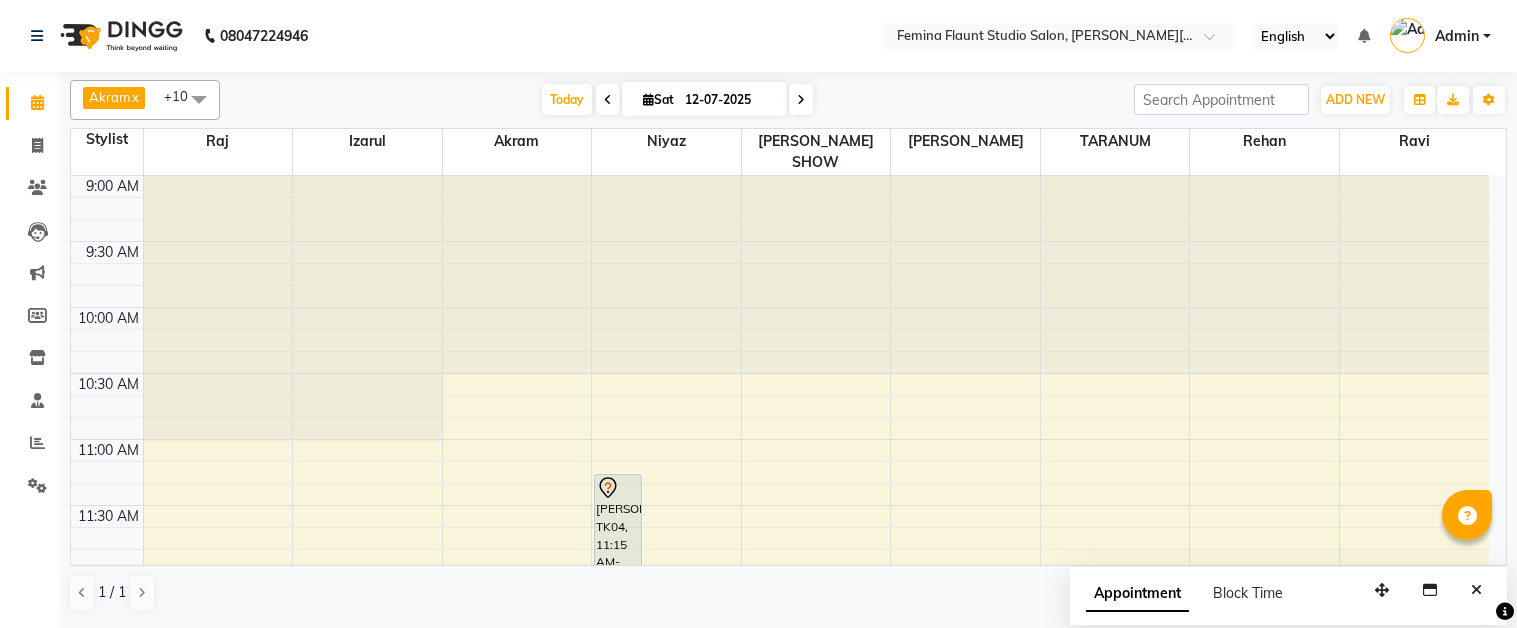 scroll, scrollTop: 0, scrollLeft: 0, axis: both 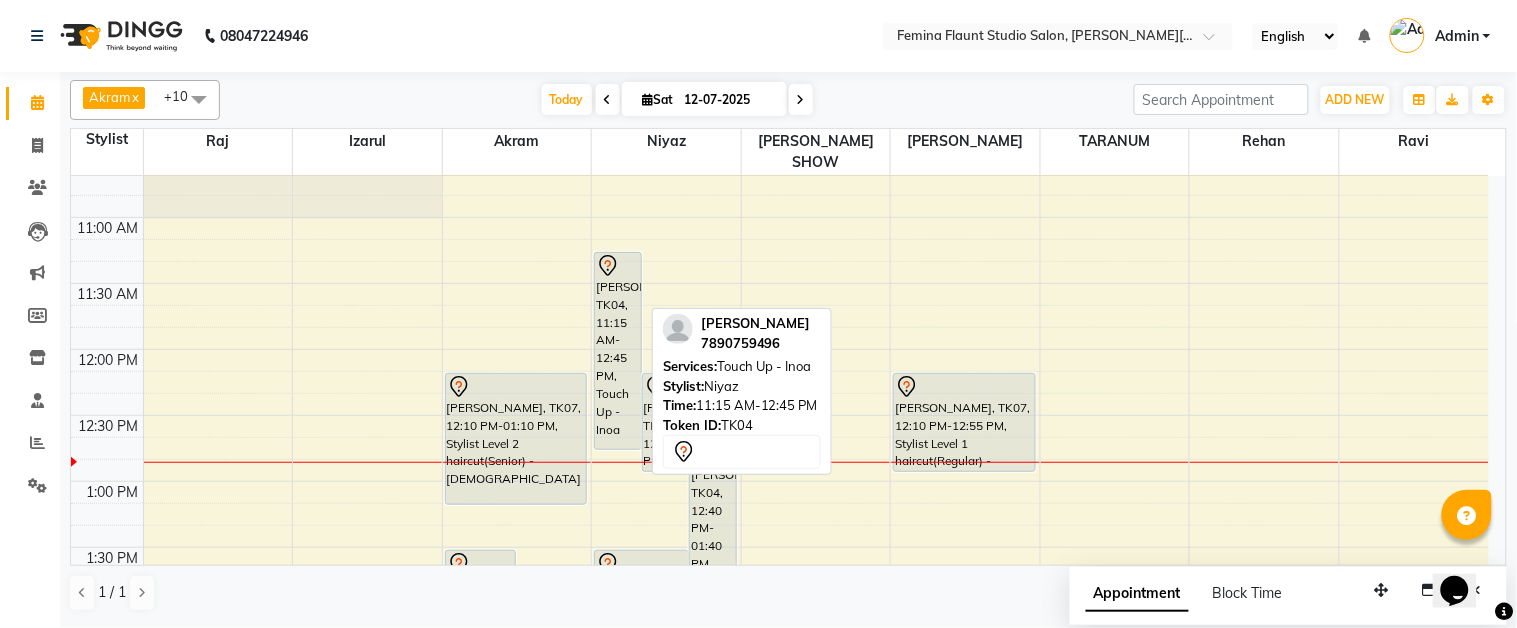 click on "[PERSON_NAME], TK04, 11:15 AM-12:45 PM, Touch Up - Inoa" at bounding box center (618, 351) 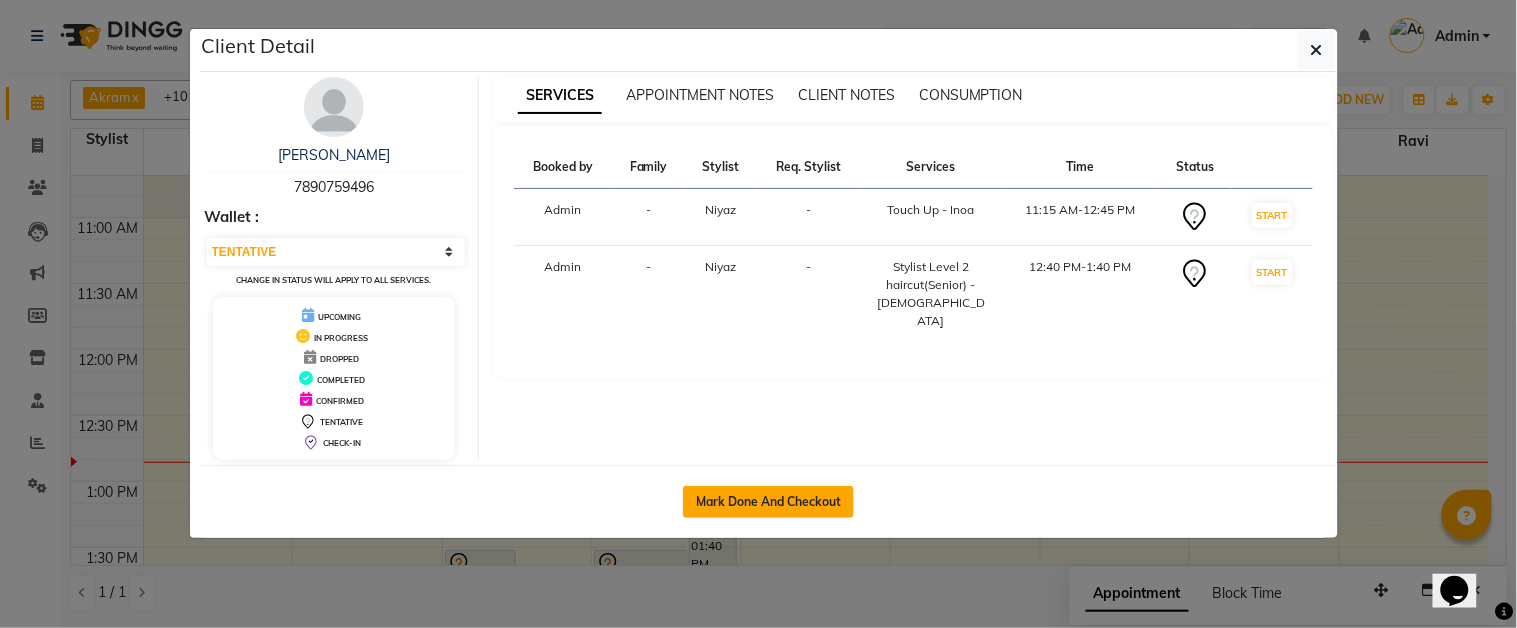click on "Mark Done And Checkout" 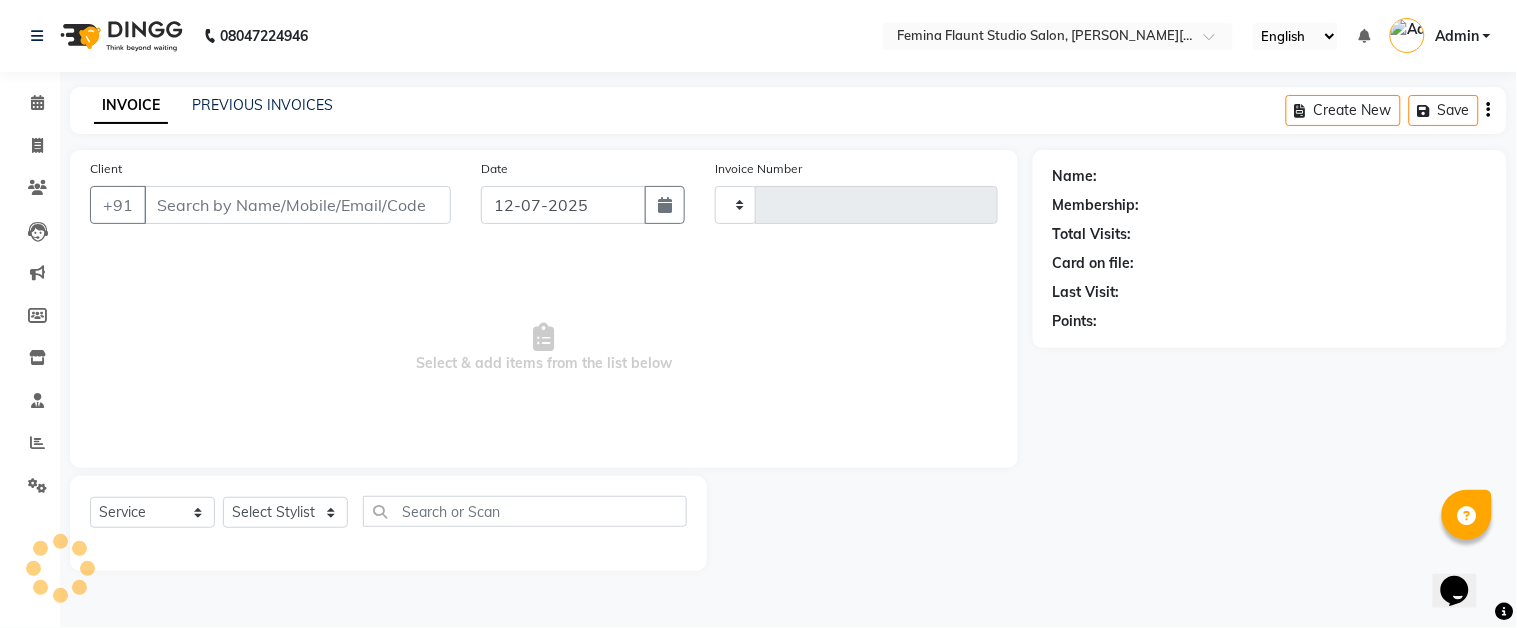 type on "0999" 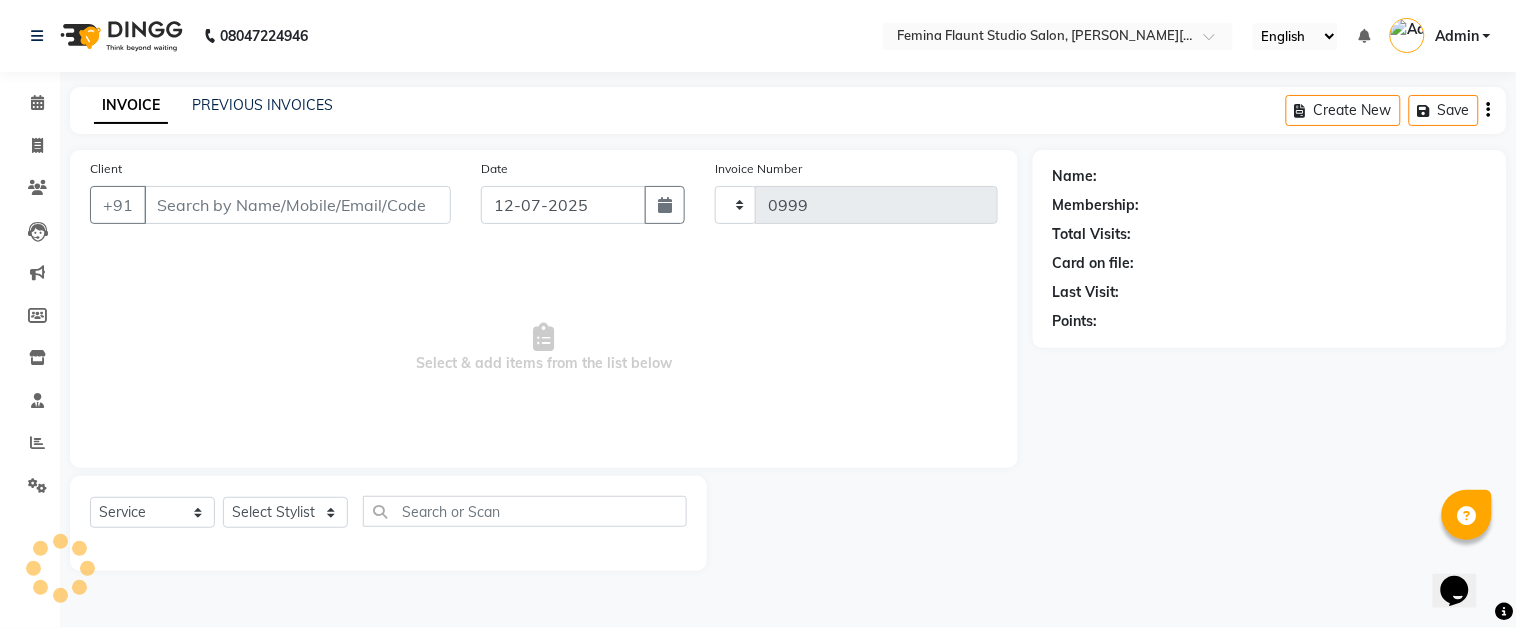 select on "5231" 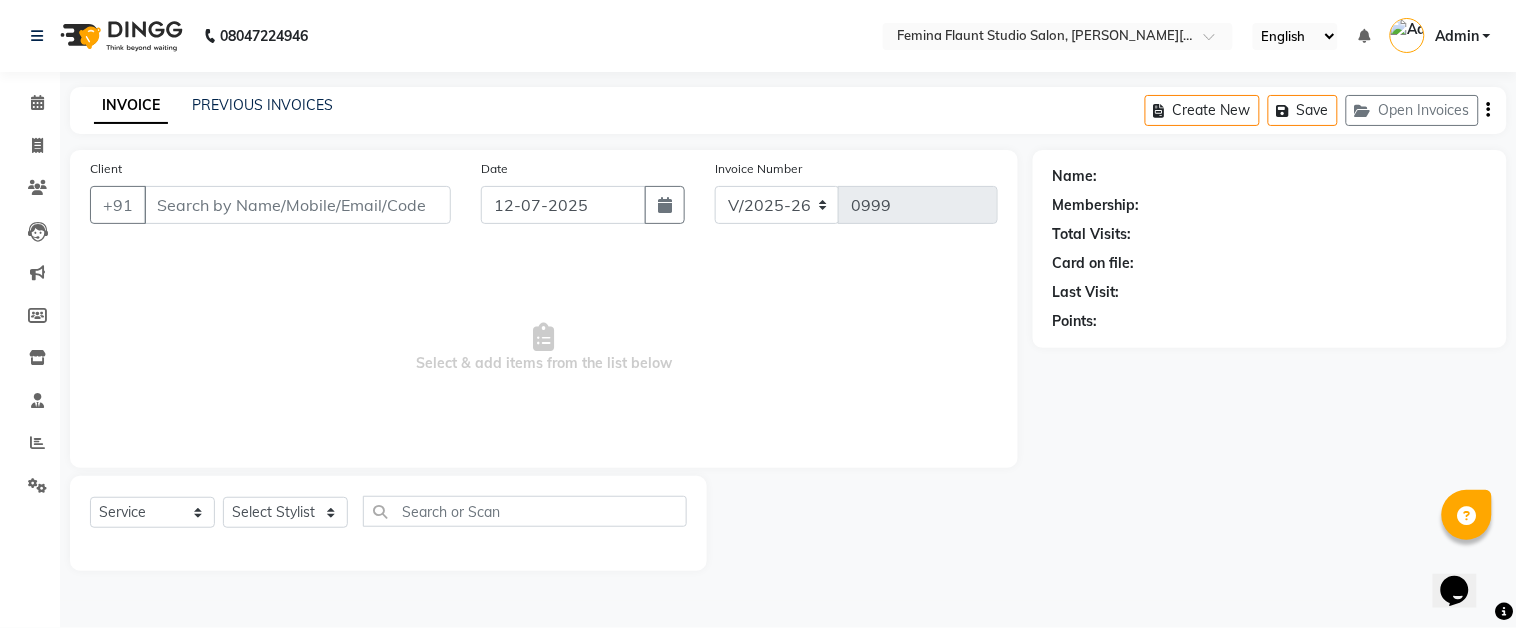 type on "7890759496" 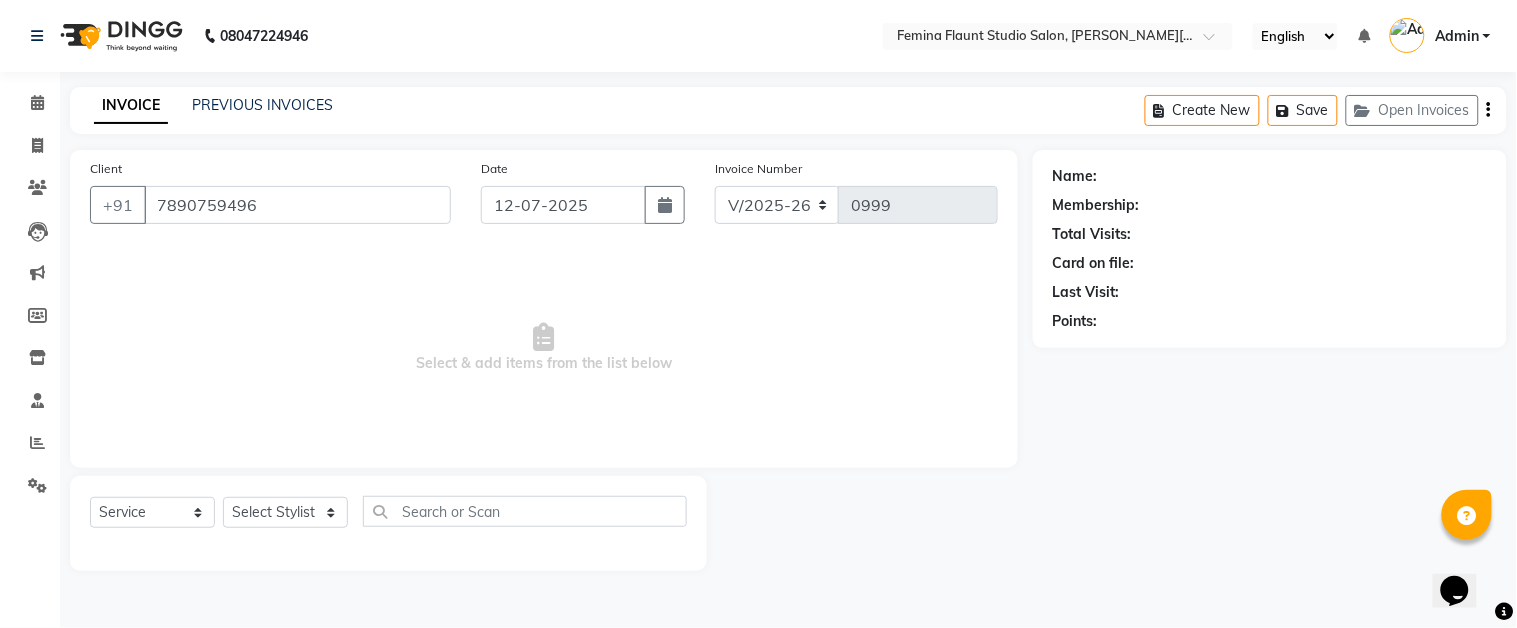 select on "83062" 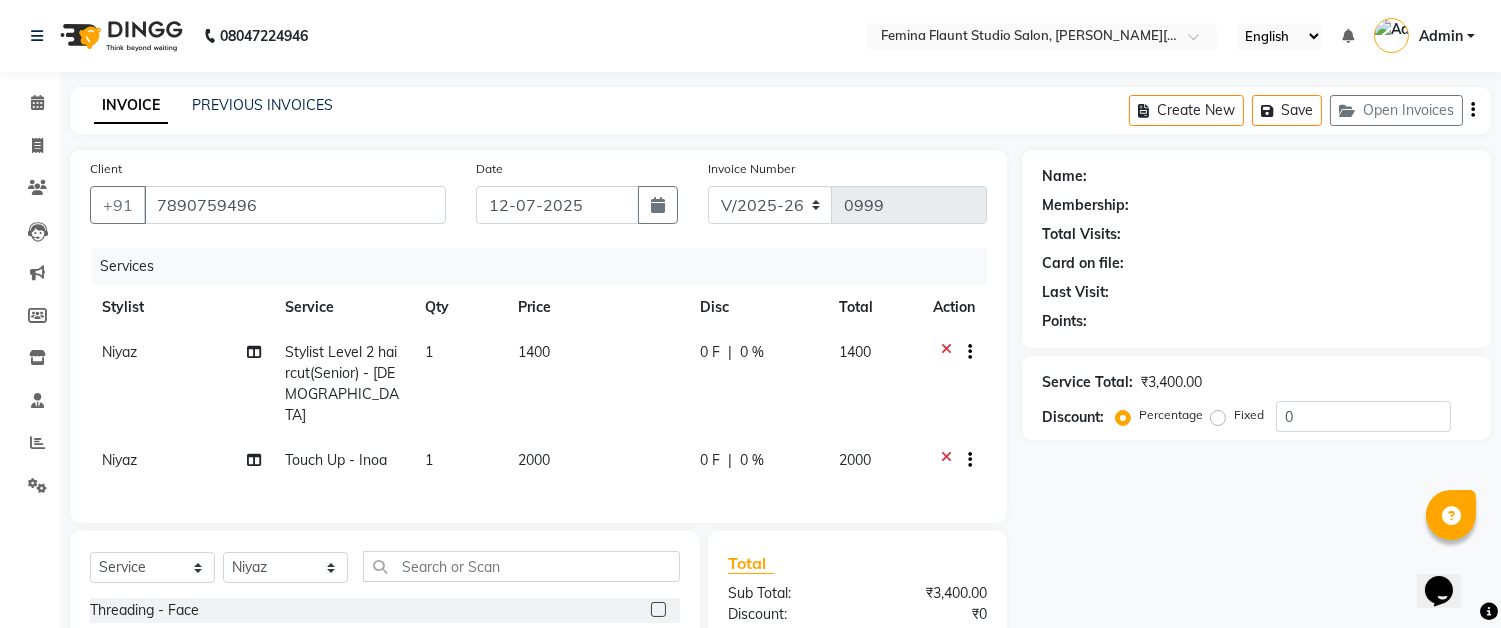 select on "1: Object" 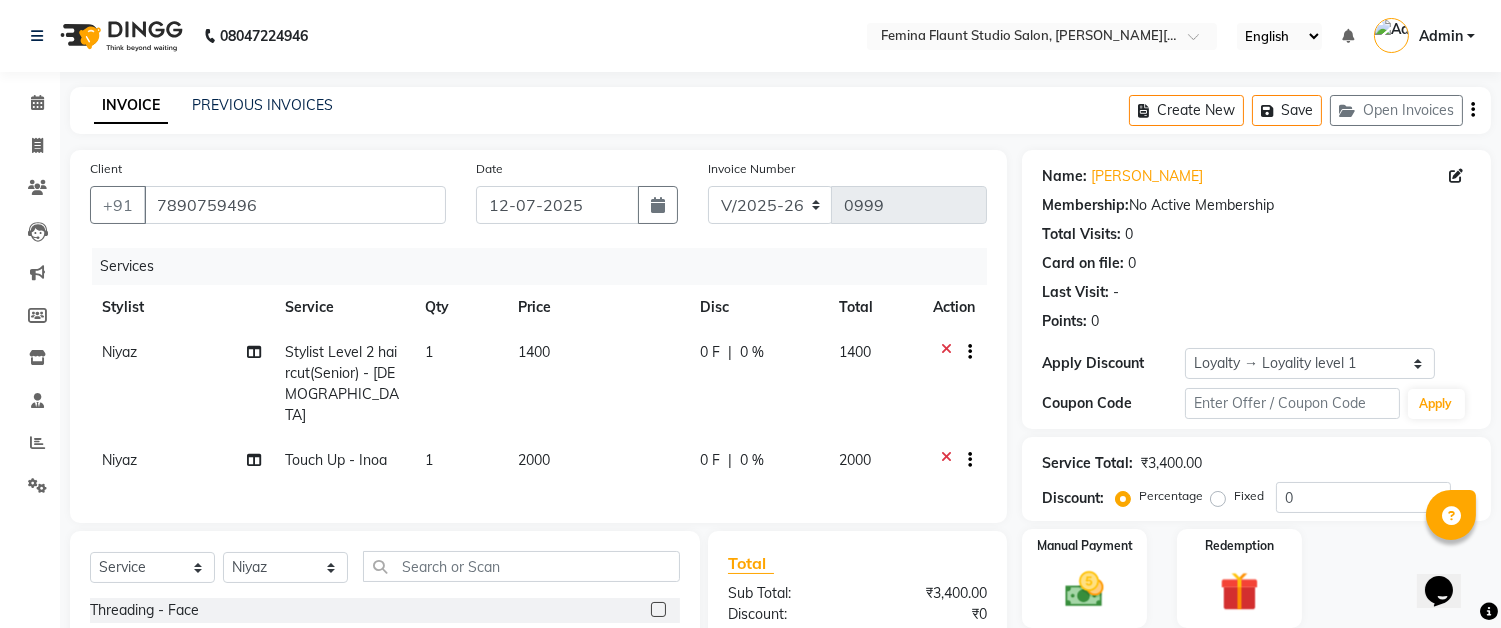 click on "2000" 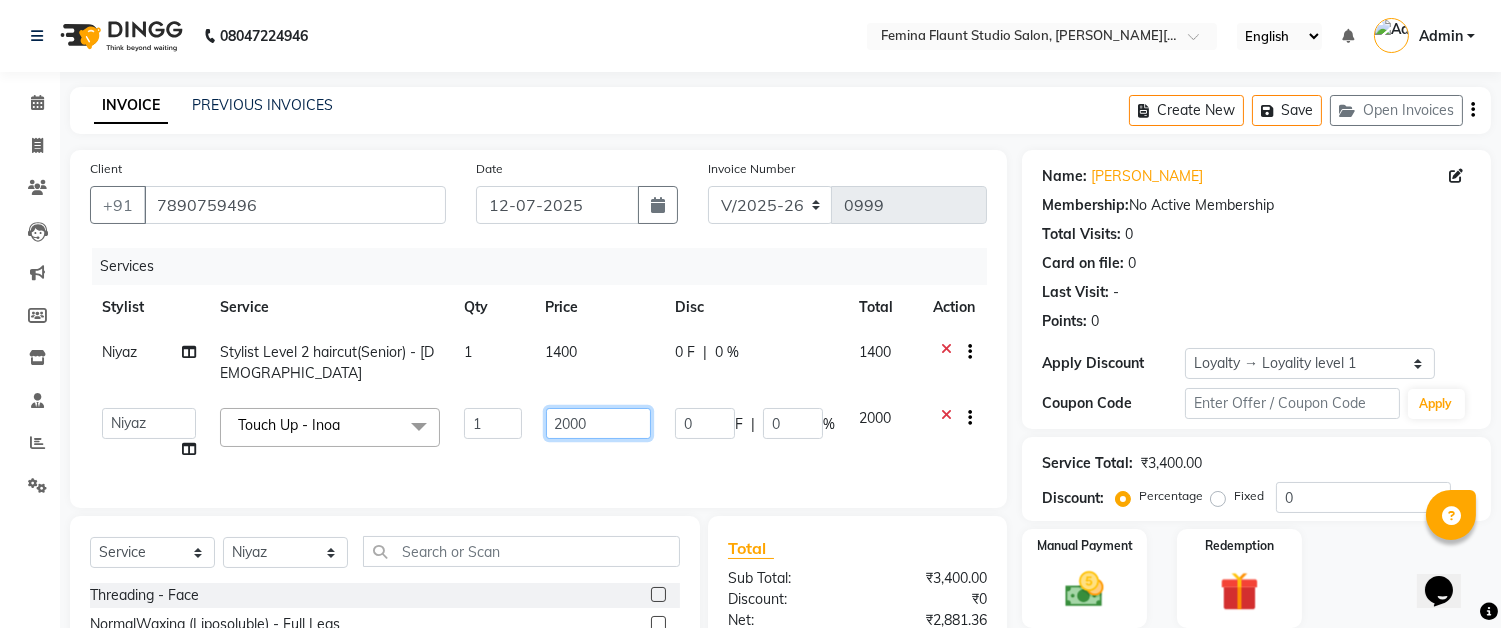 click on "2000" 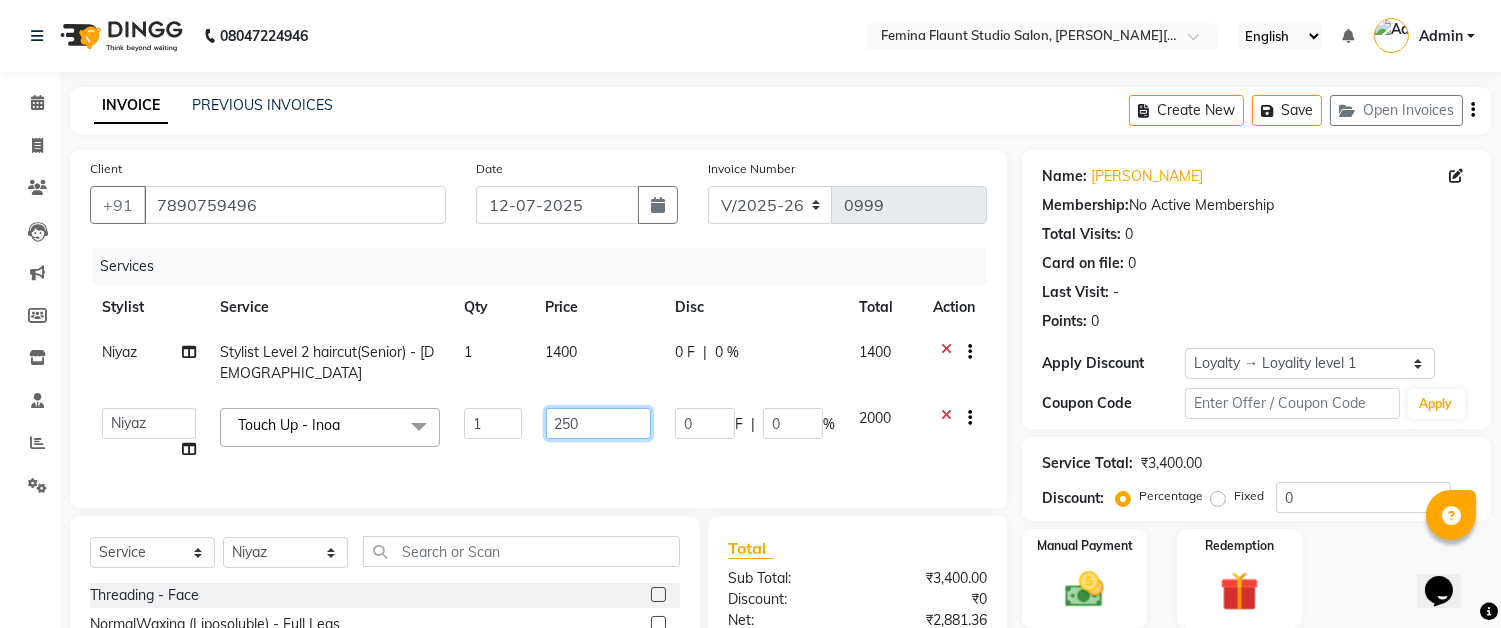 type on "2500" 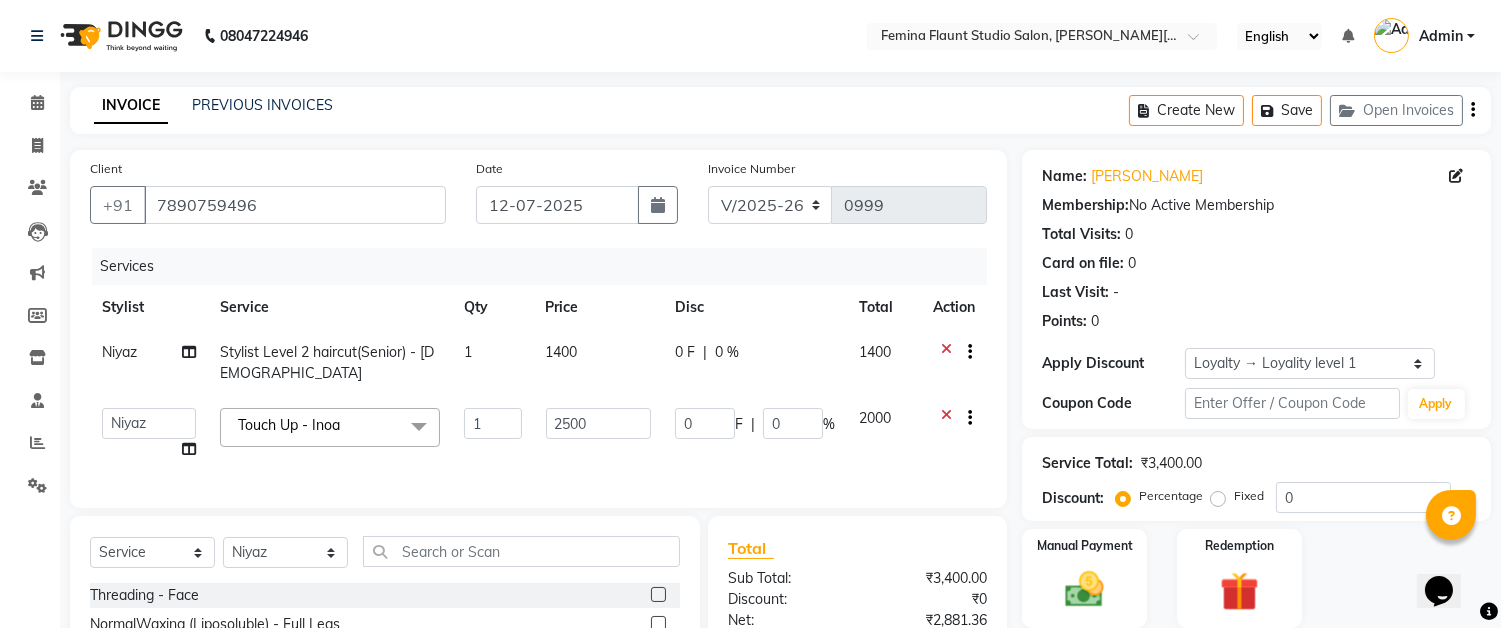 click on "Services Stylist Service Qty Price Disc Total Action Niyaz Stylist Level 2 haircut(Senior) - Female 1 1400 0 F | 0 % 1400  Akram   Auditor   Christina   Izarul   jaydip   Niyaz   raj   ravi   rehan   RINKU SHOW   TARANUM  Touch Up - Inoa  x  Threading - Face NormalWaxing (Liposoluble) - Full Legs NormalWaxing (Liposoluble) - Full Arms  Clean-up  - Express Clean-up - 20min (Basic) Haircut with Wash- Hair cut - Top ( Male ) Haircut with Wash- Hair cut - Top (Female) Haircut with Wash- Hair cut - Star ( Male ) Beard Trim  Nails - Gel Polish Application (Basic) Nails - Gel Polish Removal (Basic) Nails - Gel Extension Removal (Basic) Nails - Nail Art- Basic(10 Tips) (Basic) Nails - Nail Art Per Tip (Basic) 1 Nails - Refill Extension Gel/Acrylic (Advanced) Nails - Nail Extension Gel (Advanced) Nails - Nail Extension Acrylic (Advanced) Nails - Inbuild Extension Gel (Advanced) Nails - Inbuild Extension Acrylic (Advanced) Nails - 3D Nail Art(10 Tips) (Advanced) Nails - Cat Eye Design Gel Polish(10 Tips) (Advanced) 1" 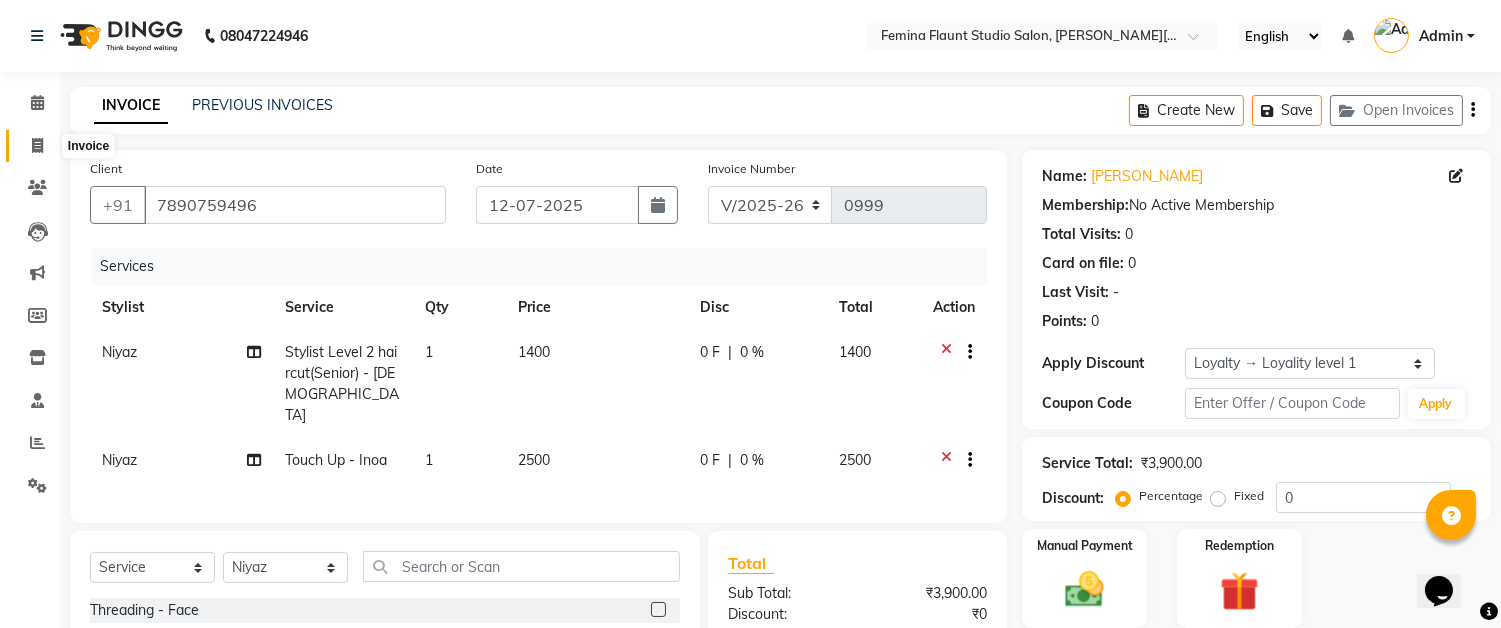 click 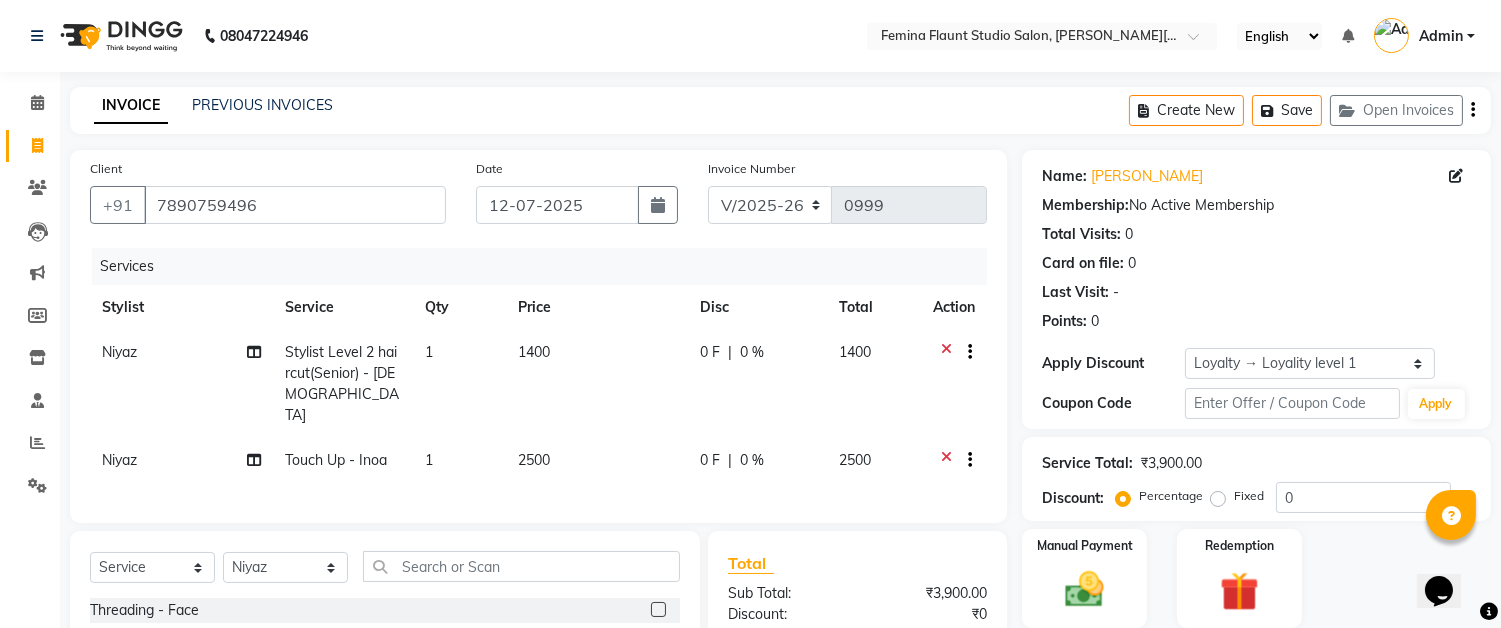 scroll, scrollTop: 111, scrollLeft: 0, axis: vertical 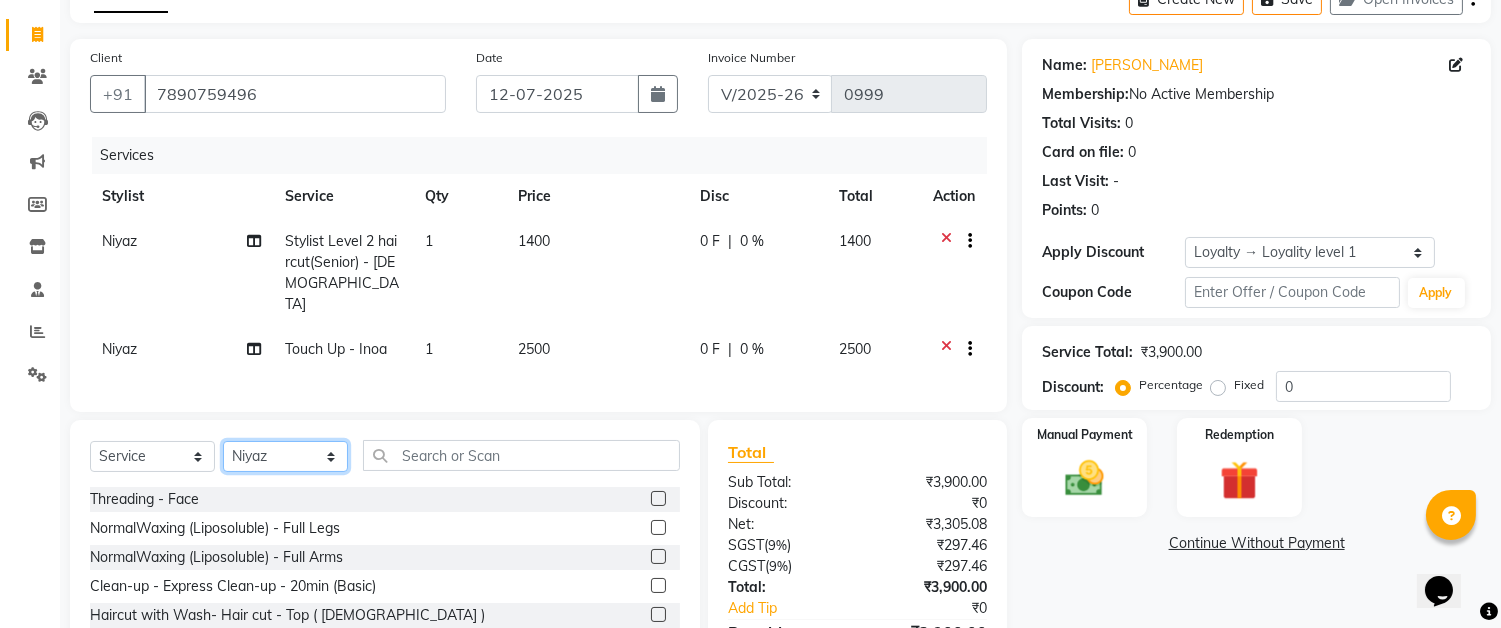 click on "Select Stylist Akram Auditor [PERSON_NAME] [PERSON_NAME] [PERSON_NAME] [PERSON_NAME] [PERSON_NAME] SHOW TARANUM" 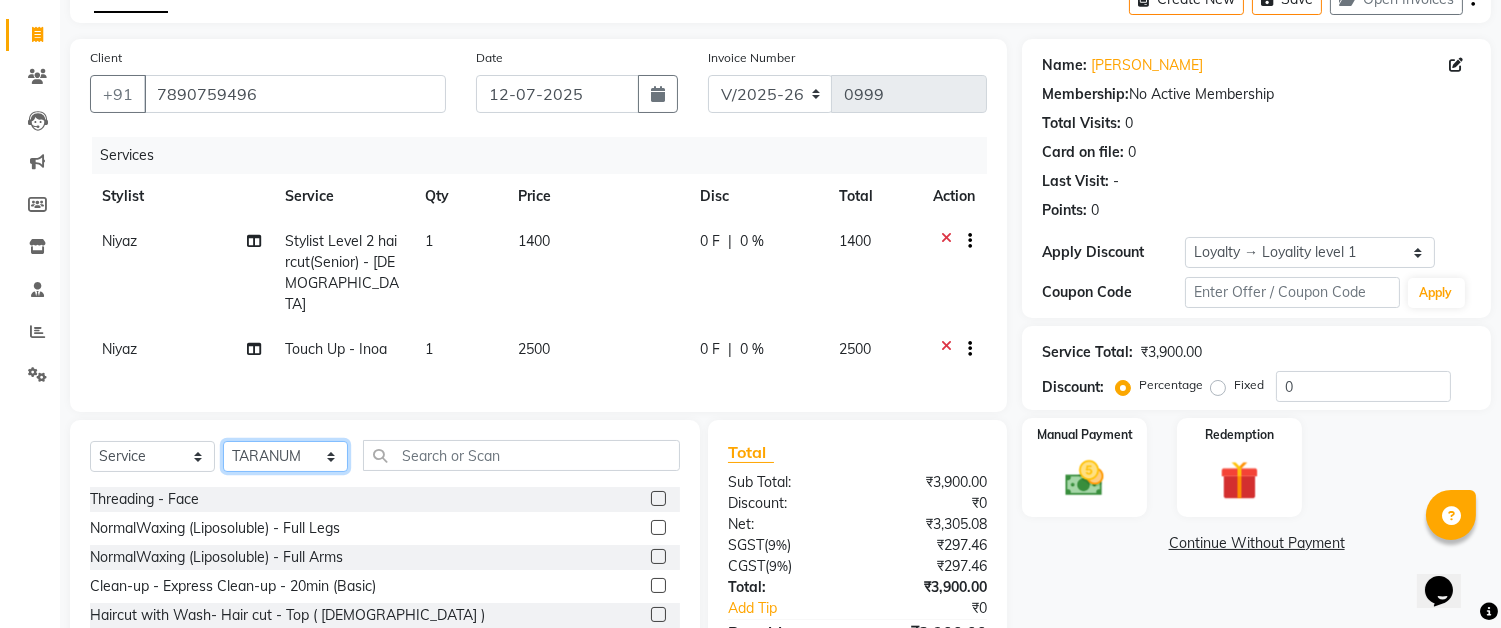 click on "Select Stylist Akram Auditor [PERSON_NAME] [PERSON_NAME] [PERSON_NAME] [PERSON_NAME] [PERSON_NAME] SHOW TARANUM" 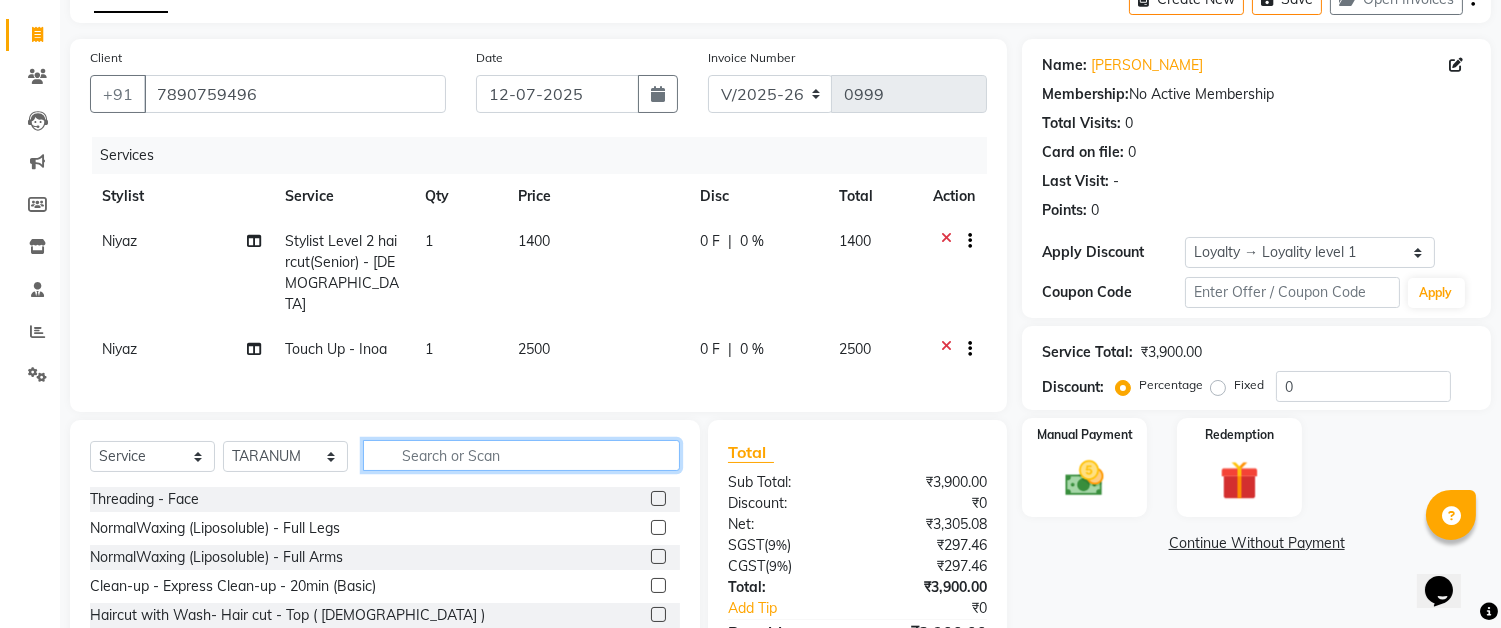 click 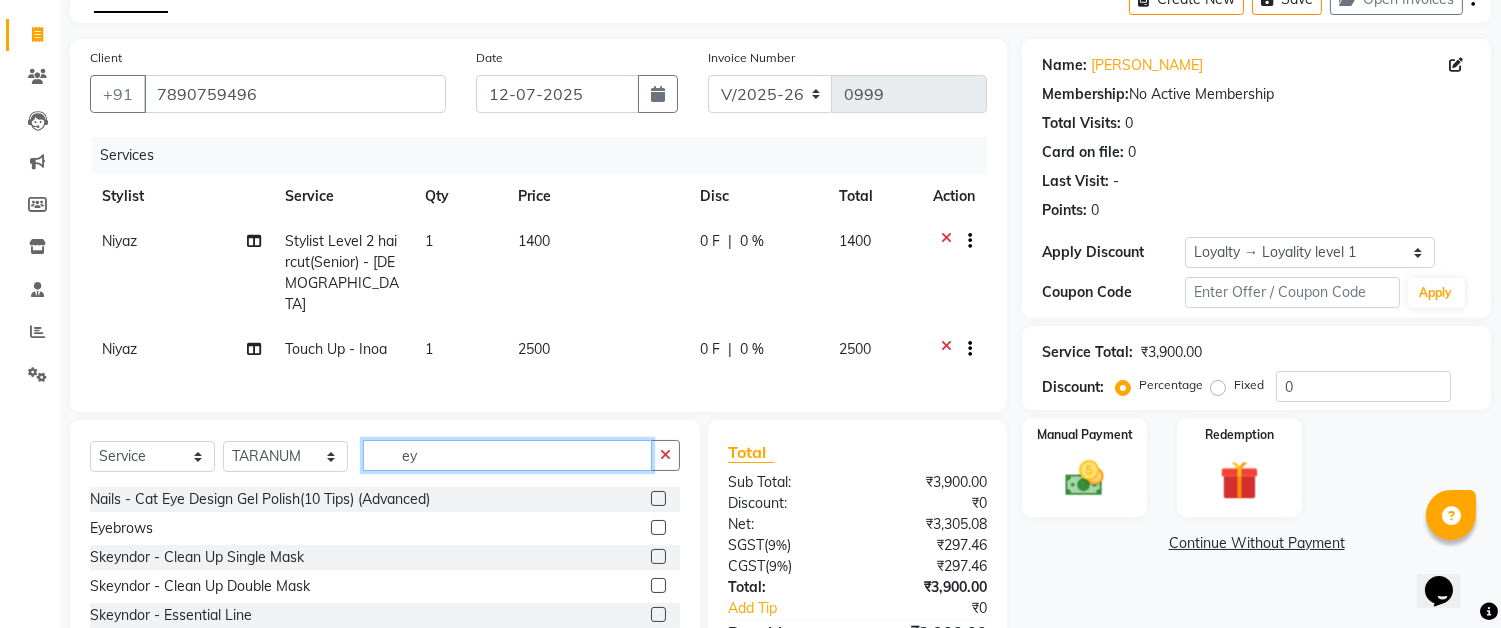 type on "ey" 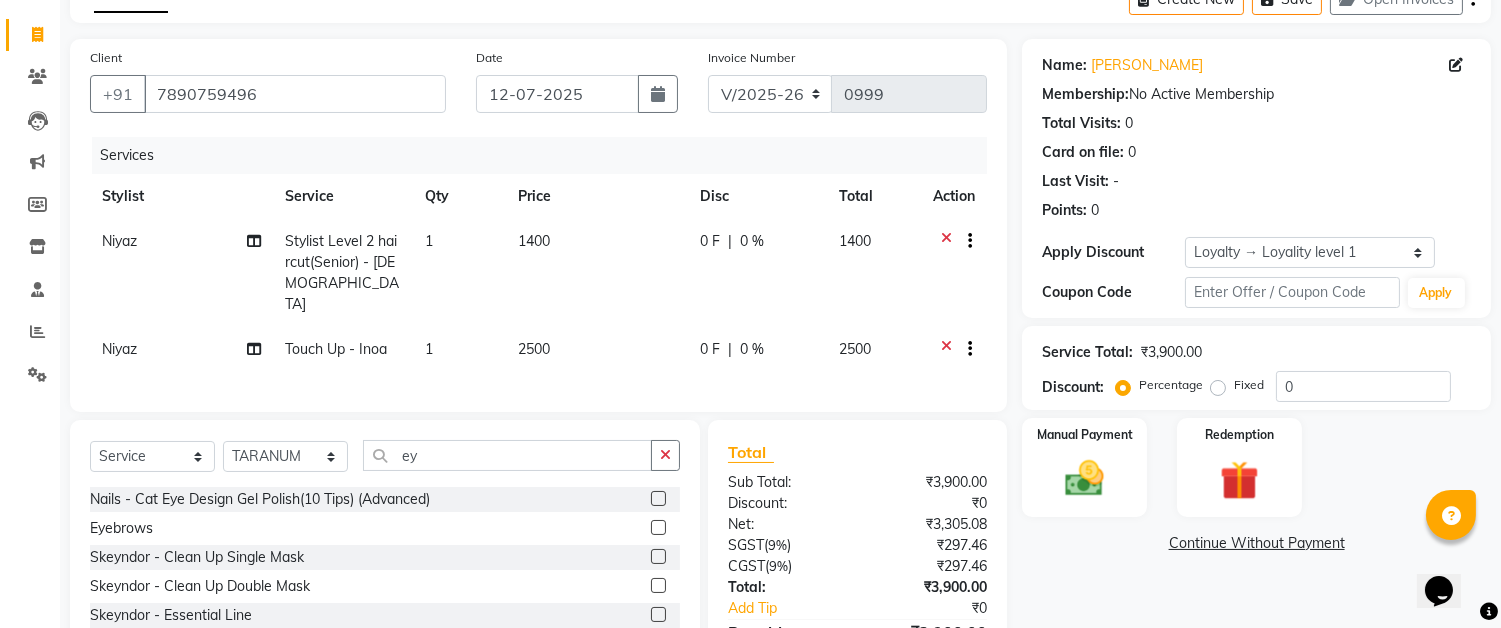 click 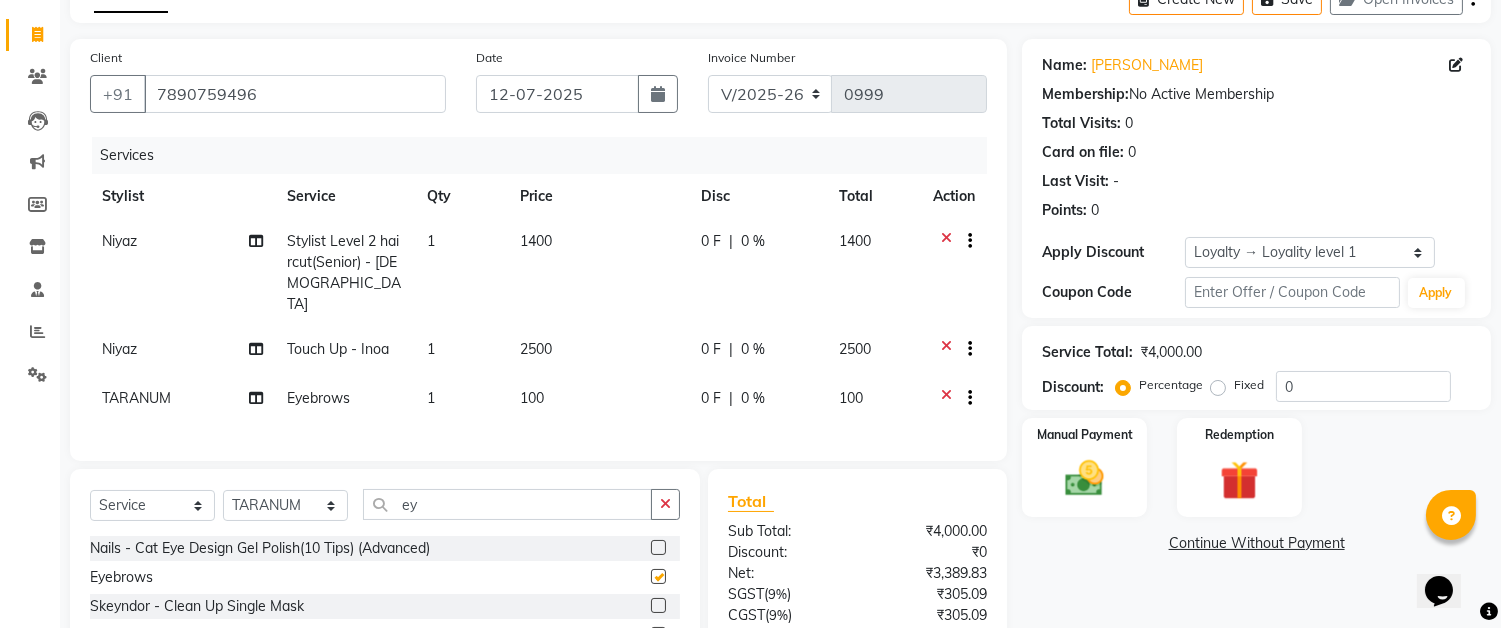 checkbox on "false" 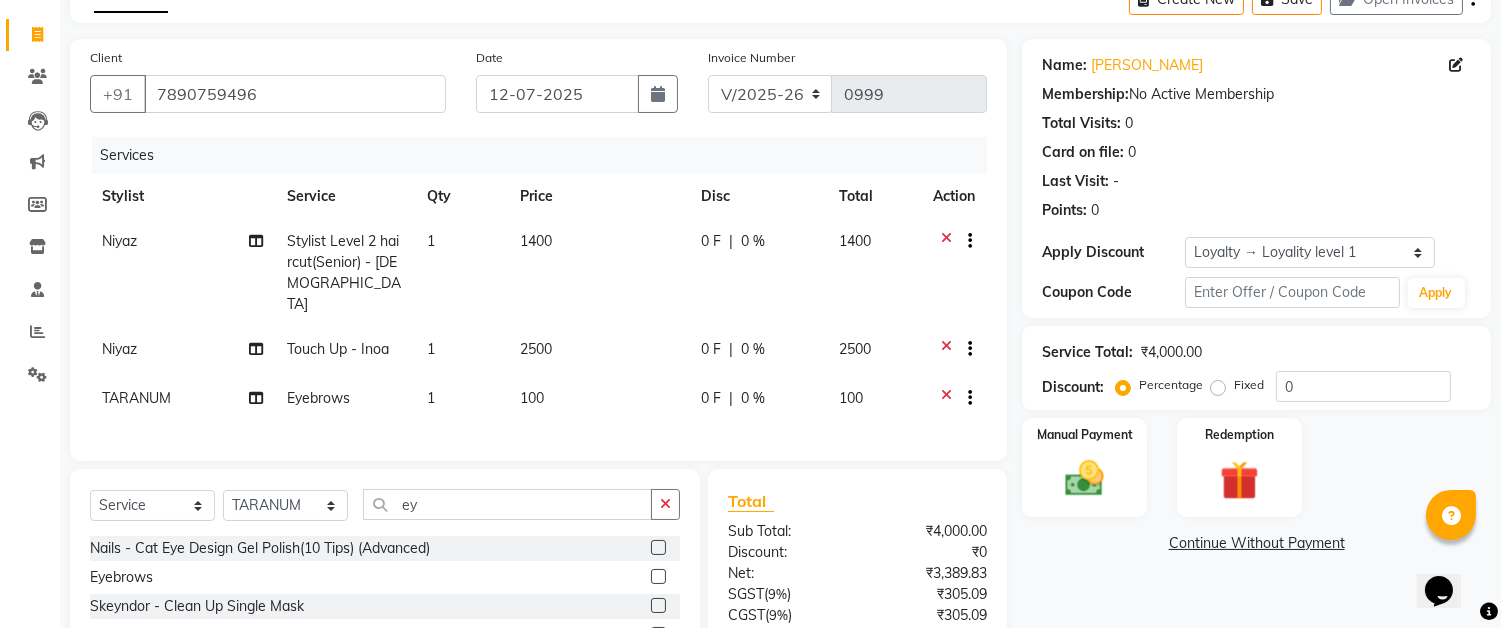 scroll, scrollTop: 272, scrollLeft: 0, axis: vertical 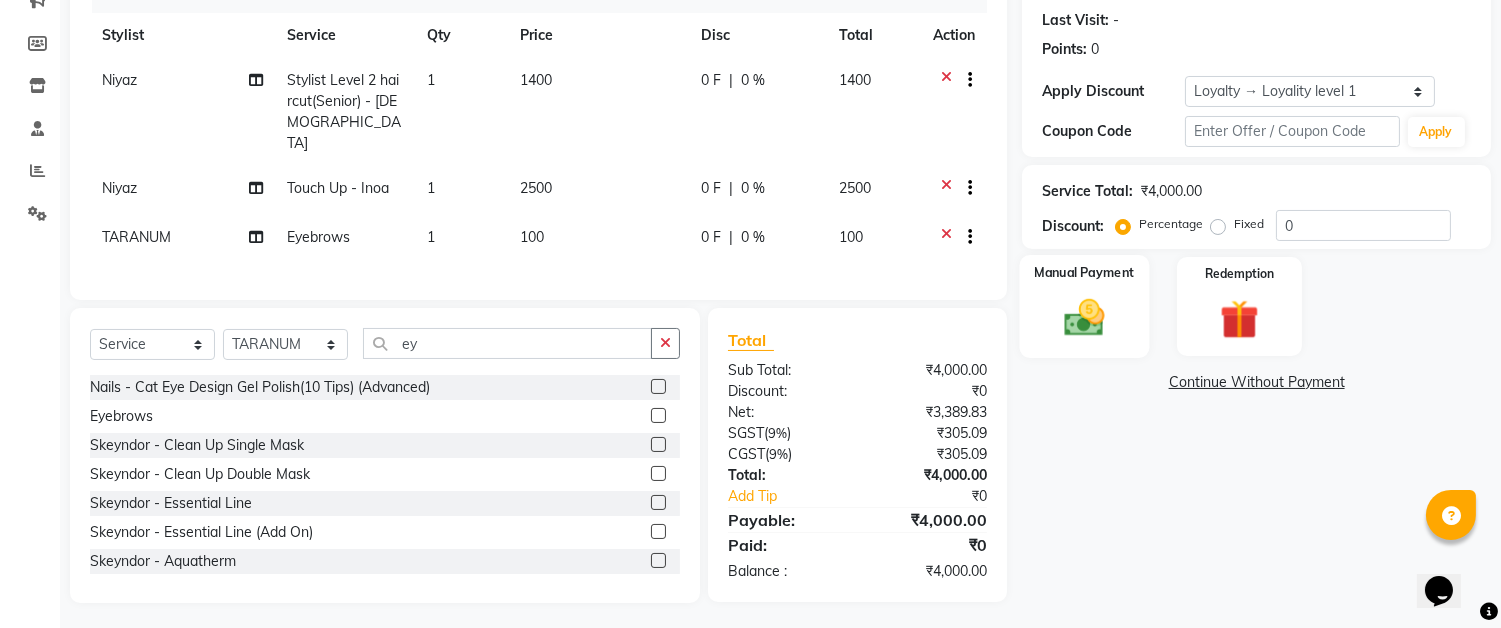 click on "Manual Payment" 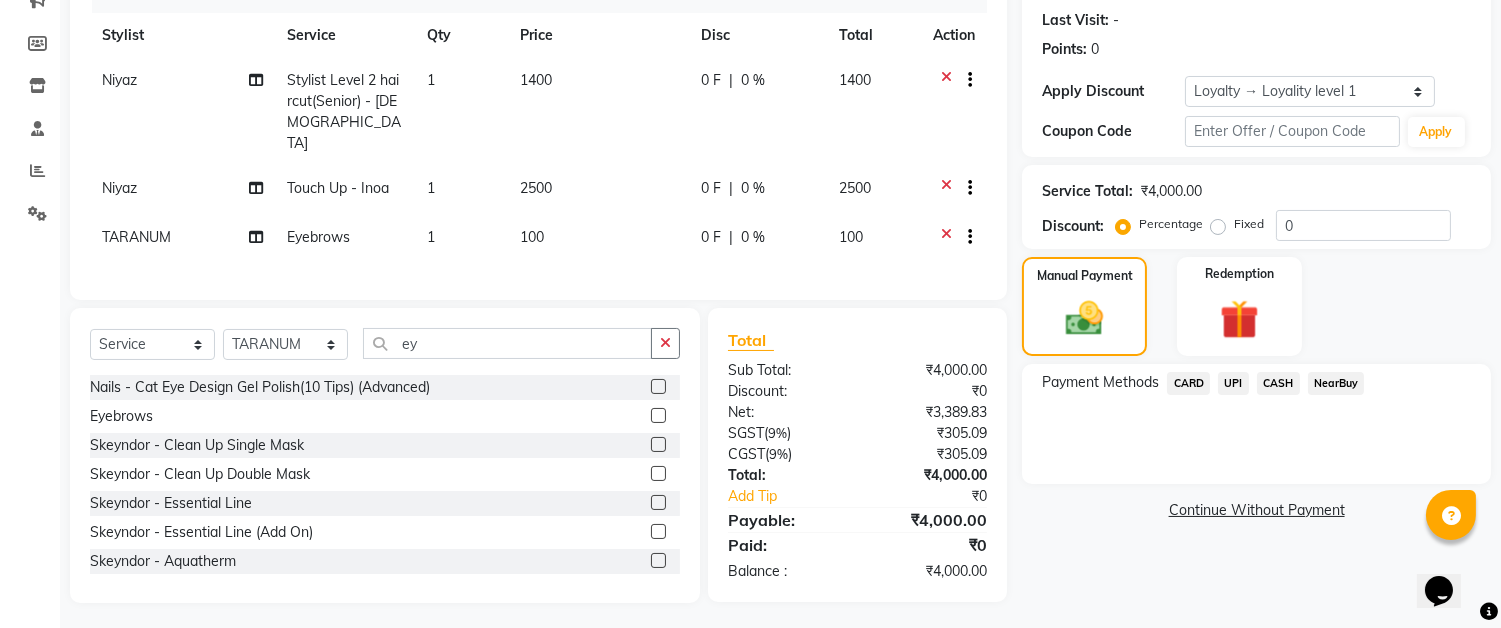 click on "CARD" 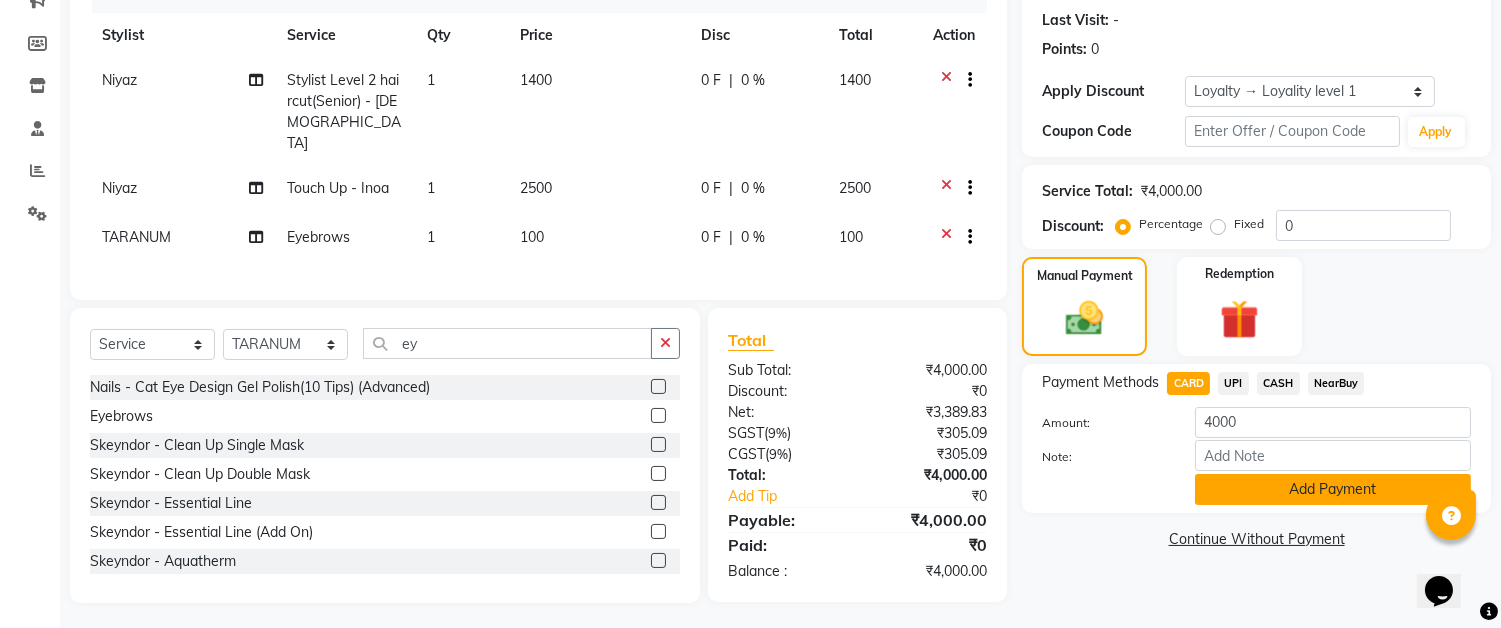 click on "Add Payment" 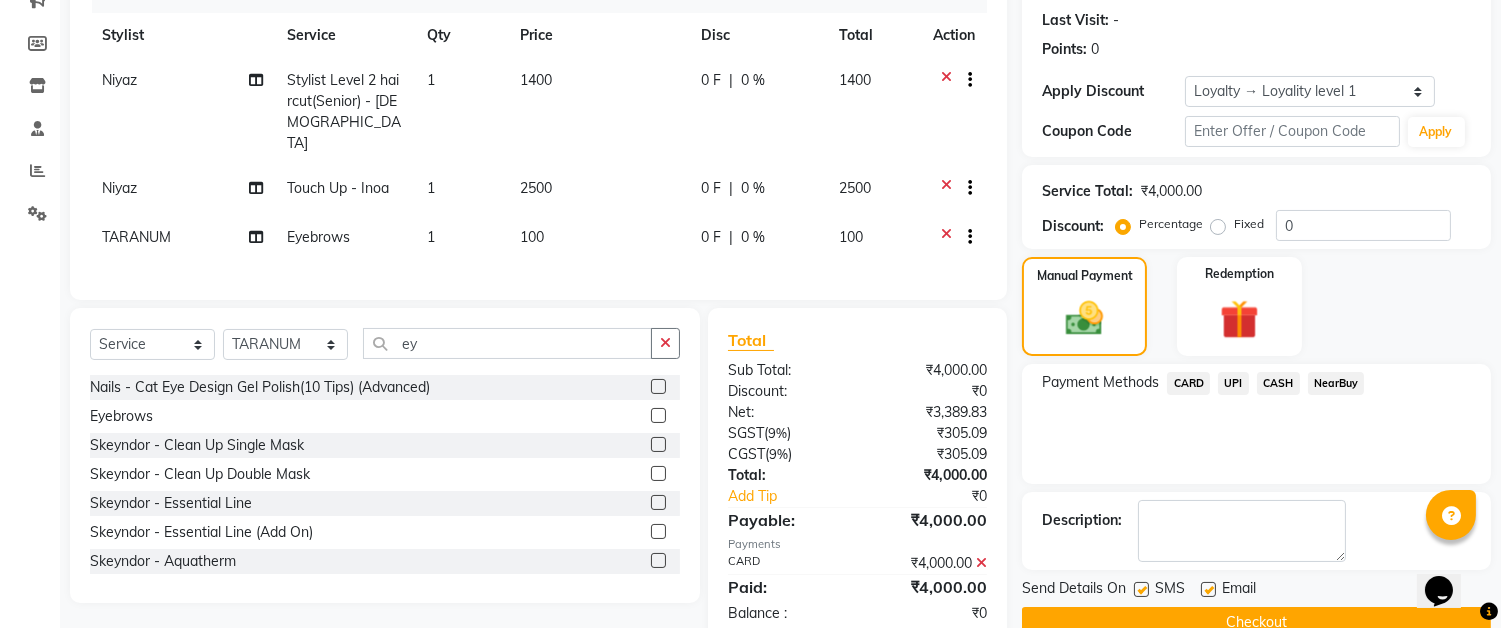 scroll, scrollTop: 433, scrollLeft: 0, axis: vertical 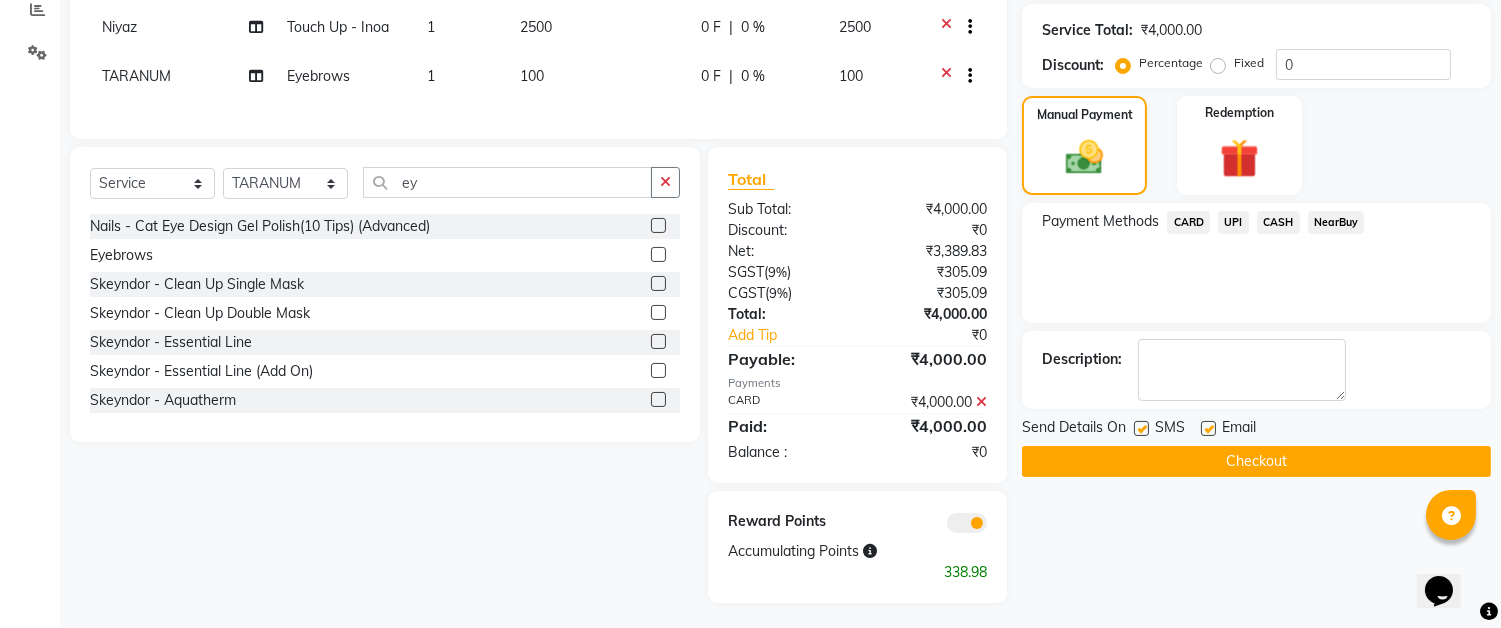 click on "Checkout" 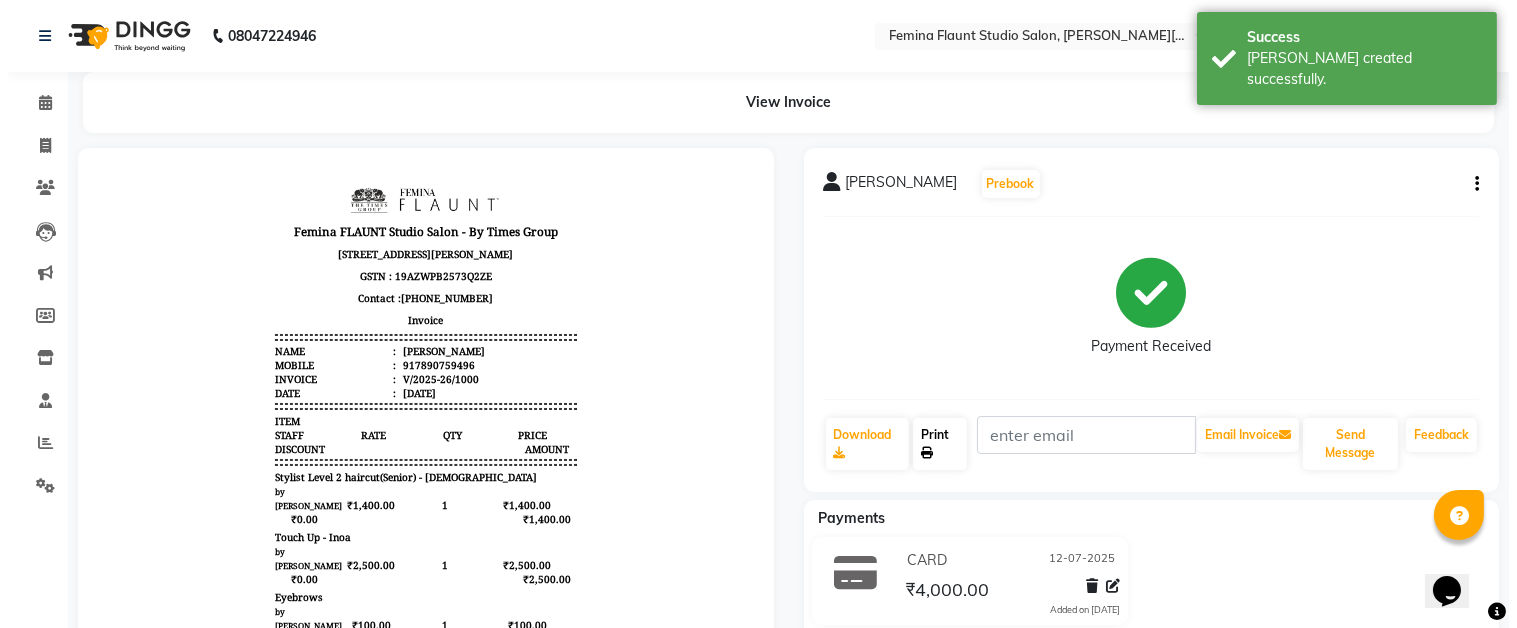 scroll, scrollTop: 0, scrollLeft: 0, axis: both 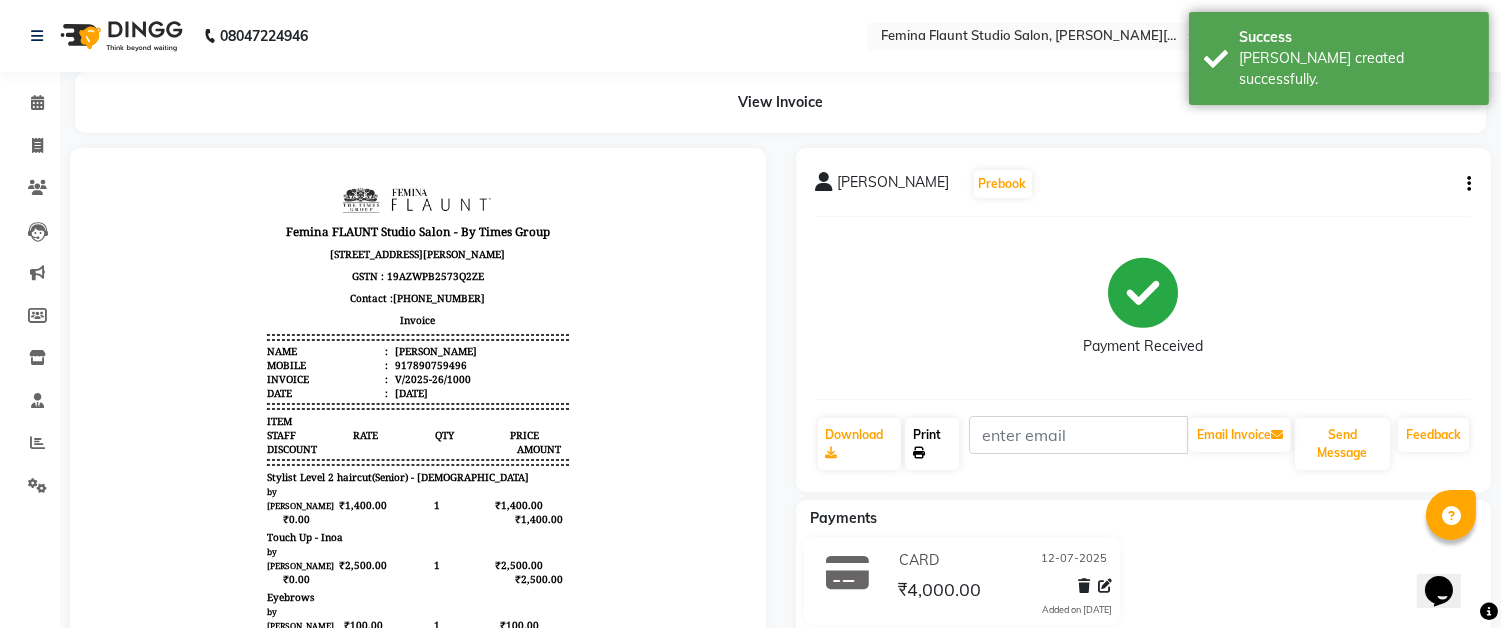 click on "Print" 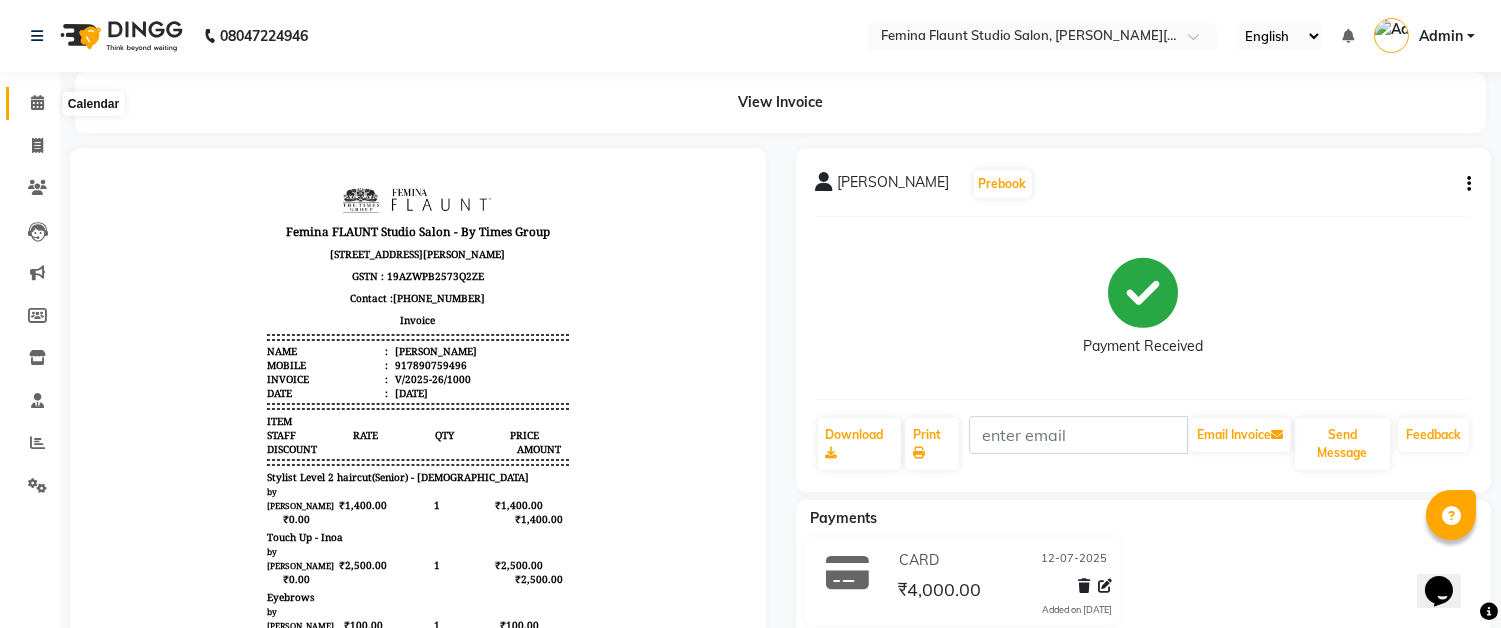 click 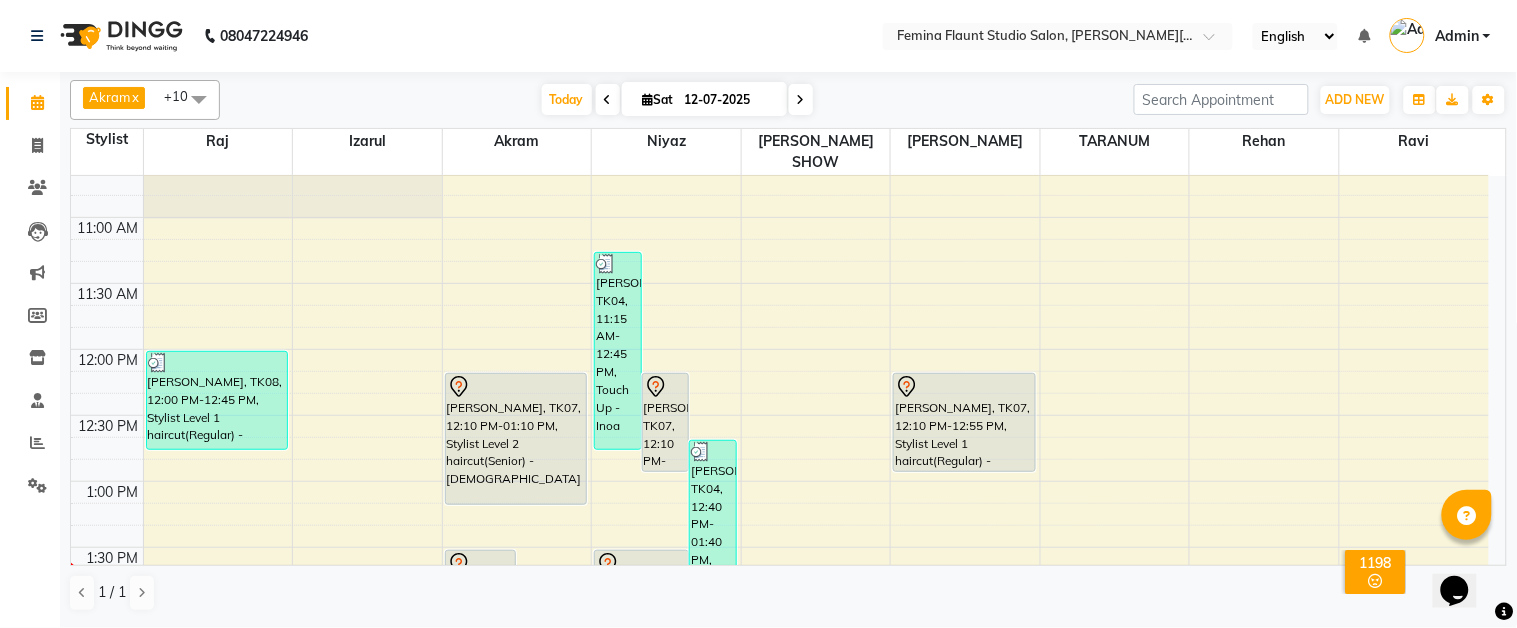 scroll, scrollTop: 333, scrollLeft: 0, axis: vertical 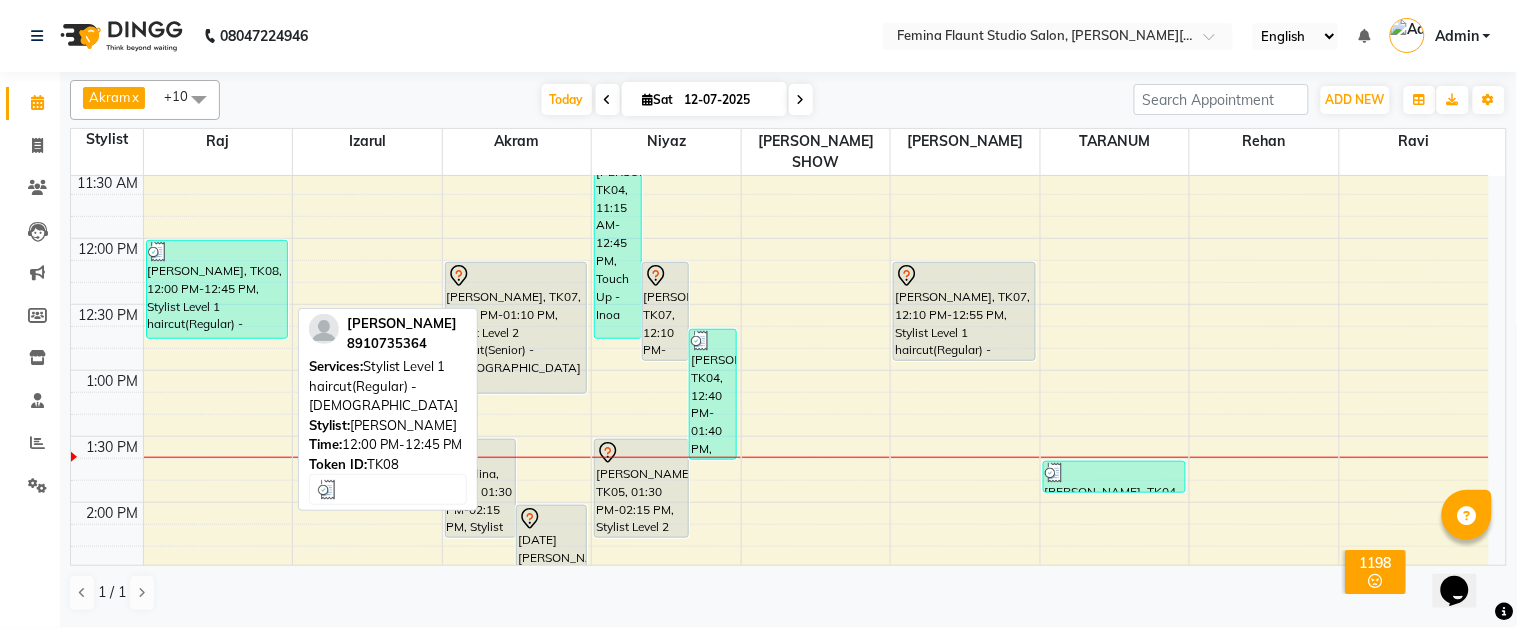 click on "[PERSON_NAME], TK08, 12:00 PM-12:45 PM, Stylist Level 1 haircut(Regular) - [DEMOGRAPHIC_DATA]" at bounding box center [217, 289] 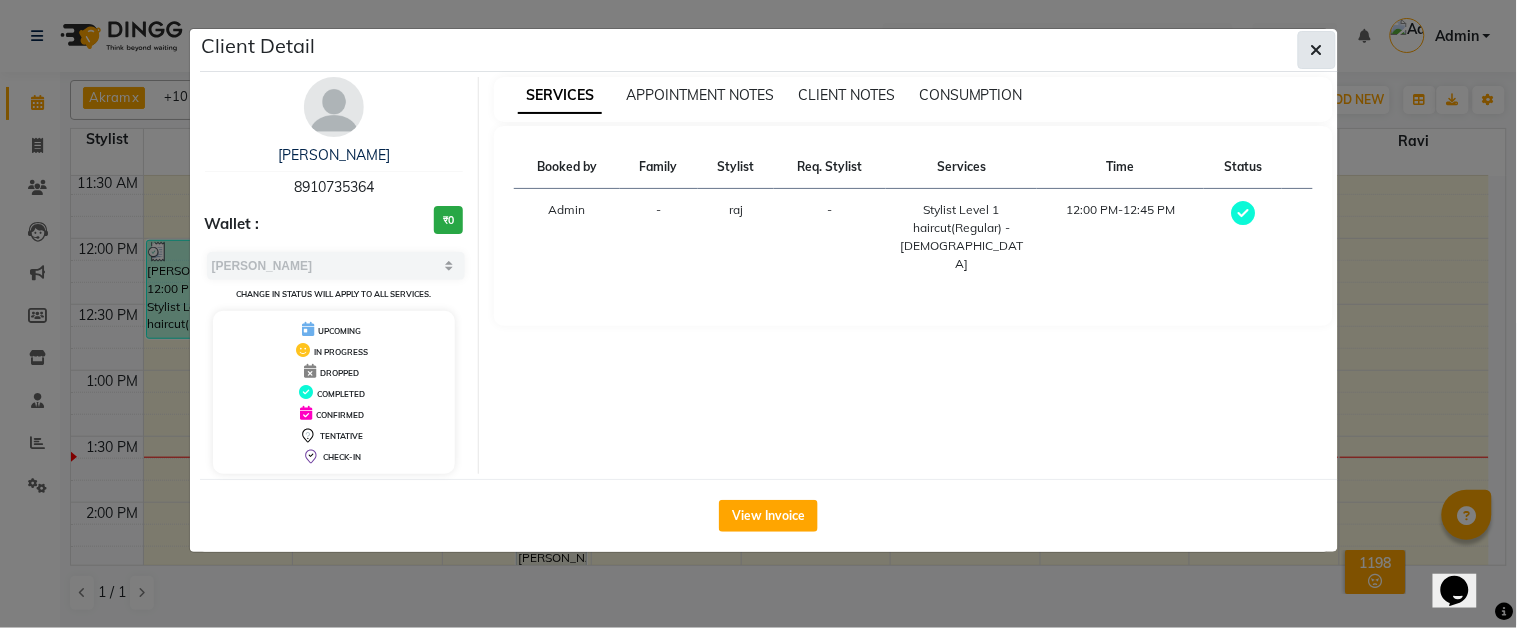 click 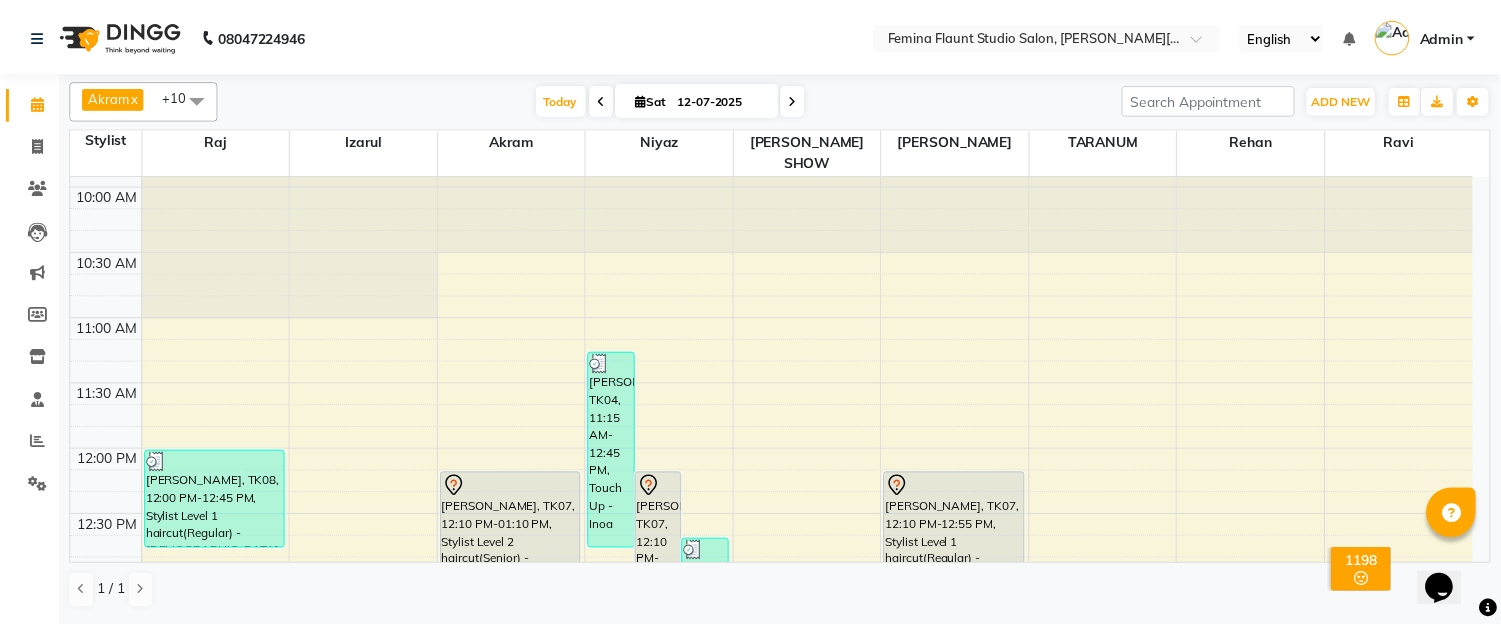 scroll, scrollTop: 111, scrollLeft: 0, axis: vertical 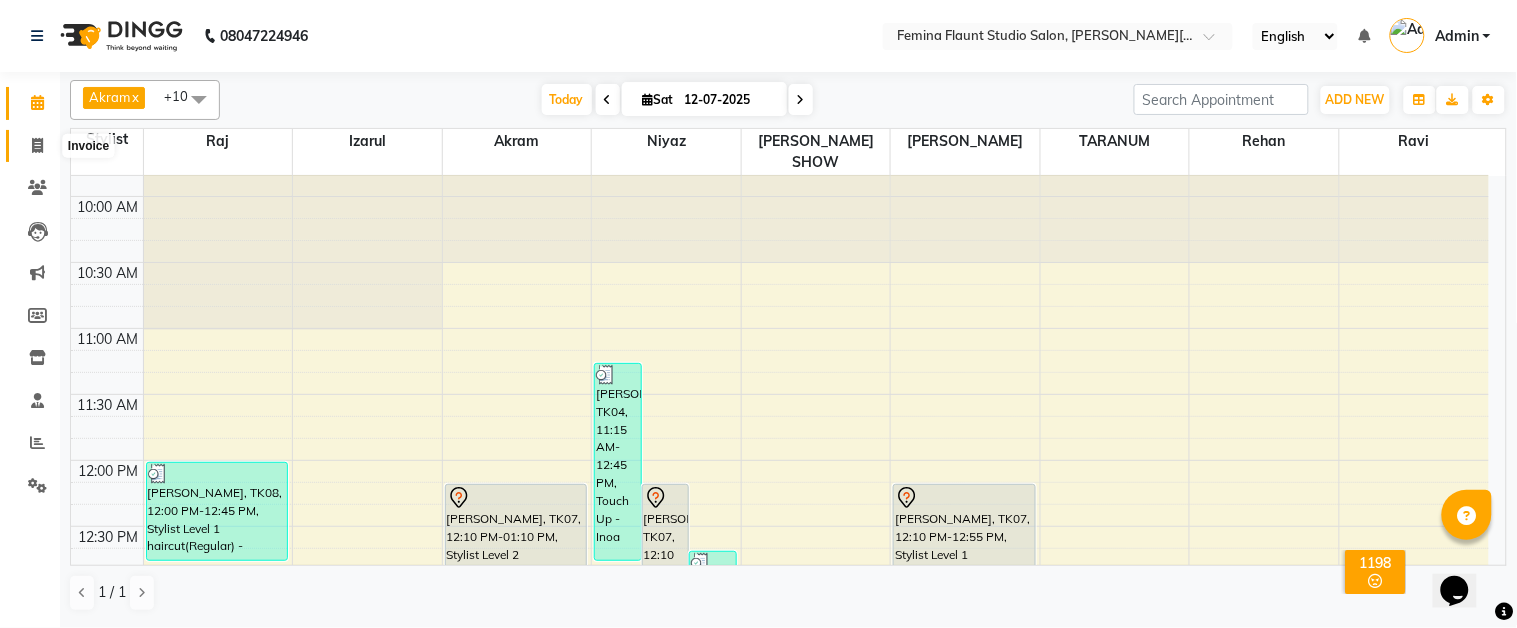click 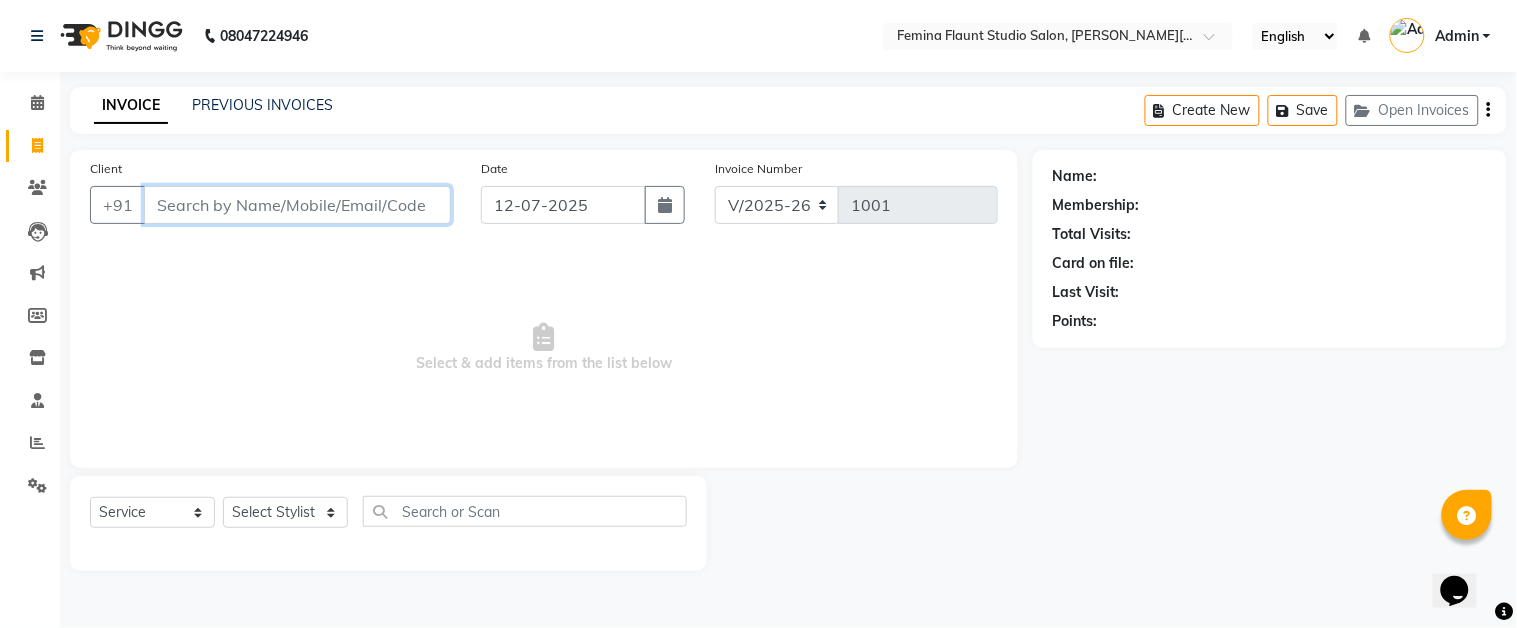 click on "Client" at bounding box center [297, 205] 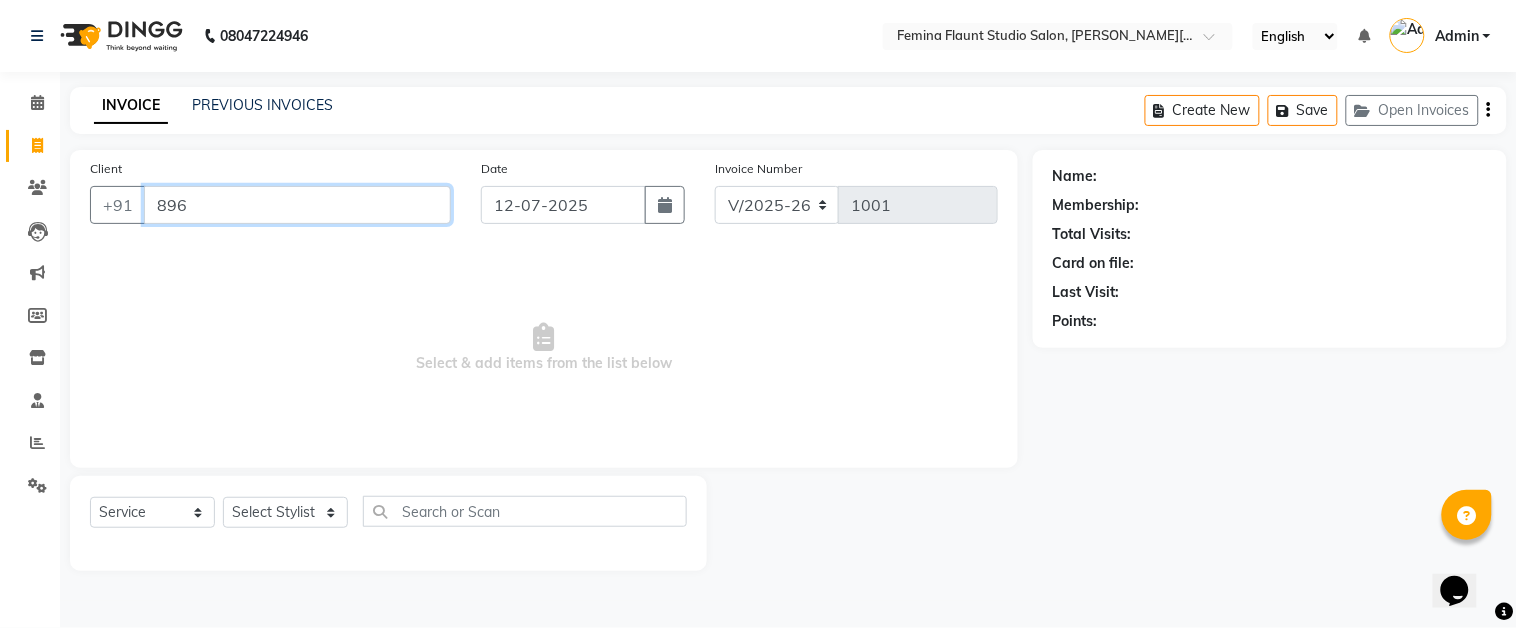 type on "896" 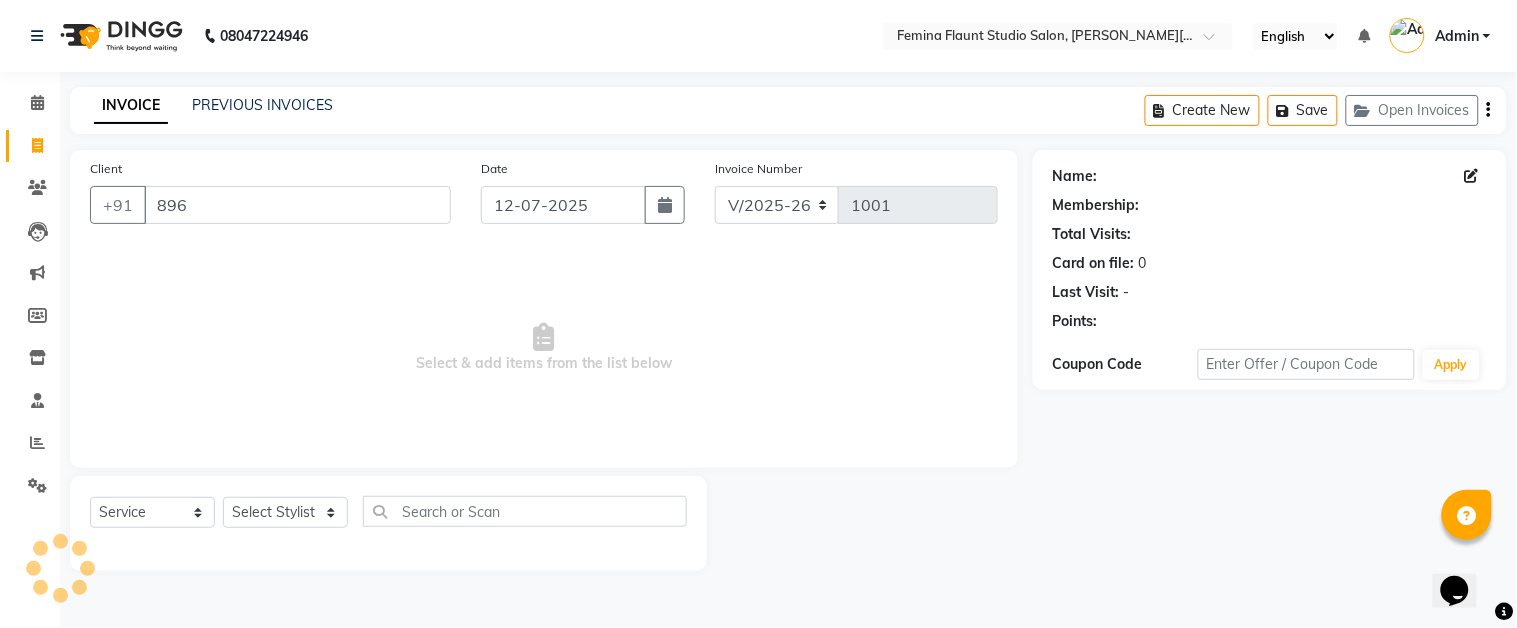 select on "1: Object" 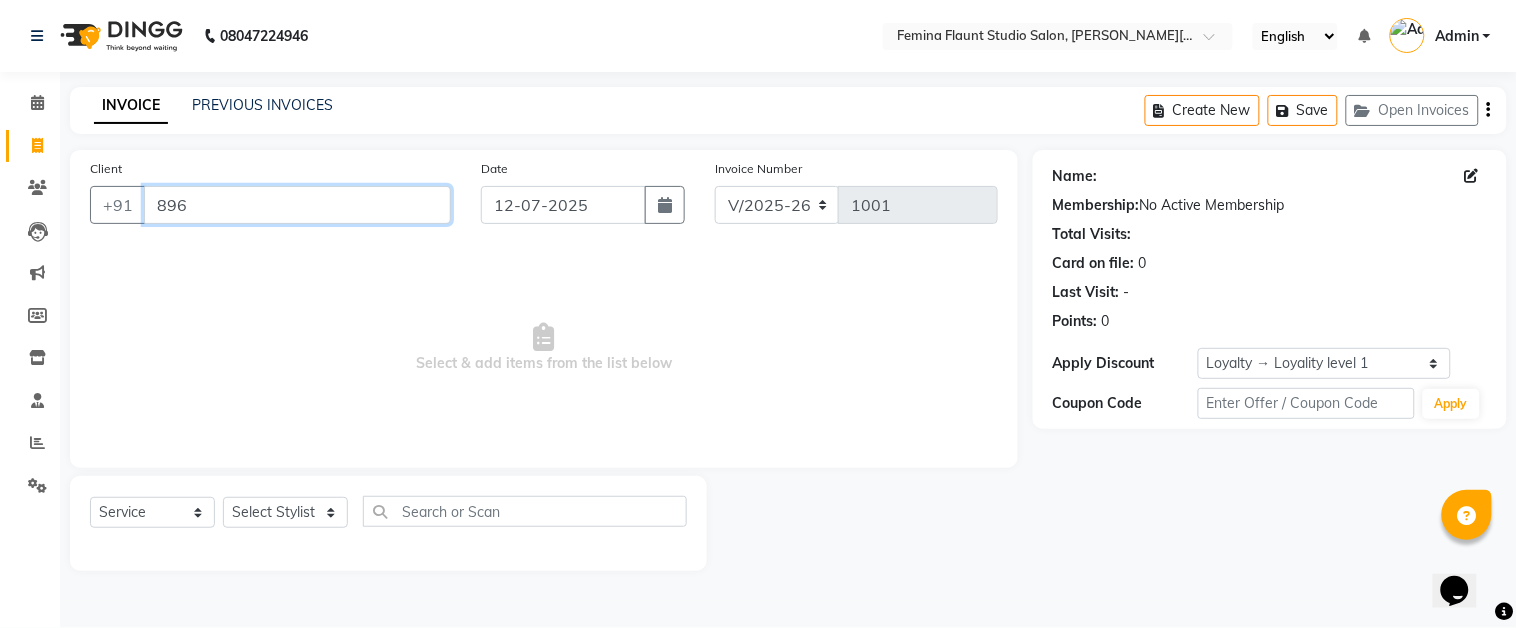 click on "896" at bounding box center (297, 205) 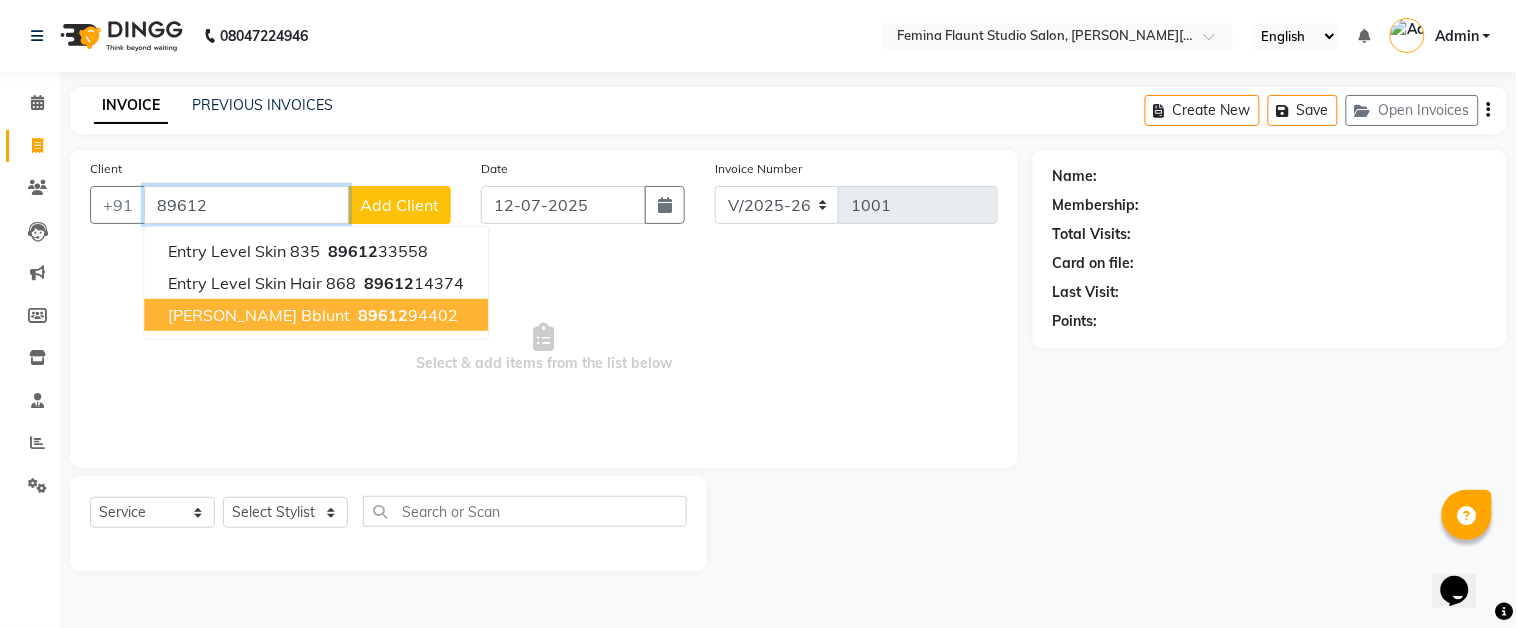 click on "[PERSON_NAME] Bblunt" at bounding box center [259, 315] 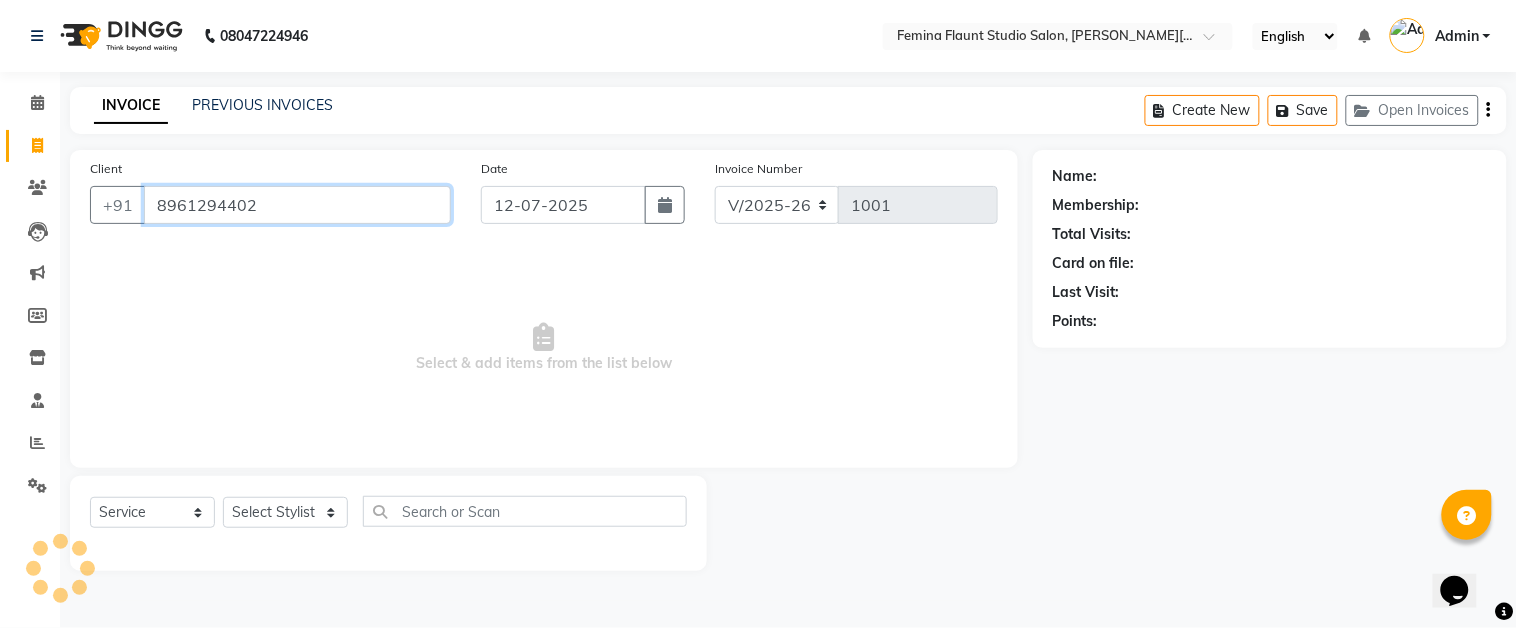 type on "8961294402" 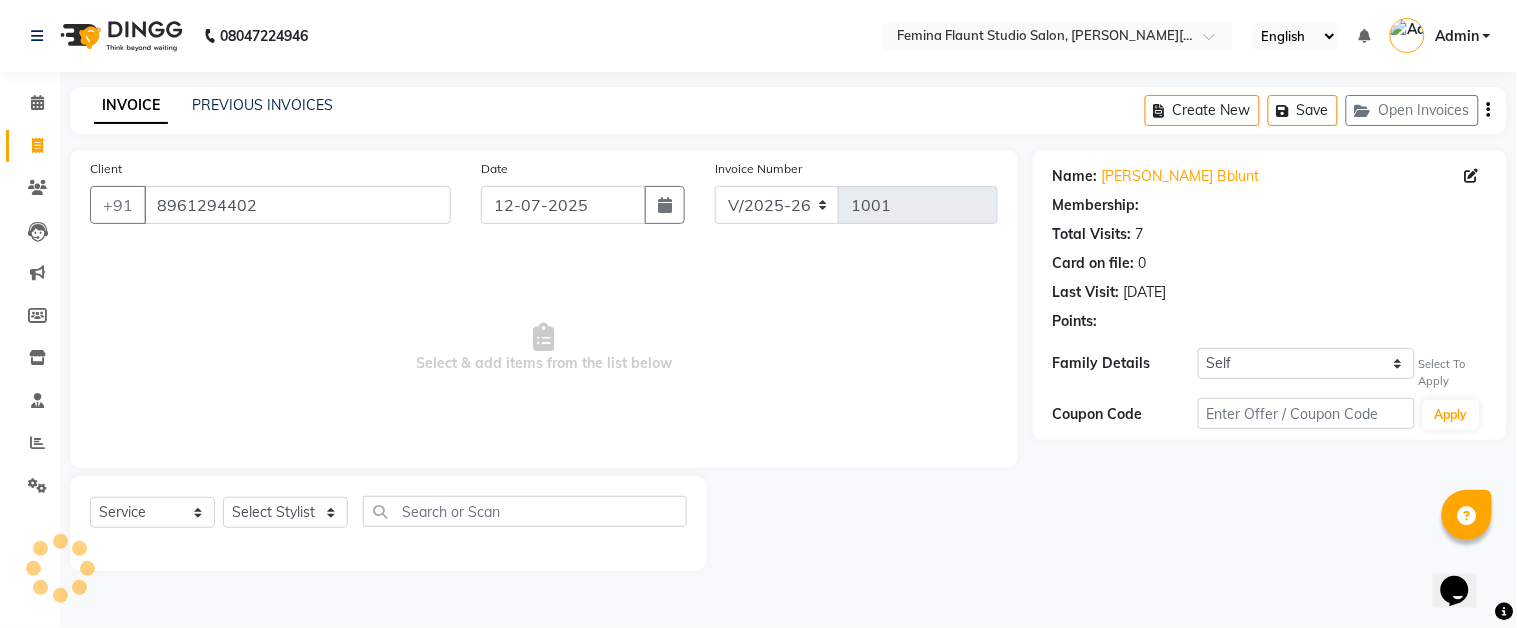 select on "1: Object" 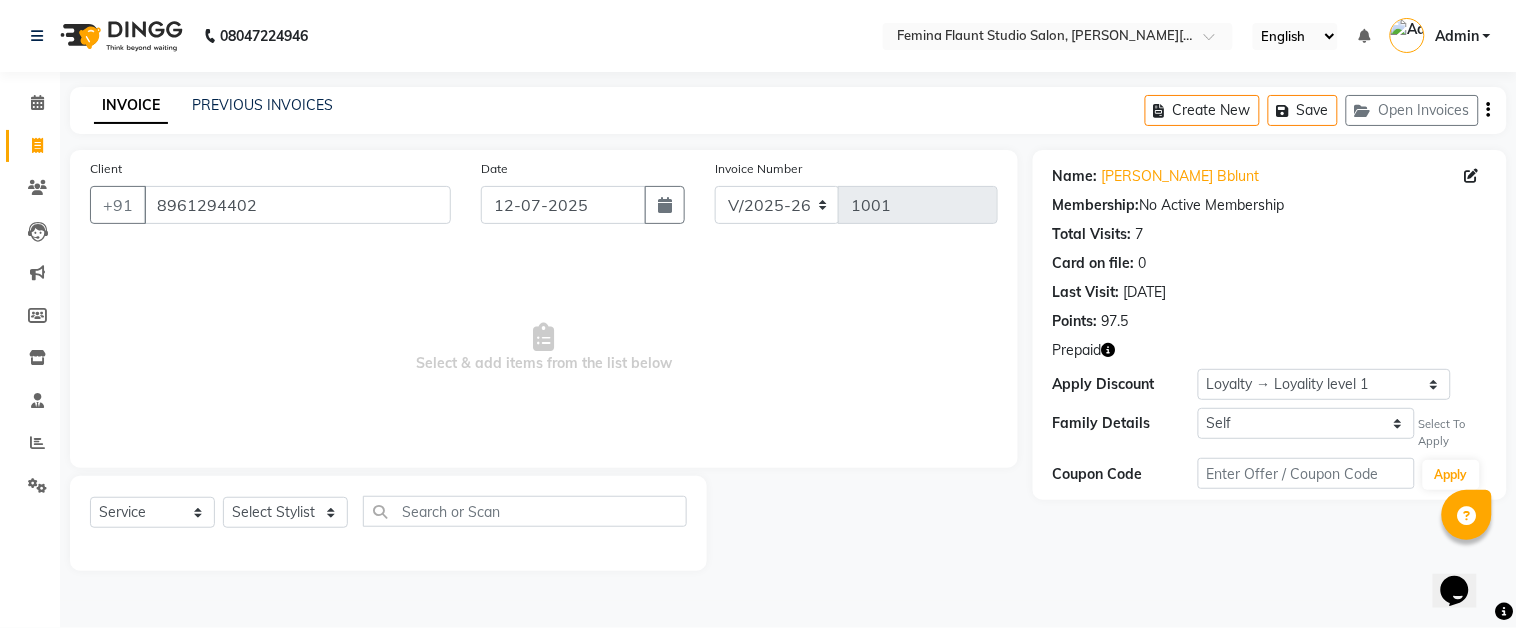 click on "Prepaid" 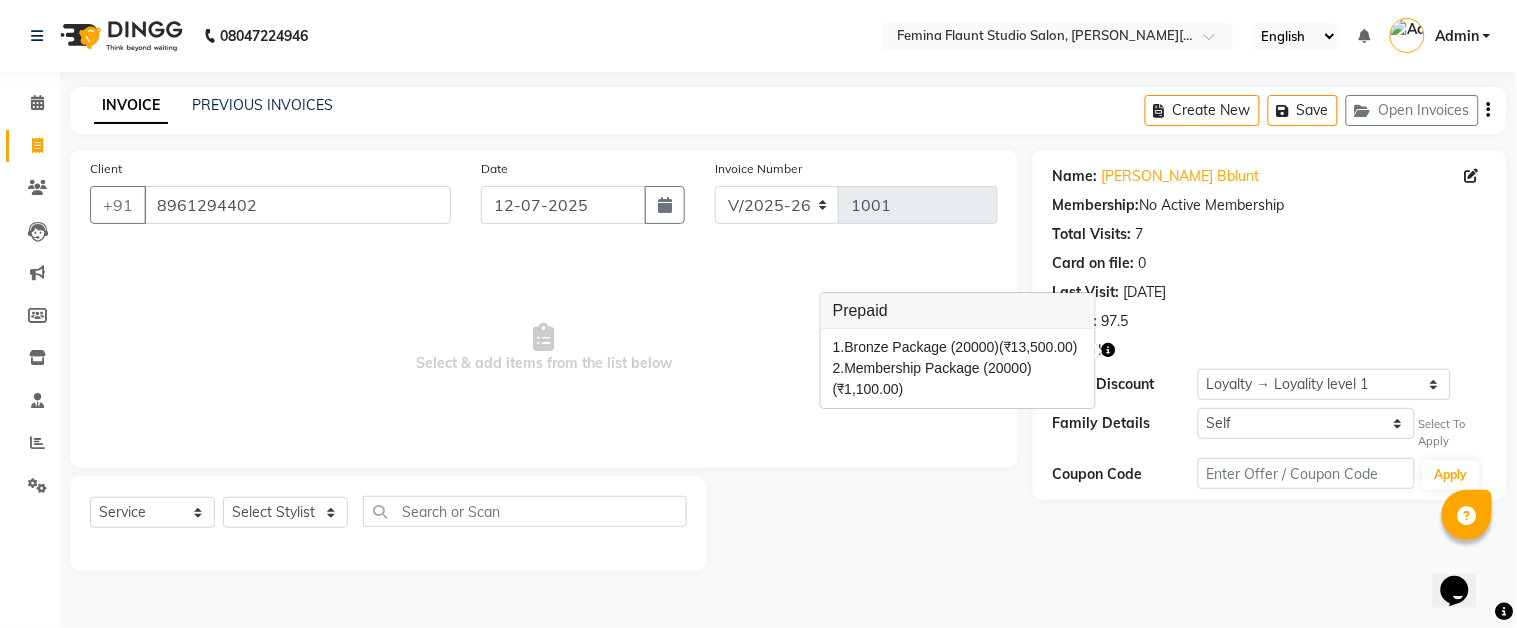 click on "Prepaid" 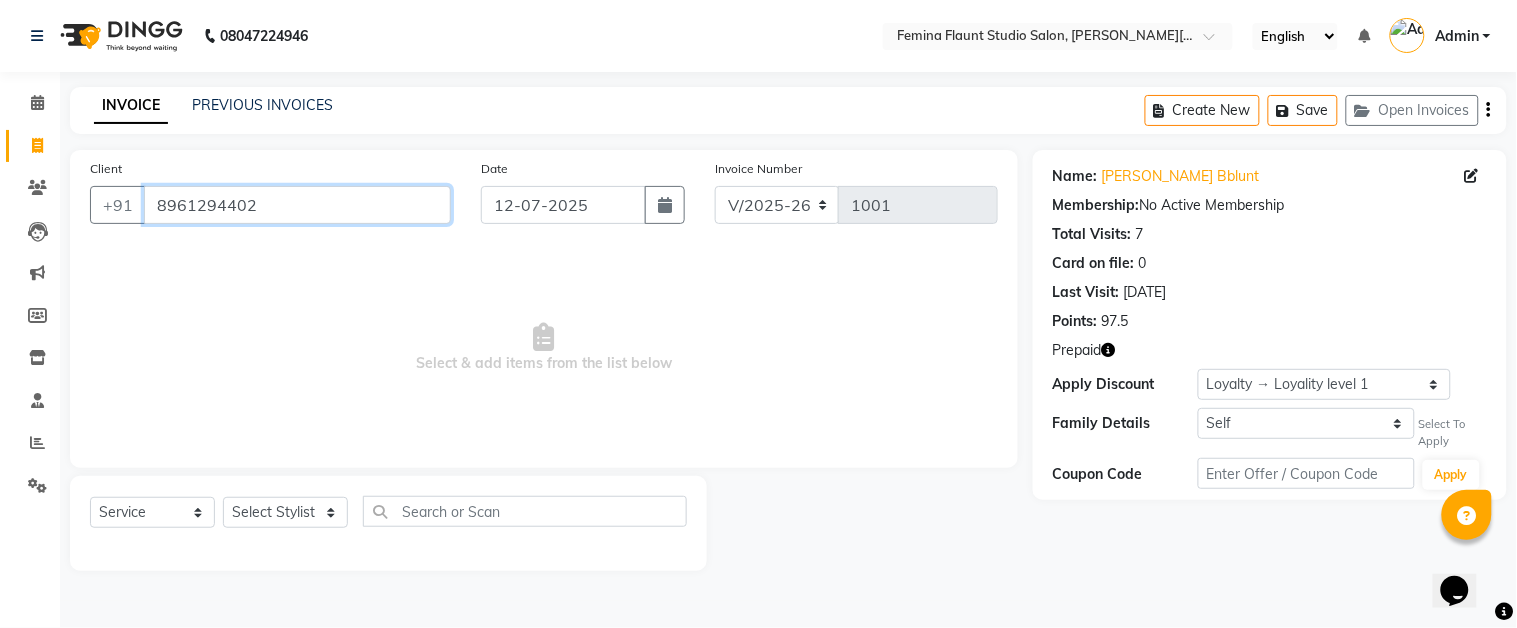 click on "8961294402" at bounding box center [297, 205] 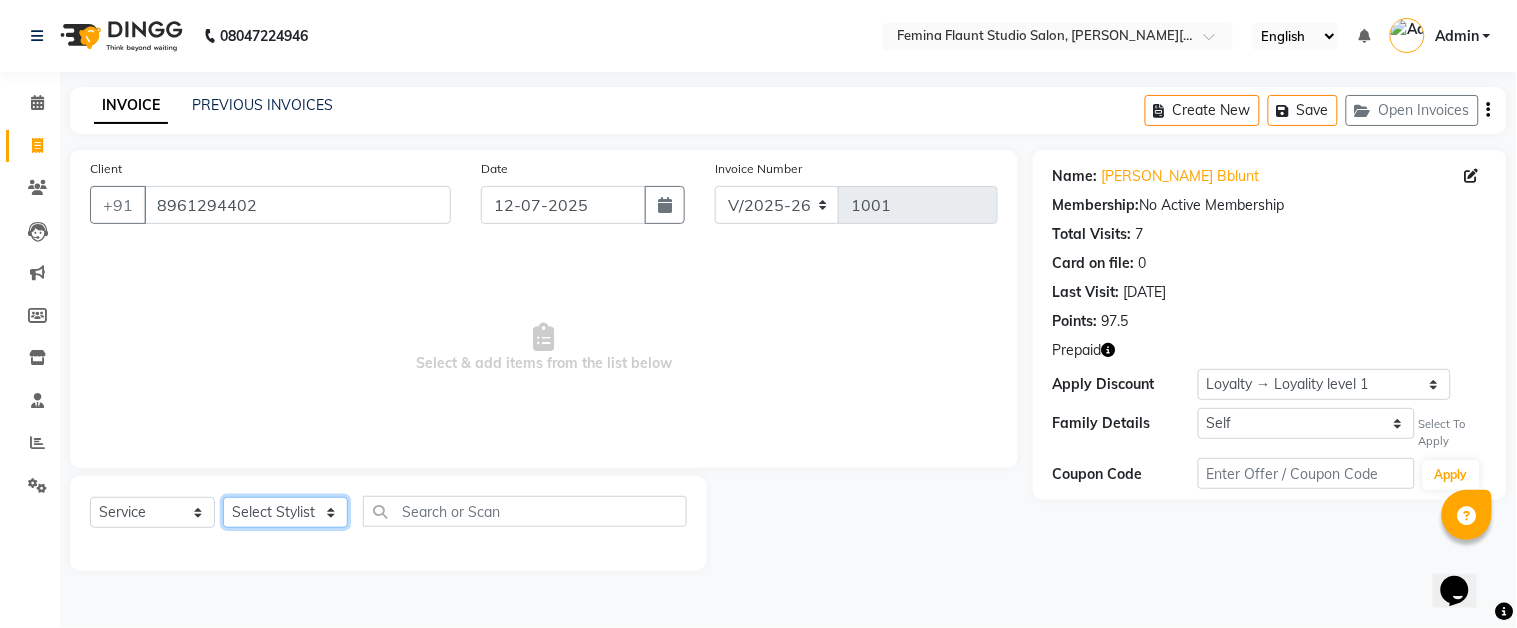 click on "Select Stylist Akram Auditor [PERSON_NAME] [PERSON_NAME] [PERSON_NAME] [PERSON_NAME] [PERSON_NAME] SHOW TARANUM" 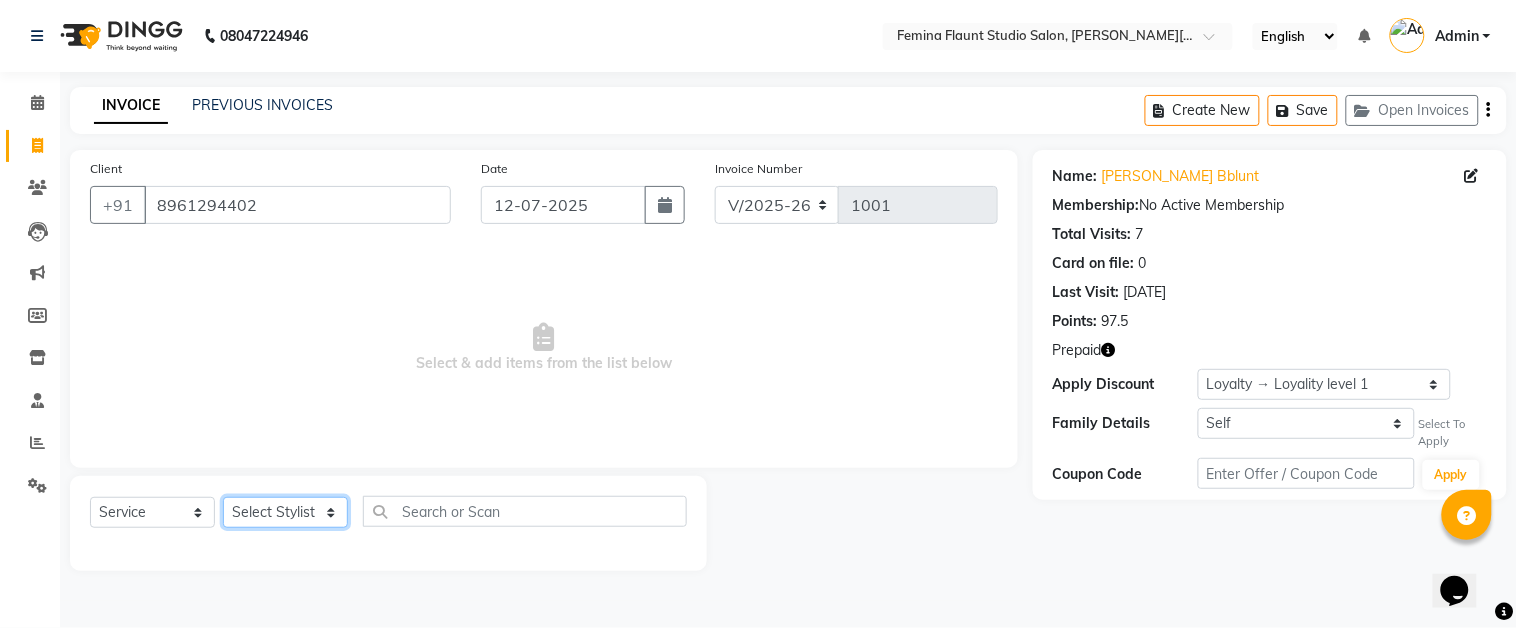 select on "83121" 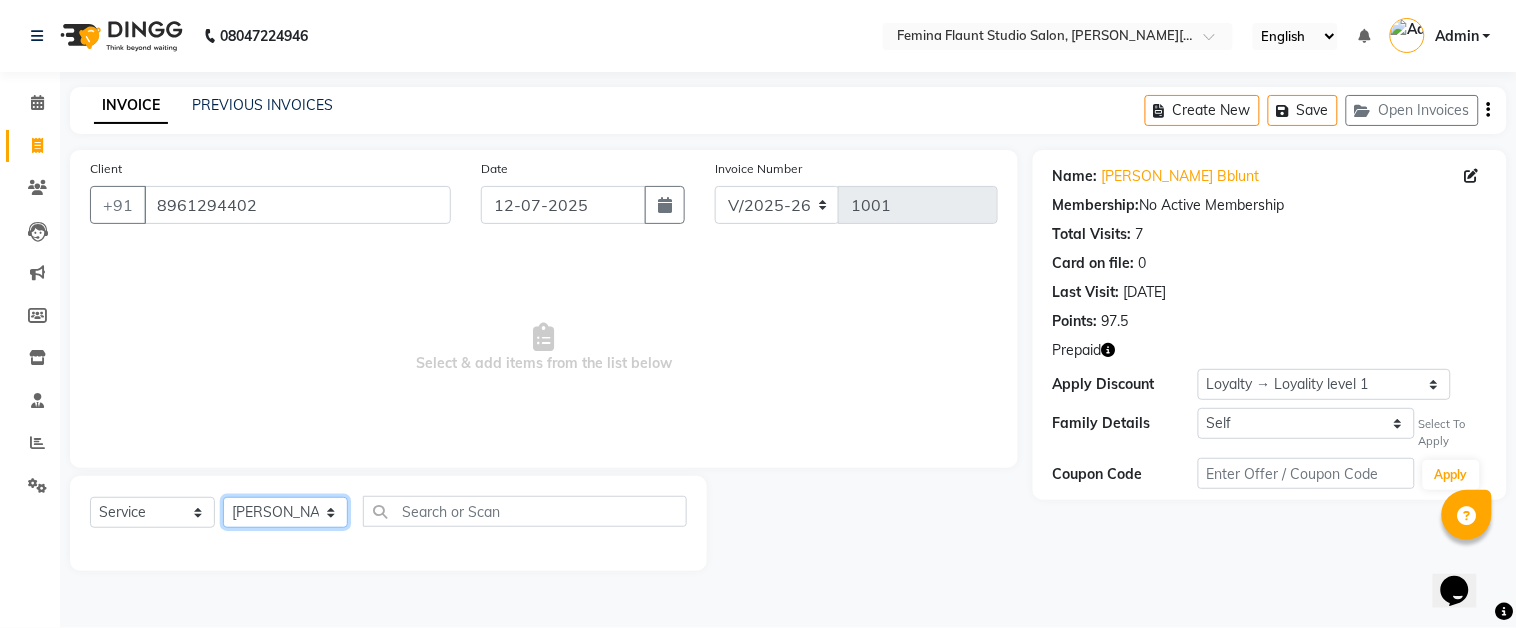 click on "Select Stylist Akram Auditor [PERSON_NAME] [PERSON_NAME] [PERSON_NAME] [PERSON_NAME] [PERSON_NAME] SHOW TARANUM" 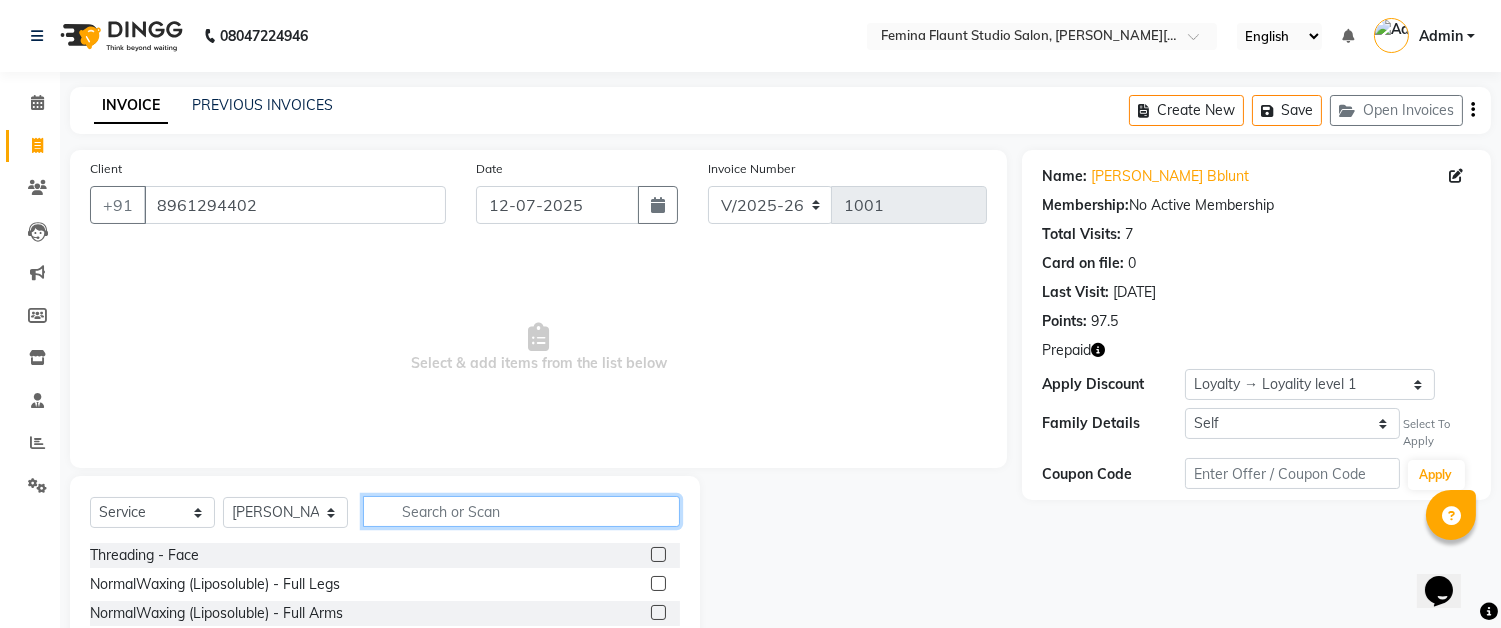 click 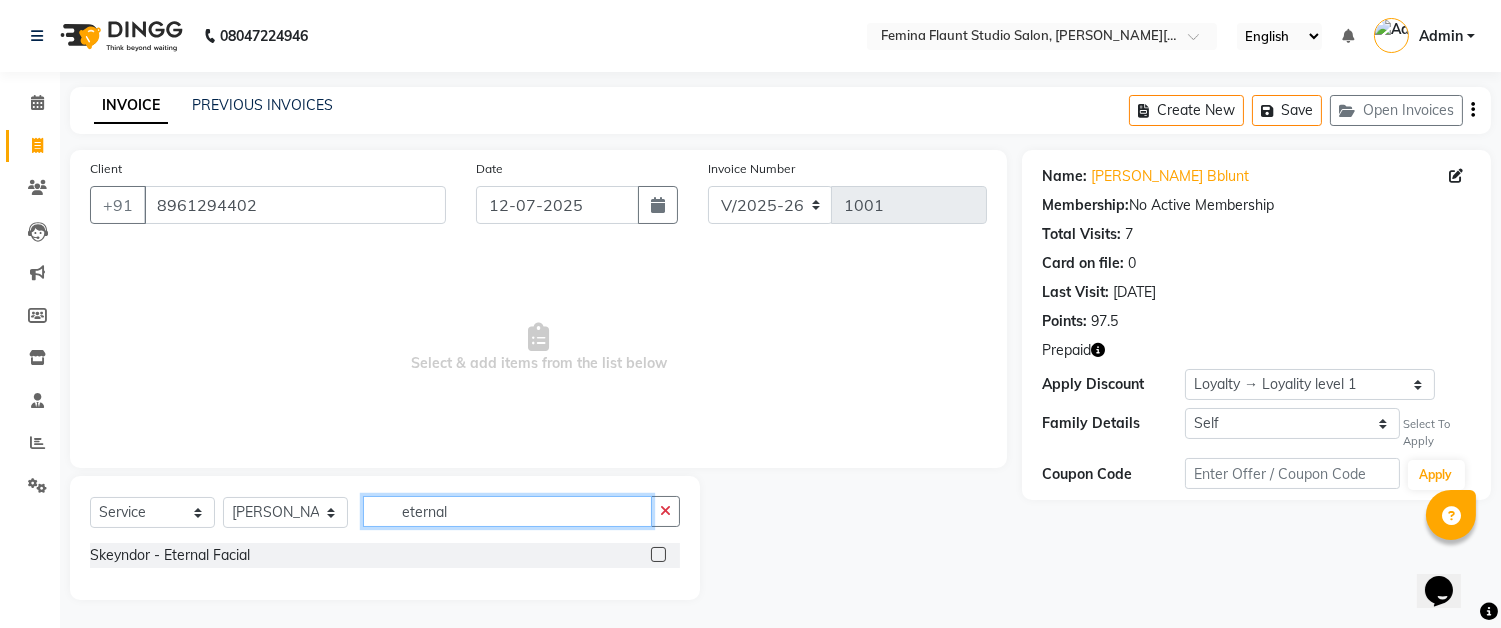 type on "eternal" 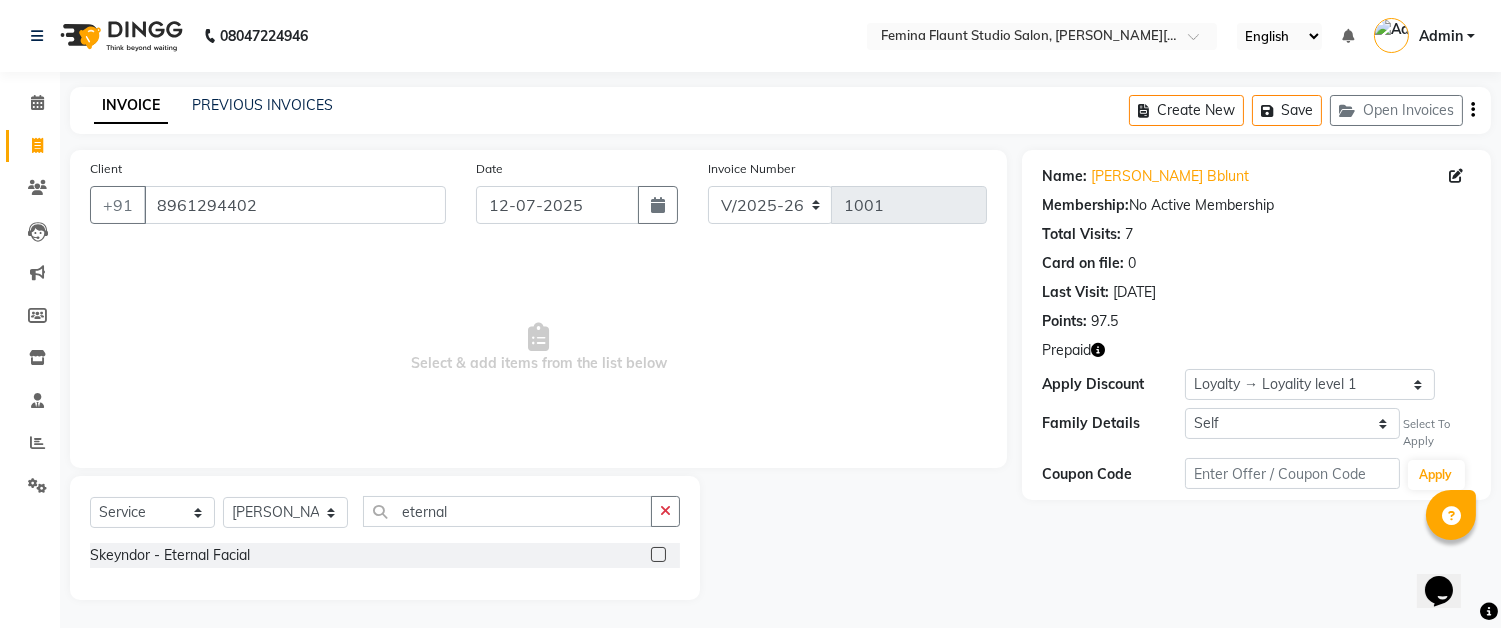 click 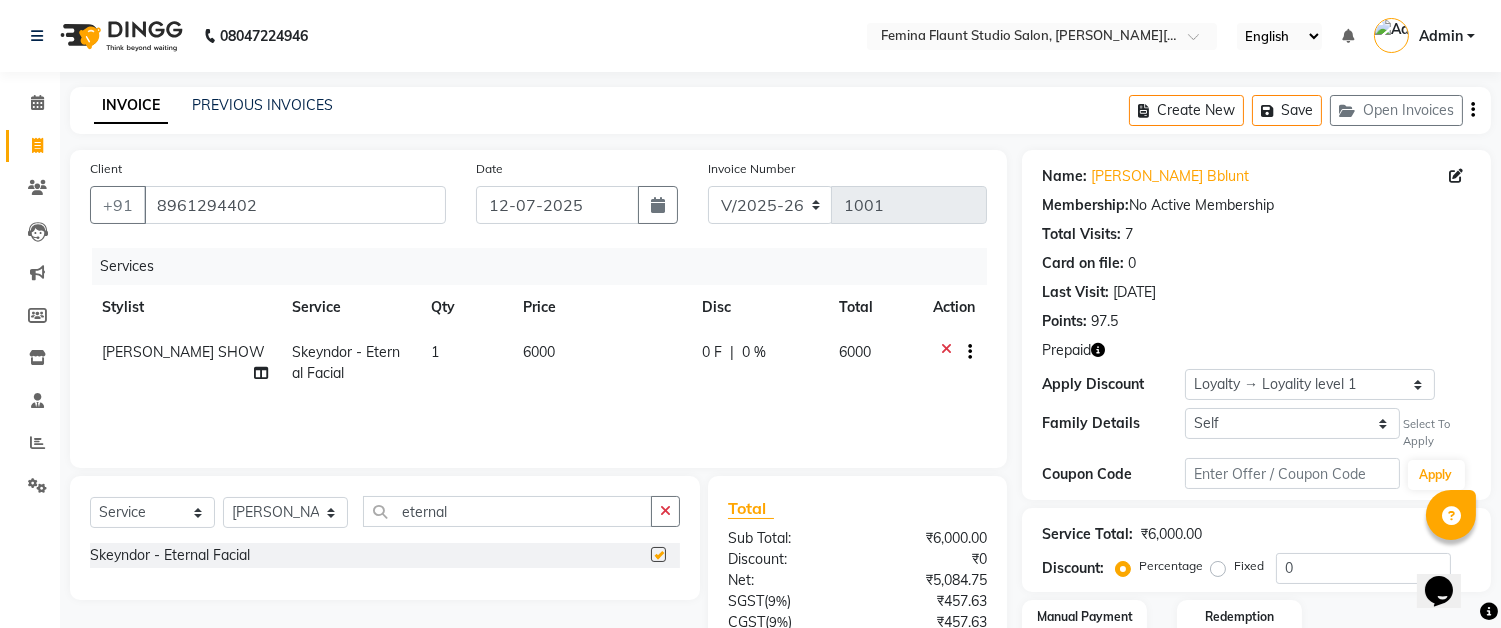checkbox on "false" 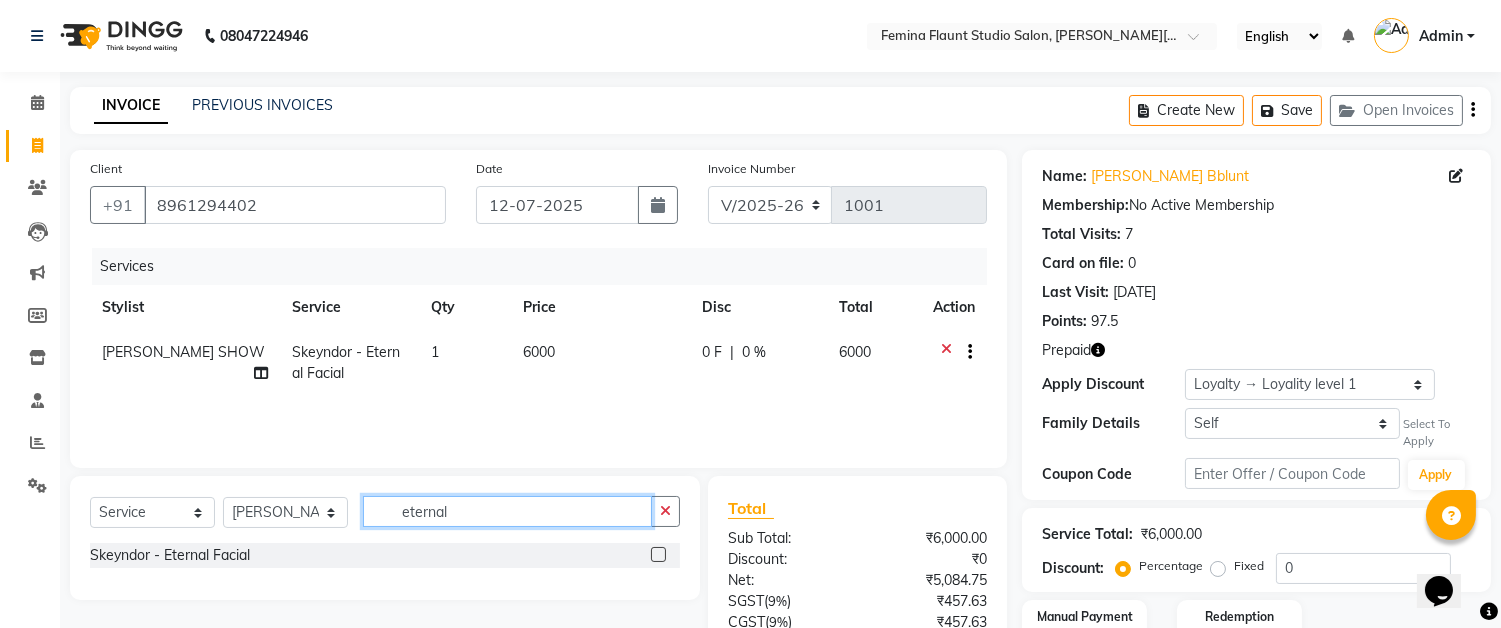 click on "eternal" 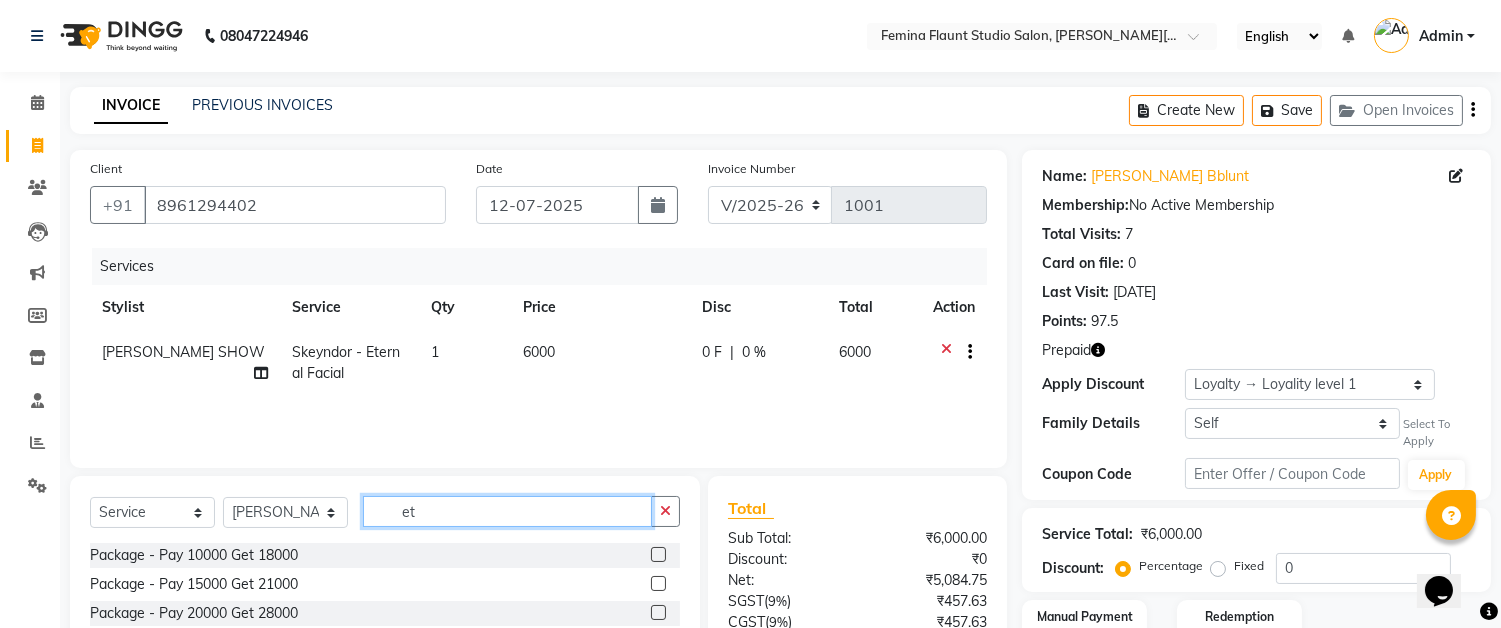type on "e" 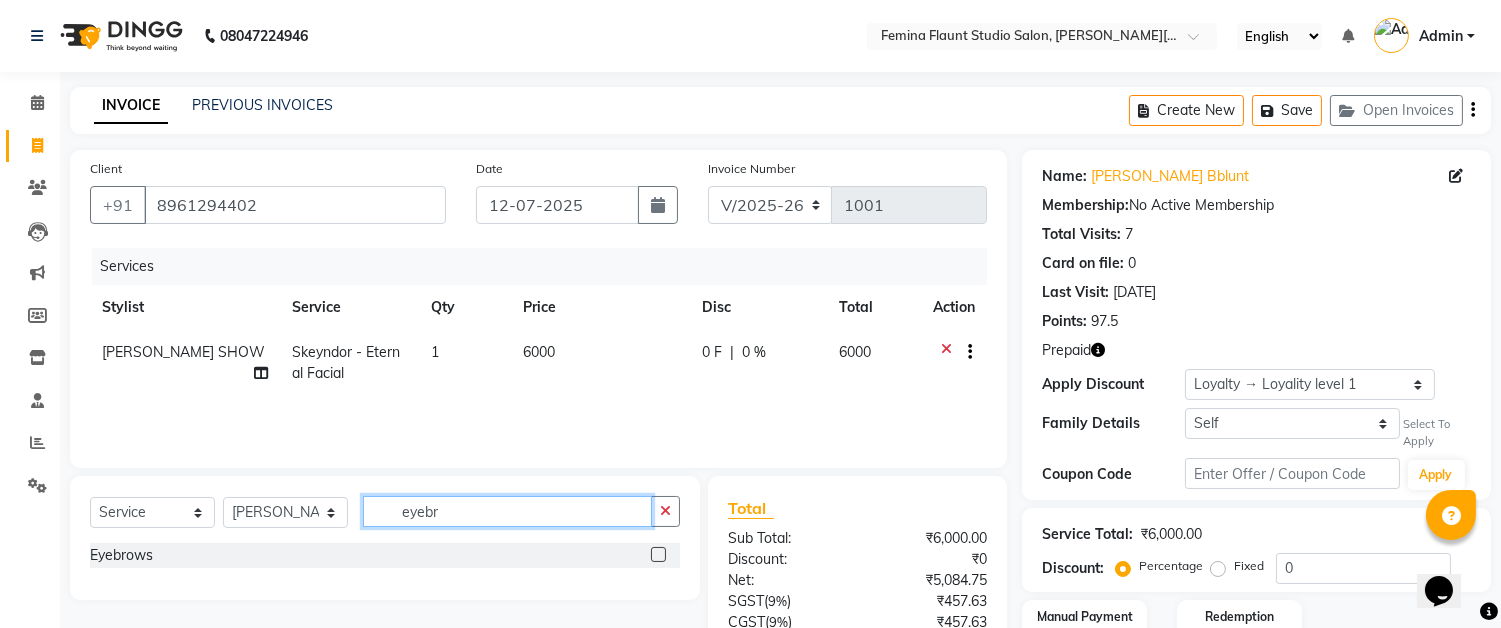 type on "eyebr" 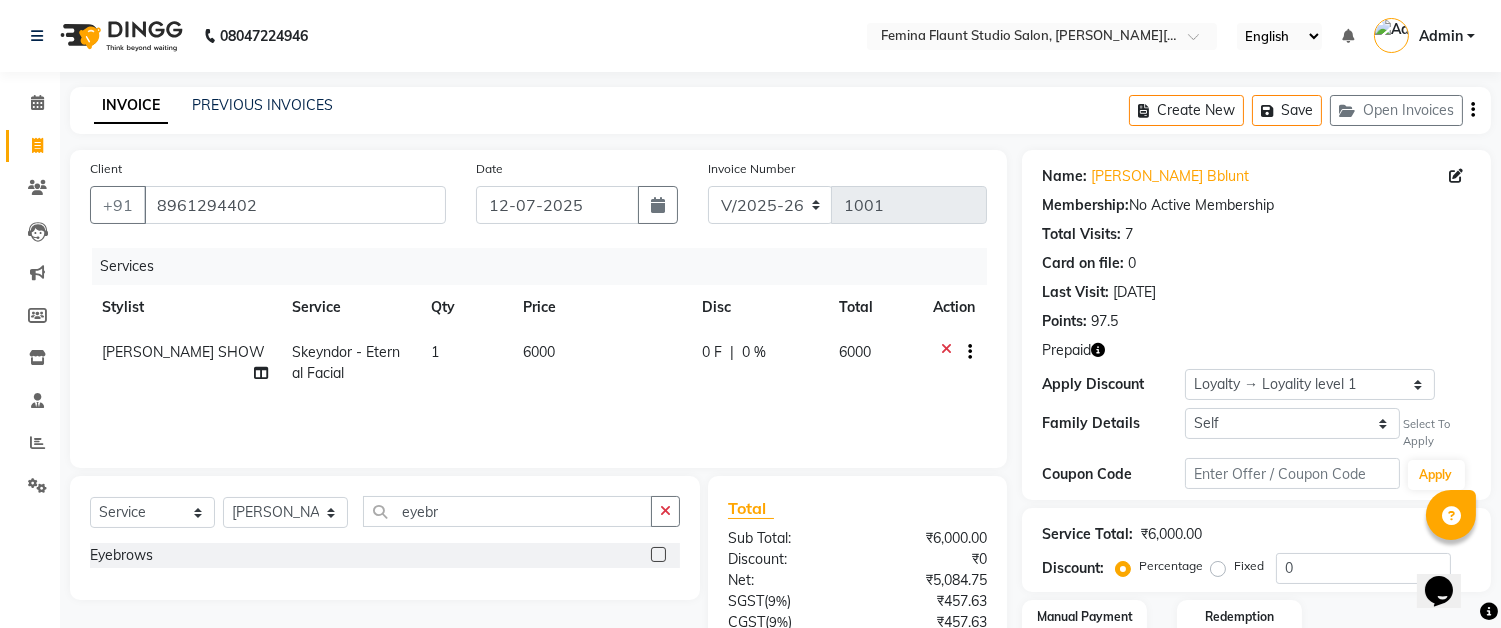 click 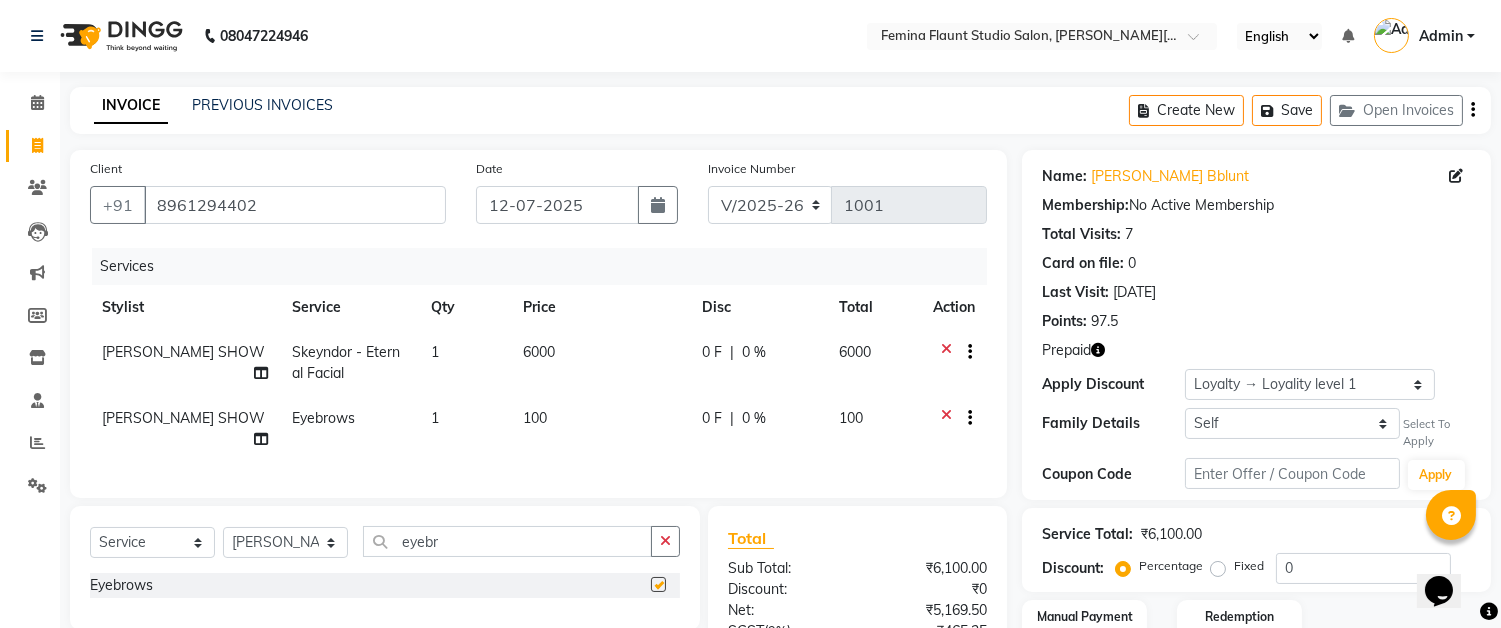 checkbox on "false" 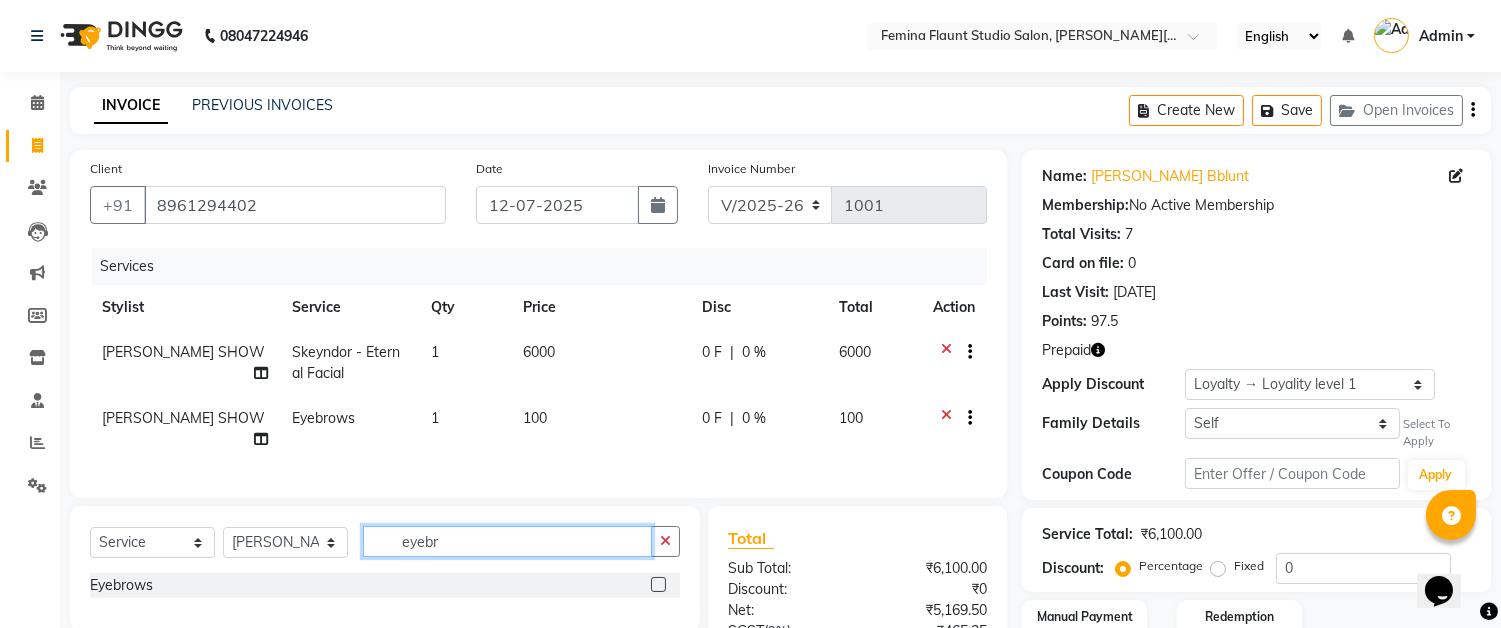 click on "eyebr" 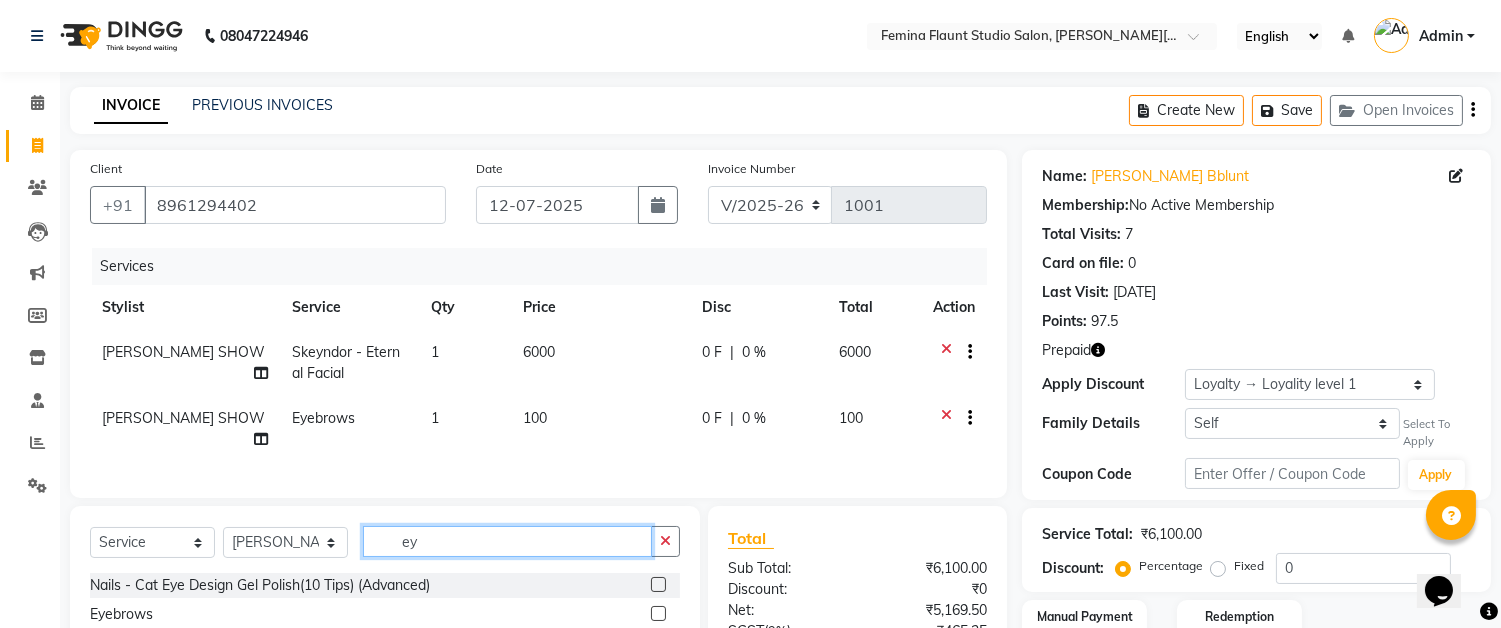 type on "e" 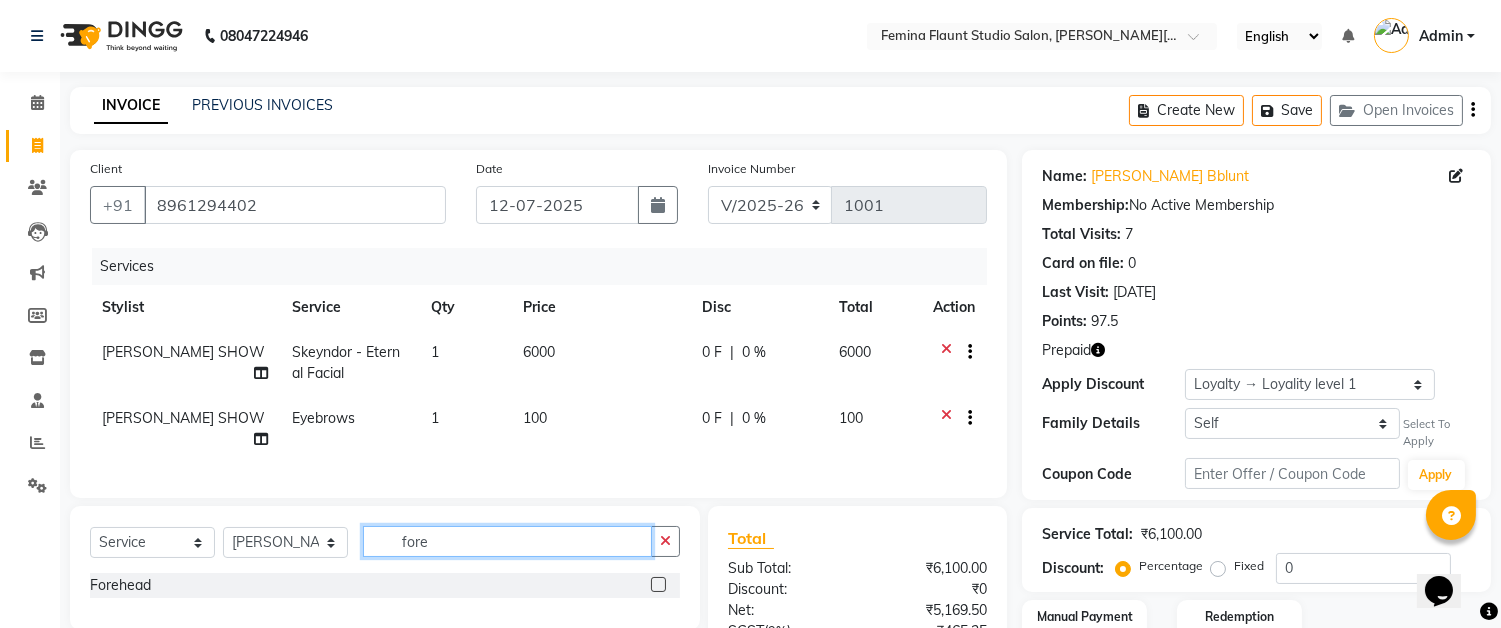 type on "fore" 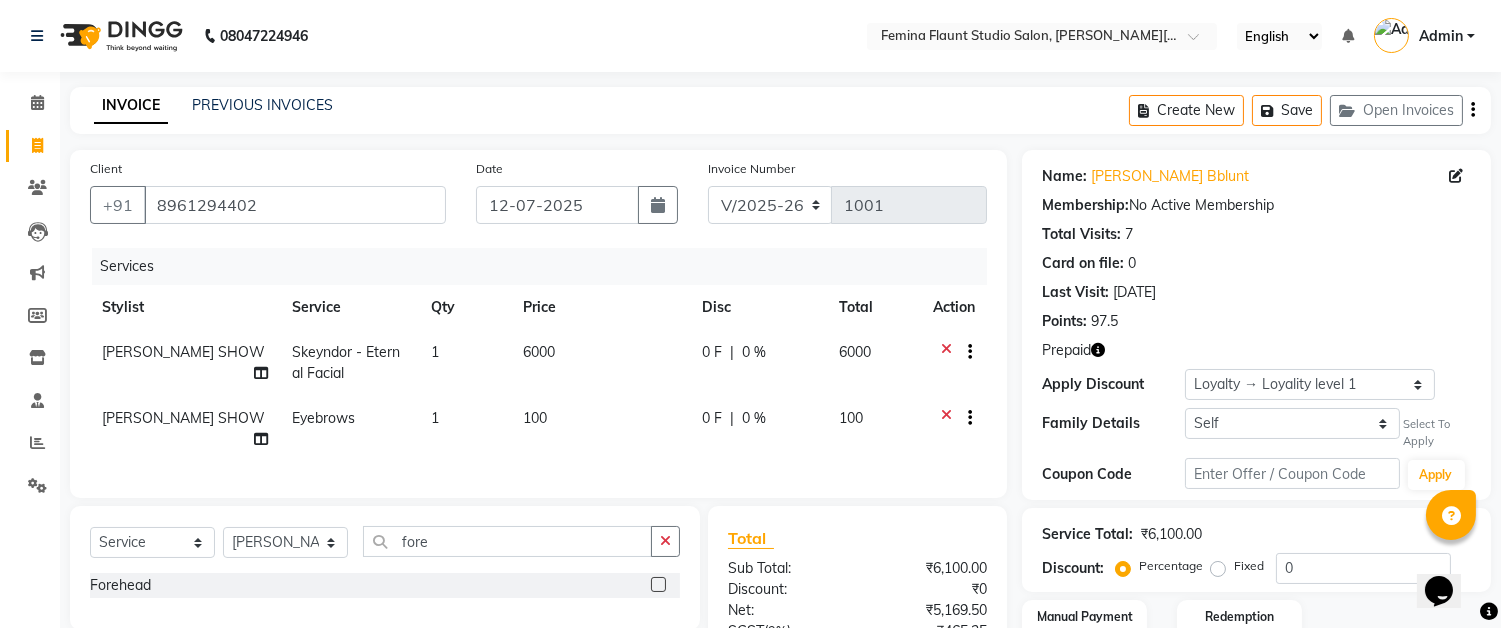 click 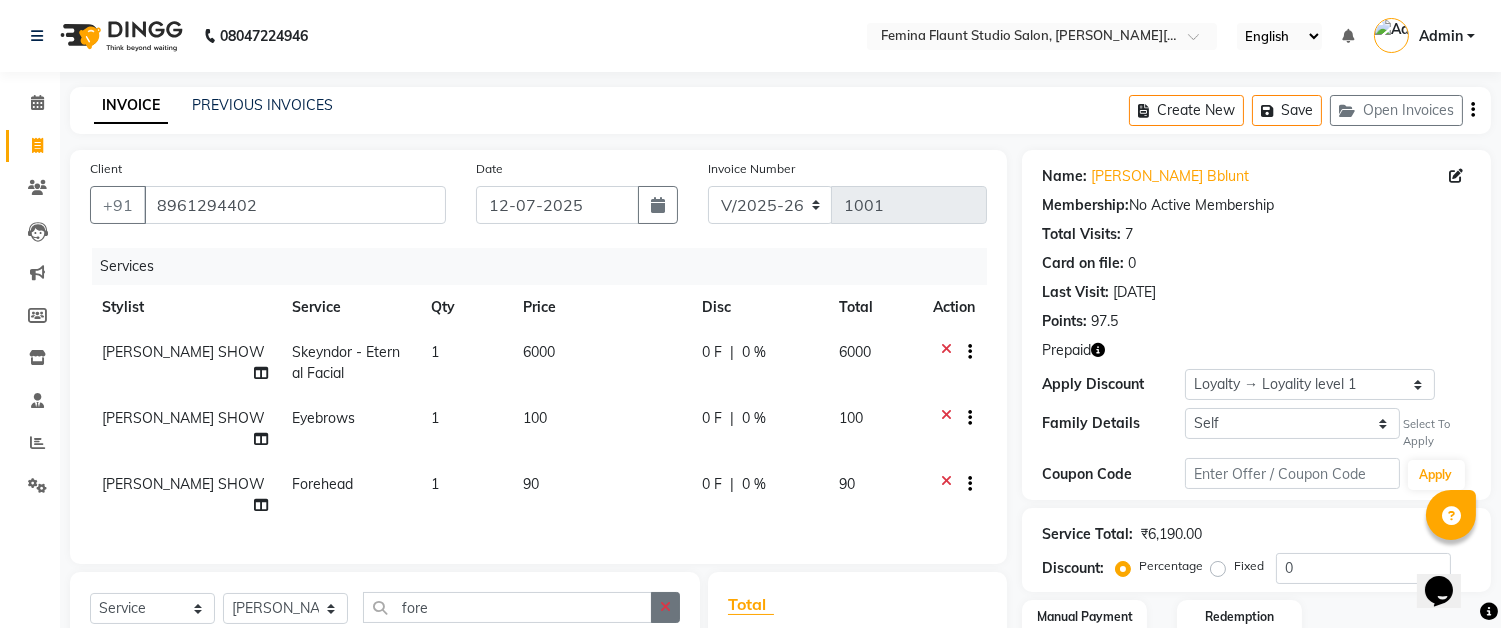 checkbox on "false" 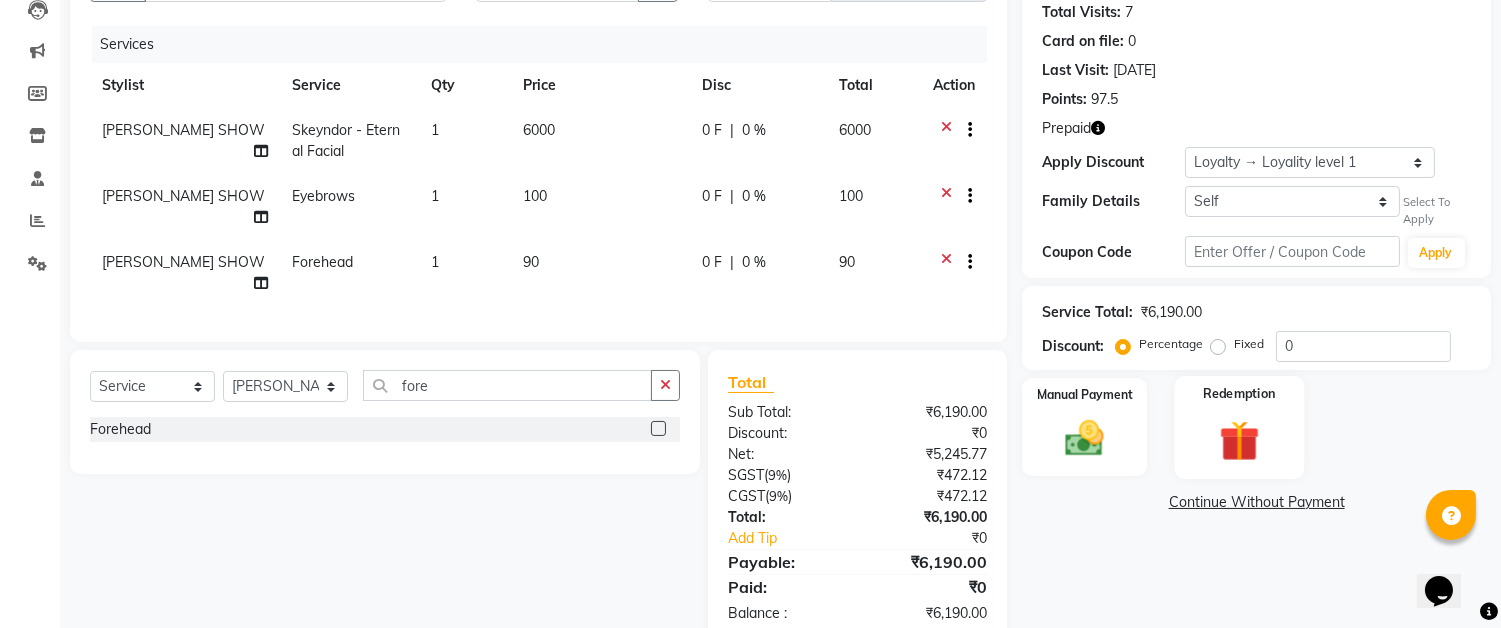 scroll, scrollTop: 250, scrollLeft: 0, axis: vertical 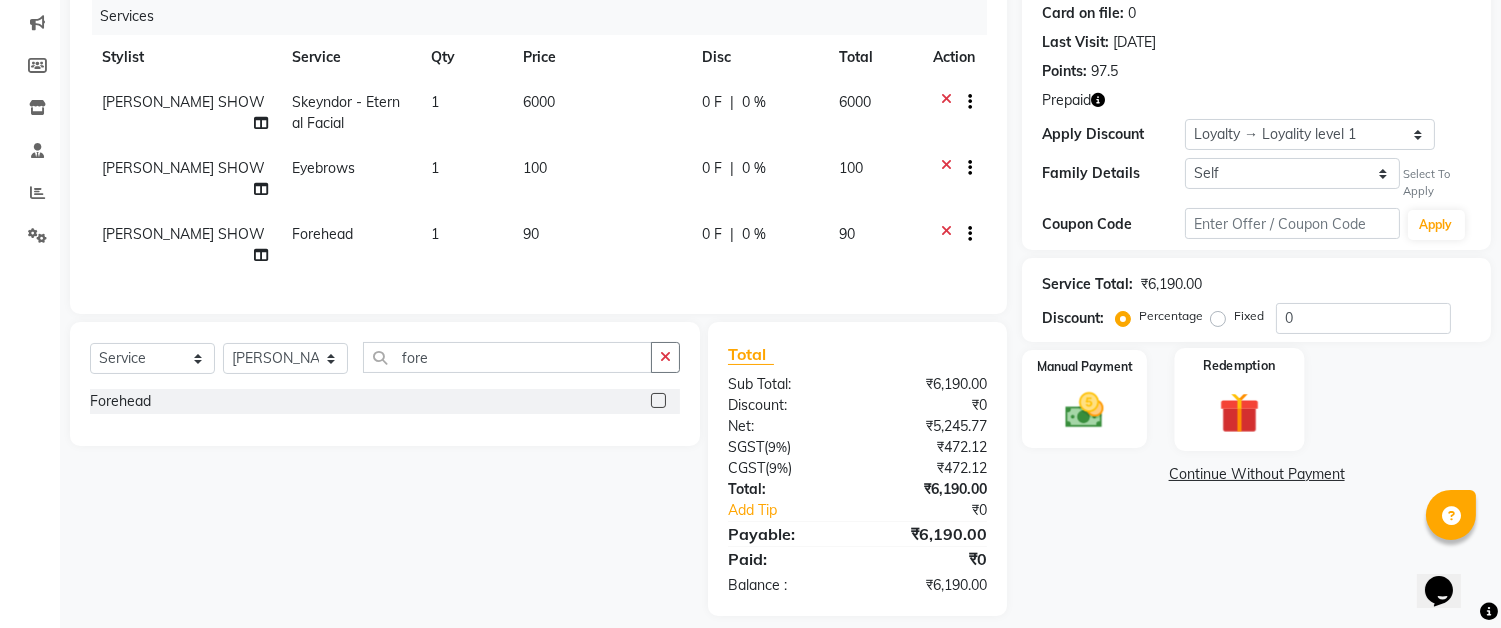 click 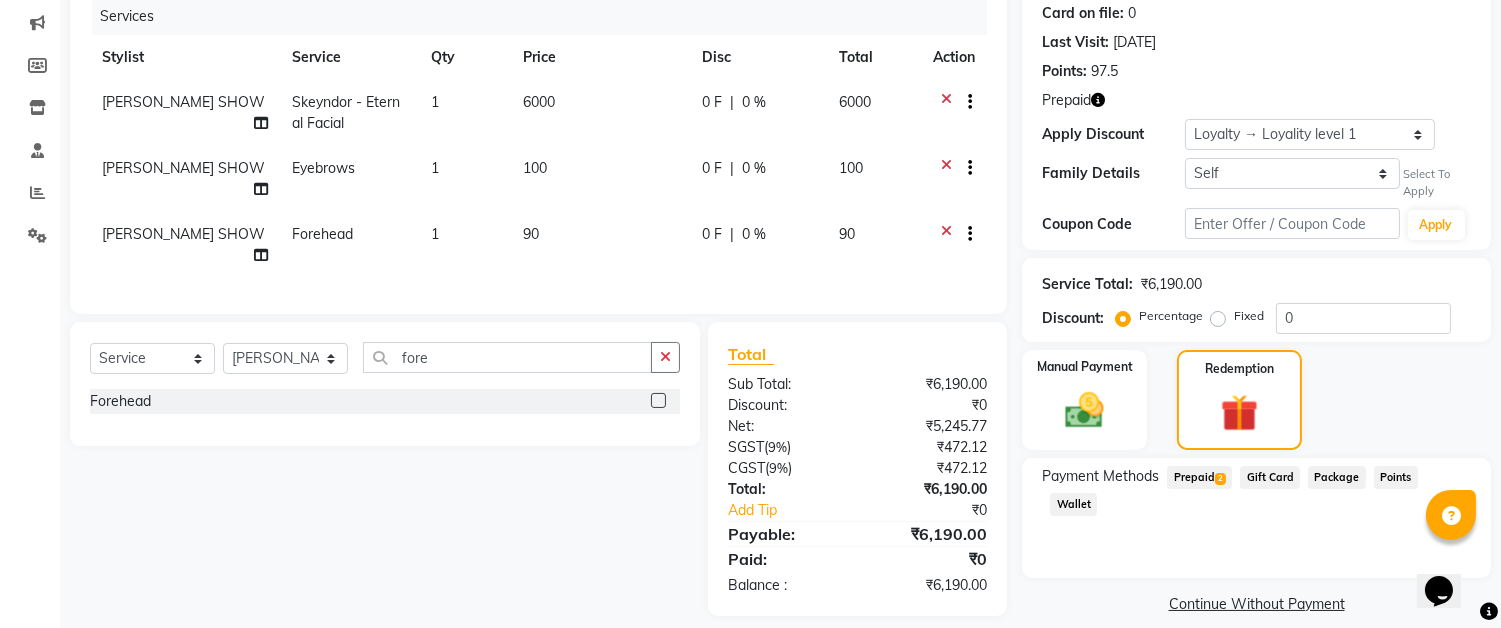 click on "Prepaid  2" 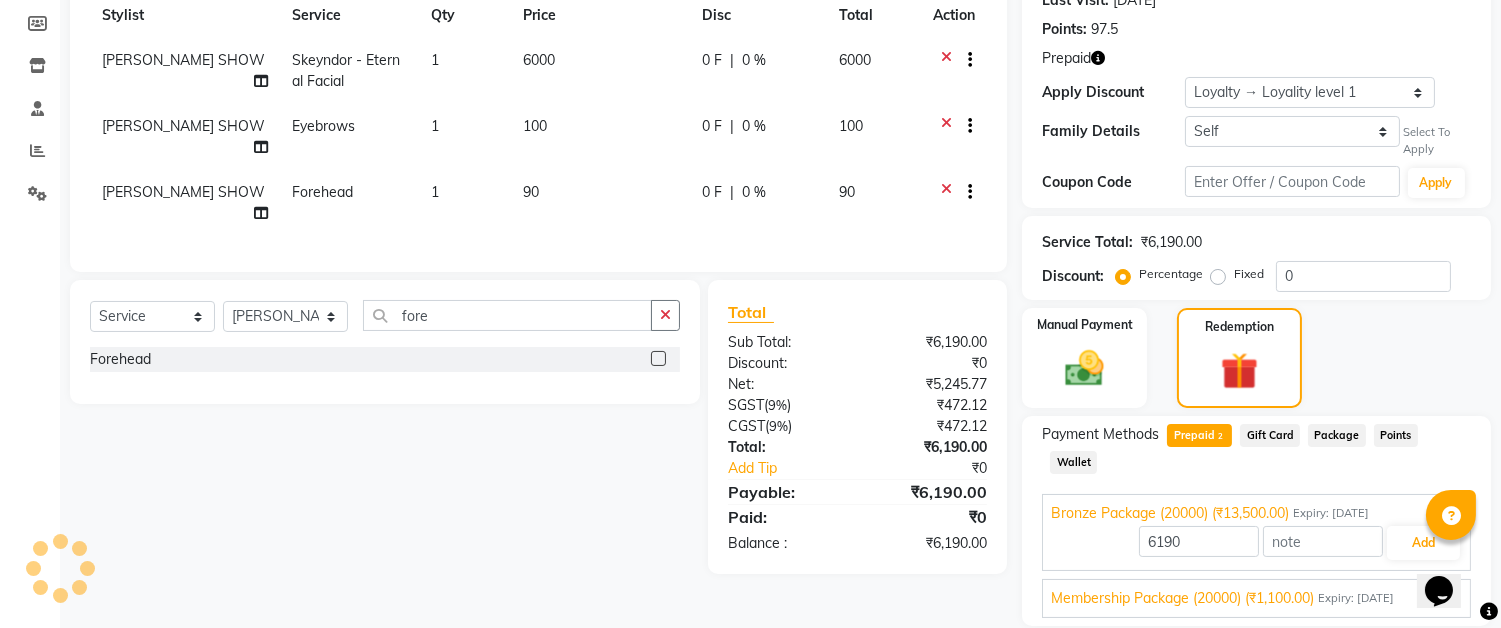scroll, scrollTop: 332, scrollLeft: 0, axis: vertical 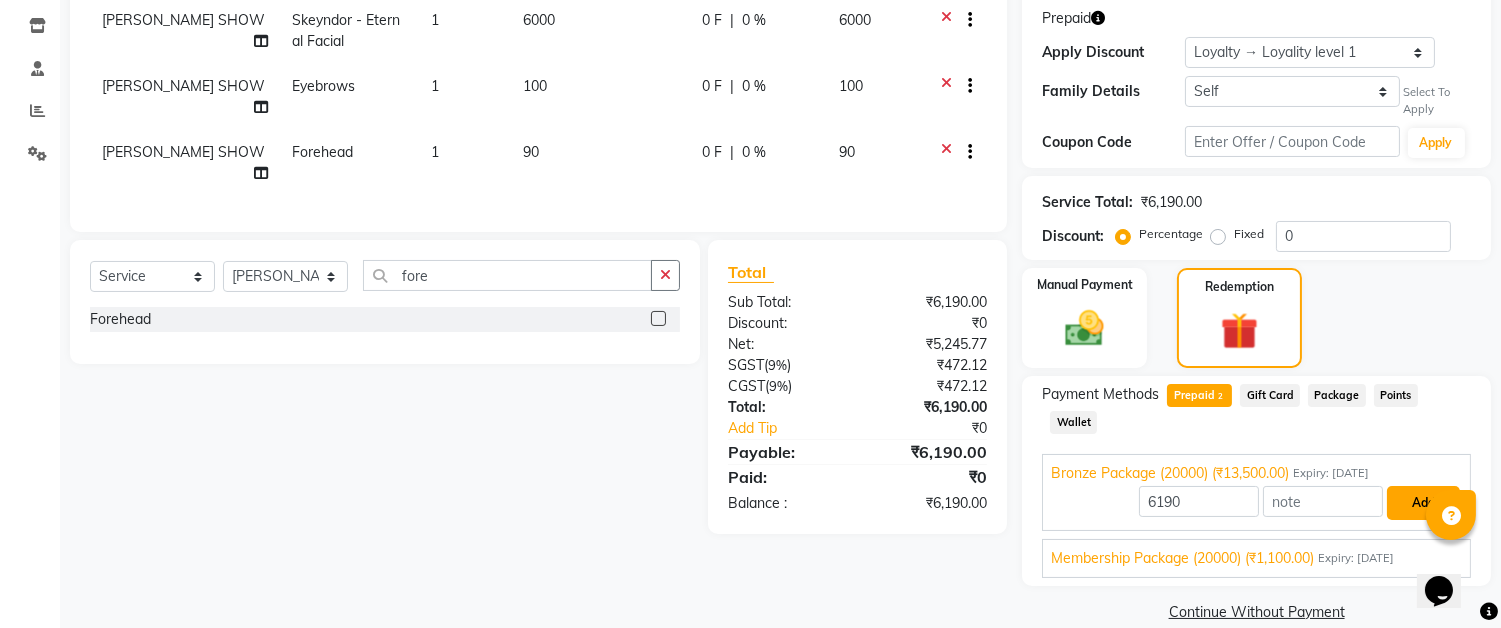 click on "Add" at bounding box center [1423, 503] 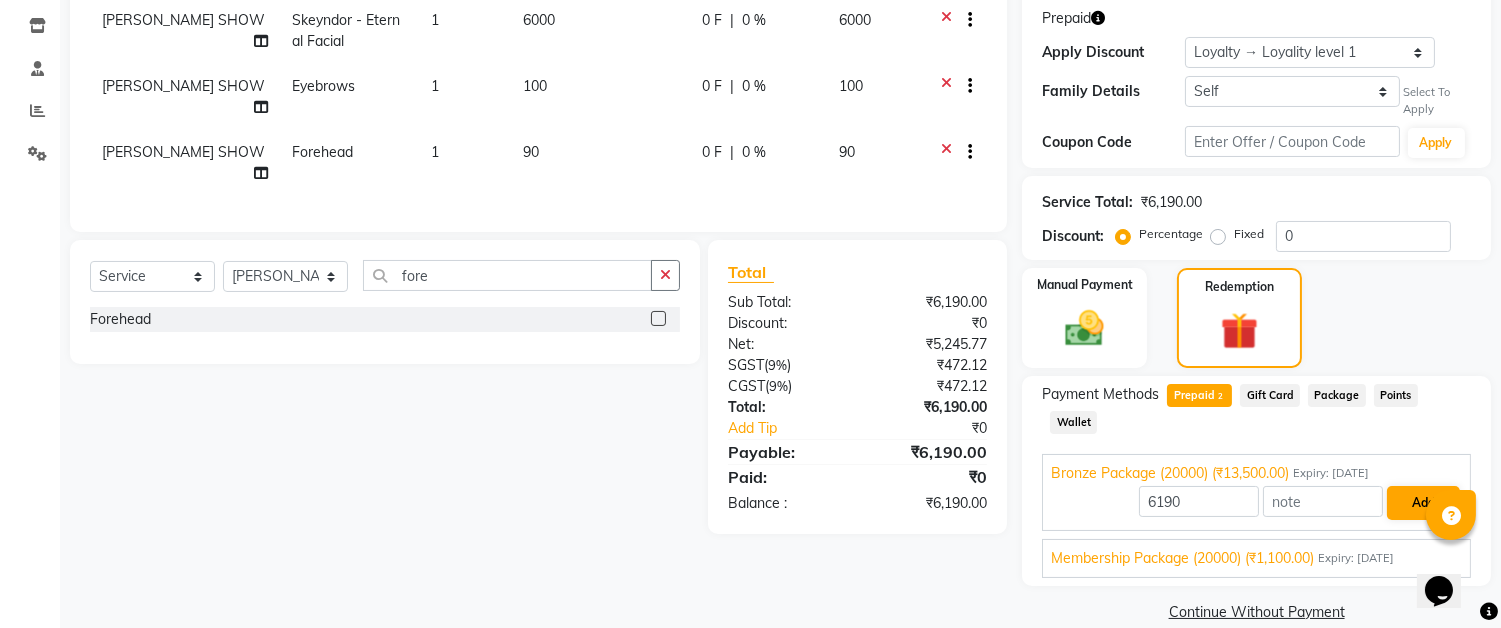 scroll, scrollTop: 268, scrollLeft: 0, axis: vertical 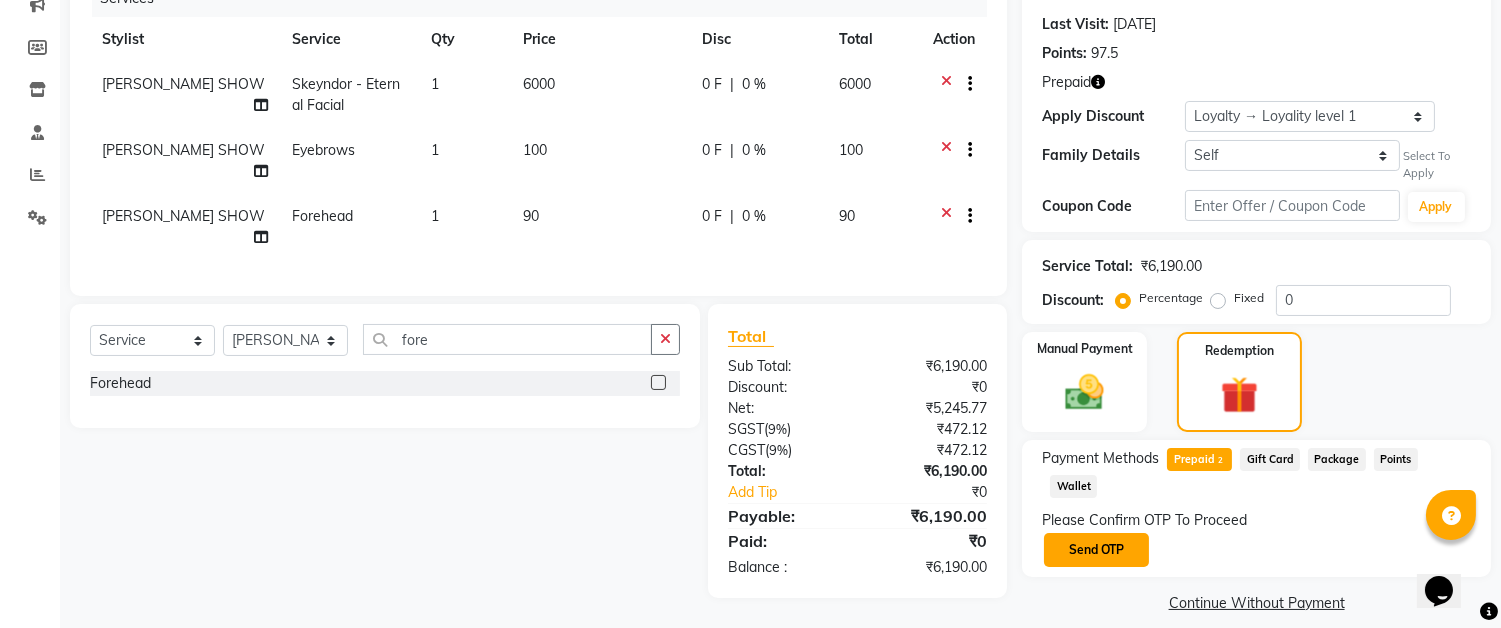 click on "Send OTP" 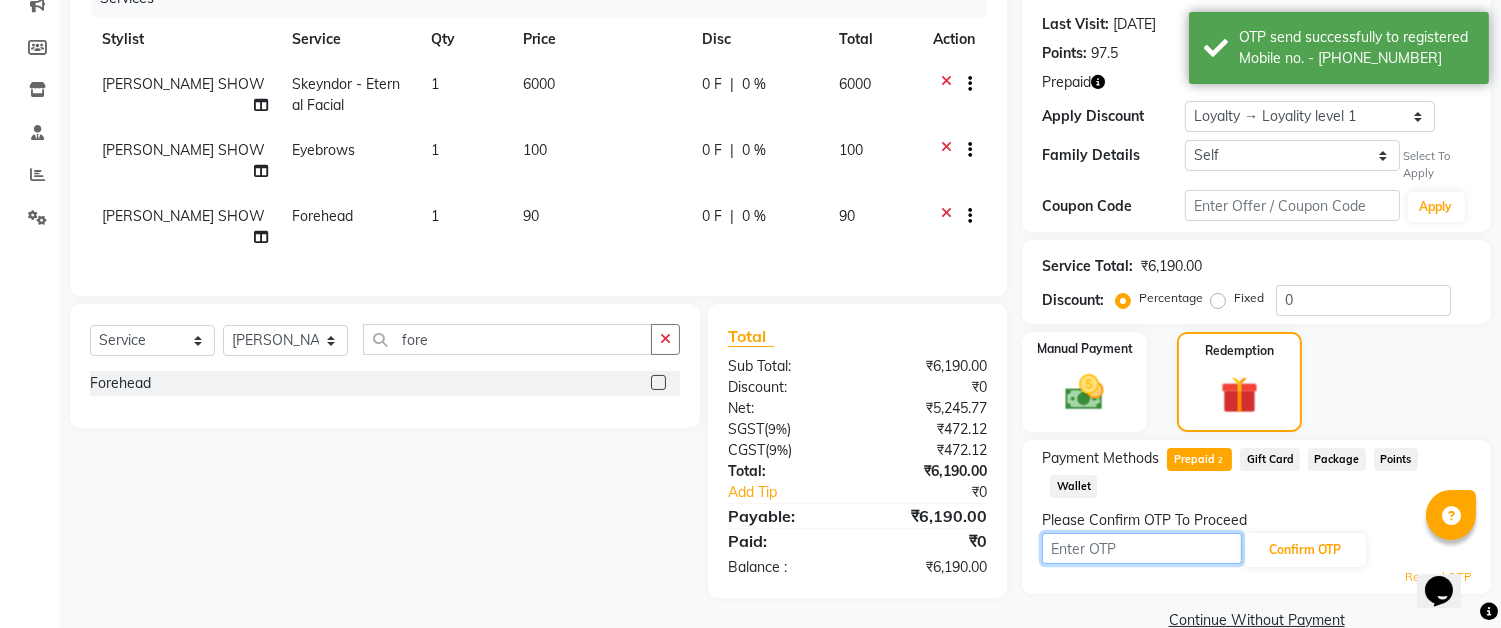 click at bounding box center [1142, 548] 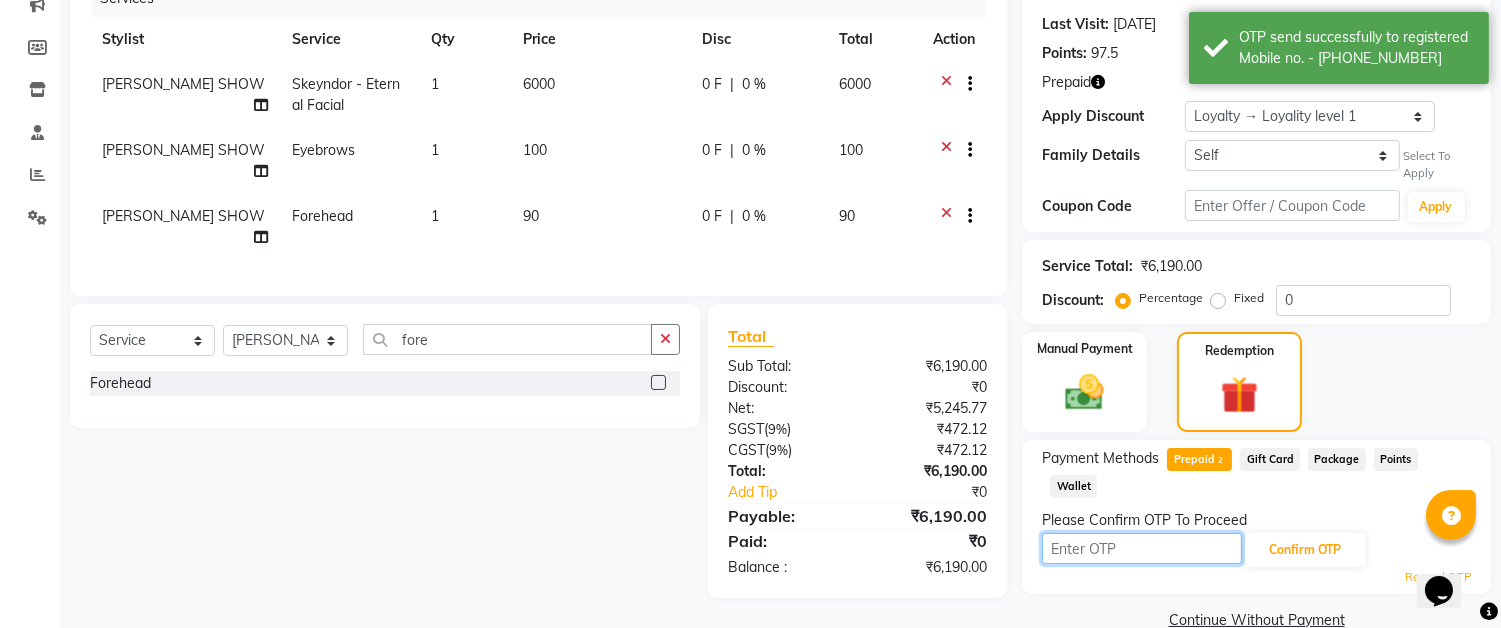 type on "3440" 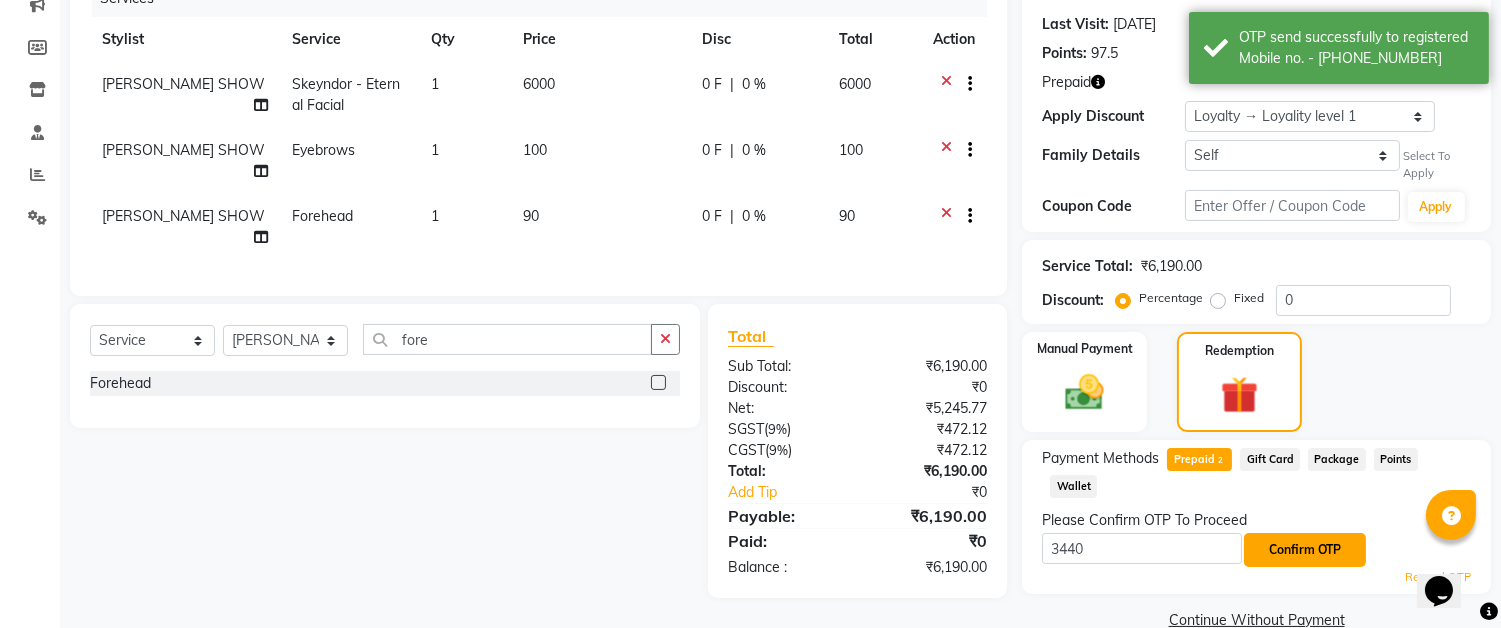 click on "Confirm OTP" 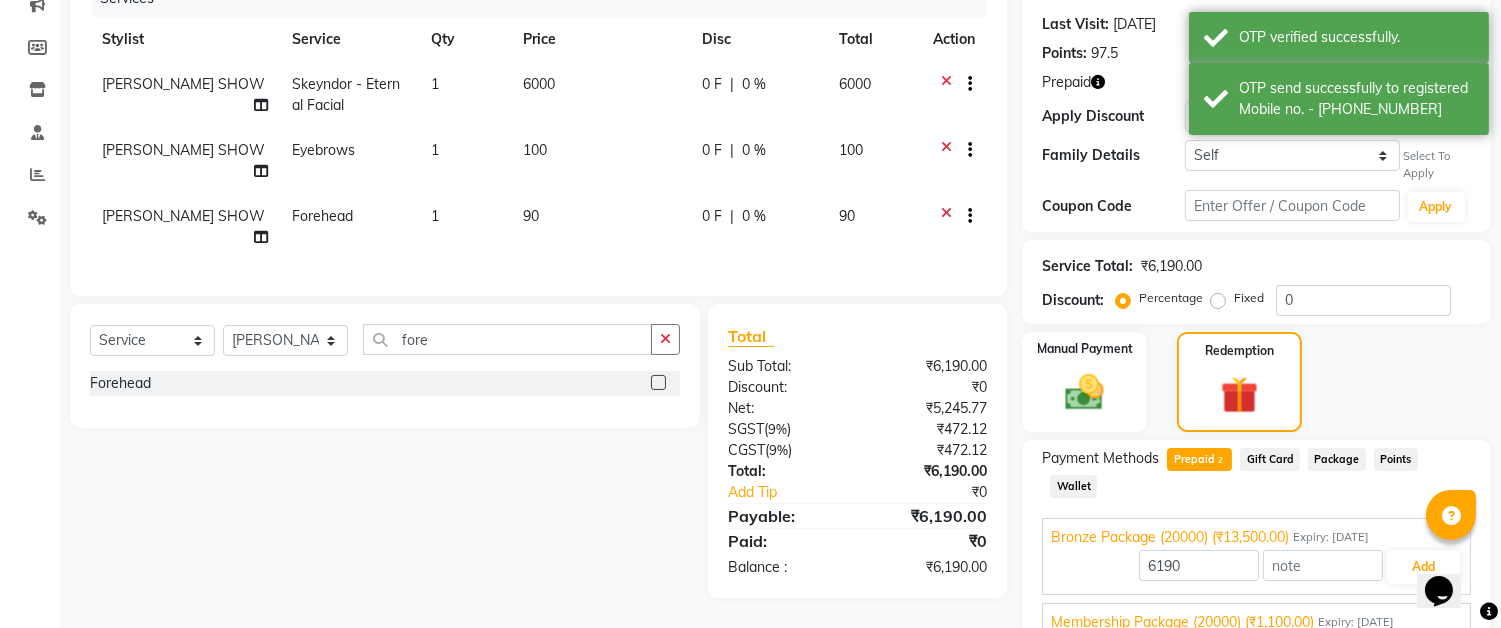 scroll, scrollTop: 332, scrollLeft: 0, axis: vertical 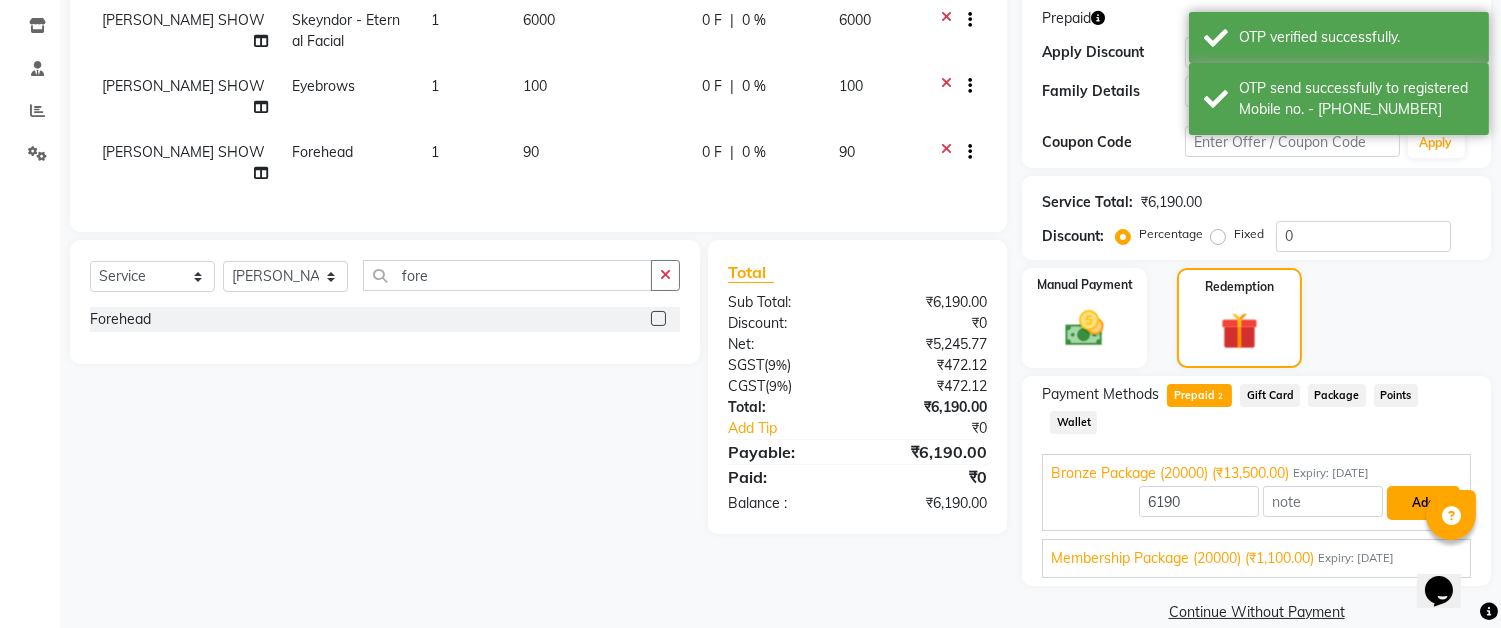 click on "Add" at bounding box center (1423, 503) 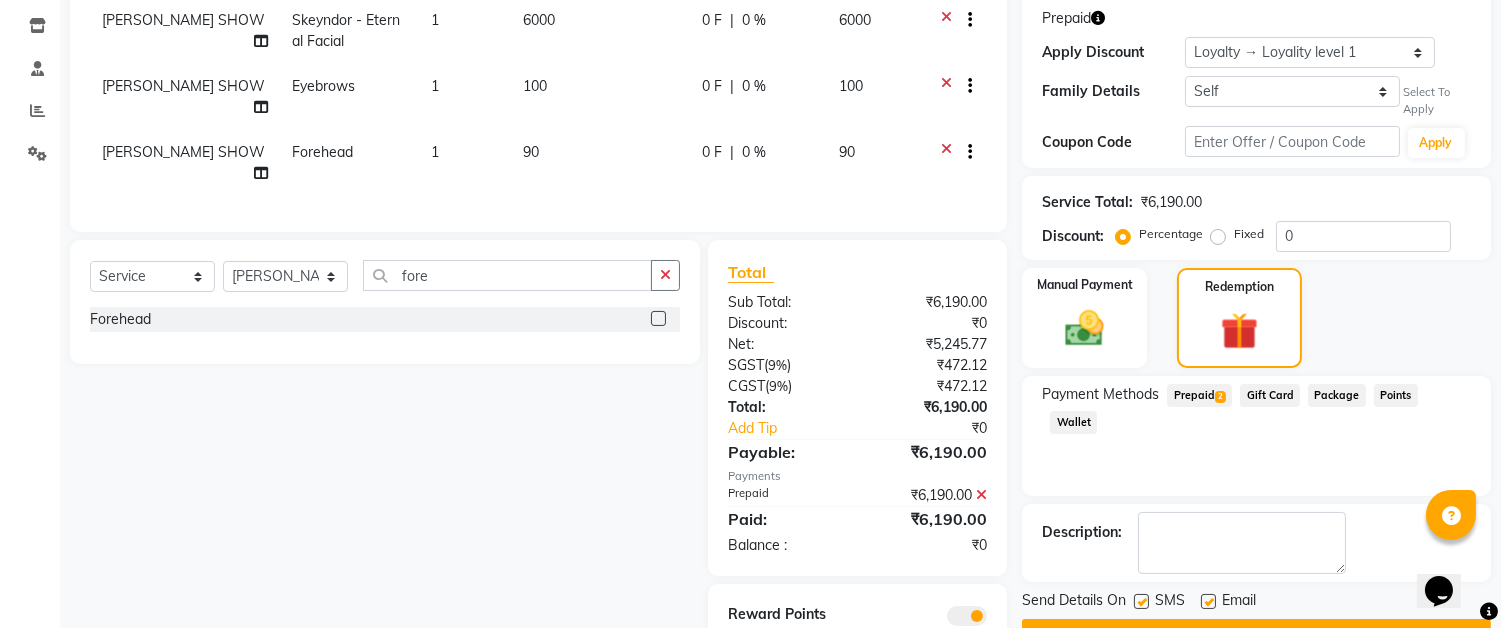 scroll, scrollTop: 391, scrollLeft: 0, axis: vertical 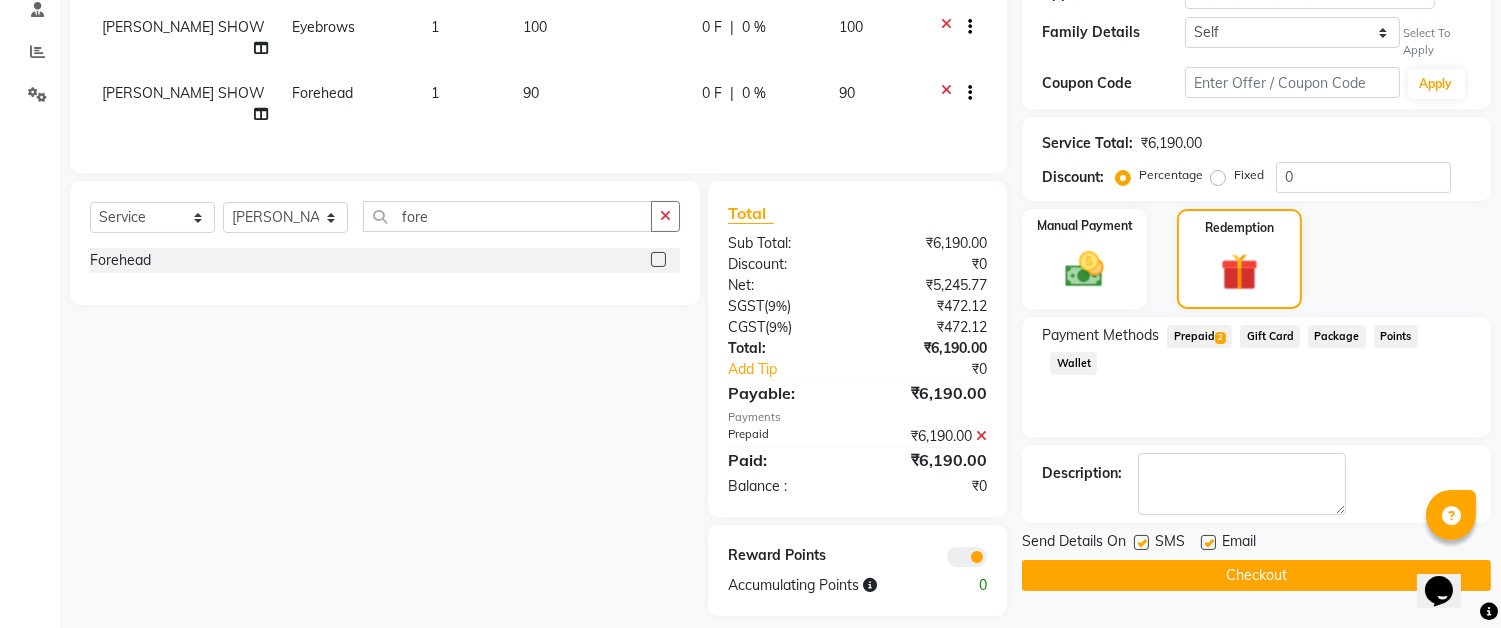 click on "Checkout" 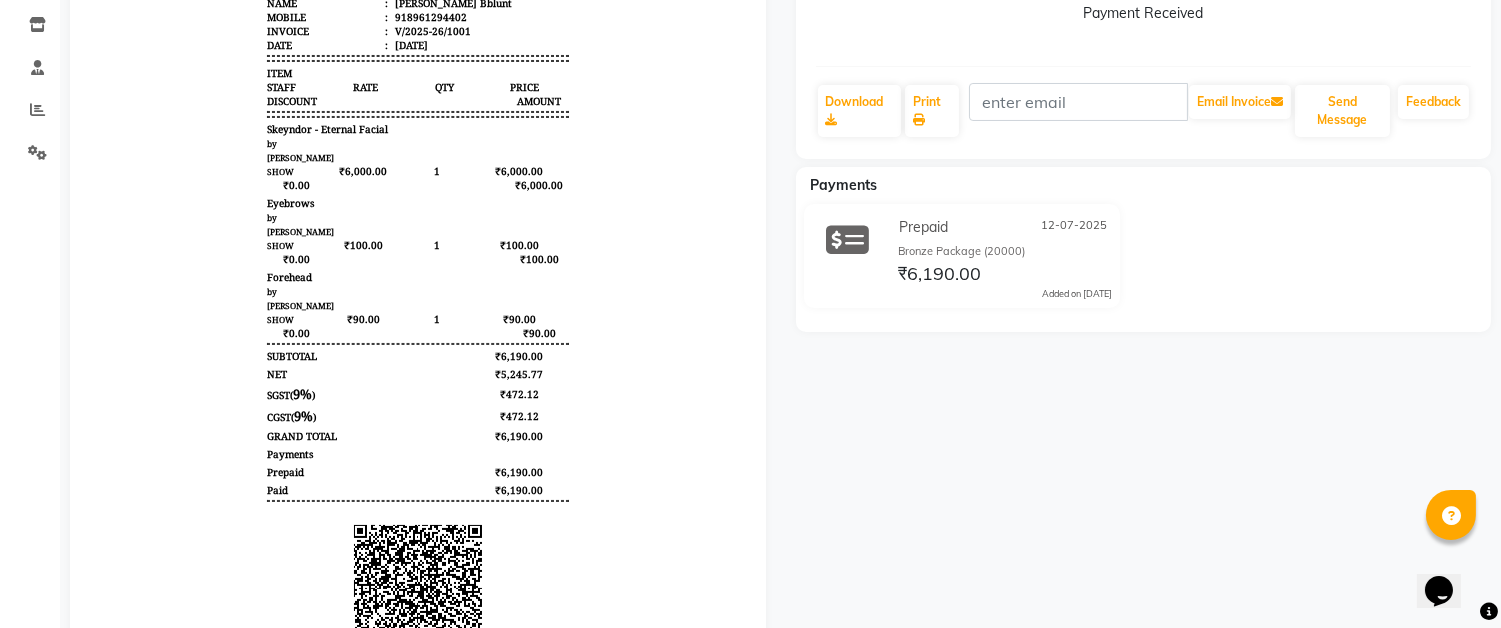 scroll, scrollTop: 585, scrollLeft: 0, axis: vertical 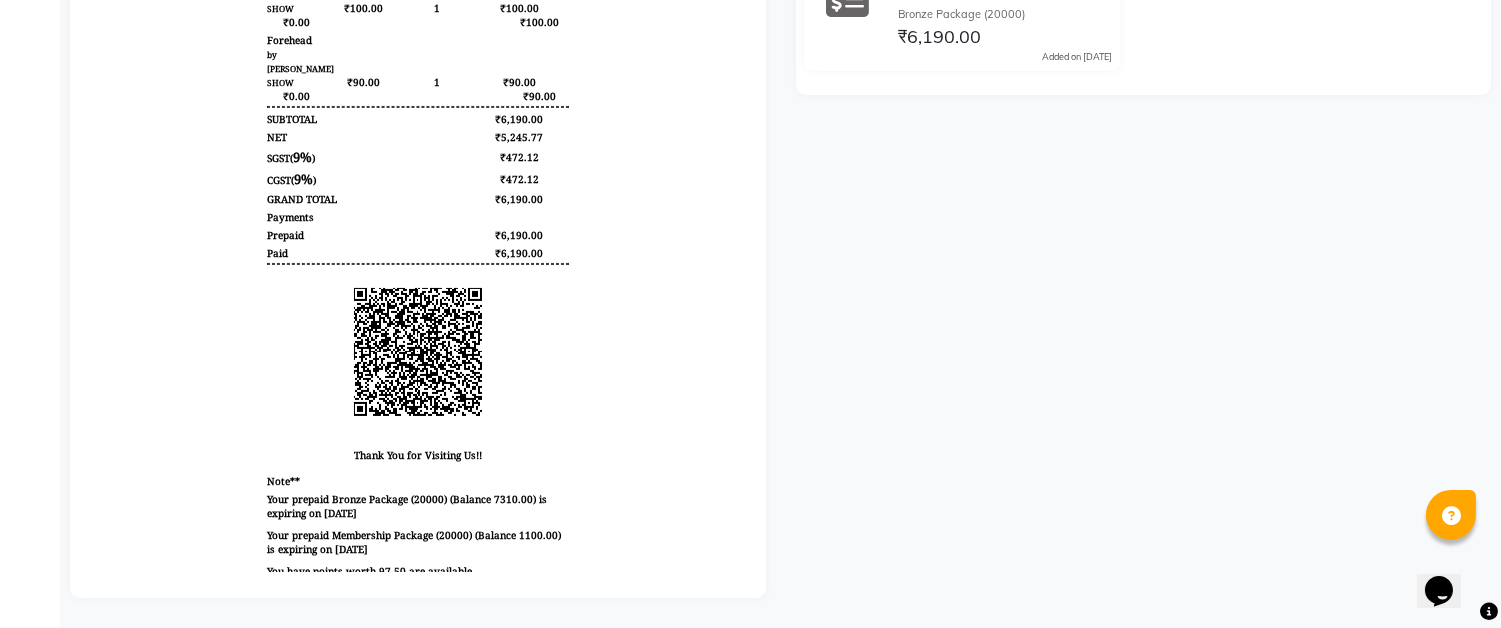 select on "service" 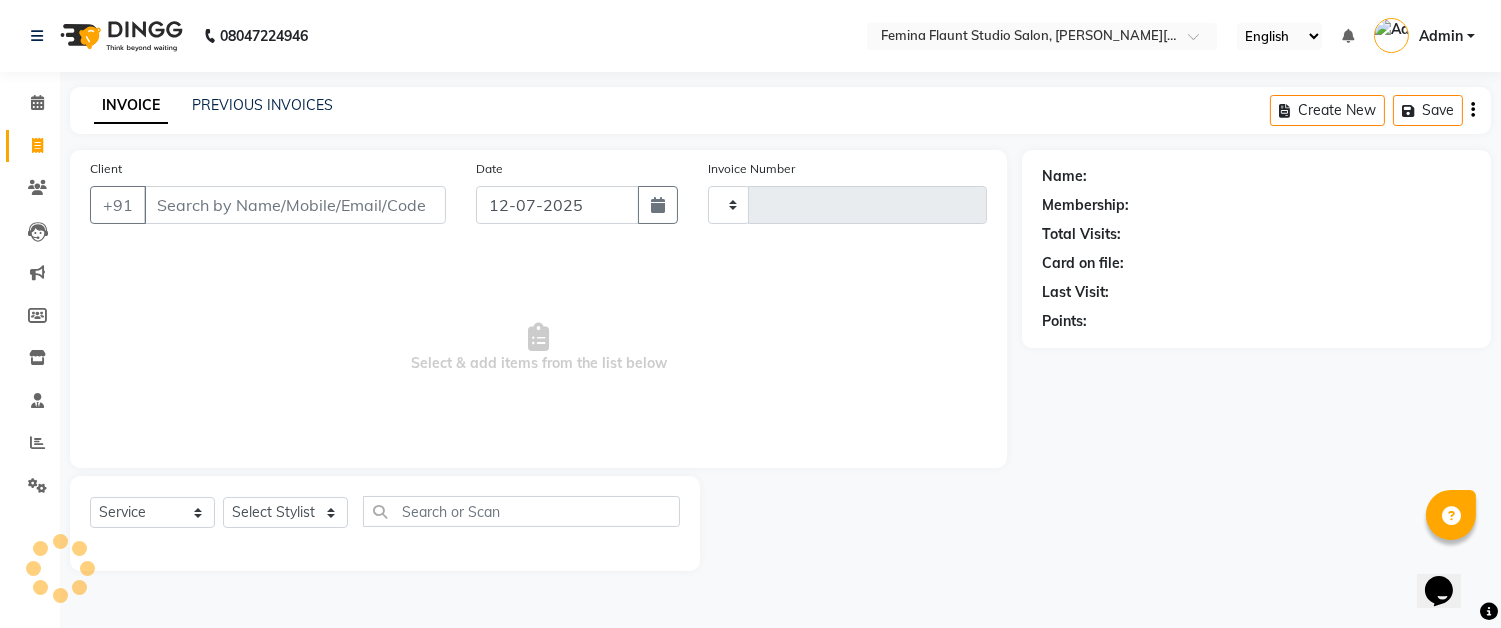 type on "1002" 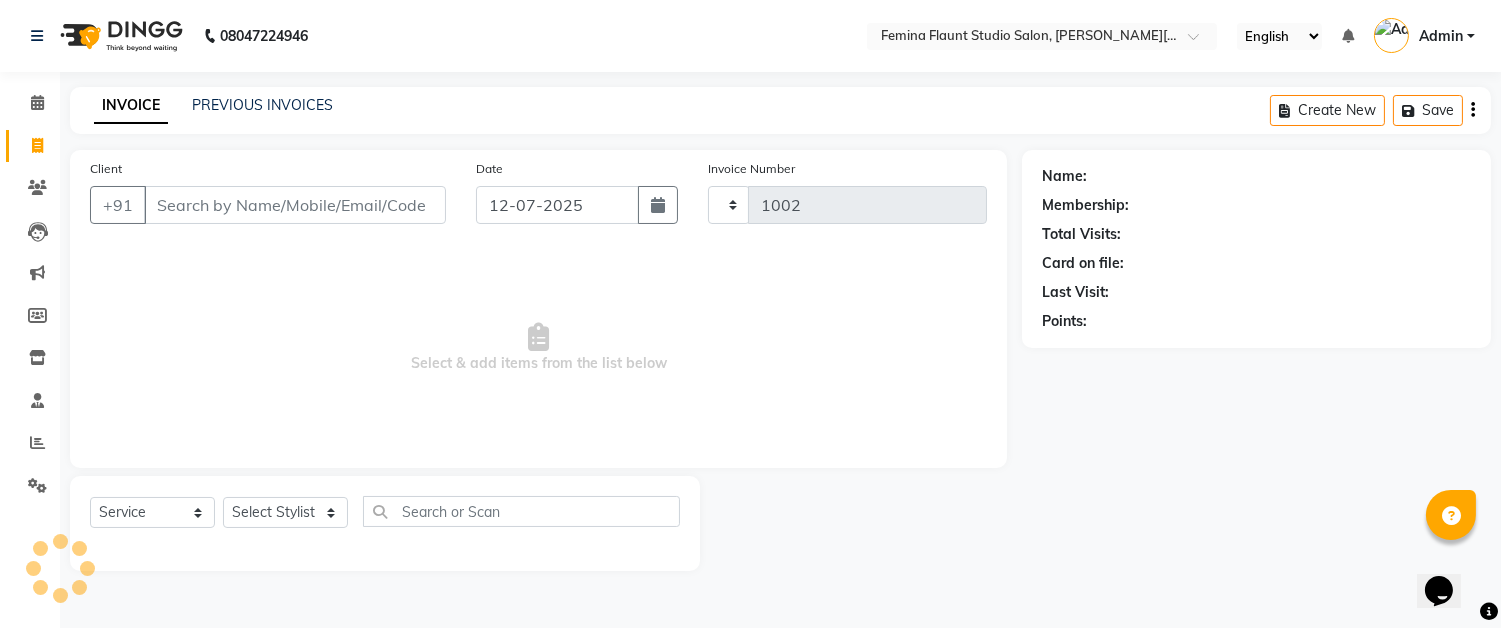 select on "5231" 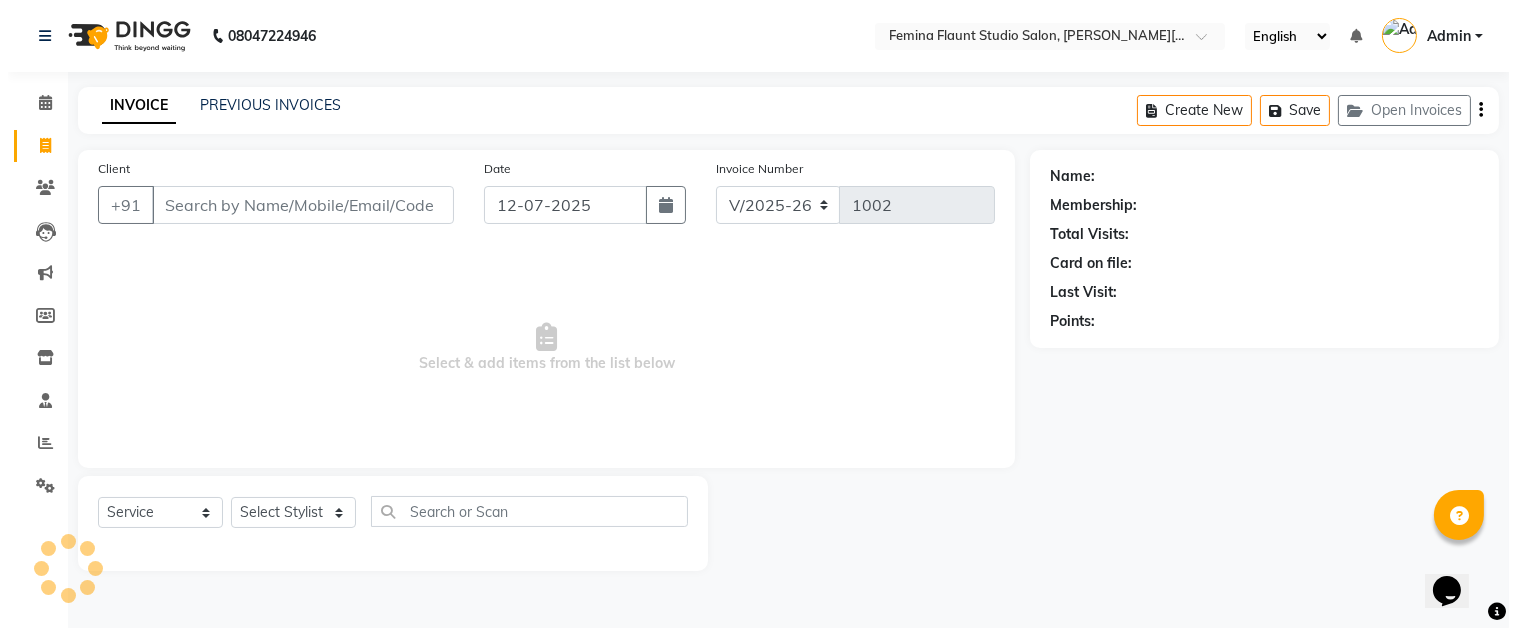 scroll, scrollTop: 0, scrollLeft: 0, axis: both 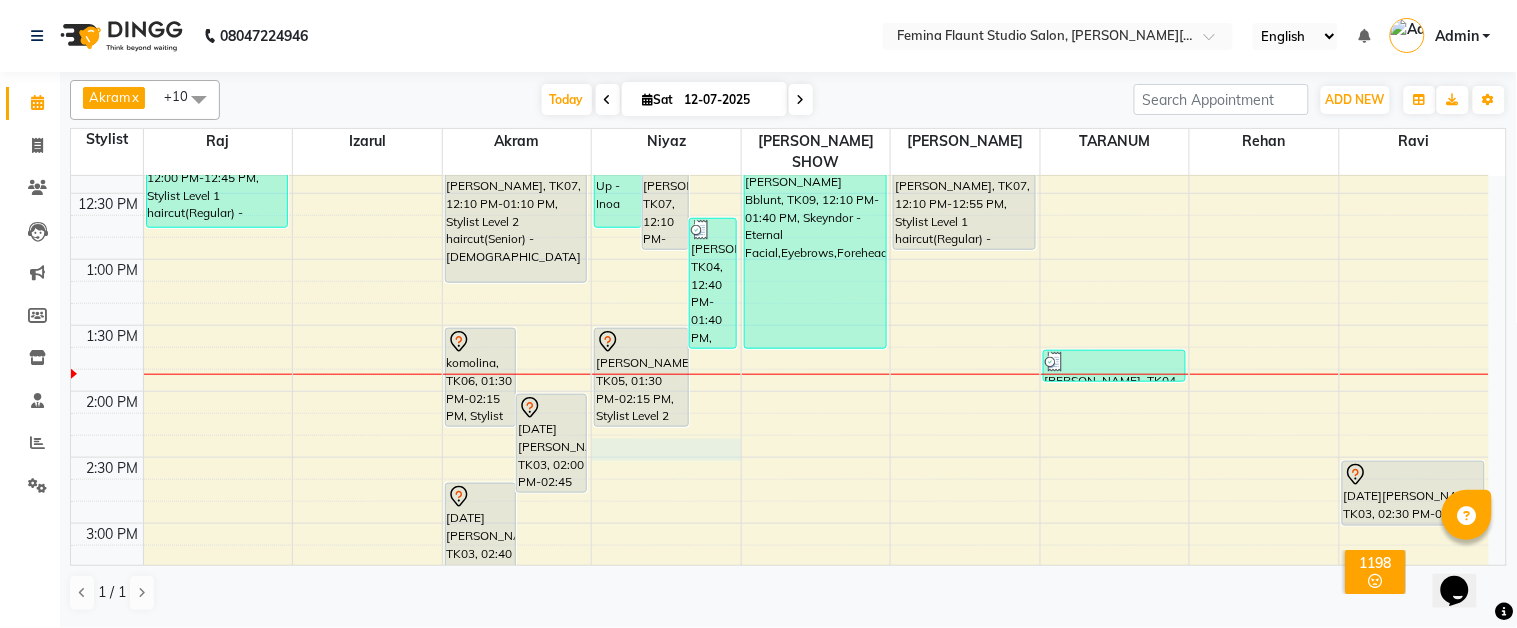click on "9:00 AM 9:30 AM 10:00 AM 10:30 AM 11:00 AM 11:30 AM 12:00 PM 12:30 PM 1:00 PM 1:30 PM 2:00 PM 2:30 PM 3:00 PM 3:30 PM 4:00 PM 4:30 PM 5:00 PM 5:30 PM 6:00 PM 6:30 PM 7:00 PM 7:30 PM 8:00 PM 8:30 PM 9:00 PM 9:30 PM     akshita, TK08, 12:00 PM-12:45 PM, Stylist Level 1 haircut(Regular) - Male             komolina, TK06, 01:30 PM-02:15 PM, Stylist Level 2 haircut(Senior) - Male             kartik aiyar, TK03, 02:00 PM-02:45 PM, Stylist Level 2 haircut(Senior) - Male             kartik aiyar, TK03, 02:40 PM-03:25 PM, Global Hair Colour - Inoa - Male             ritesh karnani, TK07, 12:10 PM-01:10 PM, Stylist Level 2 haircut(Senior) - Female             RIAA DUTTA, TK02, 05:00 PM-06:30 PM, Touch Up - pH     dipayan chatterjee, TK04, 11:15 AM-12:45 PM, Touch Up - Inoa             ritesh karnani, TK07, 12:10 PM-12:55 PM, Stylist Level 2 haircut(Senior) - Male     dipayan chatterjee, TK04, 12:40 PM-01:40 PM, Stylist Level 2 haircut(Senior) - Female" at bounding box center (780, 589) 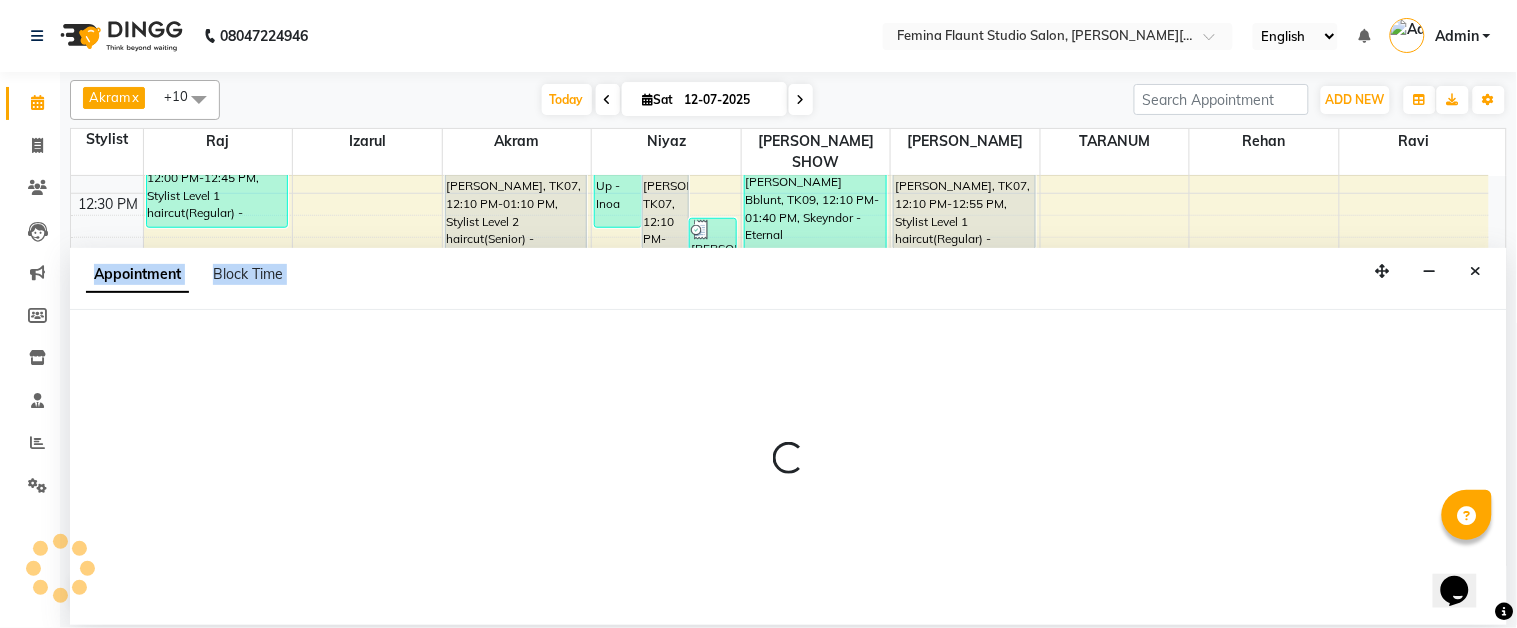 select on "83062" 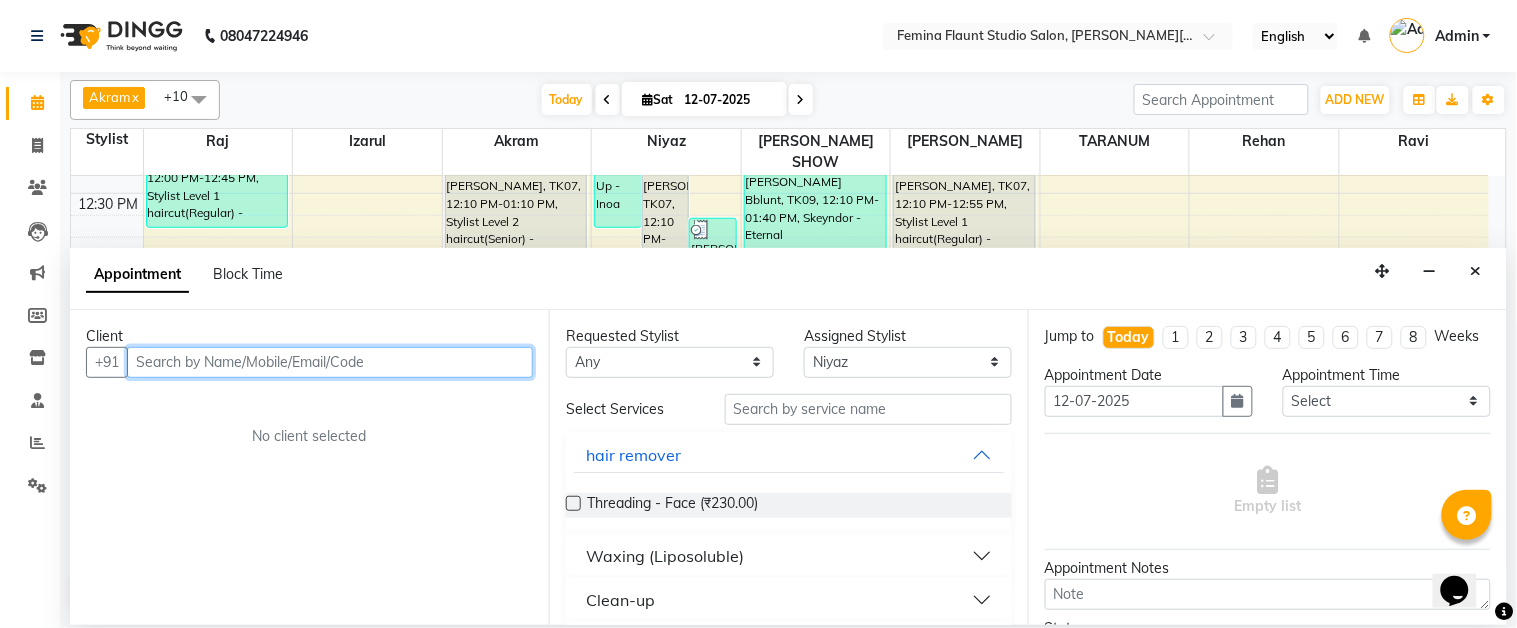 click at bounding box center [330, 362] 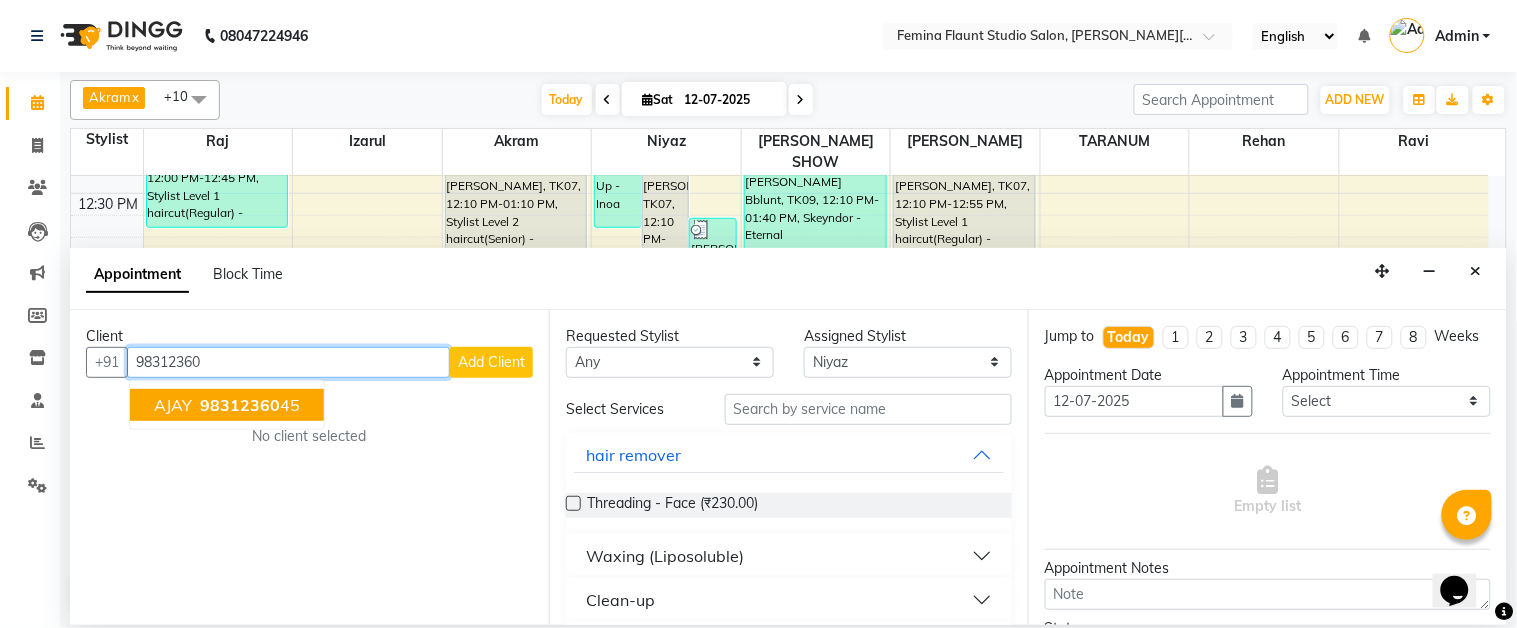 click on "98312360 45" at bounding box center [248, 405] 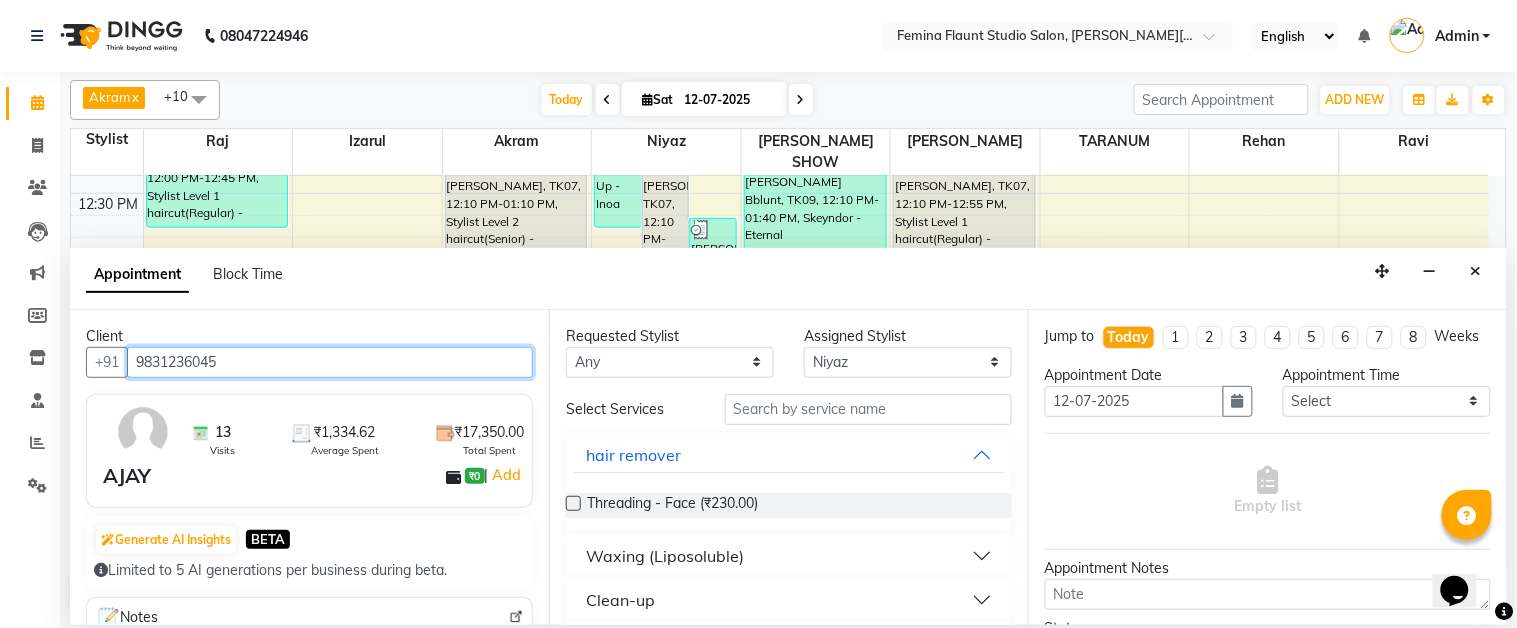 type on "9831236045" 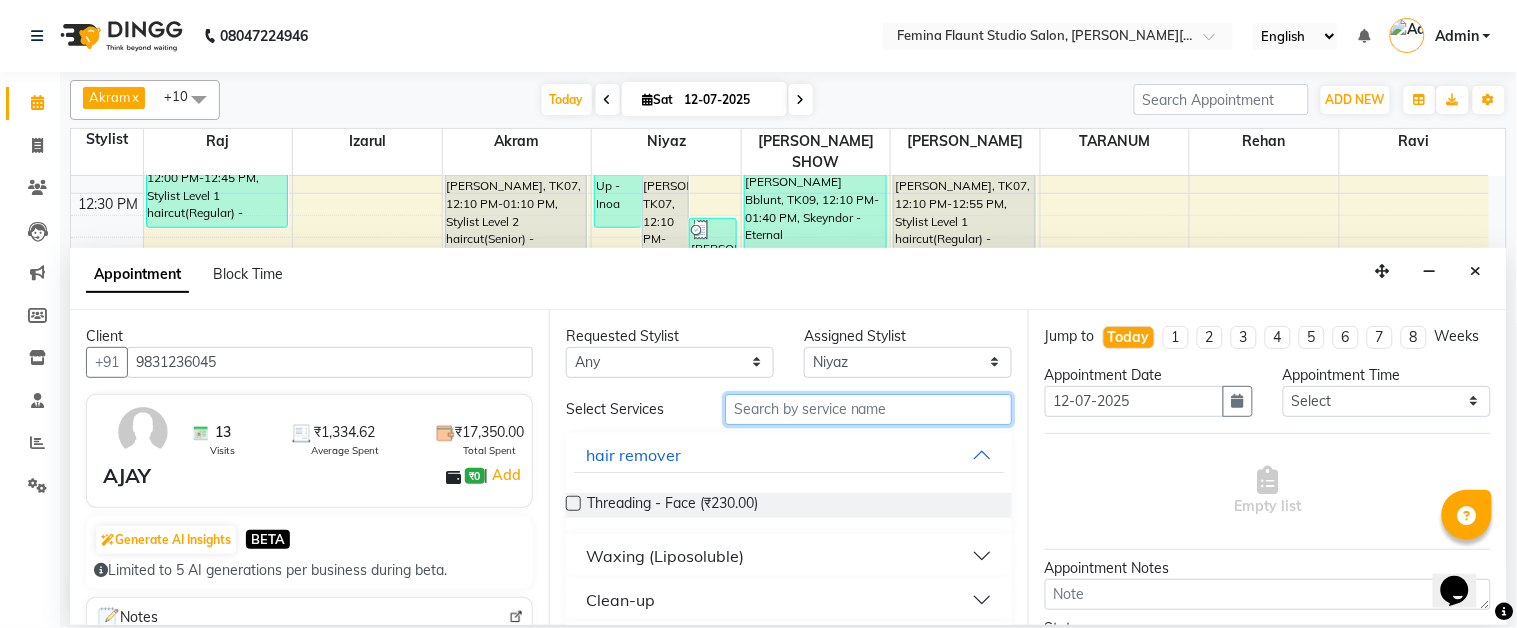 click at bounding box center [868, 409] 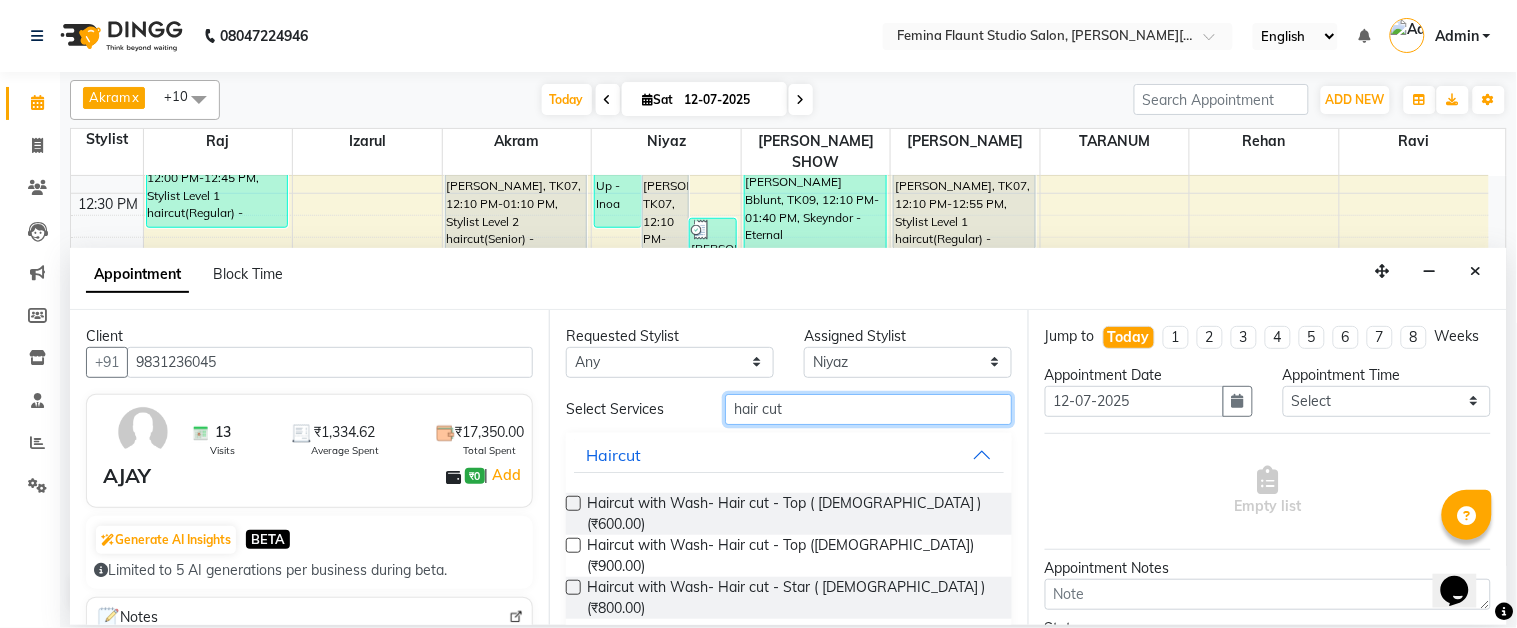 click on "hair cut" at bounding box center [868, 409] 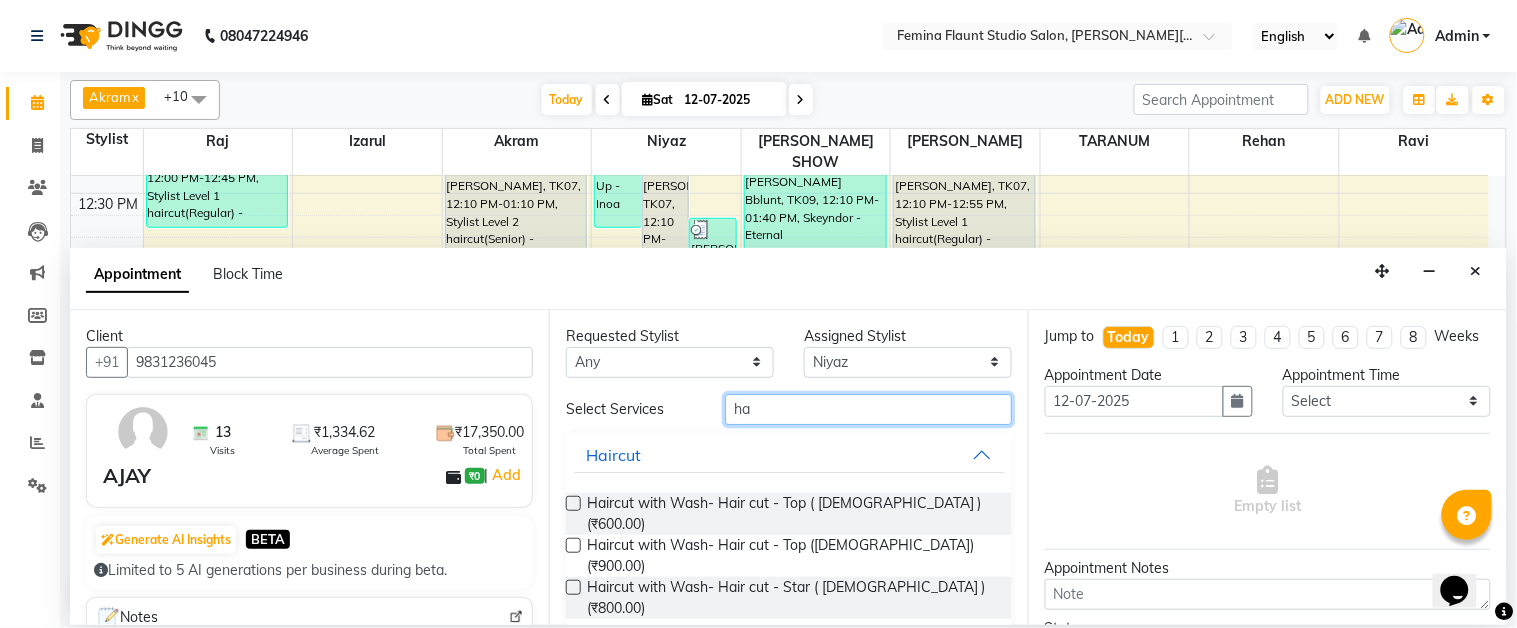 type on "h" 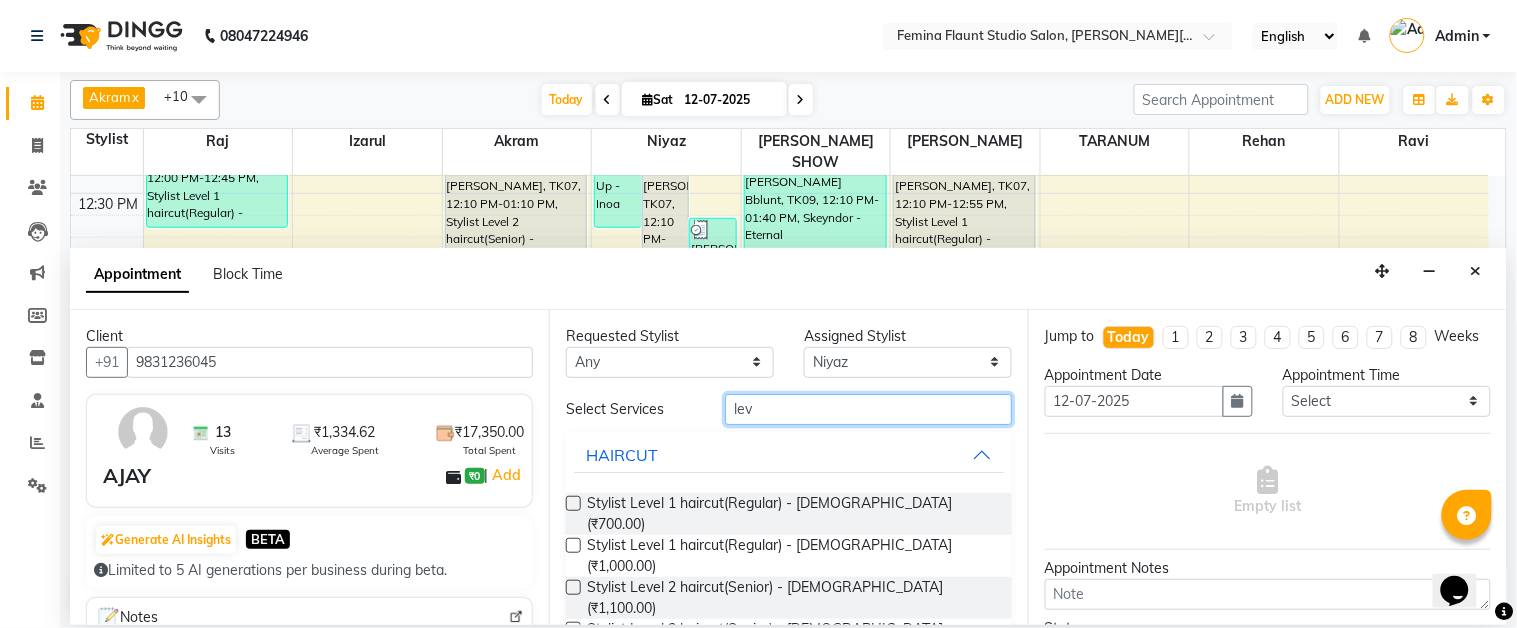 type on "lev" 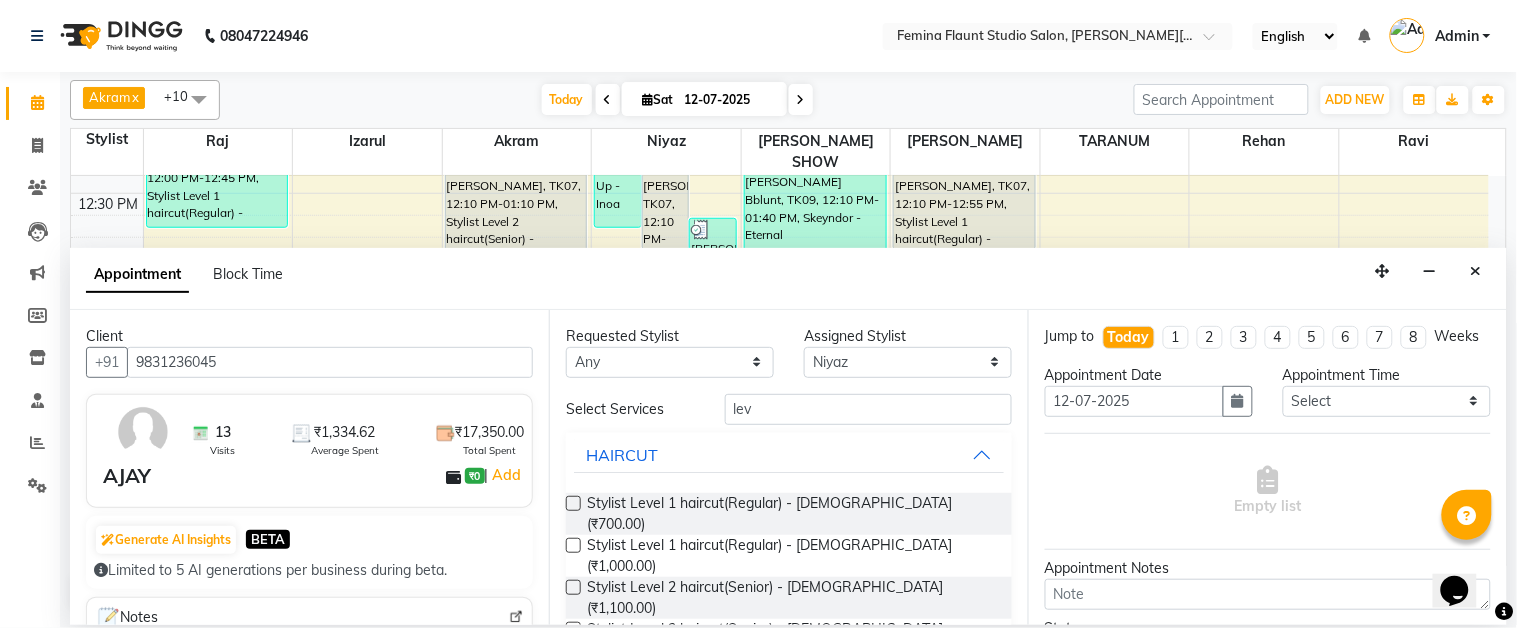 click at bounding box center [573, 587] 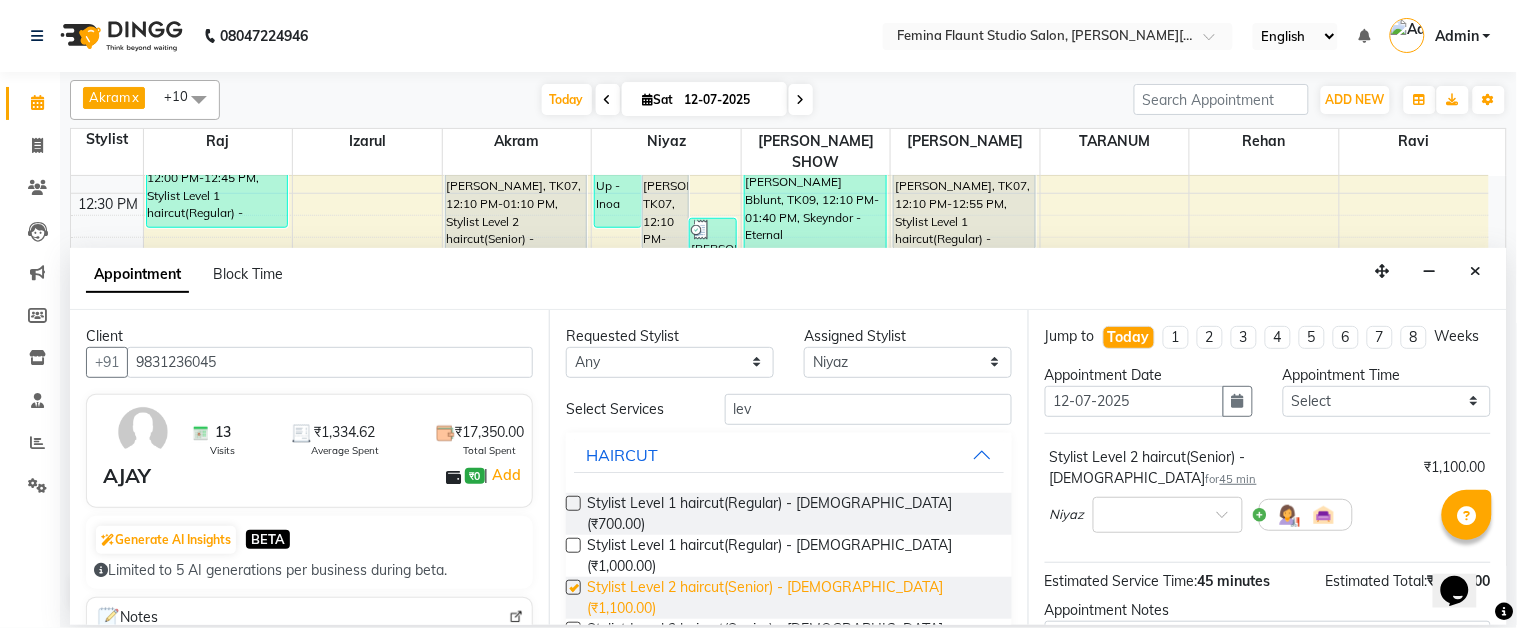 checkbox on "false" 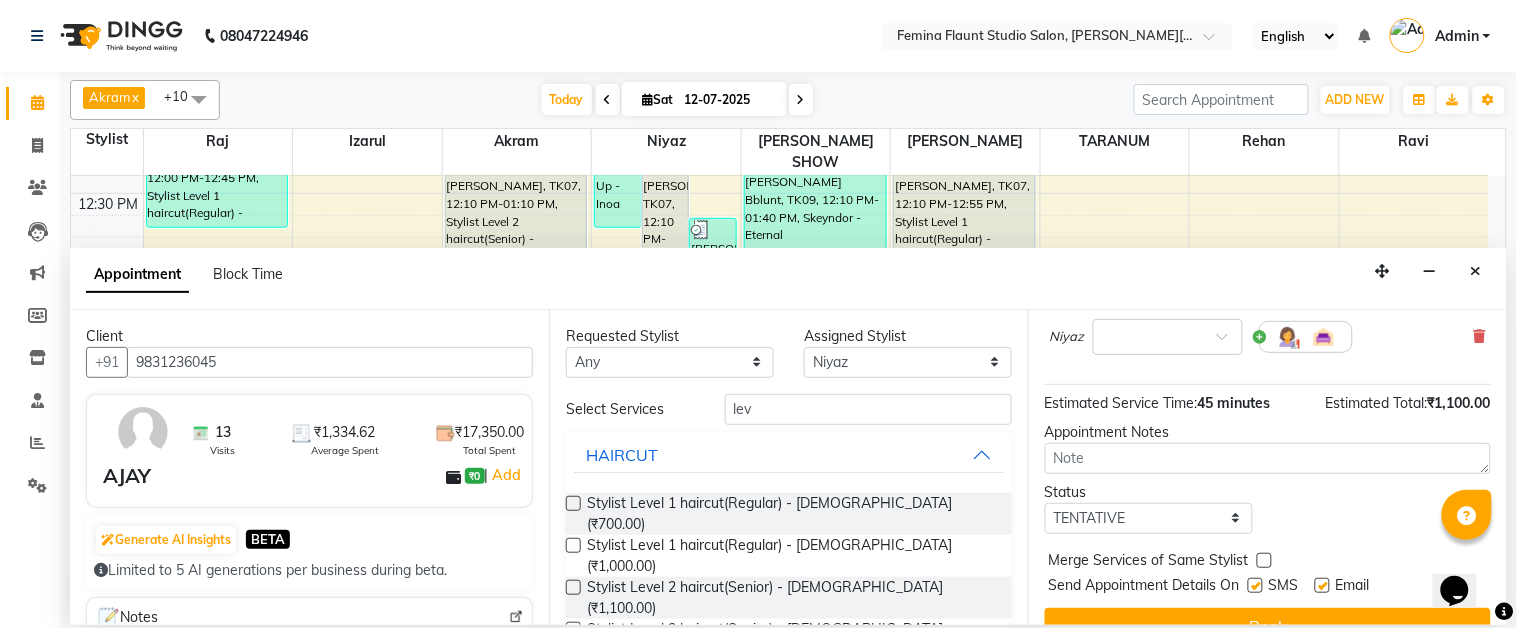 scroll, scrollTop: 211, scrollLeft: 0, axis: vertical 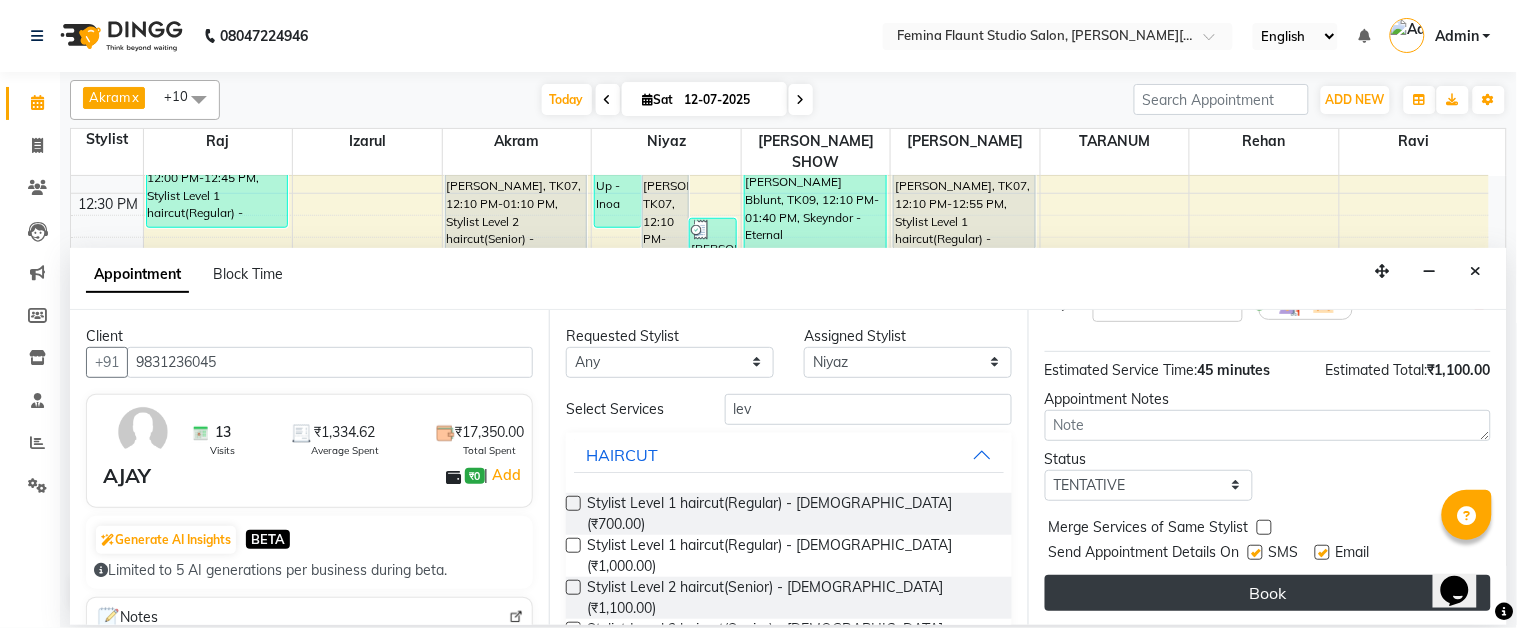 click on "Book" at bounding box center [1268, 593] 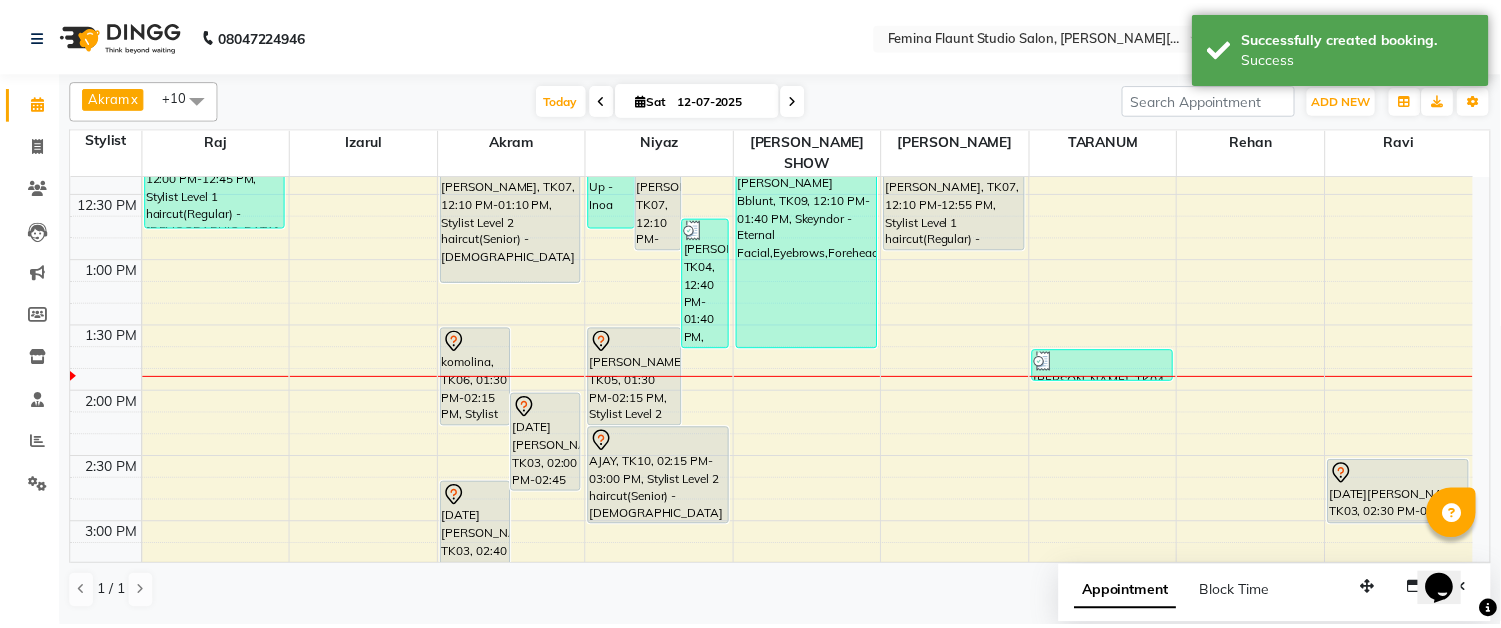 scroll, scrollTop: 555, scrollLeft: 0, axis: vertical 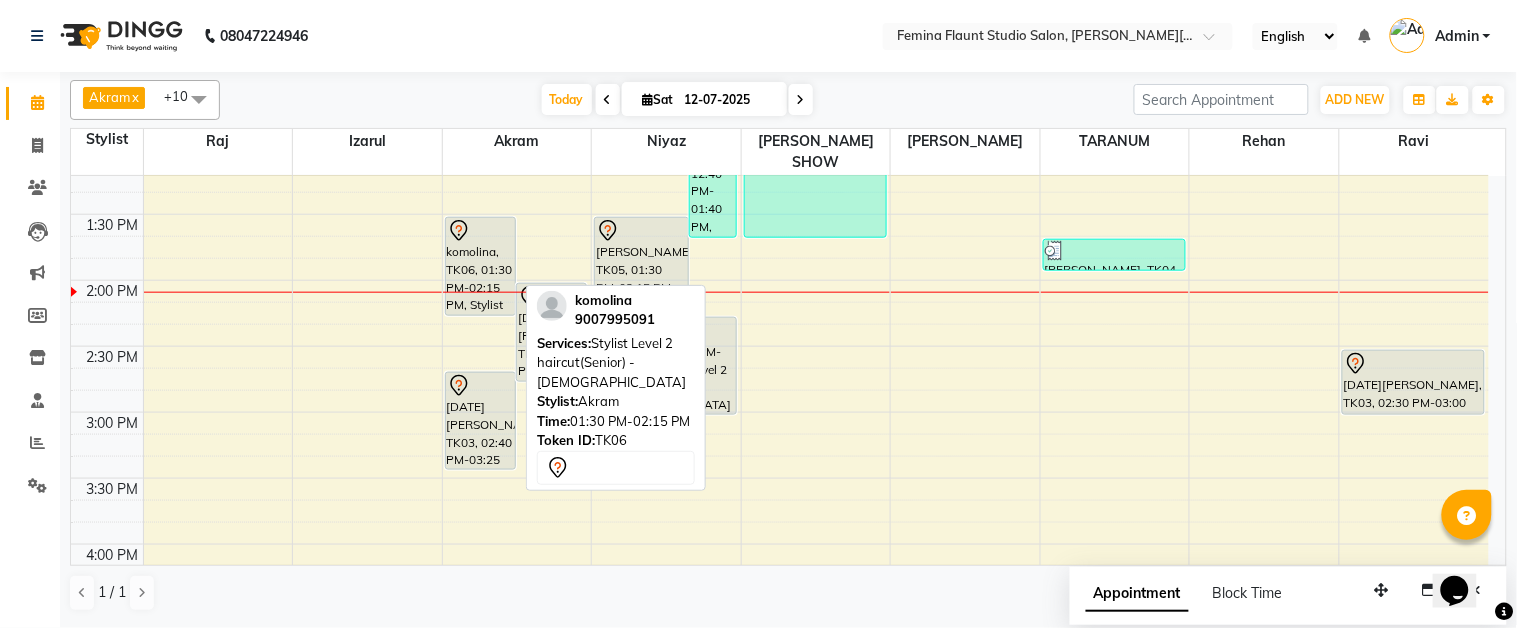 click on "komolina, TK06, 01:30 PM-02:15 PM, Stylist Level 2 haircut(Senior) - [DEMOGRAPHIC_DATA]" at bounding box center (480, 266) 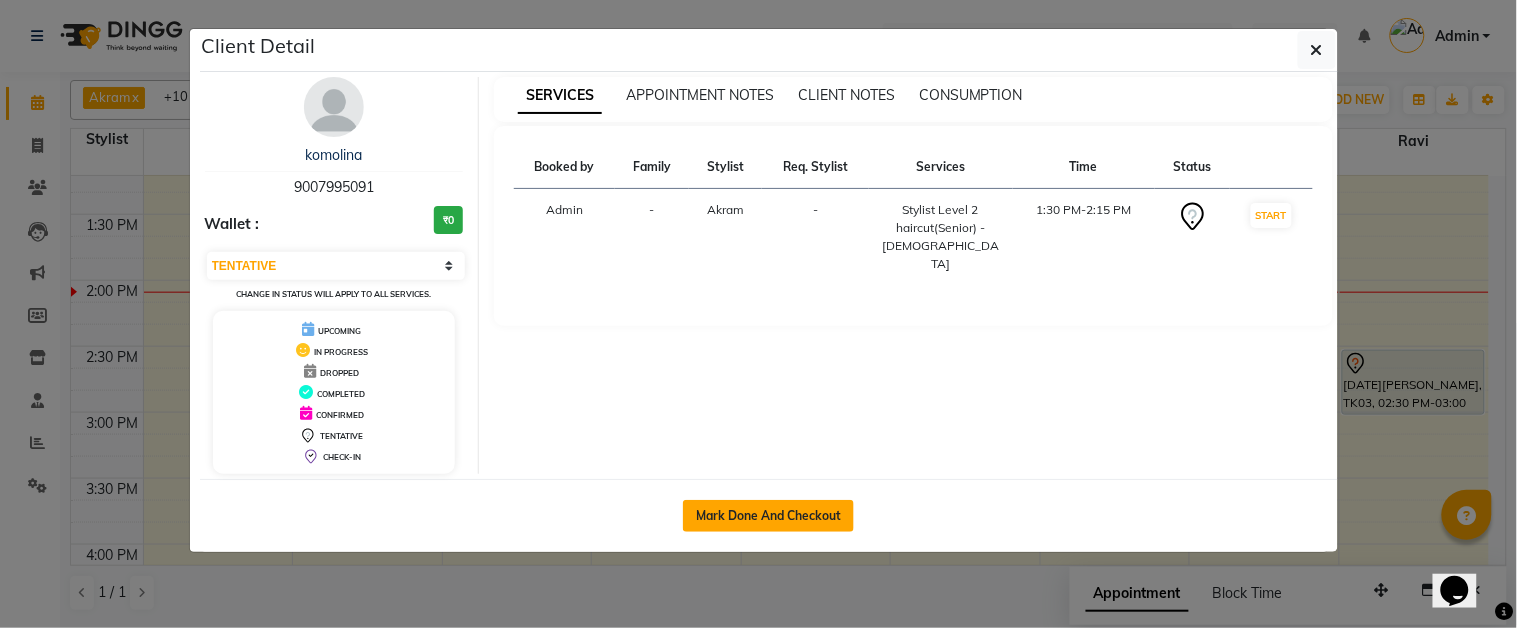 click on "Mark Done And Checkout" 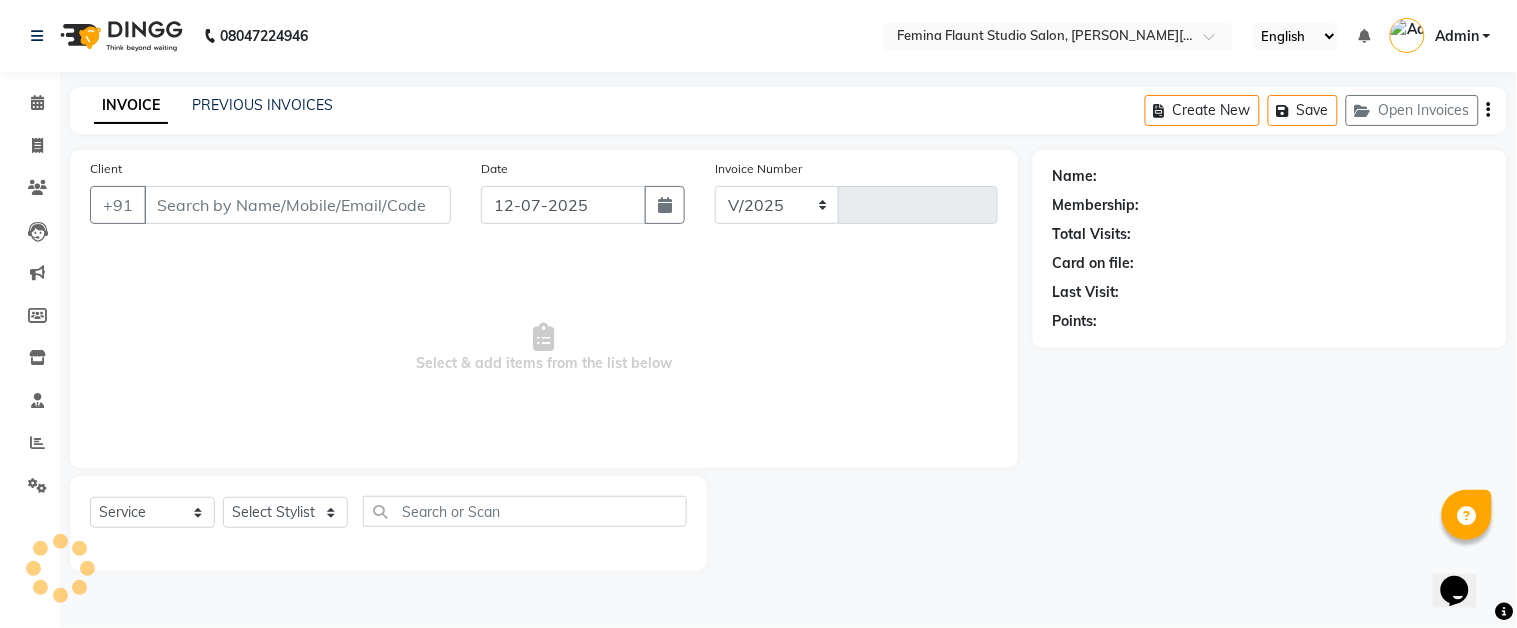 select on "5231" 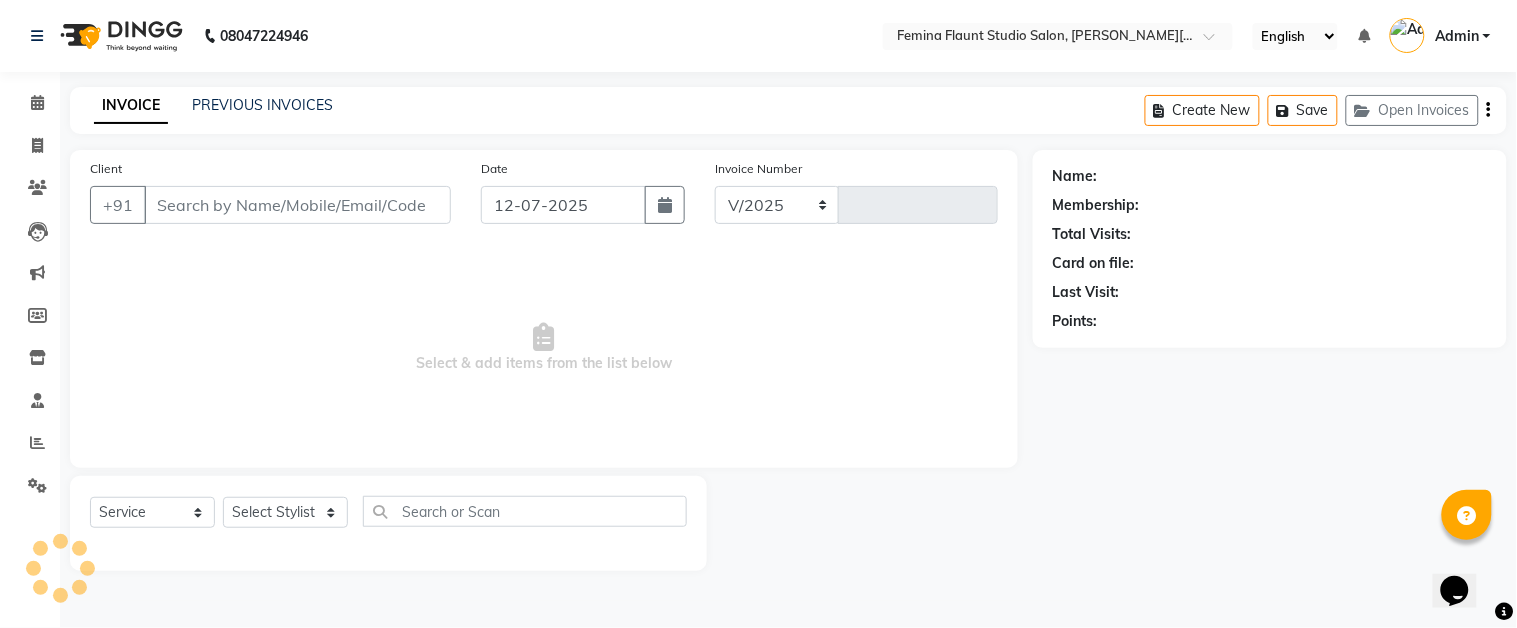 type on "1002" 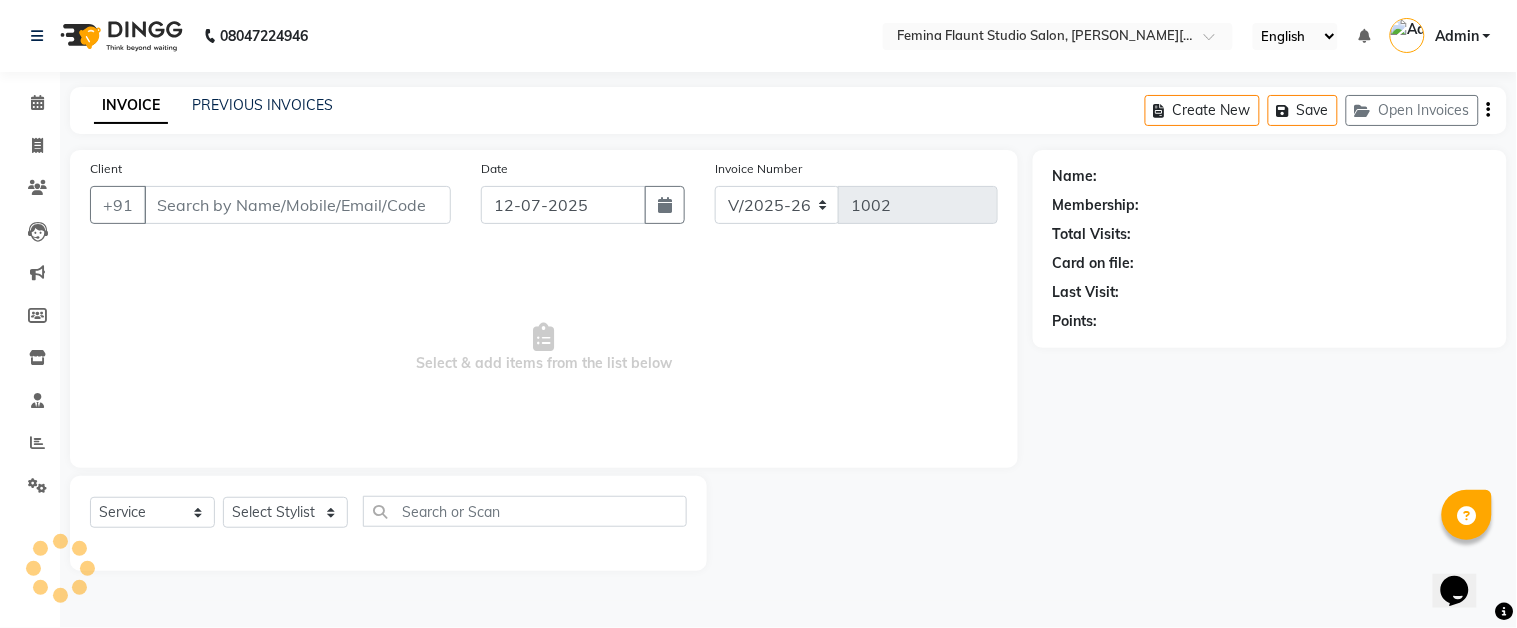 type on "9007995091" 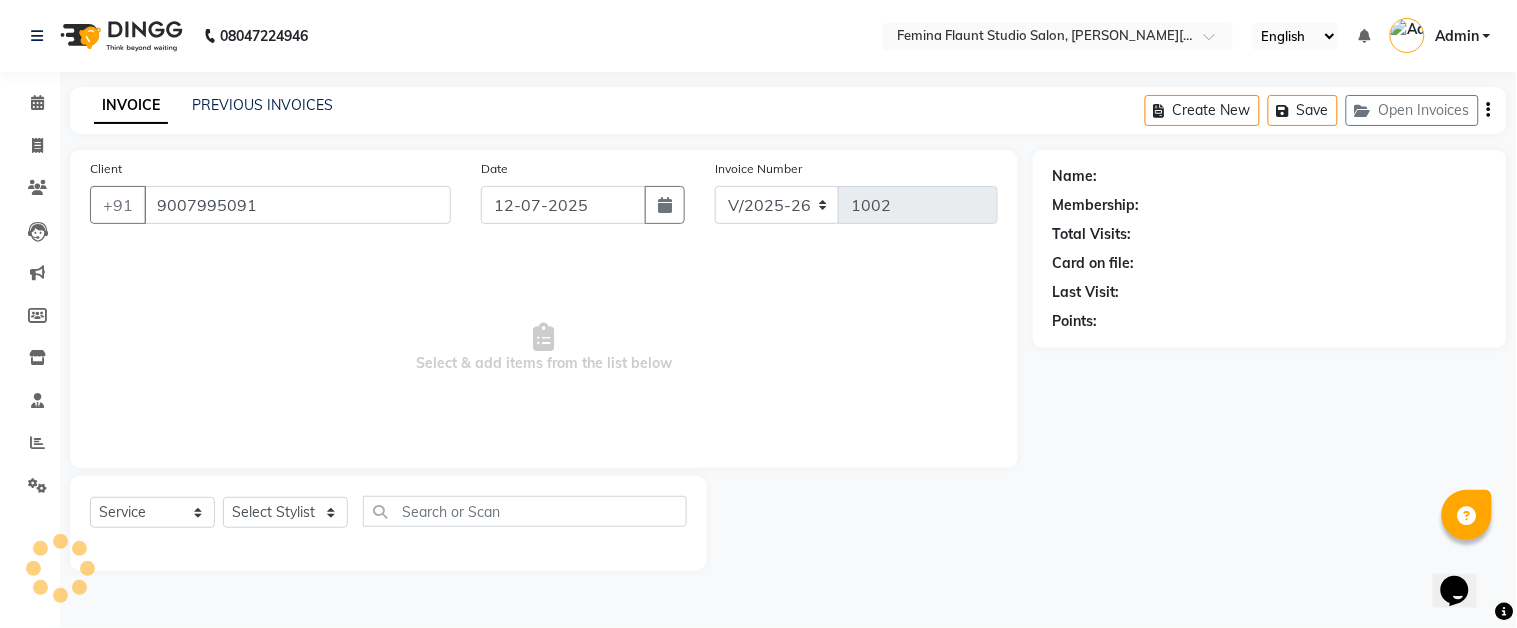 select on "83059" 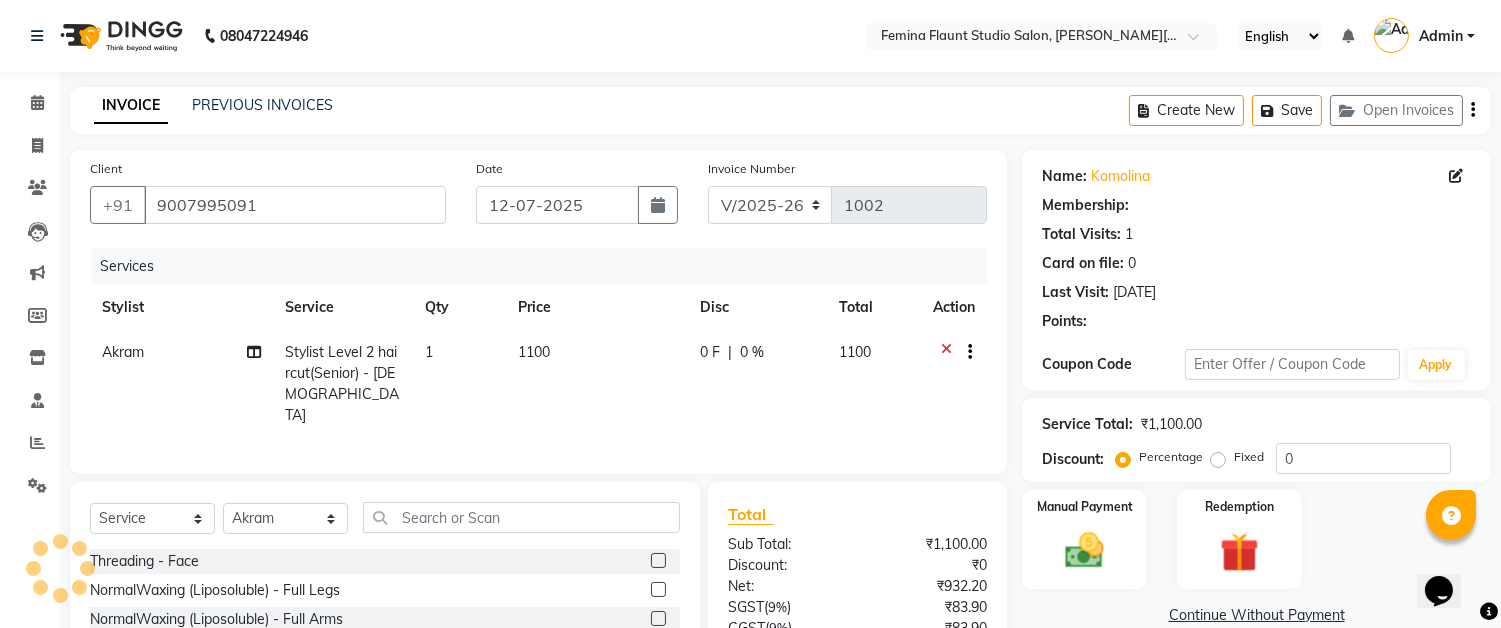 select on "1: Object" 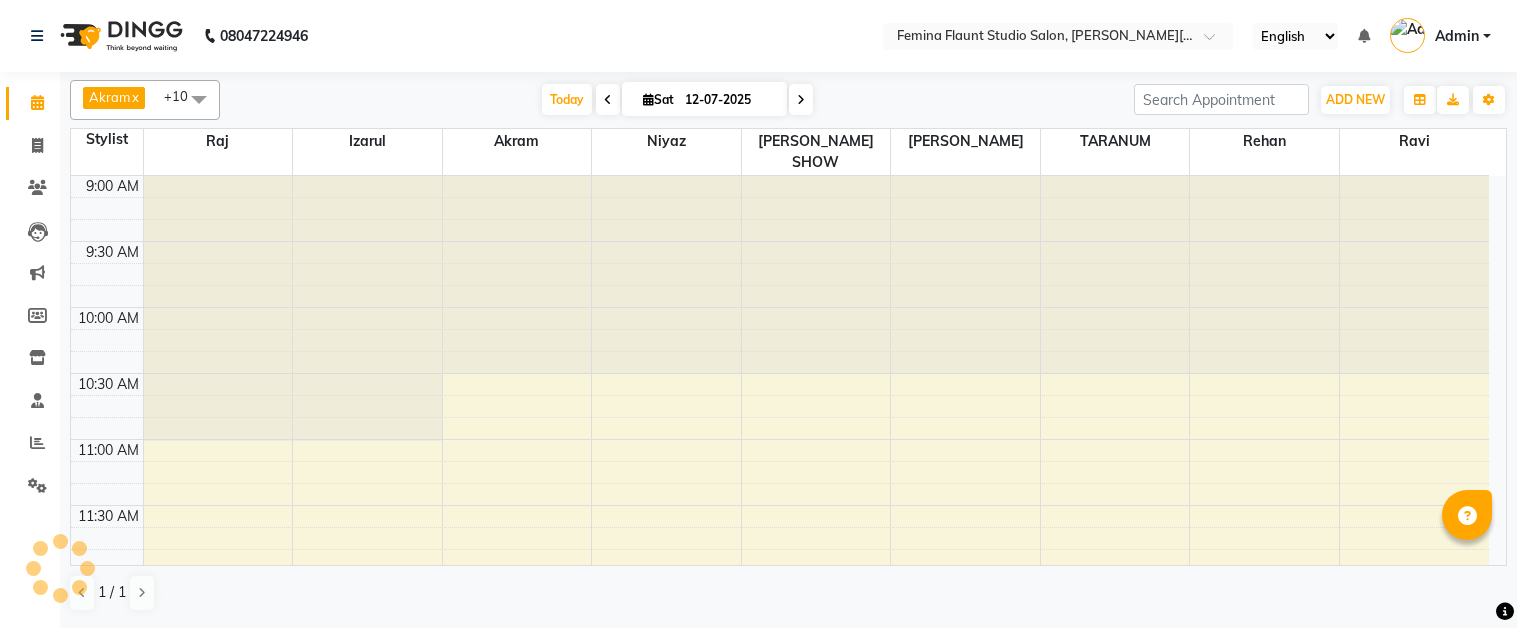 scroll, scrollTop: 0, scrollLeft: 0, axis: both 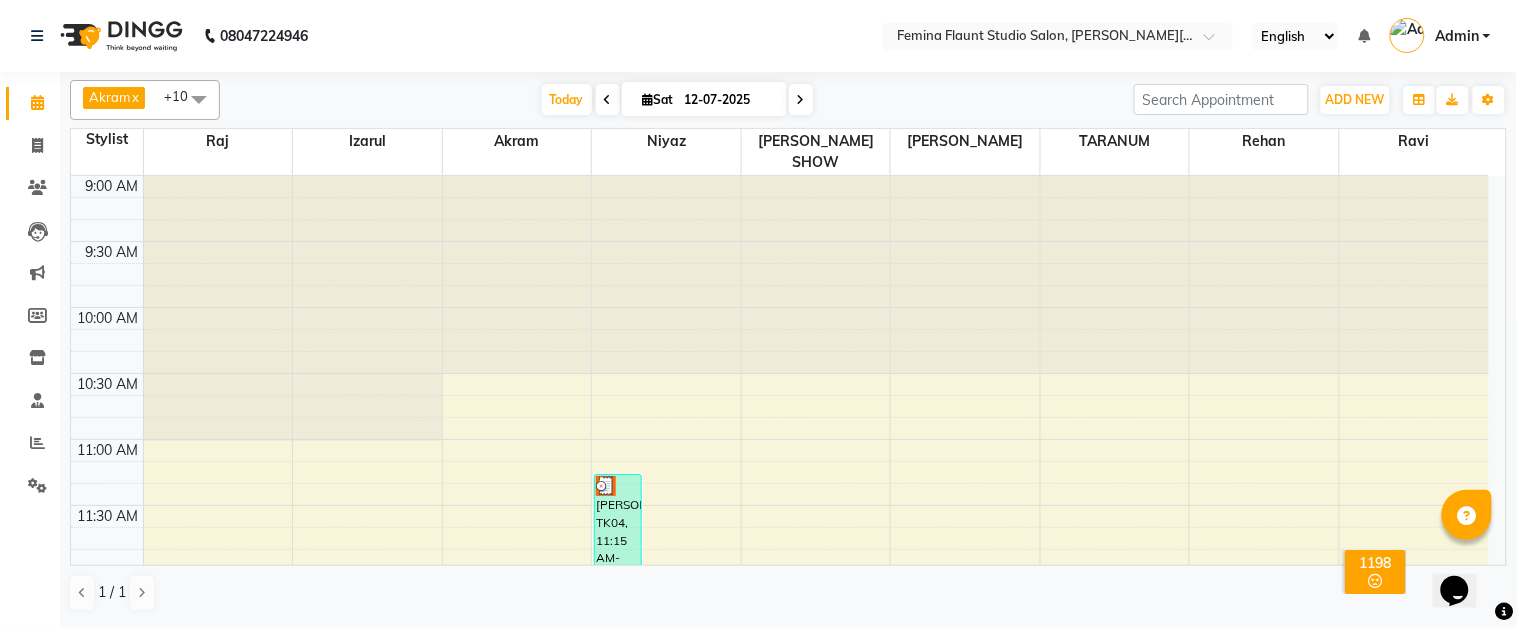 click on "9:00 AM 9:30 AM 10:00 AM 10:30 AM 11:00 AM 11:30 AM 12:00 PM 12:30 PM 1:00 PM 1:30 PM 2:00 PM 2:30 PM 3:00 PM 3:30 PM 4:00 PM 4:30 PM 5:00 PM 5:30 PM 6:00 PM 6:30 PM 7:00 PM 7:30 PM 8:00 PM 8:30 PM 9:00 PM 9:30 PM             [PERSON_NAME], TK06, 01:30 PM-02:15 PM, Stylist Level 2 haircut(Senior) - [DEMOGRAPHIC_DATA]             [DATE][PERSON_NAME], TK03, 02:00 PM-02:45 PM, Stylist Level 2 haircut(Senior) - [DEMOGRAPHIC_DATA]             [DATE][PERSON_NAME], TK03, 02:40 PM-03:25 PM, Global Hair Colour - Inoa - [DEMOGRAPHIC_DATA]             [PERSON_NAME], TK07, 12:10 PM-01:10 PM, Stylist Level 2 haircut(Senior) - [DEMOGRAPHIC_DATA]             RIAA DUTTA, TK02, 05:00 PM-06:30 PM, Touch Up - pH     [PERSON_NAME], TK04, 11:15 AM-12:45 PM, Touch Up - Inoa             [PERSON_NAME], TK07, 12:10 PM-12:55 PM, Stylist Level 2 haircut(Senior) - [DEMOGRAPHIC_DATA]     [PERSON_NAME], TK04, 12:40 PM-01:40 PM, Stylist Level 2 haircut(Senior) - [DEMOGRAPHIC_DATA]             [PERSON_NAME], TK05, 01:30 PM-02:15 PM, Stylist Level 2 haircut(Senior) - [DEMOGRAPHIC_DATA]" at bounding box center [780, 1033] 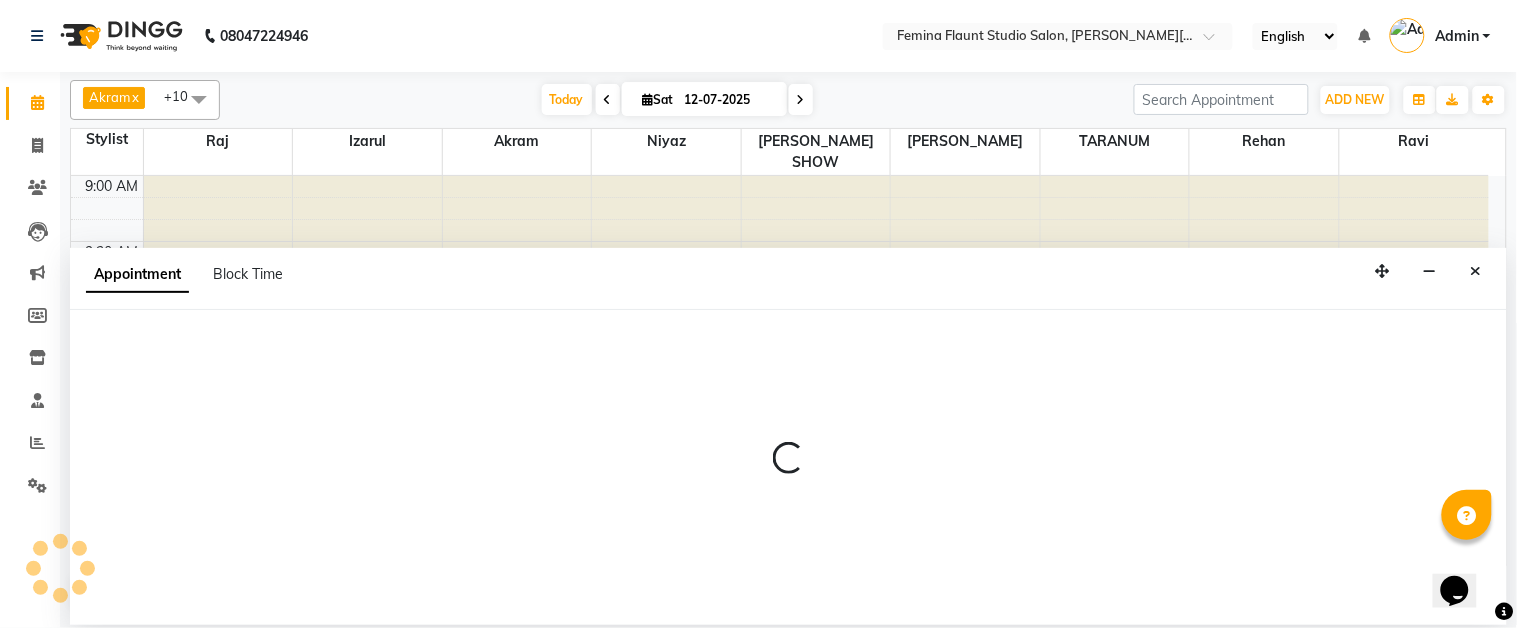 select on "37645" 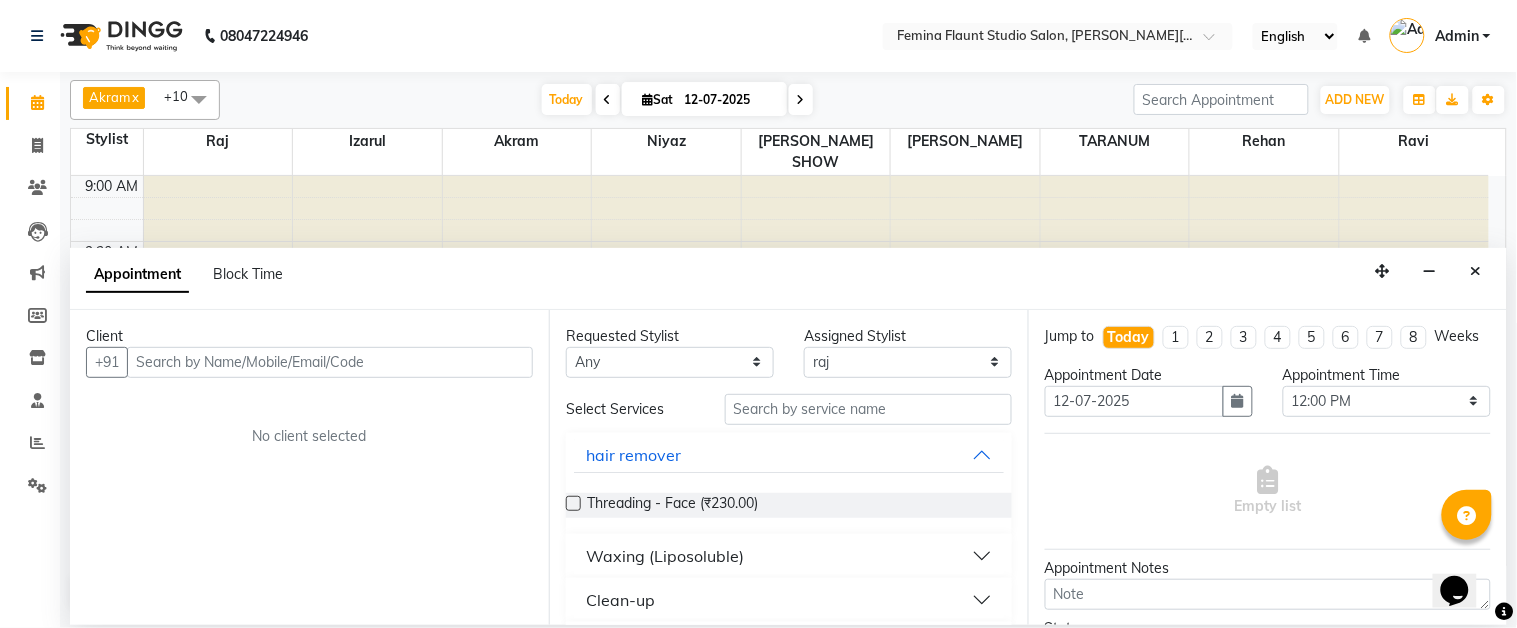 click at bounding box center (330, 362) 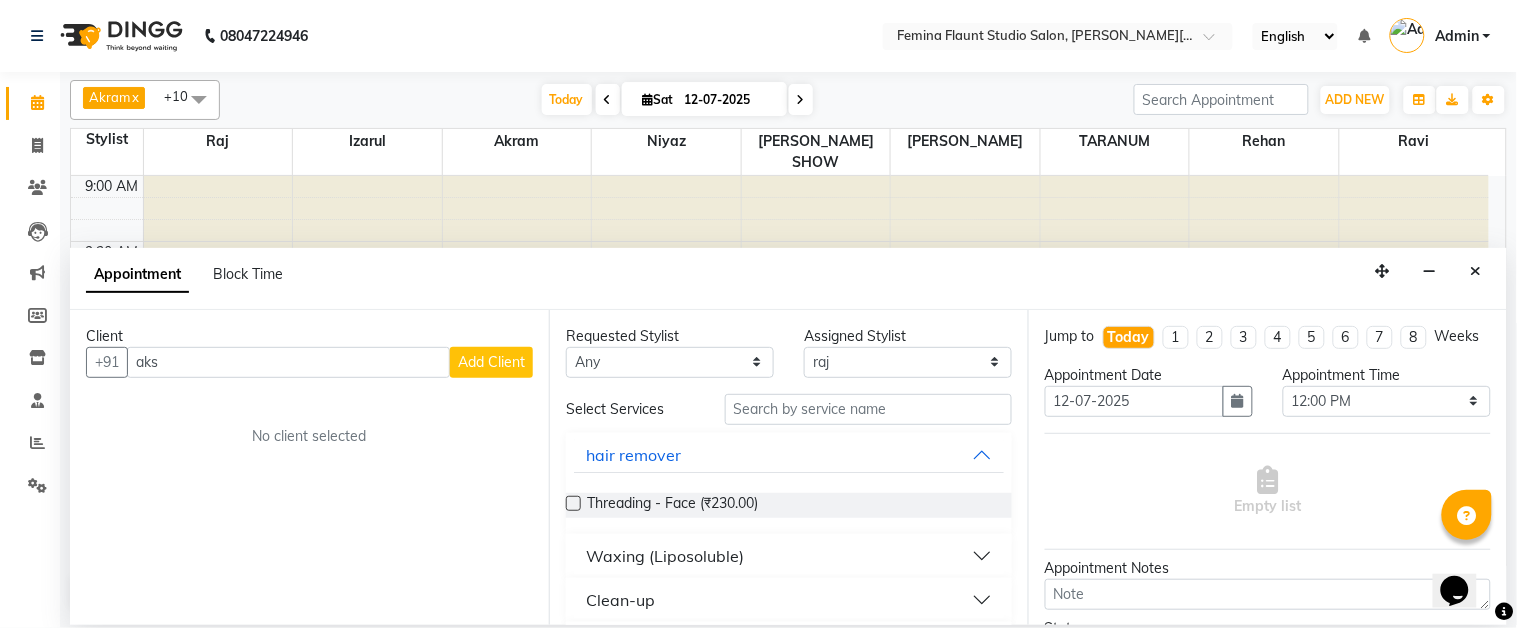 drag, startPoint x: 250, startPoint y: 383, endPoint x: 255, endPoint y: 400, distance: 17.720045 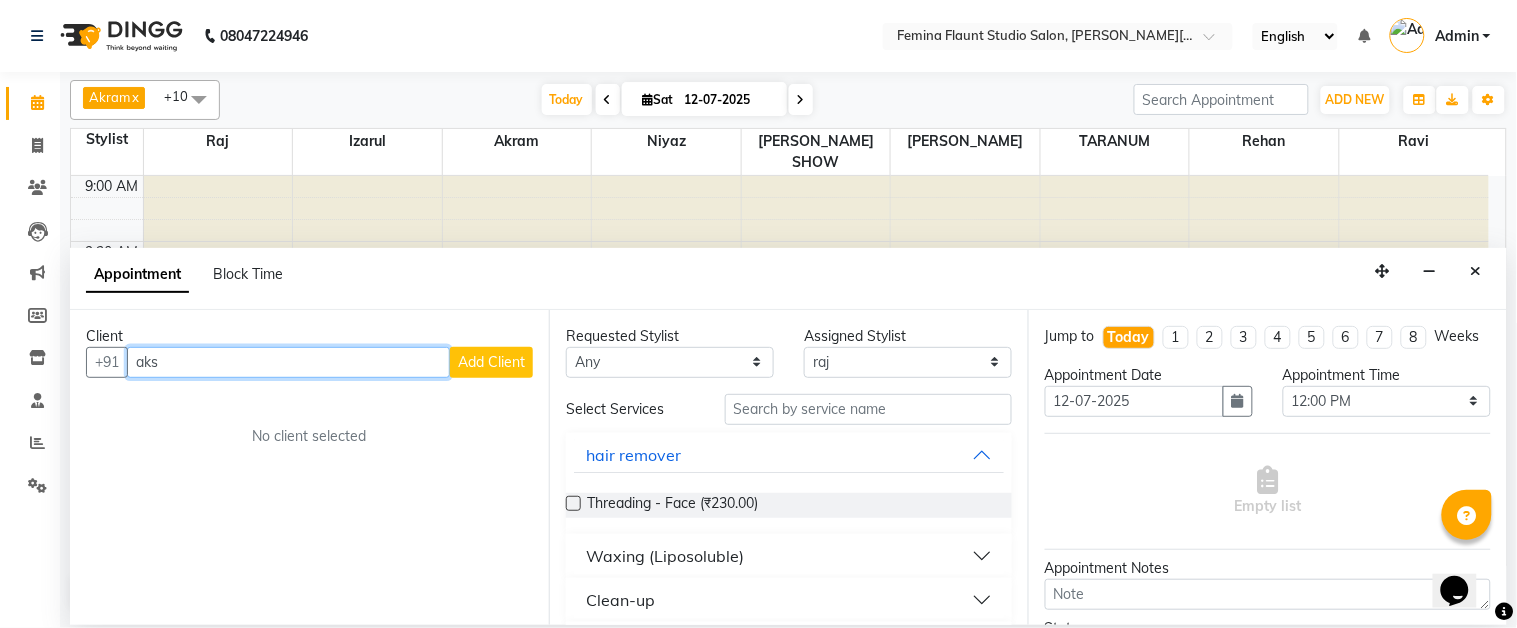 click on "aks" at bounding box center [288, 362] 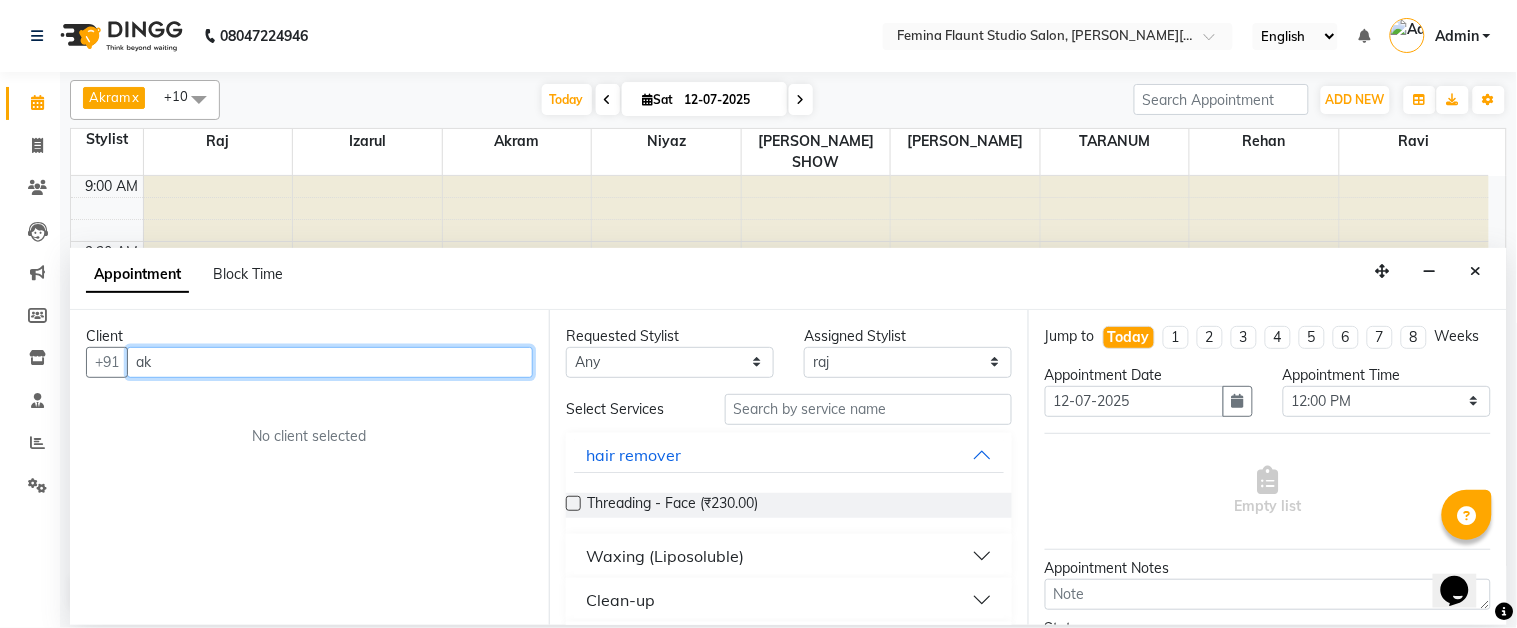 type on "a" 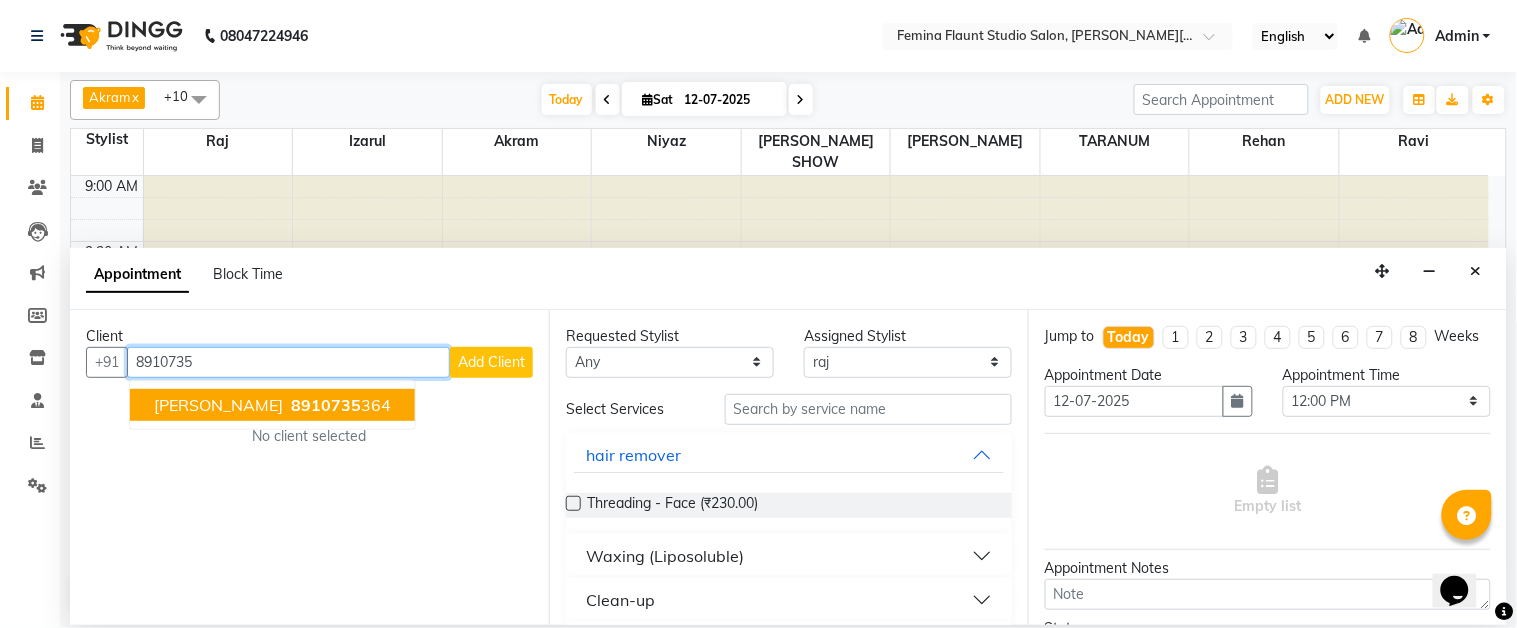 click on "8910735" at bounding box center (326, 405) 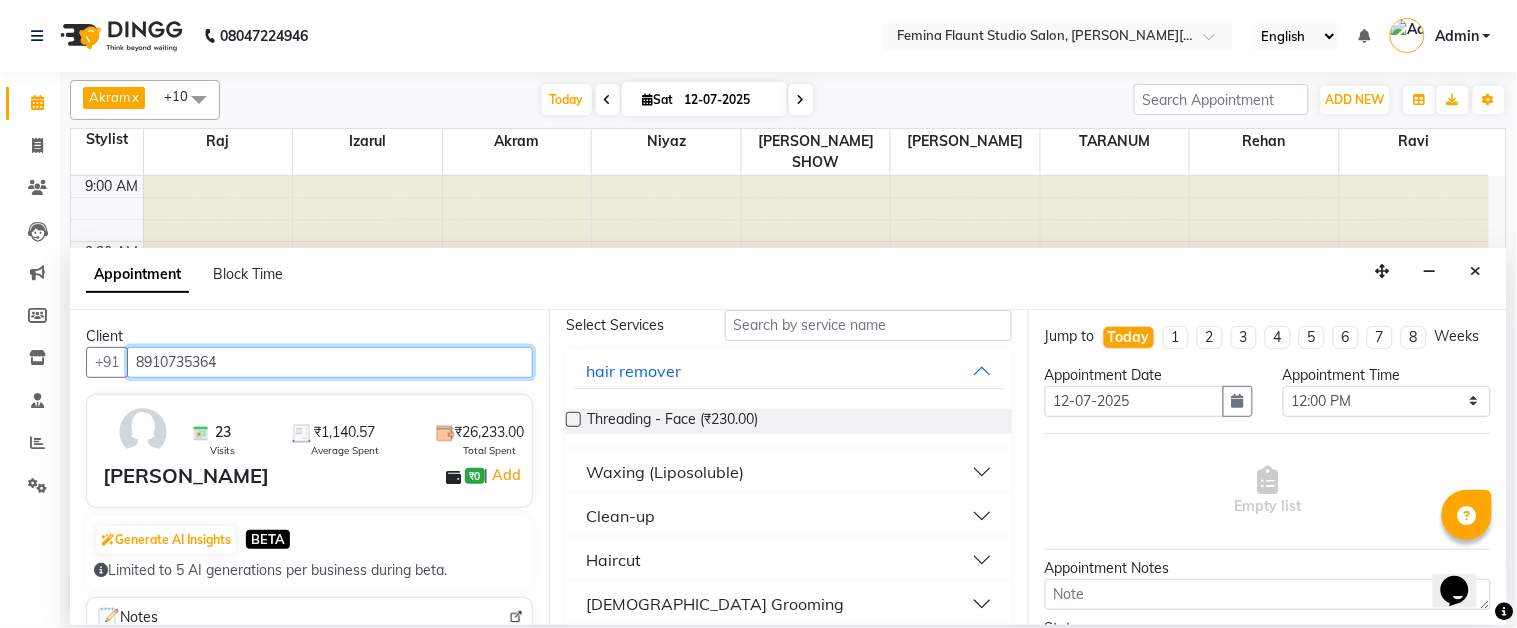 scroll, scrollTop: 0, scrollLeft: 0, axis: both 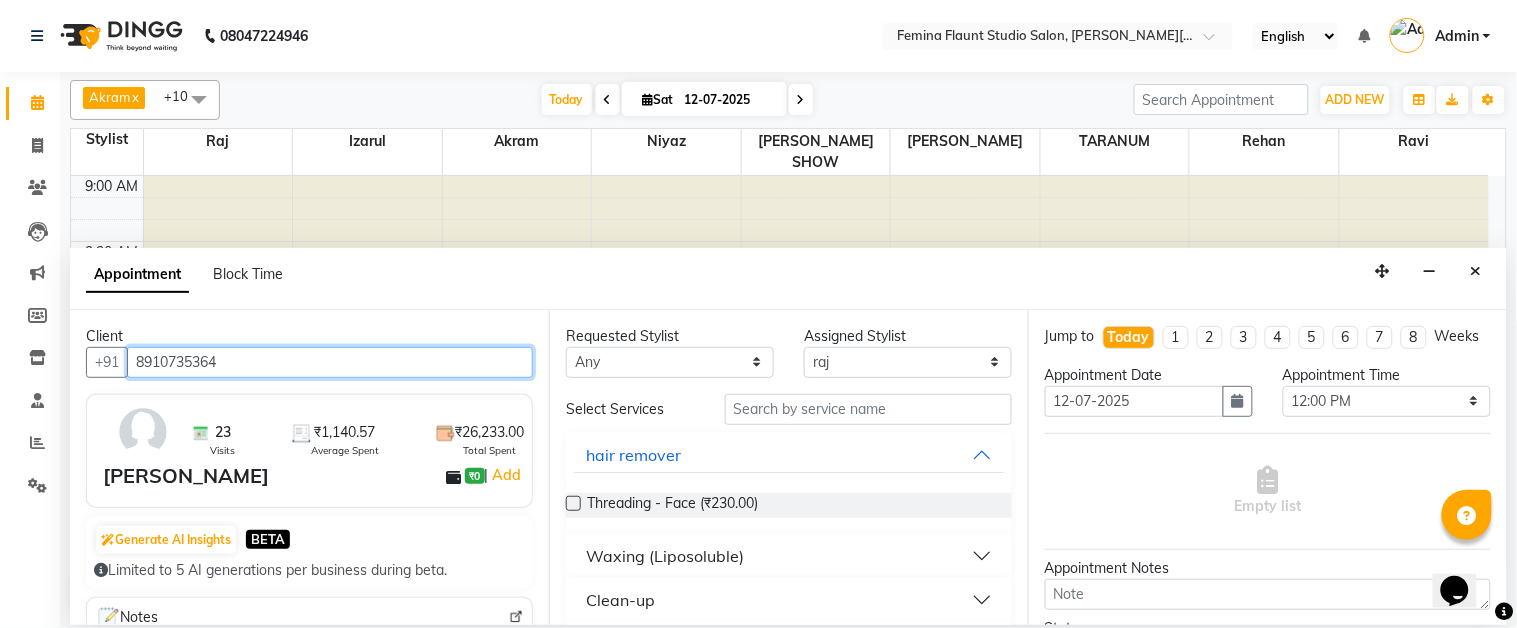 type on "8910735364" 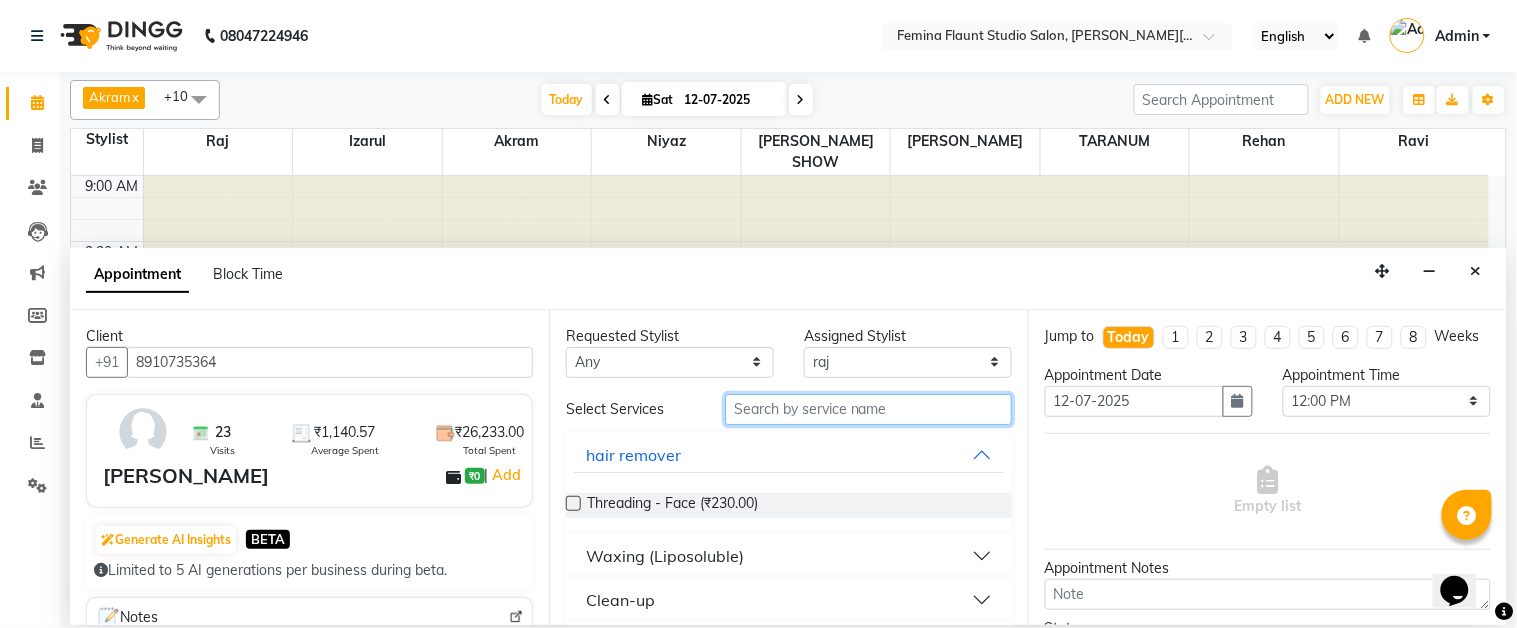 click at bounding box center [868, 409] 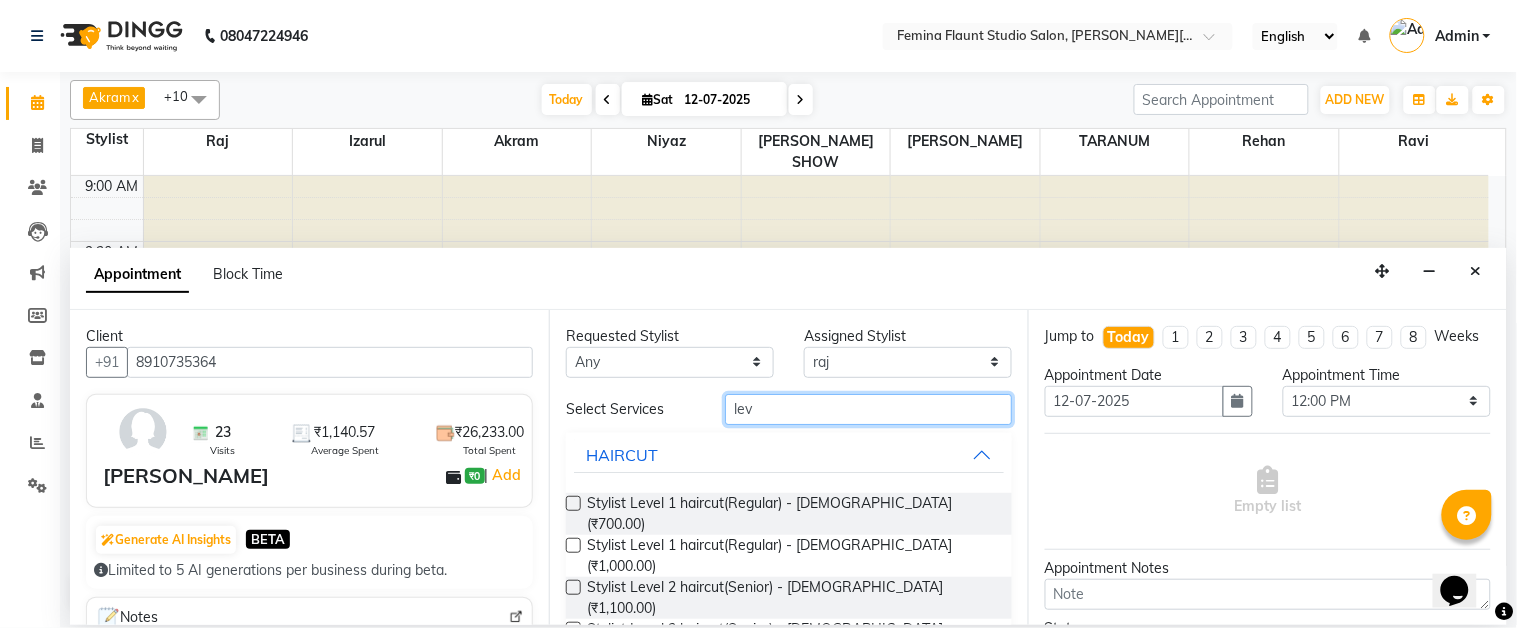 type on "lev" 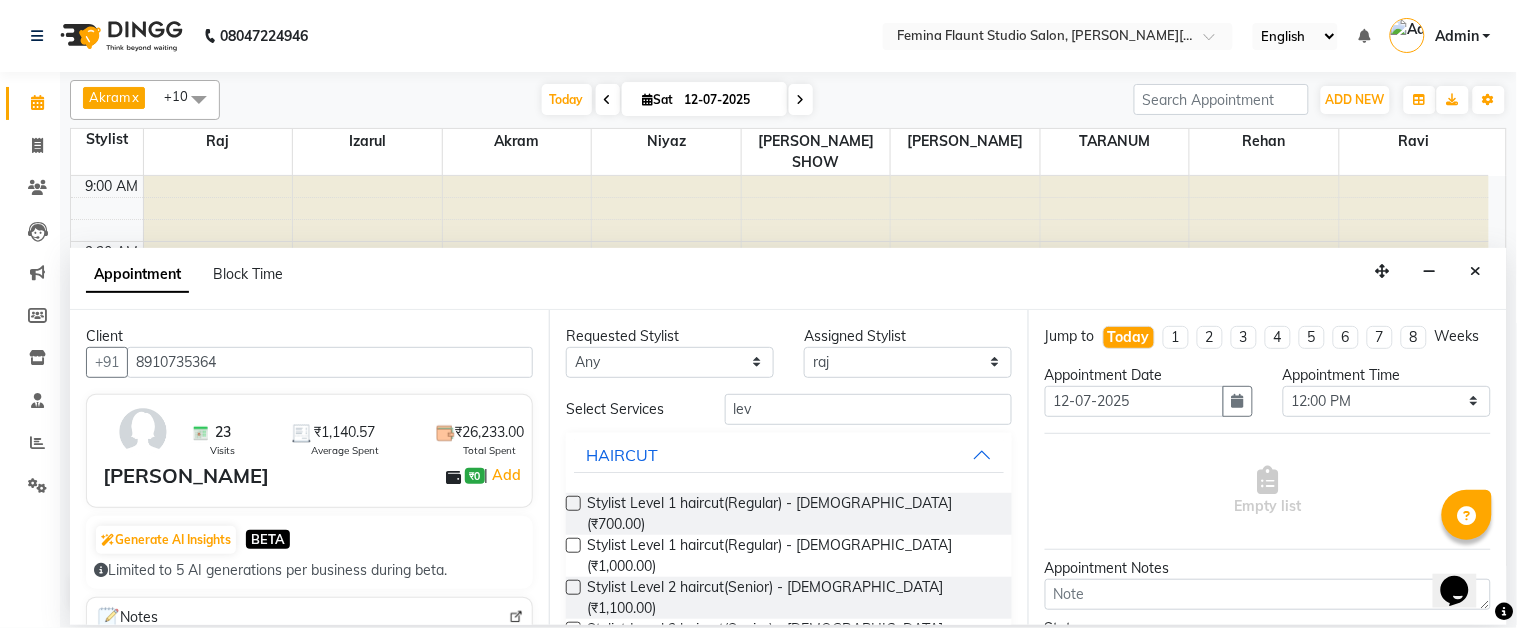 click at bounding box center [573, 503] 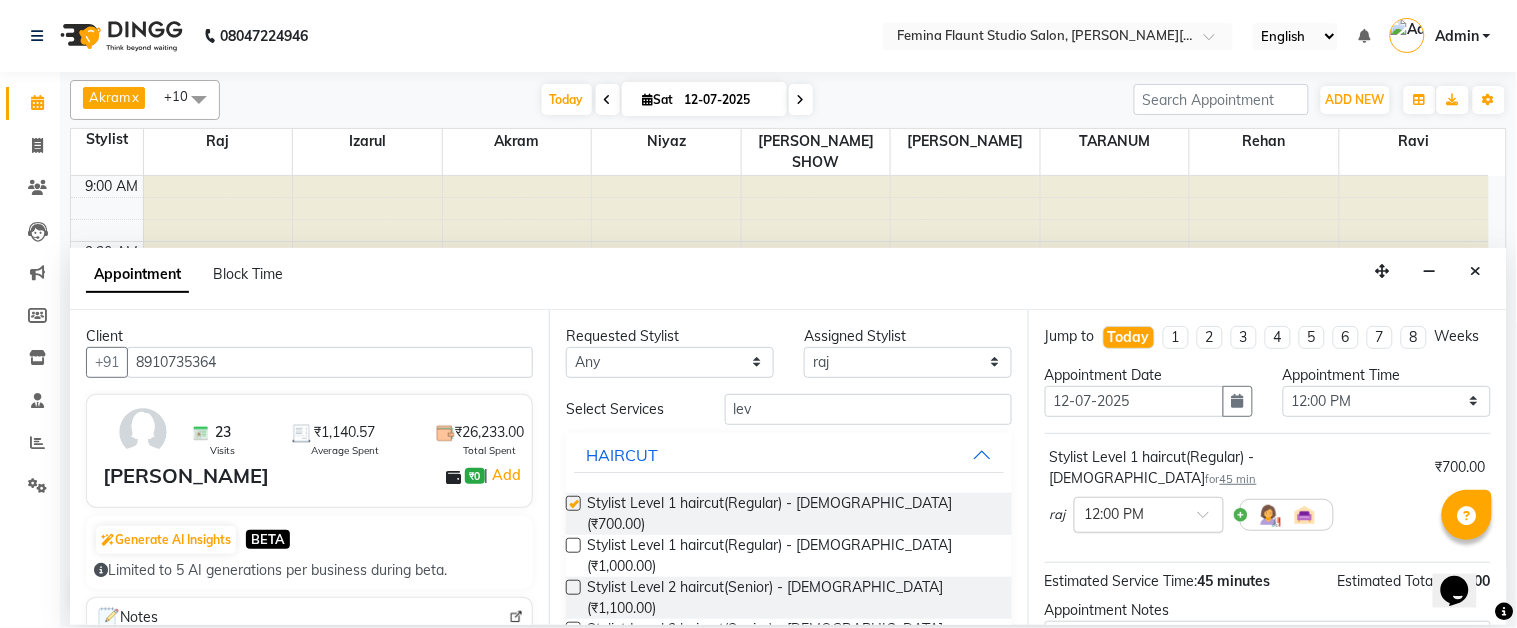 checkbox on "false" 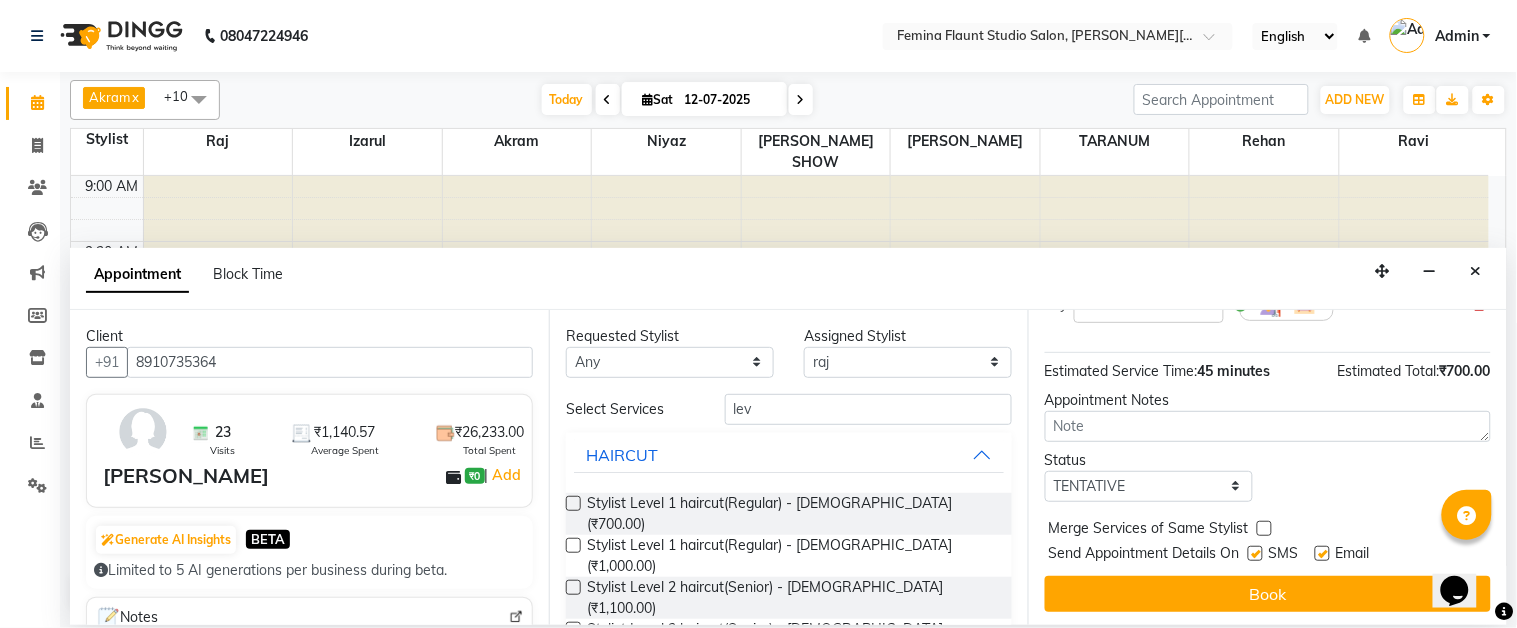 scroll, scrollTop: 211, scrollLeft: 0, axis: vertical 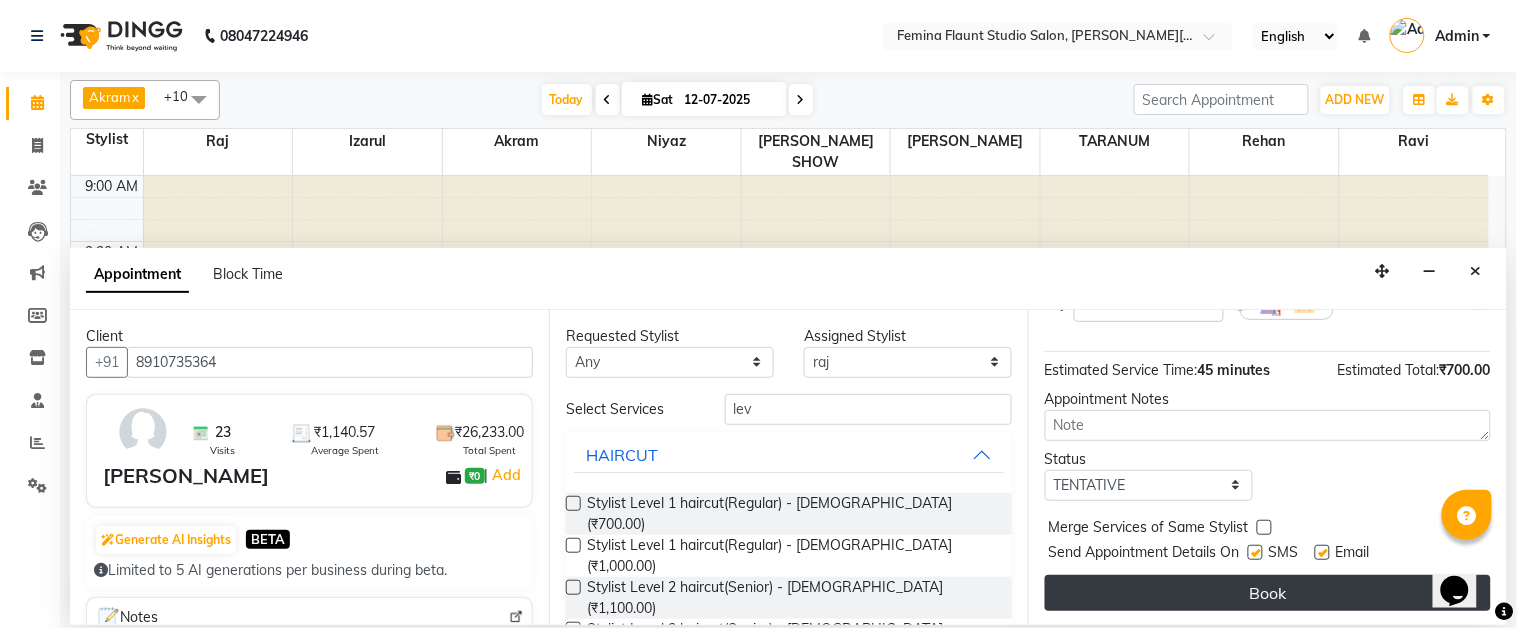 click on "Book" at bounding box center (1268, 593) 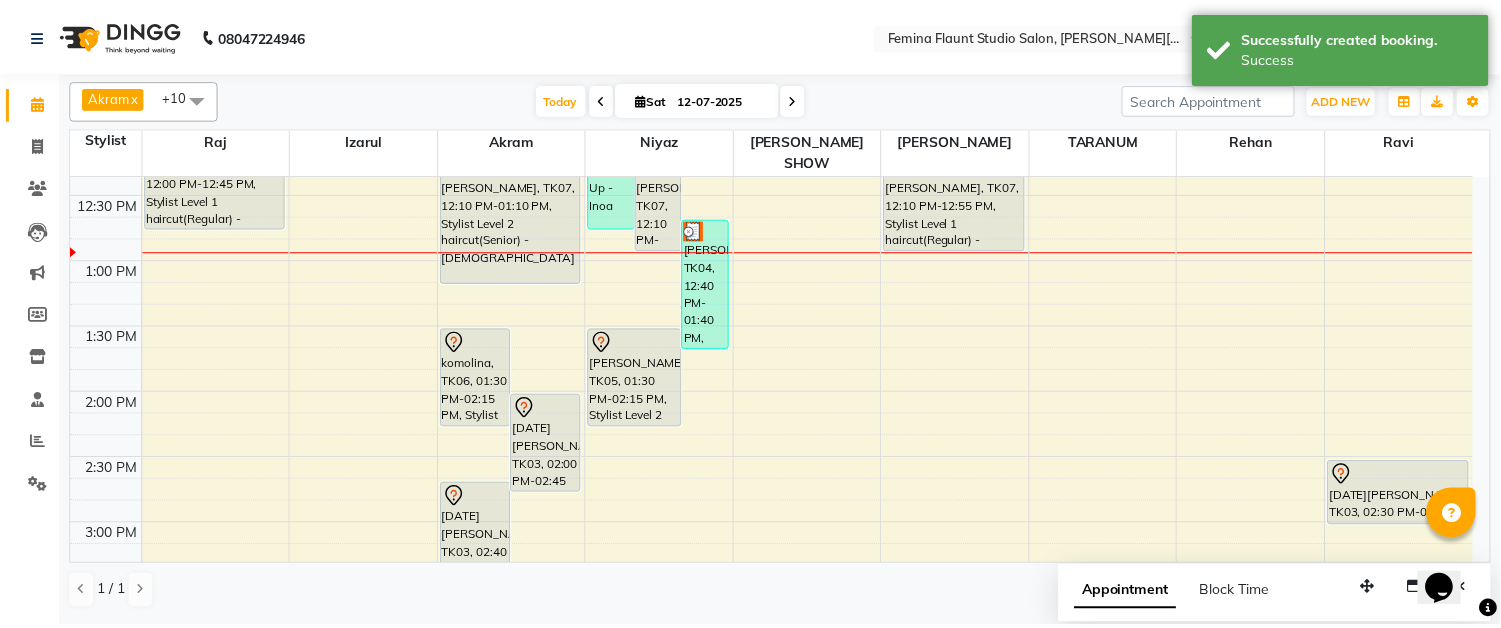 scroll, scrollTop: 444, scrollLeft: 0, axis: vertical 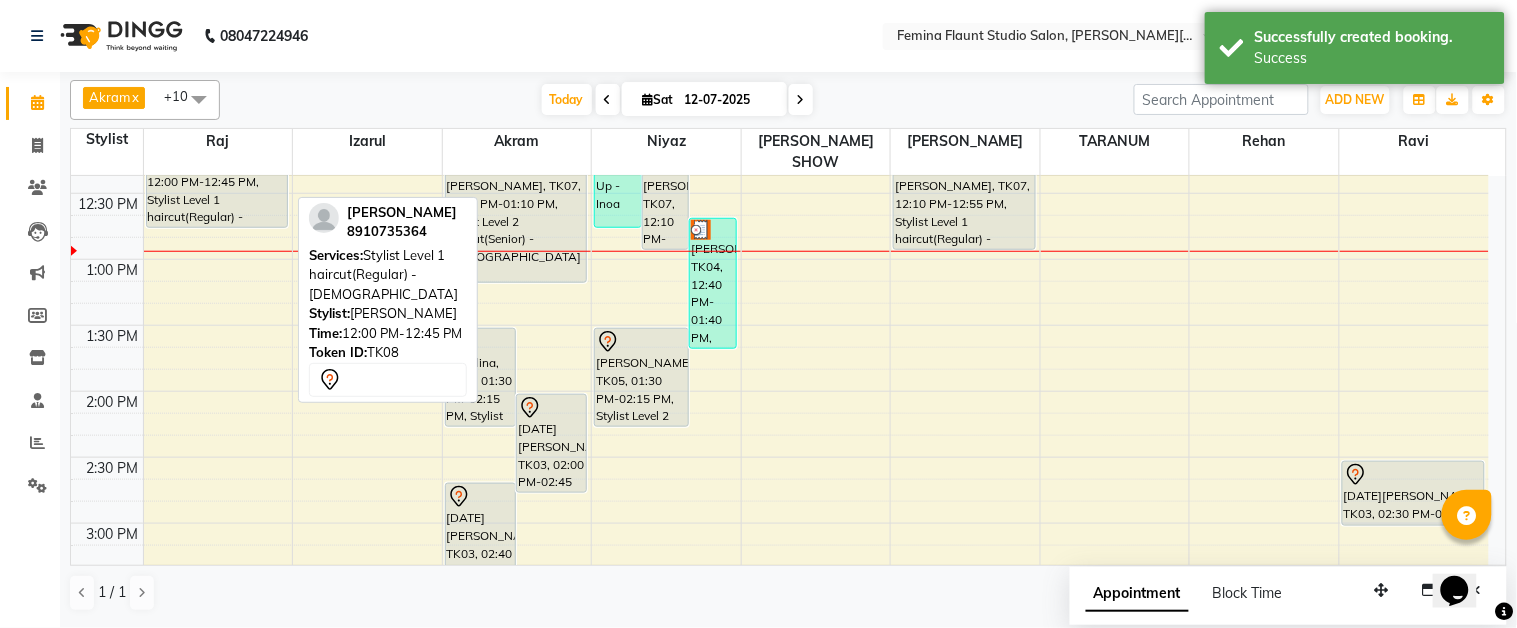 click on "[PERSON_NAME], TK08, 12:00 PM-12:45 PM, Stylist Level 1 haircut(Regular) - [DEMOGRAPHIC_DATA]" at bounding box center [217, 178] 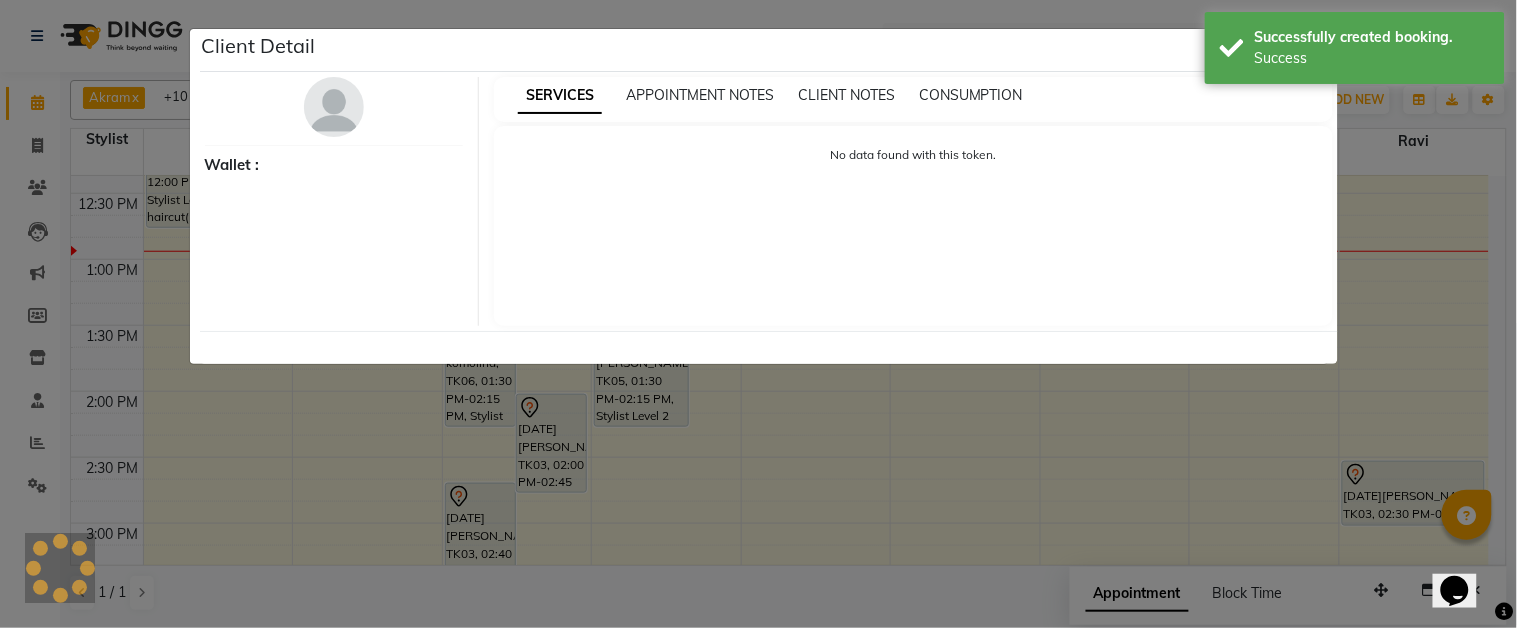 select on "7" 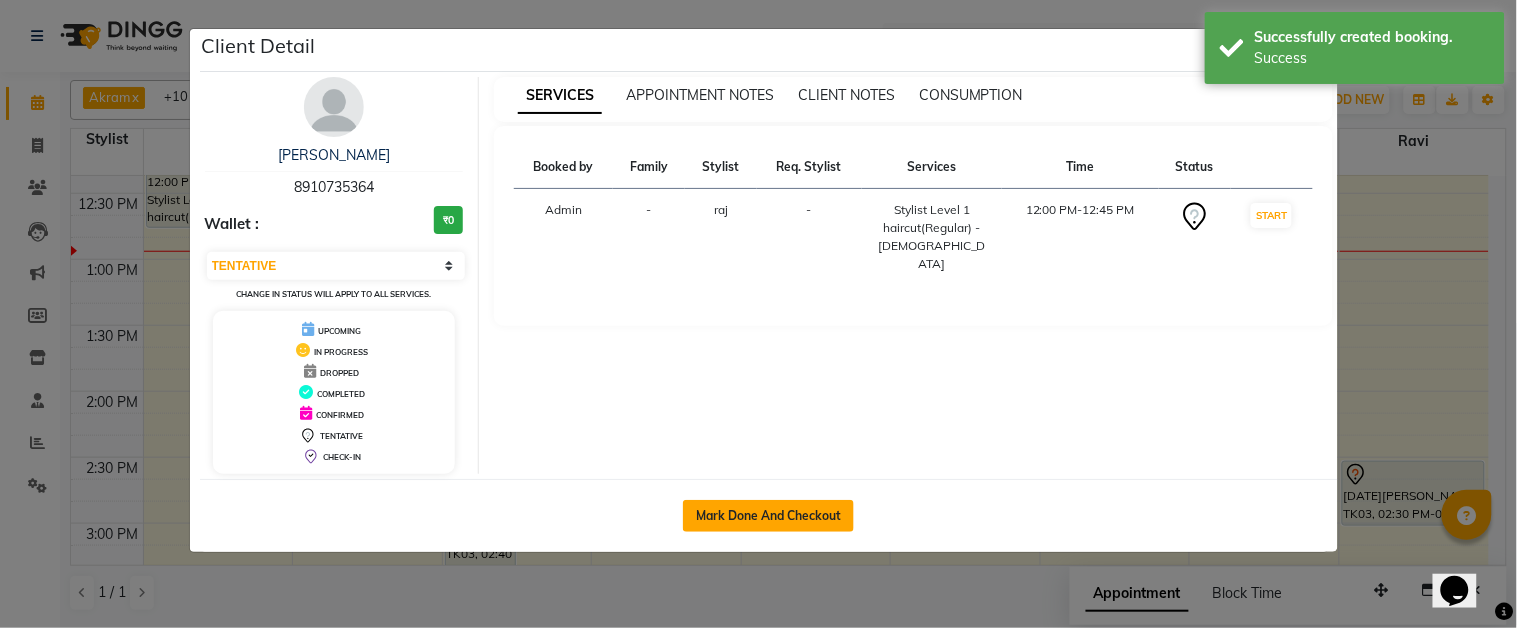 click on "Mark Done And Checkout" 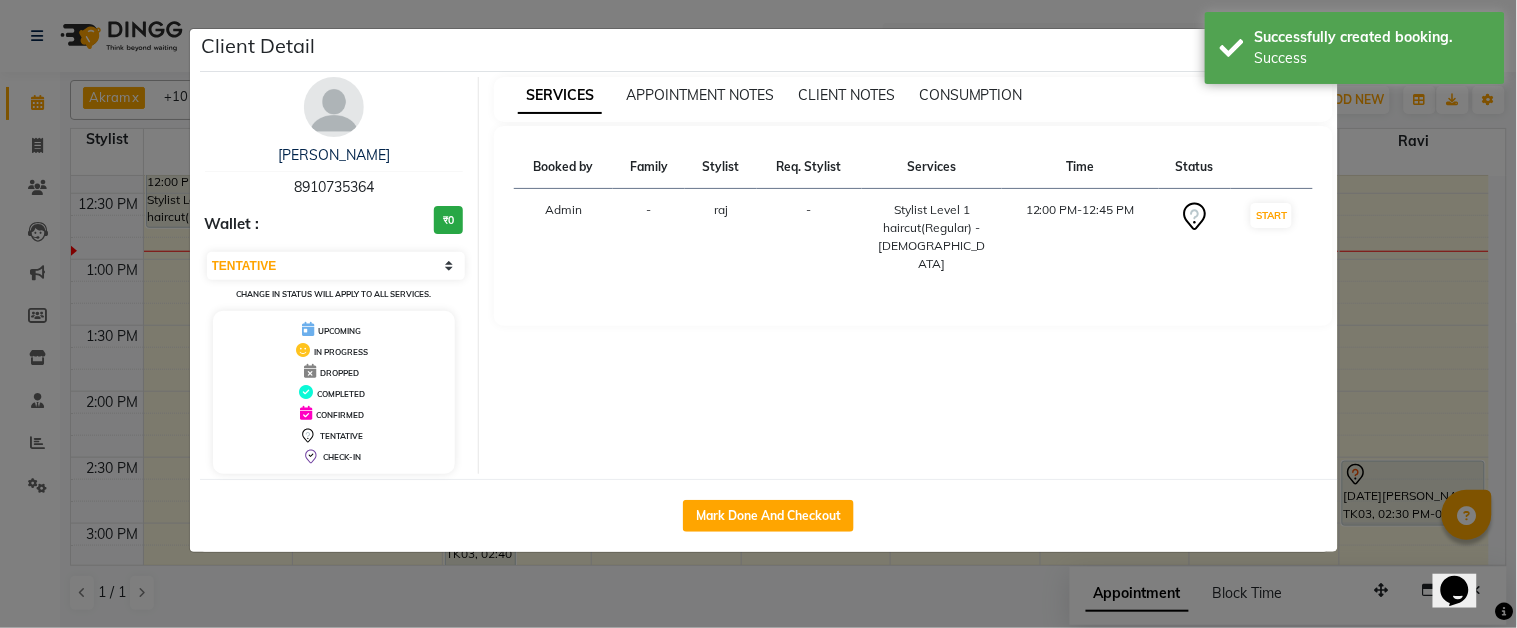 select on "5231" 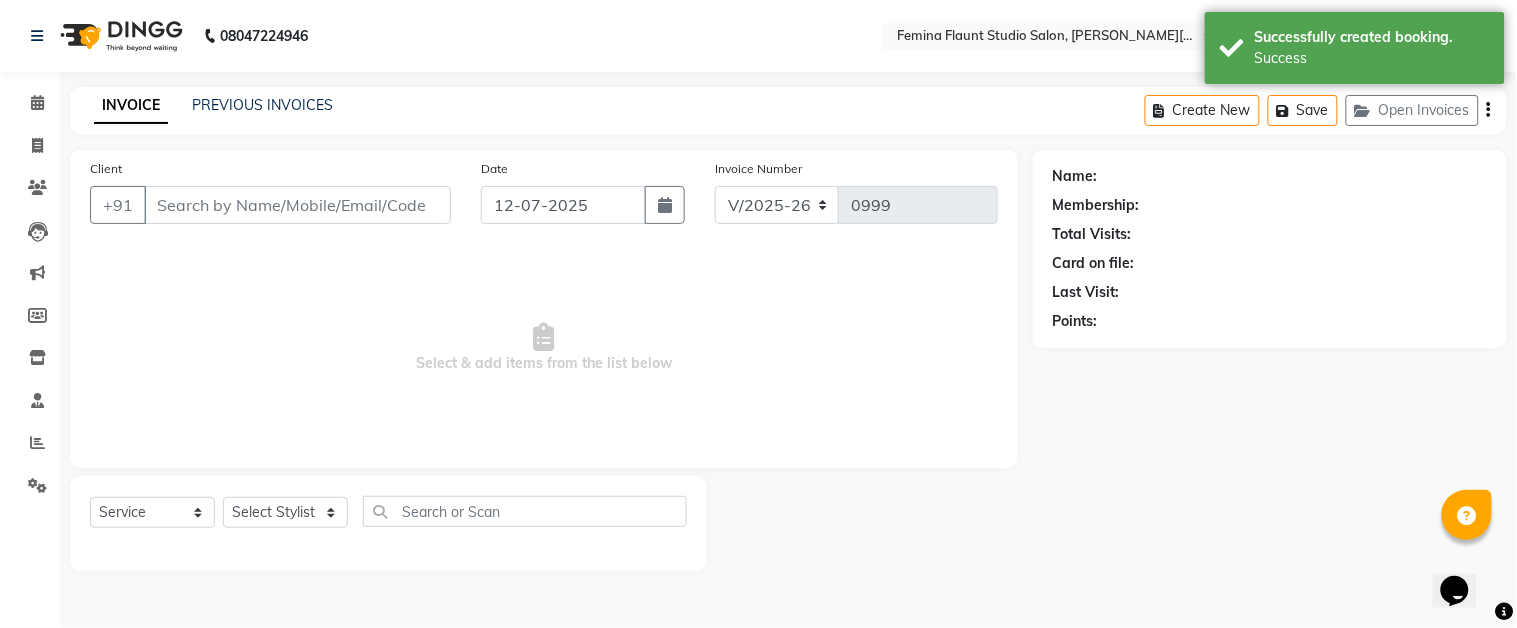 type on "8910735364" 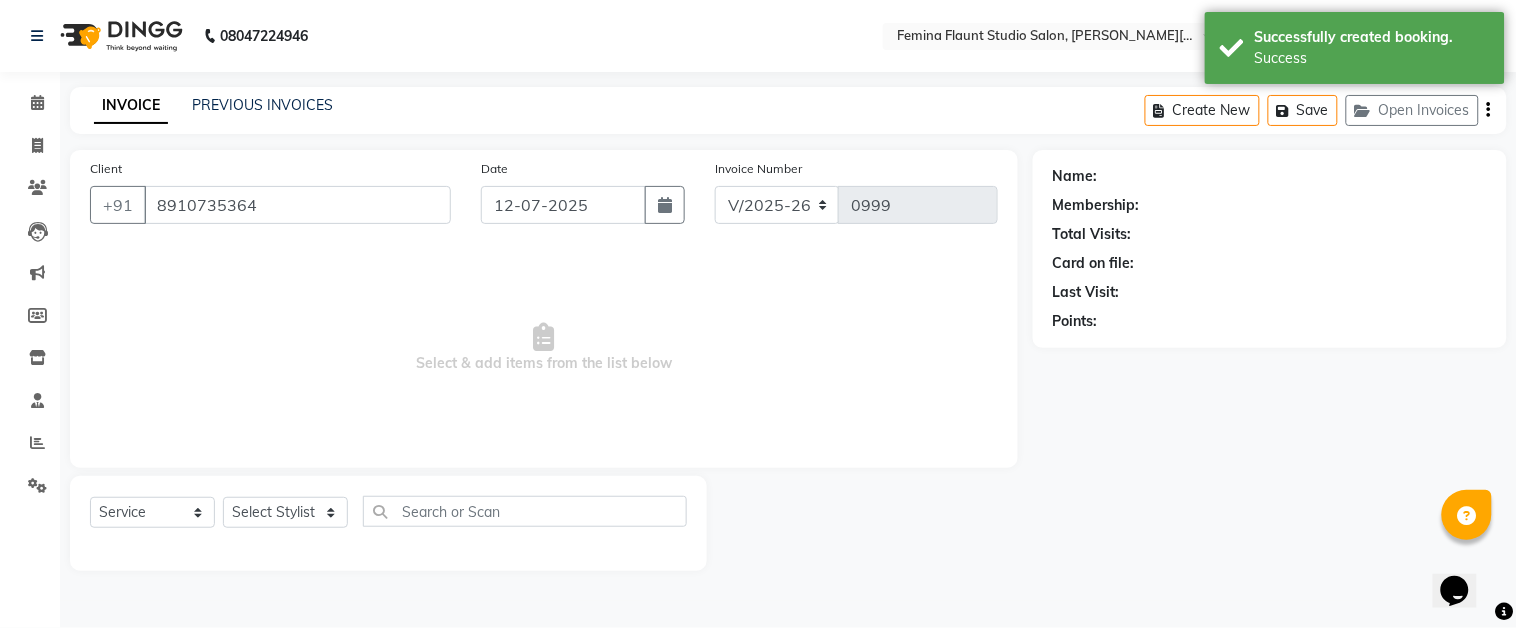 select on "37645" 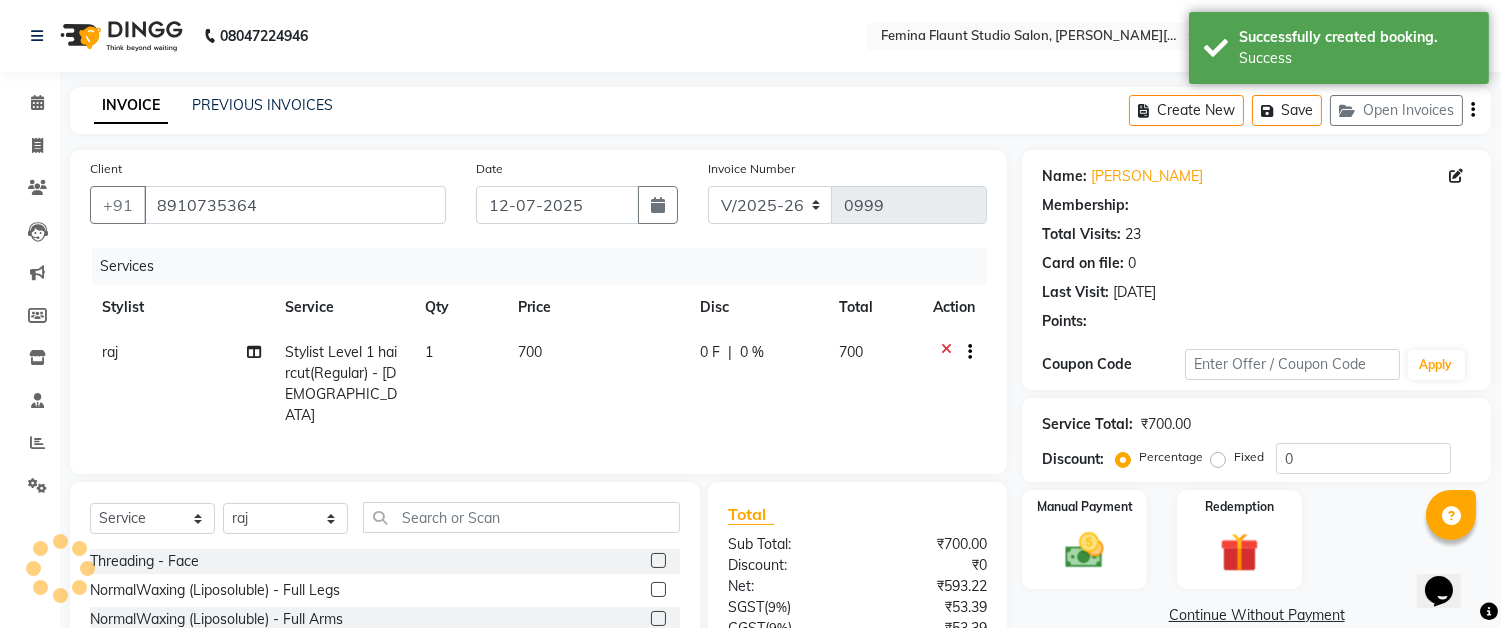 select on "1: Object" 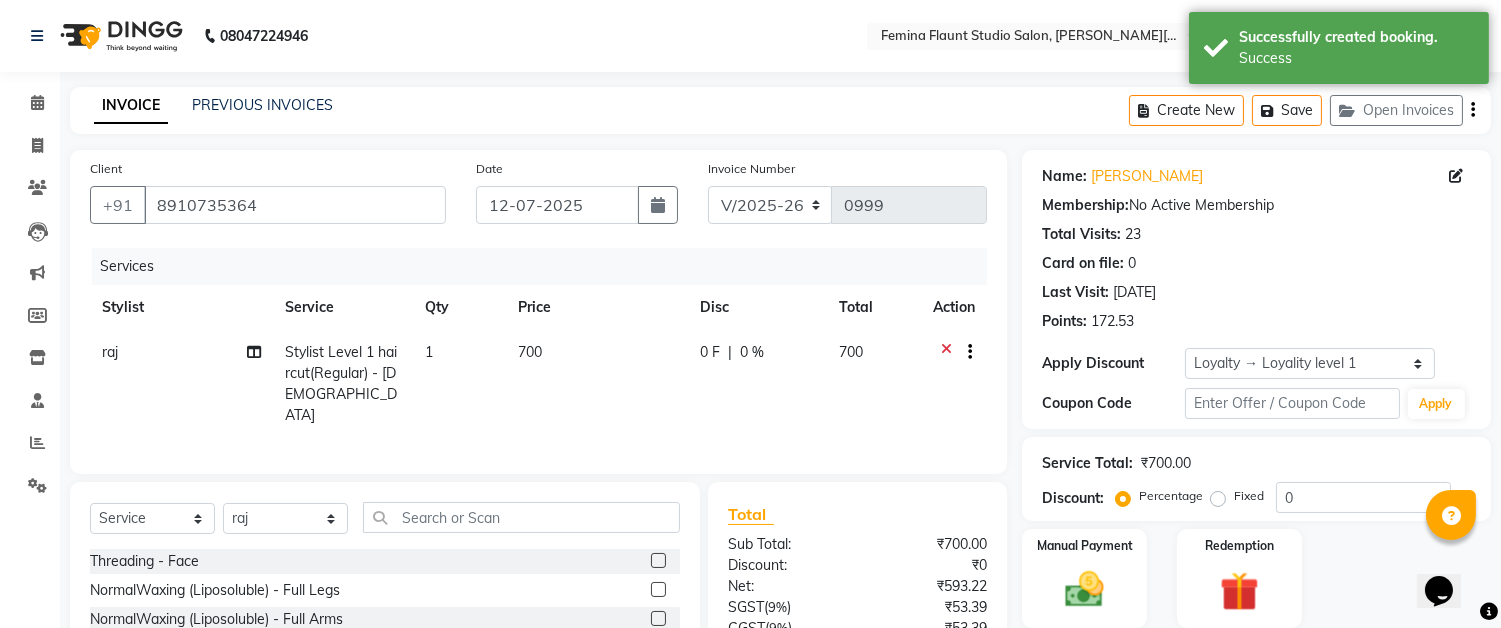 click on "700" 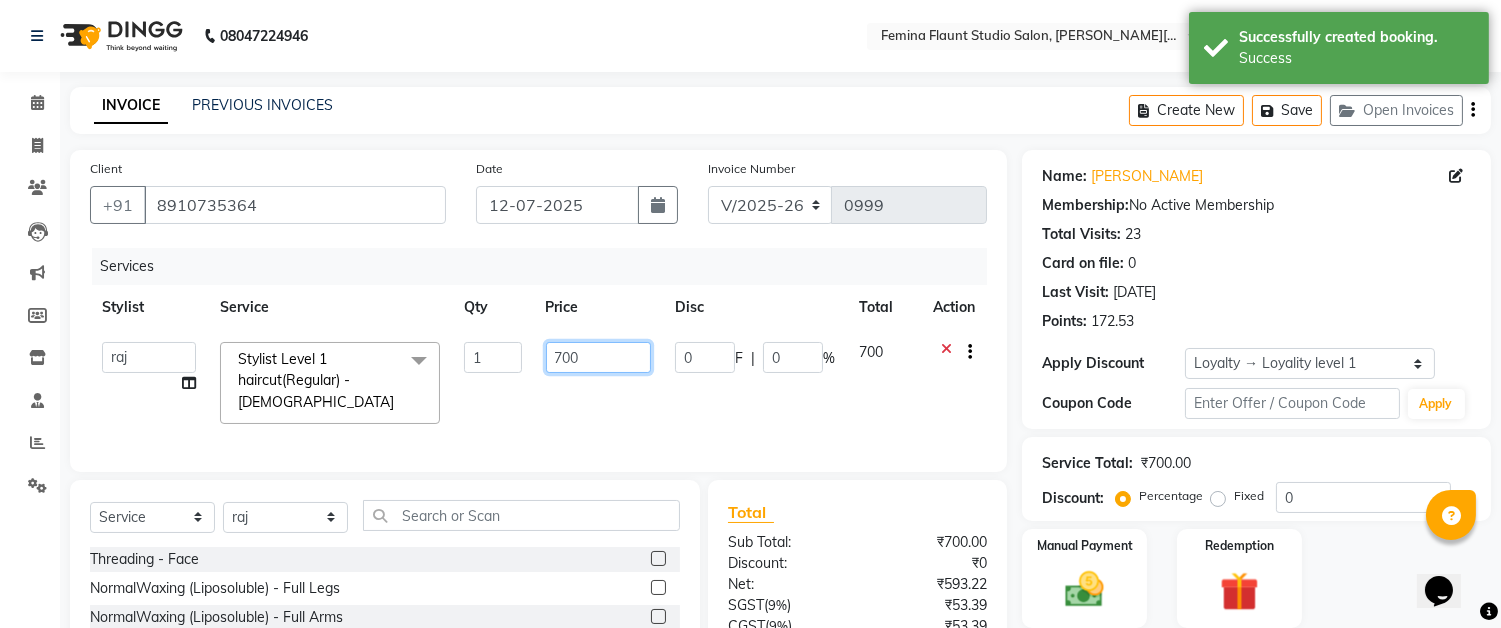 click on "700" 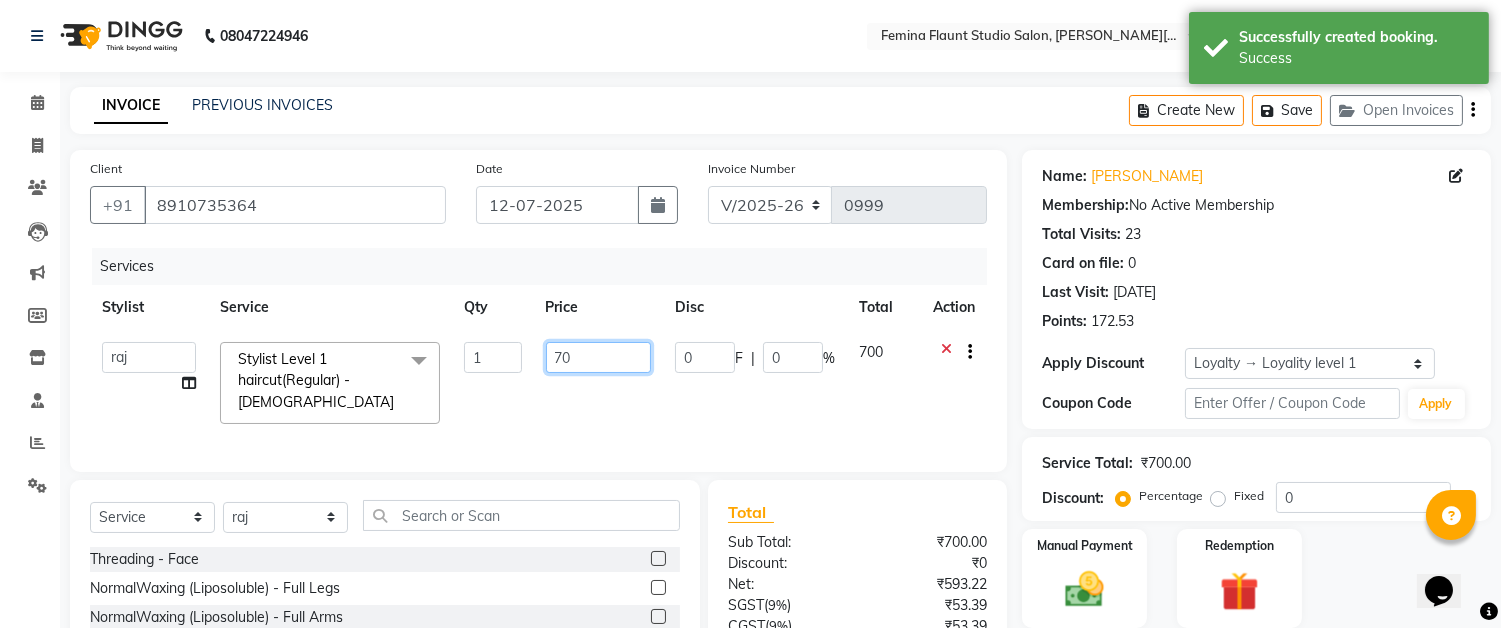type on "7" 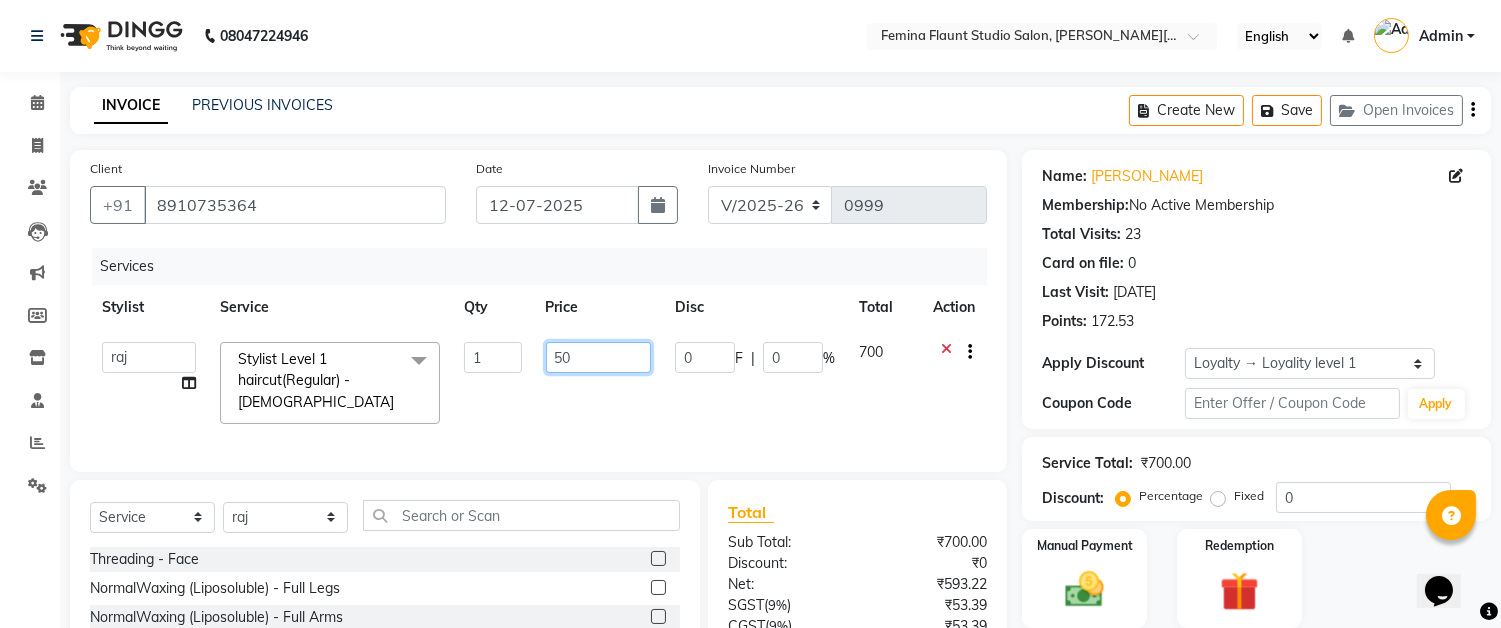 type on "500" 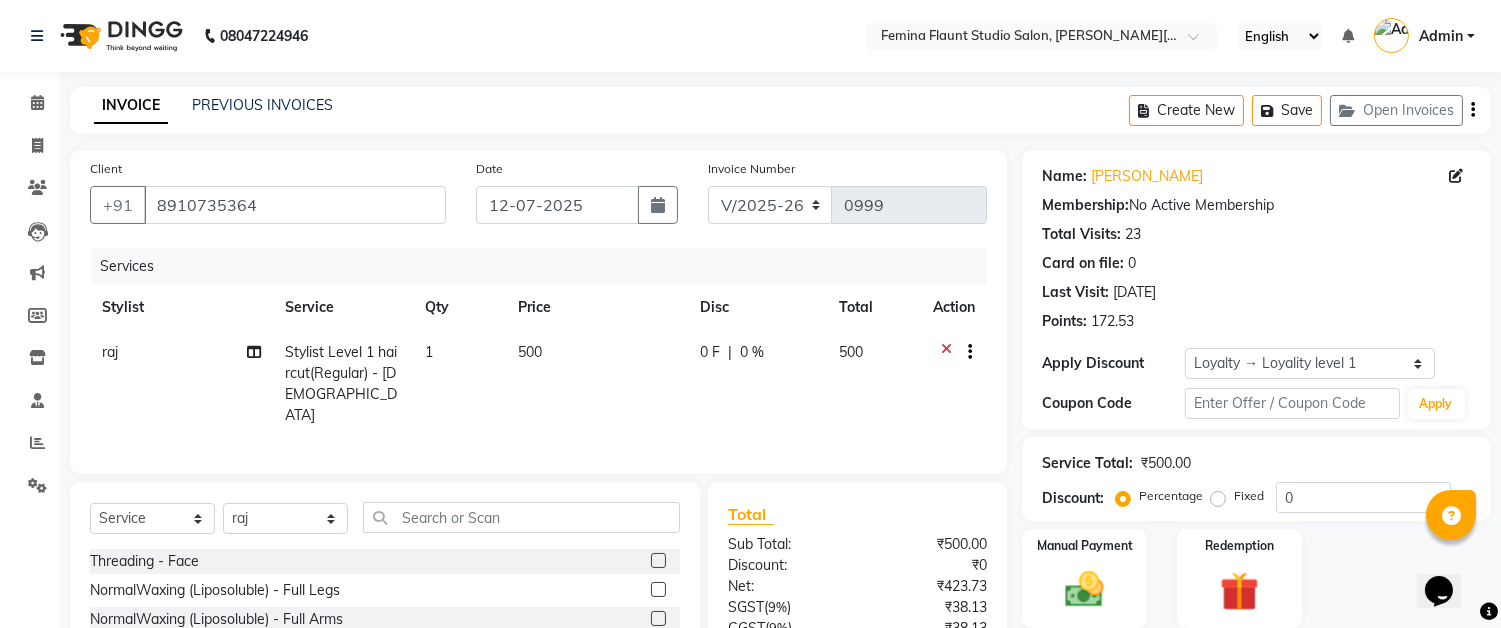 click on "0 F | 0 %" 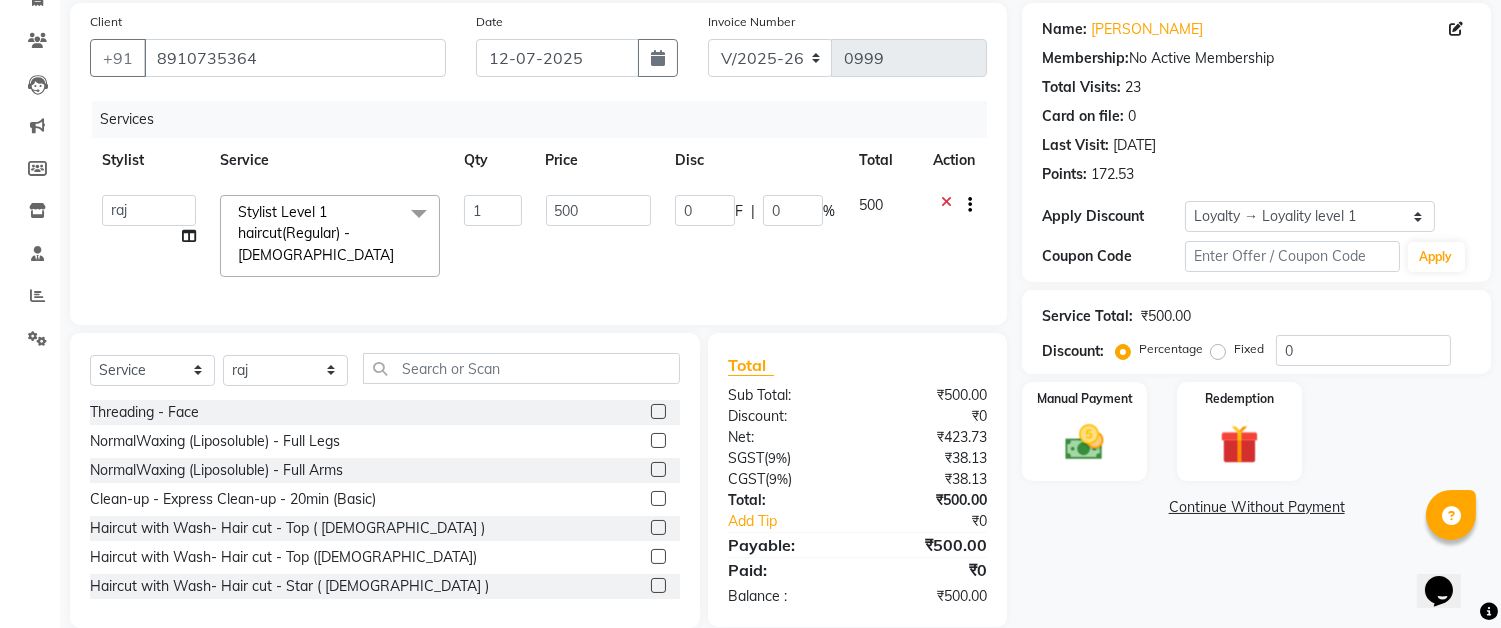 scroll, scrollTop: 172, scrollLeft: 0, axis: vertical 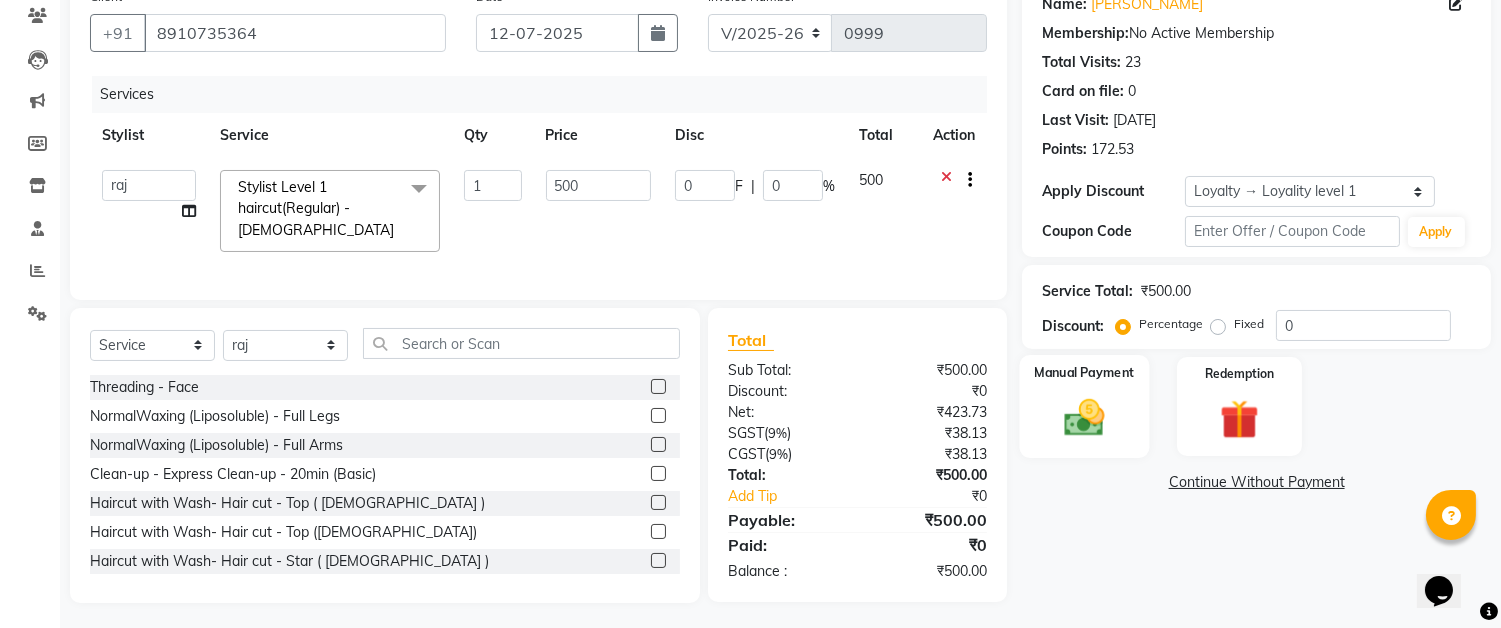 click on "Manual Payment" 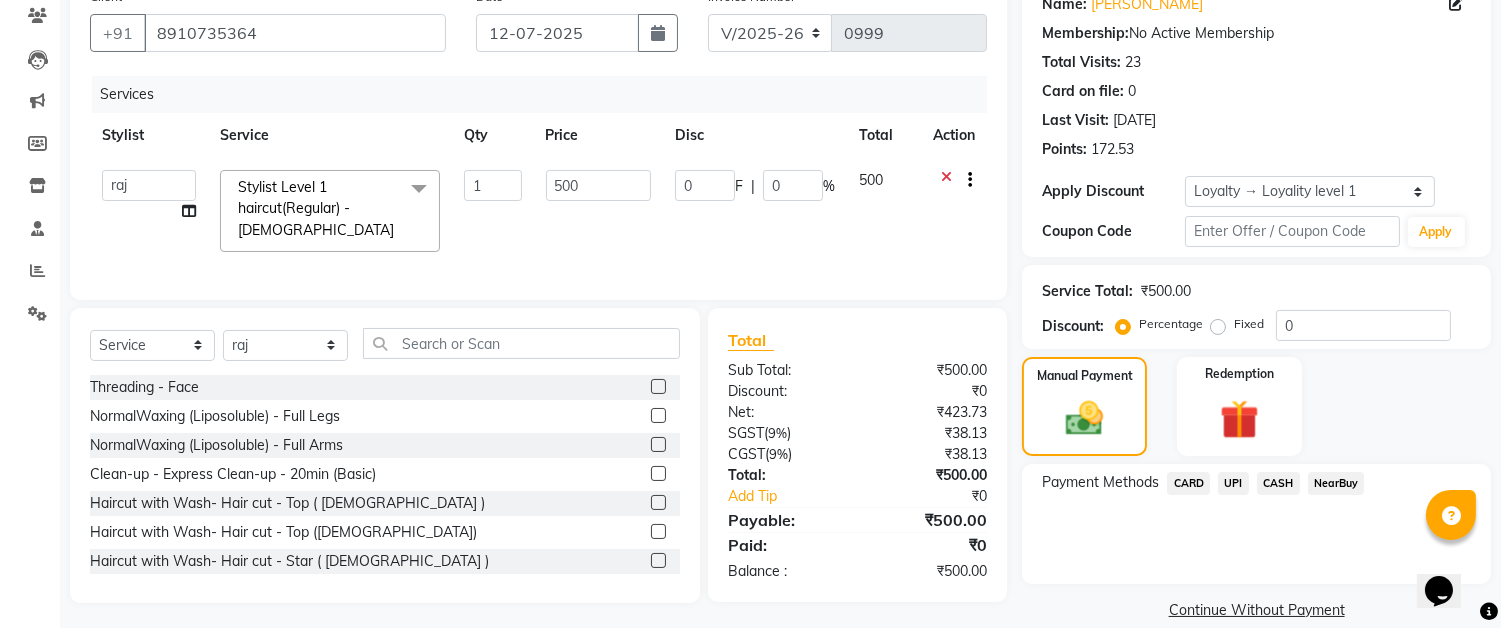 click on "CASH" 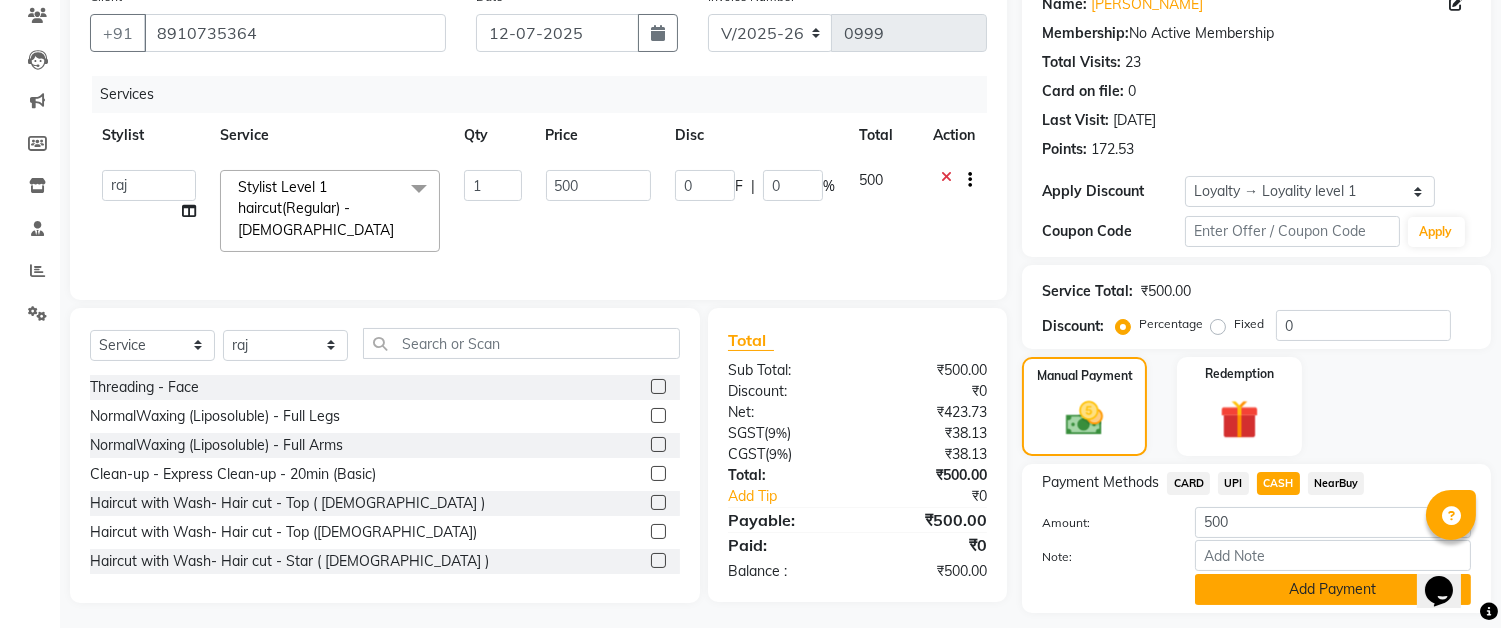 click on "Add Payment" 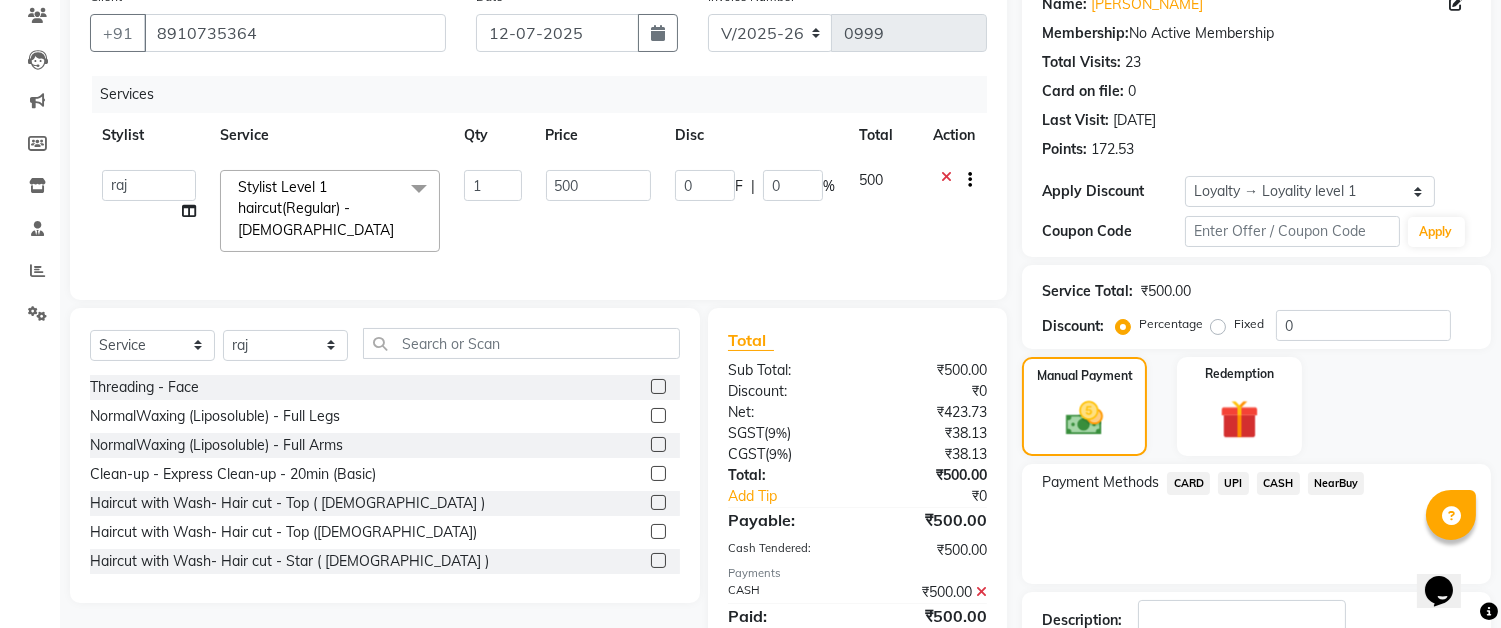 scroll, scrollTop: 341, scrollLeft: 0, axis: vertical 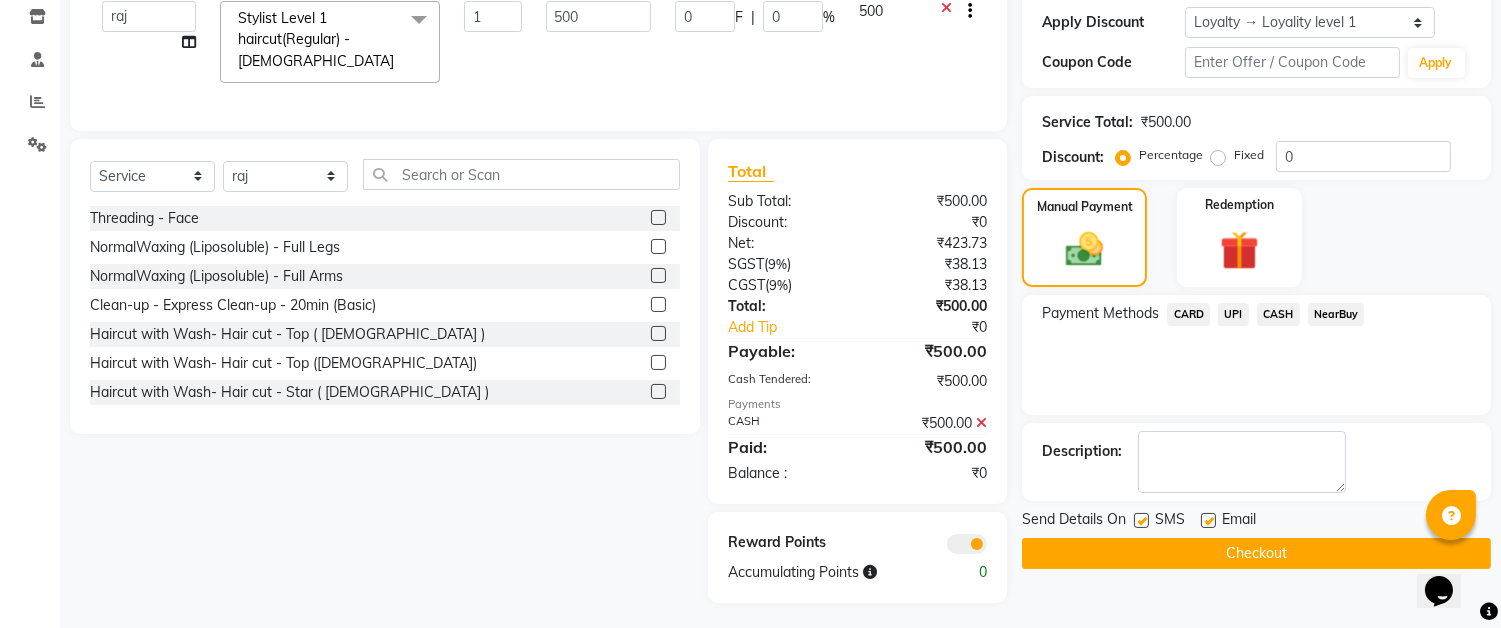 click on "Checkout" 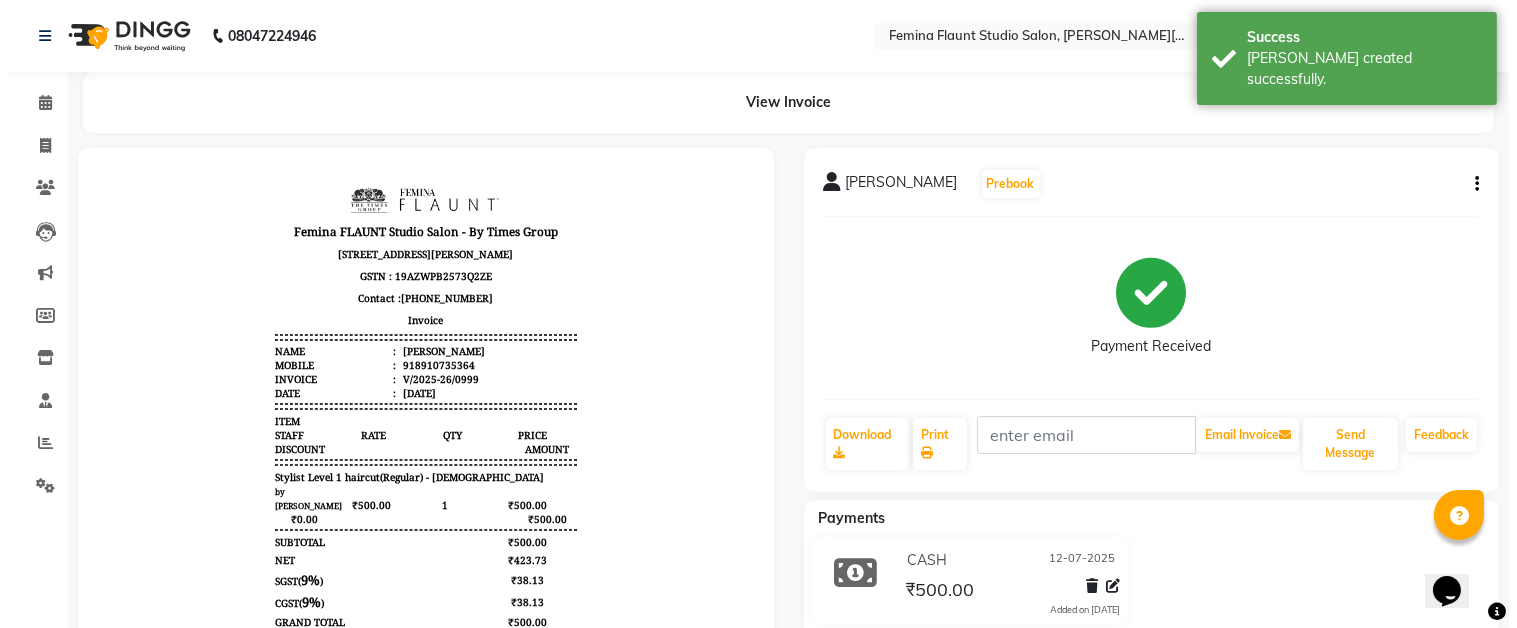 scroll, scrollTop: 0, scrollLeft: 0, axis: both 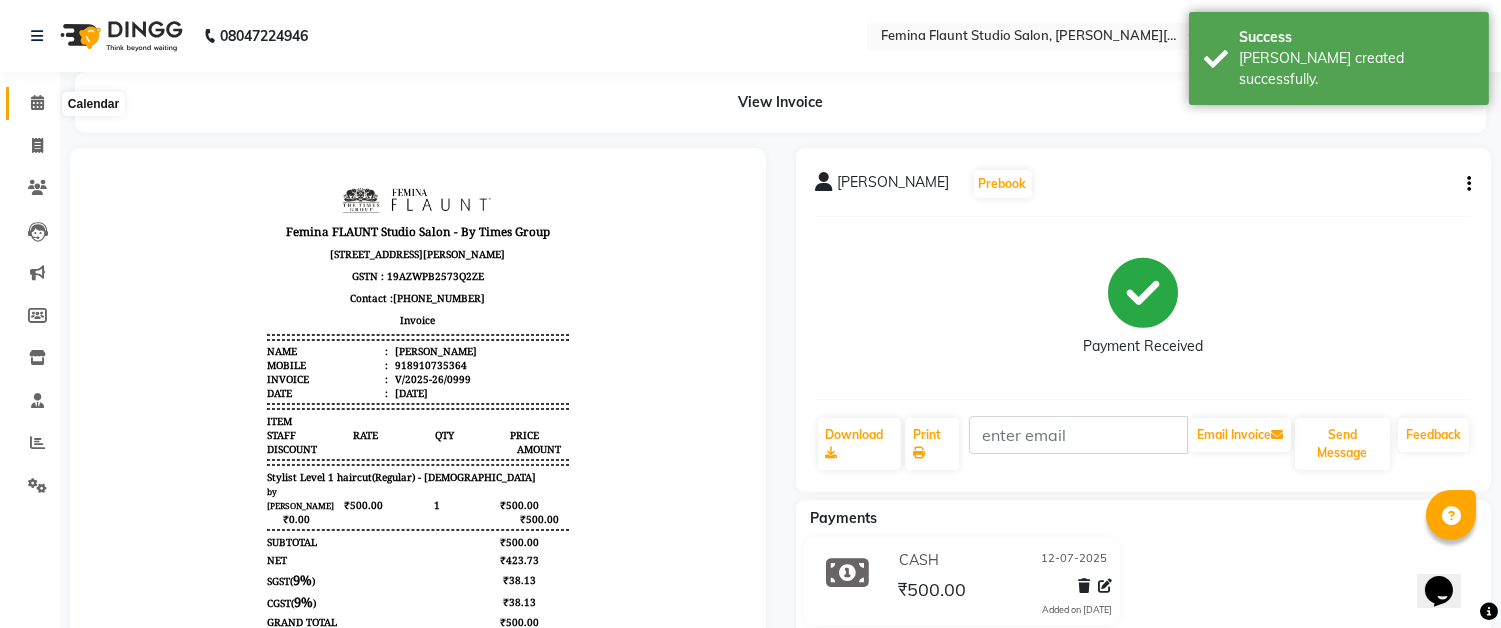 click 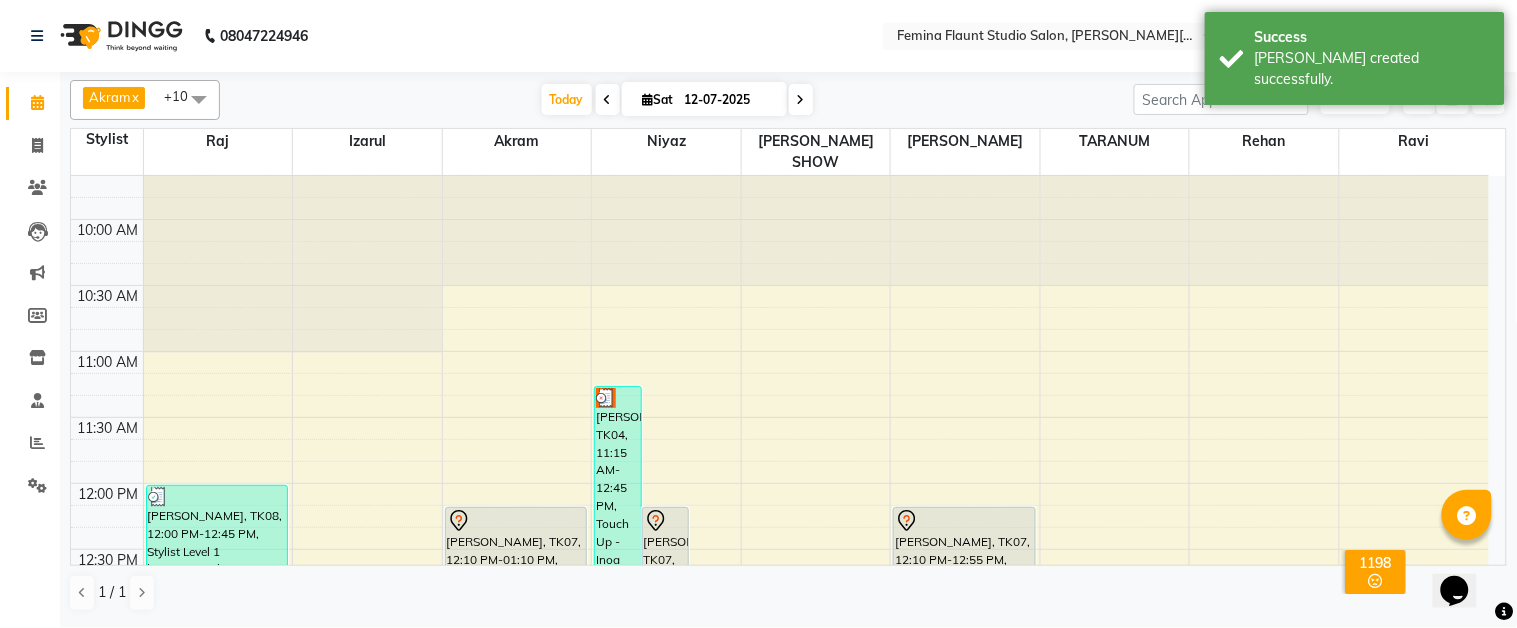 scroll, scrollTop: 222, scrollLeft: 0, axis: vertical 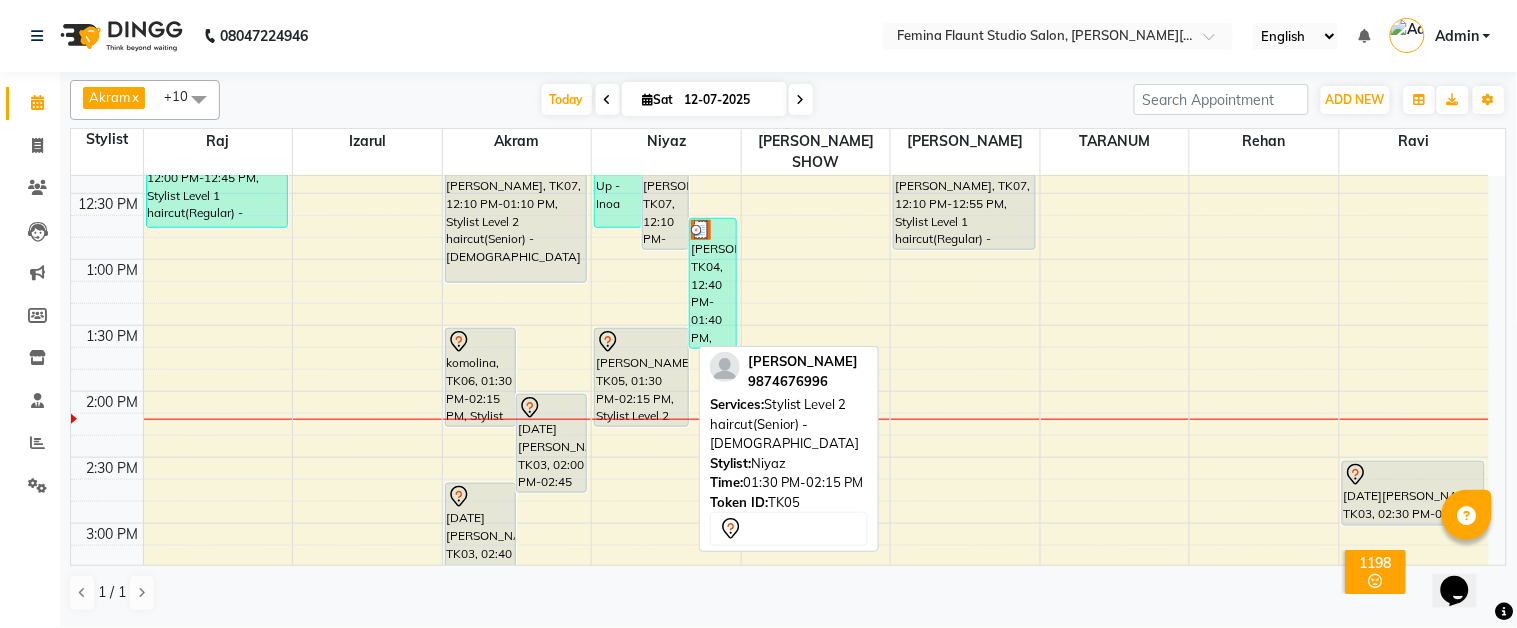 click on "[PERSON_NAME], TK05, 01:30 PM-02:15 PM, Stylist Level 2 haircut(Senior) - [DEMOGRAPHIC_DATA]" at bounding box center [641, 377] 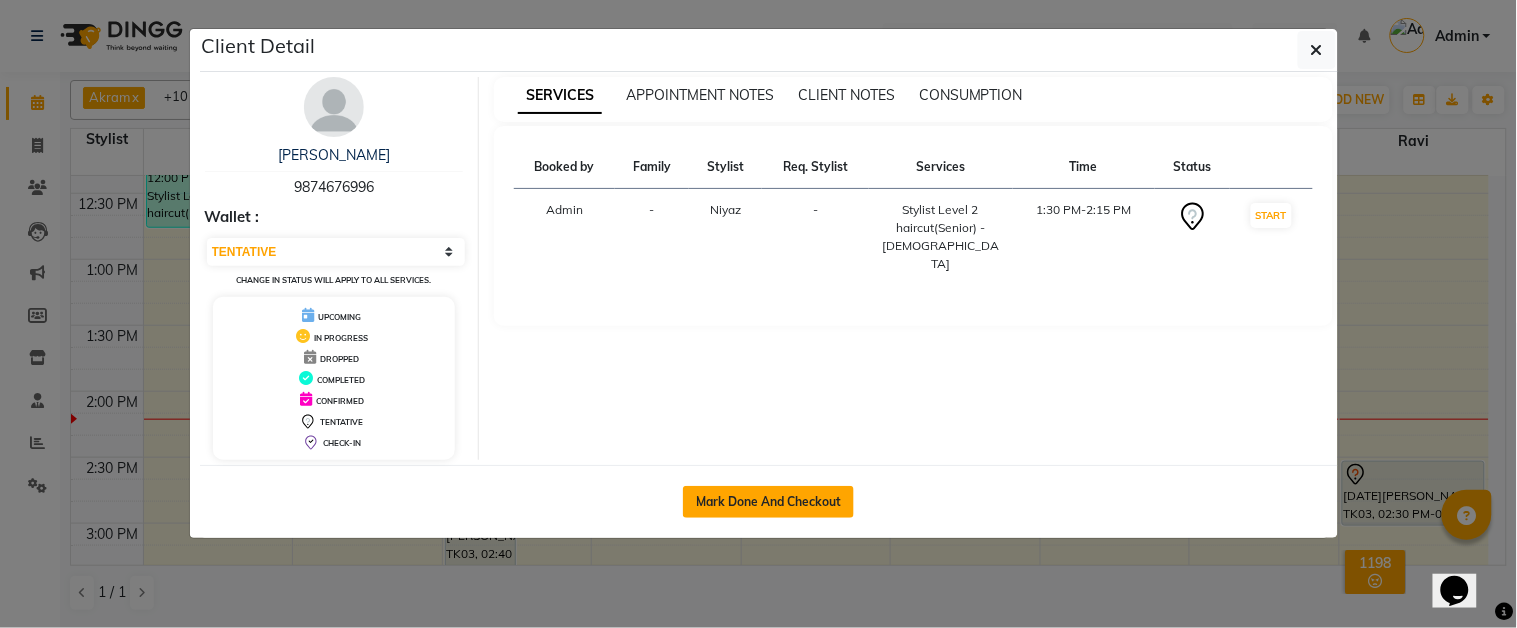 click on "Mark Done And Checkout" 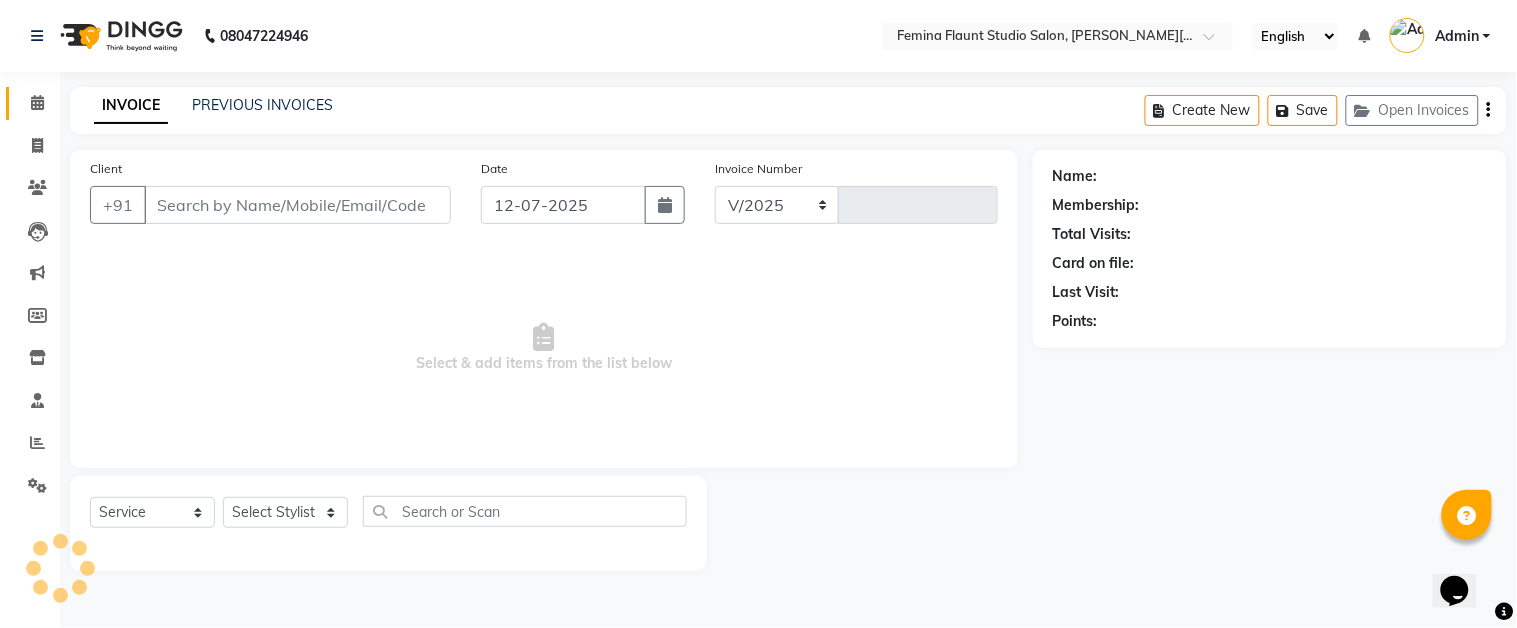 select on "5231" 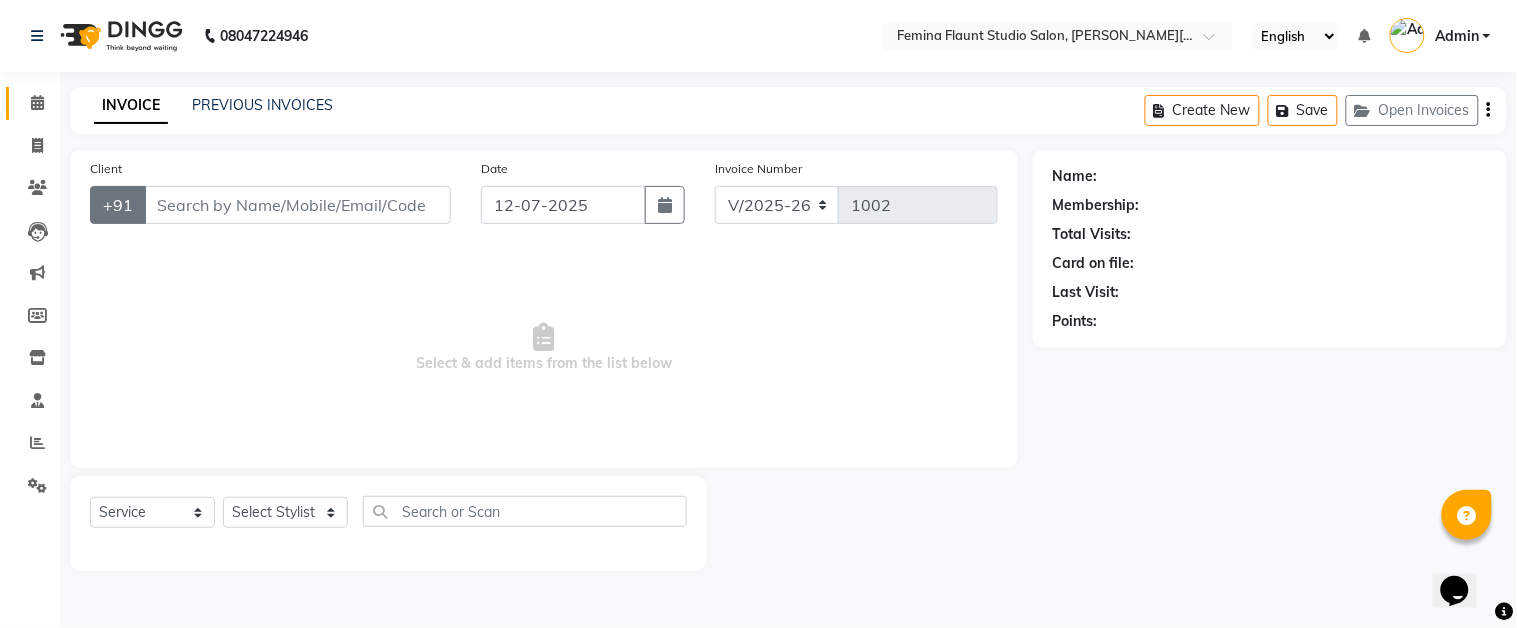 type on "9874676996" 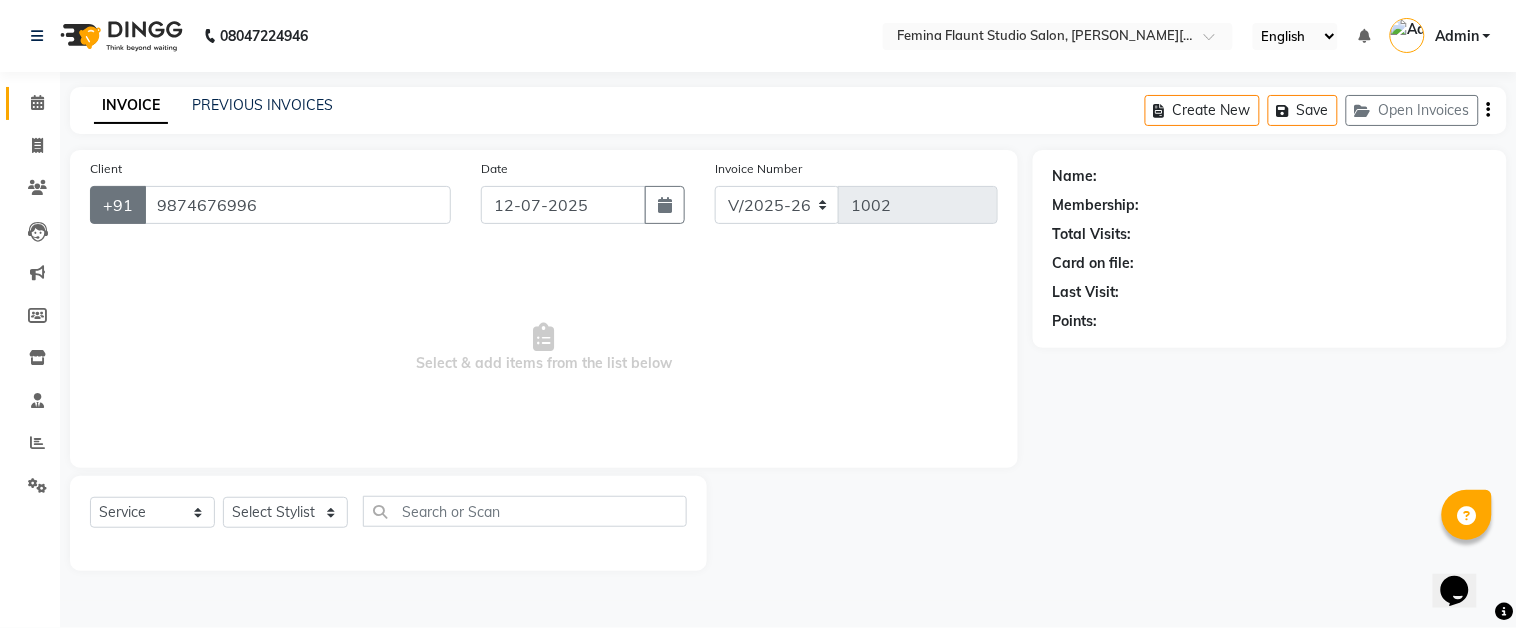 select on "83062" 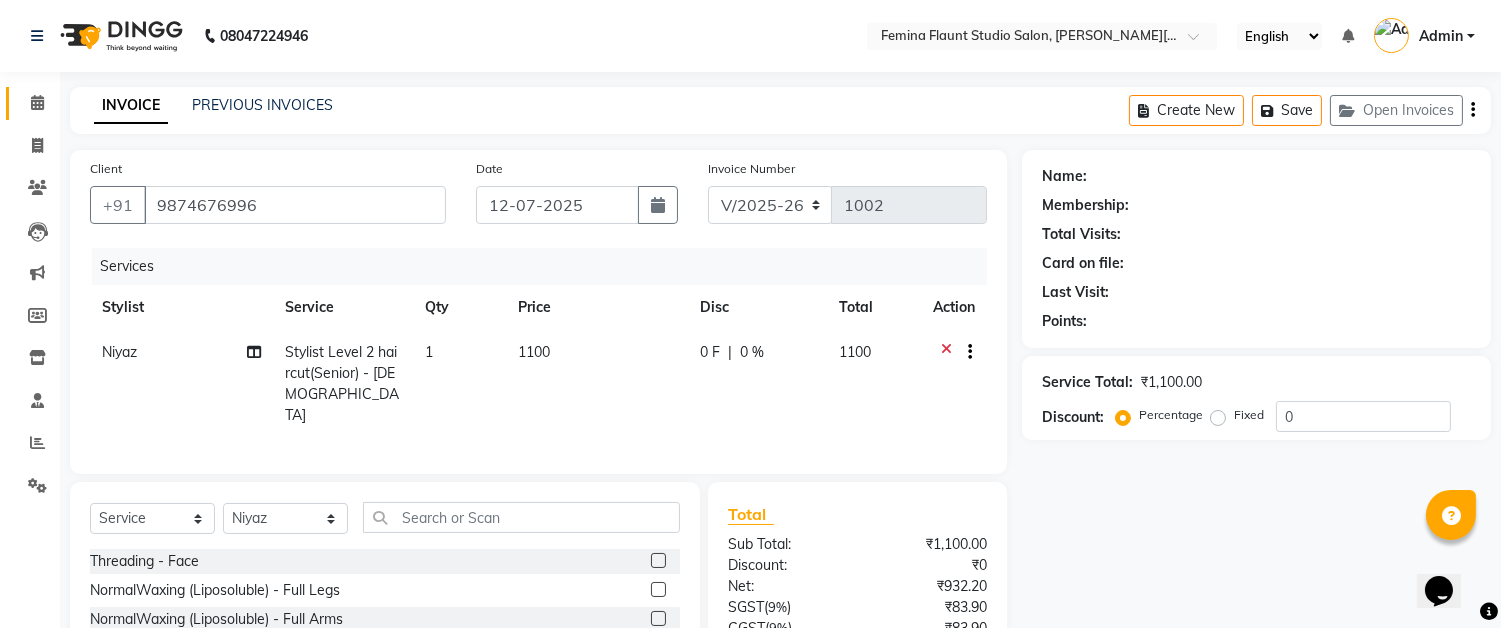 select on "1: Object" 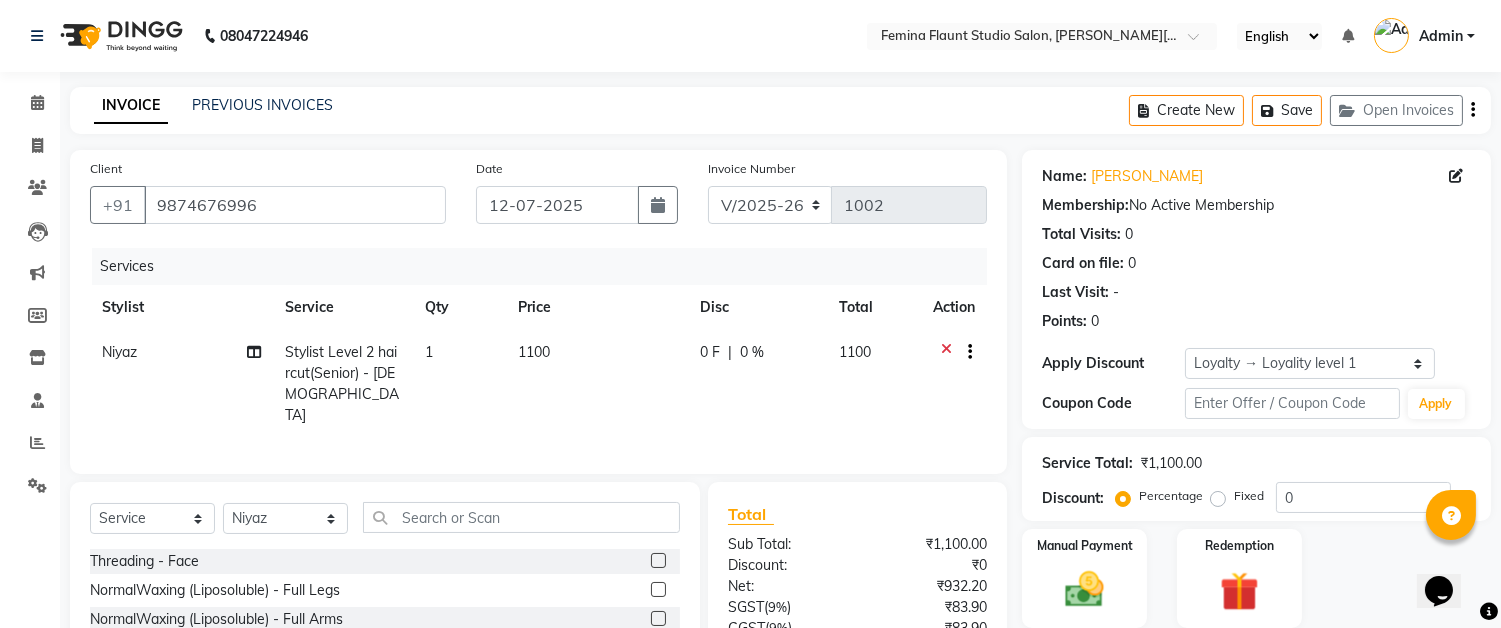 click on "1100" 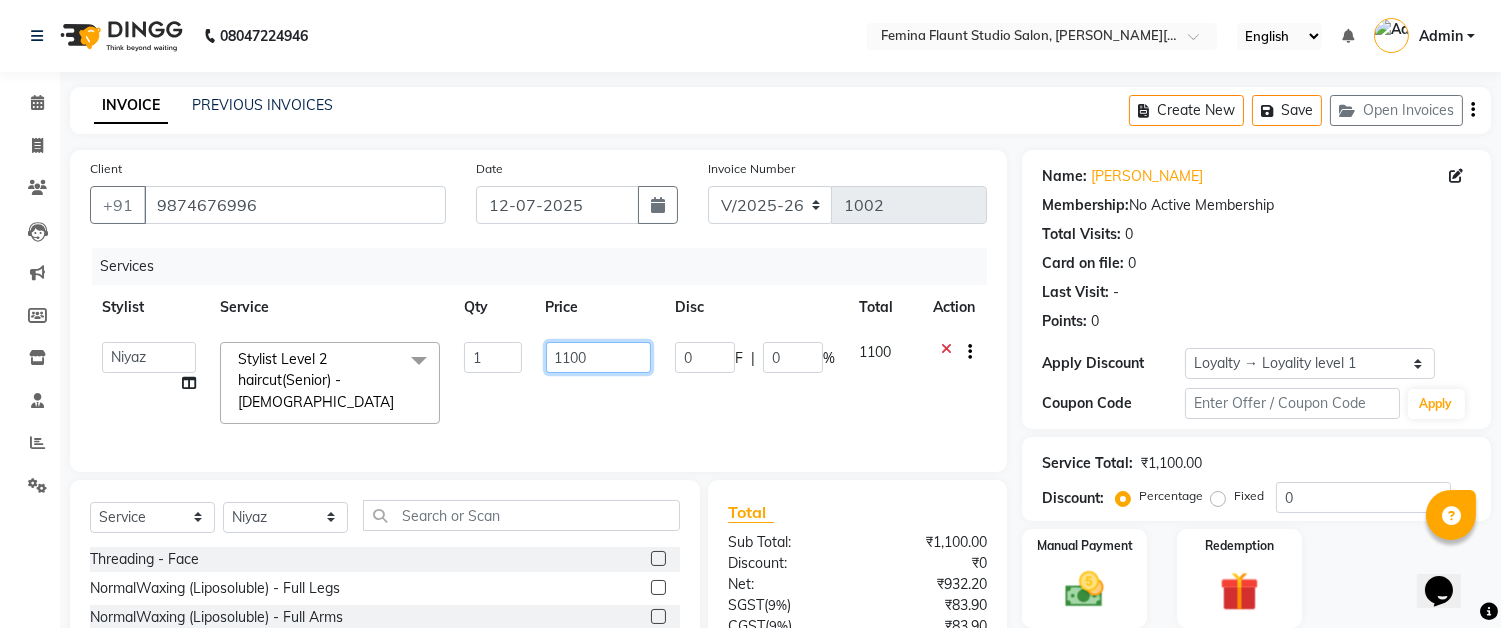 click on "1100" 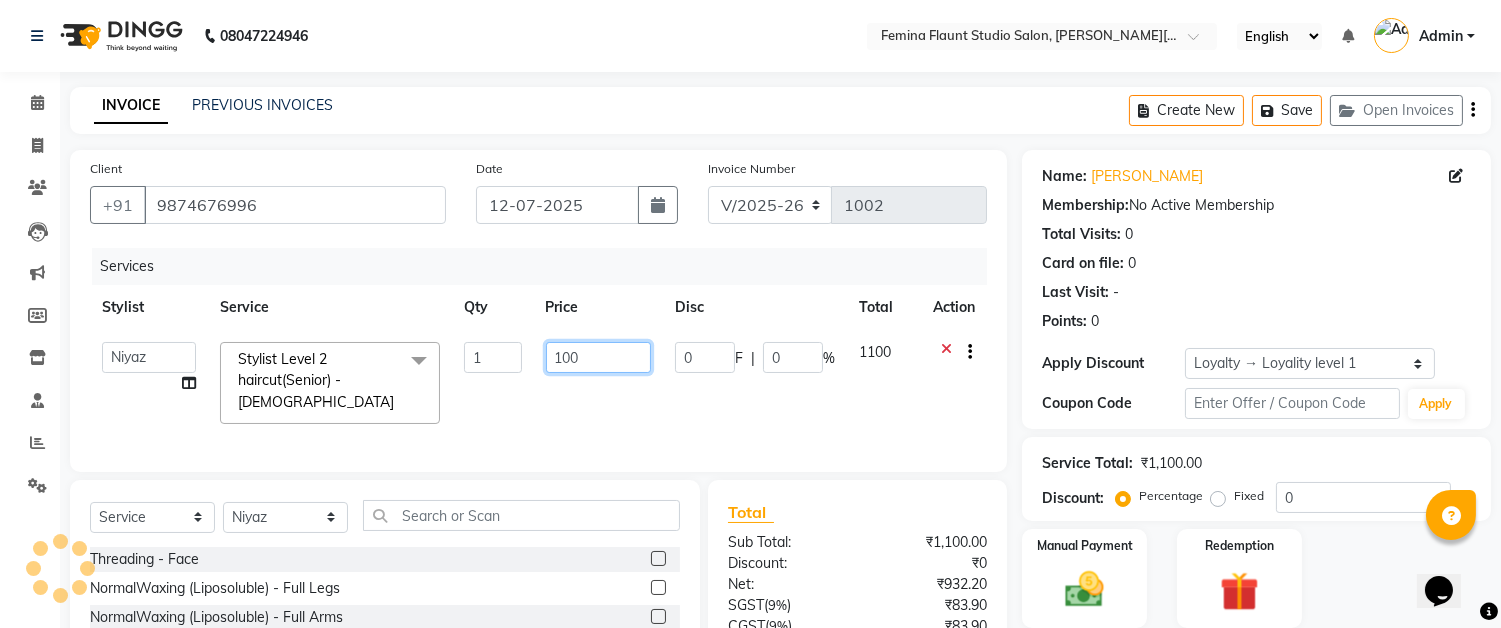 type on "1000" 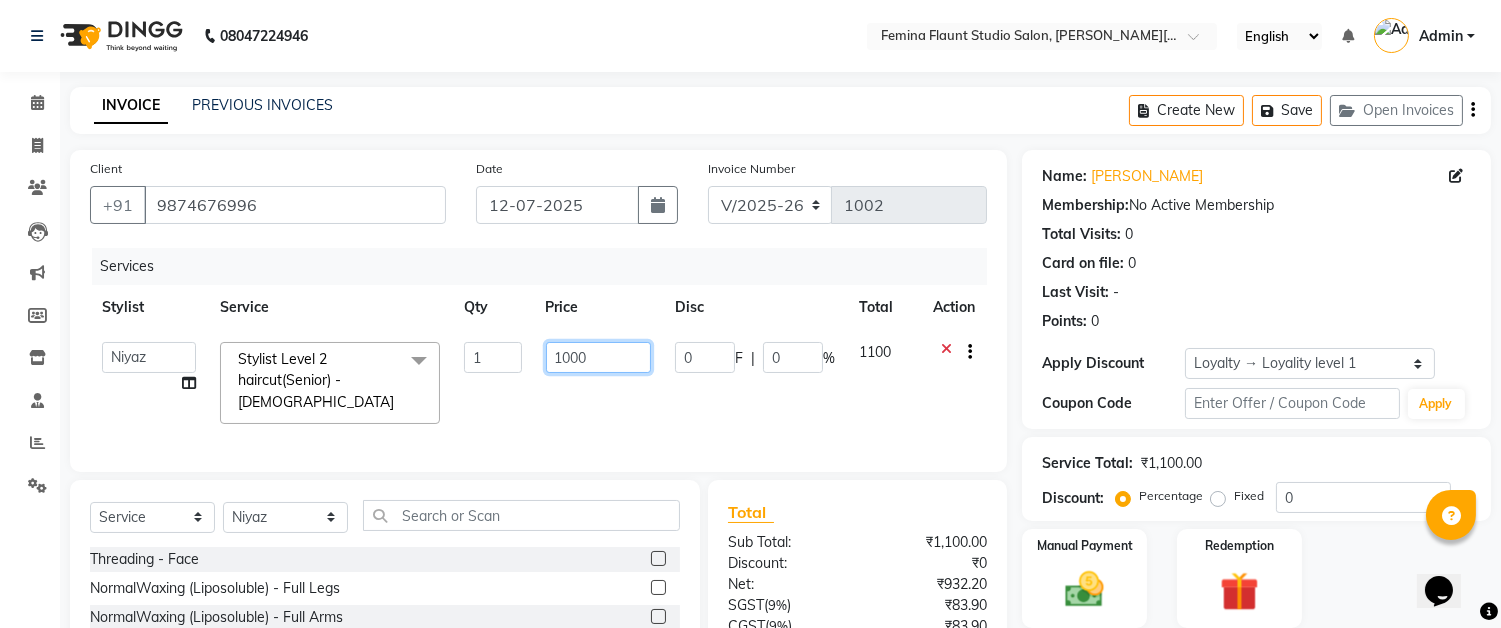 scroll, scrollTop: 172, scrollLeft: 0, axis: vertical 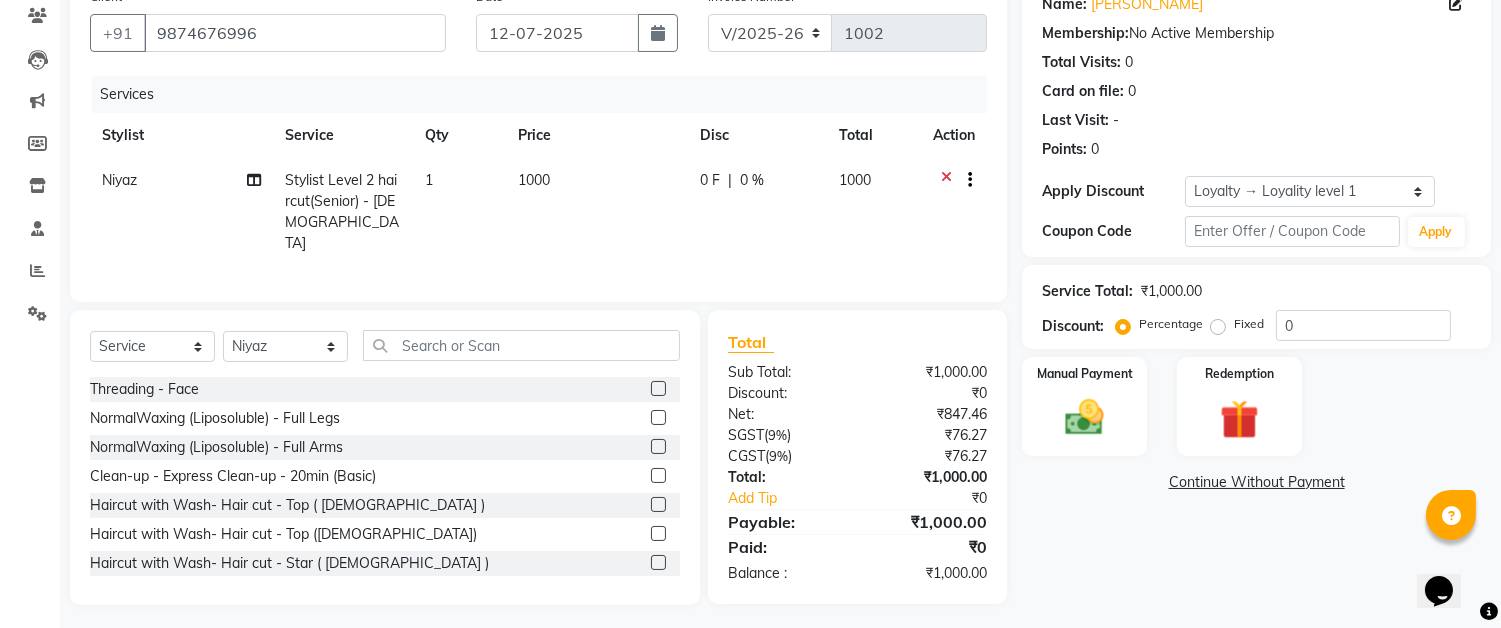 click on "0 F | 0 %" 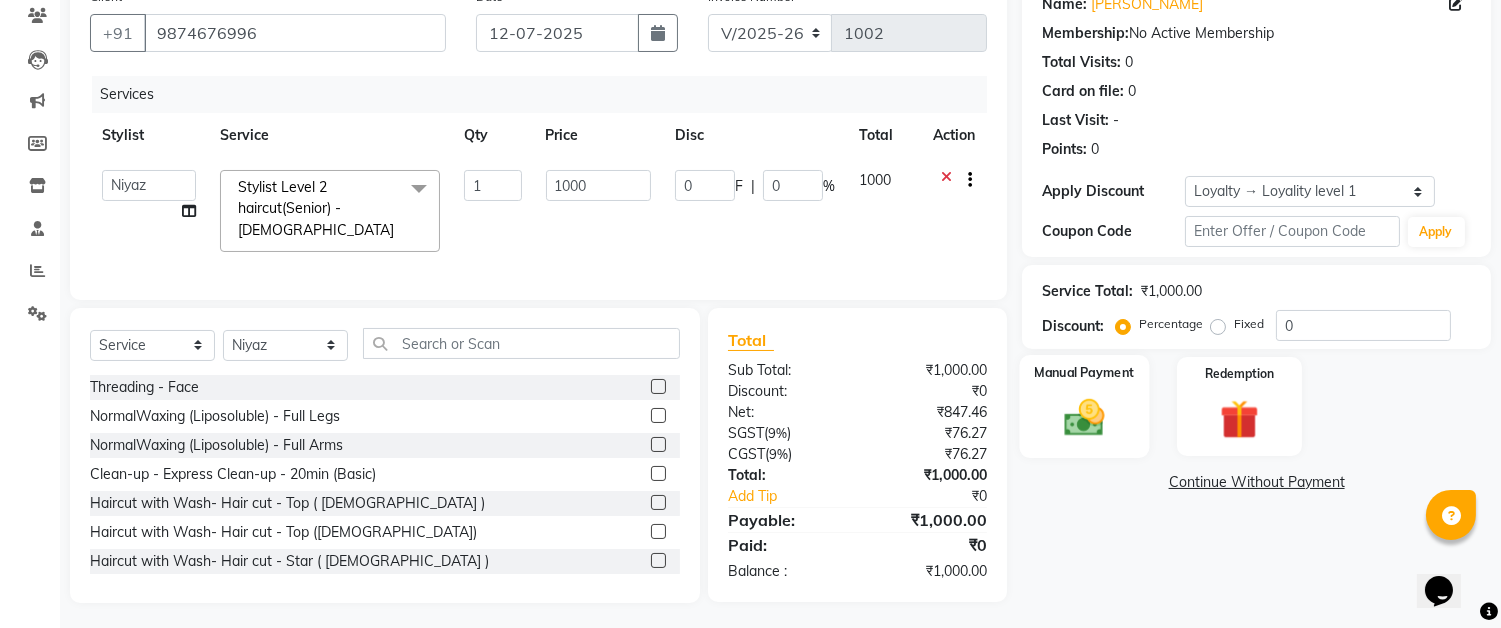click 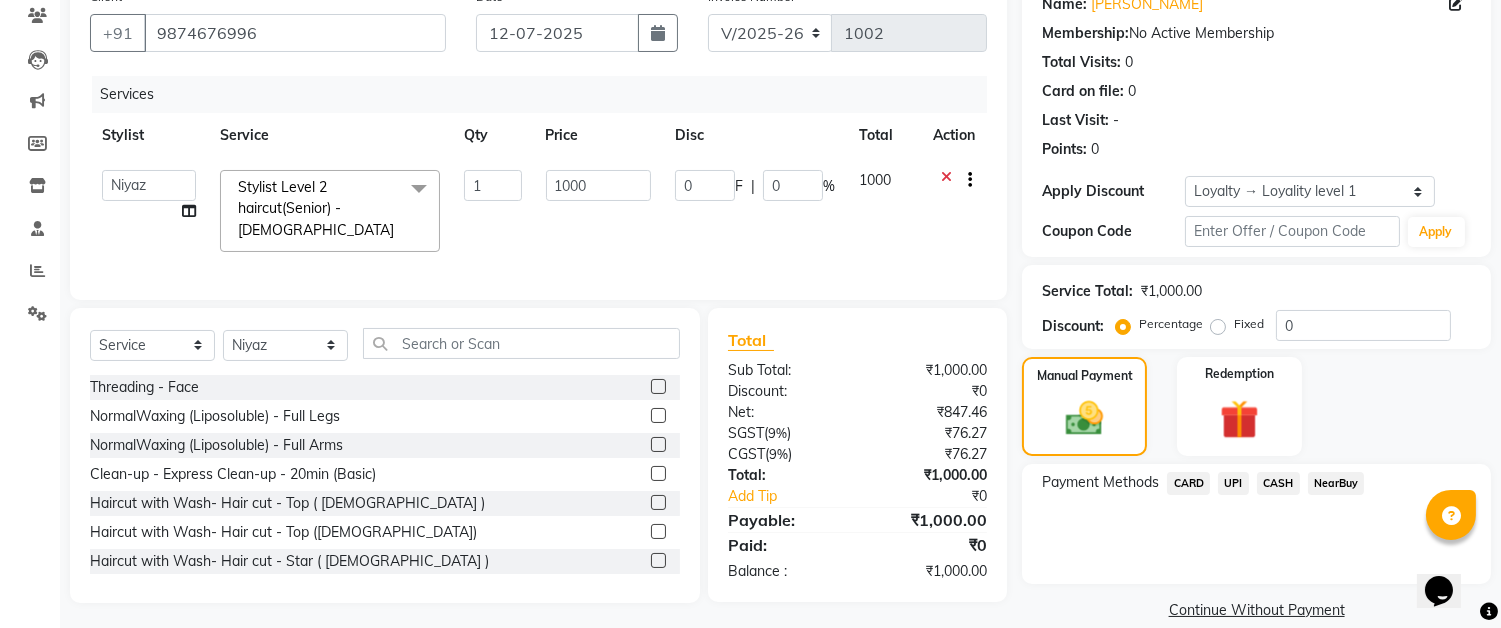 click on "CARD" 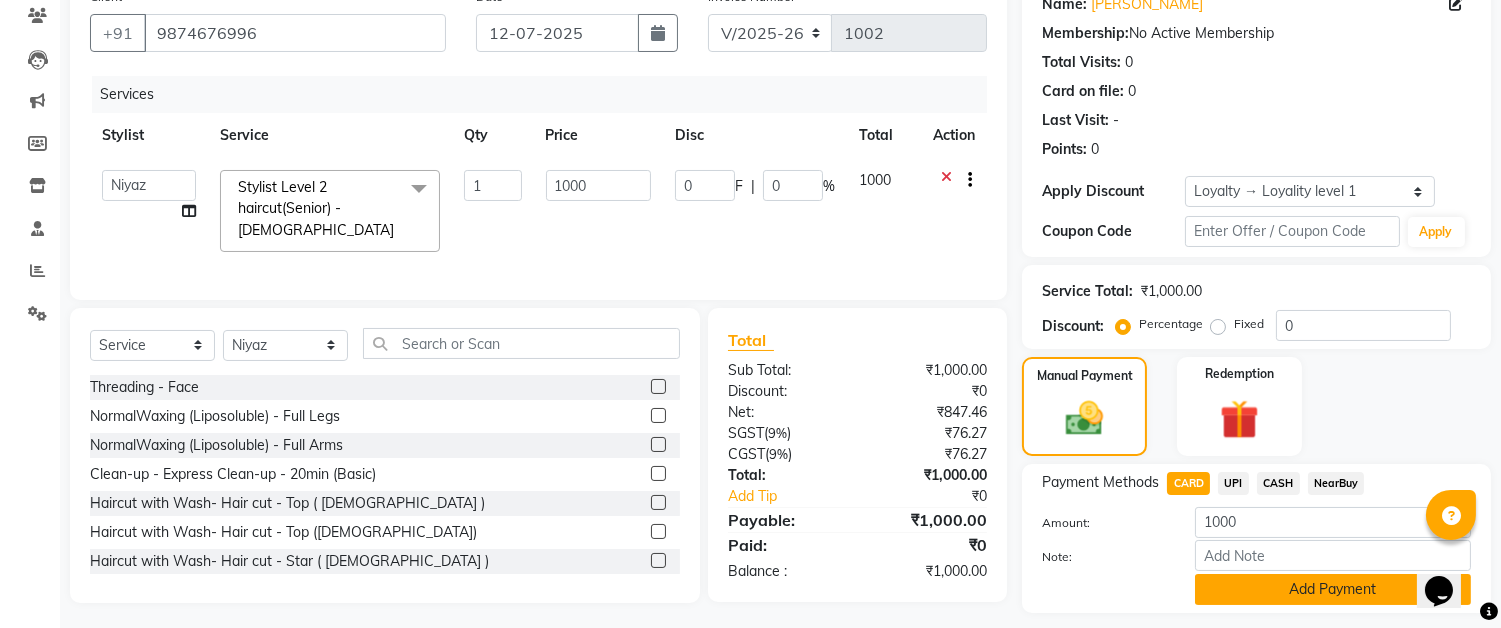 click on "Add Payment" 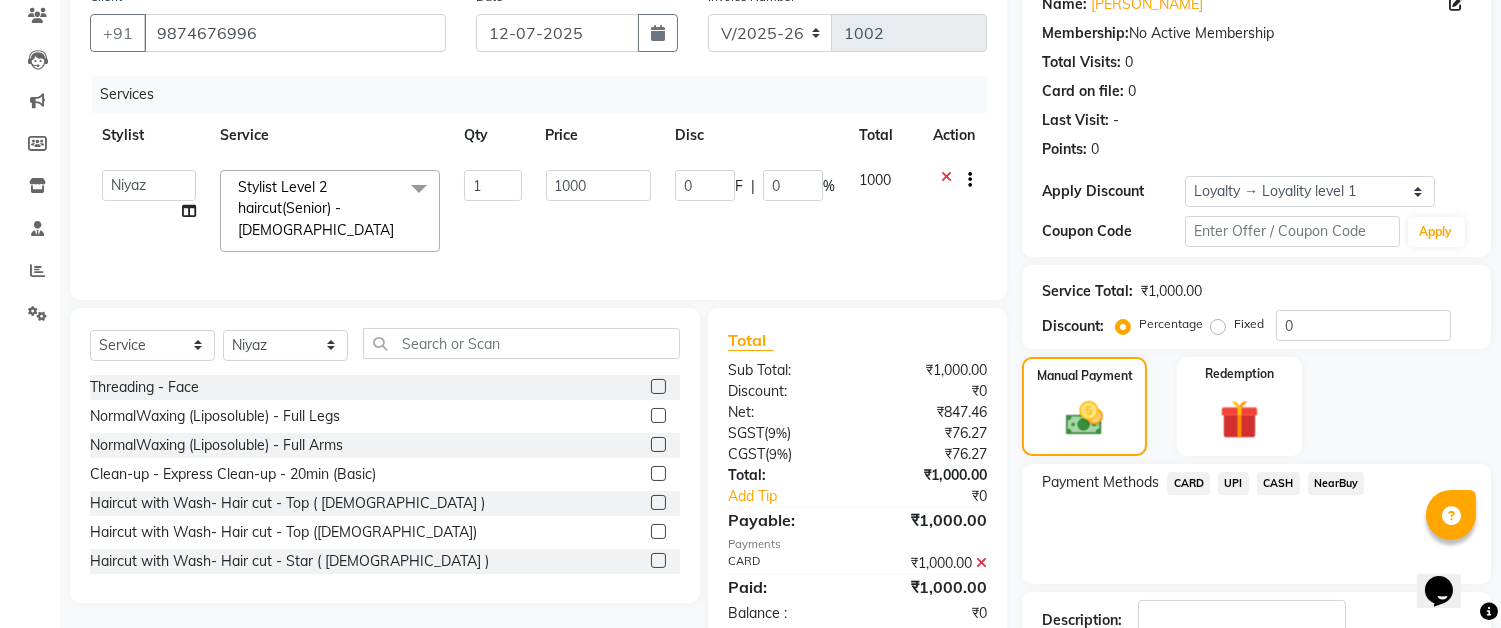 scroll, scrollTop: 312, scrollLeft: 0, axis: vertical 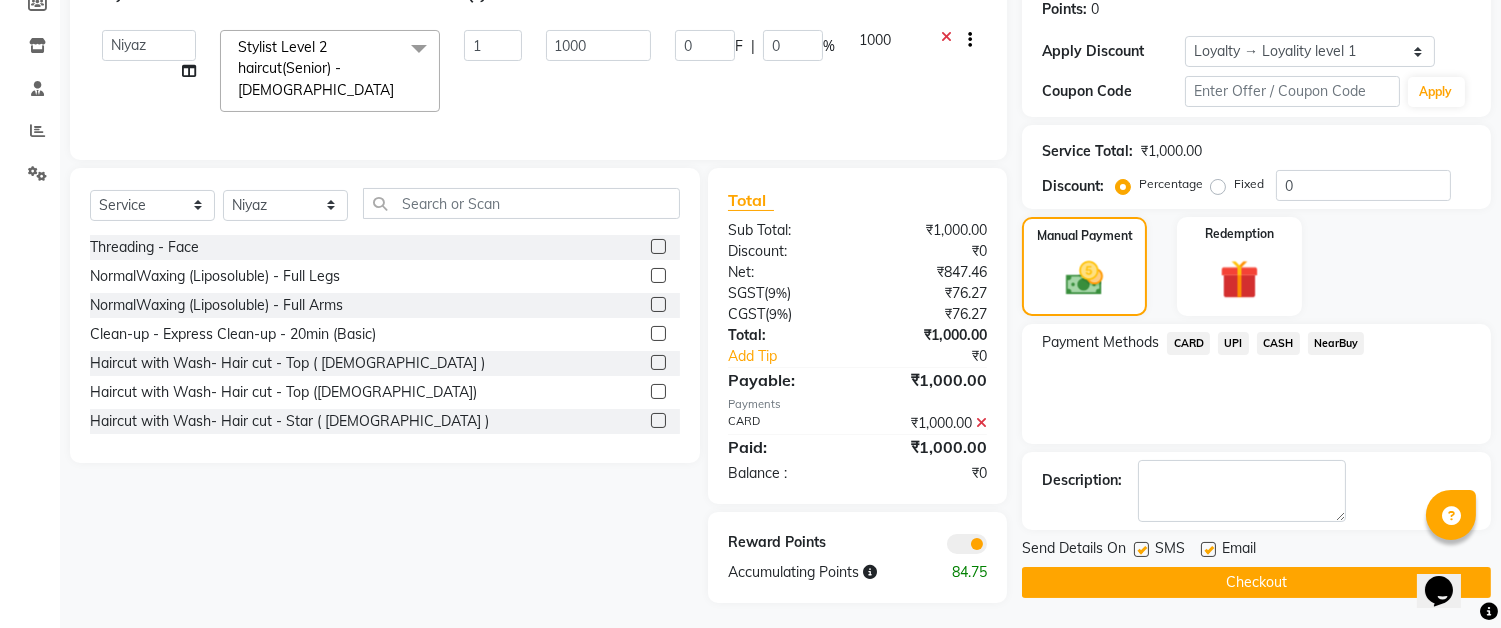 click on "Checkout" 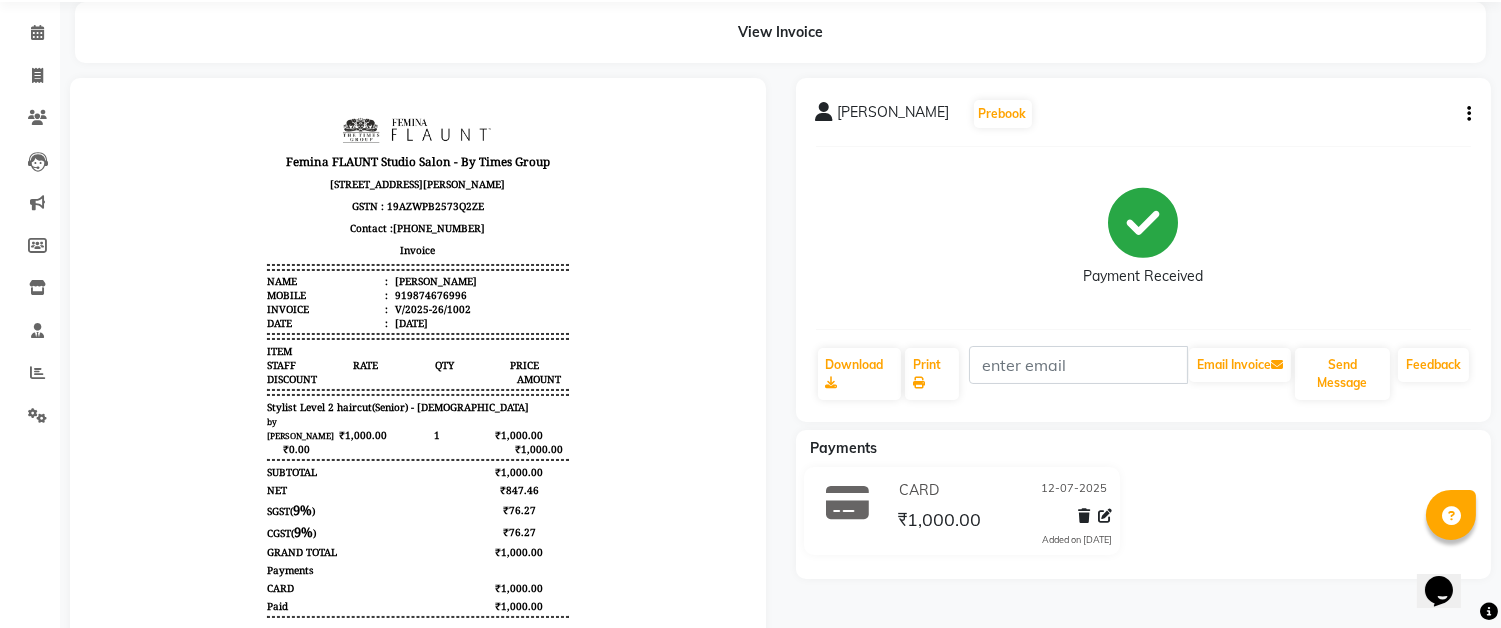 scroll, scrollTop: 0, scrollLeft: 0, axis: both 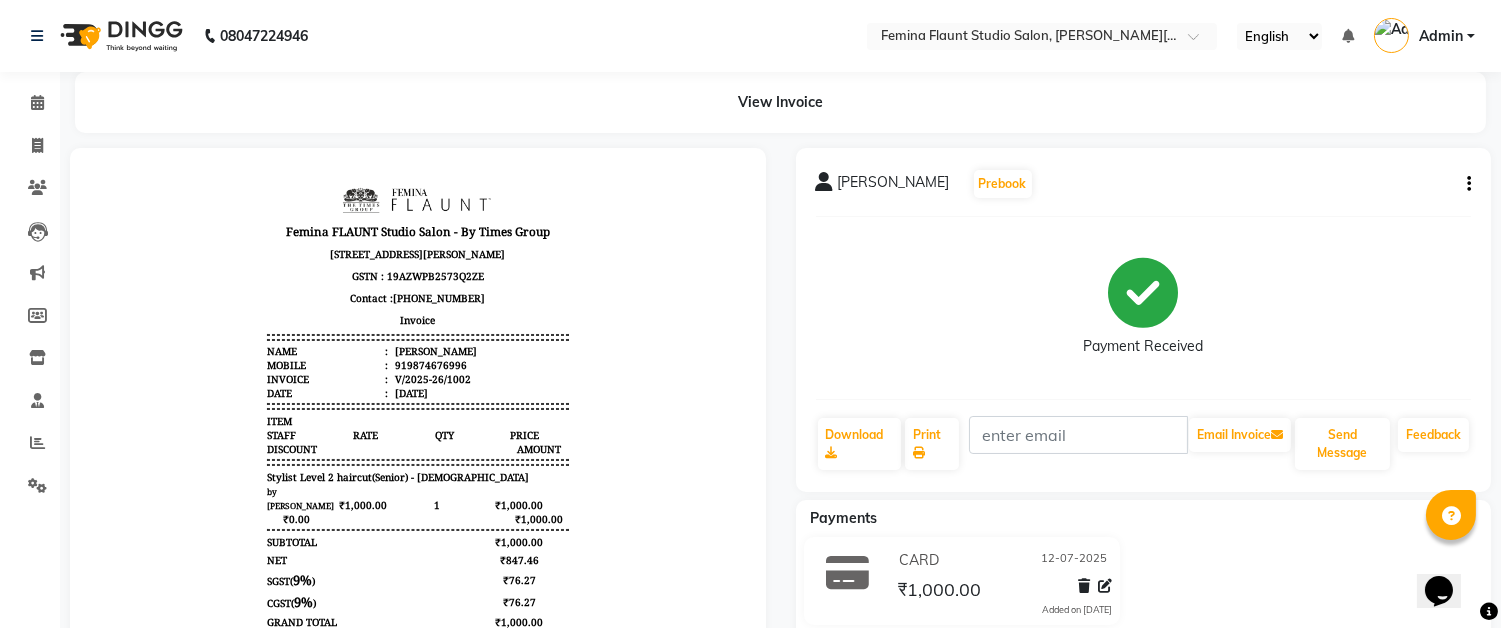 select on "5231" 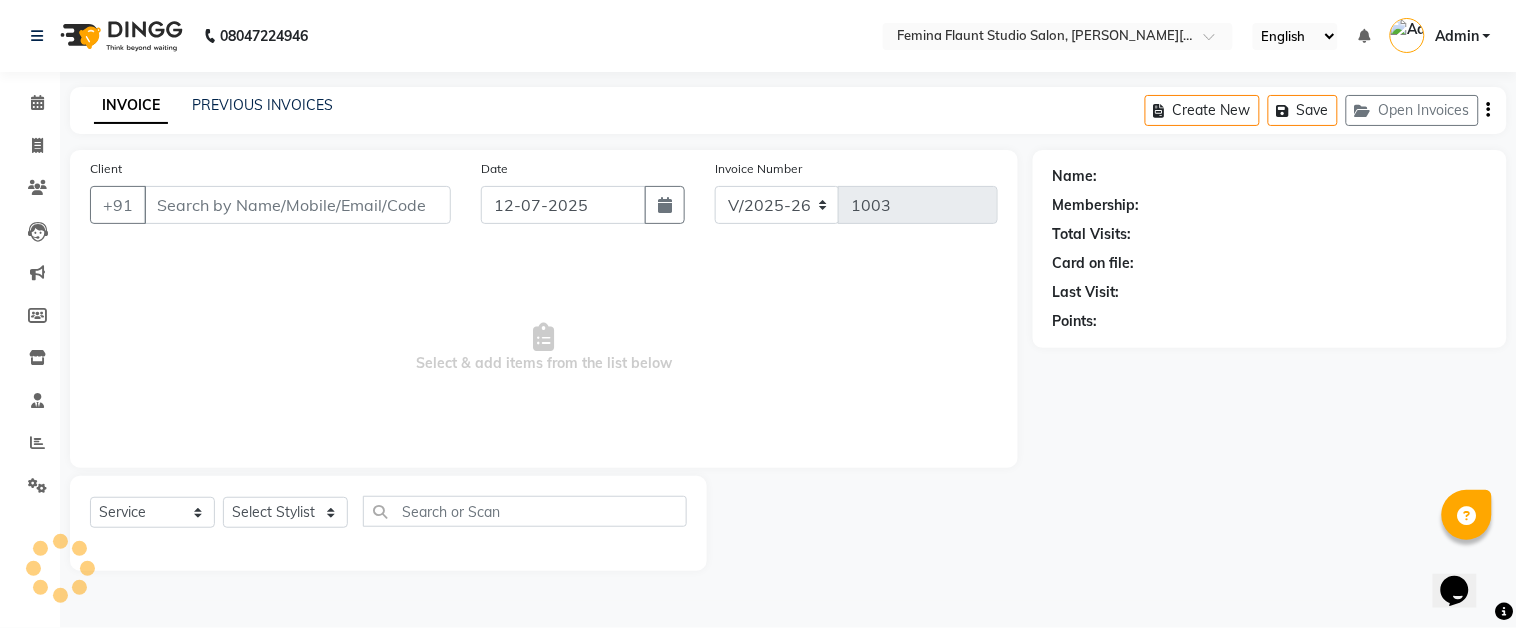 type on "9874676996" 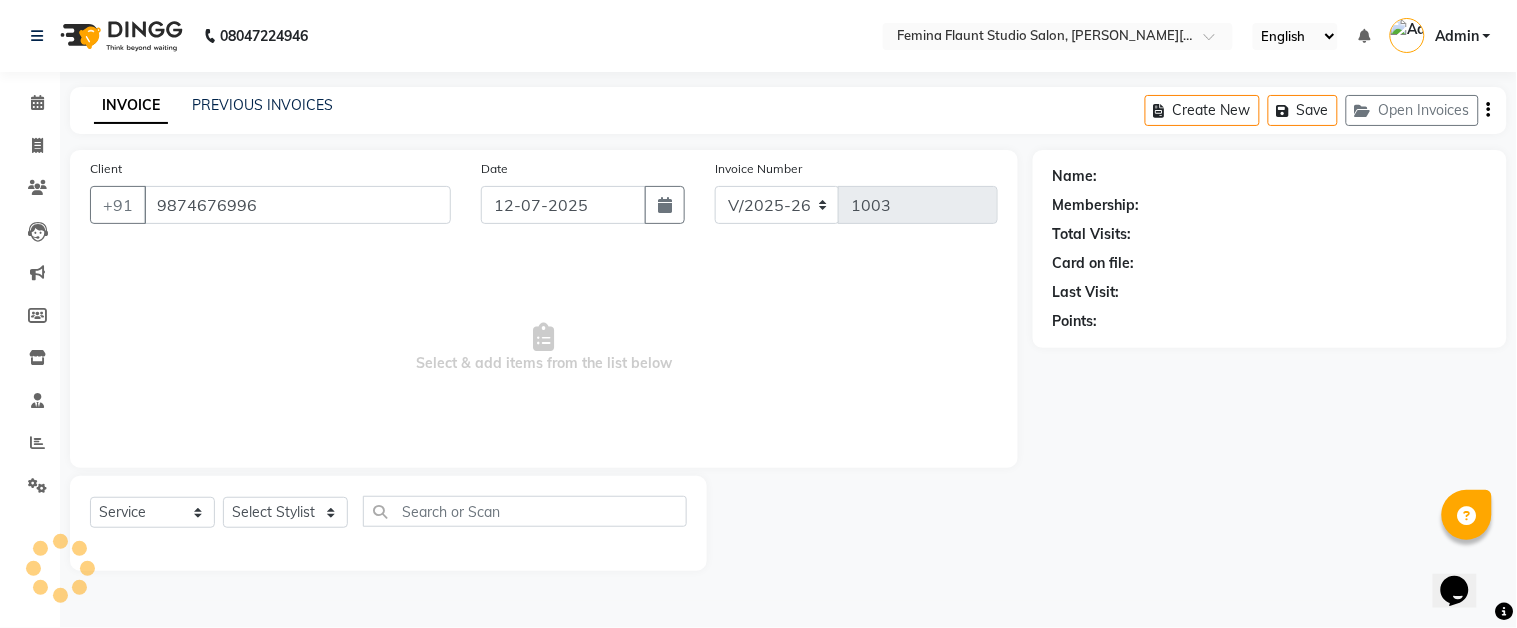 select on "83062" 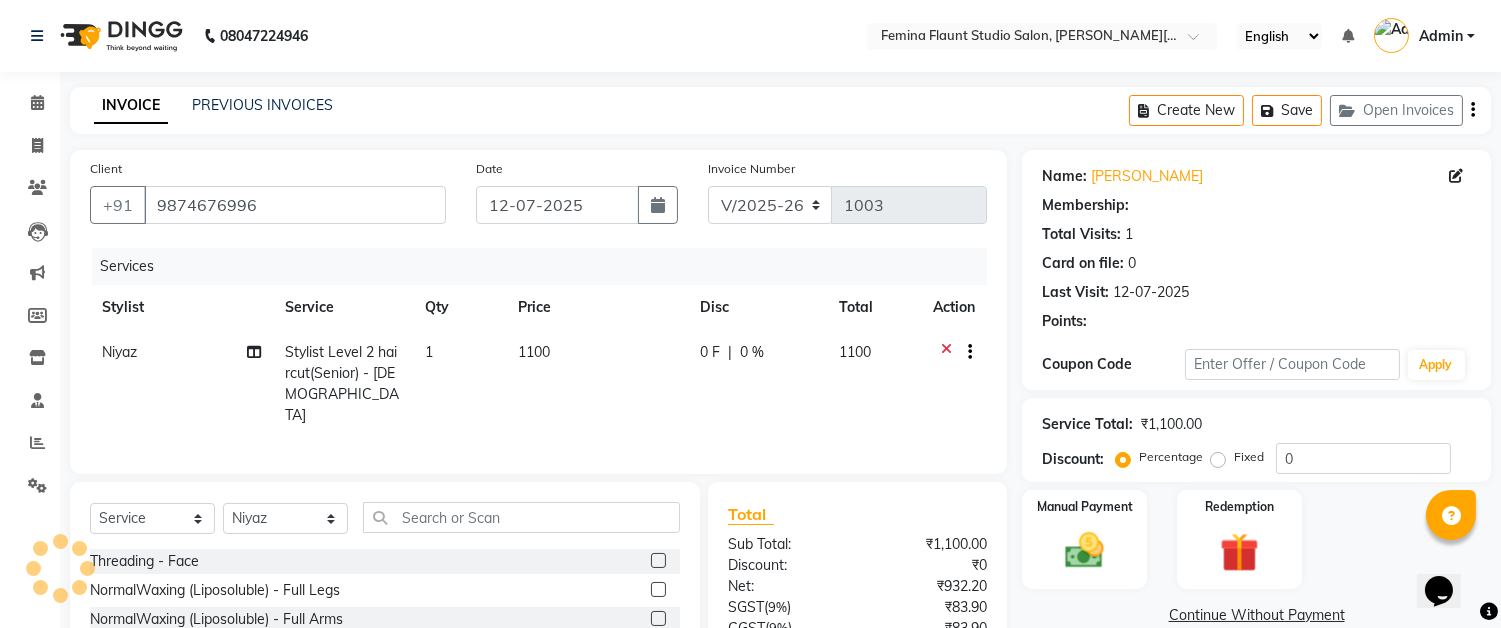 select on "1: Object" 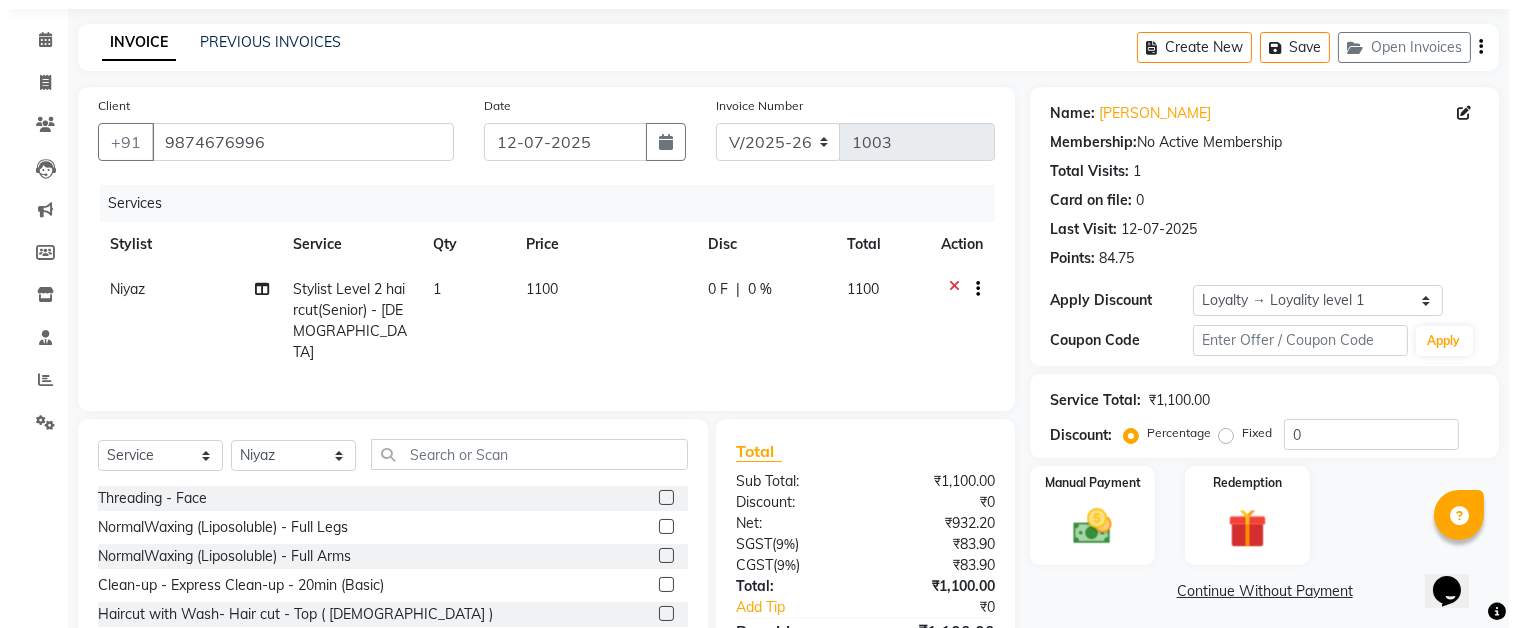 scroll, scrollTop: 0, scrollLeft: 0, axis: both 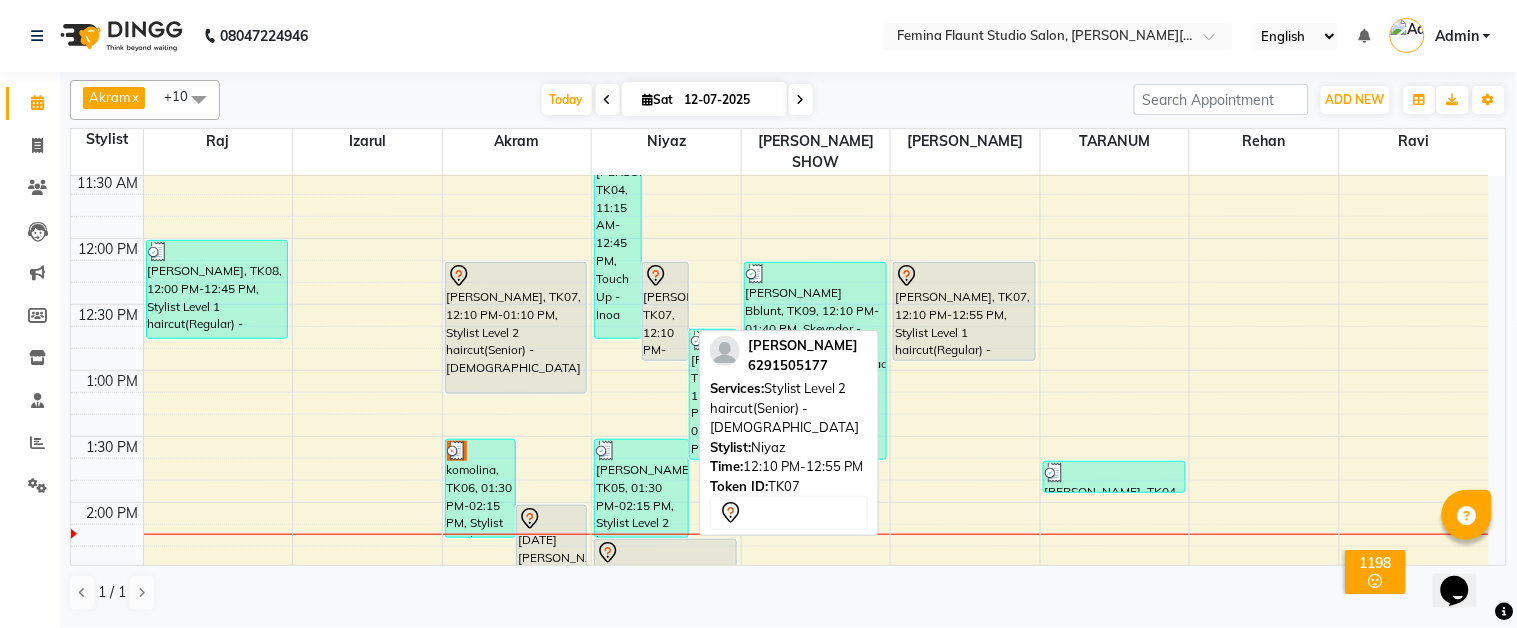 click on "[PERSON_NAME], TK07, 12:10 PM-12:55 PM, Stylist Level 2 haircut(Senior) - [DEMOGRAPHIC_DATA]" at bounding box center [666, 311] 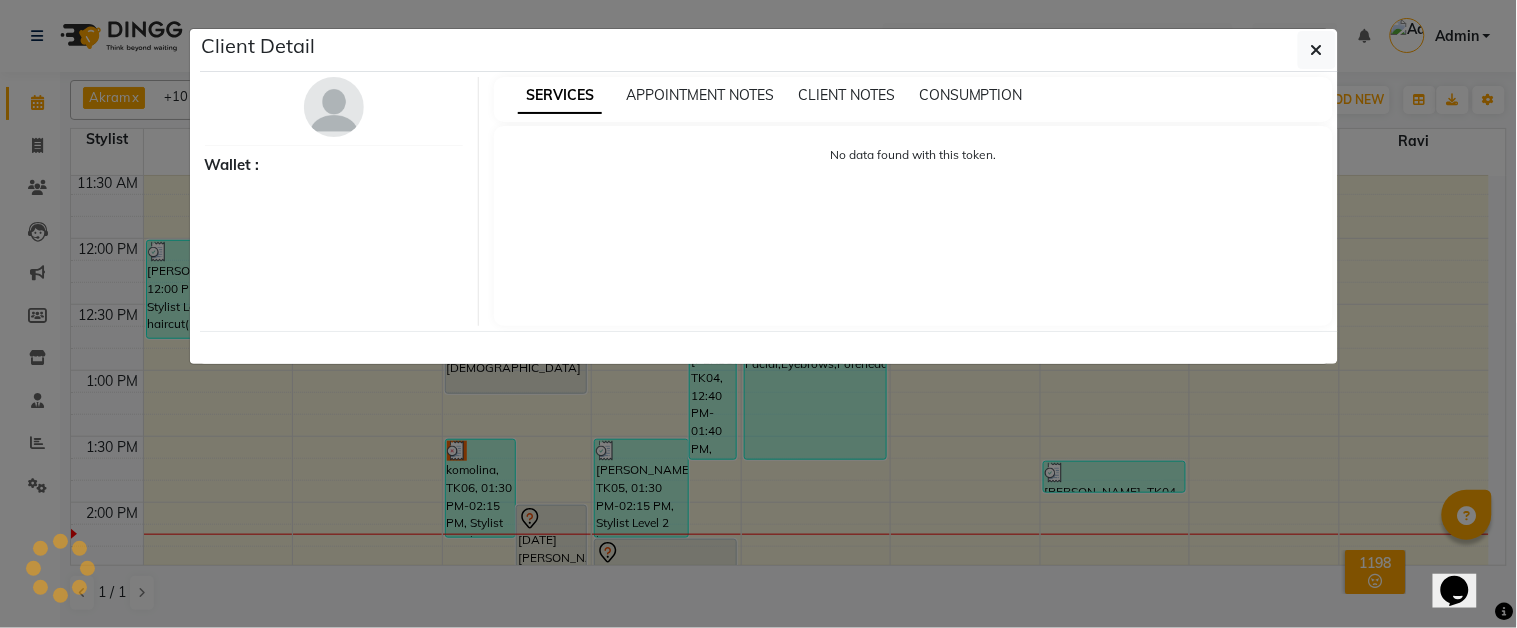 select on "7" 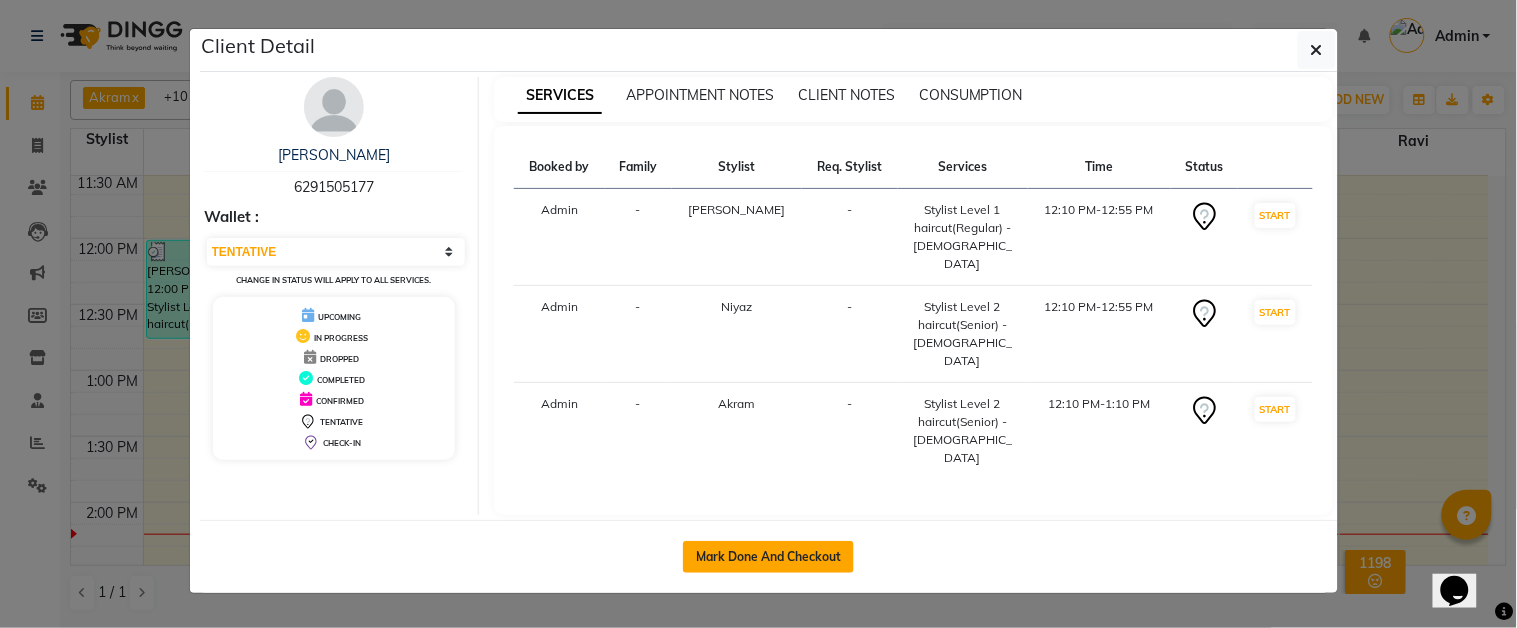 click on "Mark Done And Checkout" 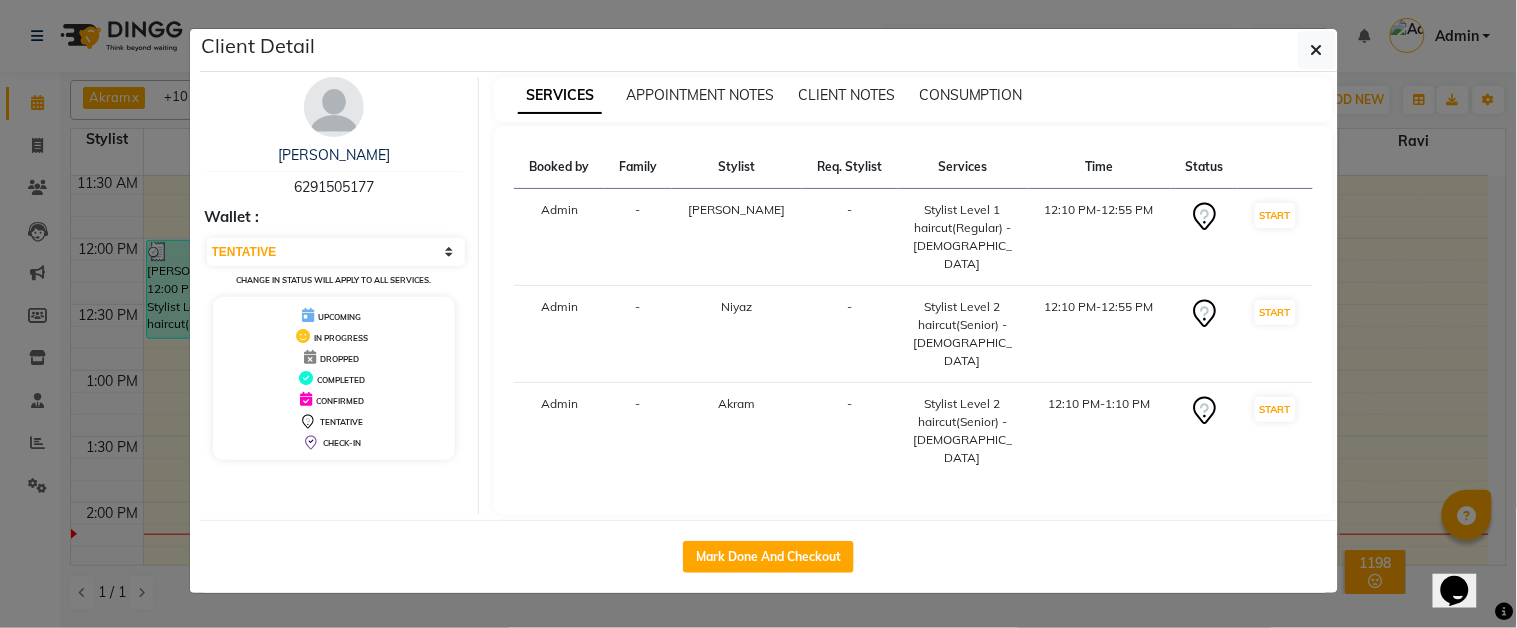 select on "service" 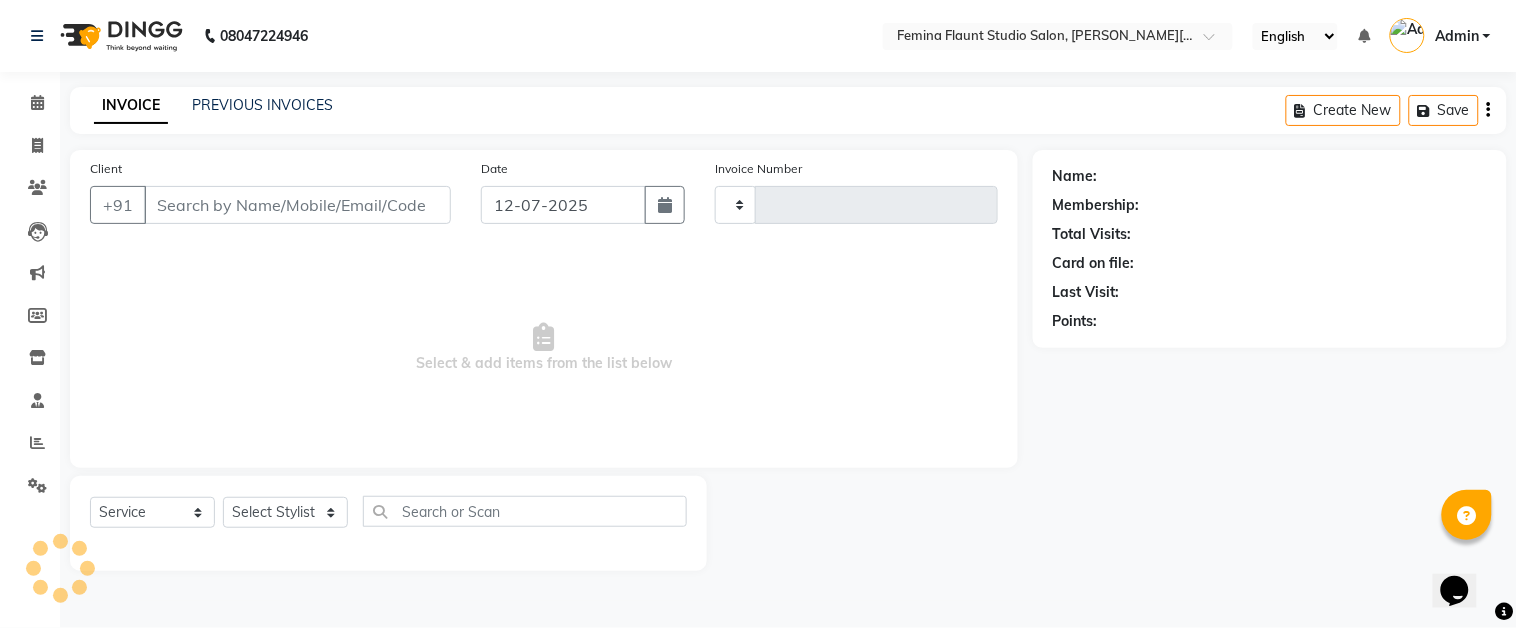 type on "1003" 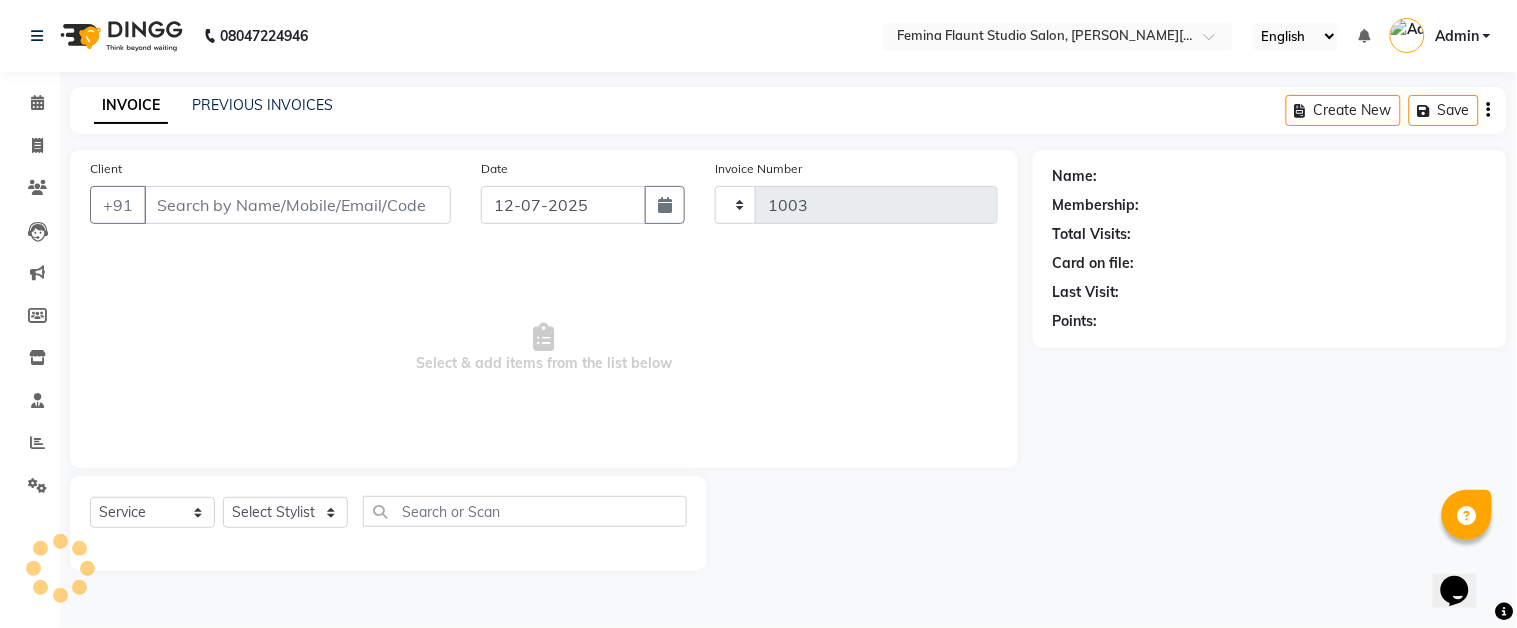 select on "5231" 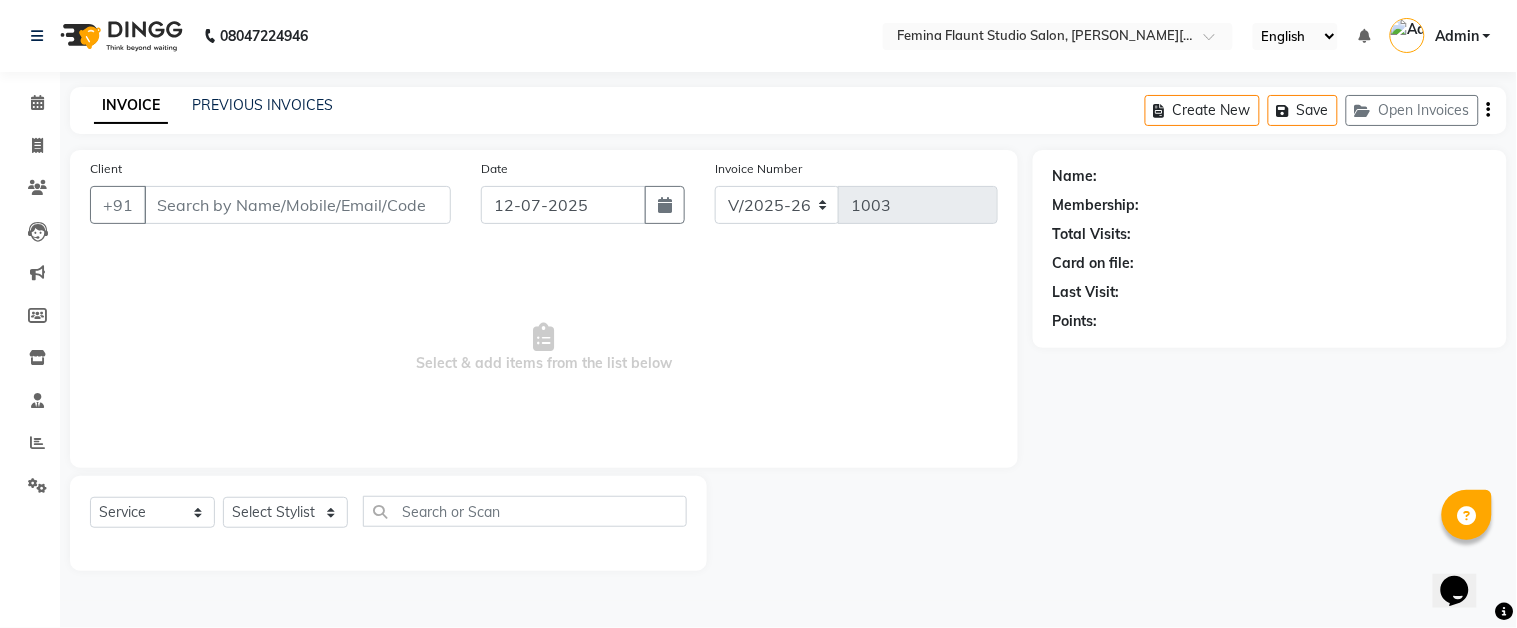 type on "6291505177" 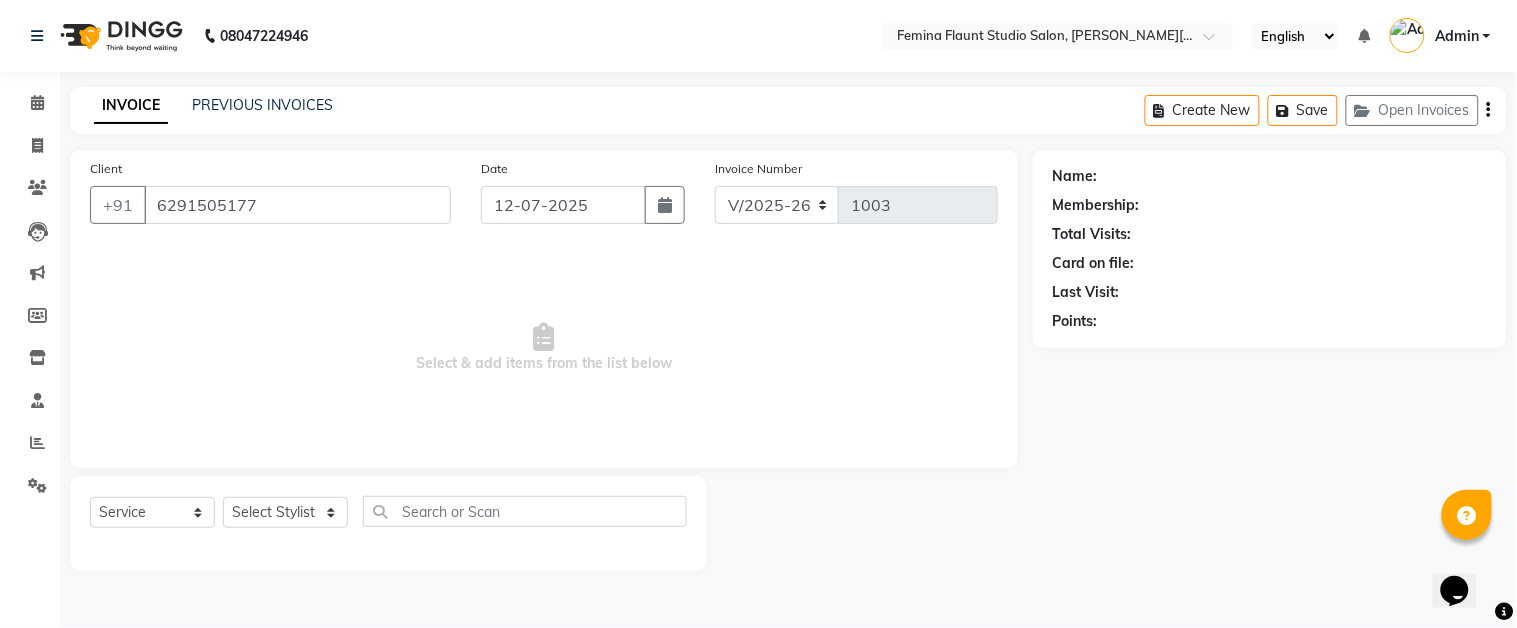 select on "84393" 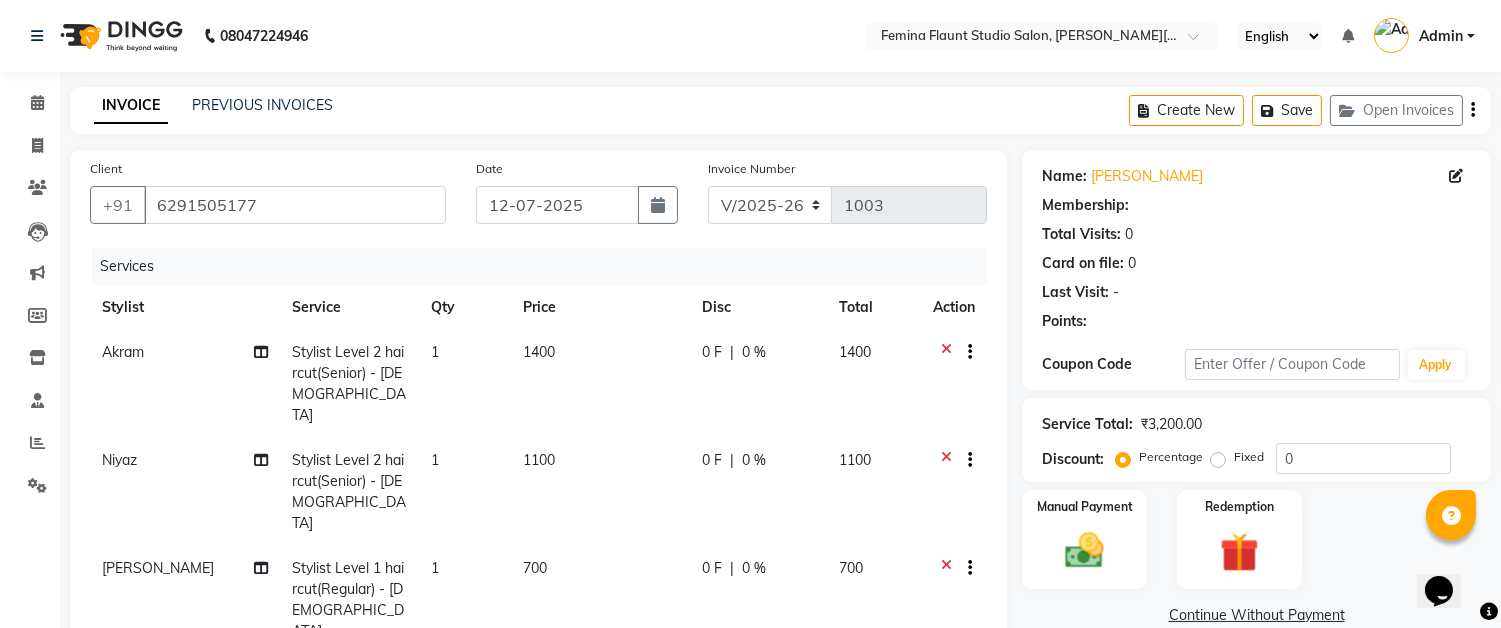 select on "1: Object" 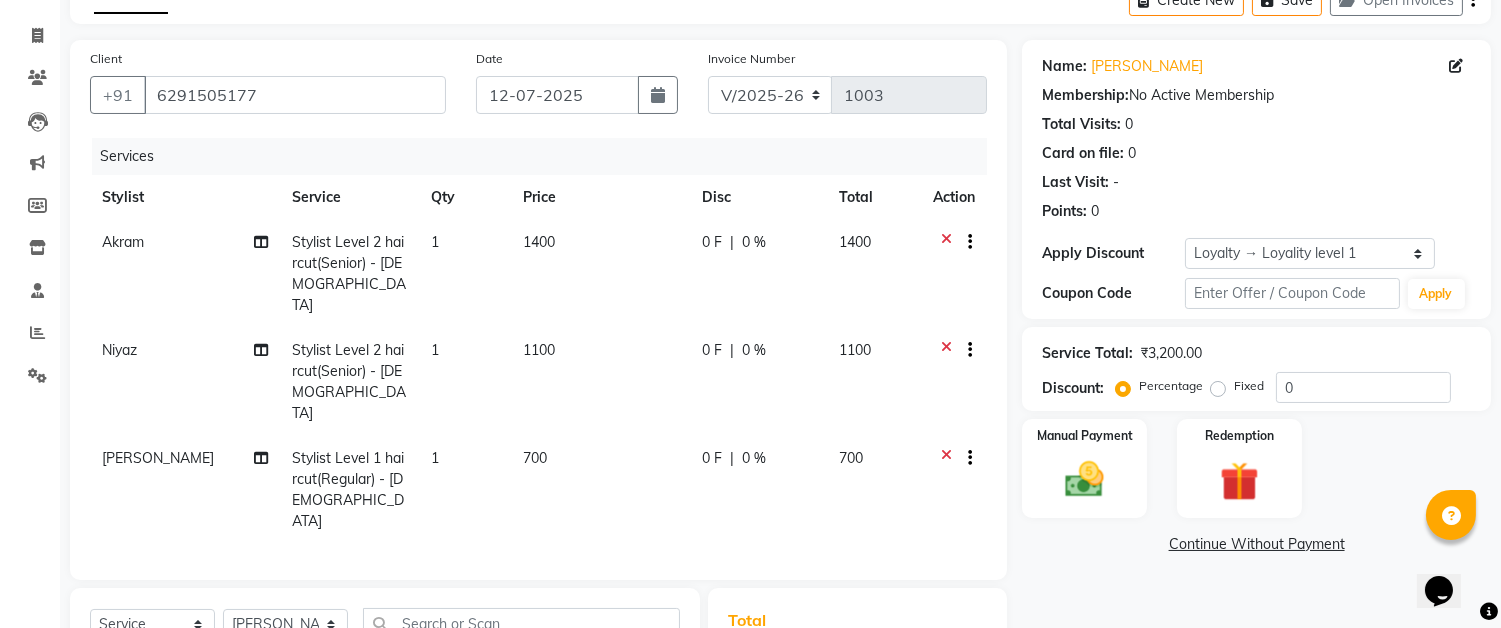 scroll, scrollTop: 111, scrollLeft: 0, axis: vertical 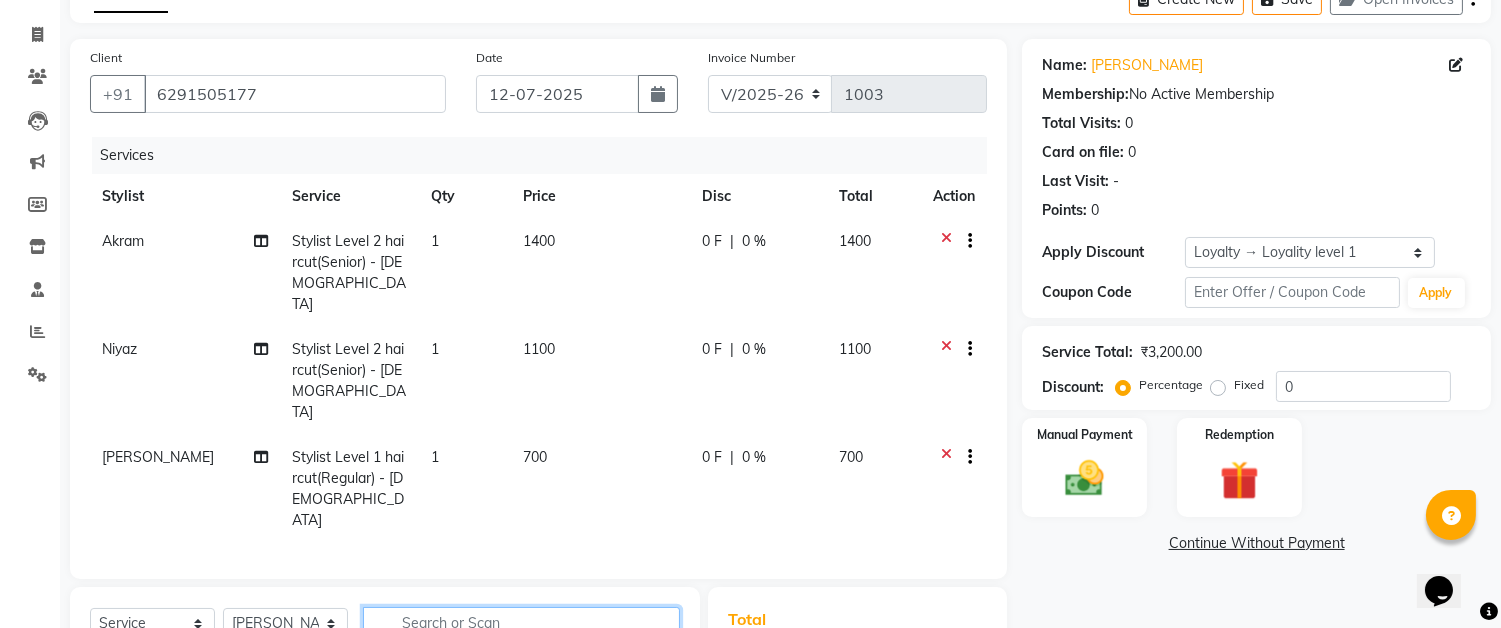 click 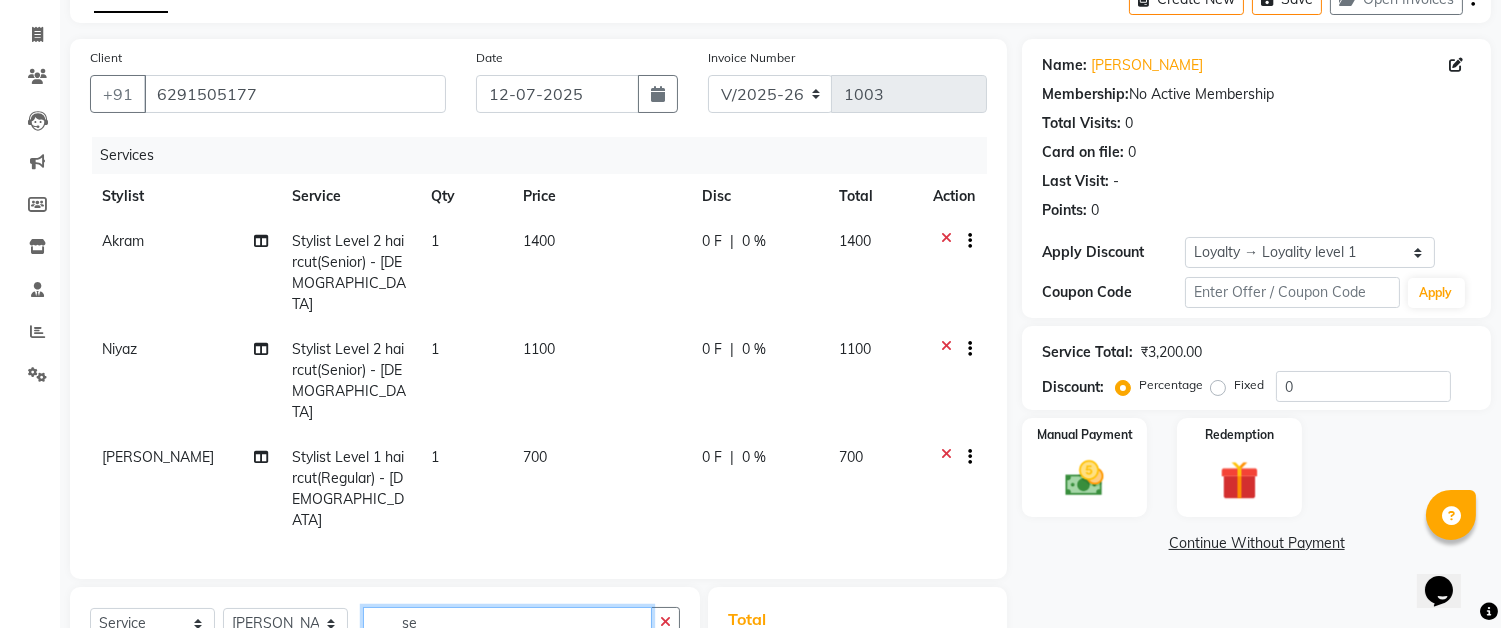 type on "s" 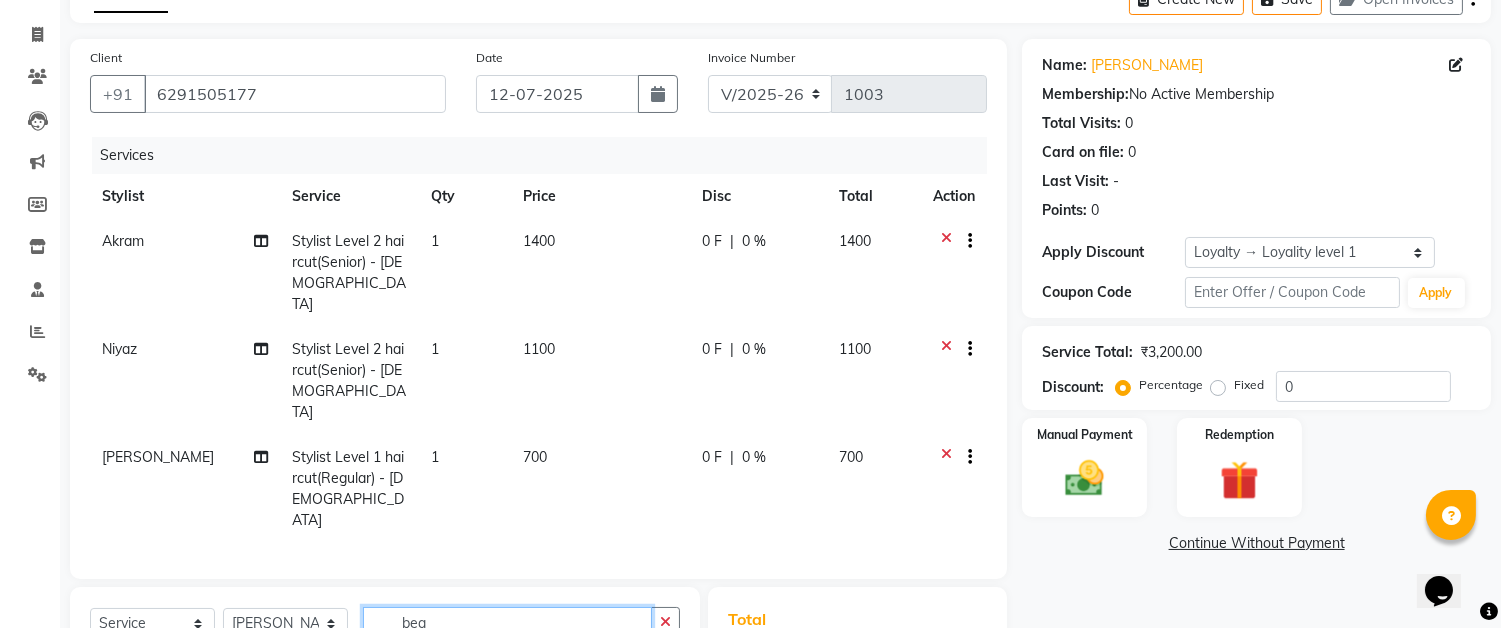 scroll, scrollTop: 333, scrollLeft: 0, axis: vertical 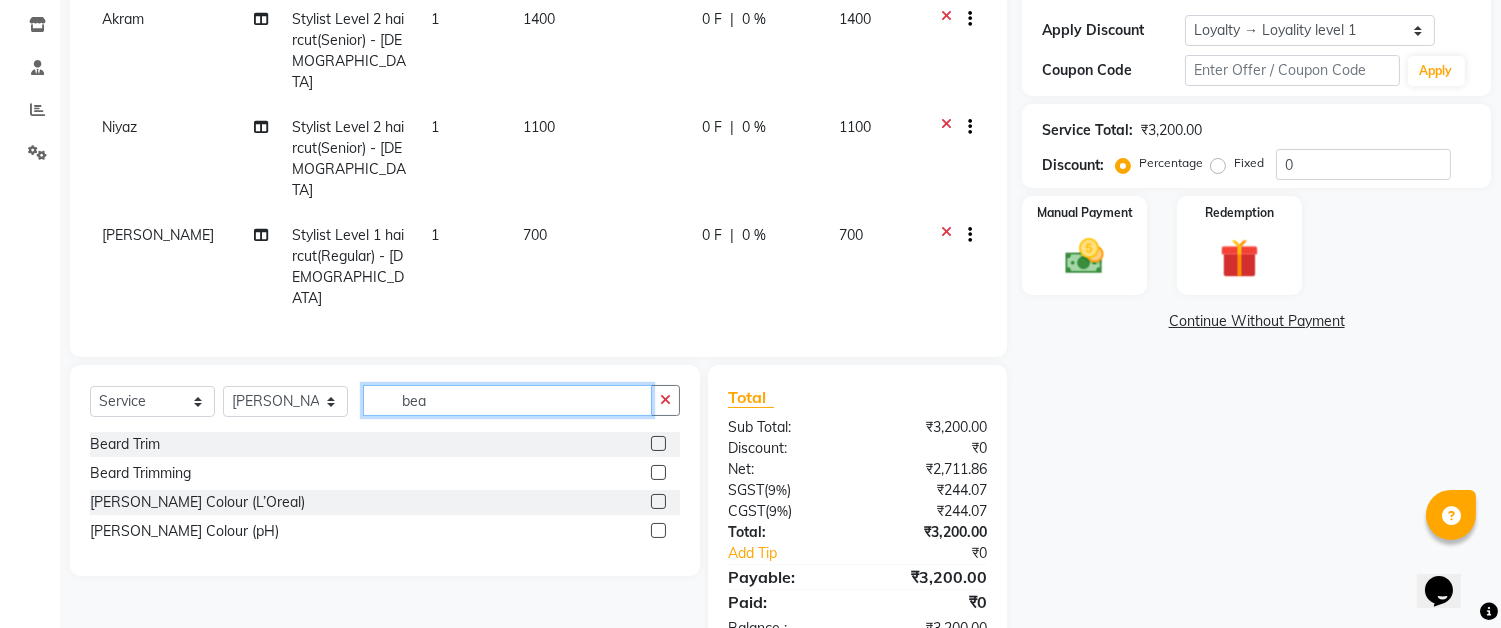 type on "bea" 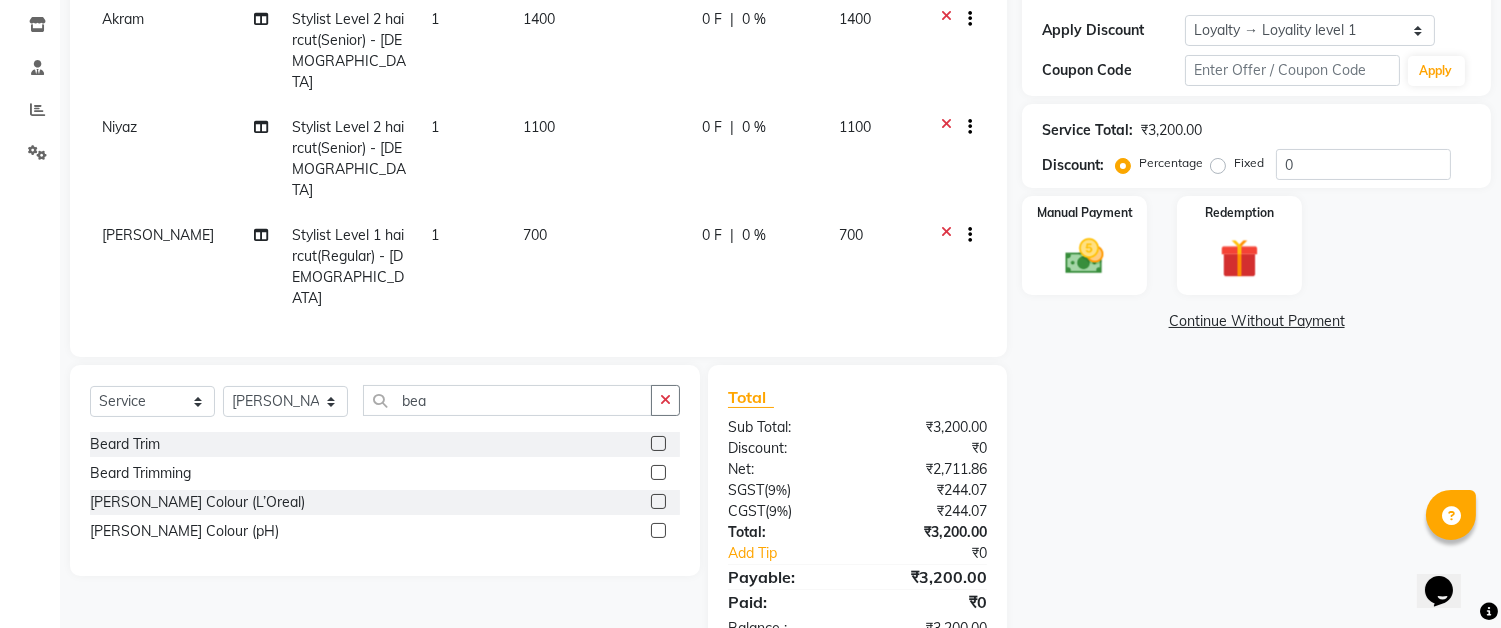 click 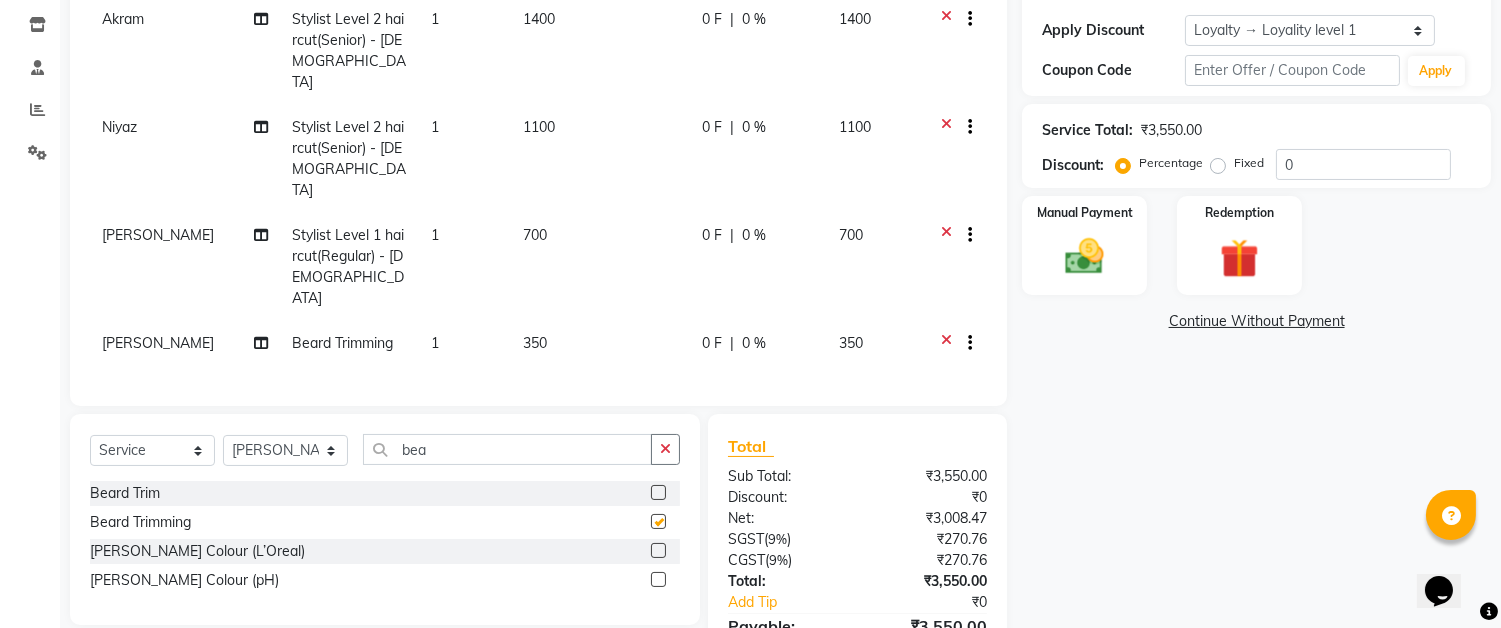 checkbox on "false" 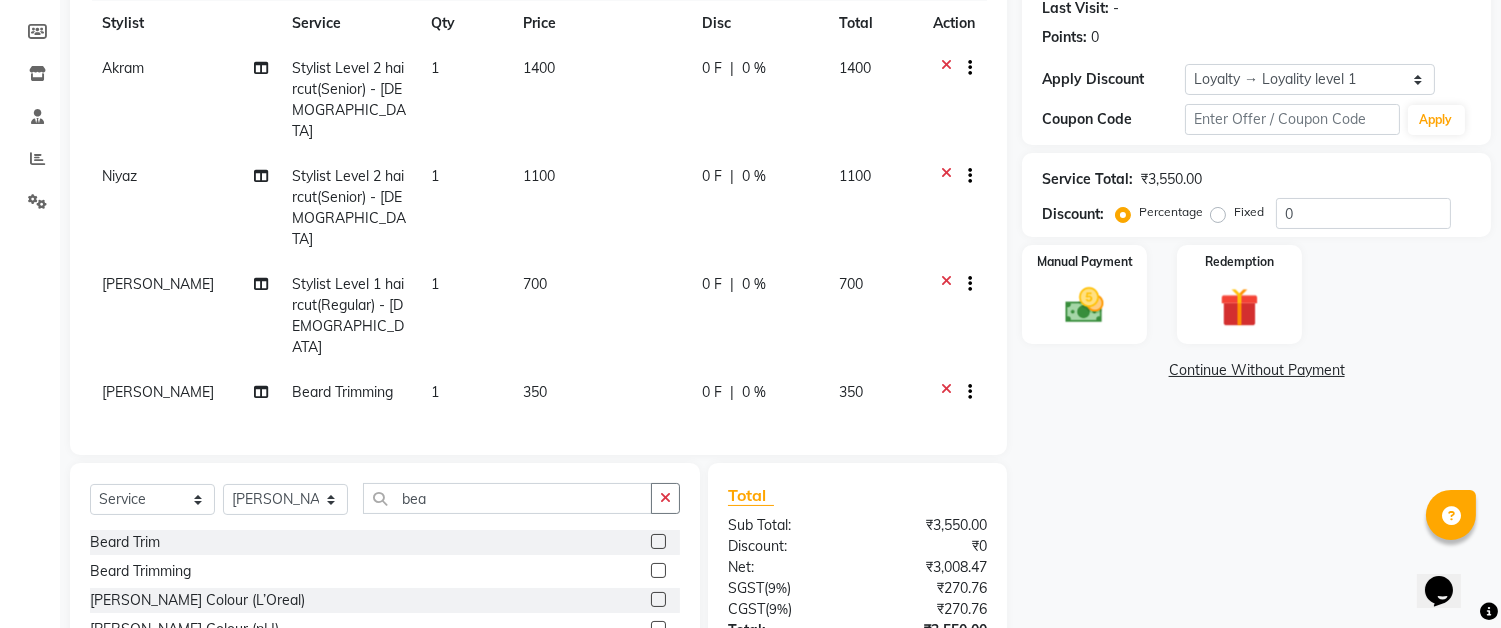 scroll, scrollTop: 395, scrollLeft: 0, axis: vertical 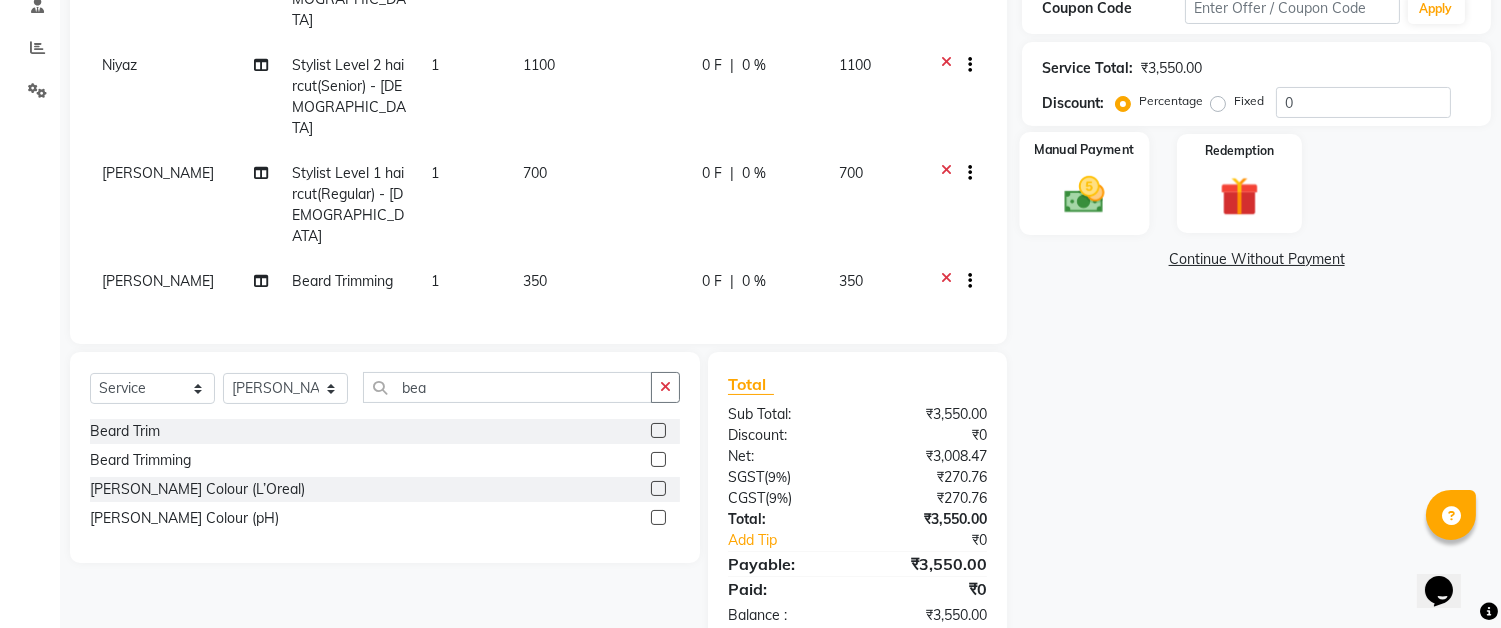 click 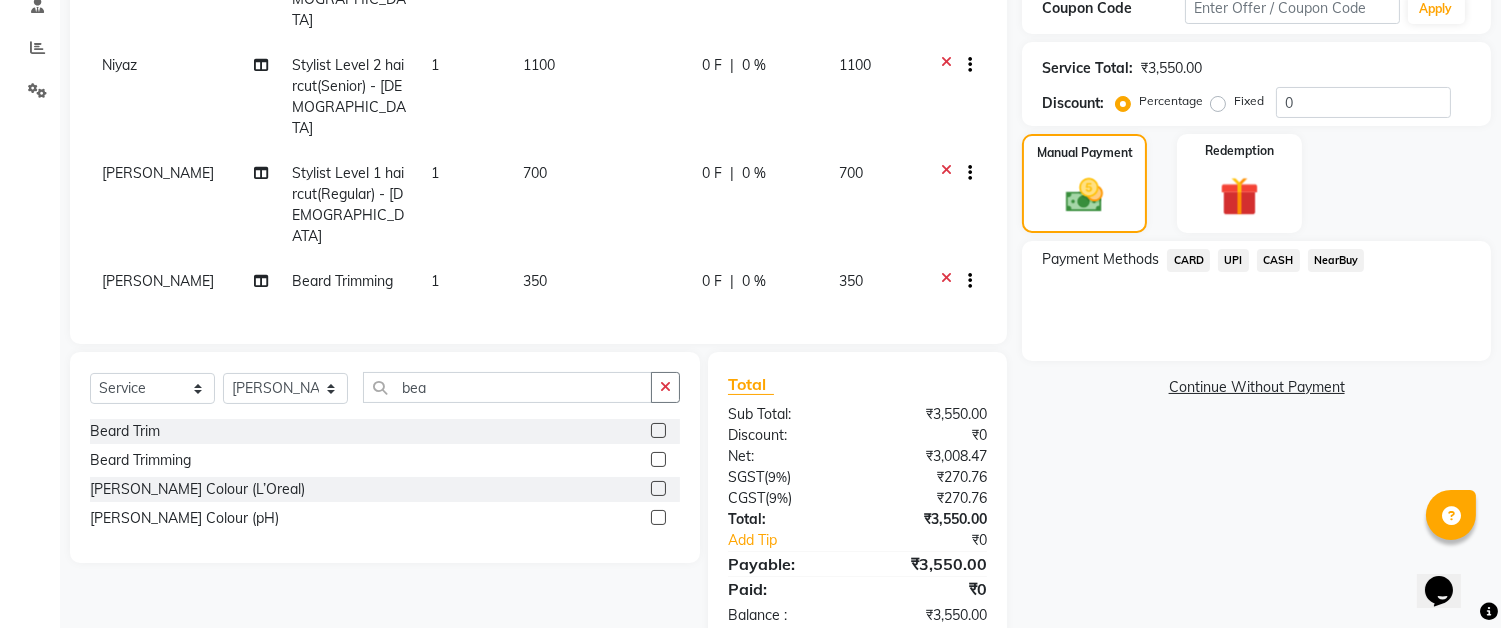 click on "UPI" 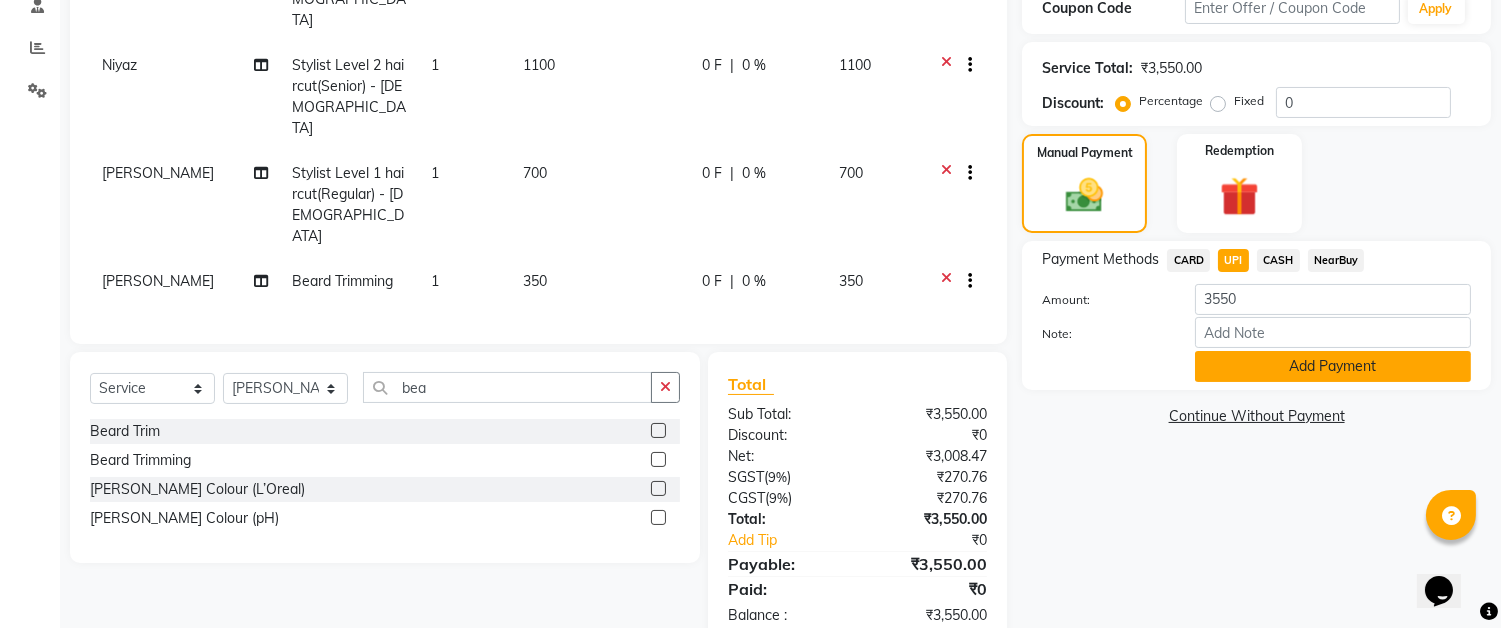 click on "Add Payment" 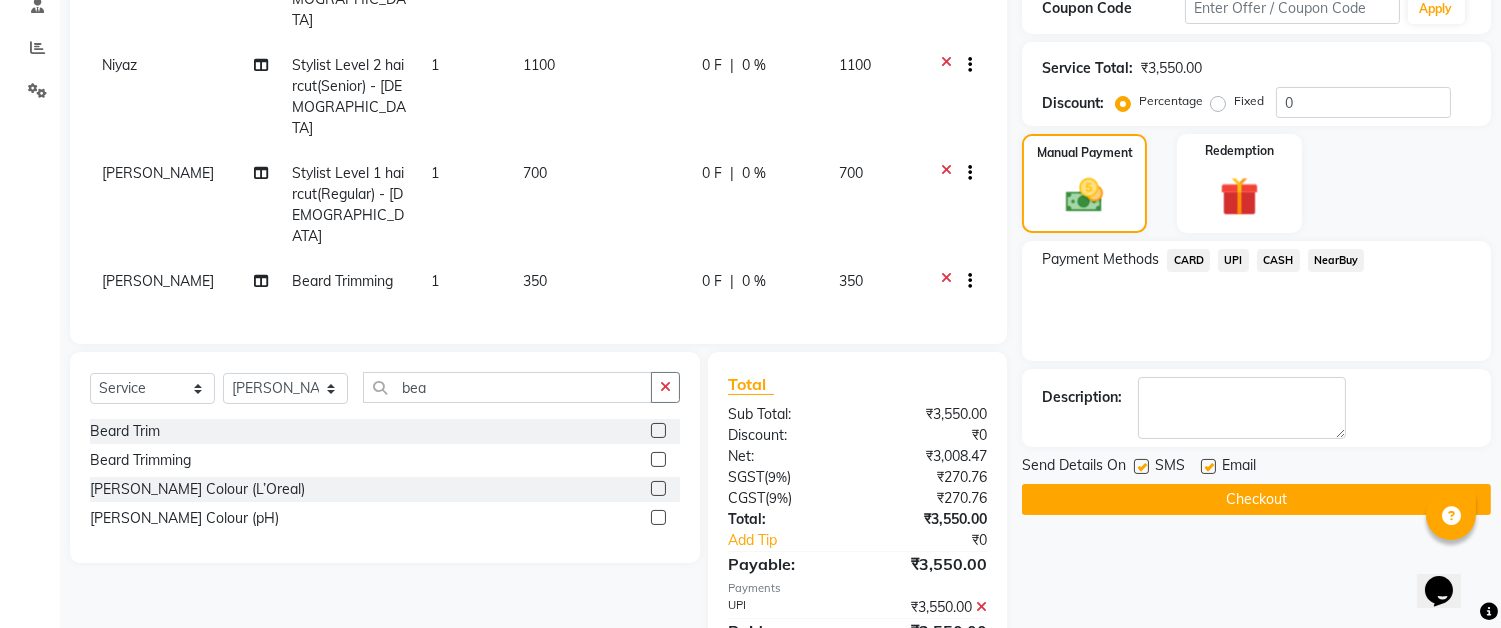 click on "Checkout" 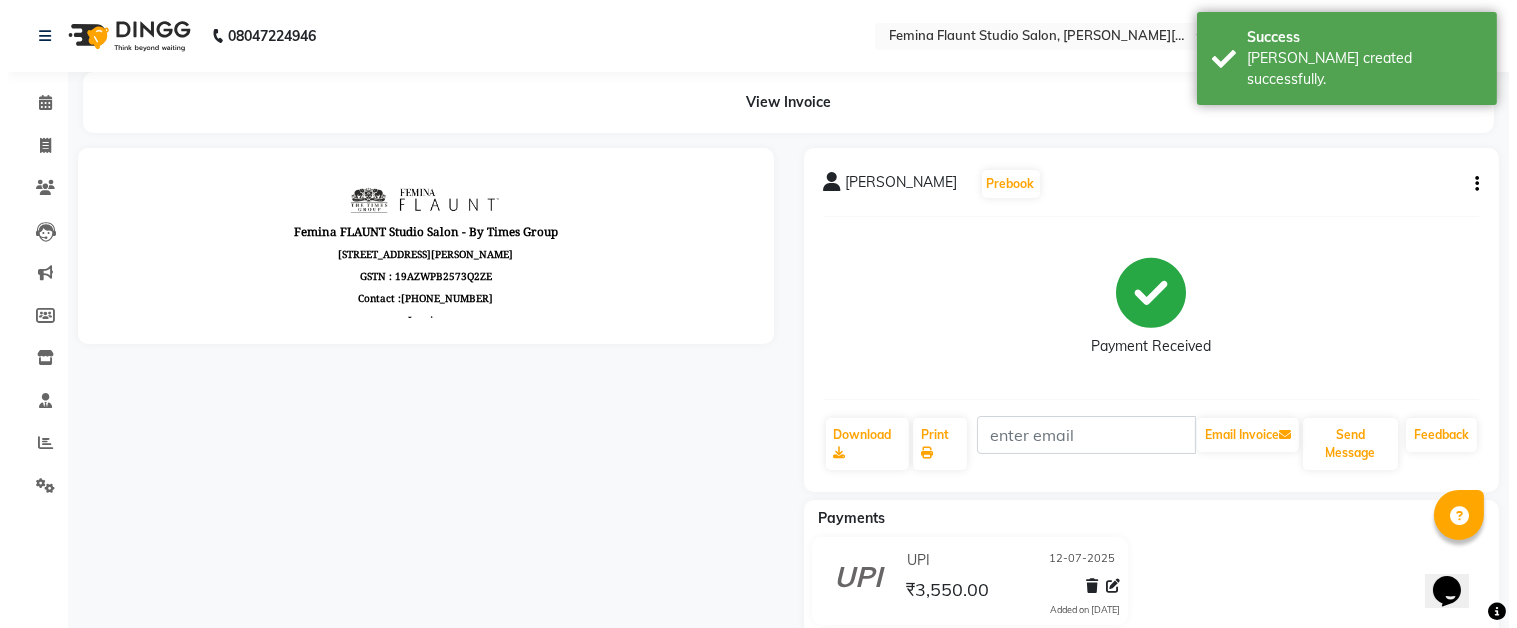 scroll, scrollTop: 0, scrollLeft: 0, axis: both 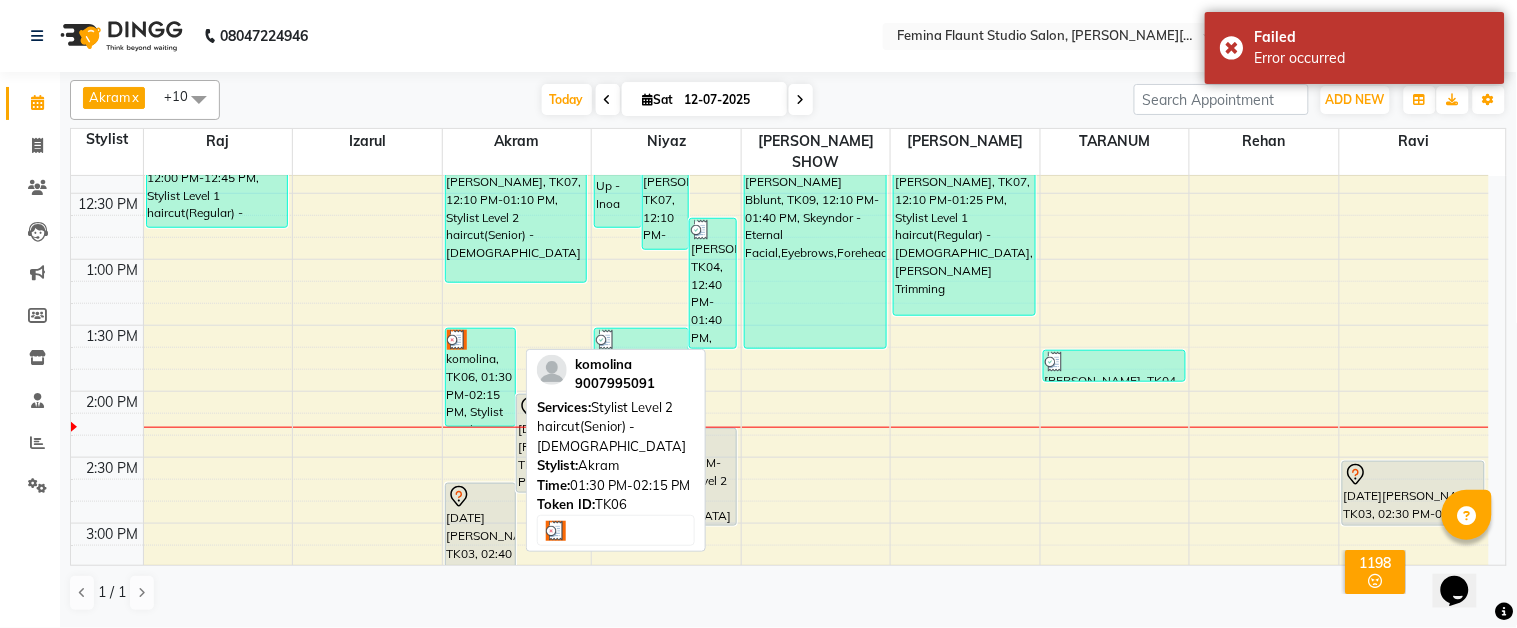 click on "komolina, TK06, 01:30 PM-02:15 PM, Stylist Level 2 haircut(Senior) - [DEMOGRAPHIC_DATA]" at bounding box center (480, 377) 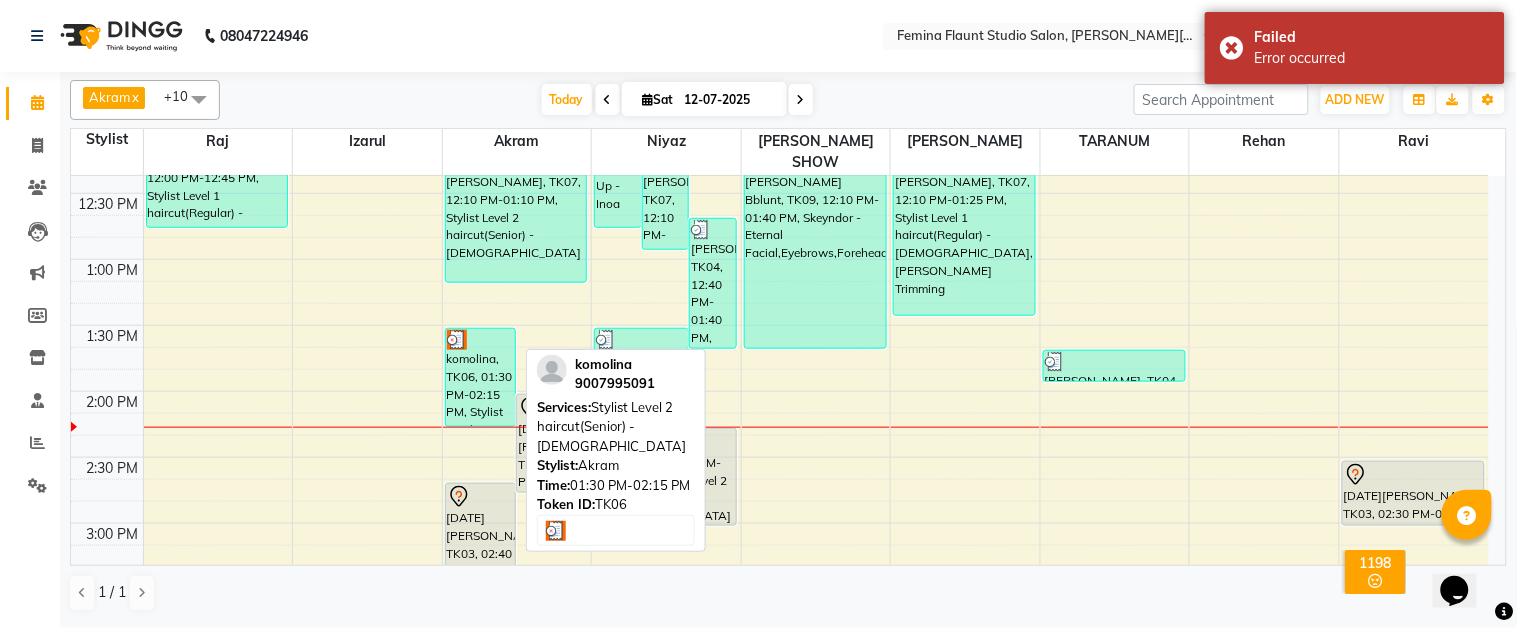 click on "komolina, TK06, 01:30 PM-02:15 PM, Stylist Level 2 haircut(Senior) - [DEMOGRAPHIC_DATA]" at bounding box center (480, 377) 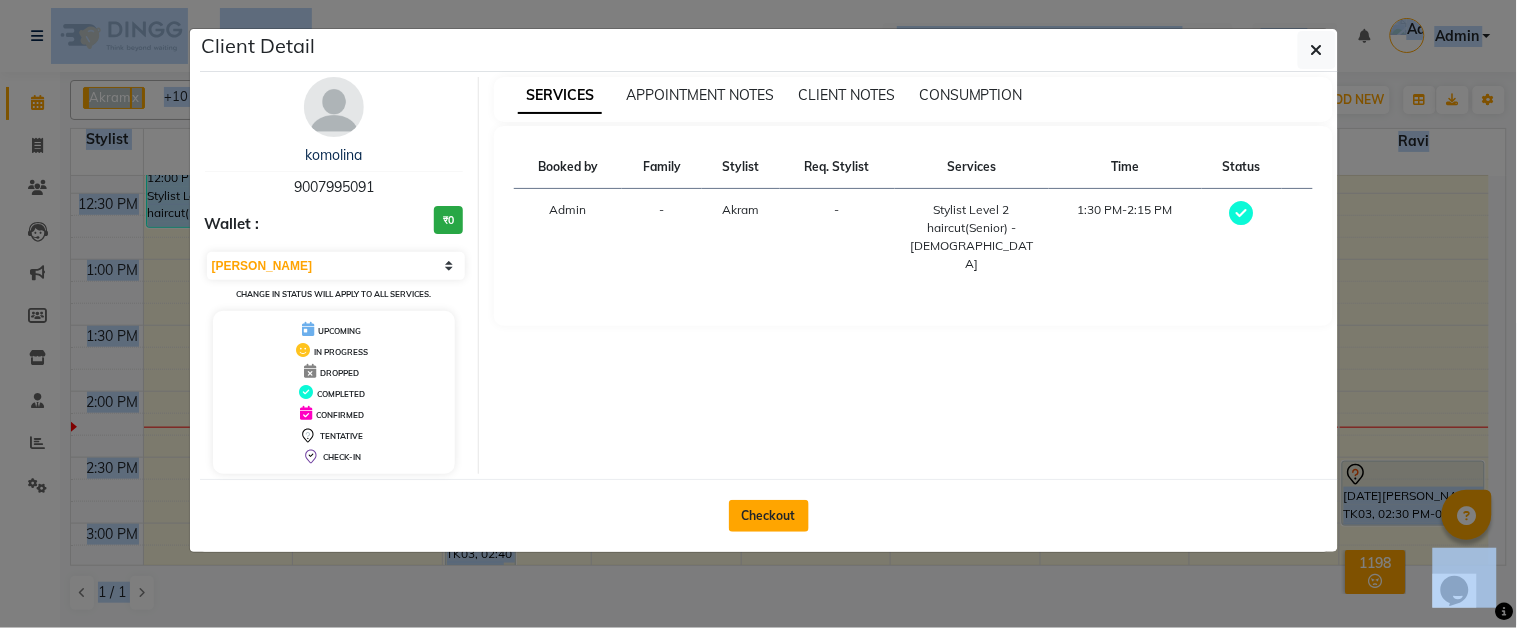 click on "Checkout" 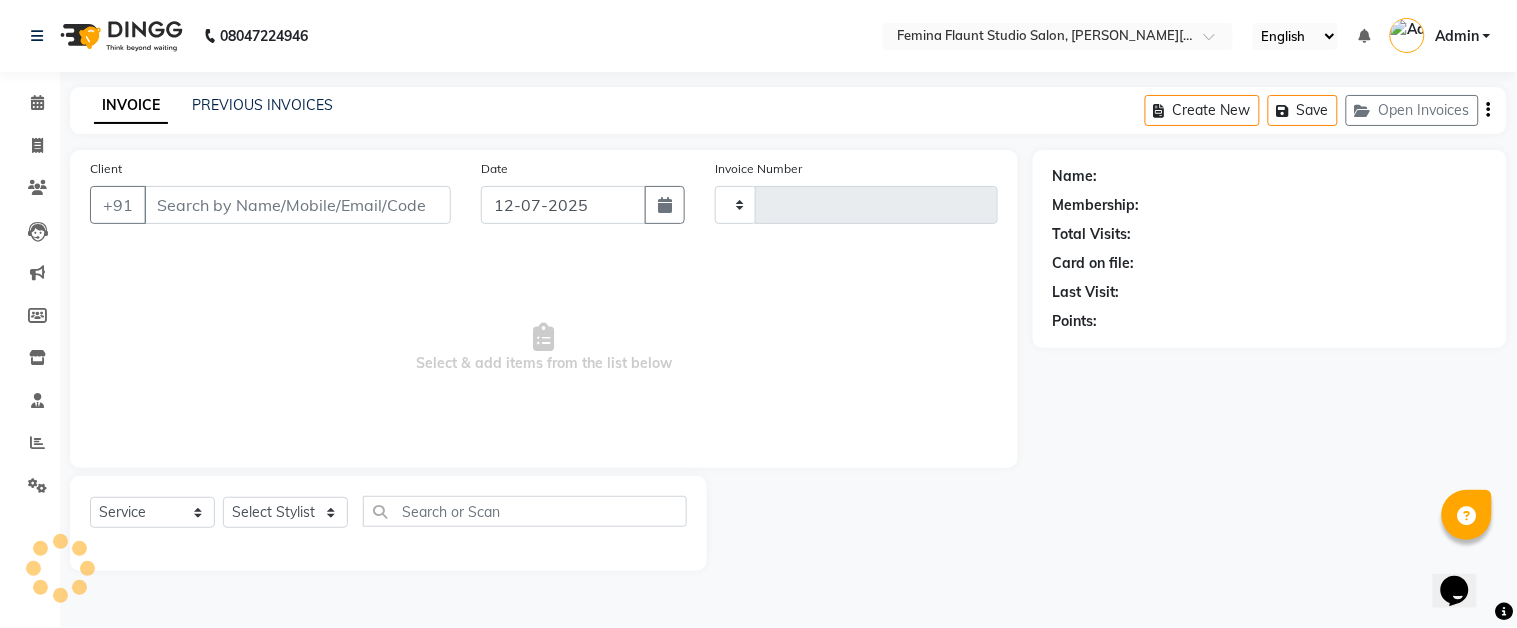 type on "1004" 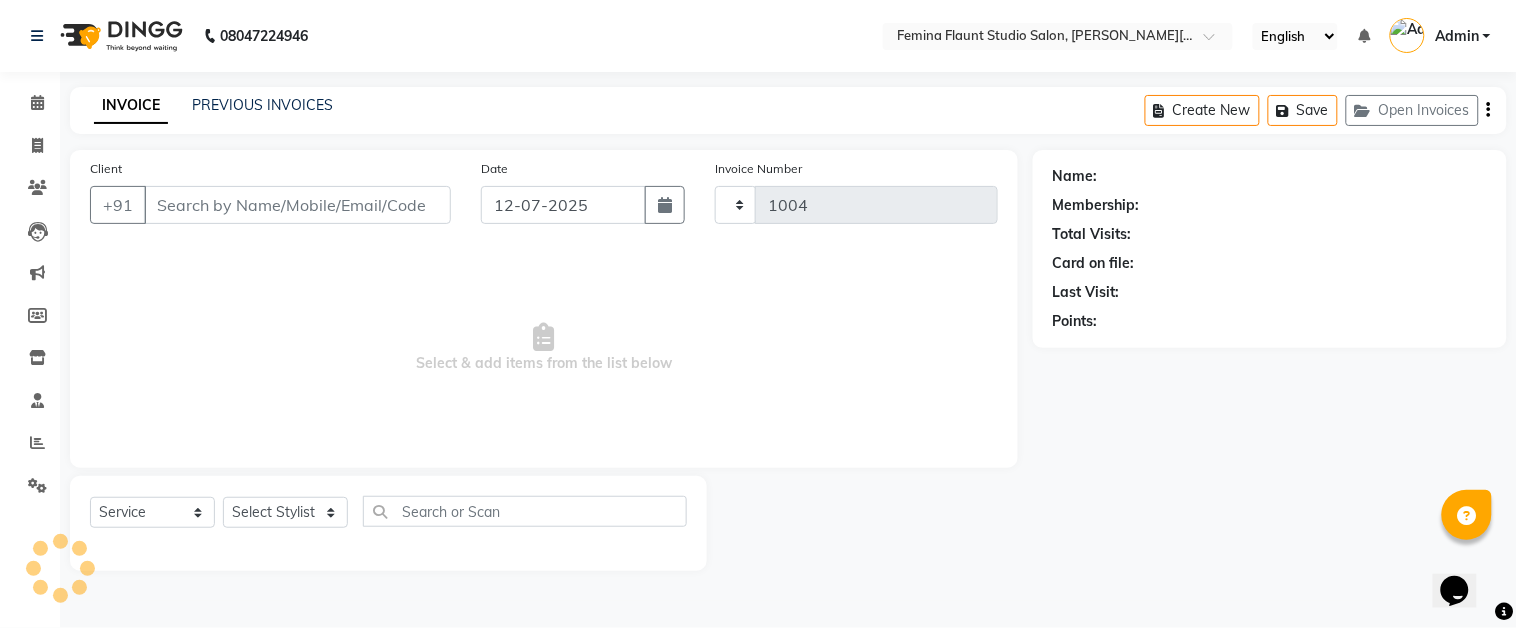 select on "5231" 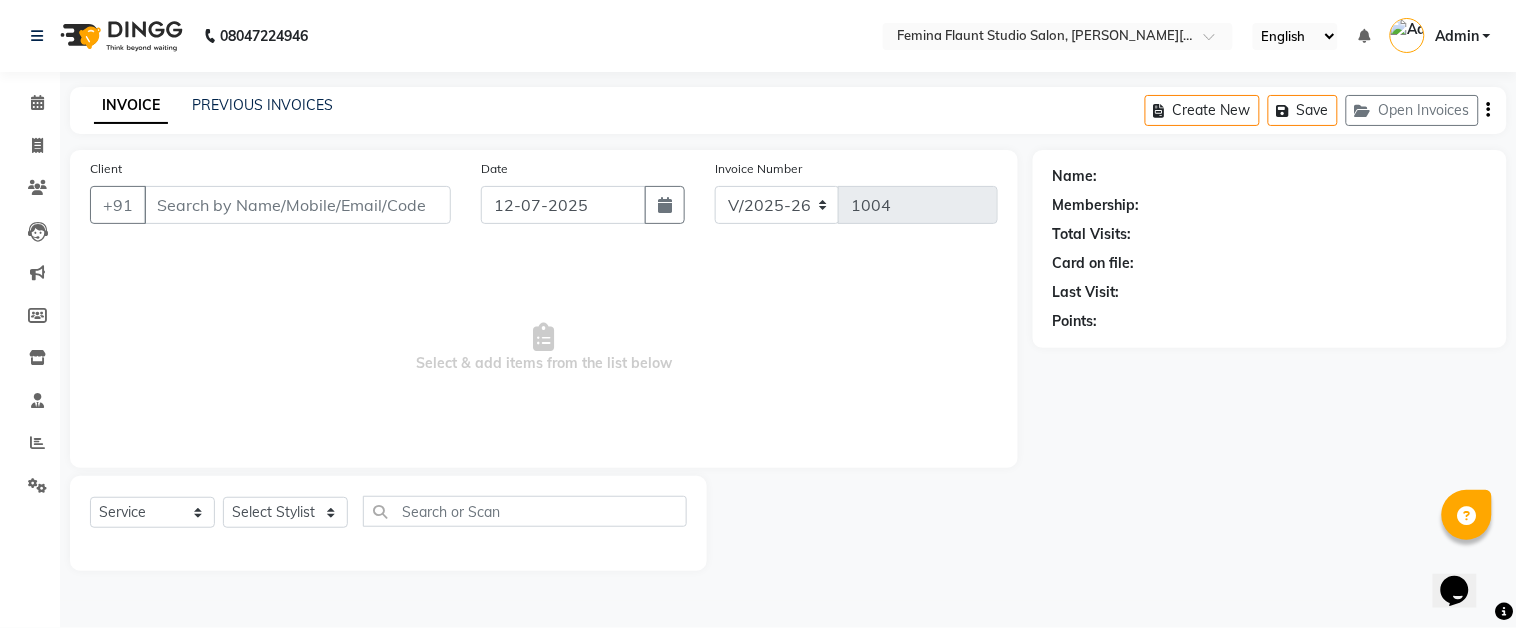 type on "9007995091" 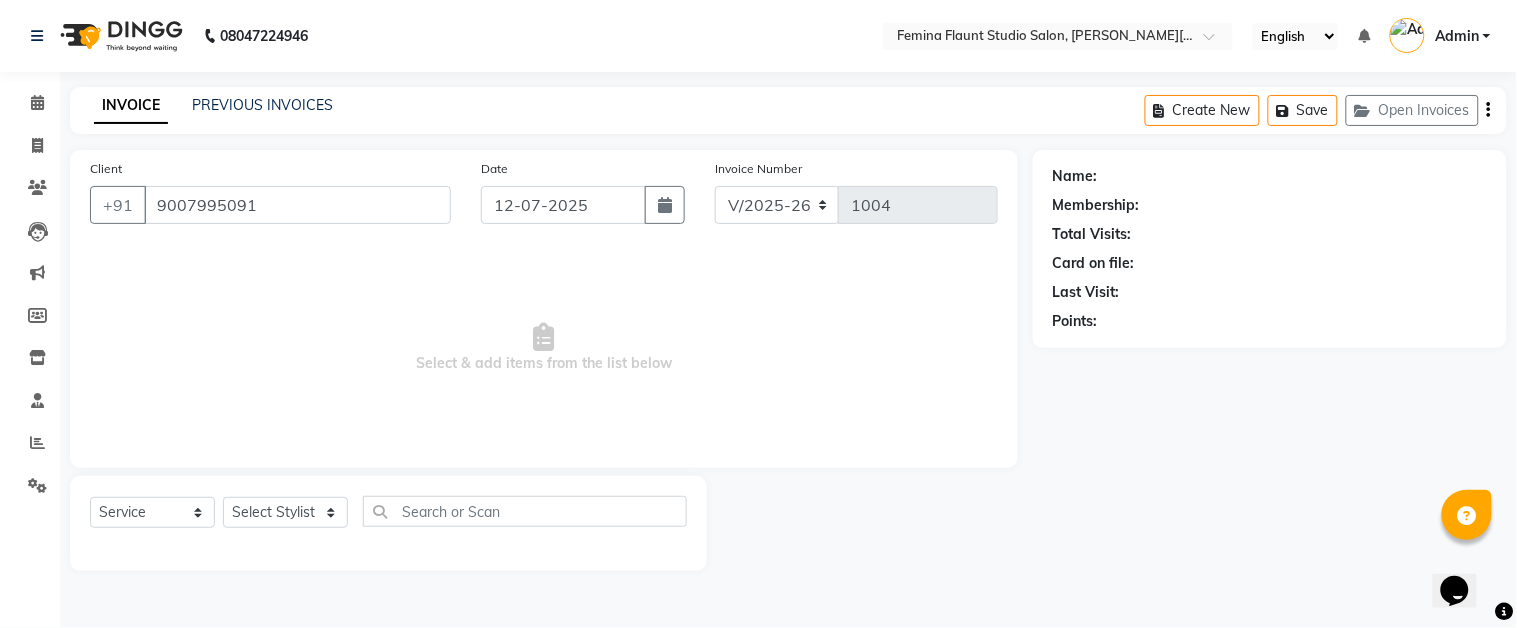 select on "83059" 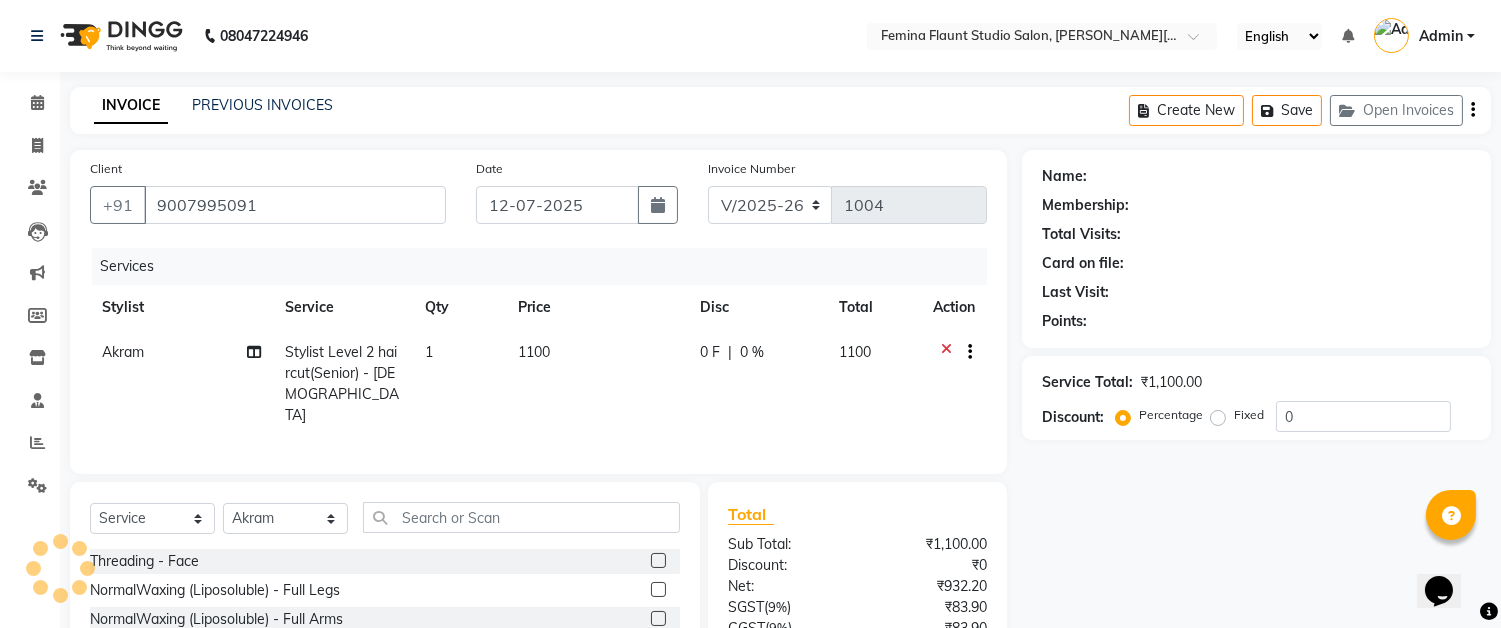 select on "1: Object" 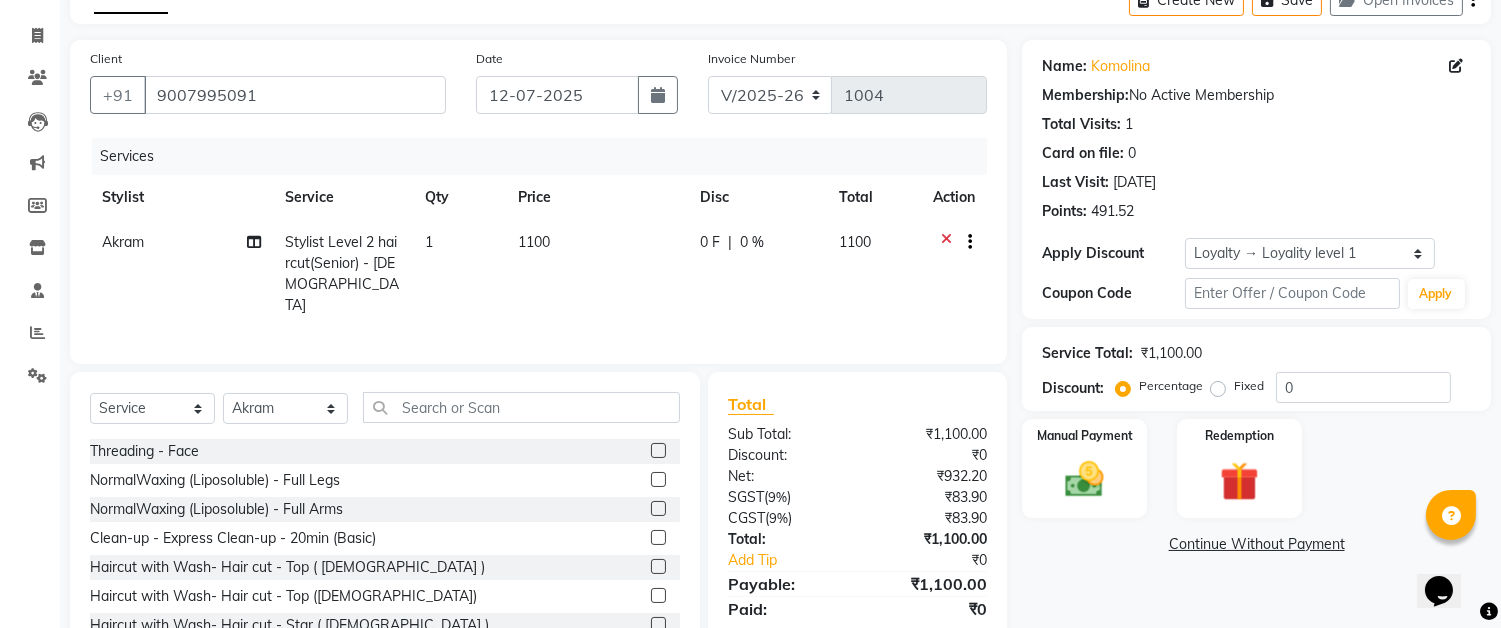 scroll, scrollTop: 111, scrollLeft: 0, axis: vertical 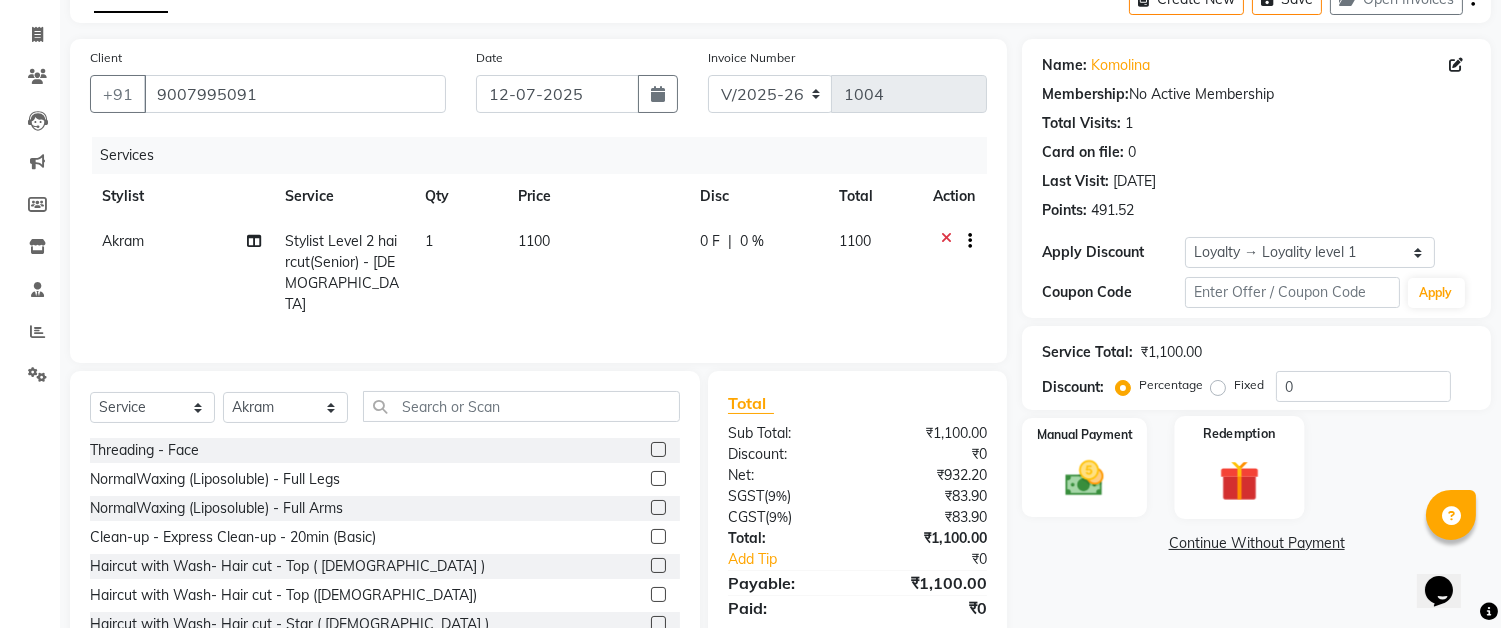 click 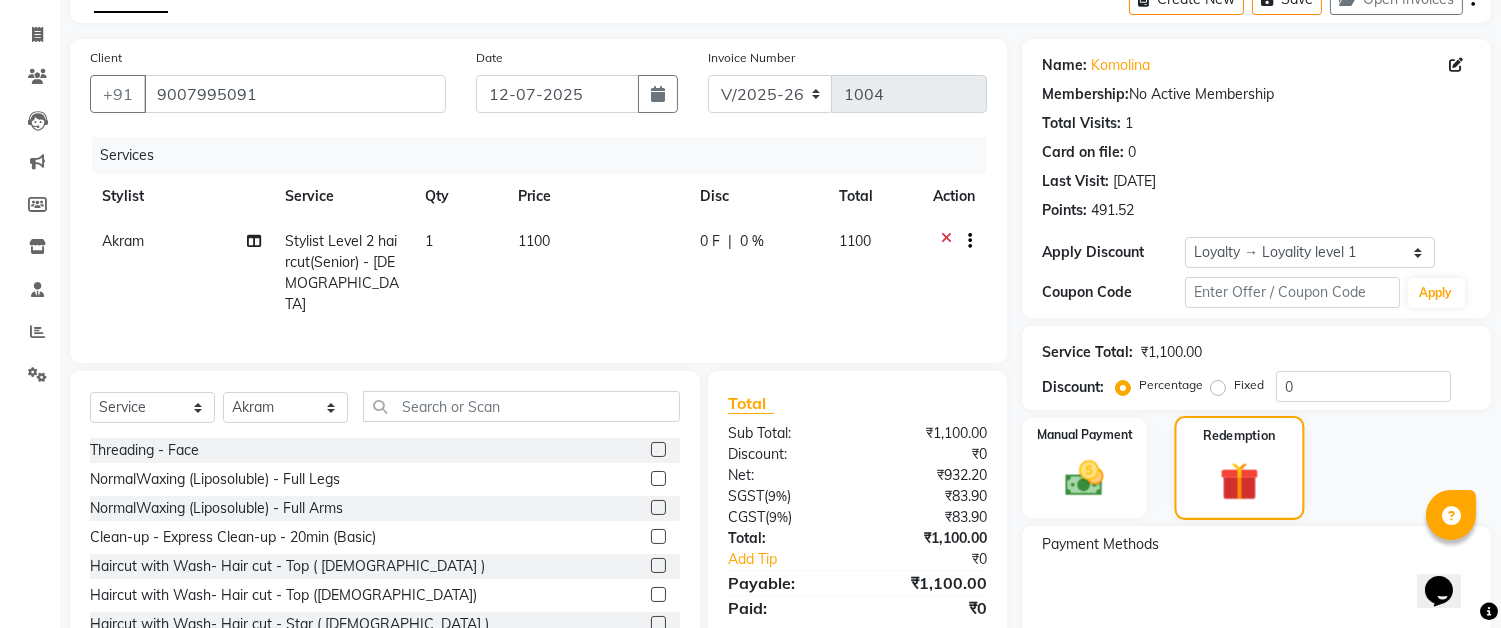 scroll, scrollTop: 243, scrollLeft: 0, axis: vertical 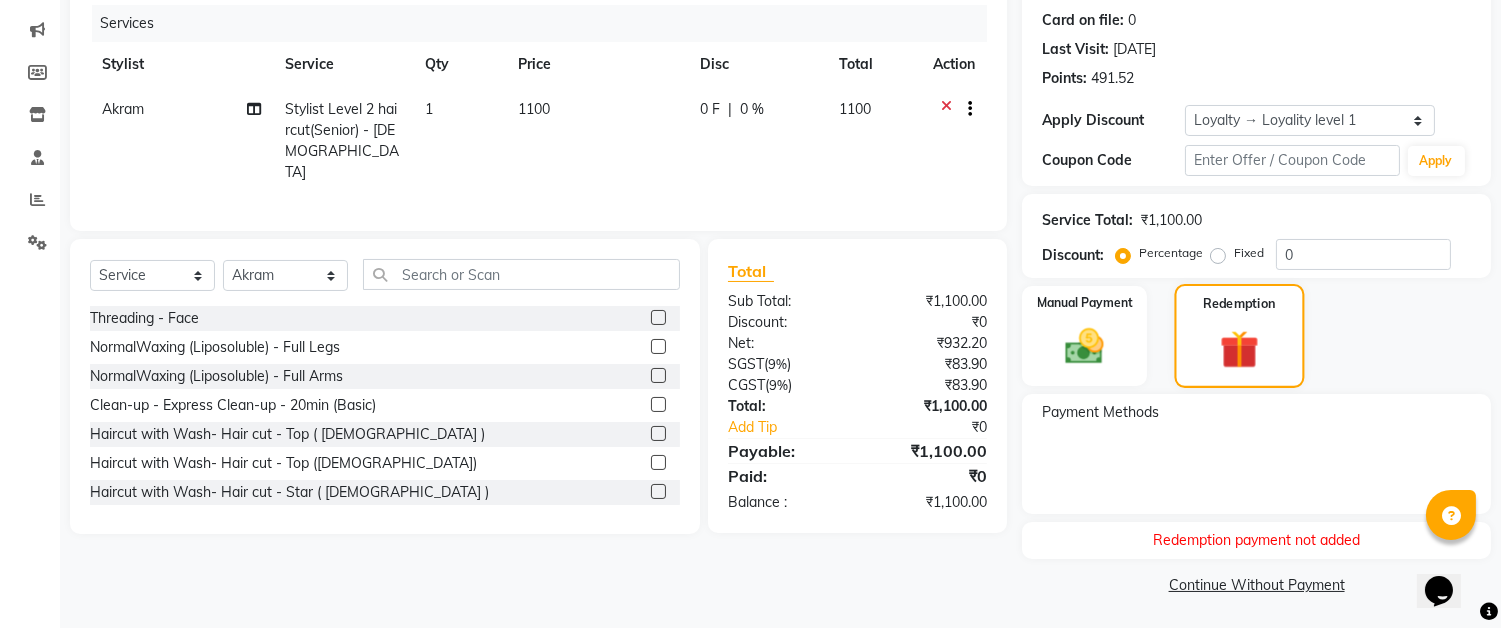 click 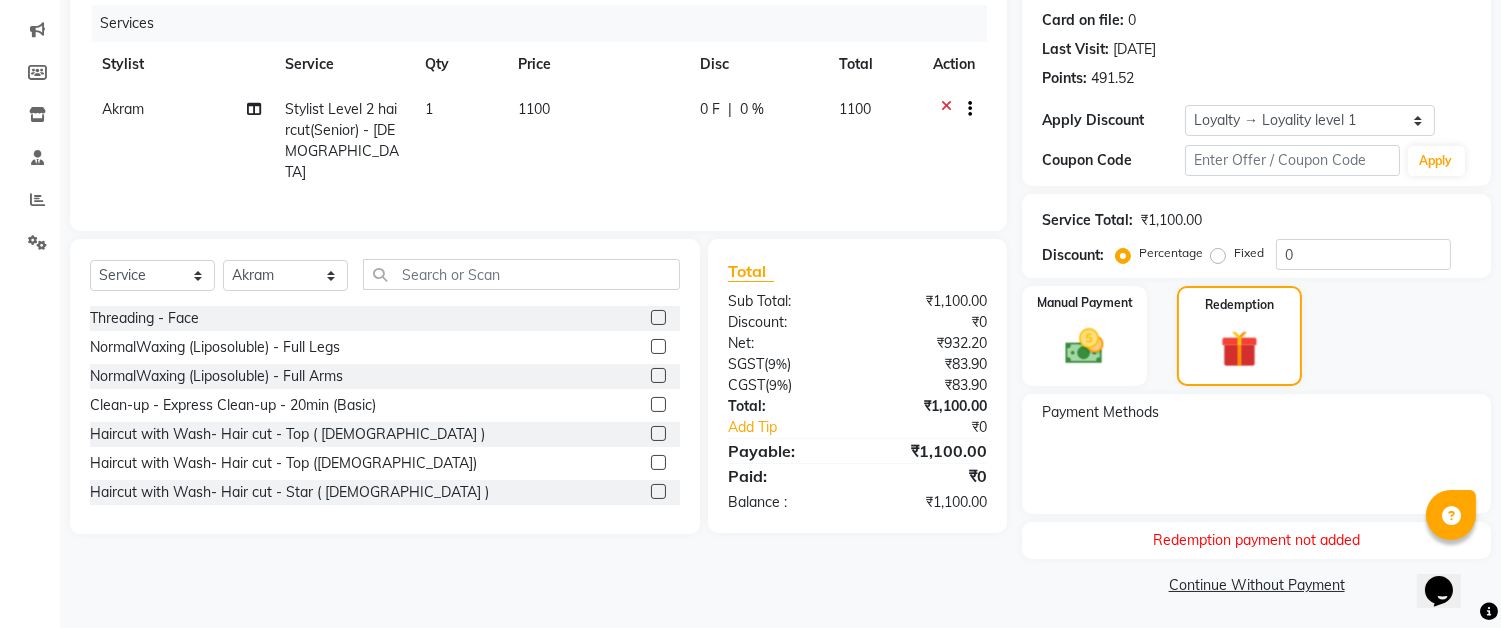 scroll, scrollTop: 132, scrollLeft: 0, axis: vertical 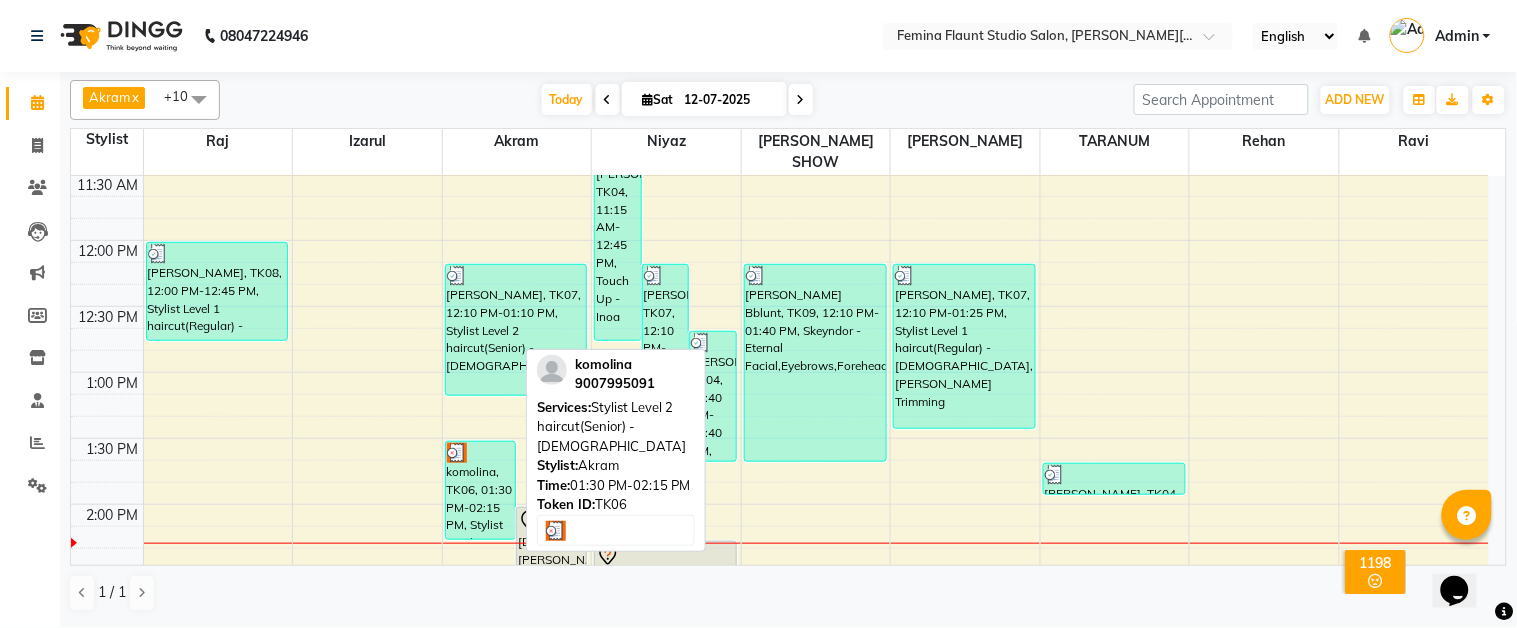 click on "komolina, TK06, 01:30 PM-02:15 PM, Stylist Level 2 haircut(Senior) - [DEMOGRAPHIC_DATA]" at bounding box center [480, 490] 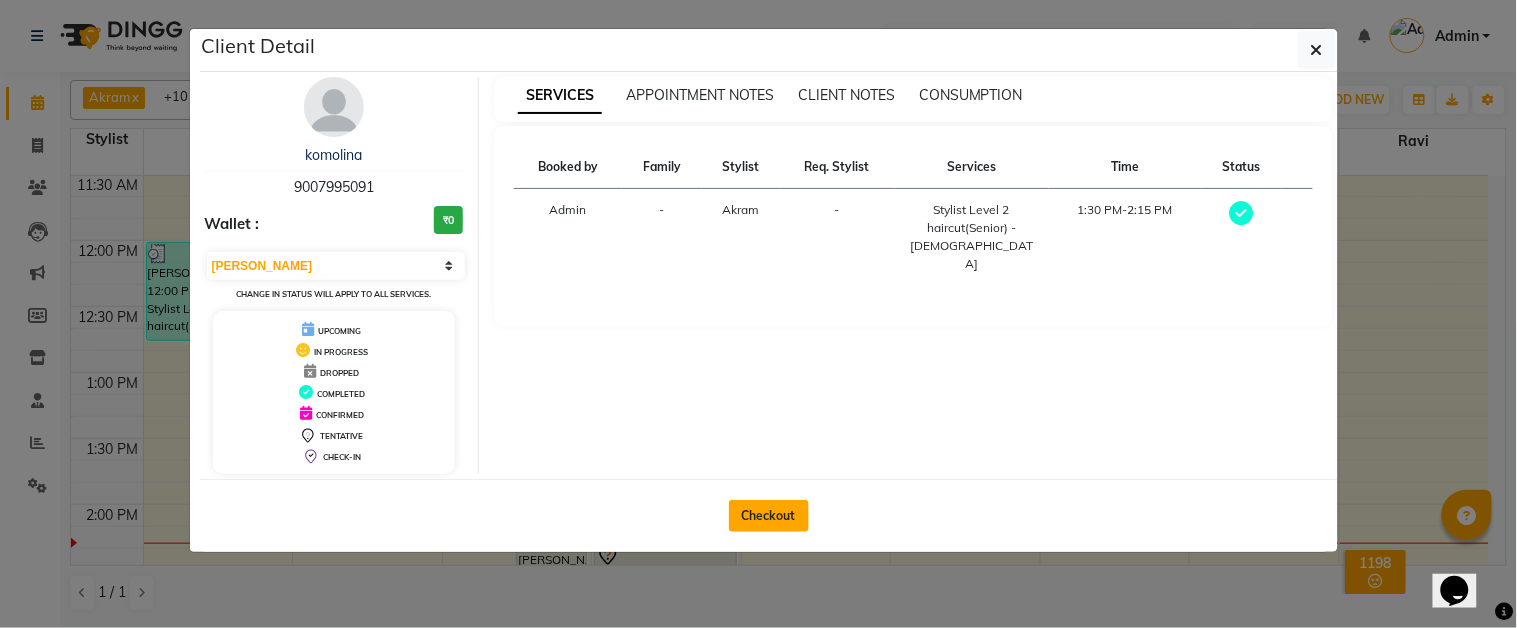 click on "Checkout" 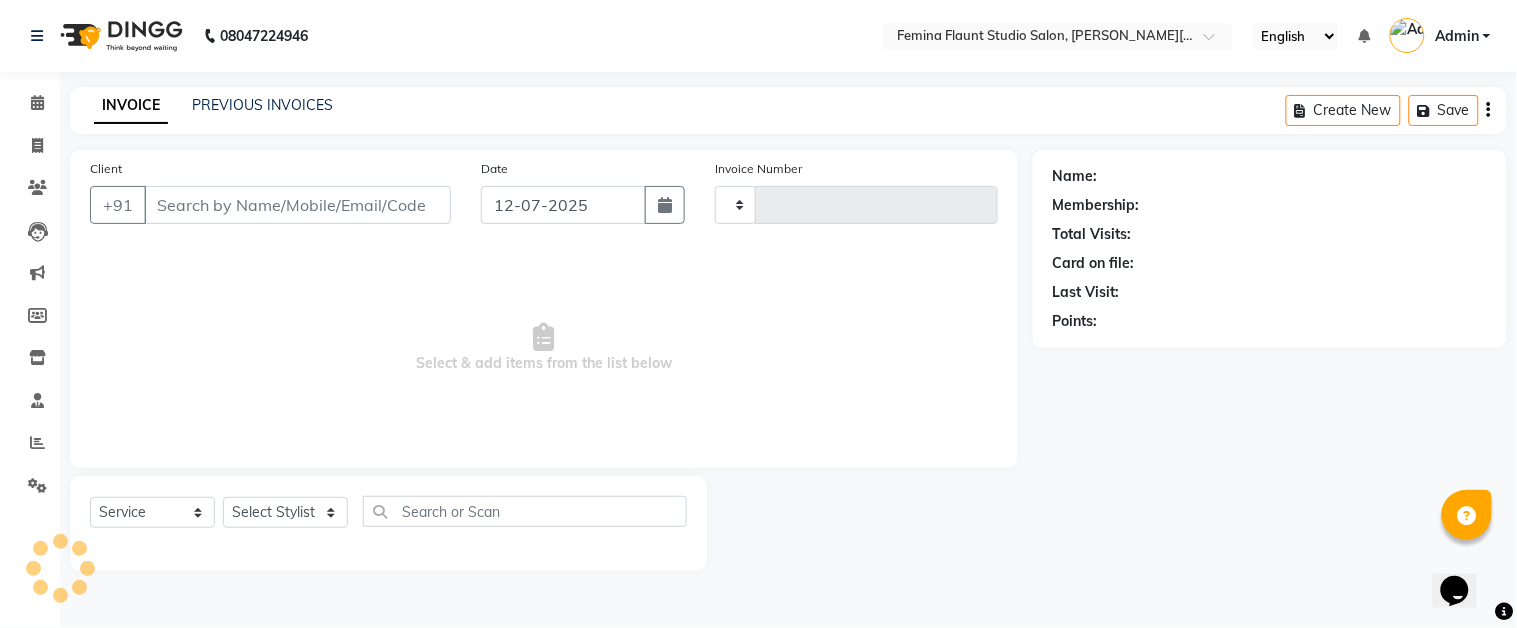 type on "1004" 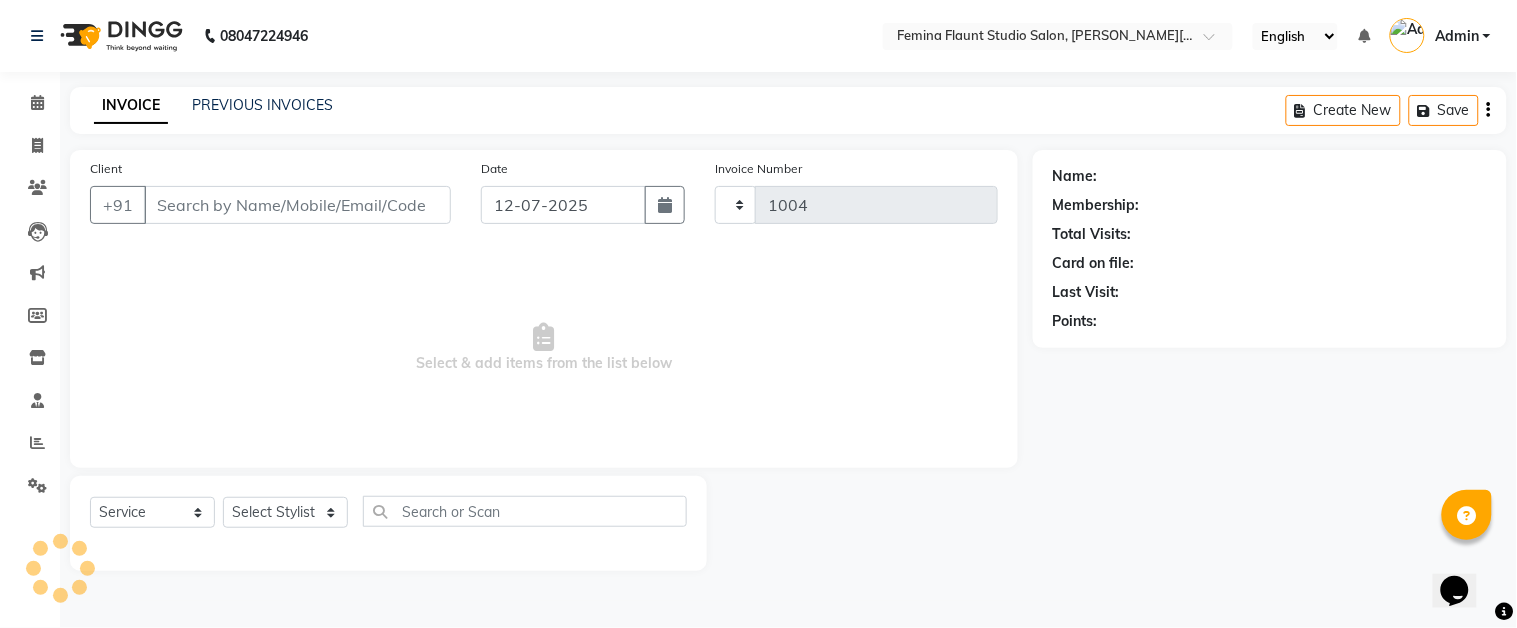 select on "5231" 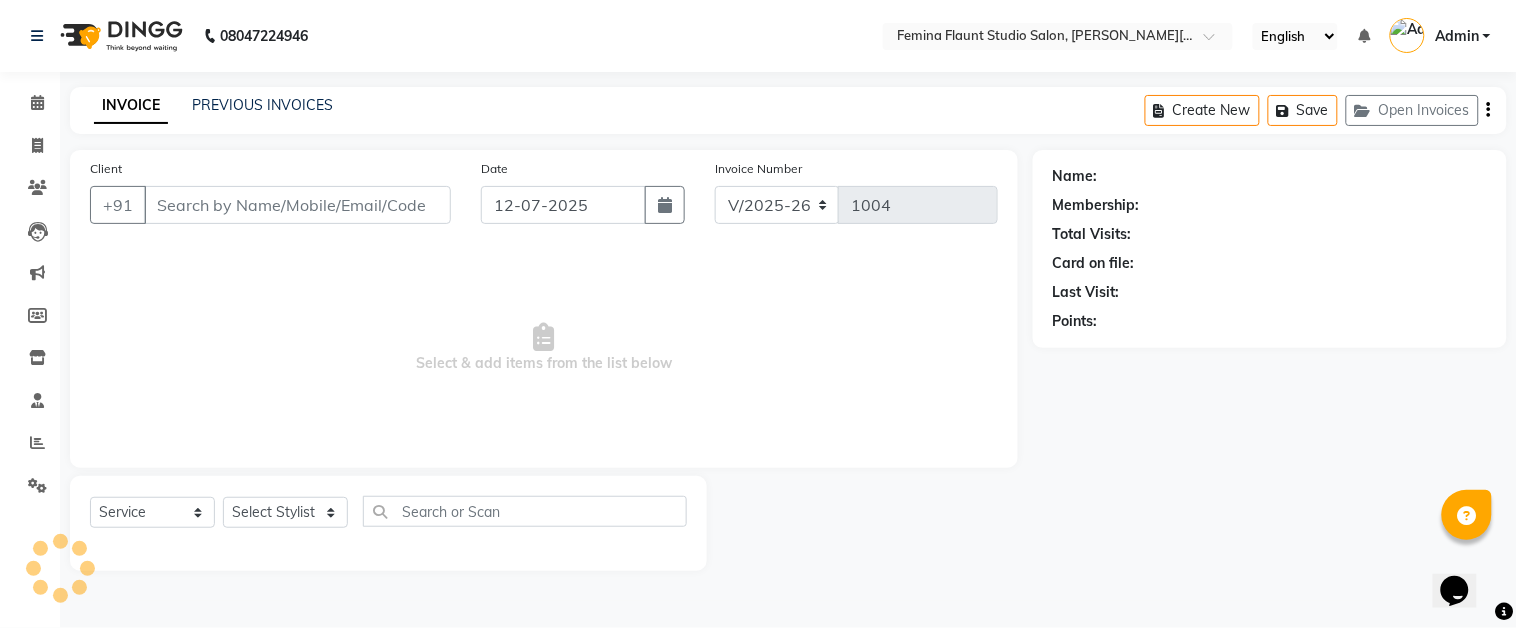 type on "9007995091" 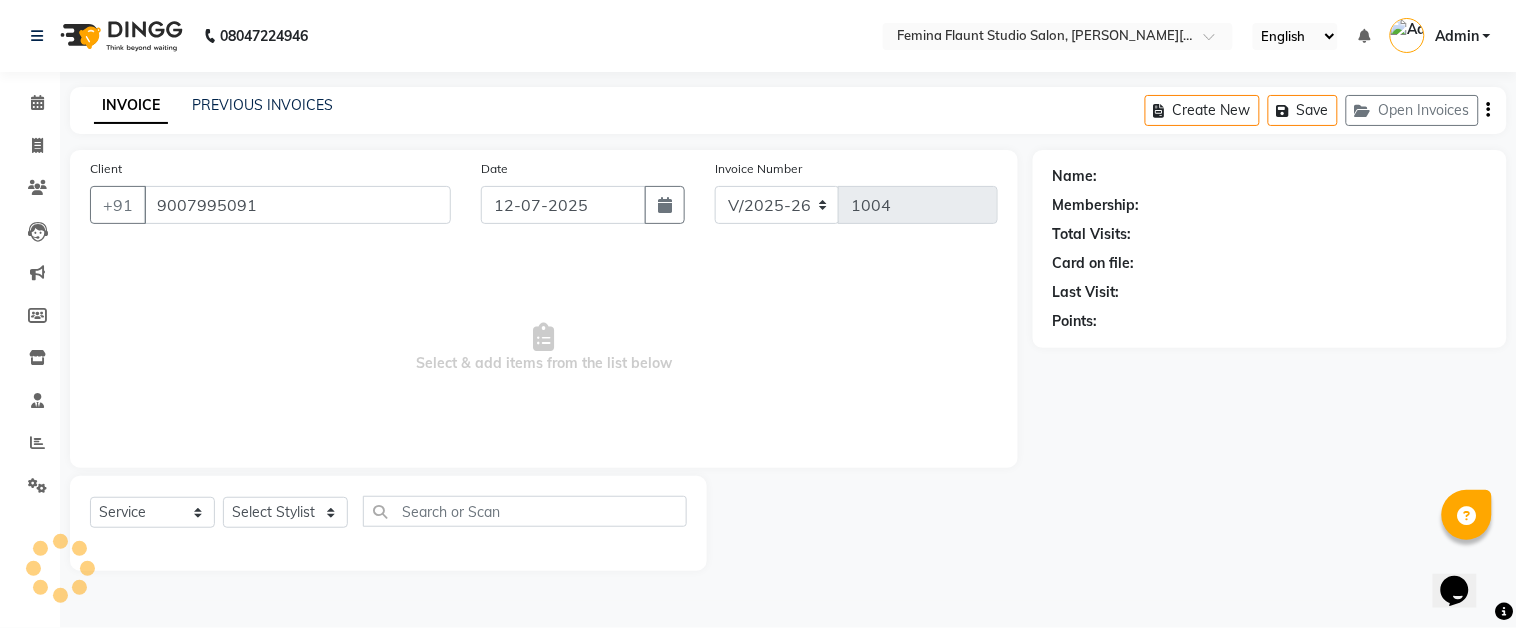 select on "83059" 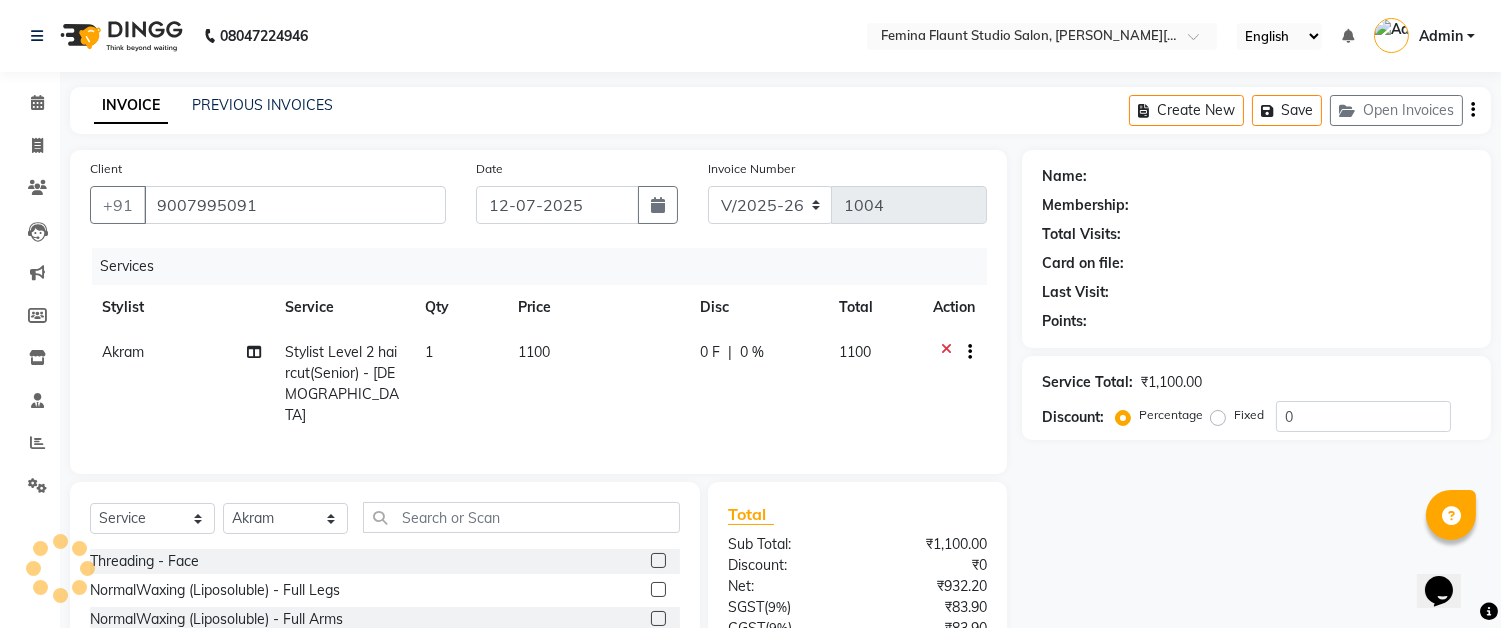 select on "1: Object" 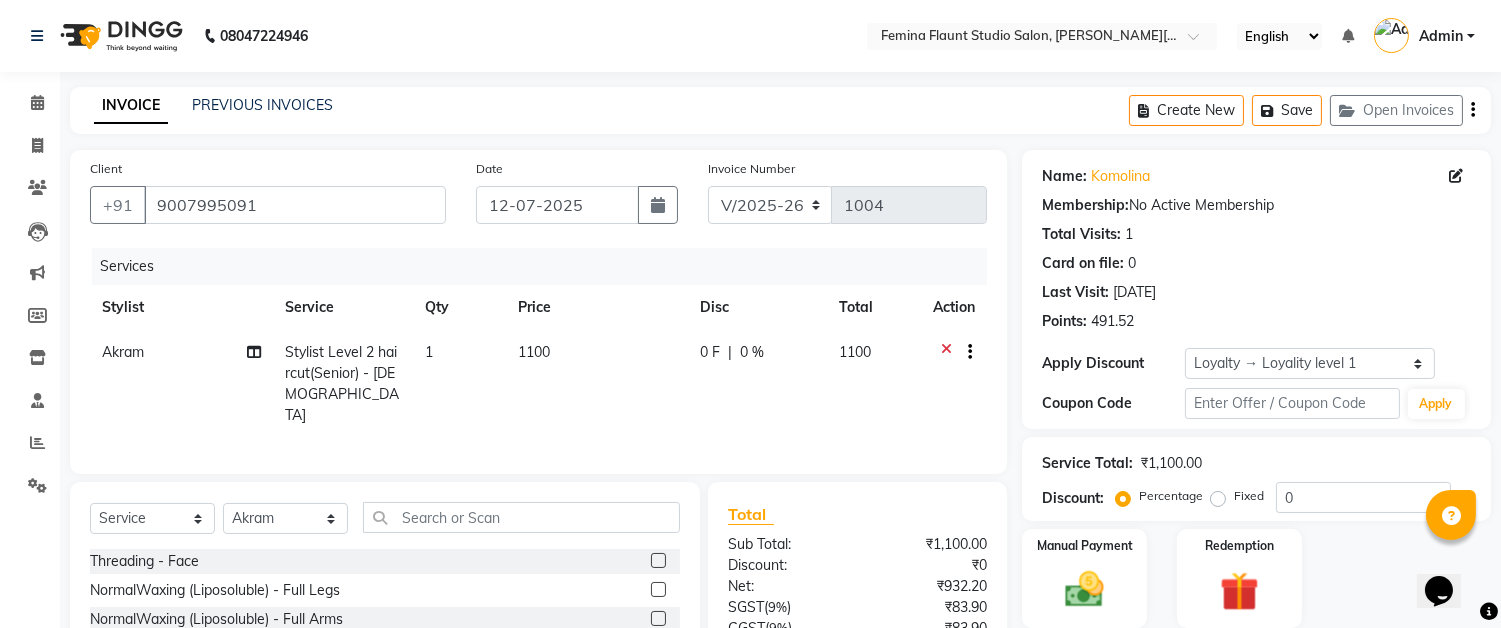 scroll, scrollTop: 111, scrollLeft: 0, axis: vertical 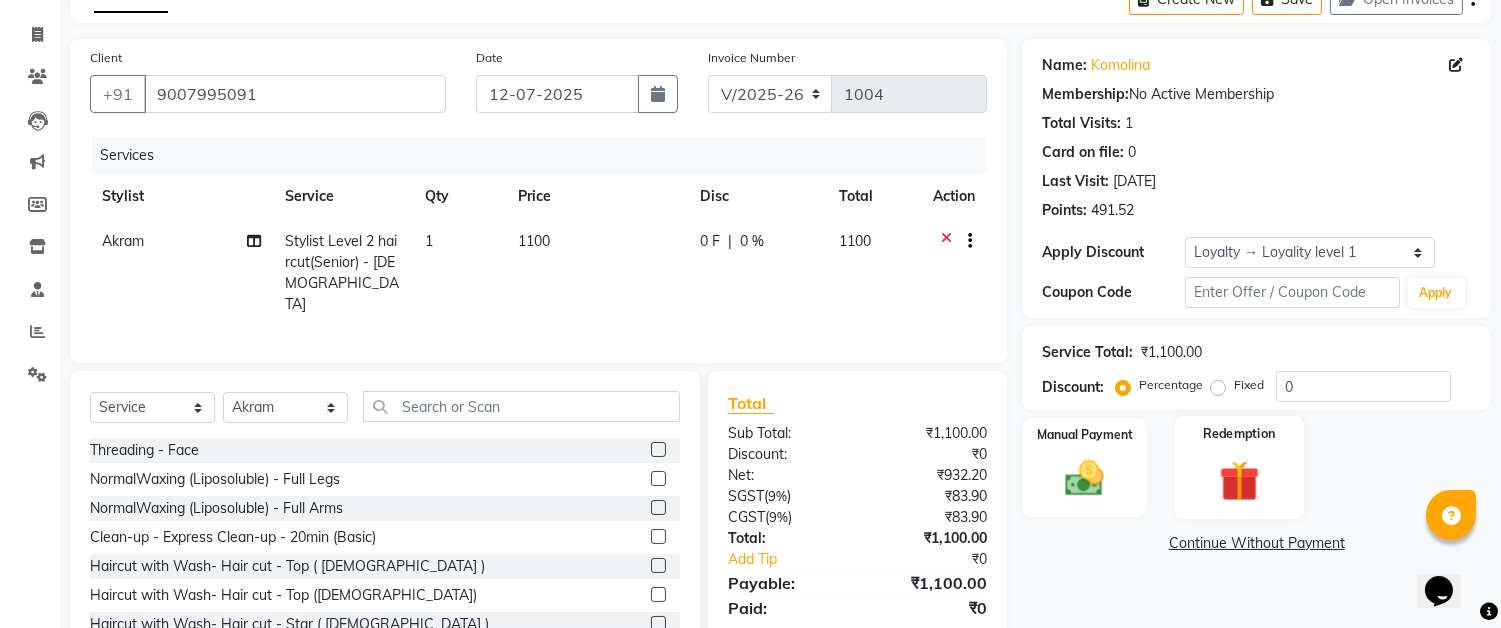click 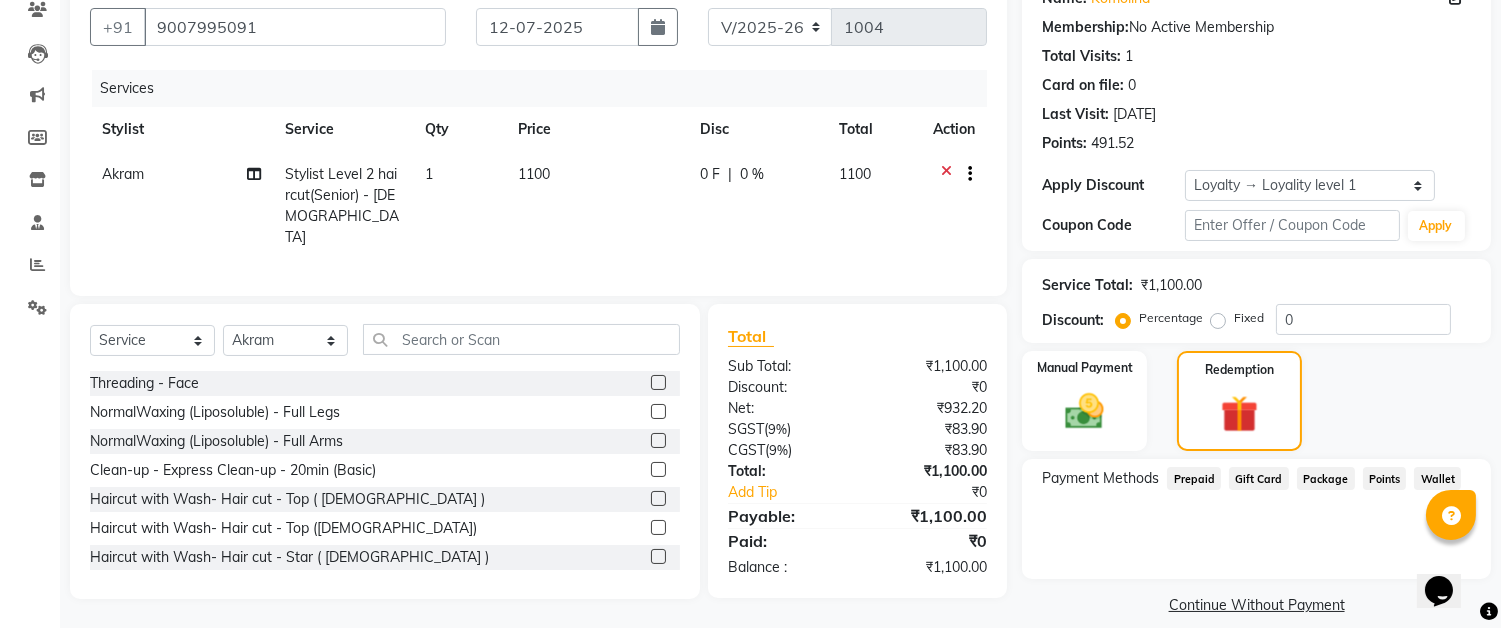 scroll, scrollTop: 197, scrollLeft: 0, axis: vertical 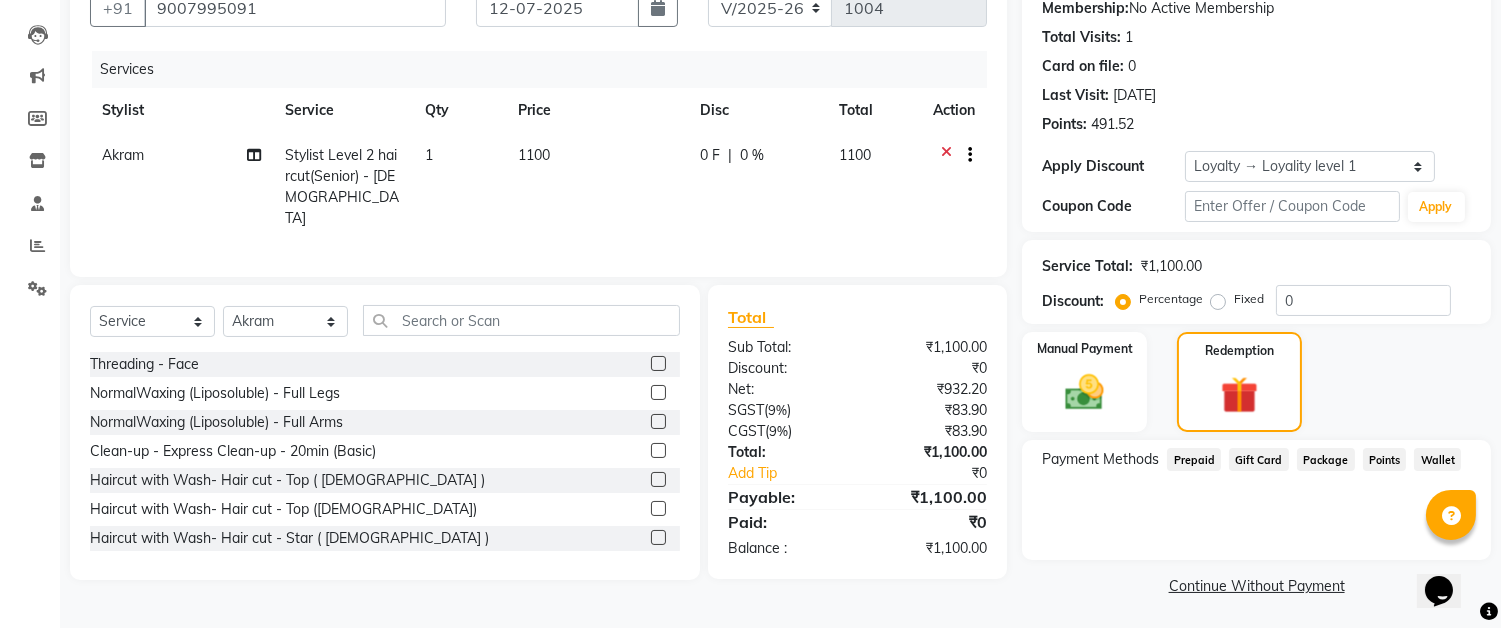 click on "Points" 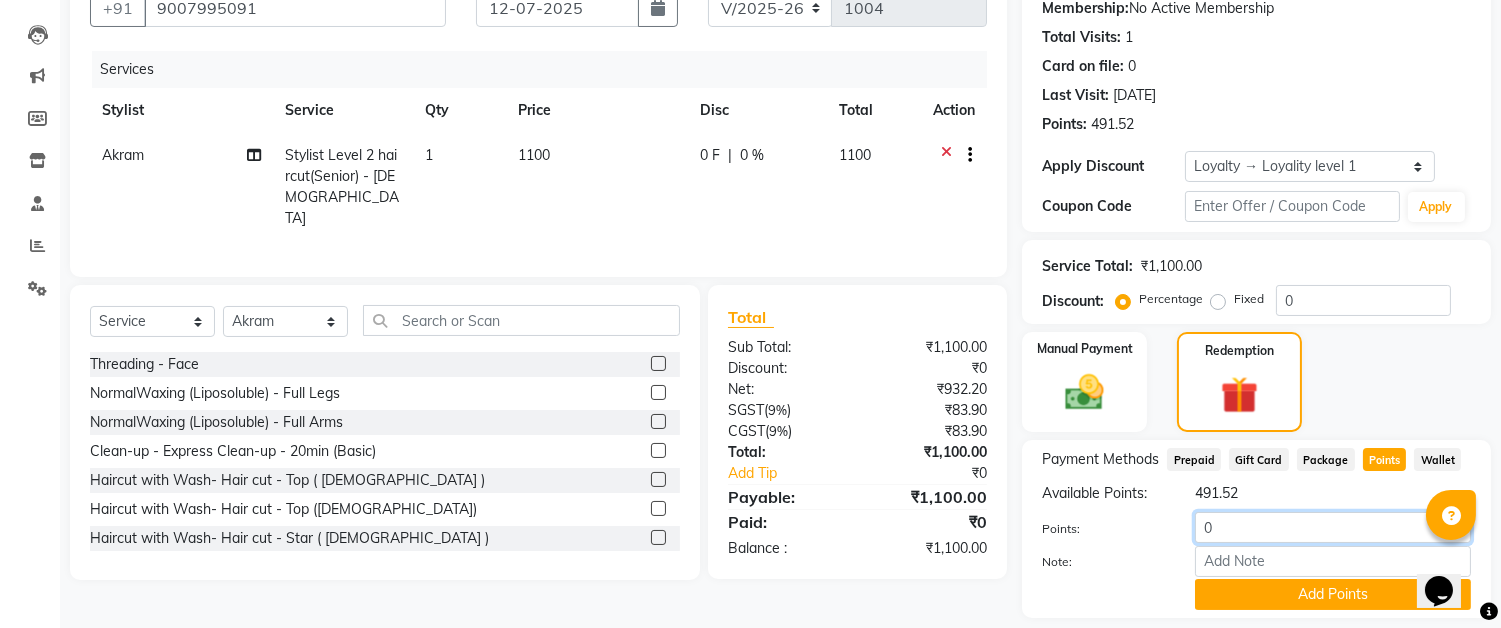 click on "0" 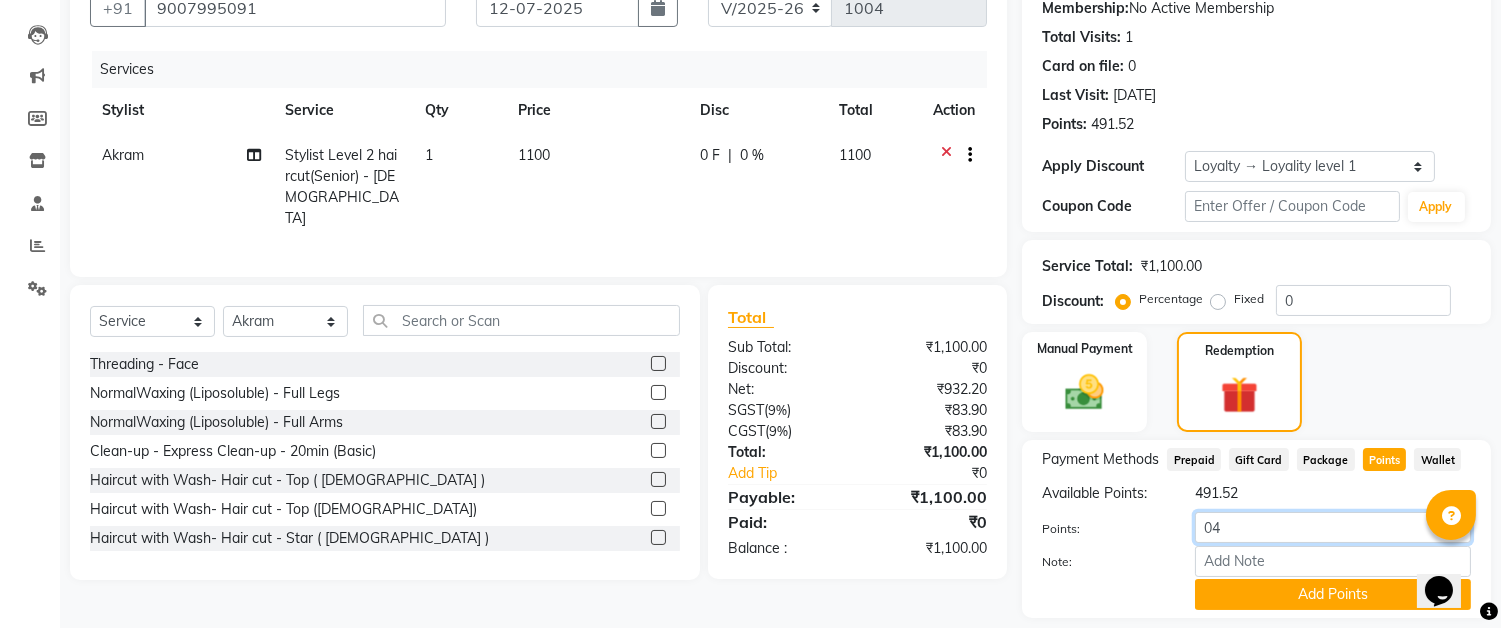 type on "0" 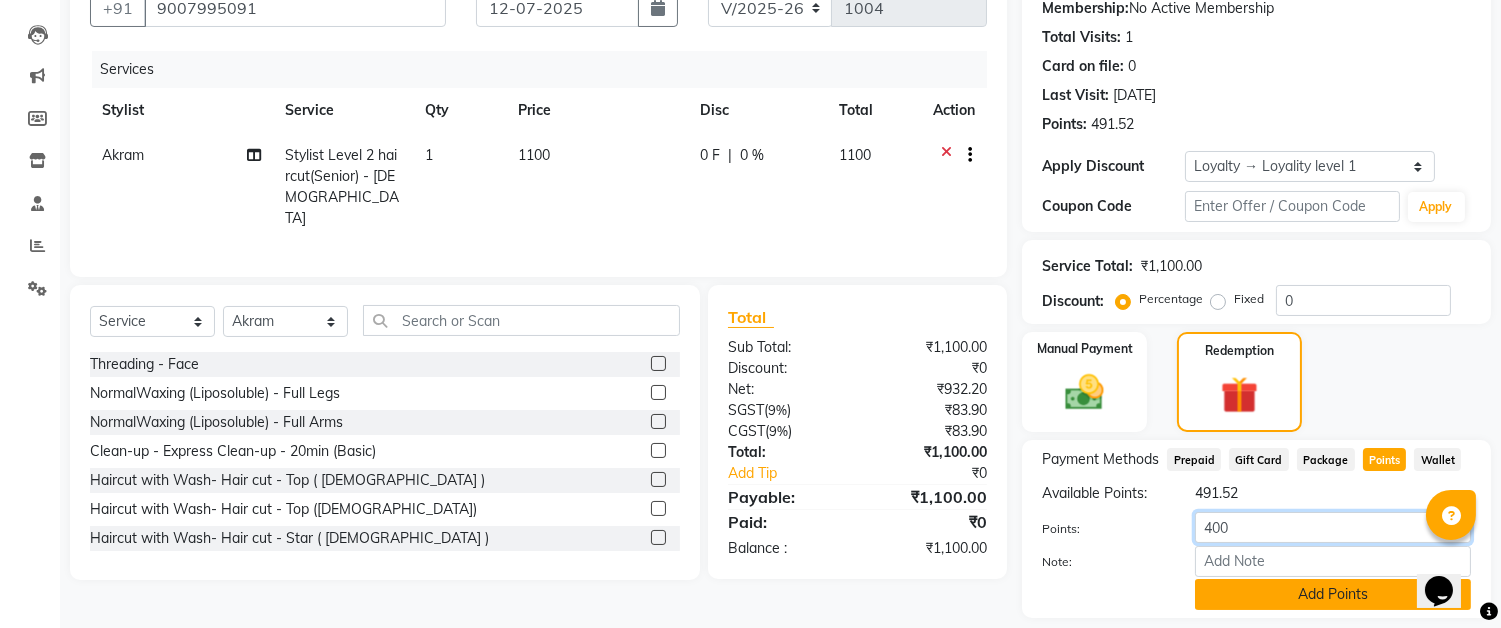 type on "400" 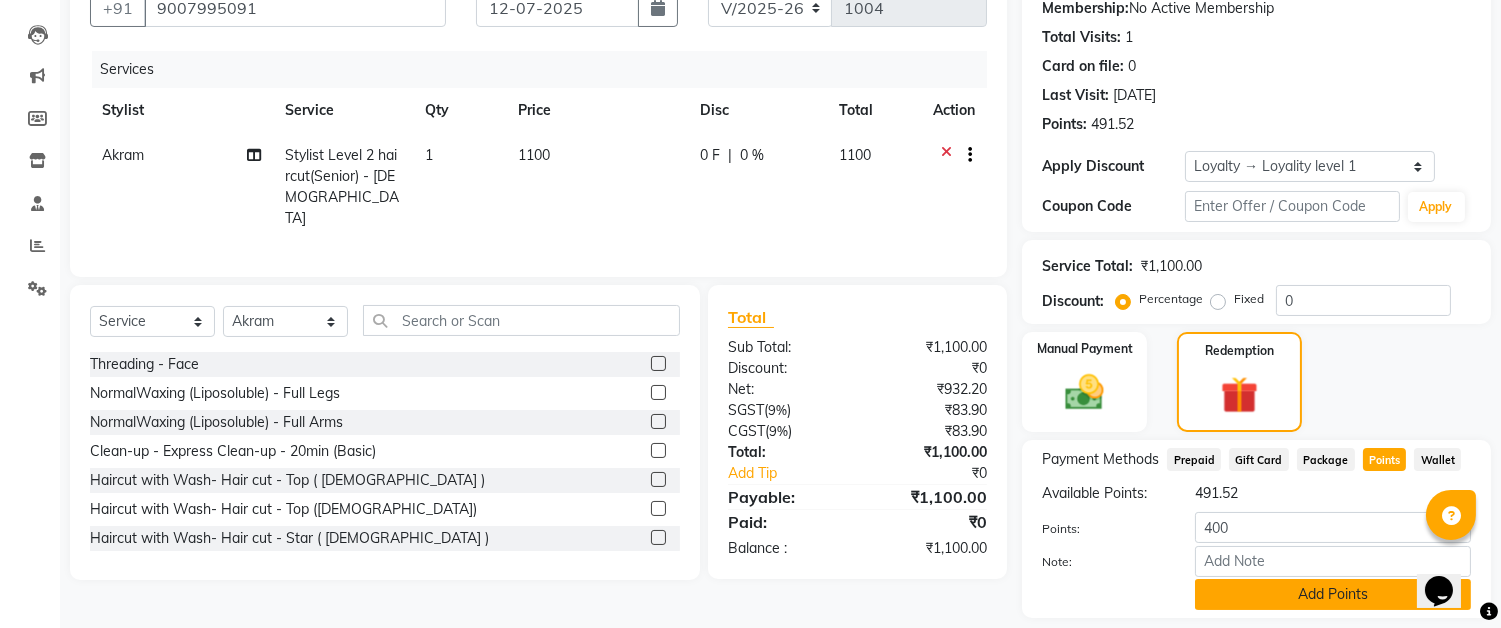 click on "Add Points" 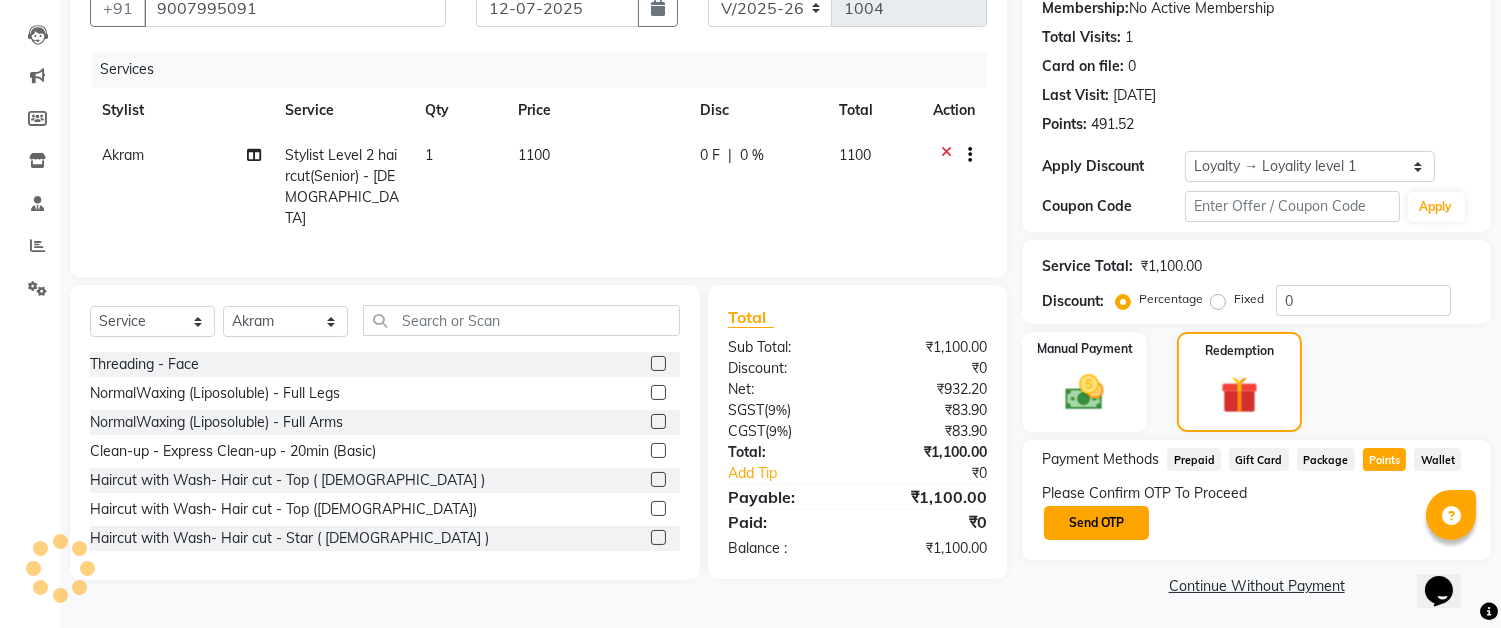 click on "Send OTP" 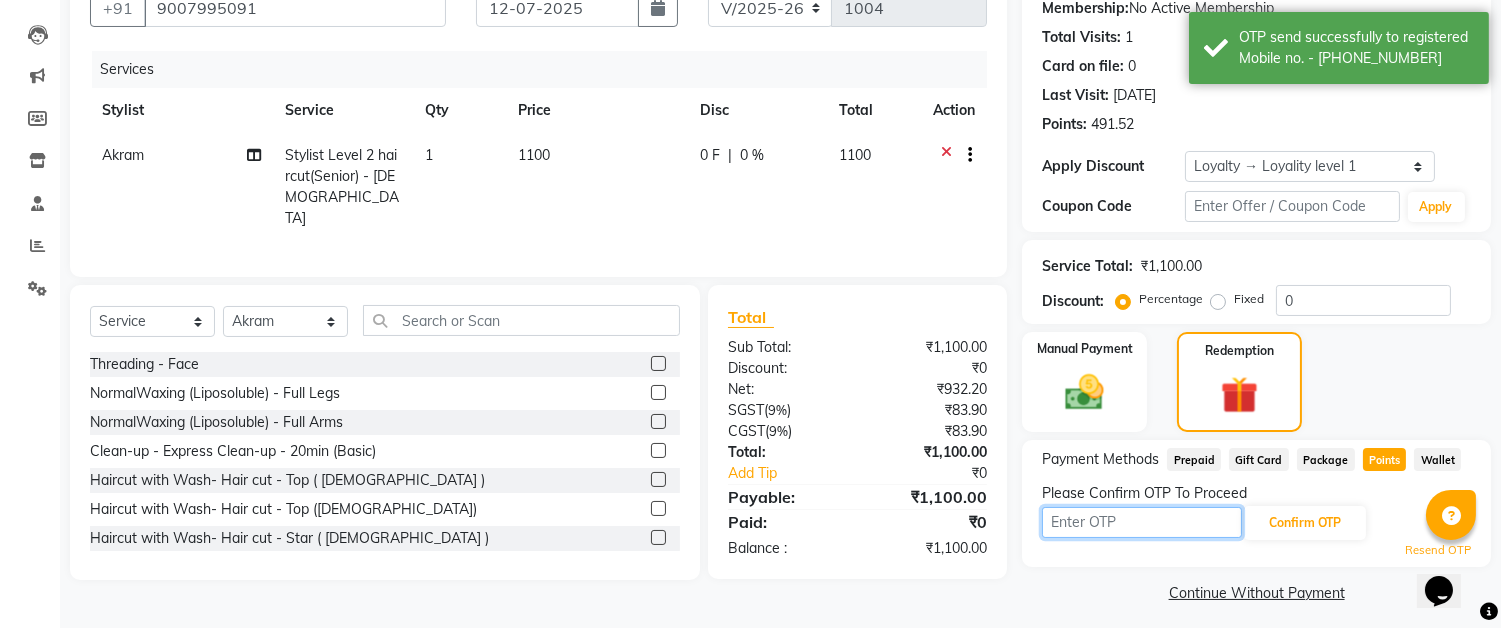 click at bounding box center (1142, 522) 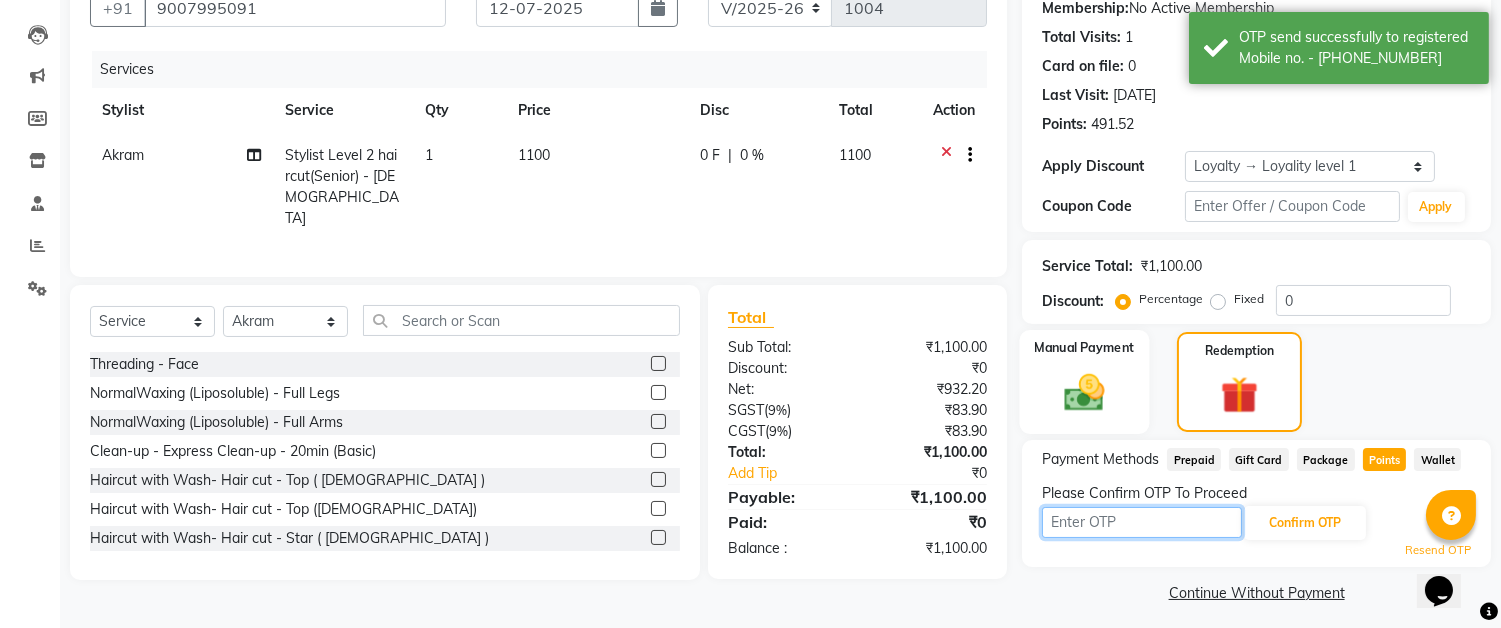 type on "3440" 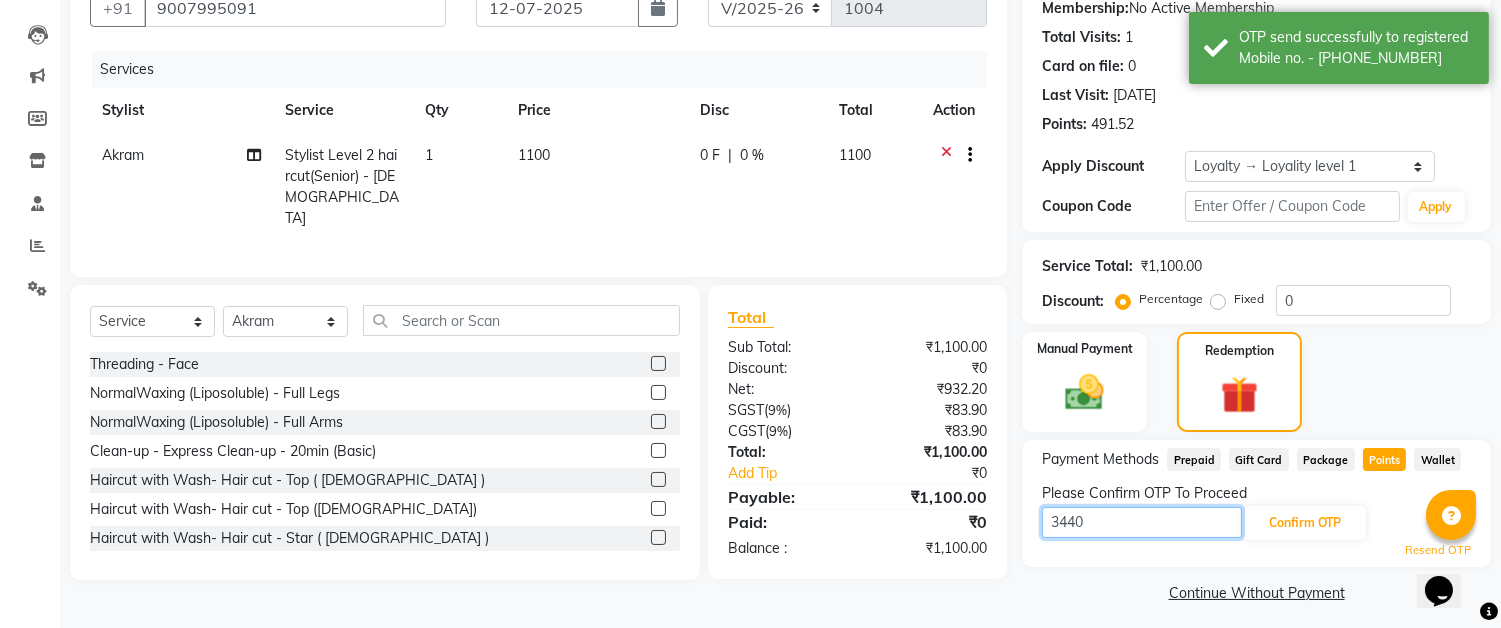 scroll, scrollTop: 205, scrollLeft: 0, axis: vertical 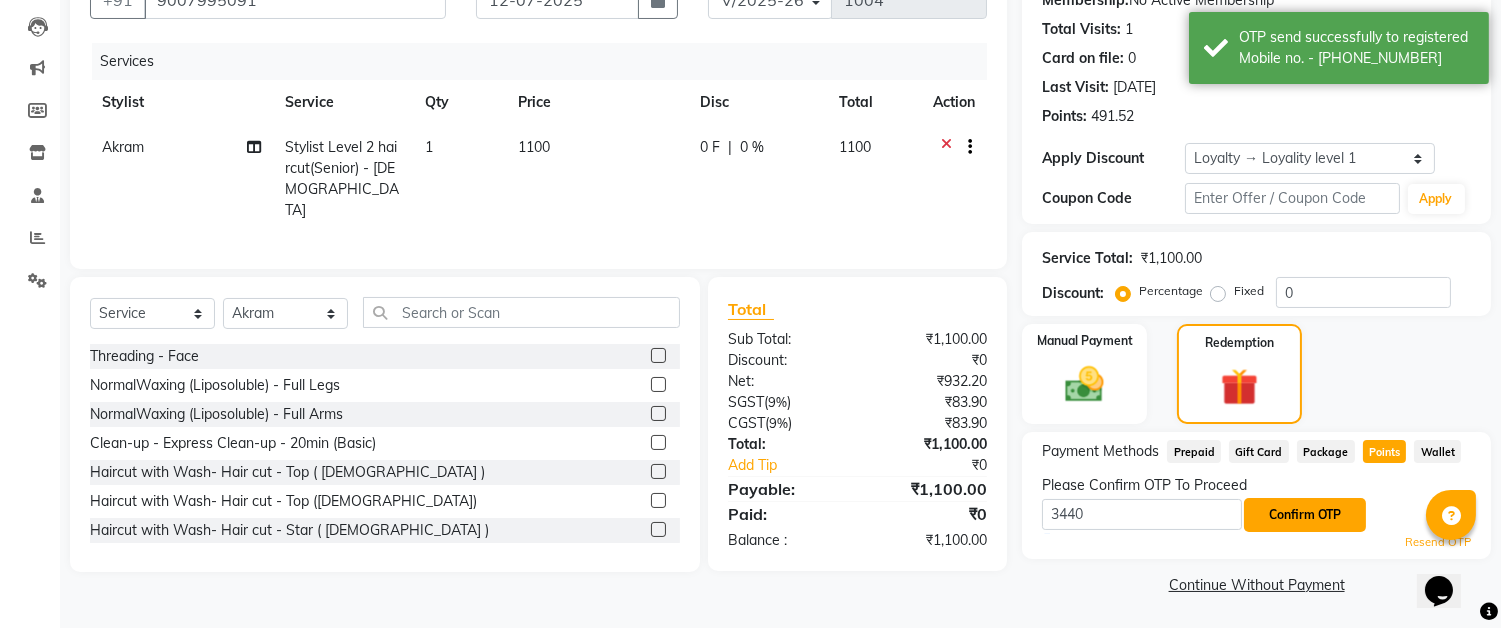 click on "Confirm OTP" 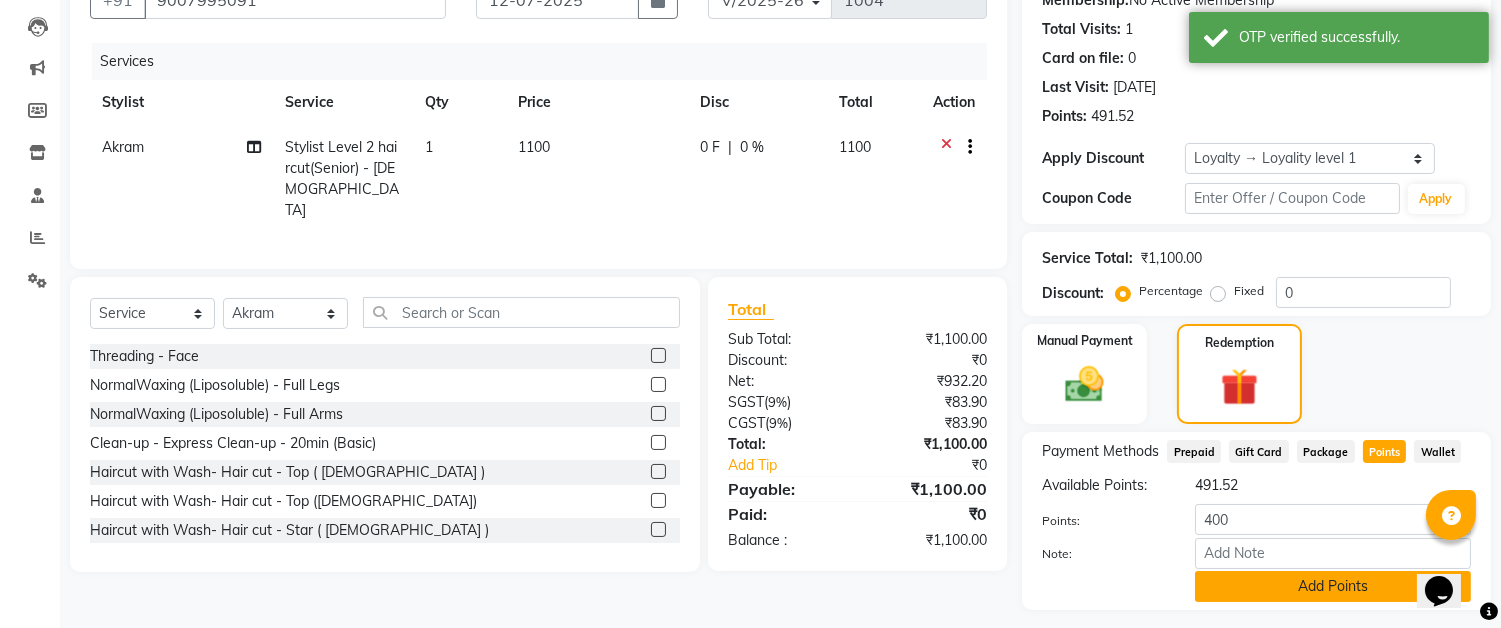 click on "Add Points" 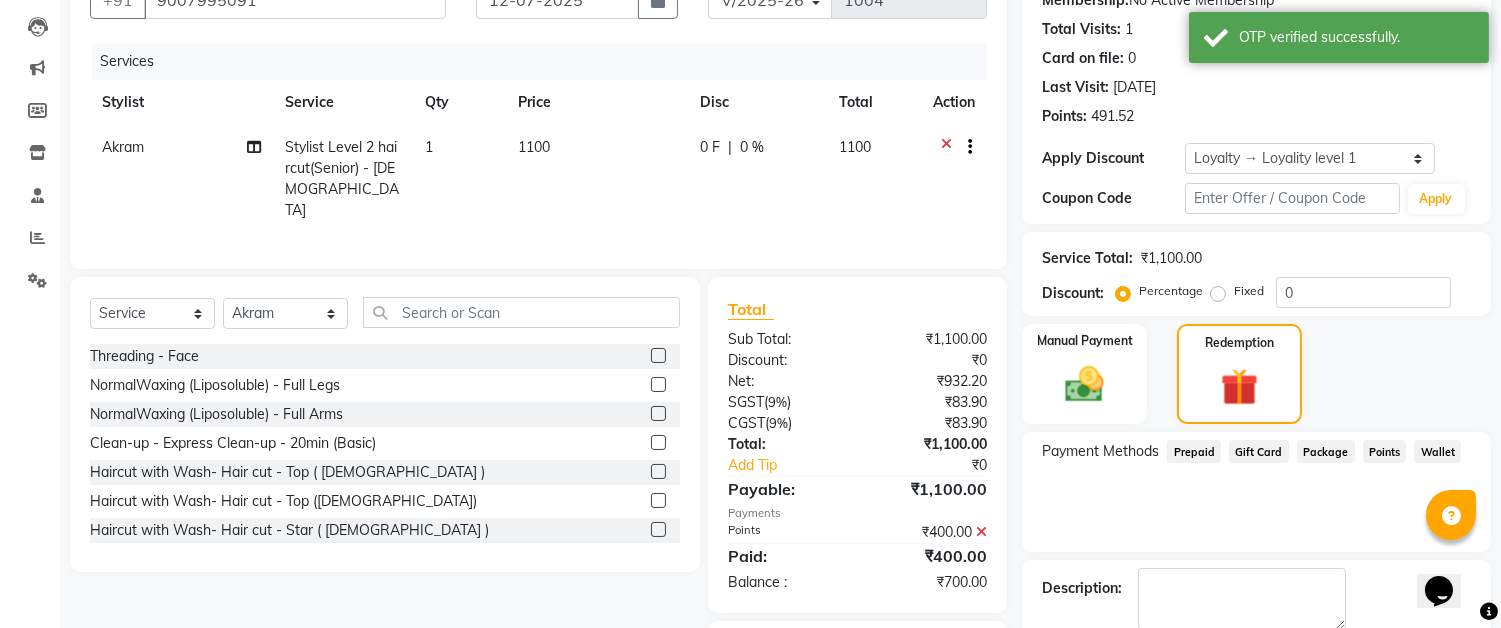 scroll, scrollTop: 314, scrollLeft: 0, axis: vertical 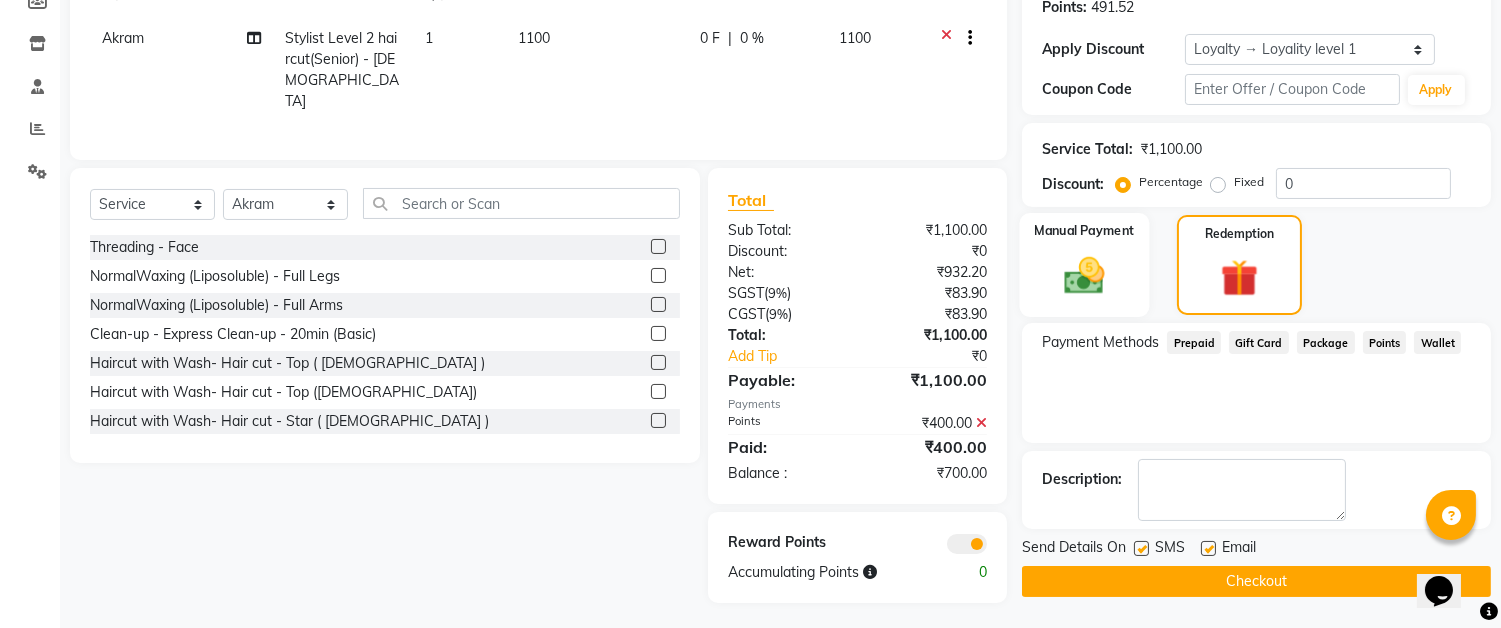 click 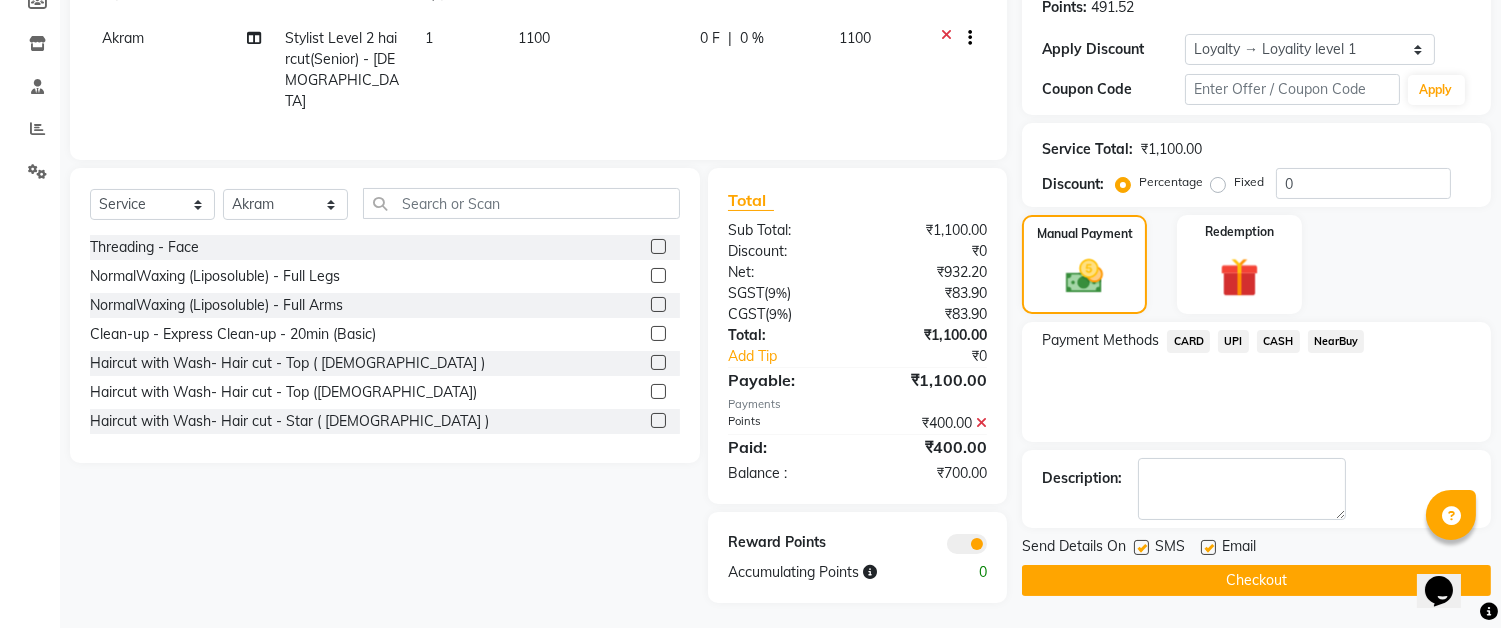 click on "UPI" 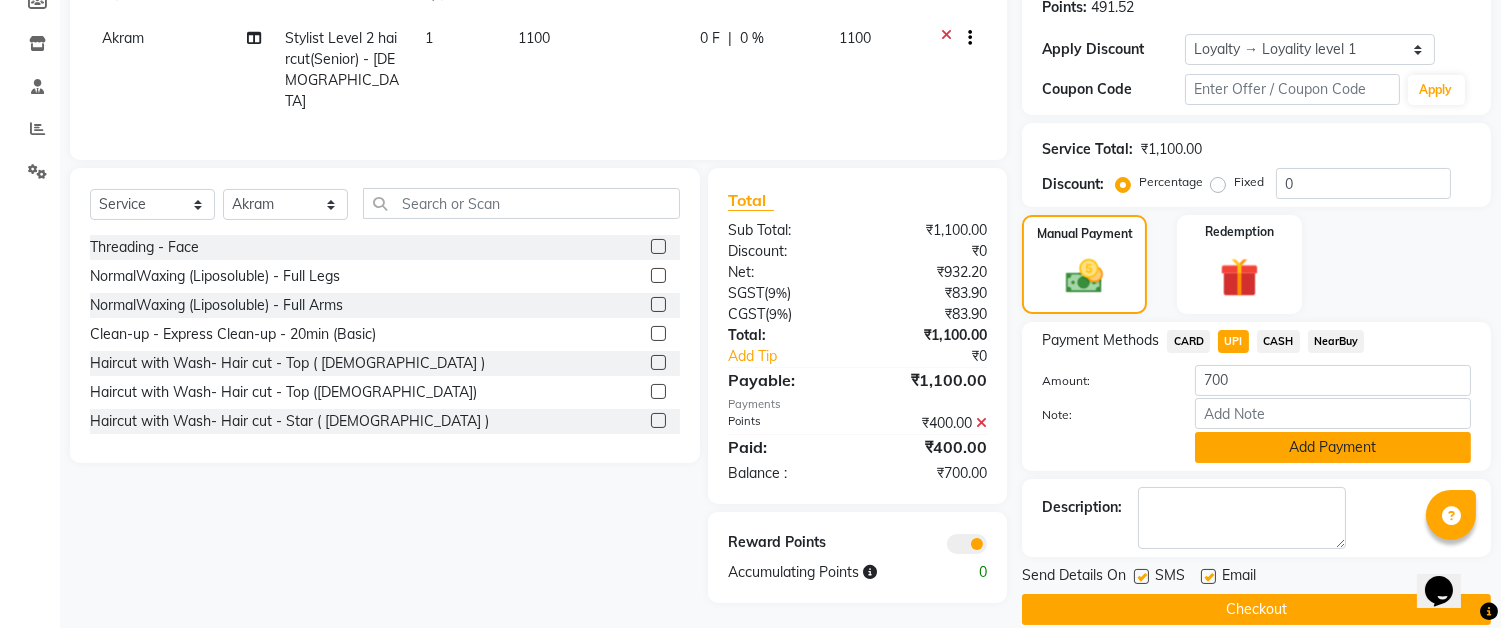 click on "Add Payment" 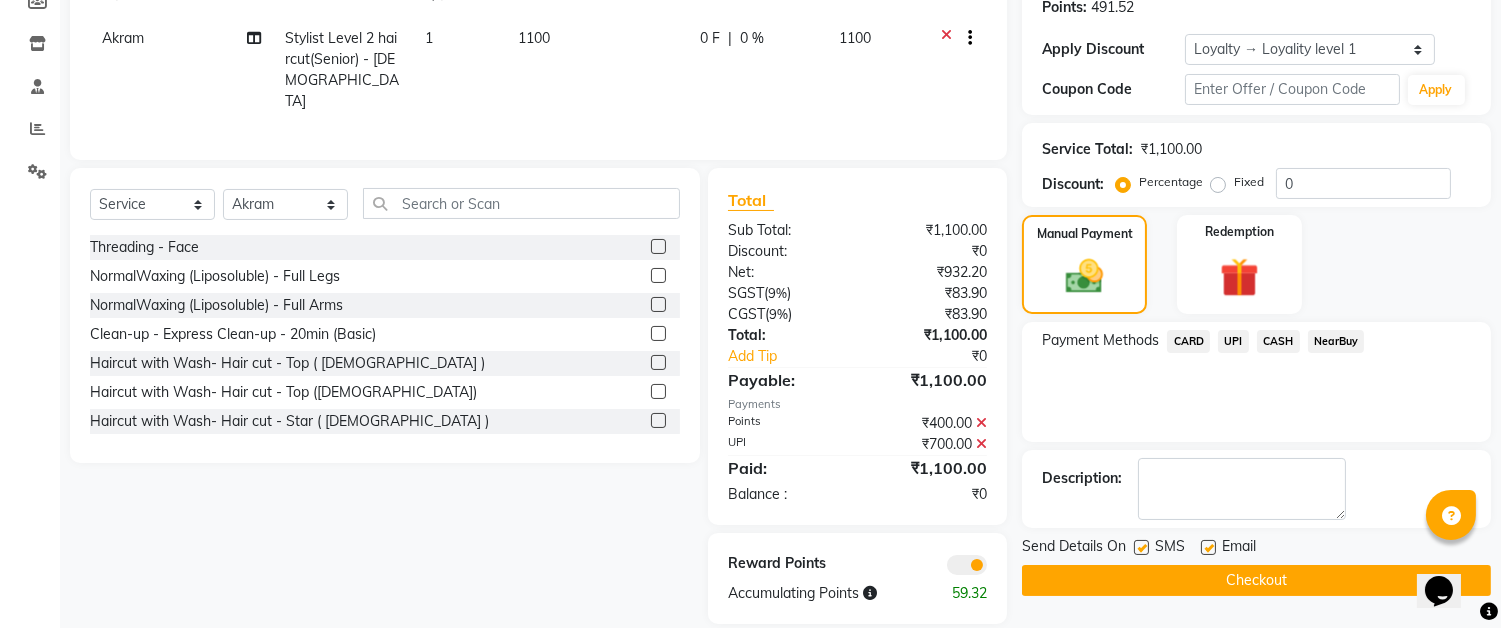 click on "Checkout" 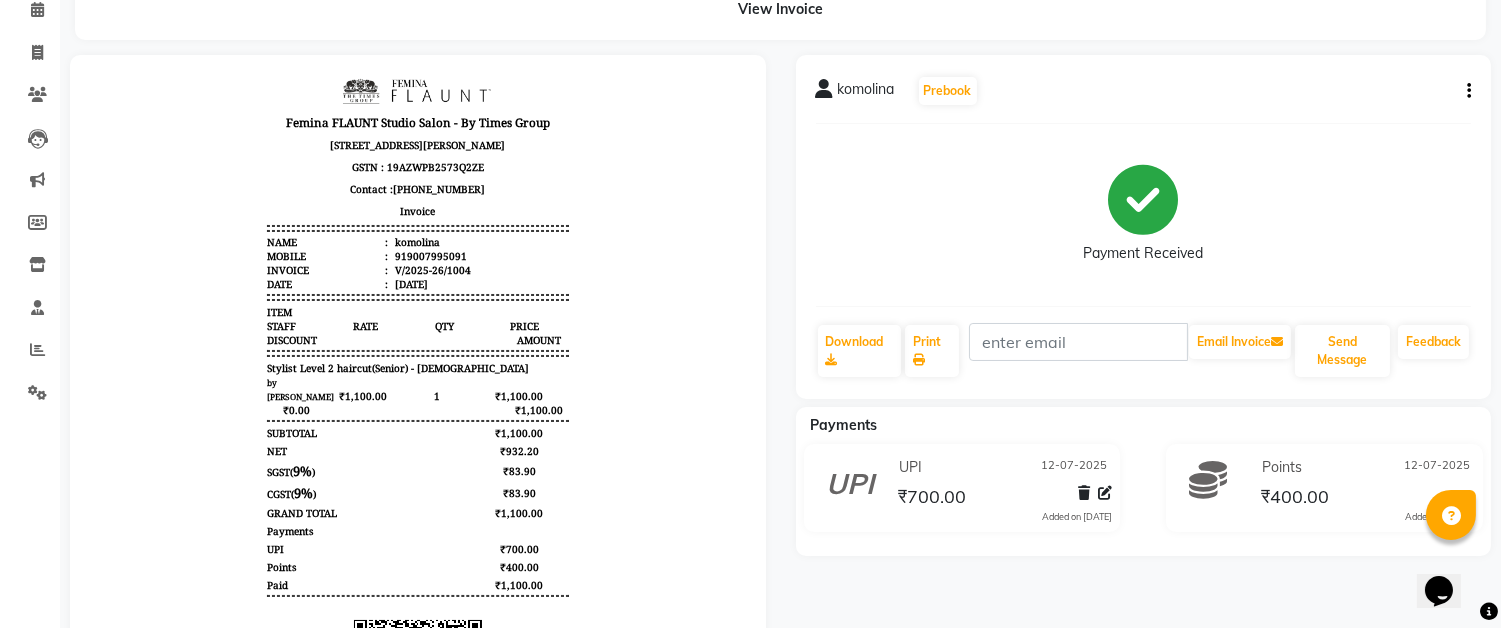 scroll, scrollTop: 222, scrollLeft: 0, axis: vertical 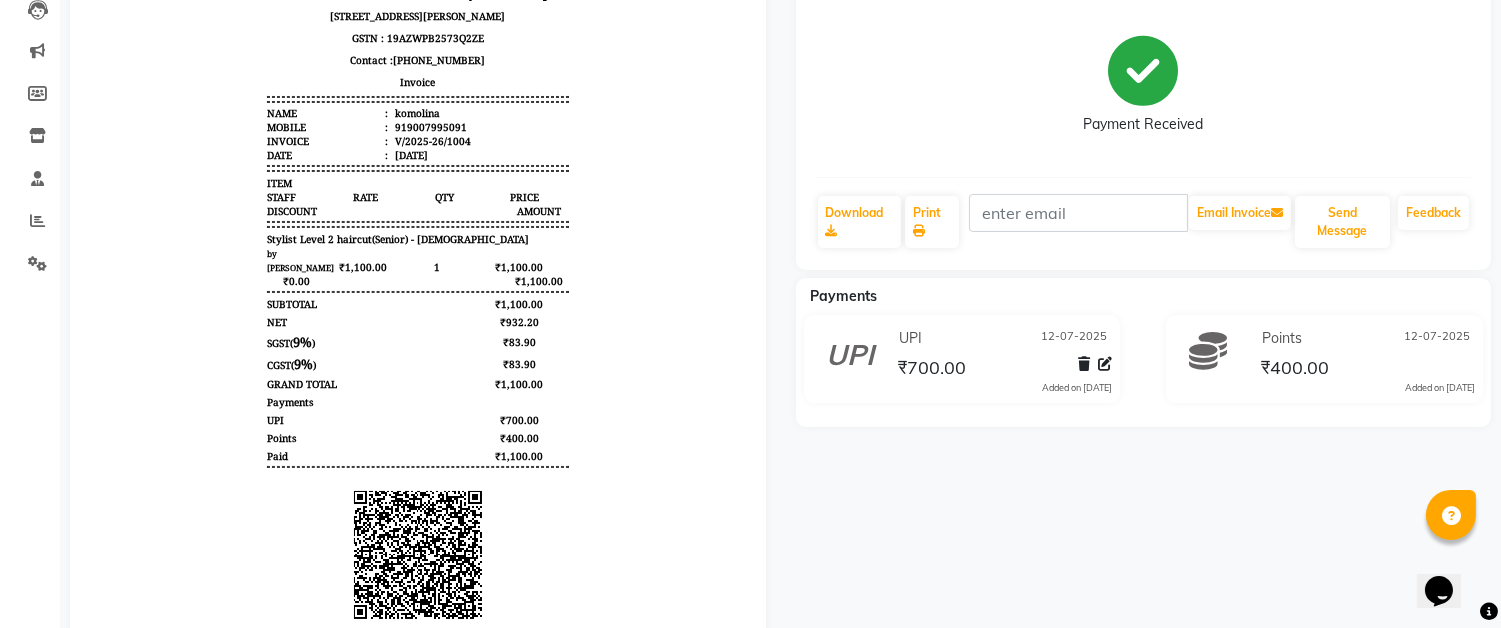 select on "5231" 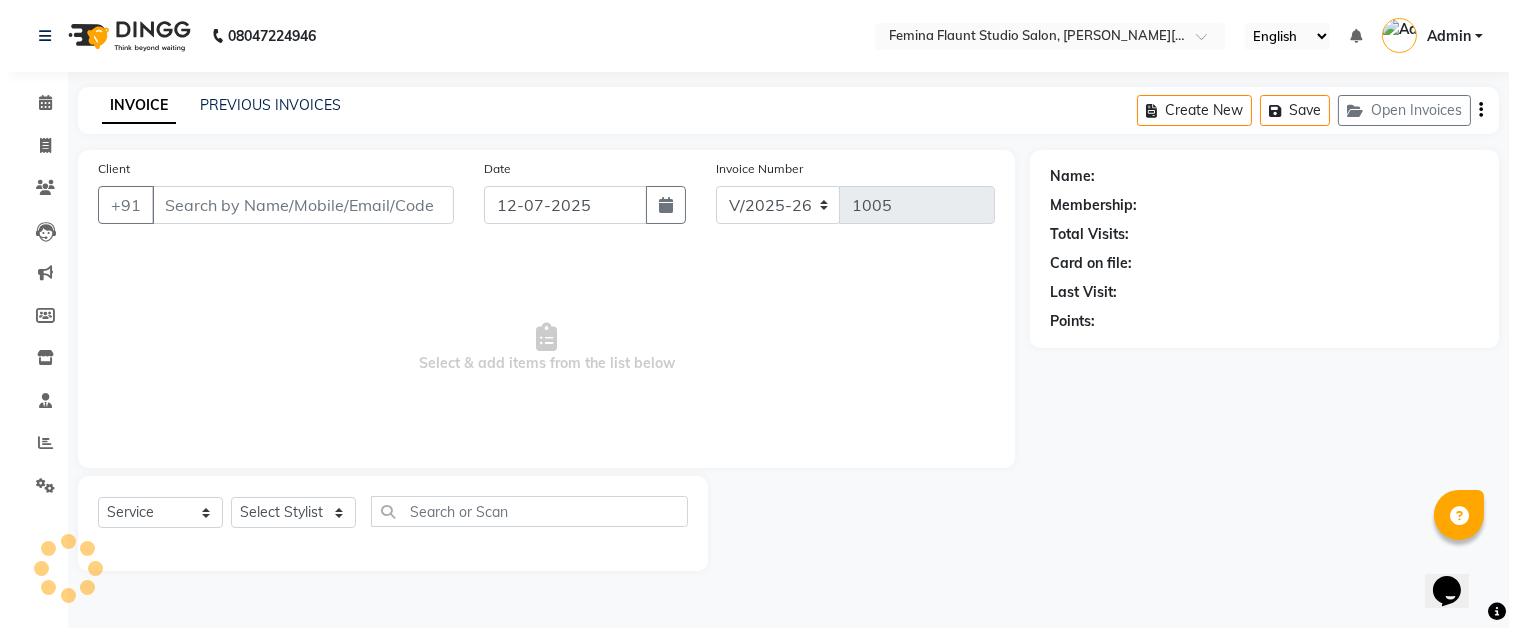 scroll, scrollTop: 0, scrollLeft: 0, axis: both 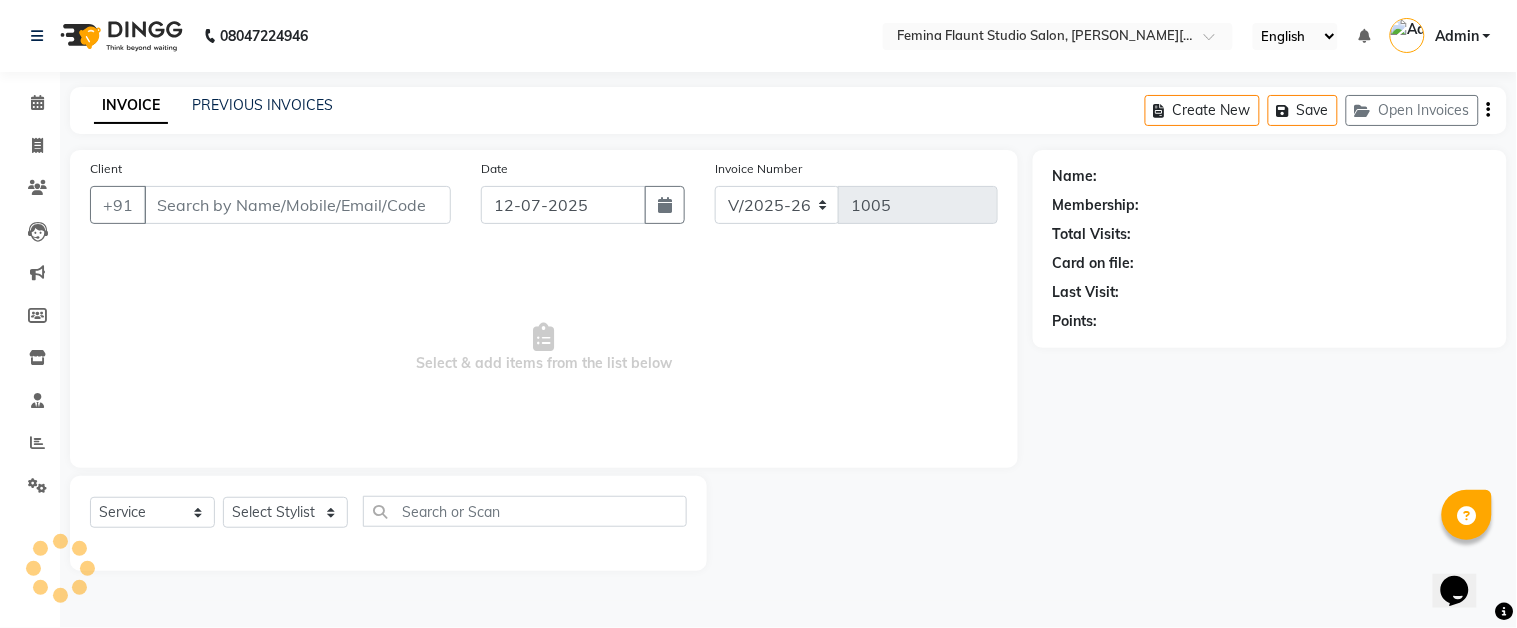 type on "9007995091" 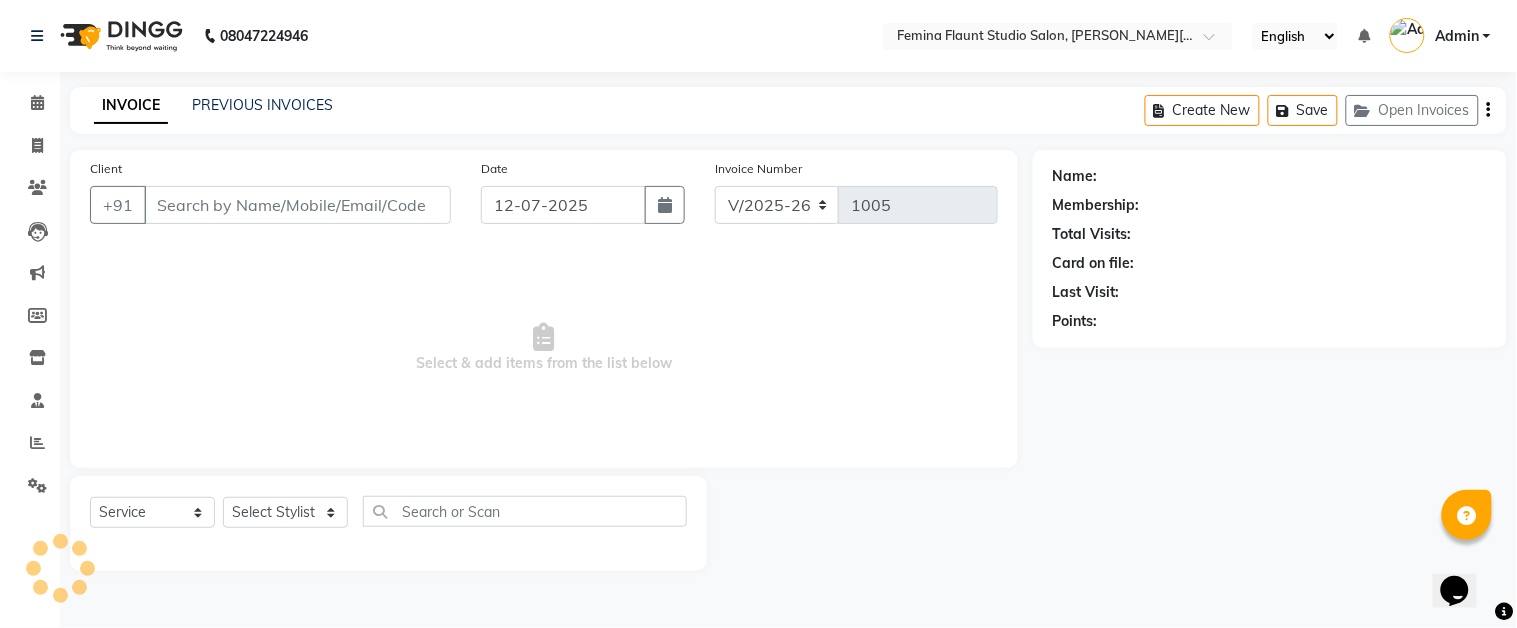 select on "83059" 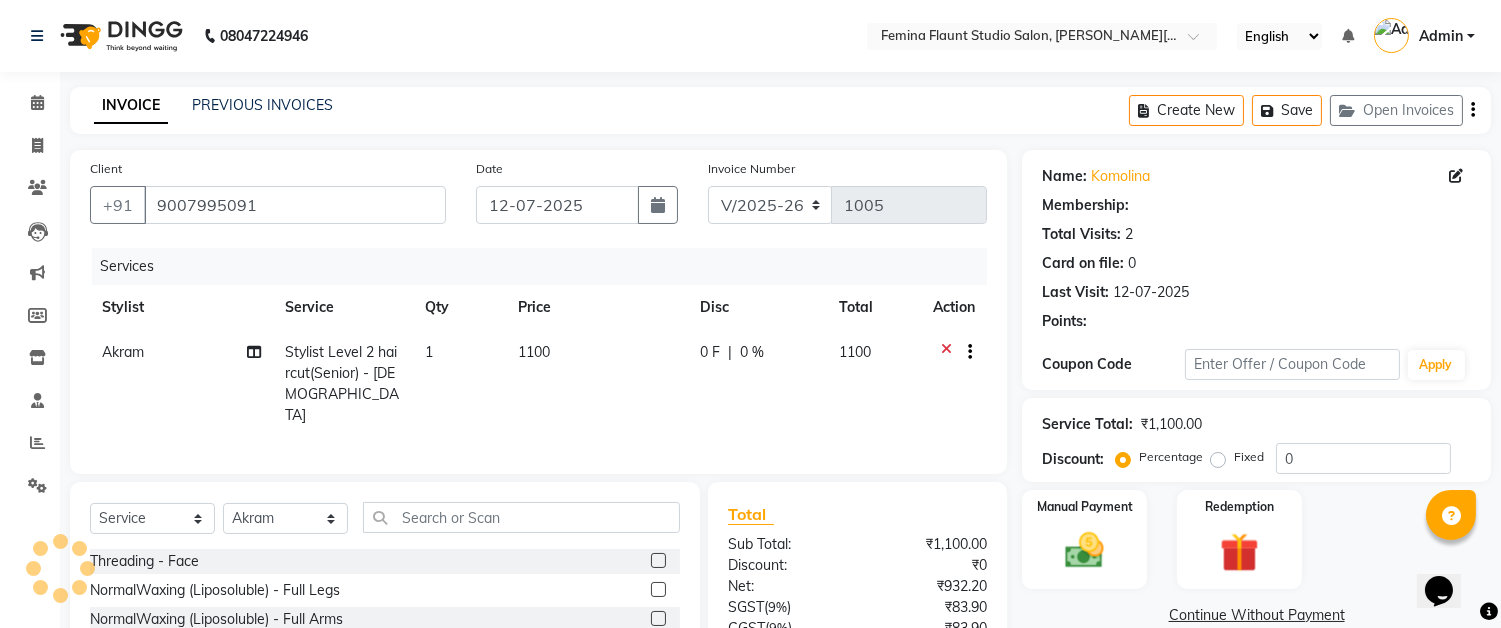 select on "1: Object" 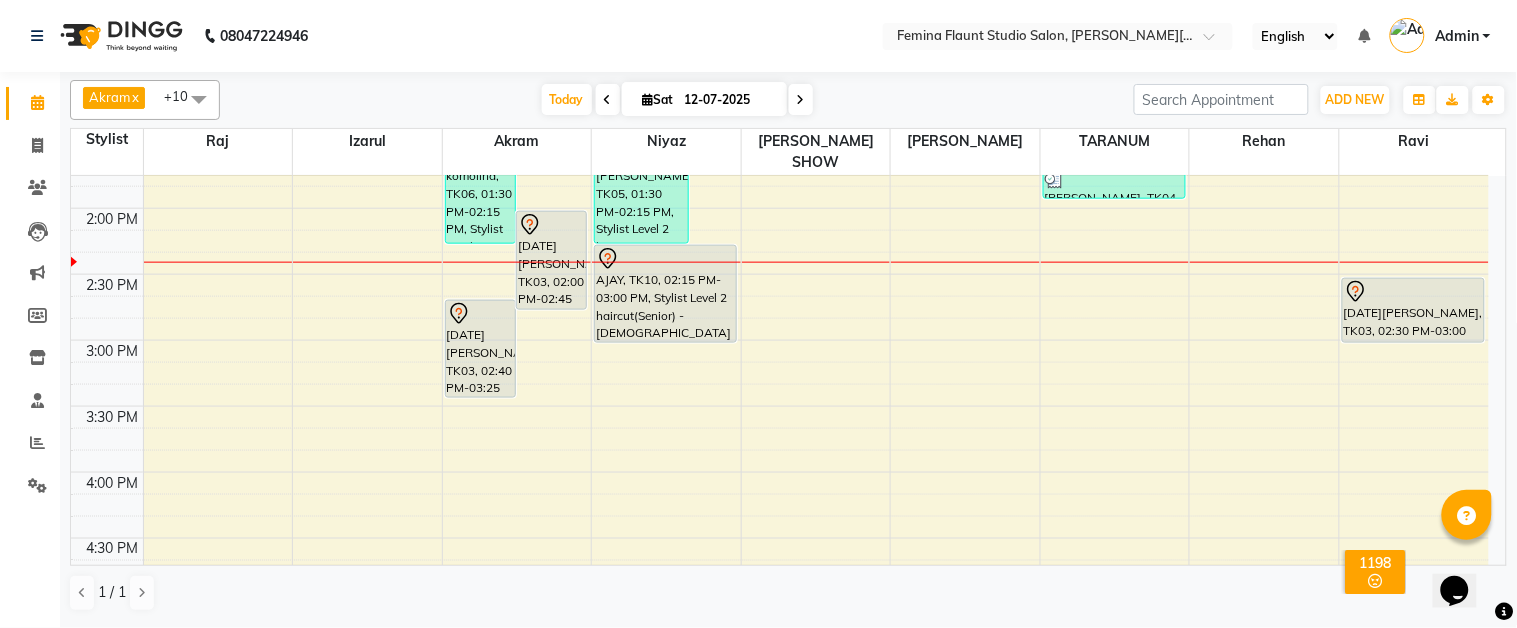 scroll, scrollTop: 666, scrollLeft: 0, axis: vertical 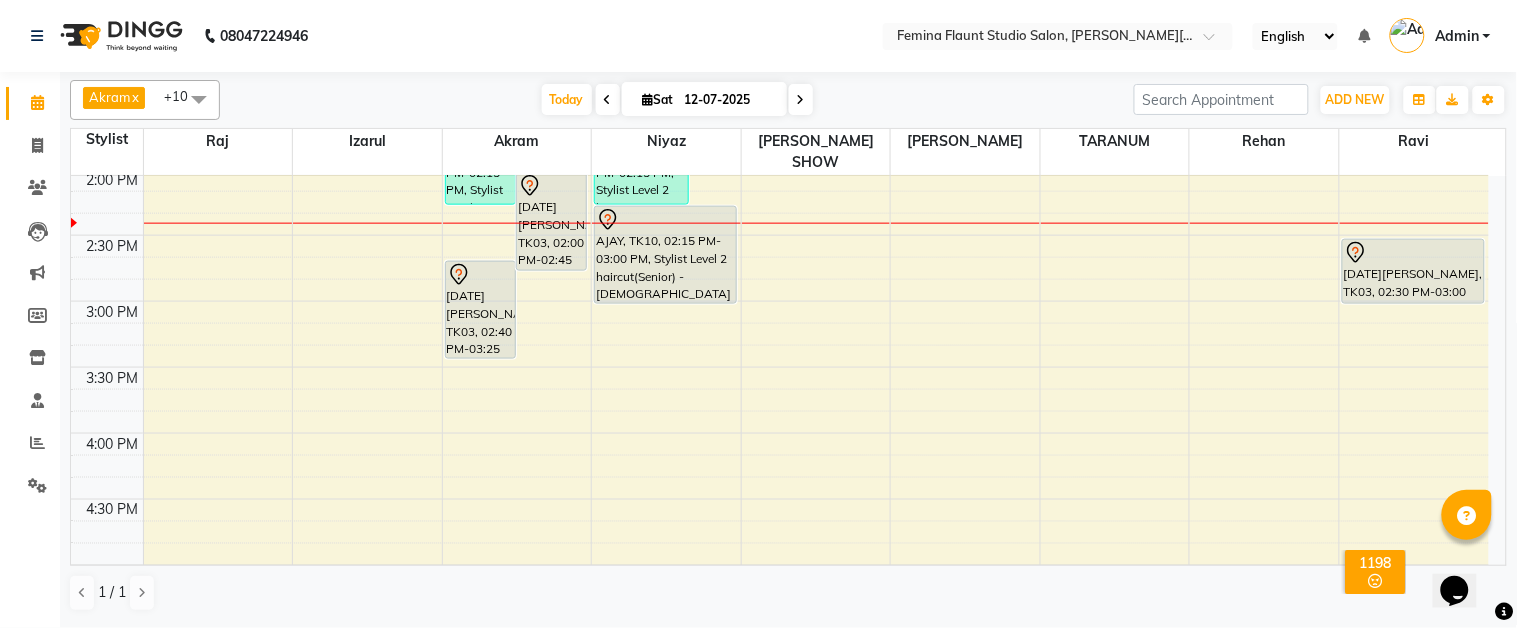 click on "9:00 AM 9:30 AM 10:00 AM 10:30 AM 11:00 AM 11:30 AM 12:00 PM 12:30 PM 1:00 PM 1:30 PM 2:00 PM 2:30 PM 3:00 PM 3:30 PM 4:00 PM 4:30 PM 5:00 PM 5:30 PM 6:00 PM 6:30 PM 7:00 PM 7:30 PM 8:00 PM 8:30 PM 9:00 PM 9:30 PM     akshita, TK08, 12:00 PM-12:45 PM, Stylist Level 1 haircut(Regular) - Male     komolina, TK06, 01:30 PM-02:15 PM, Stylist Level 2 haircut(Senior) - Male             kartik aiyar, TK03, 02:00 PM-02:45 PM, Stylist Level 2 haircut(Senior) - Male             kartik aiyar, TK03, 02:40 PM-03:25 PM, Global Hair Colour - Inoa - Male     ritesh karnani, TK07, 12:10 PM-01:10 PM, Stylist Level 2 haircut(Senior) - Female             RIAA DUTTA, TK02, 05:00 PM-06:30 PM, Touch Up - pH     dipayan chatterjee, TK04, 11:15 AM-12:45 PM, Touch Up - Inoa     ritesh karnani, TK07, 12:10 PM-12:55 PM, Stylist Level 2 haircut(Senior) - Male     dipayan chatterjee, TK04, 12:40 PM-01:40 PM, Stylist Level 2 haircut(Senior) - Female     nadim, TK05, 01:30 PM-02:15 PM, Stylist Level 2 haircut(Senior) - Male" at bounding box center [780, 367] 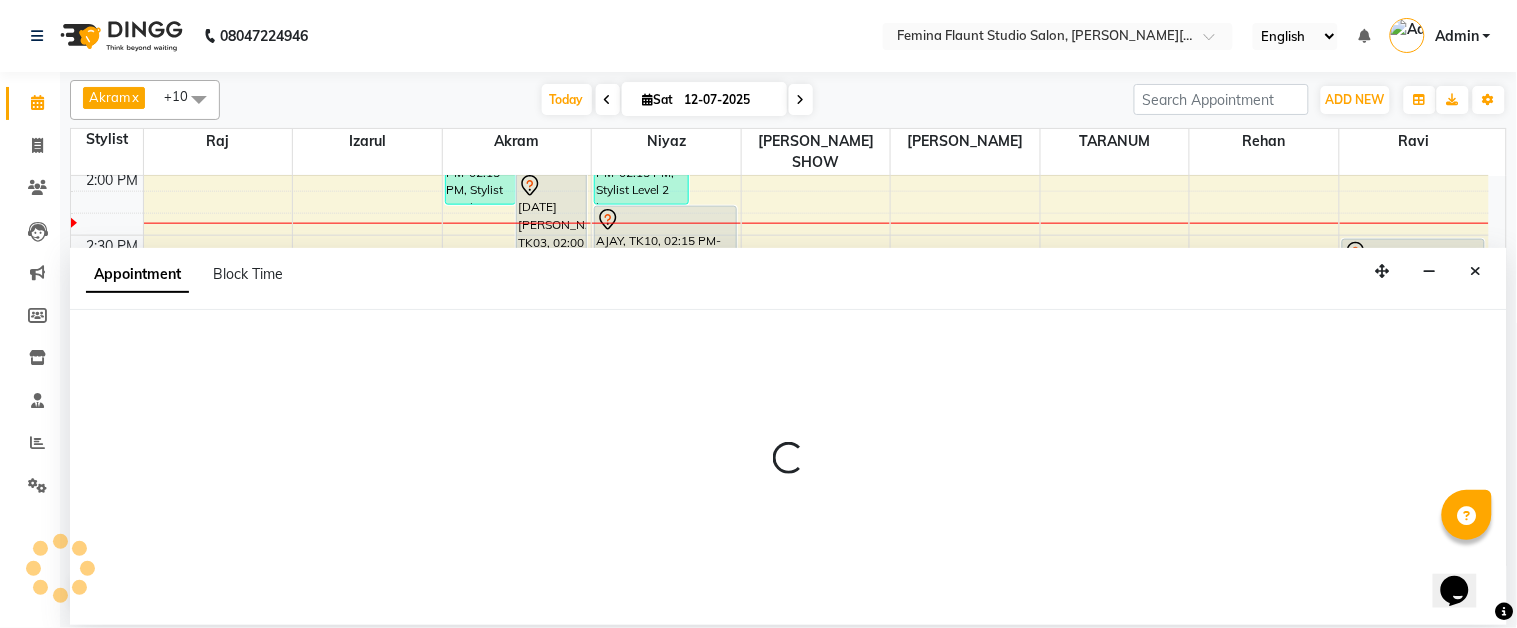 select on "83062" 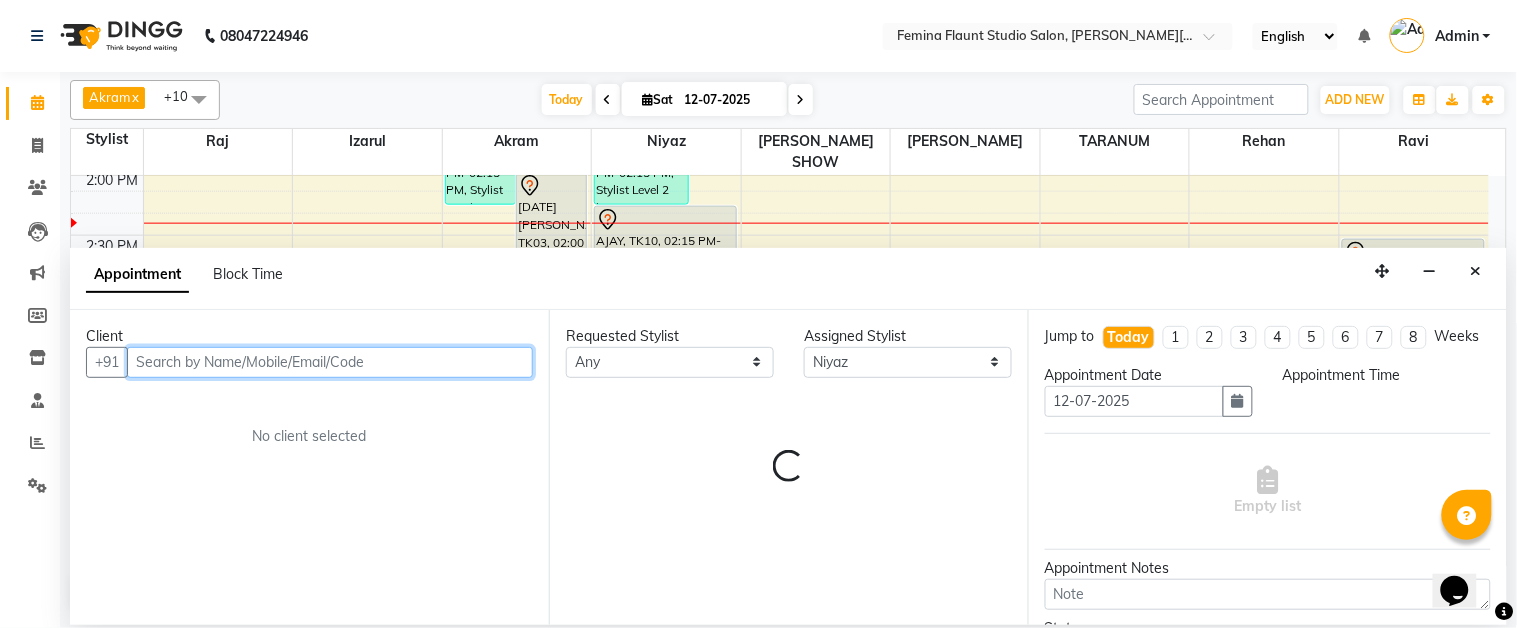 select on "900" 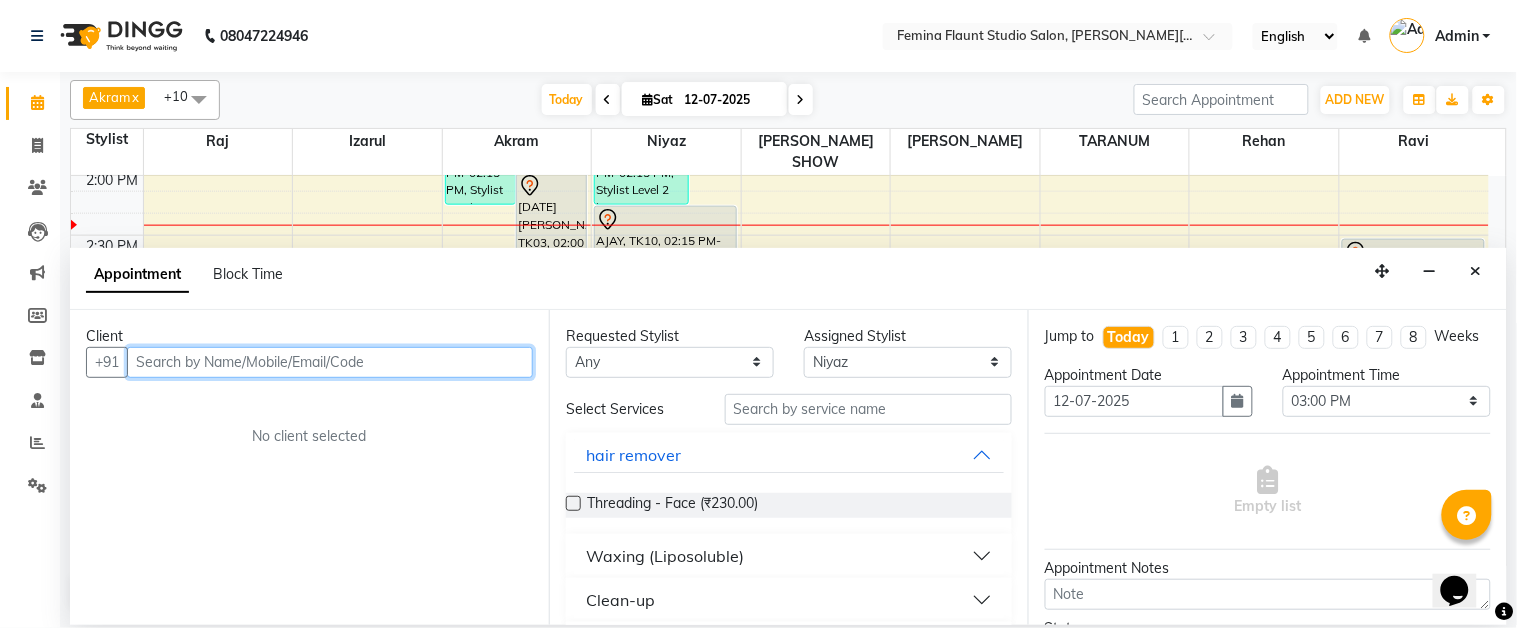 click at bounding box center [330, 362] 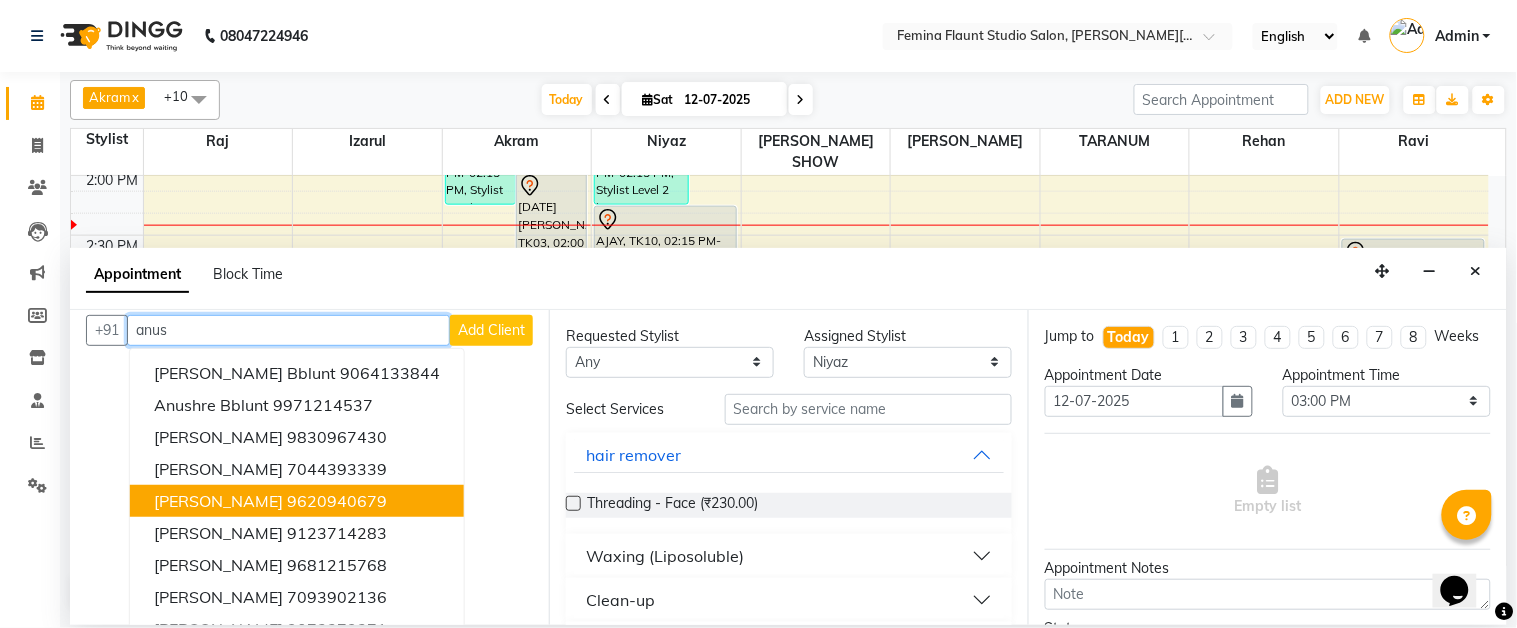 scroll, scrollTop: 0, scrollLeft: 0, axis: both 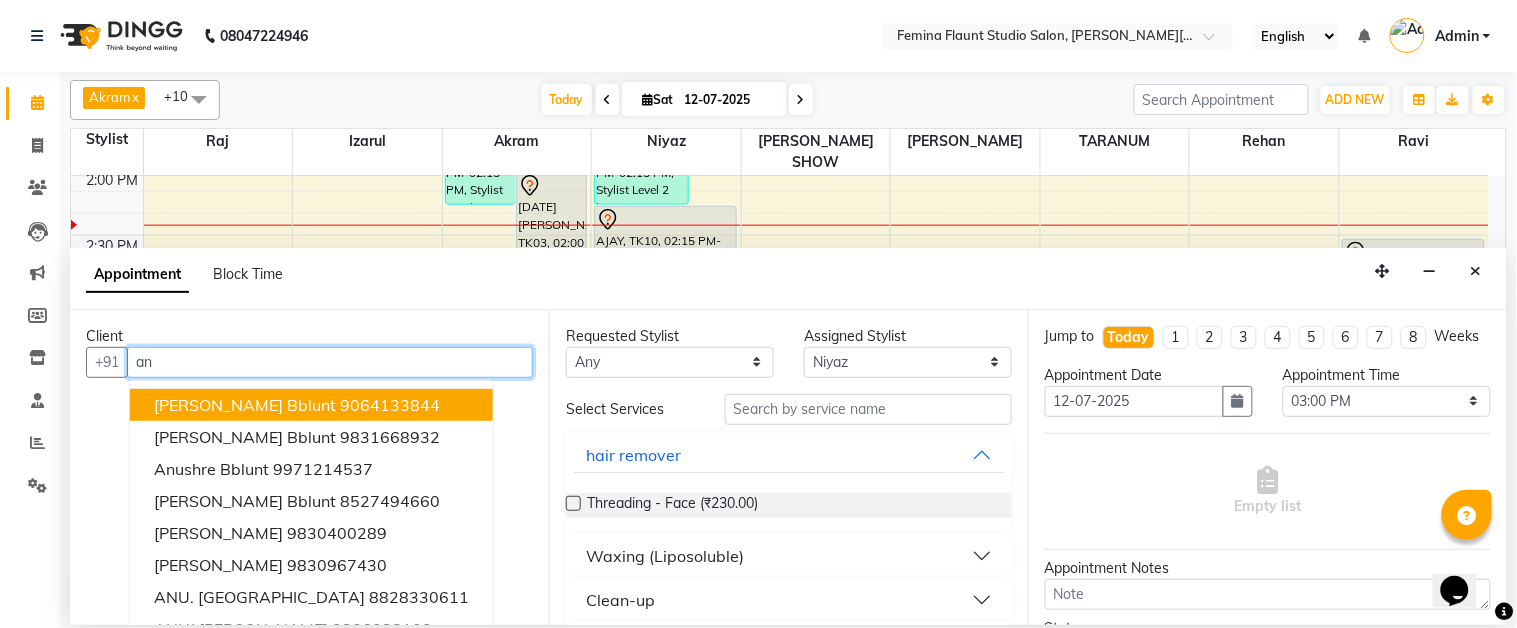 type on "a" 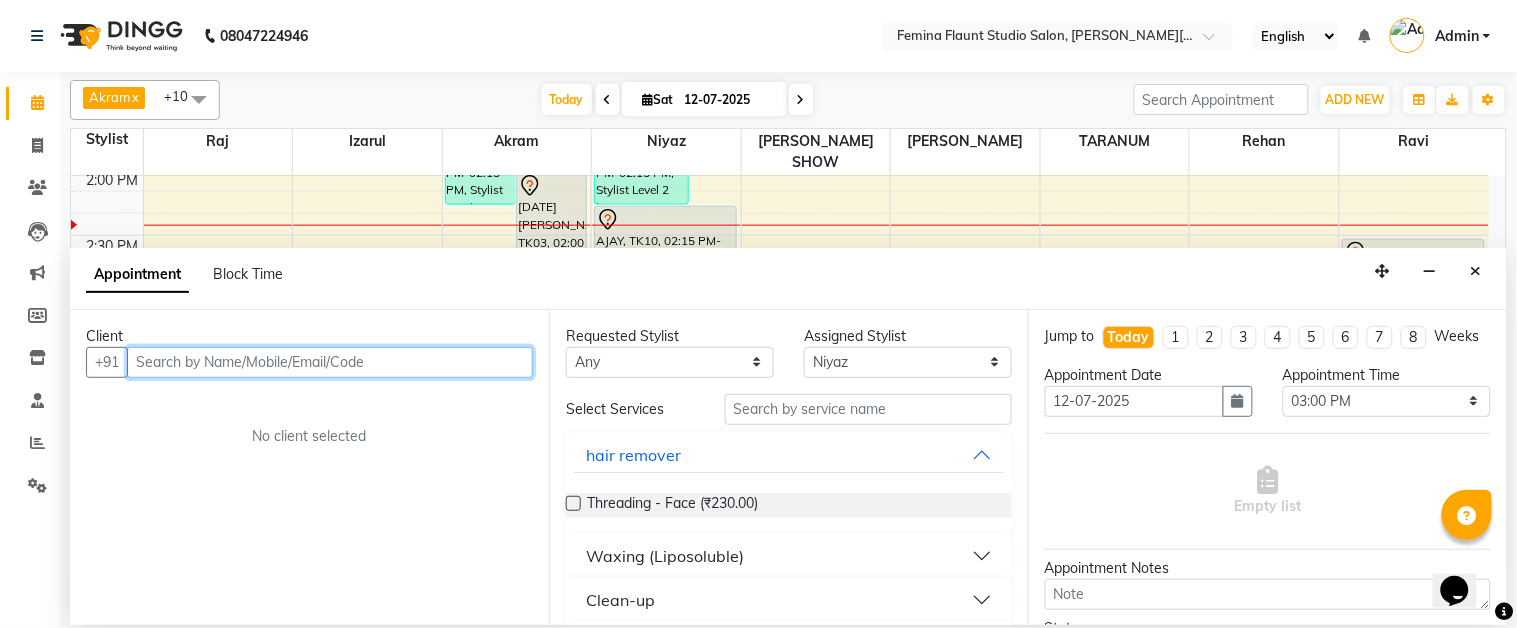 click at bounding box center (330, 362) 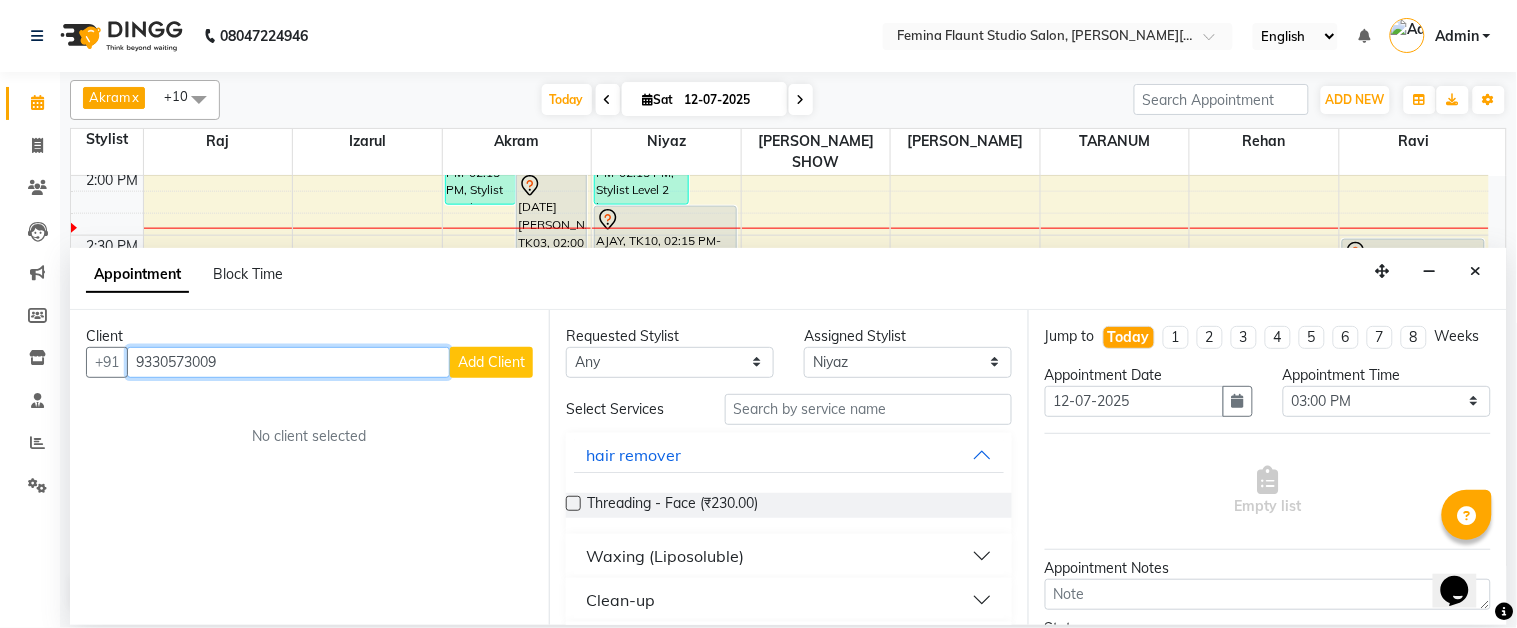 type on "9330573009" 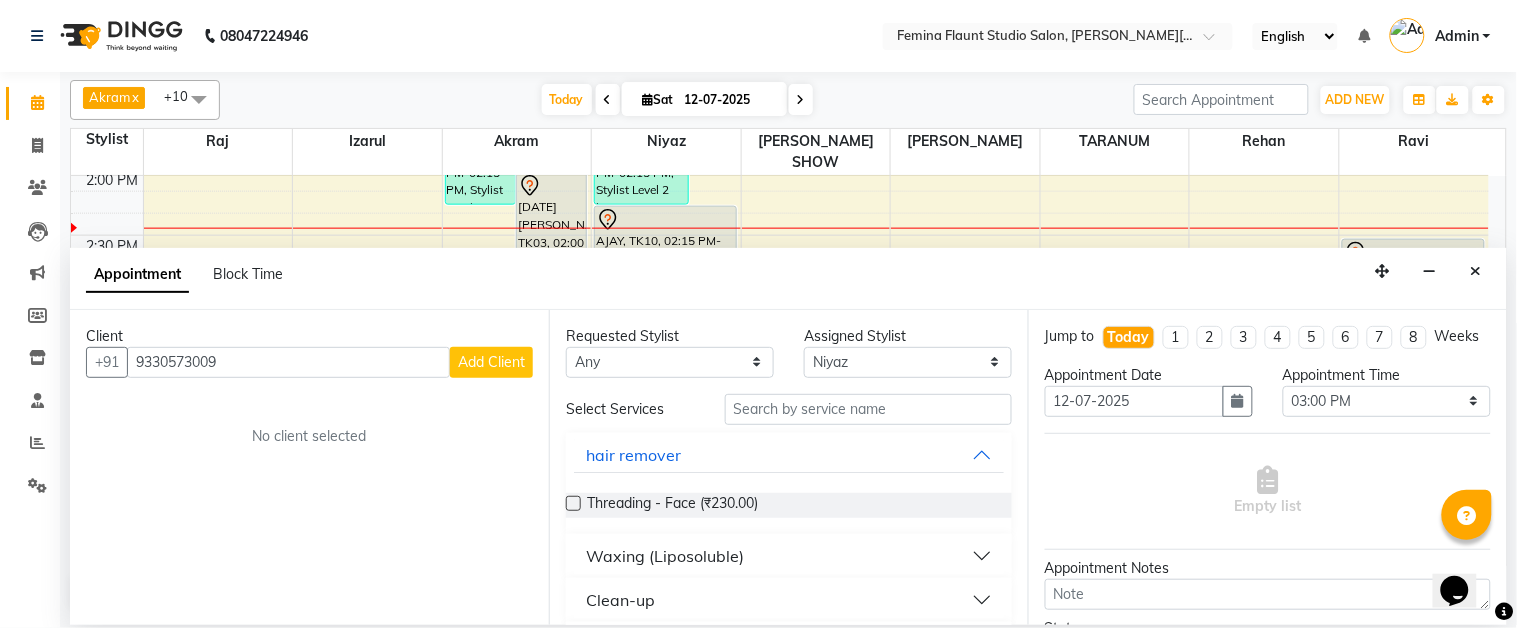 click on "Add Client" at bounding box center (491, 362) 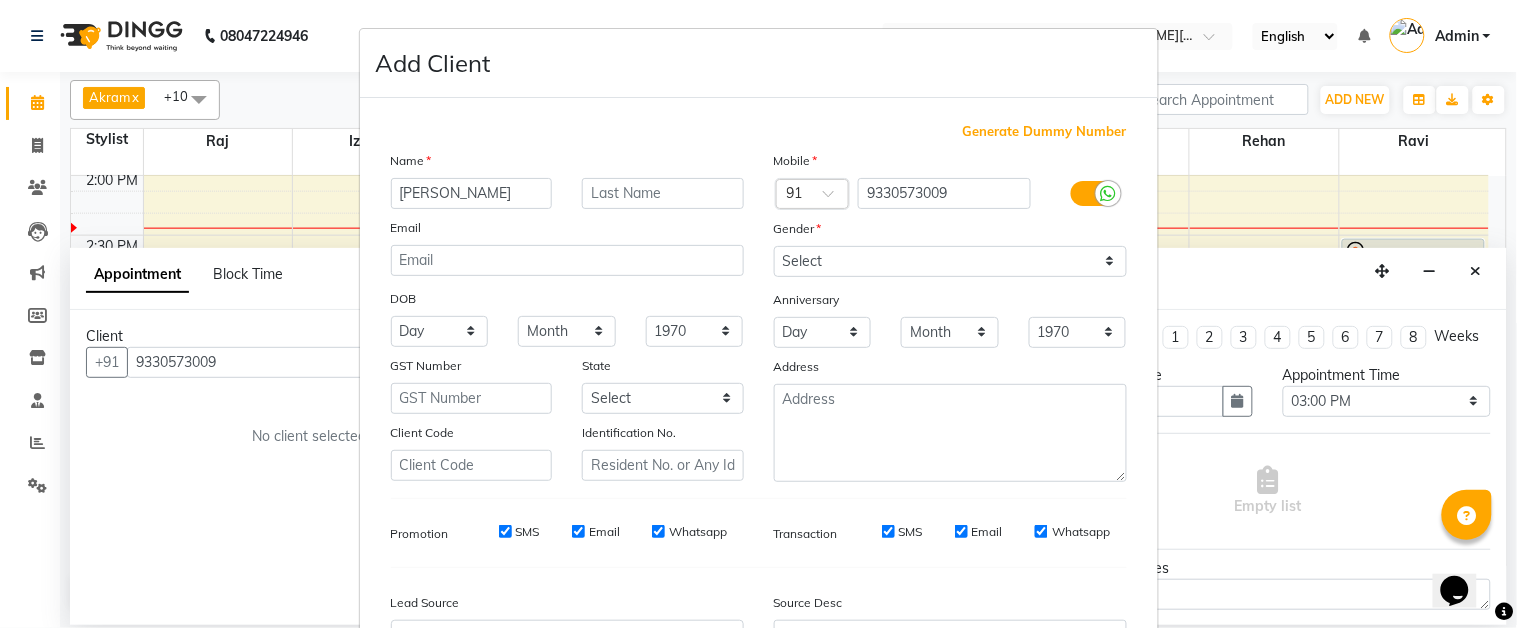 type on "[PERSON_NAME]" 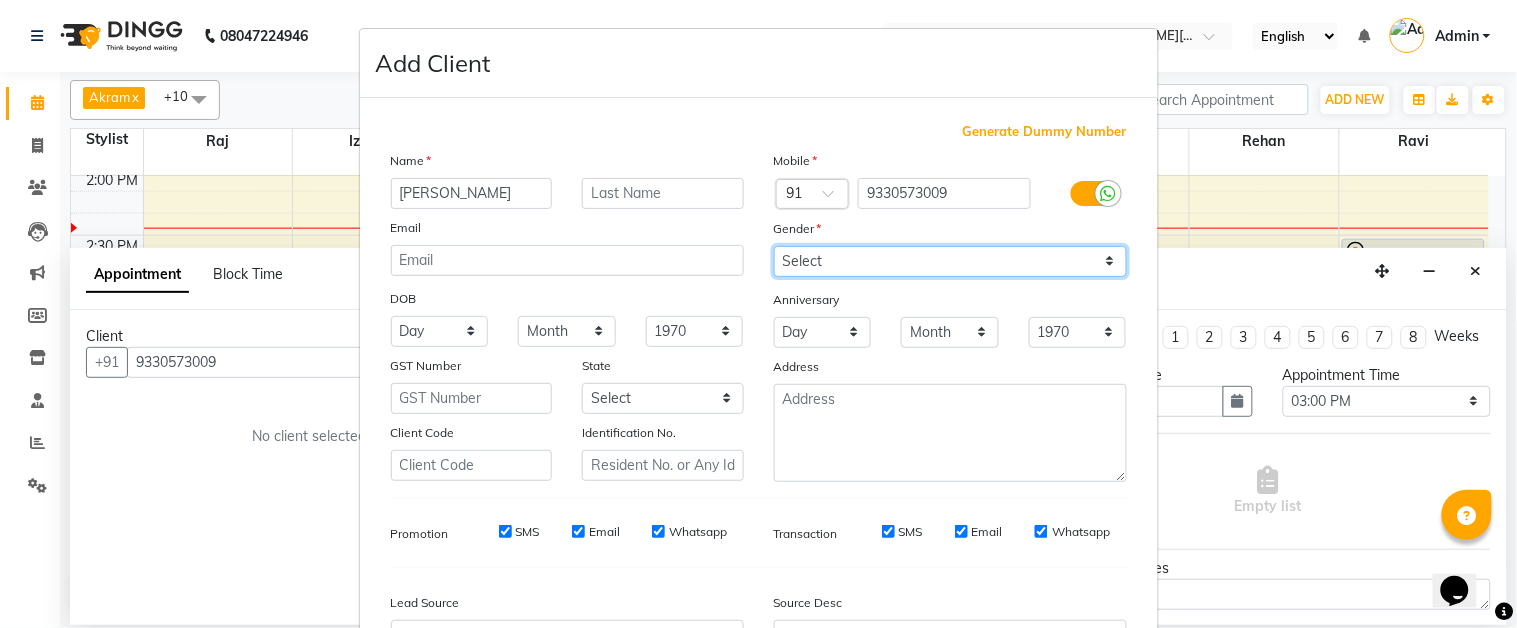 click on "Select Male Female Other Prefer Not To Say" at bounding box center (950, 261) 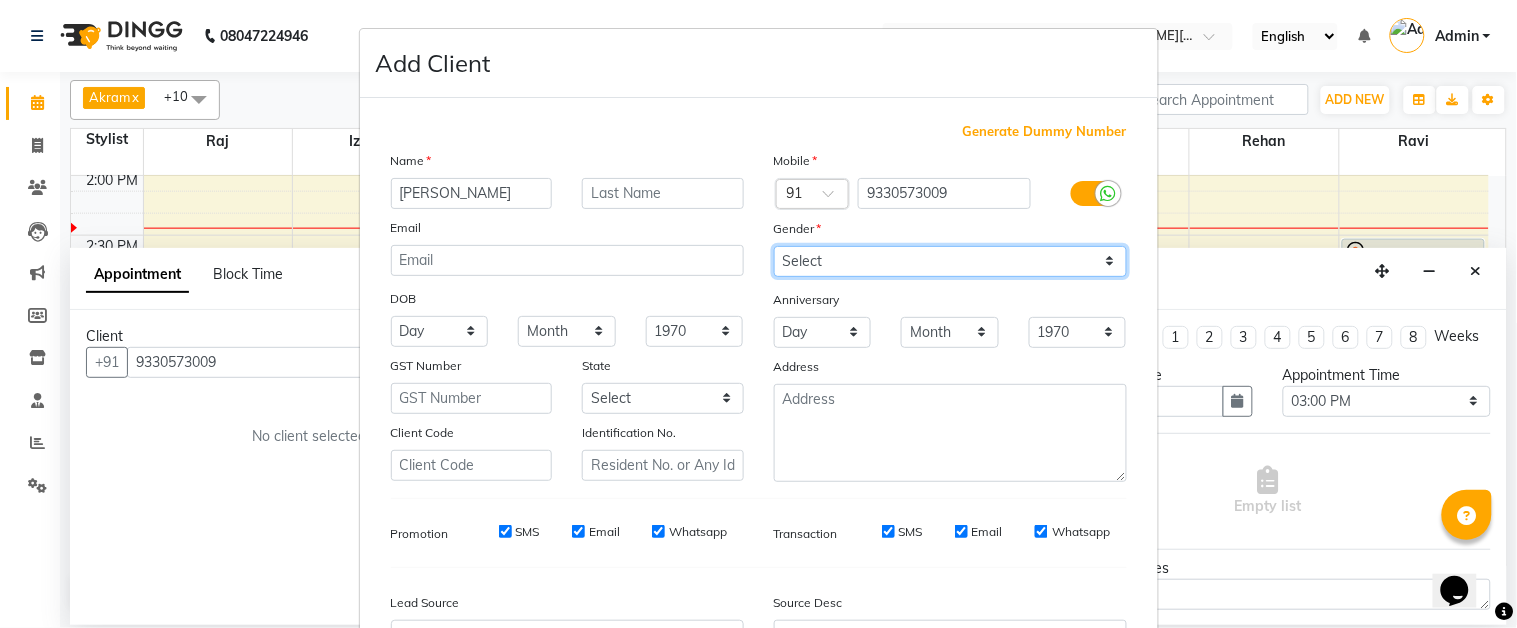 click on "Select Male Female Other Prefer Not To Say" at bounding box center (950, 261) 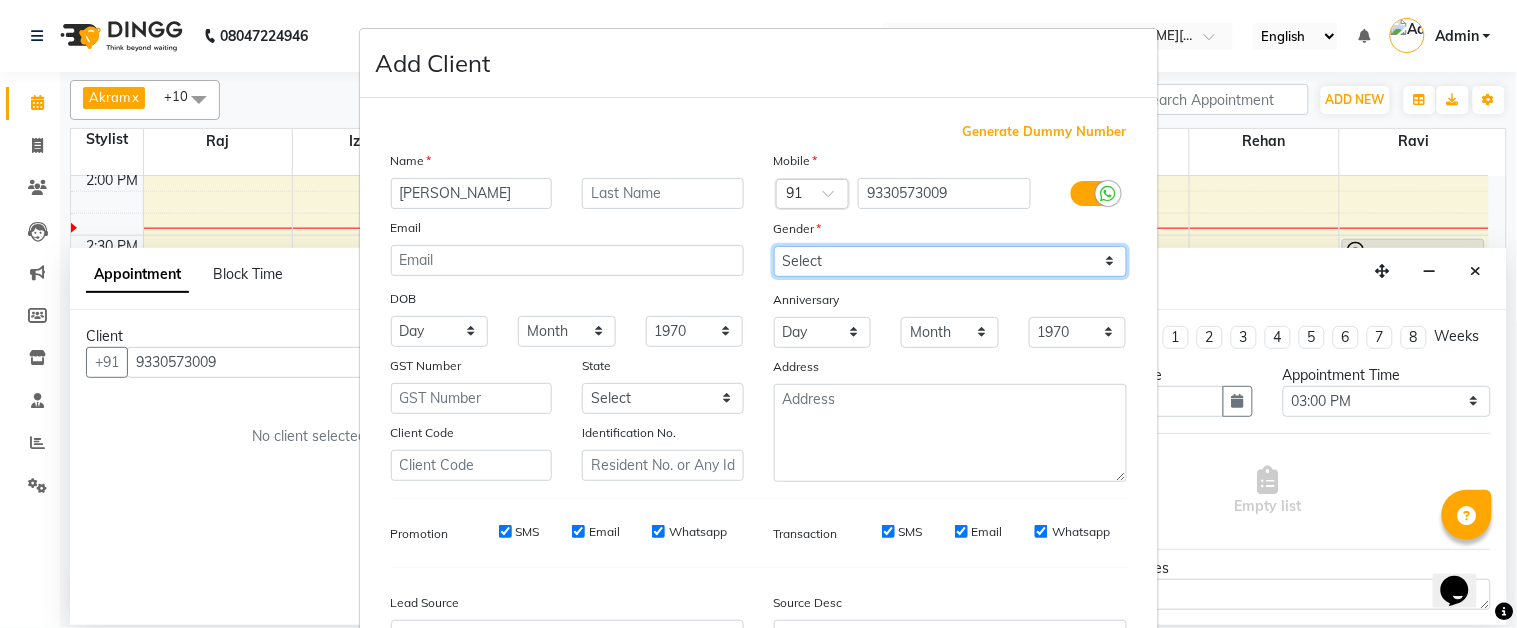 select on "female" 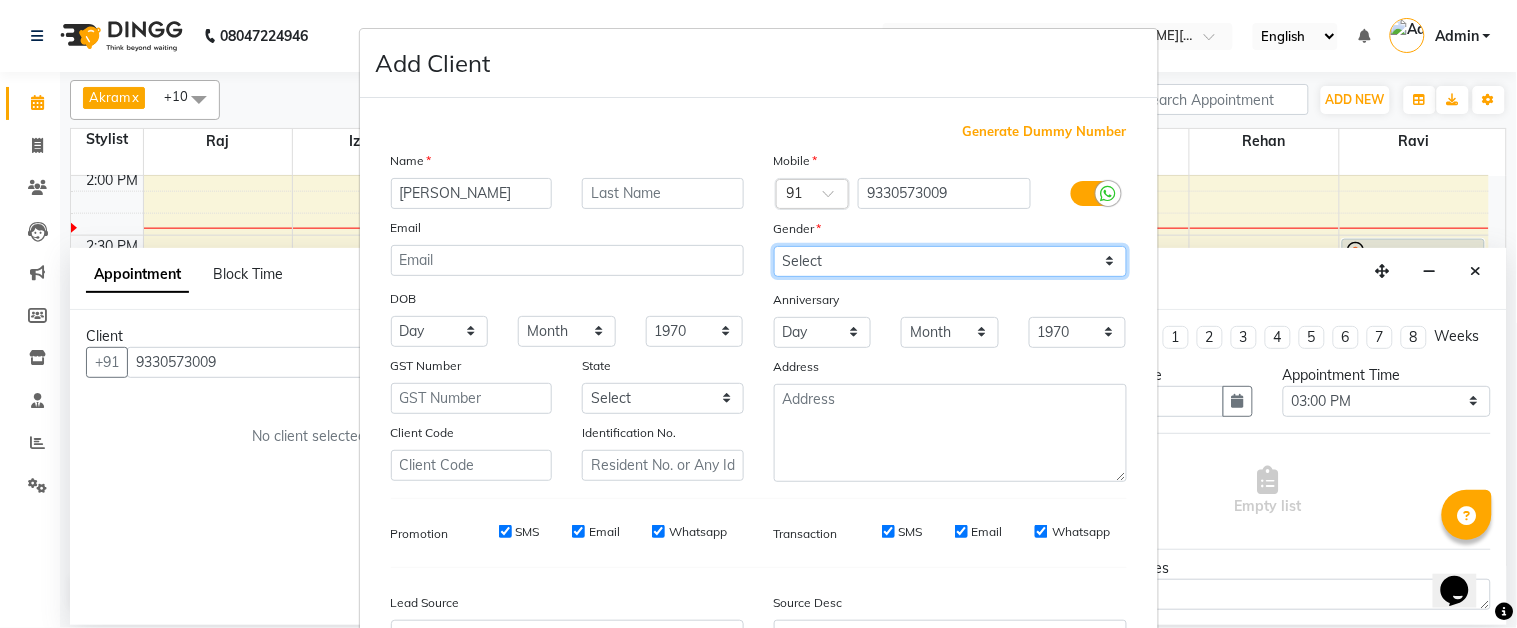 click on "Select Male Female Other Prefer Not To Say" at bounding box center [950, 261] 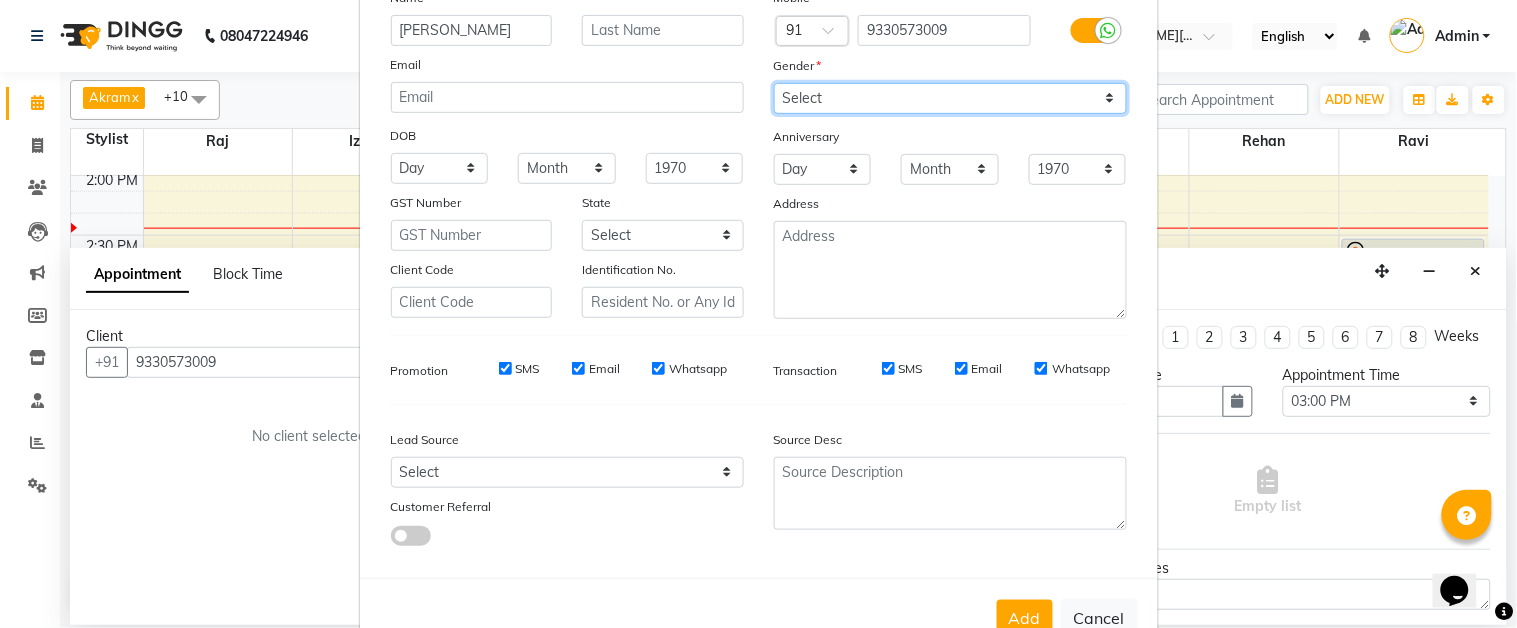 scroll, scrollTop: 222, scrollLeft: 0, axis: vertical 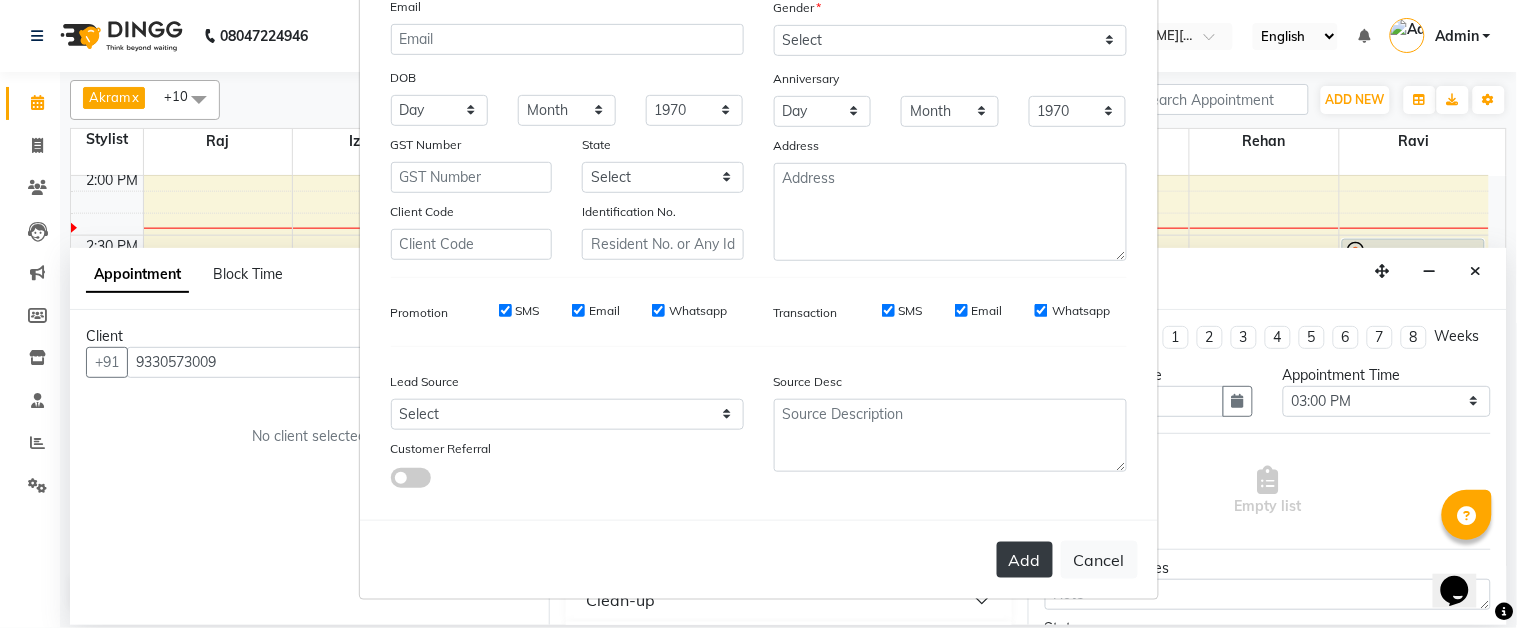click on "Add" at bounding box center (1025, 560) 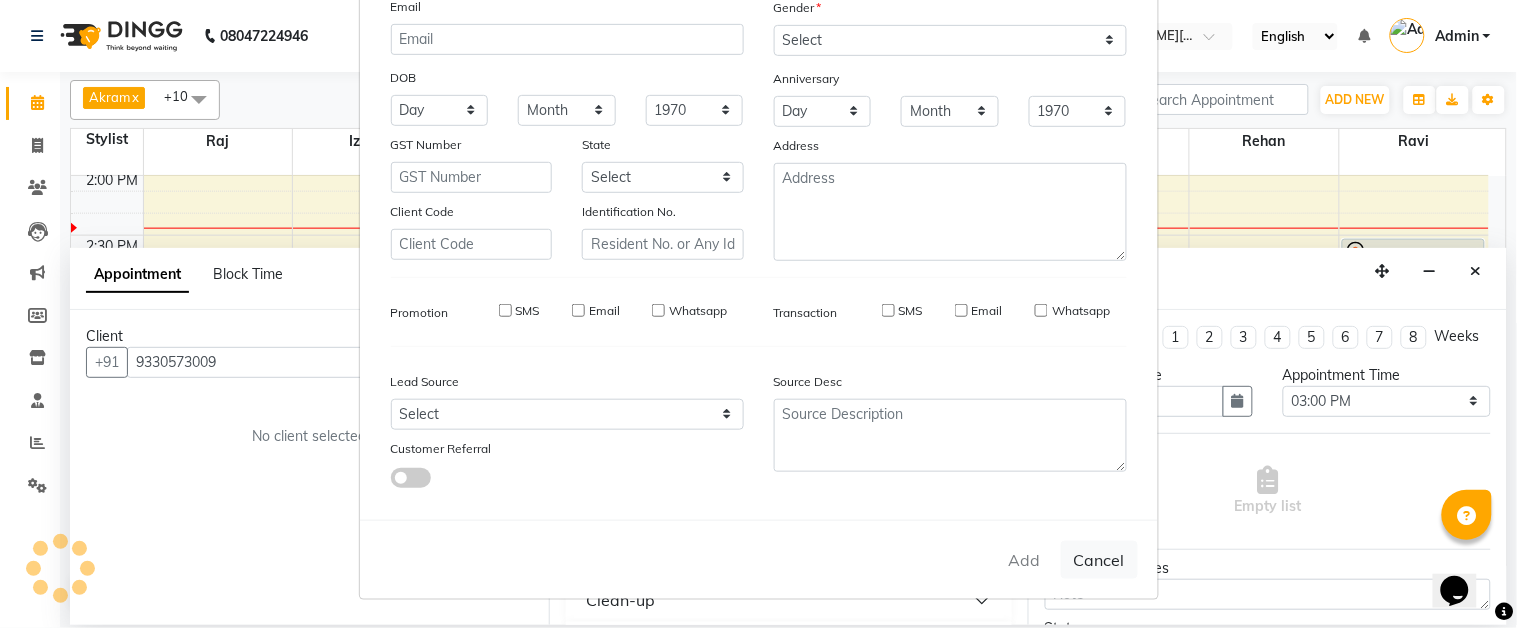 type 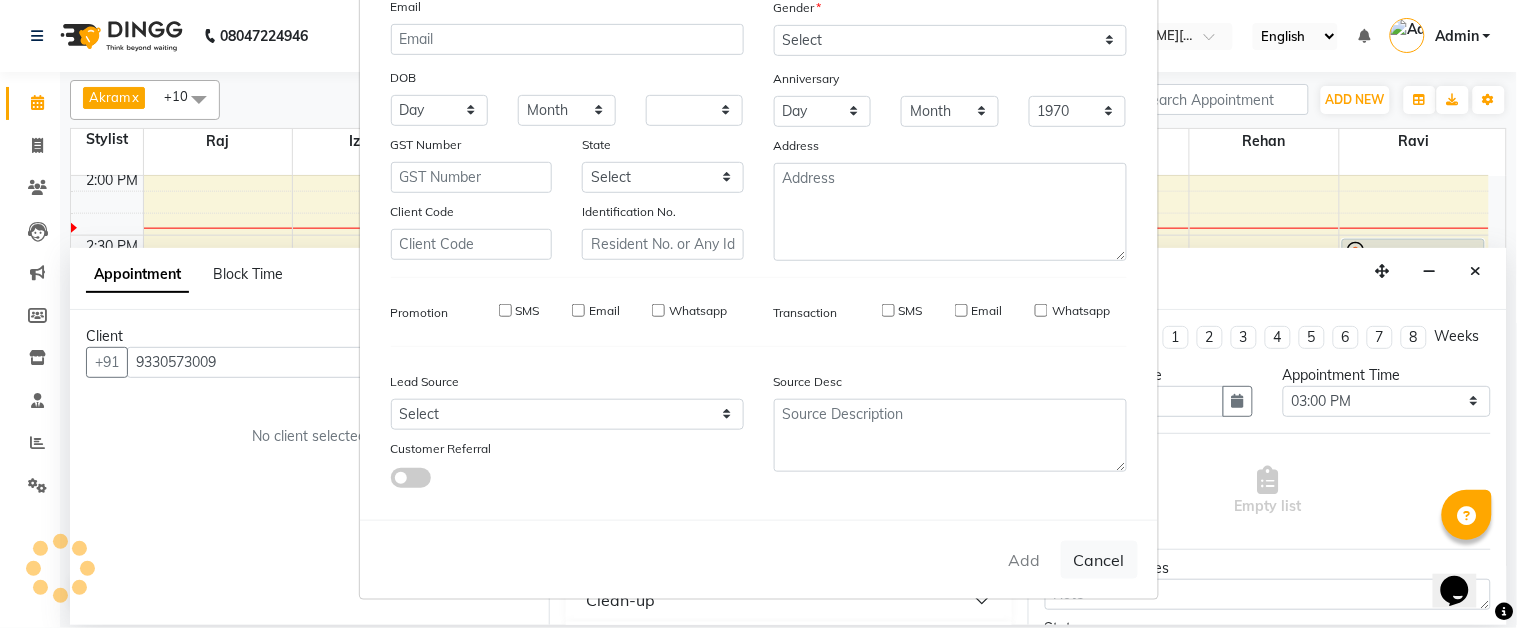 select 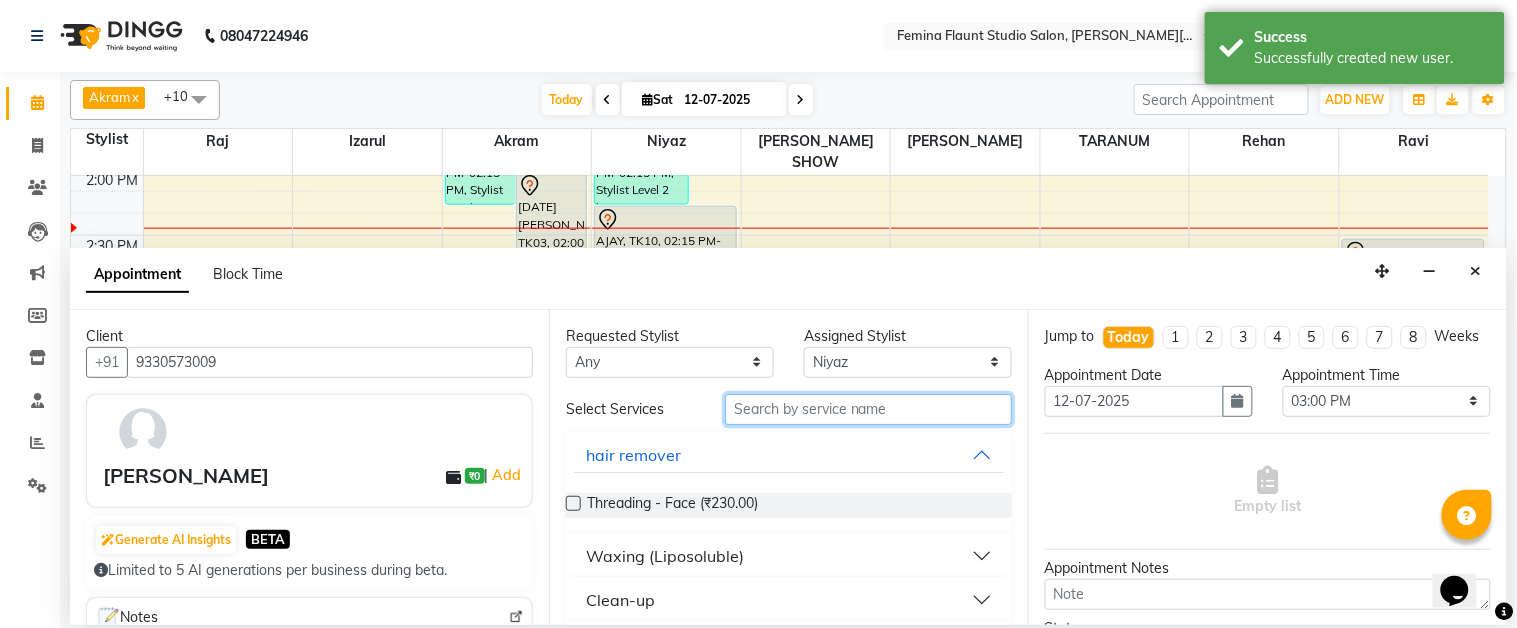 click at bounding box center (868, 409) 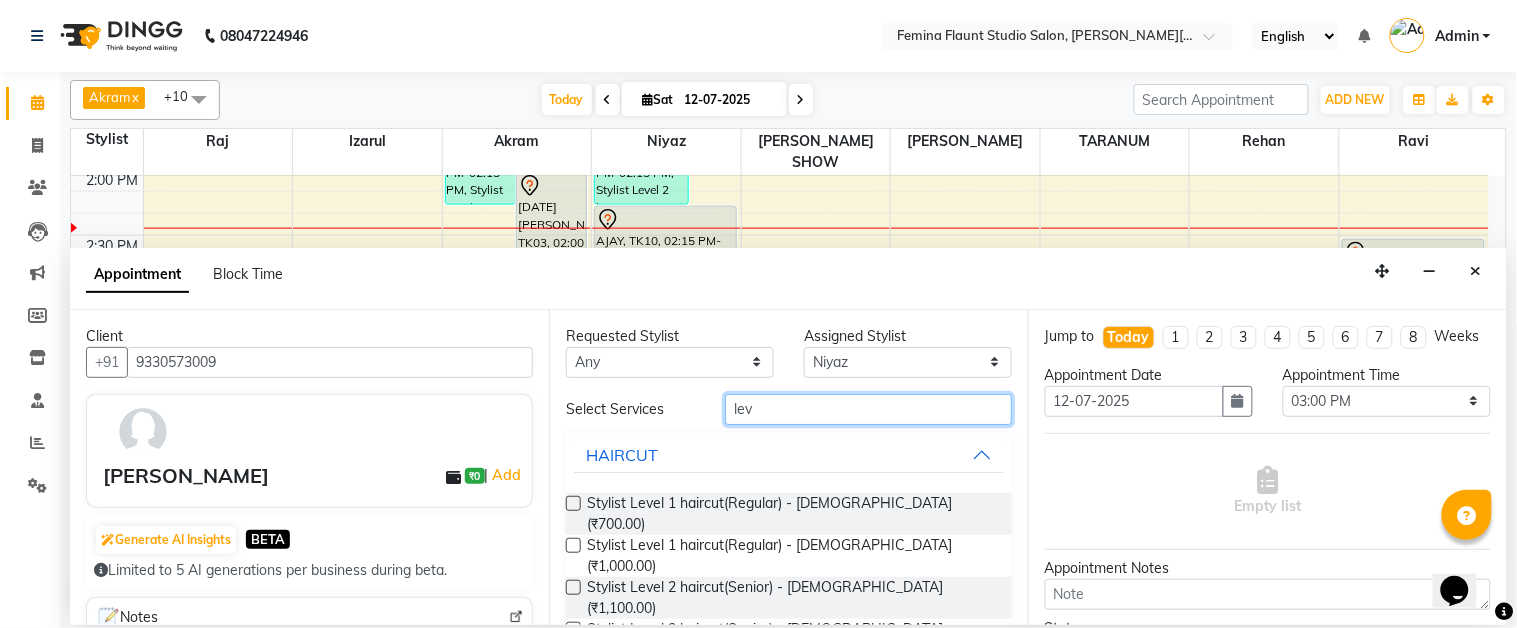 type on "lev" 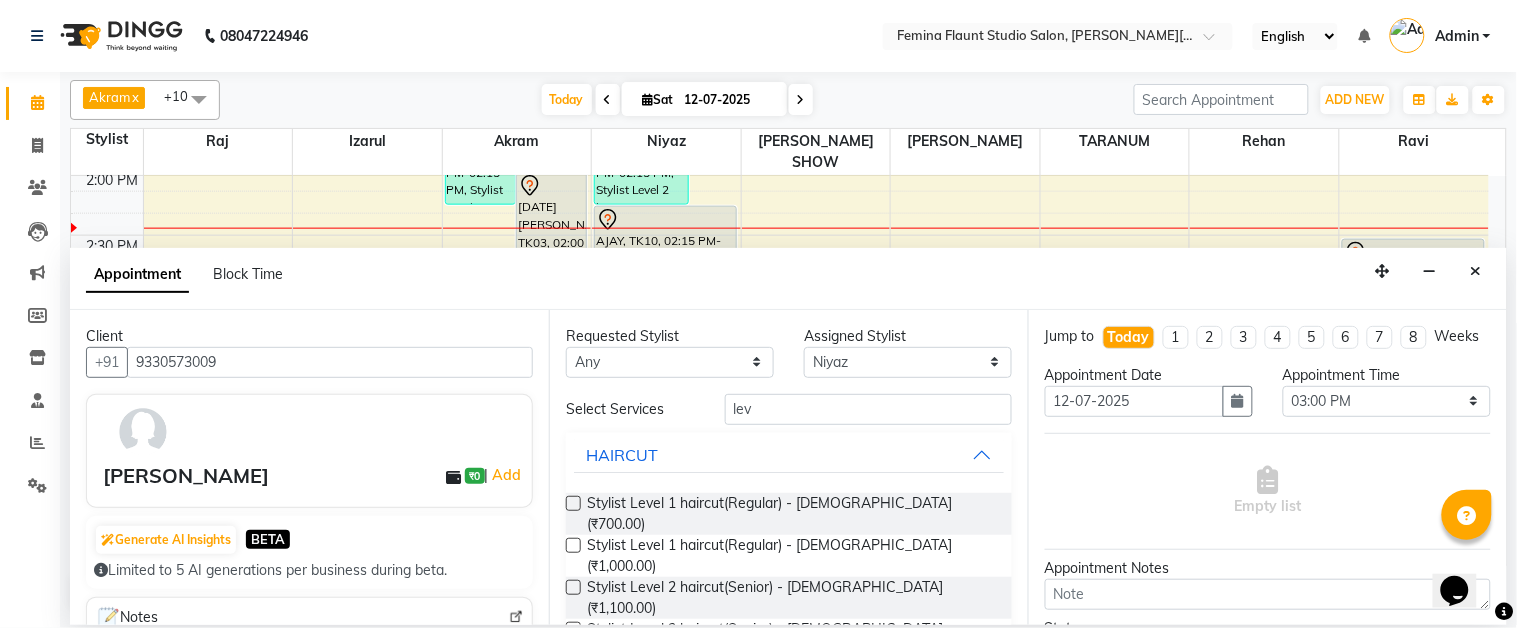 click at bounding box center (573, 629) 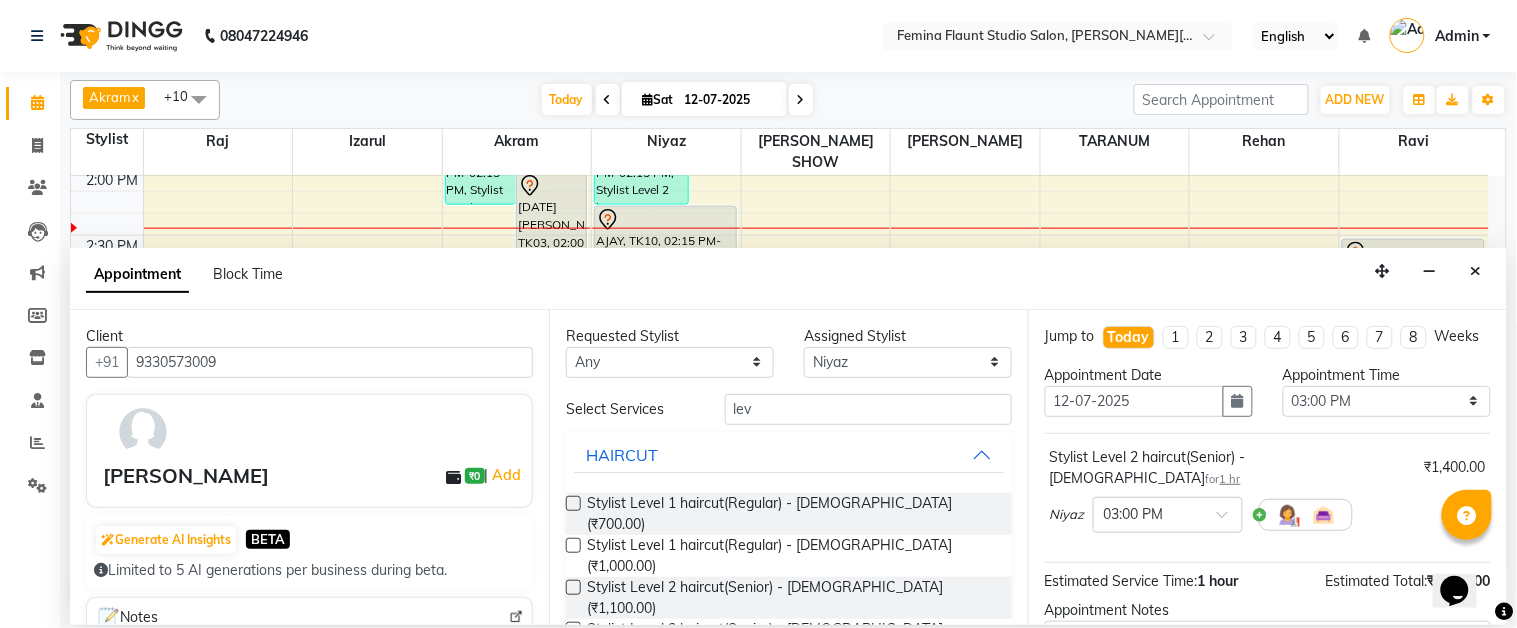 checkbox on "false" 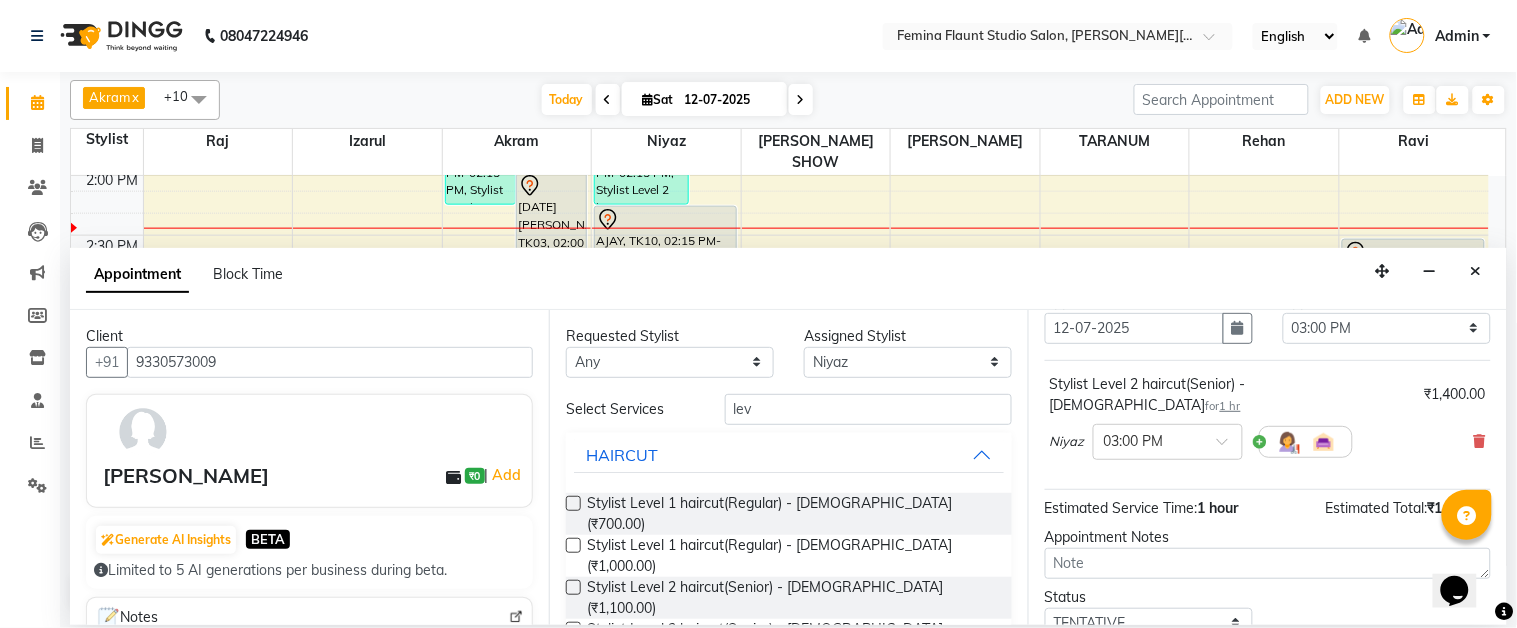 scroll, scrollTop: 111, scrollLeft: 0, axis: vertical 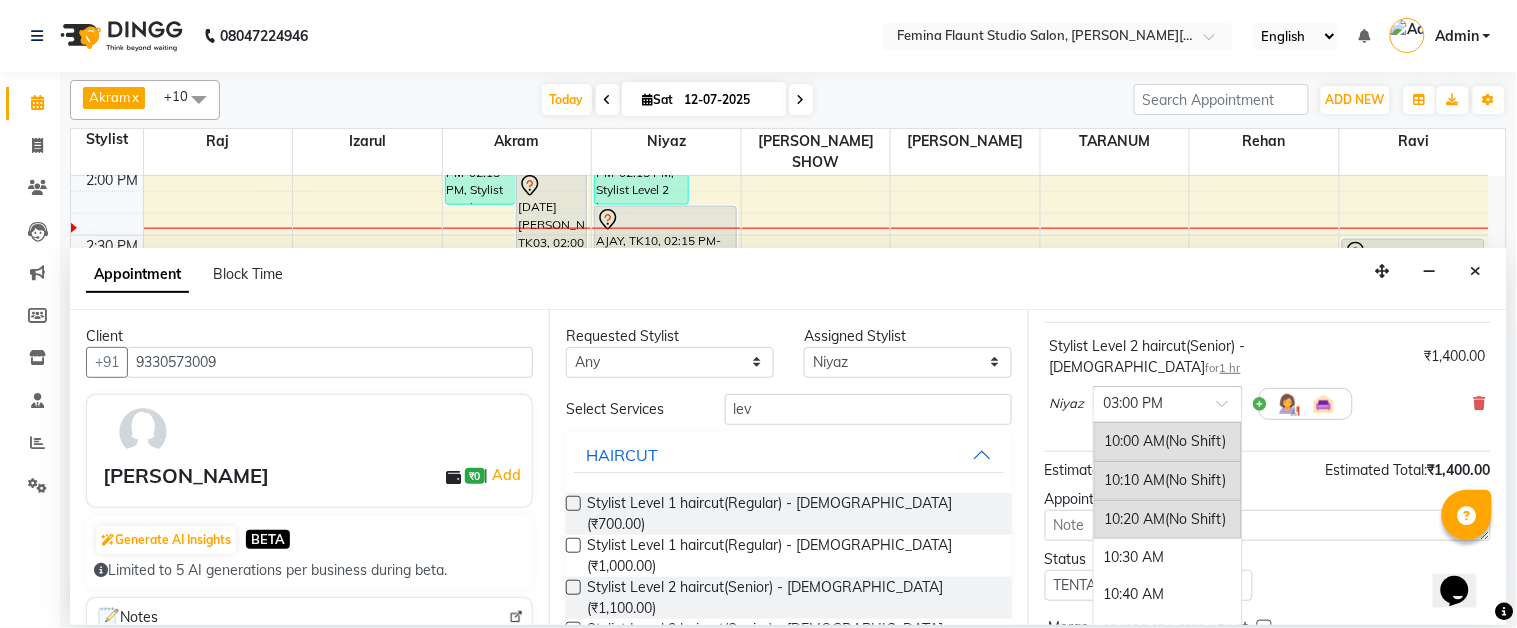 click at bounding box center [1229, 409] 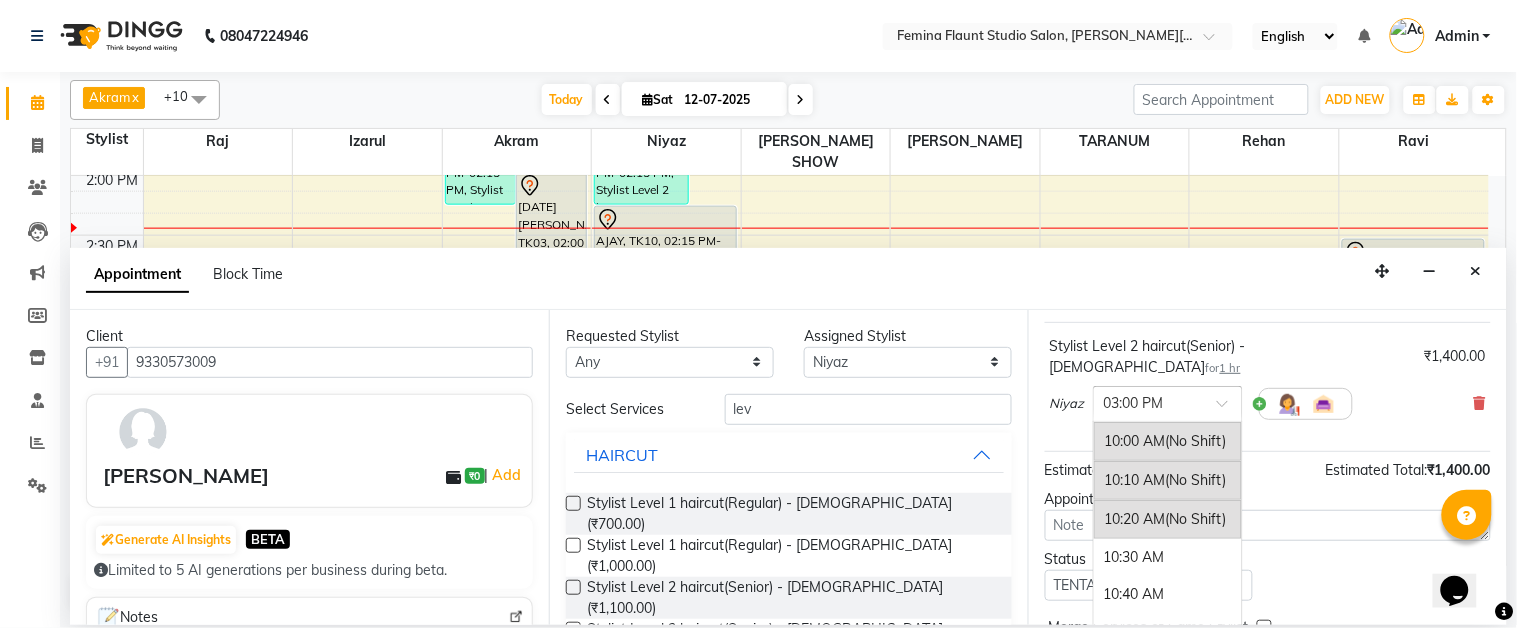click at bounding box center (1229, 409) 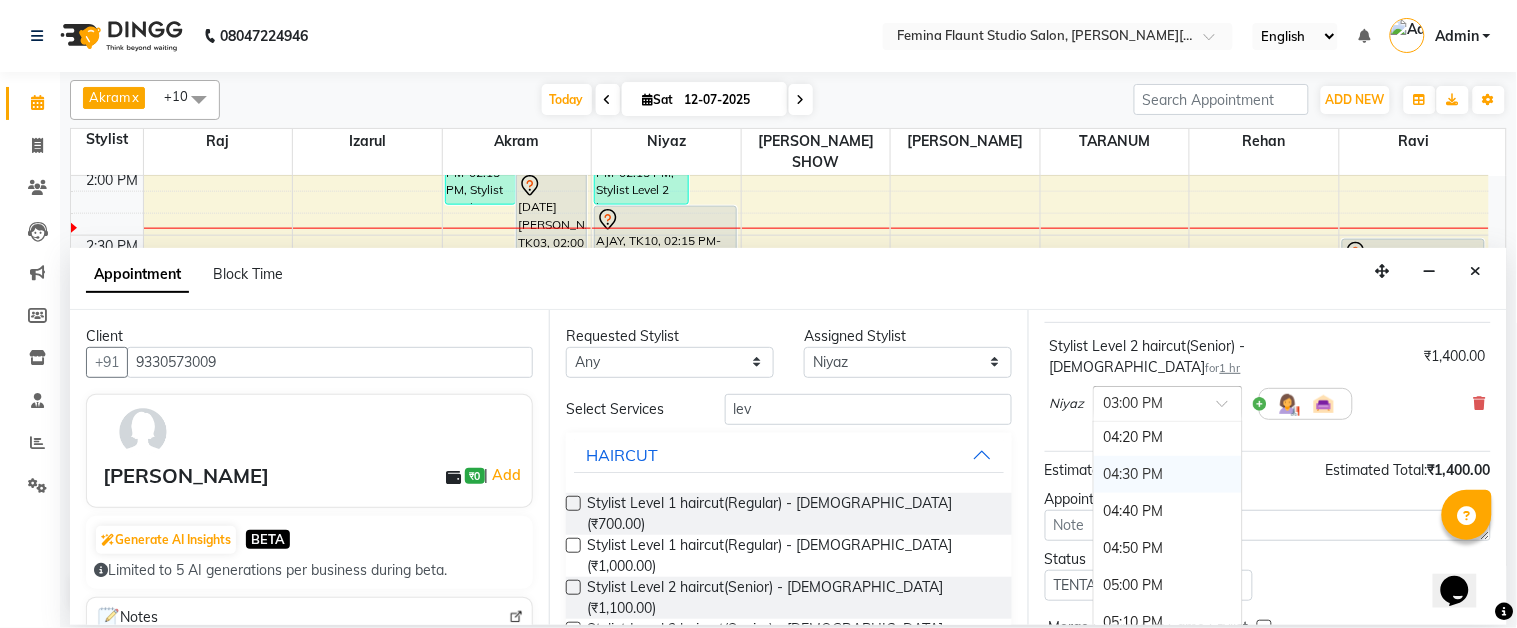scroll, scrollTop: 1500, scrollLeft: 0, axis: vertical 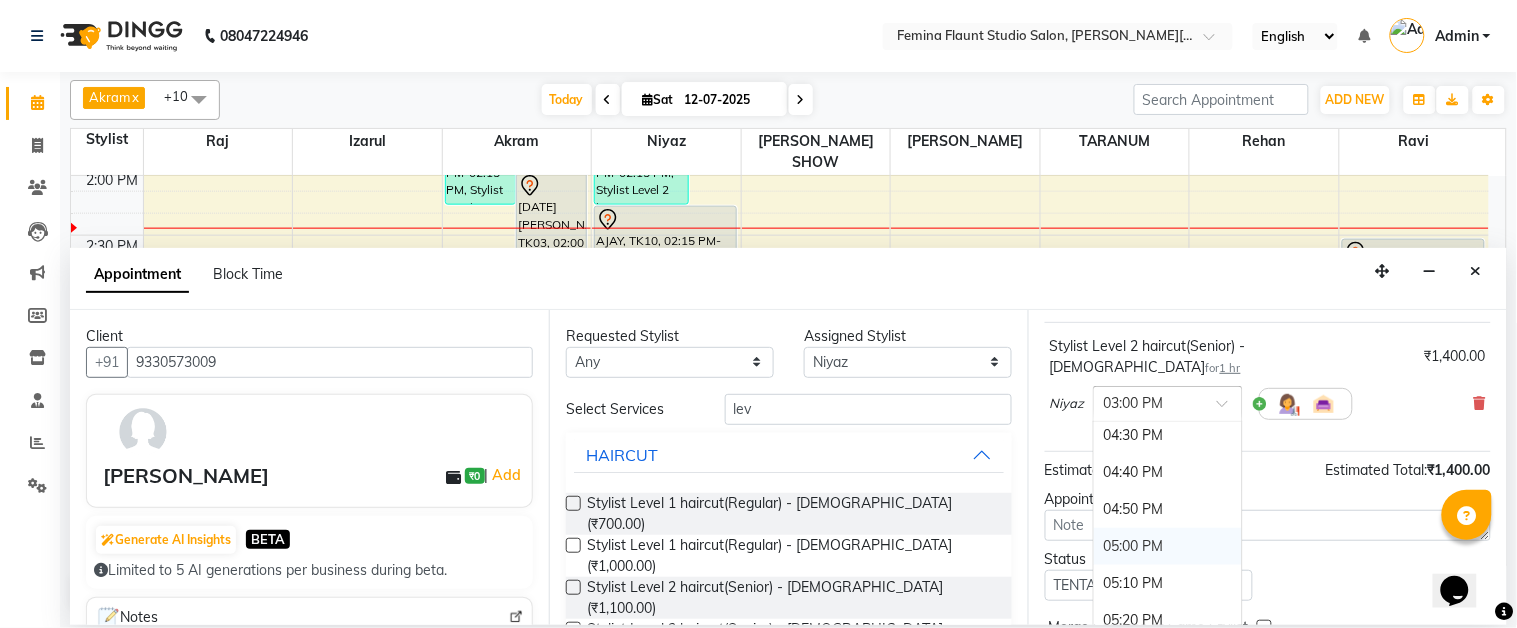 click on "05:00 PM" at bounding box center (1168, 546) 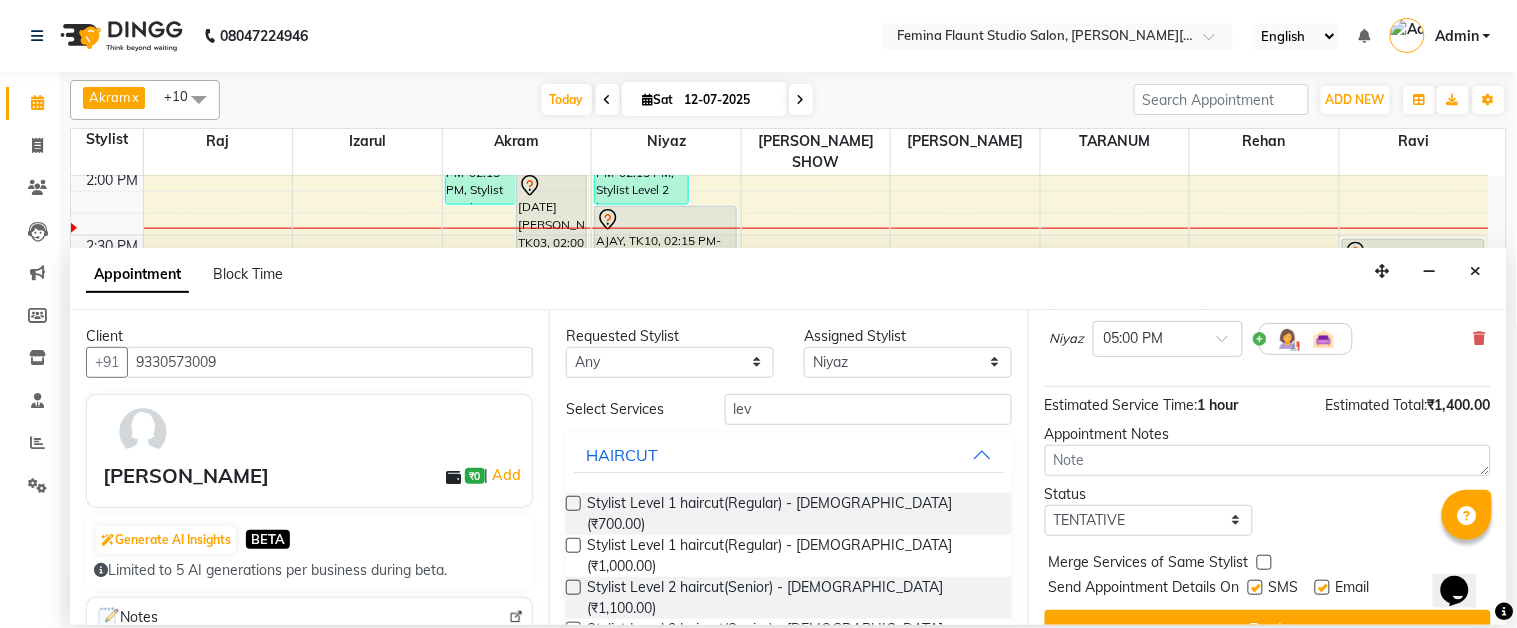 scroll, scrollTop: 211, scrollLeft: 0, axis: vertical 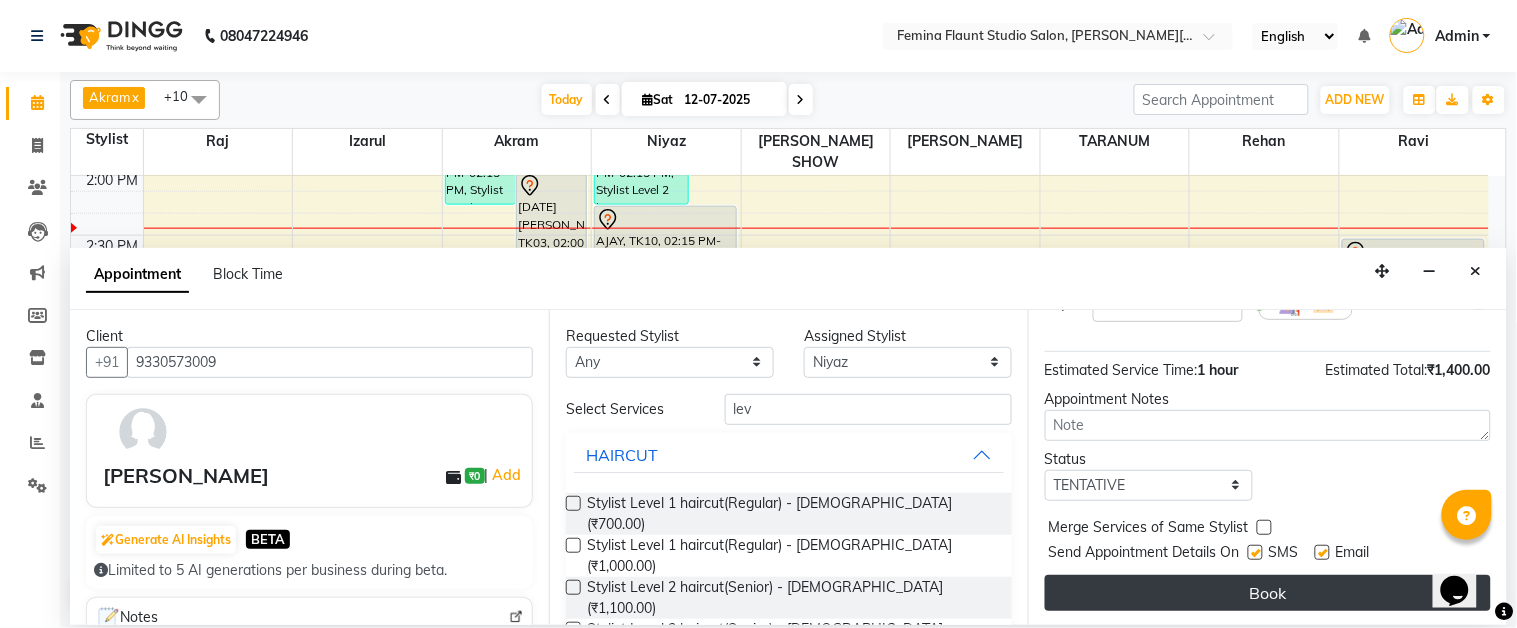 click on "Book" at bounding box center (1268, 593) 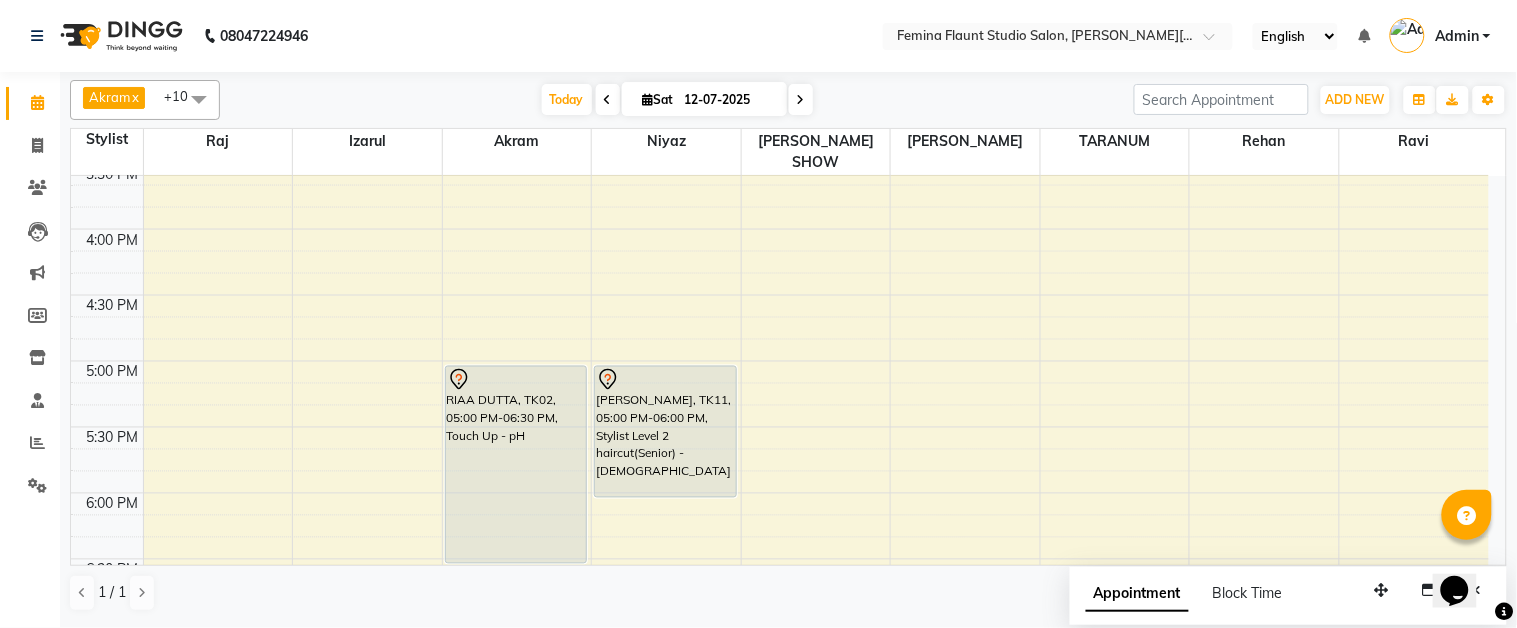 scroll, scrollTop: 888, scrollLeft: 0, axis: vertical 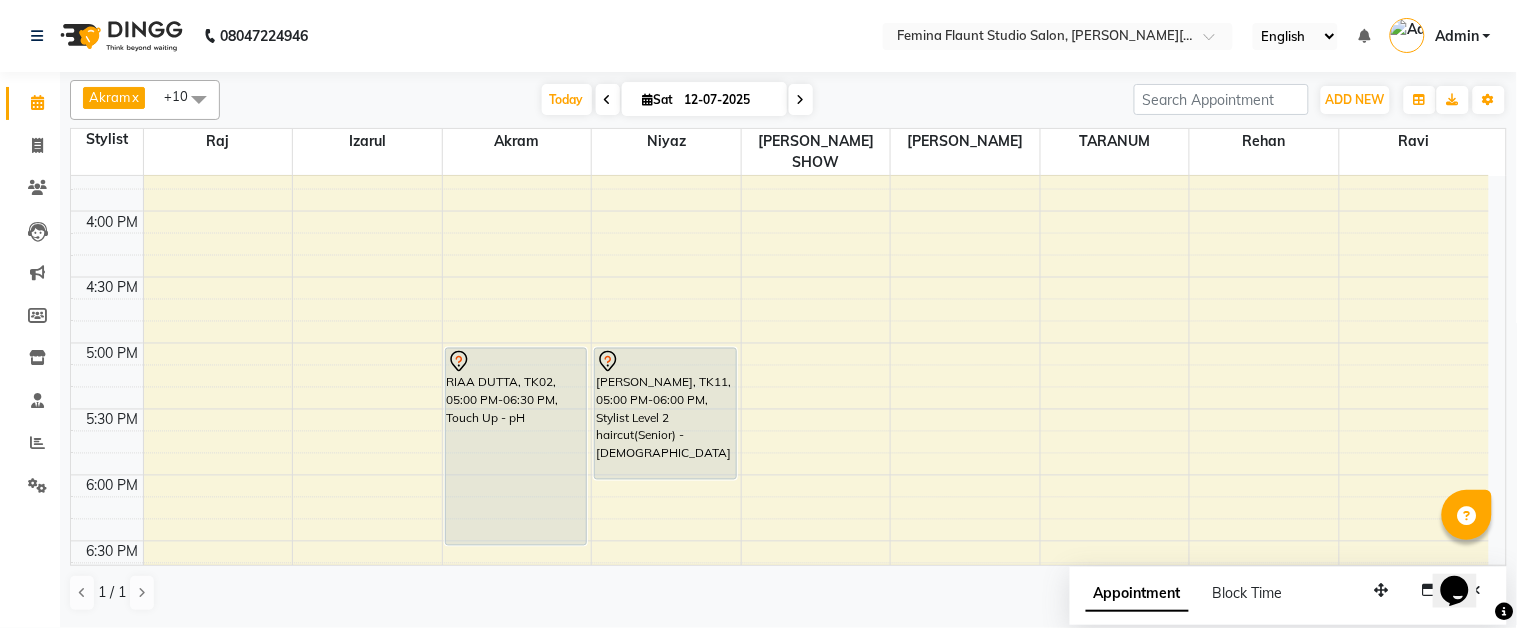 click on "9:00 AM 9:30 AM 10:00 AM 10:30 AM 11:00 AM 11:30 AM 12:00 PM 12:30 PM 1:00 PM 1:30 PM 2:00 PM 2:30 PM 3:00 PM 3:30 PM 4:00 PM 4:30 PM 5:00 PM 5:30 PM 6:00 PM 6:30 PM 7:00 PM 7:30 PM 8:00 PM 8:30 PM 9:00 PM 9:30 PM     akshita, TK08, 12:00 PM-12:45 PM, Stylist Level 1 haircut(Regular) - Male     komolina, TK06, 01:30 PM-02:15 PM, Stylist Level 2 haircut(Senior) - Male             kartik aiyar, TK03, 02:00 PM-02:45 PM, Stylist Level 2 haircut(Senior) - Male             kartik aiyar, TK03, 02:40 PM-03:25 PM, Global Hair Colour - Inoa - Male     ritesh karnani, TK07, 12:10 PM-01:10 PM, Stylist Level 2 haircut(Senior) - Female             RIAA DUTTA, TK02, 05:00 PM-06:30 PM, Touch Up - pH     dipayan chatterjee, TK04, 11:15 AM-12:45 PM, Touch Up - Inoa     ritesh karnani, TK07, 12:10 PM-12:55 PM, Stylist Level 2 haircut(Senior) - Male     dipayan chatterjee, TK04, 12:40 PM-01:40 PM, Stylist Level 2 haircut(Senior) - Female     nadim, TK05, 01:30 PM-02:15 PM, Stylist Level 2 haircut(Senior) - Male" at bounding box center (780, 145) 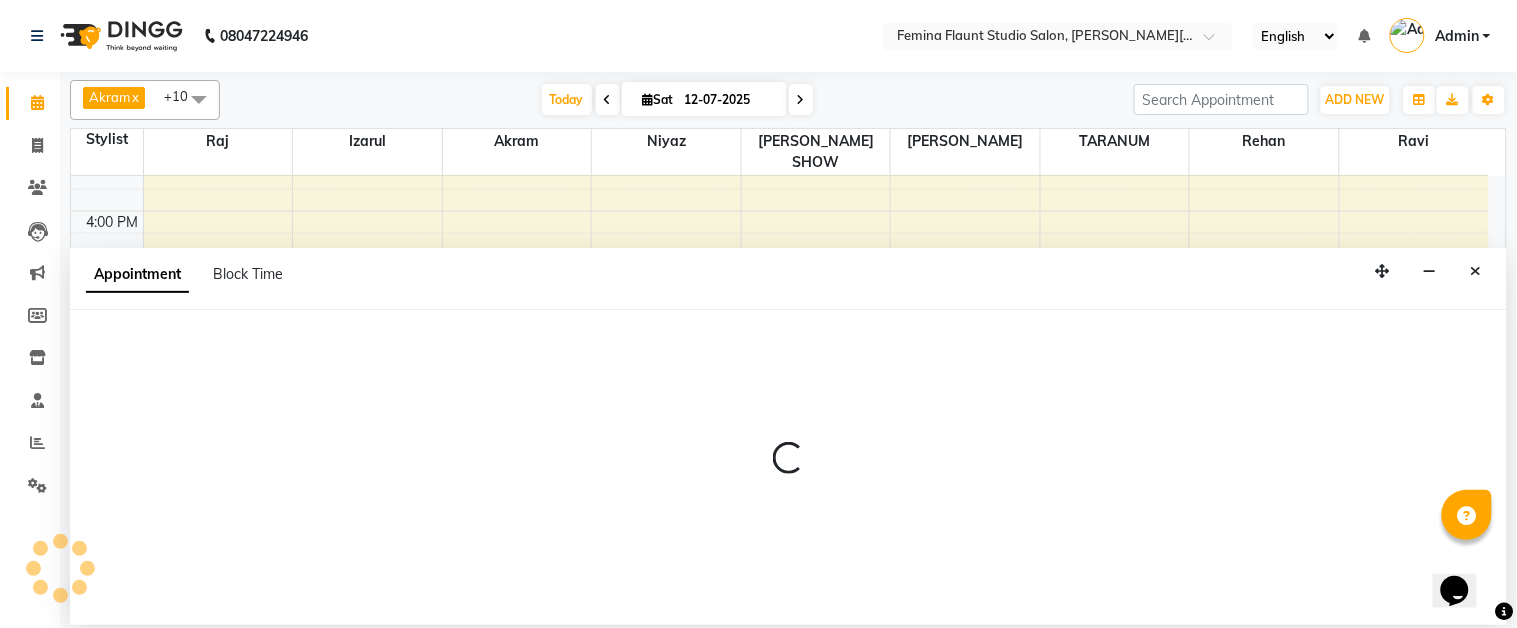 select on "83062" 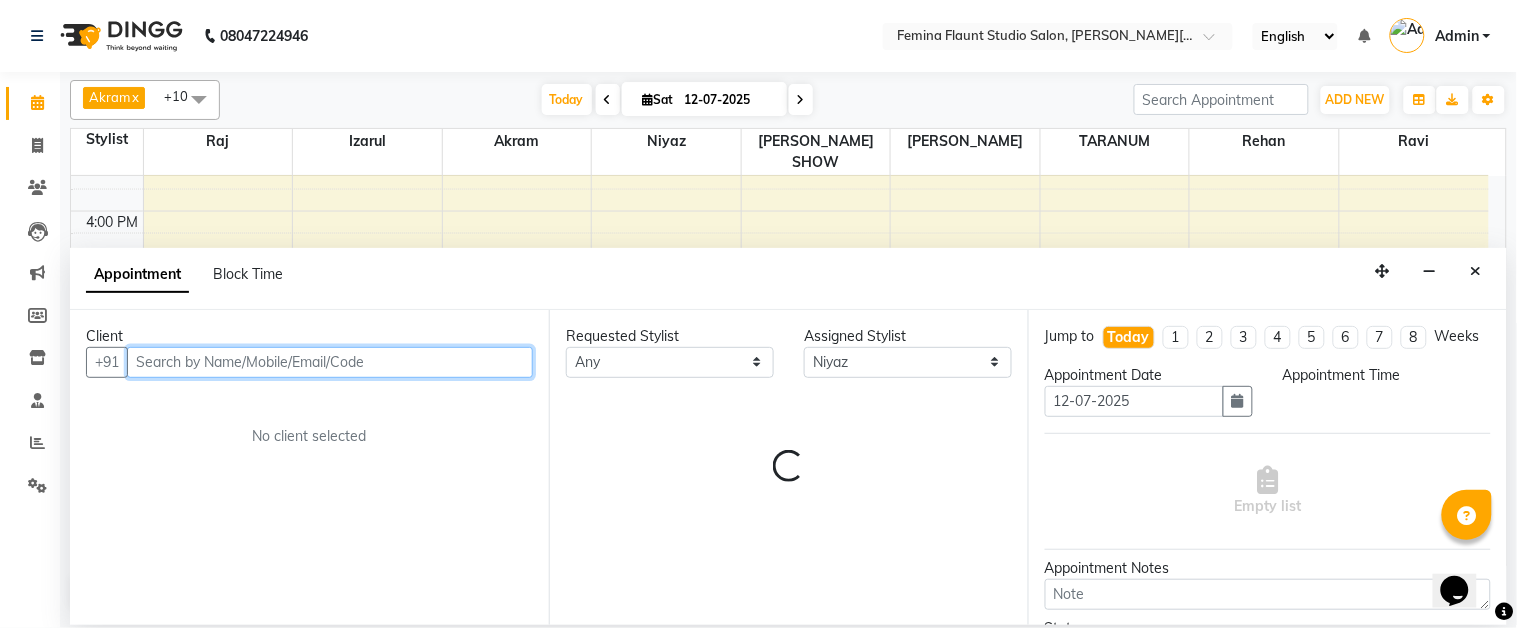 select on "1080" 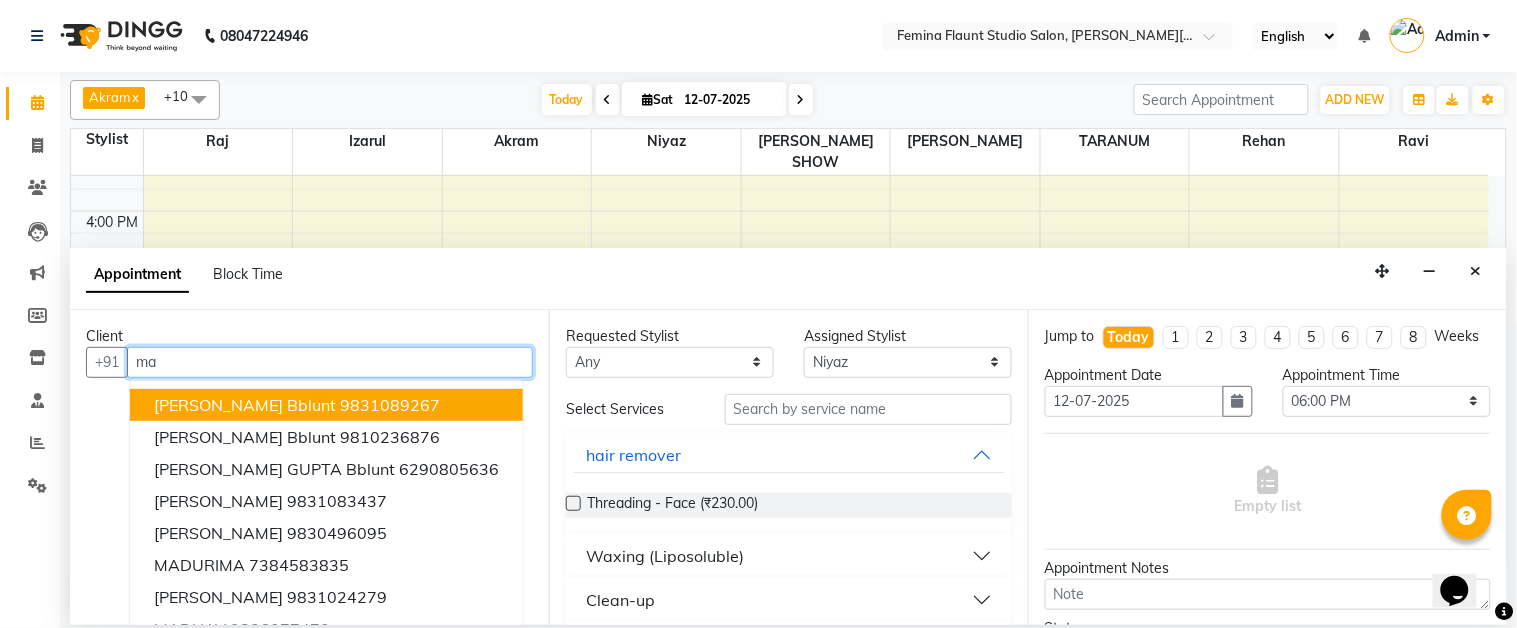 type on "m" 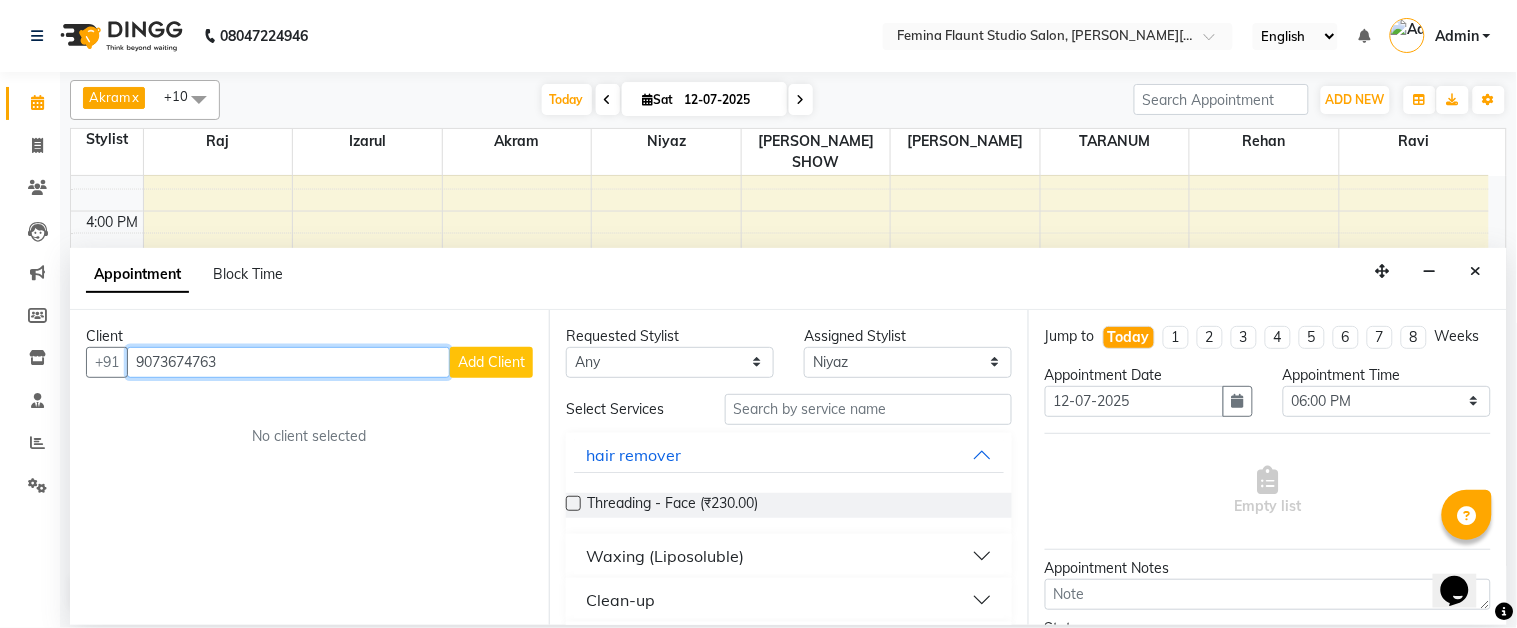 type on "9073674763" 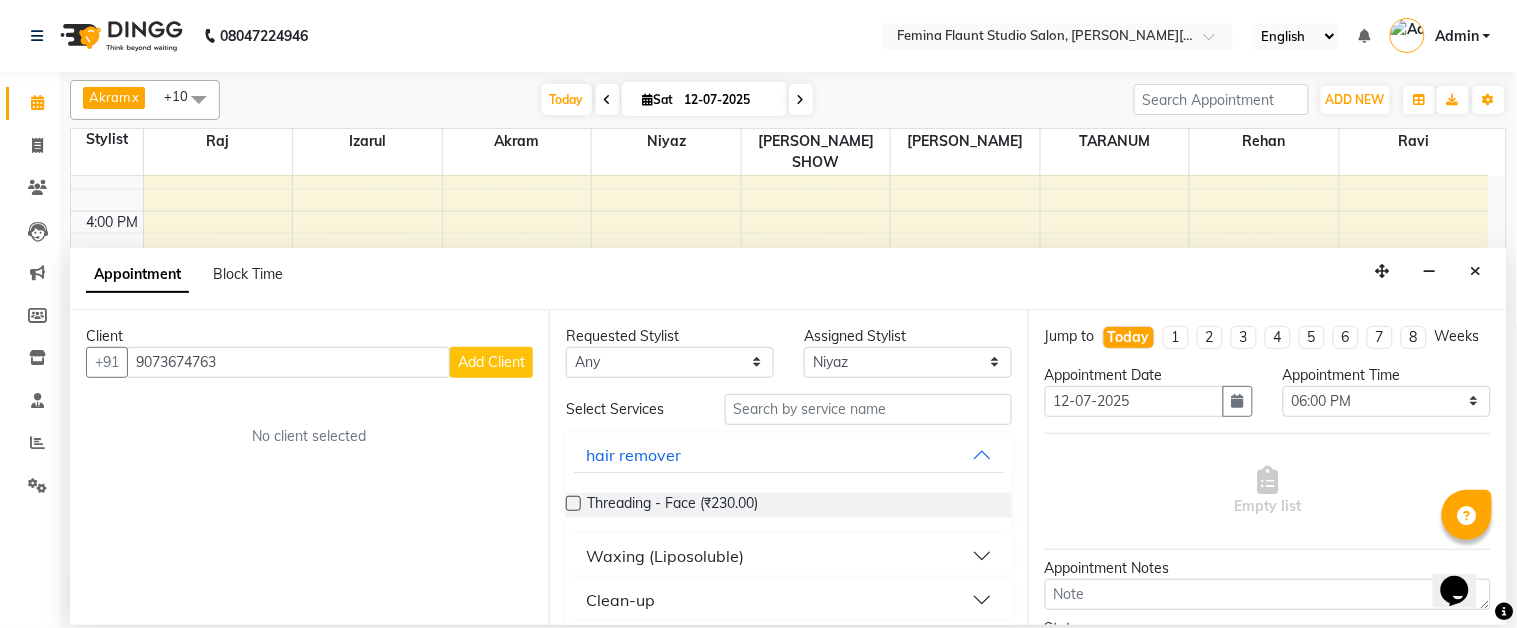 click on "Add Client" at bounding box center [491, 362] 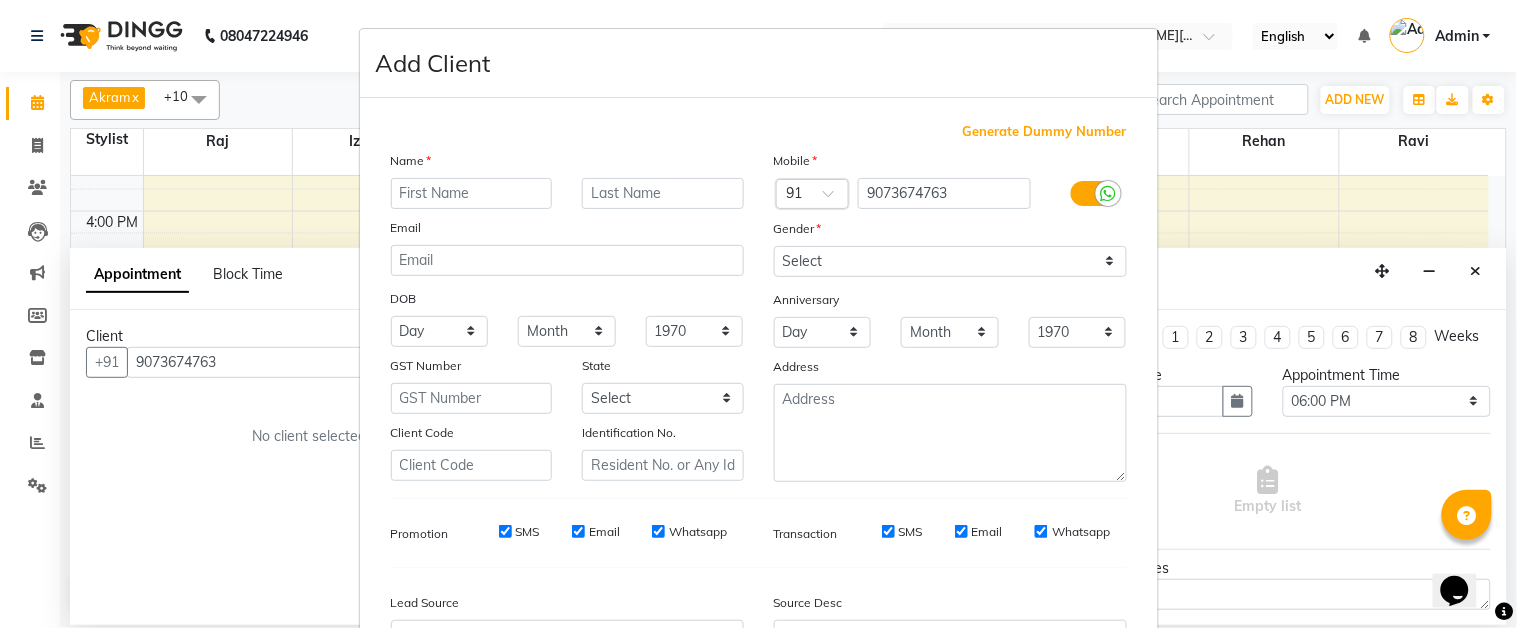 click at bounding box center (472, 193) 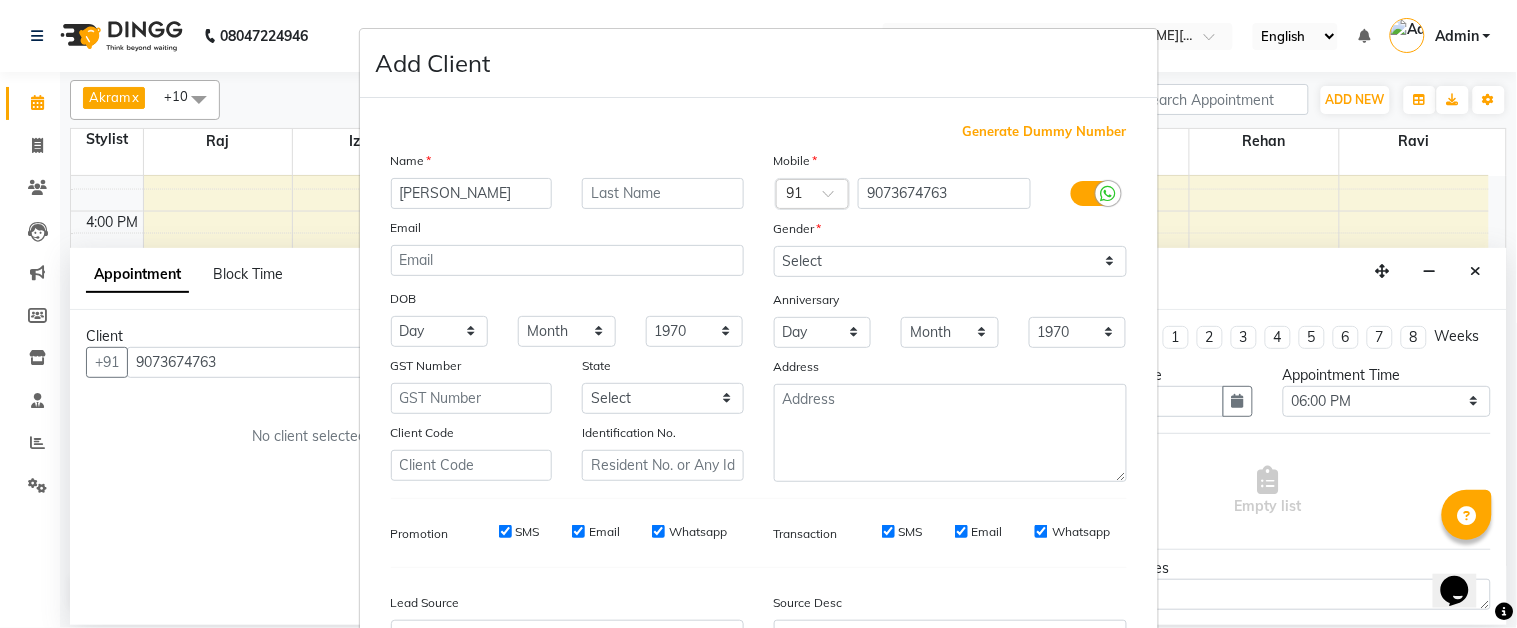 type on "[PERSON_NAME]" 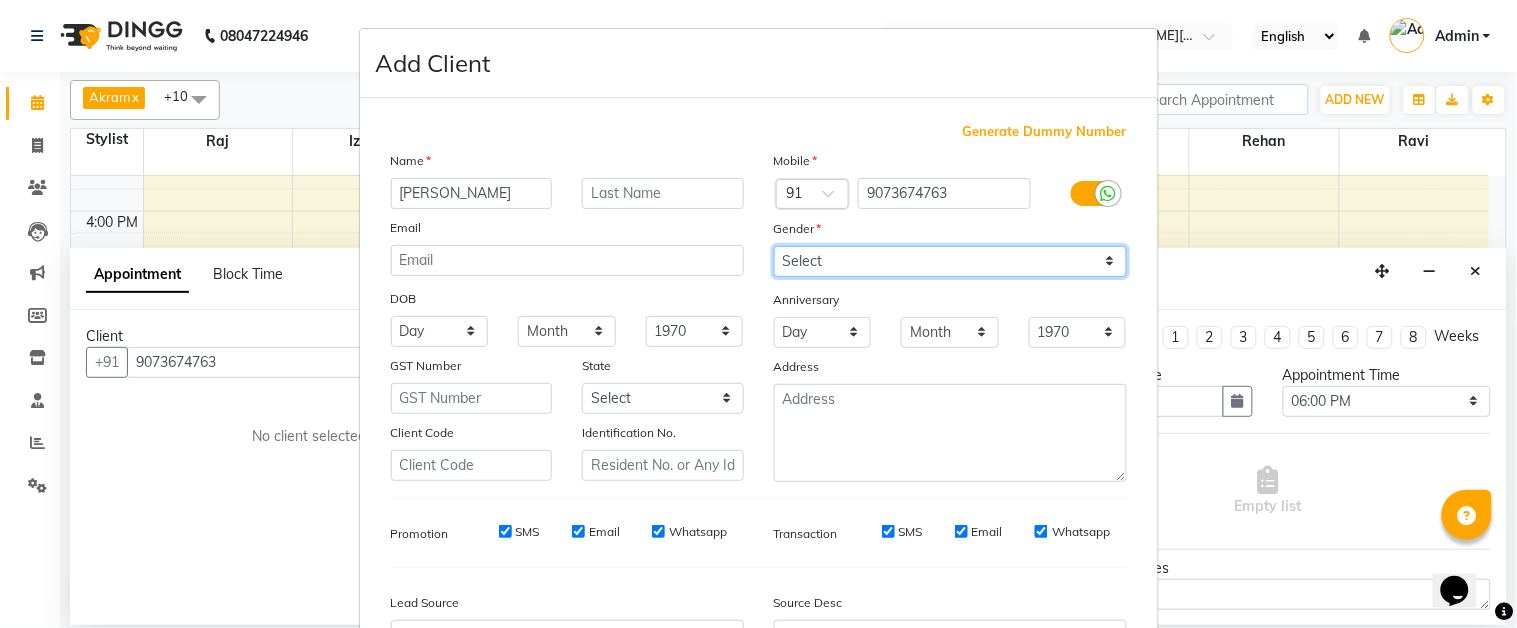 click on "Select Male Female Other Prefer Not To Say" at bounding box center [950, 261] 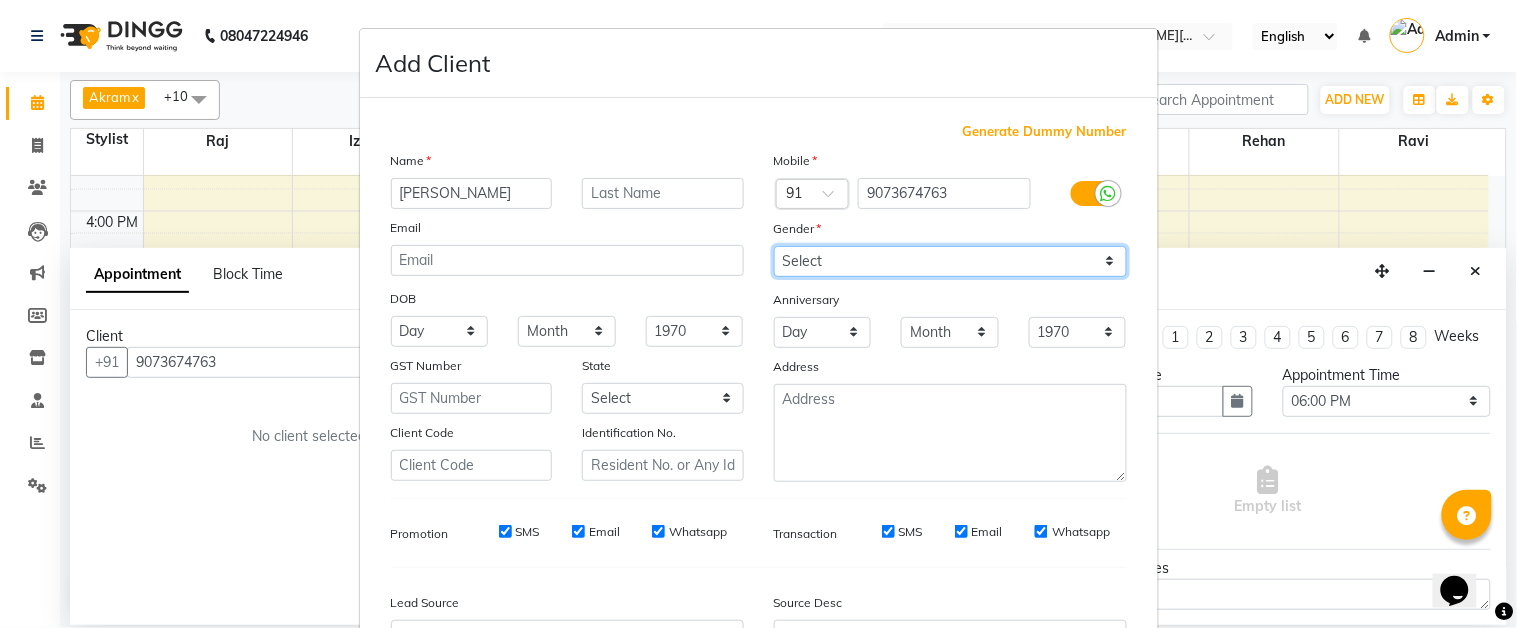 select on "male" 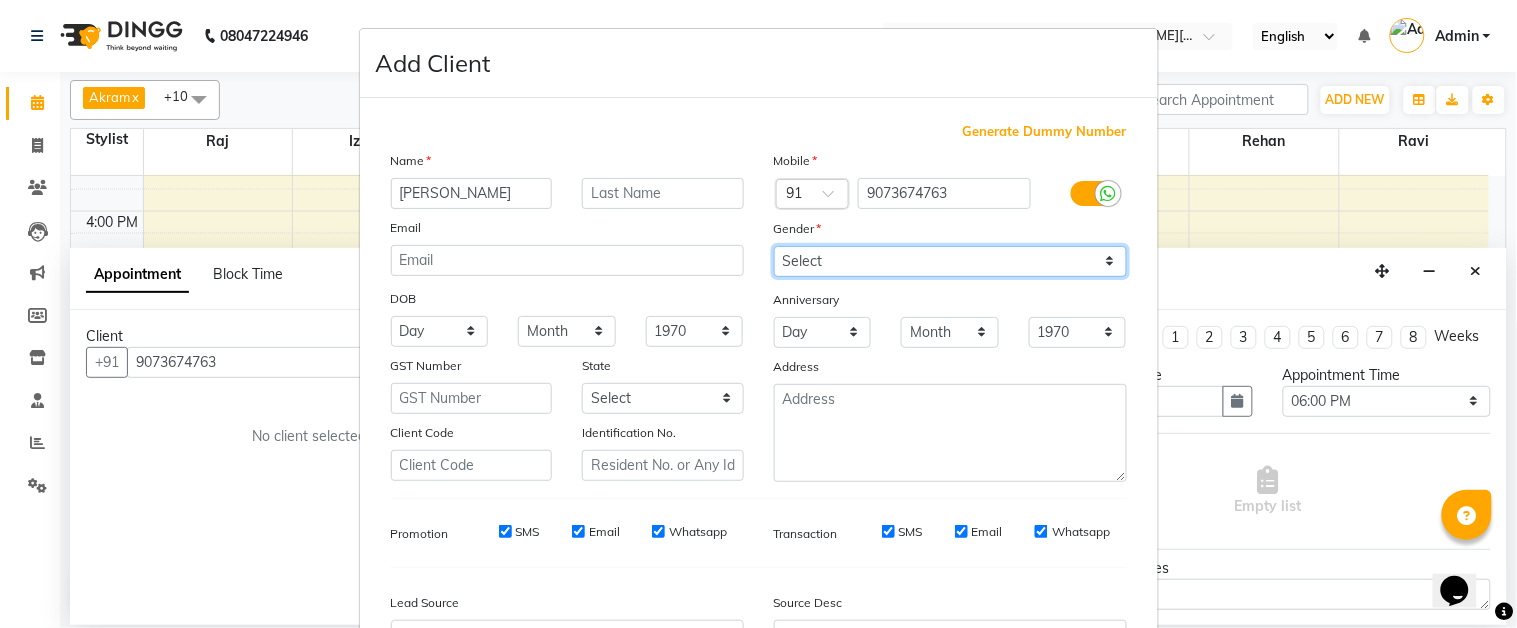 click on "Select Male Female Other Prefer Not To Say" at bounding box center [950, 261] 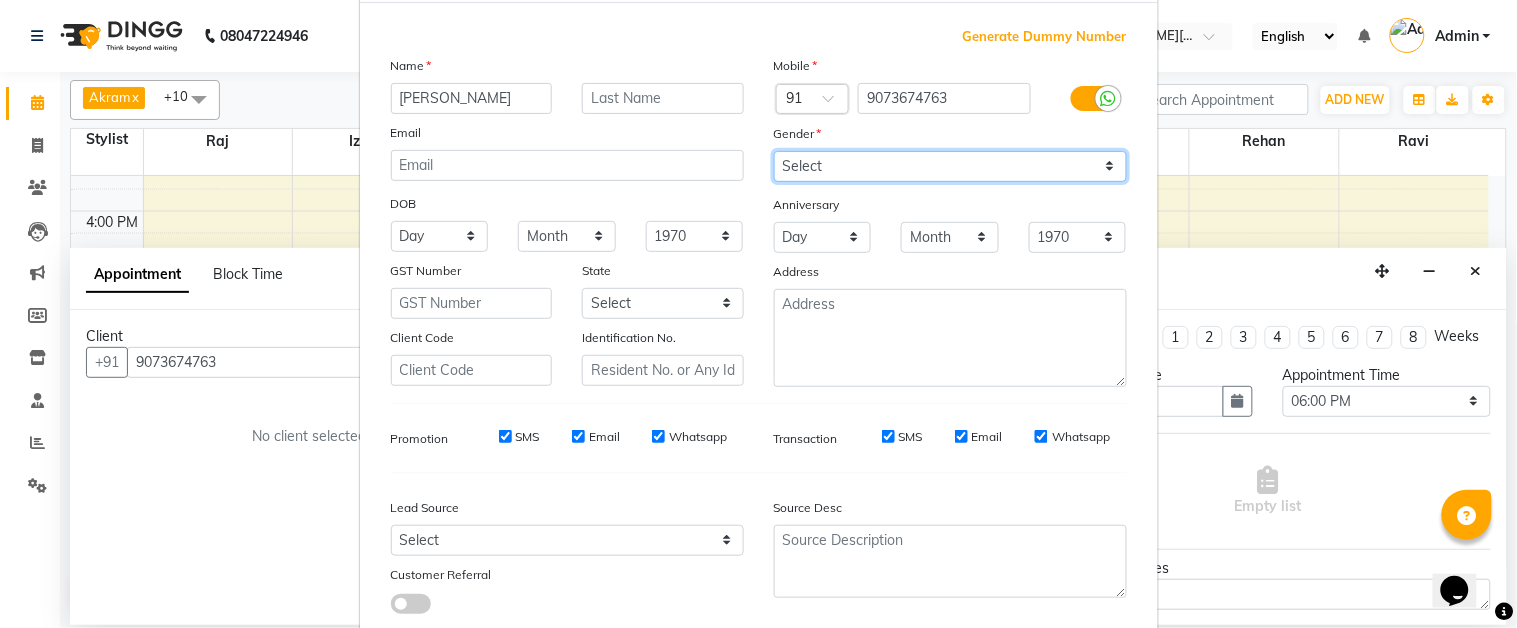 scroll, scrollTop: 222, scrollLeft: 0, axis: vertical 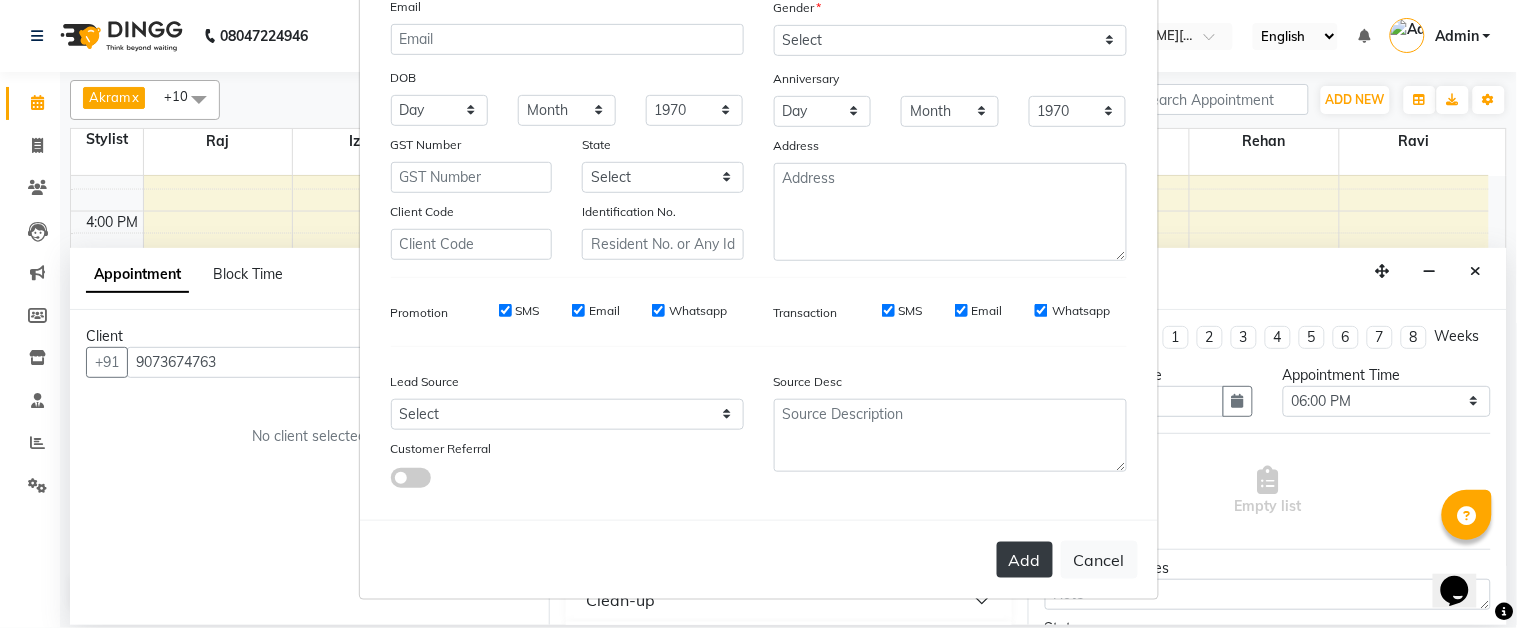 click on "Add" at bounding box center (1025, 560) 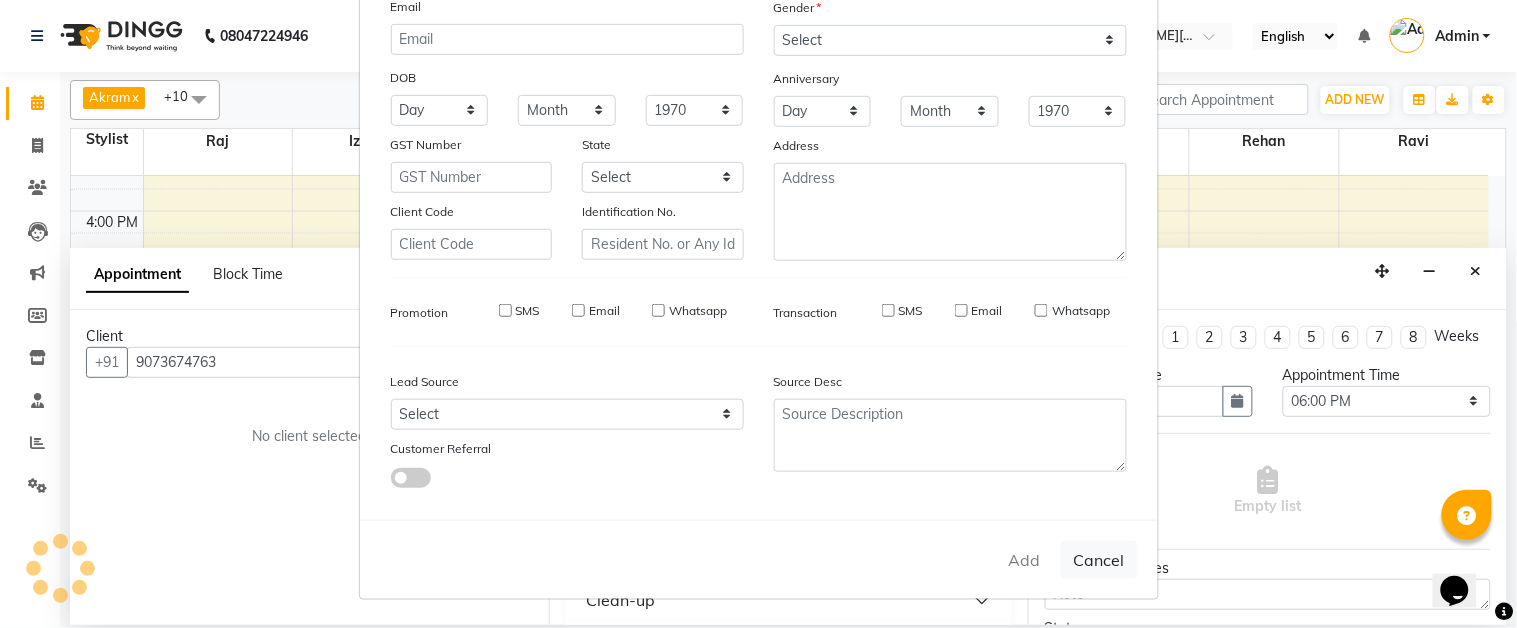 type 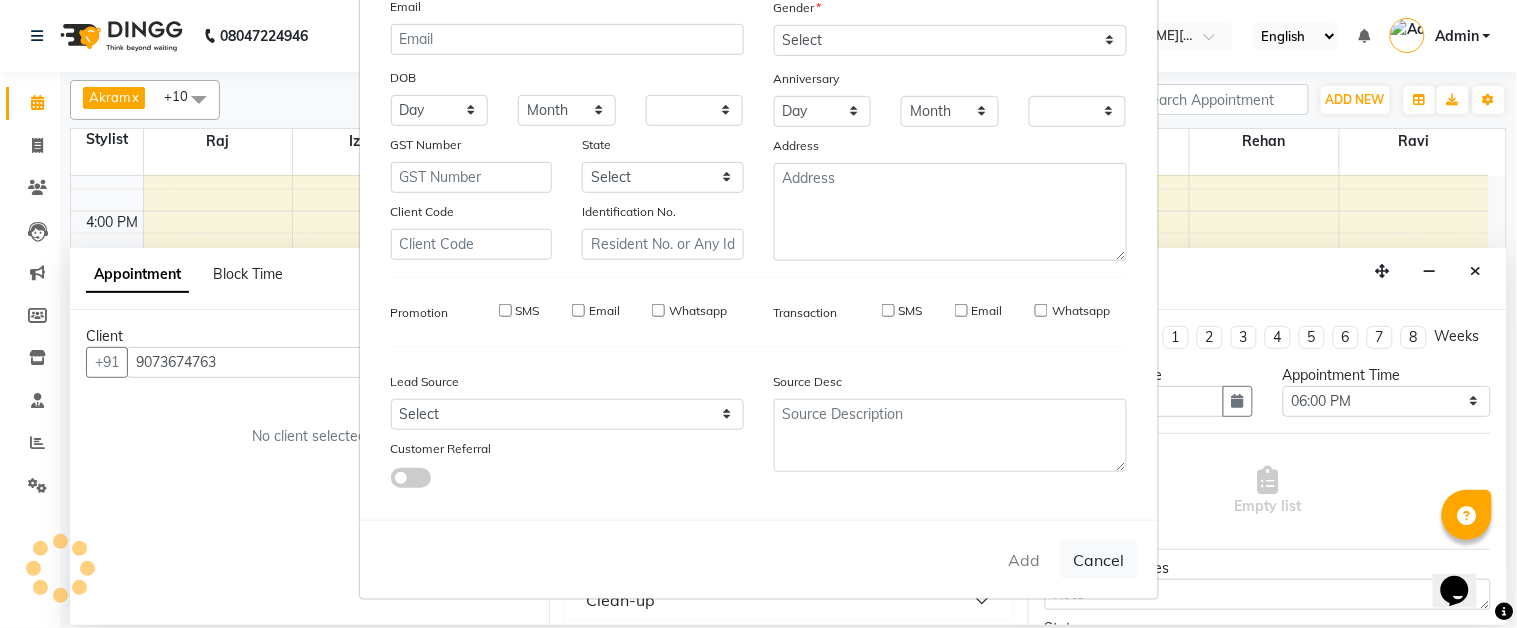 checkbox on "false" 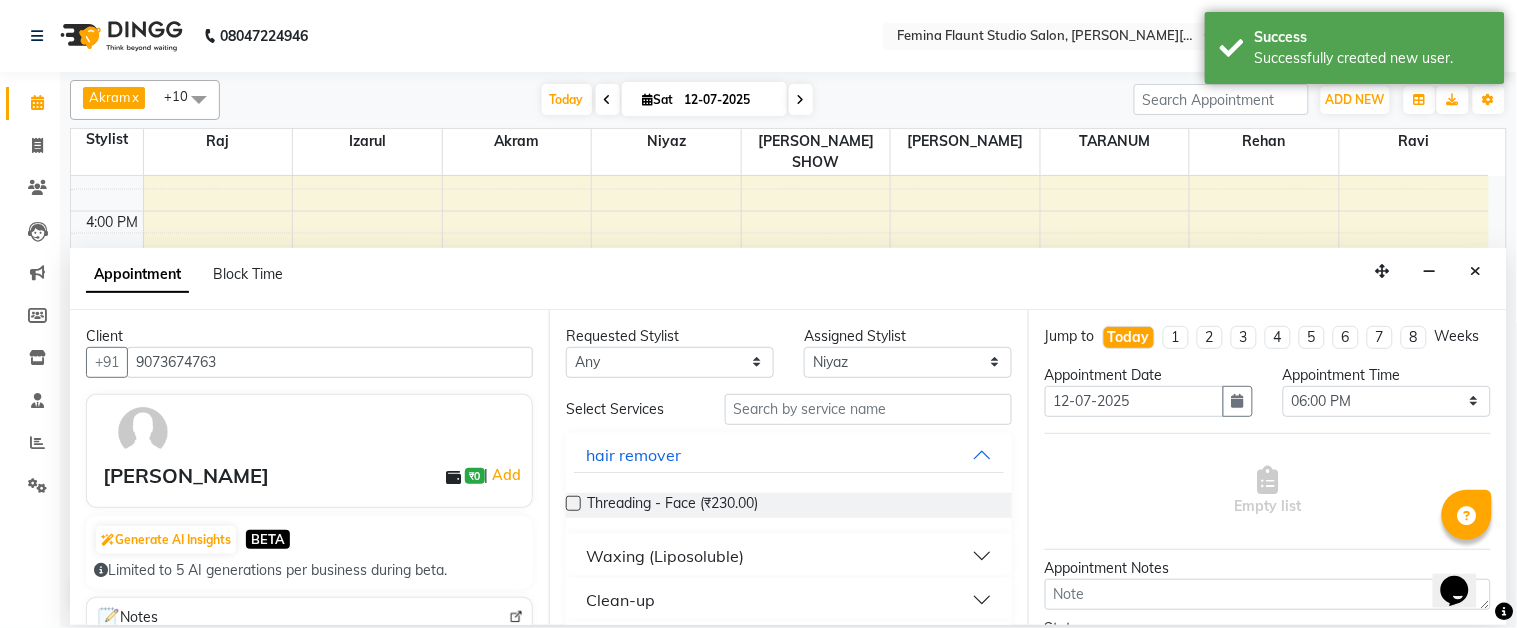 scroll, scrollTop: 111, scrollLeft: 0, axis: vertical 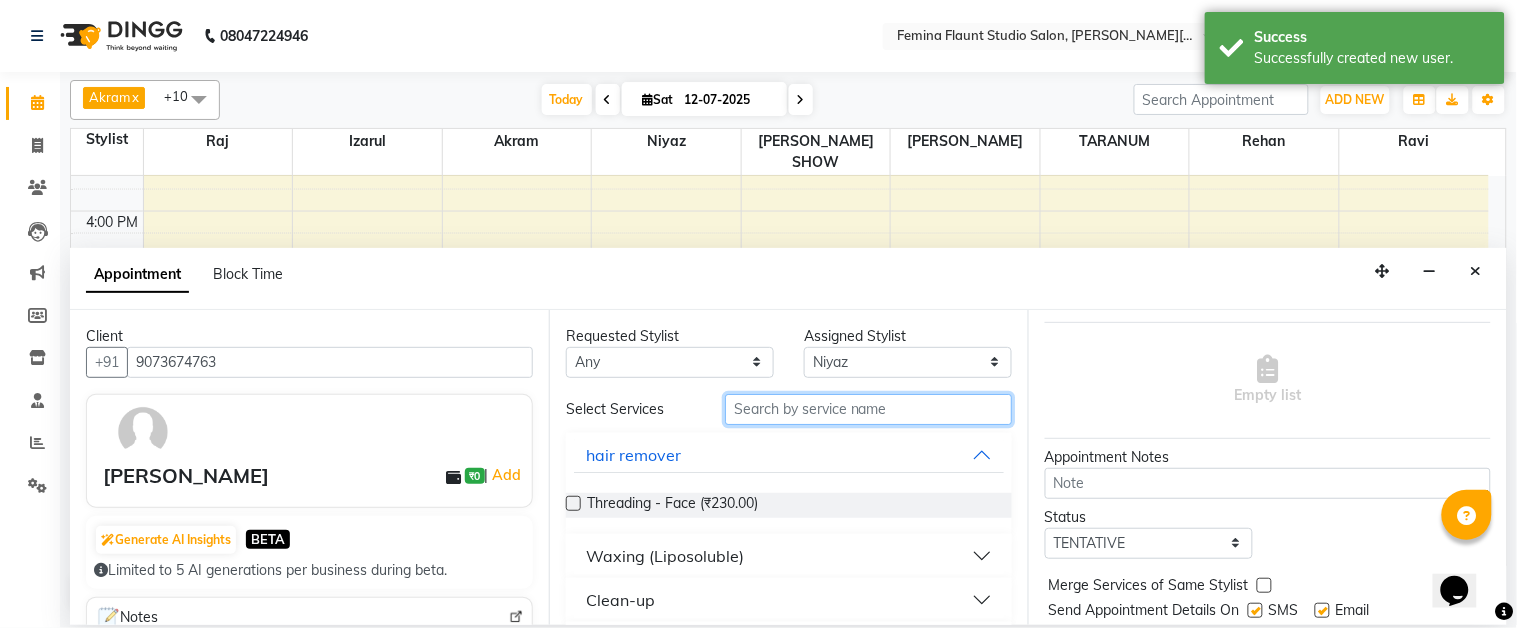 click at bounding box center [868, 409] 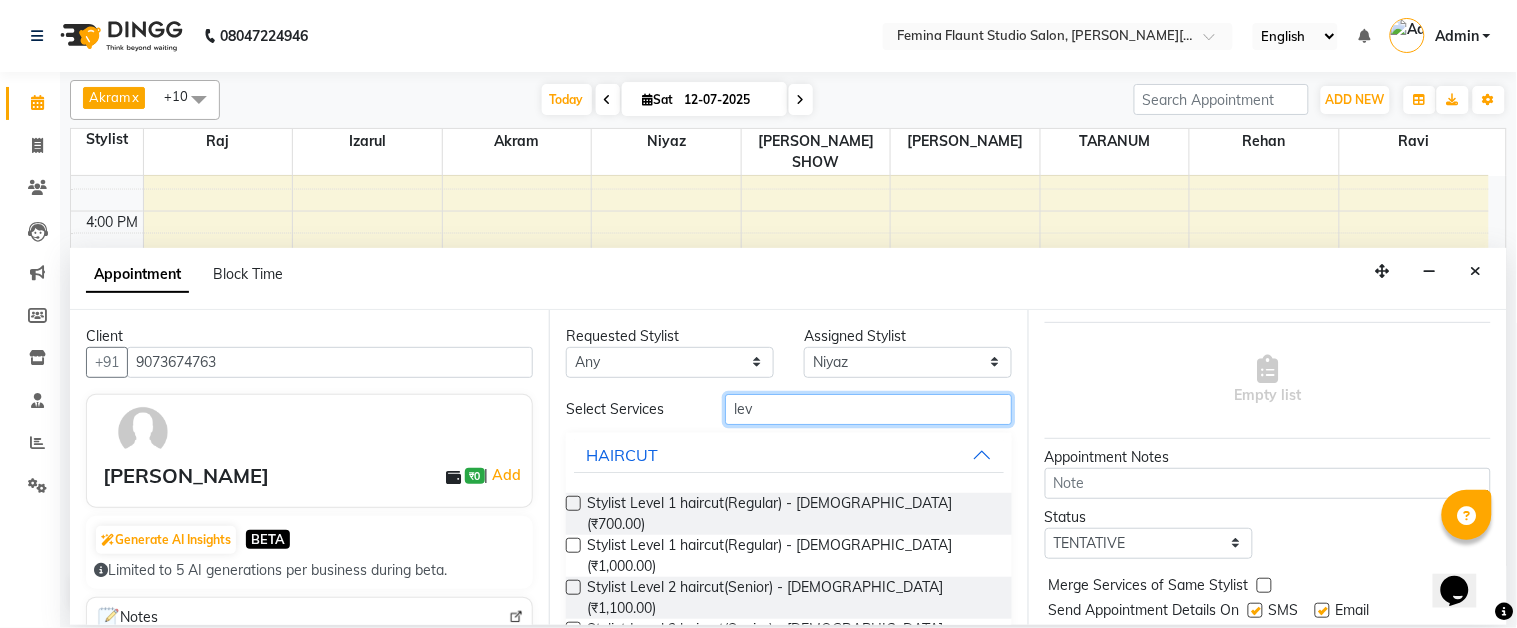 type on "lev" 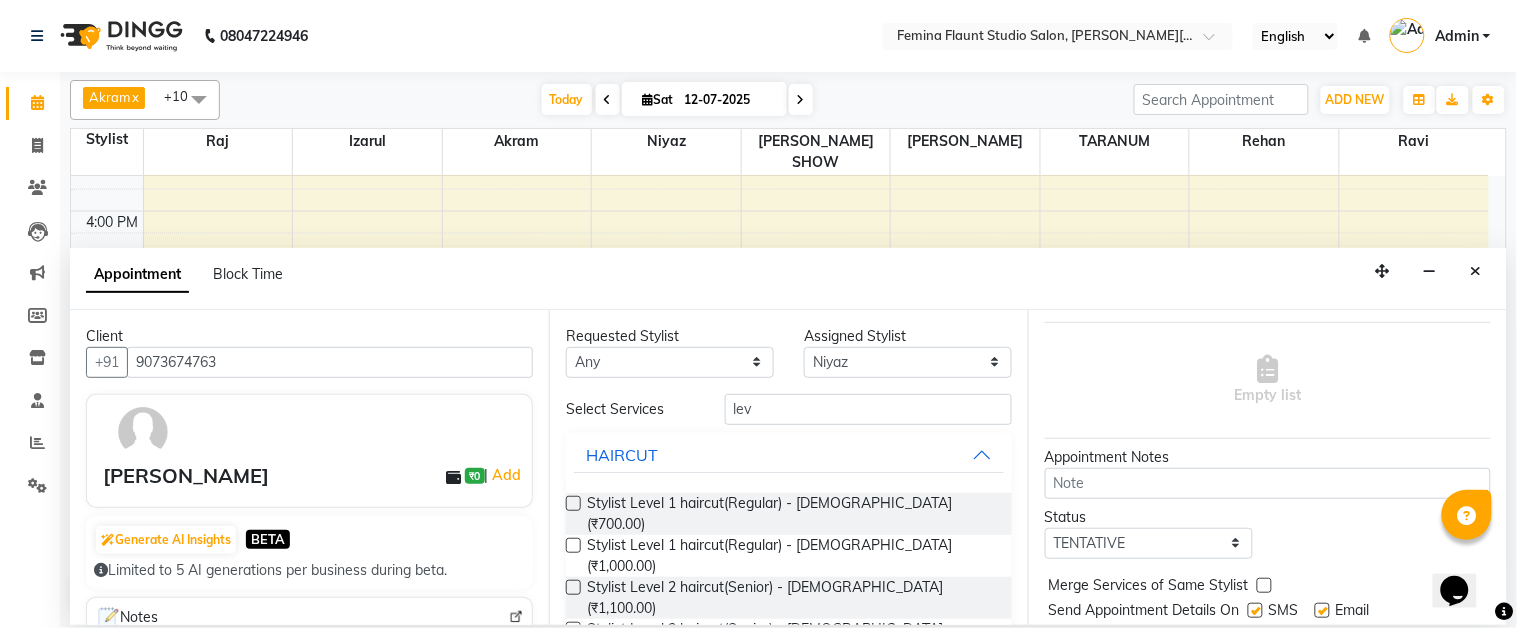 click at bounding box center (573, 587) 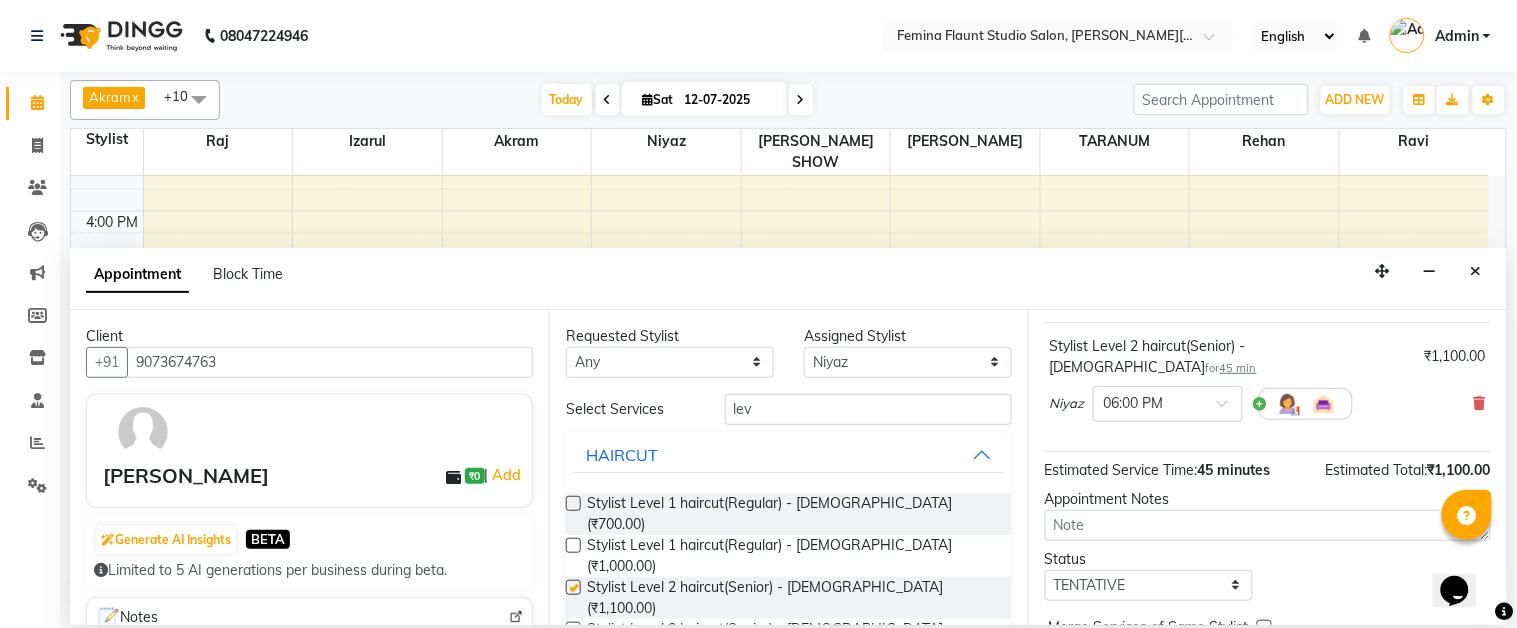 checkbox on "false" 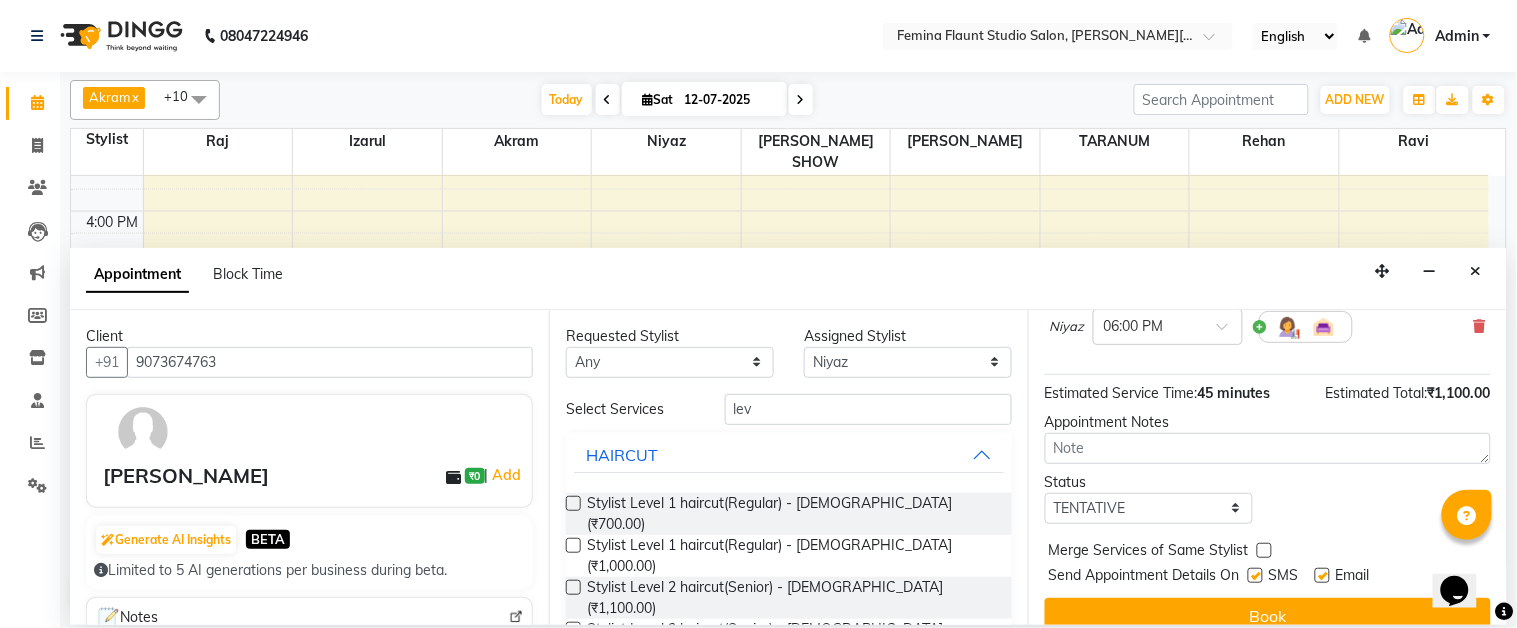 scroll, scrollTop: 211, scrollLeft: 0, axis: vertical 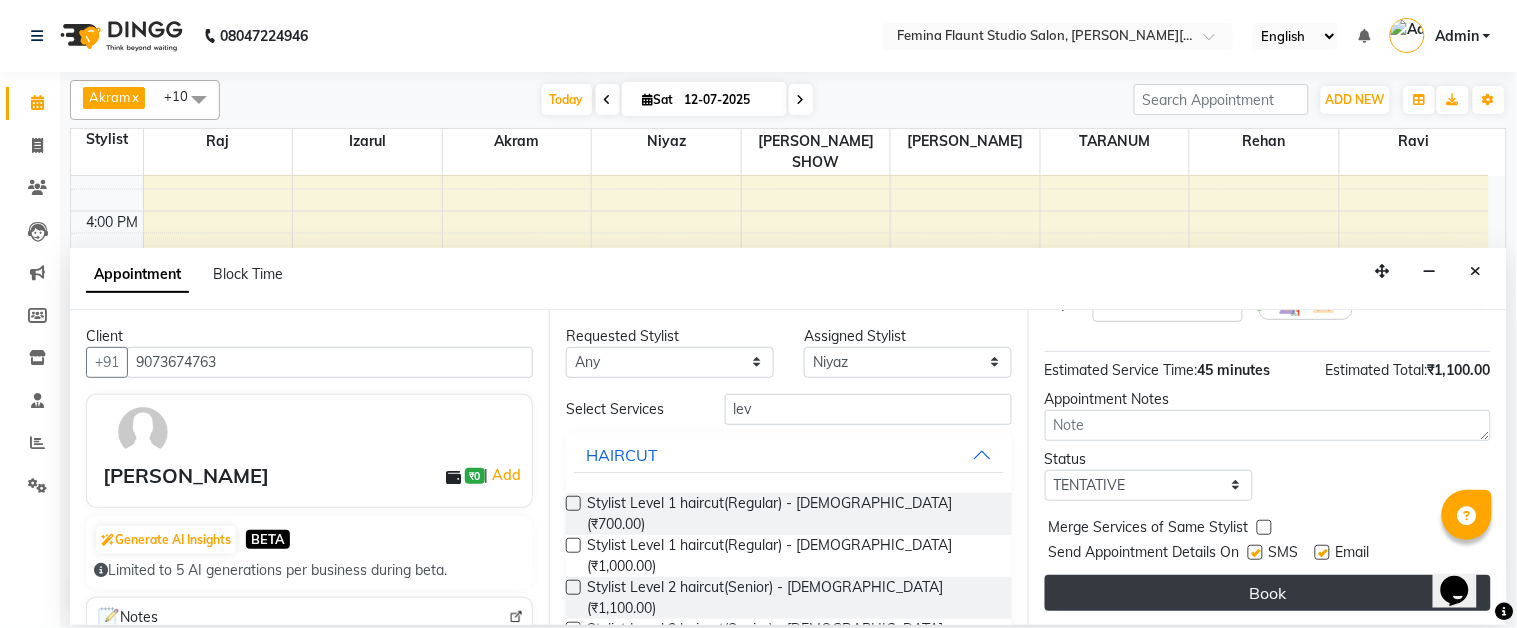click on "Book" at bounding box center (1268, 593) 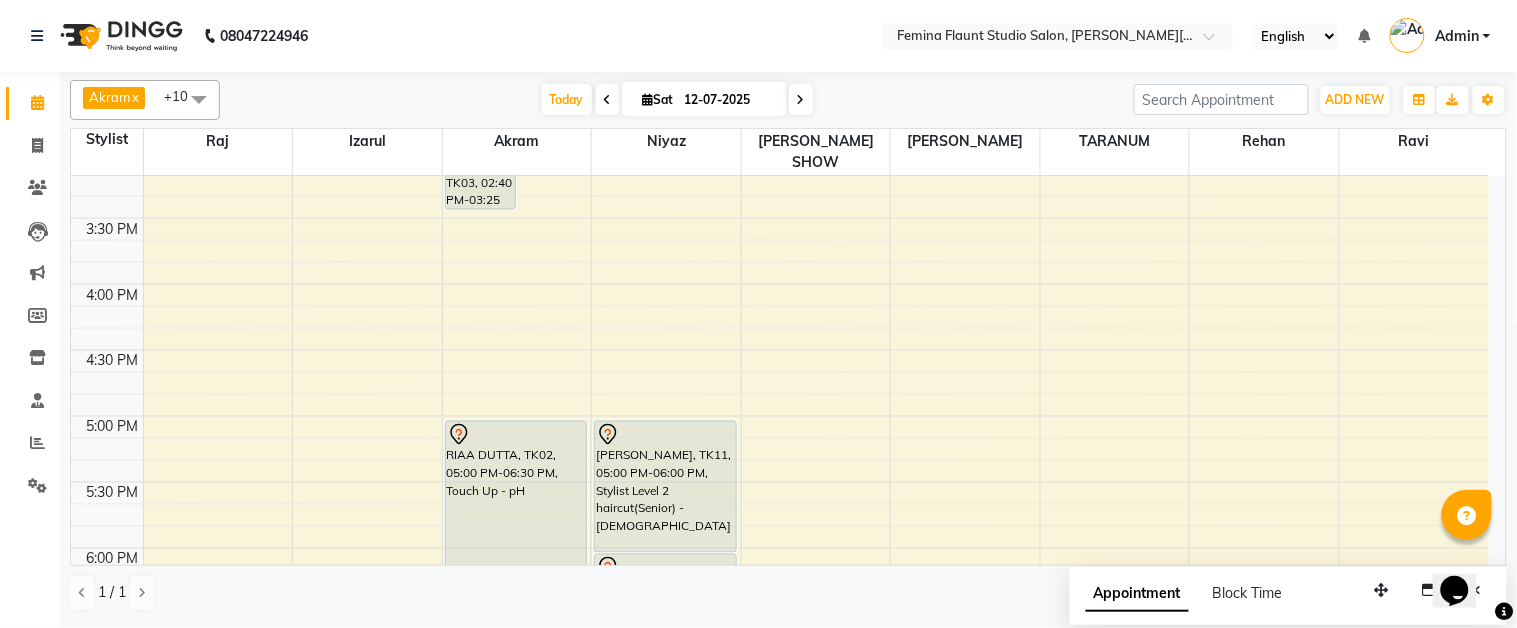 scroll, scrollTop: 777, scrollLeft: 0, axis: vertical 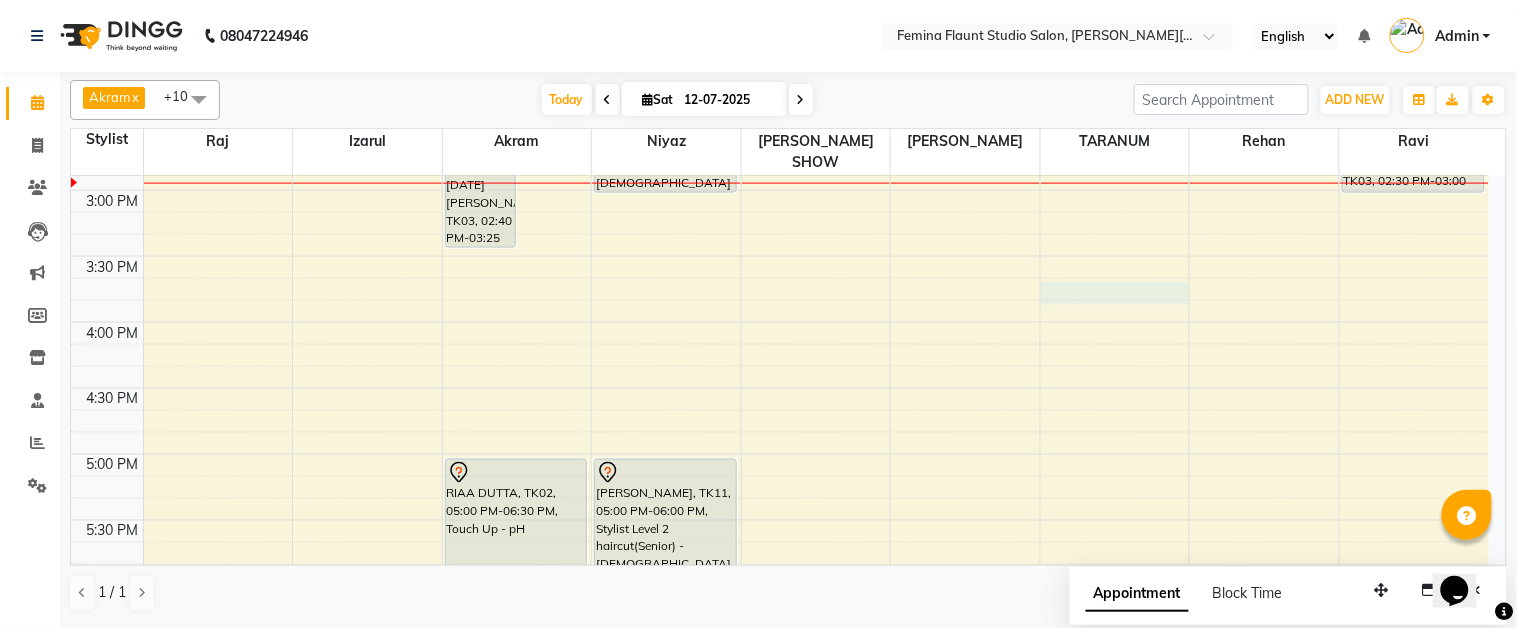 click on "9:00 AM 9:30 AM 10:00 AM 10:30 AM 11:00 AM 11:30 AM 12:00 PM 12:30 PM 1:00 PM 1:30 PM 2:00 PM 2:30 PM 3:00 PM 3:30 PM 4:00 PM 4:30 PM 5:00 PM 5:30 PM 6:00 PM 6:30 PM 7:00 PM 7:30 PM 8:00 PM 8:30 PM 9:00 PM 9:30 PM     akshita, TK08, 12:00 PM-12:45 PM, Stylist Level 1 haircut(Regular) - Male     komolina, TK06, 01:30 PM-02:15 PM, Stylist Level 2 haircut(Senior) - Male             kartik aiyar, TK03, 02:00 PM-02:45 PM, Stylist Level 2 haircut(Senior) - Male             kartik aiyar, TK03, 02:40 PM-03:25 PM, Global Hair Colour - Inoa - Male     ritesh karnani, TK07, 12:10 PM-01:10 PM, Stylist Level 2 haircut(Senior) - Female             RIAA DUTTA, TK02, 05:00 PM-06:30 PM, Touch Up - pH     dipayan chatterjee, TK04, 11:15 AM-12:45 PM, Touch Up - Inoa     ritesh karnani, TK07, 12:10 PM-12:55 PM, Stylist Level 2 haircut(Senior) - Male     dipayan chatterjee, TK04, 12:40 PM-01:40 PM, Stylist Level 2 haircut(Senior) - Female     nadim, TK05, 01:30 PM-02:15 PM, Stylist Level 2 haircut(Senior) - Male" at bounding box center [780, 256] 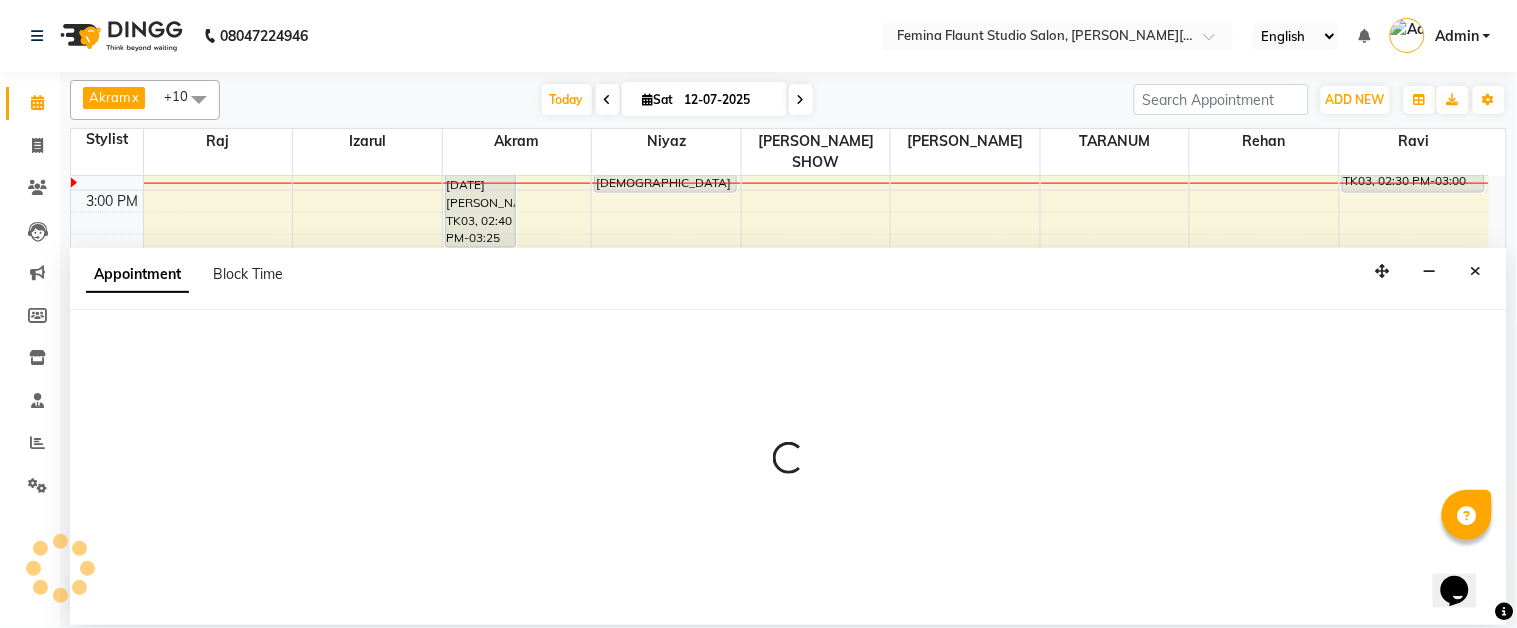 select on "85065" 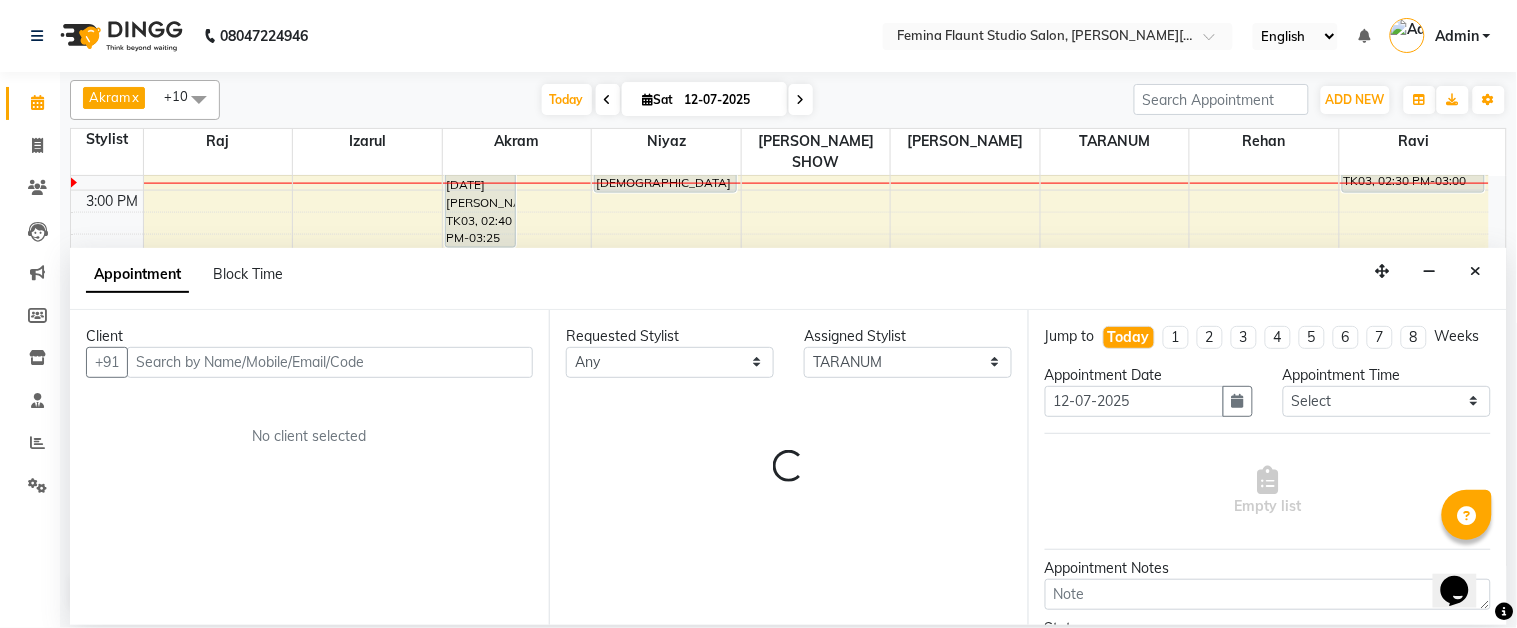 click at bounding box center [330, 362] 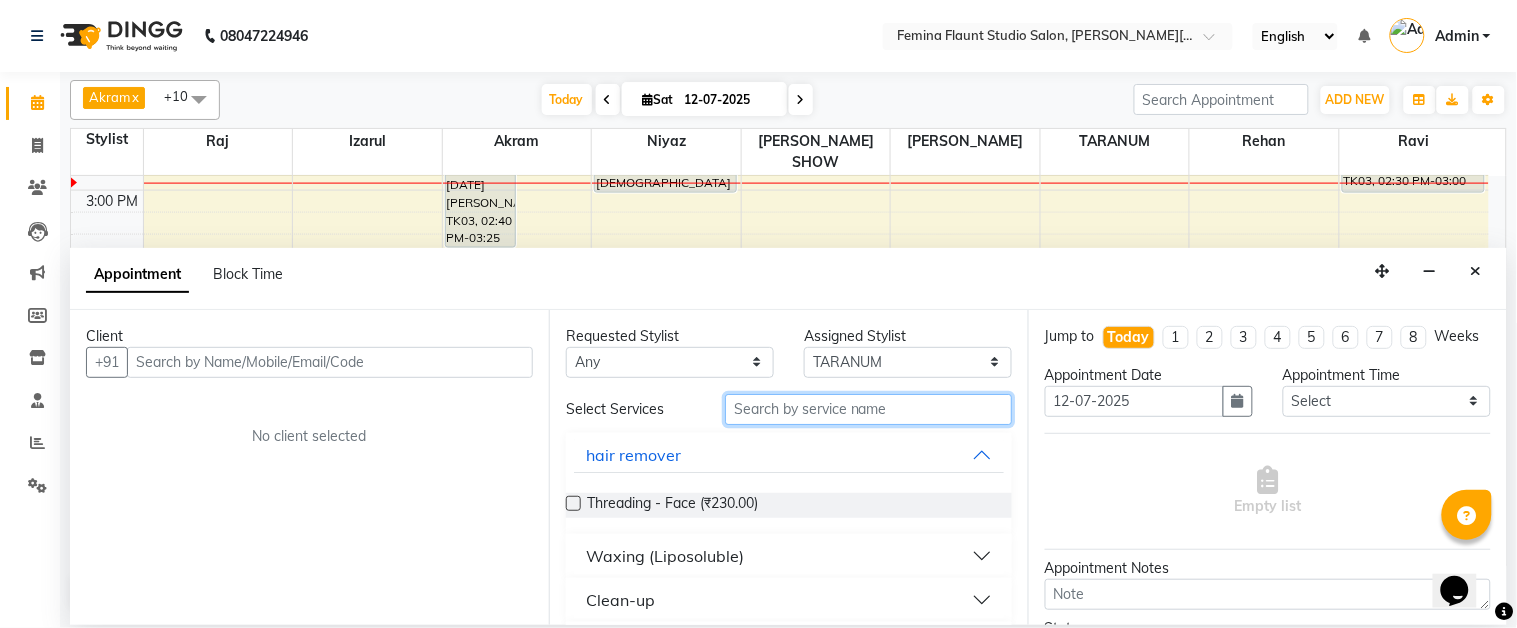 click at bounding box center [868, 409] 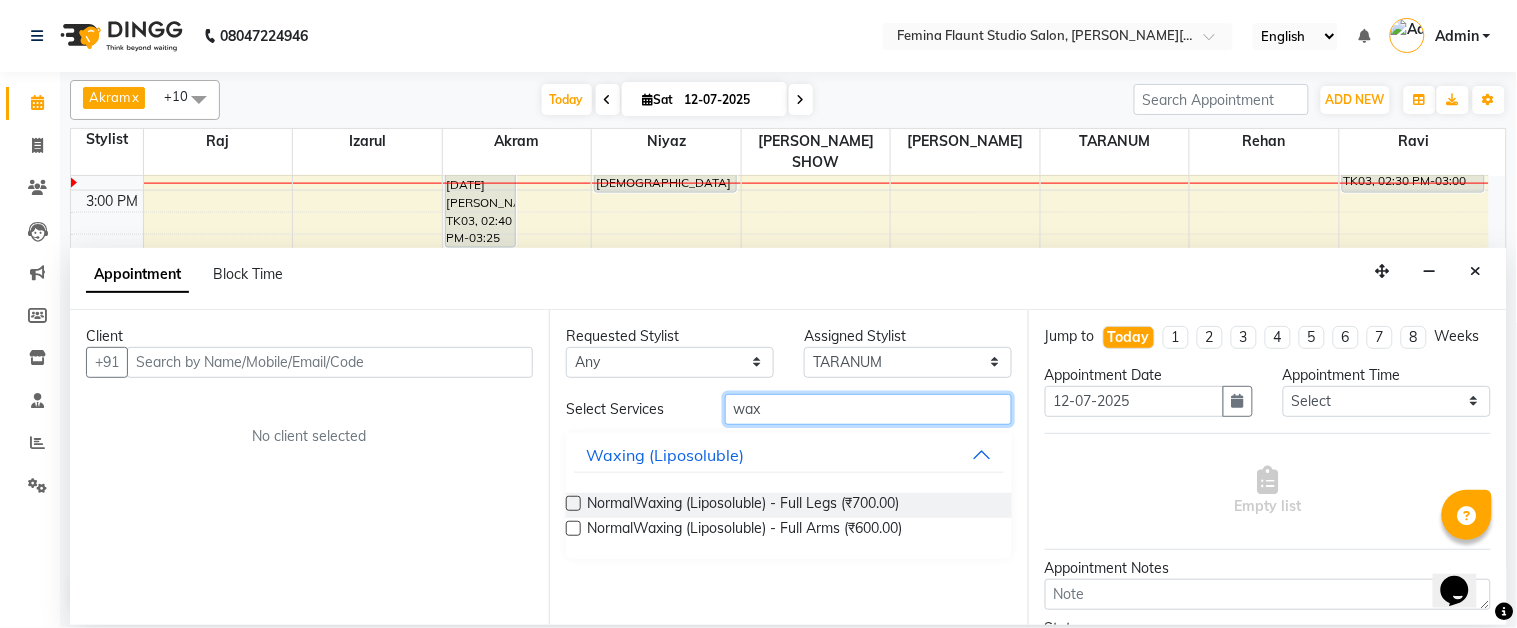 type on "wax" 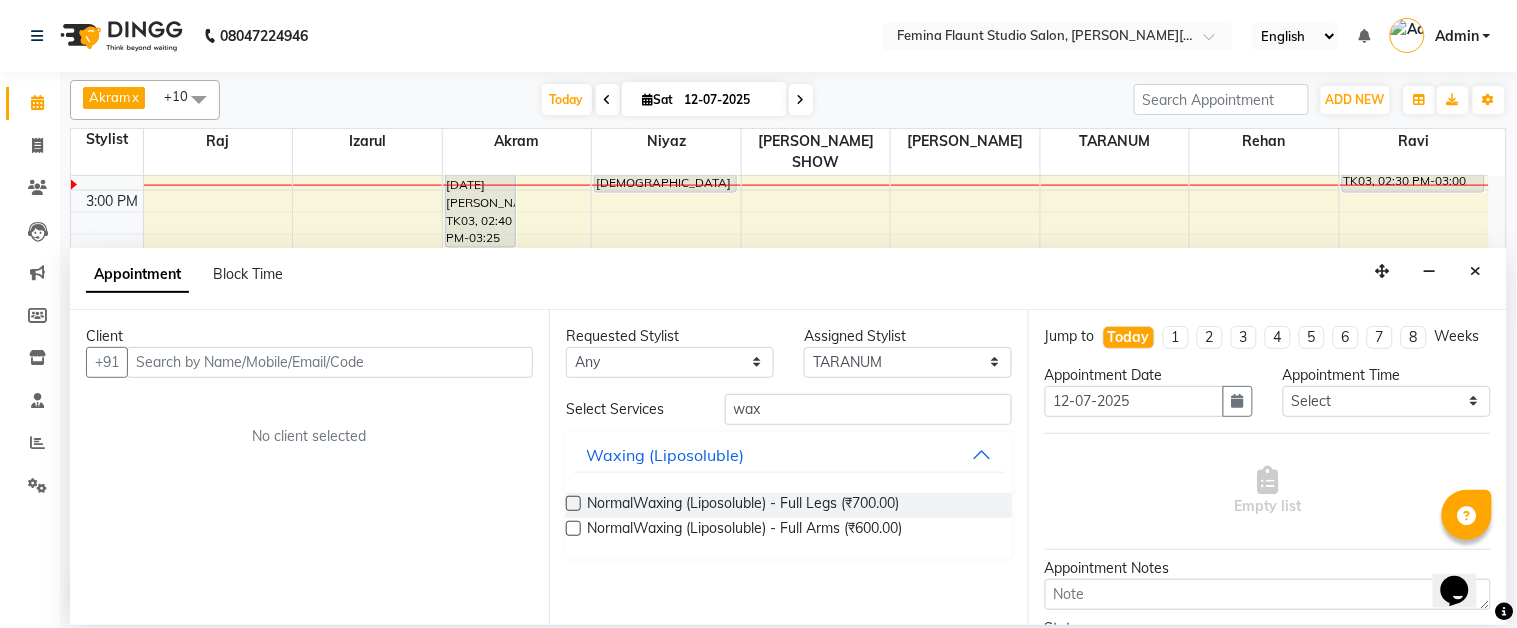 click at bounding box center (573, 528) 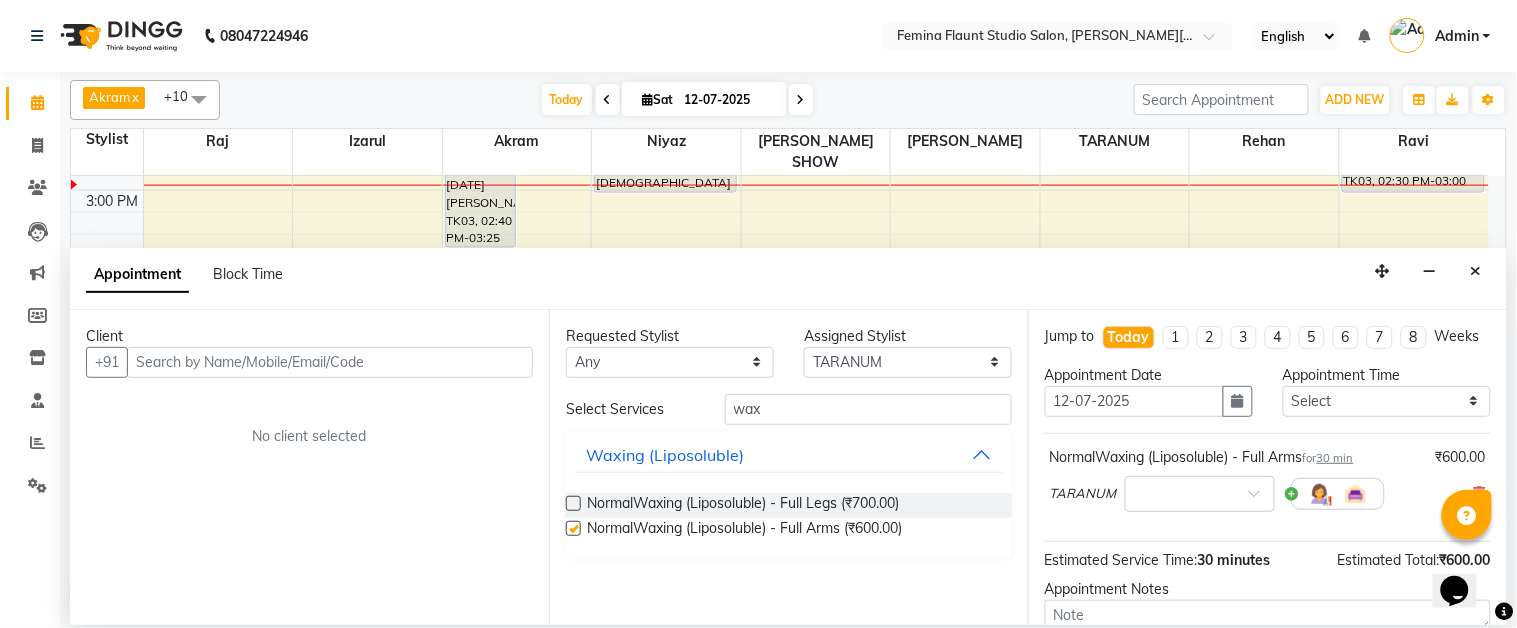 checkbox on "false" 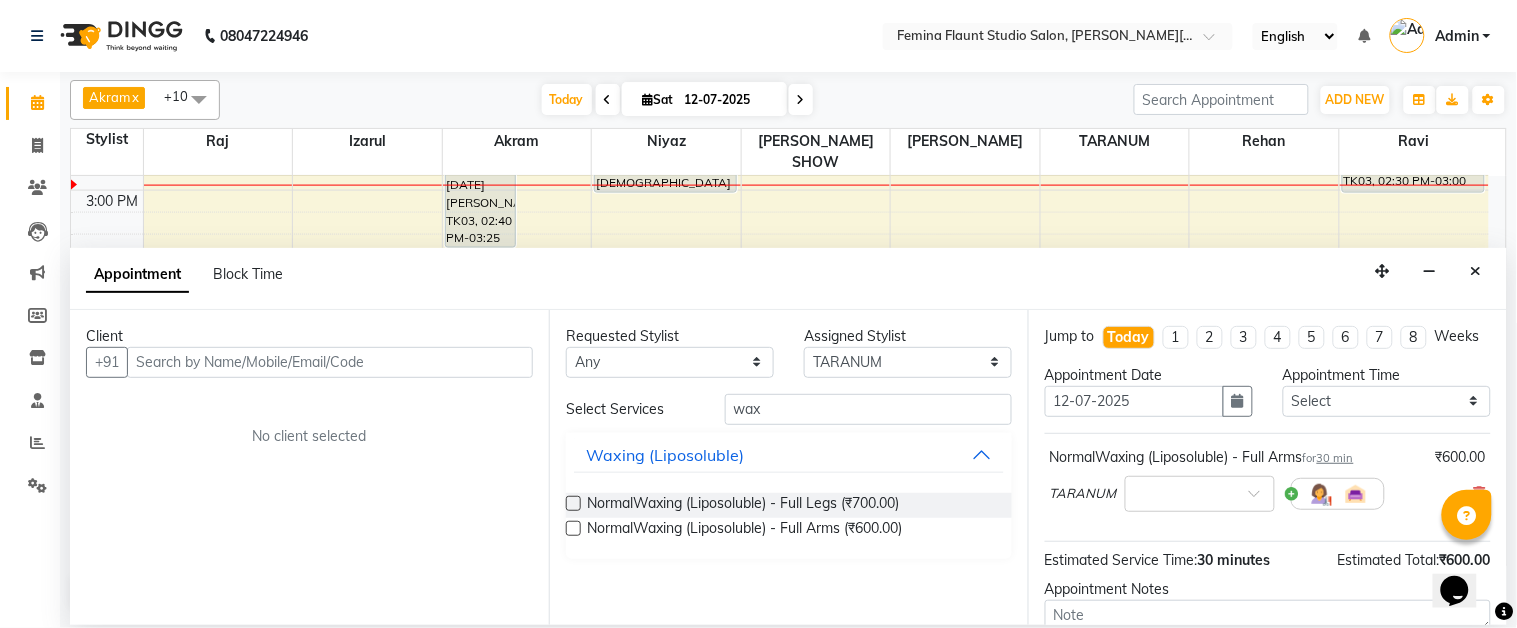 click at bounding box center (573, 503) 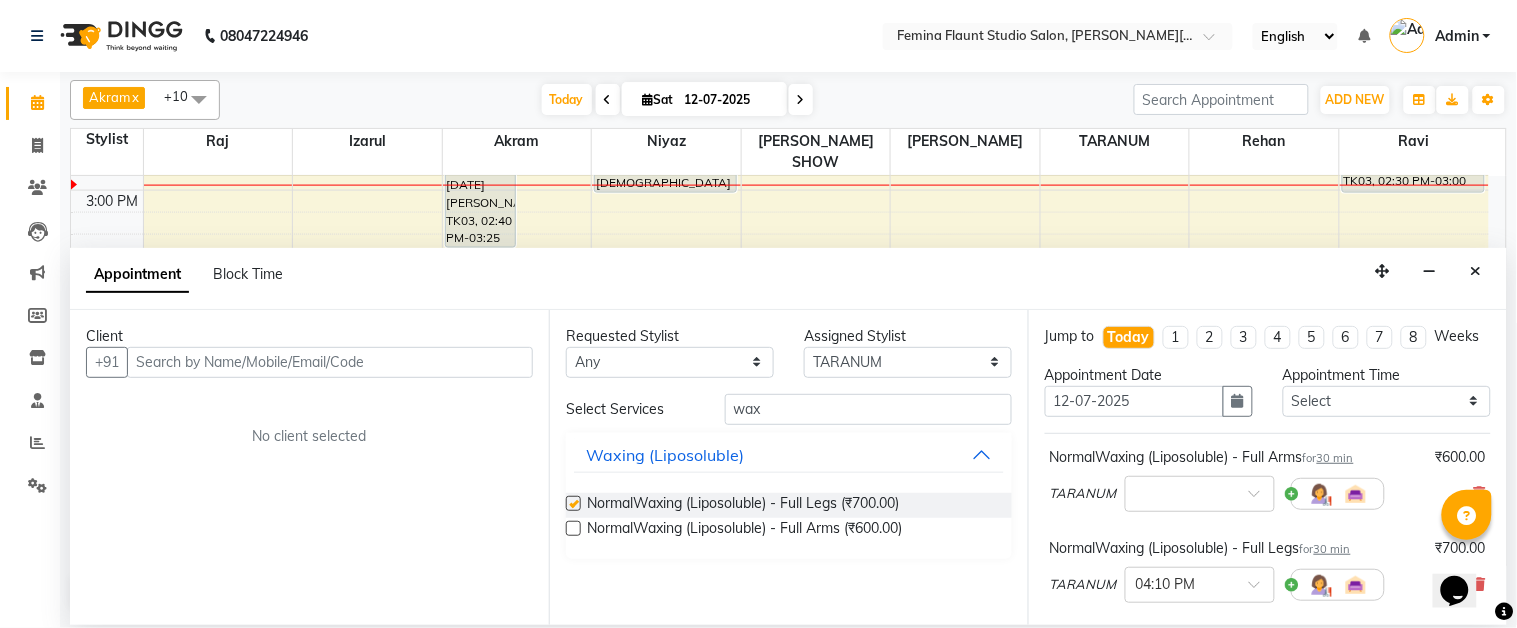 checkbox on "false" 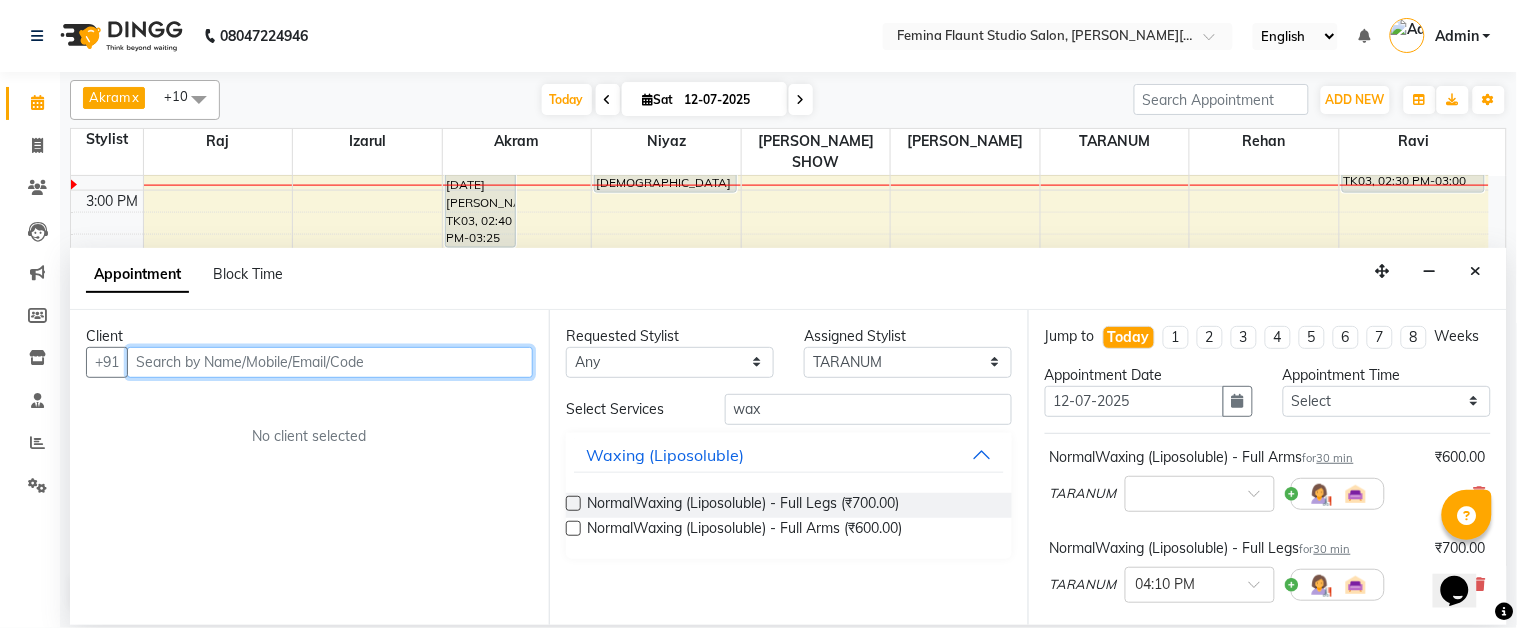 click at bounding box center (330, 362) 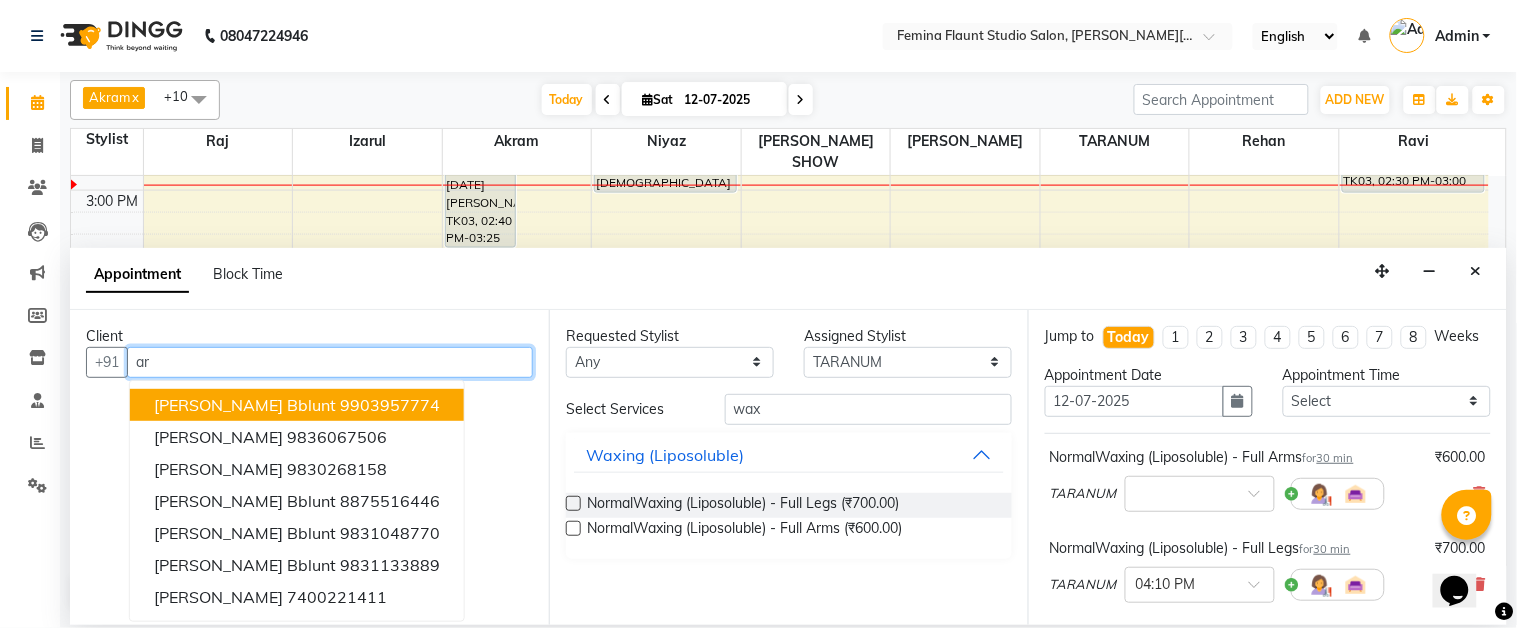 type on "a" 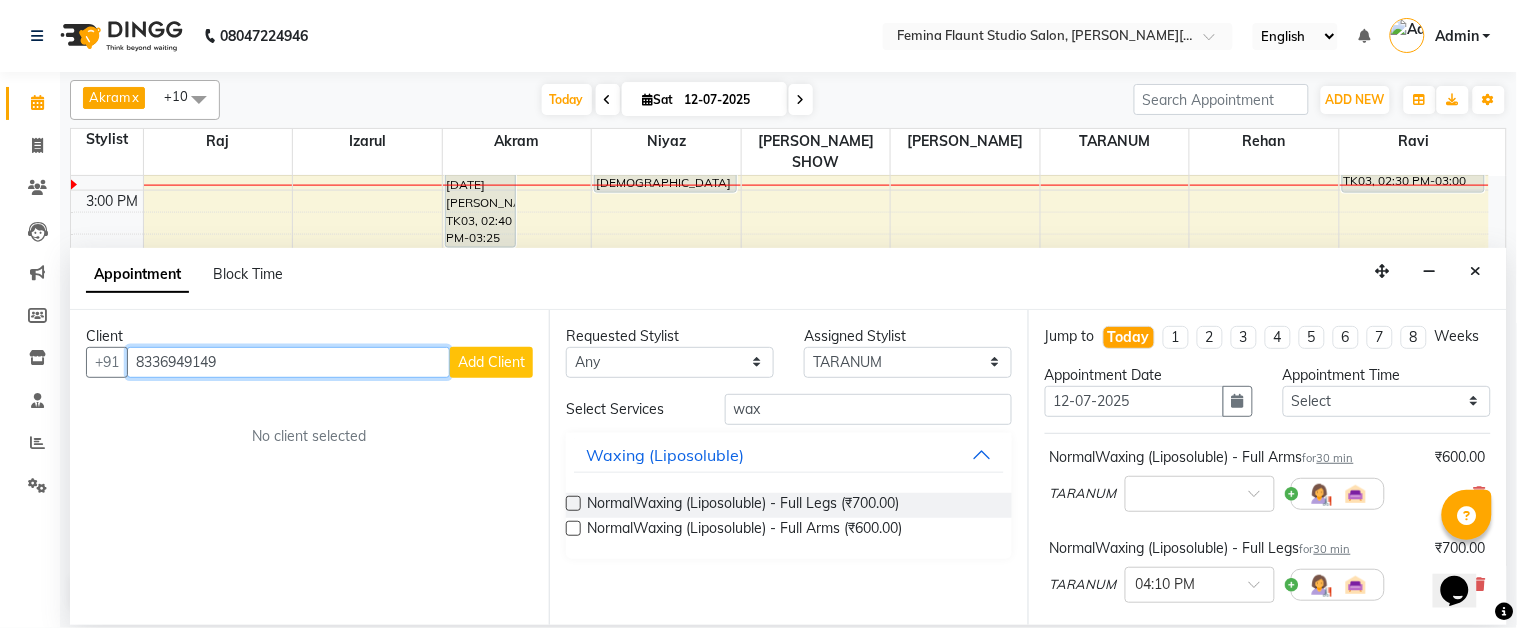 type on "8336949149" 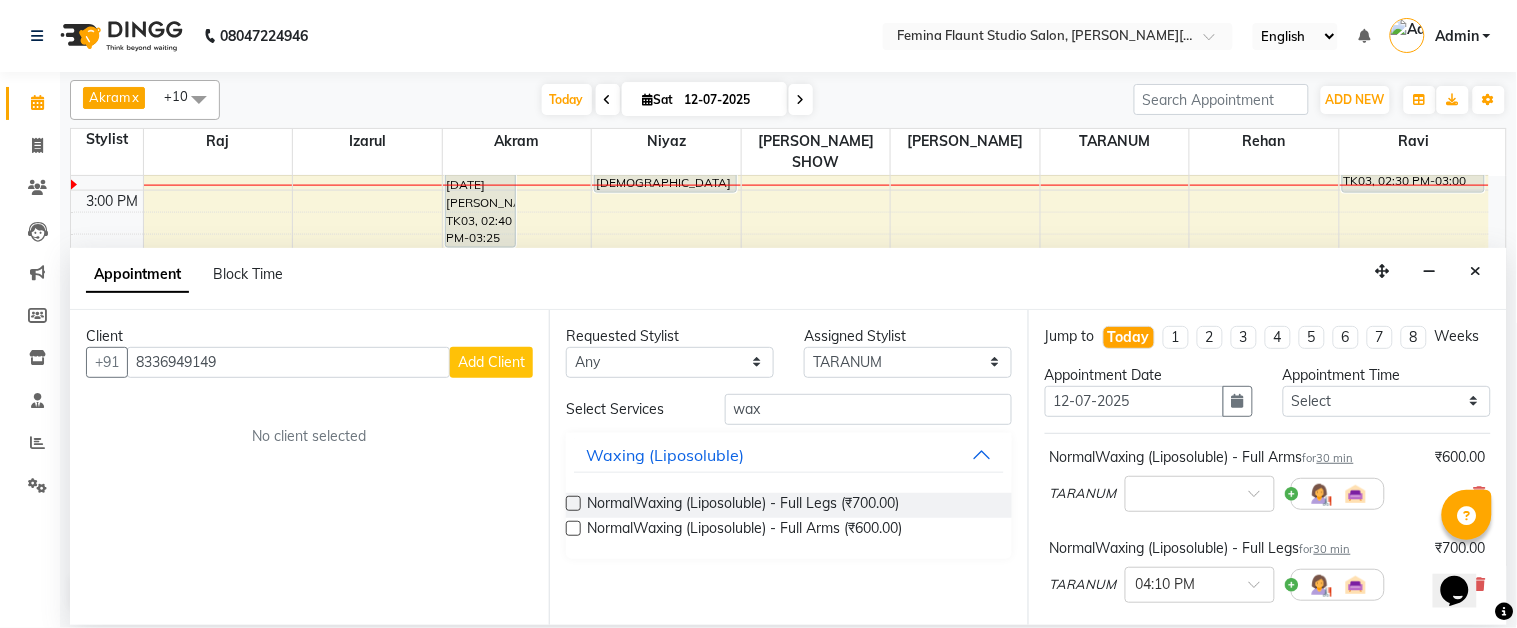 click on "Add Client" at bounding box center [491, 362] 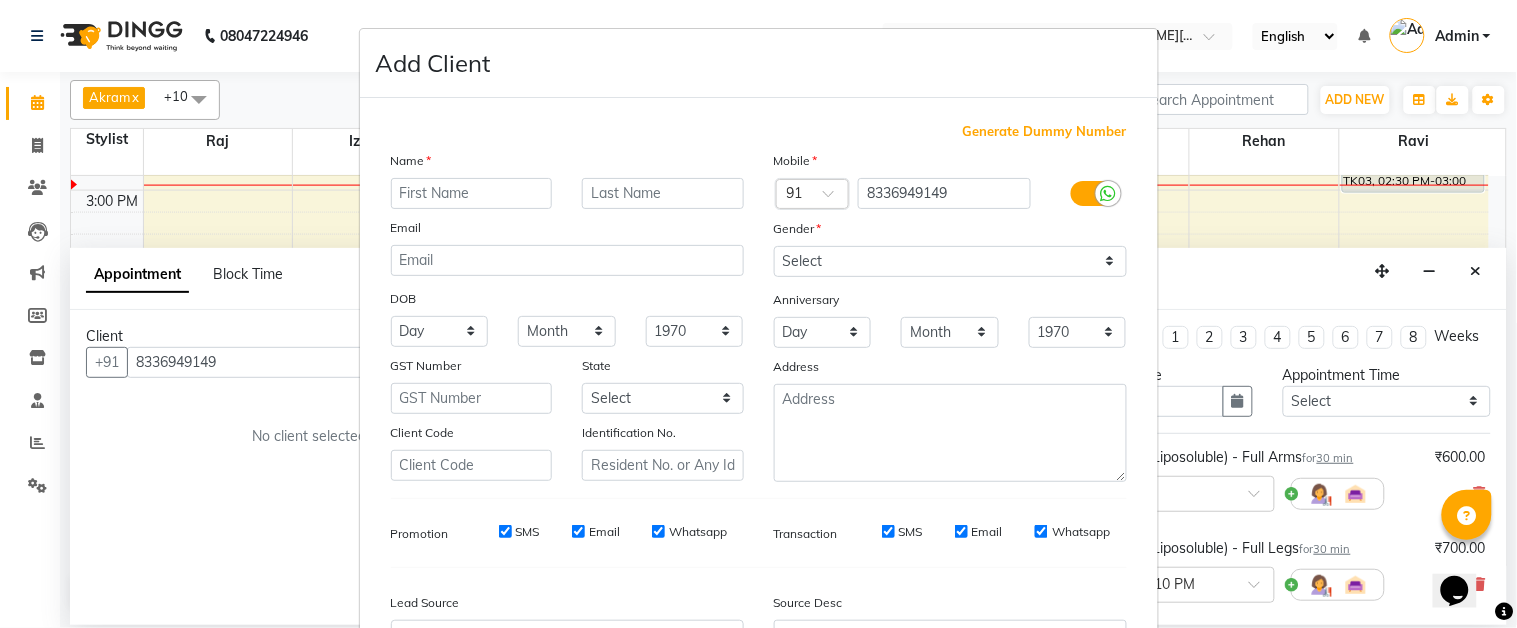 click at bounding box center [472, 193] 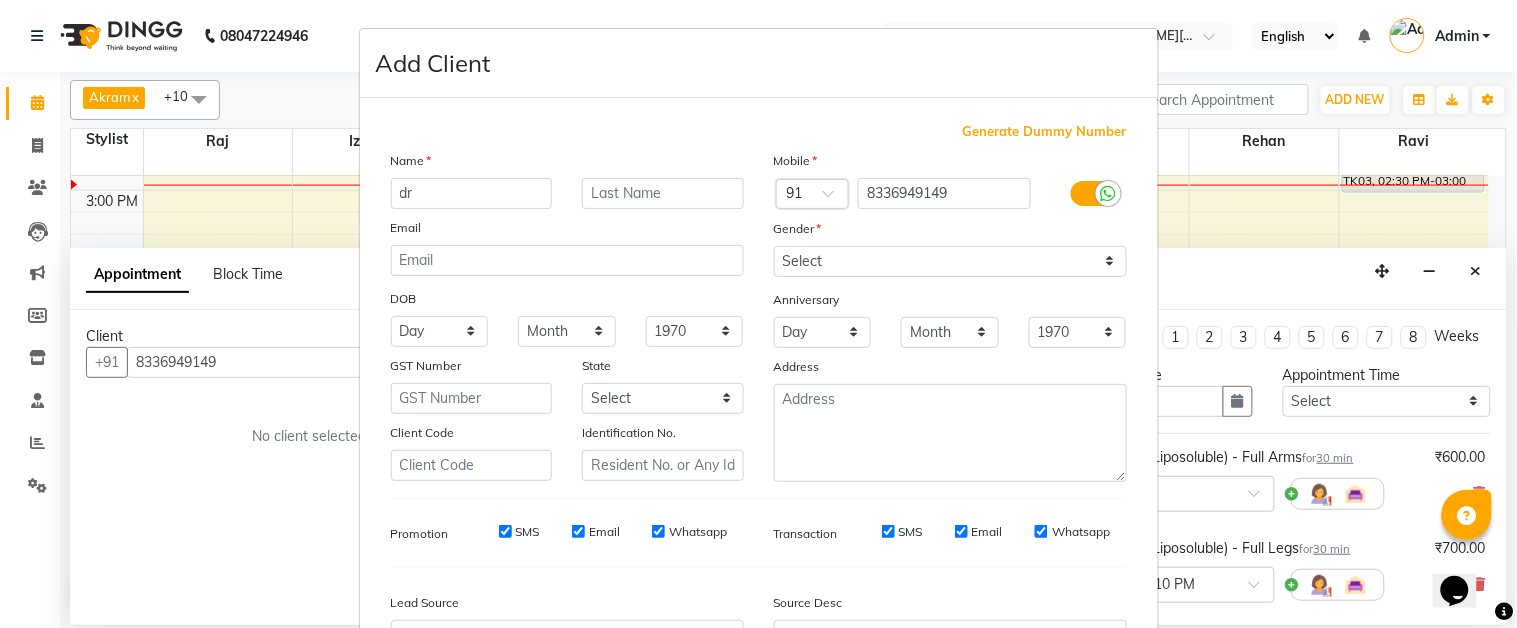 type on "dr" 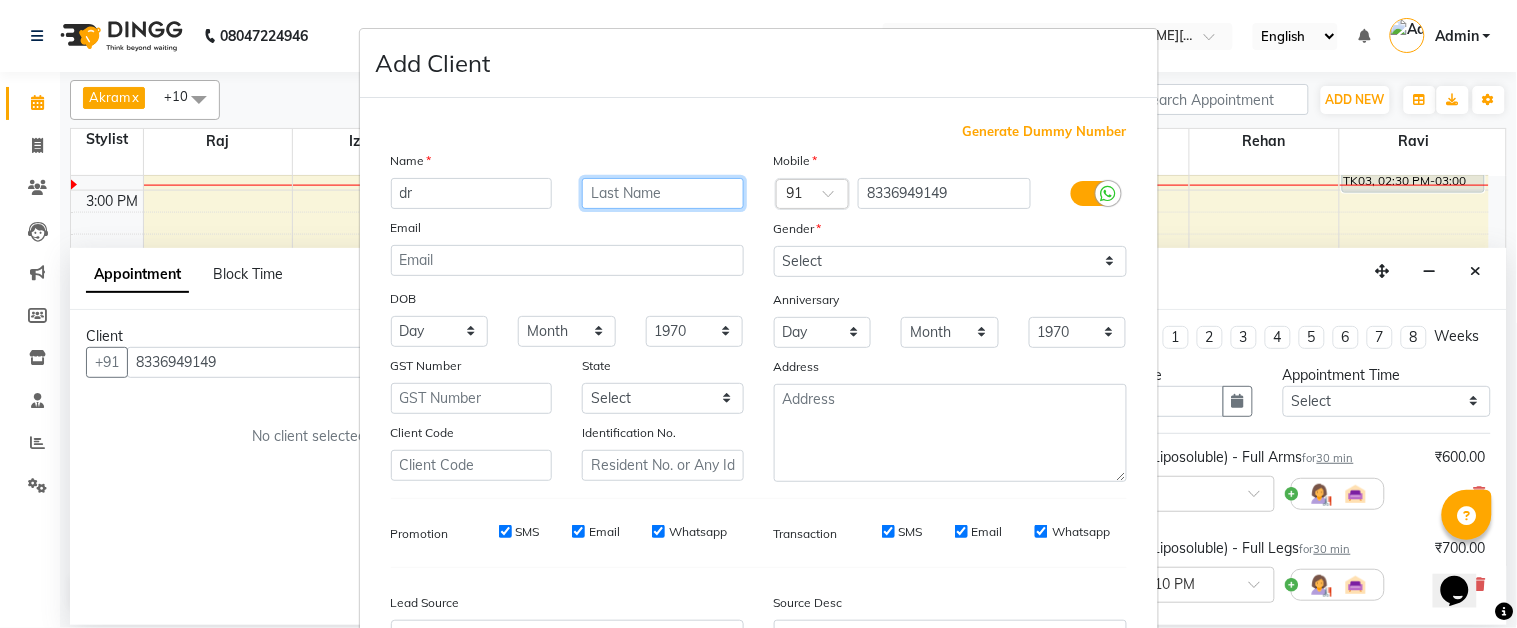 click at bounding box center (663, 193) 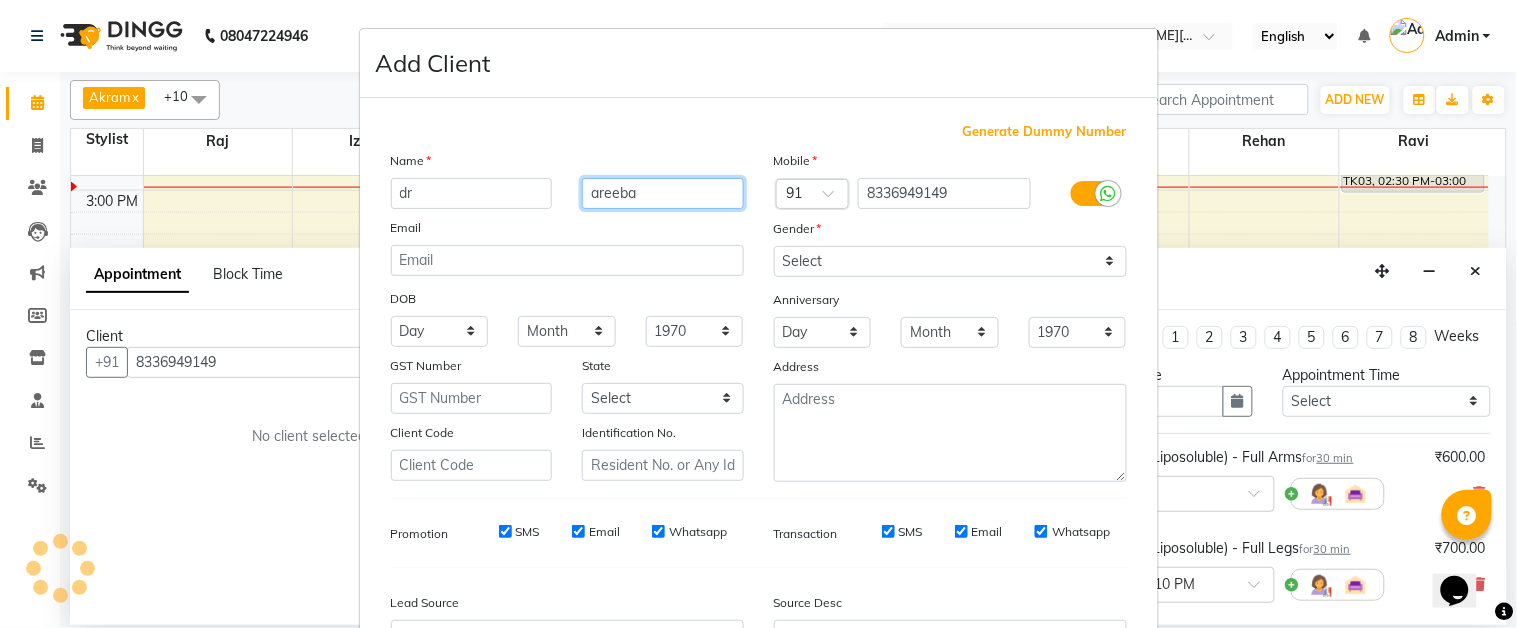 type on "areeba" 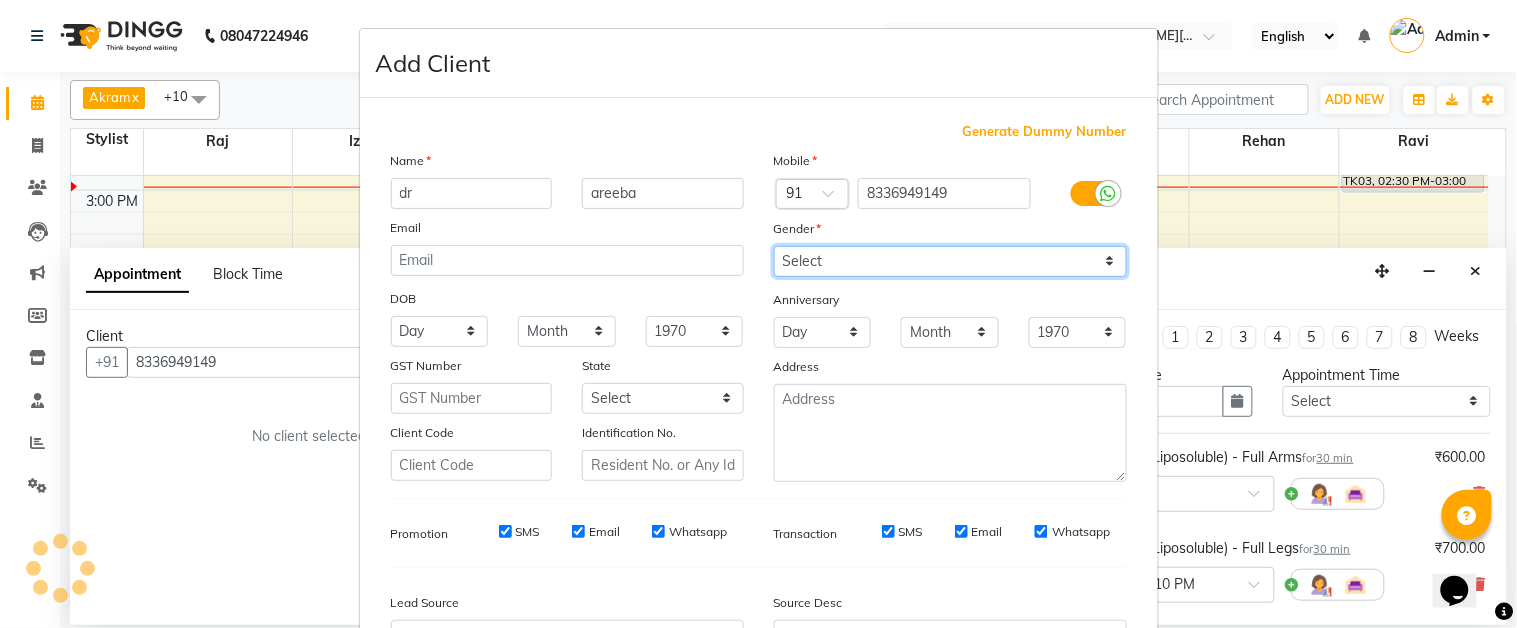 click on "Select Male Female Other Prefer Not To Say" at bounding box center [950, 261] 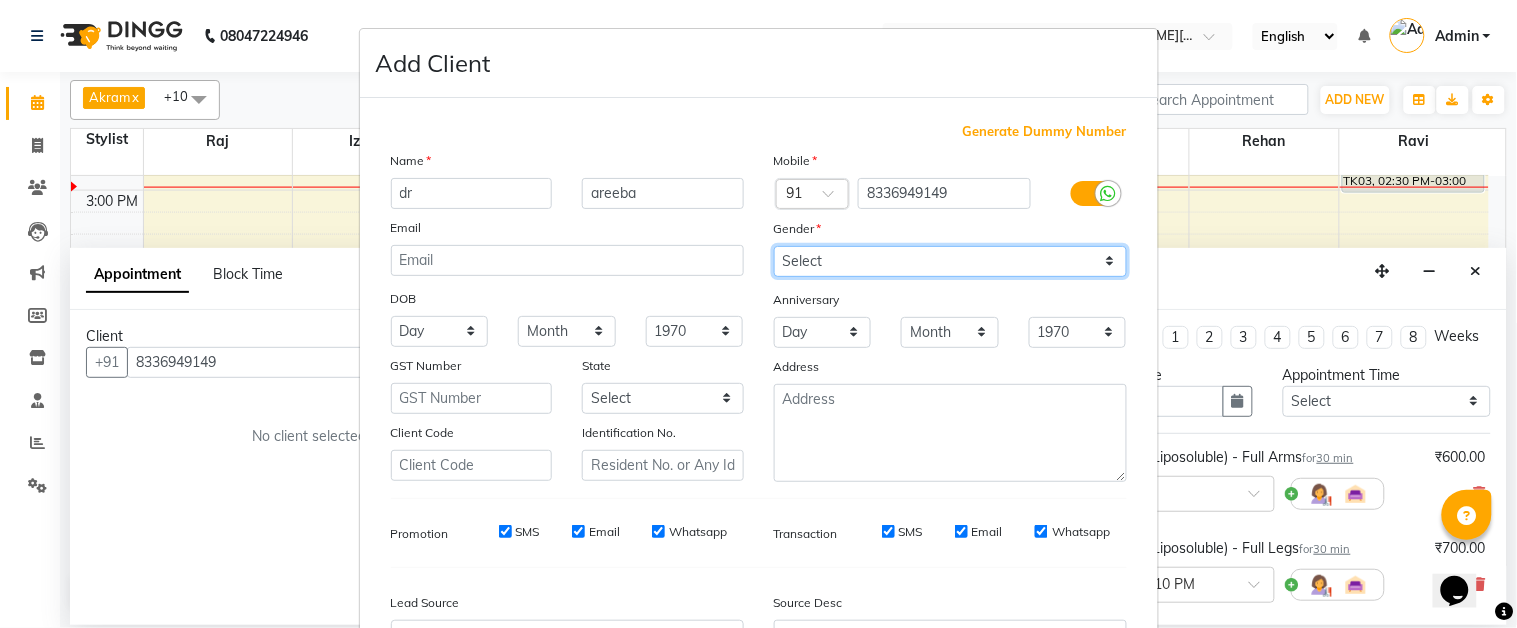 select on "female" 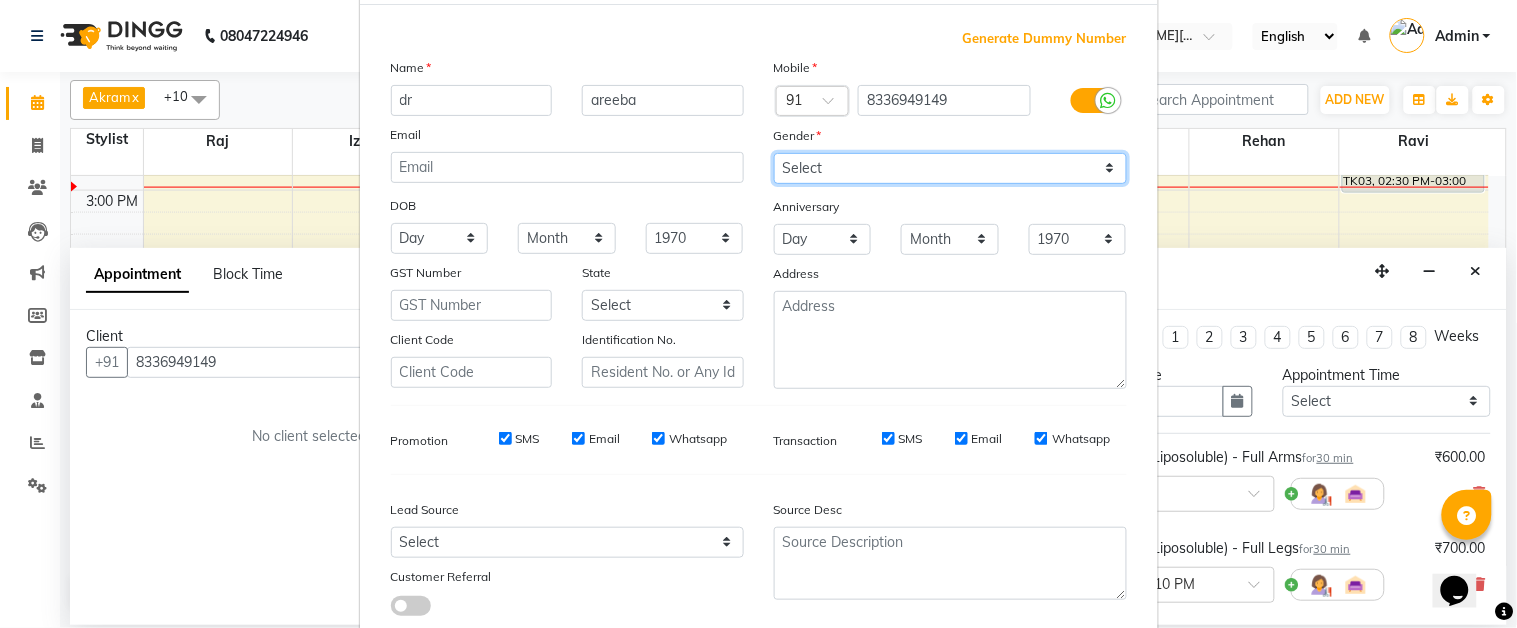 scroll, scrollTop: 222, scrollLeft: 0, axis: vertical 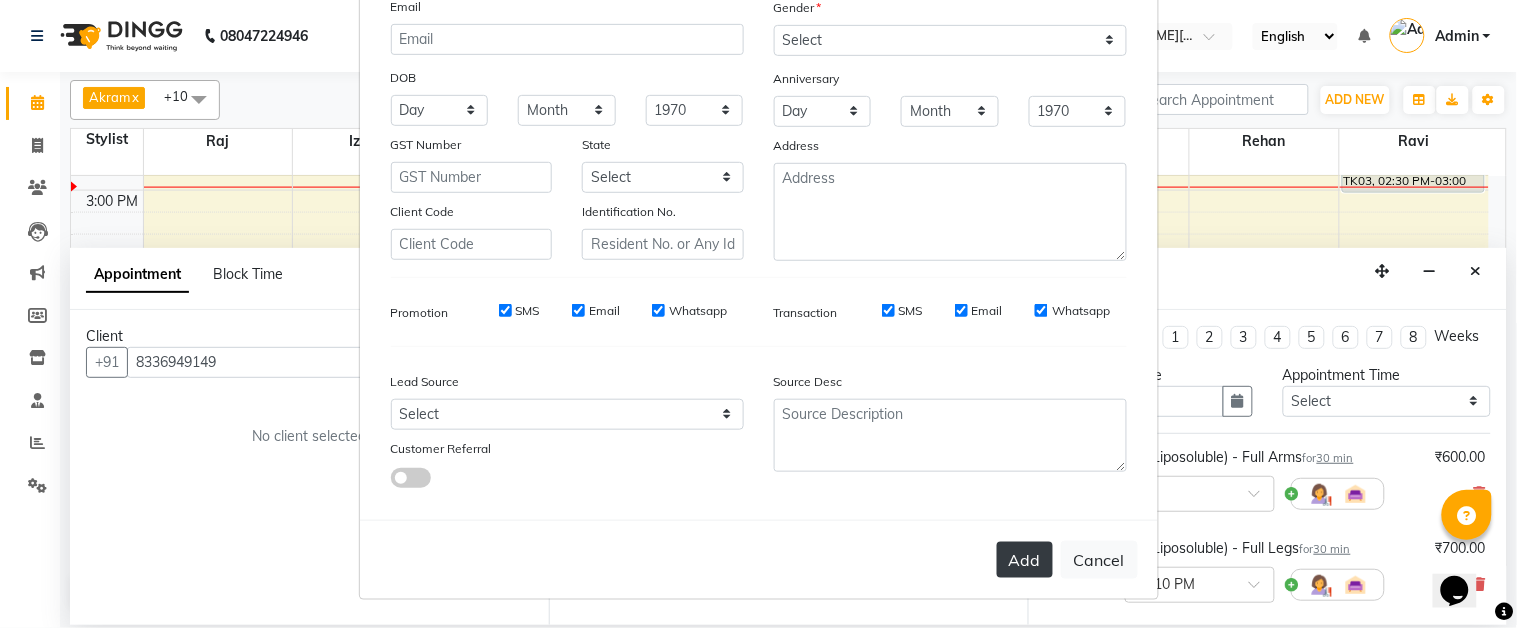 click on "Add" at bounding box center [1025, 560] 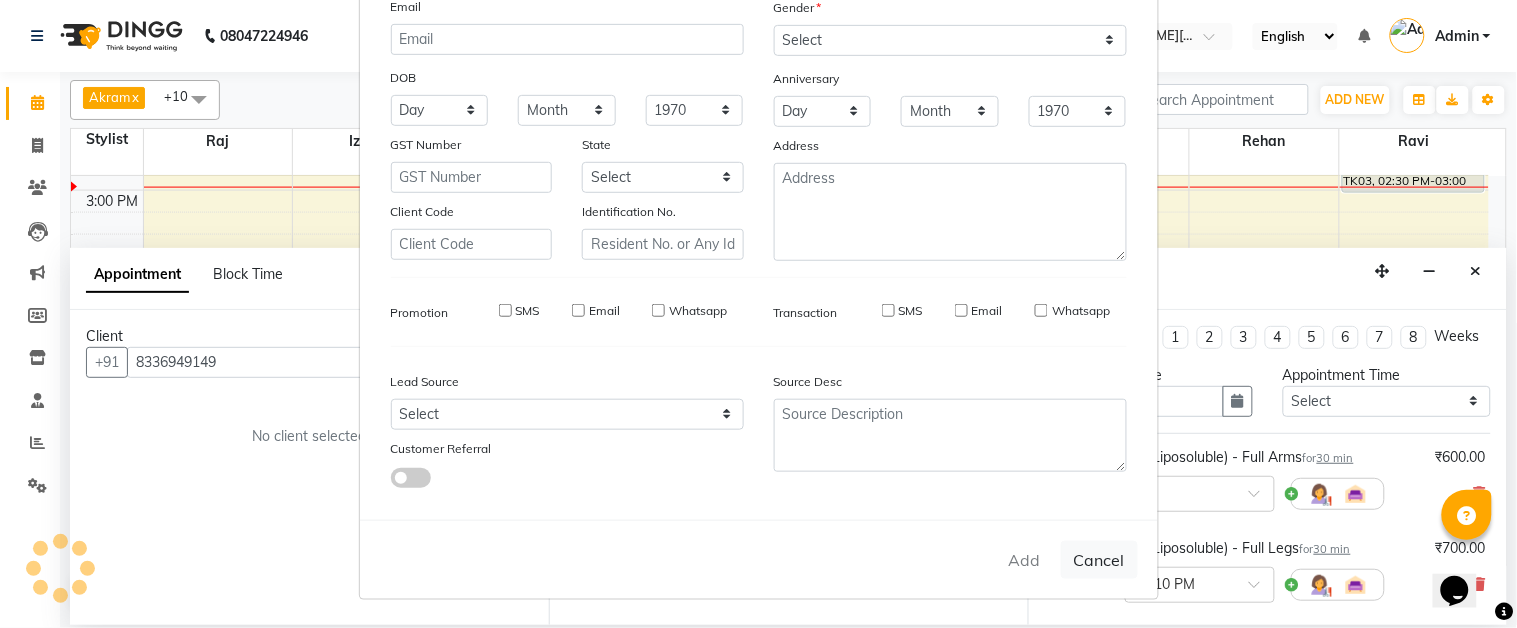 type 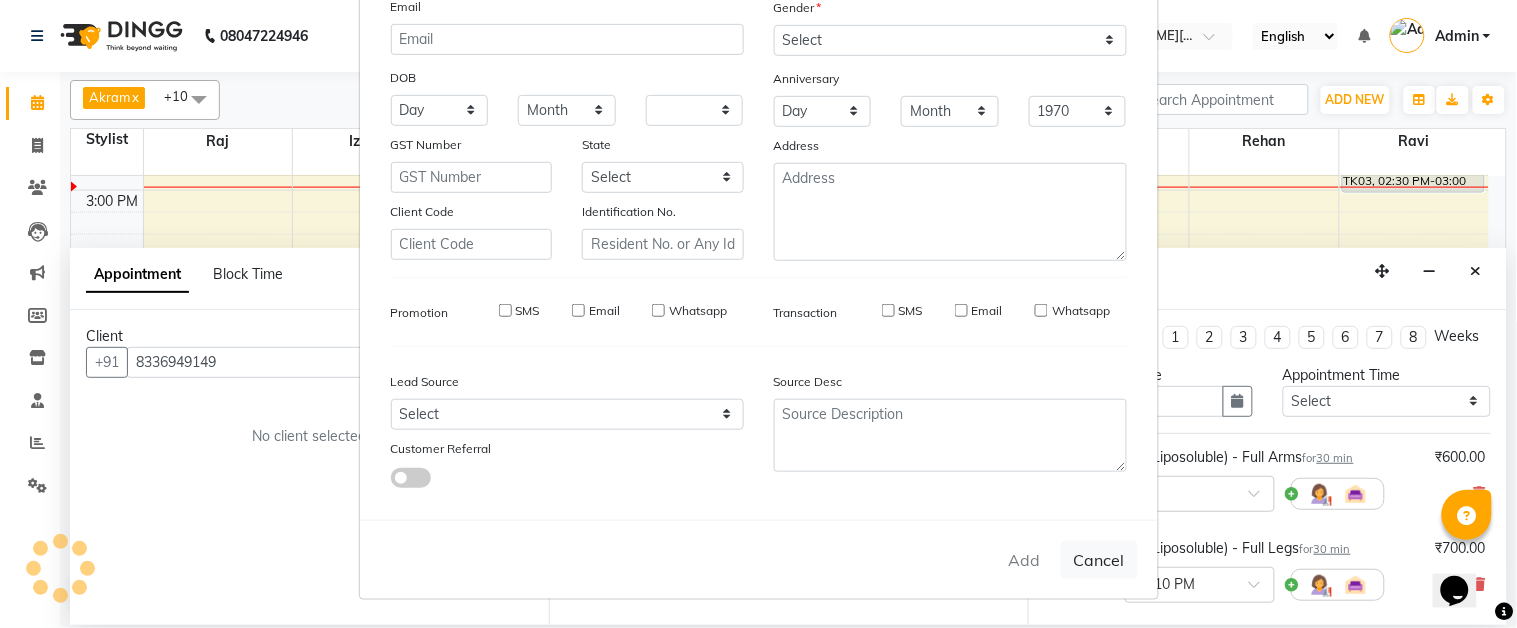 select 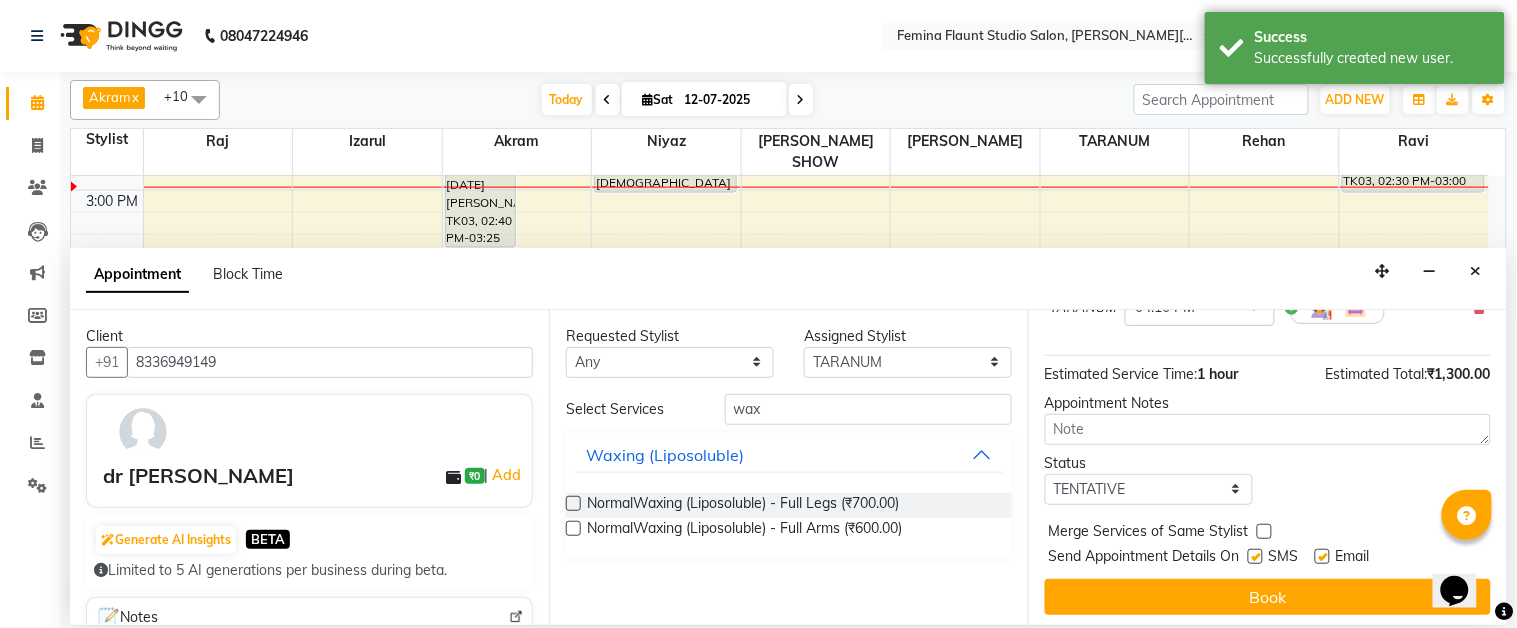 scroll, scrollTop: 302, scrollLeft: 0, axis: vertical 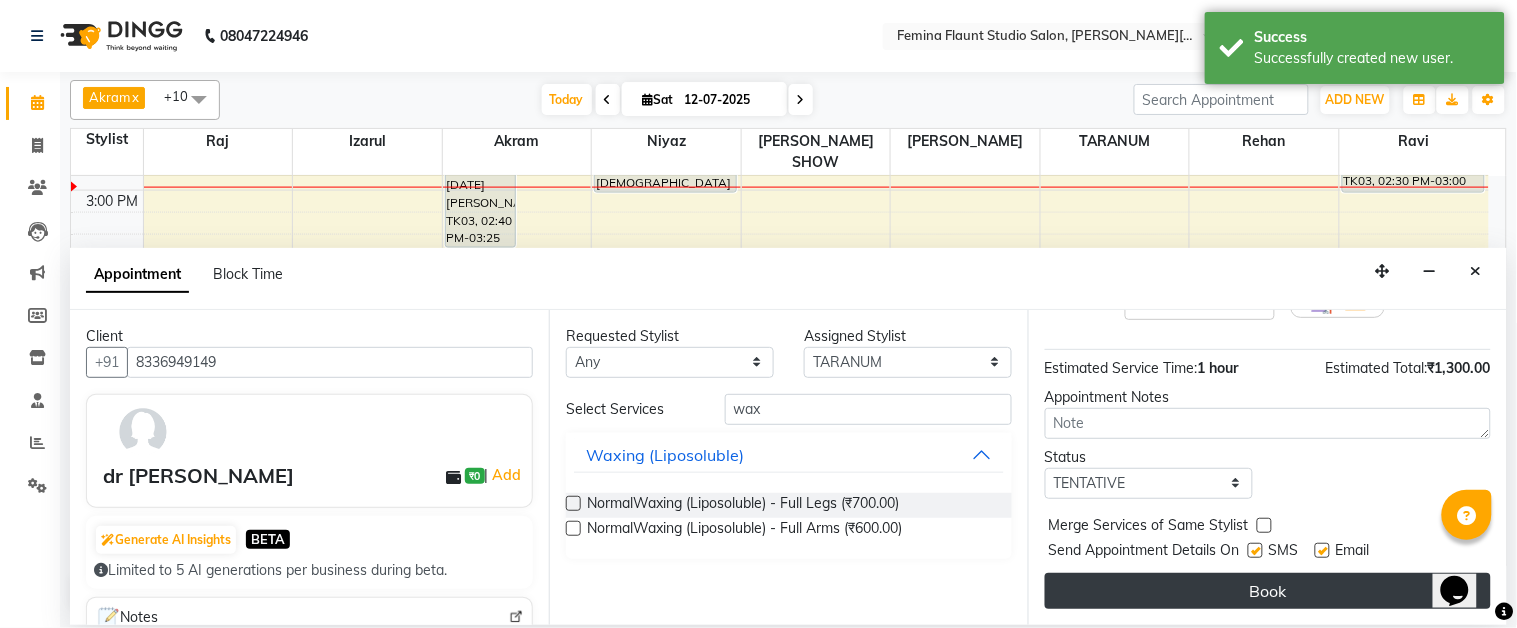 click on "Book" at bounding box center [1268, 591] 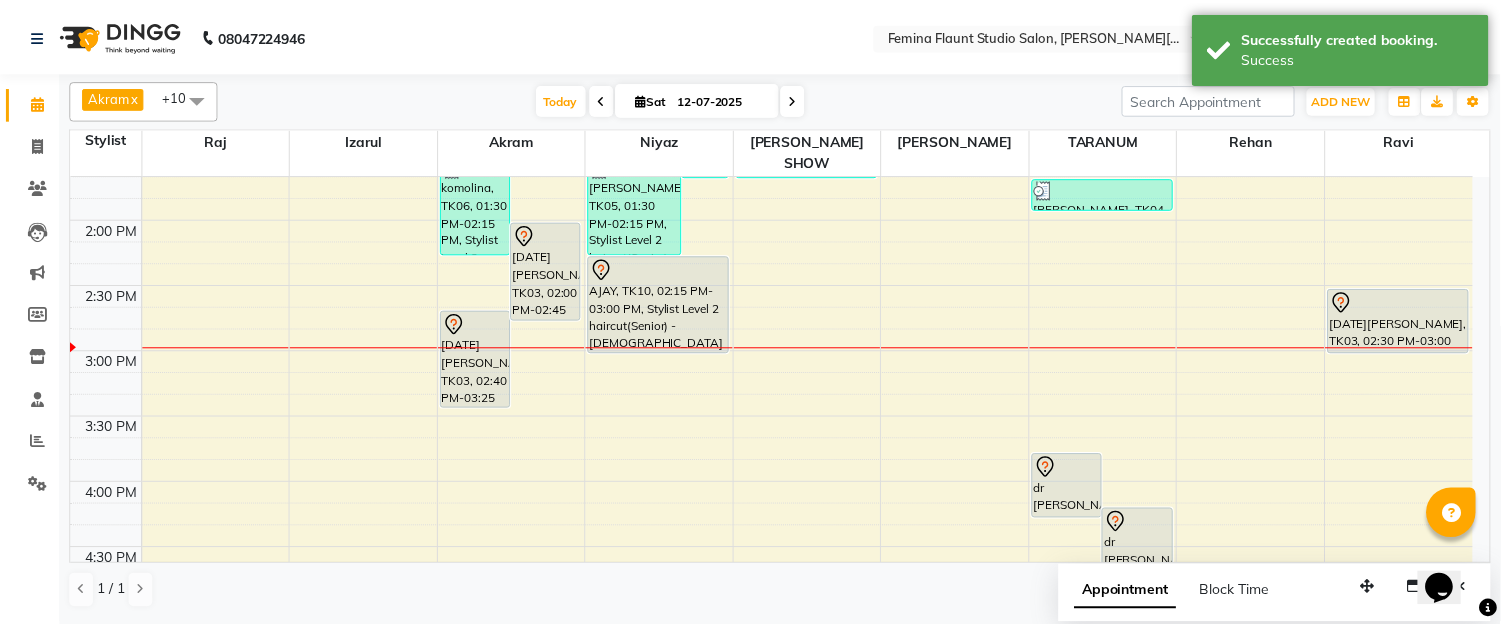 scroll, scrollTop: 555, scrollLeft: 0, axis: vertical 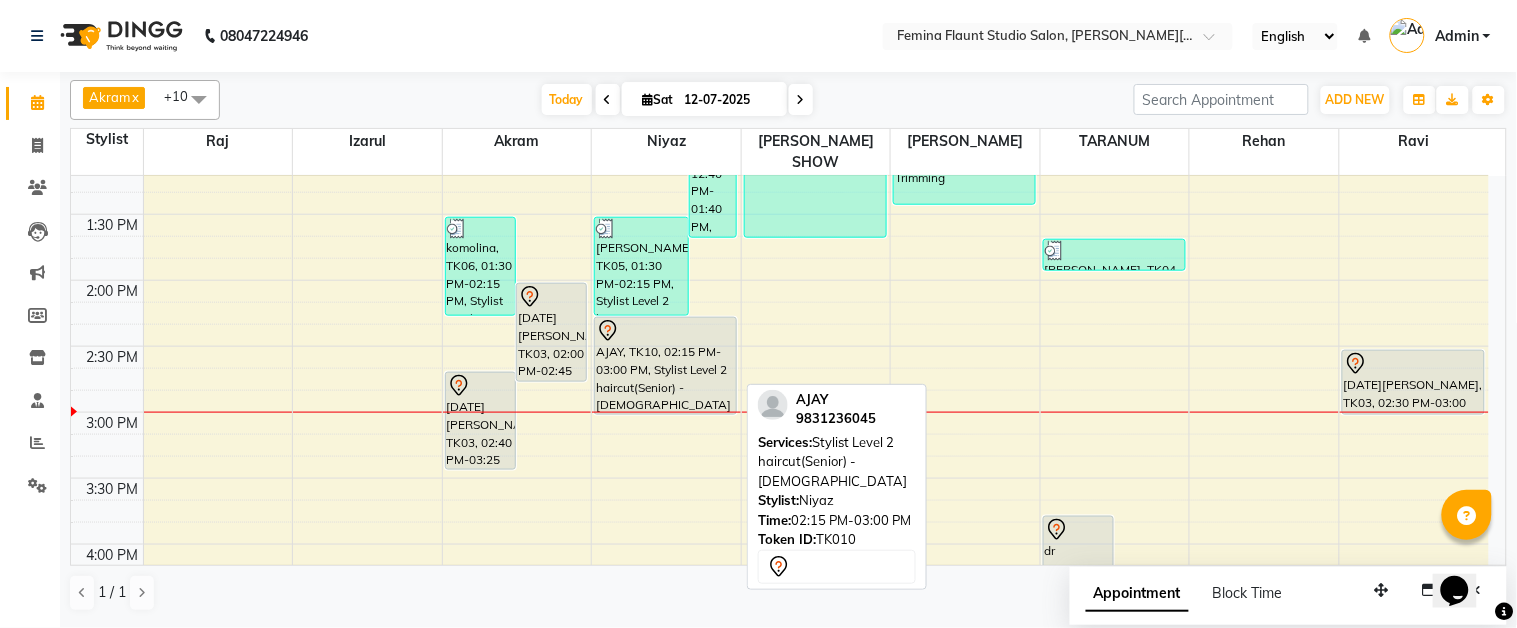 click at bounding box center [665, 331] 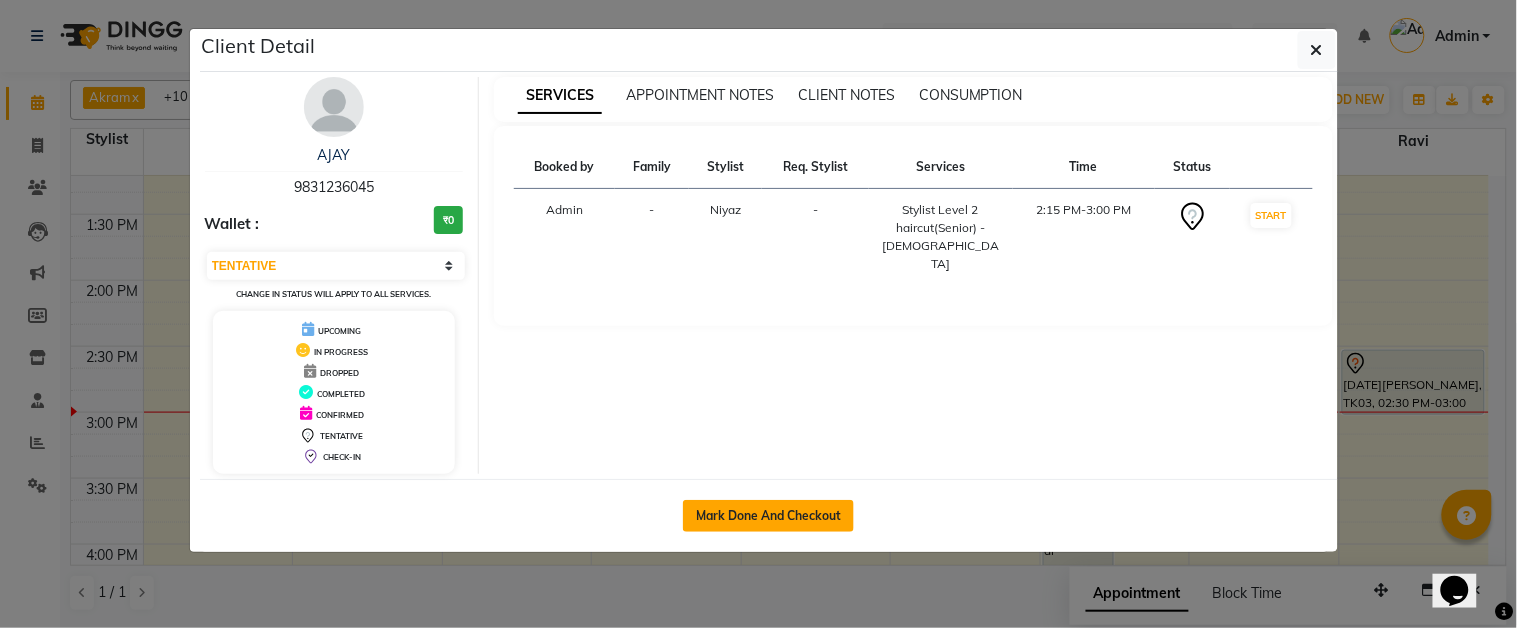 click on "Mark Done And Checkout" 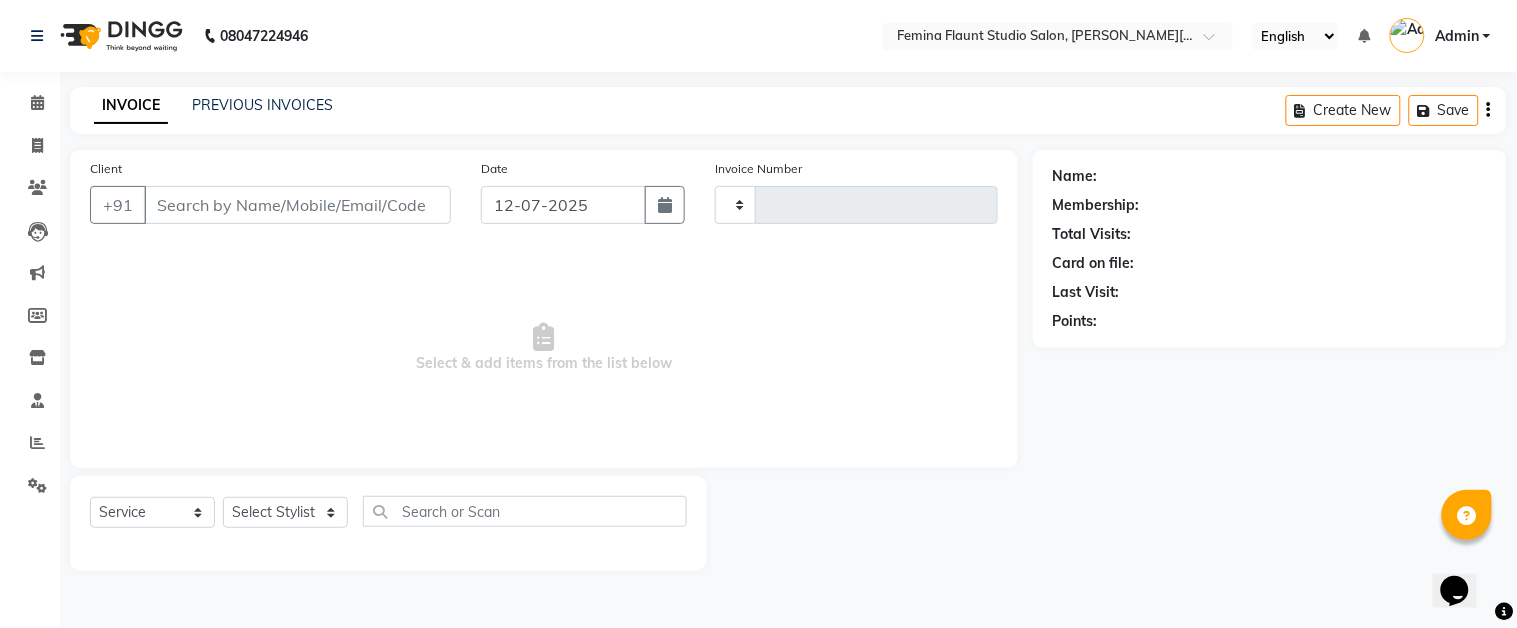 type on "1005" 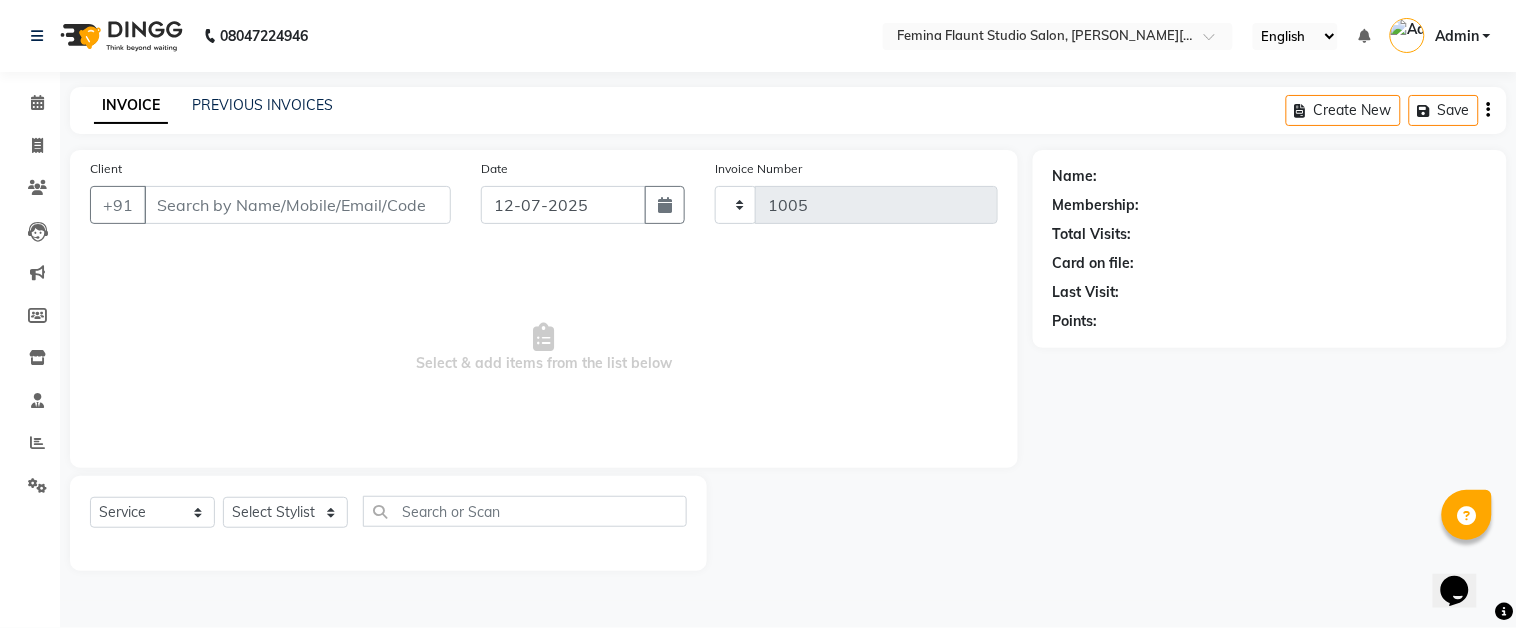 select on "5231" 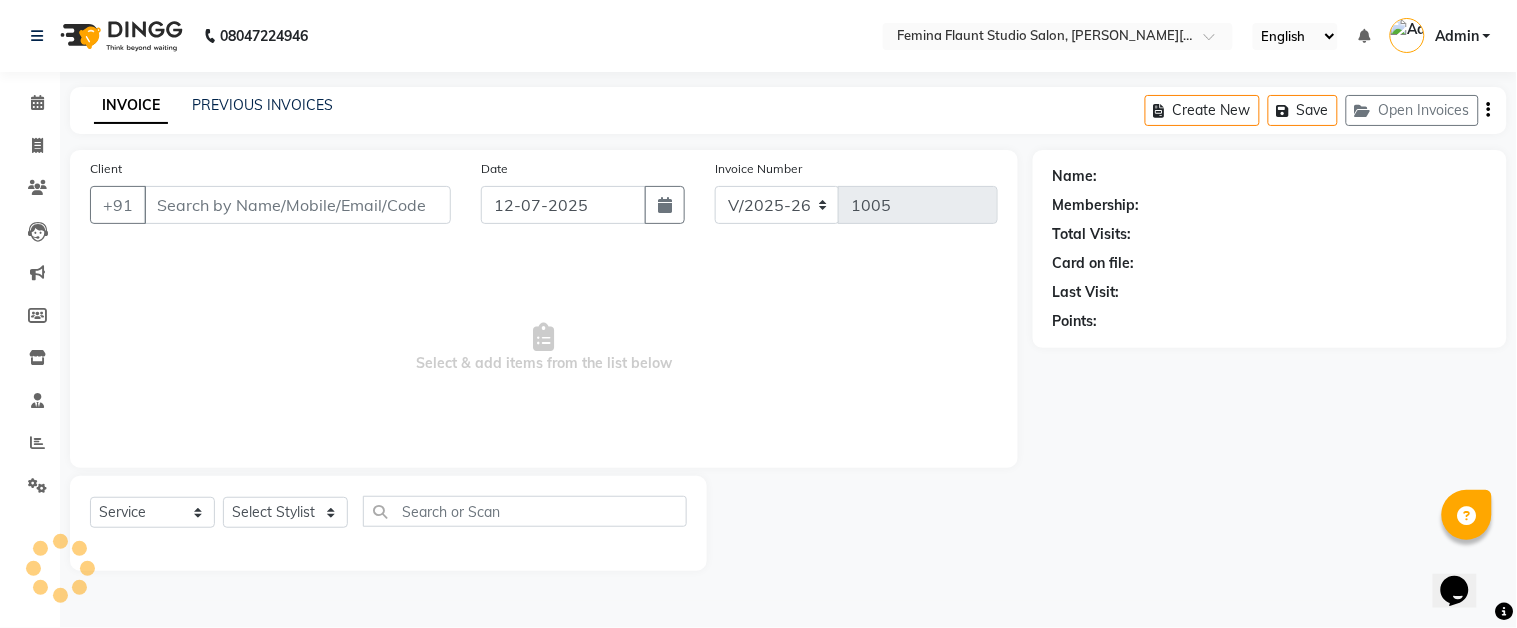 type on "9831236045" 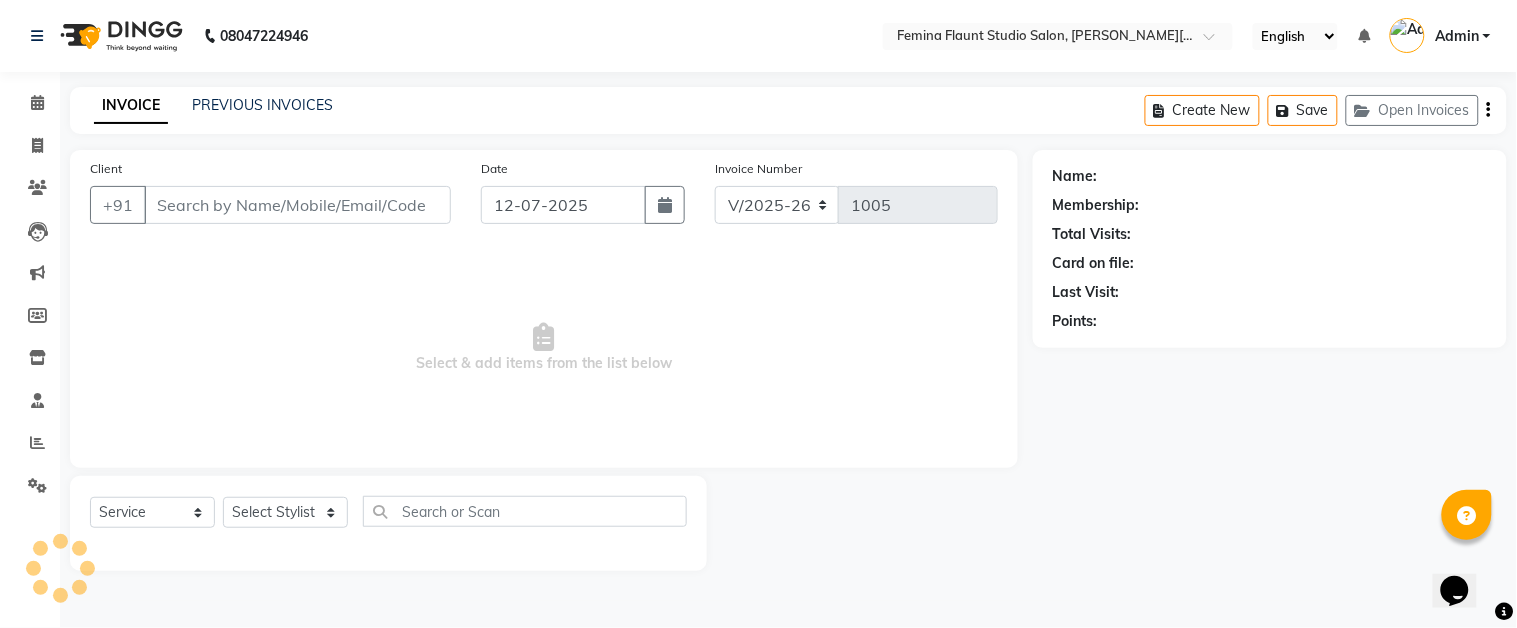 select on "83062" 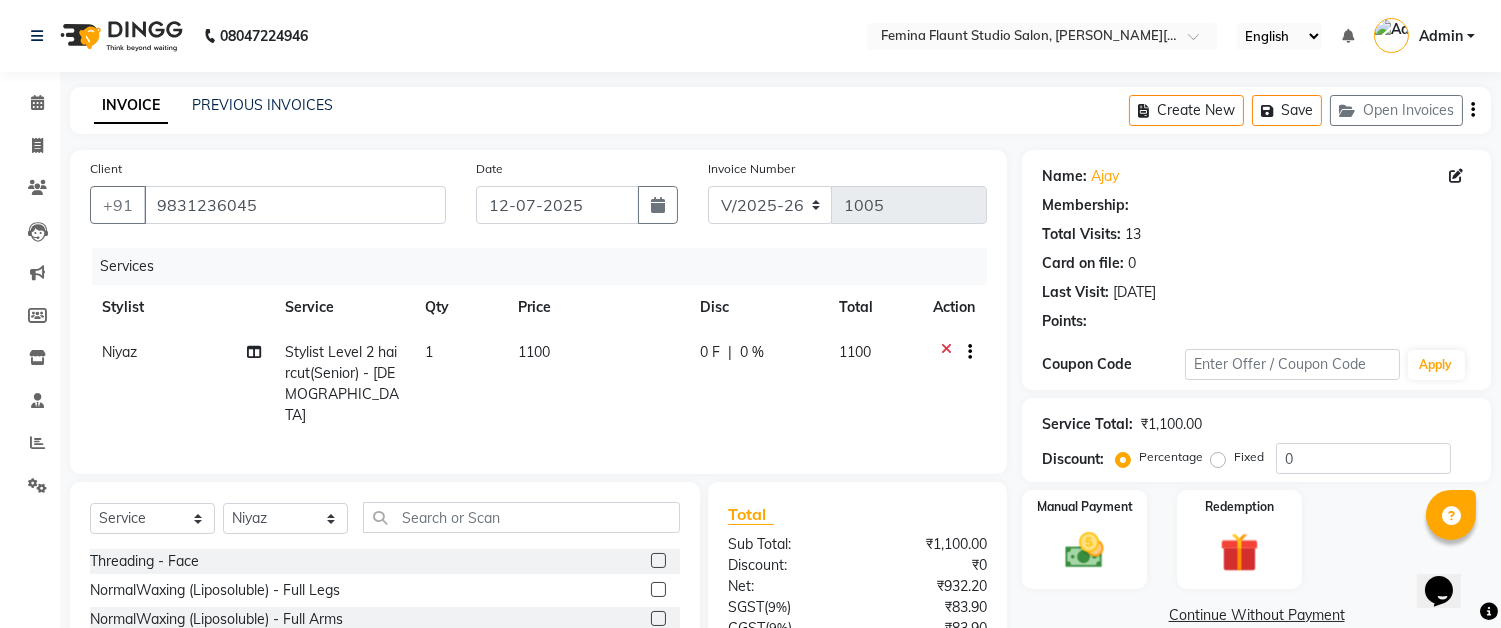 select on "1: Object" 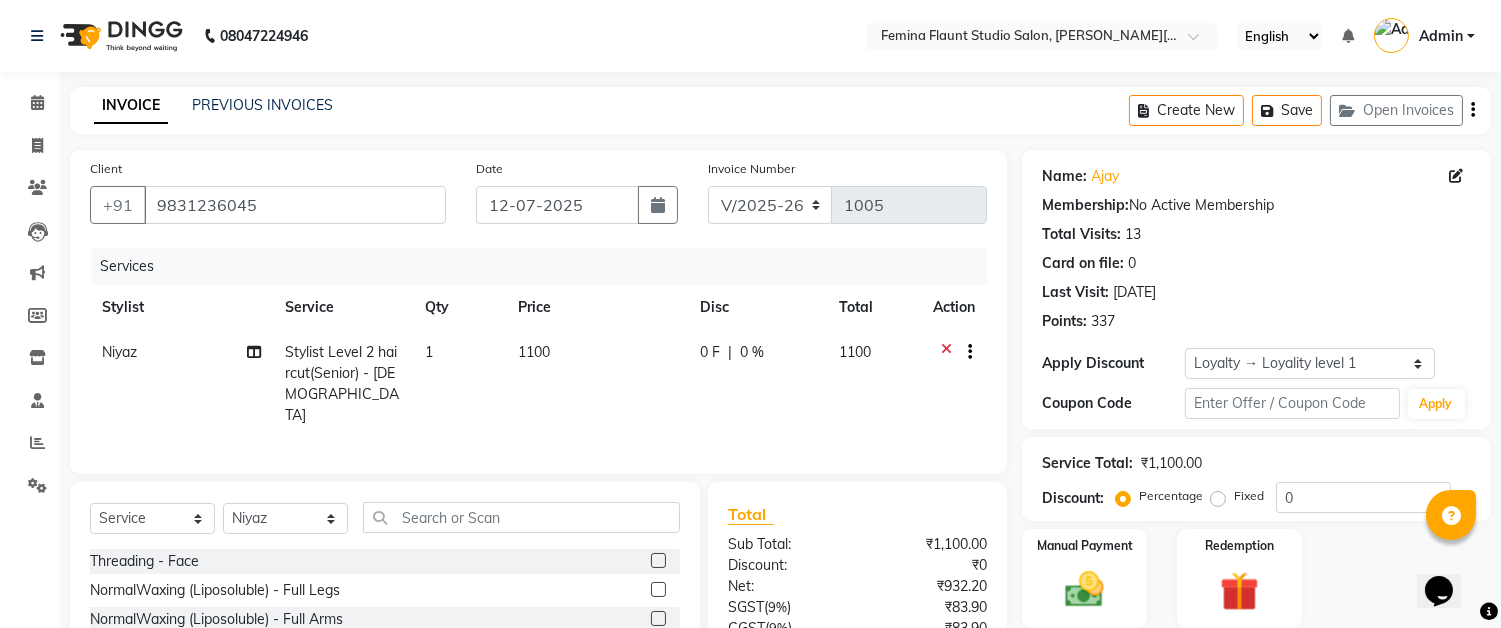 scroll, scrollTop: 174, scrollLeft: 0, axis: vertical 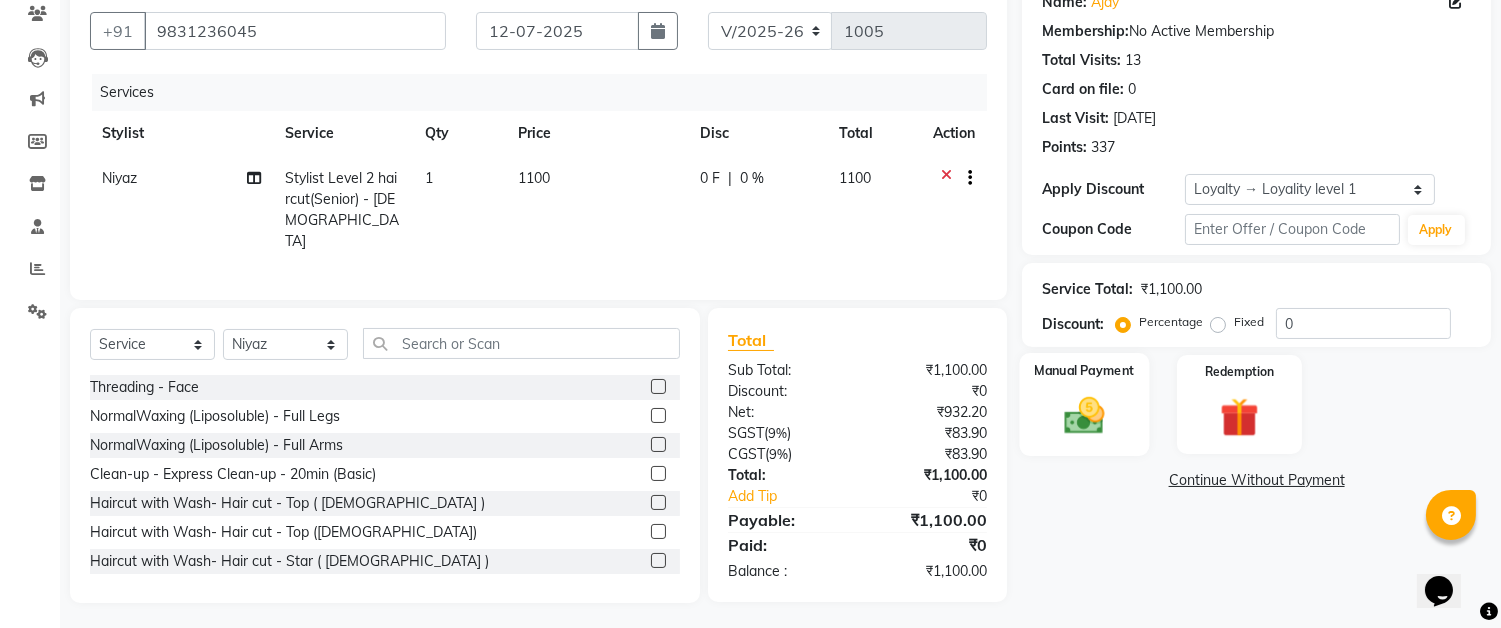 click on "Manual Payment" 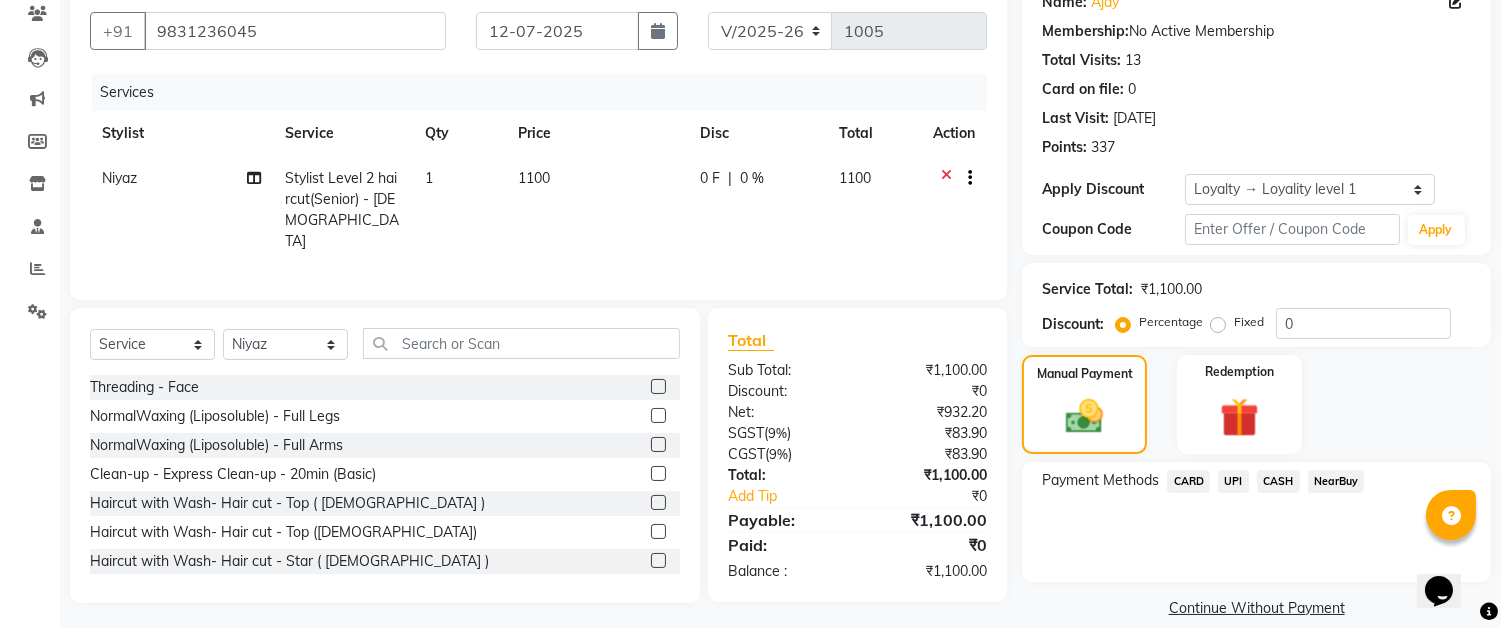 click on "CASH" 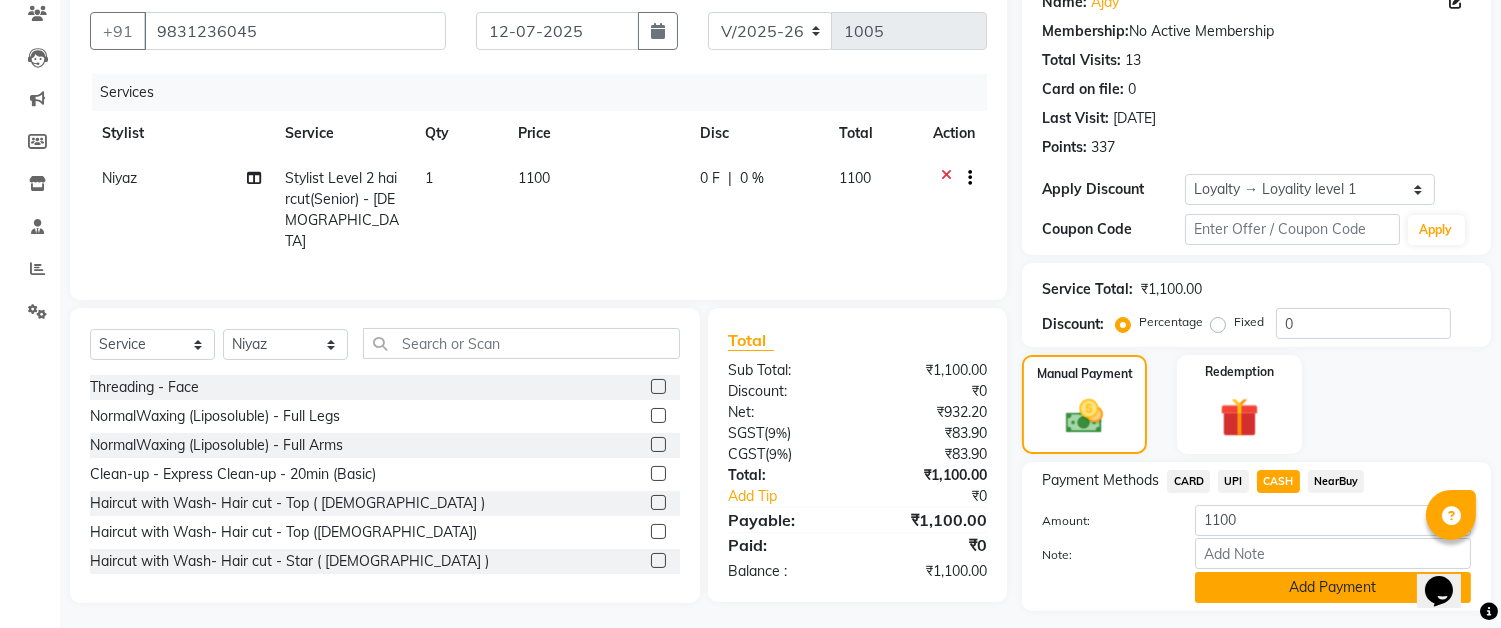 scroll, scrollTop: 226, scrollLeft: 0, axis: vertical 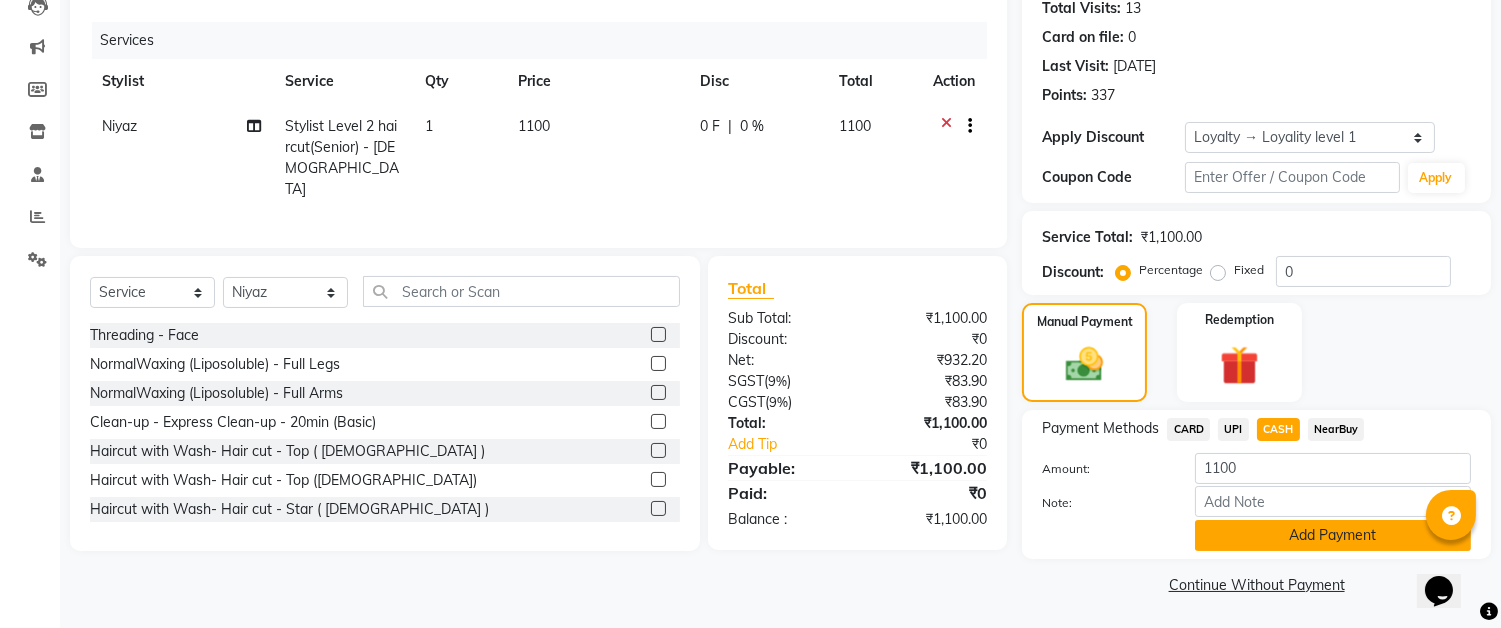 click on "Add Payment" 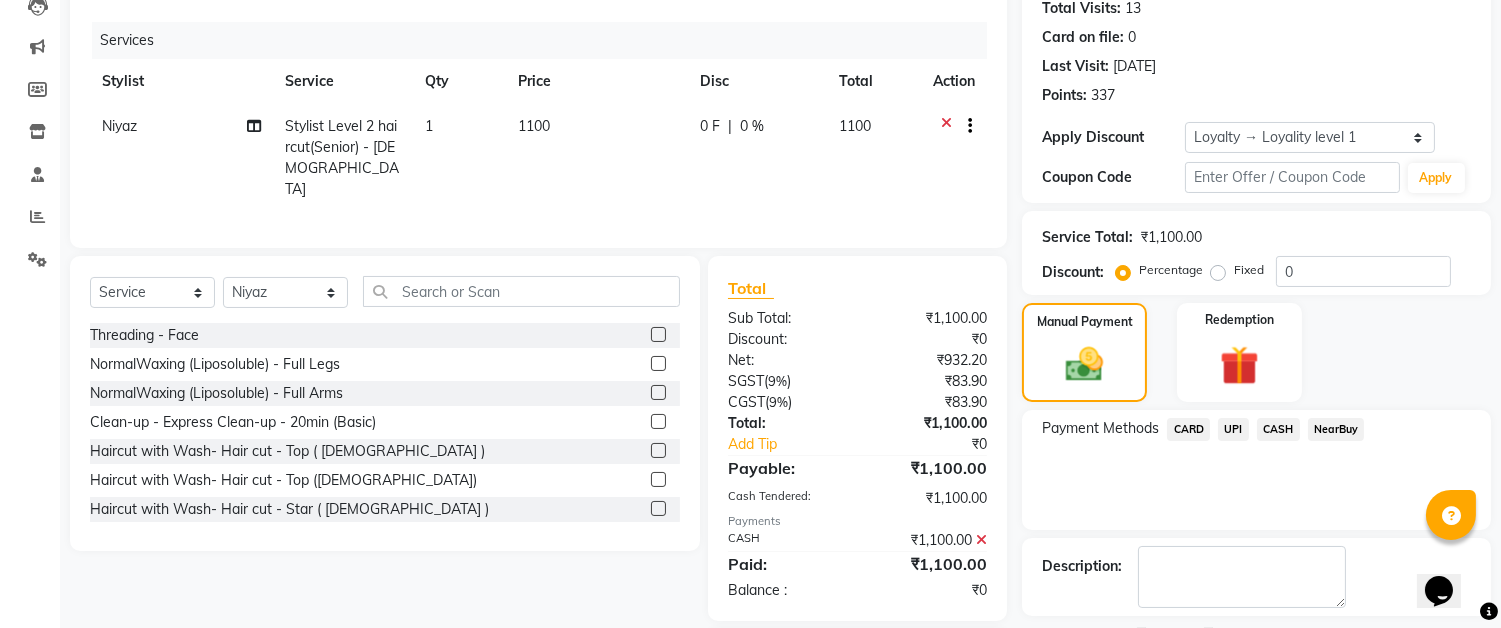 scroll, scrollTop: 343, scrollLeft: 0, axis: vertical 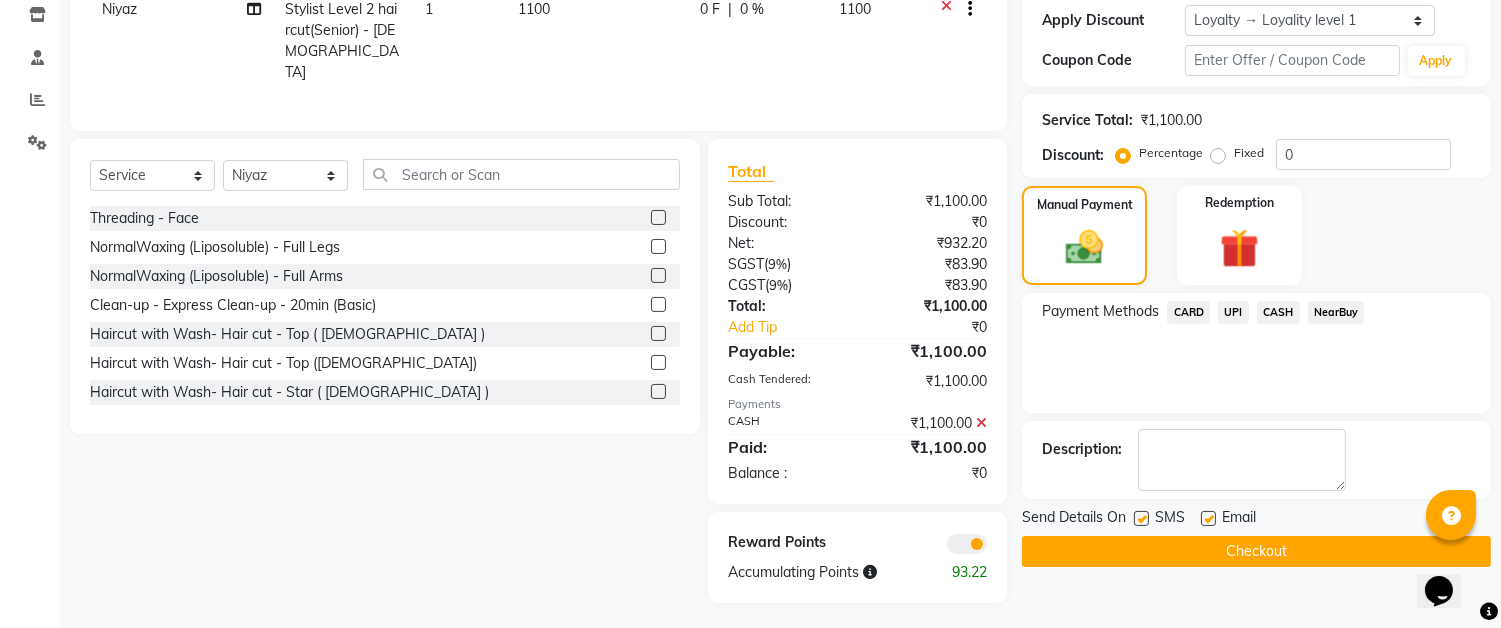 click on "Checkout" 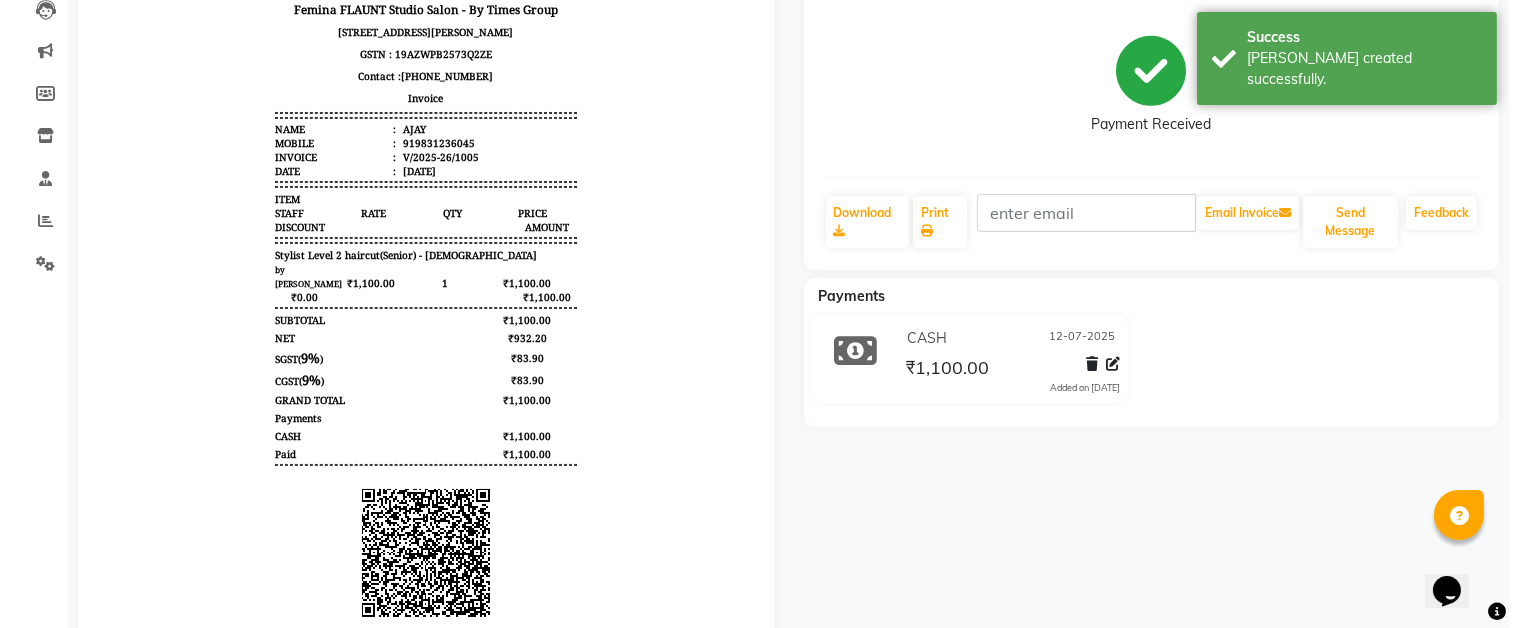 scroll, scrollTop: 0, scrollLeft: 0, axis: both 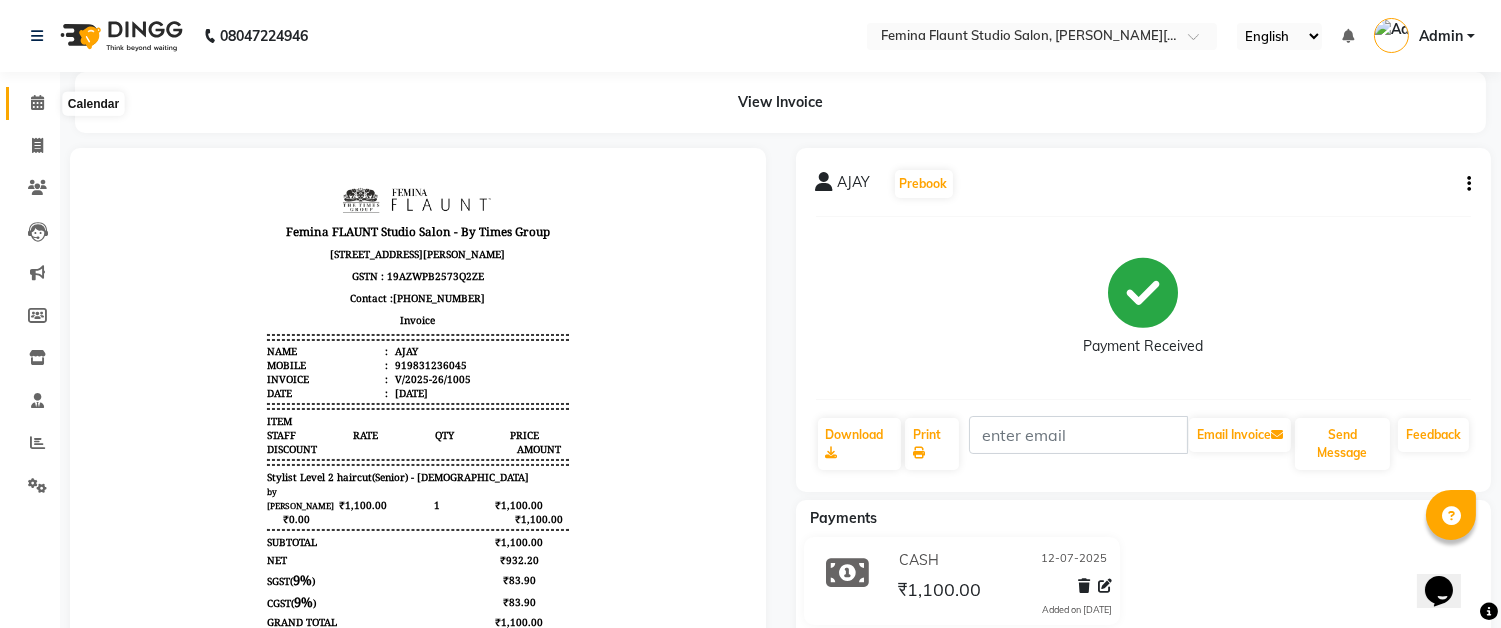 click 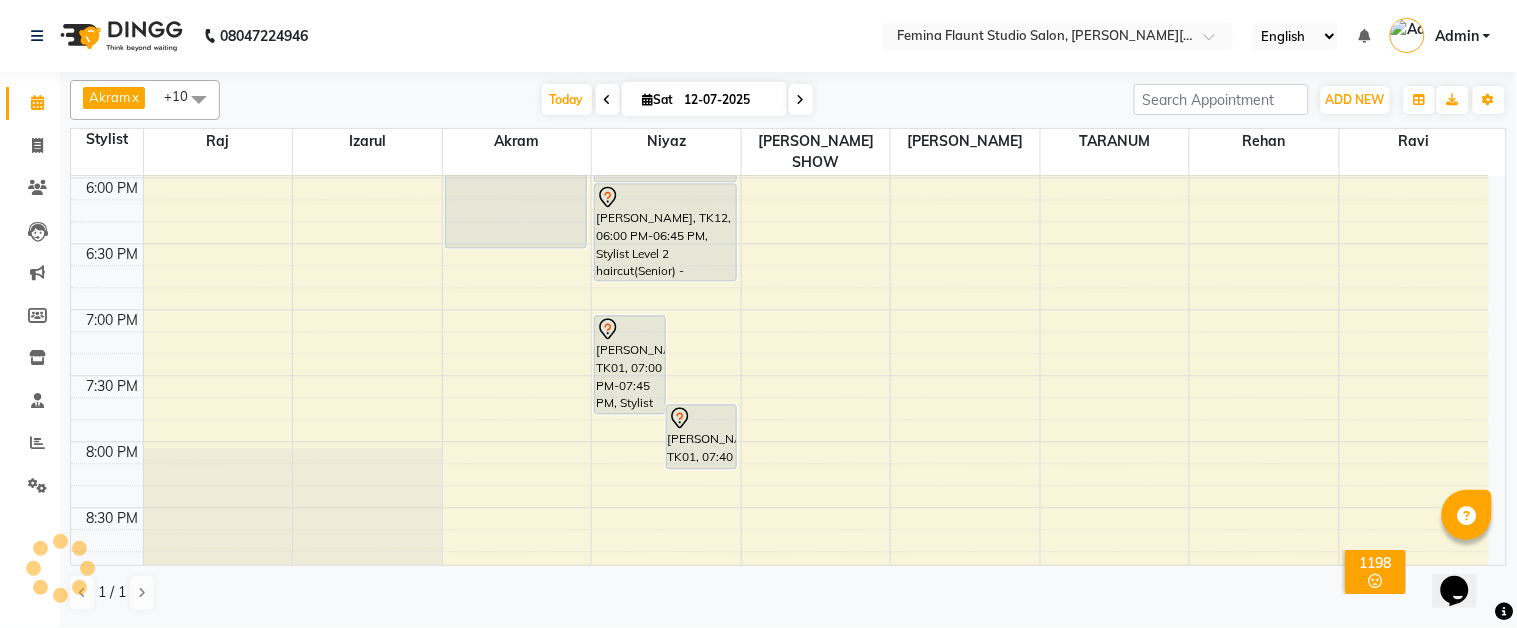 scroll, scrollTop: 1222, scrollLeft: 0, axis: vertical 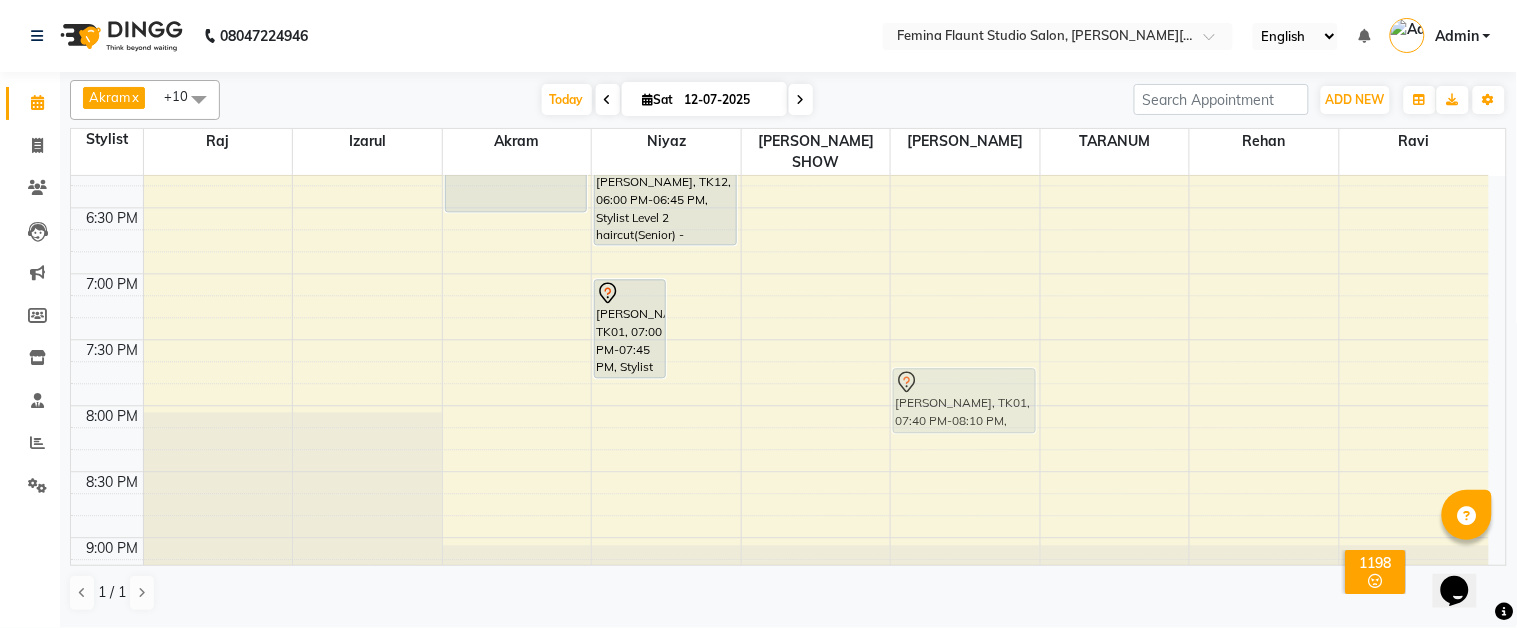 drag, startPoint x: 720, startPoint y: 387, endPoint x: 926, endPoint y: 377, distance: 206.24257 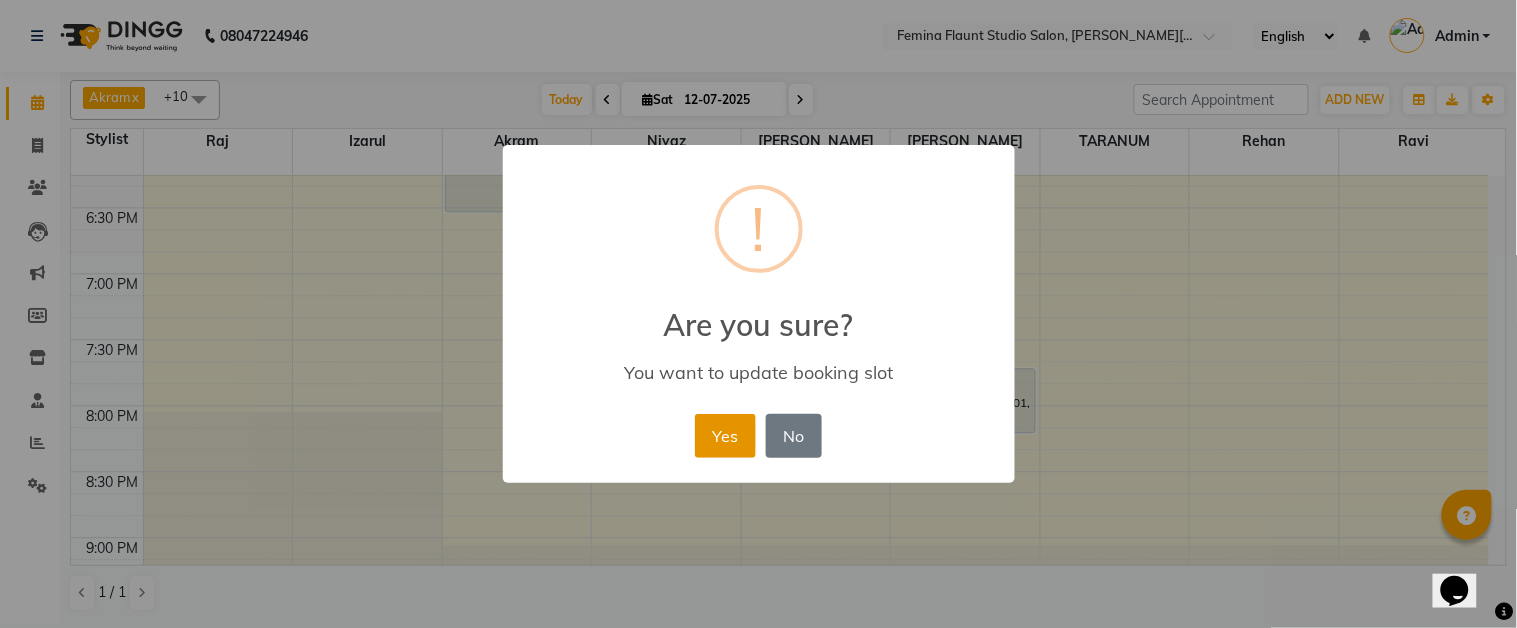 click on "Yes" at bounding box center [725, 436] 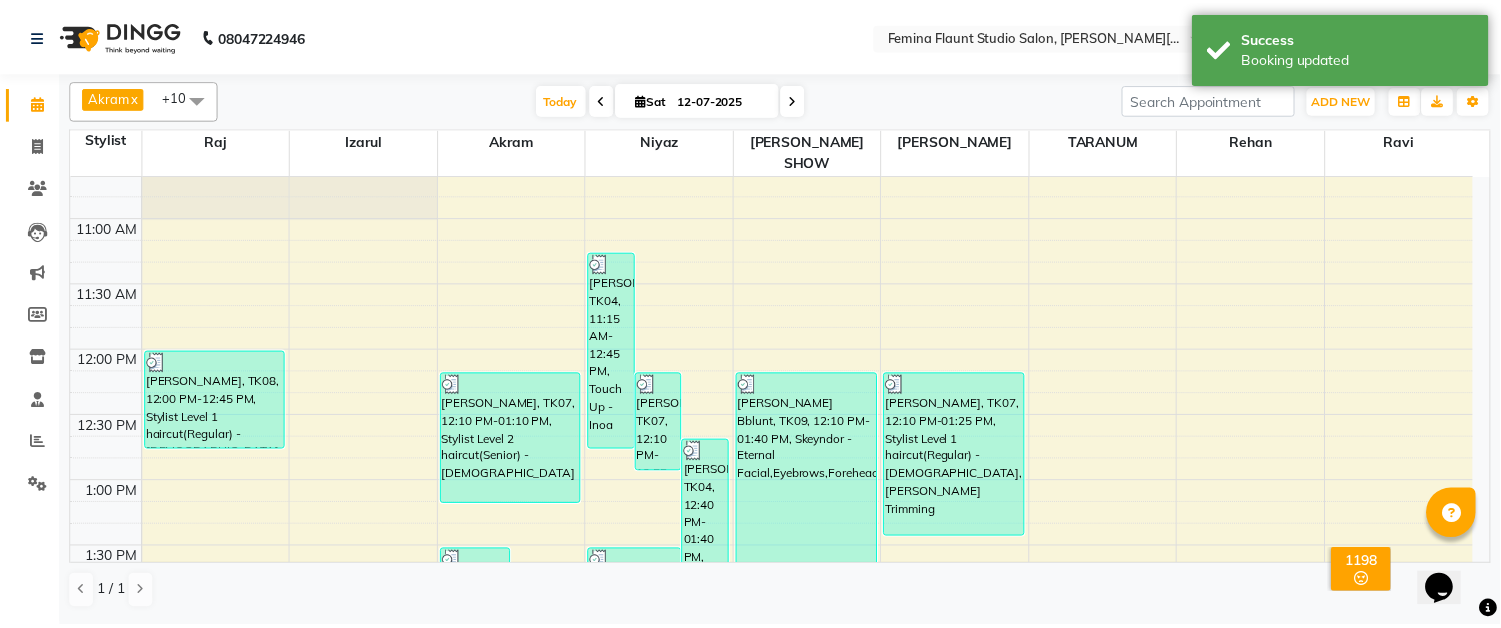 scroll, scrollTop: 0, scrollLeft: 0, axis: both 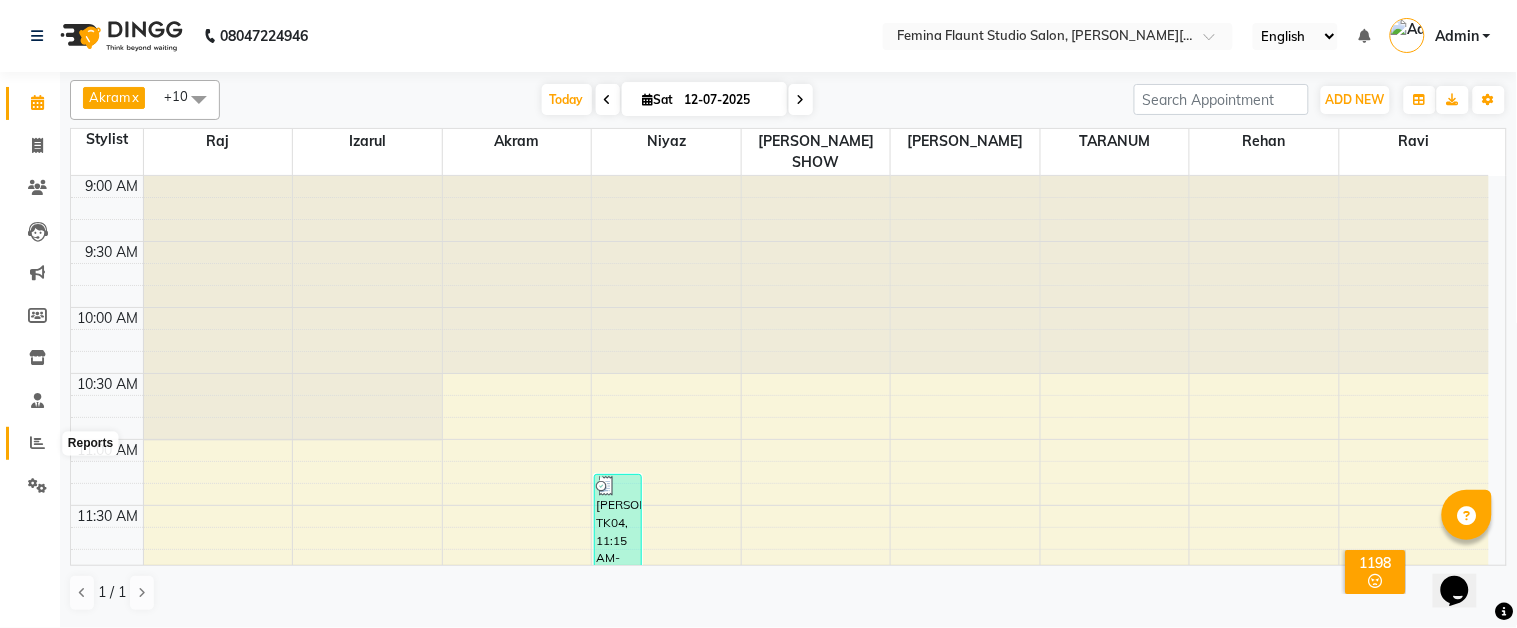 click 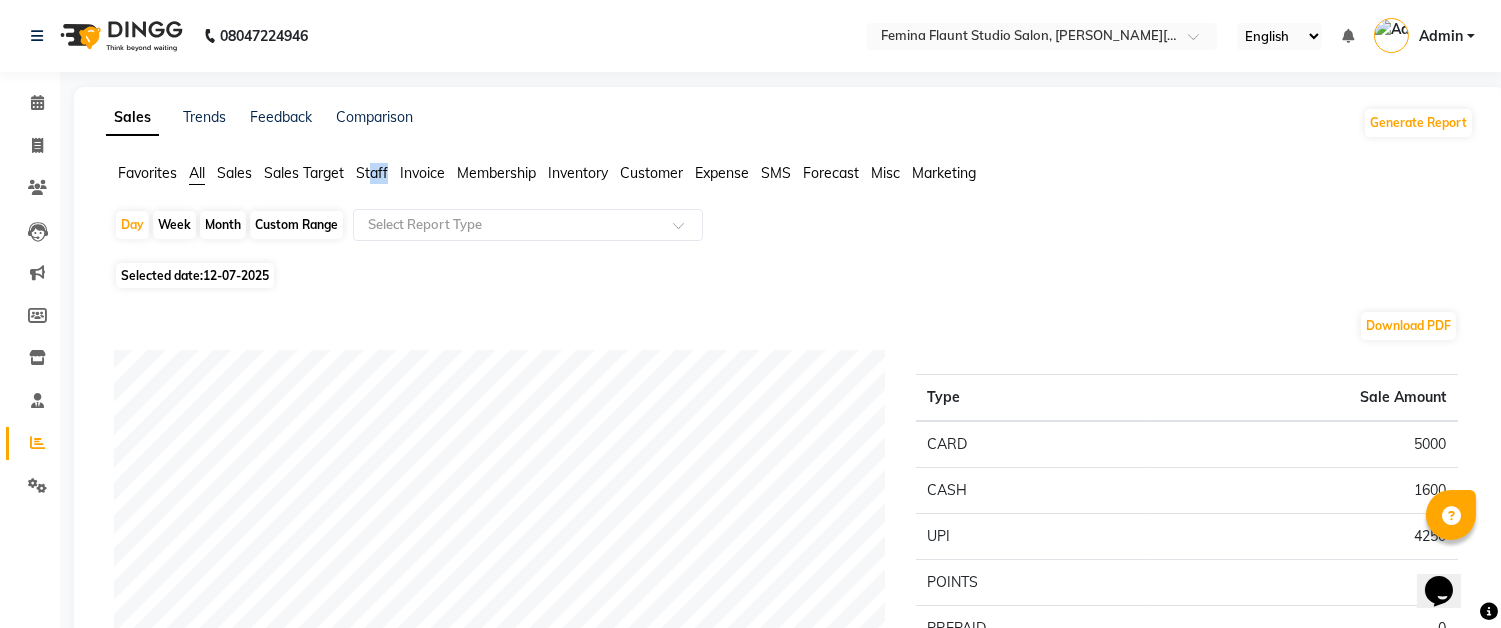 drag, startPoint x: 368, startPoint y: 171, endPoint x: 371, endPoint y: 192, distance: 21.213203 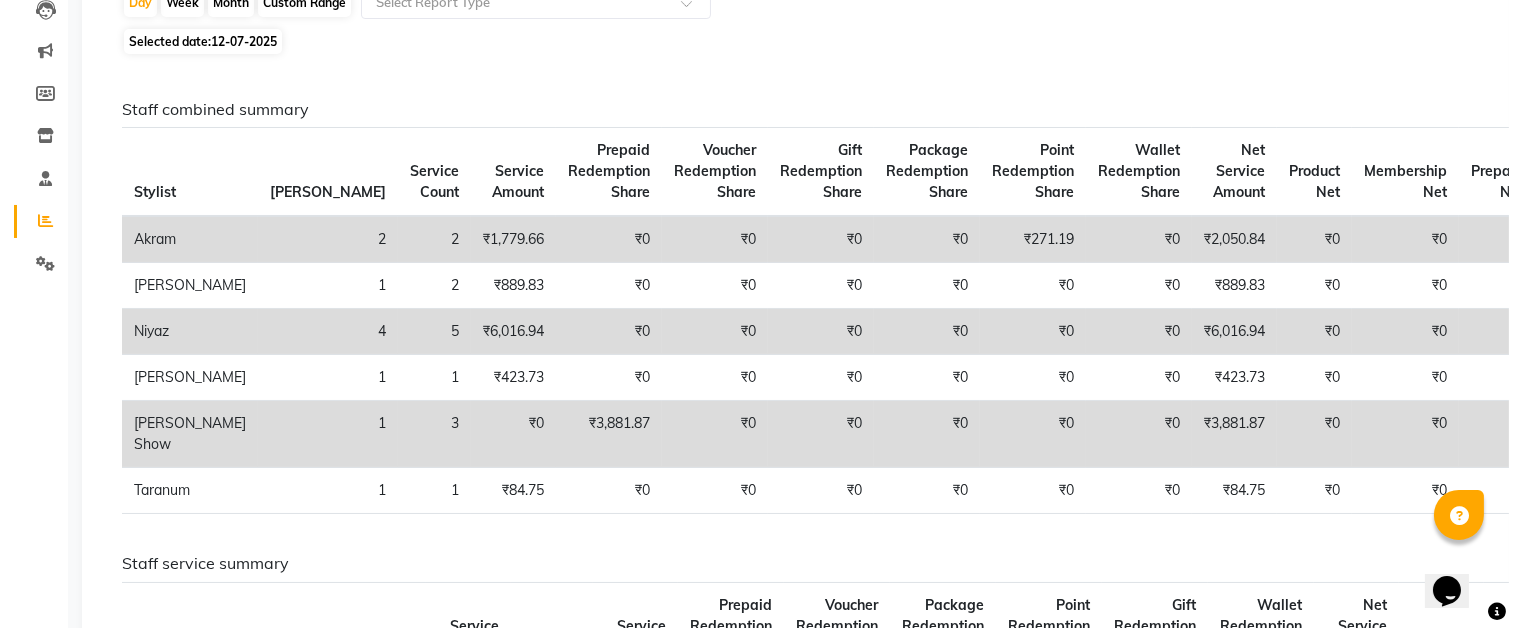 scroll, scrollTop: 0, scrollLeft: 0, axis: both 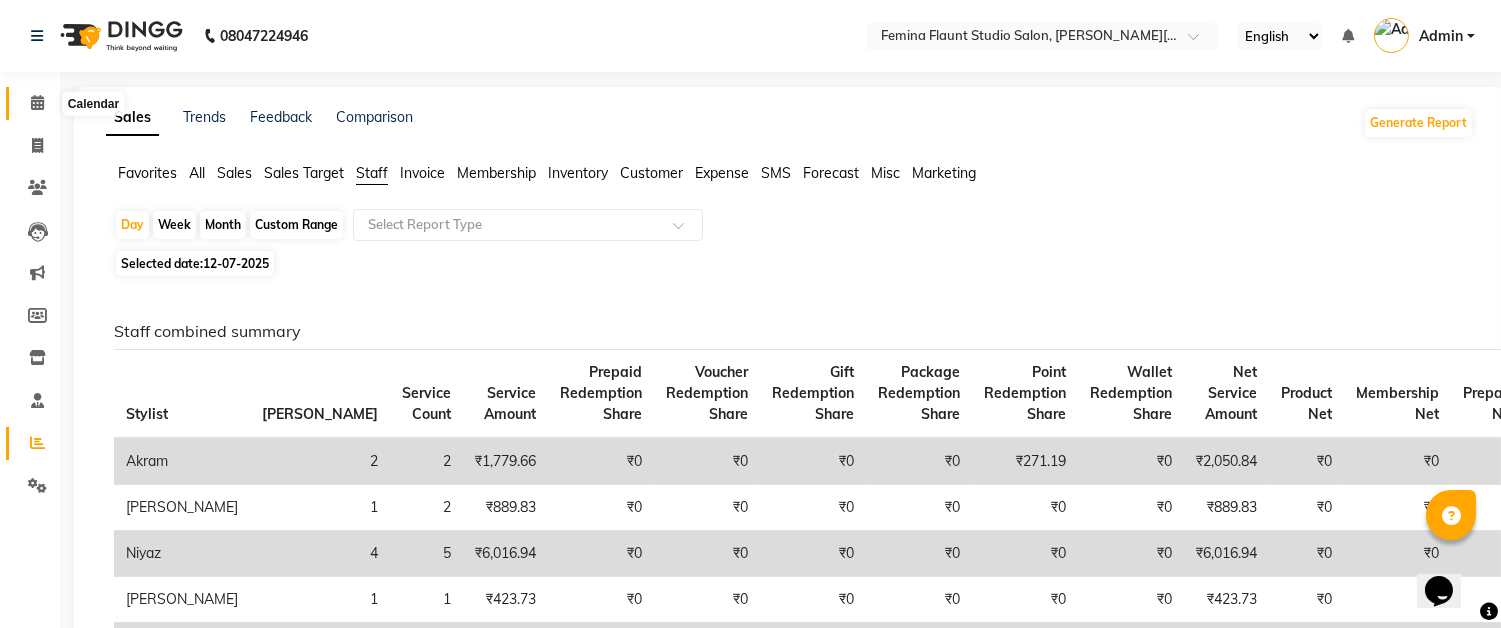 click 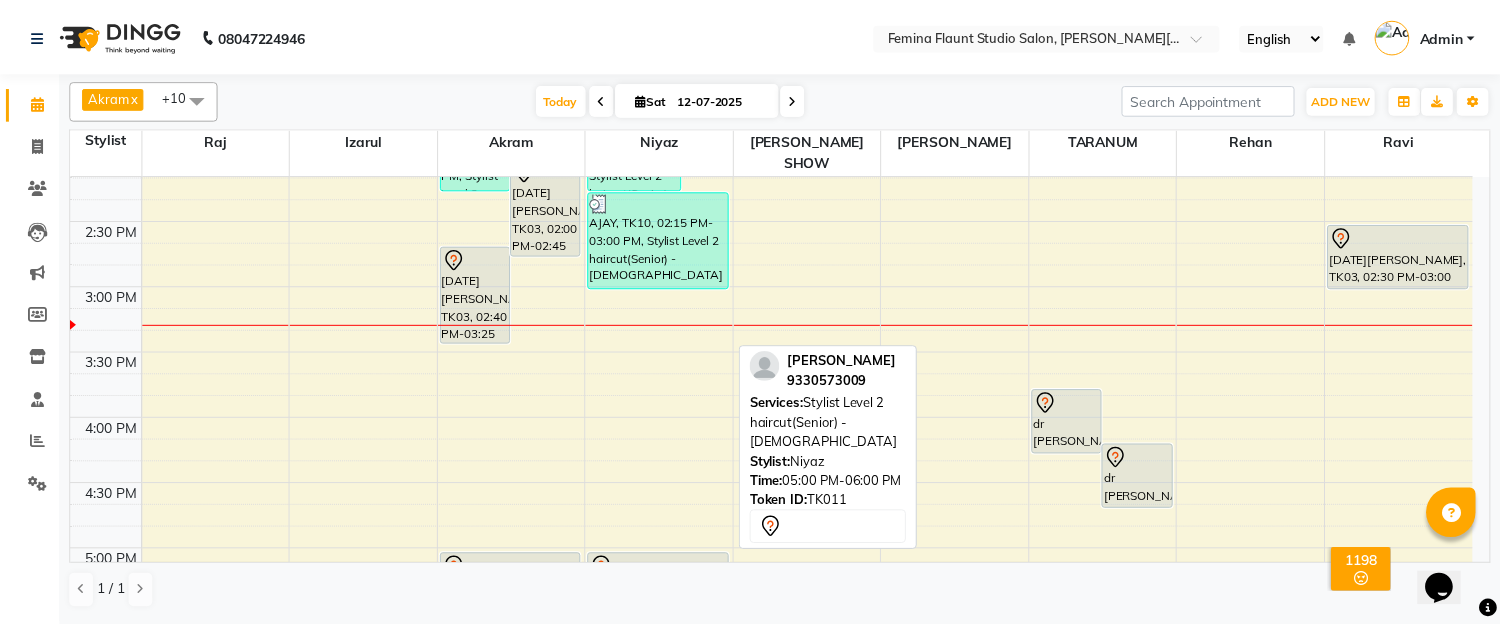 scroll, scrollTop: 666, scrollLeft: 0, axis: vertical 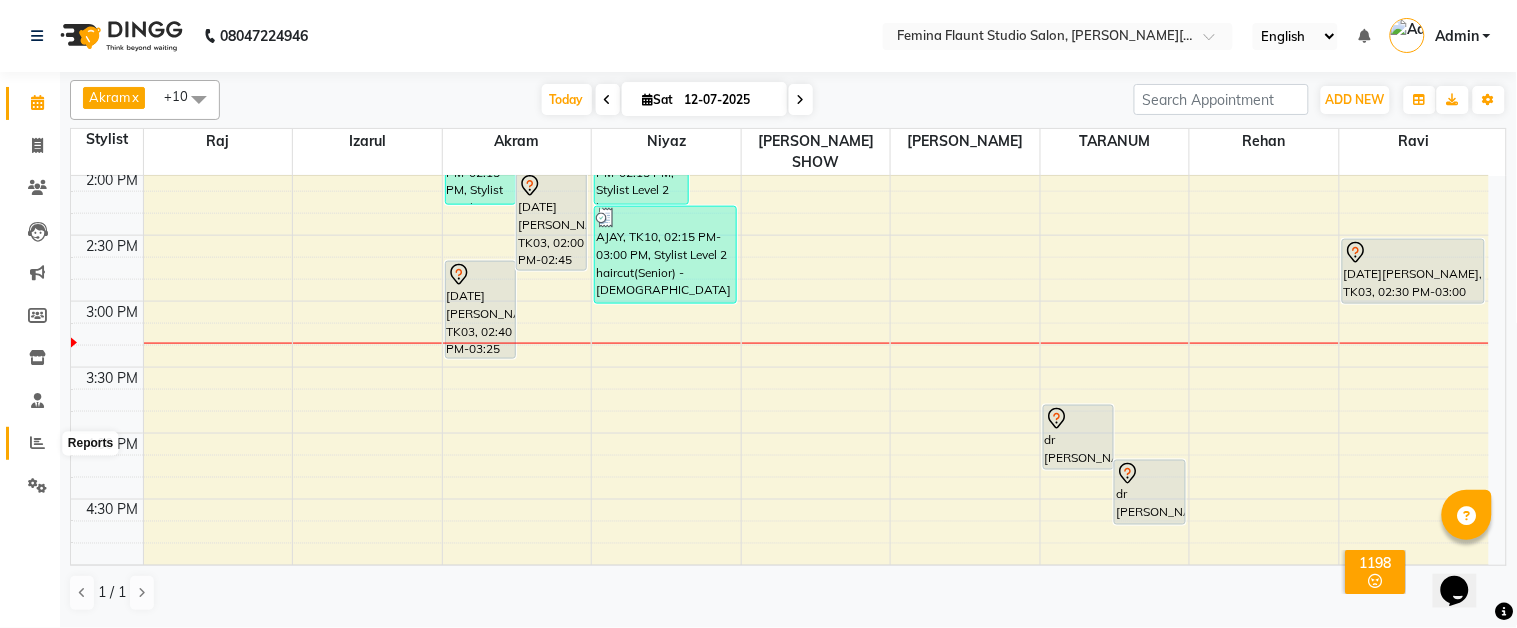 click 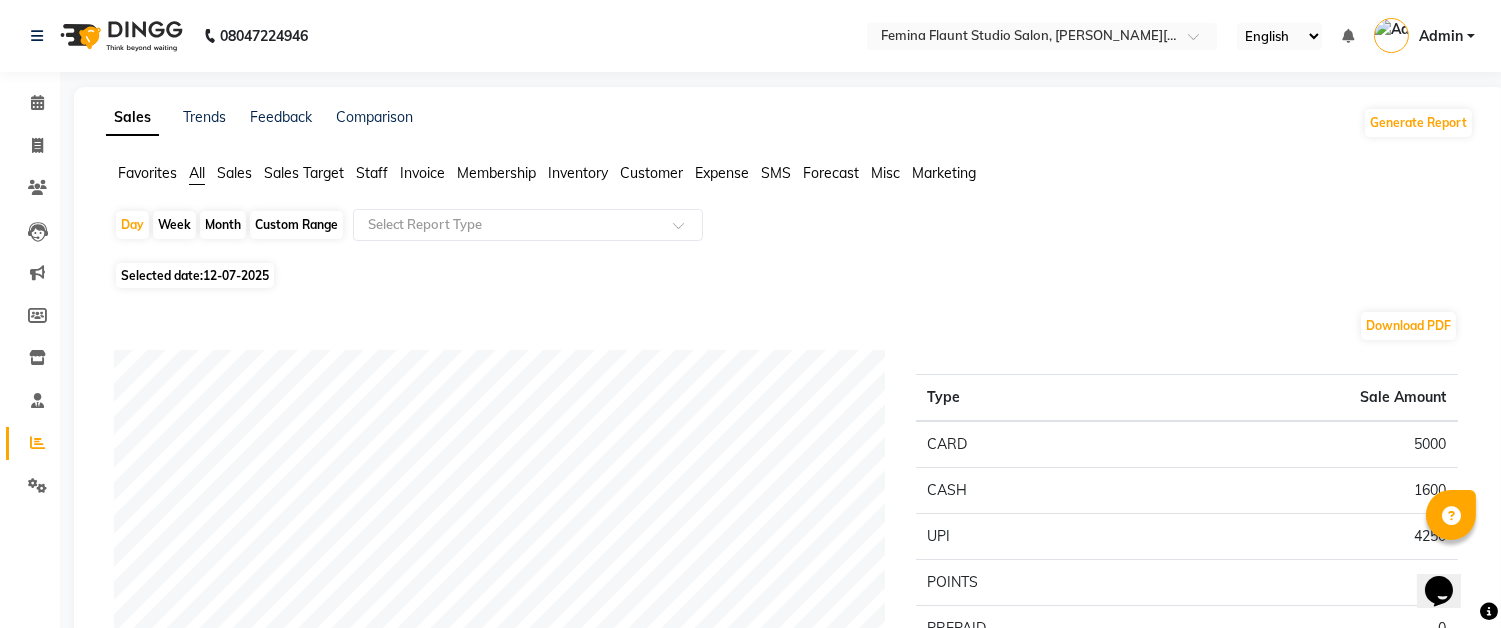 click on "Staff" 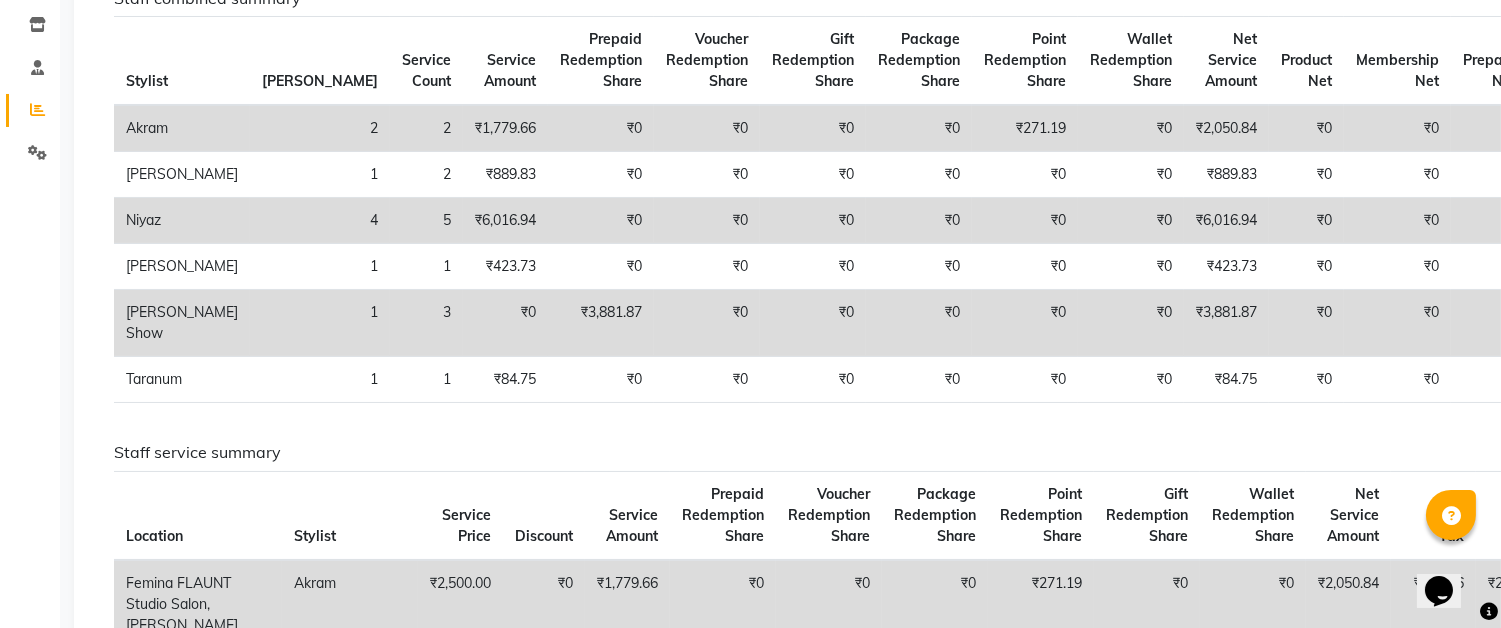 scroll, scrollTop: 0, scrollLeft: 0, axis: both 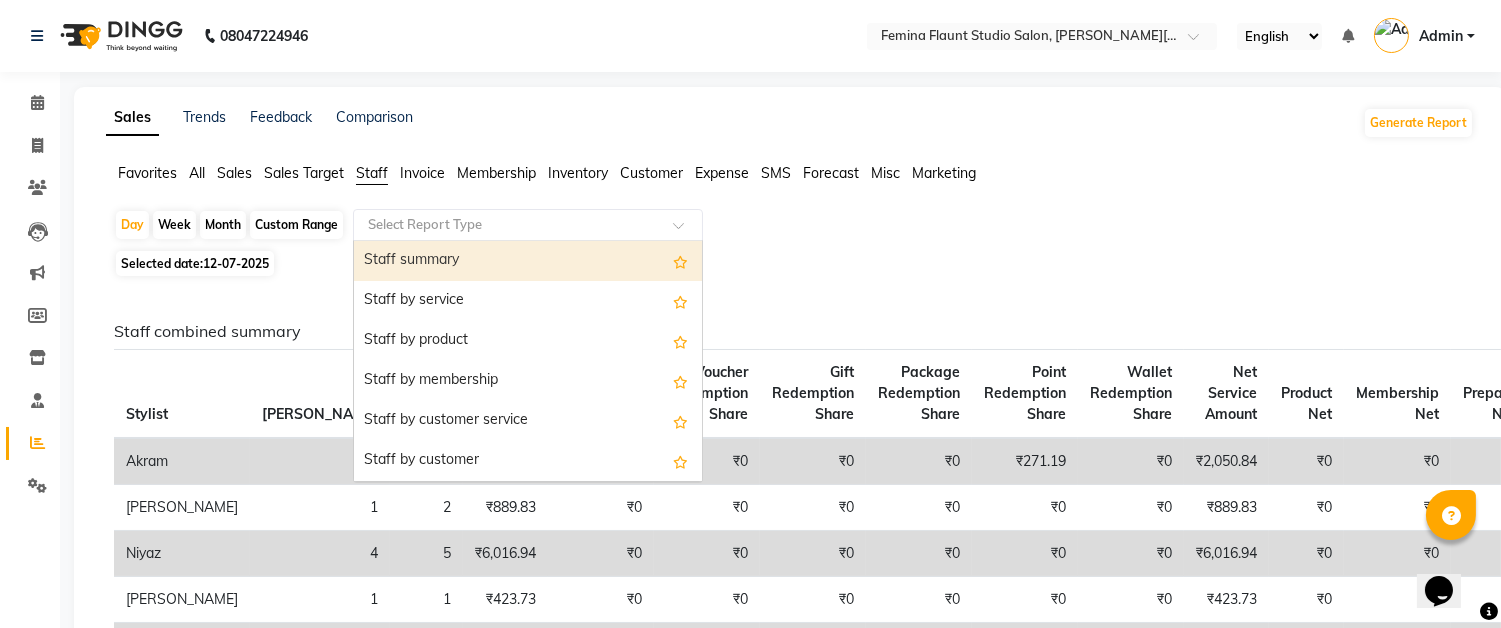 click 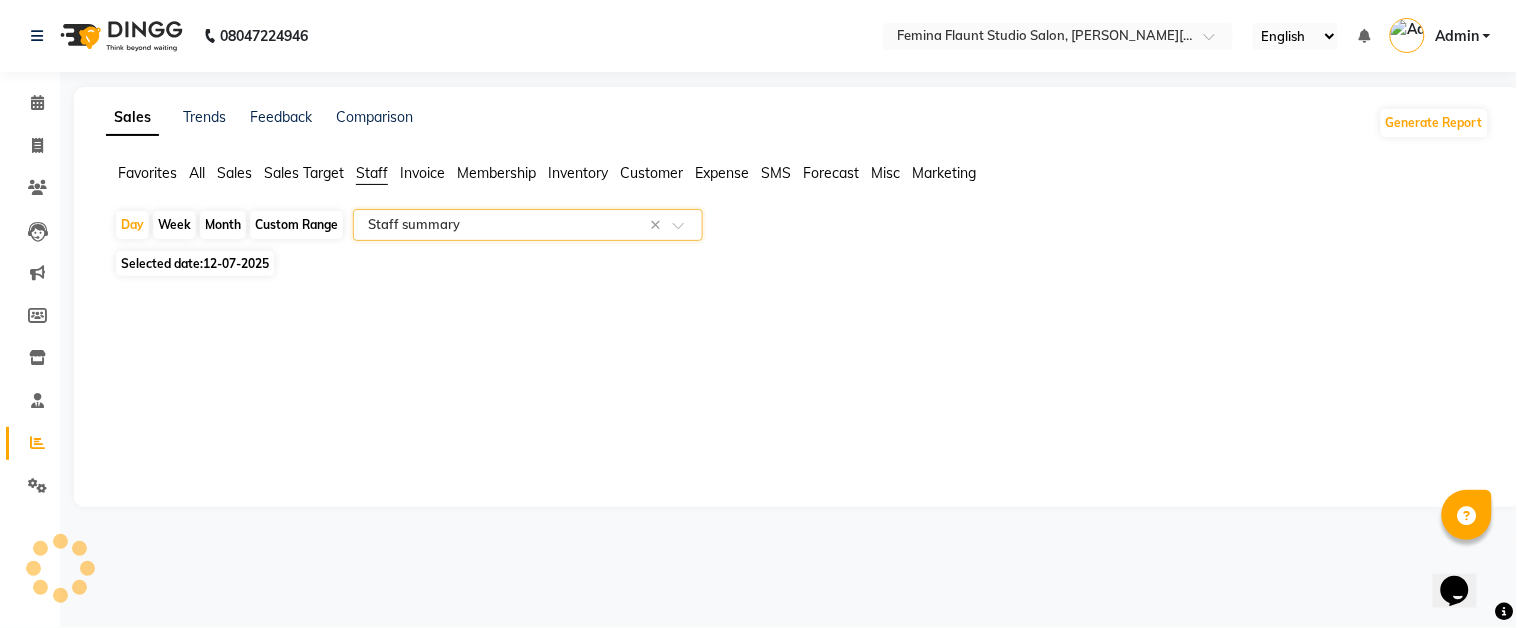 select on "full_report" 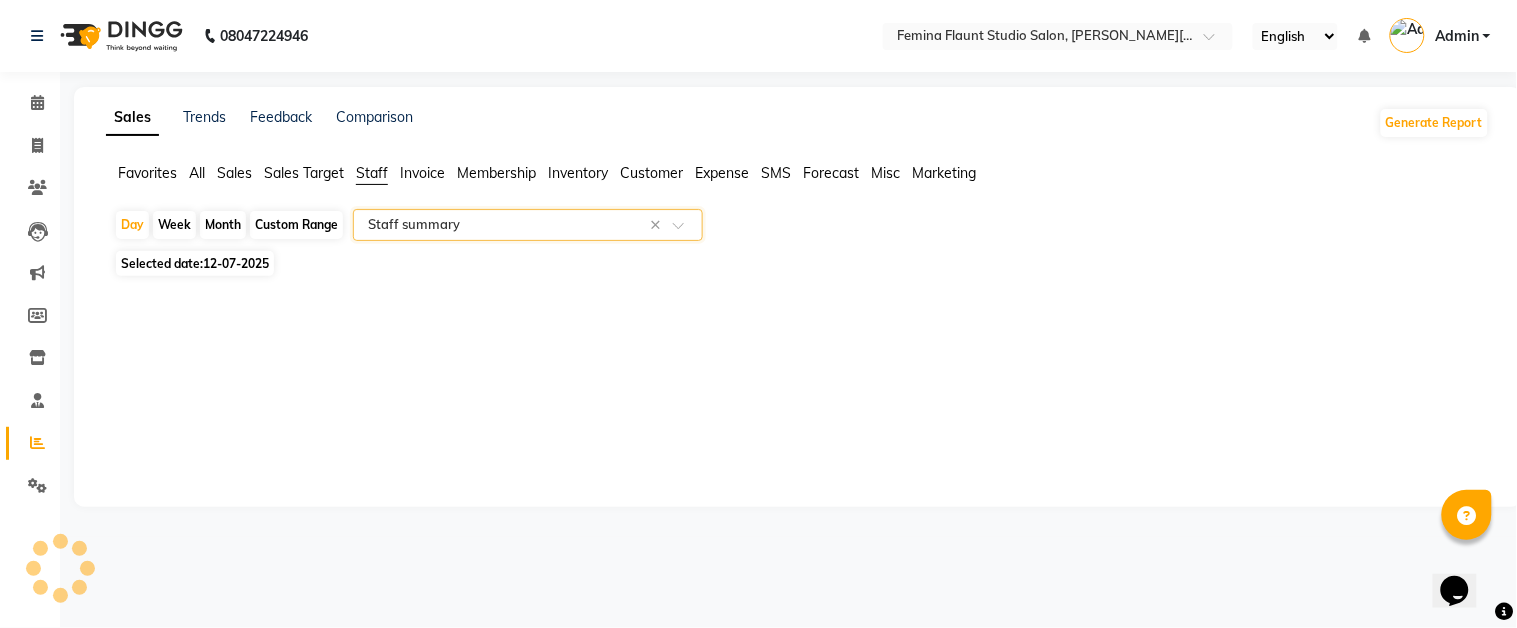 select on "csv" 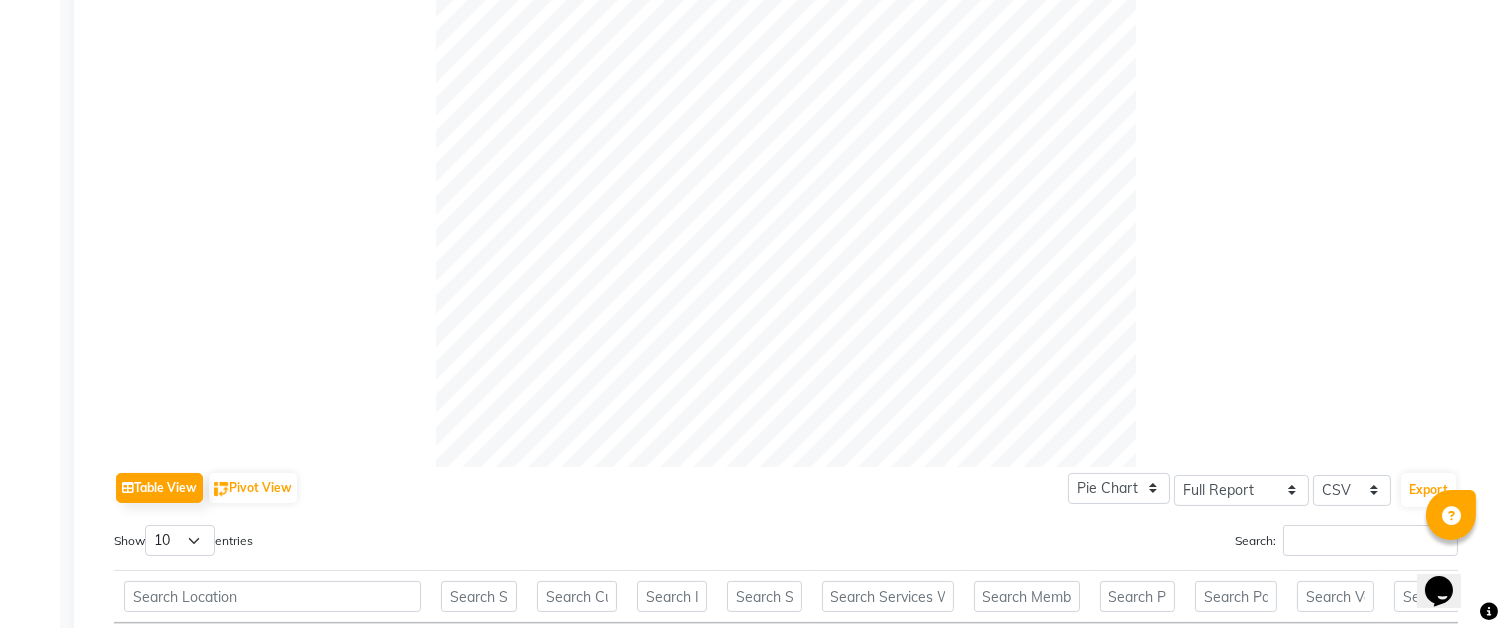 scroll, scrollTop: 111, scrollLeft: 0, axis: vertical 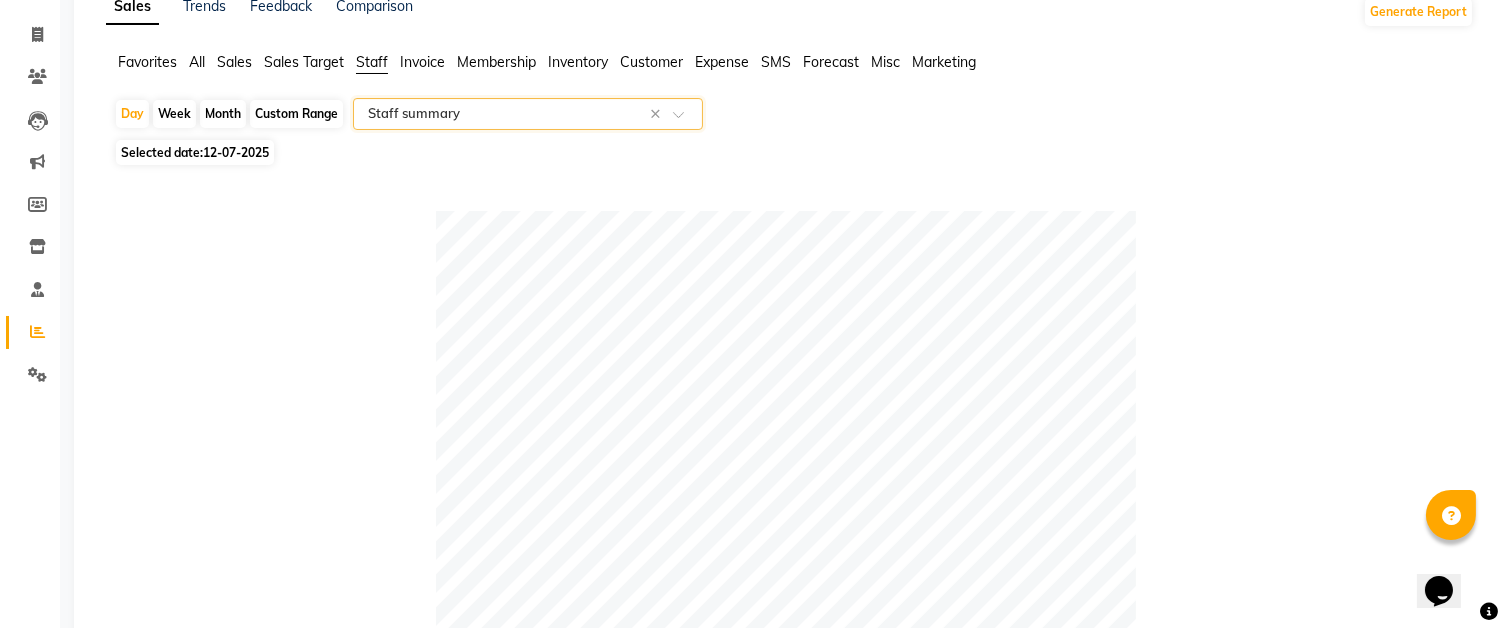click on "Custom Range" 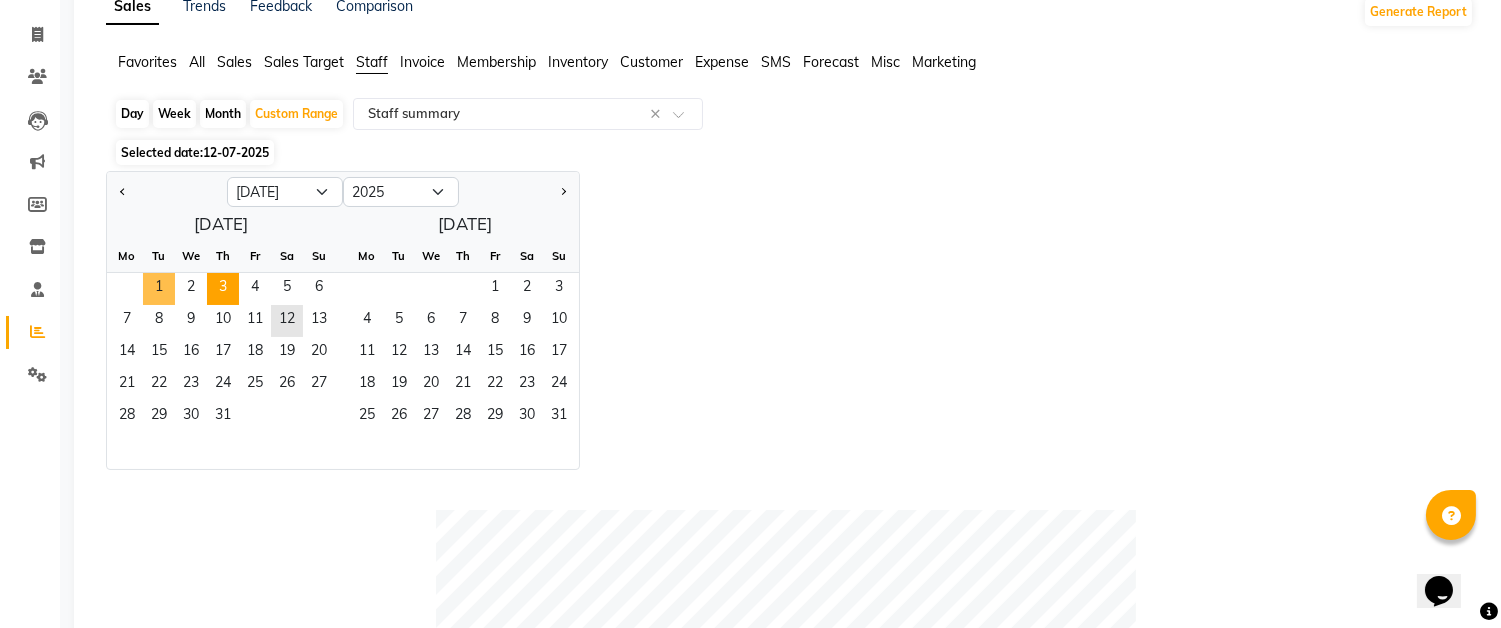 drag, startPoint x: 153, startPoint y: 282, endPoint x: 231, endPoint y: 304, distance: 81.0432 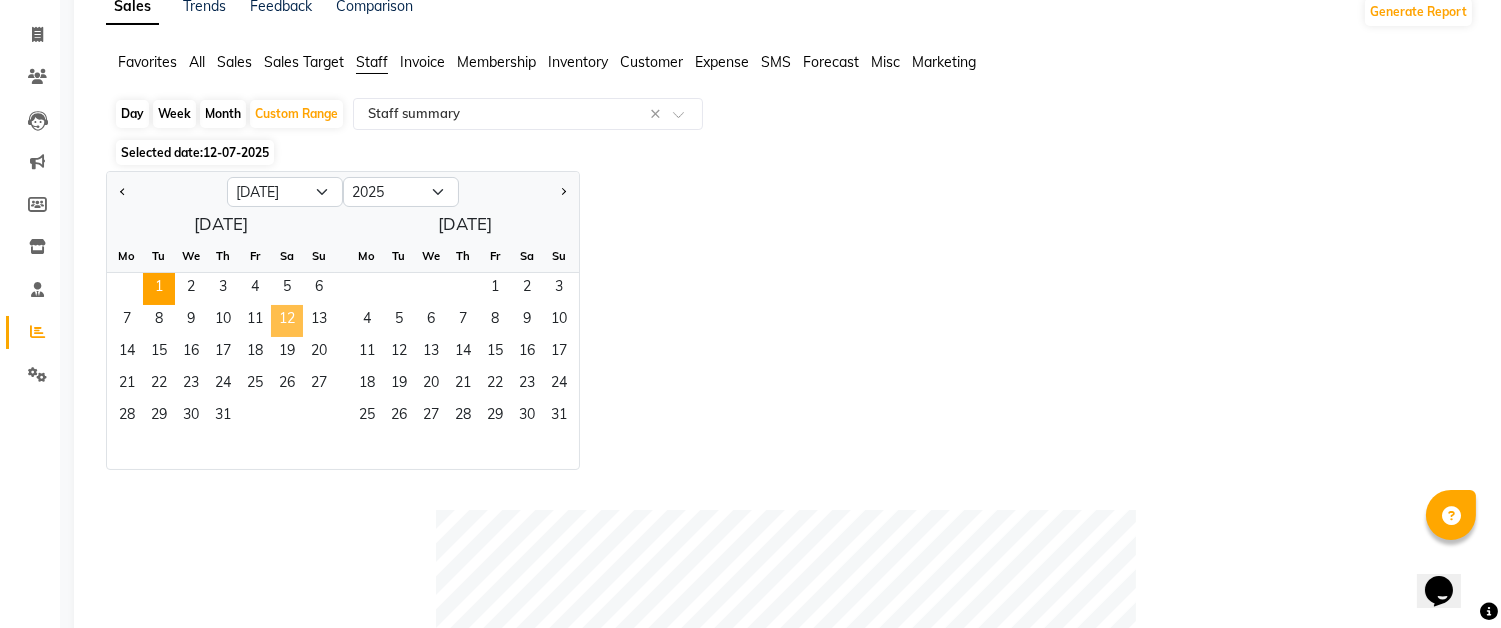 click on "12" 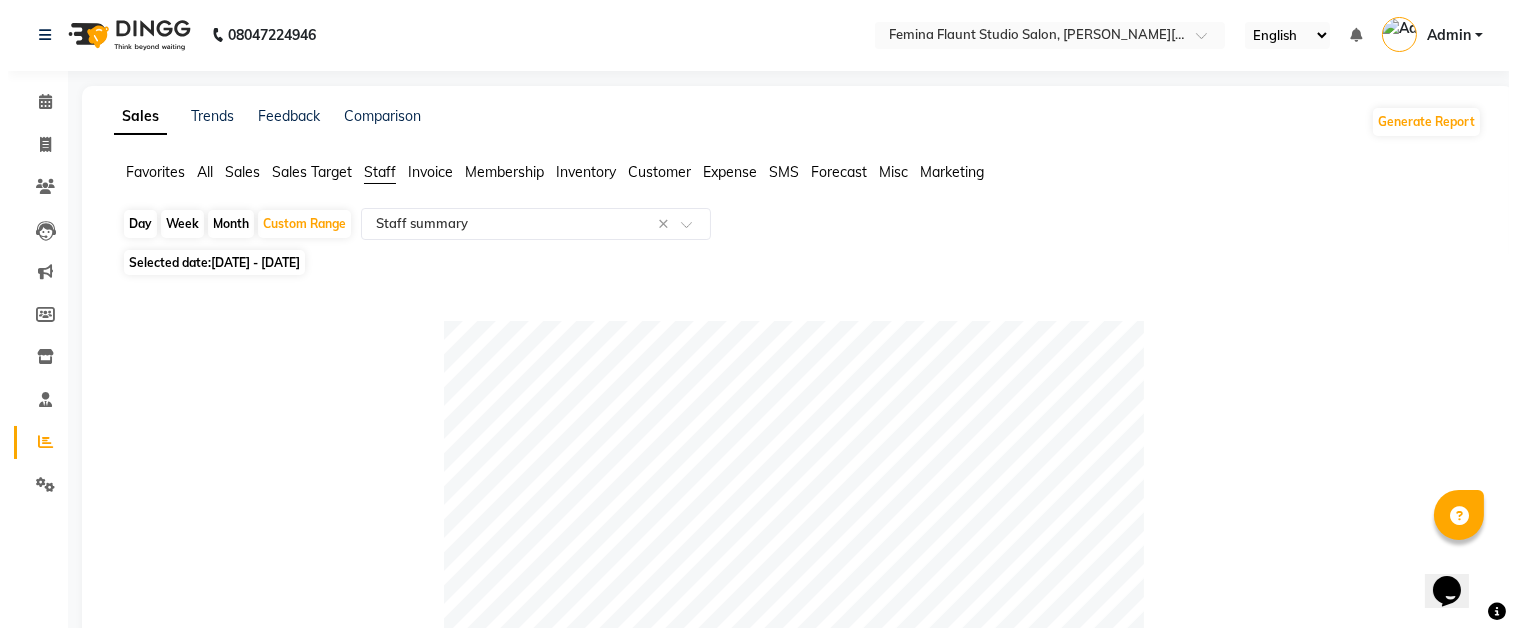 scroll, scrollTop: 0, scrollLeft: 0, axis: both 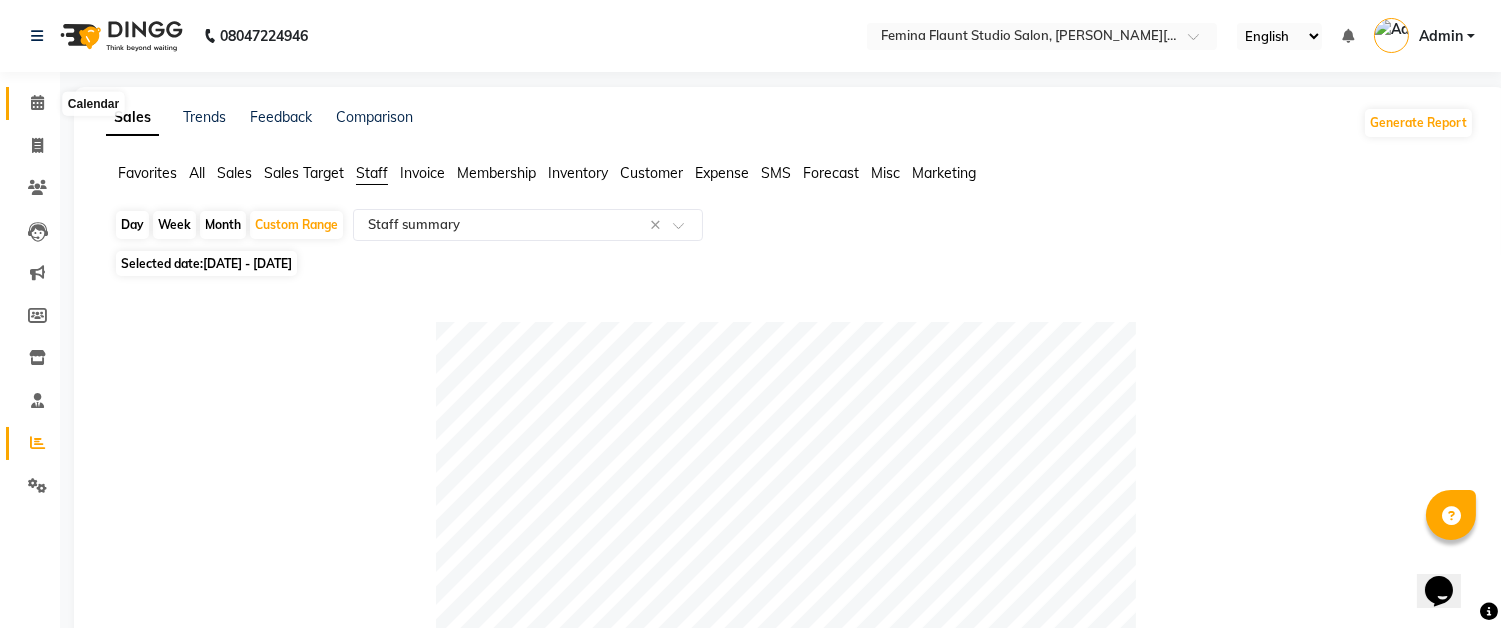 click 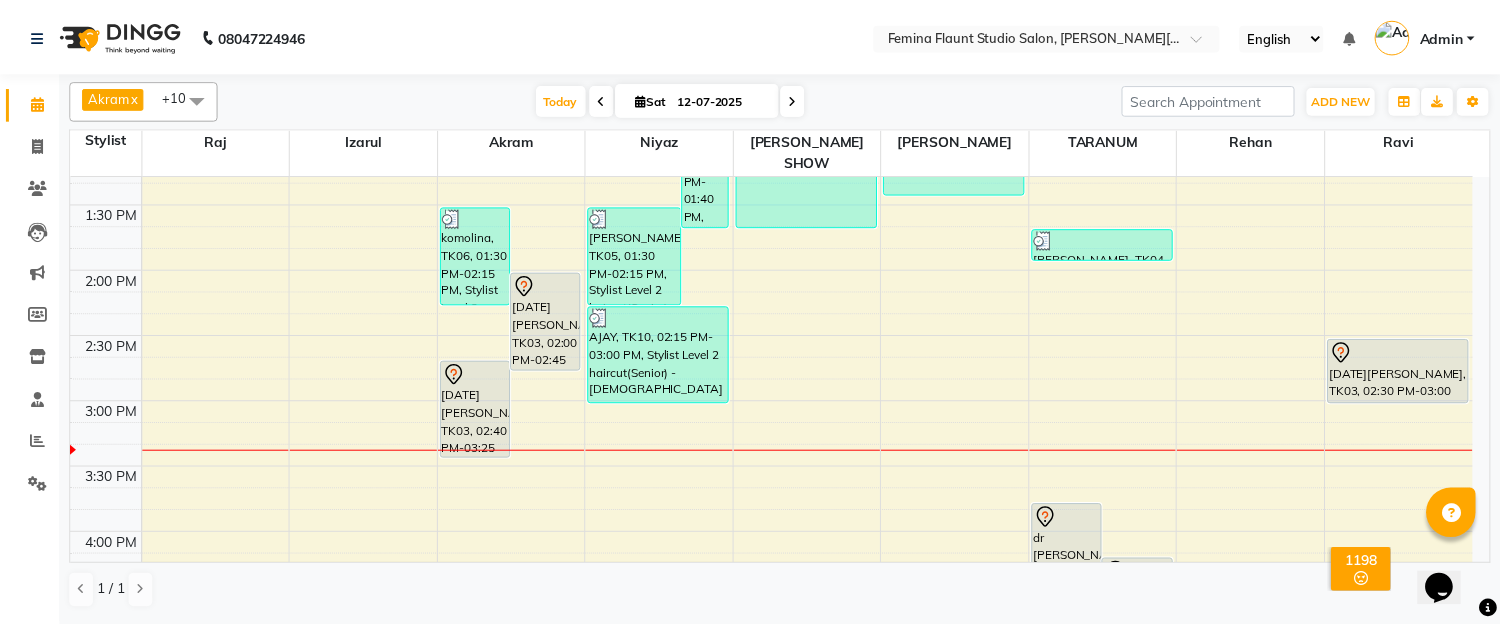 scroll, scrollTop: 555, scrollLeft: 0, axis: vertical 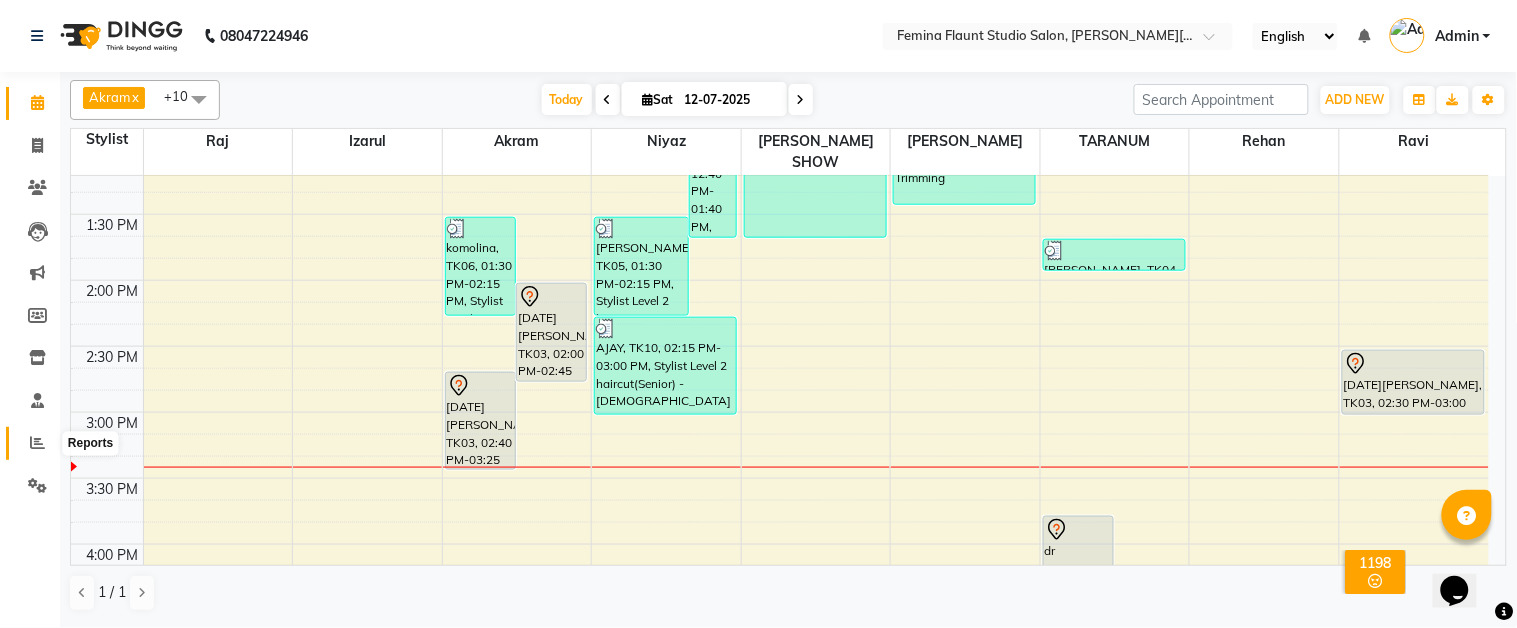 click 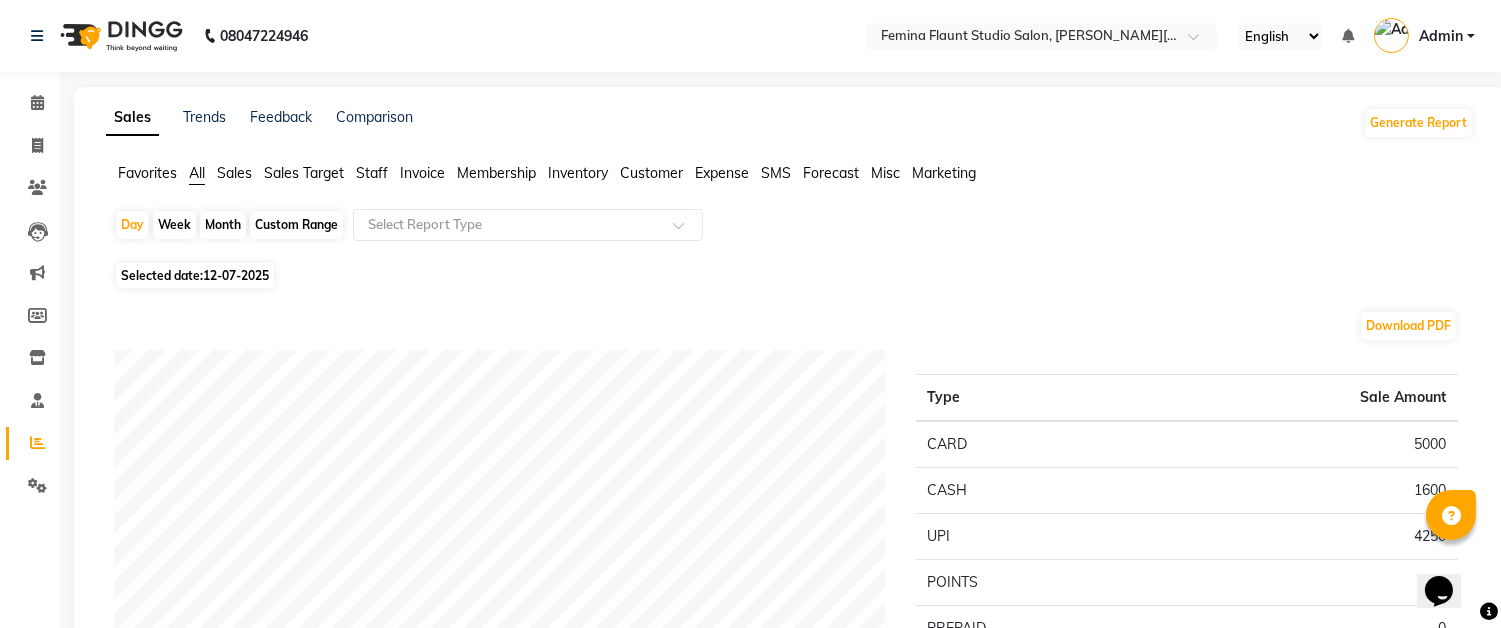 click on "Staff" 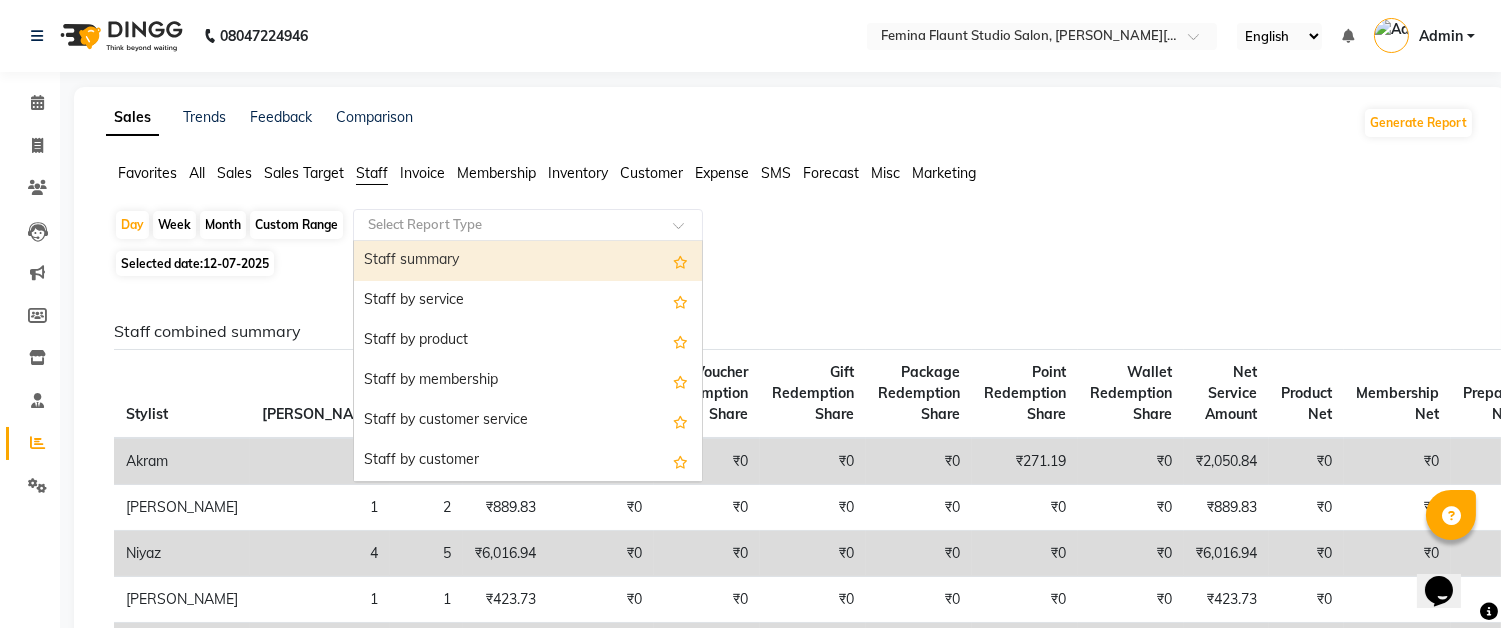click 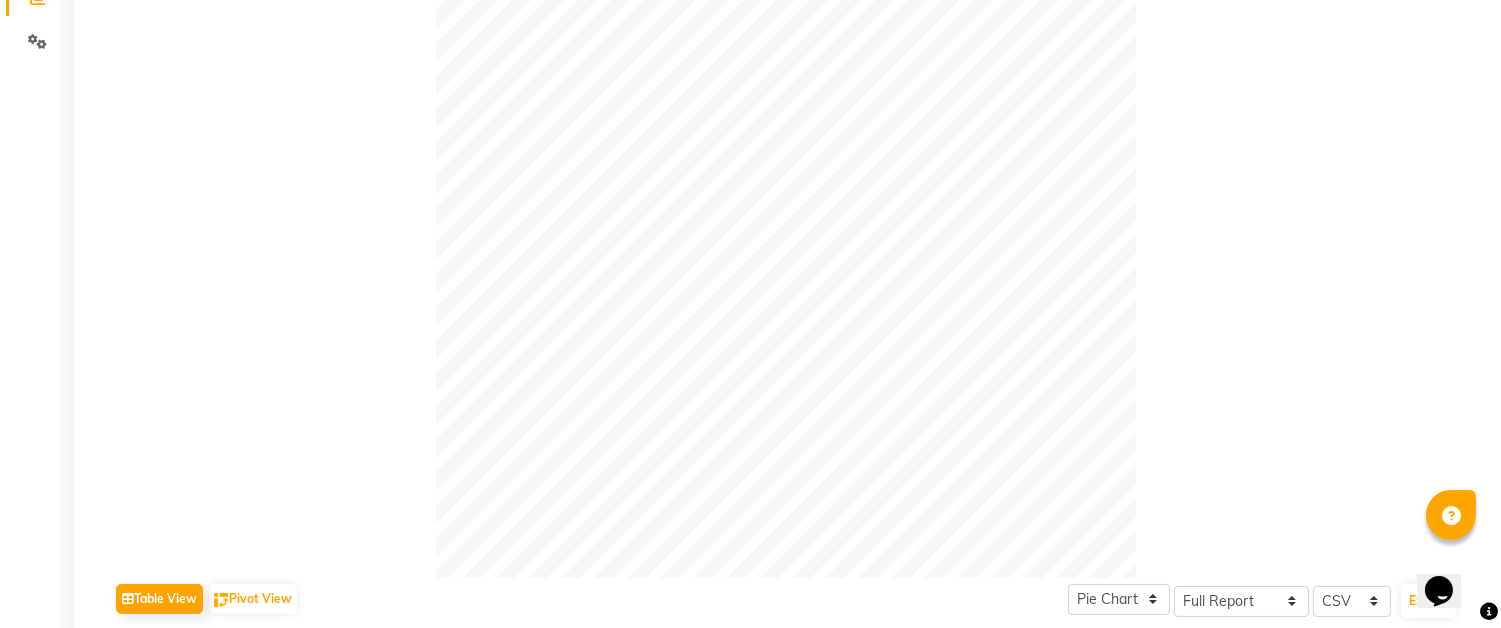 scroll, scrollTop: 0, scrollLeft: 0, axis: both 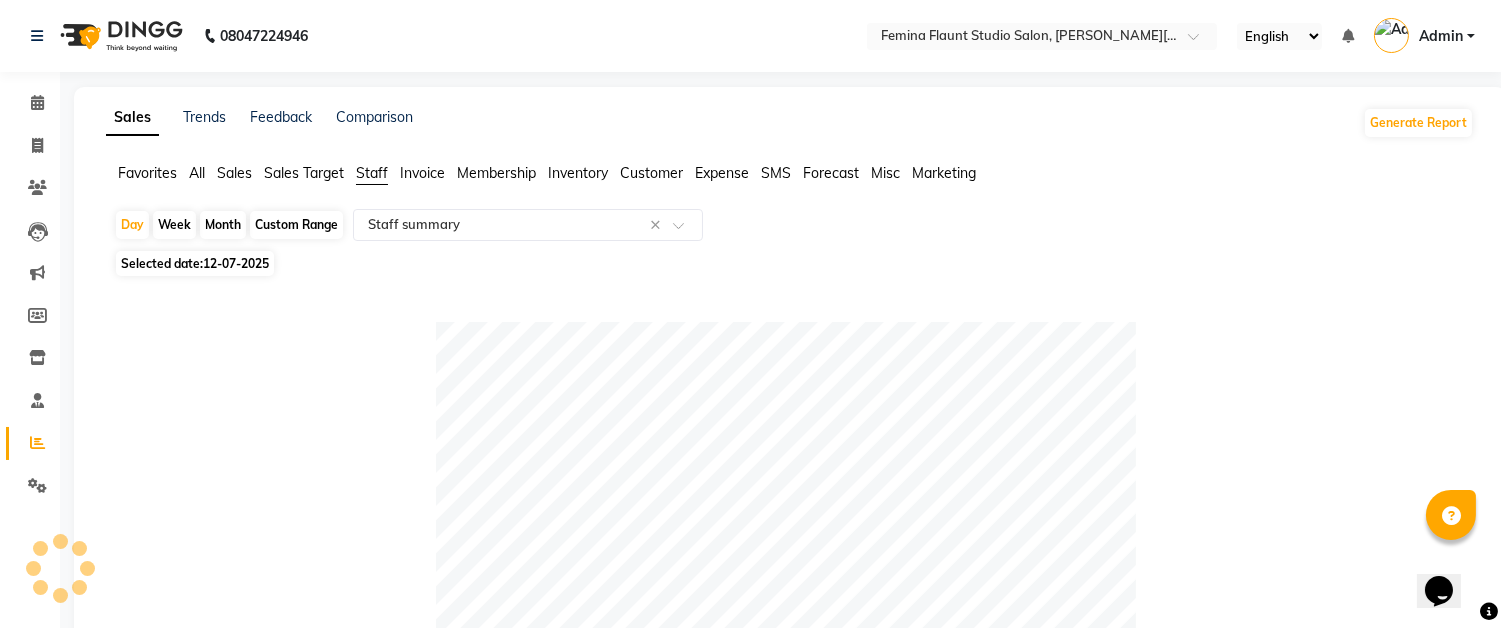 click on "Custom Range" 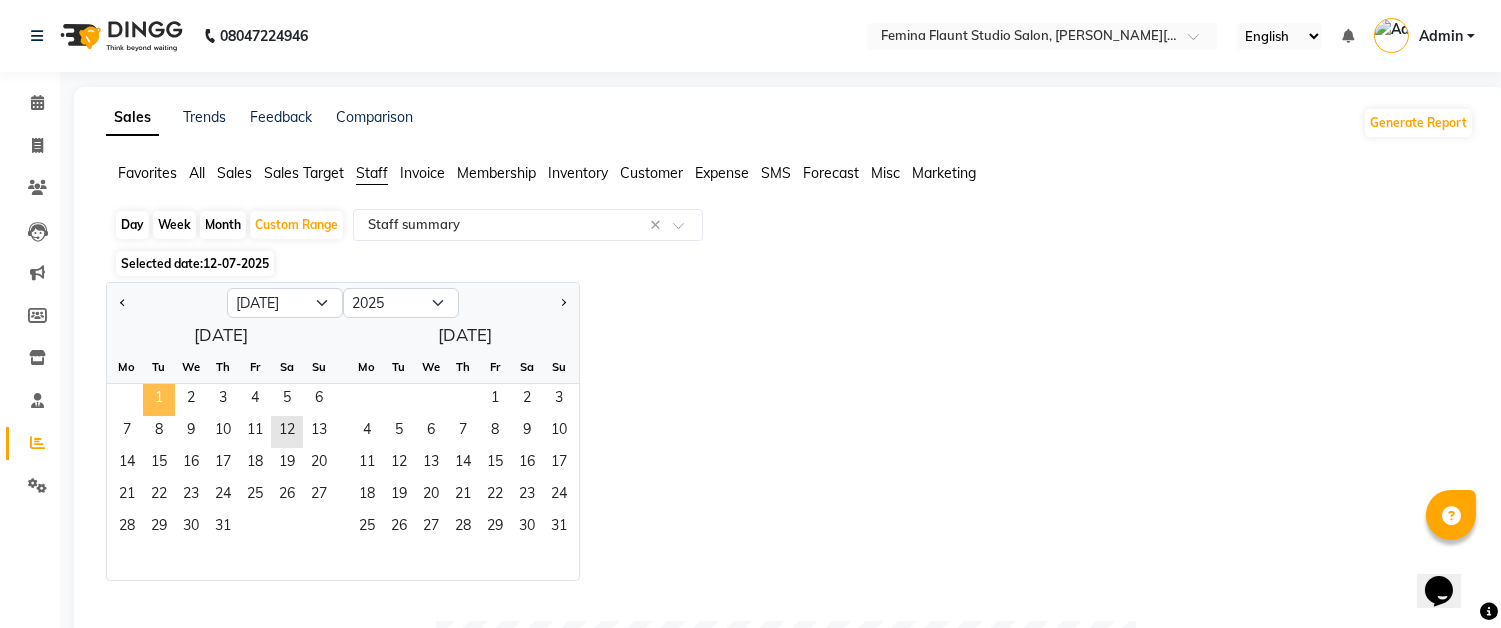click on "1" 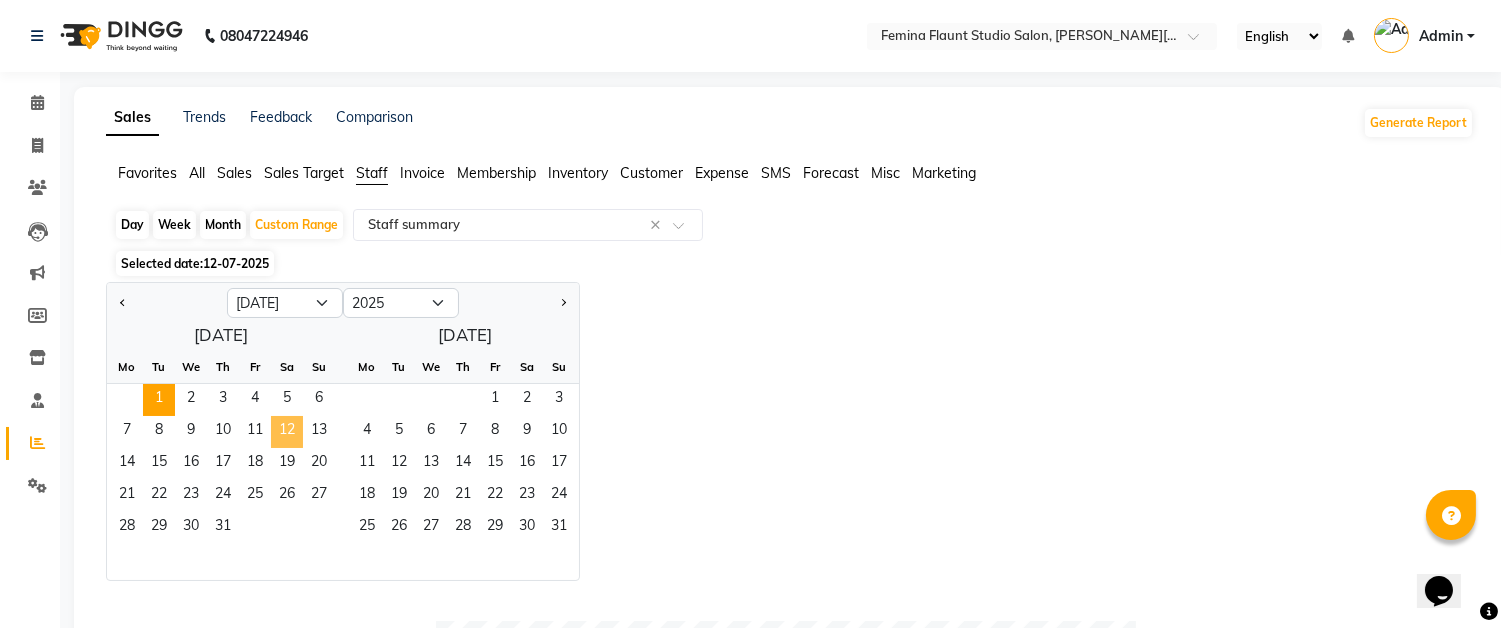 click on "12" 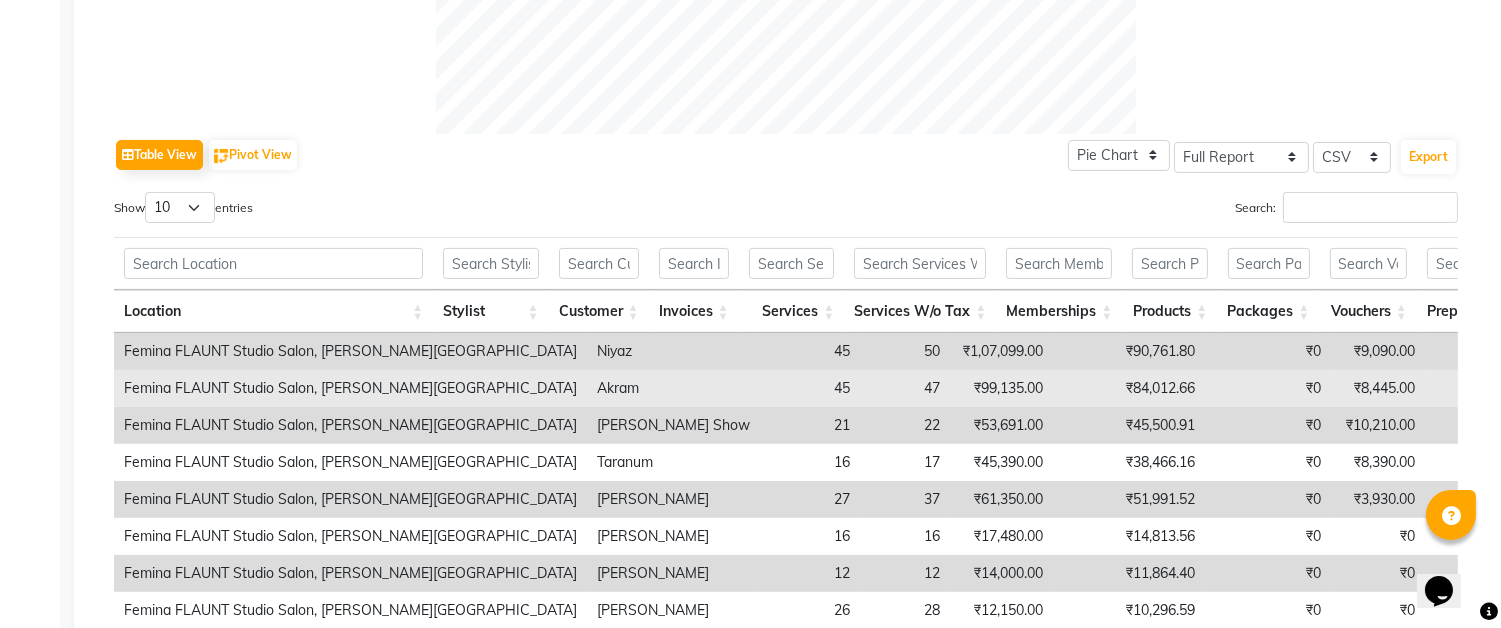 scroll, scrollTop: 1000, scrollLeft: 0, axis: vertical 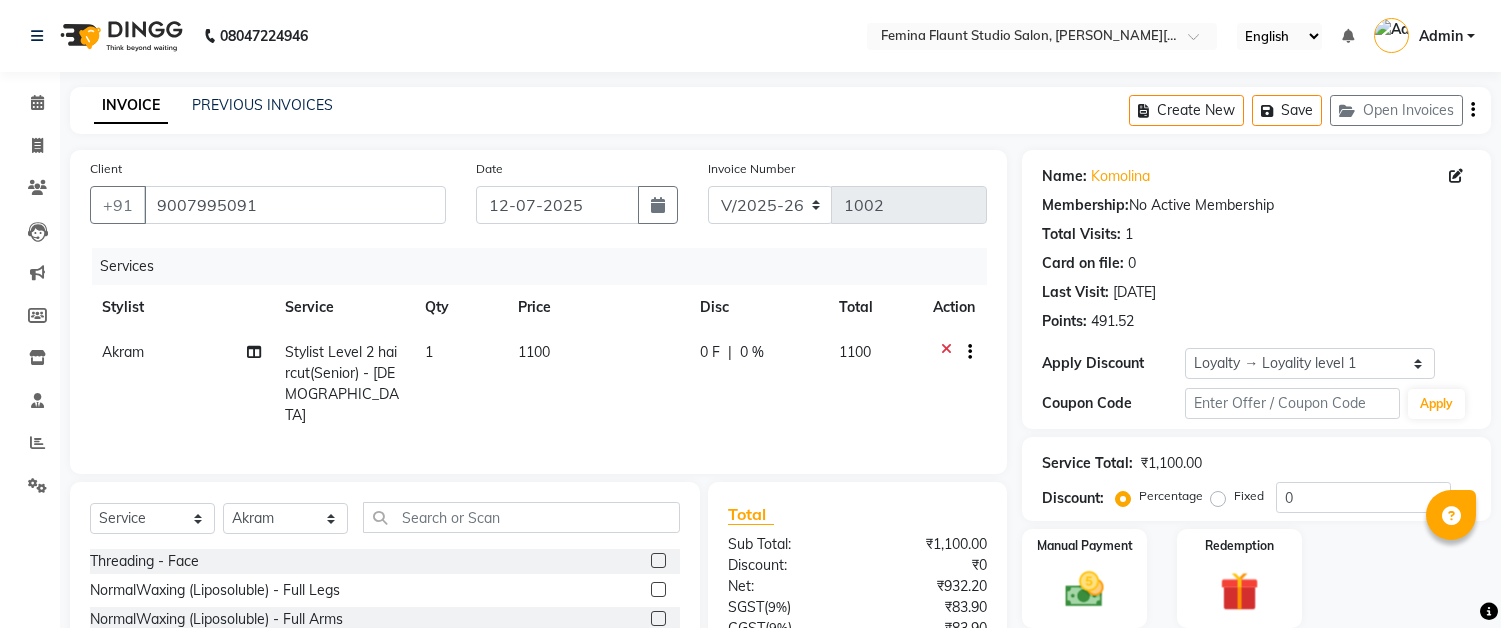 select on "5231" 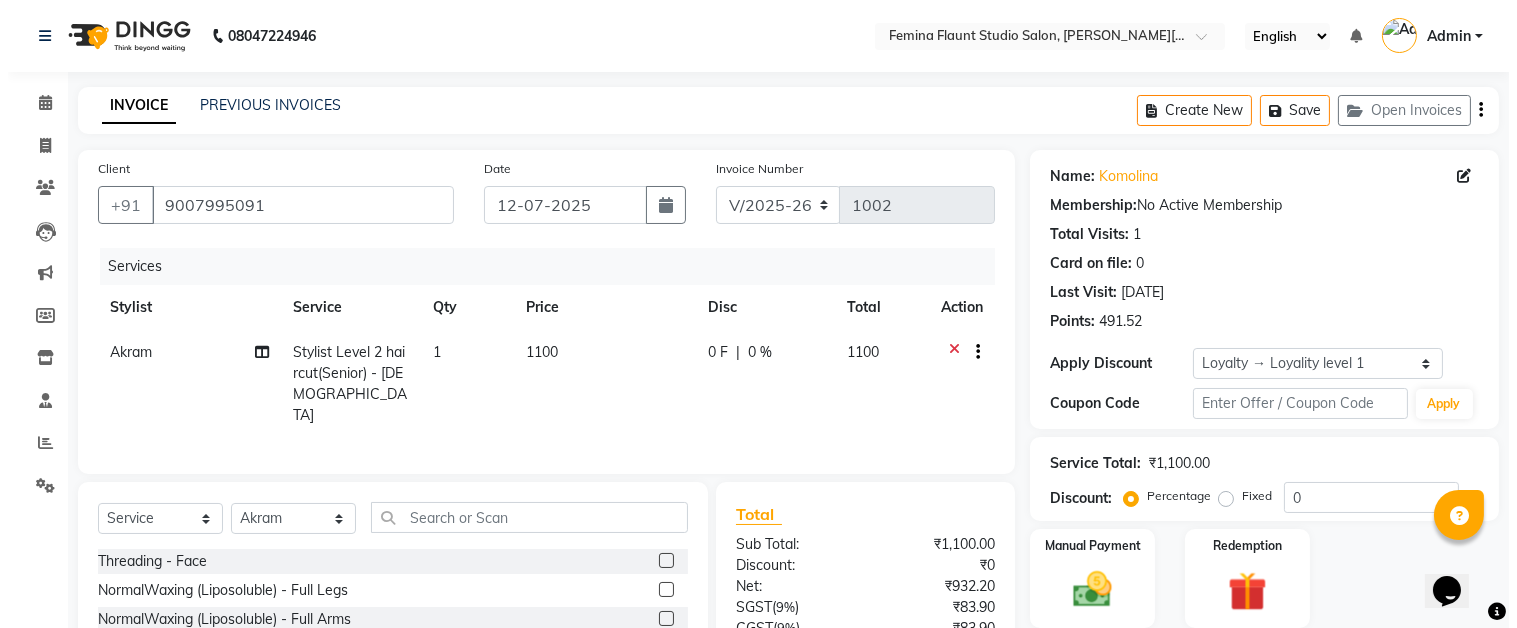 scroll, scrollTop: 0, scrollLeft: 0, axis: both 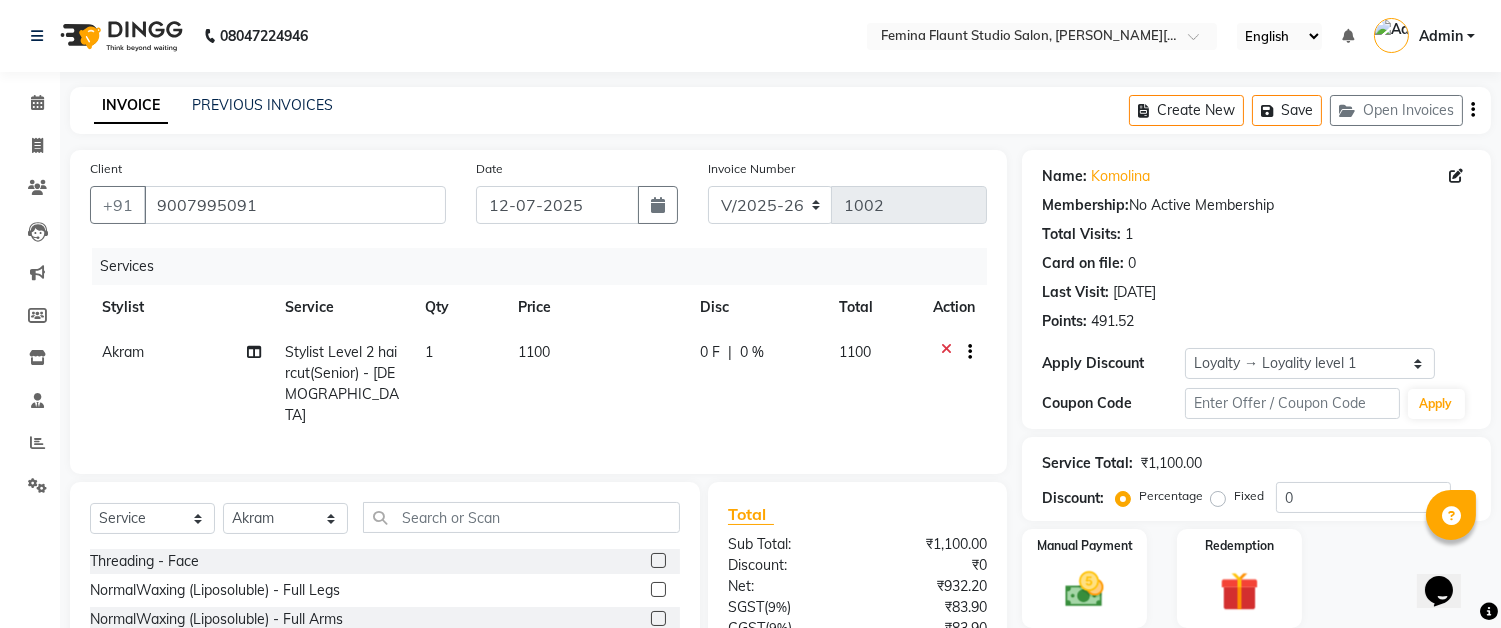 click 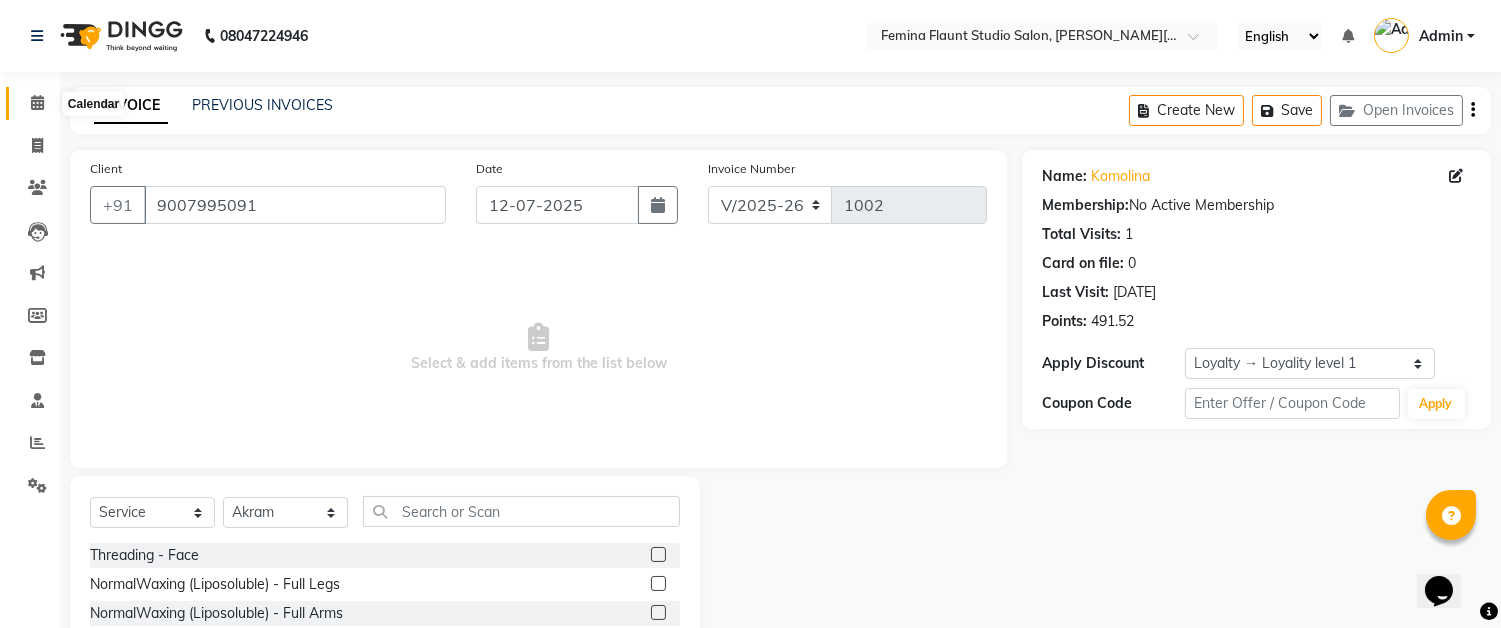 click 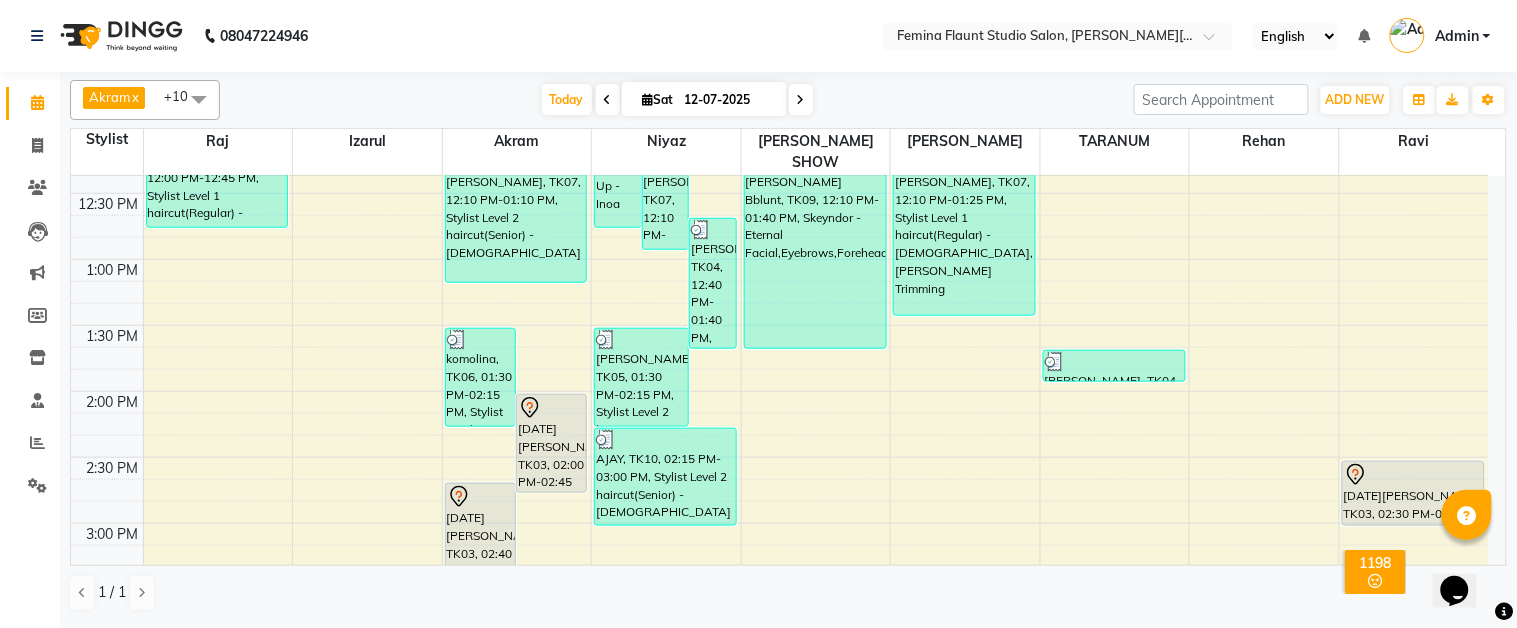 scroll, scrollTop: 0, scrollLeft: 0, axis: both 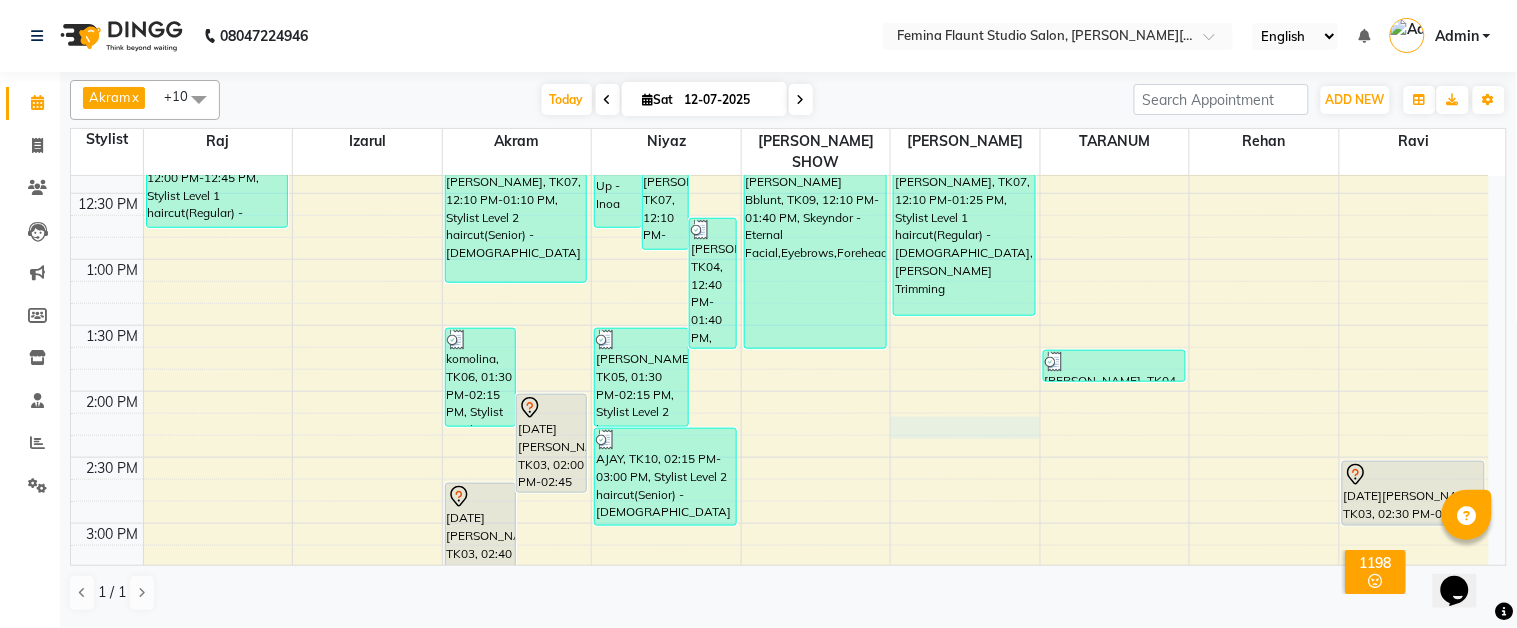 click on "9:00 AM 9:30 AM 10:00 AM 10:30 AM 11:00 AM 11:30 AM 12:00 PM 12:30 PM 1:00 PM 1:30 PM 2:00 PM 2:30 PM 3:00 PM 3:30 PM 4:00 PM 4:30 PM 5:00 PM 5:30 PM 6:00 PM 6:30 PM 7:00 PM 7:30 PM 8:00 PM 8:30 PM 9:00 PM 9:30 PM     [PERSON_NAME], TK08, 12:00 PM-12:45 PM, Stylist Level 1 haircut(Regular) - [DEMOGRAPHIC_DATA]     komolina, TK06, 01:30 PM-02:15 PM, Stylist Level 2 haircut(Senior) - [DEMOGRAPHIC_DATA]             [DATE][PERSON_NAME], TK03, 02:00 PM-02:45 PM, Stylist Level 2 haircut(Senior) - [DEMOGRAPHIC_DATA]             [DATE][PERSON_NAME], TK03, 02:40 PM-03:25 PM, Global Hair Colour - Inoa - [DEMOGRAPHIC_DATA]     [PERSON_NAME], TK07, 12:10 PM-01:10 PM, Stylist Level 2 haircut(Senior) - [DEMOGRAPHIC_DATA]             RIAA DUTTA, TK02, 05:00 PM-06:30 PM, Touch Up - pH     [PERSON_NAME], TK04, 11:15 AM-12:45 PM, Touch Up - Inoa     [PERSON_NAME], TK07, 12:10 PM-12:55 PM, Stylist Level 2 haircut(Senior) - [DEMOGRAPHIC_DATA]     [PERSON_NAME], TK04, 12:40 PM-01:40 PM, Stylist Level 2 haircut(Senior) - [DEMOGRAPHIC_DATA]     [PERSON_NAME], TK05, 01:30 PM-02:15 PM, Stylist Level 2 haircut(Senior) - [DEMOGRAPHIC_DATA]" at bounding box center (780, 589) 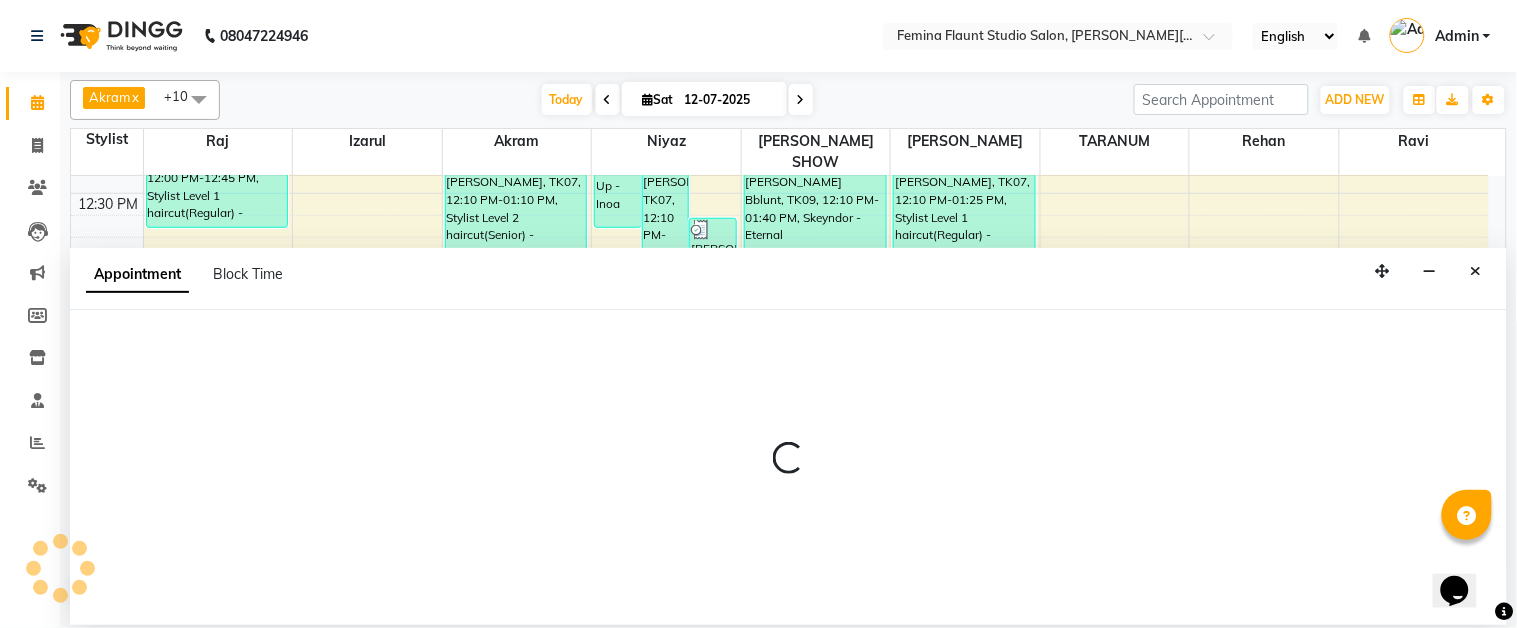select on "84393" 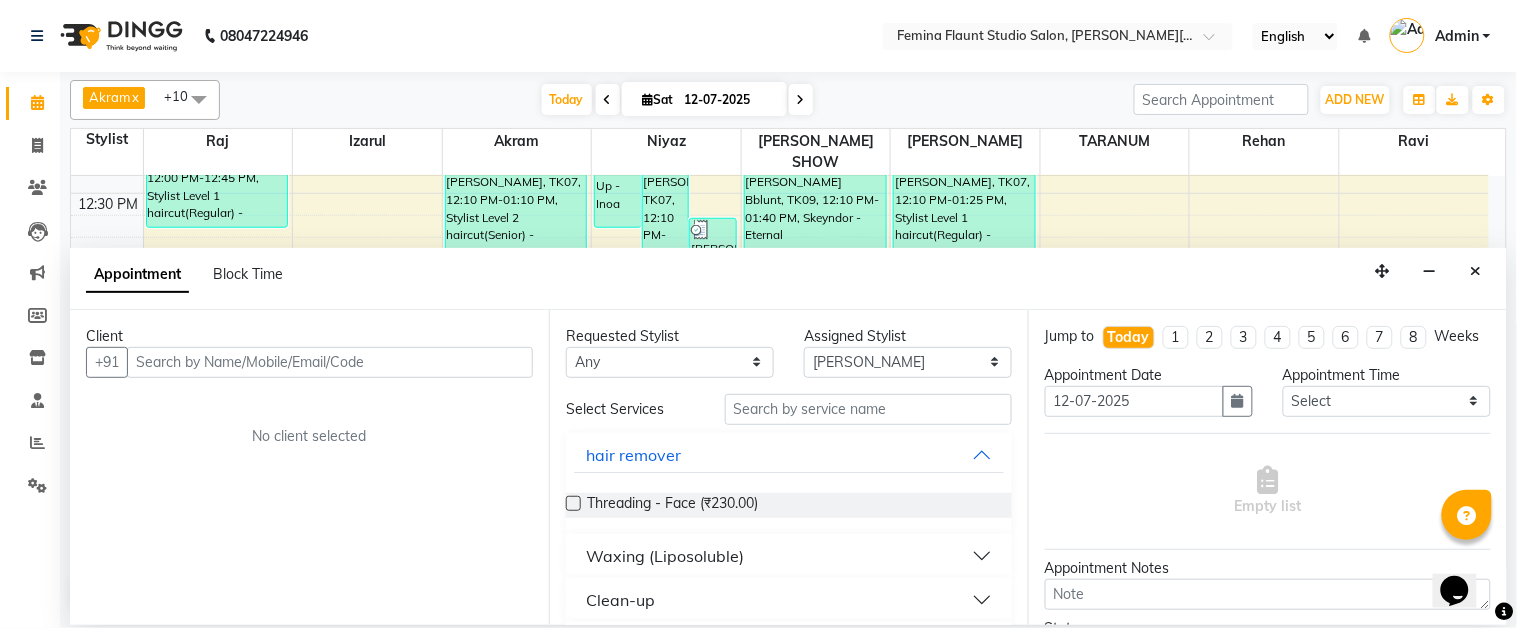 click at bounding box center (330, 362) 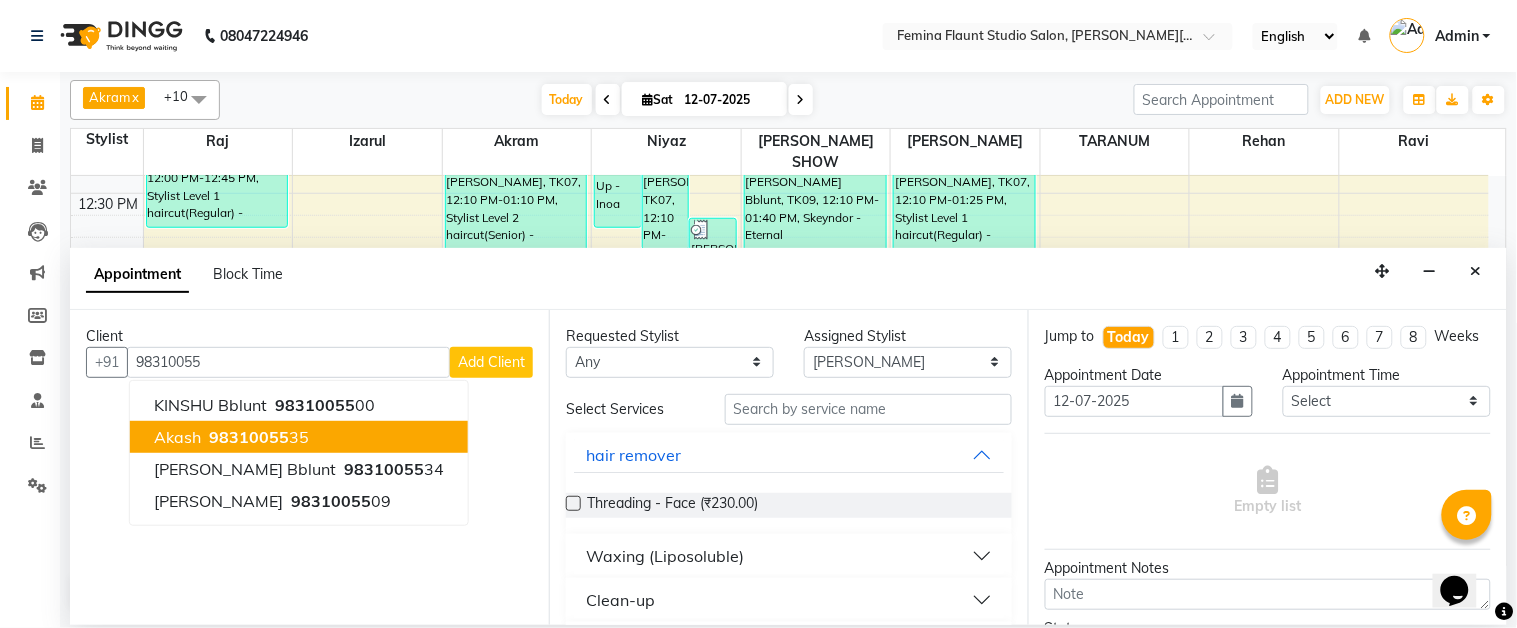 click on "98310055" at bounding box center [249, 437] 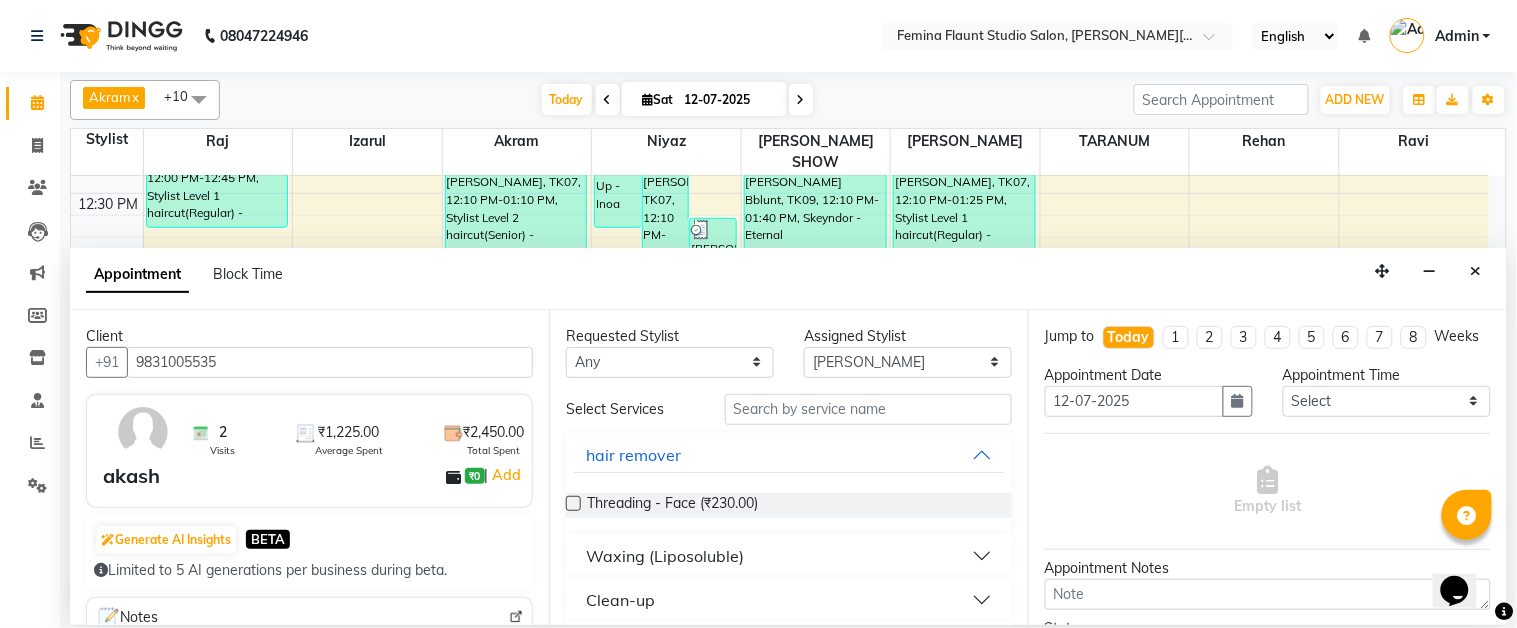 type on "9831005535" 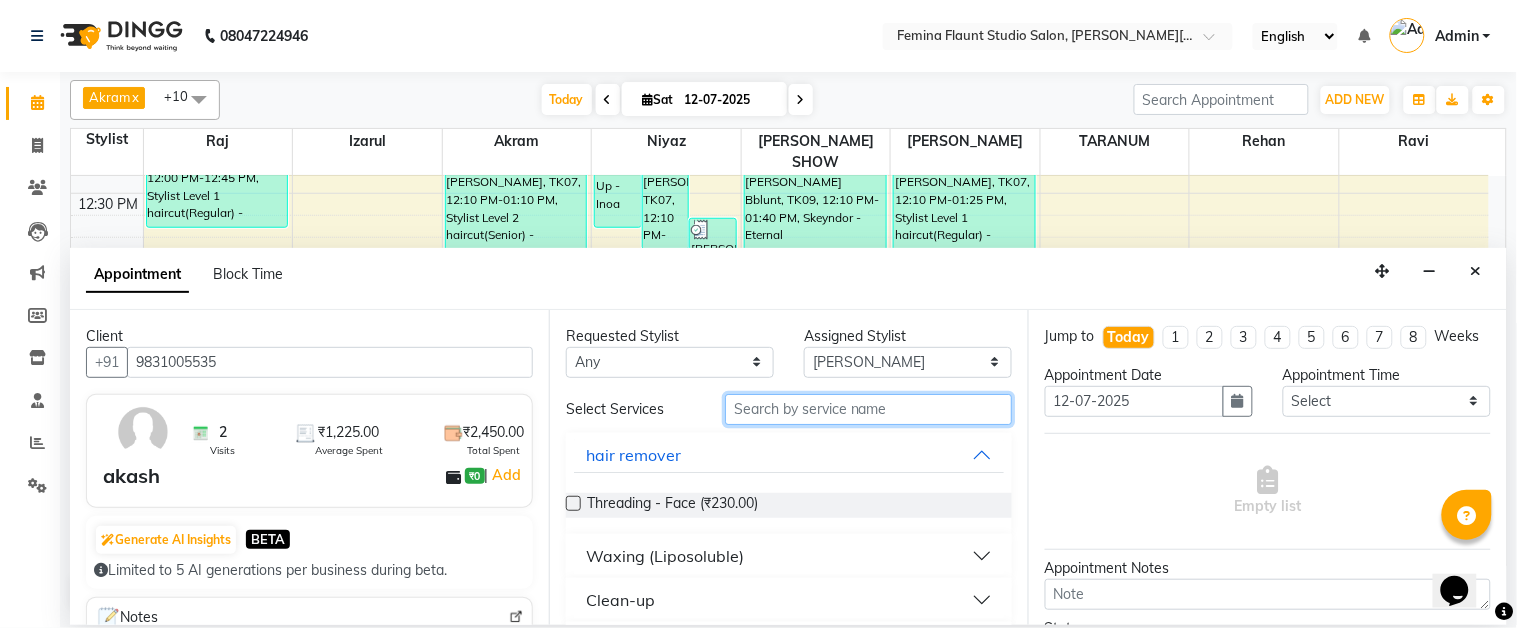 click at bounding box center [868, 409] 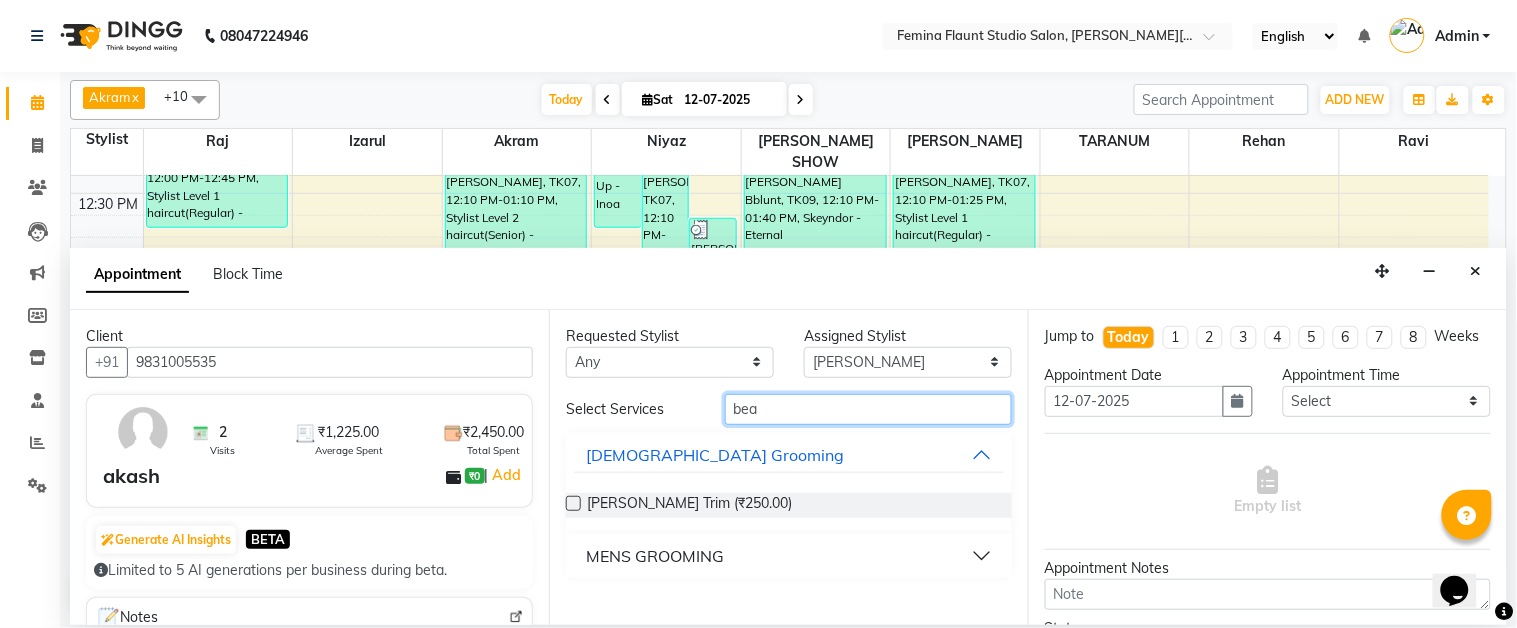 type on "bea" 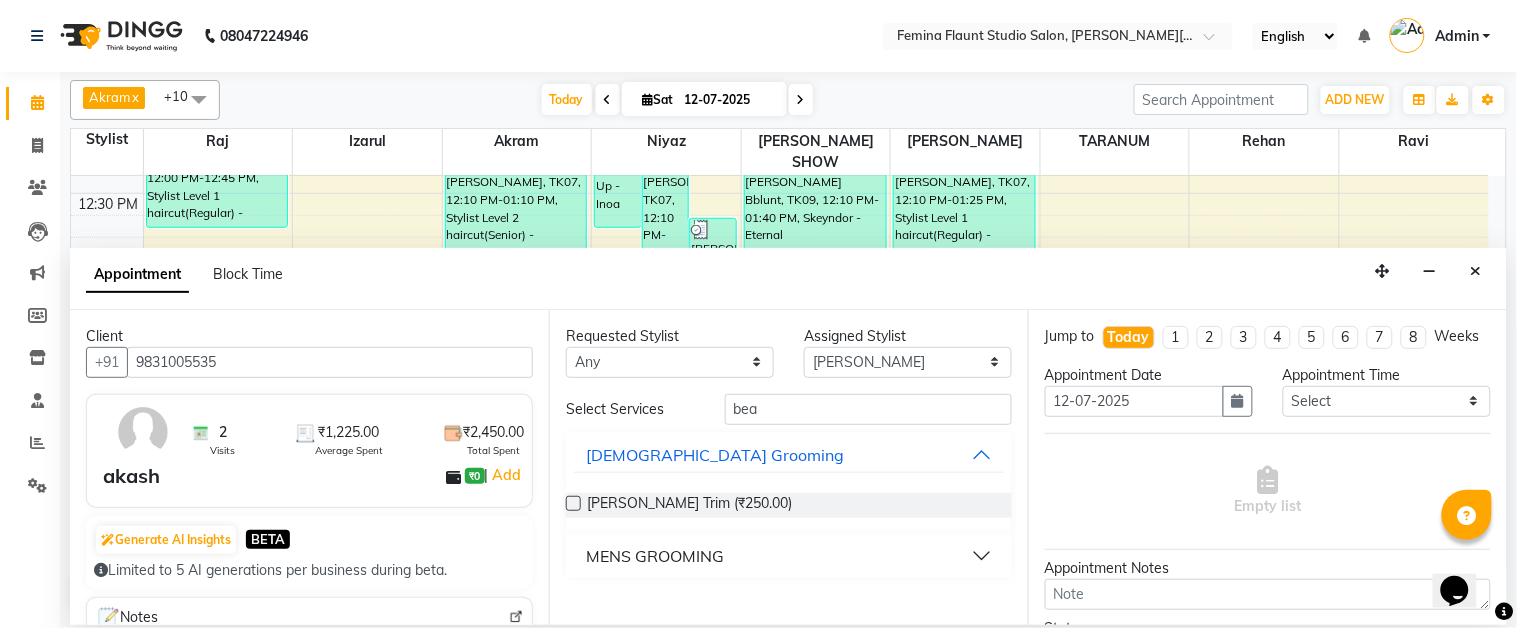 click on "MENS GROOMING" at bounding box center (789, 556) 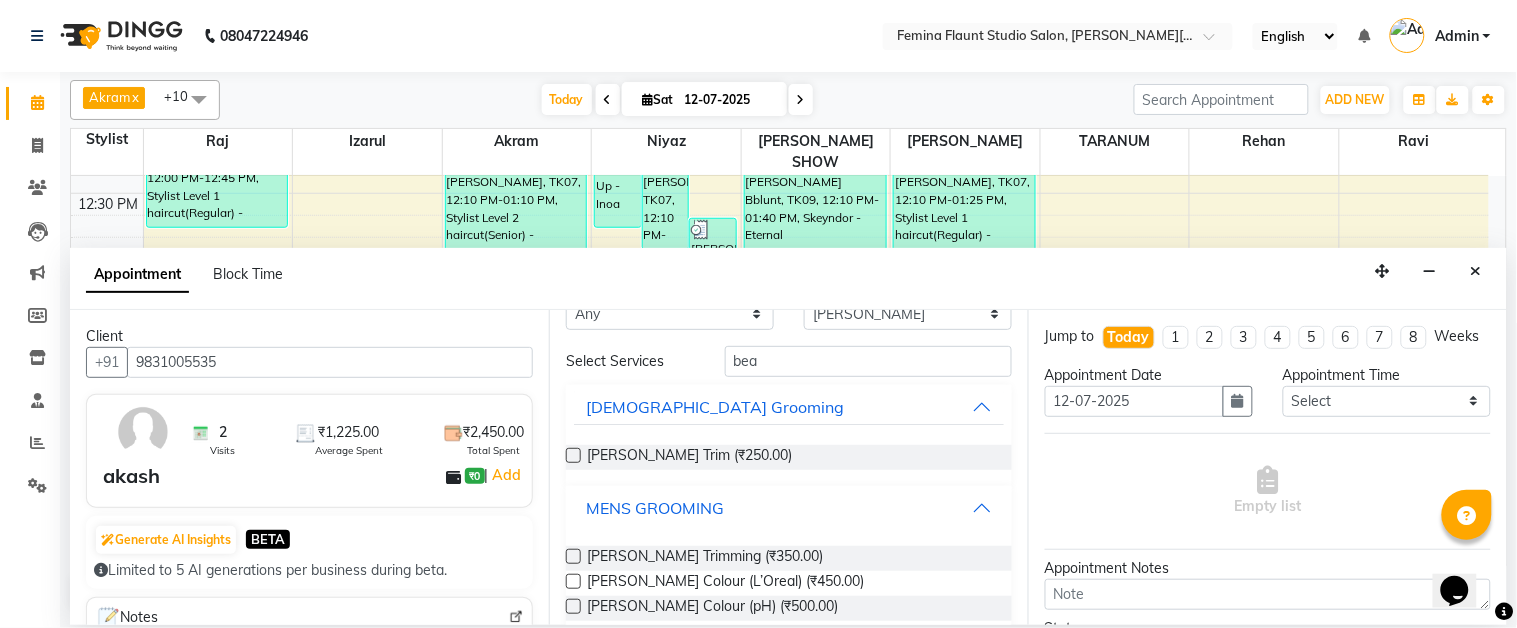 scroll, scrollTop: 75, scrollLeft: 0, axis: vertical 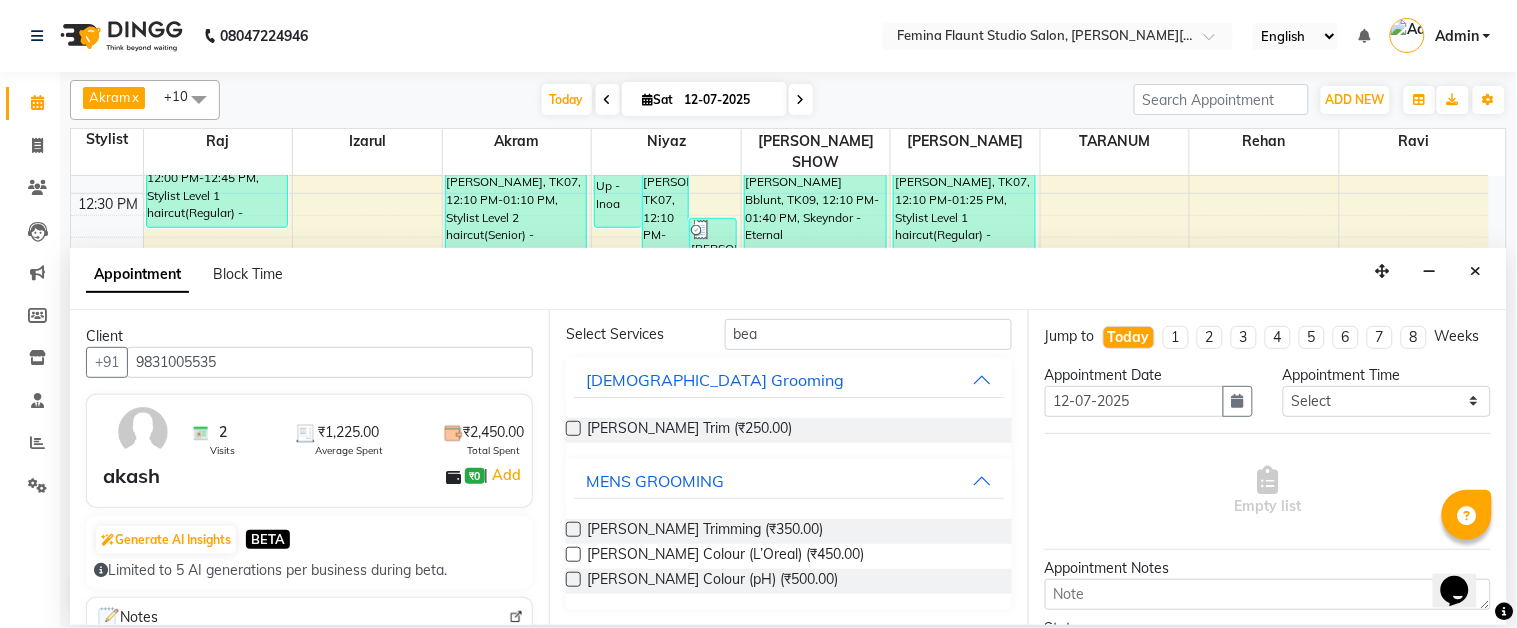 click at bounding box center (573, 529) 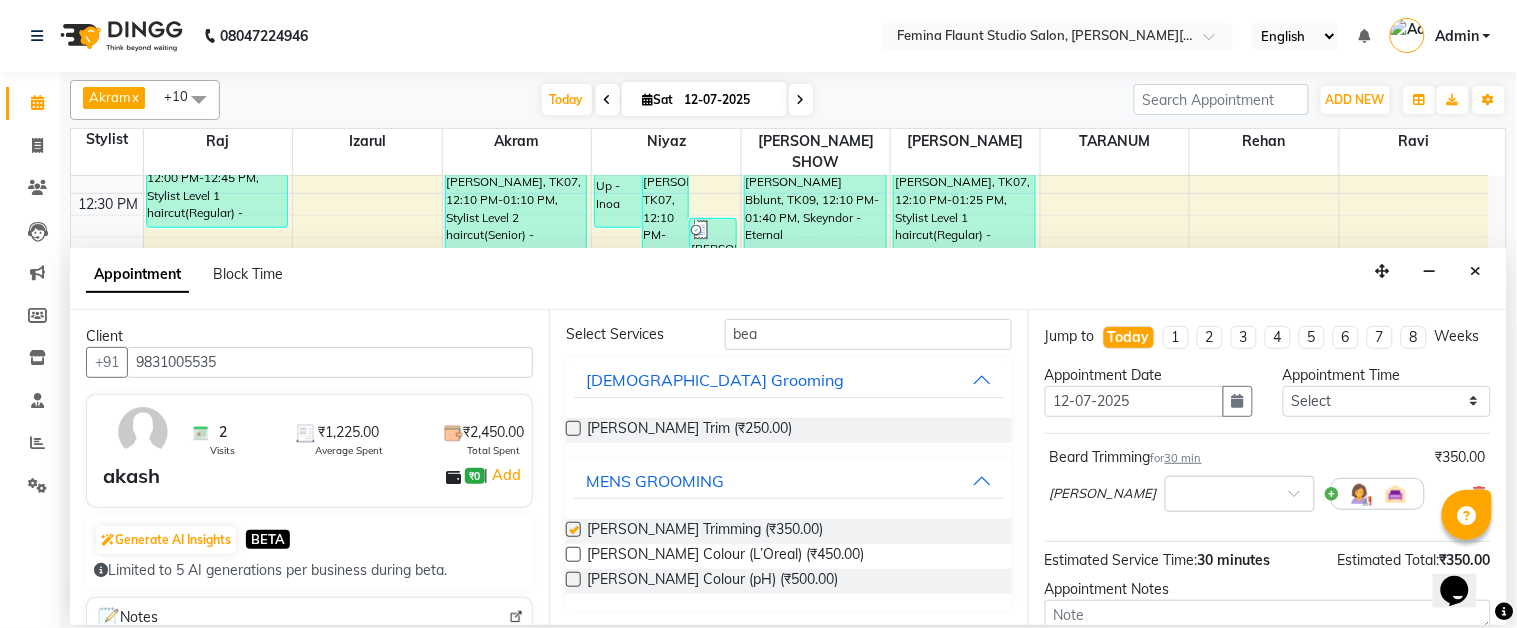 checkbox on "false" 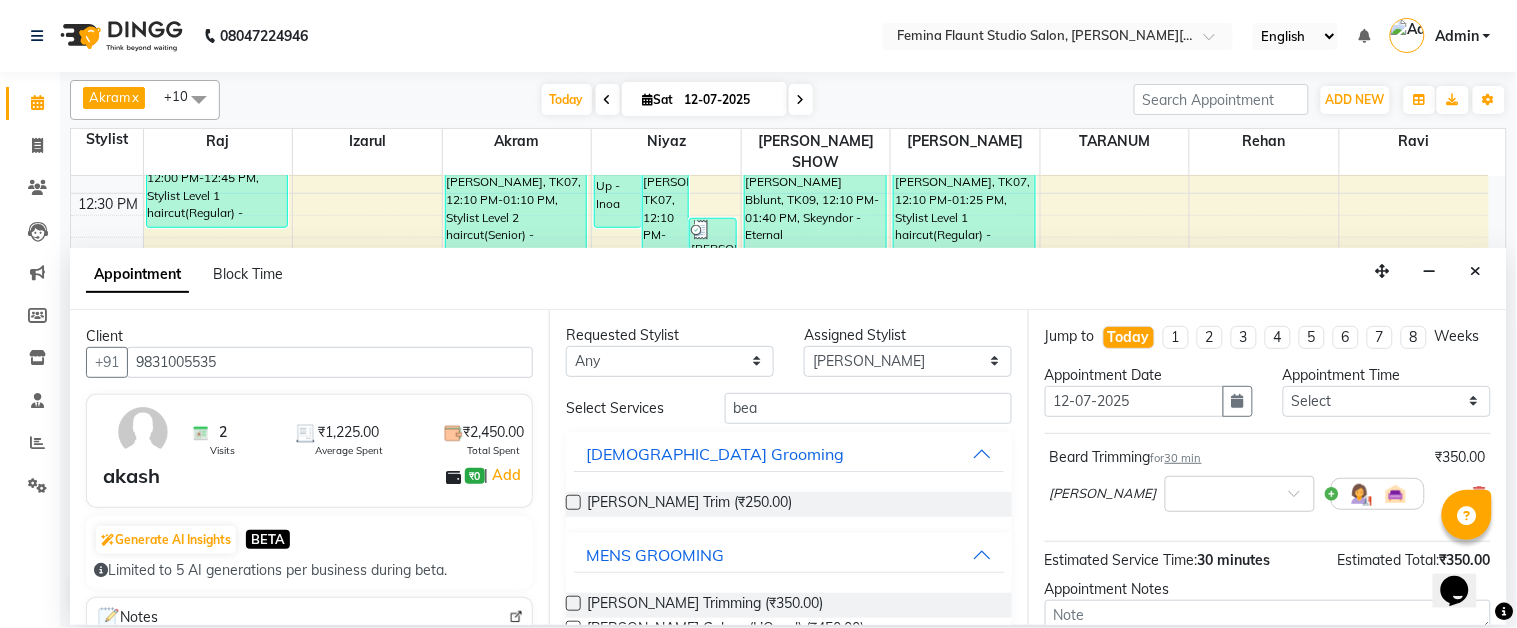 scroll, scrollTop: 0, scrollLeft: 0, axis: both 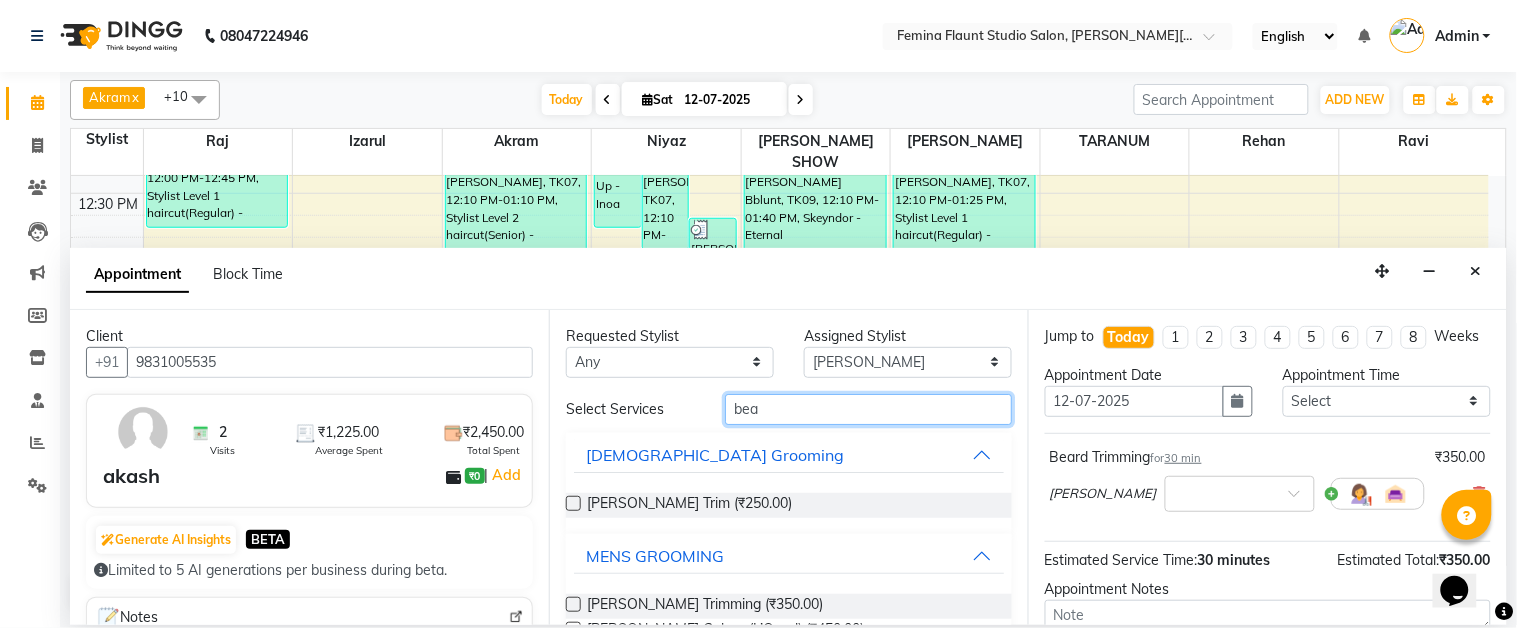 click on "bea" at bounding box center (868, 409) 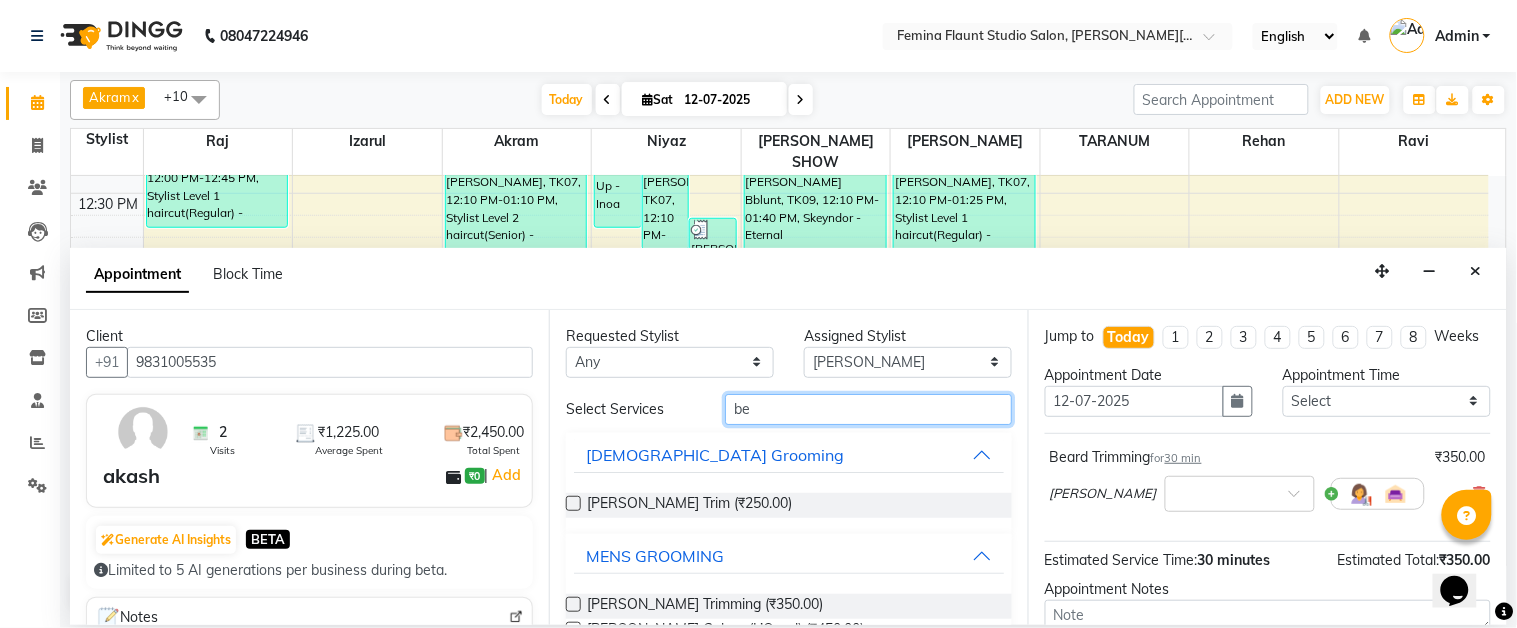 type on "b" 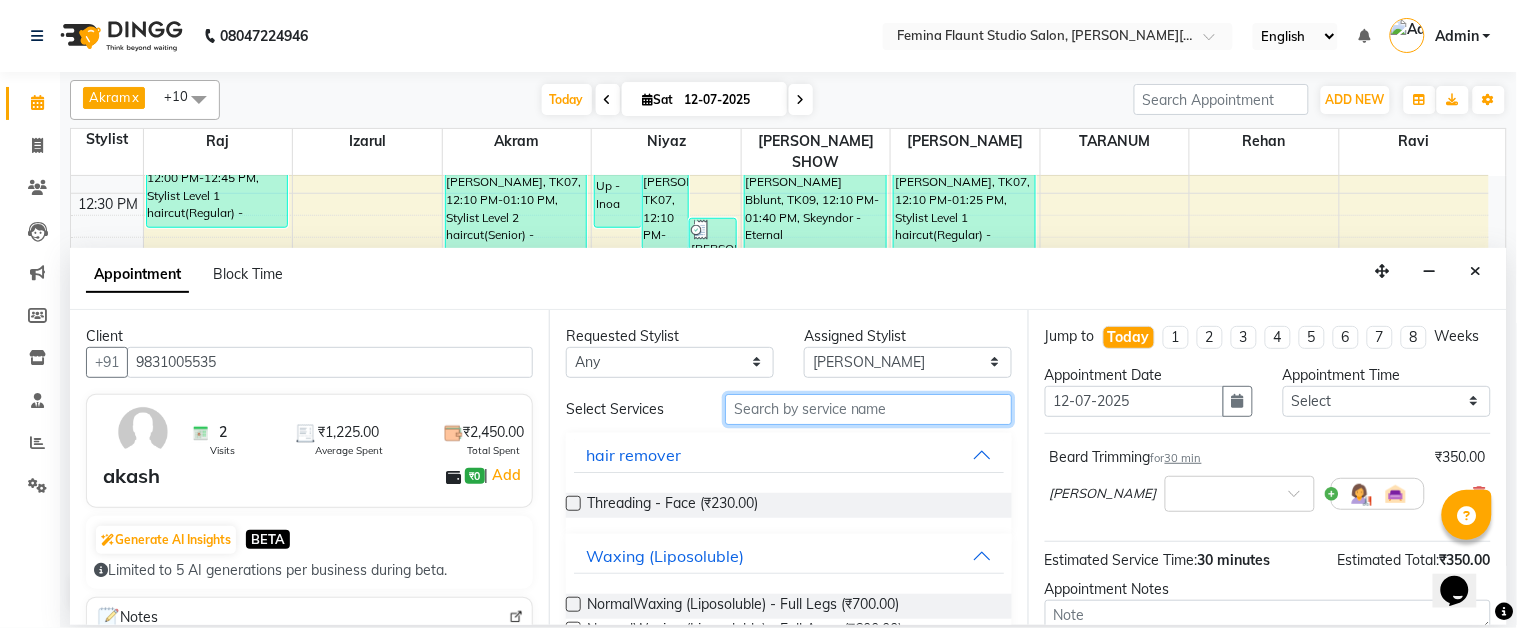 type 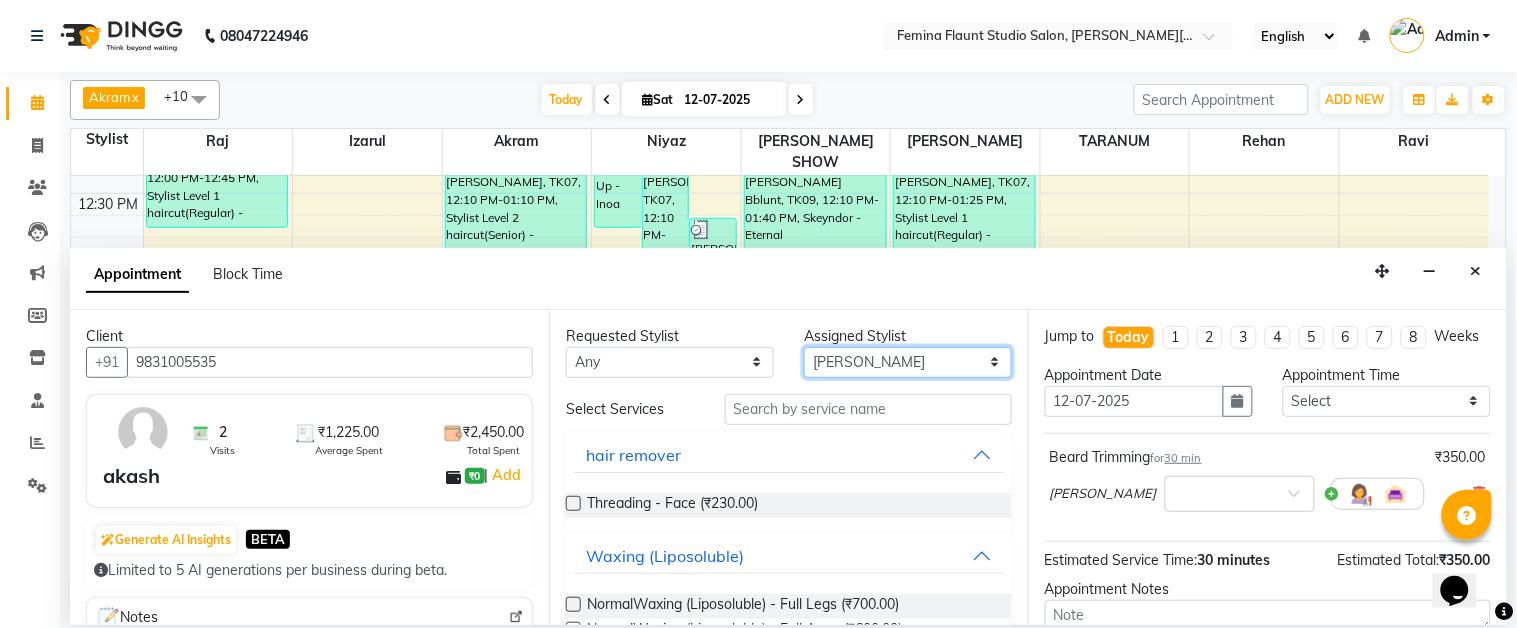 click on "Select [PERSON_NAME] [PERSON_NAME] [PERSON_NAME] [PERSON_NAME] [PERSON_NAME] SHOW TARANUM" at bounding box center [908, 362] 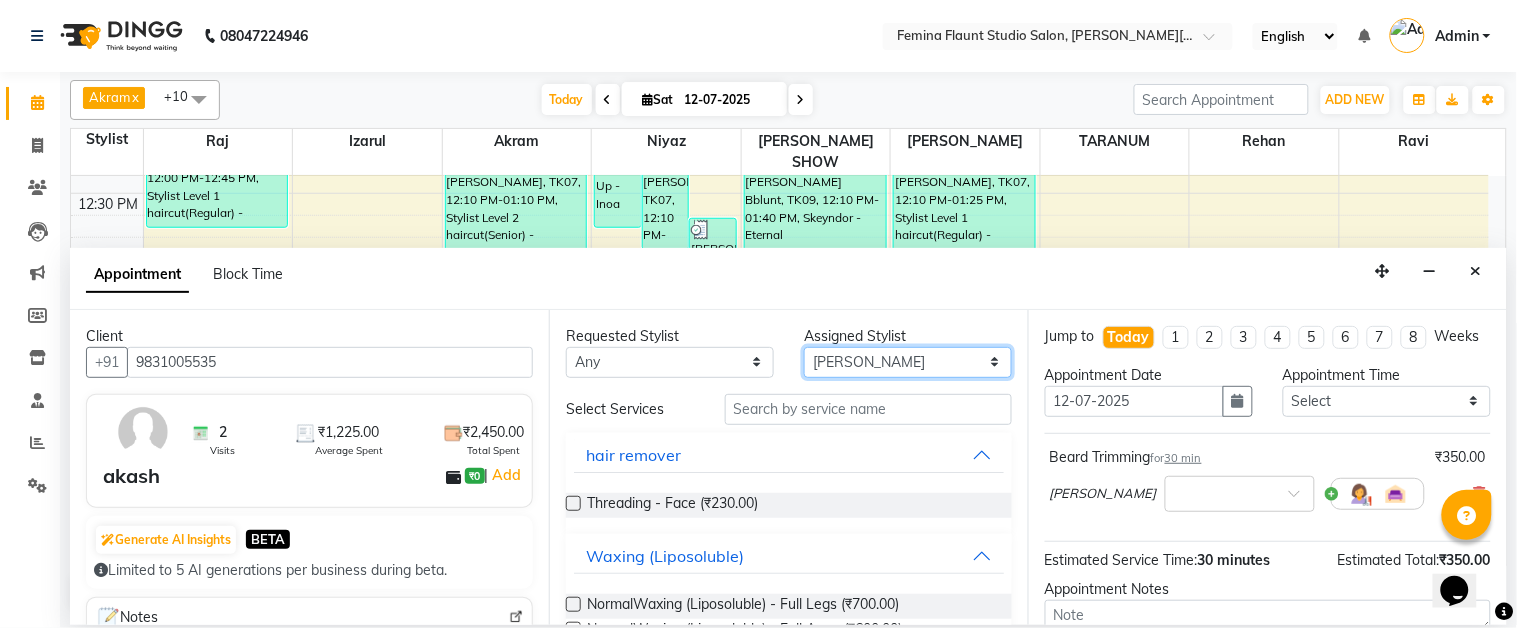 select on "85972" 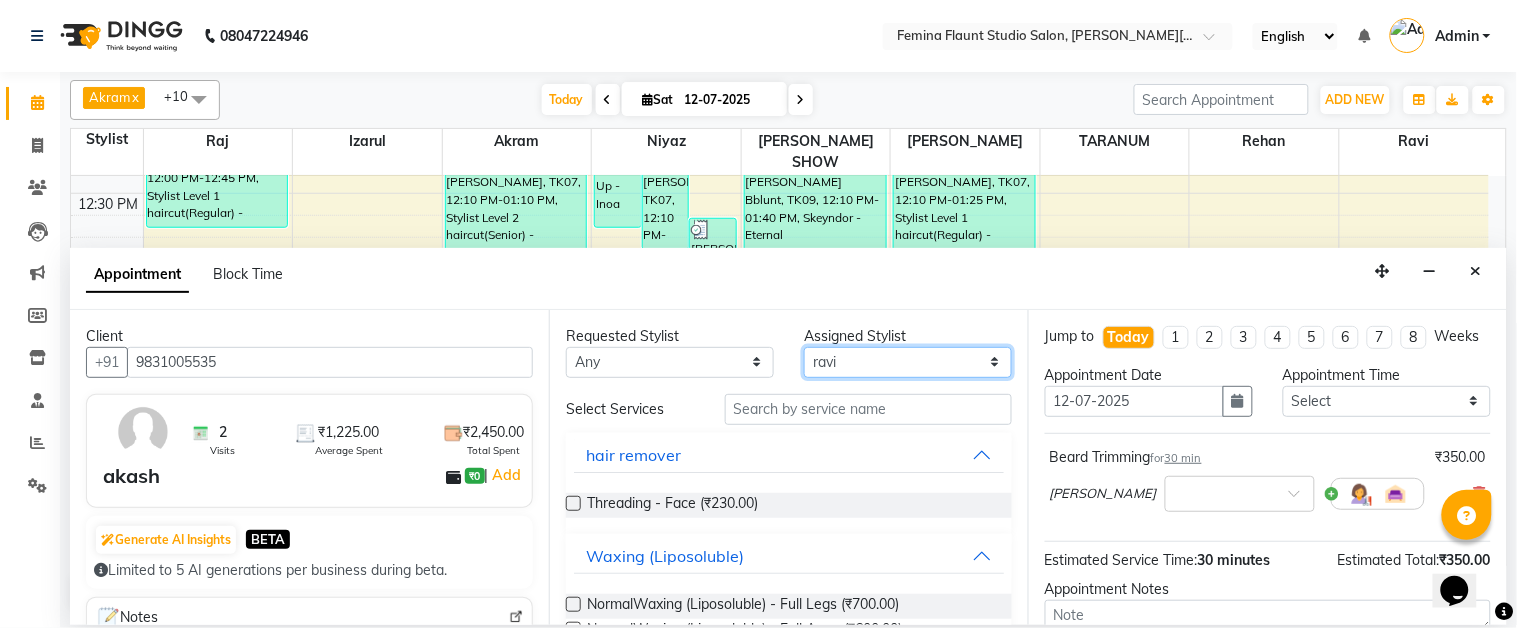 click on "Select [PERSON_NAME] [PERSON_NAME] [PERSON_NAME] [PERSON_NAME] [PERSON_NAME] SHOW TARANUM" at bounding box center [908, 362] 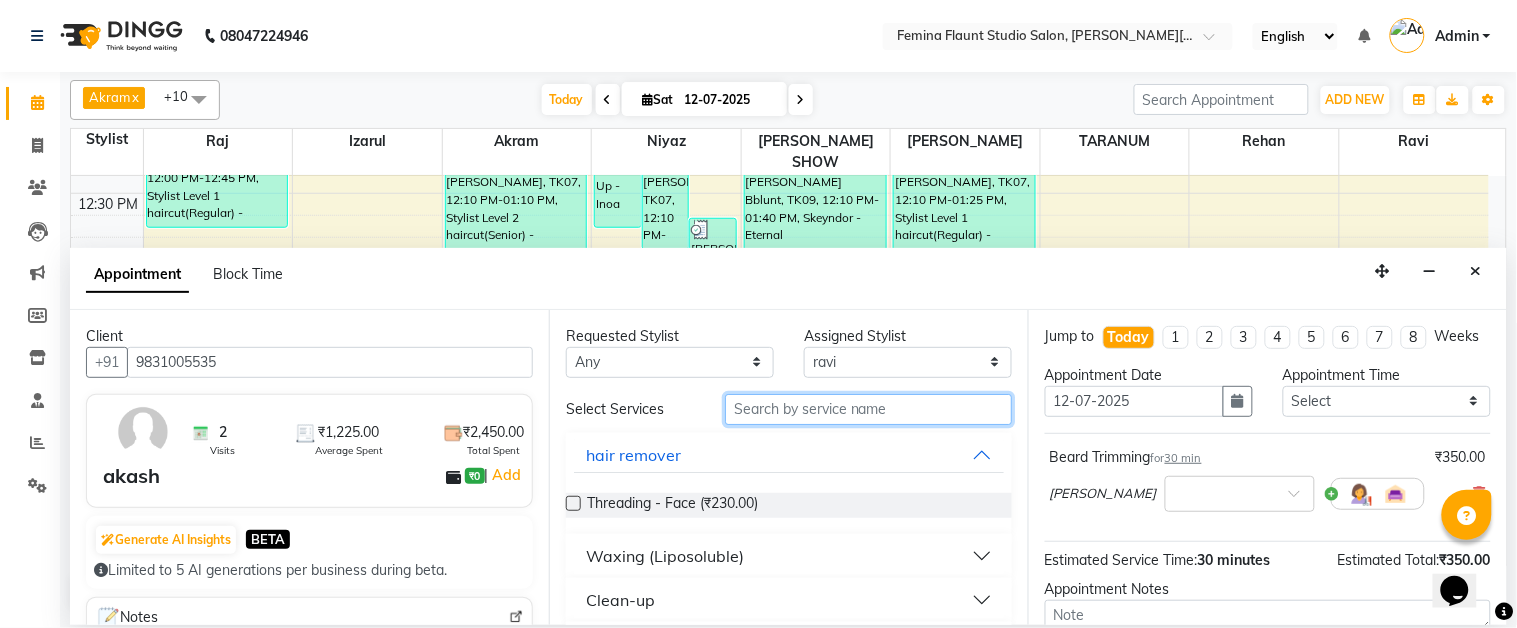 click at bounding box center (868, 409) 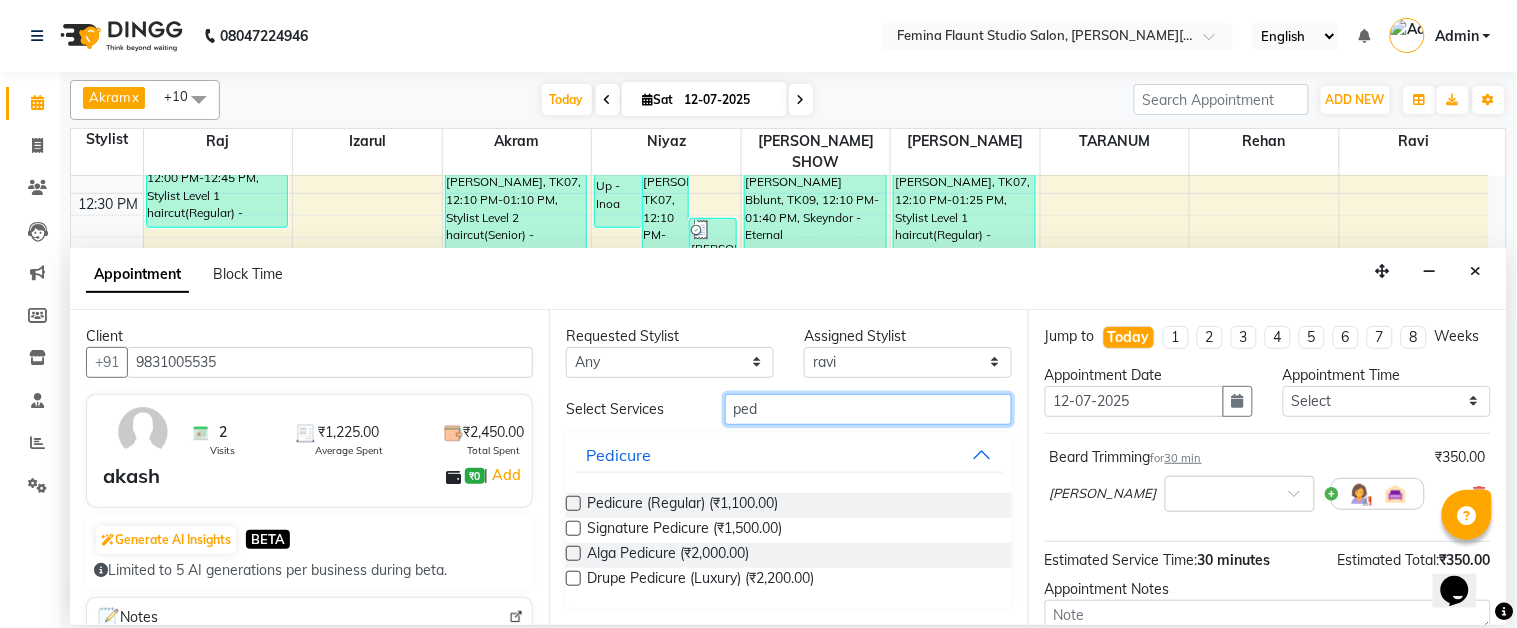 type on "ped" 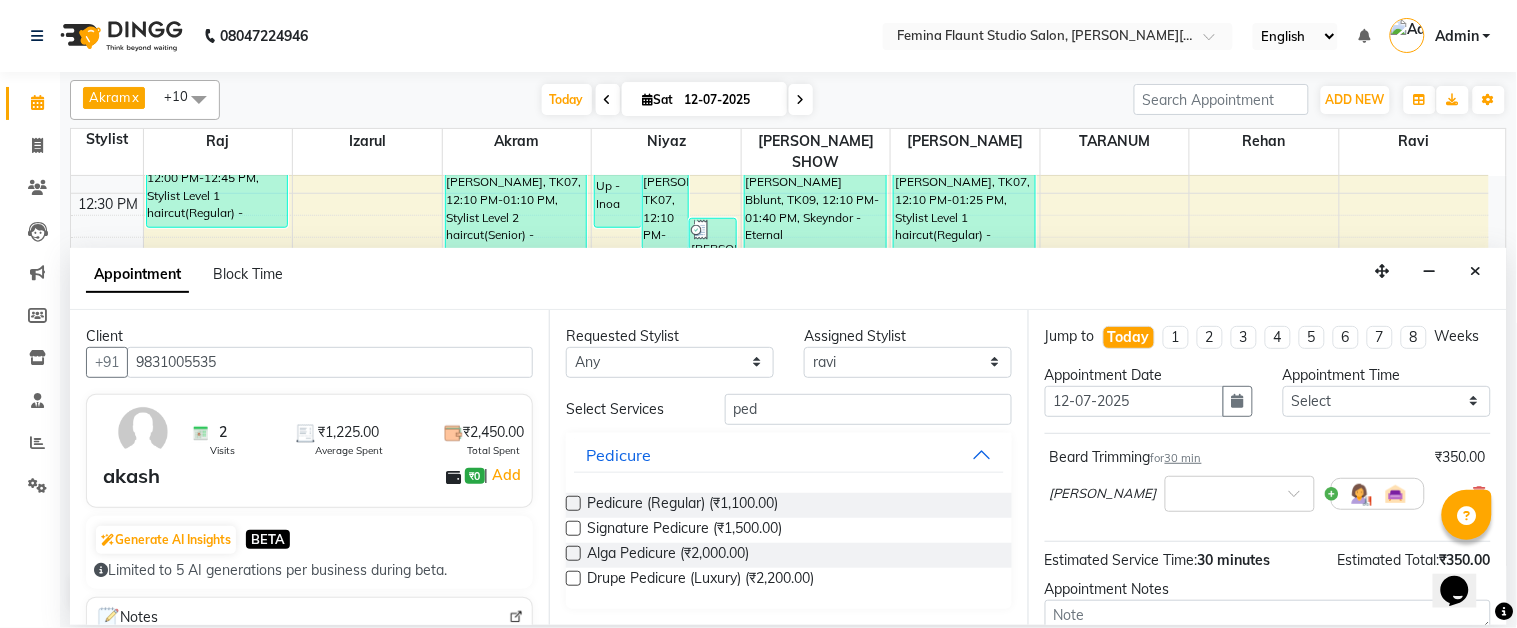 click at bounding box center [573, 503] 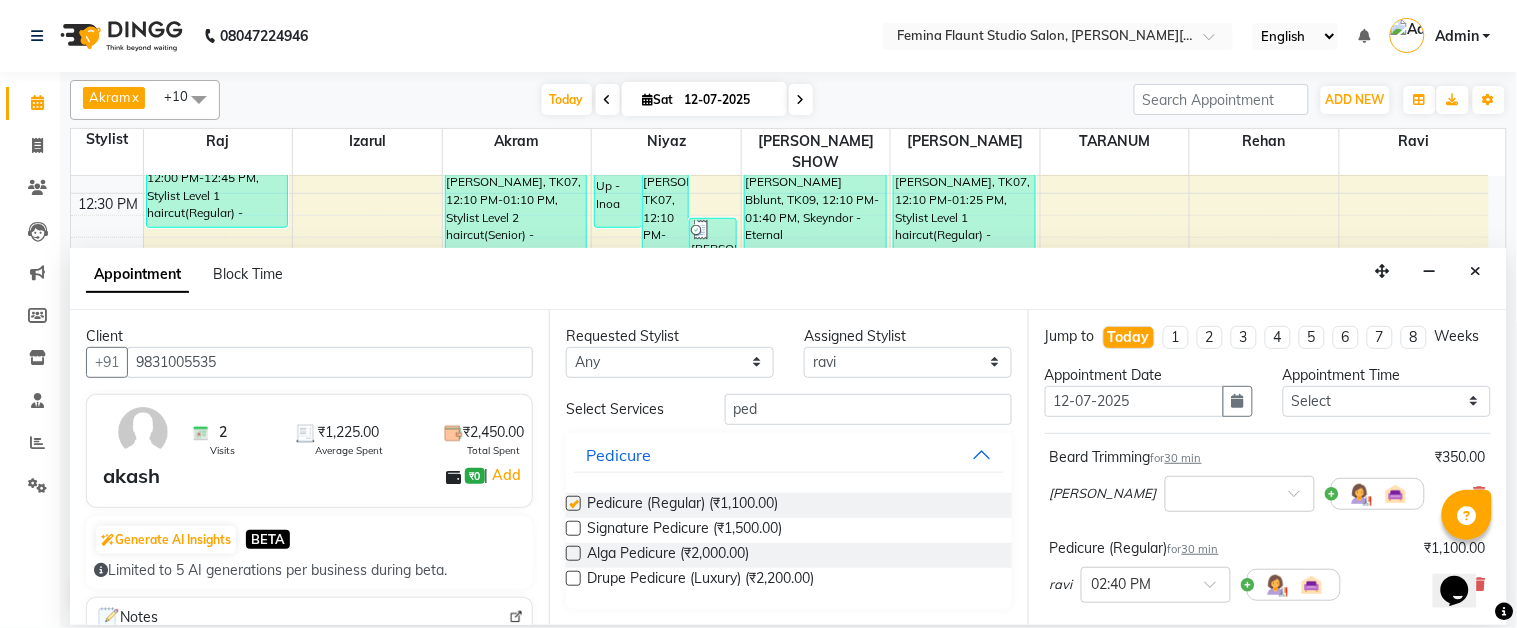 checkbox on "false" 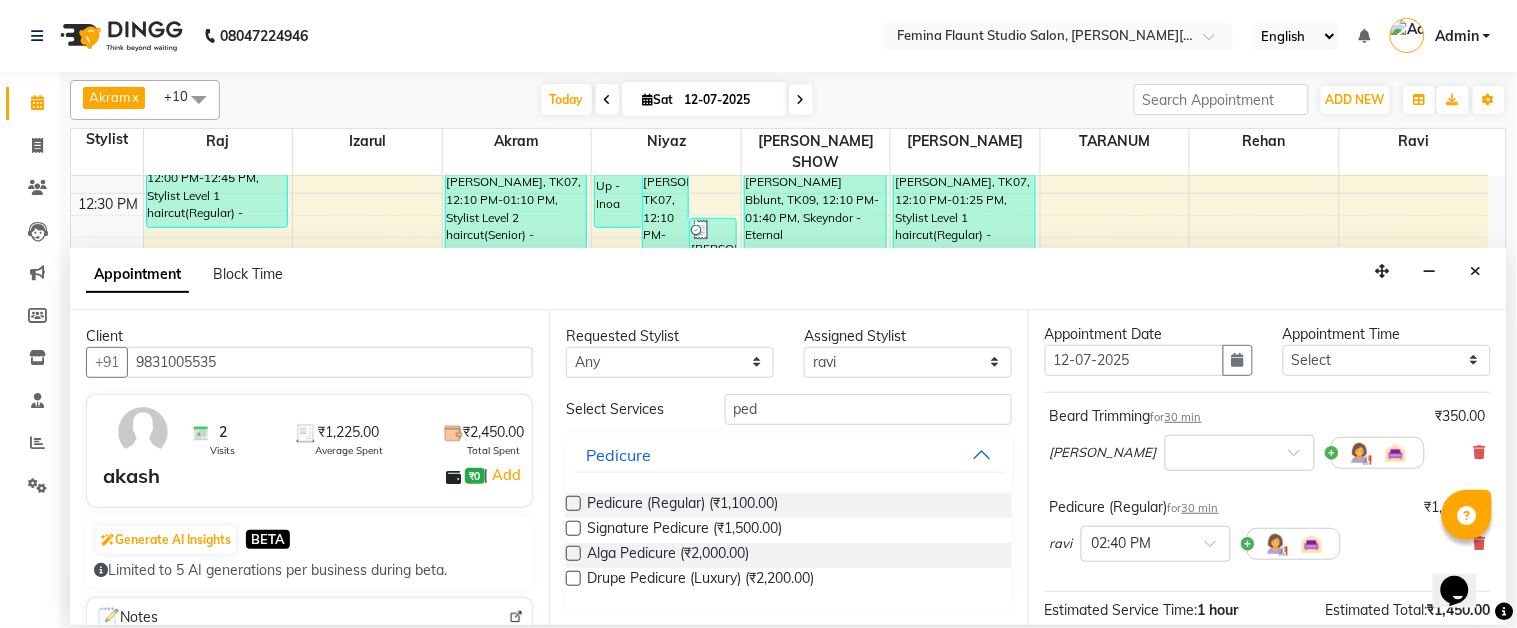 scroll, scrollTop: 111, scrollLeft: 0, axis: vertical 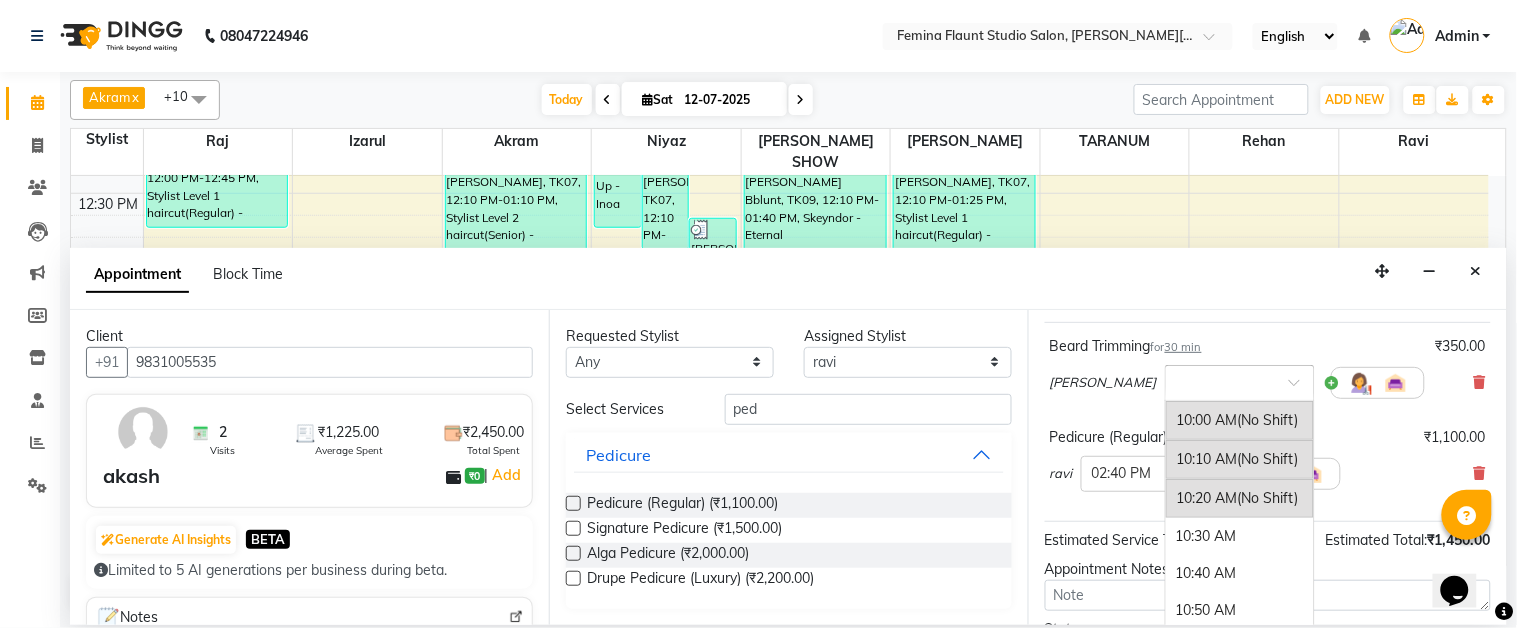 click at bounding box center [1240, 381] 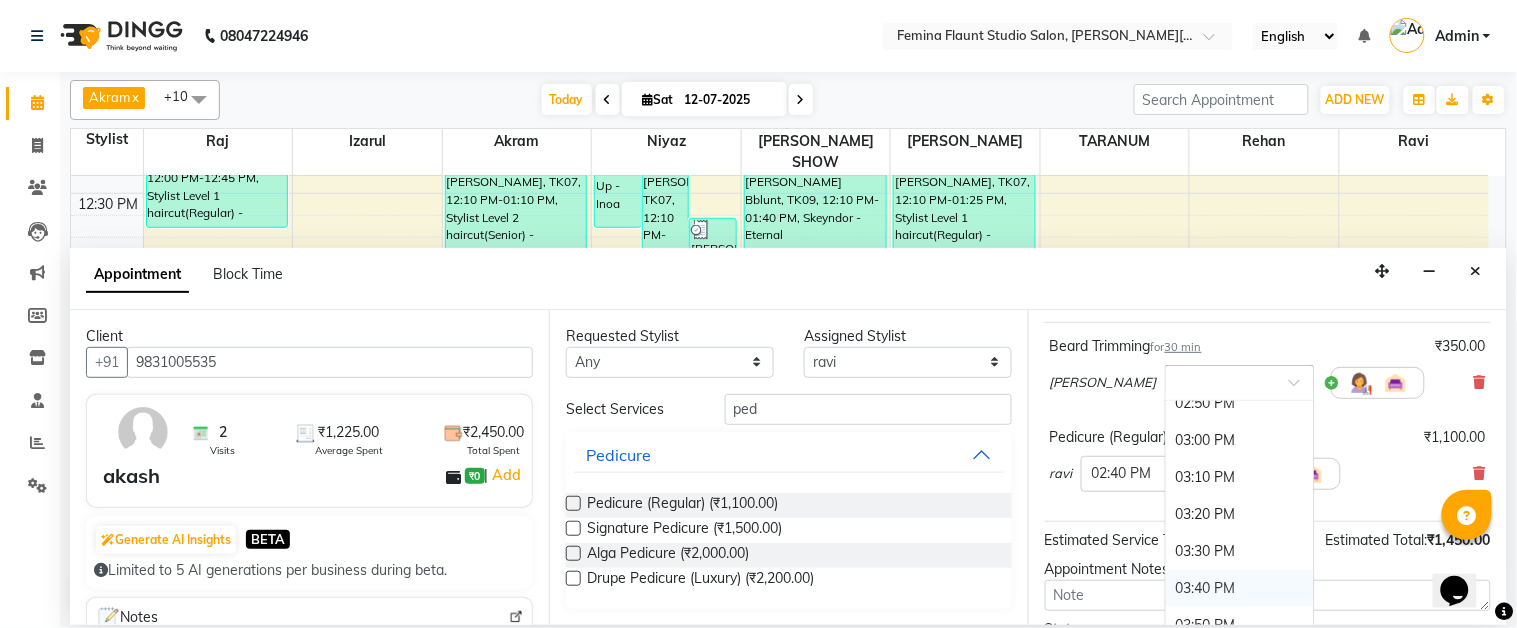 scroll, scrollTop: 1222, scrollLeft: 0, axis: vertical 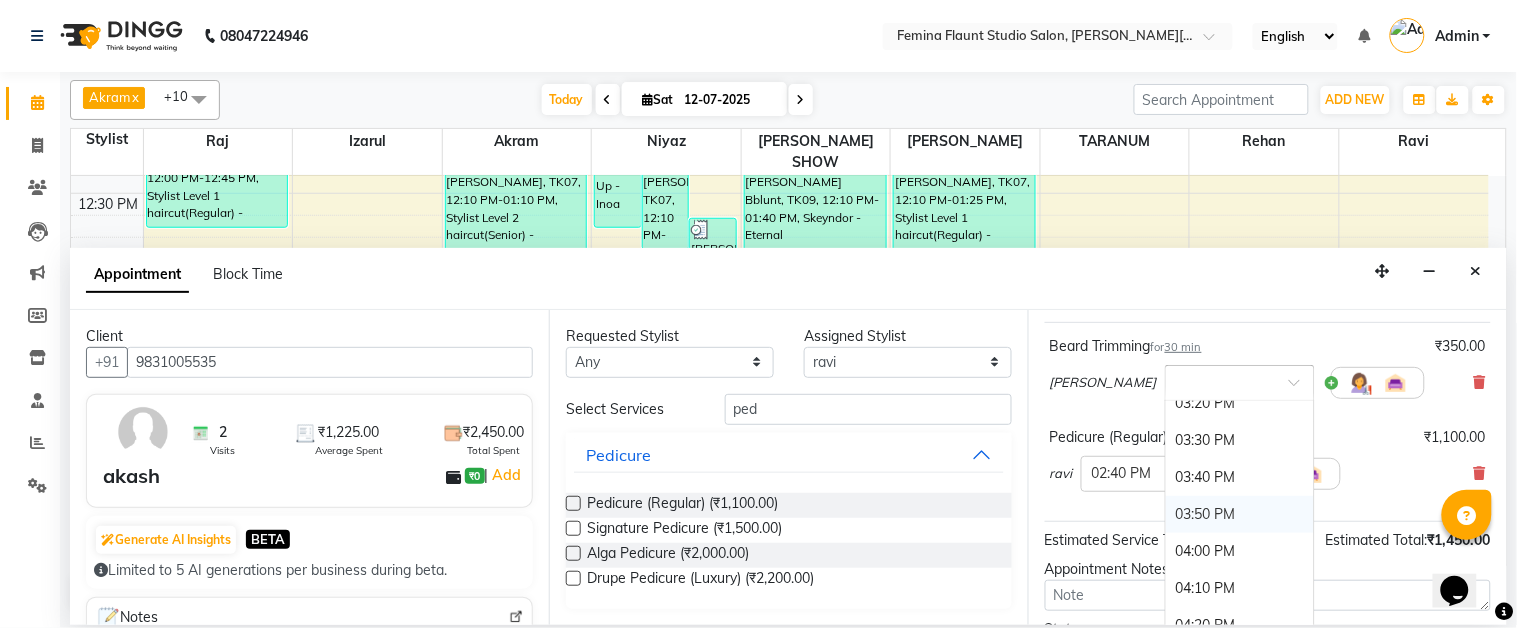click on "03:50 PM" at bounding box center (1240, 514) 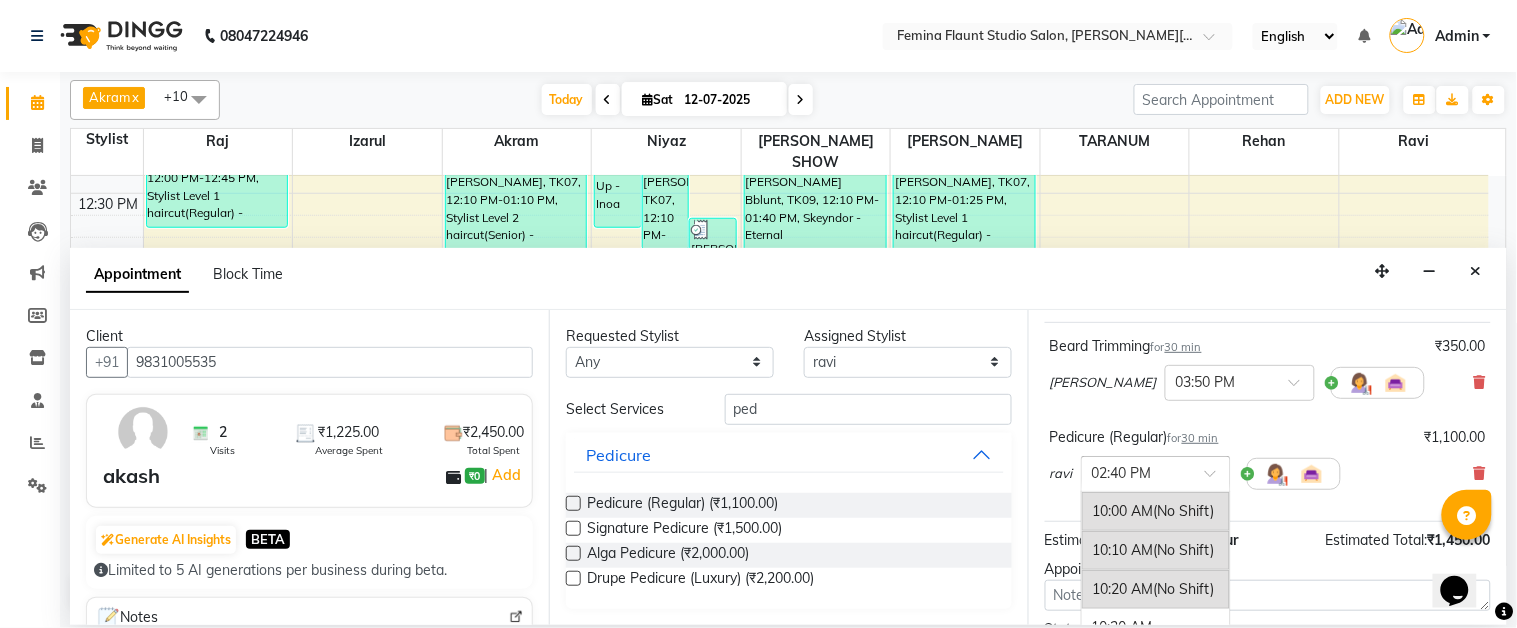 click at bounding box center [1136, 472] 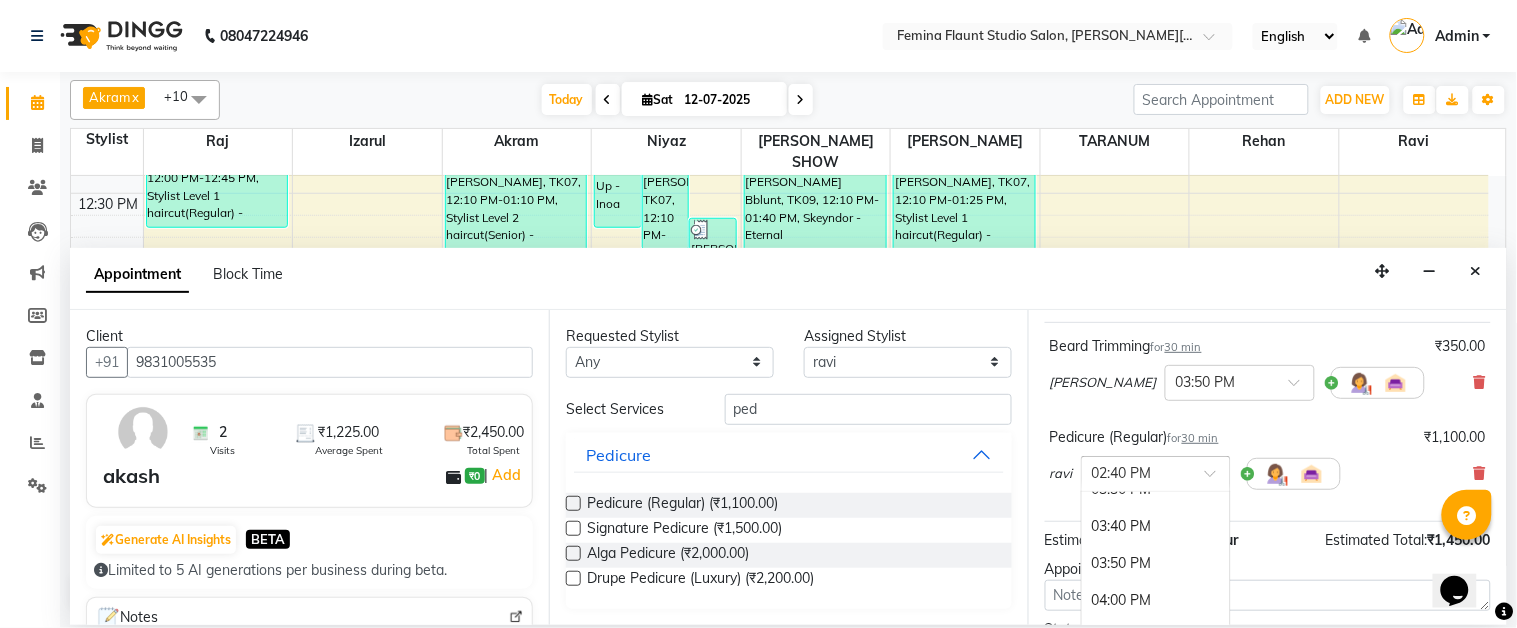 scroll, scrollTop: 1266, scrollLeft: 0, axis: vertical 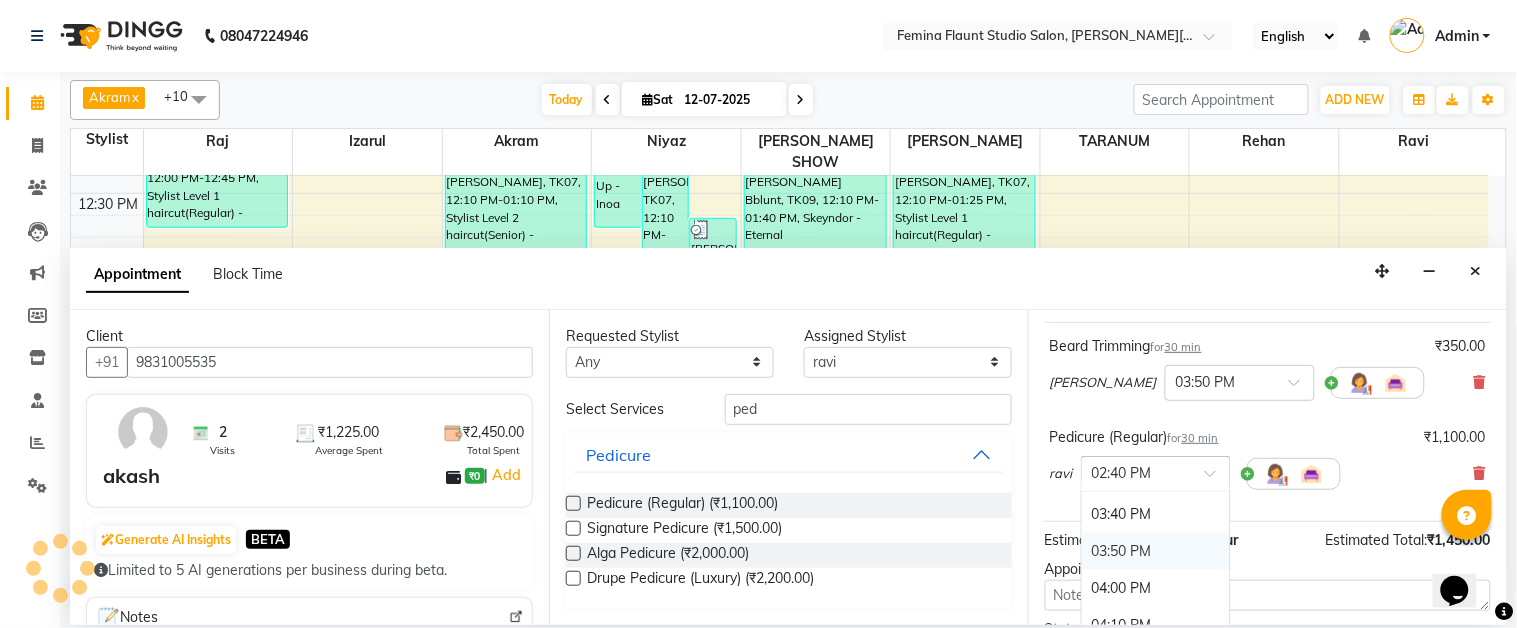 click on "03:50 PM" at bounding box center [1156, 551] 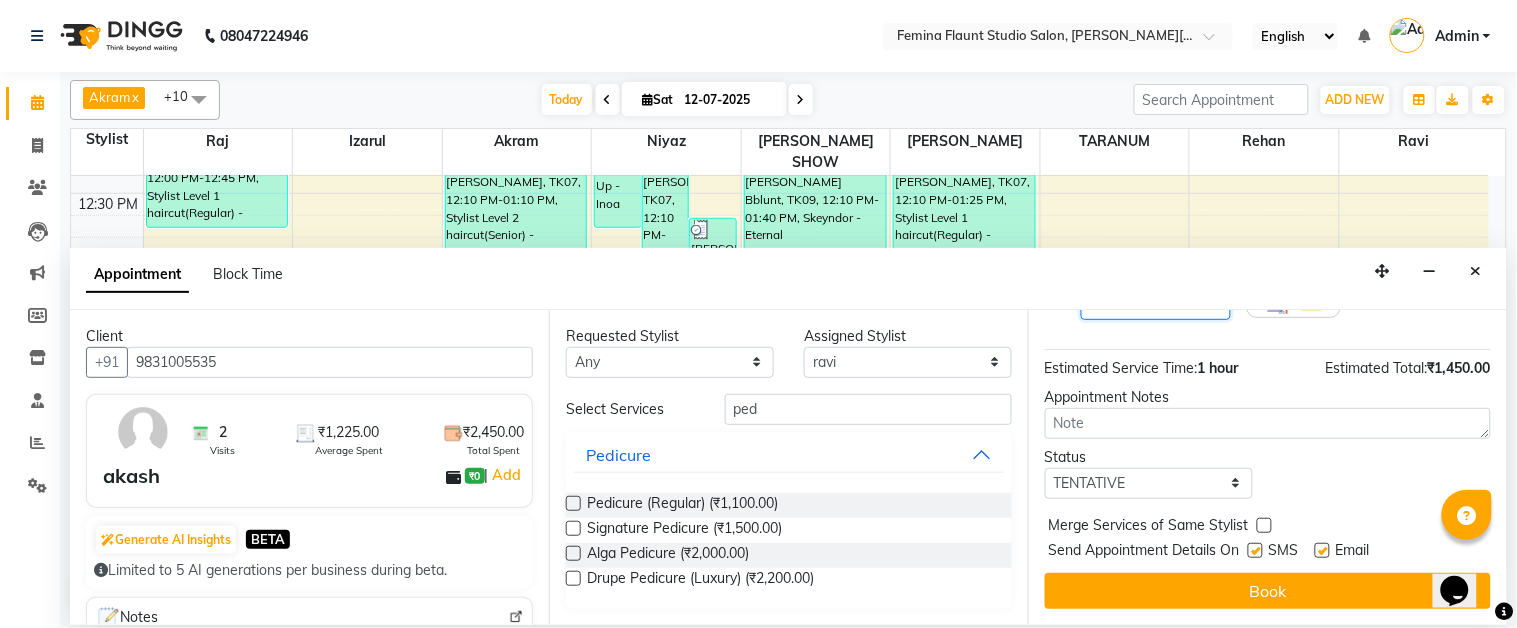 scroll, scrollTop: 322, scrollLeft: 0, axis: vertical 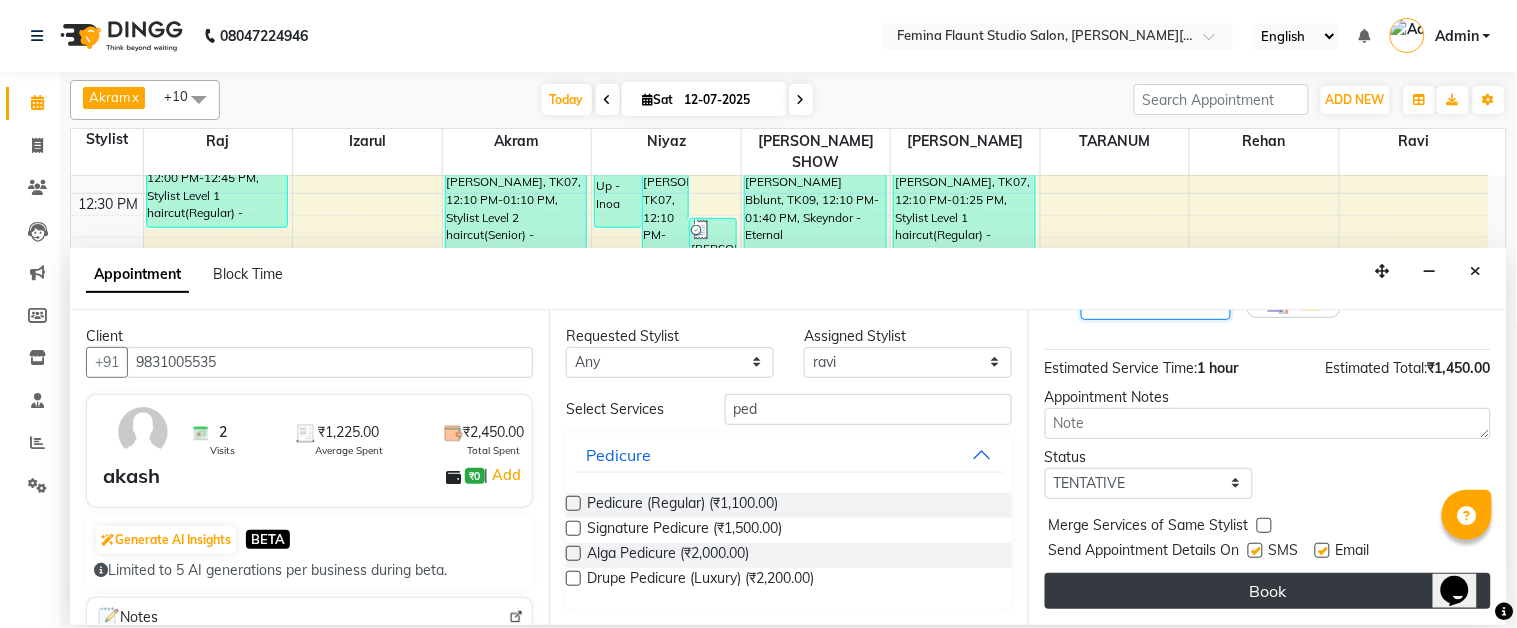 click on "Book" at bounding box center [1268, 591] 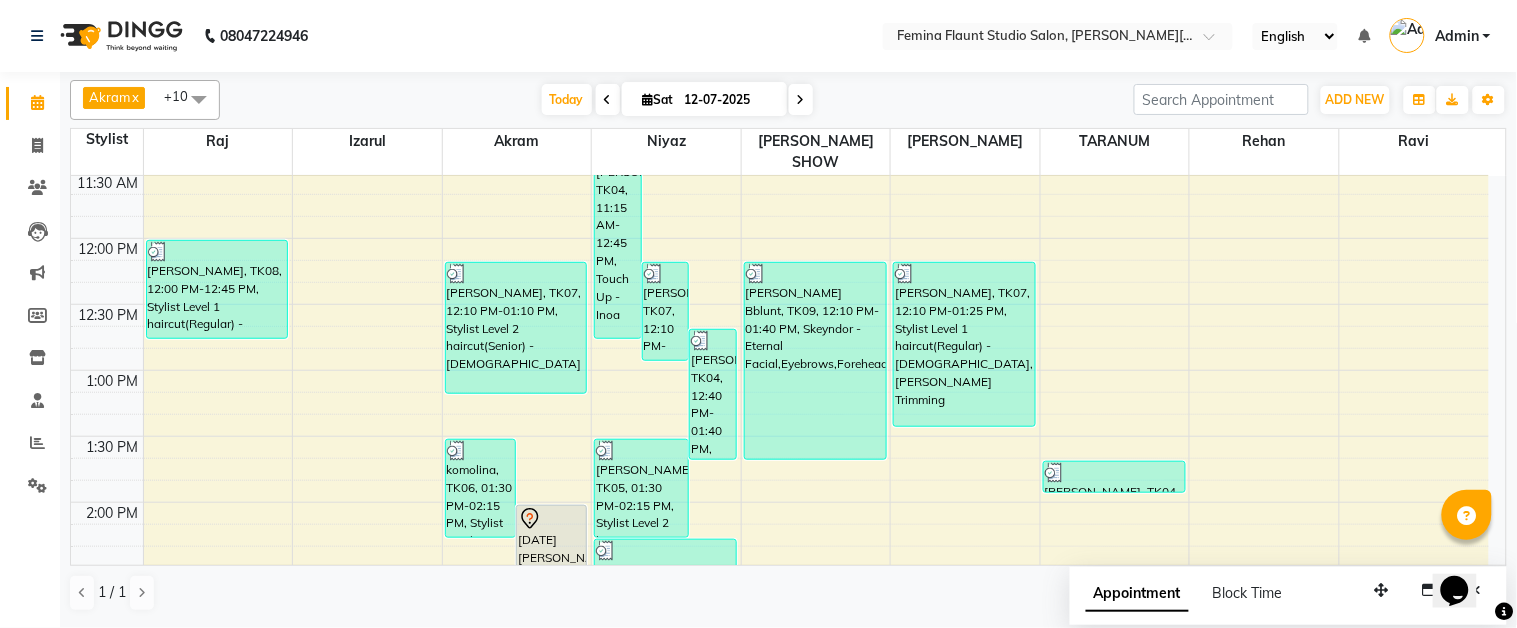 scroll, scrollTop: 444, scrollLeft: 0, axis: vertical 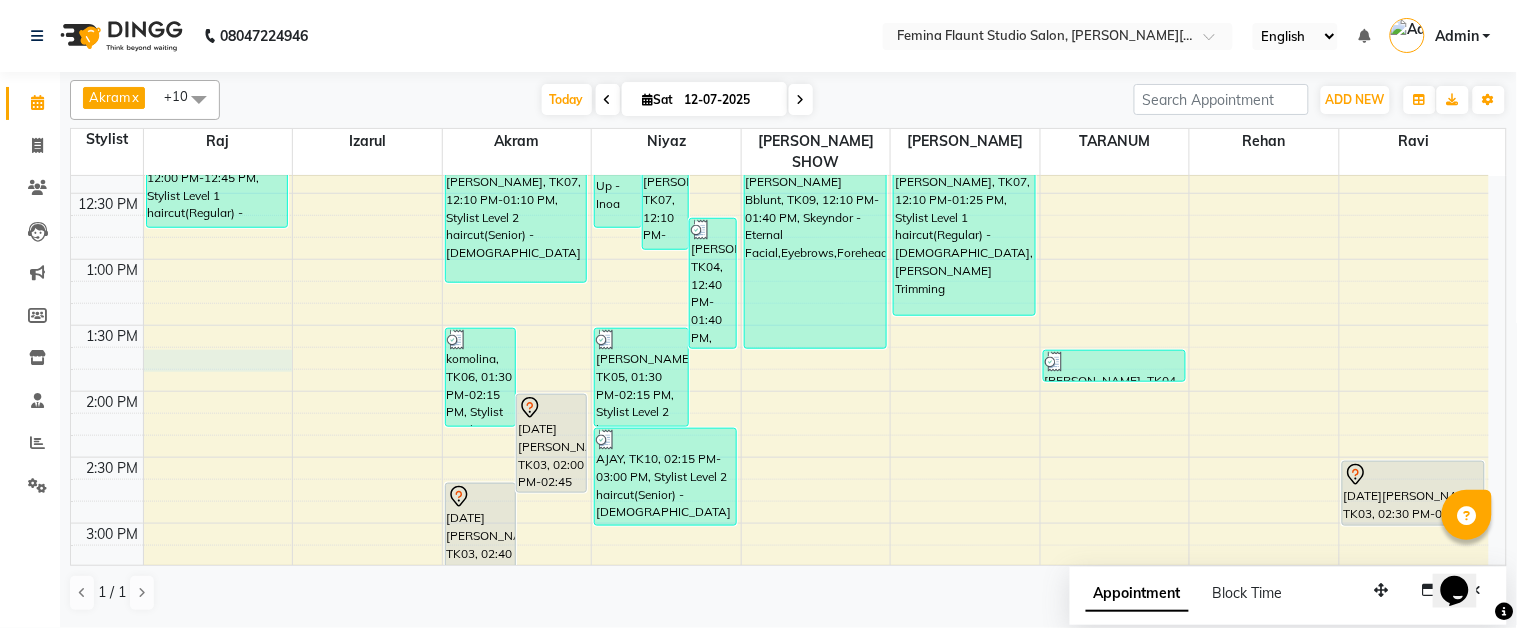click on "9:00 AM 9:30 AM 10:00 AM 10:30 AM 11:00 AM 11:30 AM 12:00 PM 12:30 PM 1:00 PM 1:30 PM 2:00 PM 2:30 PM 3:00 PM 3:30 PM 4:00 PM 4:30 PM 5:00 PM 5:30 PM 6:00 PM 6:30 PM 7:00 PM 7:30 PM 8:00 PM 8:30 PM 9:00 PM 9:30 PM     akshita, TK08, 12:00 PM-12:45 PM, Stylist Level 1 haircut(Regular) - Male     komolina, TK06, 01:30 PM-02:15 PM, Stylist Level 2 haircut(Senior) - Male             kartik aiyar, TK03, 02:00 PM-02:45 PM, Stylist Level 2 haircut(Senior) - Male             kartik aiyar, TK03, 02:40 PM-03:25 PM, Global Hair Colour - Inoa - Male     ritesh karnani, TK07, 12:10 PM-01:10 PM, Stylist Level 2 haircut(Senior) - Female             RIAA DUTTA, TK02, 05:00 PM-06:30 PM, Touch Up - pH     dipayan chatterjee, TK04, 11:15 AM-12:45 PM, Touch Up - Inoa     ritesh karnani, TK07, 12:10 PM-12:55 PM, Stylist Level 2 haircut(Senior) - Male     dipayan chatterjee, TK04, 12:40 PM-01:40 PM, Stylist Level 2 haircut(Senior) - Female     nadim, TK05, 01:30 PM-02:15 PM, Stylist Level 2 haircut(Senior) - Male" at bounding box center (780, 589) 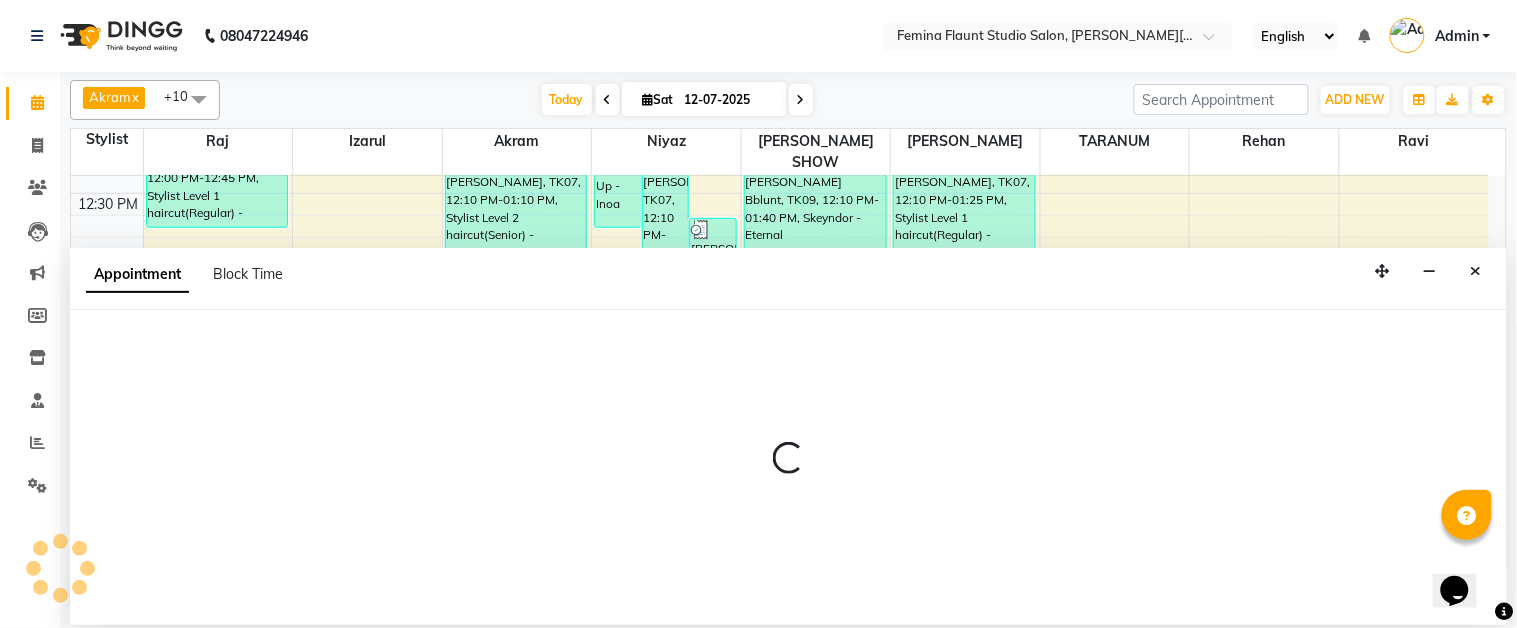 select on "37645" 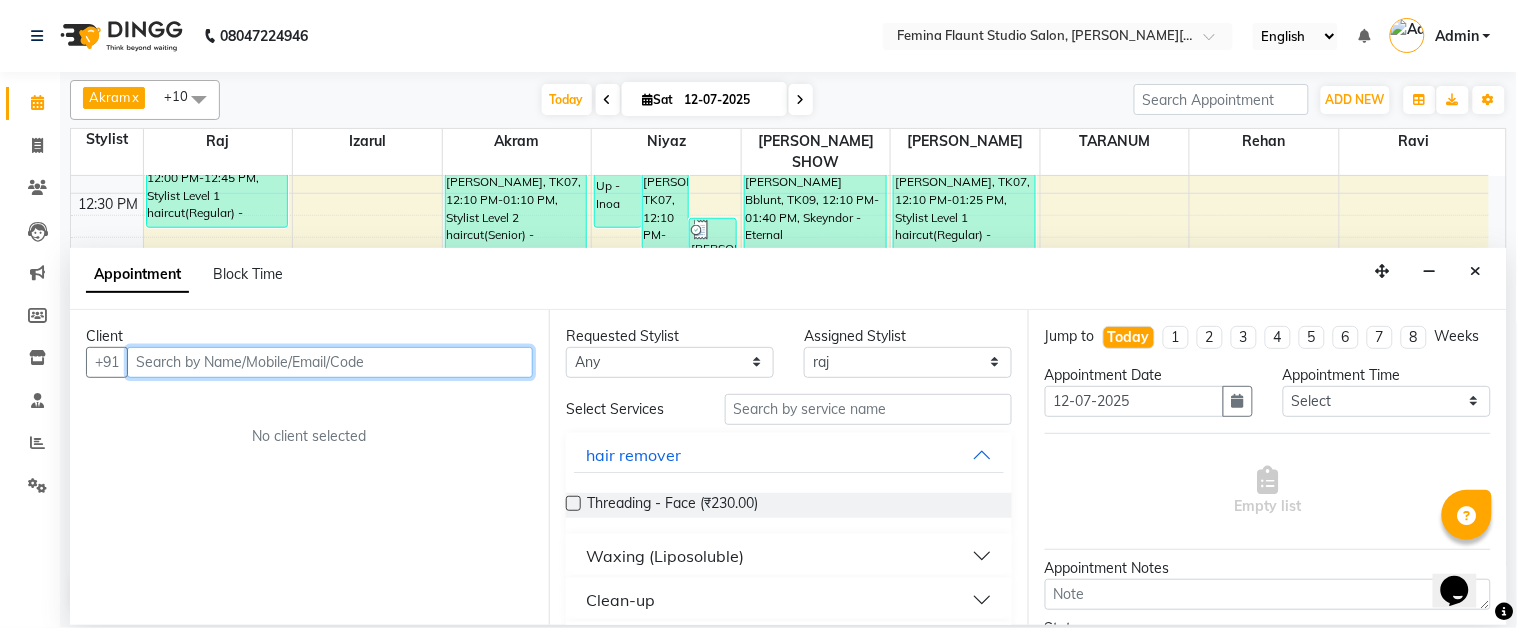 click at bounding box center [330, 362] 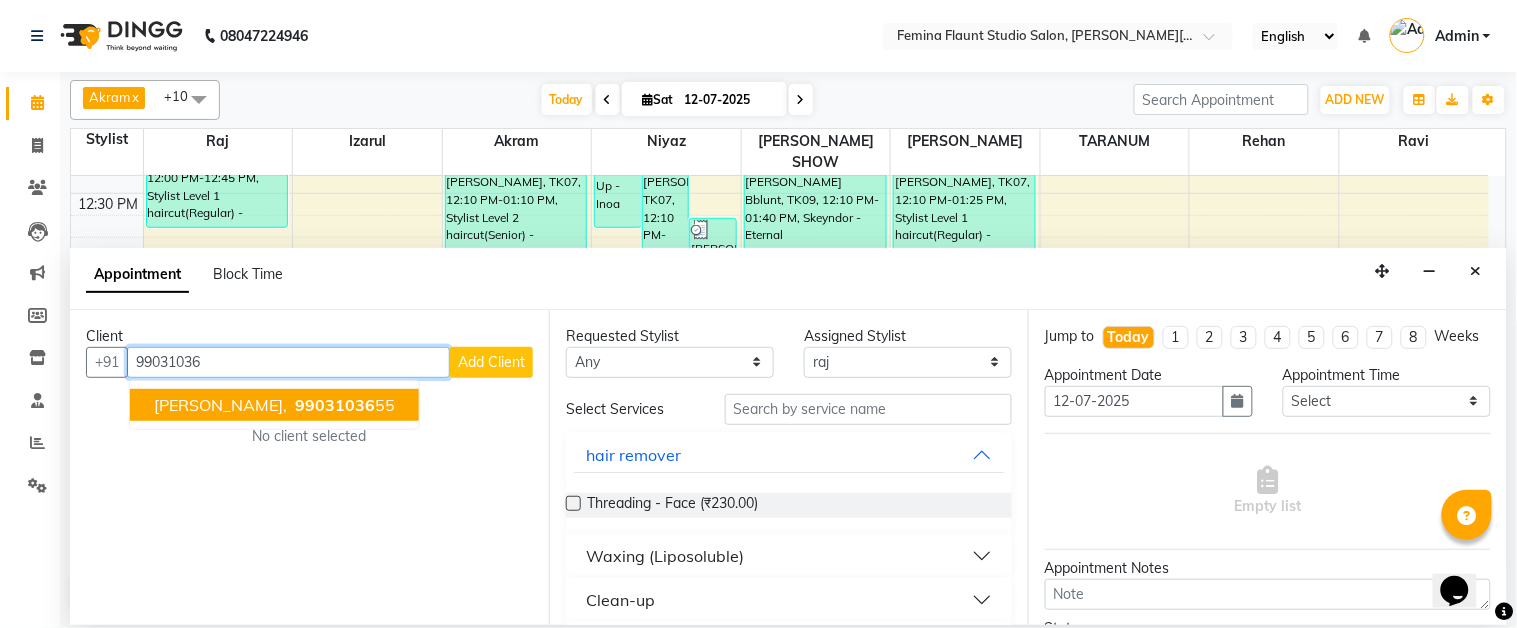 click on "99031036" at bounding box center [335, 405] 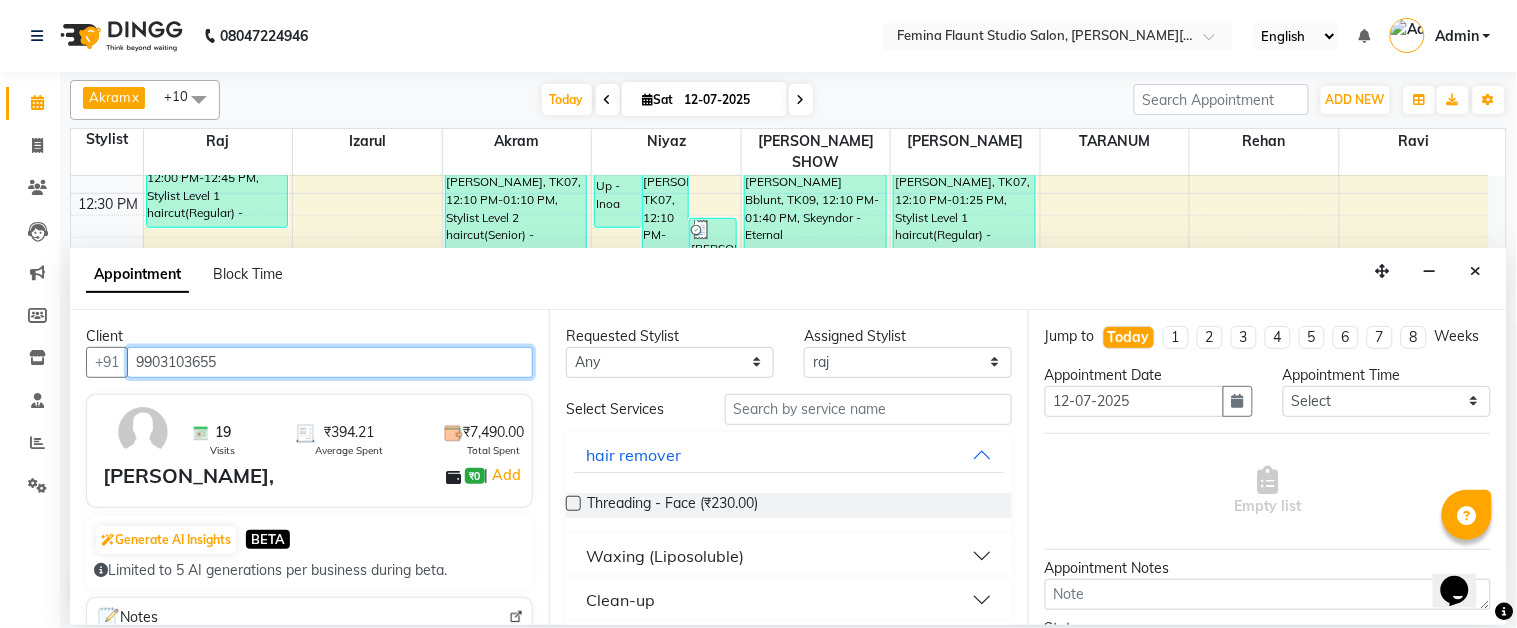 type on "9903103655" 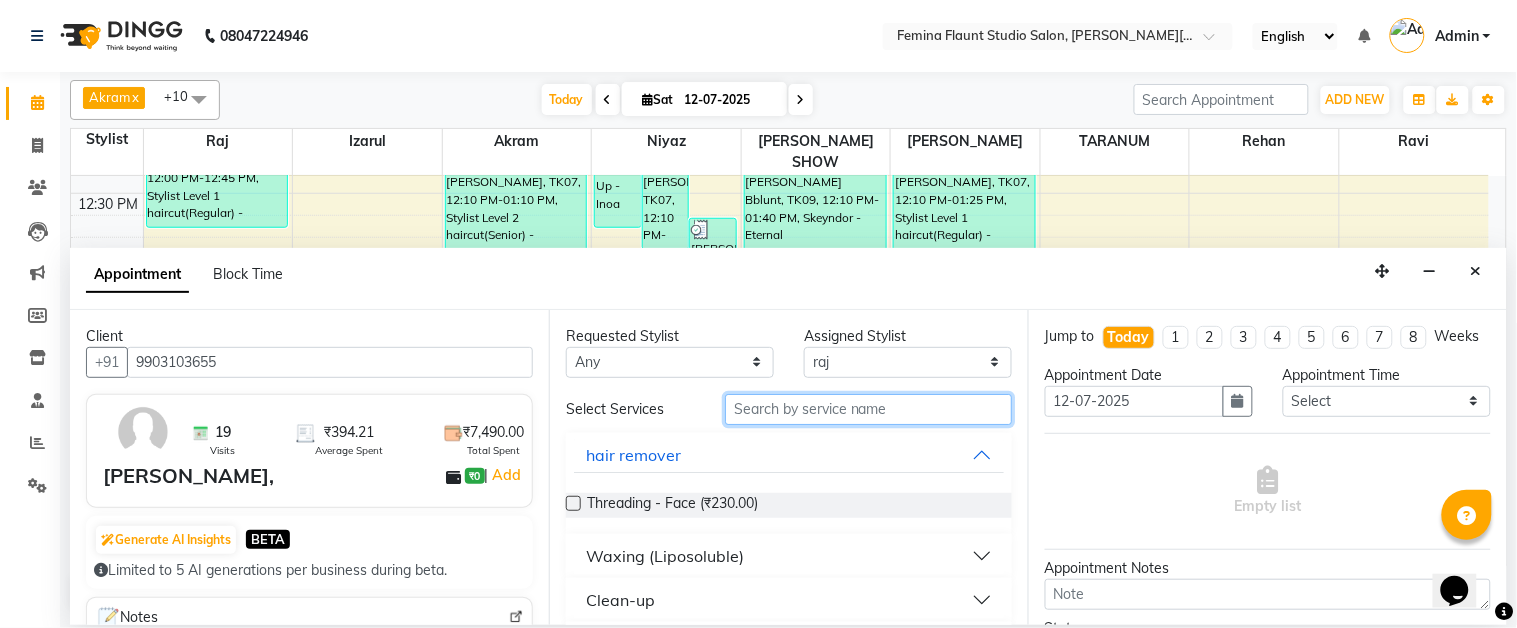 click at bounding box center [868, 409] 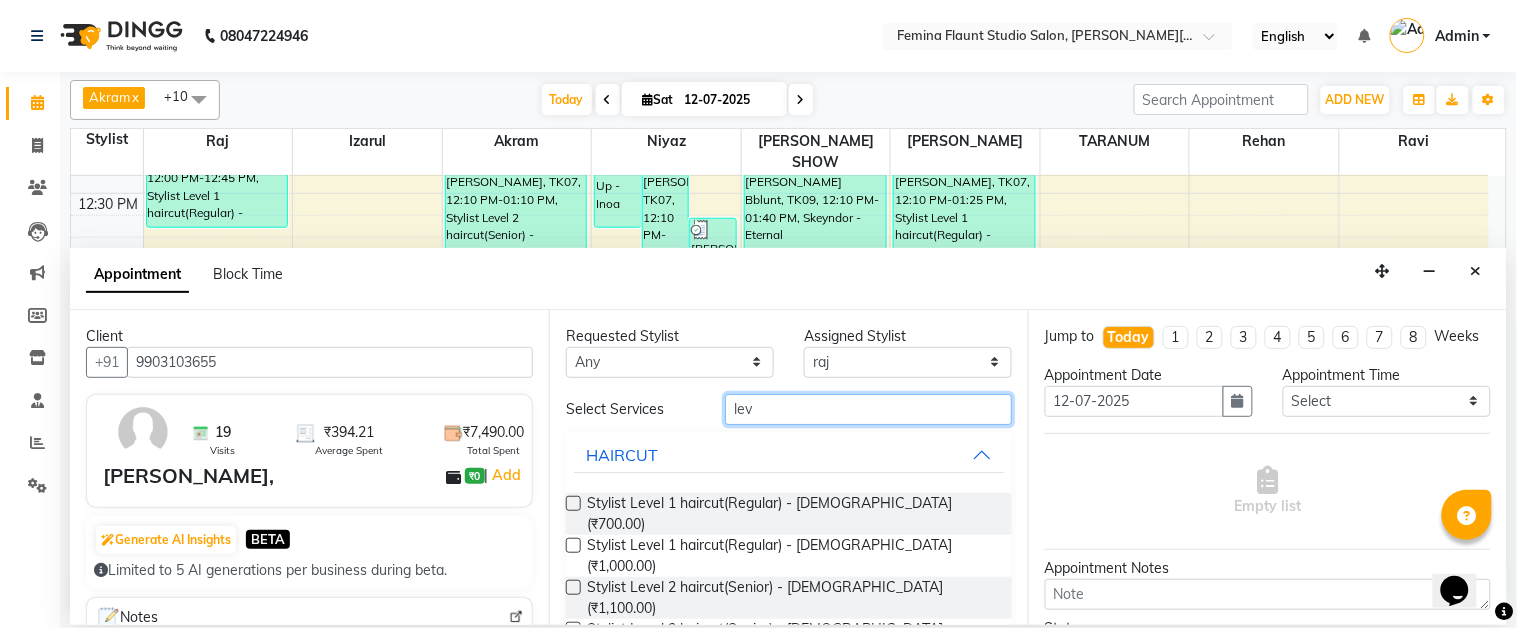 type on "lev" 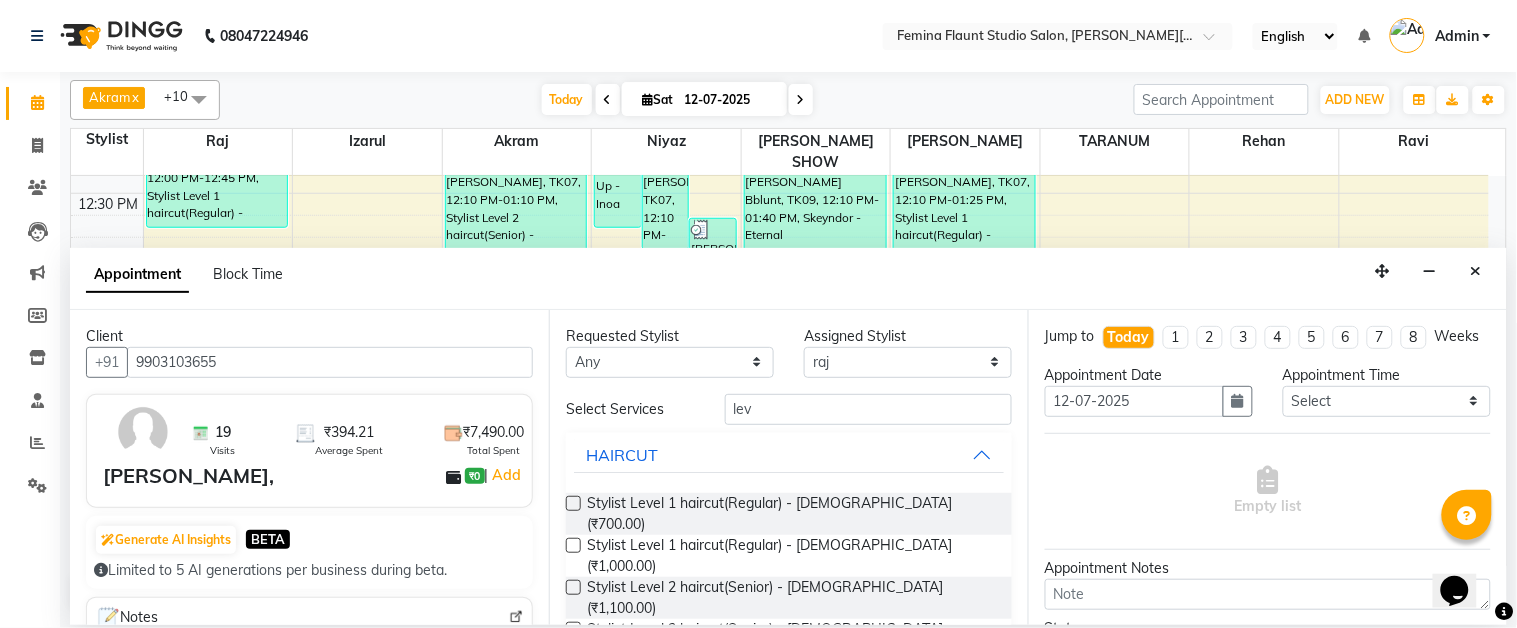 click at bounding box center [573, 503] 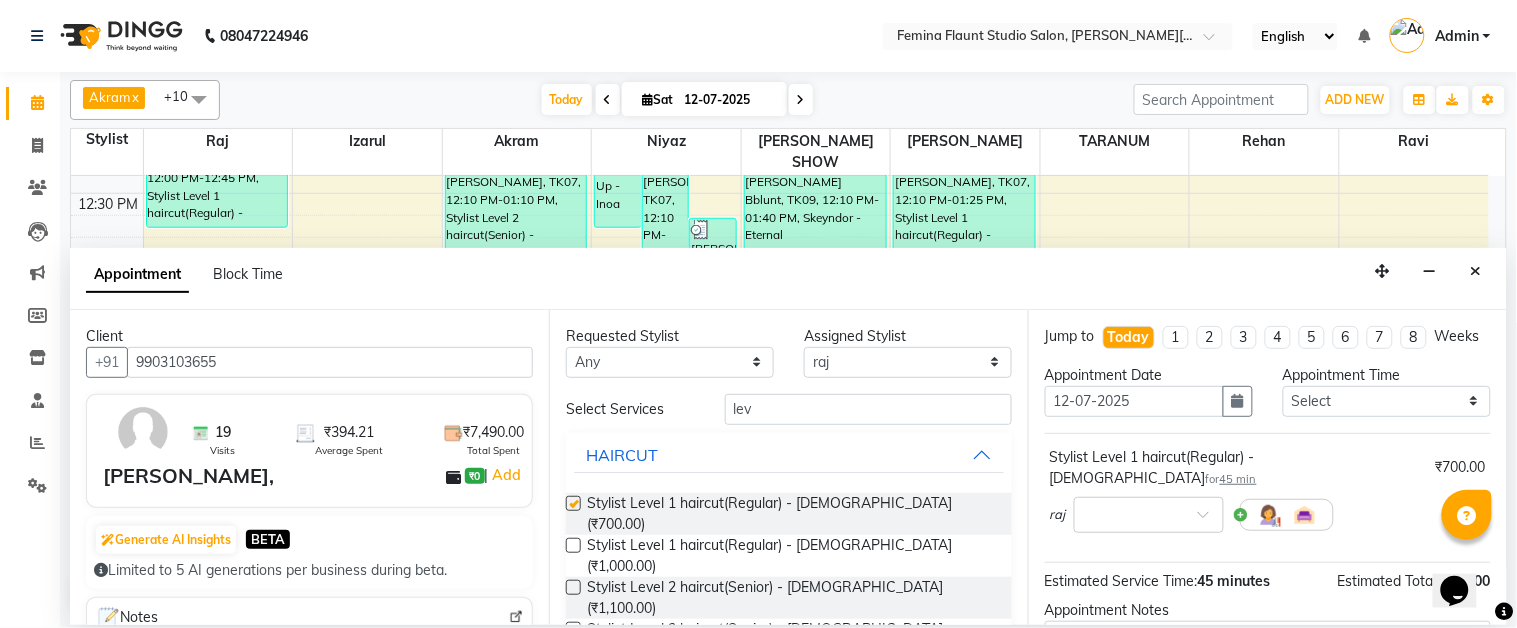 checkbox on "false" 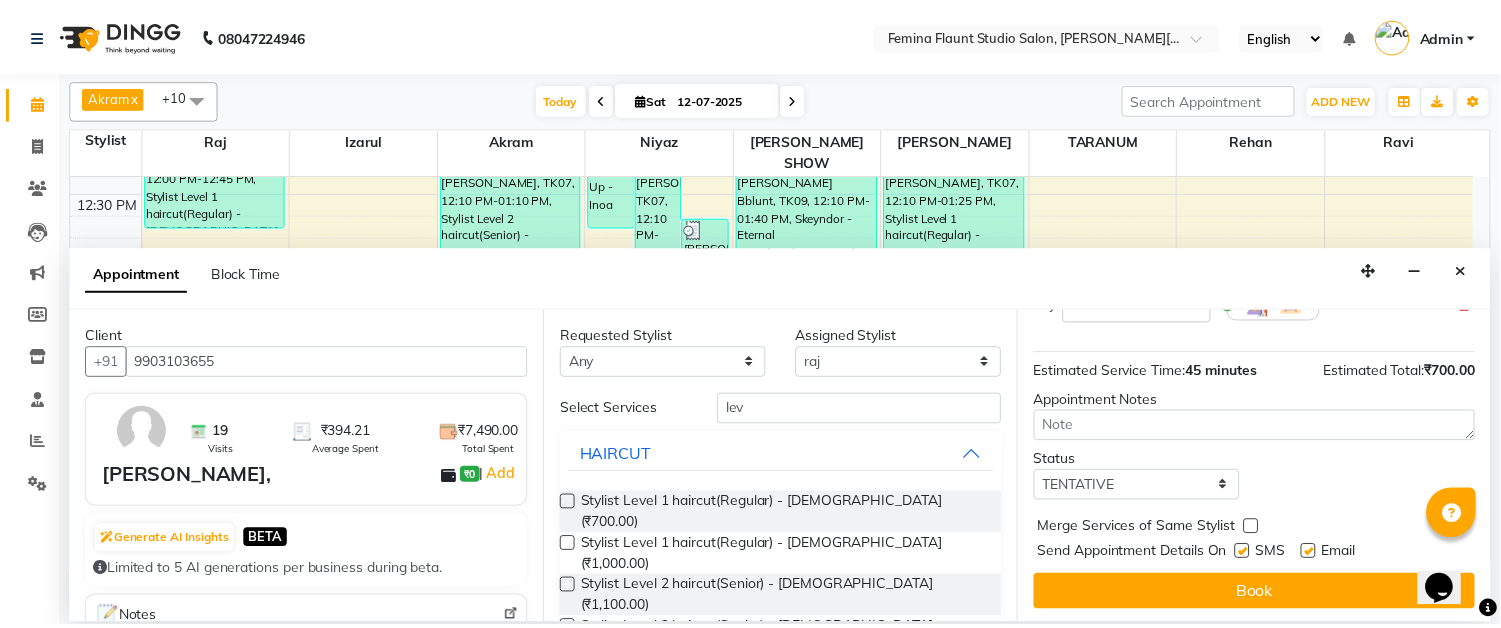 scroll, scrollTop: 211, scrollLeft: 0, axis: vertical 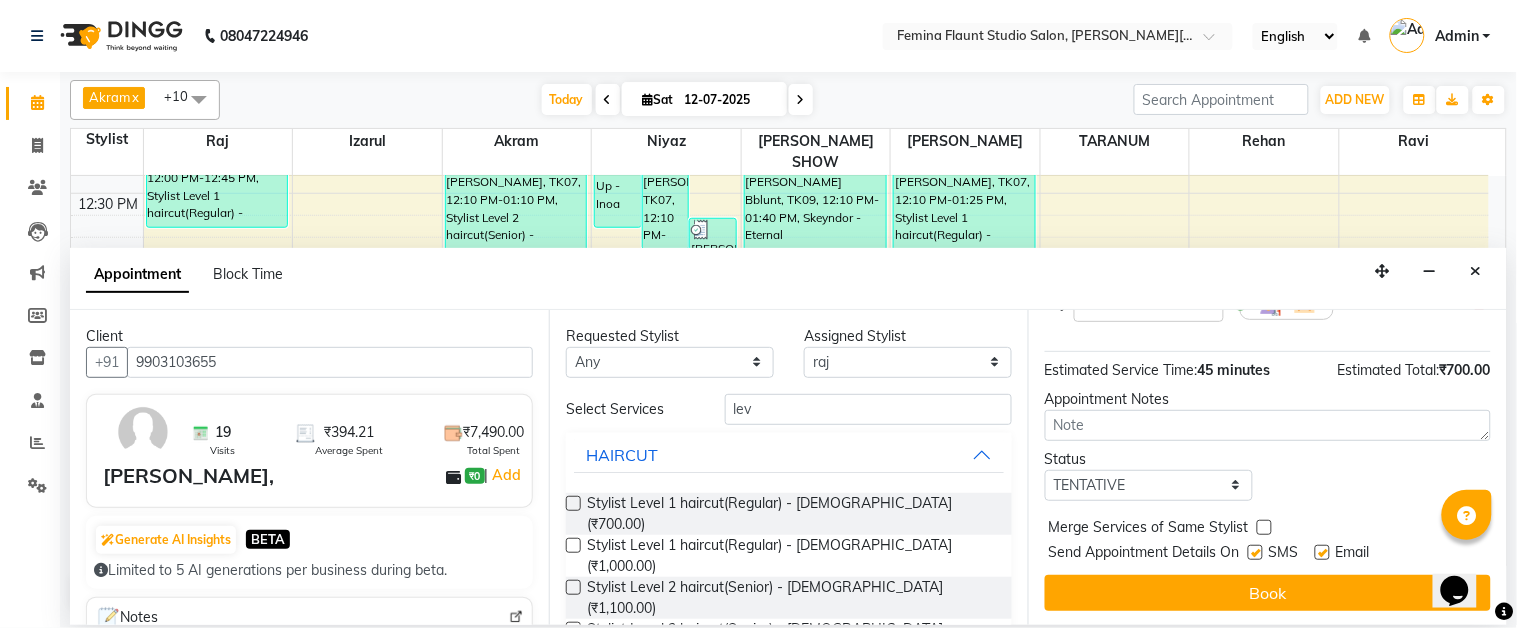 click on "Book" at bounding box center [1268, 593] 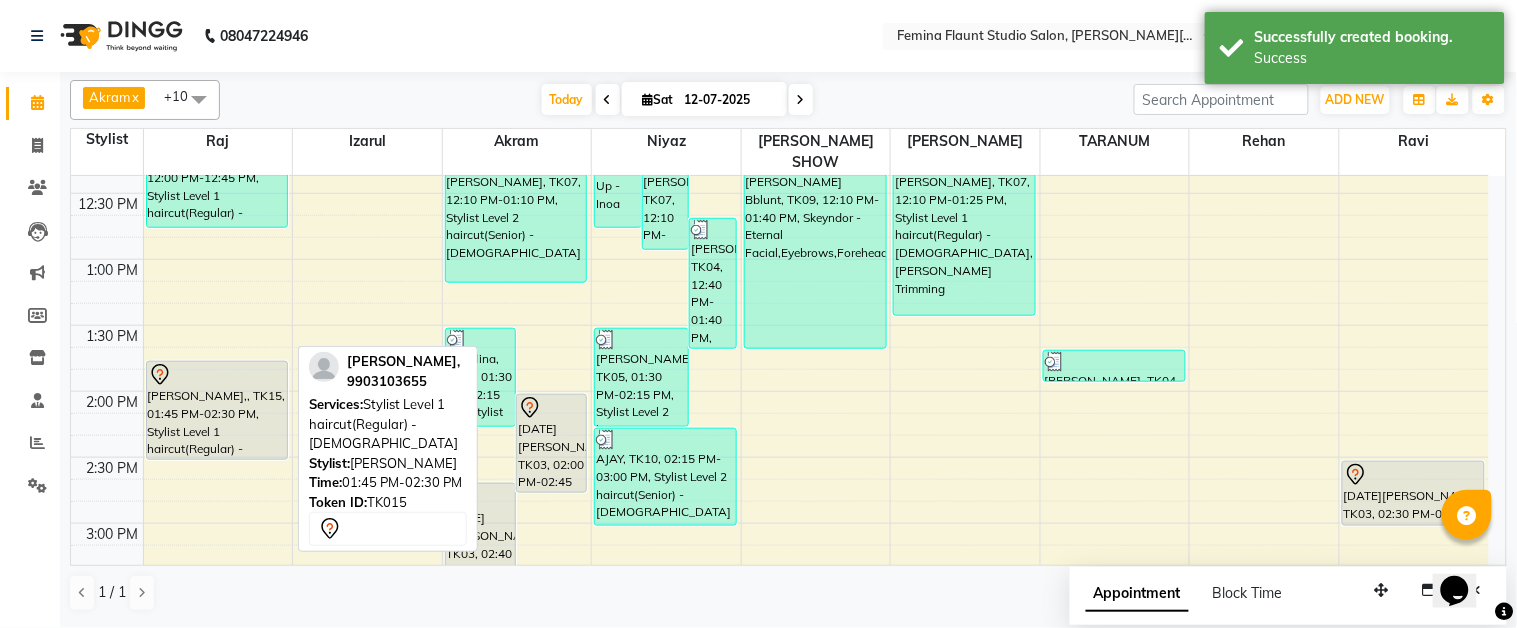 click at bounding box center [217, 375] 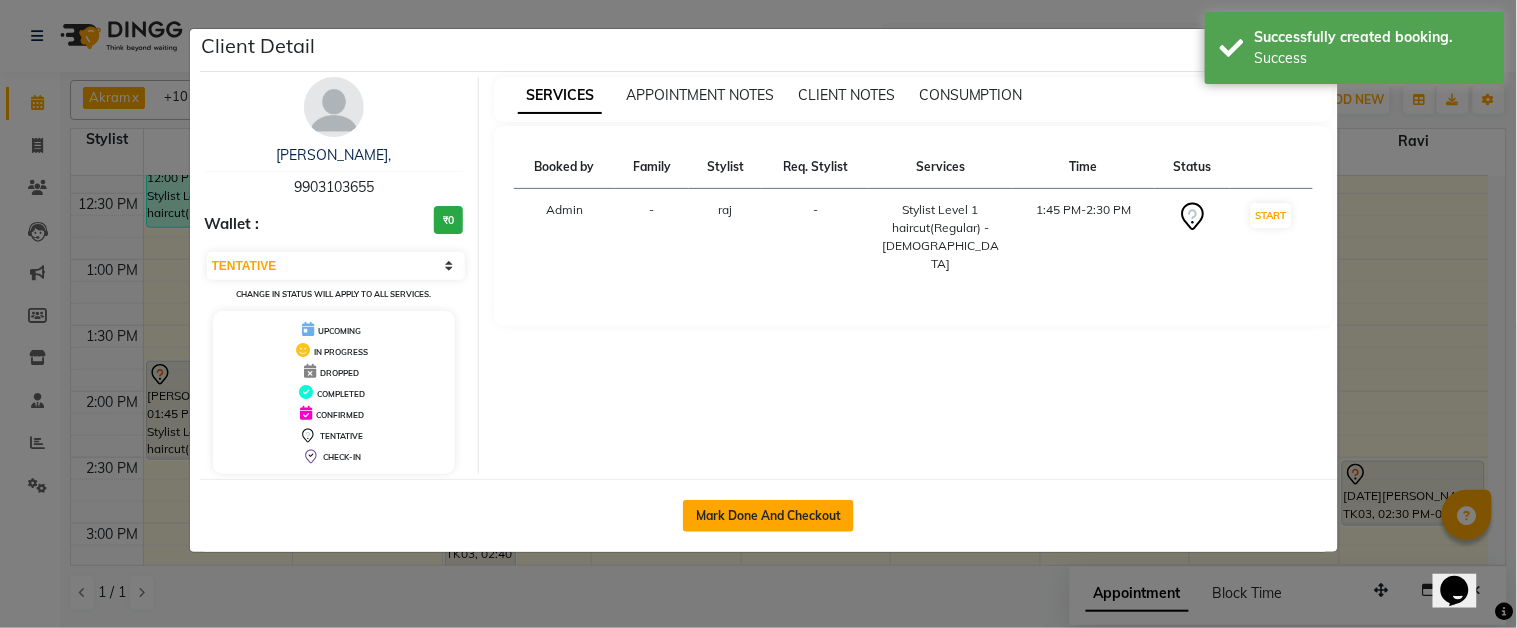 click on "Mark Done And Checkout" 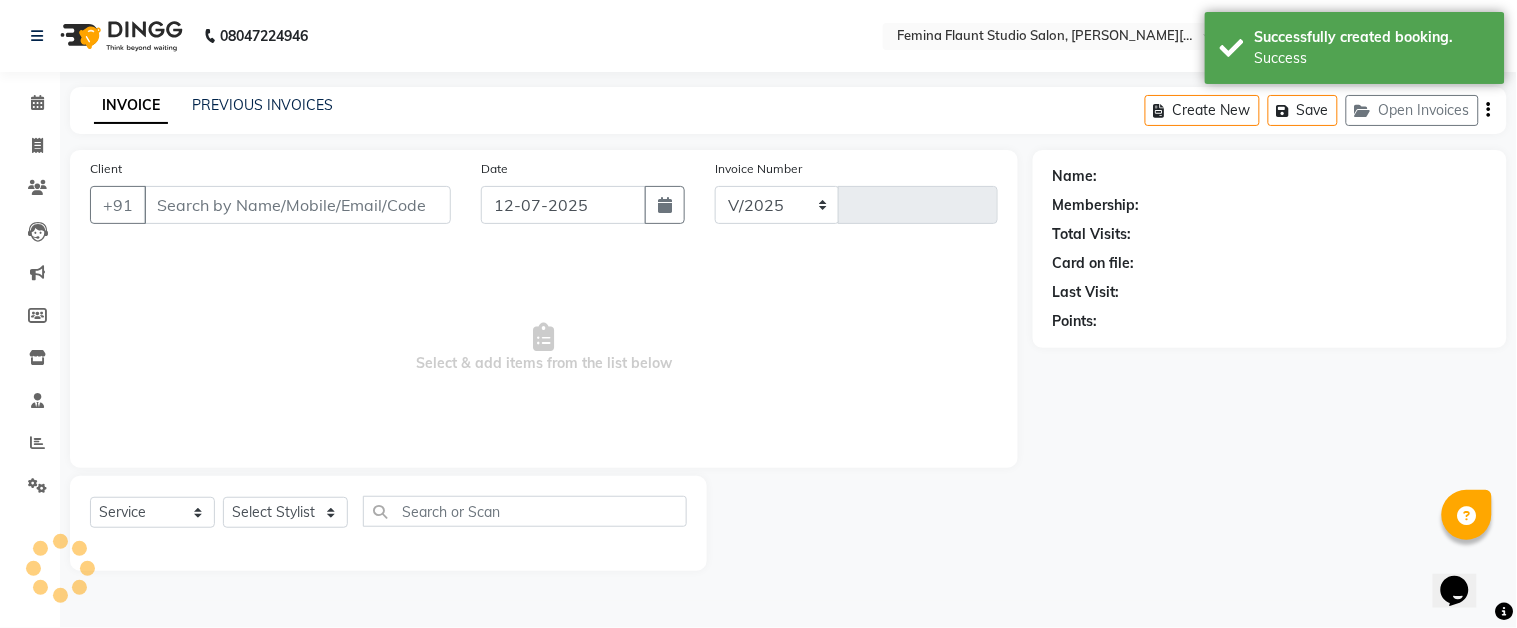 select on "5231" 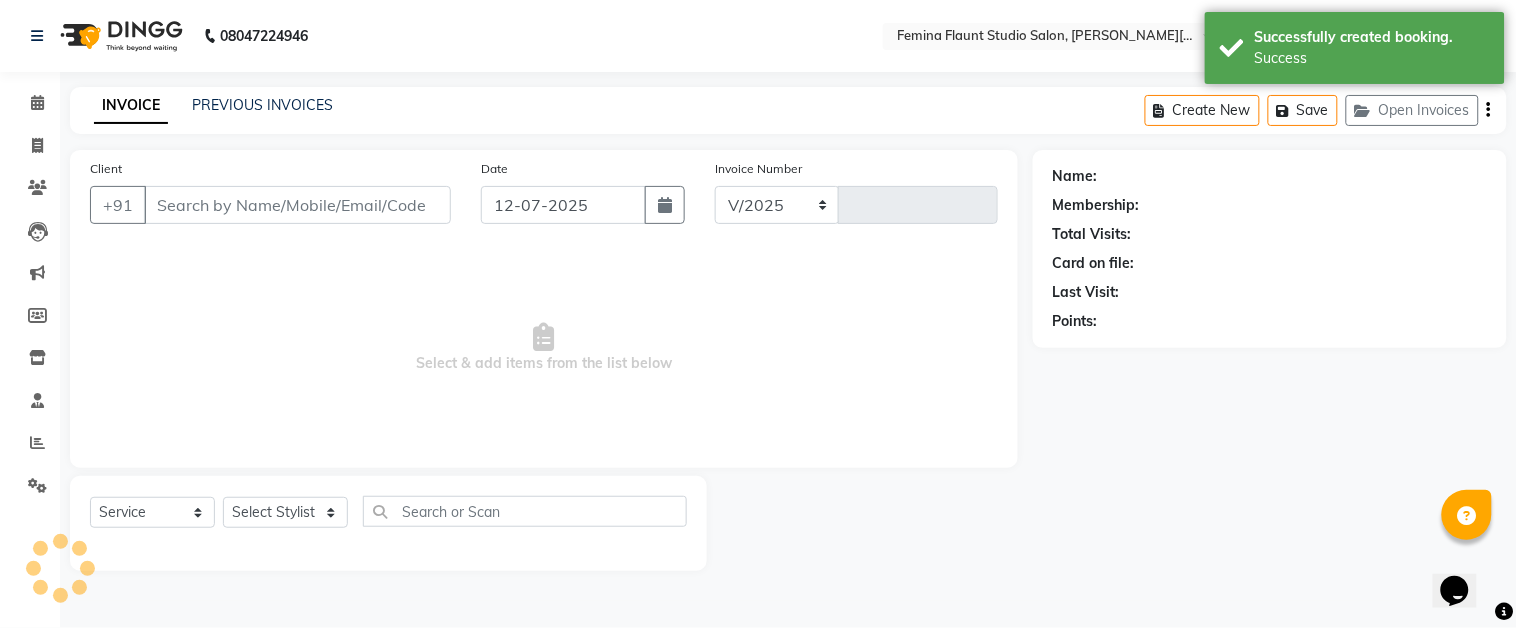 type on "1006" 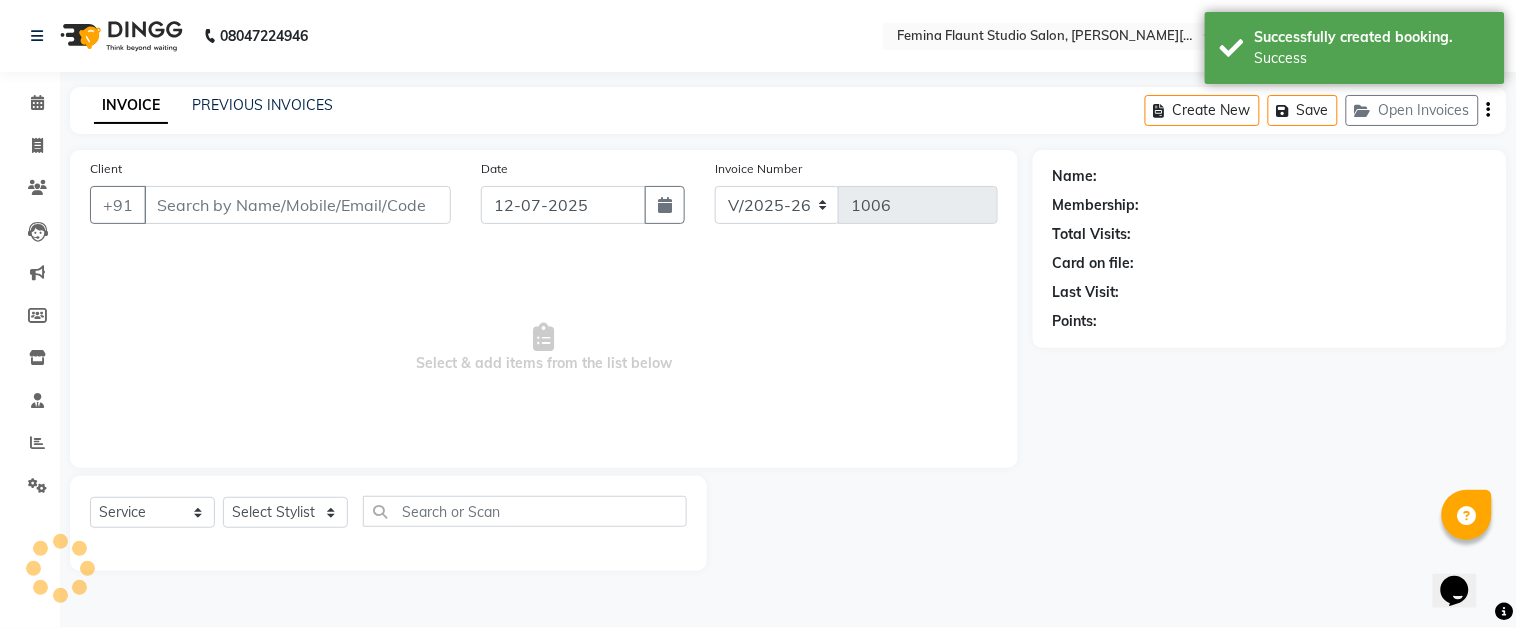 type on "9903103655" 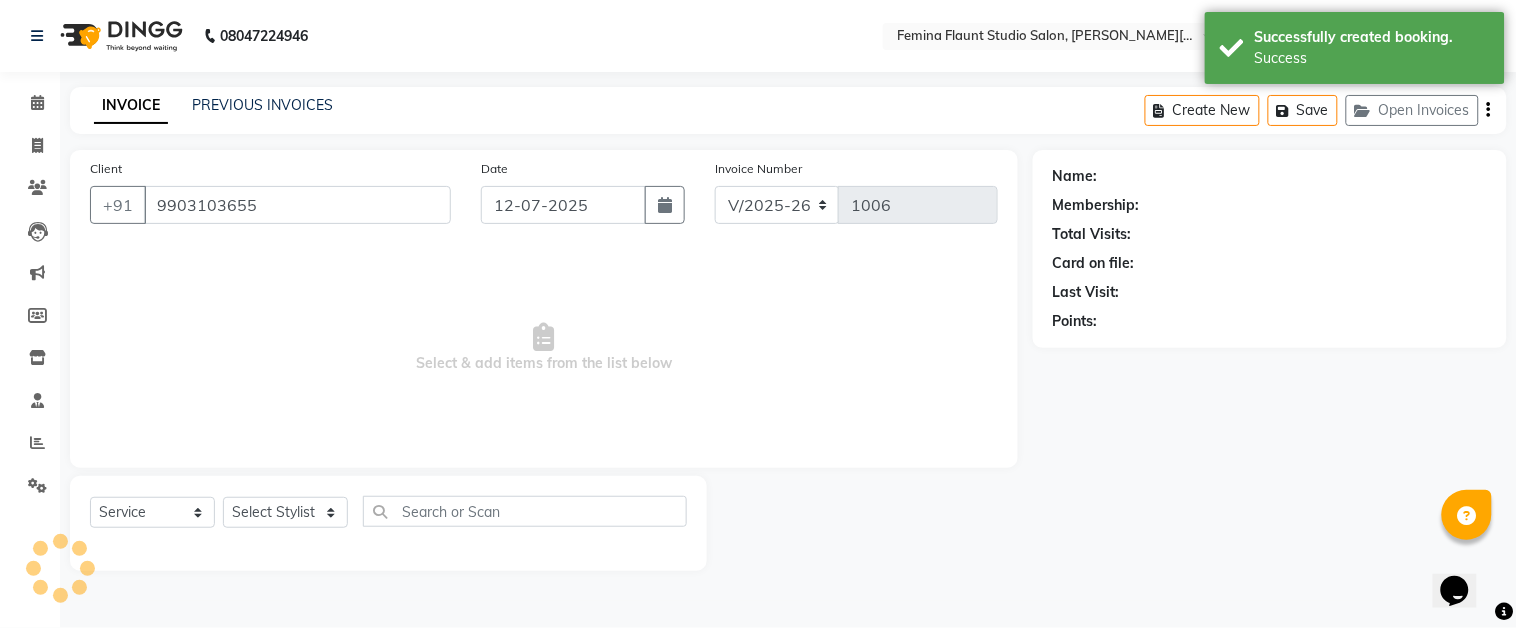select on "37645" 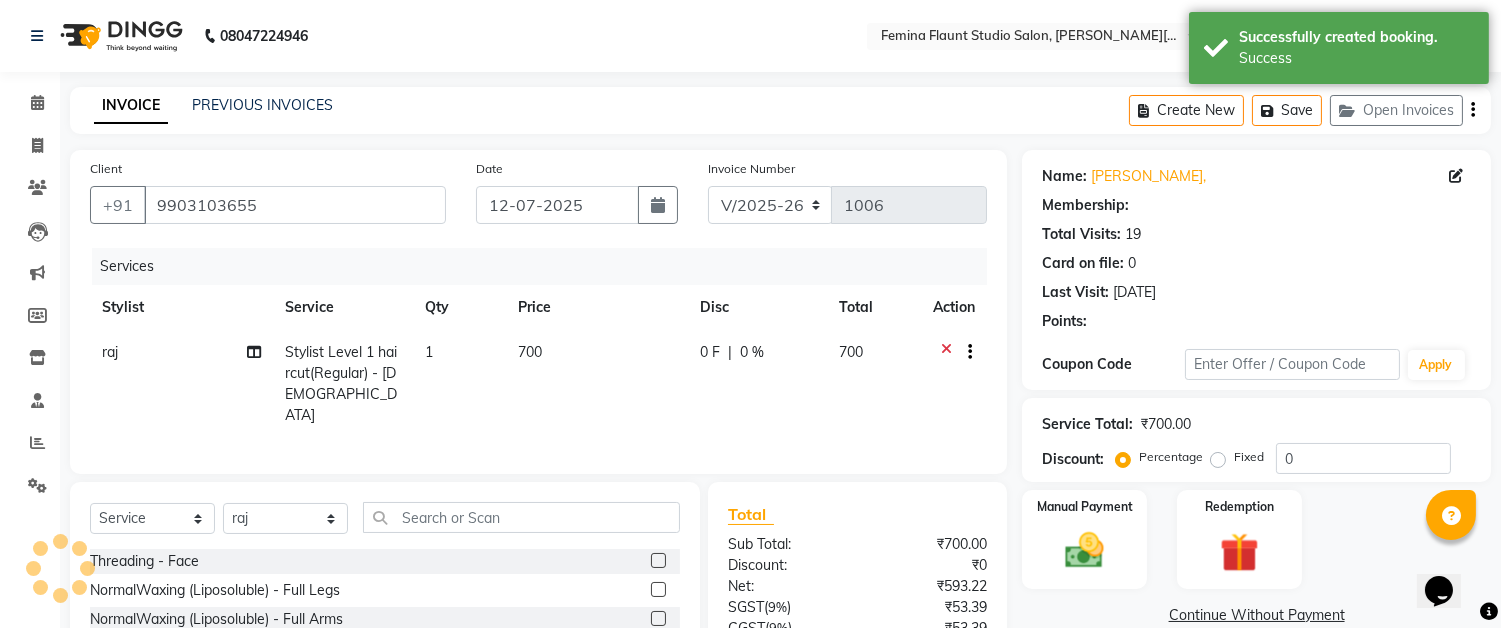 select on "1: Object" 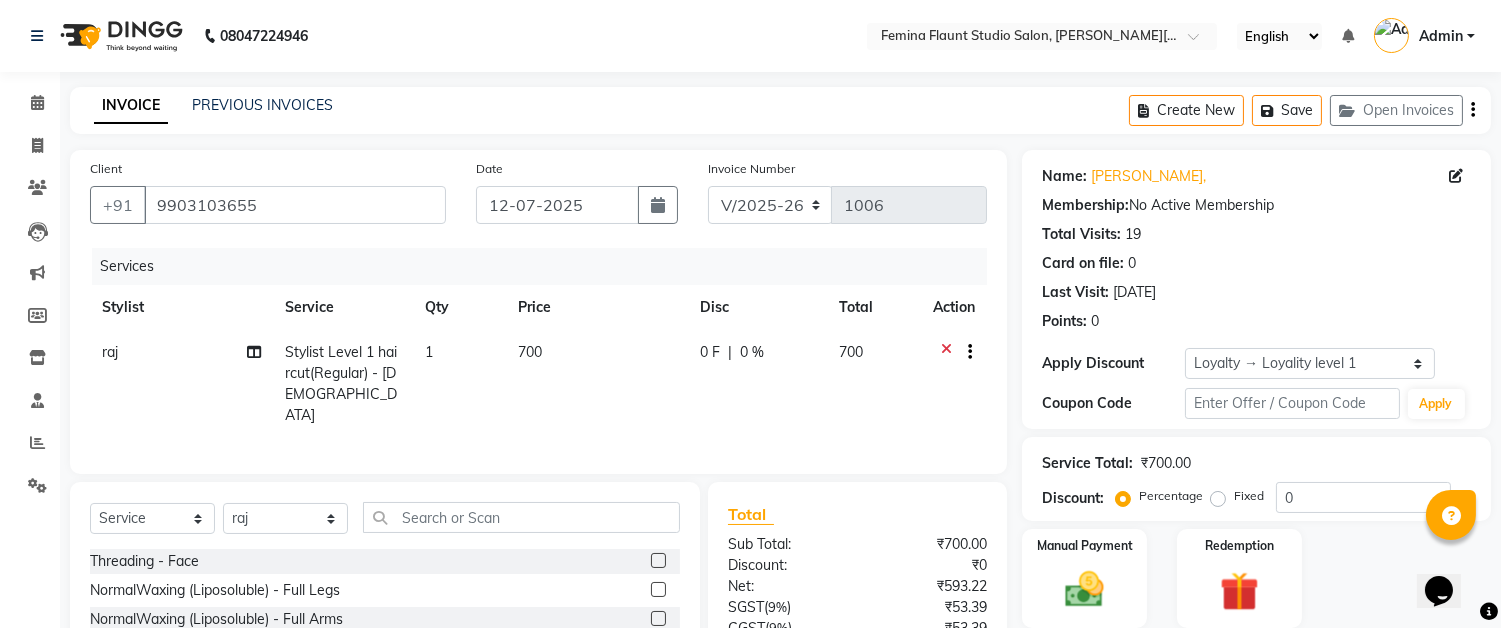 click on "700" 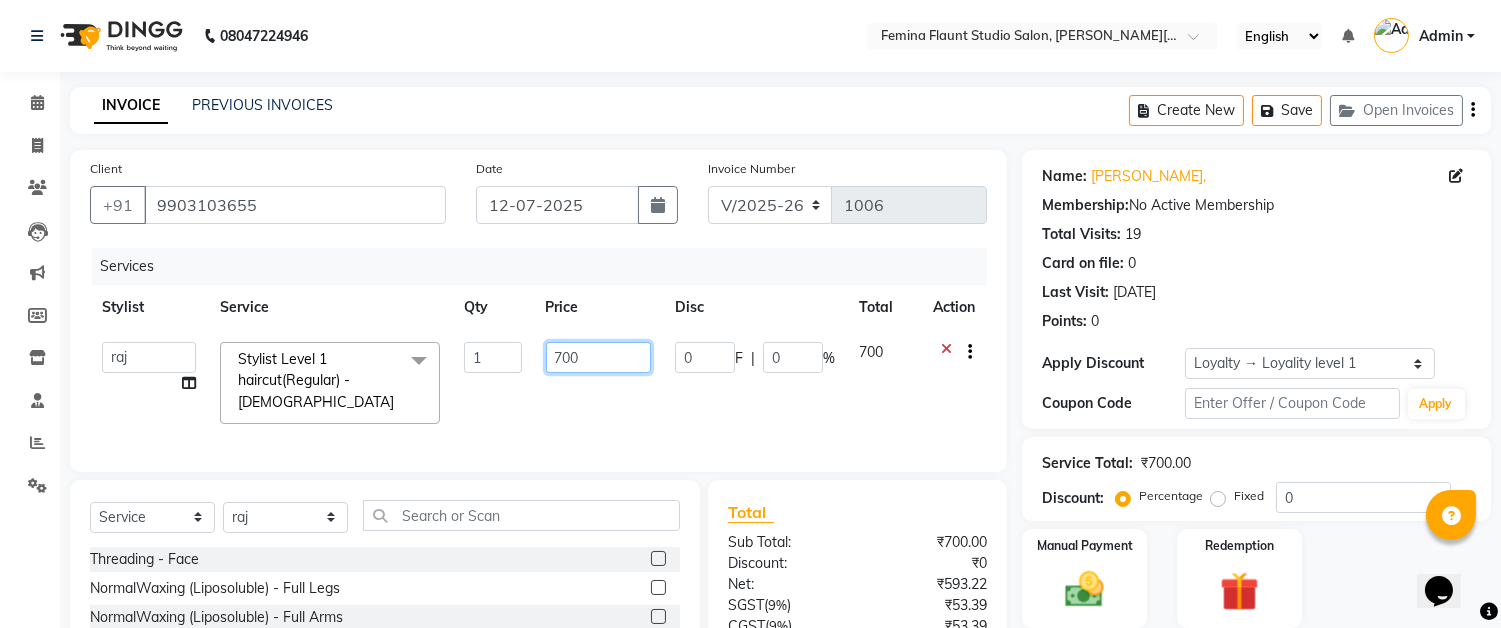 click on "700" 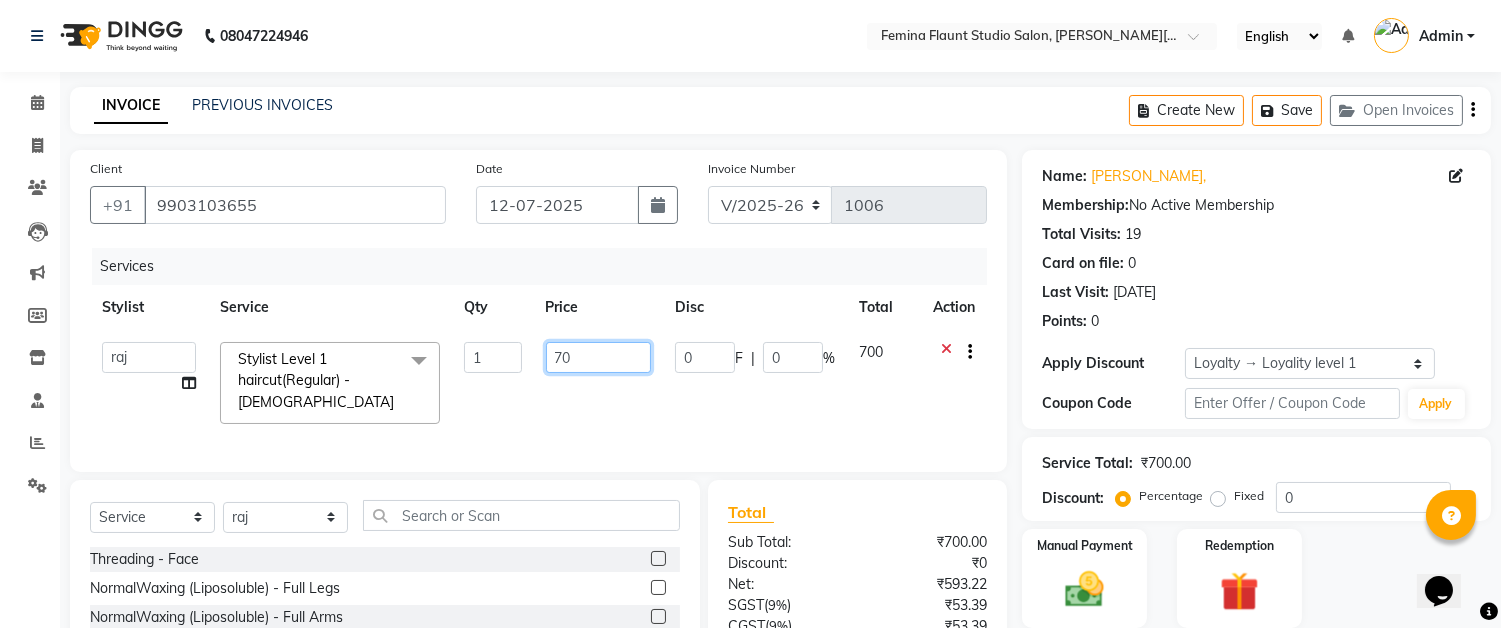 type on "7" 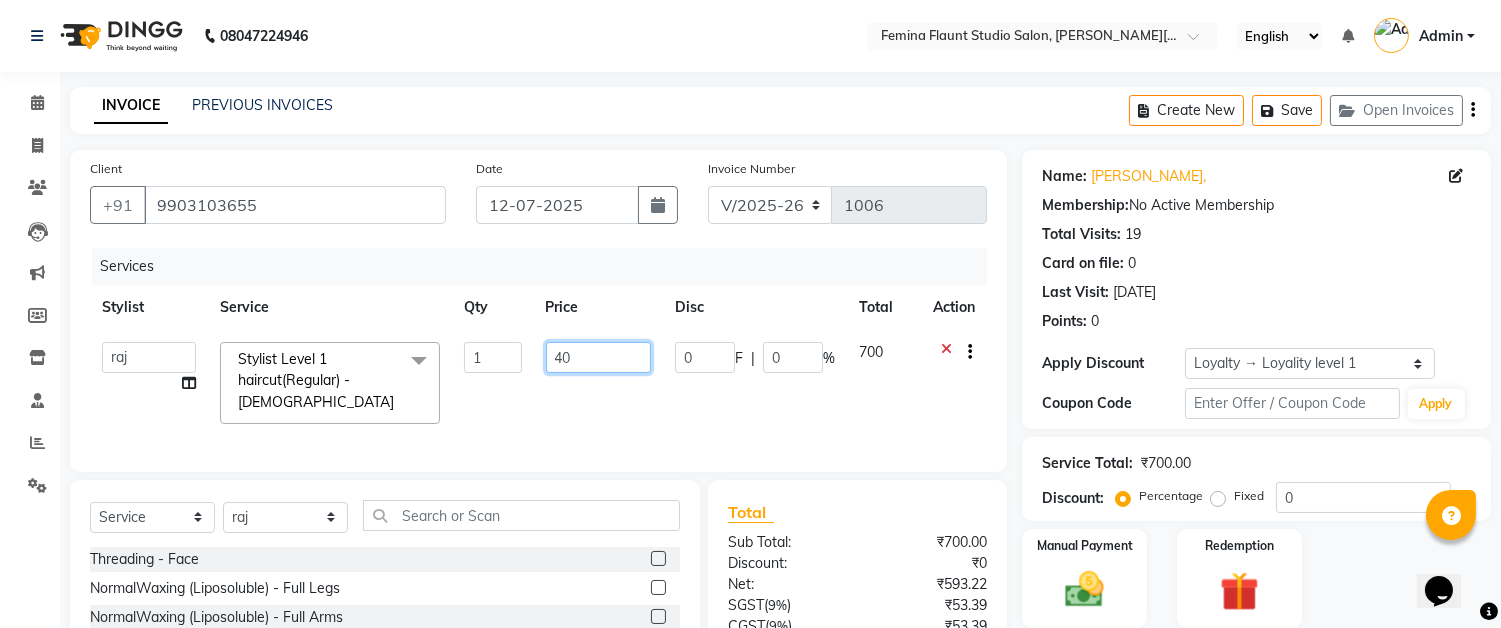 type on "400" 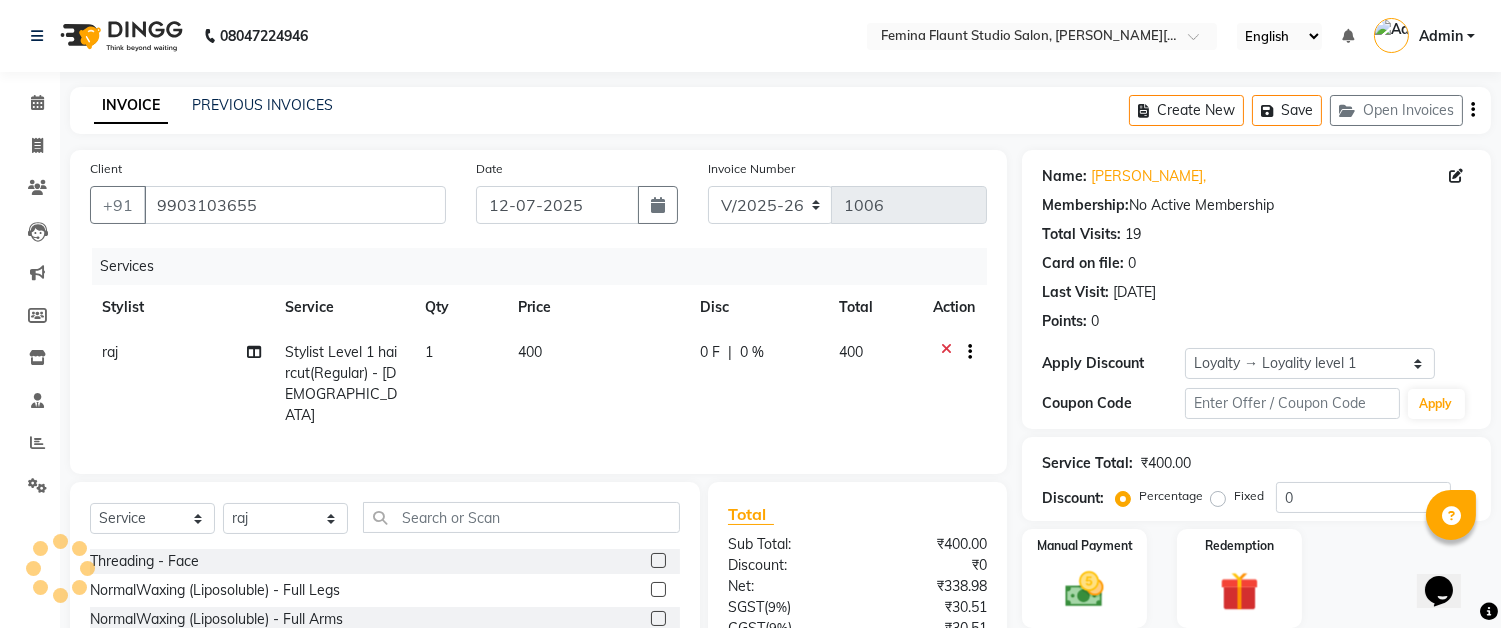 click on "400" 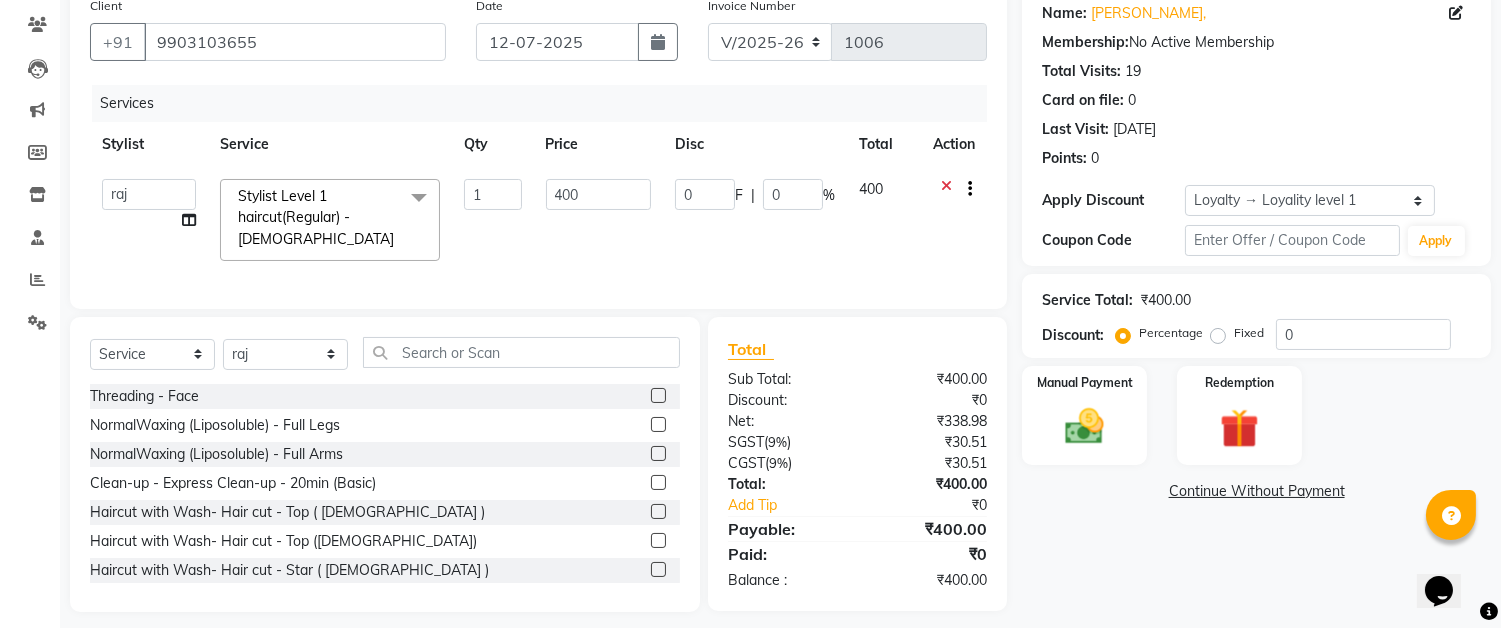 scroll, scrollTop: 172, scrollLeft: 0, axis: vertical 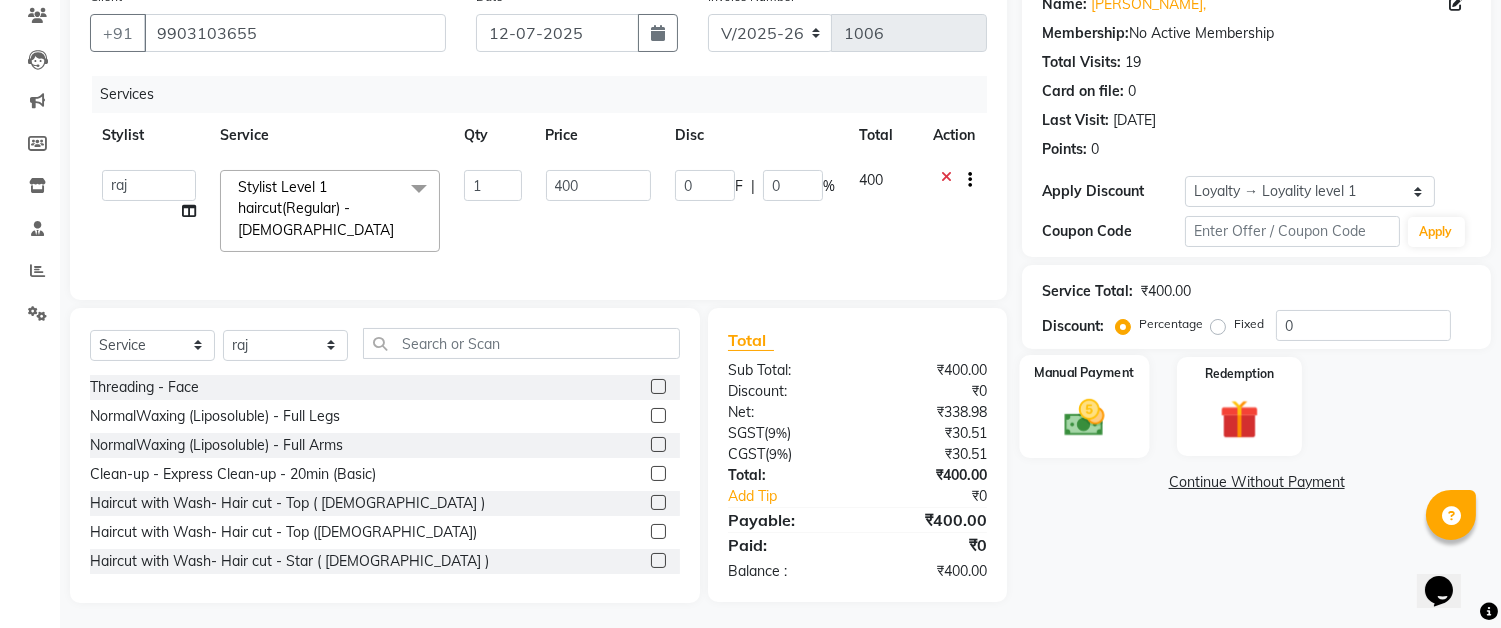 click 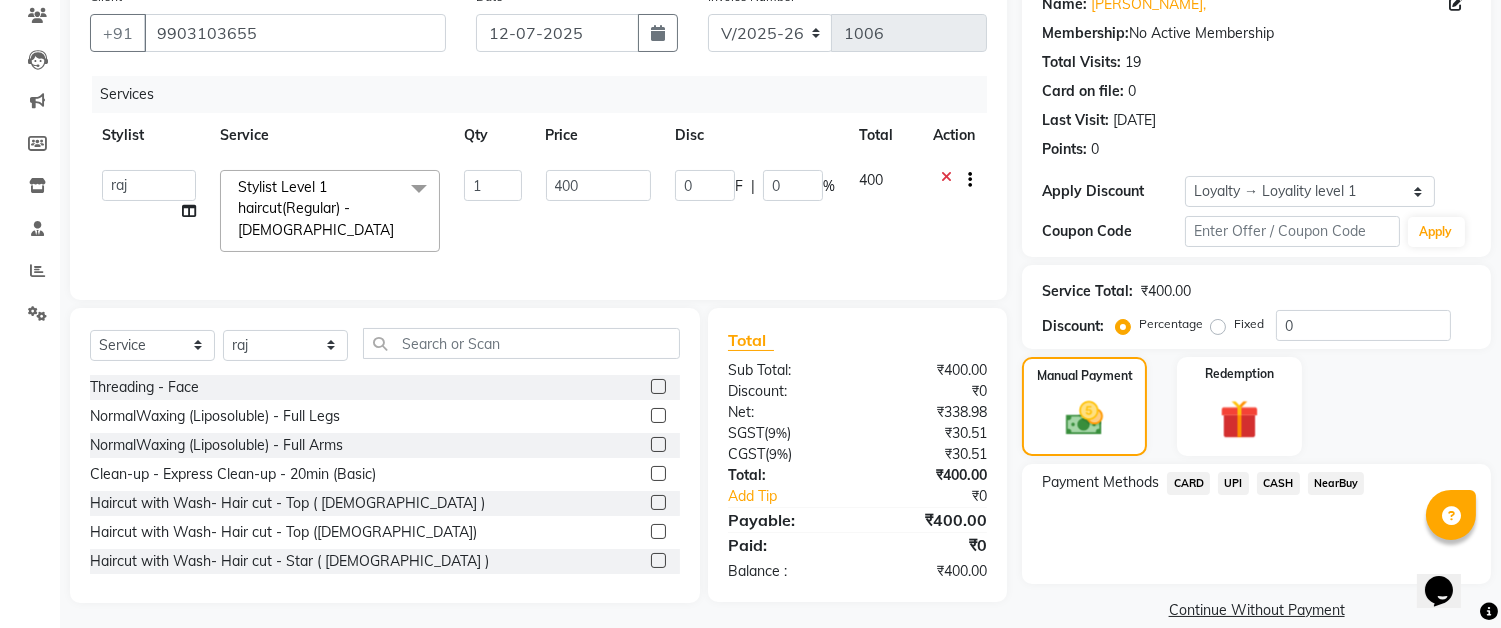 click on "CARD" 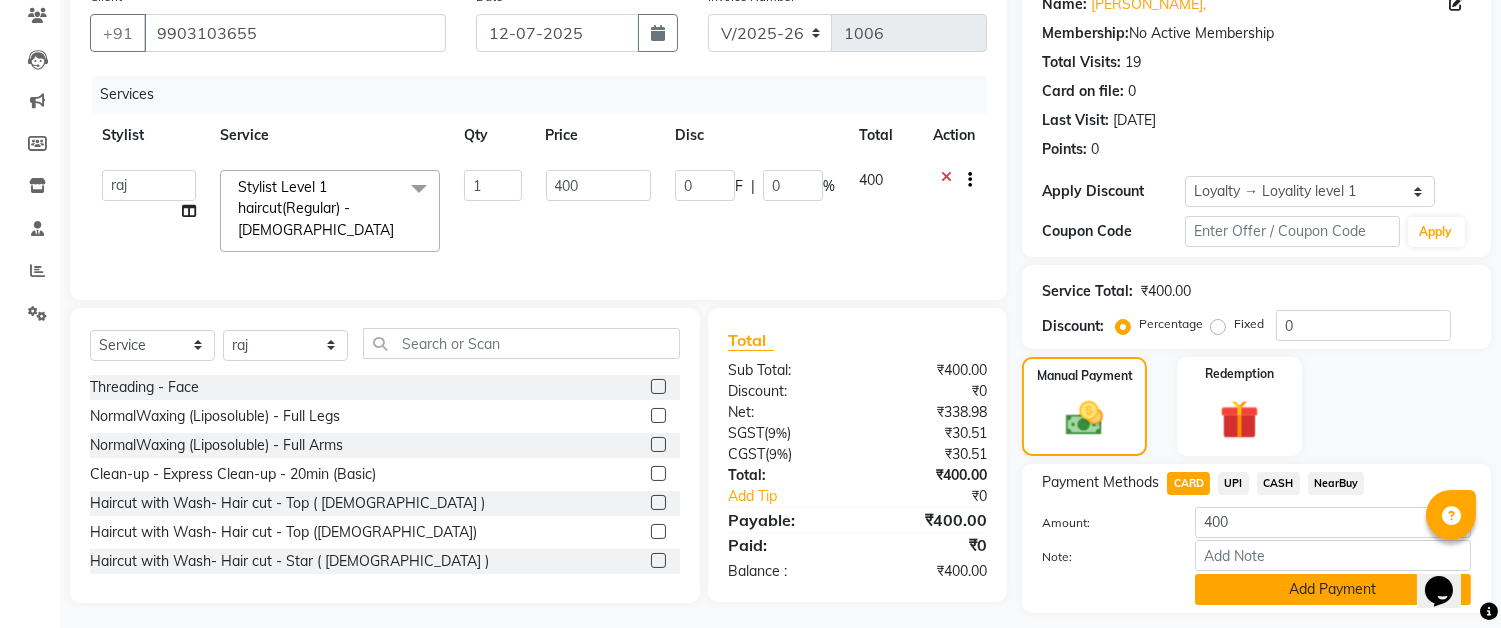 click on "Add Payment" 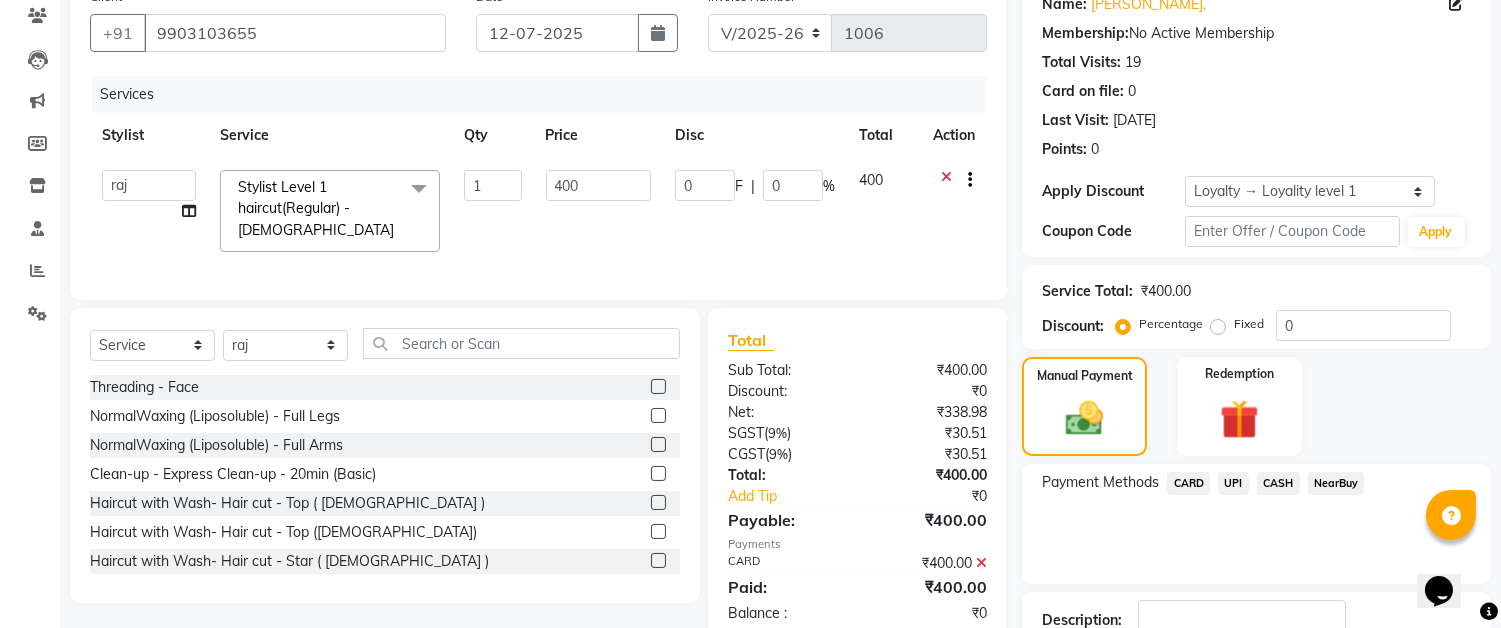 scroll, scrollTop: 312, scrollLeft: 0, axis: vertical 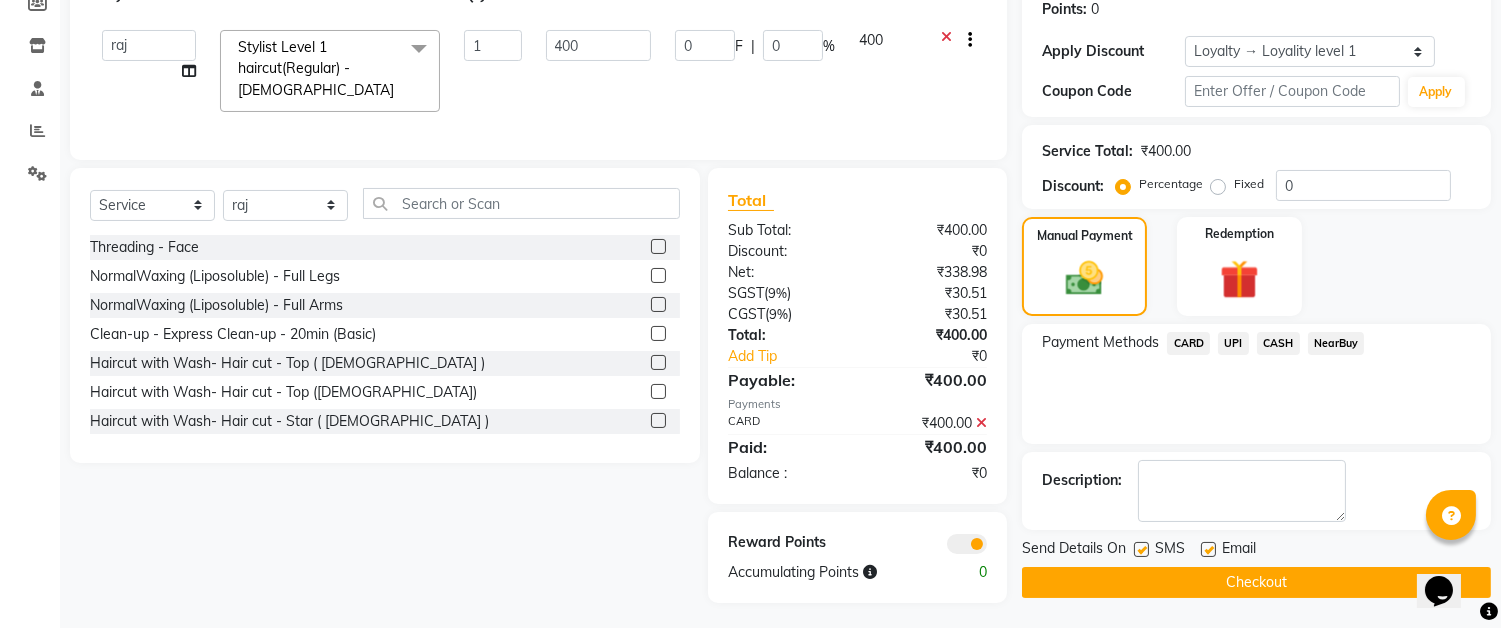 click on "Checkout" 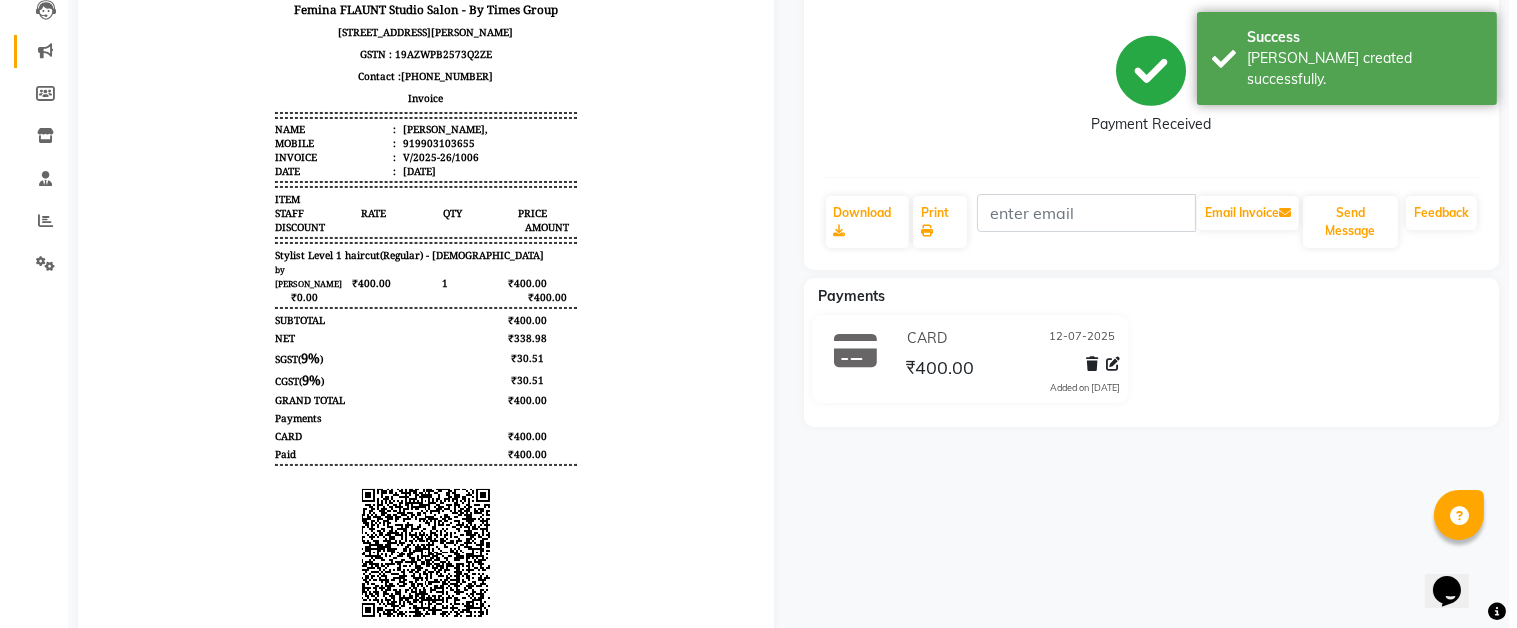 scroll, scrollTop: 0, scrollLeft: 0, axis: both 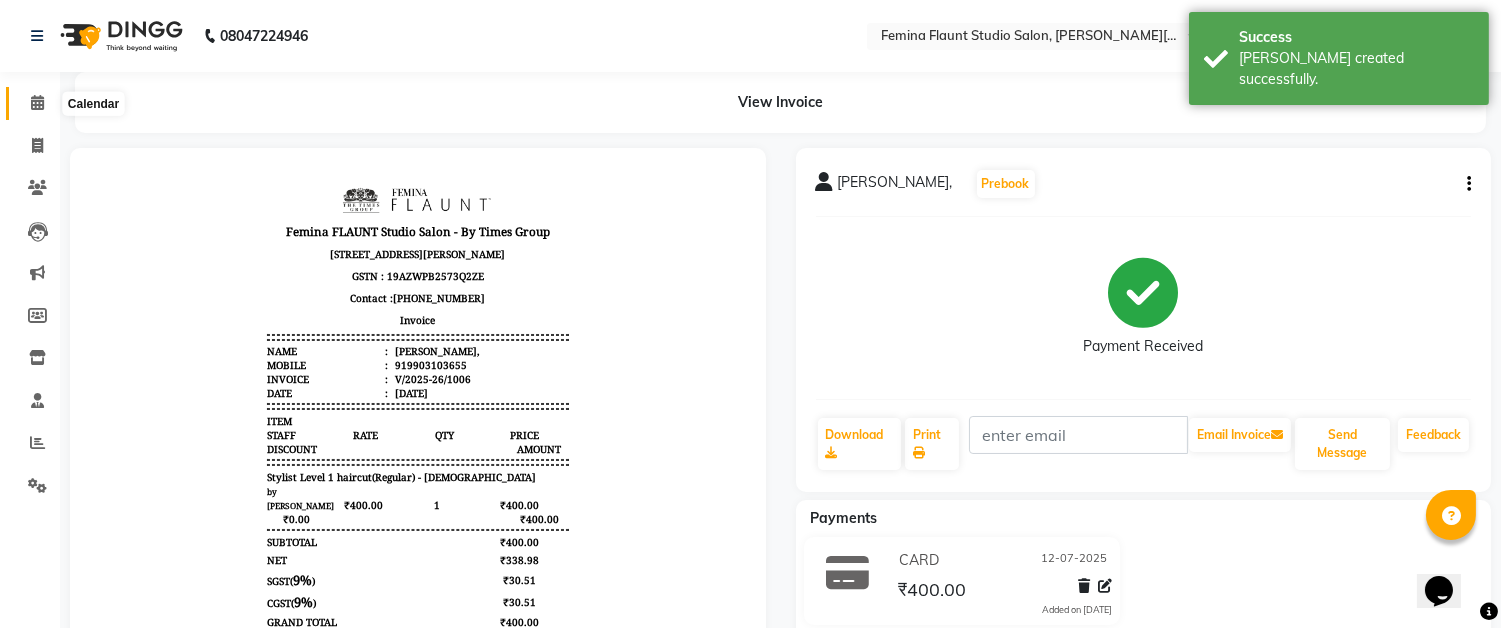 click 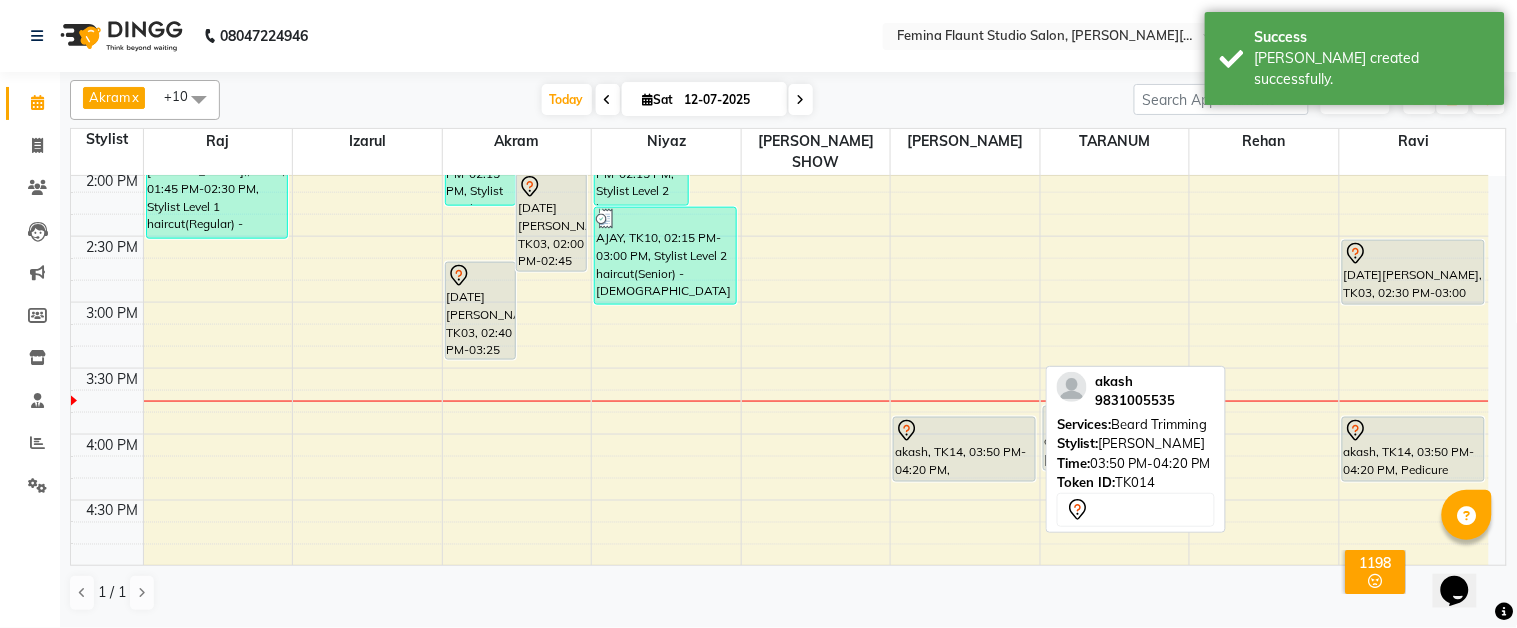 scroll, scrollTop: 666, scrollLeft: 0, axis: vertical 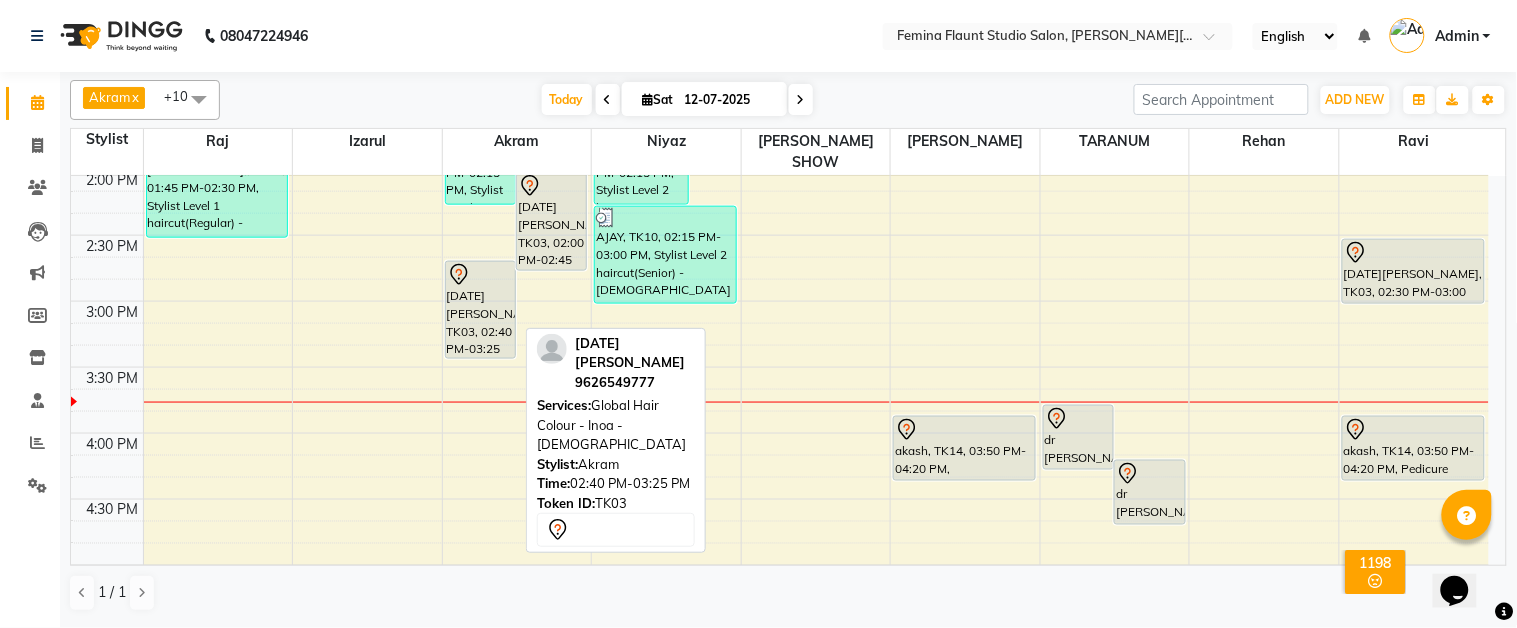 click at bounding box center [480, 275] 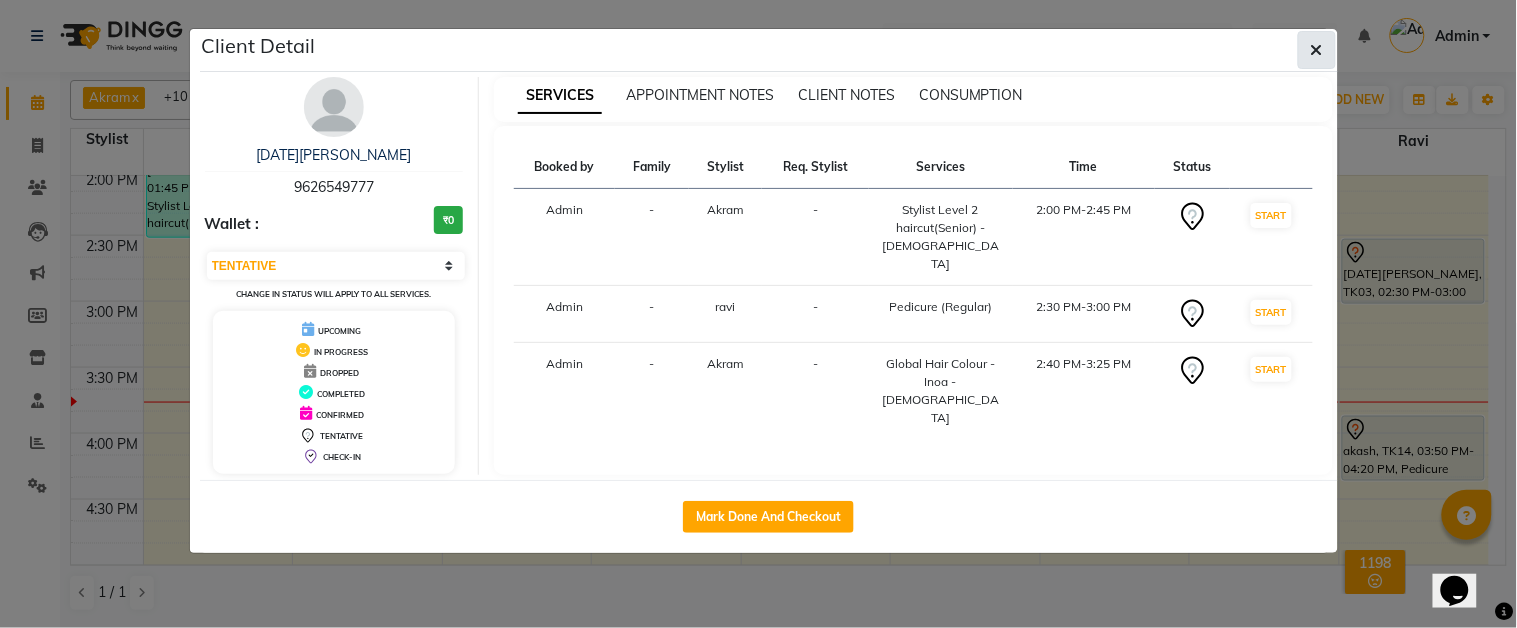 click 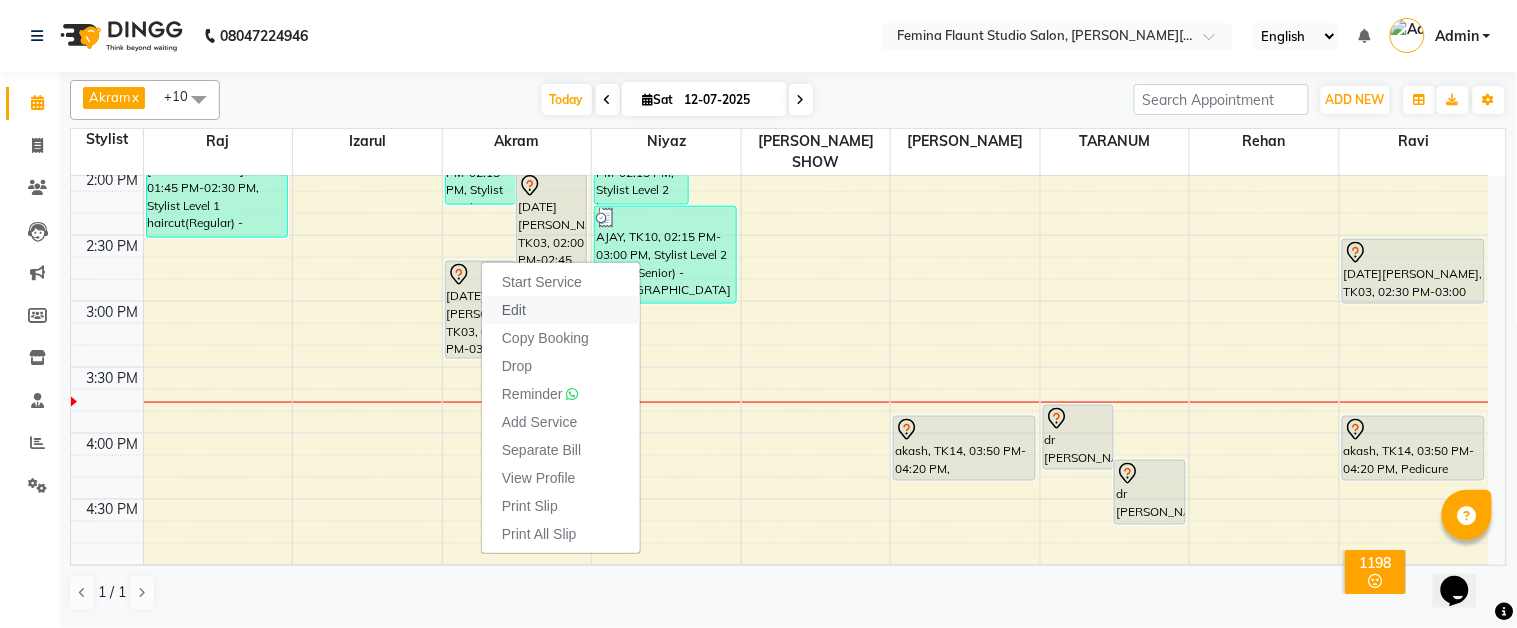 click on "Edit" at bounding box center [561, 310] 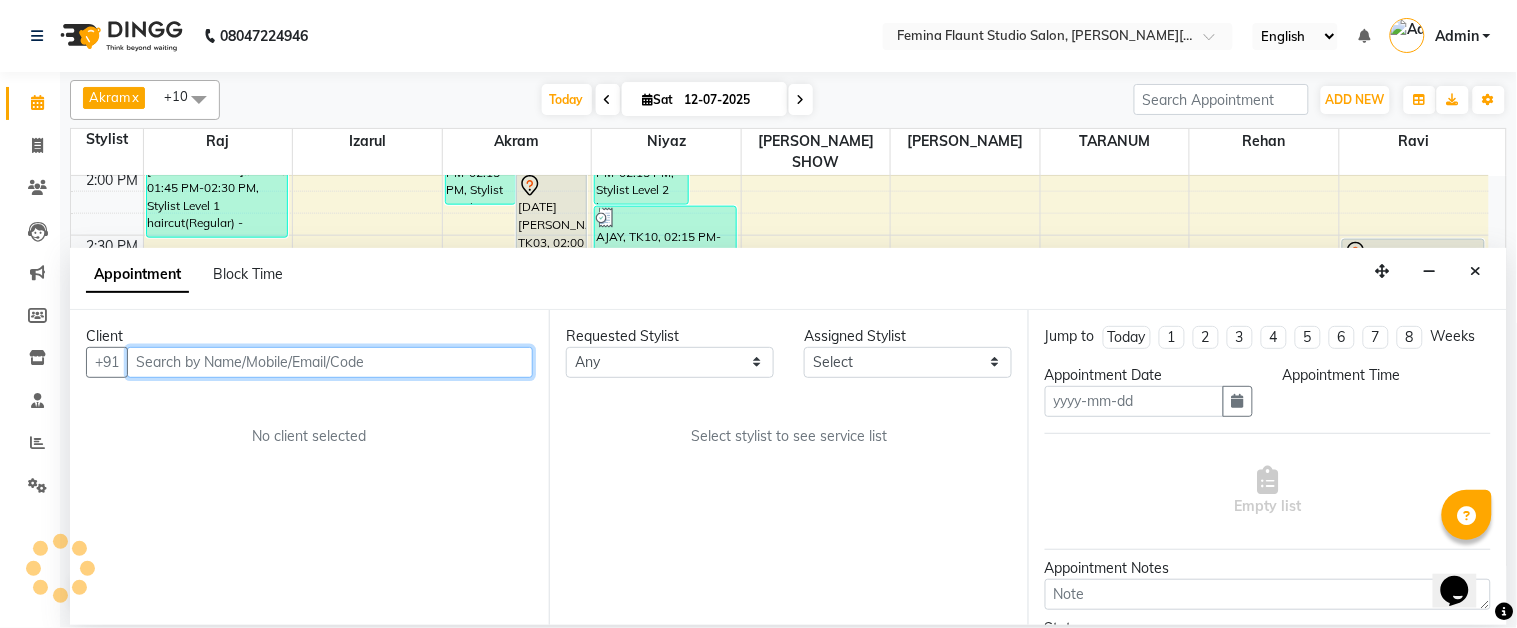 type on "12-07-2025" 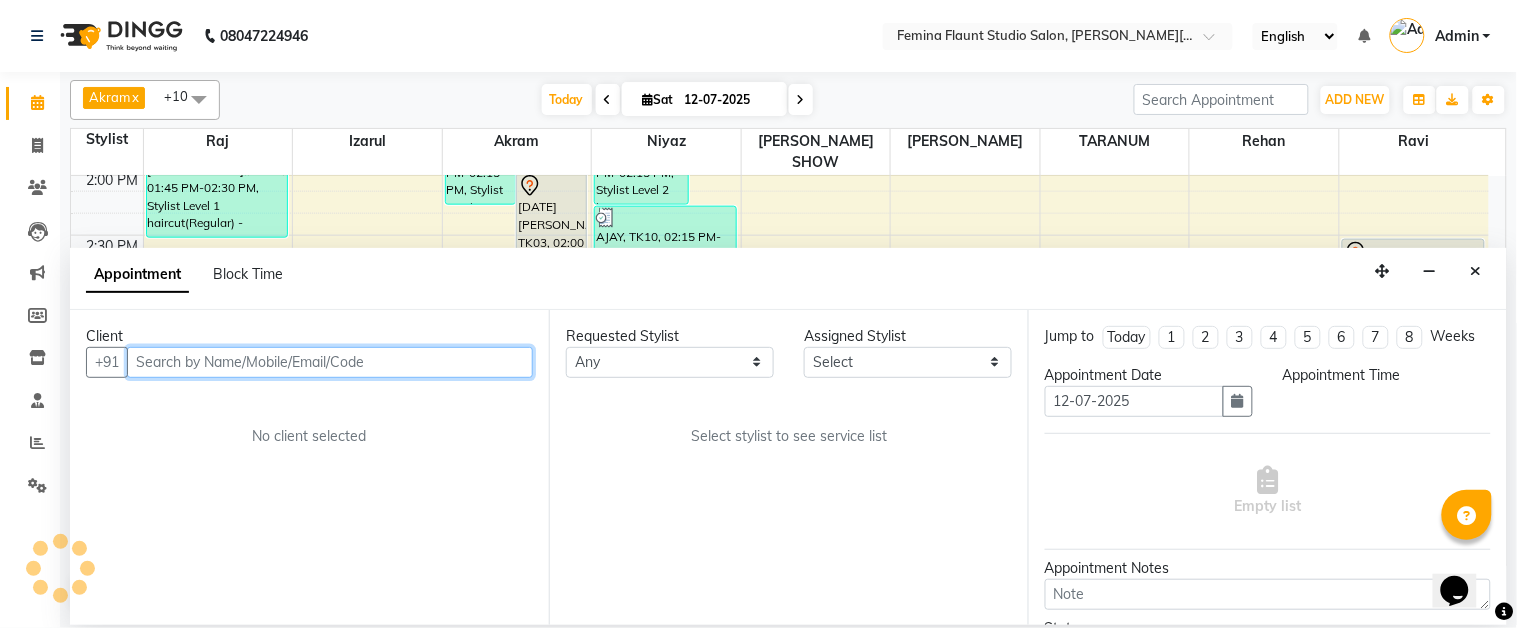 scroll, scrollTop: 0, scrollLeft: 0, axis: both 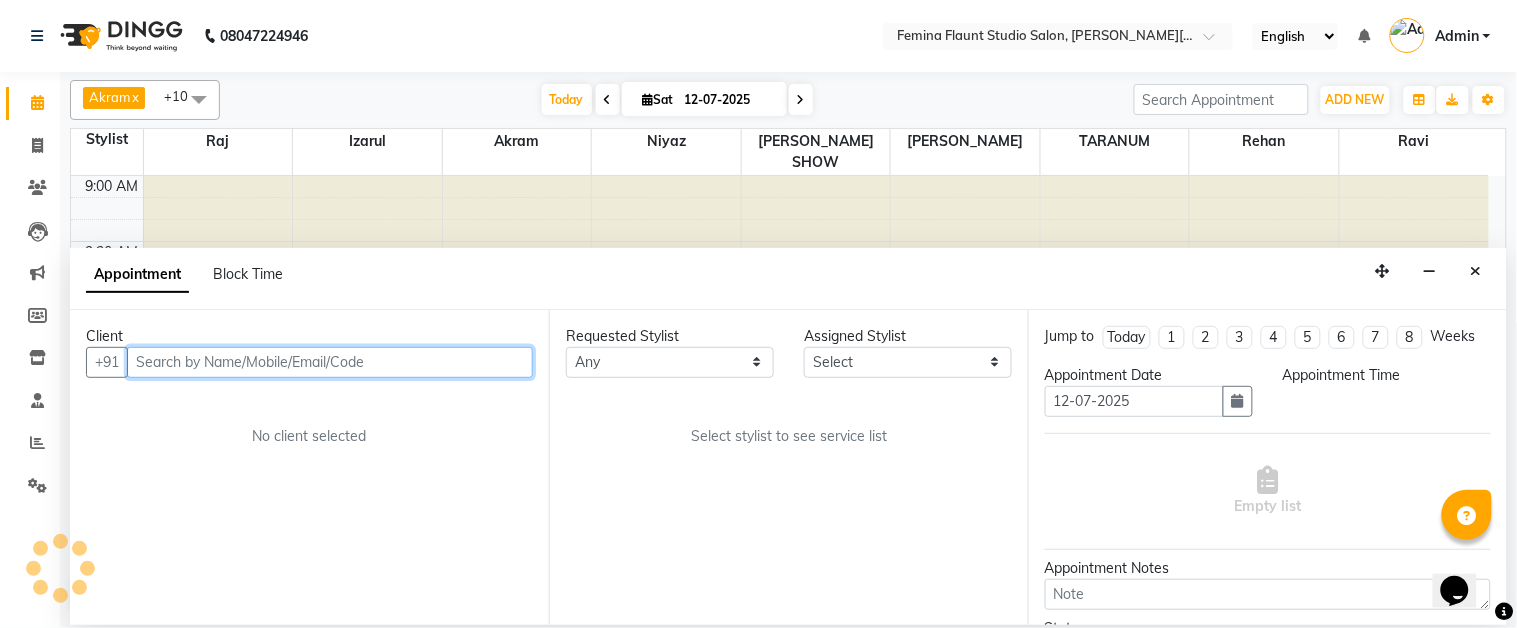 select on "840" 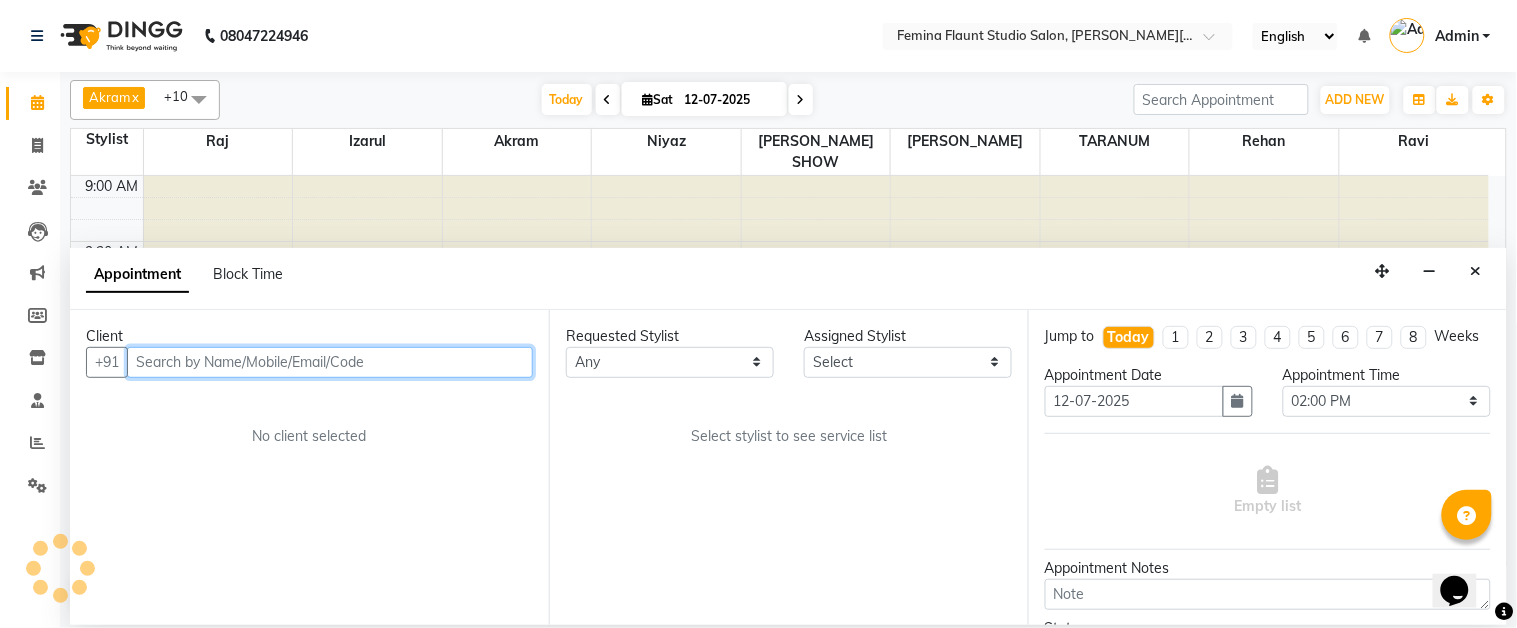 select on "83059" 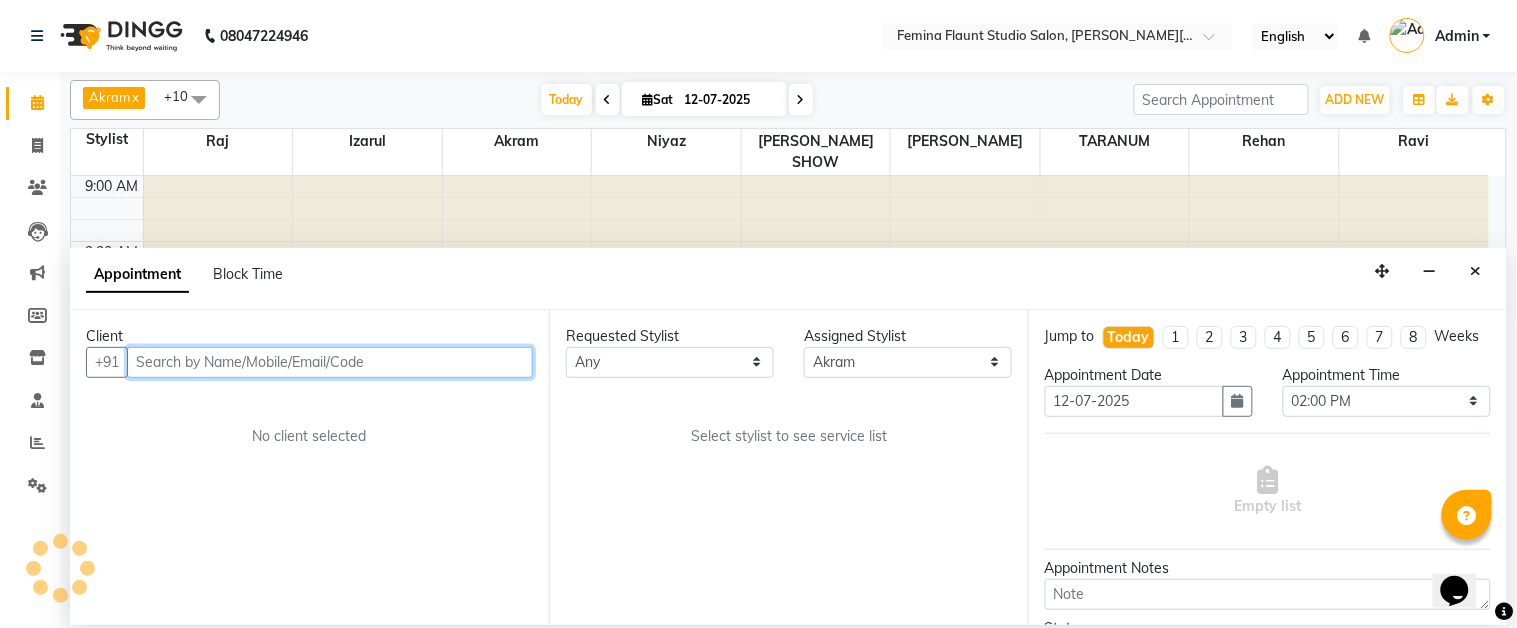 scroll, scrollTop: 796, scrollLeft: 0, axis: vertical 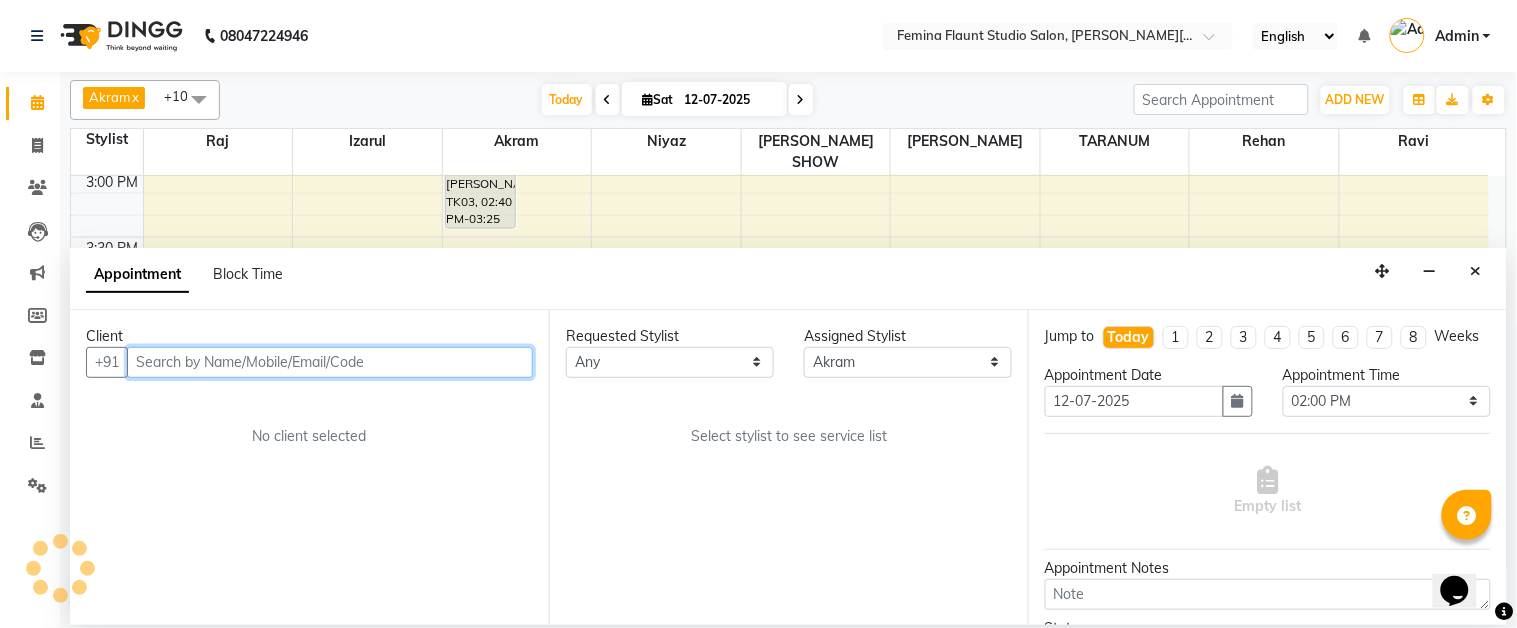 select on "2350" 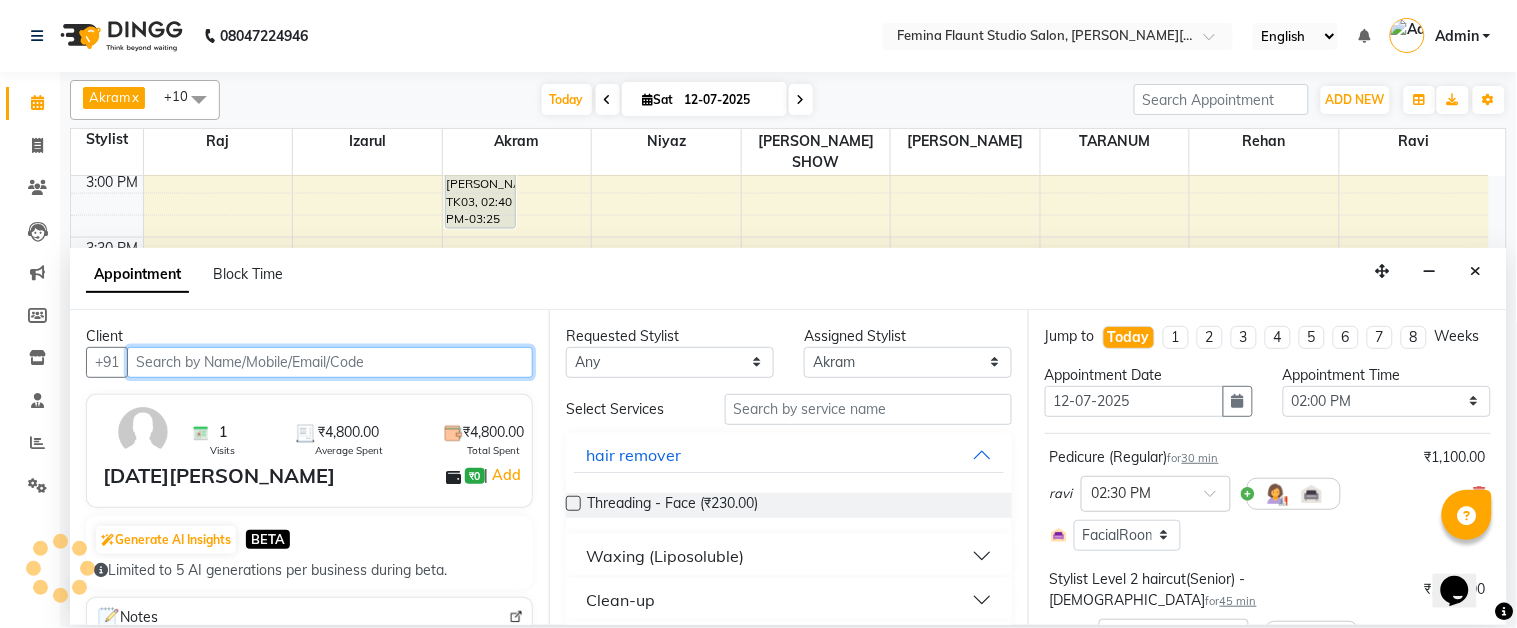 select on "2338" 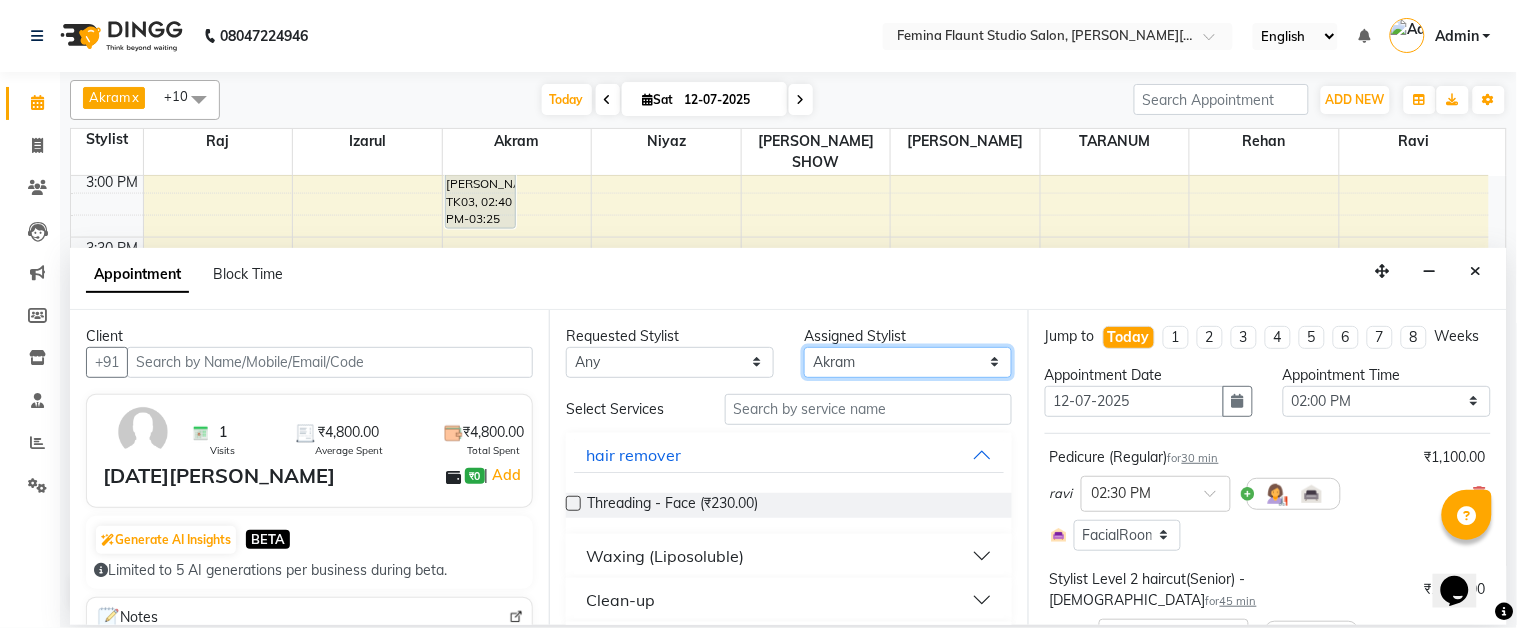 click on "Select Akram Christina Izarul jaydip Niyaz raj ravi rehan RINKU SHOW TARANUM" at bounding box center [908, 362] 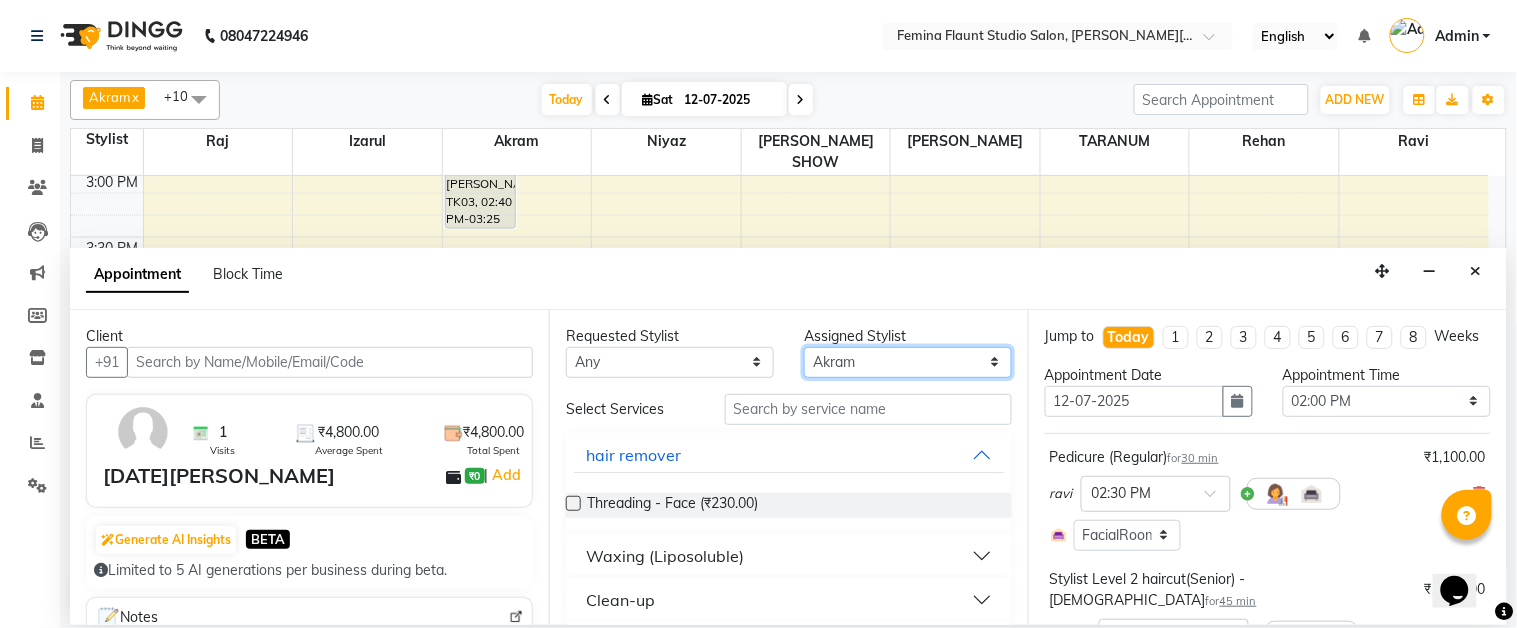 click on "Select Akram Christina Izarul jaydip Niyaz raj ravi rehan RINKU SHOW TARANUM" at bounding box center [908, 362] 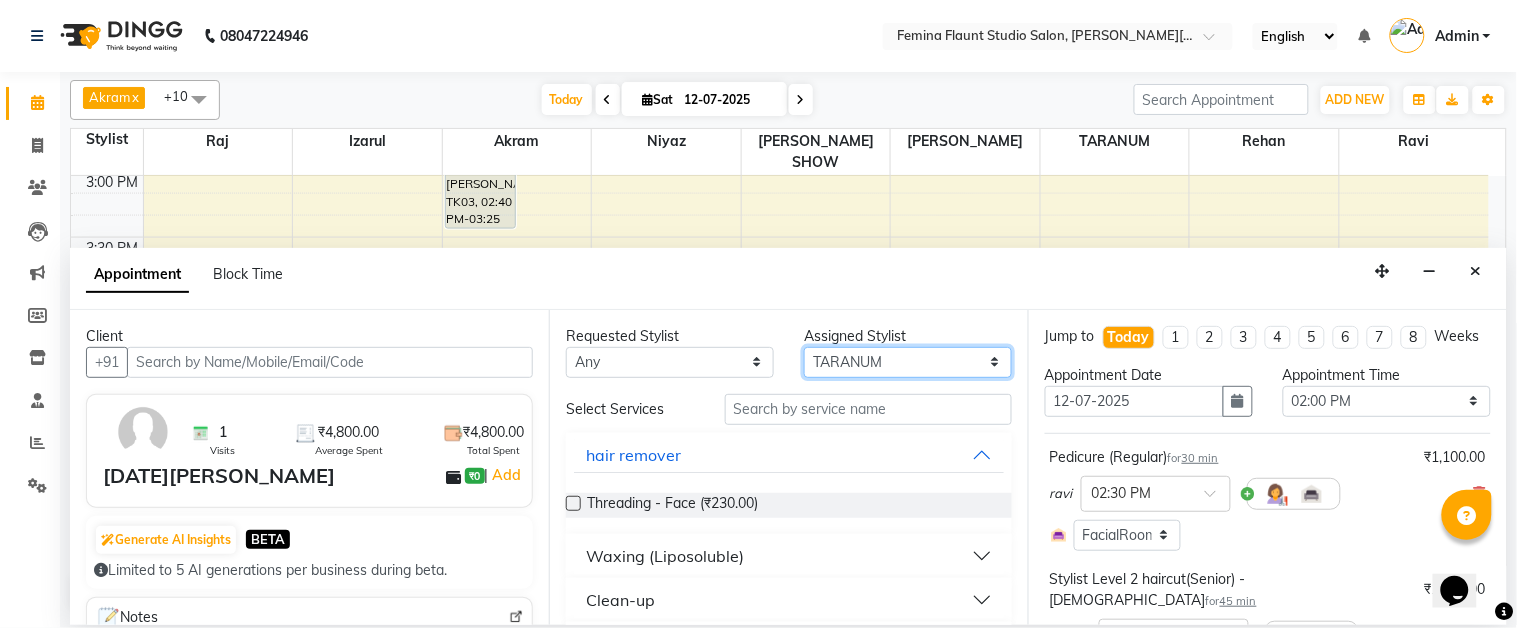 click on "Select Akram Christina Izarul jaydip Niyaz raj ravi rehan RINKU SHOW TARANUM" at bounding box center (908, 362) 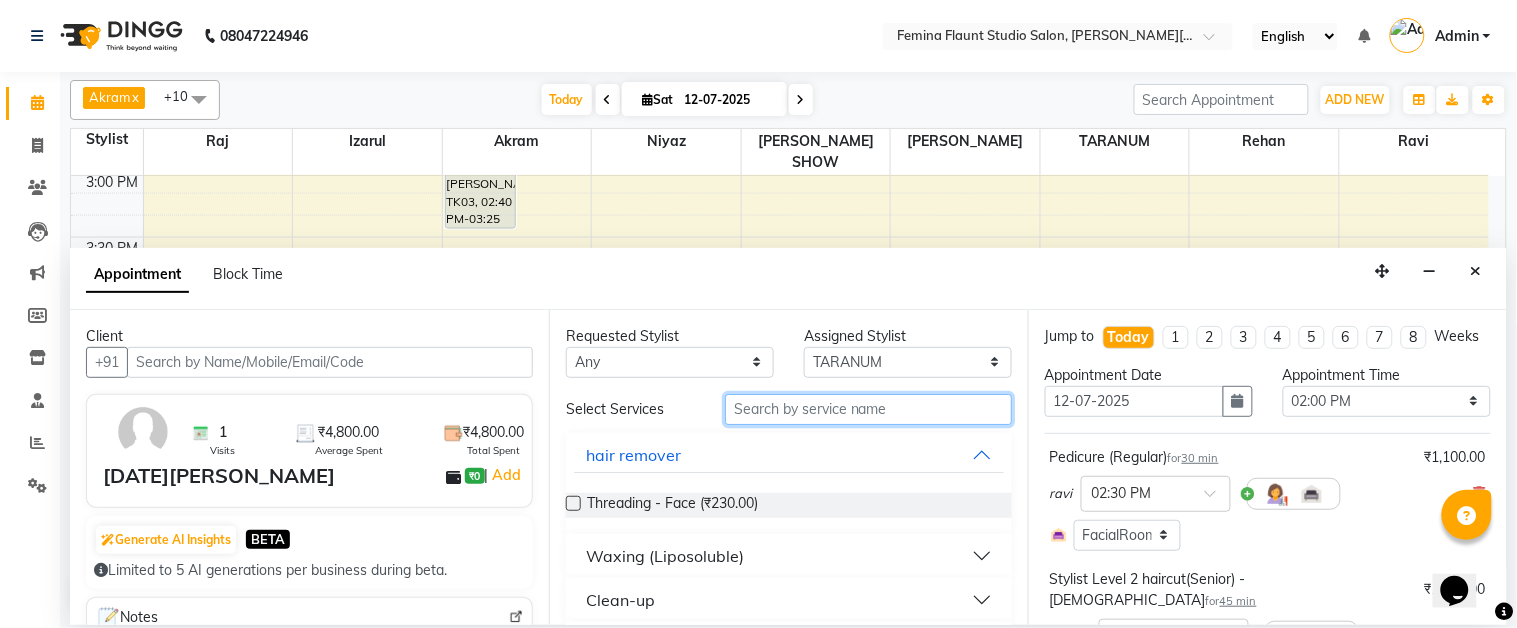 click at bounding box center [868, 409] 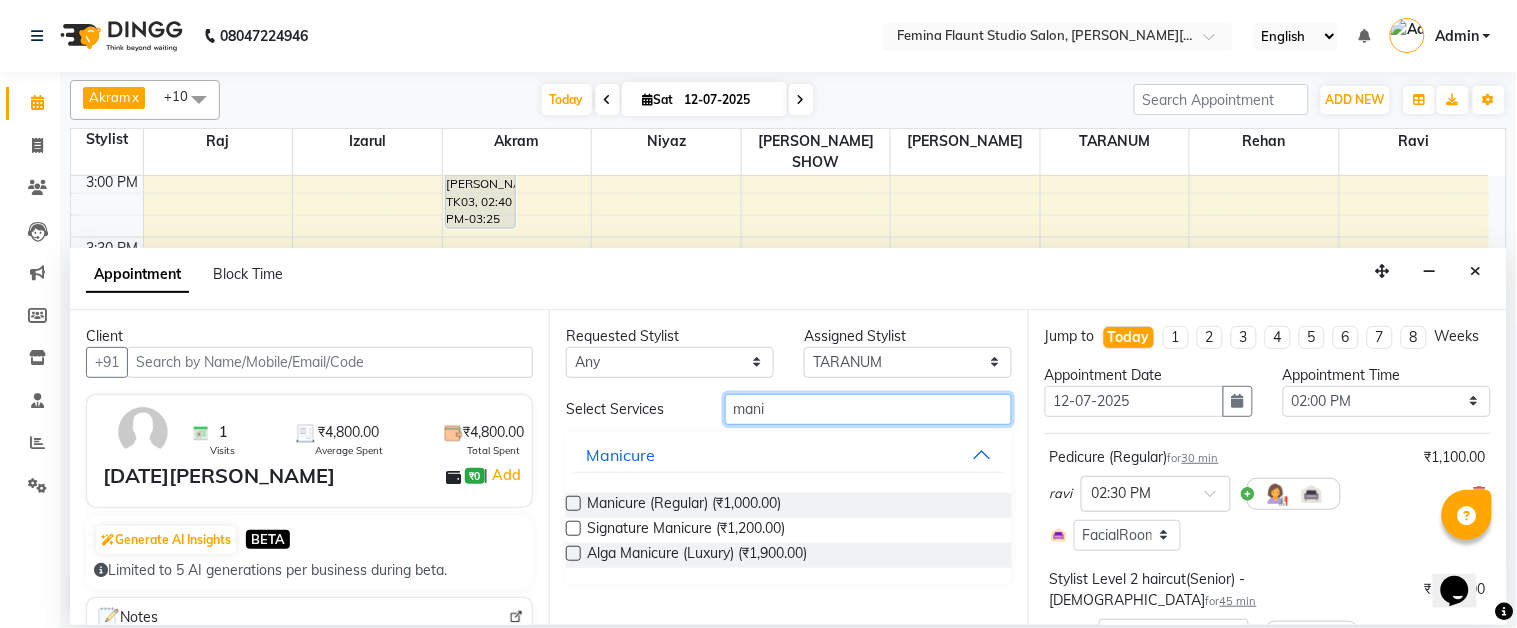 type on "mani" 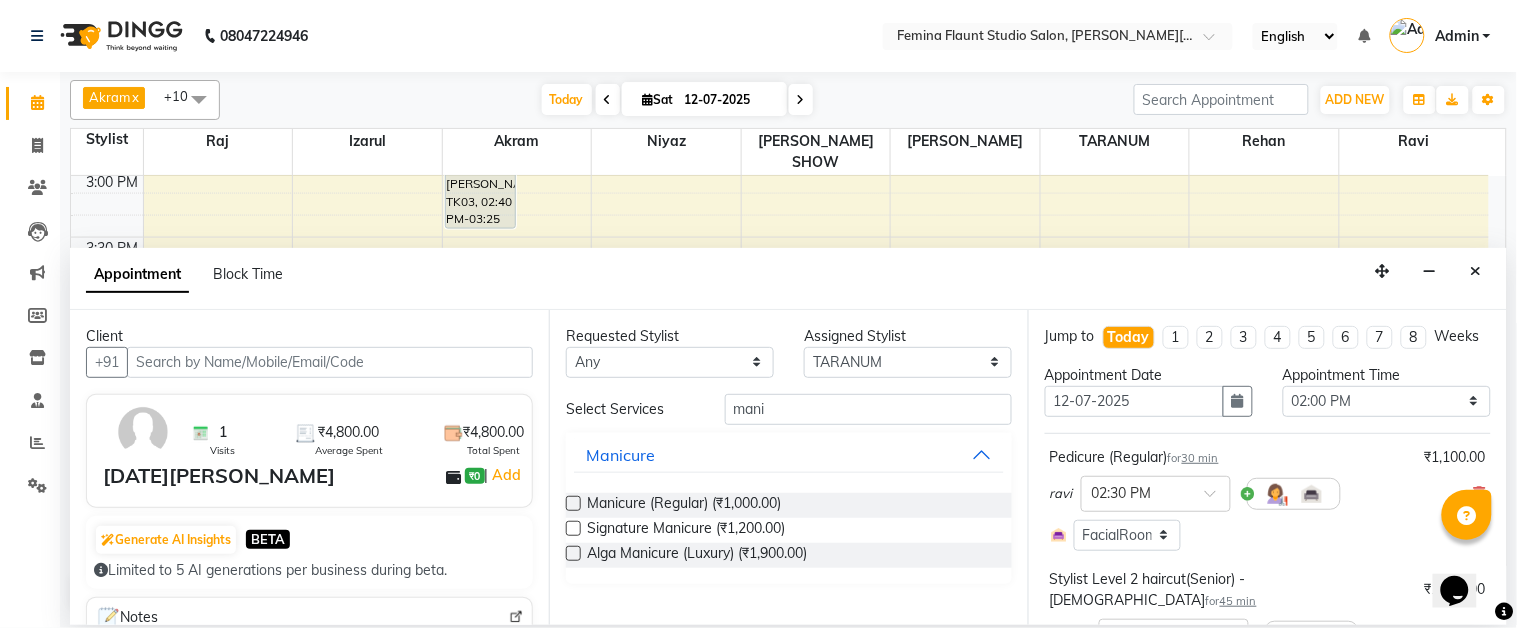 click at bounding box center (573, 503) 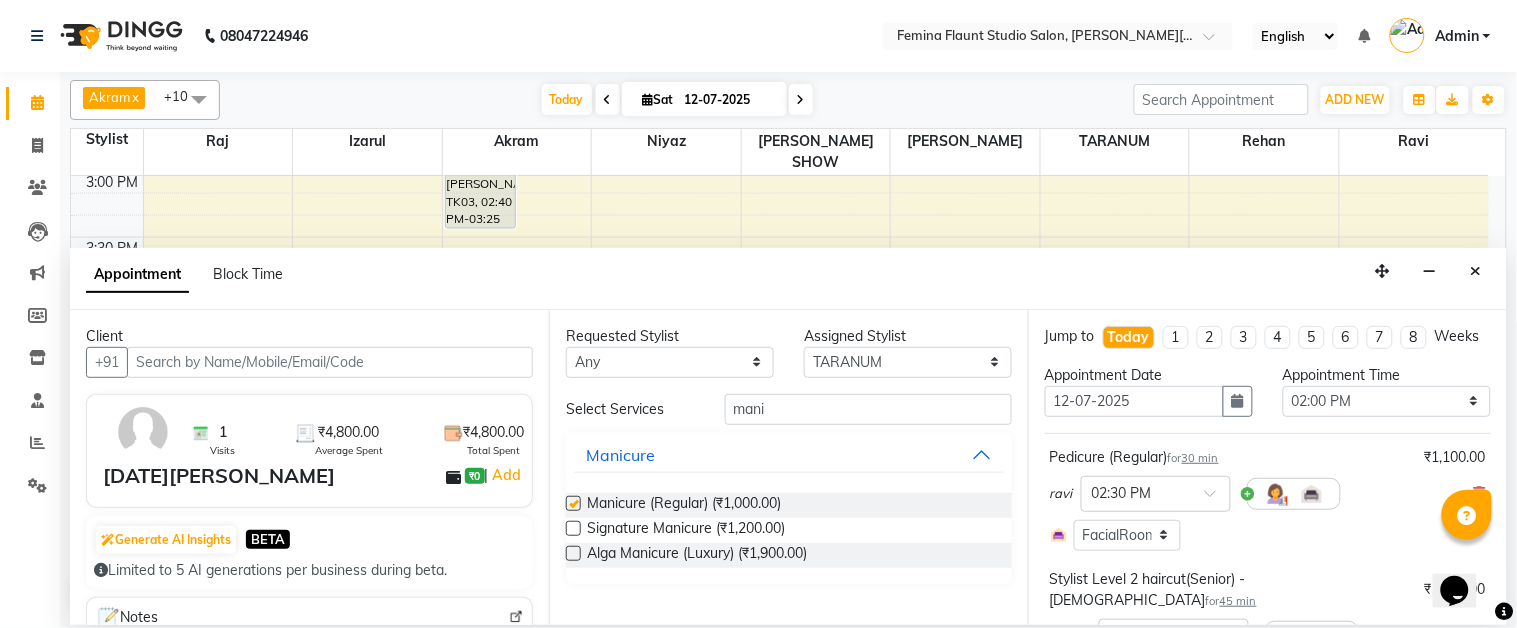 checkbox on "false" 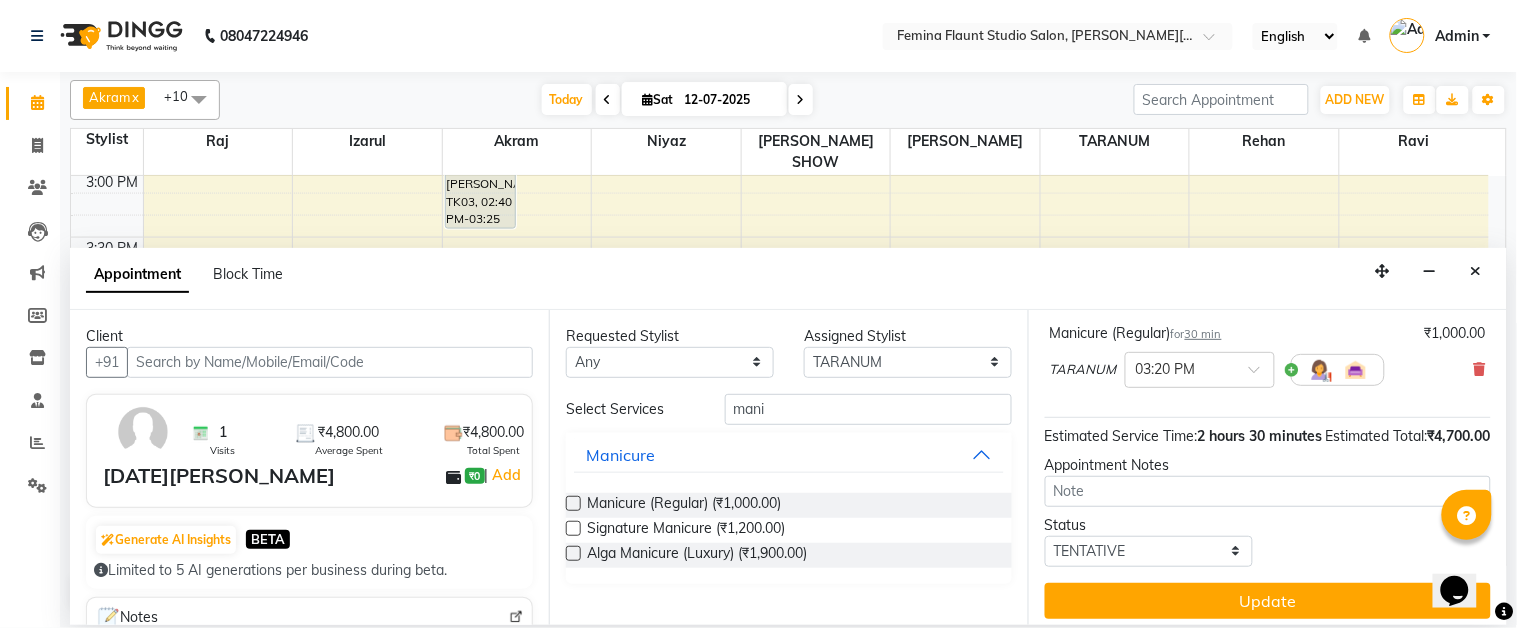 scroll, scrollTop: 540, scrollLeft: 0, axis: vertical 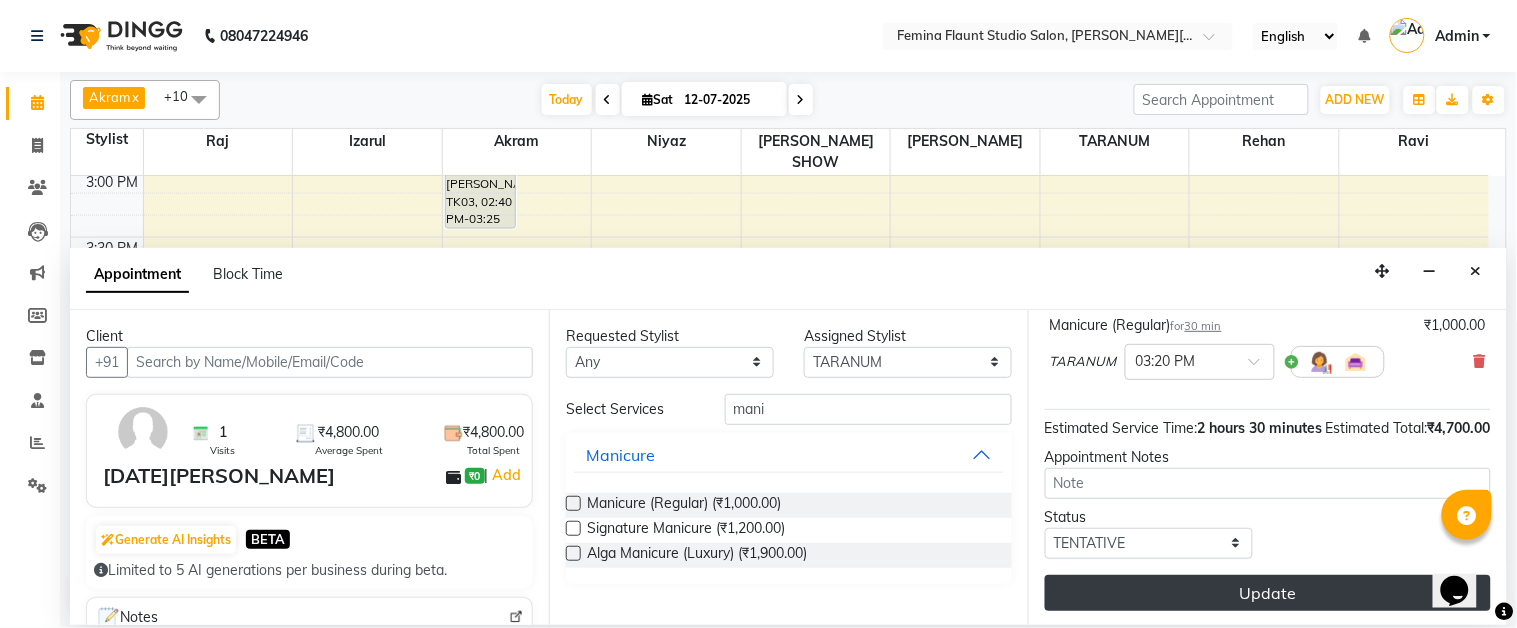 click on "Update" at bounding box center [1268, 593] 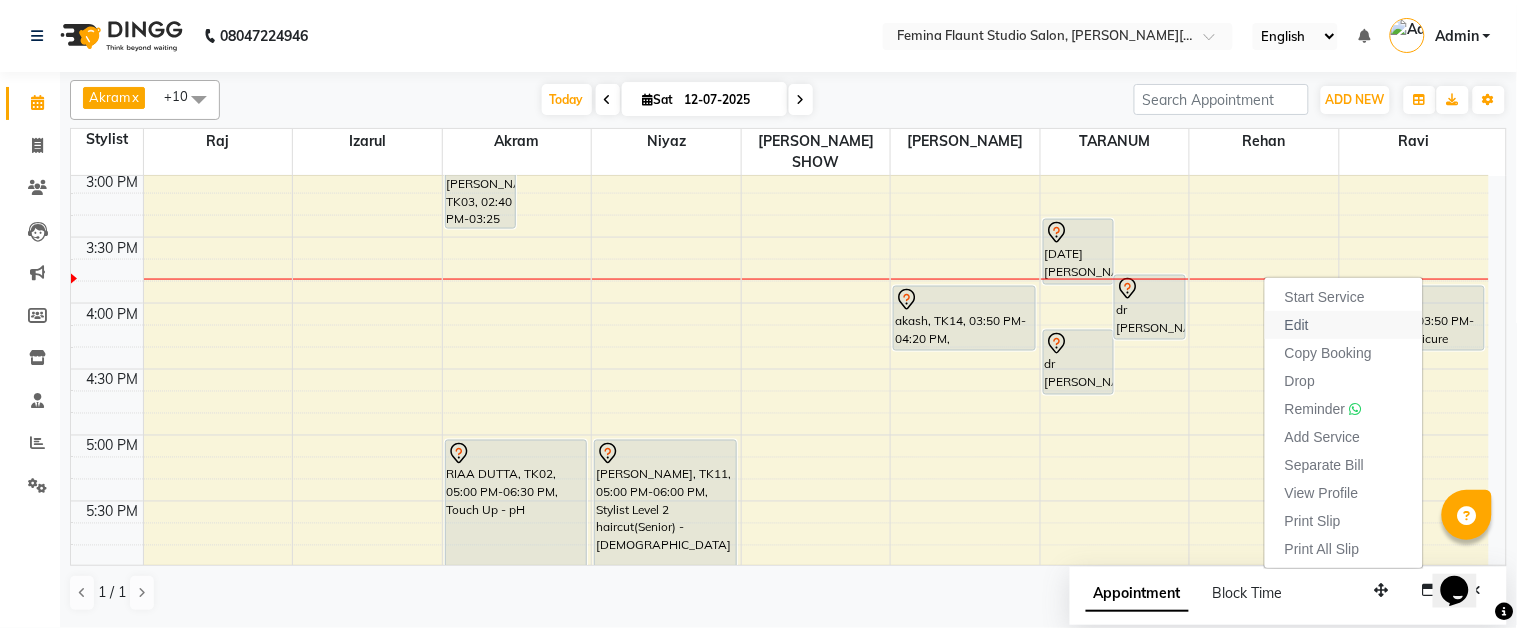 click on "Edit" at bounding box center [1344, 325] 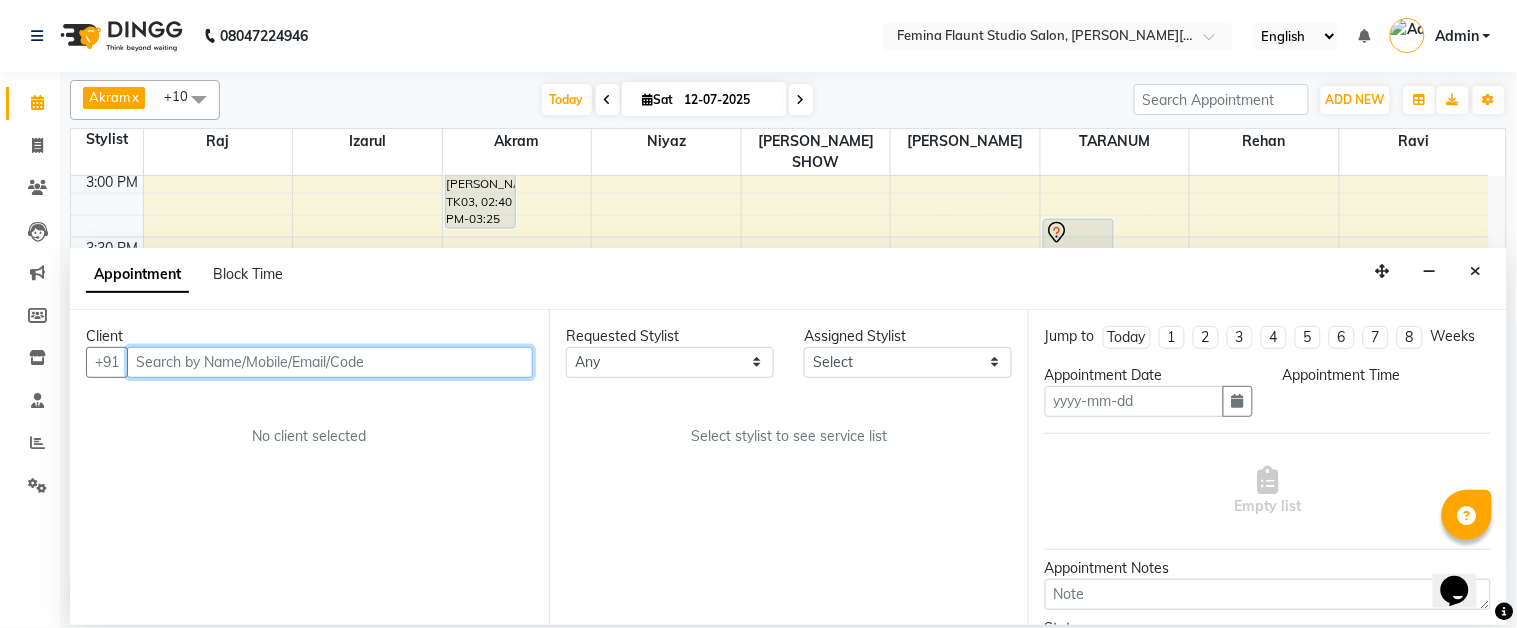 type on "12-07-2025" 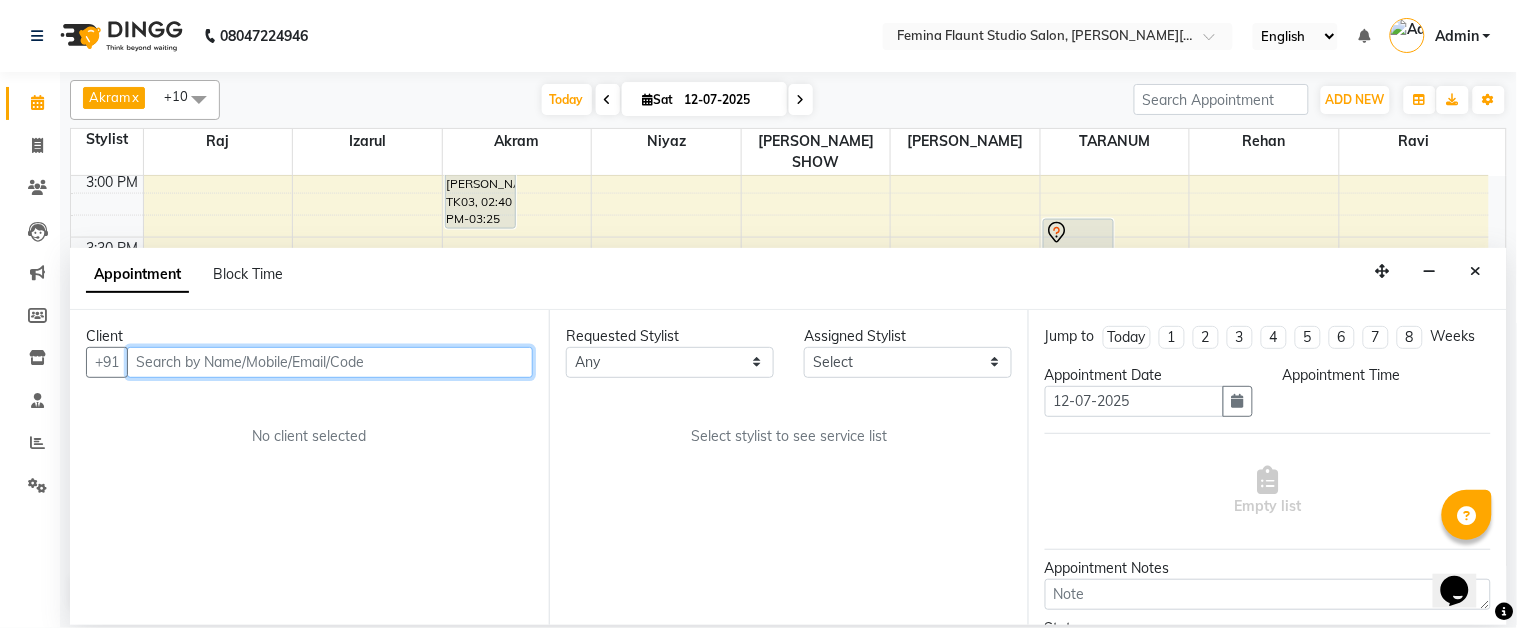 select on "950" 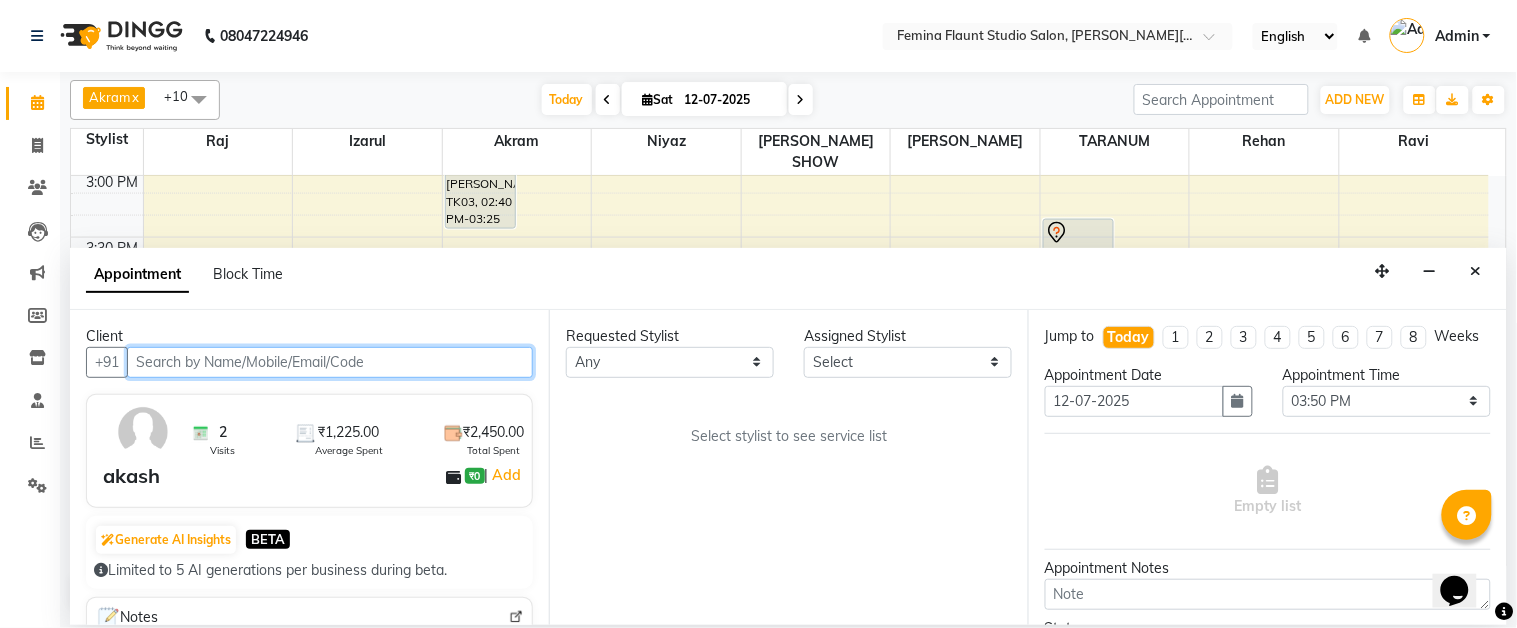 scroll, scrollTop: 796, scrollLeft: 0, axis: vertical 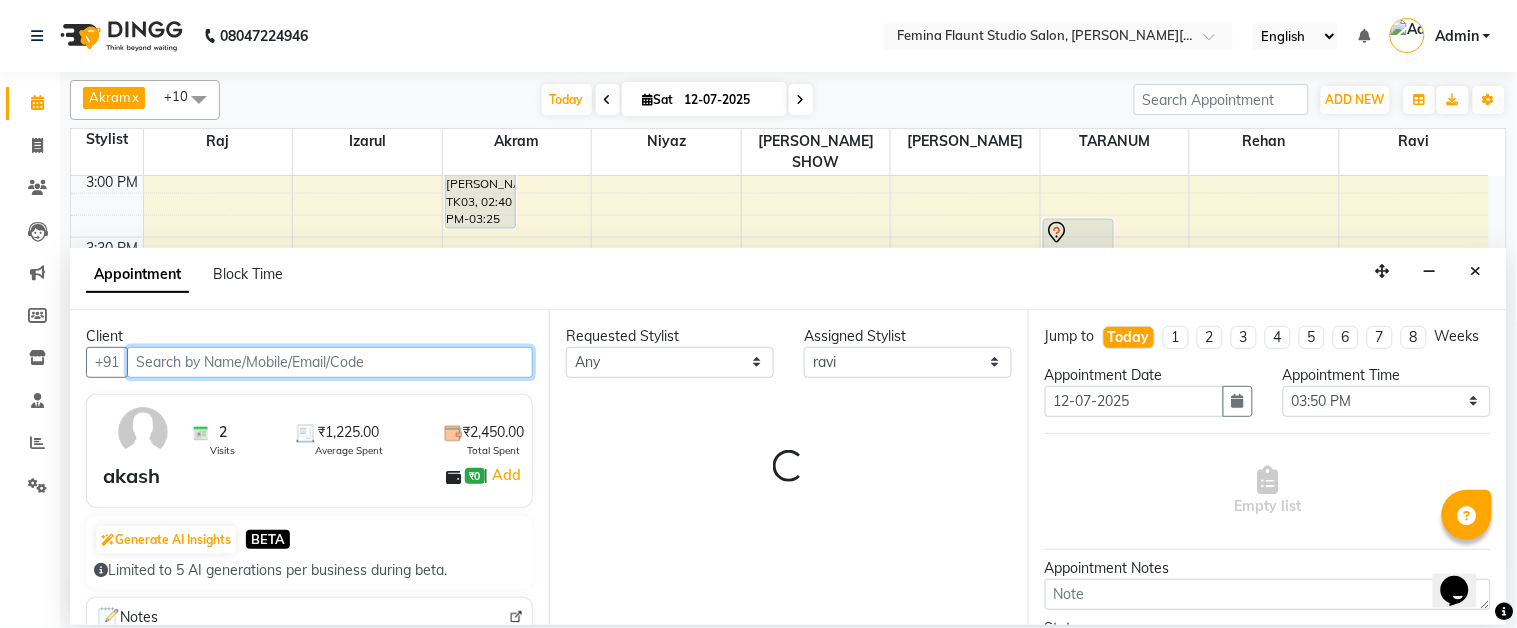 select on "2350" 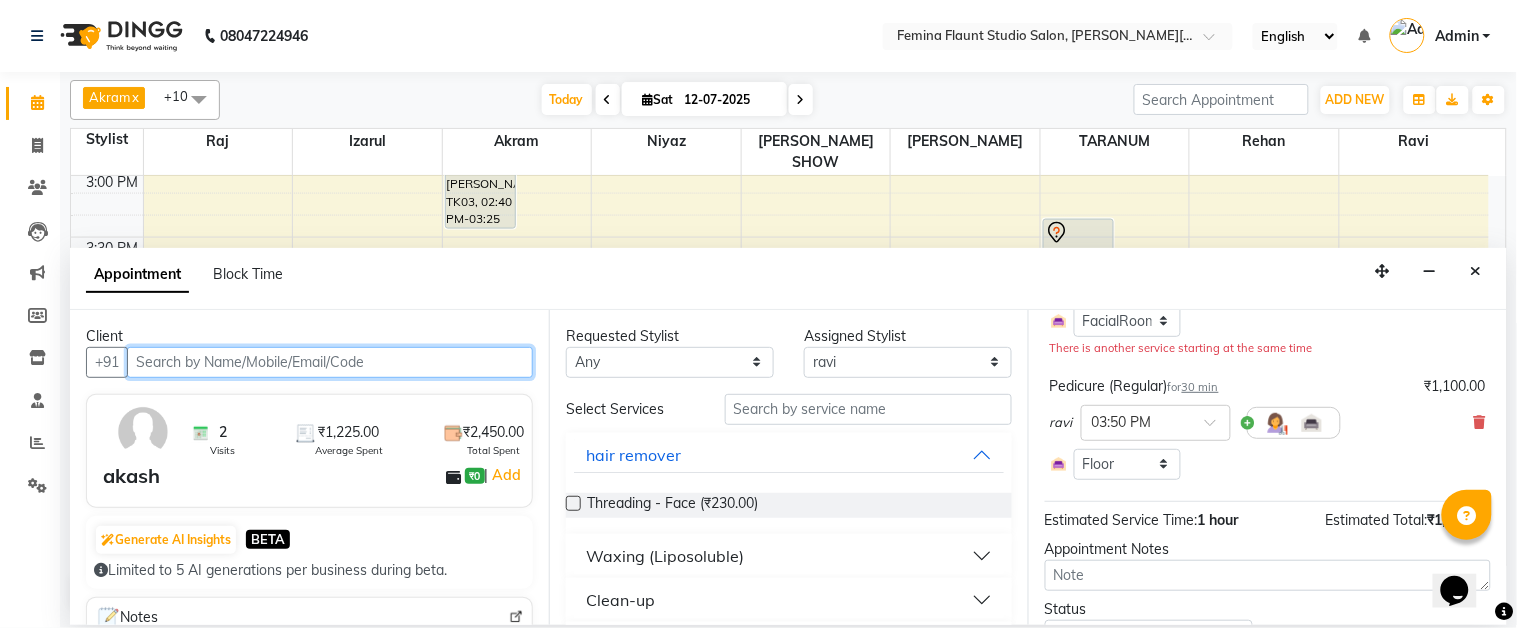 scroll, scrollTop: 222, scrollLeft: 0, axis: vertical 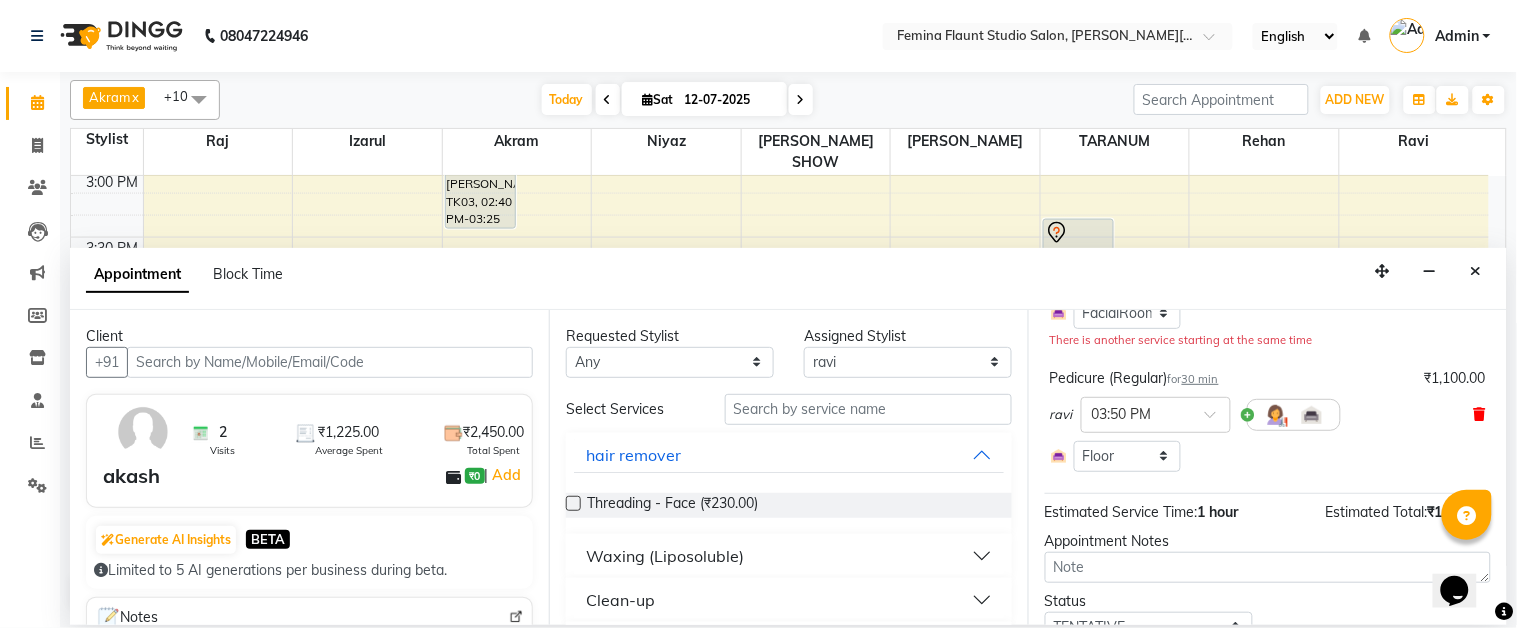 click at bounding box center (1480, 414) 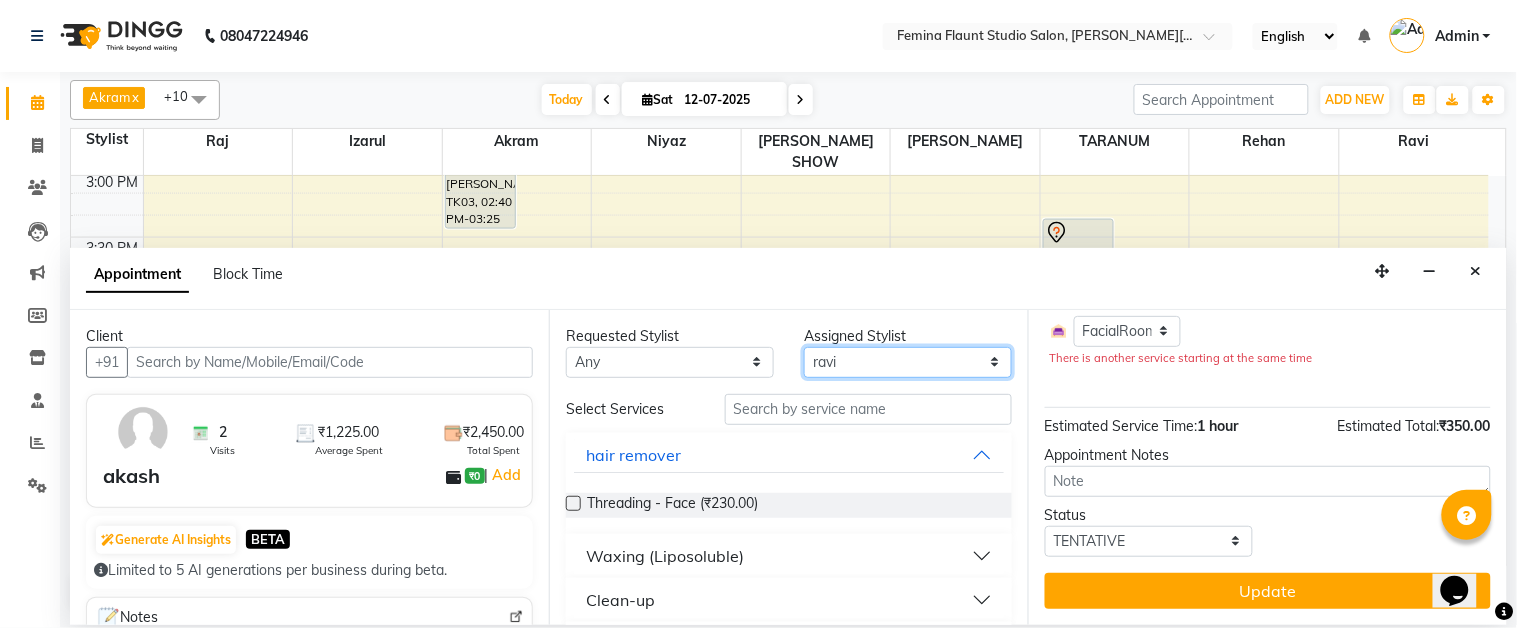 click on "Select Akram Christina Izarul jaydip Niyaz raj ravi rehan RINKU SHOW TARANUM" at bounding box center (908, 362) 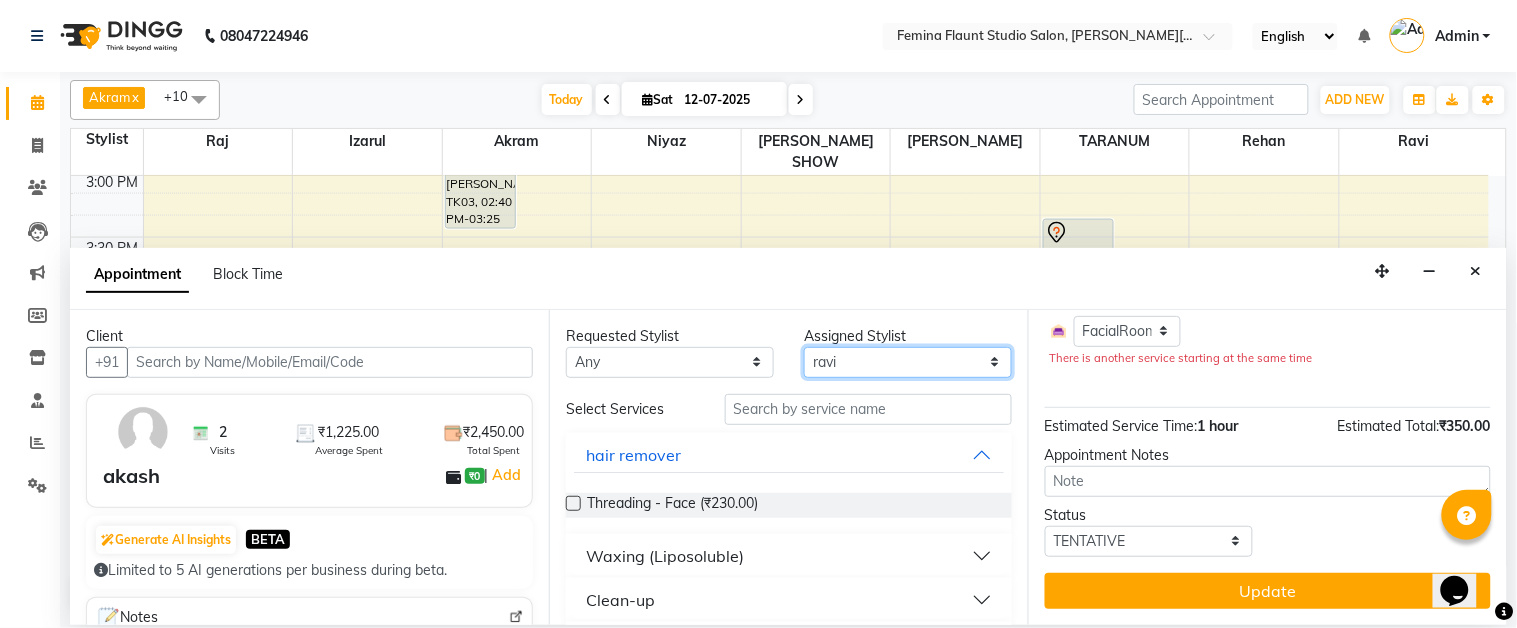 select on "42930" 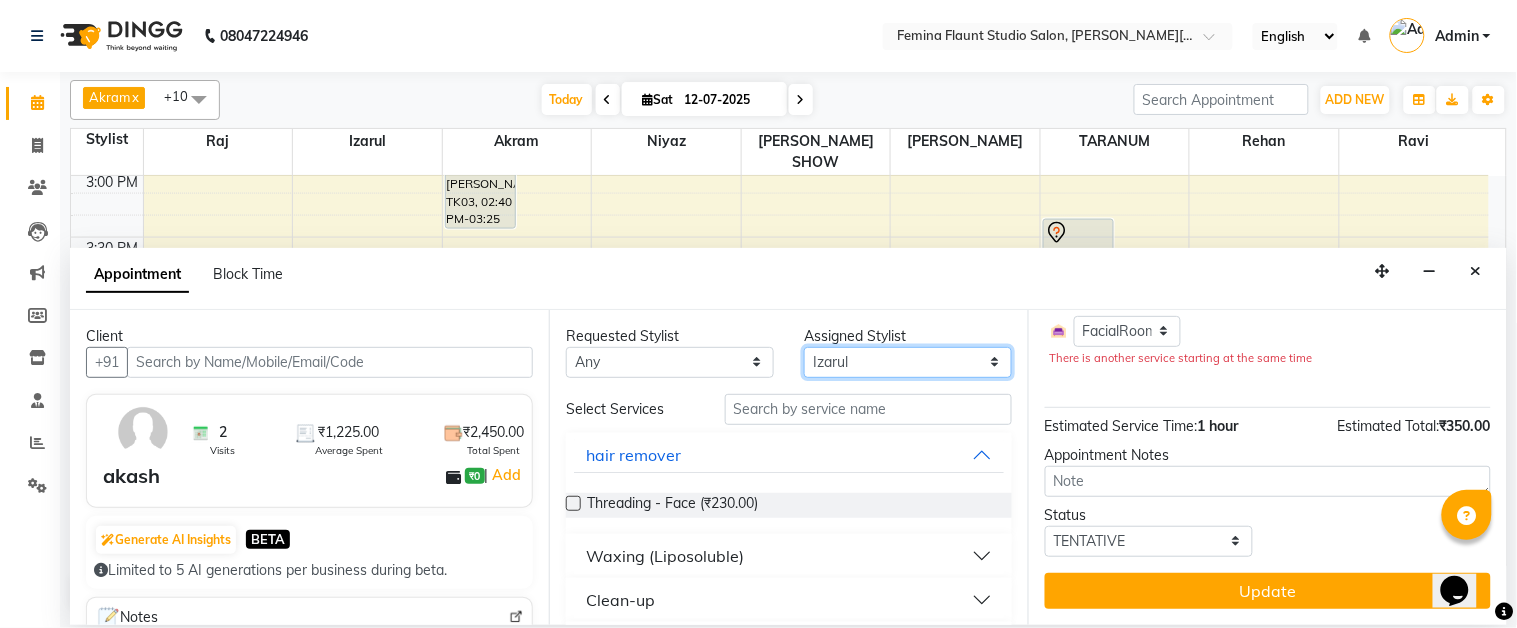 click on "Select Akram Christina Izarul jaydip Niyaz raj ravi rehan RINKU SHOW TARANUM" at bounding box center (908, 362) 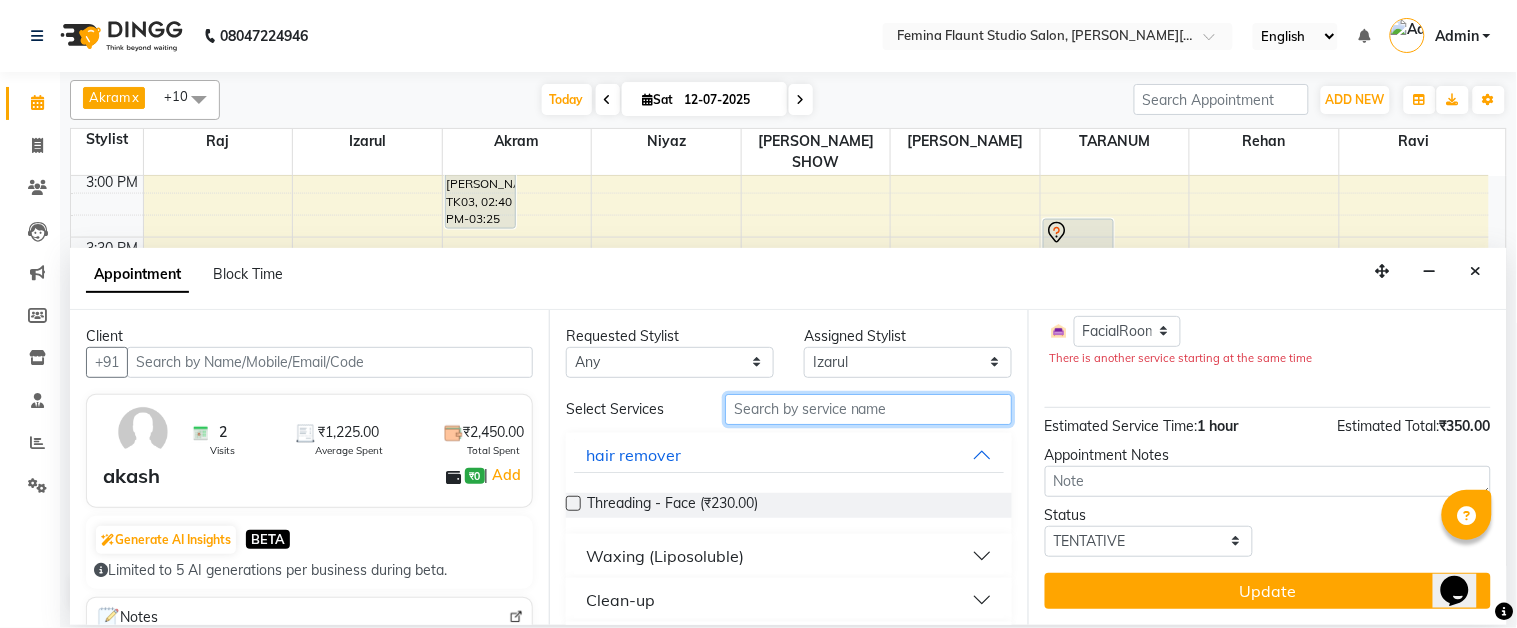click at bounding box center [868, 409] 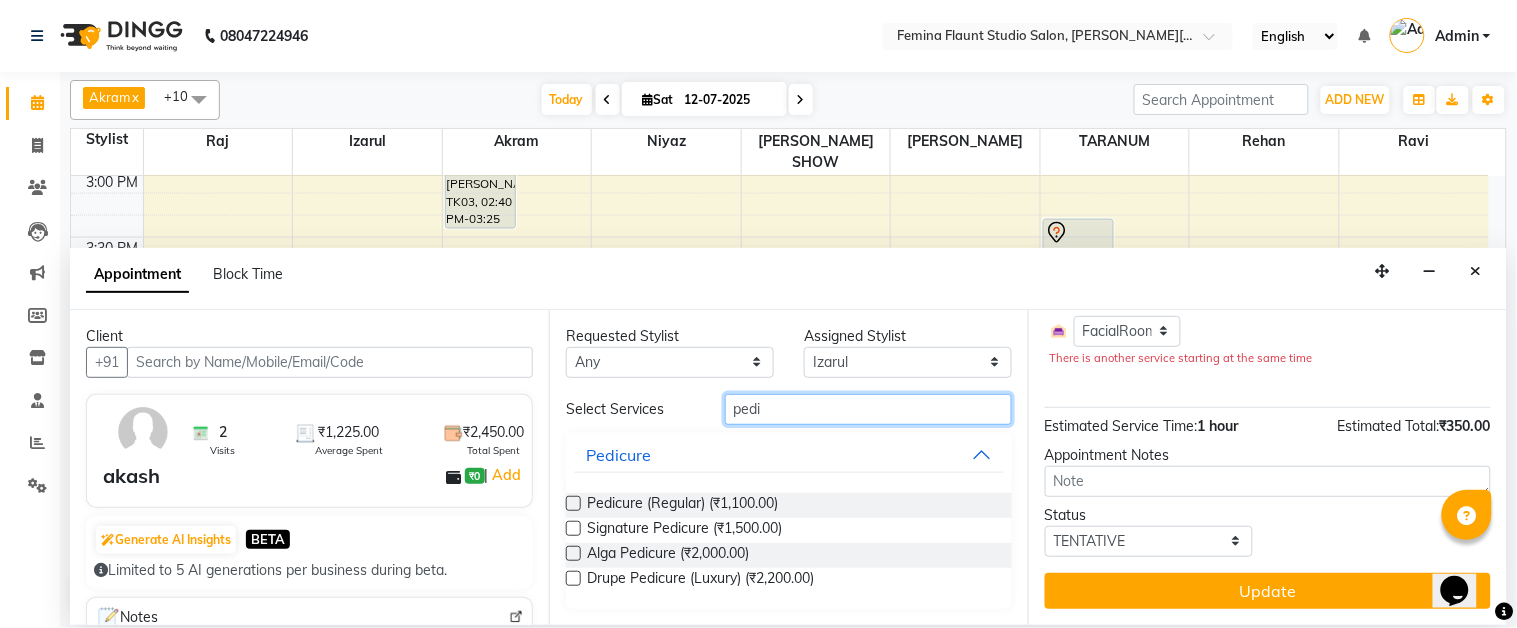 type on "pedi" 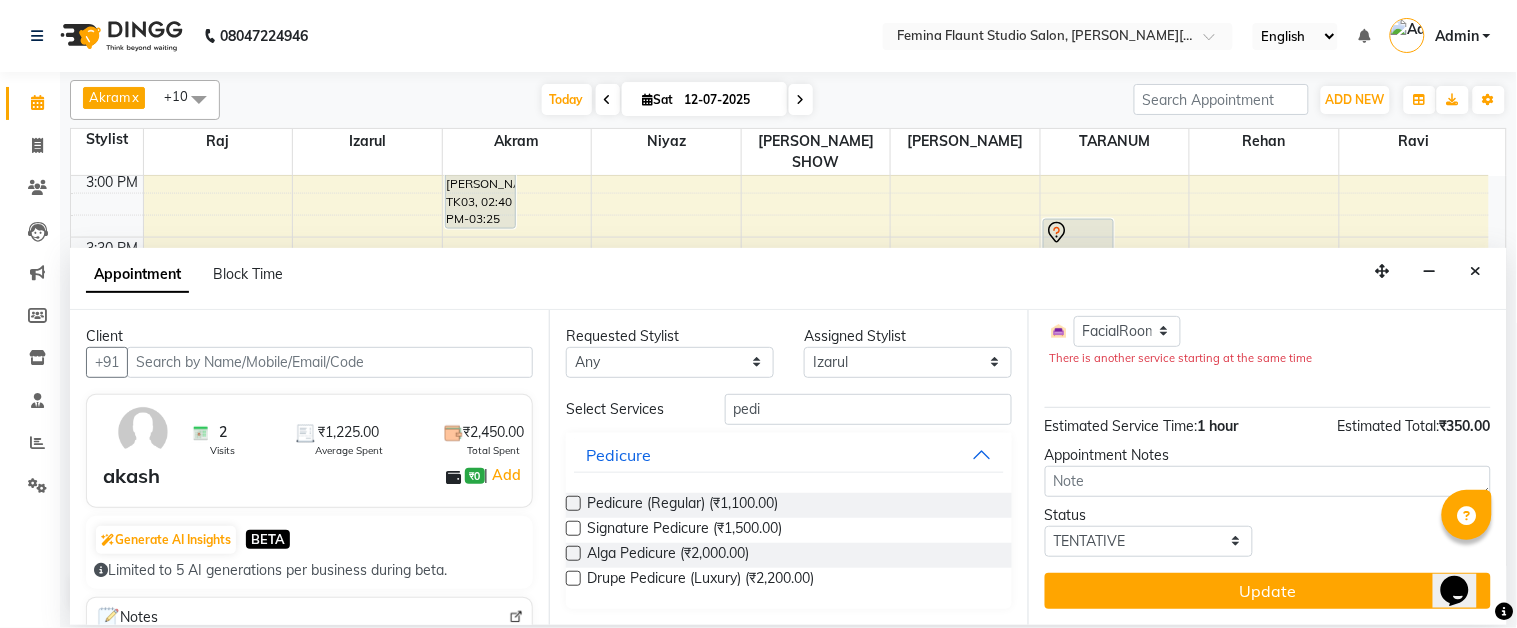 click at bounding box center [573, 503] 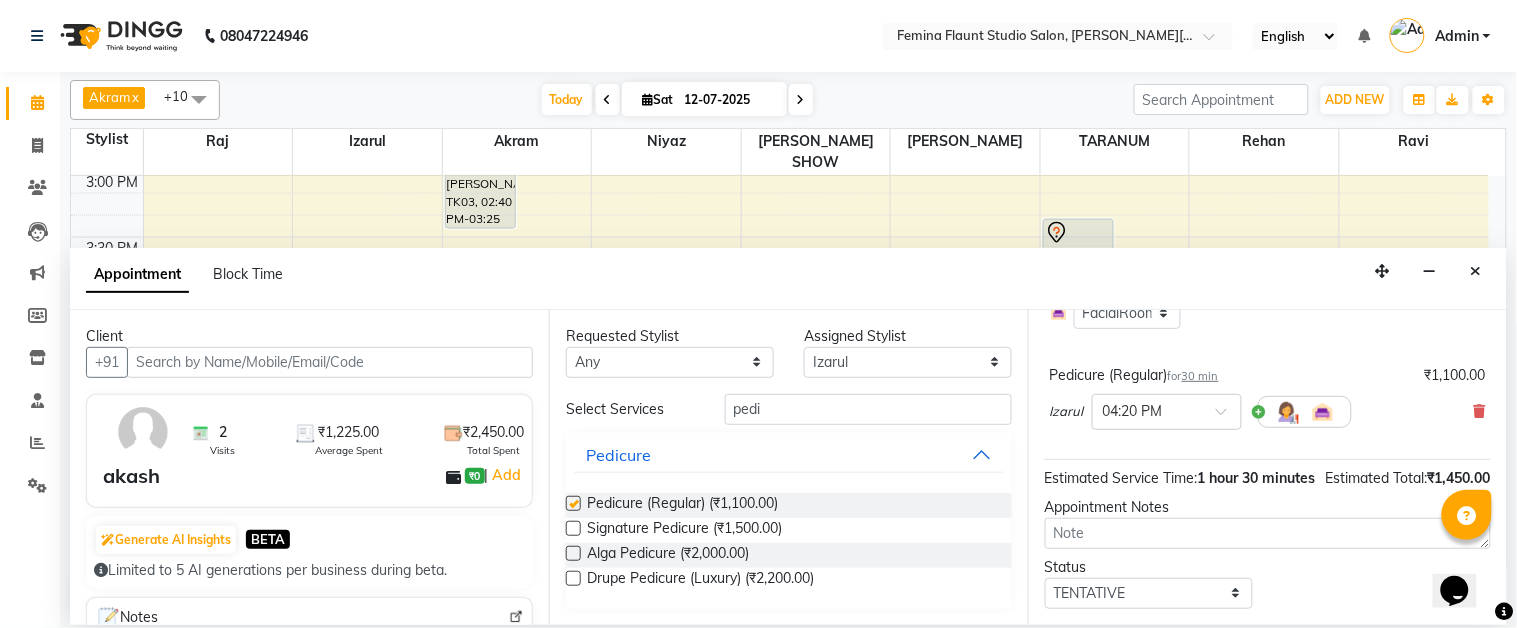 checkbox on "false" 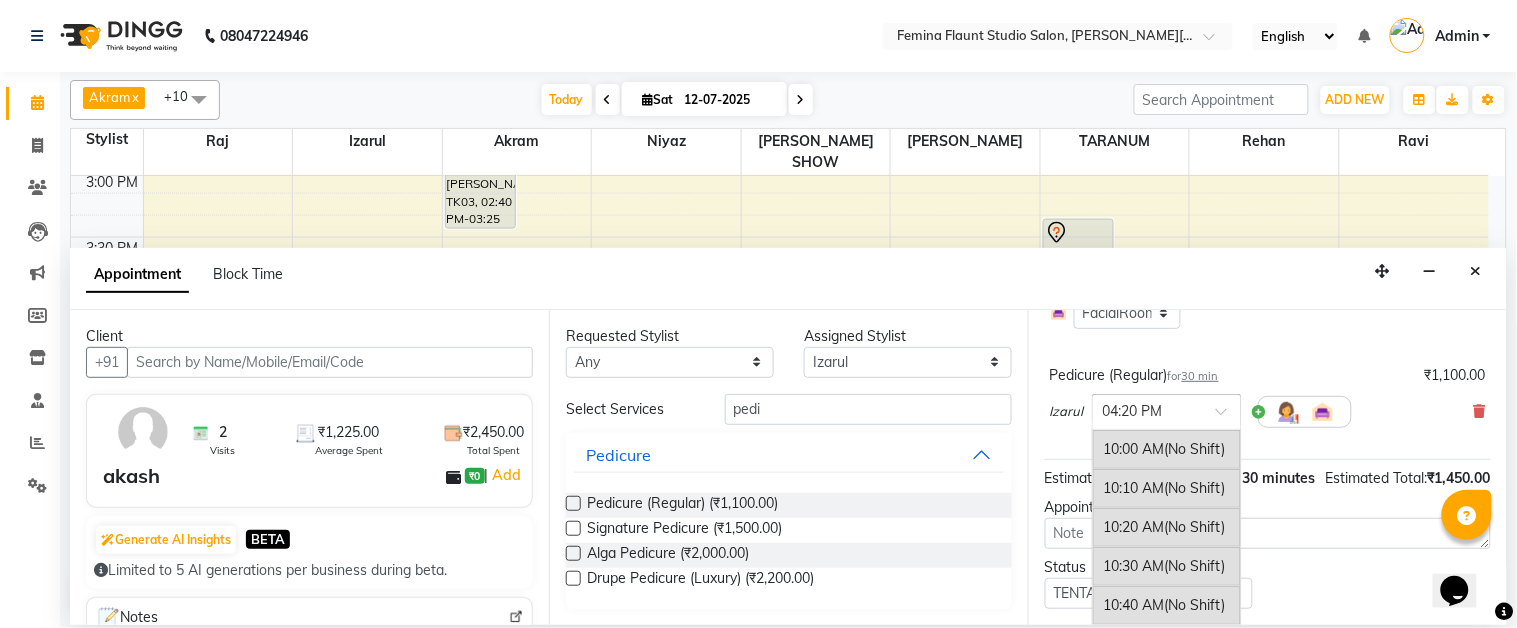 click at bounding box center [1167, 410] 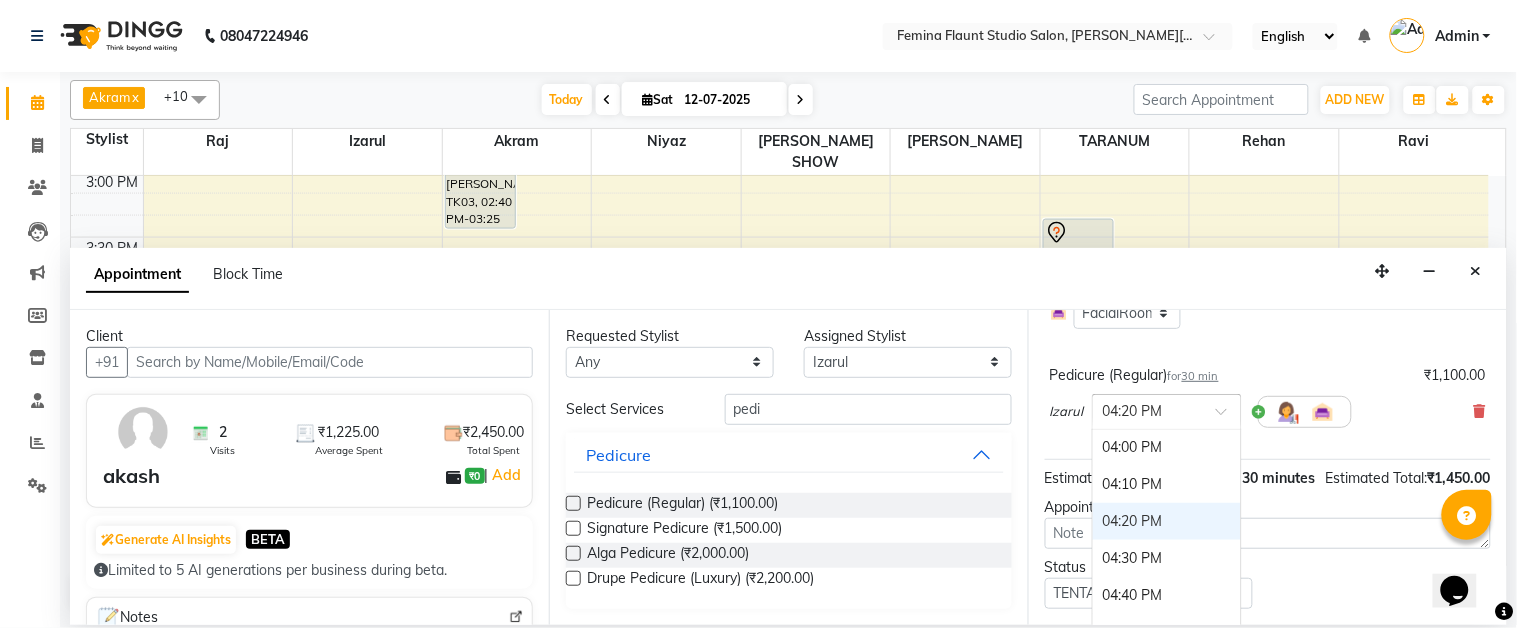 scroll, scrollTop: 1306, scrollLeft: 0, axis: vertical 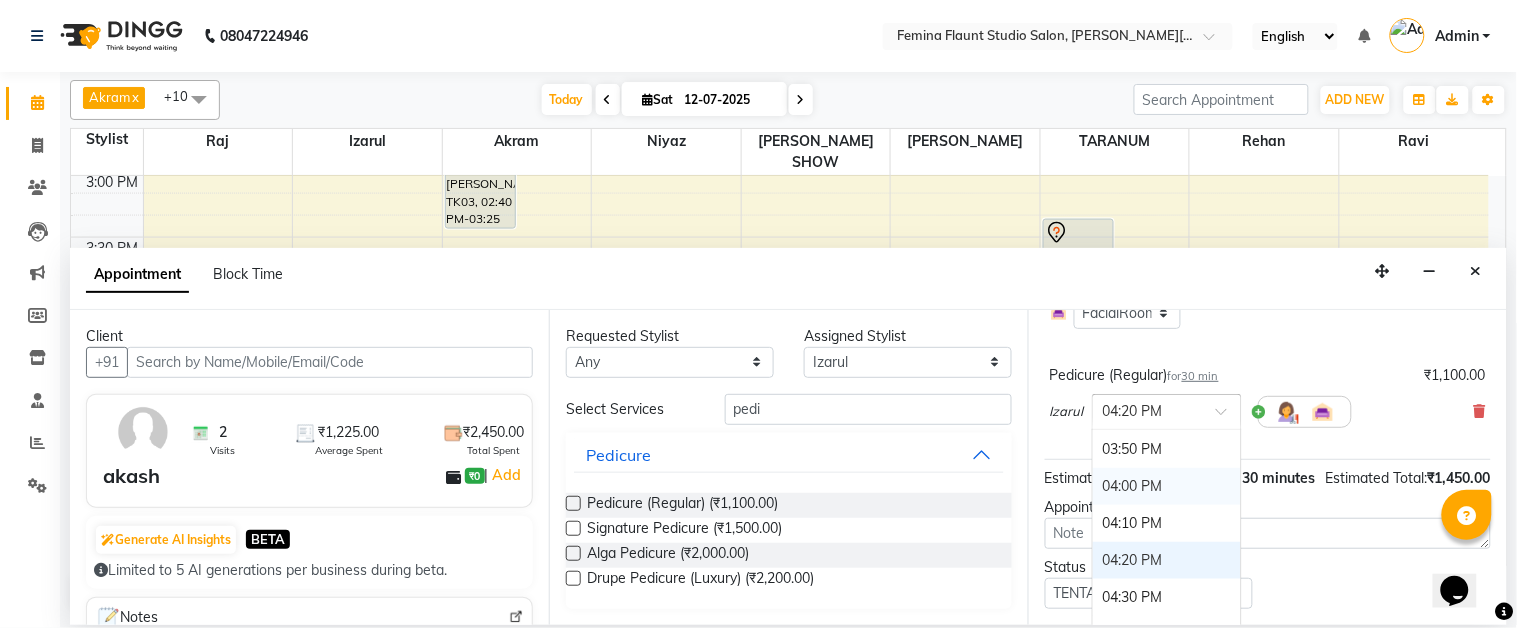 click on "04:00 PM" at bounding box center (1167, 486) 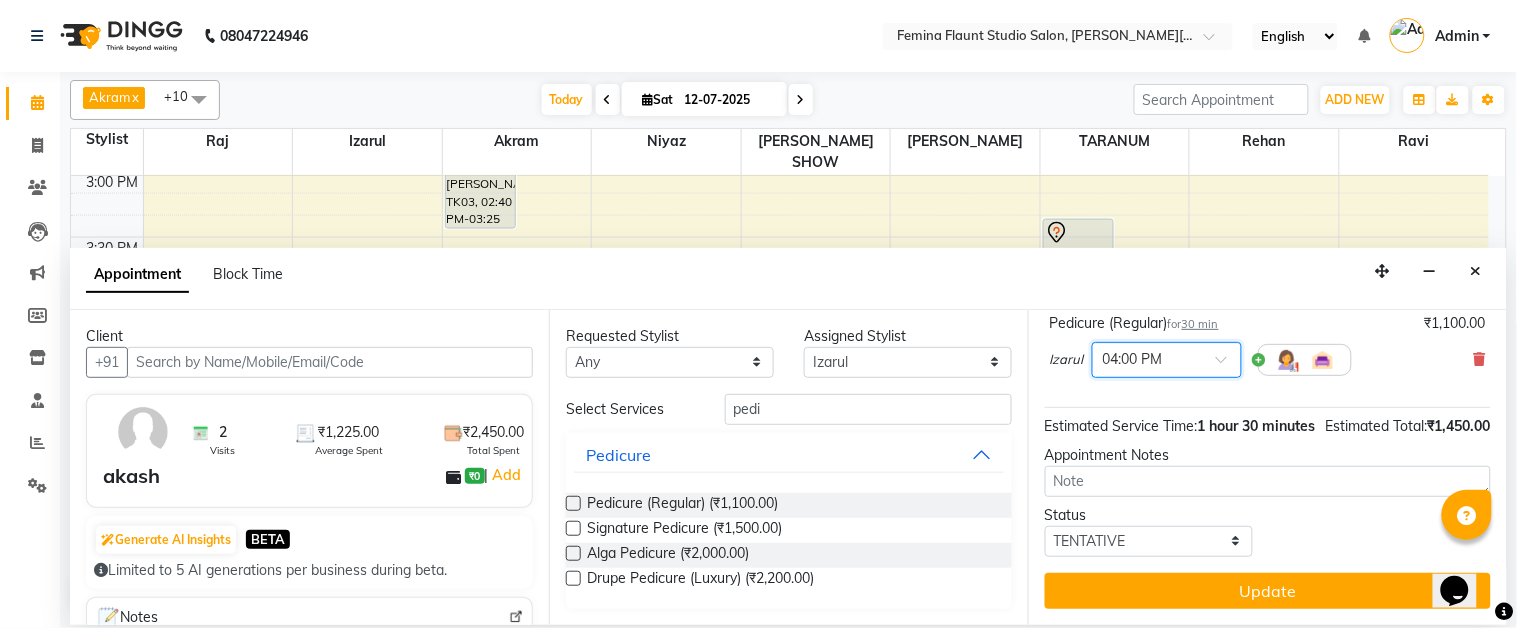 scroll, scrollTop: 313, scrollLeft: 0, axis: vertical 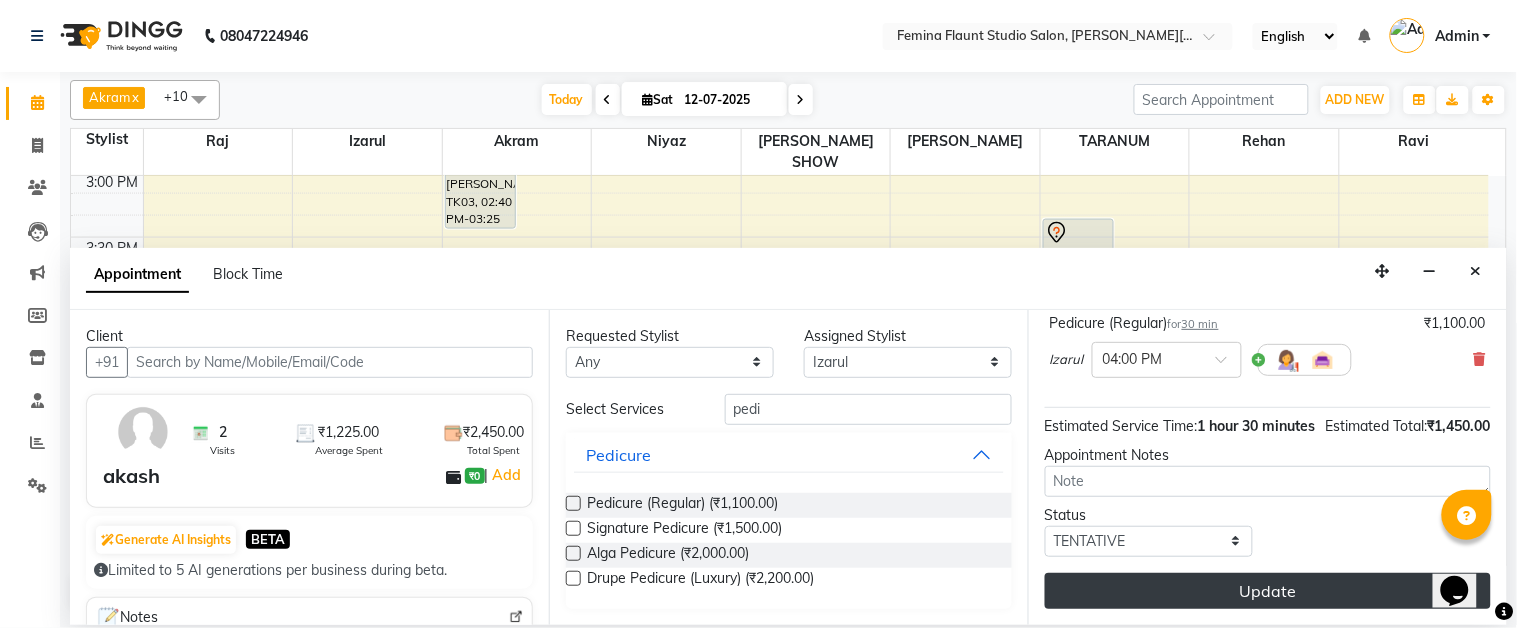 click on "Update" at bounding box center (1268, 591) 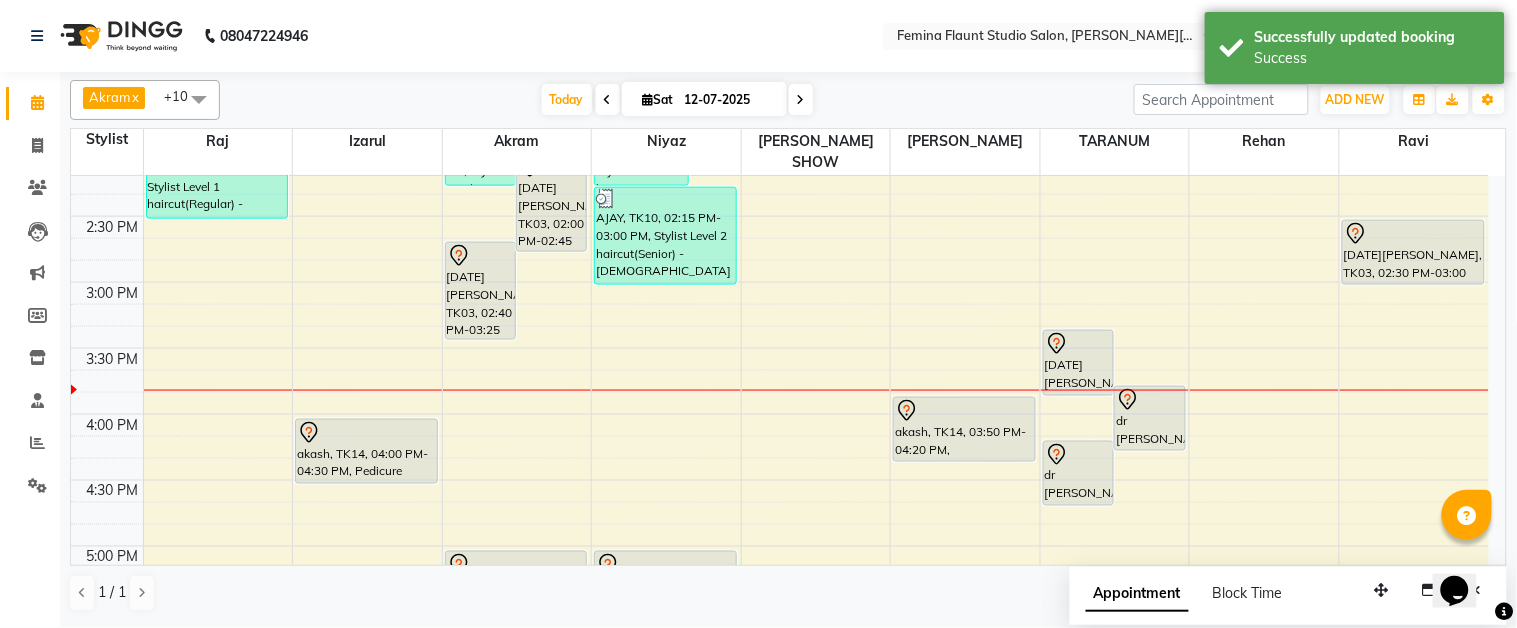 scroll, scrollTop: 796, scrollLeft: 0, axis: vertical 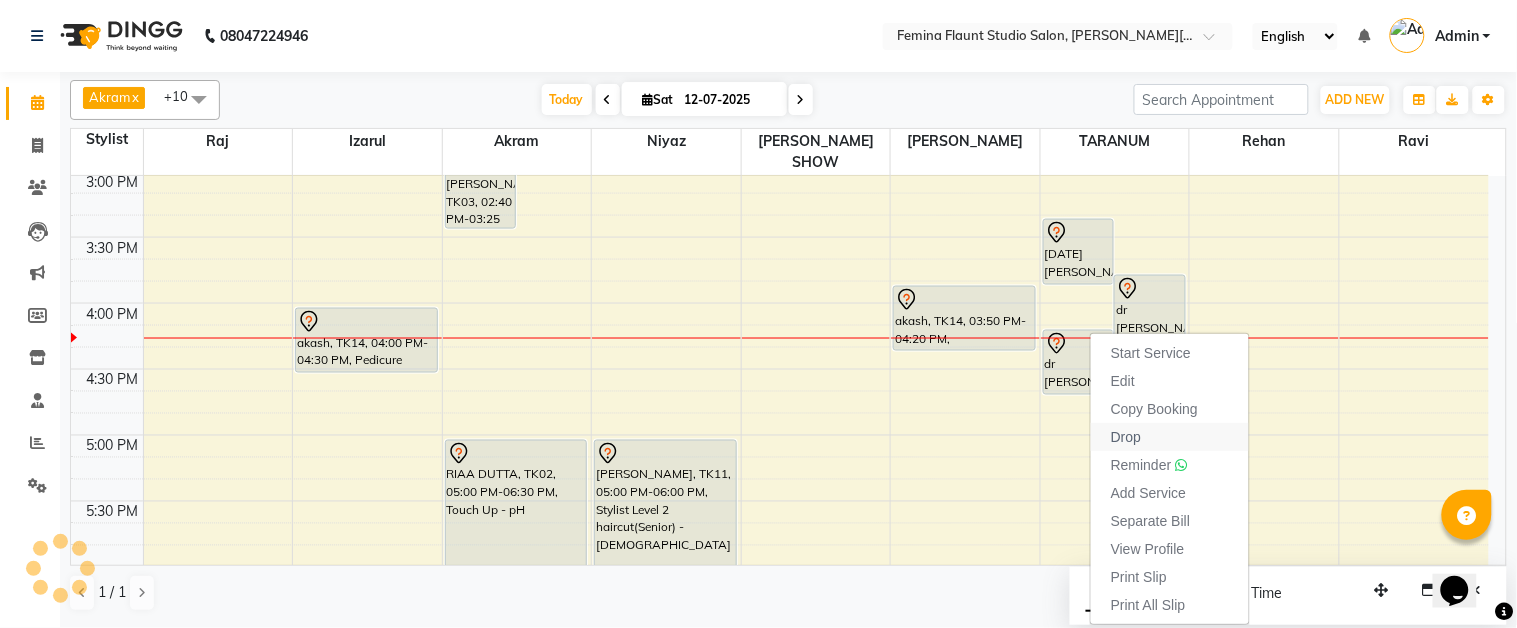 click on "Drop" at bounding box center (1170, 437) 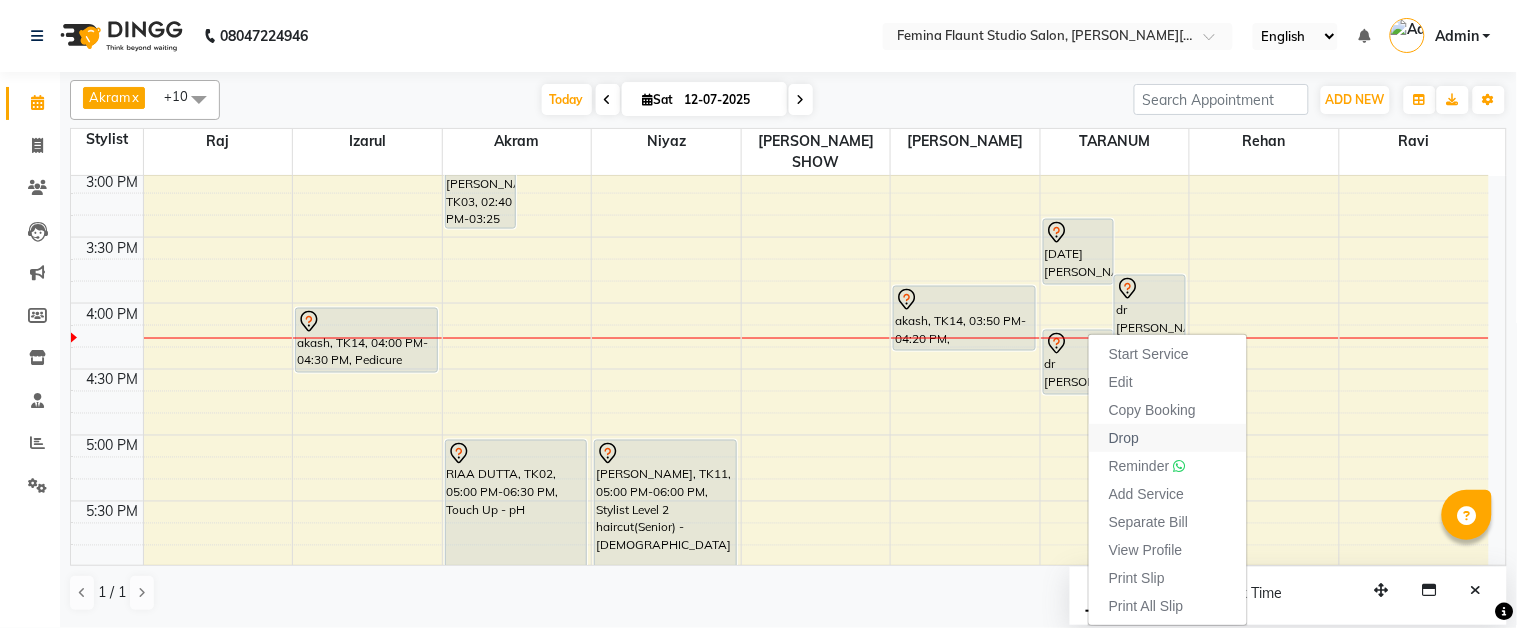 click on "Drop" at bounding box center [1124, 438] 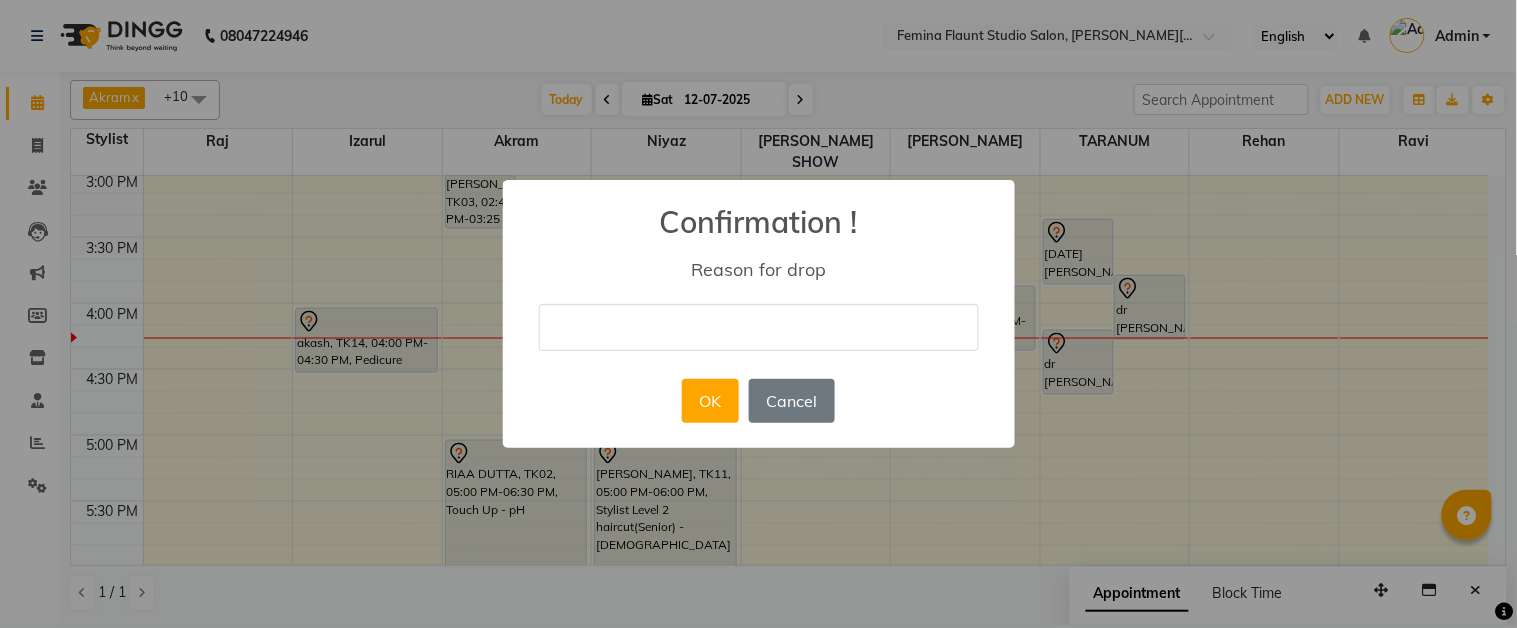 click at bounding box center (759, 327) 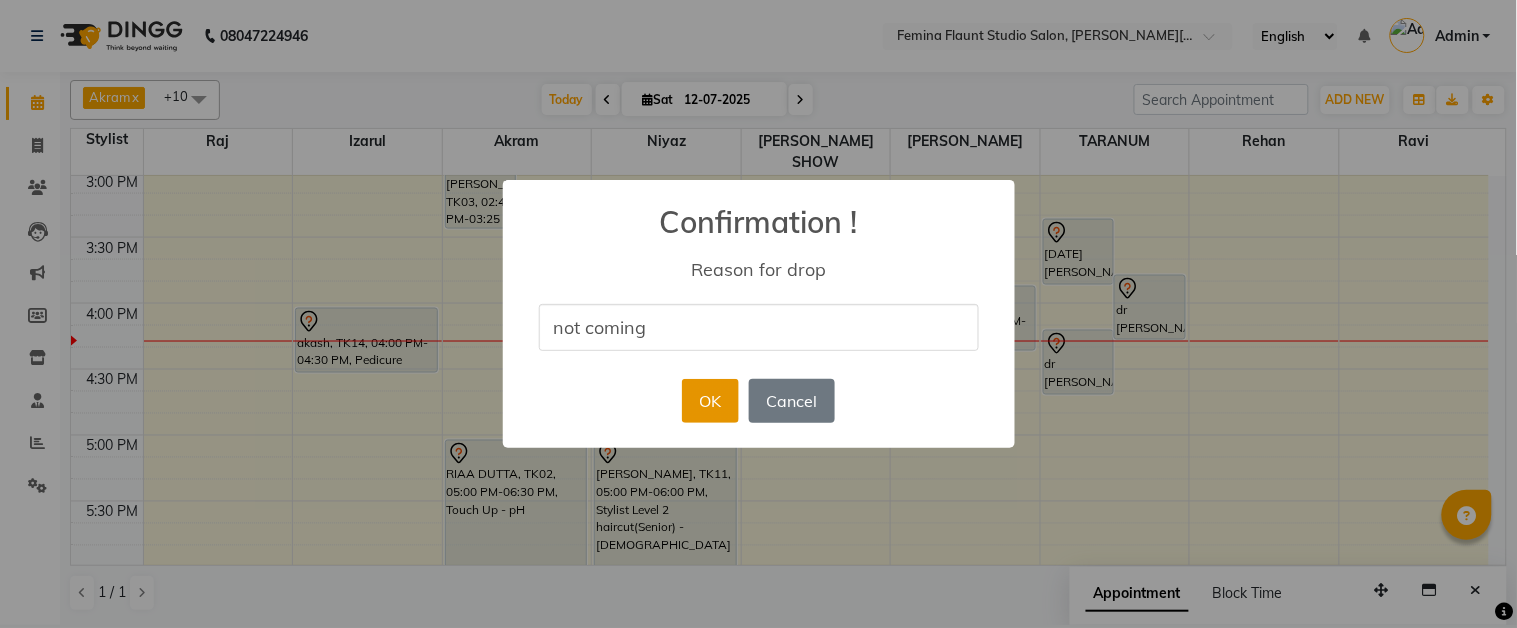 click on "OK" at bounding box center (710, 401) 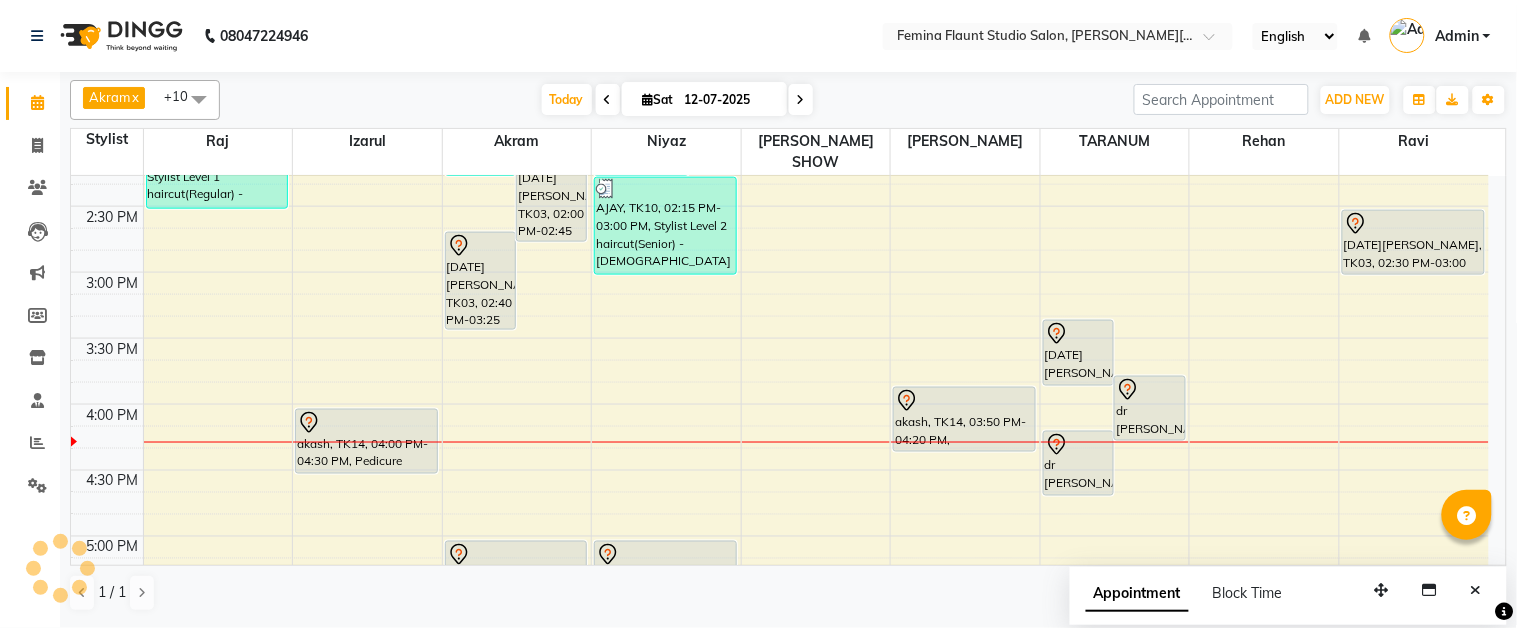 scroll, scrollTop: 685, scrollLeft: 0, axis: vertical 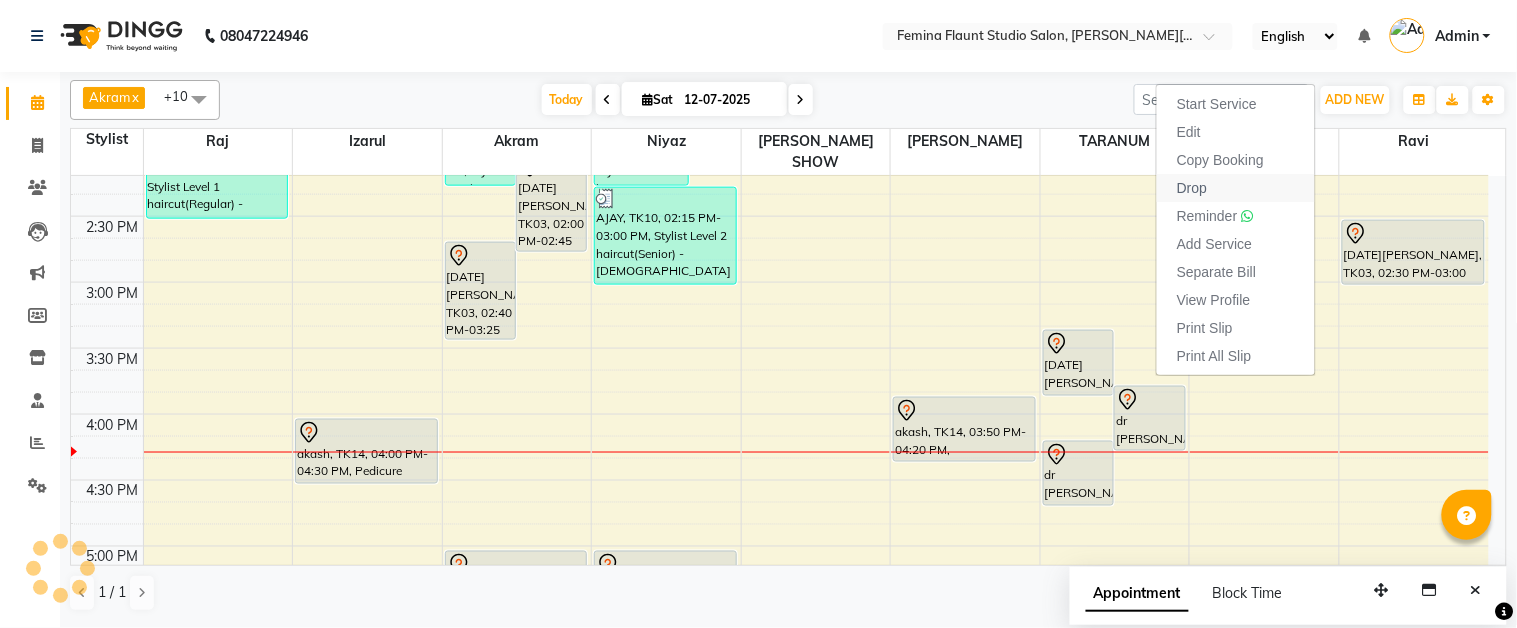 click on "Drop" at bounding box center (1192, 188) 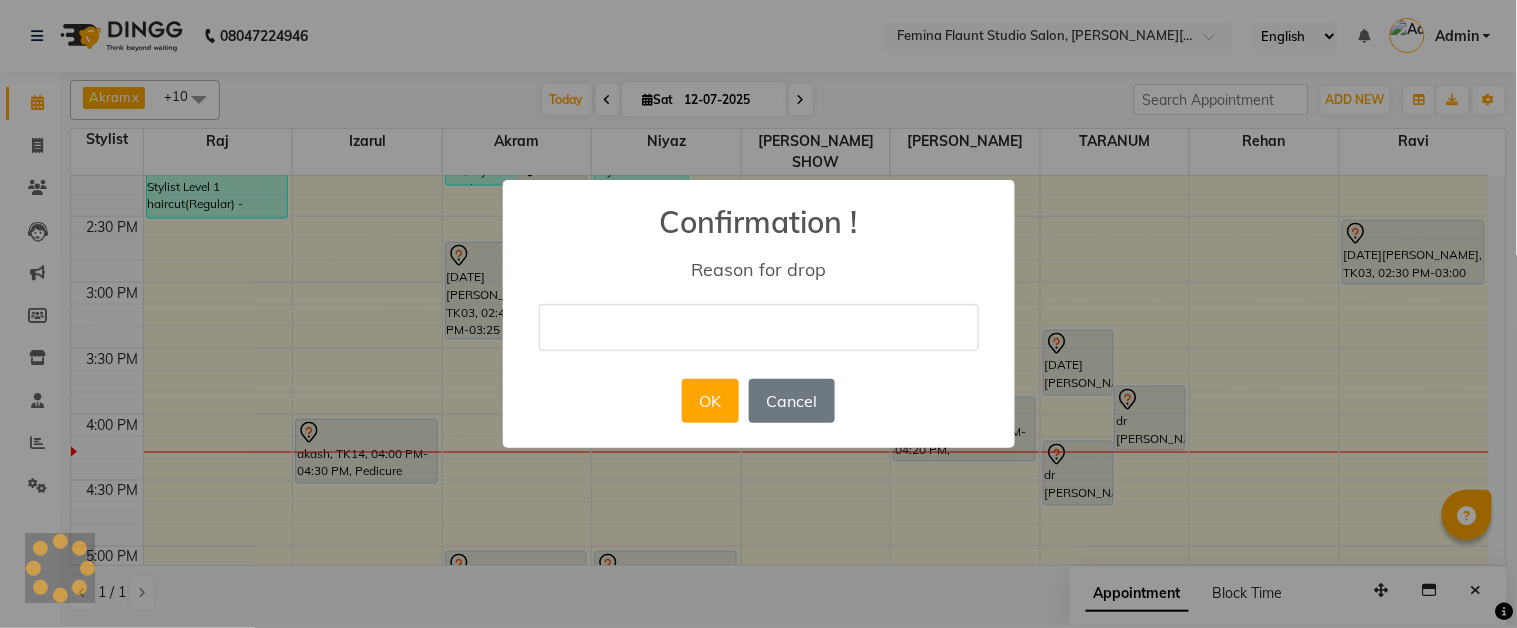 click at bounding box center [759, 327] 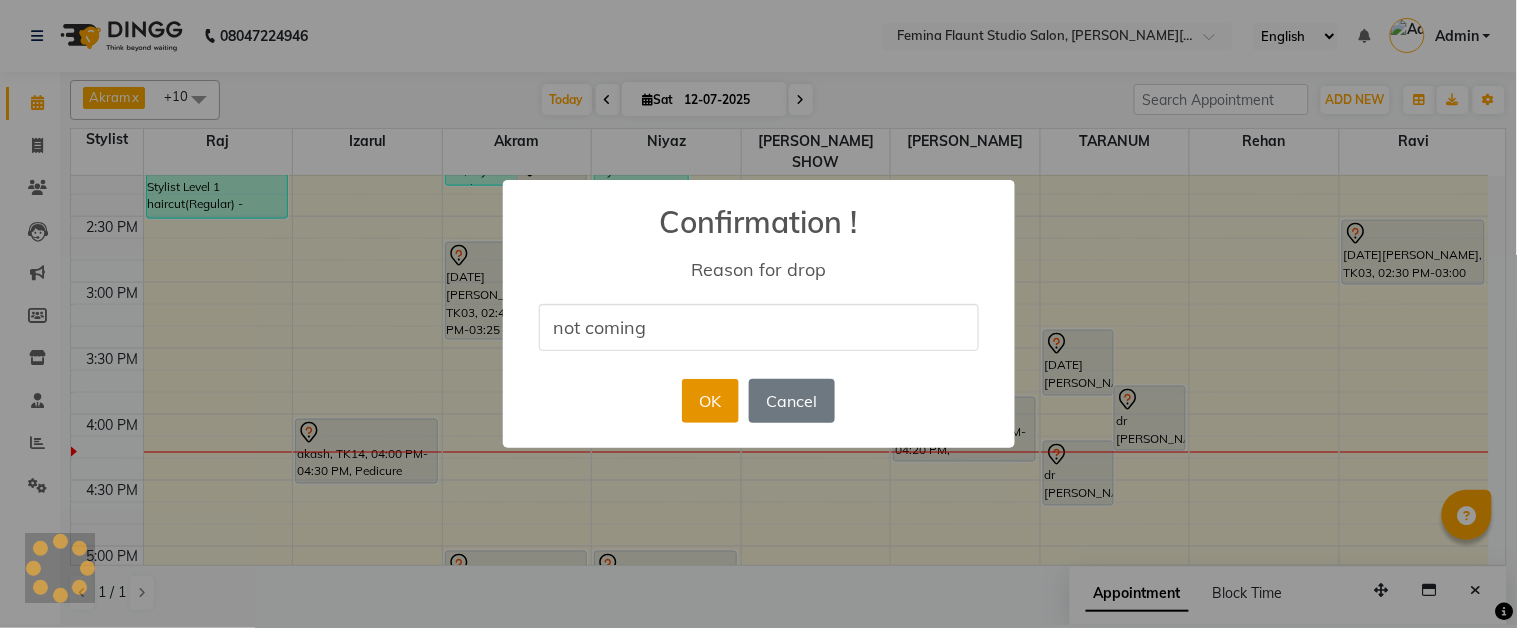click on "OK" at bounding box center (710, 401) 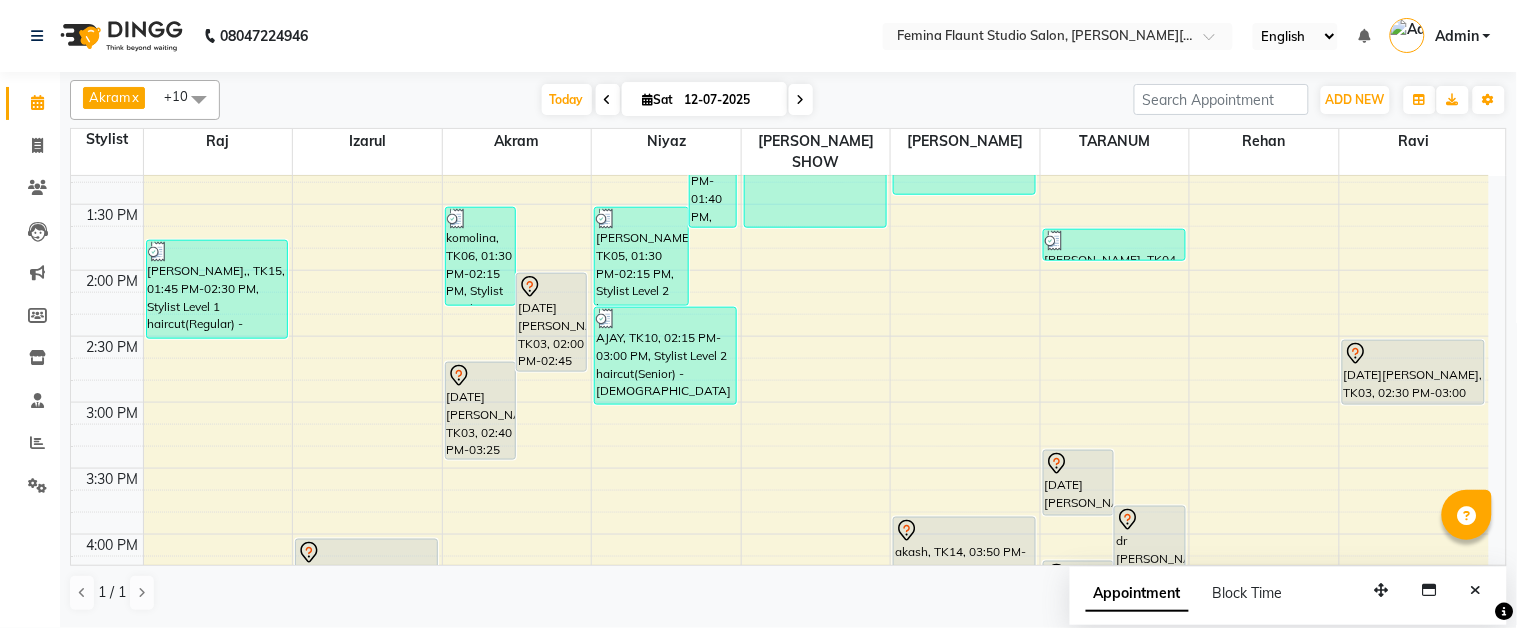 scroll, scrollTop: 574, scrollLeft: 0, axis: vertical 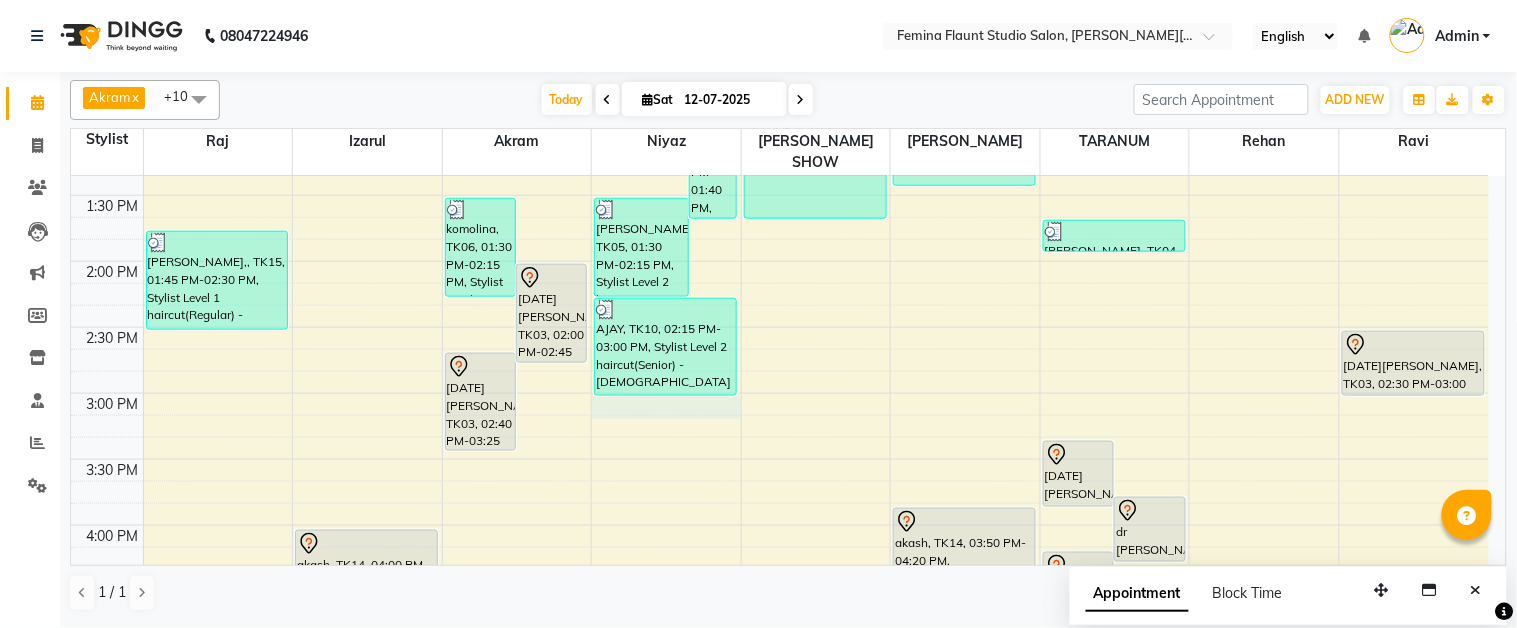 click on "9:00 AM 9:30 AM 10:00 AM 10:30 AM 11:00 AM 11:30 AM 12:00 PM 12:30 PM 1:00 PM 1:30 PM 2:00 PM 2:30 PM 3:00 PM 3:30 PM 4:00 PM 4:30 PM 5:00 PM 5:30 PM 6:00 PM 6:30 PM 7:00 PM 7:30 PM 8:00 PM 8:30 PM 9:00 PM 9:30 PM     akshita, TK08, 12:00 PM-12:45 PM, Stylist Level 1 haircut(Regular) - Male     Sam,, TK15, 01:45 PM-02:30 PM, Stylist Level 1 haircut(Regular) - Male             akash, TK14, 04:00 PM-04:30 PM, Pedicure (Regular)     komolina, TK06, 01:30 PM-02:15 PM, Stylist Level 2 haircut(Senior) - Male             kartik aiyar, TK03, 02:00 PM-02:45 PM, Stylist Level 2 haircut(Senior) - Male             kartik aiyar, TK03, 02:40 PM-03:25 PM, Global Hair Colour - Inoa - Male     ritesh karnani, TK07, 12:10 PM-01:10 PM, Stylist Level 2 haircut(Senior) - Female             RIAA DUTTA, TK02, 05:00 PM-06:30 PM, Touch Up - pH     dipayan chatterjee, TK04, 11:15 AM-12:45 PM, Touch Up - Inoa     ritesh karnani, TK07, 12:10 PM-12:55 PM, Stylist Level 2 haircut(Senior) - Male" at bounding box center [780, 459] 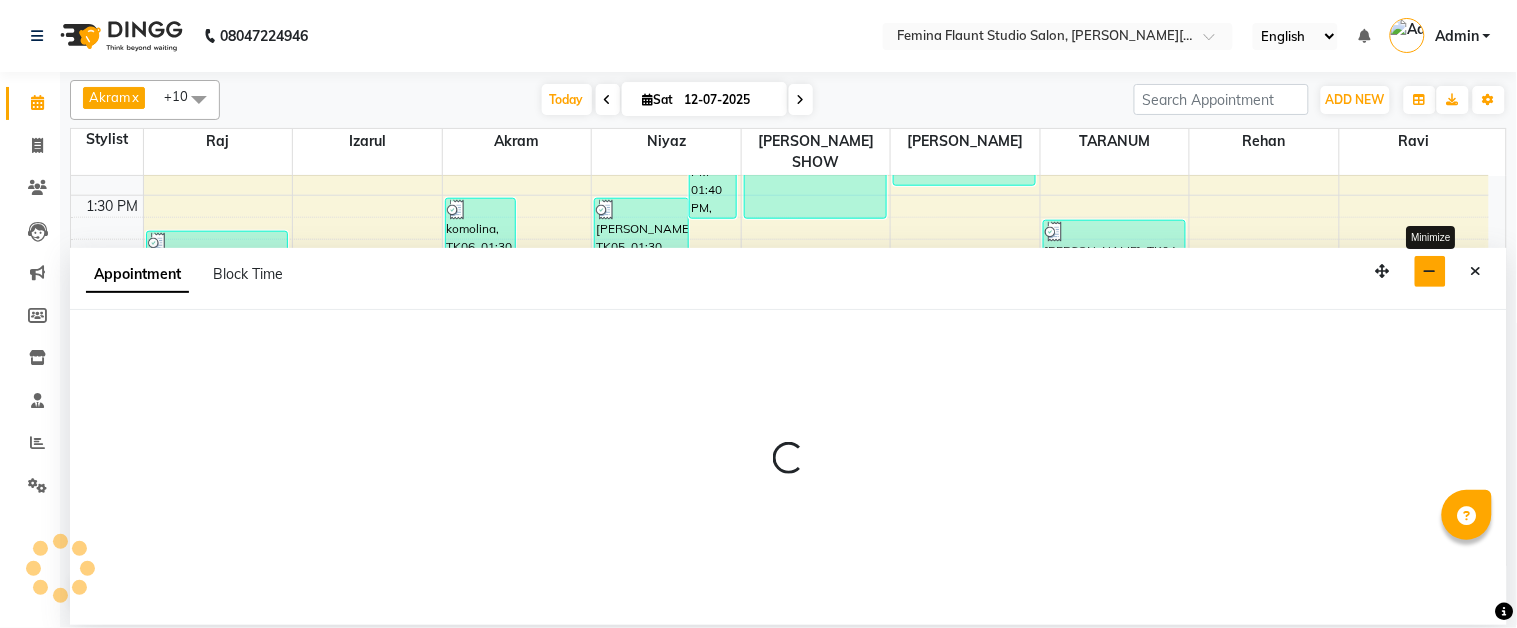click at bounding box center (1430, 271) 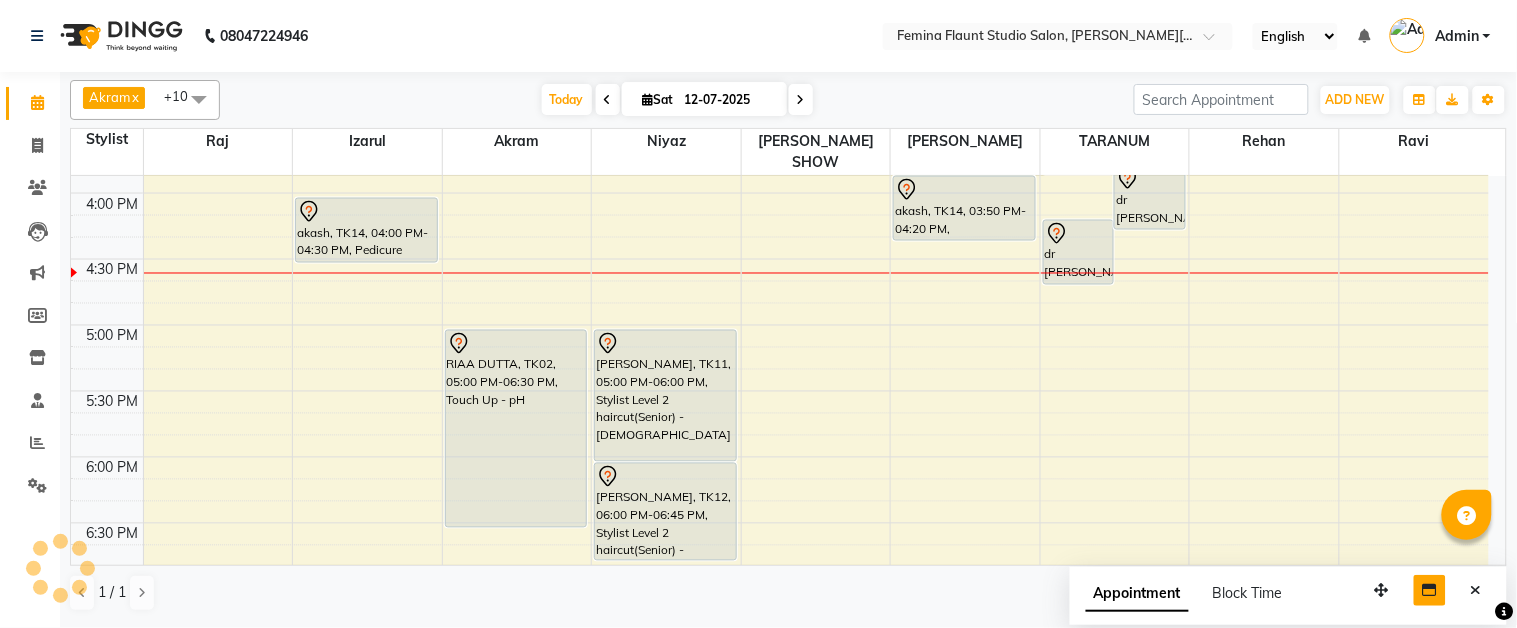 scroll, scrollTop: 907, scrollLeft: 0, axis: vertical 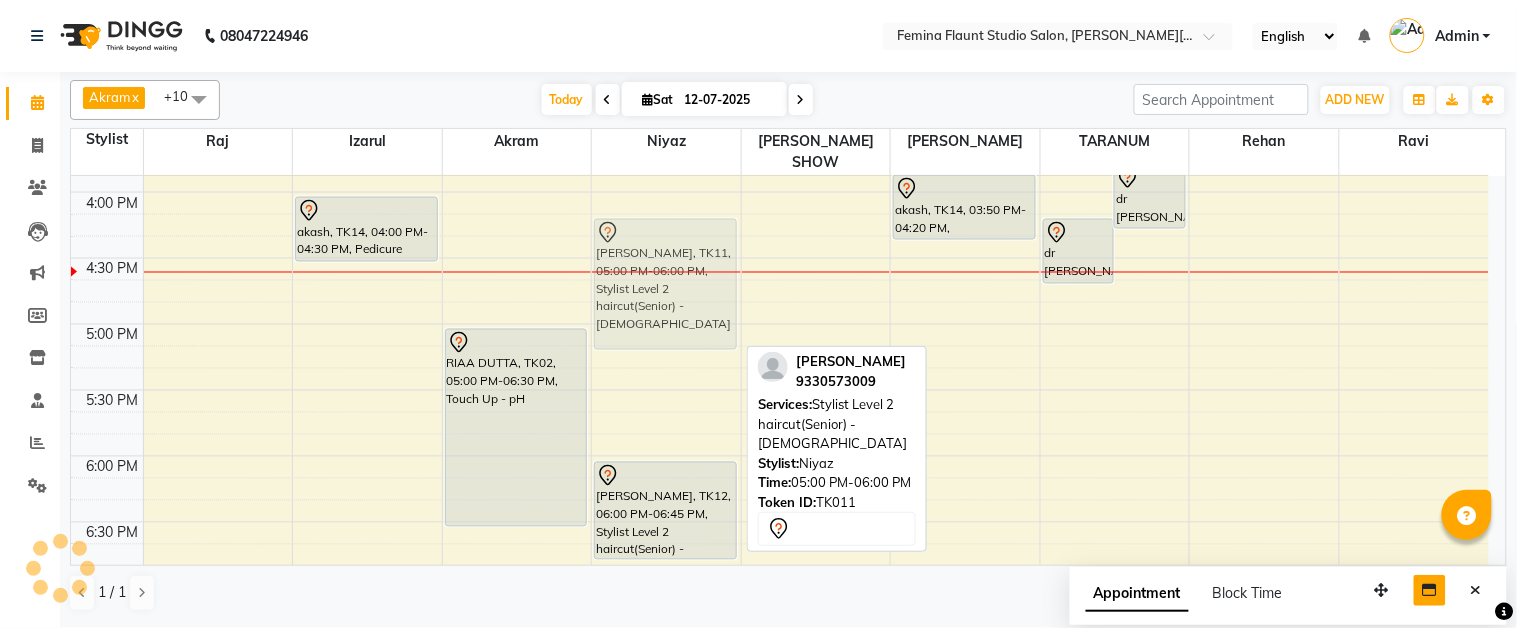 drag, startPoint x: 674, startPoint y: 333, endPoint x: 673, endPoint y: 221, distance: 112.00446 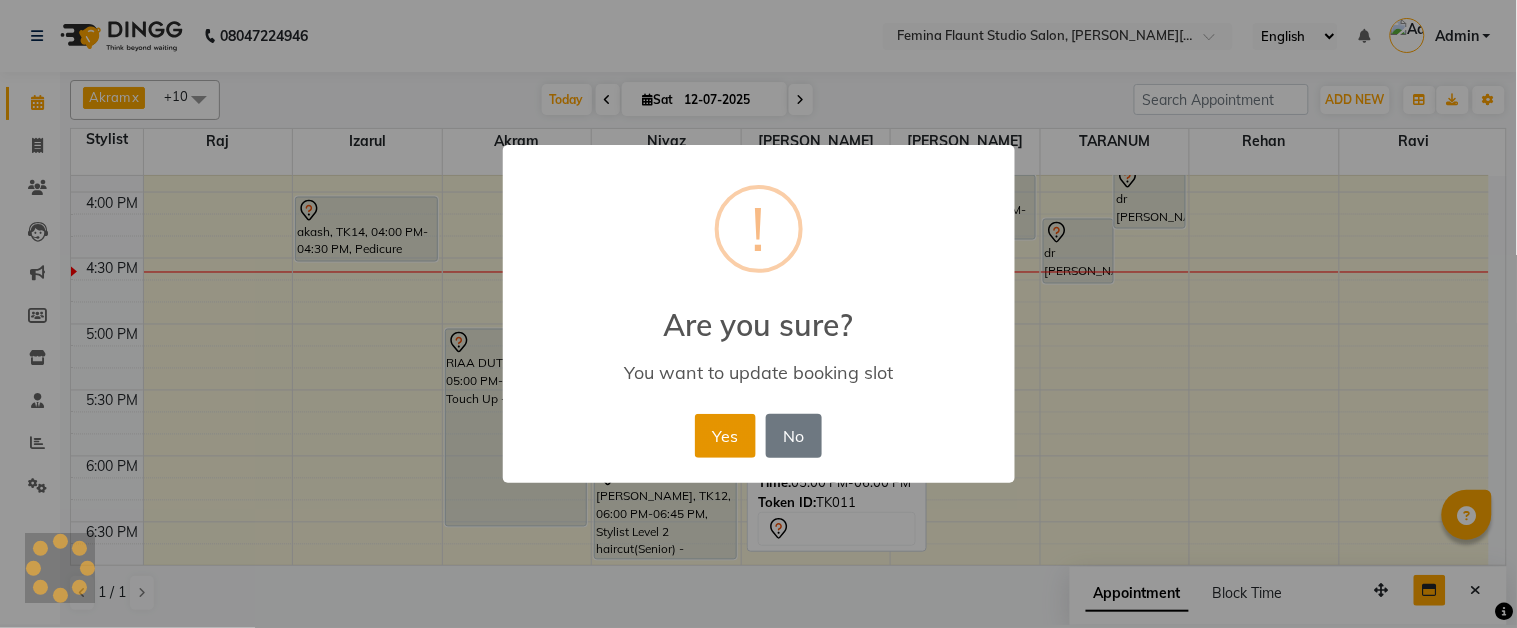 click on "Yes" at bounding box center [725, 436] 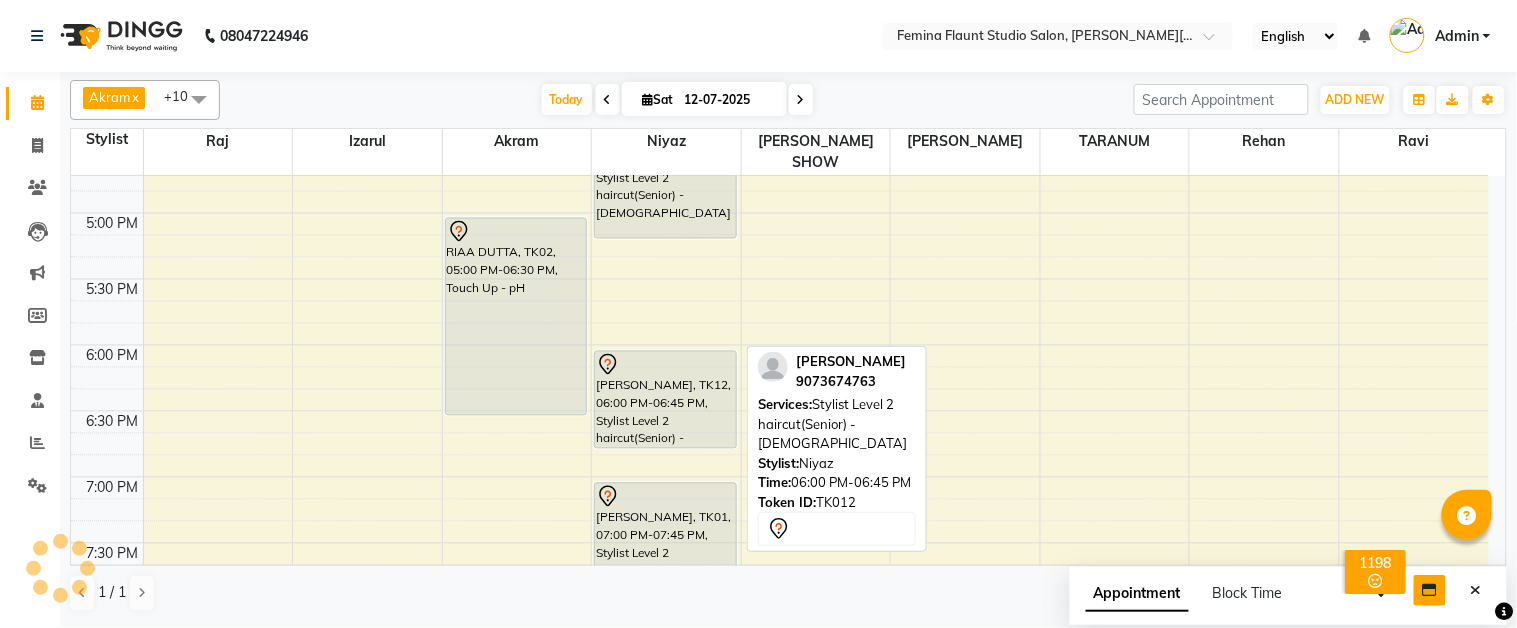 scroll, scrollTop: 907, scrollLeft: 0, axis: vertical 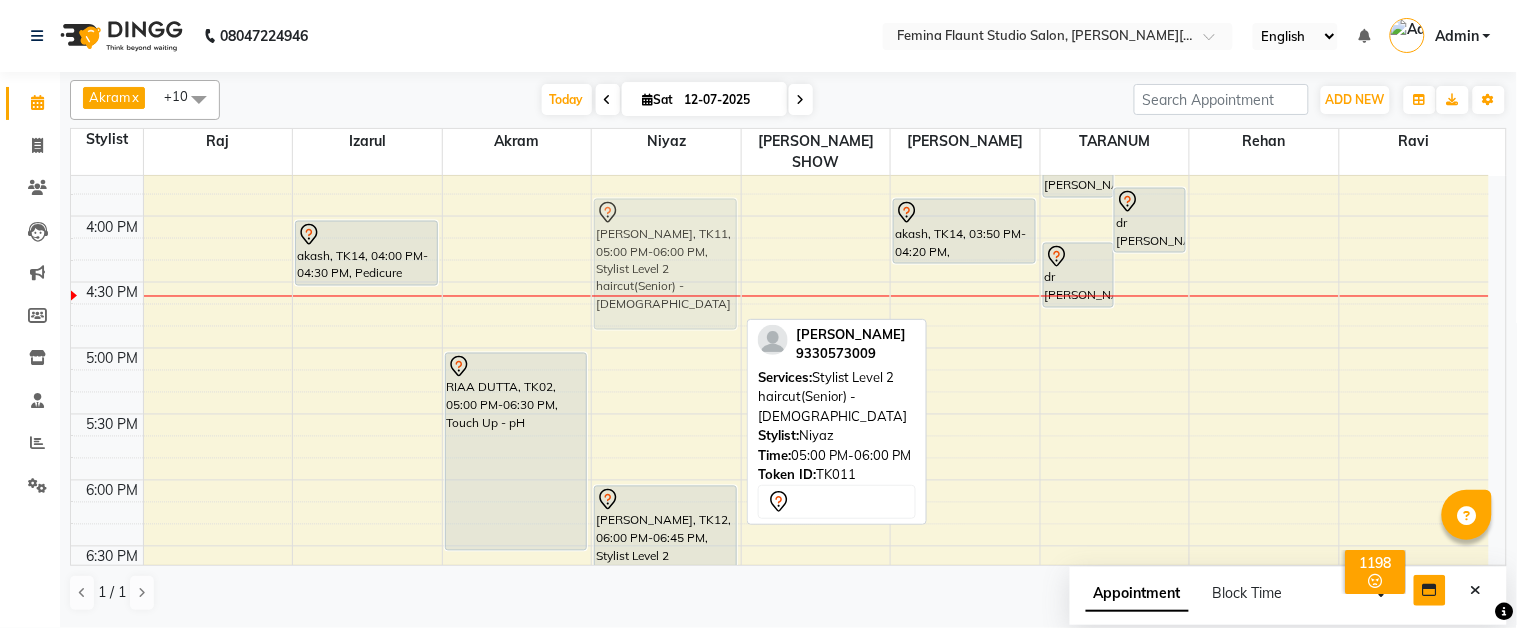 drag, startPoint x: 693, startPoint y: 213, endPoint x: 677, endPoint y: 184, distance: 33.12099 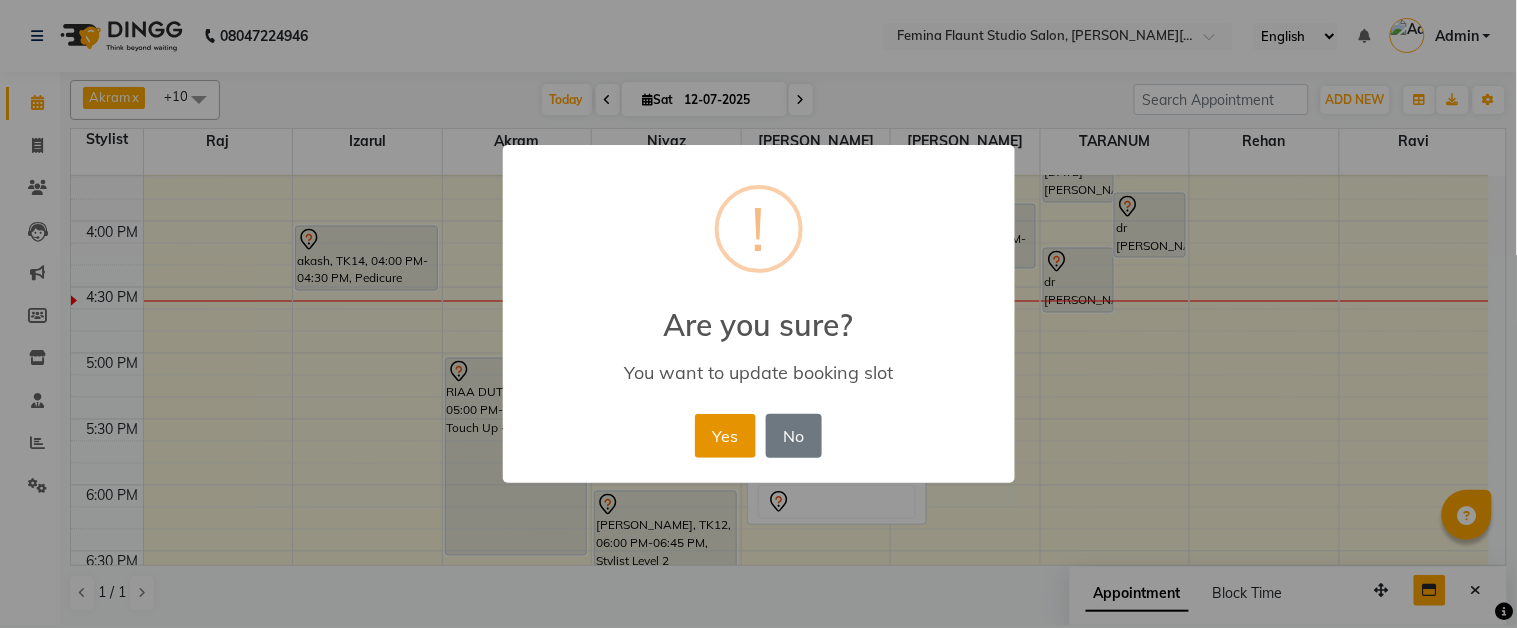 click on "Yes" at bounding box center [725, 436] 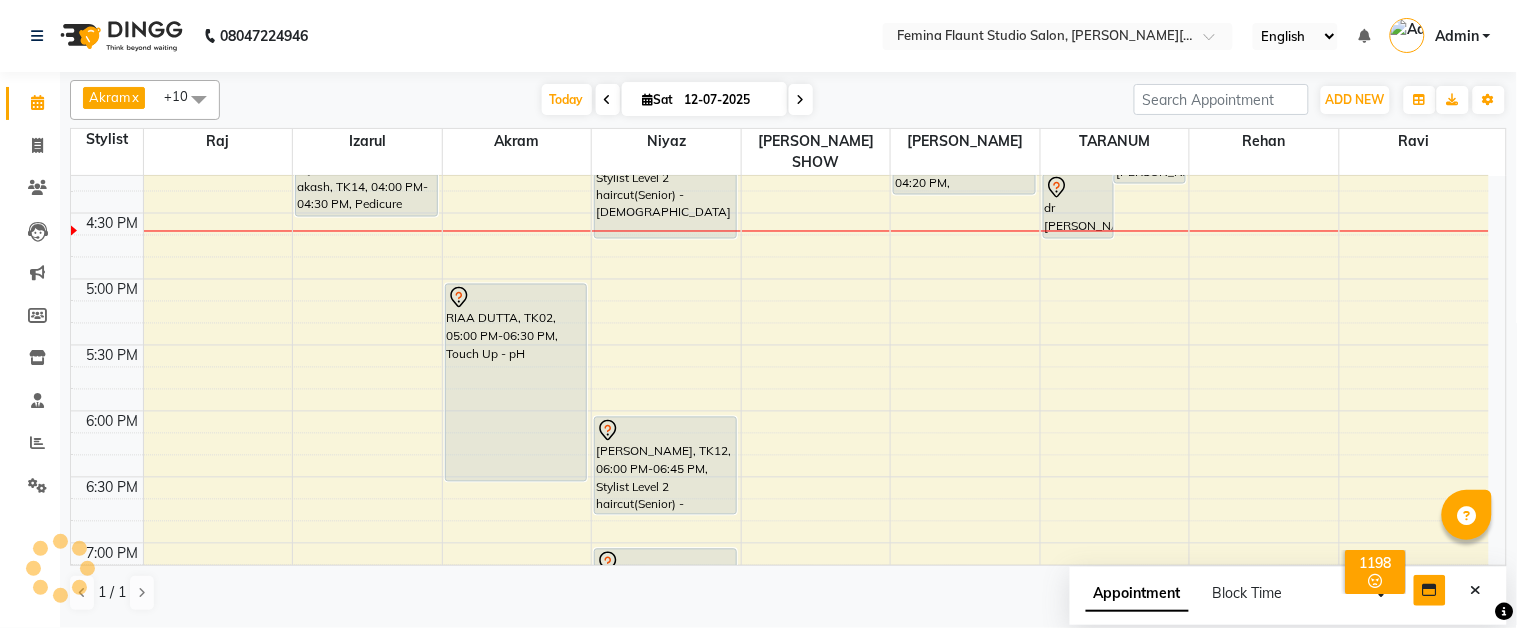 scroll, scrollTop: 1101, scrollLeft: 0, axis: vertical 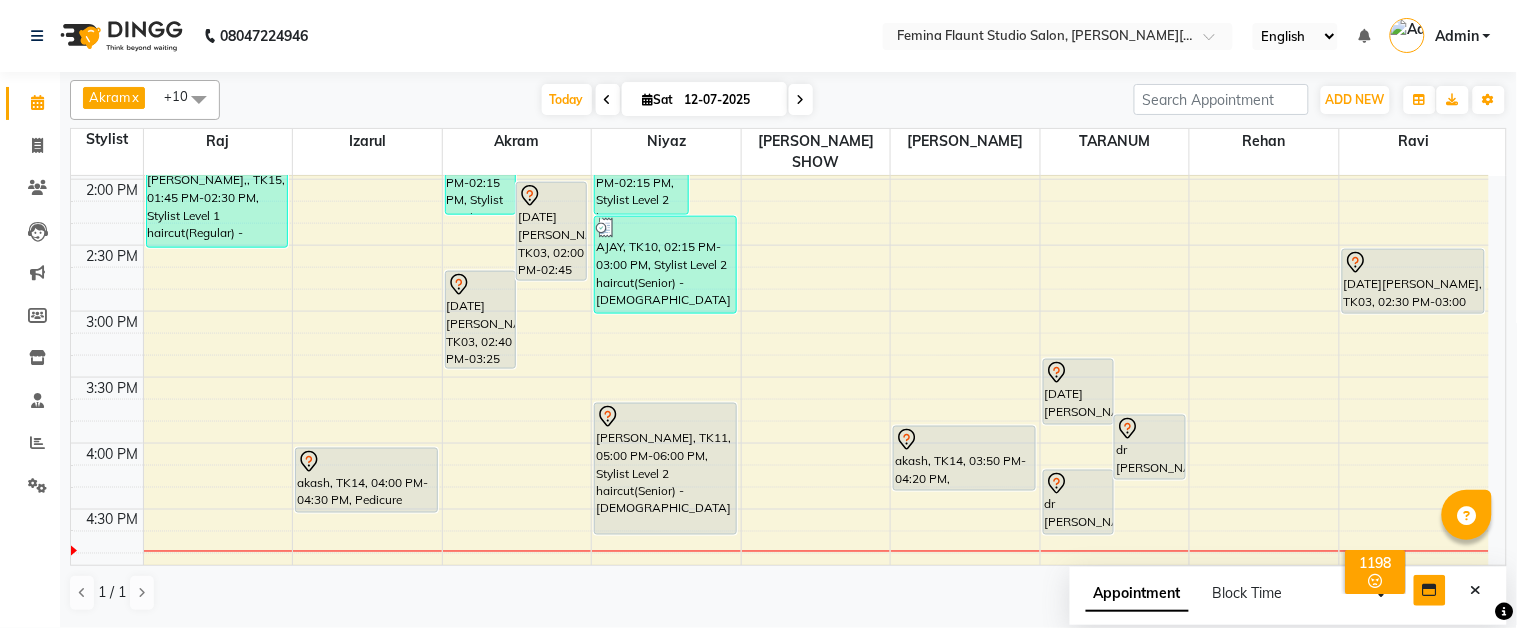 click at bounding box center (801, 100) 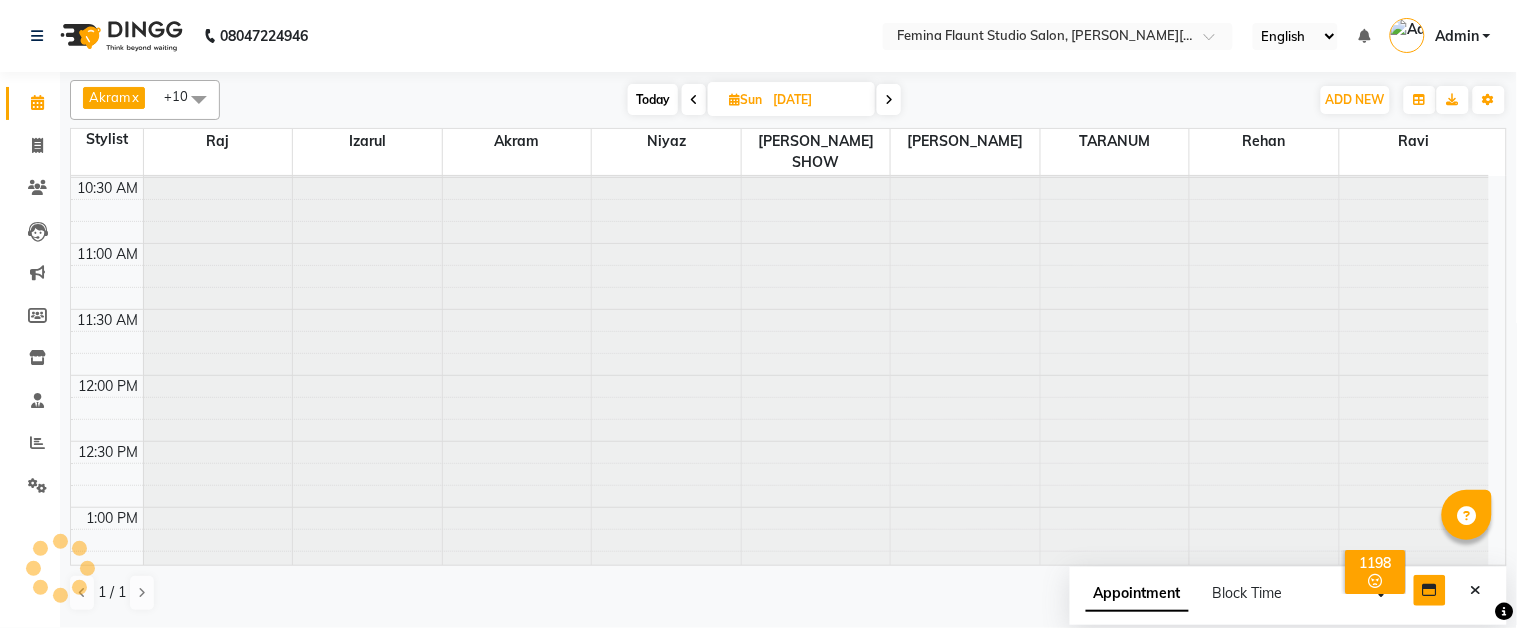 scroll, scrollTop: 222, scrollLeft: 0, axis: vertical 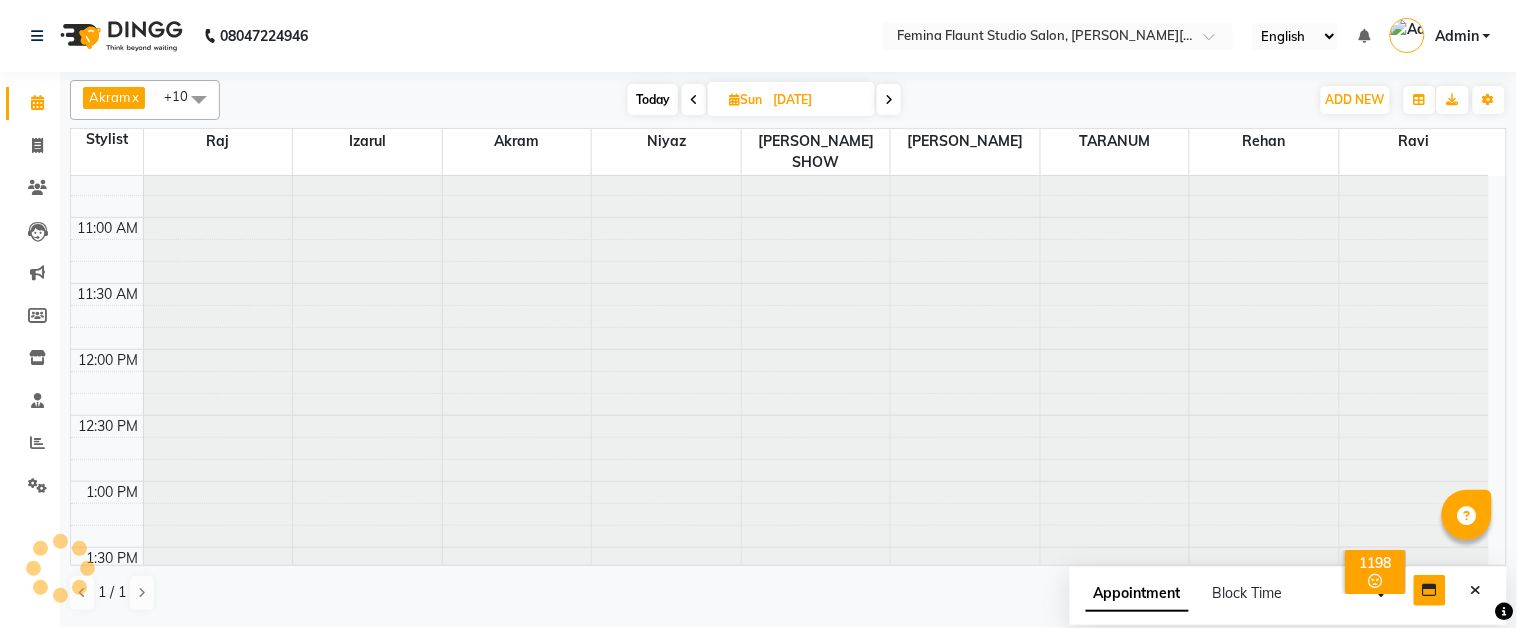 click at bounding box center [666, -46] 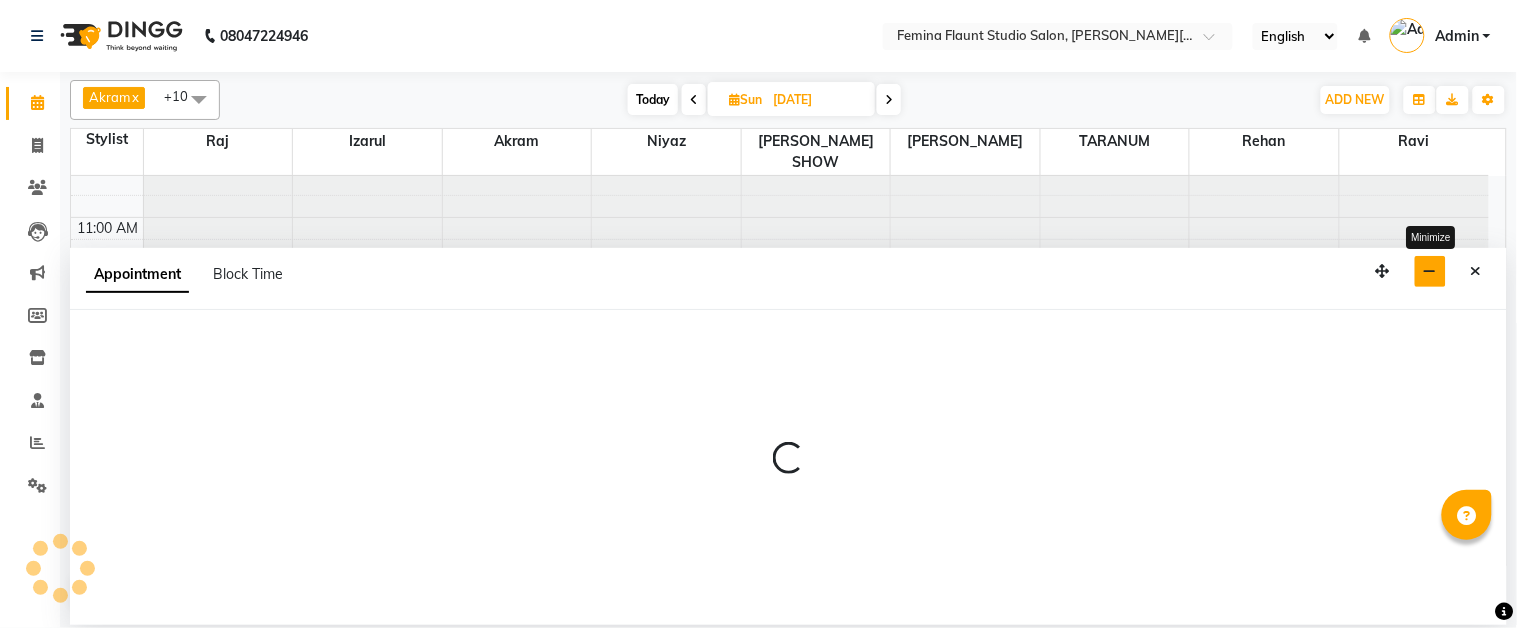 select on "83062" 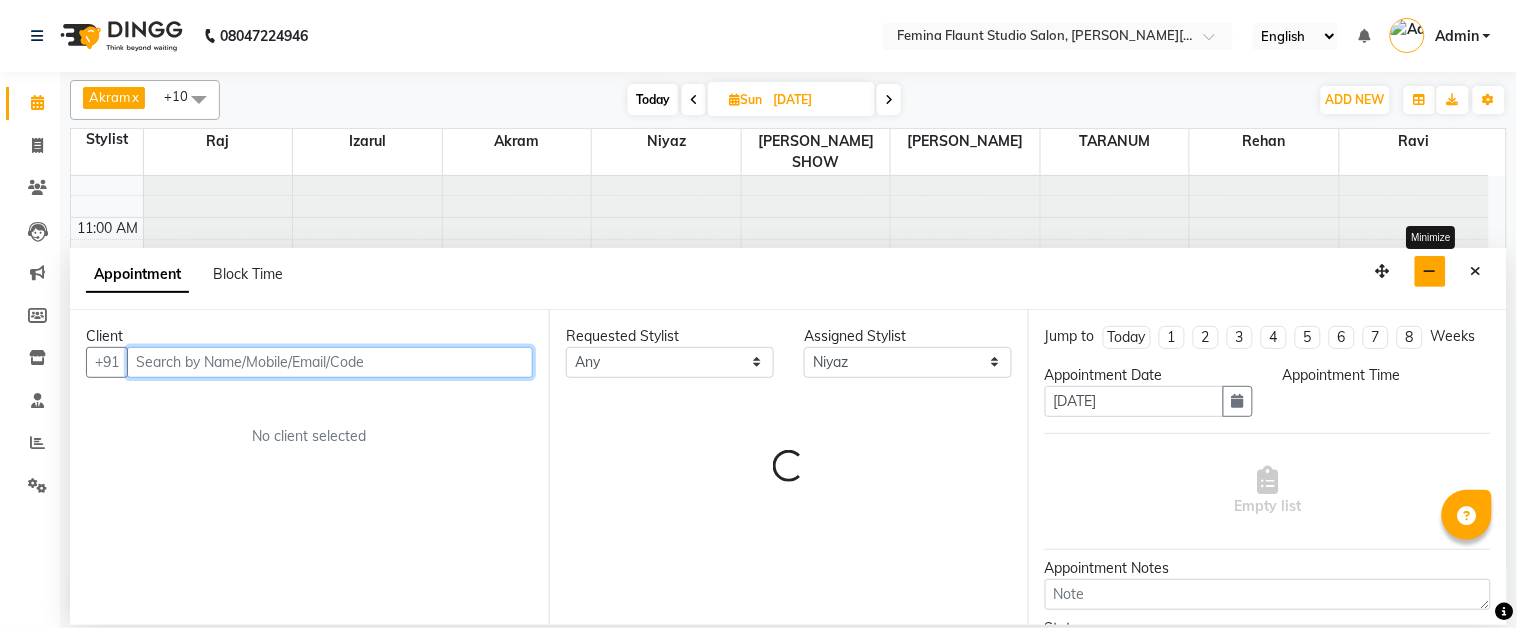 select on "690" 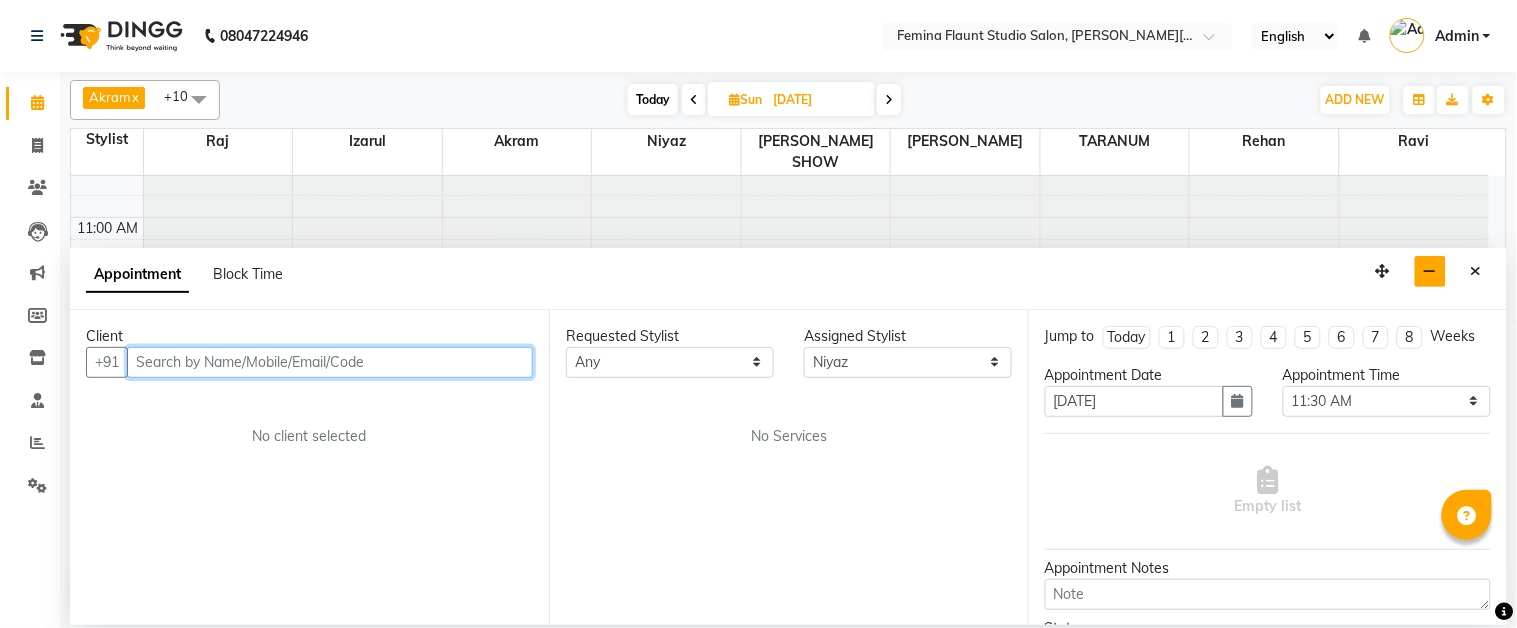 click at bounding box center [330, 362] 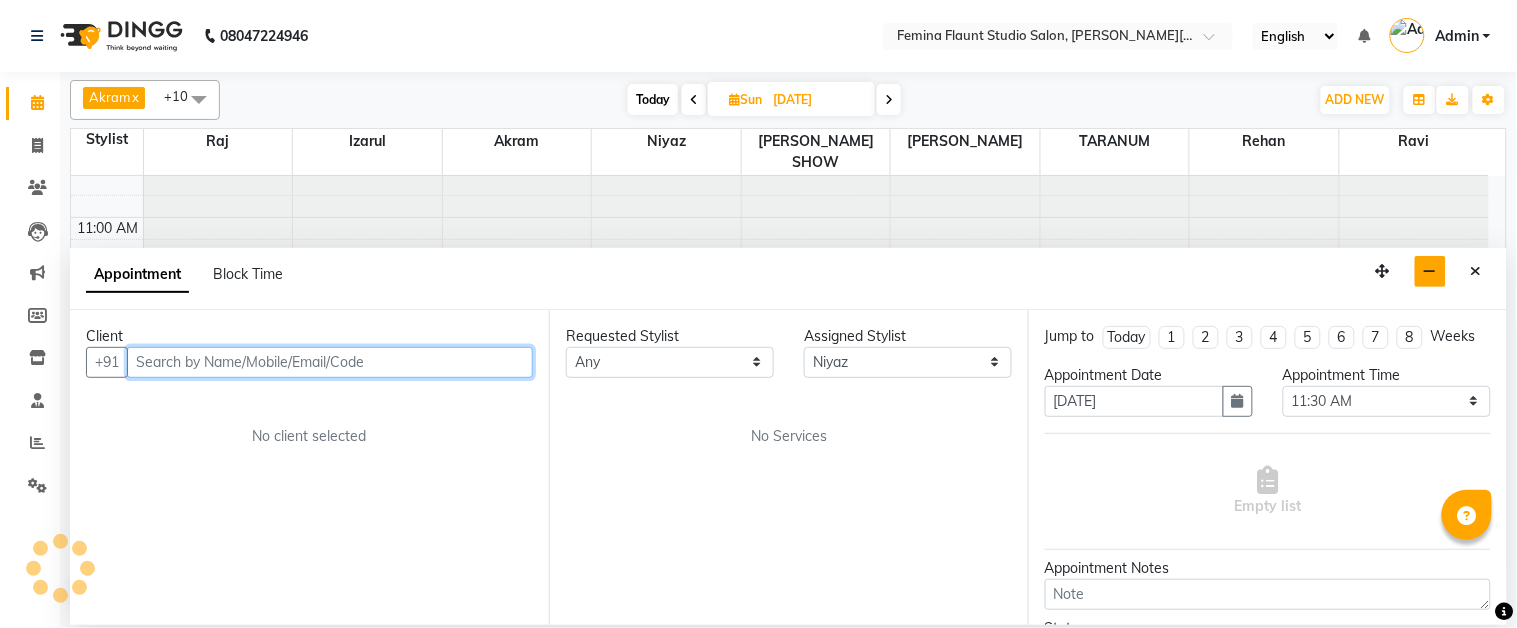 click at bounding box center [330, 362] 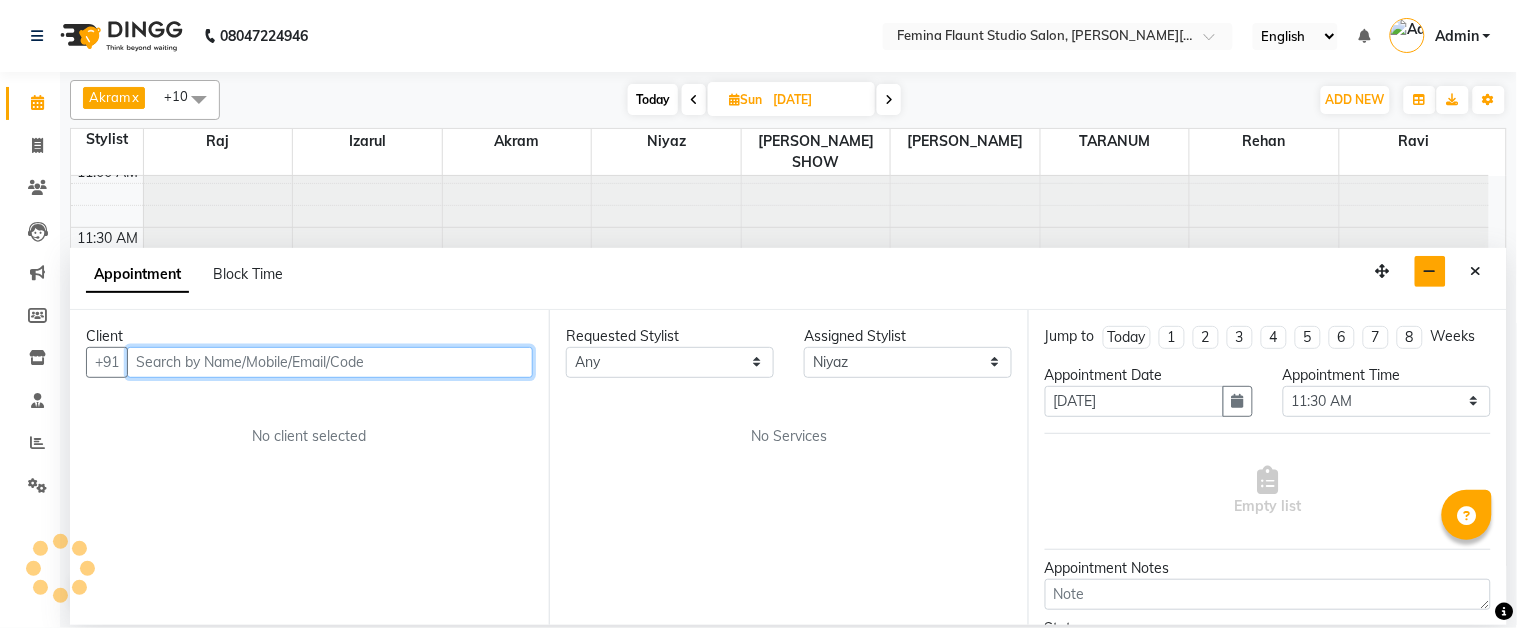 scroll, scrollTop: 333, scrollLeft: 0, axis: vertical 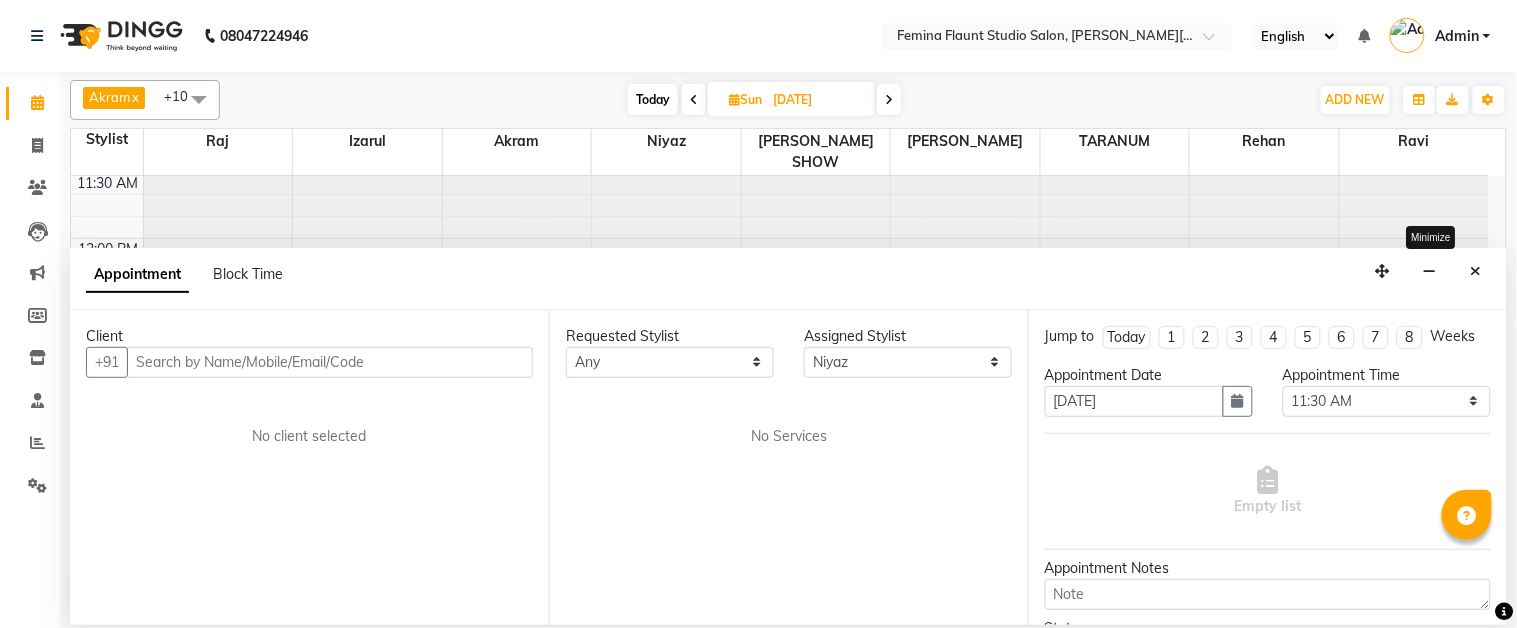 drag, startPoint x: 1431, startPoint y: 271, endPoint x: 1417, endPoint y: 273, distance: 14.142136 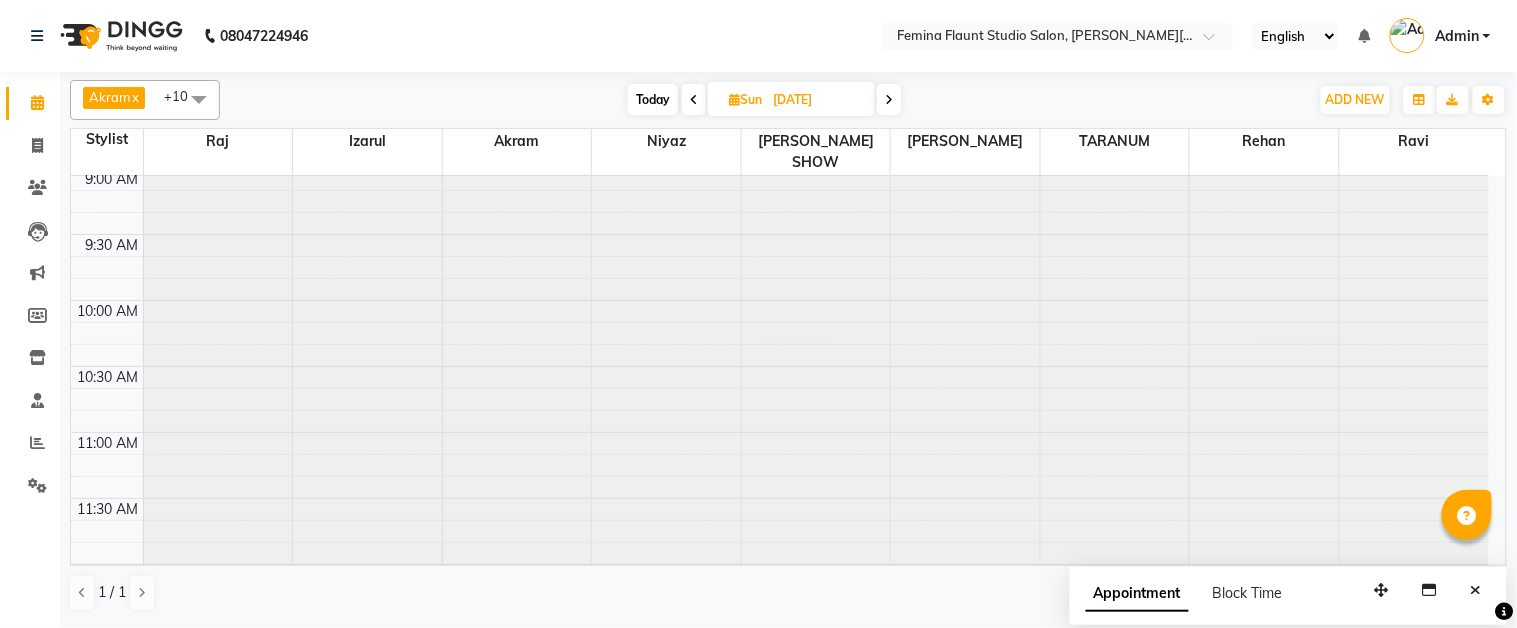 scroll, scrollTop: 0, scrollLeft: 0, axis: both 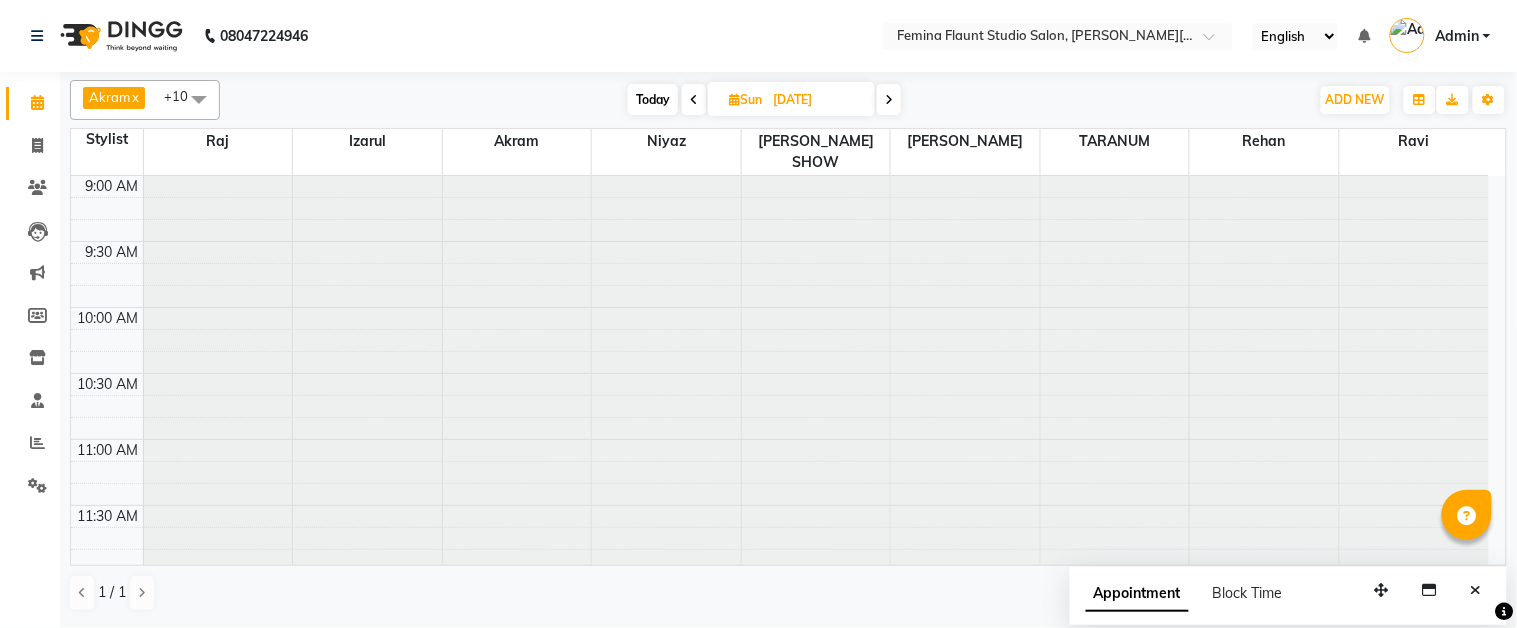 click on "Today" at bounding box center [653, 99] 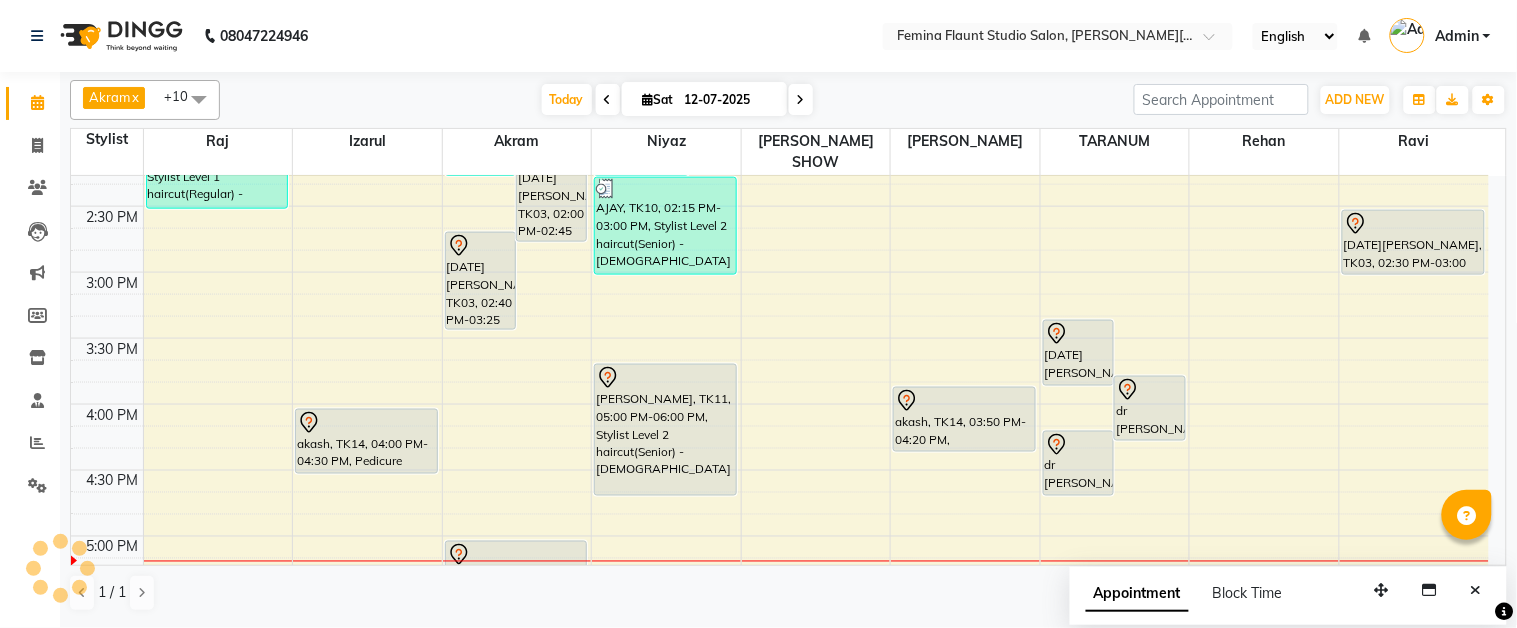 scroll, scrollTop: 666, scrollLeft: 0, axis: vertical 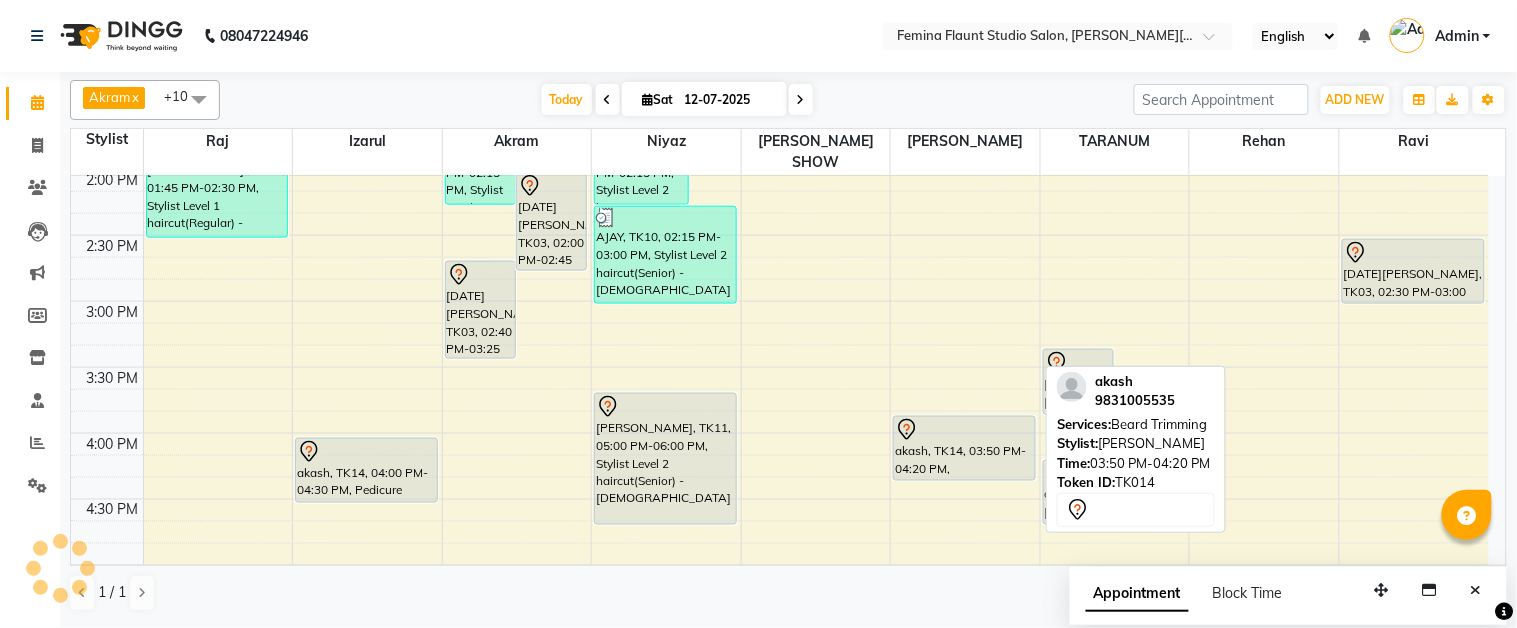 click at bounding box center (964, 430) 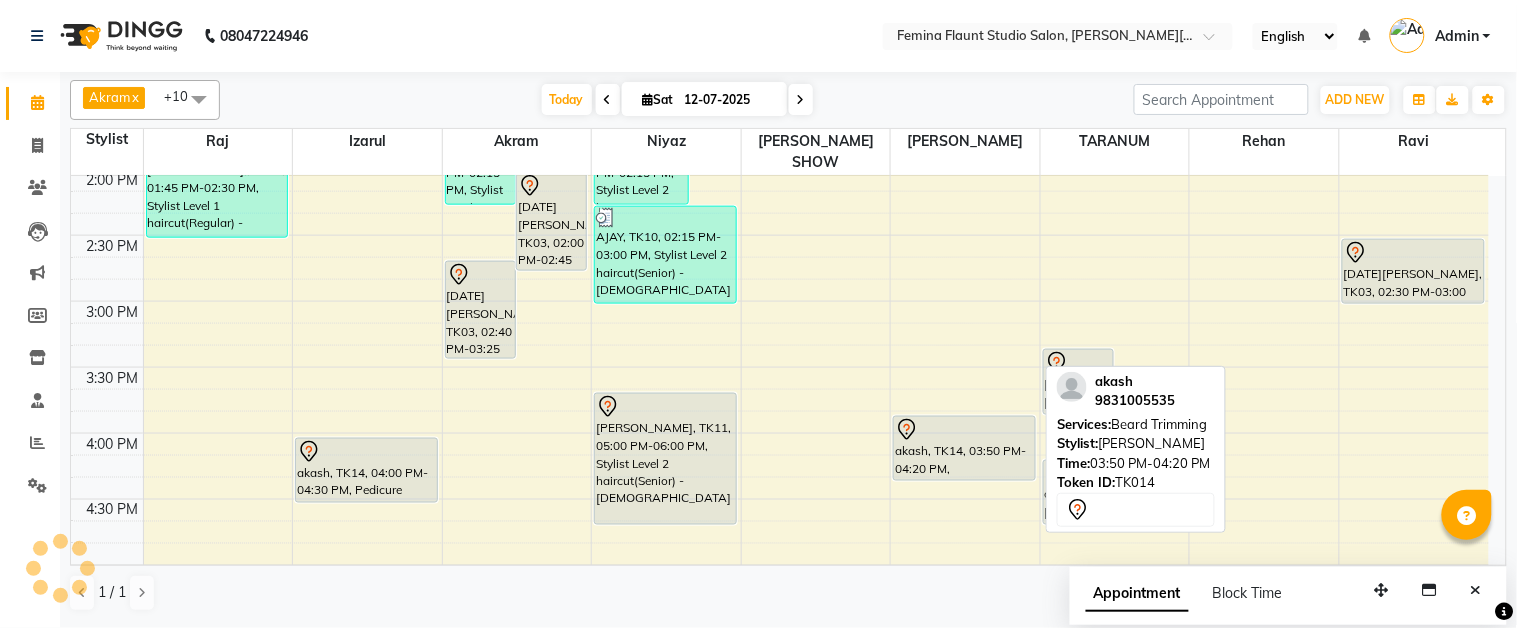 click at bounding box center [964, 430] 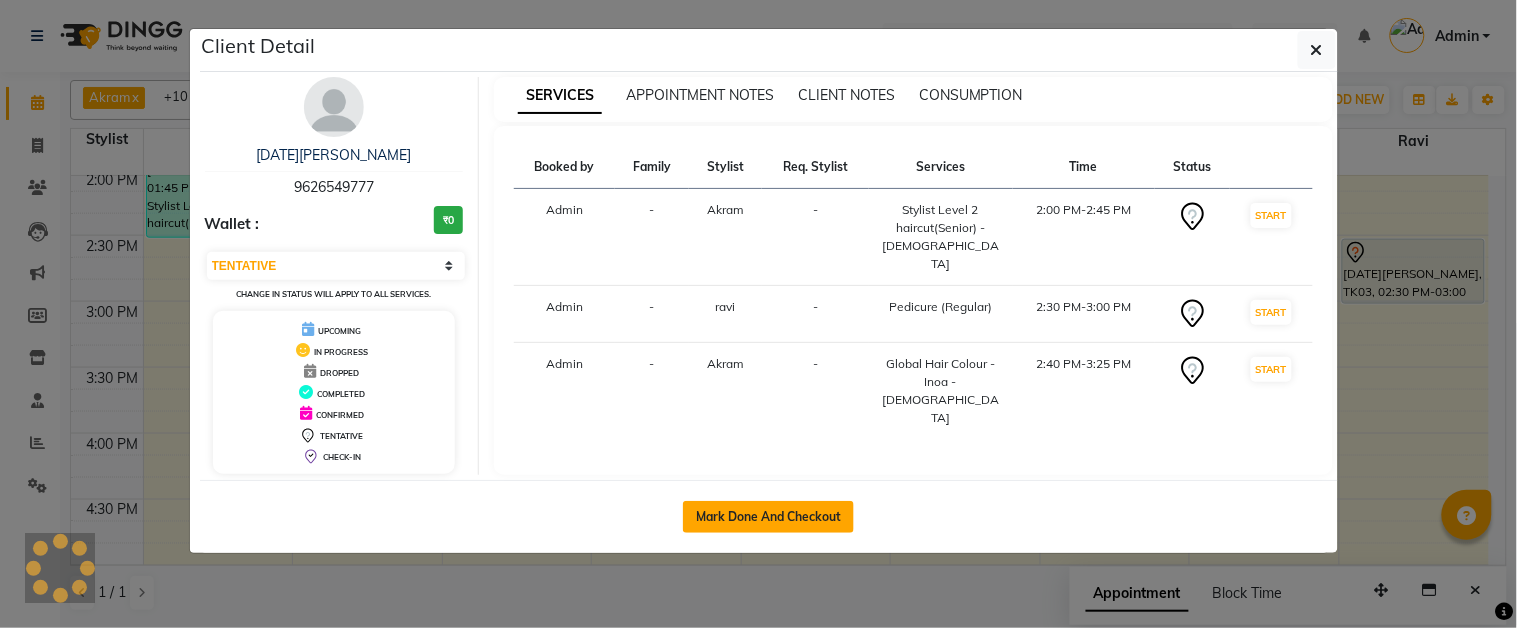 click on "Mark Done And Checkout" 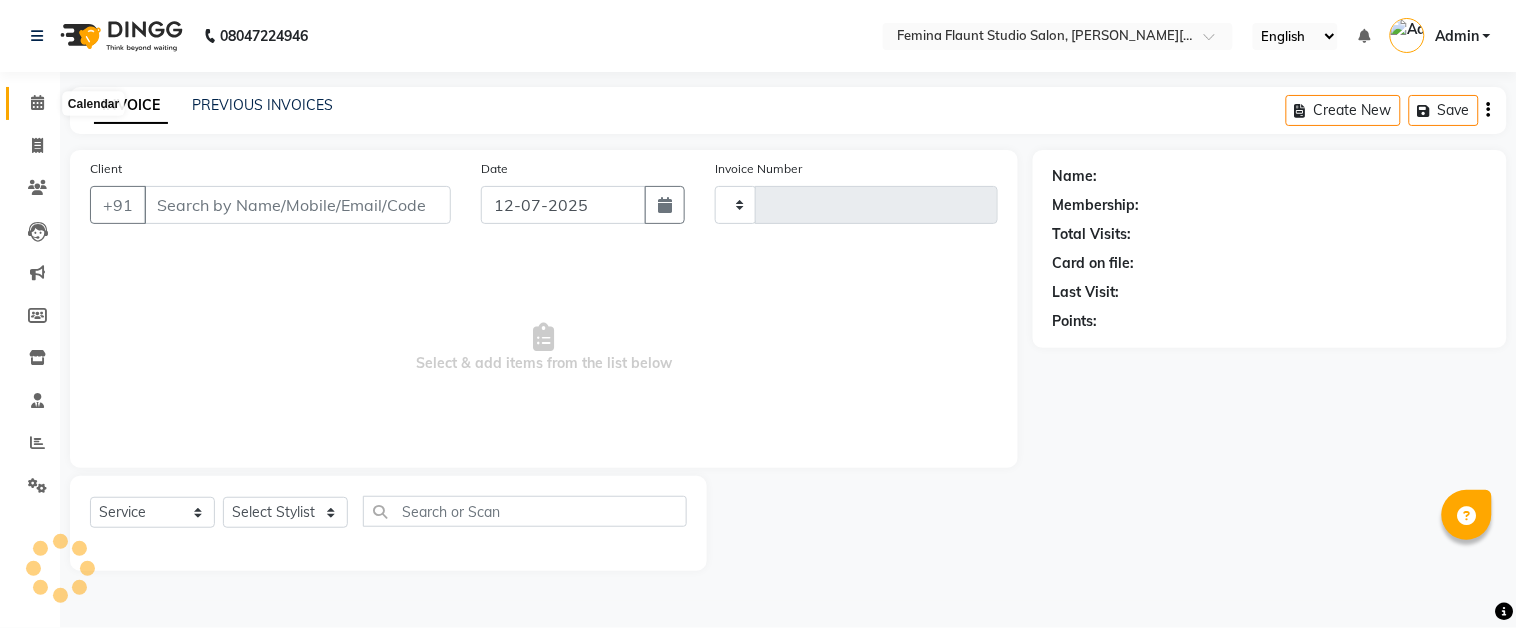 click 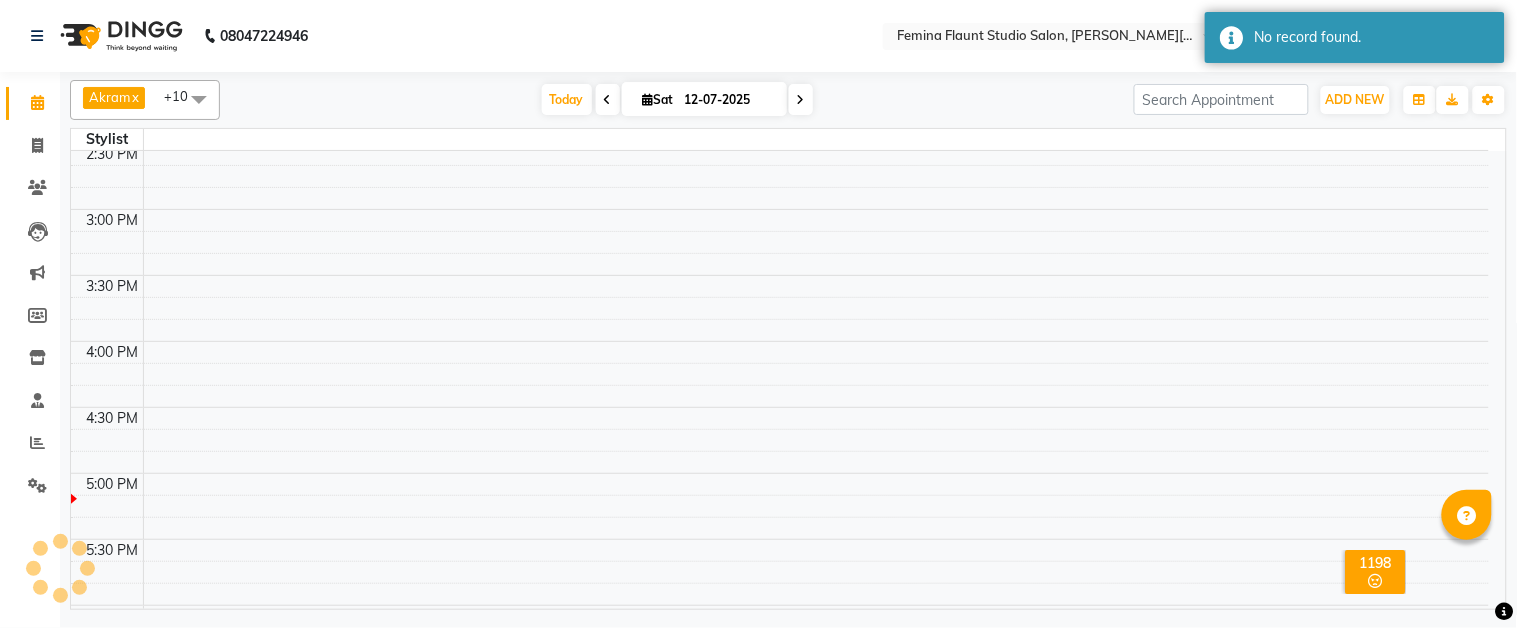 scroll, scrollTop: 888, scrollLeft: 0, axis: vertical 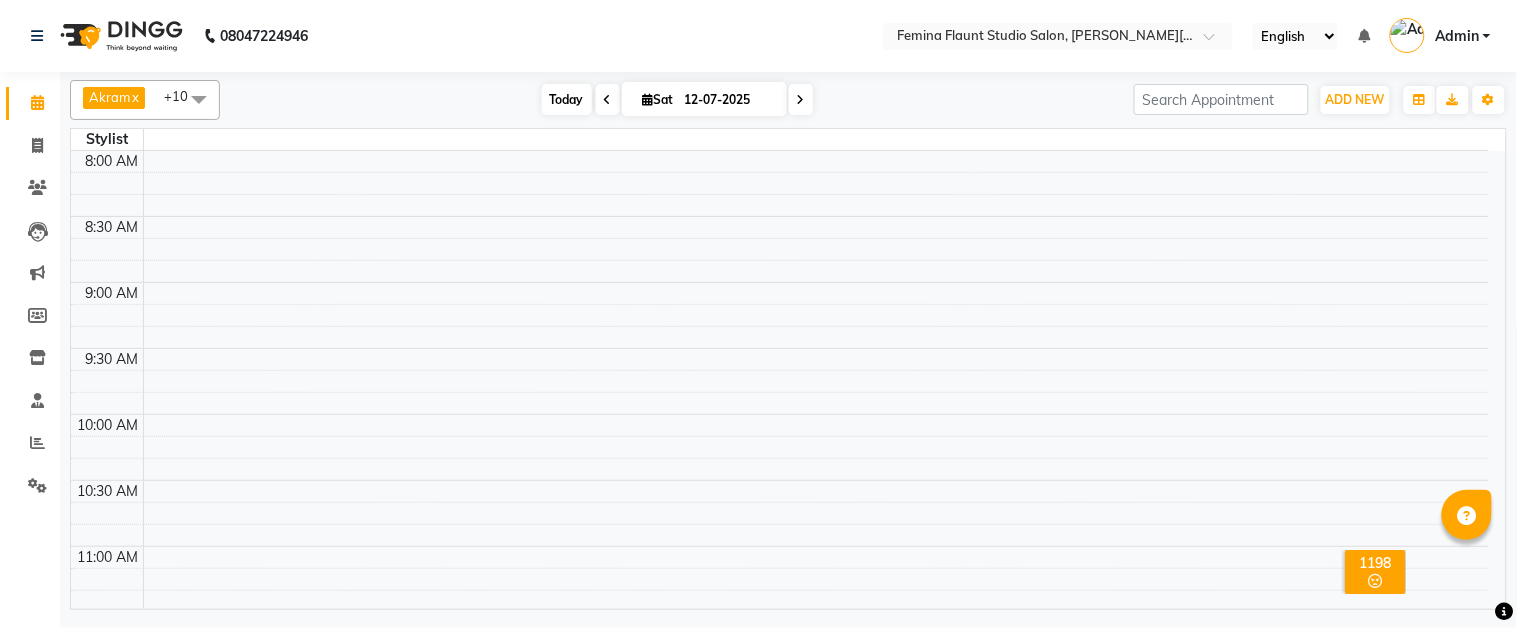click on "Today" at bounding box center [567, 99] 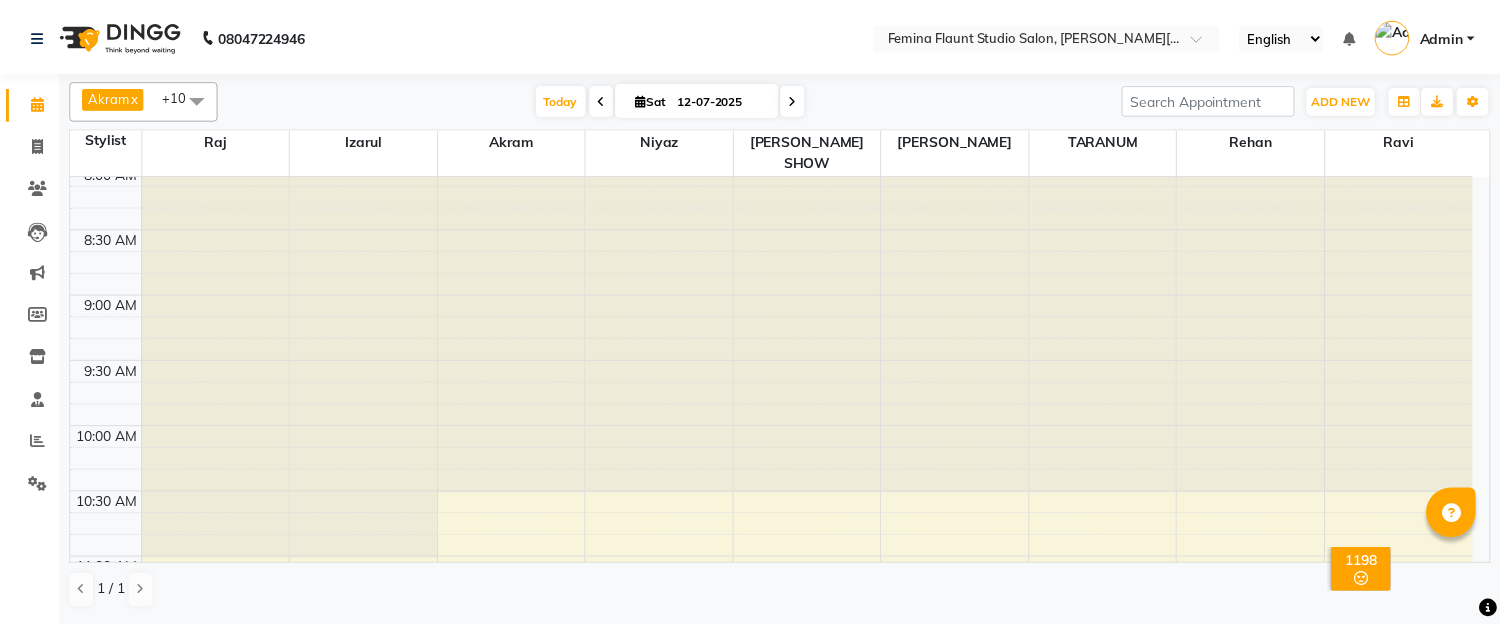 scroll, scrollTop: 0, scrollLeft: 0, axis: both 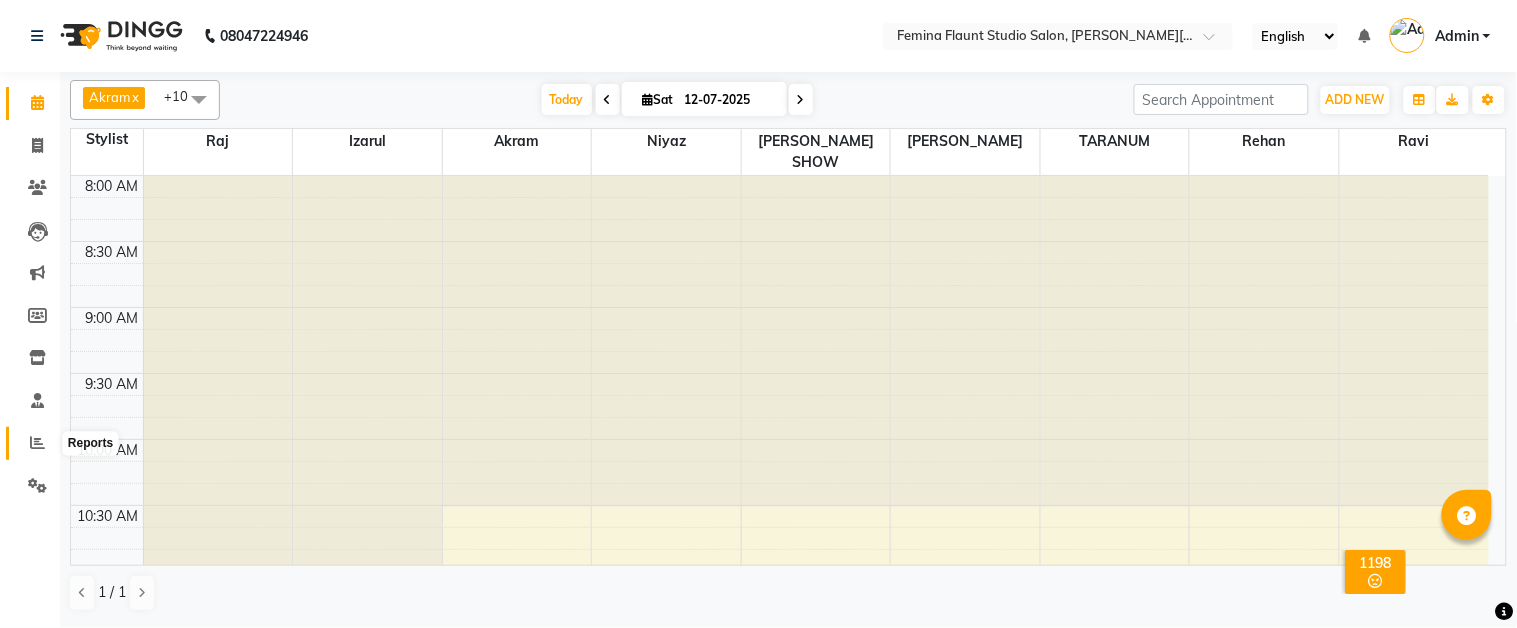 click 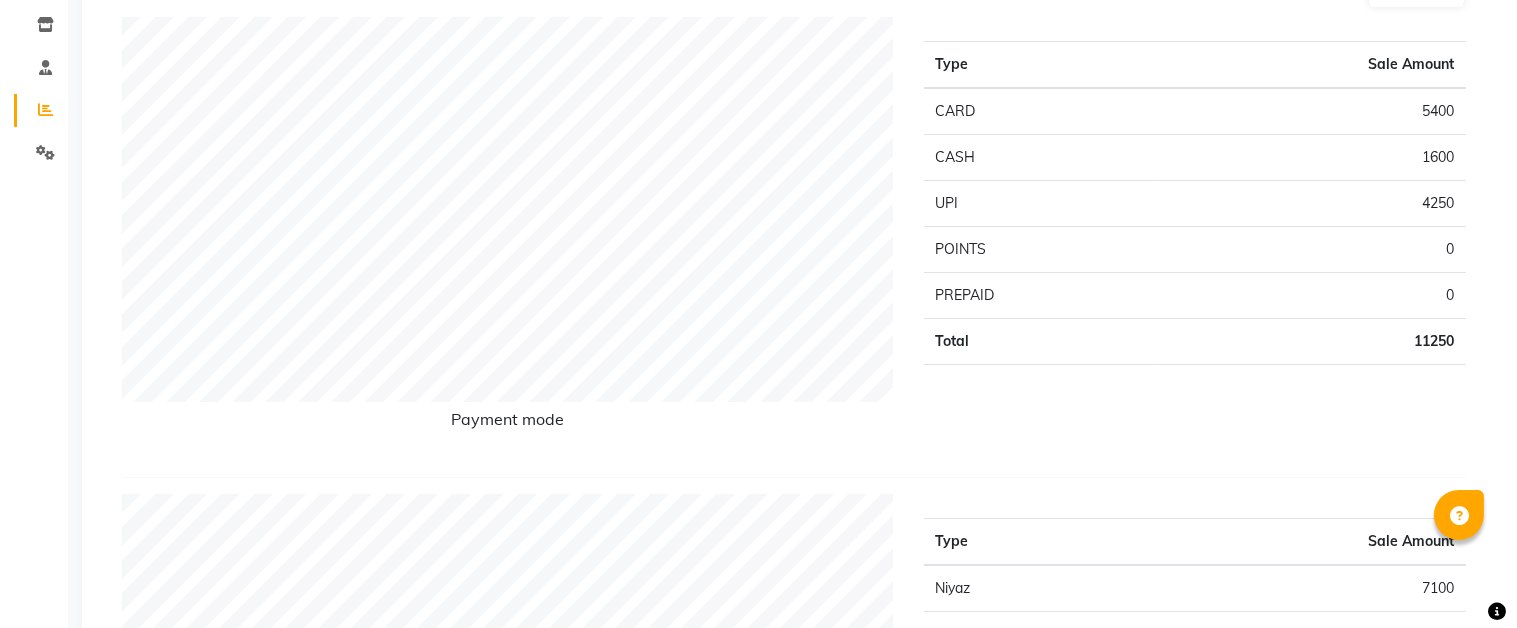 scroll, scrollTop: 0, scrollLeft: 0, axis: both 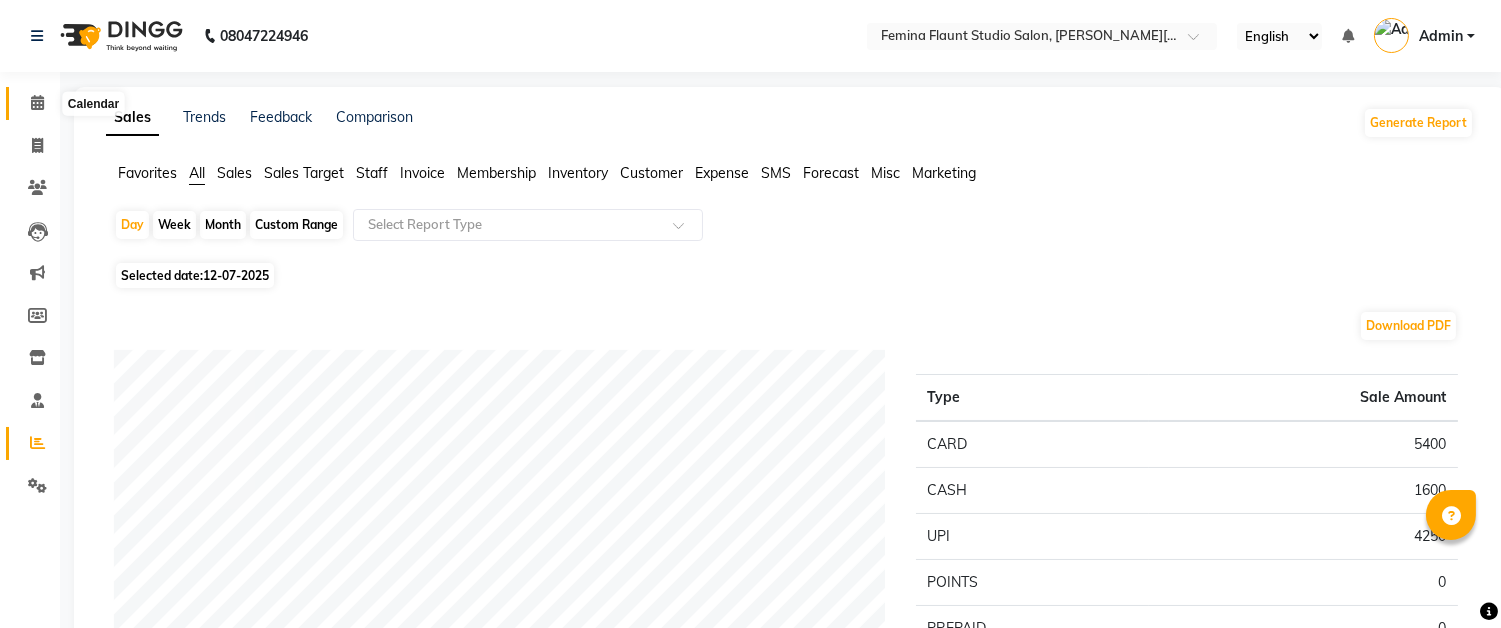 click 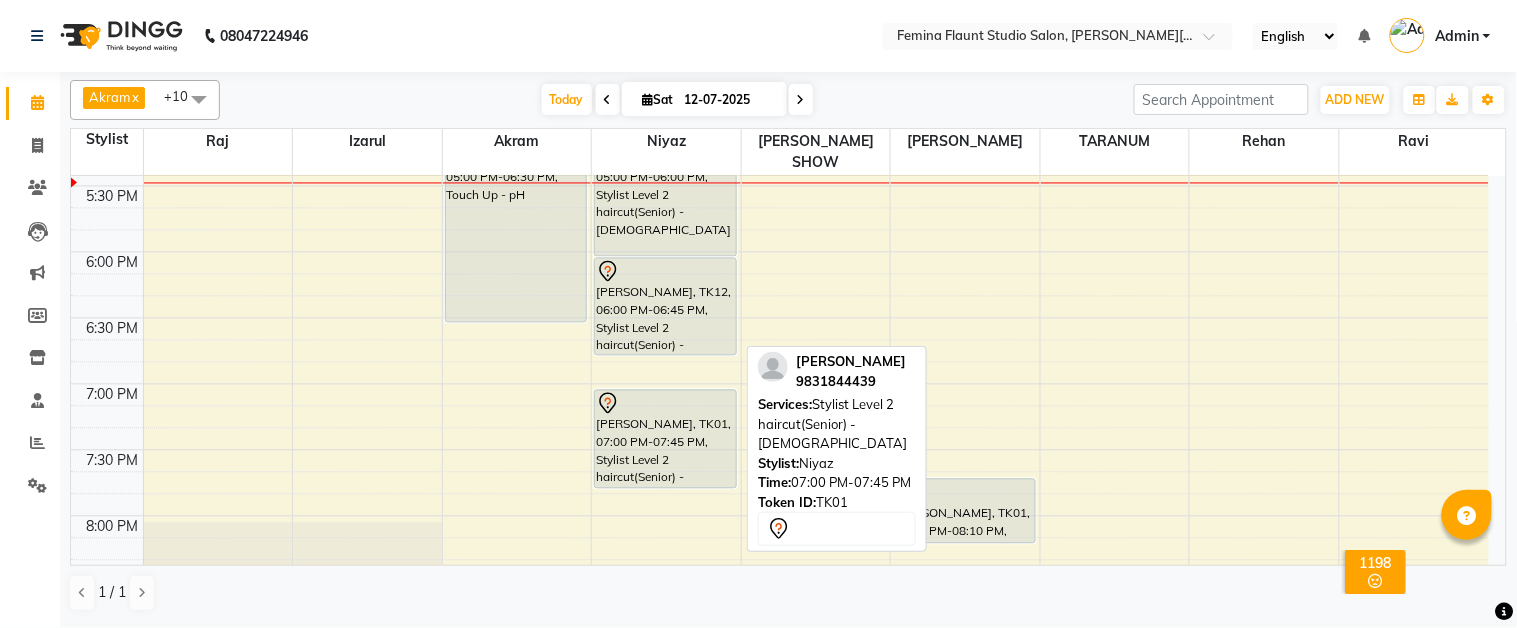 scroll, scrollTop: 1222, scrollLeft: 0, axis: vertical 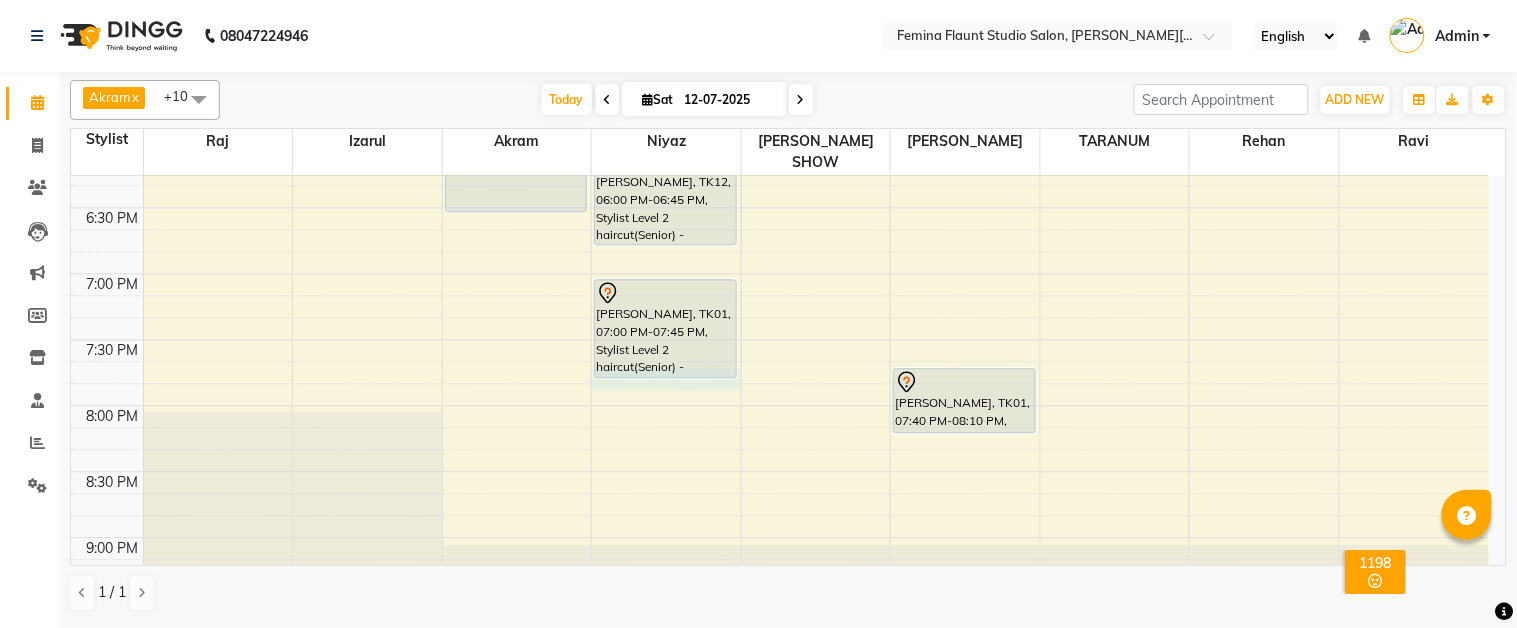 click on "[PERSON_NAME], TK01, 07:00 PM-07:45 PM, Stylist Level 2 haircut(Senior) - [DEMOGRAPHIC_DATA]" at bounding box center (665, 329) 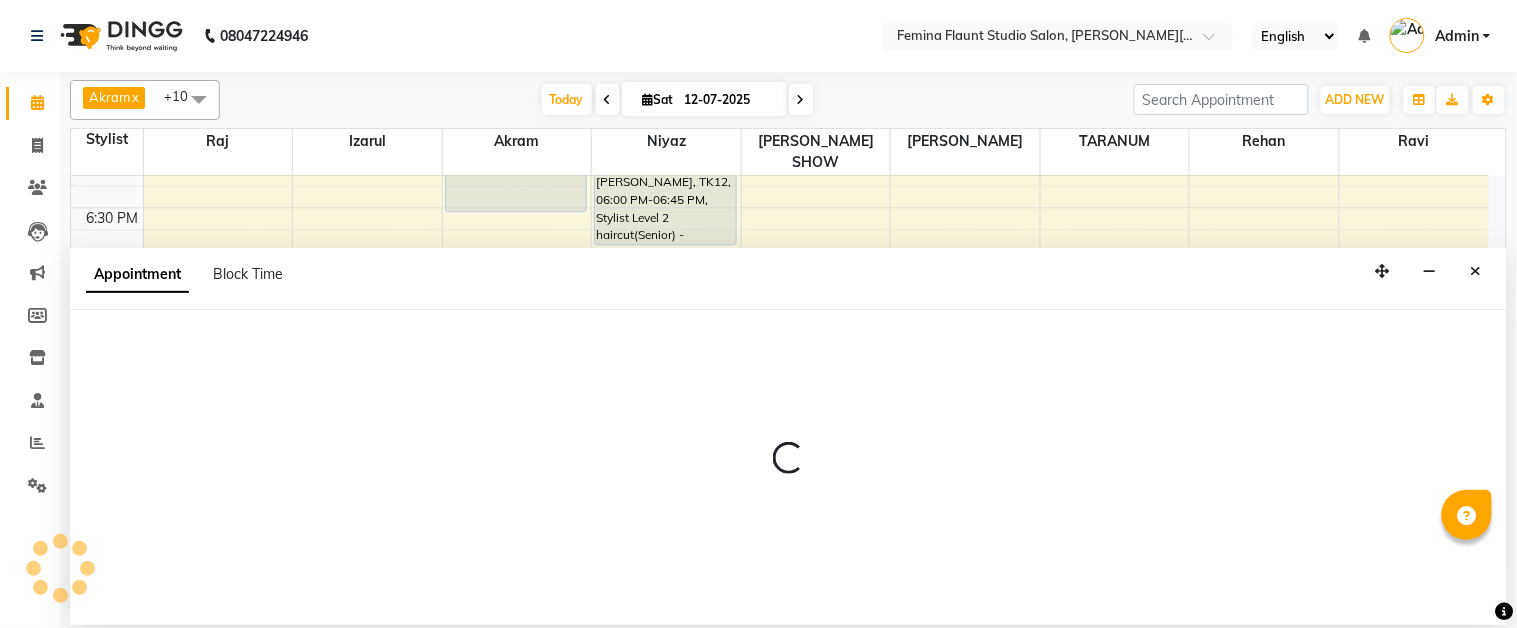 select on "83062" 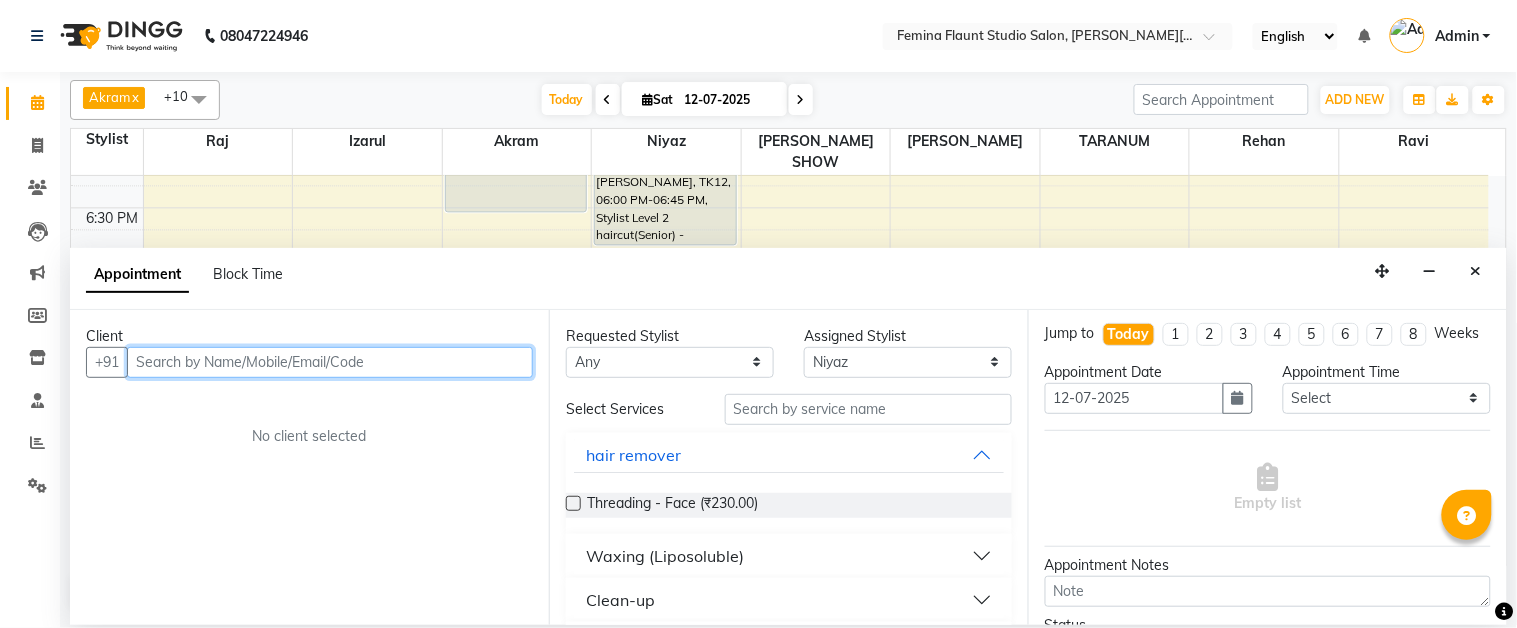 scroll, scrollTop: 0, scrollLeft: 0, axis: both 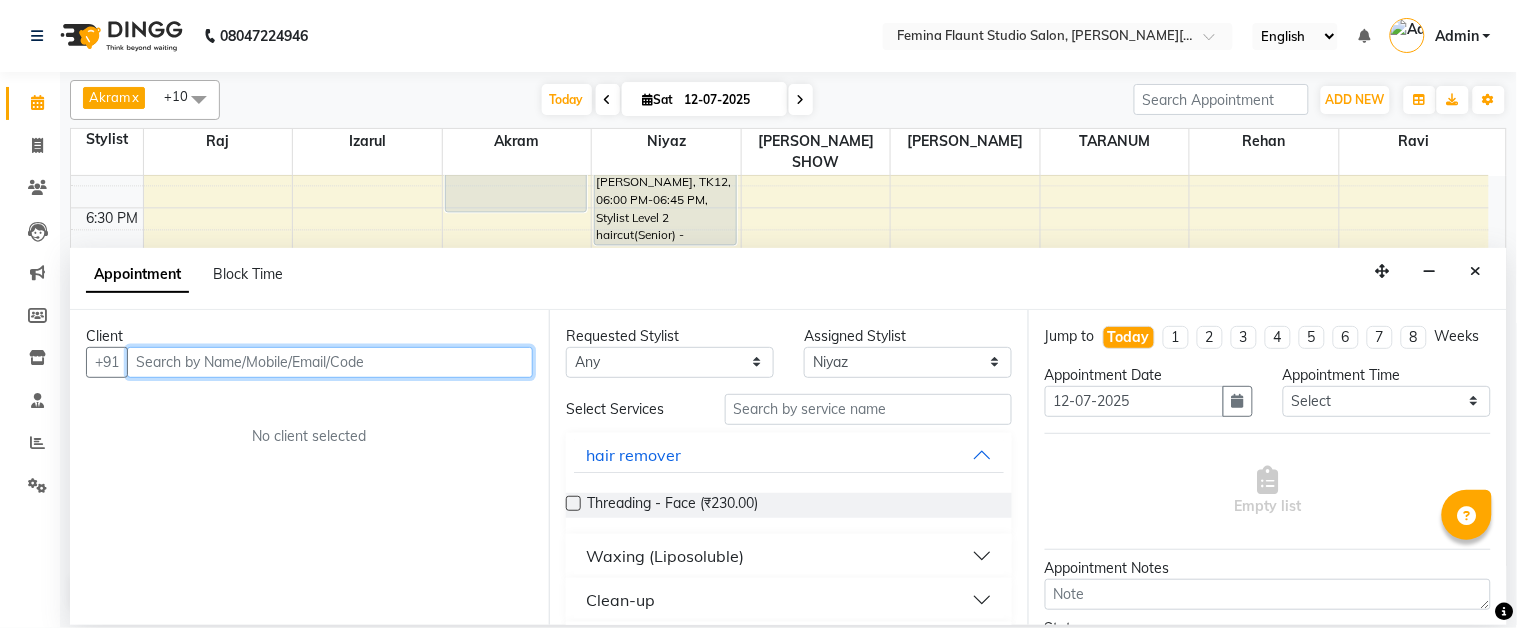 click at bounding box center (330, 362) 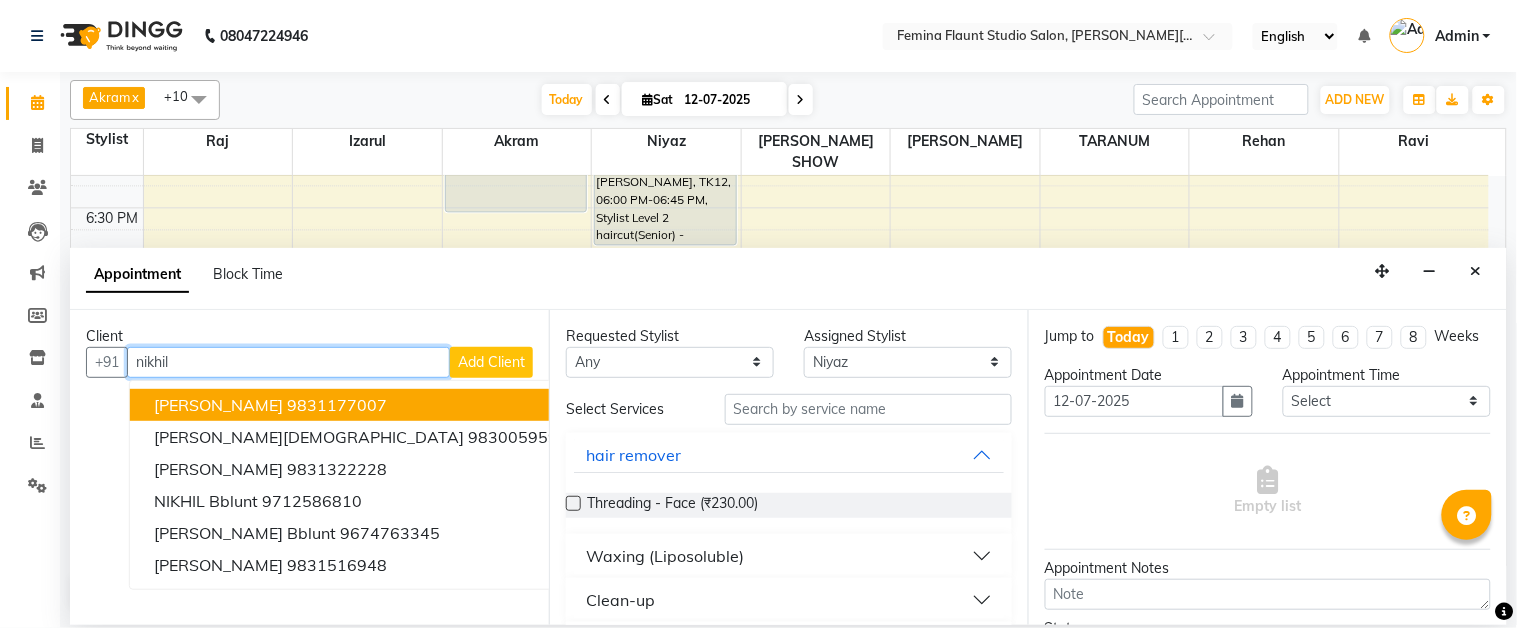 click on "9831177007" at bounding box center [337, 405] 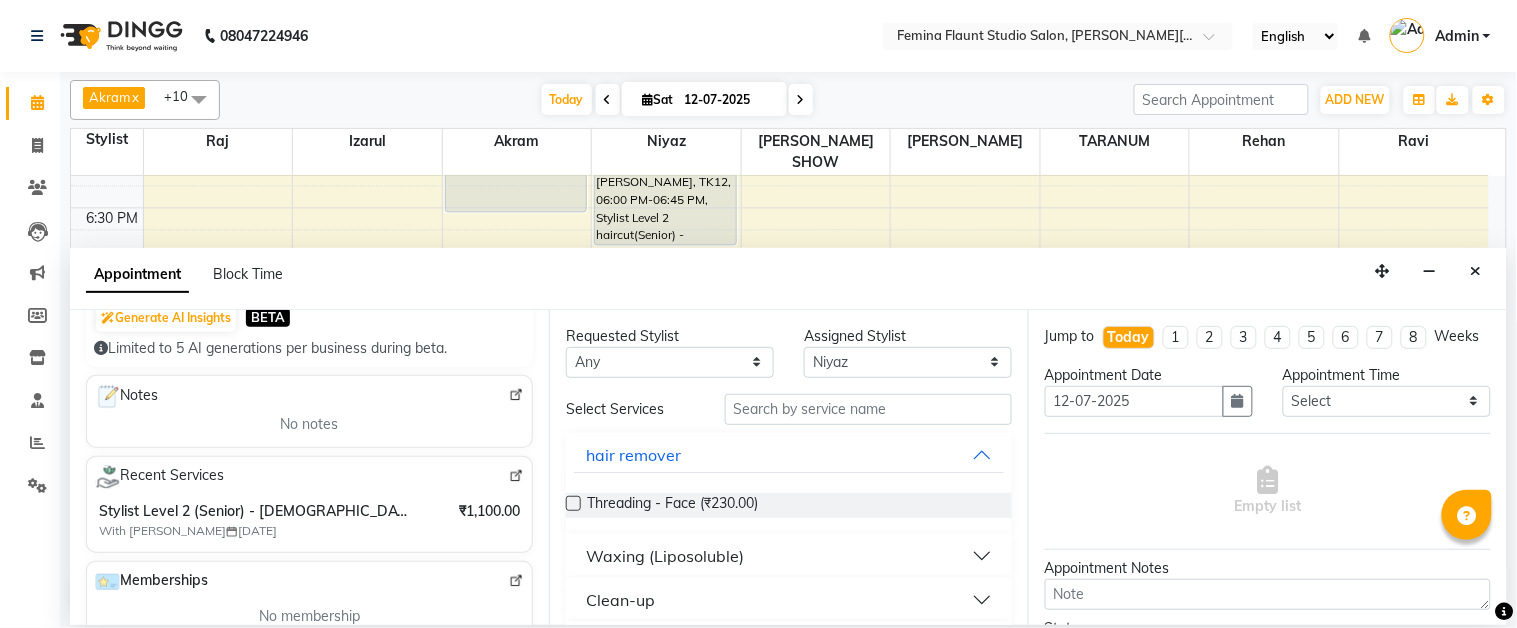 scroll, scrollTop: 0, scrollLeft: 0, axis: both 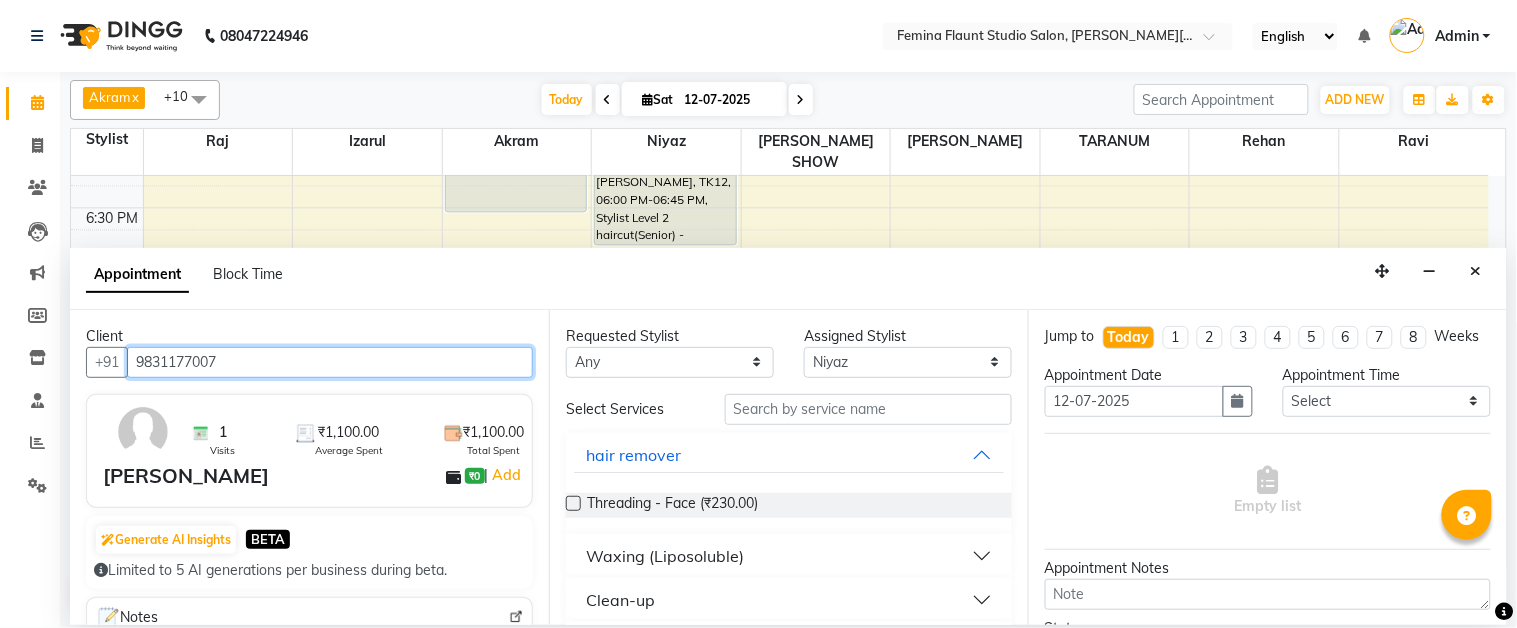 type on "9831177007" 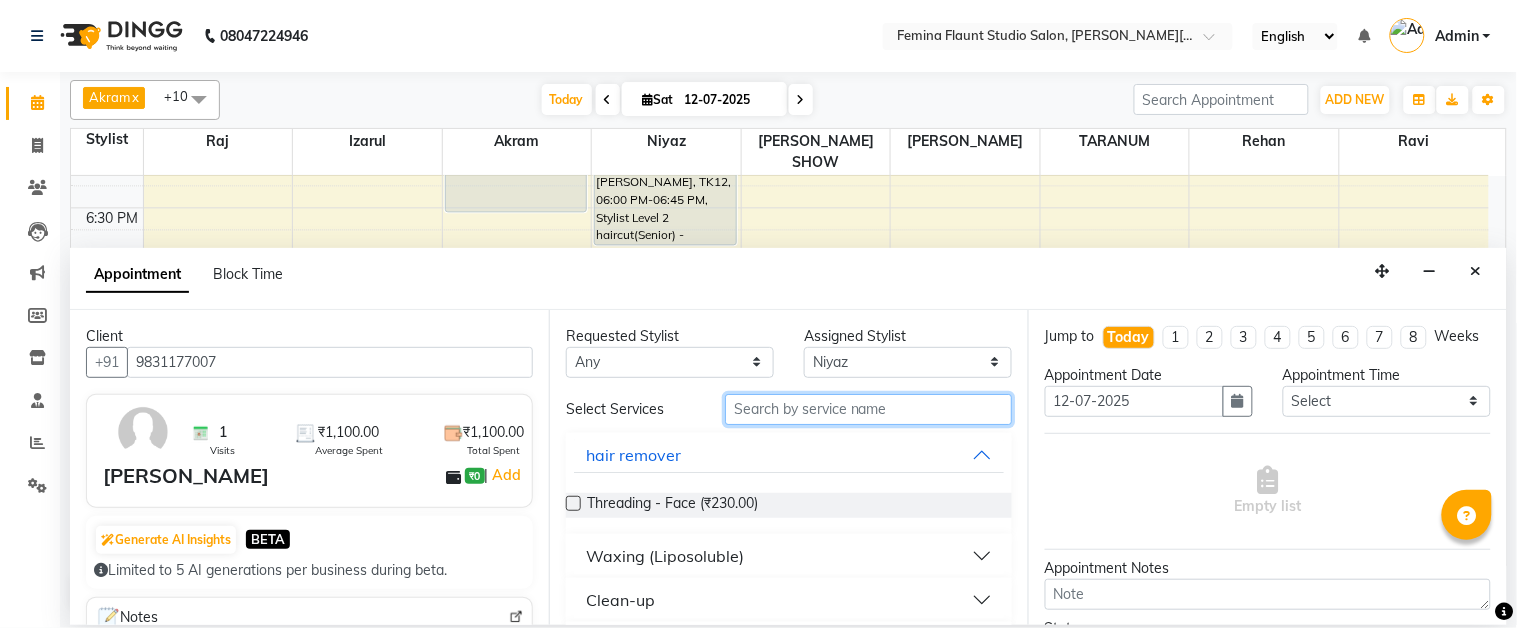 click at bounding box center [868, 409] 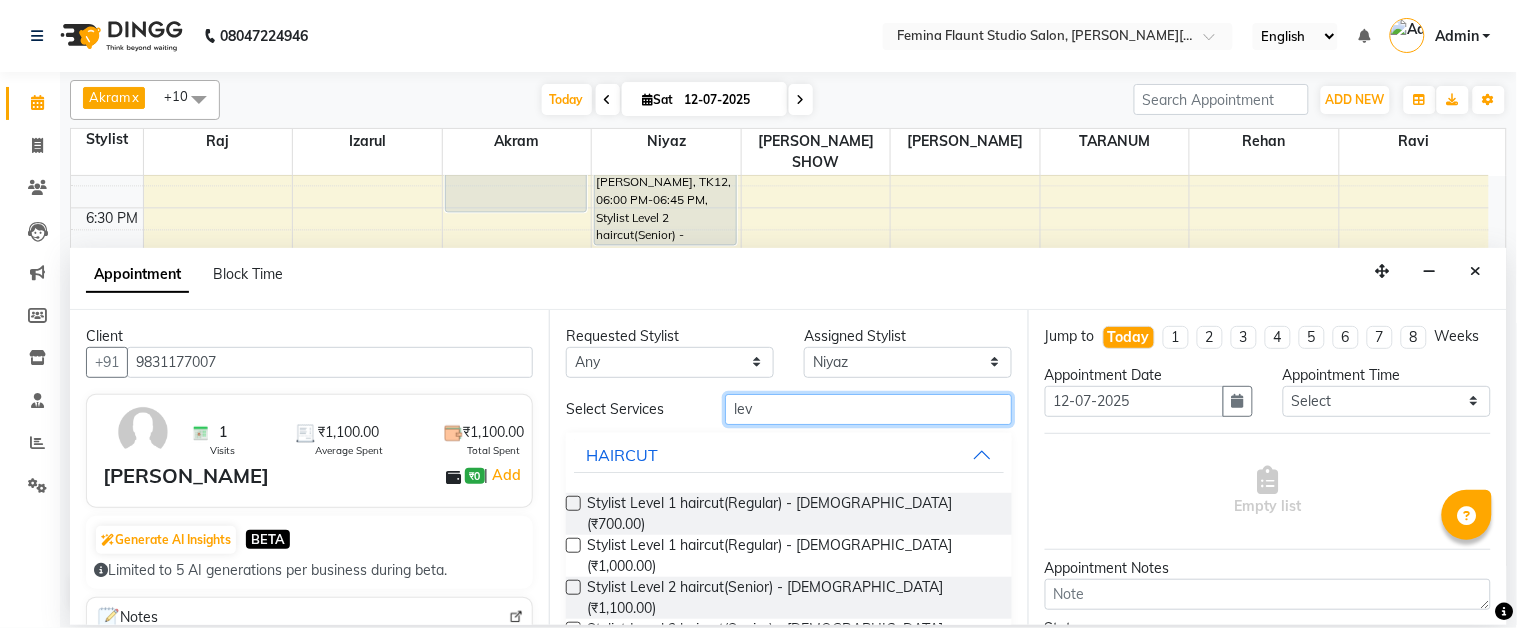 type on "lev" 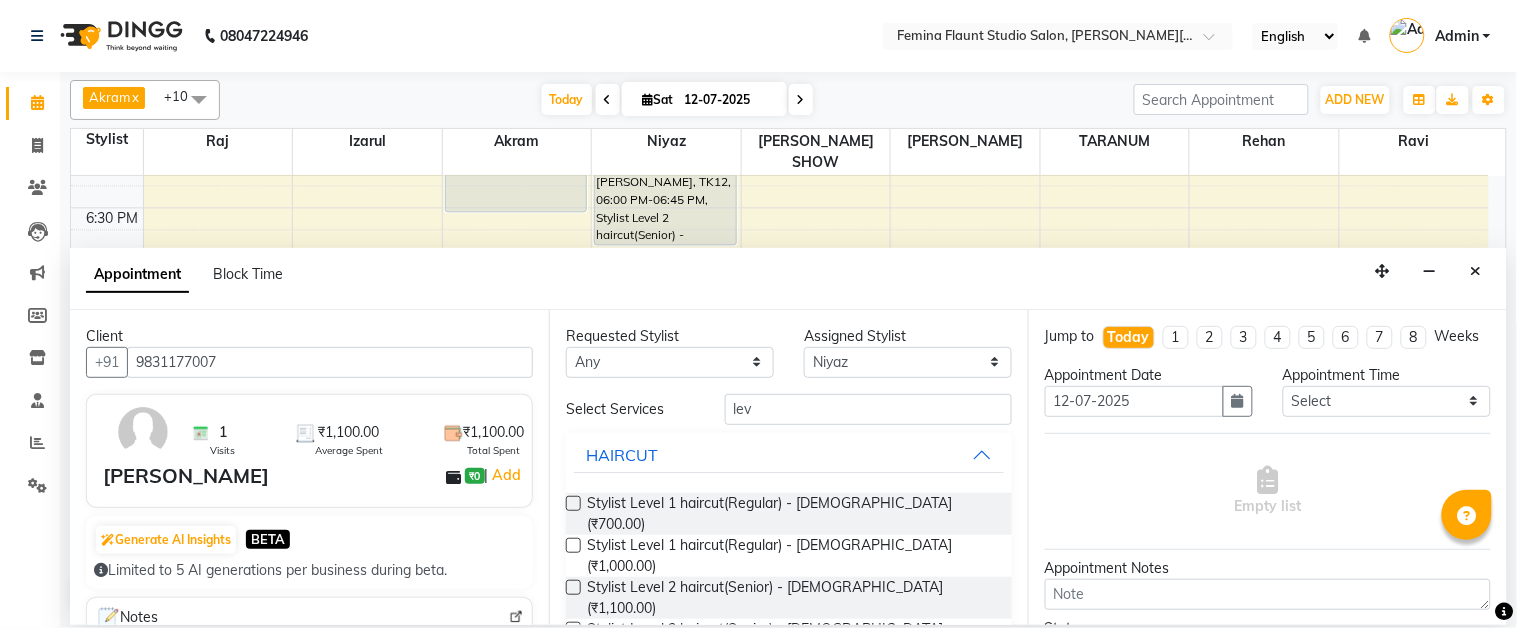 click at bounding box center [573, 587] 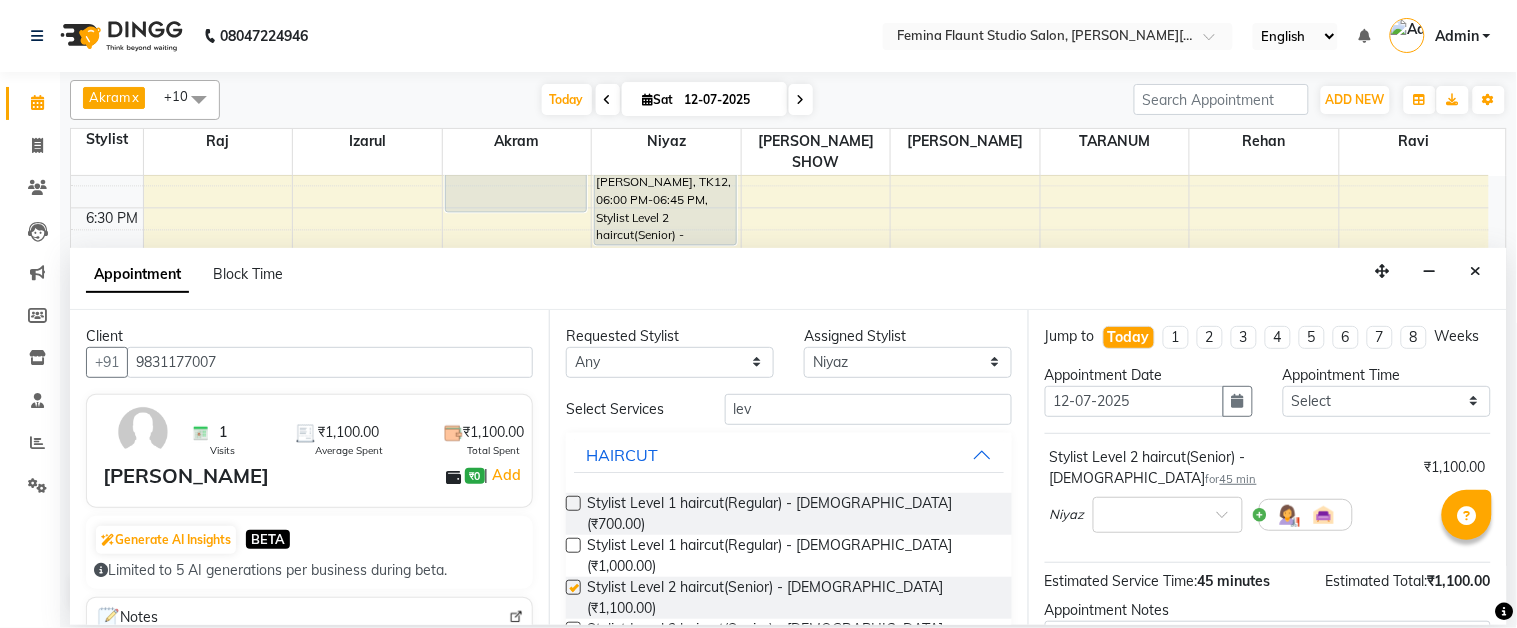 checkbox on "false" 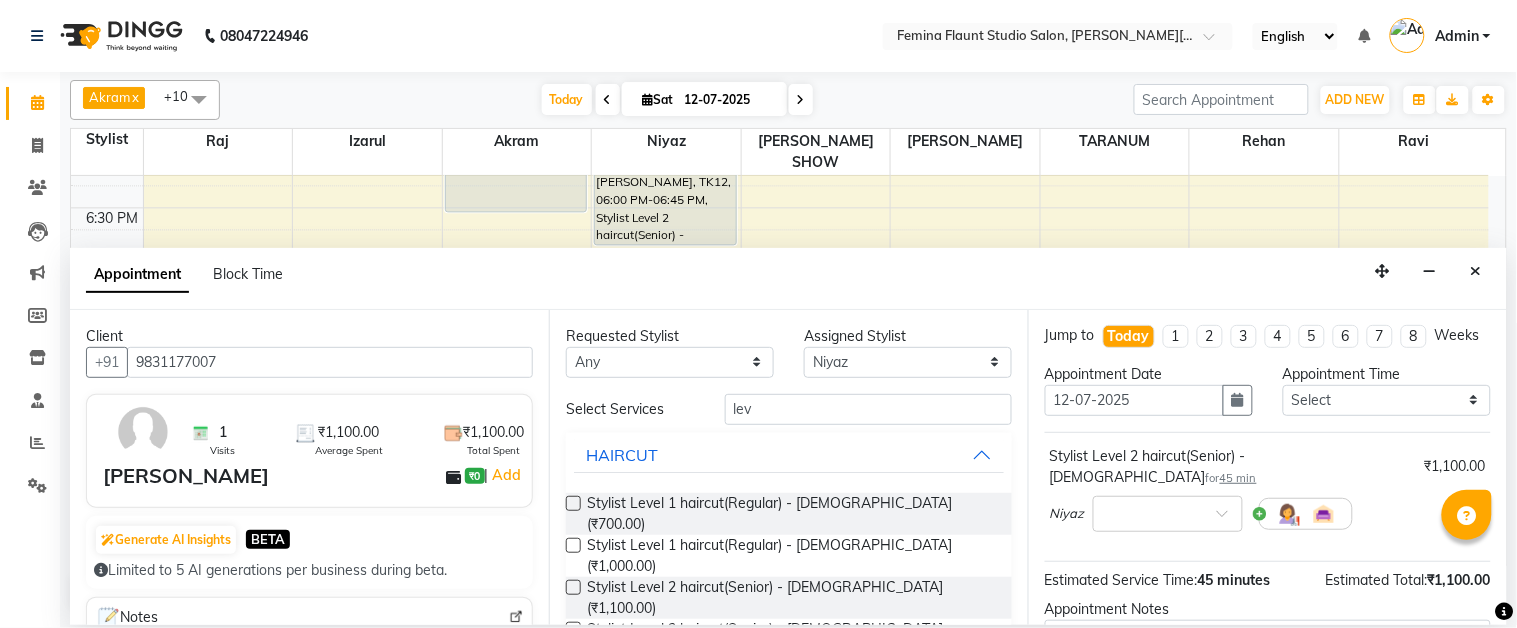 scroll, scrollTop: 0, scrollLeft: 0, axis: both 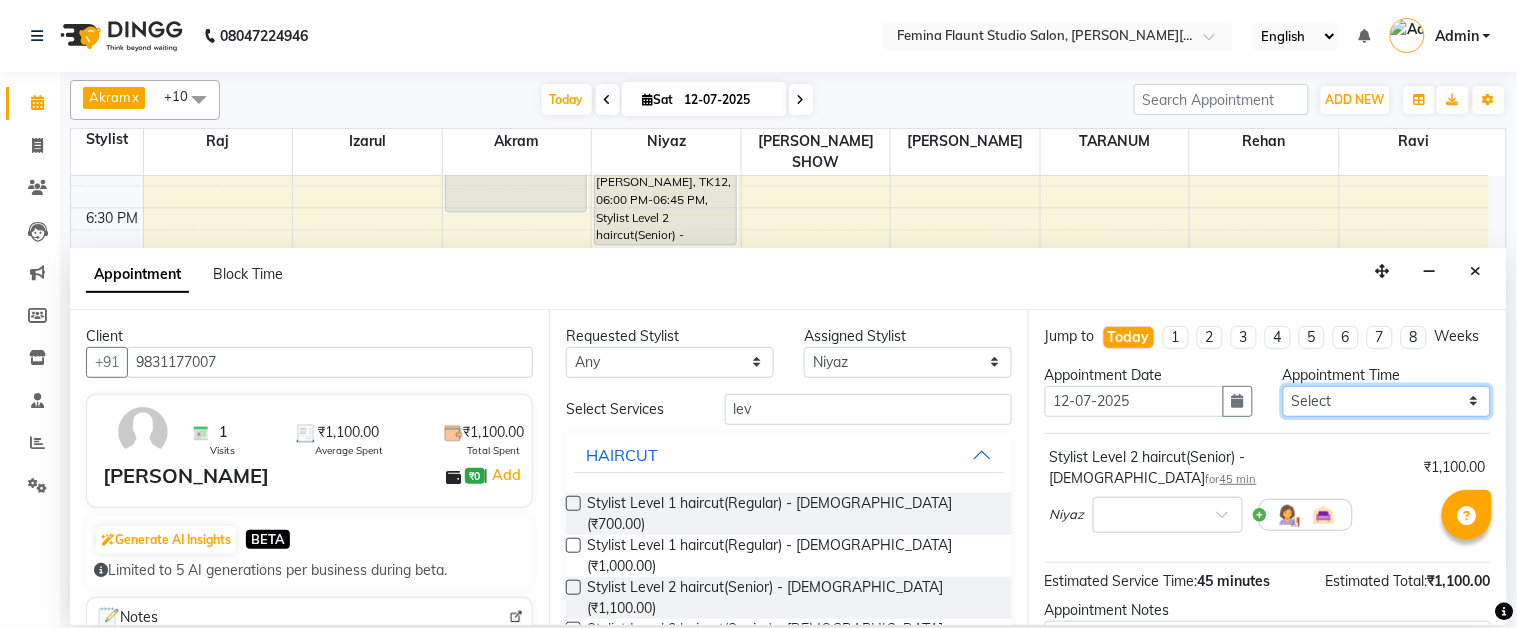 click on "Select 10:00 AM 10:10 AM 10:20 AM 10:30 AM 10:40 AM 10:50 AM 11:00 AM 11:10 AM 11:20 AM 11:30 AM 11:40 AM 11:50 AM 12:00 PM 12:10 PM 12:20 PM 12:30 PM 12:40 PM 12:50 PM 01:00 PM 01:10 PM 01:20 PM 01:30 PM 01:40 PM 01:50 PM 02:00 PM 02:10 PM 02:20 PM 02:30 PM 02:40 PM 02:50 PM 03:00 PM 03:10 PM 03:20 PM 03:30 PM 03:40 PM 03:50 PM 04:00 PM 04:10 PM 04:20 PM 04:30 PM 04:40 PM 04:50 PM 05:00 PM 05:10 PM 05:20 PM 05:30 PM 05:40 PM 05:50 PM 06:00 PM 06:10 PM 06:20 PM 06:30 PM 06:40 PM 06:50 PM 07:00 PM 07:10 PM 07:20 PM 07:30 PM 07:40 PM 07:50 PM 08:00 PM 08:10 PM 08:20 PM 08:30 PM 08:40 PM 08:50 PM 09:00 PM" at bounding box center [1387, 401] 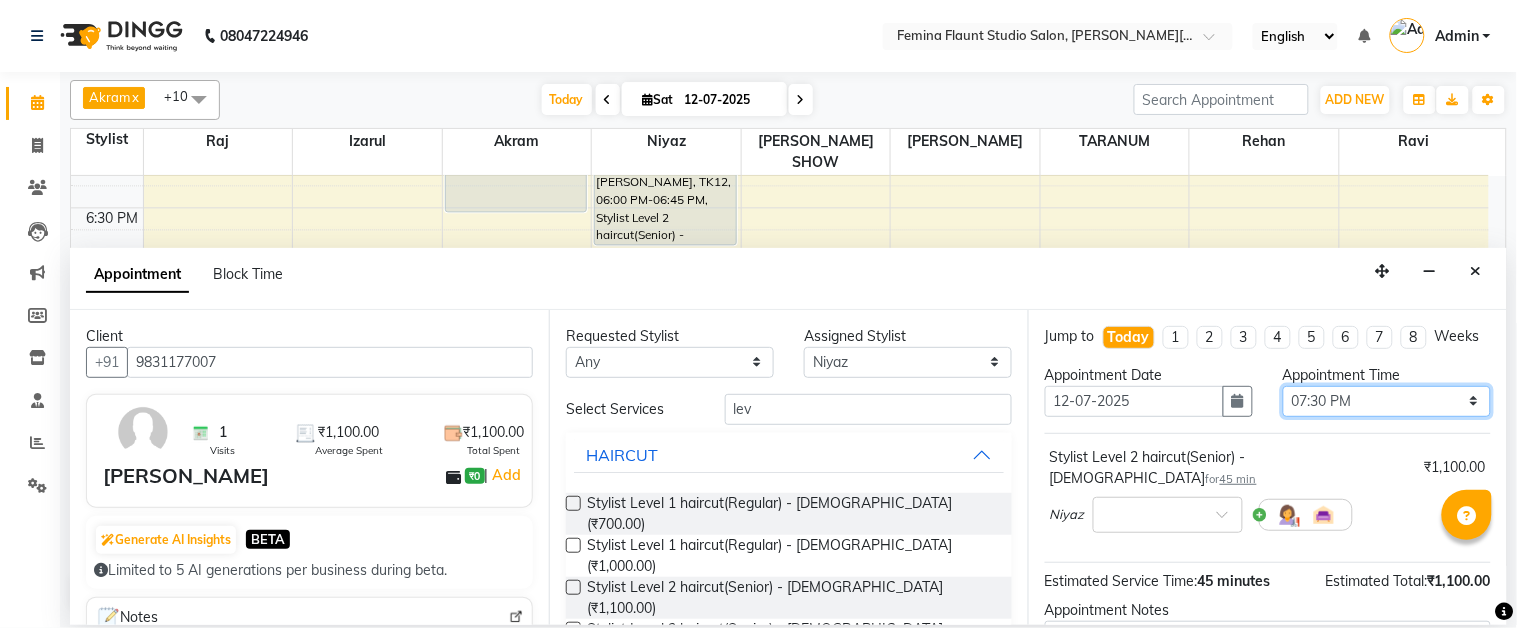 click on "Select 10:00 AM 10:10 AM 10:20 AM 10:30 AM 10:40 AM 10:50 AM 11:00 AM 11:10 AM 11:20 AM 11:30 AM 11:40 AM 11:50 AM 12:00 PM 12:10 PM 12:20 PM 12:30 PM 12:40 PM 12:50 PM 01:00 PM 01:10 PM 01:20 PM 01:30 PM 01:40 PM 01:50 PM 02:00 PM 02:10 PM 02:20 PM 02:30 PM 02:40 PM 02:50 PM 03:00 PM 03:10 PM 03:20 PM 03:30 PM 03:40 PM 03:50 PM 04:00 PM 04:10 PM 04:20 PM 04:30 PM 04:40 PM 04:50 PM 05:00 PM 05:10 PM 05:20 PM 05:30 PM 05:40 PM 05:50 PM 06:00 PM 06:10 PM 06:20 PM 06:30 PM 06:40 PM 06:50 PM 07:00 PM 07:10 PM 07:20 PM 07:30 PM 07:40 PM 07:50 PM 08:00 PM 08:10 PM 08:20 PM 08:30 PM 08:40 PM 08:50 PM 09:00 PM" at bounding box center [1387, 401] 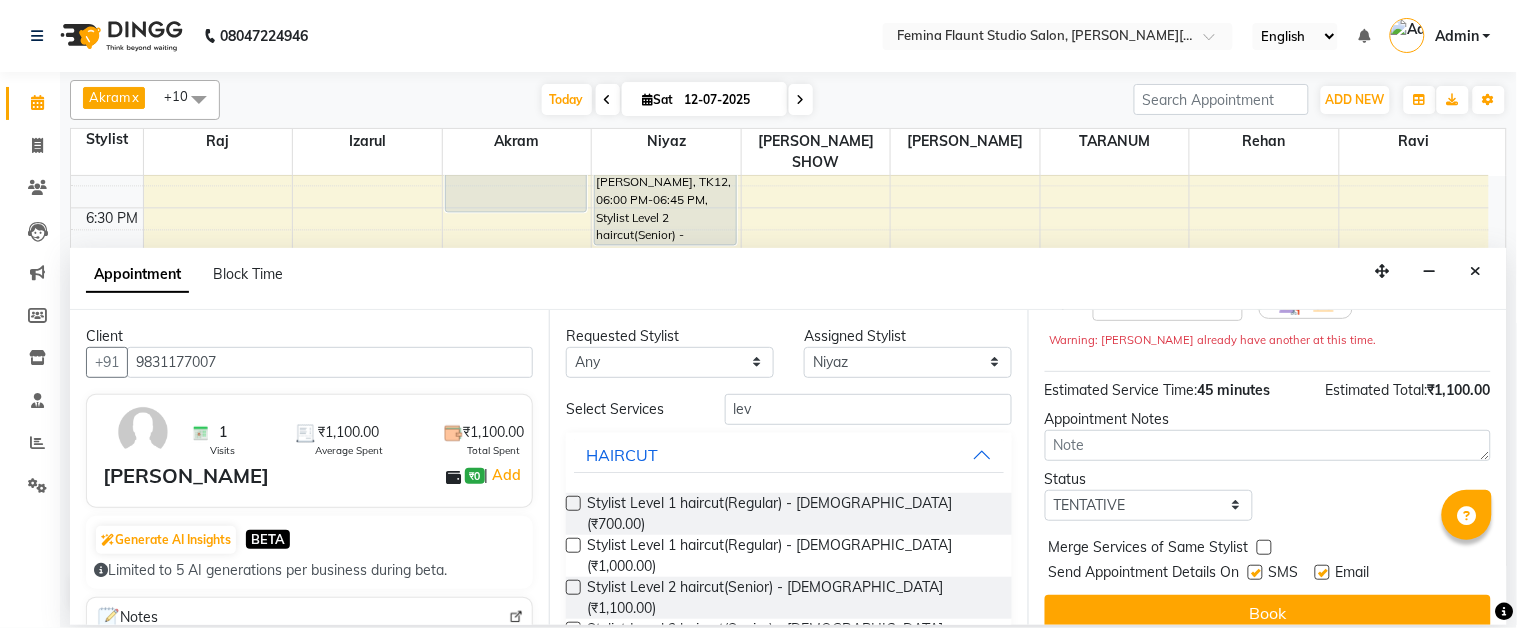 scroll, scrollTop: 232, scrollLeft: 0, axis: vertical 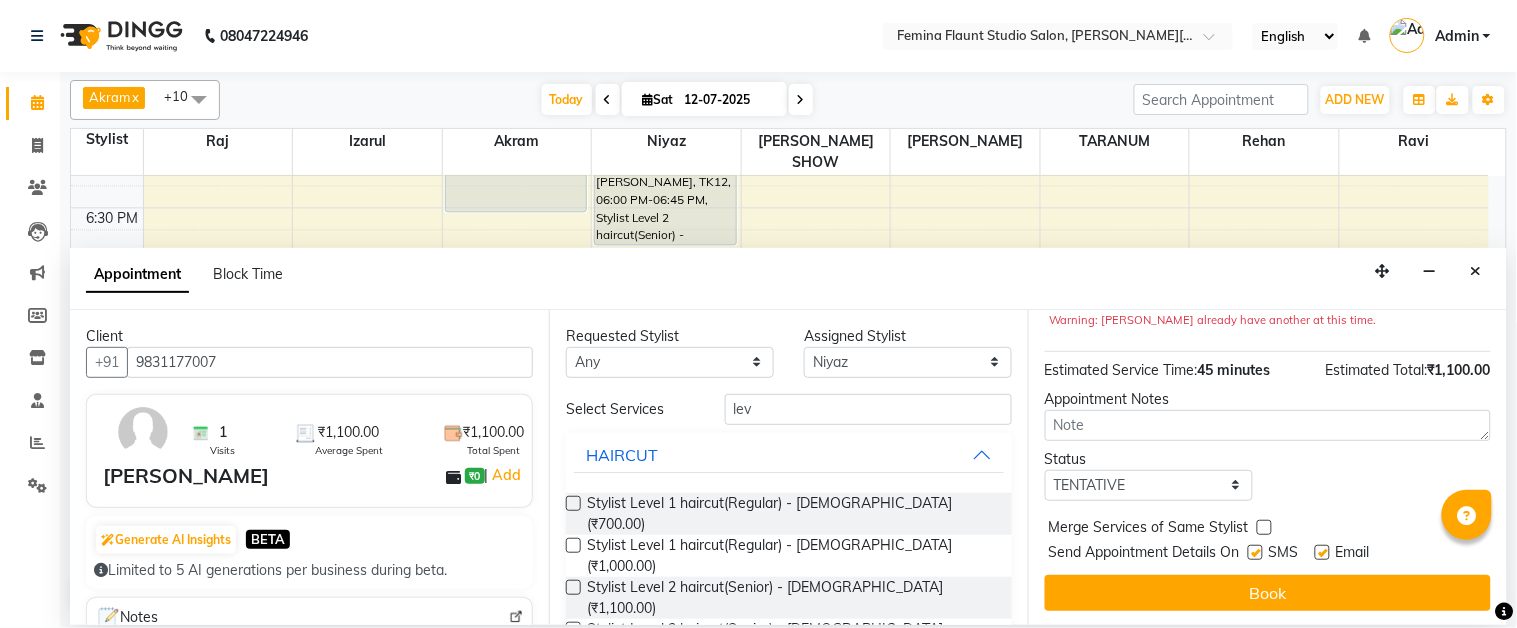 click on "Book" at bounding box center (1268, 593) 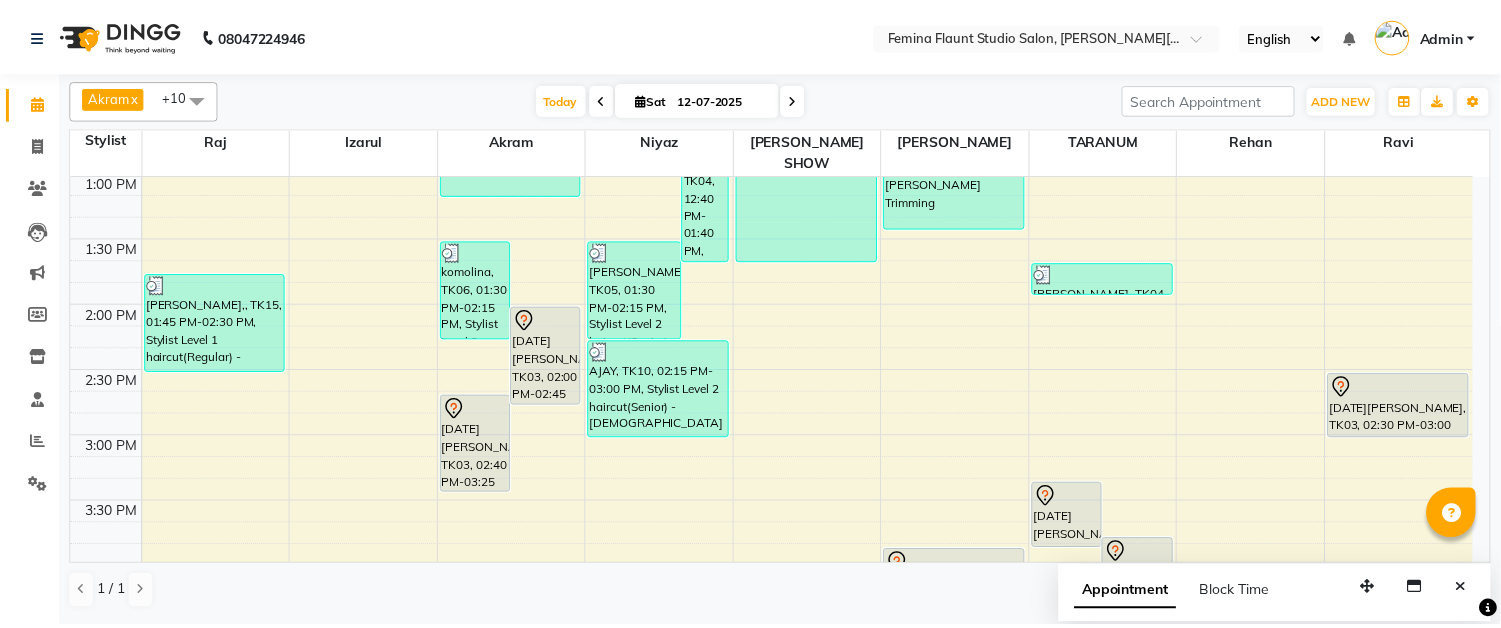 scroll, scrollTop: 758, scrollLeft: 0, axis: vertical 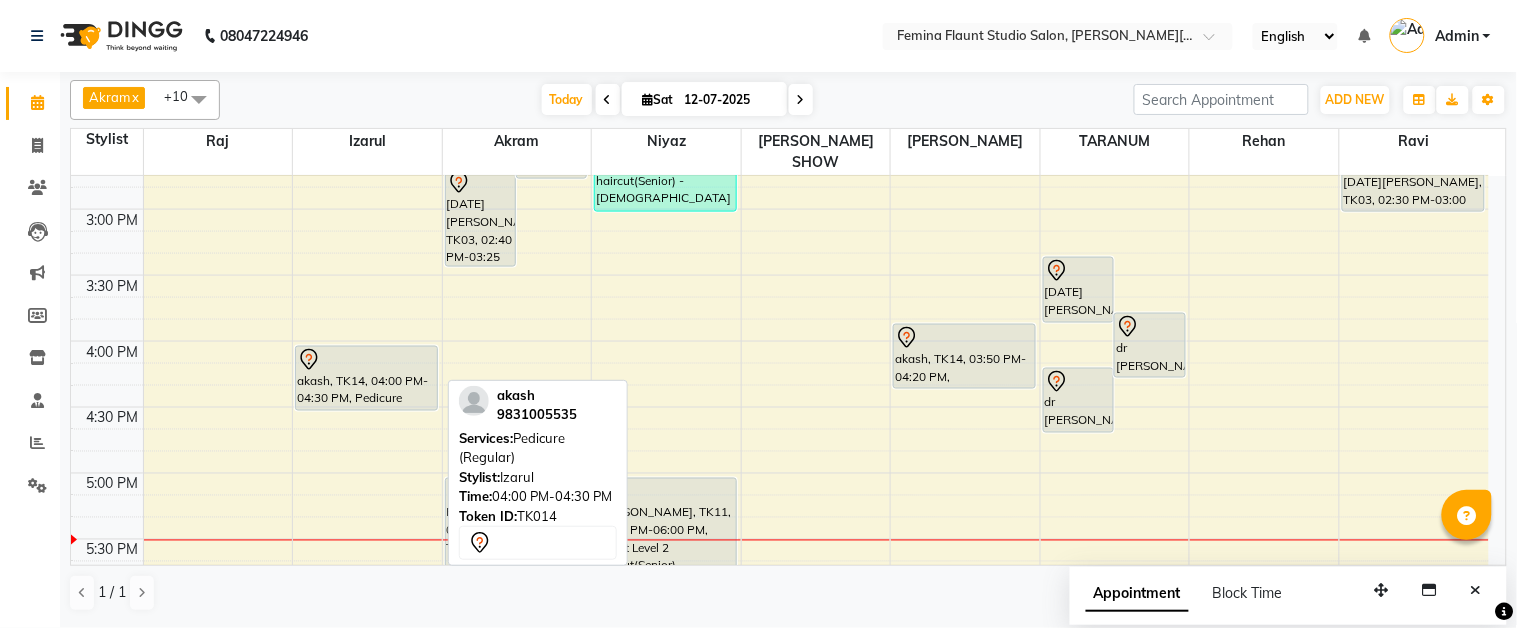 click on "akash, TK14, 04:00 PM-04:30 PM, Pedicure (Regular)" at bounding box center (366, 378) 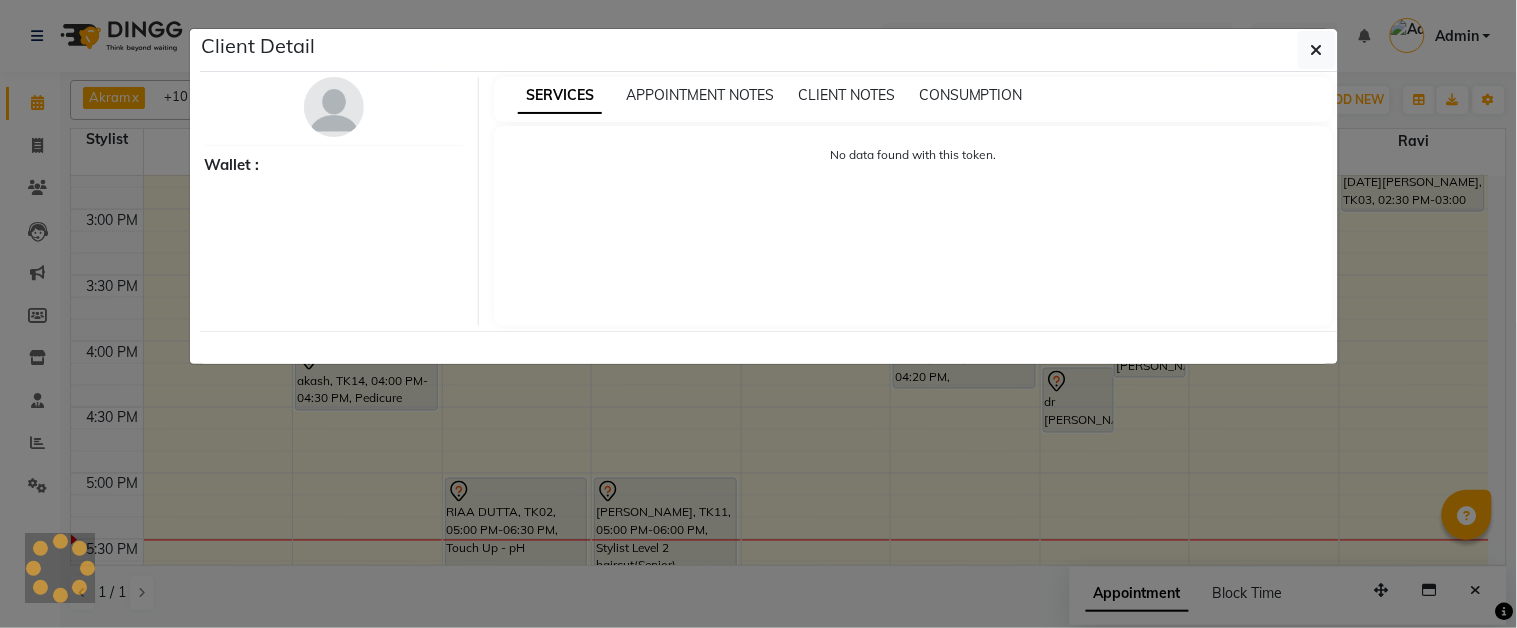 select on "7" 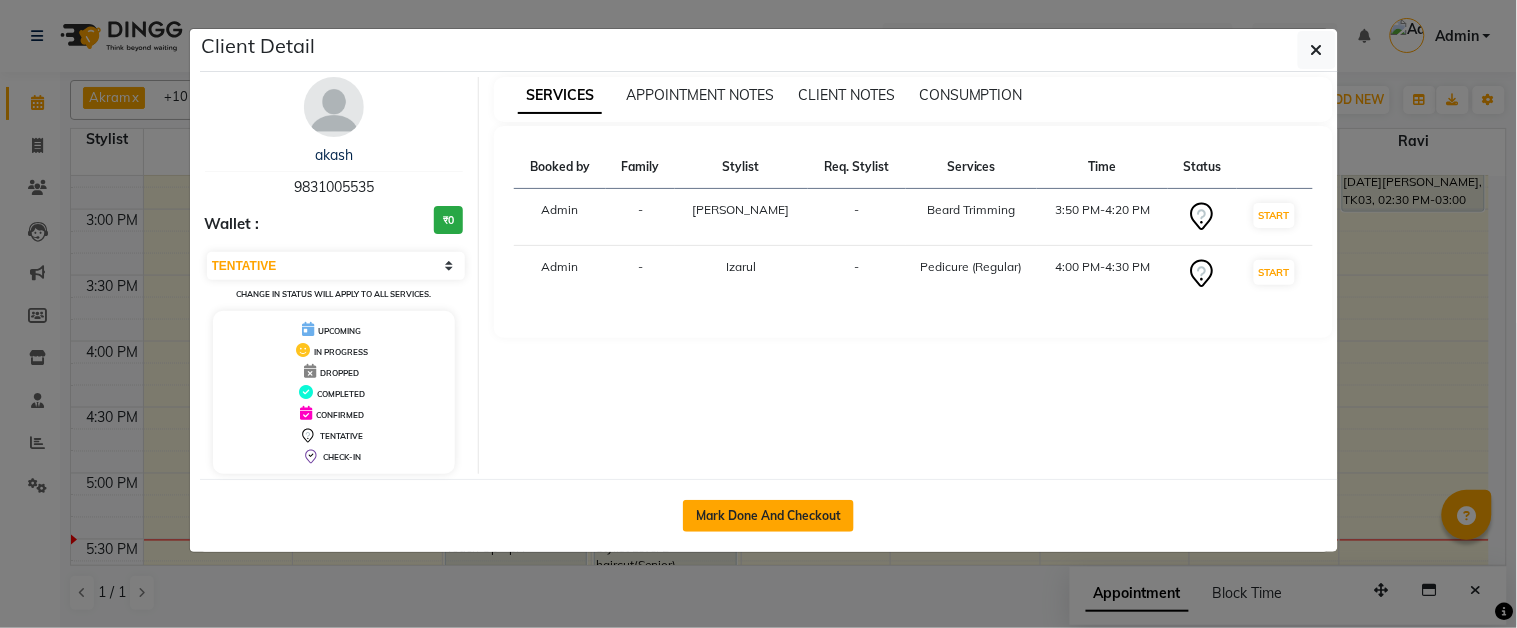 click on "Mark Done And Checkout" 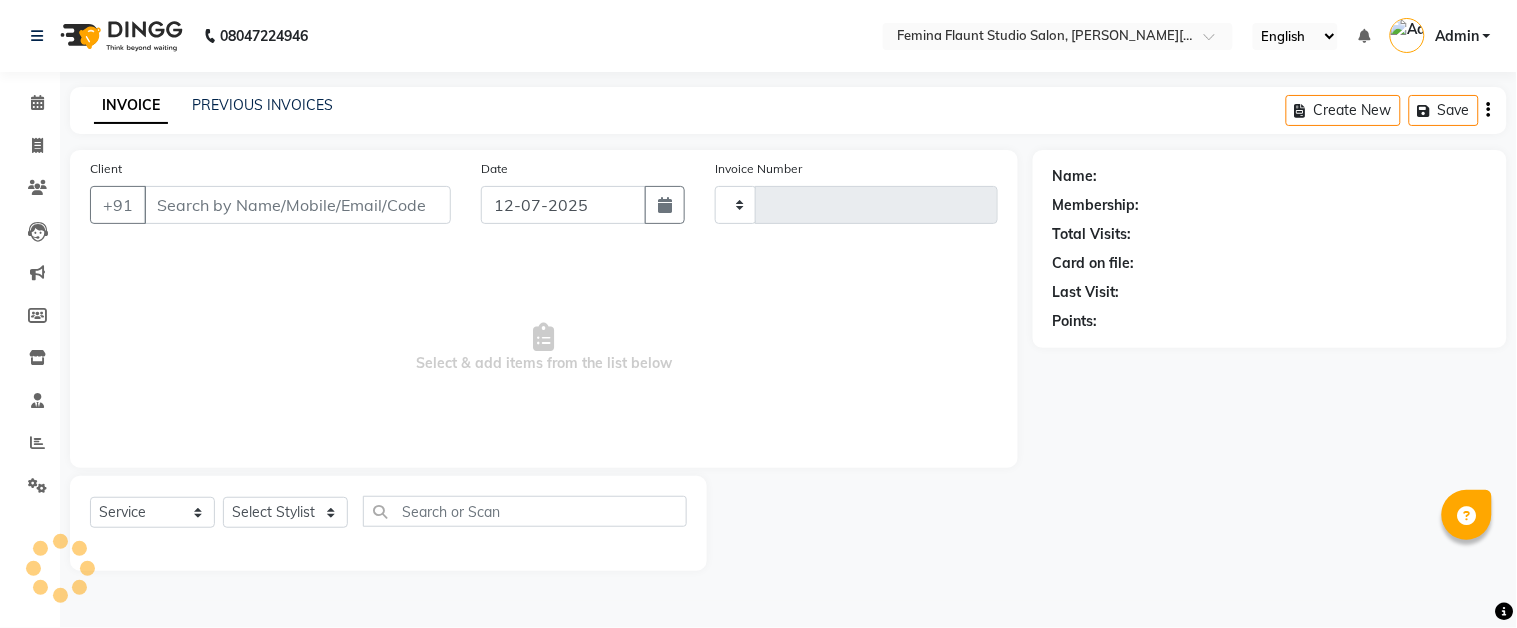 type on "1007" 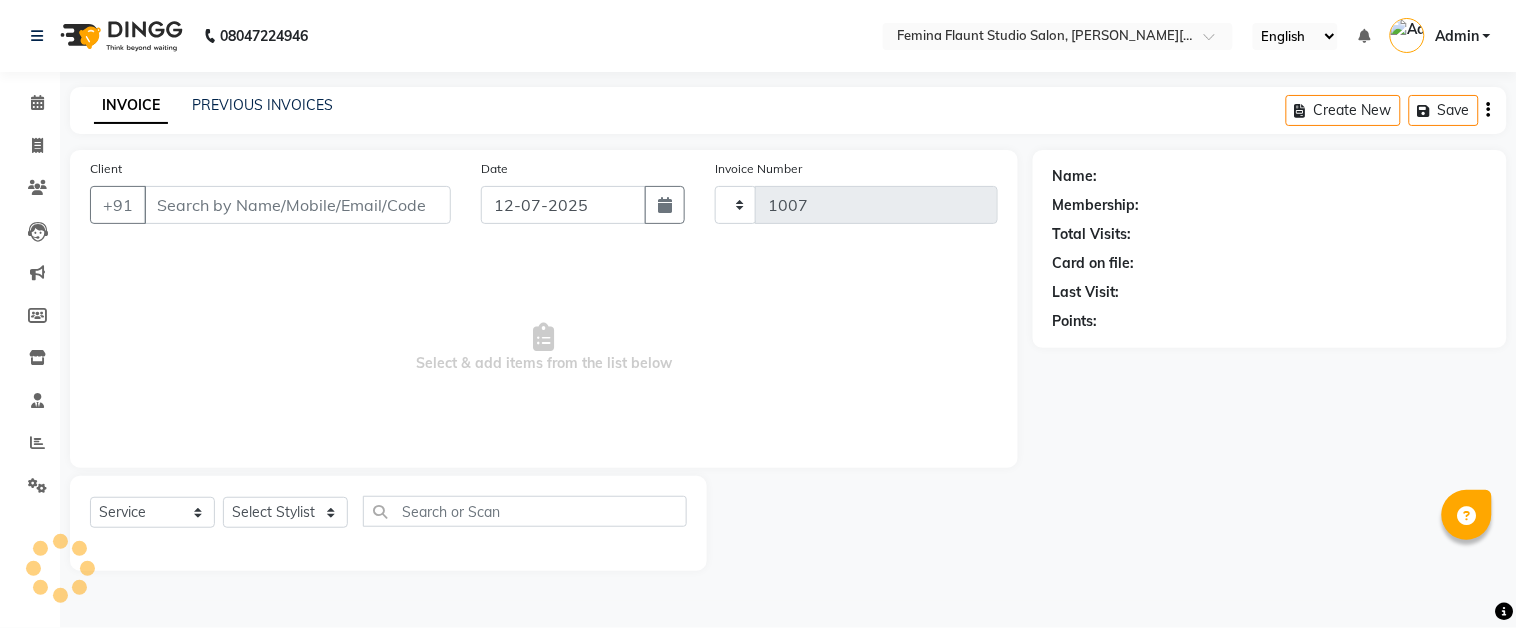select on "5231" 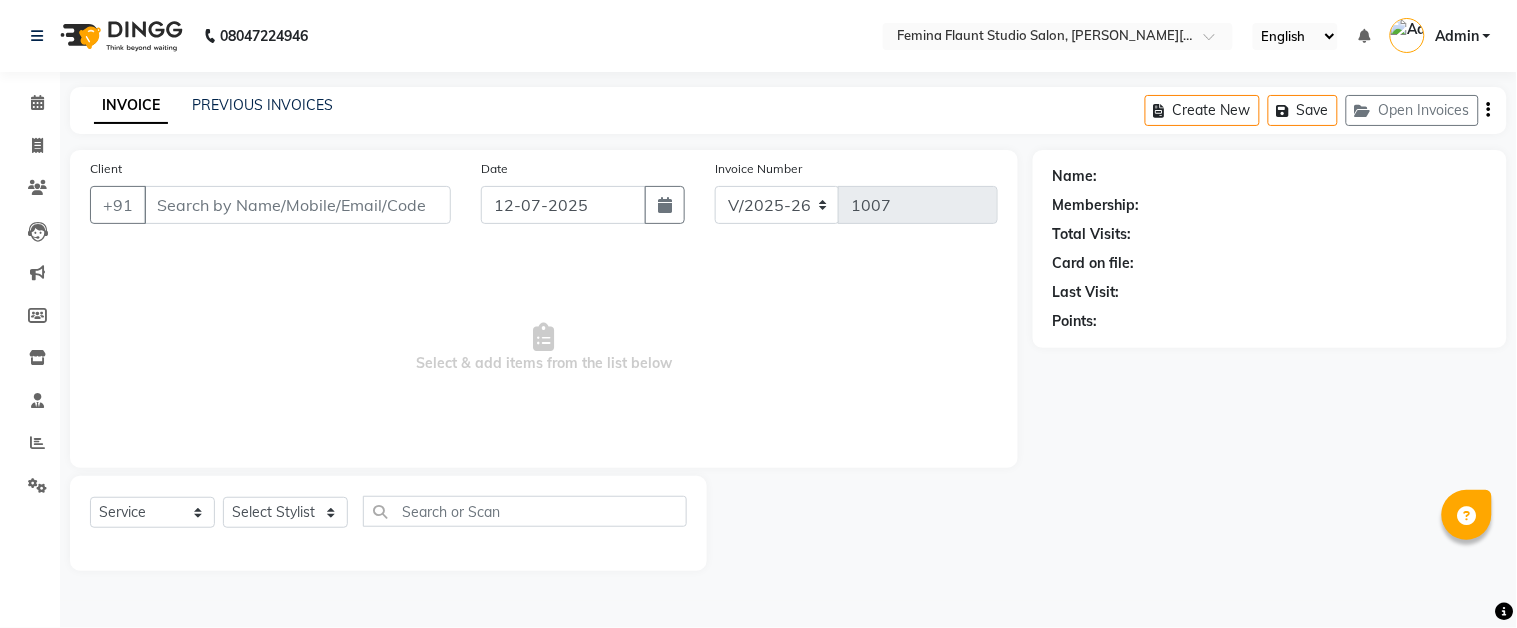 type on "9831005535" 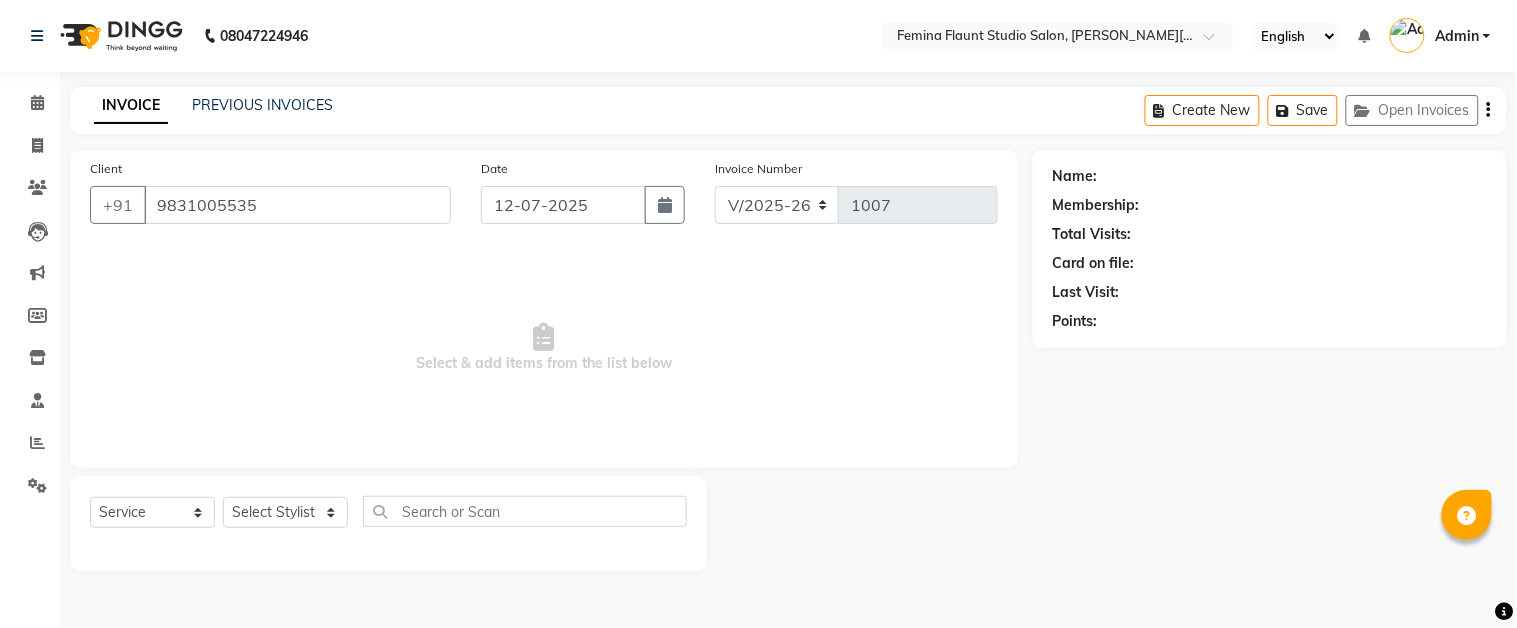 select on "42930" 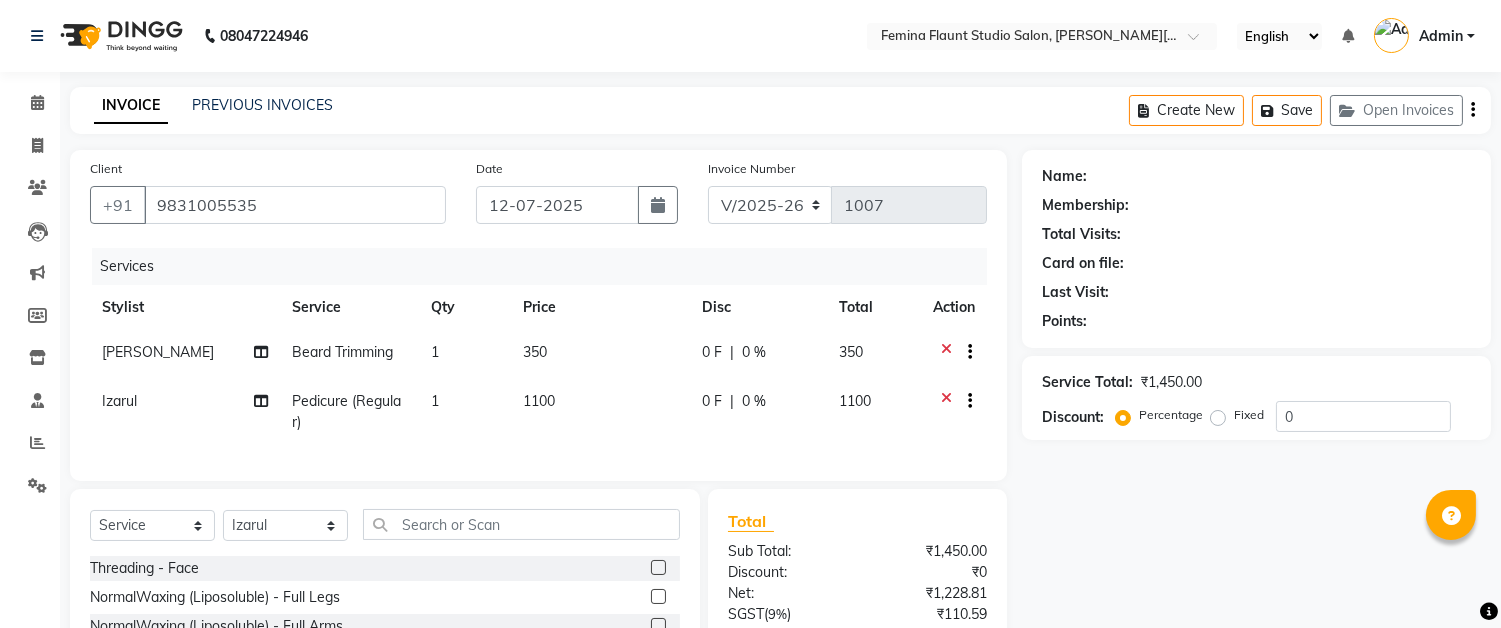 select on "1: Object" 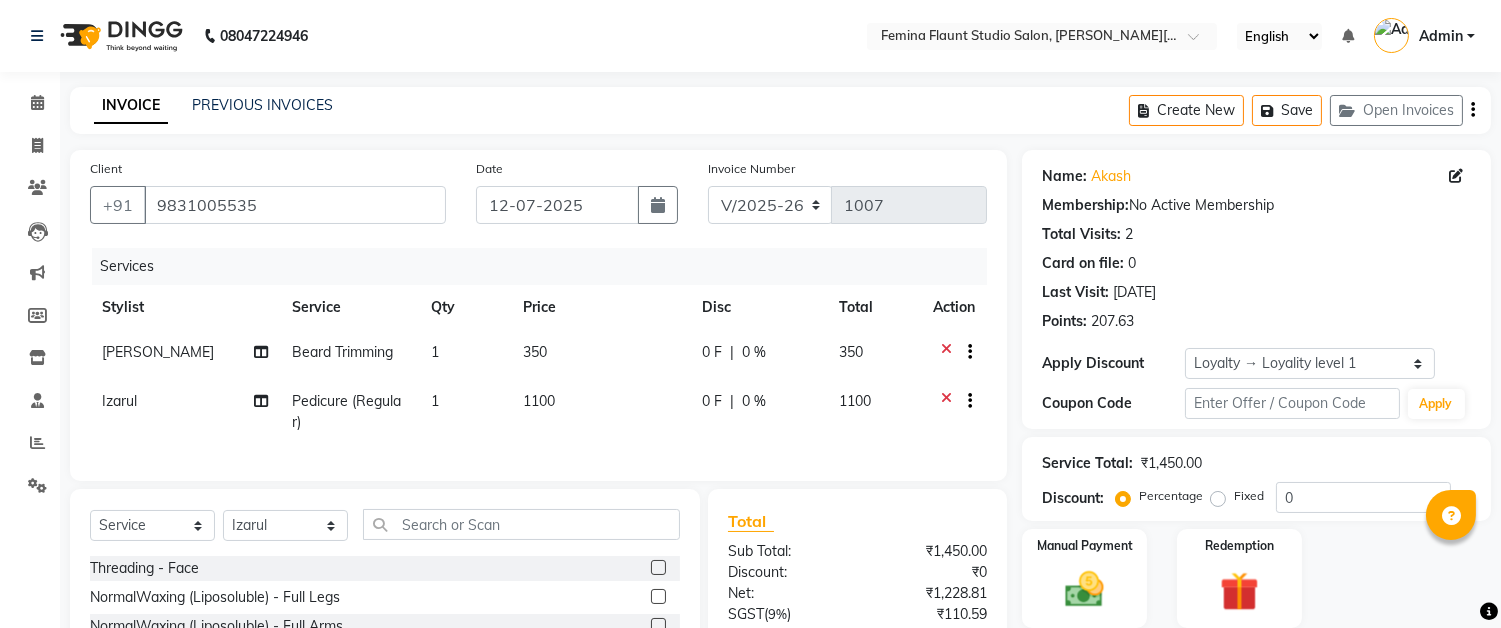 click on "1100" 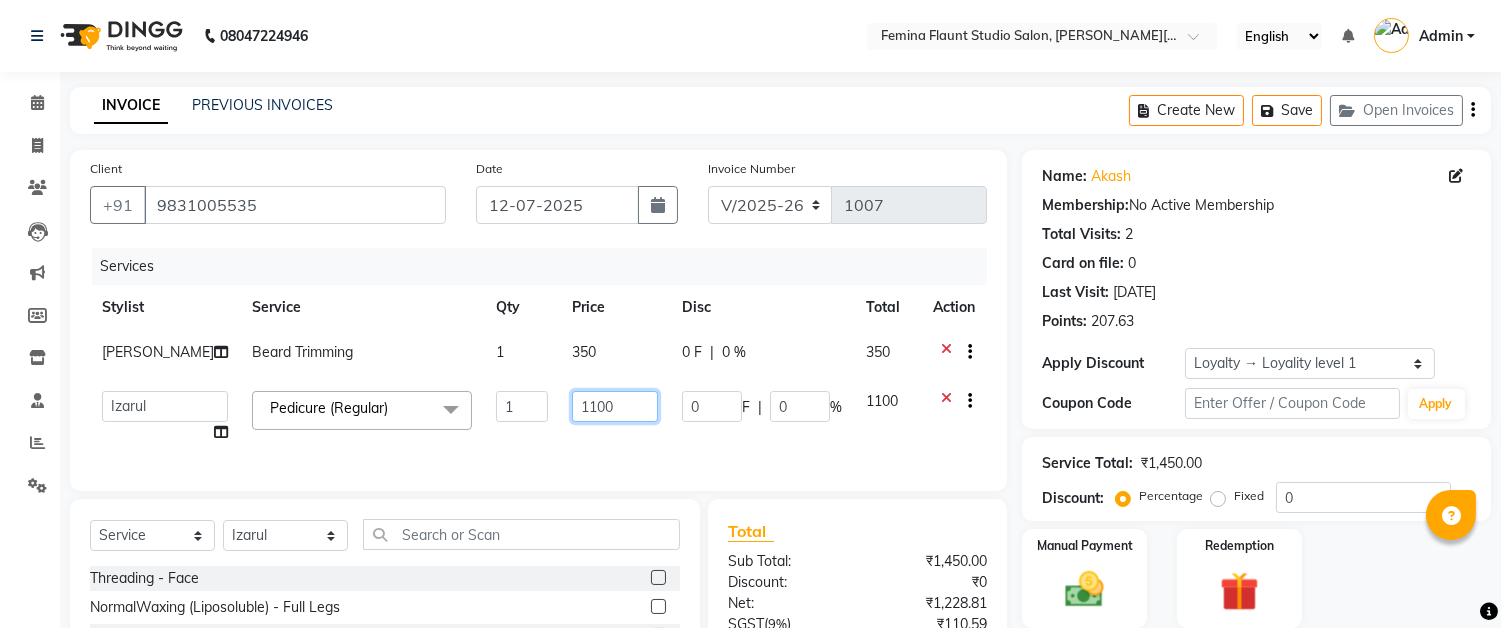 click on "1100" 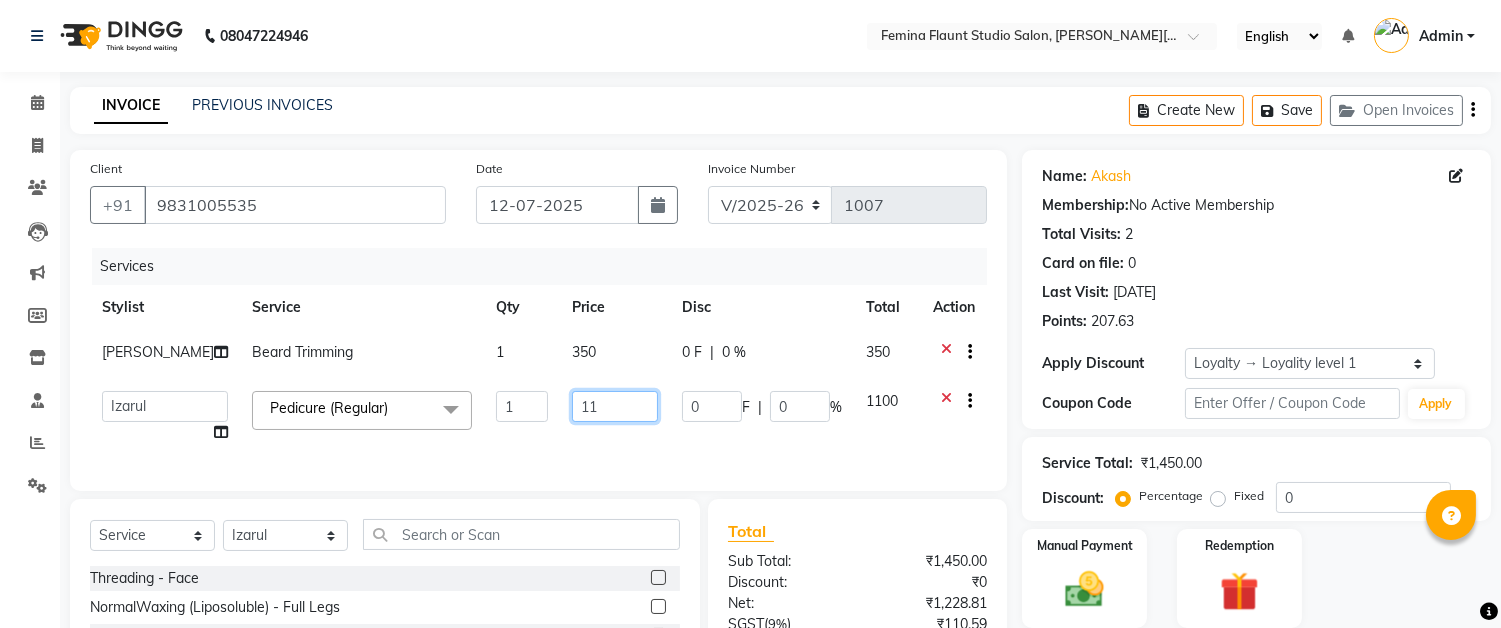 type on "1" 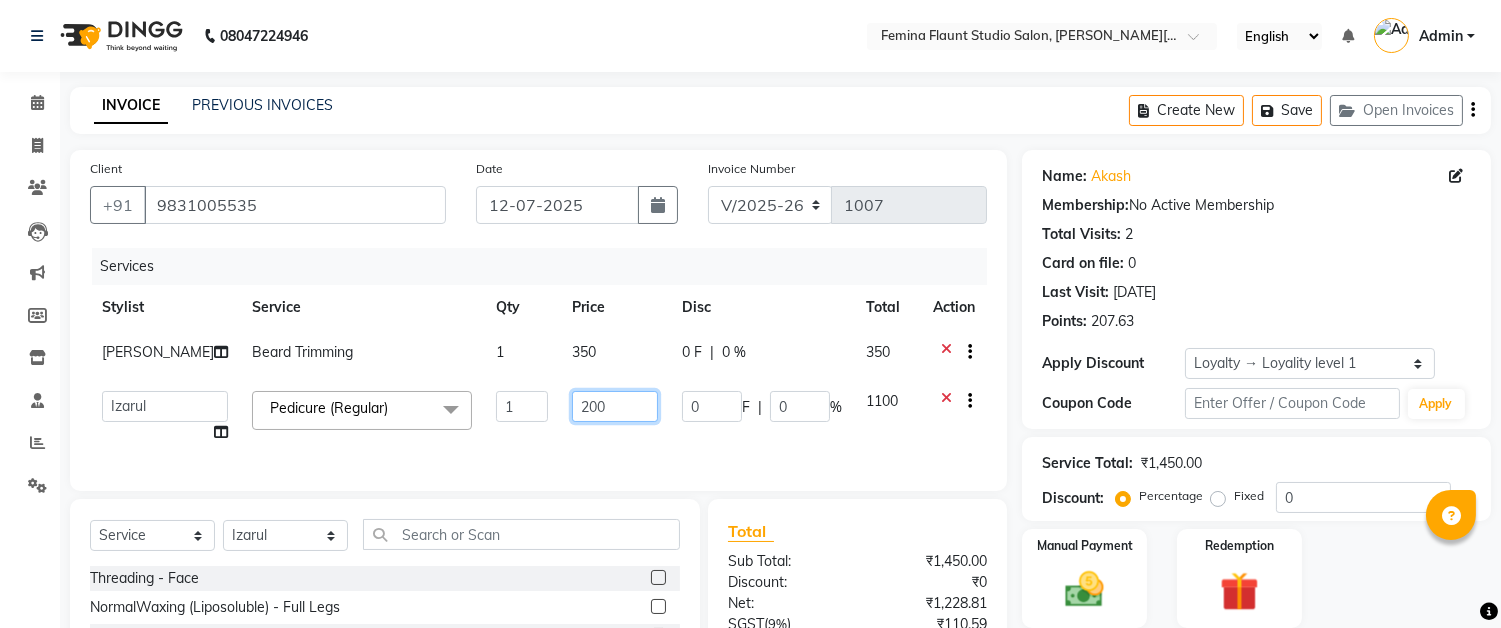 type on "2000" 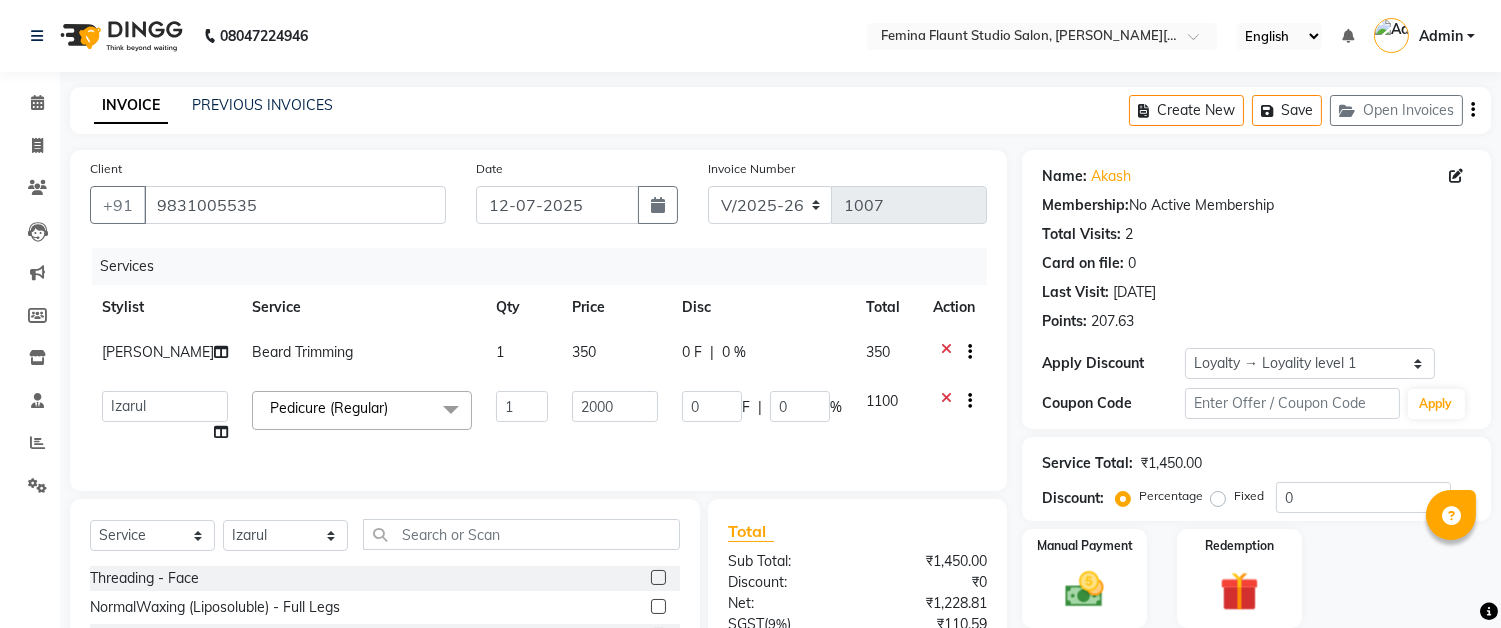 click on "2000" 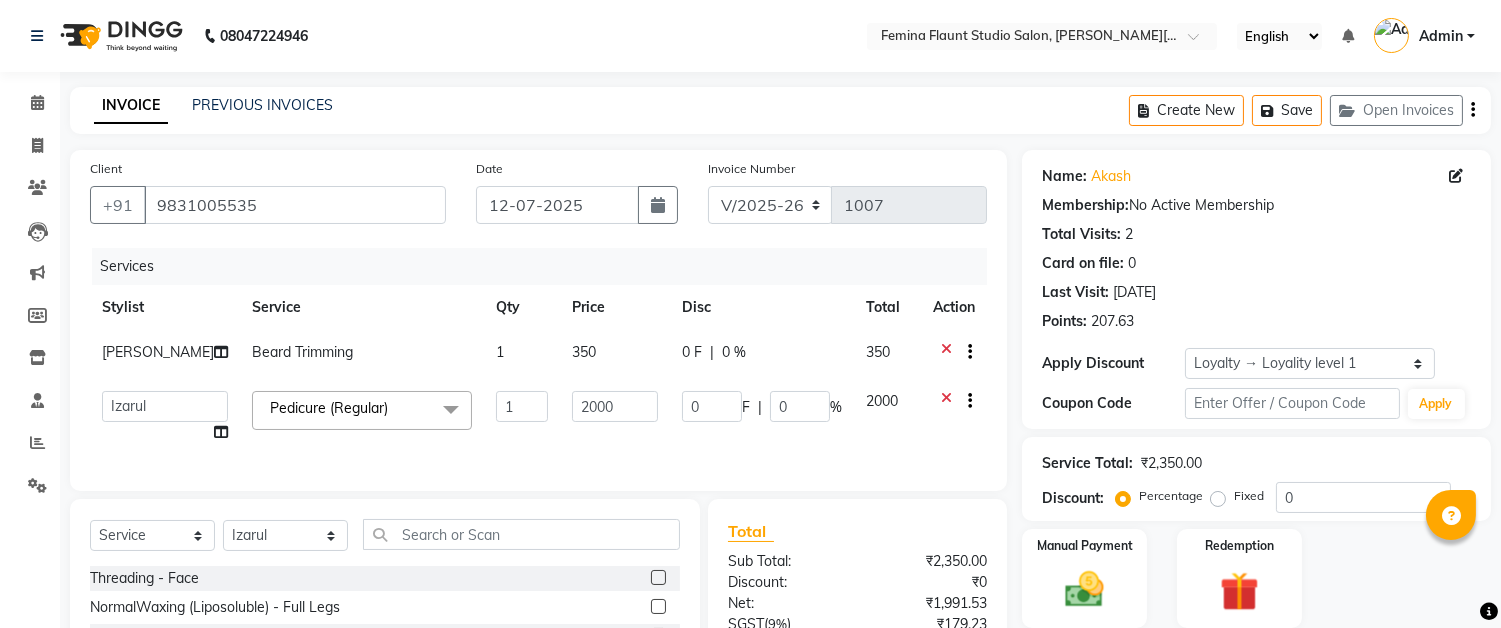 scroll, scrollTop: 111, scrollLeft: 0, axis: vertical 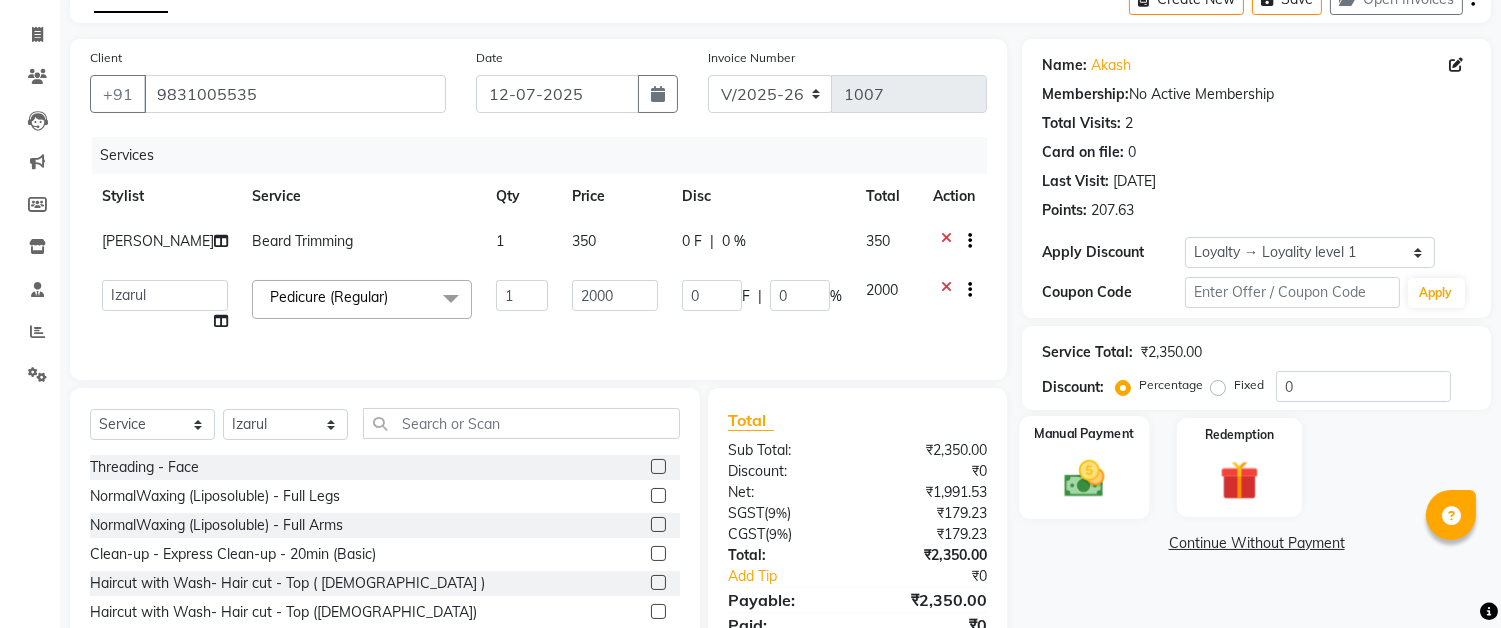 click 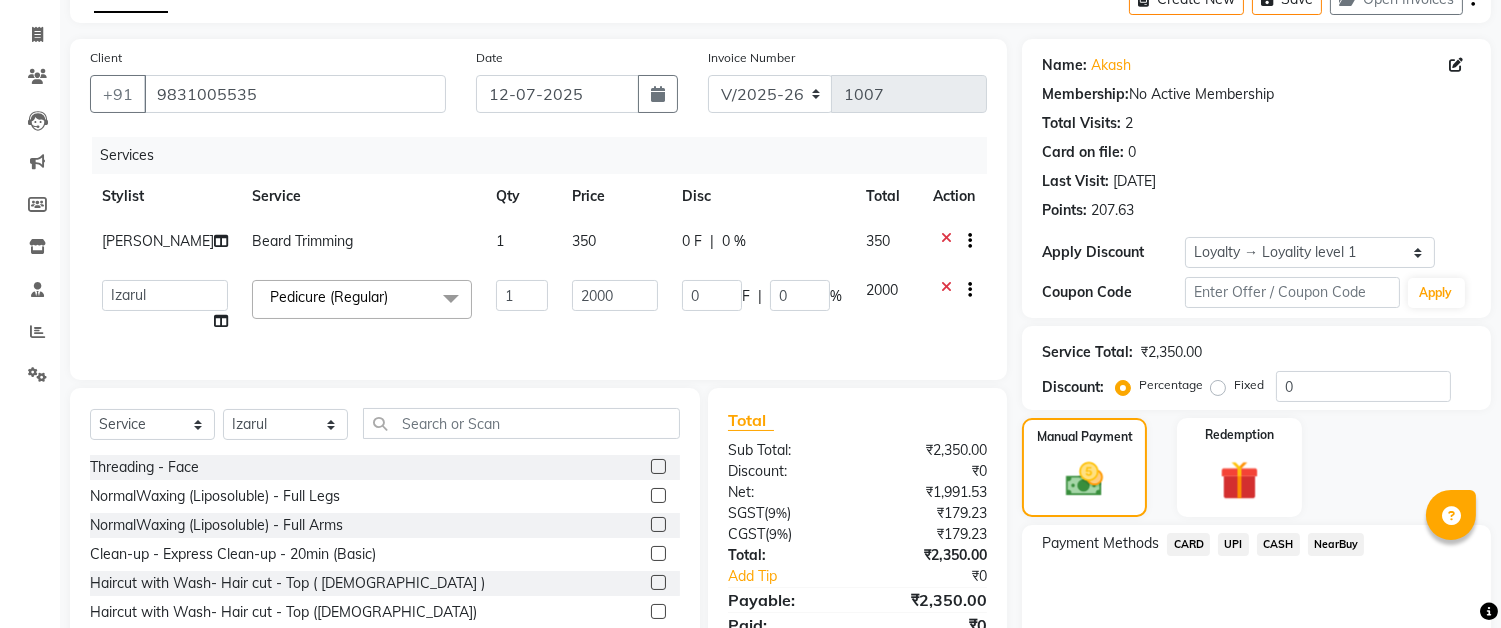 click on "CASH" 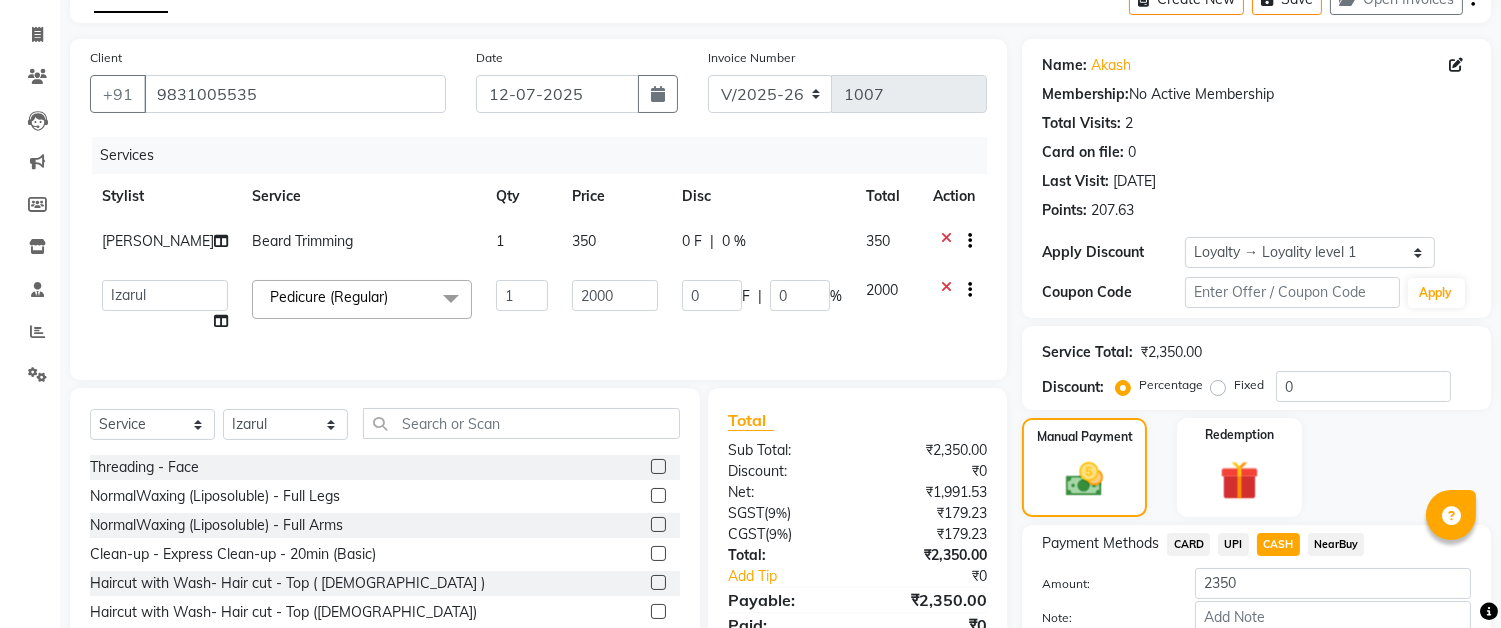 scroll, scrollTop: 226, scrollLeft: 0, axis: vertical 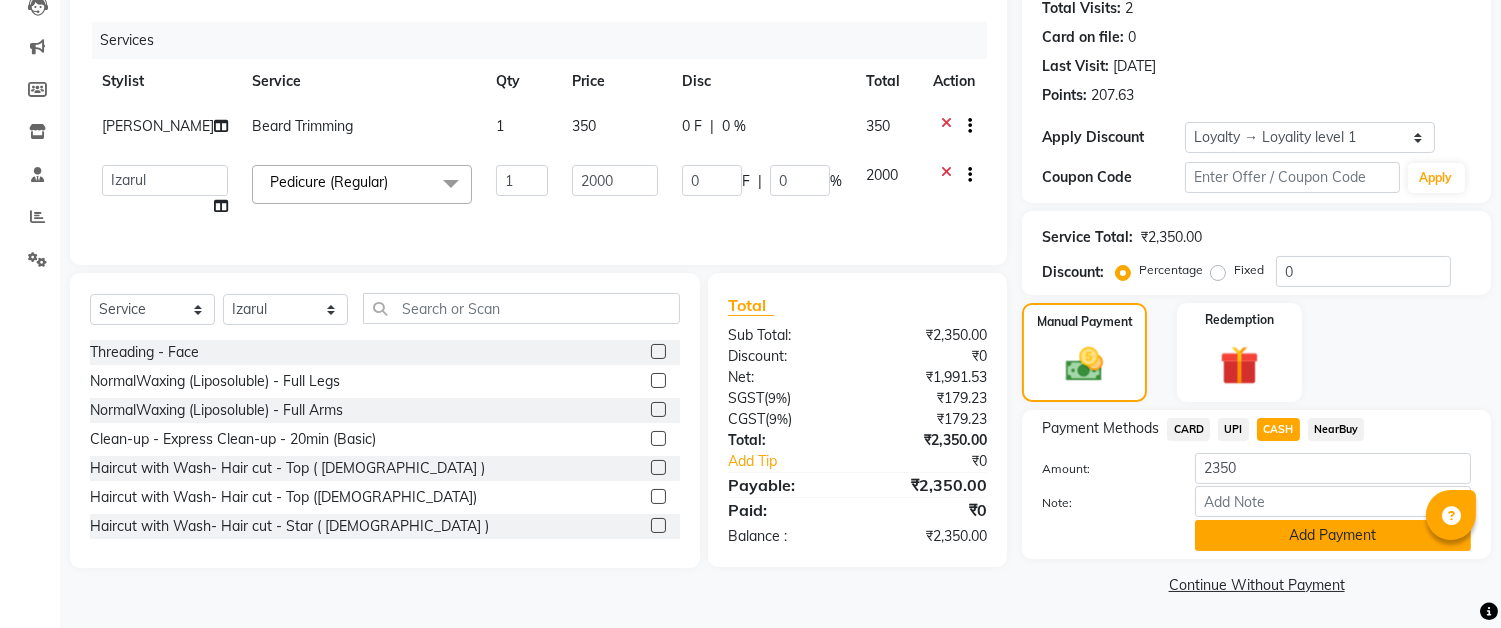 click on "Add Payment" 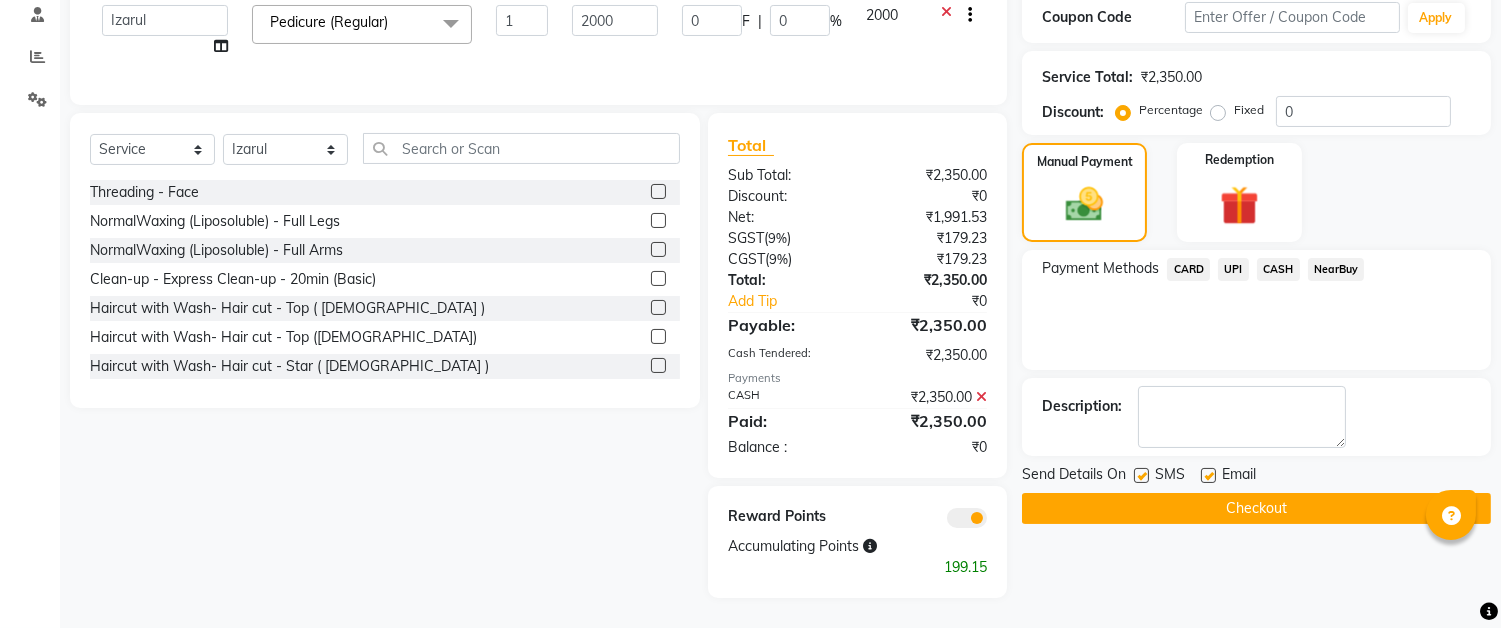 scroll, scrollTop: 402, scrollLeft: 0, axis: vertical 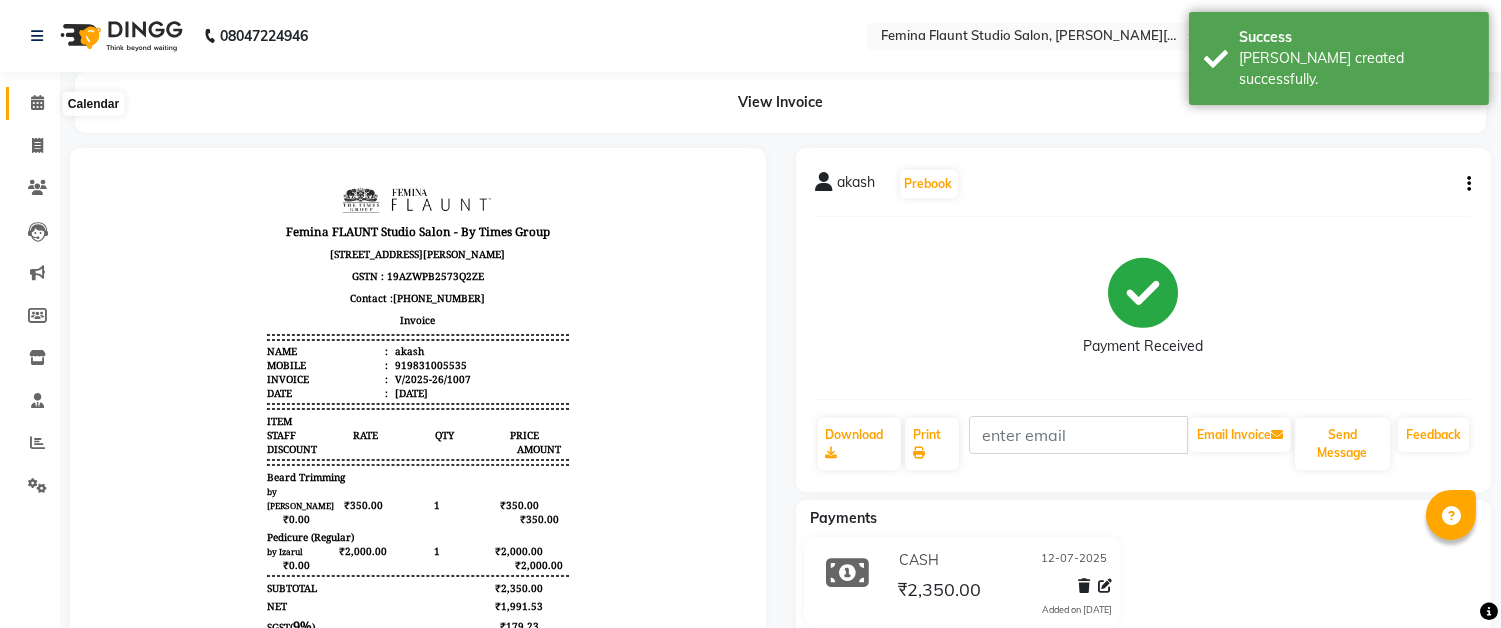 click 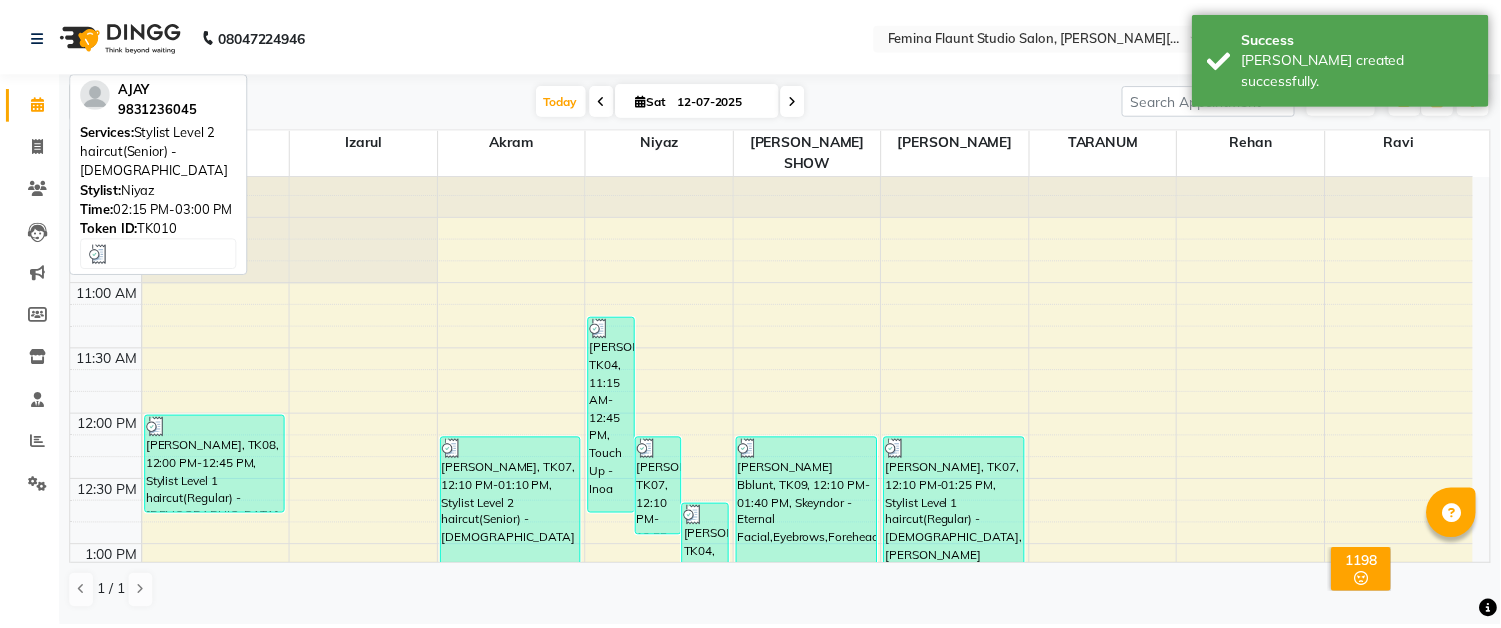 scroll, scrollTop: 555, scrollLeft: 0, axis: vertical 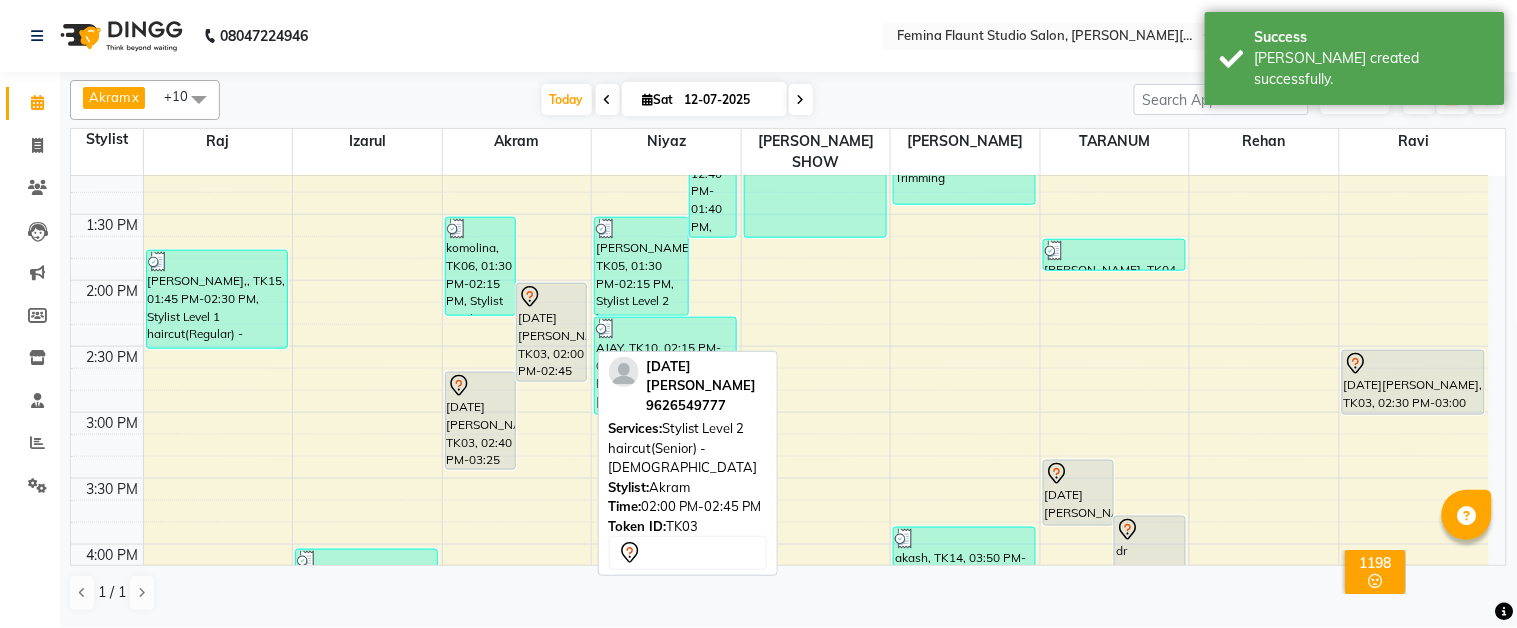 click on "[DATE][PERSON_NAME], TK03, 02:00 PM-02:45 PM, Stylist Level 2 haircut(Senior) - [DEMOGRAPHIC_DATA]" at bounding box center (551, 332) 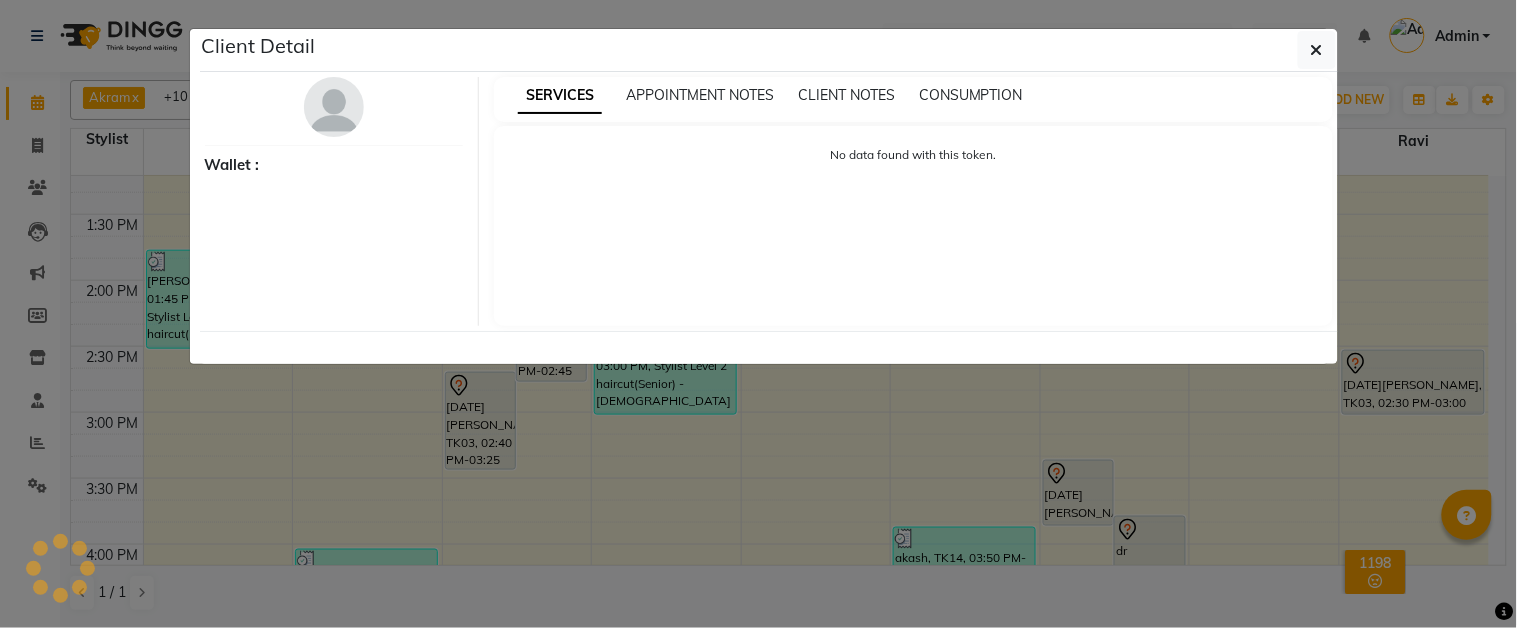 select on "7" 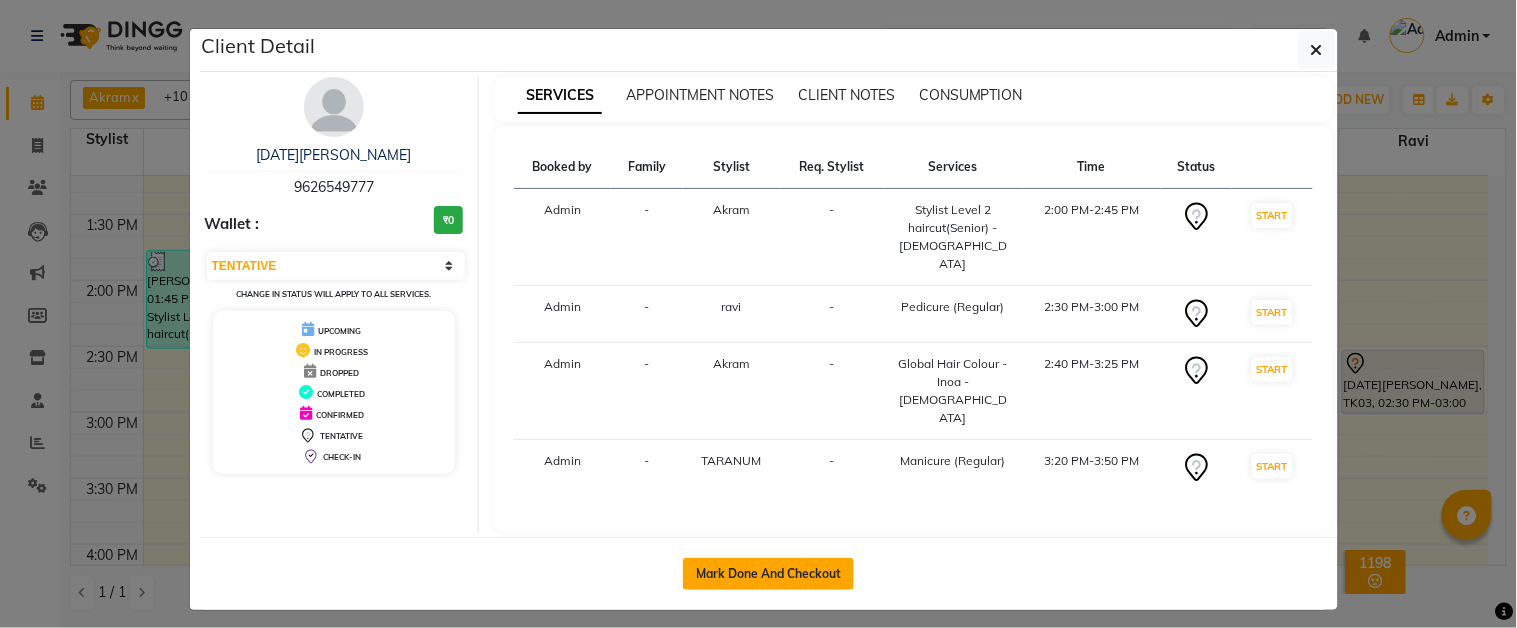 click on "Mark Done And Checkout" 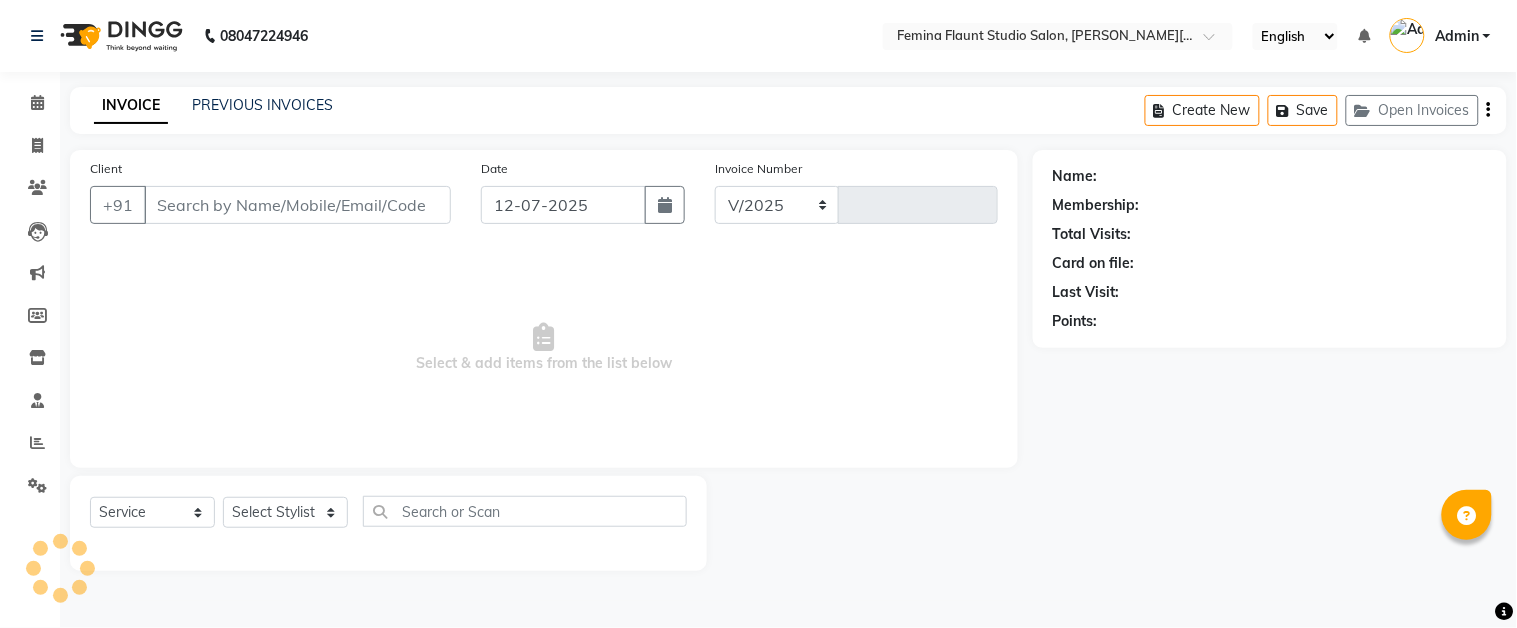 select on "5231" 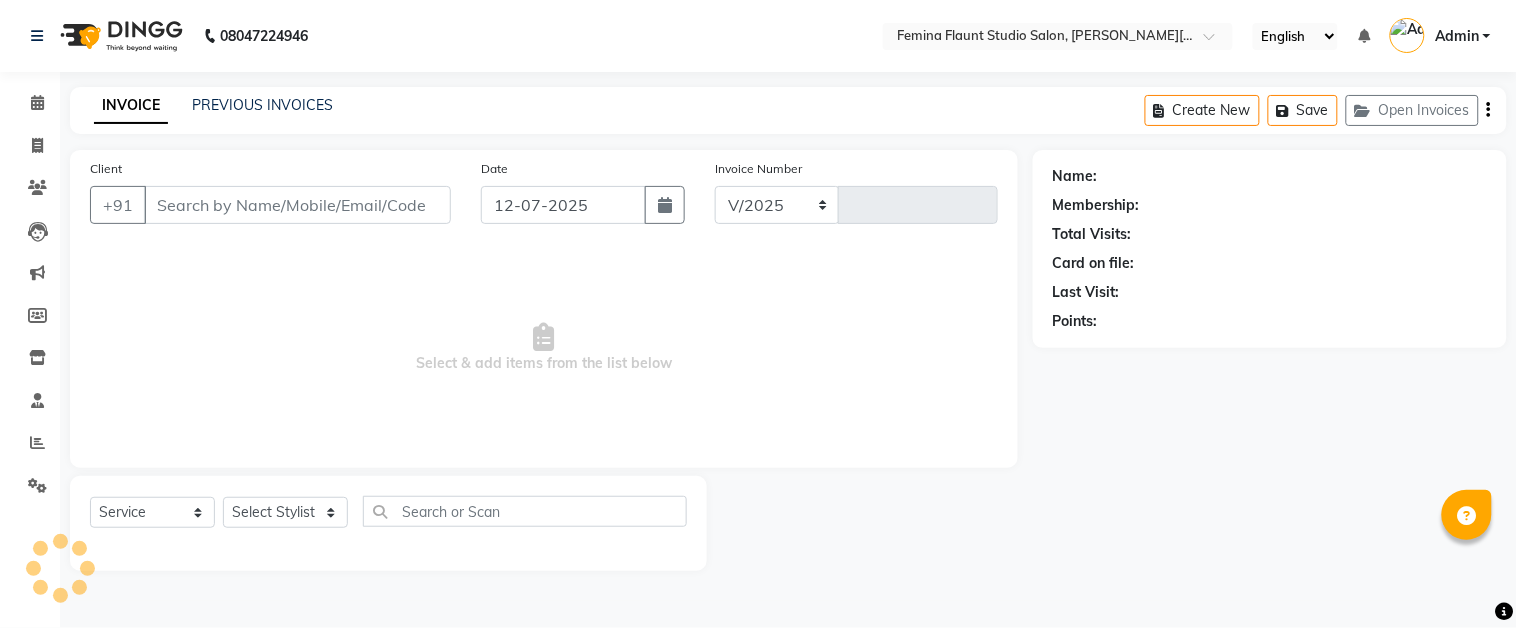 type on "1008" 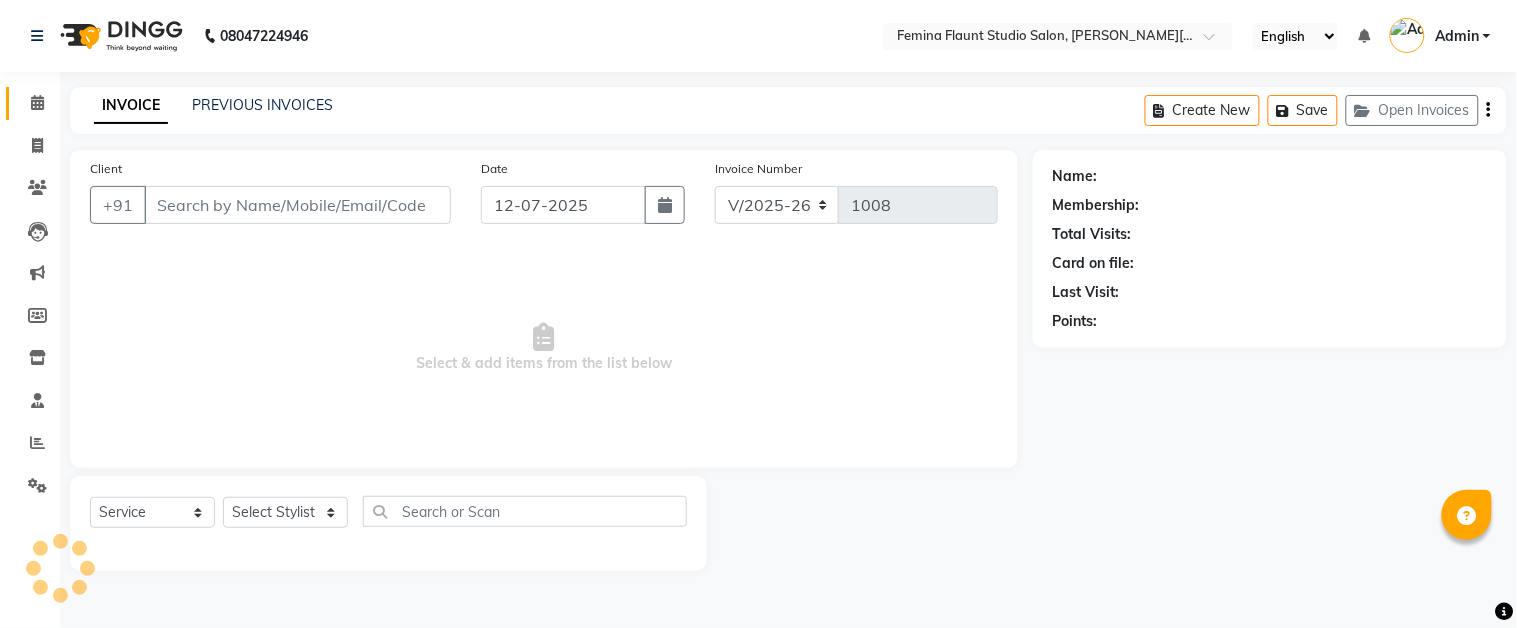 type on "9626549777" 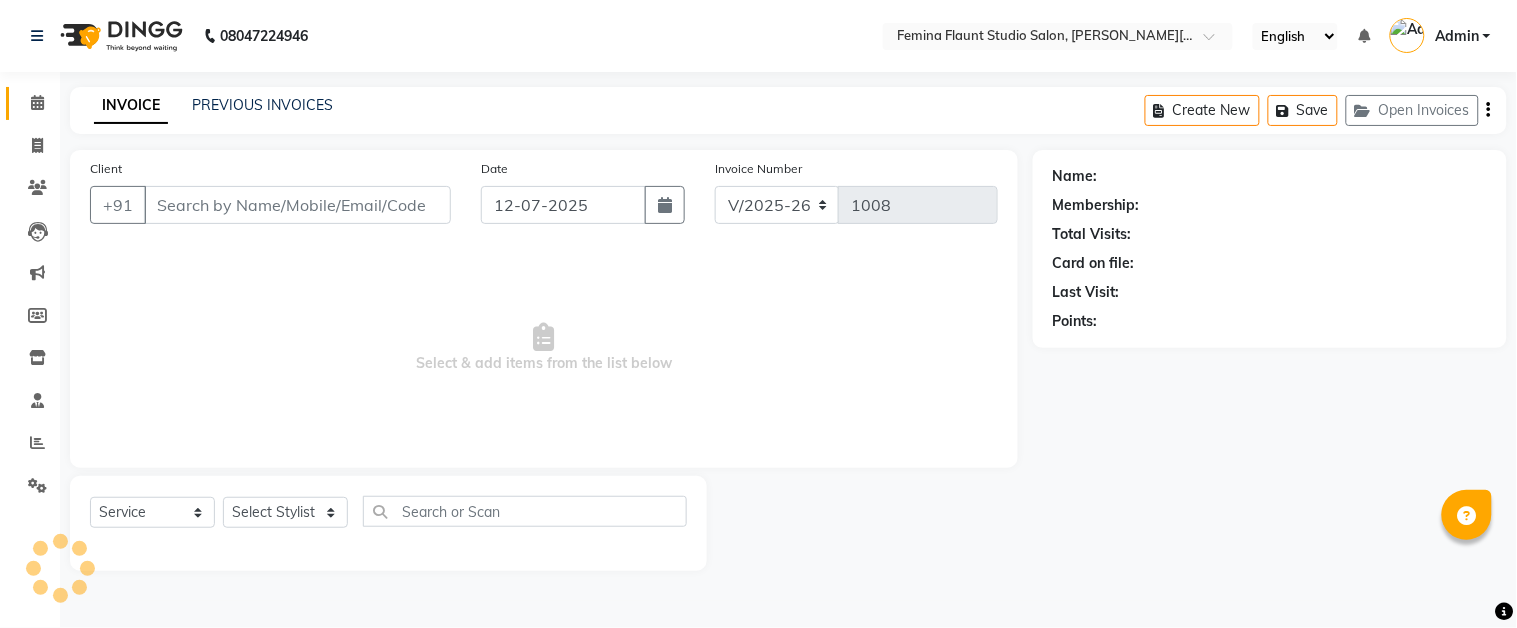 select on "85065" 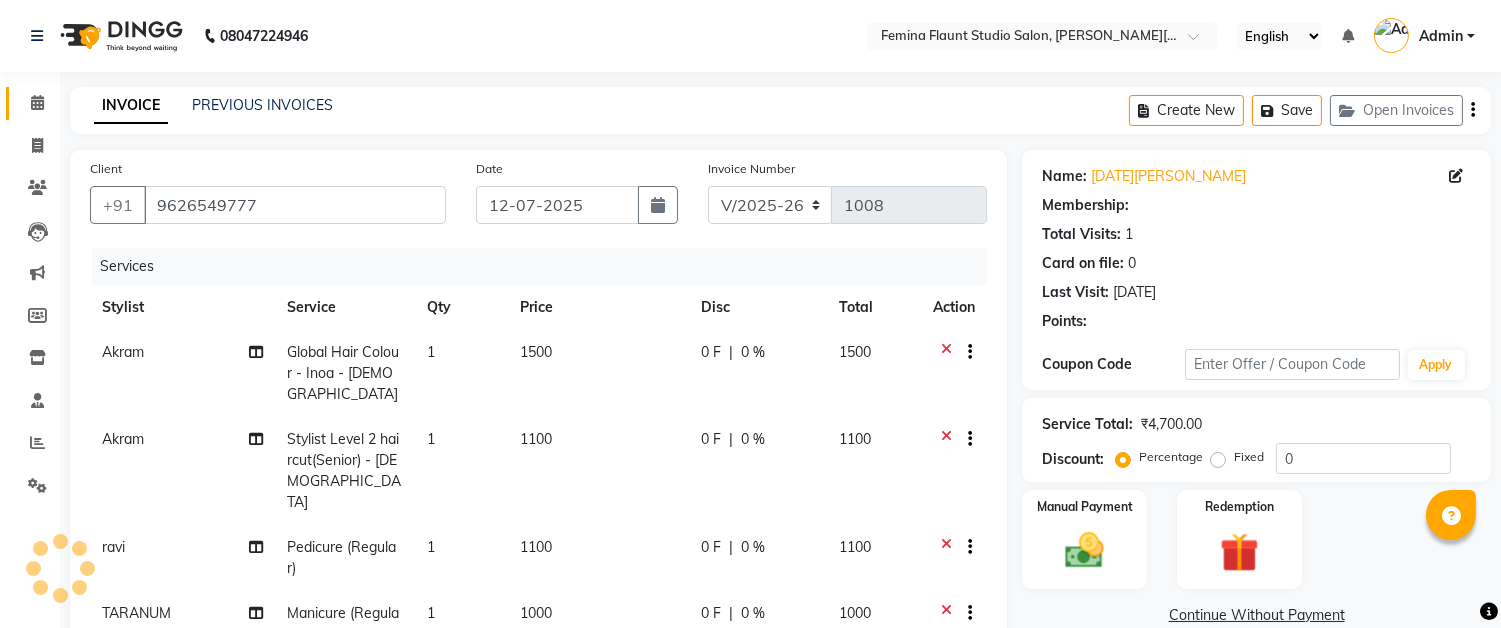 select on "1: Object" 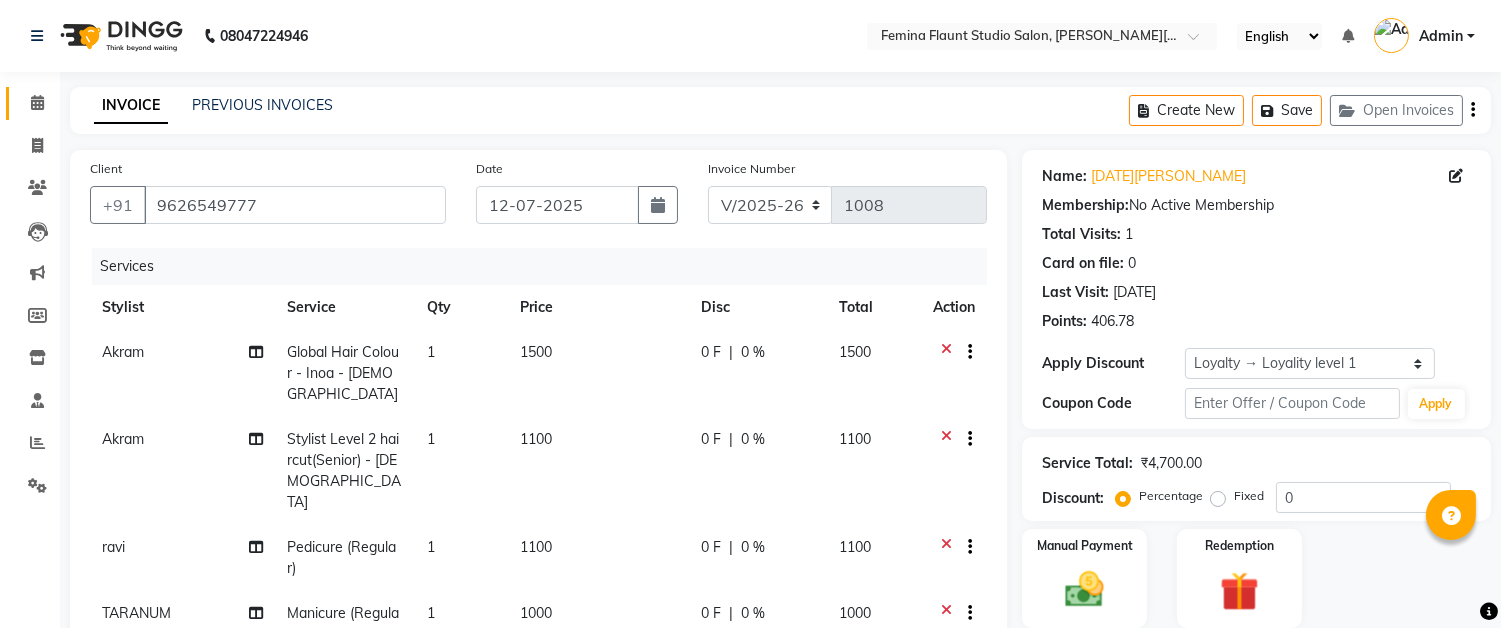 scroll, scrollTop: 111, scrollLeft: 0, axis: vertical 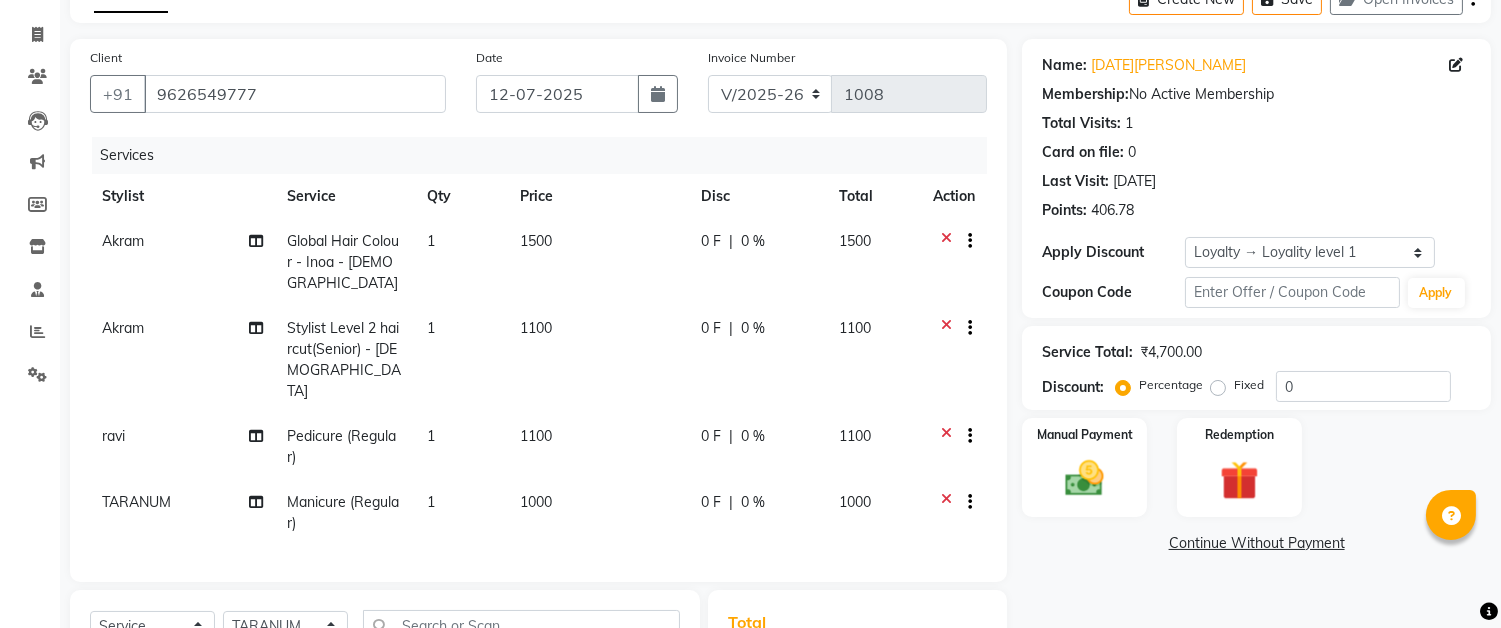 click on "1100" 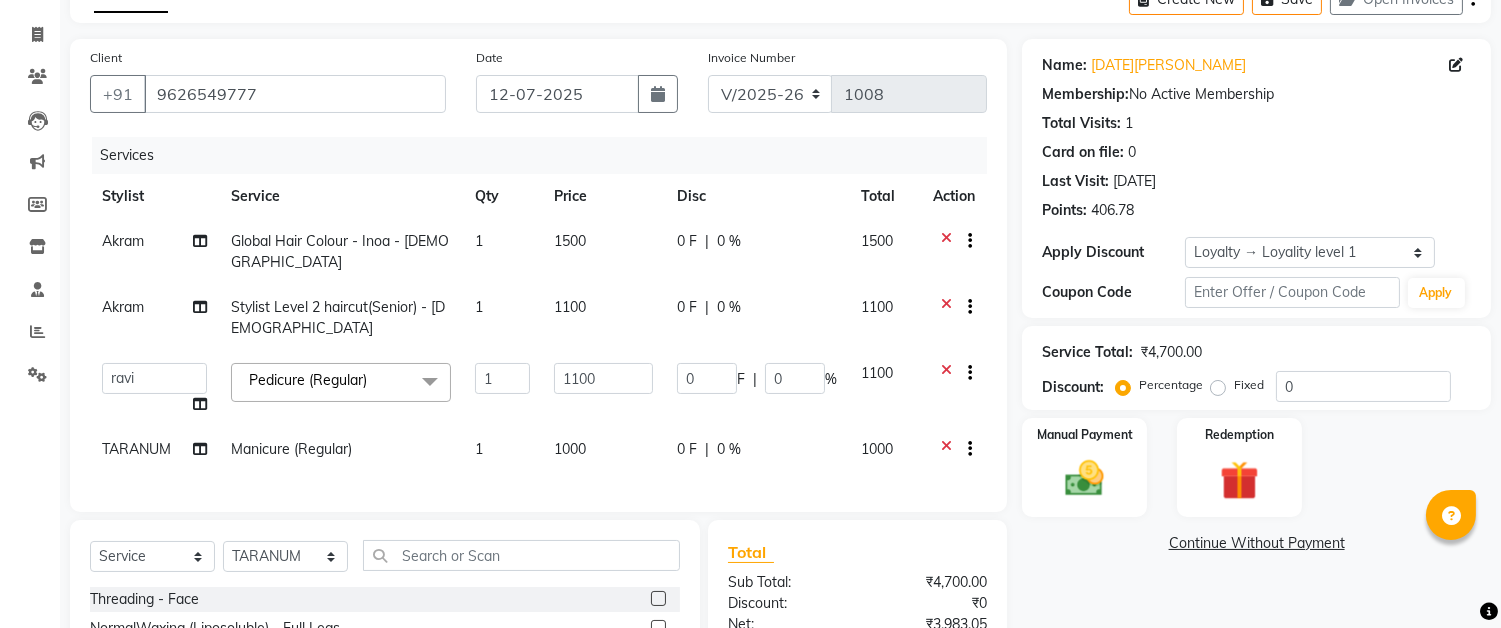 click 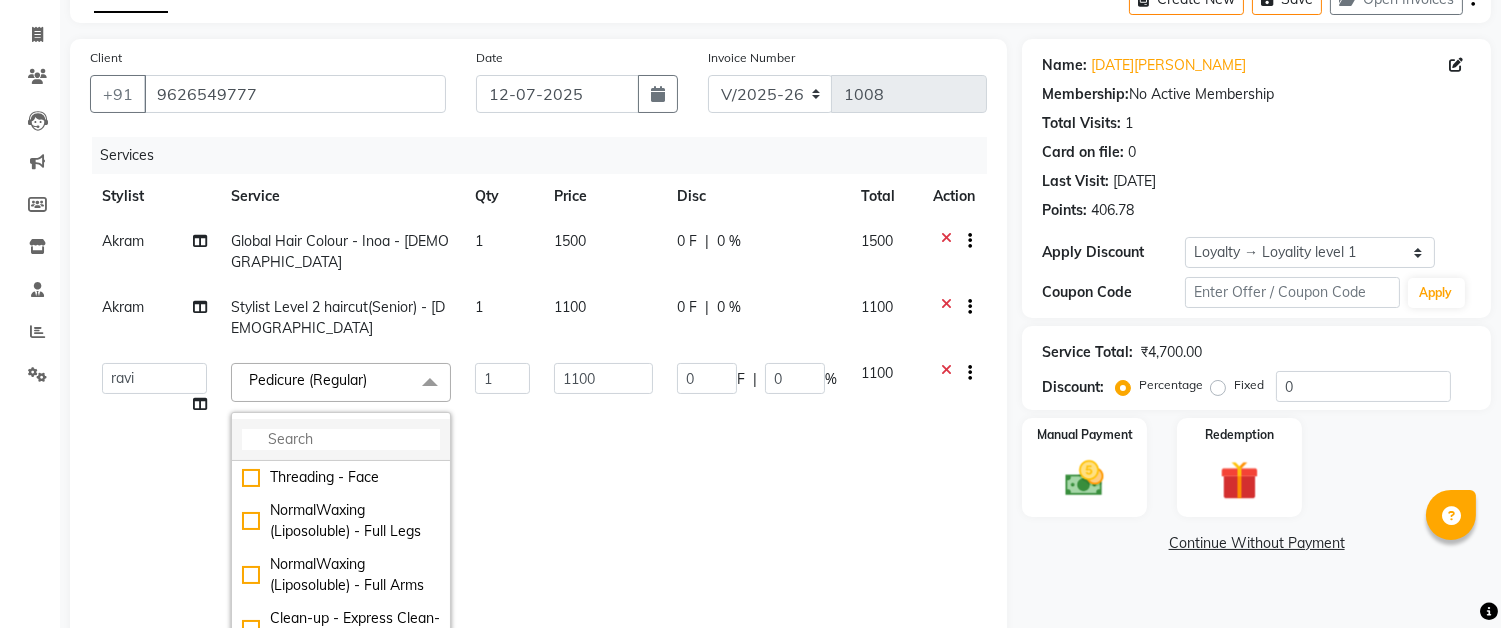 click 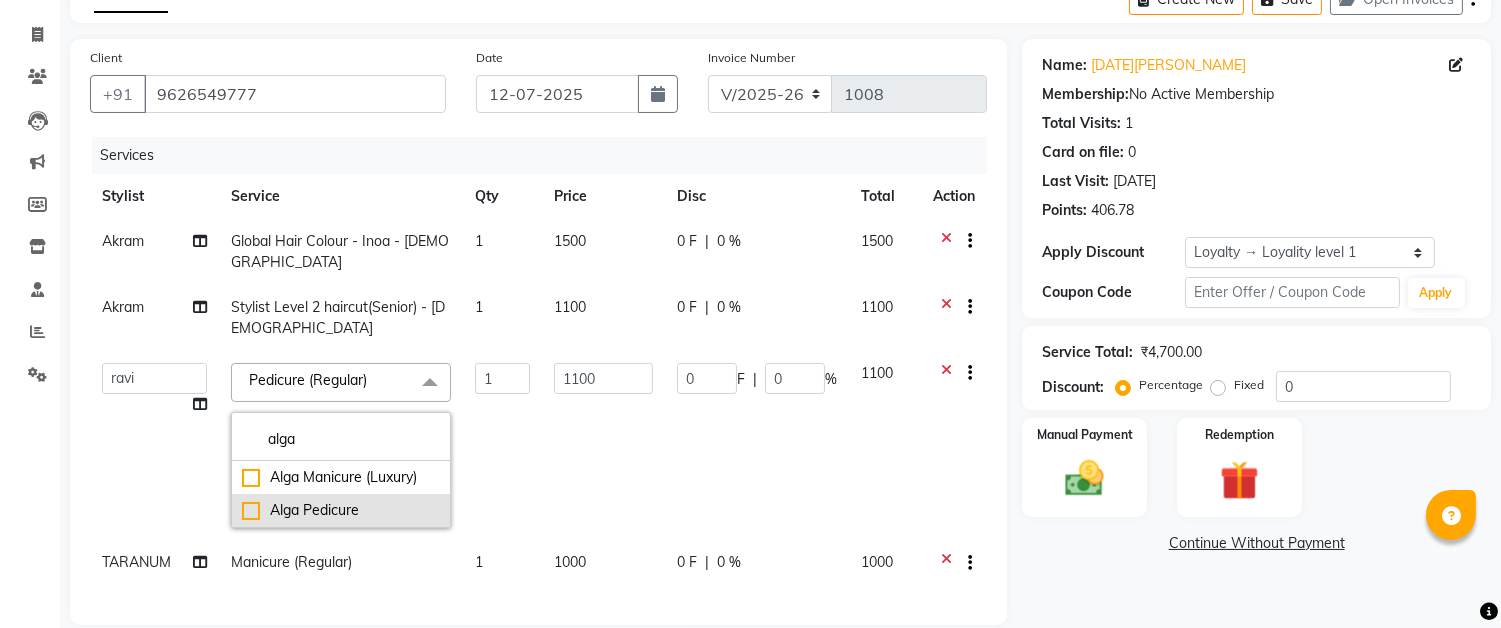 type on "alga" 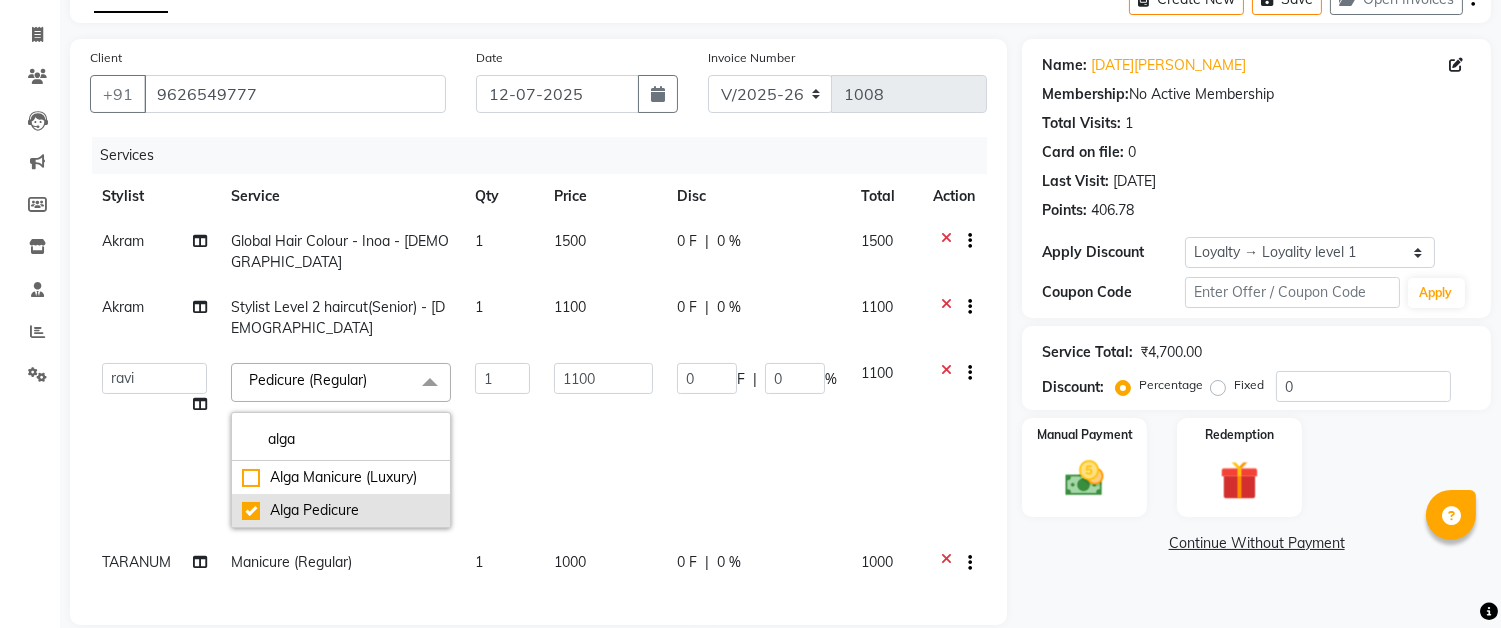 checkbox on "true" 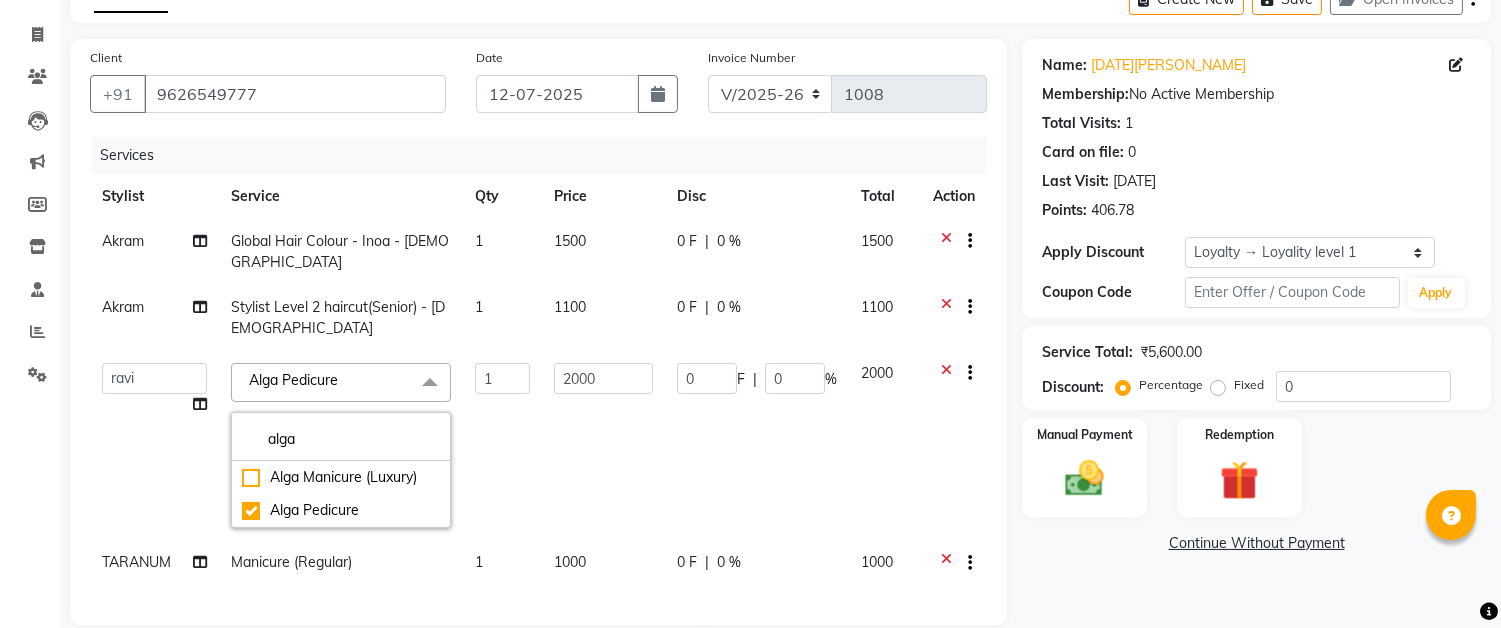 click on "2000" 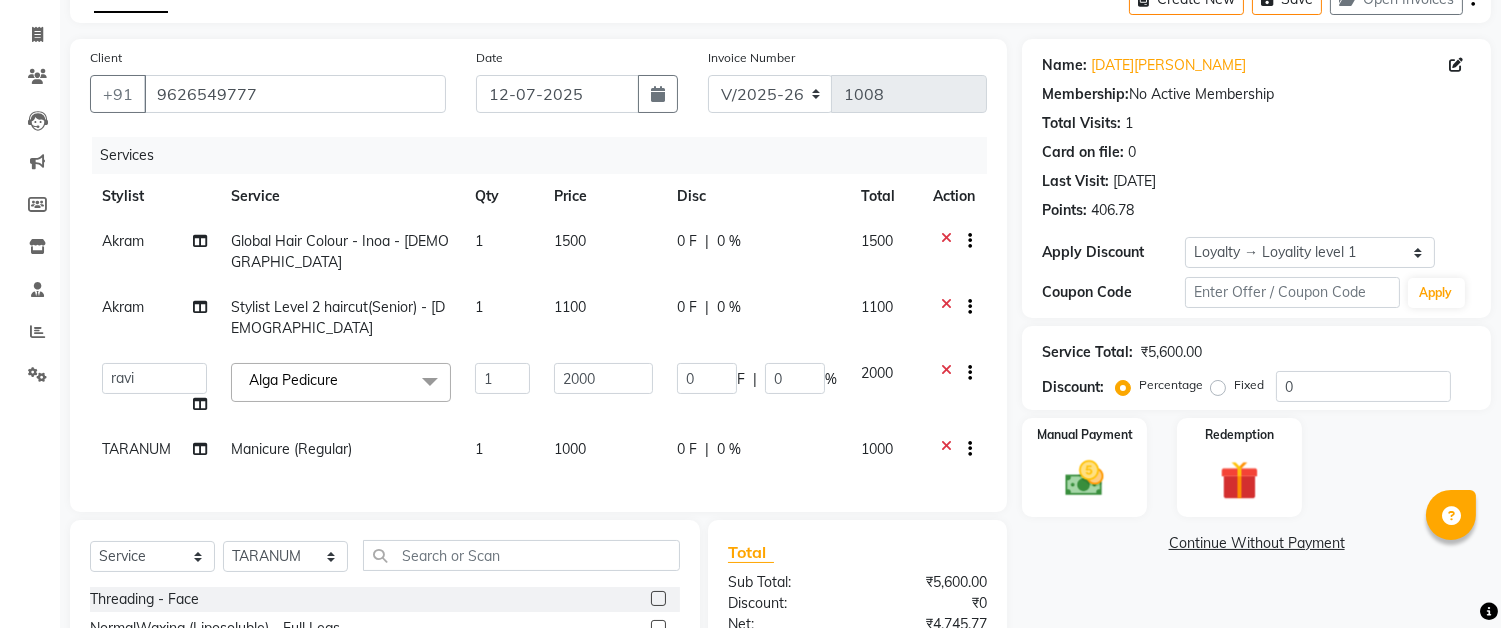 click on "Manicure (Regular)" 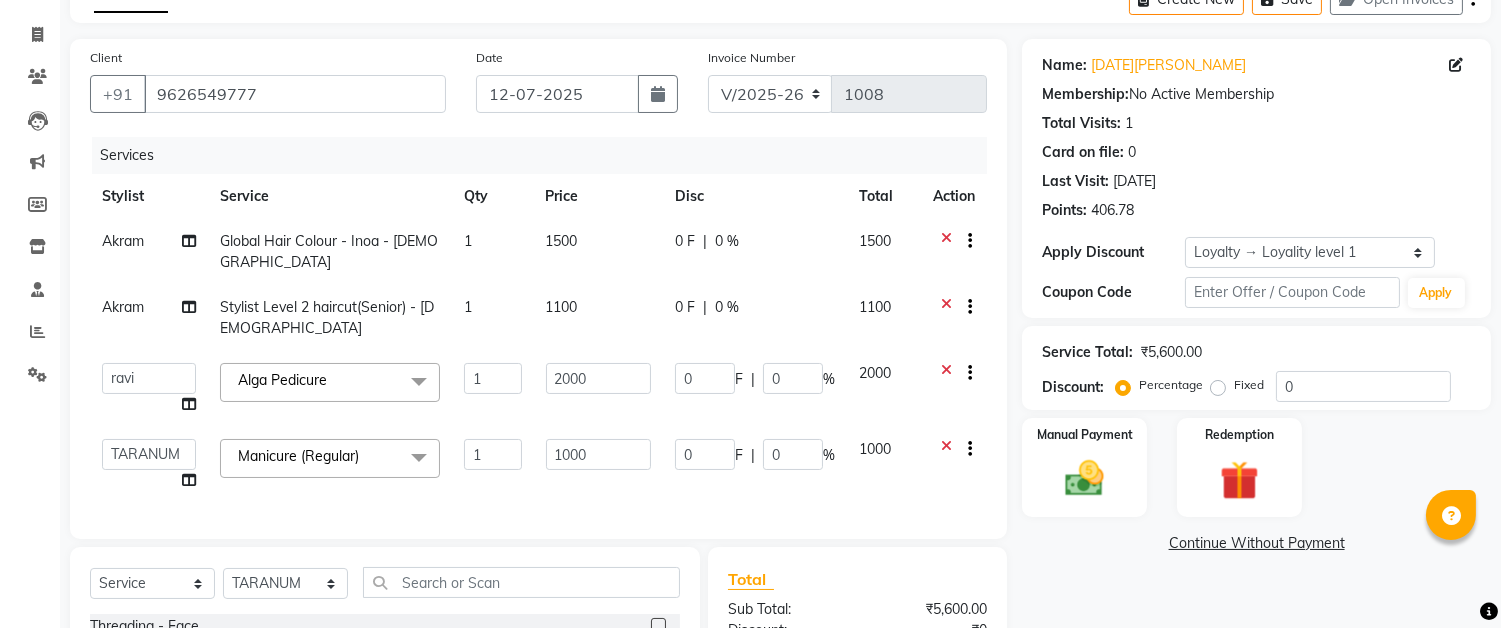 click on "Manicure (Regular)  x" 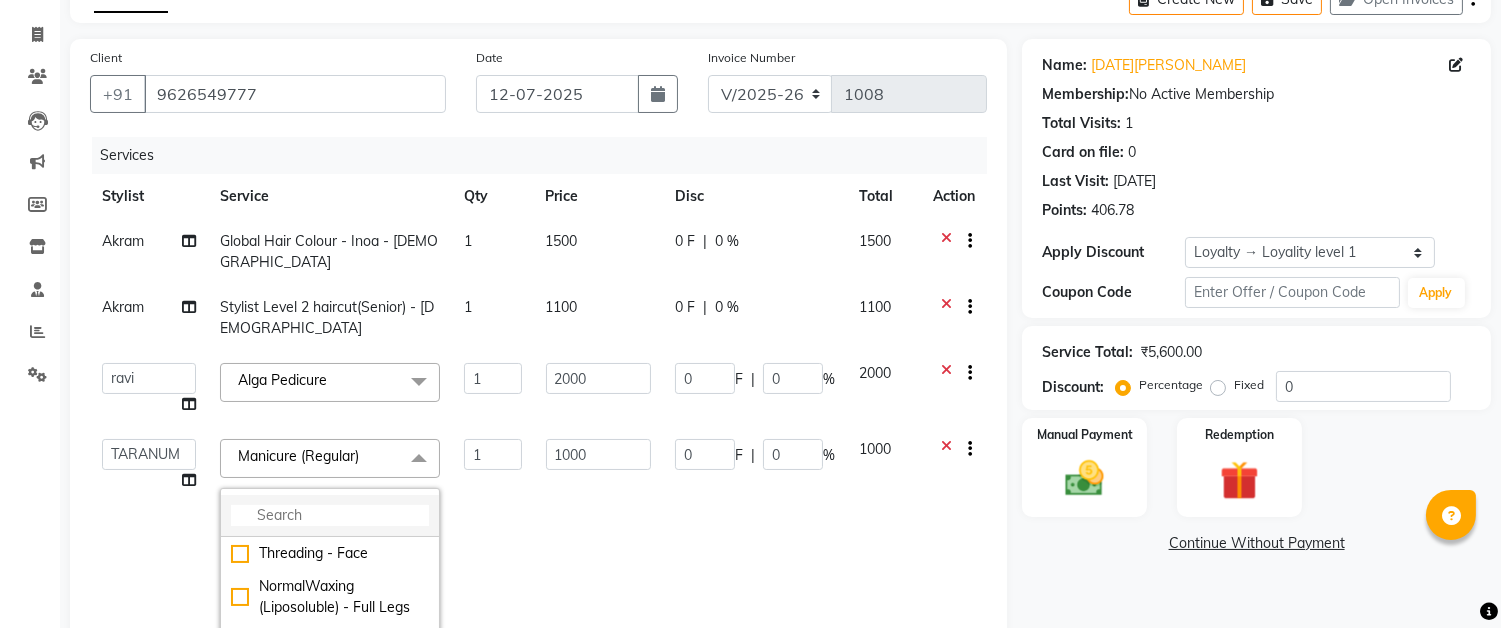 click 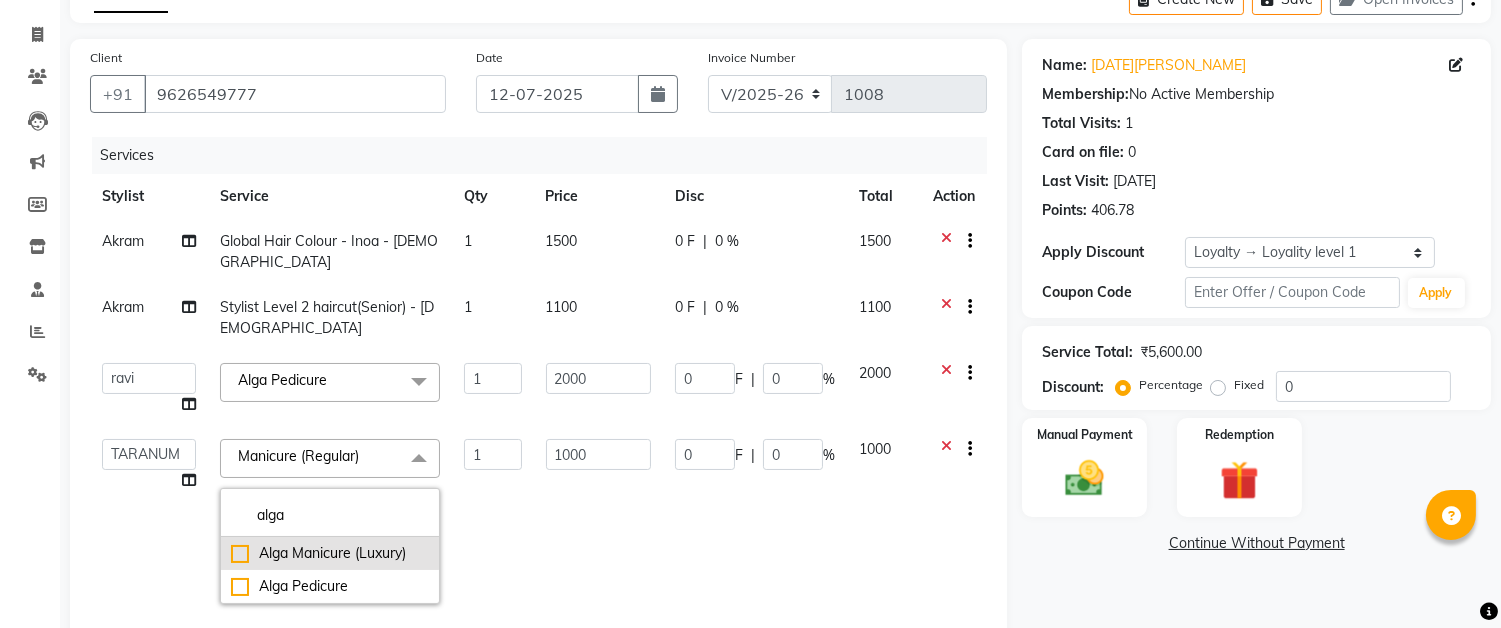 type on "alga" 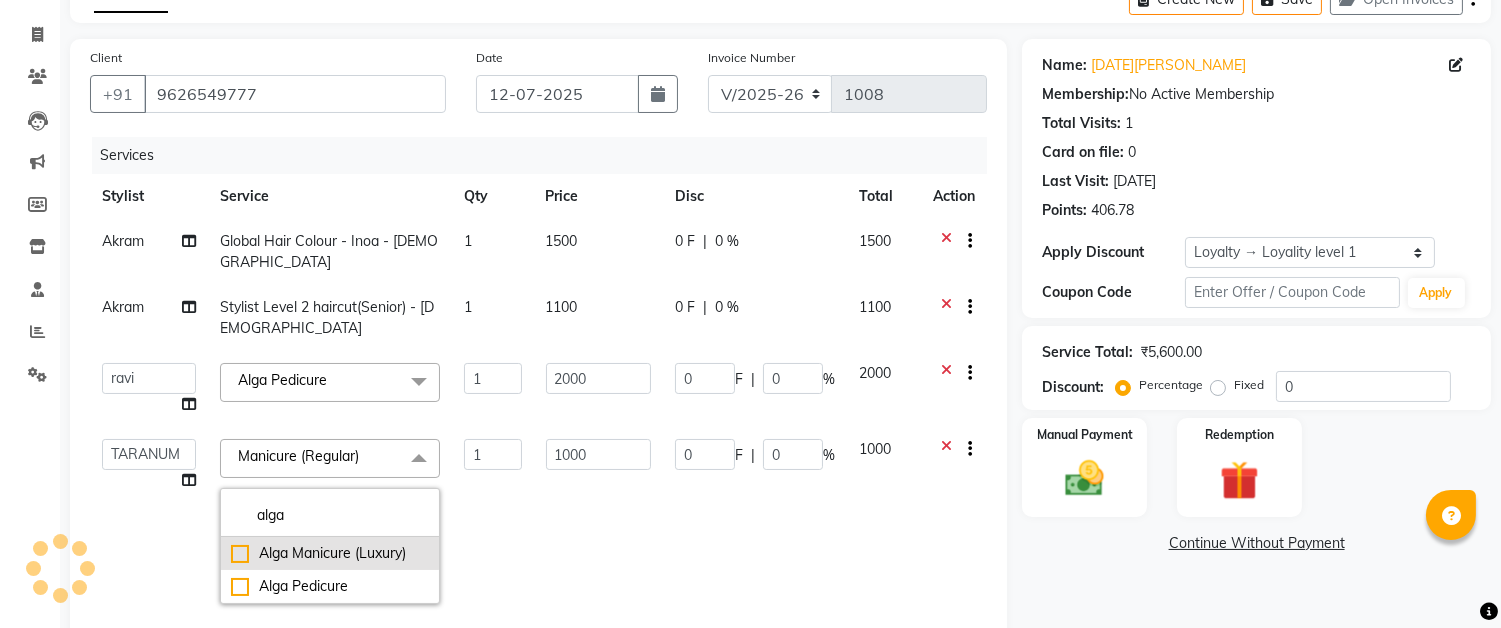 click on "Alga Manicure (Luxury)" 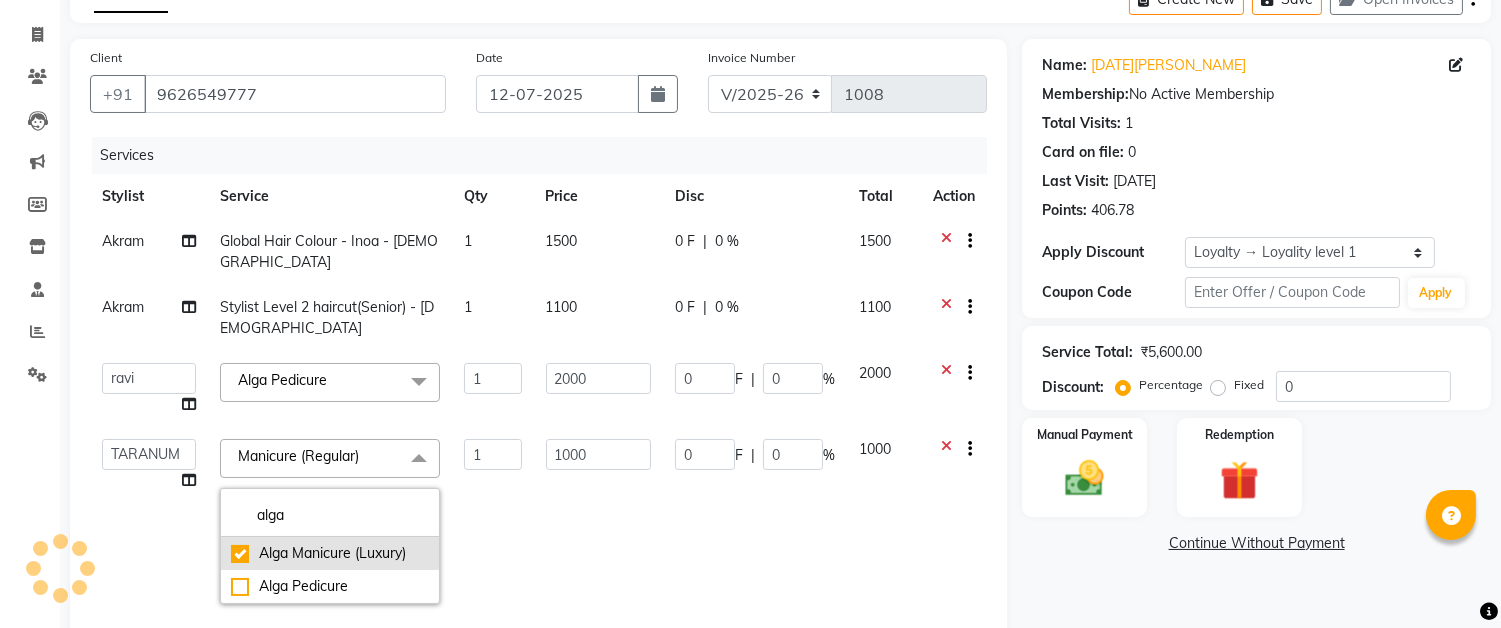 checkbox on "true" 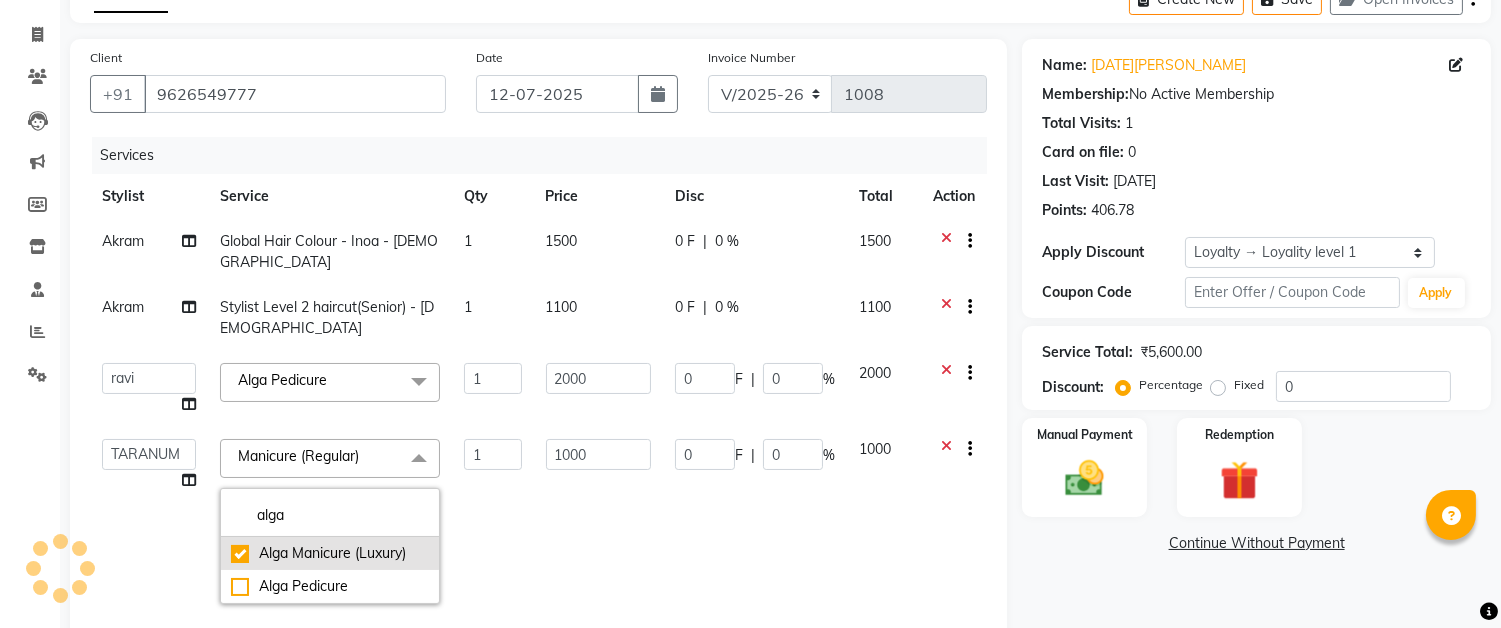 type on "1900" 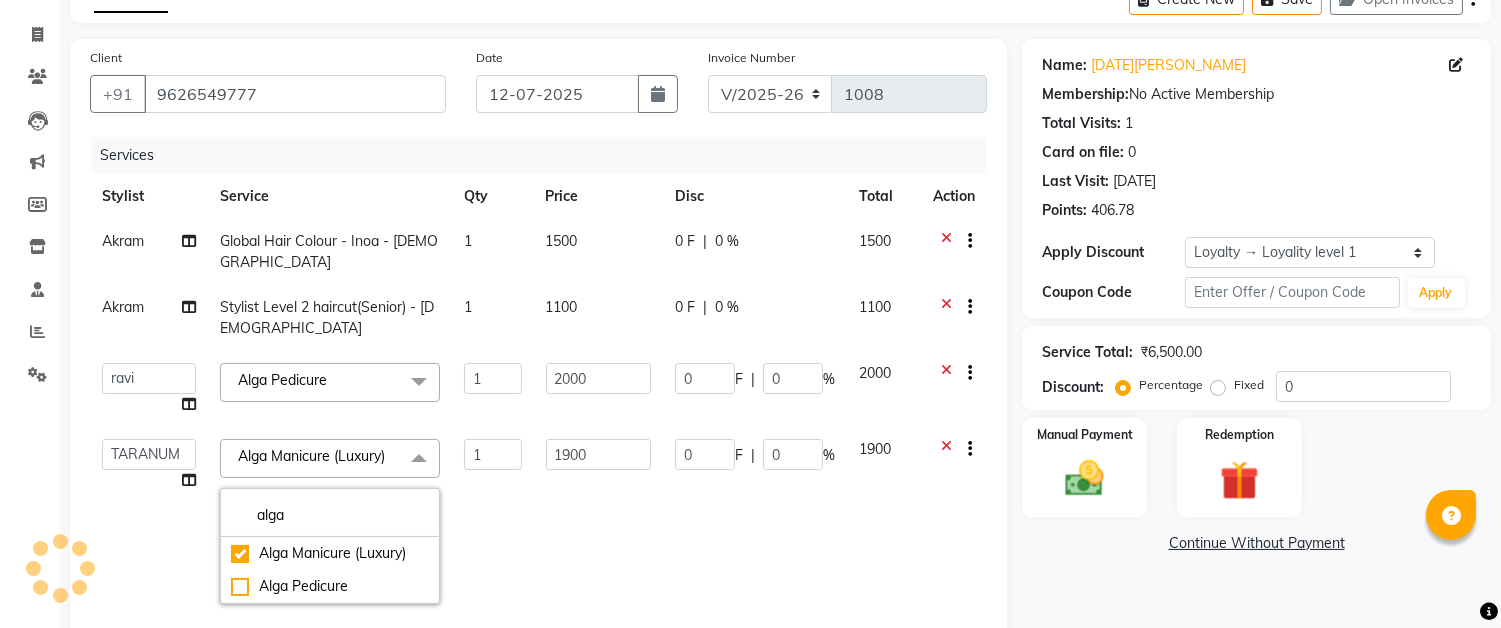 click on "1900" 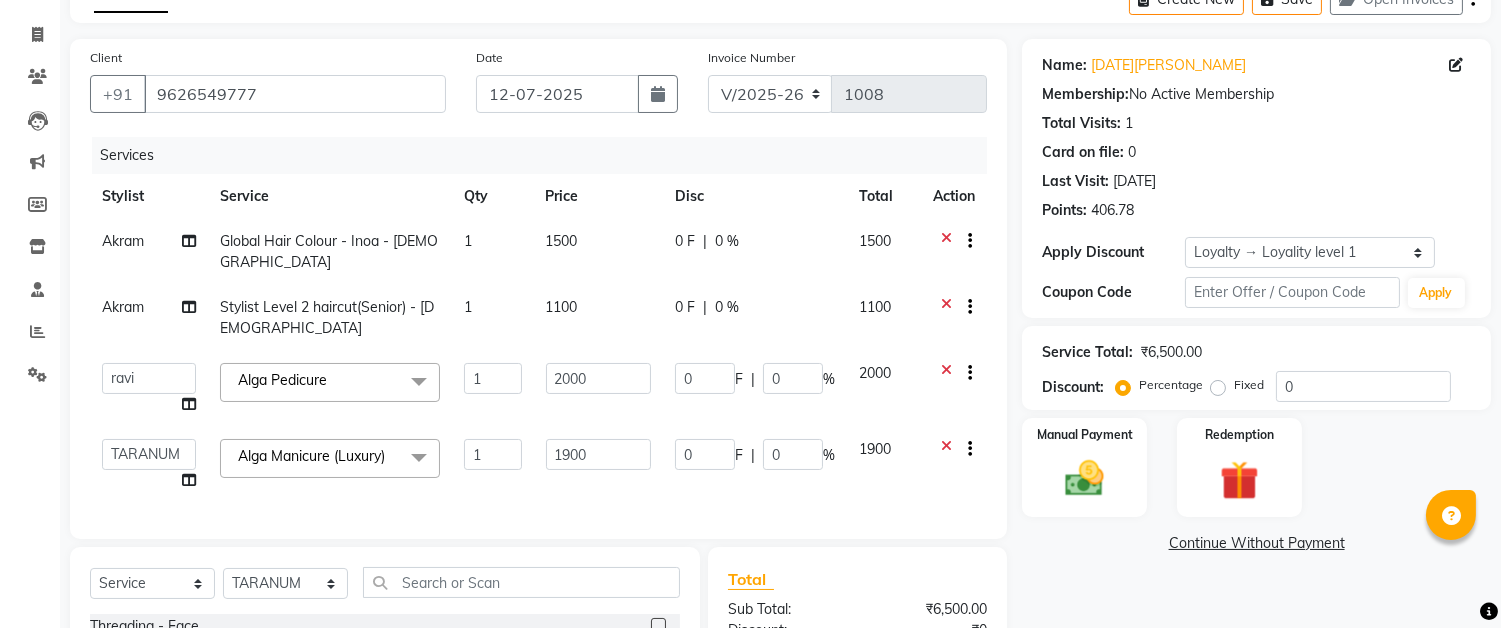 scroll, scrollTop: 222, scrollLeft: 0, axis: vertical 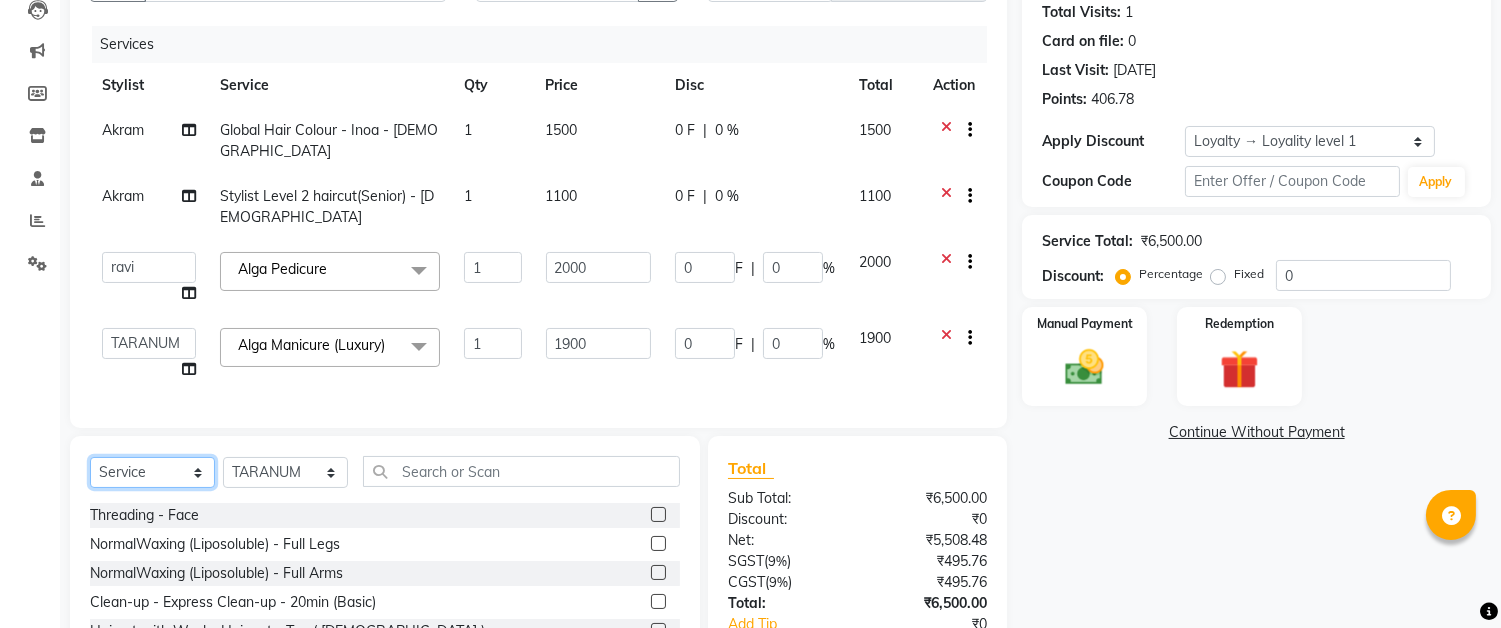 click on "Select  Service  Product  Membership  Package Voucher Prepaid Gift Card" 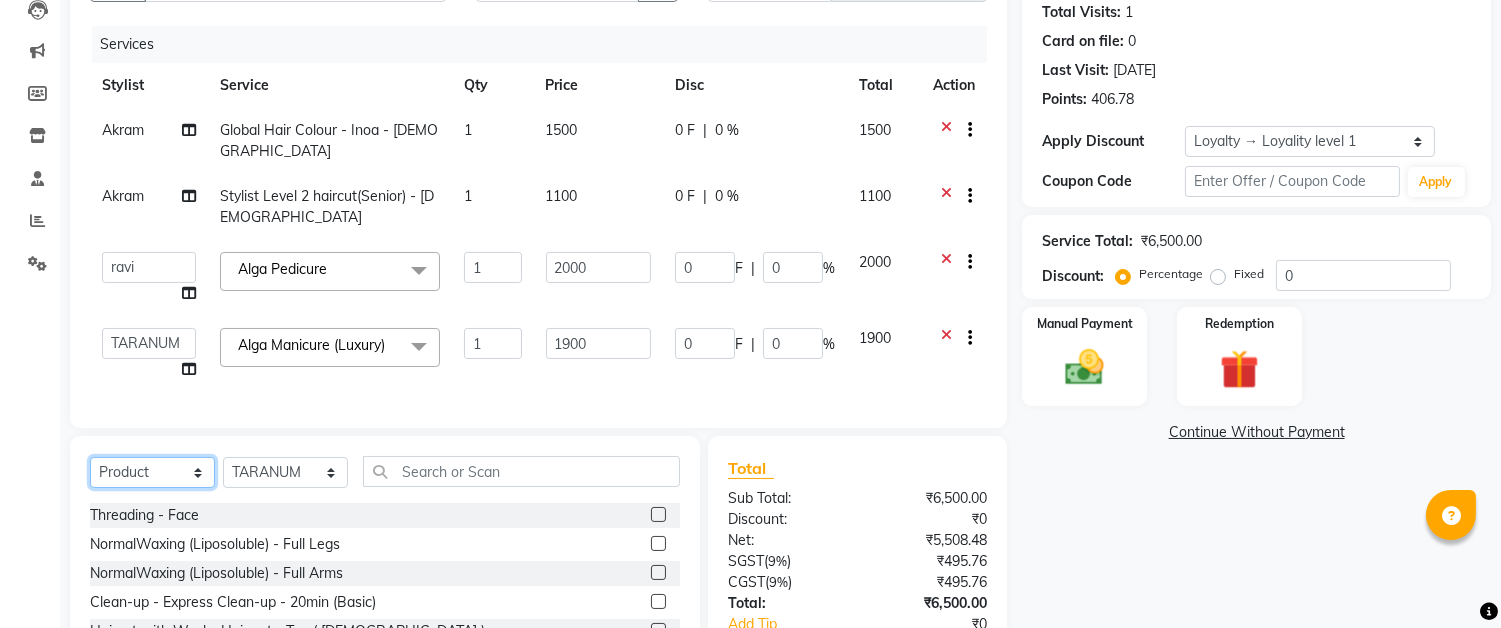 click on "Select  Service  Product  Membership  Package Voucher Prepaid Gift Card" 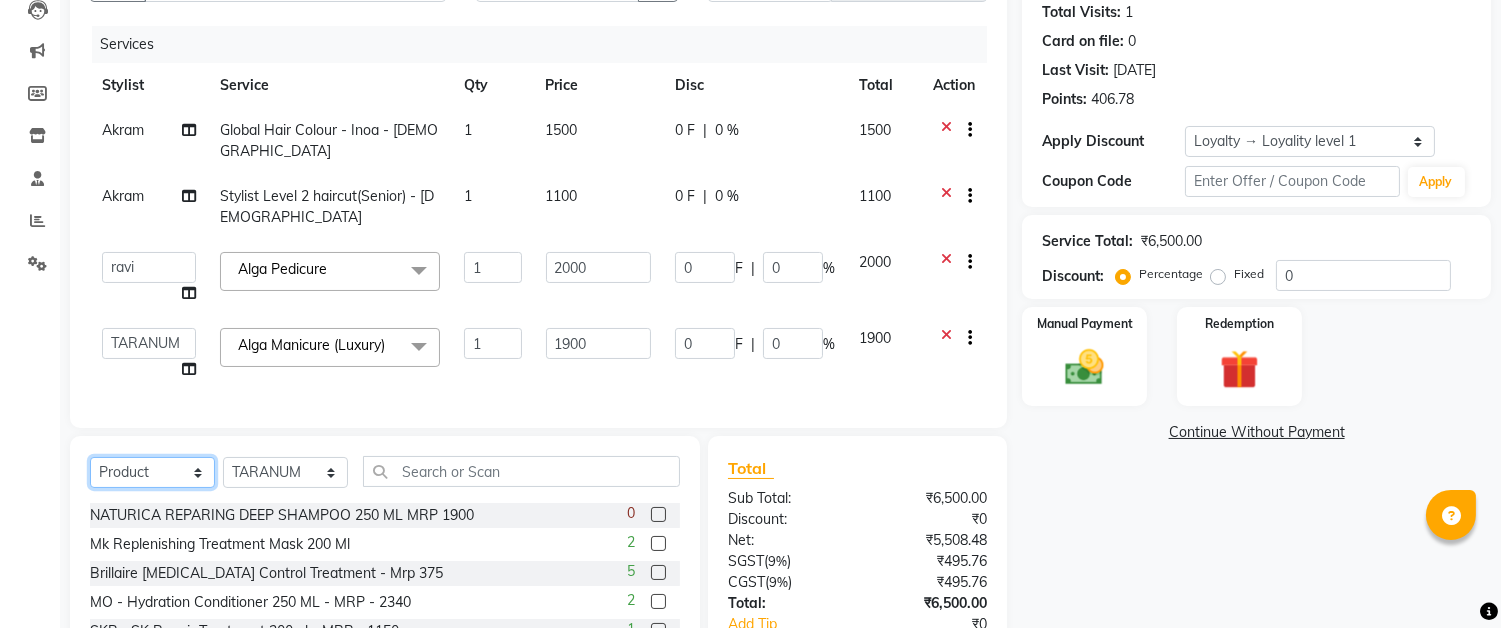 click on "Select  Service  Product  Membership  Package Voucher Prepaid Gift Card" 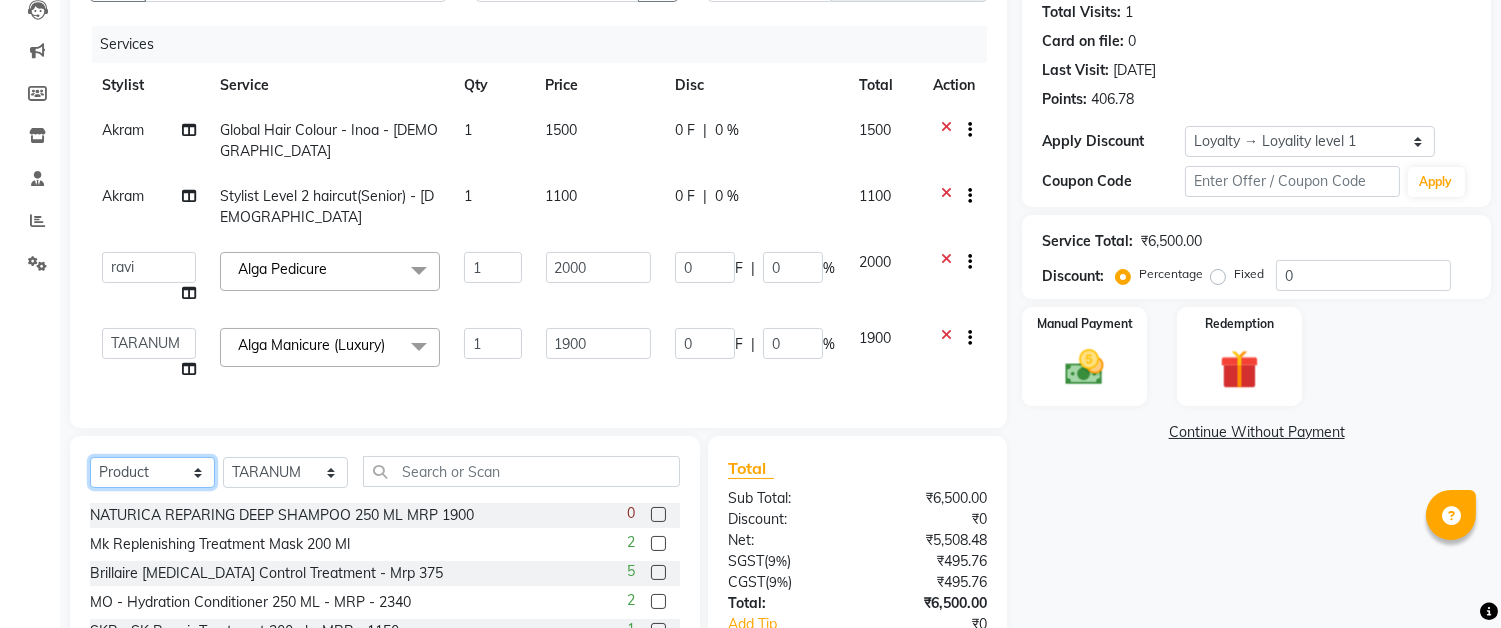 select on "service" 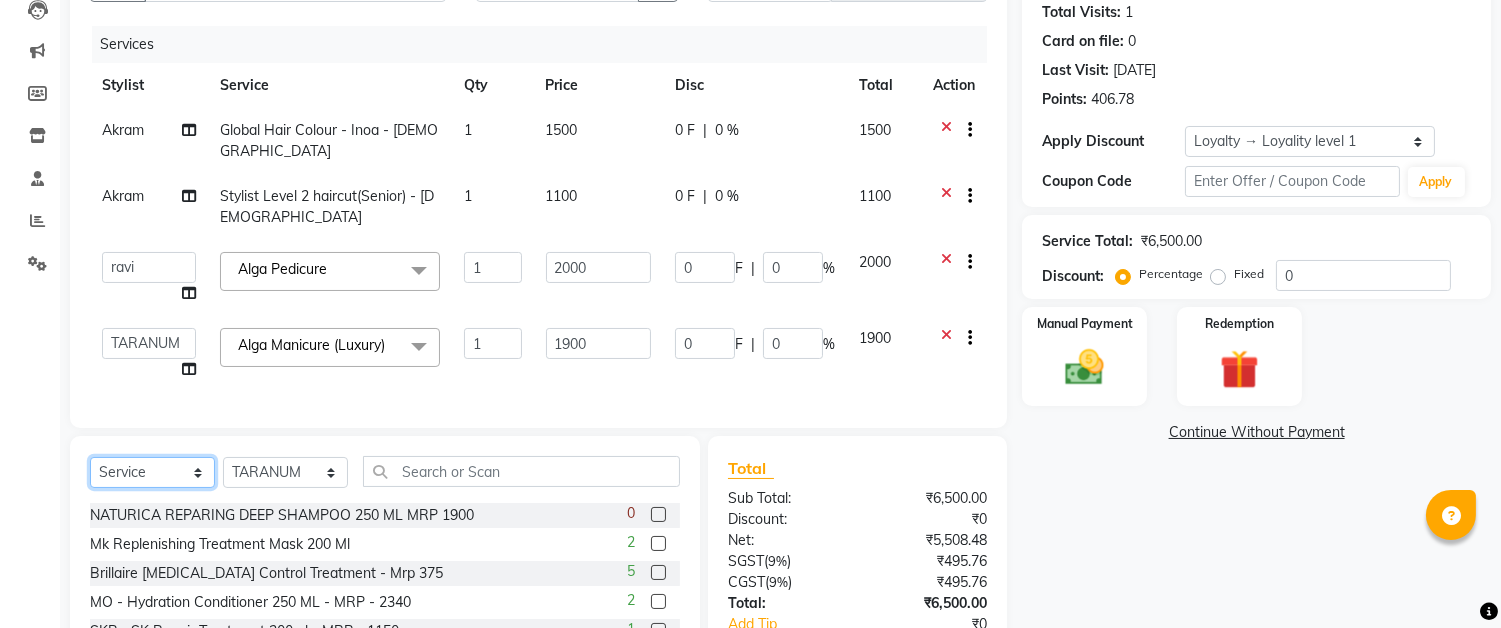 click on "Select  Service  Product  Membership  Package Voucher Prepaid Gift Card" 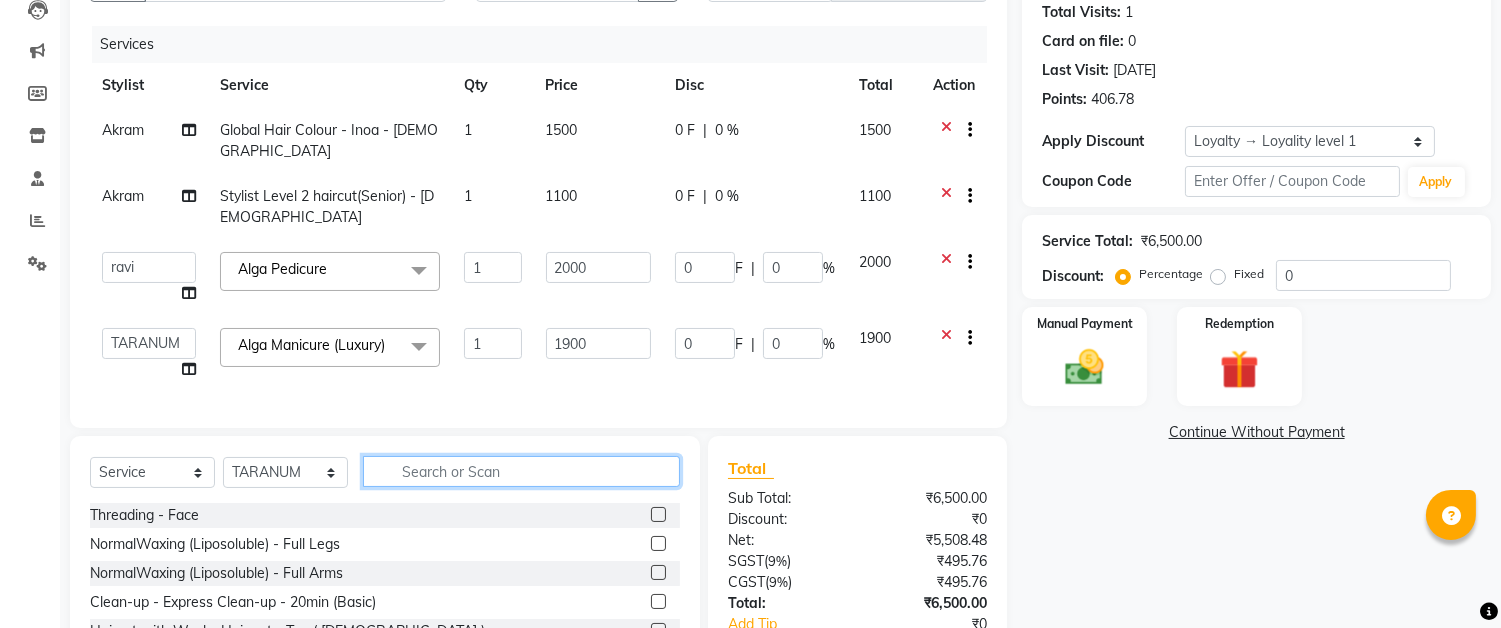 click 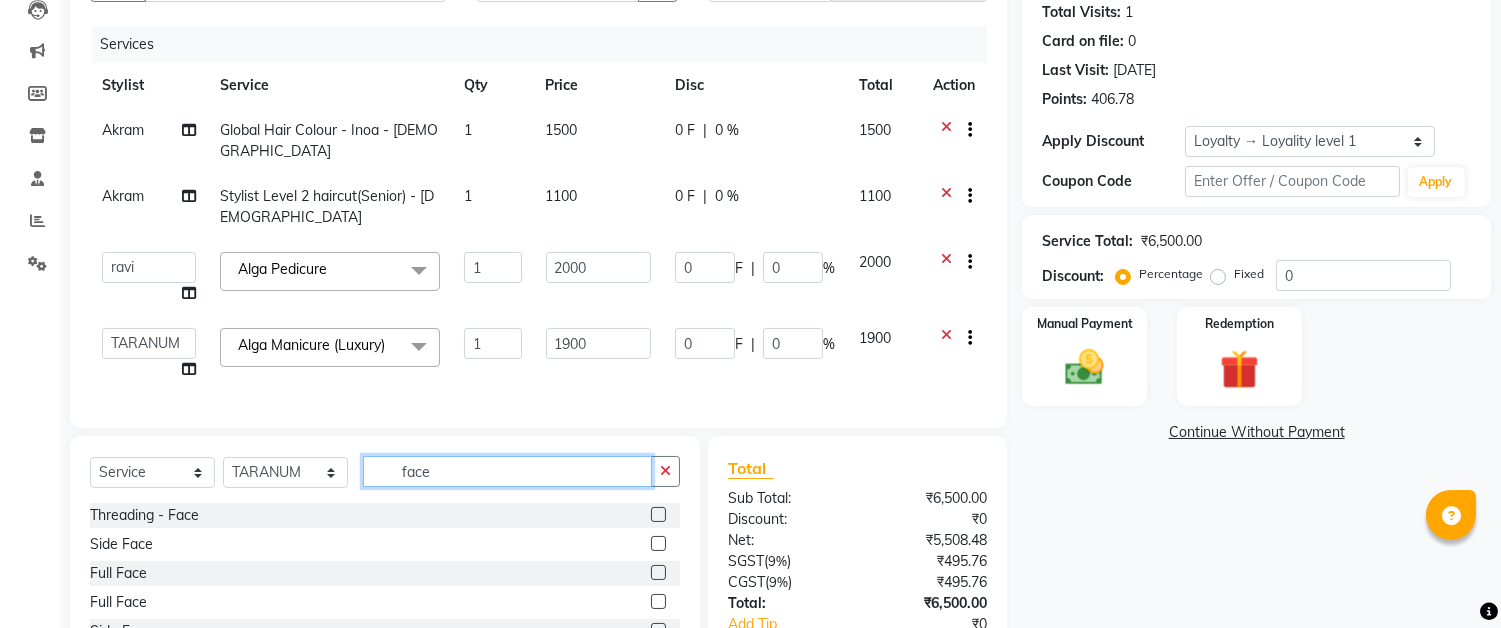 scroll, scrollTop: 3, scrollLeft: 0, axis: vertical 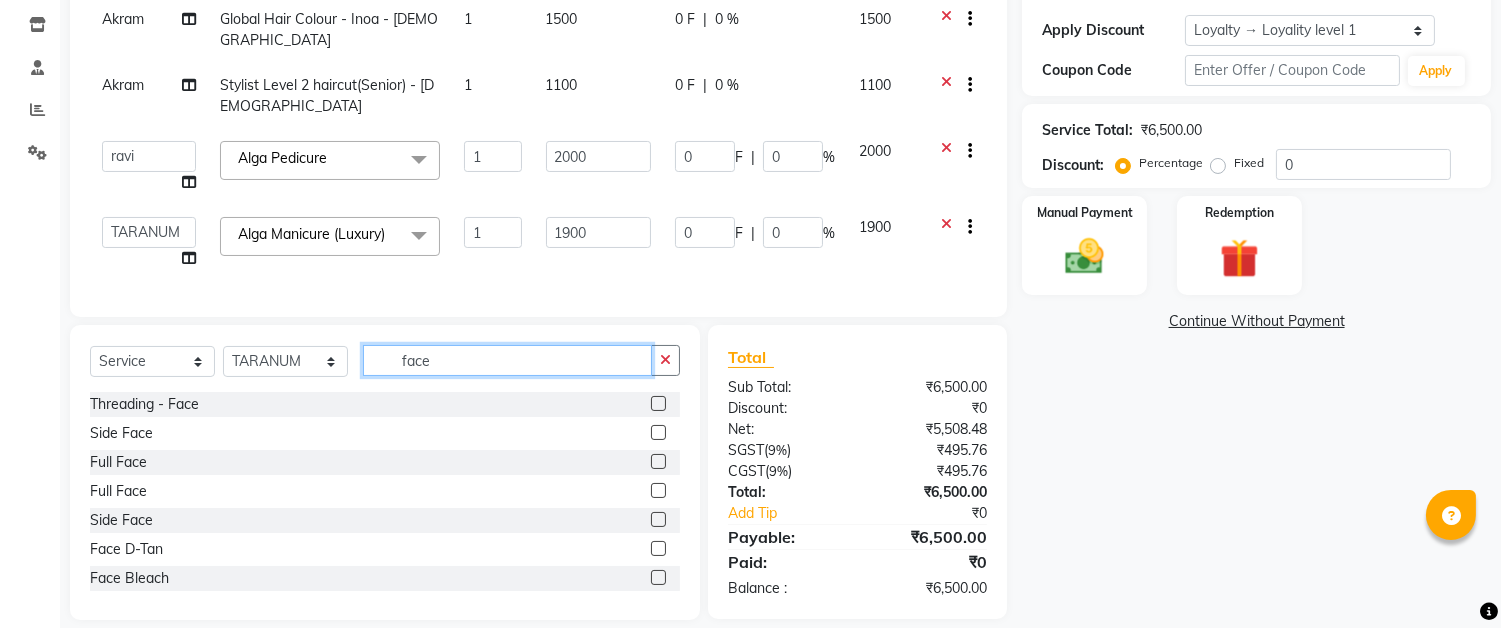 drag, startPoint x: 486, startPoint y: 360, endPoint x: 504, endPoint y: 341, distance: 26.172504 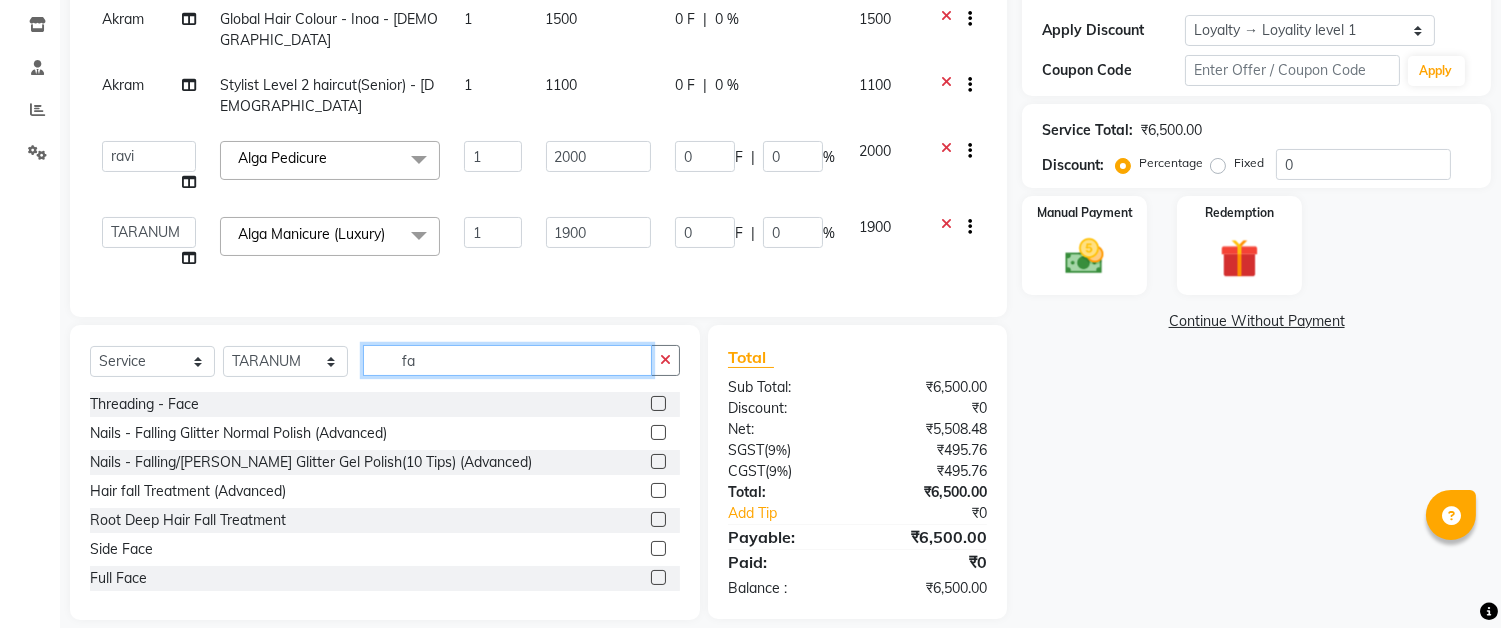 type on "f" 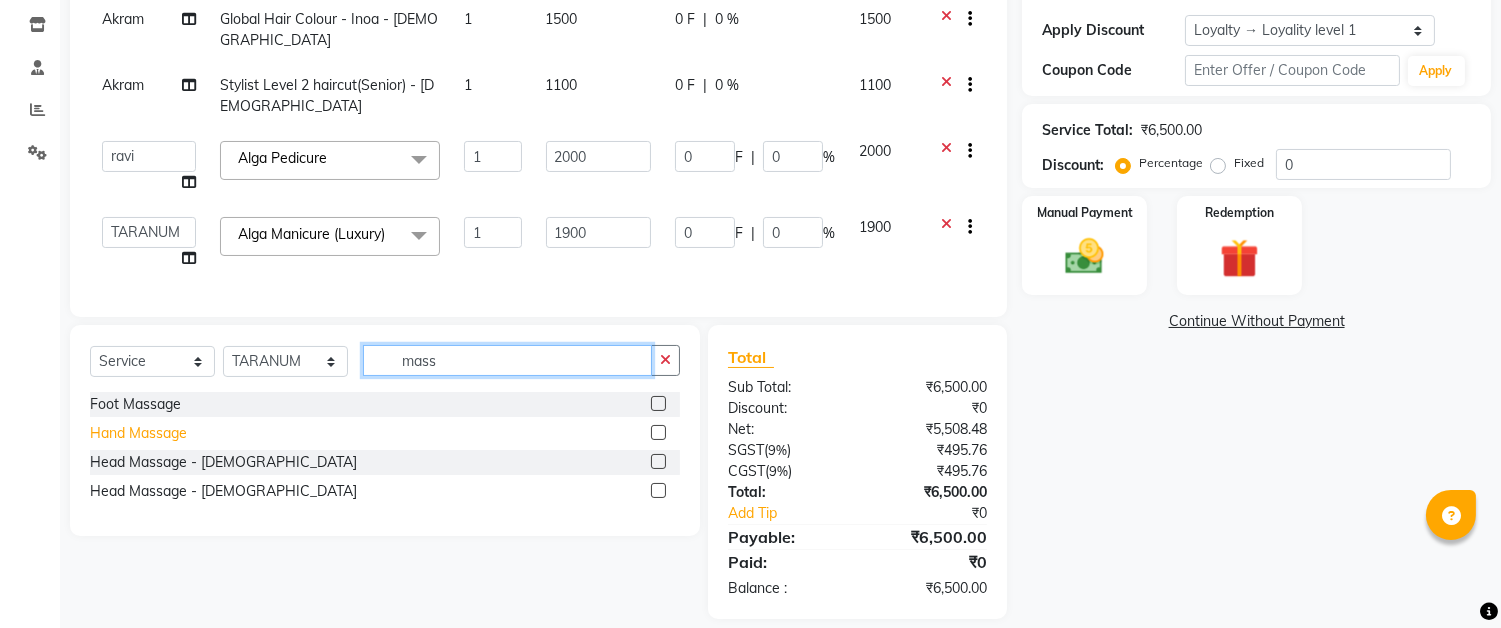 type on "mass" 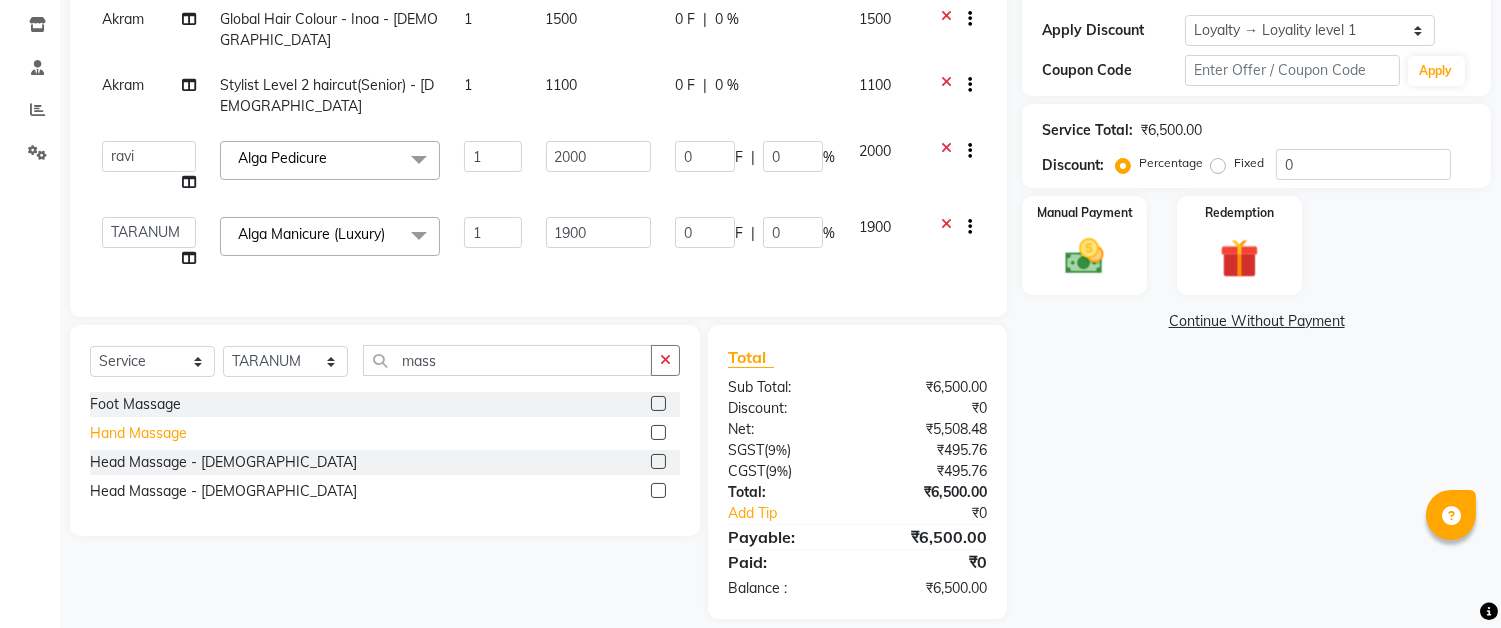 click on "Hand Massage" 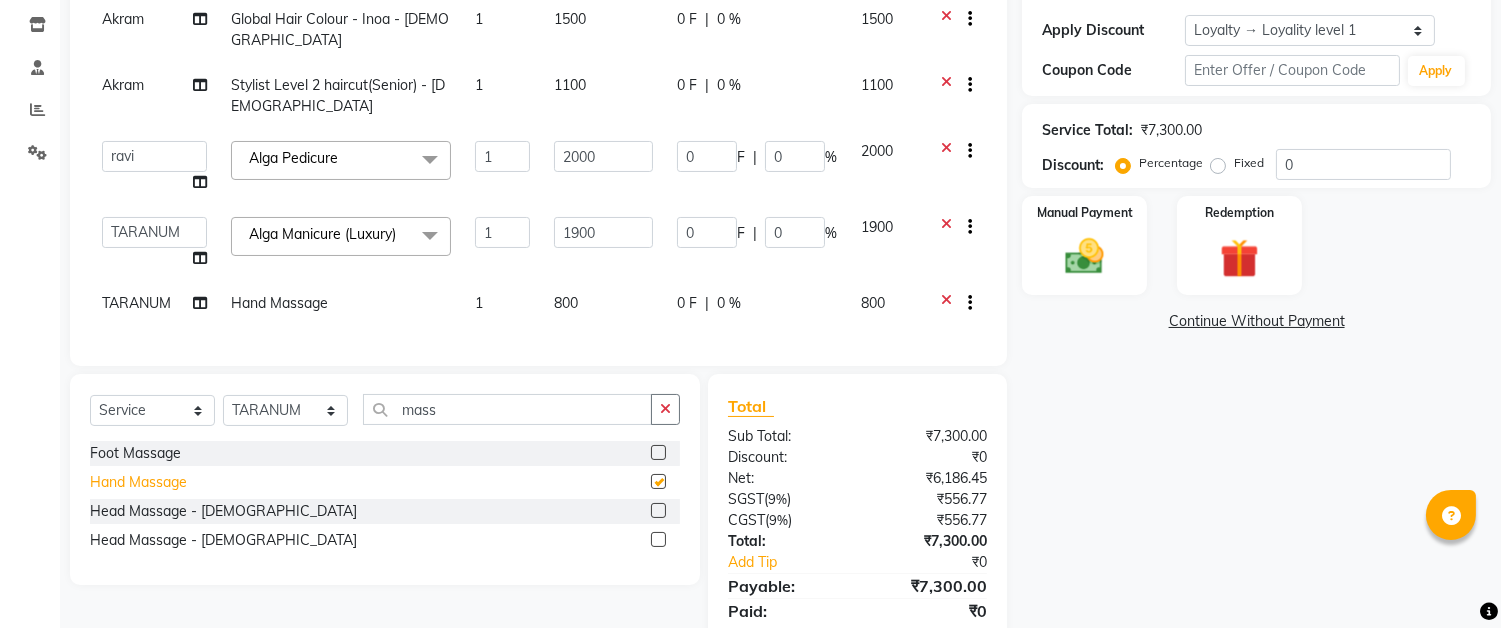 checkbox on "false" 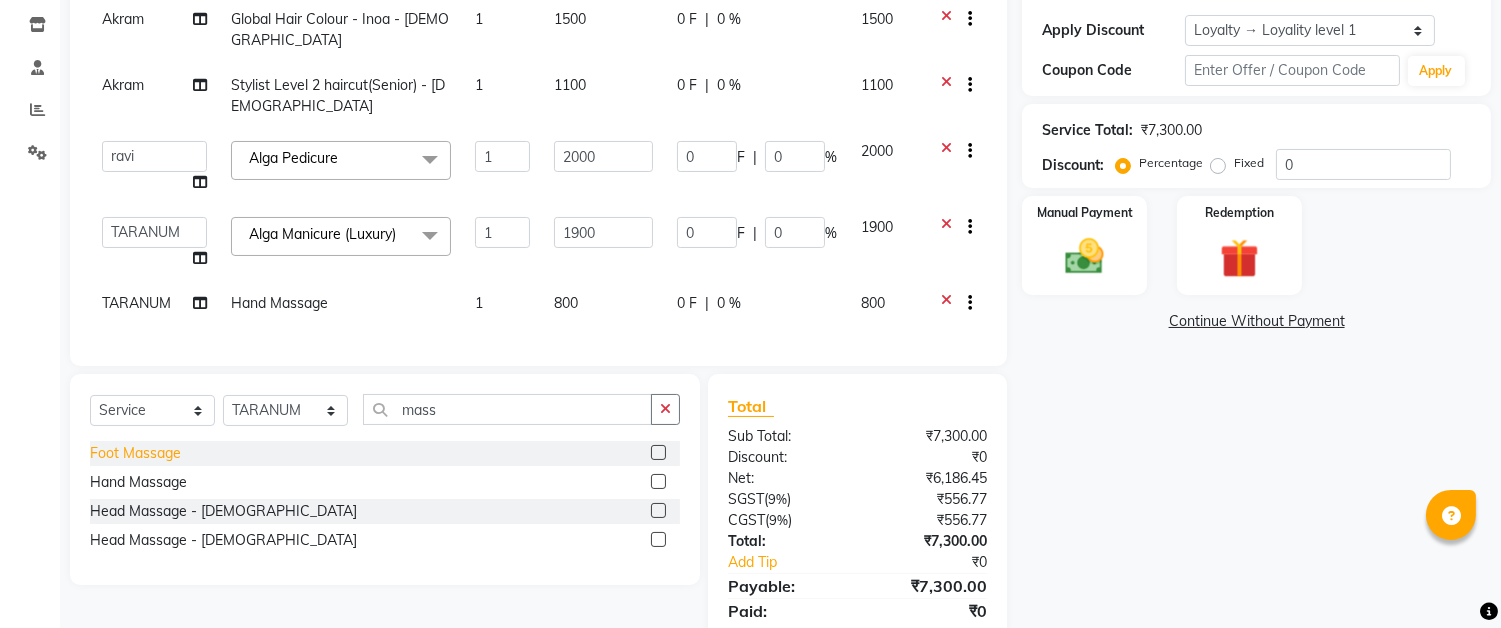 click on "Head Massage - [DEMOGRAPHIC_DATA]" 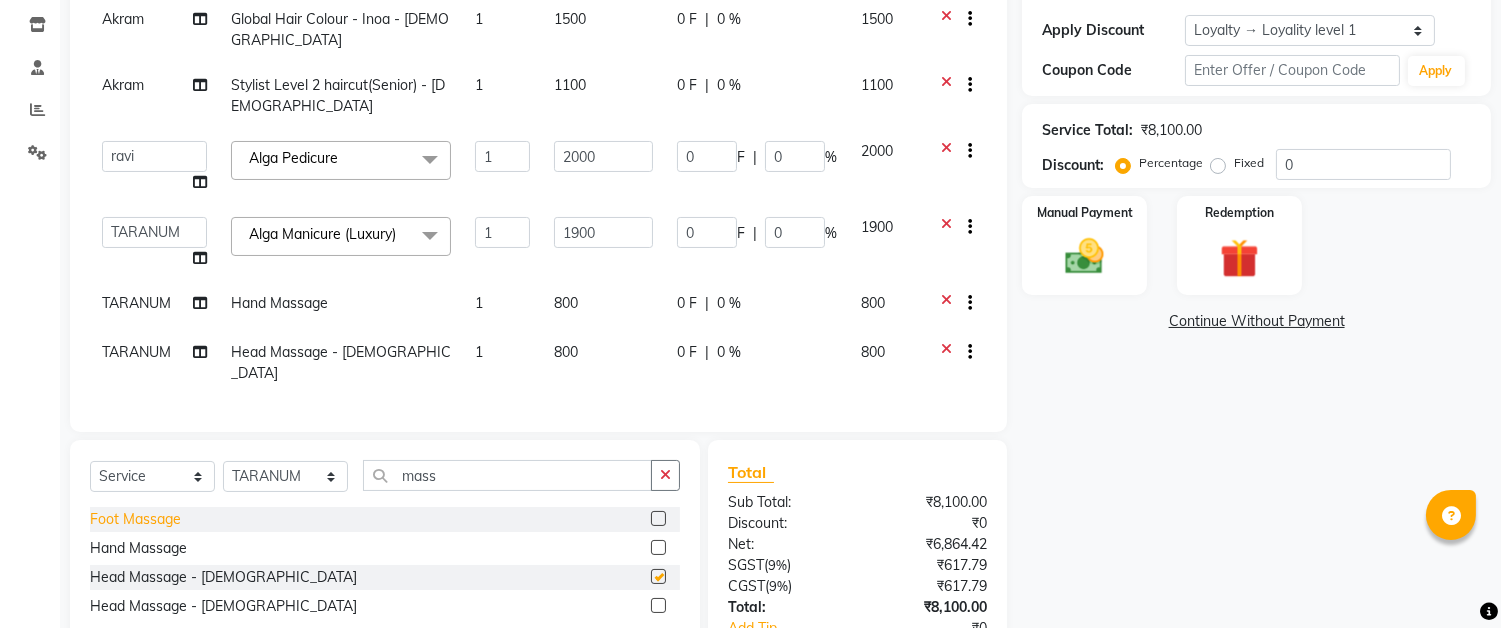 checkbox on "false" 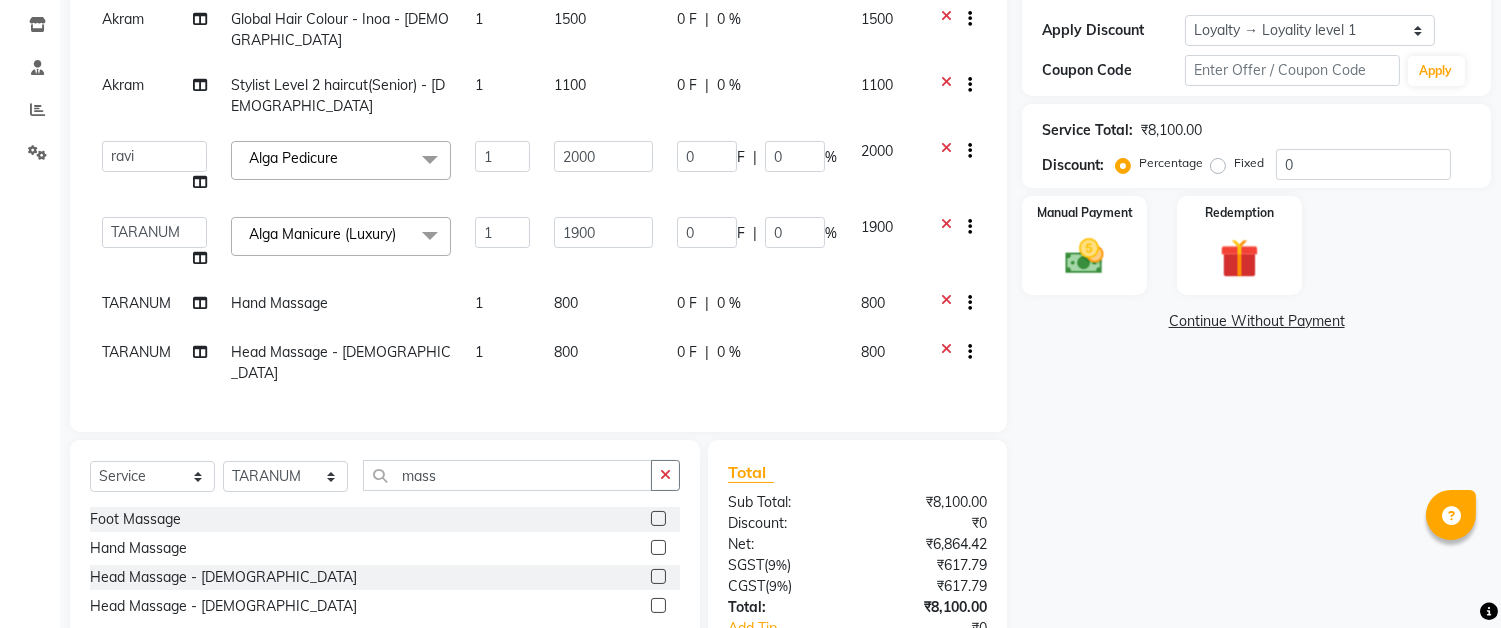 click 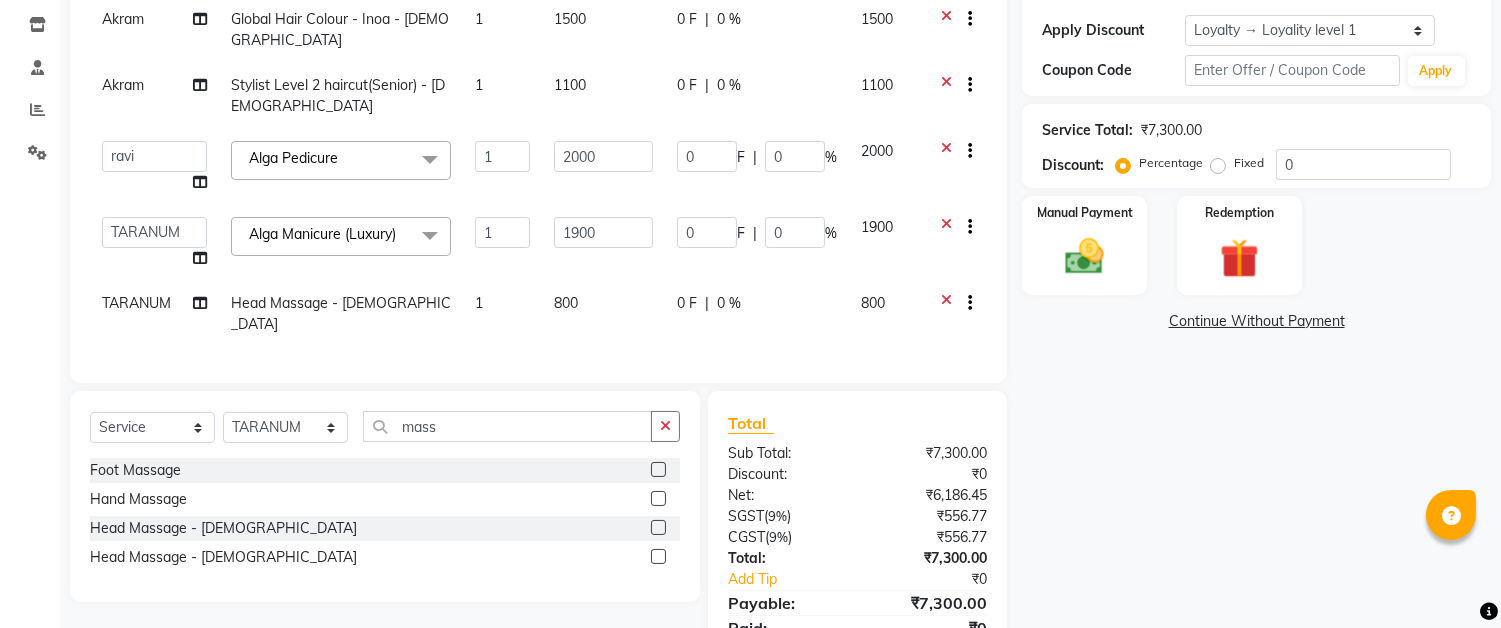 click on "800" 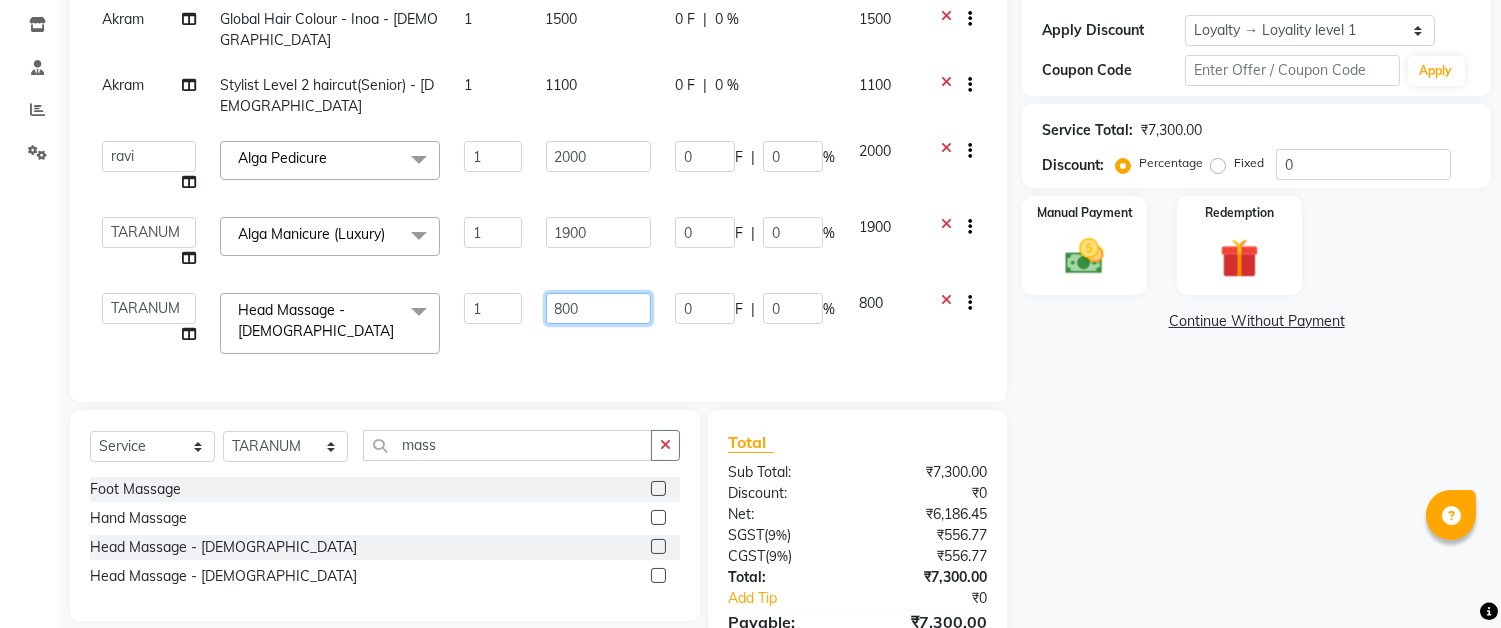 click on "800" 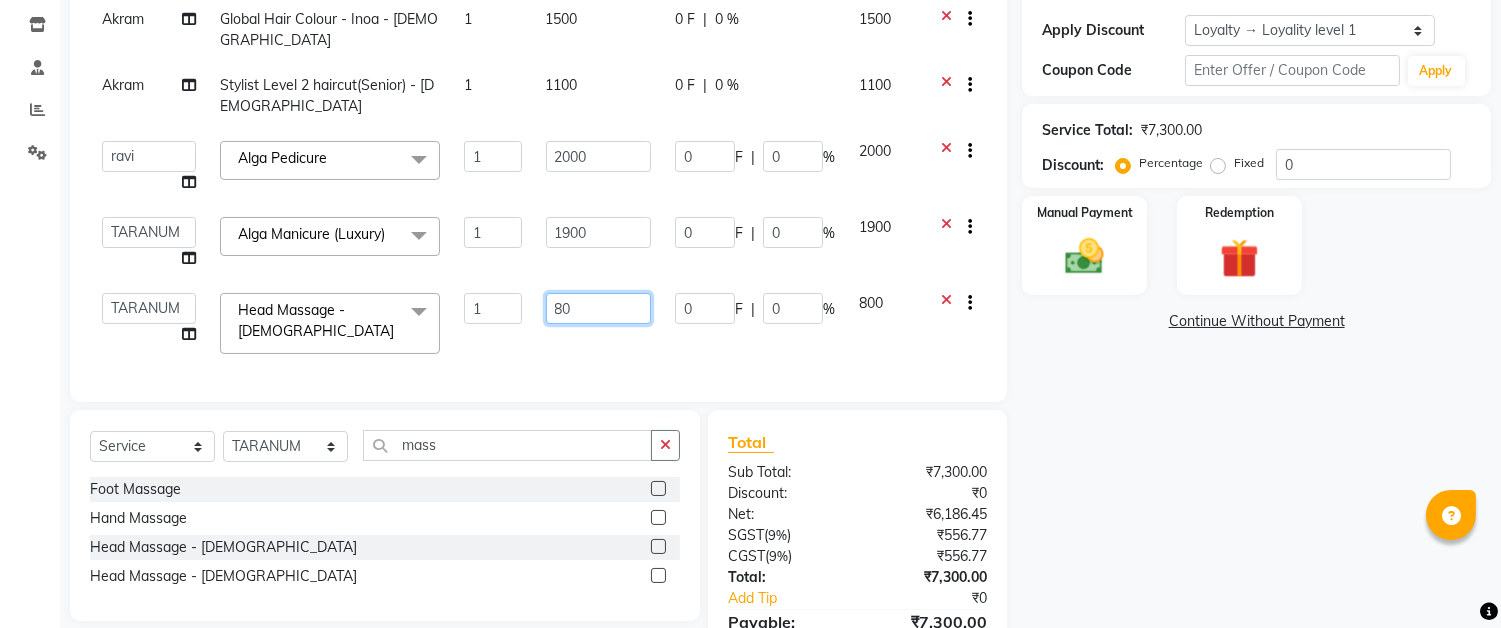 type on "8" 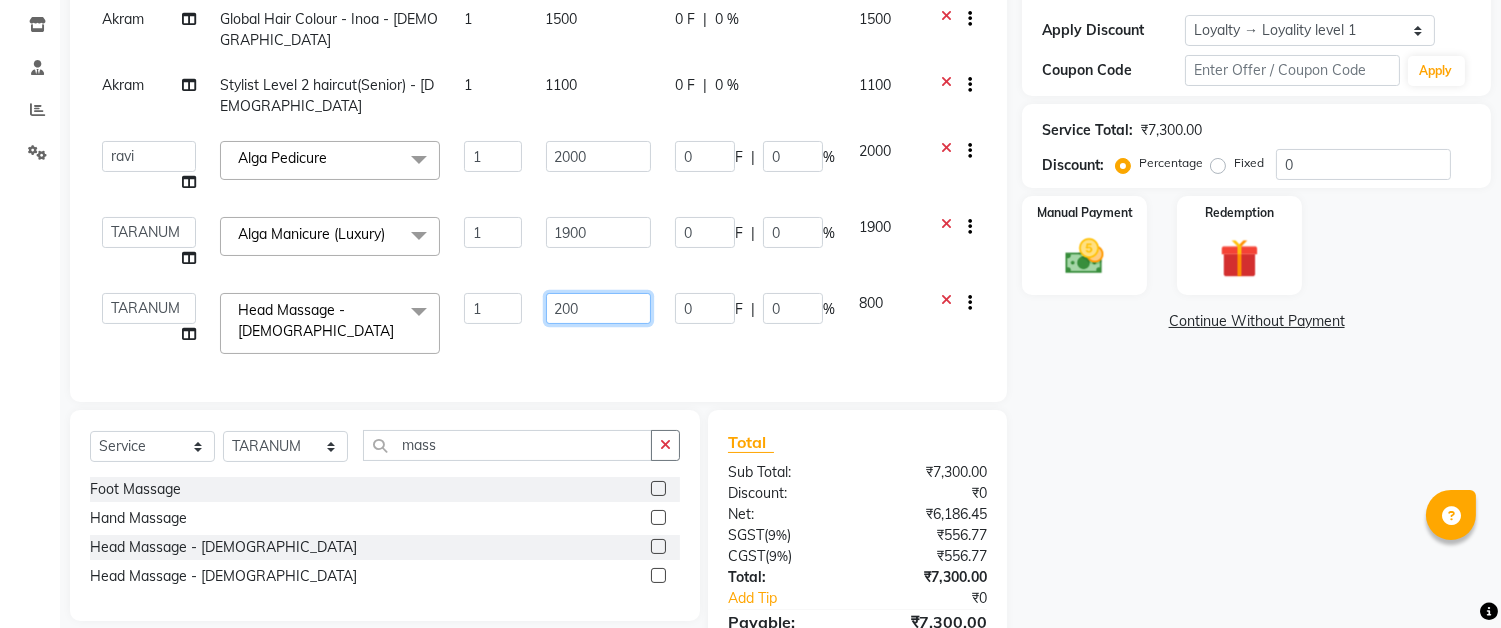 type on "2000" 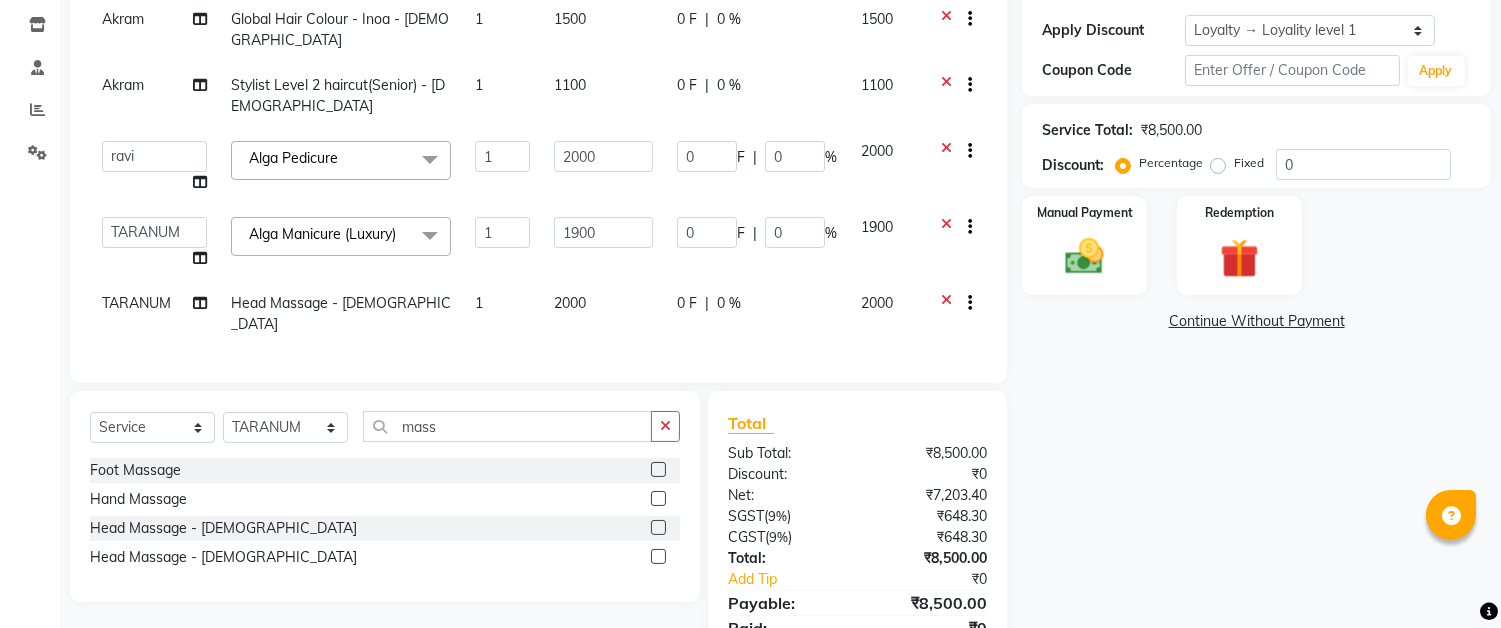 click on "Services Stylist Service Qty Price Disc Total Action Akram Global Hair Colour - Inoa - Male 1 1500 0 F | 0 % 1500 Akram Stylist Level 2 haircut(Senior) - Male 1 1100 0 F | 0 % 1100  Akram   Auditor   Christina   Izarul   jaydip   Niyaz   raj   ravi   rehan   RINKU SHOW   TARANUM  Alga Pedicure  x  Threading - Face NormalWaxing (Liposoluble) - Full Legs NormalWaxing (Liposoluble) - Full Arms  Clean-up  - Express Clean-up - 20min (Basic) Haircut with Wash- Hair cut - Top ( Male ) Haircut with Wash- Hair cut - Top (Female) Haircut with Wash- Hair cut - Star ( Male ) Beard Trim  Nails - Gel Polish Application (Basic) Nails - Gel Polish Removal (Basic) Nails - Gel Extension Removal (Basic) Nails - Nail Art- Basic(10 Tips) (Basic) Nails - Nail Art Per Tip (Basic) 1 Nails - Refill Extension Gel/Acrylic (Advanced) Nails - Nail Extension Gel (Advanced) Nails - Nail Extension Acrylic (Advanced) Nails - Inbuild Extension Gel (Advanced) Nails - Inbuild Extension Acrylic (Advanced) Nails - 3D Nail Art(10 Tips) (Advanced)" 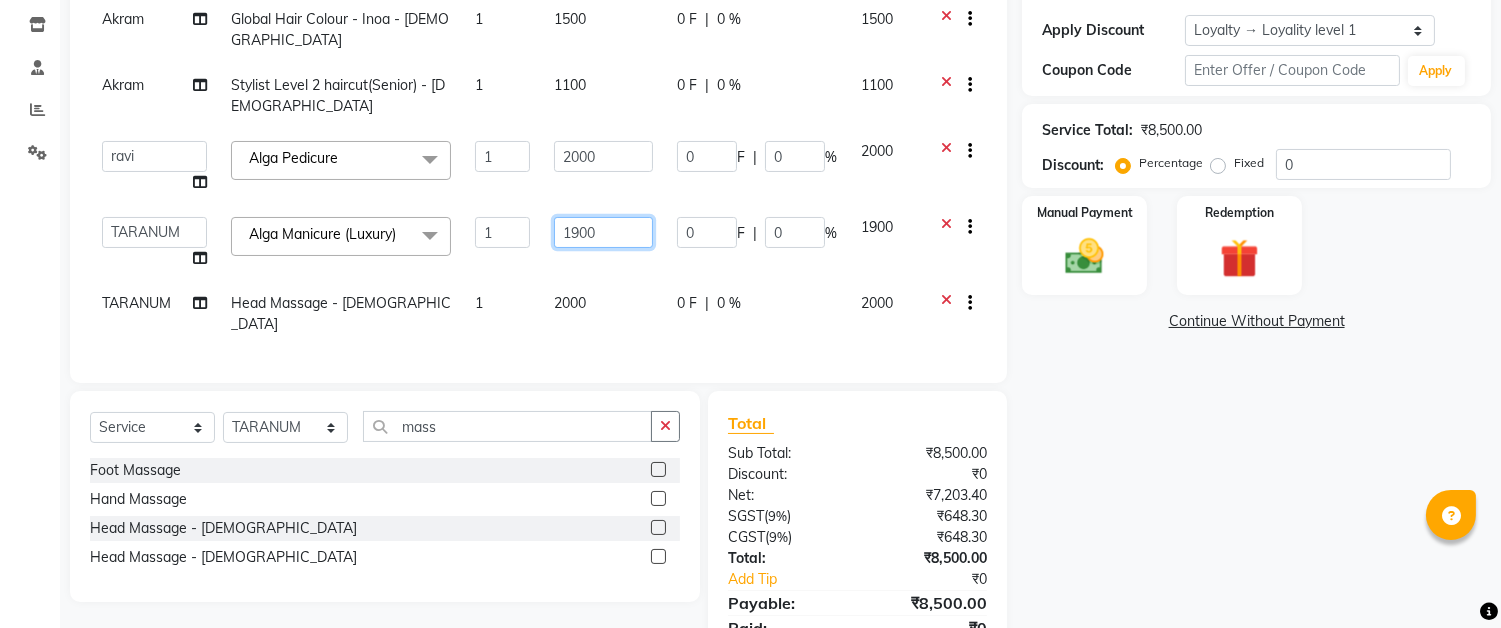 click on "1900" 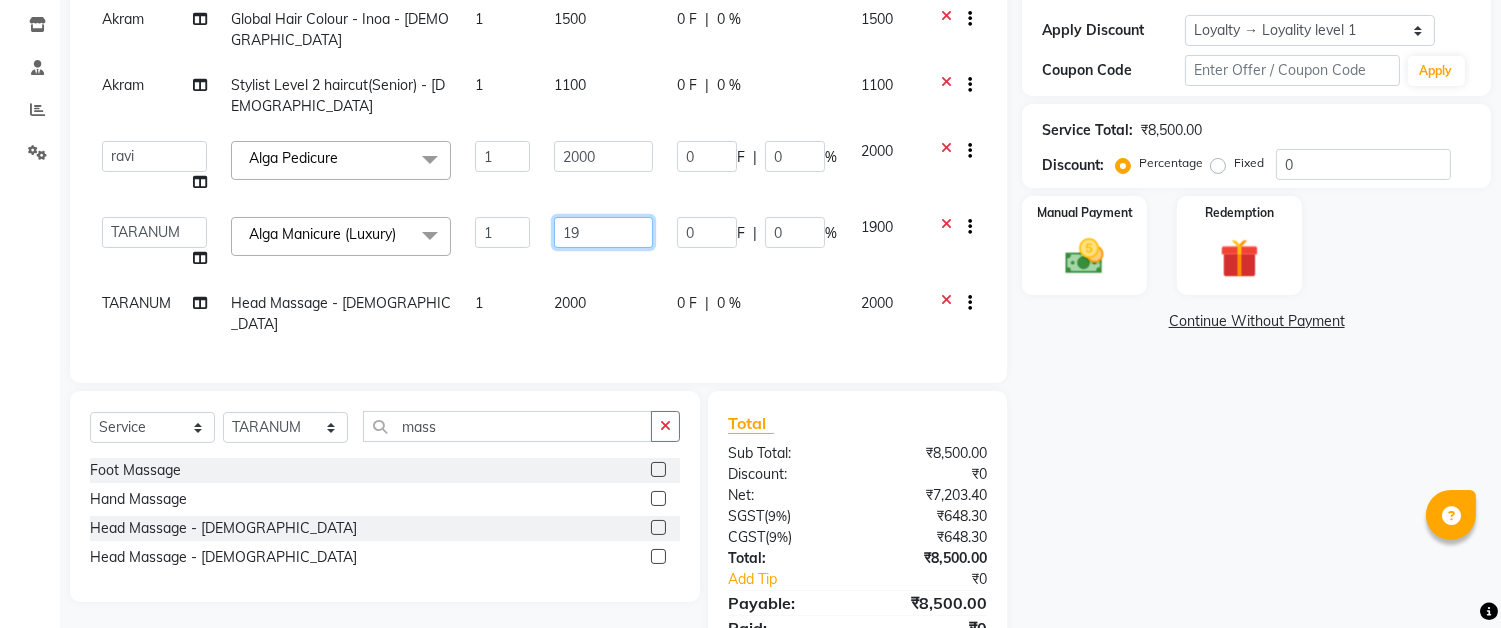 type on "1" 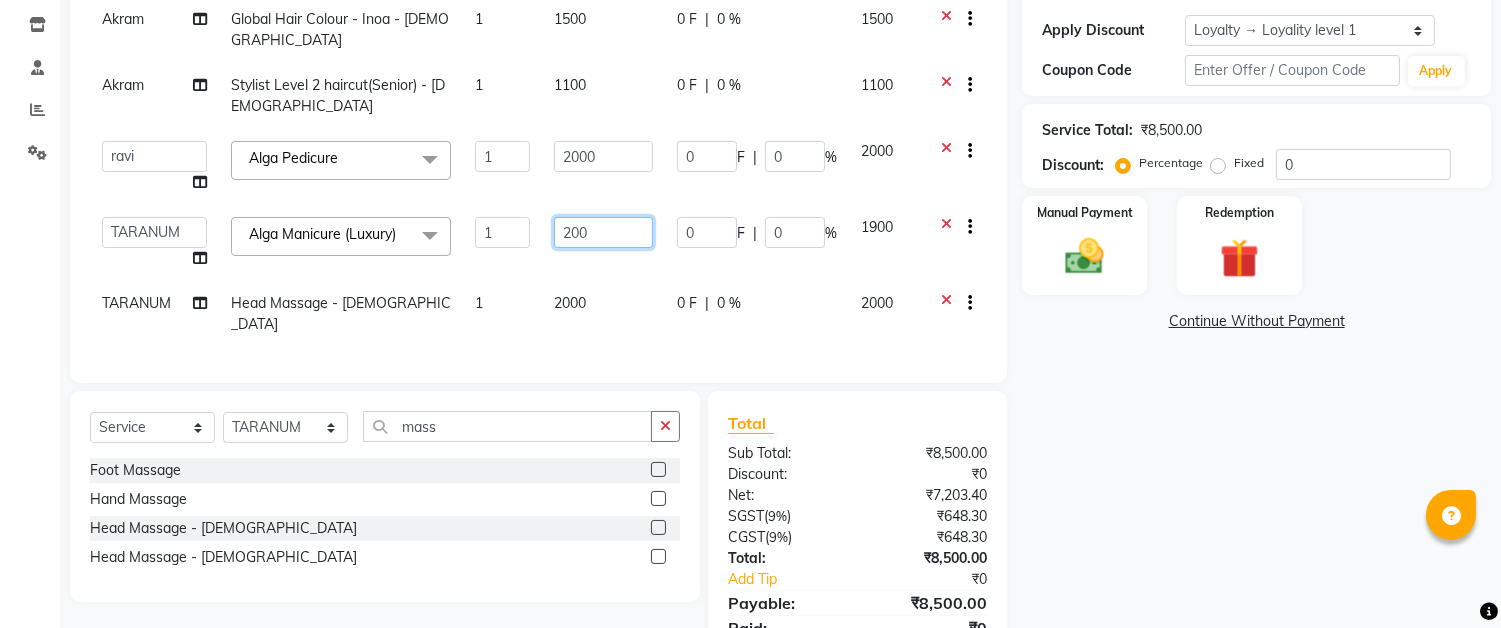 type on "2000" 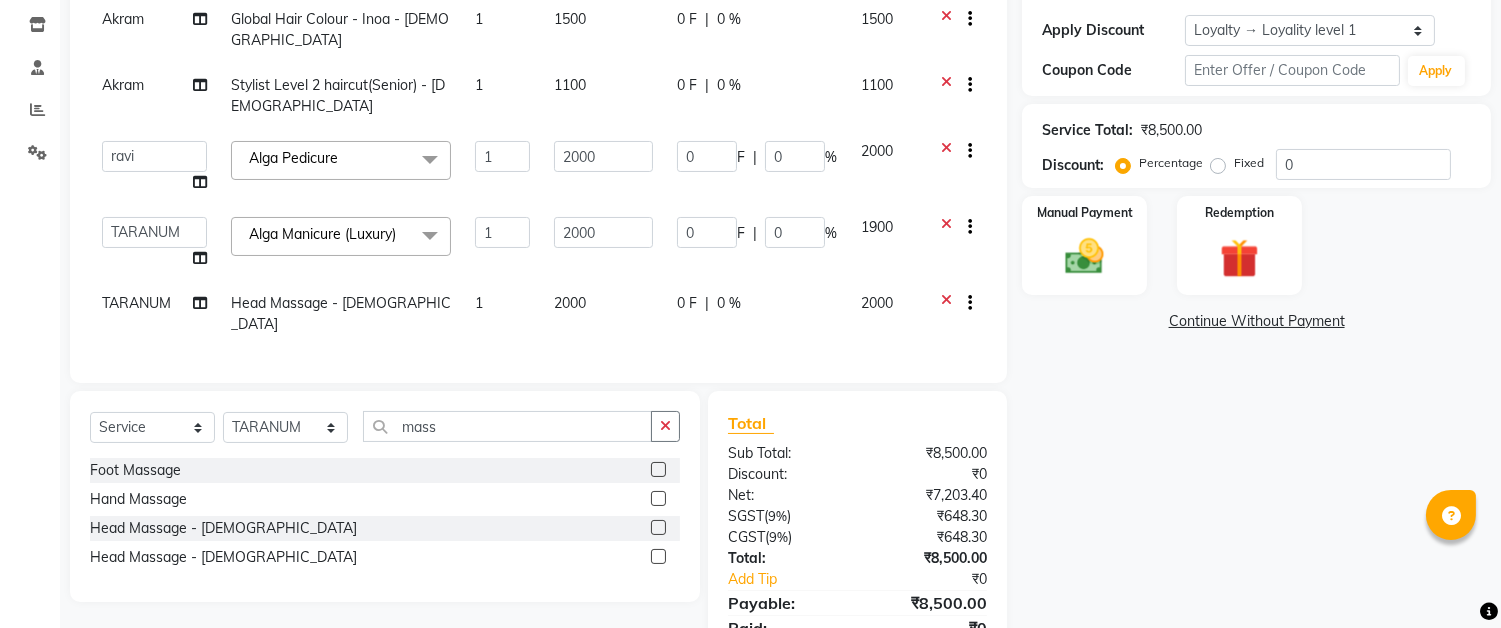 click on "2000" 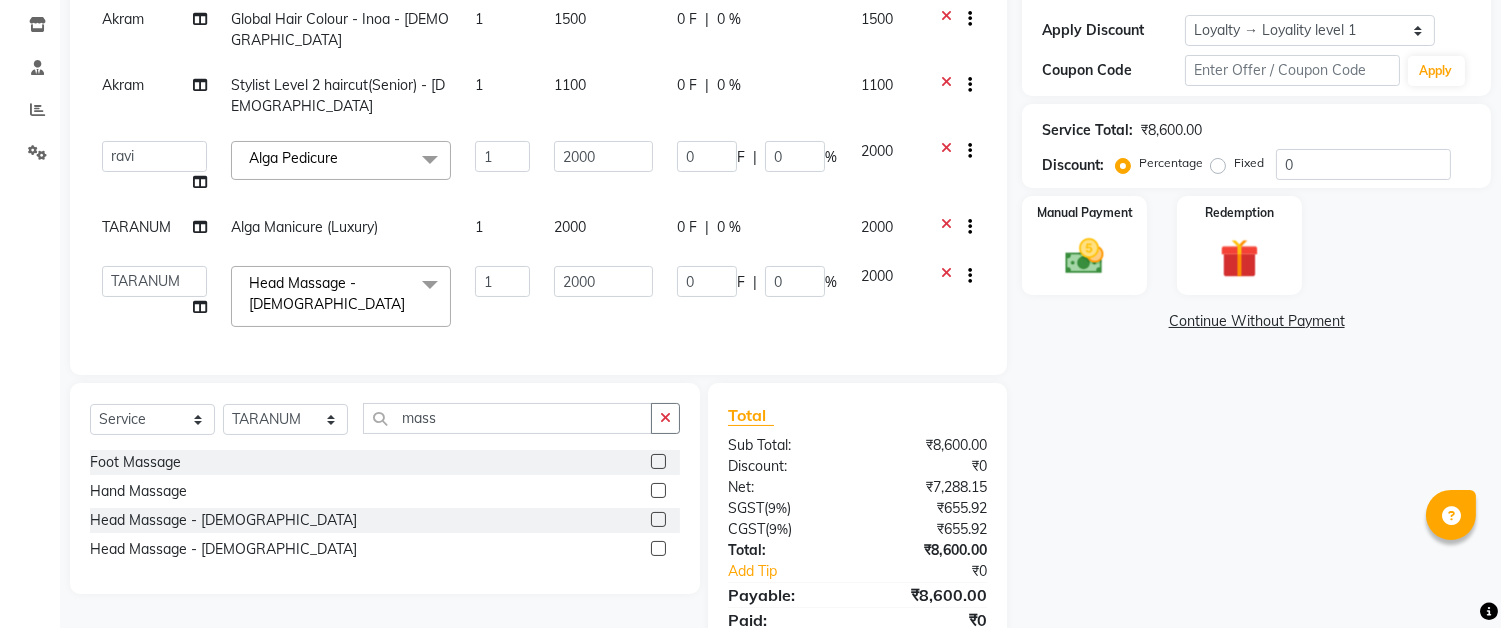click on "2000" 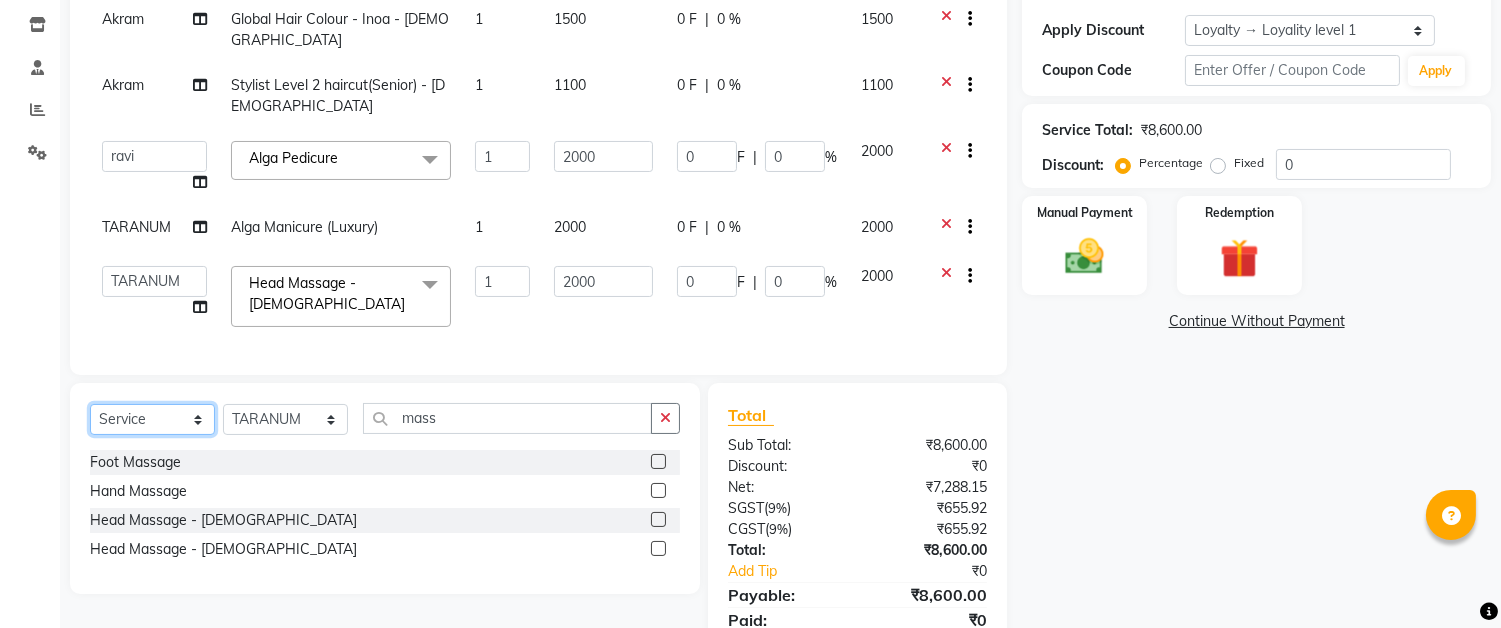 click on "Select  Service  Product  Membership  Package Voucher Prepaid Gift Card" 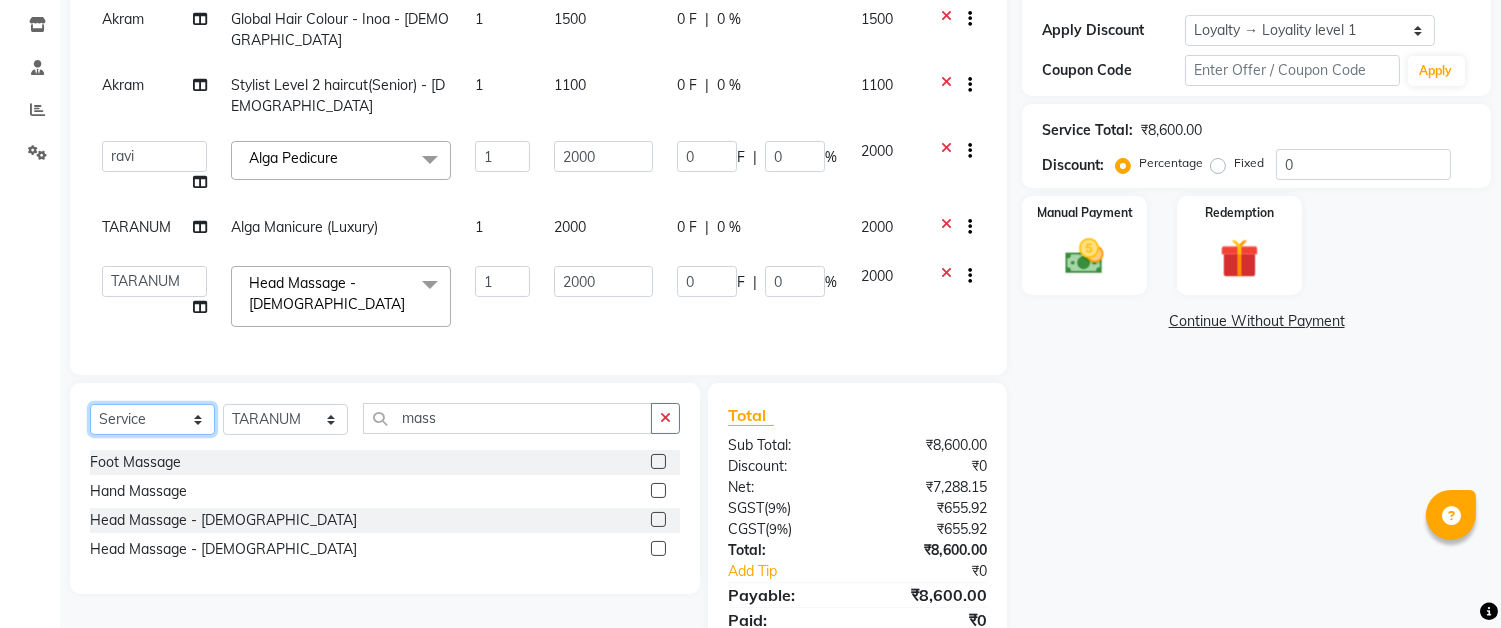 select on "product" 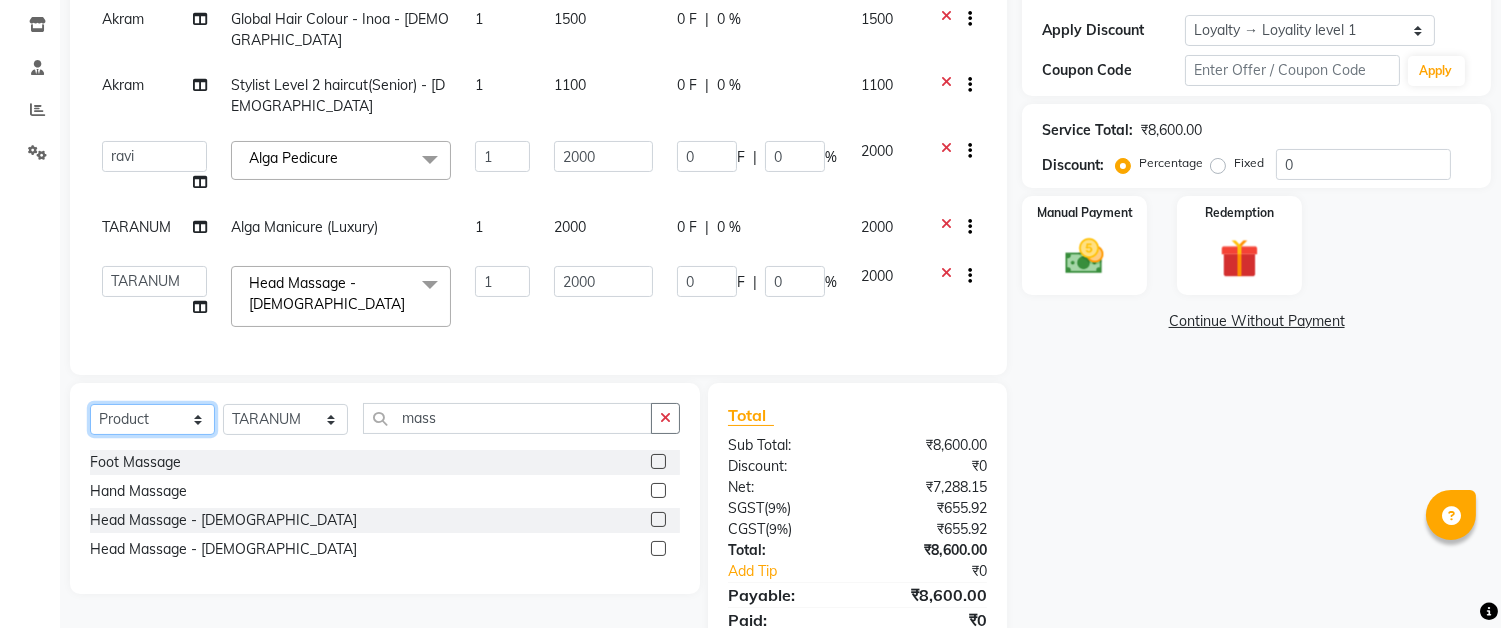 click on "Select  Service  Product  Membership  Package Voucher Prepaid Gift Card" 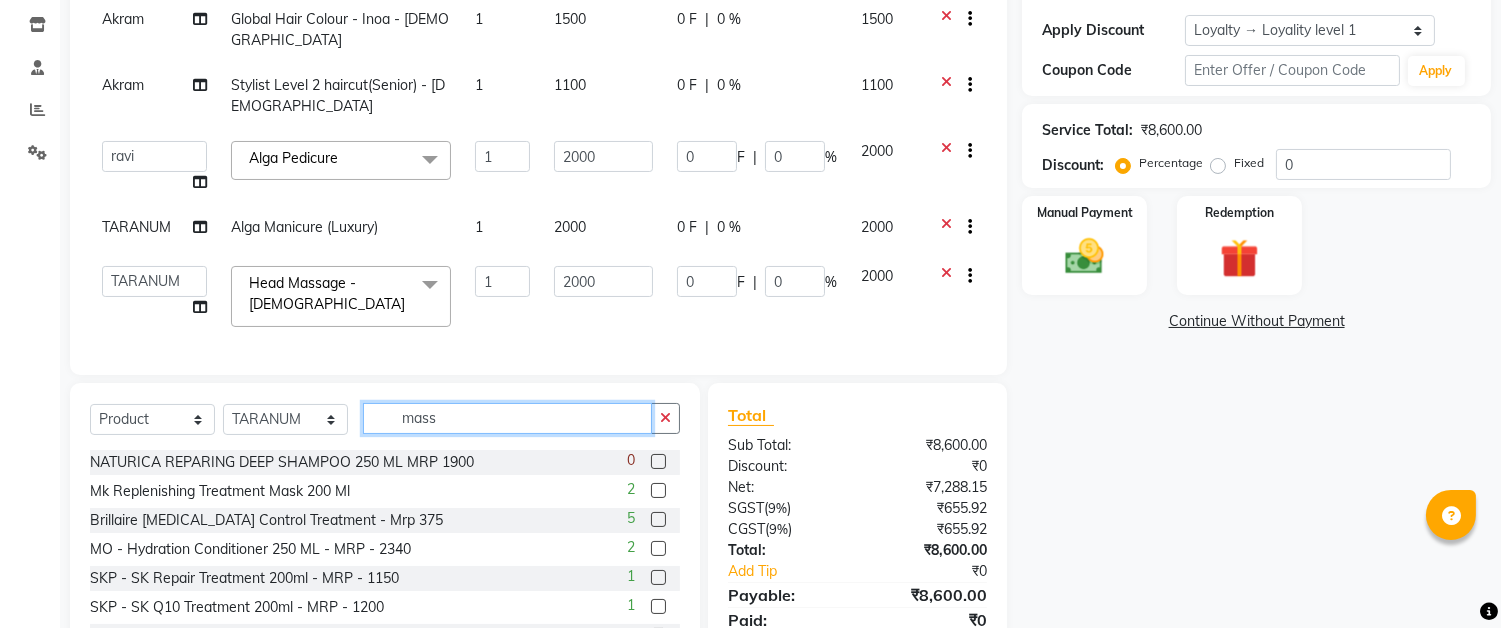 drag, startPoint x: 471, startPoint y: 407, endPoint x: 485, endPoint y: 406, distance: 14.035668 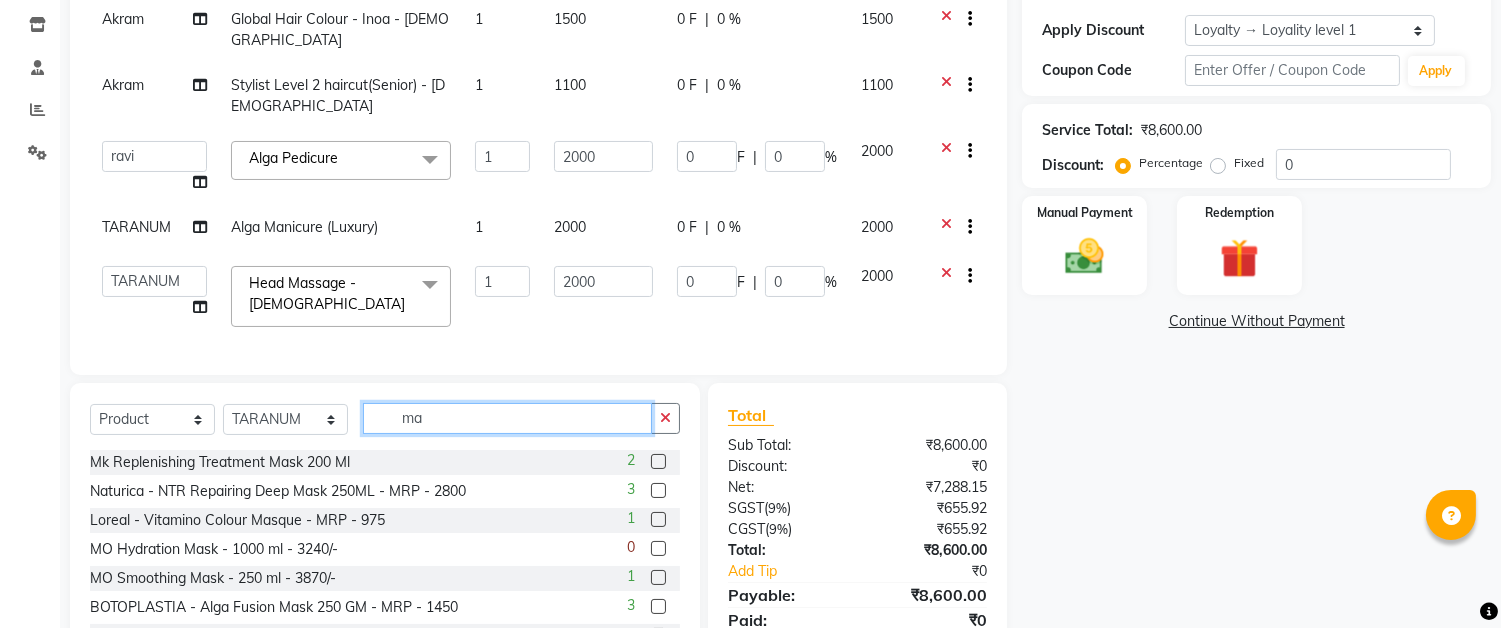 type on "m" 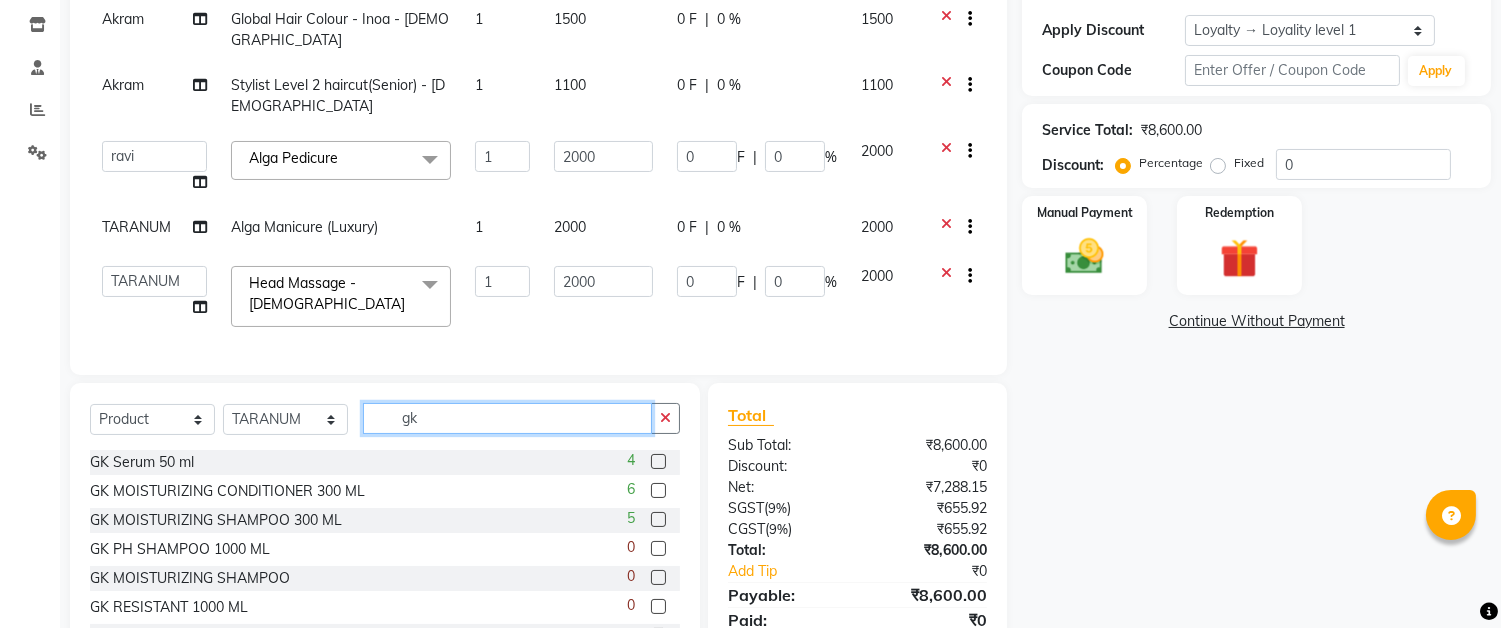 type on "gk" 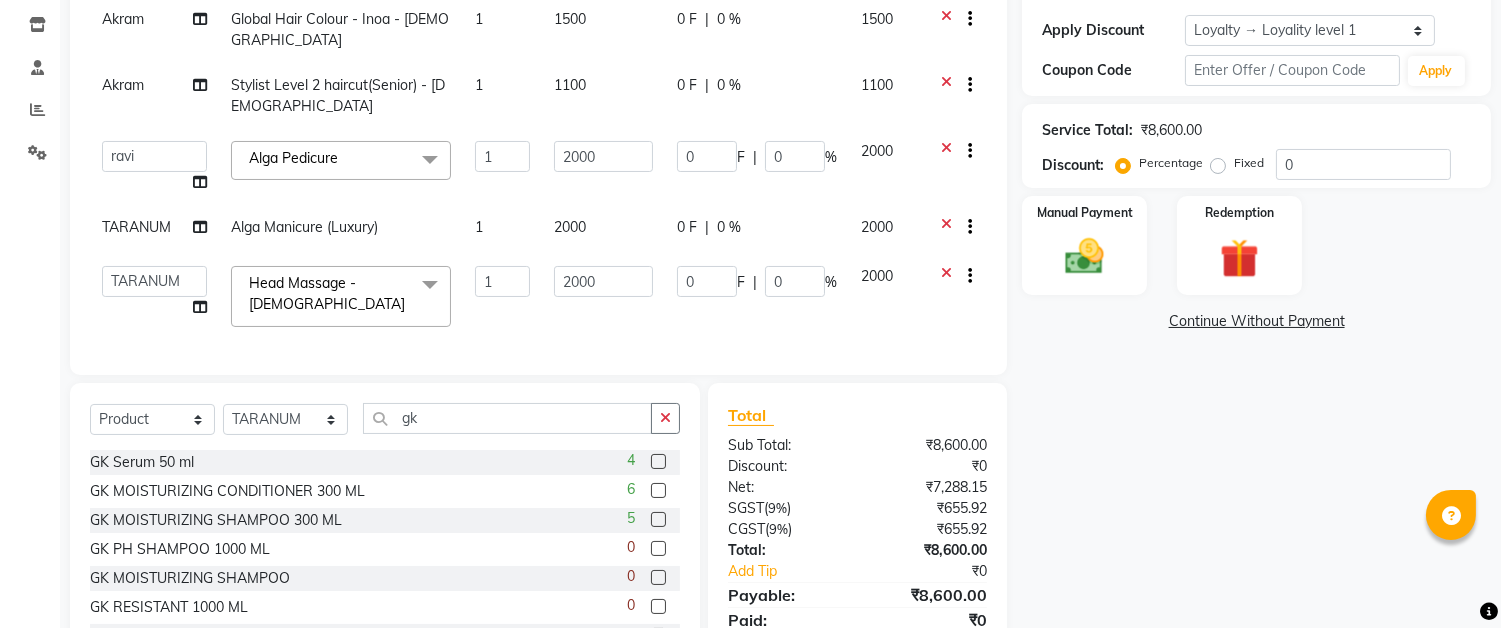 click 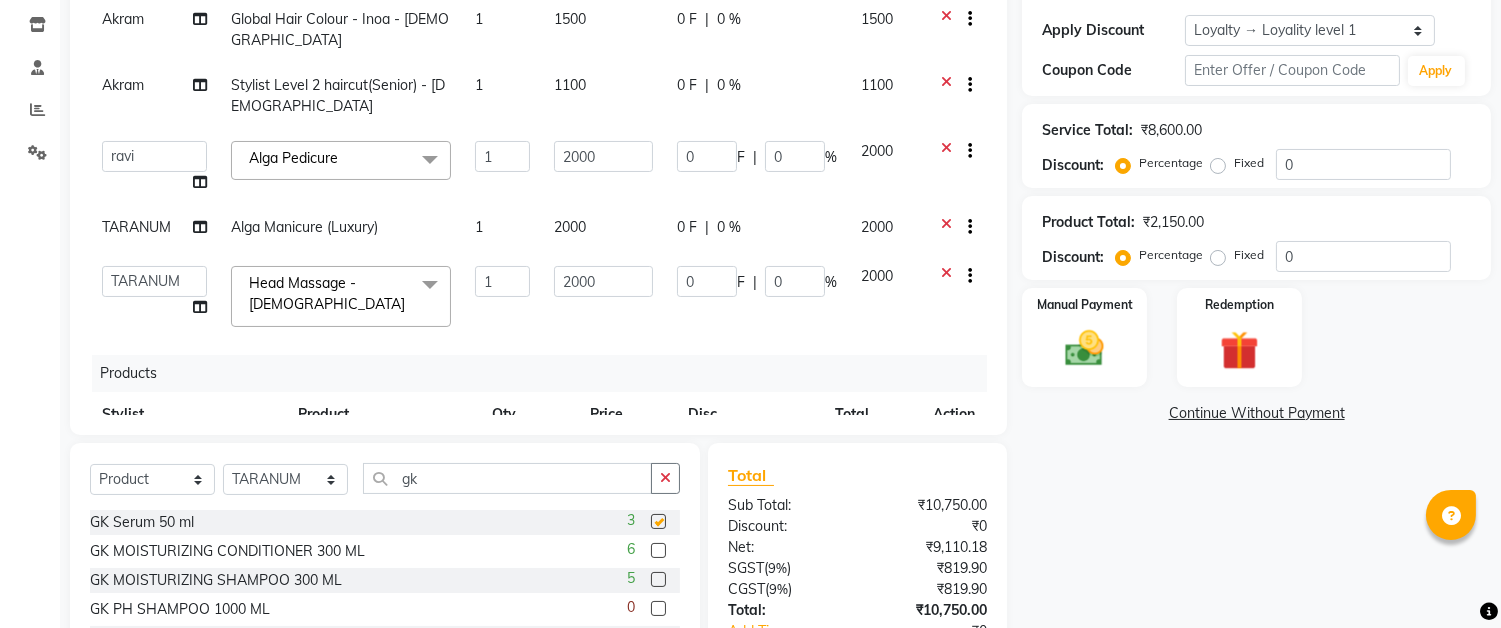 checkbox on "false" 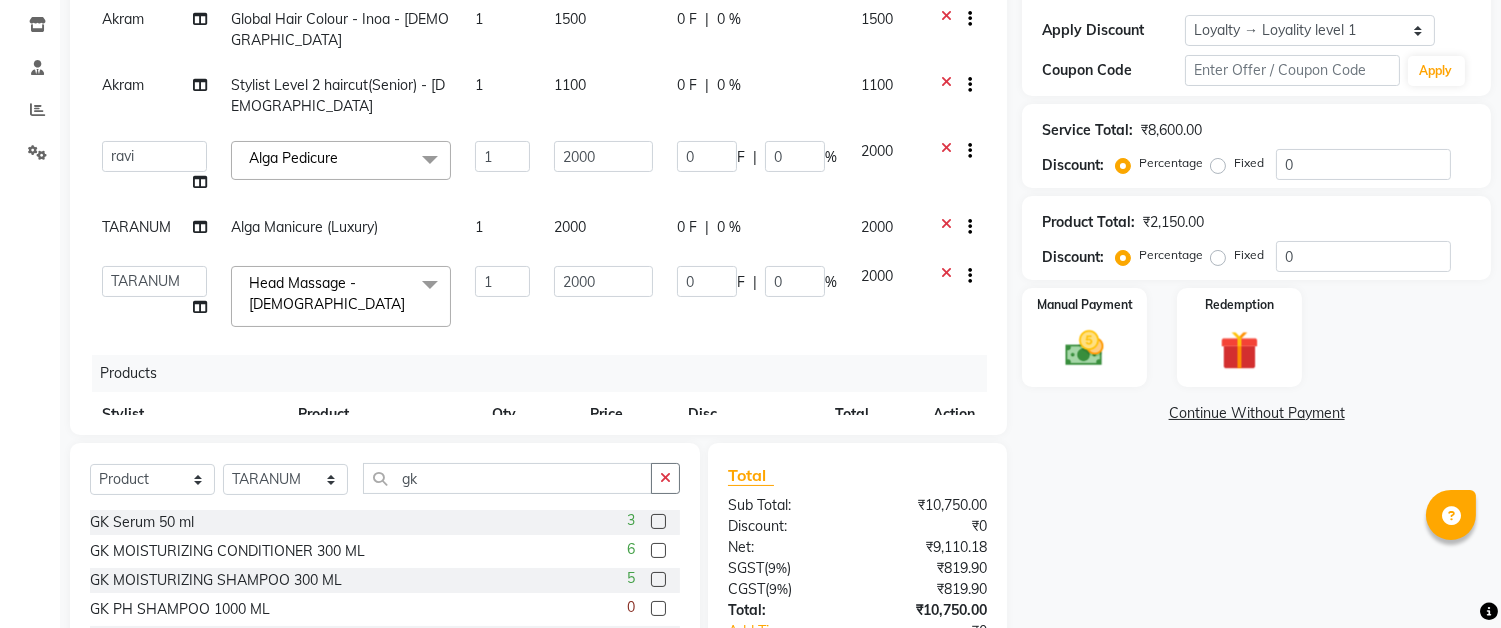 scroll, scrollTop: 77, scrollLeft: 0, axis: vertical 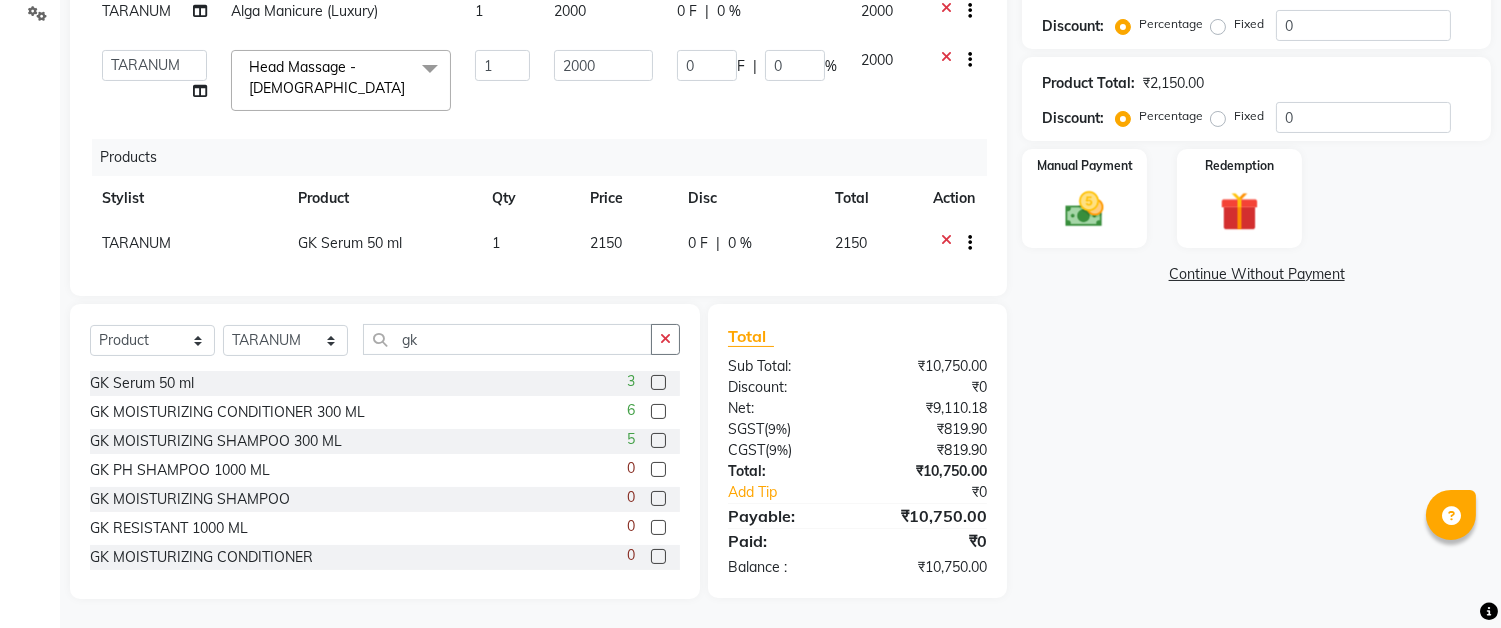 click on "TARANUM" 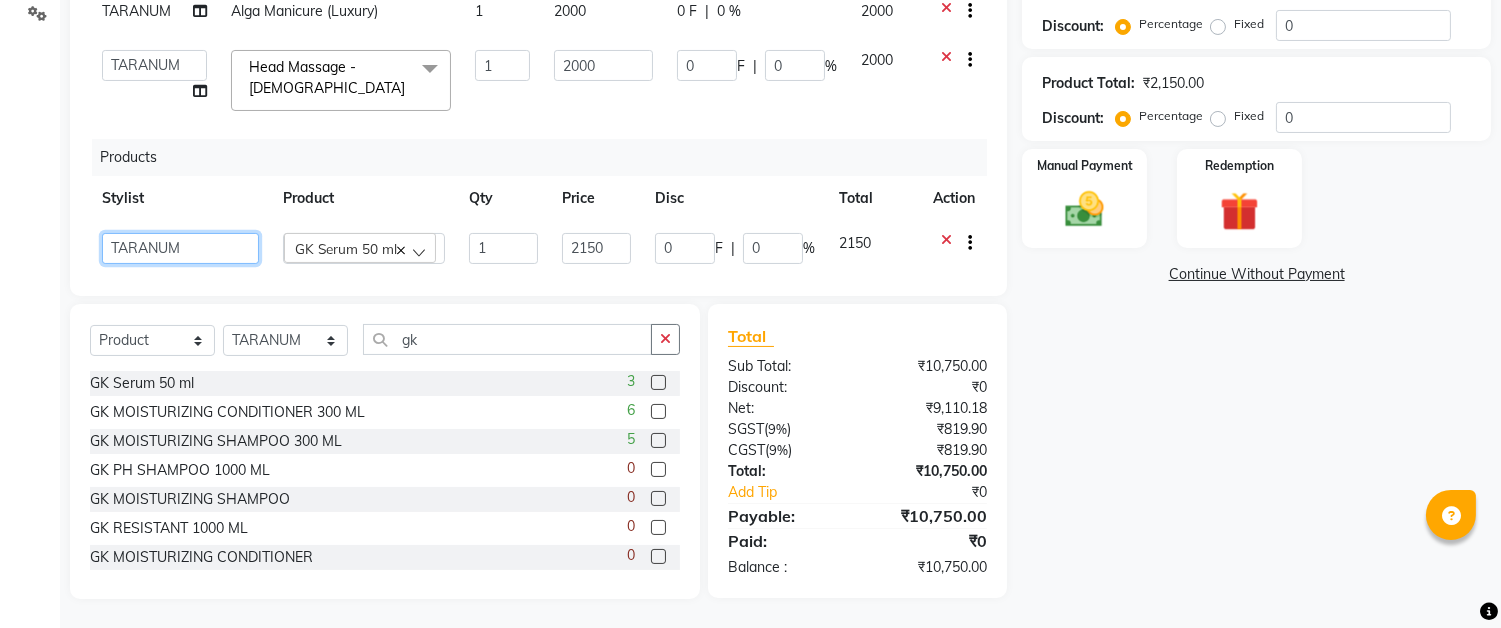 click on "Akram   Auditor   Christina   Izarul   jaydip   Niyaz   raj   ravi   rehan   RINKU SHOW   TARANUM" 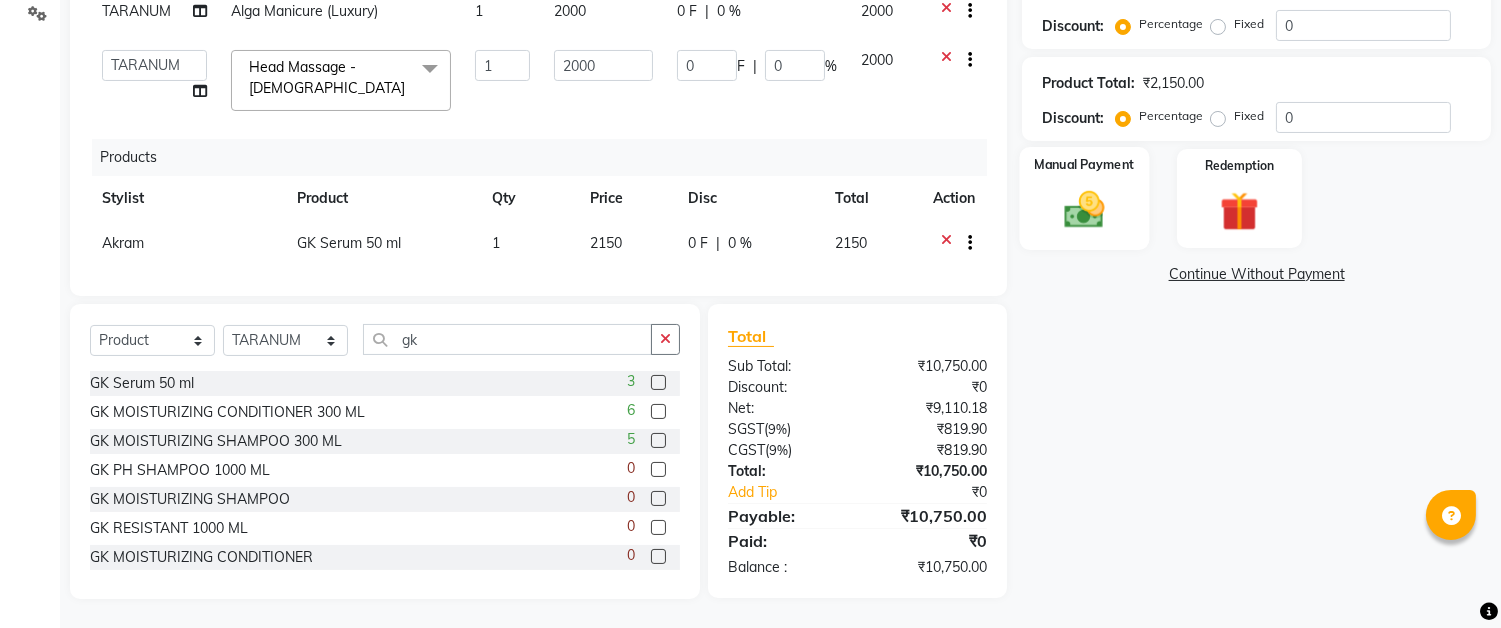 click on "Manual Payment" 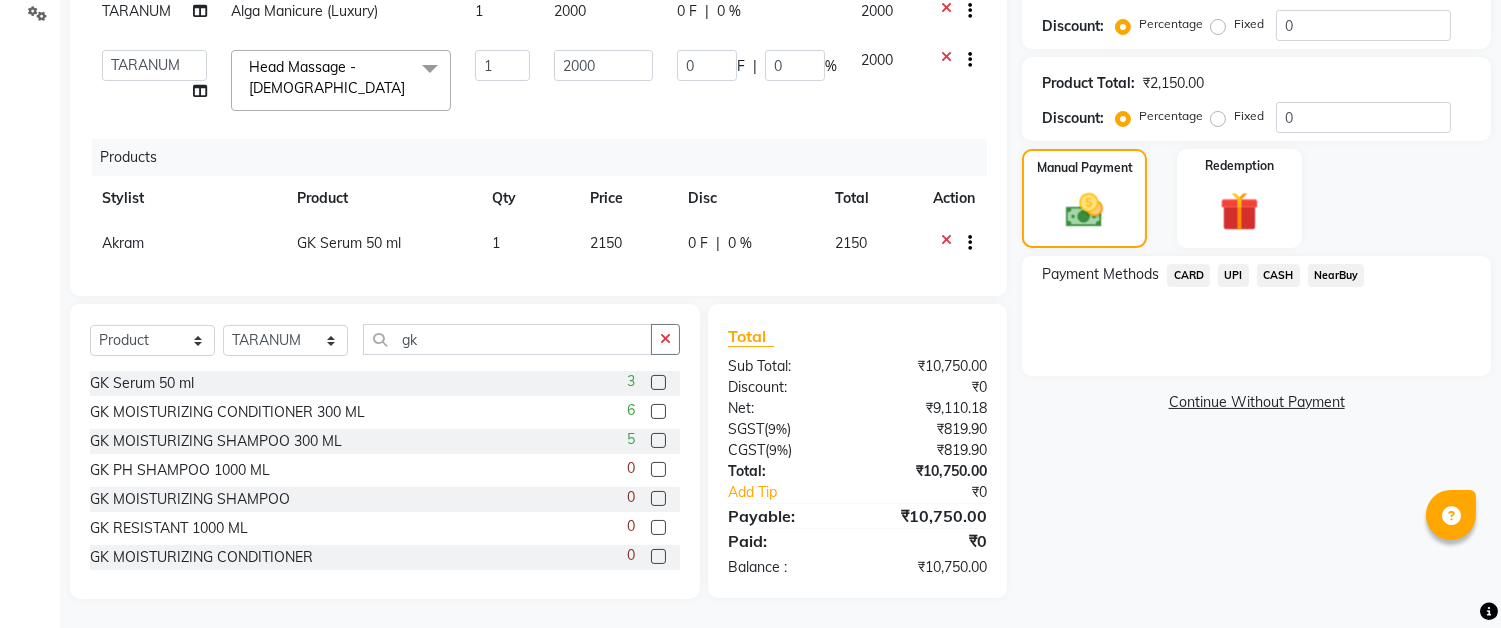 click on "UPI" 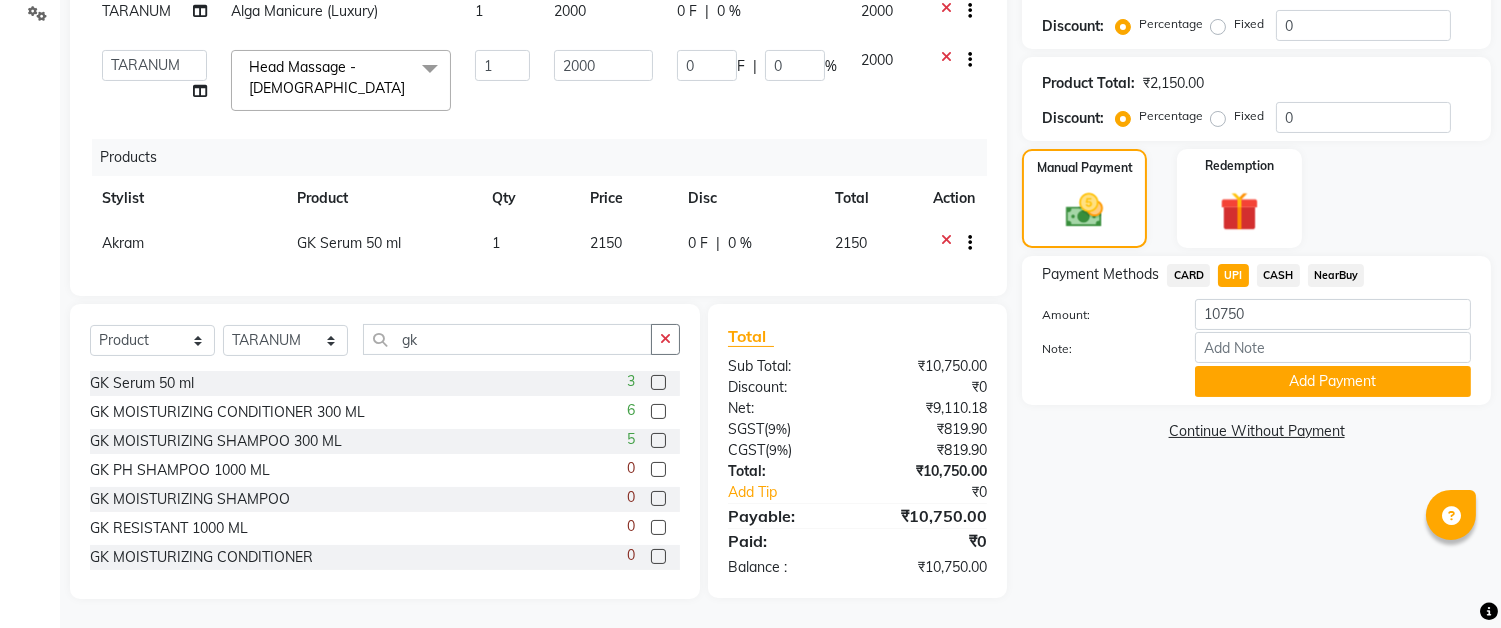 click on "Add Payment" 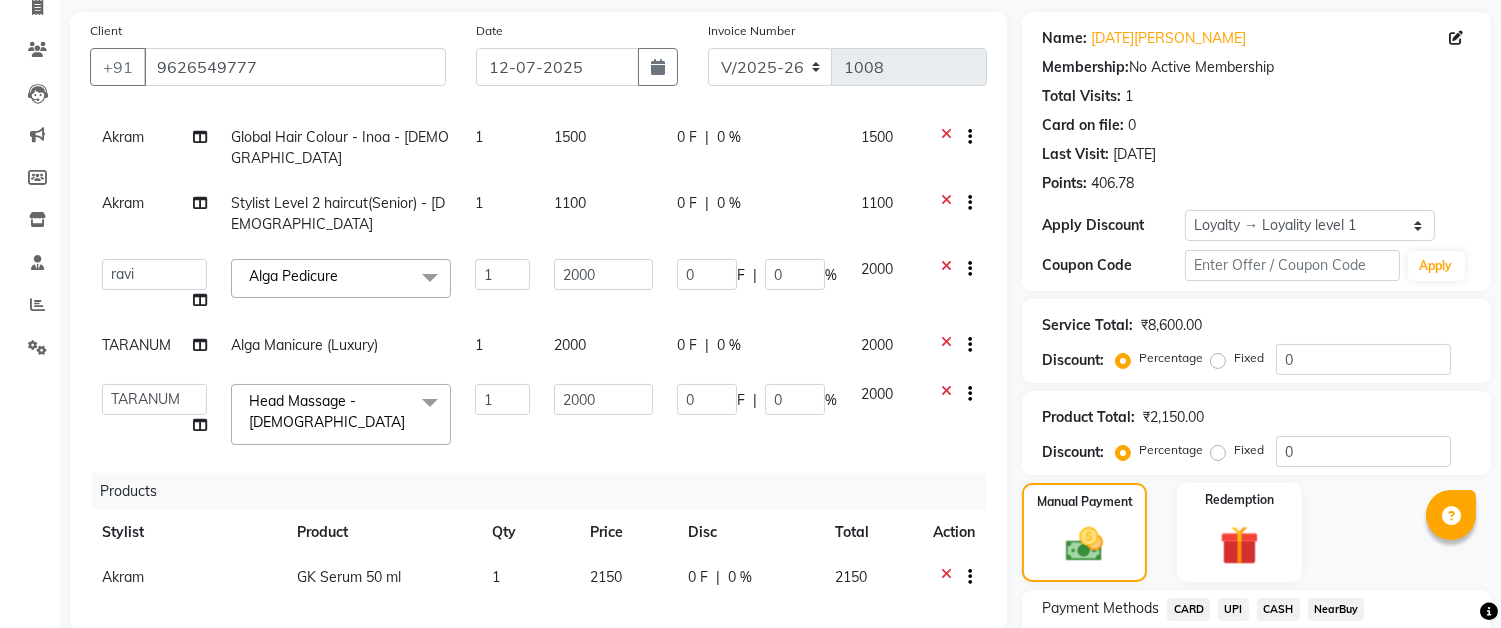 scroll, scrollTop: 633, scrollLeft: 0, axis: vertical 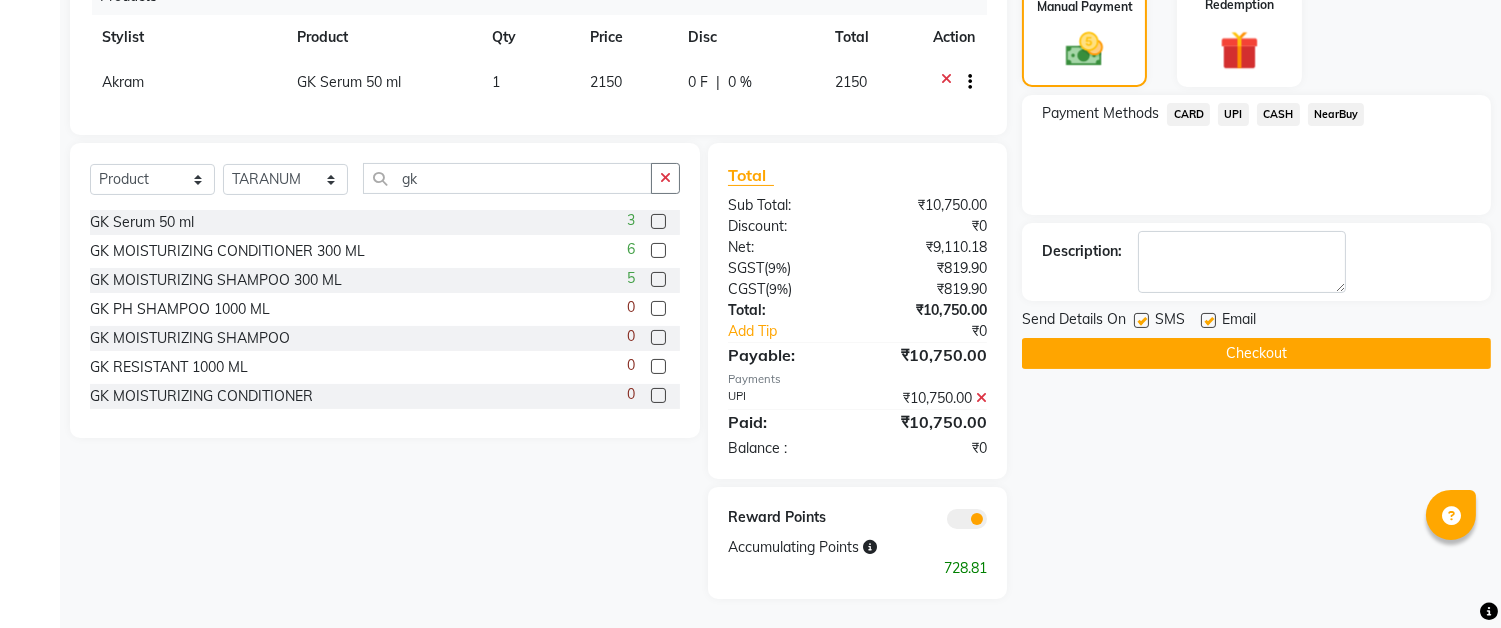 click on "Checkout" 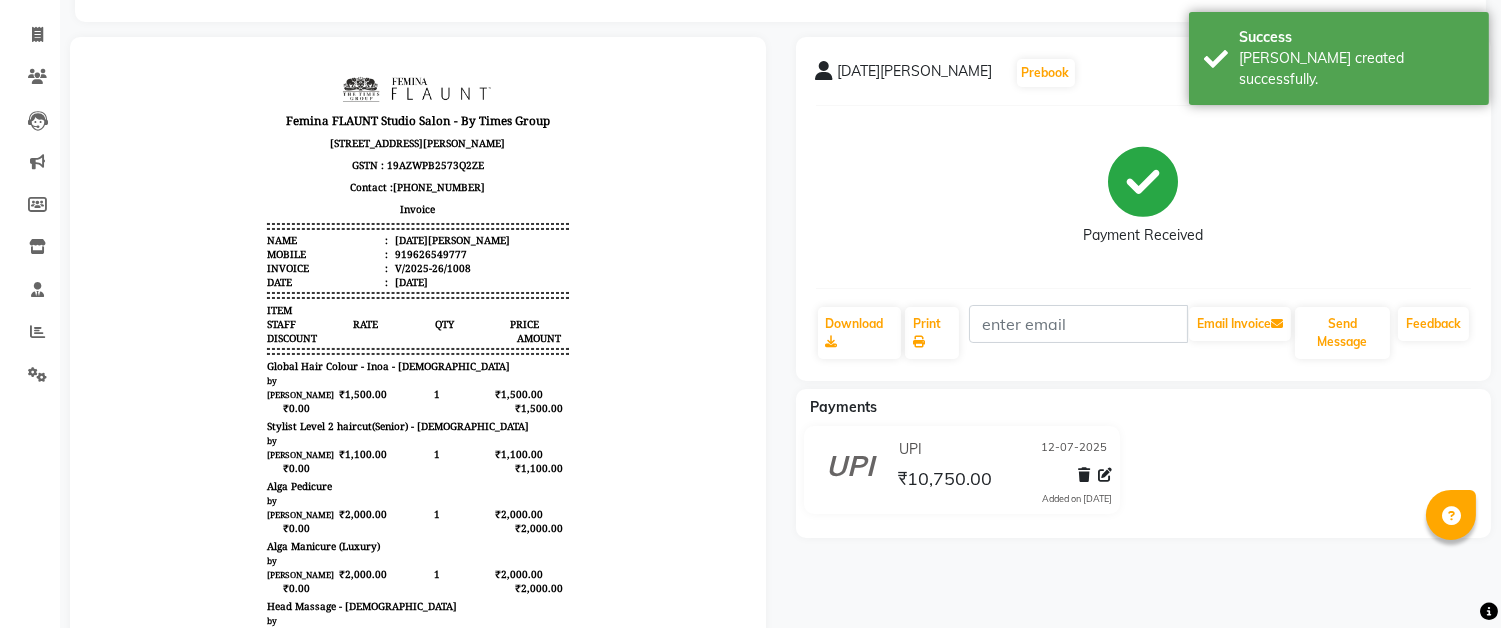 scroll, scrollTop: 0, scrollLeft: 0, axis: both 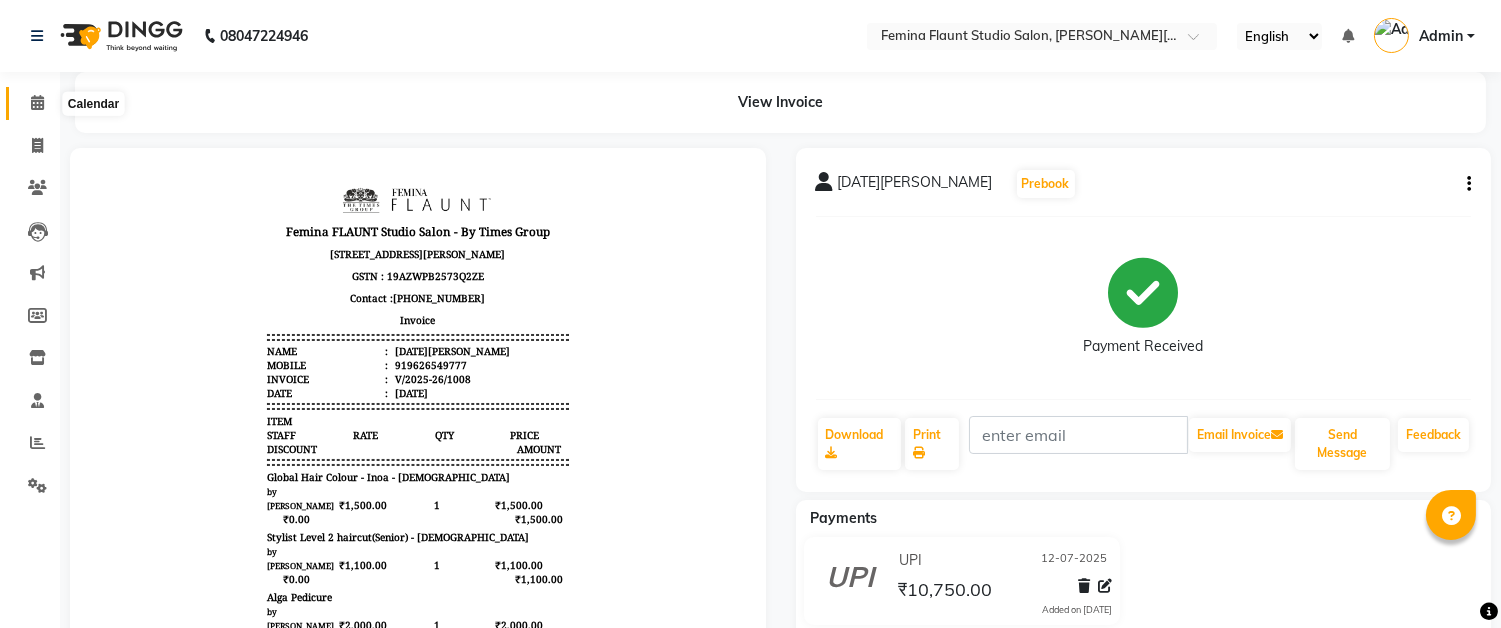click 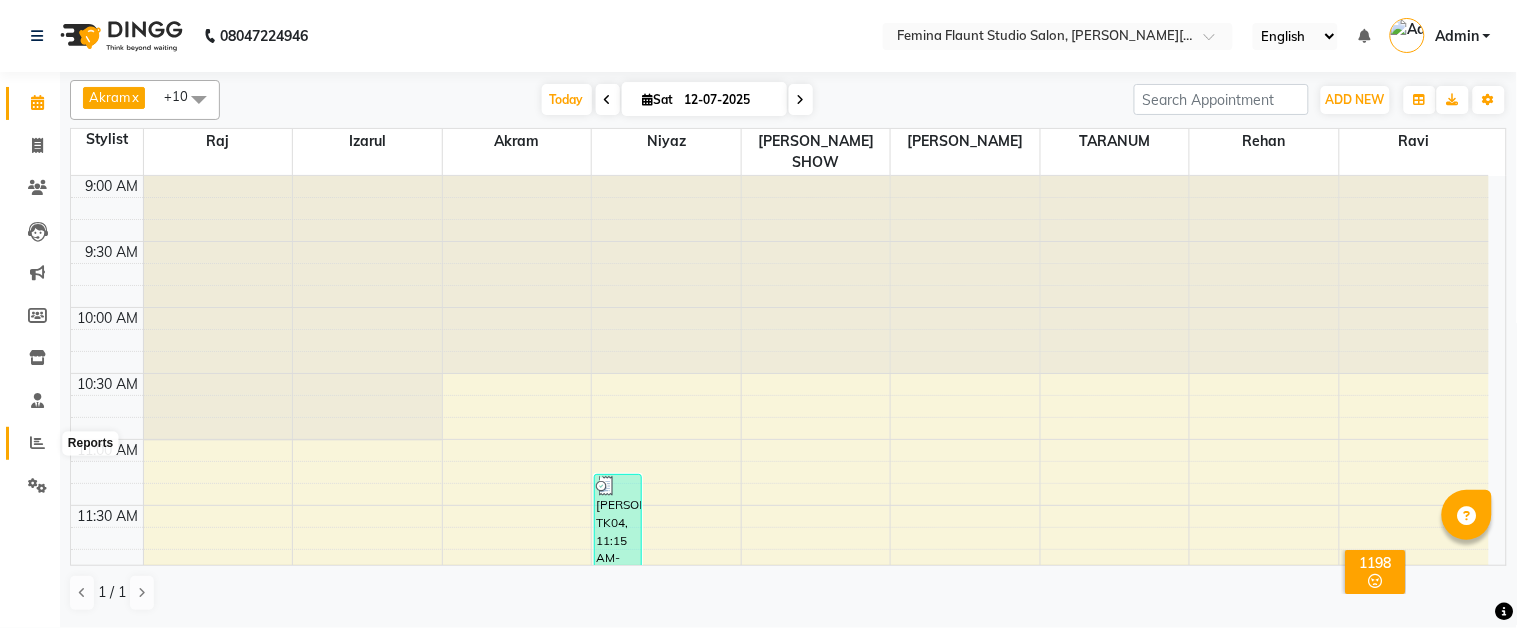 click 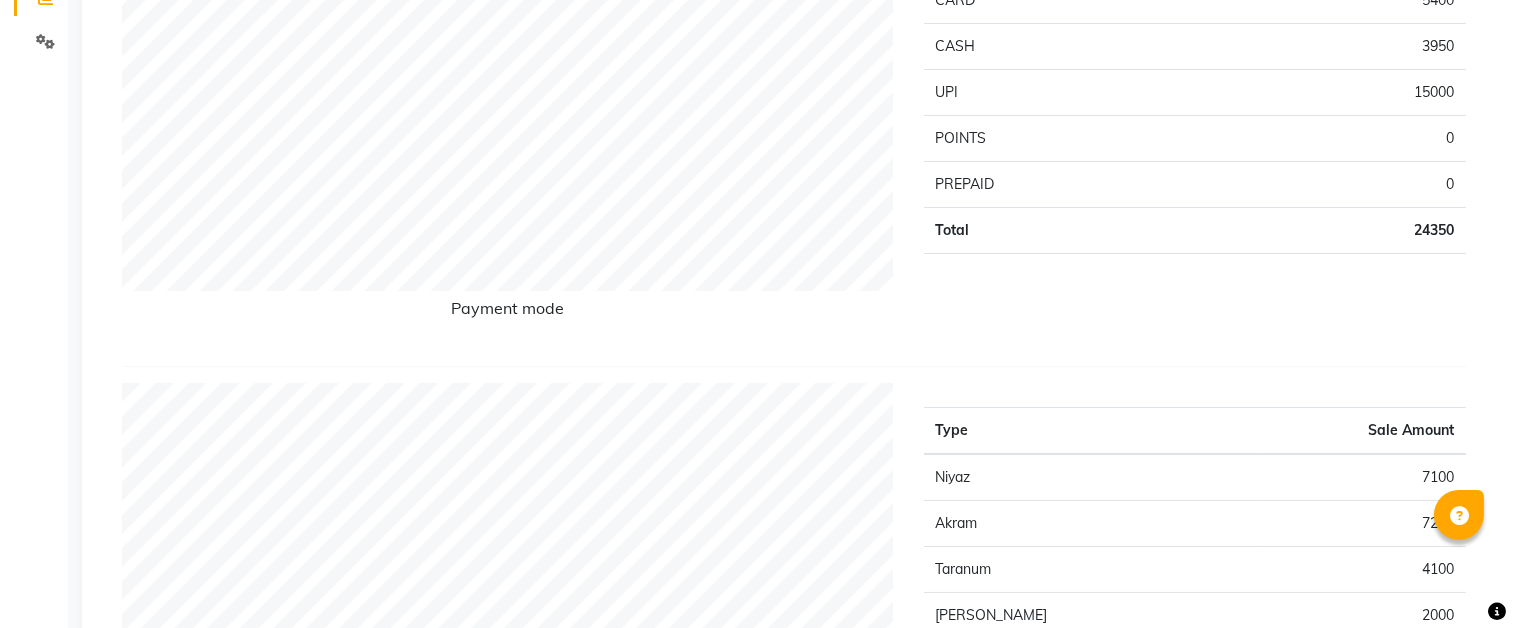 scroll, scrollTop: 0, scrollLeft: 0, axis: both 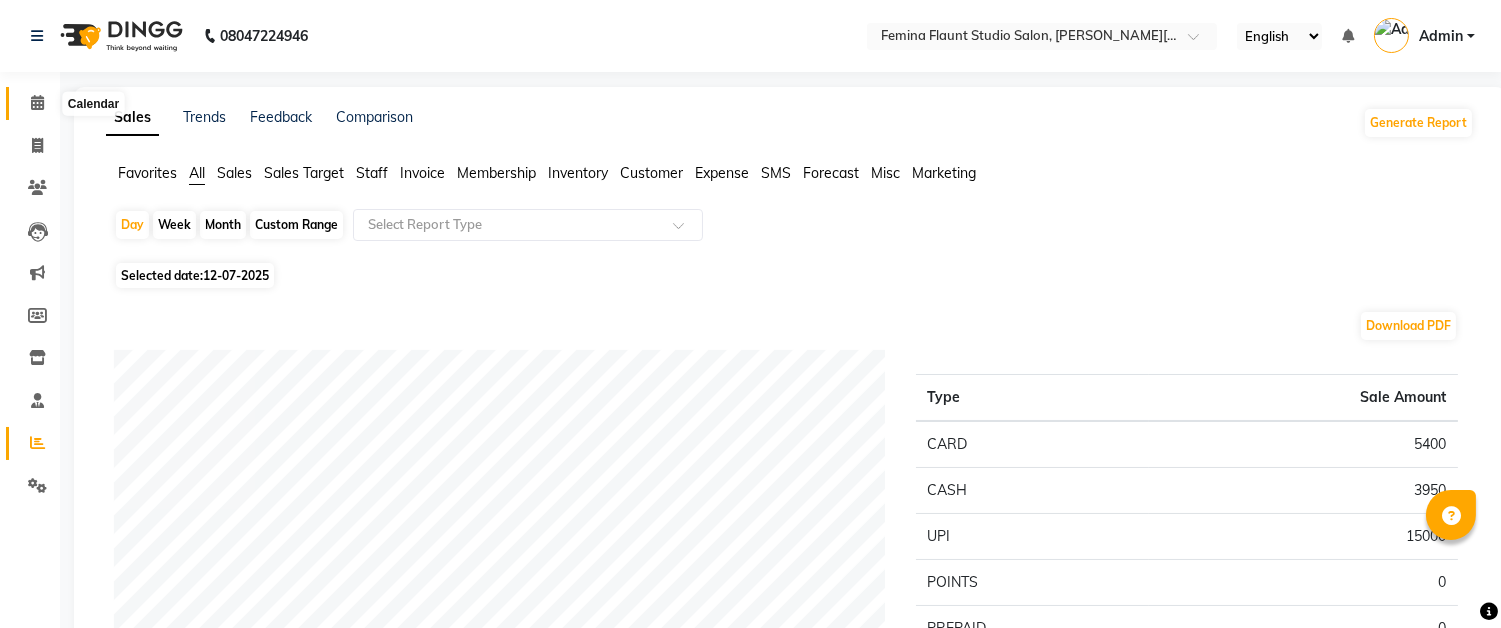 click 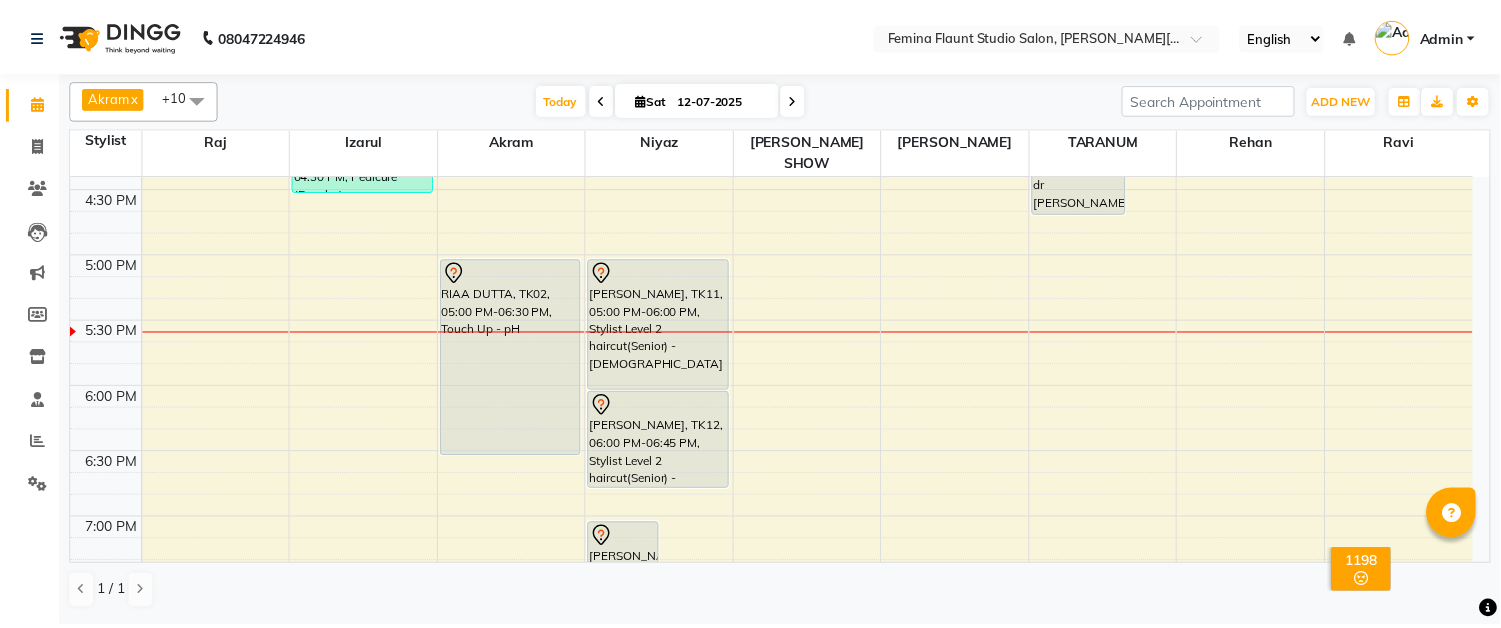 scroll, scrollTop: 981, scrollLeft: 0, axis: vertical 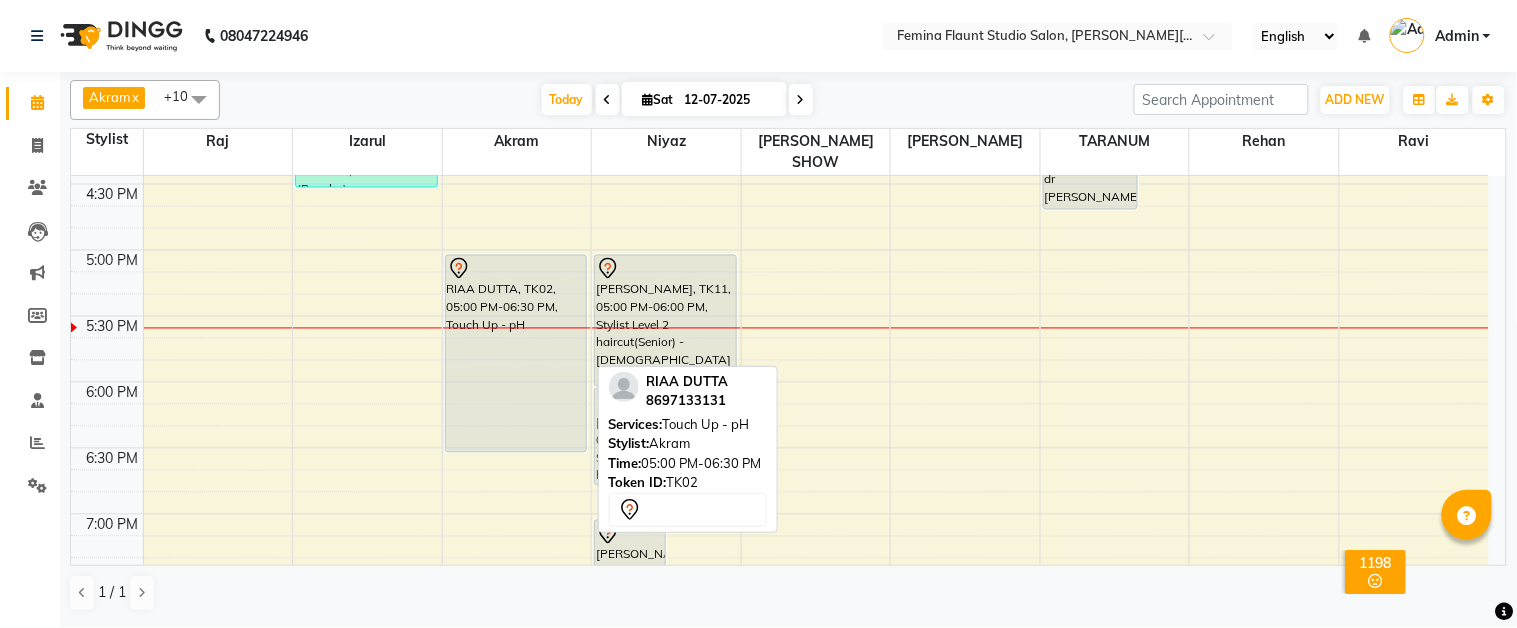 click on "RIAA DUTTA, TK02, 05:00 PM-06:30 PM, Touch Up - pH" at bounding box center (516, 354) 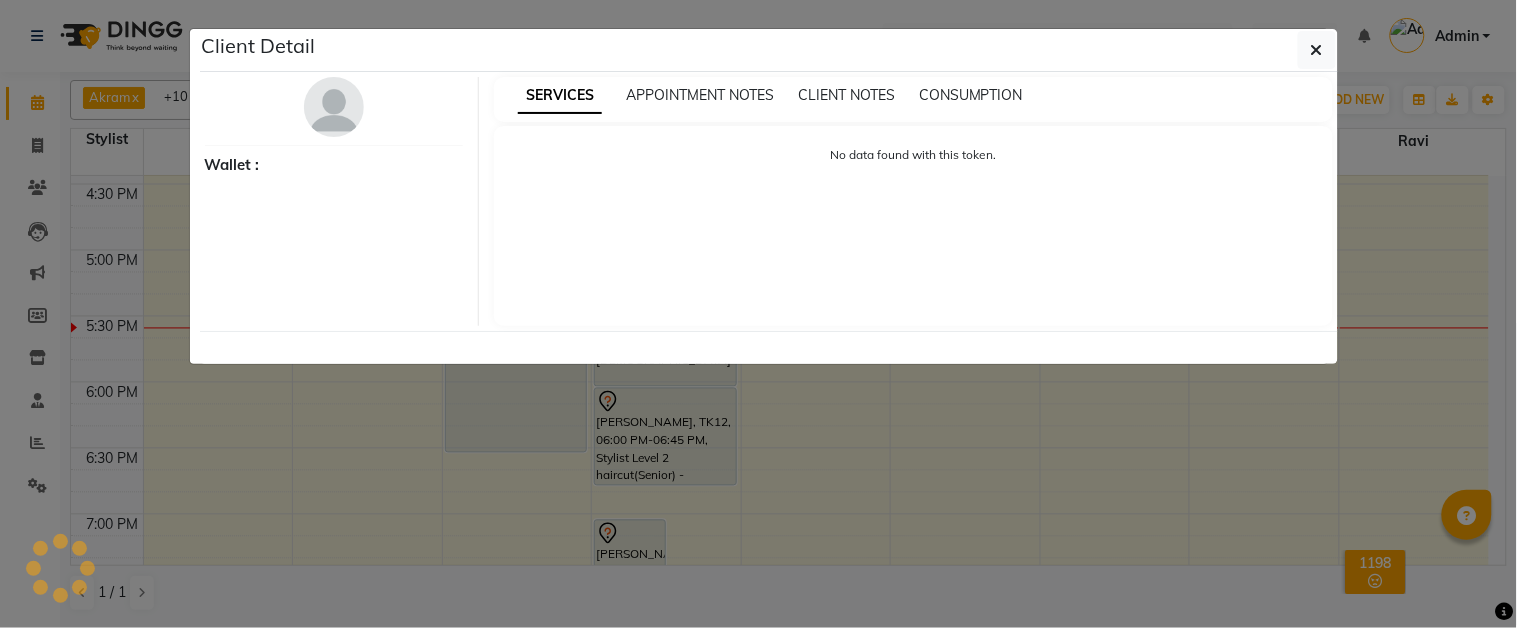 select on "7" 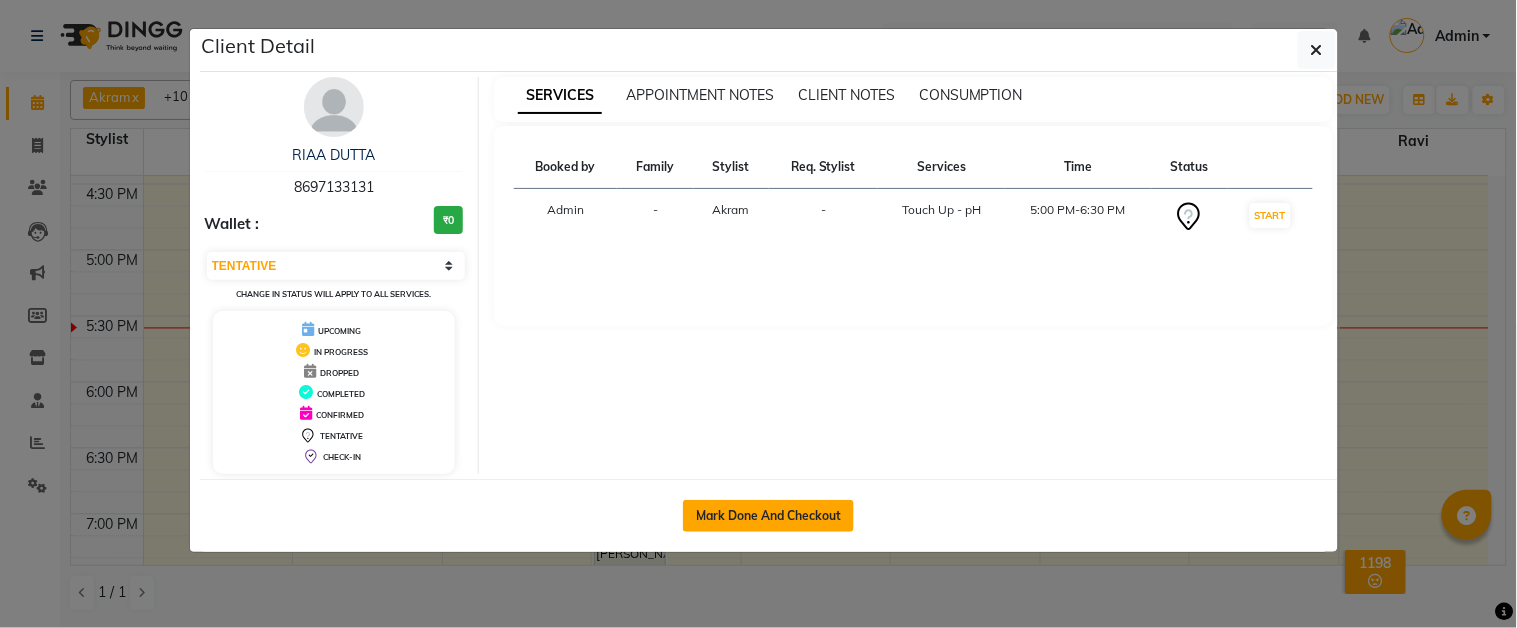 click on "Mark Done And Checkout" 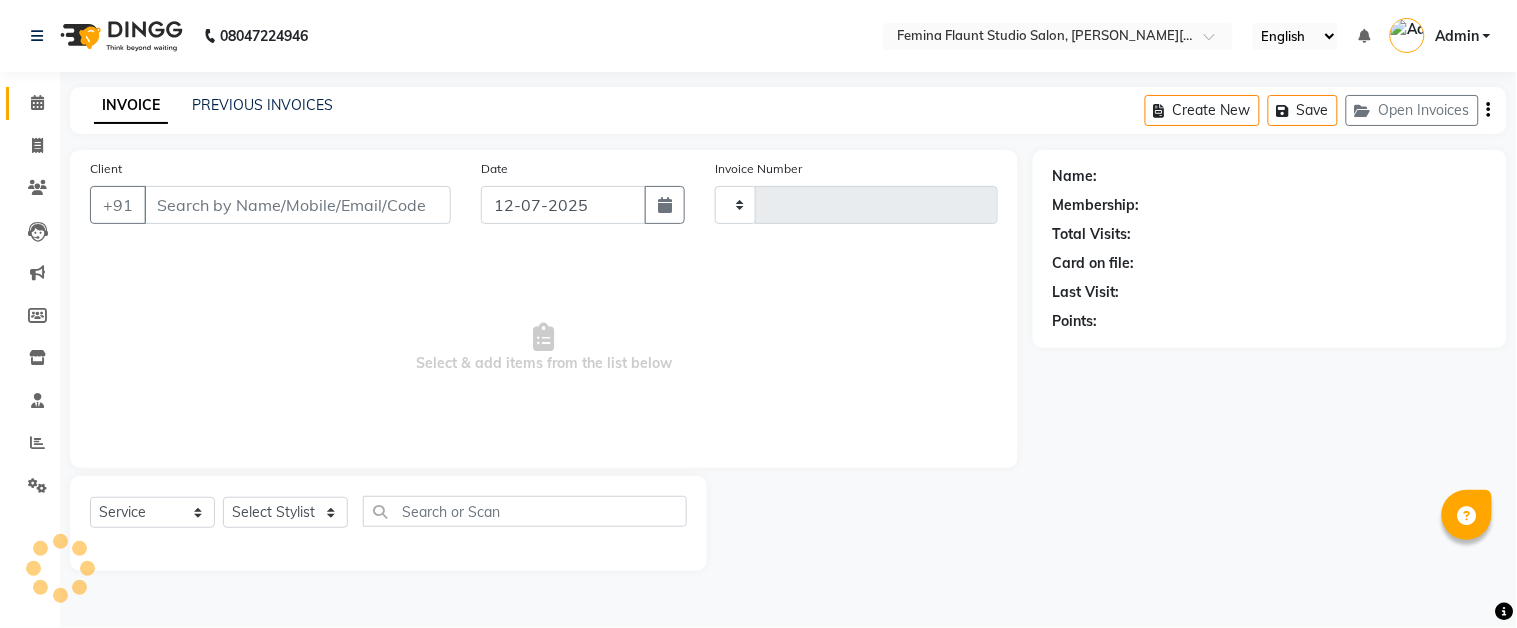 type on "8697133131" 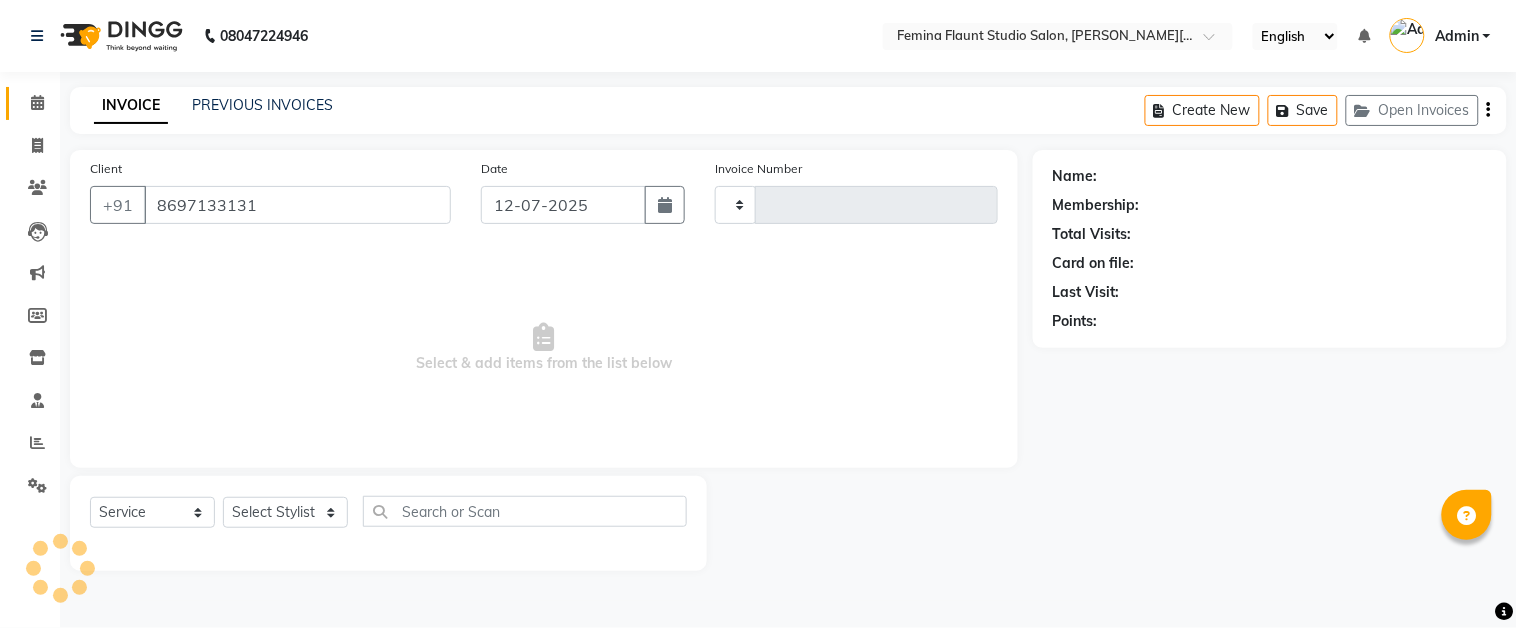 select on "83059" 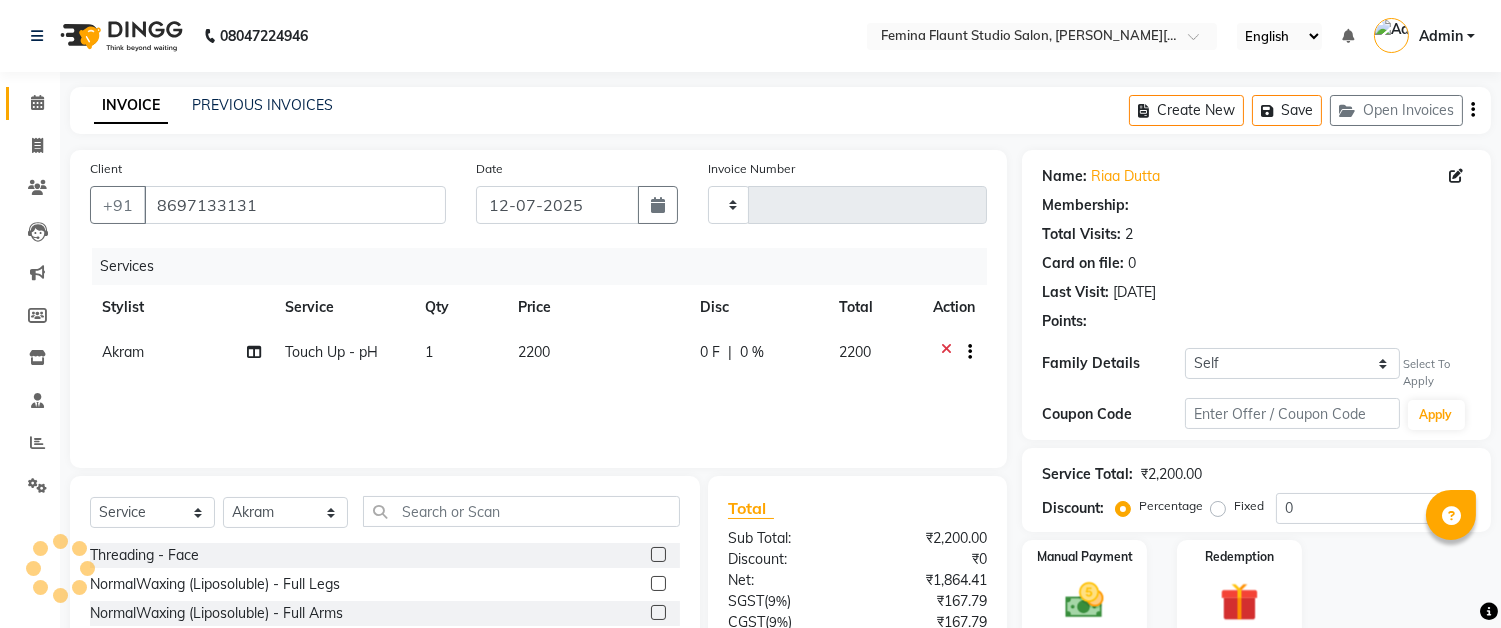 type on "1009" 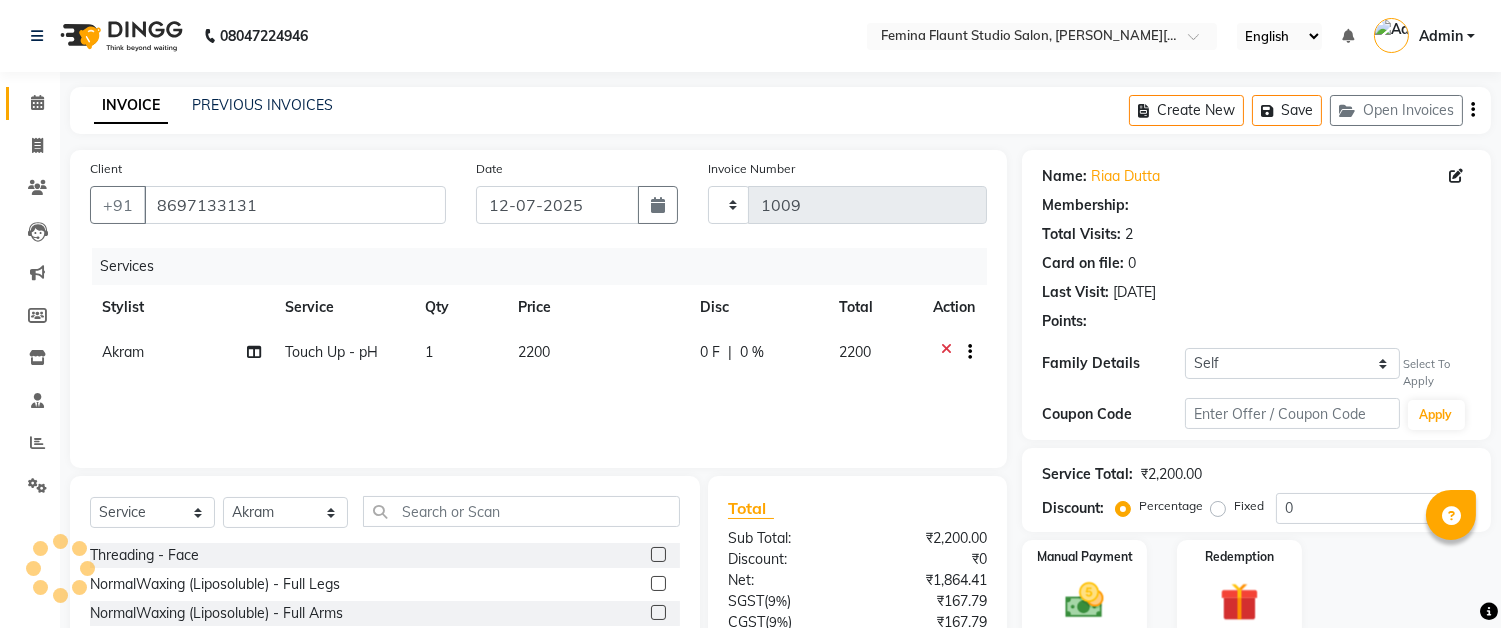 select on "5231" 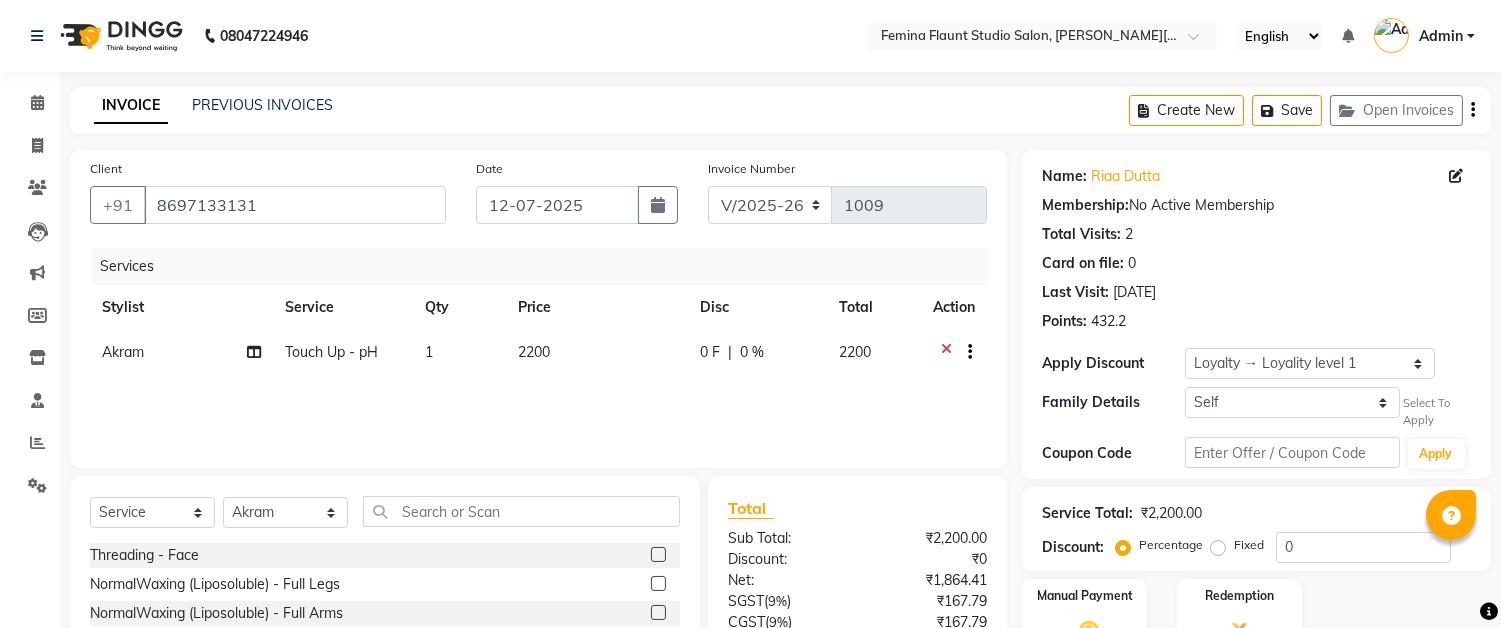 click on "2200" 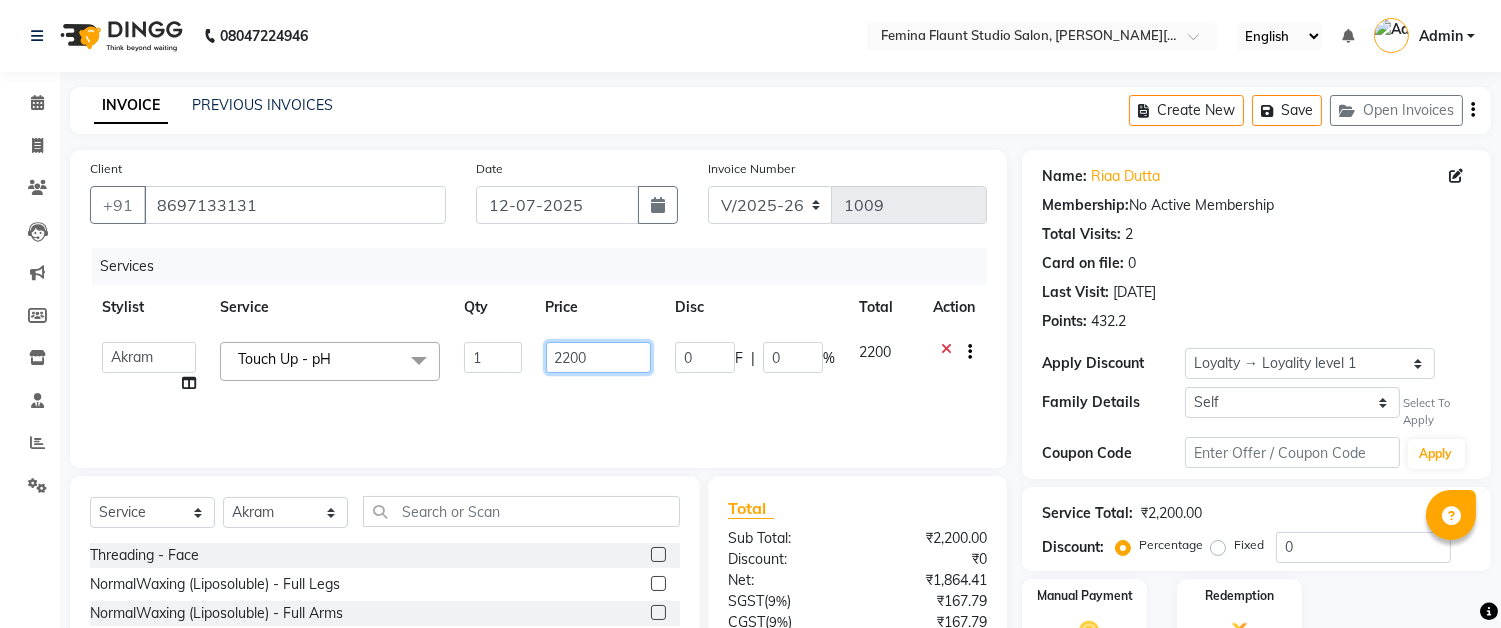 click on "2200" 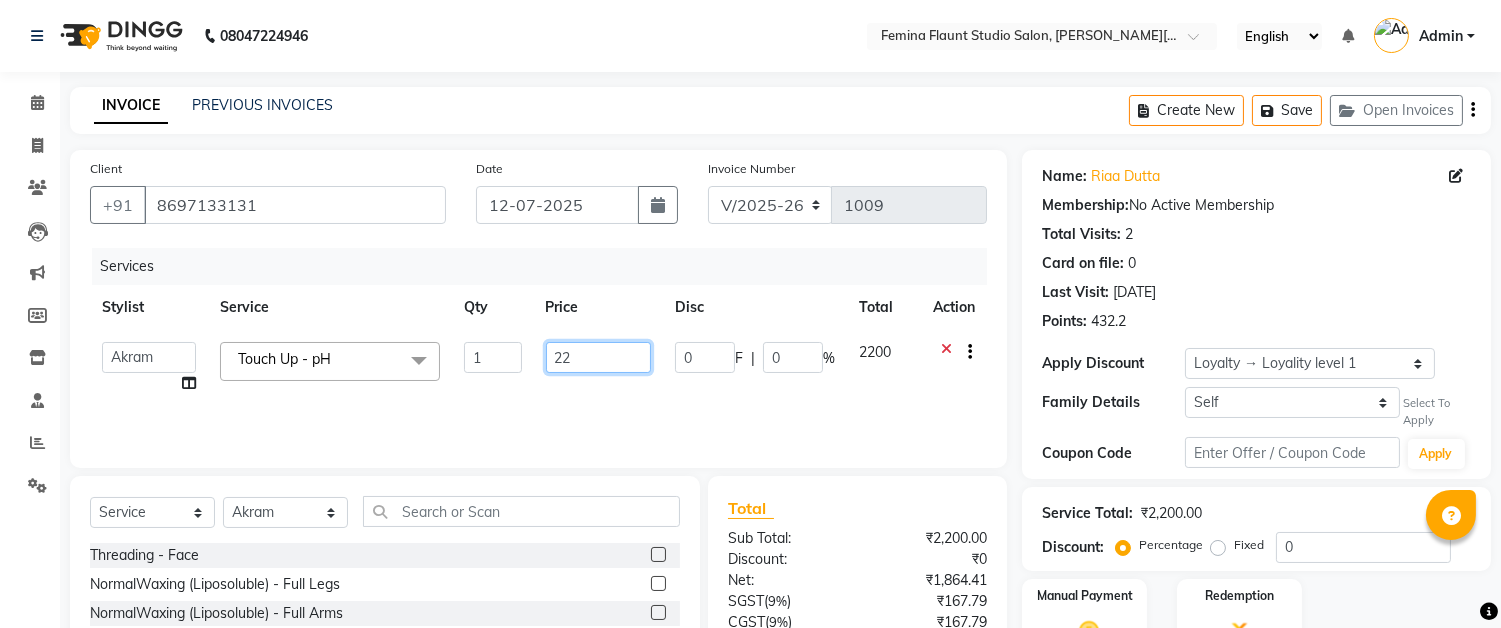 type on "2" 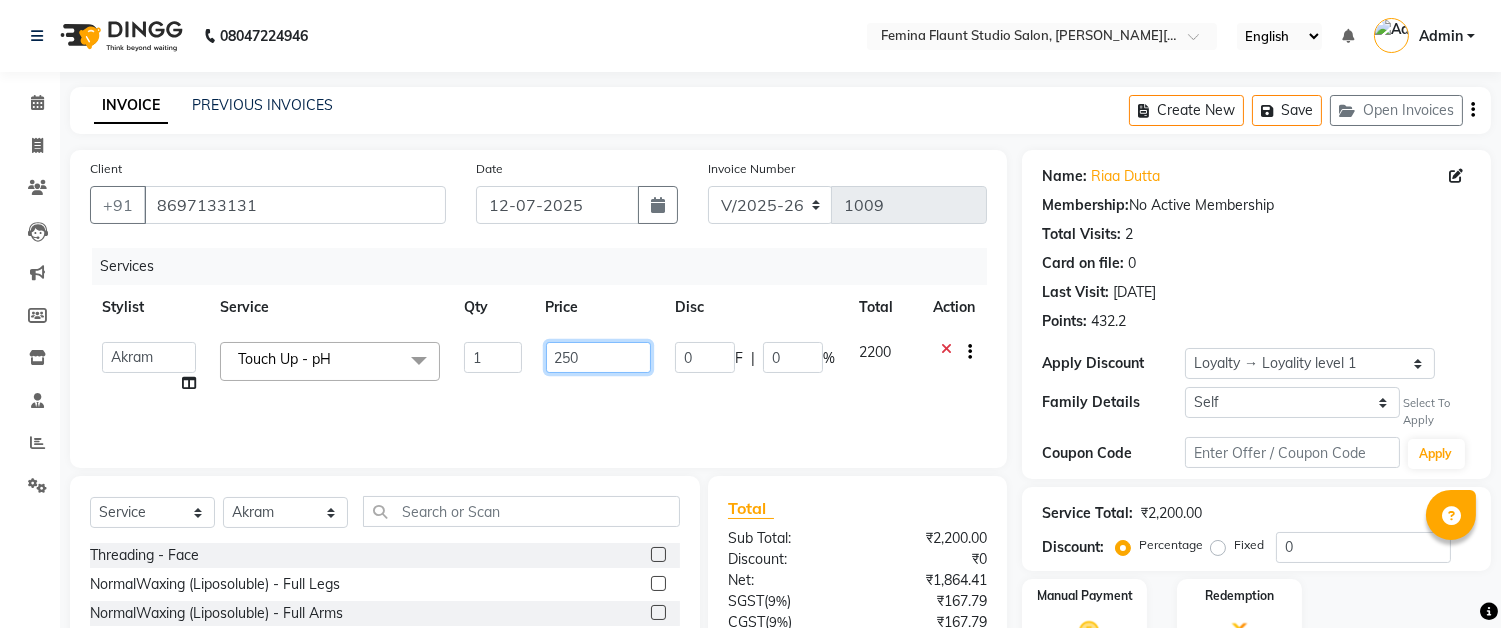 type on "2500" 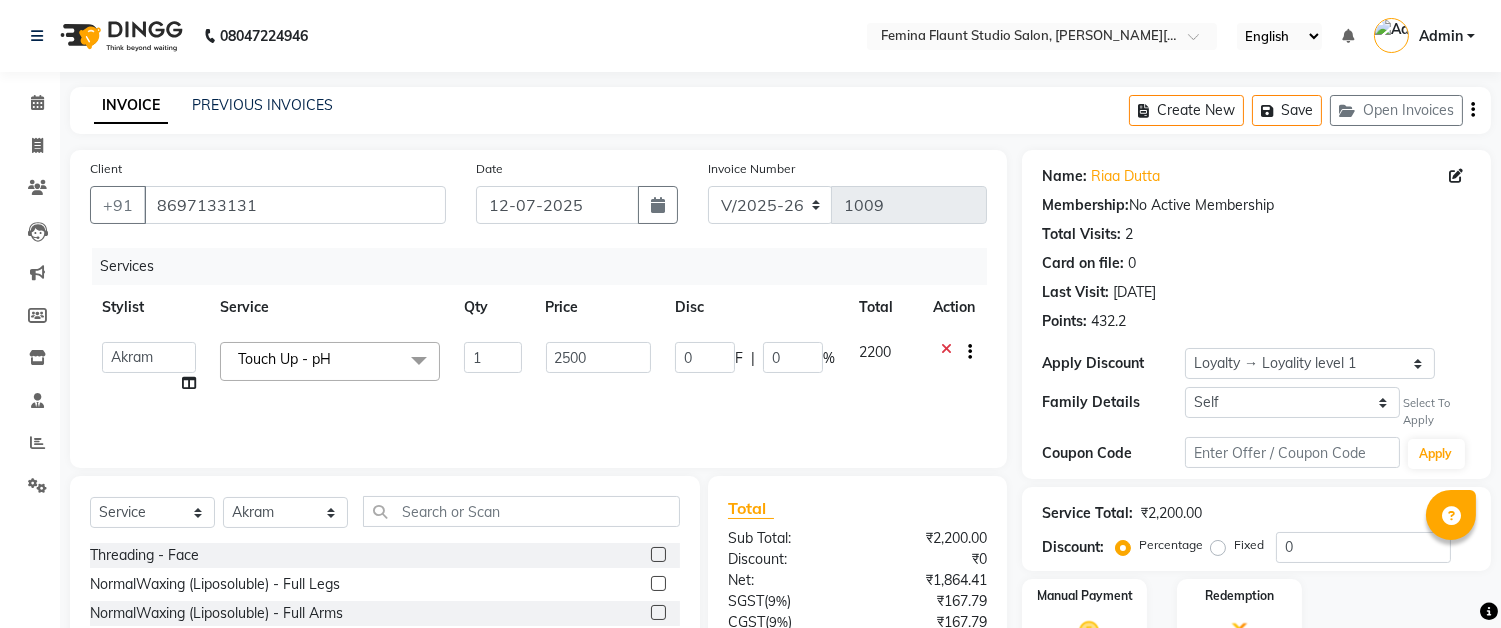 click on "Services Stylist Service Qty Price Disc Total Action  Akram   Auditor   Christina   Izarul   jaydip   Niyaz   raj   ravi   rehan   RINKU SHOW   TARANUM  Touch Up - pH  x  Threading - Face NormalWaxing (Liposoluble) - Full Legs NormalWaxing (Liposoluble) - Full Arms  Clean-up  - Express Clean-up - 20min (Basic) Haircut with Wash- Hair cut - Top ( Male ) Haircut with Wash- Hair cut - Top (Female) Haircut with Wash- Hair cut - Star ( Male ) Beard Trim  Nails - Gel Polish Application (Basic) Nails - Gel Polish Removal (Basic) Nails - Gel Extension Removal (Basic) Nails - Nail Art- Basic(10 Tips) (Basic) Nails - Nail Art Per Tip (Basic) 1 Nails - Refill Extension Gel/Acrylic (Advanced) Nails - Nail Extension Gel (Advanced) Nails - Nail Extension Acrylic (Advanced) Nails - Inbuild Extension Gel (Advanced) Nails - Inbuild Extension Acrylic (Advanced) Nails - 3D Nail Art(10 Tips) (Advanced) Nails - Cat Eye Design Gel Polish(10 Tips) (Advanced) Nails - Chrome Gel Polish(10 Tips) (Advanced) Naturica Scalp Treatment 1" 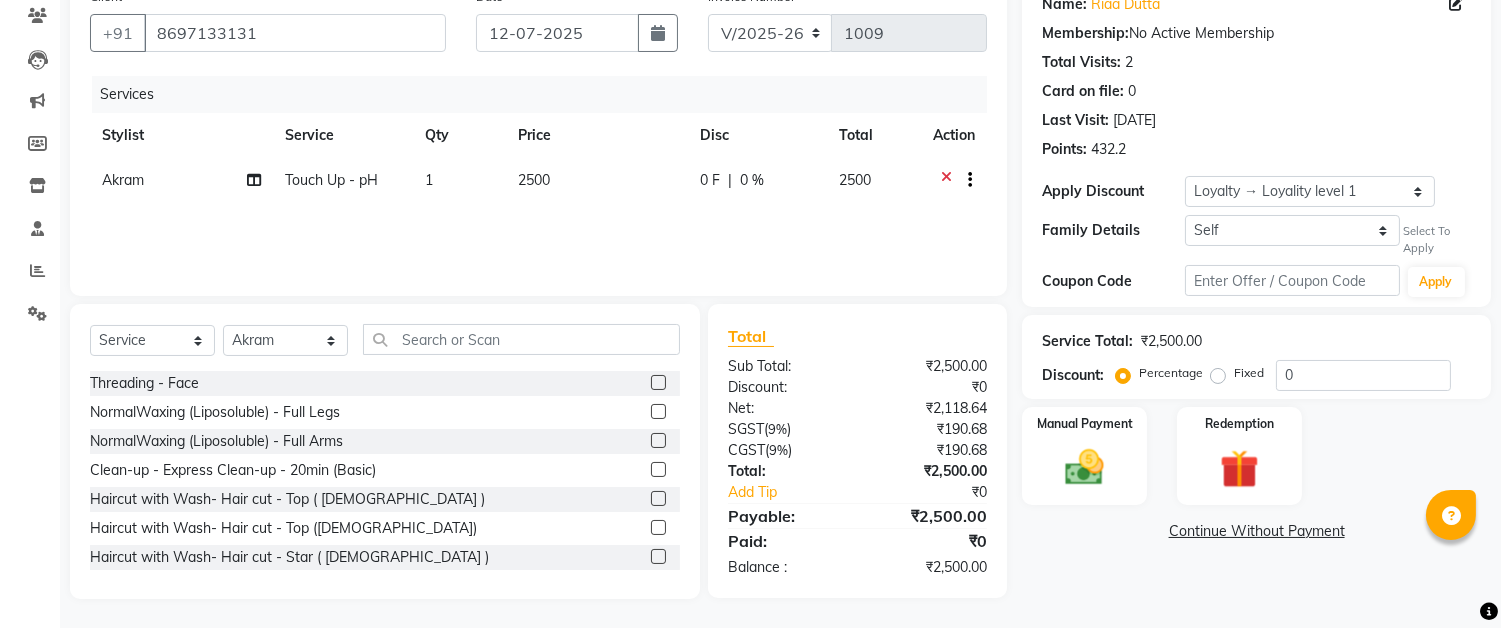 scroll, scrollTop: 0, scrollLeft: 0, axis: both 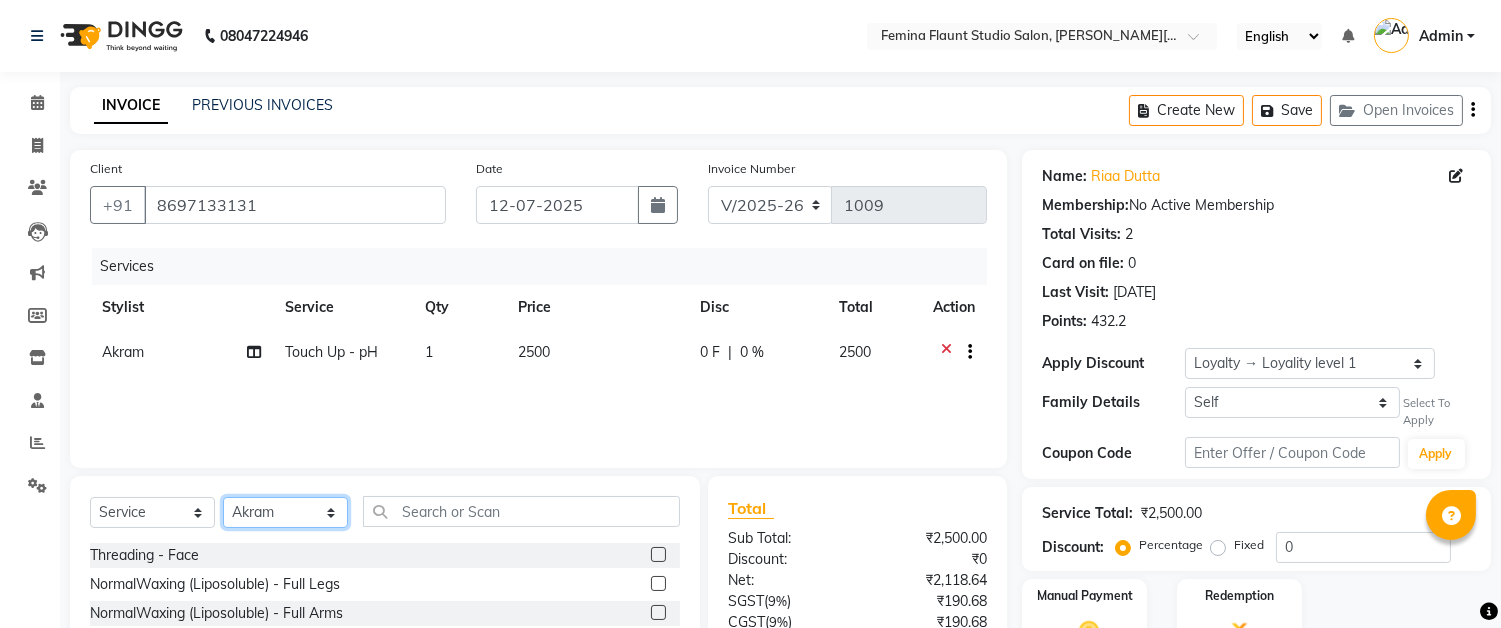 click on "Select Stylist Akram Auditor [PERSON_NAME] [PERSON_NAME] [PERSON_NAME] [PERSON_NAME] [PERSON_NAME] SHOW TARANUM" 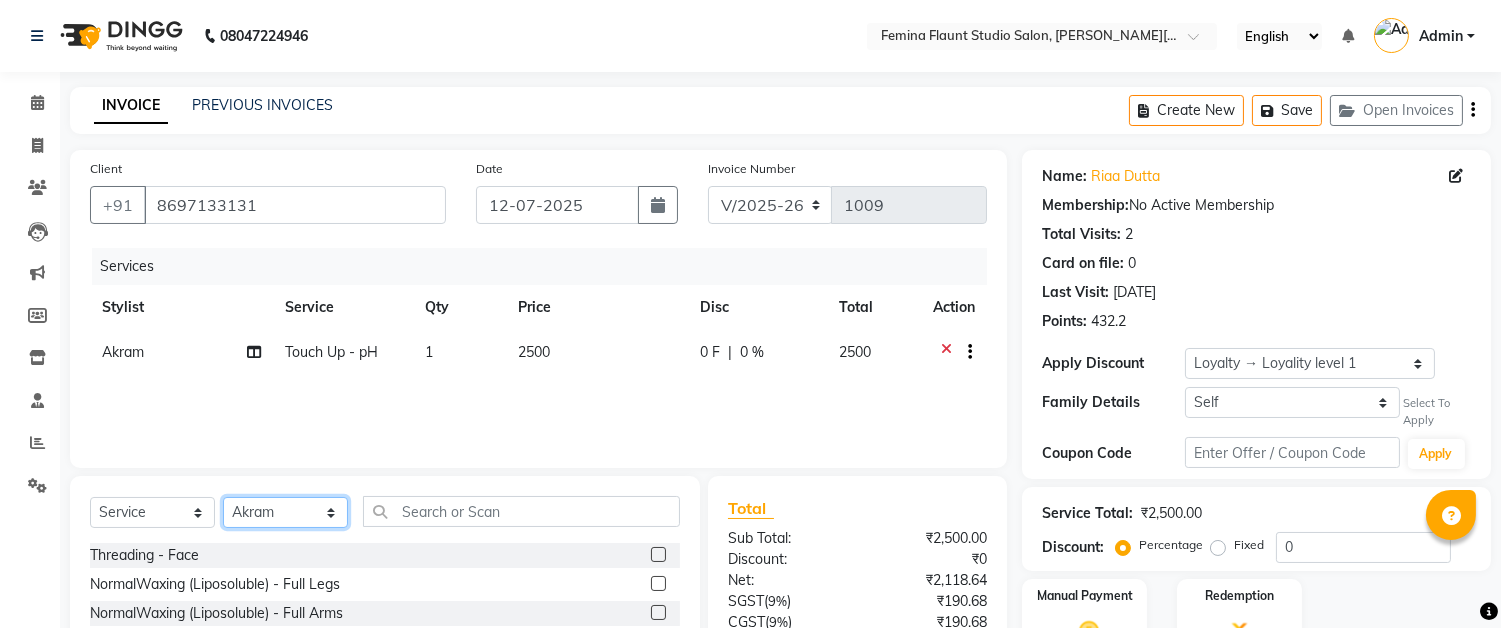 select on "83121" 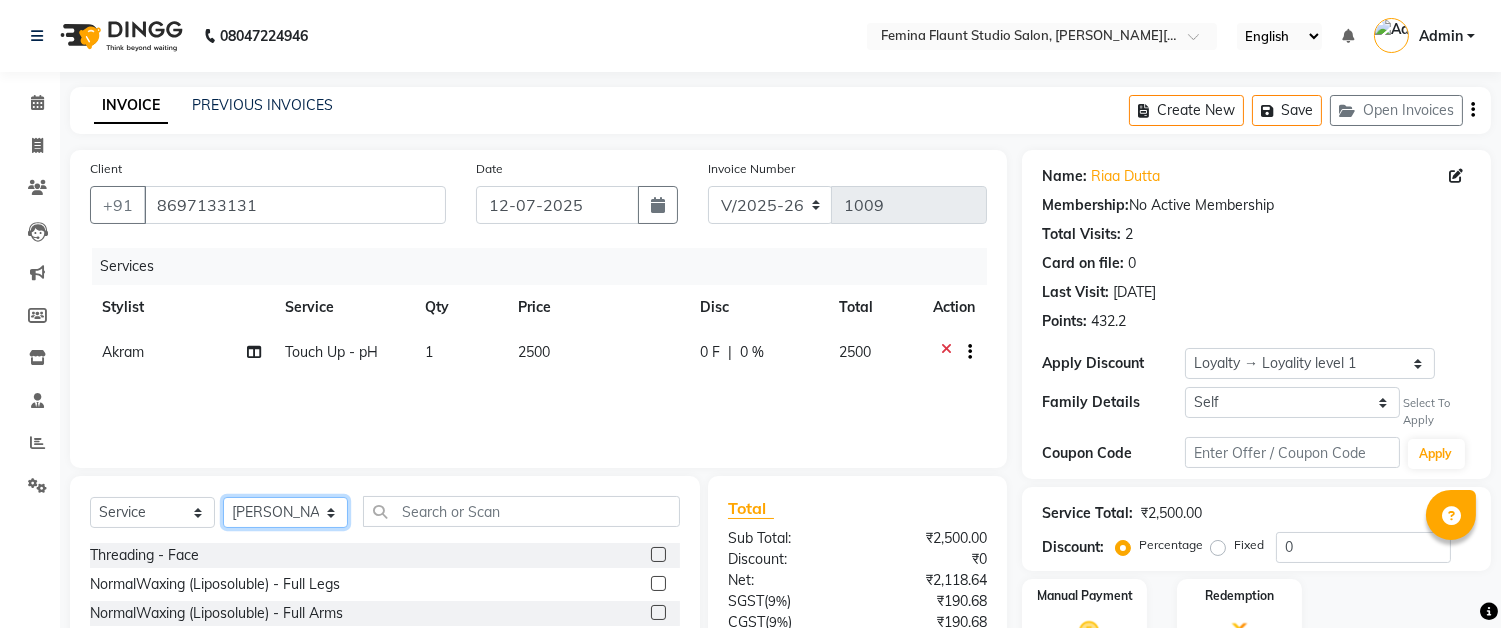 click on "Select Stylist Akram Auditor [PERSON_NAME] [PERSON_NAME] [PERSON_NAME] [PERSON_NAME] [PERSON_NAME] SHOW TARANUM" 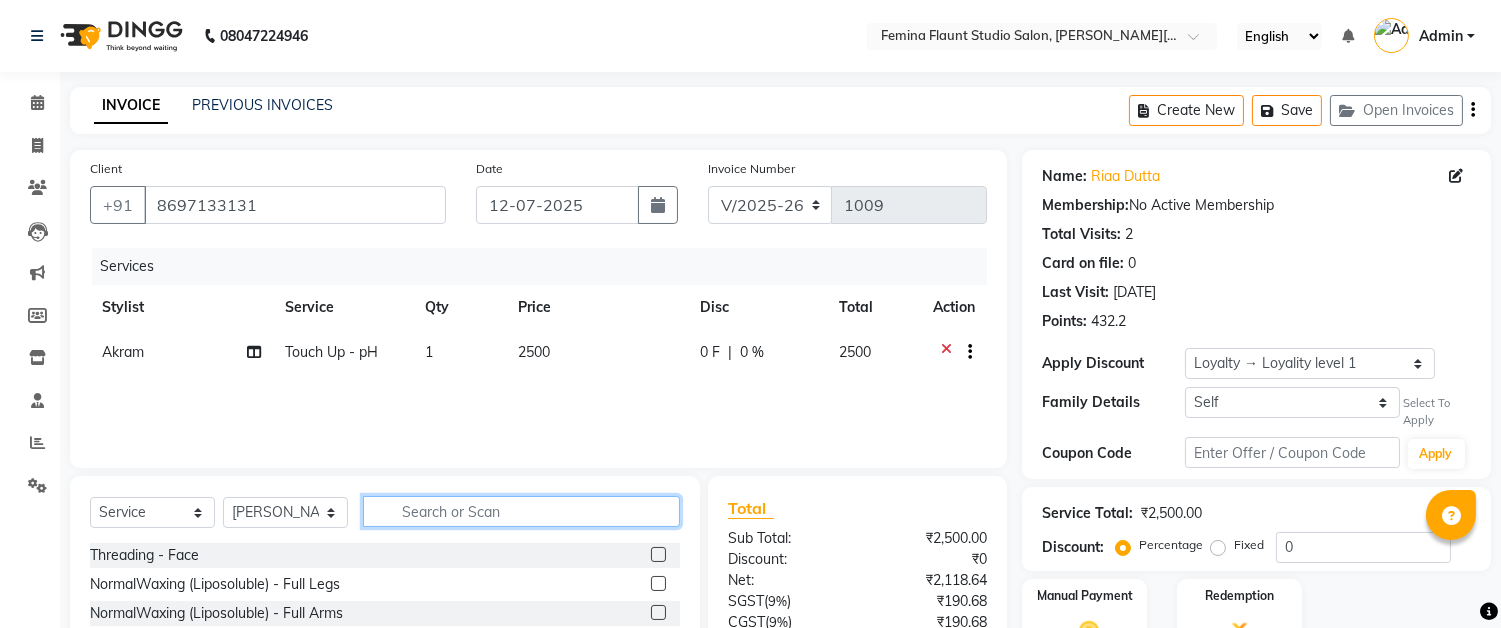 click 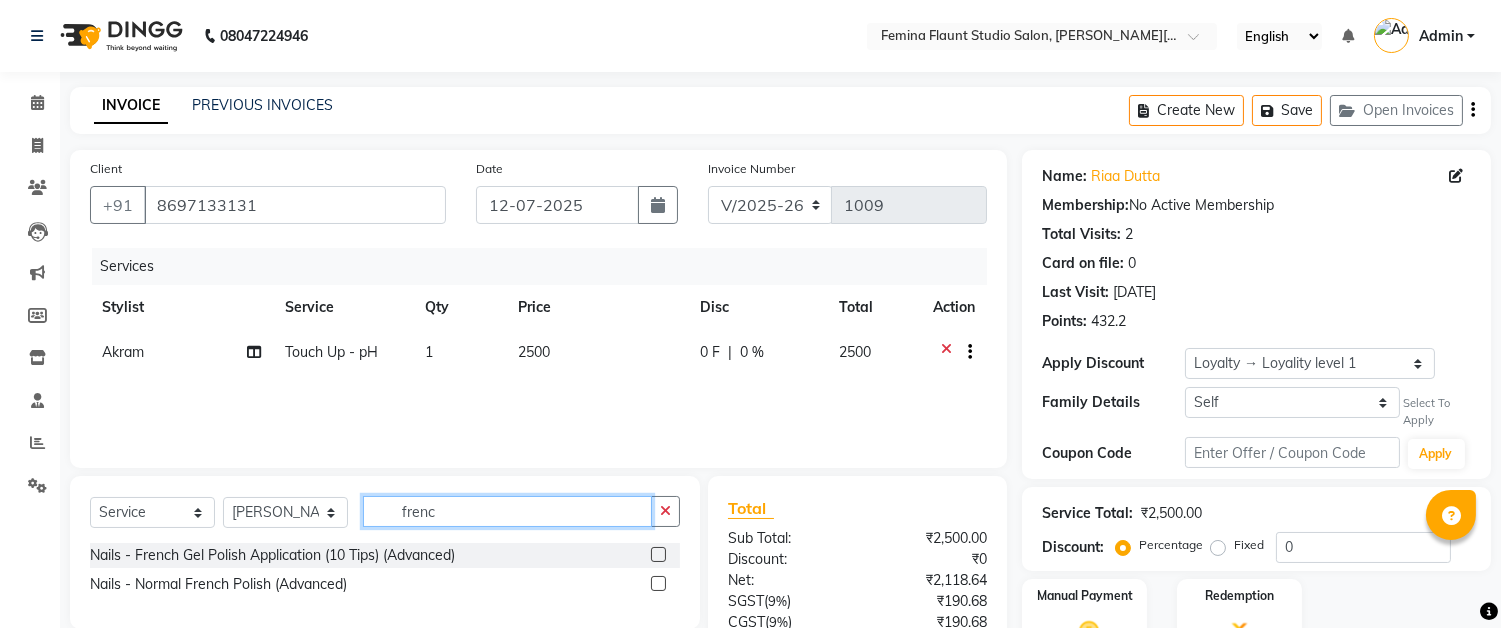 type on "frenc" 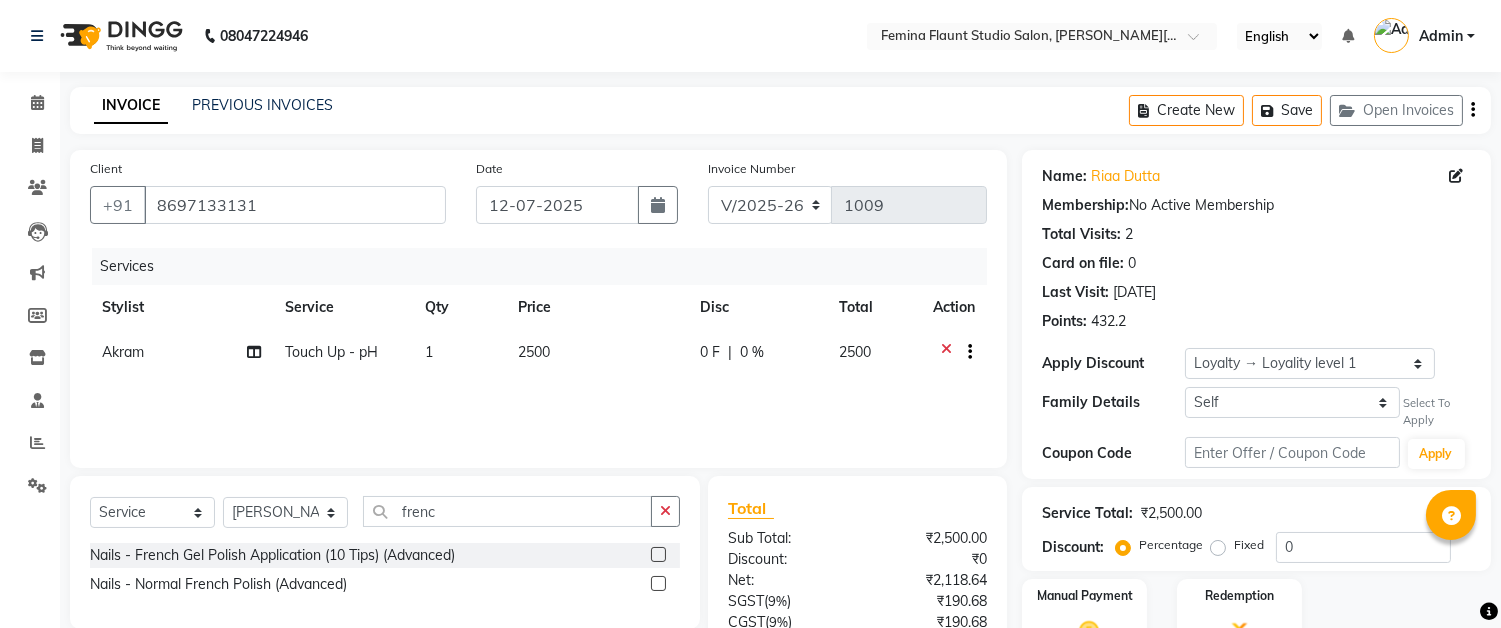 click 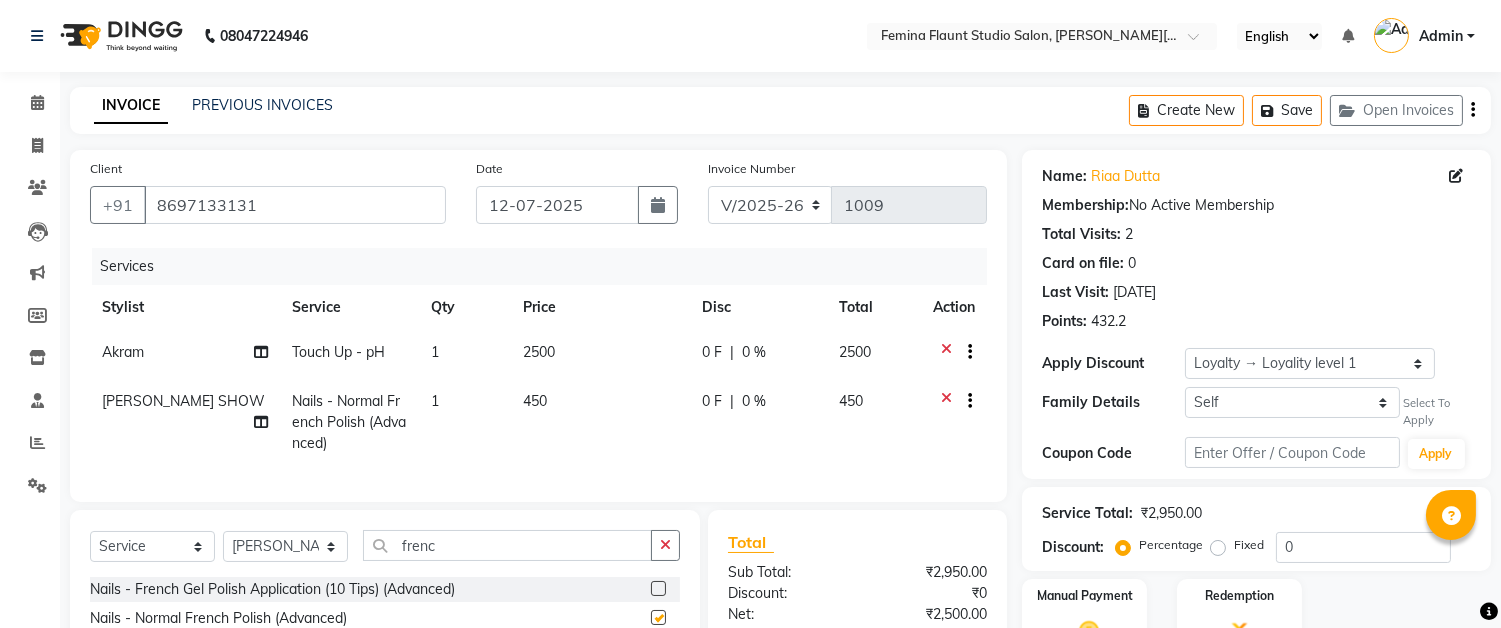 checkbox on "false" 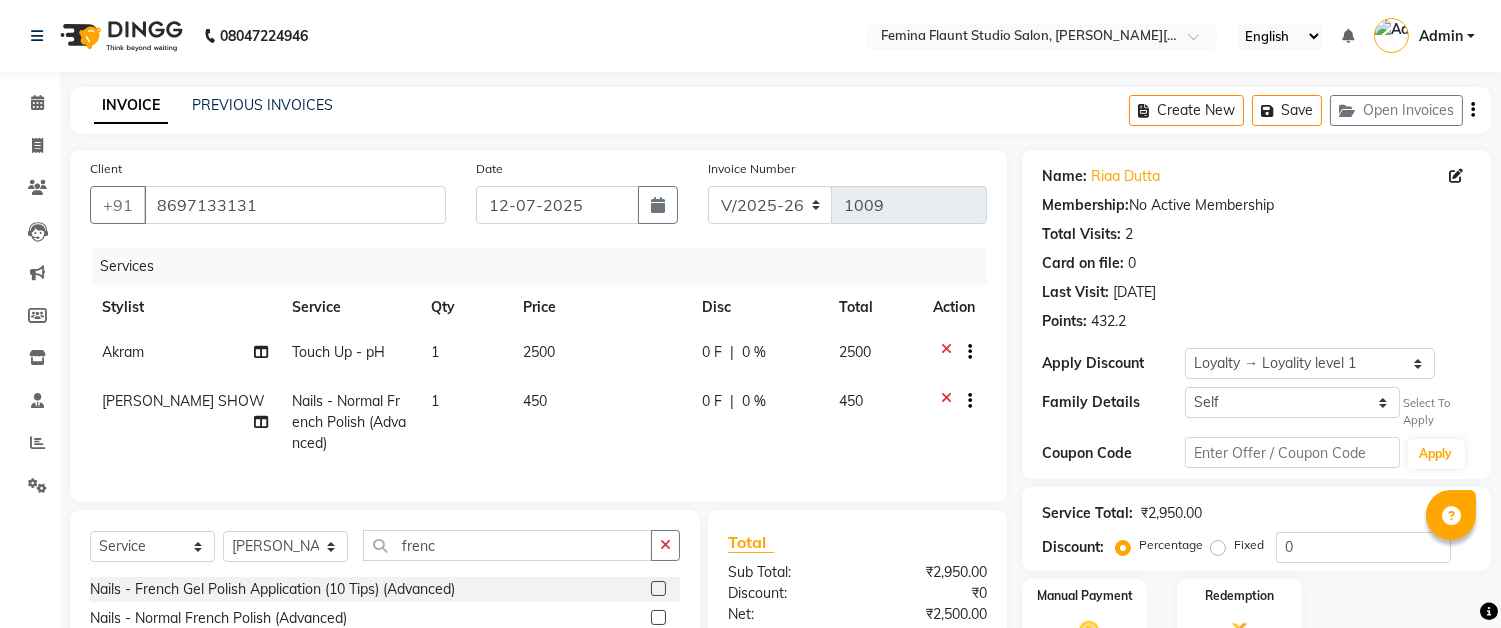 scroll, scrollTop: 111, scrollLeft: 0, axis: vertical 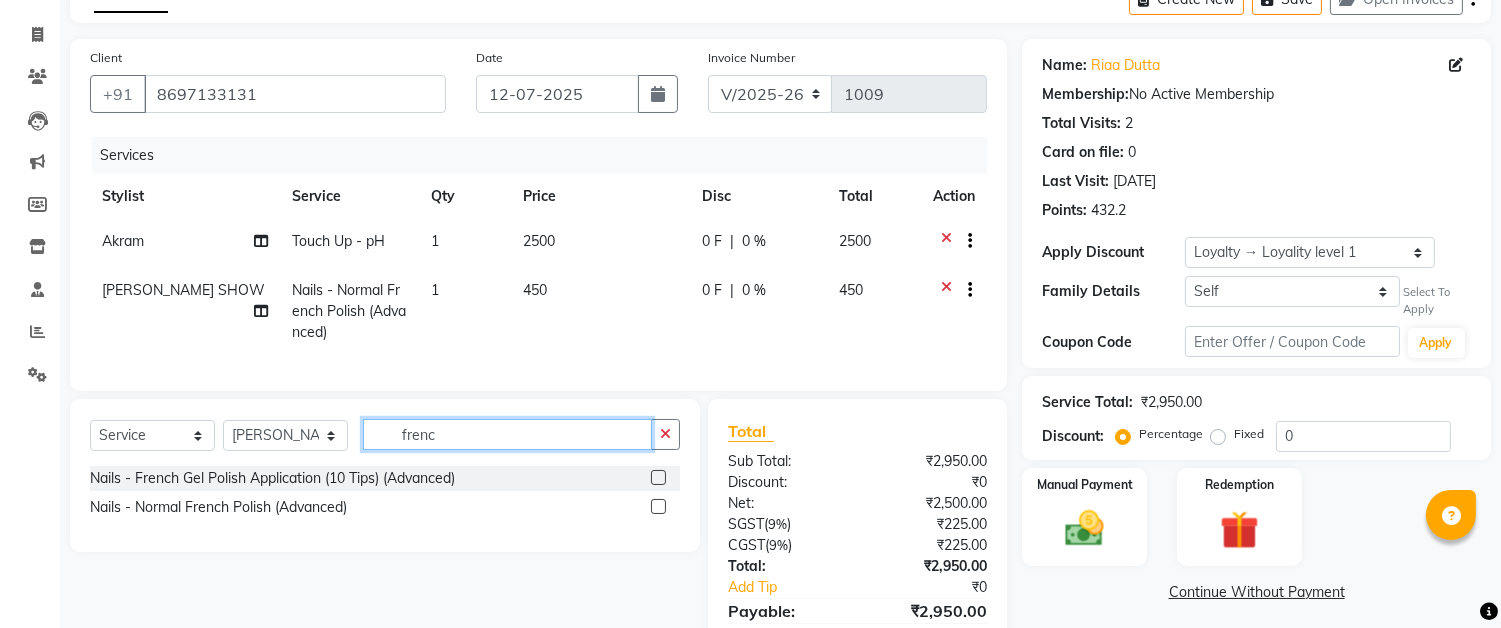 click on "frenc" 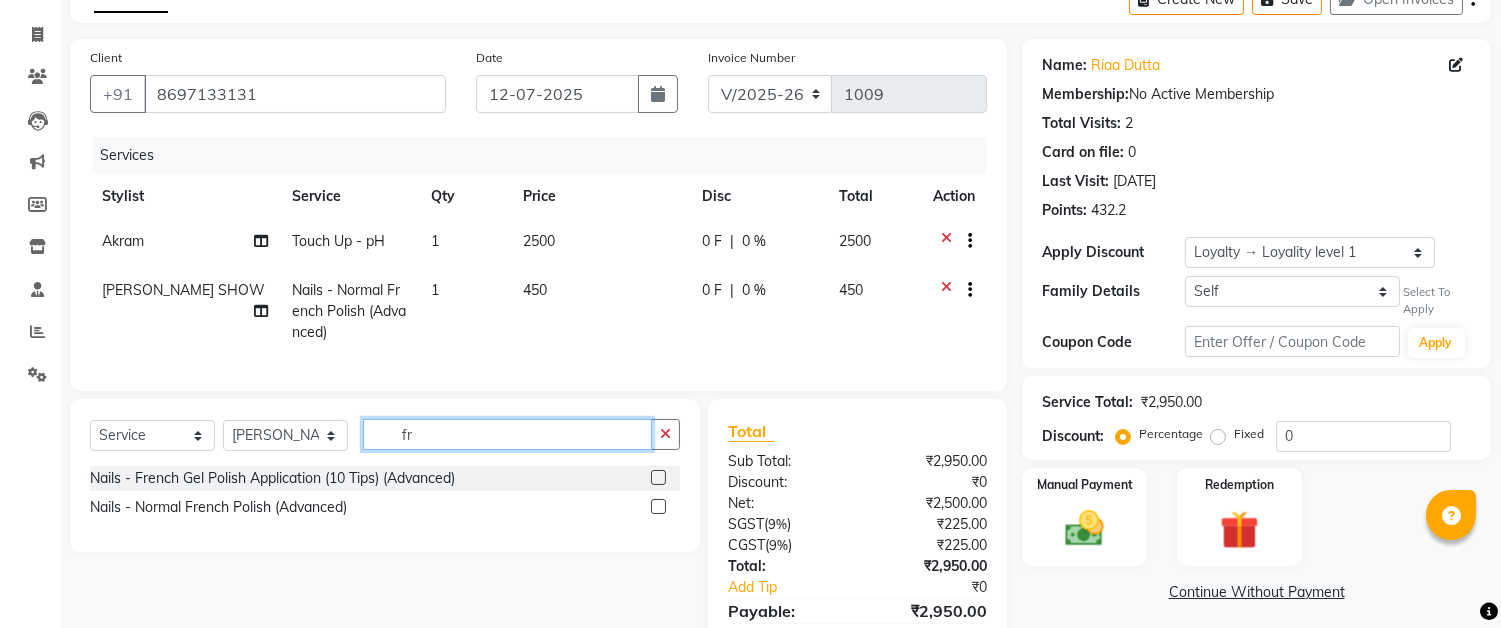 type on "f" 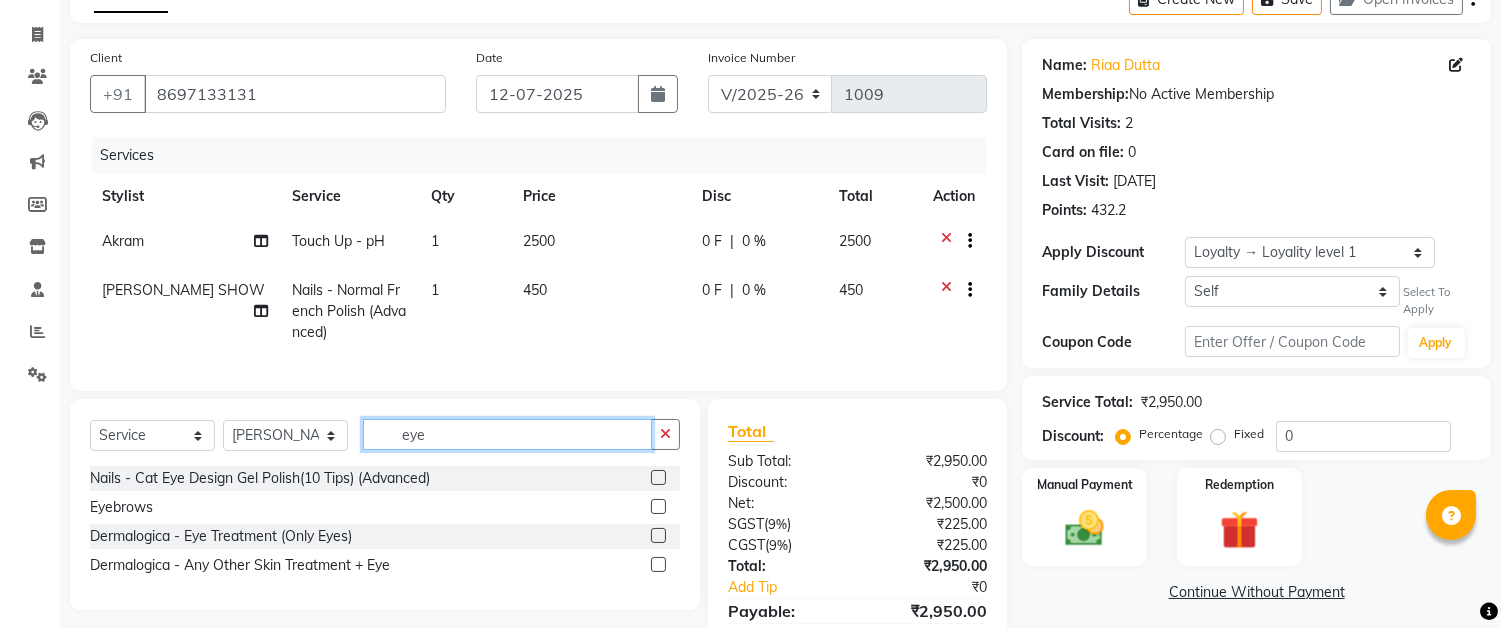 type on "eye" 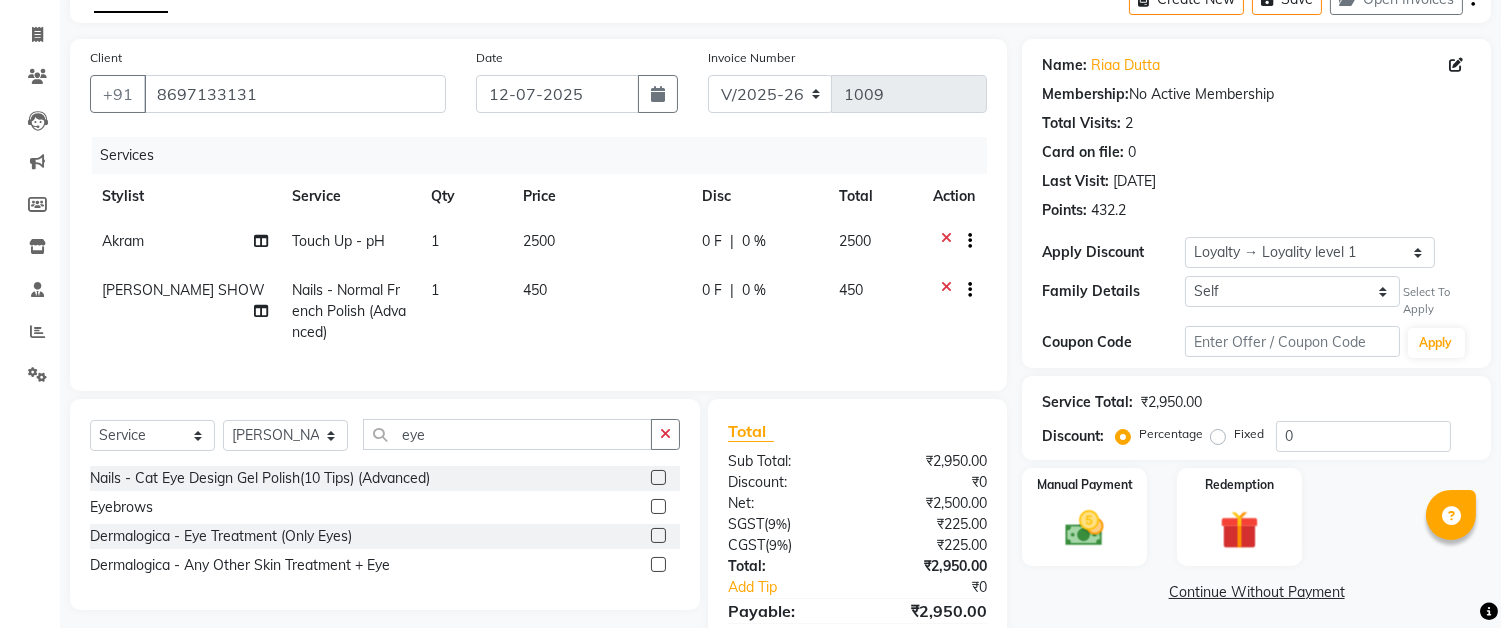 click 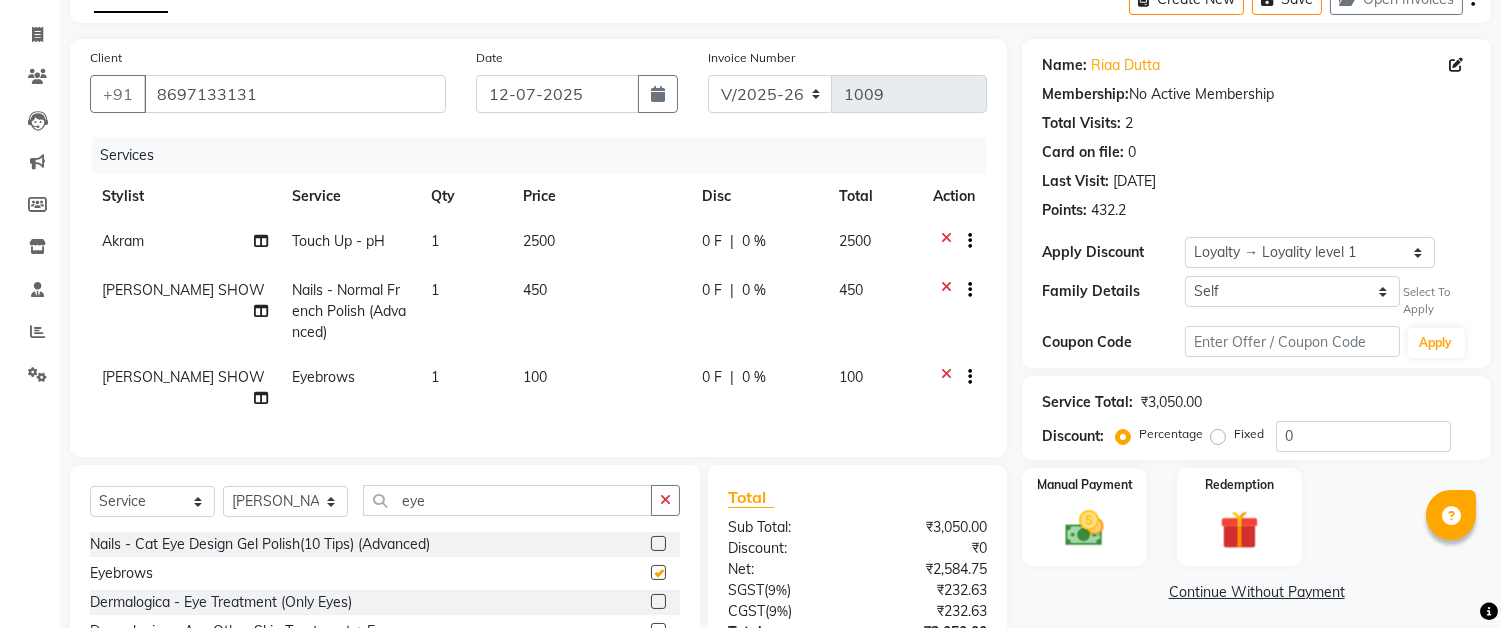 checkbox on "false" 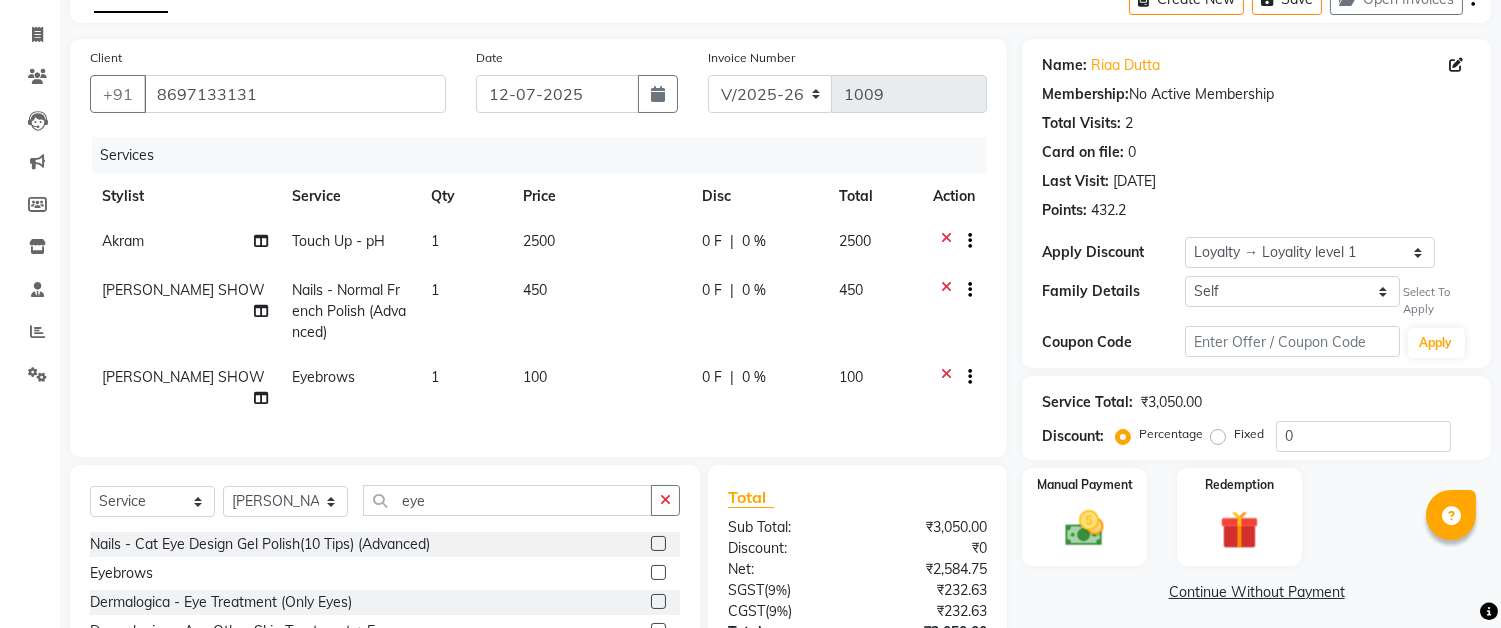 scroll, scrollTop: 0, scrollLeft: 0, axis: both 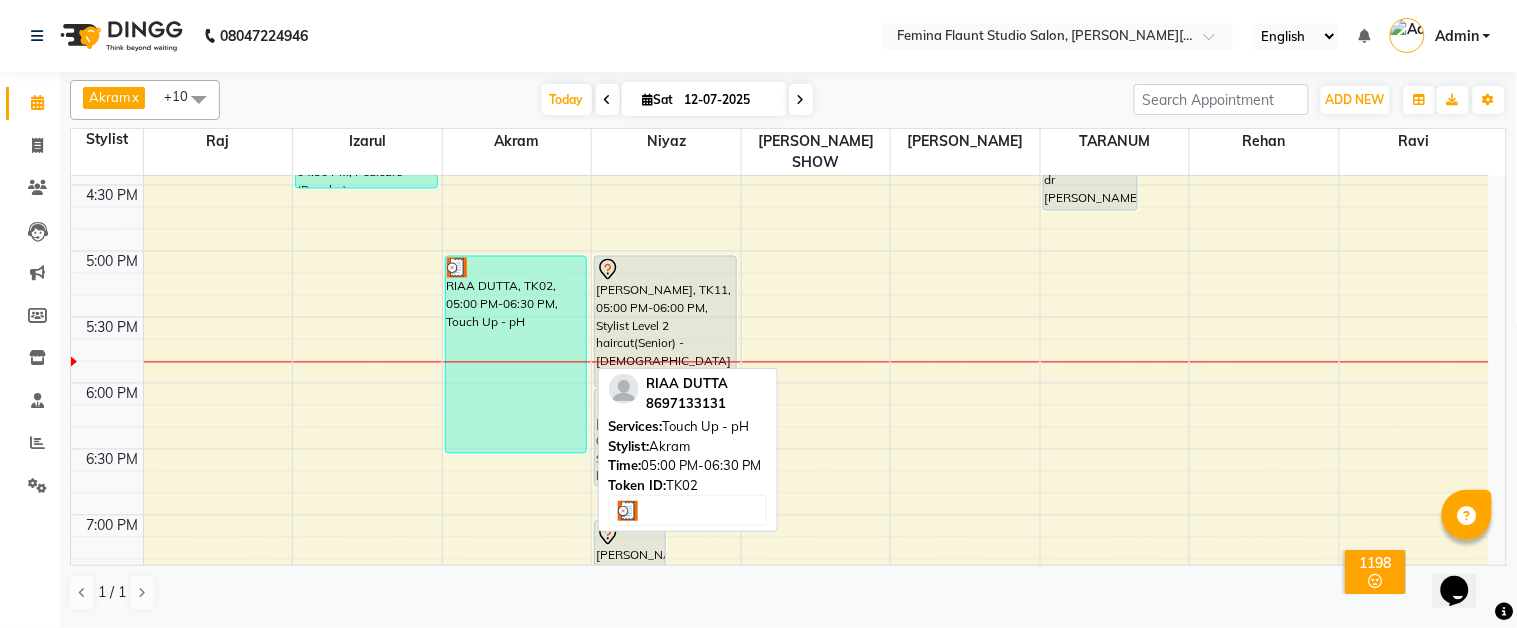 click on "RIAA DUTTA, TK02, 05:00 PM-06:30 PM, Touch Up - pH" at bounding box center [516, 355] 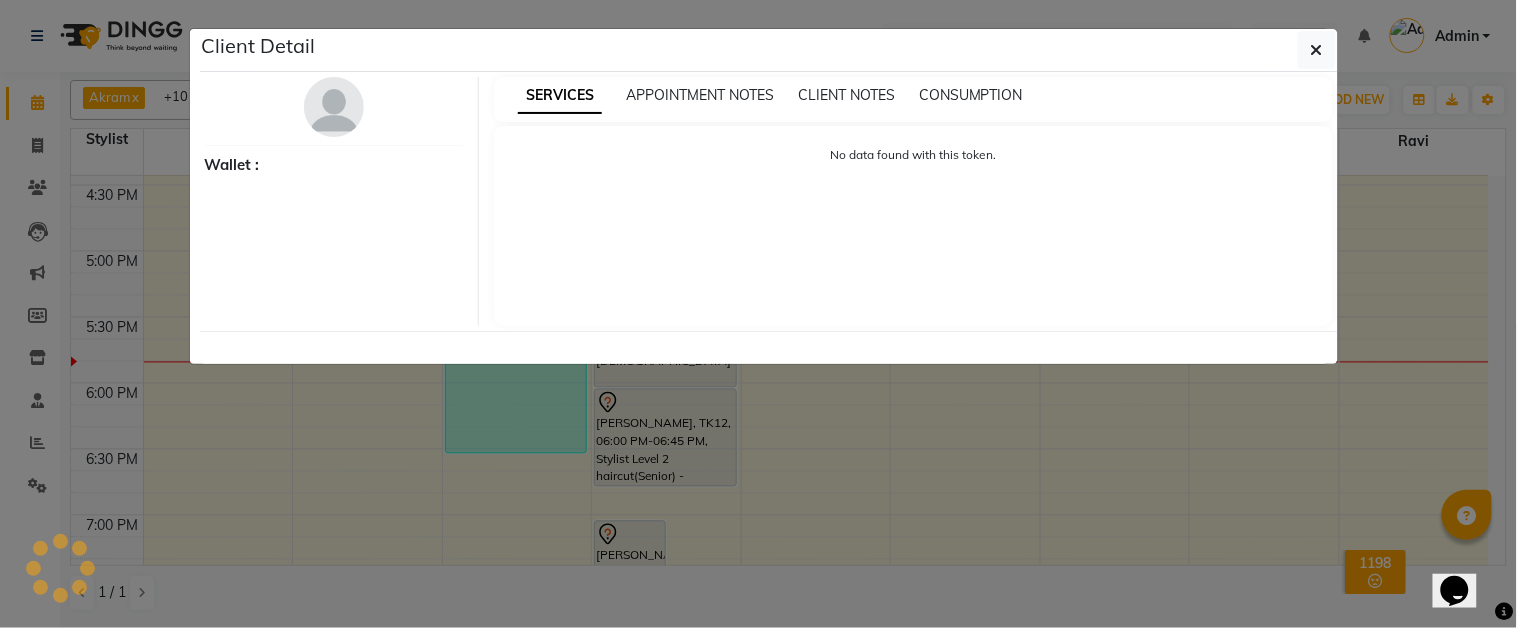 select on "3" 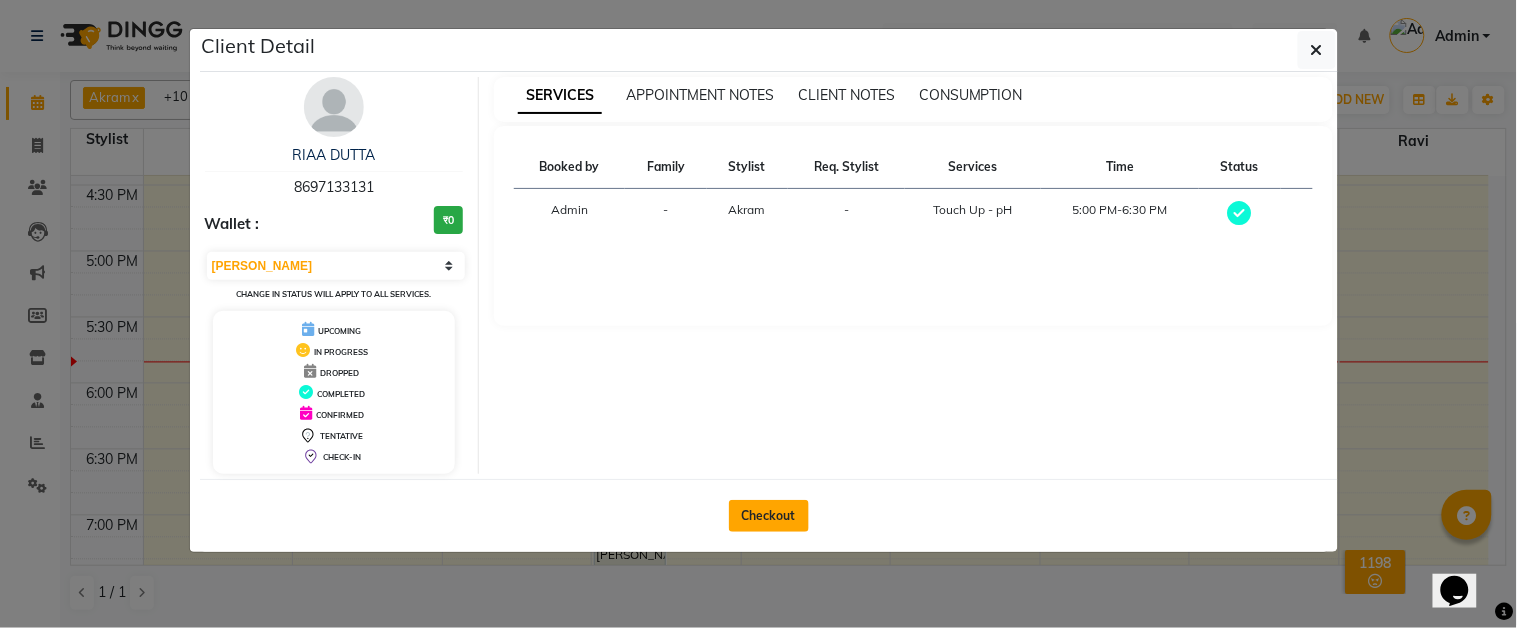 click on "Checkout" 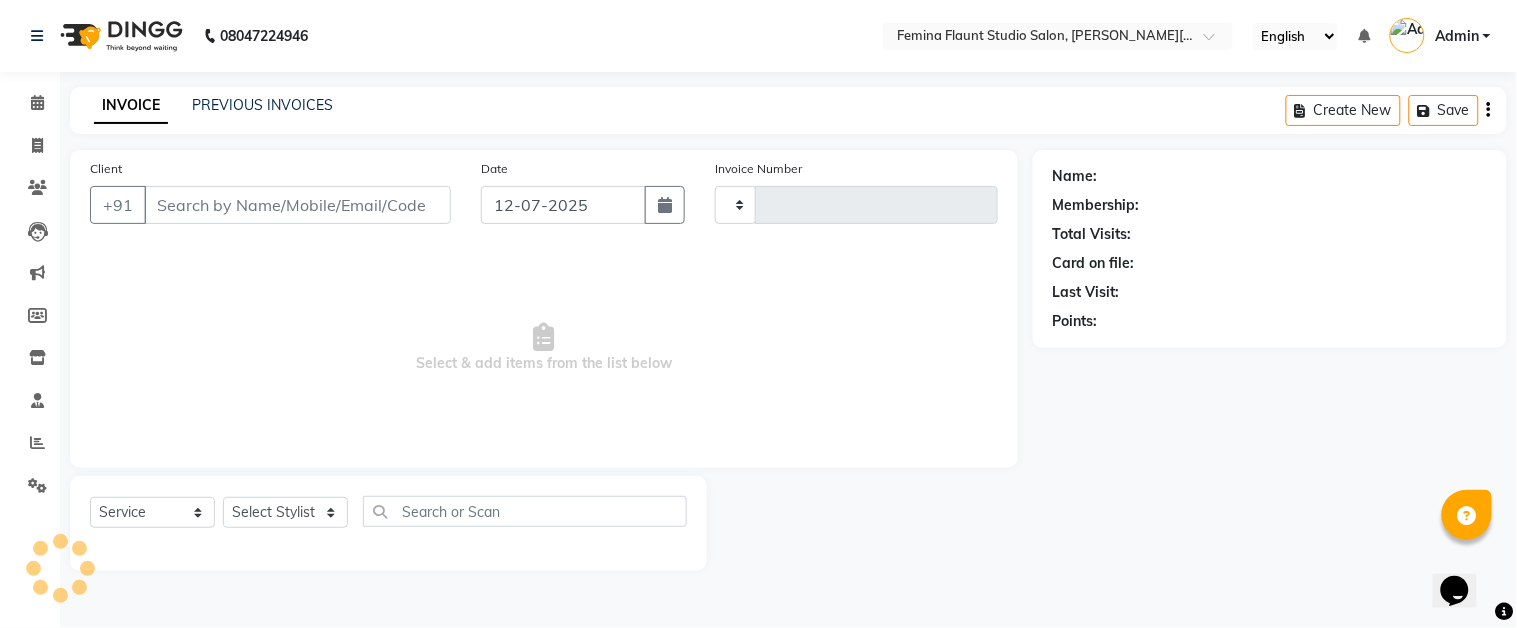 type on "1009" 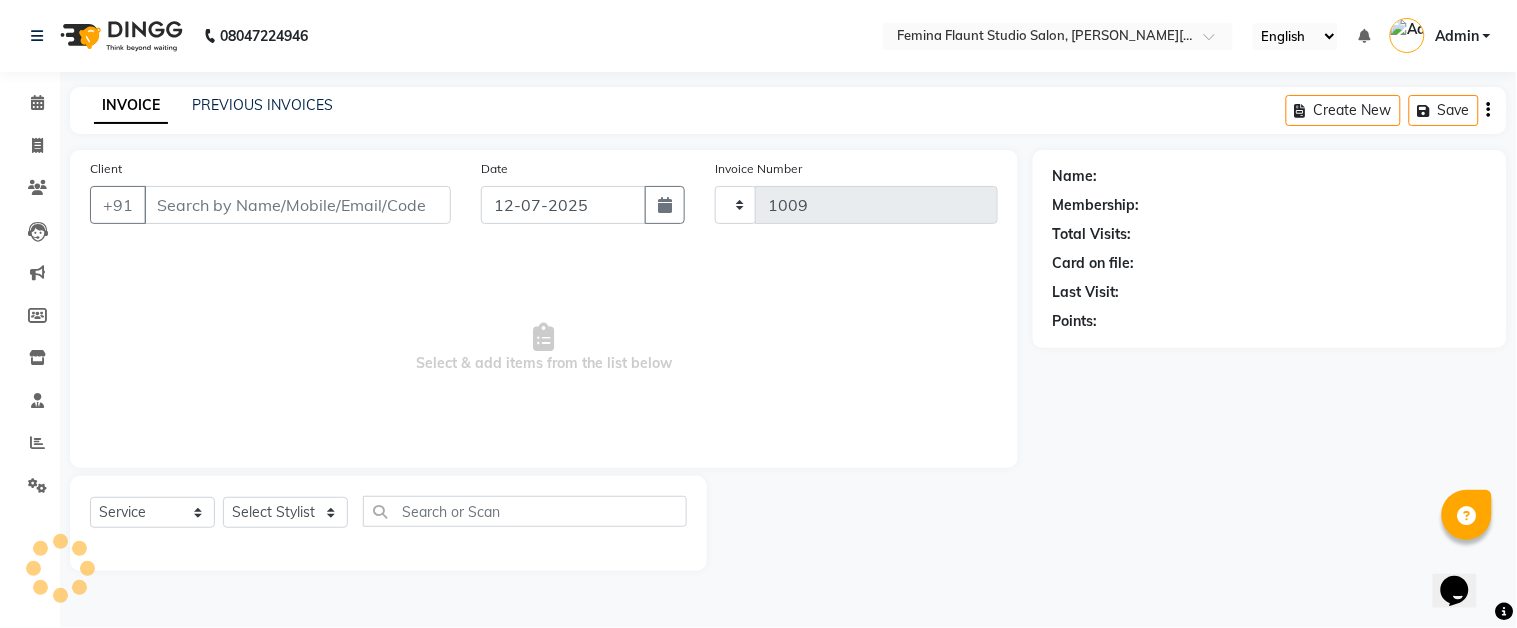 select on "5231" 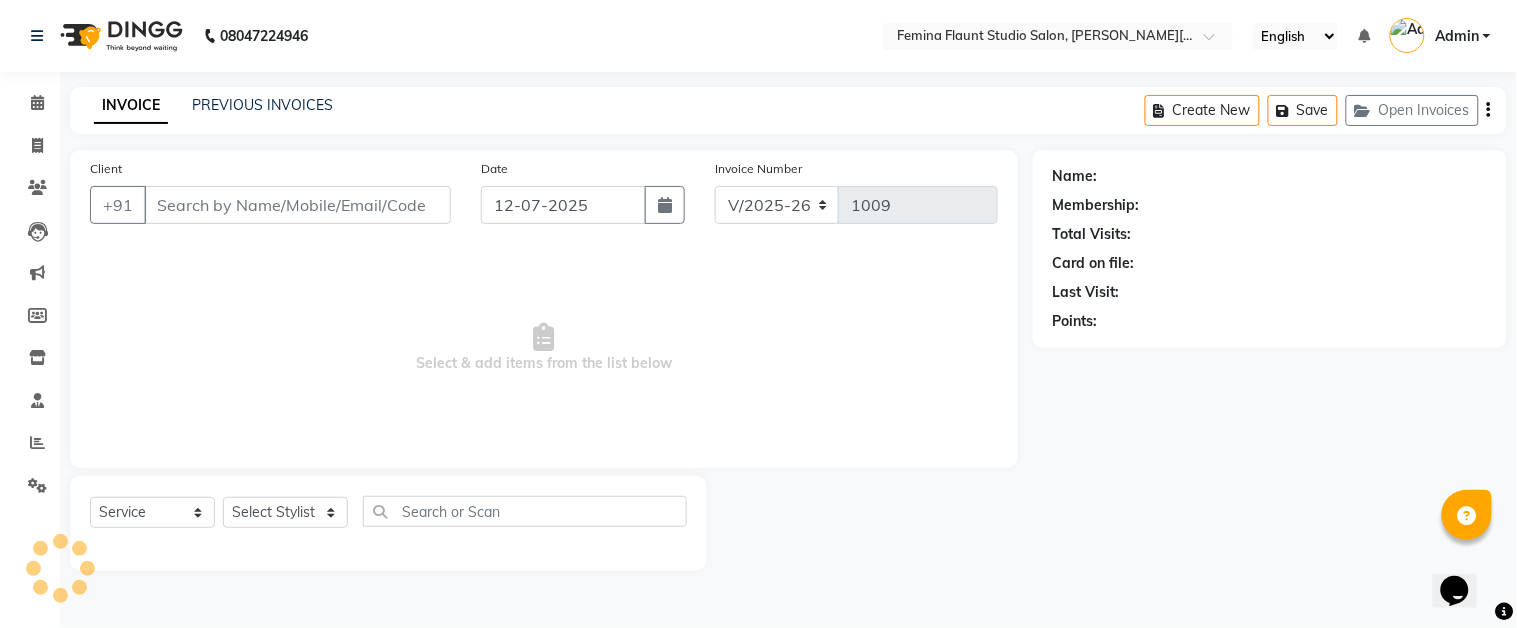 type on "8697133131" 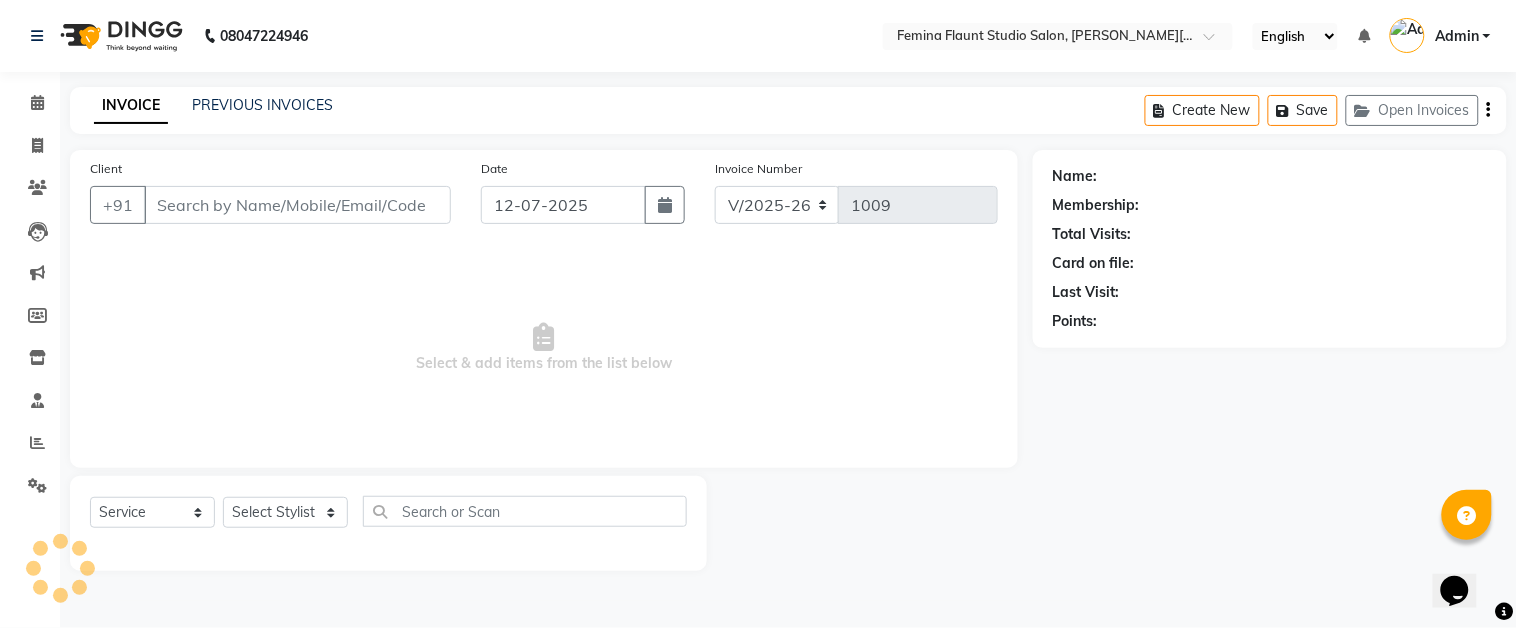 select on "83059" 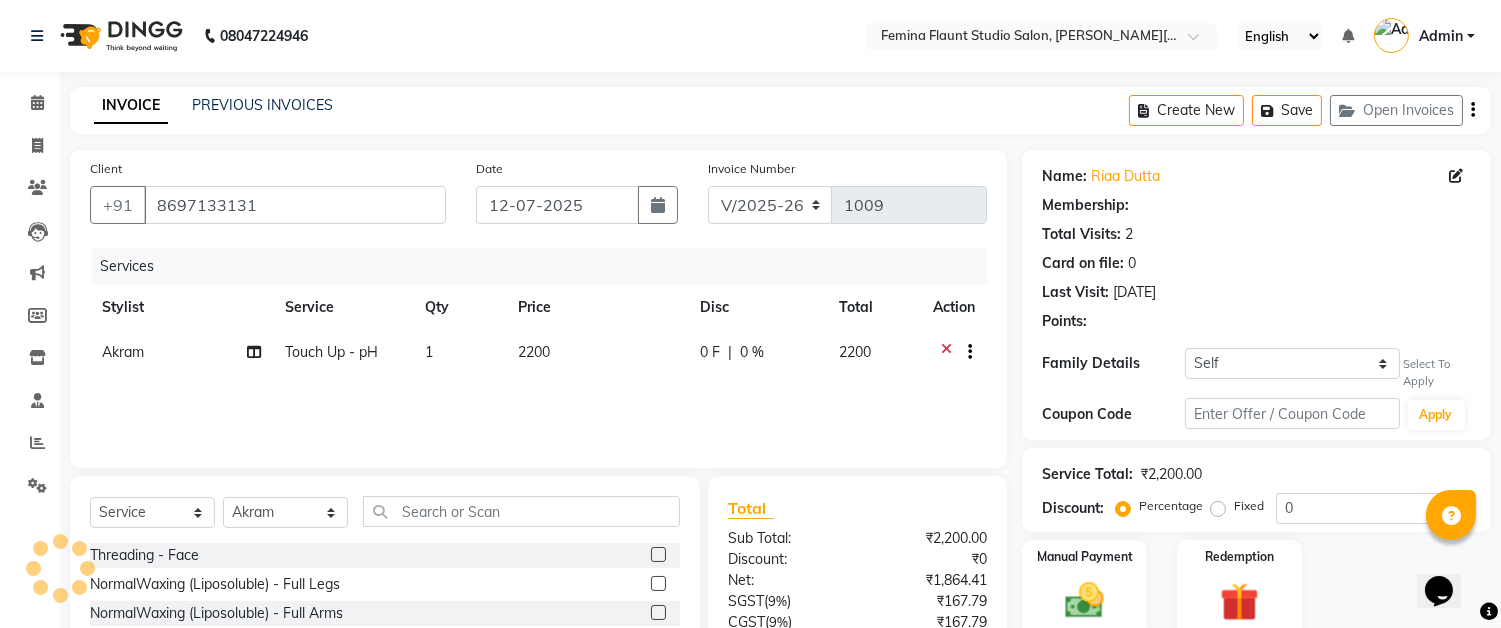 select on "1: Object" 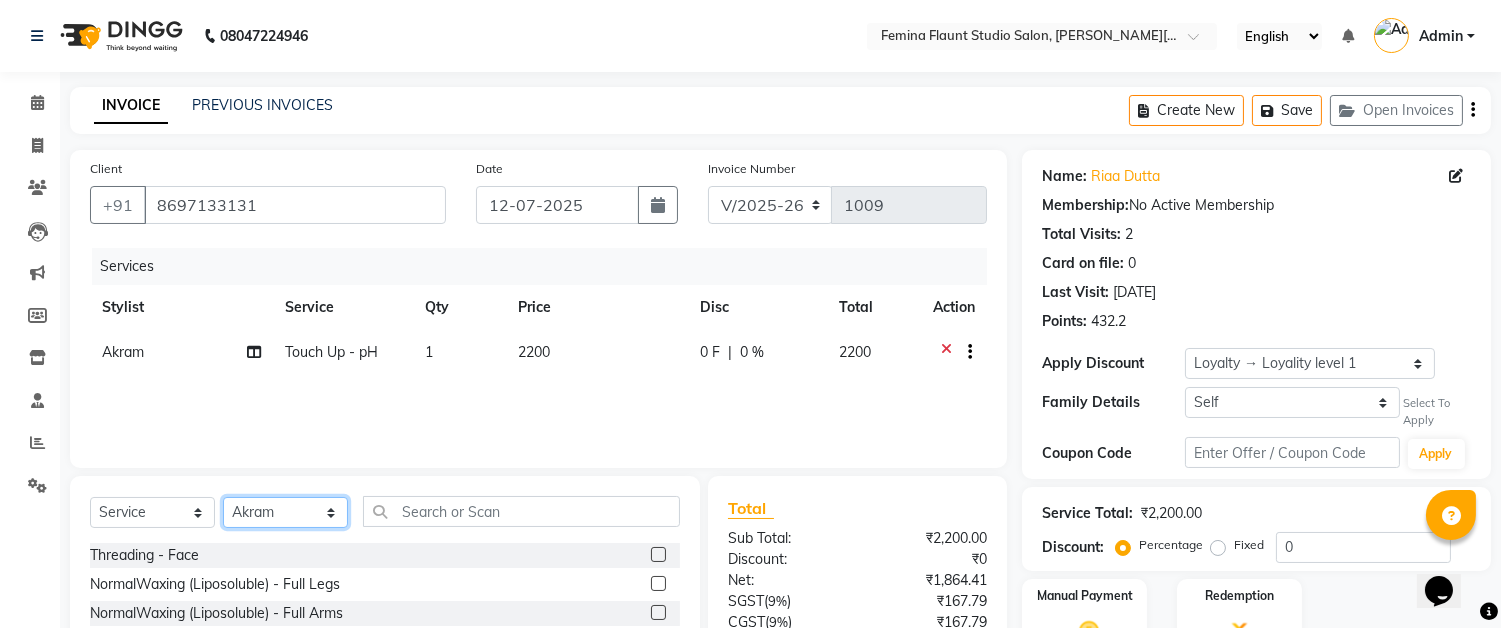 click on "Select Stylist Akram Auditor Christina Izarul jaydip Niyaz raj ravi rehan RINKU SHOW TARANUM" 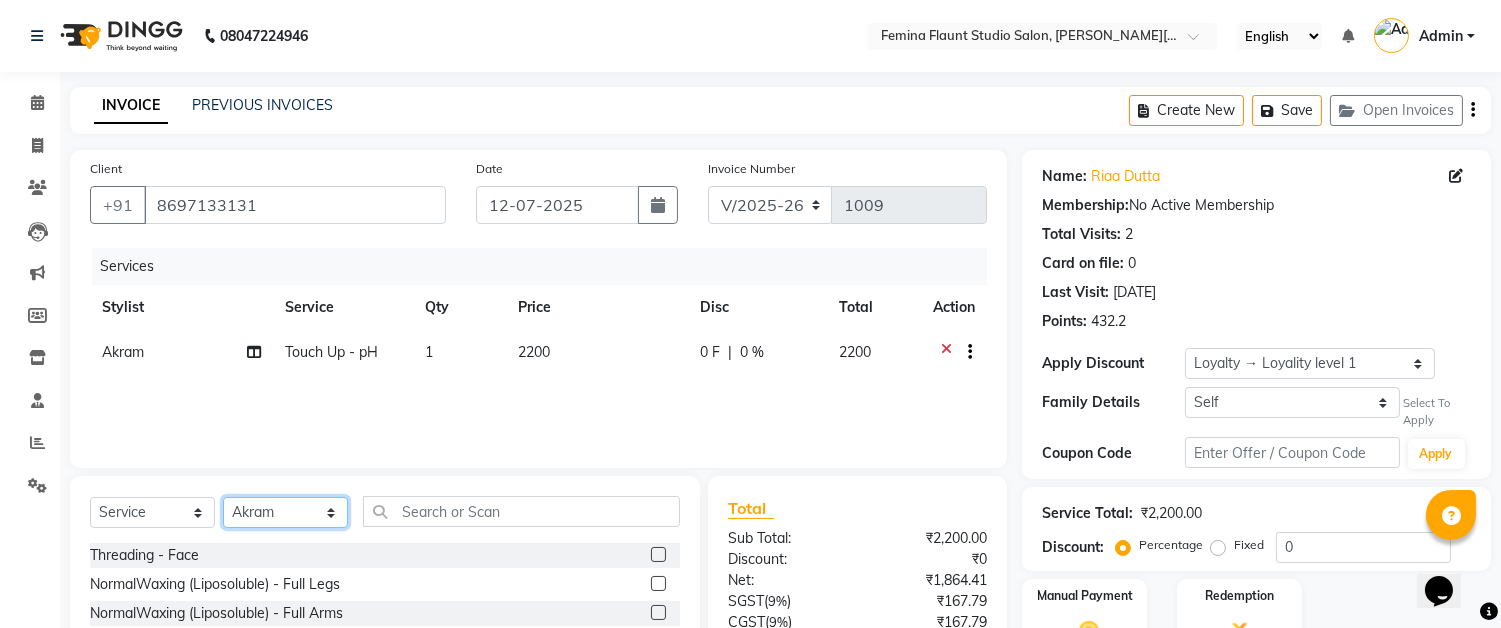 select on "83121" 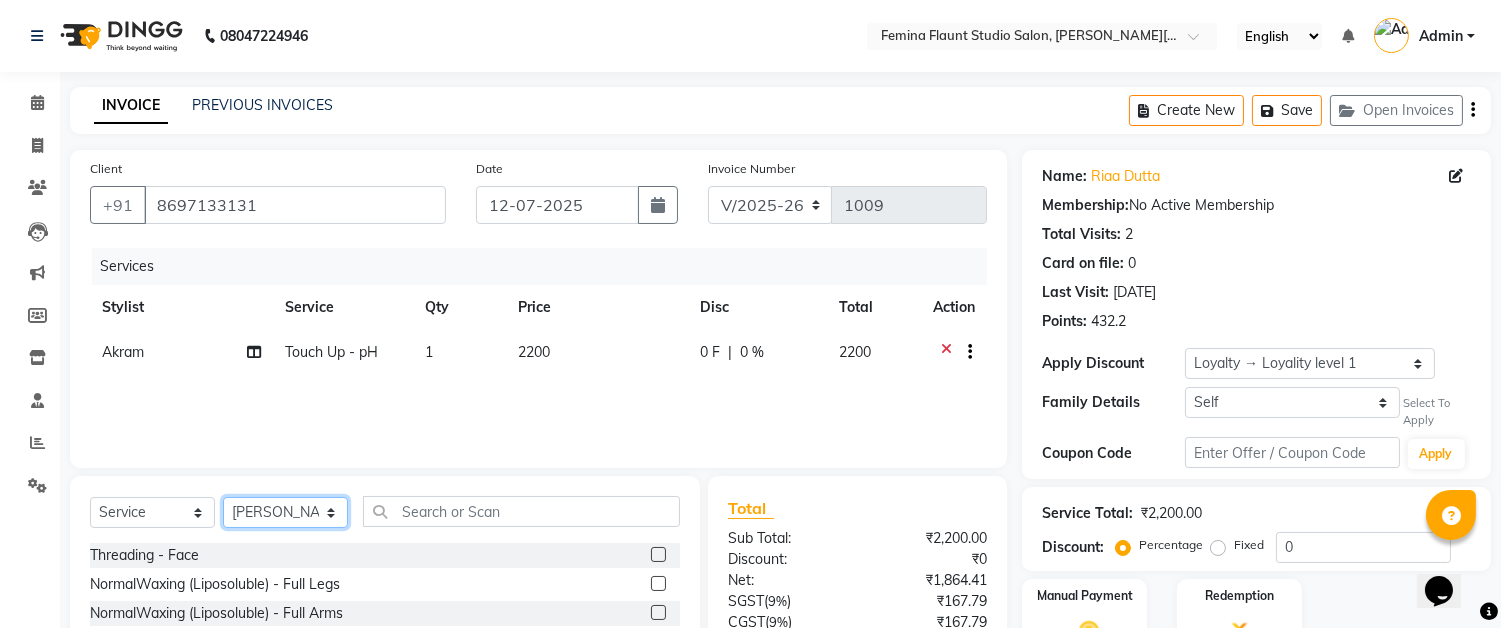 click on "Select Stylist Akram Auditor Christina Izarul jaydip Niyaz raj ravi rehan RINKU SHOW TARANUM" 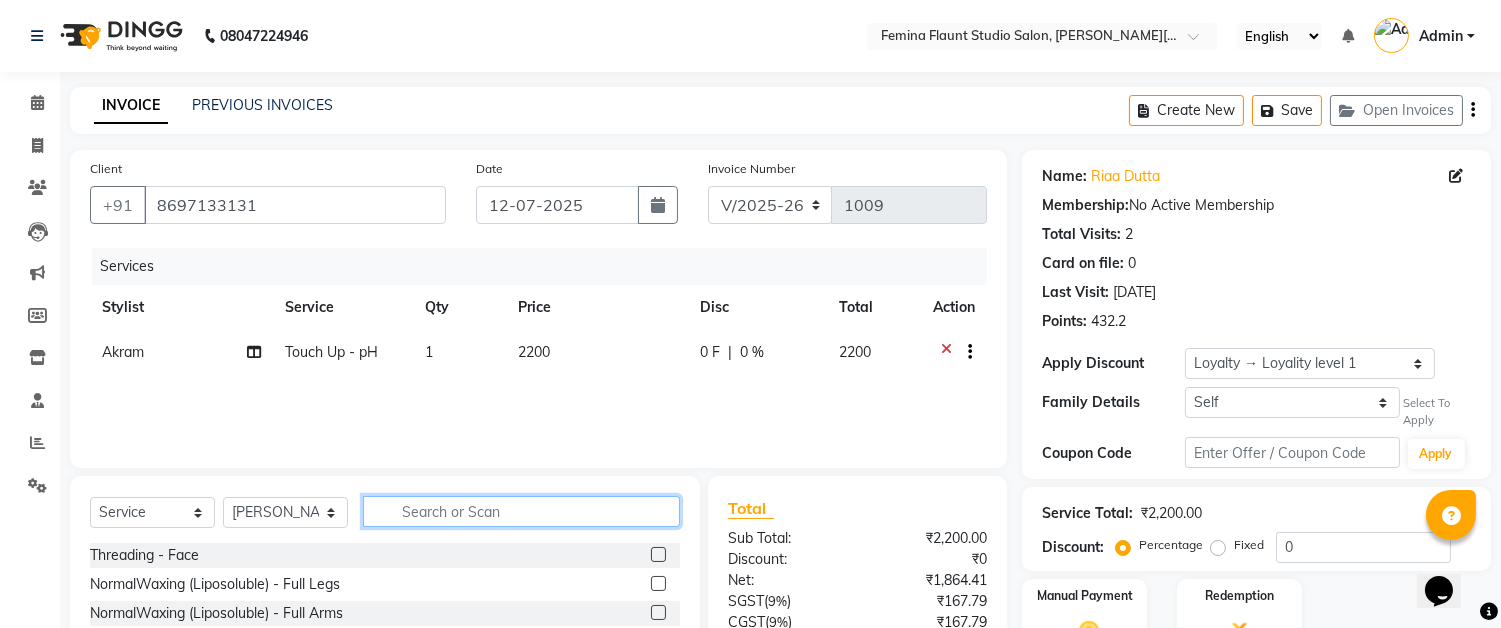 click 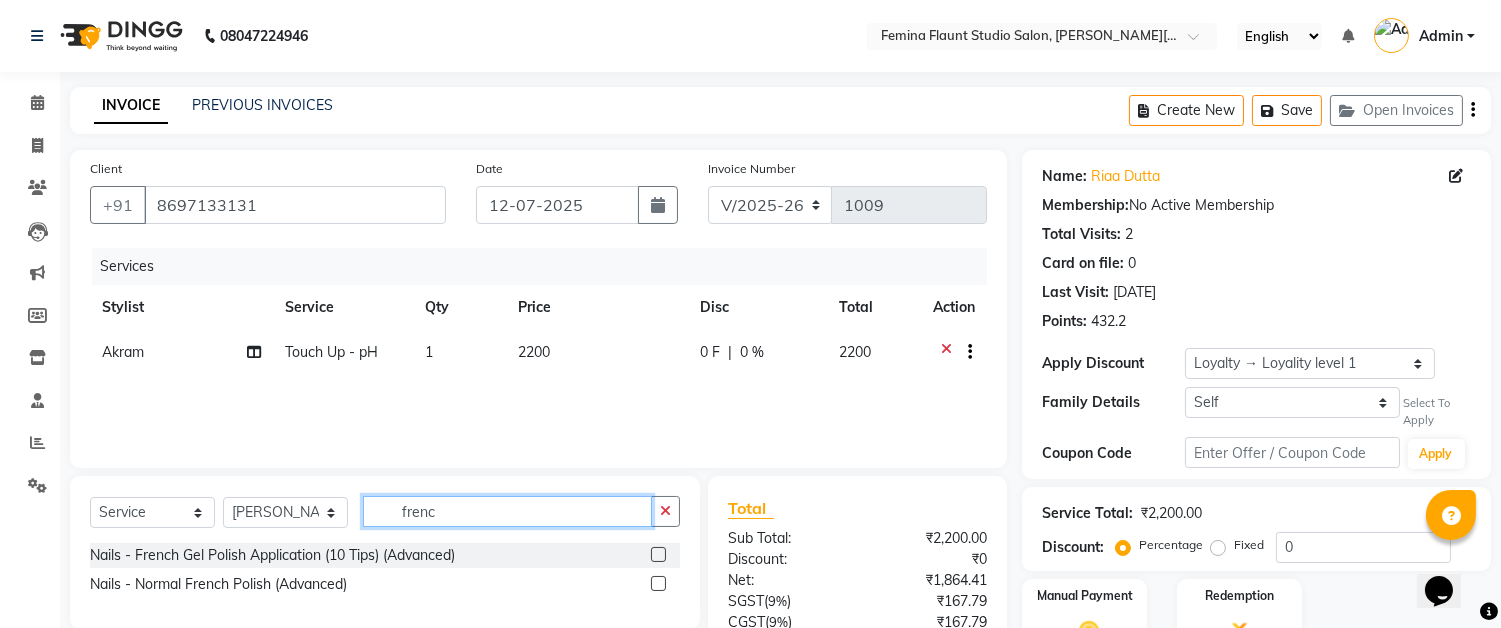 type on "frenc" 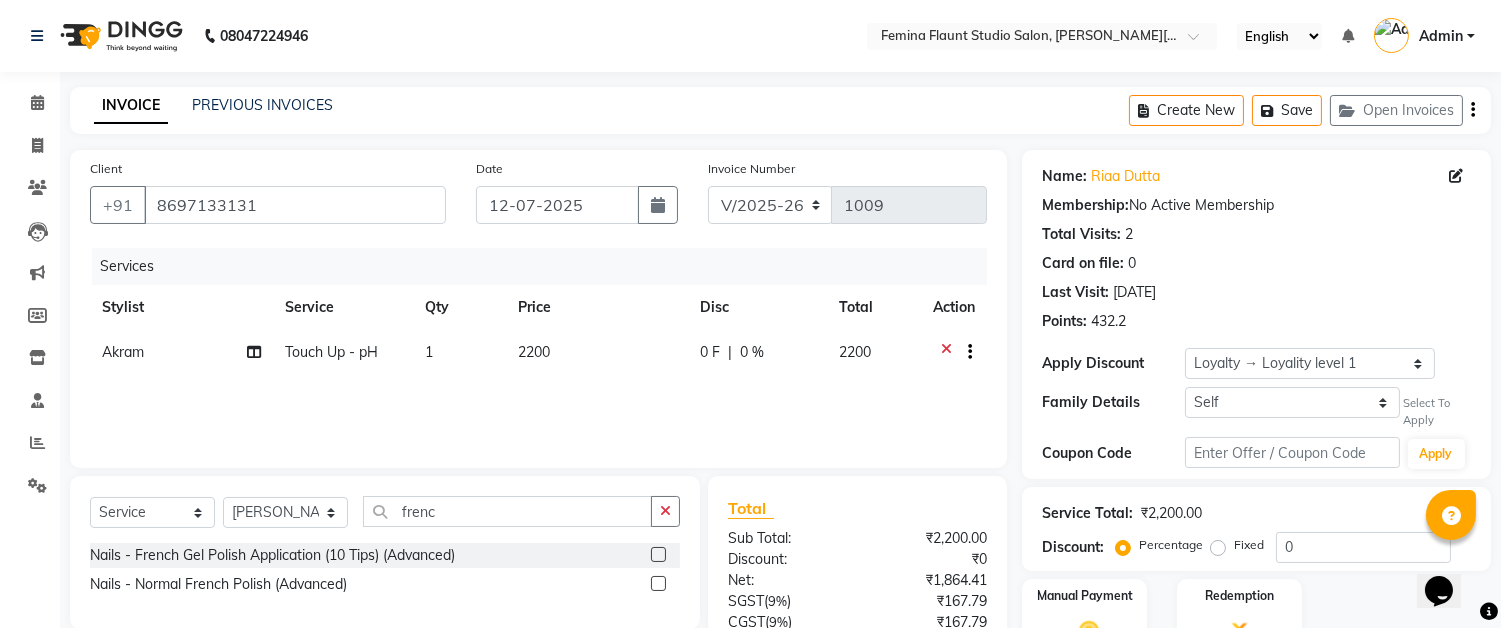 click 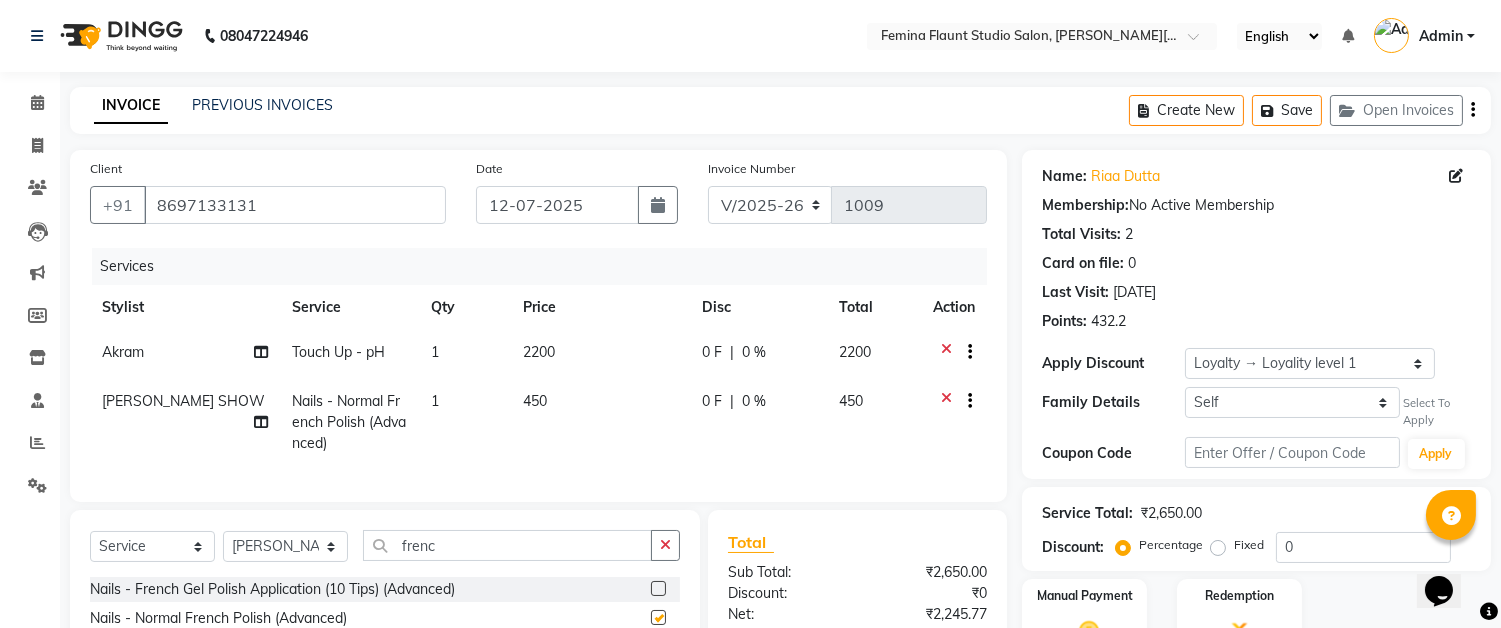 checkbox on "false" 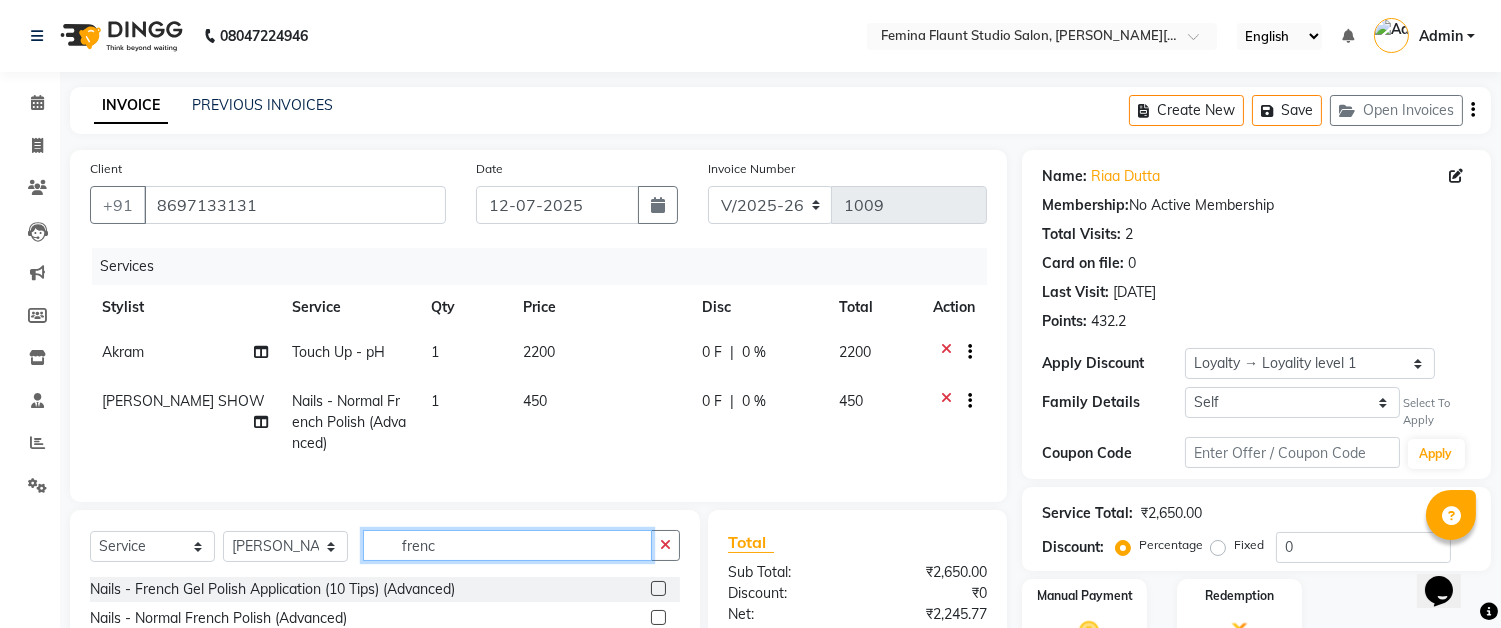 click on "frenc" 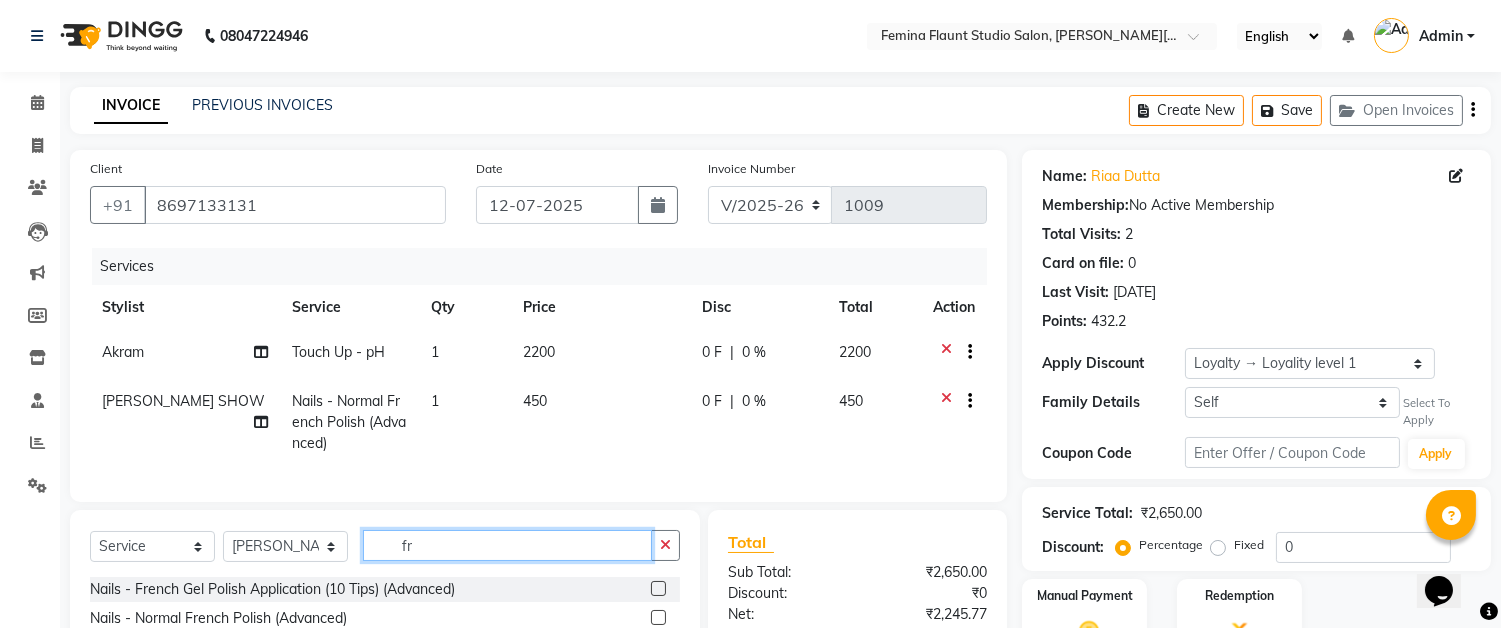 type on "f" 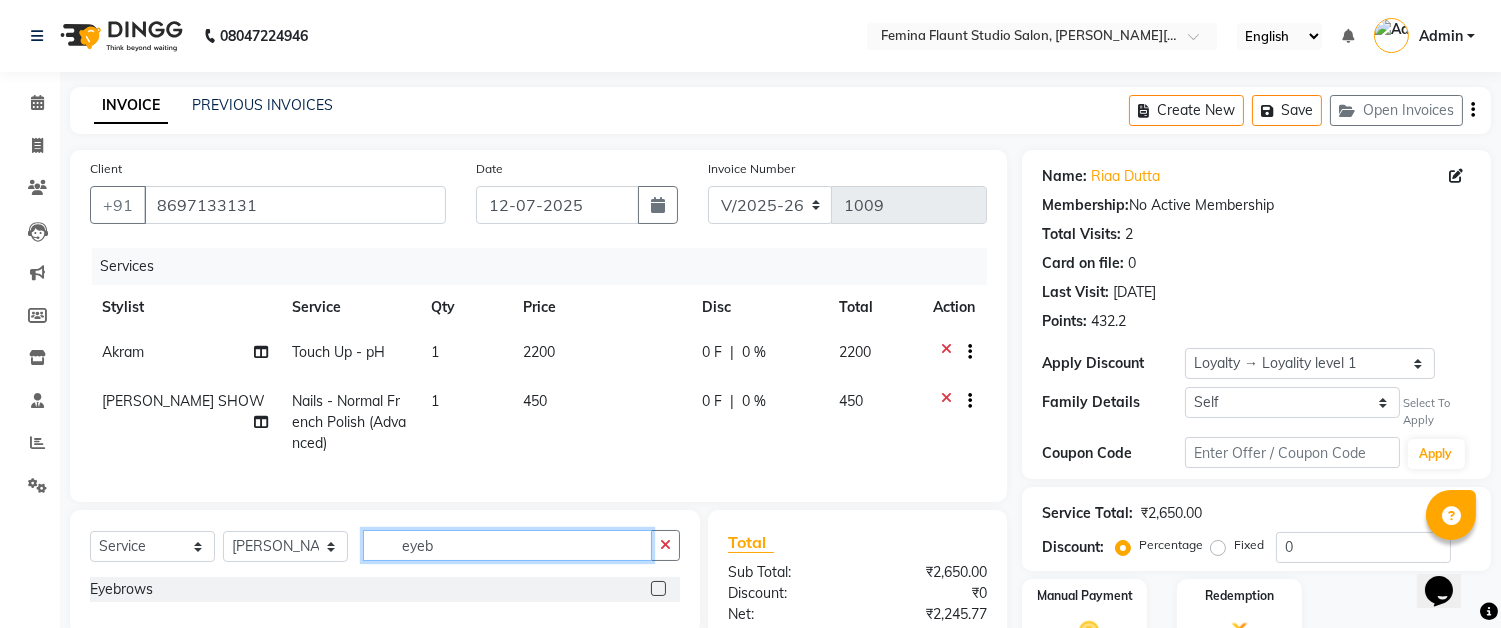 type on "eyeb" 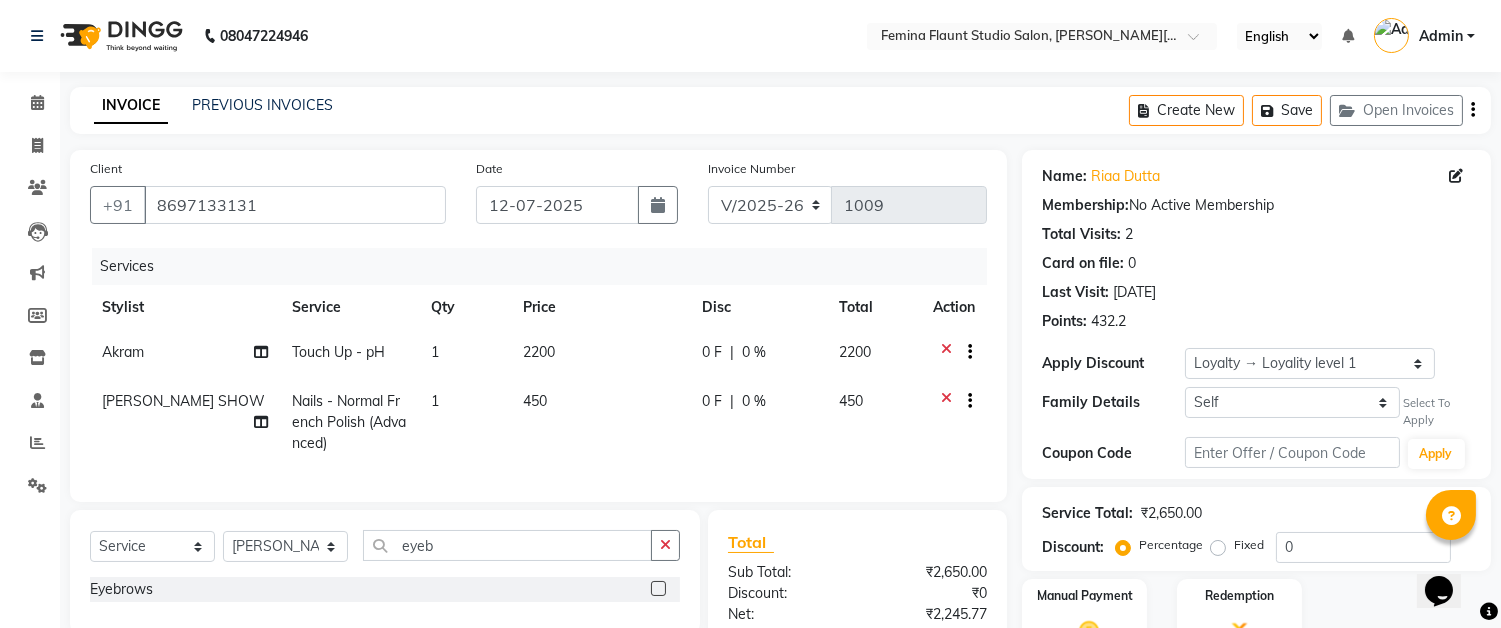 click 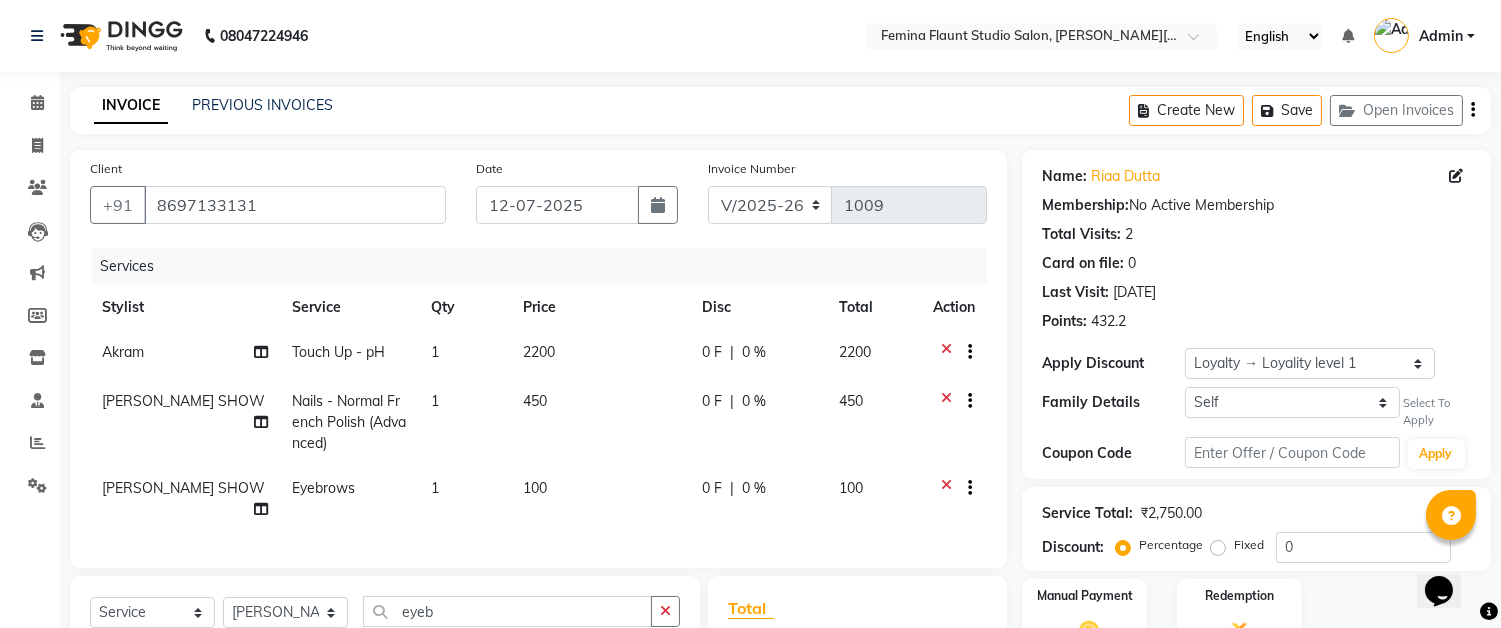 checkbox on "false" 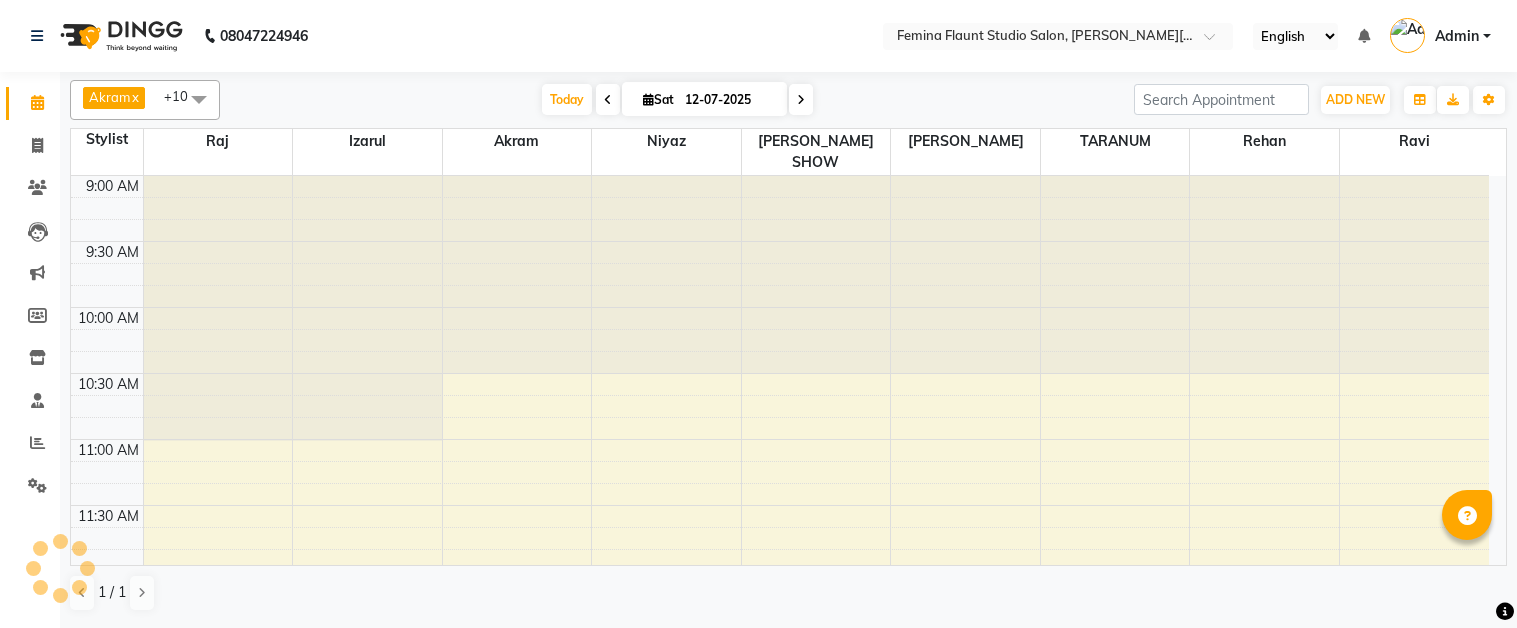 scroll, scrollTop: 0, scrollLeft: 0, axis: both 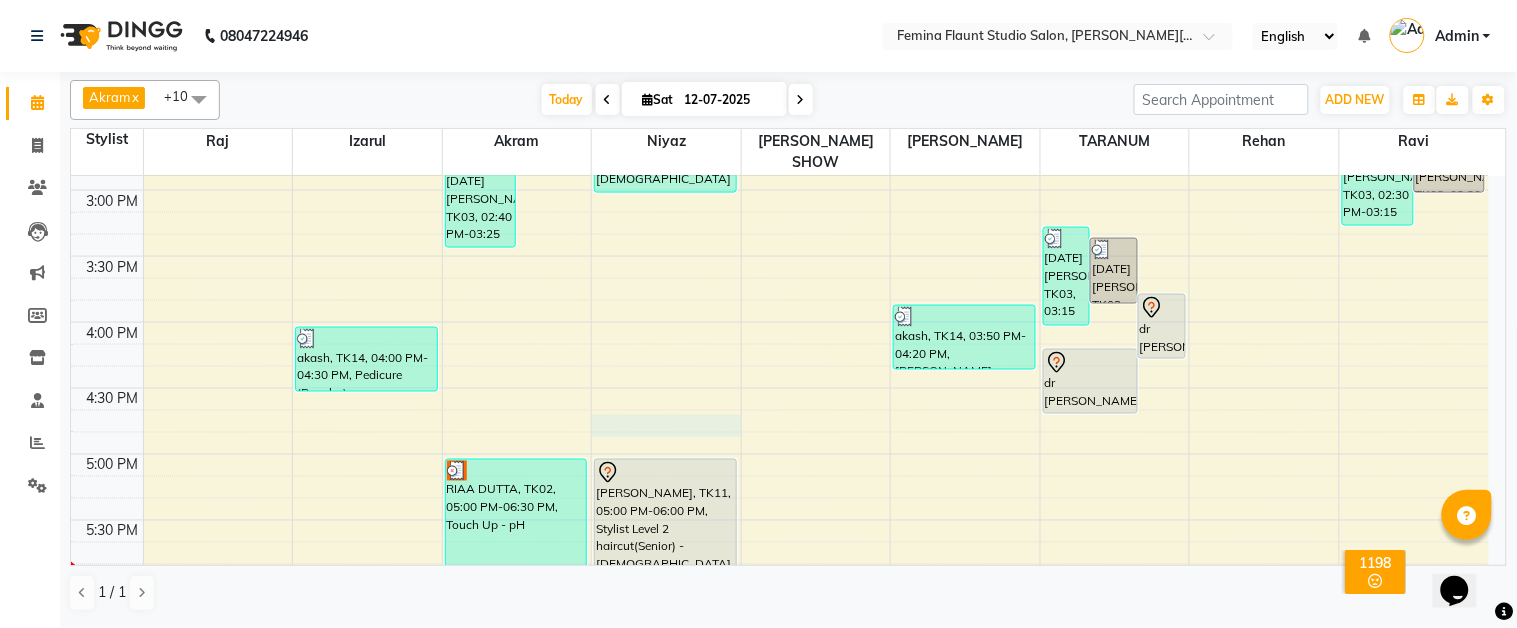 click on "9:00 AM 9:30 AM 10:00 AM 10:30 AM 11:00 AM 11:30 AM 12:00 PM 12:30 PM 1:00 PM 1:30 PM 2:00 PM 2:30 PM 3:00 PM 3:30 PM 4:00 PM 4:30 PM 5:00 PM 5:30 PM 6:00 PM 6:30 PM 7:00 PM 7:30 PM 8:00 PM 8:30 PM 9:00 PM 9:30 PM     [PERSON_NAME], TK08, 12:00 PM-12:45 PM, Stylist Level 1 haircut(Regular) - [DEMOGRAPHIC_DATA]     [PERSON_NAME],, TK15, 01:45 PM-02:30 PM, Stylist Level 1 haircut(Regular) - [DEMOGRAPHIC_DATA]     akash, TK14, 04:00 PM-04:30 PM, Pedicure (Regular)     komolina, TK06, 01:30 PM-02:15 PM, Stylist Level 2 haircut(Senior) - [DEMOGRAPHIC_DATA]     [DATE][PERSON_NAME], TK03, 02:00 PM-02:45 PM, Stylist Level 2 haircut(Senior) - [DEMOGRAPHIC_DATA]     [DATE][PERSON_NAME], TK03, 02:40 PM-03:25 PM, Global Hair Colour - Inoa - [DEMOGRAPHIC_DATA]     [PERSON_NAME], TK07, 12:10 PM-01:10 PM, Stylist Level 2 haircut(Senior) - [DEMOGRAPHIC_DATA]     RIAA DUTTA, TK02, 05:00 PM-06:30 PM, Touch Up - pH     [PERSON_NAME], TK04, 11:15 AM-12:45 PM, Touch Up - Inoa     [PERSON_NAME], TK07, 12:10 PM-12:55 PM, Stylist Level 2 haircut(Senior) - [DEMOGRAPHIC_DATA]" at bounding box center (780, 256) 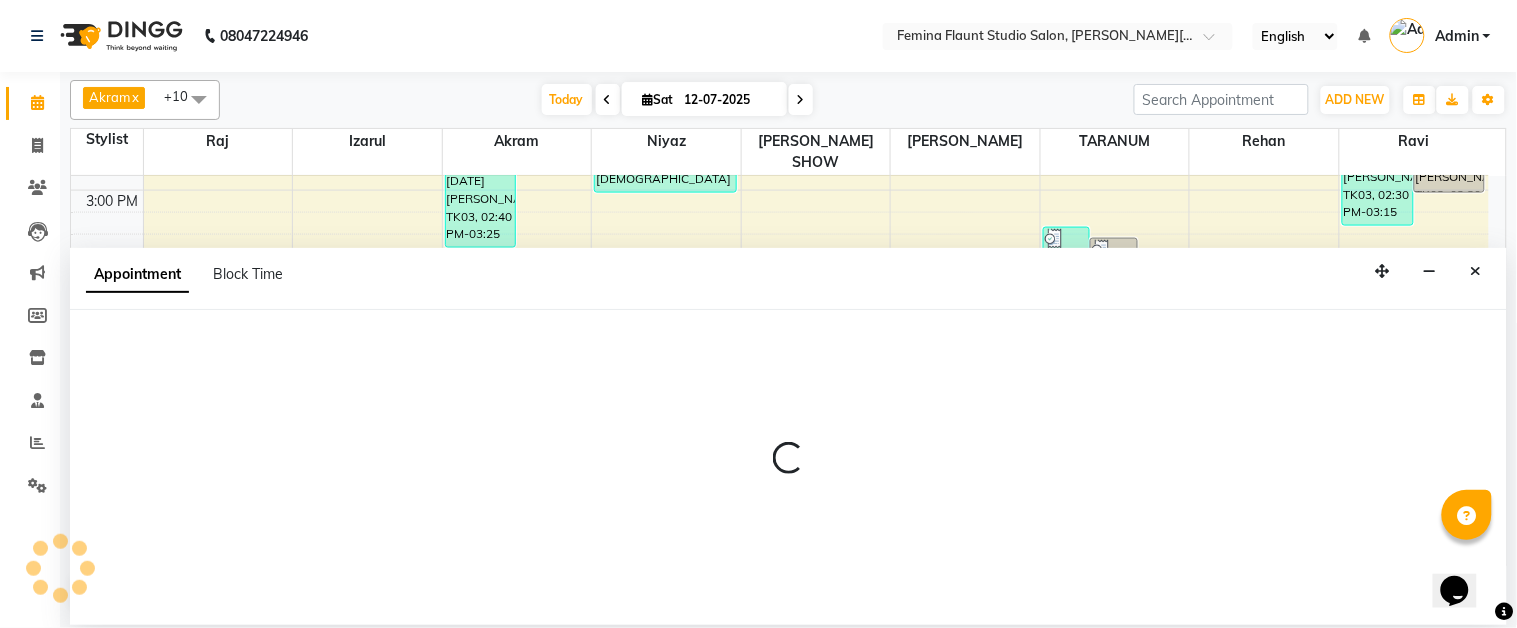 select on "83062" 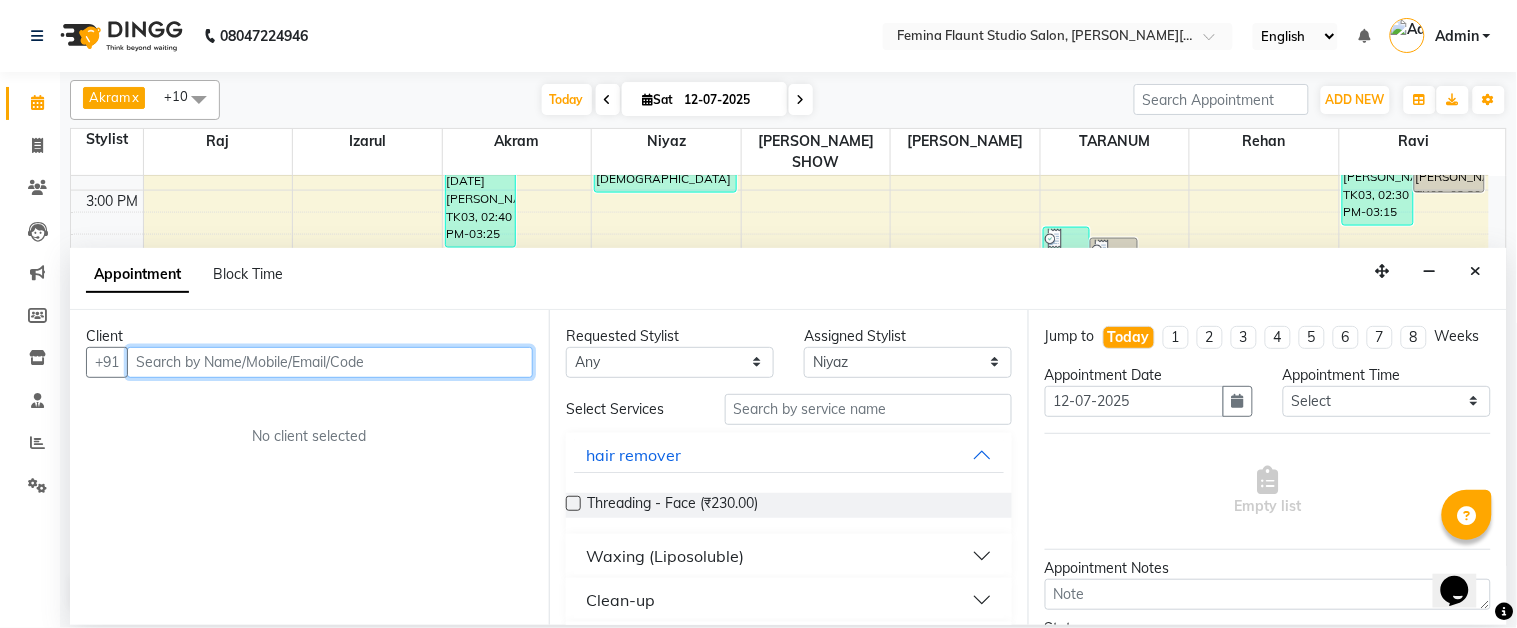 click at bounding box center [330, 362] 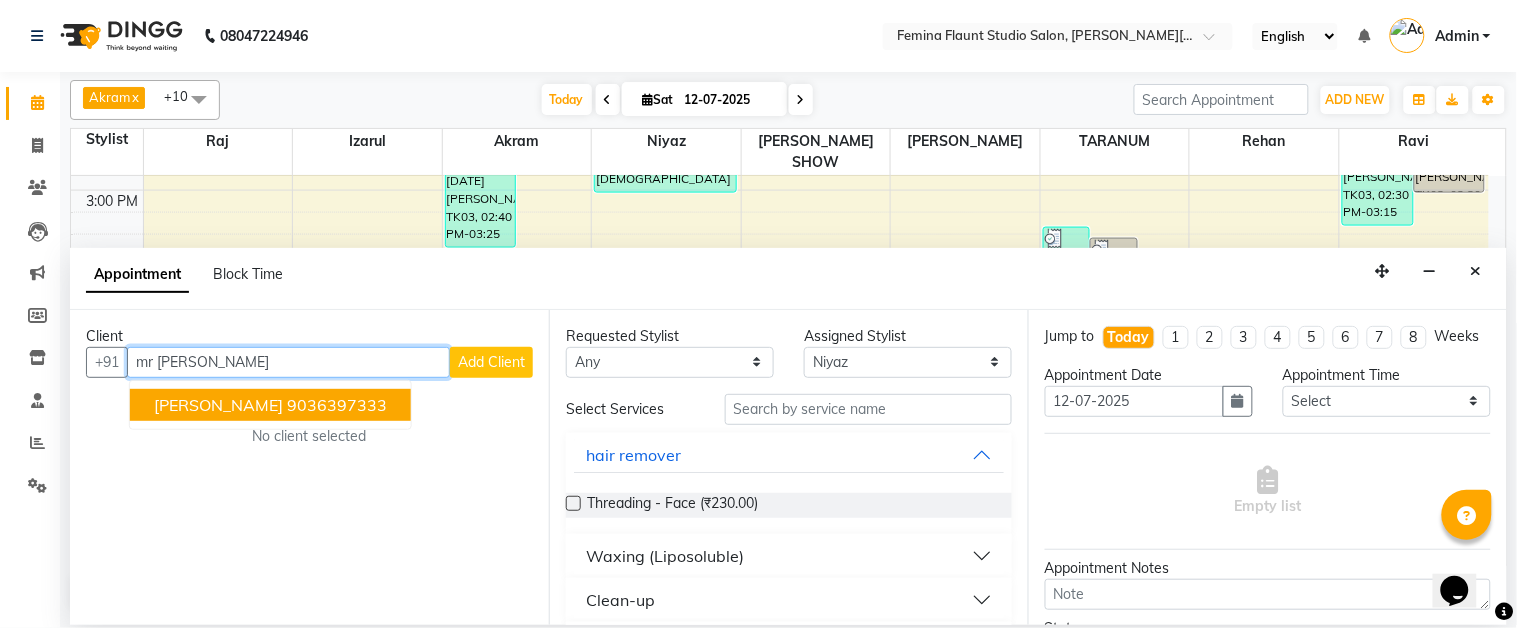 click on "[PERSON_NAME]  9036397333" at bounding box center [270, 405] 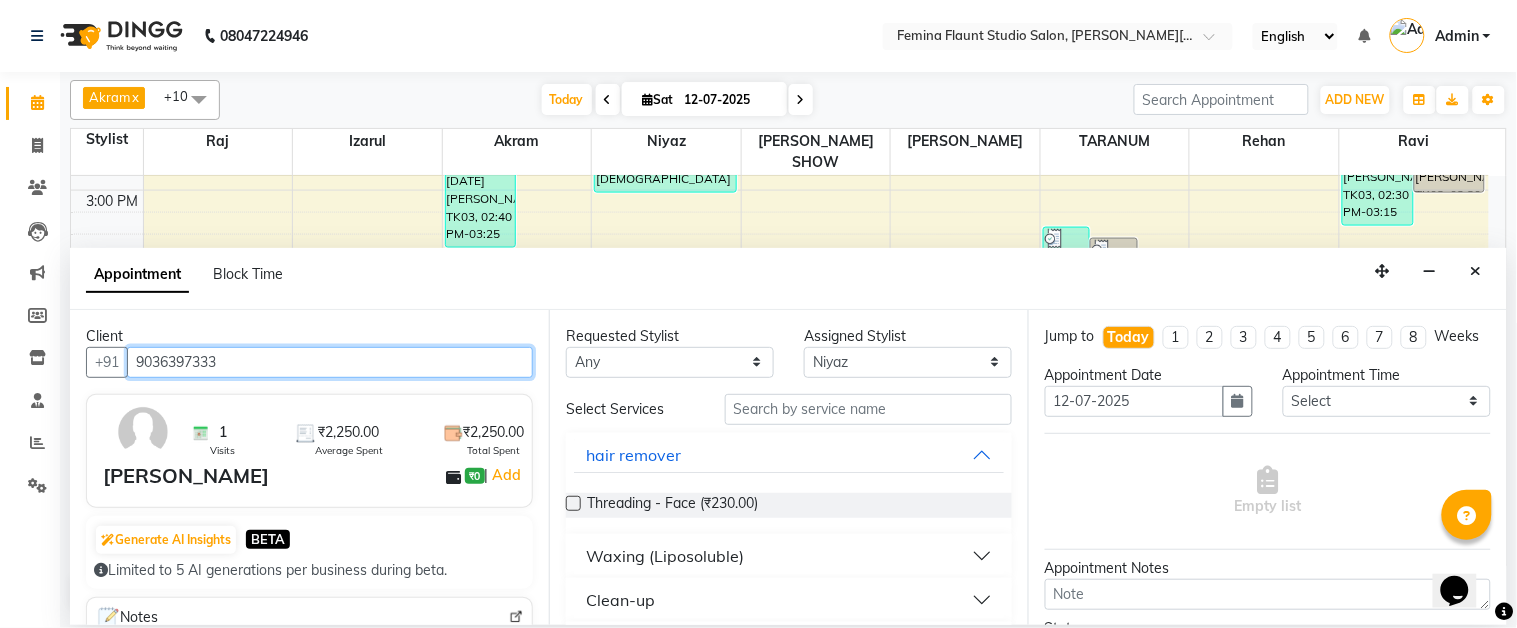 type on "9036397333" 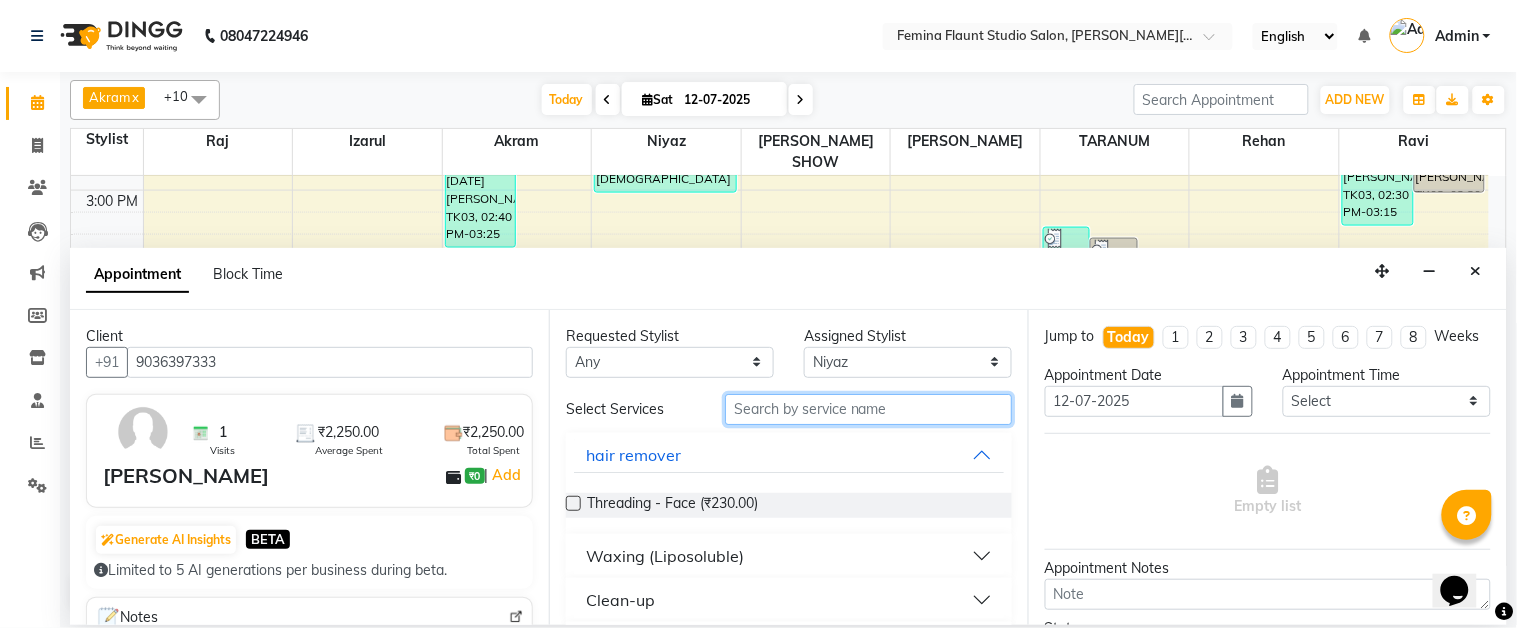 click at bounding box center [868, 409] 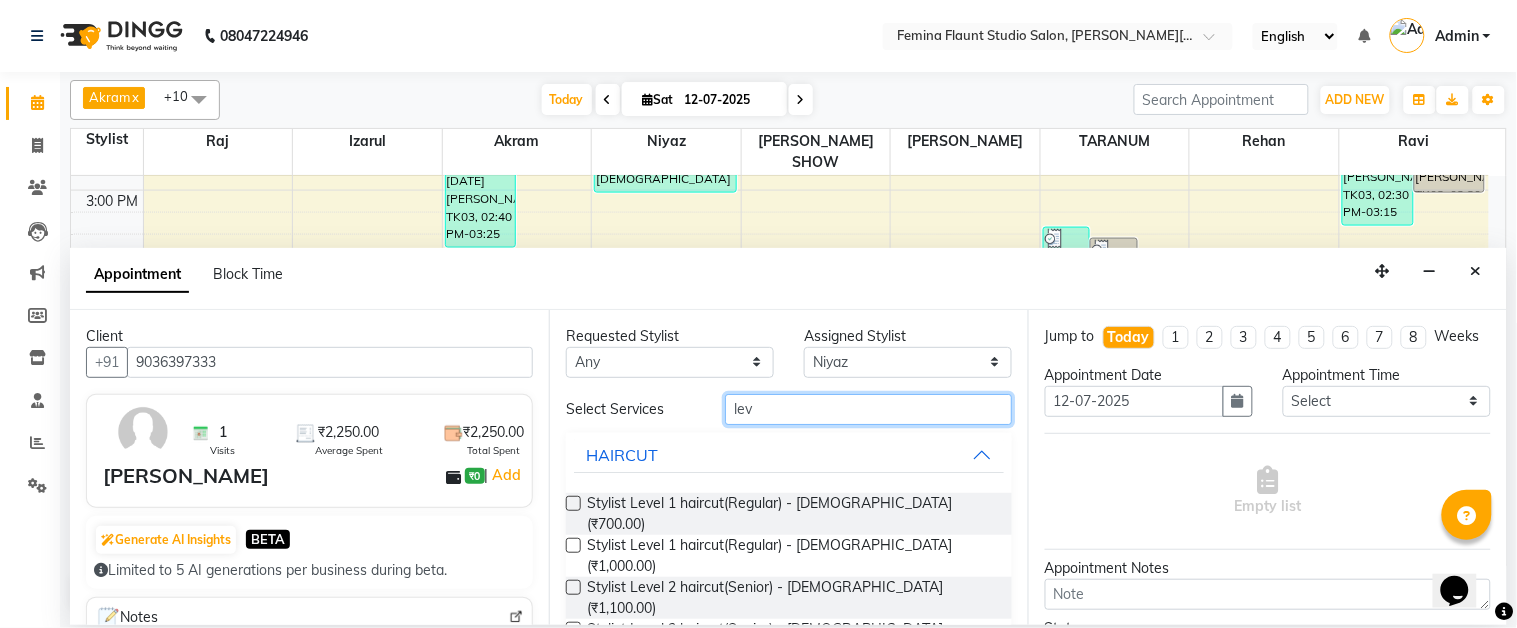 type on "lev" 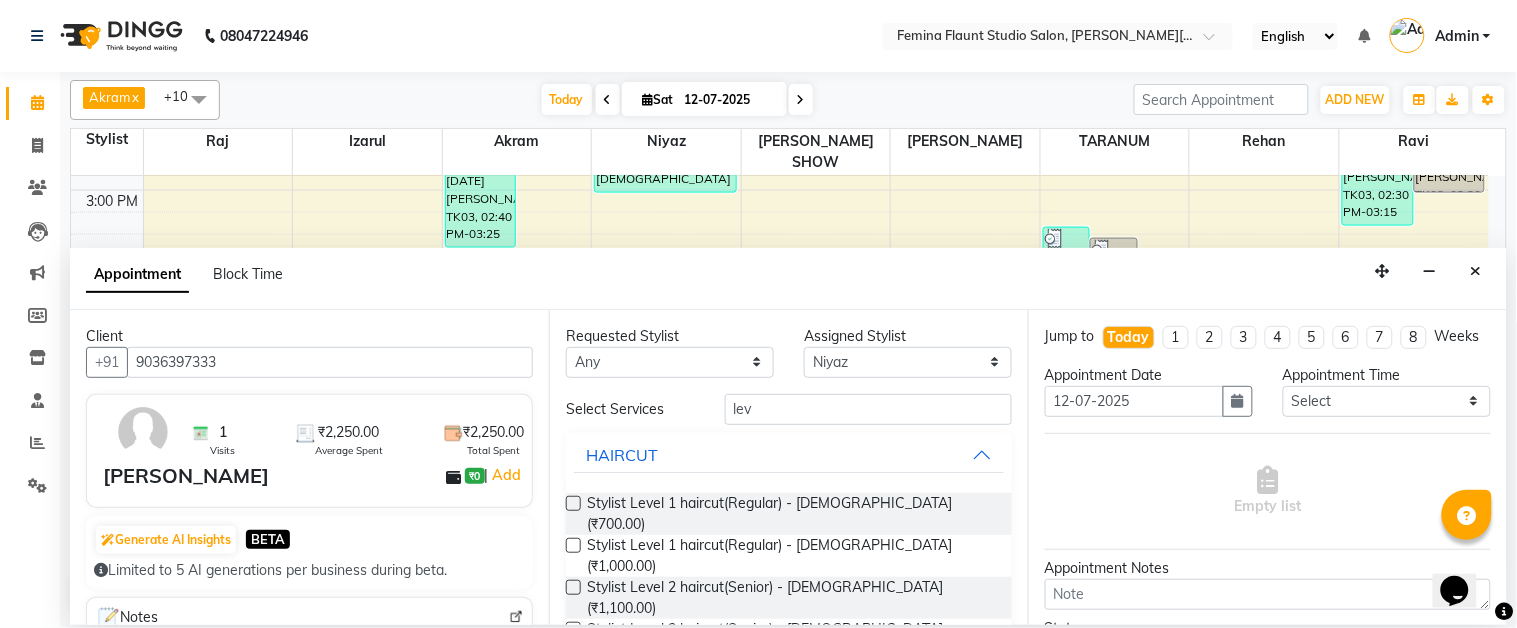 click at bounding box center [573, 587] 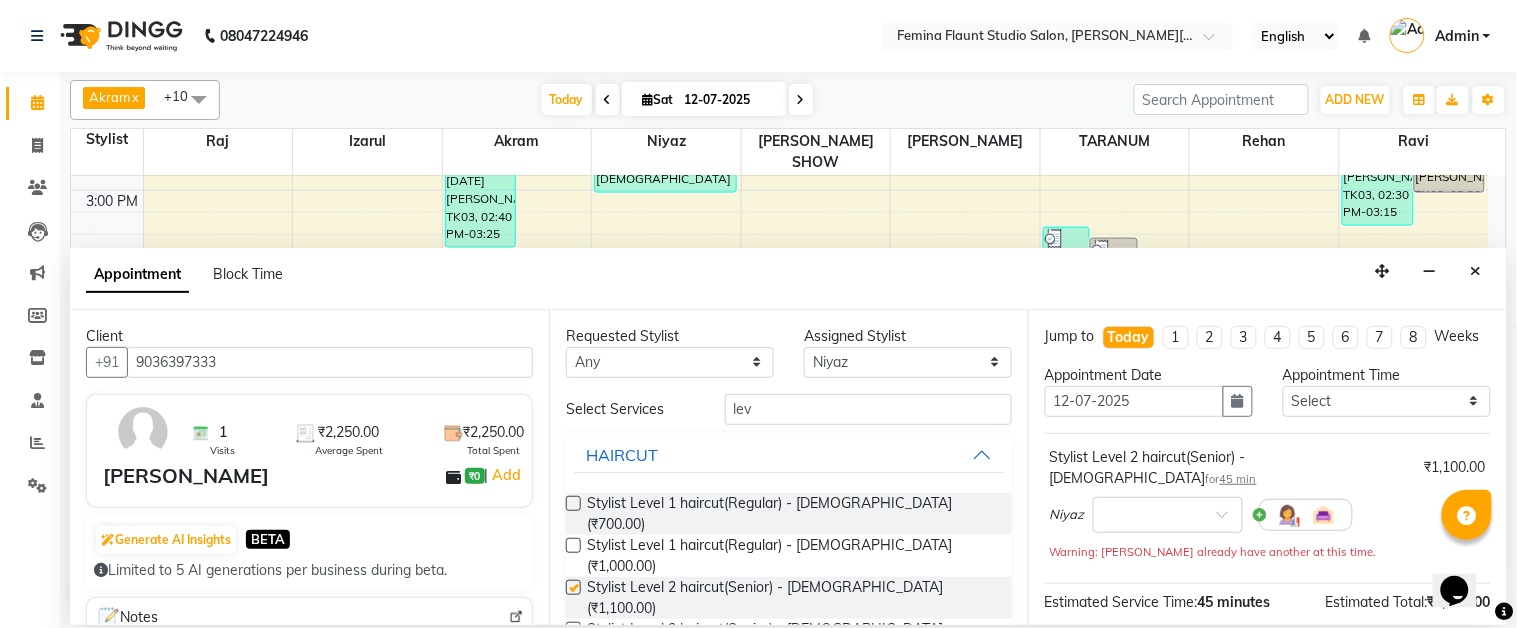 checkbox on "false" 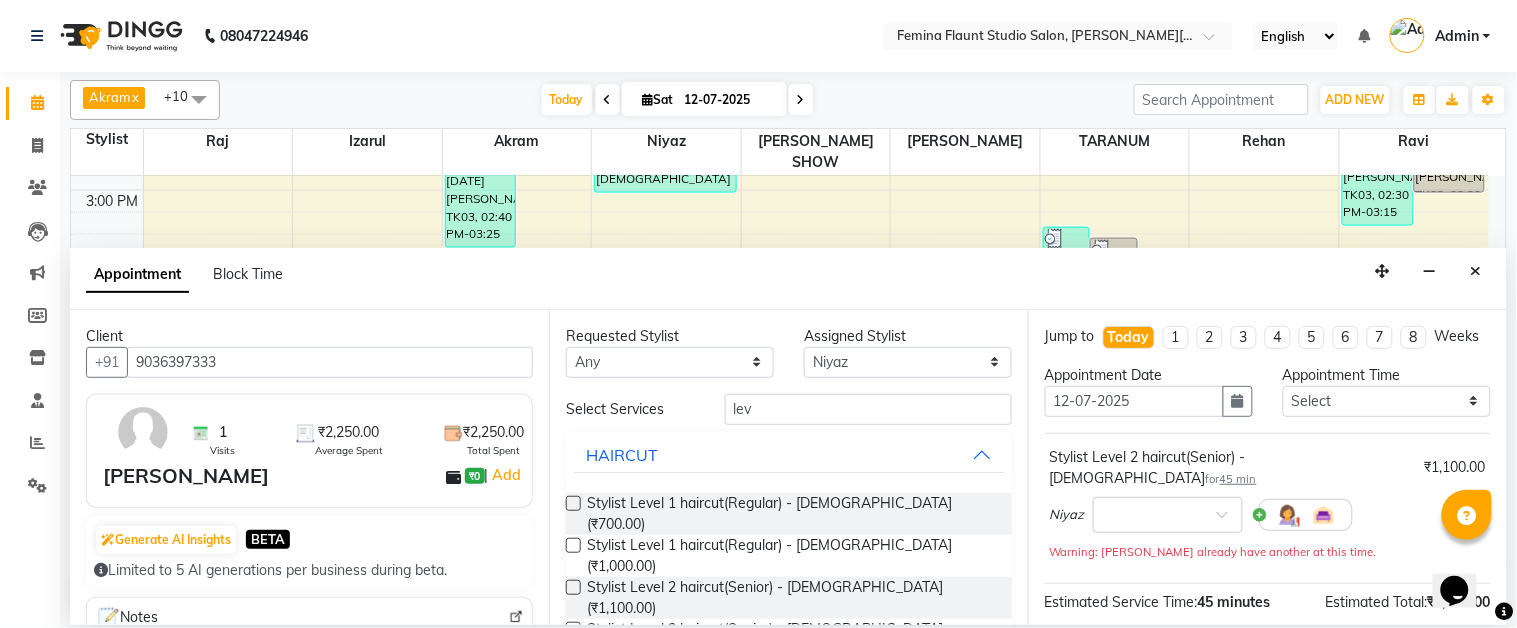 click at bounding box center (573, 629) 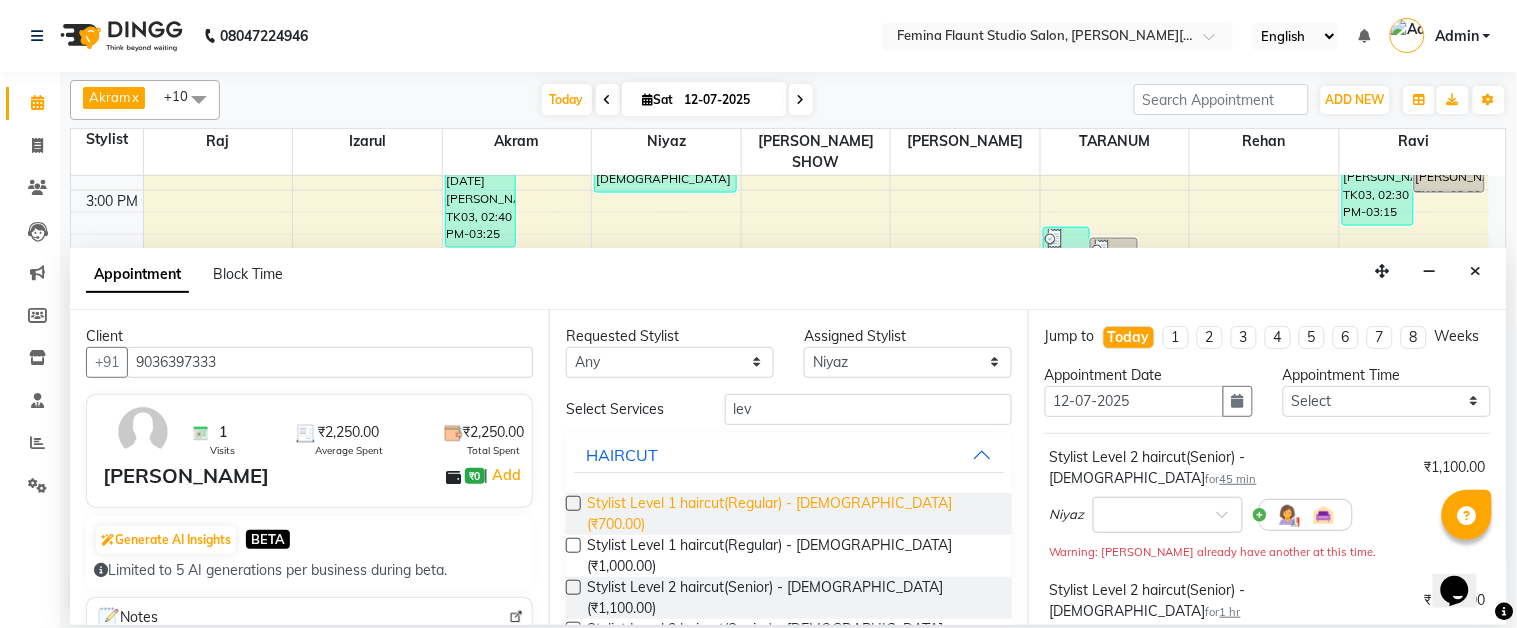 checkbox on "false" 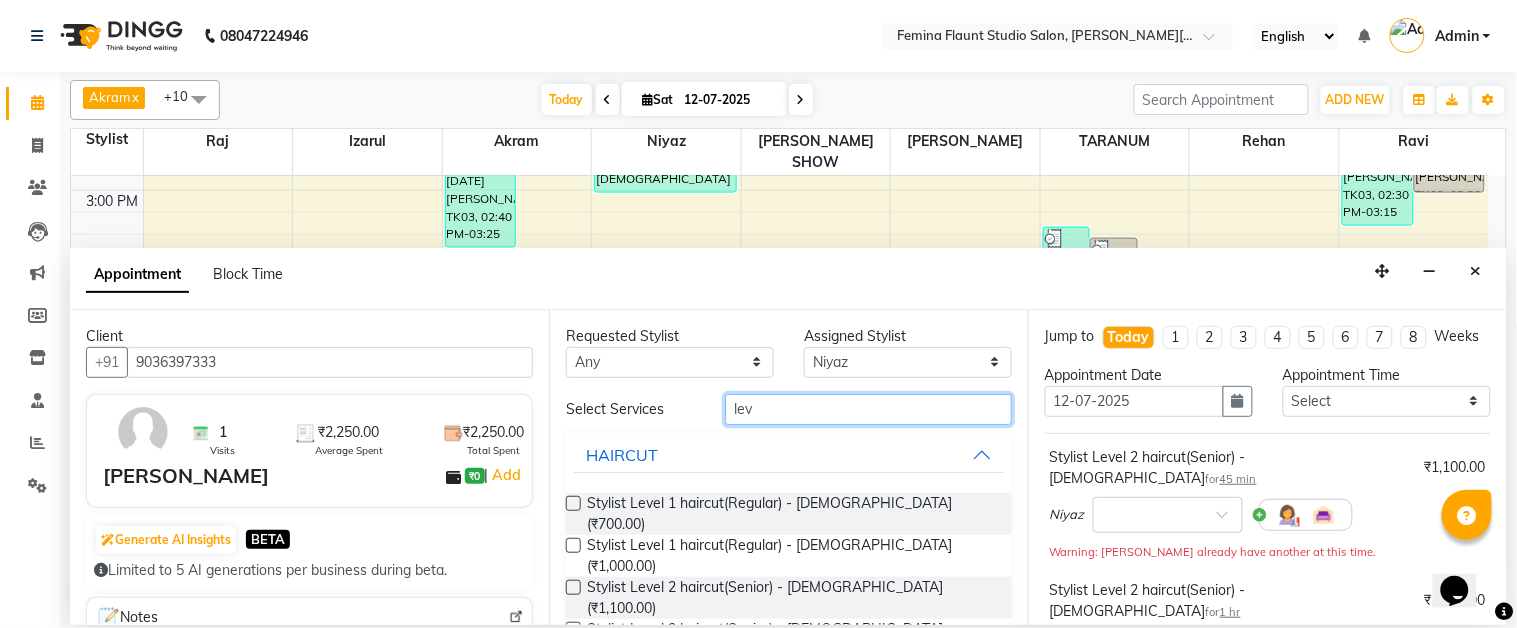 click on "lev" at bounding box center (868, 409) 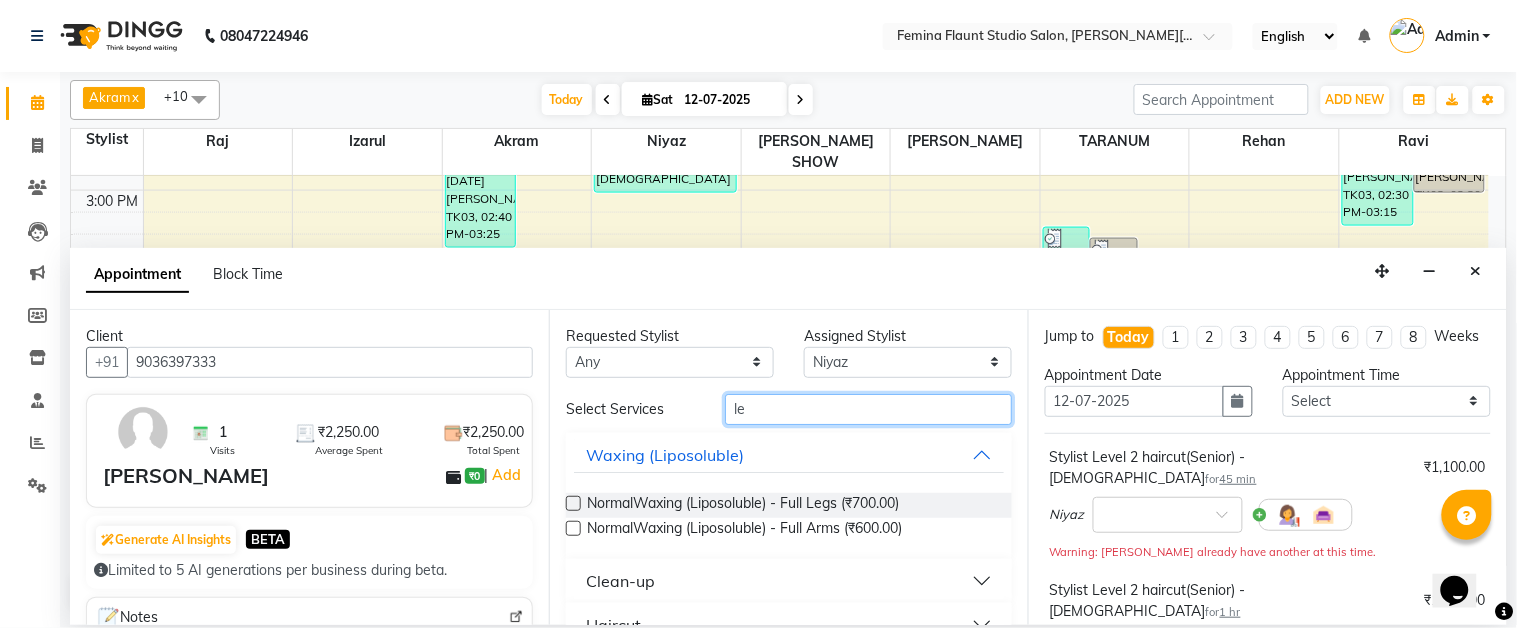 type on "l" 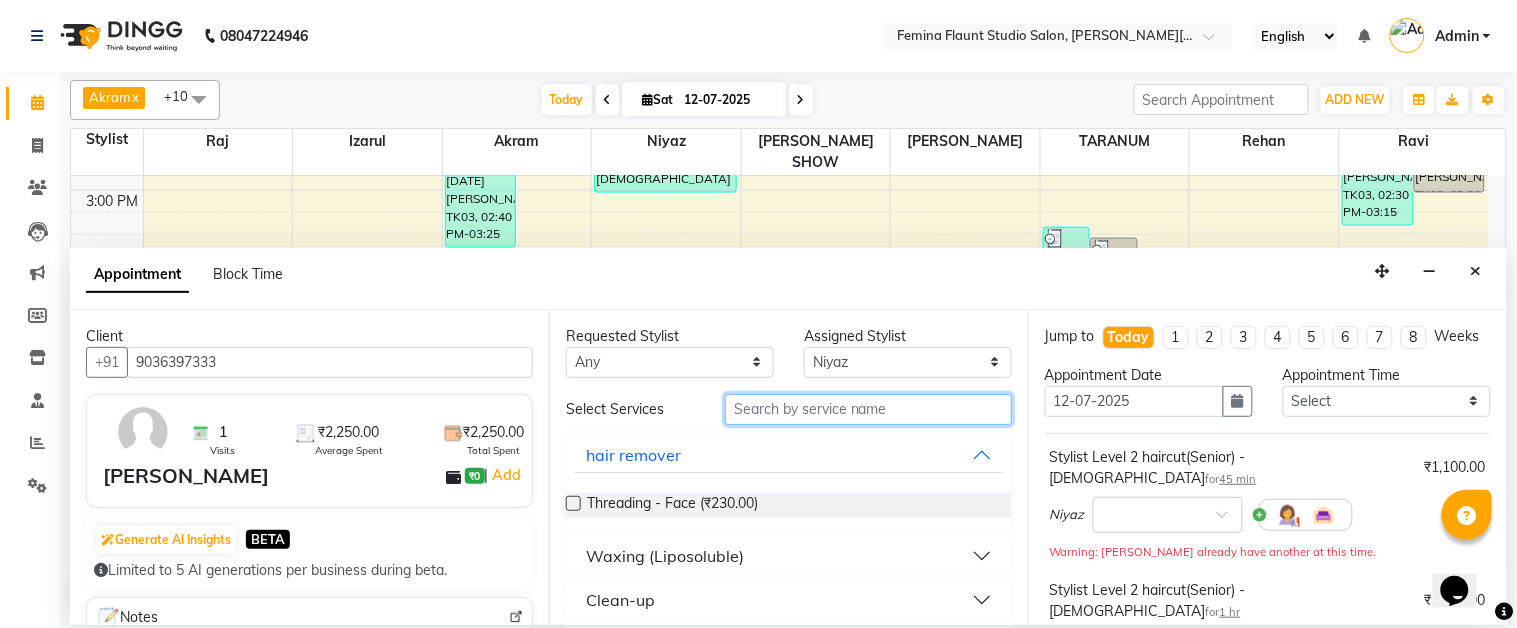 type 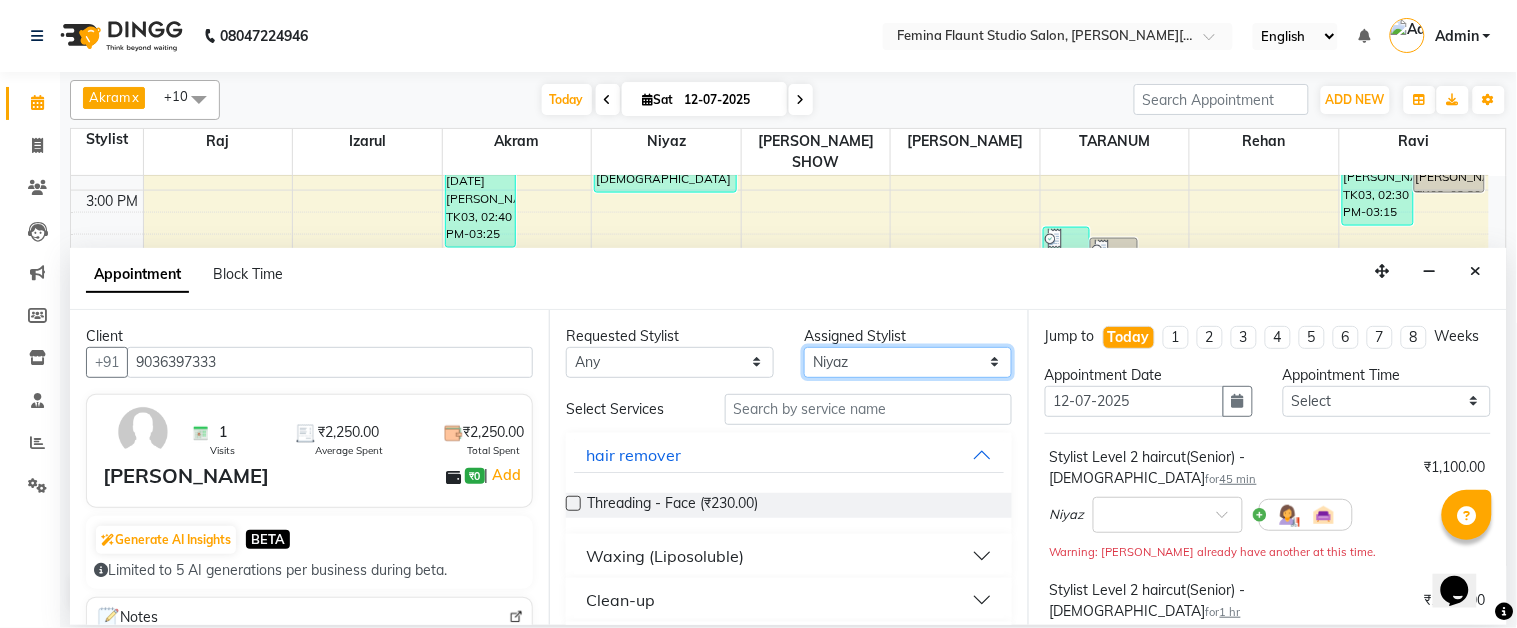 click on "Select Akram Christina Izarul jaydip Niyaz raj ravi rehan RINKU SHOW TARANUM" at bounding box center (908, 362) 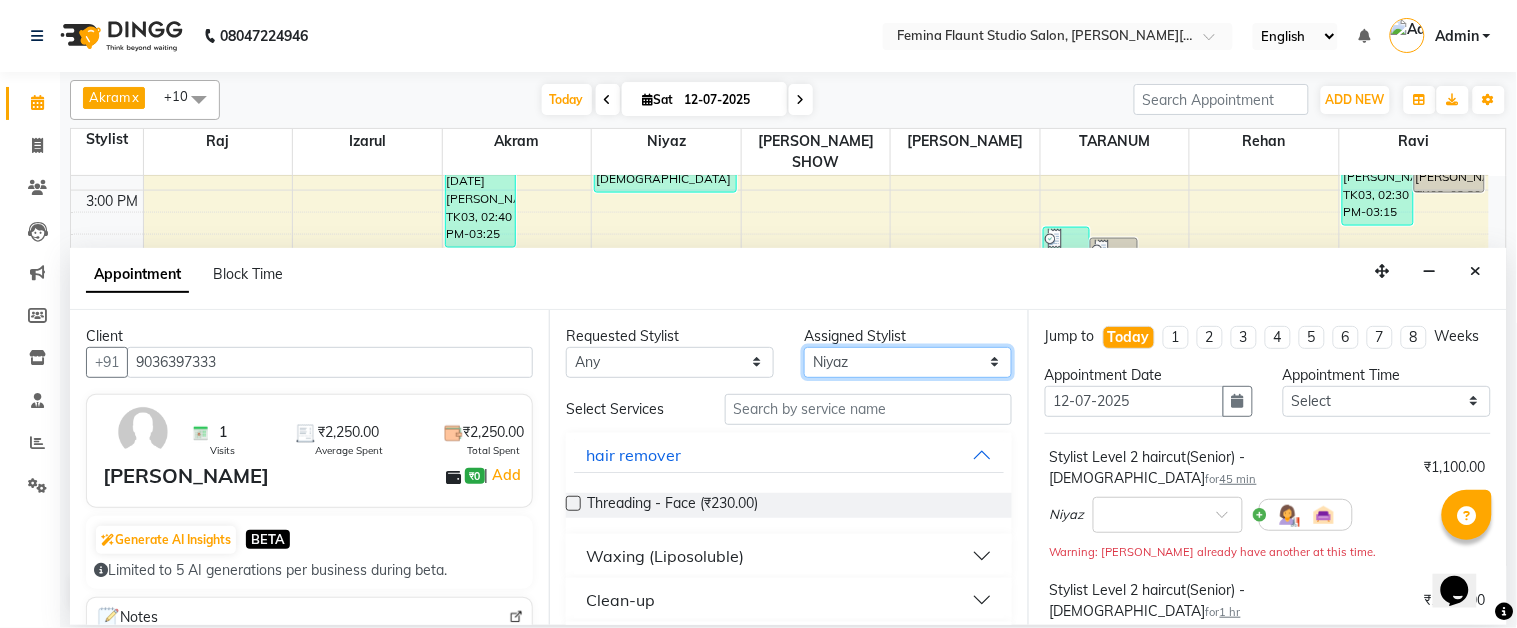 select on "84393" 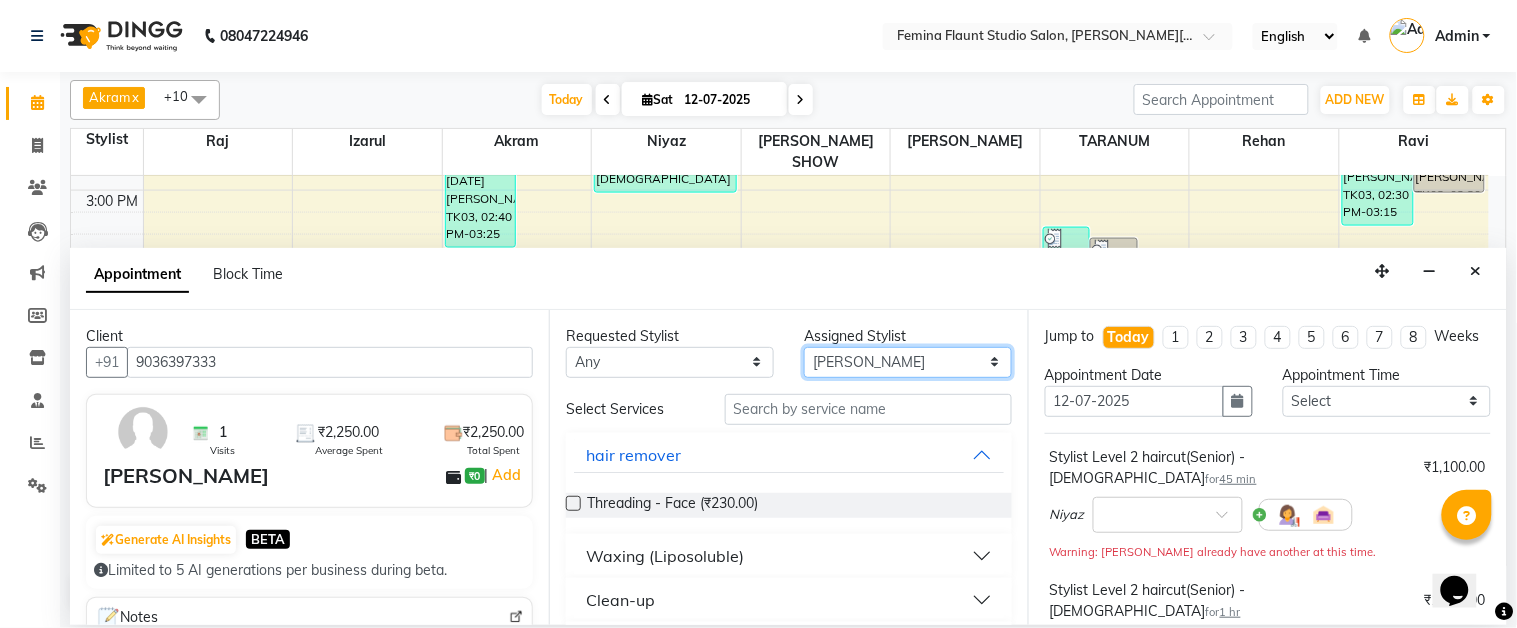 click on "Select Akram Christina Izarul jaydip Niyaz raj ravi rehan RINKU SHOW TARANUM" at bounding box center [908, 362] 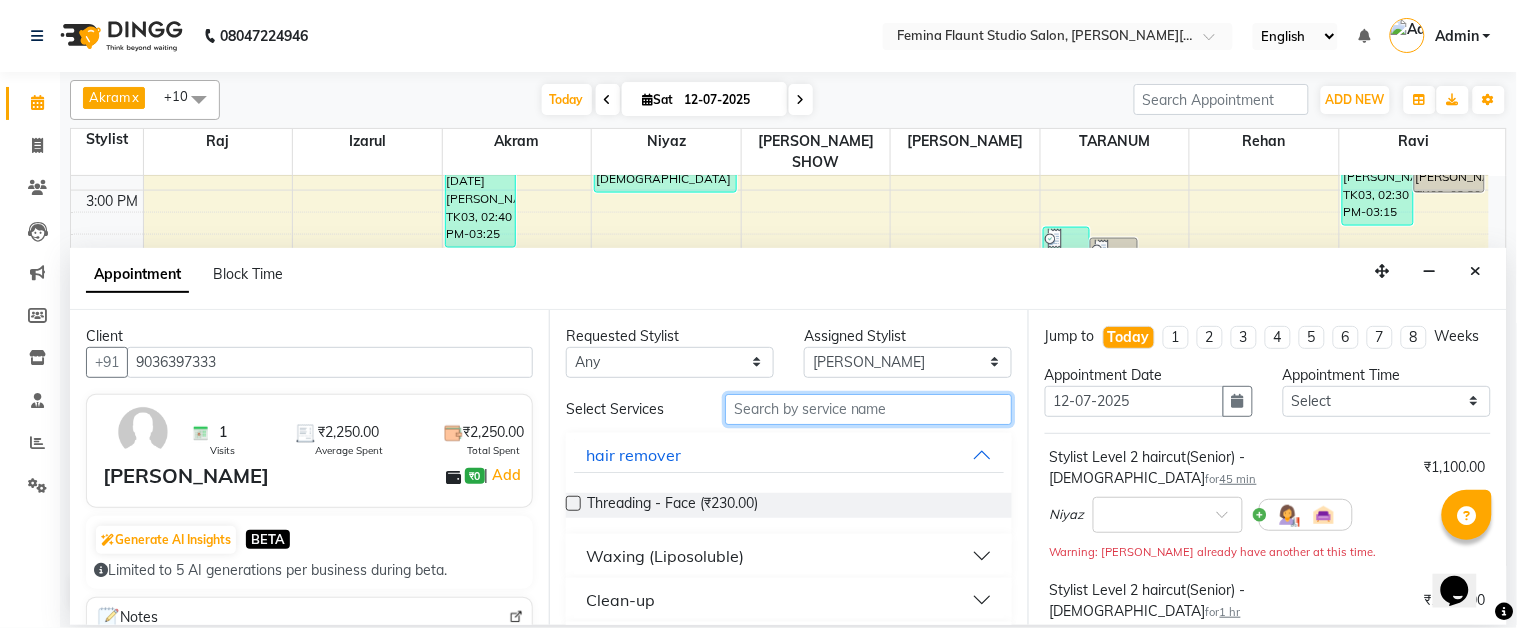 click at bounding box center [868, 409] 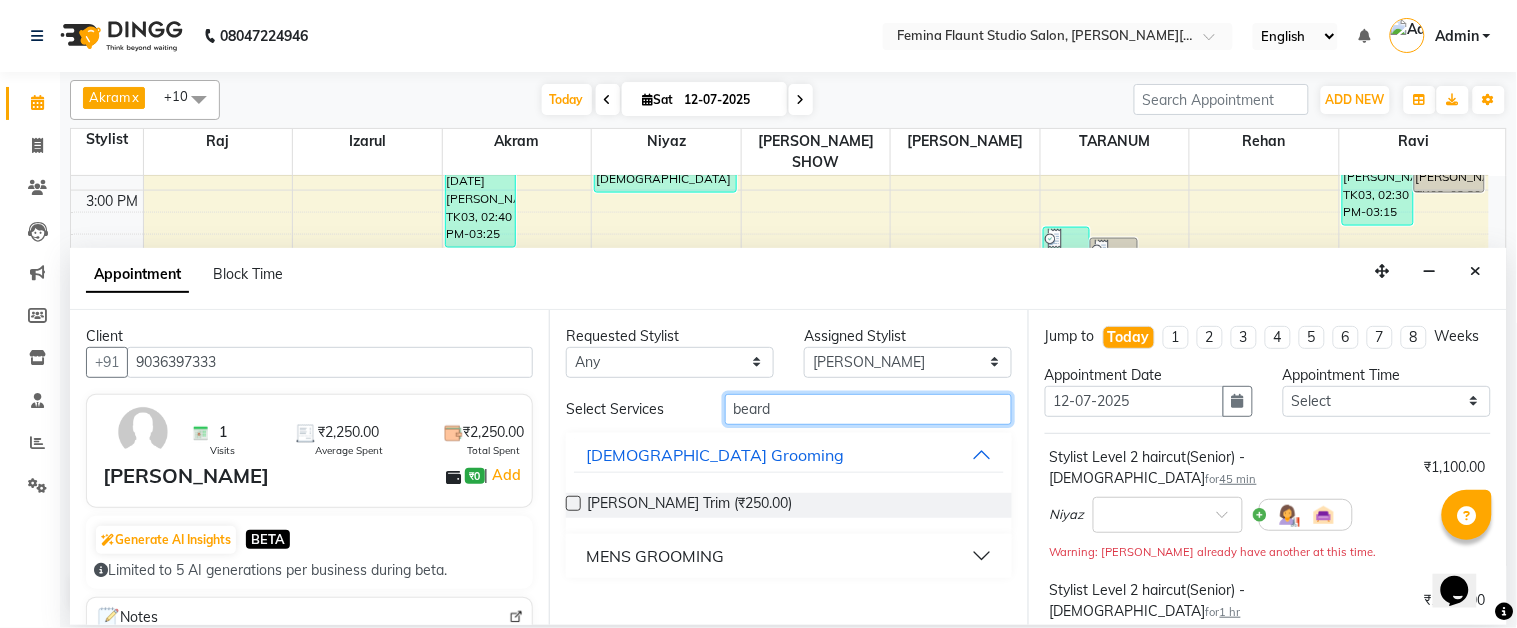 type on "beard" 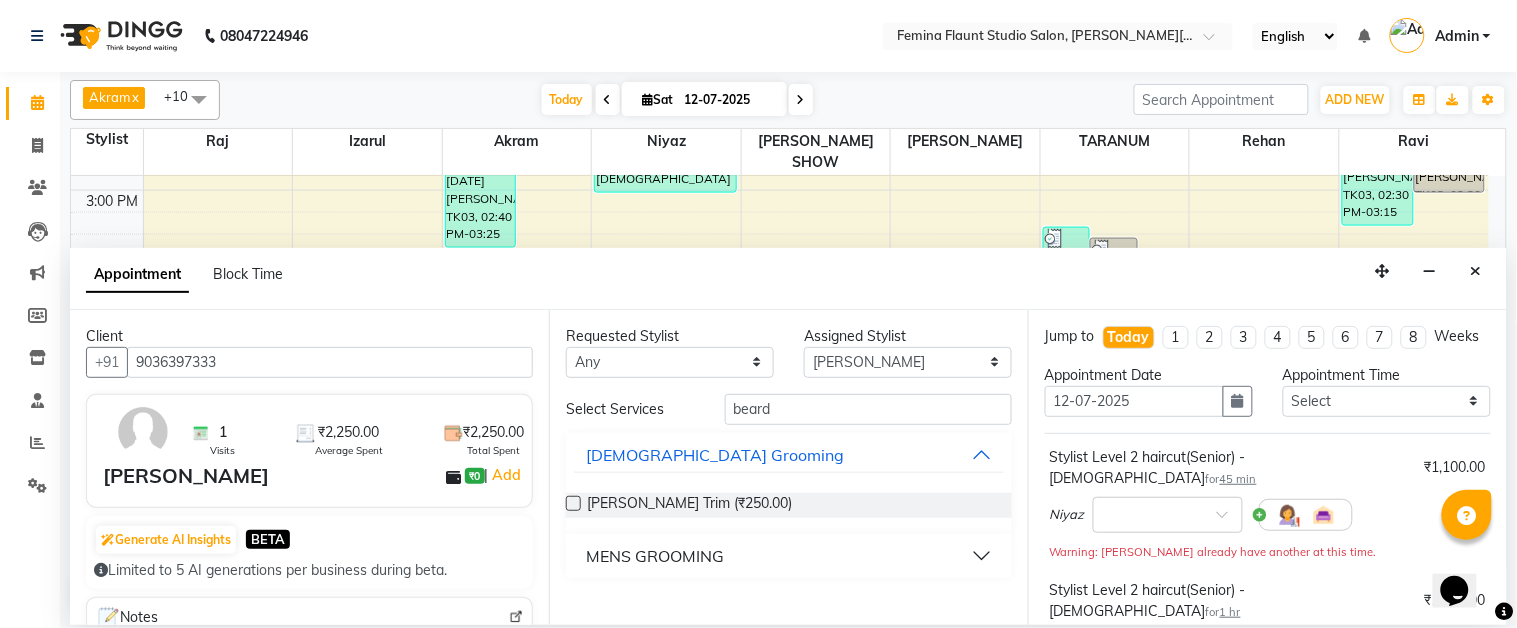 click on "MENS GROOMING" at bounding box center [789, 556] 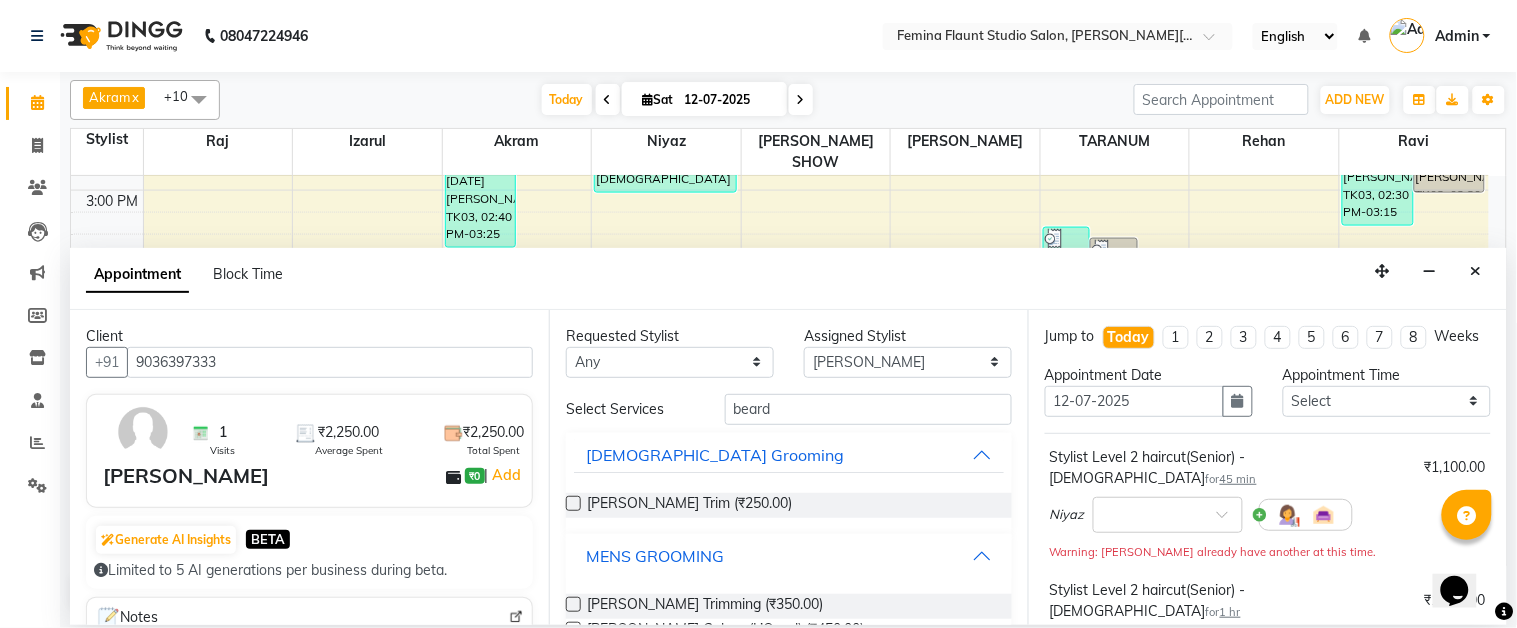scroll, scrollTop: 75, scrollLeft: 0, axis: vertical 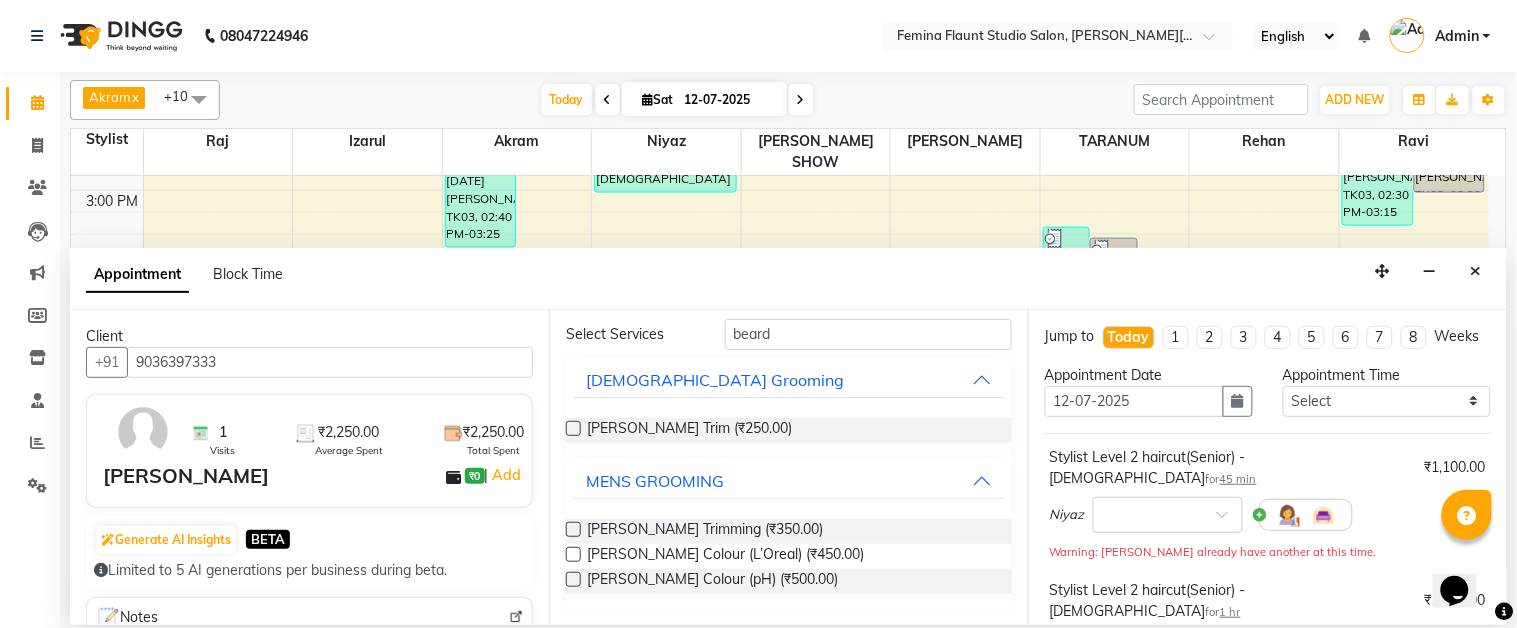 click at bounding box center (573, 529) 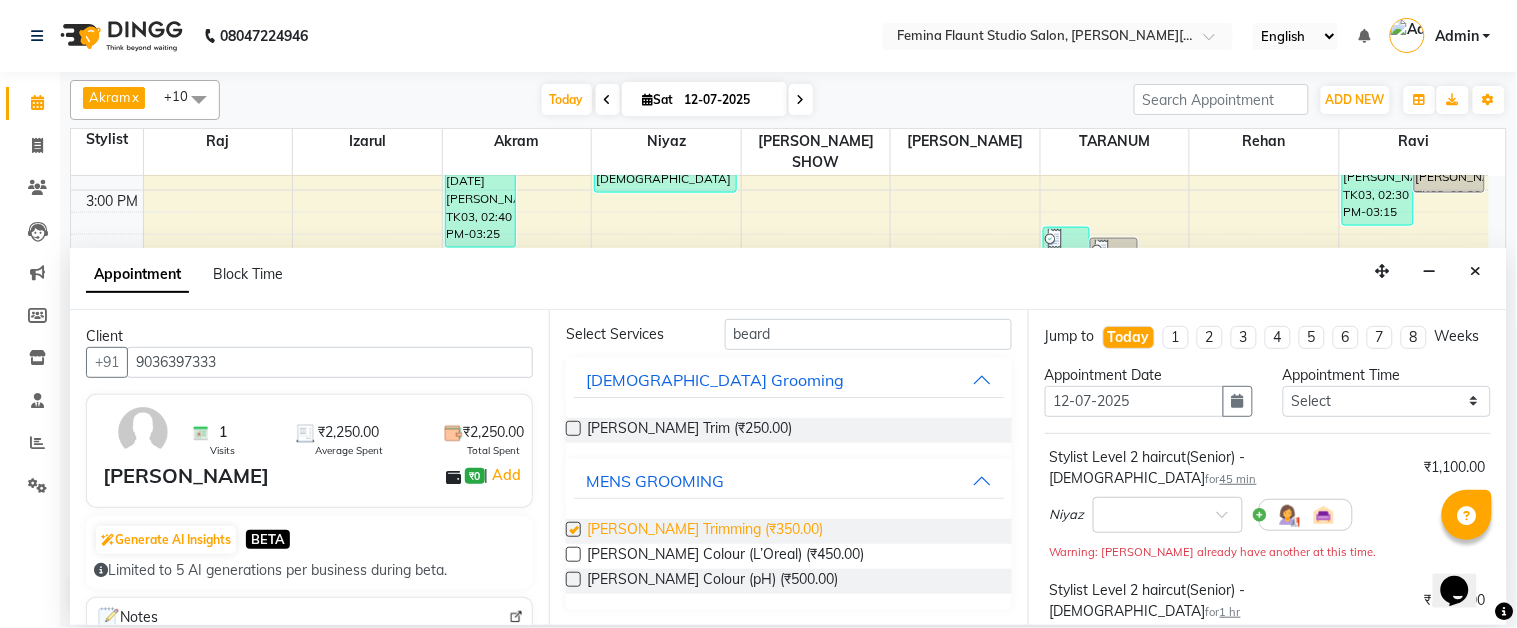 checkbox on "false" 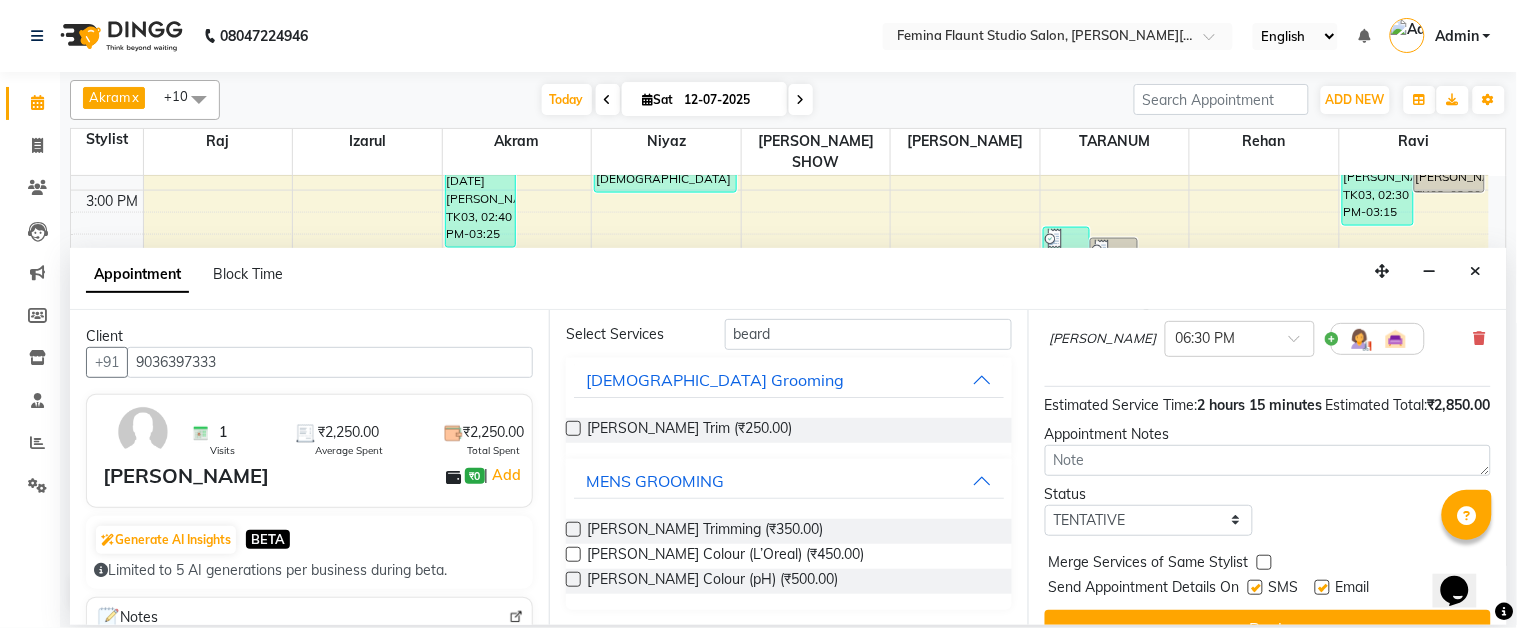 scroll, scrollTop: 434, scrollLeft: 0, axis: vertical 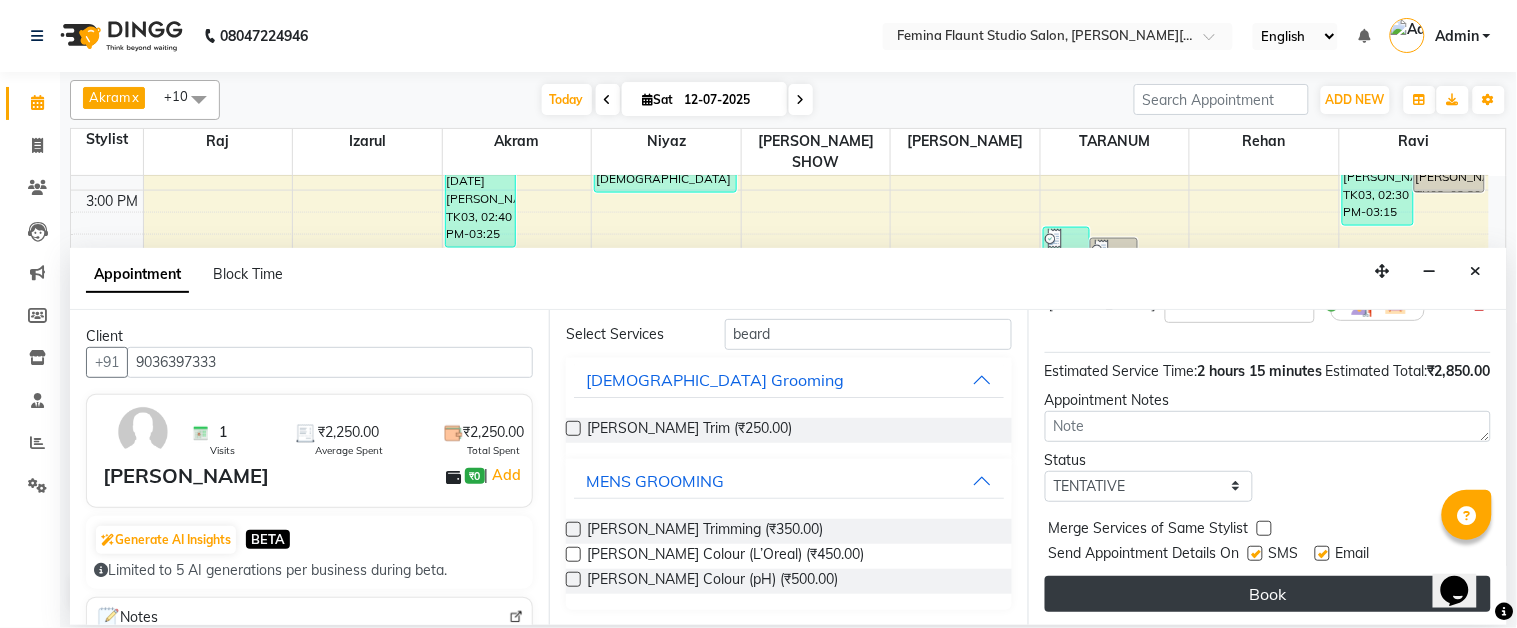 click on "Book" at bounding box center (1268, 594) 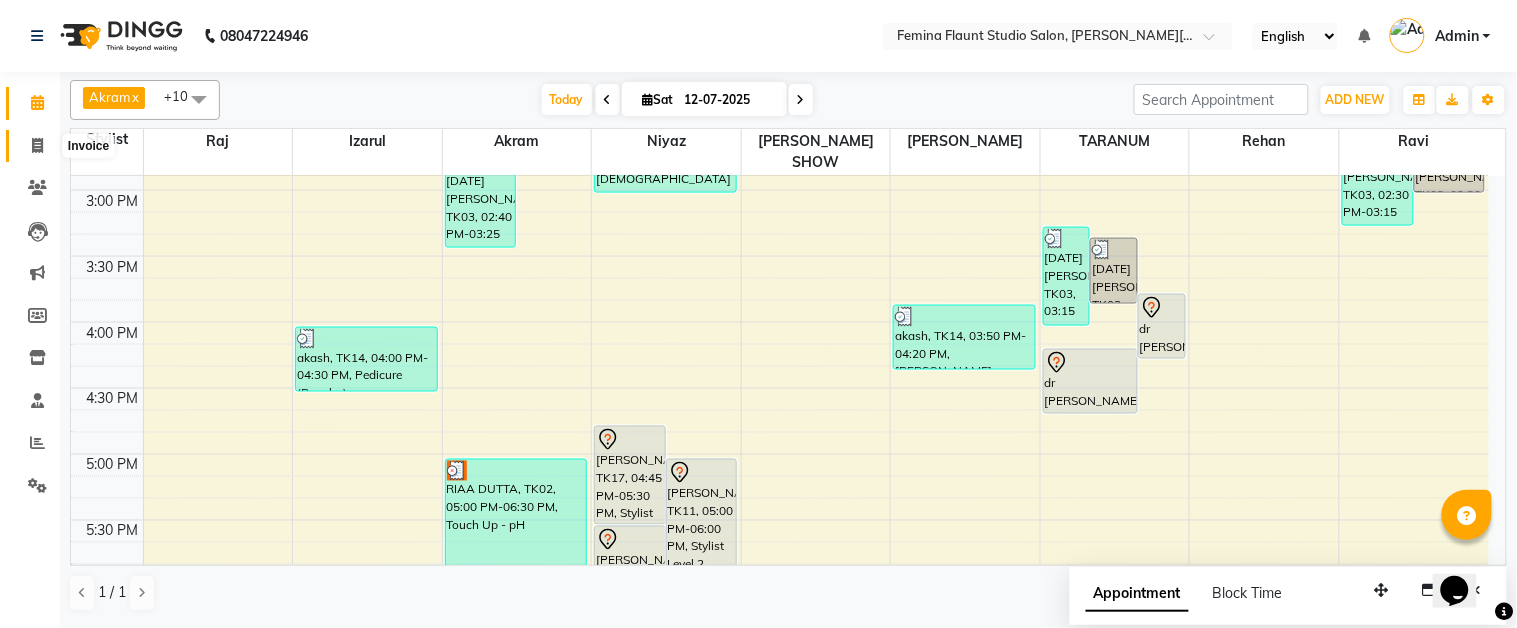 click 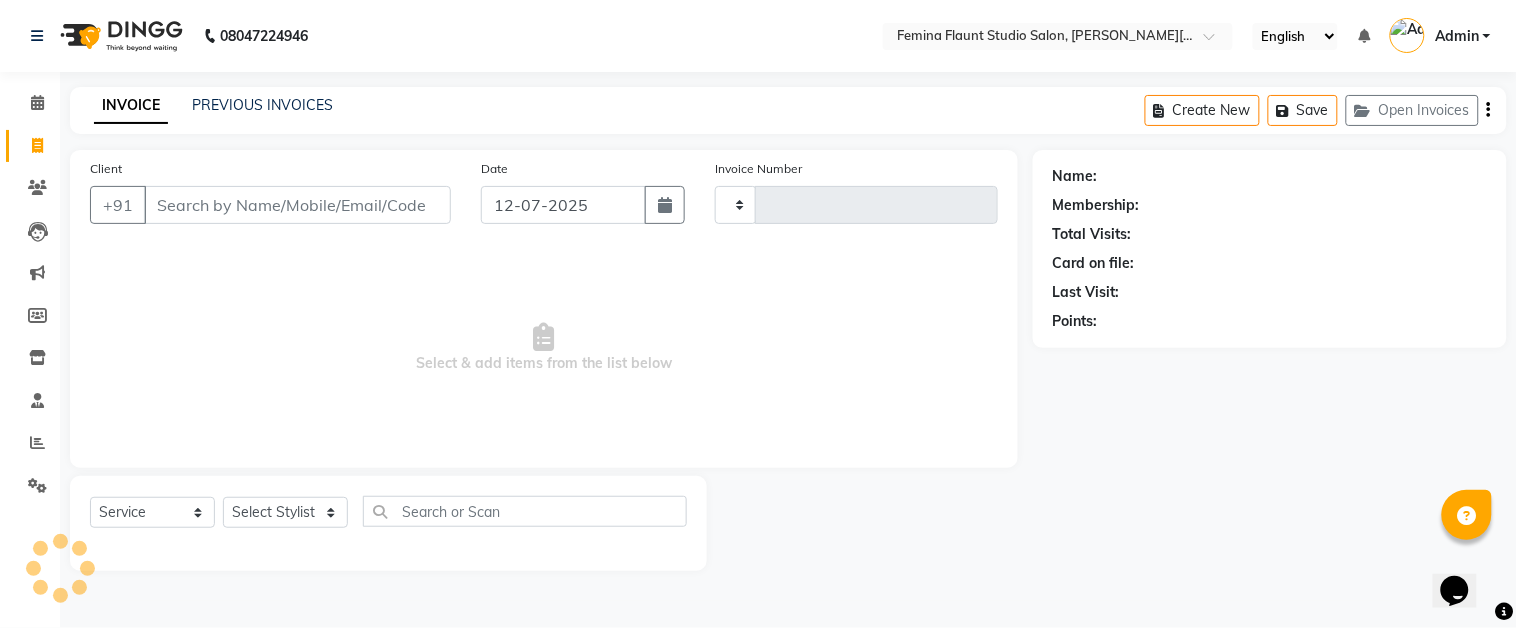 type on "1009" 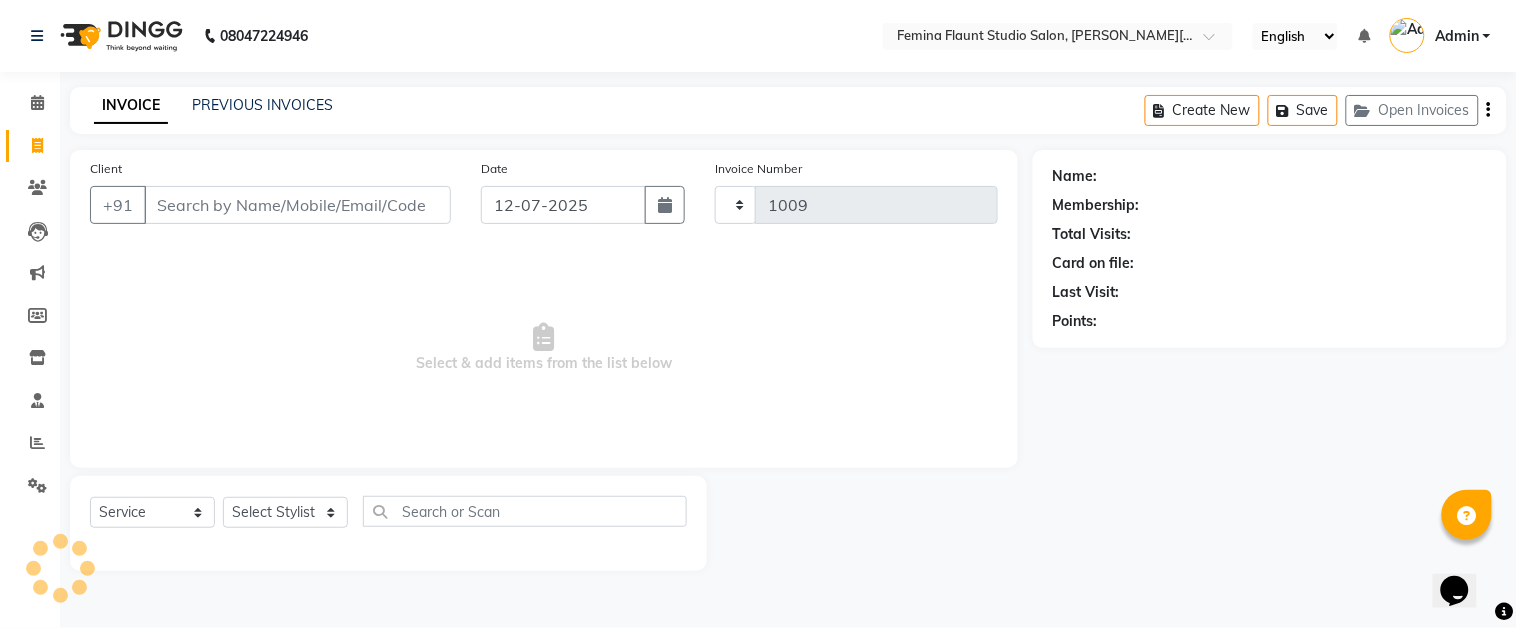 select on "5231" 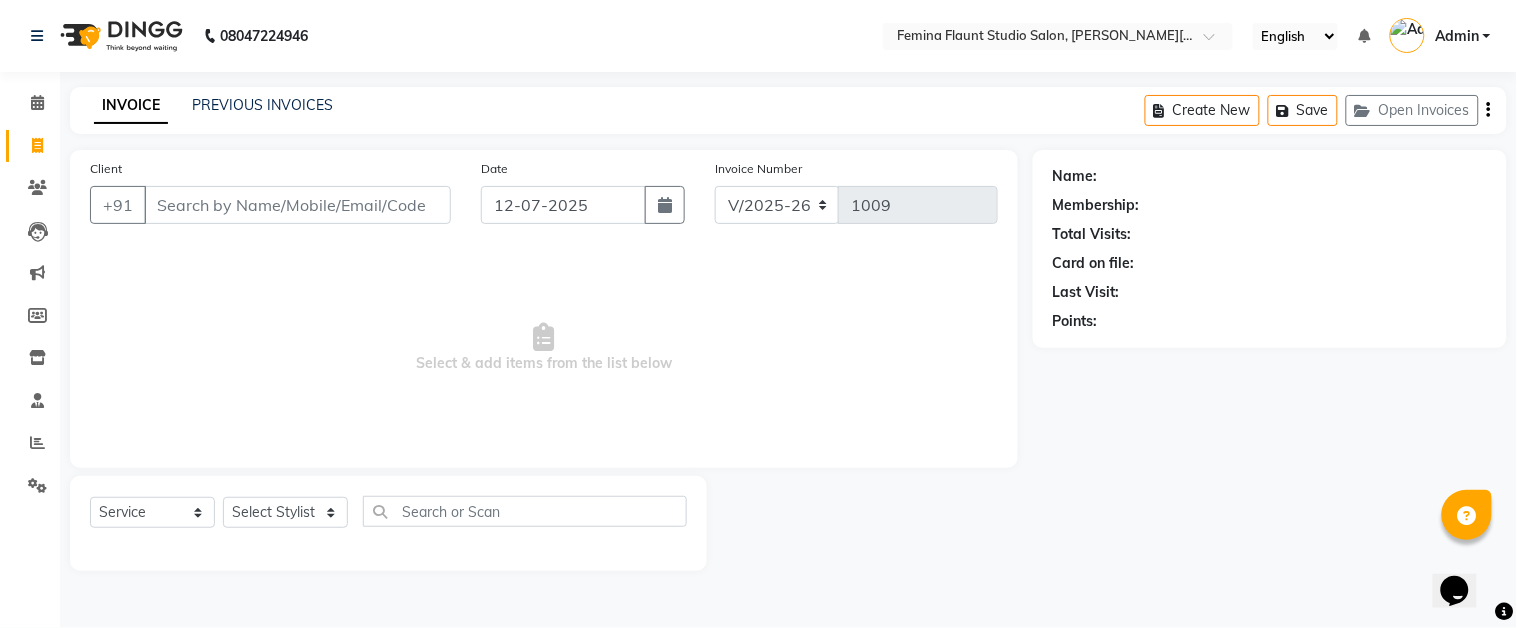 click on "Client" at bounding box center (297, 205) 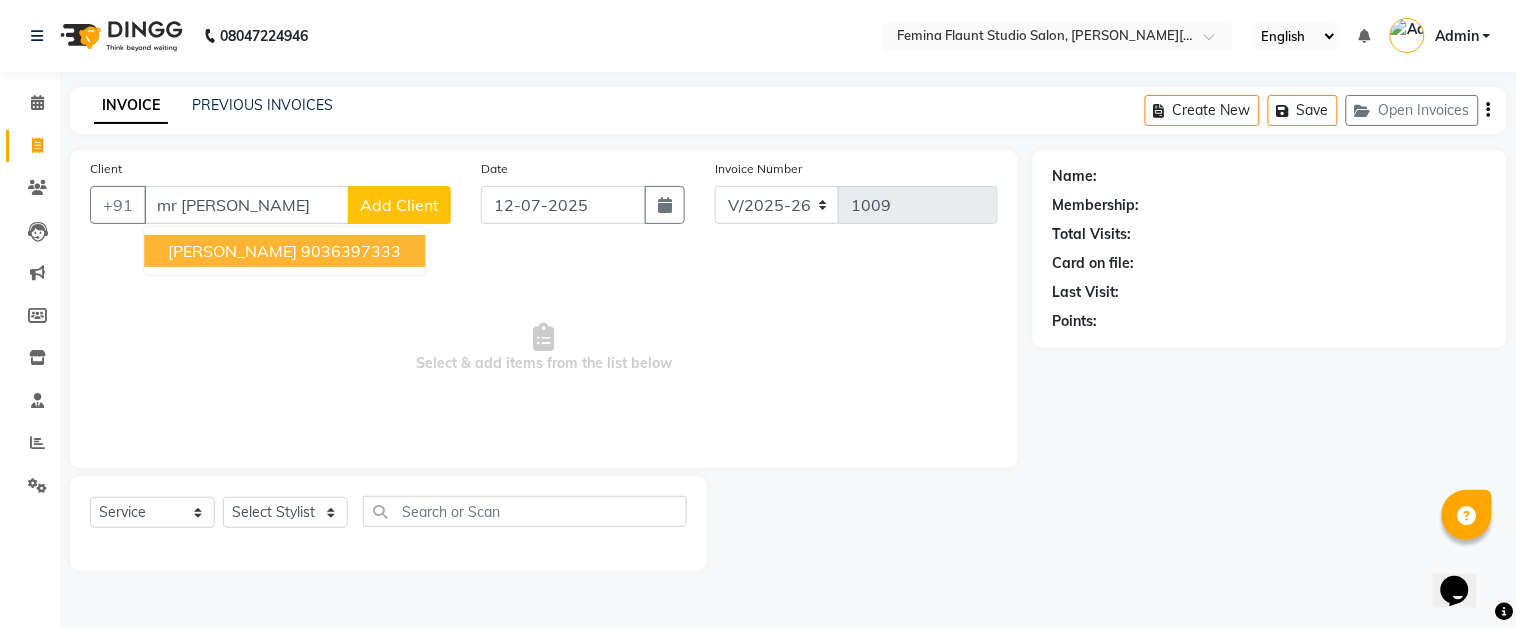 click on "[PERSON_NAME]" at bounding box center (232, 251) 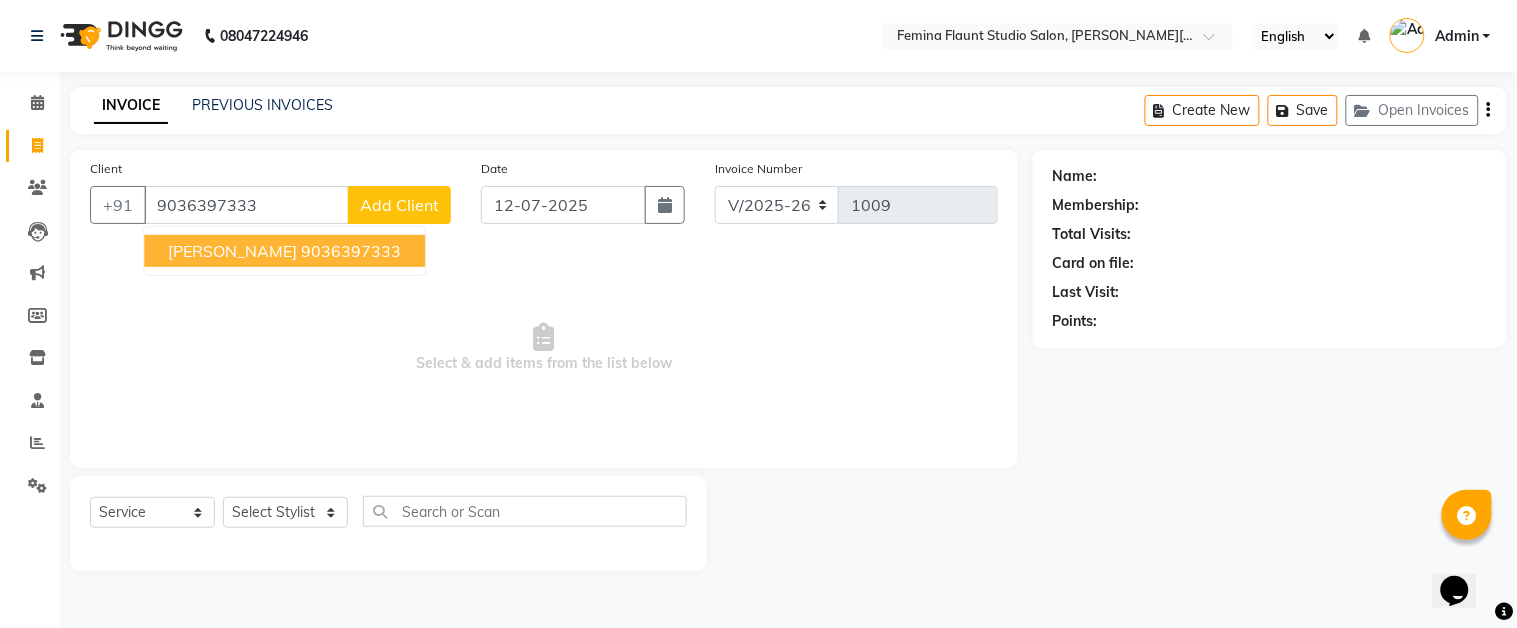 type on "9036397333" 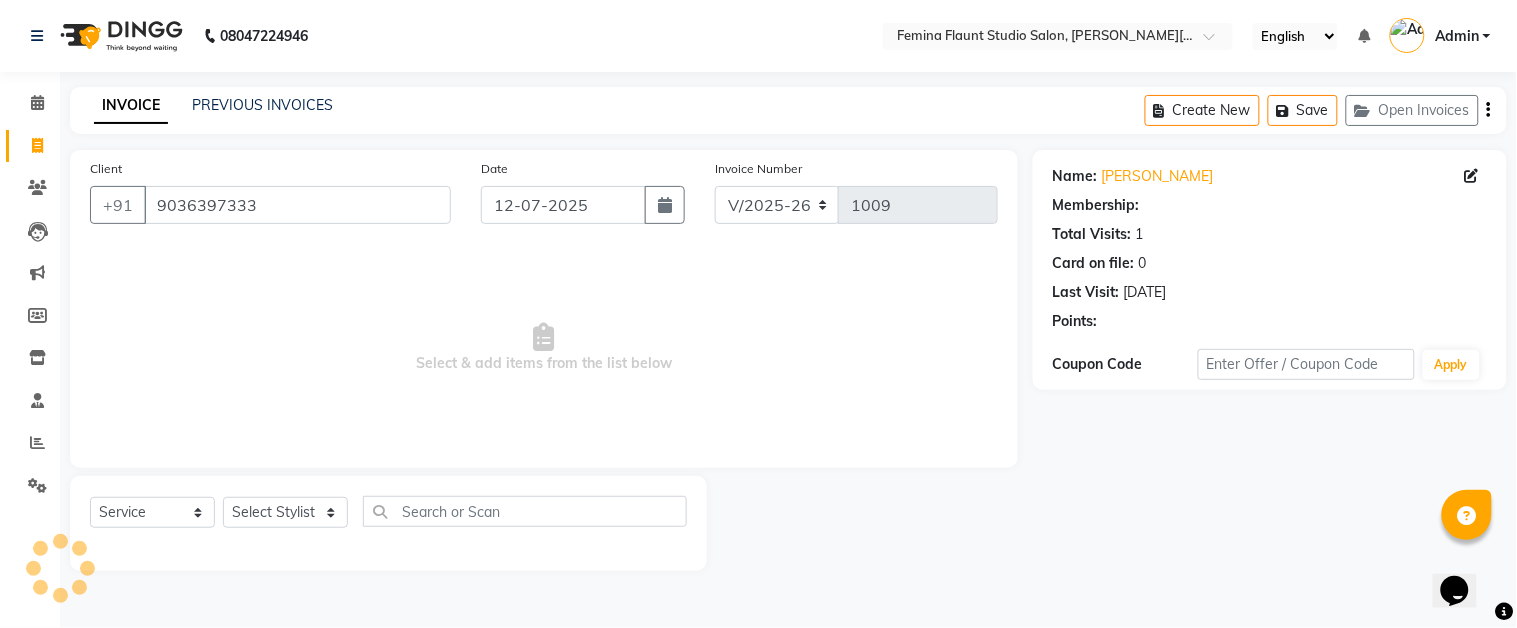select on "1: Object" 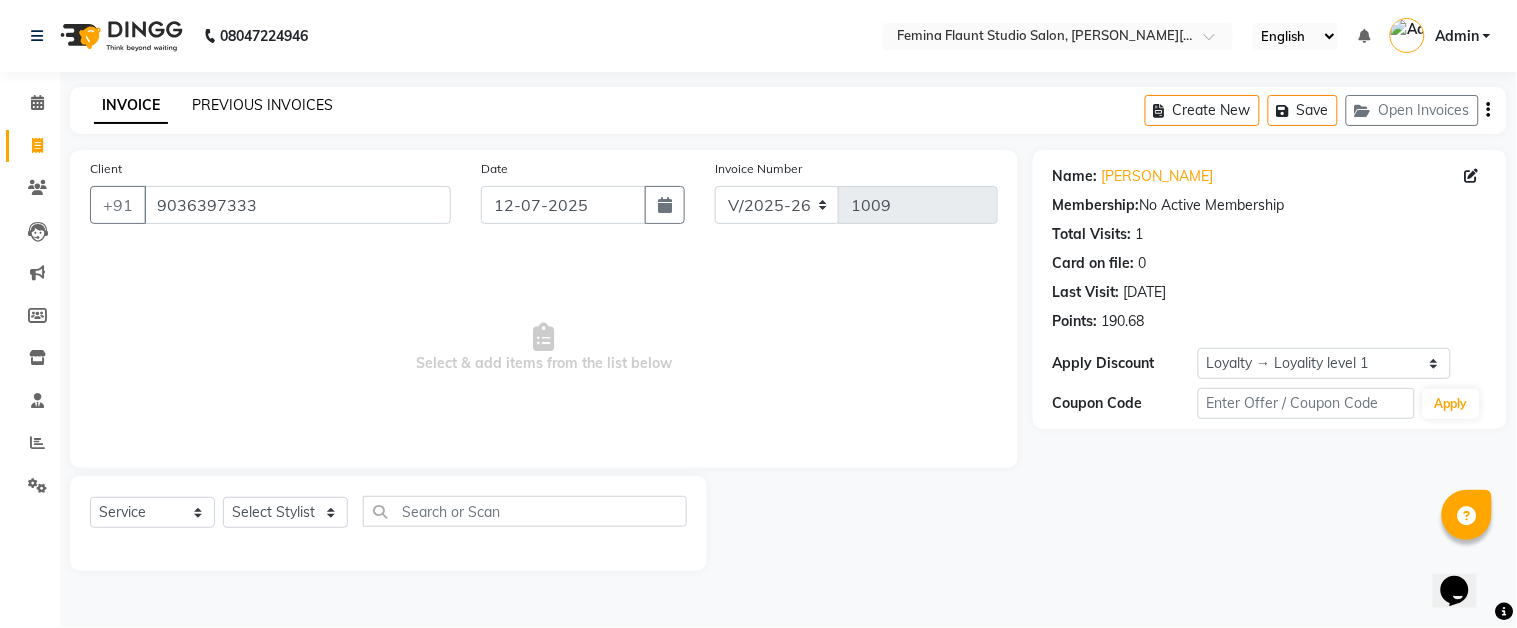 click on "PREVIOUS INVOICES" 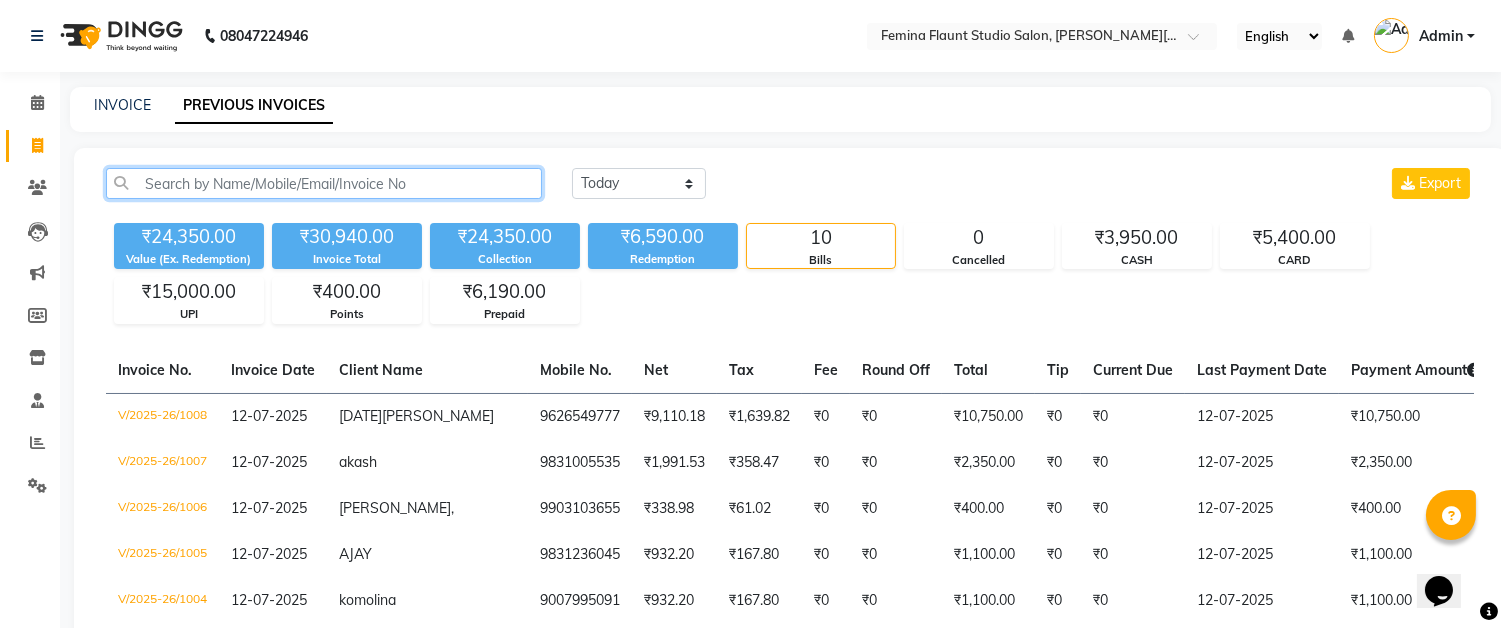 click 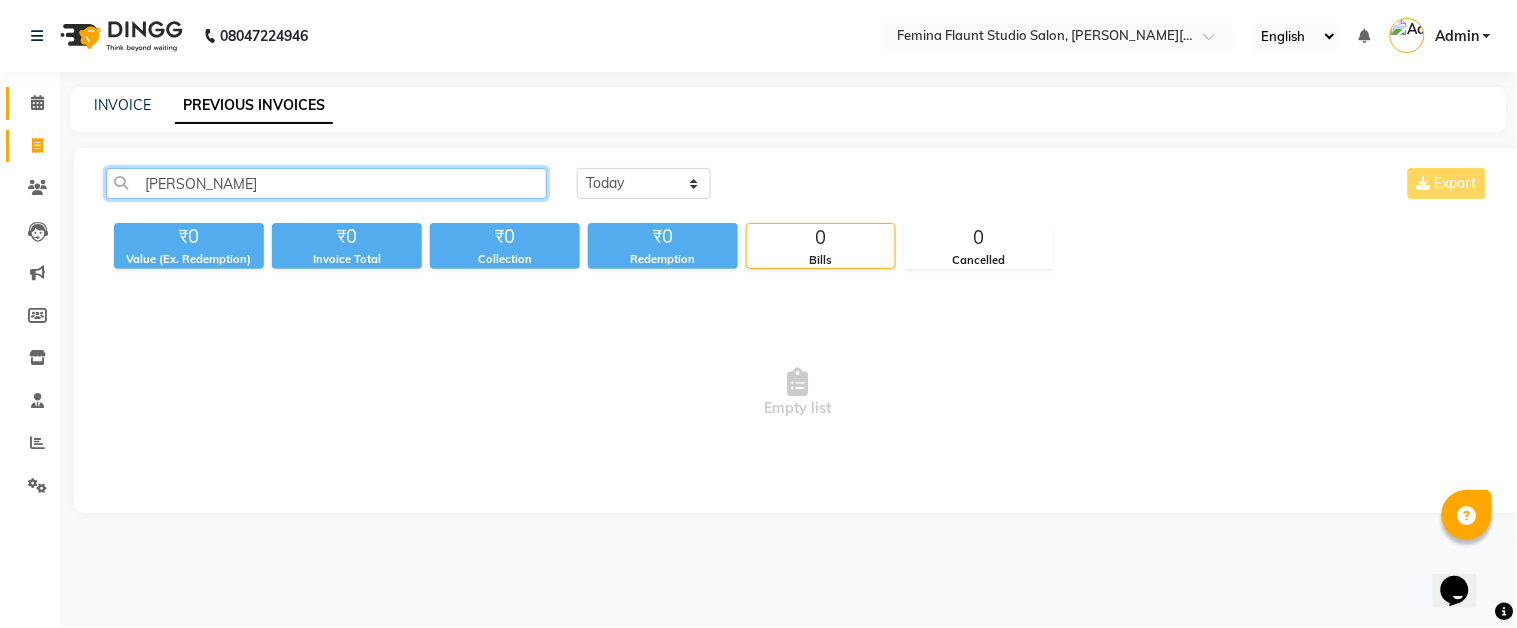 type on "mr bikash" 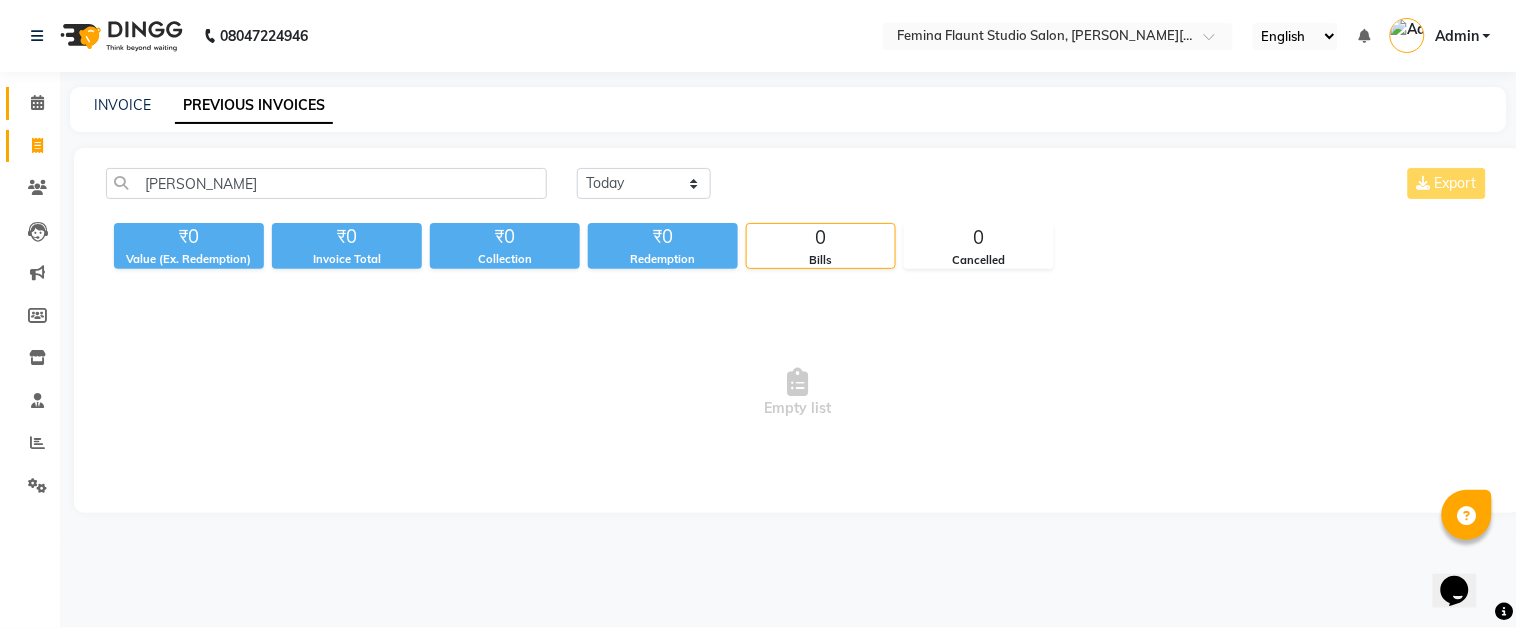 click 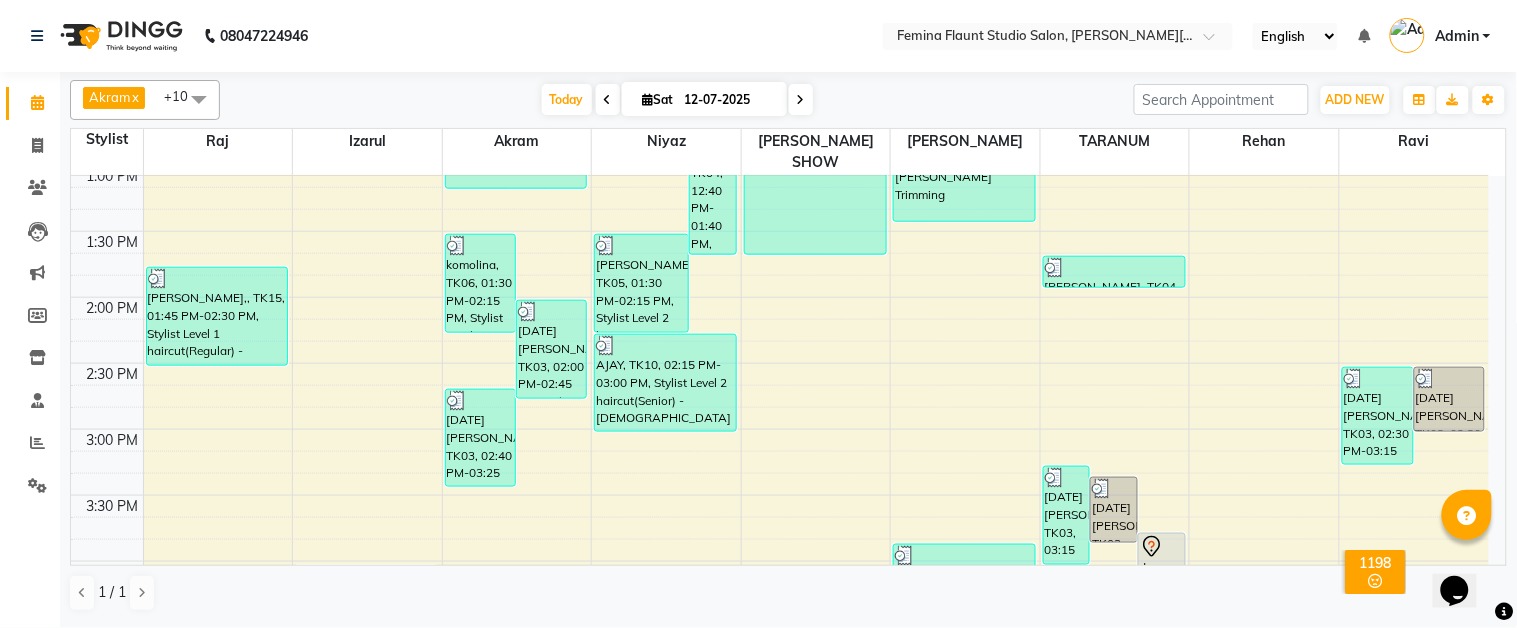 scroll, scrollTop: 777, scrollLeft: 0, axis: vertical 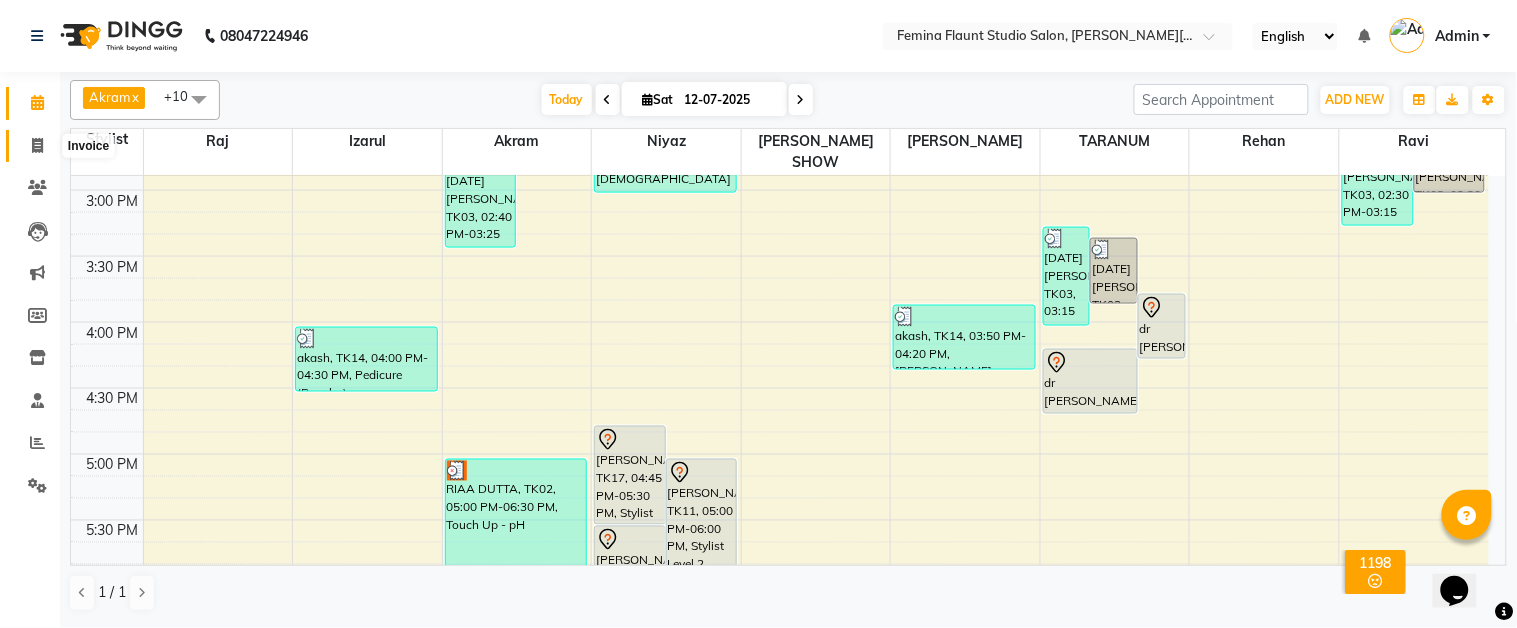 click 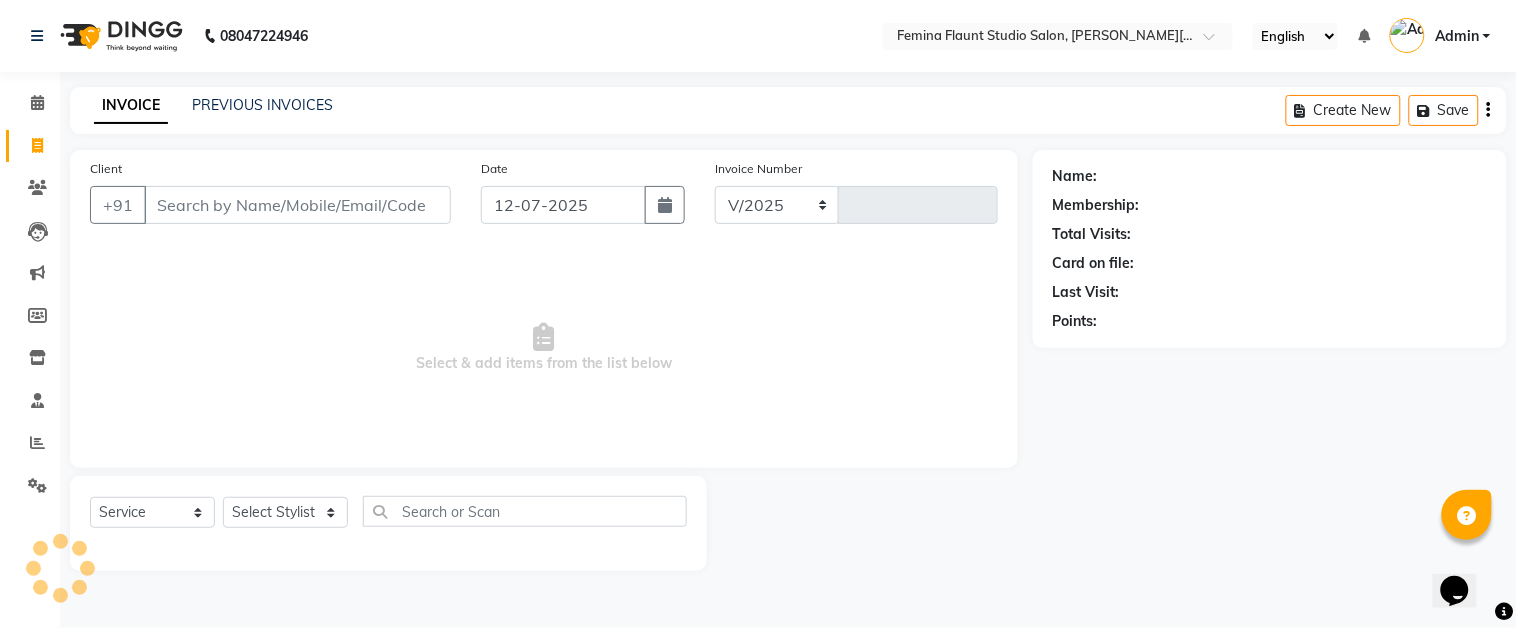 select on "5231" 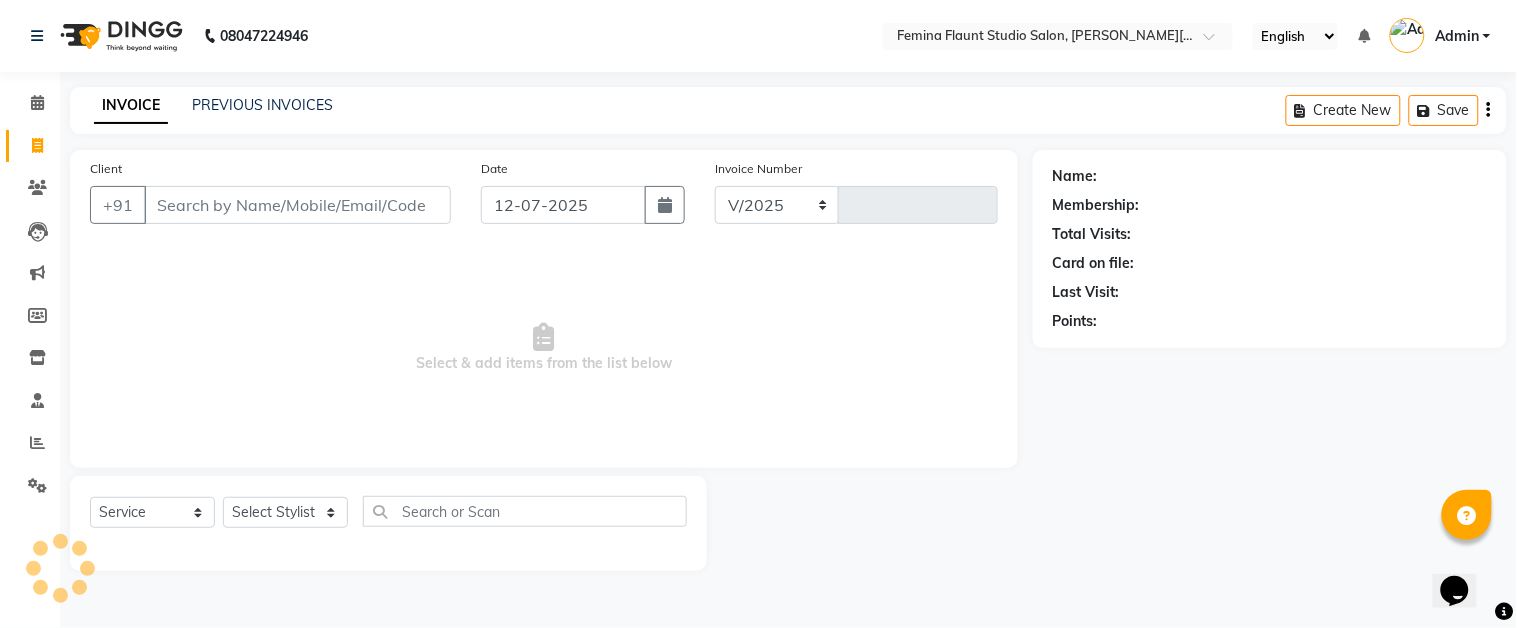 type on "1009" 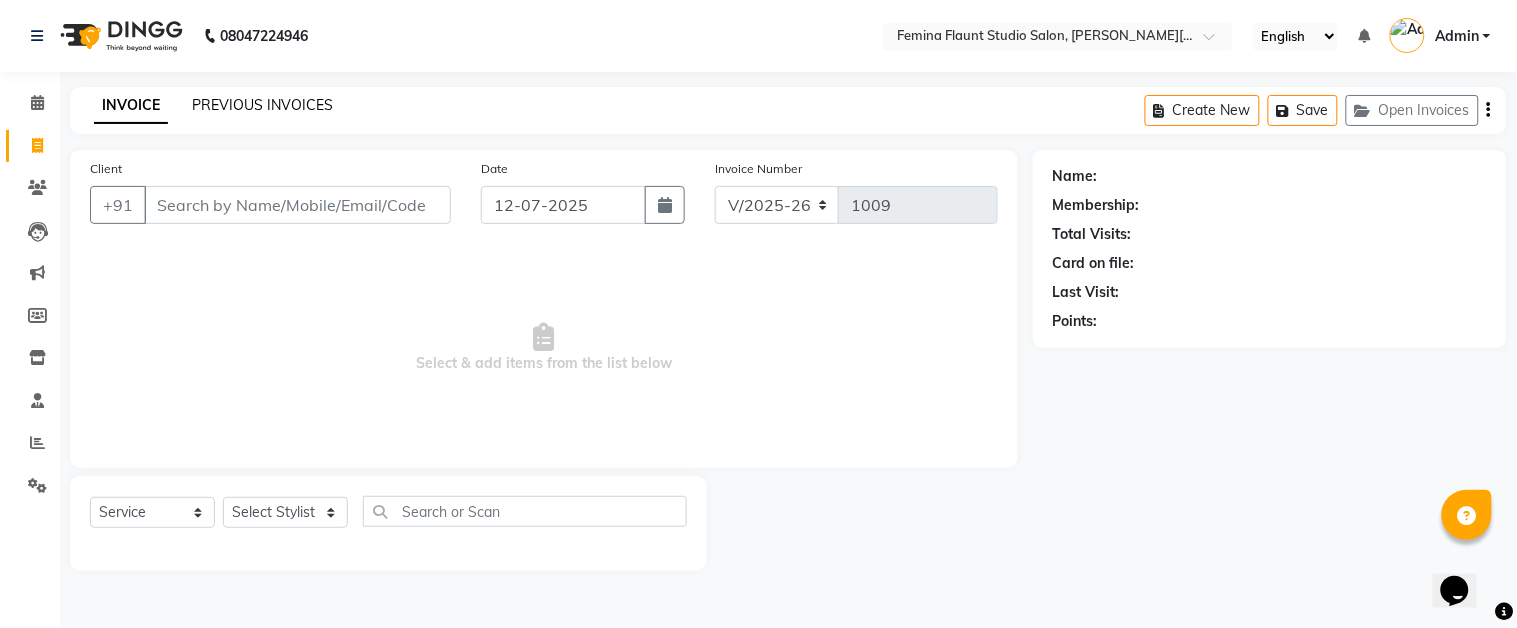 click on "PREVIOUS INVOICES" 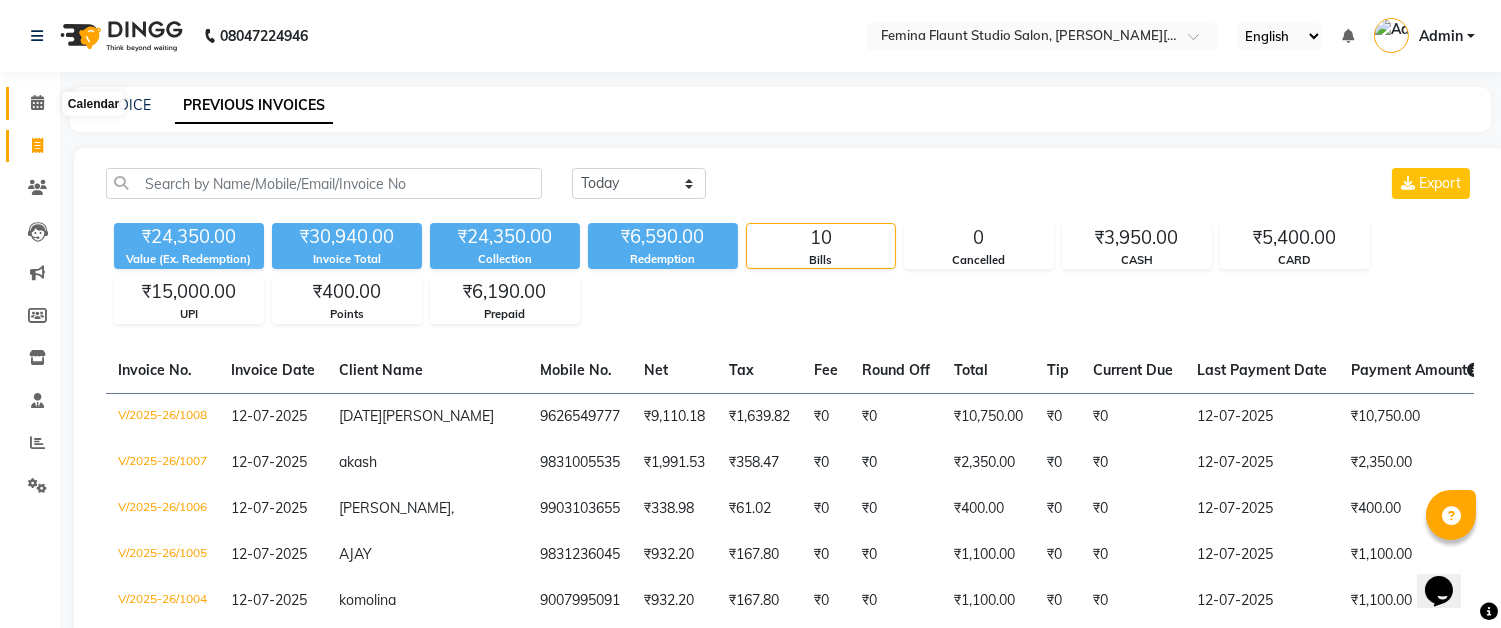 click 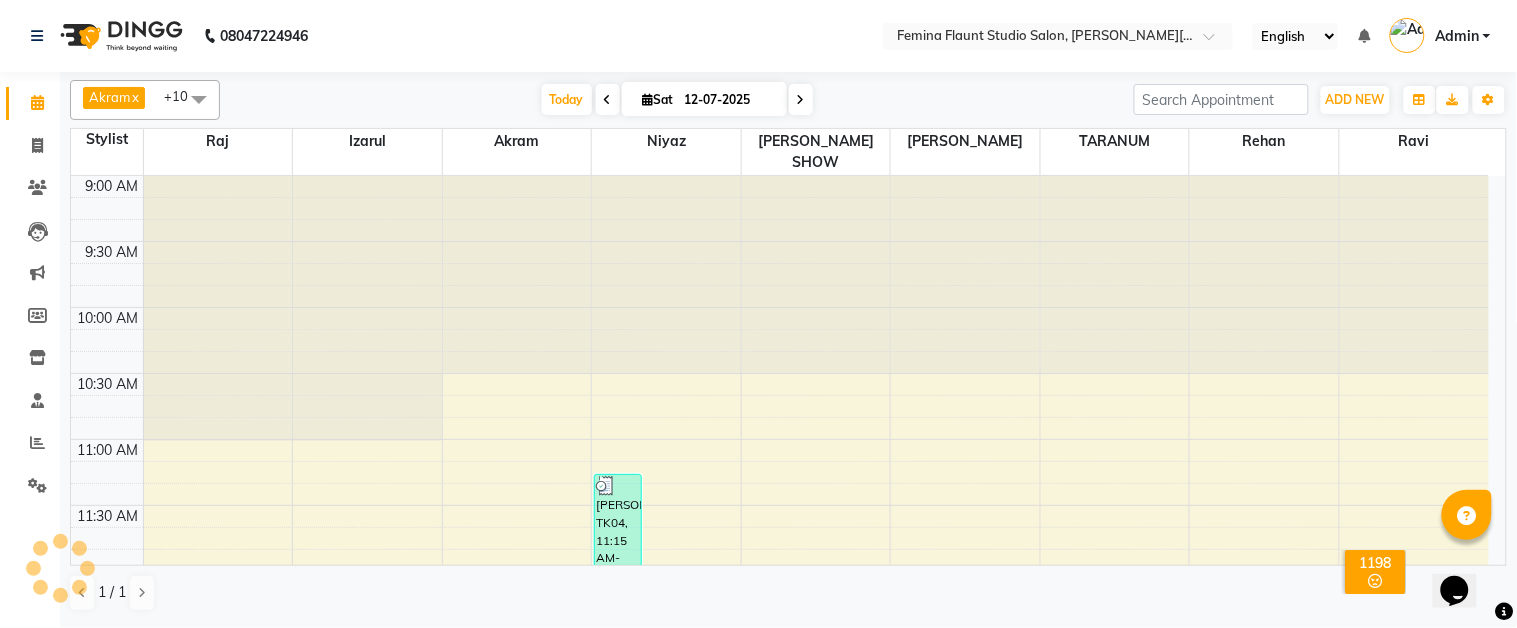 scroll, scrollTop: 0, scrollLeft: 0, axis: both 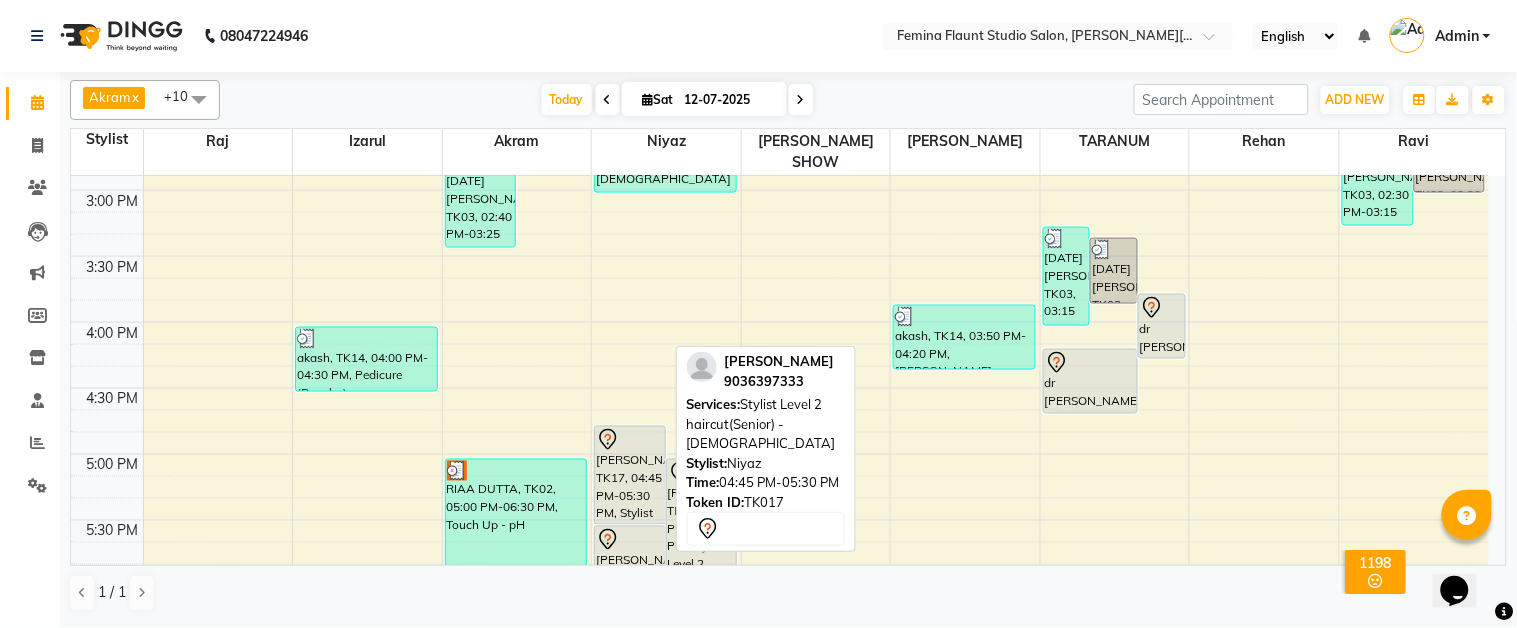 click at bounding box center (629, 440) 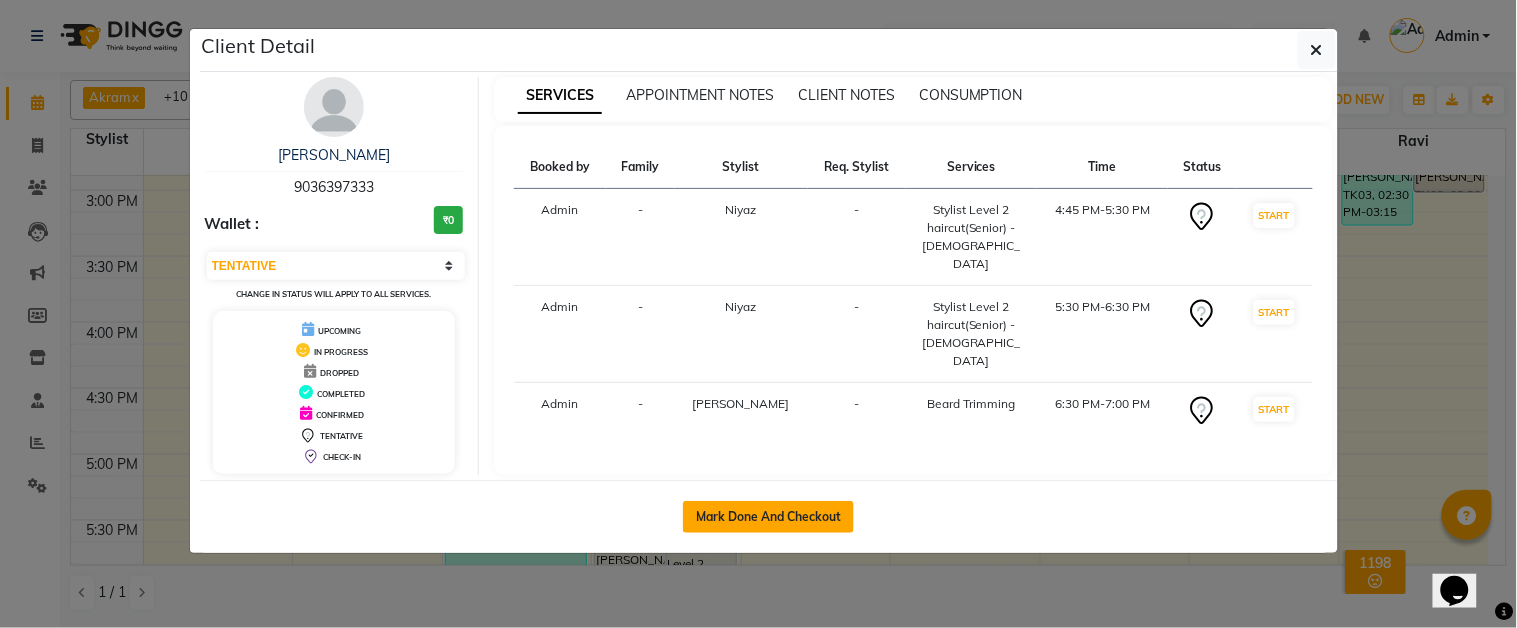 click on "Mark Done And Checkout" 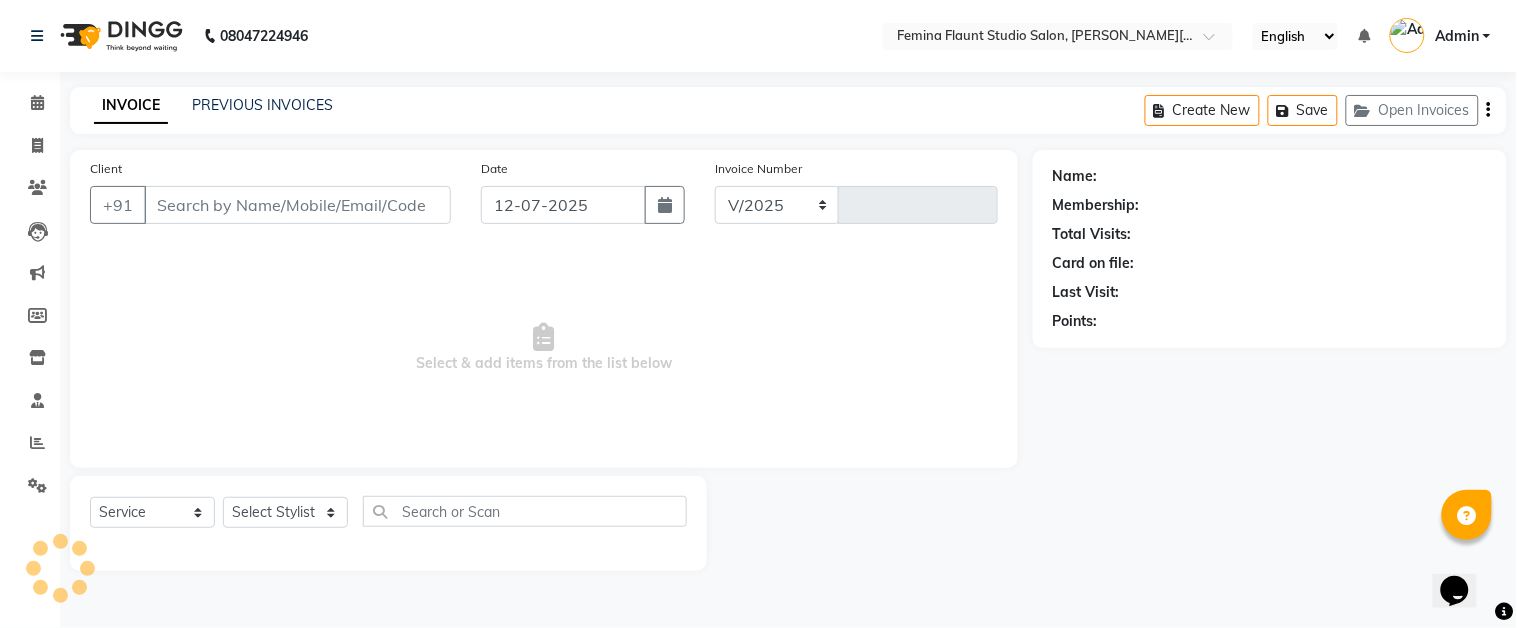 select on "5231" 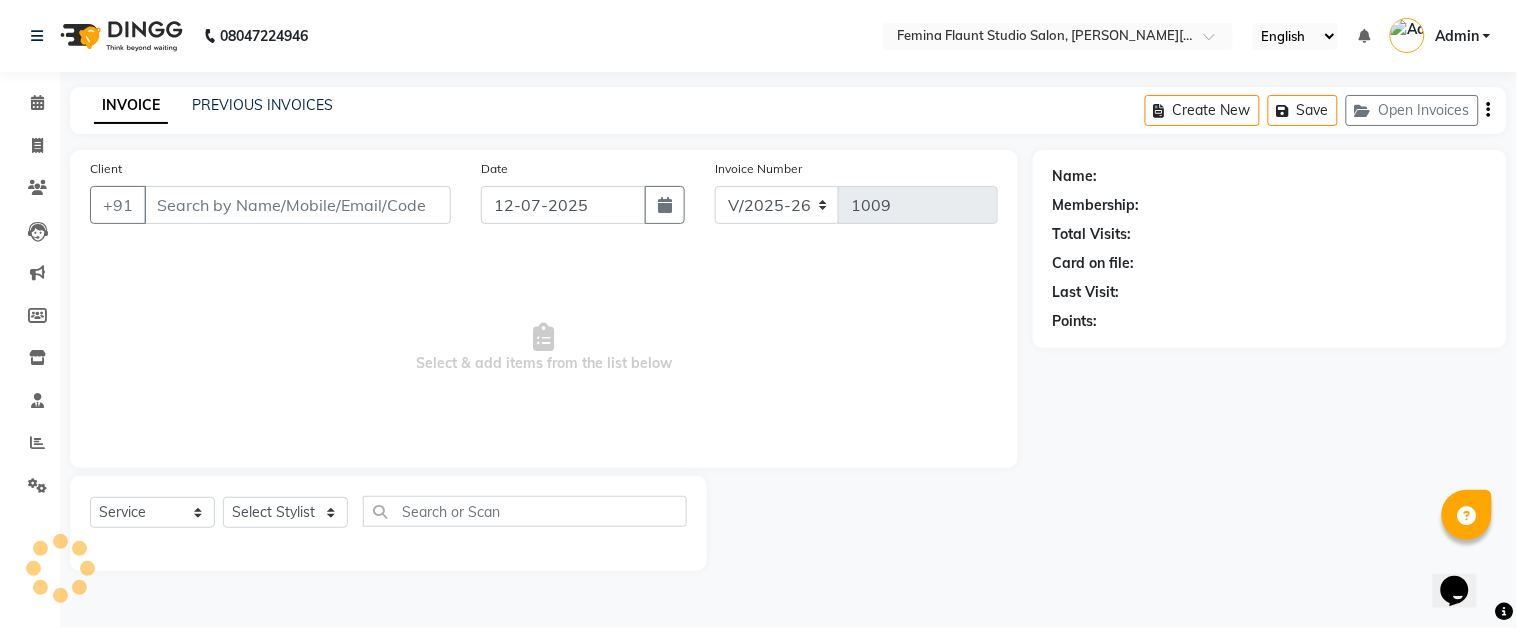 type on "9036397333" 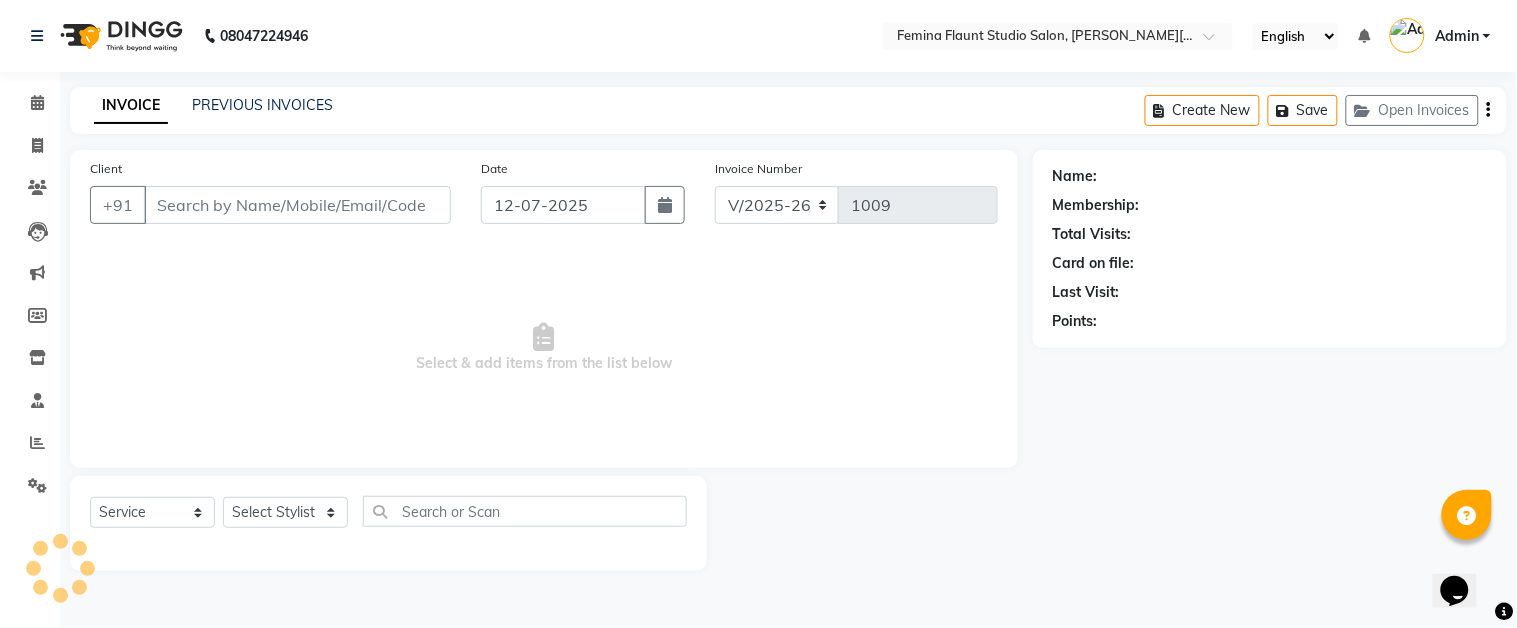 select on "84393" 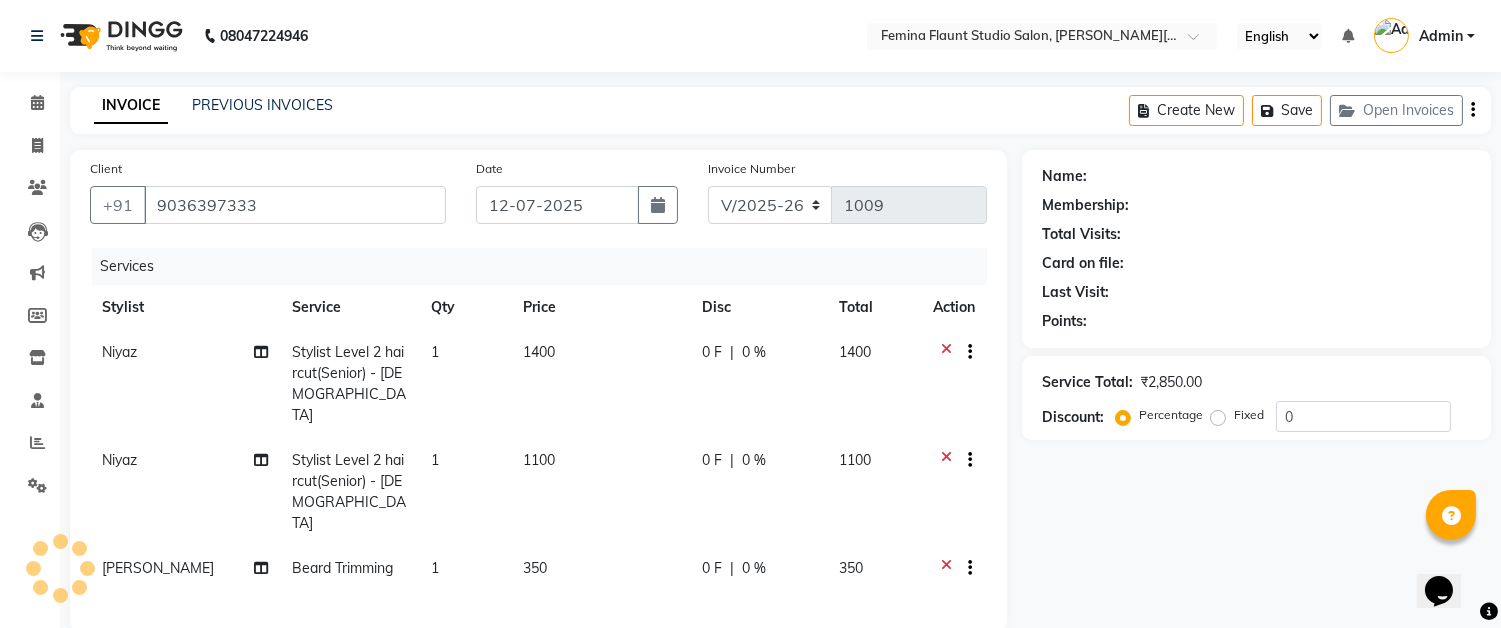 select on "1: Object" 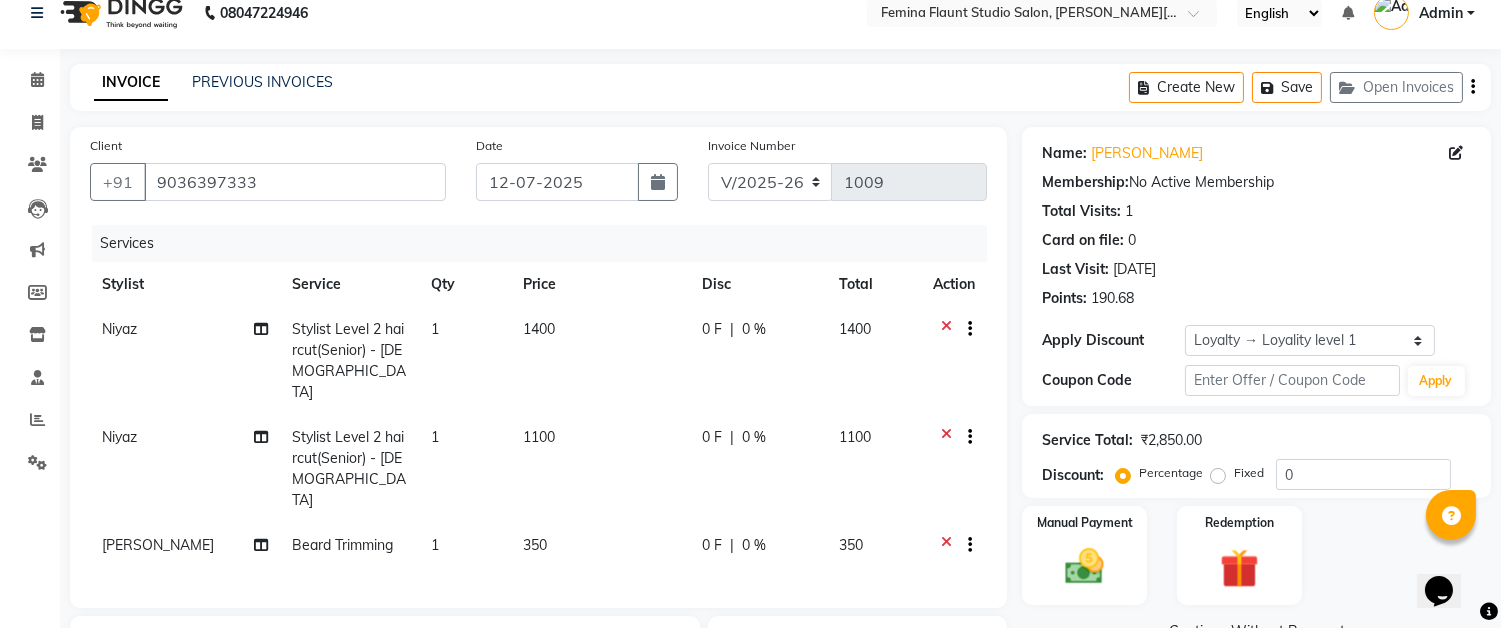 scroll, scrollTop: 0, scrollLeft: 0, axis: both 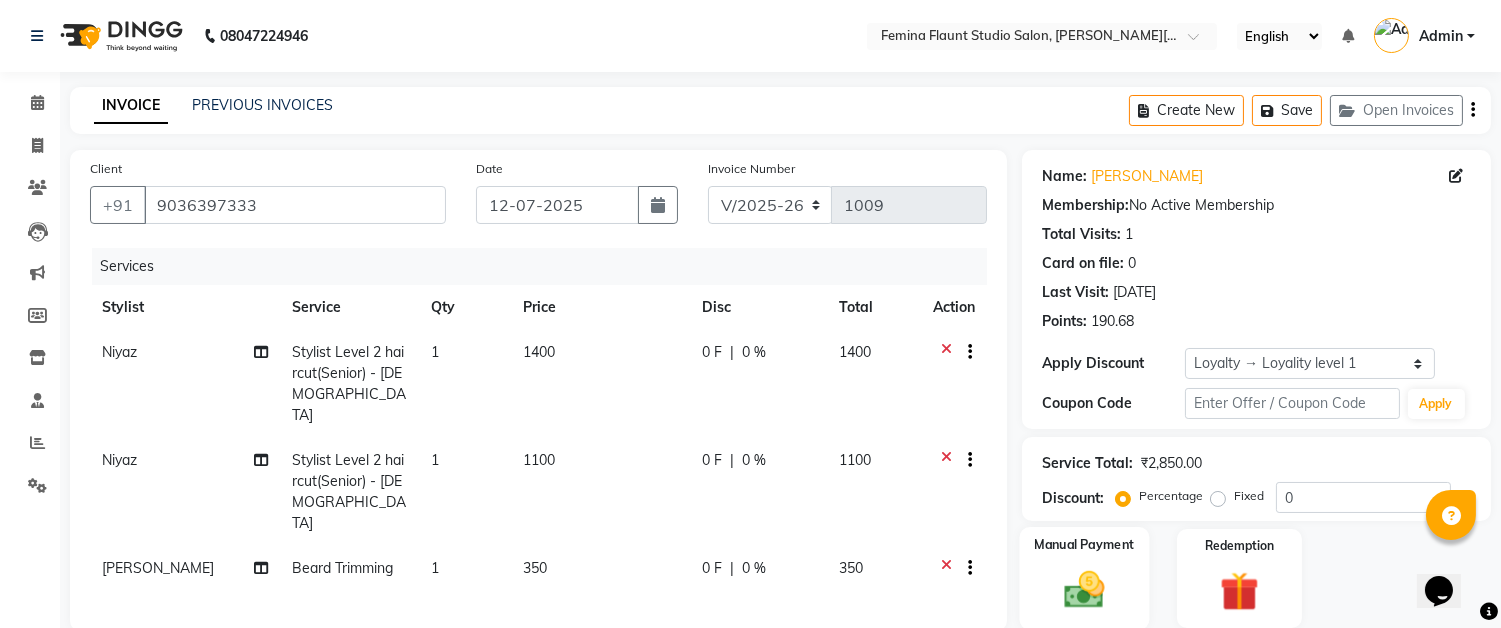 click on "Manual Payment" 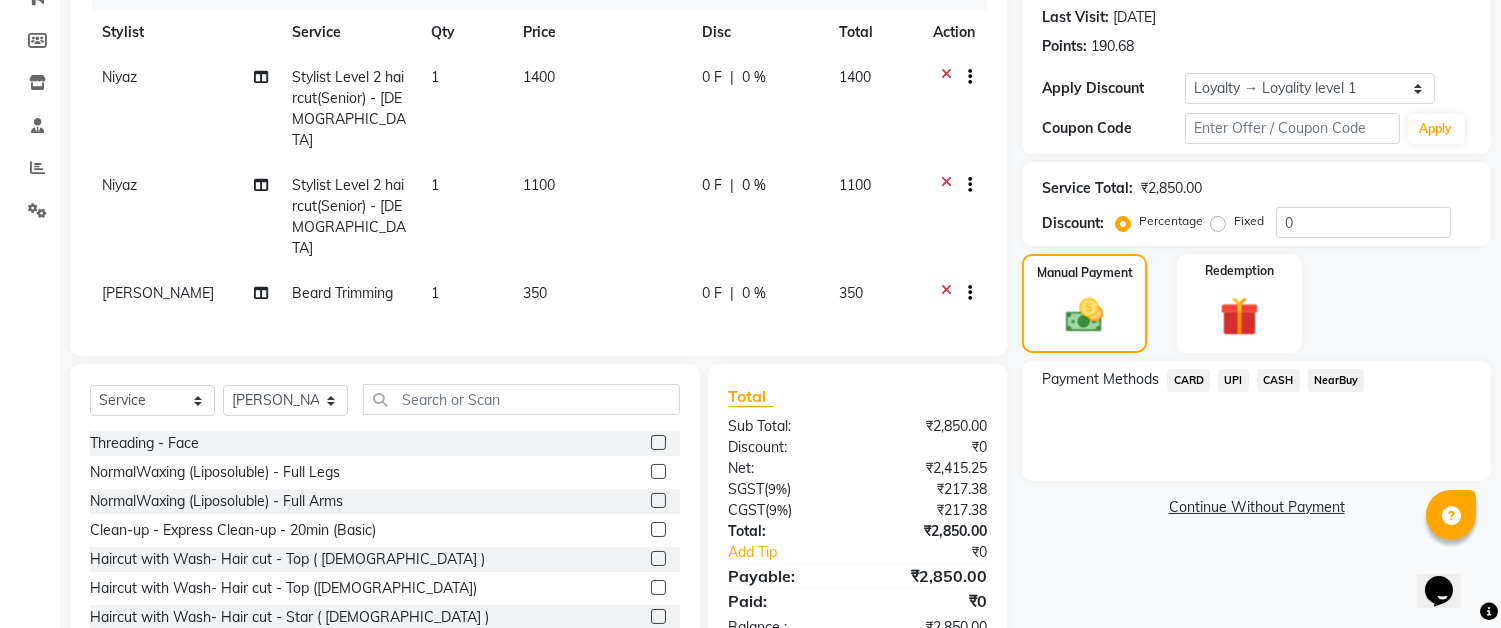 scroll, scrollTop: 310, scrollLeft: 0, axis: vertical 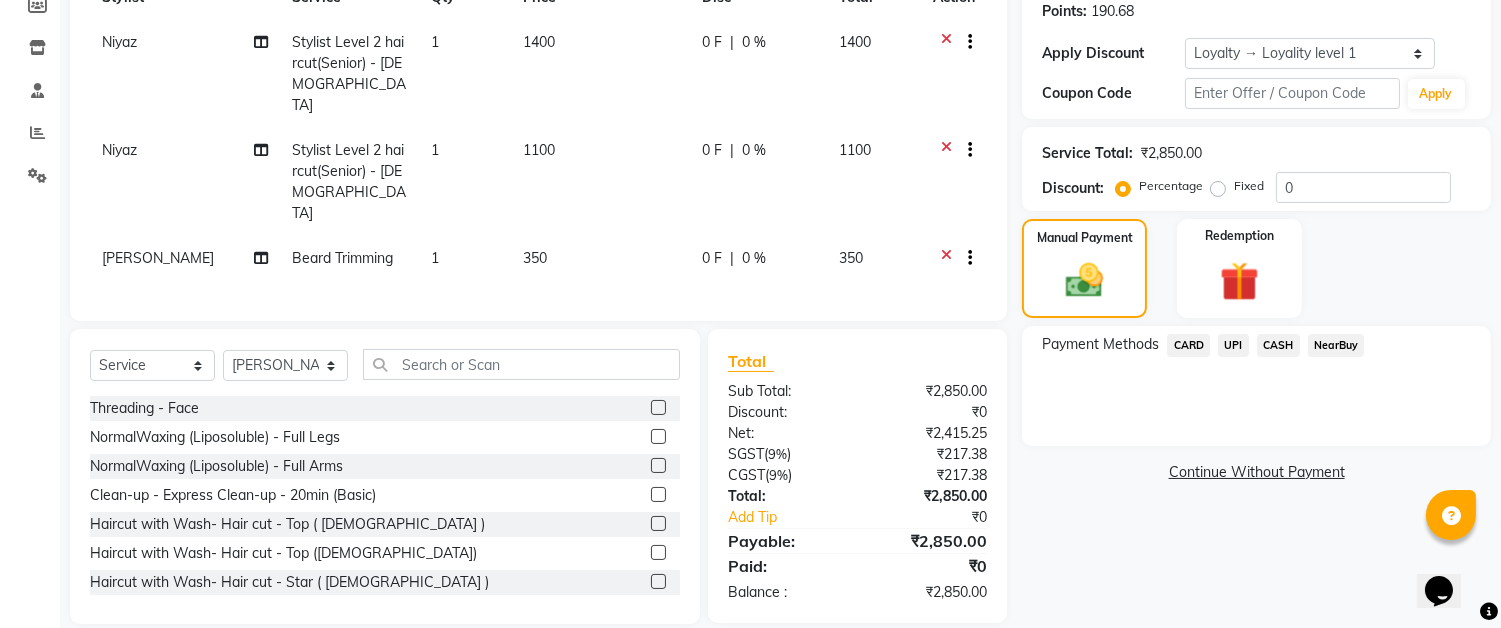 click on "CASH" 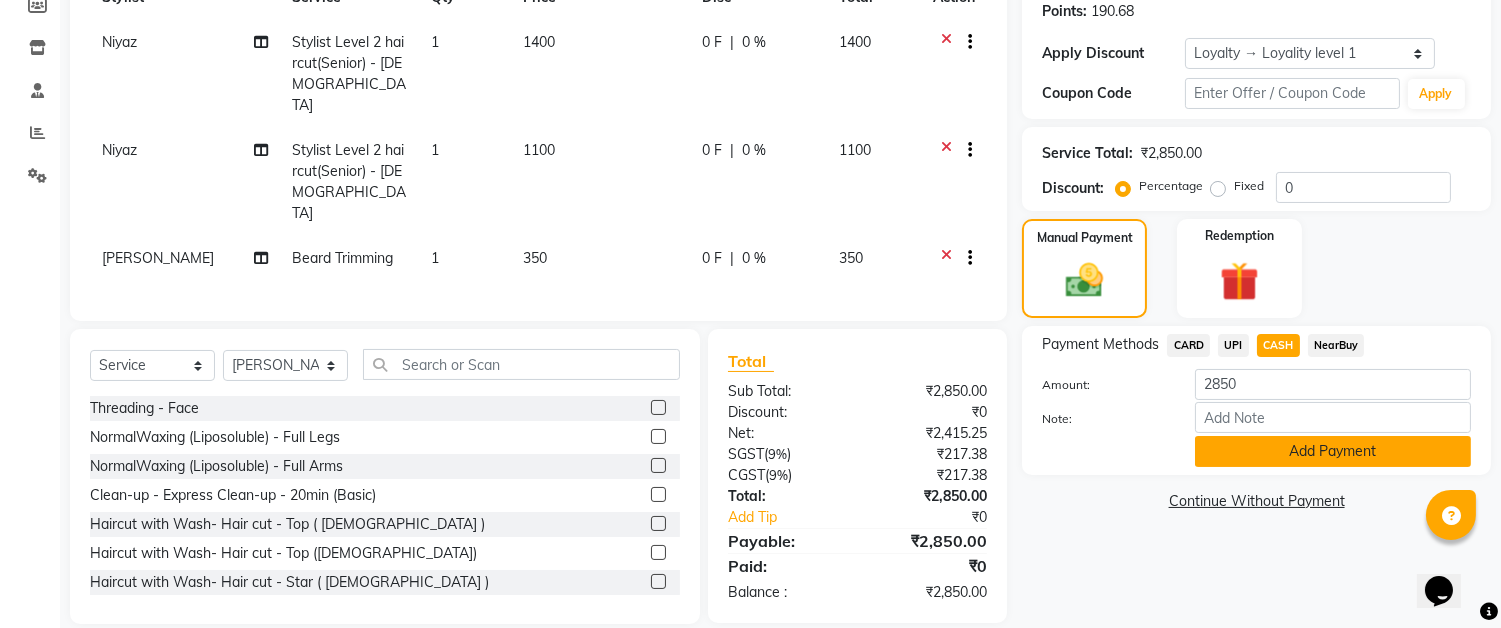 click on "Add Payment" 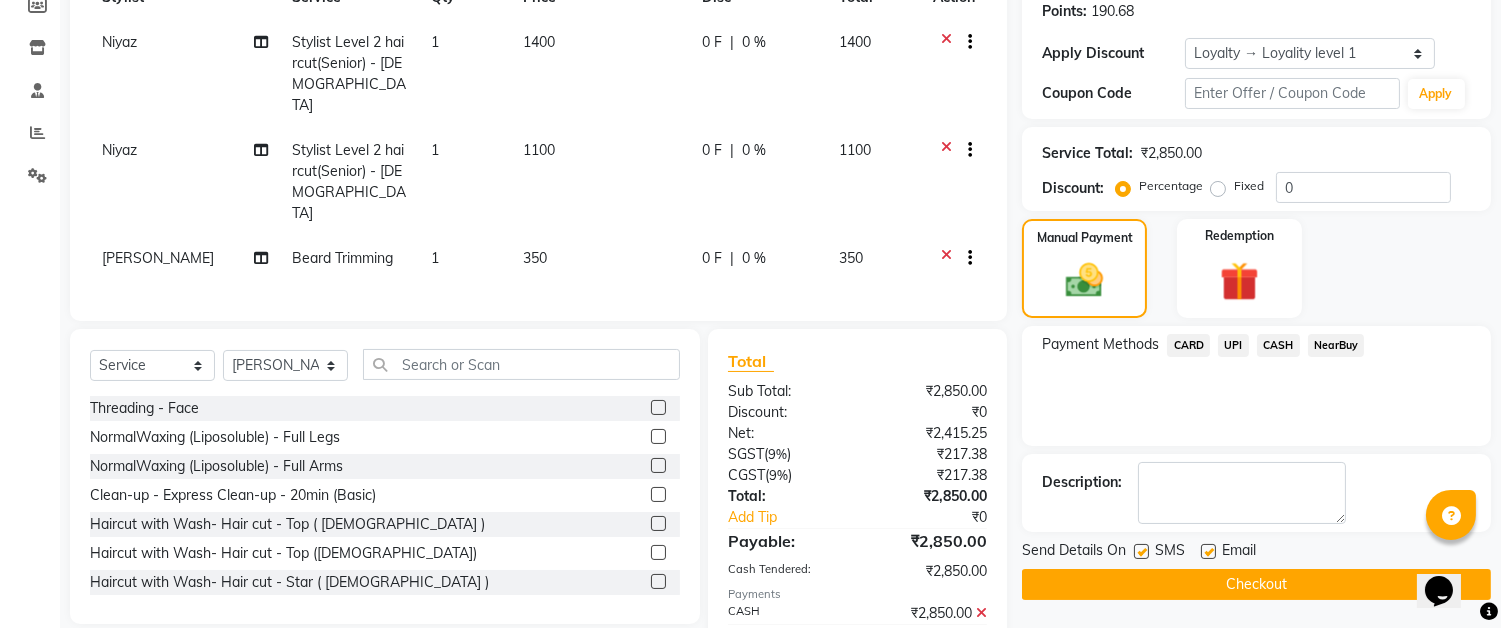 click on "Checkout" 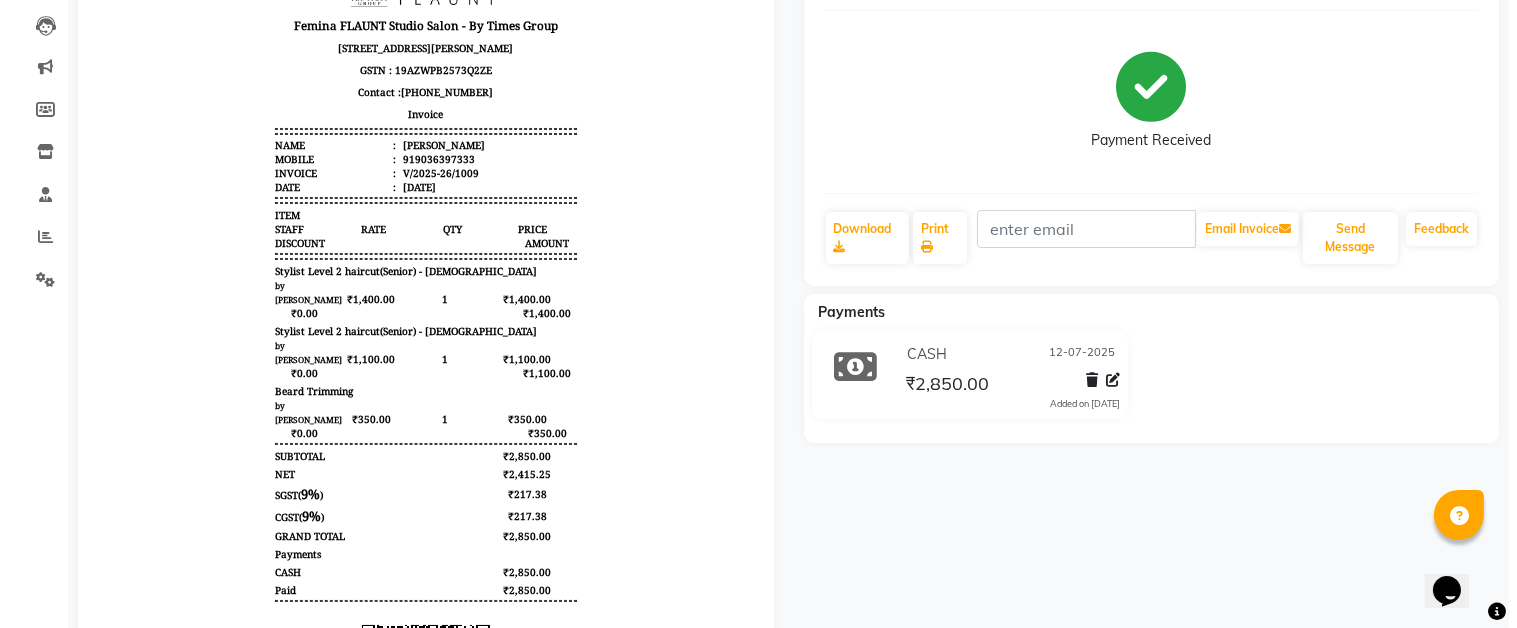 scroll, scrollTop: 0, scrollLeft: 0, axis: both 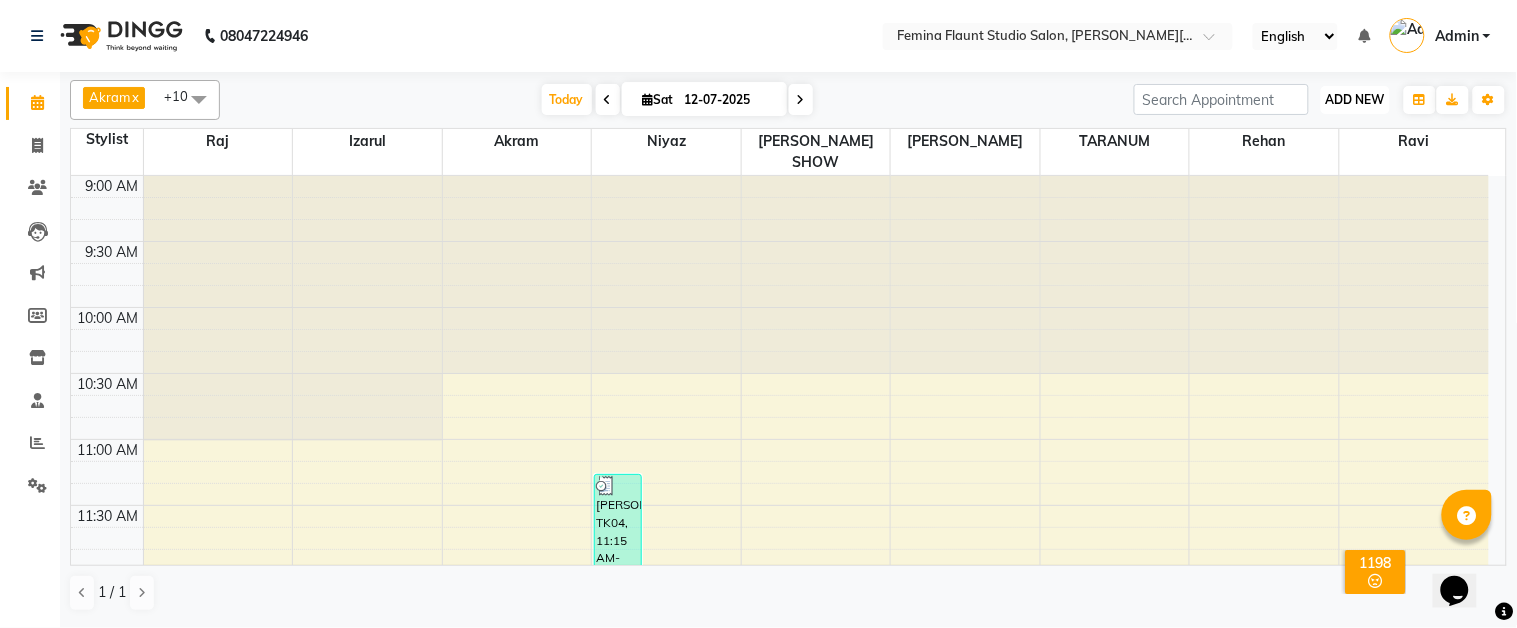 click on "ADD NEW Toggle Dropdown" at bounding box center (1355, 100) 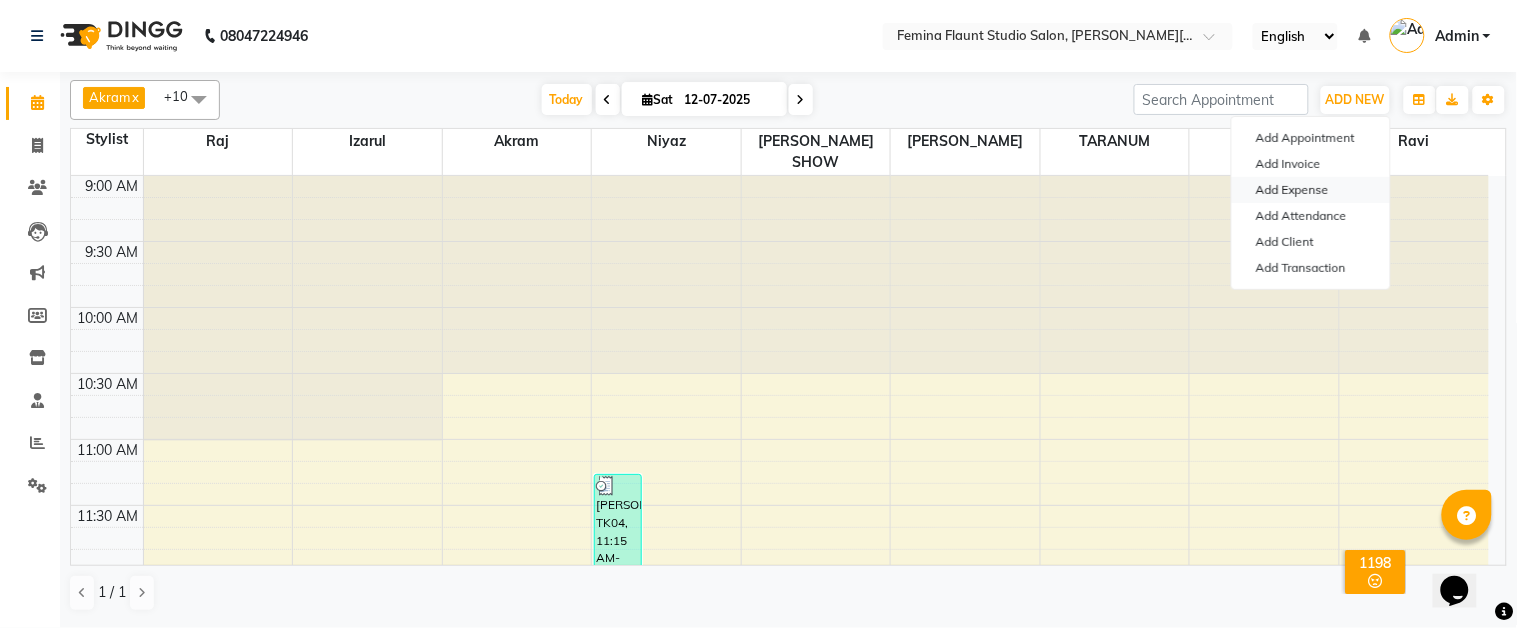 click on "Add Expense" at bounding box center [1311, 190] 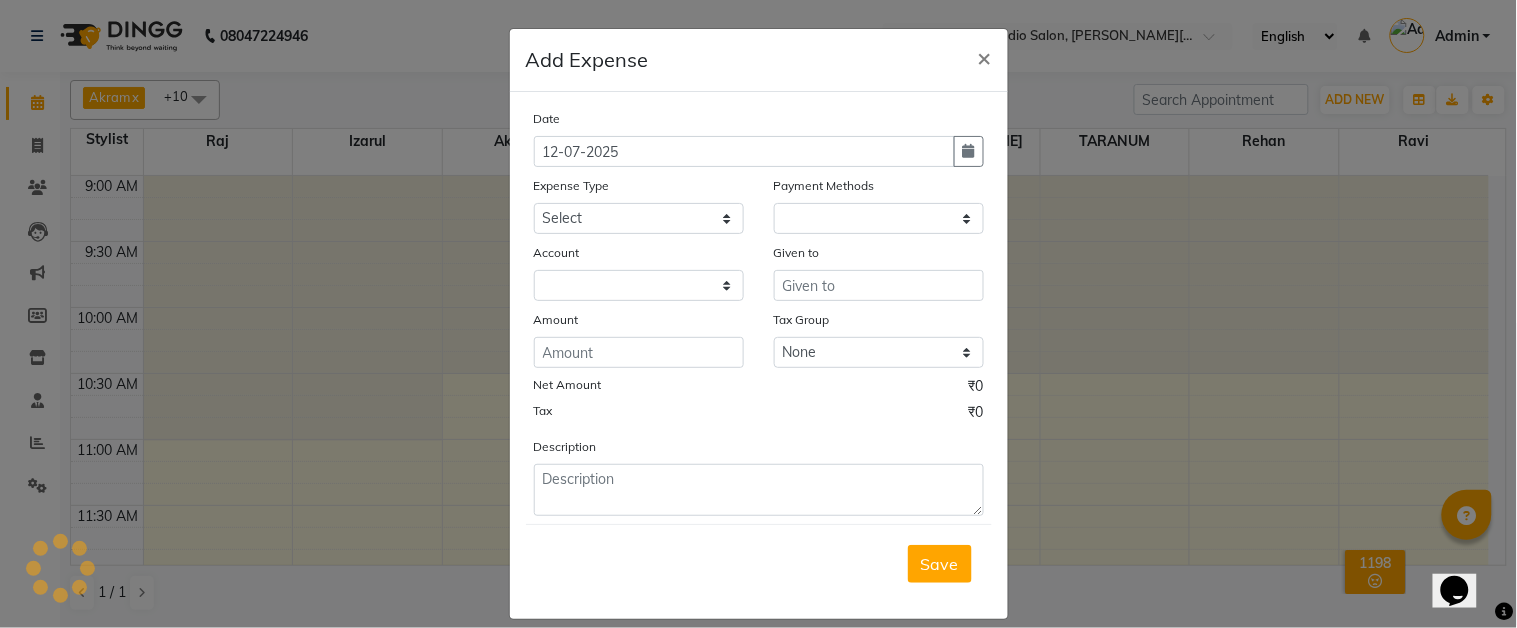 select on "1" 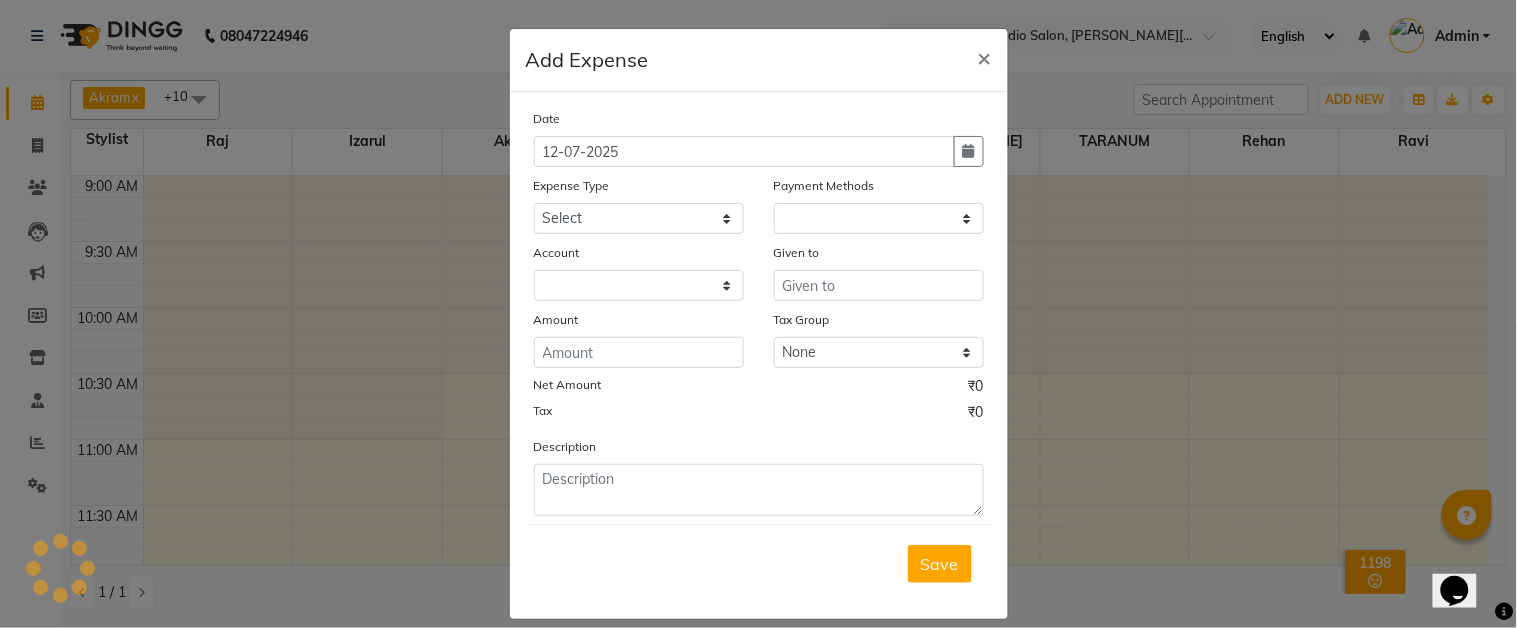 select on "4140" 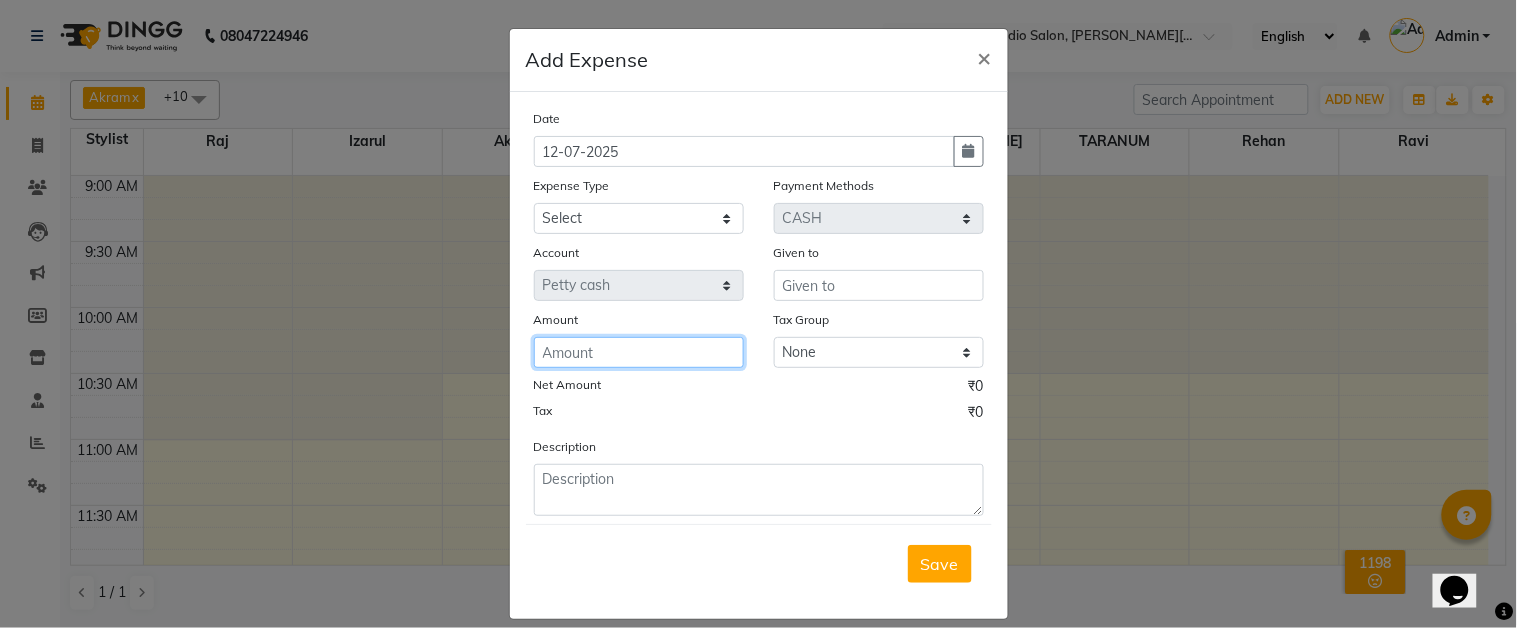 click 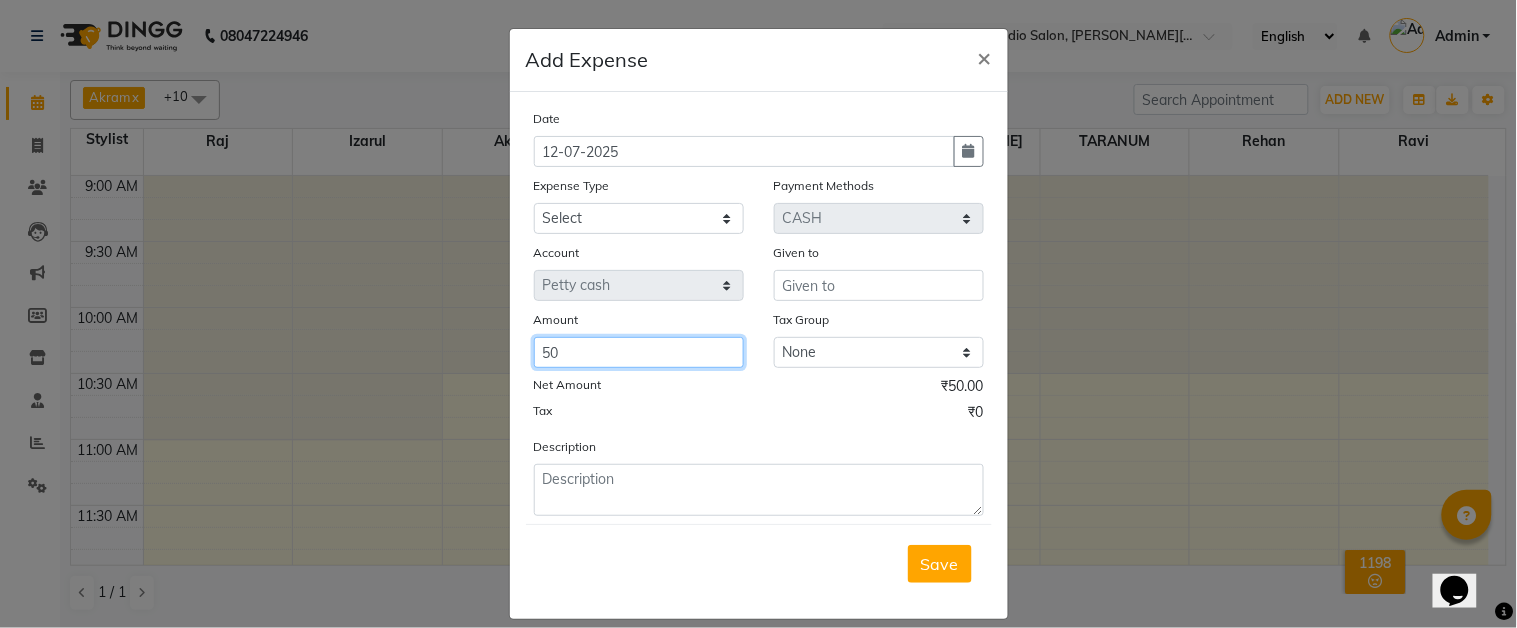 type on "50" 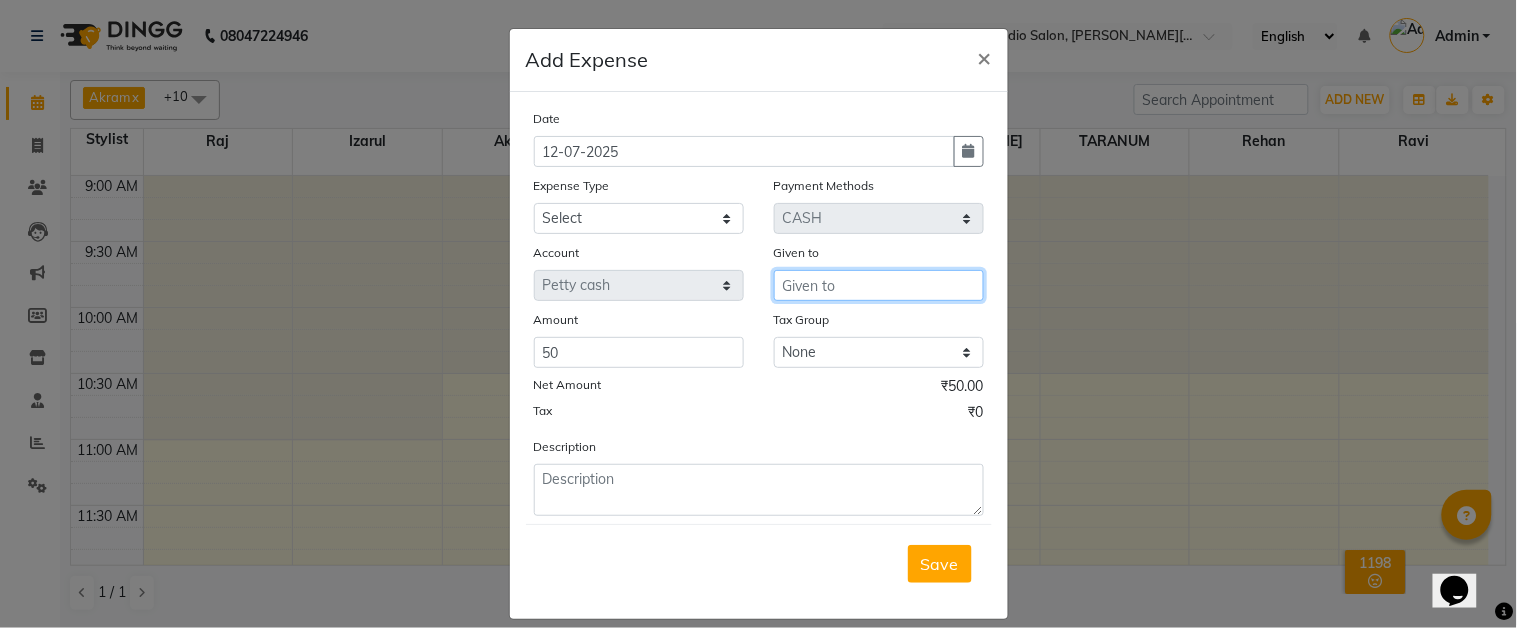 click at bounding box center (879, 285) 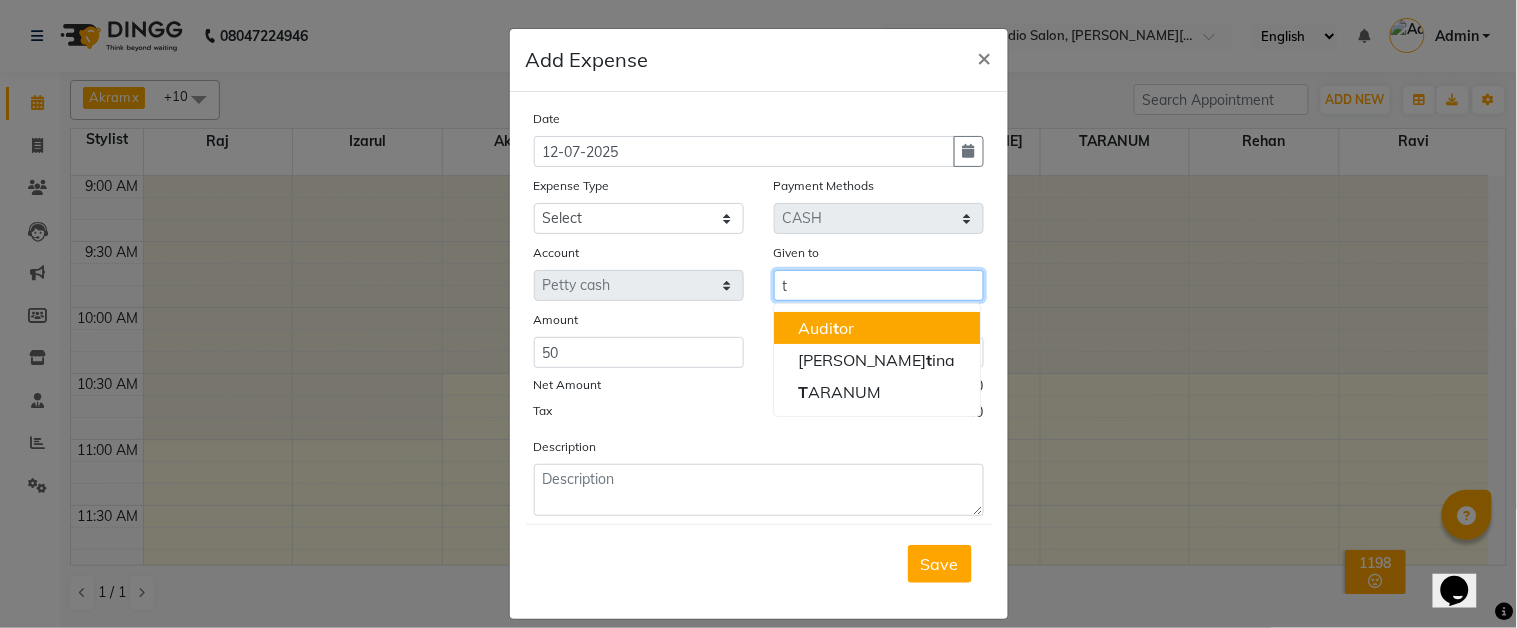 click on "t" at bounding box center (879, 285) 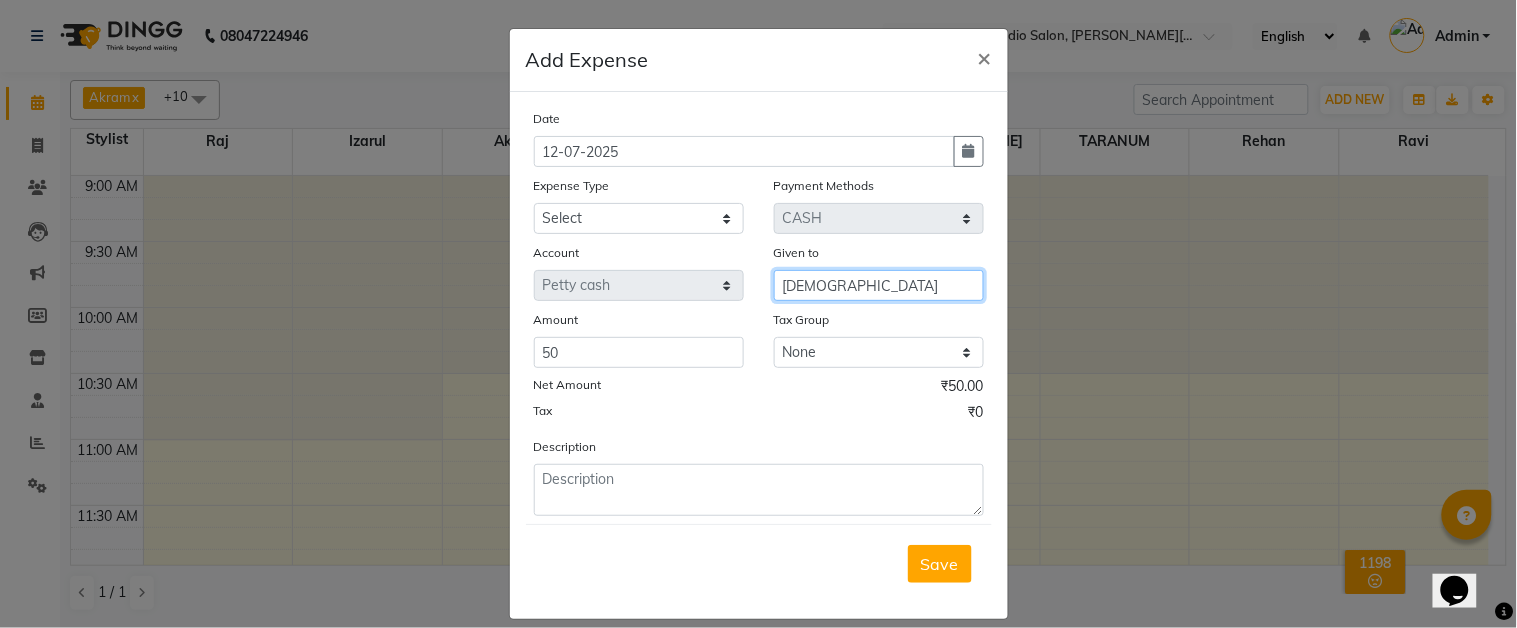 type on "[DEMOGRAPHIC_DATA]" 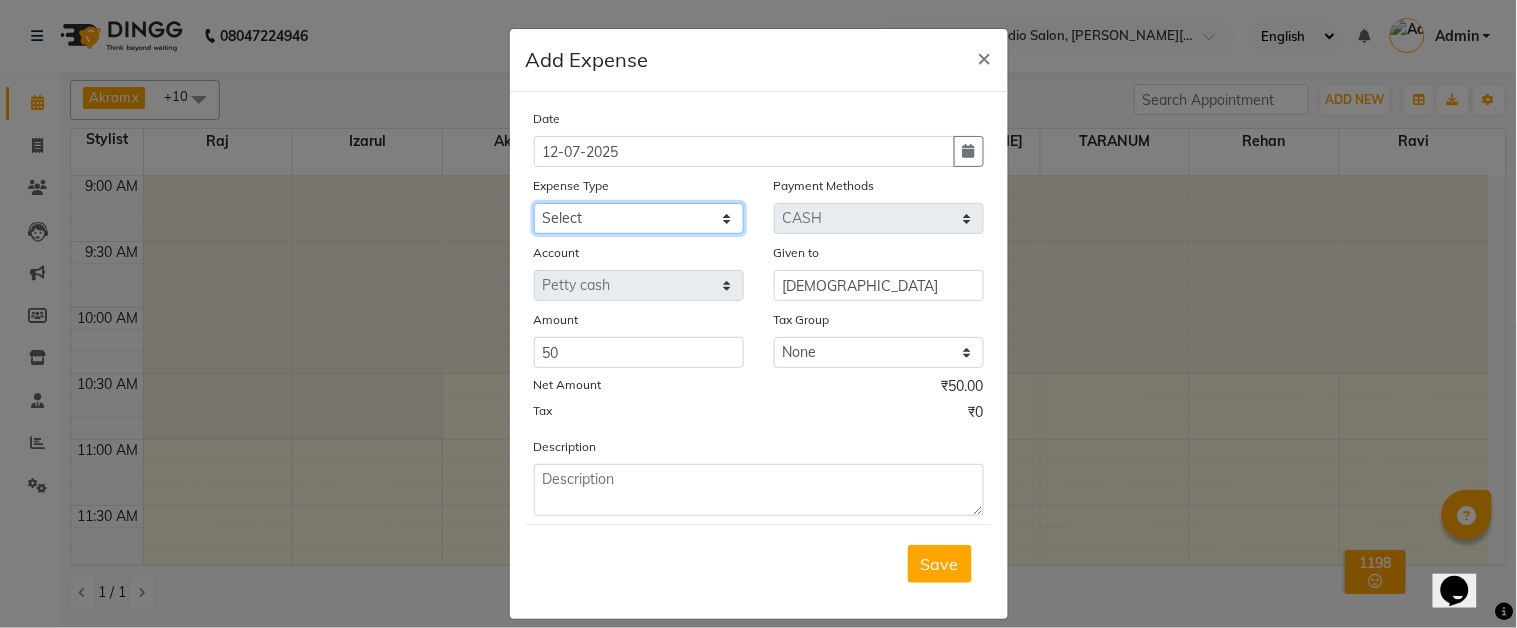 click on "Select Advance Salary Car Parking Charges Cash transfer to bank Cash Transfer to Owner Client Snacks Electricity Incentive Laundry Marketing Miscellaneous Other Pantry Salary Staff Snacks Tea & Refreshment [DEMOGRAPHIC_DATA] Water" 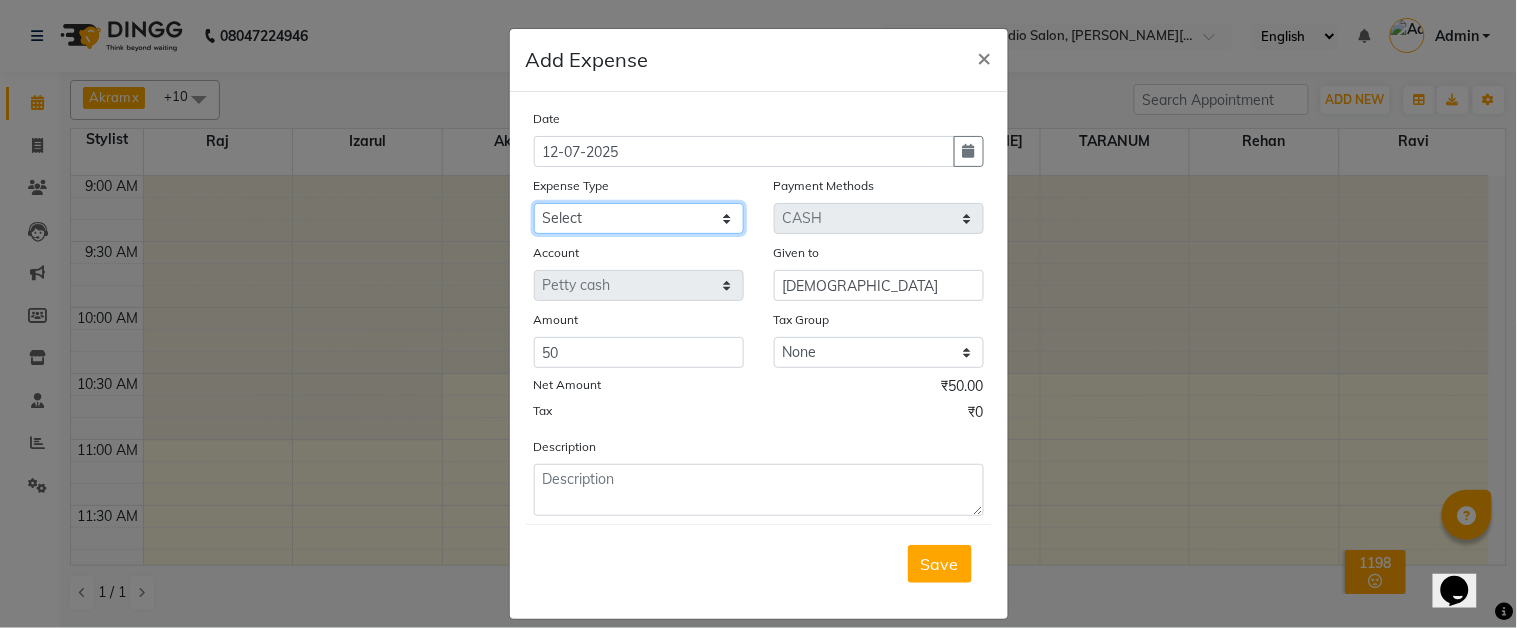 select on "9823" 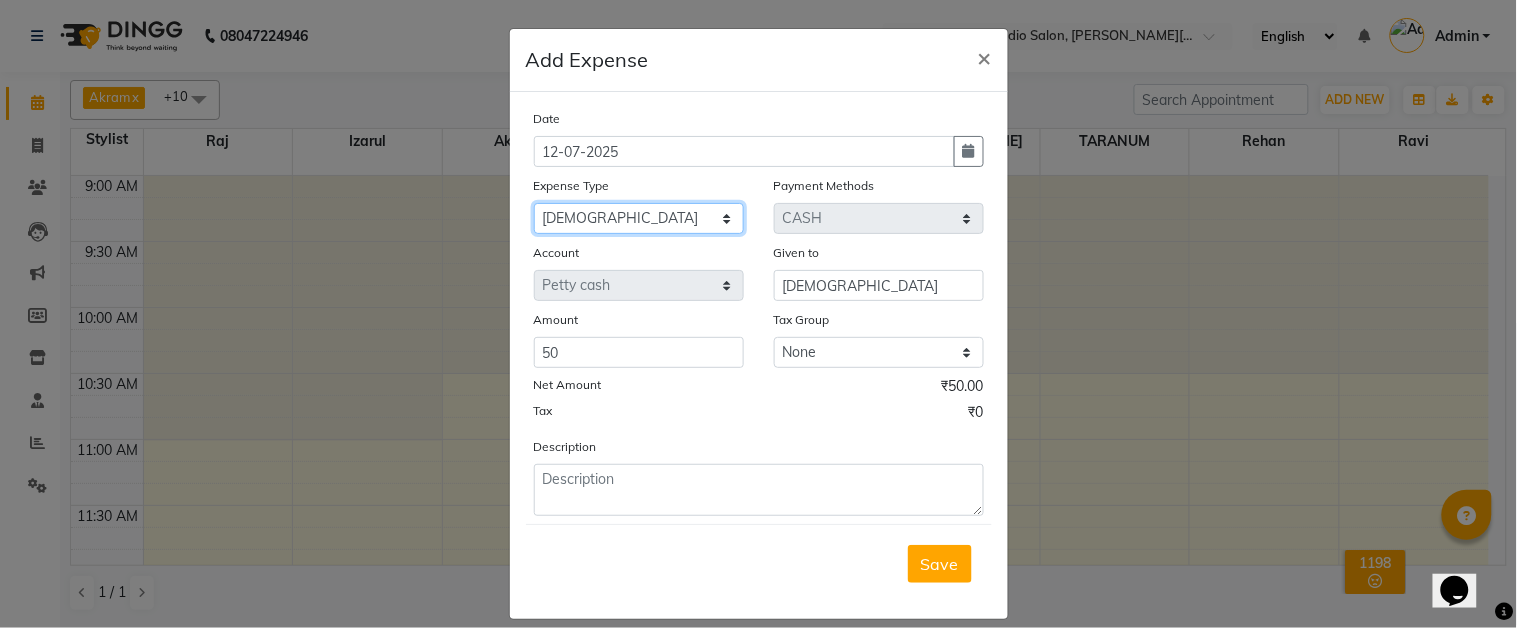 click on "Select Advance Salary Car Parking Charges Cash transfer to bank Cash Transfer to Owner Client Snacks Electricity Incentive Laundry Marketing Miscellaneous Other Pantry Salary Staff Snacks Tea & Refreshment [DEMOGRAPHIC_DATA] Water" 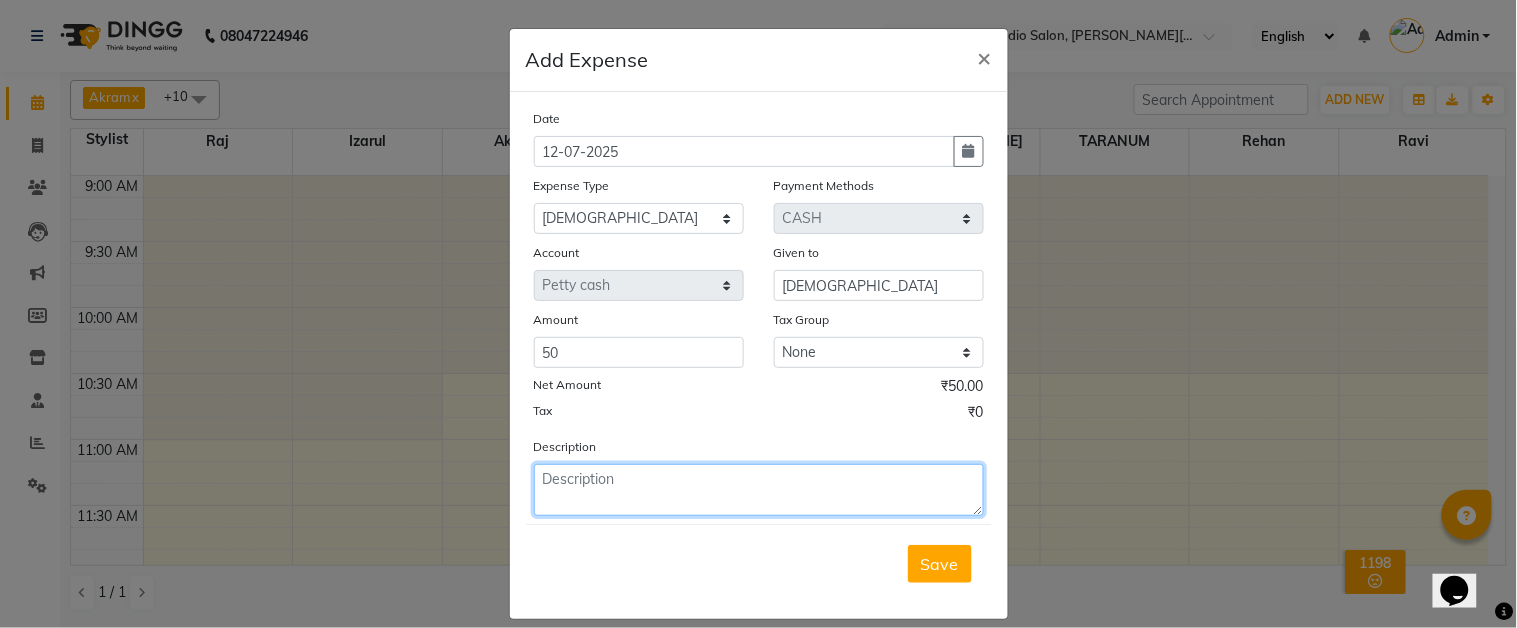 click 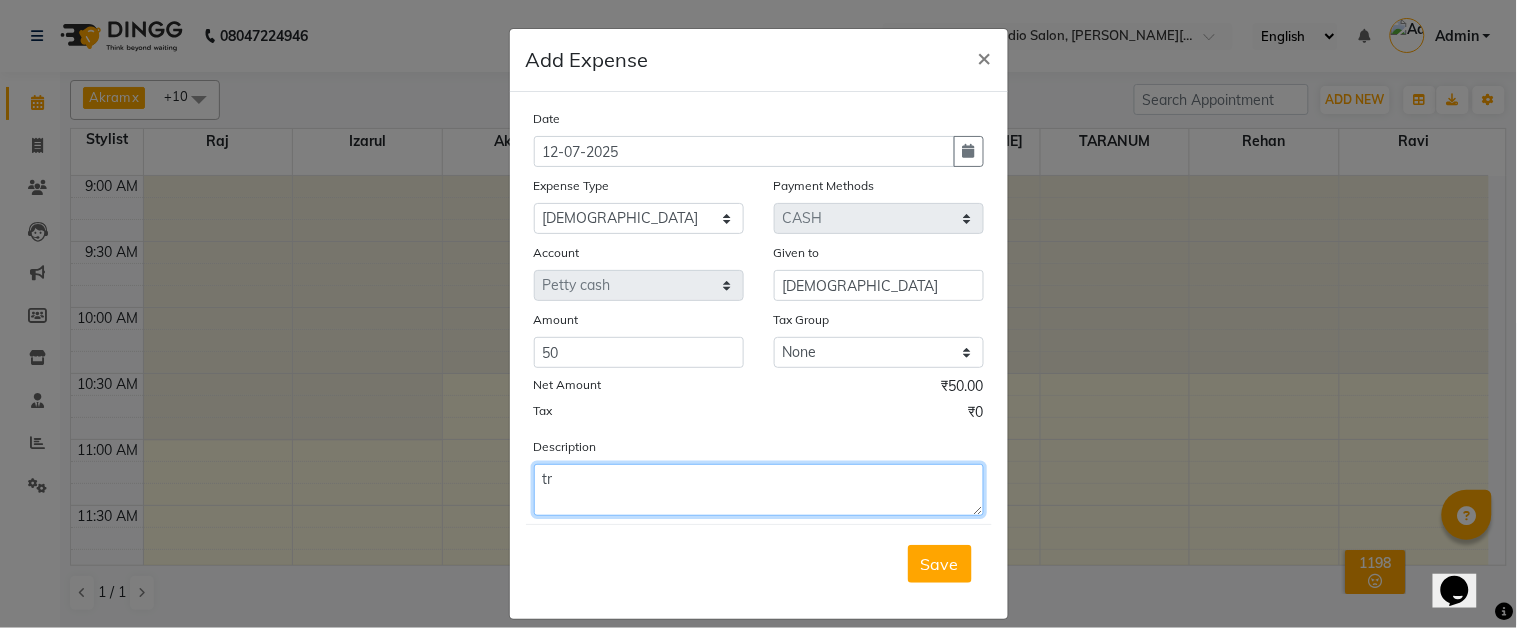 type on "t" 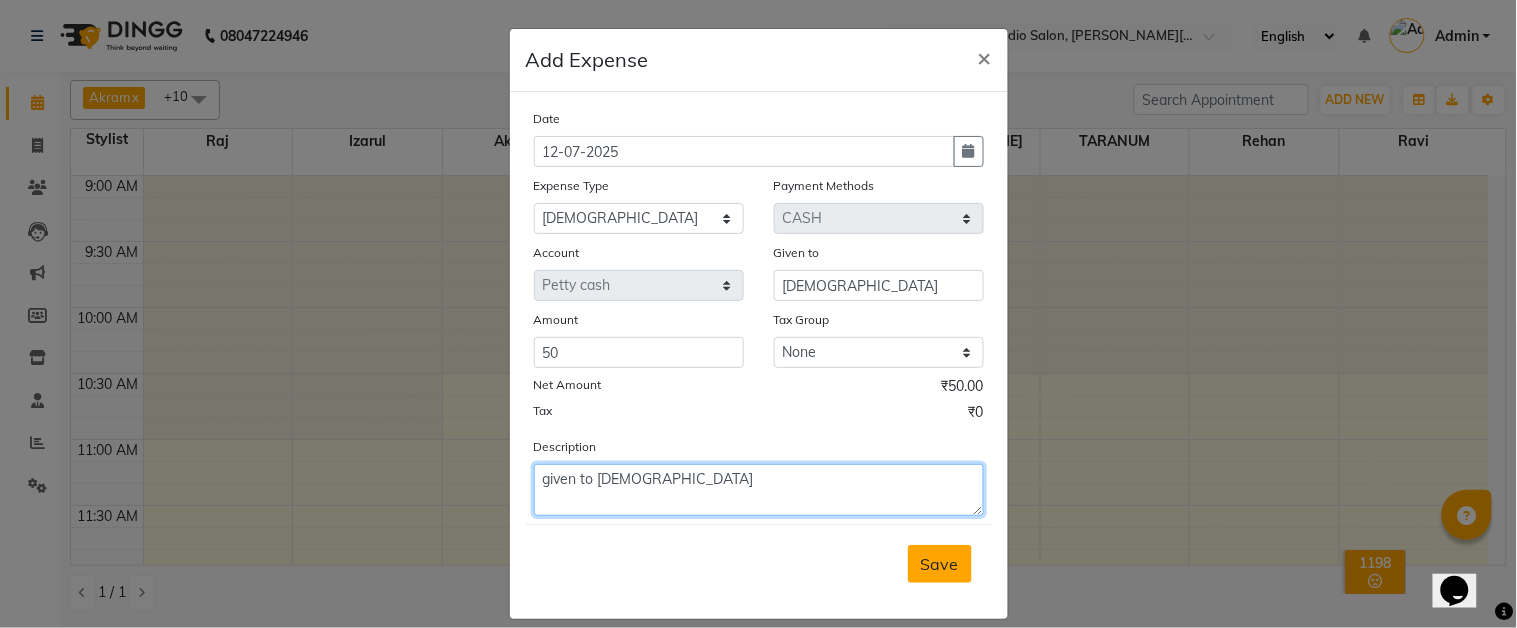 type on "given to [DEMOGRAPHIC_DATA]" 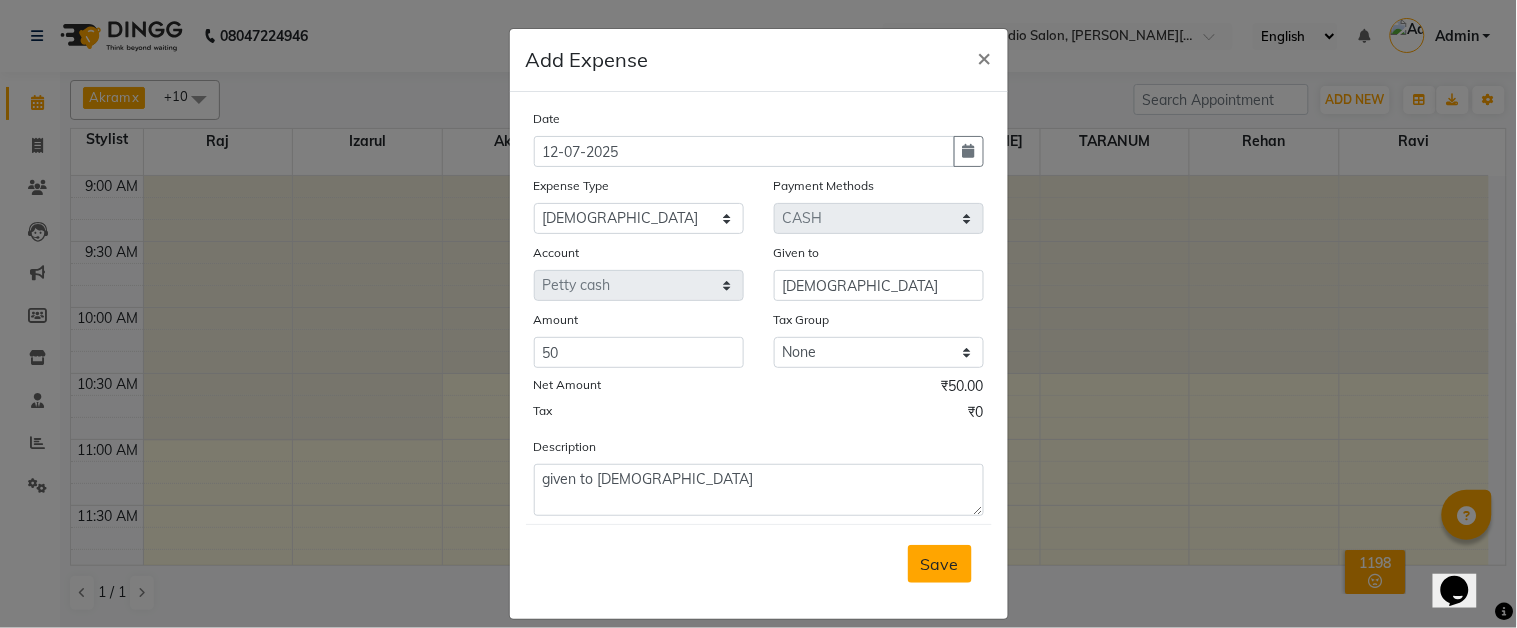 click on "Save" at bounding box center [940, 564] 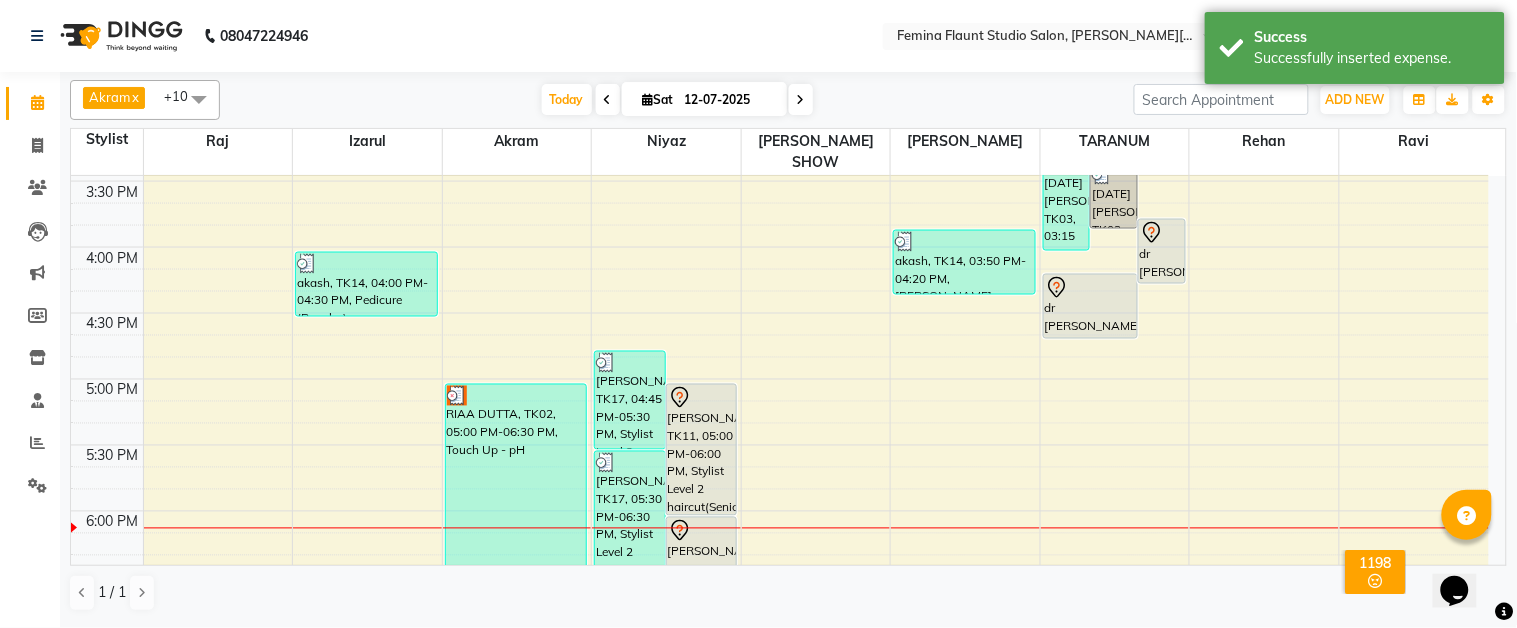 scroll, scrollTop: 888, scrollLeft: 0, axis: vertical 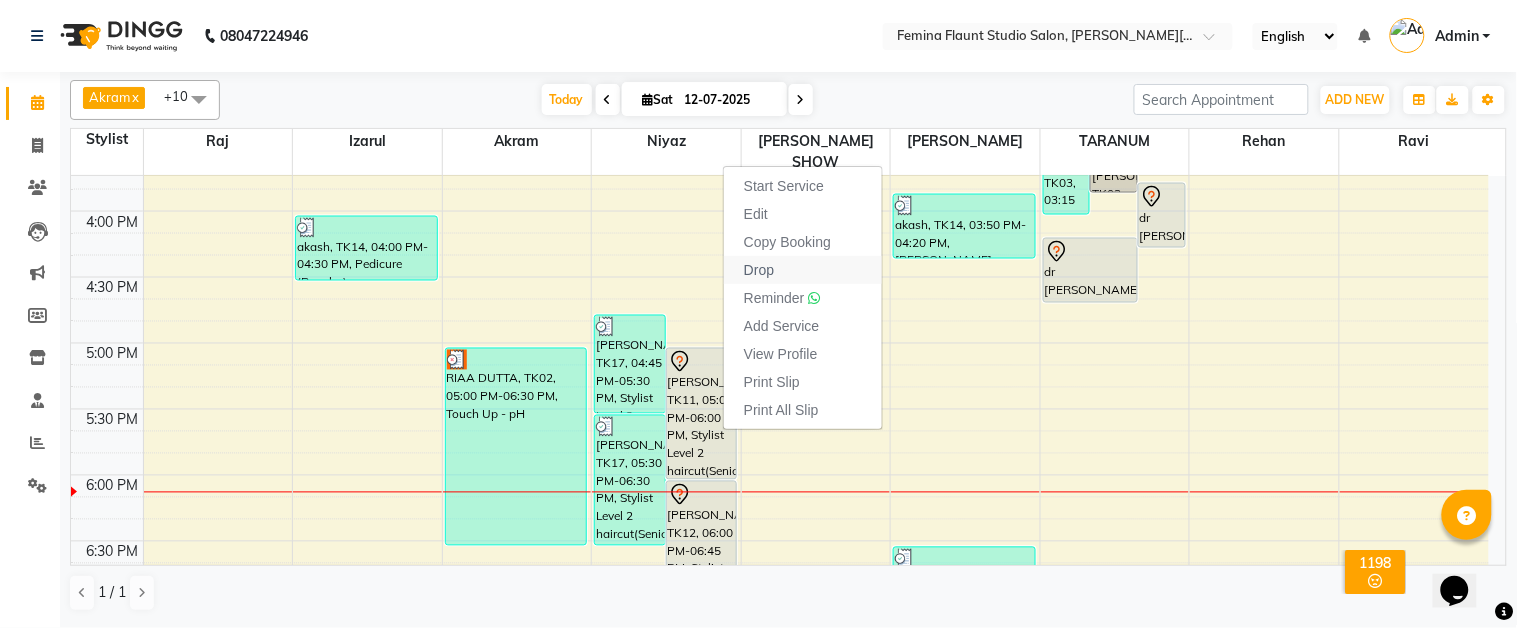 click on "Drop" at bounding box center [759, 270] 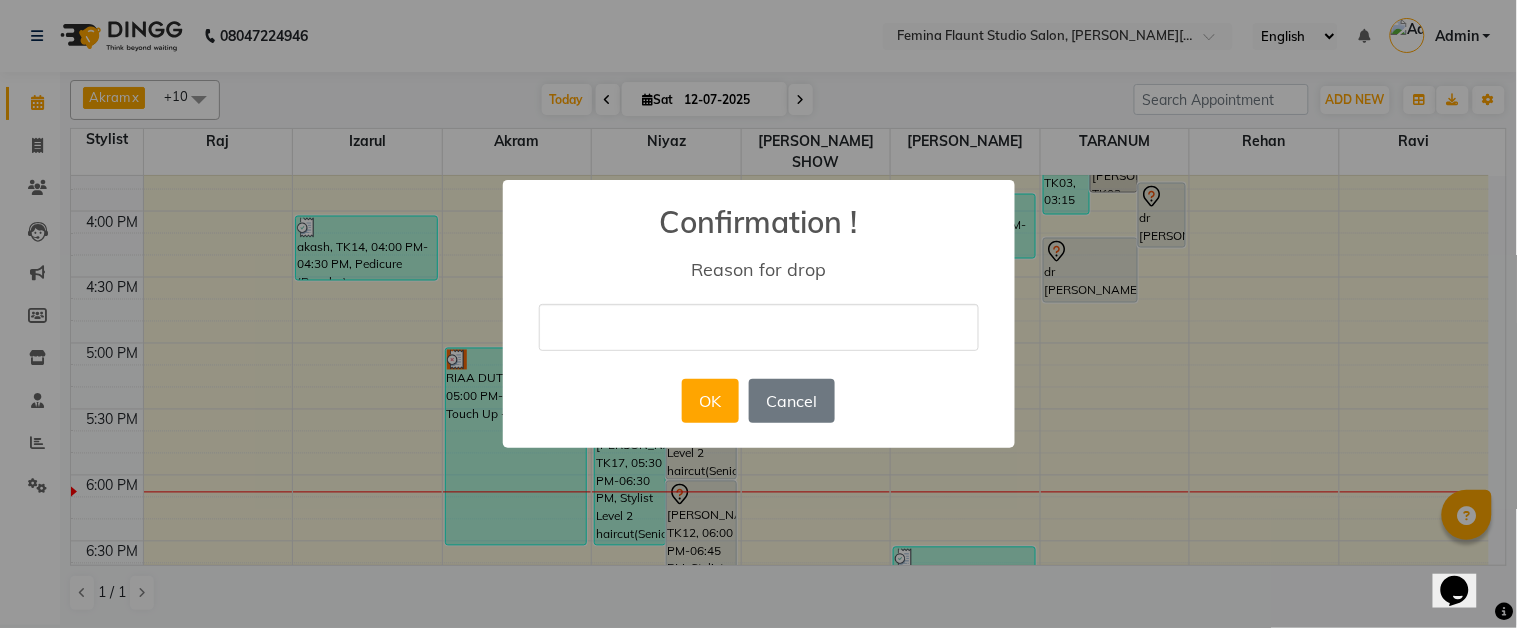 click at bounding box center (759, 327) 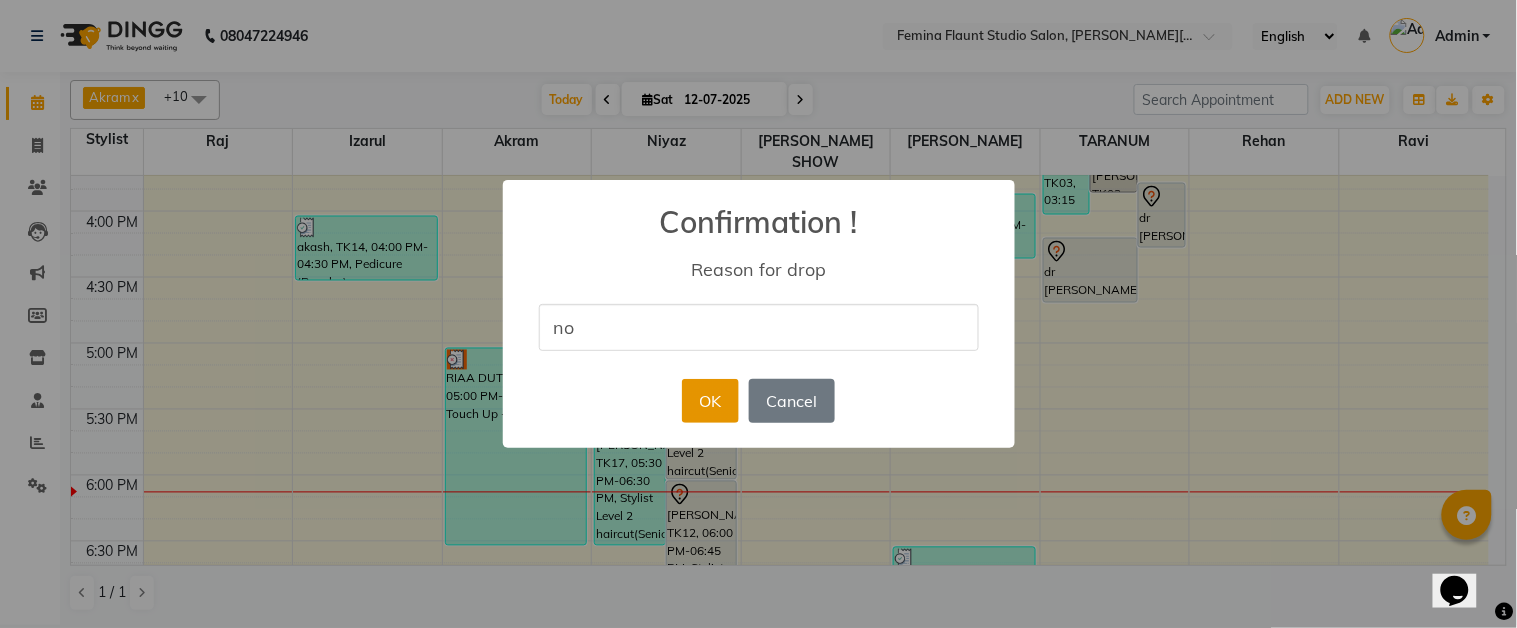 click on "OK" at bounding box center [710, 401] 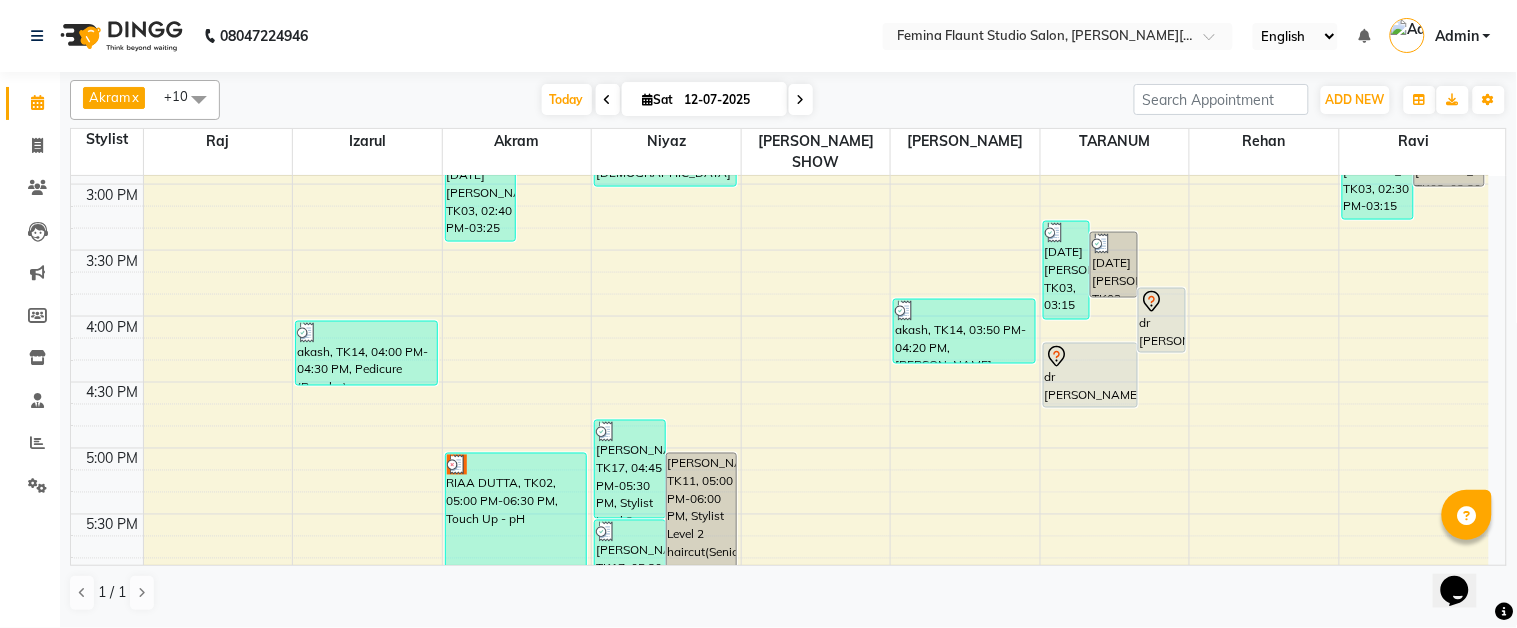 scroll, scrollTop: 777, scrollLeft: 0, axis: vertical 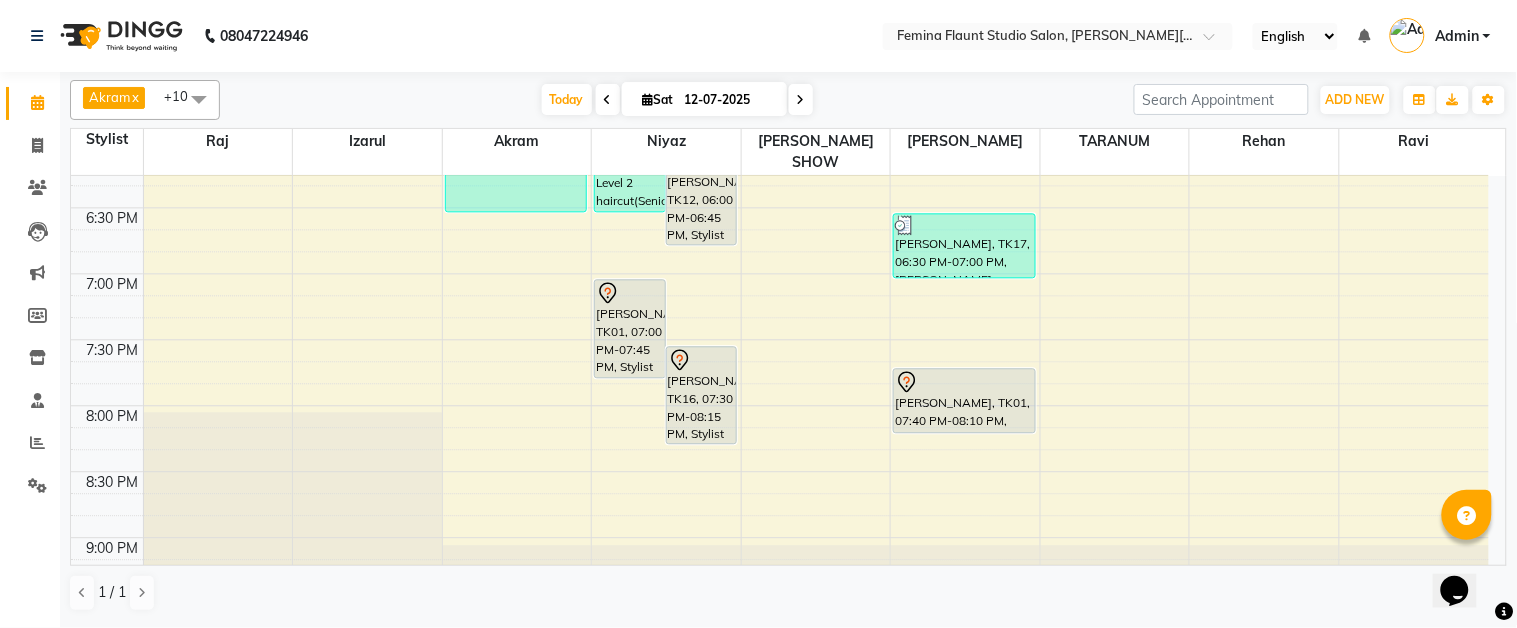 click at bounding box center [801, 100] 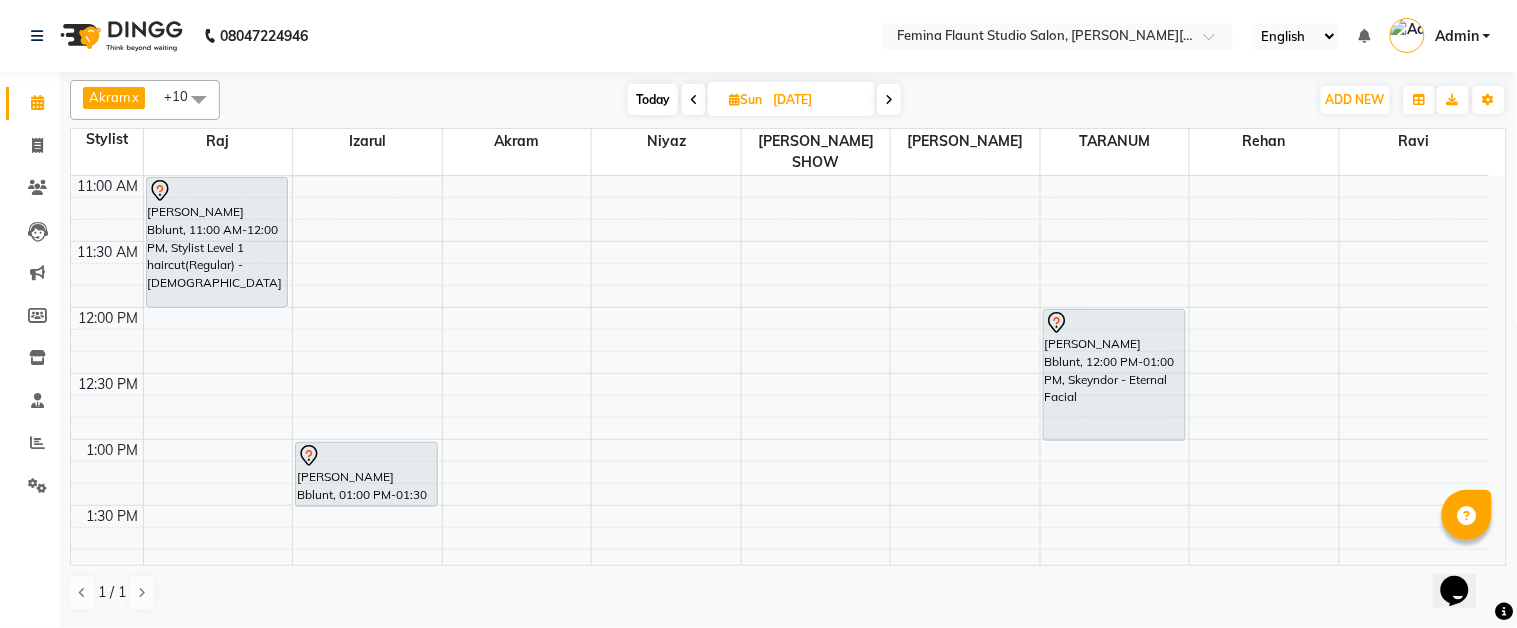 scroll, scrollTop: 194, scrollLeft: 0, axis: vertical 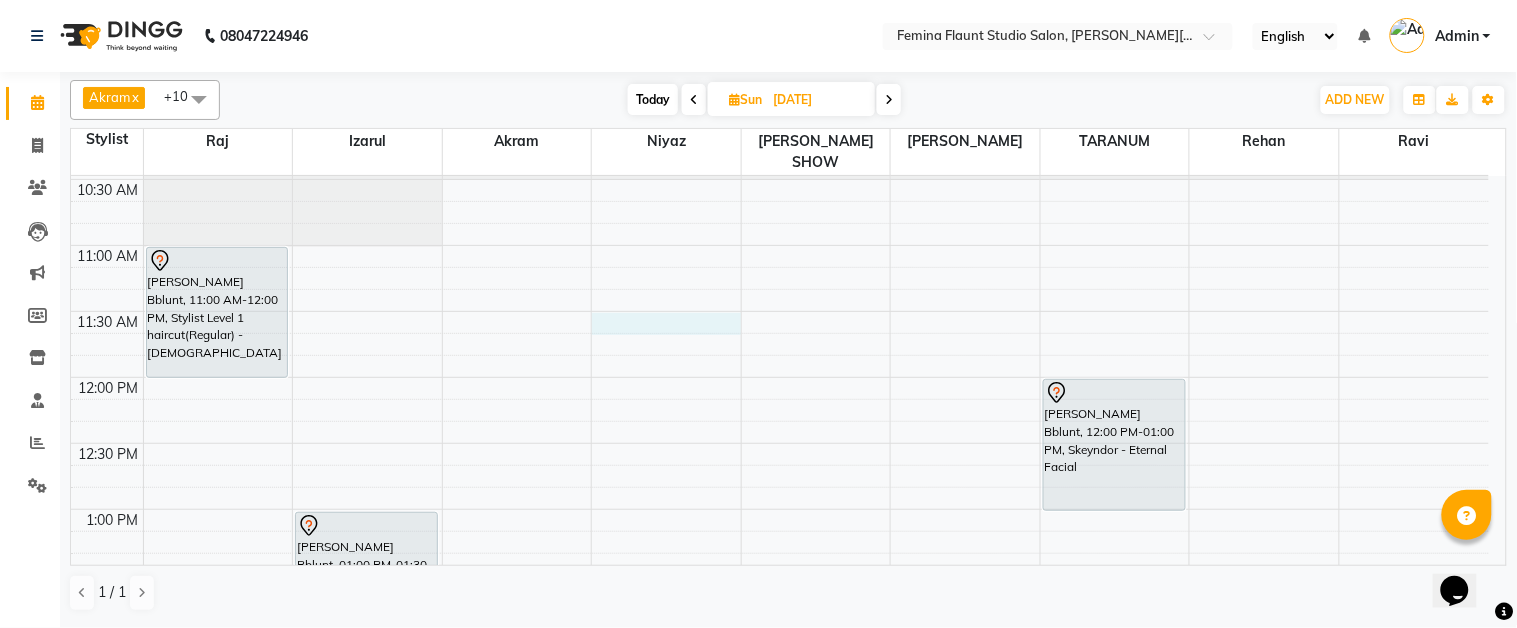 click on "9:00 AM 9:30 AM 10:00 AM 10:30 AM 11:00 AM 11:30 AM 12:00 PM 12:30 PM 1:00 PM 1:30 PM 2:00 PM 2:30 PM 3:00 PM 3:30 PM 4:00 PM 4:30 PM 5:00 PM 5:30 PM 6:00 PM 6:30 PM 7:00 PM 7:30 PM 8:00 PM 8:30 PM 9:00 PM 9:30 PM             Ashmita Bose Bblunt, 11:00 AM-12:00 PM, Stylist Level 1 haircut(Regular) - Female             Ashmita Bose Bblunt, 01:00 PM-01:30 PM, Pedicure (Regular)             Ashmita Bose Bblunt, 12:00 PM-01:00 PM, Skeyndor - Eternal Facial" at bounding box center (780, 839) 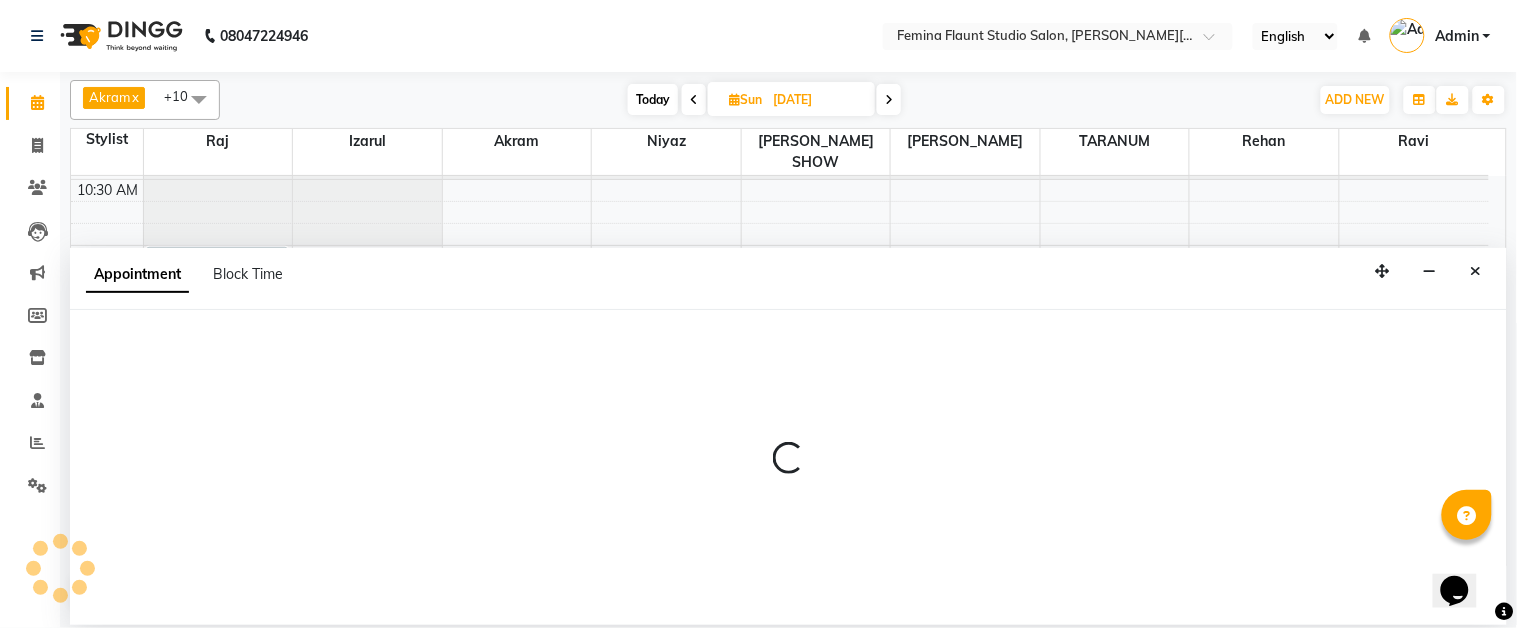 select on "83062" 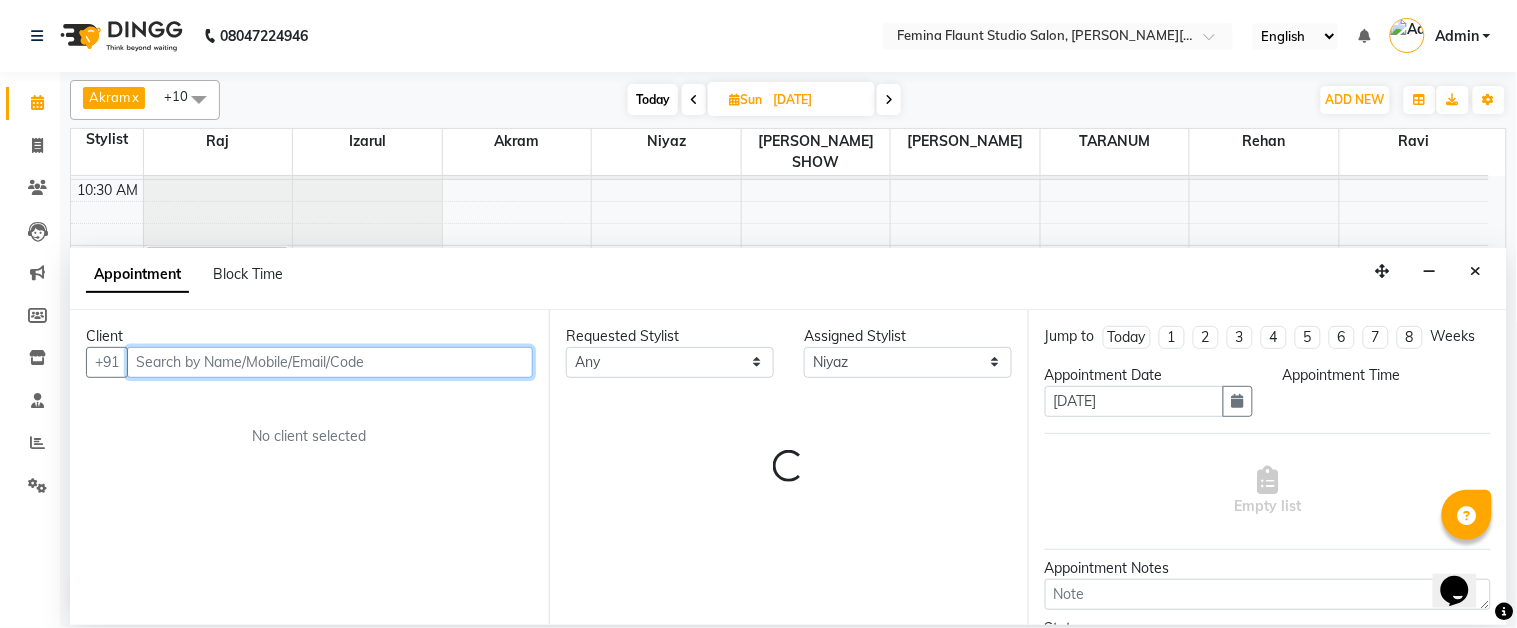 select on "690" 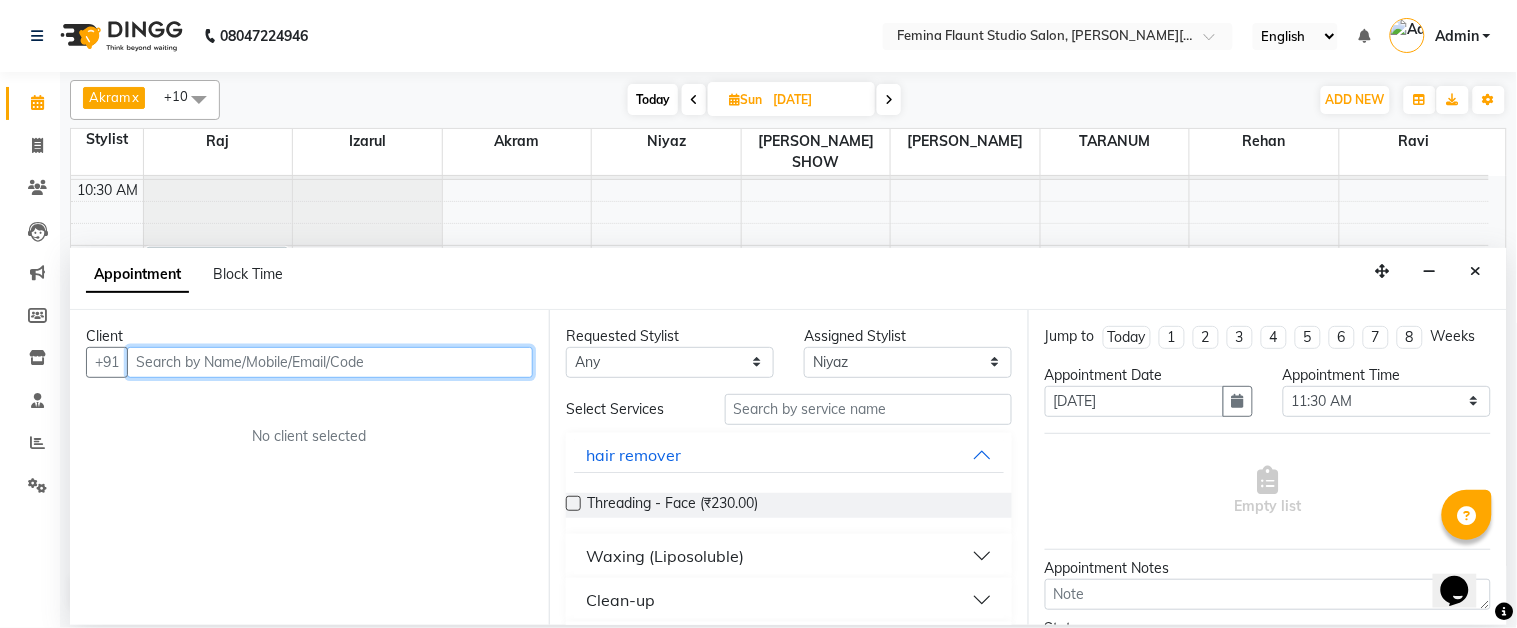 click at bounding box center (330, 362) 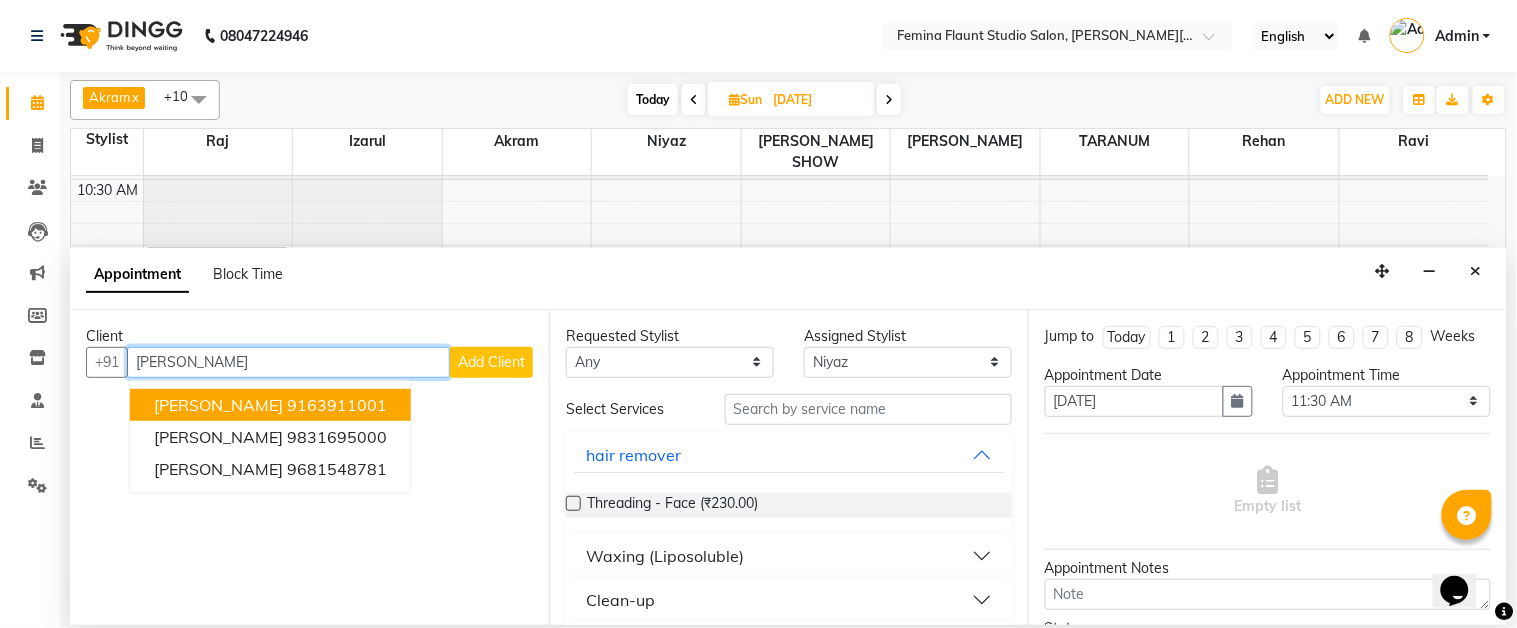 click on "9163911001" at bounding box center [337, 405] 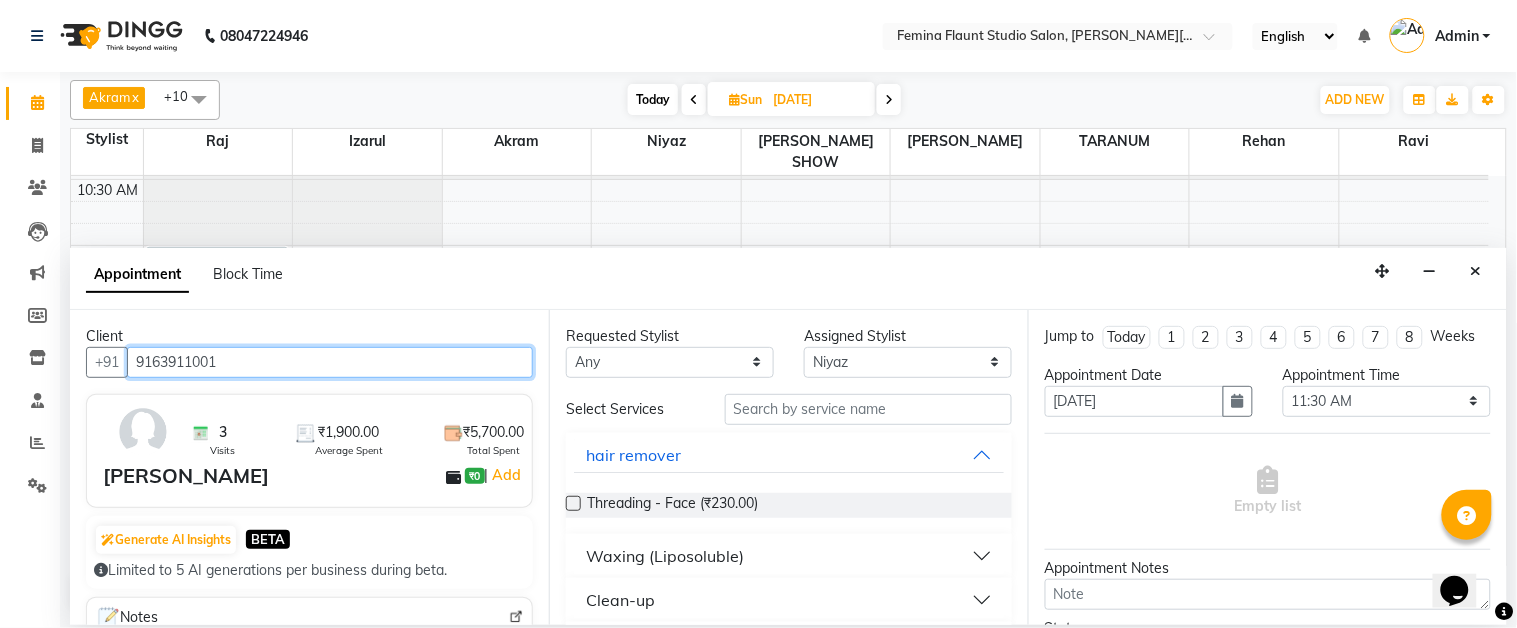 type on "9163911001" 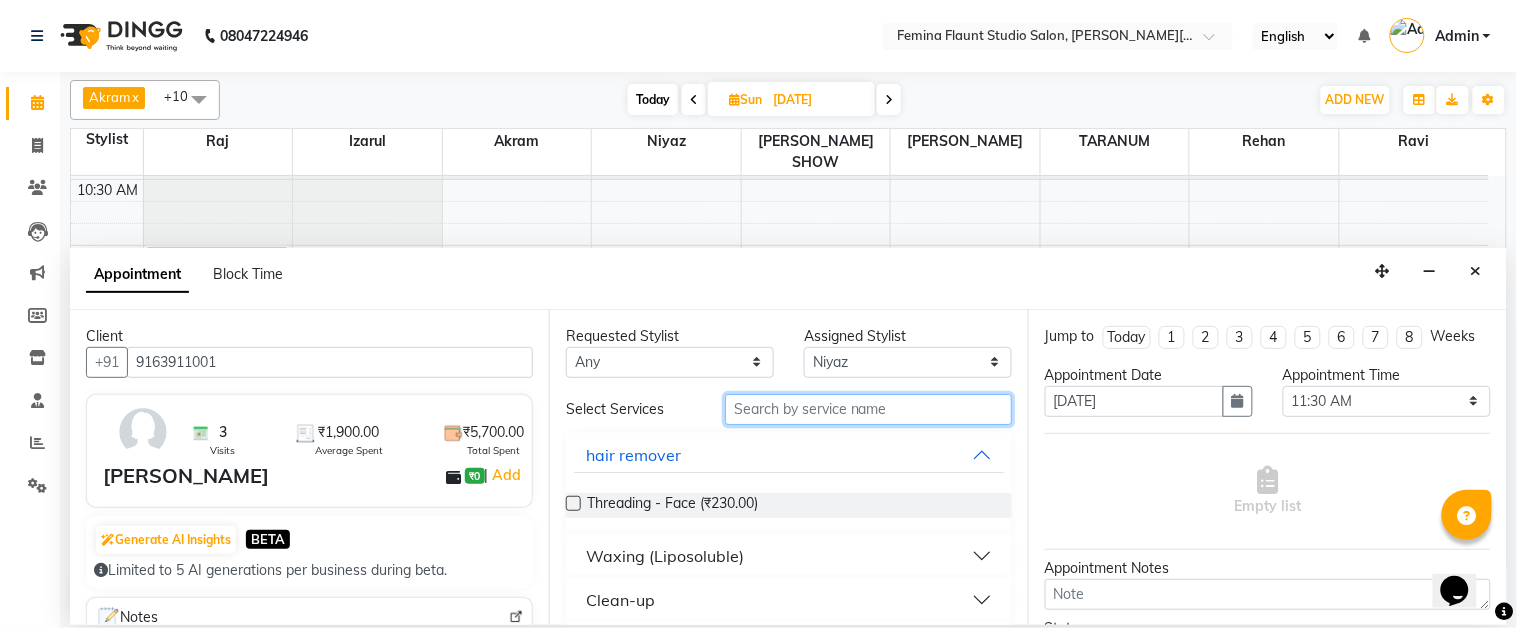 click at bounding box center [868, 409] 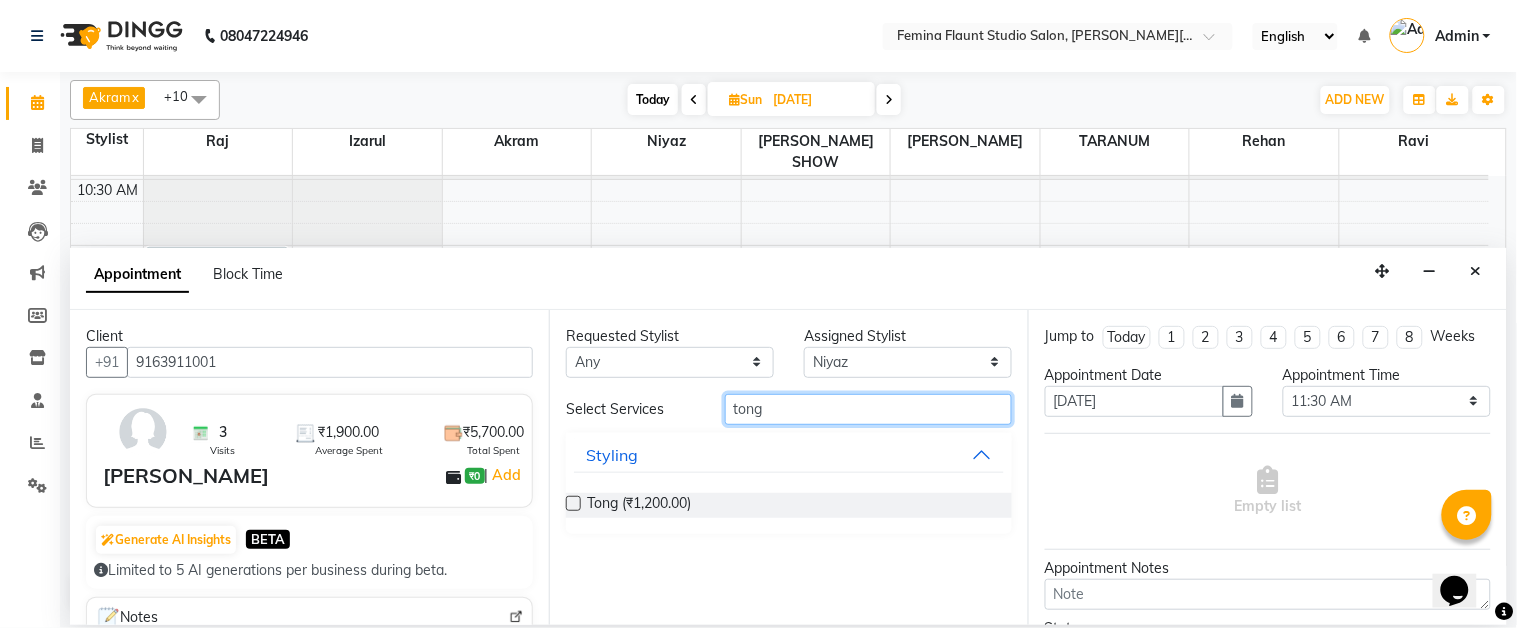 type on "tong" 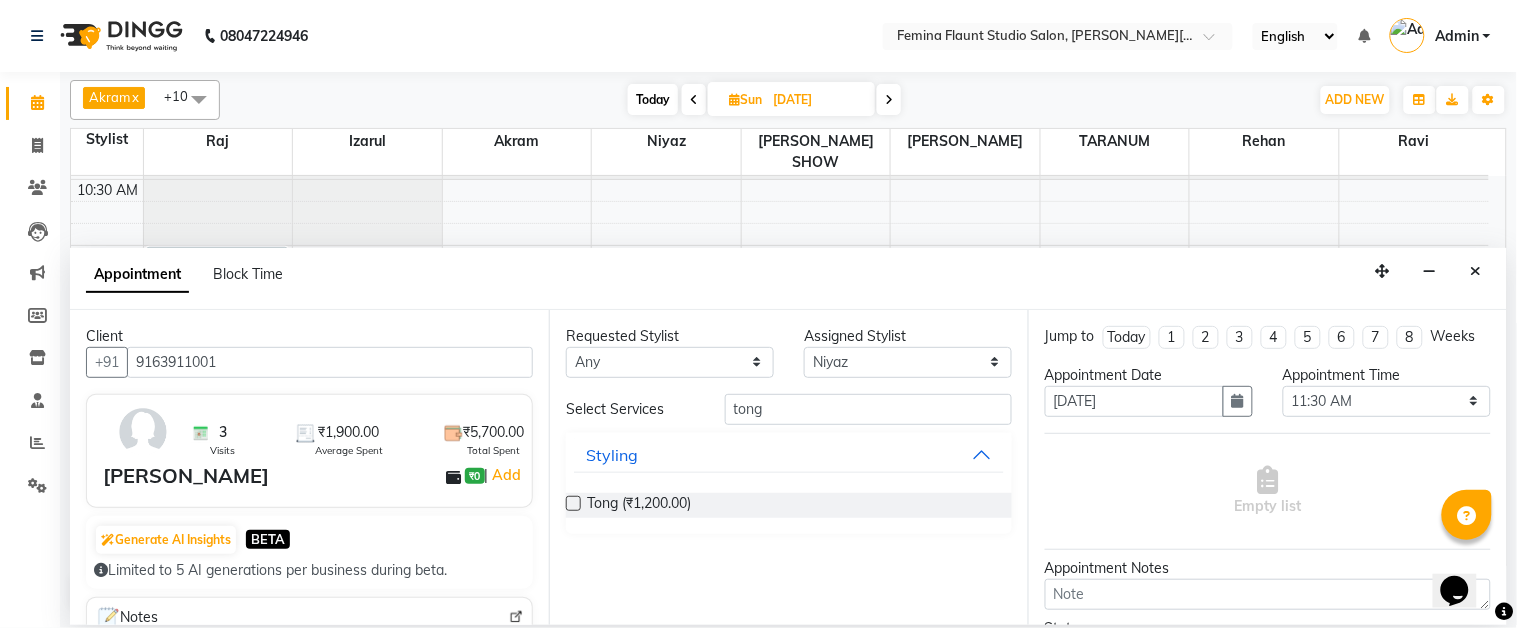 click at bounding box center (573, 503) 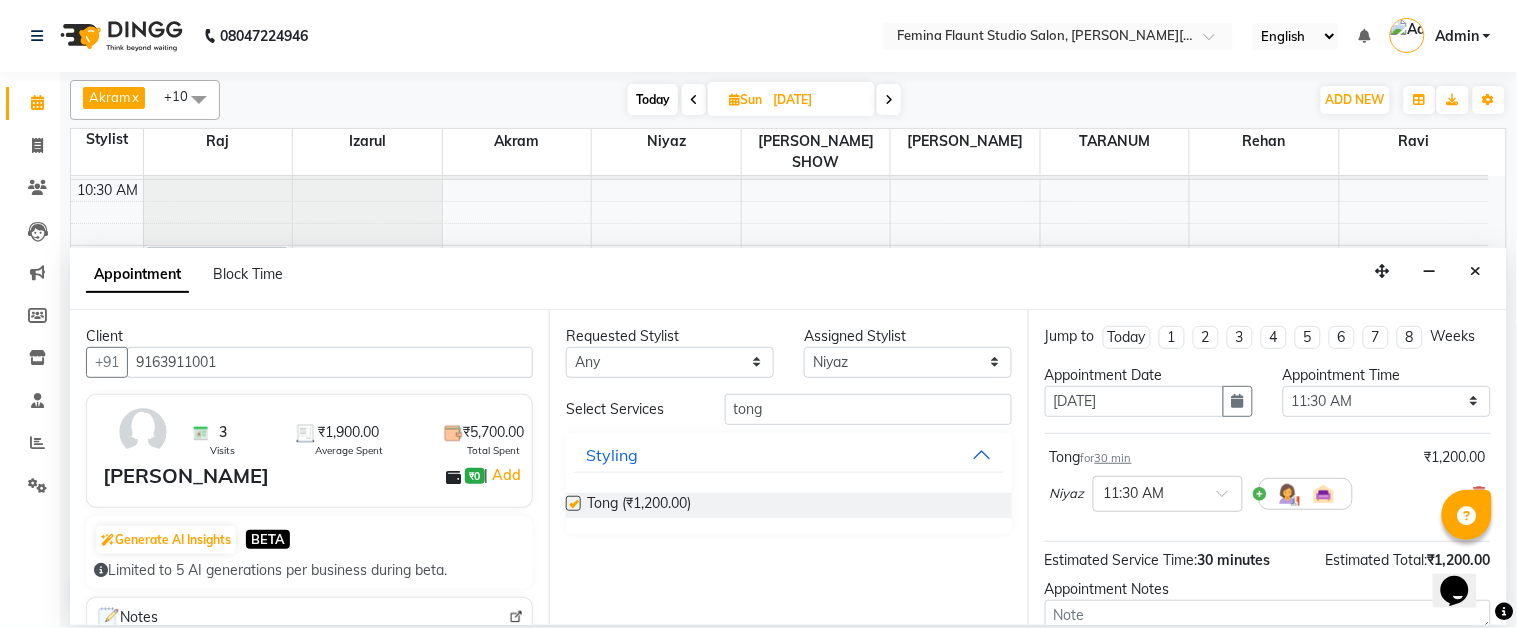 checkbox on "false" 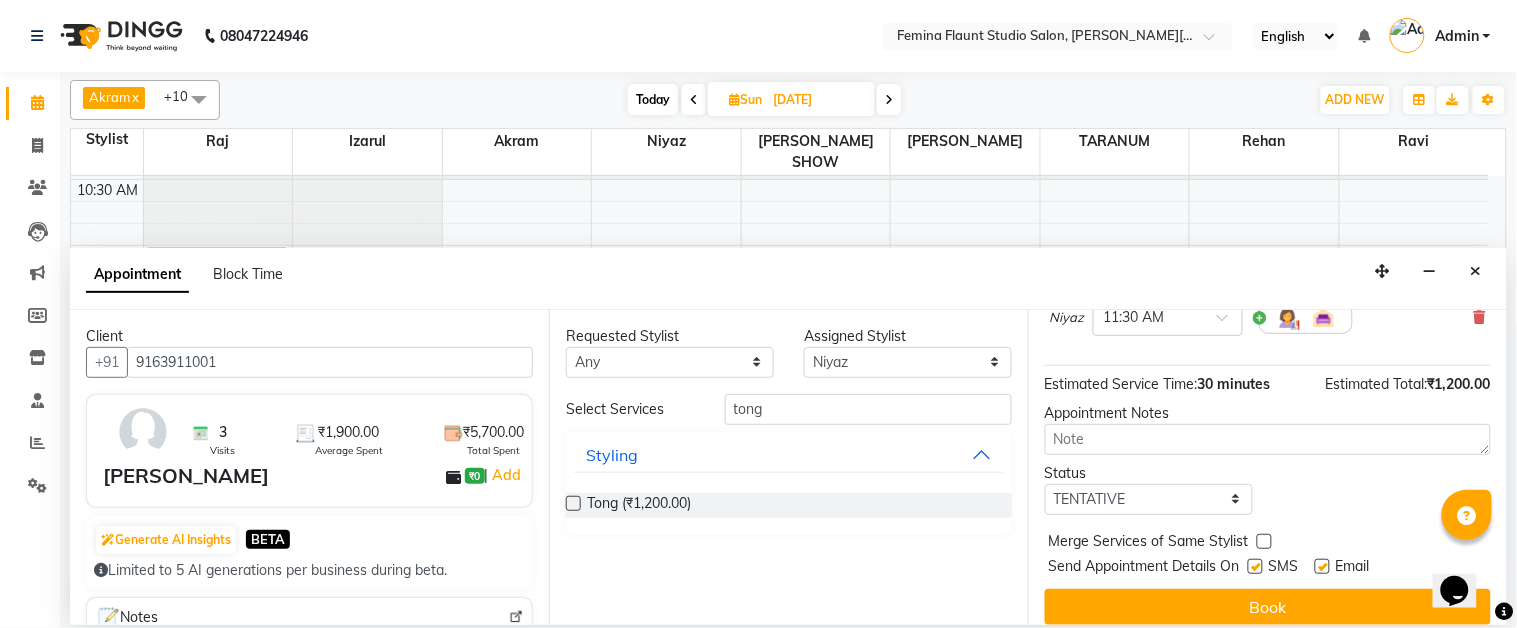 scroll, scrollTop: 211, scrollLeft: 0, axis: vertical 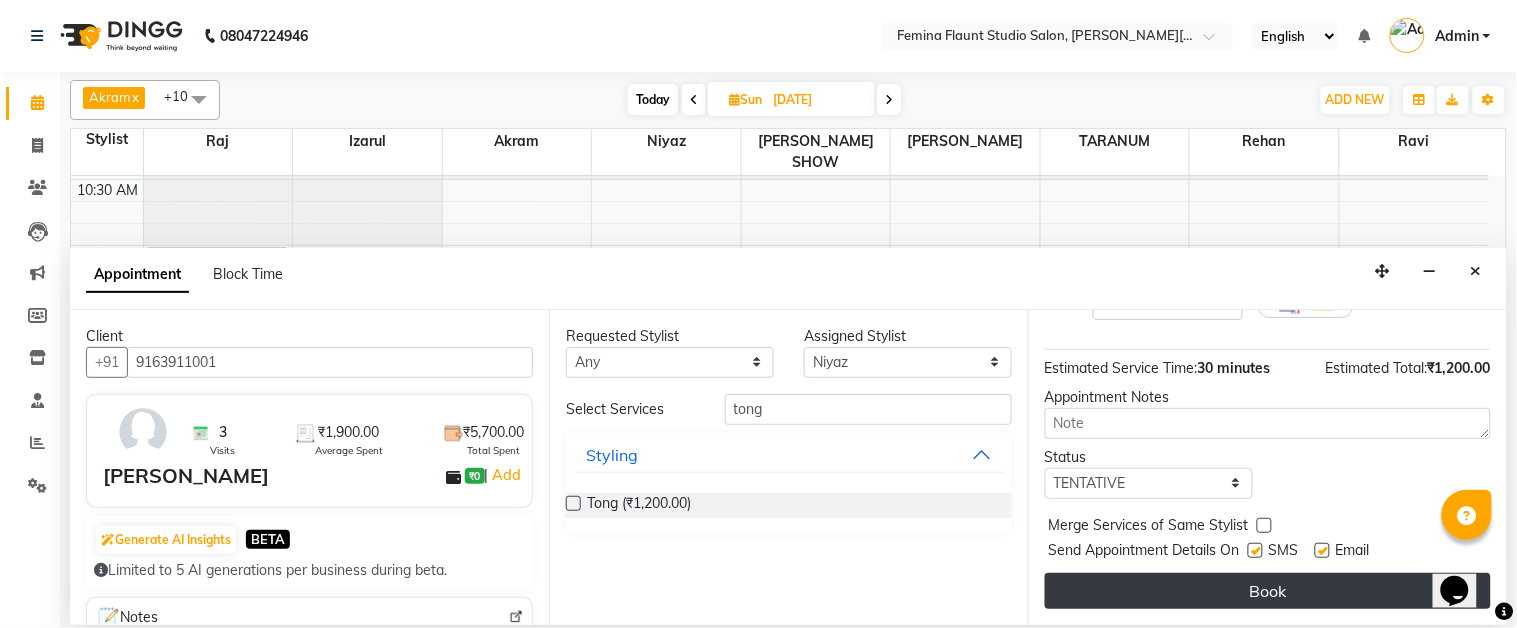 click on "Book" at bounding box center (1268, 591) 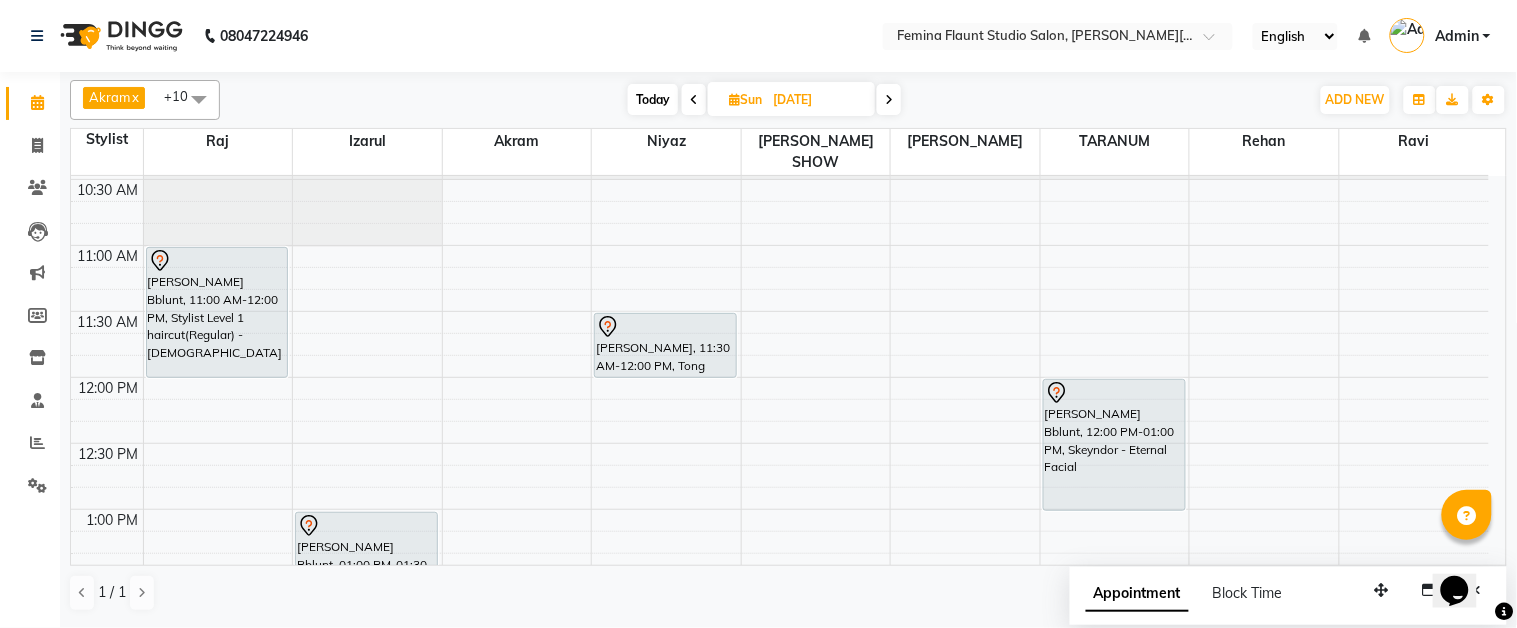 click at bounding box center [694, 100] 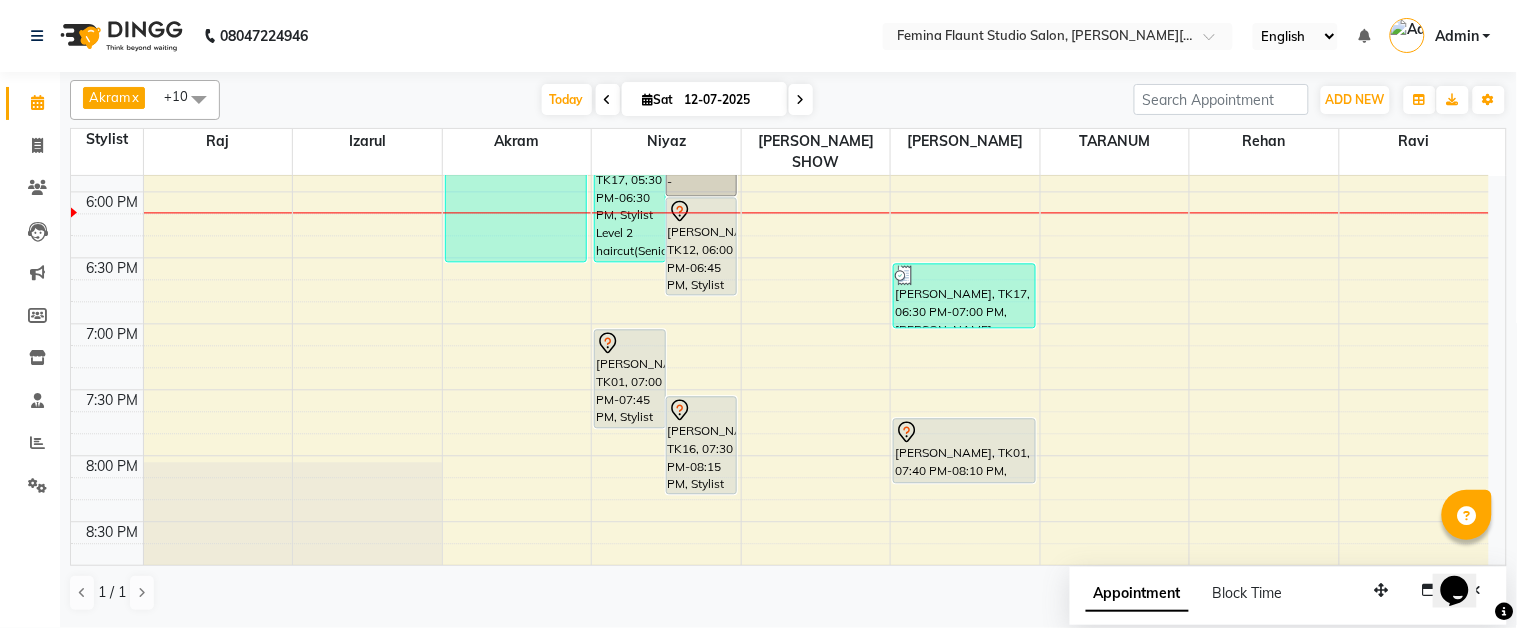 scroll, scrollTop: 1194, scrollLeft: 0, axis: vertical 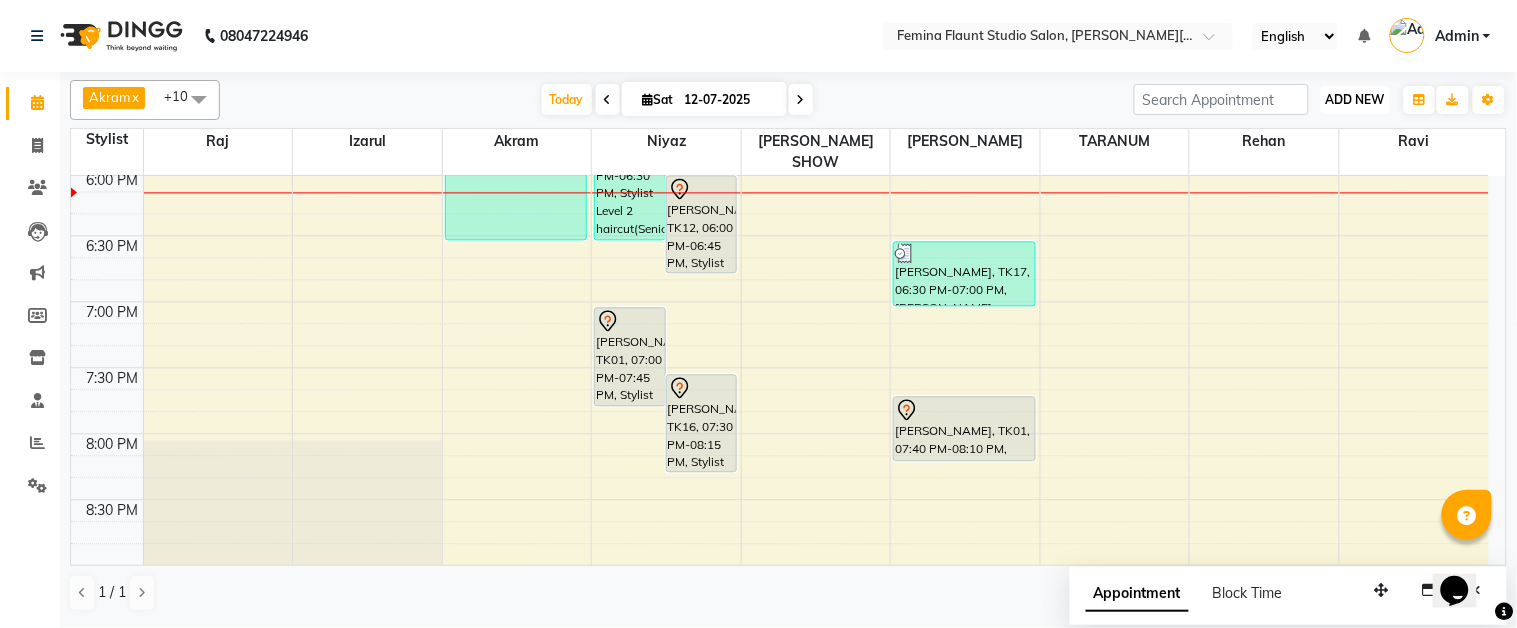 click on "ADD NEW" at bounding box center (1355, 99) 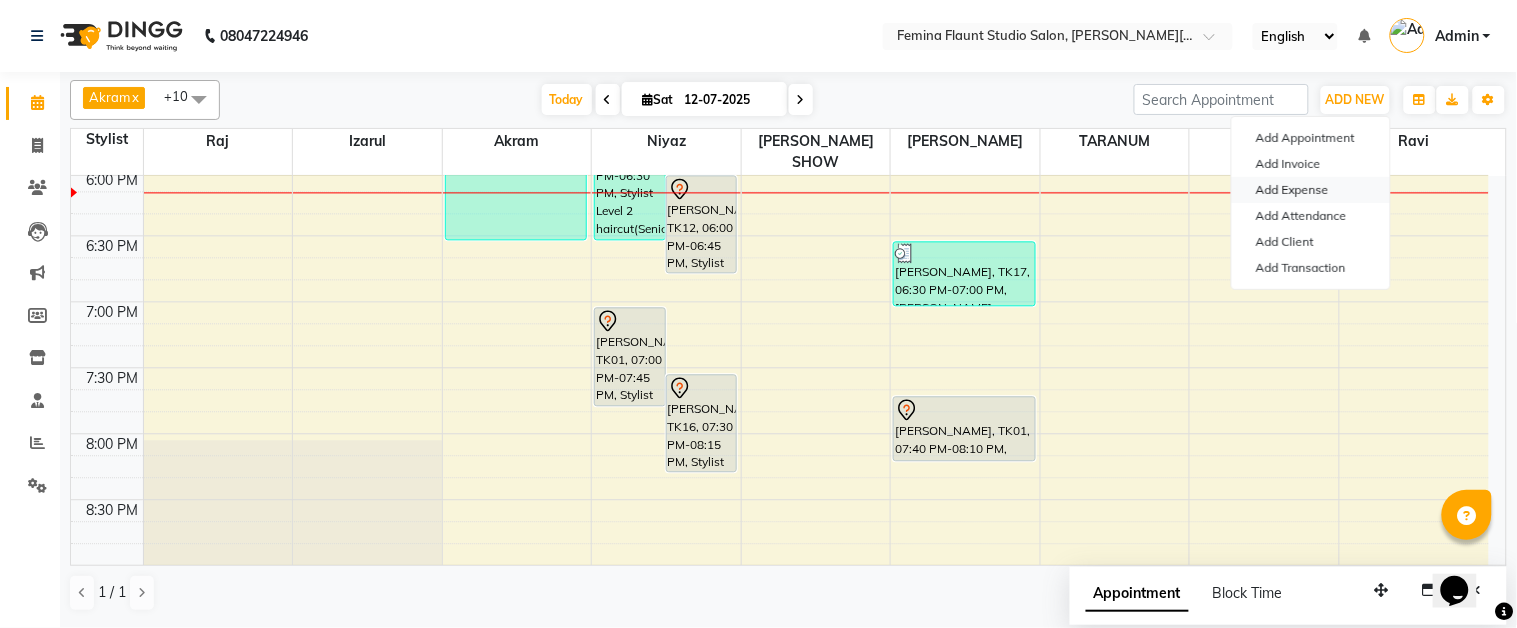 click on "Add Expense" at bounding box center (1311, 190) 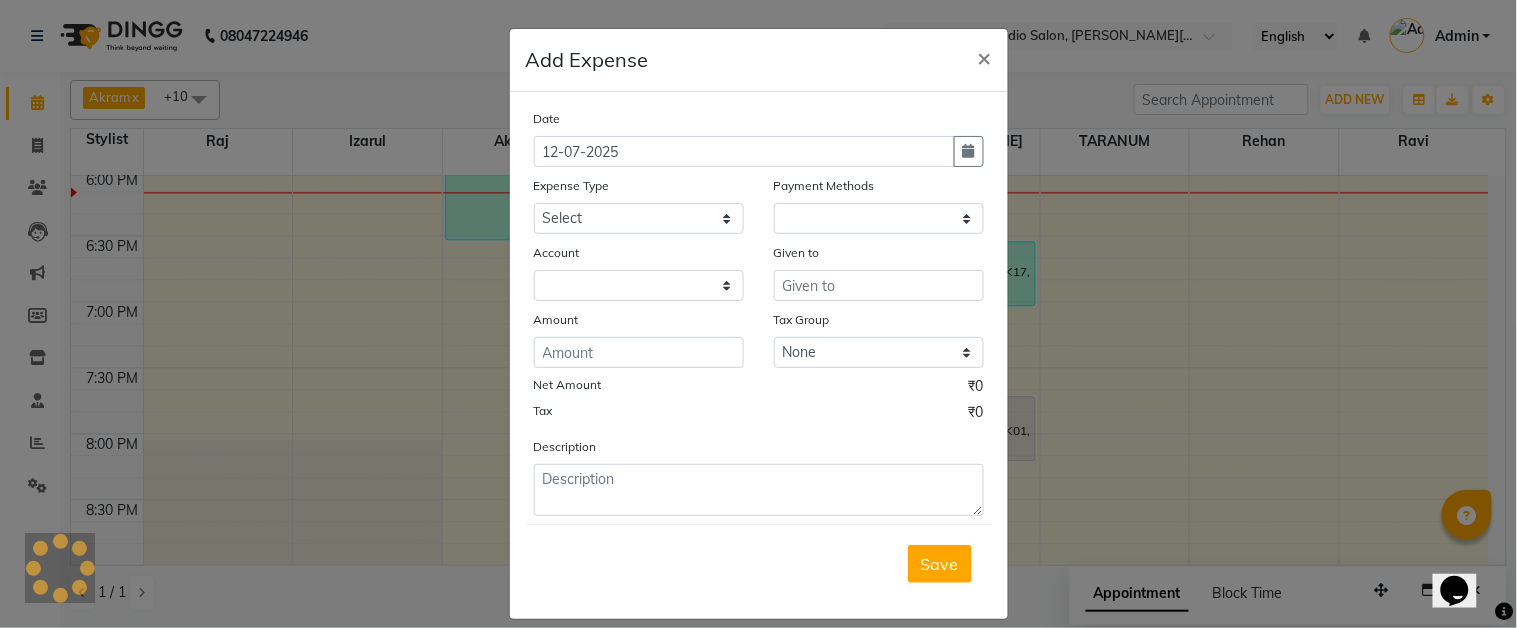 select on "1" 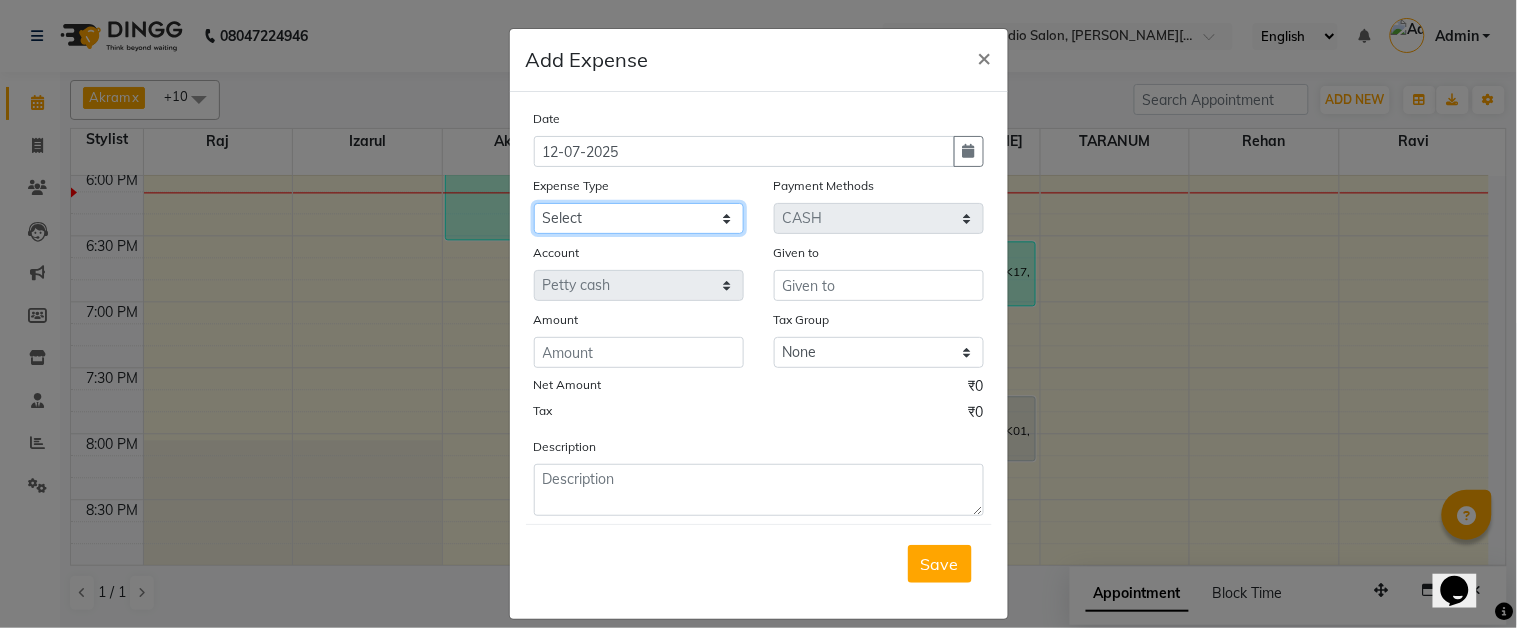 click on "Select Advance Salary Car Parking Charges Cash transfer to bank Cash Transfer to Owner Client Snacks Electricity Incentive Laundry Marketing Miscellaneous Other Pantry Salary Staff Snacks Tea & Refreshment Transgender Water" 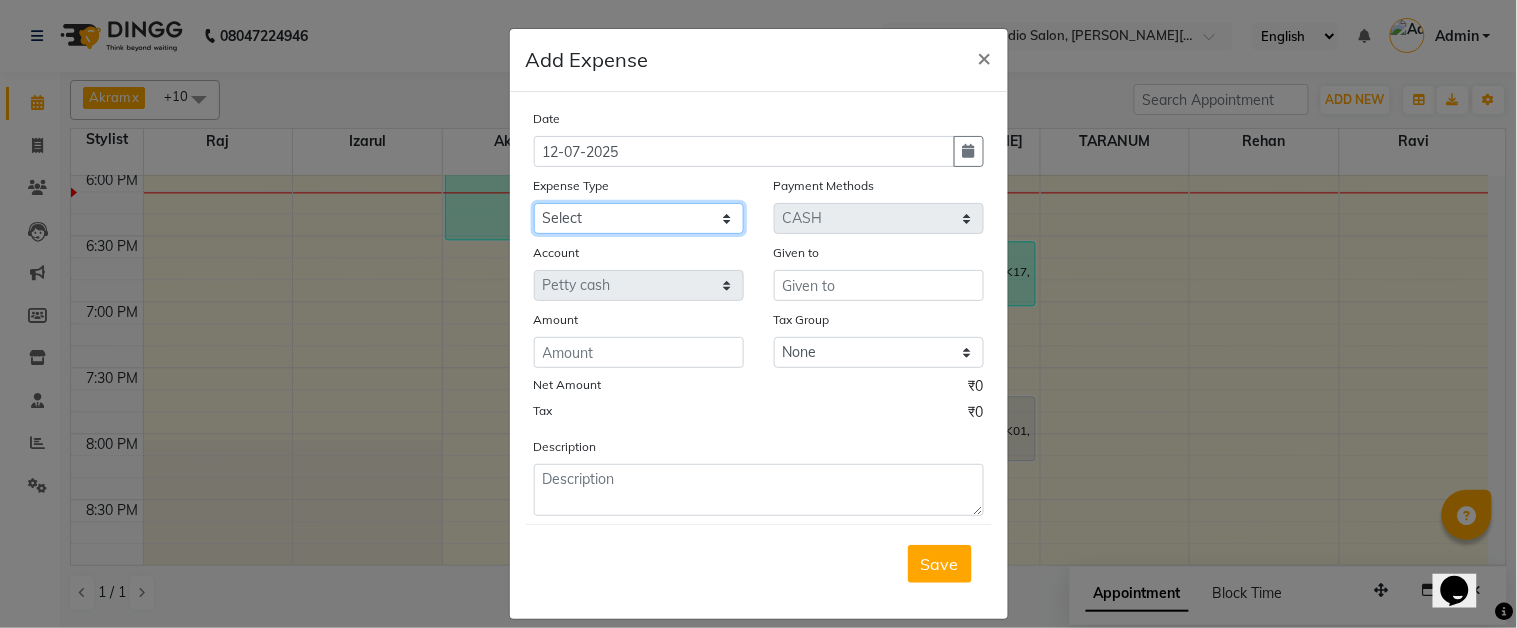 select on "9802" 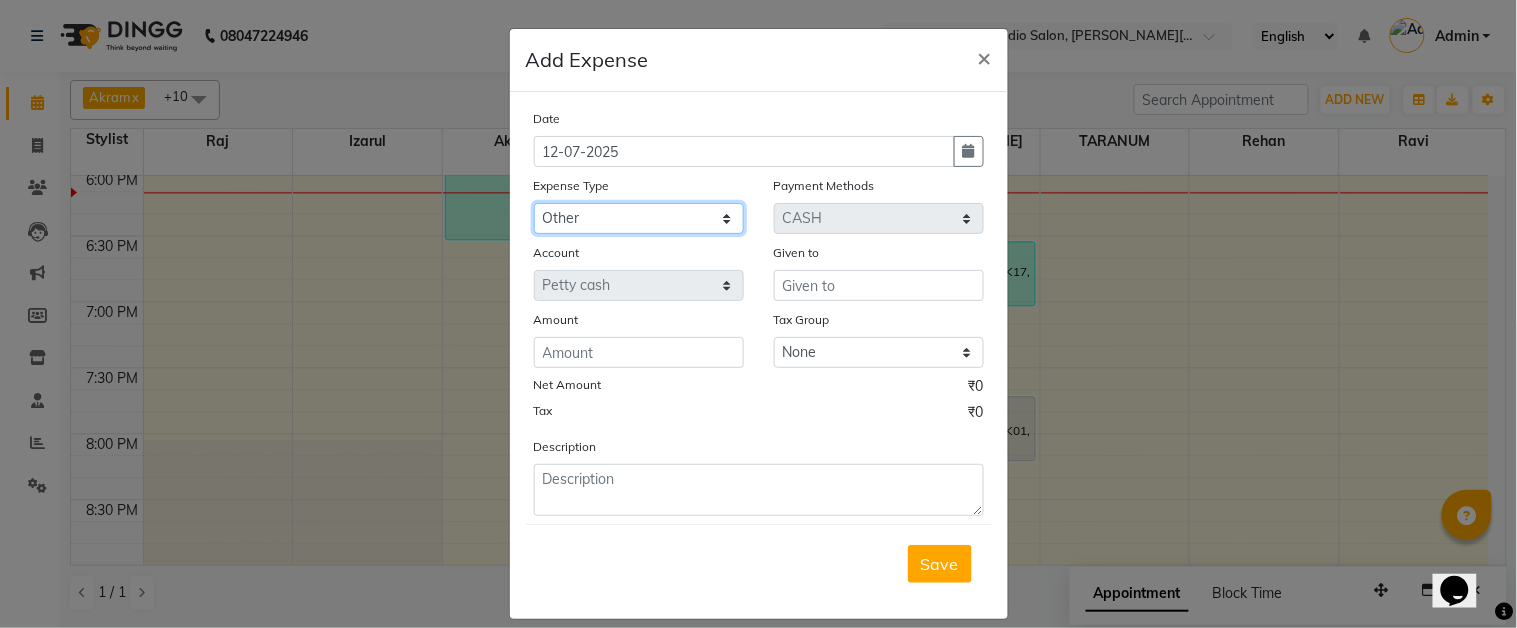 click on "Select Advance Salary Car Parking Charges Cash transfer to bank Cash Transfer to Owner Client Snacks Electricity Incentive Laundry Marketing Miscellaneous Other Pantry Salary Staff Snacks Tea & Refreshment Transgender Water" 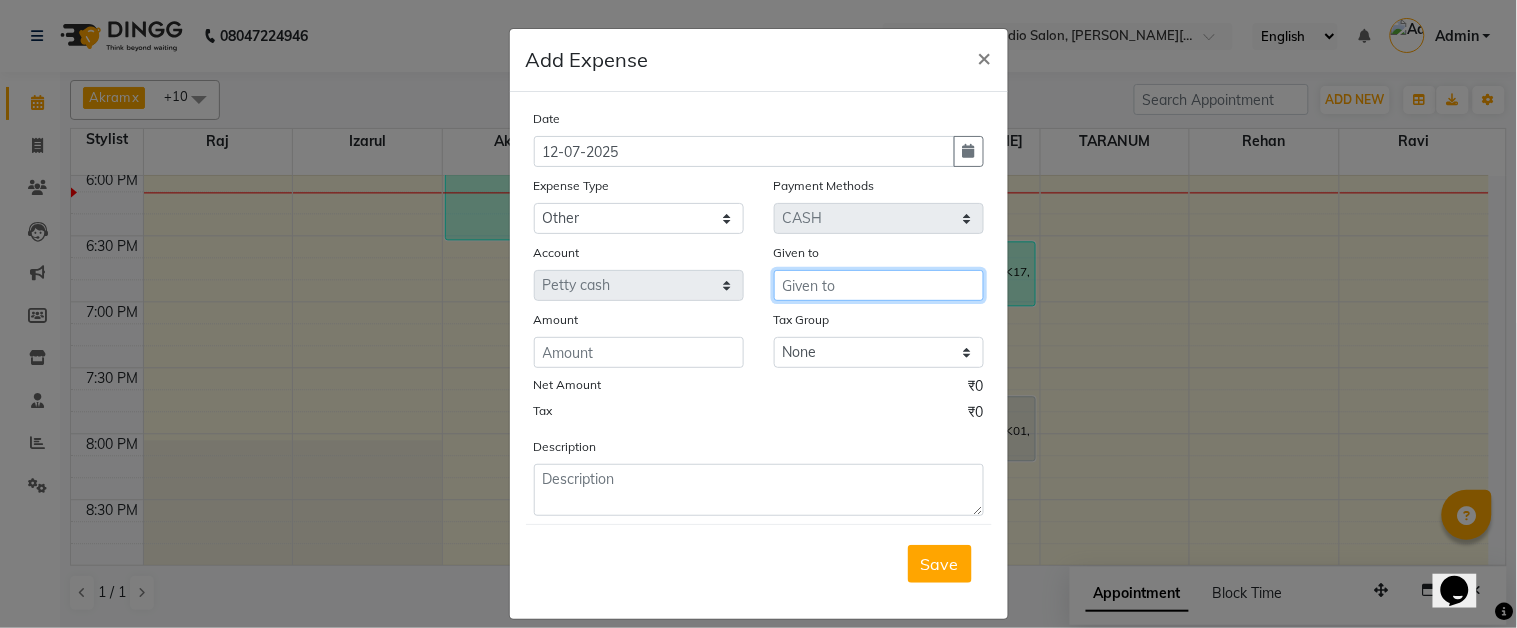 click at bounding box center [879, 285] 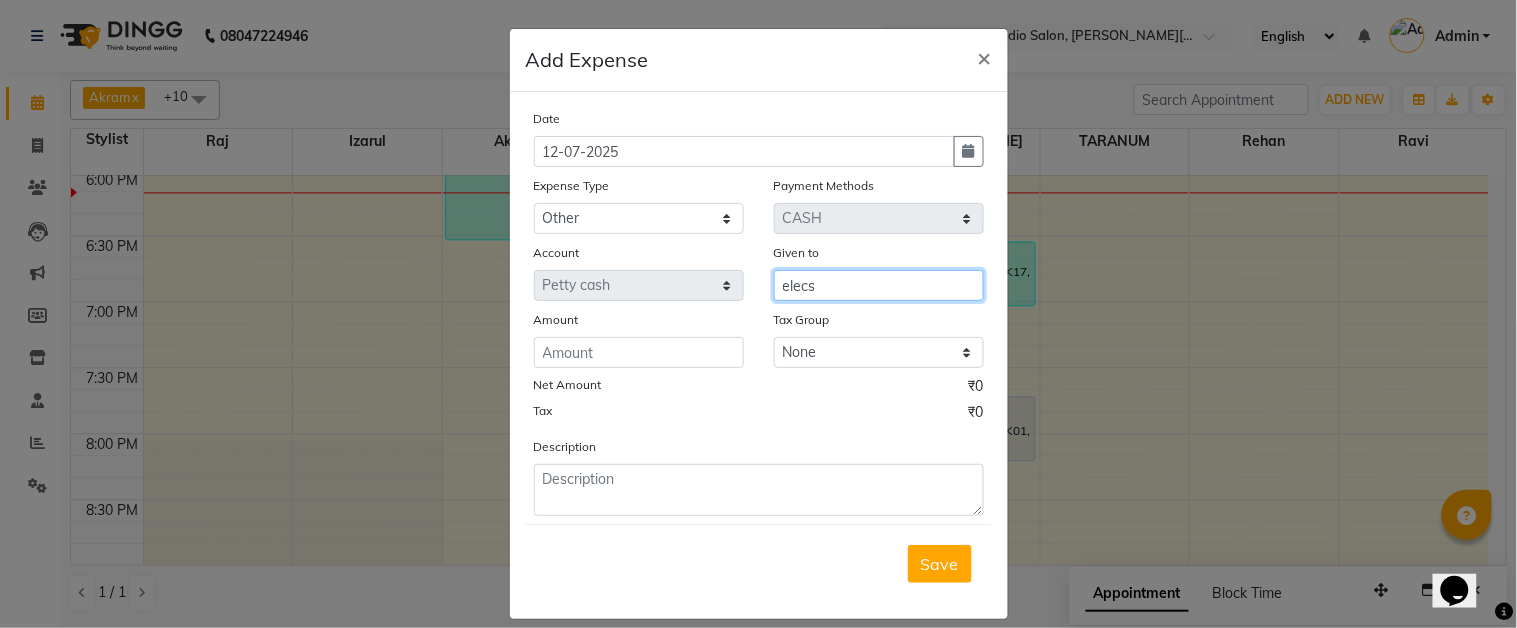 click on "elecs" at bounding box center (879, 285) 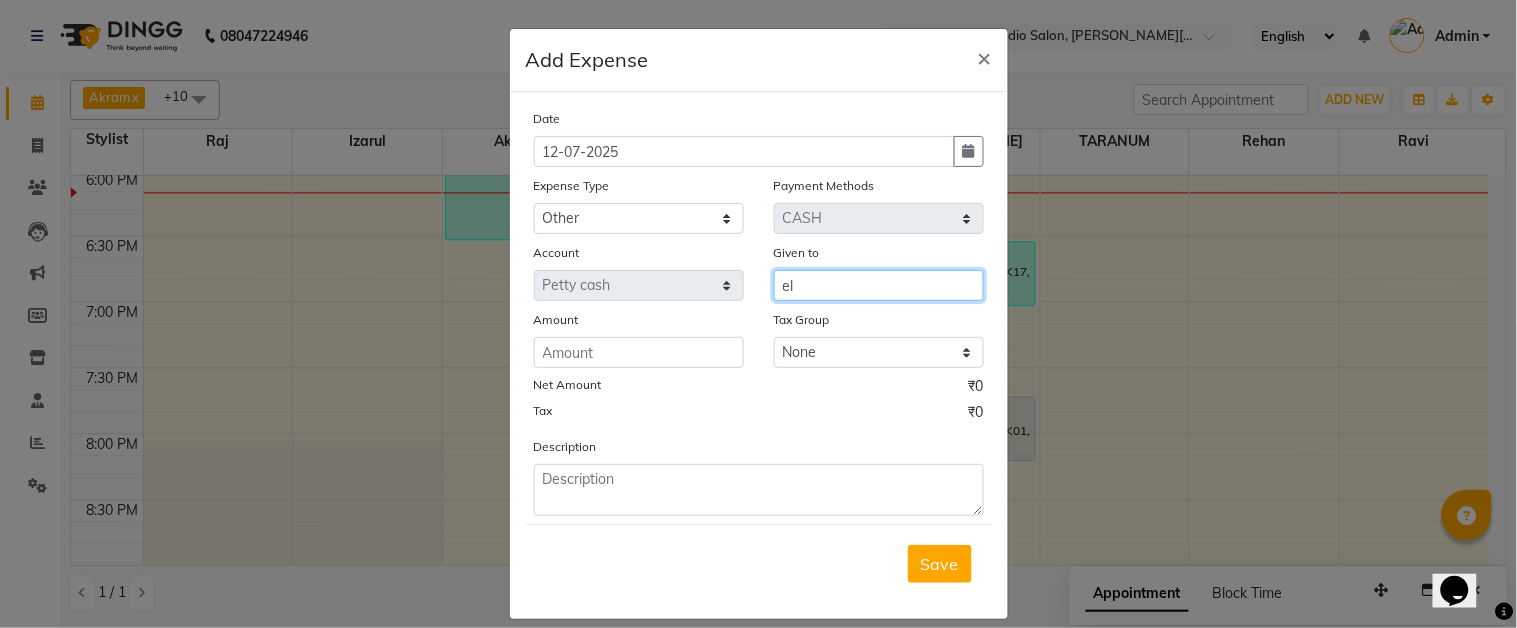 type on "e" 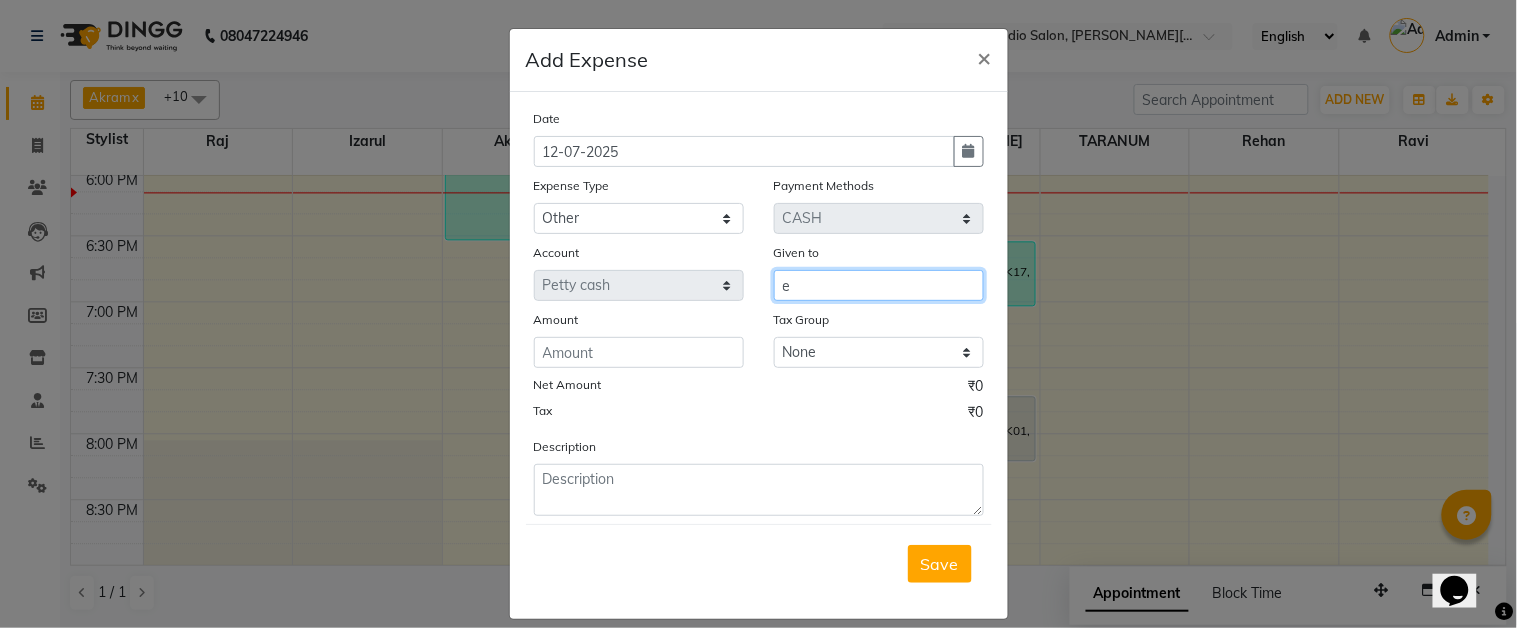 type 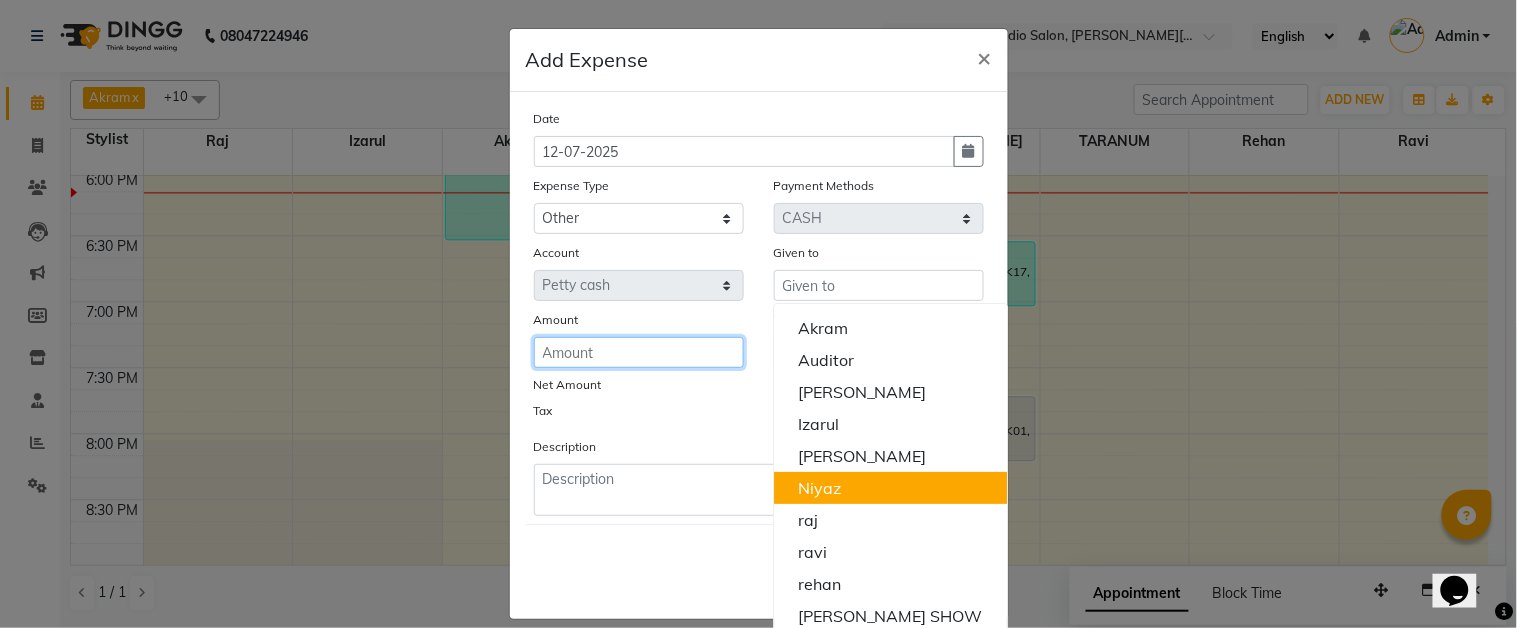 click 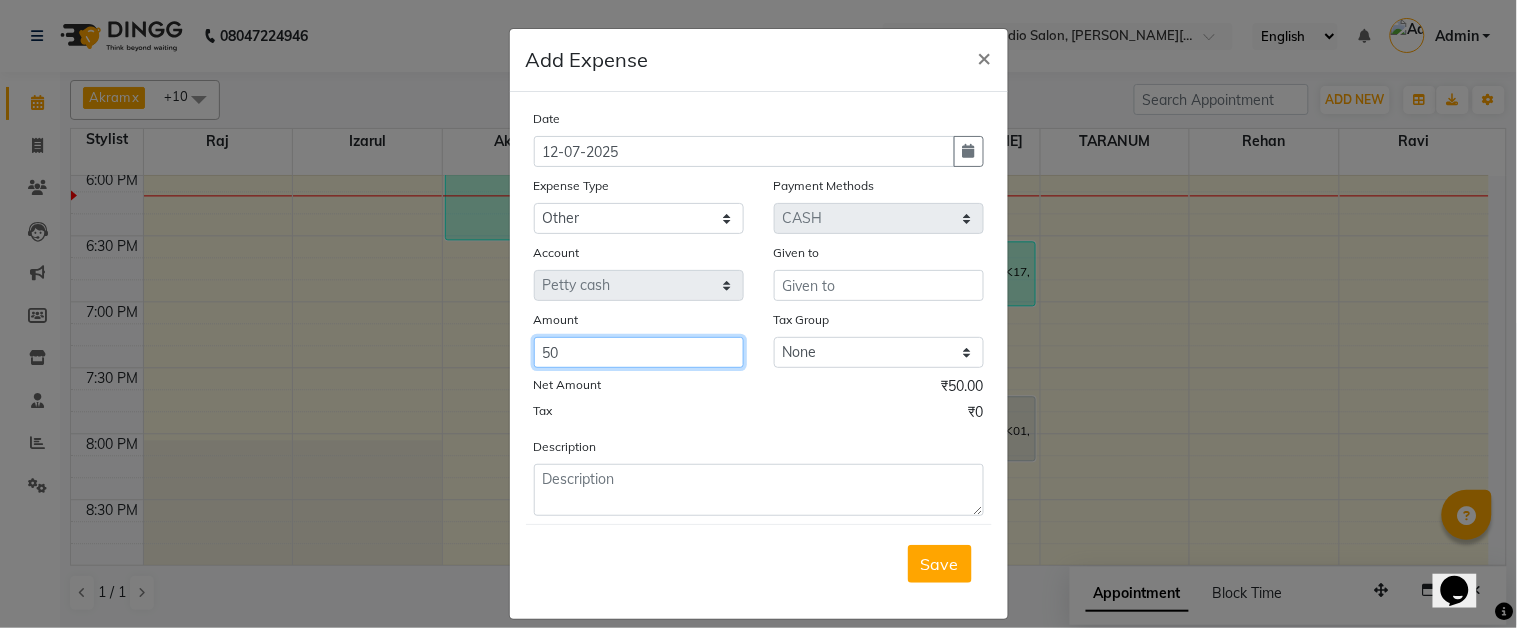 type on "50" 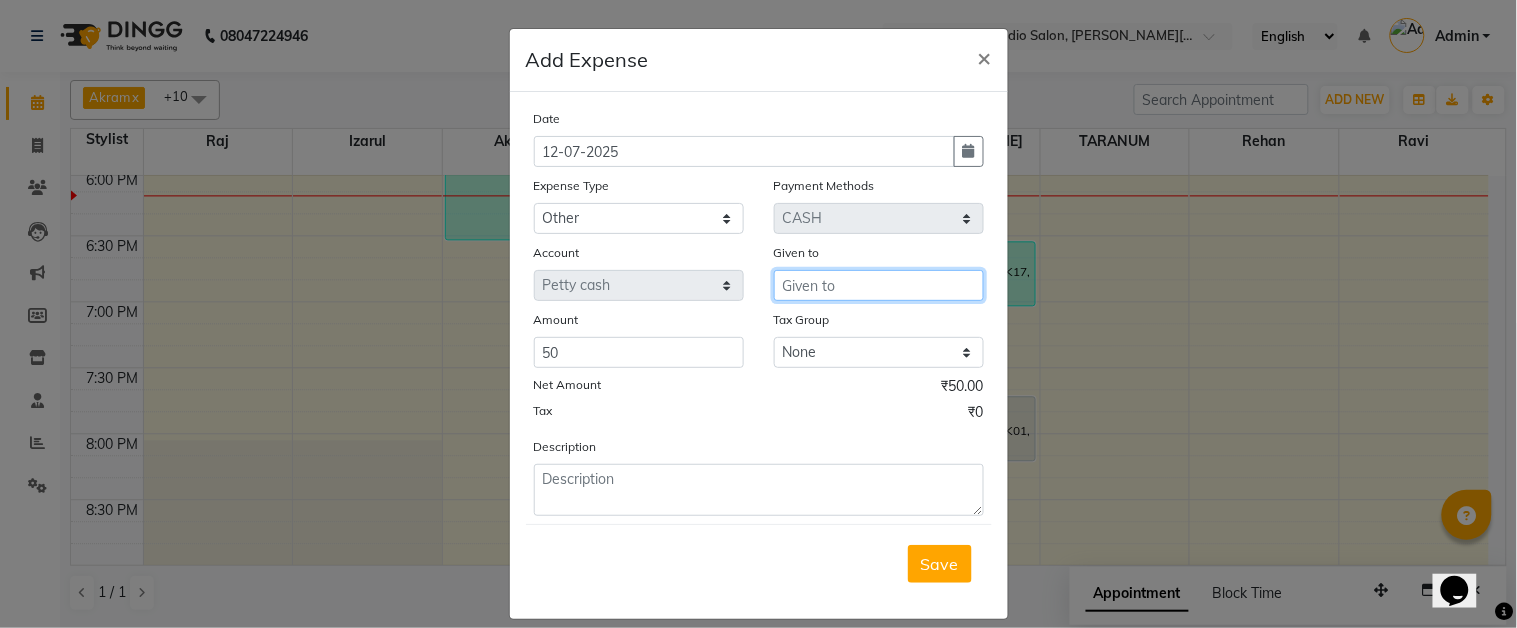 click at bounding box center [879, 285] 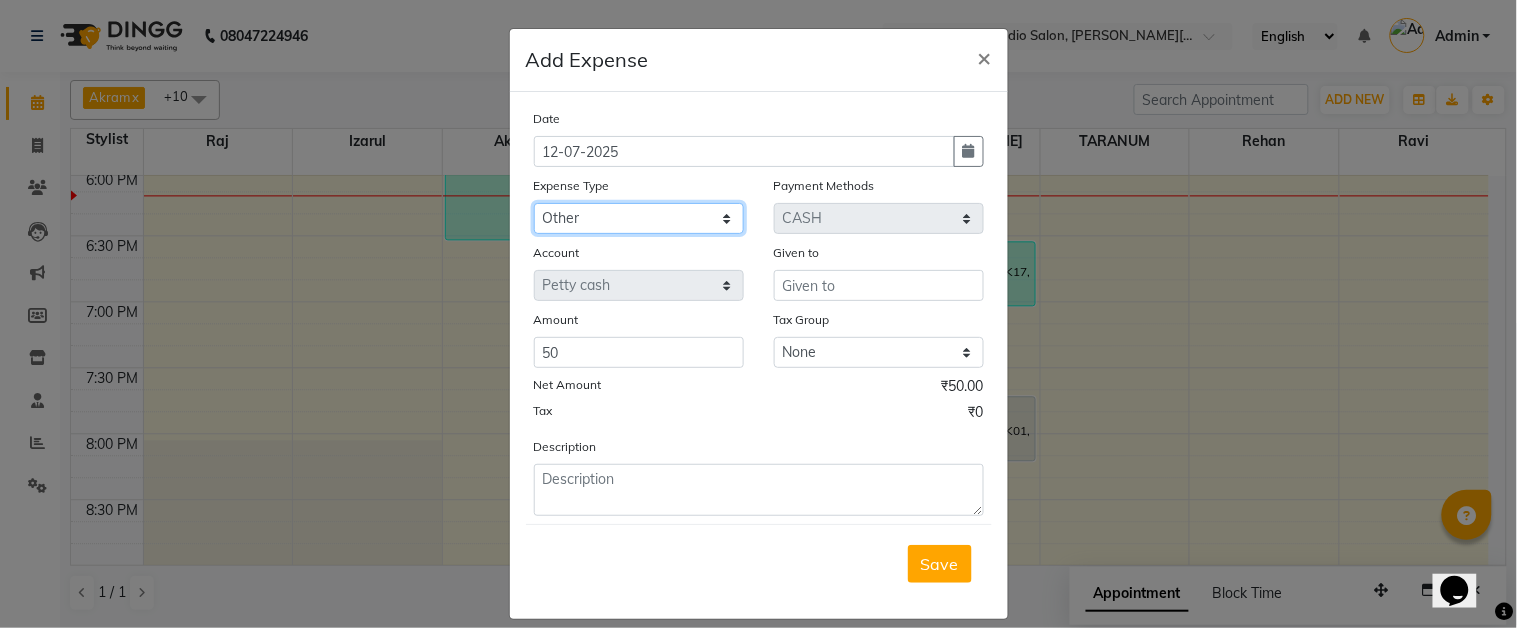 click on "Select Advance Salary Car Parking Charges Cash transfer to bank Cash Transfer to Owner Client Snacks Electricity Incentive Laundry Marketing Miscellaneous Other Pantry Salary Staff Snacks Tea & Refreshment Transgender Water" 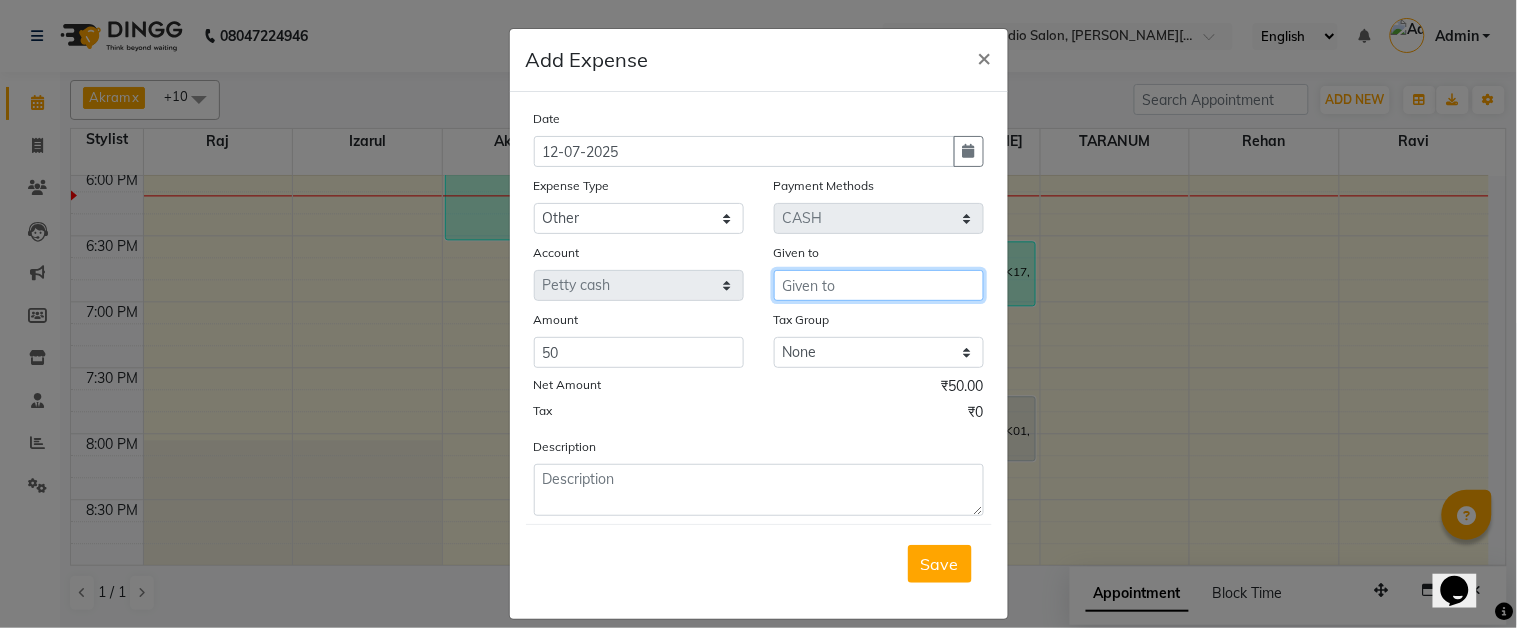 click at bounding box center [879, 285] 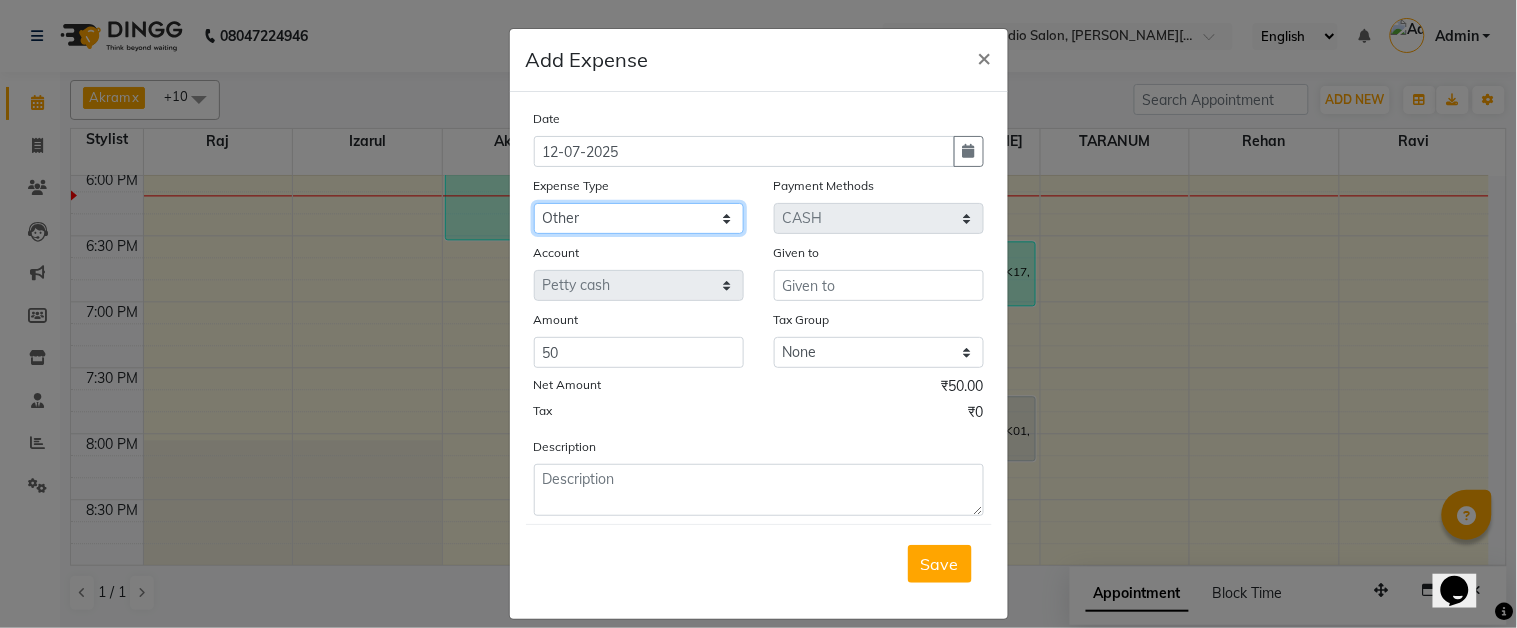 click on "Select Advance Salary Car Parking Charges Cash transfer to bank Cash Transfer to Owner Client Snacks Electricity Incentive Laundry Marketing Miscellaneous Other Pantry Salary Staff Snacks Tea & Refreshment [DEMOGRAPHIC_DATA] Water" 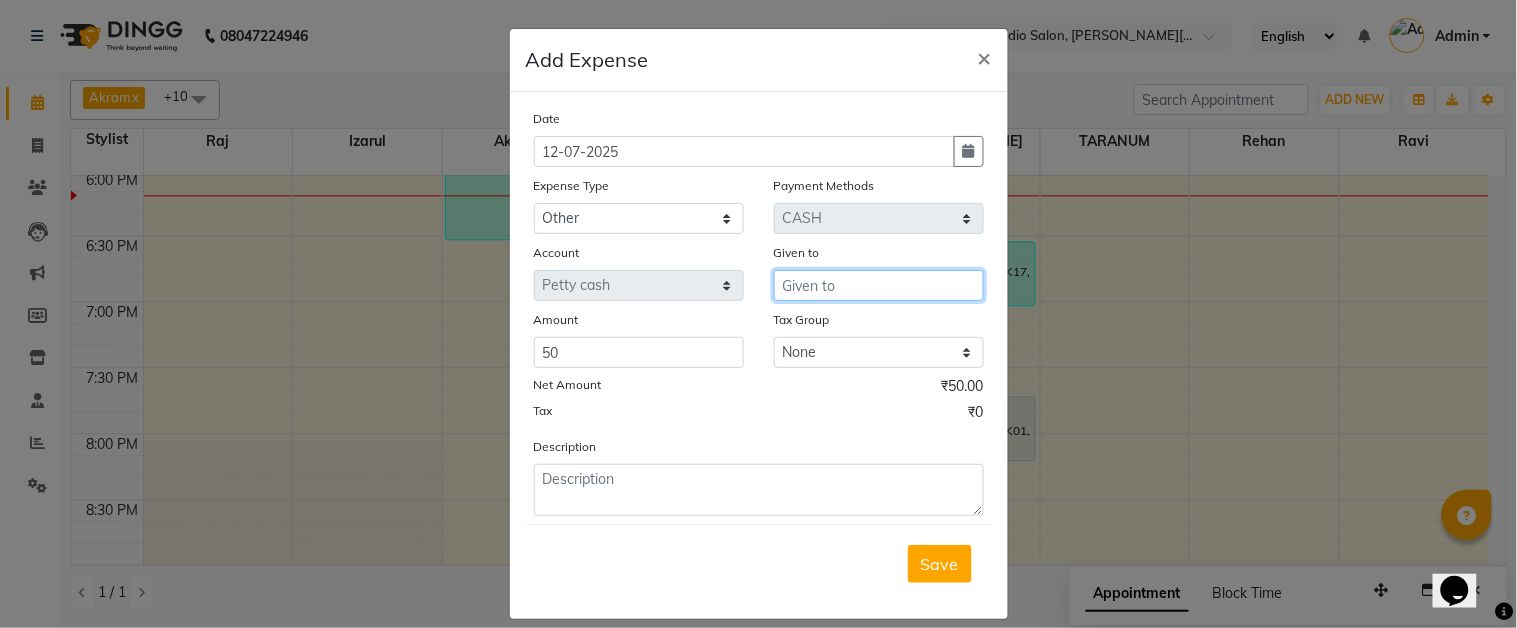 click at bounding box center [879, 285] 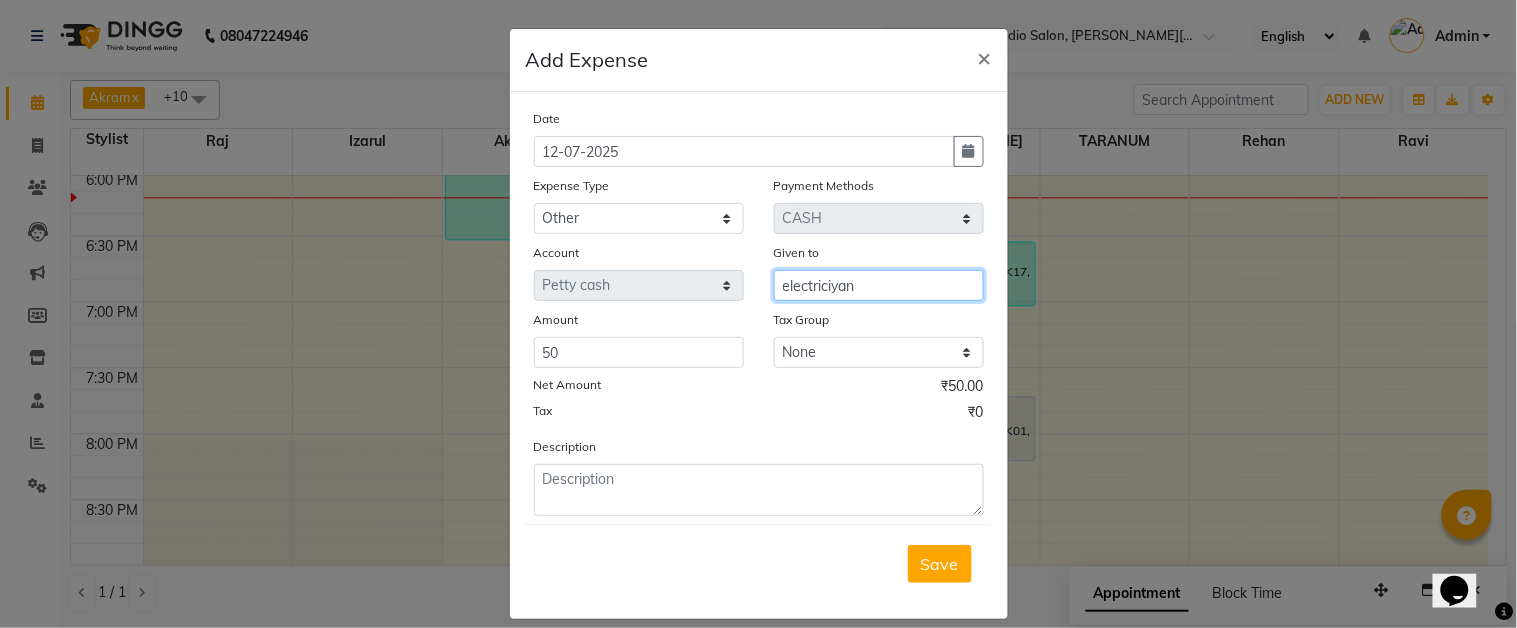 click on "electriciyan" at bounding box center [879, 285] 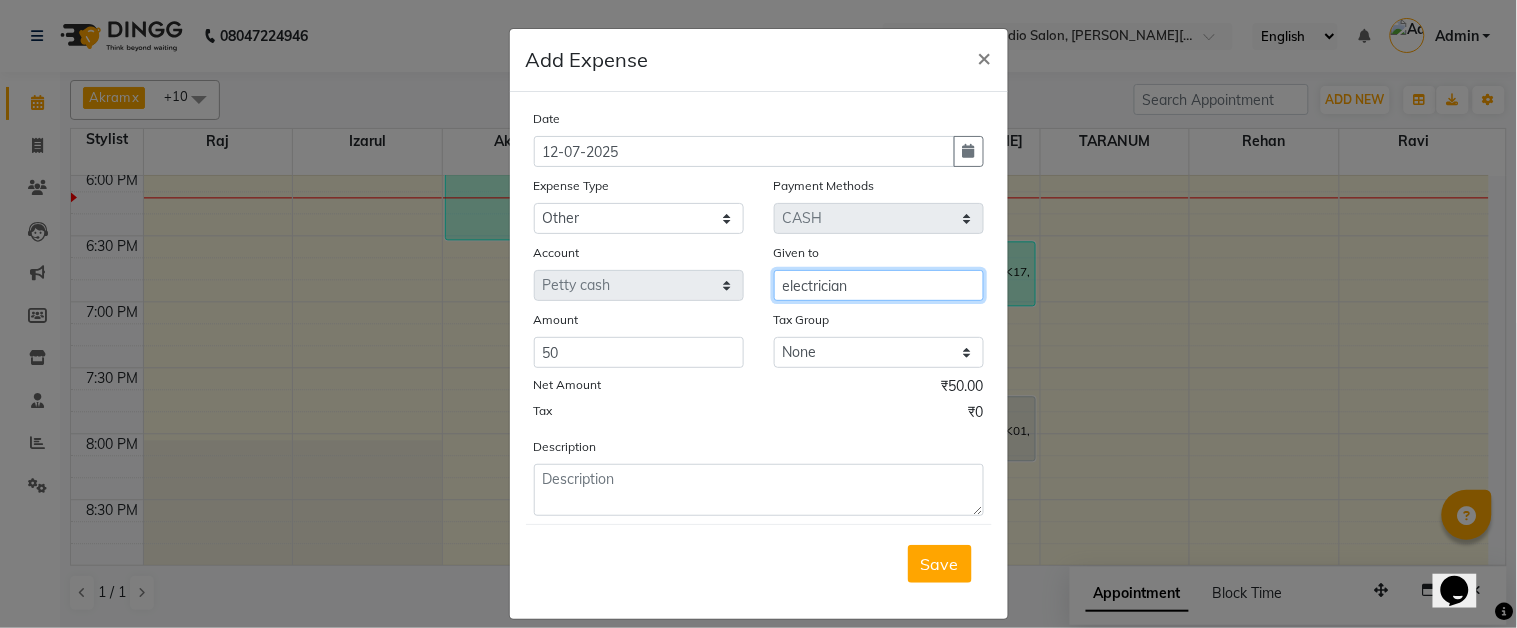 type on "electrician" 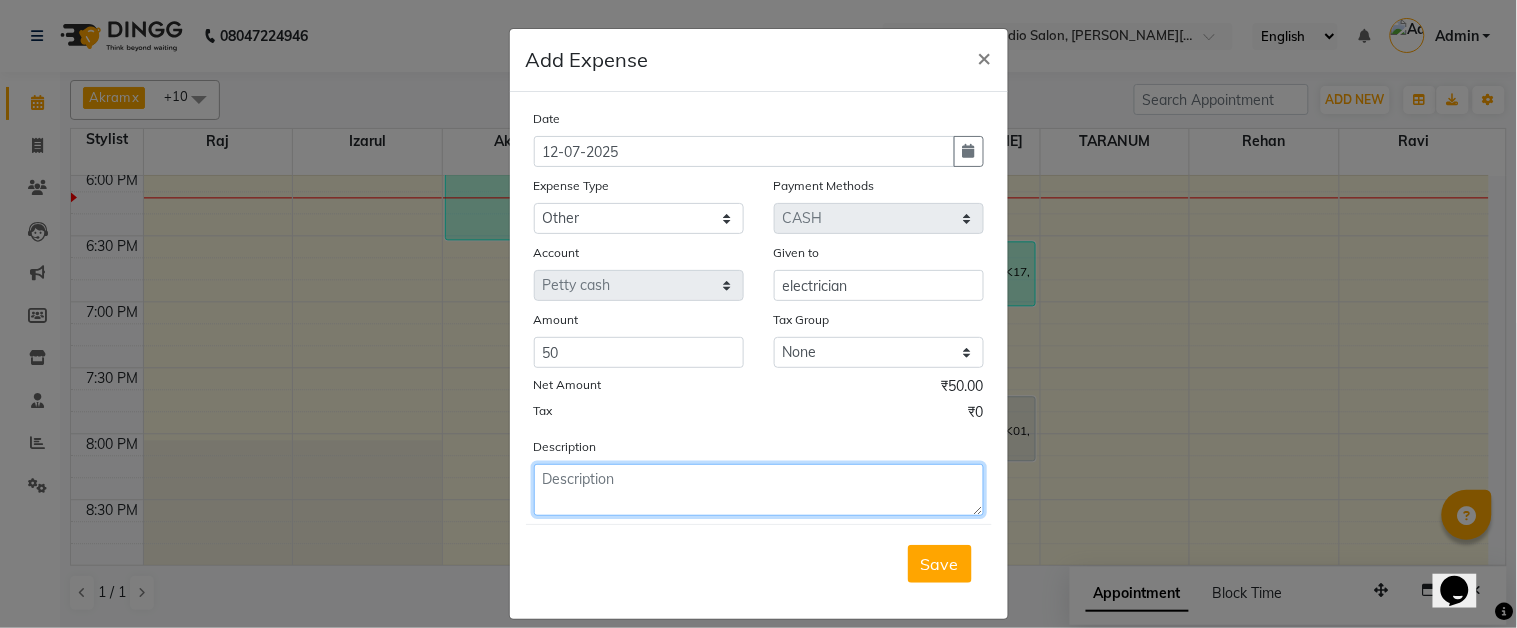 click 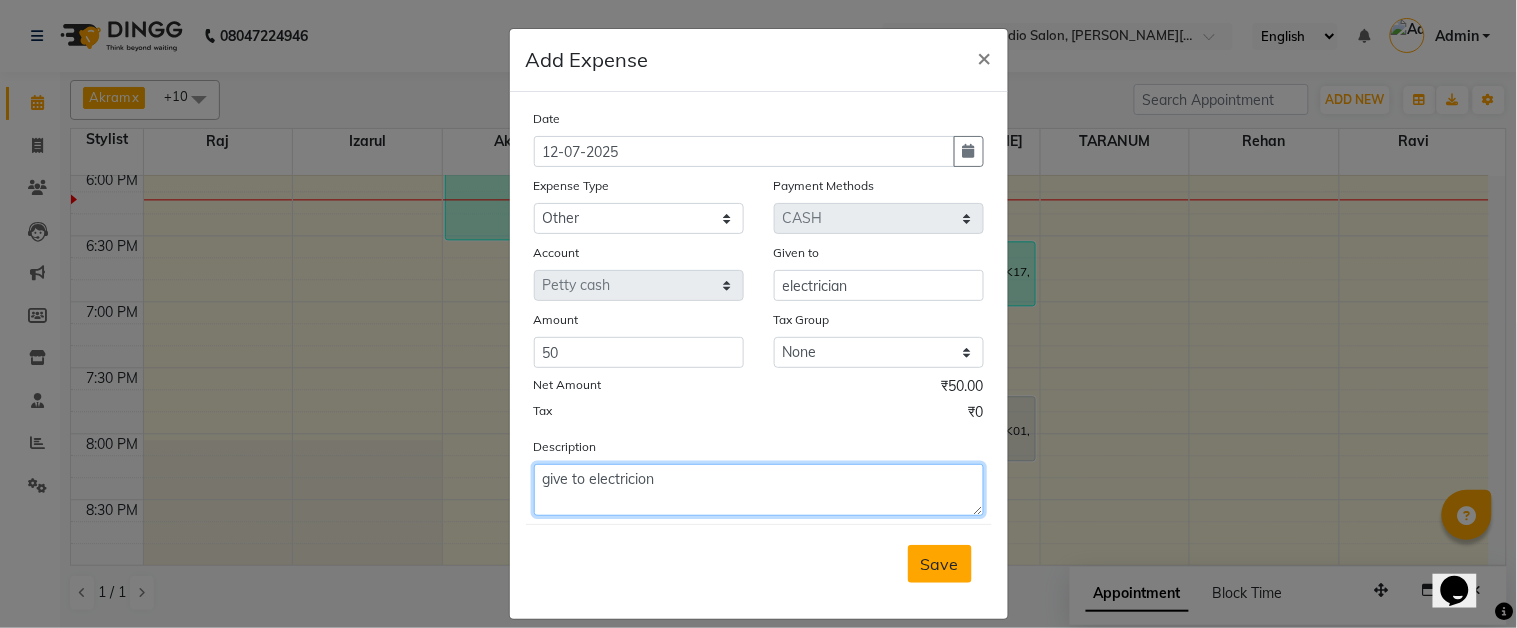 type on "give to electricion" 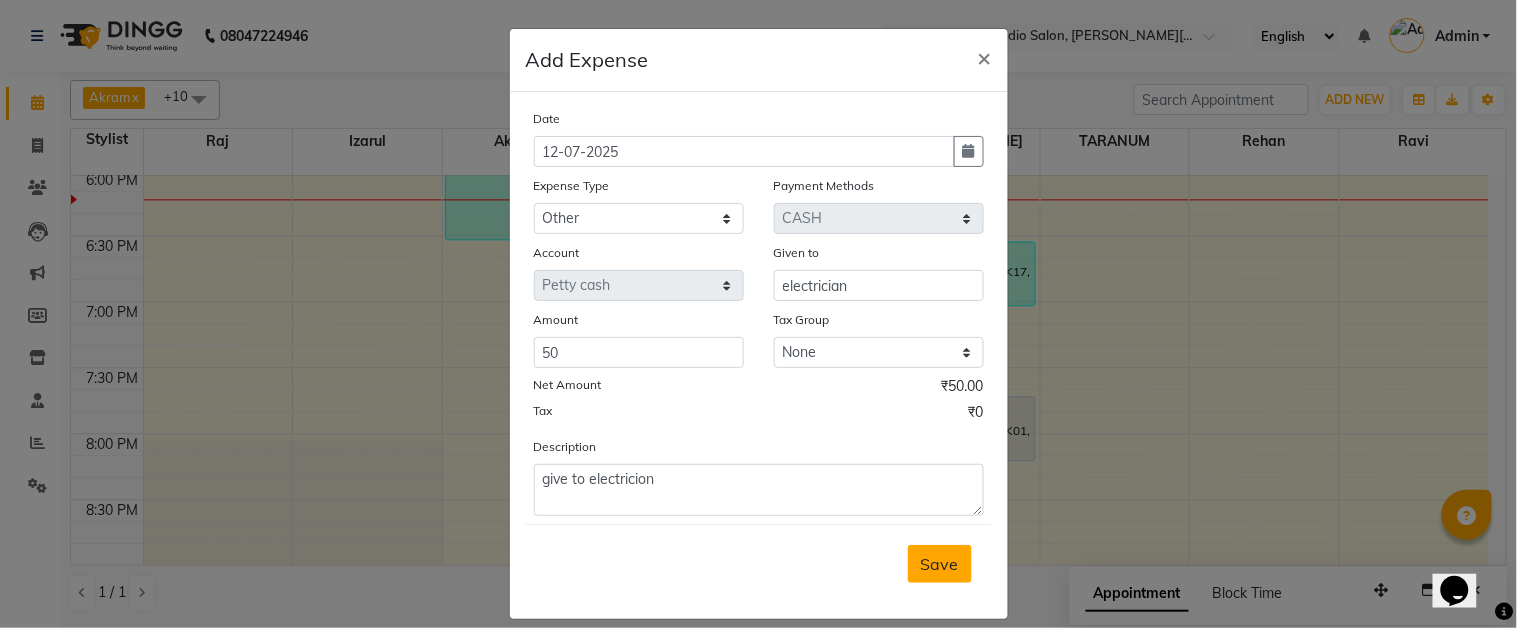 click on "Save" at bounding box center (940, 564) 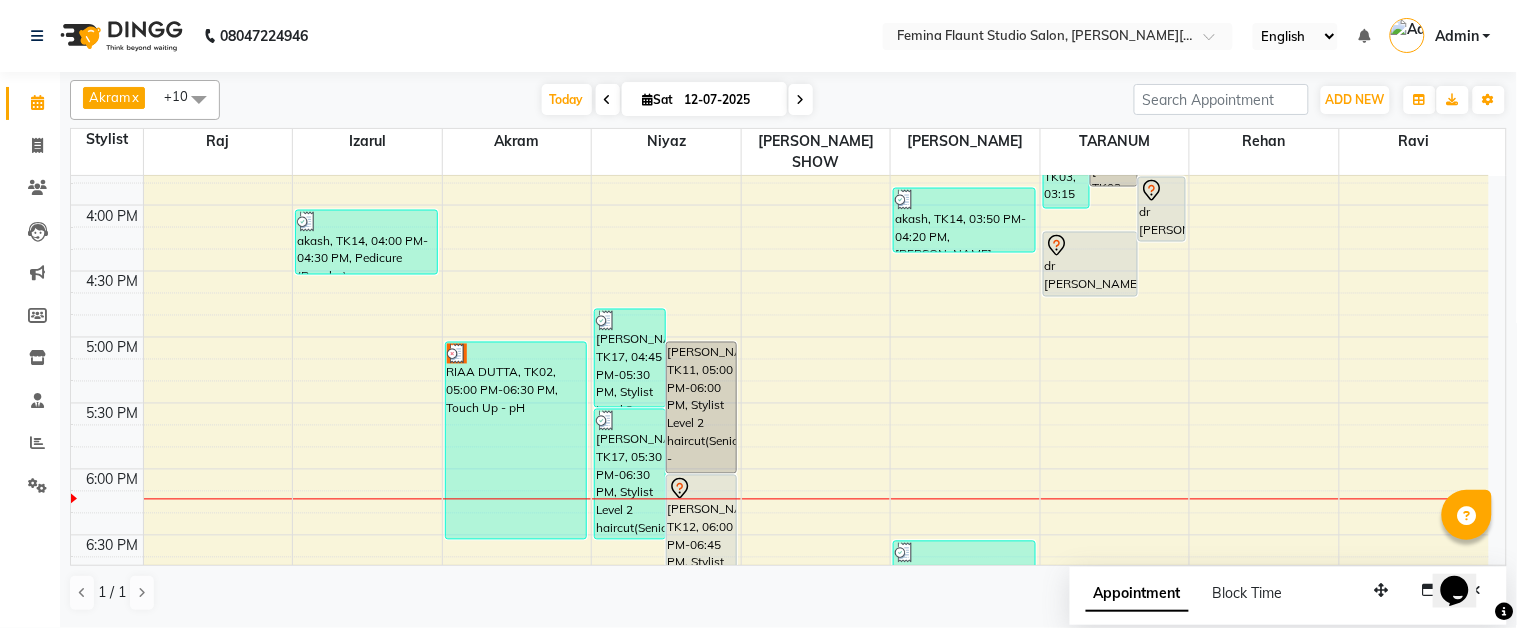 scroll, scrollTop: 861, scrollLeft: 0, axis: vertical 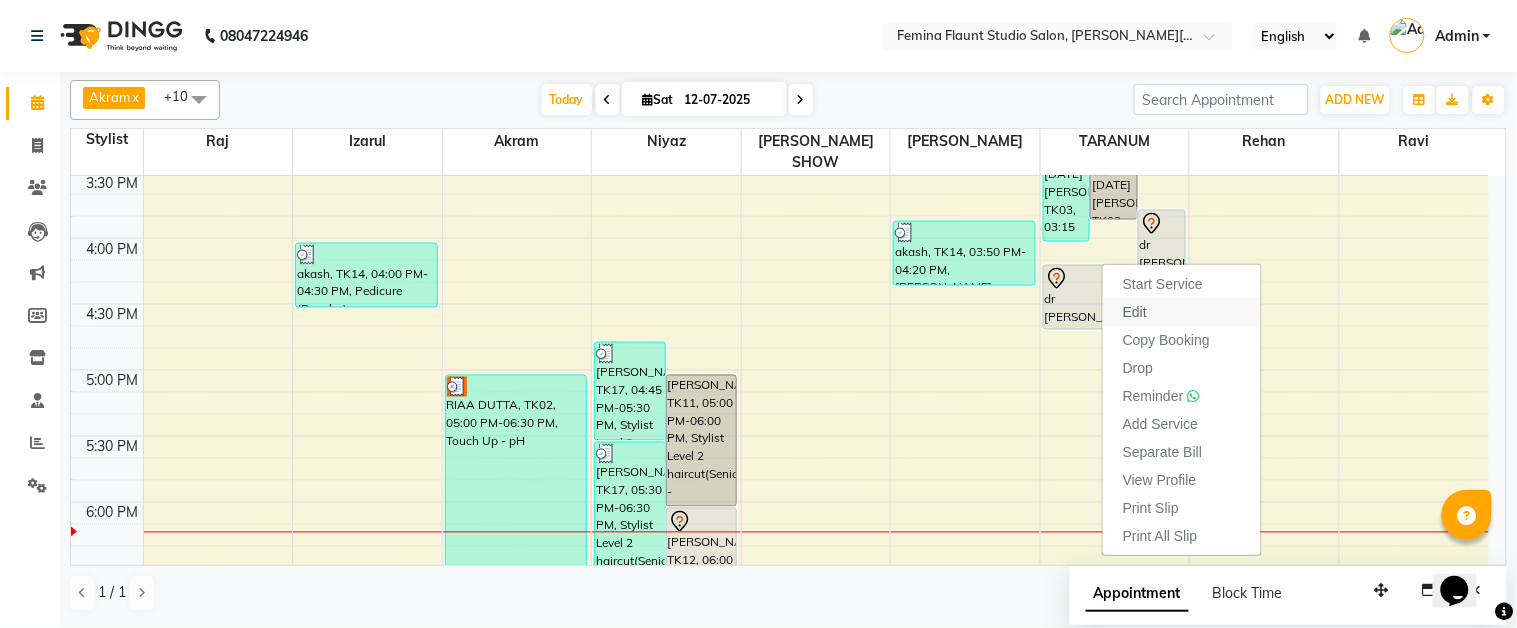 click on "Edit" at bounding box center [1135, 312] 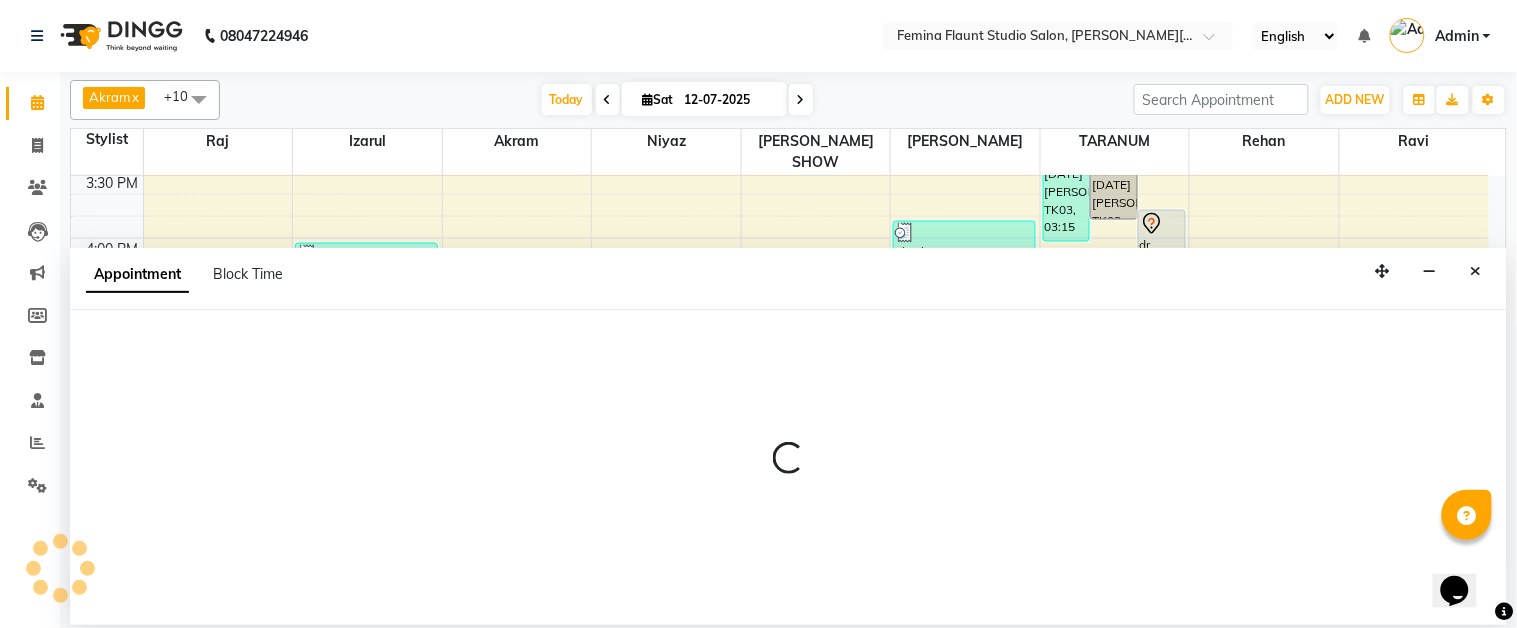 select on "tentative" 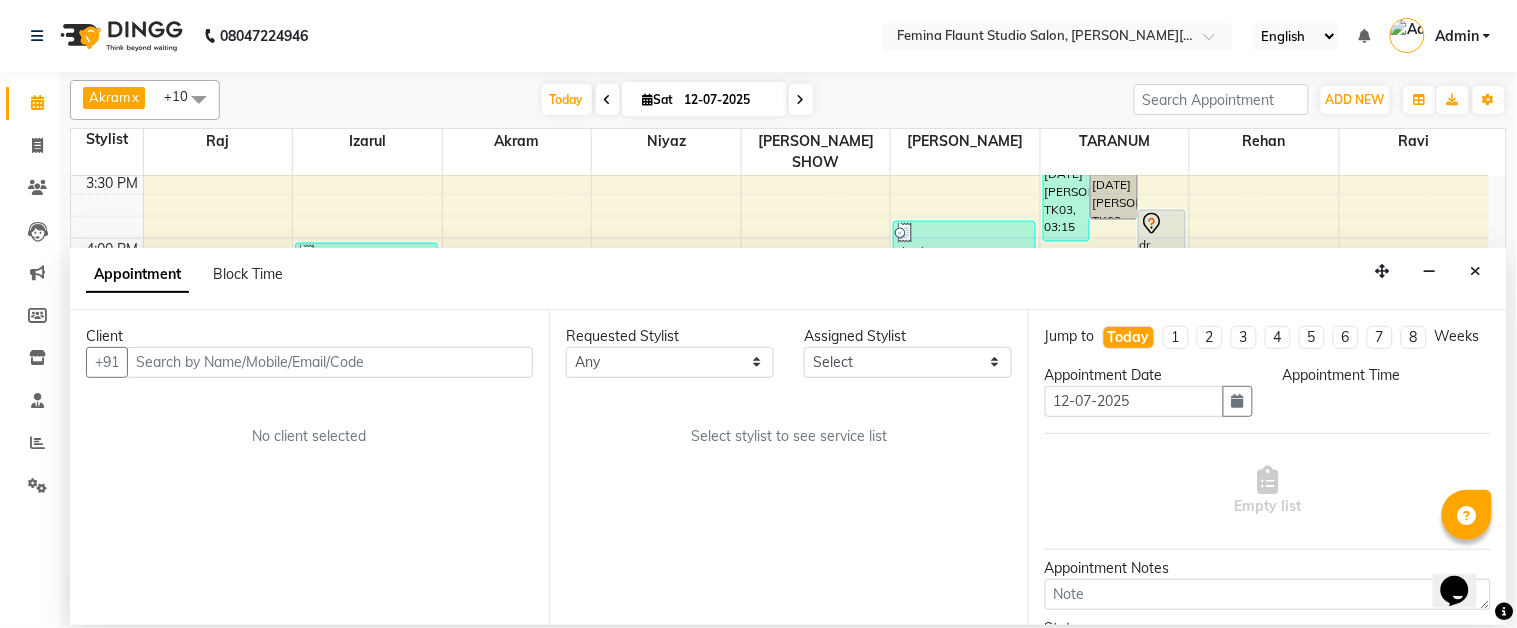 scroll, scrollTop: 0, scrollLeft: 0, axis: both 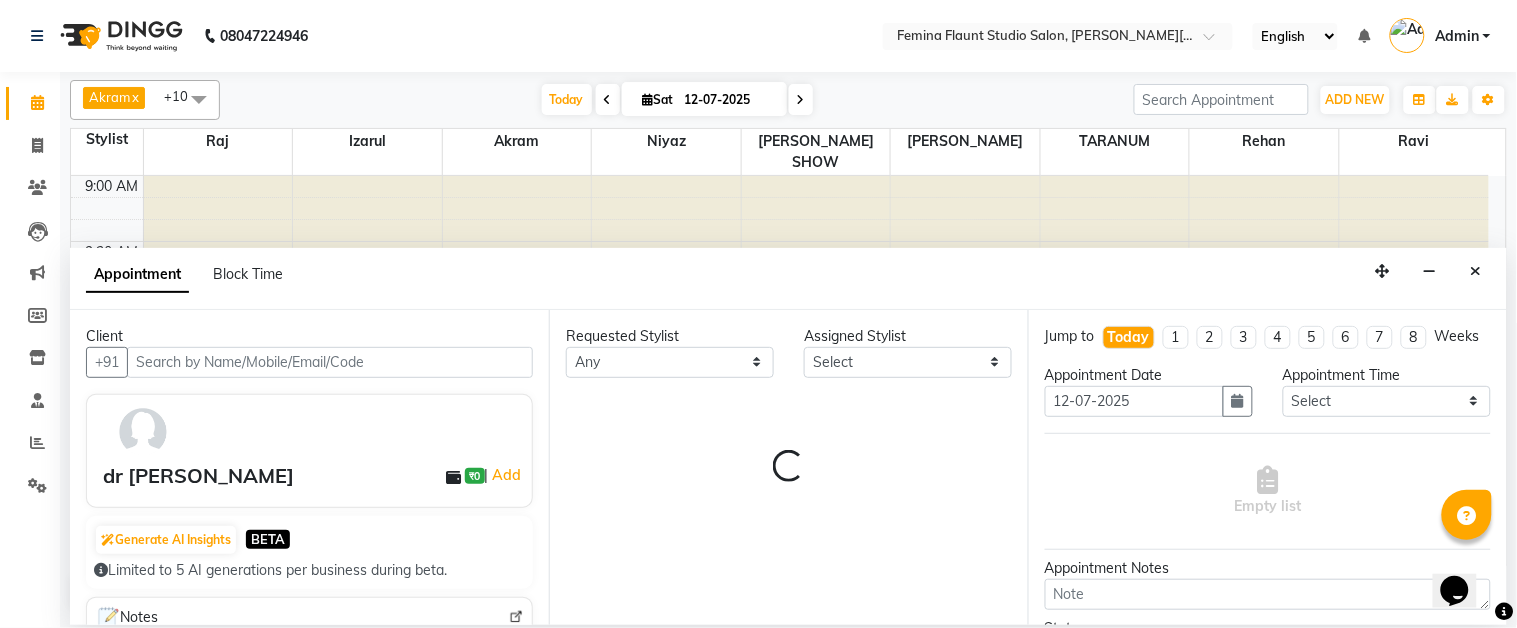select on "85065" 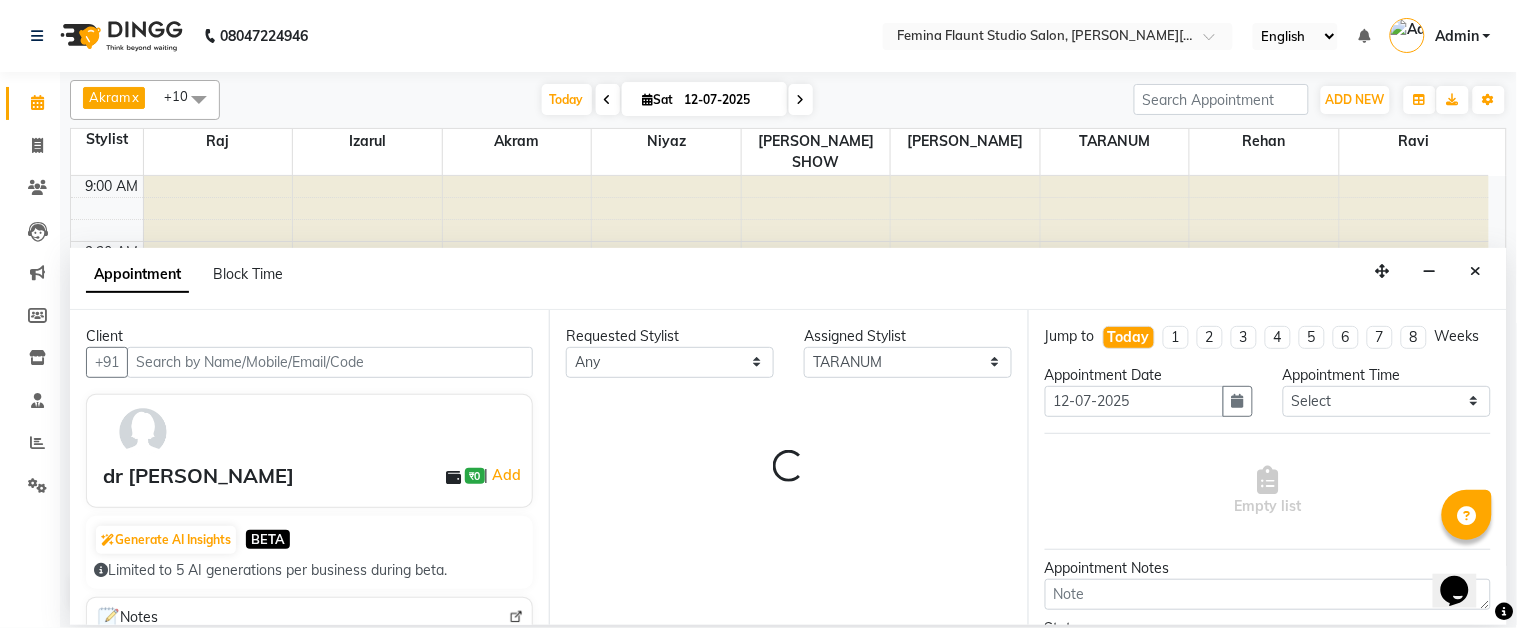 scroll, scrollTop: 1194, scrollLeft: 0, axis: vertical 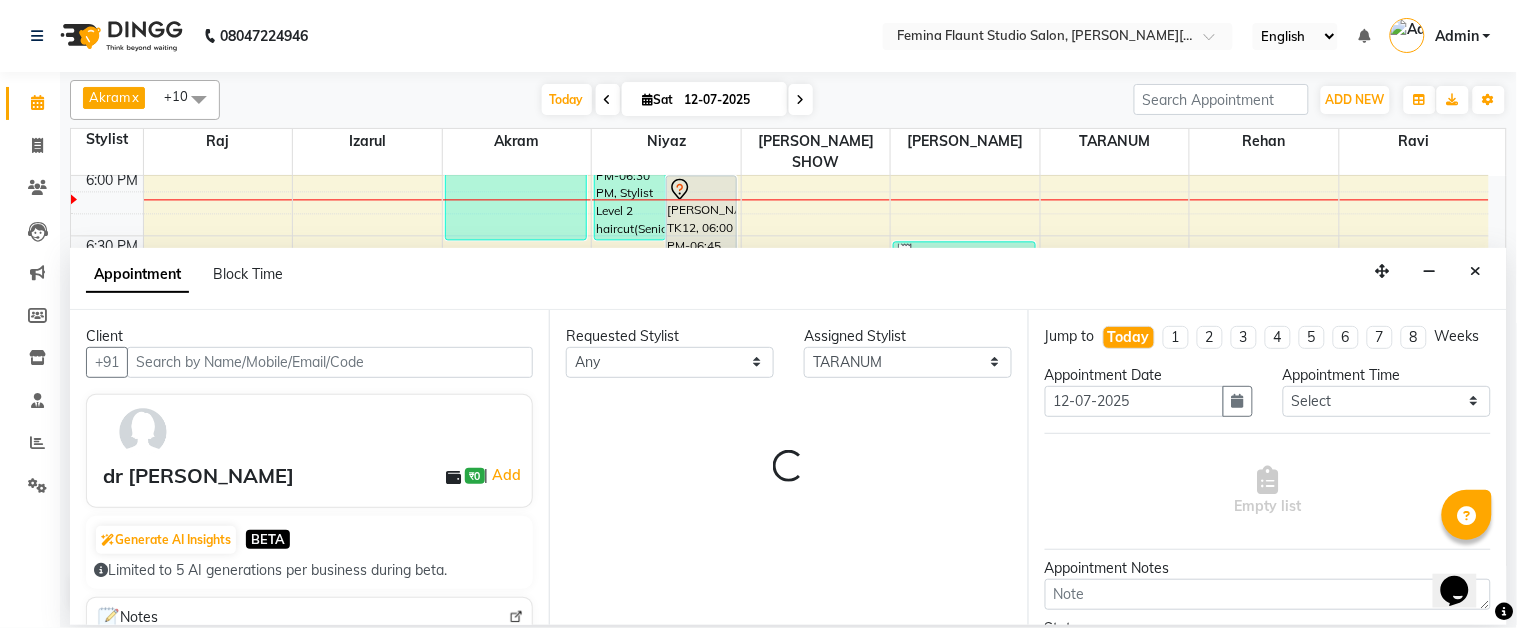 select on "2349" 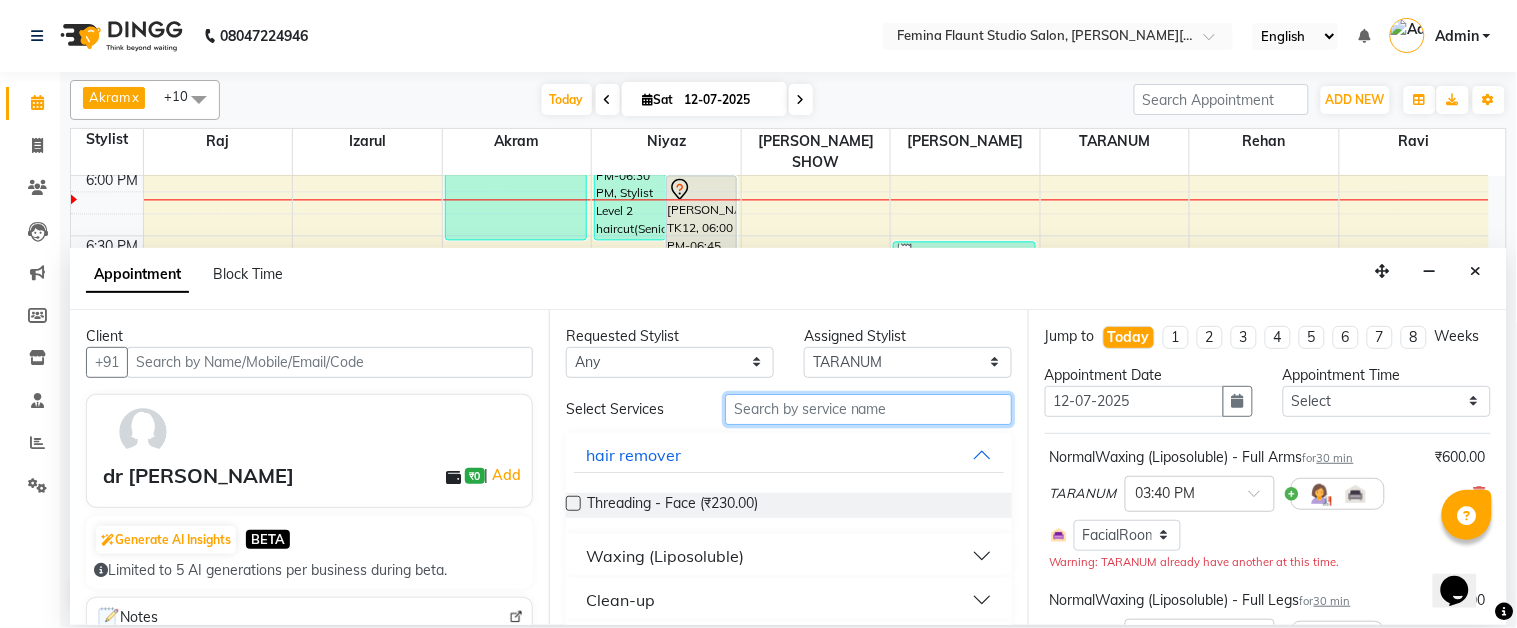 click at bounding box center [868, 409] 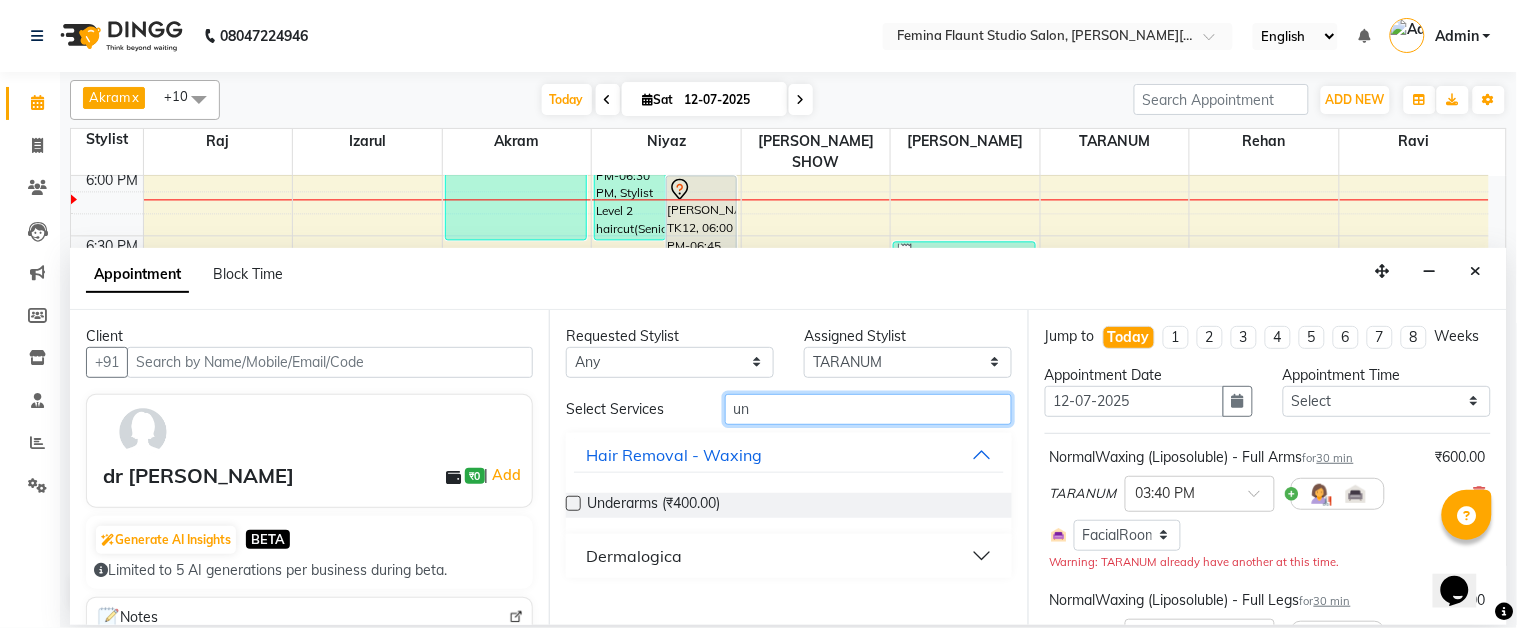 type on "un" 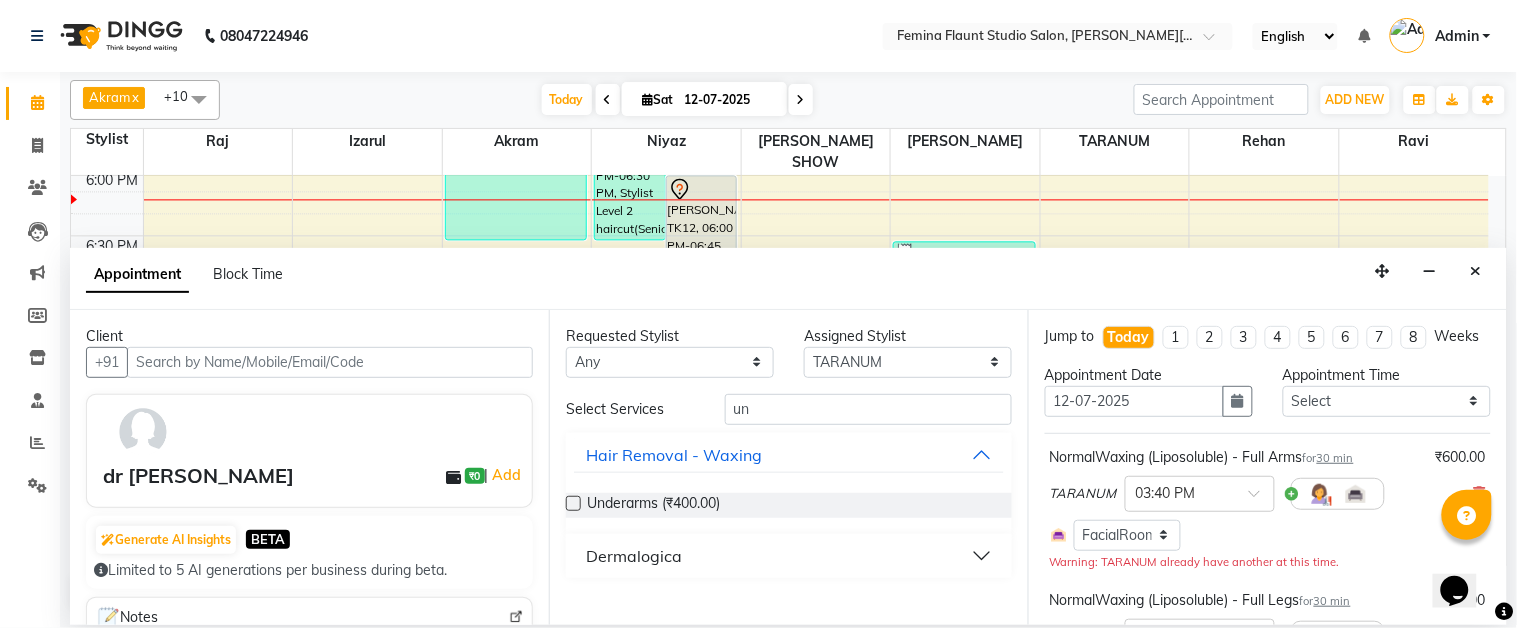 click at bounding box center (573, 503) 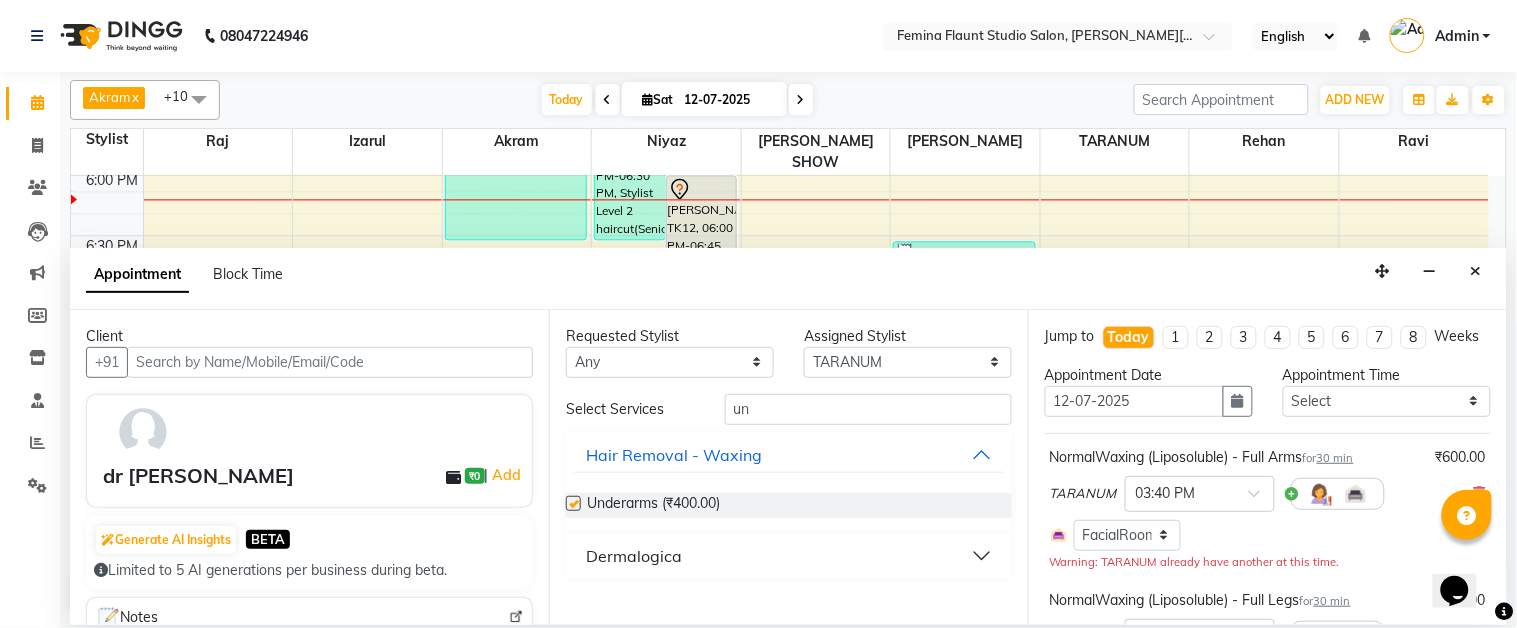 checkbox on "false" 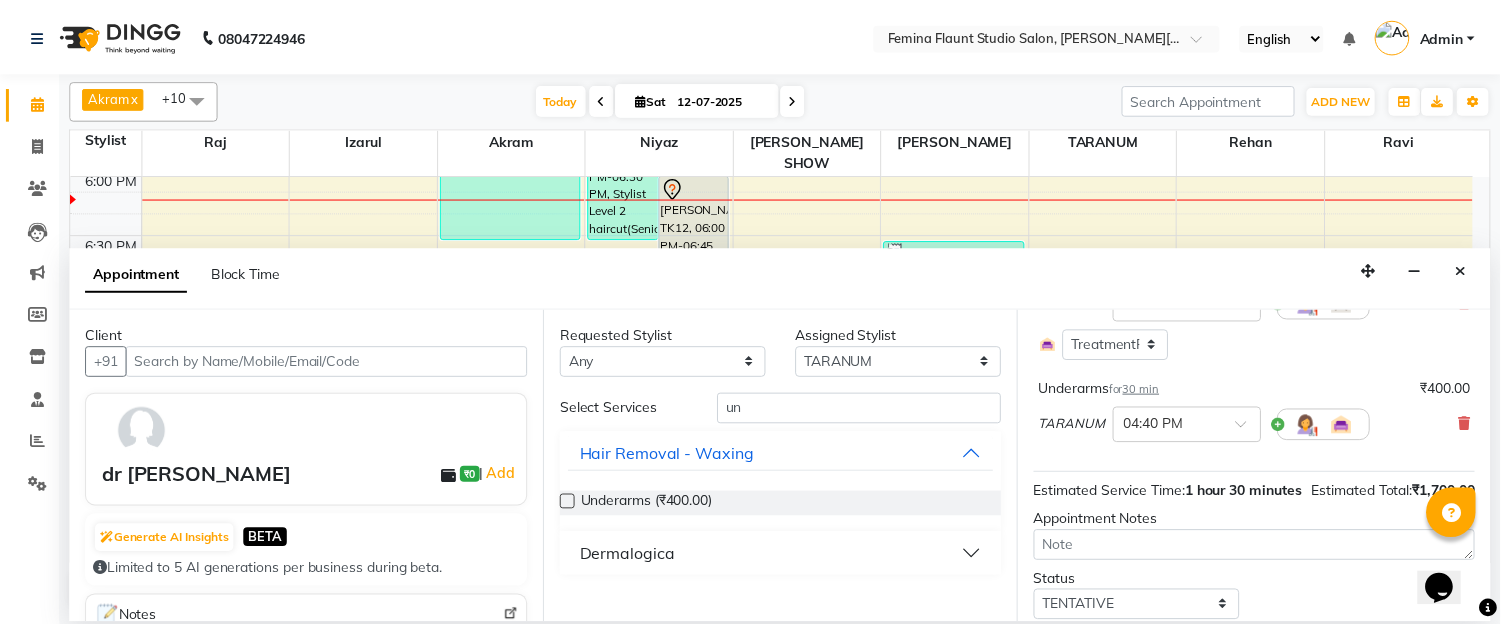 scroll, scrollTop: 438, scrollLeft: 0, axis: vertical 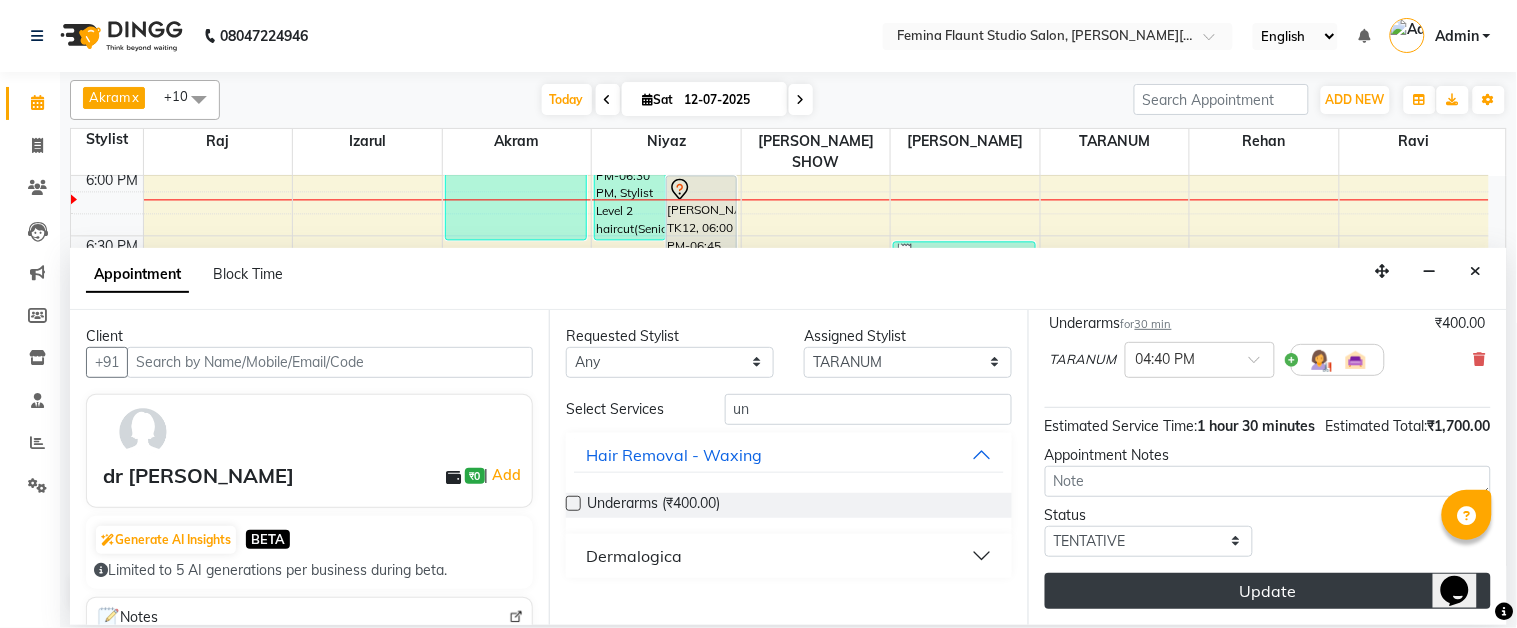click on "Update" at bounding box center (1268, 591) 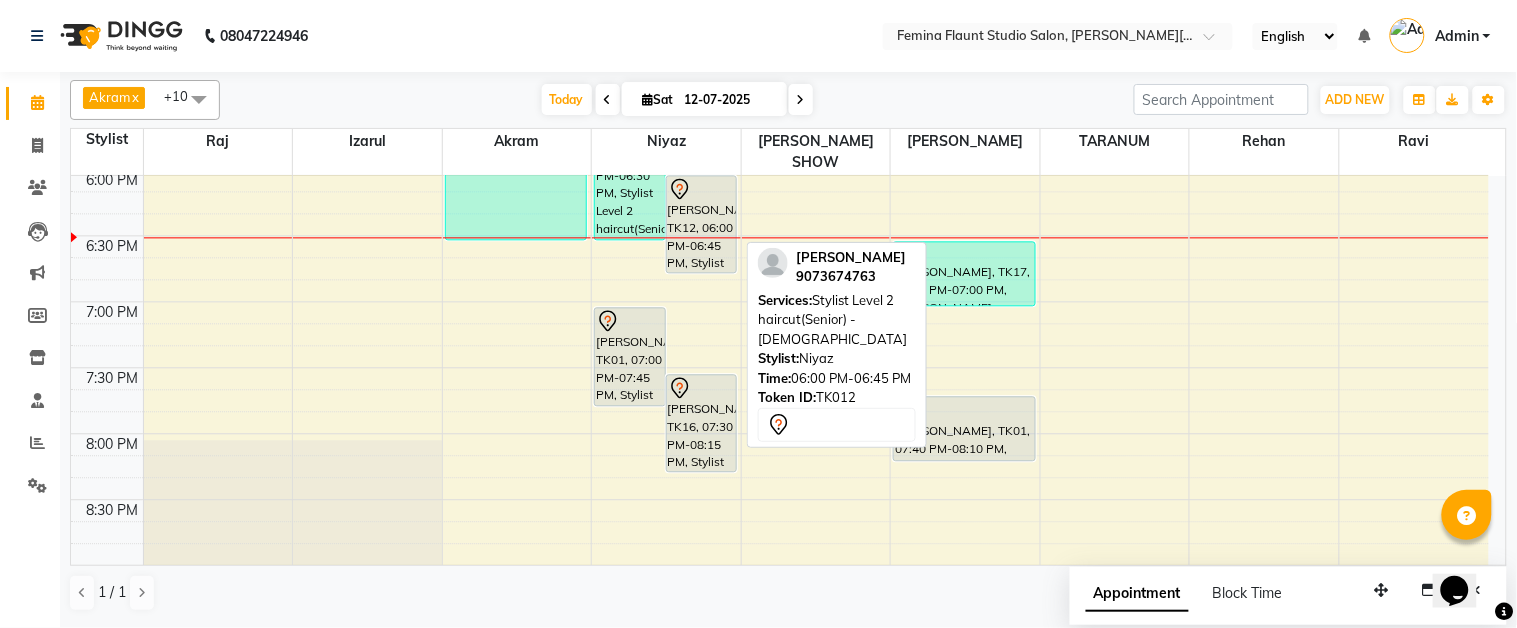 click on "[PERSON_NAME], TK12, 06:00 PM-06:45 PM, Stylist Level 2 haircut(Senior) - [DEMOGRAPHIC_DATA]" at bounding box center [701, 224] 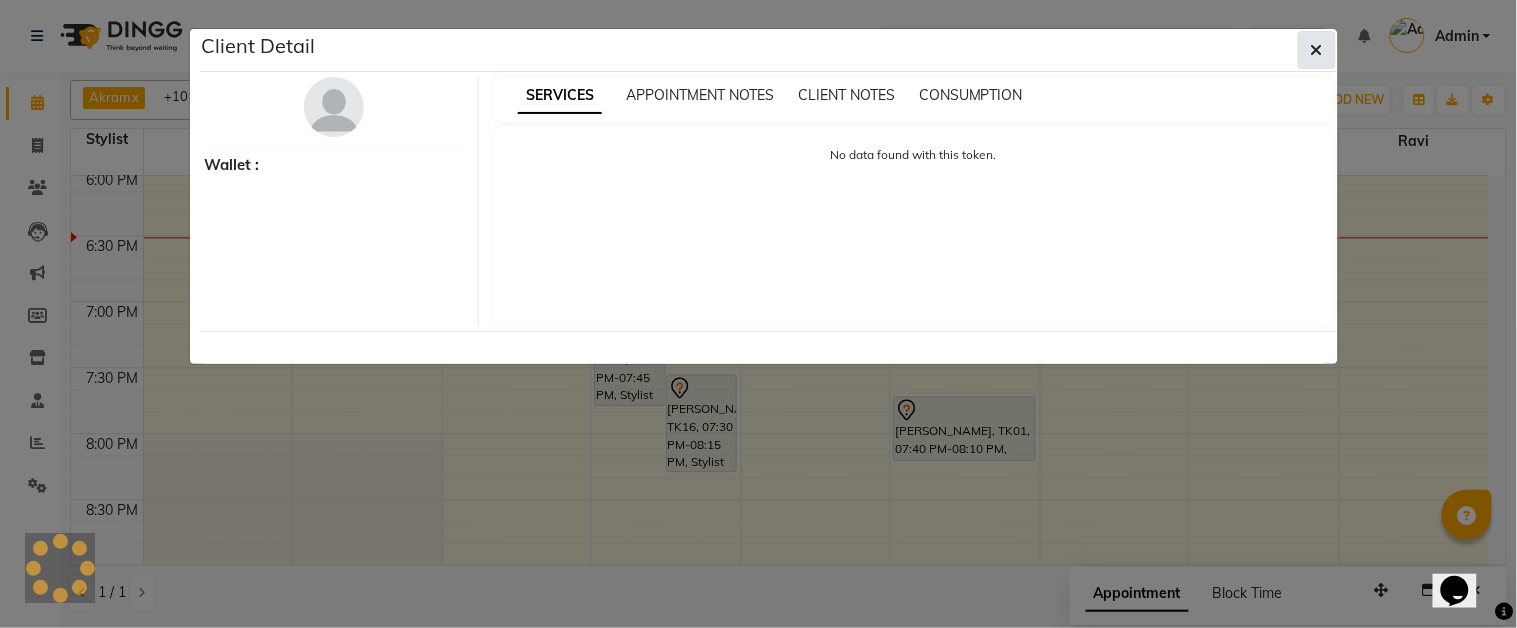click 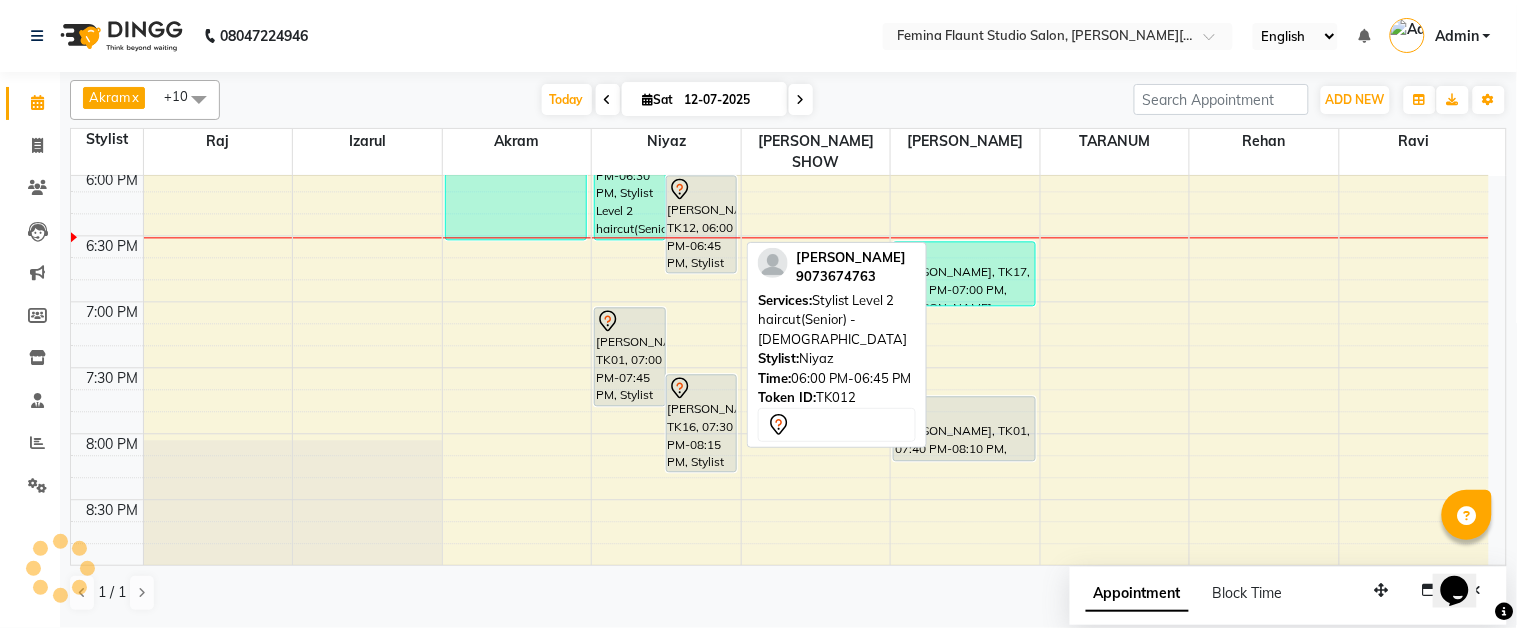 click at bounding box center (701, 189) 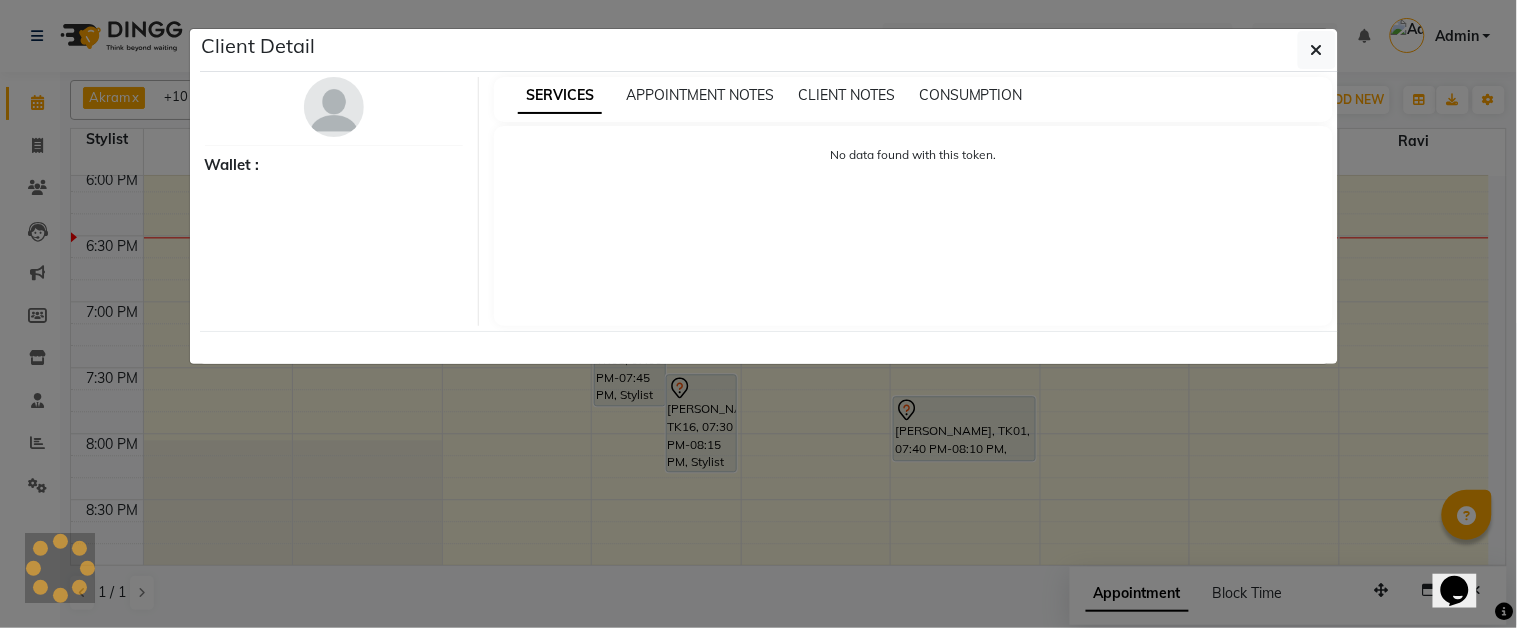 select on "7" 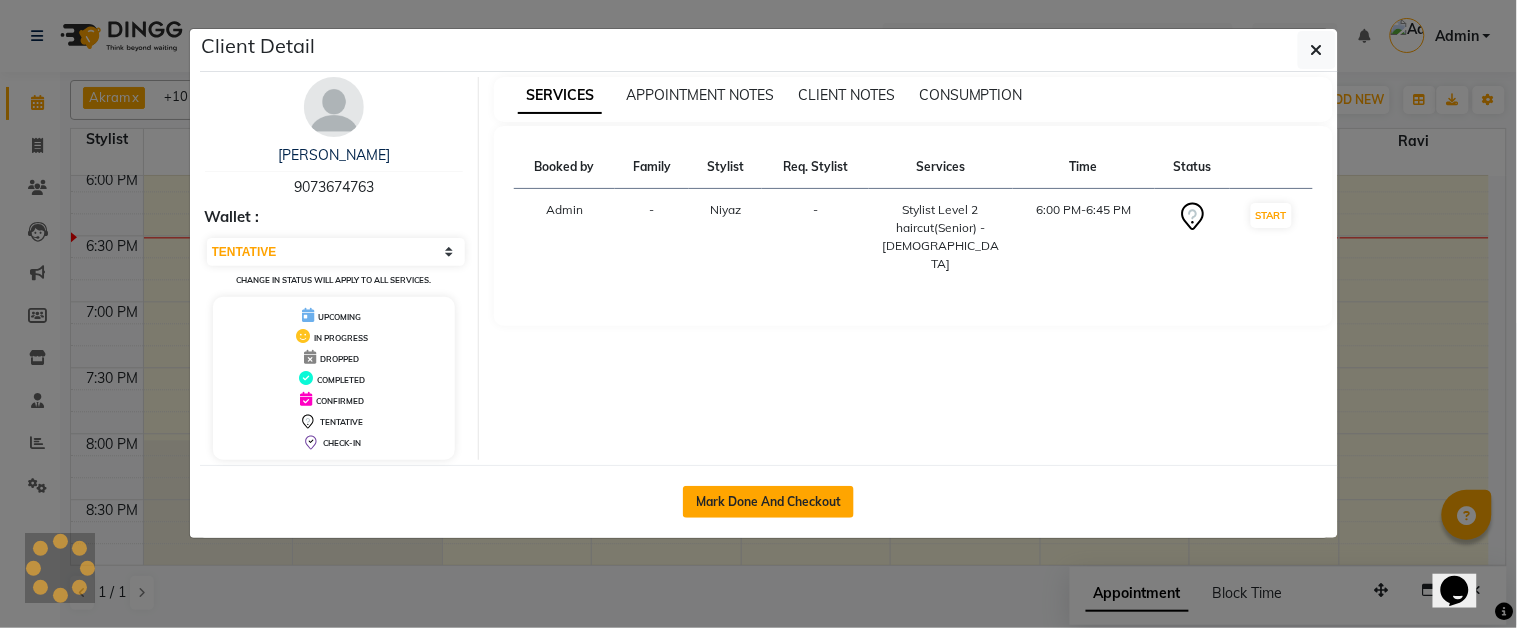 click on "Mark Done And Checkout" 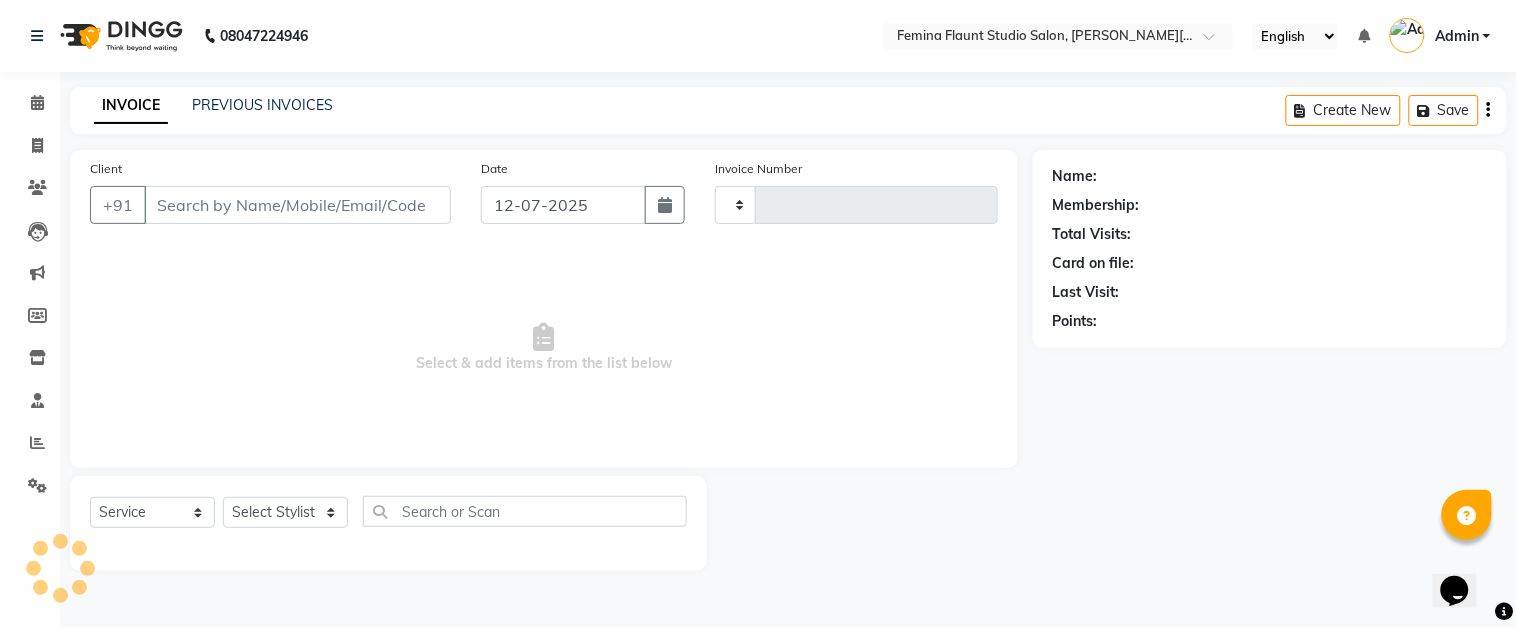 type on "1010" 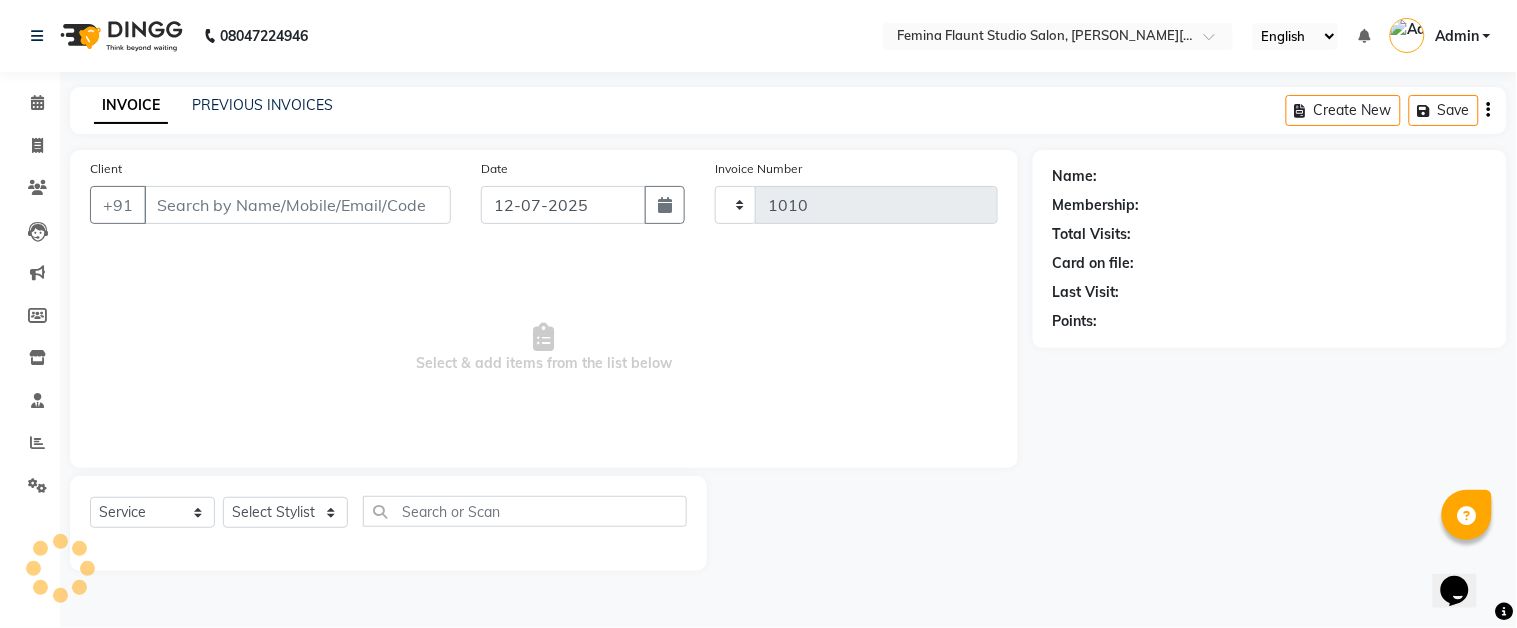 select on "5231" 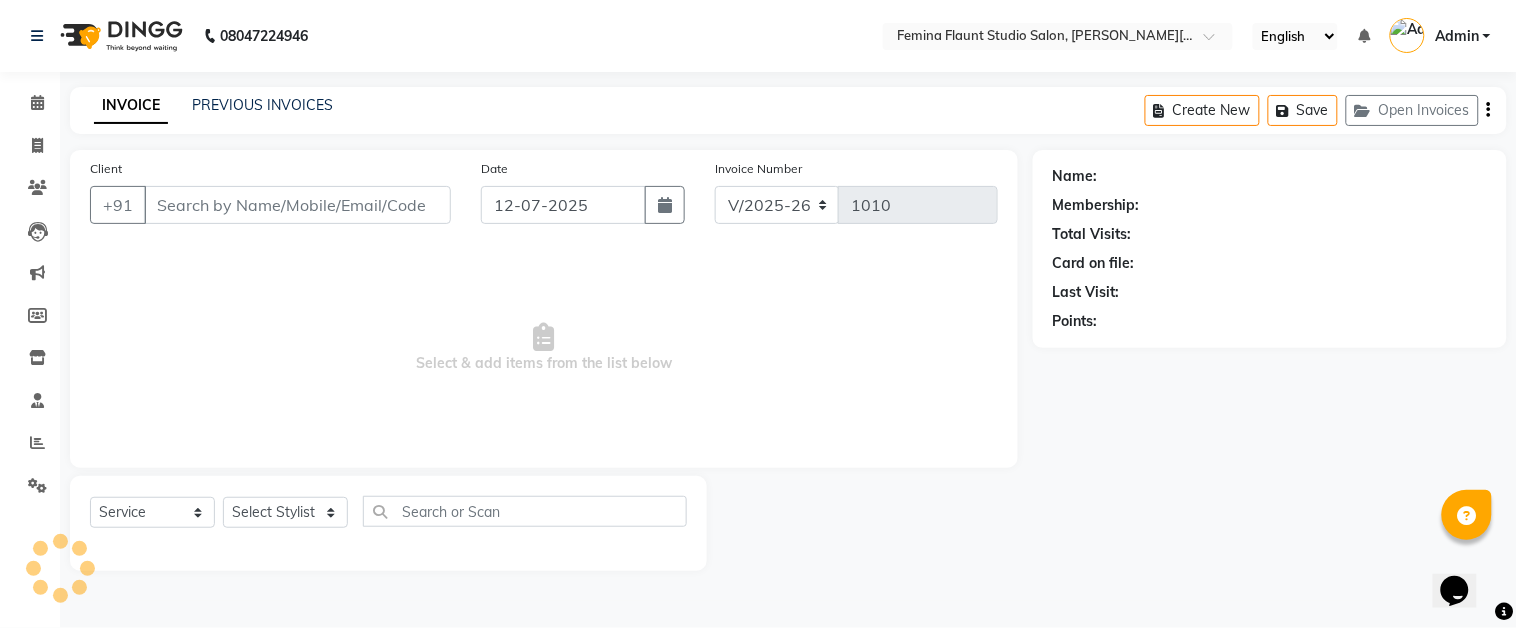 type on "9073674763" 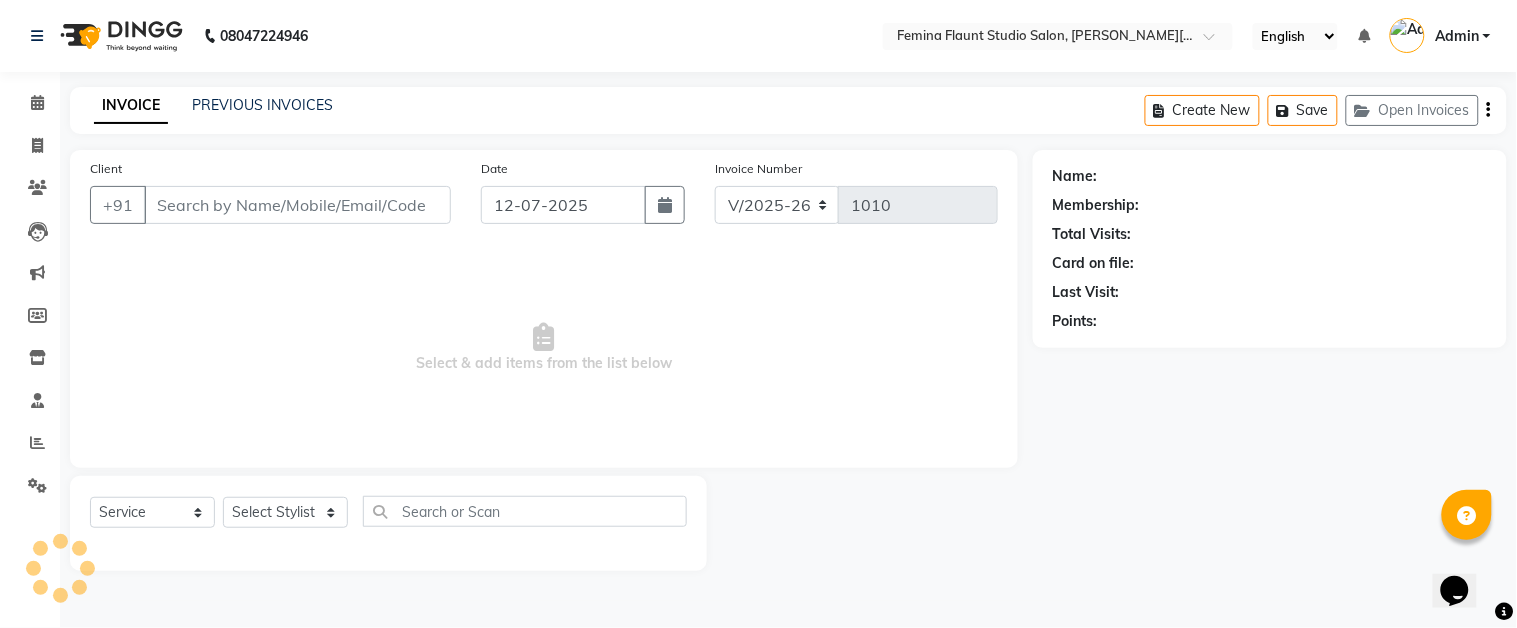 select on "83062" 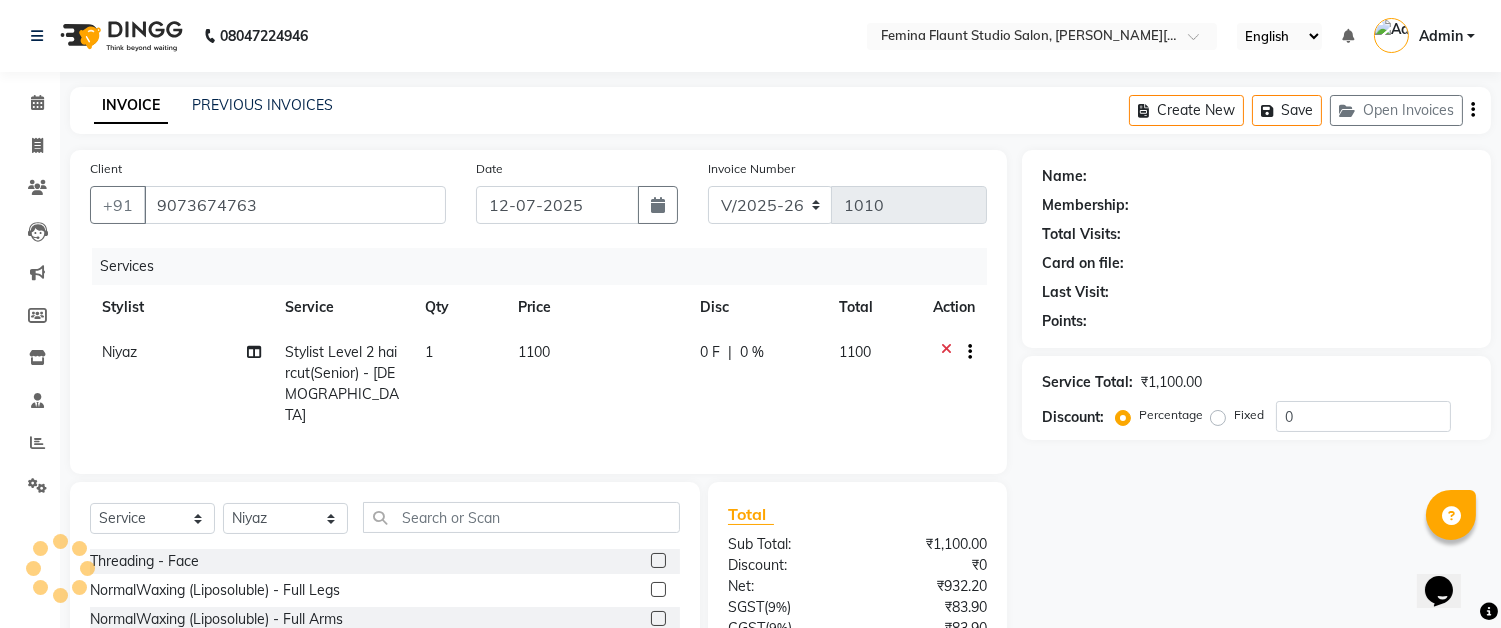 select on "1: Object" 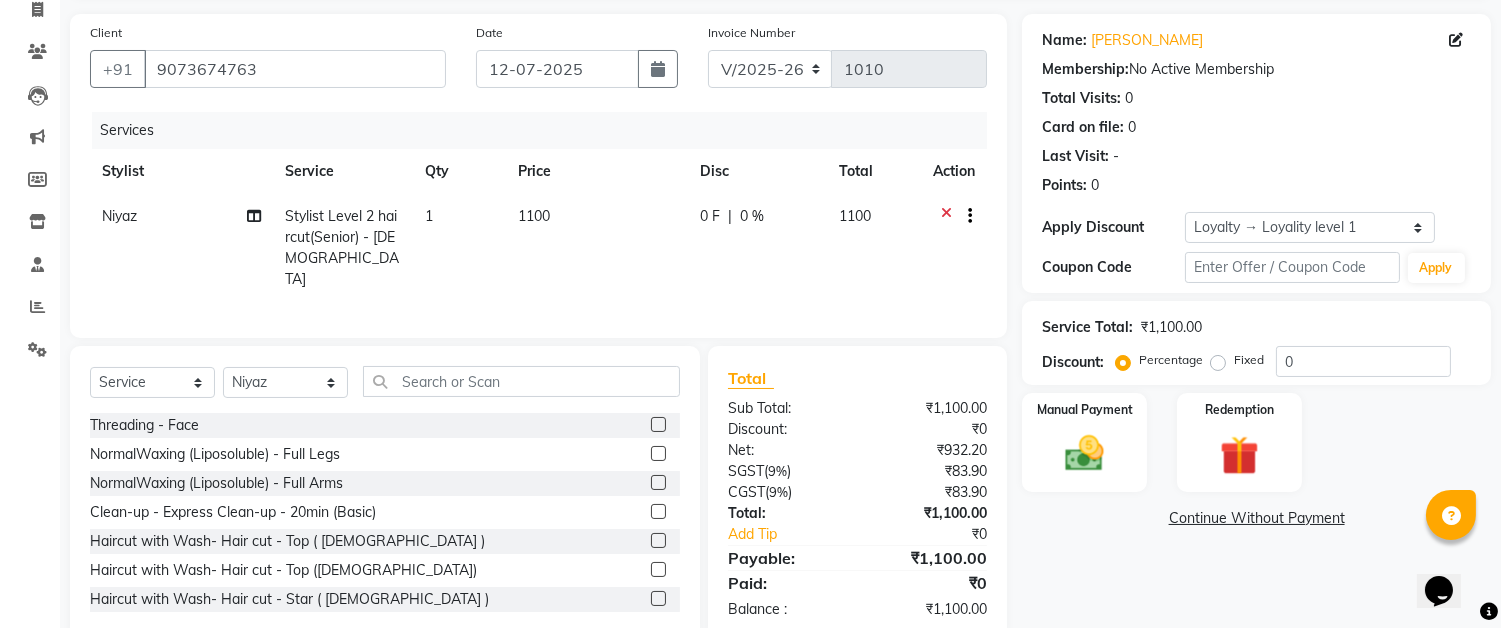 scroll, scrollTop: 174, scrollLeft: 0, axis: vertical 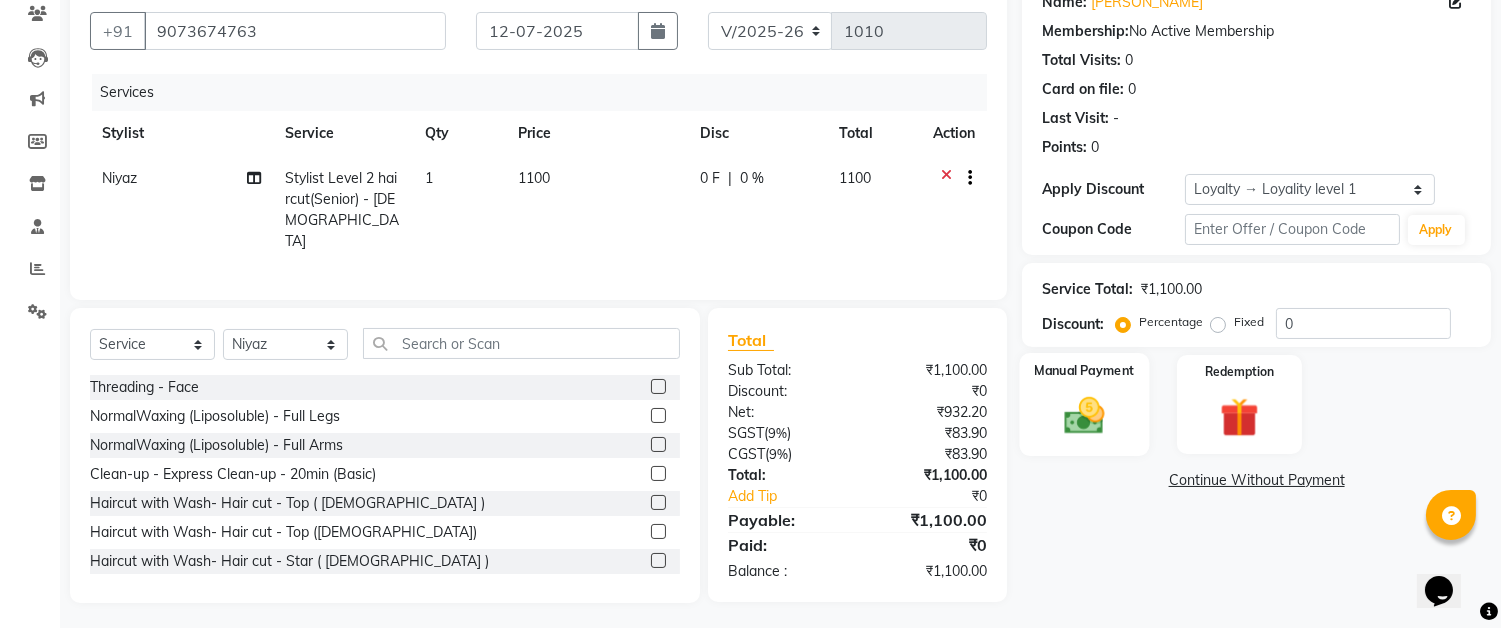 click 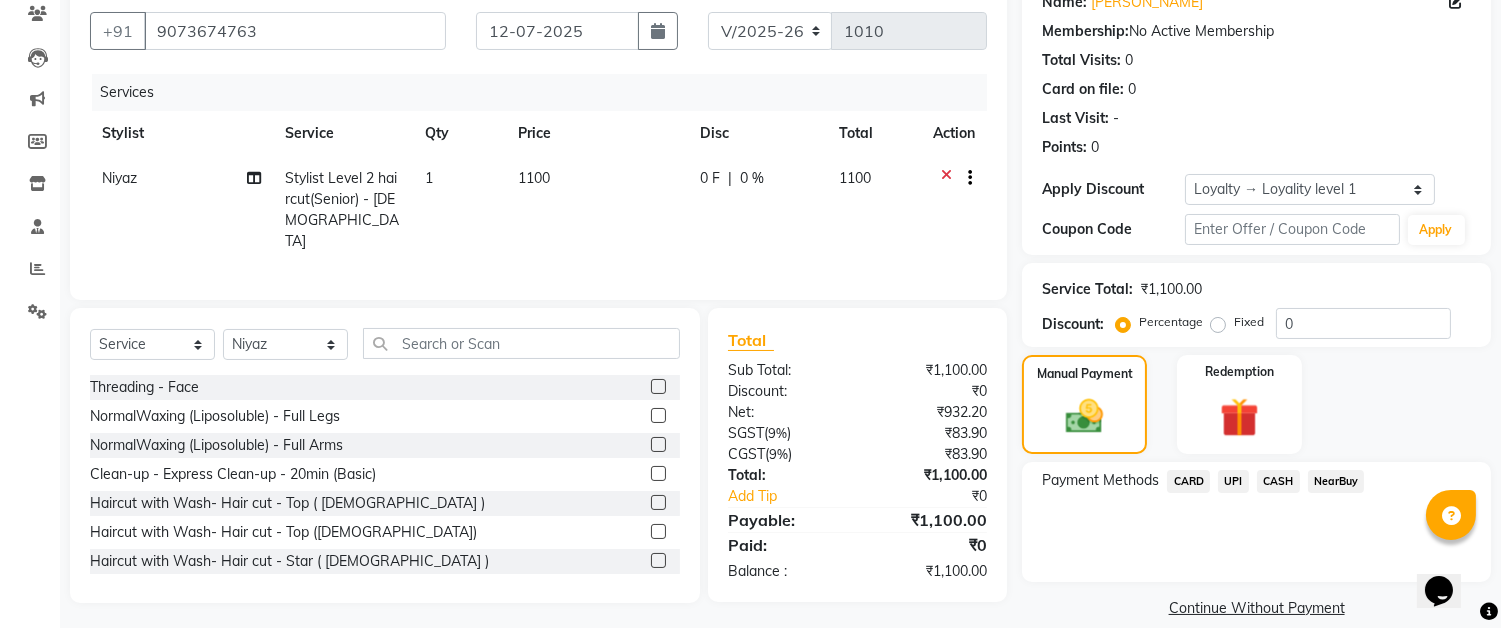 click on "CASH" 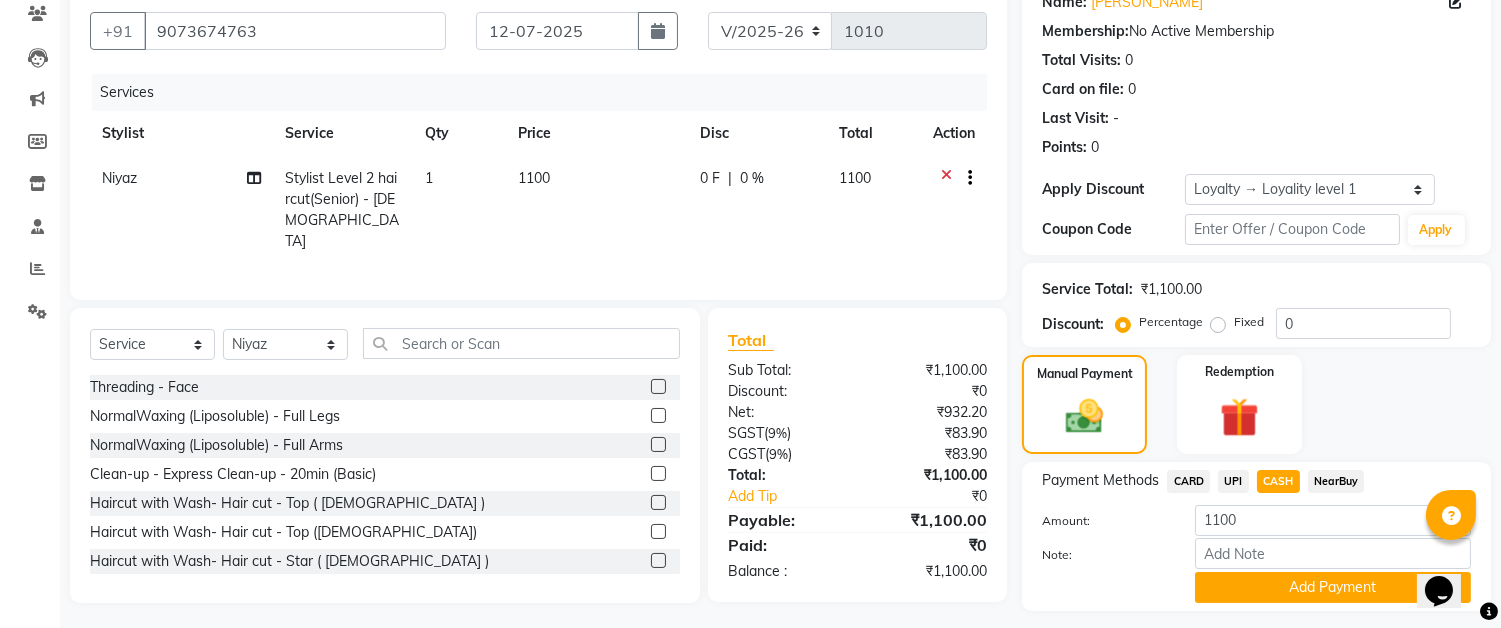scroll, scrollTop: 226, scrollLeft: 0, axis: vertical 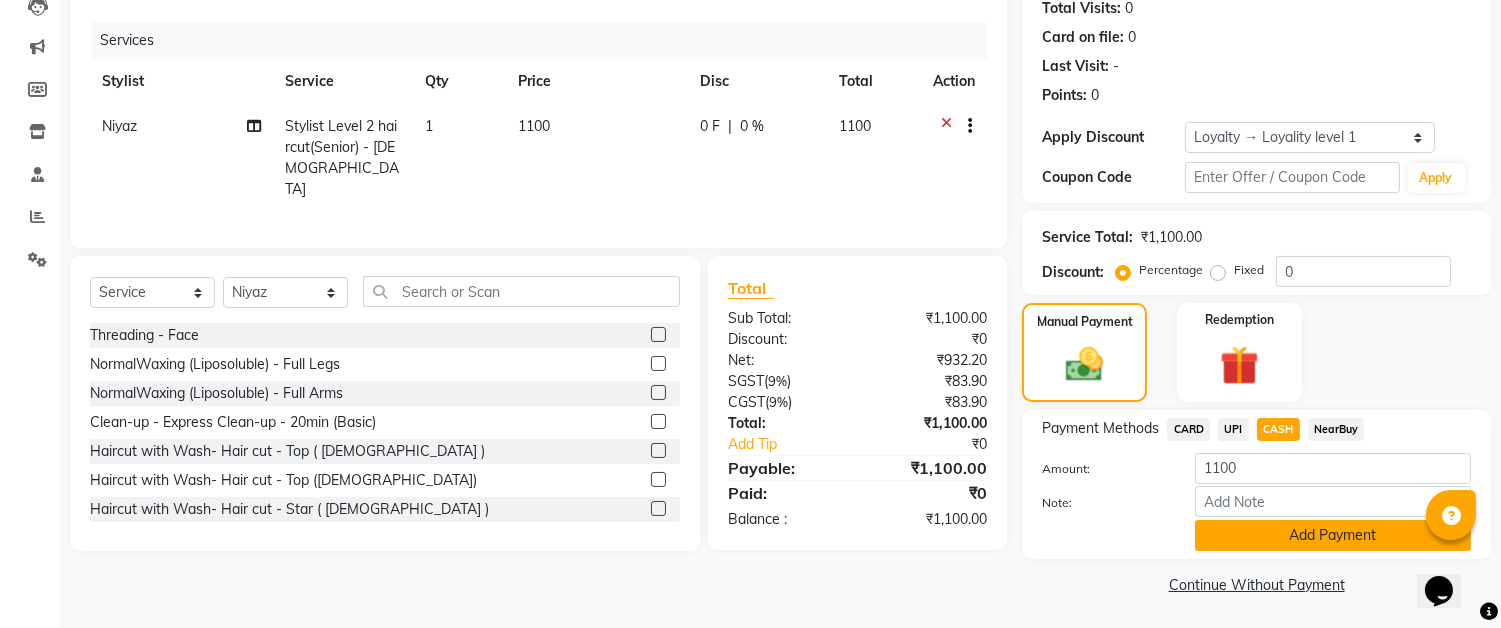 click on "Add Payment" 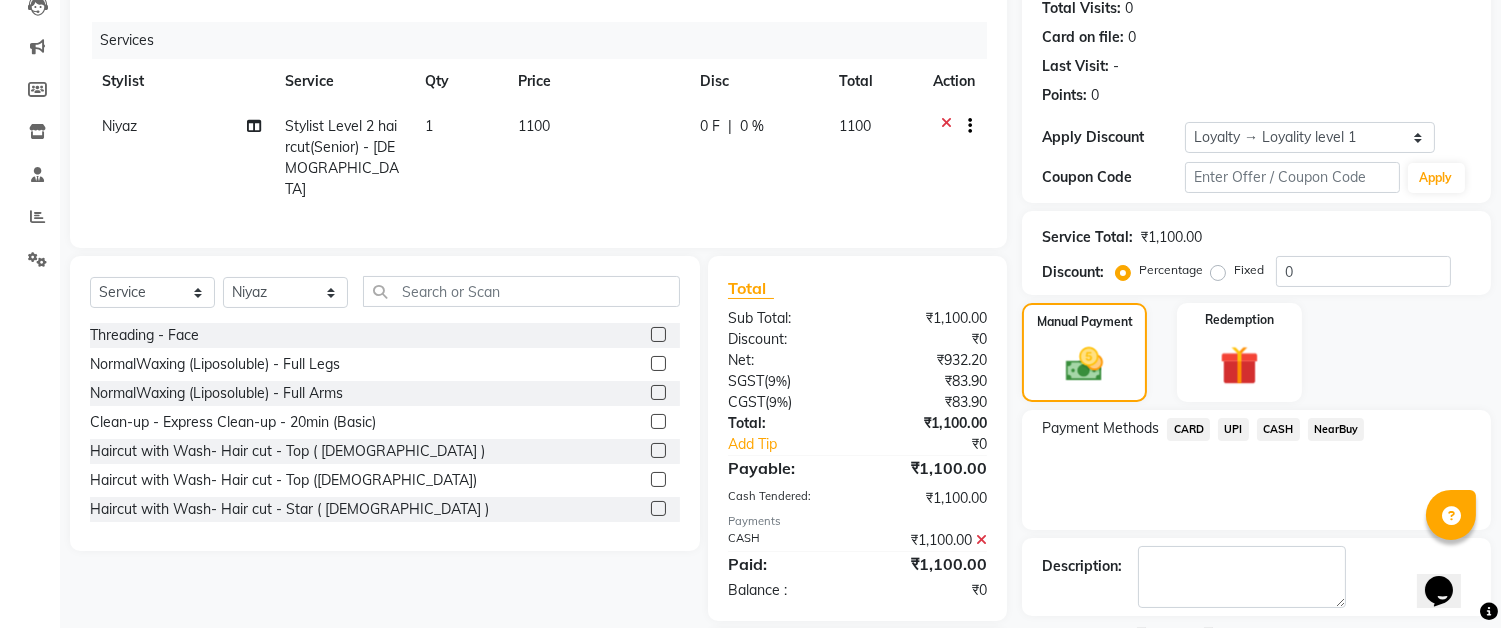 scroll, scrollTop: 343, scrollLeft: 0, axis: vertical 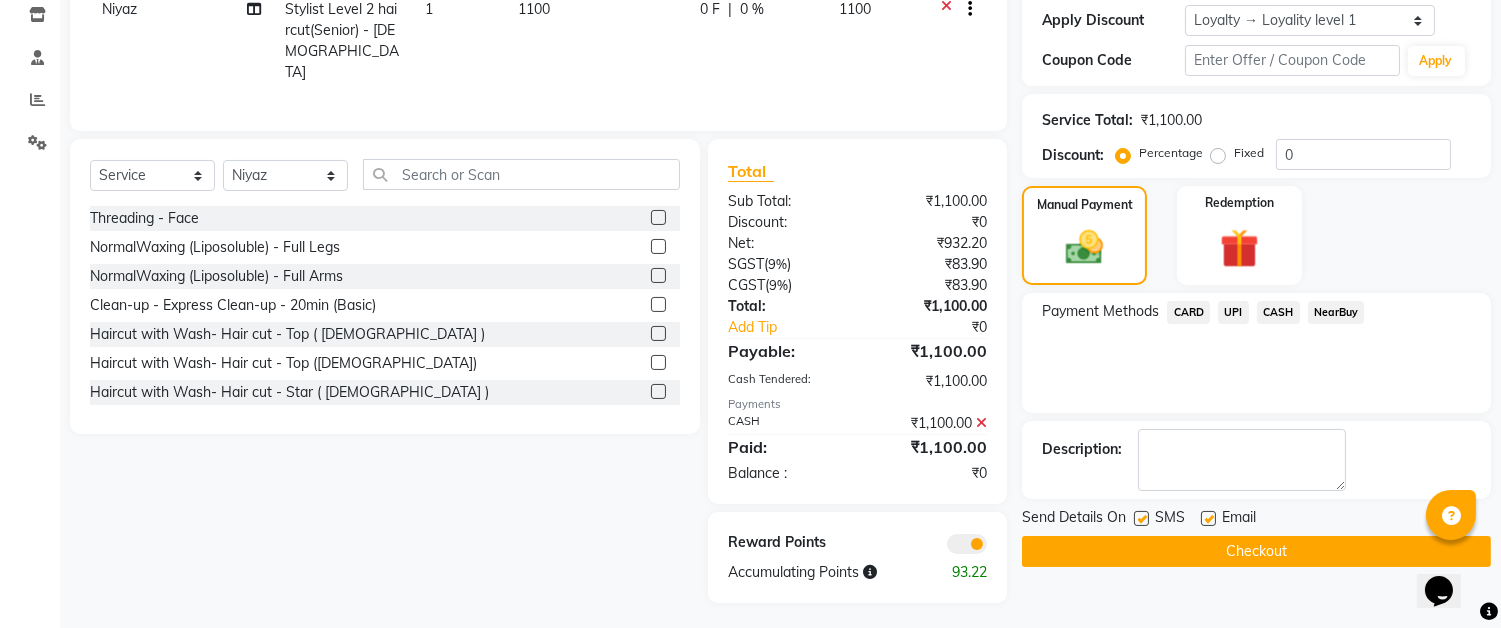 click on "CASH" 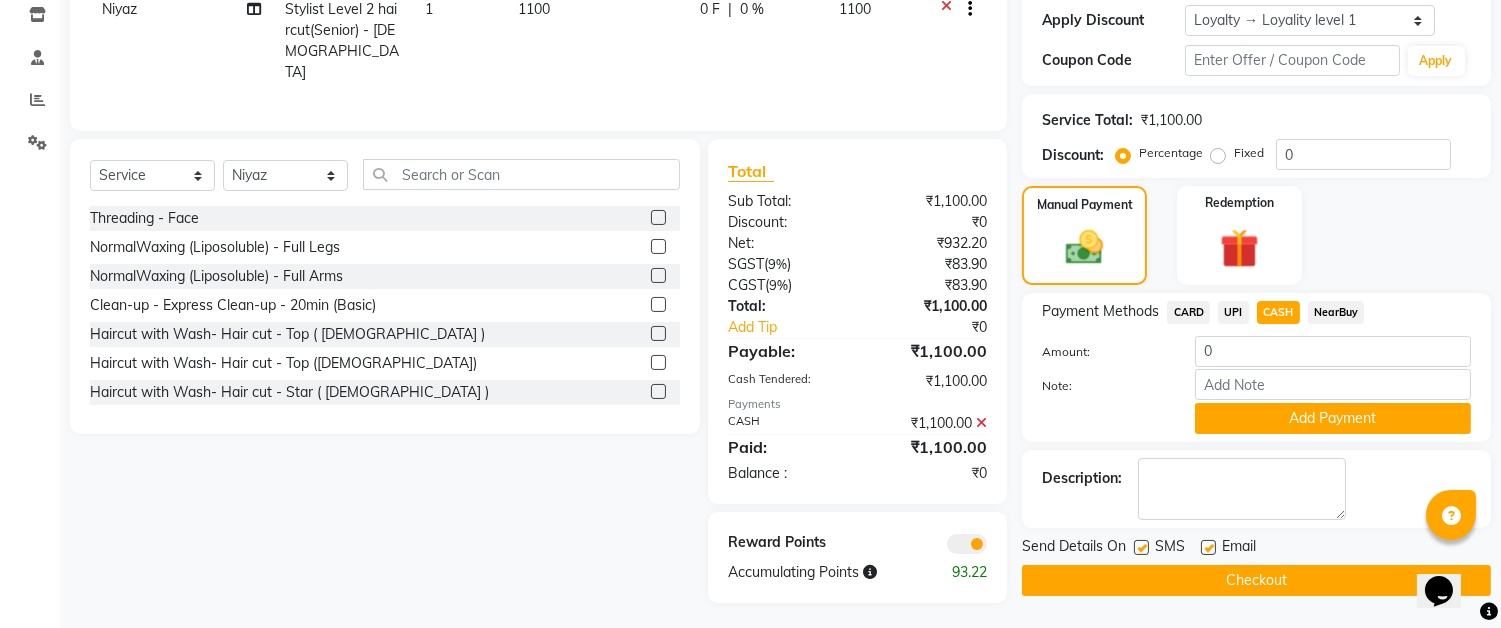 click on "Checkout" 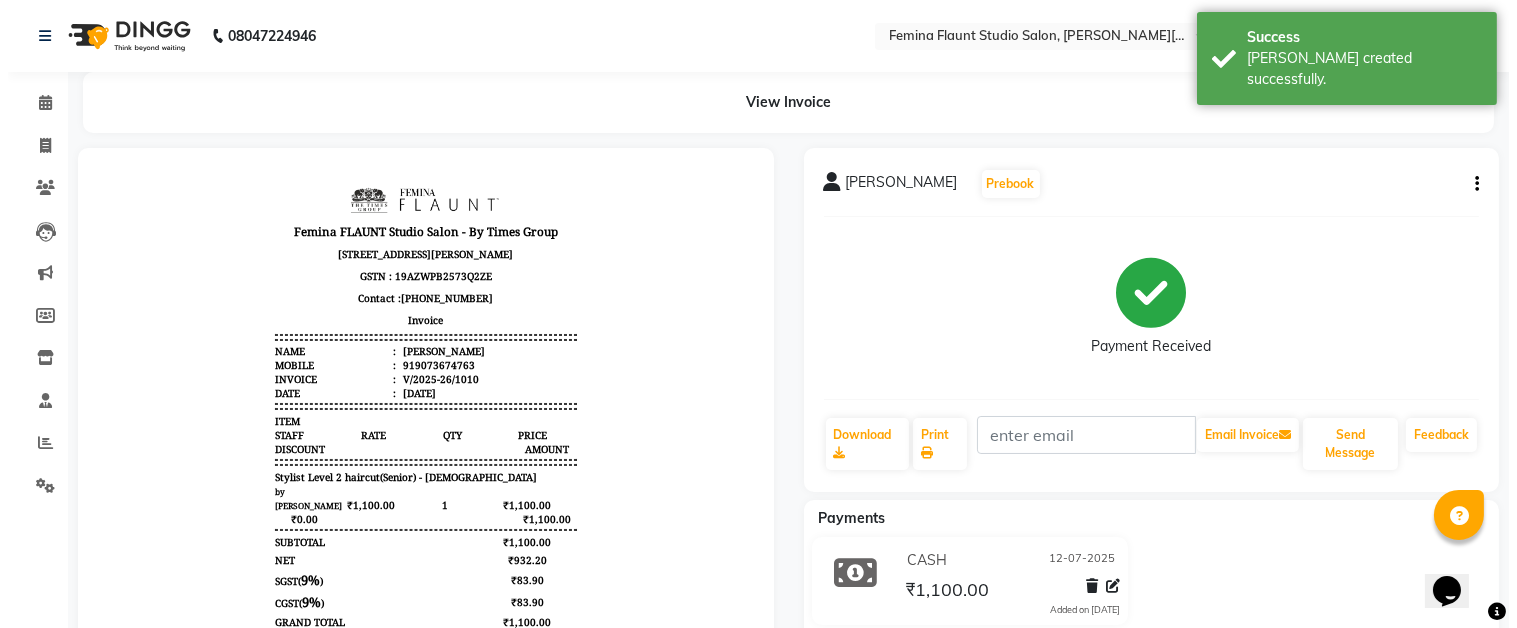 scroll, scrollTop: 0, scrollLeft: 0, axis: both 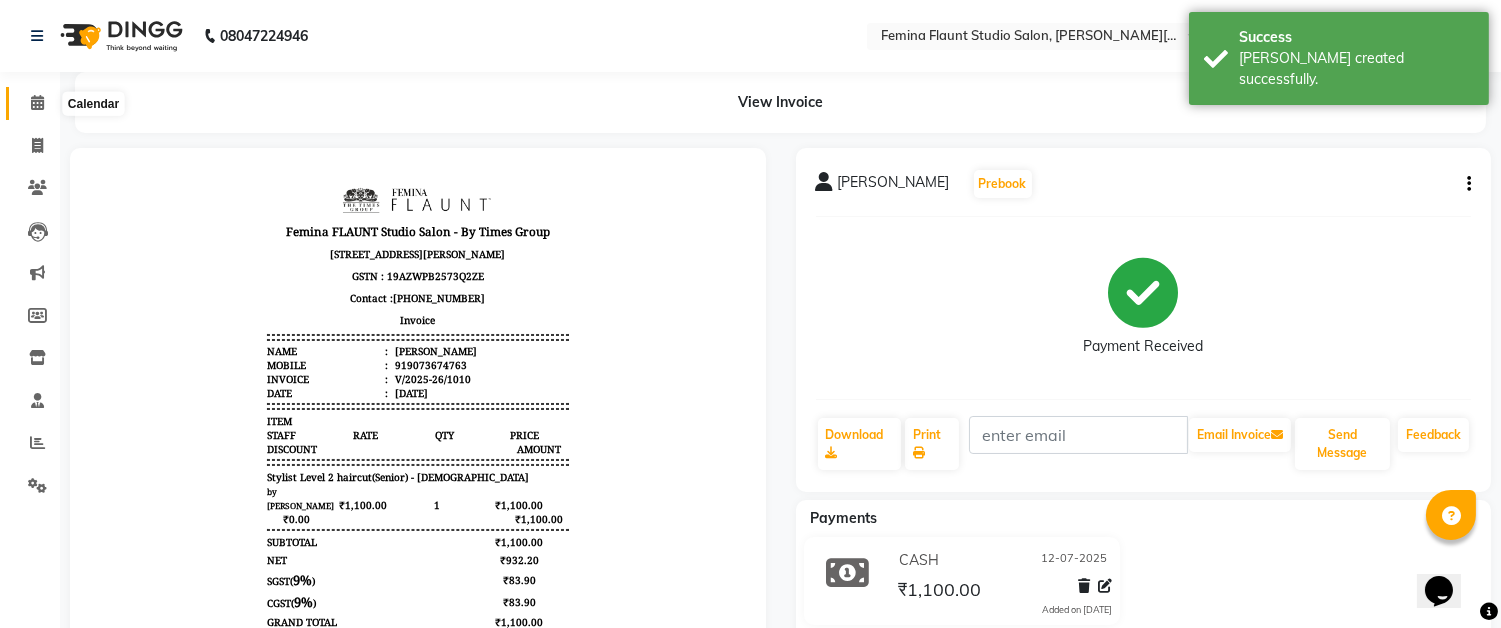 click 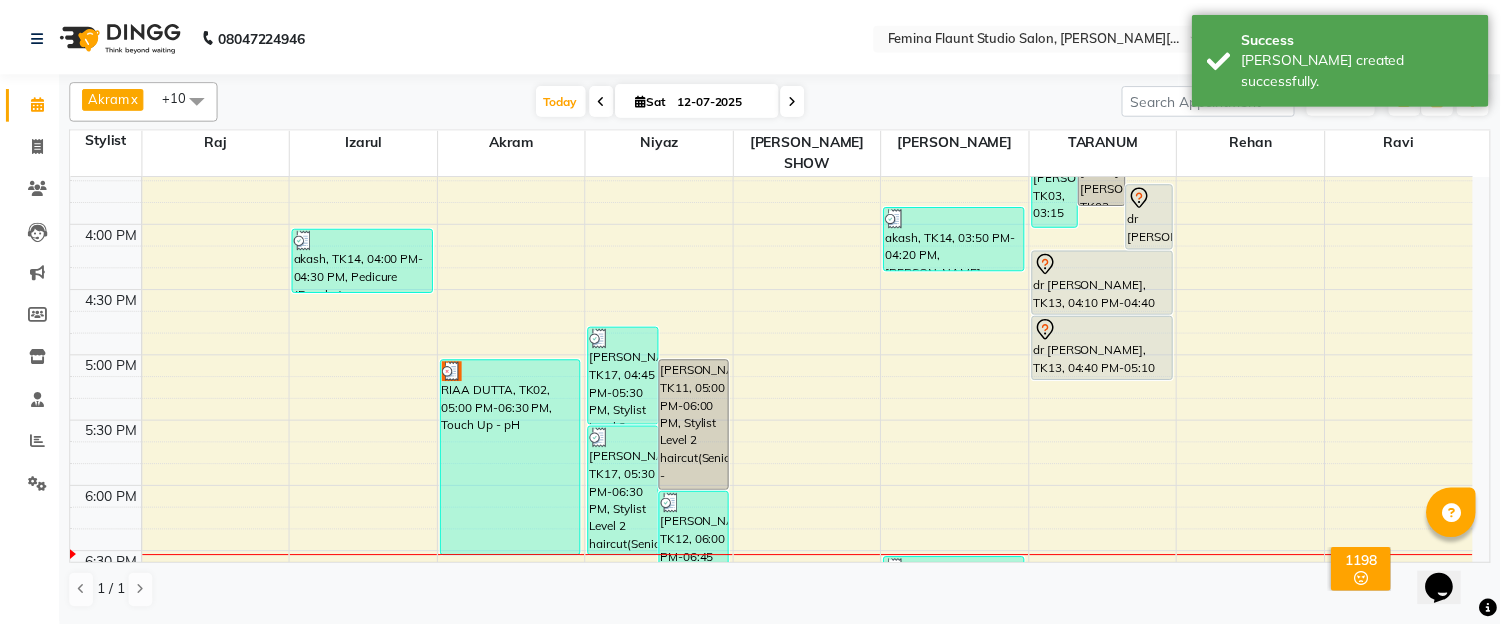 scroll, scrollTop: 888, scrollLeft: 0, axis: vertical 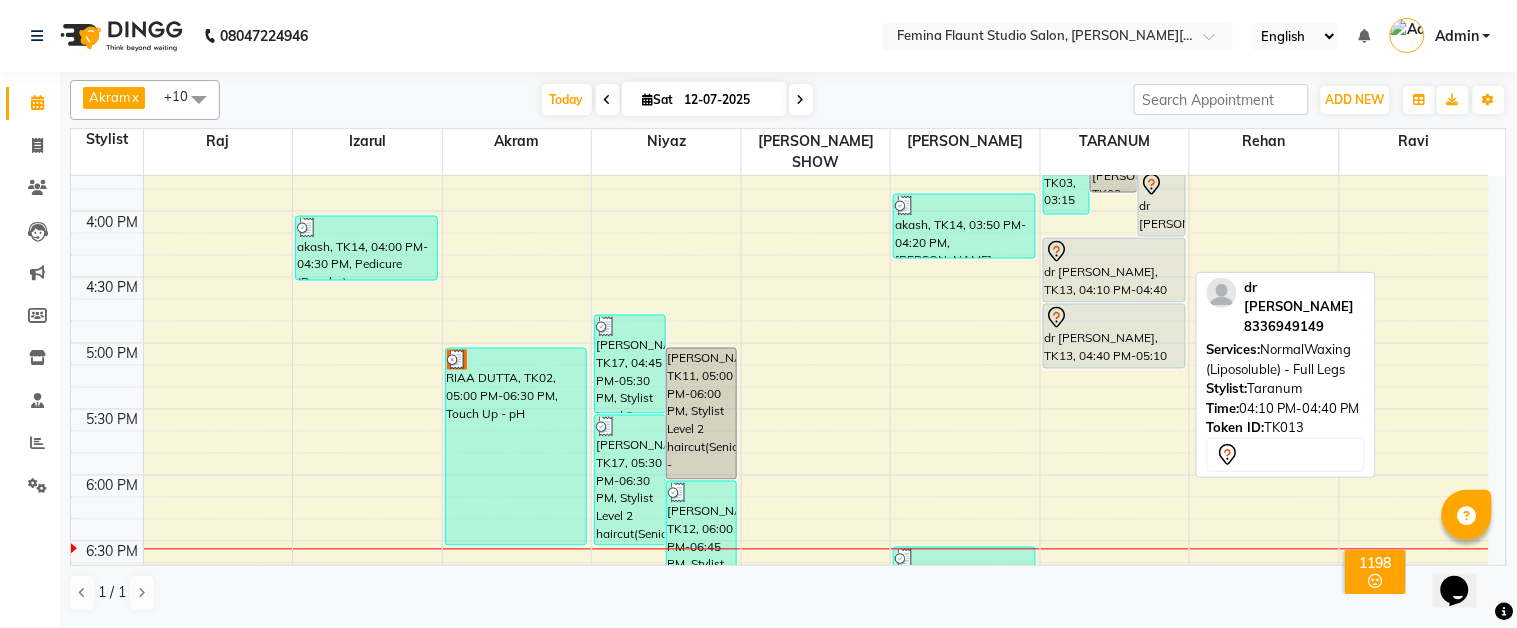 click at bounding box center (1114, 252) 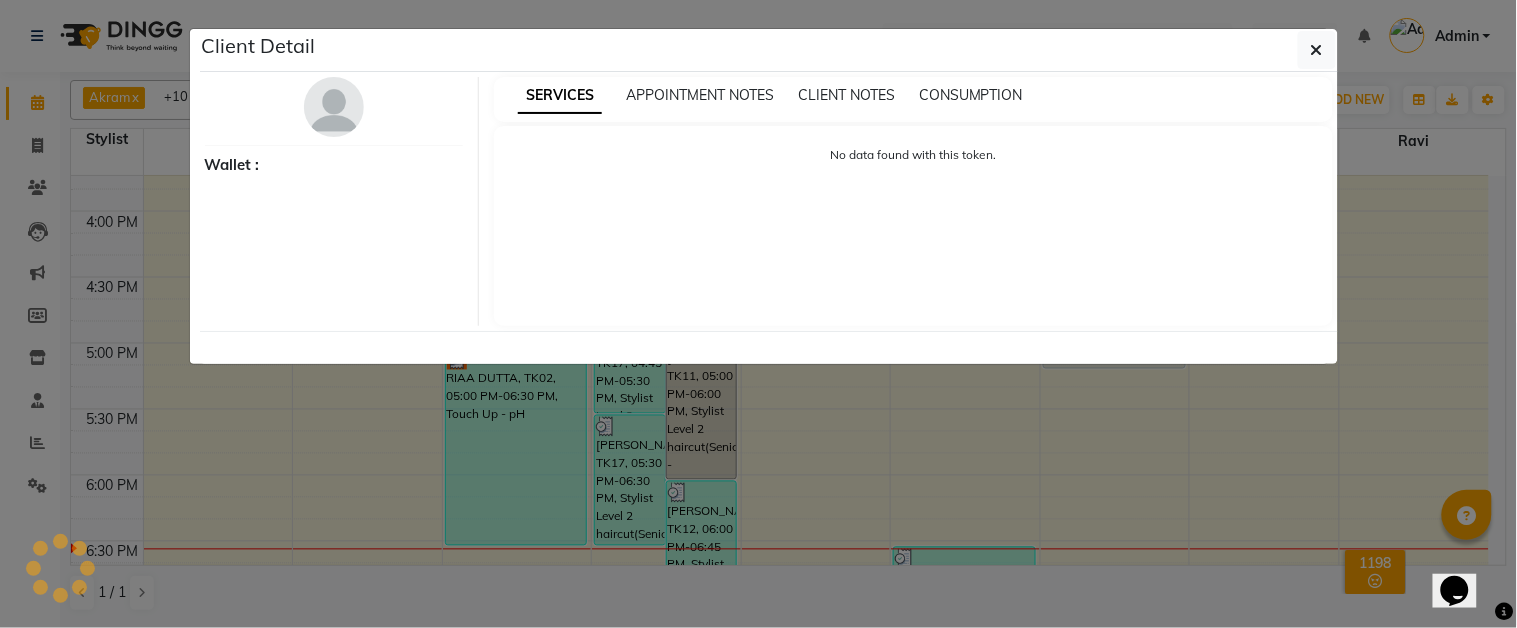 select on "7" 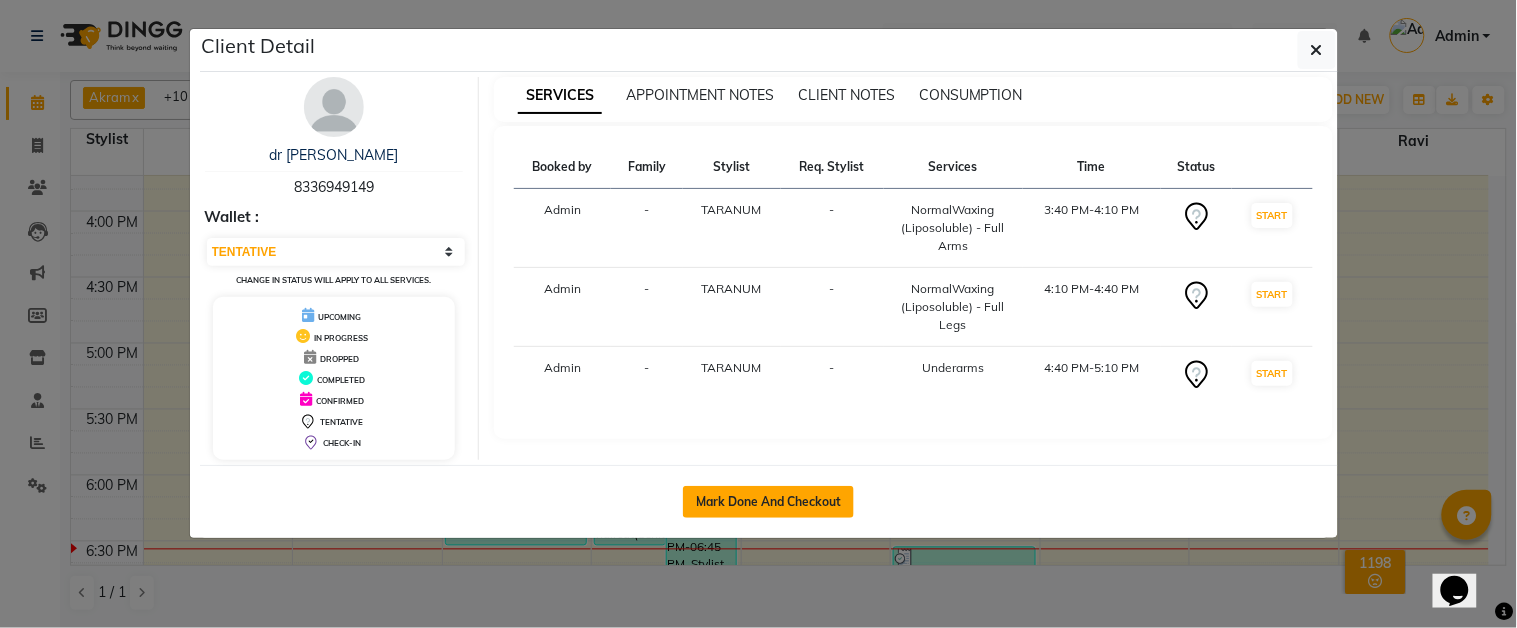 click on "Mark Done And Checkout" 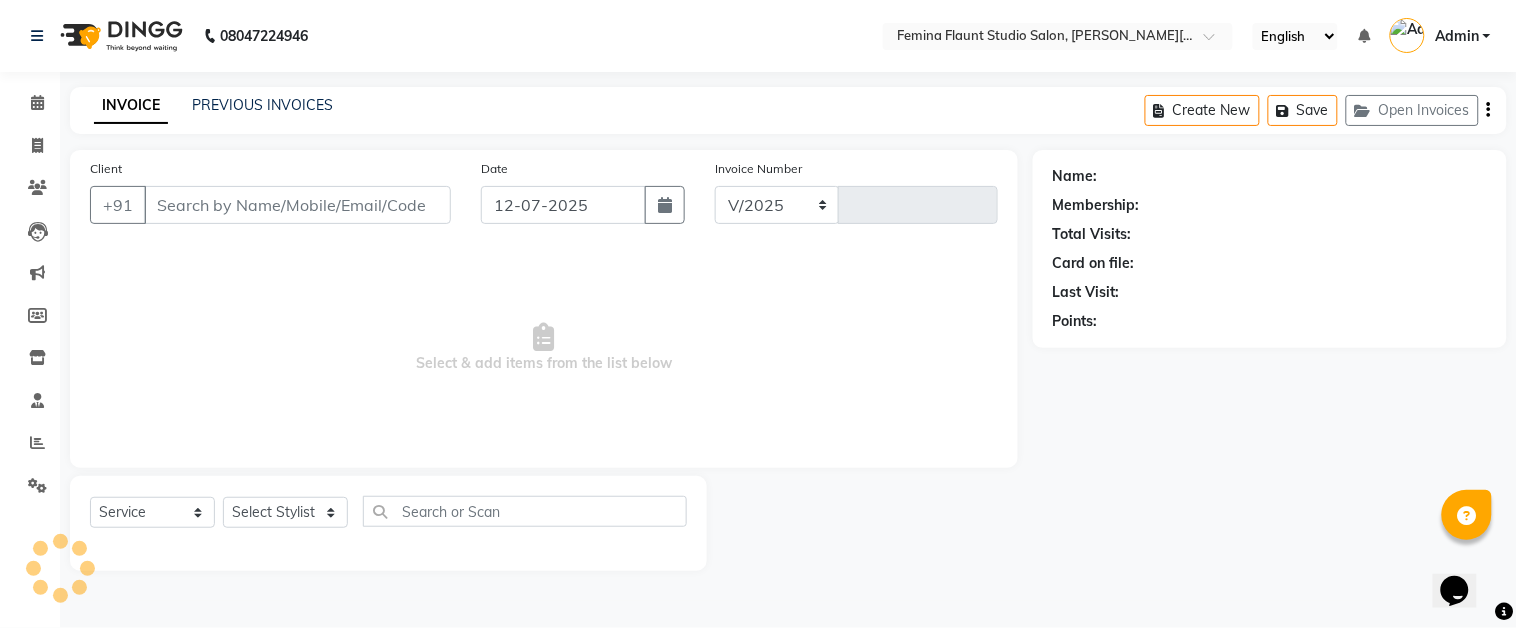 select on "5231" 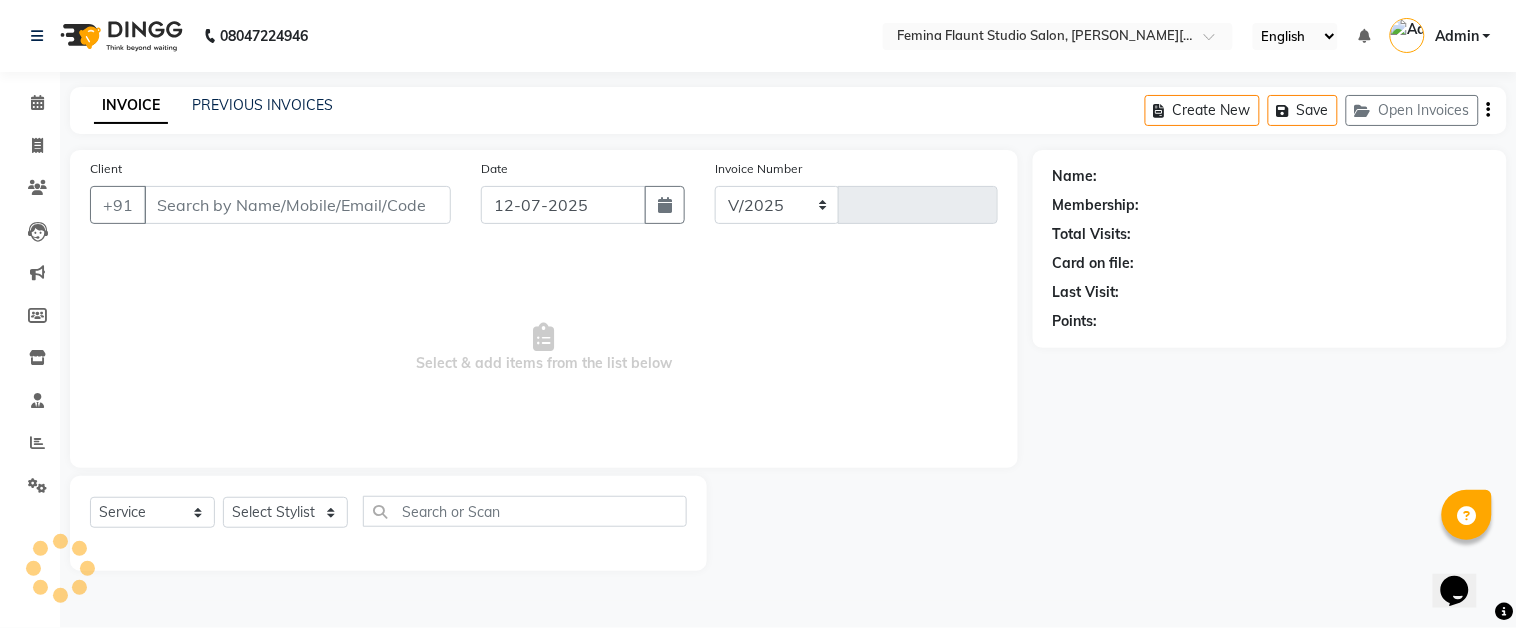 type on "1011" 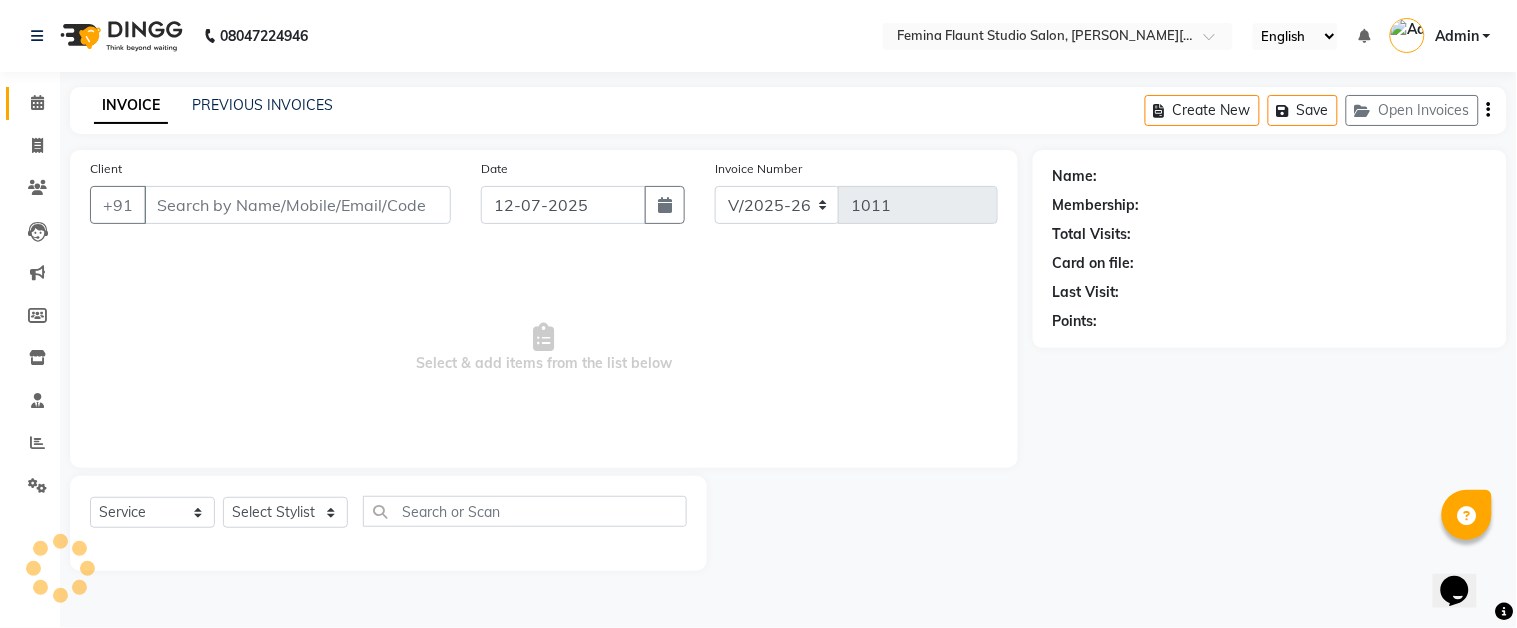 type on "8336949149" 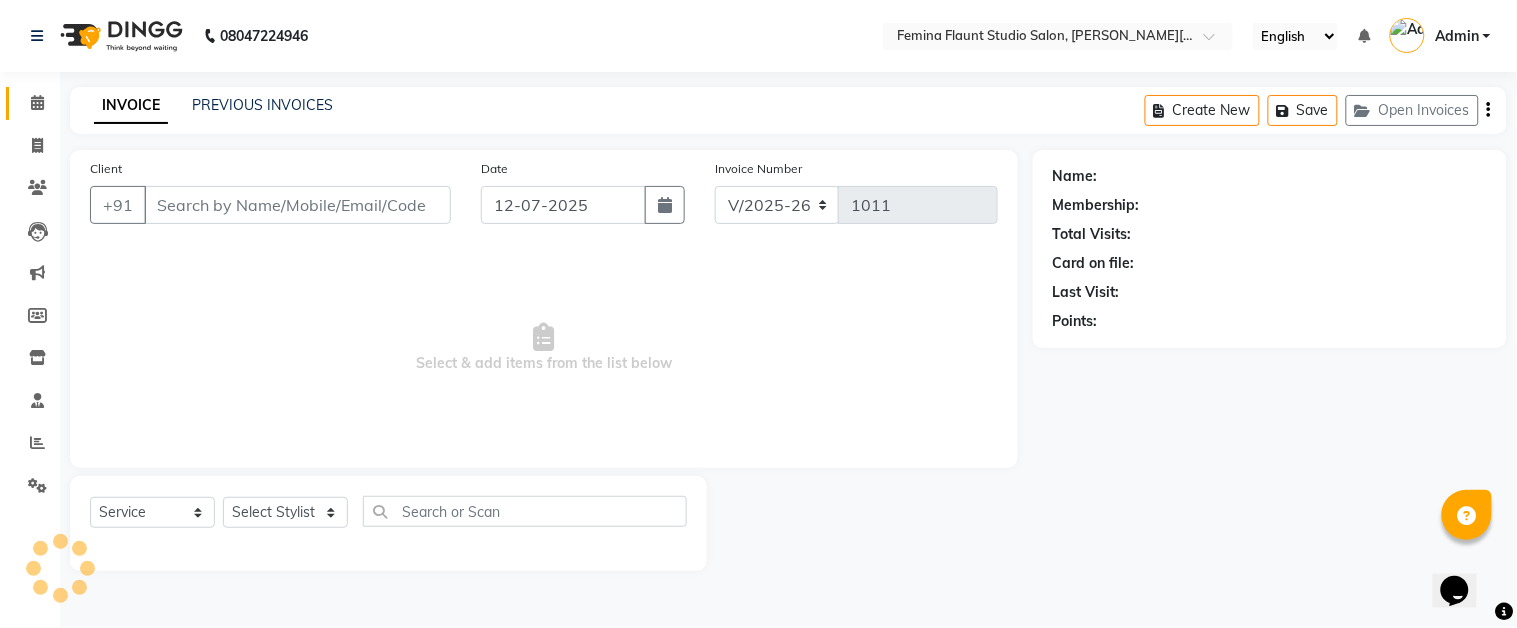 select on "85065" 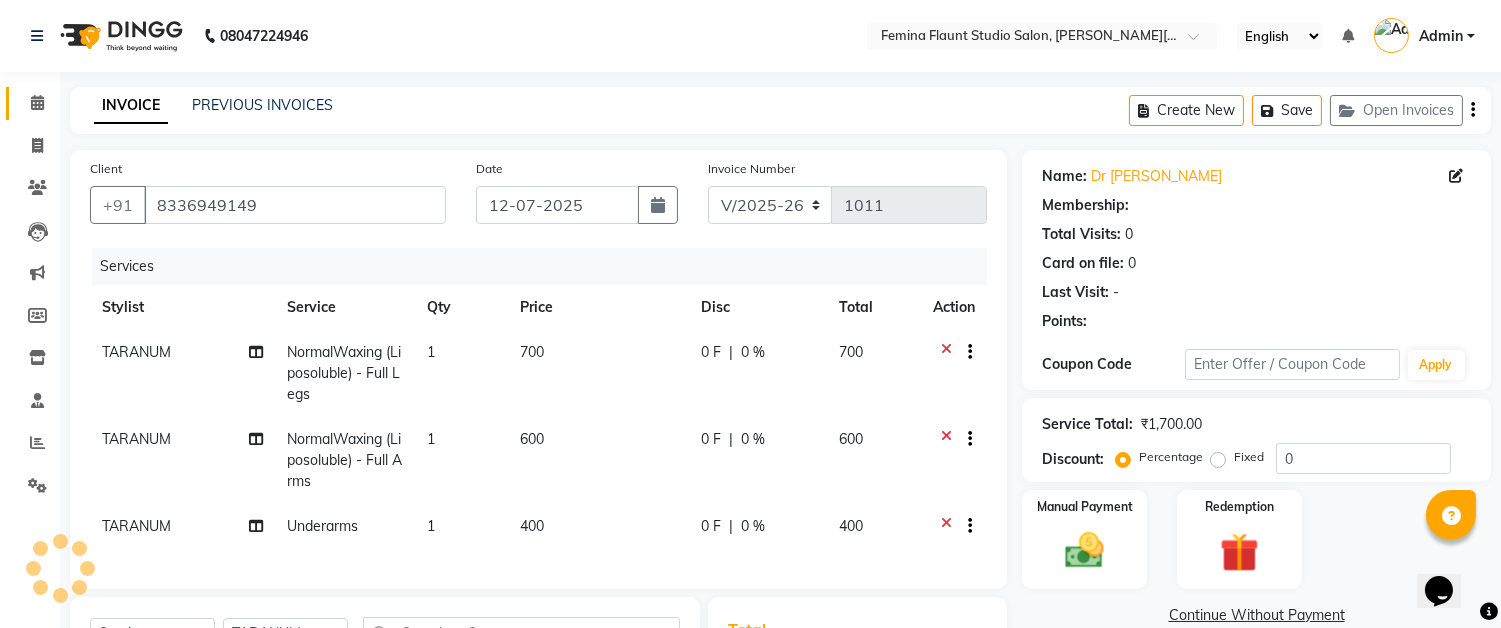 select on "1: Object" 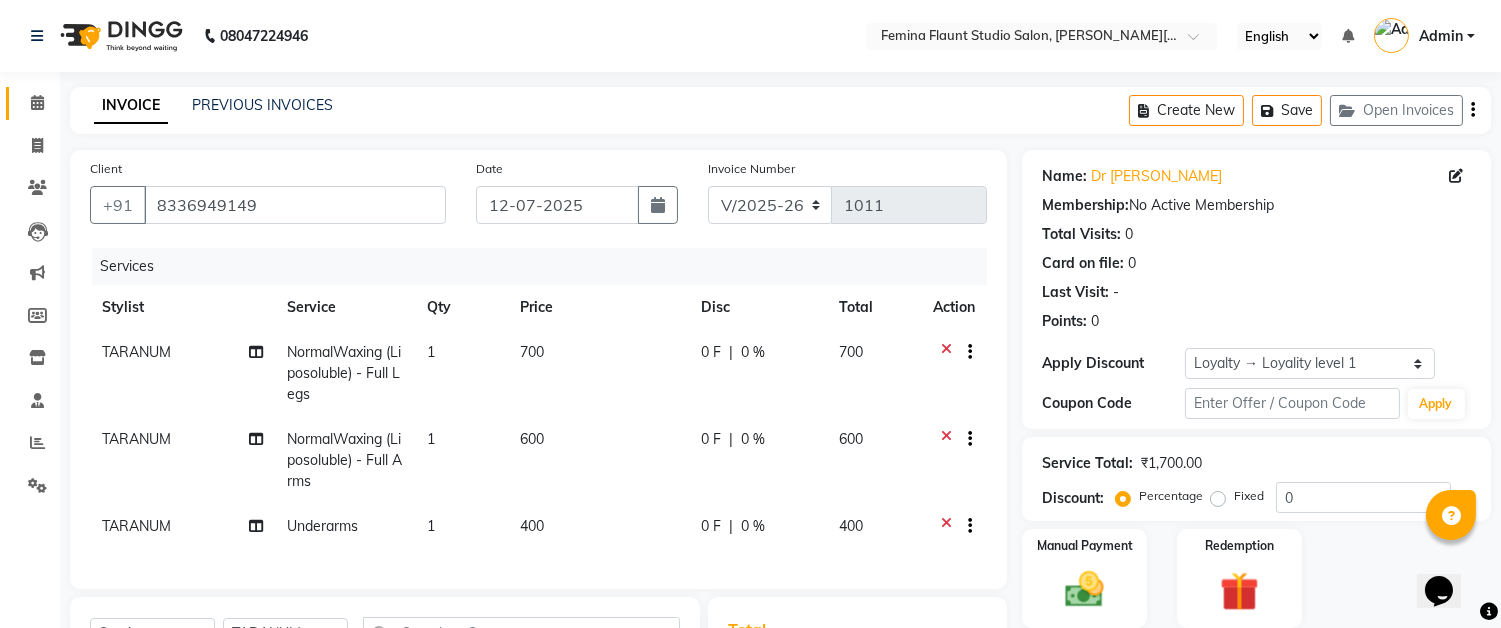 scroll, scrollTop: 310, scrollLeft: 0, axis: vertical 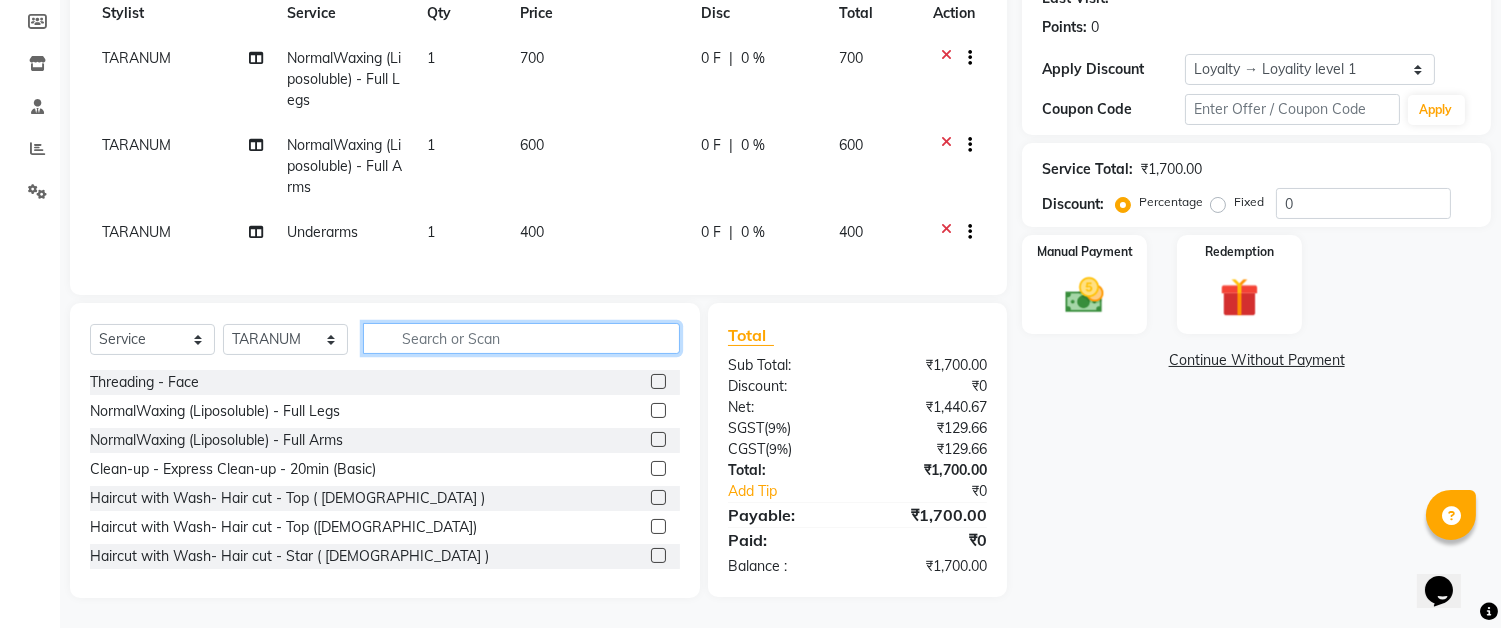 click 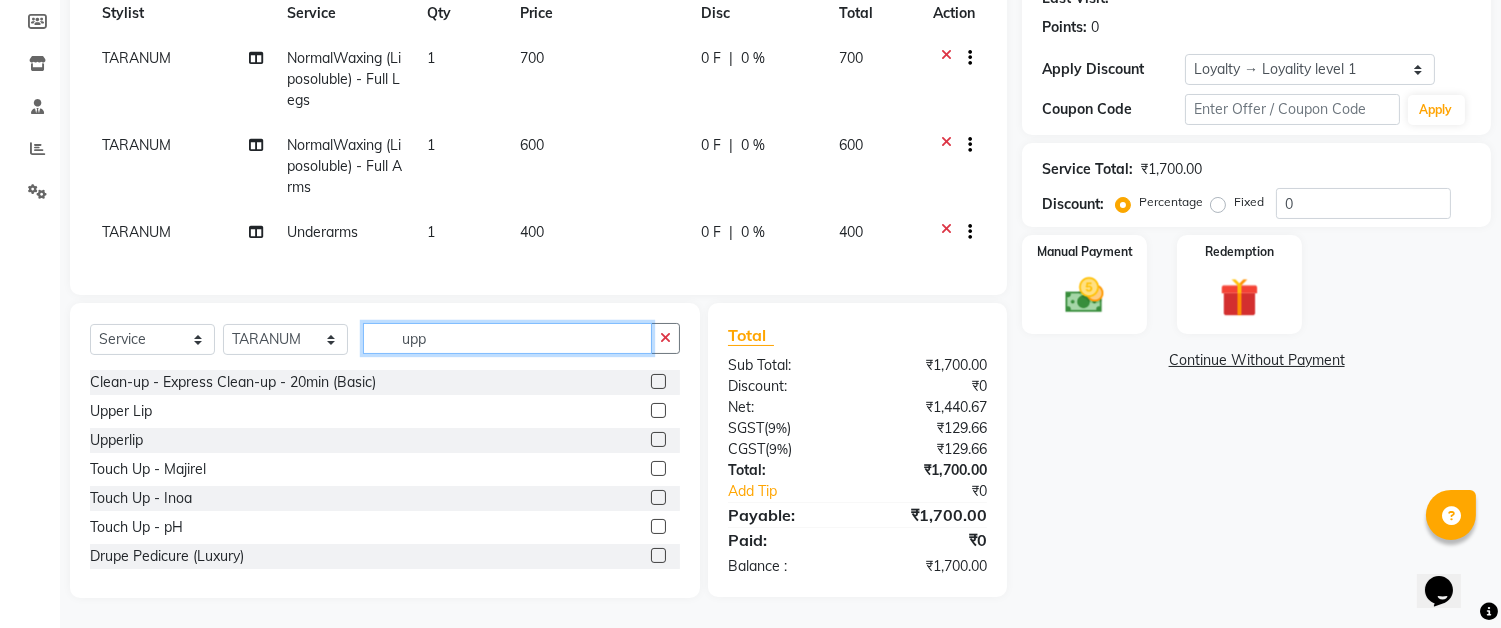 scroll, scrollTop: 308, scrollLeft: 0, axis: vertical 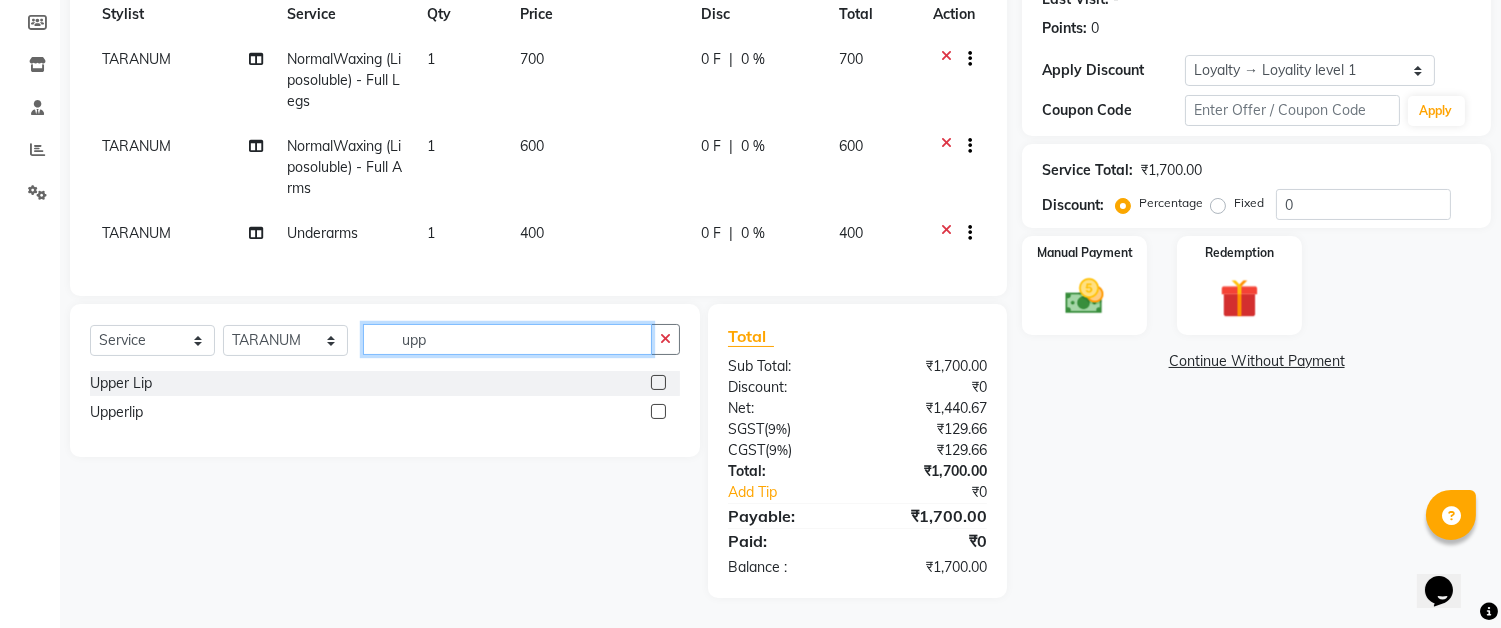 type on "upp" 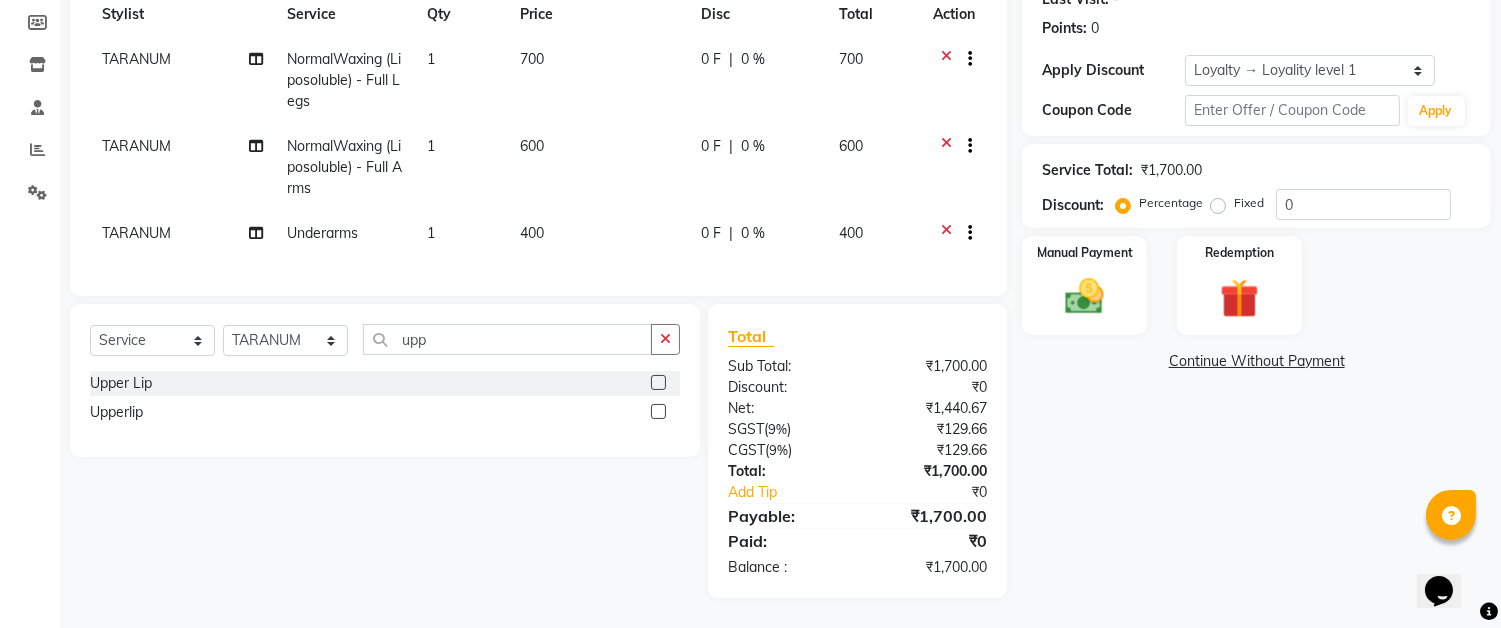 click 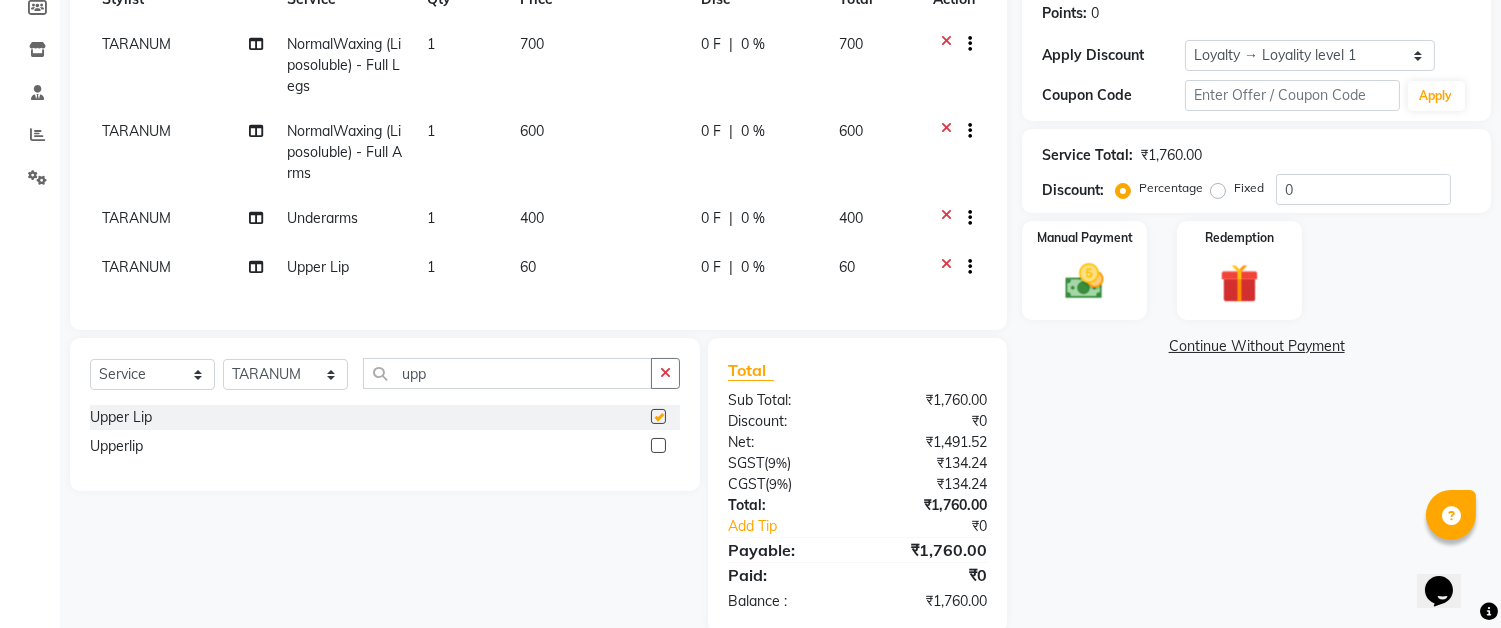 checkbox on "false" 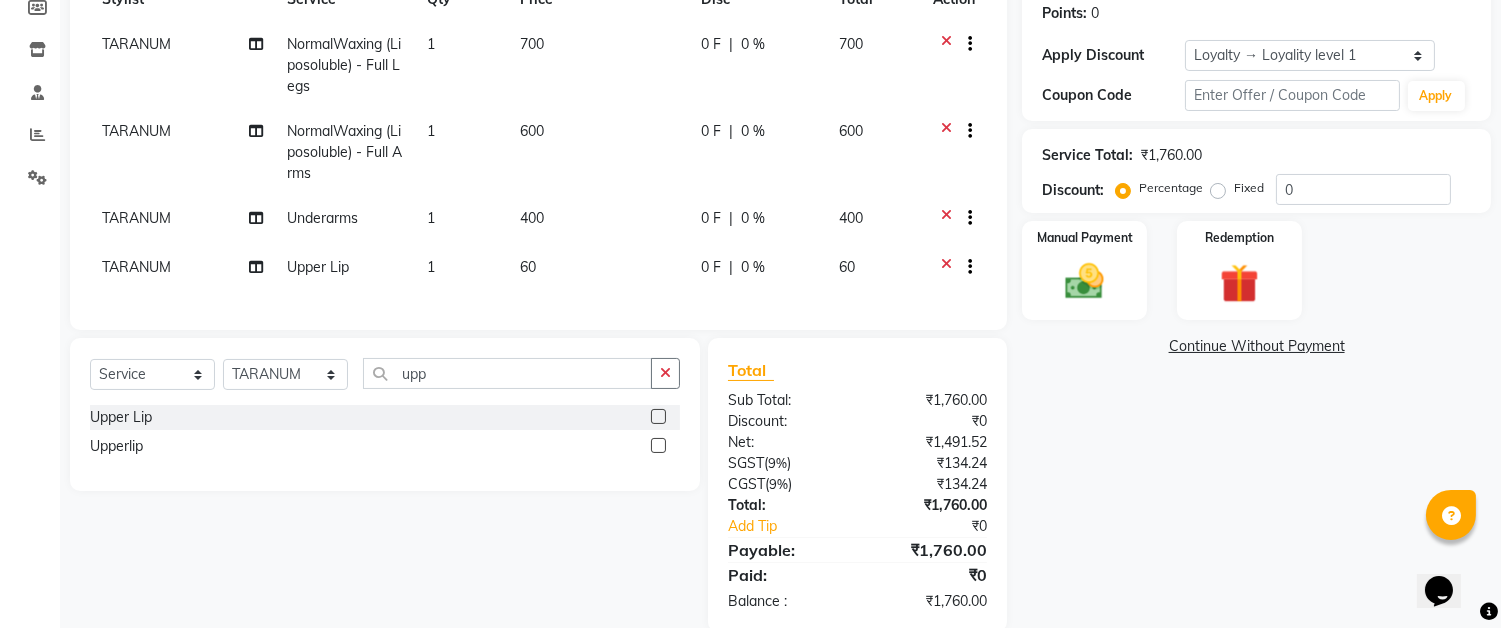 scroll, scrollTop: 197, scrollLeft: 0, axis: vertical 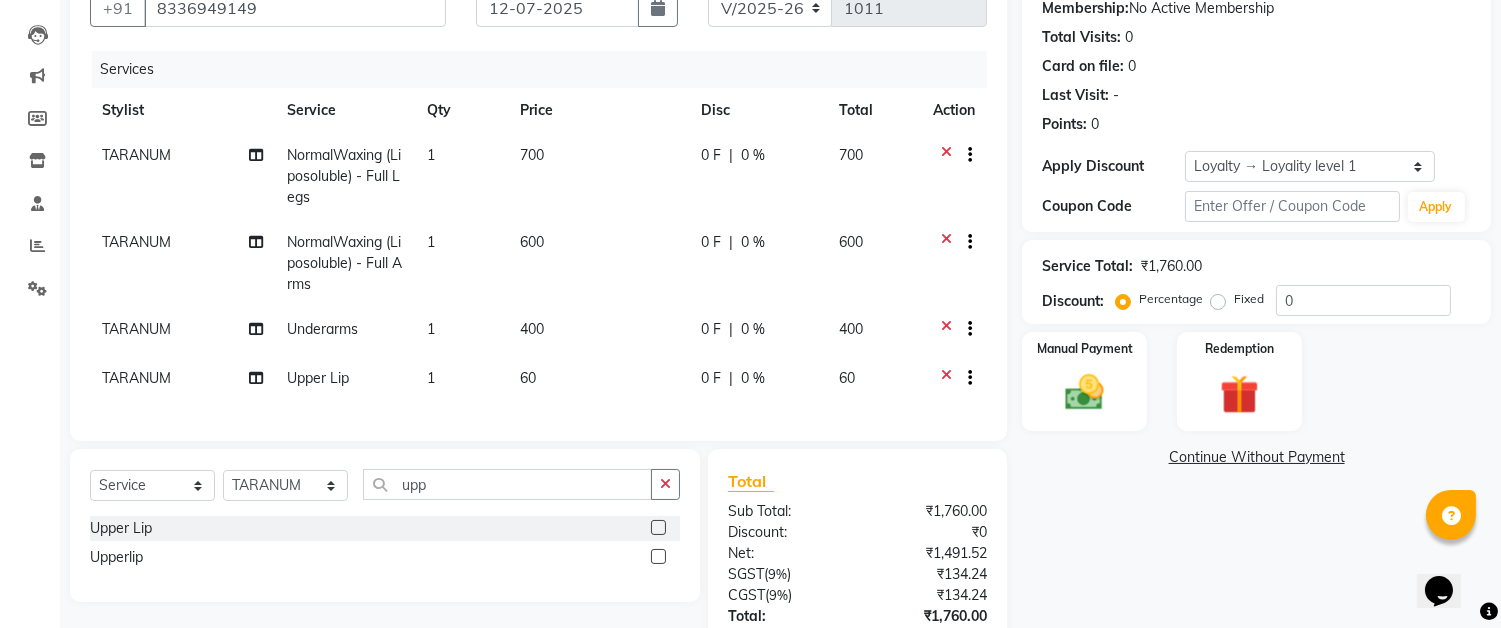 click on "700" 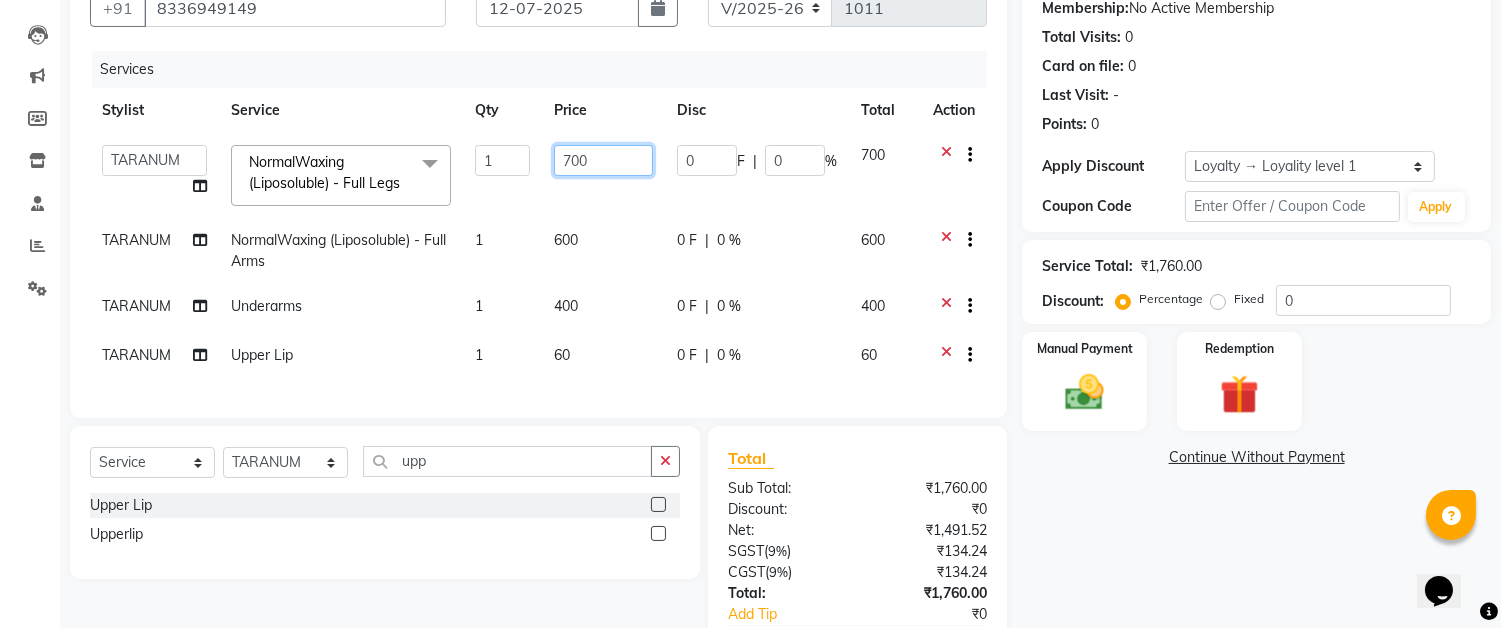 click on "700" 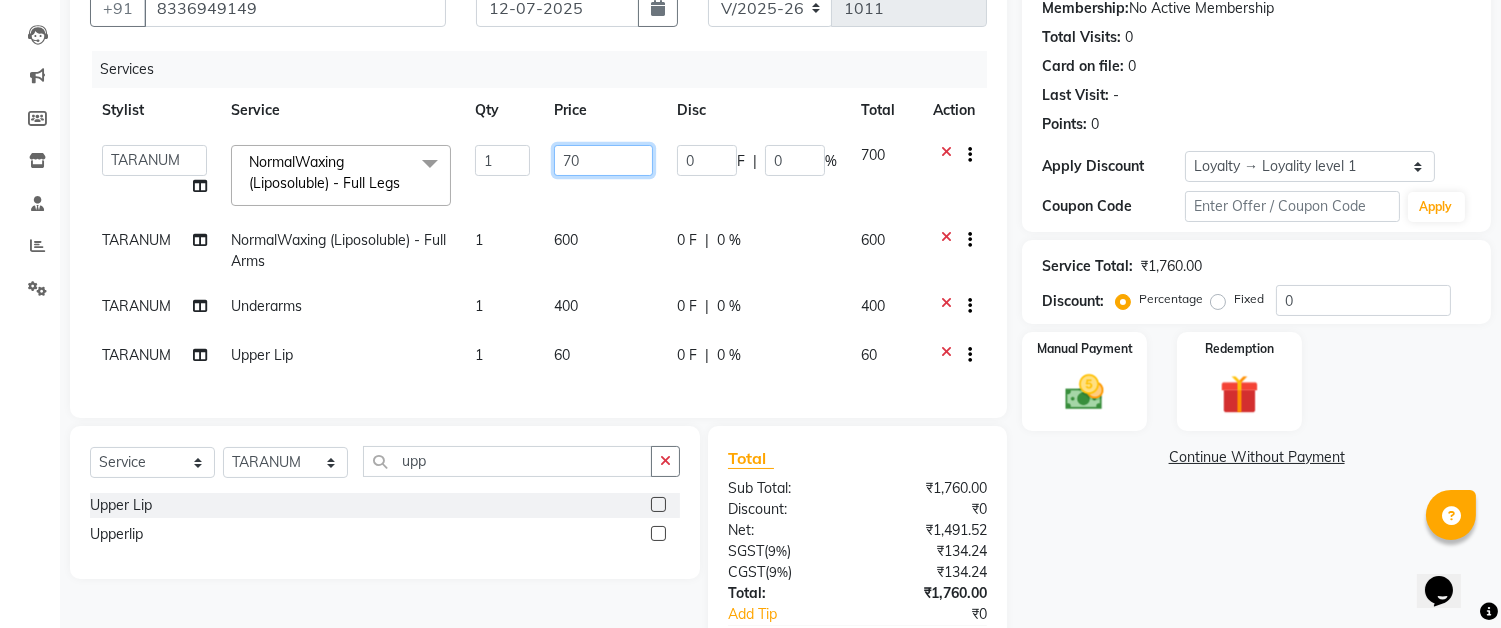 type on "7" 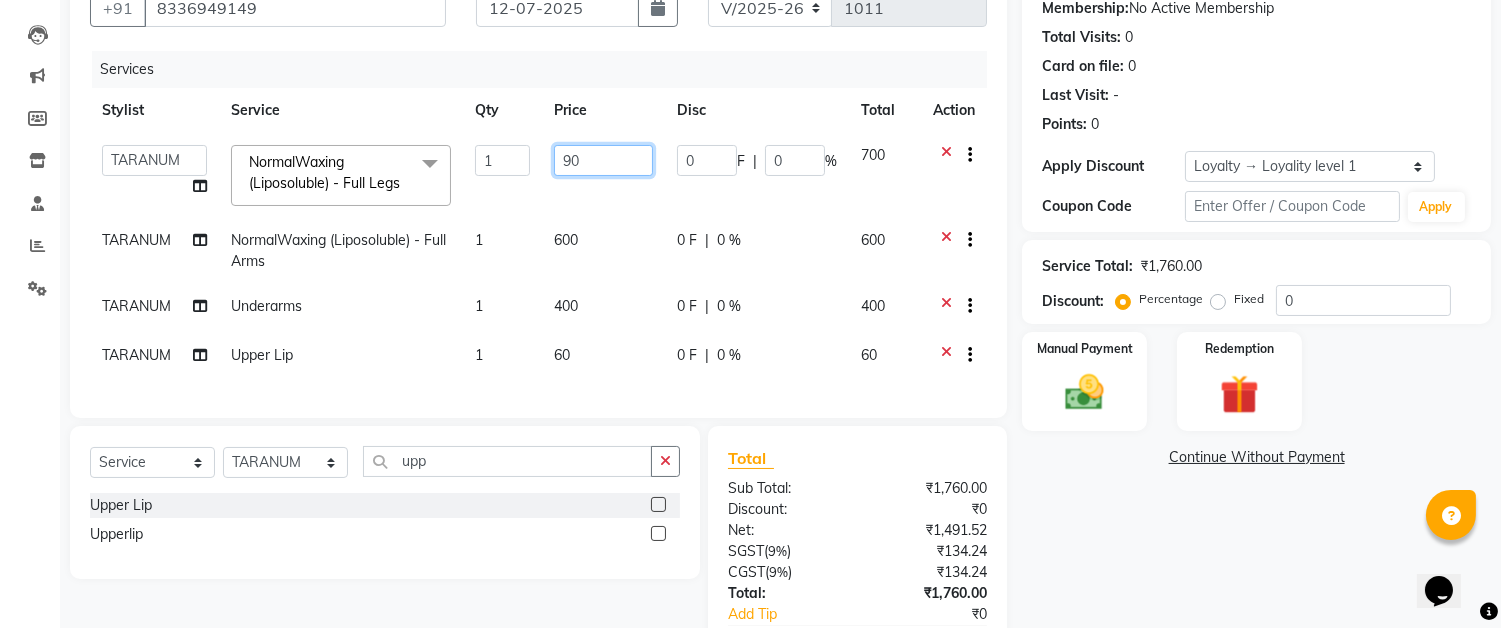 type on "900" 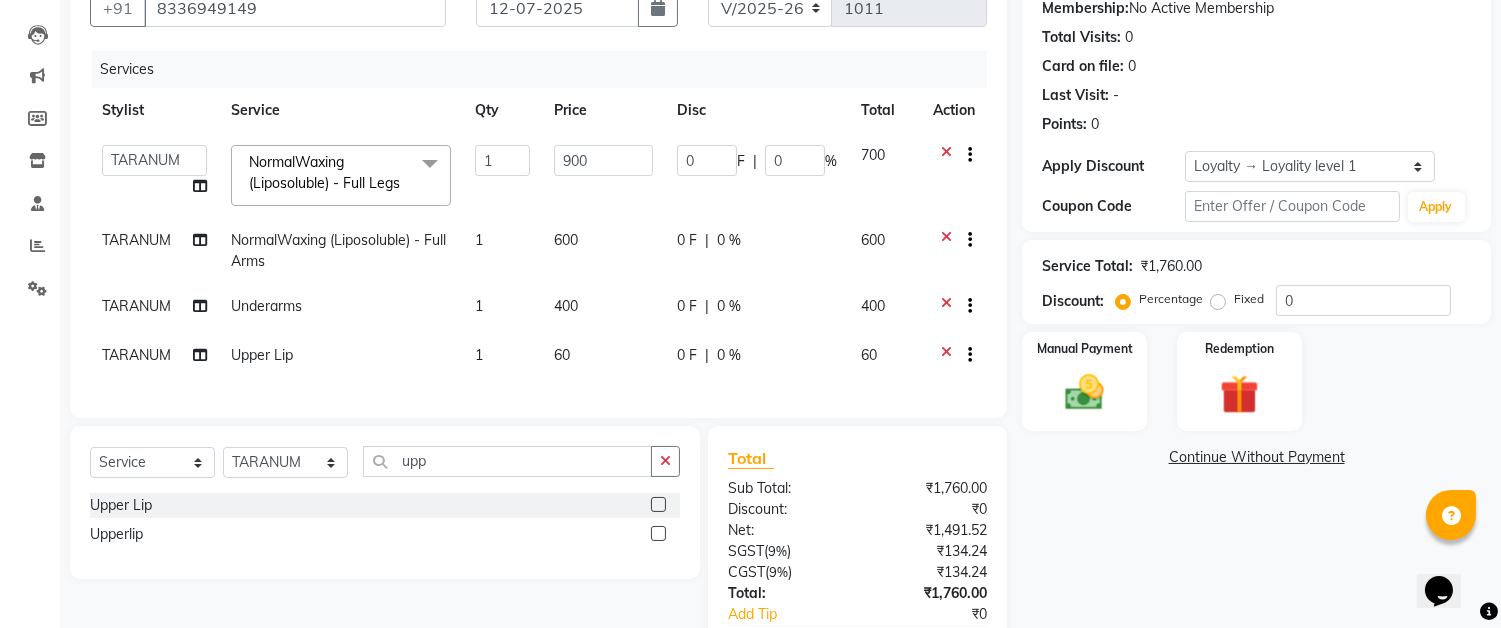 click on "600" 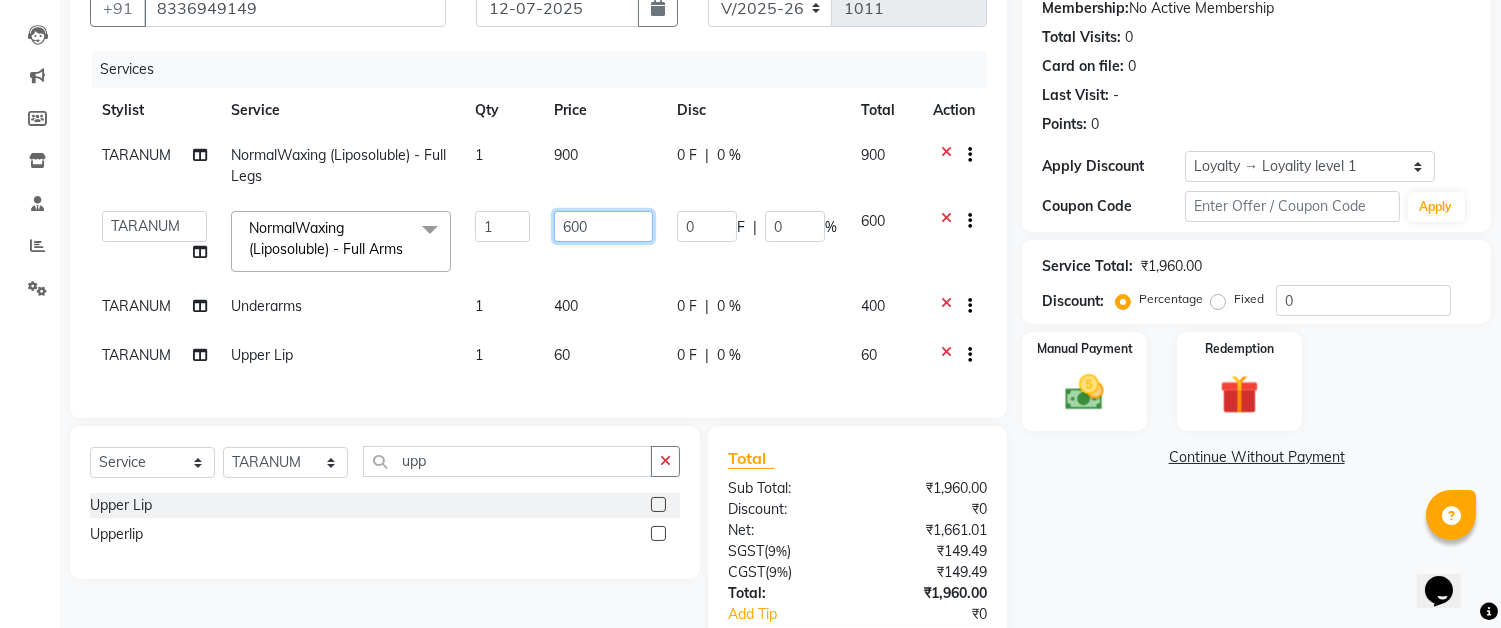 click on "600" 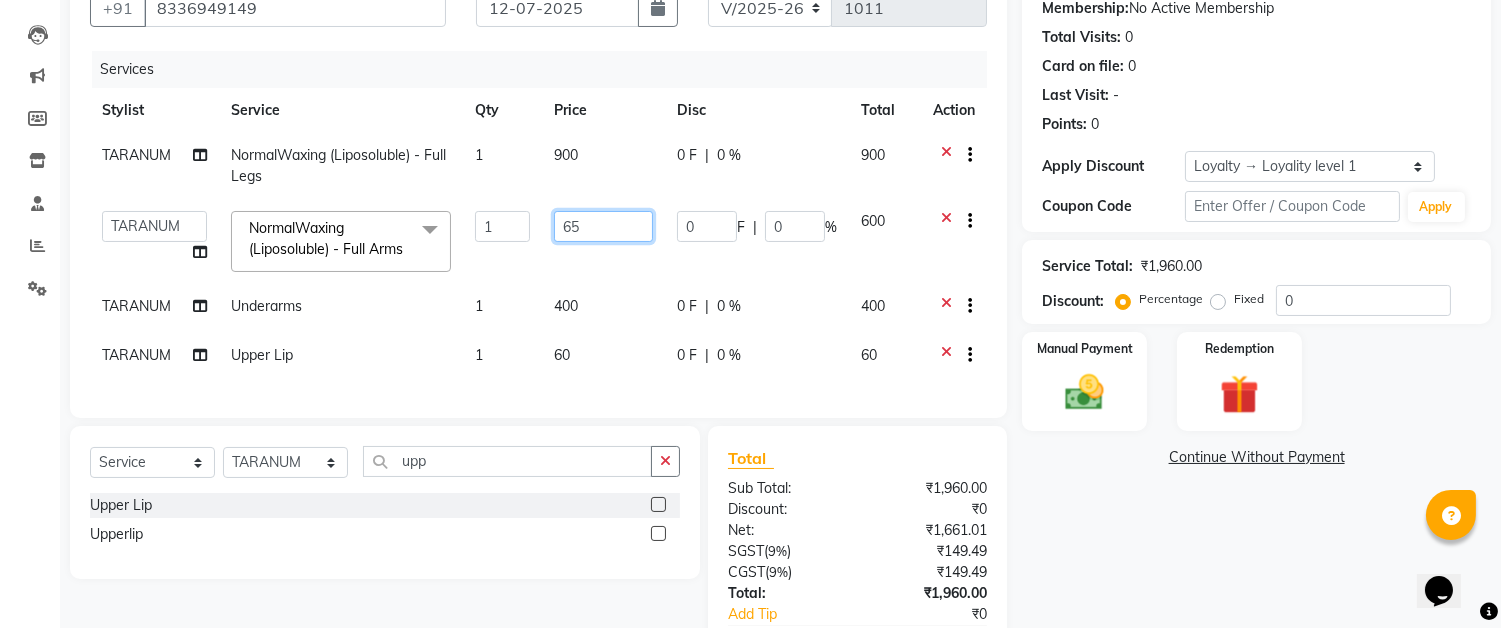 type on "650" 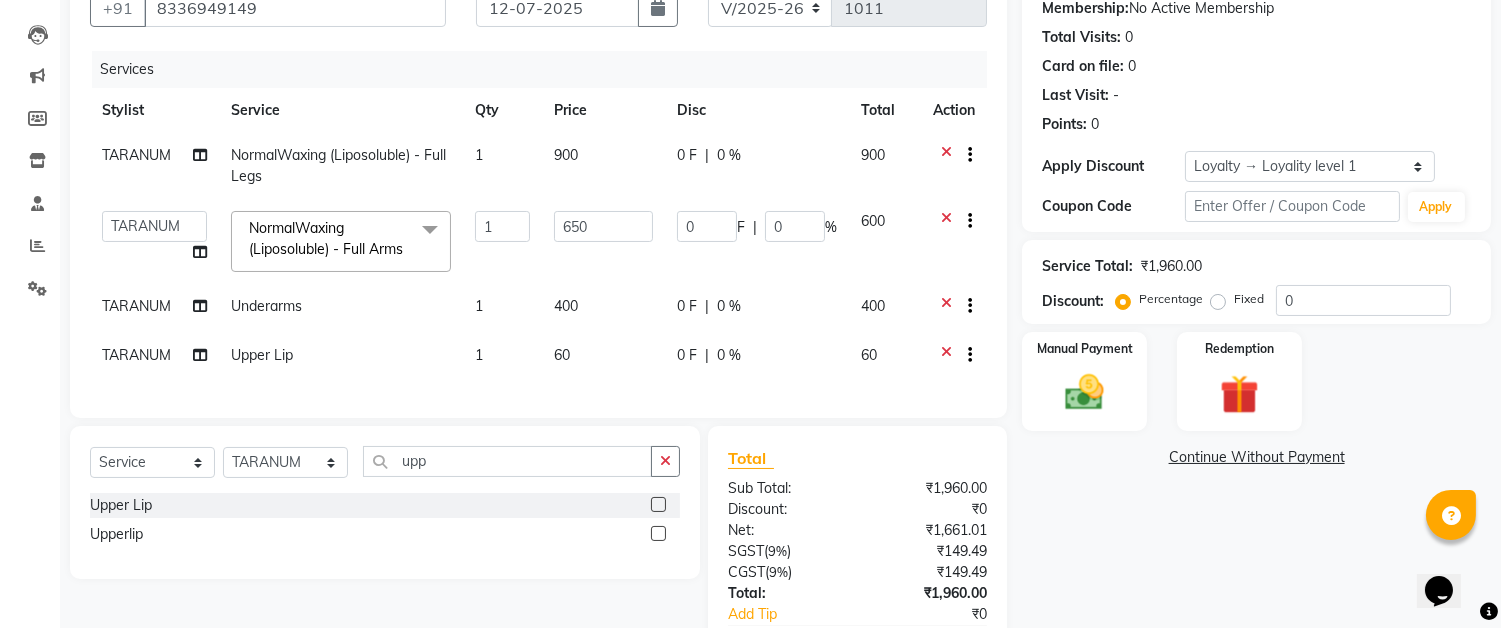 click on "650" 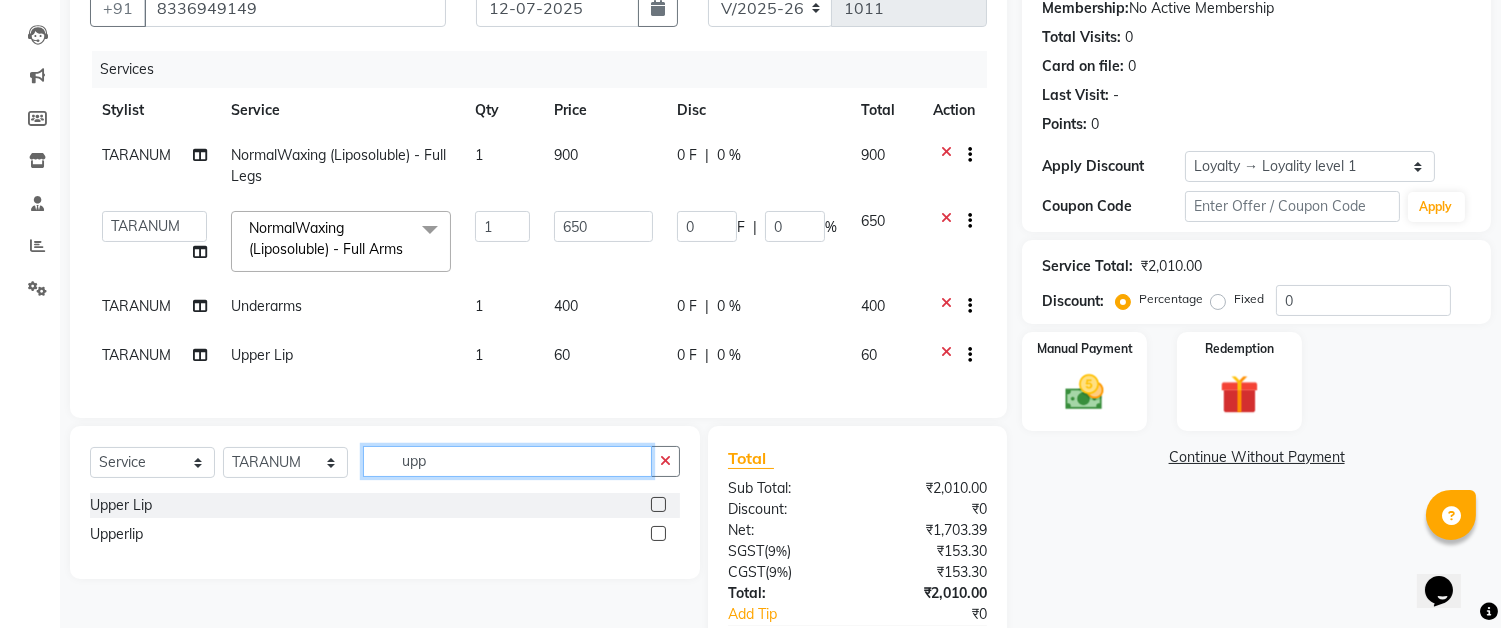 click on "upp" 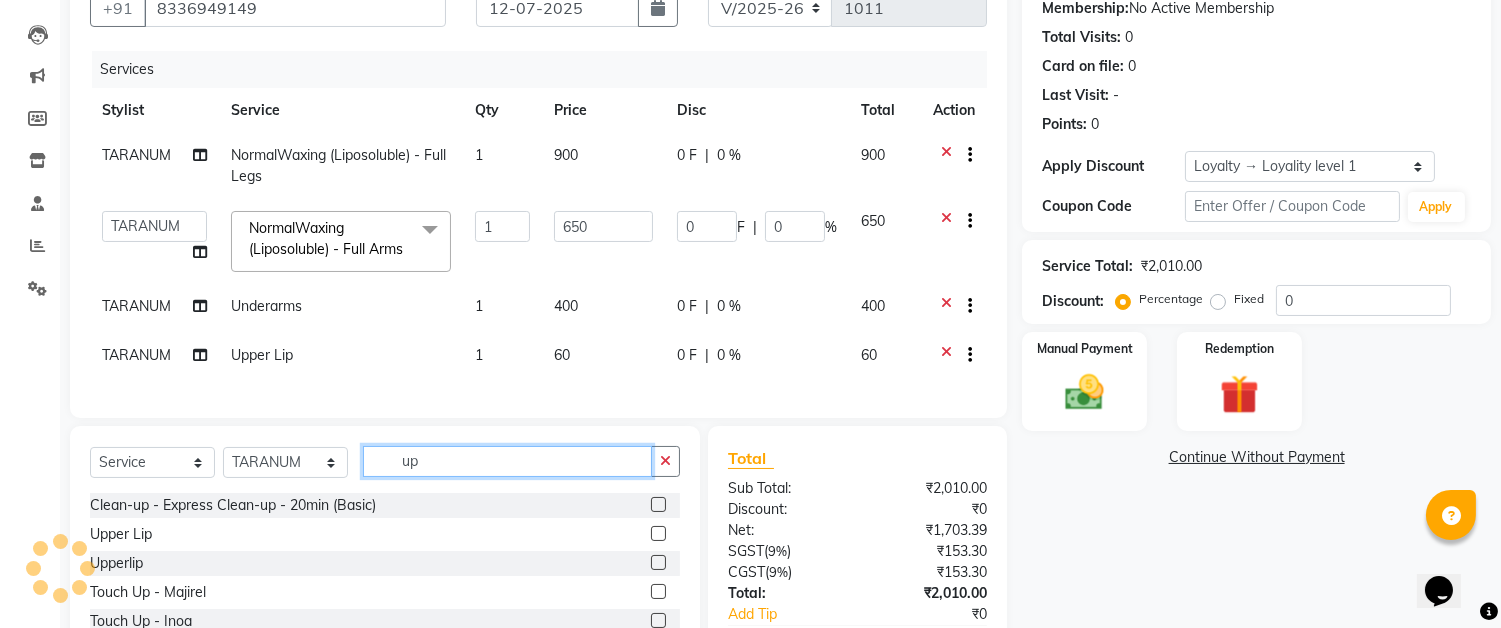 type on "u" 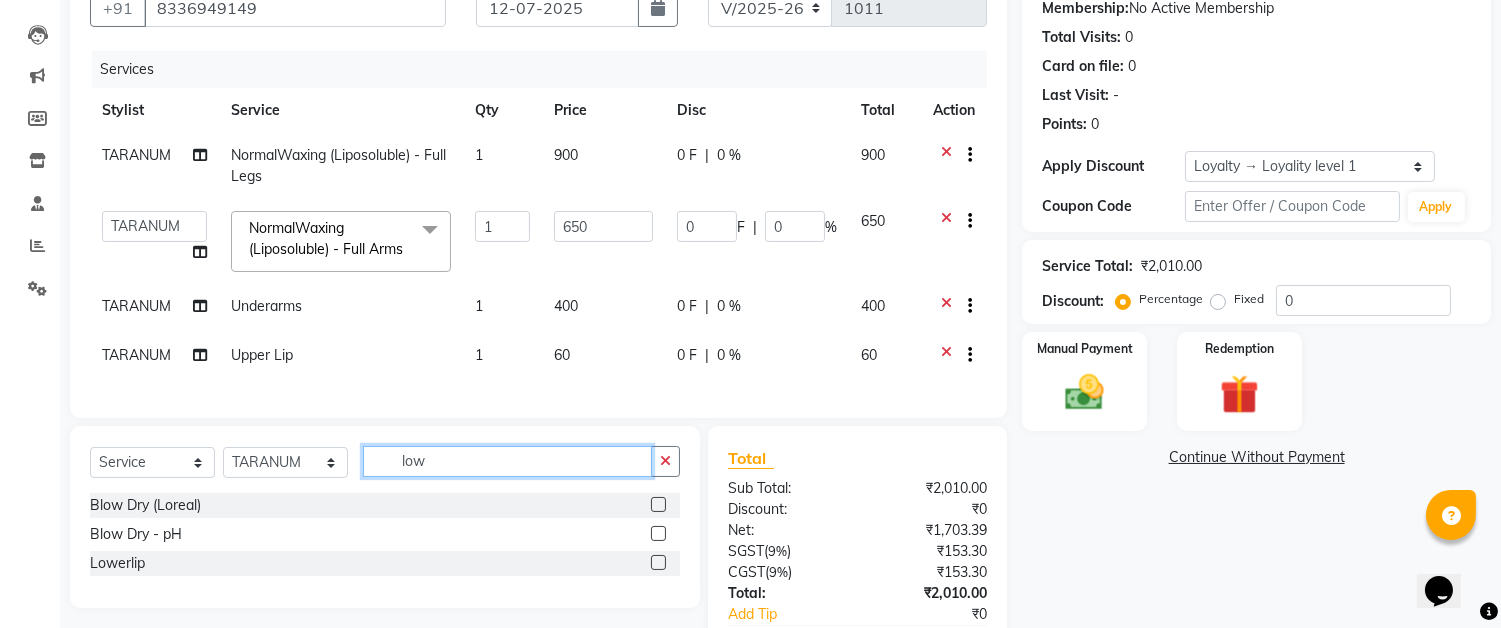 scroll, scrollTop: 356, scrollLeft: 0, axis: vertical 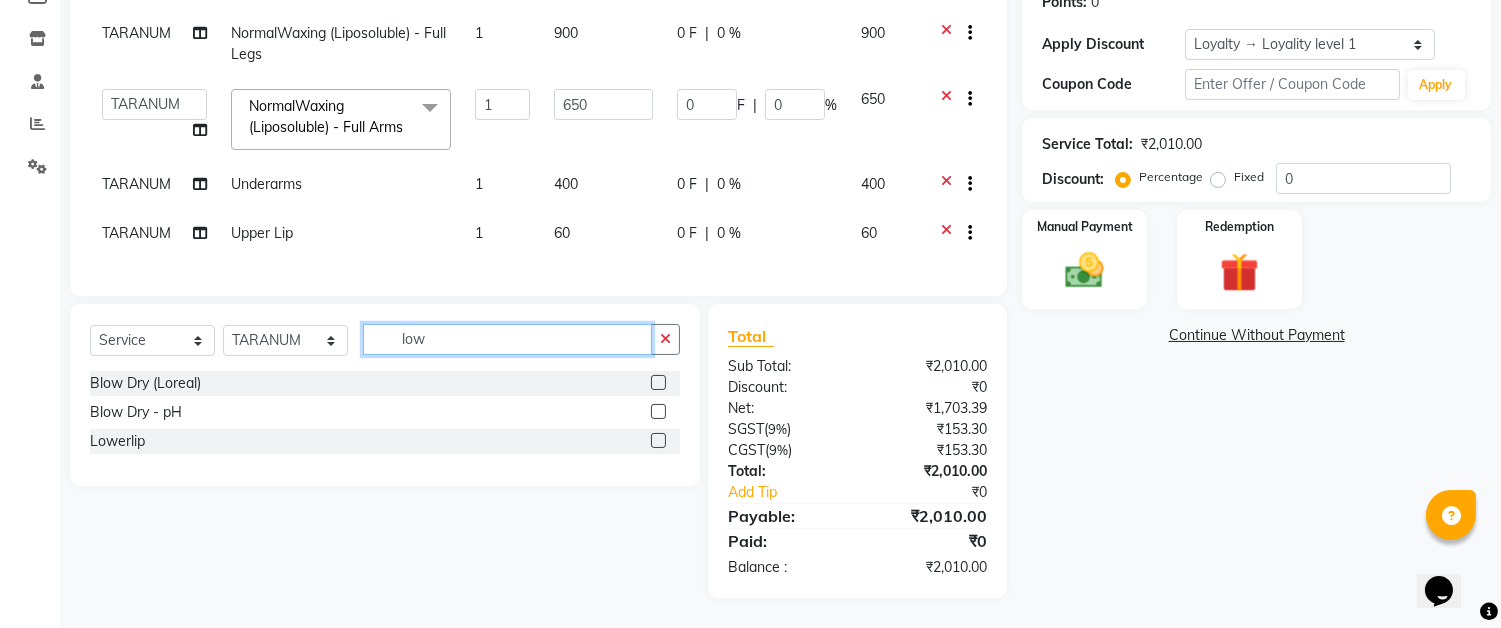 type on "low" 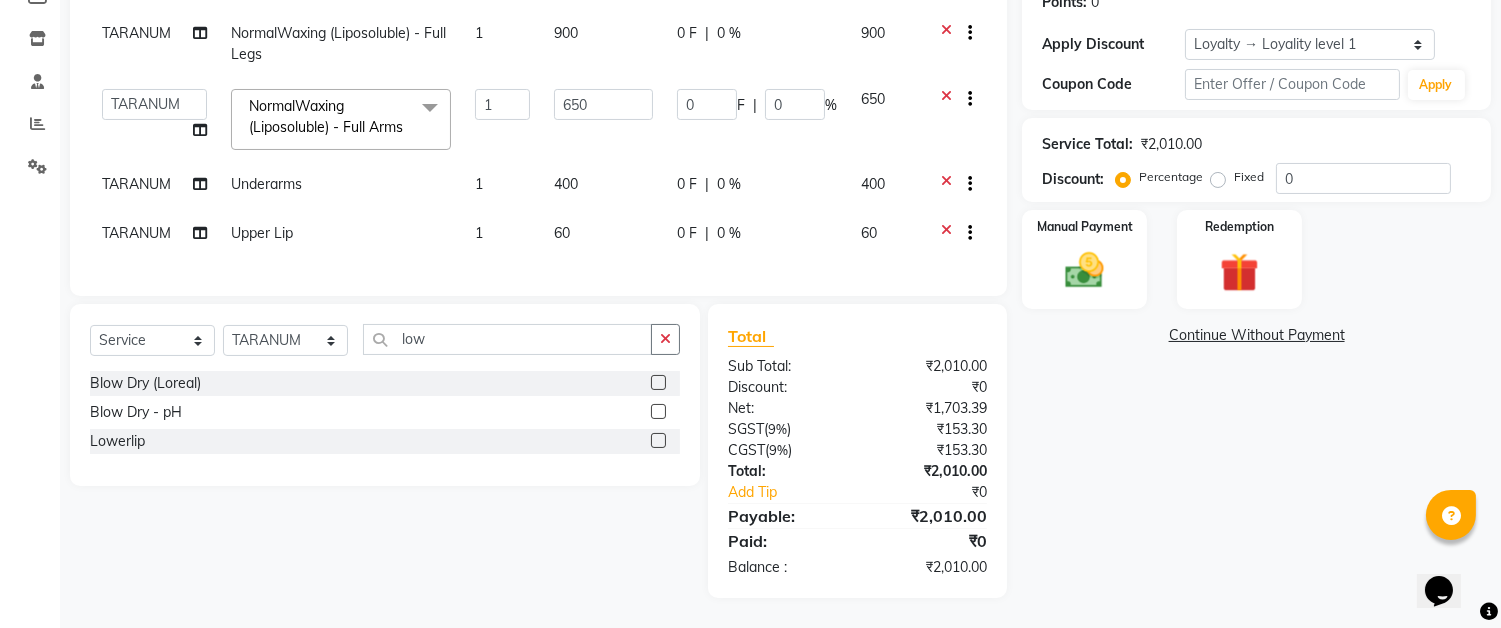 click 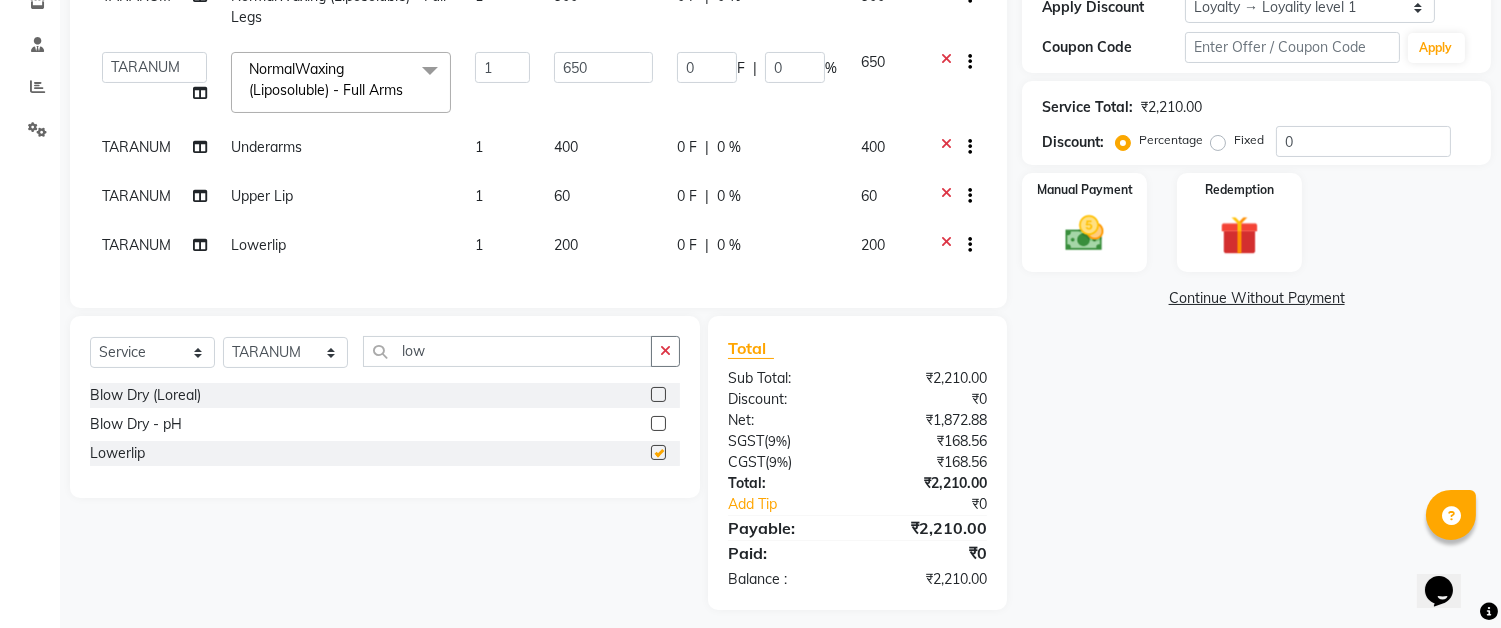 checkbox on "false" 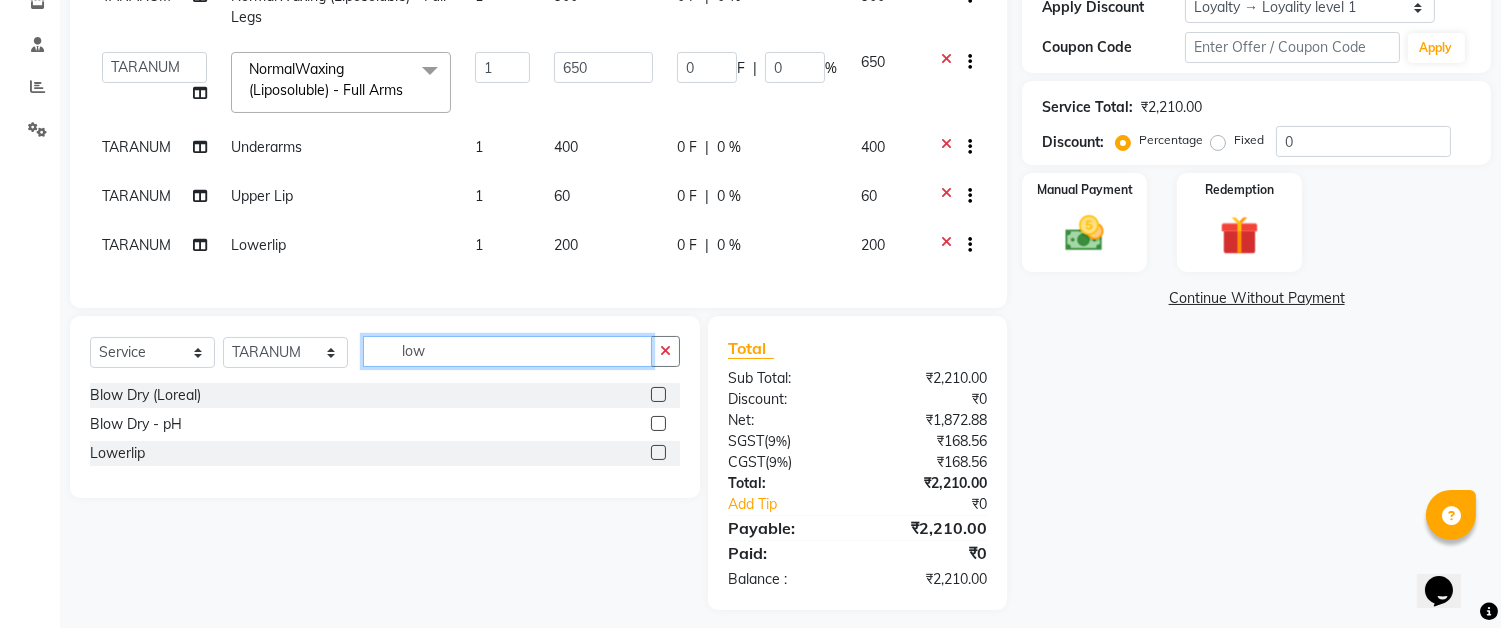 click on "low" 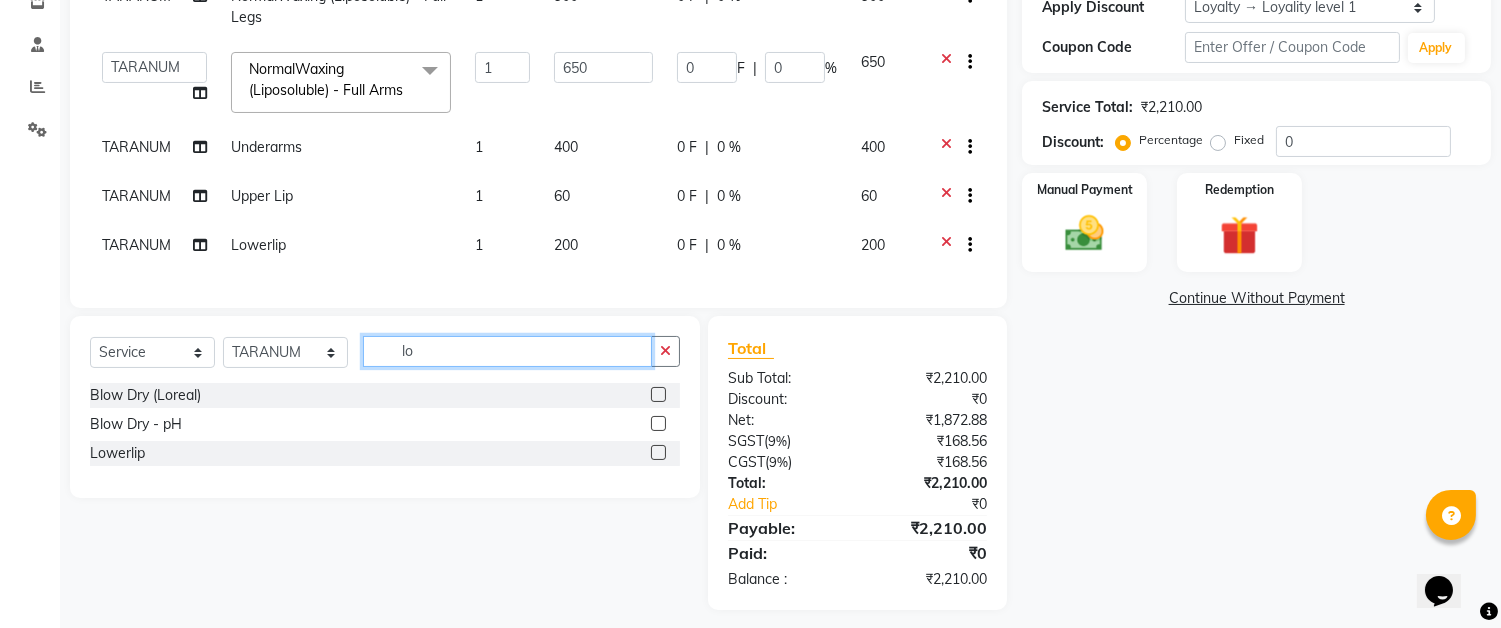 type on "l" 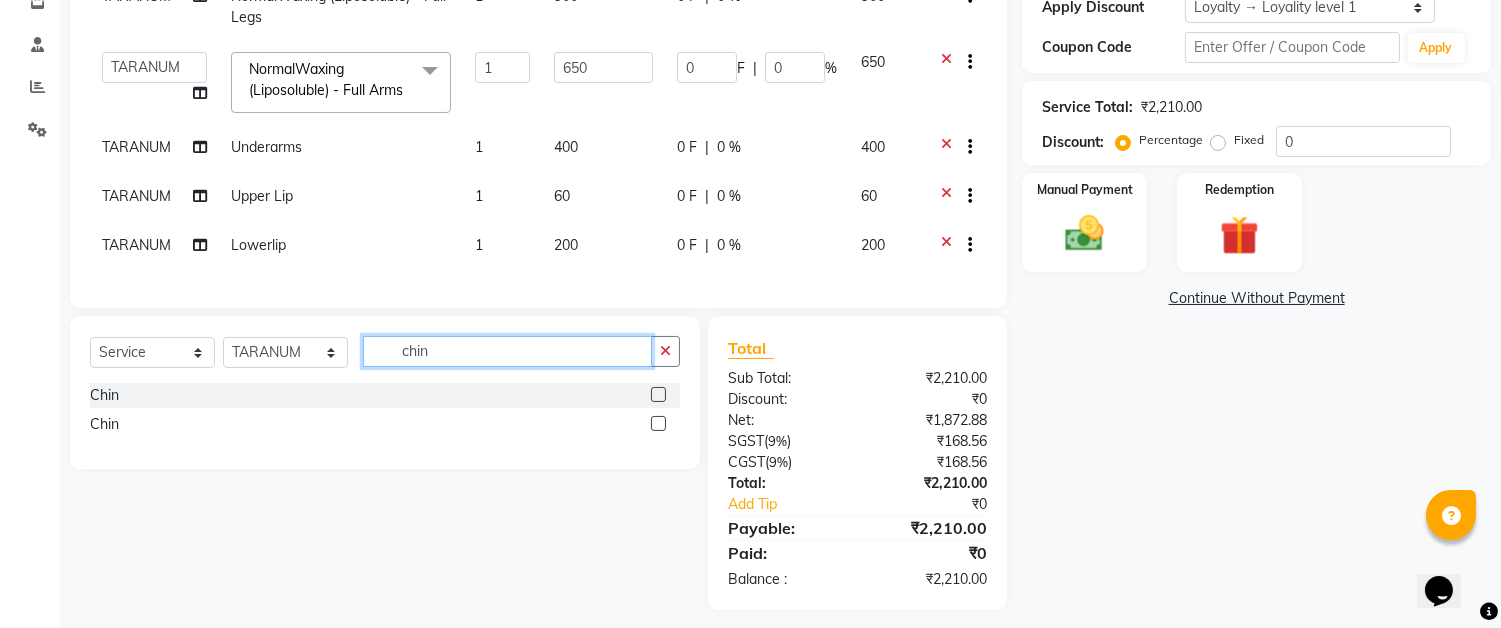type on "chin" 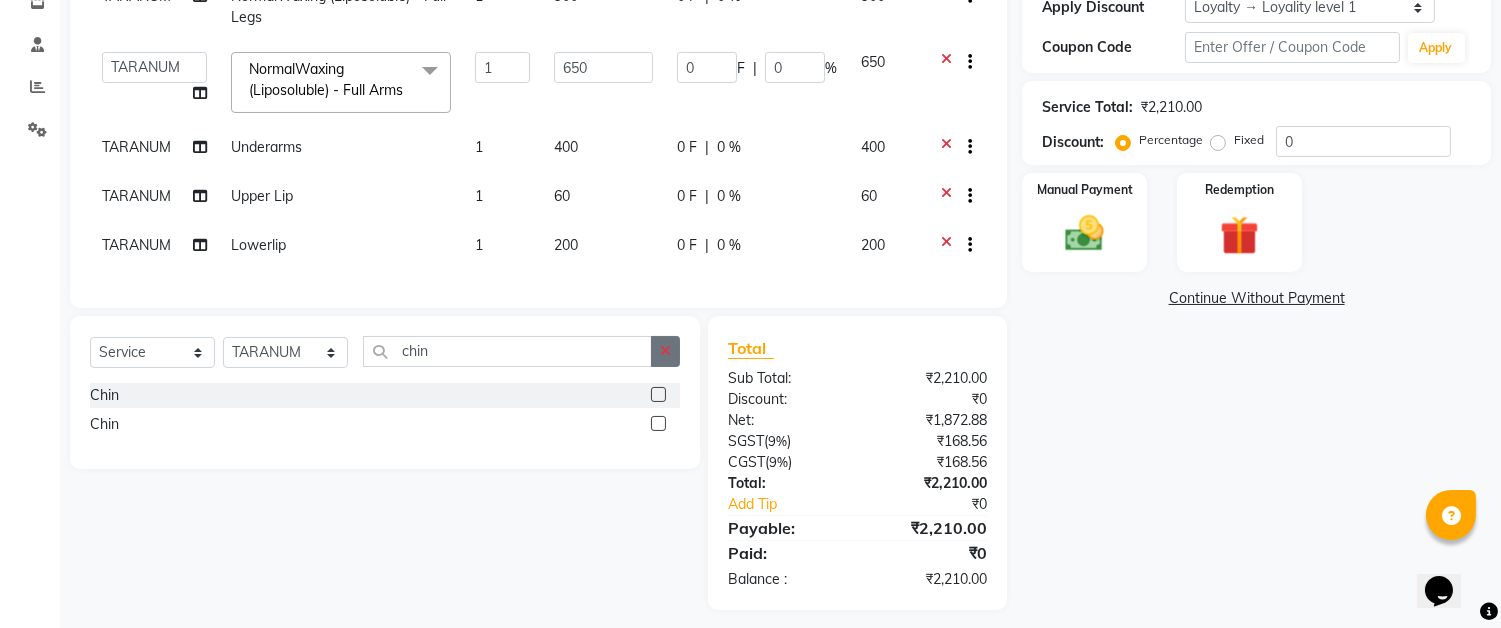 click 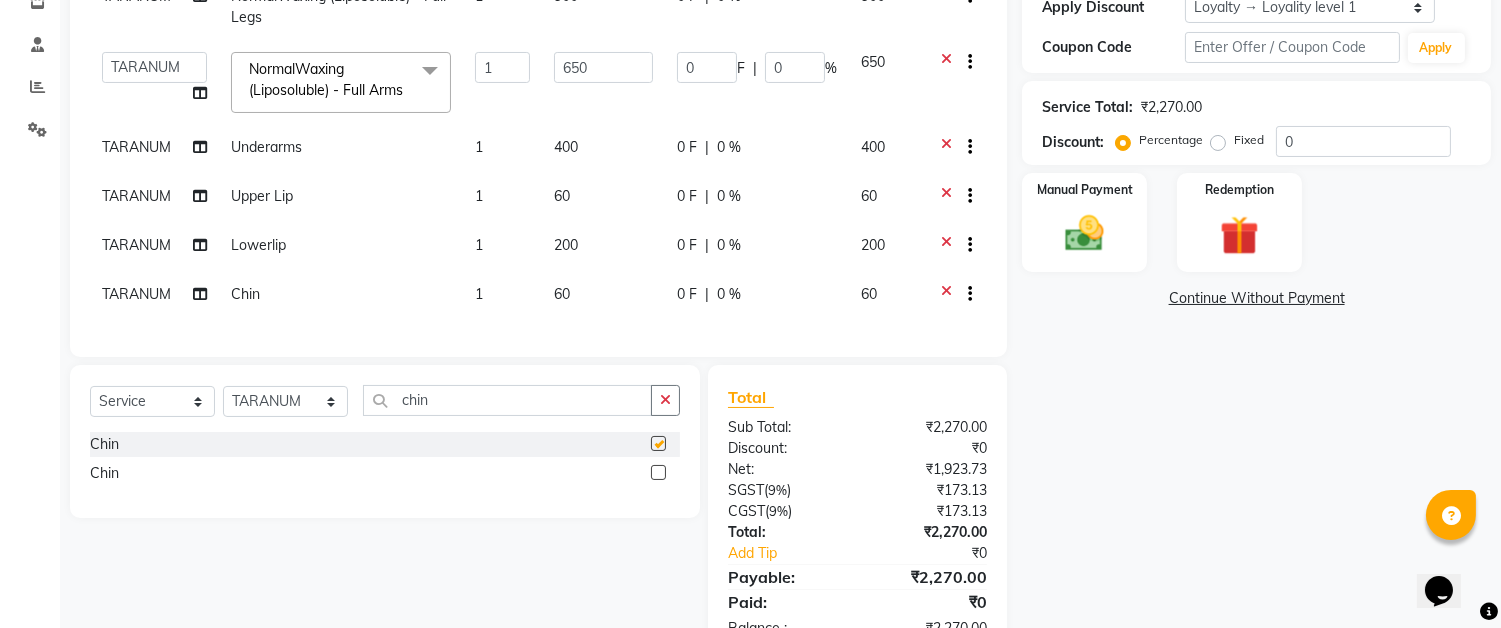 checkbox on "false" 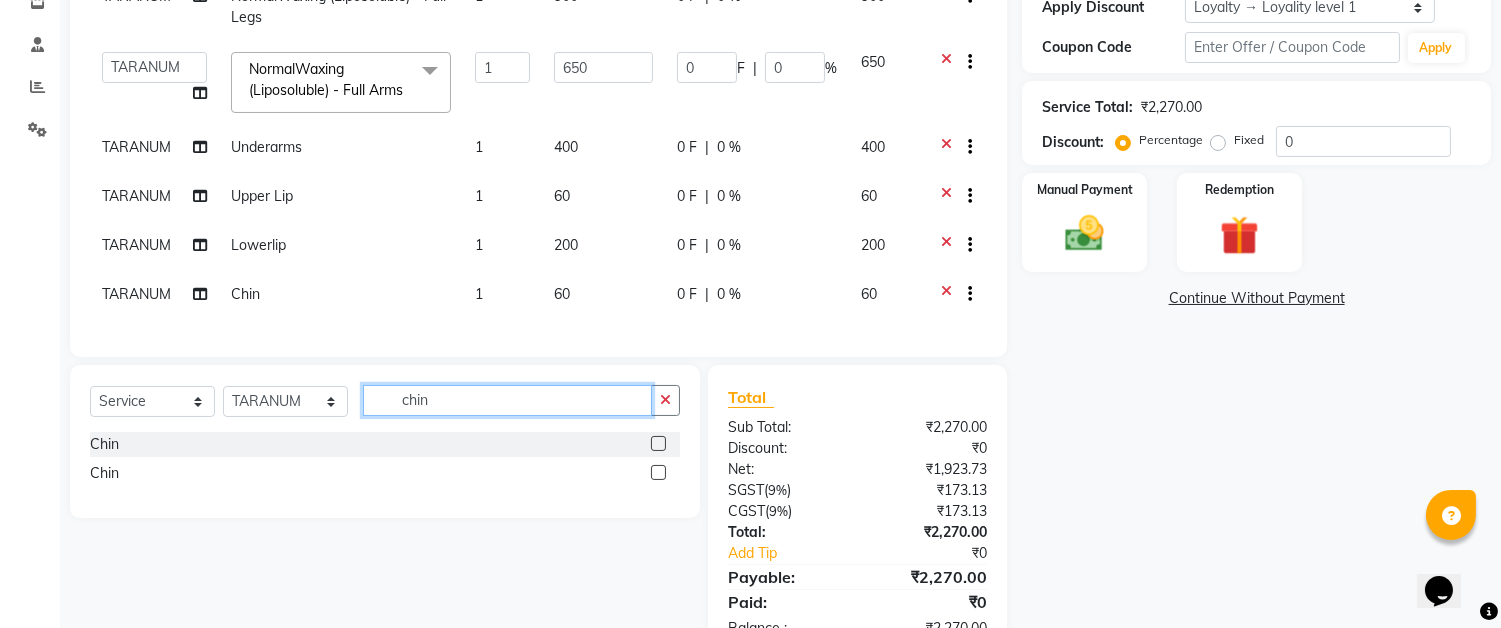 click on "chin" 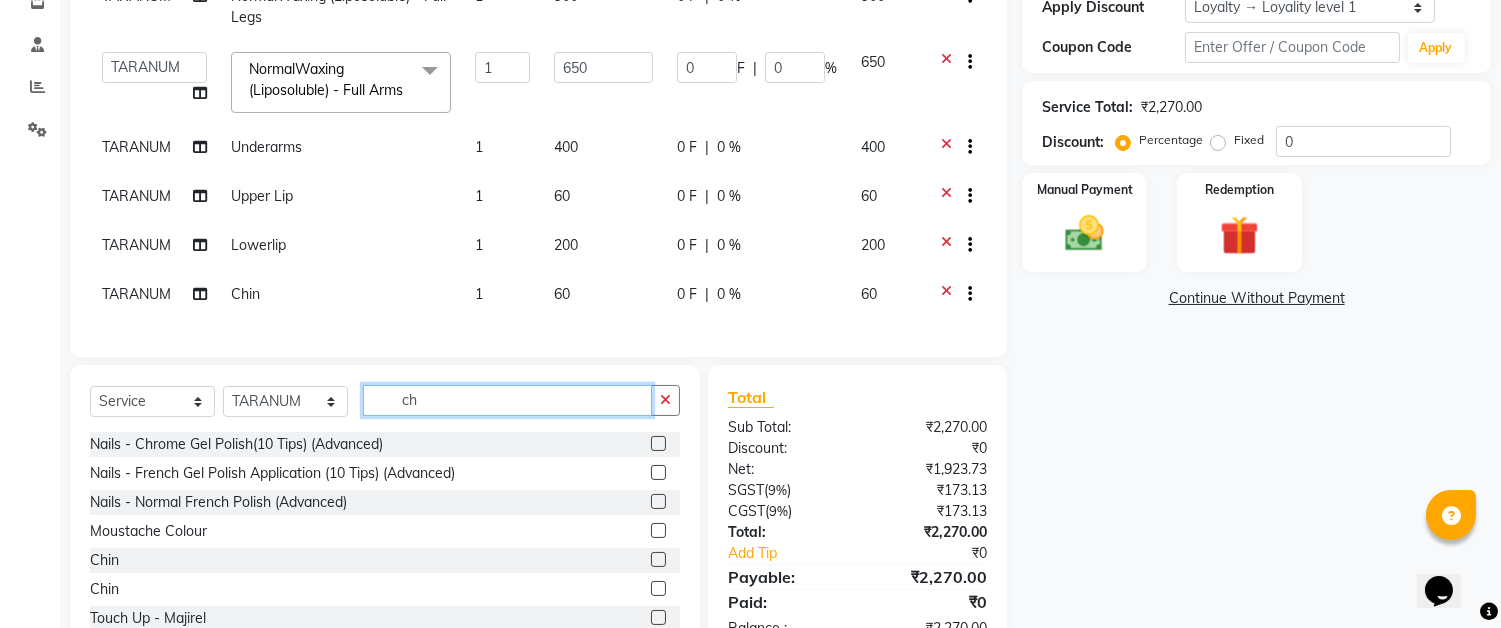 type on "c" 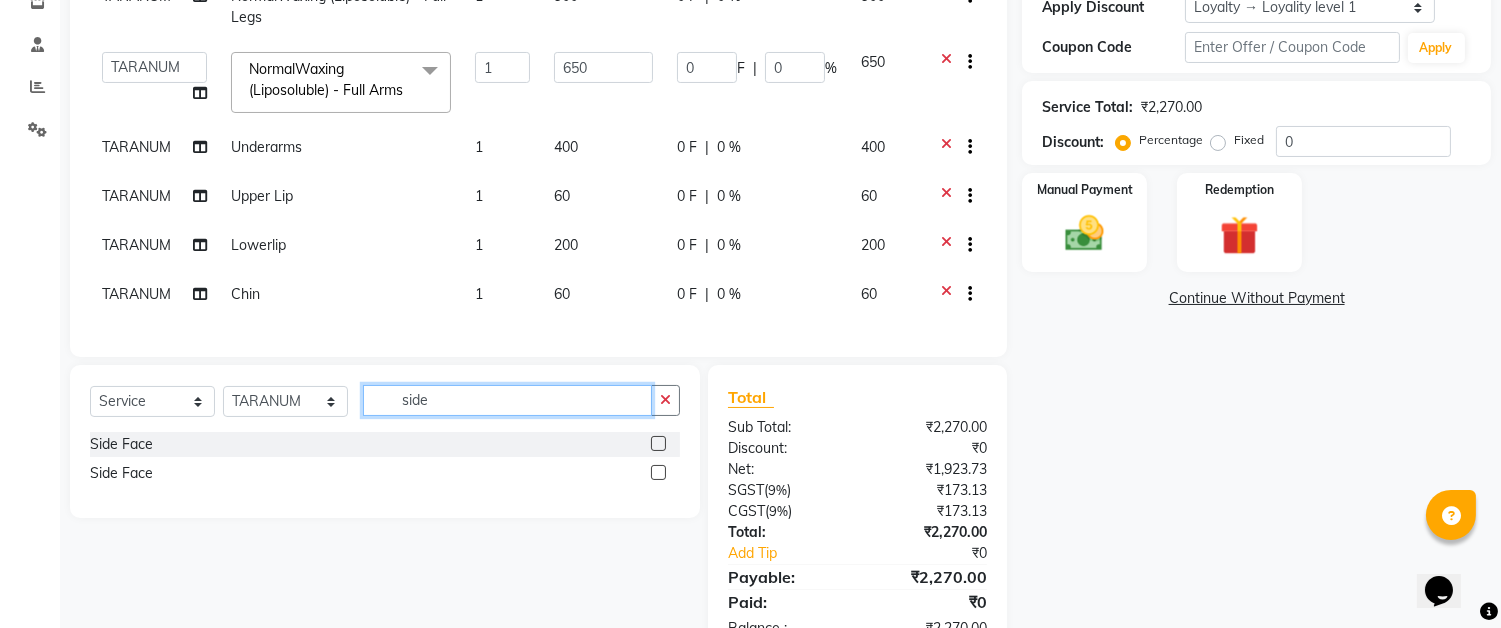 type on "side" 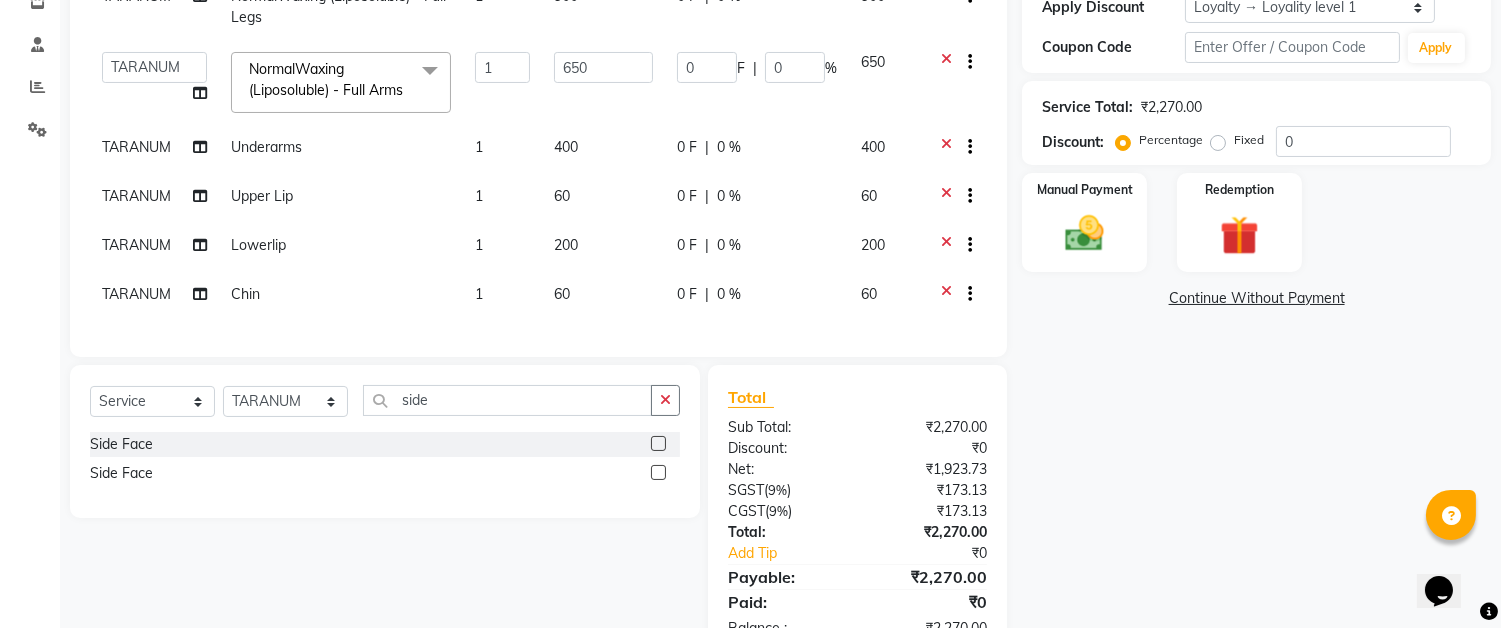click 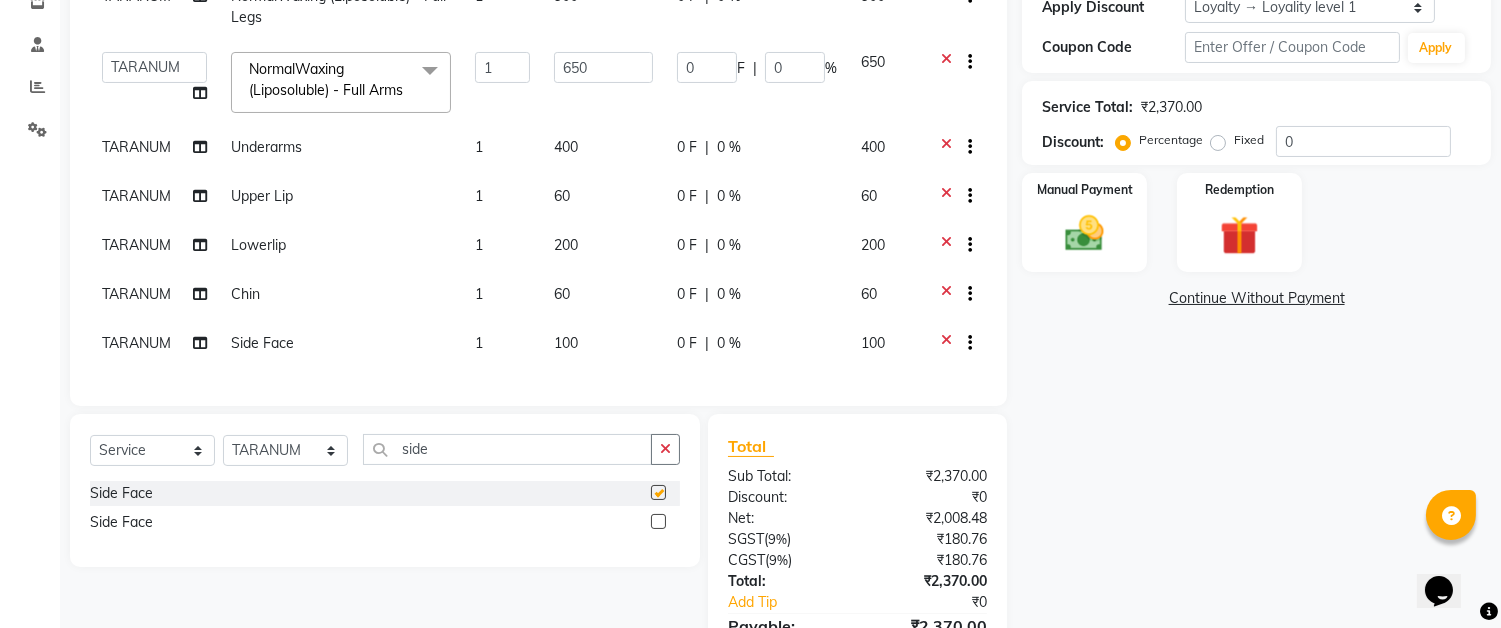 checkbox on "false" 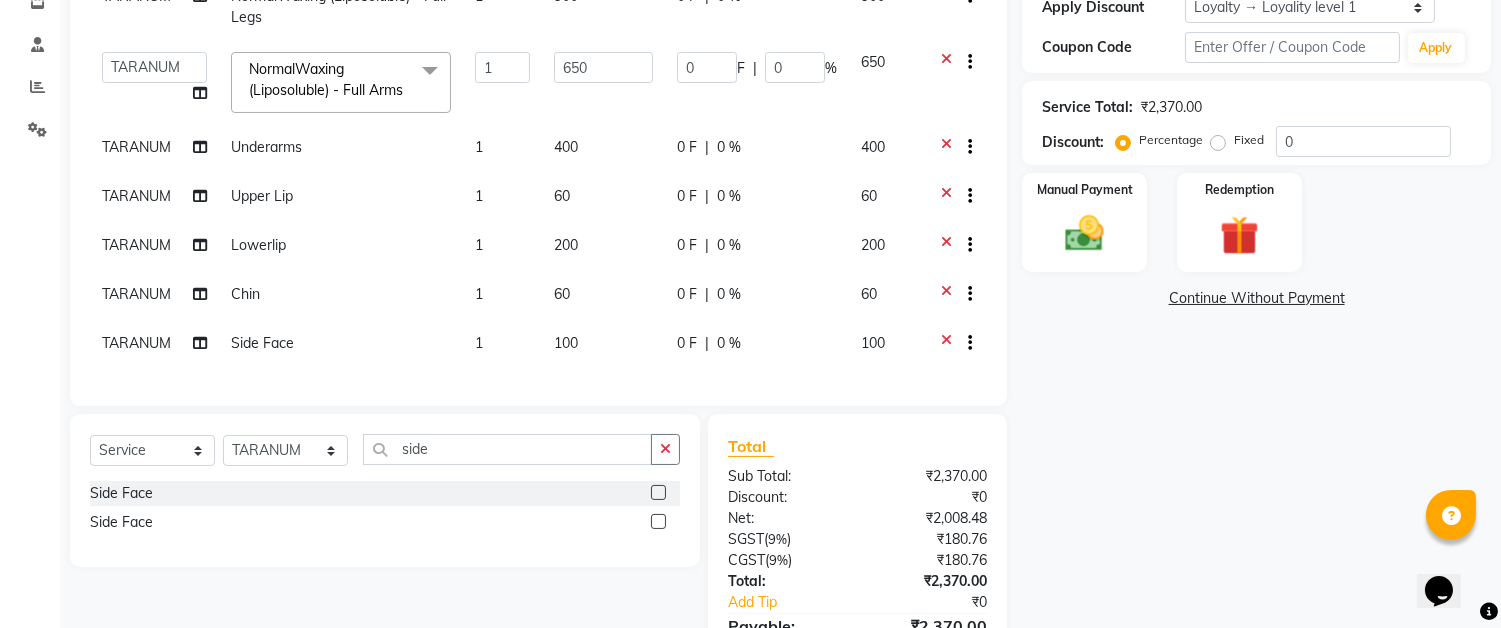 click on "200" 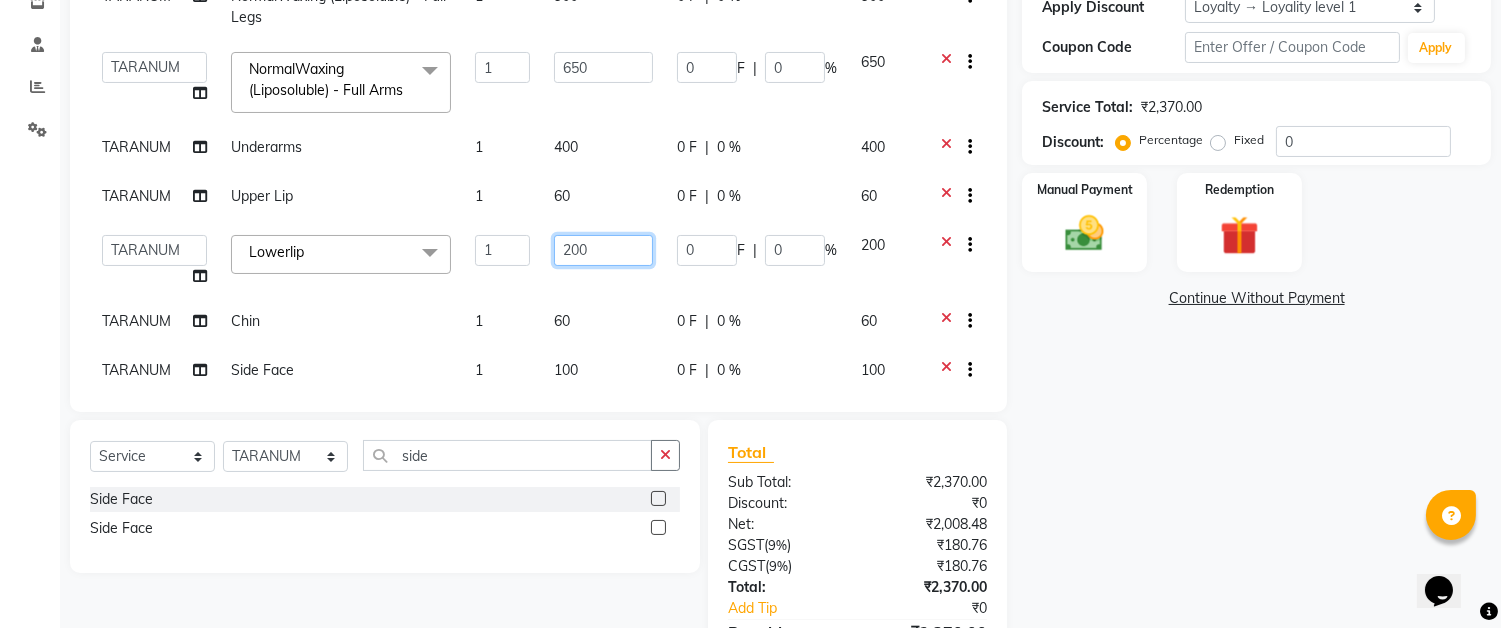 click on "200" 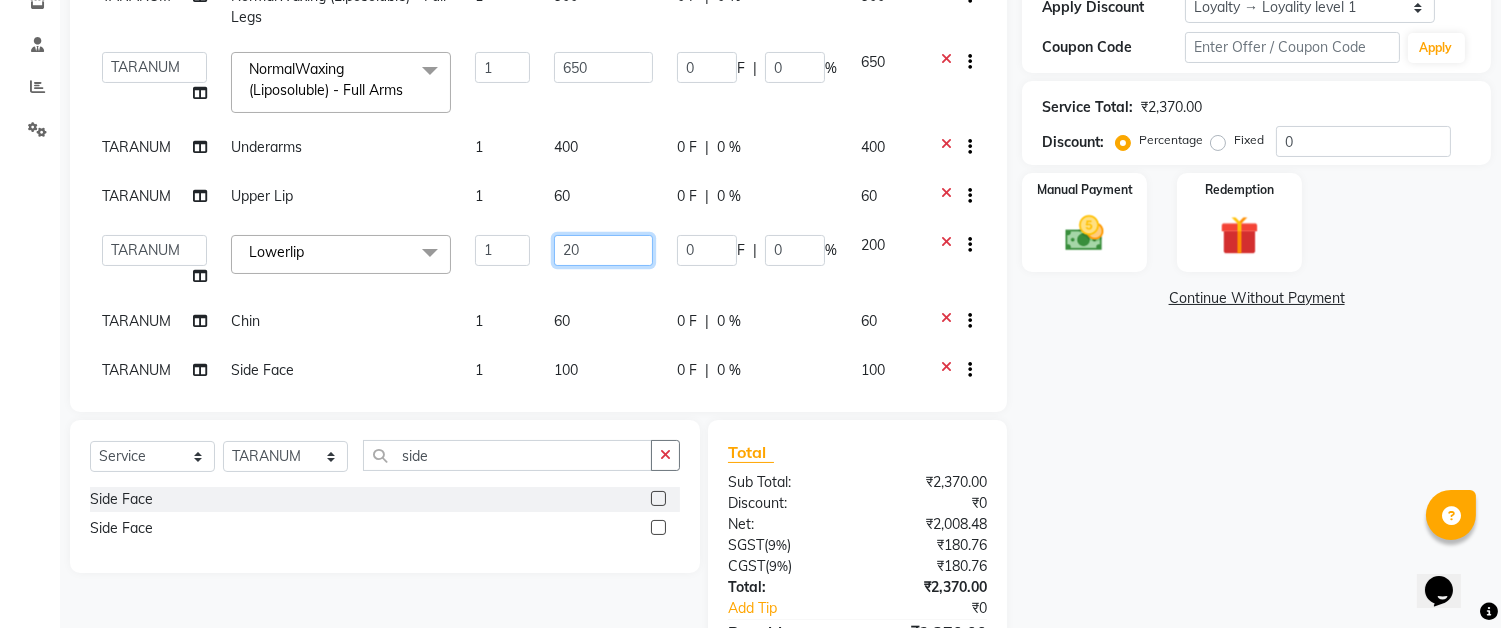 type on "2" 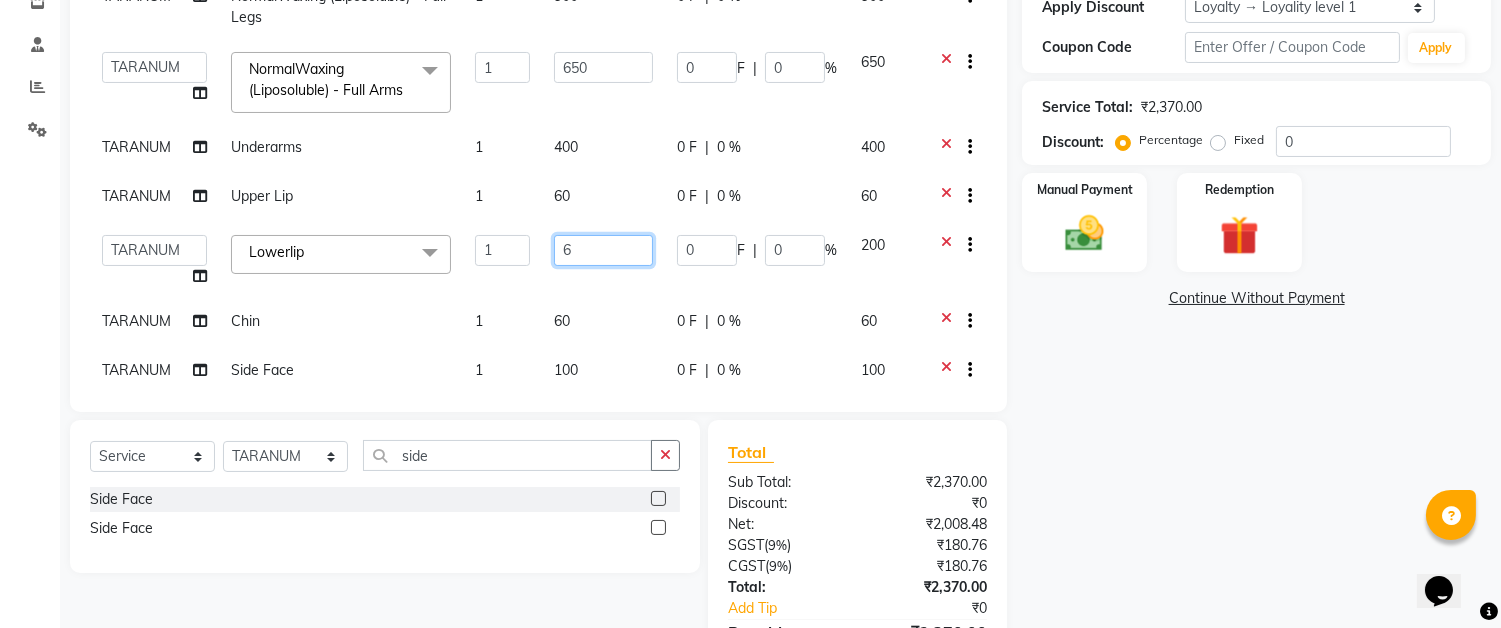 type on "60" 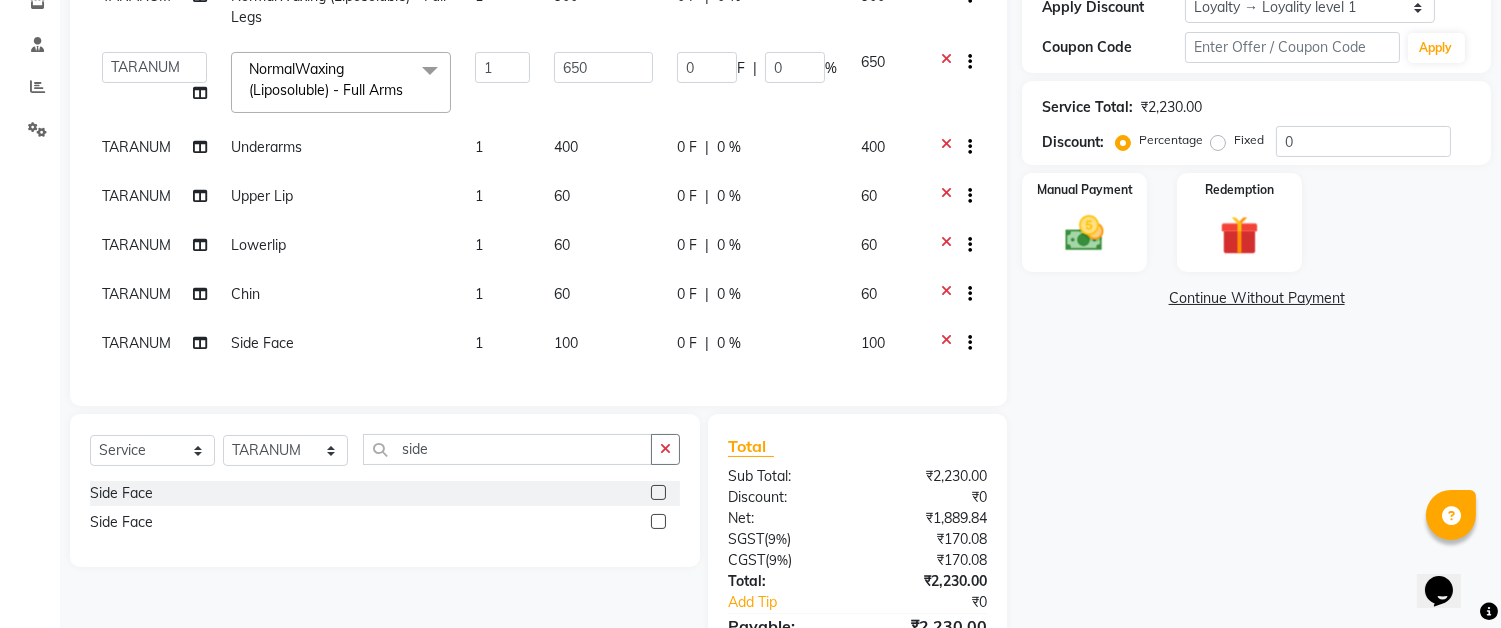click on "TARANUM NormalWaxing (Liposoluble) - Full Legs 1 900 0 F | 0 % 900  Akram   Auditor   Christina   Izarul   jaydip   Niyaz   raj   ravi   rehan   RINKU SHOW   TARANUM  NormalWaxing (Liposoluble) - Full Arms   x  Threading - Face NormalWaxing (Liposoluble) - Full Legs NormalWaxing (Liposoluble) - Full Arms  Clean-up  - Express Clean-up - 20min (Basic) Haircut with Wash- Hair cut - Top ( Male ) Haircut with Wash- Hair cut - Top (Female) Haircut with Wash- Hair cut - Star ( Male ) Beard Trim  Nails - Gel Polish Application (Basic) Nails - Gel Polish Removal (Basic) Nails - Gel Extension Removal (Basic) Nails - Nail Art- Basic(10 Tips) (Basic) Nails - Nail Art Per Tip (Basic) 1 Nails - Refill Extension Gel/Acrylic (Advanced) Nails - Nail Extension Gel (Advanced) Nails - Nail Extension Acrylic (Advanced) Nails - Inbuild Extension Gel (Advanced) Nails - Inbuild Extension Acrylic (Advanced) Nails - 3D Nail Art(10 Tips) (Advanced) Nails - Cat Eye Design Gel Polish(10 Tips) (Advanced) BRILLAIRE Dandruff Treatment   1" 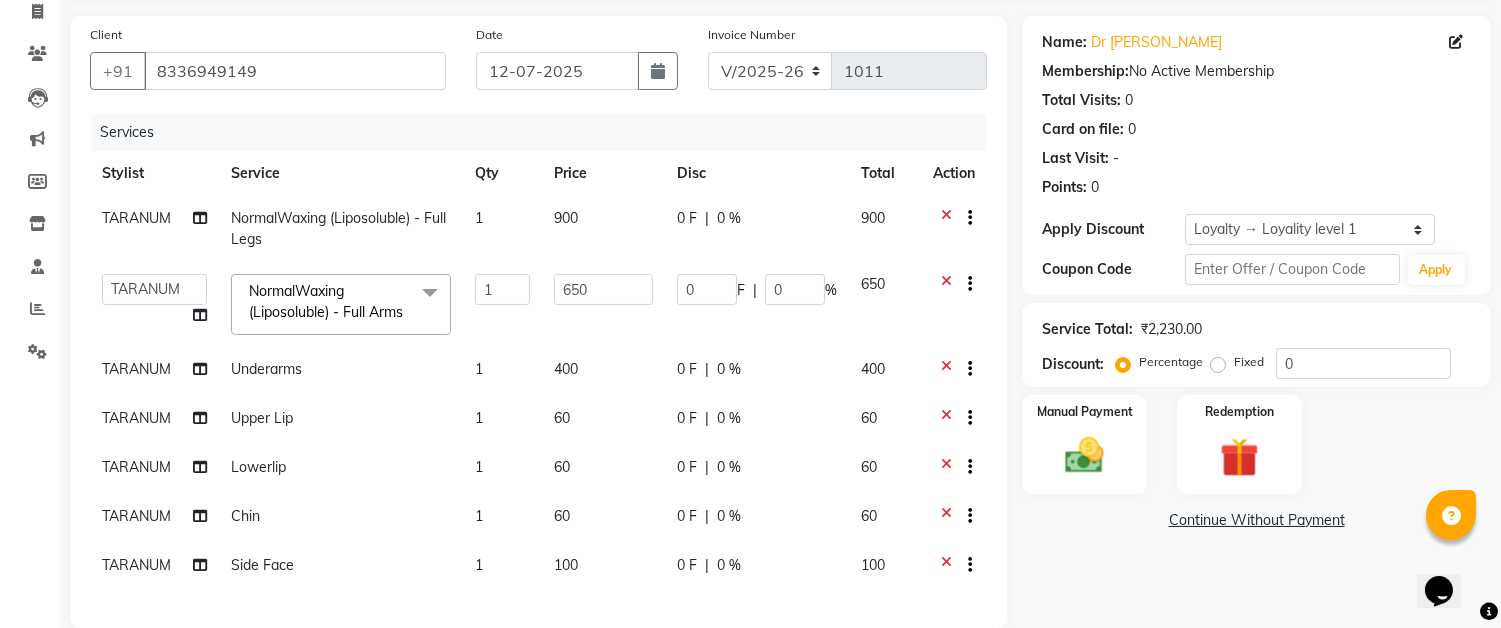 scroll, scrollTop: 32, scrollLeft: 0, axis: vertical 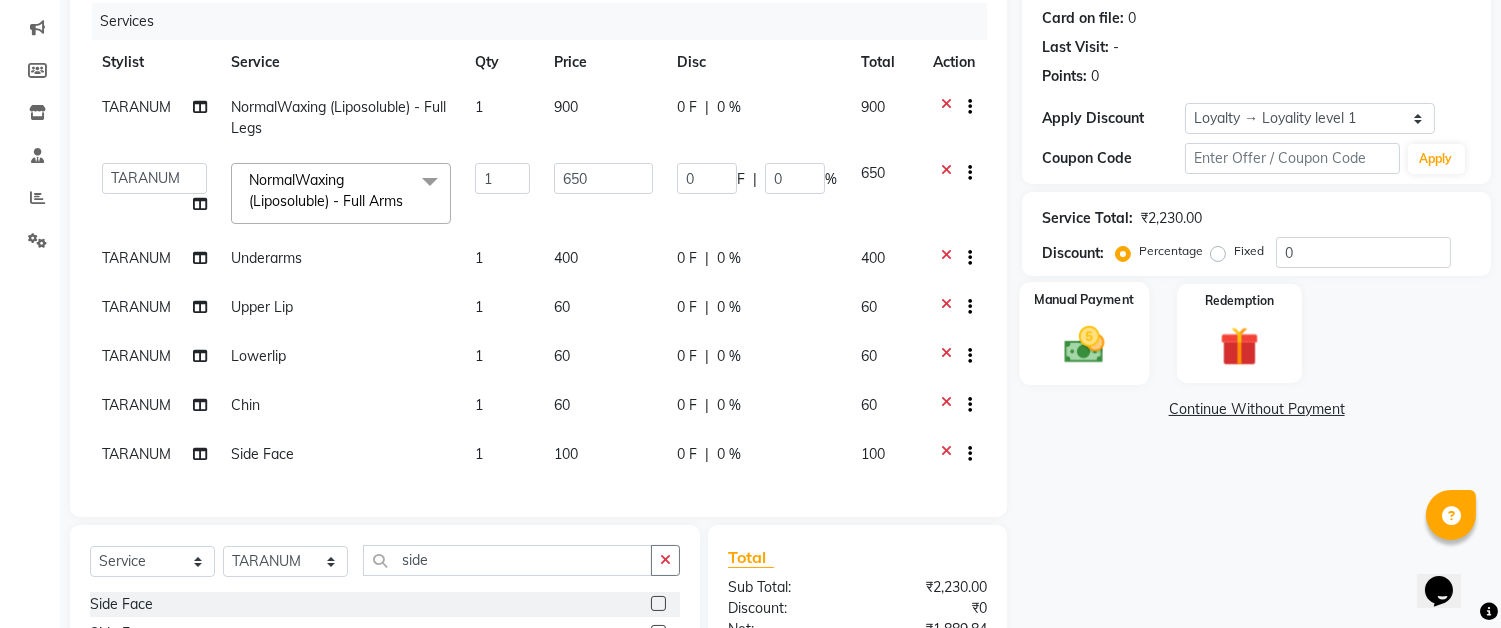 click 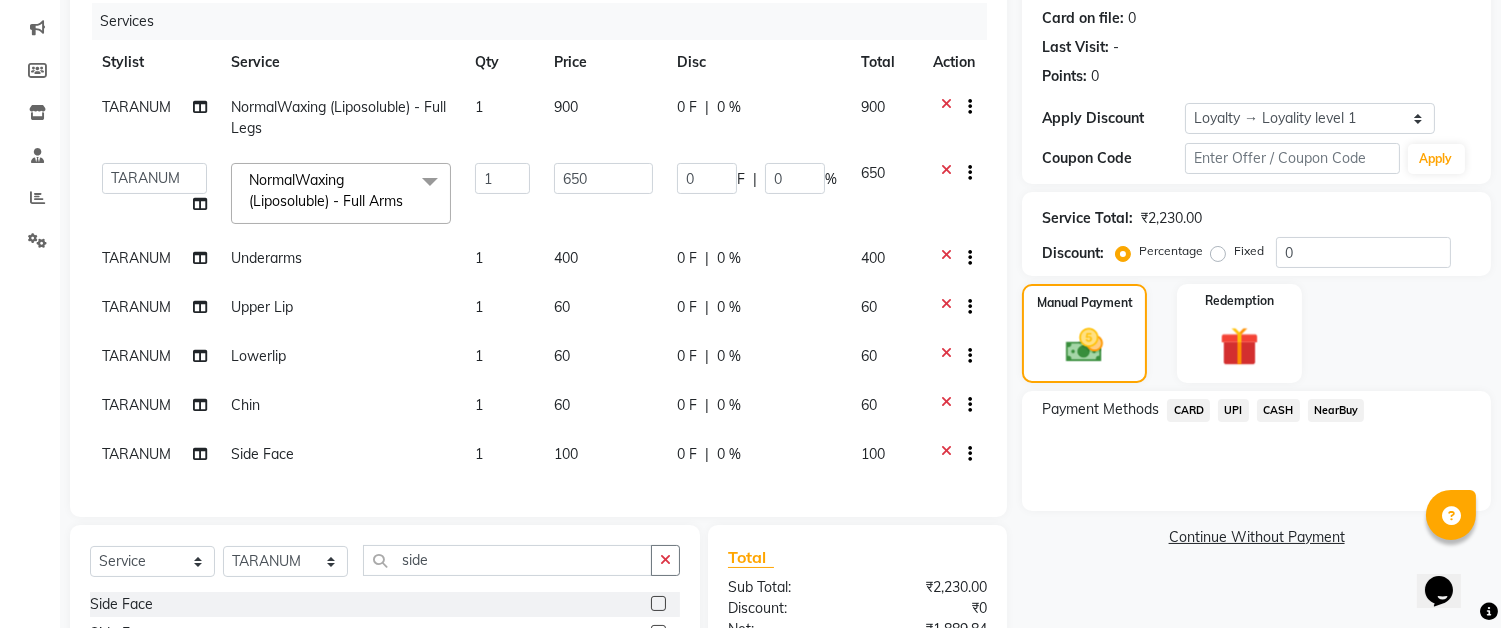 click on "CASH" 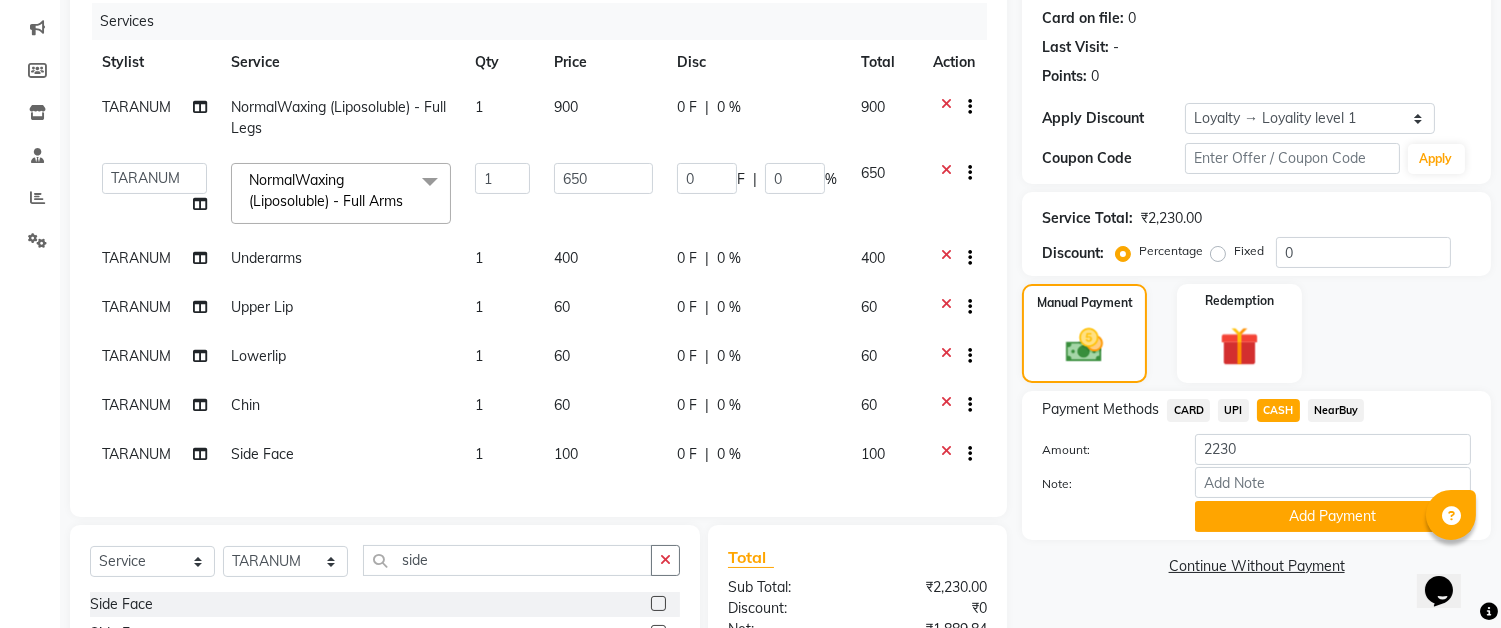 scroll, scrollTop: 471, scrollLeft: 0, axis: vertical 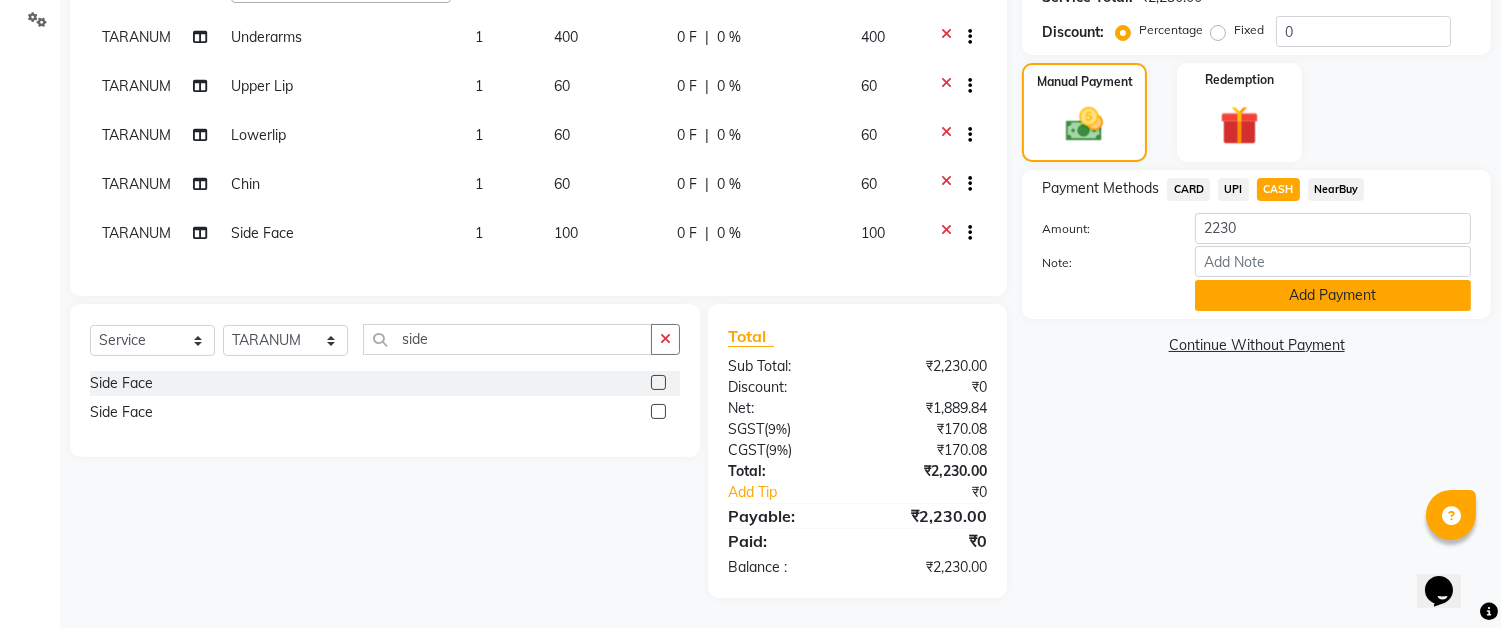 click on "Add Payment" 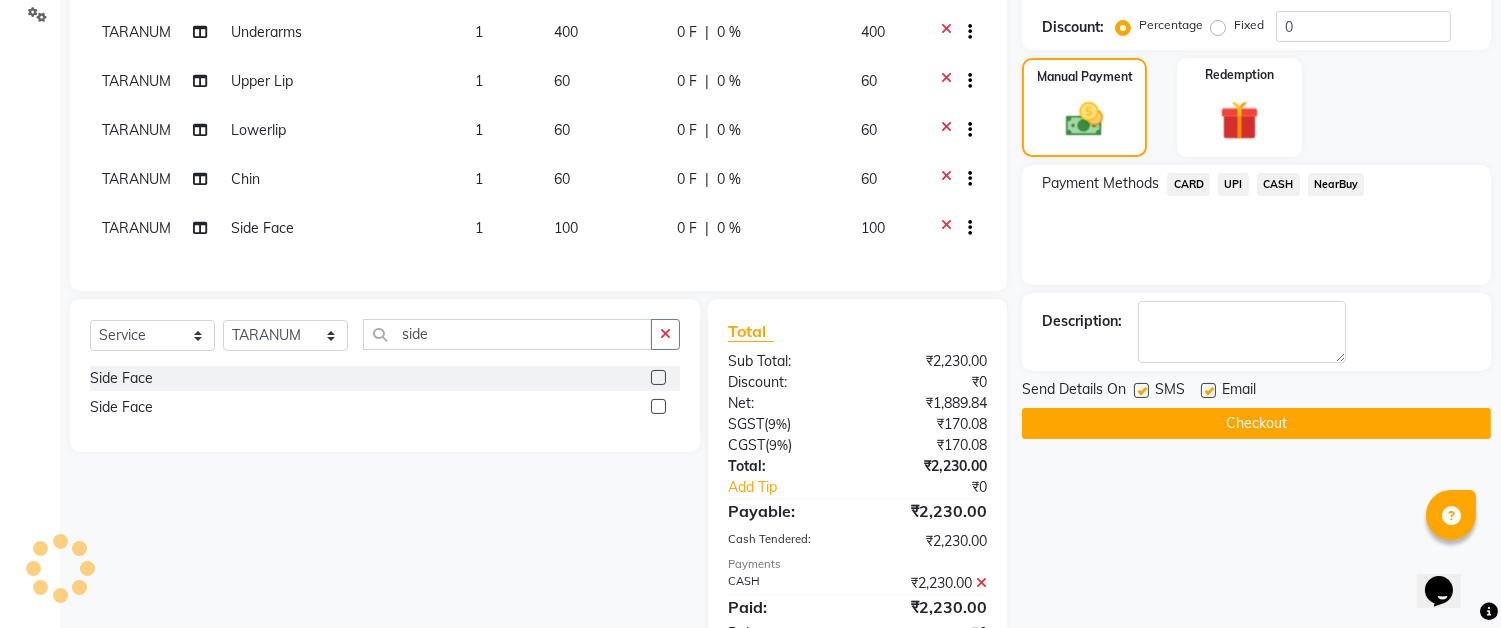 click on "Checkout" 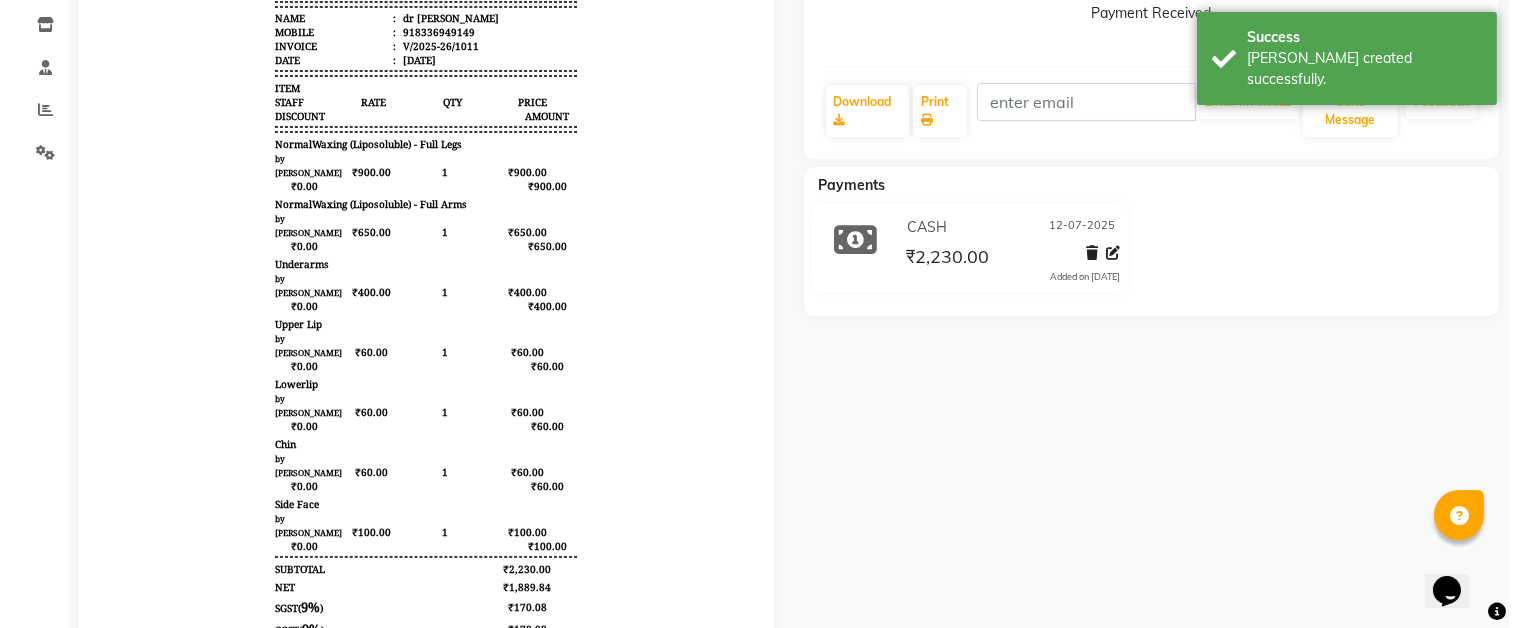 scroll, scrollTop: 0, scrollLeft: 0, axis: both 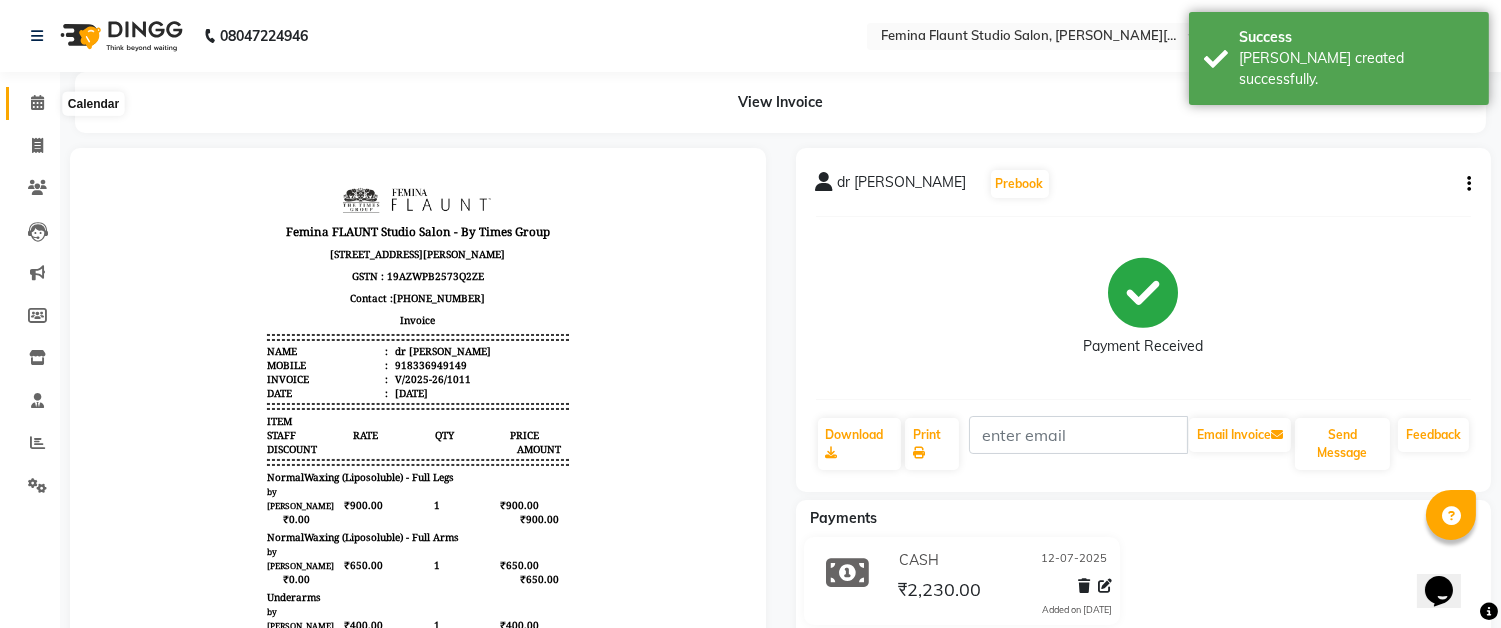click 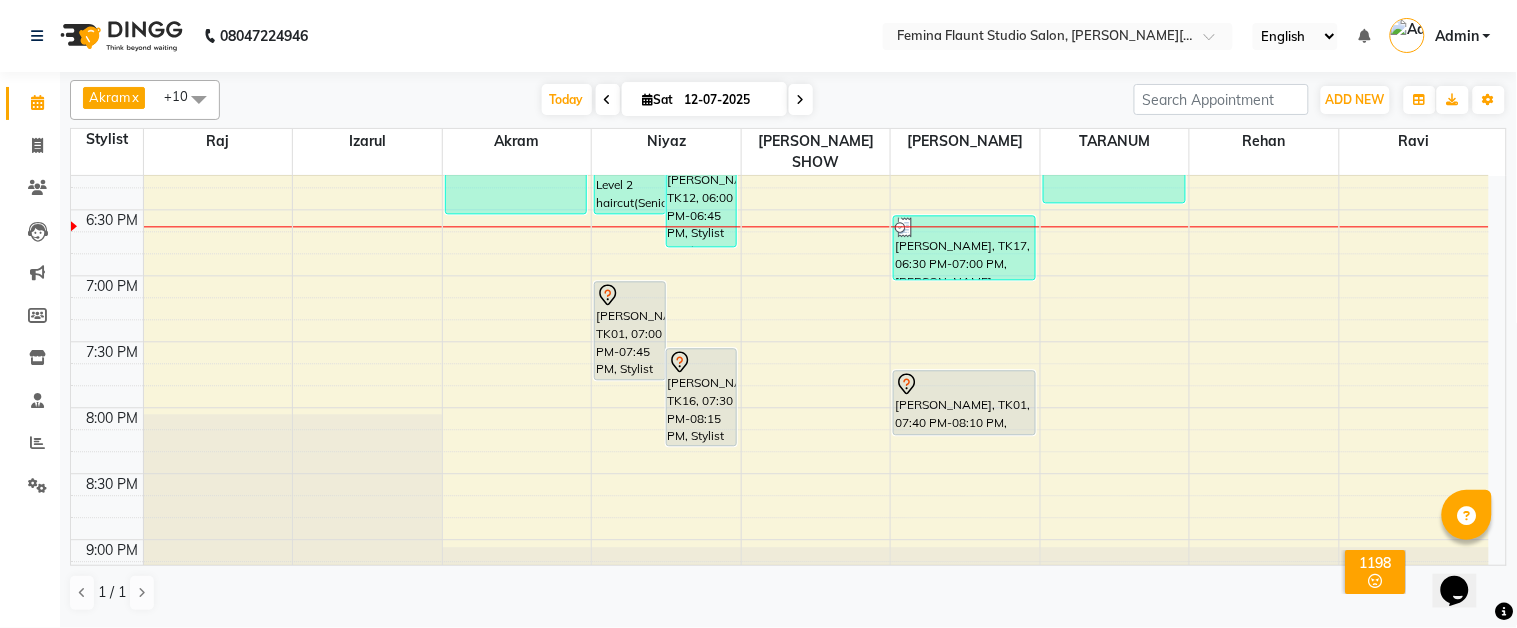 scroll, scrollTop: 1222, scrollLeft: 0, axis: vertical 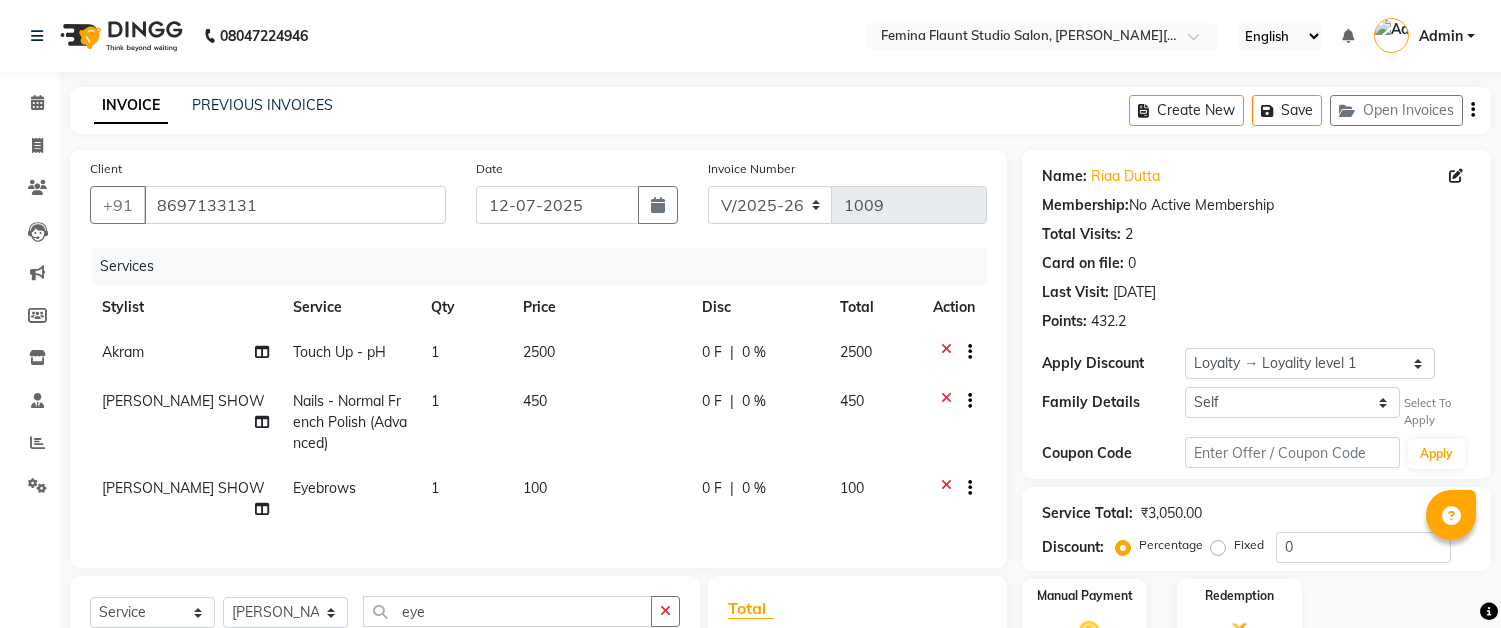 select on "5231" 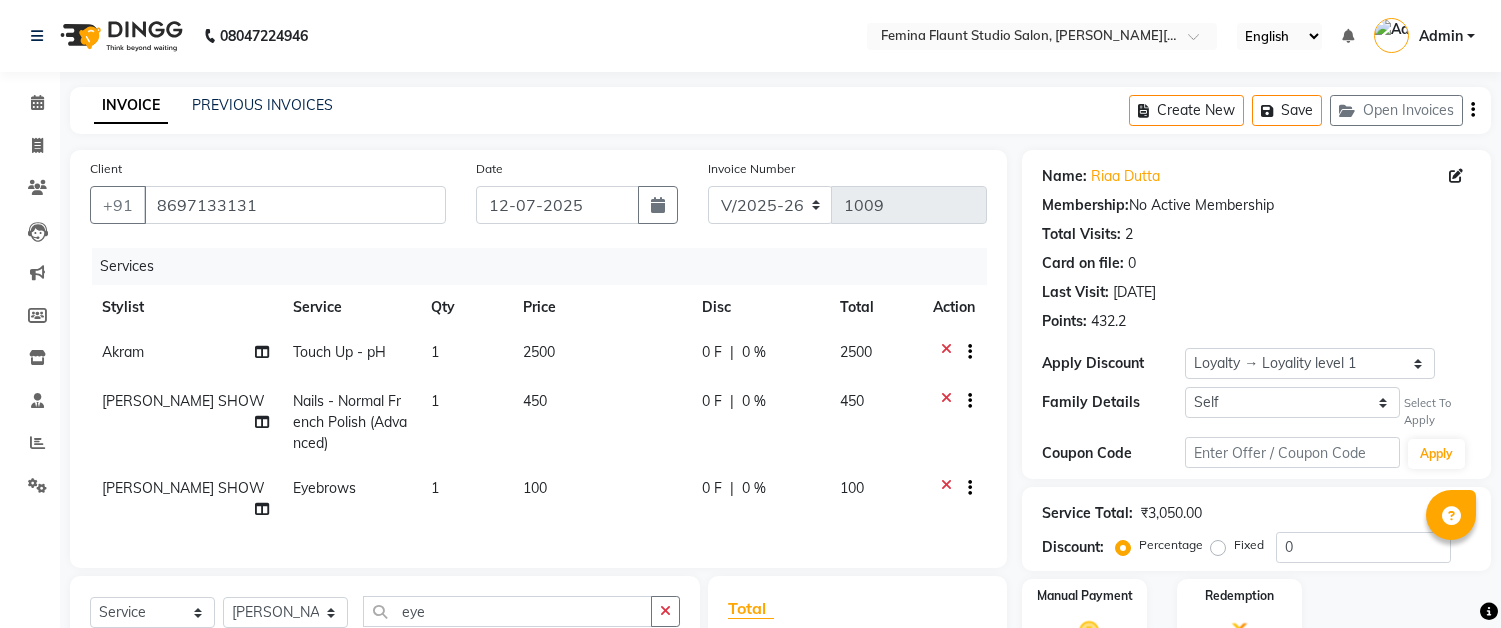 scroll, scrollTop: 222, scrollLeft: 0, axis: vertical 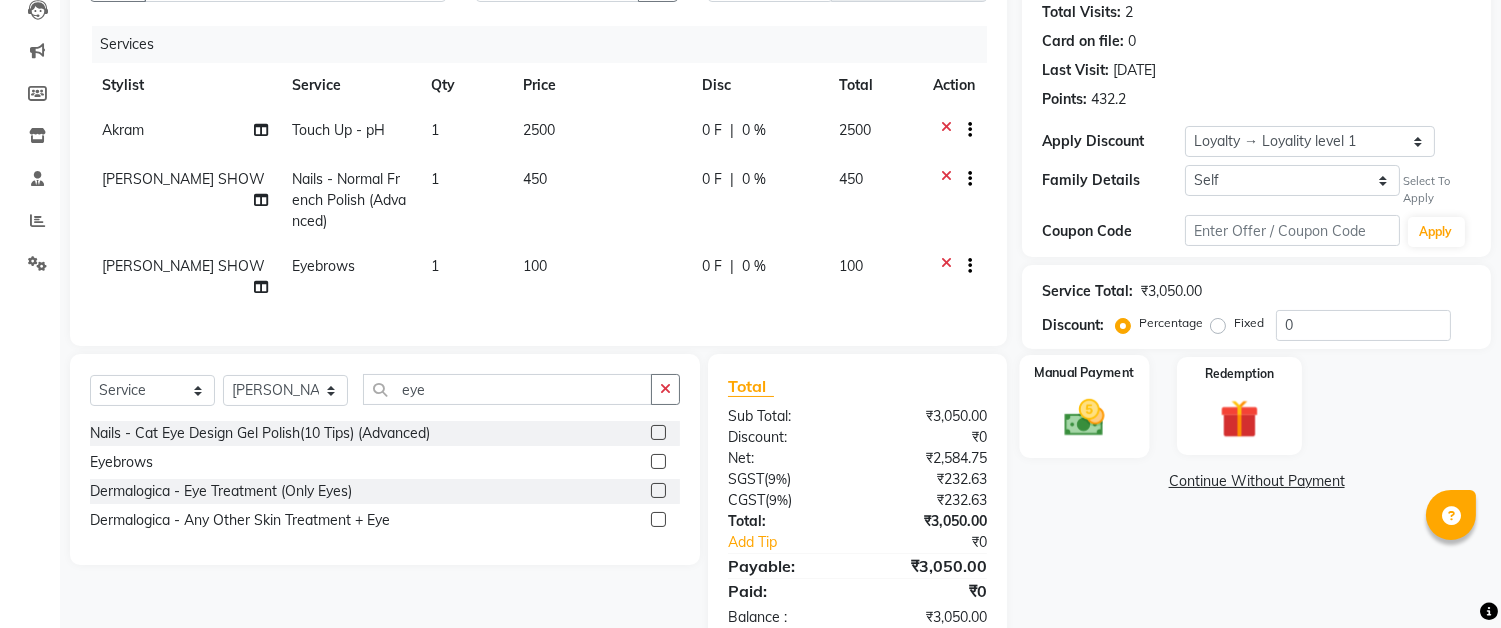 click on "Manual Payment" 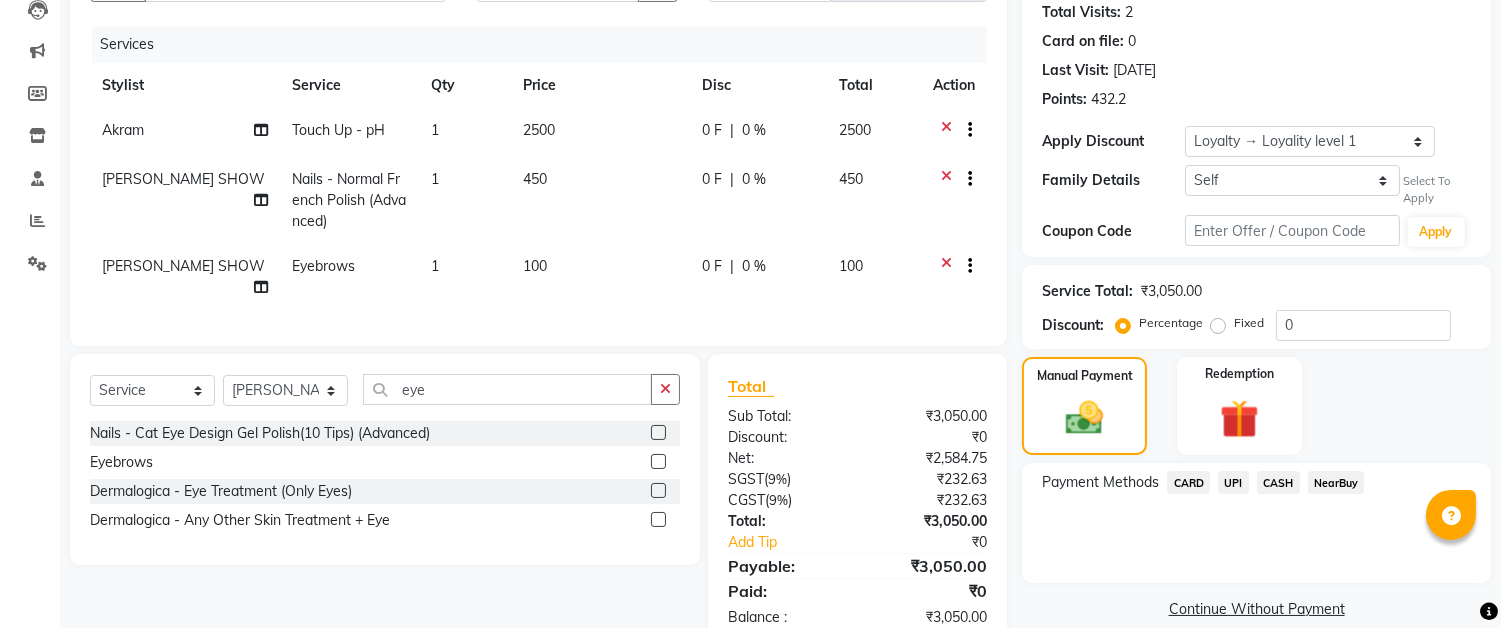 click on "CARD" 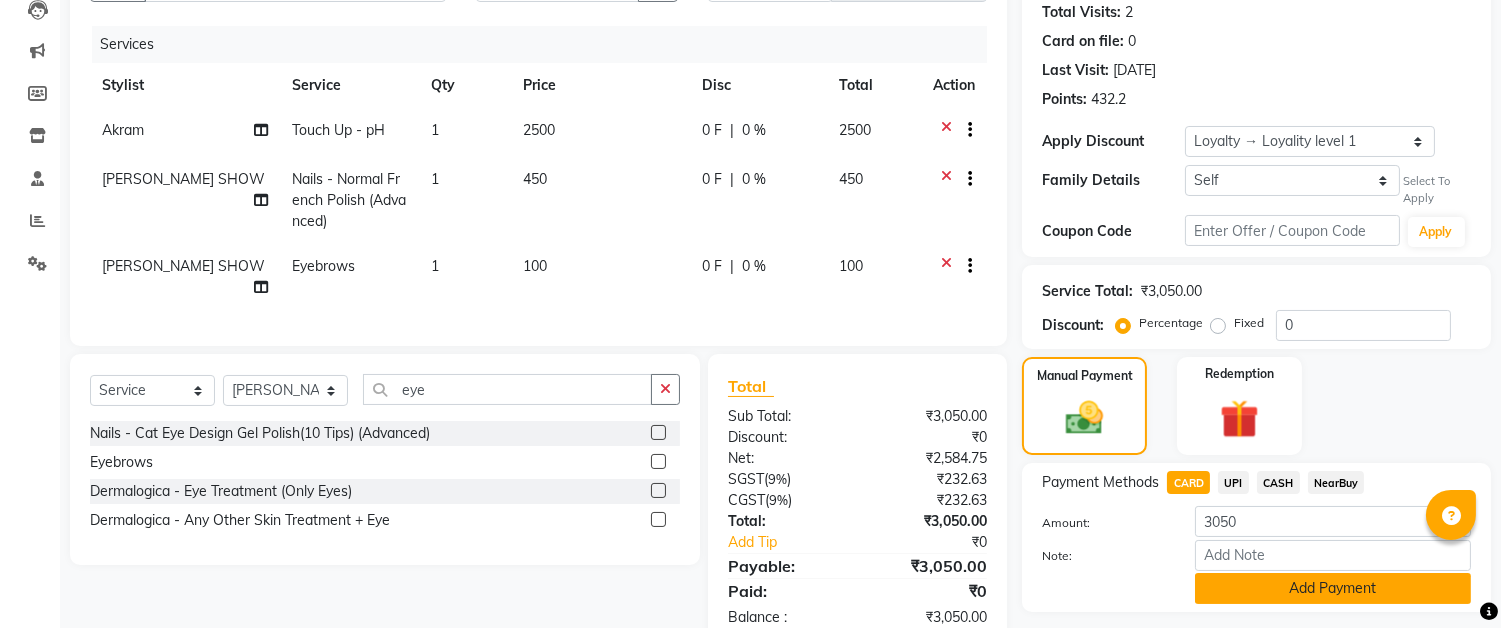 scroll, scrollTop: 276, scrollLeft: 0, axis: vertical 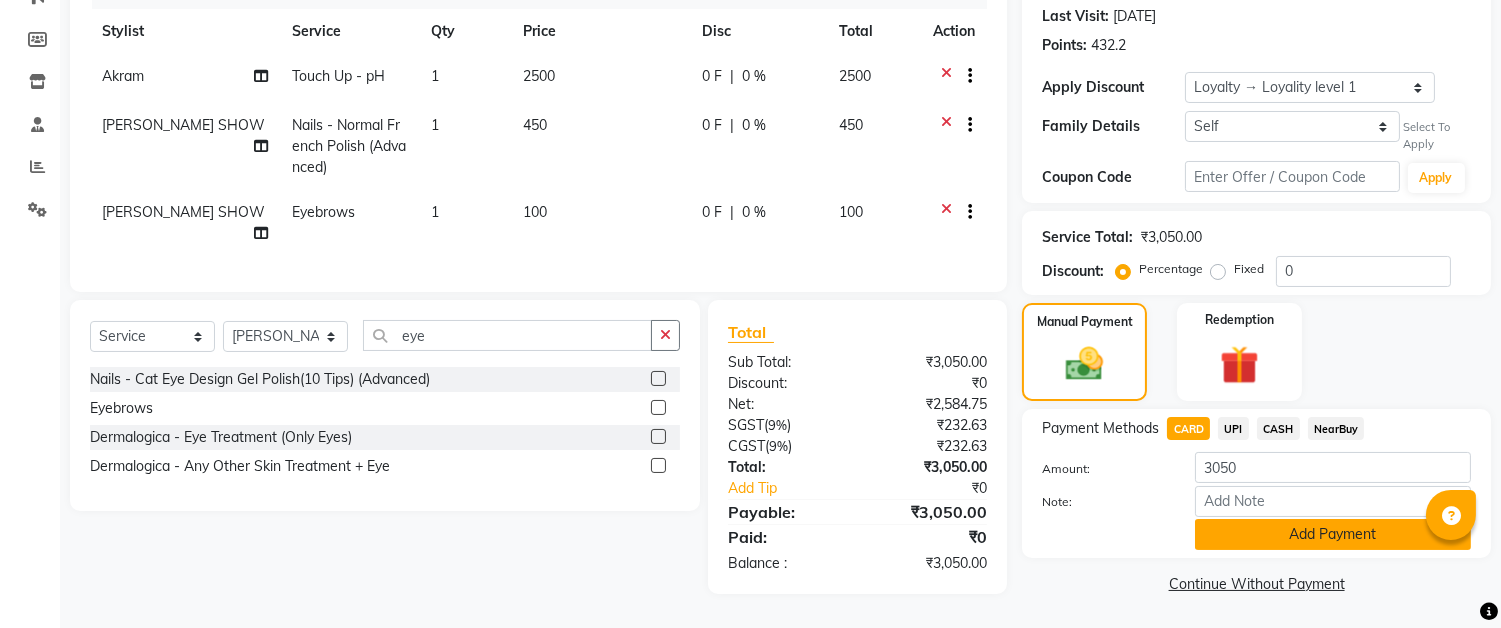 click on "Add Payment" 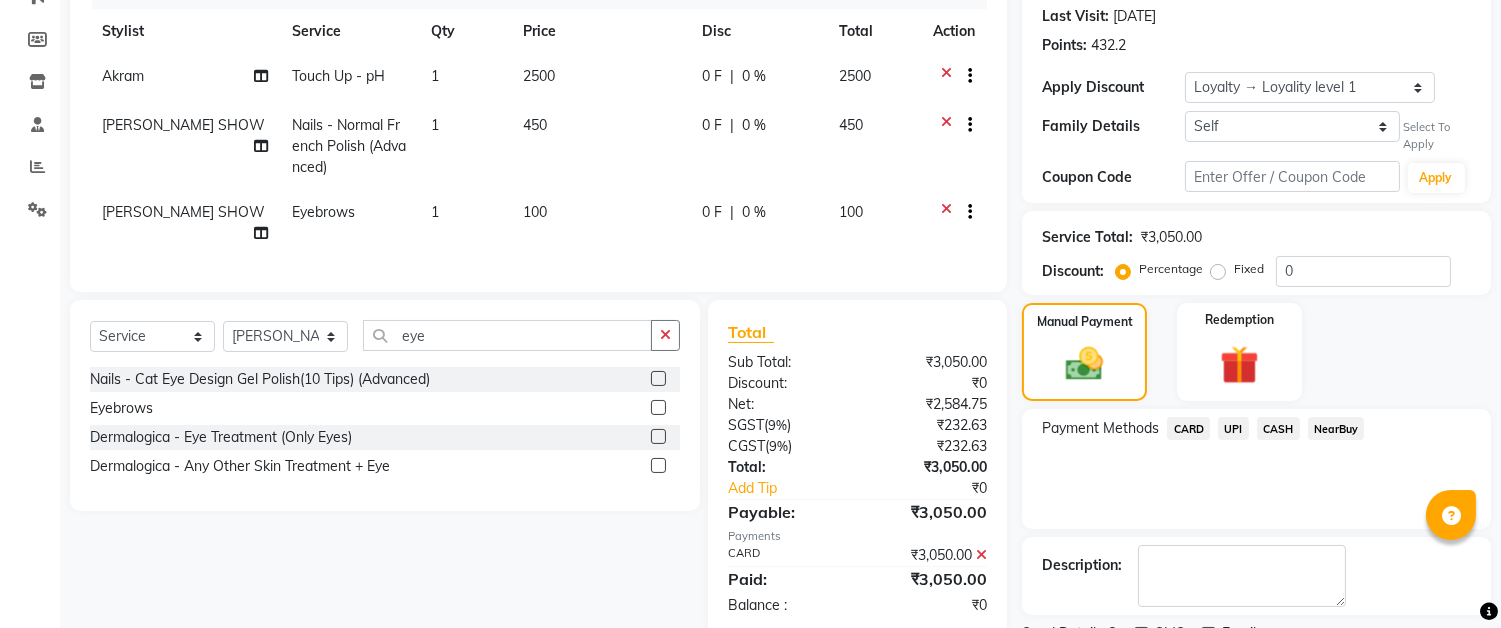 scroll, scrollTop: 433, scrollLeft: 0, axis: vertical 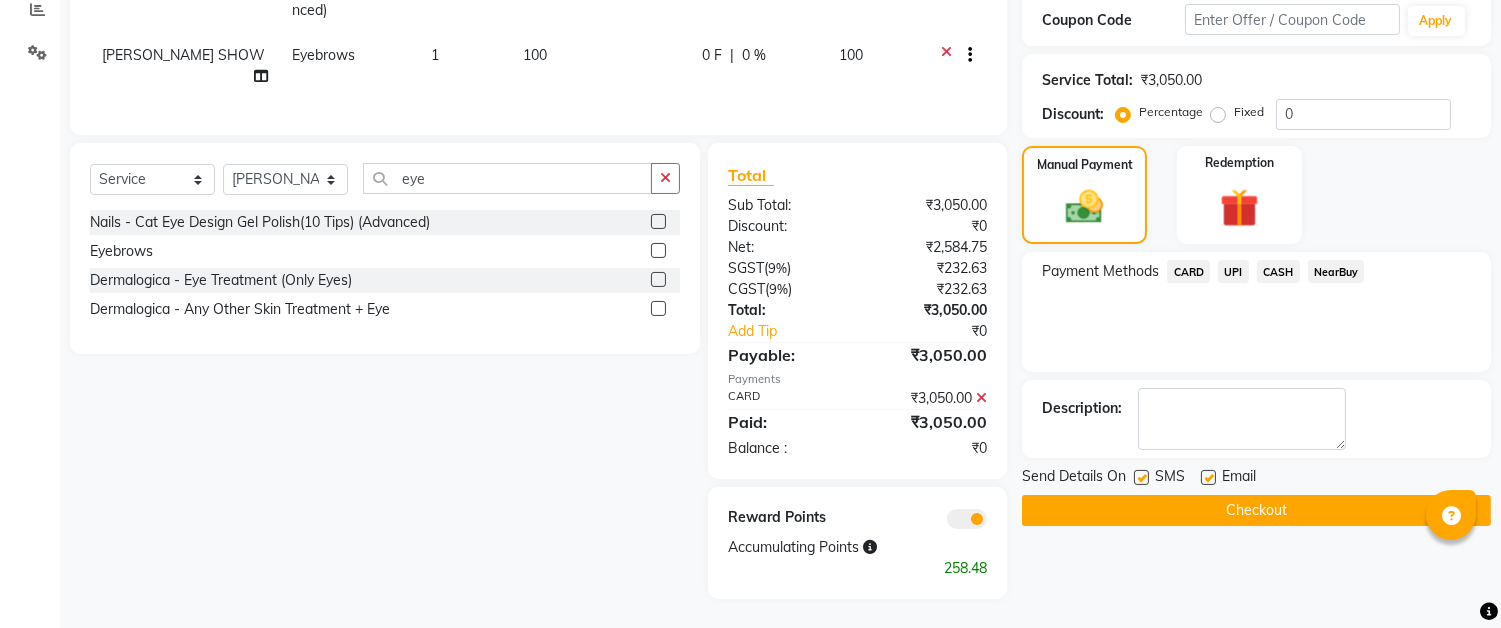 click on "Checkout" 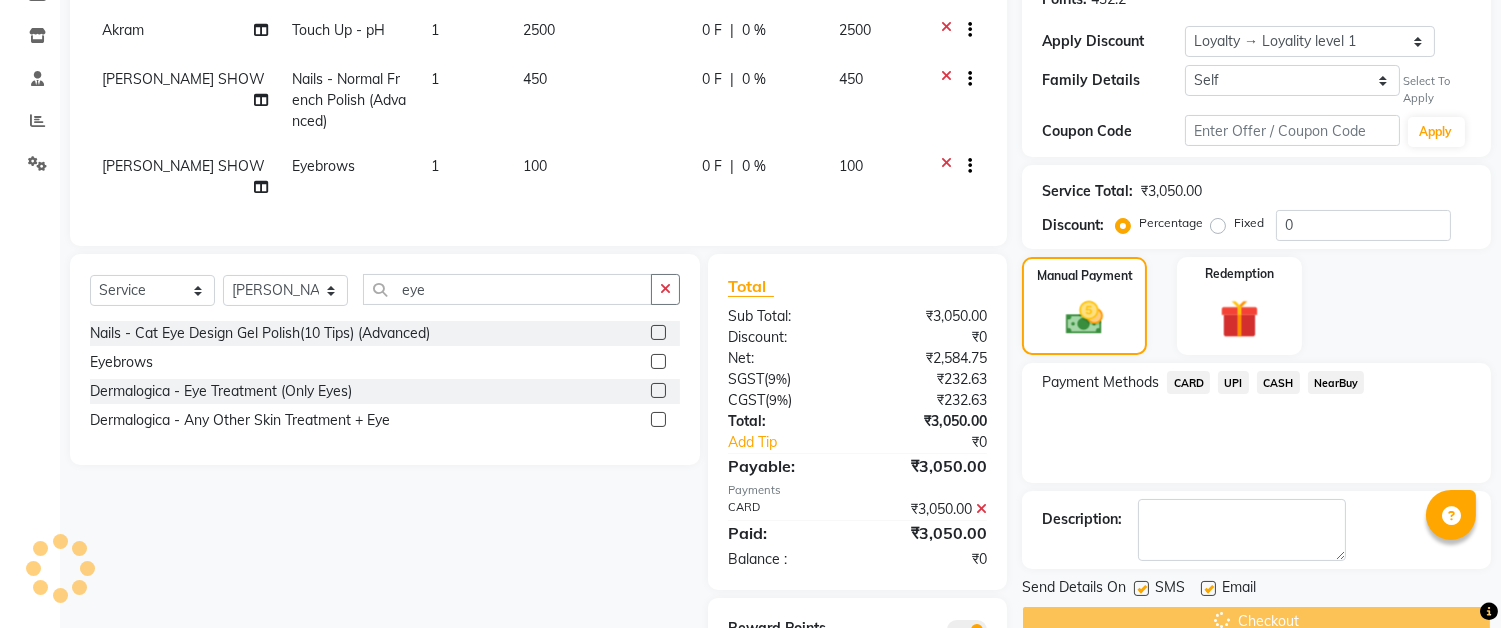 scroll, scrollTop: 0, scrollLeft: 0, axis: both 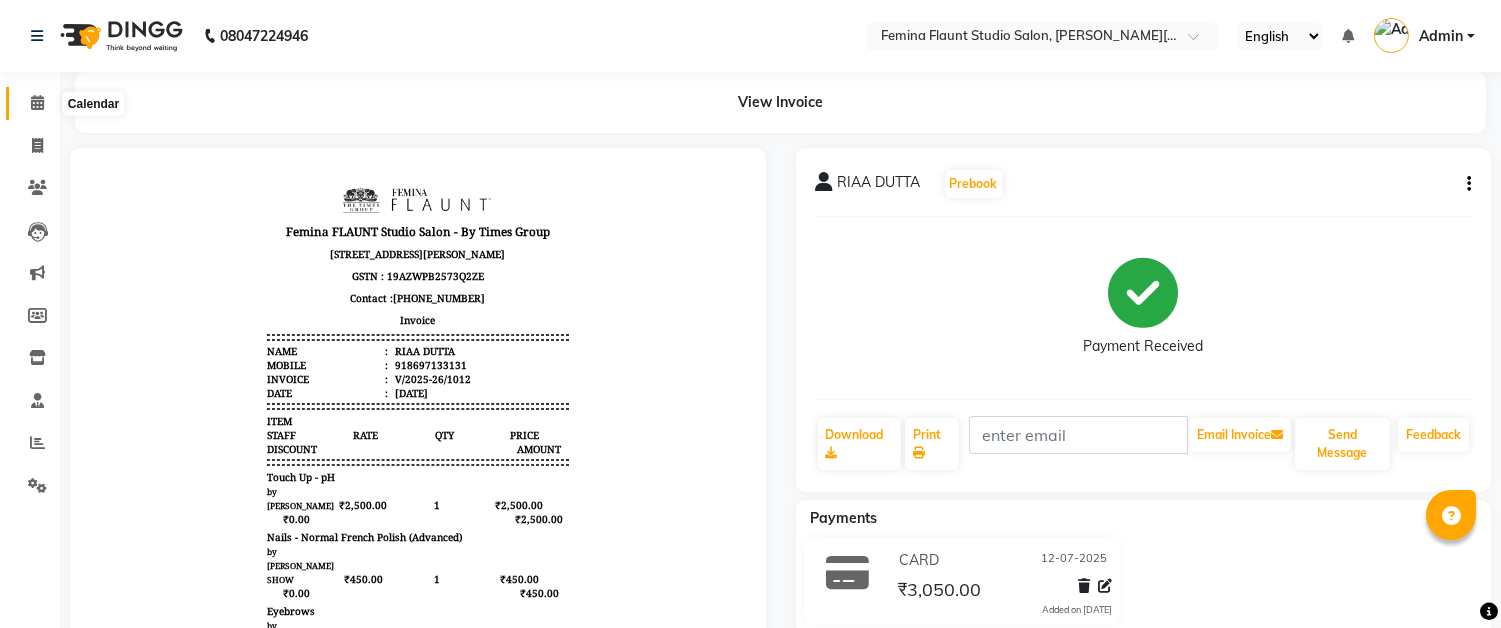 click 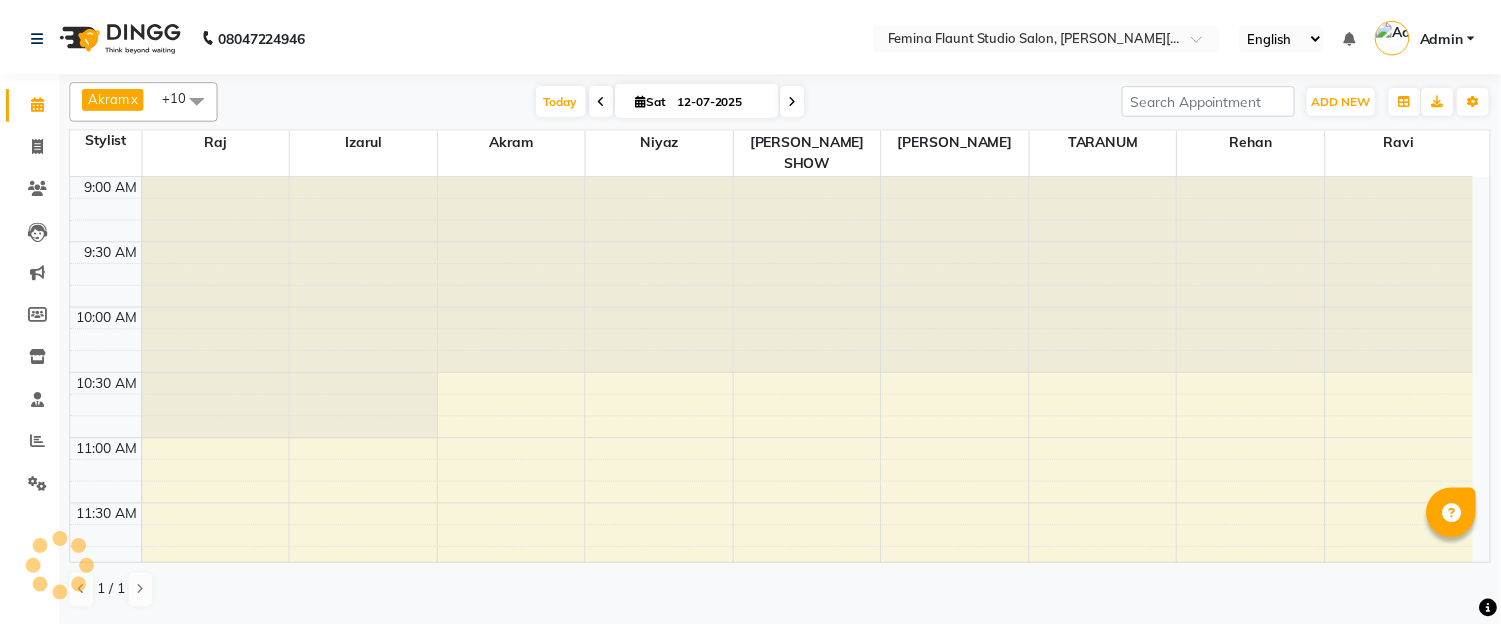 scroll, scrollTop: 0, scrollLeft: 0, axis: both 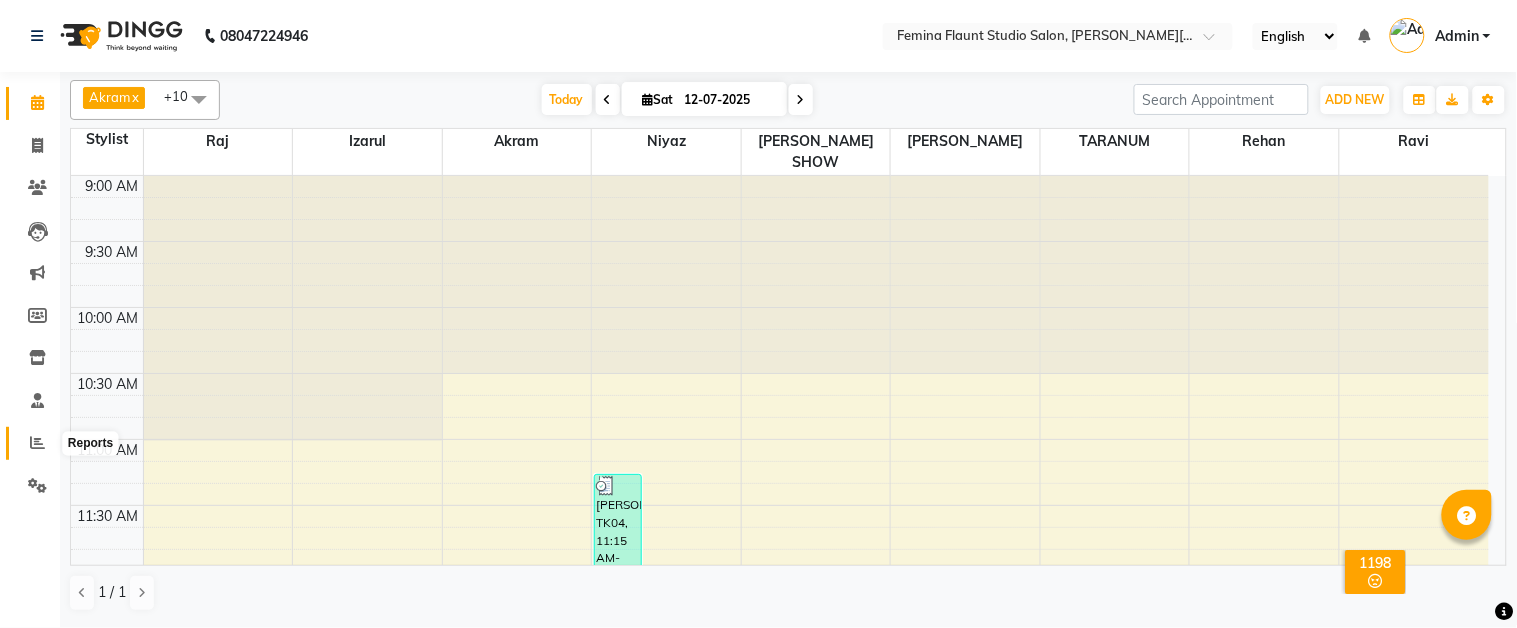 click 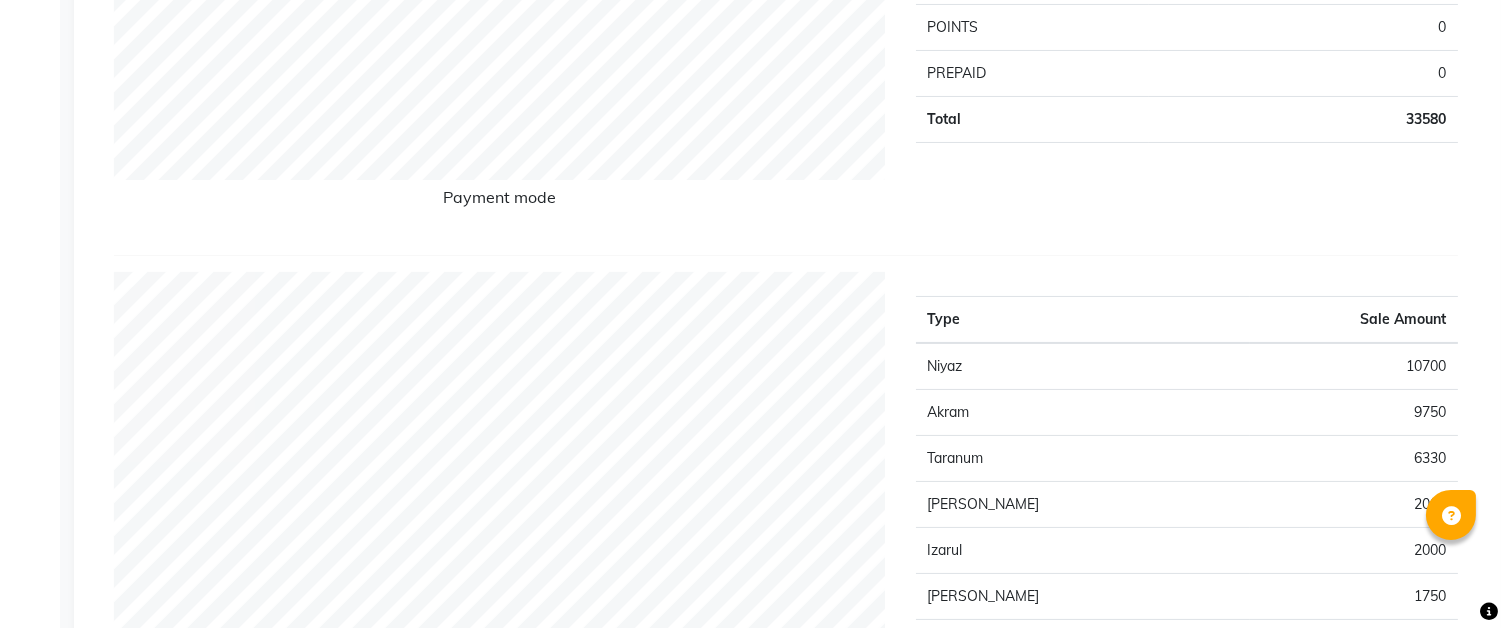 scroll, scrollTop: 0, scrollLeft: 0, axis: both 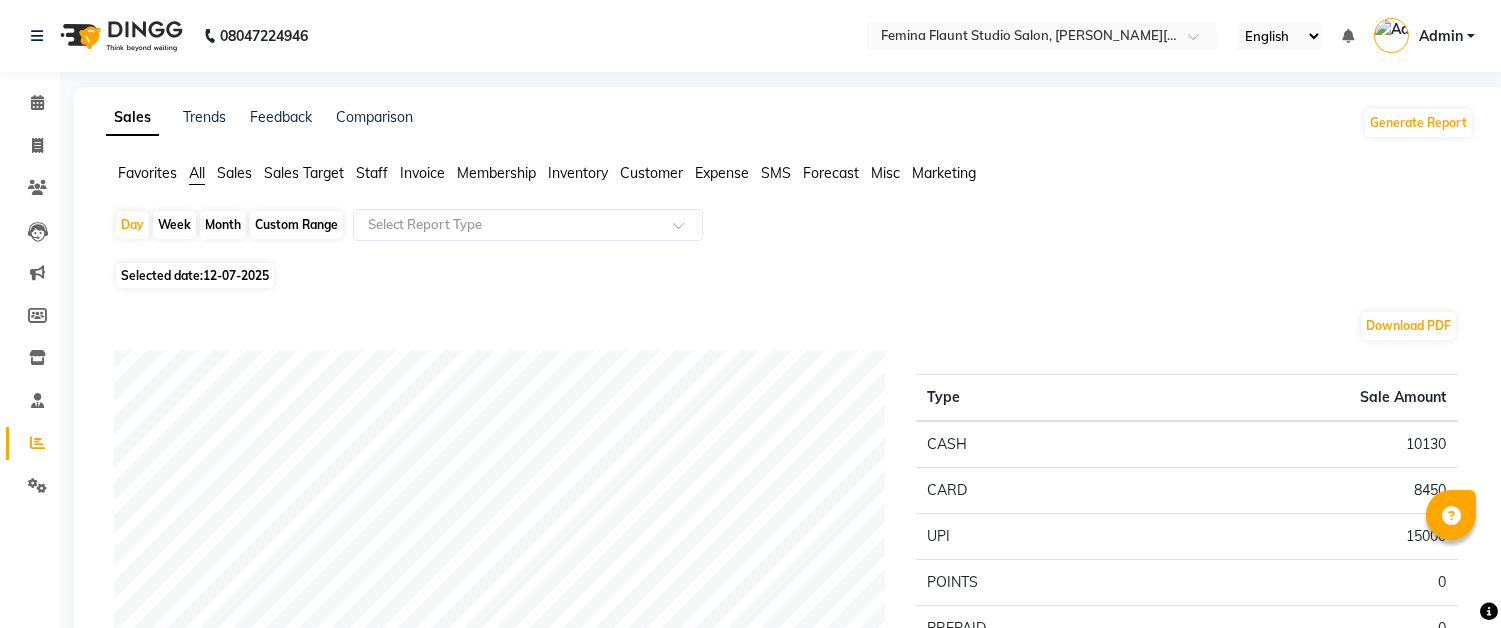 click on "Custom Range" 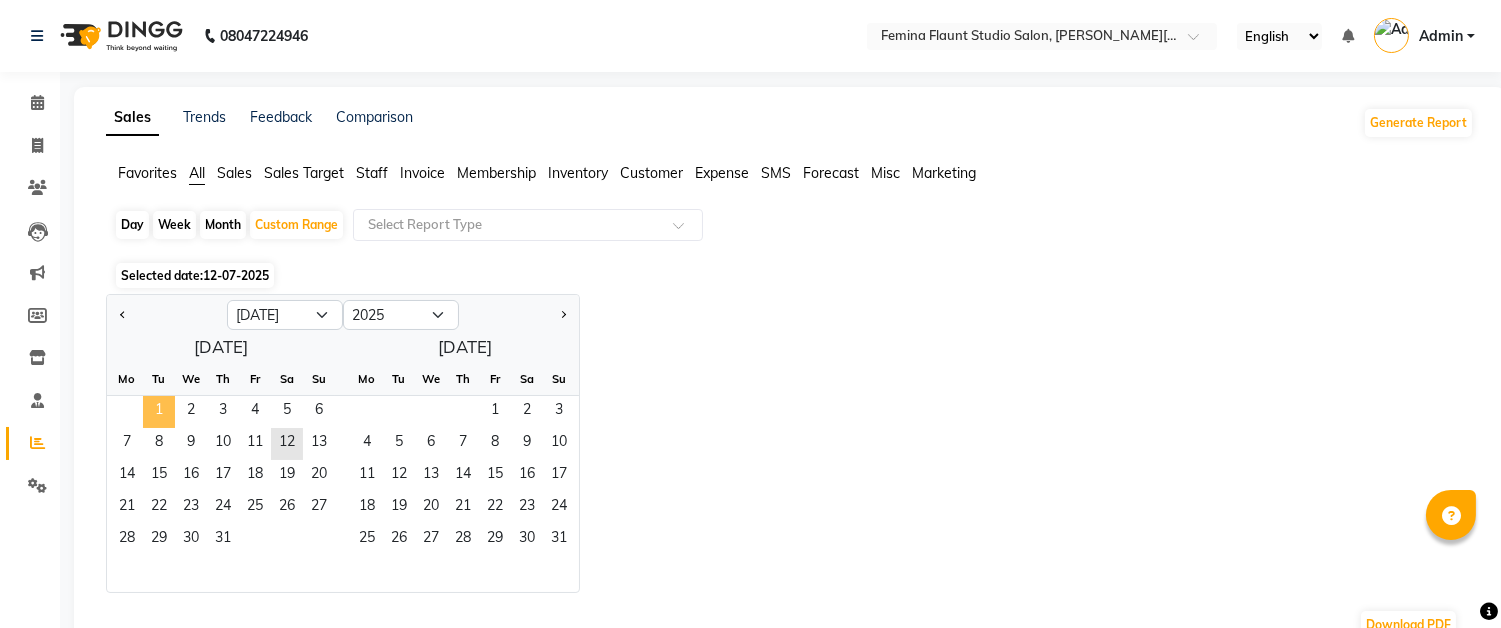 click on "1" 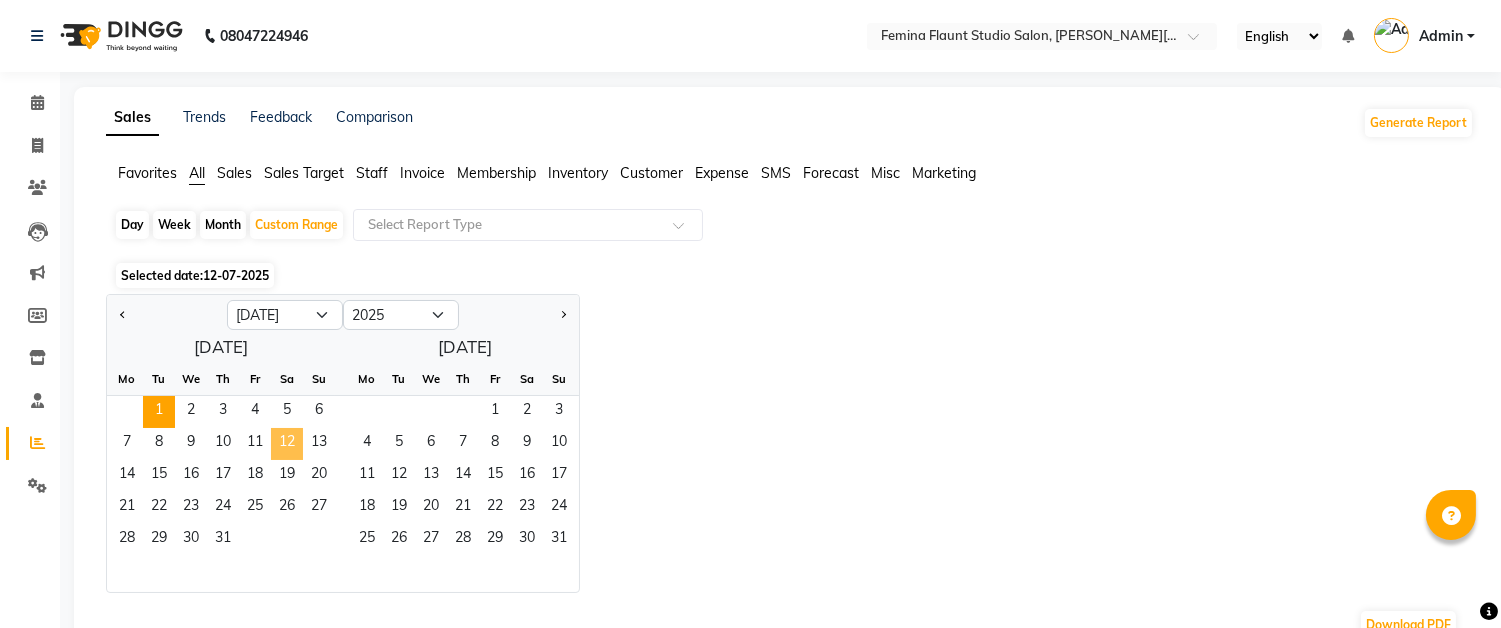 click on "12" 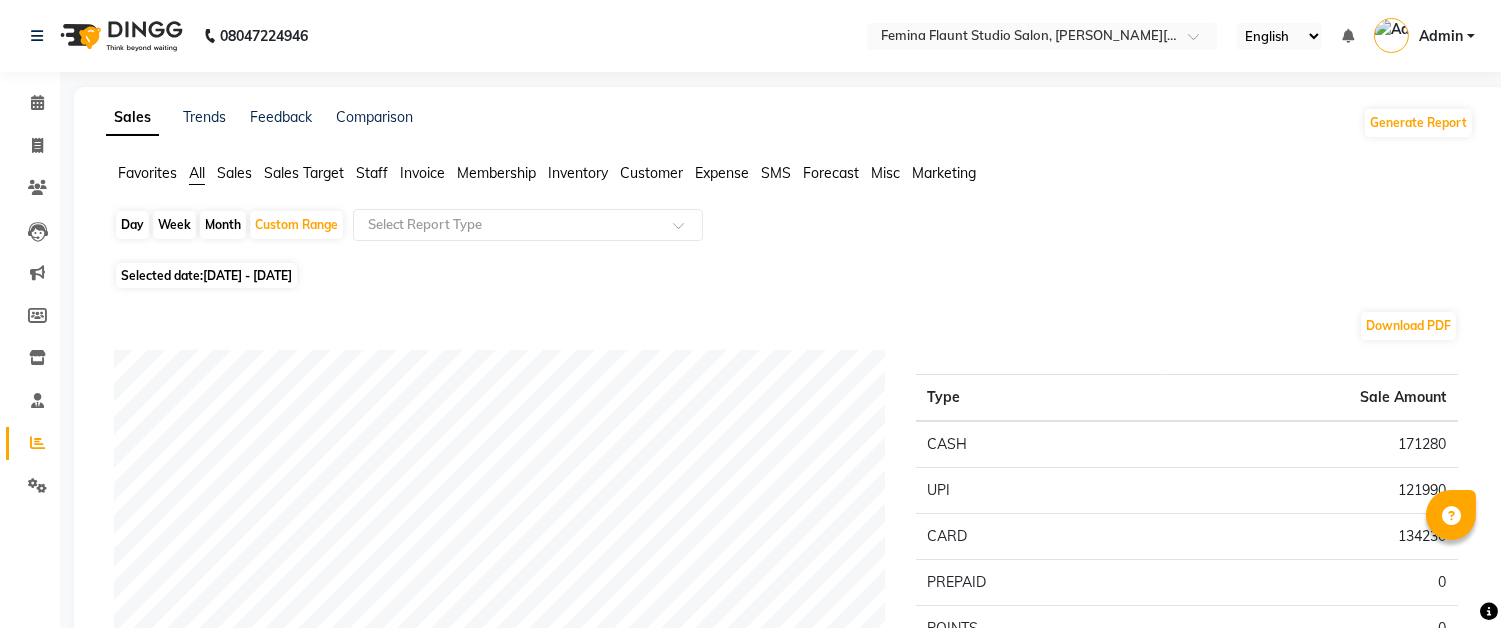 click on "Staff" 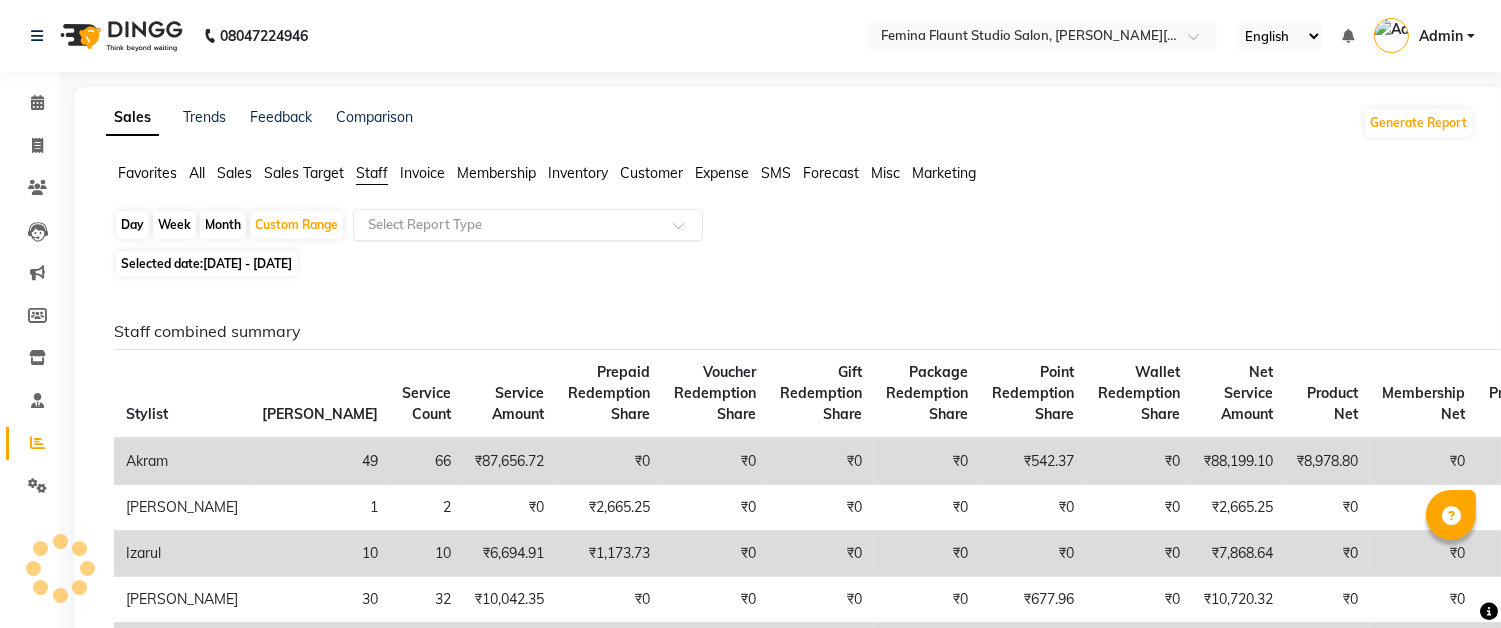click 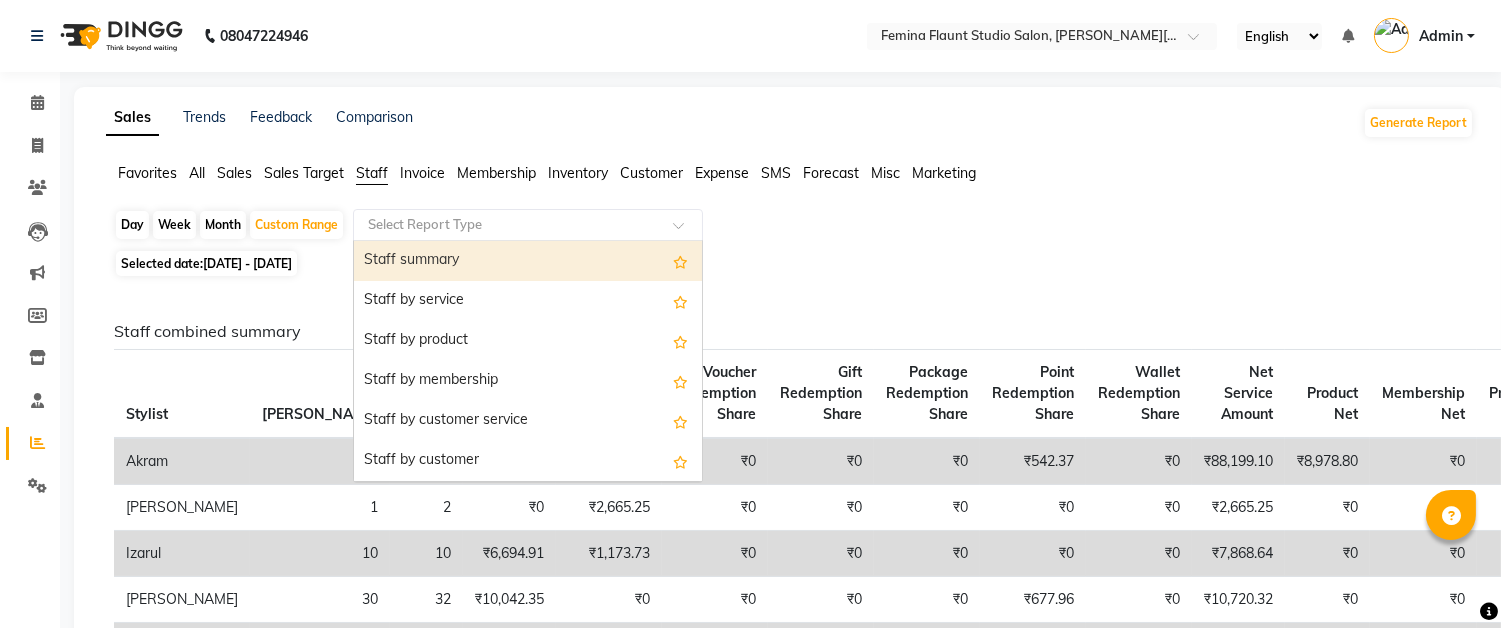 drag, startPoint x: 442, startPoint y: 260, endPoint x: 493, endPoint y: 258, distance: 51.0392 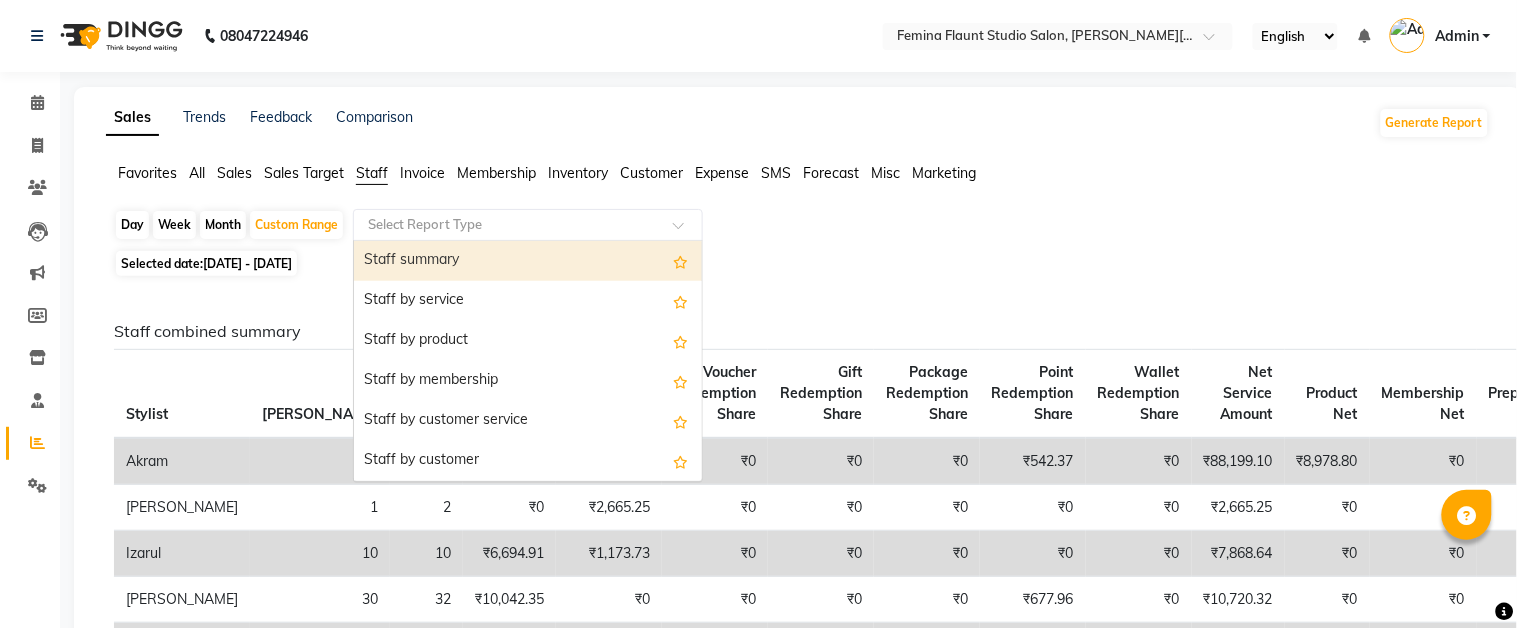 select on "full_report" 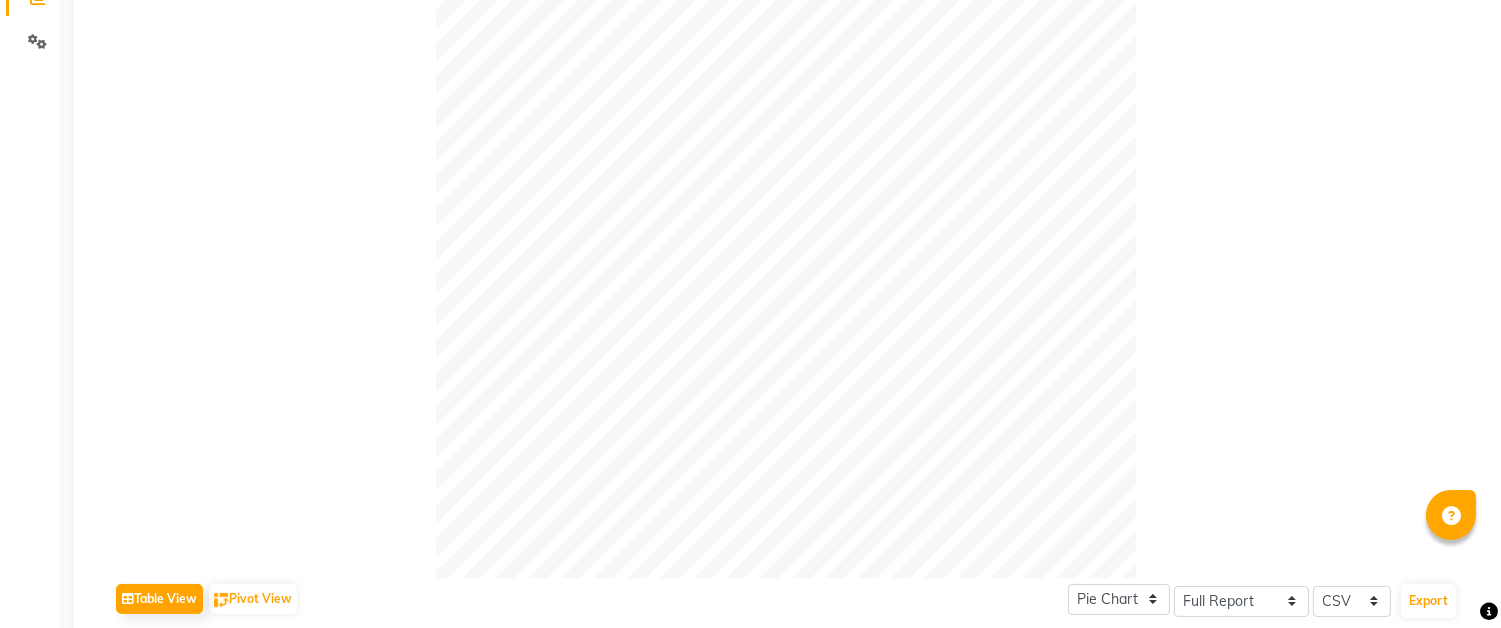 scroll, scrollTop: 0, scrollLeft: 0, axis: both 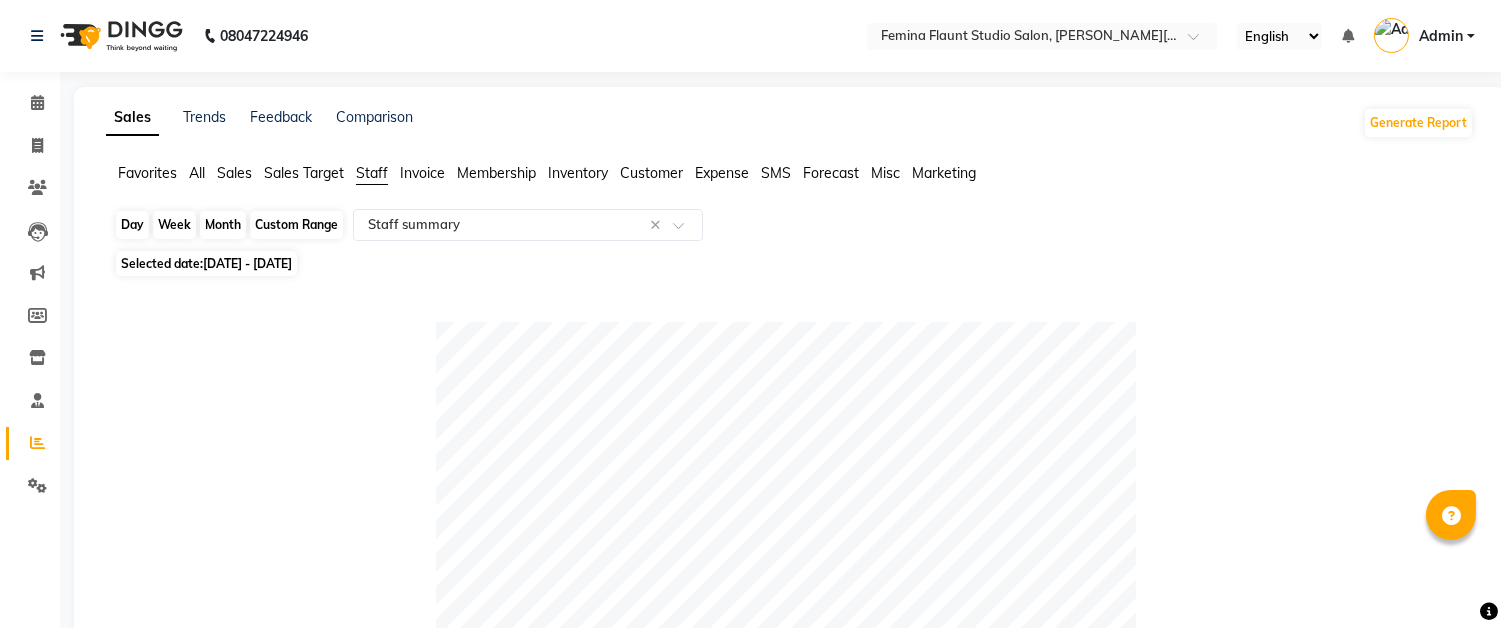 drag, startPoint x: 278, startPoint y: 227, endPoint x: 291, endPoint y: 270, distance: 44.922153 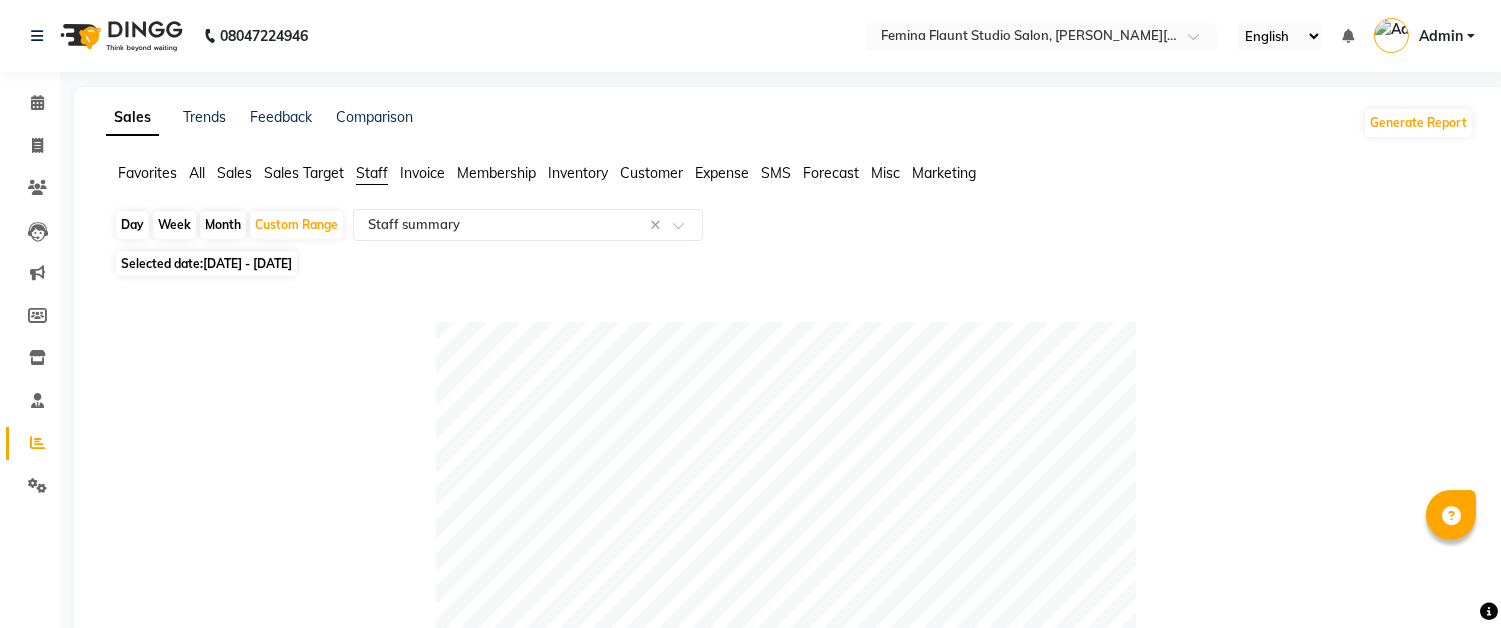 click on "Custom Range" 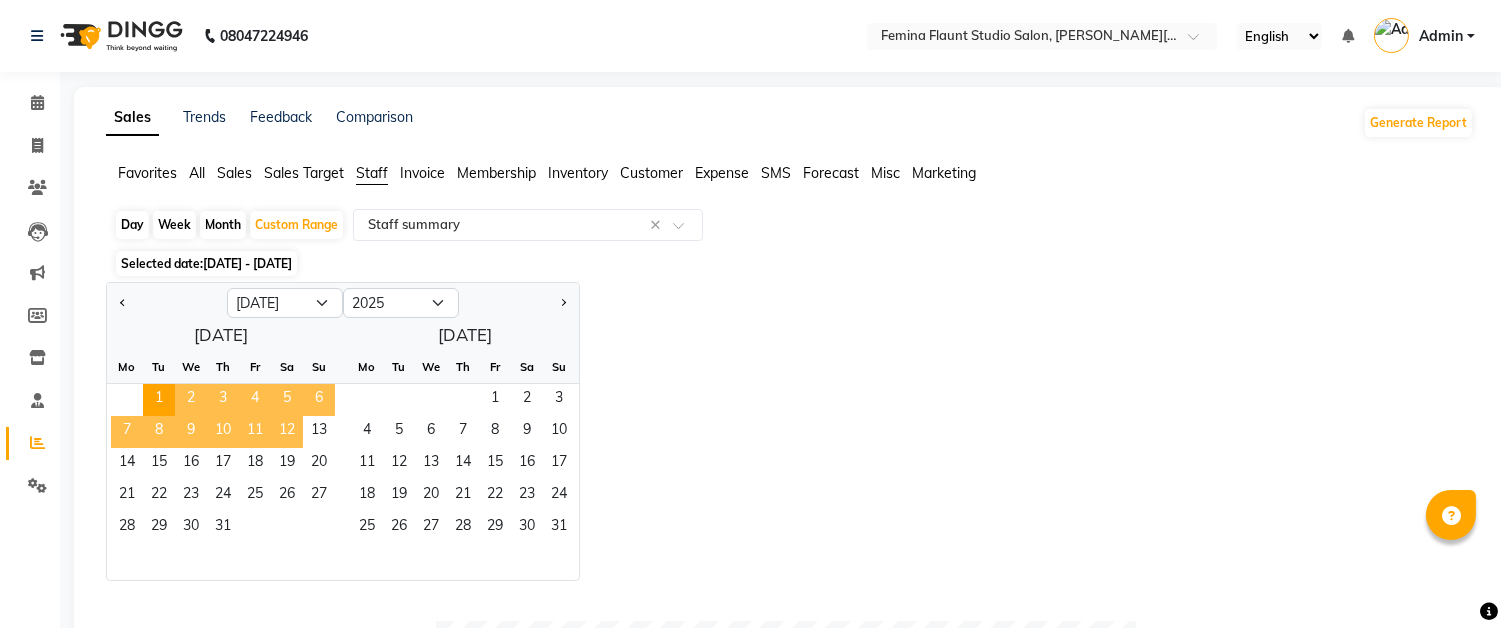 click on "12" 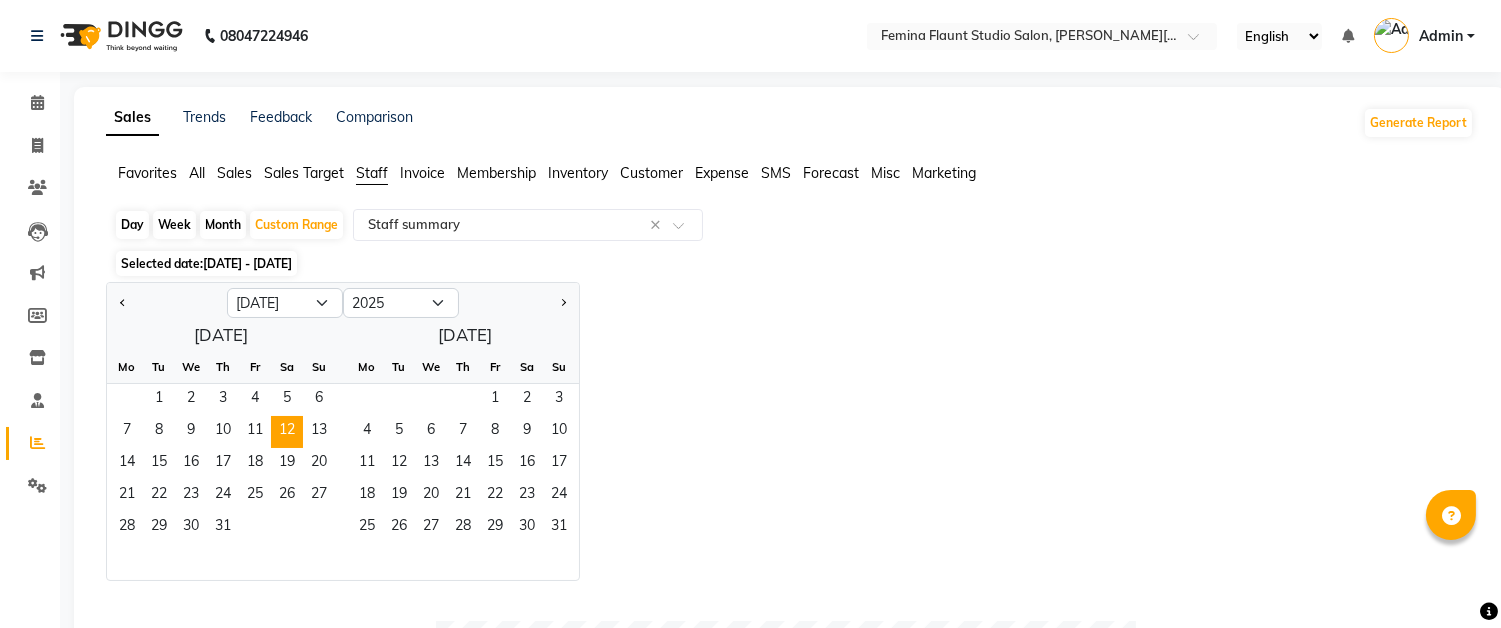 click on "Staff" 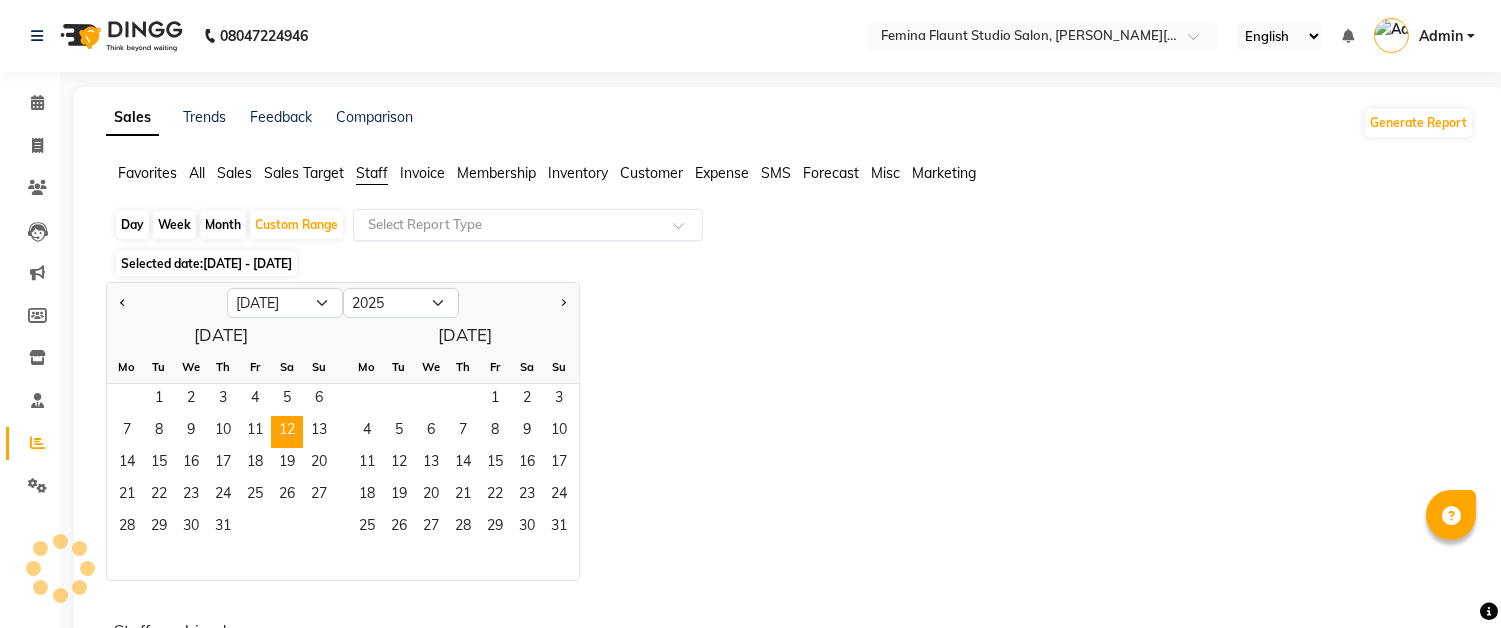 click 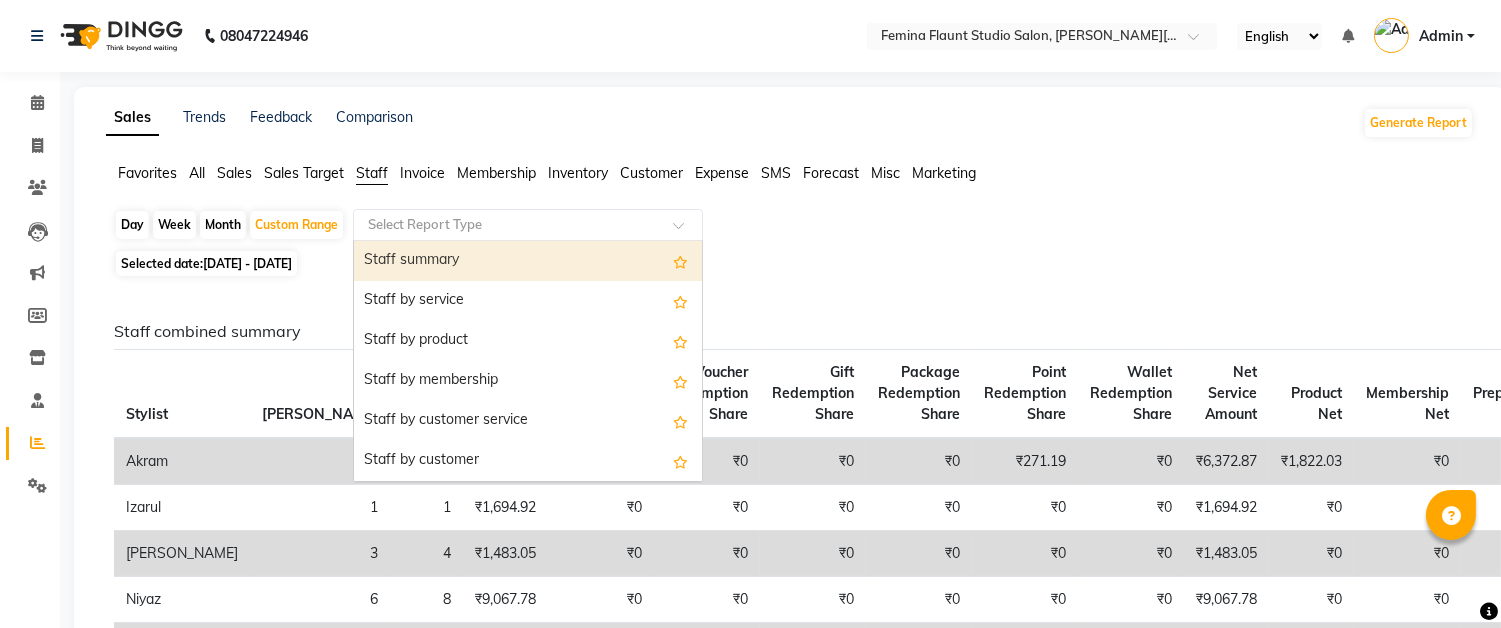 click on "Staff summary" at bounding box center [528, 261] 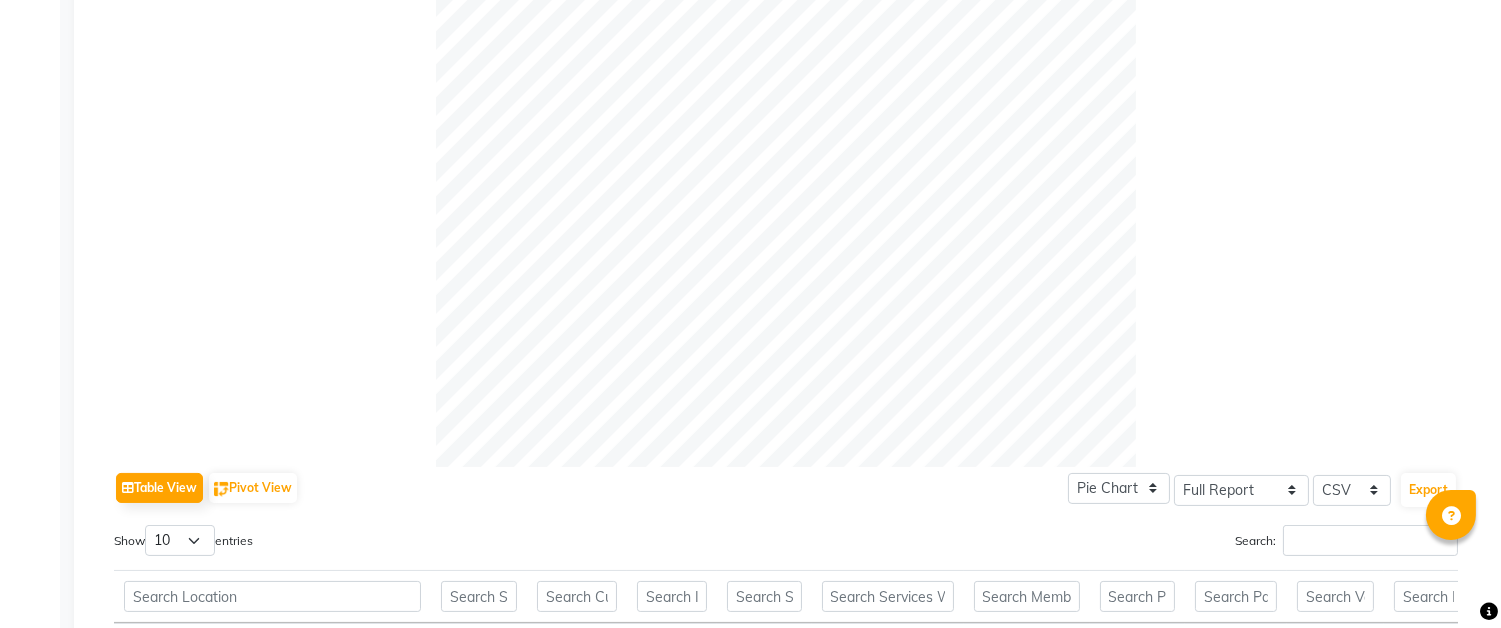 scroll, scrollTop: 888, scrollLeft: 0, axis: vertical 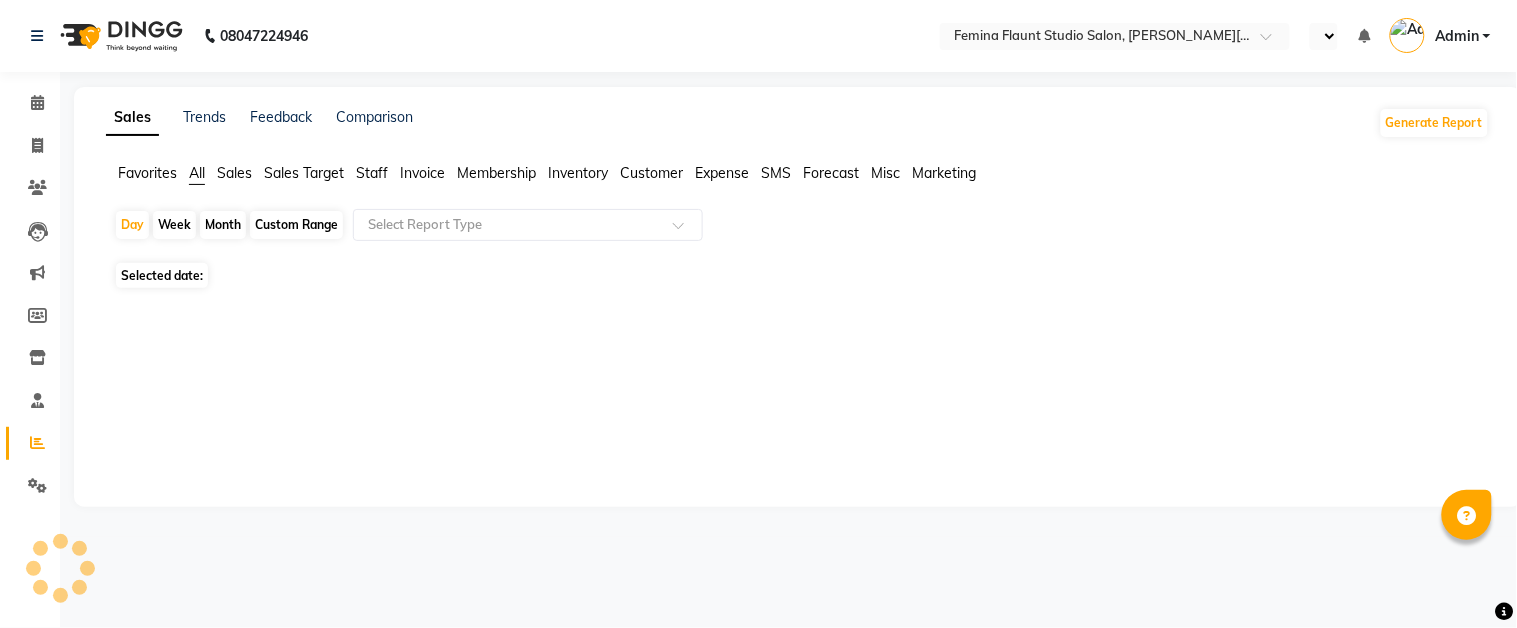 select on "en" 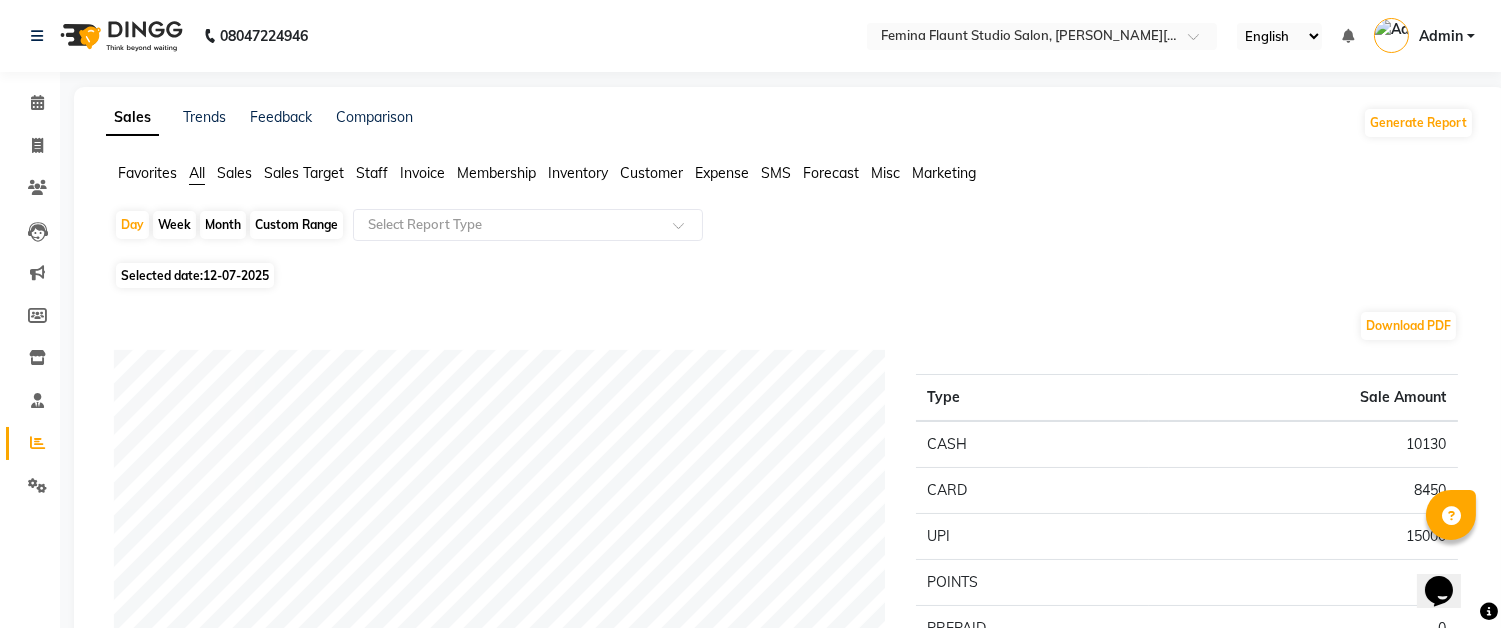 scroll, scrollTop: 0, scrollLeft: 0, axis: both 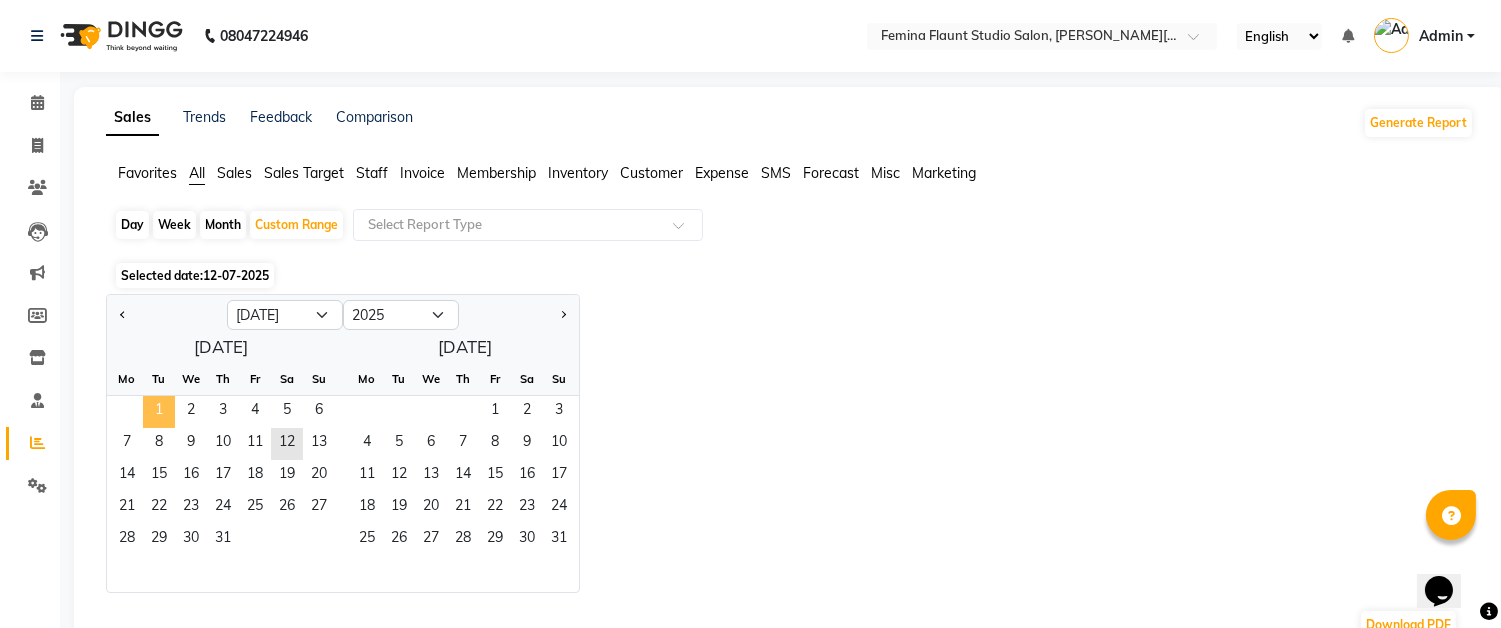 click on "1" 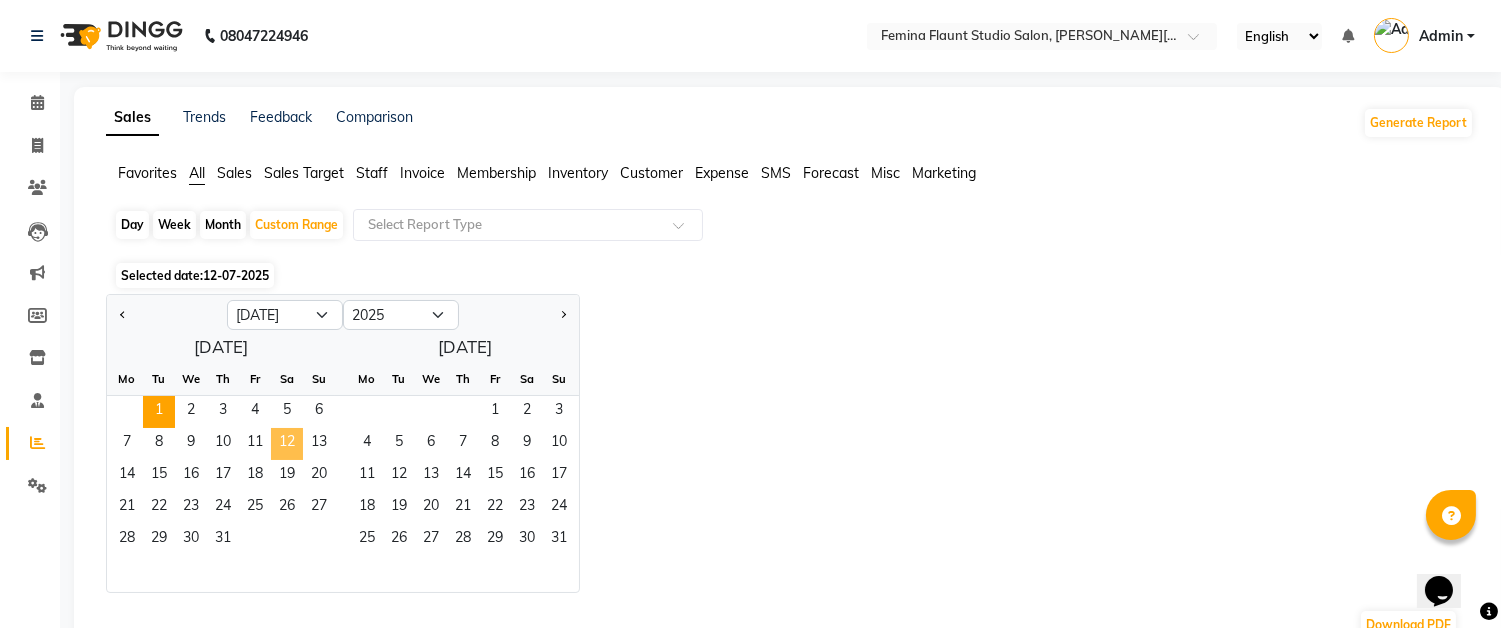 click on "12" 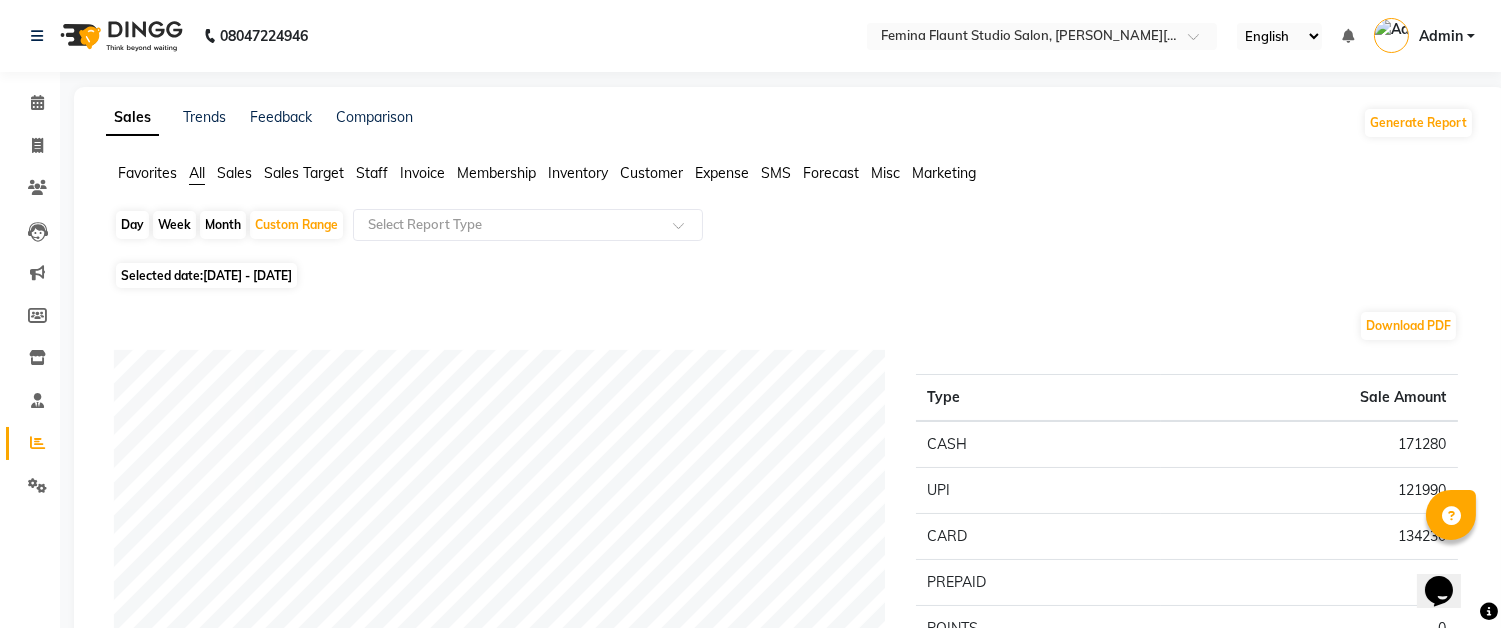 click on "Staff" 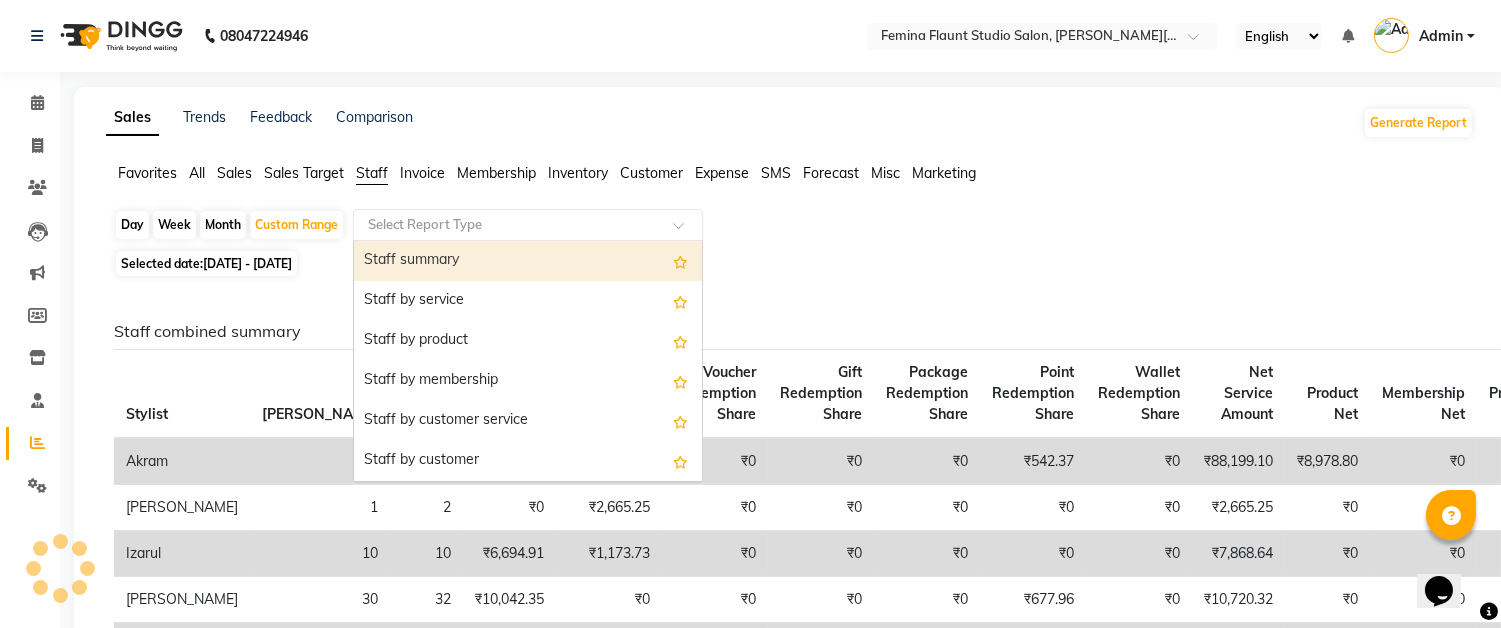 click 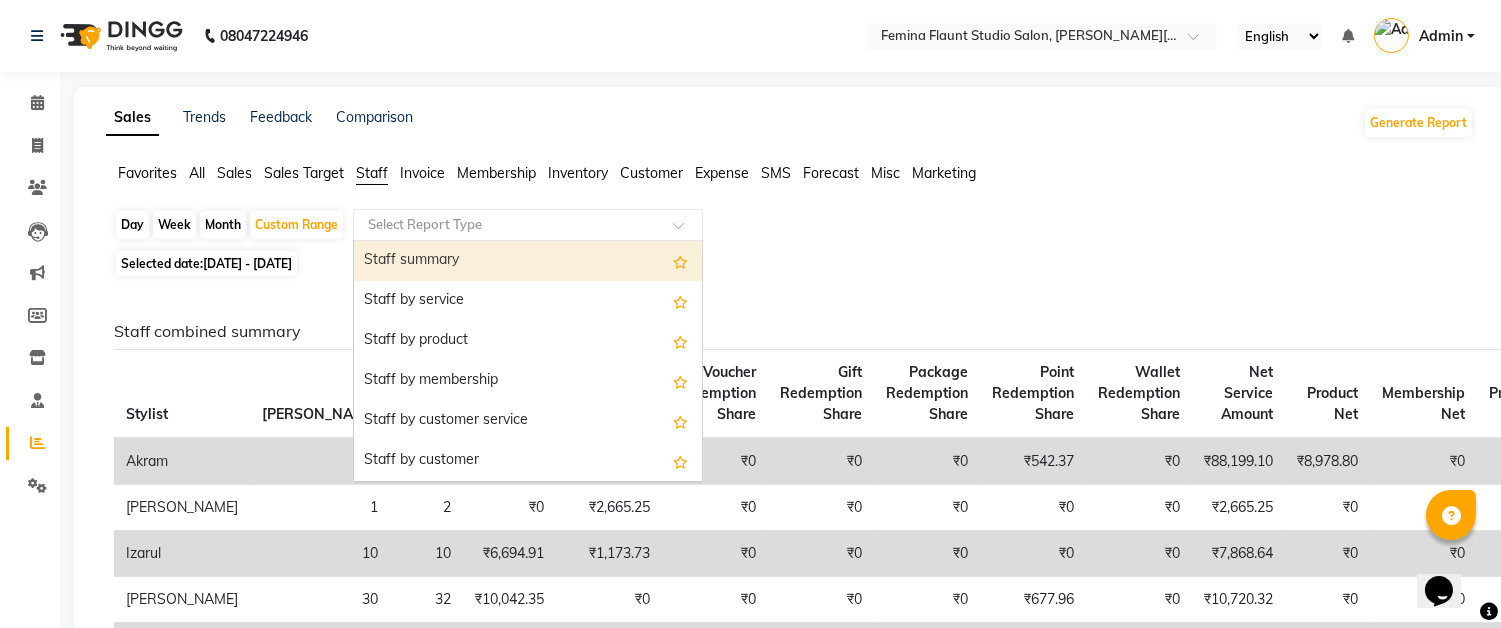 click on "Staff summary" at bounding box center [528, 261] 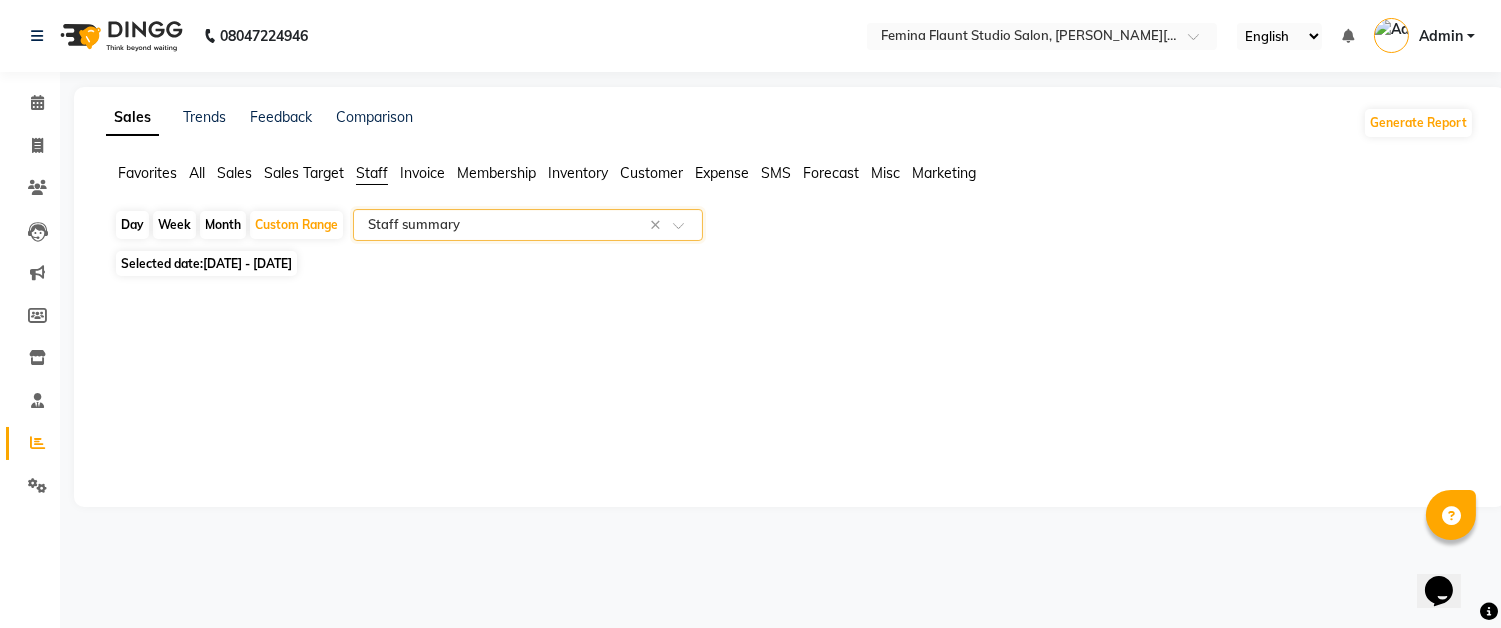 select on "full_report" 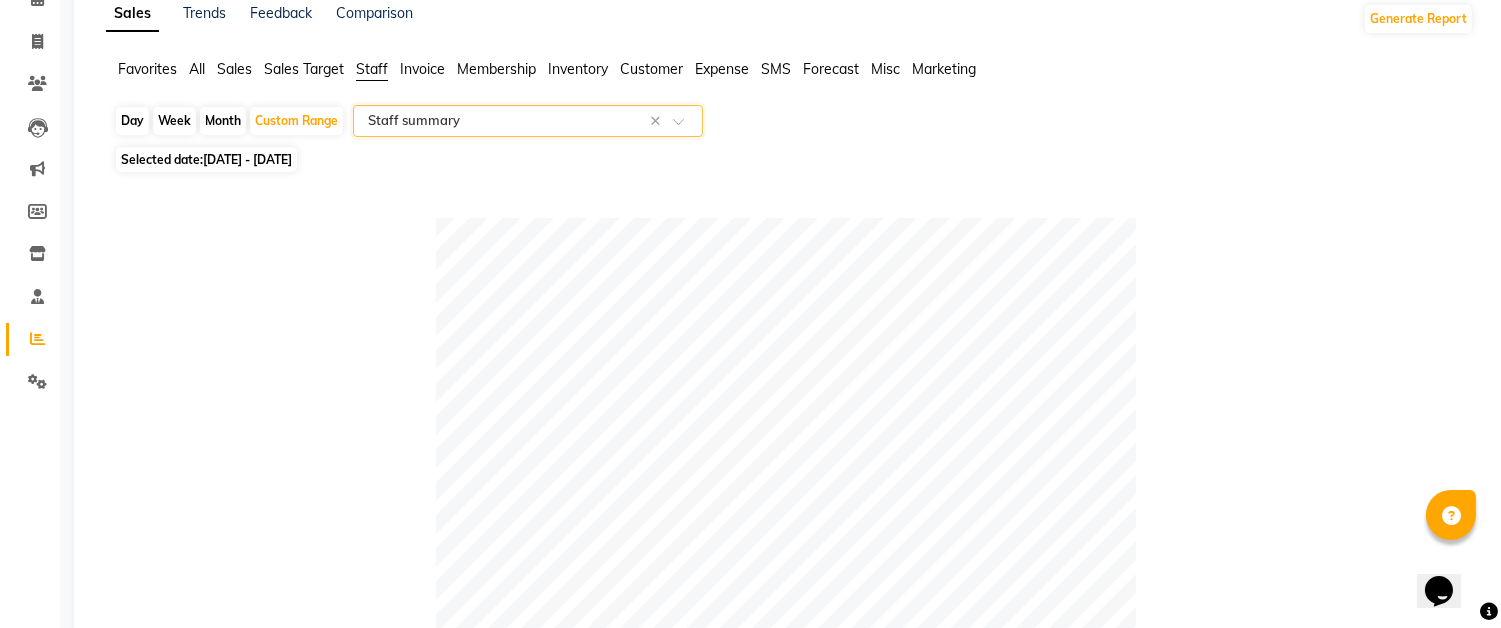 scroll, scrollTop: 36, scrollLeft: 0, axis: vertical 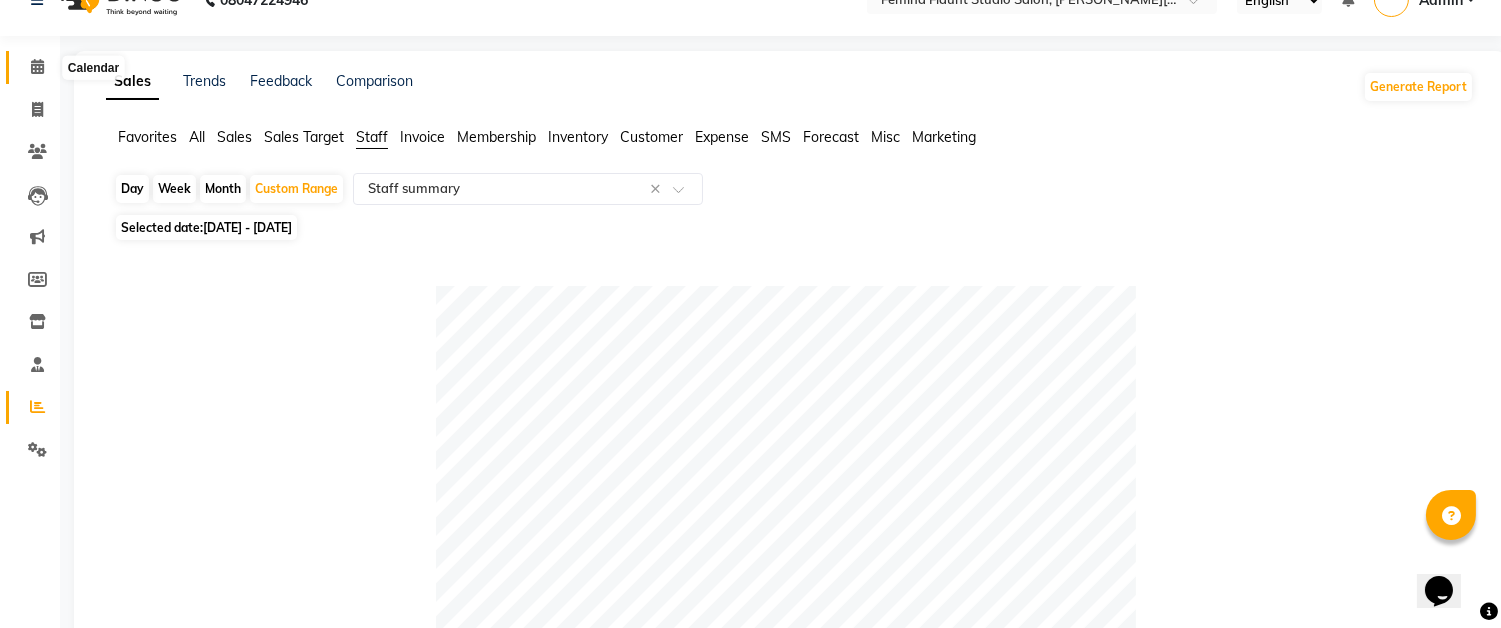 click 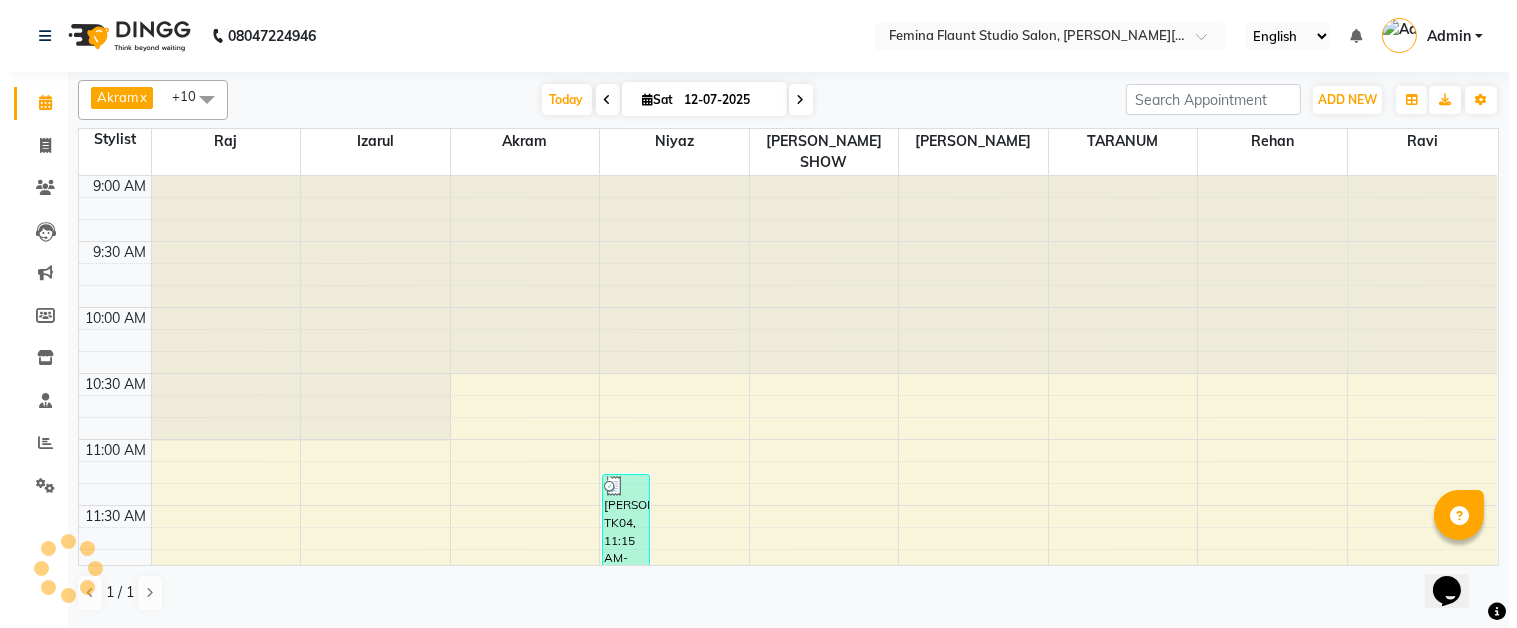 scroll, scrollTop: 0, scrollLeft: 0, axis: both 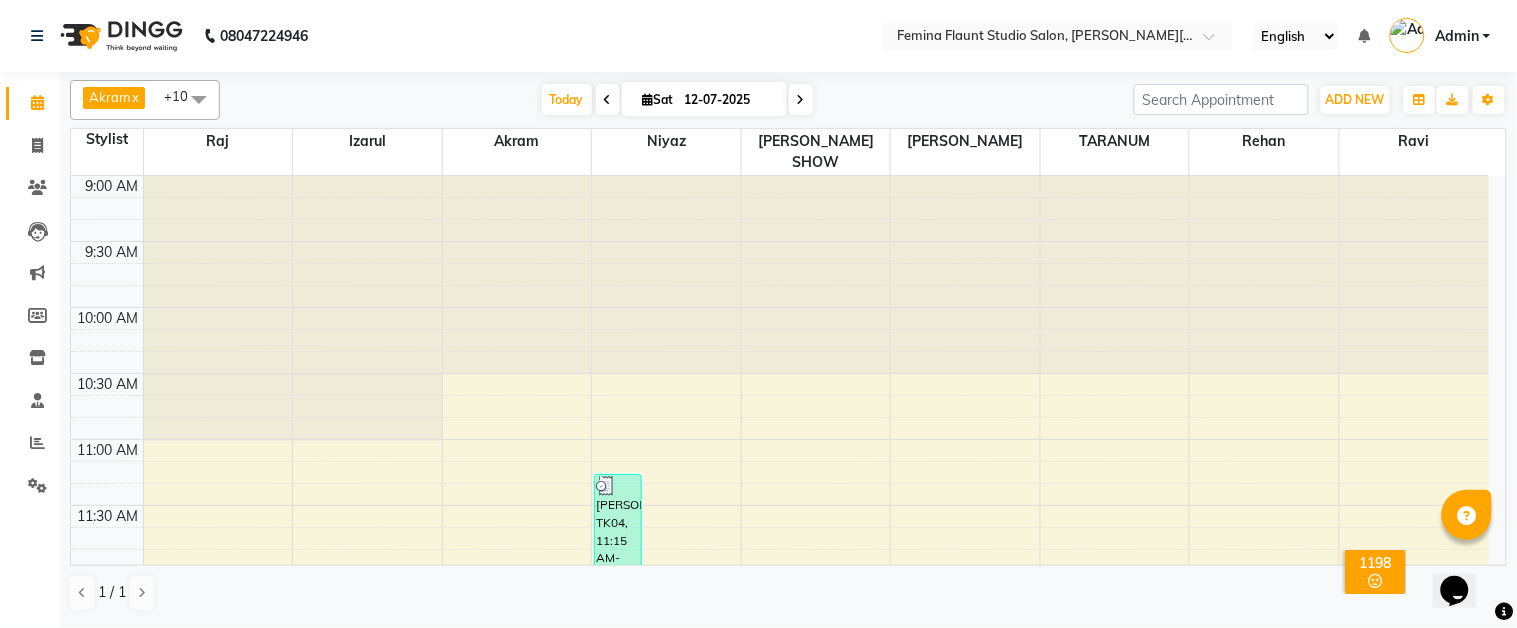 click on "9:00 AM 9:30 AM 10:00 AM 10:30 AM 11:00 AM 11:30 AM 12:00 PM 12:30 PM 1:00 PM 1:30 PM 2:00 PM 2:30 PM 3:00 PM 3:30 PM 4:00 PM 4:30 PM 5:00 PM 5:30 PM 6:00 PM 6:30 PM 7:00 PM 7:30 PM 8:00 PM 8:30 PM 9:00 PM 9:30 PM     [PERSON_NAME], TK08, 12:00 PM-12:45 PM, Stylist Level 1 haircut(Regular) - [DEMOGRAPHIC_DATA]     [PERSON_NAME],, TK15, 01:45 PM-02:30 PM, Stylist Level 1 haircut(Regular) - [DEMOGRAPHIC_DATA]     akash, TK14, 04:00 PM-04:30 PM, Pedicure (Regular)     komolina, TK06, 01:30 PM-02:15 PM, Stylist Level 2 haircut(Senior) - [DEMOGRAPHIC_DATA]     [DATE][PERSON_NAME], TK03, 02:00 PM-02:45 PM, Stylist Level 2 haircut(Senior) - [DEMOGRAPHIC_DATA]     [DATE][PERSON_NAME], TK03, 02:40 PM-03:25 PM, Global Hair Colour - Inoa - [DEMOGRAPHIC_DATA]     [PERSON_NAME], TK07, 12:10 PM-01:10 PM, Stylist Level 2 haircut(Senior) - [DEMOGRAPHIC_DATA]     RIAA DUTTA, TK02, 05:00 PM-06:30 PM, Touch Up - pH     [PERSON_NAME], TK04, 11:15 AM-12:45 PM, Touch Up - Inoa     [PERSON_NAME], TK07, 12:10 PM-12:55 PM, Stylist Level 2 haircut(Senior) - [DEMOGRAPHIC_DATA]" at bounding box center (780, 1033) 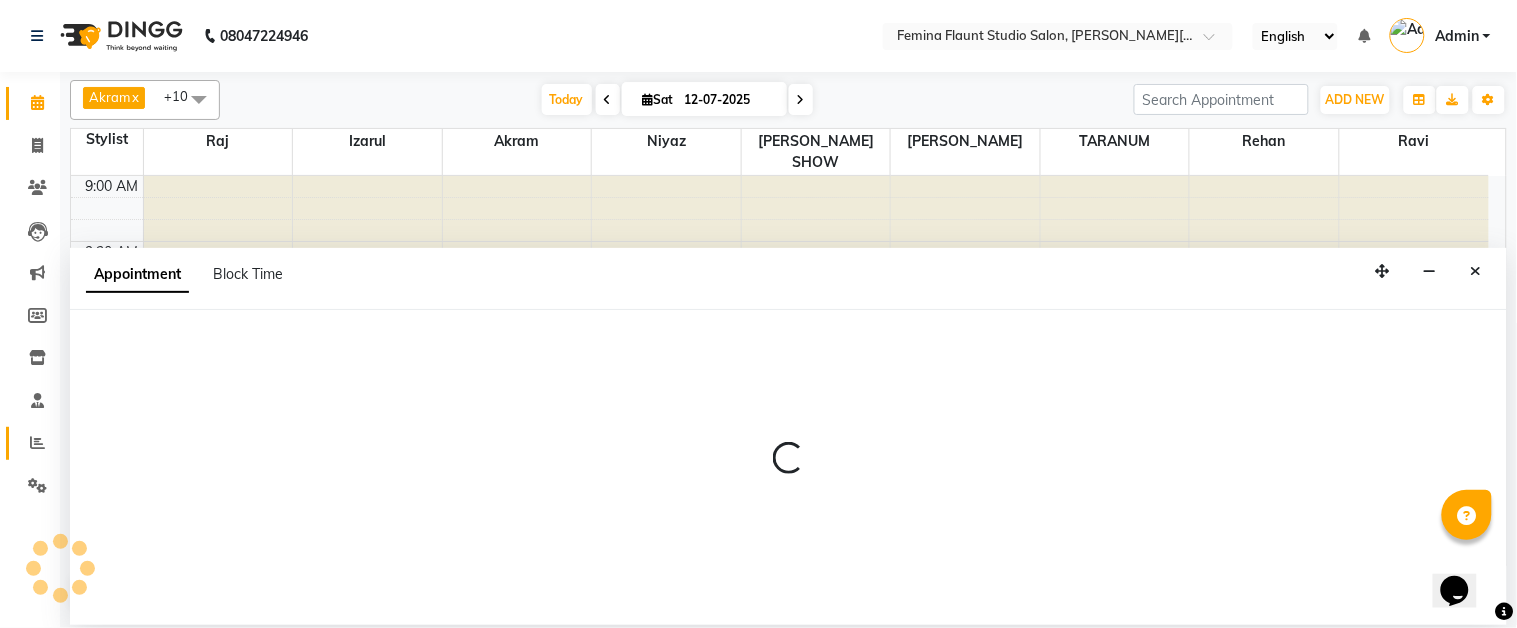 select on "83121" 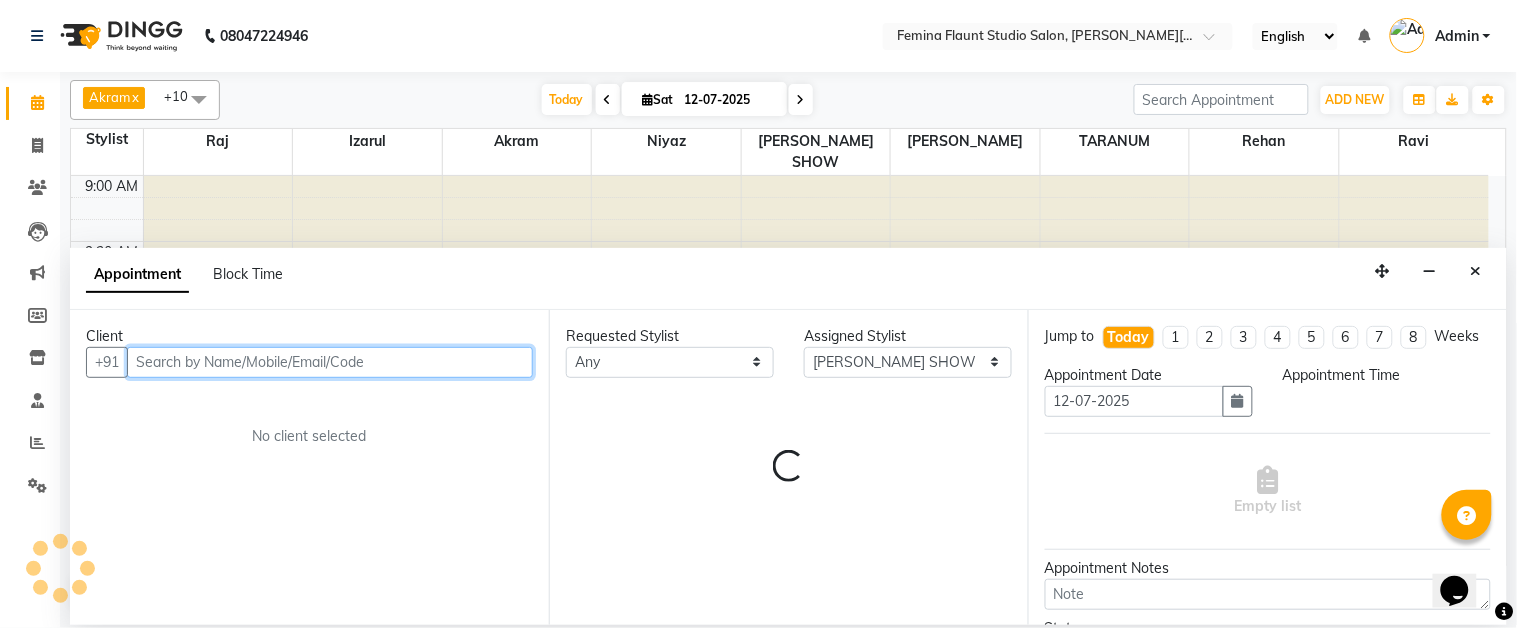 select on "660" 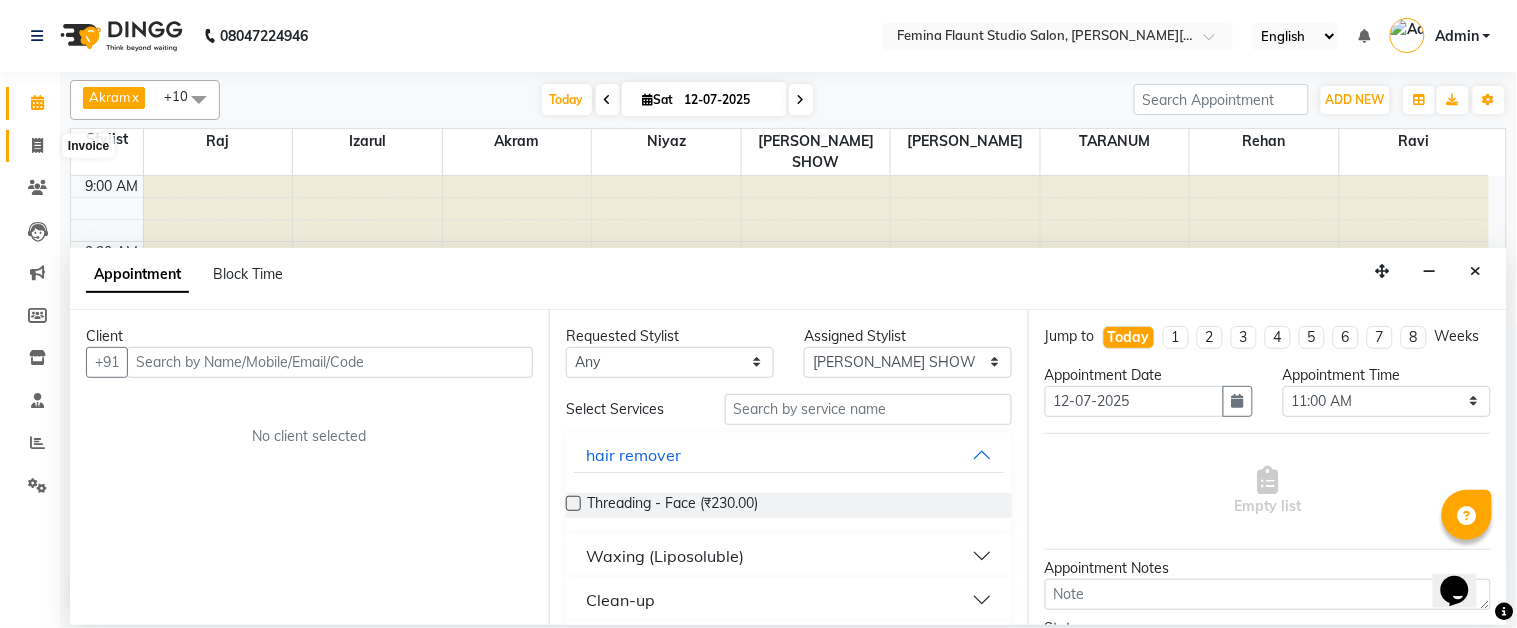 click 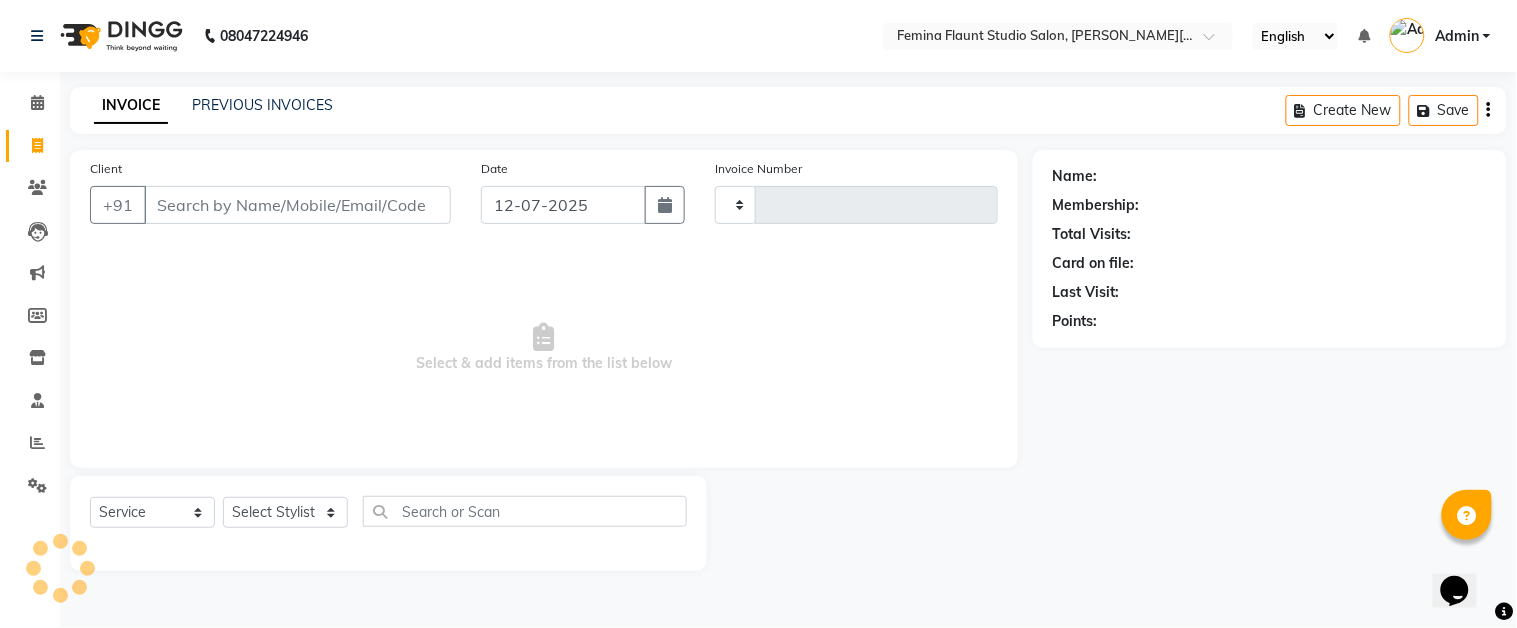type on "1013" 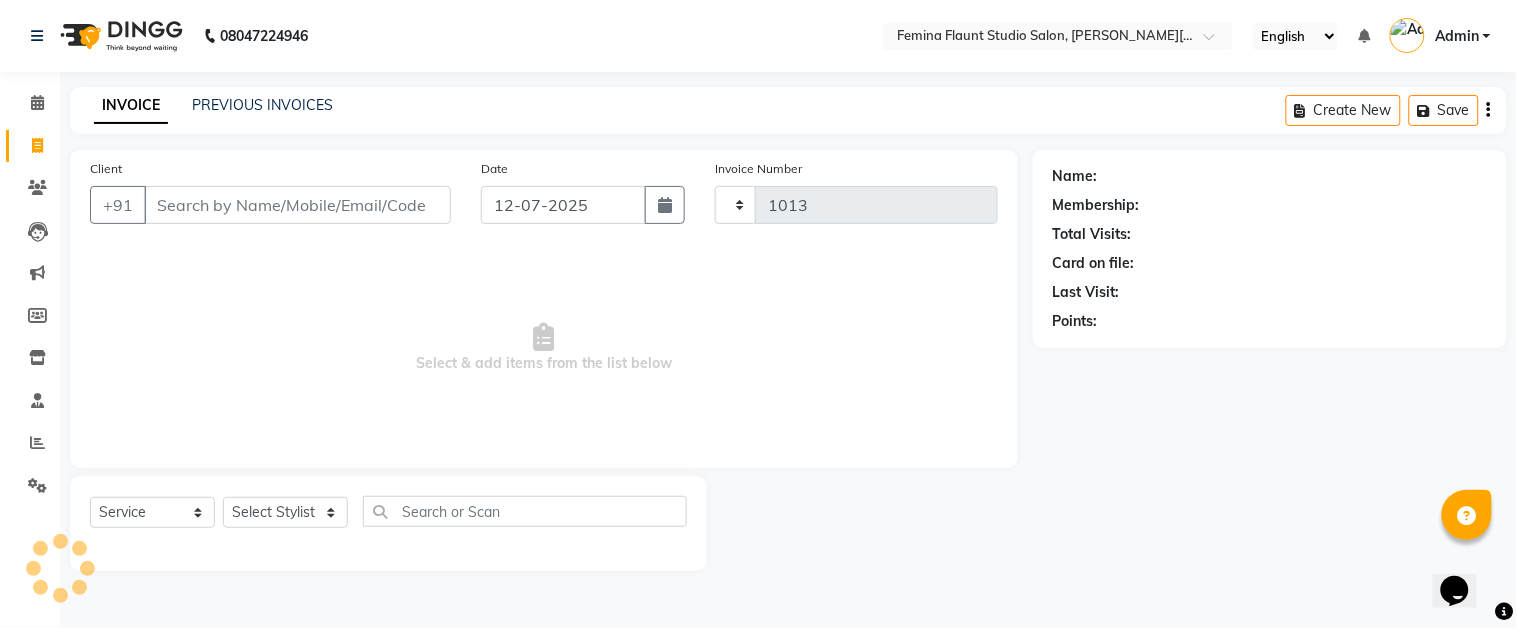 select on "5231" 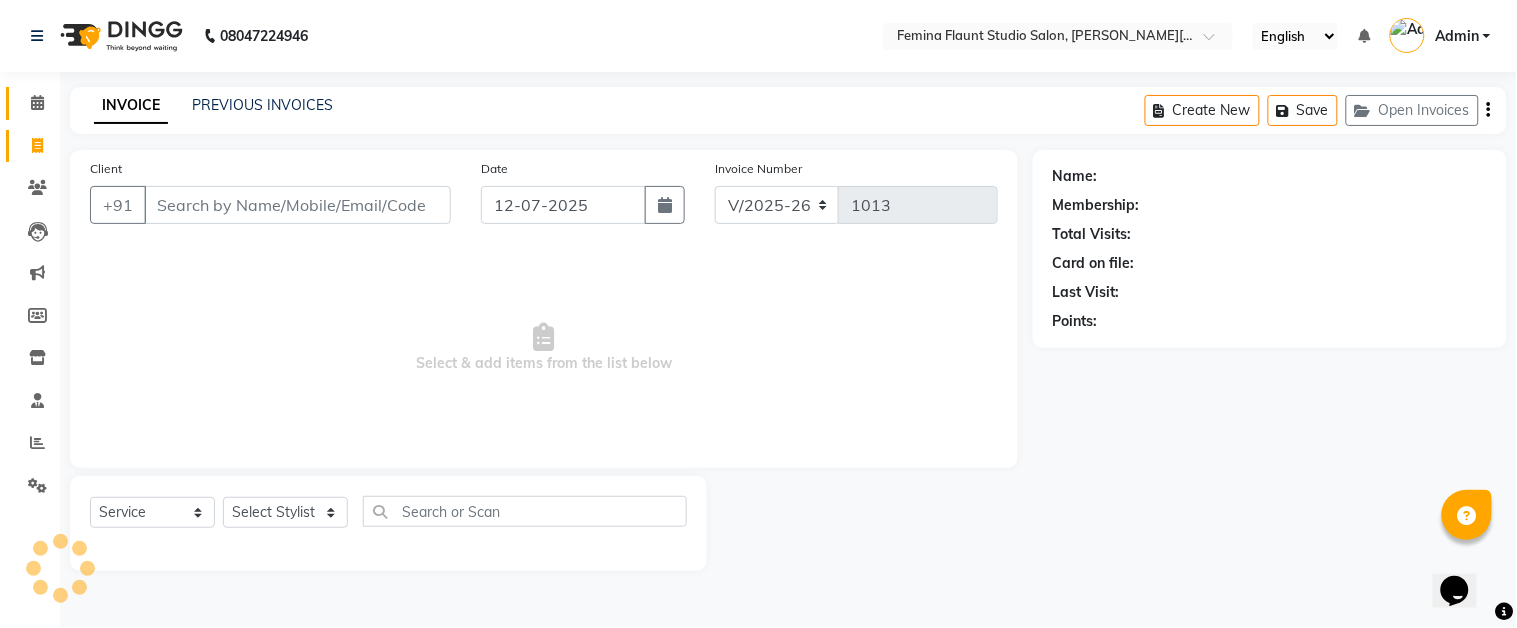 click on "Calendar" 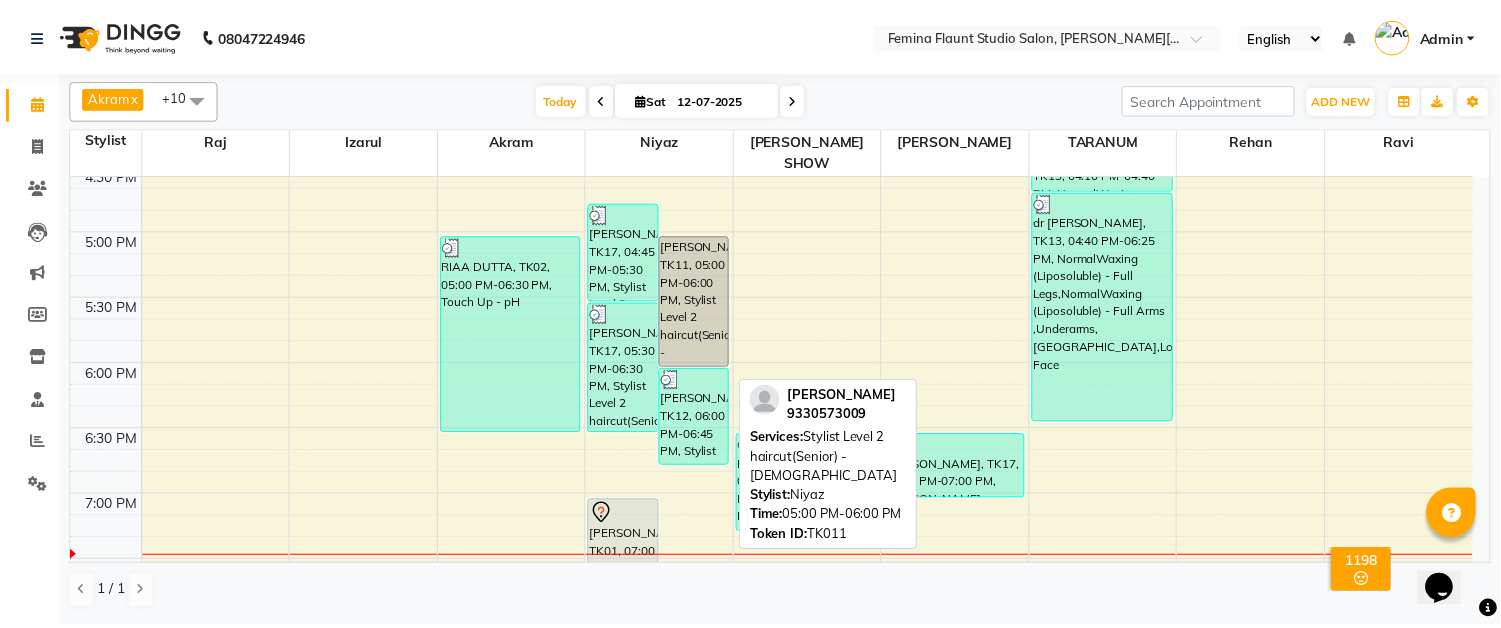 scroll, scrollTop: 1222, scrollLeft: 0, axis: vertical 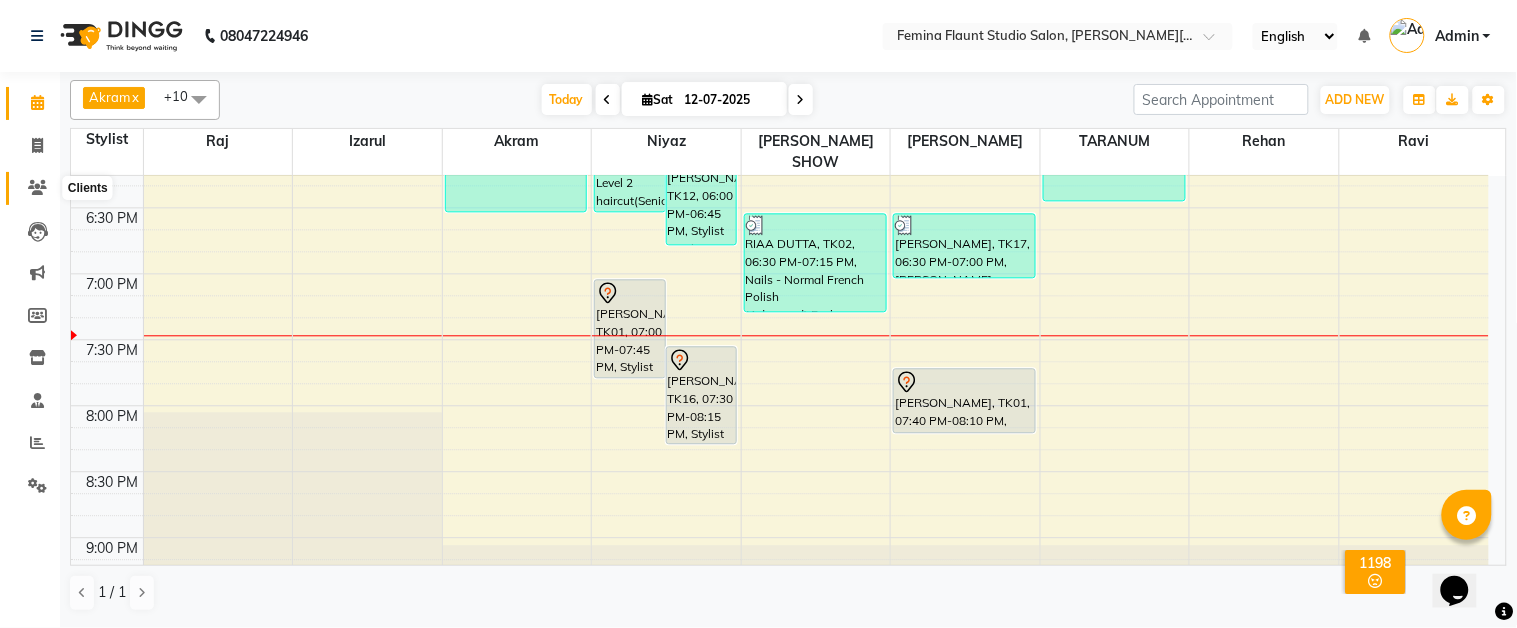 click 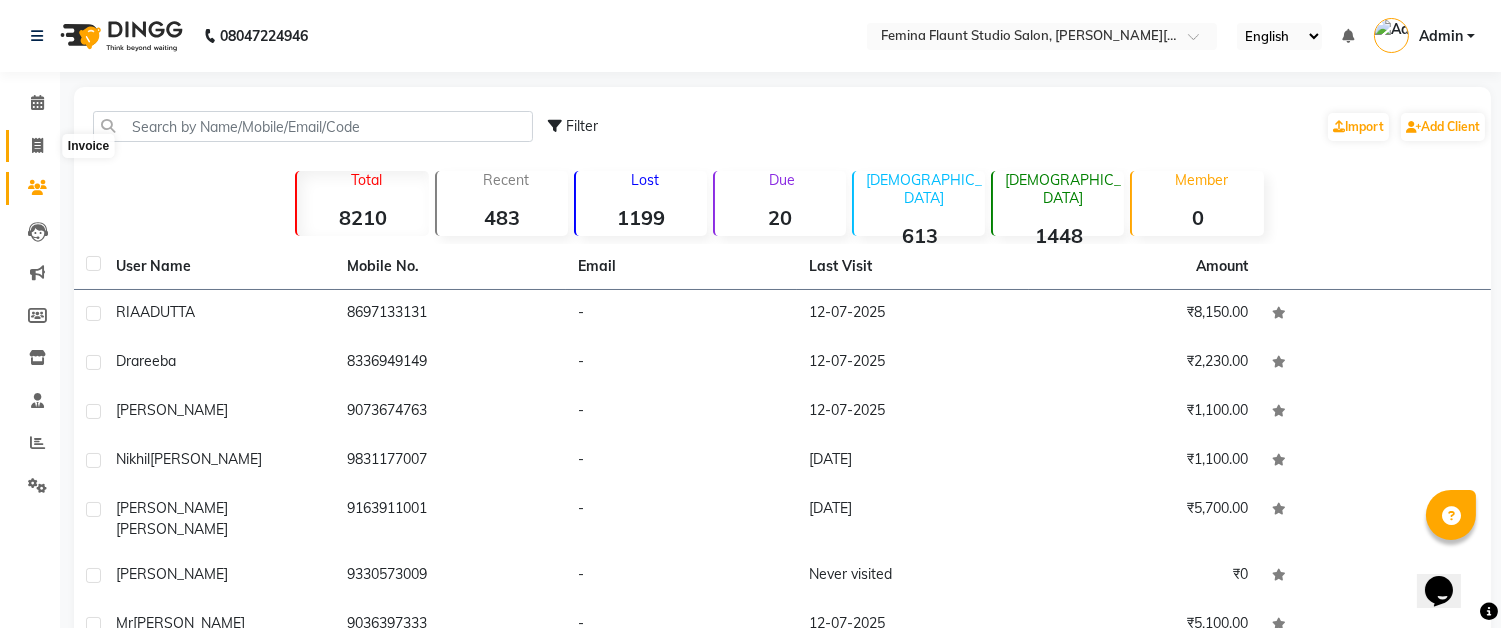click 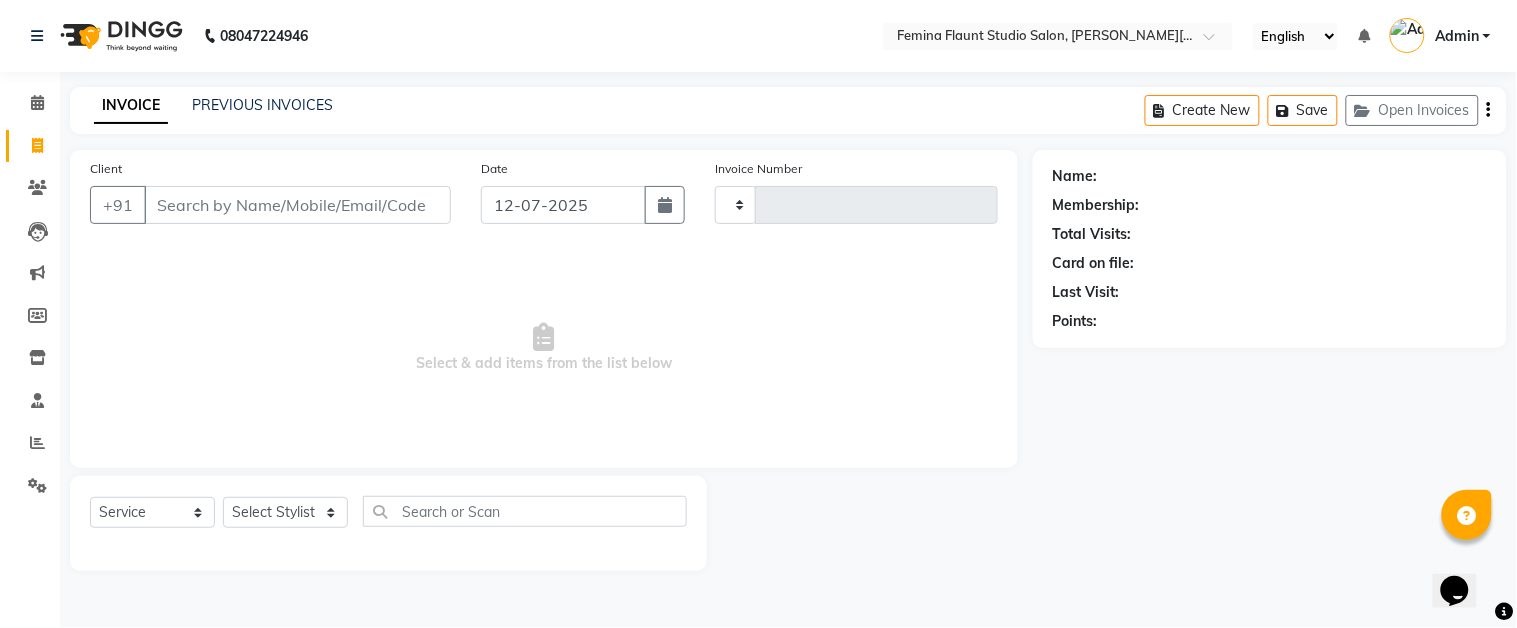 type on "1013" 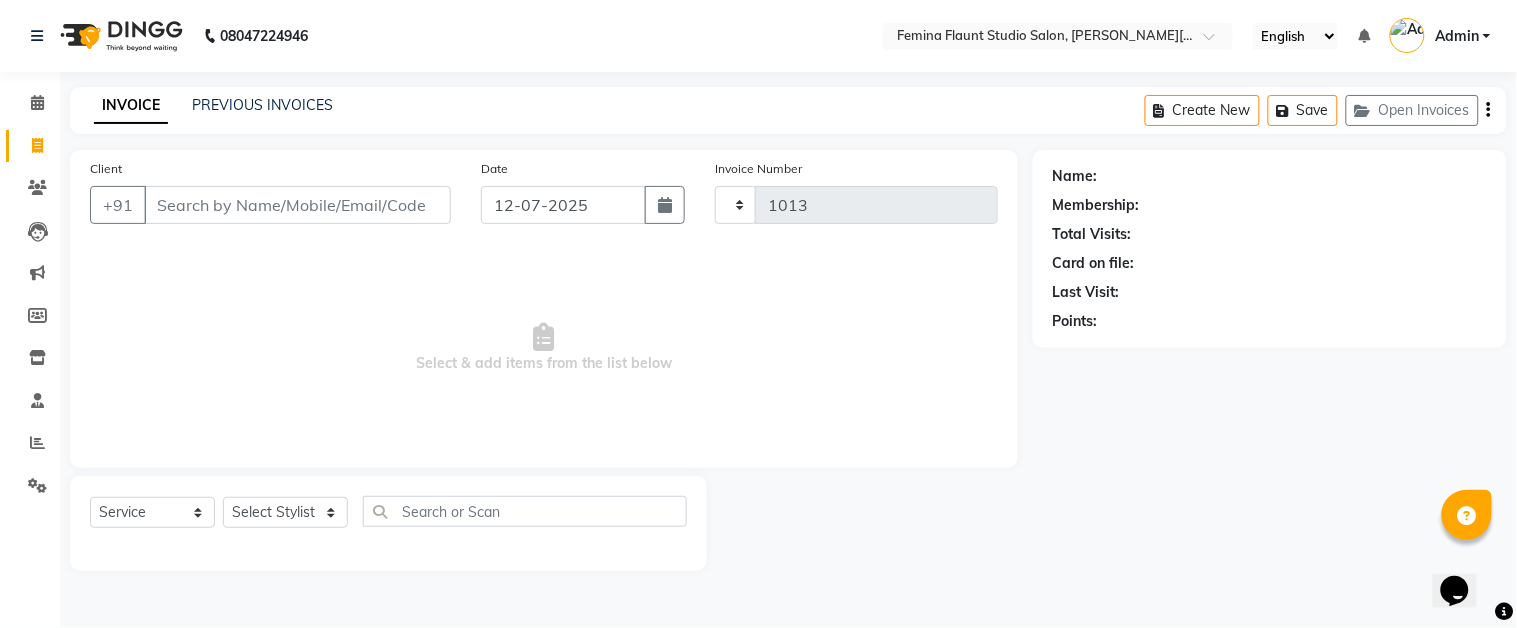 select on "5231" 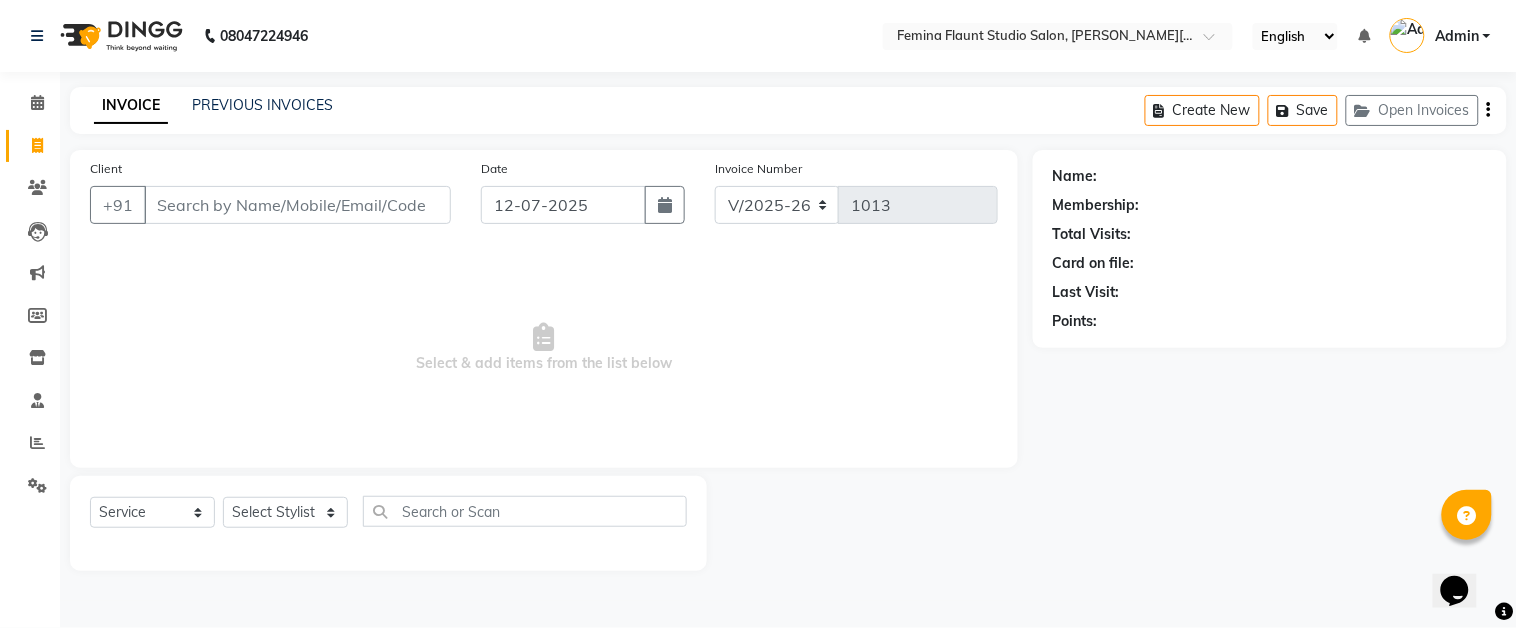 click on "Client" at bounding box center [297, 205] 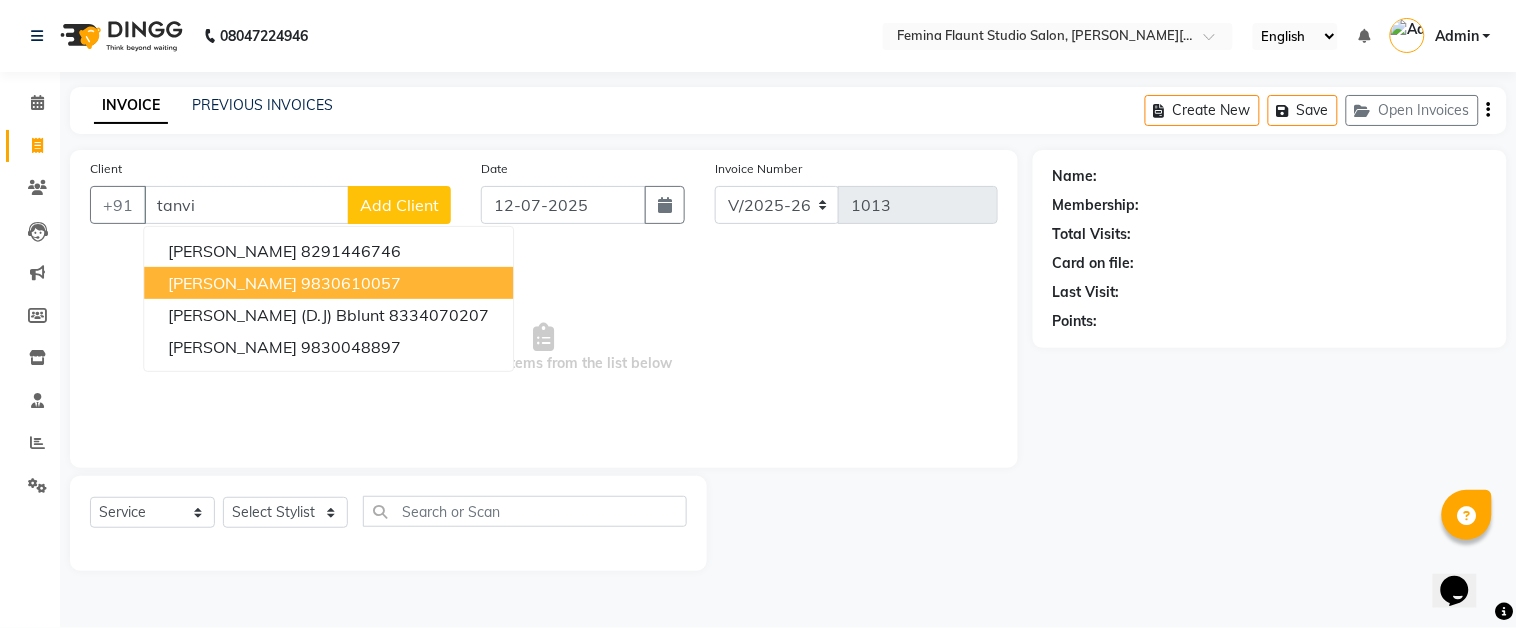 click on "9830610057" at bounding box center [351, 283] 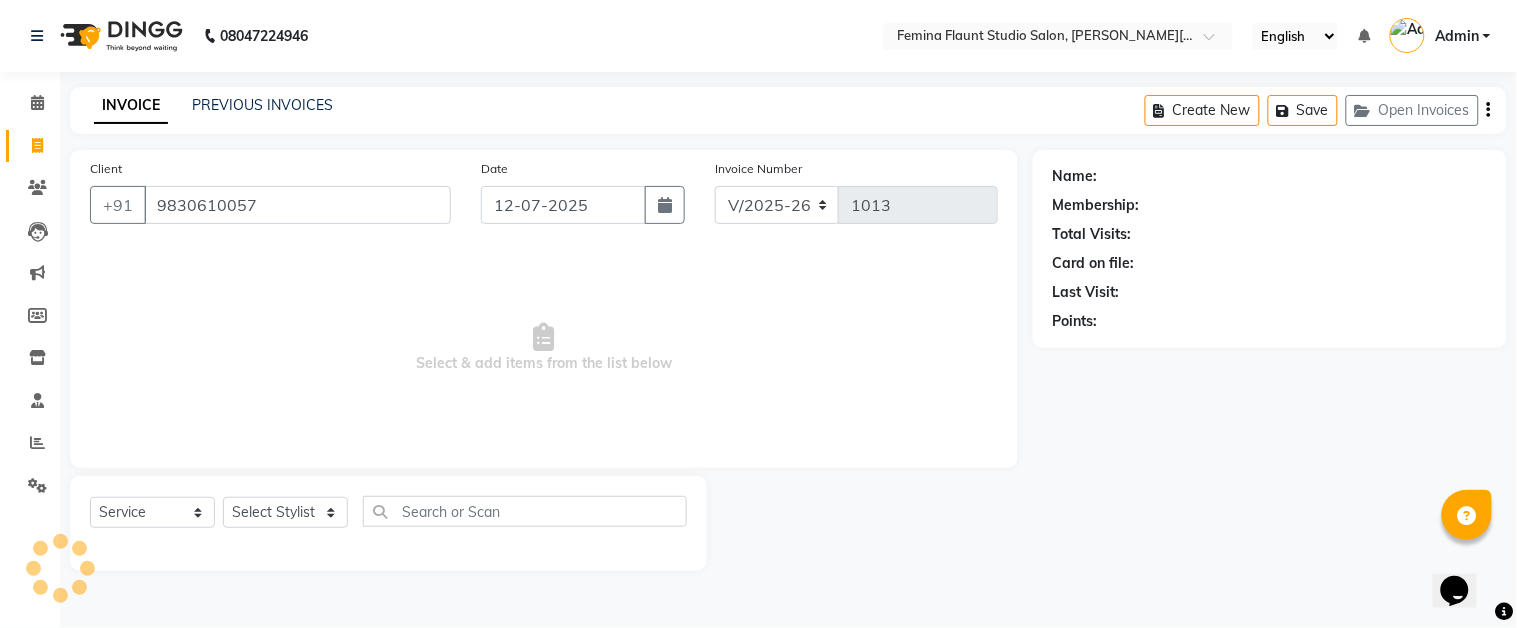 type on "9830610057" 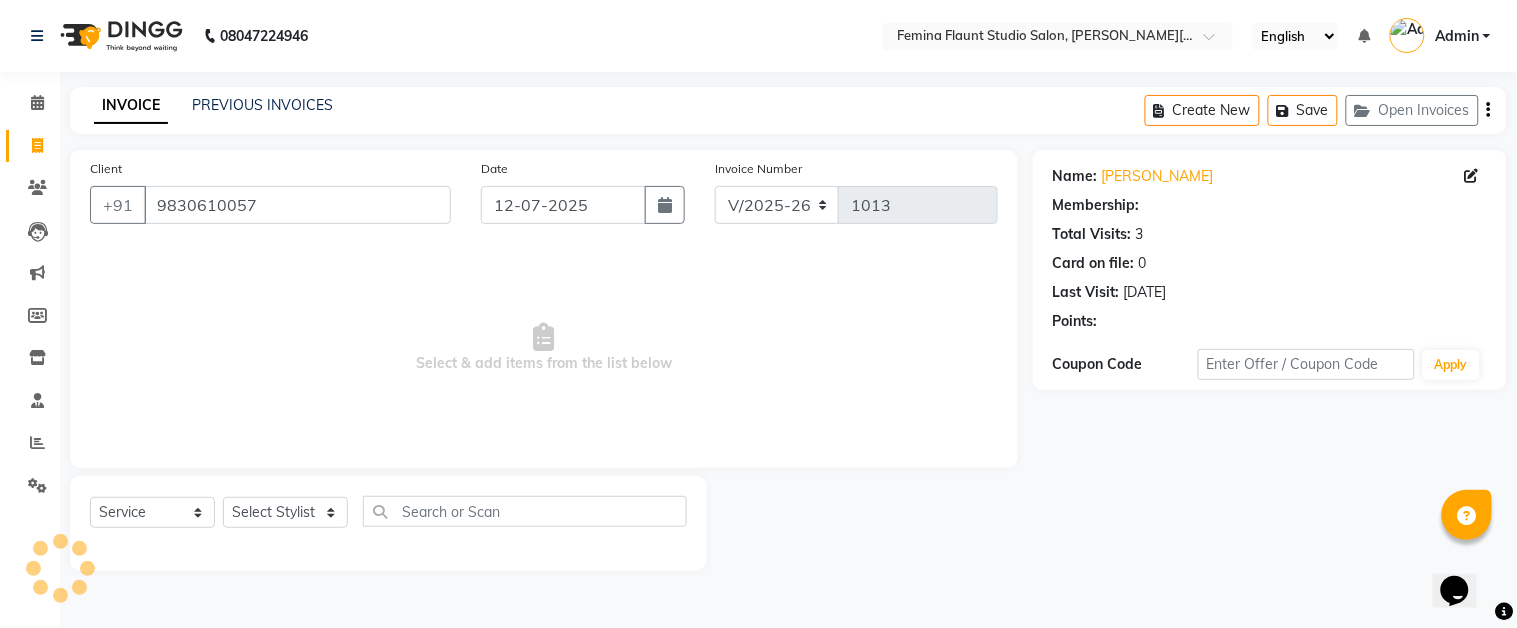 select on "1: Object" 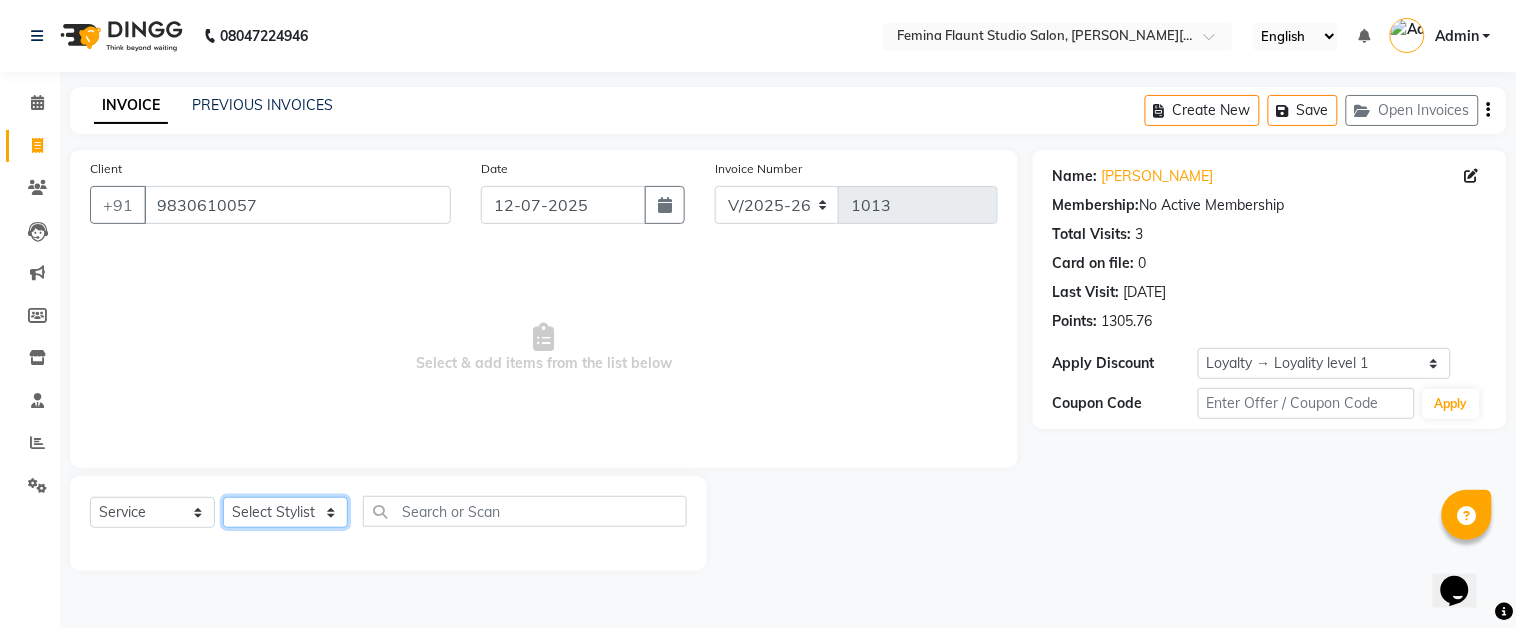 click on "Select Stylist Akram Auditor [PERSON_NAME] [PERSON_NAME] [PERSON_NAME] [PERSON_NAME] [PERSON_NAME] SHOW TARANUM" 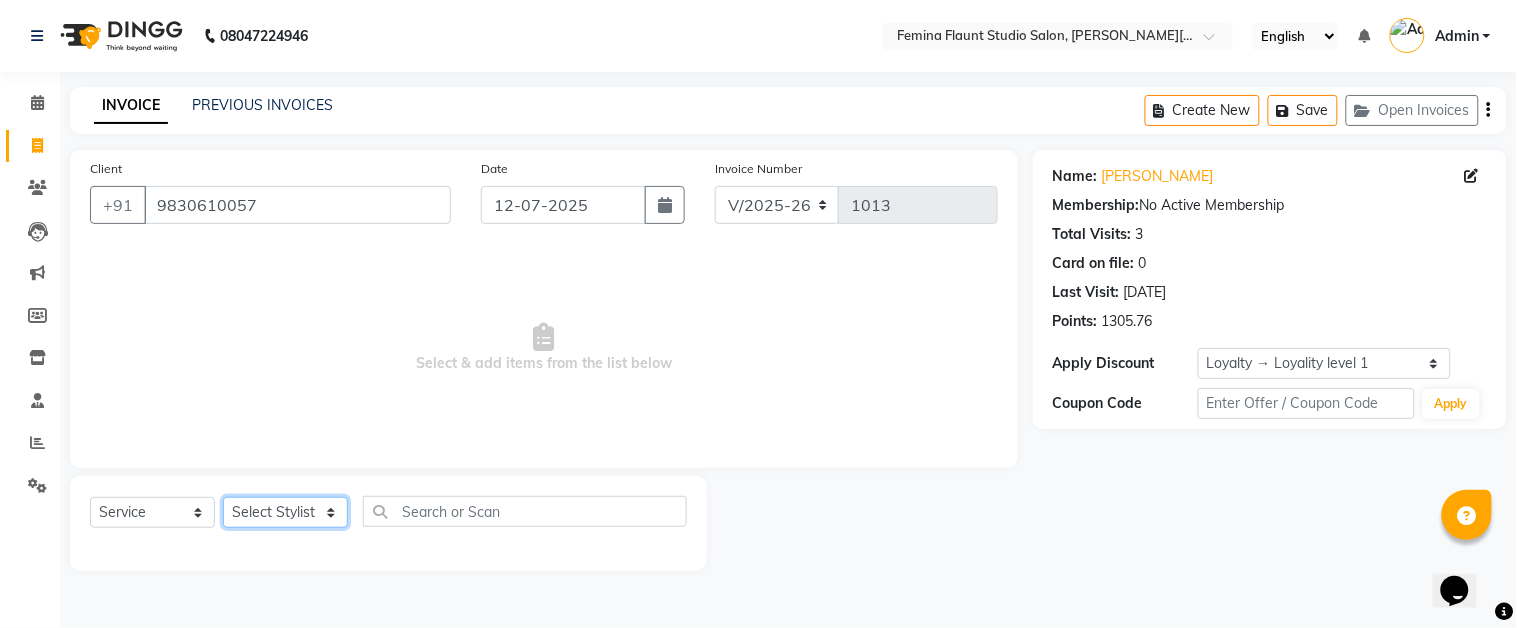 select on "42930" 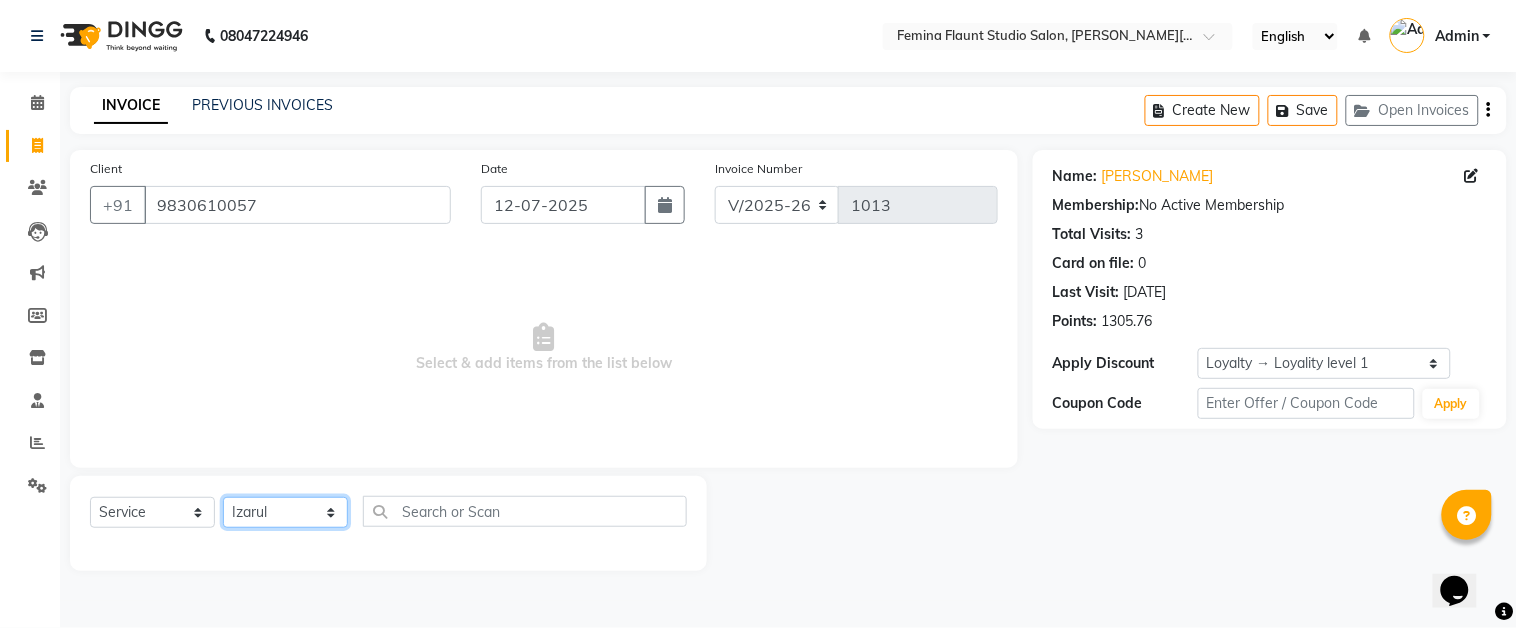 click on "Select Stylist Akram Auditor [PERSON_NAME] [PERSON_NAME] [PERSON_NAME] [PERSON_NAME] [PERSON_NAME] SHOW TARANUM" 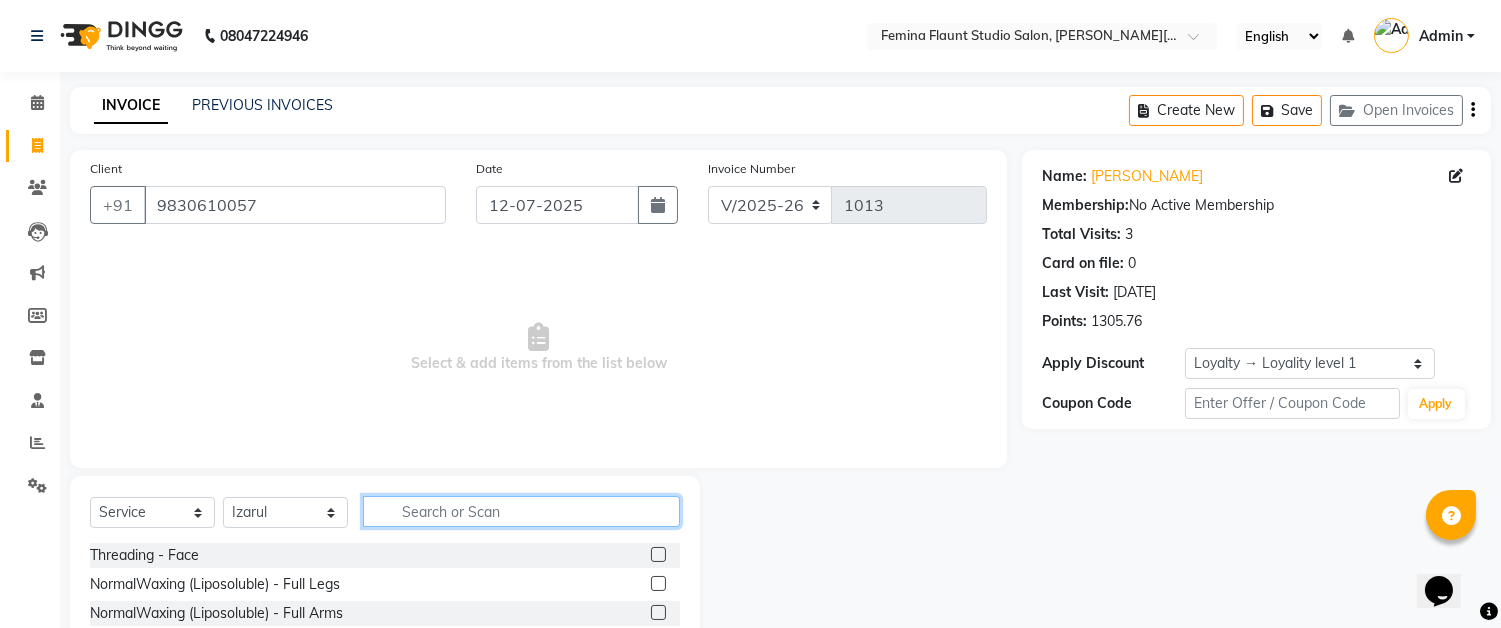 click 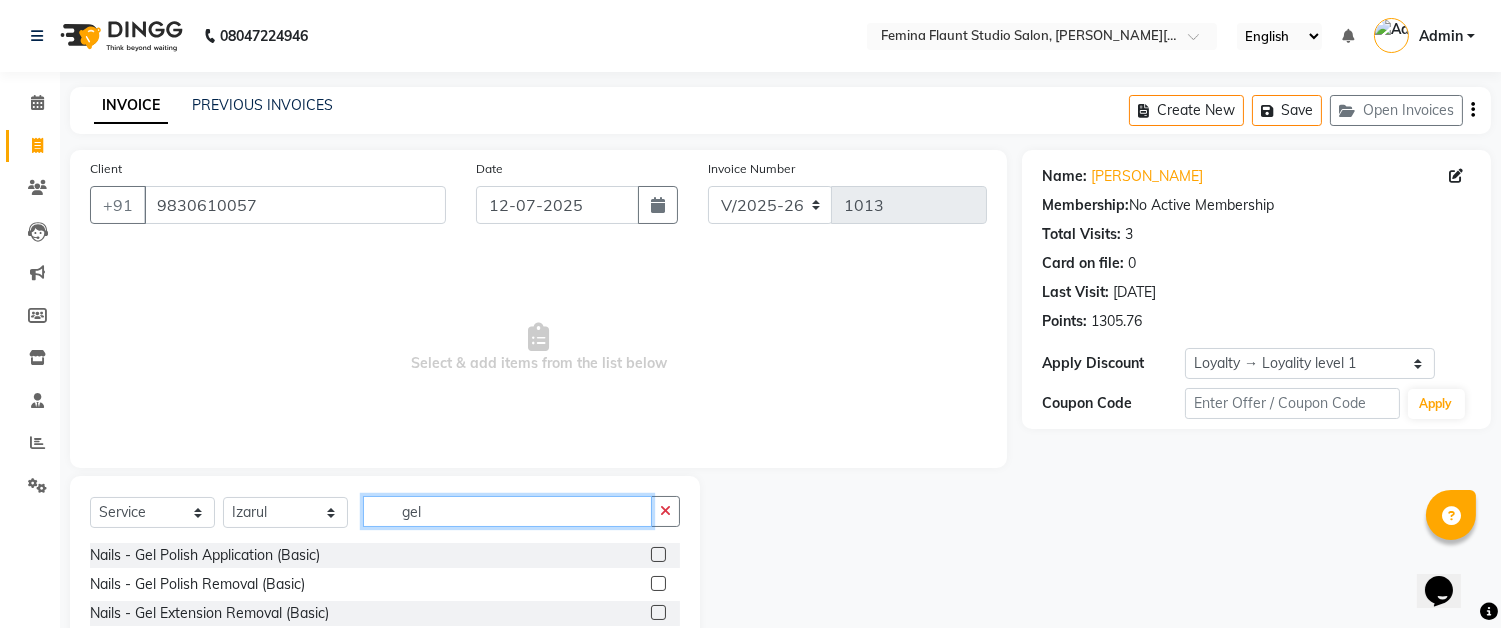 type on "gel" 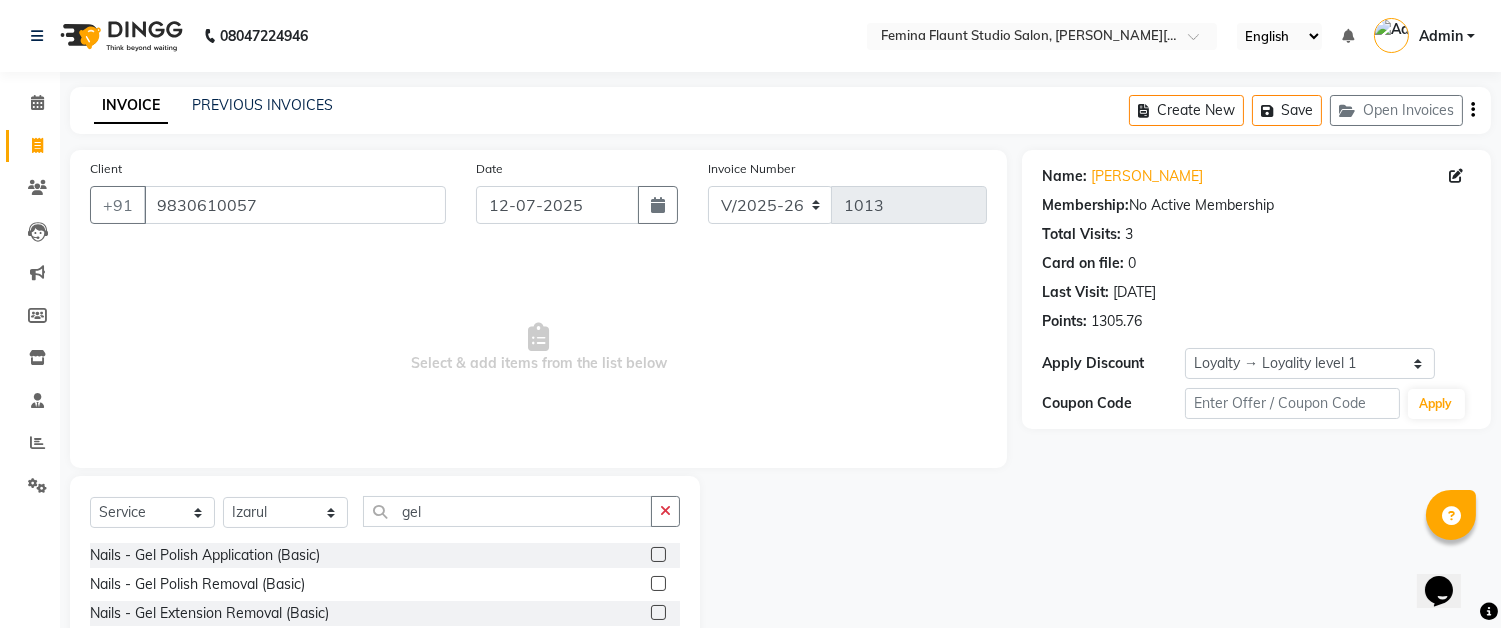 click 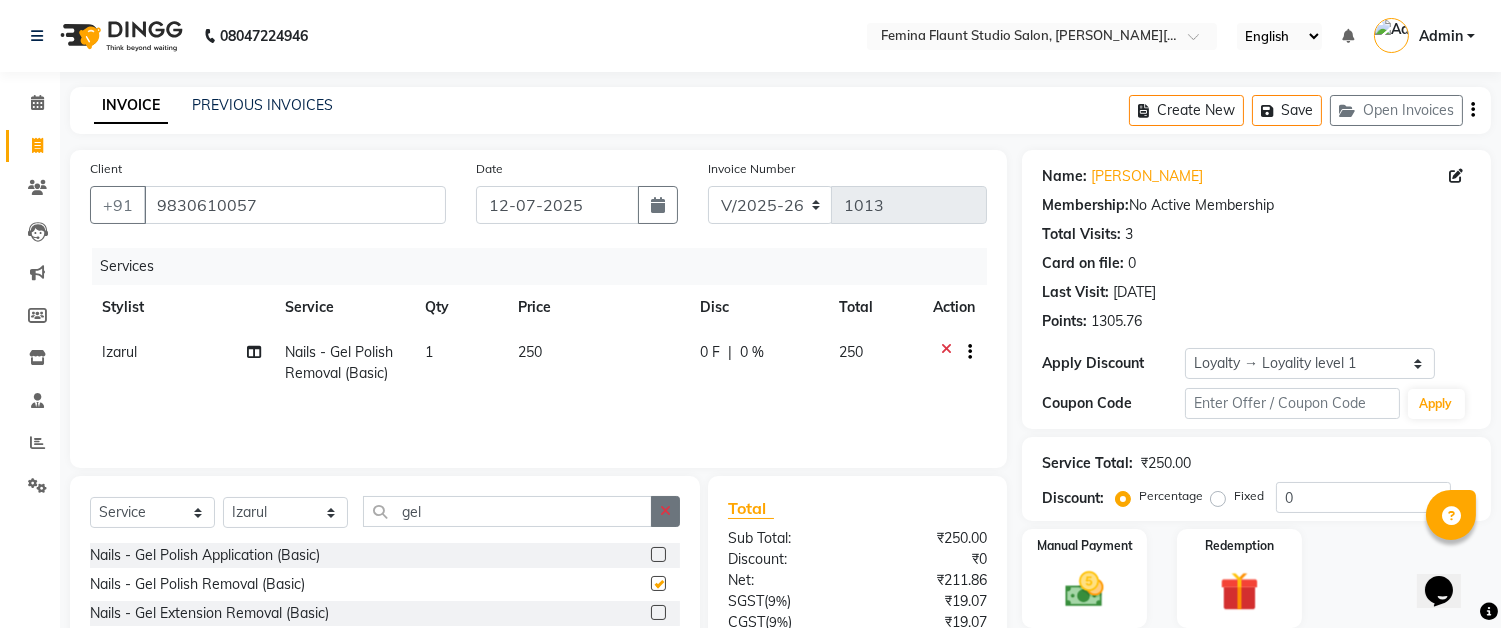 checkbox on "false" 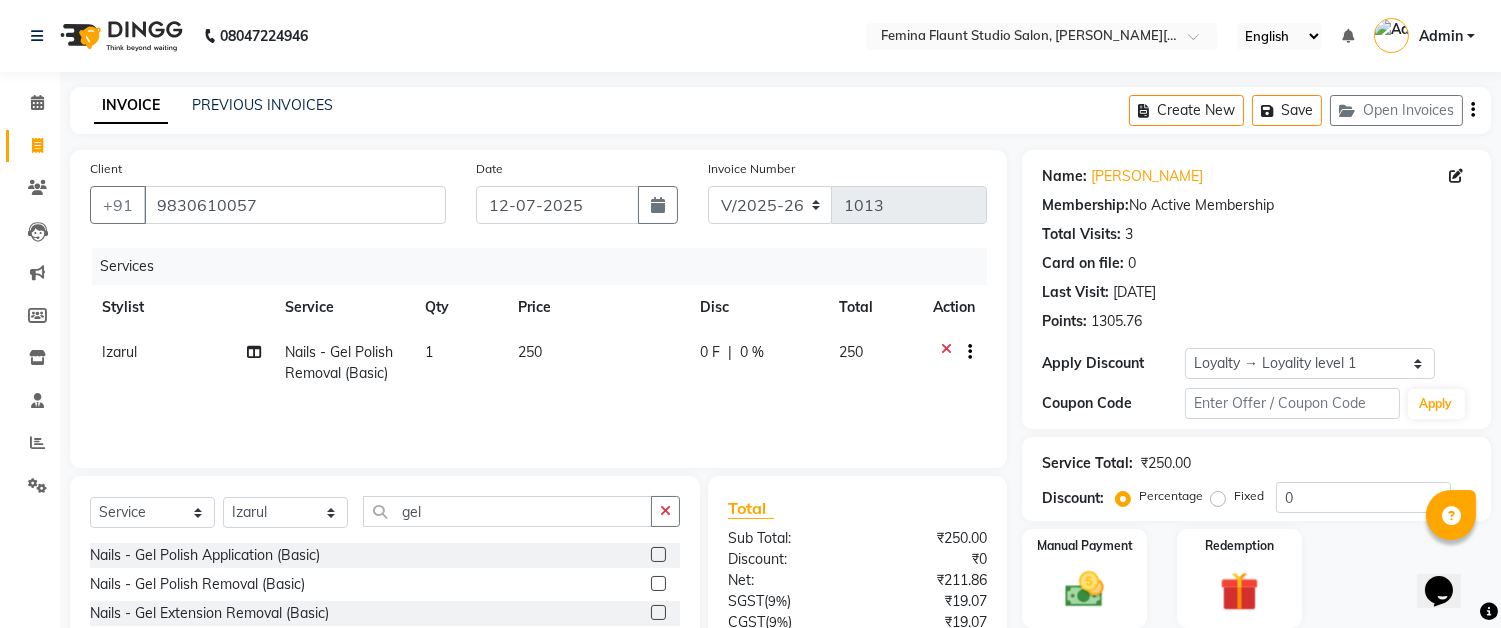 click on "250" 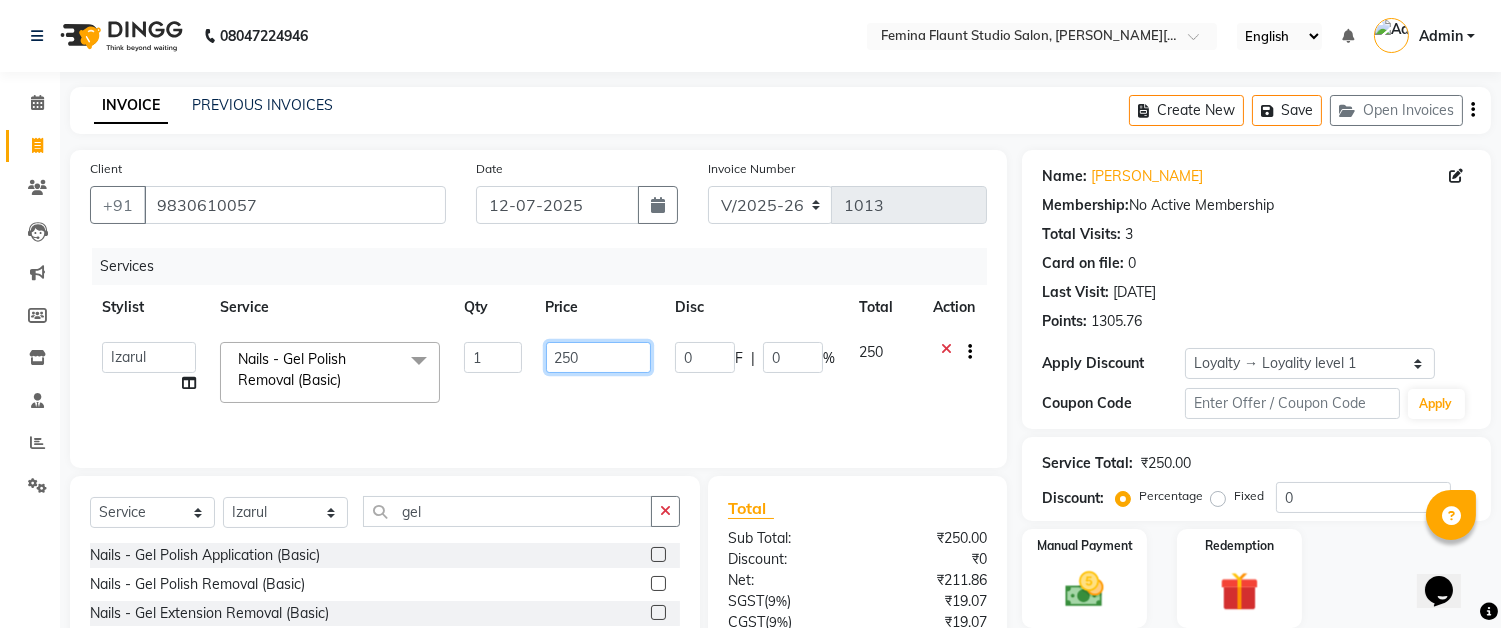 click on "250" 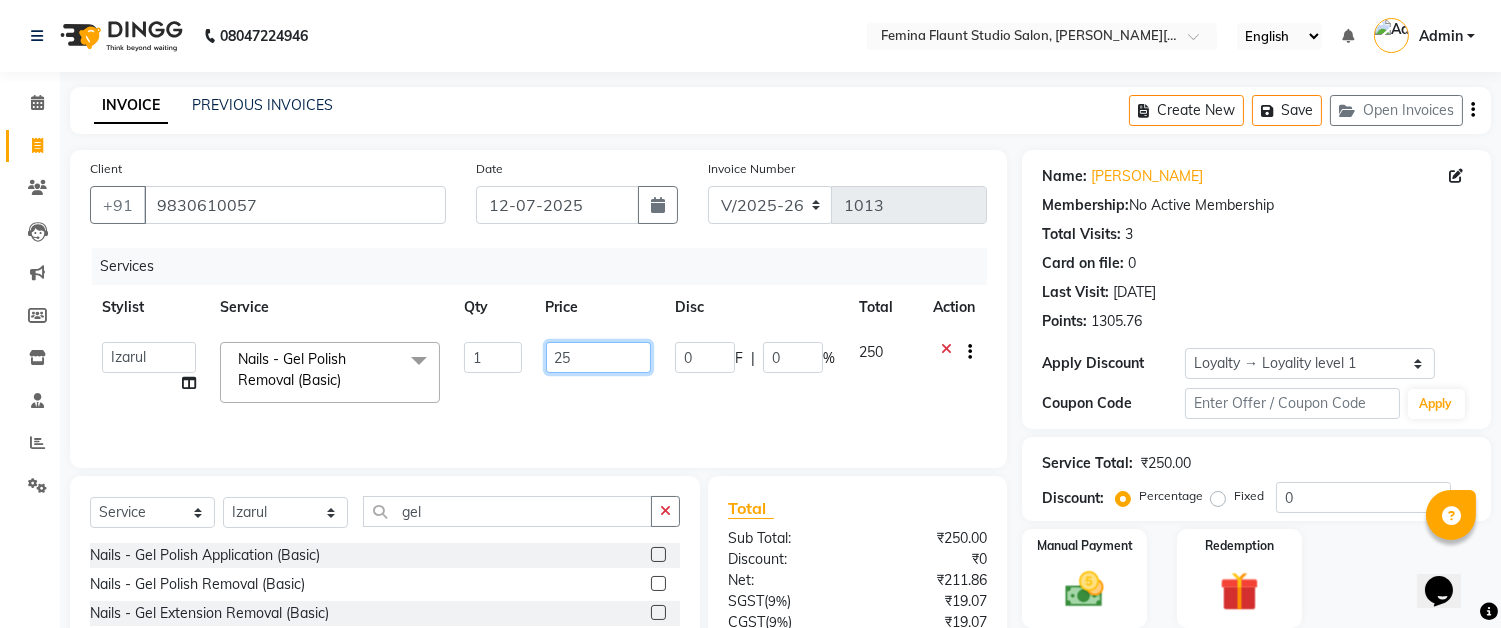 type on "2" 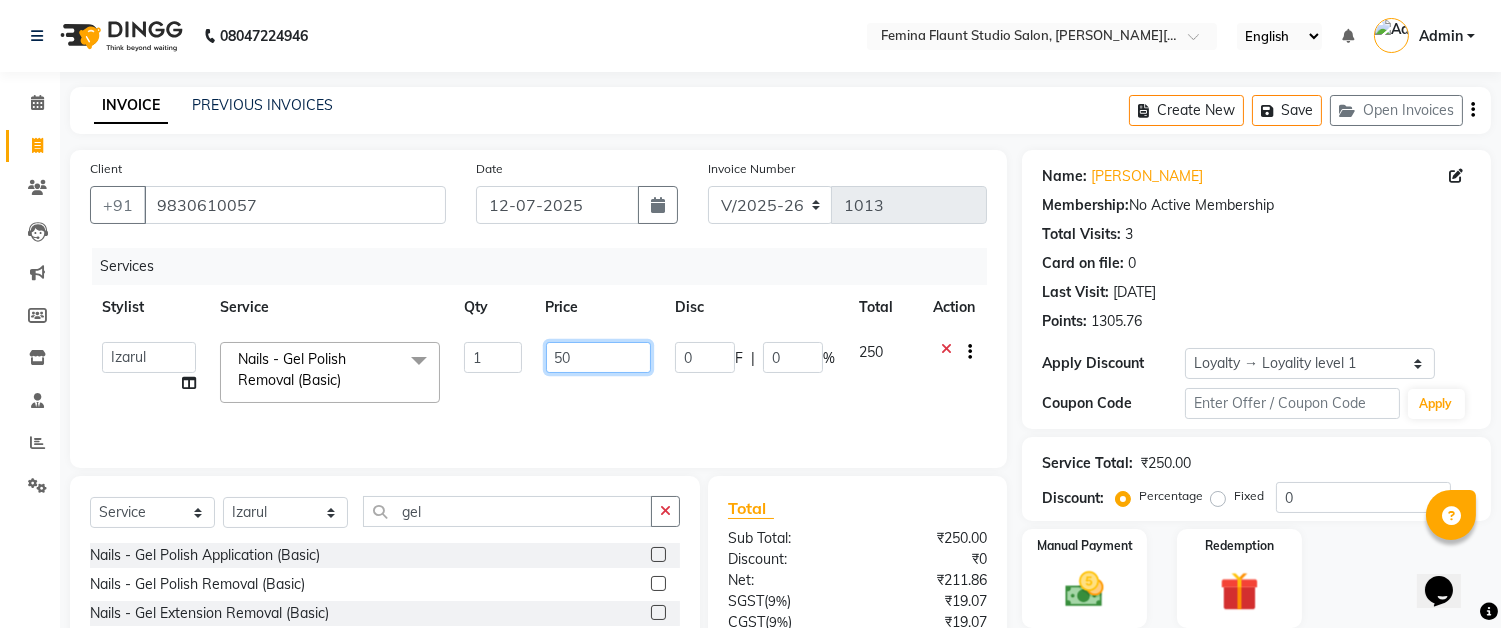 type on "500" 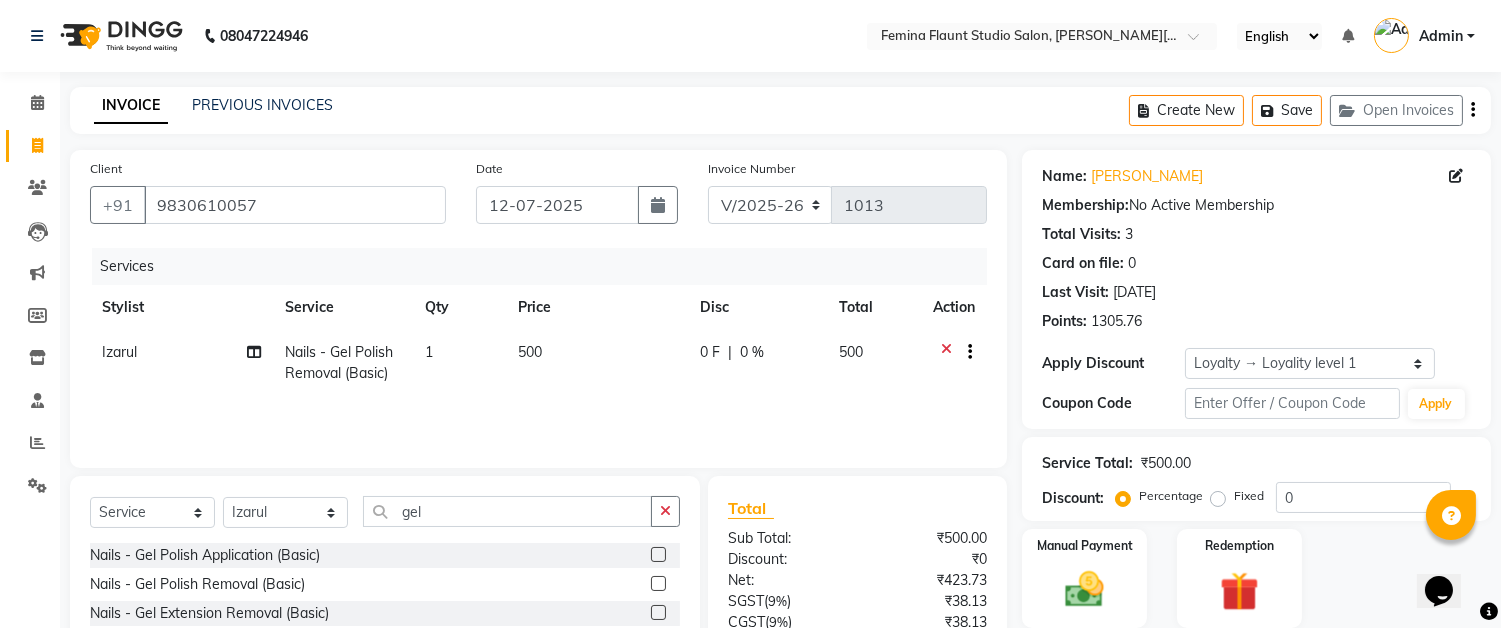 click on "500" 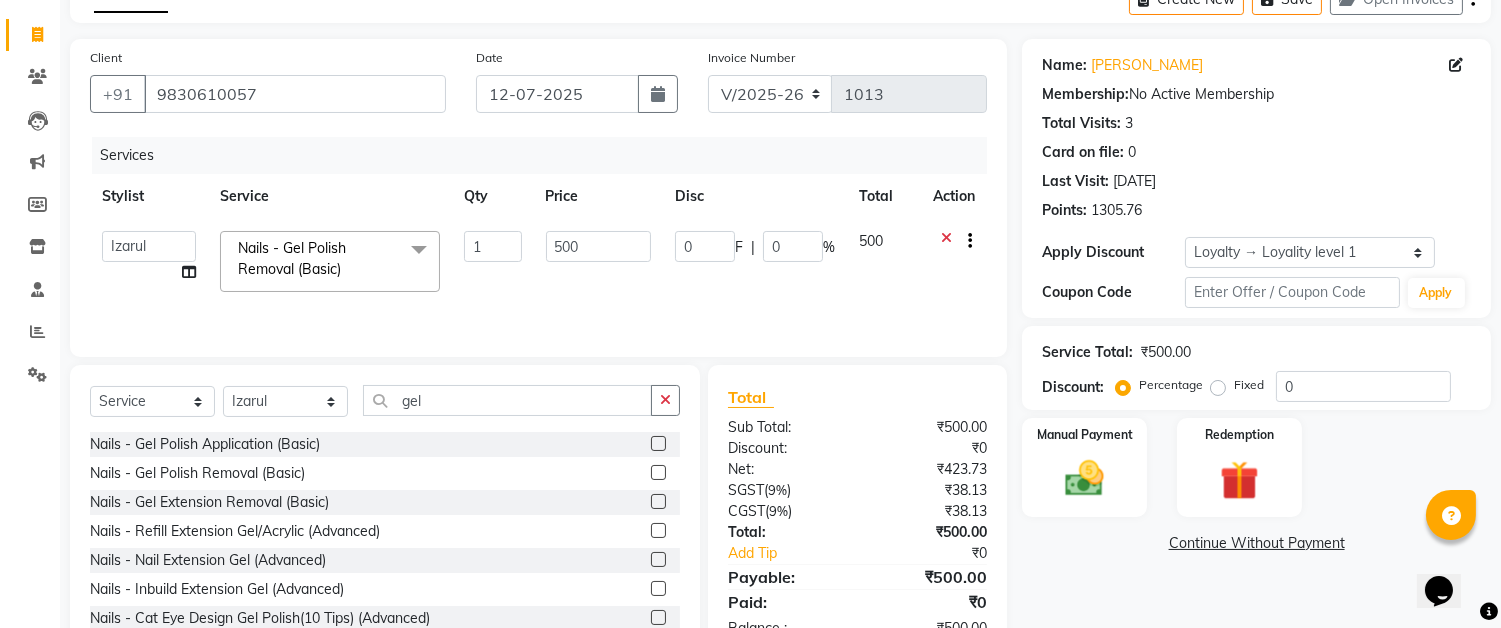 scroll, scrollTop: 172, scrollLeft: 0, axis: vertical 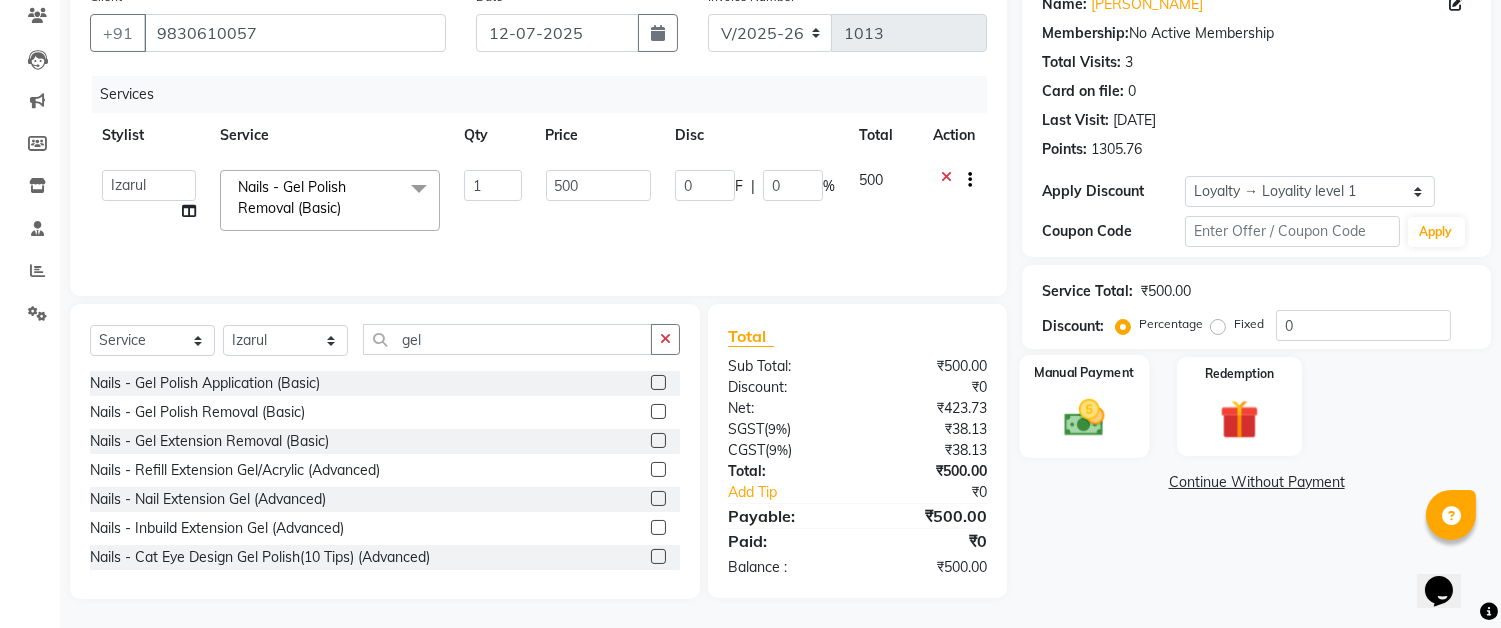 click 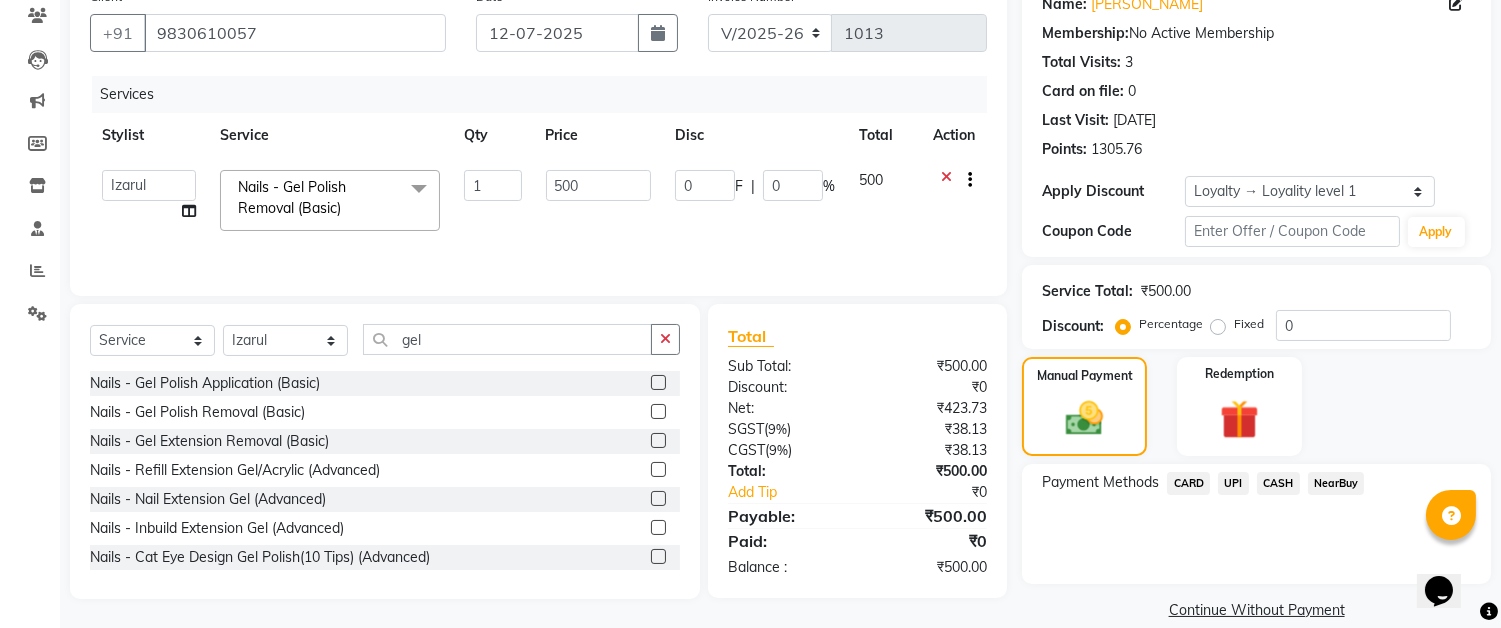 click on "CASH" 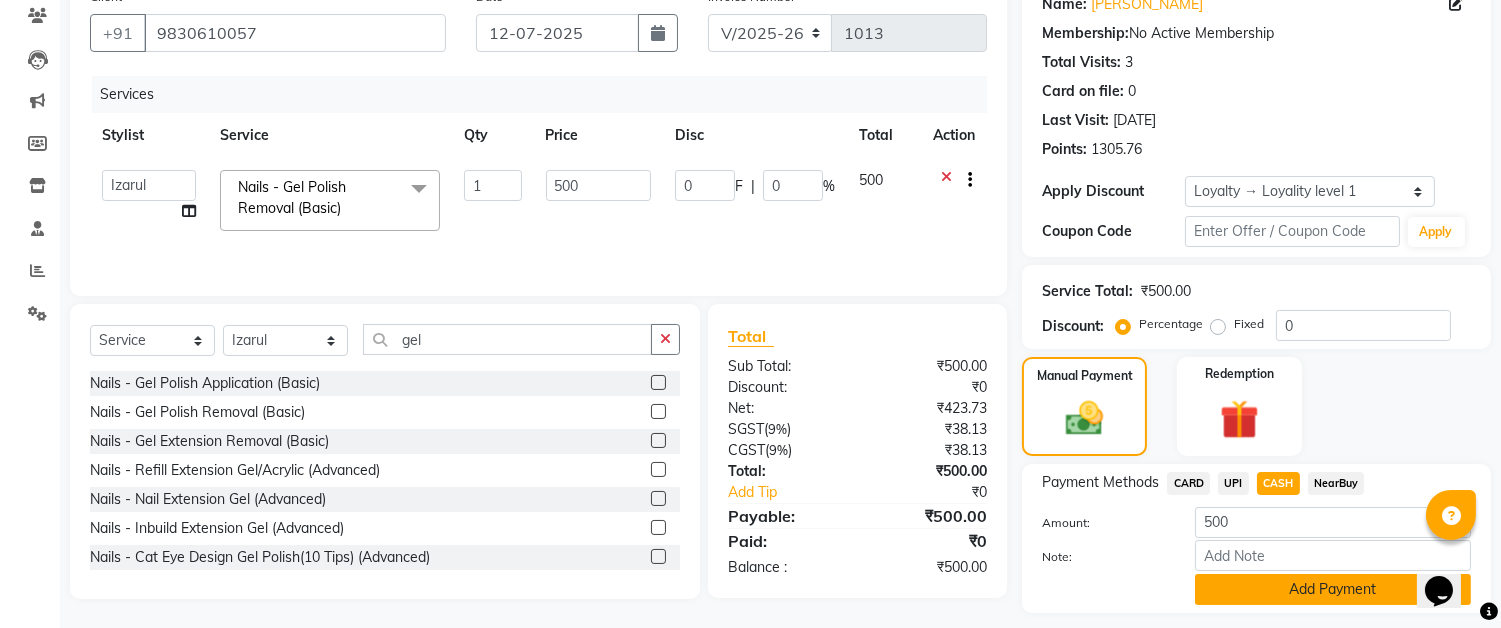 click on "Add Payment" 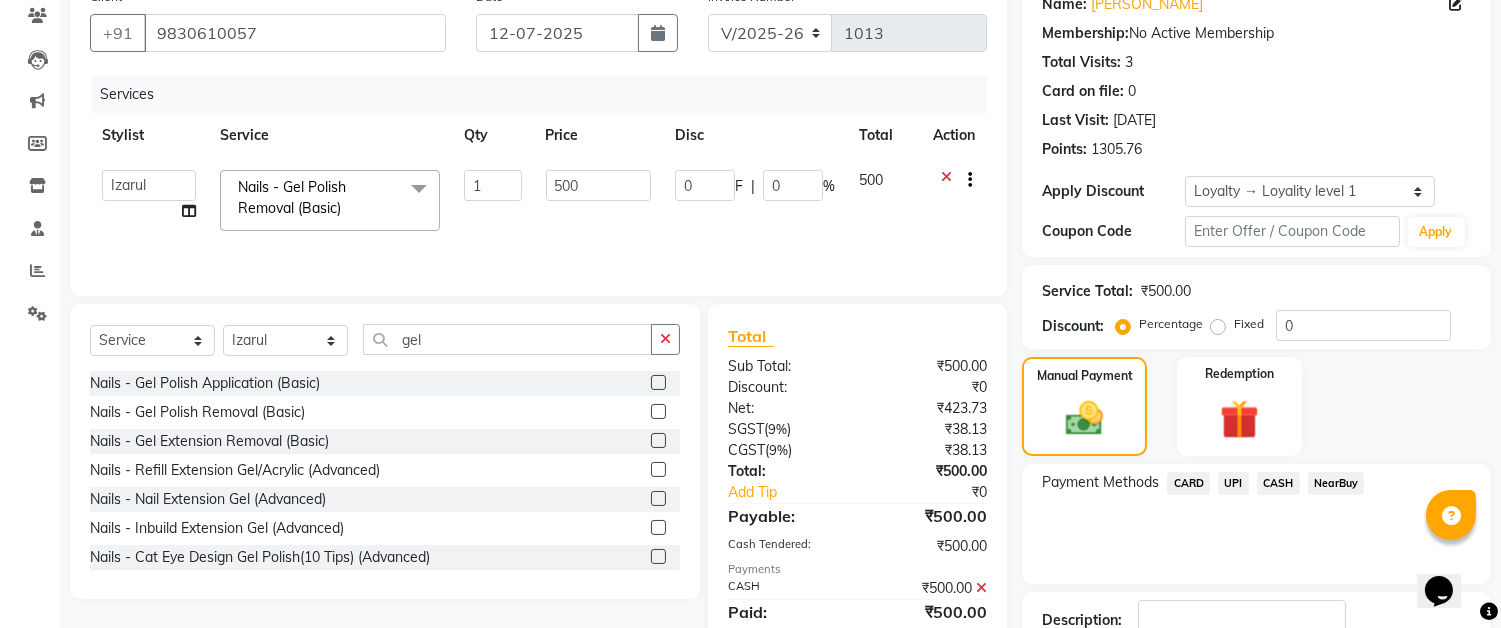scroll, scrollTop: 341, scrollLeft: 0, axis: vertical 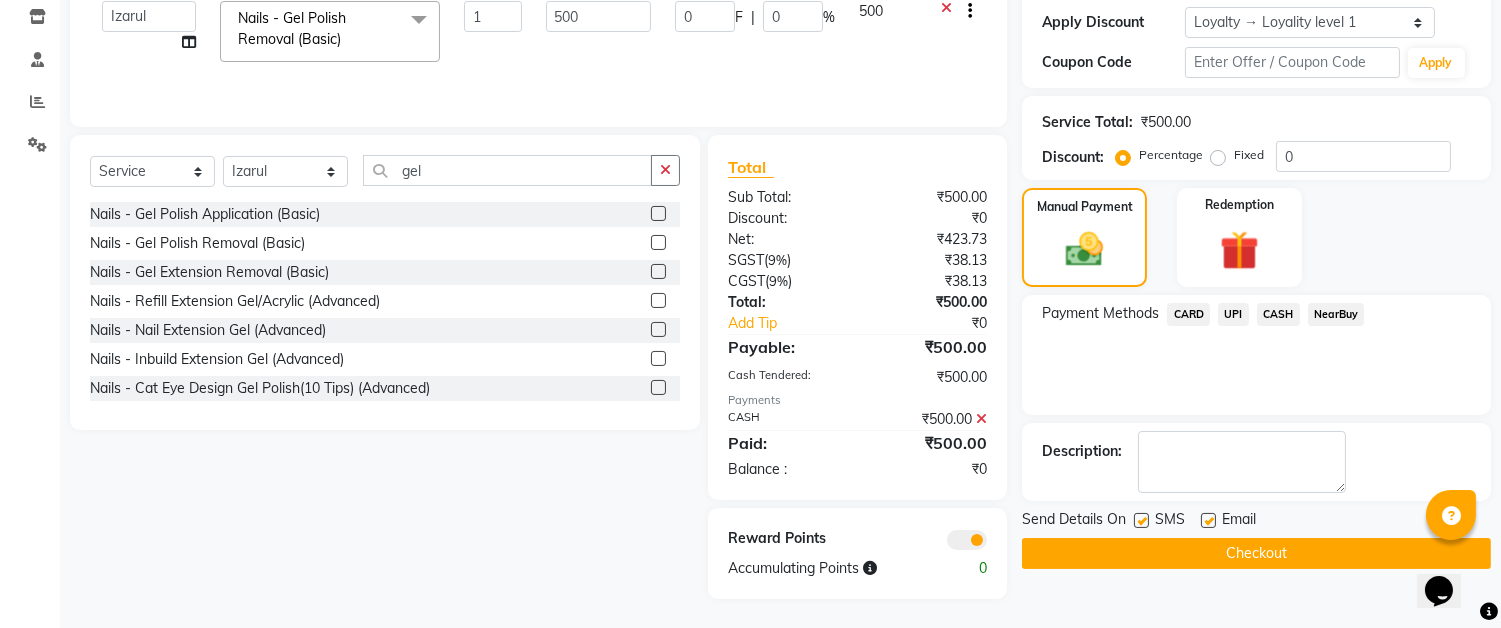 click on "Checkout" 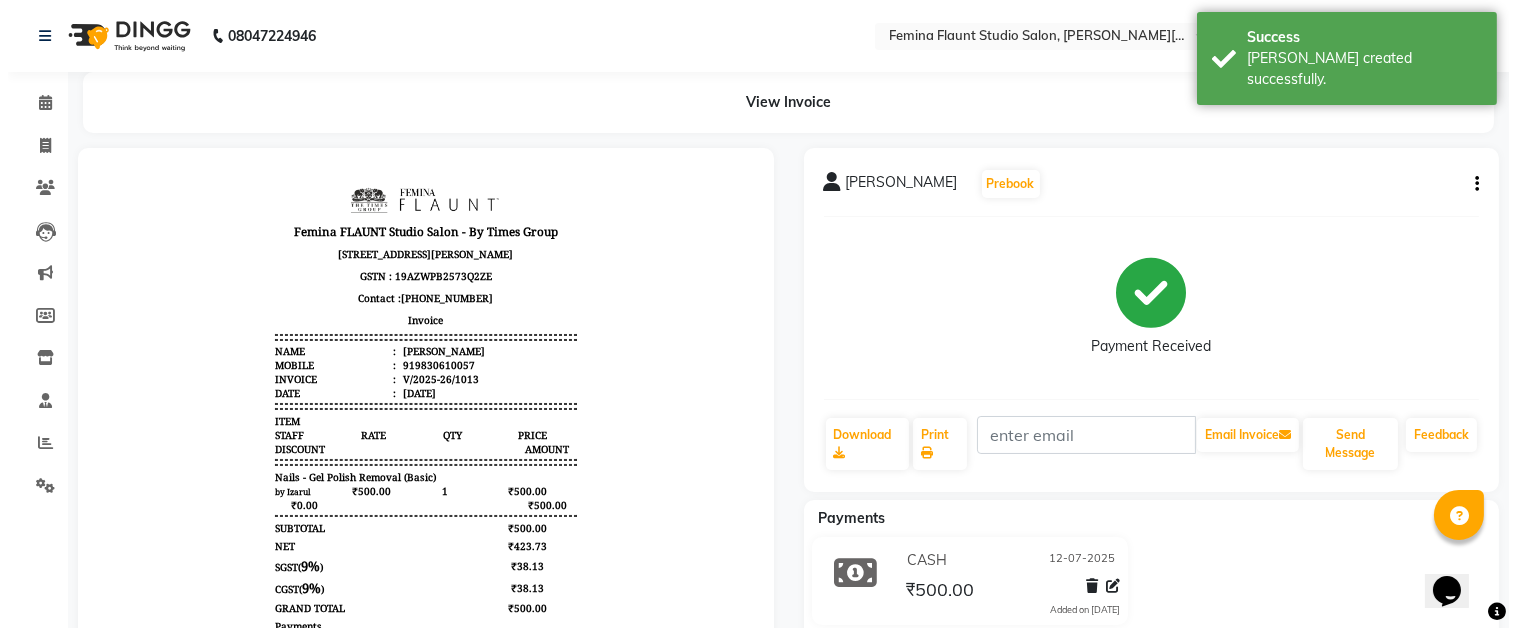 scroll, scrollTop: 0, scrollLeft: 0, axis: both 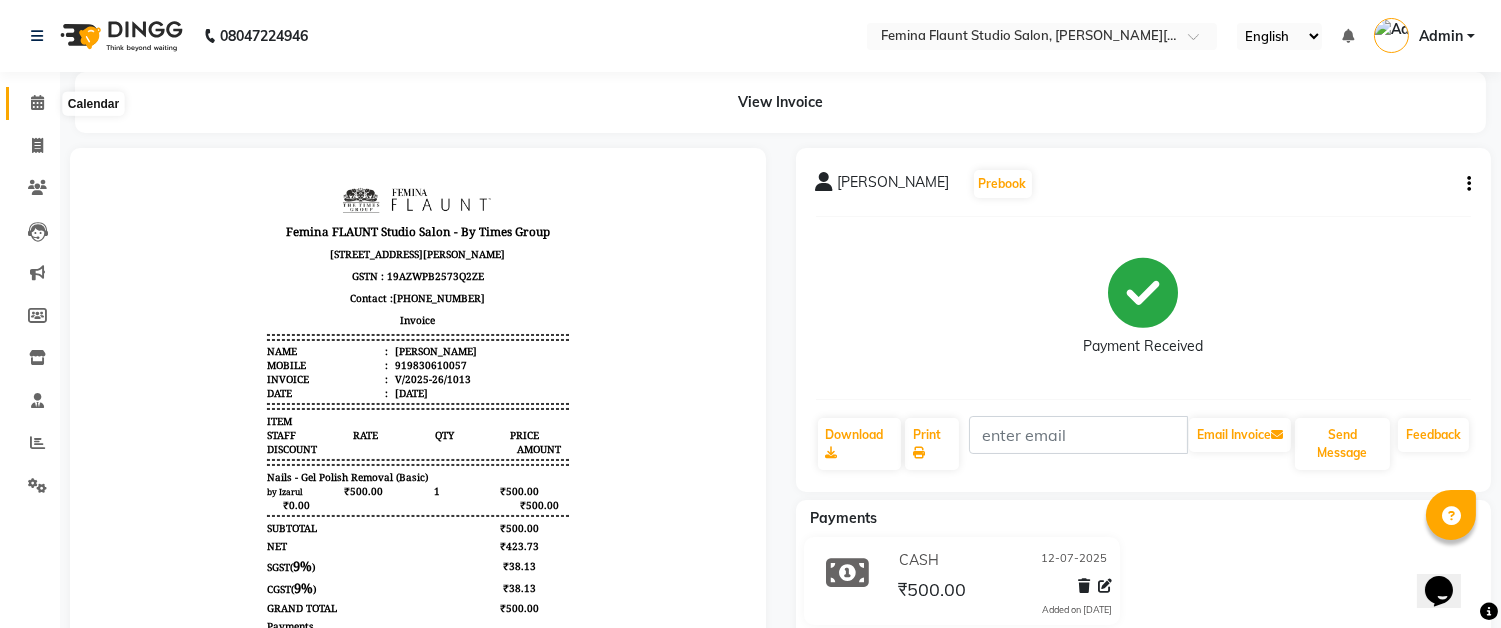 click 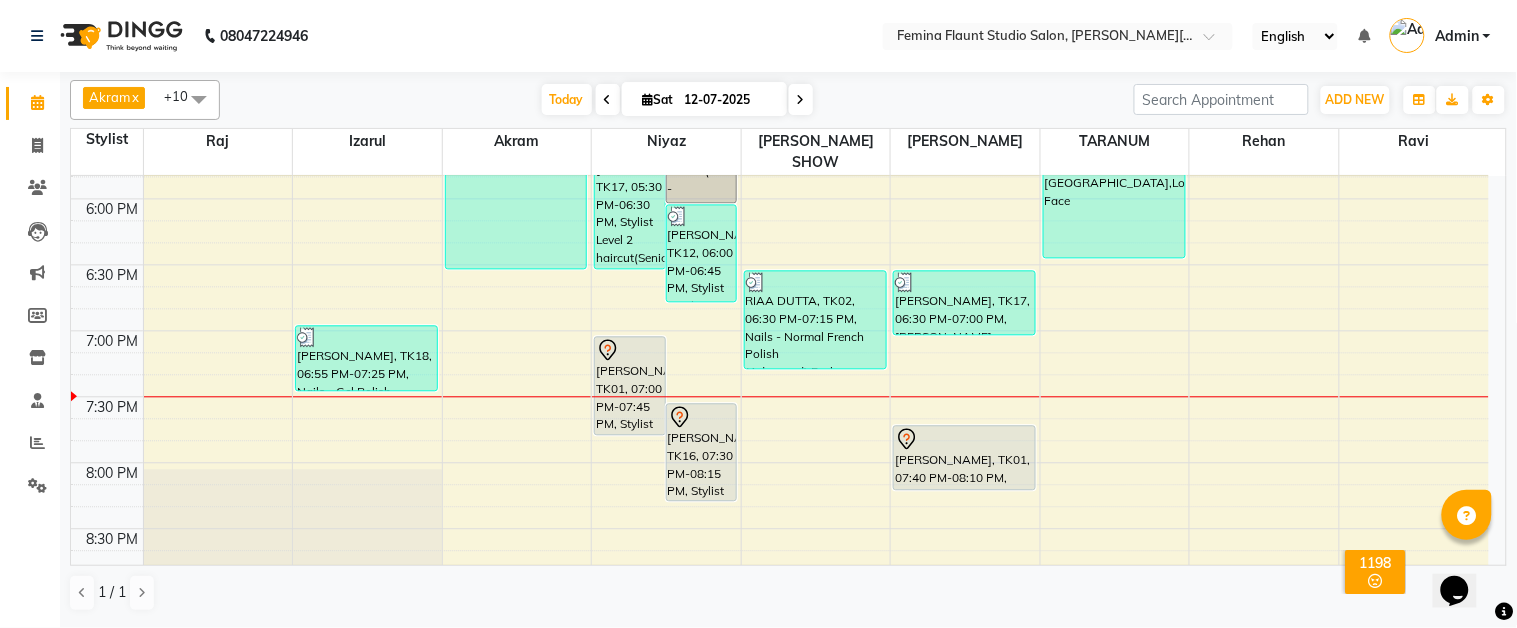 scroll, scrollTop: 1203, scrollLeft: 0, axis: vertical 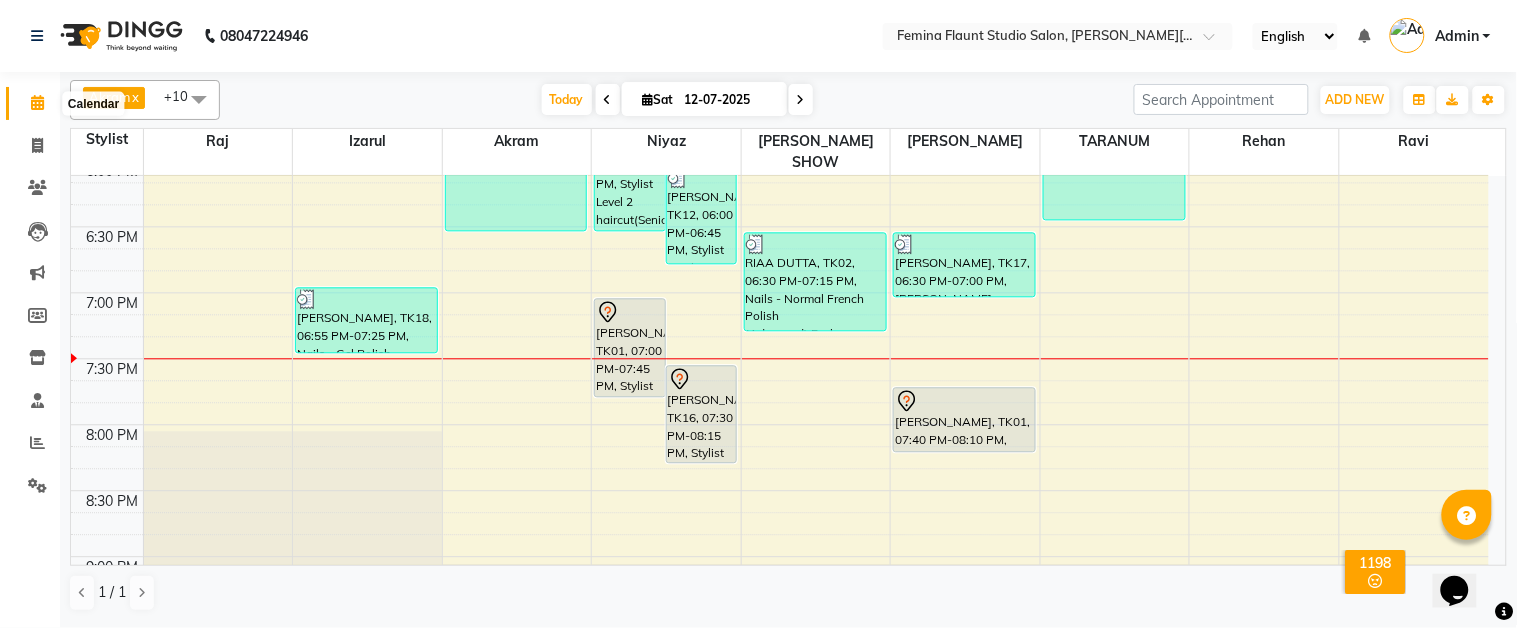 click 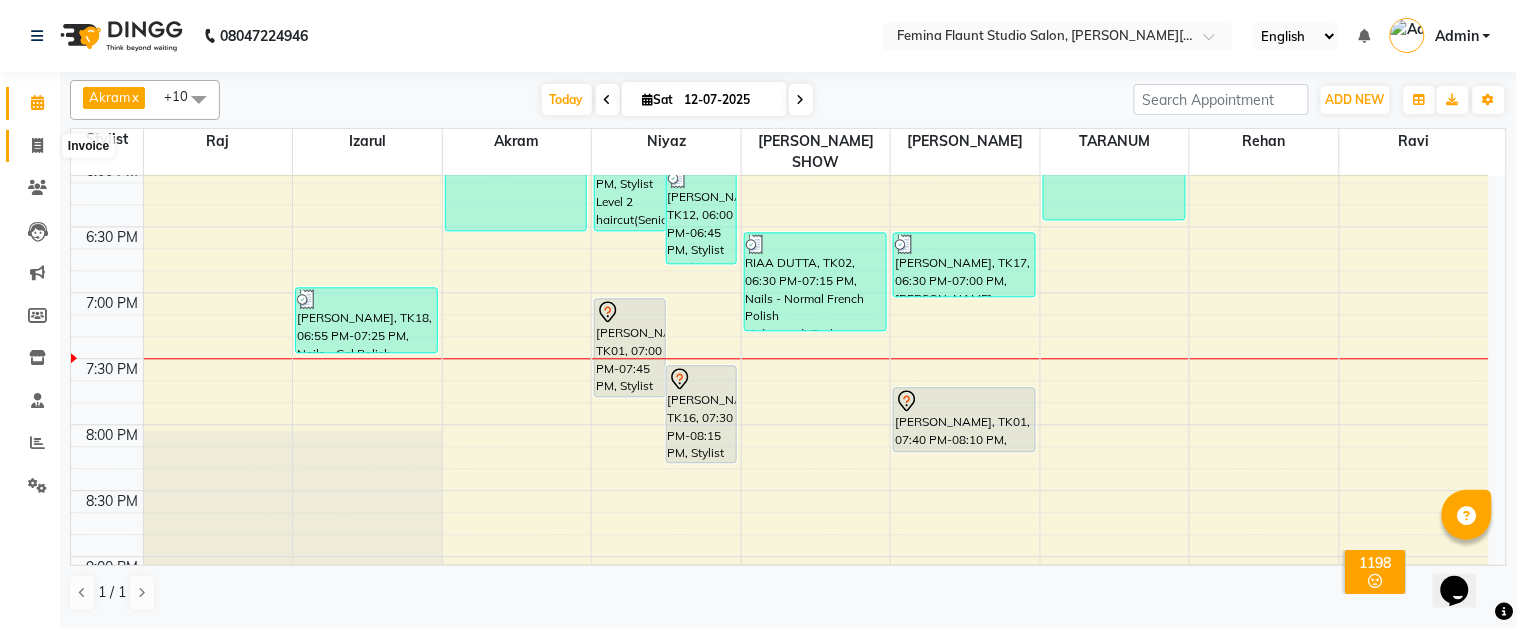click 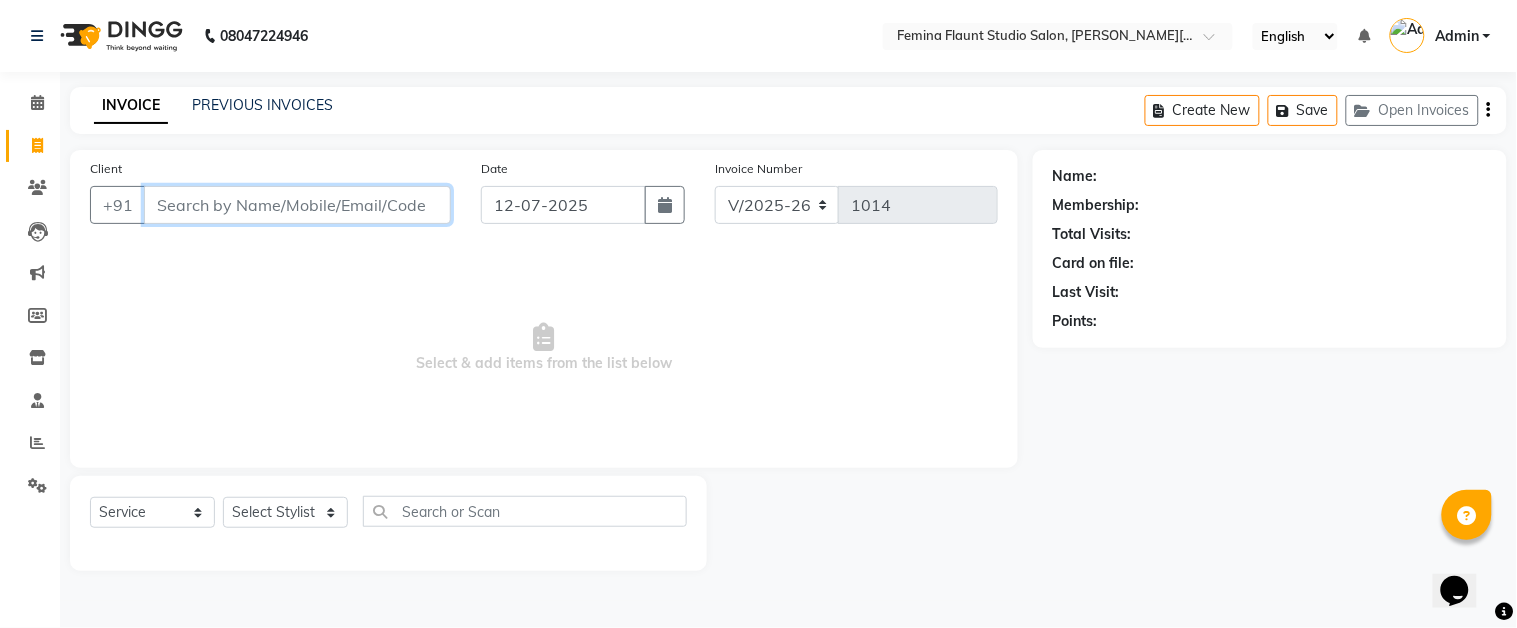 click on "Client" at bounding box center (297, 205) 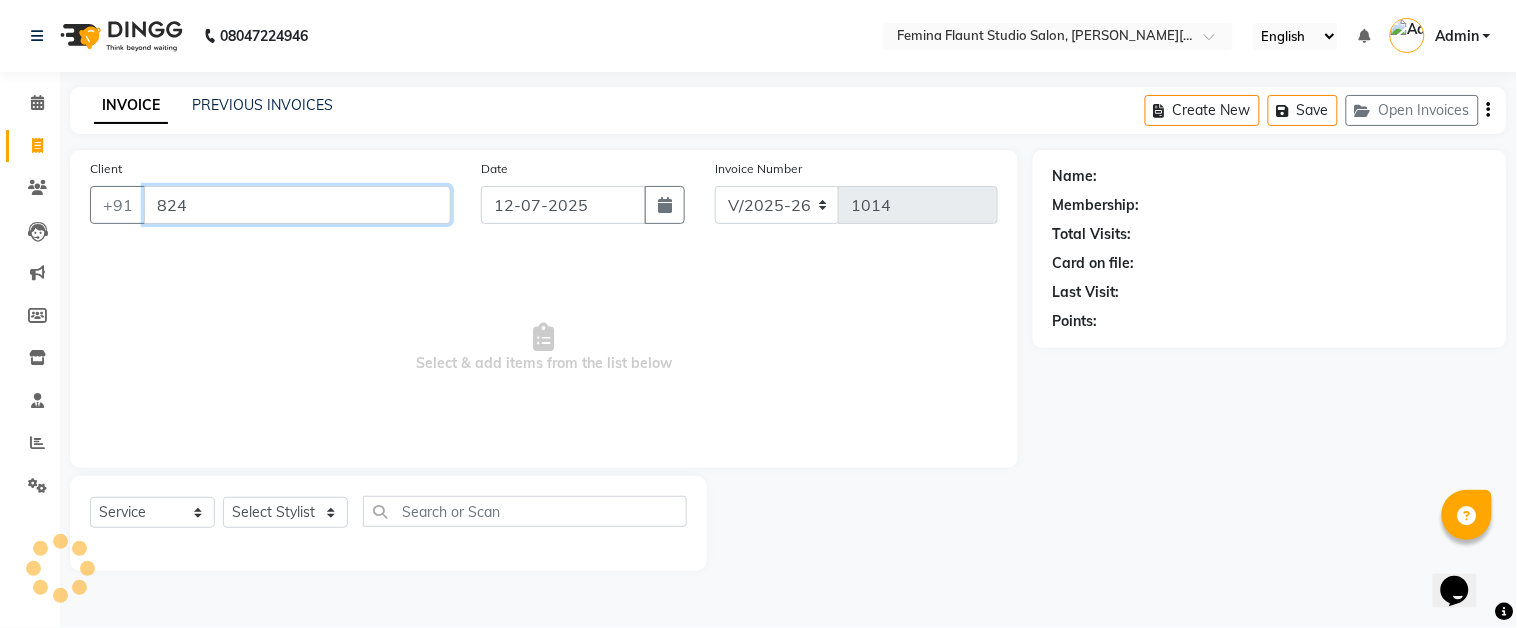 type on "824" 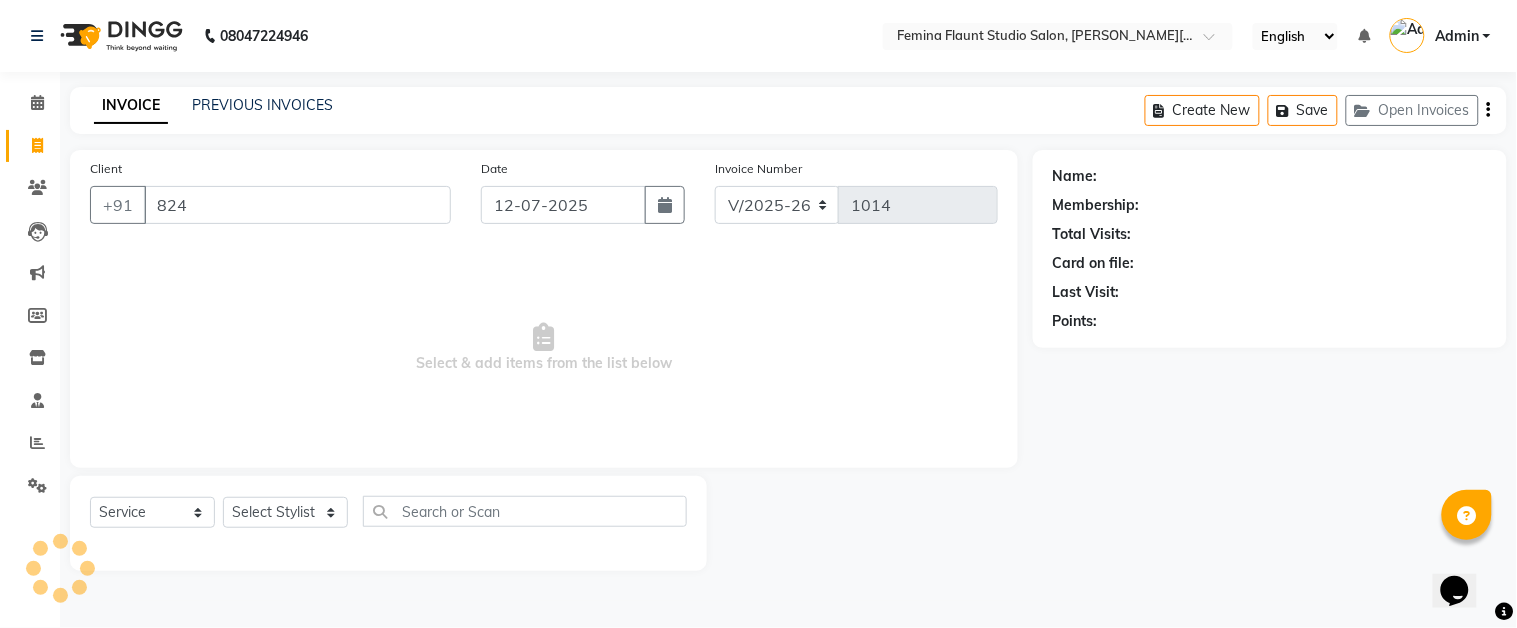 select on "1: Object" 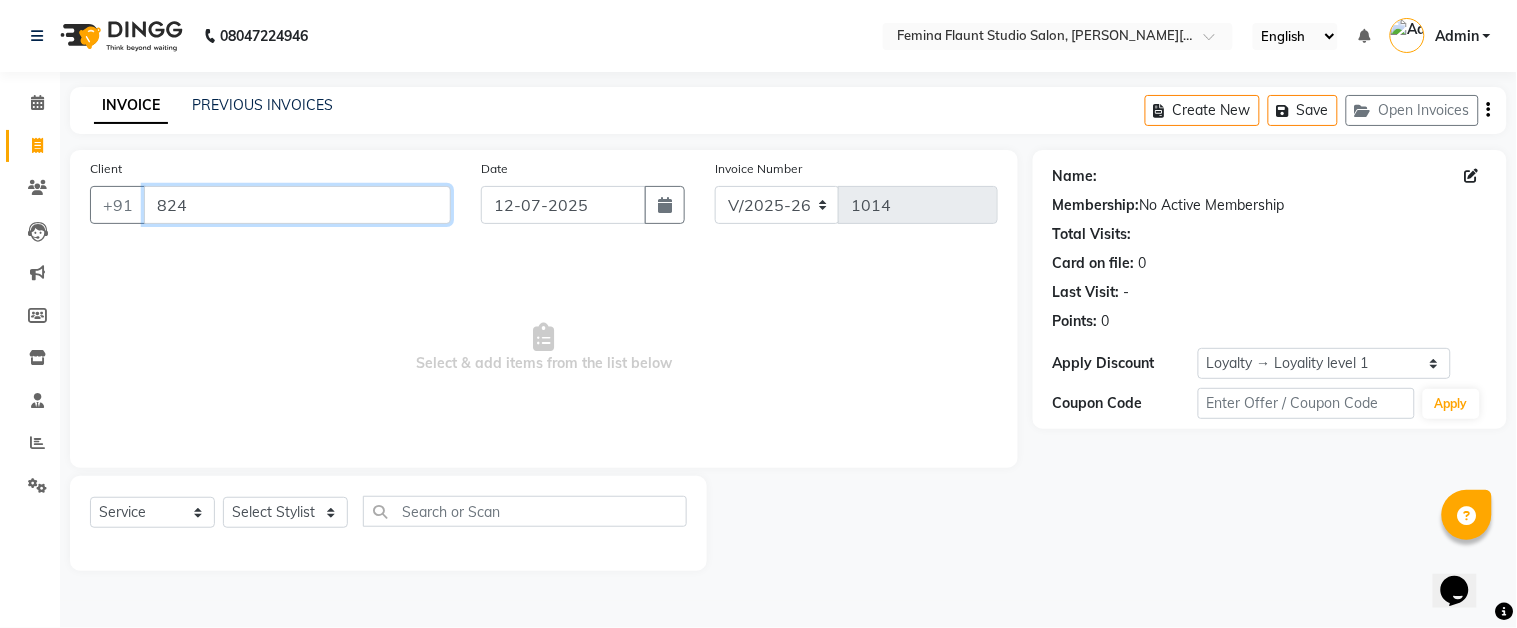 click on "824" at bounding box center [297, 205] 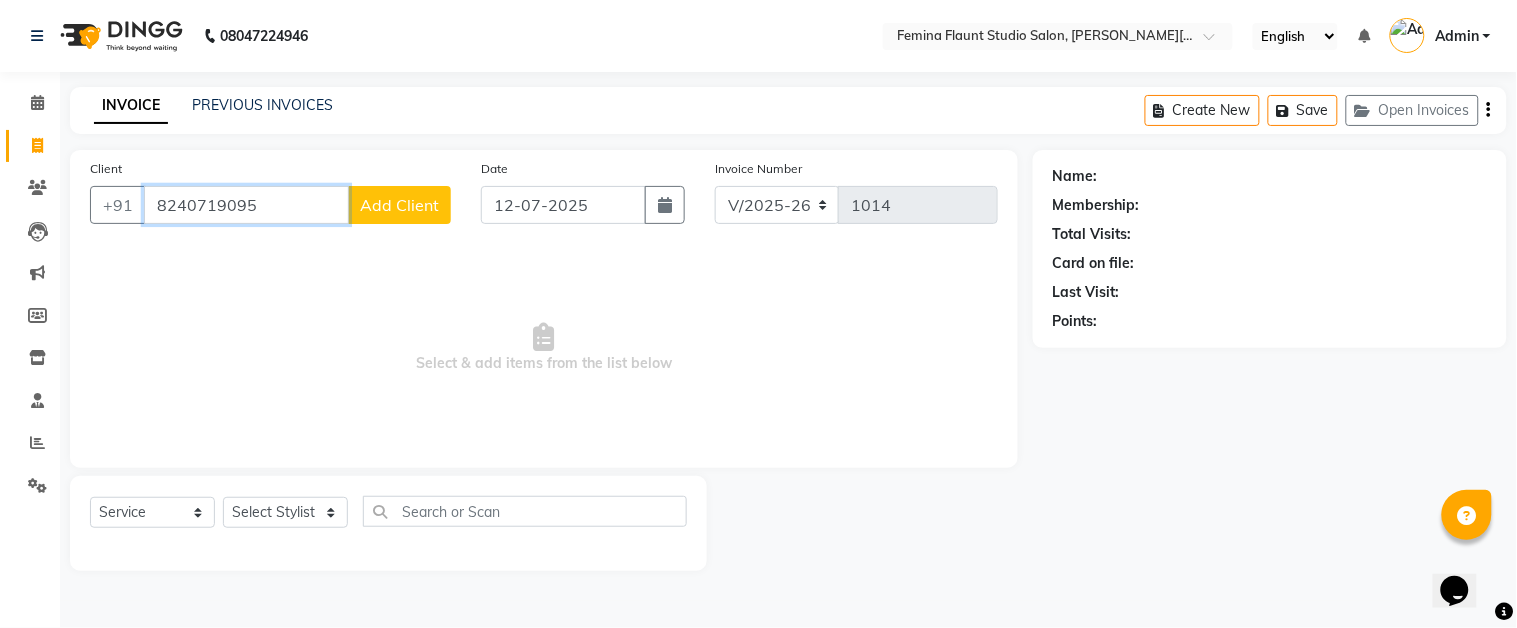 type on "8240719095" 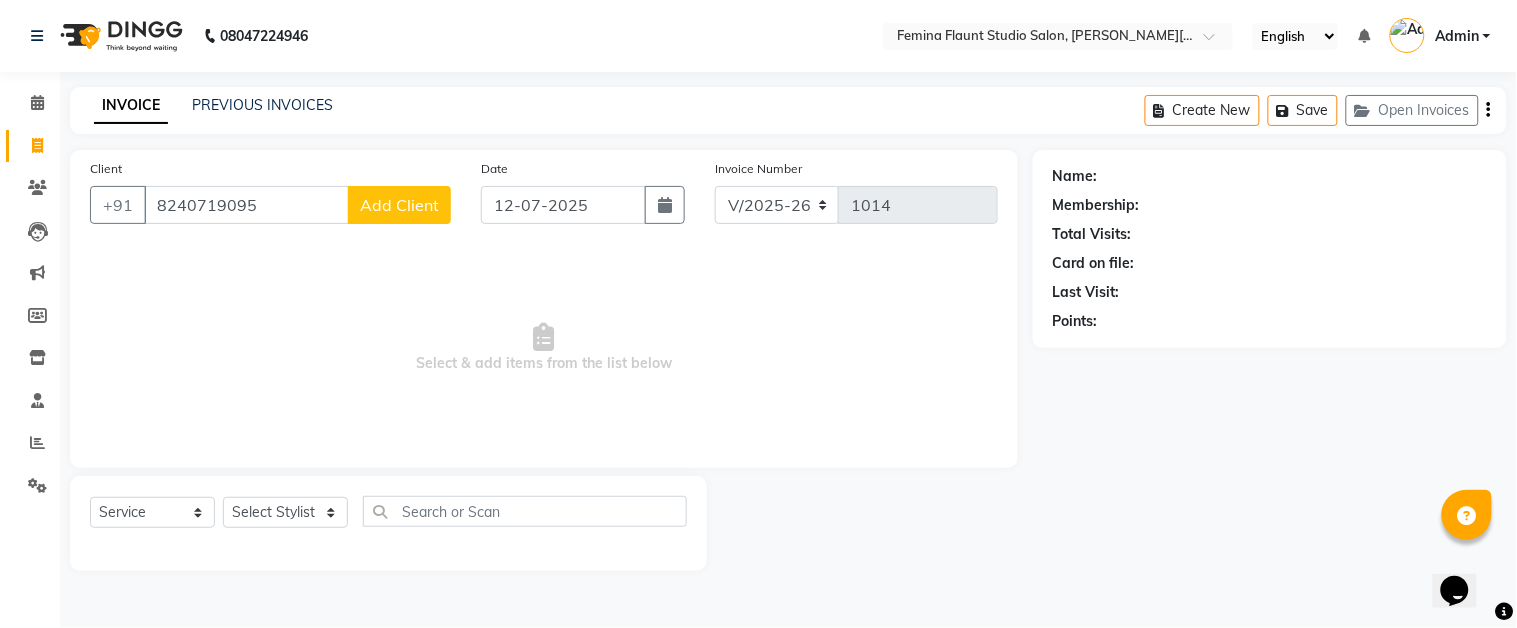click on "Add Client" 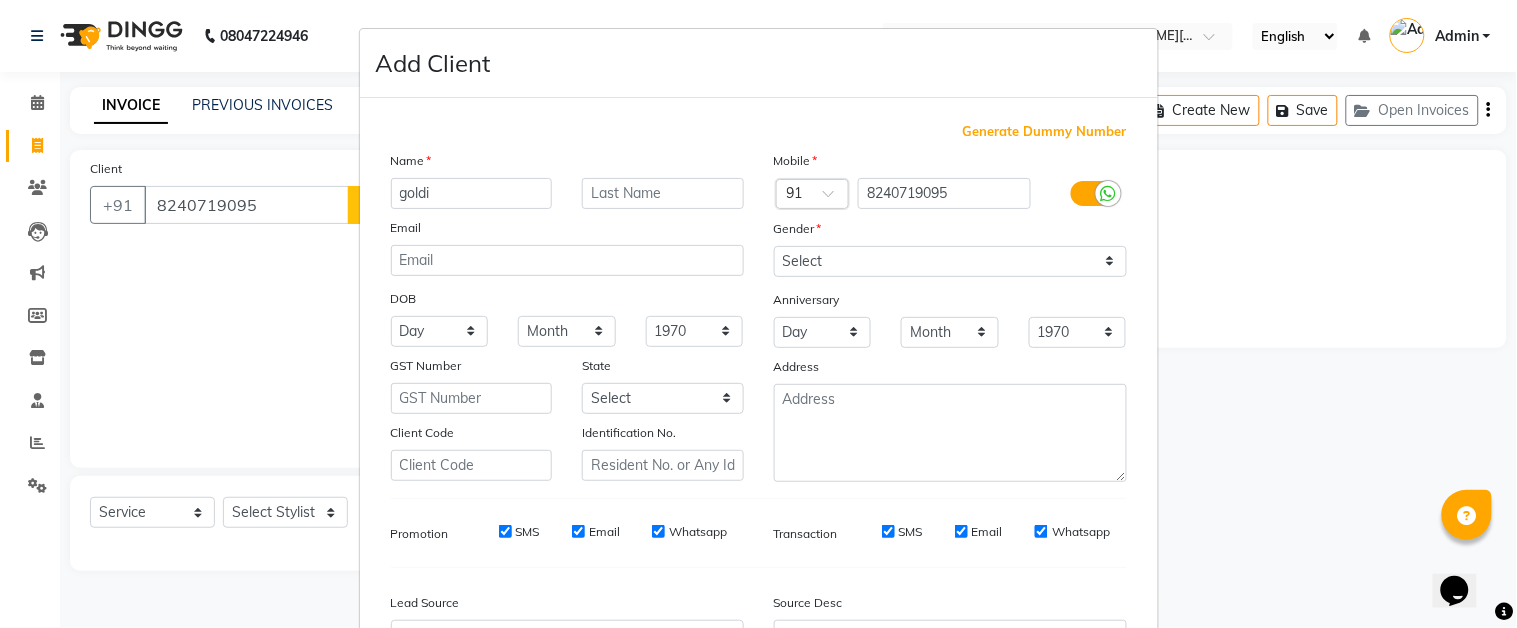 type on "goldi" 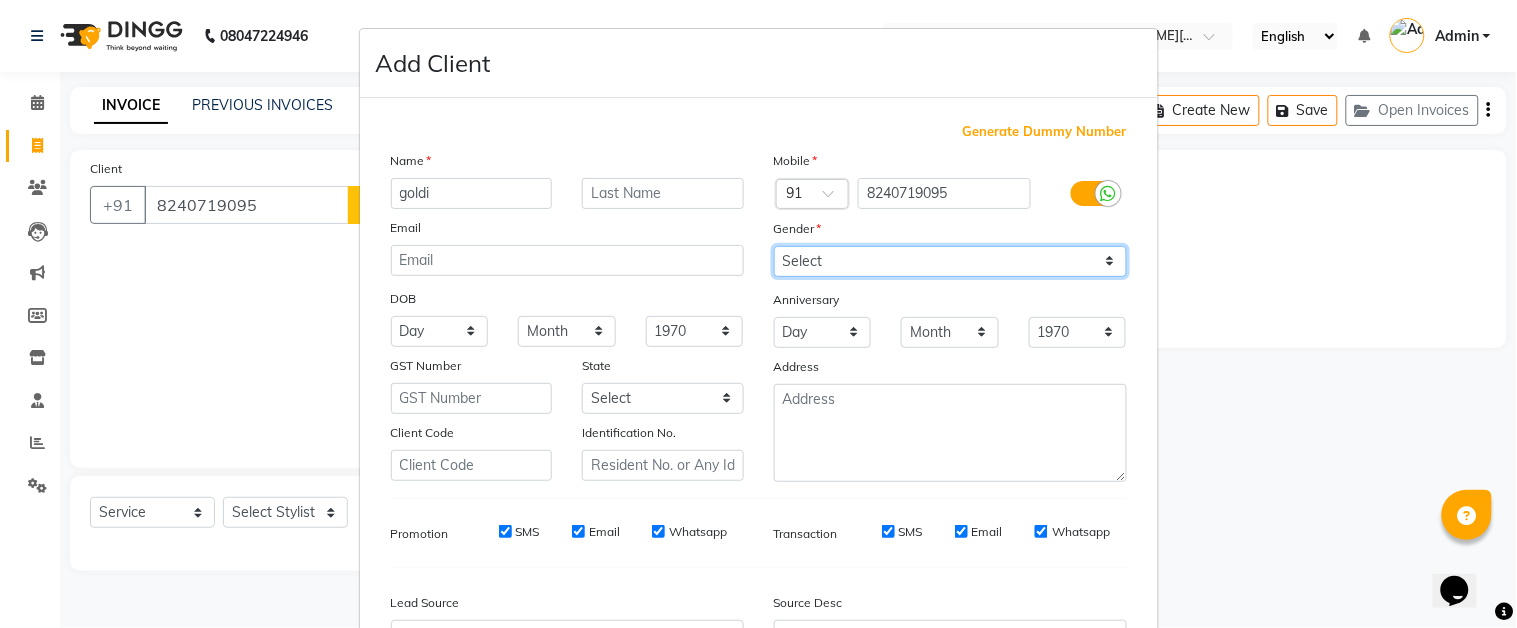 click on "Select [DEMOGRAPHIC_DATA] [DEMOGRAPHIC_DATA] Other Prefer Not To Say" at bounding box center [950, 261] 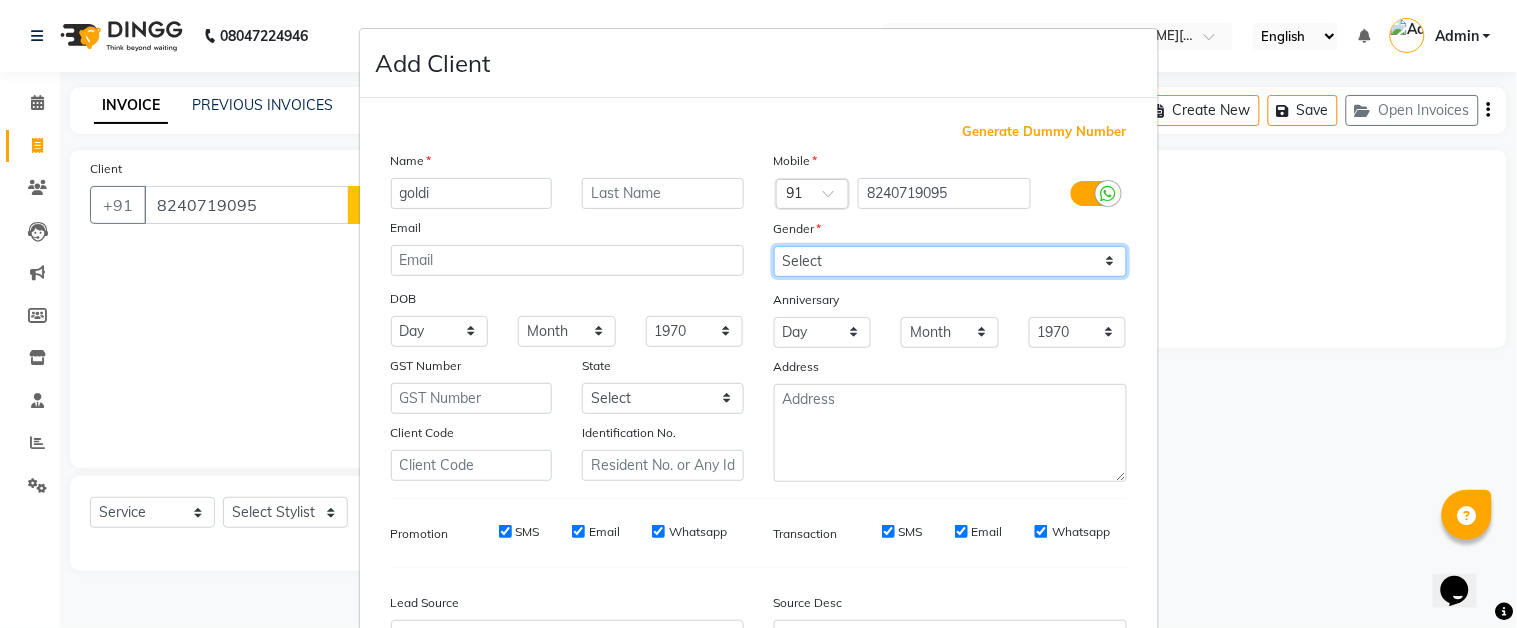 select on "[DEMOGRAPHIC_DATA]" 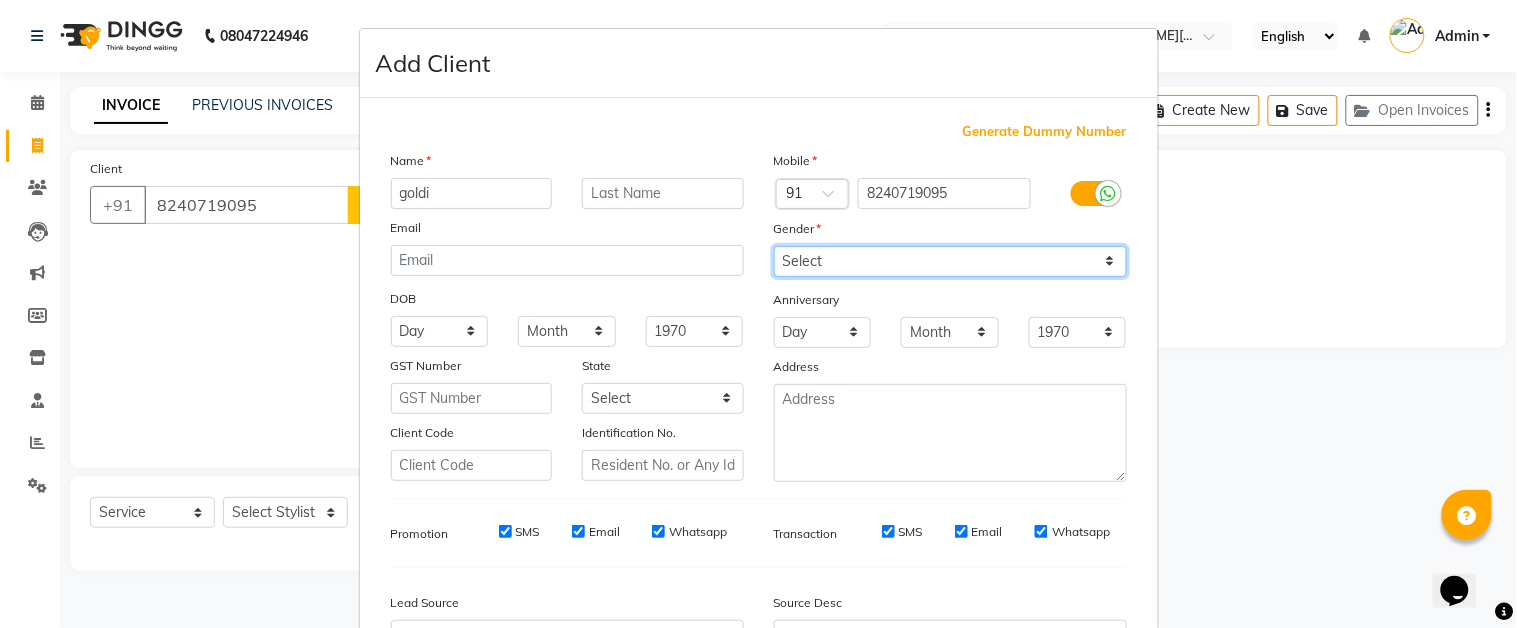 click on "Select [DEMOGRAPHIC_DATA] [DEMOGRAPHIC_DATA] Other Prefer Not To Say" at bounding box center (950, 261) 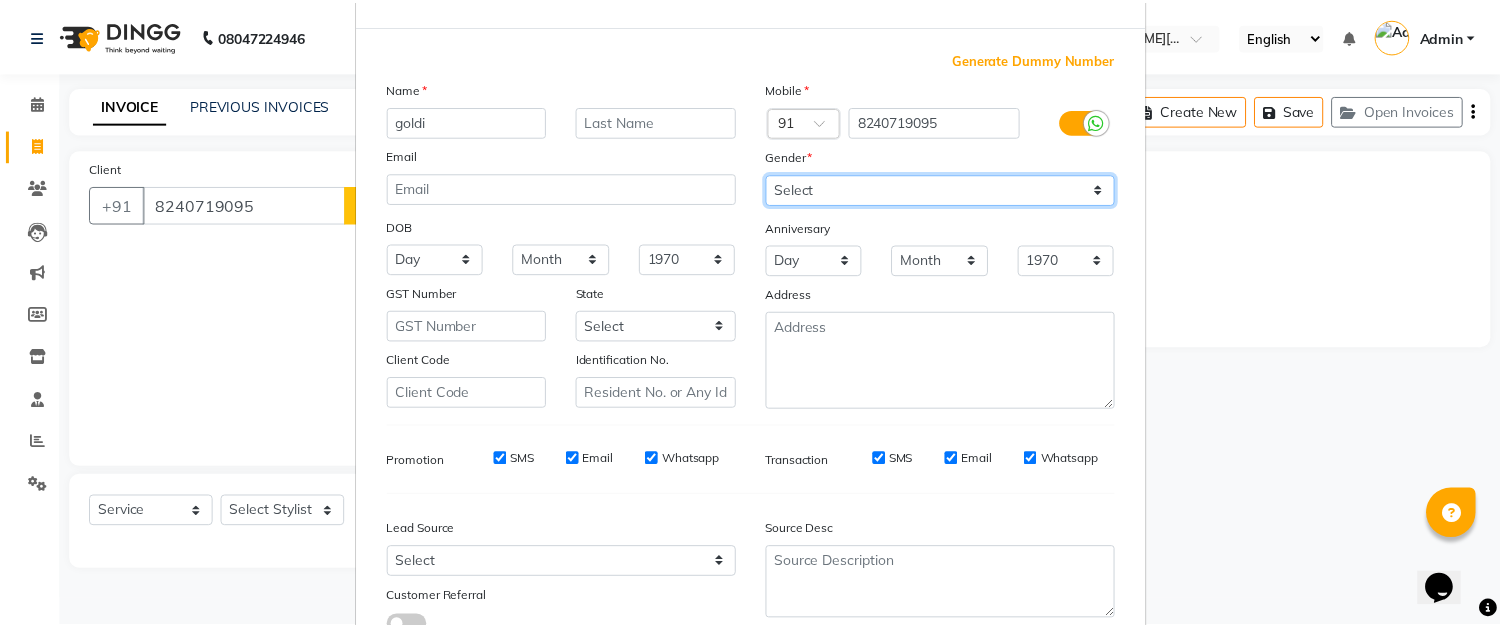 scroll, scrollTop: 222, scrollLeft: 0, axis: vertical 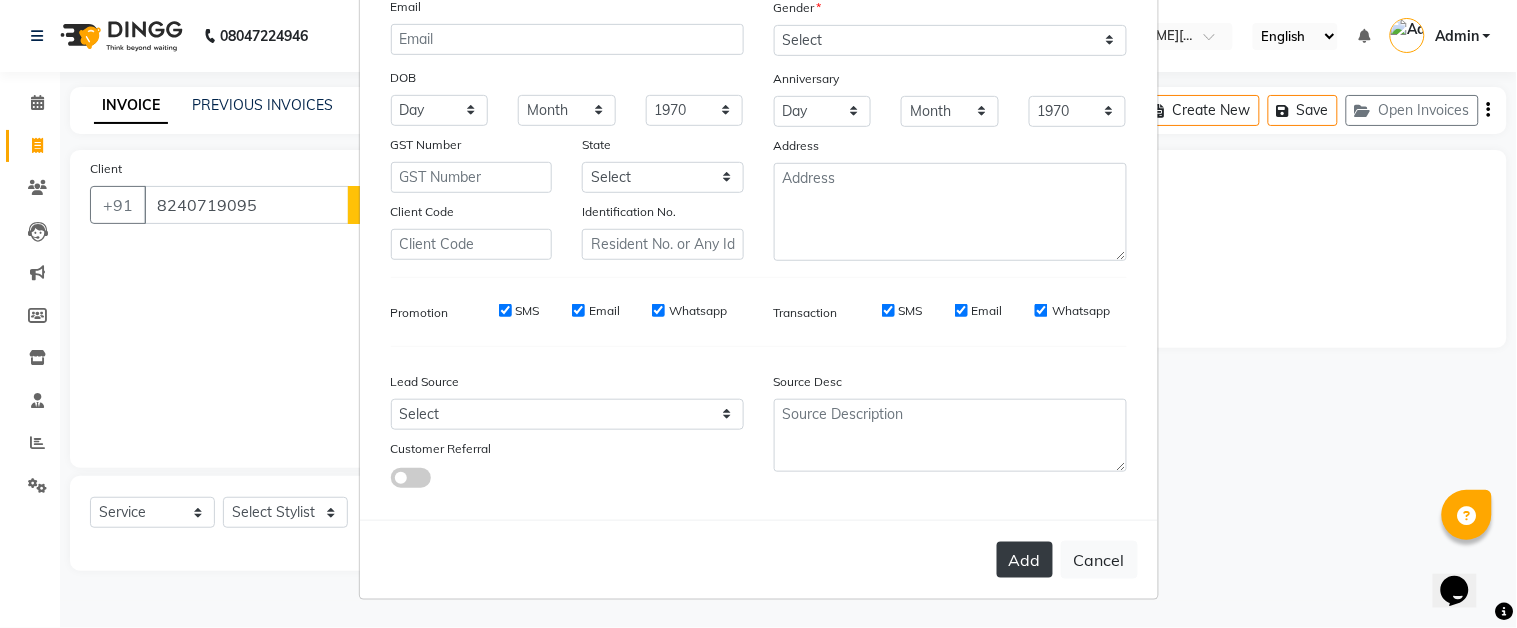 click on "Add" at bounding box center [1025, 560] 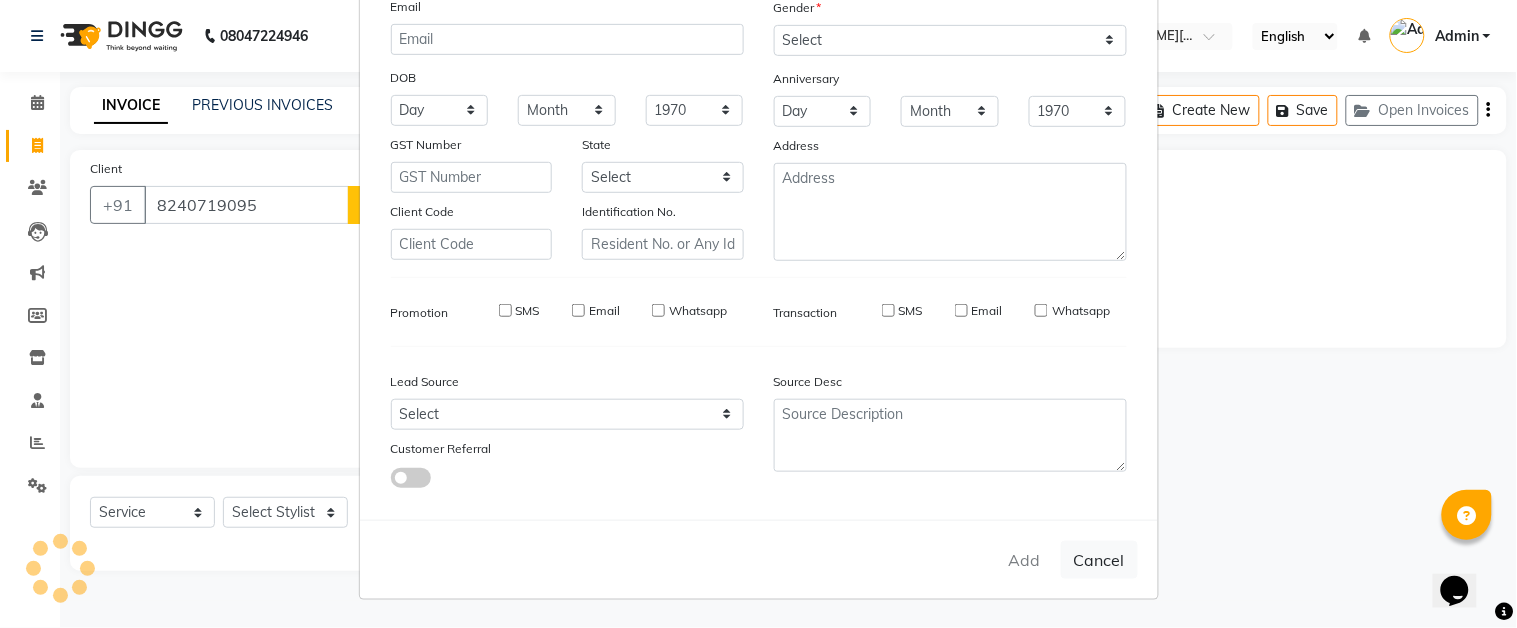 type 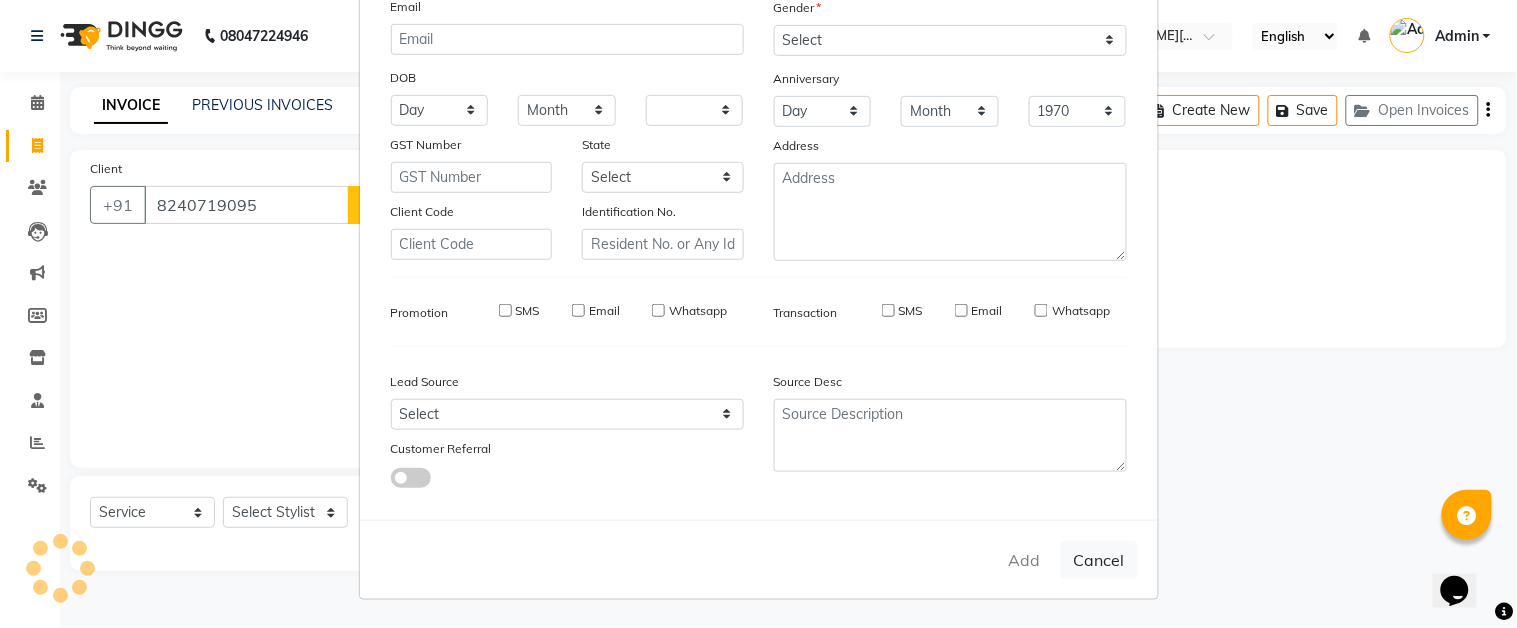 select 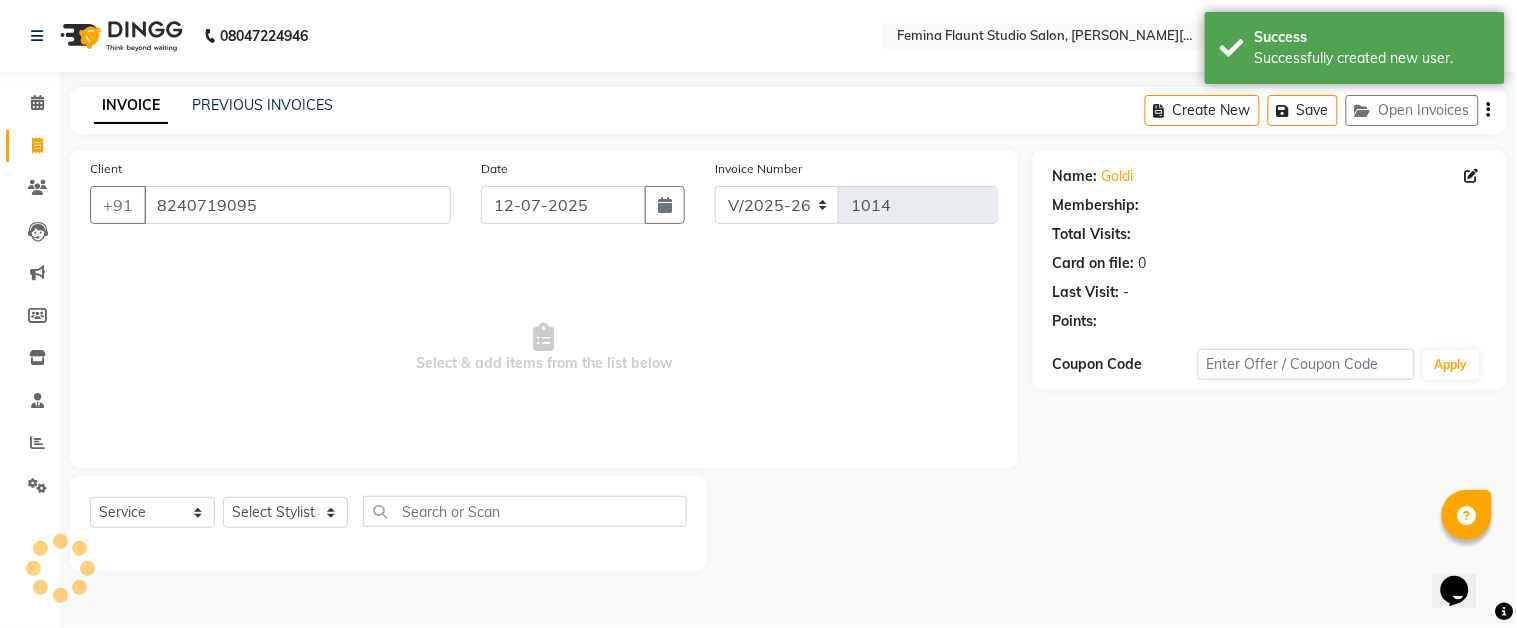 select on "1: Object" 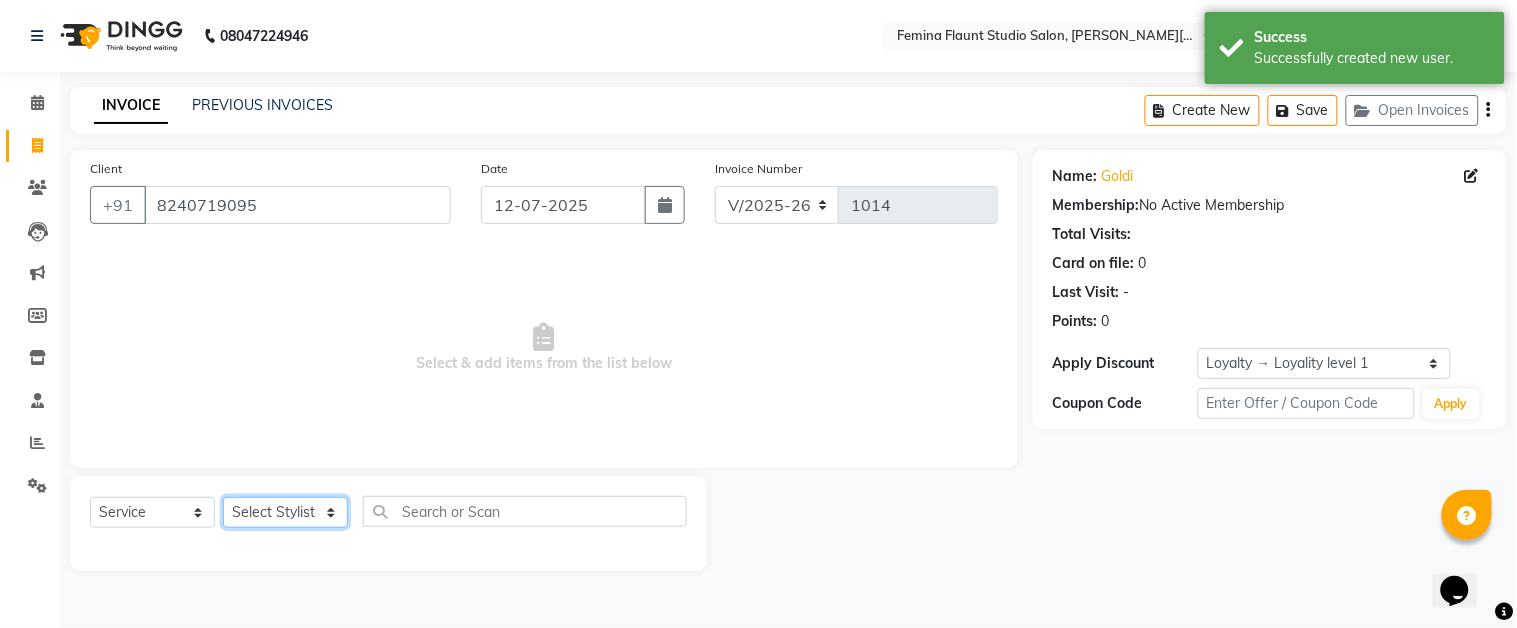 click on "Select Stylist Akram Auditor [PERSON_NAME] [PERSON_NAME] [PERSON_NAME] [PERSON_NAME] [PERSON_NAME] SHOW TARANUM" 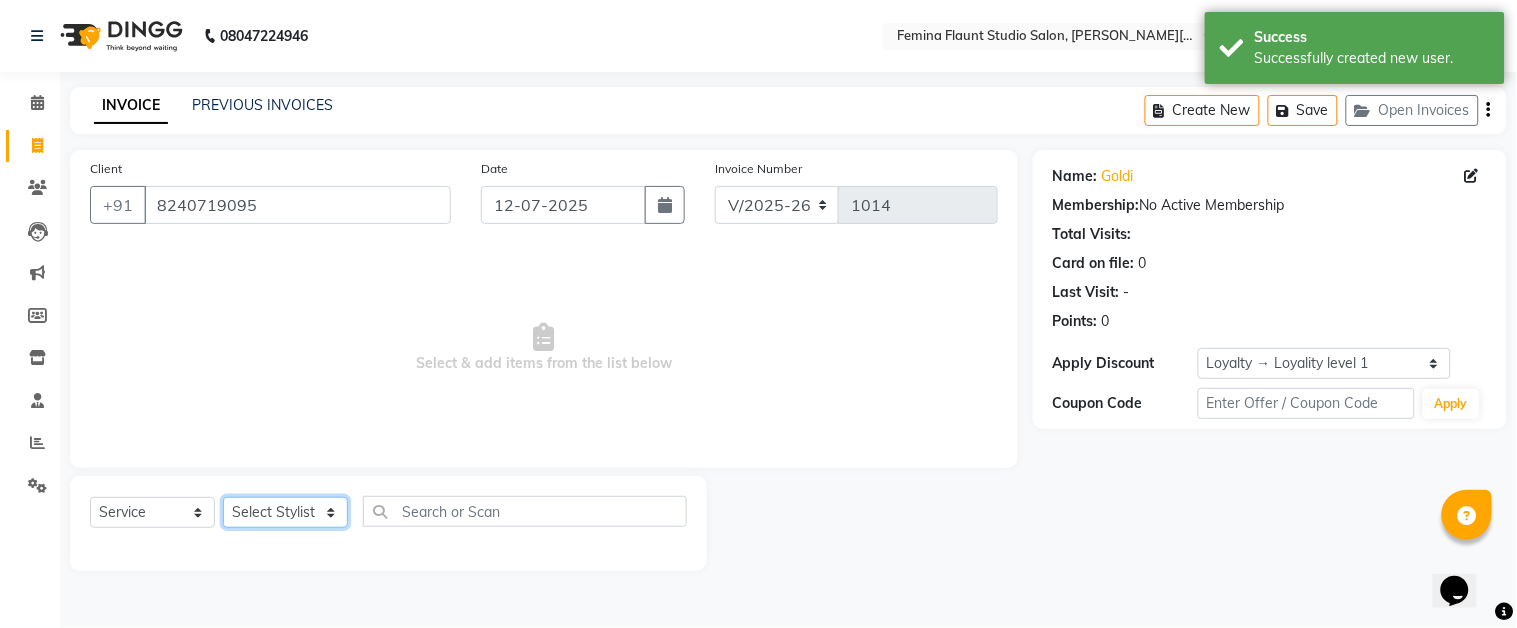 select on "37645" 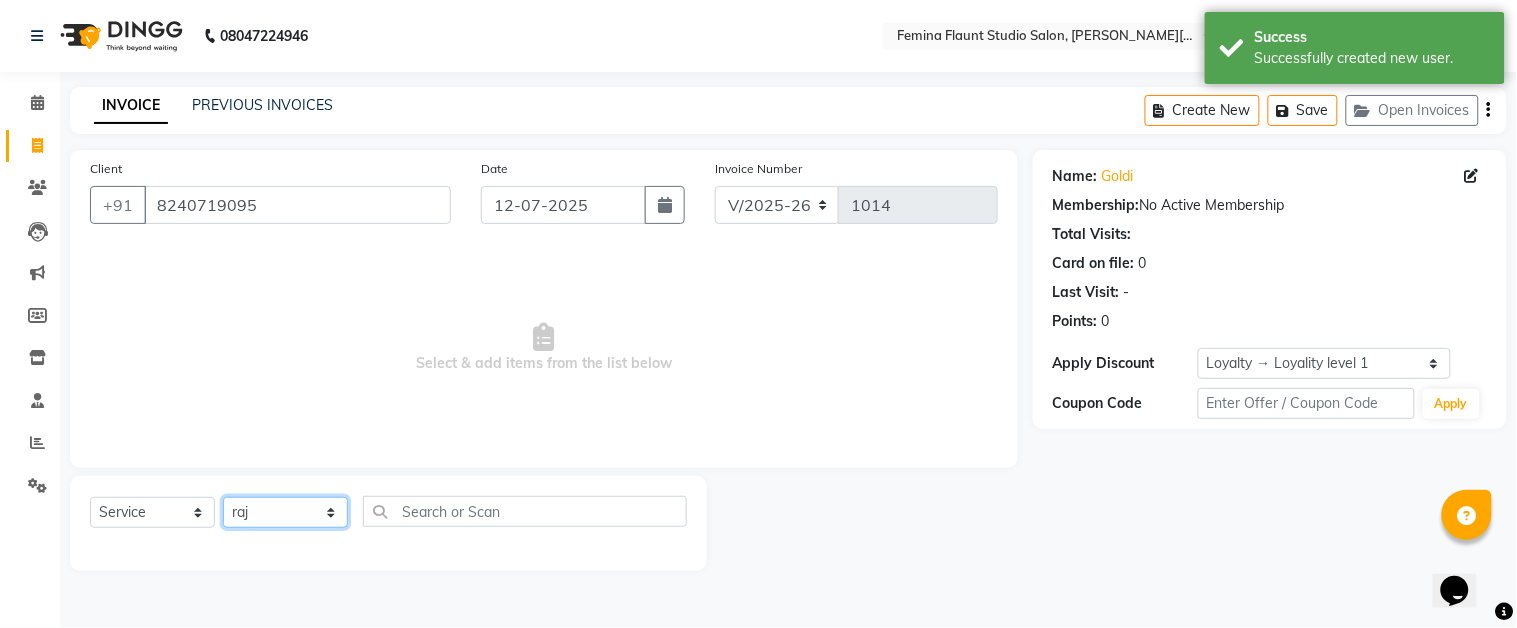click on "Select Stylist Akram Auditor [PERSON_NAME] [PERSON_NAME] [PERSON_NAME] [PERSON_NAME] [PERSON_NAME] SHOW TARANUM" 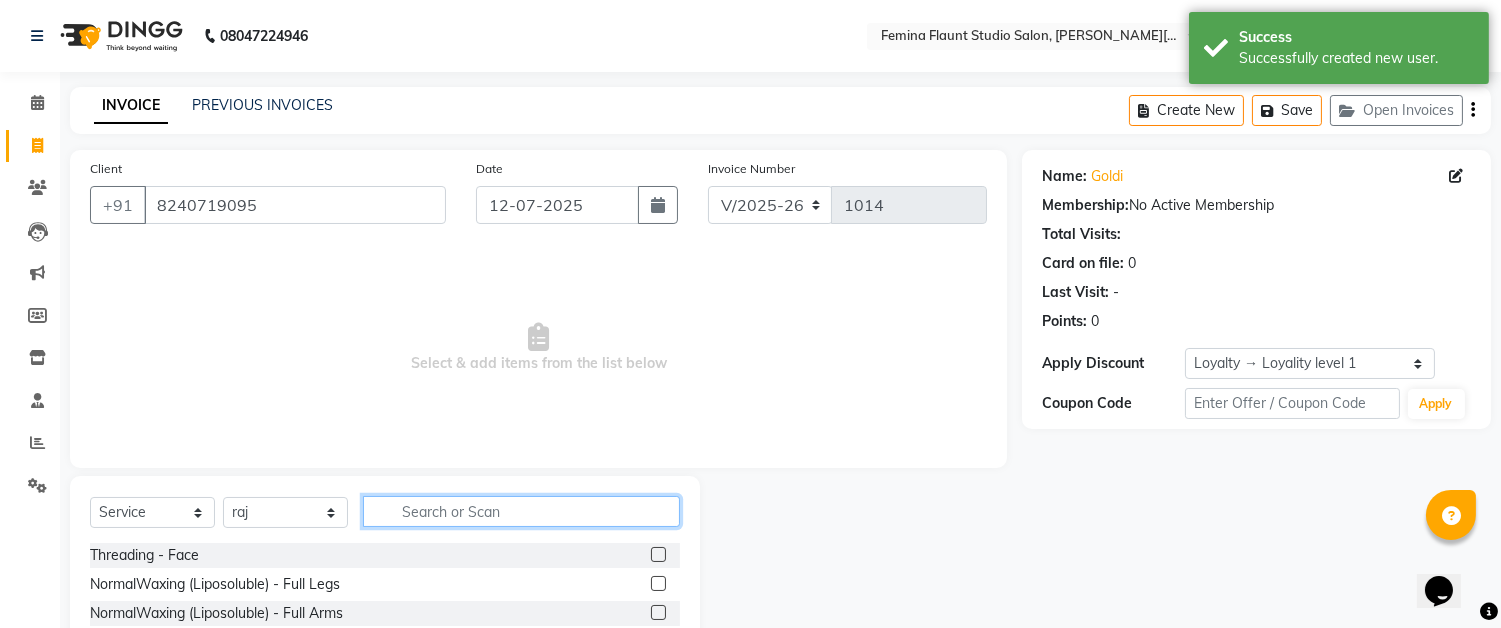 click 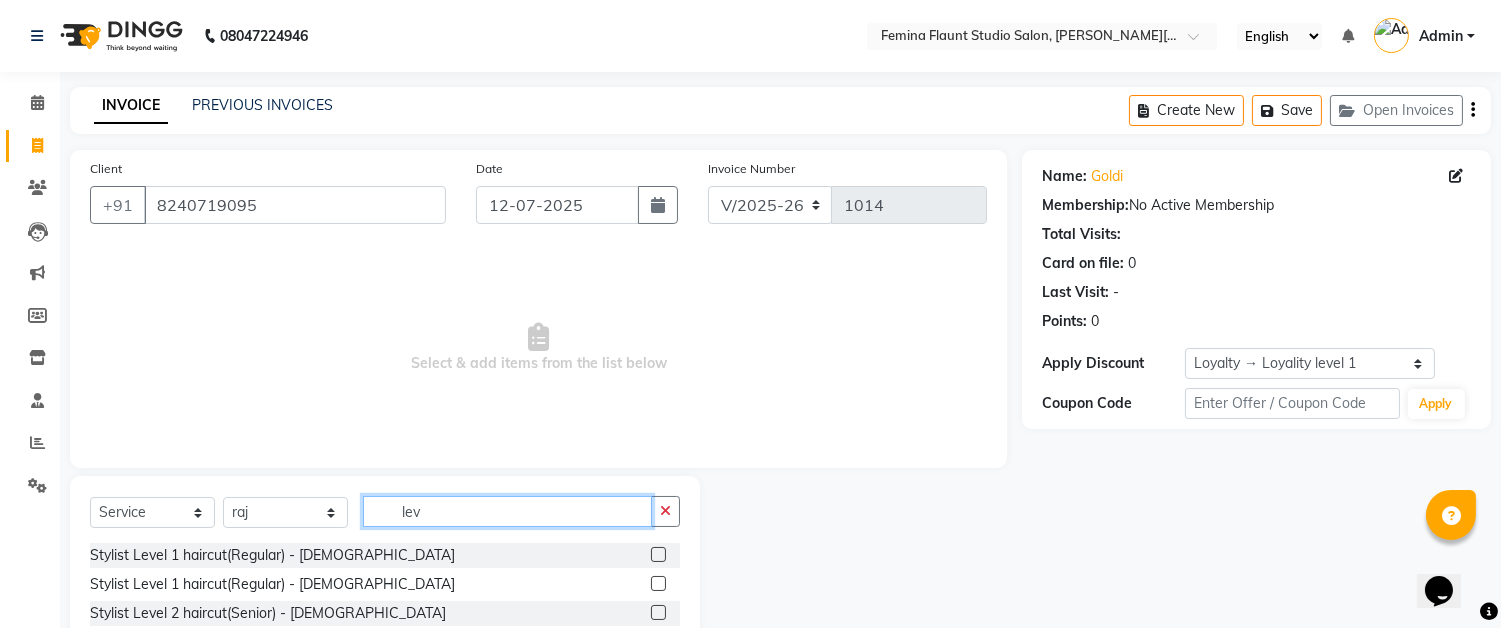 type on "lev" 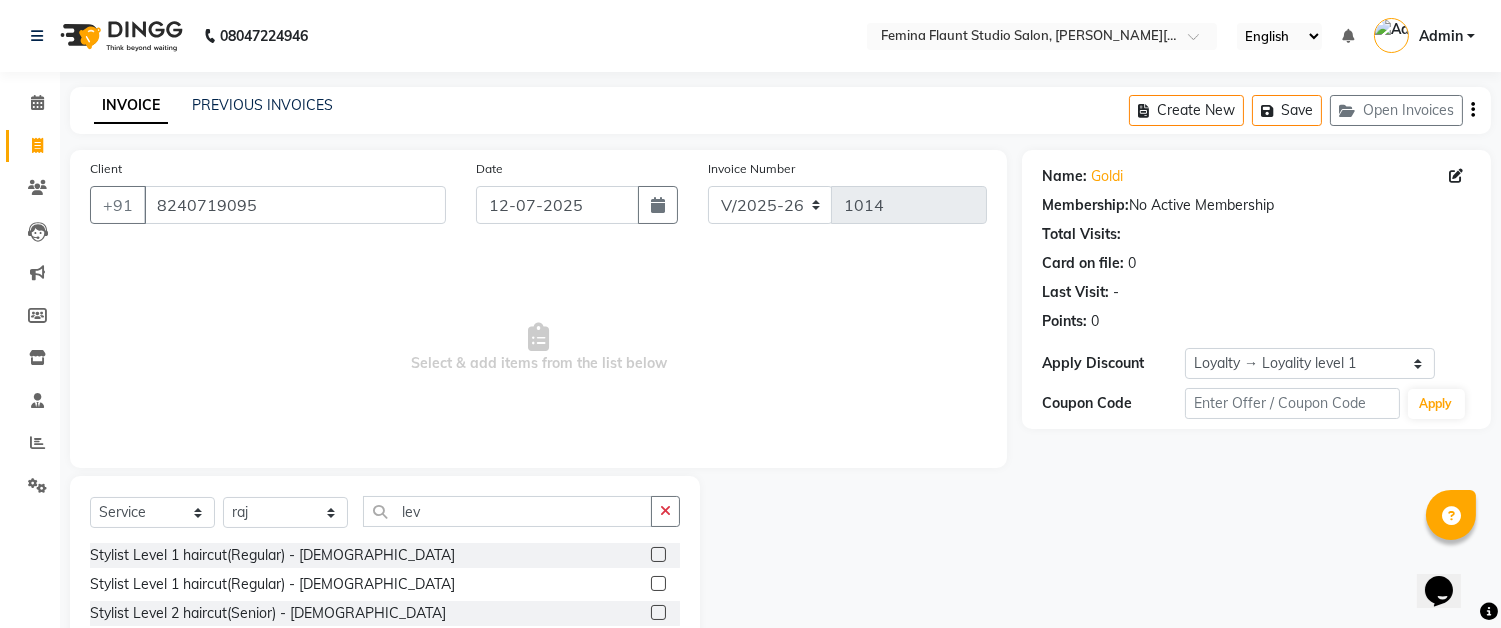 click 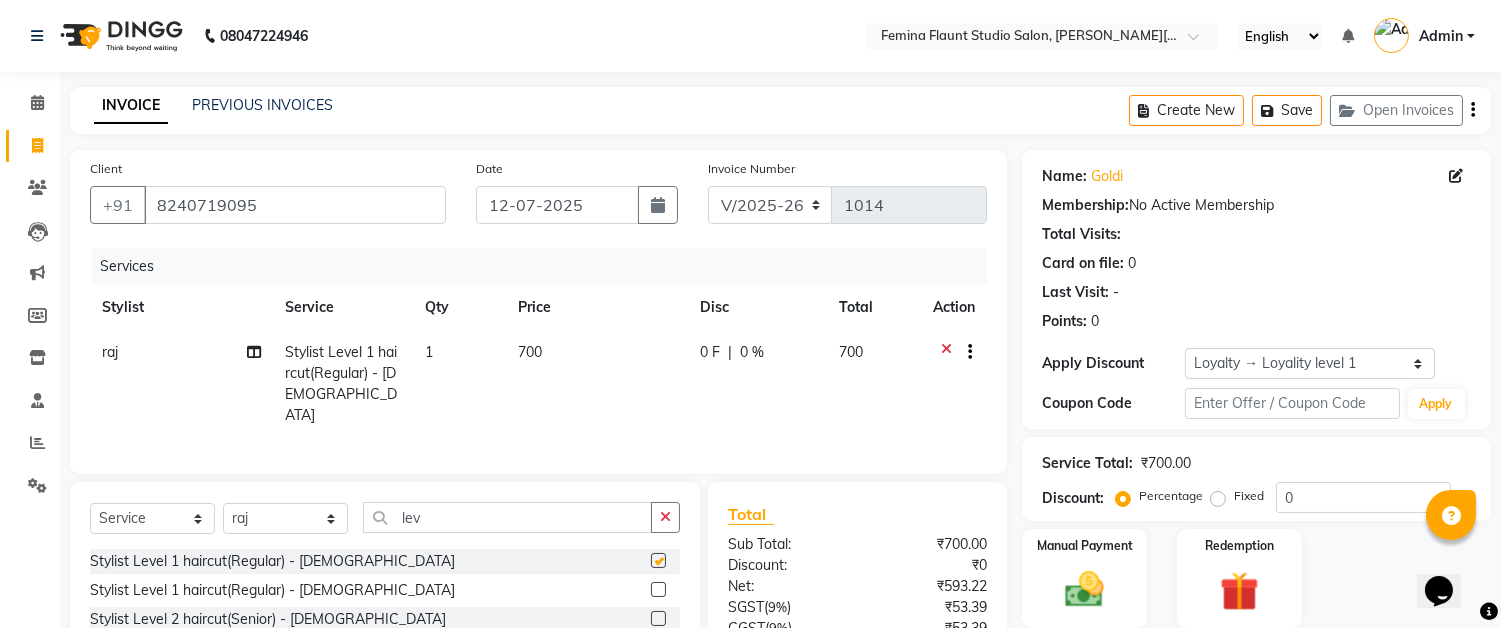 checkbox on "false" 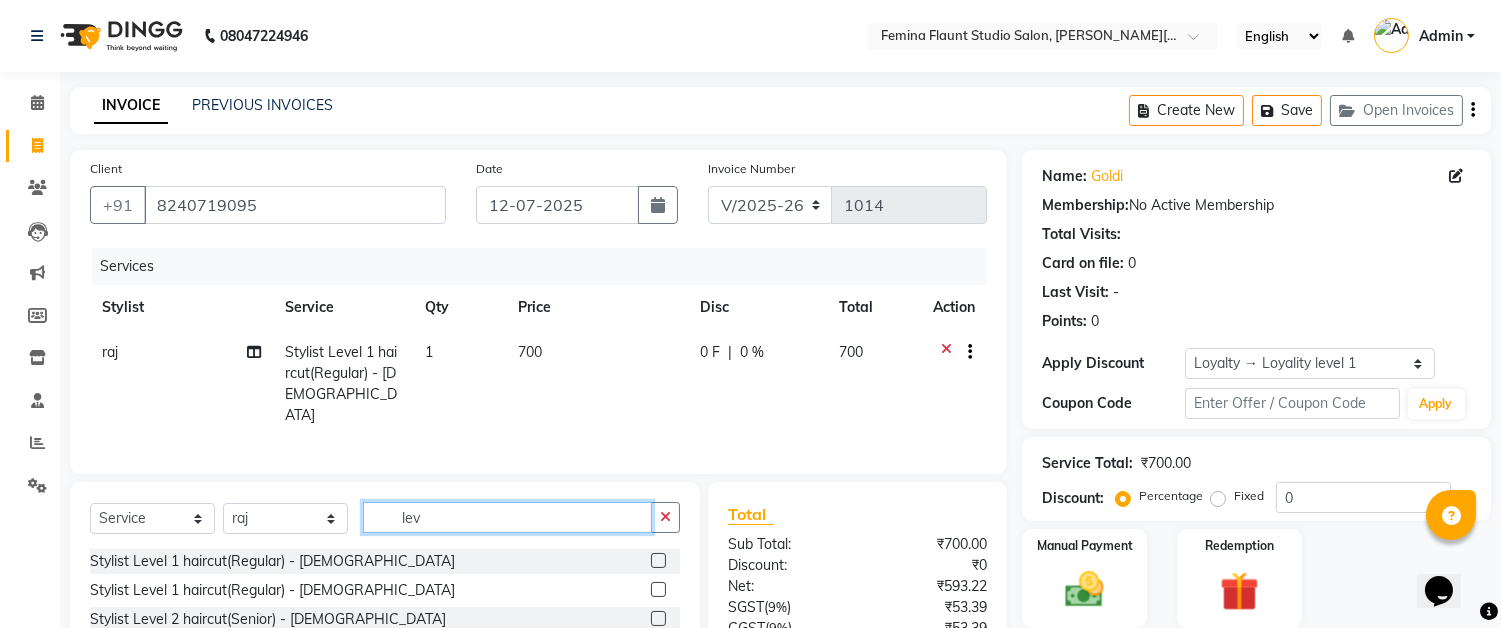 click on "lev" 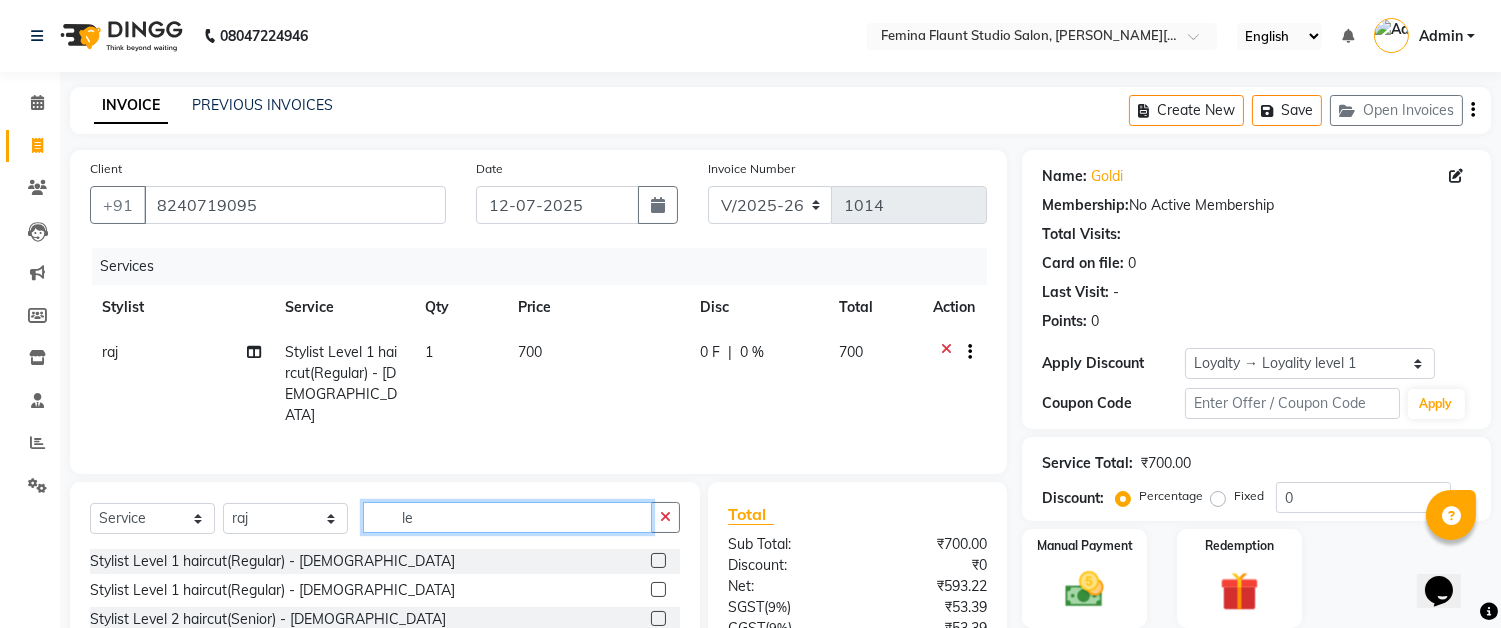 type on "l" 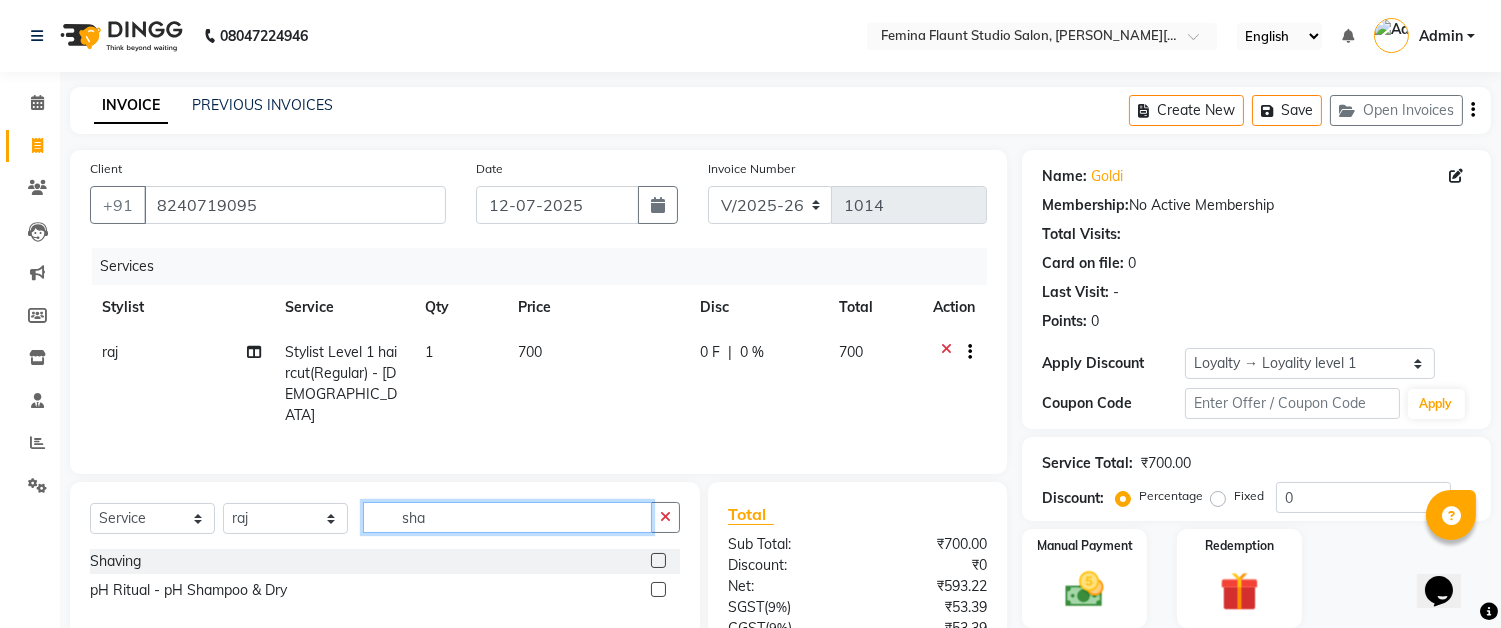 type on "sha" 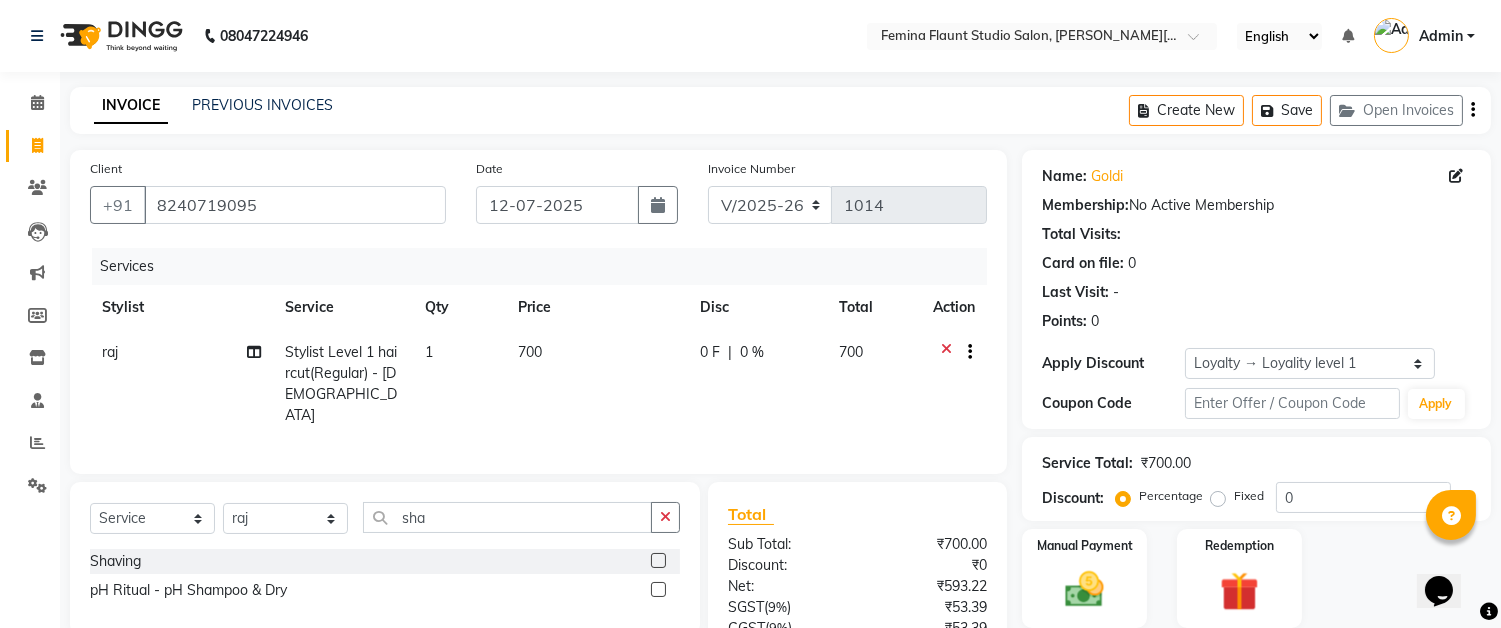click 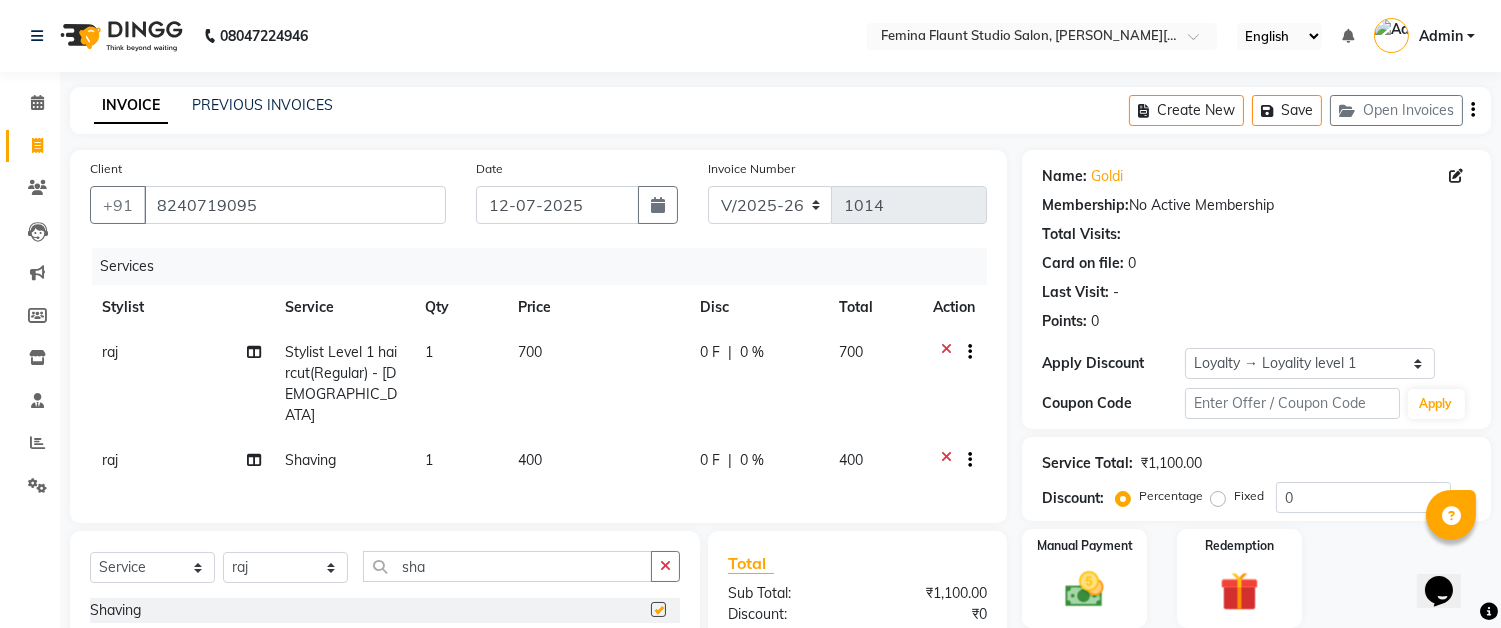 checkbox on "false" 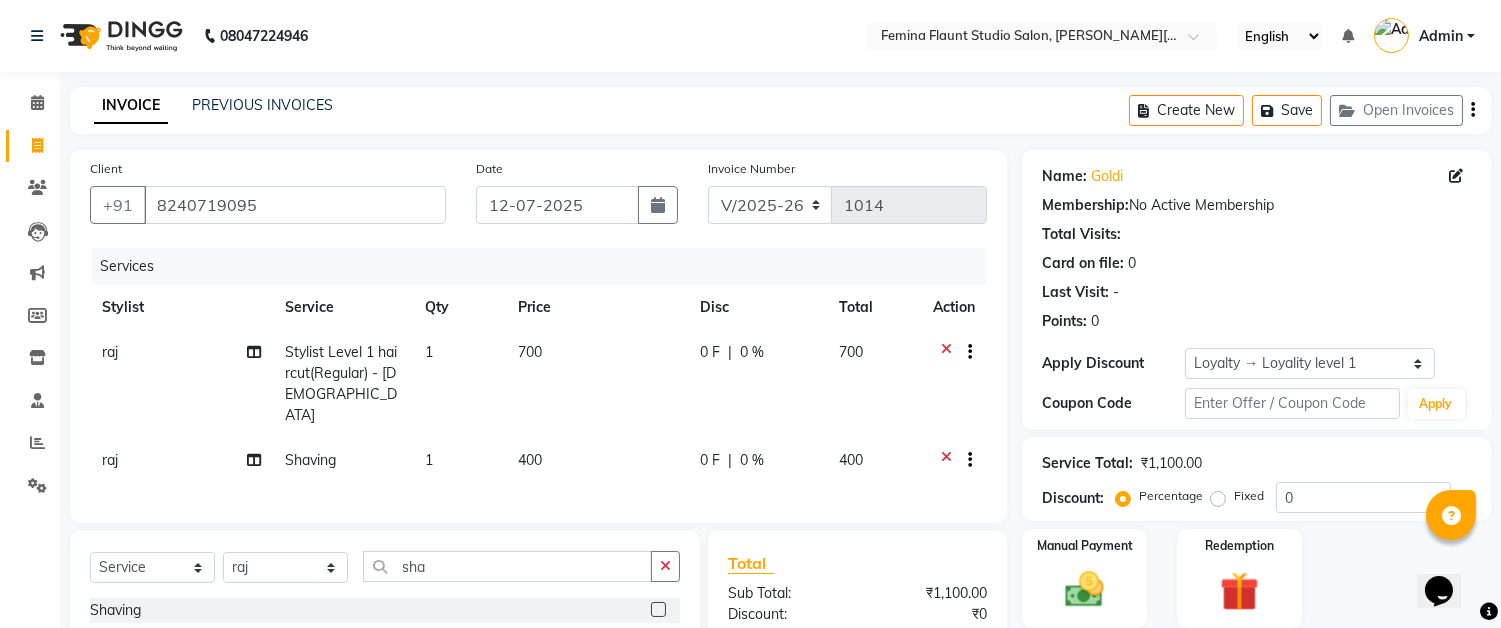 click on "400" 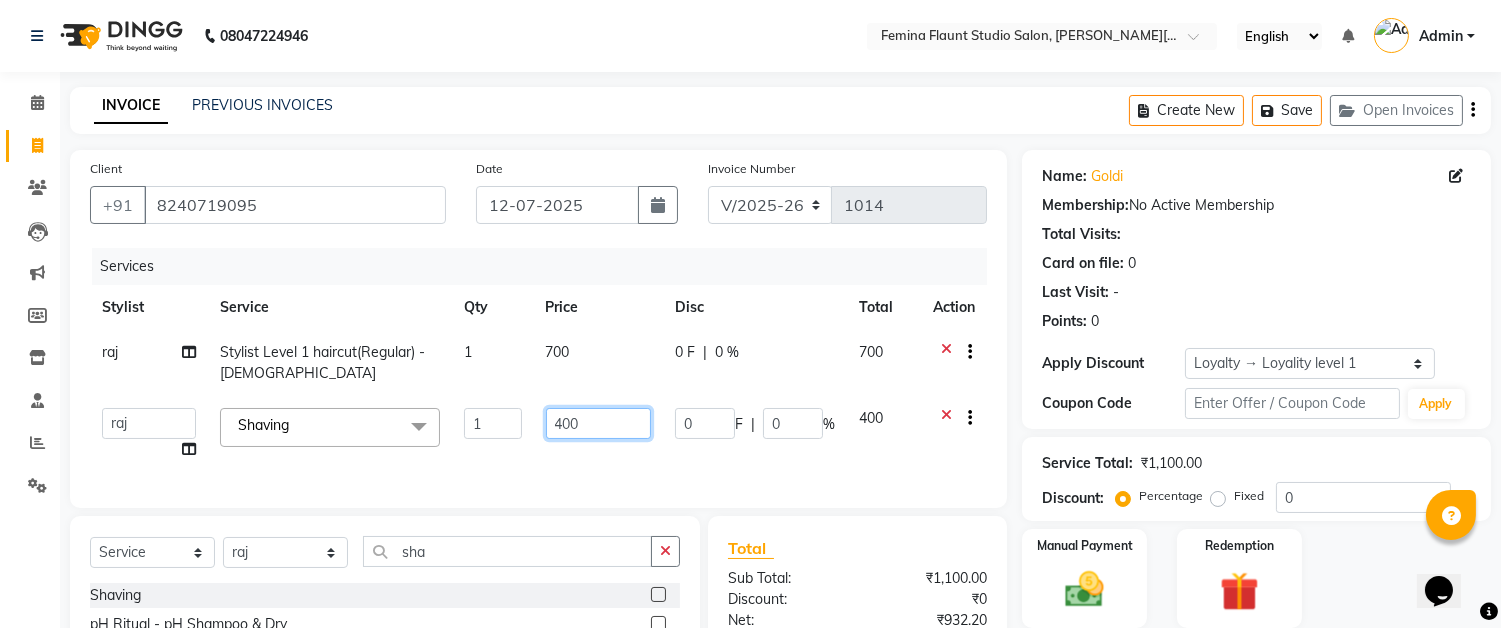 click on "400" 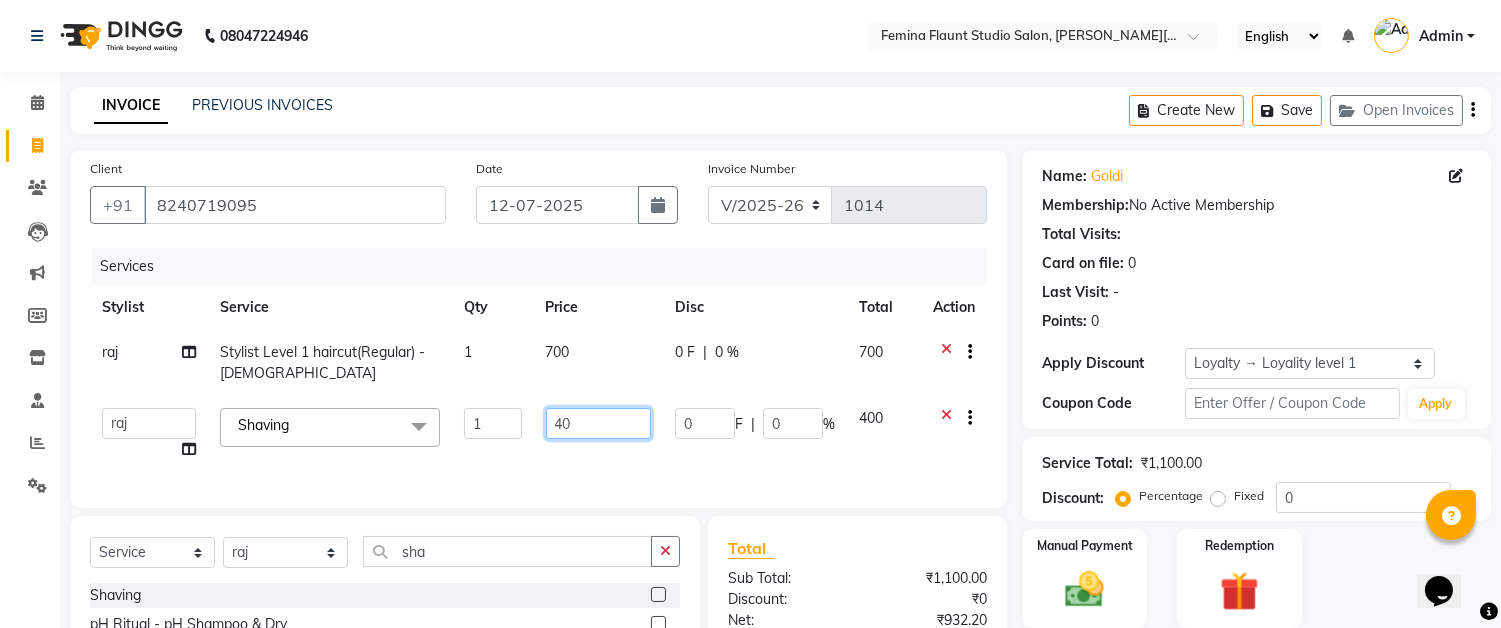 type on "4" 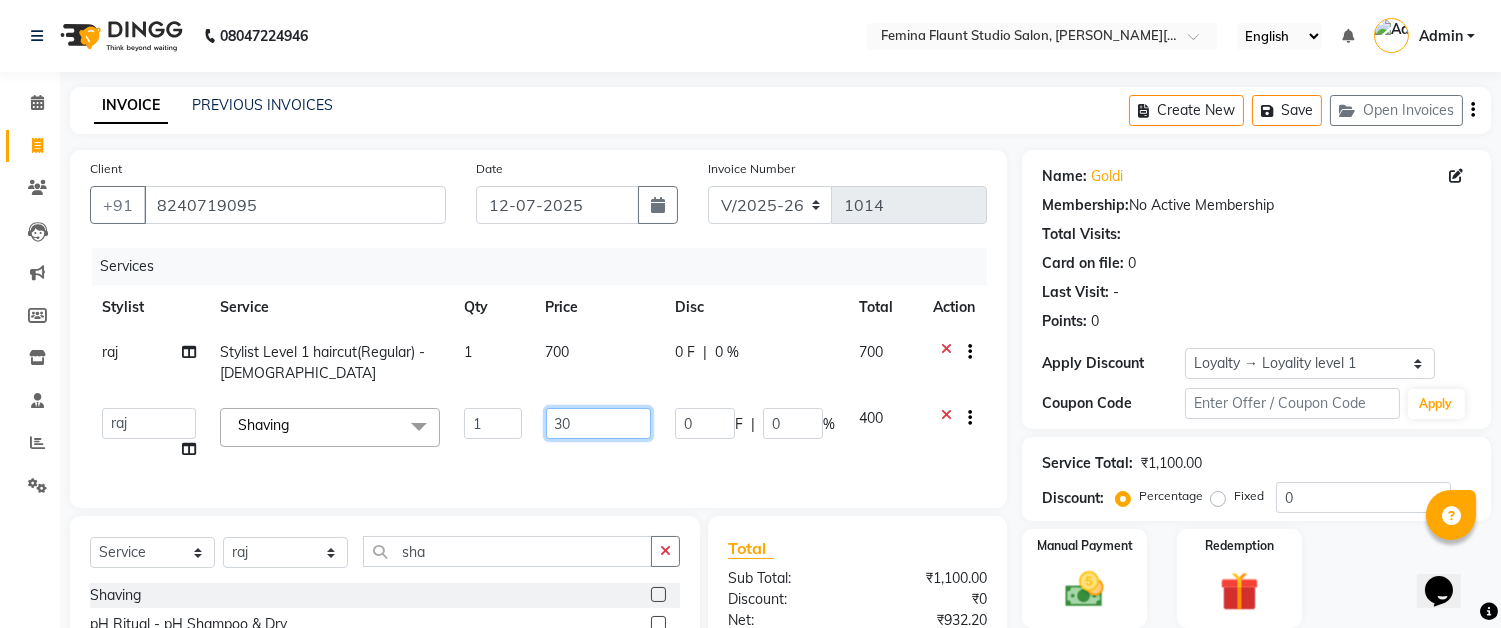 type on "300" 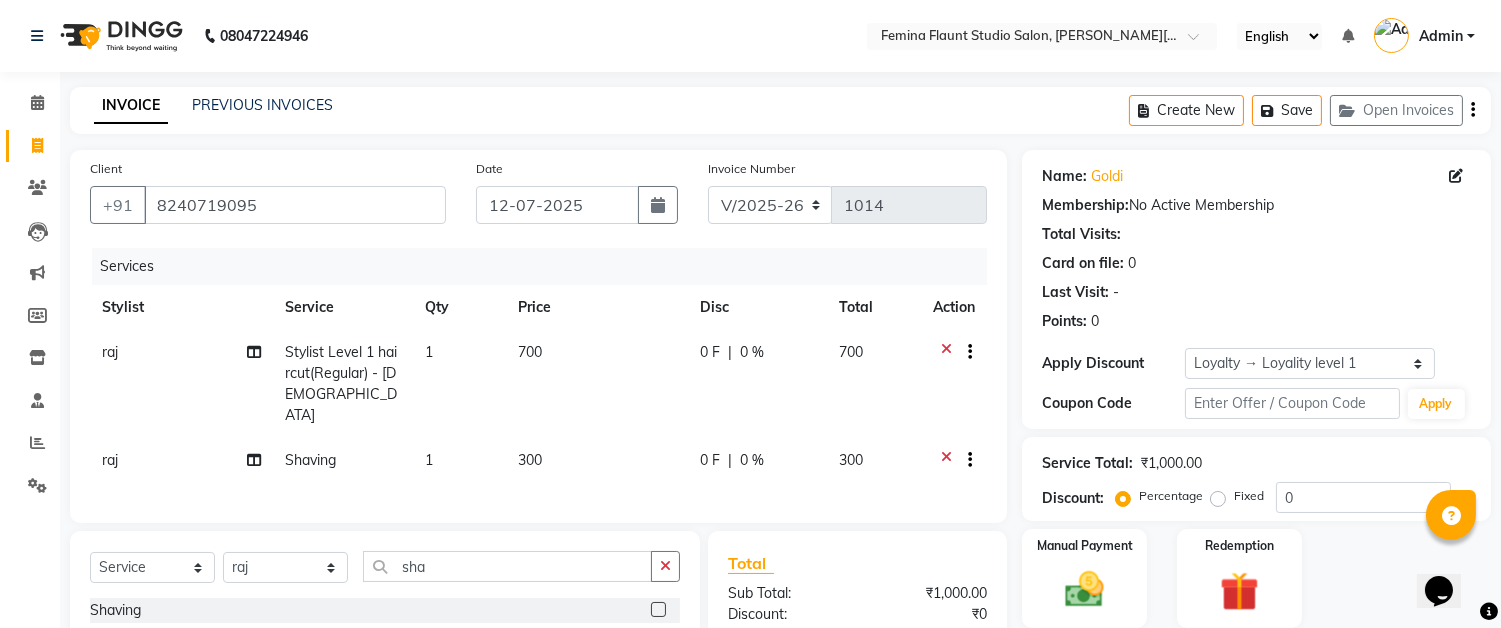 click on "300" 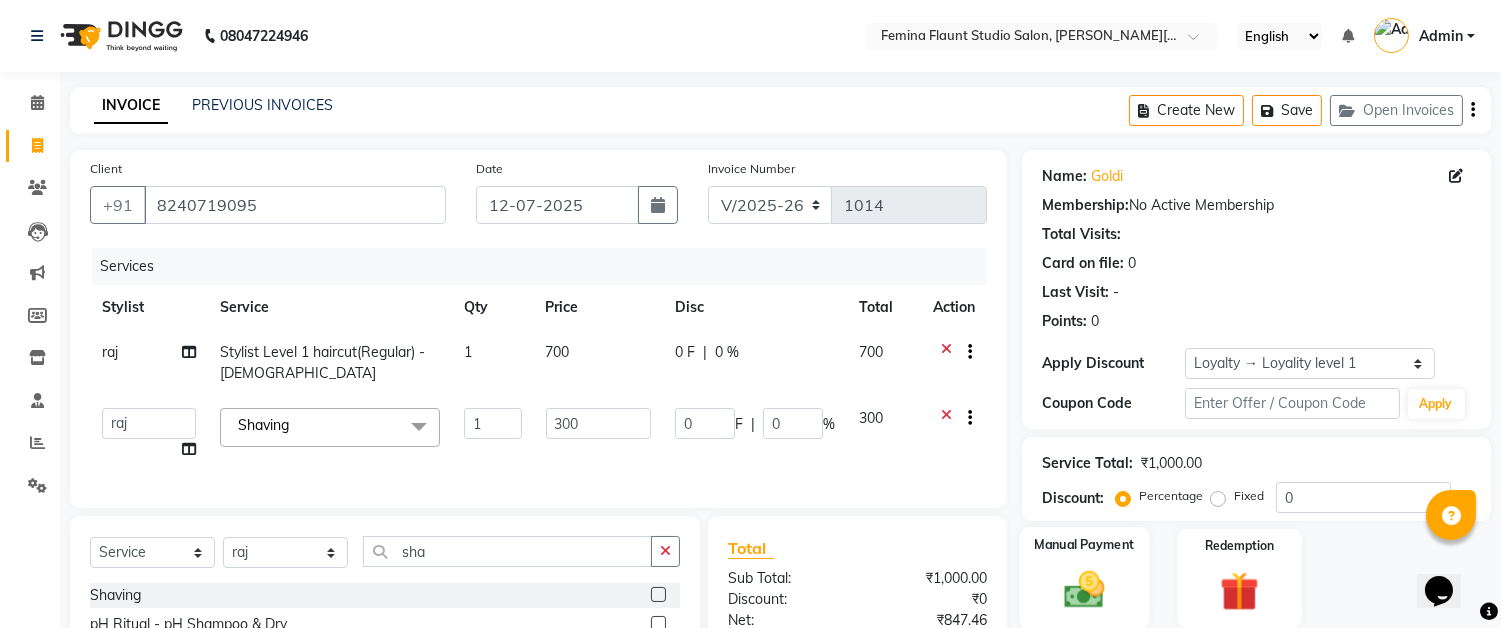 click on "Manual Payment" 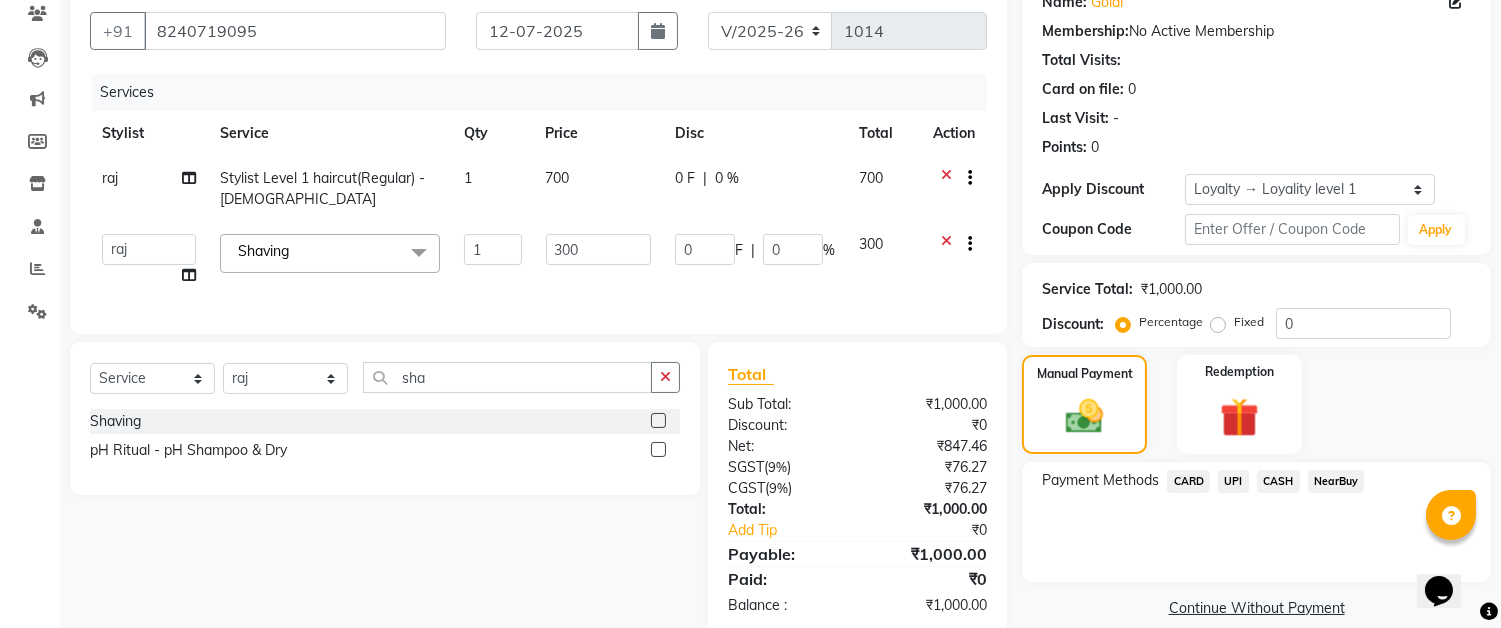 scroll, scrollTop: 222, scrollLeft: 0, axis: vertical 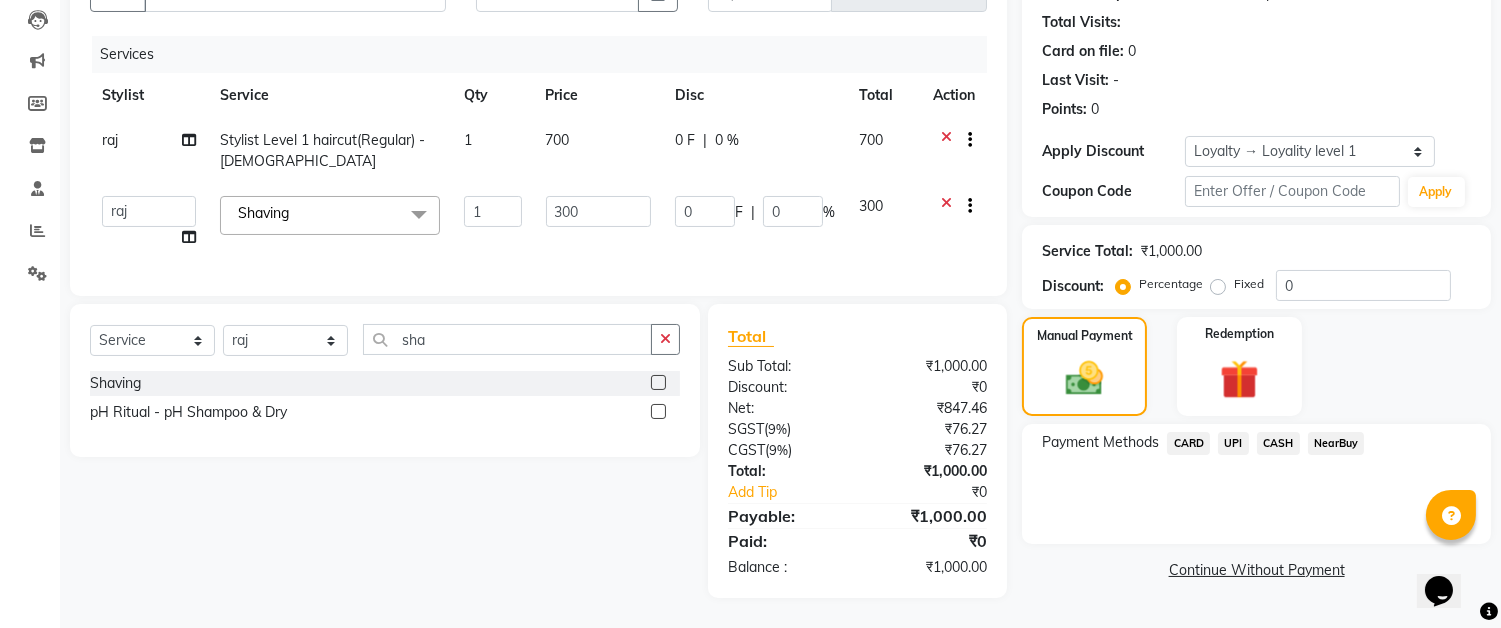 click on "UPI" 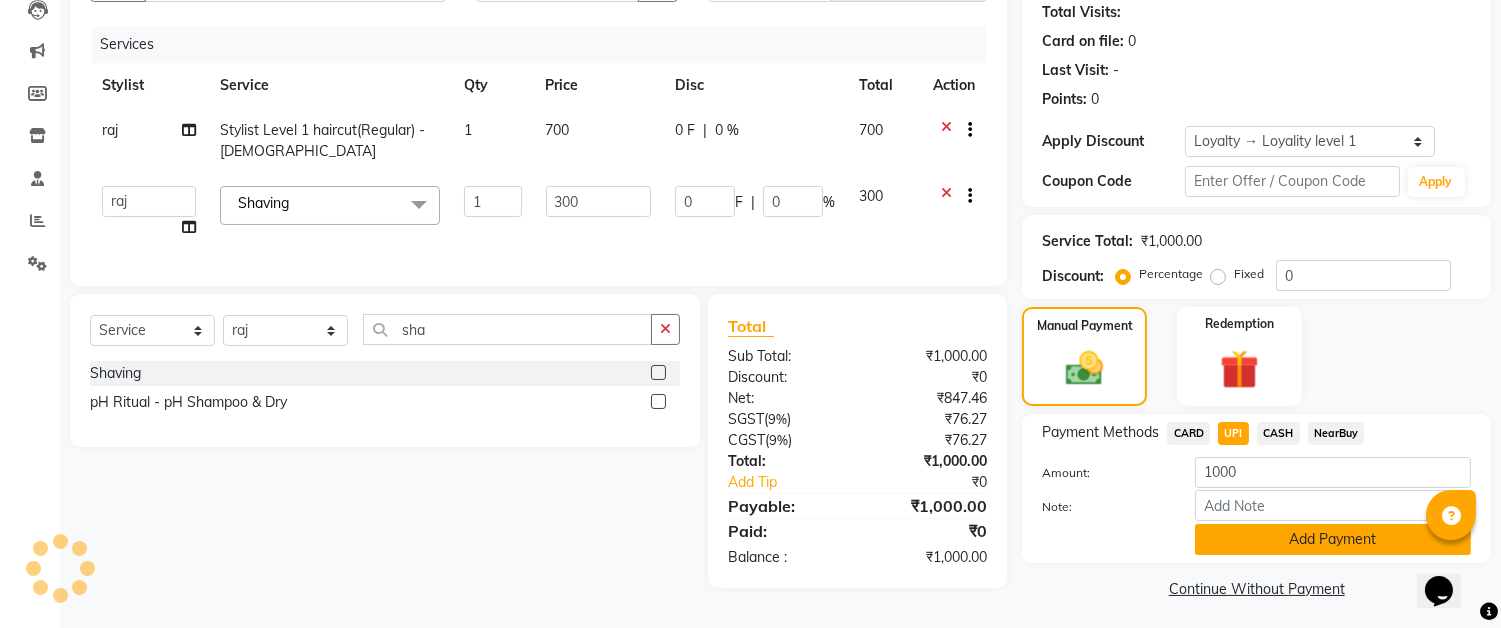 click on "Add Payment" 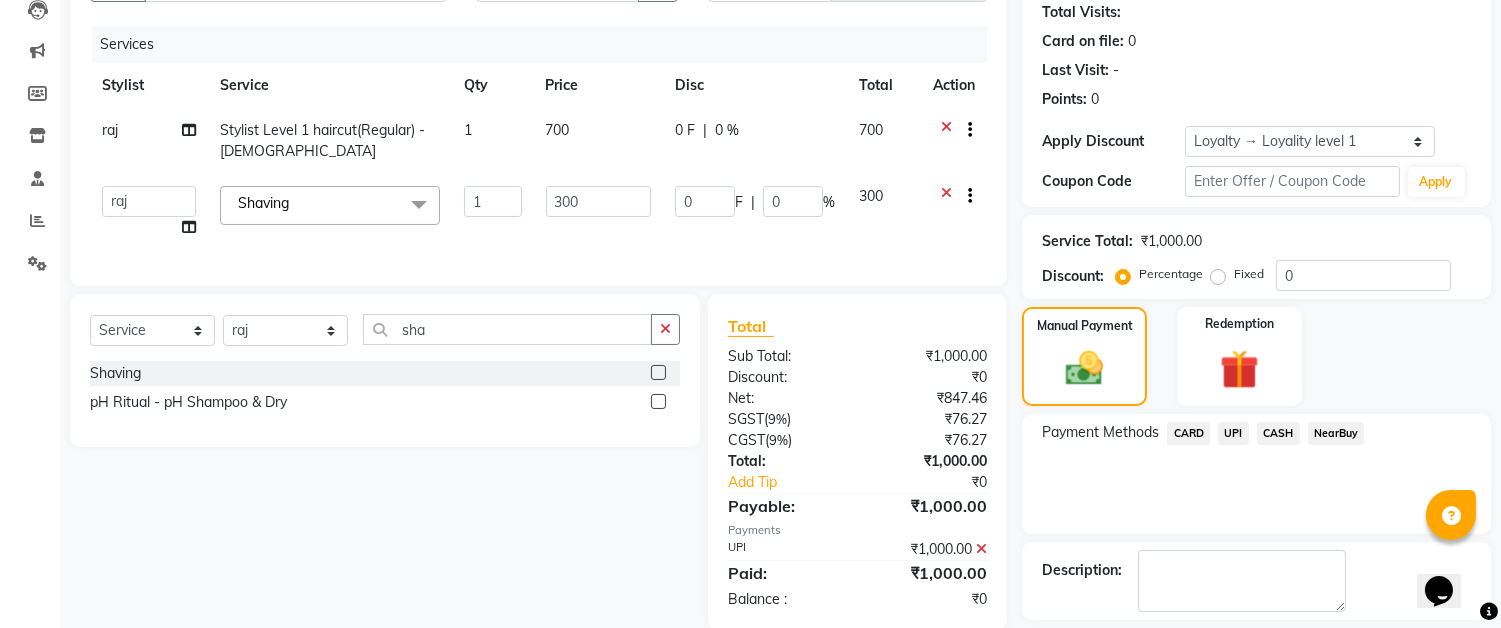 scroll, scrollTop: 368, scrollLeft: 0, axis: vertical 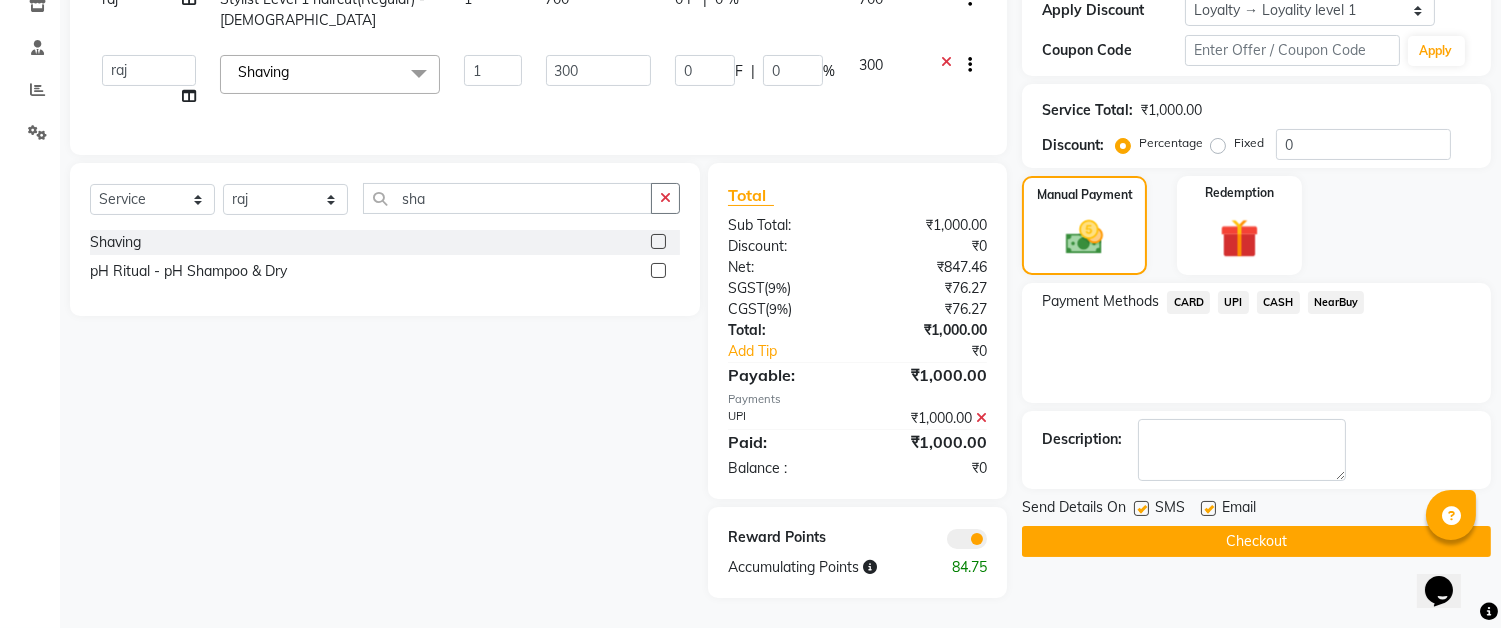 click on "Checkout" 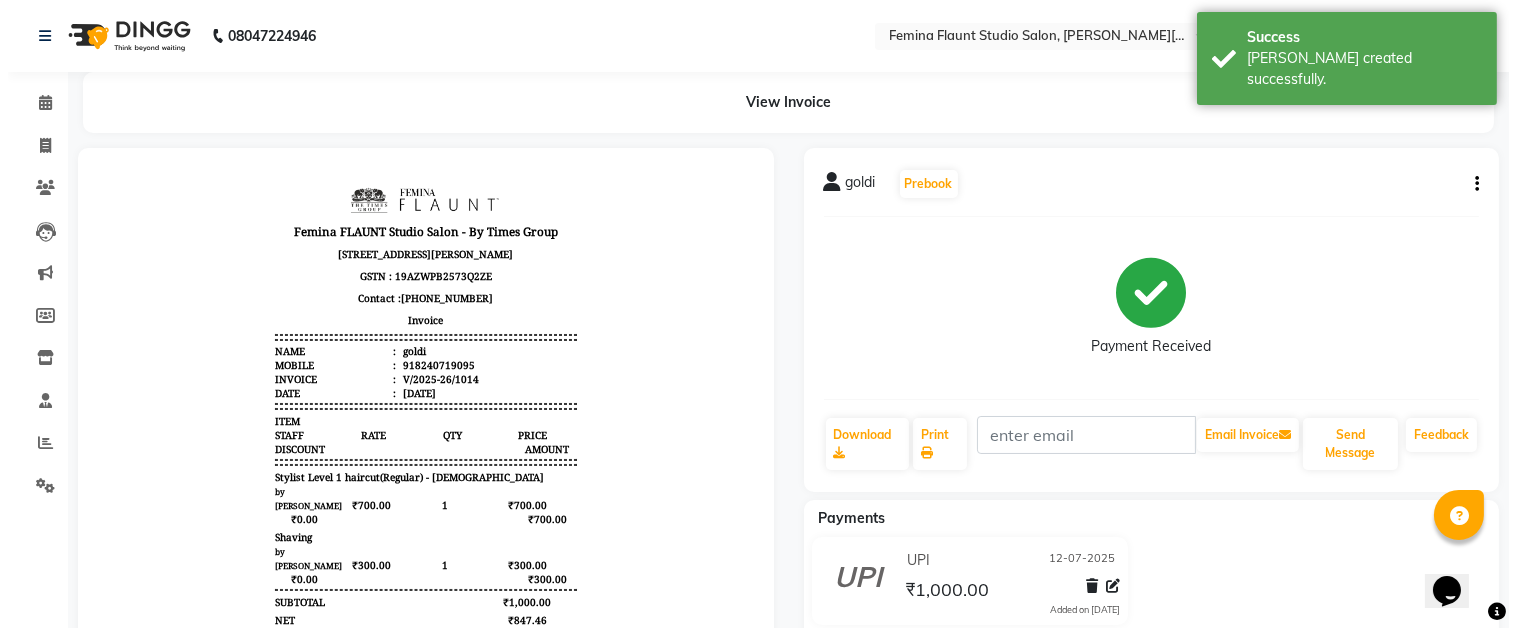scroll, scrollTop: 0, scrollLeft: 0, axis: both 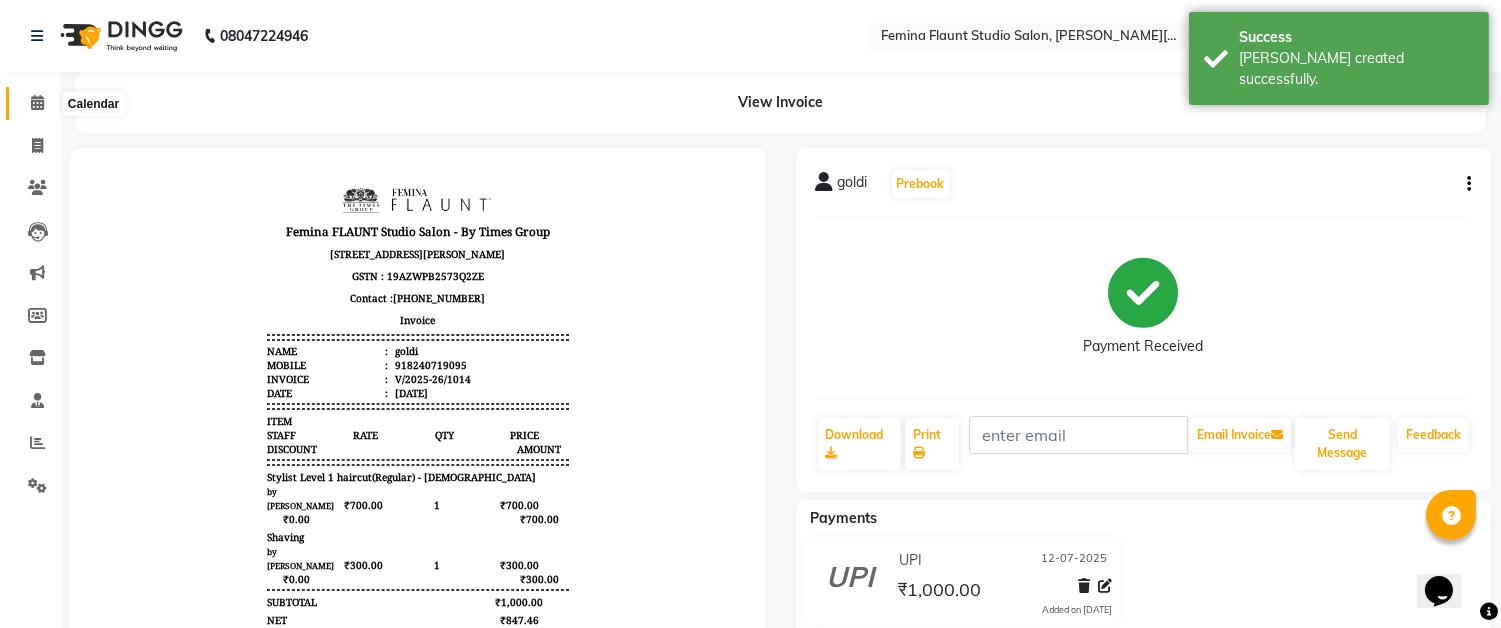 click 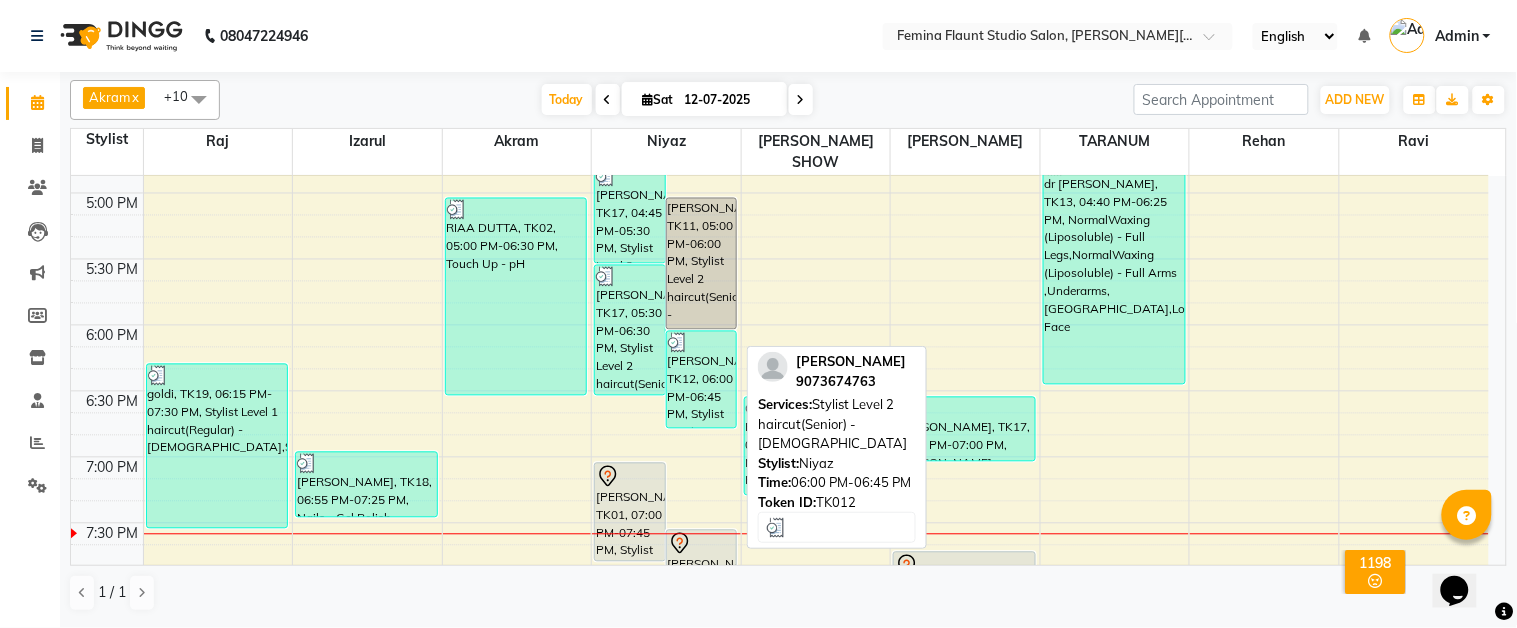 scroll, scrollTop: 1000, scrollLeft: 0, axis: vertical 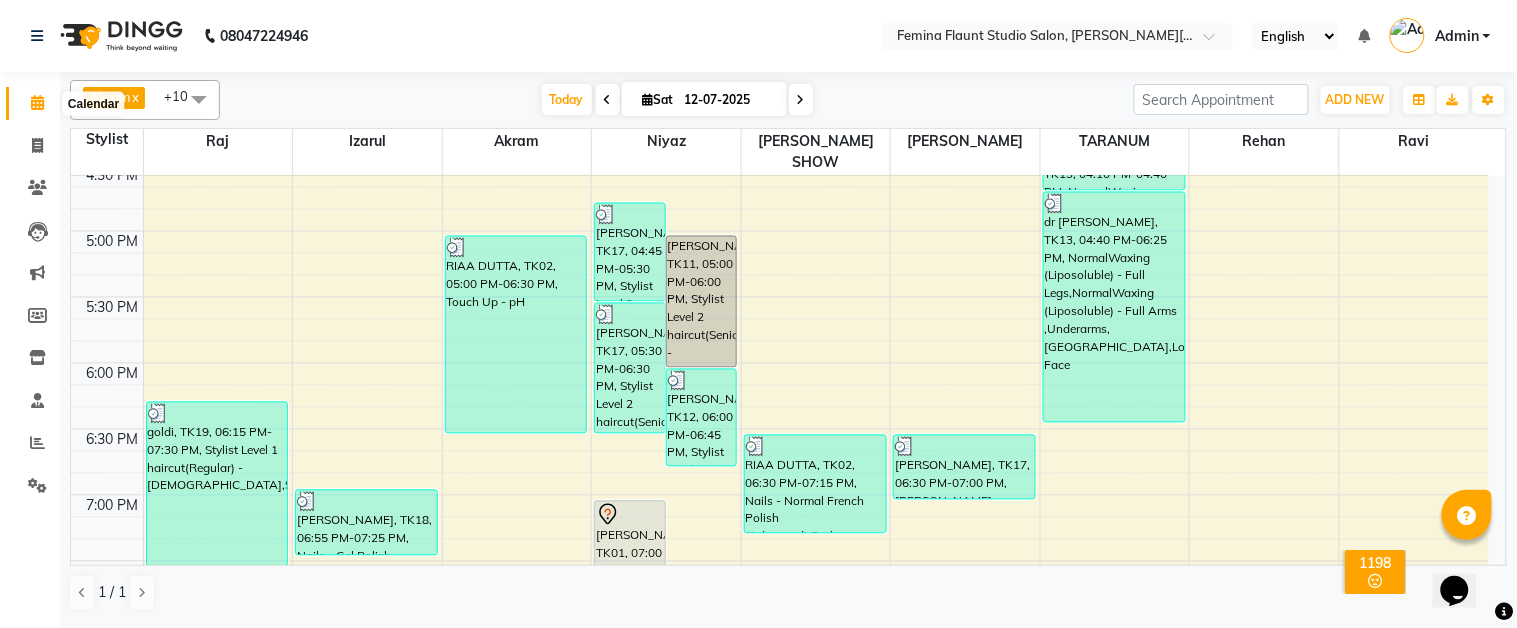 click 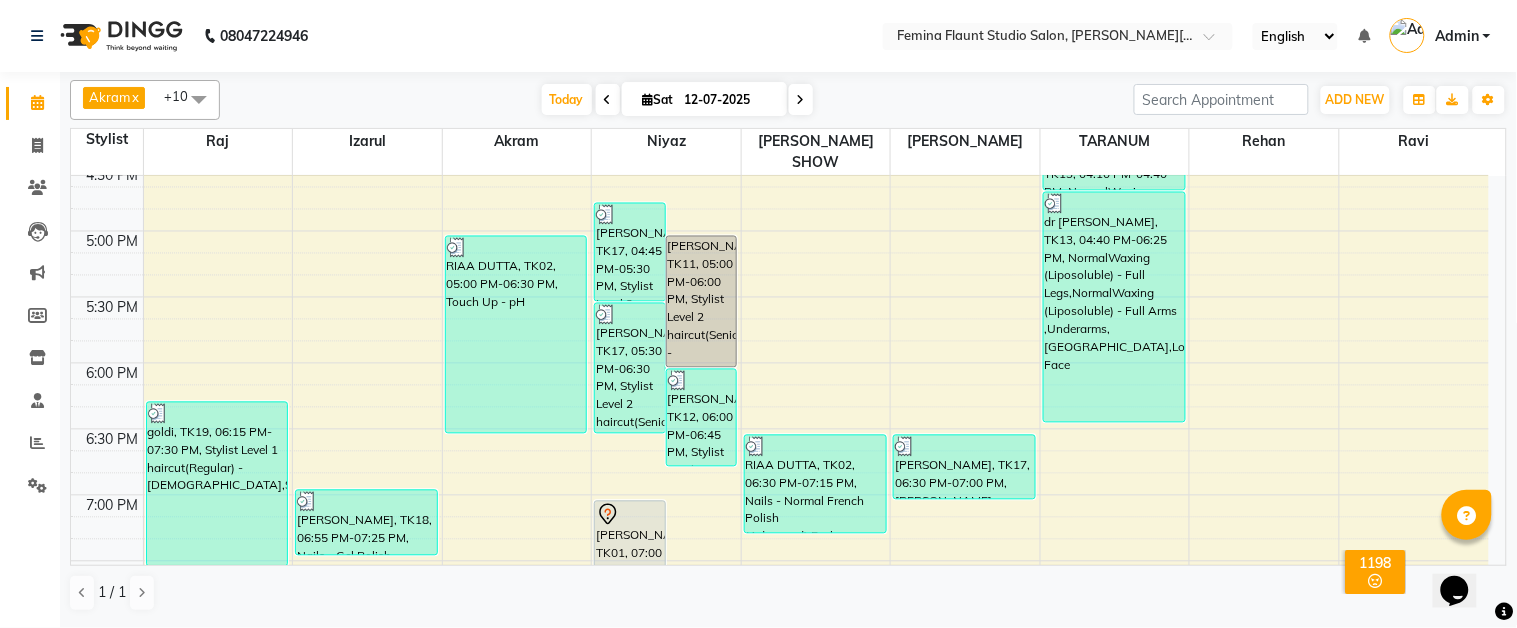 click at bounding box center (801, 100) 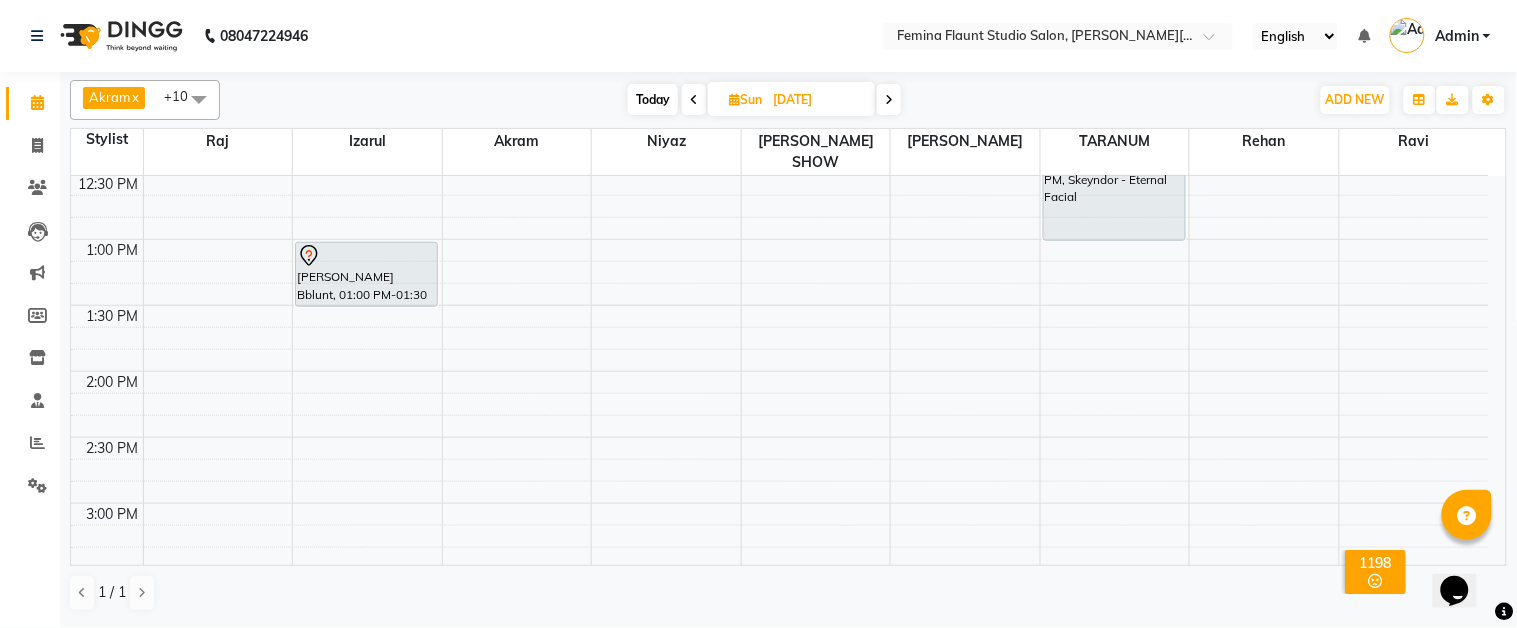 scroll, scrollTop: 425, scrollLeft: 0, axis: vertical 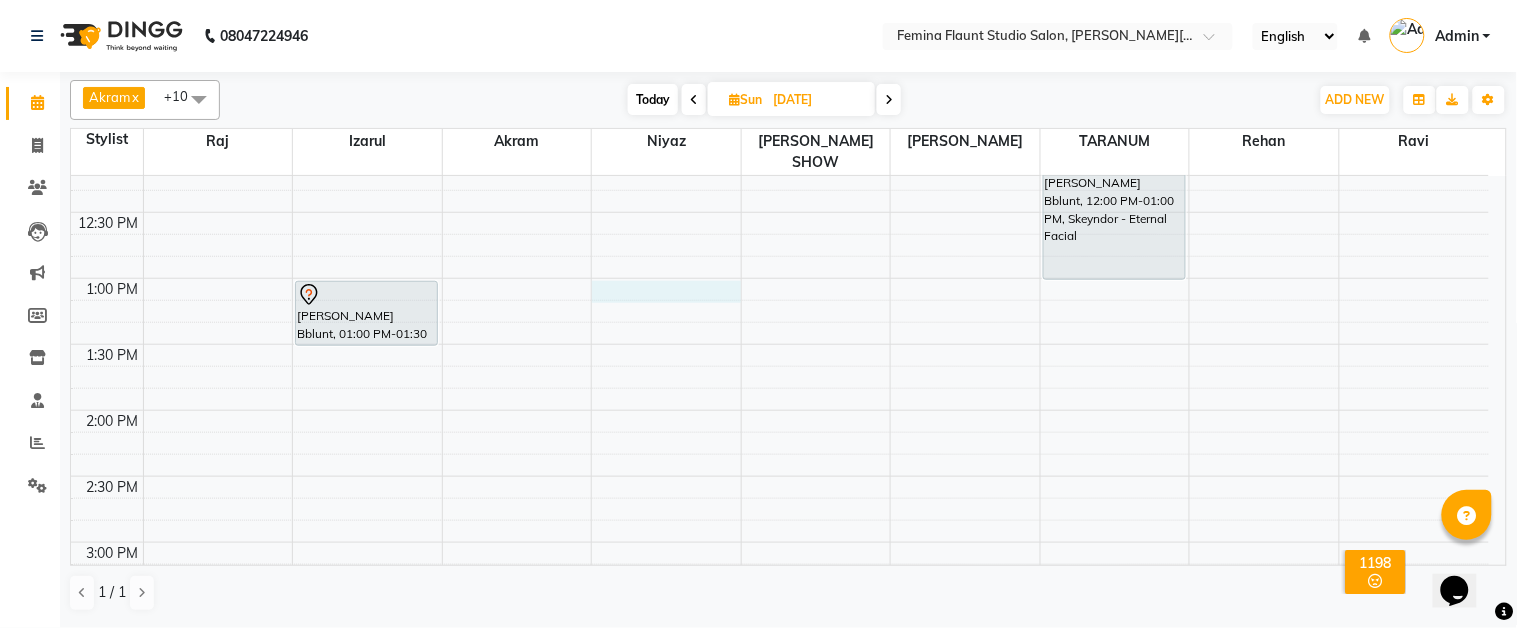 click on "9:00 AM 9:30 AM 10:00 AM 10:30 AM 11:00 AM 11:30 AM 12:00 PM 12:30 PM 1:00 PM 1:30 PM 2:00 PM 2:30 PM 3:00 PM 3:30 PM 4:00 PM 4:30 PM 5:00 PM 5:30 PM 6:00 PM 6:30 PM 7:00 PM 7:30 PM 8:00 PM 8:30 PM 9:00 PM 9:30 PM             Ashmita Bose Bblunt, 11:00 AM-12:00 PM, Stylist Level 1 haircut(Regular) - Female             Ashmita Bose Bblunt, 01:00 PM-01:30 PM, Pedicure (Regular)             dipti sekhani, 11:30 AM-12:00 PM, Tong             Ashmita Bose Bblunt, 12:00 PM-01:00 PM, Skeyndor - Eternal Facial" at bounding box center [780, 608] 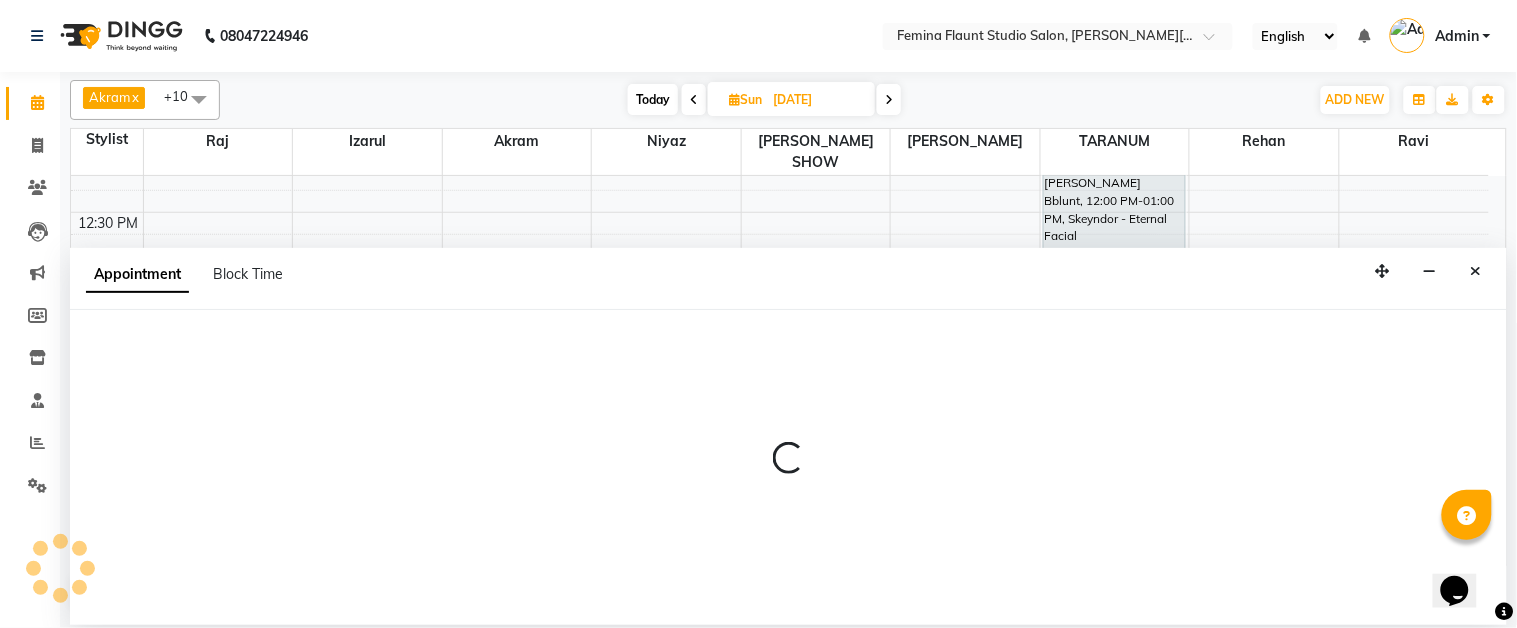 select on "83062" 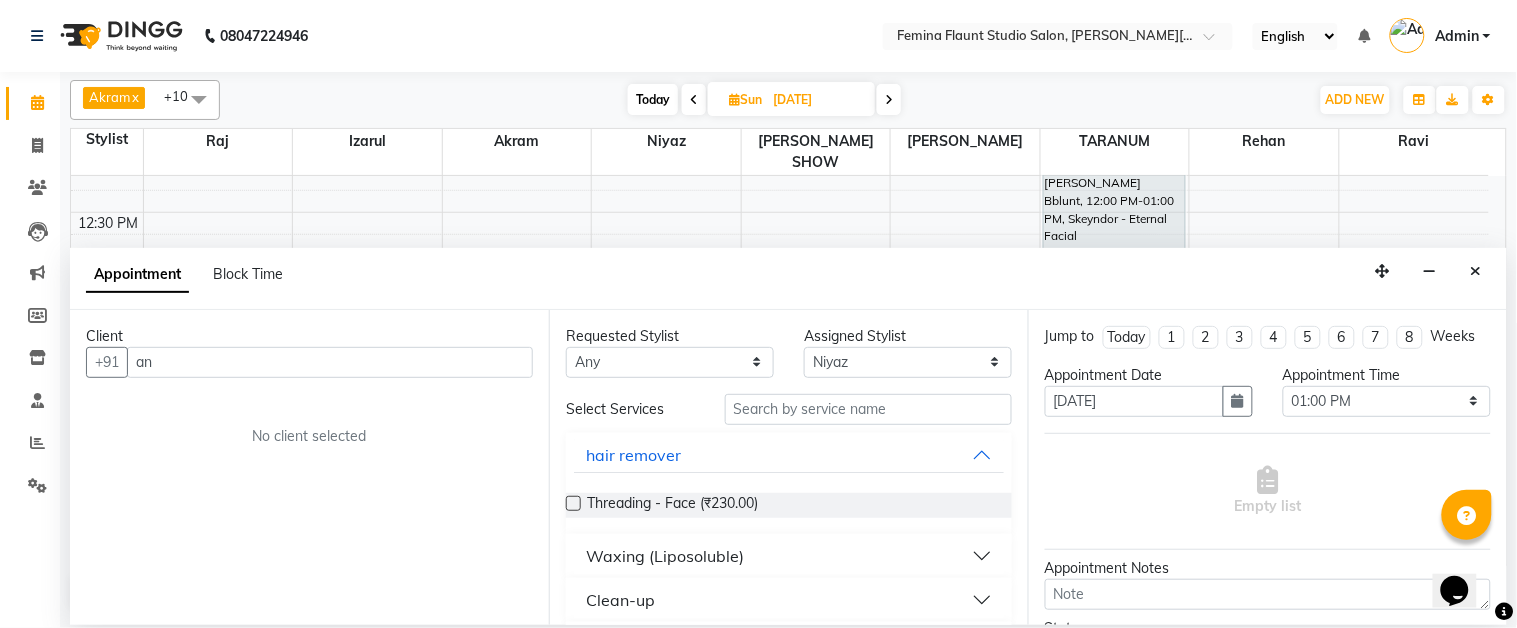 type on "a" 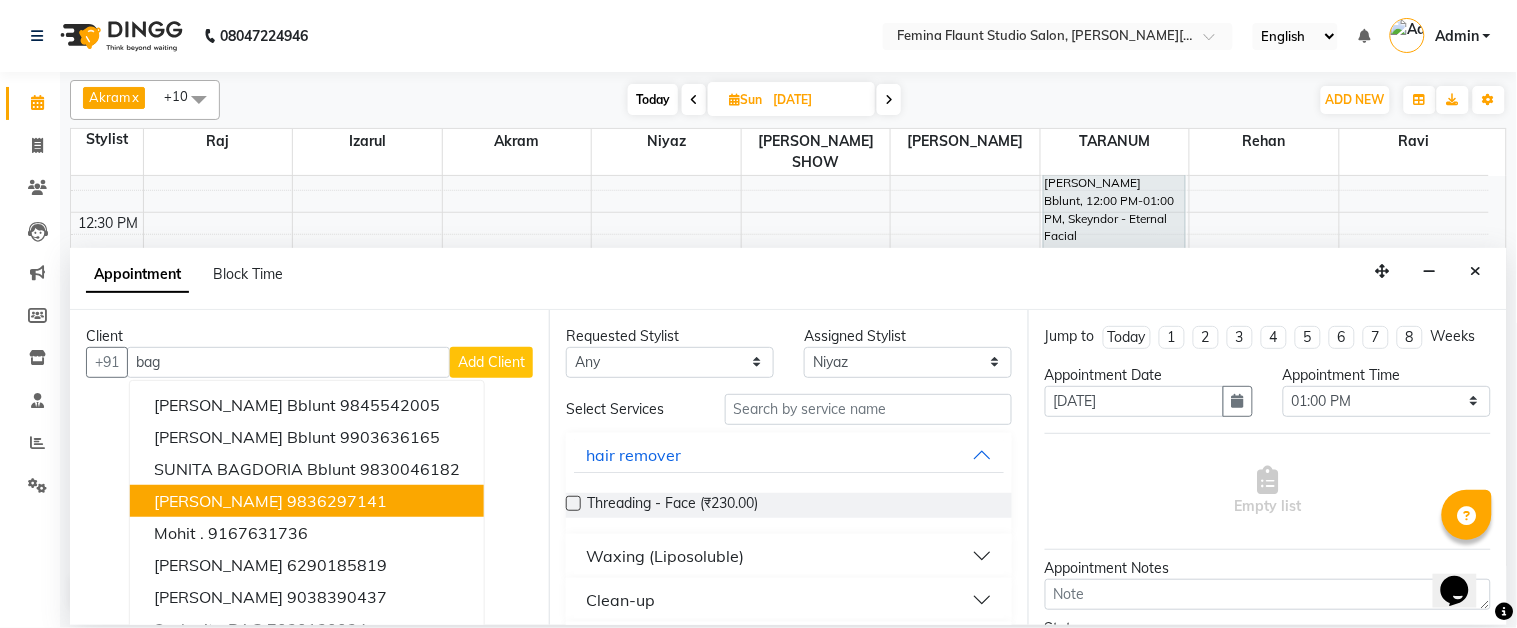 click on "9836297141" at bounding box center [337, 501] 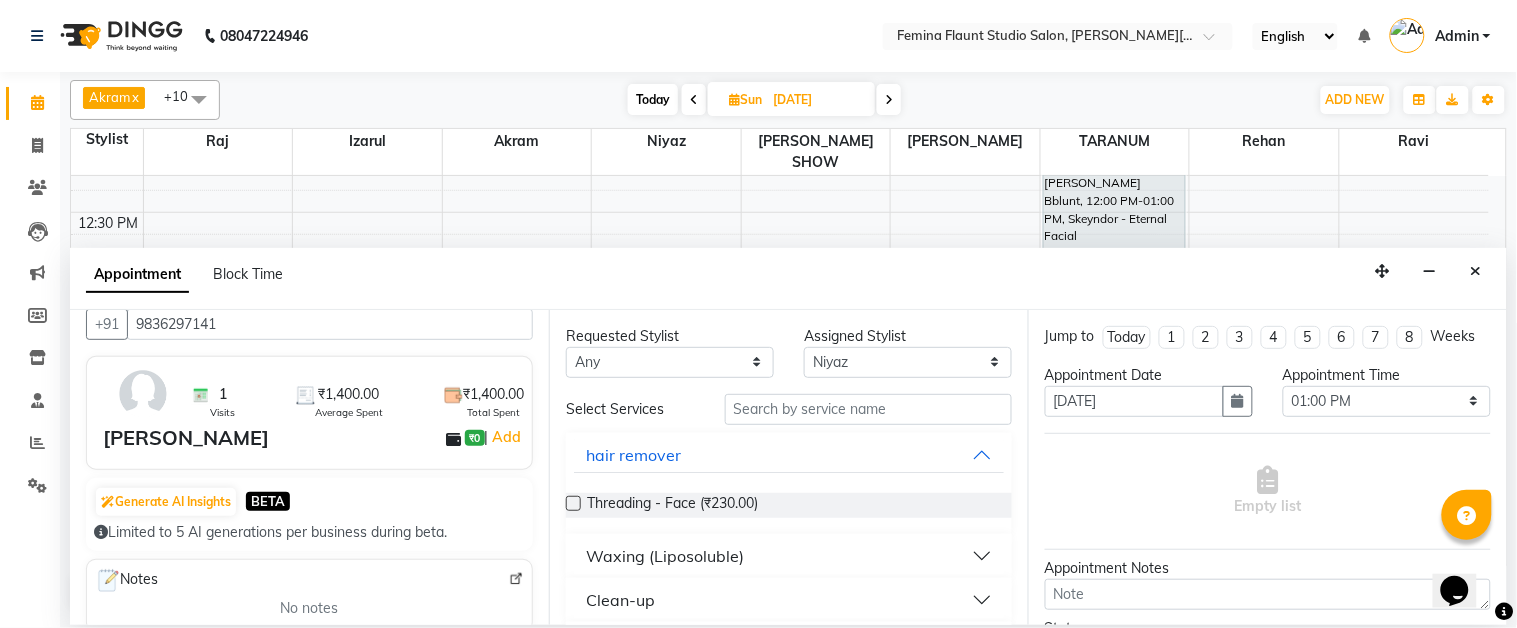 scroll, scrollTop: 0, scrollLeft: 0, axis: both 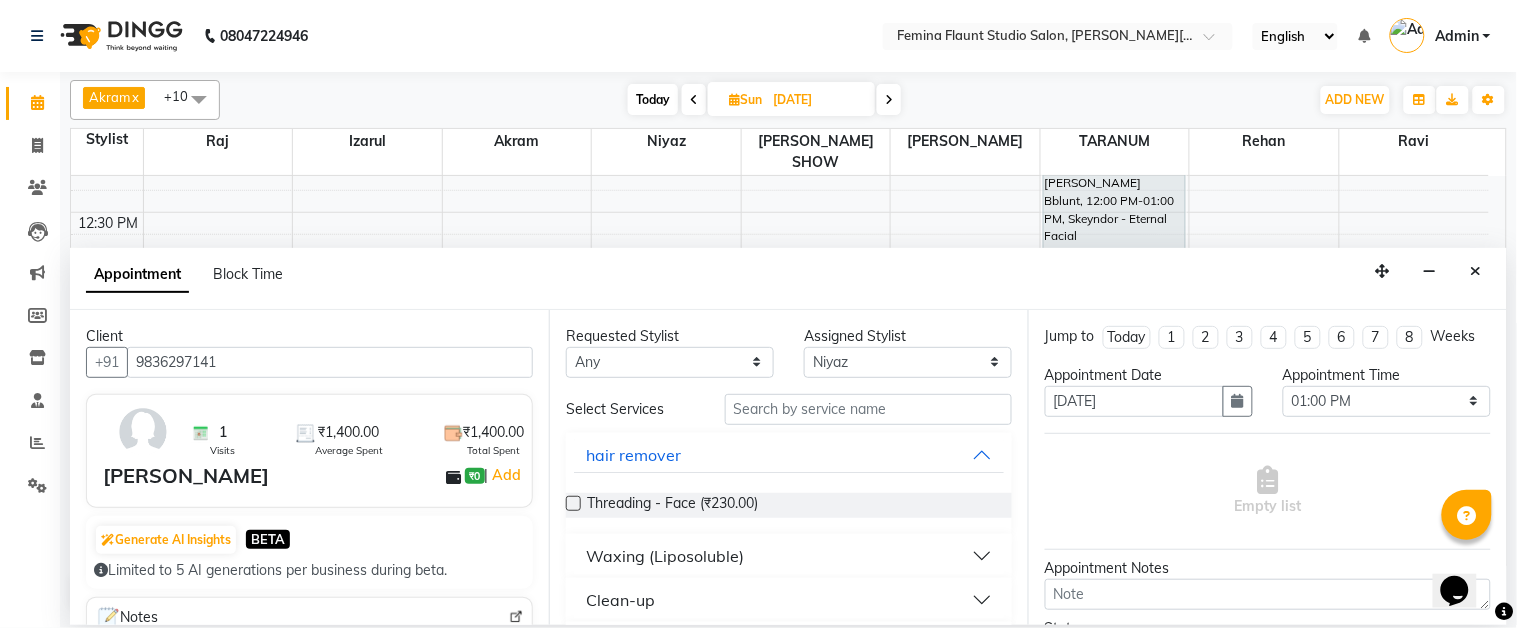 type on "9836297141" 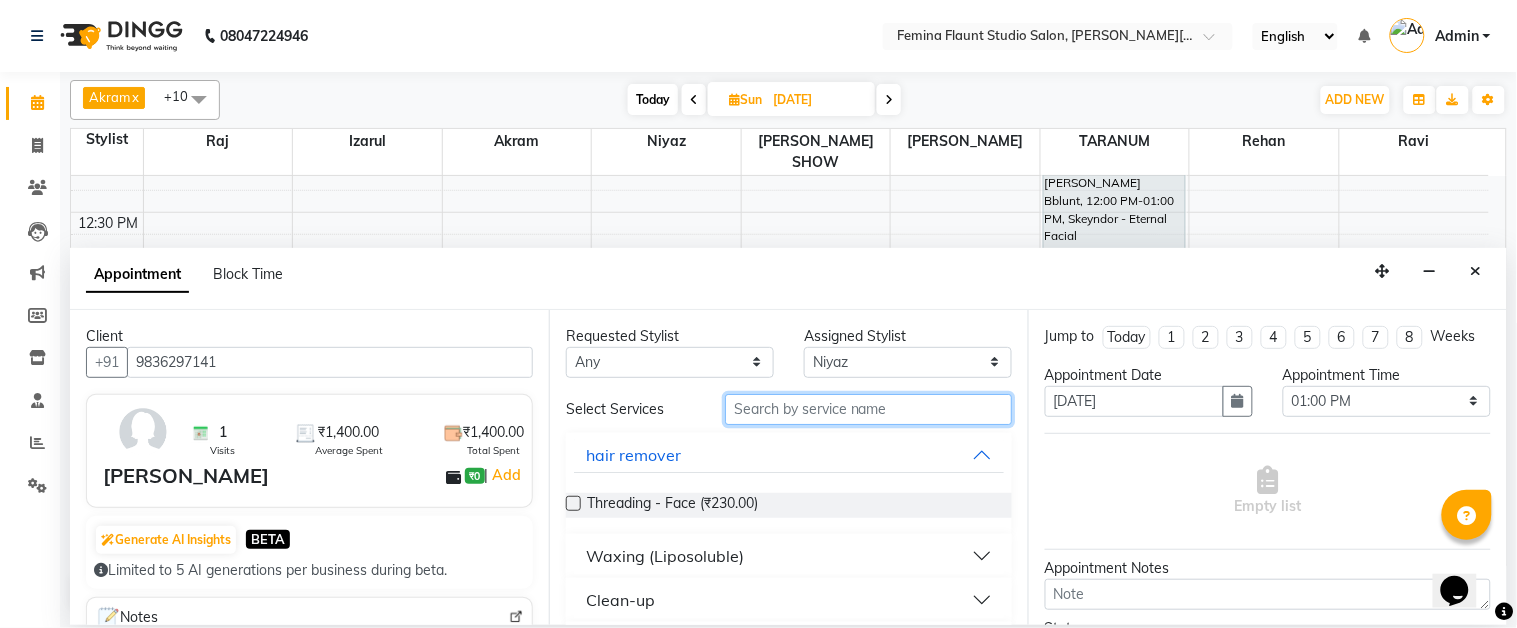 click at bounding box center [868, 409] 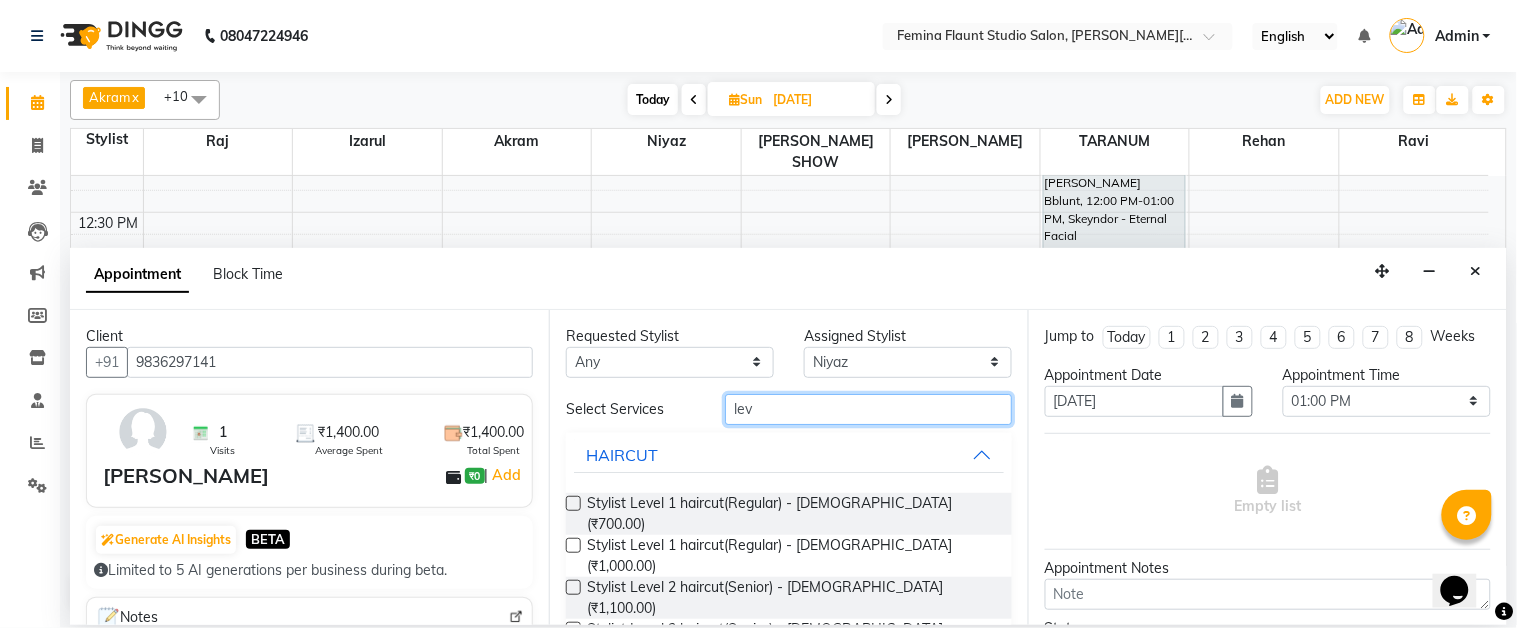 type on "lev" 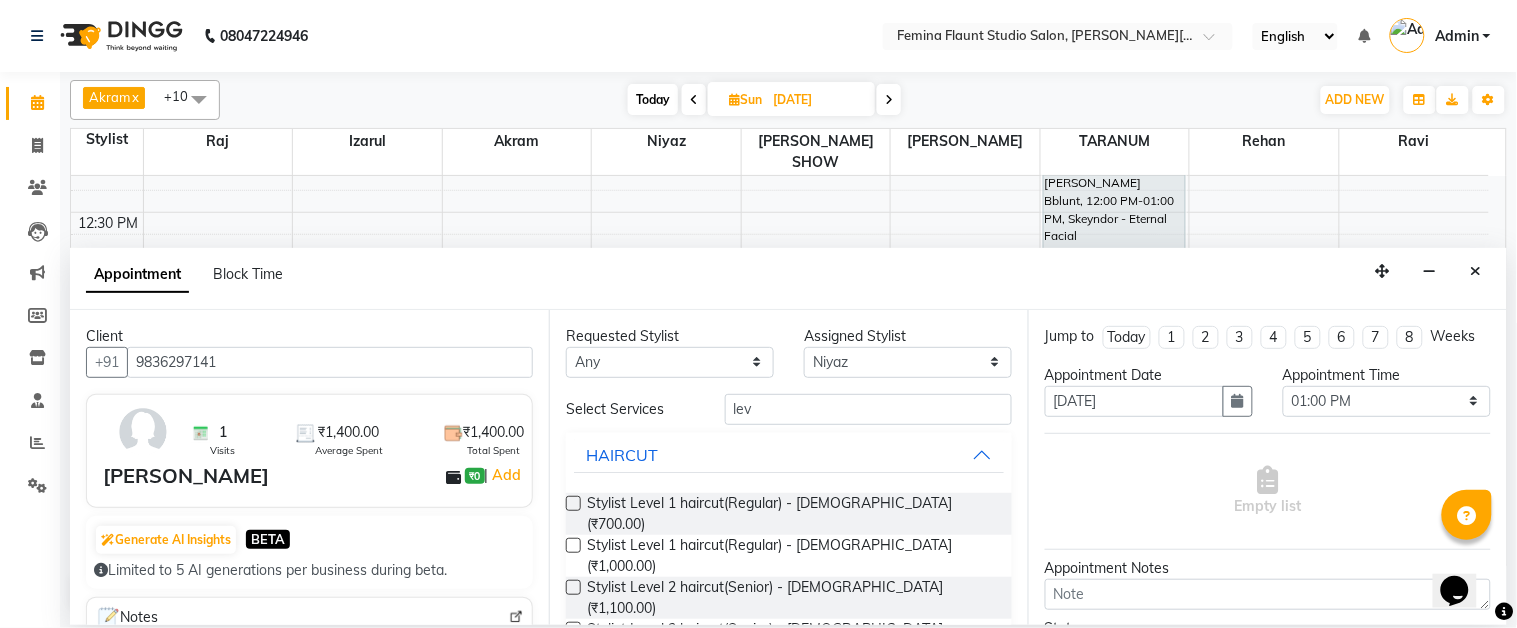click at bounding box center (573, 587) 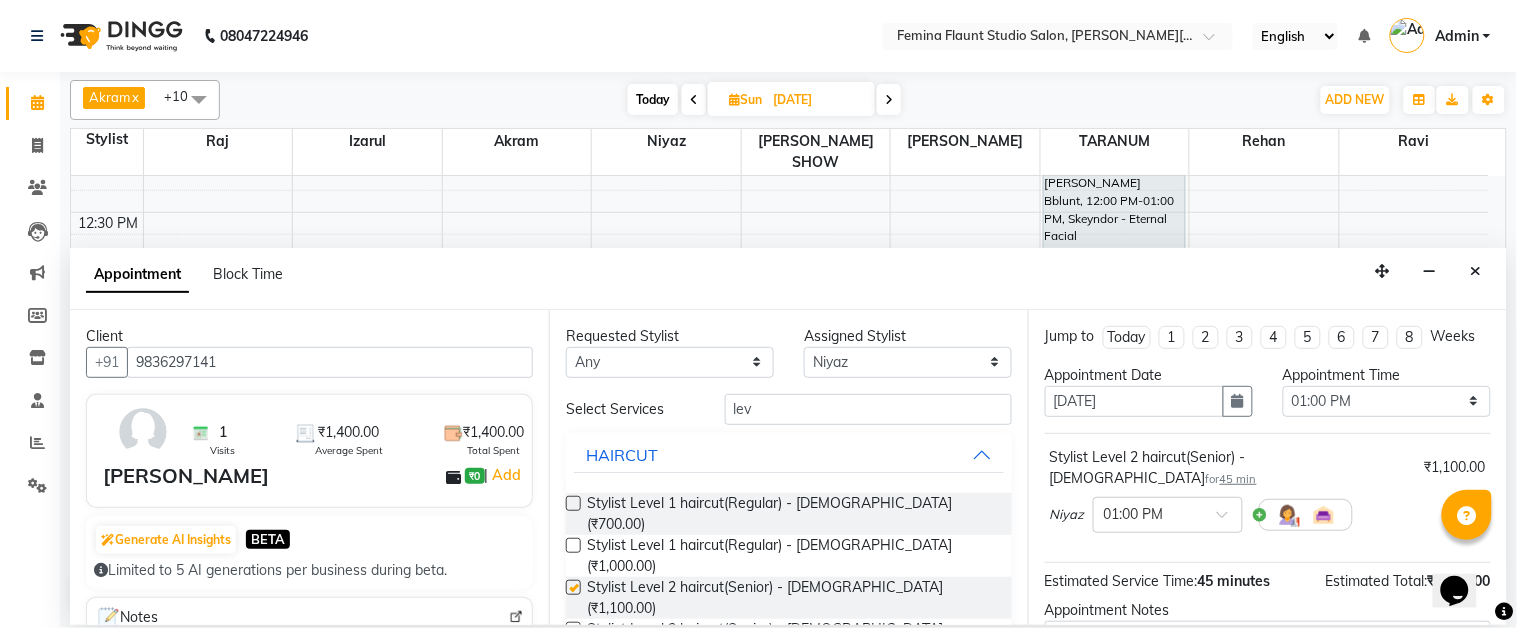 checkbox on "false" 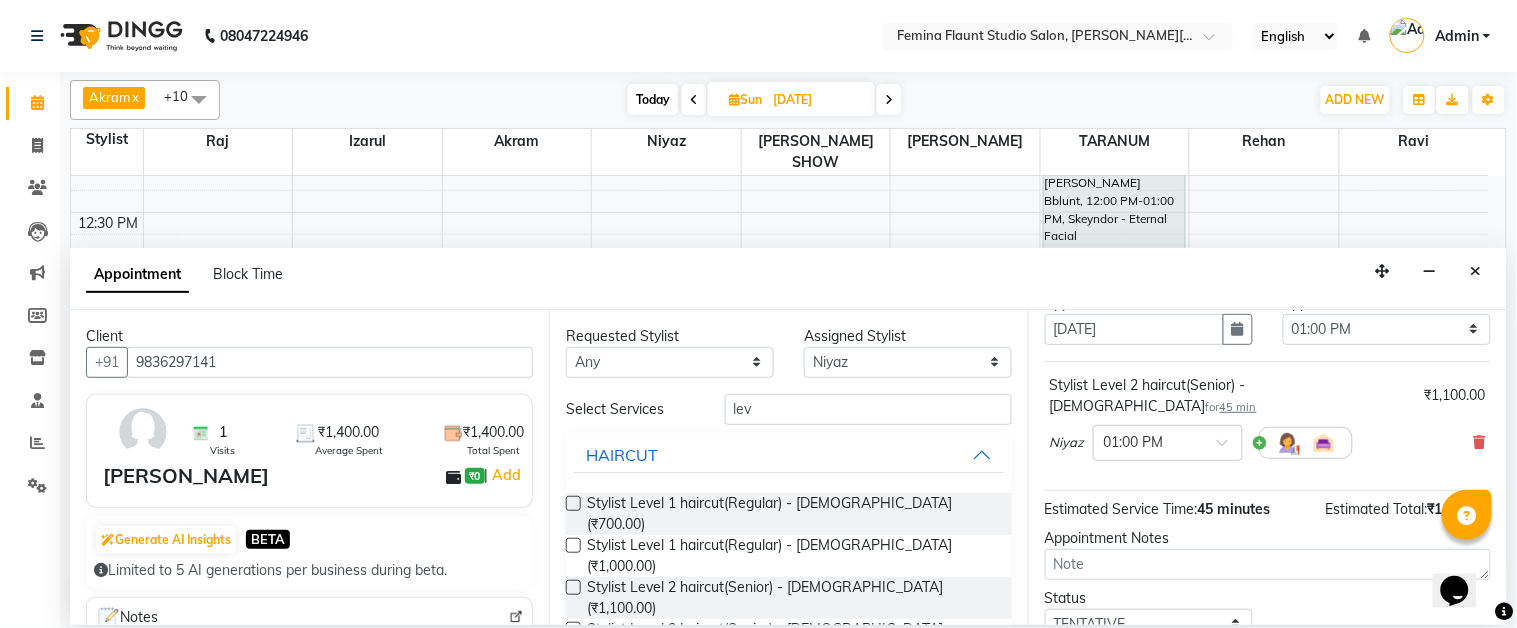 scroll, scrollTop: 211, scrollLeft: 0, axis: vertical 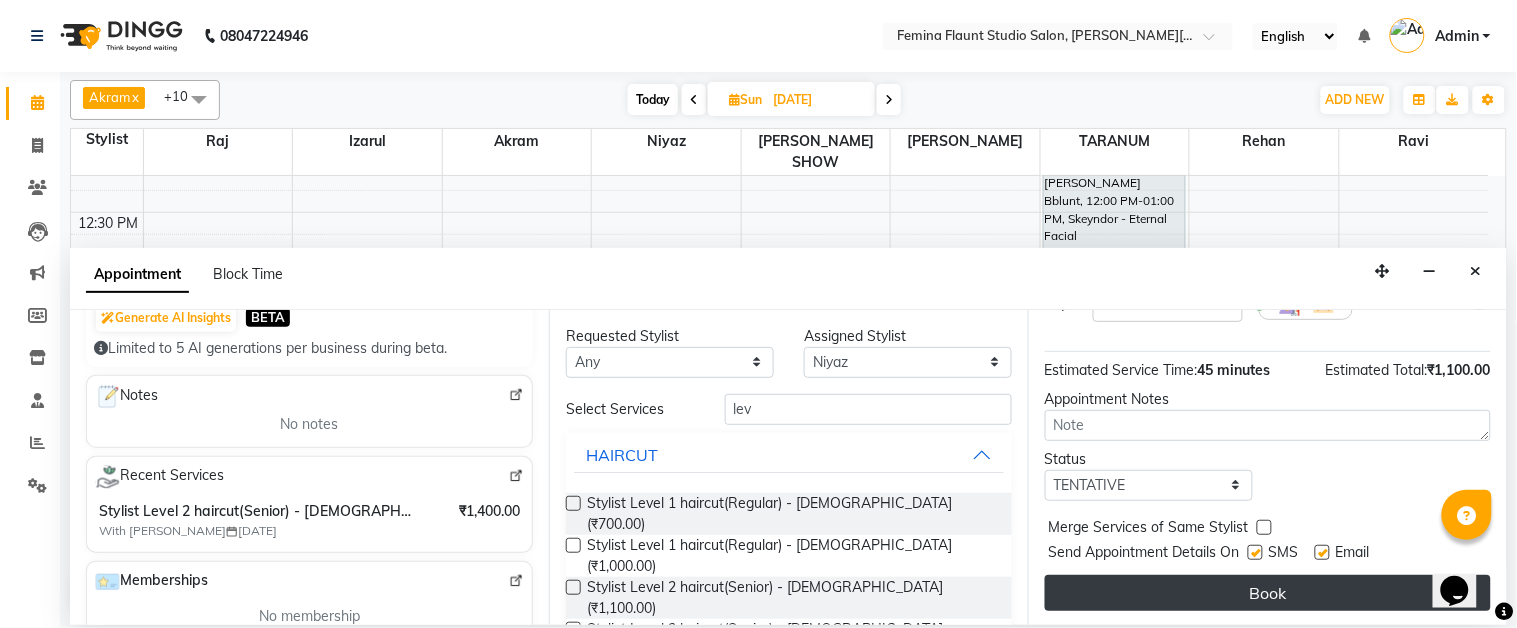 click on "Book" at bounding box center (1268, 593) 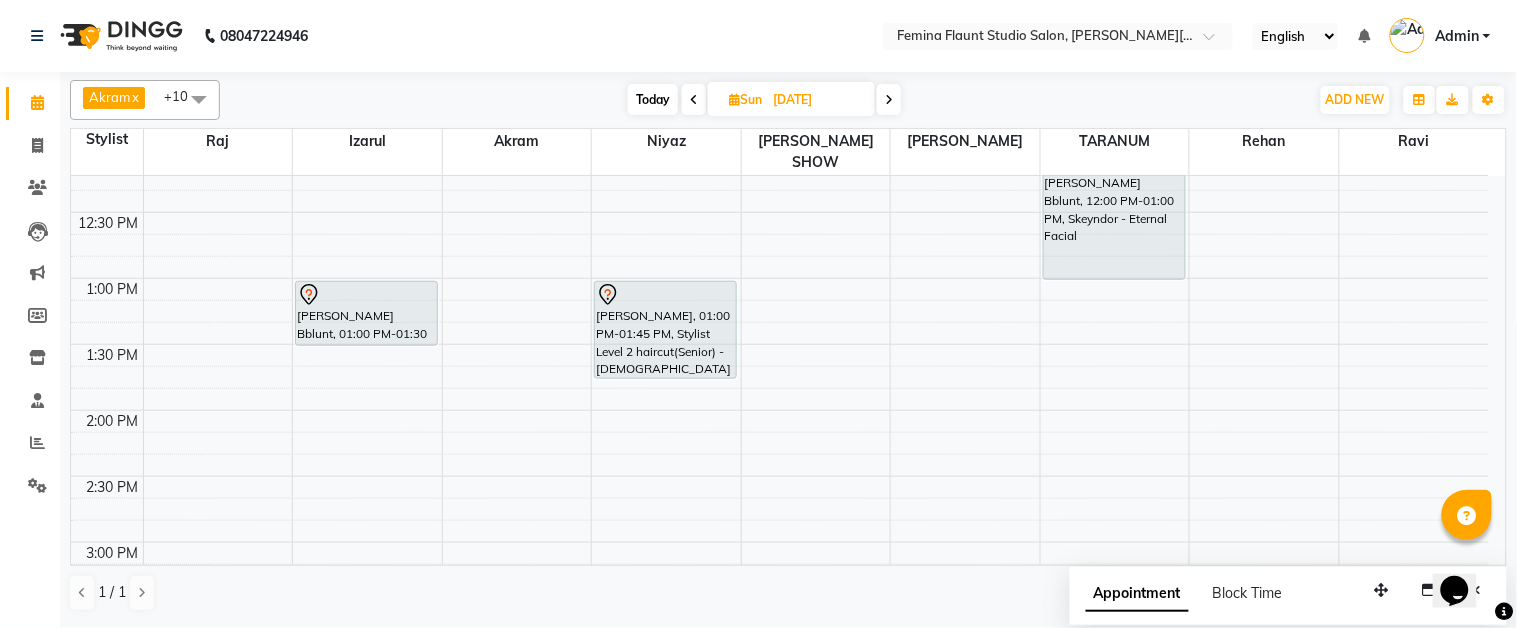click at bounding box center [694, 99] 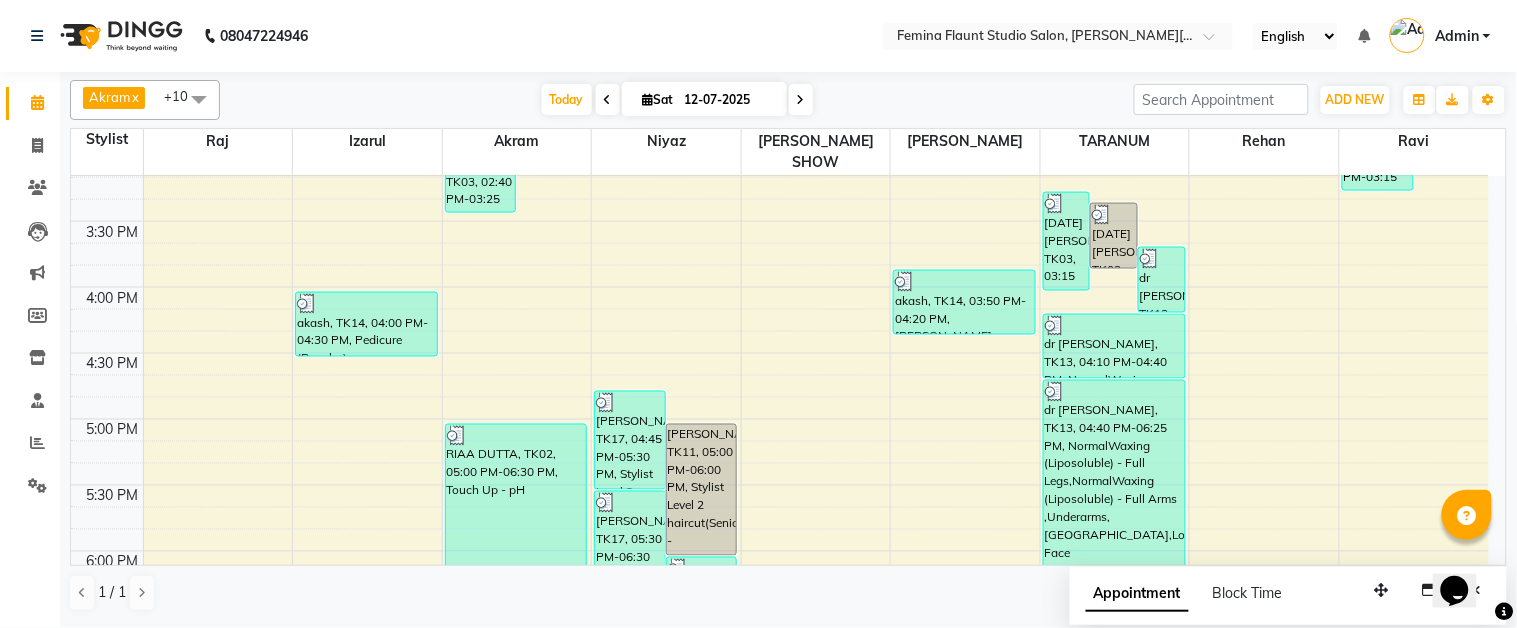 scroll, scrollTop: 757, scrollLeft: 0, axis: vertical 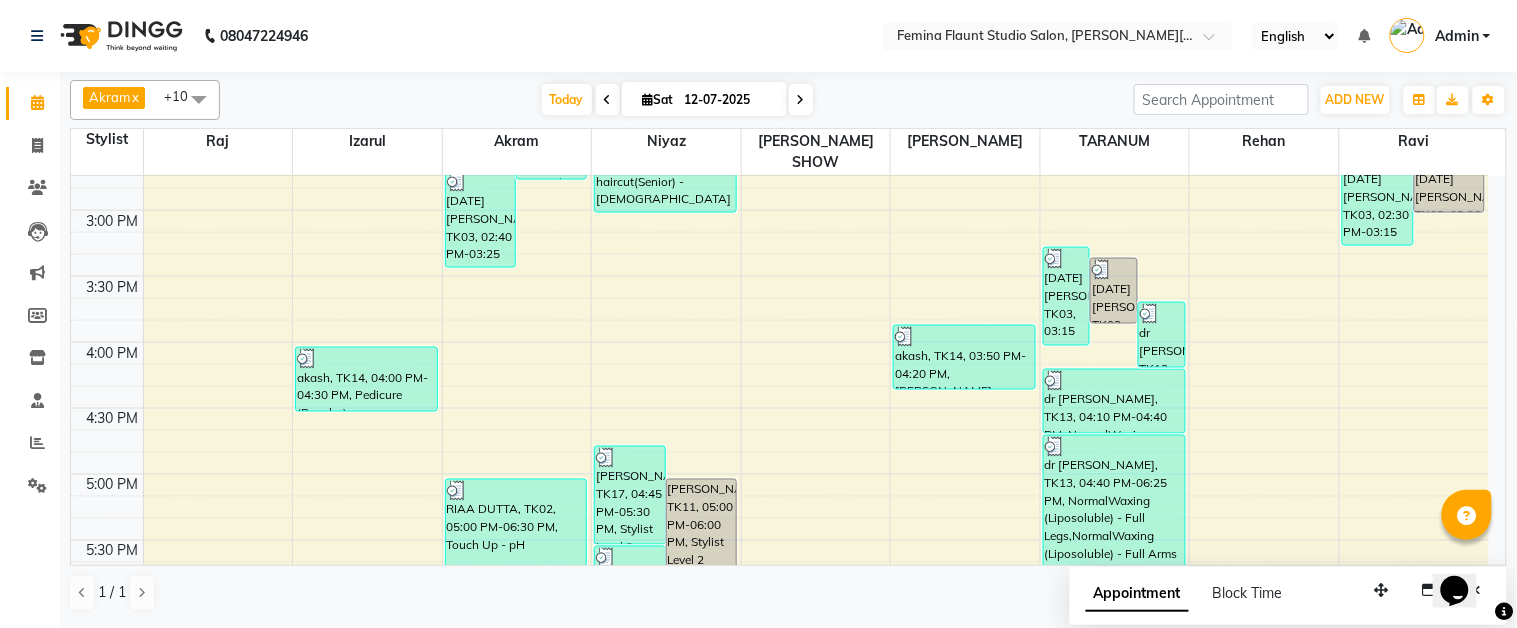 click on "9:00 AM 9:30 AM 10:00 AM 10:30 AM 11:00 AM 11:30 AM 12:00 PM 12:30 PM 1:00 PM 1:30 PM 2:00 PM 2:30 PM 3:00 PM 3:30 PM 4:00 PM 4:30 PM 5:00 PM 5:30 PM 6:00 PM 6:30 PM 7:00 PM 7:30 PM 8:00 PM 8:30 PM 9:00 PM 9:30 PM     akshita, TK08, 12:00 PM-12:45 PM, Stylist Level 1 haircut(Regular) - Male     Sam,, TK15, 01:45 PM-02:30 PM, Stylist Level 1 haircut(Regular) - Male     goldi, TK19, 06:15 PM-07:30 PM, Stylist Level 1 haircut(Regular) - Male,Shaving     akash, TK14, 04:00 PM-04:30 PM, Pedicure (Regular)     TANVI DESAI, TK18, 06:55 PM-07:25 PM, Nails - Gel Polish Removal (Basic)     komolina, TK06, 01:30 PM-02:15 PM, Stylist Level 2 haircut(Senior) - Male     kartik aiyar, TK03, 02:00 PM-02:45 PM, Stylist Level 2 haircut(Senior) - Male     kartik aiyar, TK03, 02:40 PM-03:25 PM, Global Hair Colour - Inoa - Male     ritesh karnani, TK07, 12:10 PM-01:10 PM, Stylist Level 2 haircut(Senior) - Female     RIAA DUTTA, TK02, 05:00 PM-06:30 PM, Touch Up - pH     dipayan chatterjee, TK04, 11:15 AM-12:45 PM, Touch Up - Inoa" at bounding box center [780, 276] 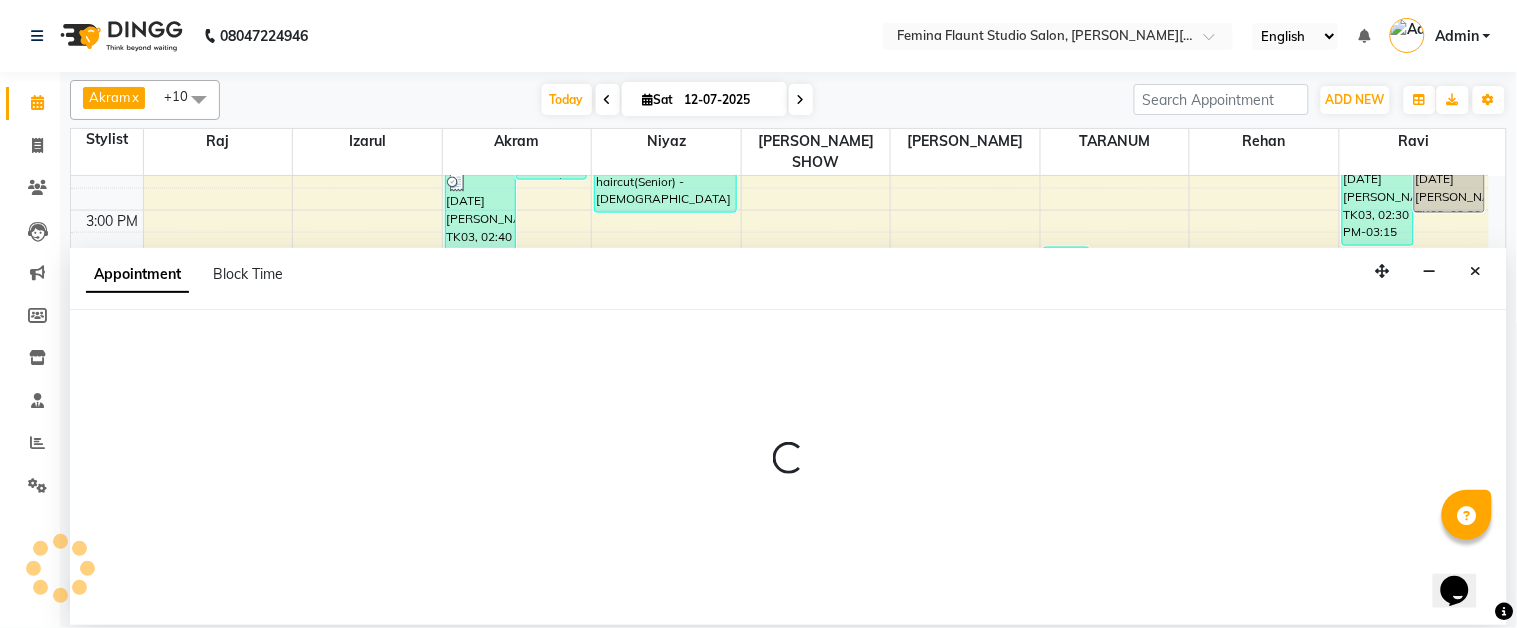 select on "83121" 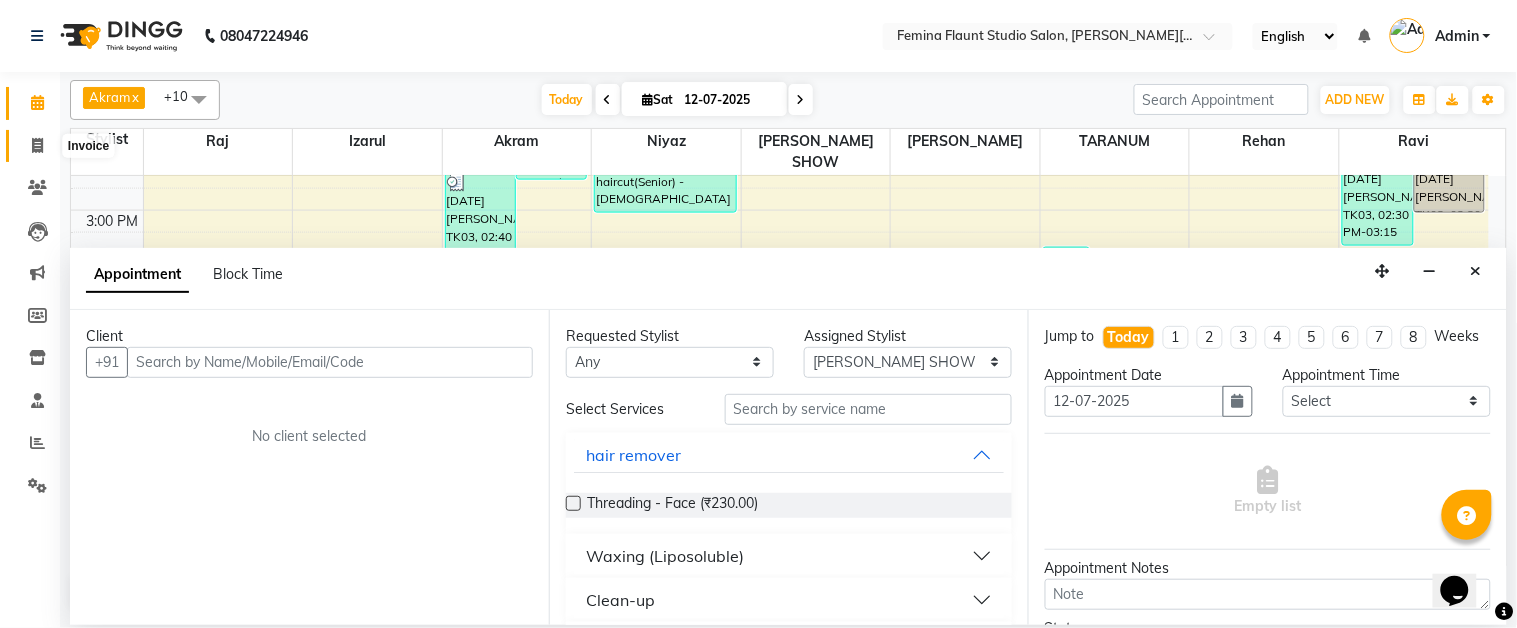 click 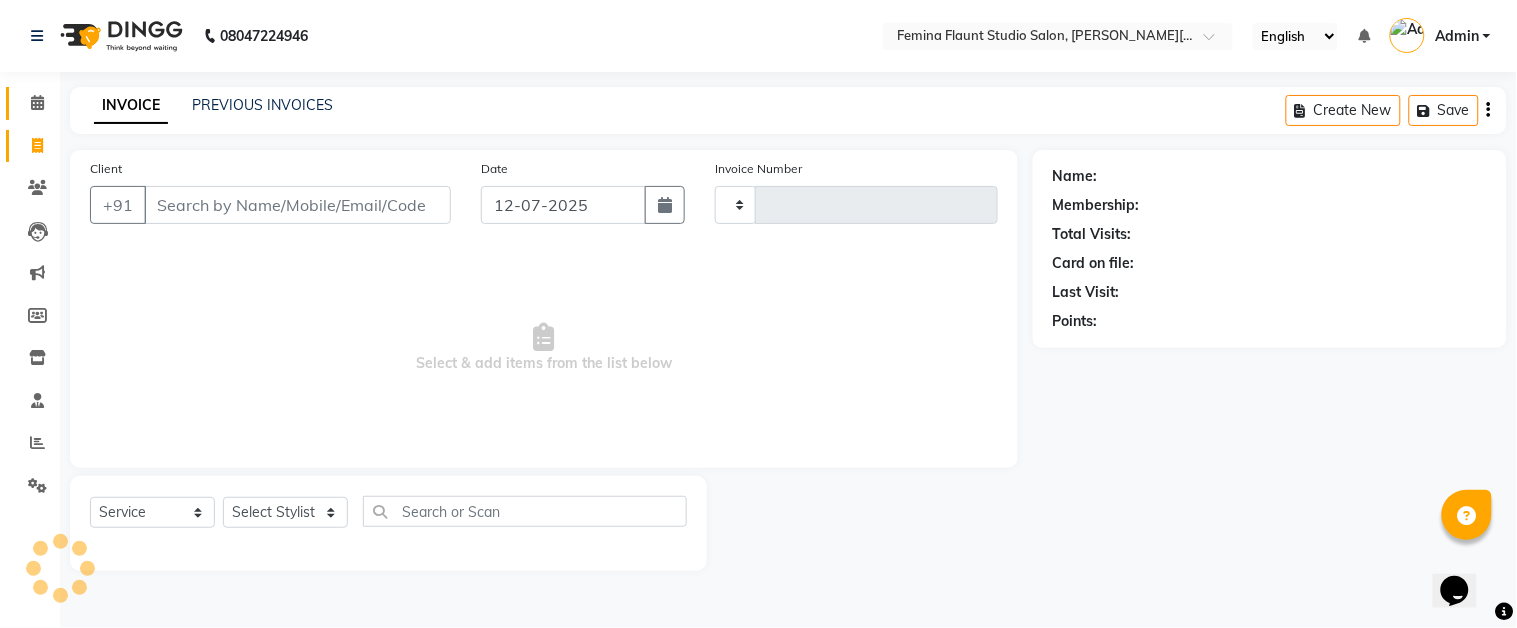 type on "1015" 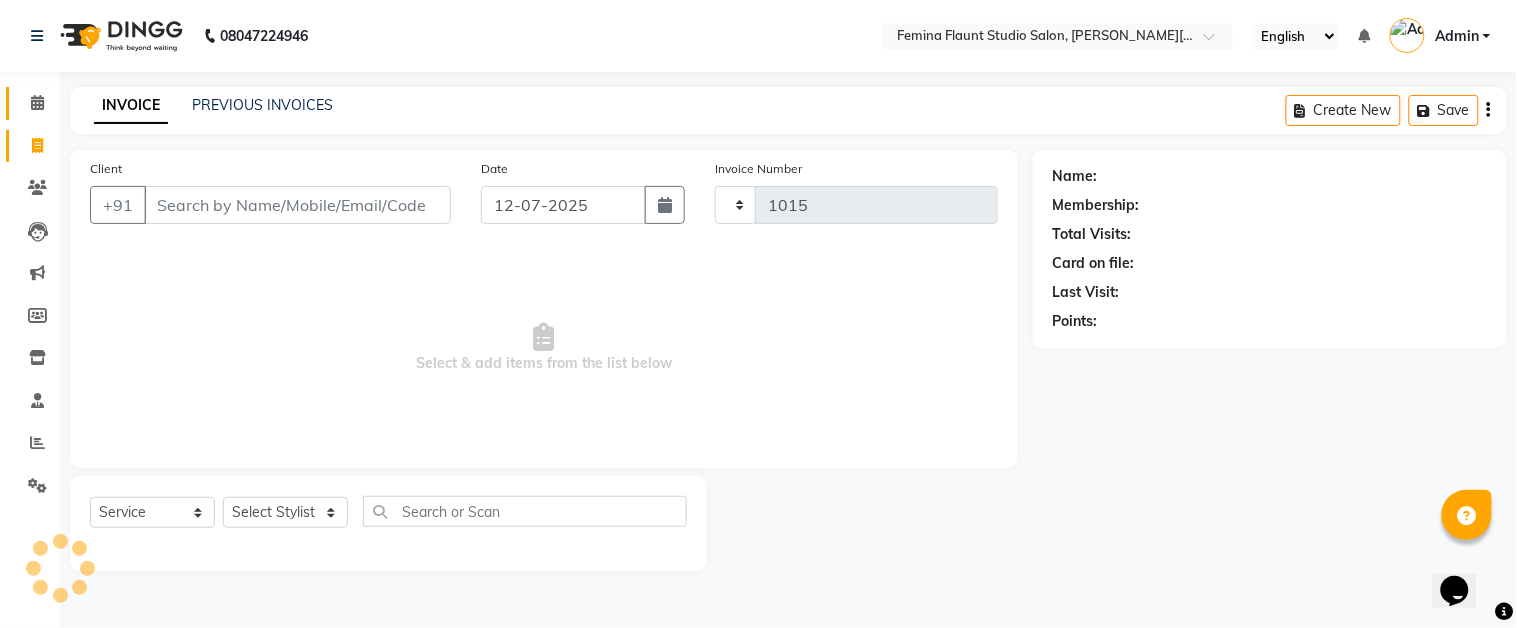select on "5231" 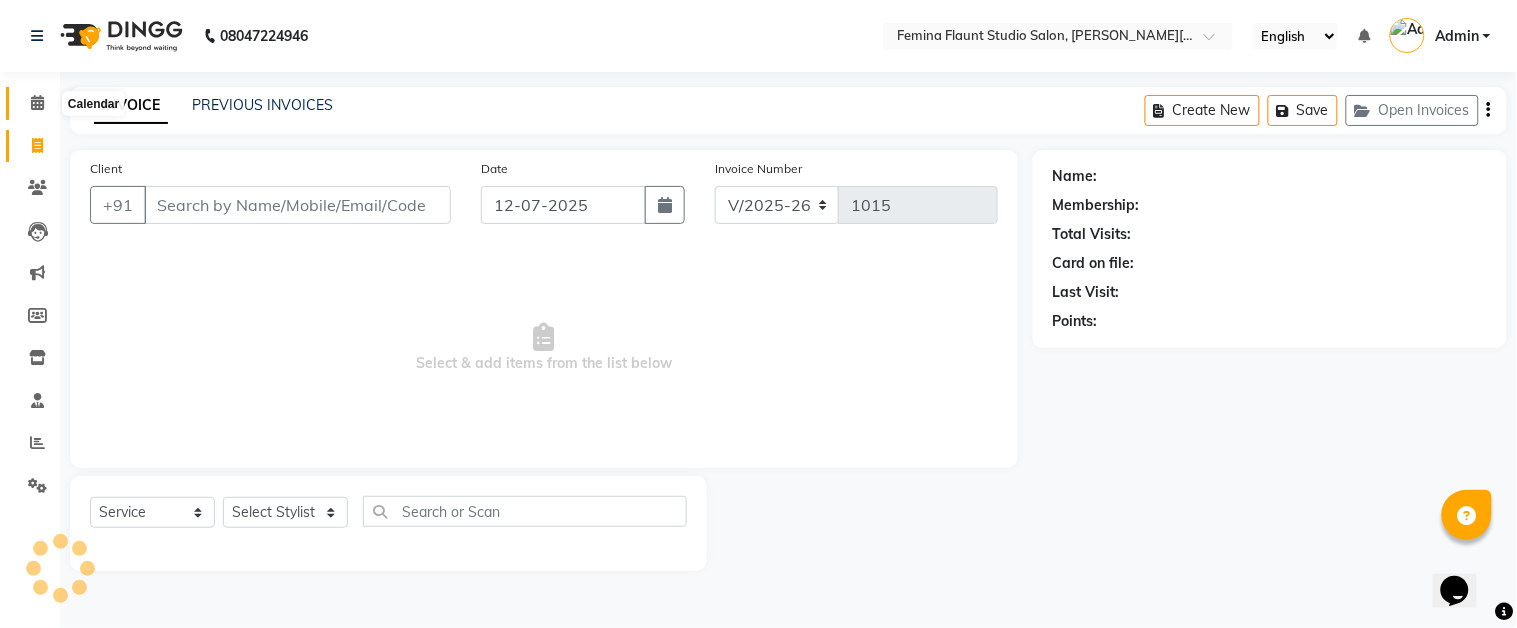 click 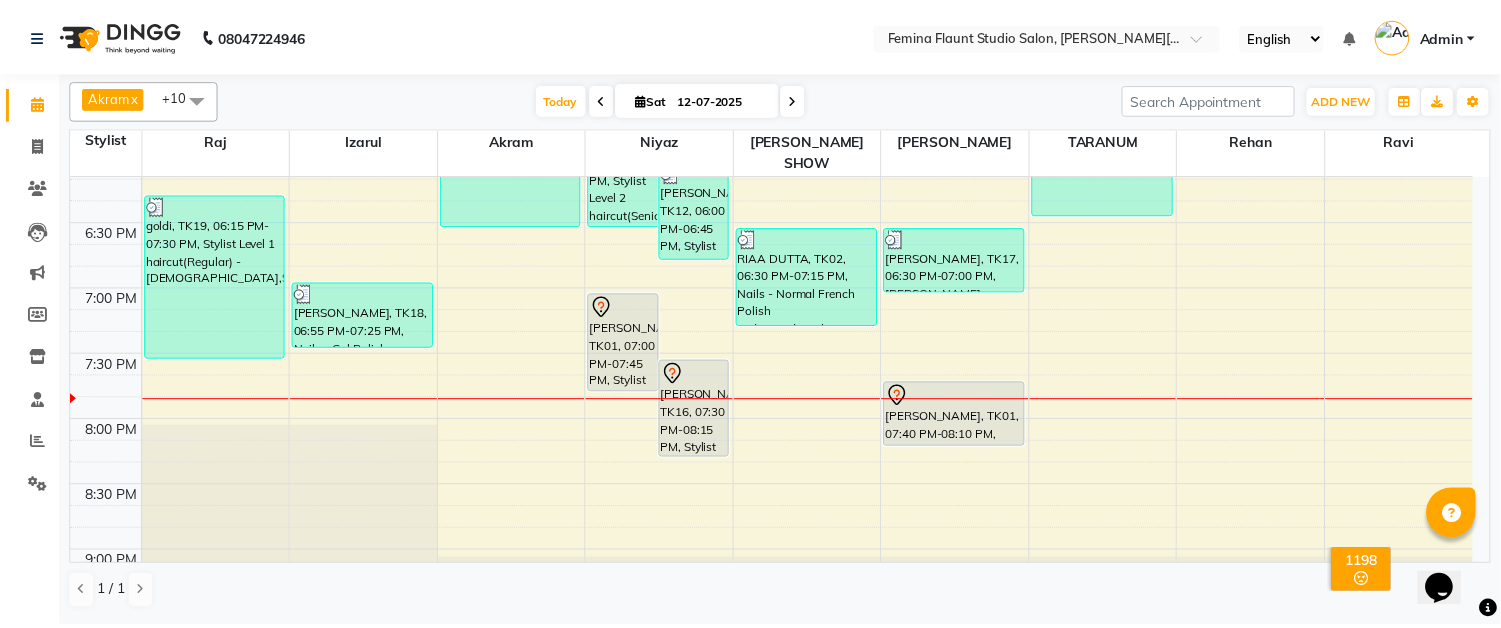 scroll, scrollTop: 1222, scrollLeft: 0, axis: vertical 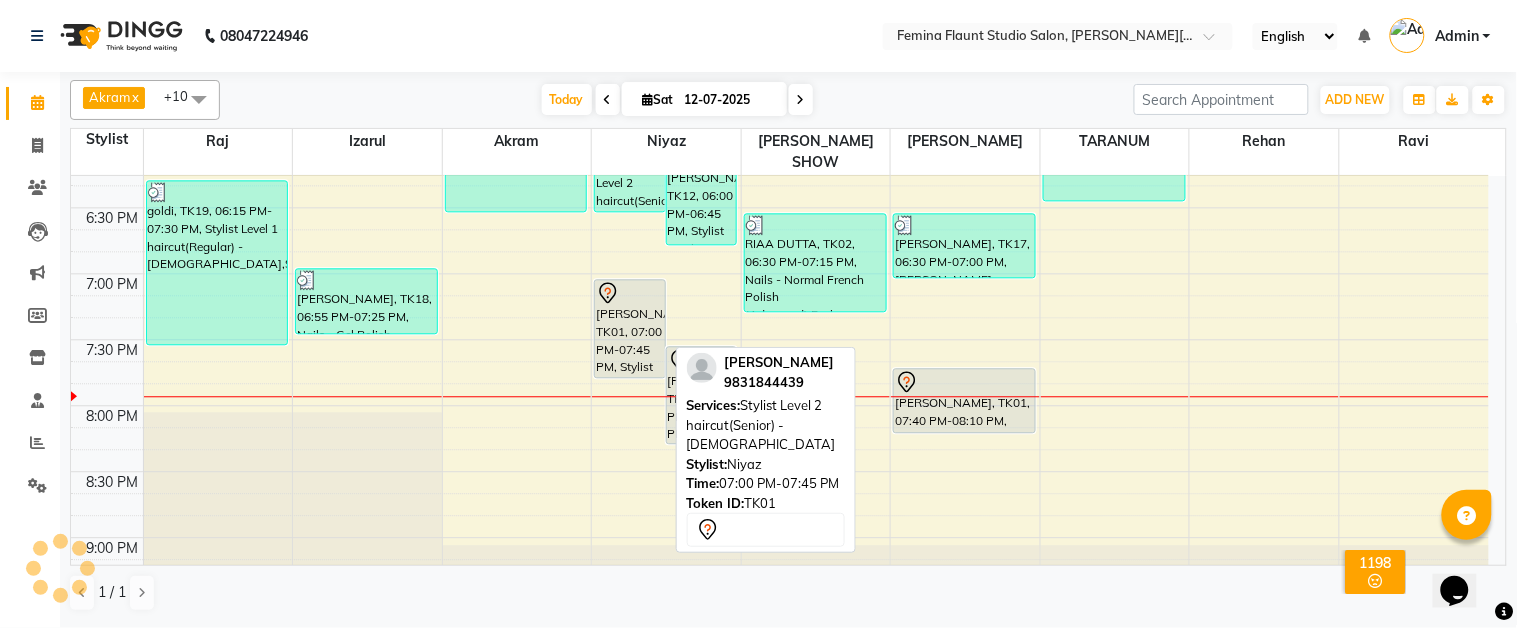 click on "[PERSON_NAME], TK01, 07:00 PM-07:45 PM, Stylist Level 2 haircut(Senior) - [DEMOGRAPHIC_DATA]" at bounding box center (629, 328) 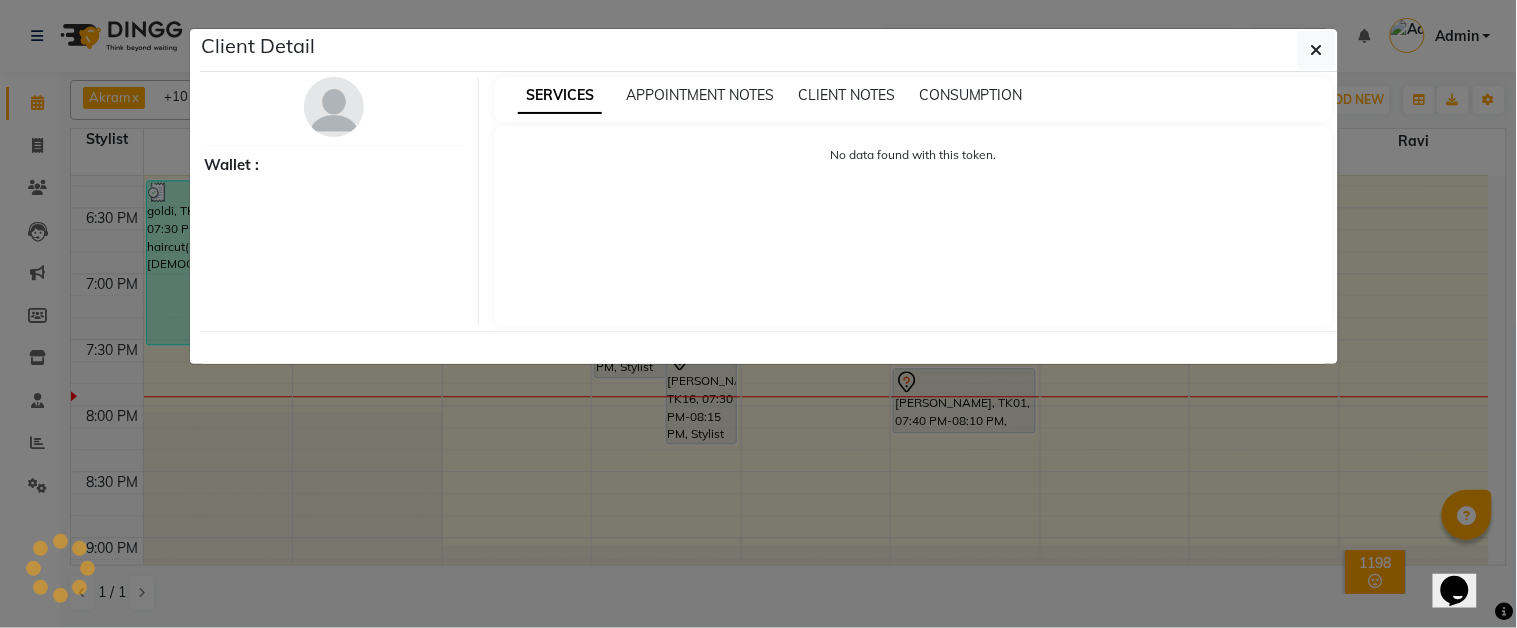 select on "7" 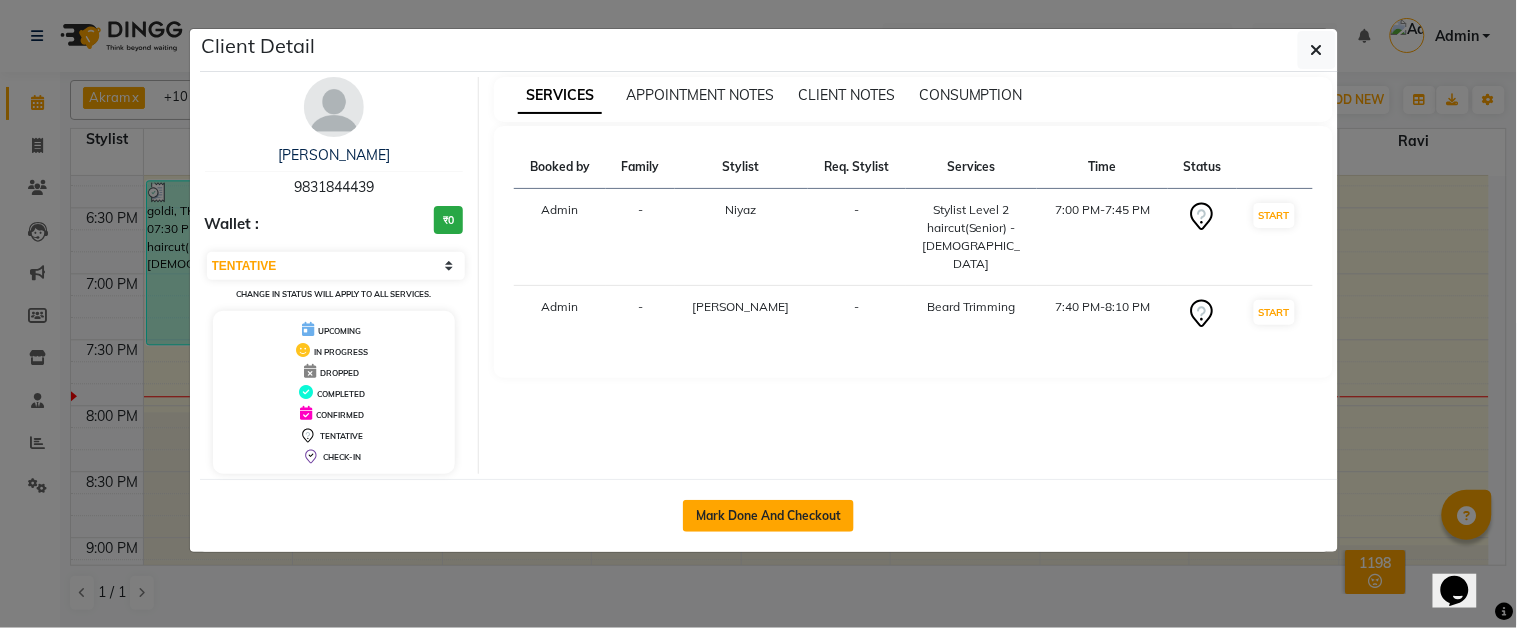 click on "Mark Done And Checkout" 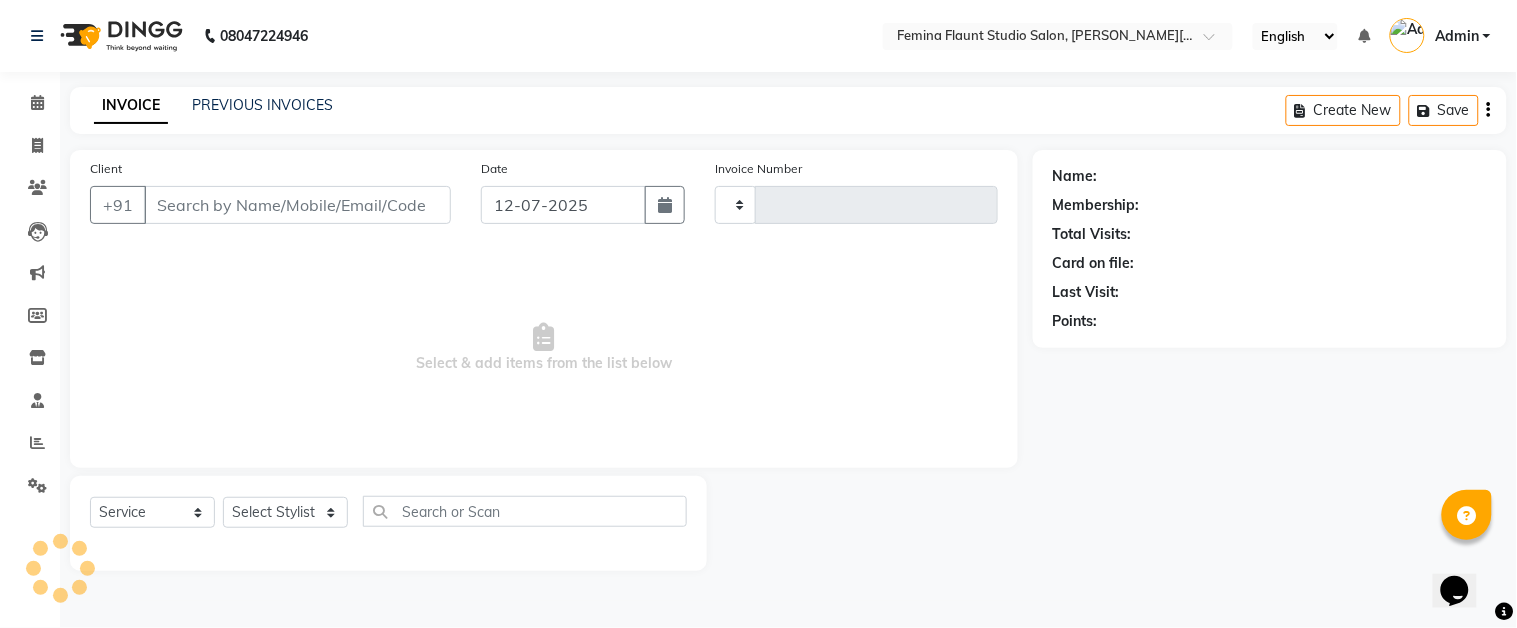 type on "1015" 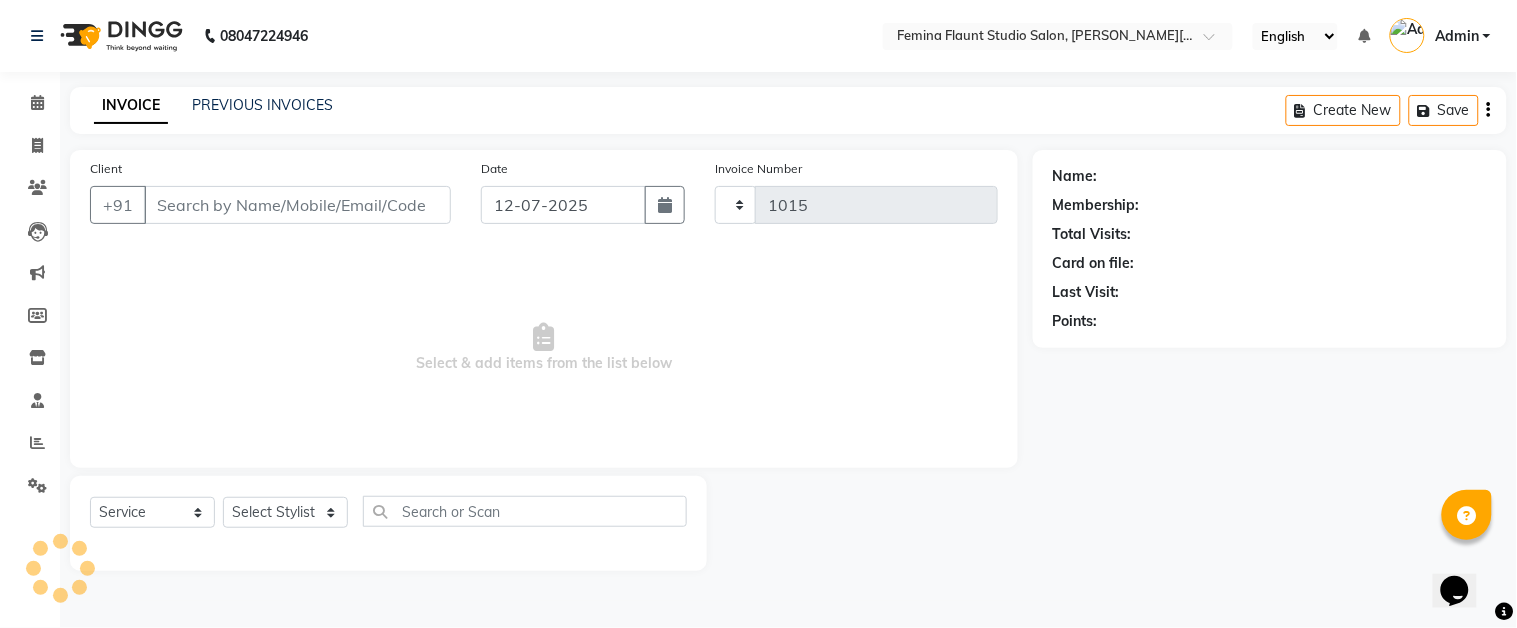 select on "5231" 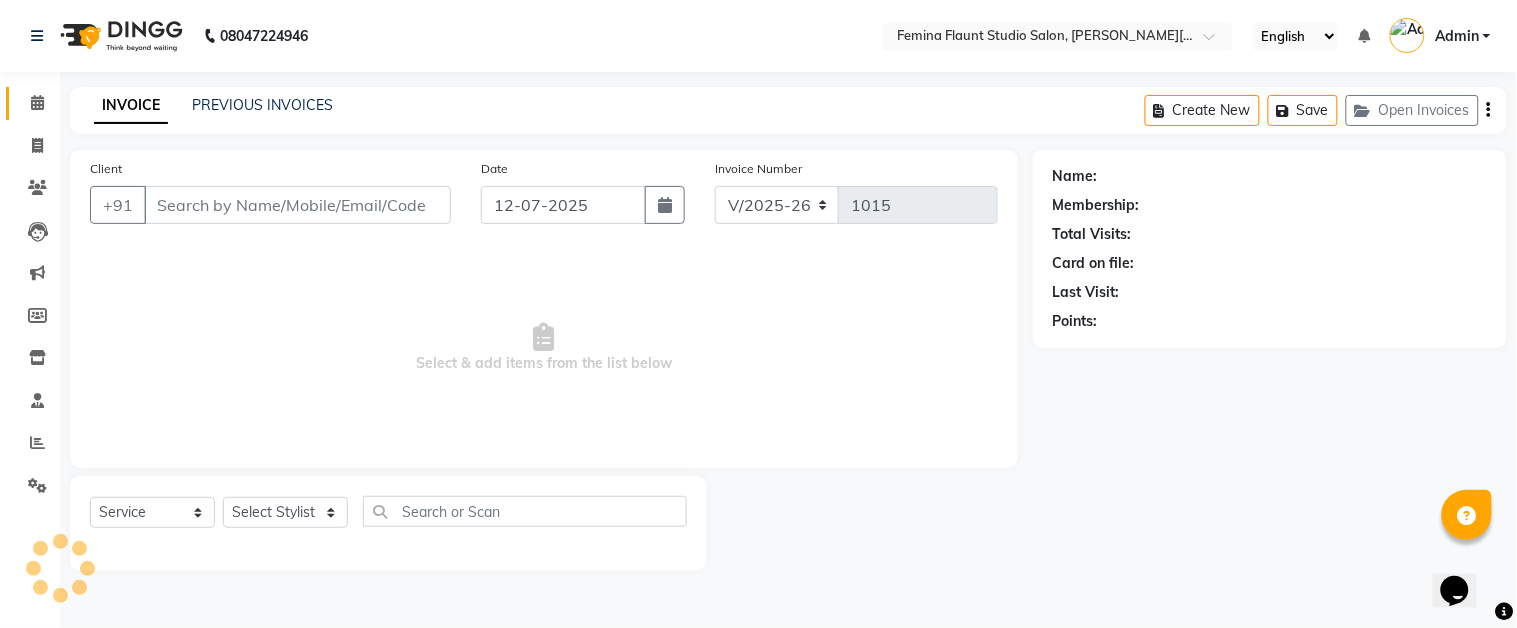 type on "9831844439" 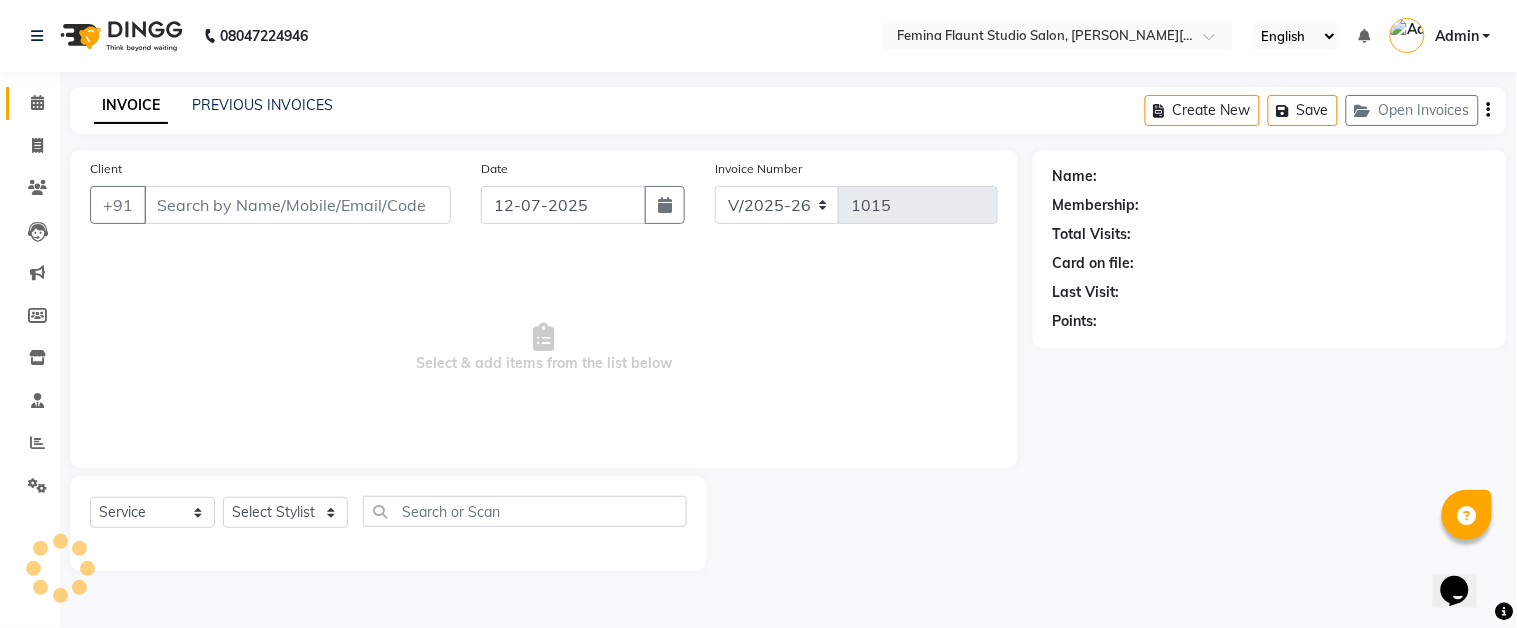 select on "83062" 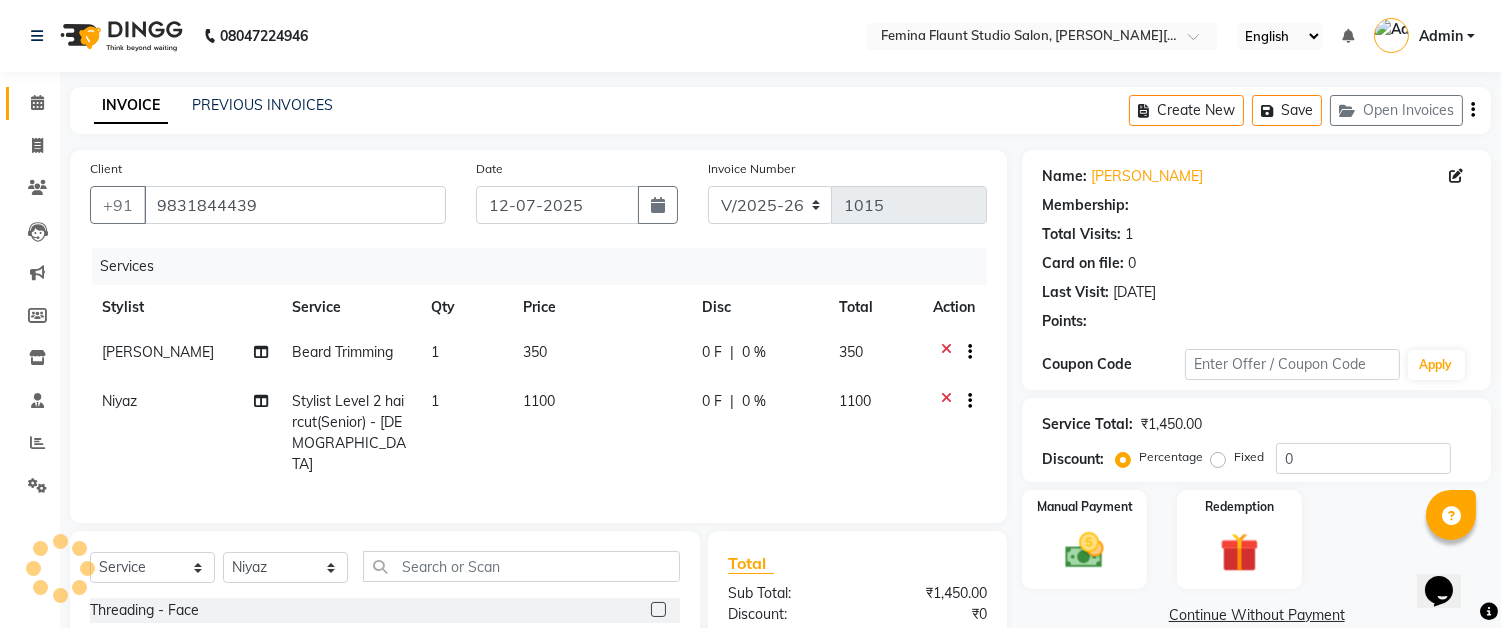 select on "1: Object" 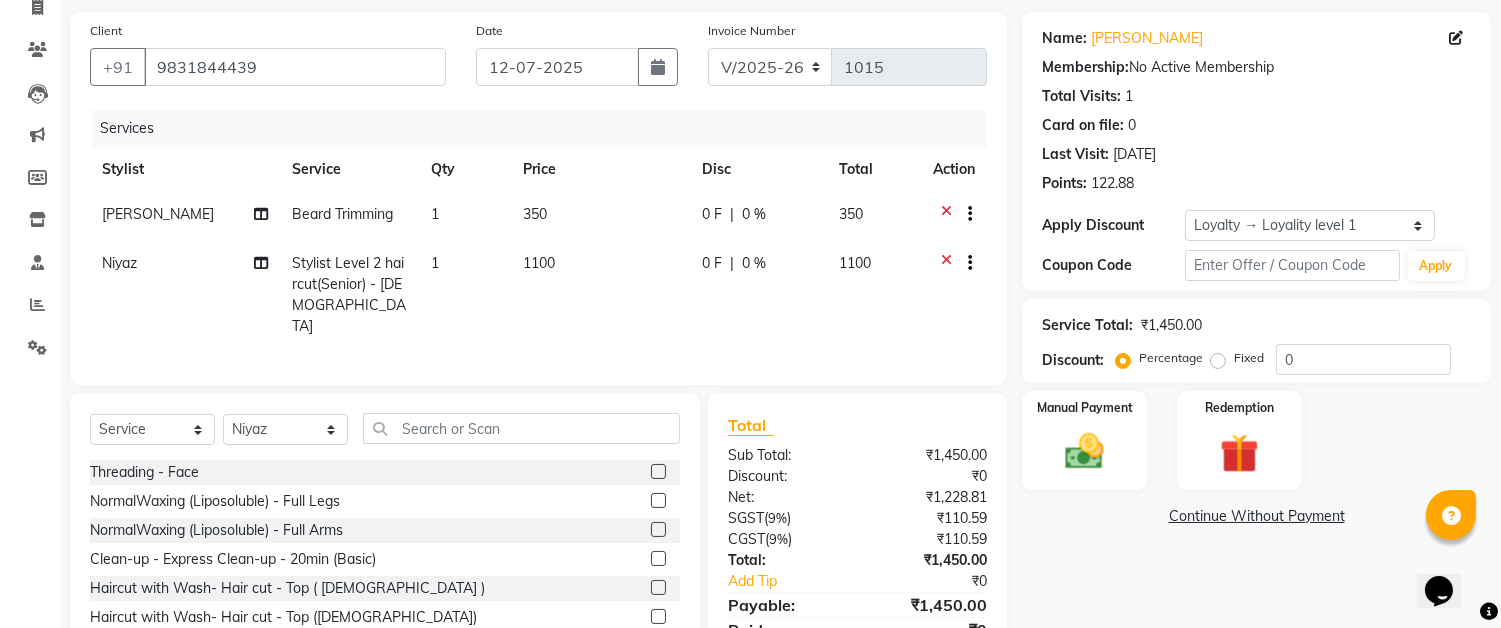 scroll, scrollTop: 222, scrollLeft: 0, axis: vertical 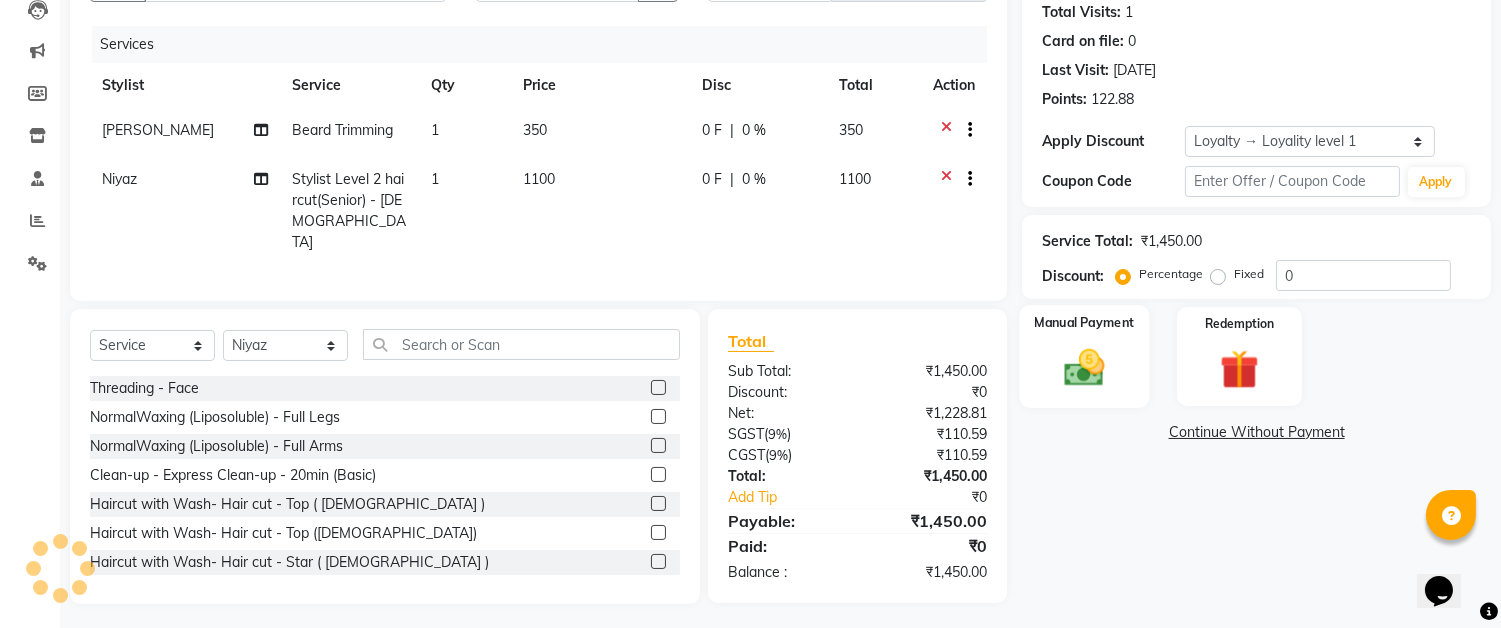 click 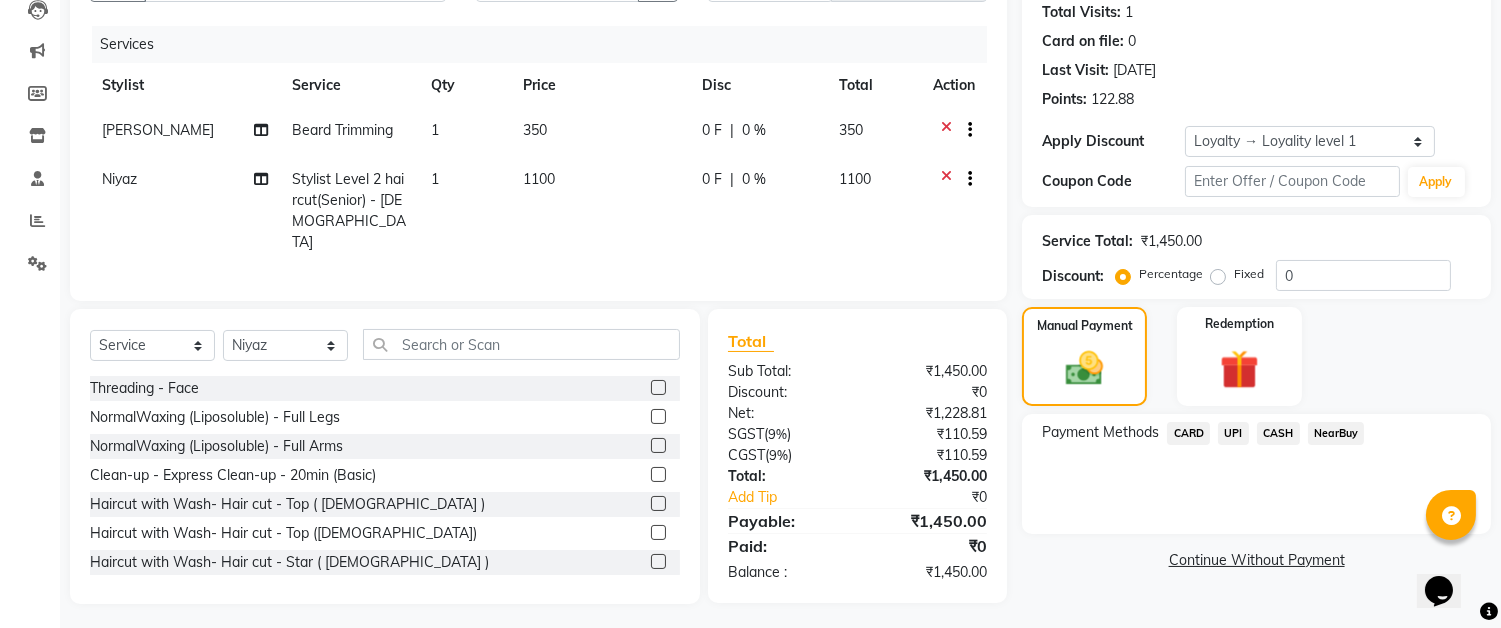 click on "UPI" 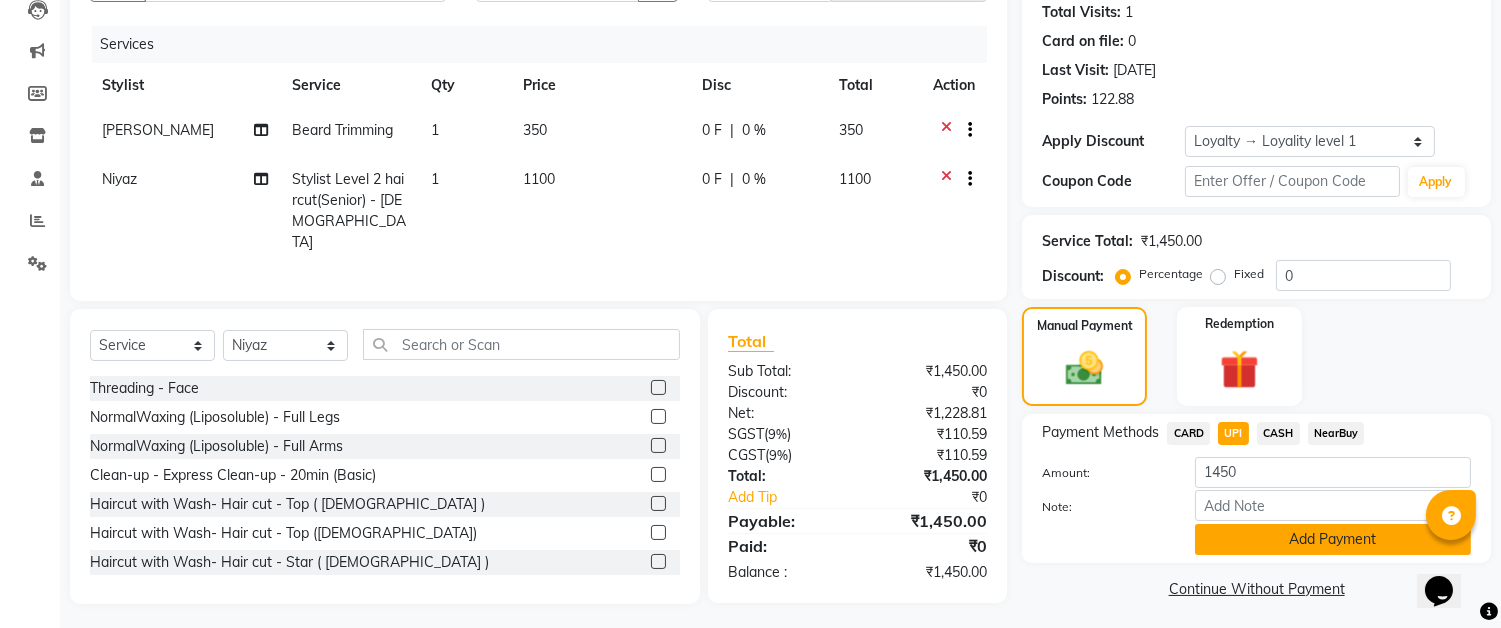 click on "Add Payment" 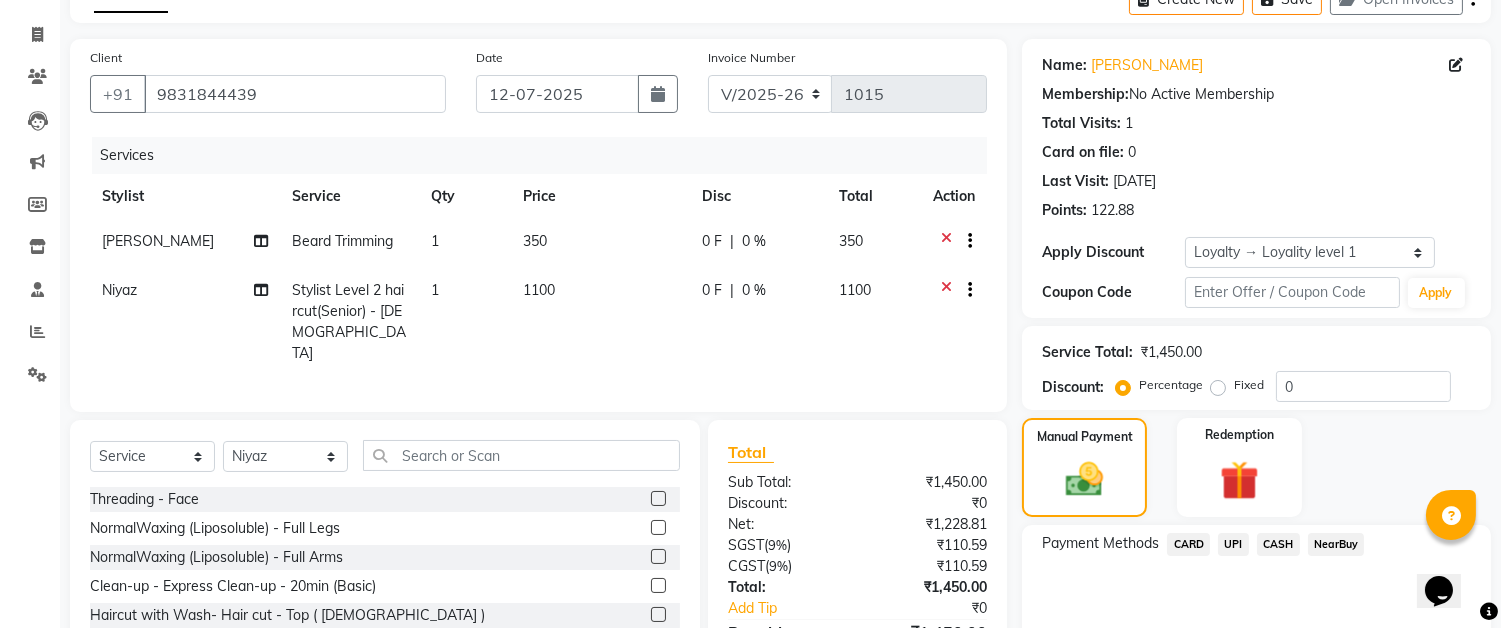 scroll, scrollTop: 333, scrollLeft: 0, axis: vertical 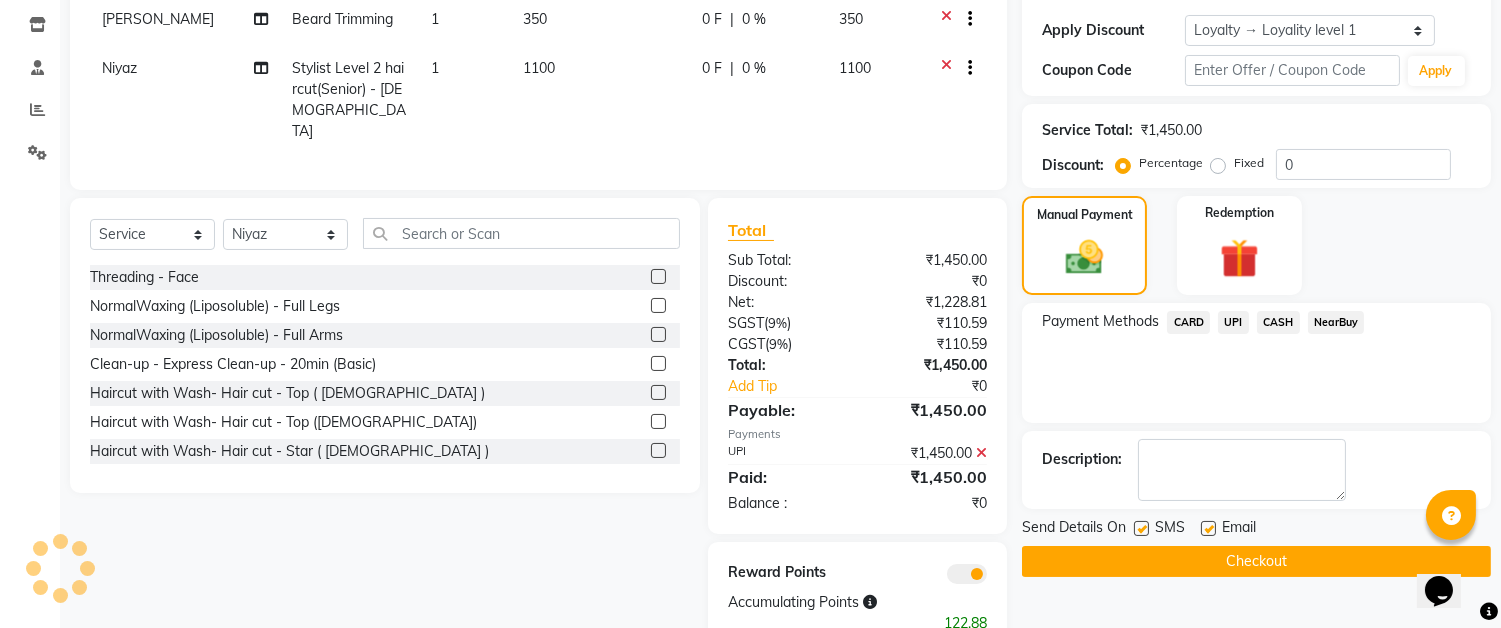 click on "Checkout" 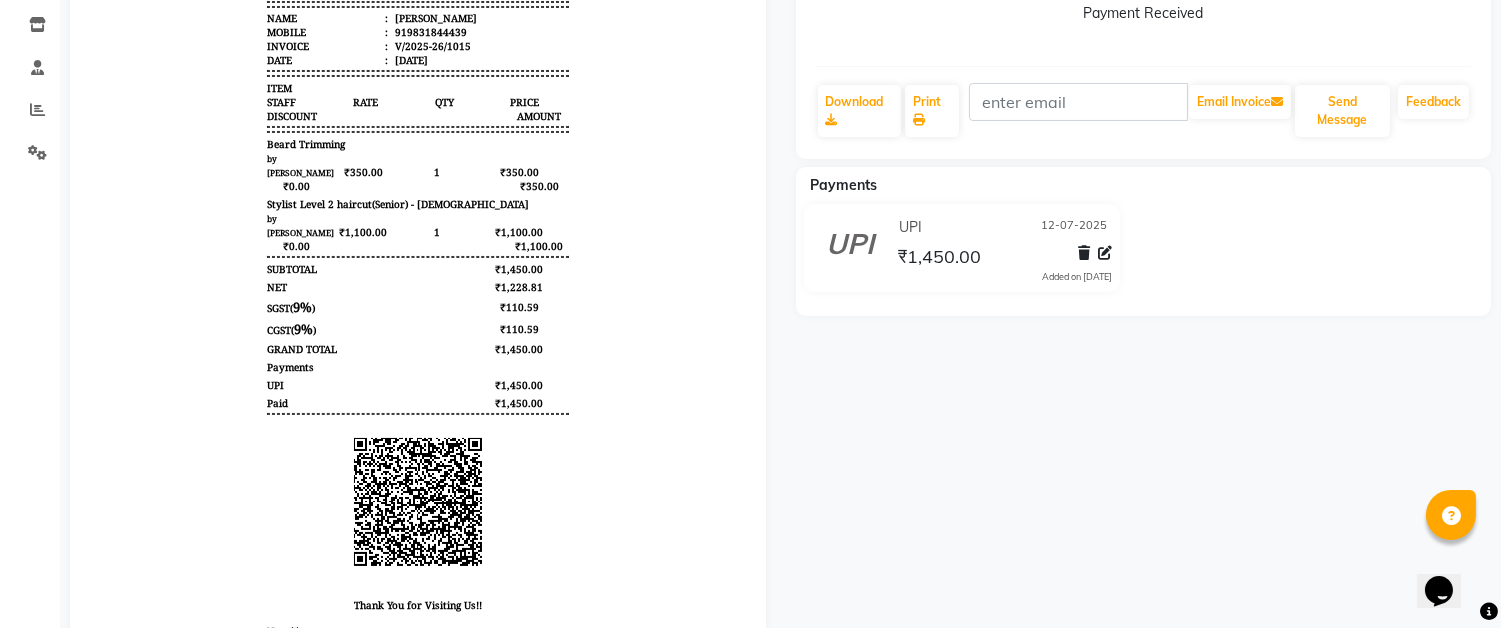 scroll, scrollTop: 420, scrollLeft: 0, axis: vertical 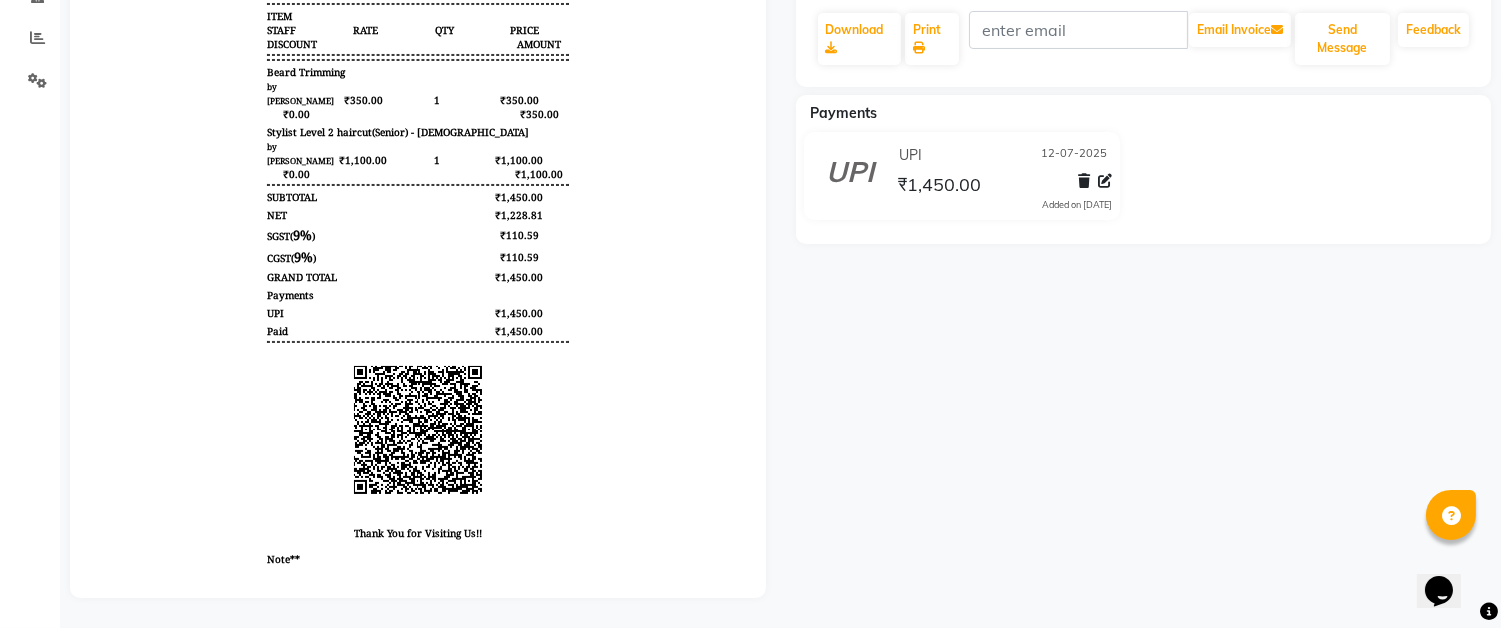 select on "service" 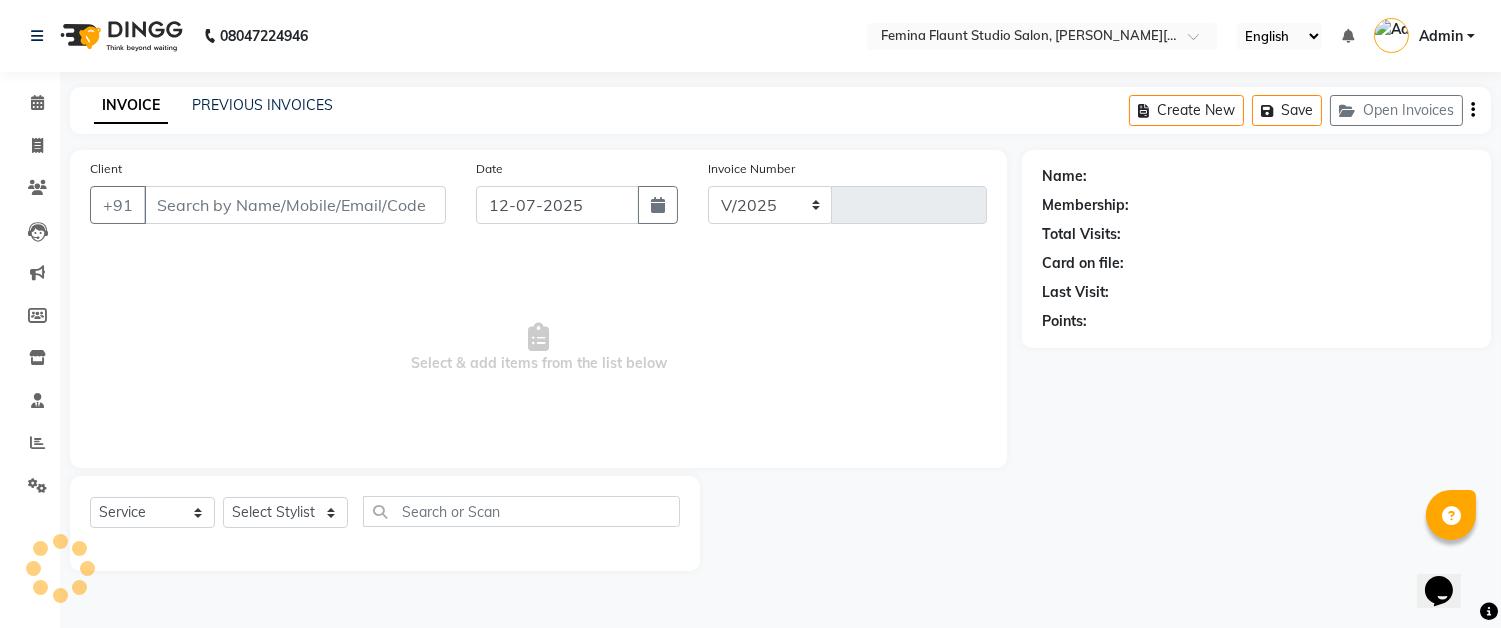 select on "5231" 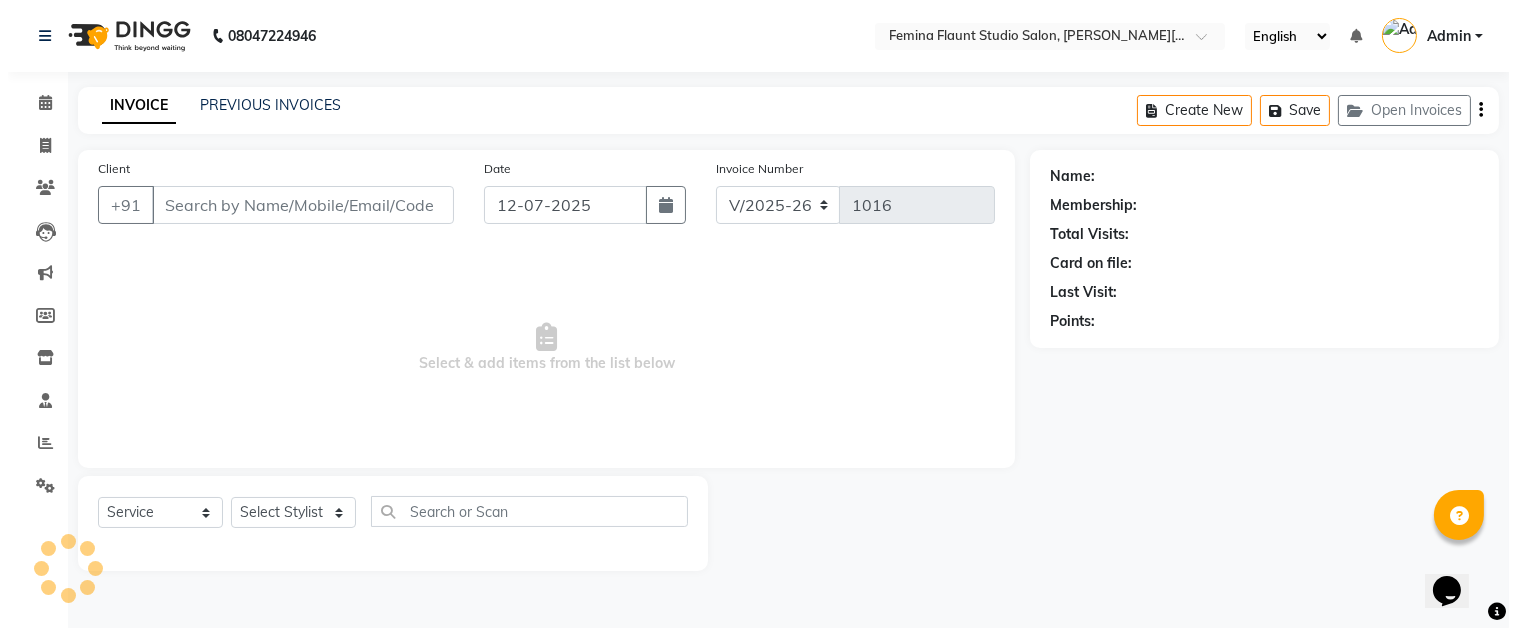 scroll, scrollTop: 0, scrollLeft: 0, axis: both 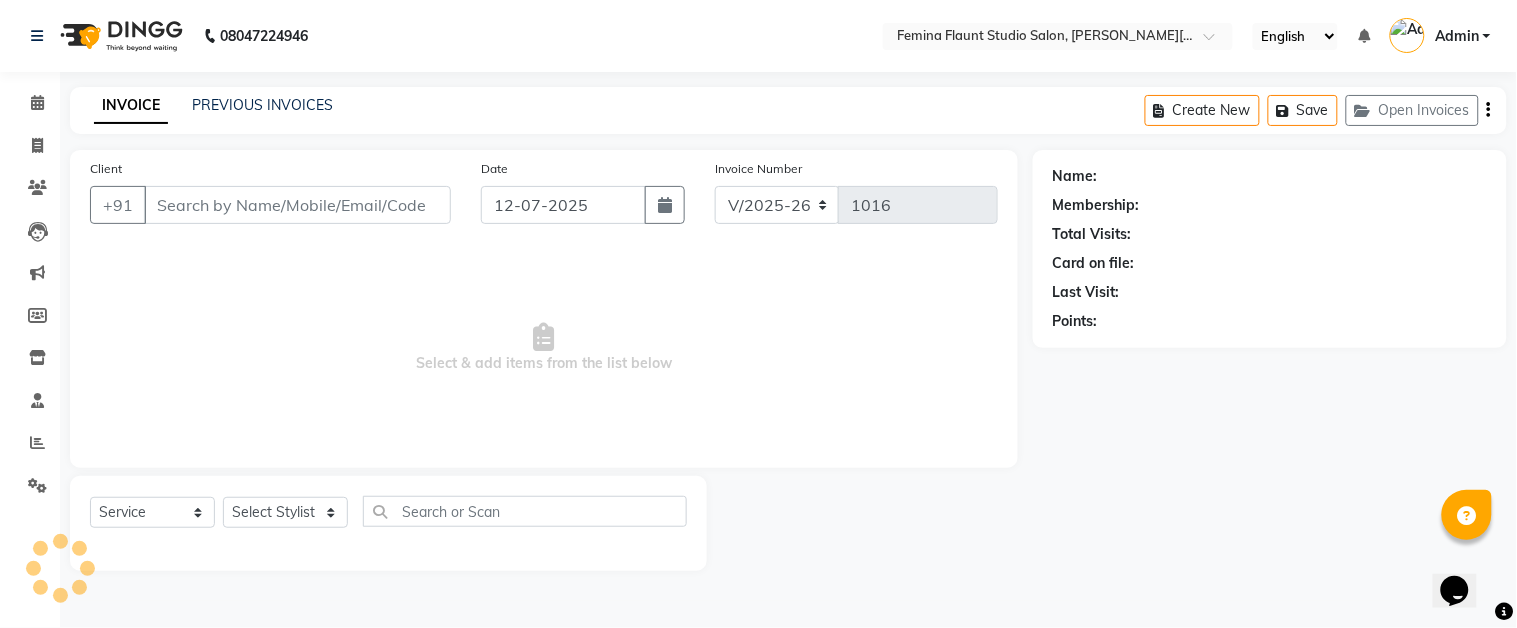 type on "9831844439" 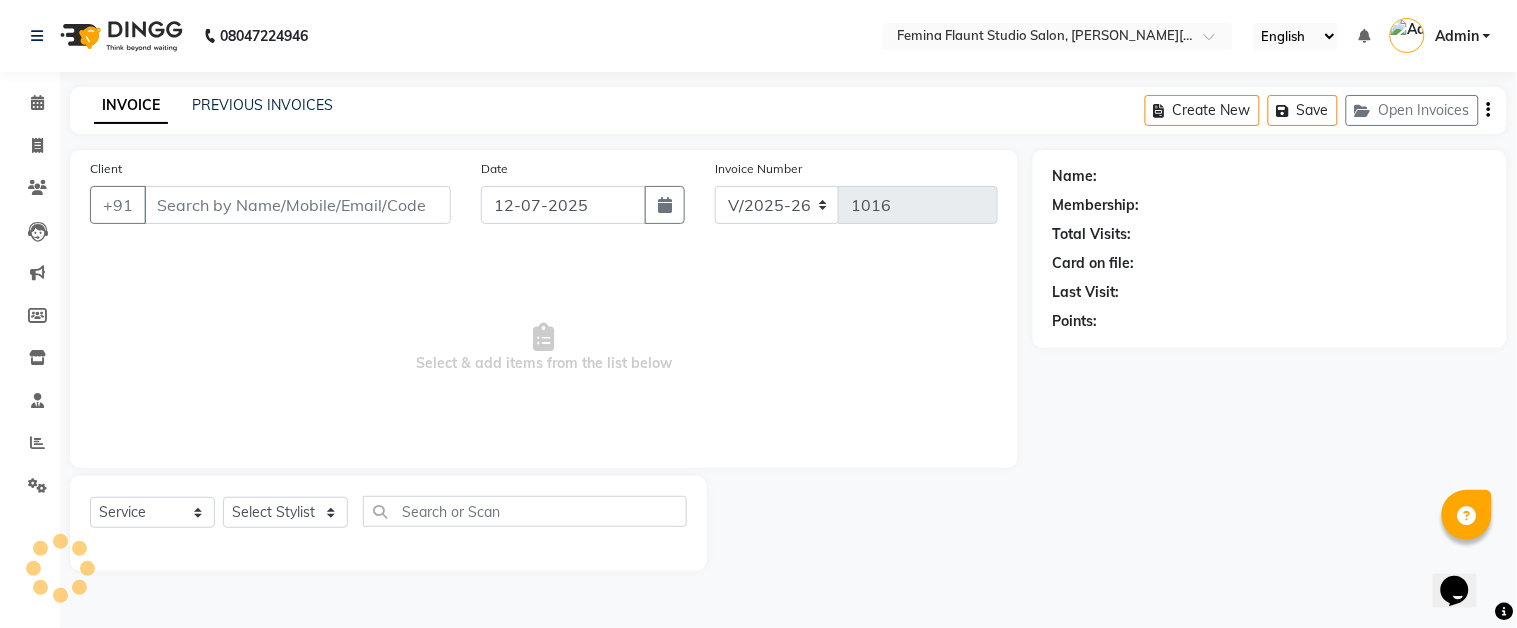 select on "83062" 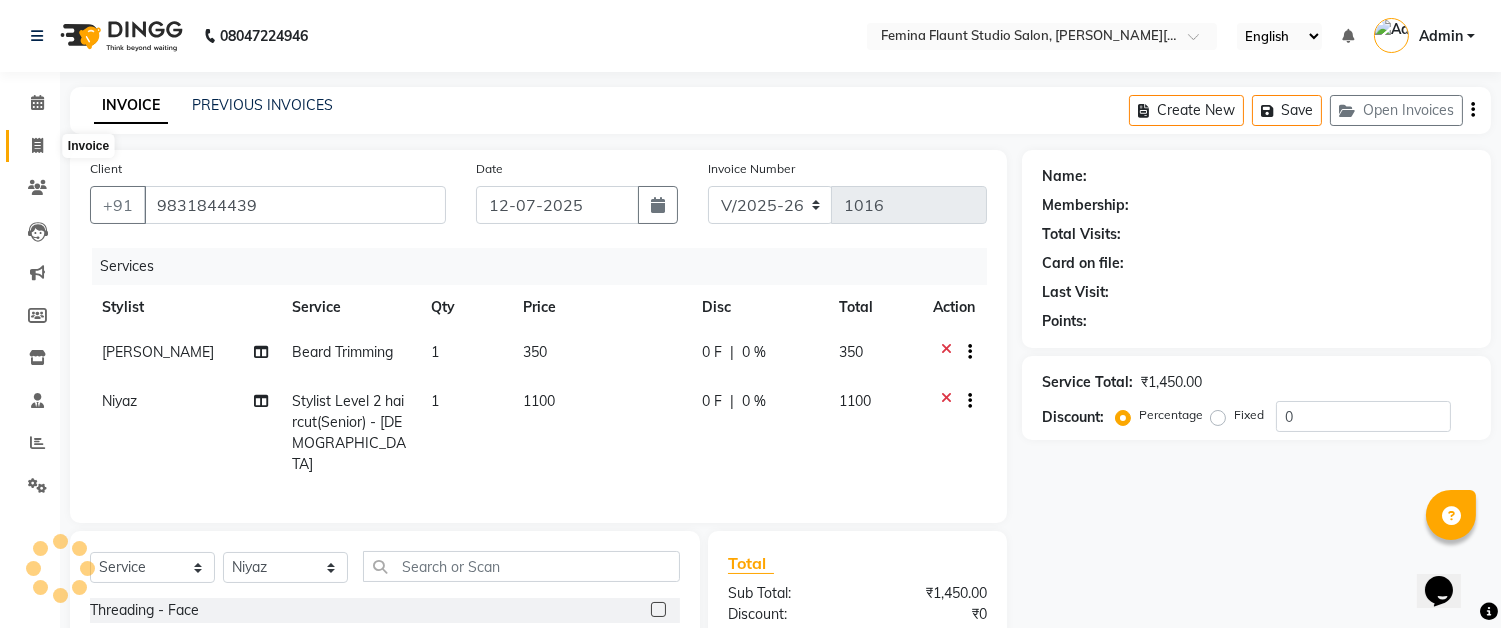 select on "1: Object" 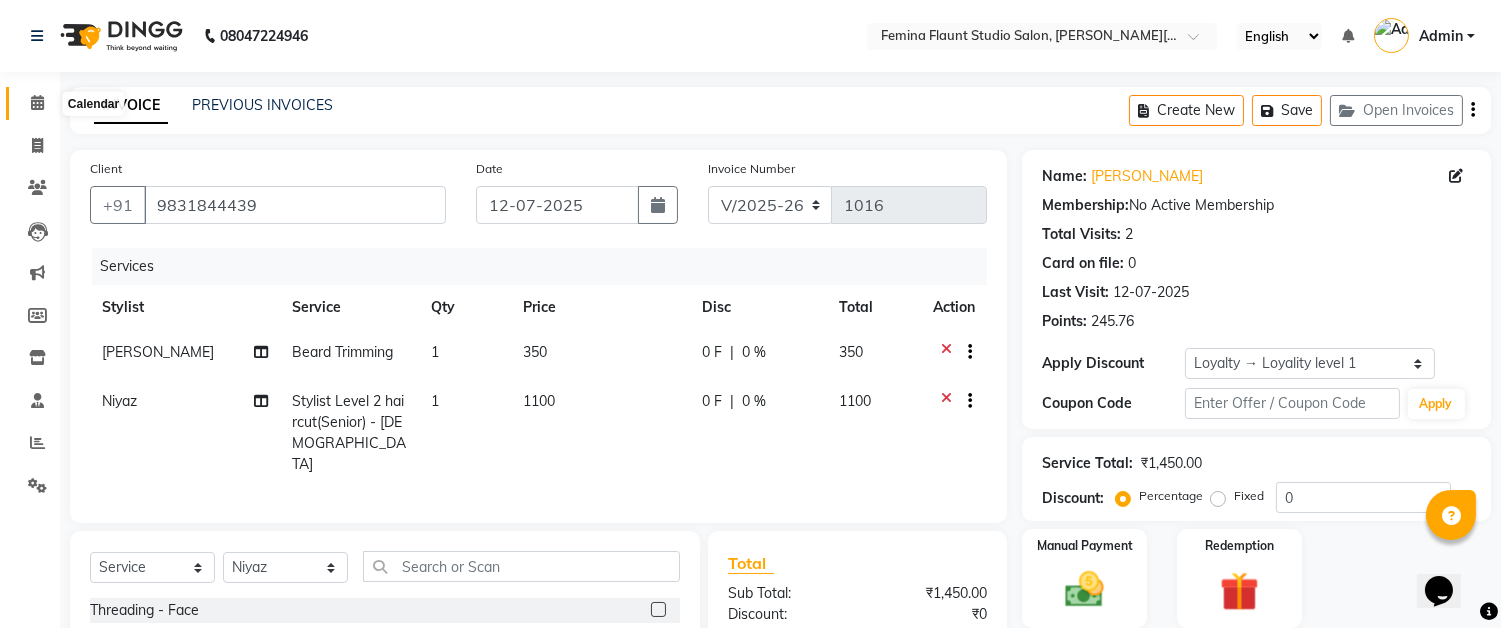 click 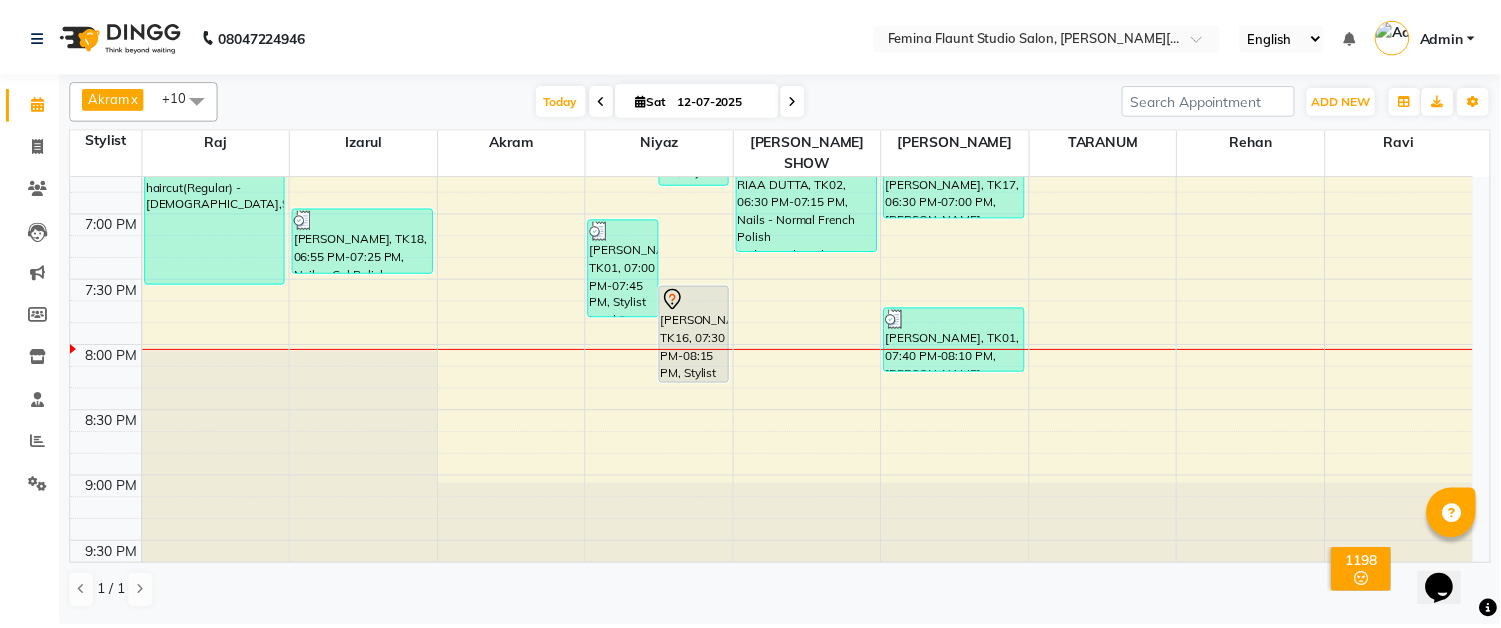 scroll, scrollTop: 1313, scrollLeft: 0, axis: vertical 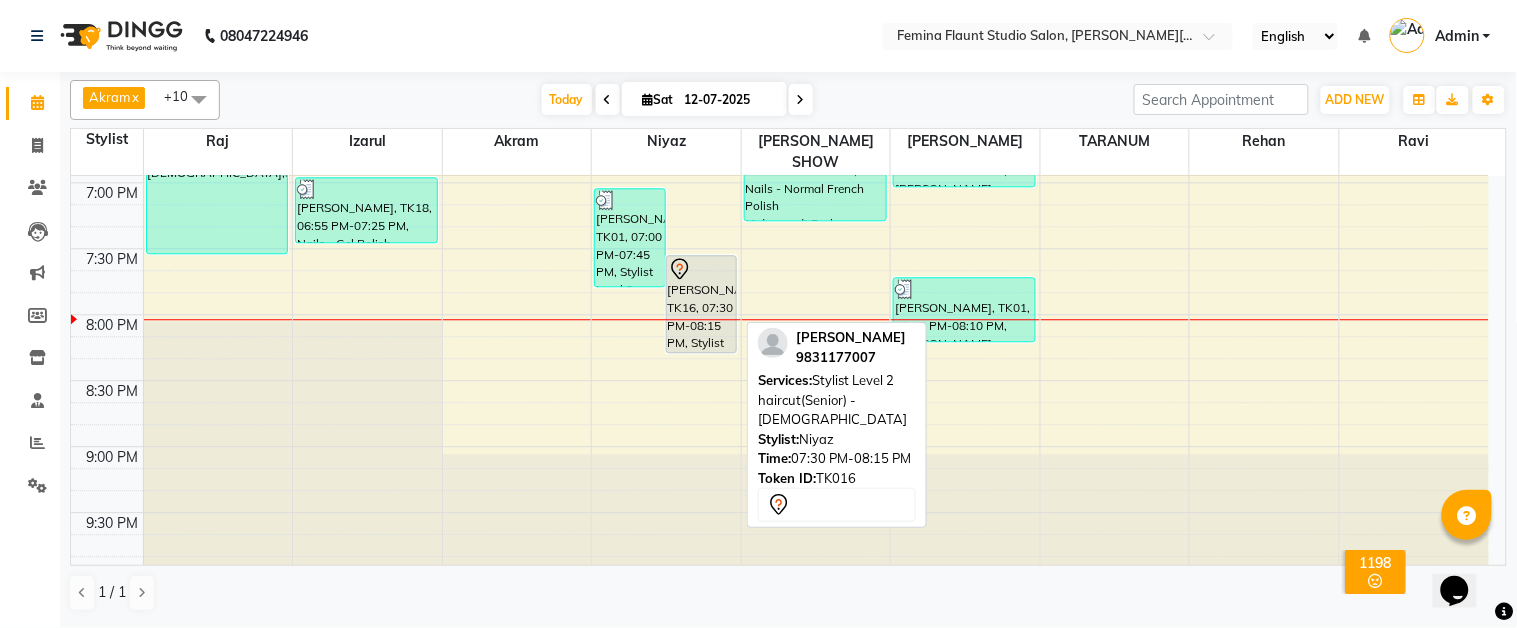 click on "[PERSON_NAME], TK16, 07:30 PM-08:15 PM, Stylist Level 2 haircut(Senior) - [DEMOGRAPHIC_DATA]" at bounding box center [701, 304] 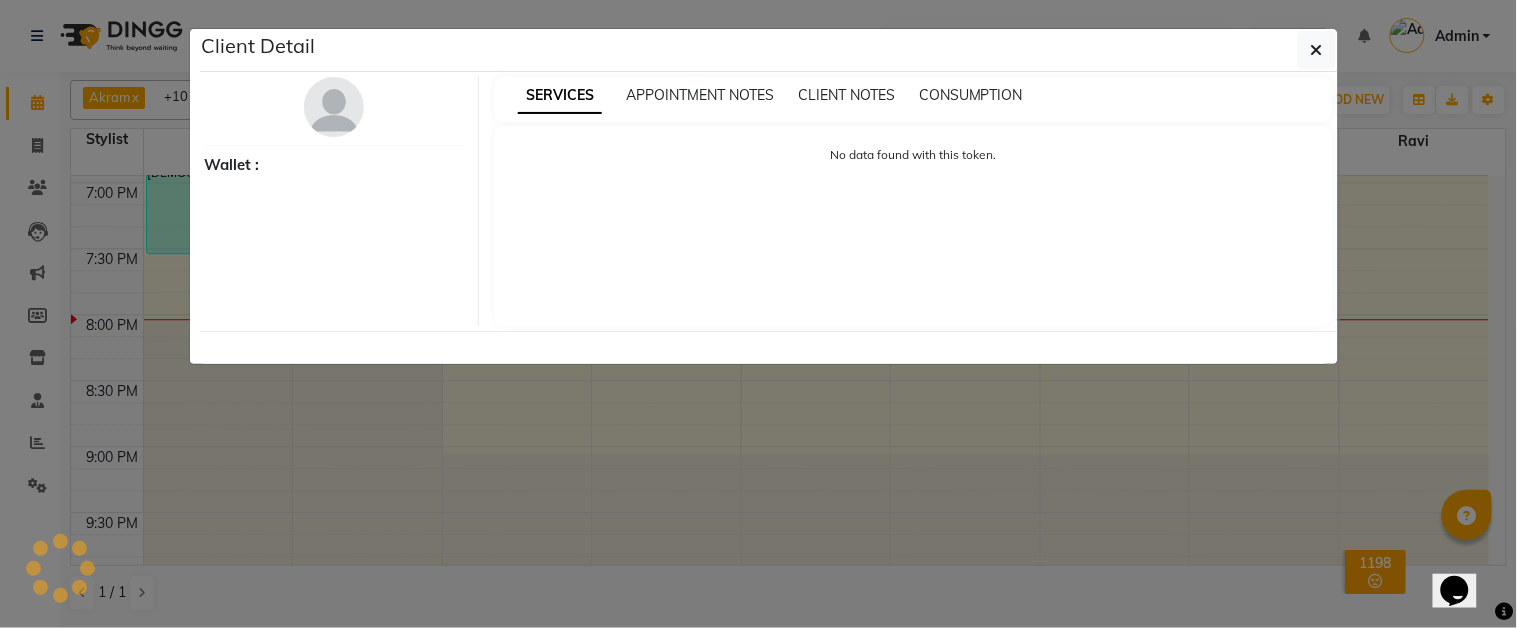 select on "7" 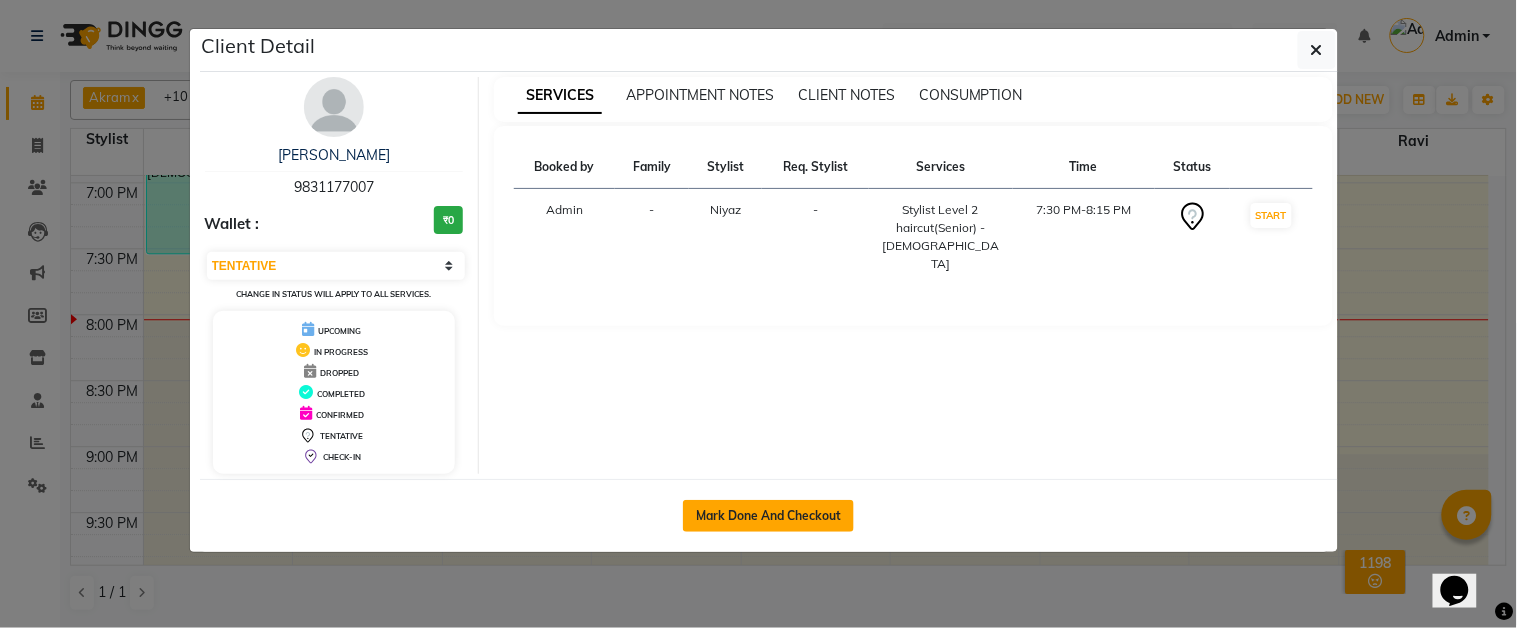 click on "Mark Done And Checkout" 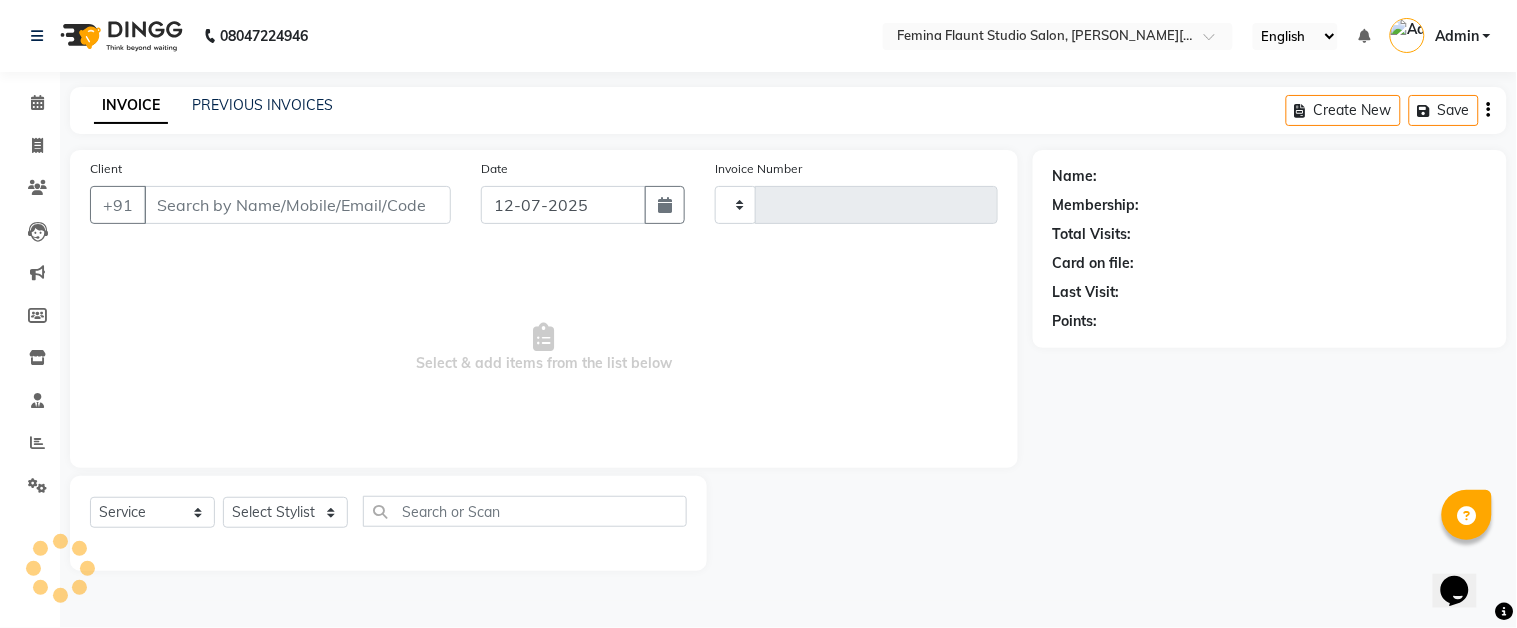 type on "1016" 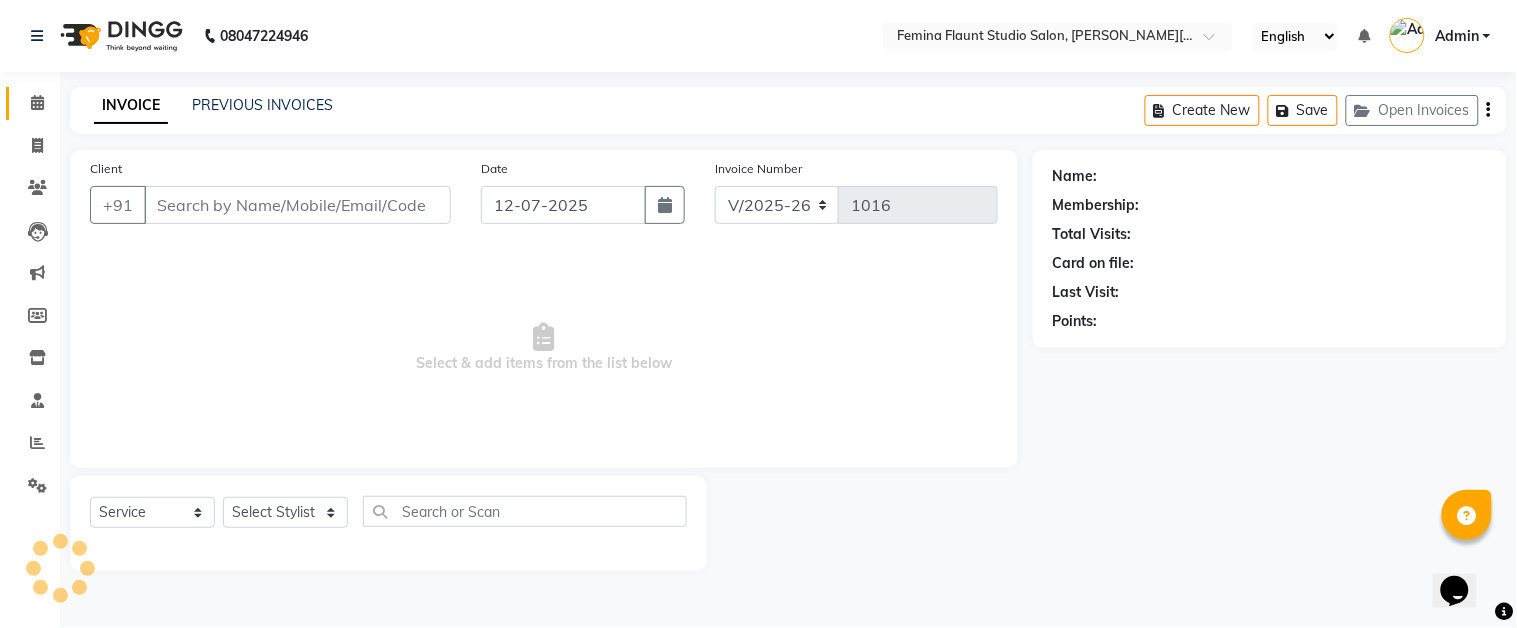 type on "9831177007" 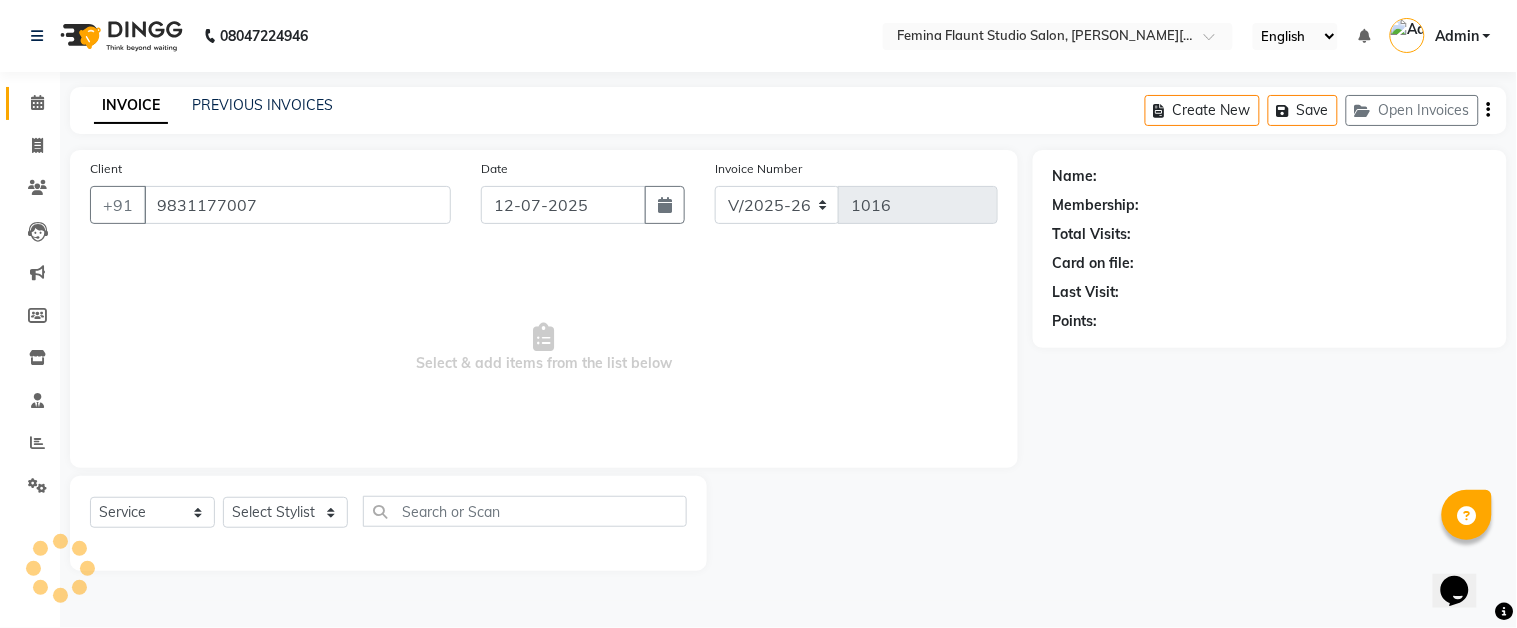 select on "83062" 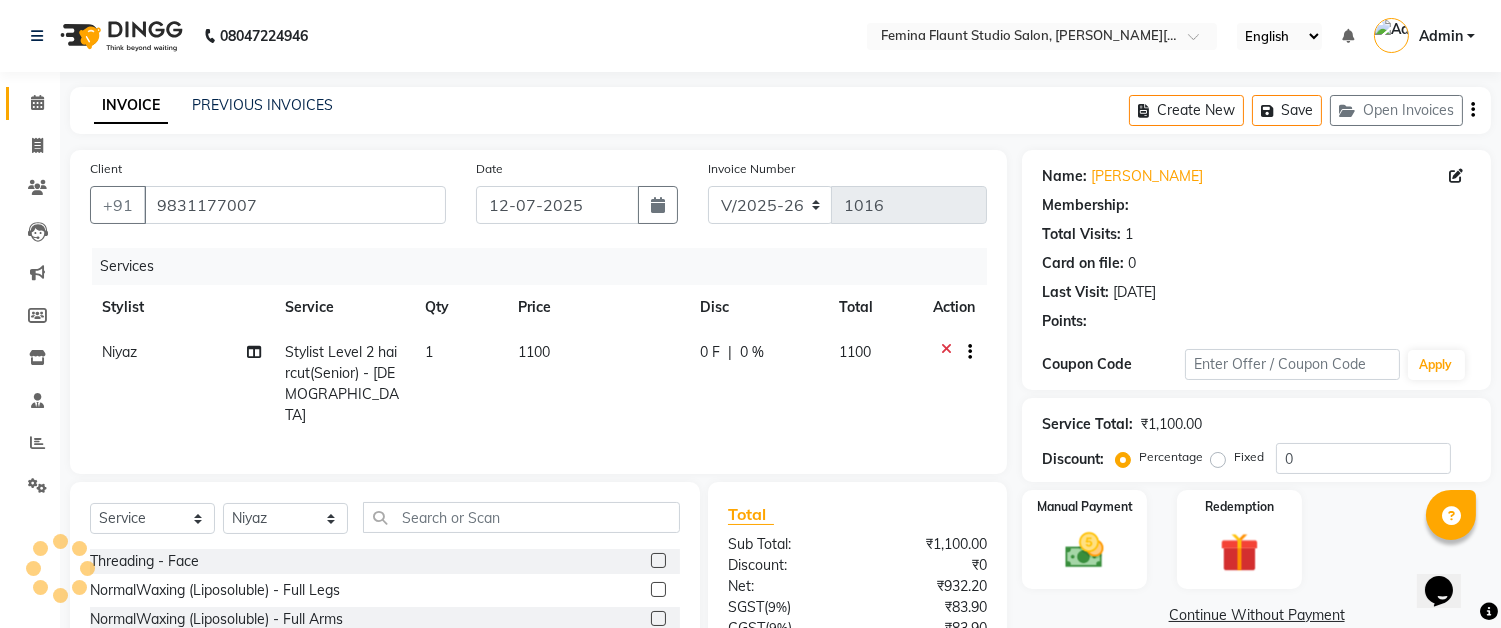 select on "1: Object" 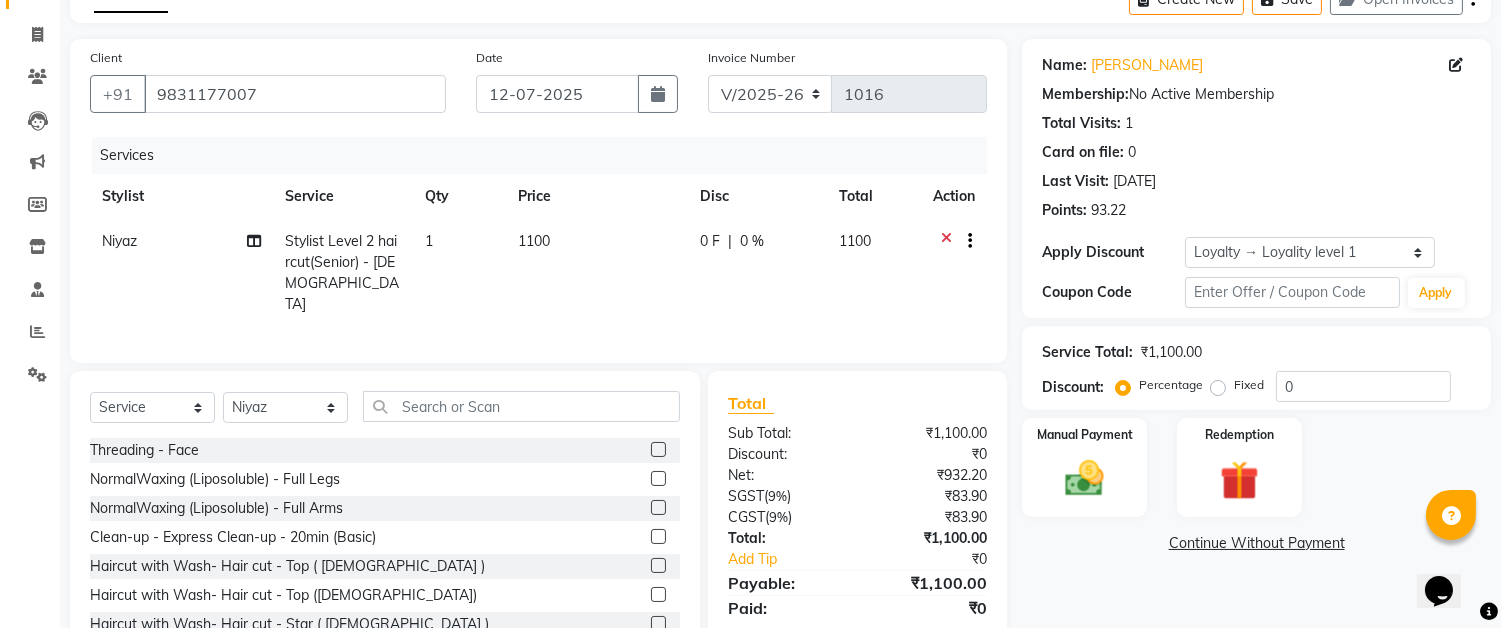 scroll, scrollTop: 174, scrollLeft: 0, axis: vertical 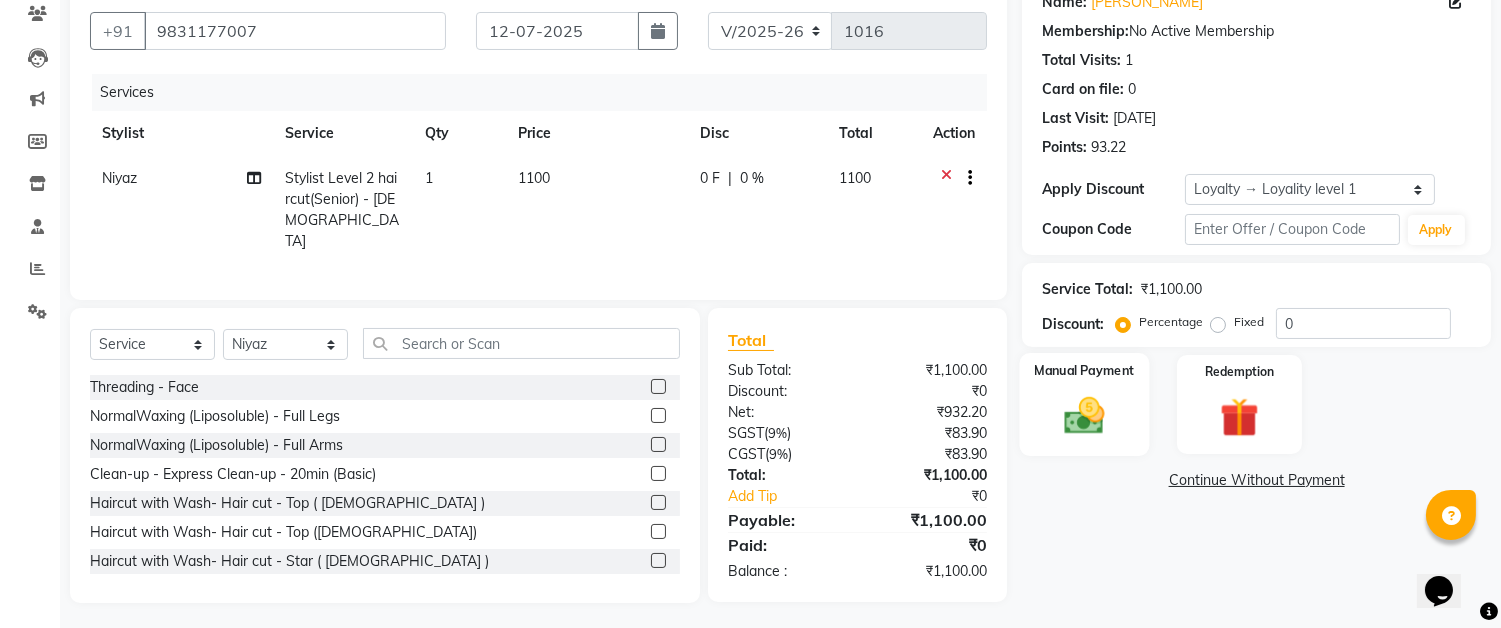 click 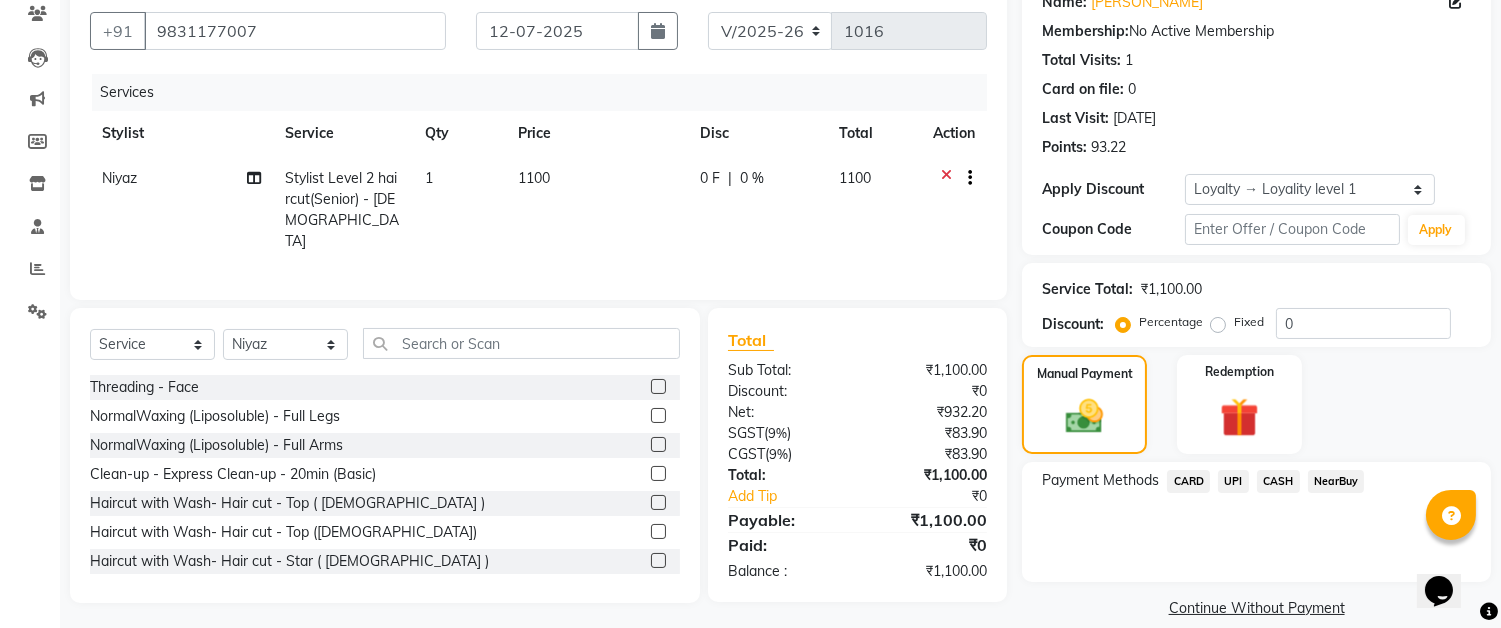 click on "CARD" 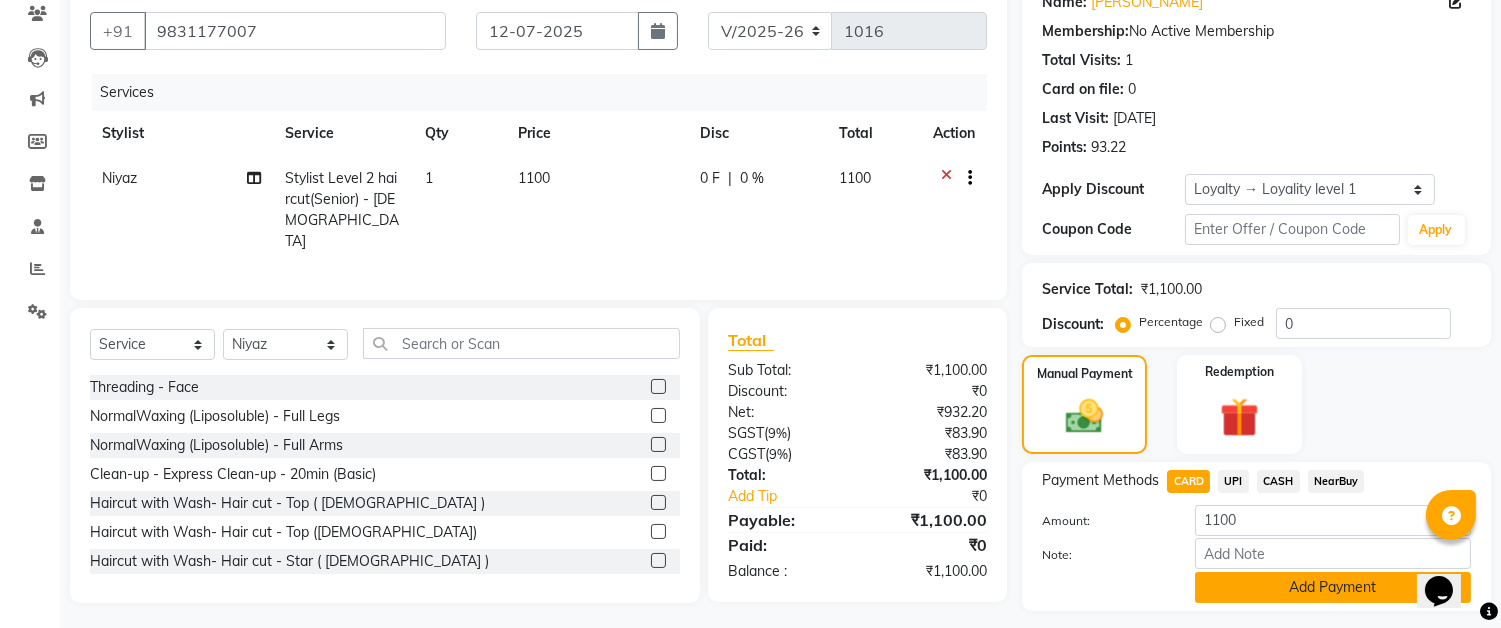 click on "Add Payment" 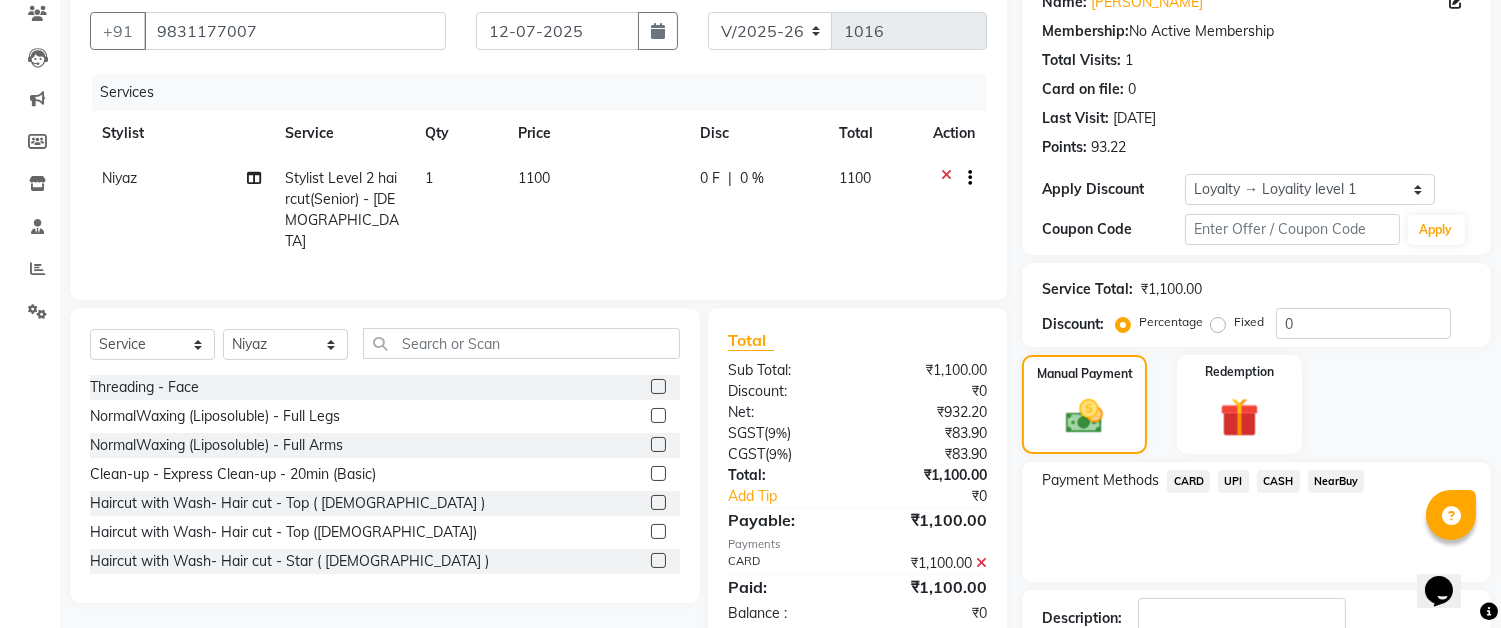 scroll, scrollTop: 314, scrollLeft: 0, axis: vertical 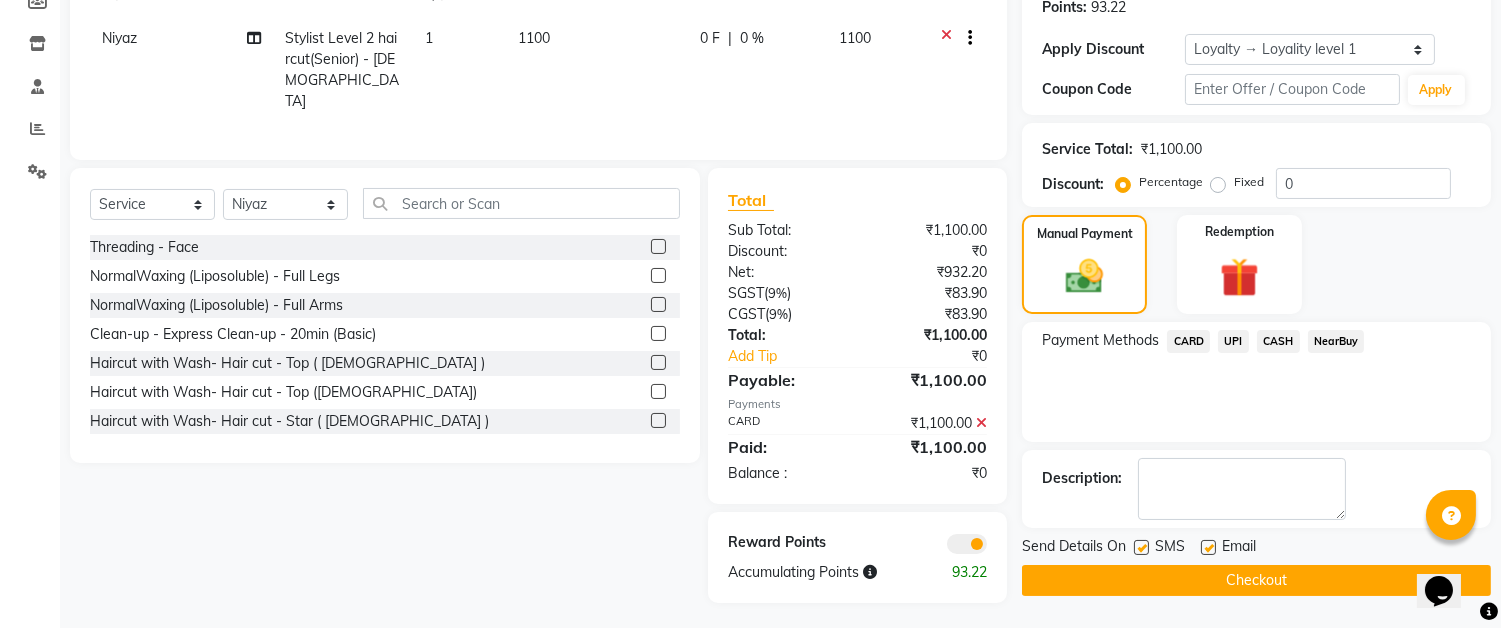 click on "Checkout" 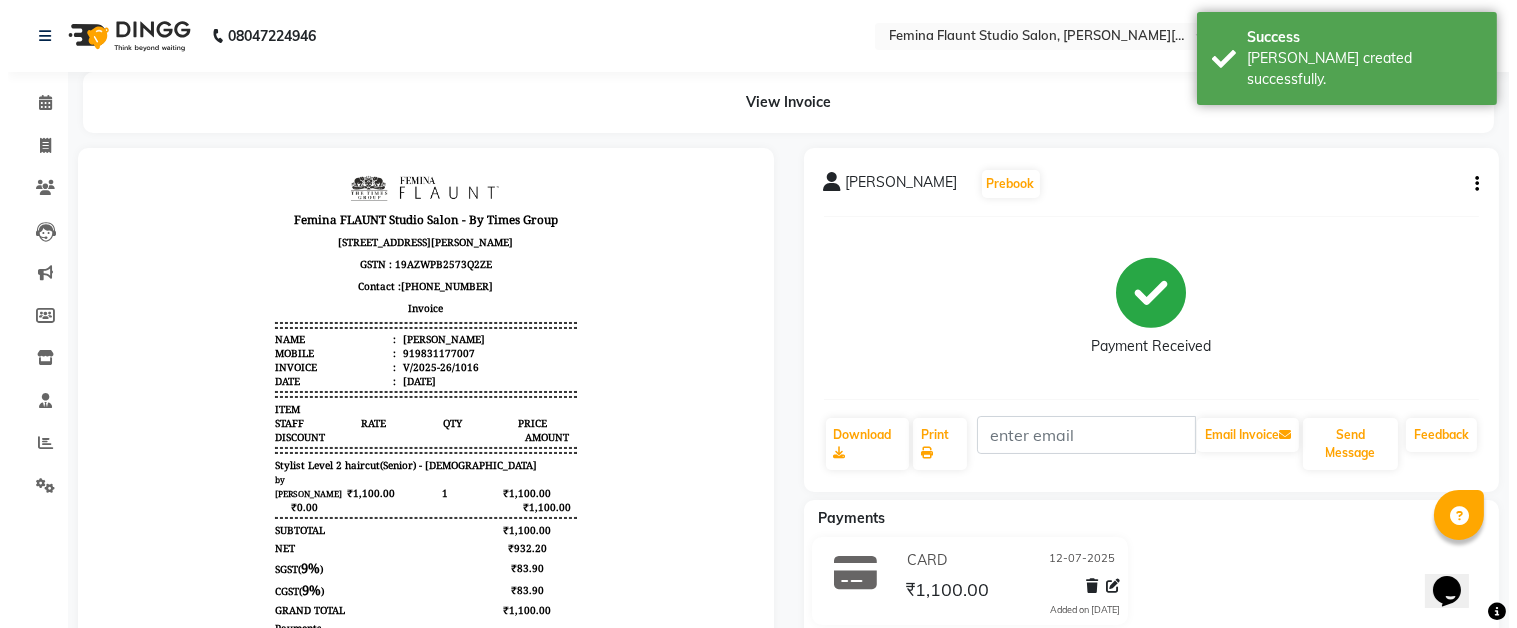scroll, scrollTop: 15, scrollLeft: 0, axis: vertical 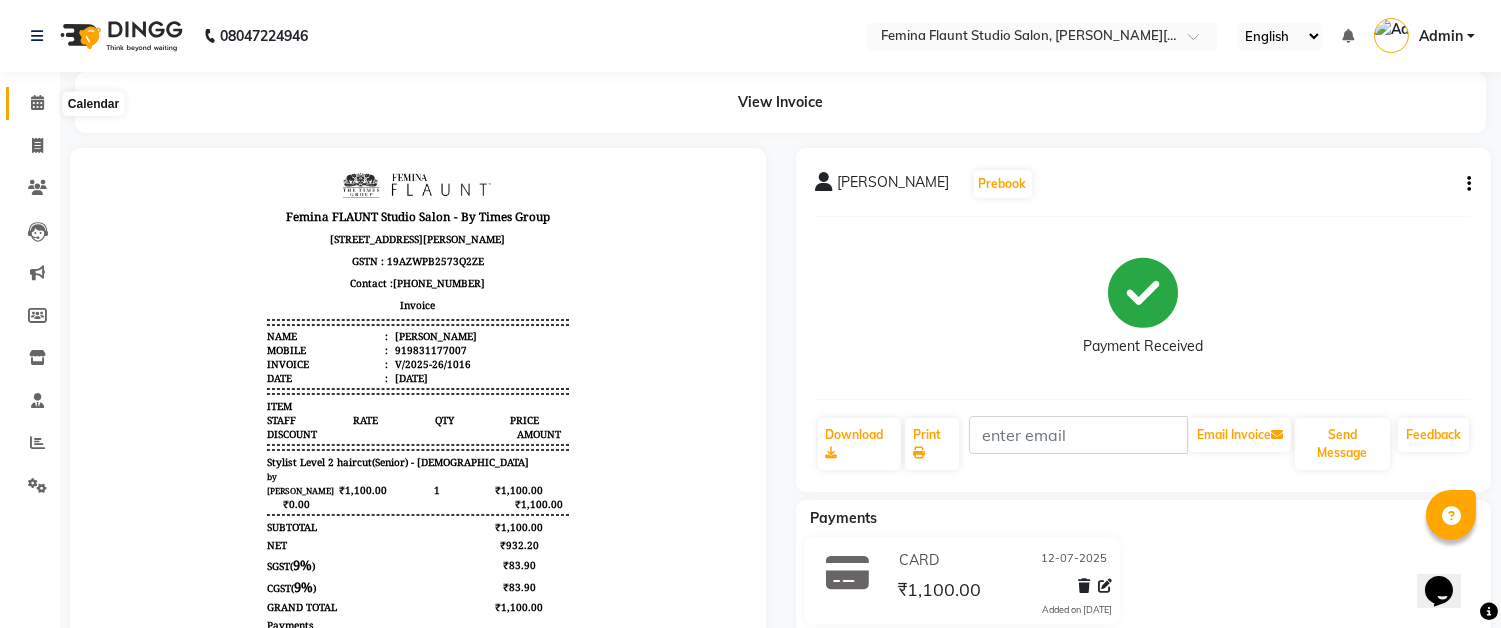click 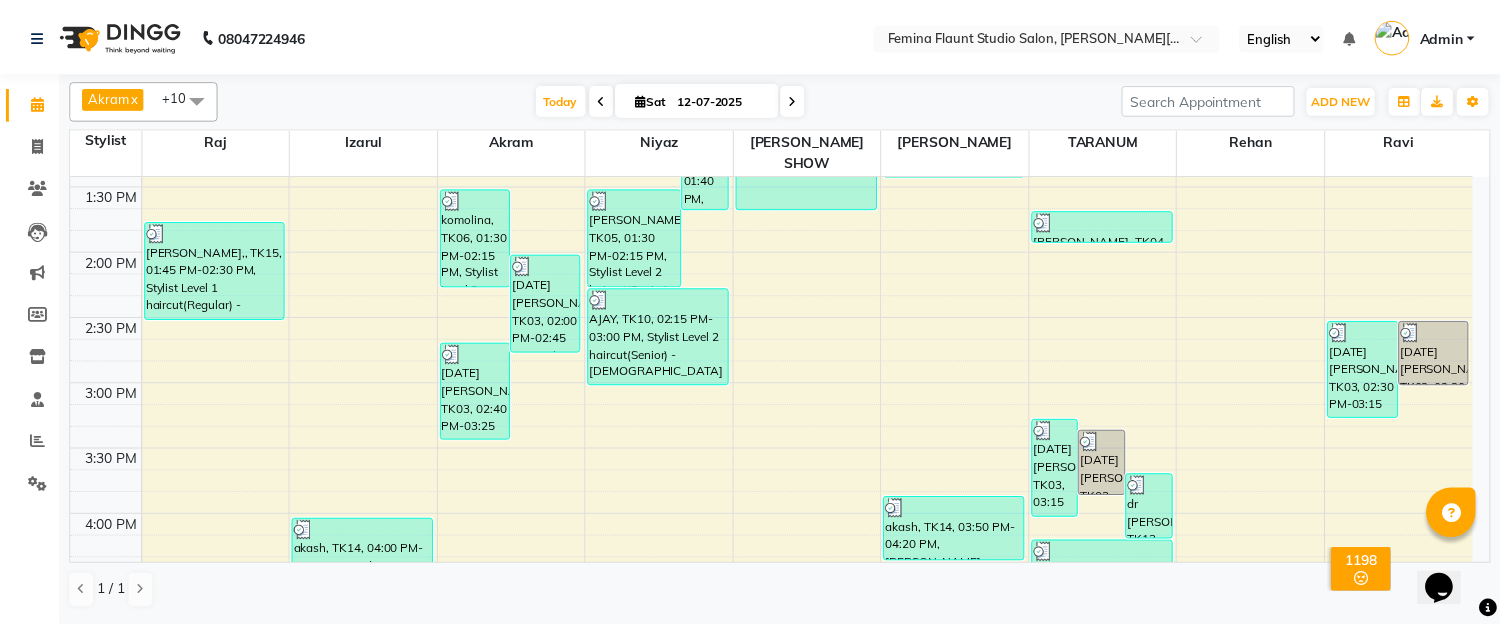 scroll, scrollTop: 536, scrollLeft: 0, axis: vertical 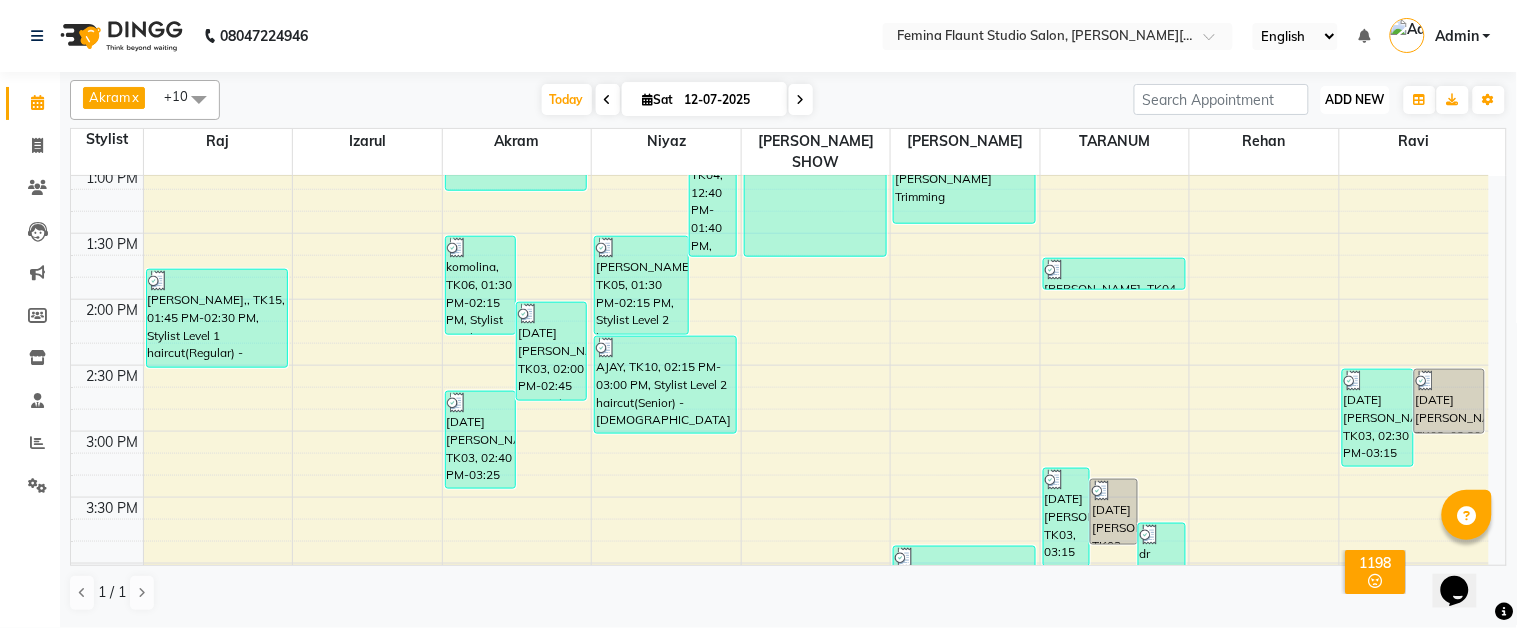 click on "ADD NEW Toggle Dropdown" at bounding box center [1355, 100] 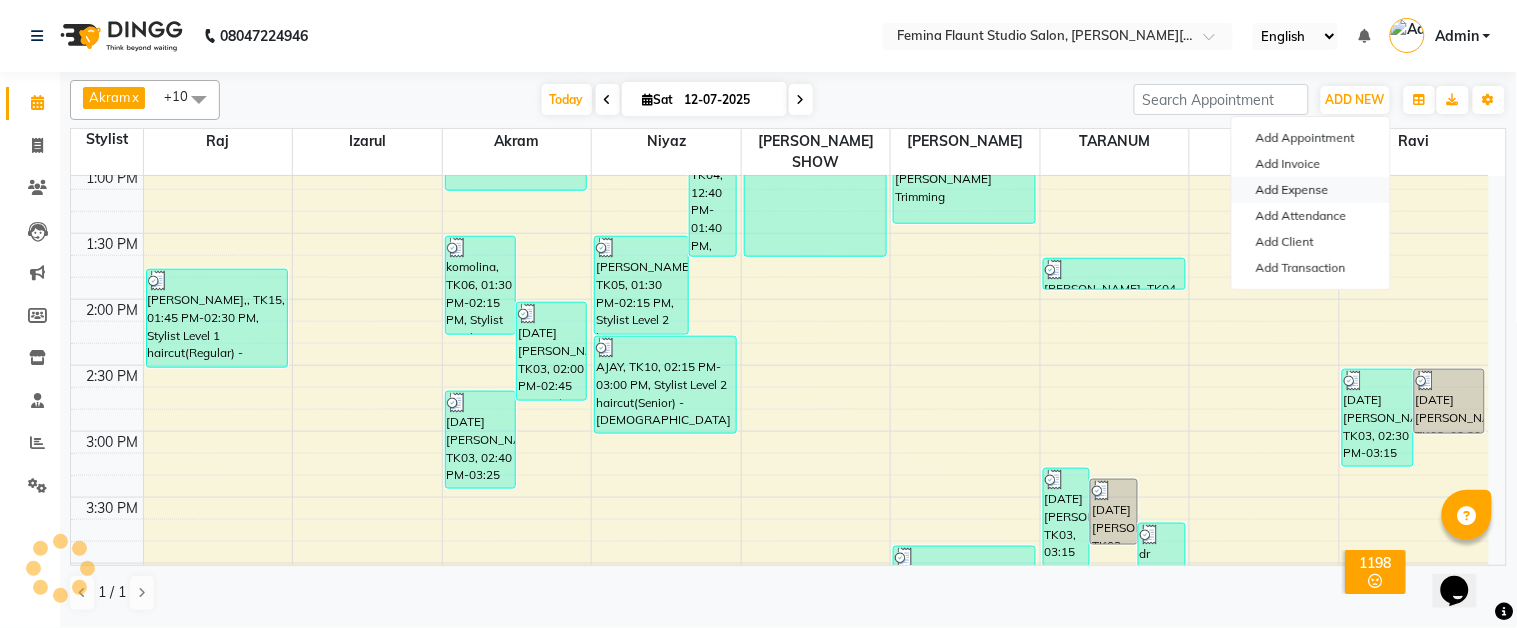 click on "Add Expense" at bounding box center [1311, 190] 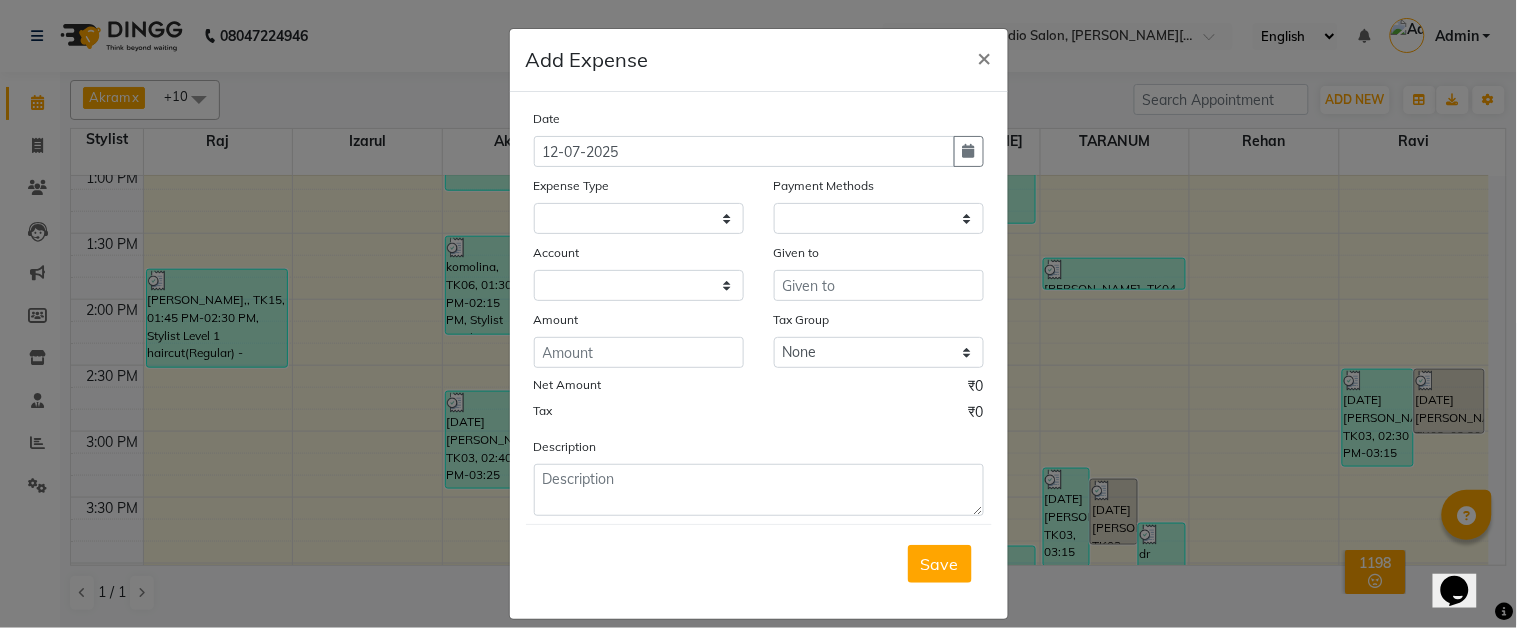 select 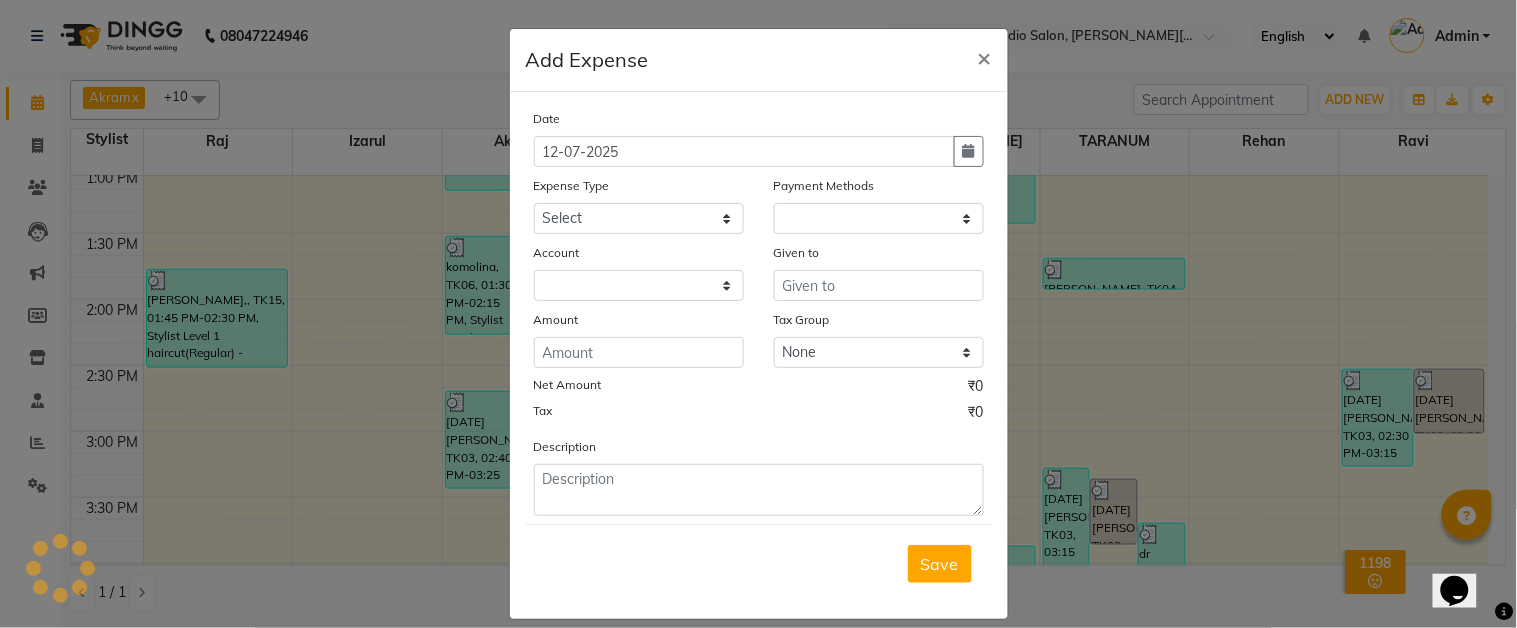 select on "1" 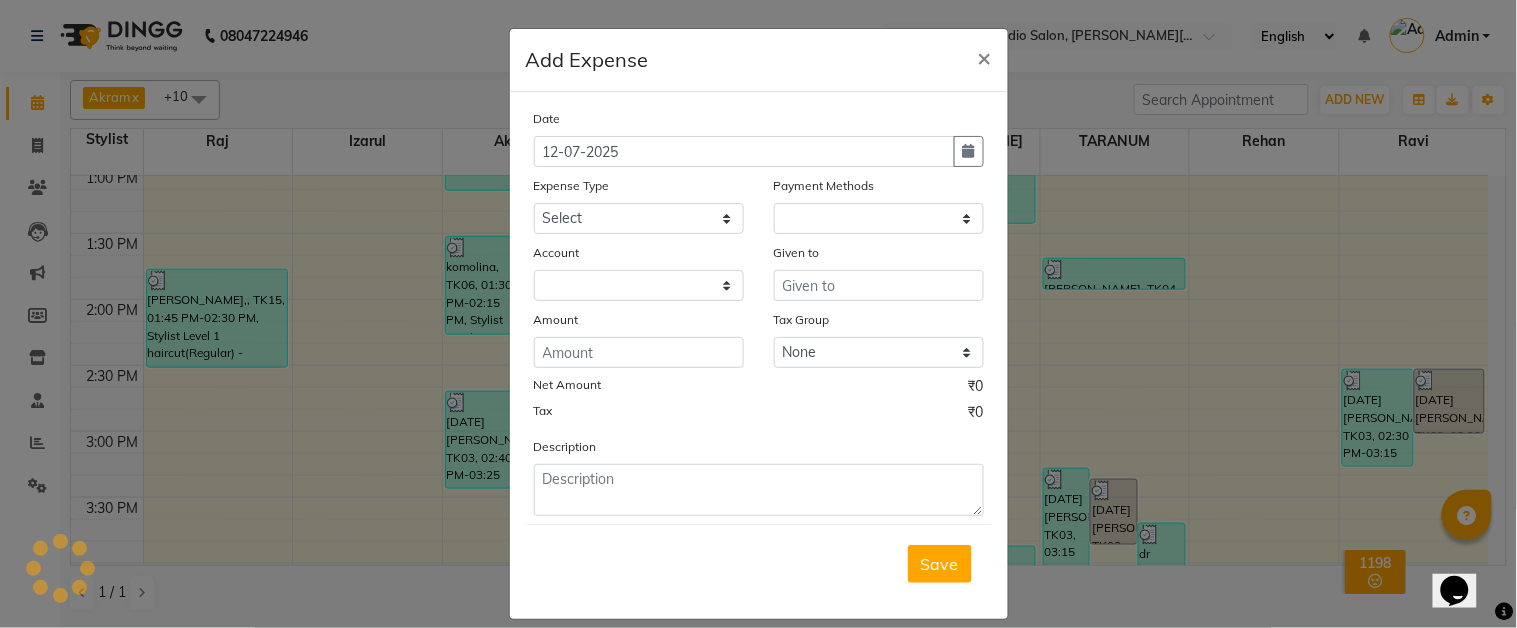 select on "4140" 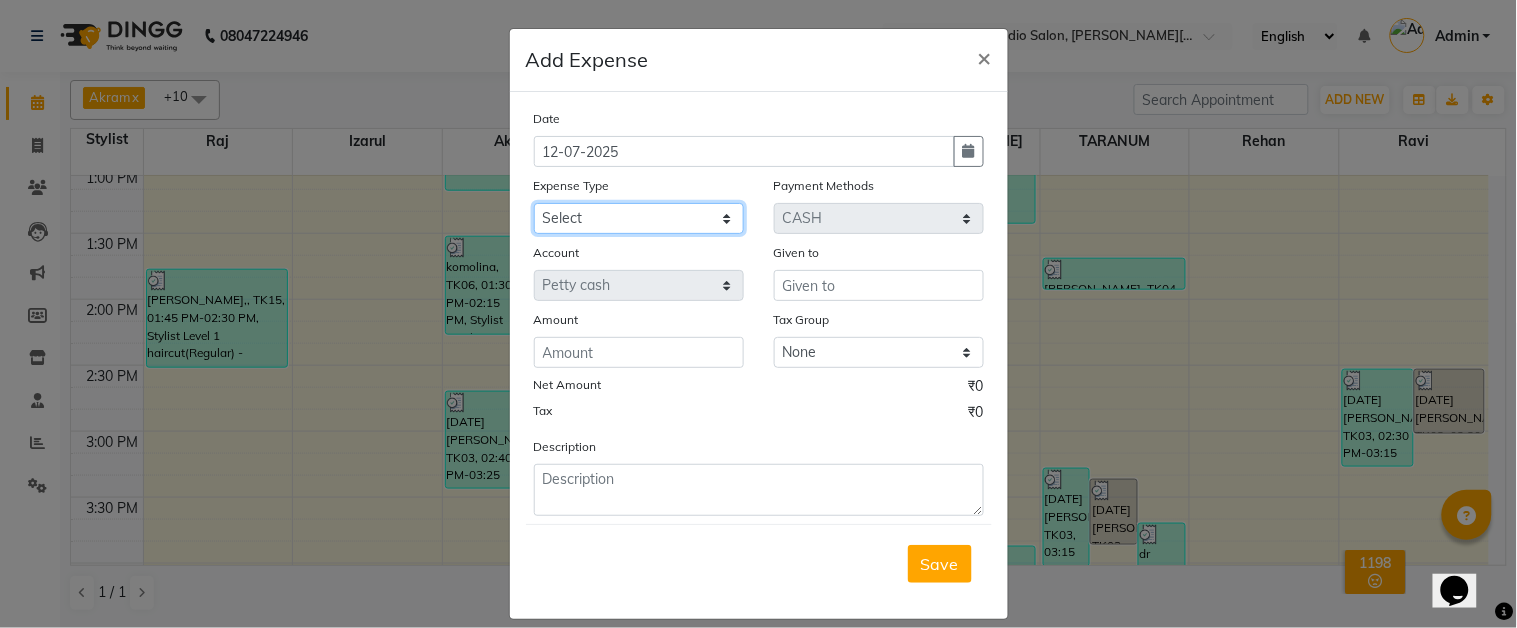 click on "Select Advance Salary Car Parking Charges Cash transfer to bank Cash Transfer to Owner Client Snacks Electricity Incentive Laundry Marketing Miscellaneous Other Pantry Salary Staff Snacks Tea & Refreshment Transgender Water" 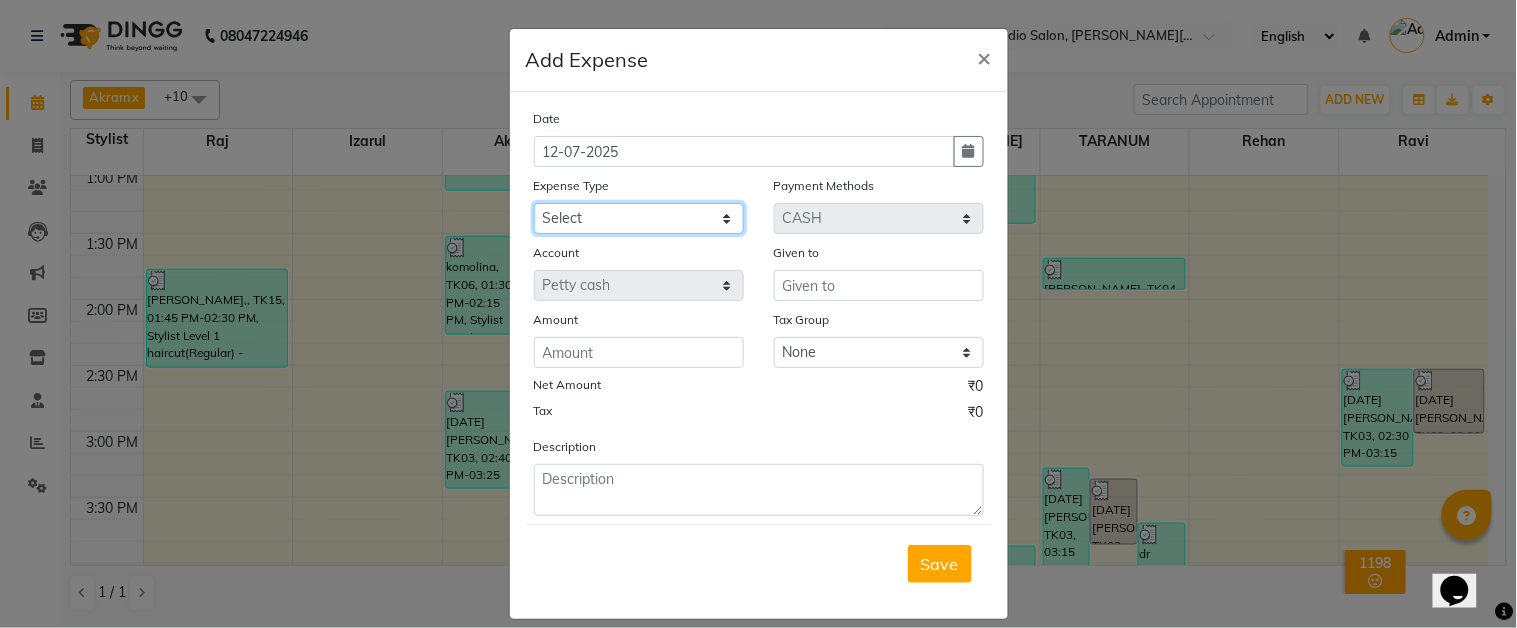 select on "9802" 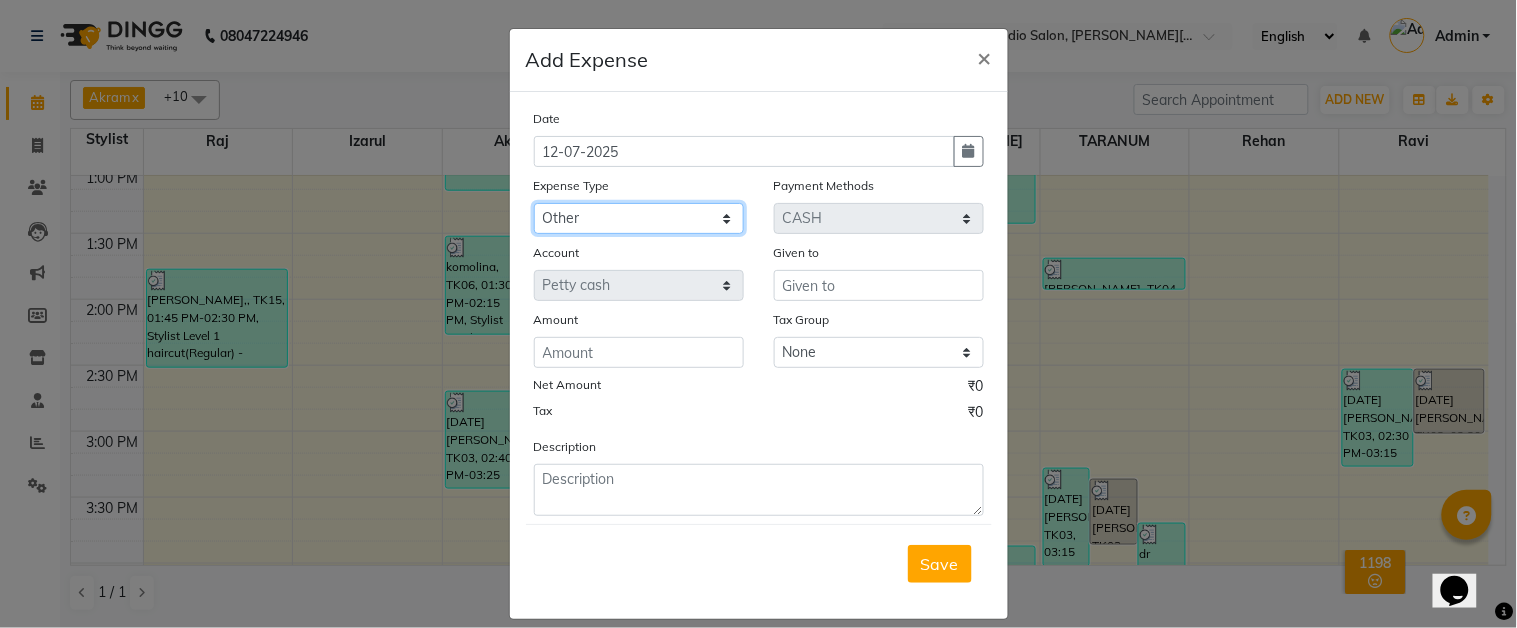 click on "Select Advance Salary Car Parking Charges Cash transfer to bank Cash Transfer to Owner Client Snacks Electricity Incentive Laundry Marketing Miscellaneous Other Pantry Salary Staff Snacks Tea & Refreshment Transgender Water" 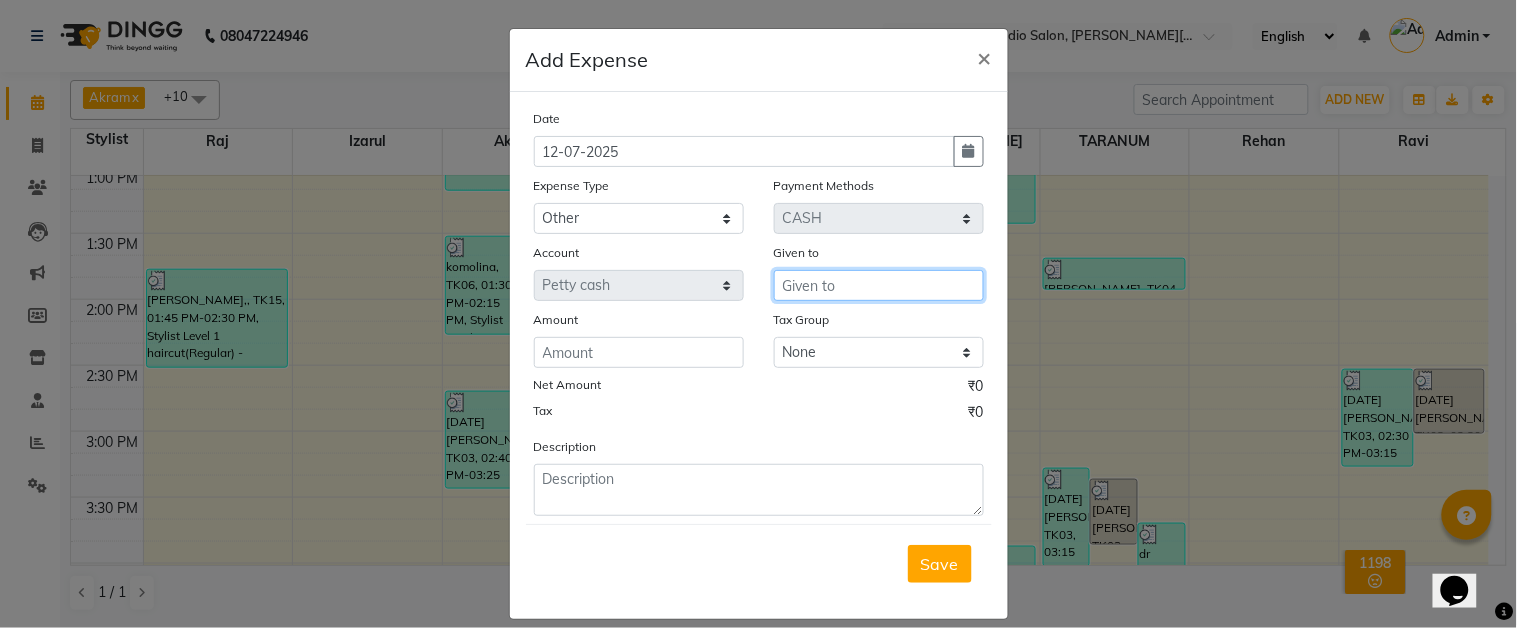 click at bounding box center [879, 285] 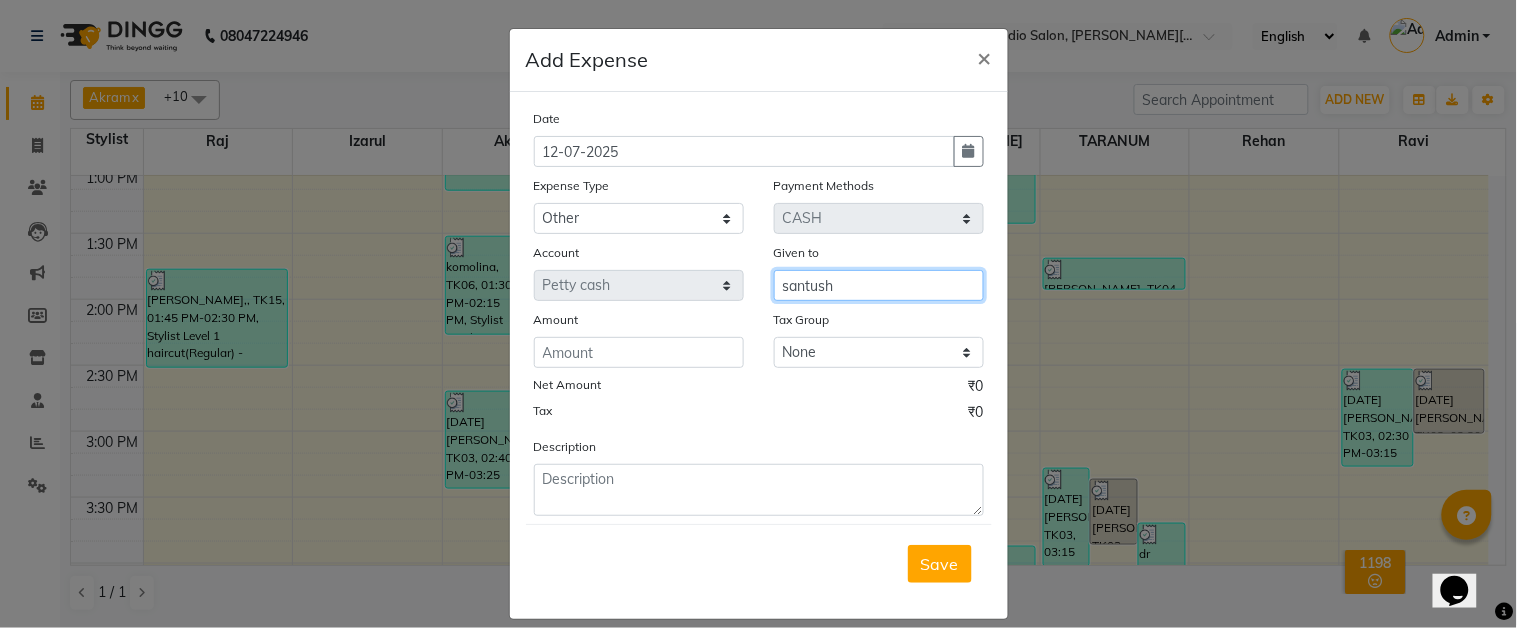 type on "santush" 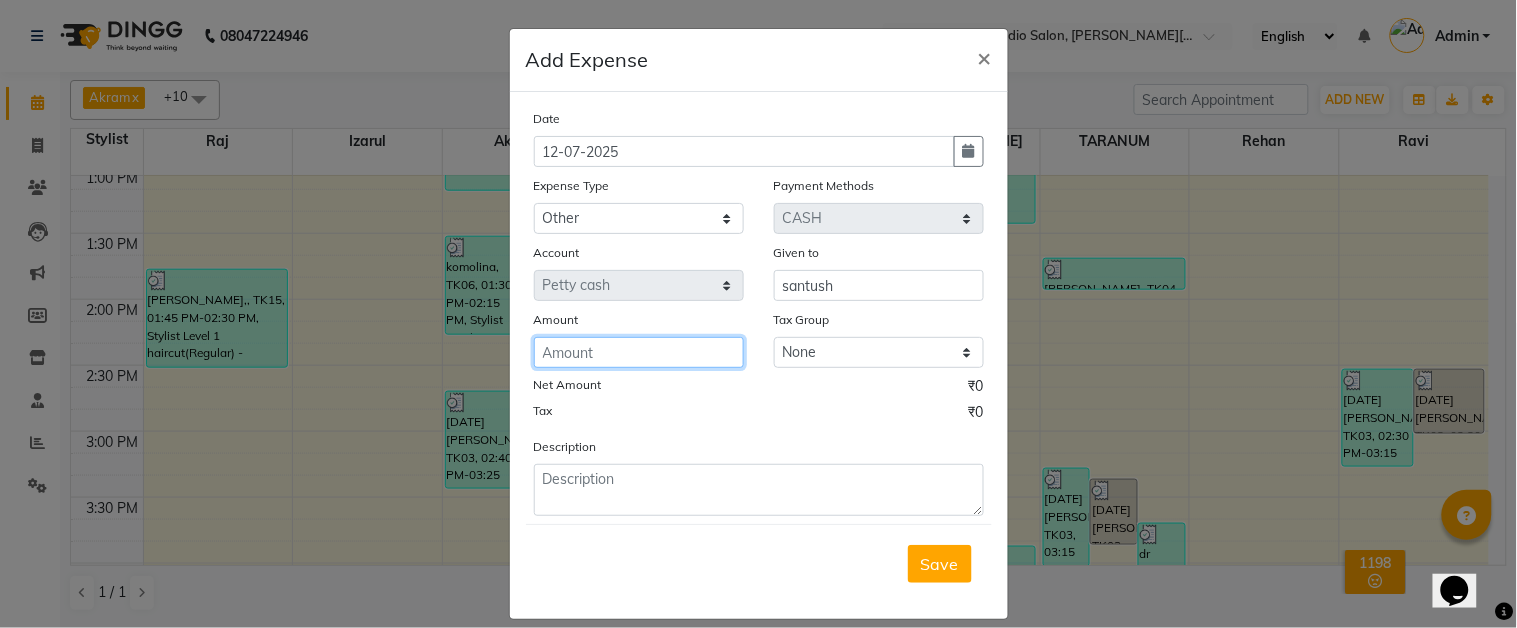 click 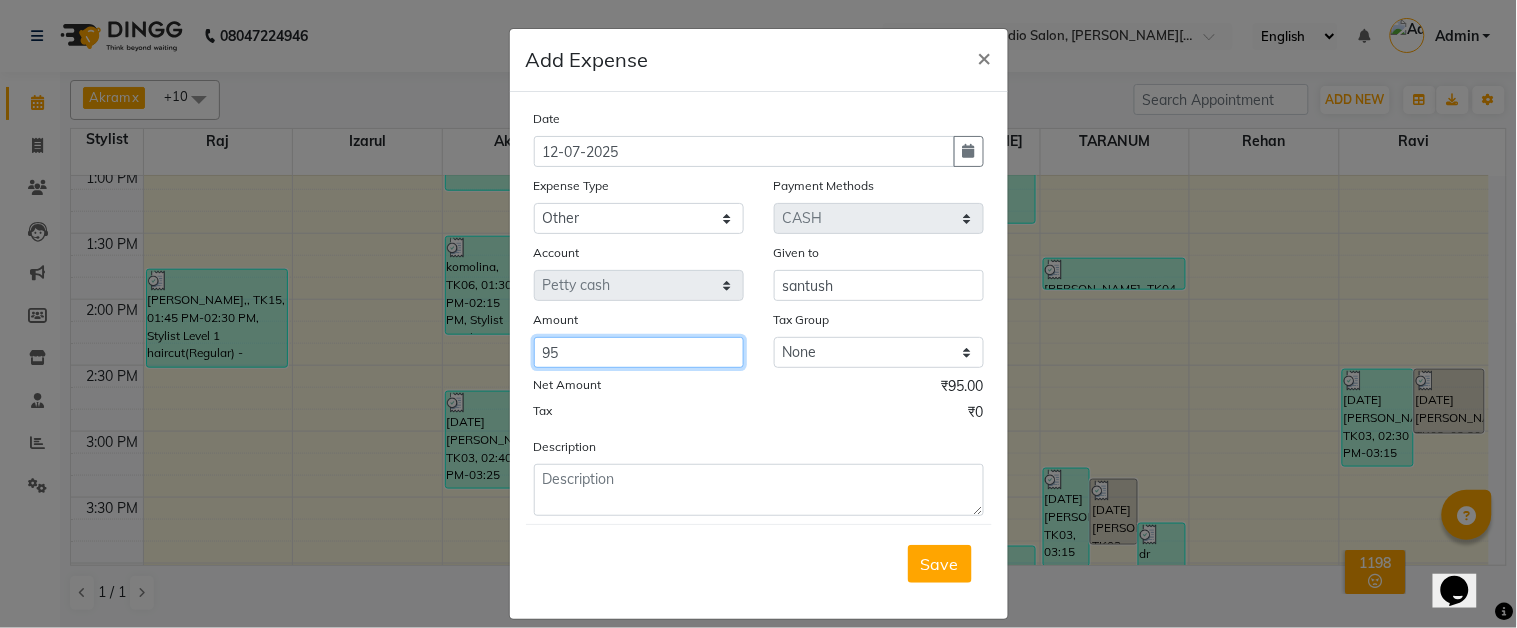 type on "95" 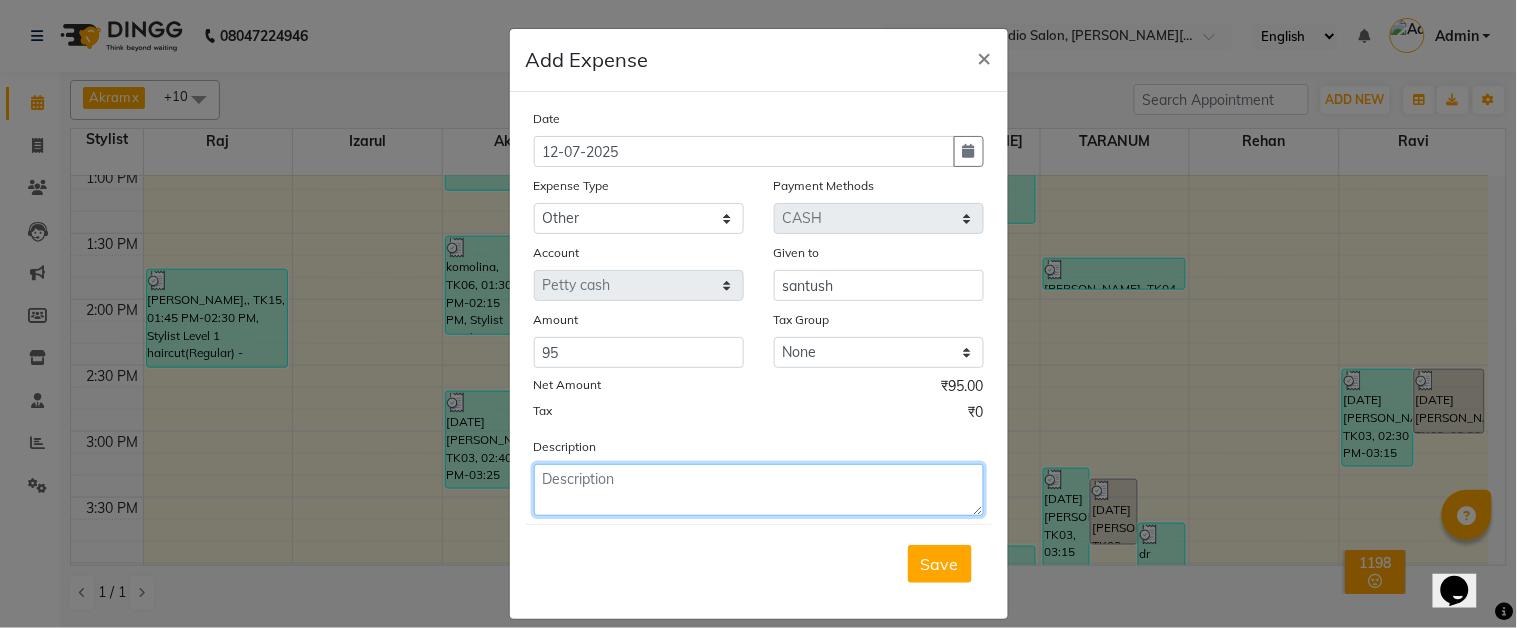 click 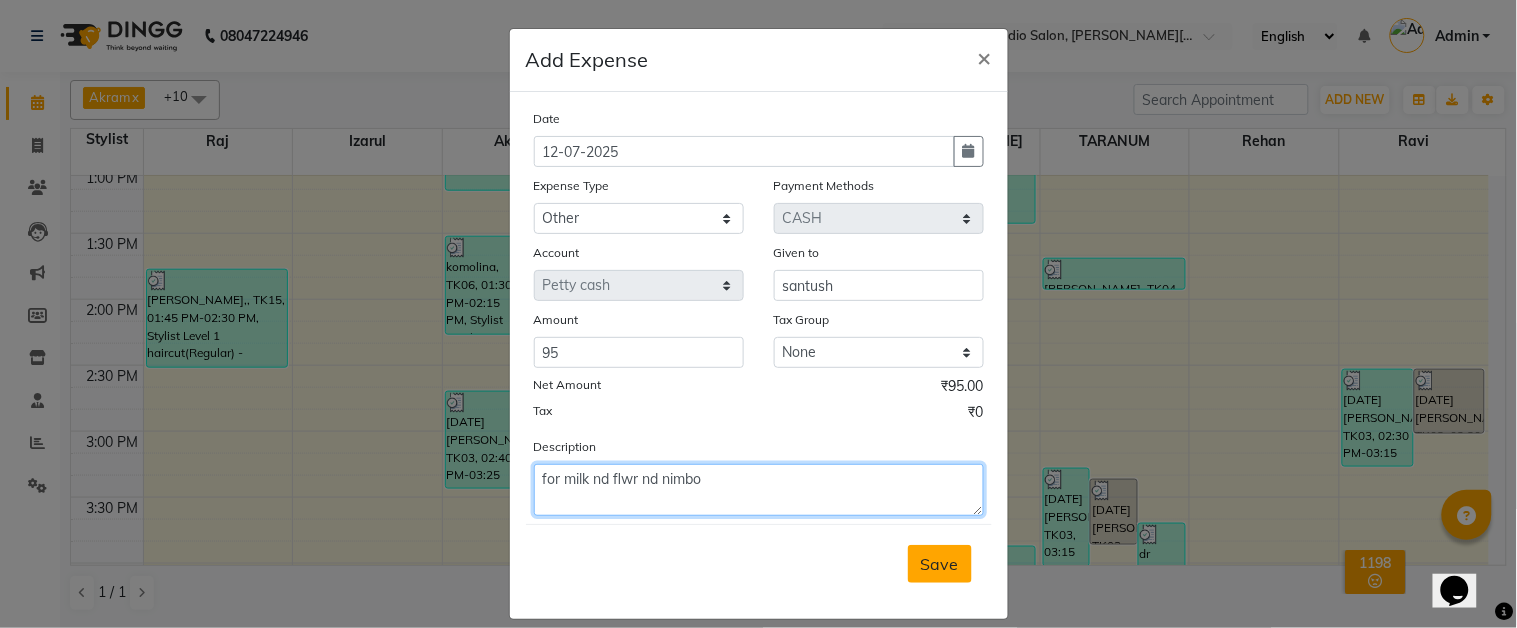 type on "for milk nd flwr nd nimbo" 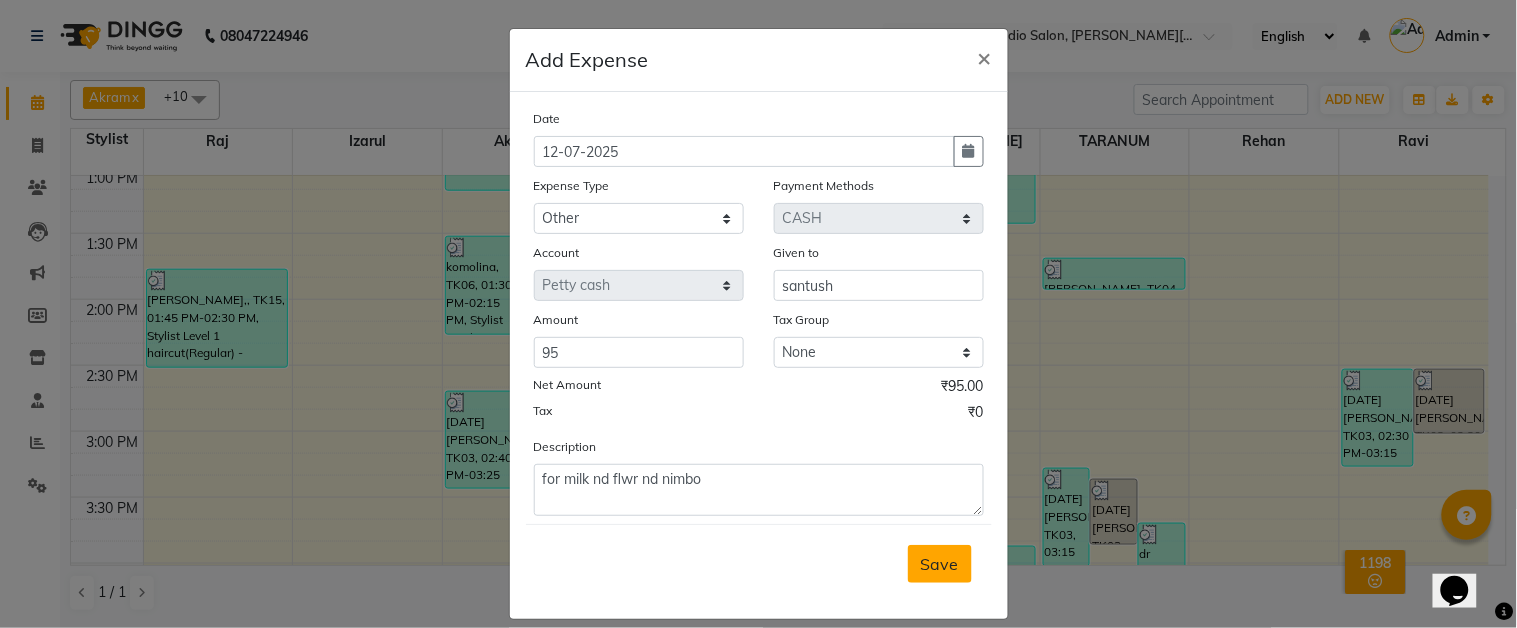 click on "Save" at bounding box center (940, 564) 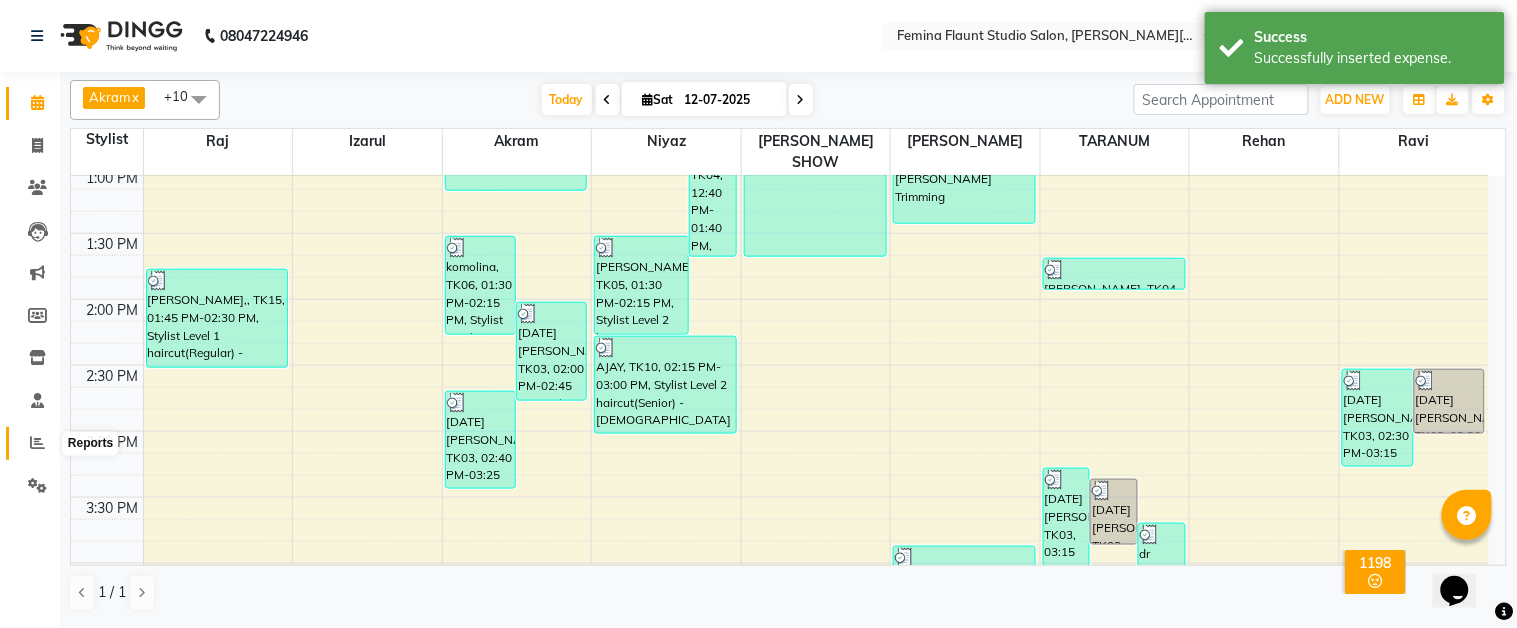click 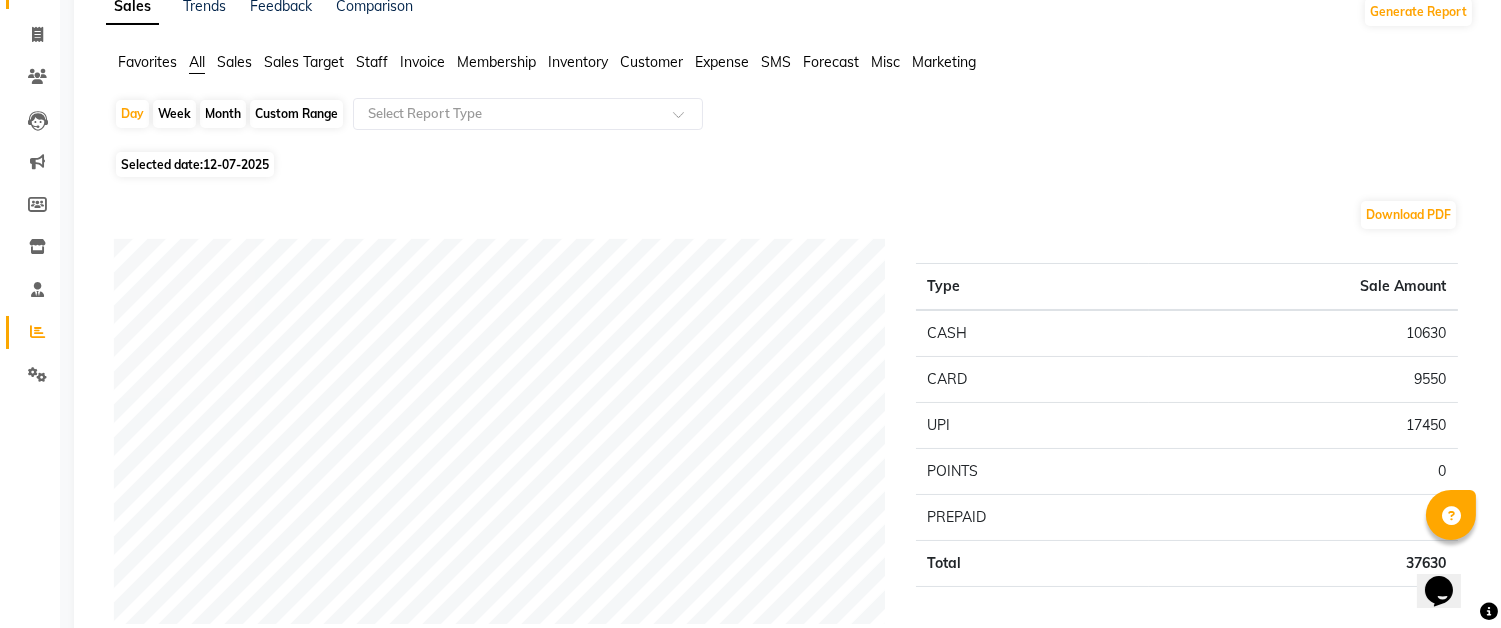 scroll, scrollTop: 0, scrollLeft: 0, axis: both 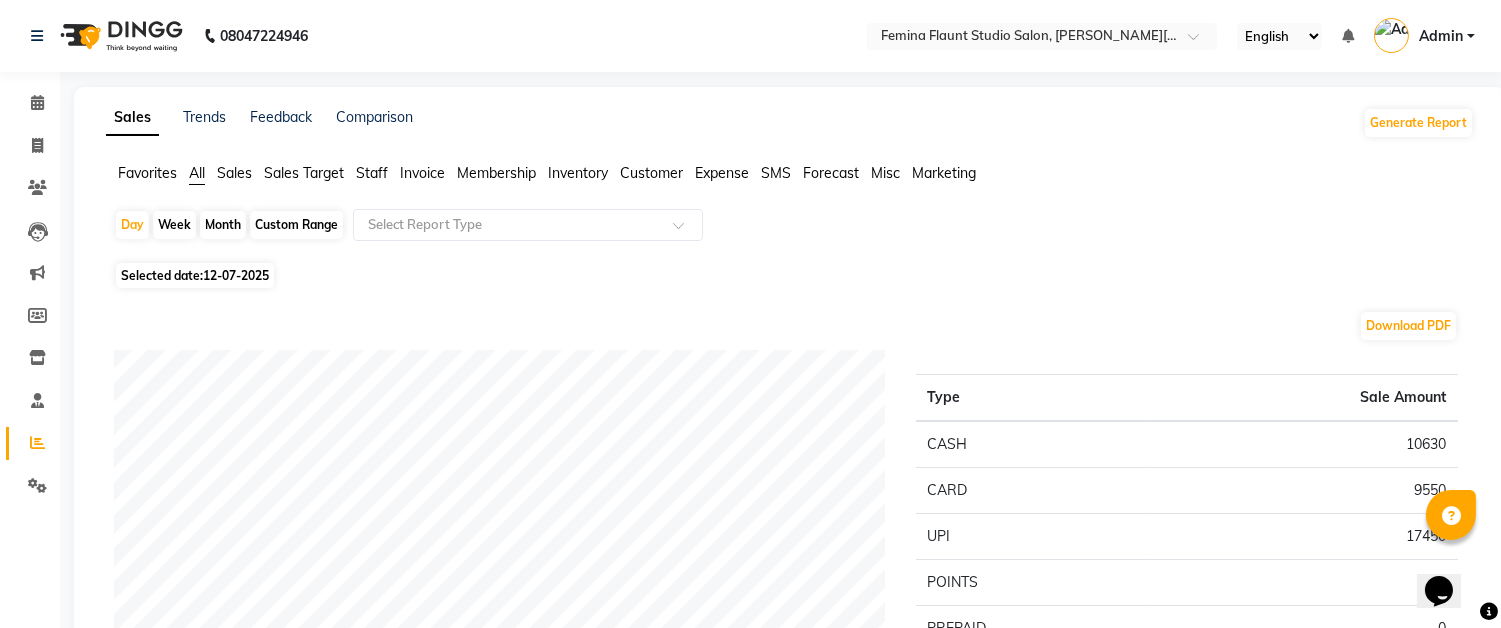 click on "Expense" 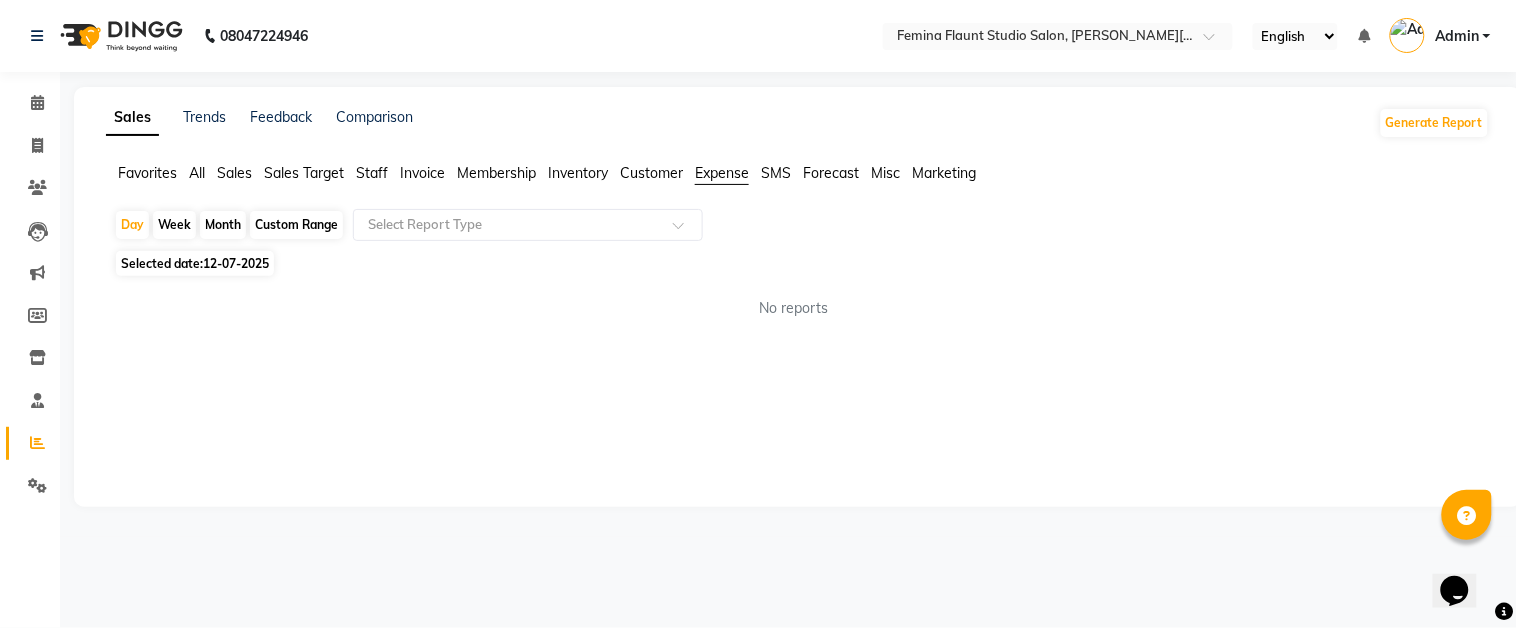 click on "Custom Range" 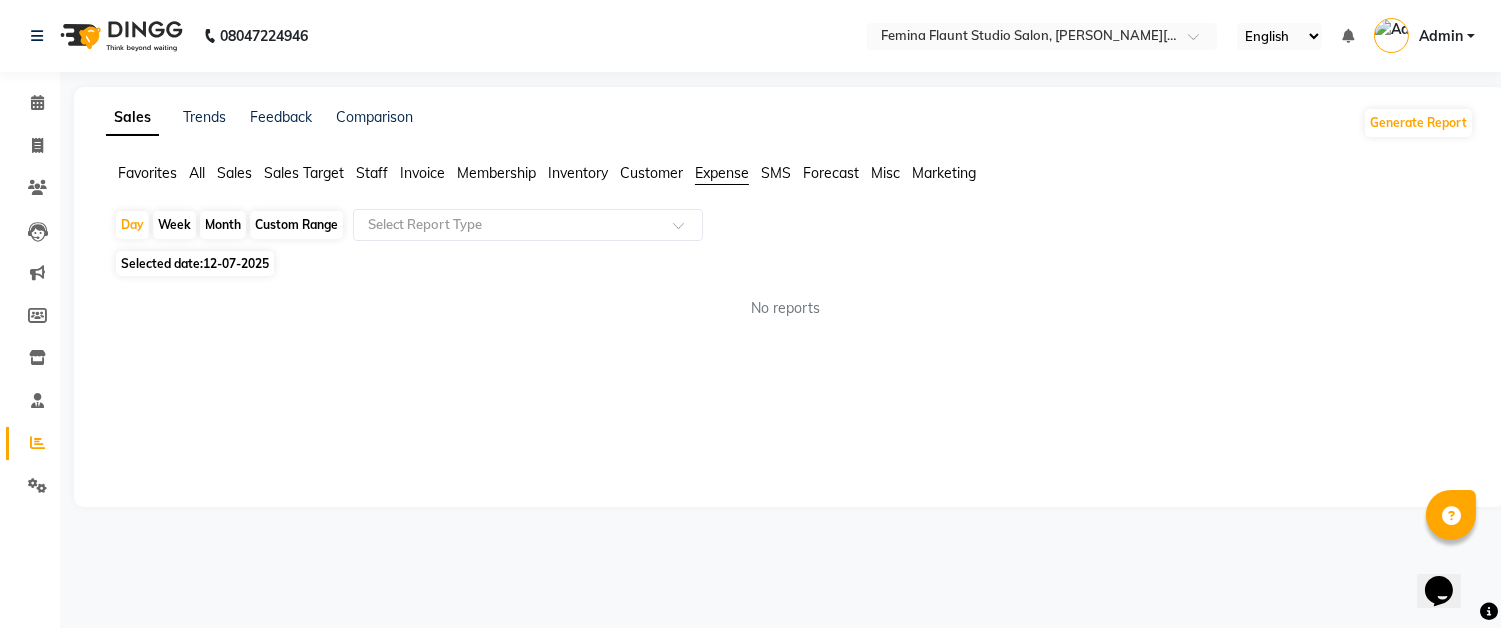select on "7" 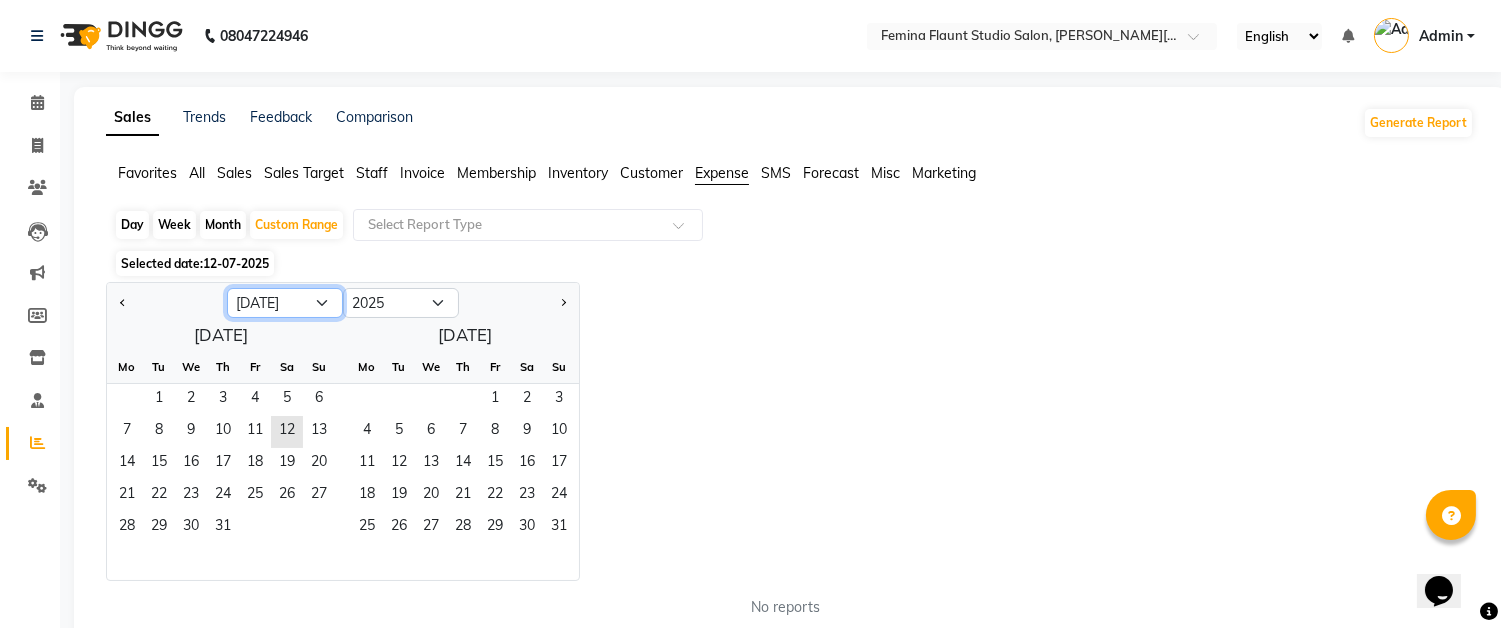 drag, startPoint x: 314, startPoint y: 300, endPoint x: 316, endPoint y: 310, distance: 10.198039 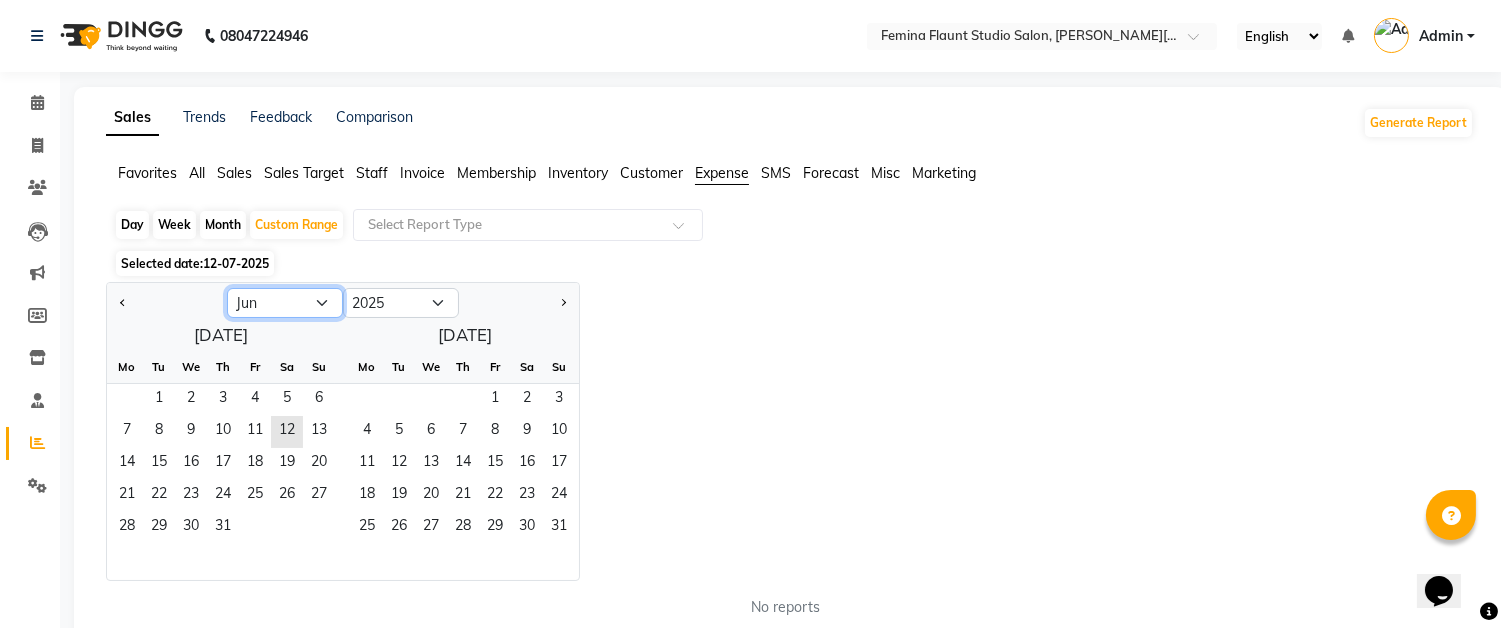 click on "Jan Feb Mar Apr May Jun Jul Aug Sep Oct Nov Dec" 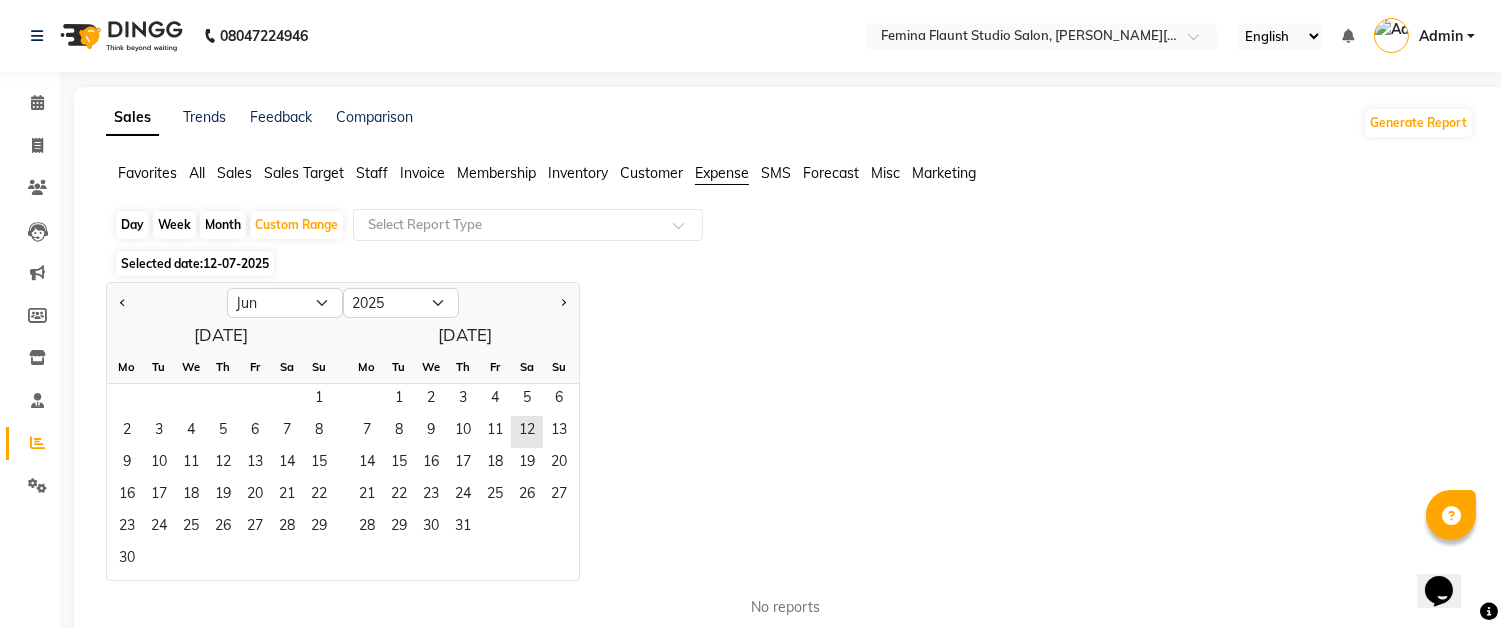 click on "Mo" 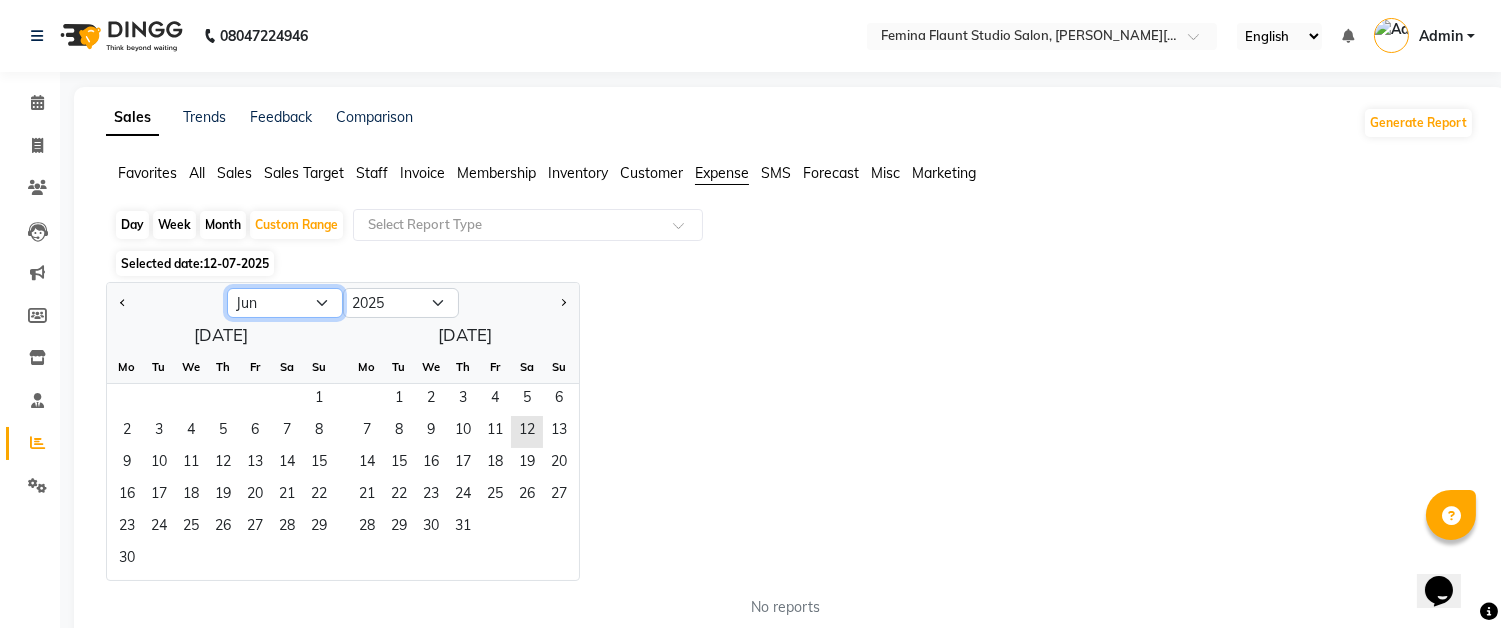click on "Jan Feb Mar Apr May Jun Jul Aug Sep Oct Nov Dec" 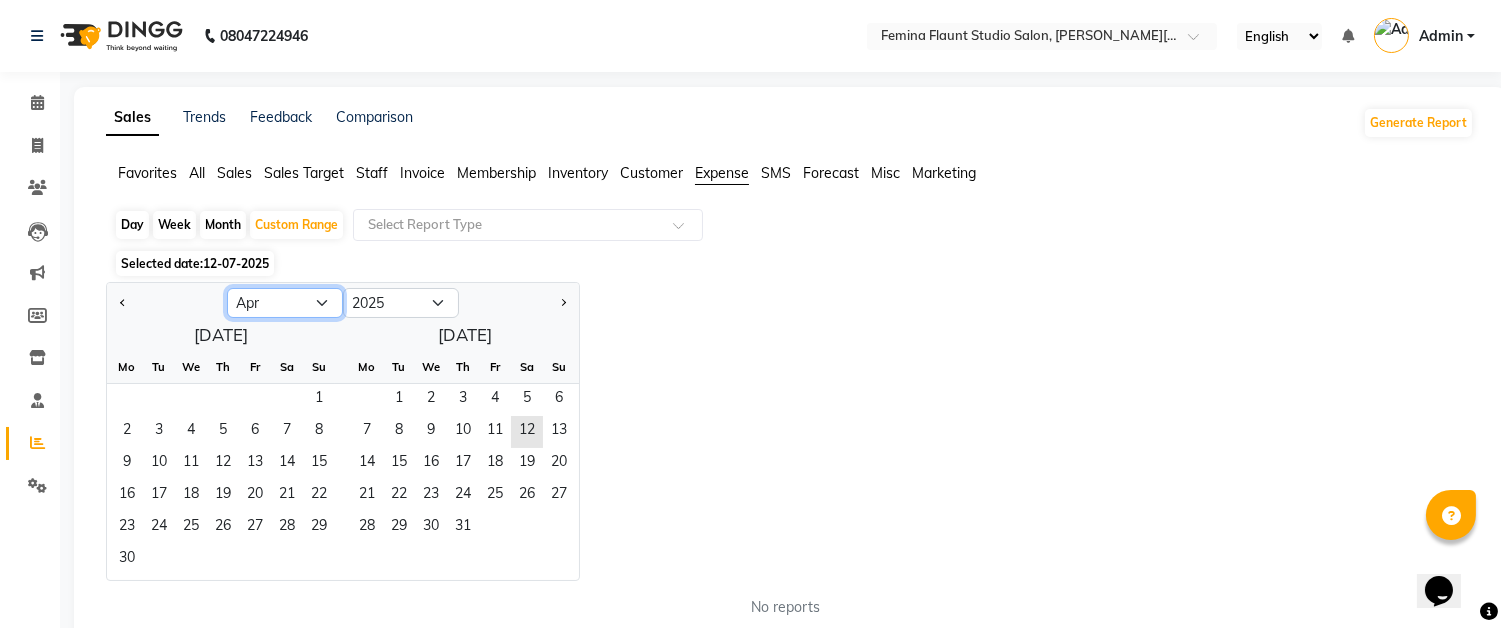 click on "Jan Feb Mar Apr May Jun Jul Aug Sep Oct Nov Dec" 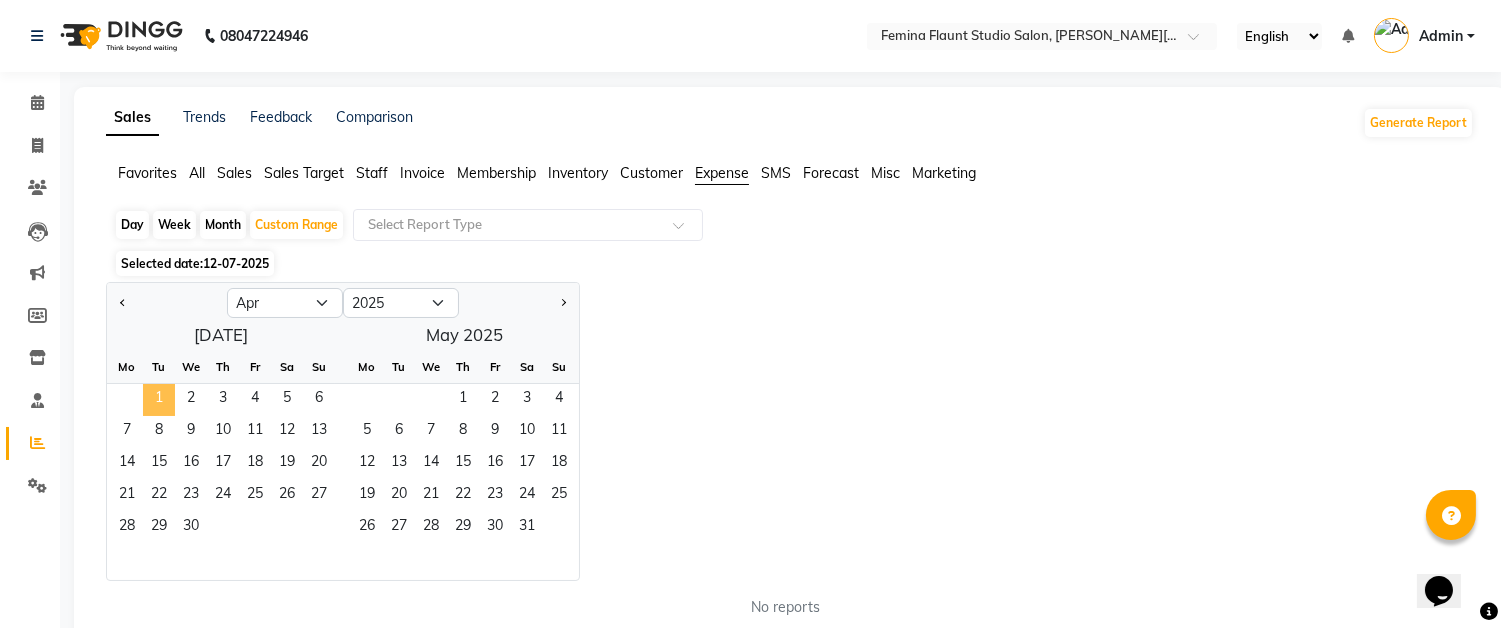 click on "1" 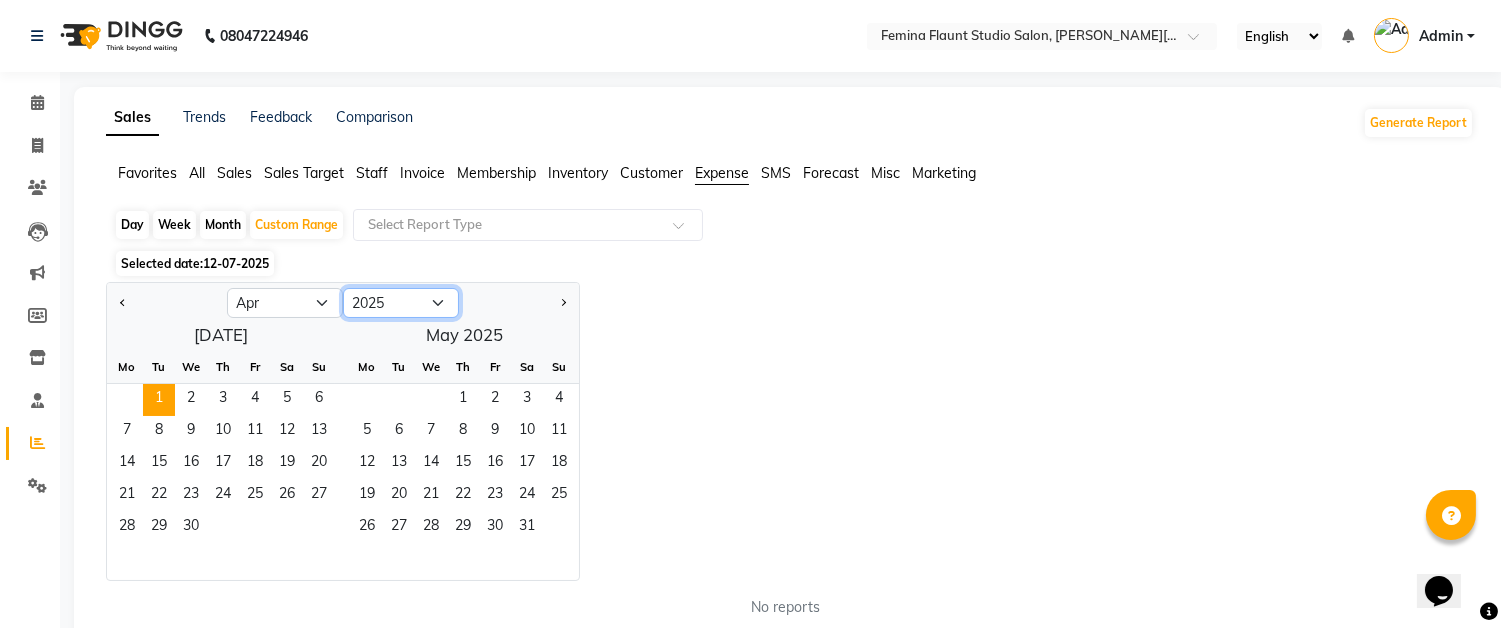 click on "2015 2016 2017 2018 2019 2020 2021 2022 2023 2024 2025 2026 2027 2028 2029 2030 2031 2032 2033 2034 2035" 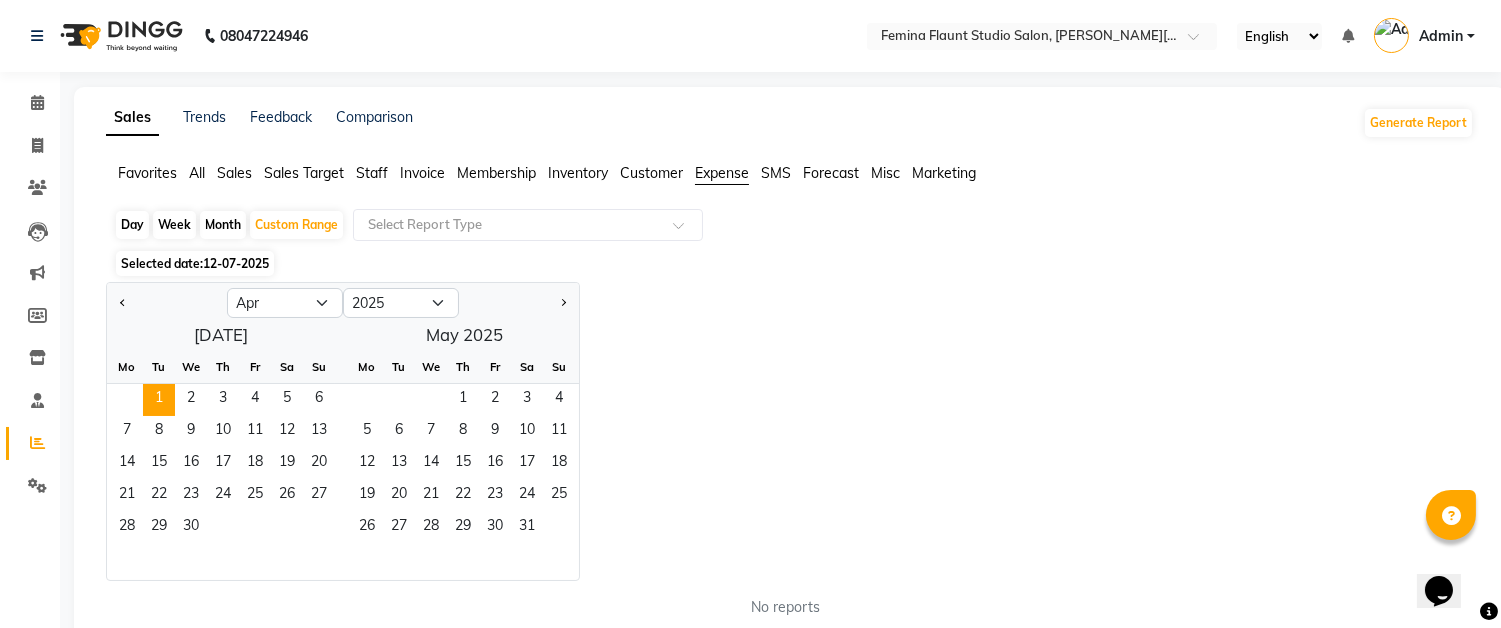 click on "Fr" 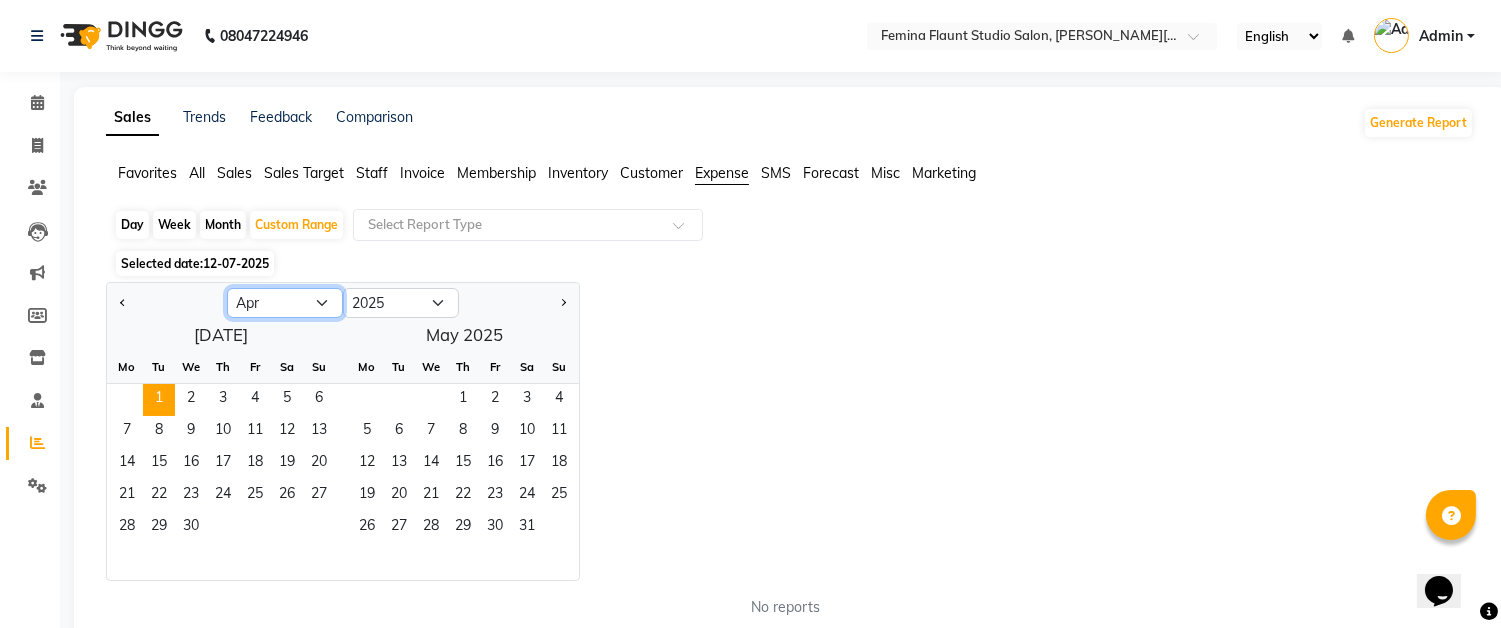drag, startPoint x: 318, startPoint y: 300, endPoint x: 321, endPoint y: 310, distance: 10.440307 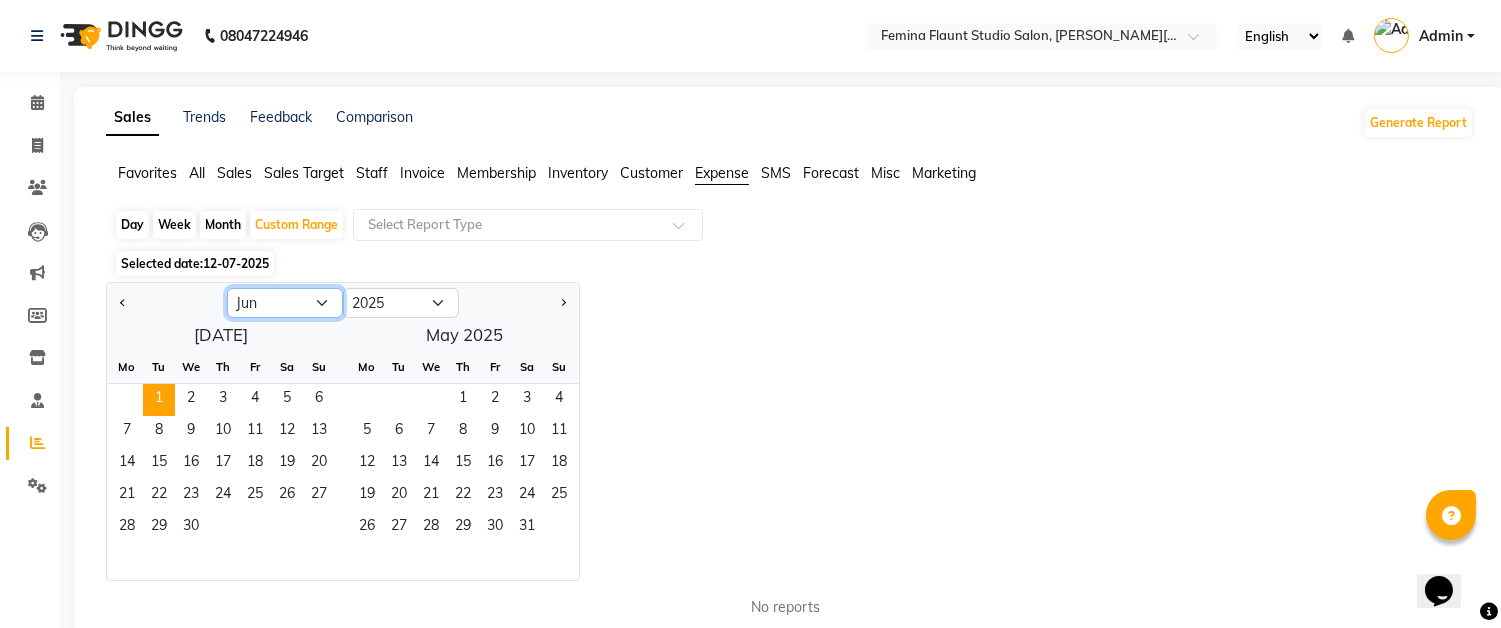 click on "Jan Feb Mar Apr May Jun Jul Aug Sep Oct Nov Dec" 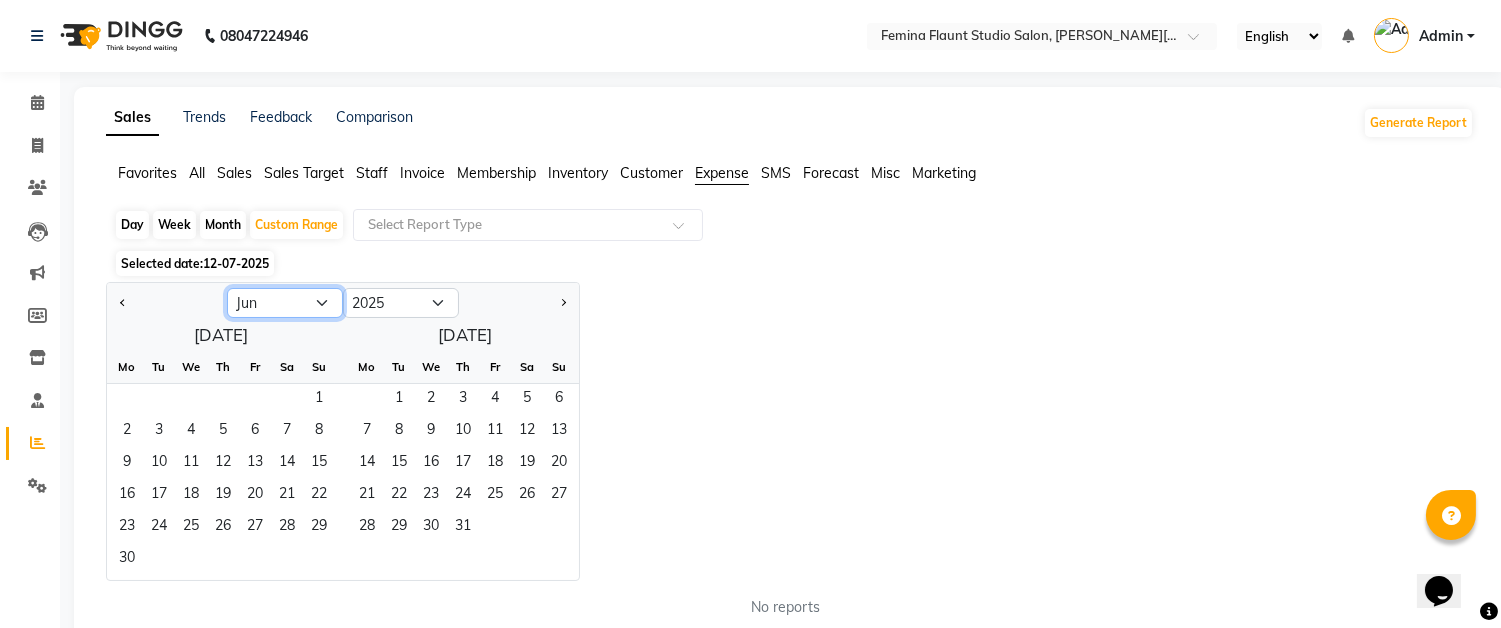 click on "Jan Feb Mar Apr May Jun Jul Aug Sep Oct Nov Dec" 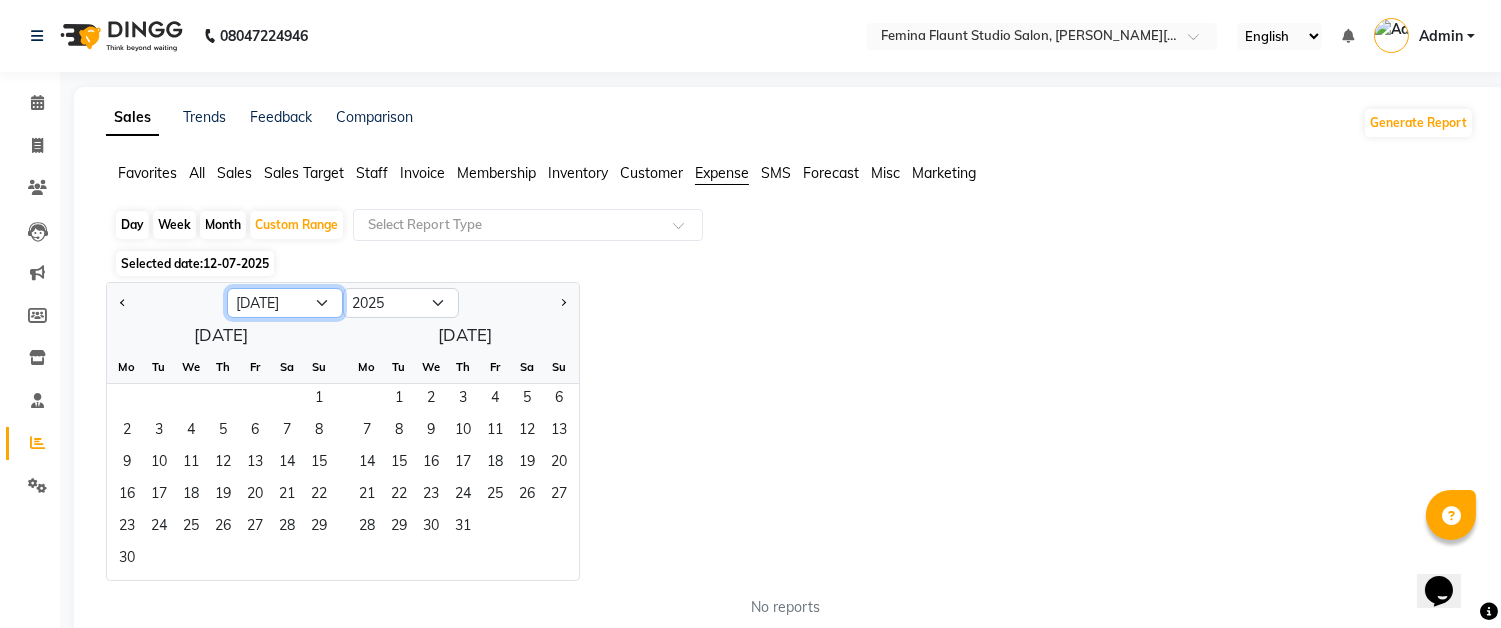 click on "Jan Feb Mar Apr May Jun Jul Aug Sep Oct Nov Dec" 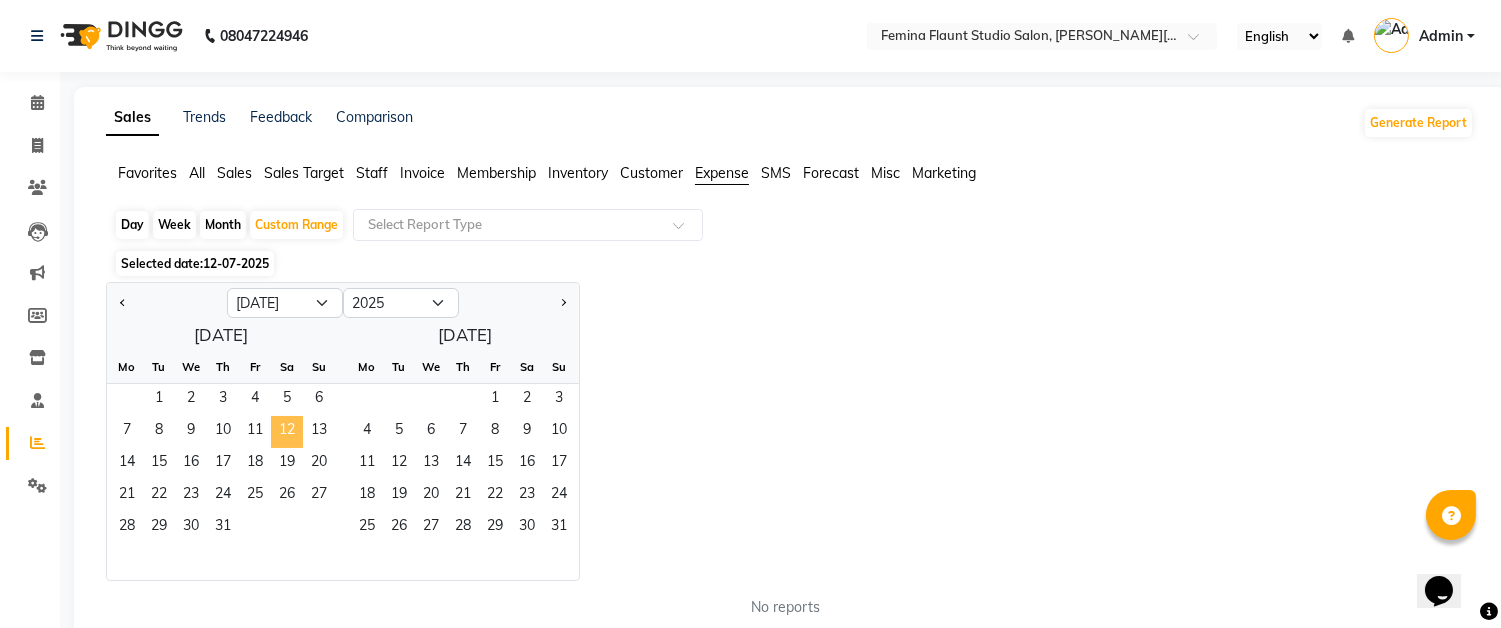 click on "12" 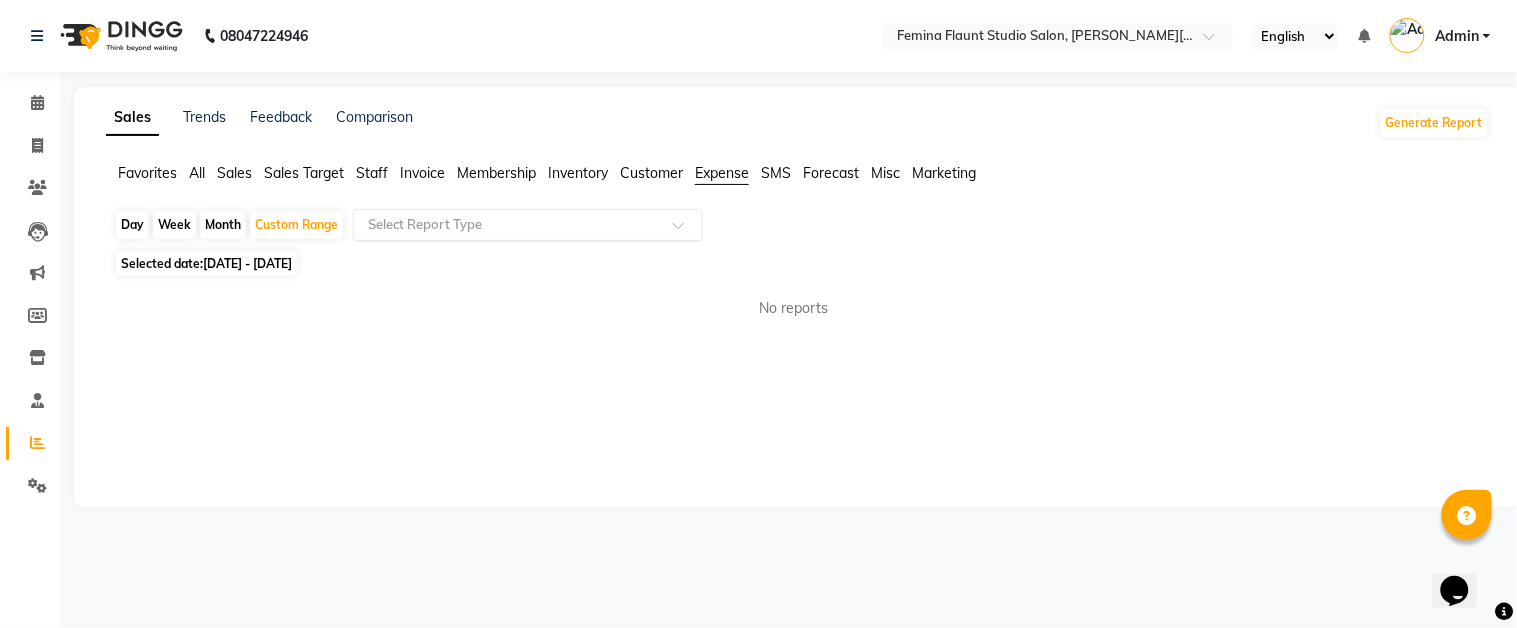 click 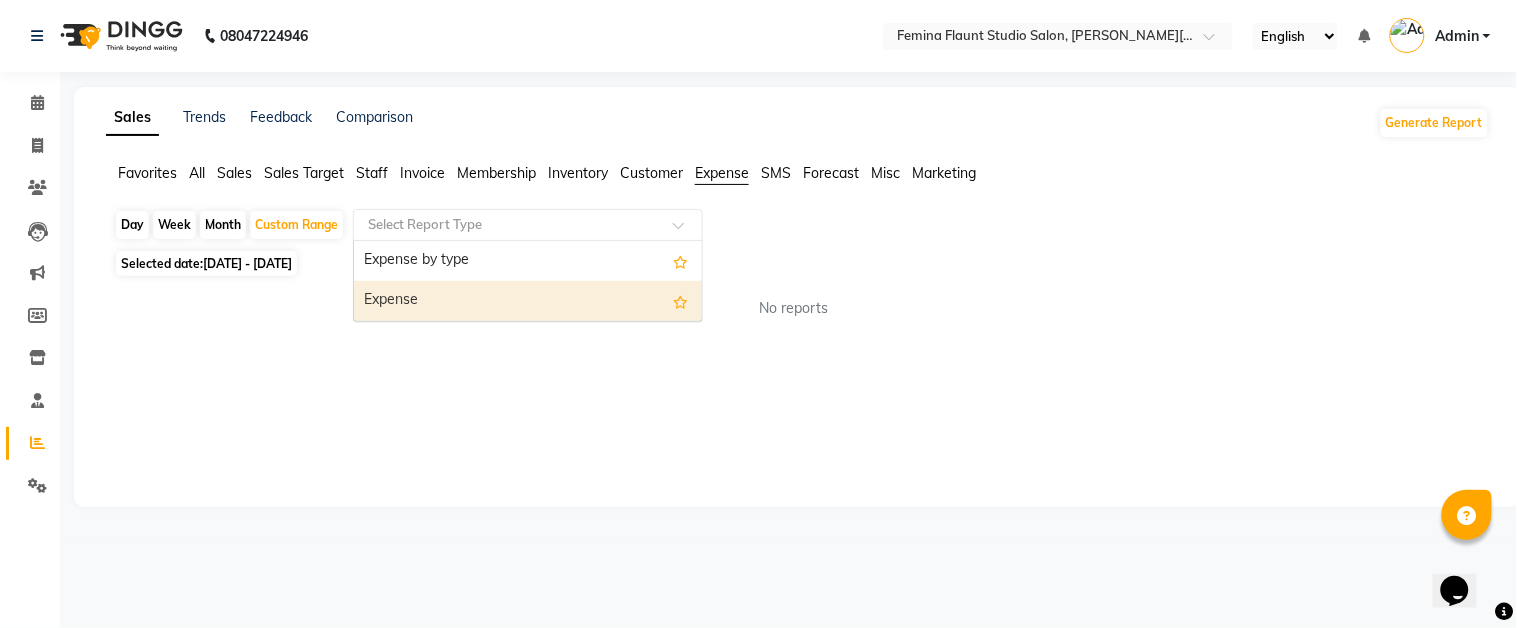 drag, startPoint x: 520, startPoint y: 303, endPoint x: 520, endPoint y: 362, distance: 59 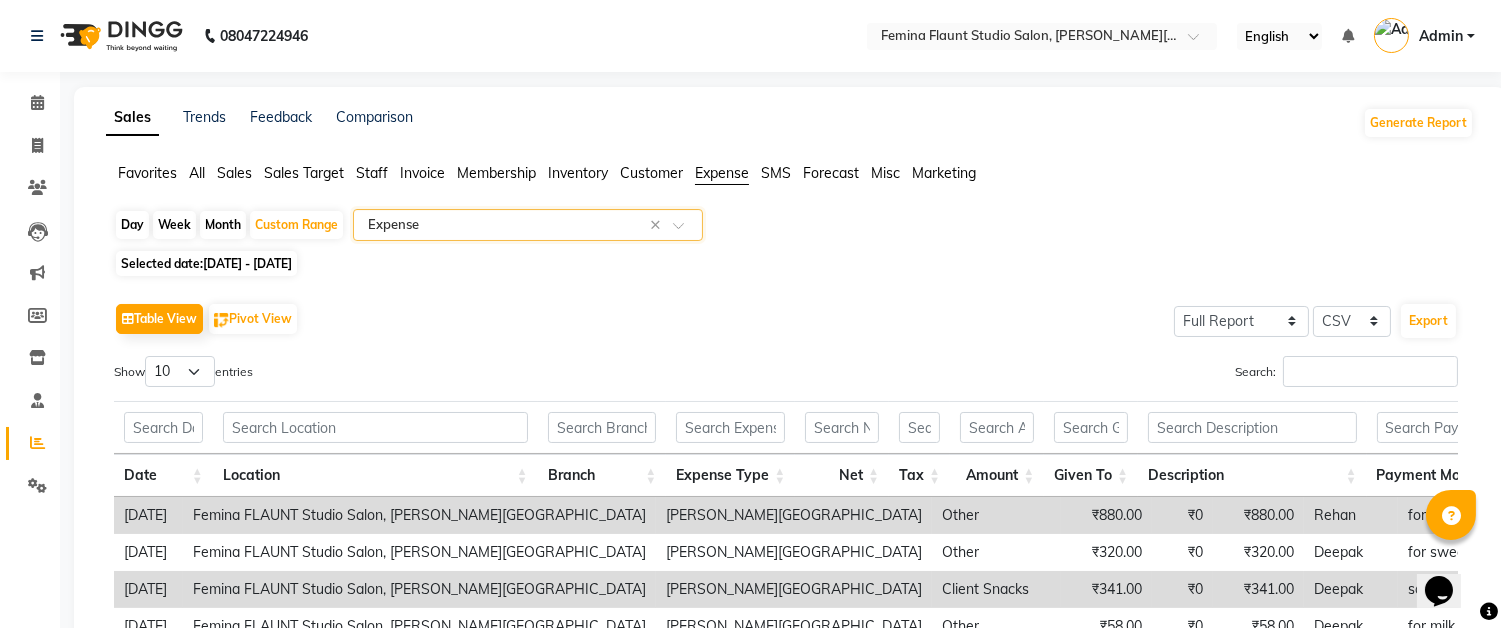 scroll, scrollTop: 423, scrollLeft: 0, axis: vertical 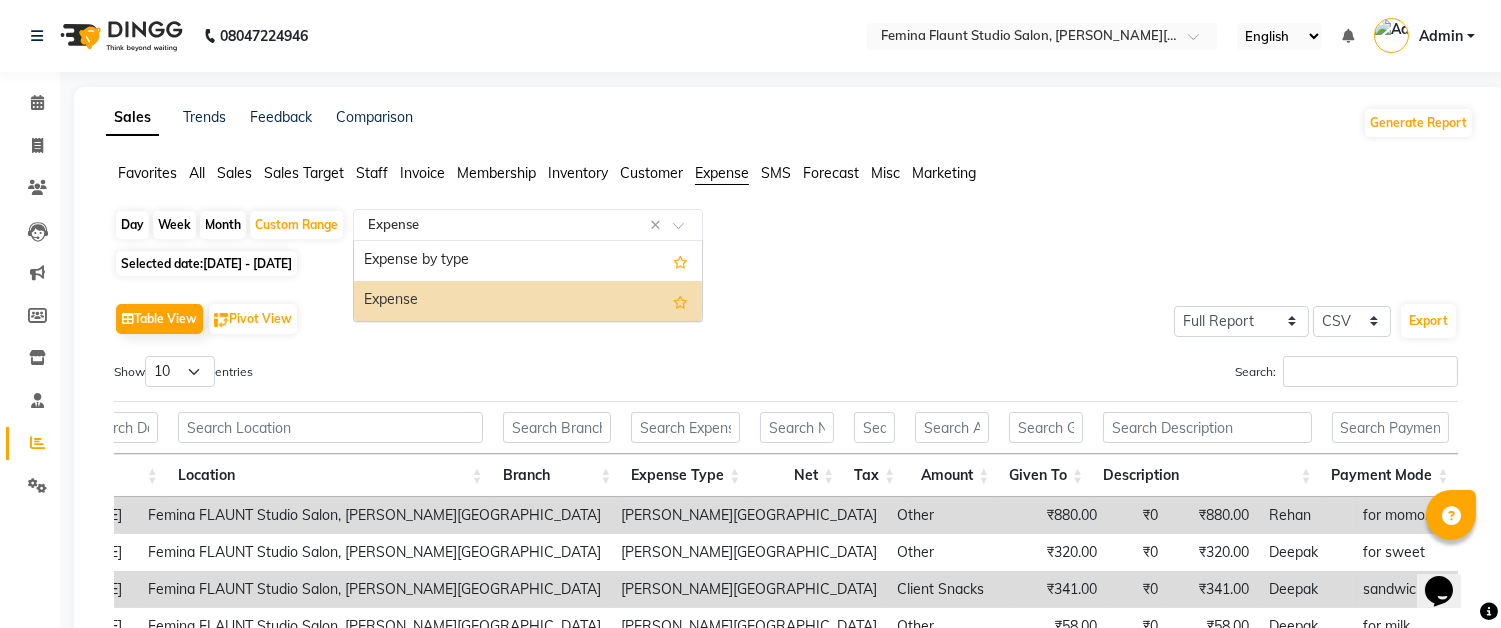 click 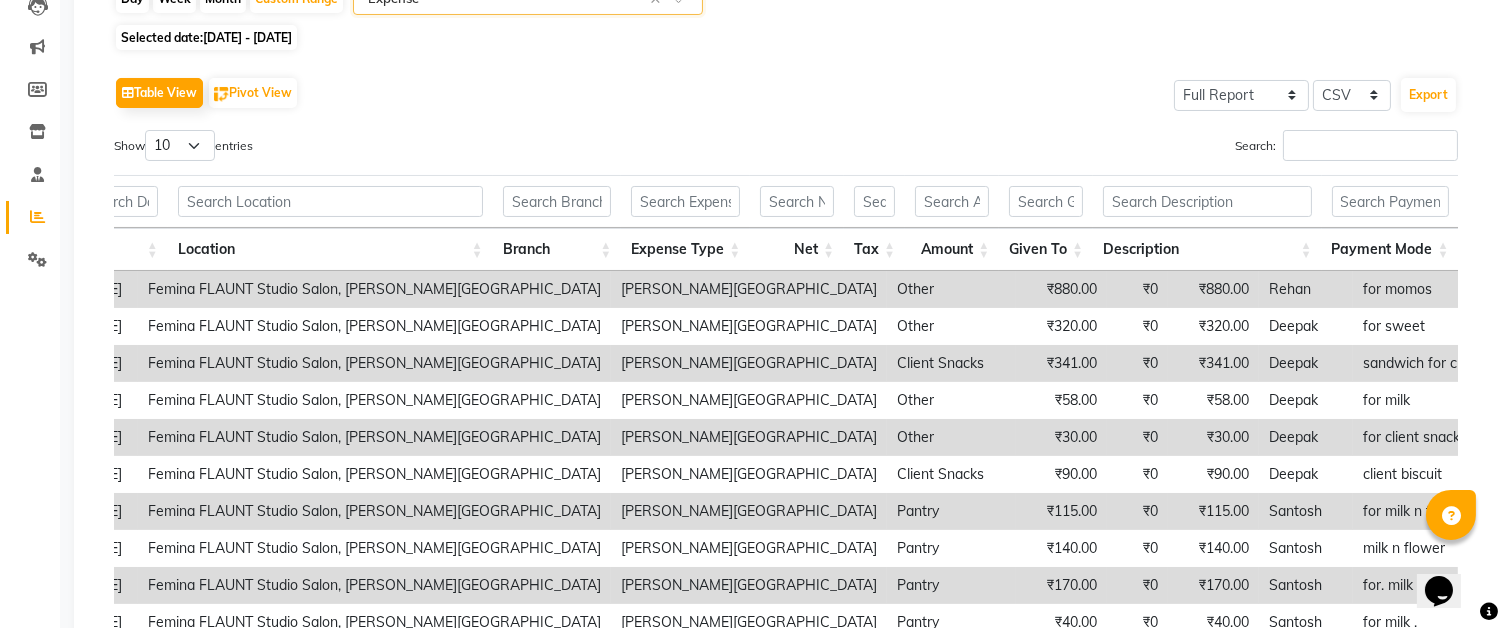 scroll, scrollTop: 333, scrollLeft: 0, axis: vertical 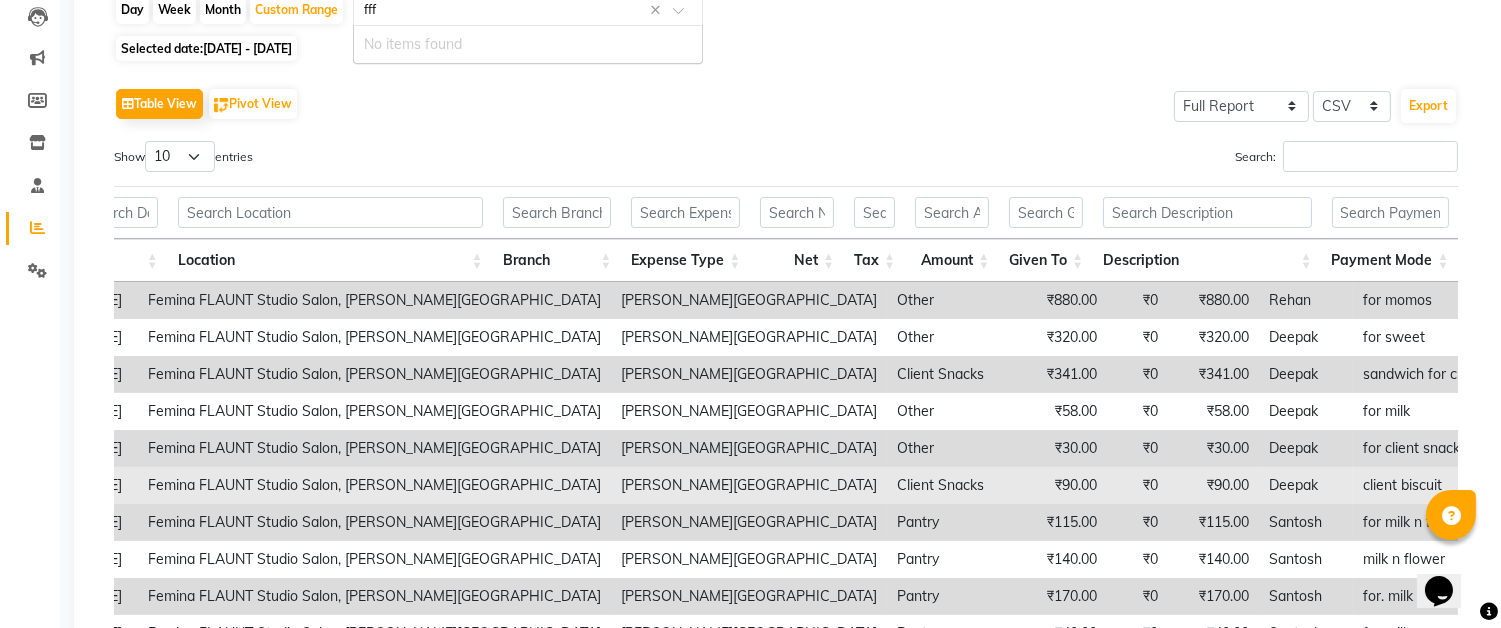 type on "ffff" 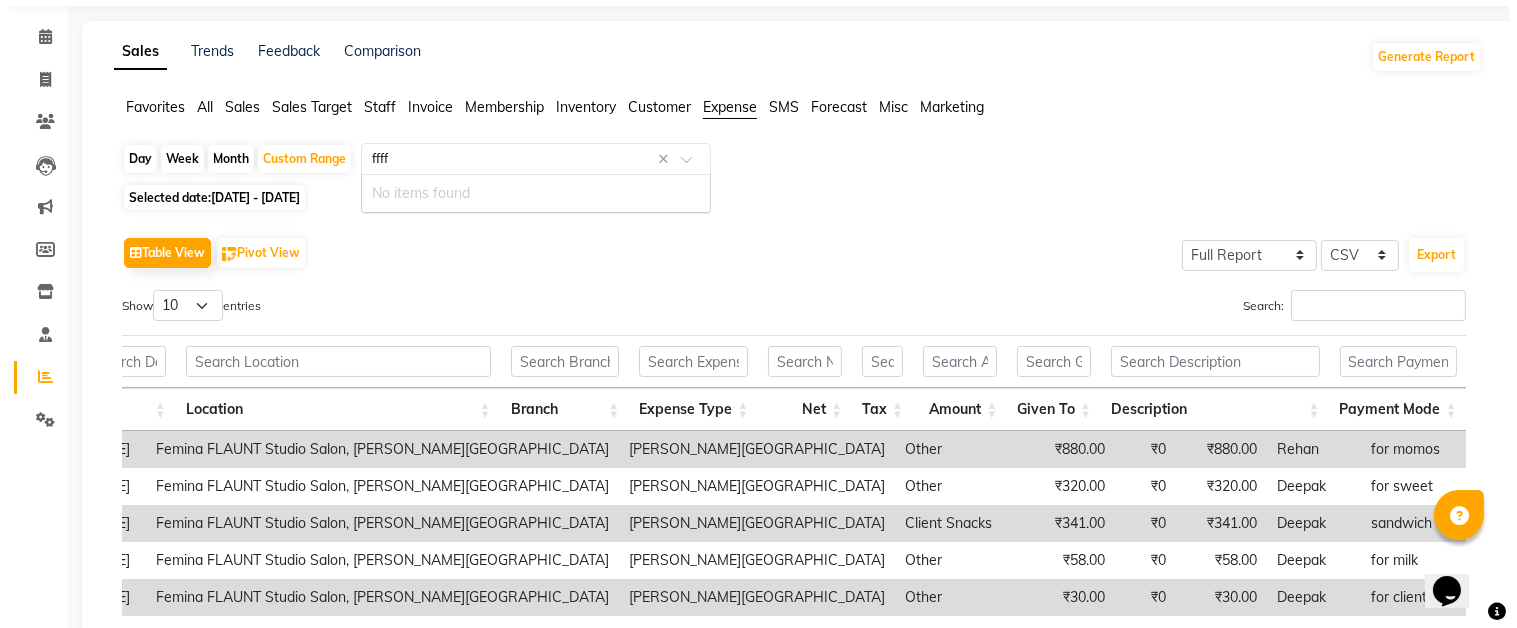 scroll, scrollTop: 0, scrollLeft: 0, axis: both 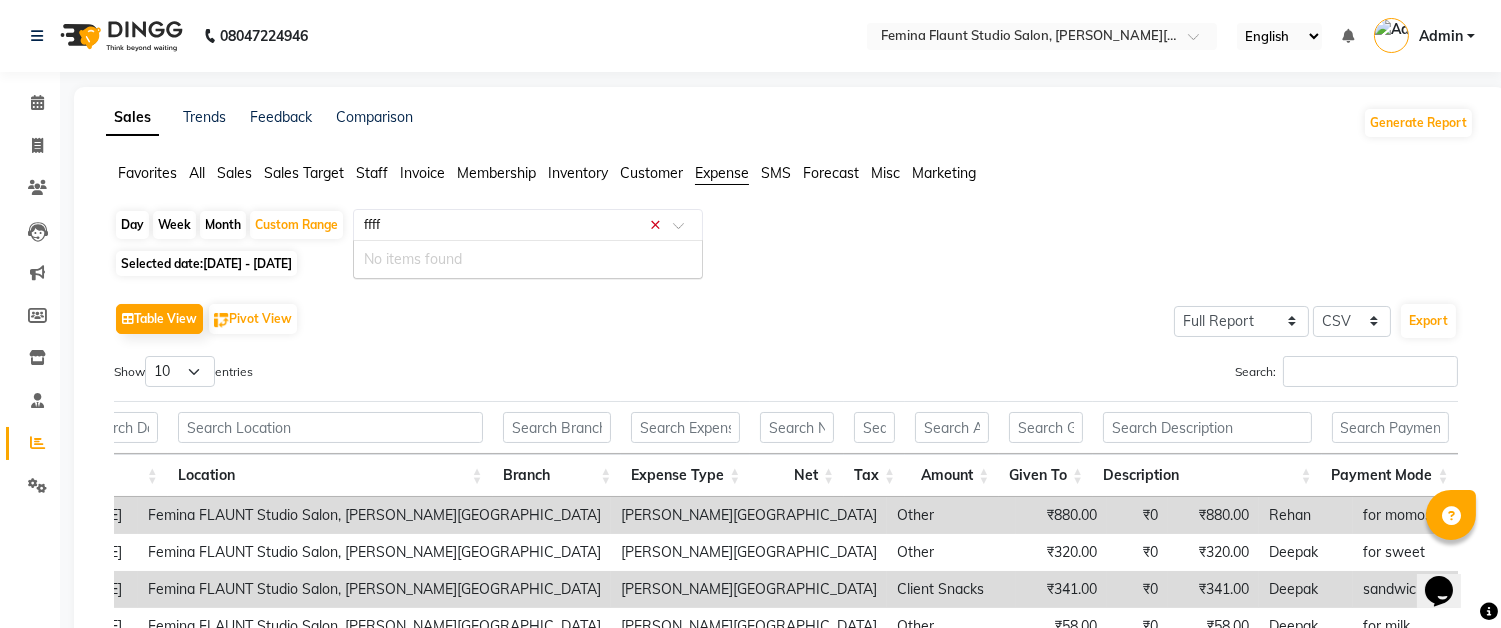 type 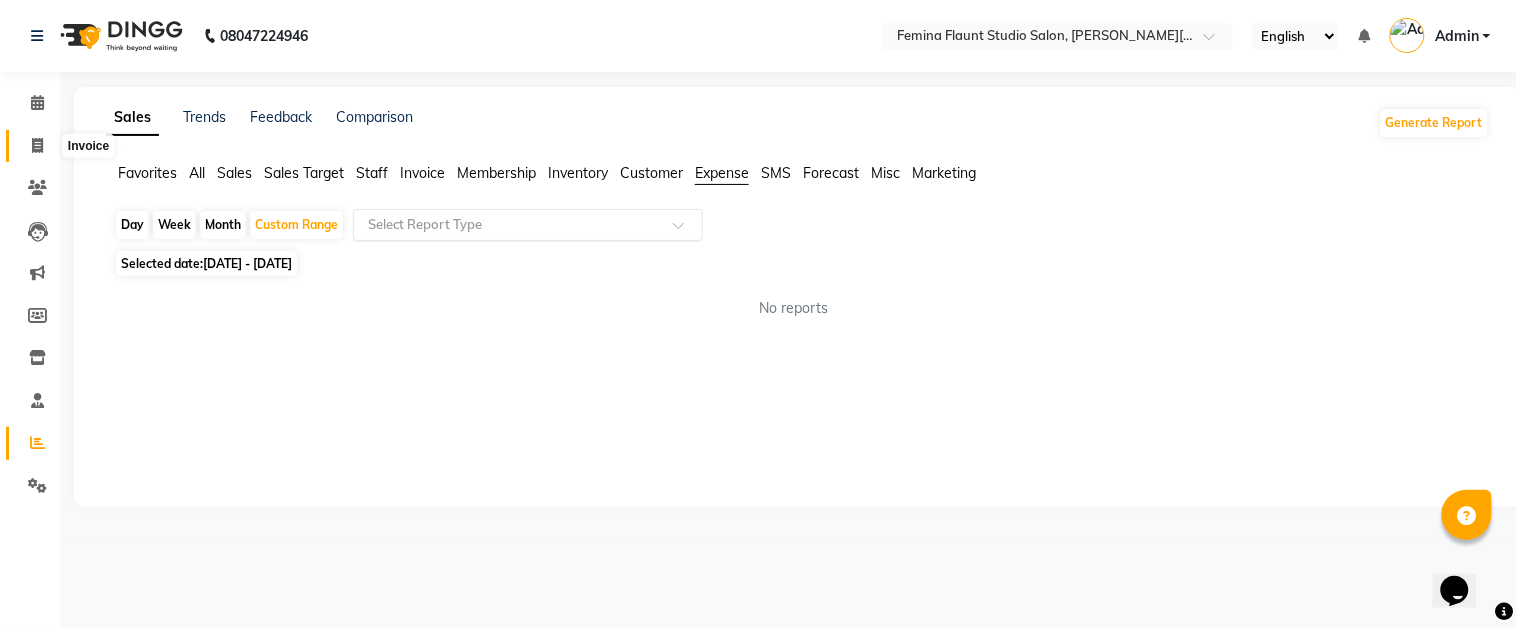 click 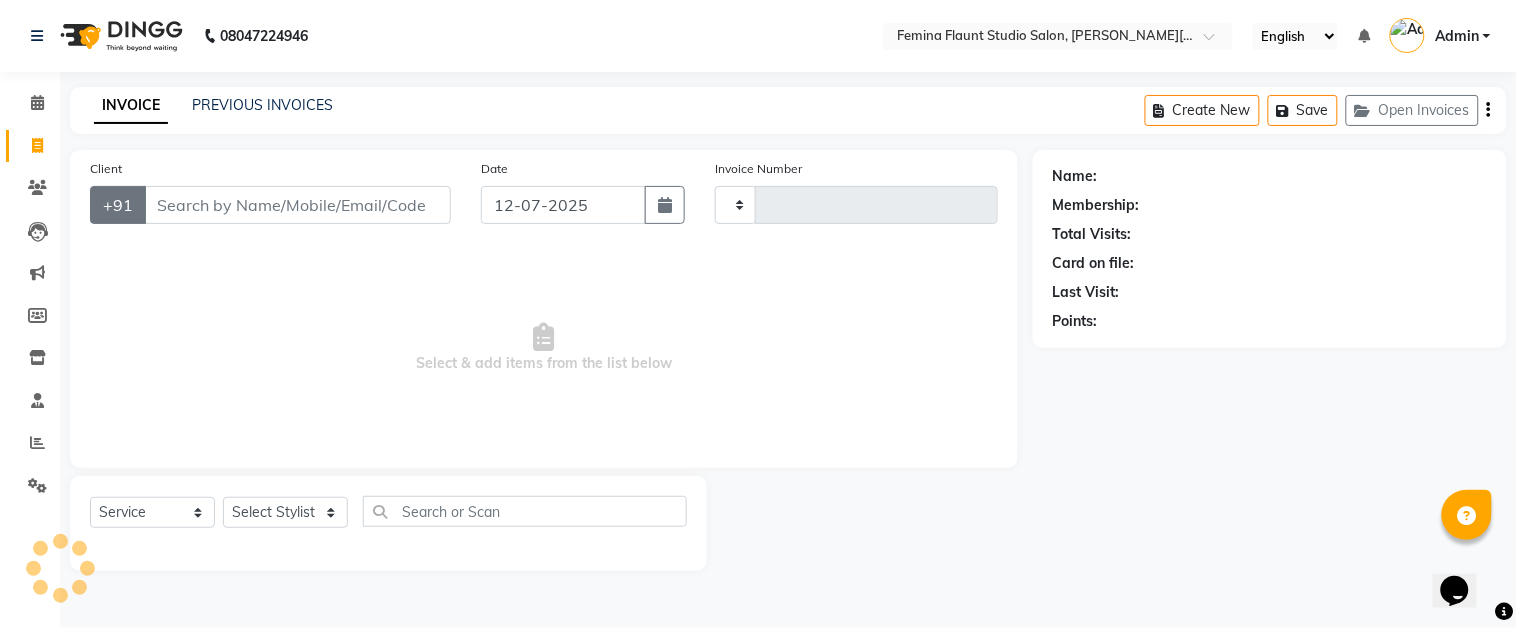 type on "1017" 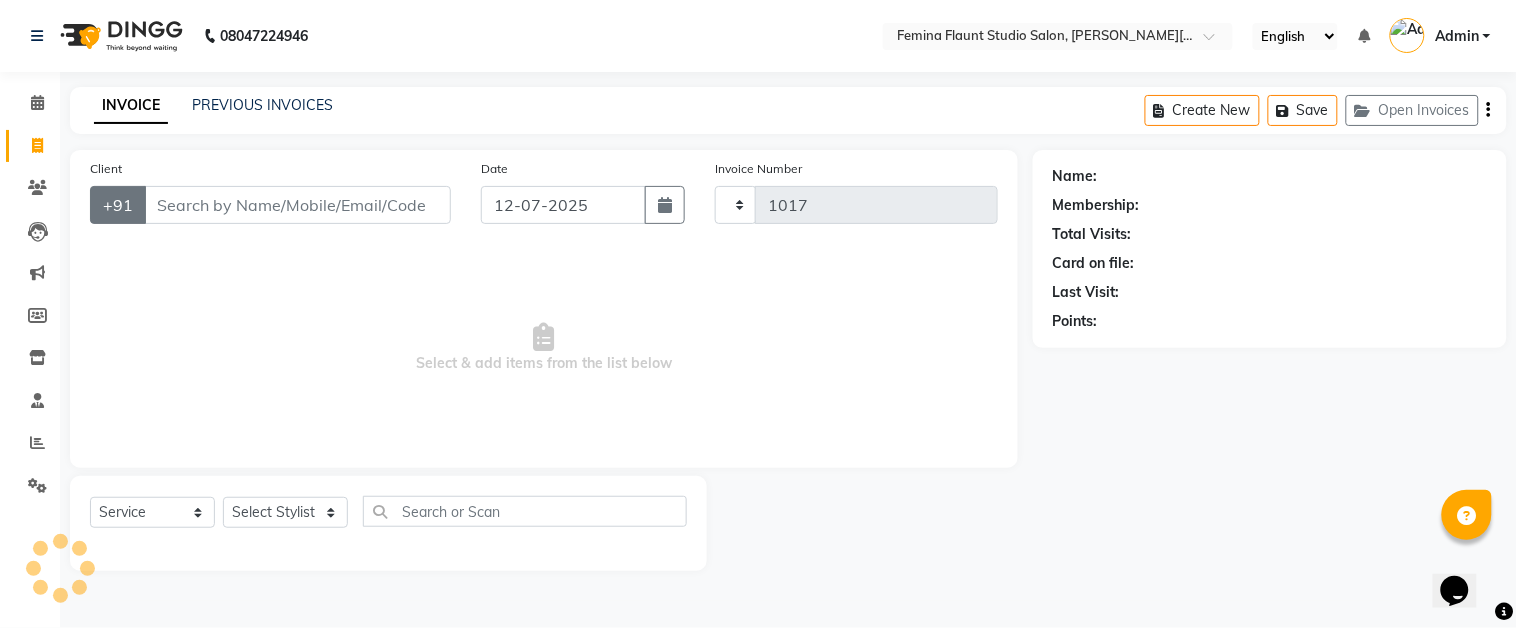 select on "5231" 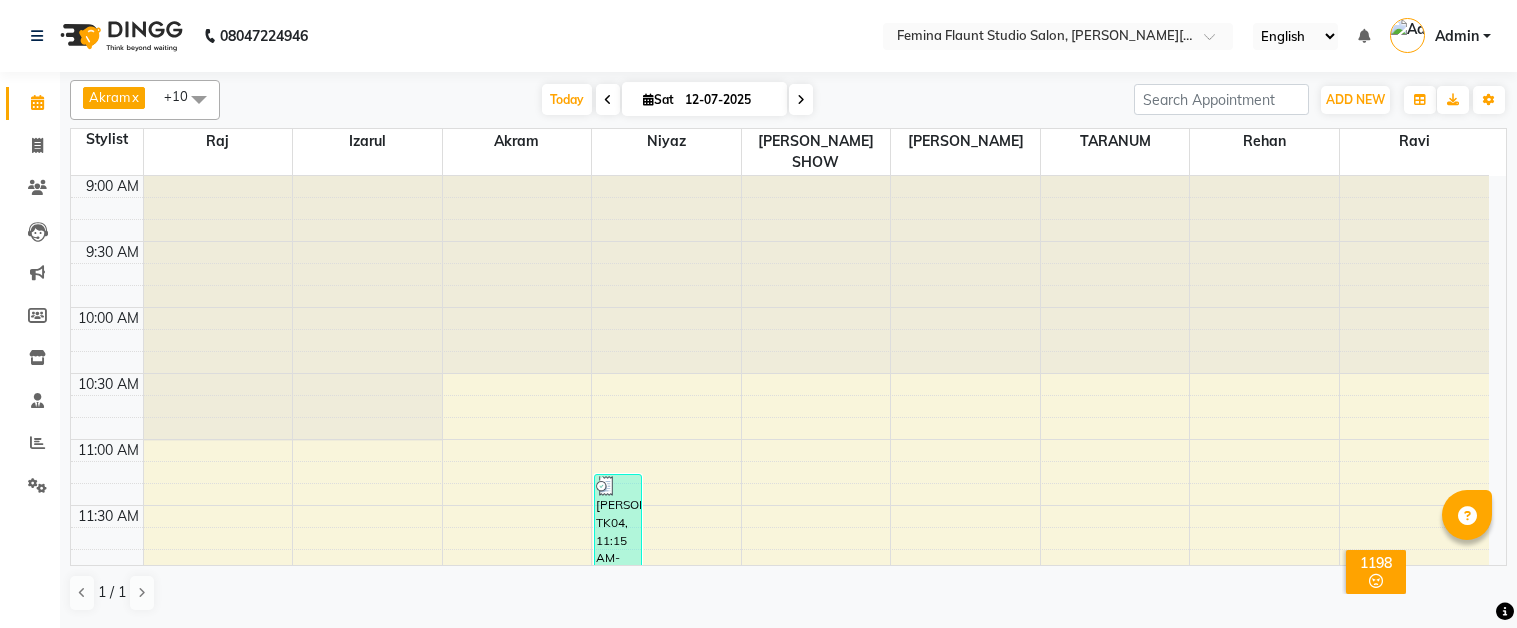 scroll, scrollTop: 0, scrollLeft: 0, axis: both 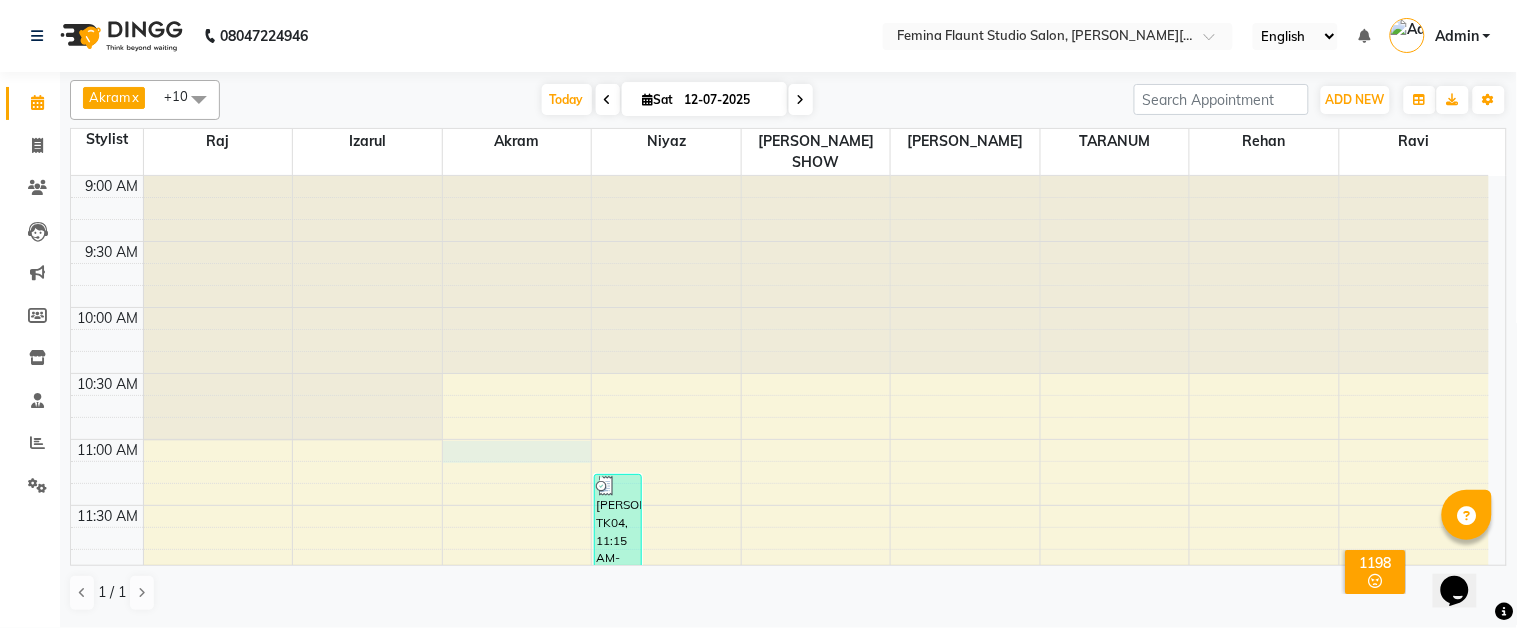 click on "9:00 AM 9:30 AM 10:00 AM 10:30 AM 11:00 AM 11:30 AM 12:00 PM 12:30 PM 1:00 PM 1:30 PM 2:00 PM 2:30 PM 3:00 PM 3:30 PM 4:00 PM 4:30 PM 5:00 PM 5:30 PM 6:00 PM 6:30 PM 7:00 PM 7:30 PM 8:00 PM 8:30 PM 9:00 PM 9:30 PM     [PERSON_NAME], TK08, 12:00 PM-12:45 PM, Stylist Level 1 haircut(Regular) - [DEMOGRAPHIC_DATA]     [PERSON_NAME],, TK15, 01:45 PM-02:30 PM, Stylist Level 1 haircut(Regular) - [DEMOGRAPHIC_DATA]     akash, TK14, 04:00 PM-04:30 PM, Pedicure (Regular)     komolina, TK06, 01:30 PM-02:15 PM, Stylist Level 2 haircut(Senior) - [DEMOGRAPHIC_DATA]     [DATE][PERSON_NAME], TK03, 02:00 PM-02:45 PM, Stylist Level 2 haircut(Senior) - [DEMOGRAPHIC_DATA]     [DATE][PERSON_NAME], TK03, 02:40 PM-03:25 PM, Global Hair Colour - Inoa - [DEMOGRAPHIC_DATA]     [PERSON_NAME], TK07, 12:10 PM-01:10 PM, Stylist Level 2 haircut(Senior) - [DEMOGRAPHIC_DATA]     RIAA DUTTA, TK02, 05:00 PM-06:30 PM, Touch Up - pH     [PERSON_NAME], TK04, 11:15 AM-12:45 PM, Touch Up - Inoa     [PERSON_NAME], TK07, 12:10 PM-12:55 PM, Stylist Level 2 haircut(Senior) - [DEMOGRAPHIC_DATA]" at bounding box center (780, 1033) 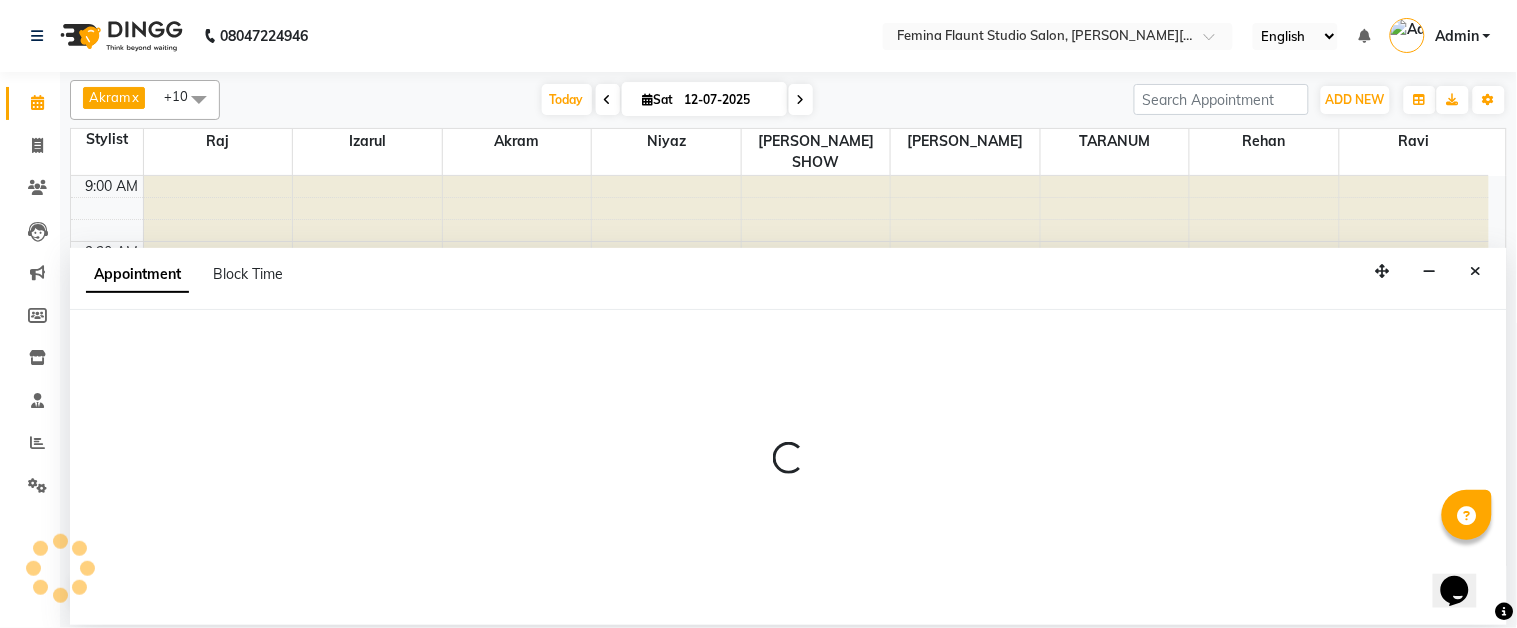 select on "83059" 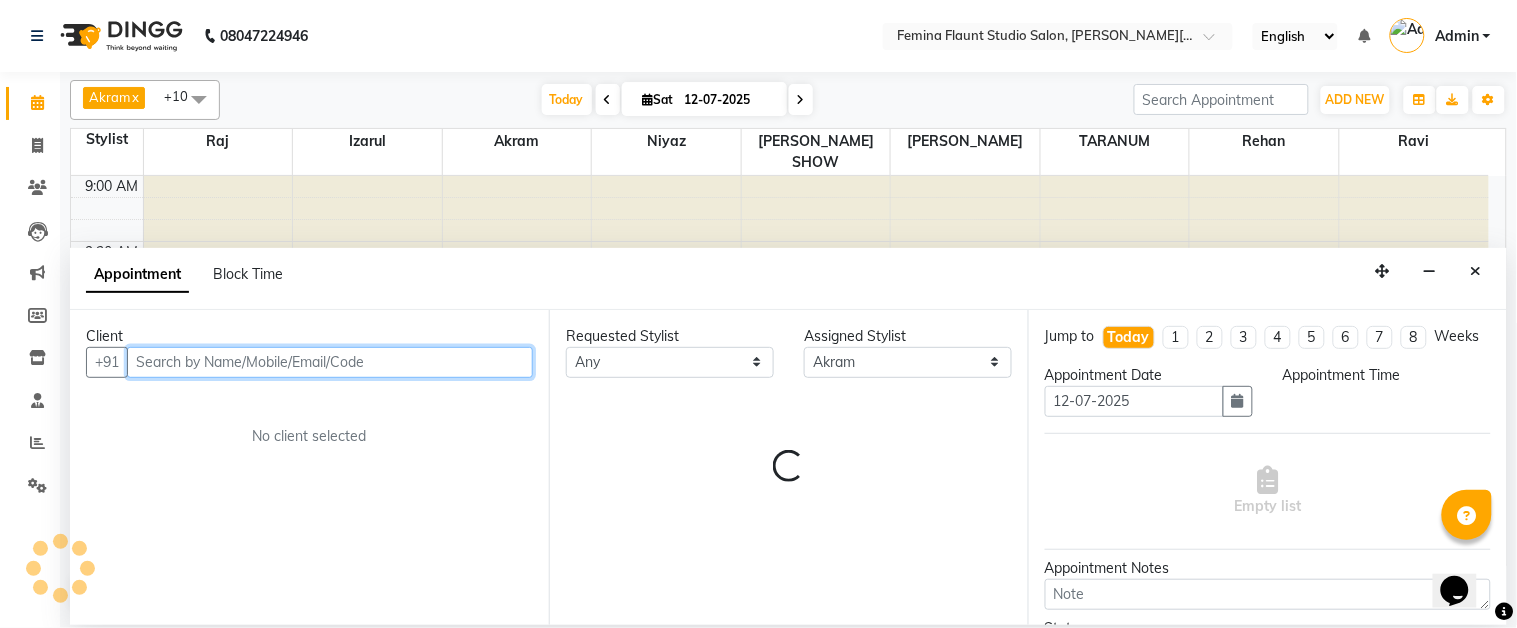select on "660" 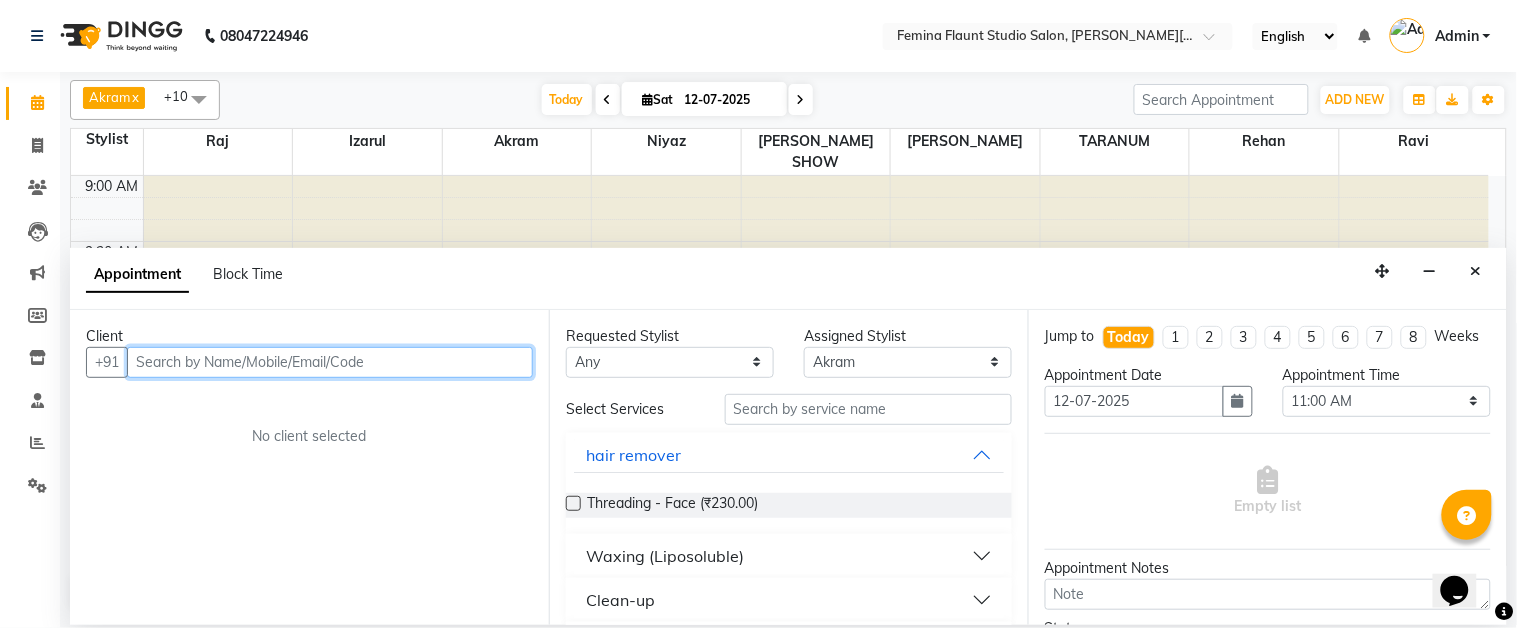 click at bounding box center (330, 362) 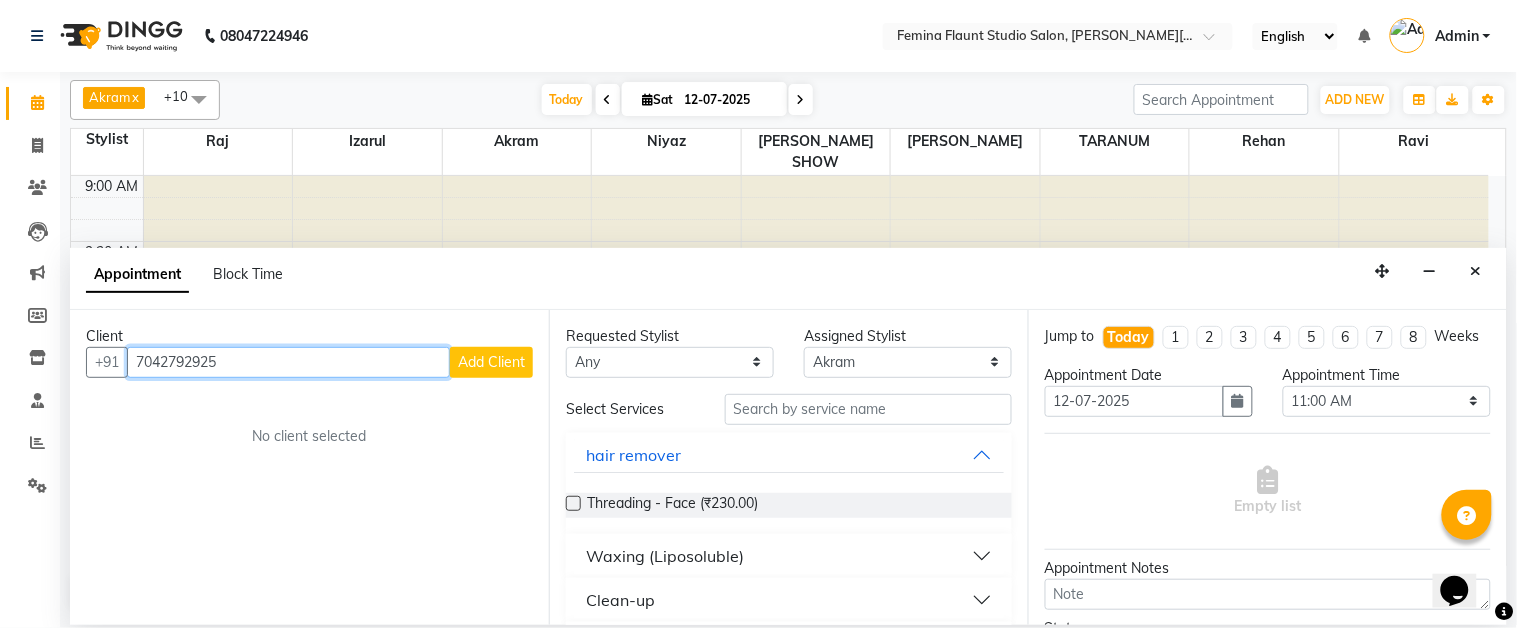 type on "7042792925" 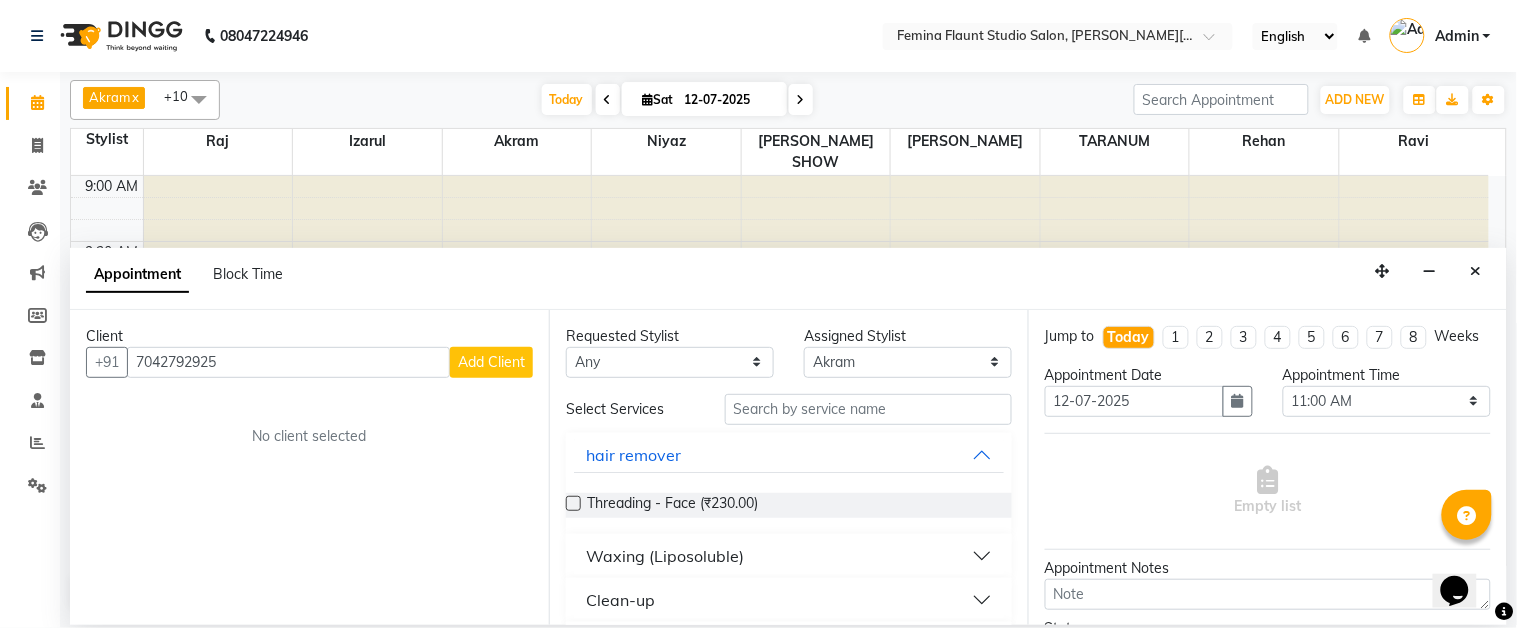 click on "Add Client" at bounding box center (491, 362) 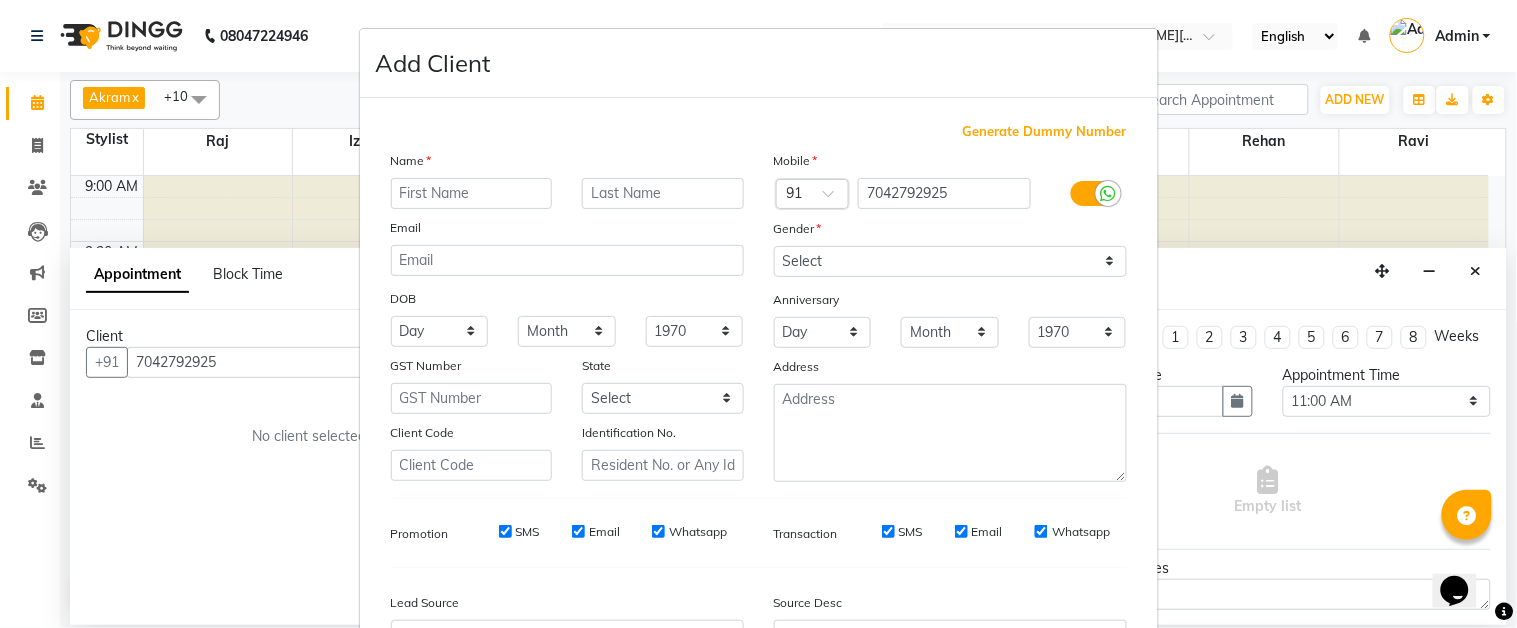 click at bounding box center [472, 193] 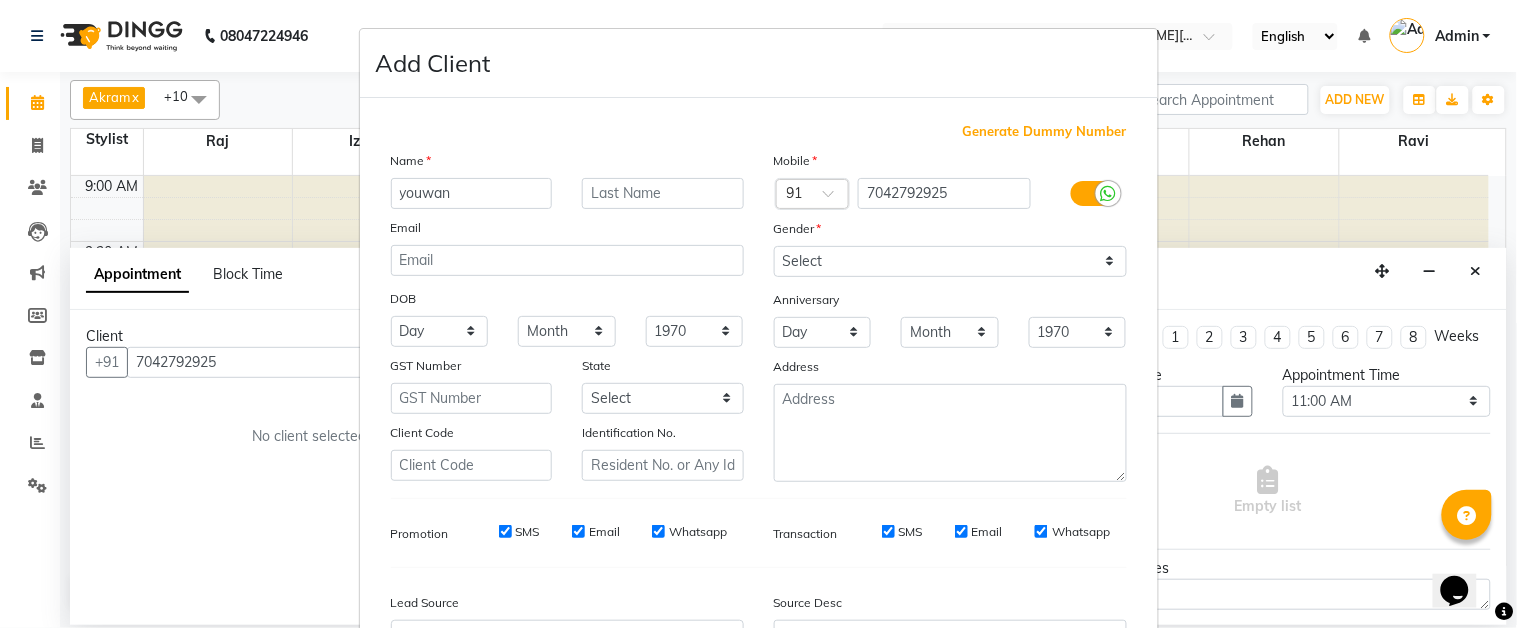 type on "youwan" 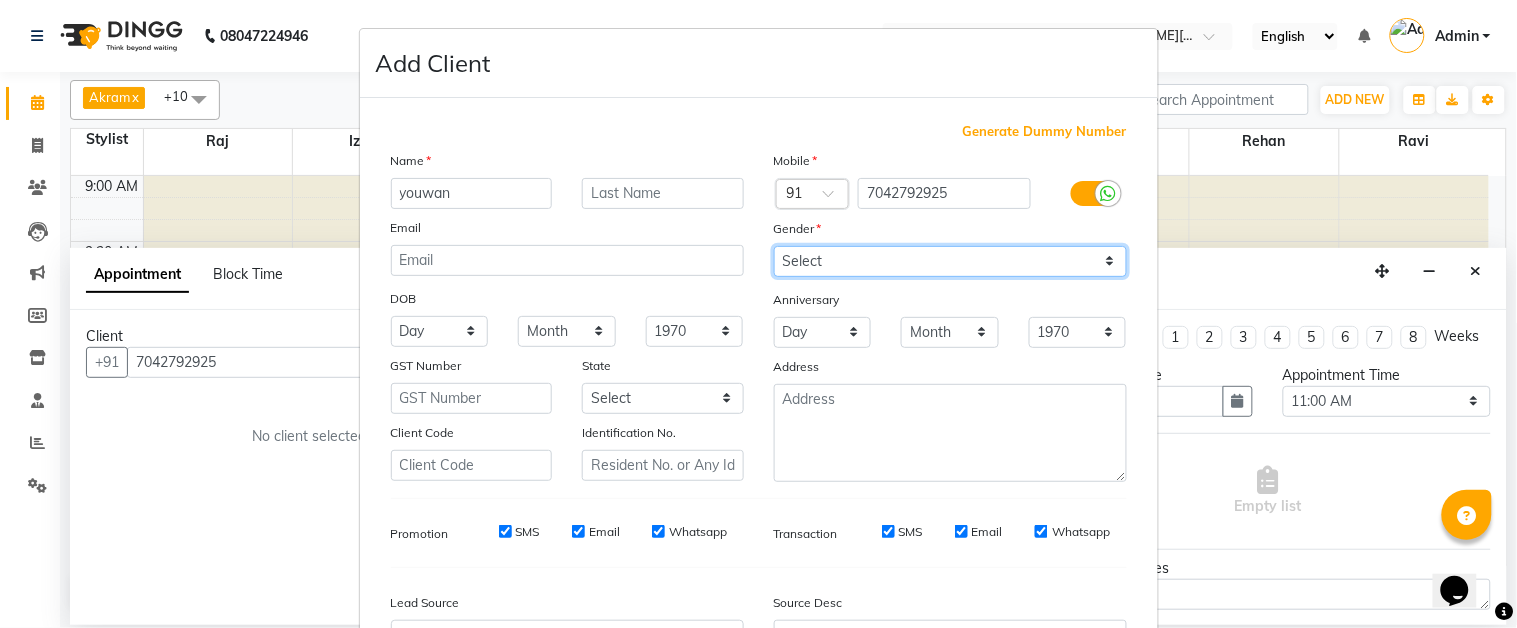 click on "Select [DEMOGRAPHIC_DATA] [DEMOGRAPHIC_DATA] Other Prefer Not To Say" at bounding box center [950, 261] 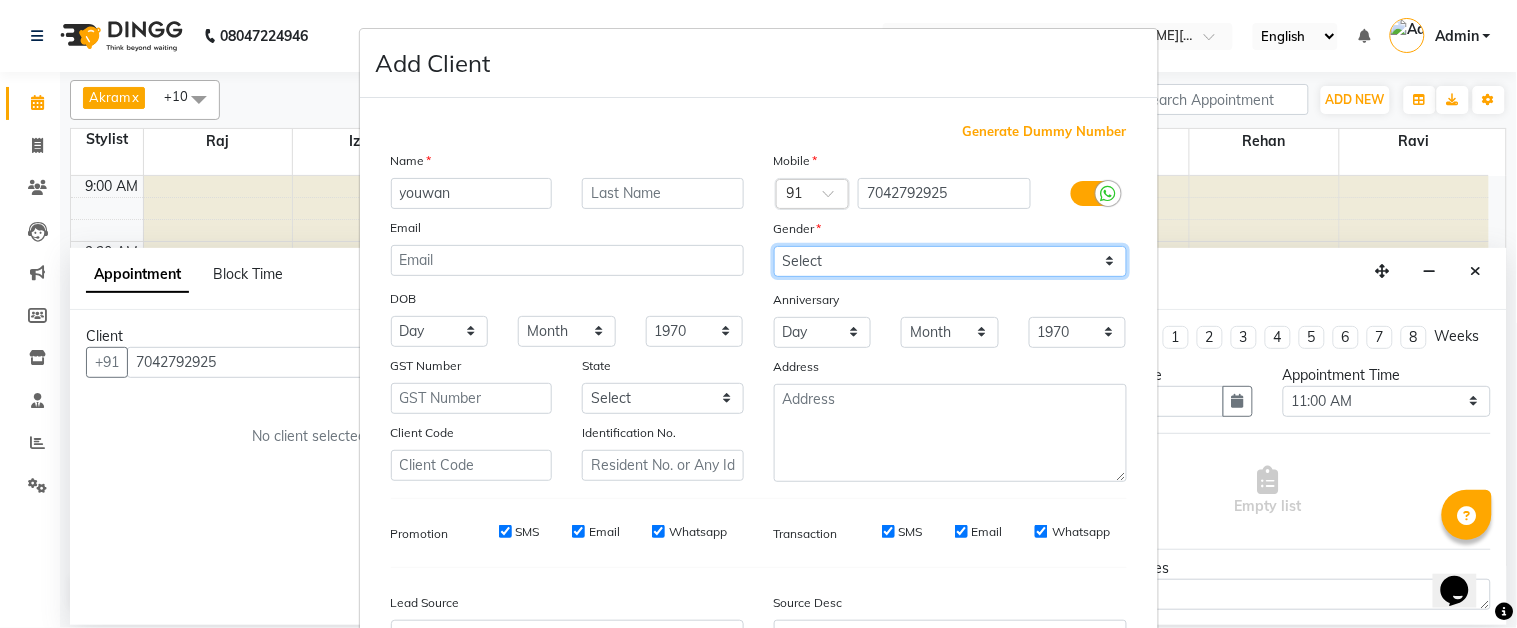 select on "[DEMOGRAPHIC_DATA]" 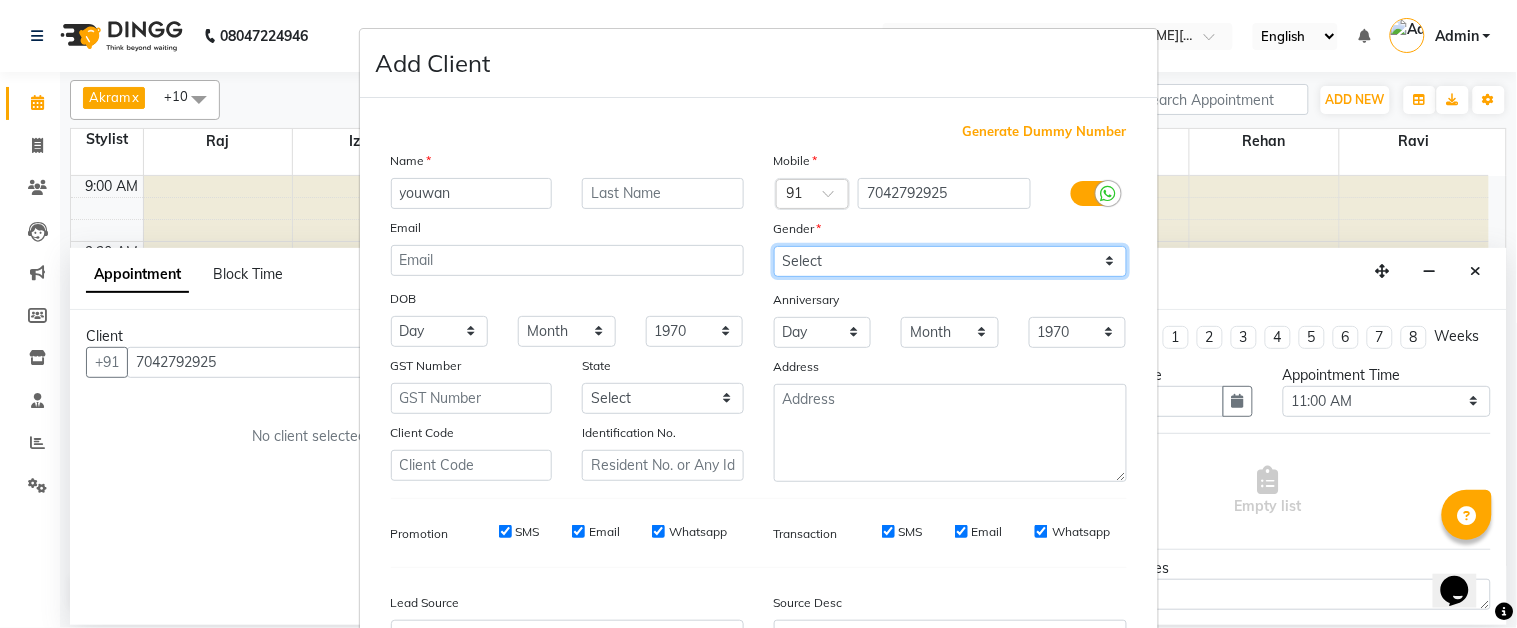 click on "Select [DEMOGRAPHIC_DATA] [DEMOGRAPHIC_DATA] Other Prefer Not To Say" at bounding box center [950, 261] 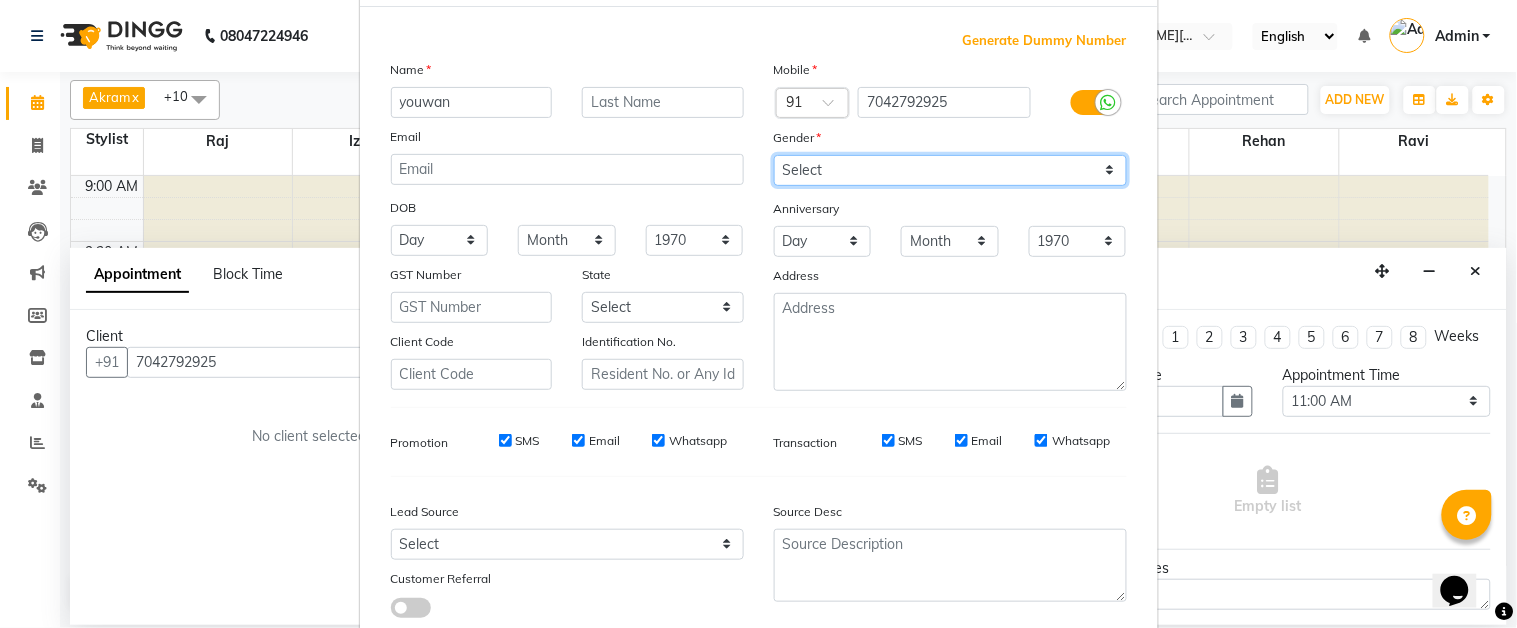 scroll, scrollTop: 222, scrollLeft: 0, axis: vertical 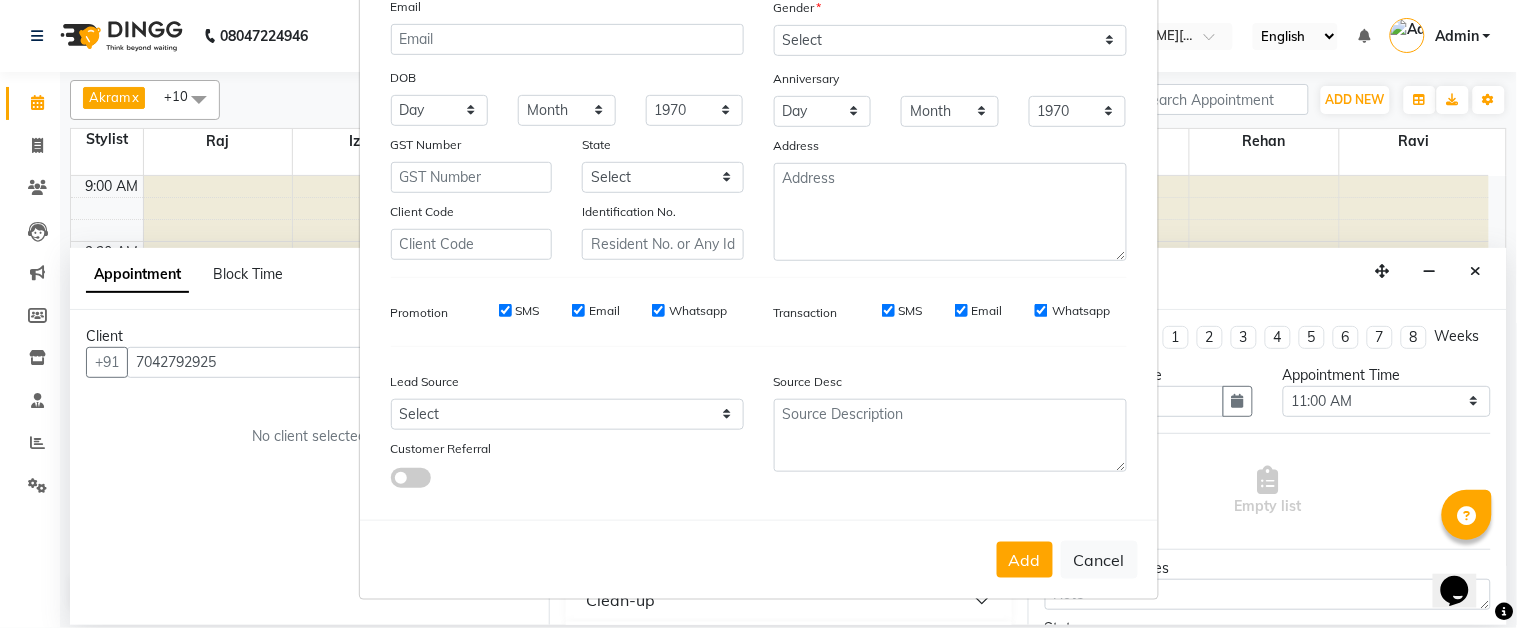 click on "Add" at bounding box center (1025, 560) 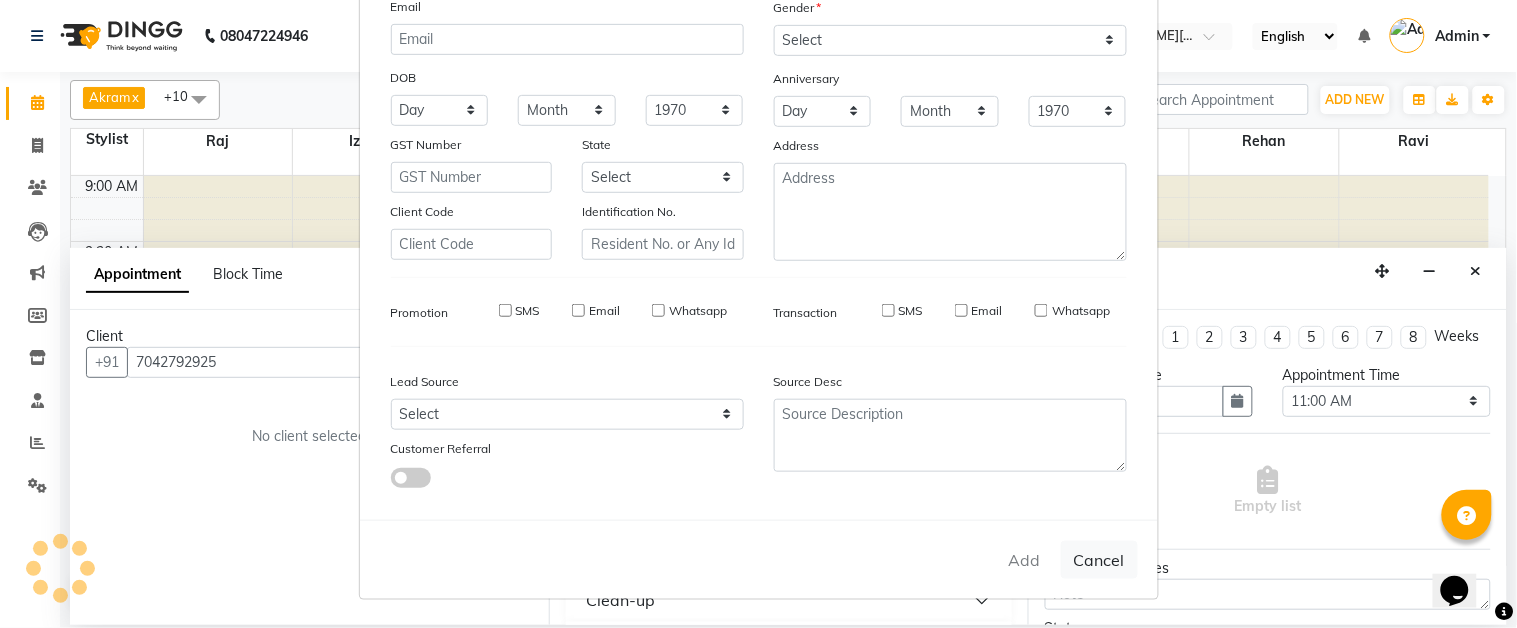 type 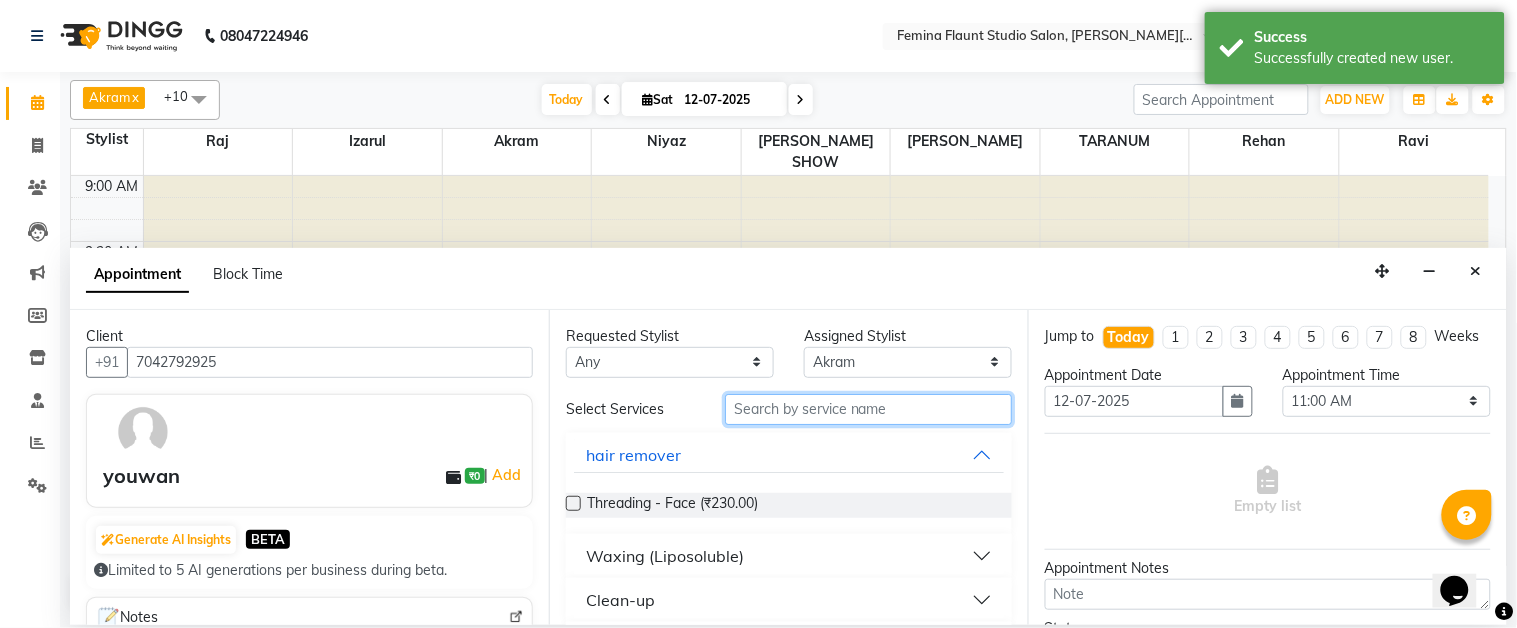 click at bounding box center [868, 409] 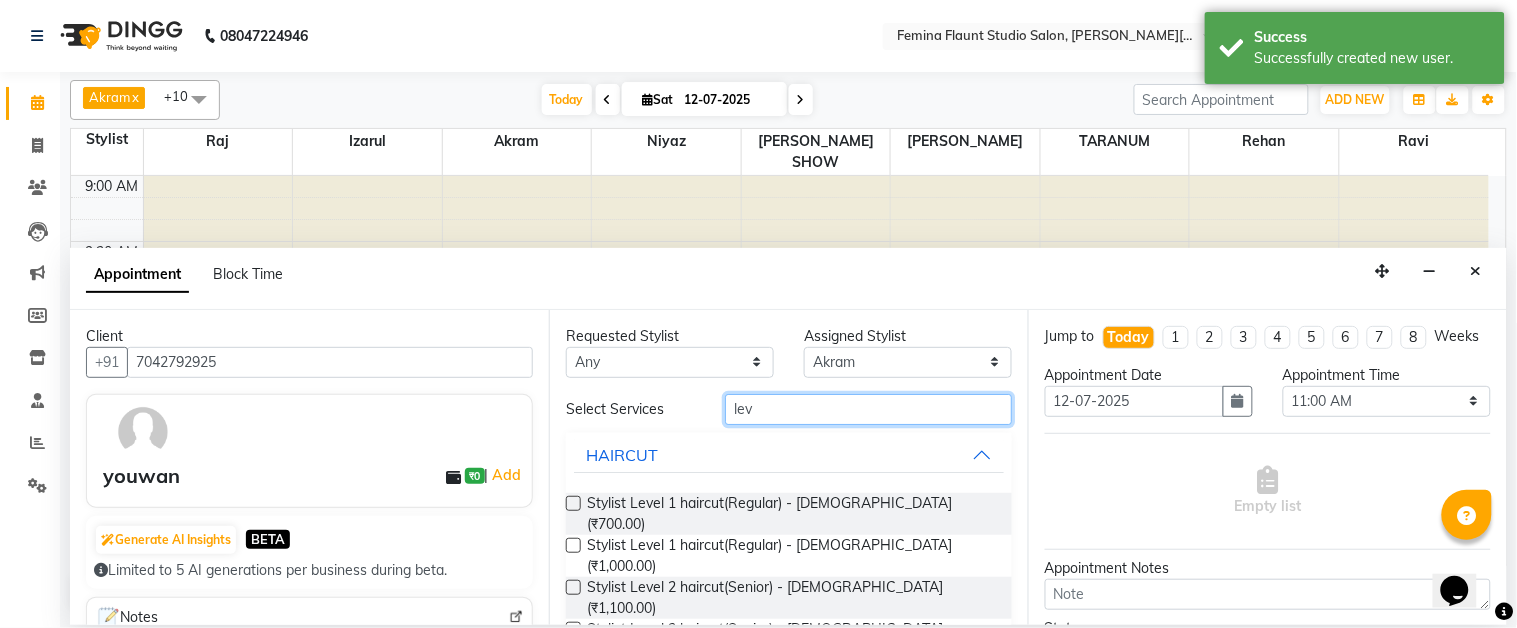 type on "lev" 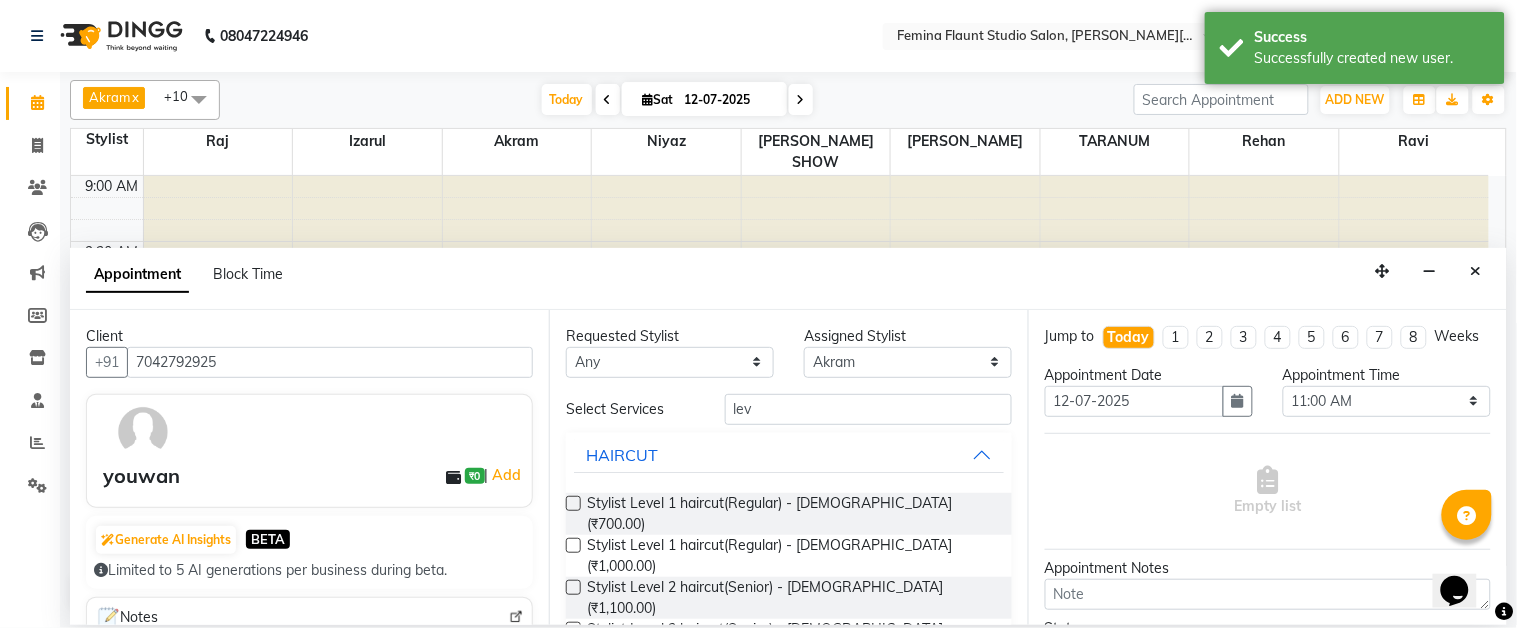 click at bounding box center [573, 503] 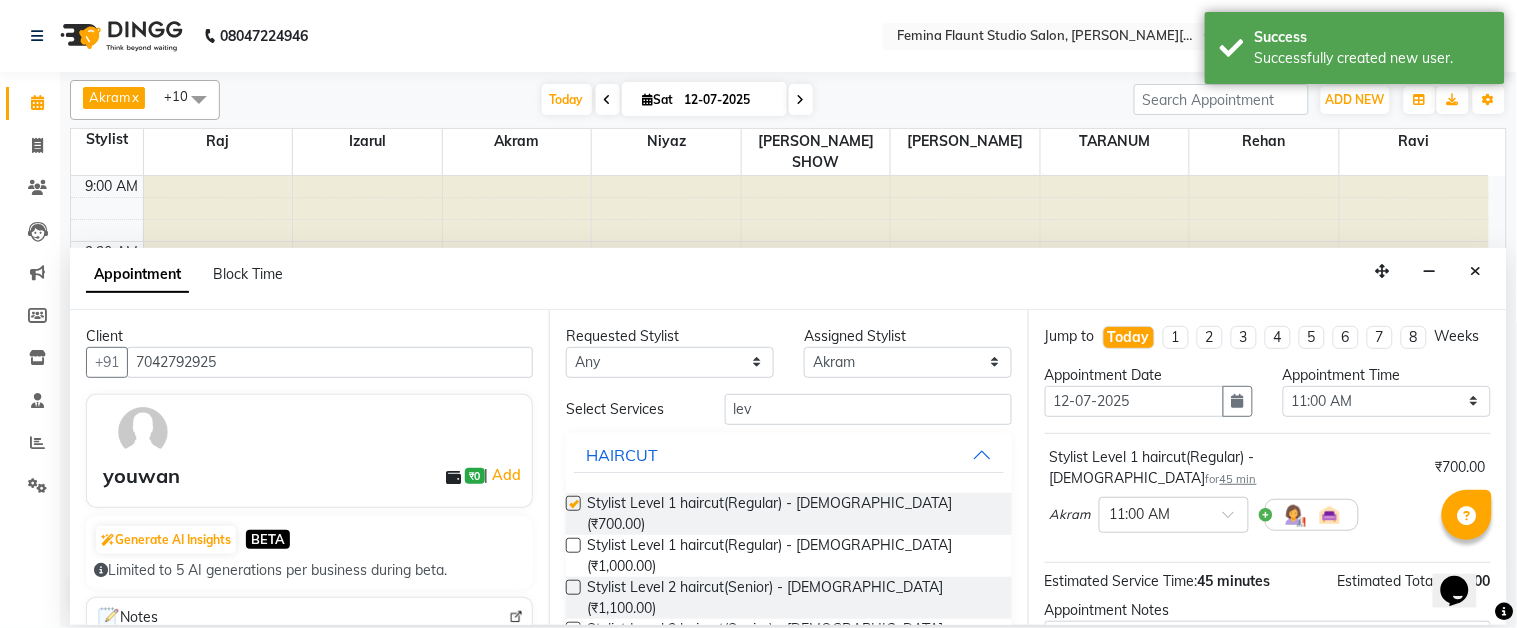 checkbox on "false" 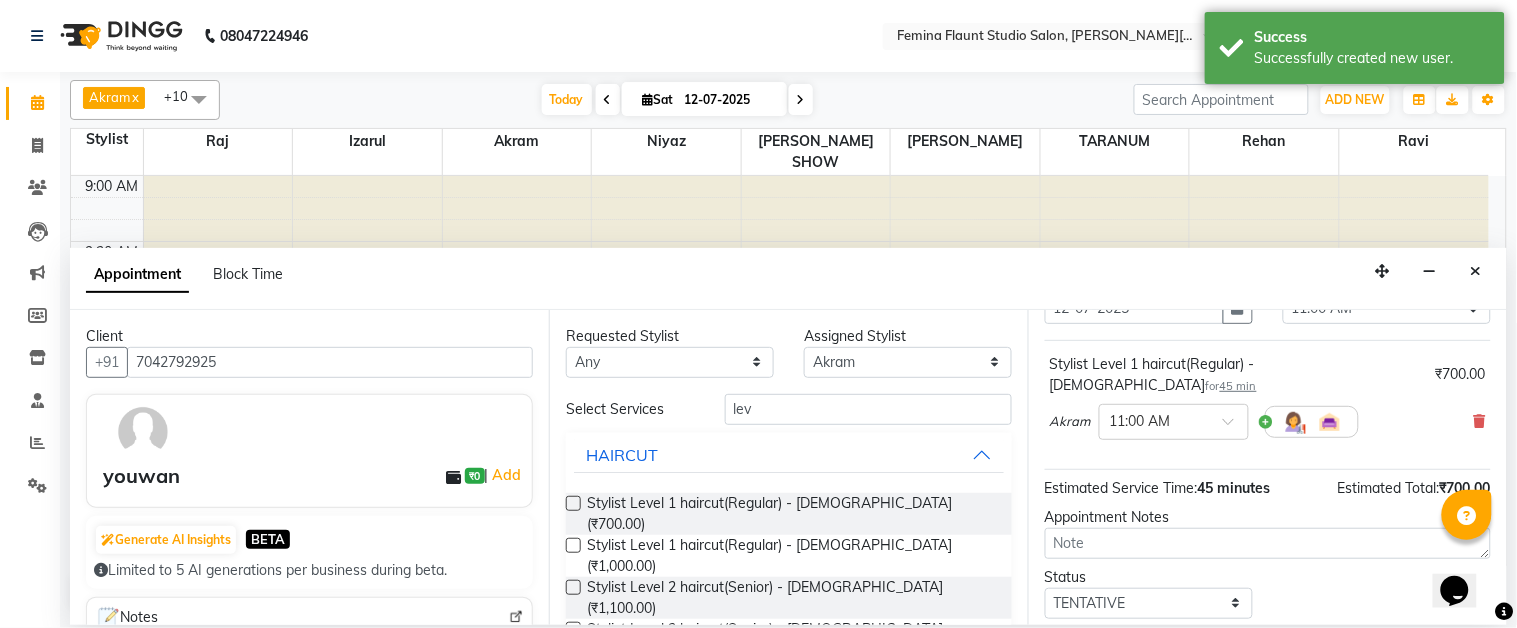 scroll, scrollTop: 211, scrollLeft: 0, axis: vertical 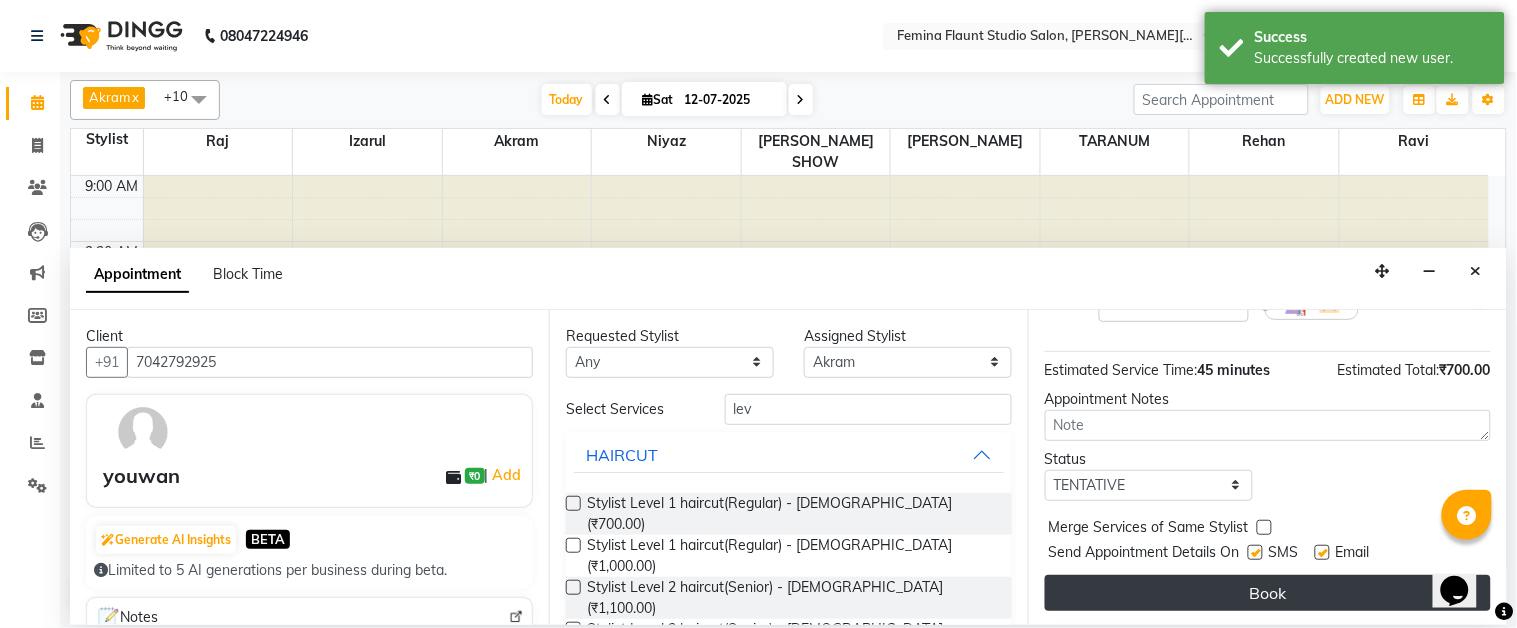 click on "Book" at bounding box center (1268, 593) 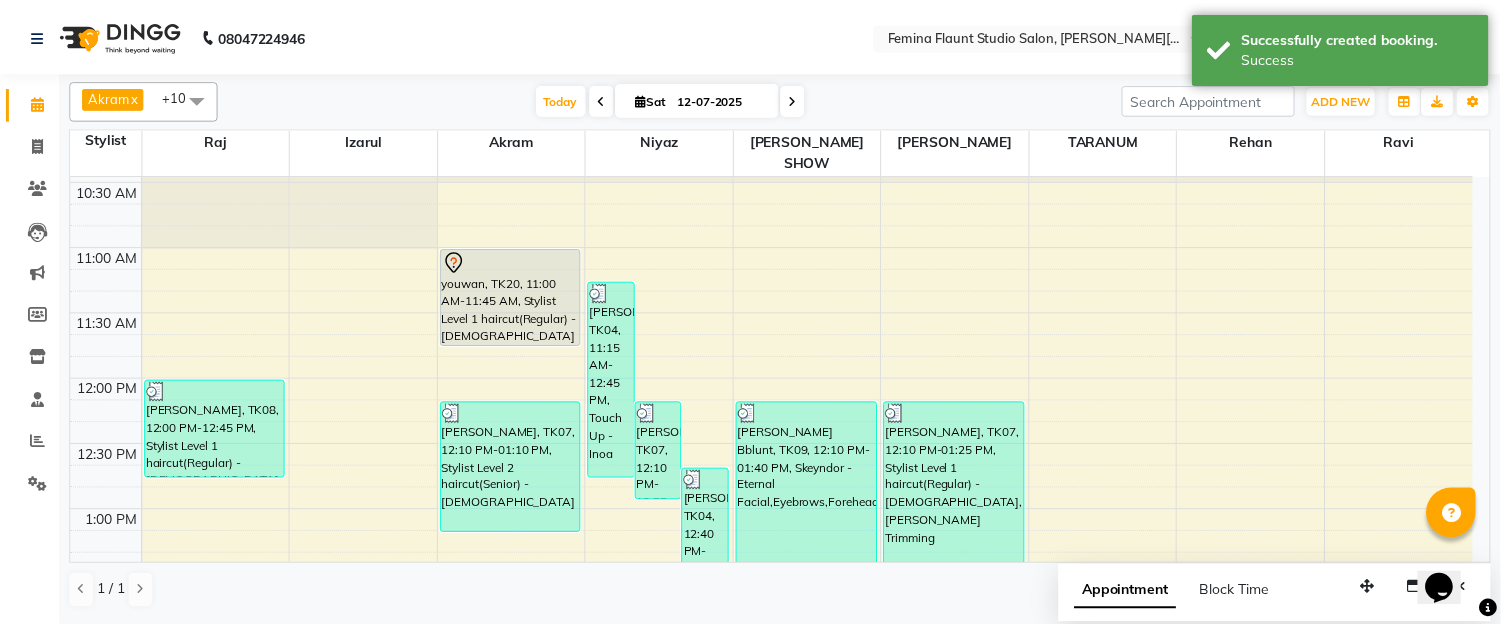 scroll, scrollTop: 0, scrollLeft: 0, axis: both 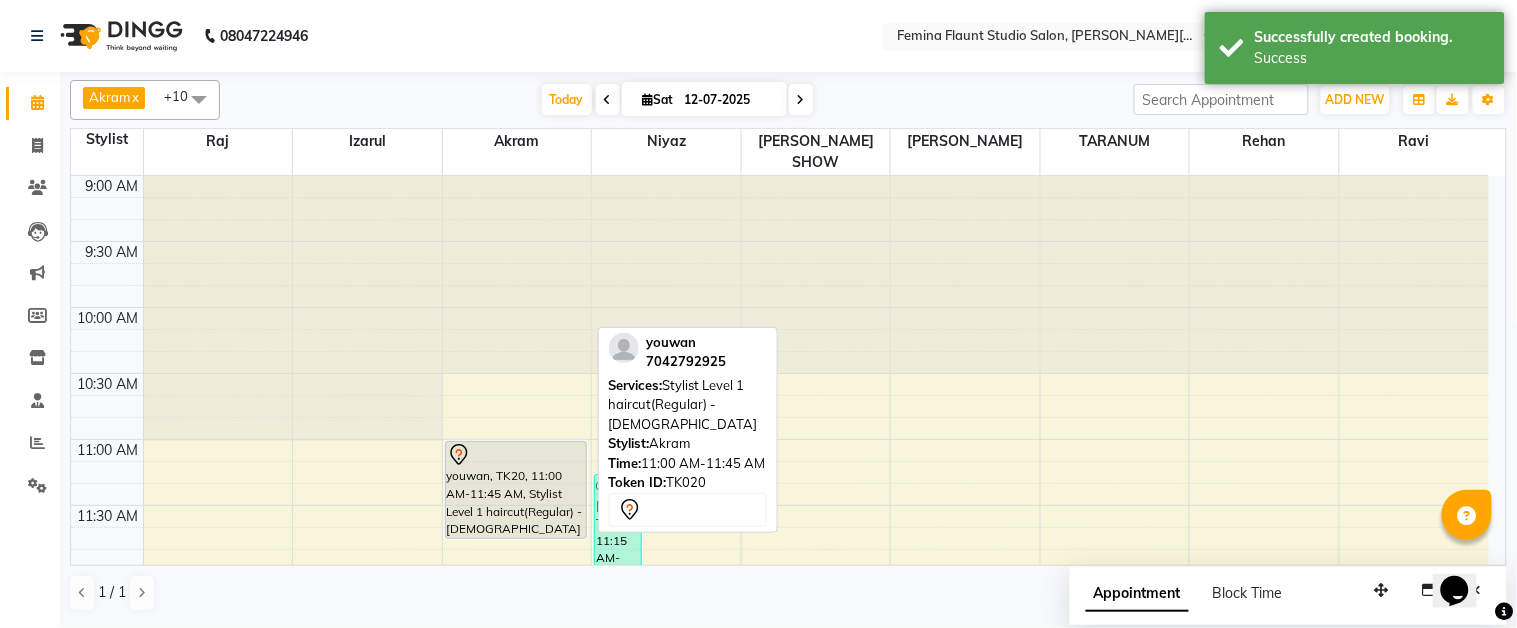 click on "youwan, TK20, 11:00 AM-11:45 AM, Stylist Level 1 haircut(Regular) - [DEMOGRAPHIC_DATA]" at bounding box center (516, 490) 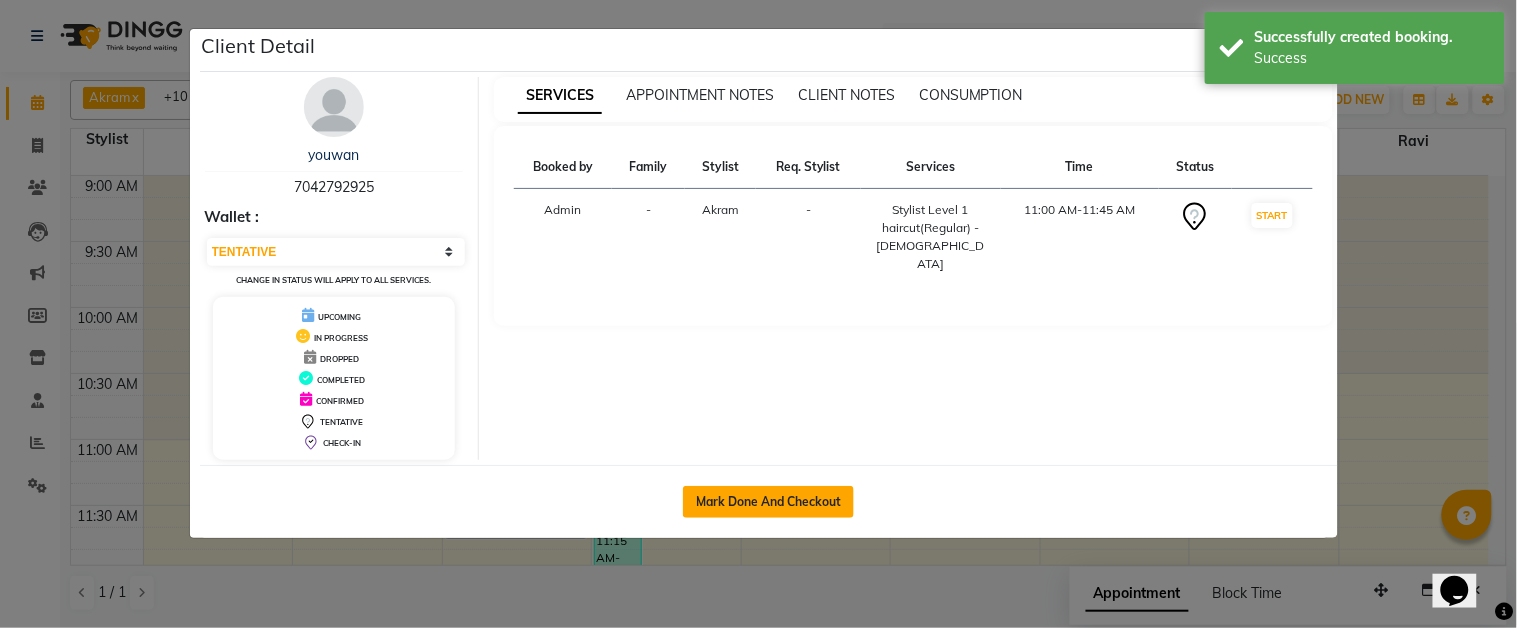 click on "Mark Done And Checkout" 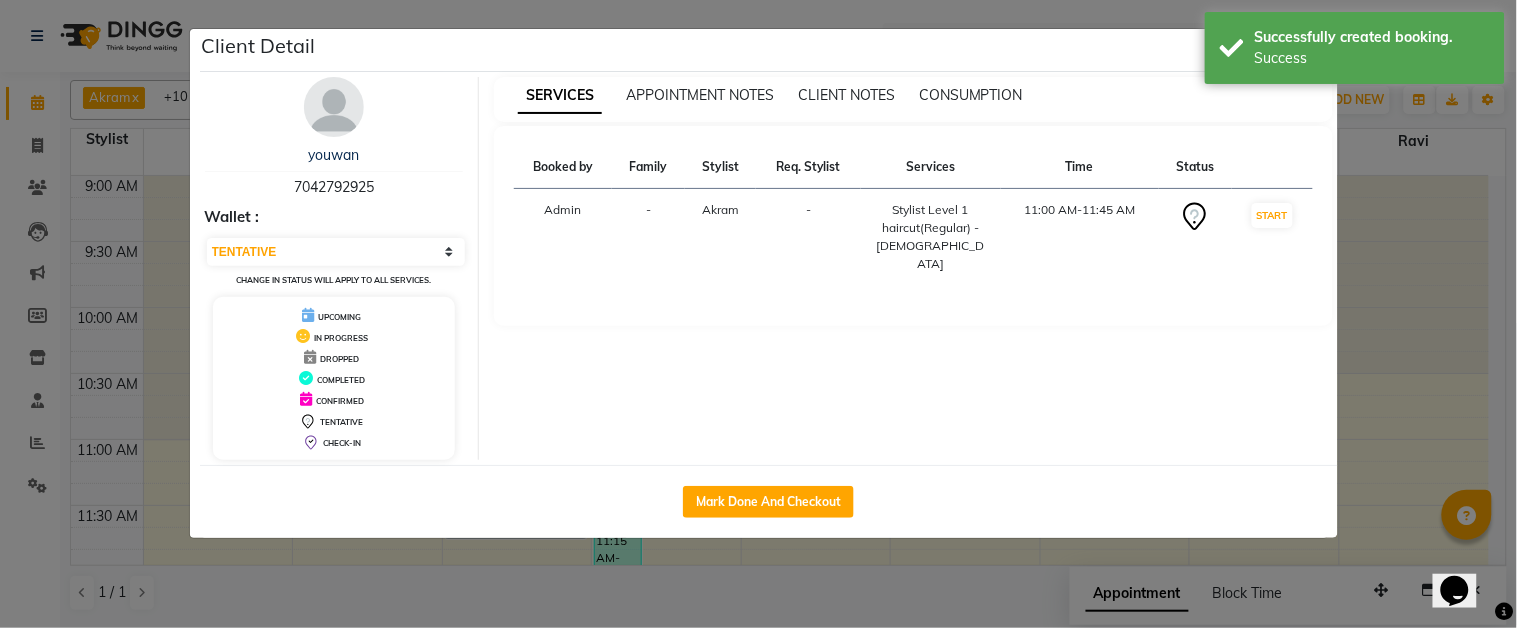 select on "service" 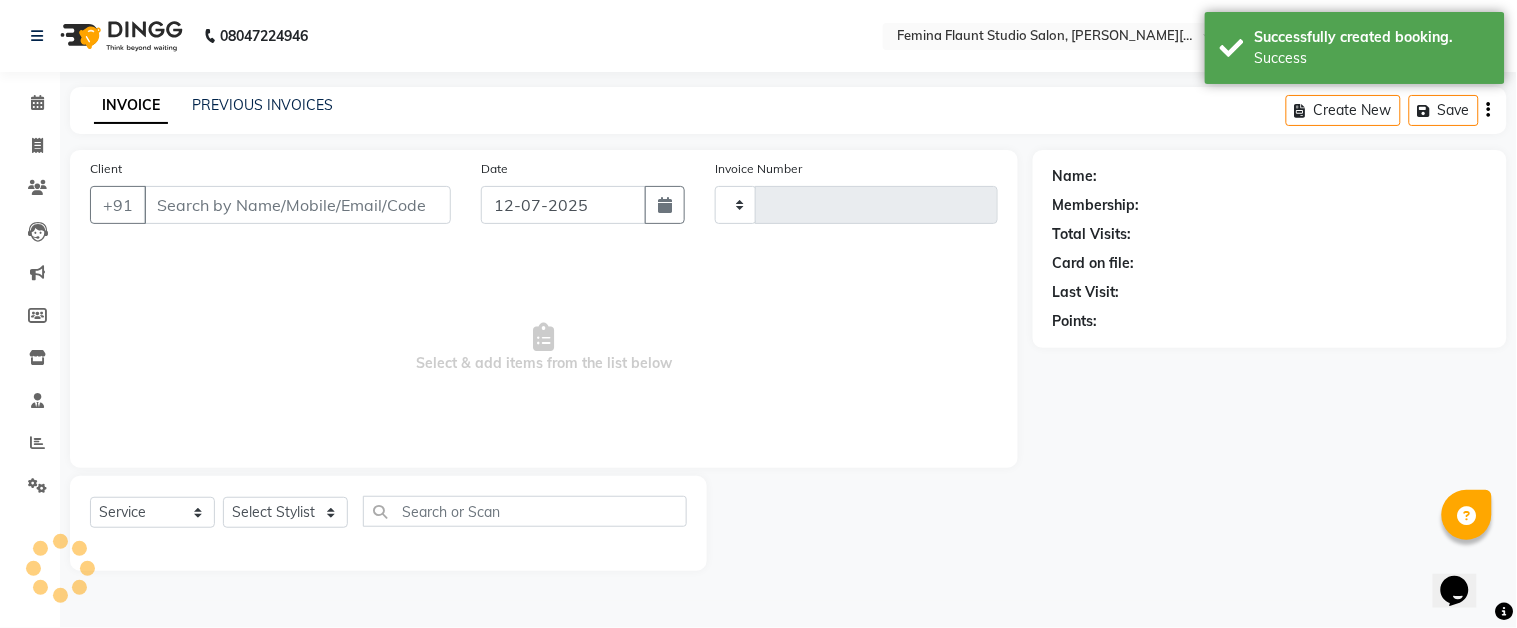 type on "1017" 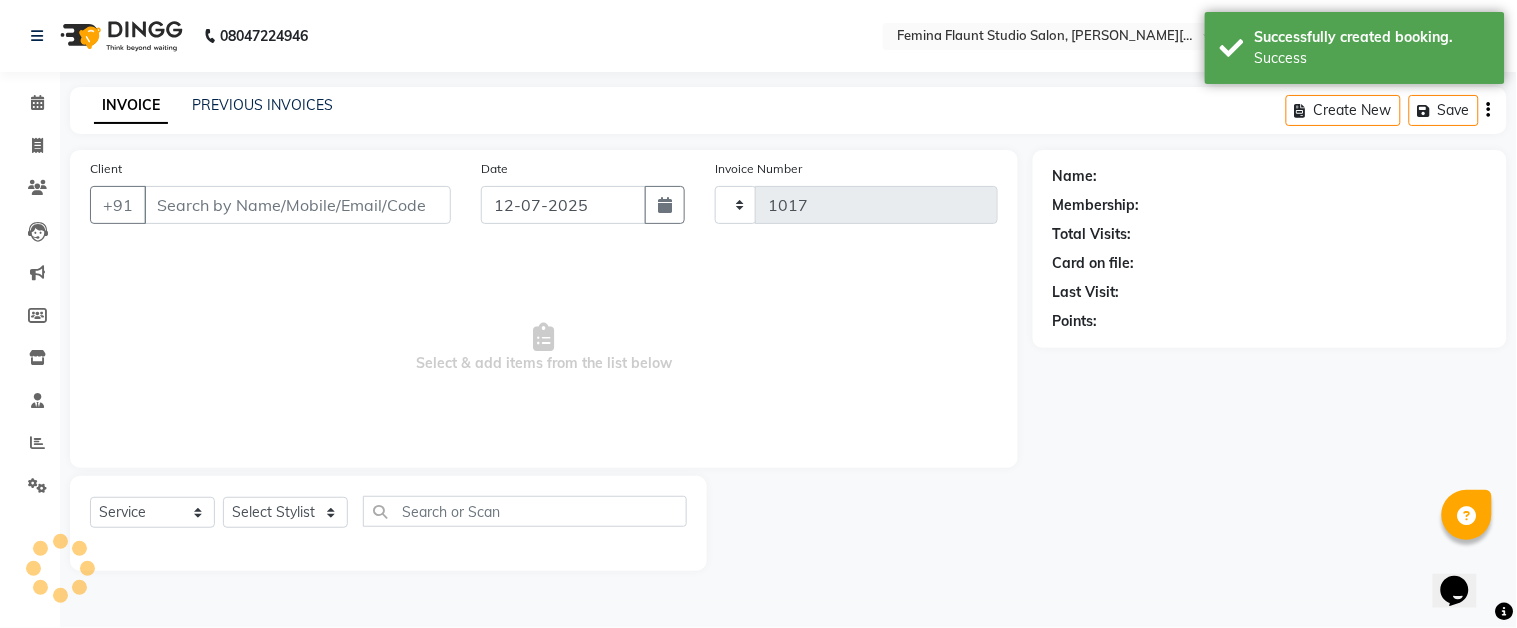 select on "5231" 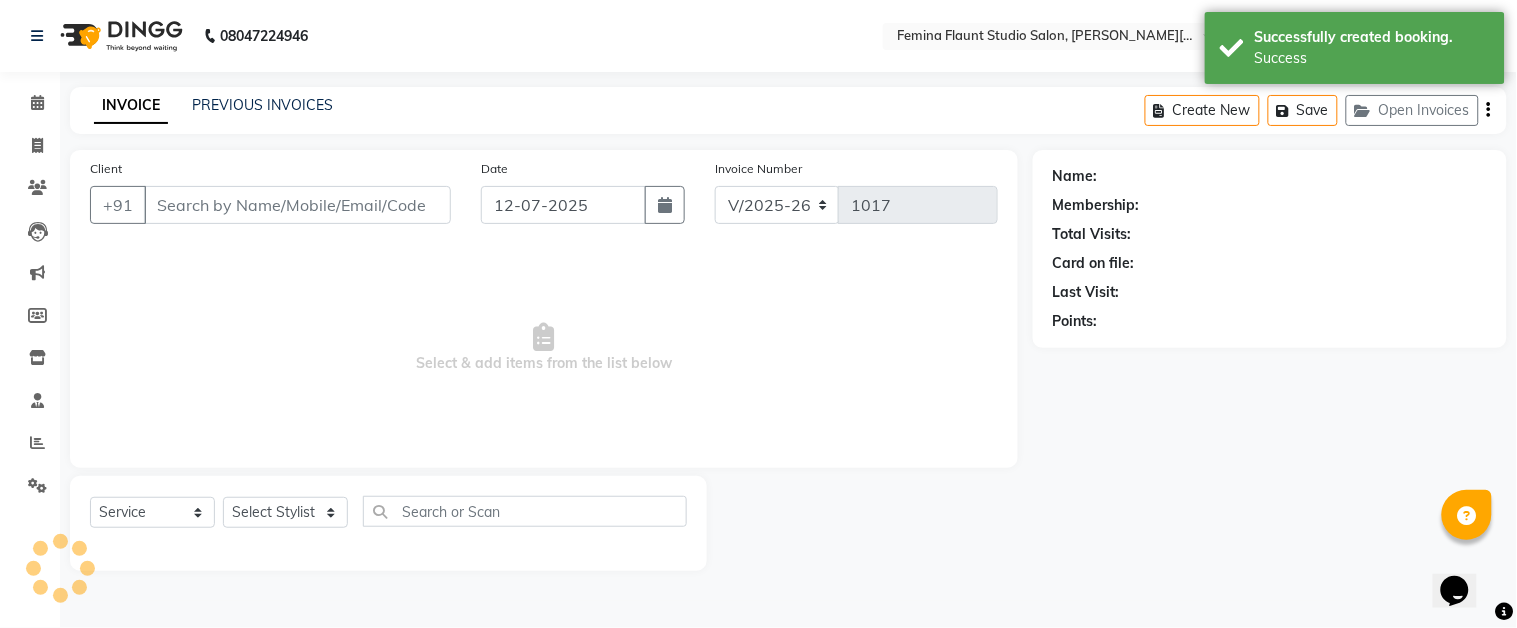 type on "7042792925" 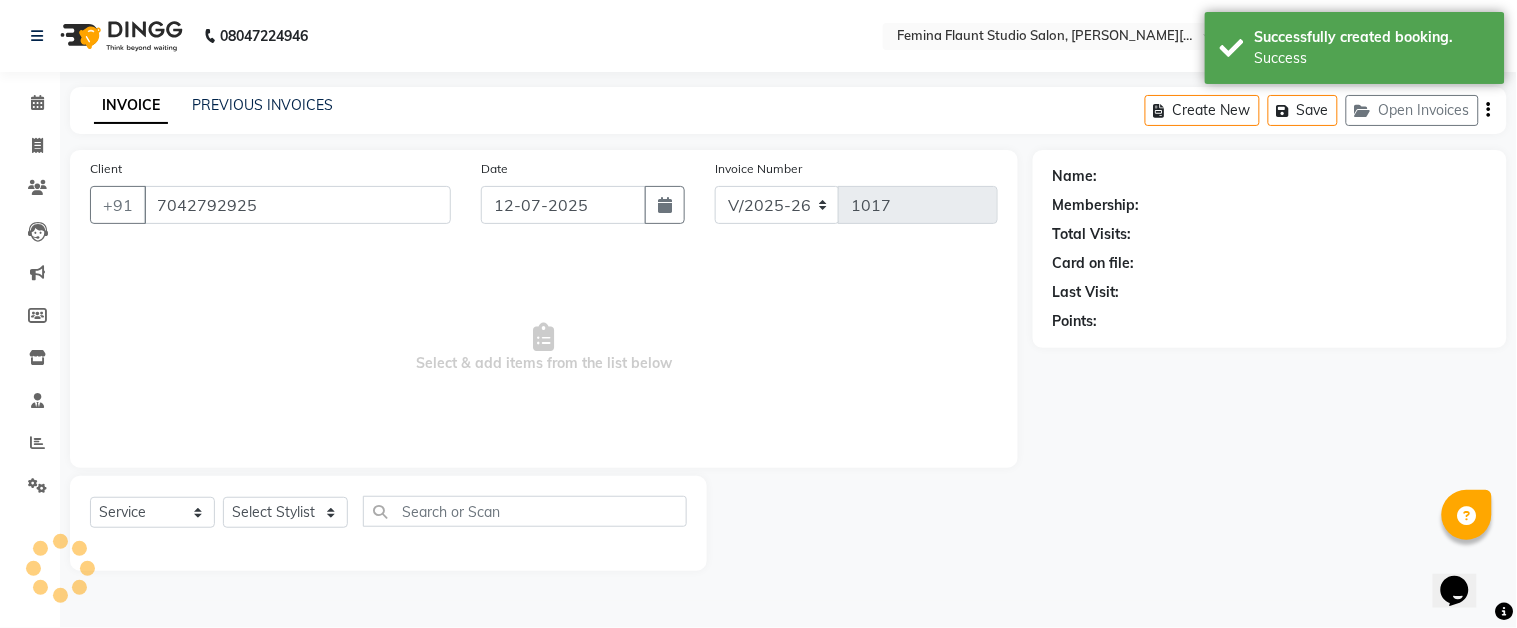 select on "83059" 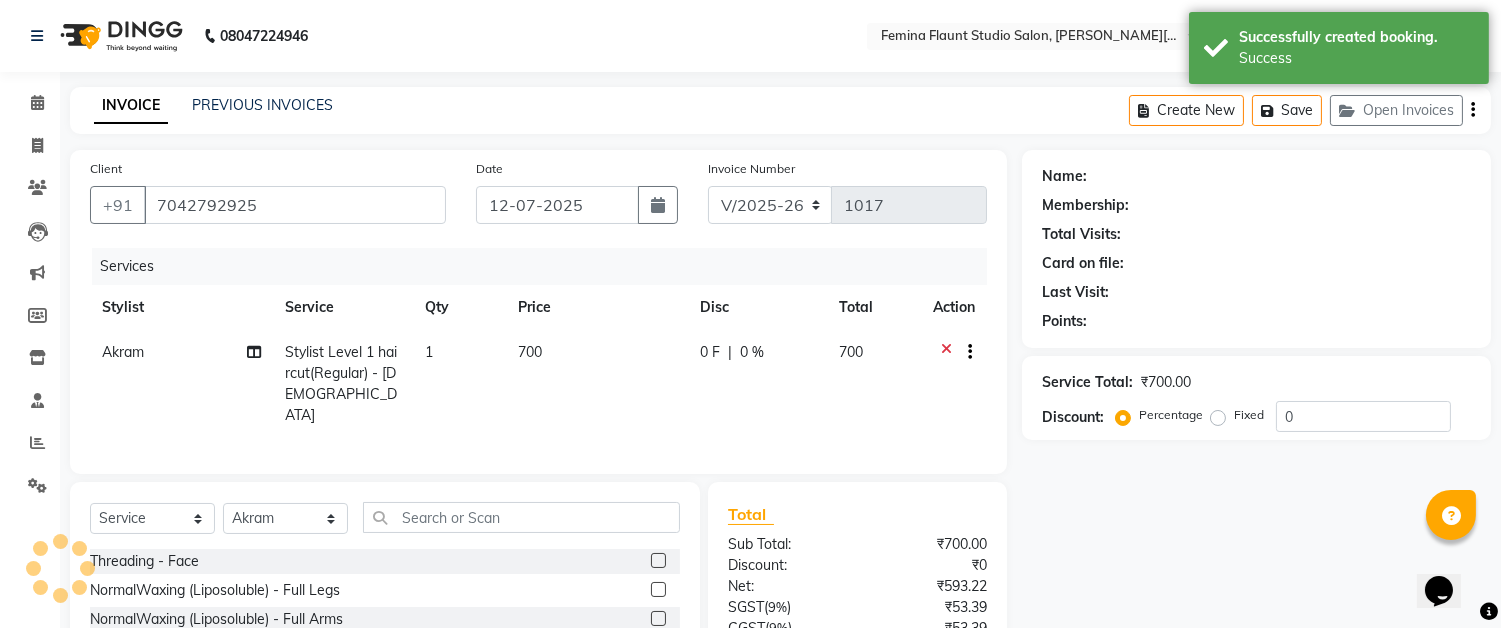 select on "1: Object" 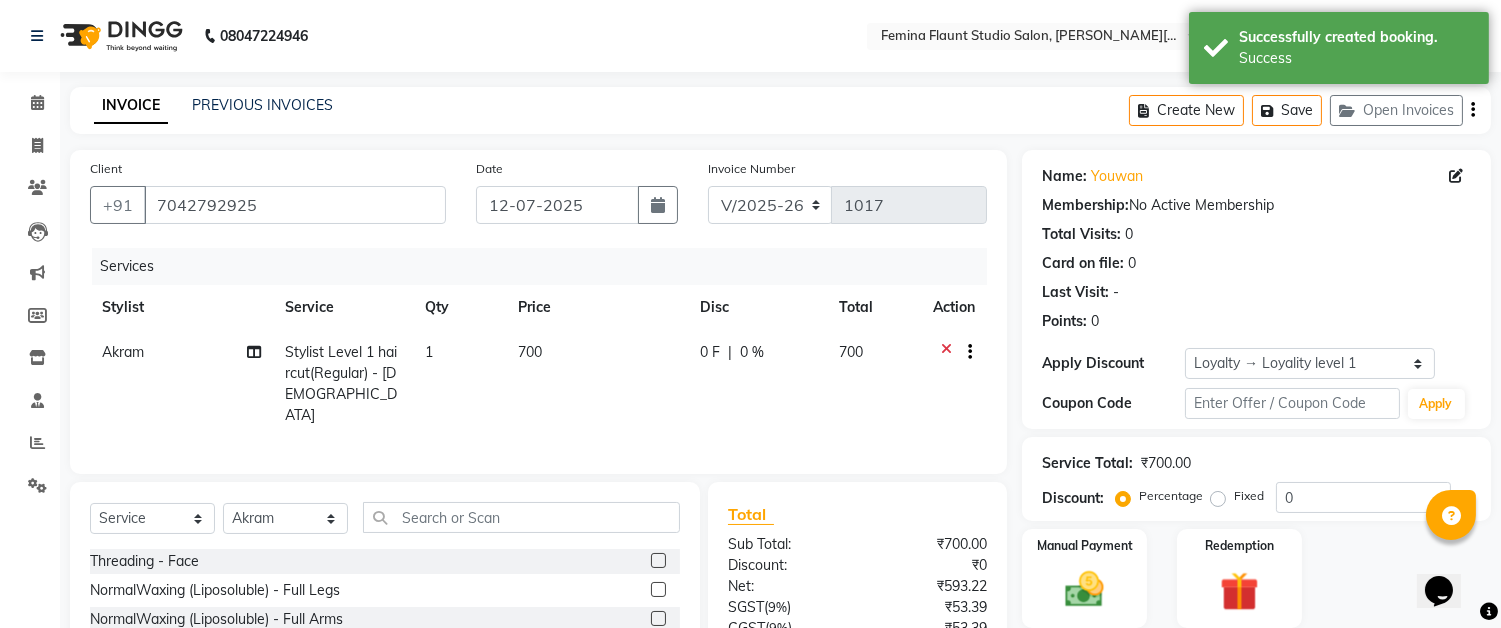 click on "700" 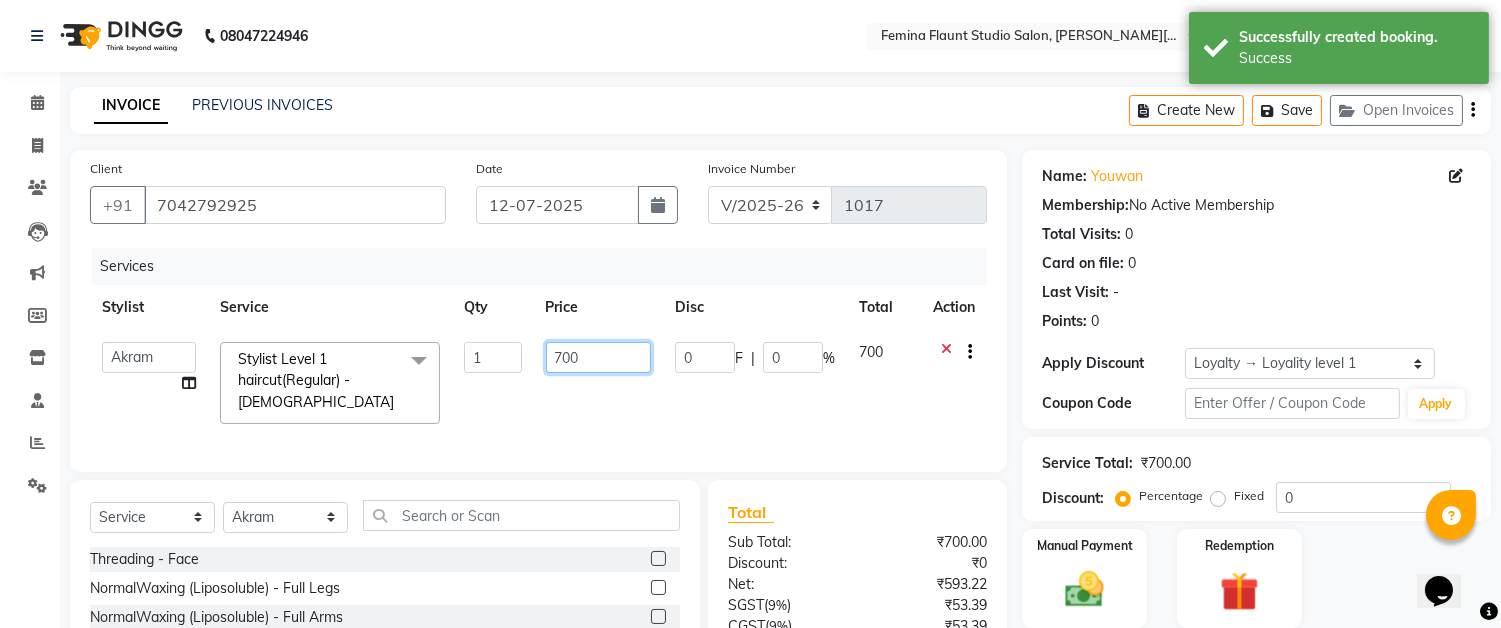 click on "700" 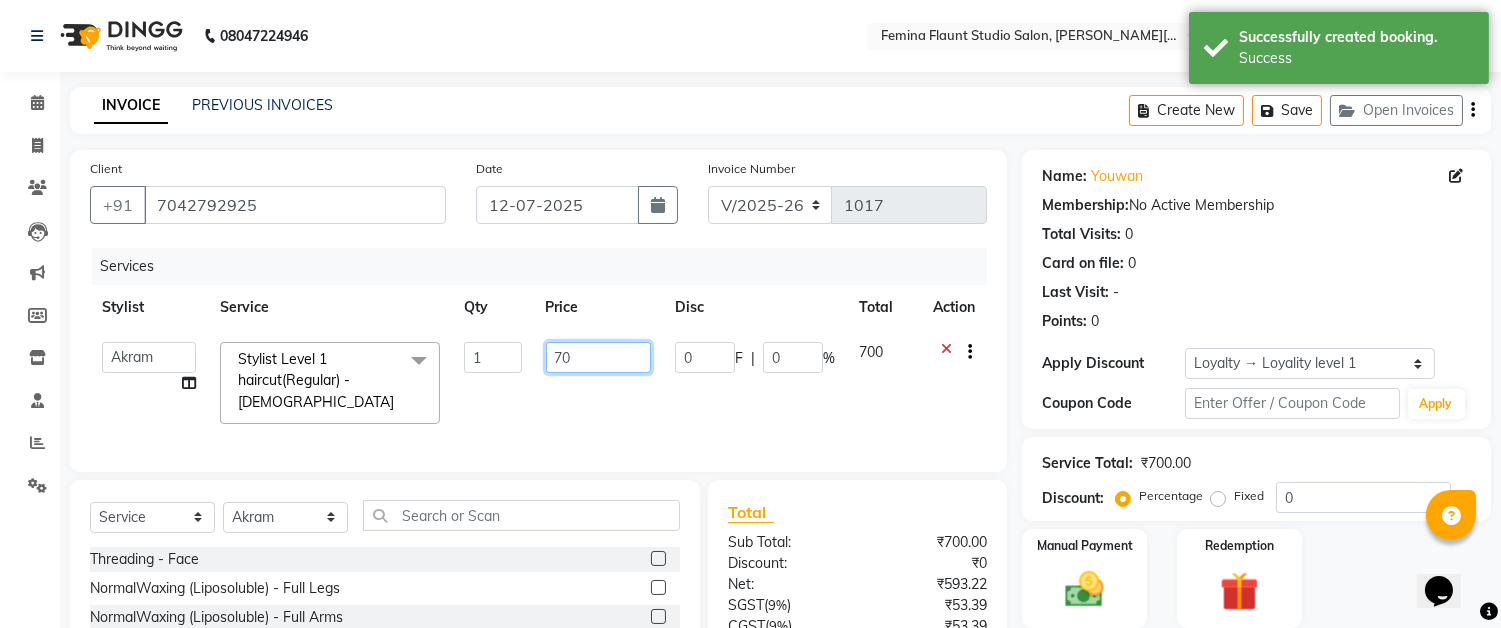 type on "7" 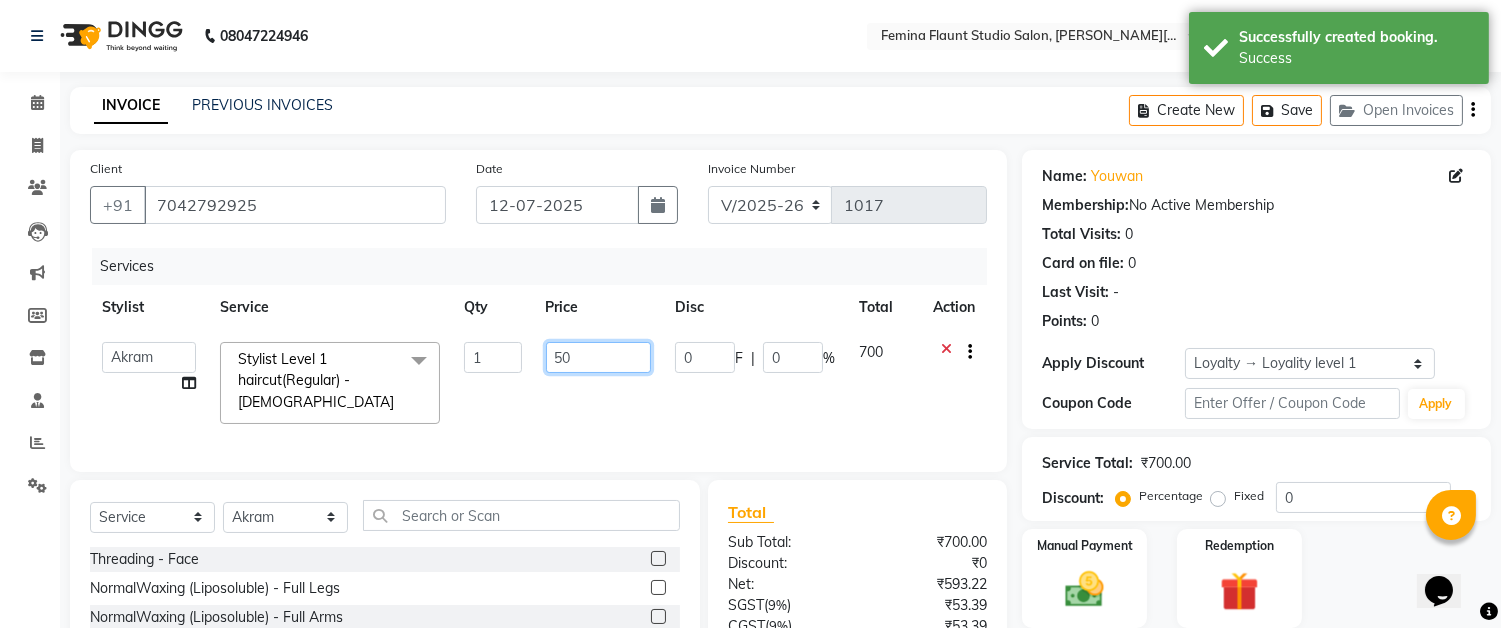 type on "500" 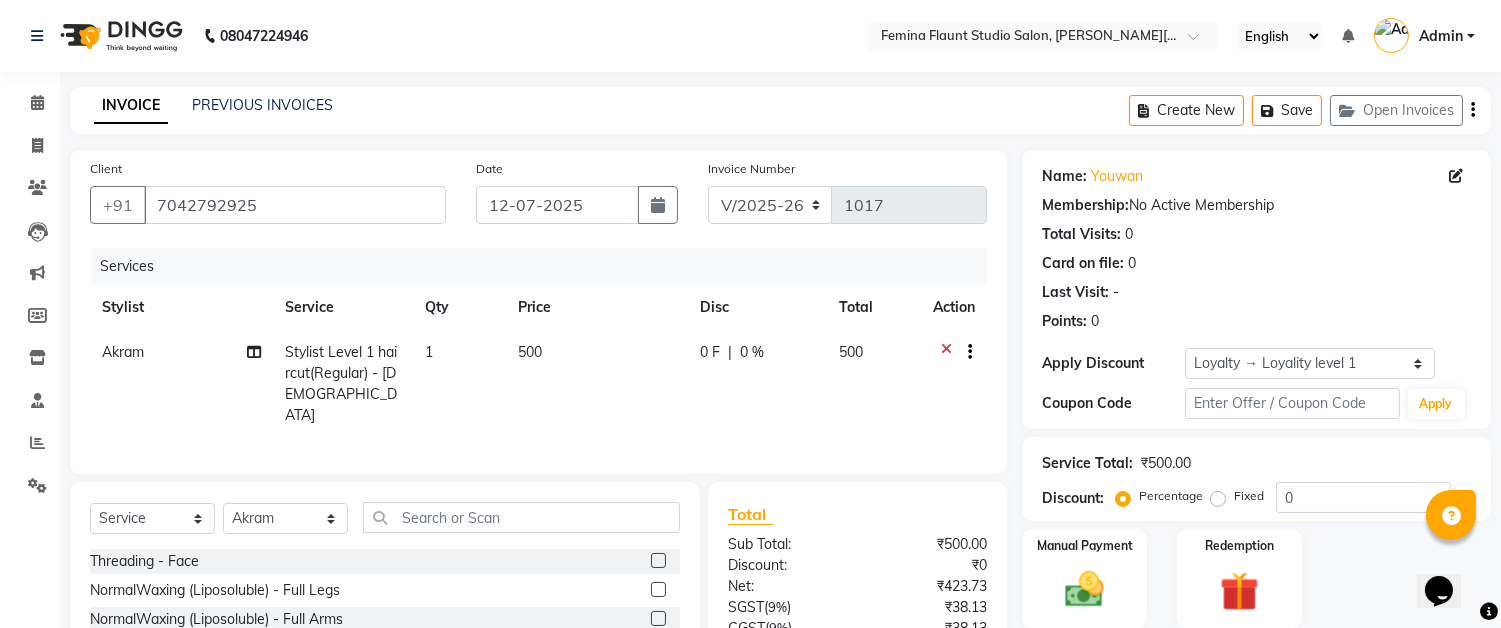 click on "500" 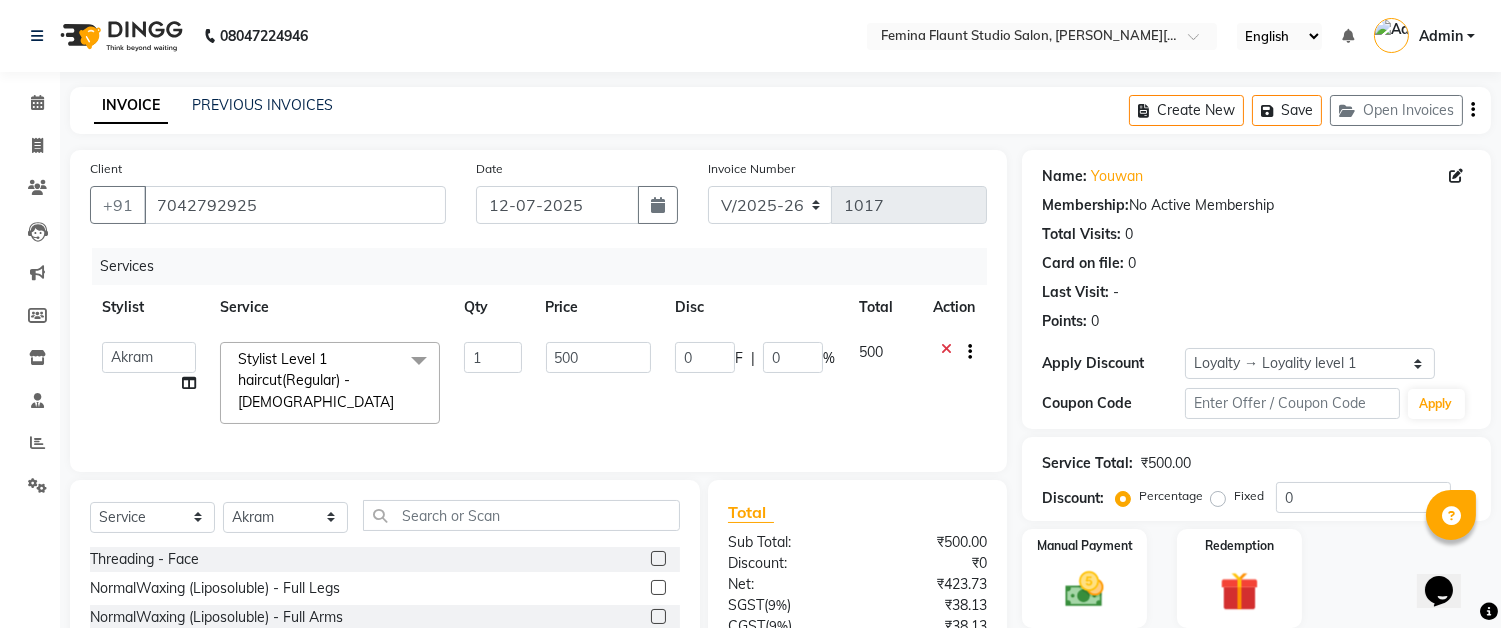 scroll, scrollTop: 172, scrollLeft: 0, axis: vertical 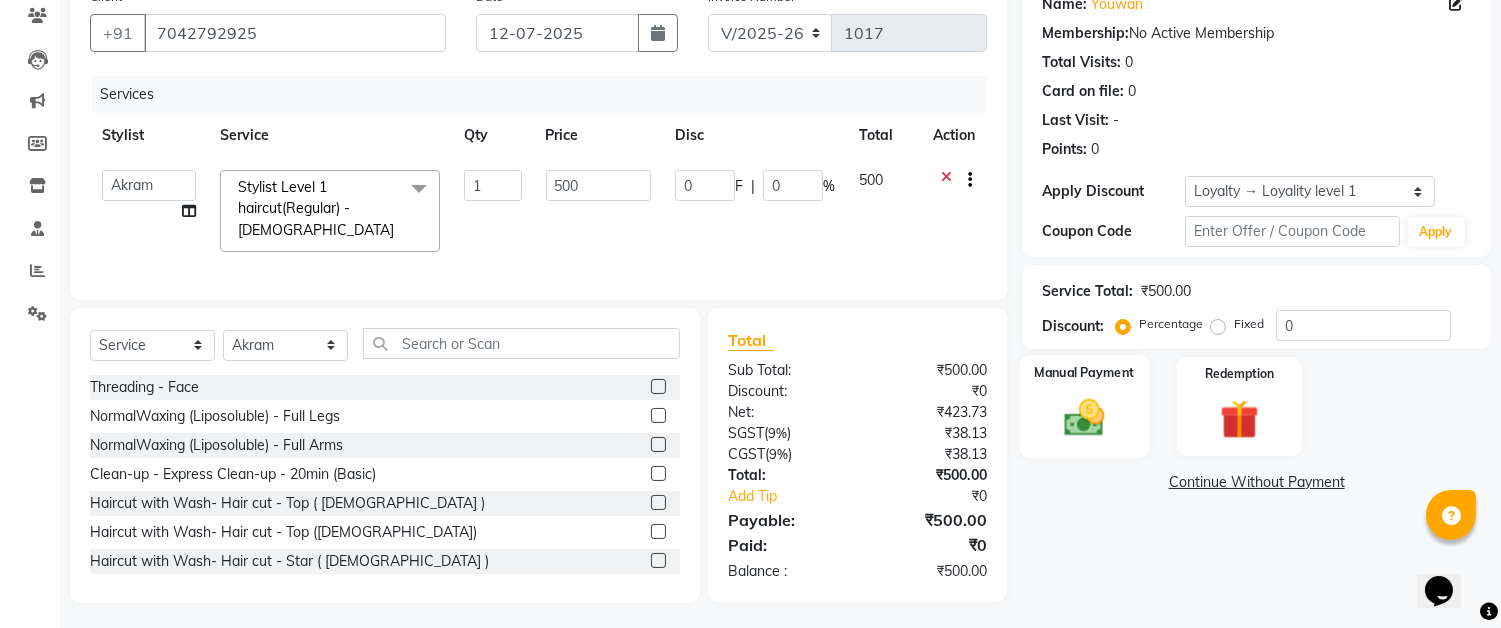 click 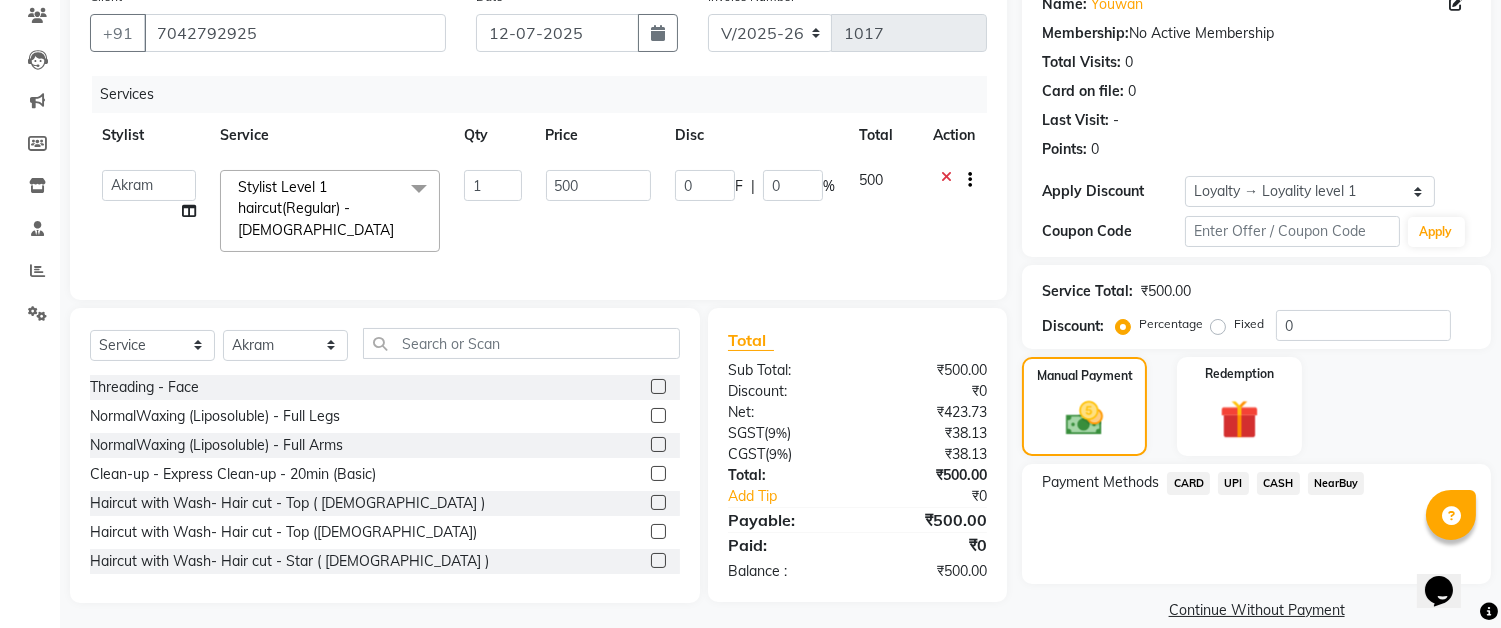 click on "UPI" 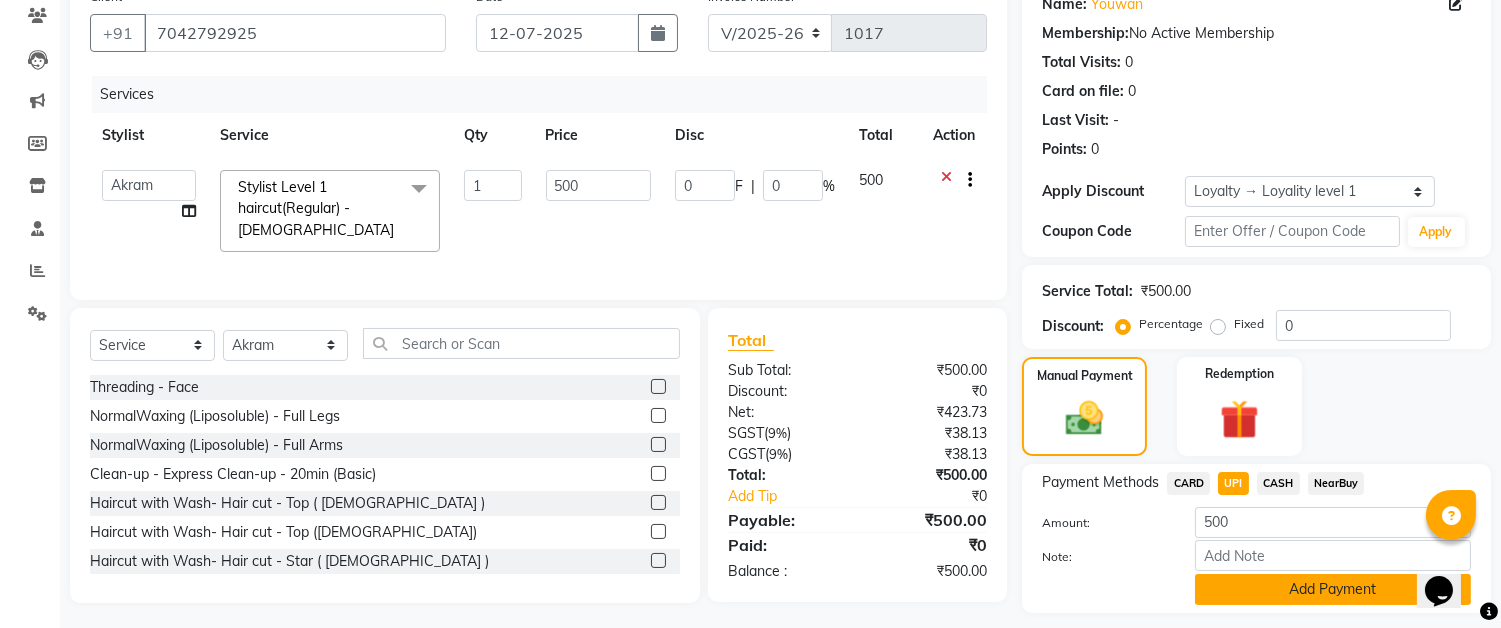 scroll, scrollTop: 226, scrollLeft: 0, axis: vertical 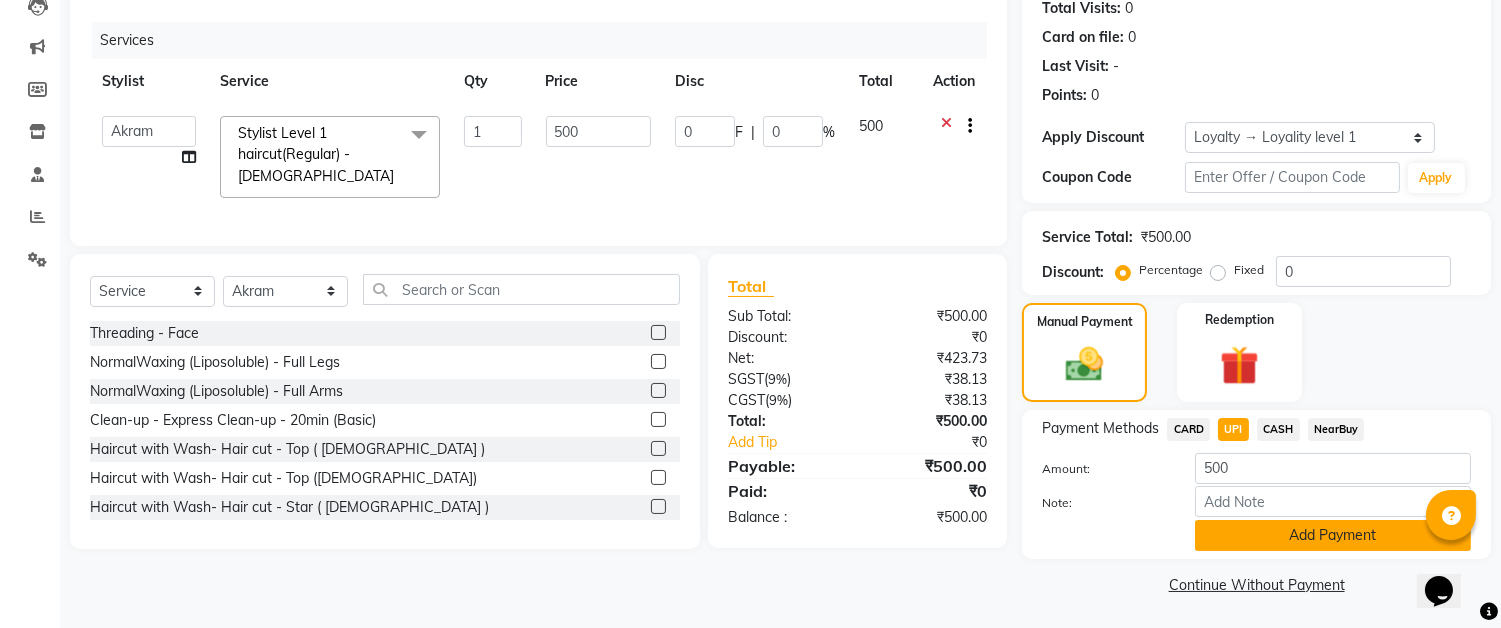 click on "Add Payment" 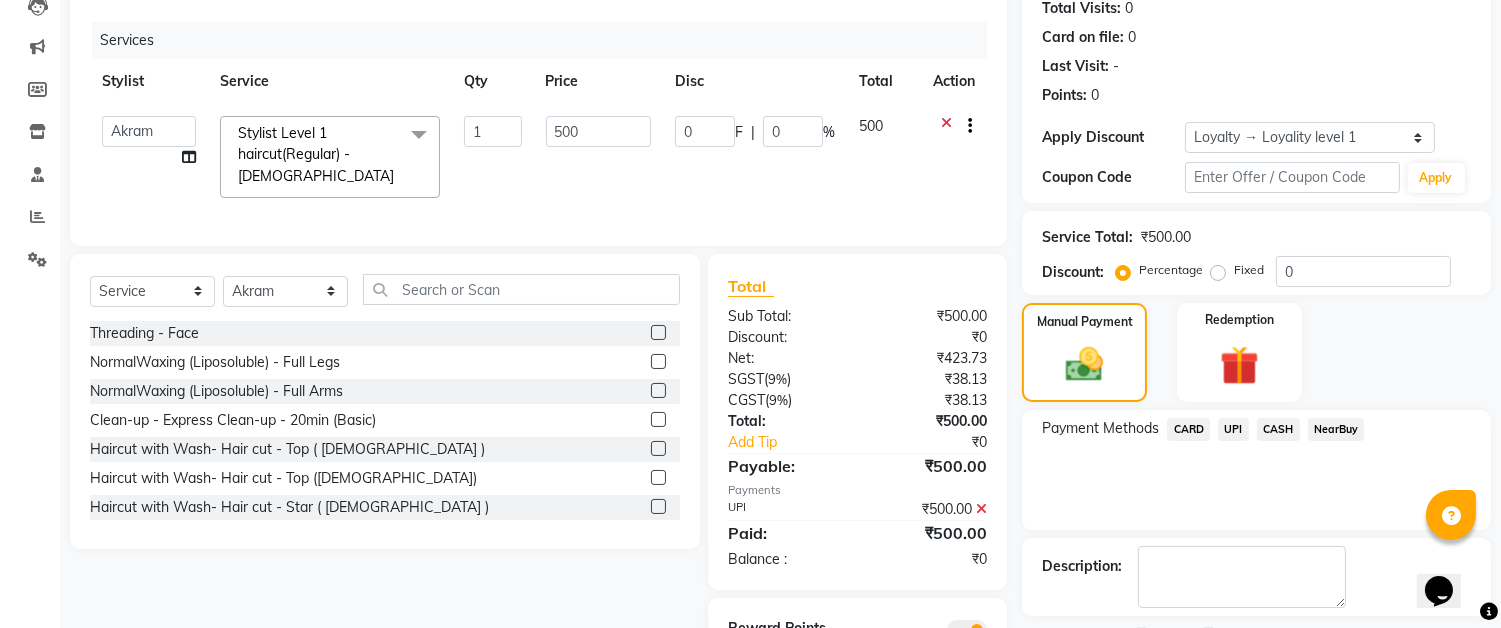 scroll, scrollTop: 312, scrollLeft: 0, axis: vertical 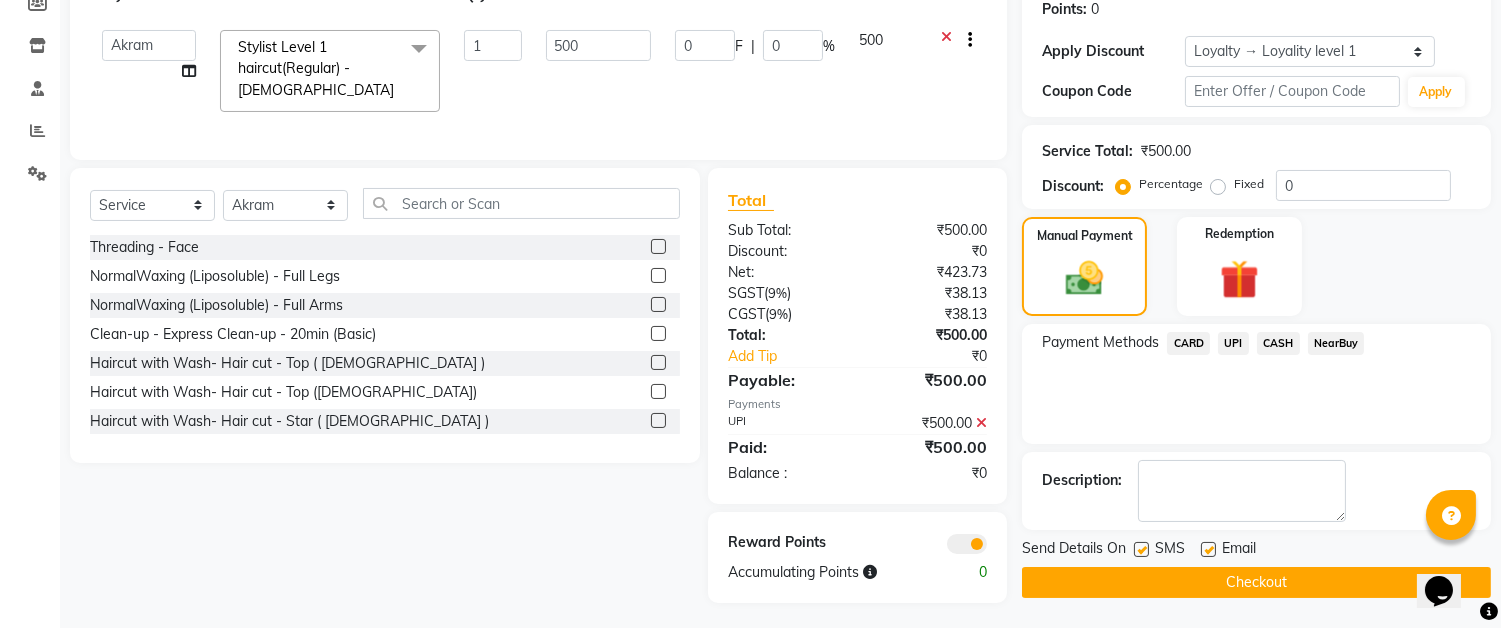 click on "Checkout" 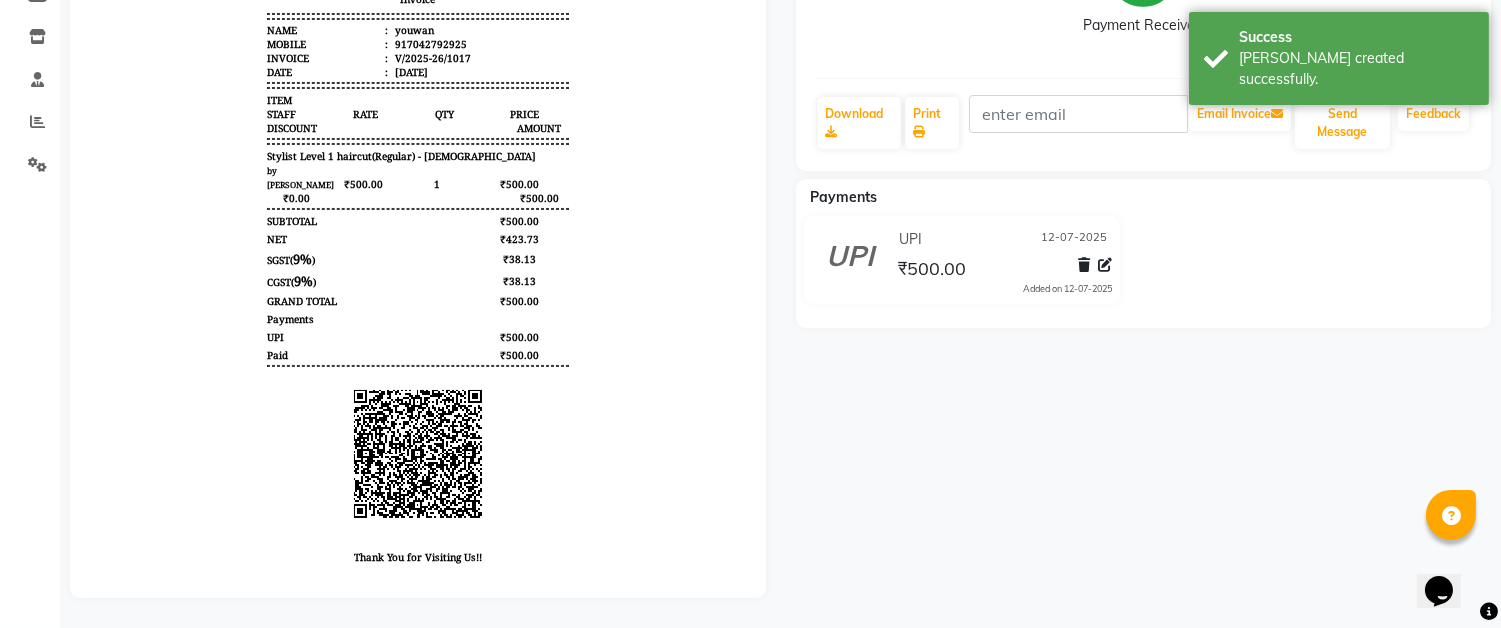 scroll, scrollTop: 114, scrollLeft: 0, axis: vertical 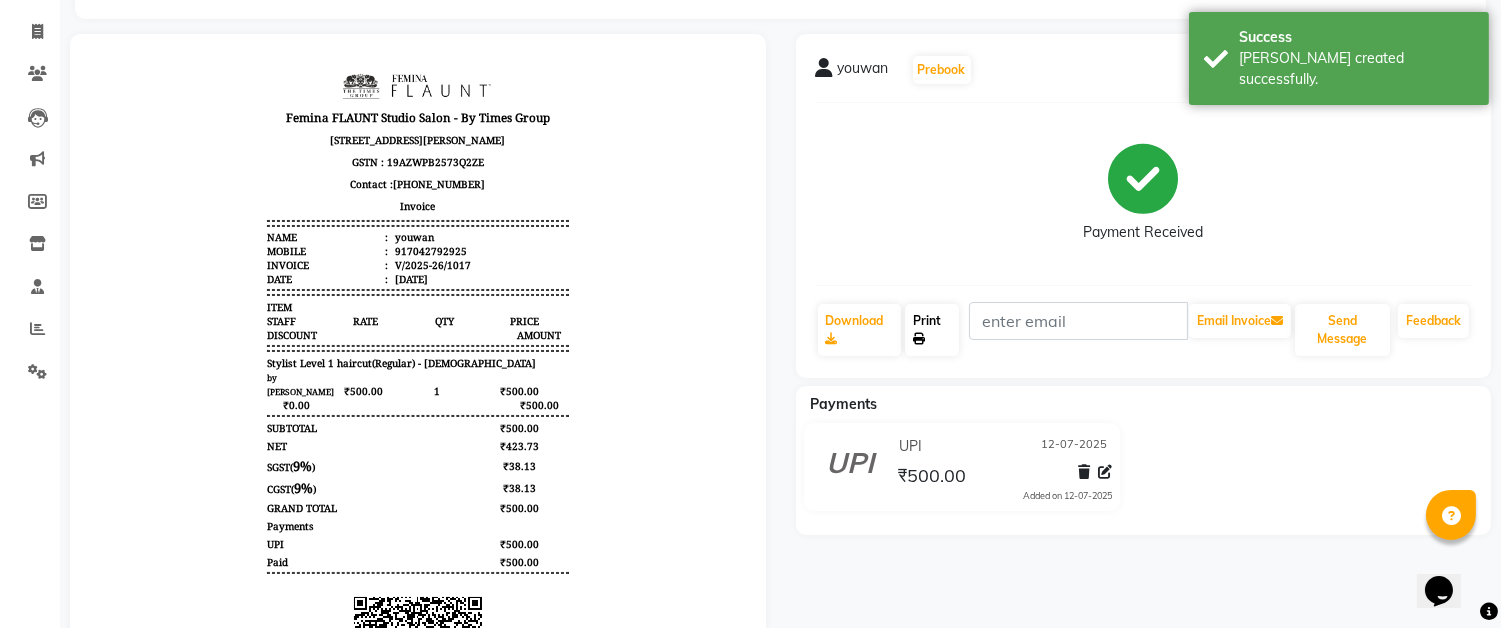 click on "Print" 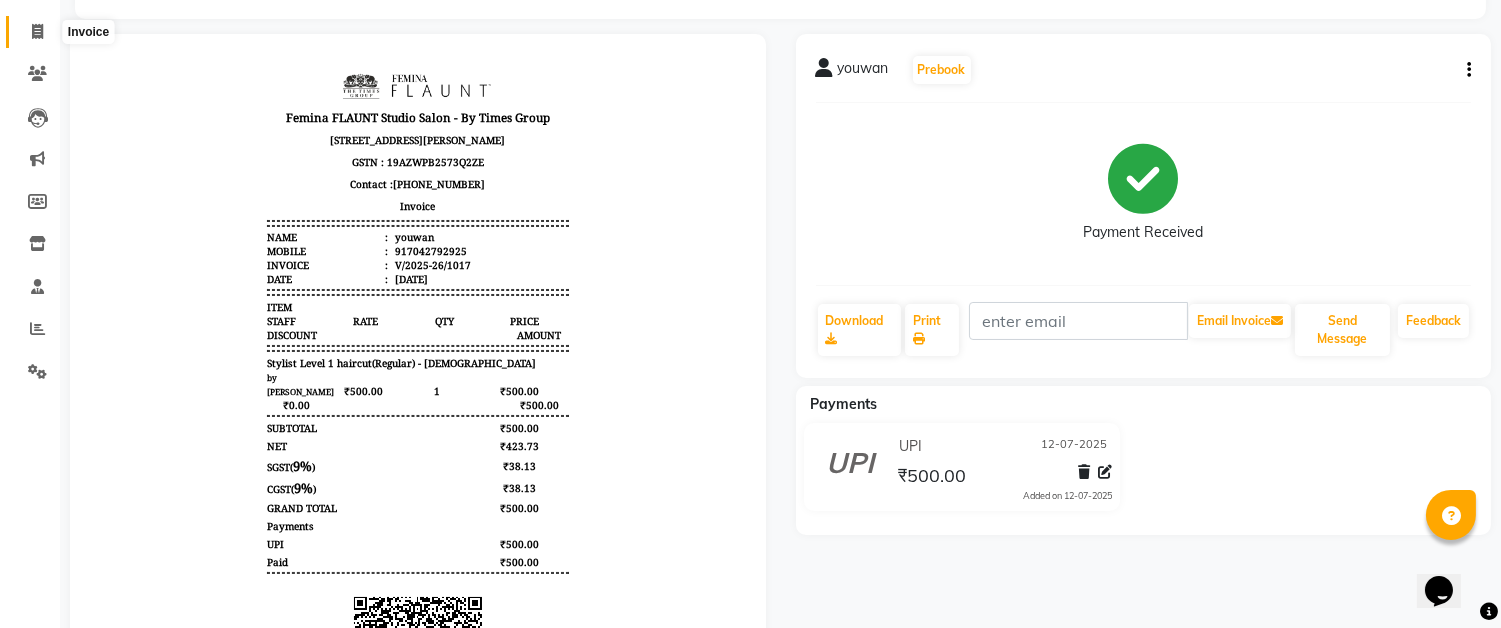 click 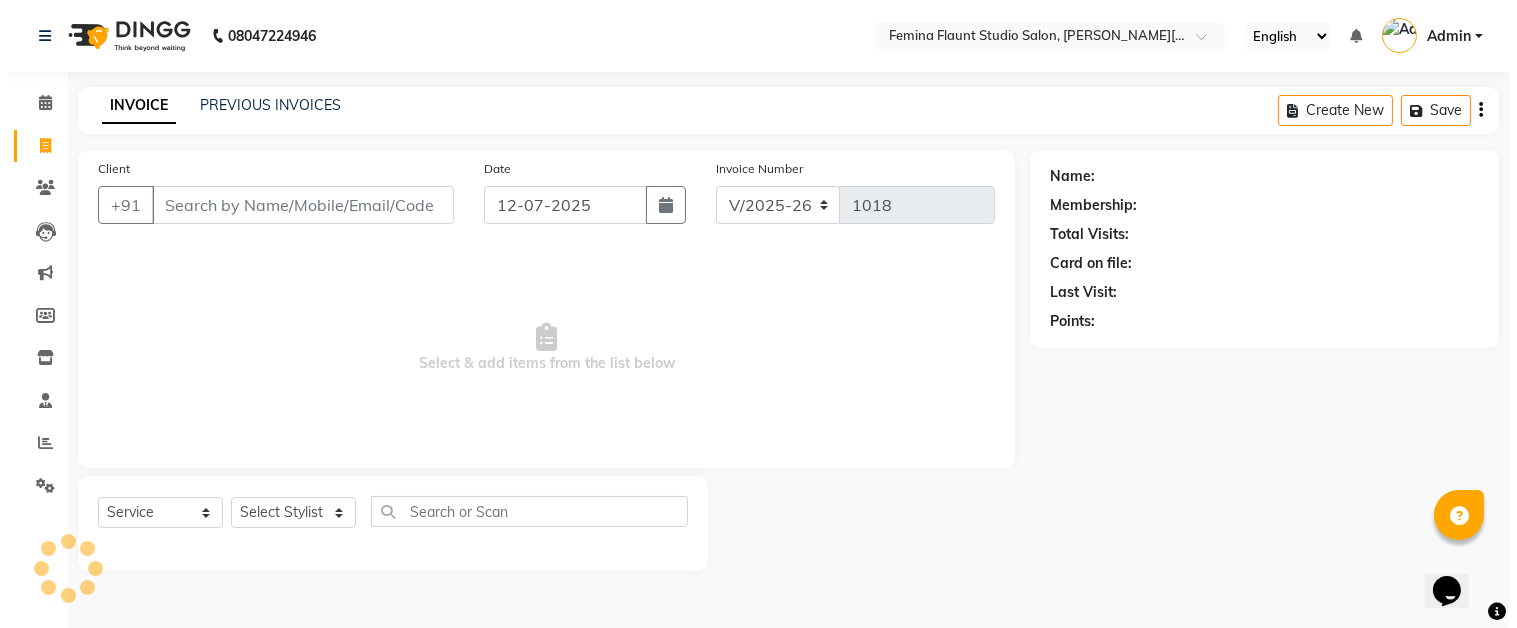 scroll, scrollTop: 0, scrollLeft: 0, axis: both 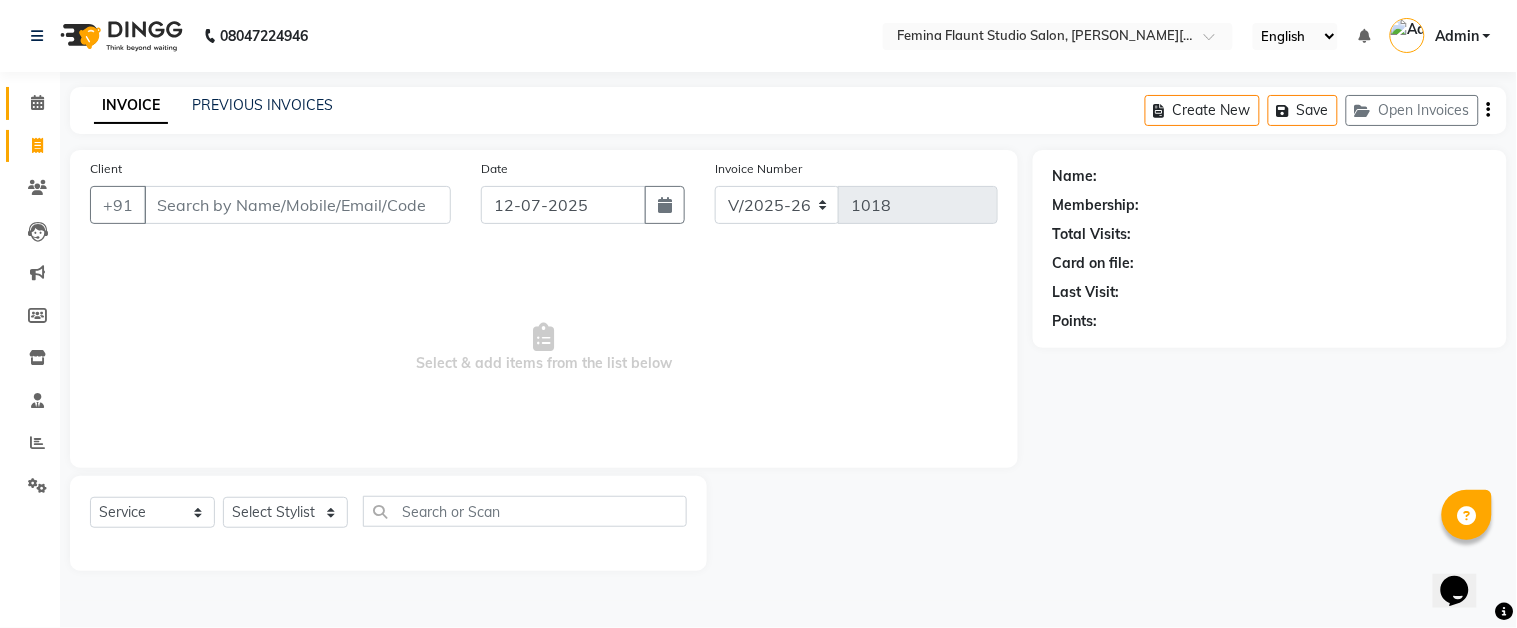 click 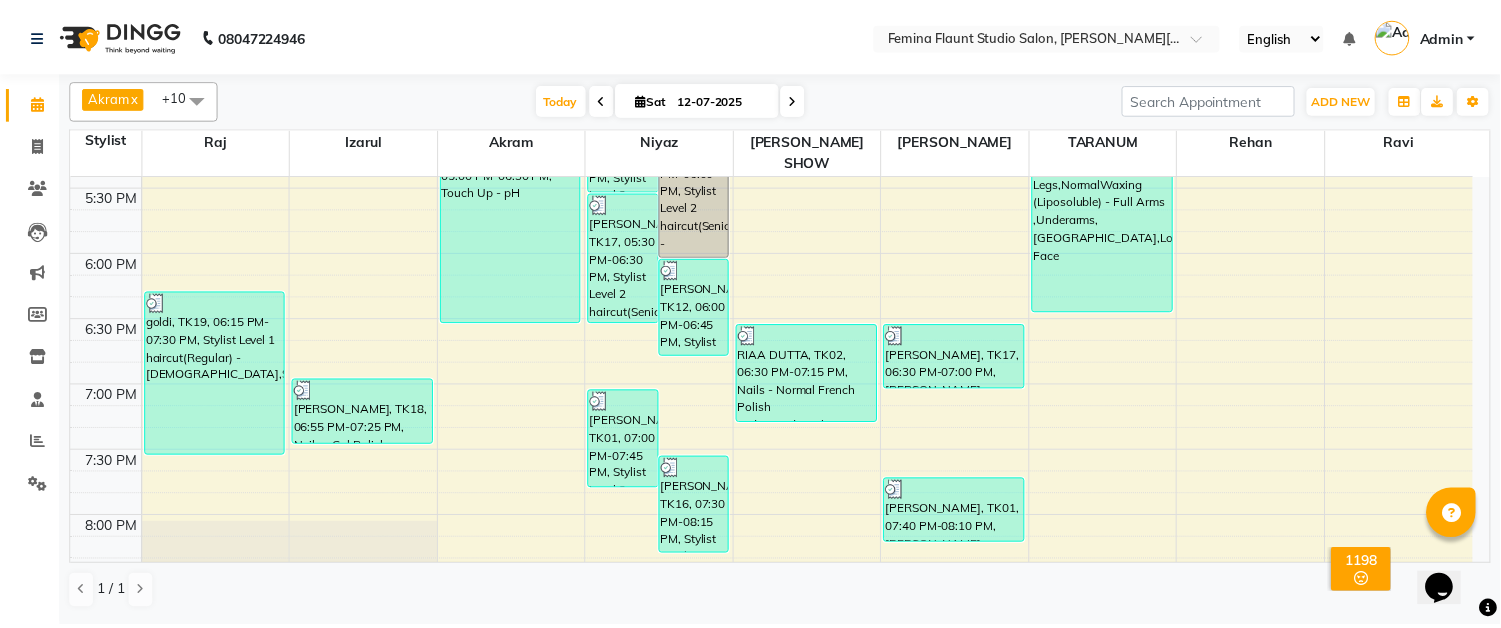 scroll, scrollTop: 1091, scrollLeft: 0, axis: vertical 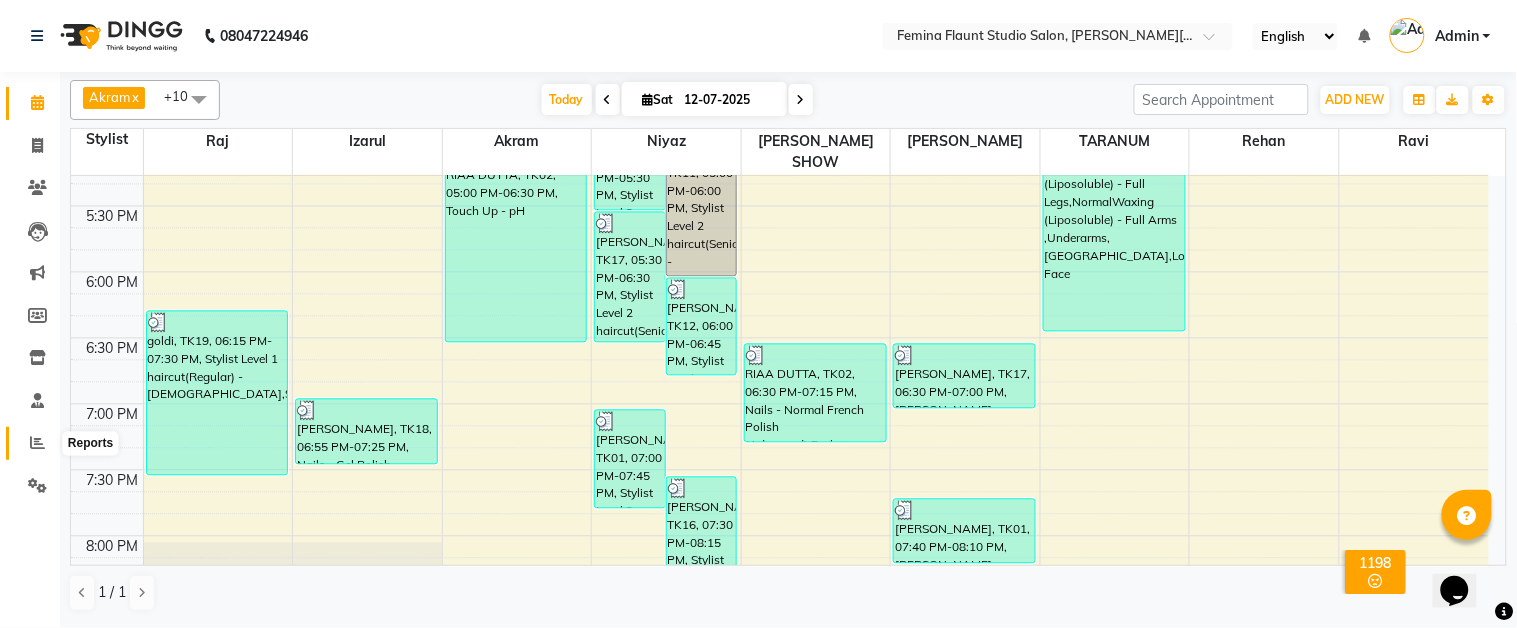 click 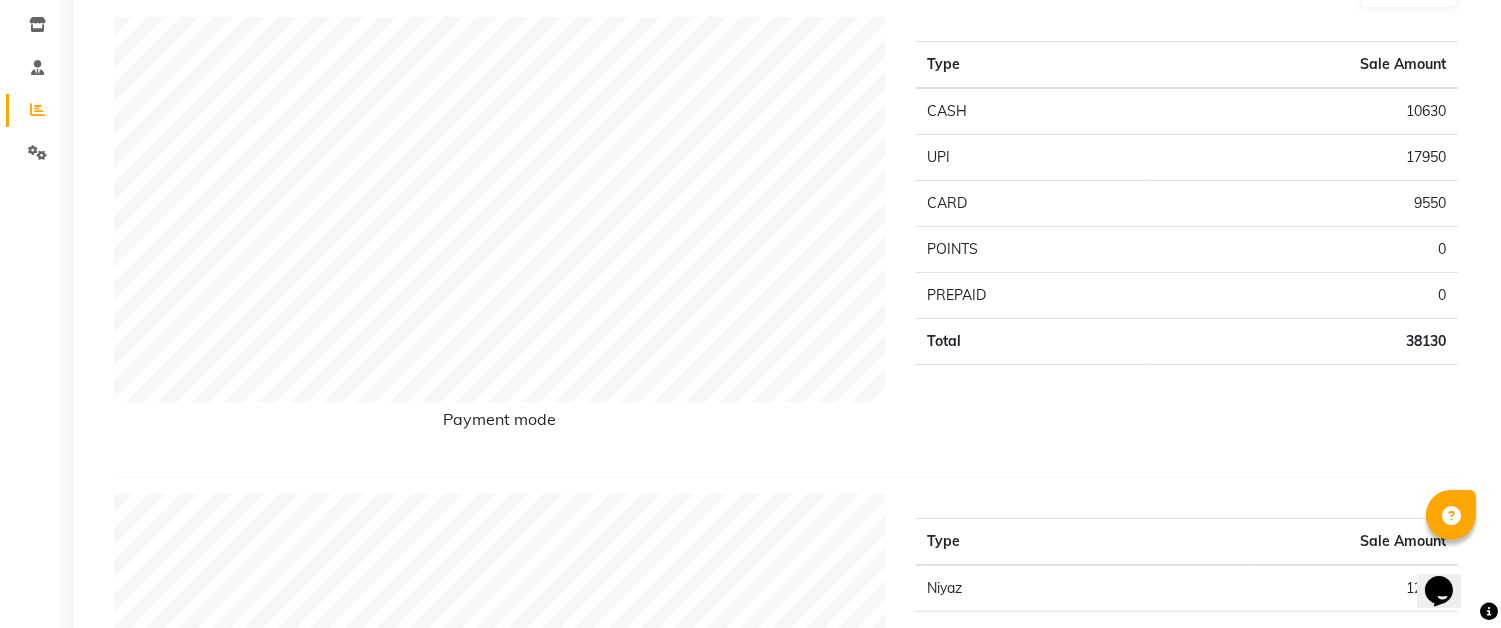 scroll, scrollTop: 0, scrollLeft: 0, axis: both 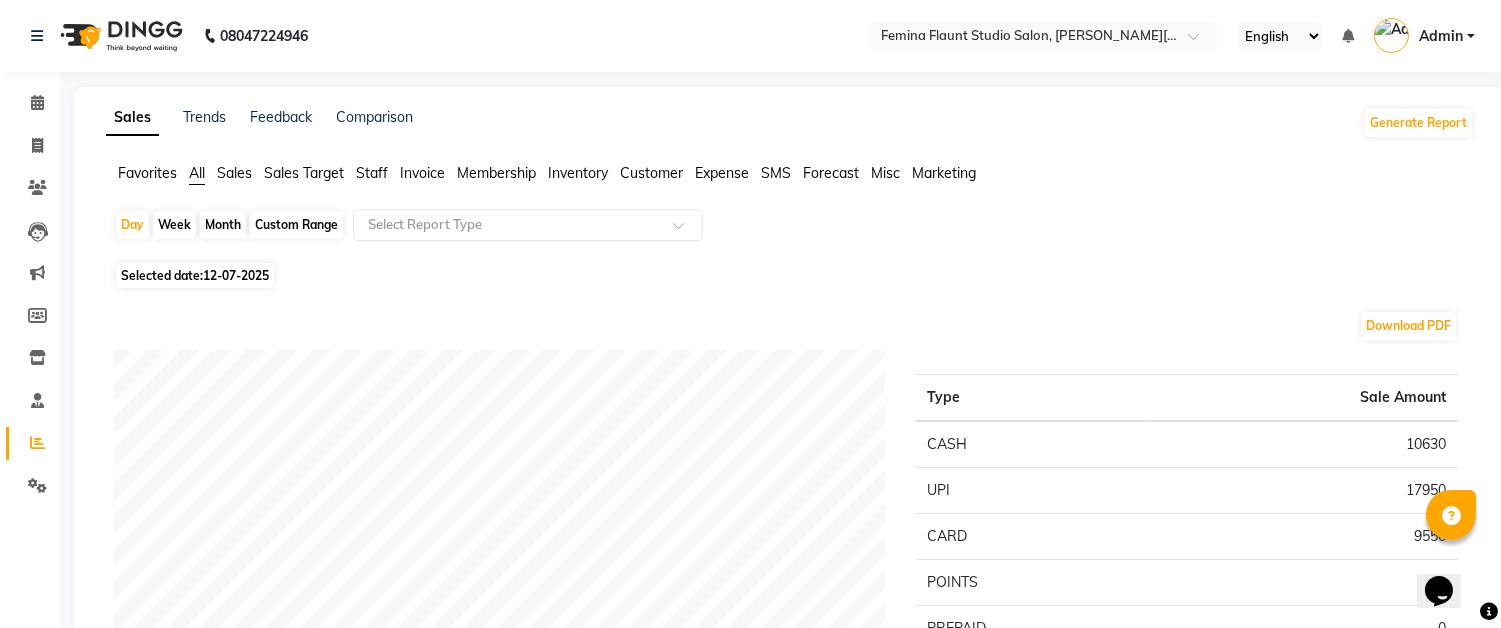 click on "Custom Range" 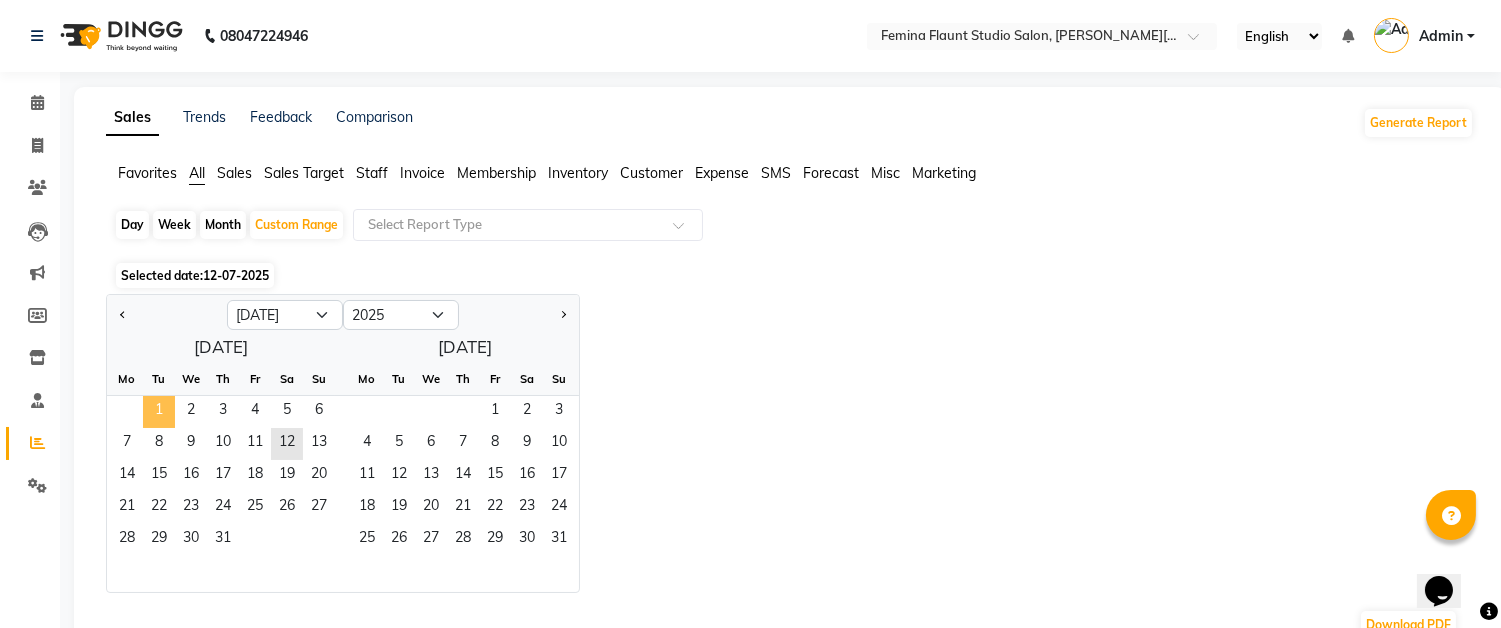click on "1" 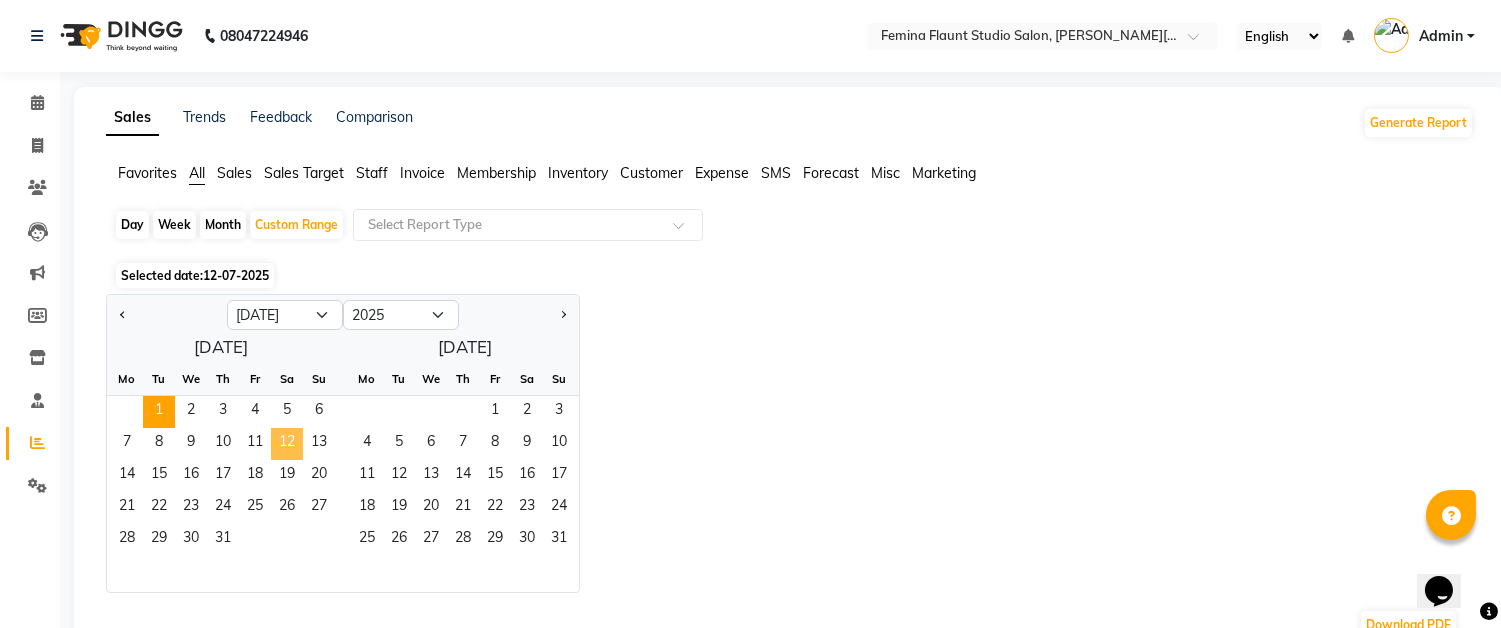 click on "12" 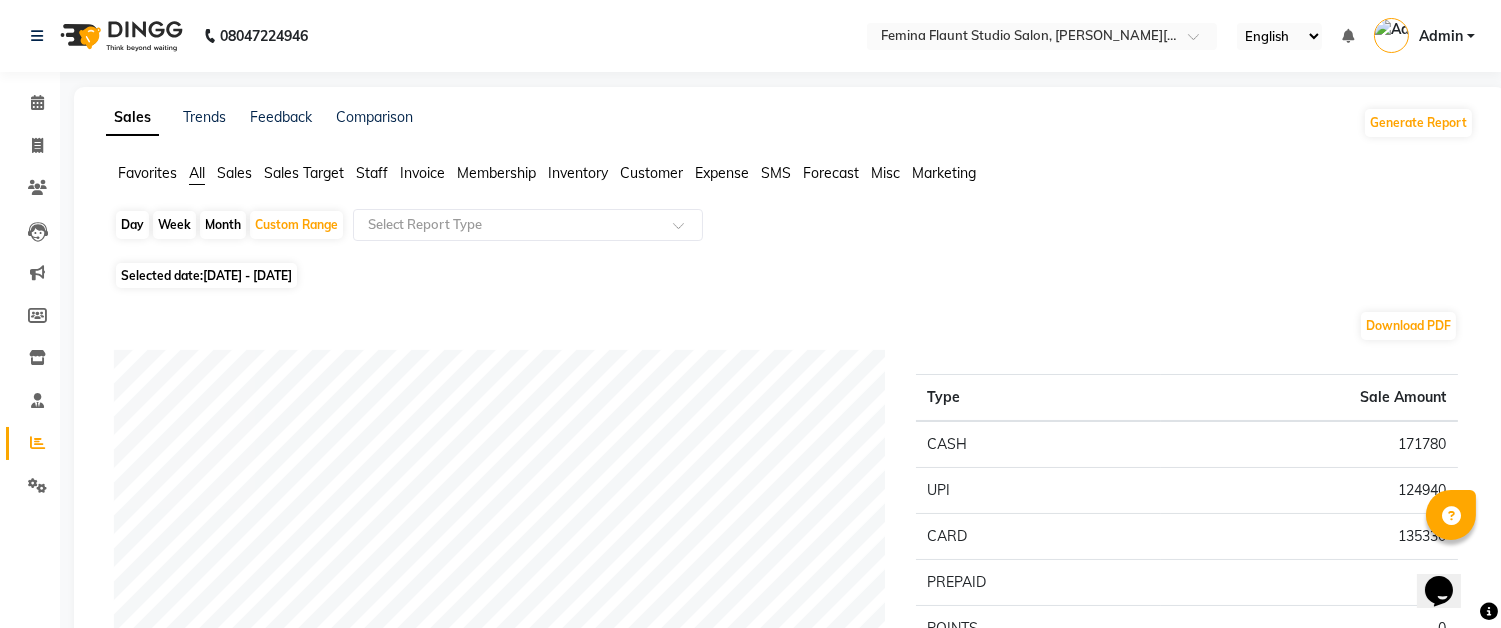 click on "Staff" 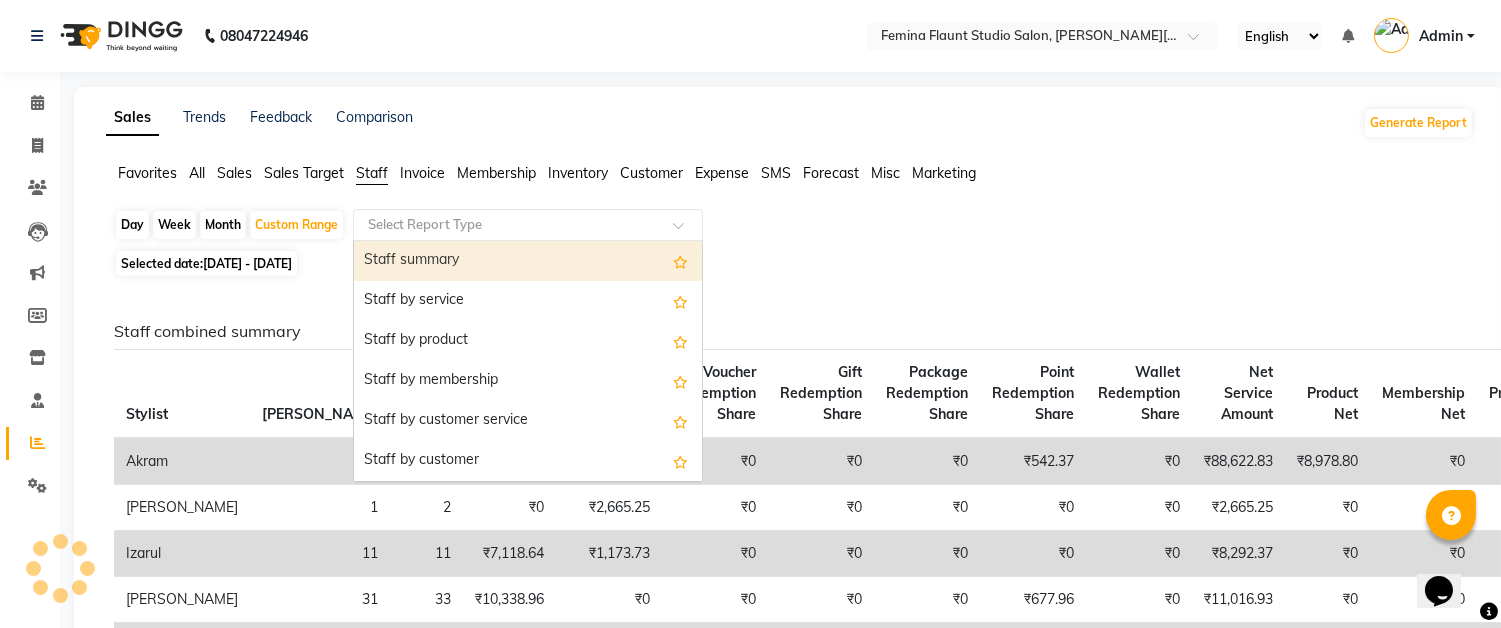 click on "Select Report Type" 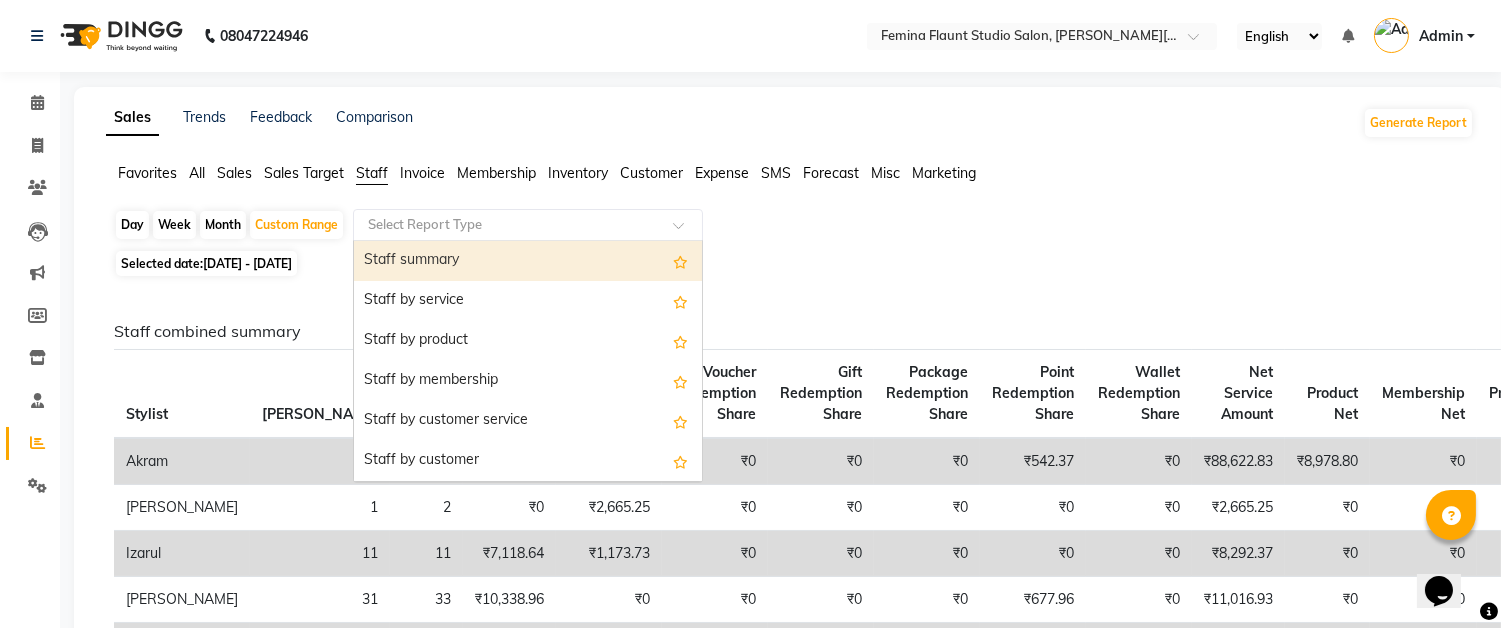 click on "Staff summary" at bounding box center [528, 261] 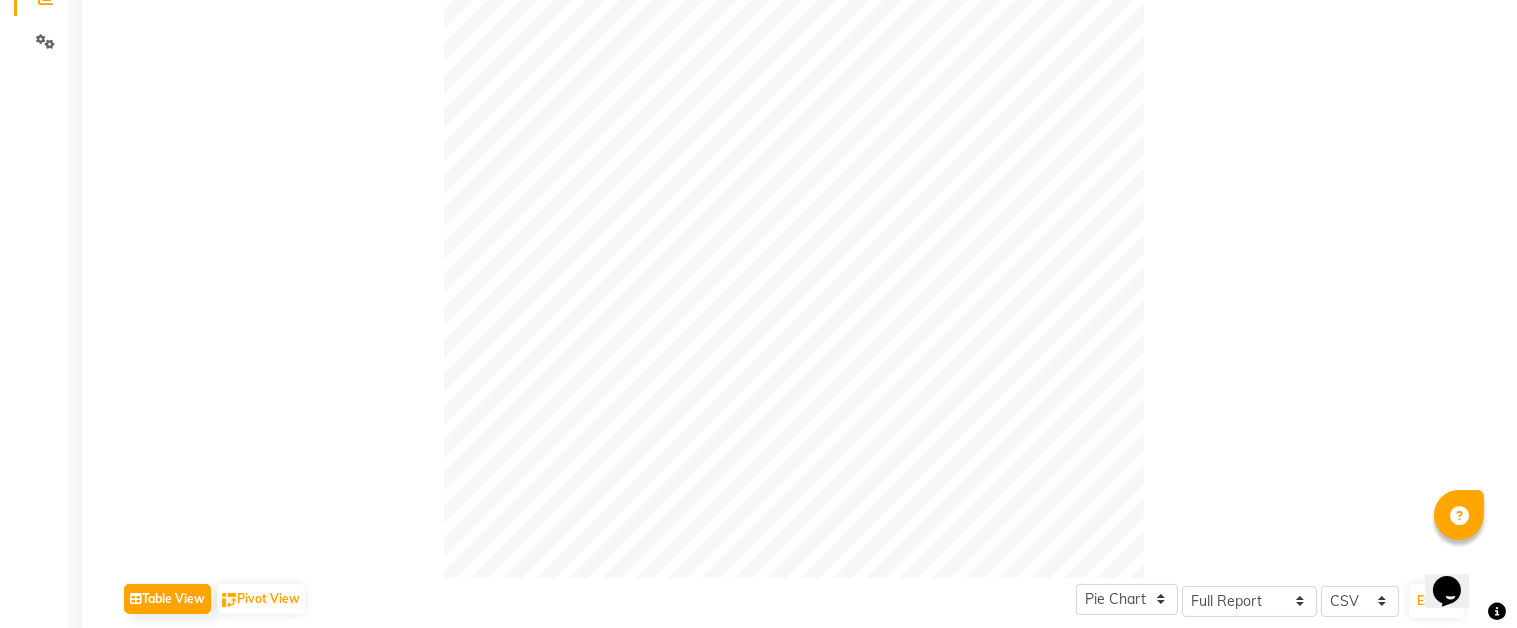 scroll, scrollTop: 0, scrollLeft: 0, axis: both 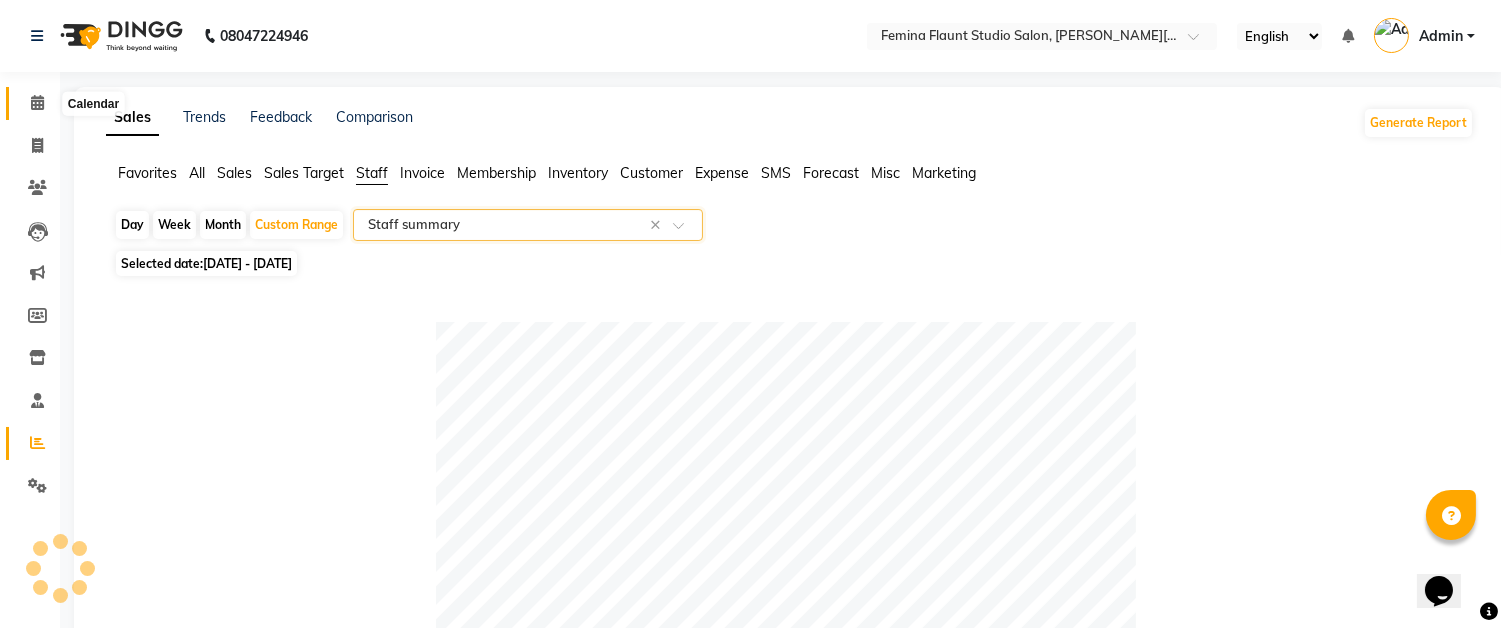 click 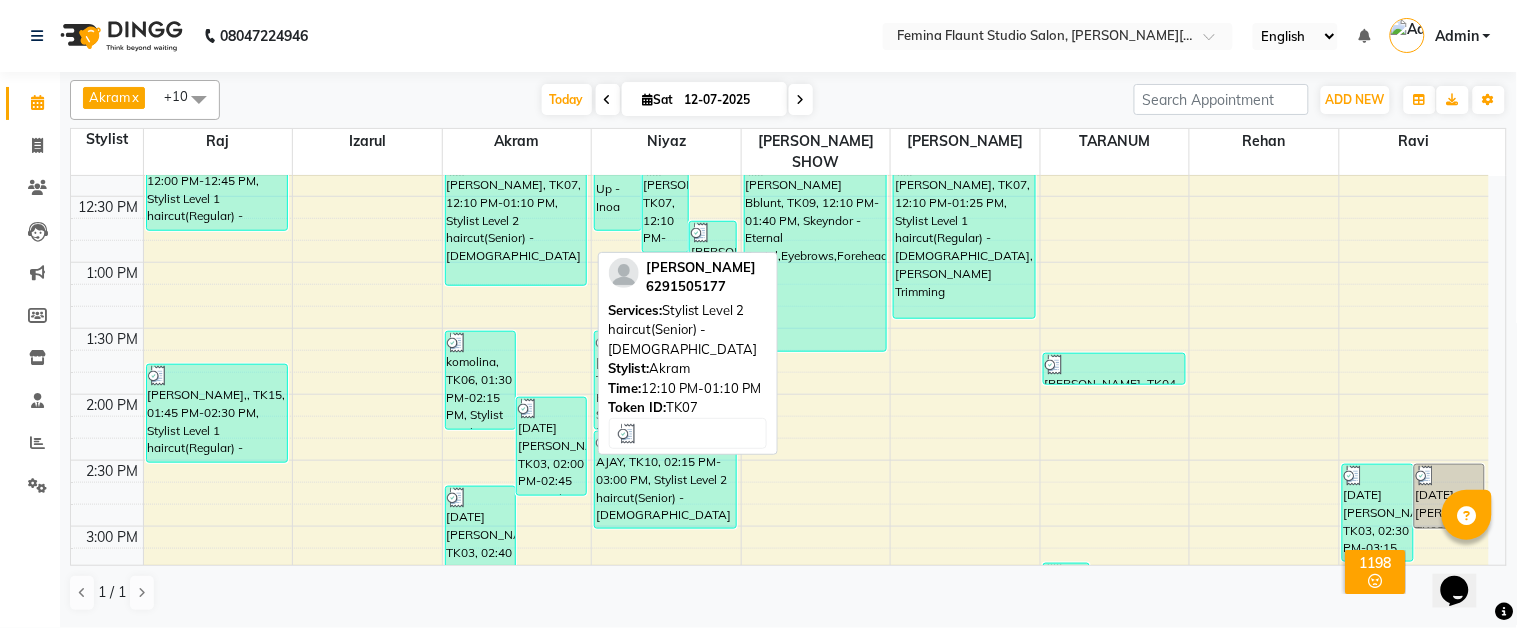 scroll, scrollTop: 444, scrollLeft: 0, axis: vertical 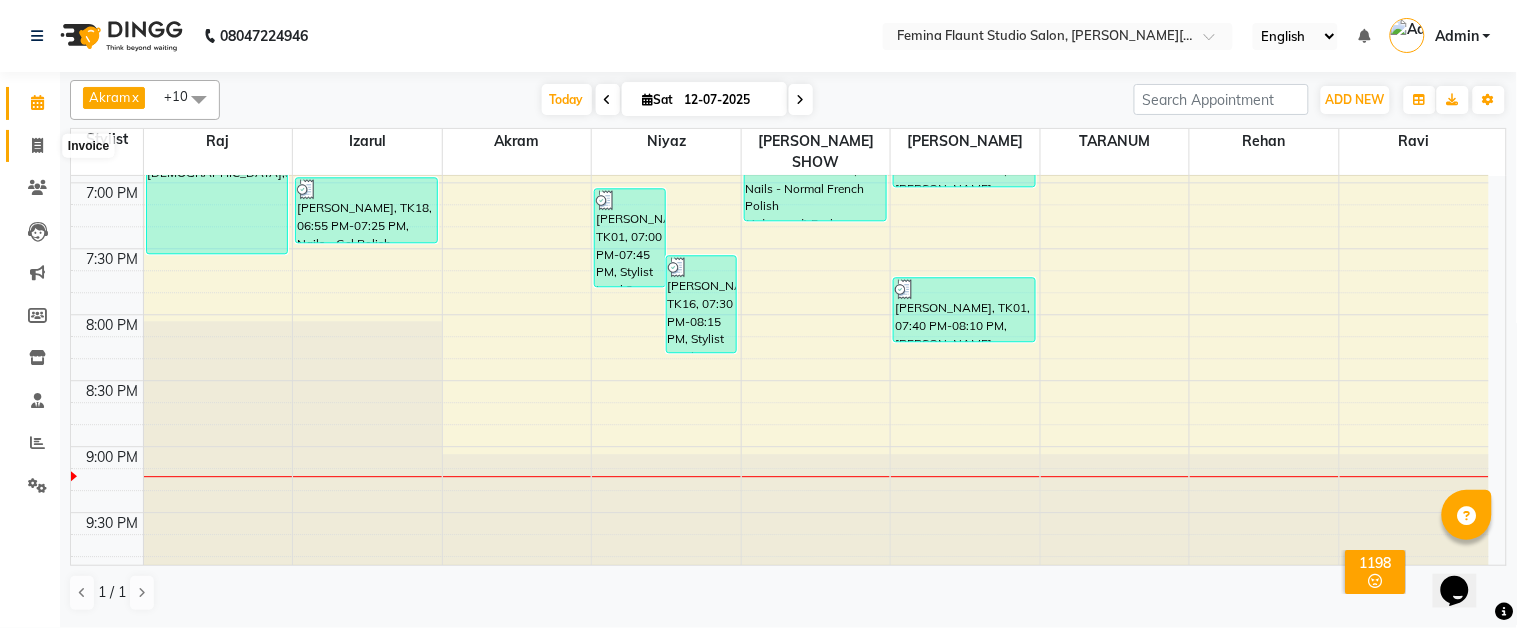 click 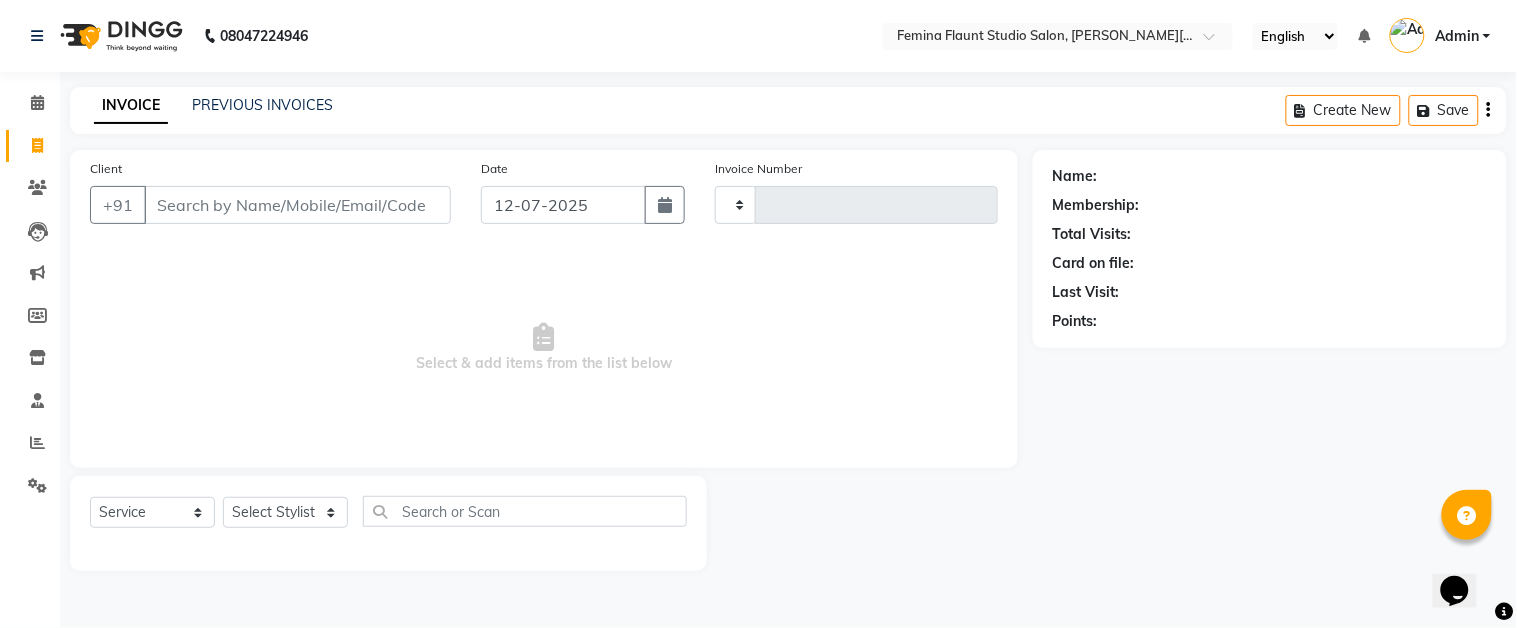 type on "1018" 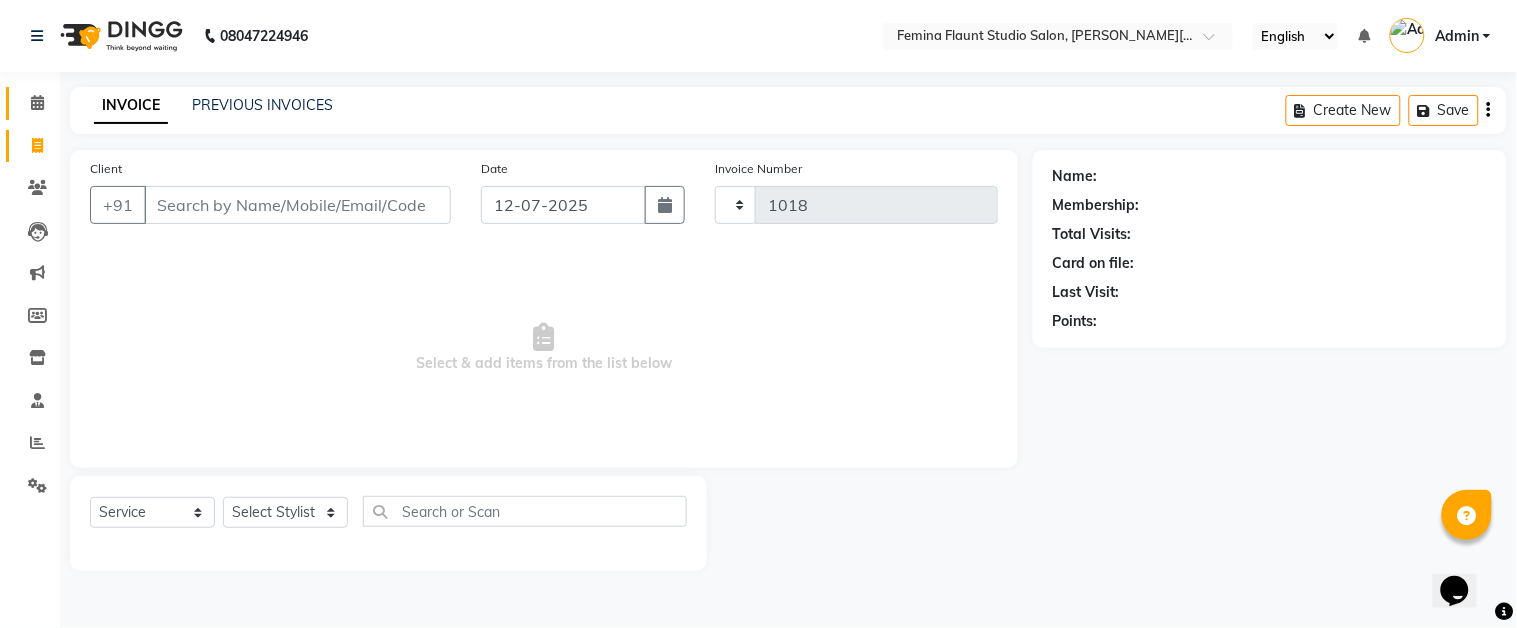 select on "5231" 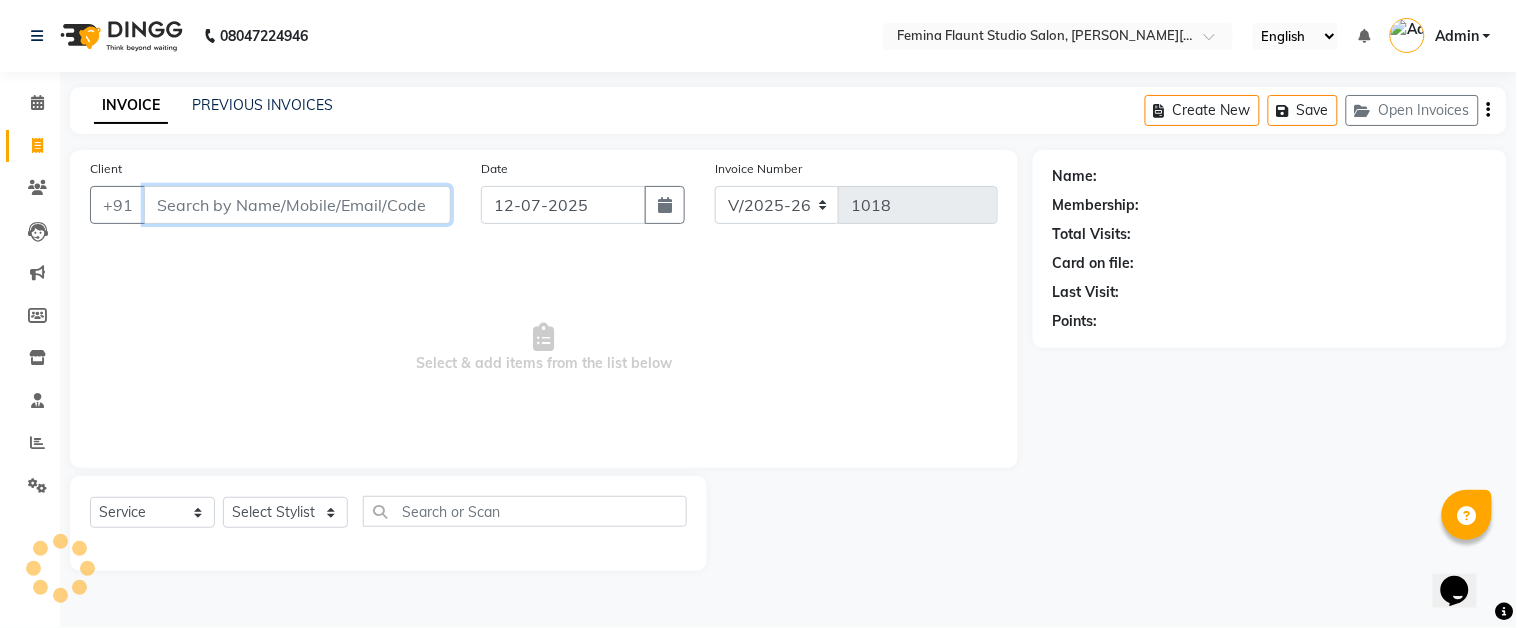 click on "Client" at bounding box center (297, 205) 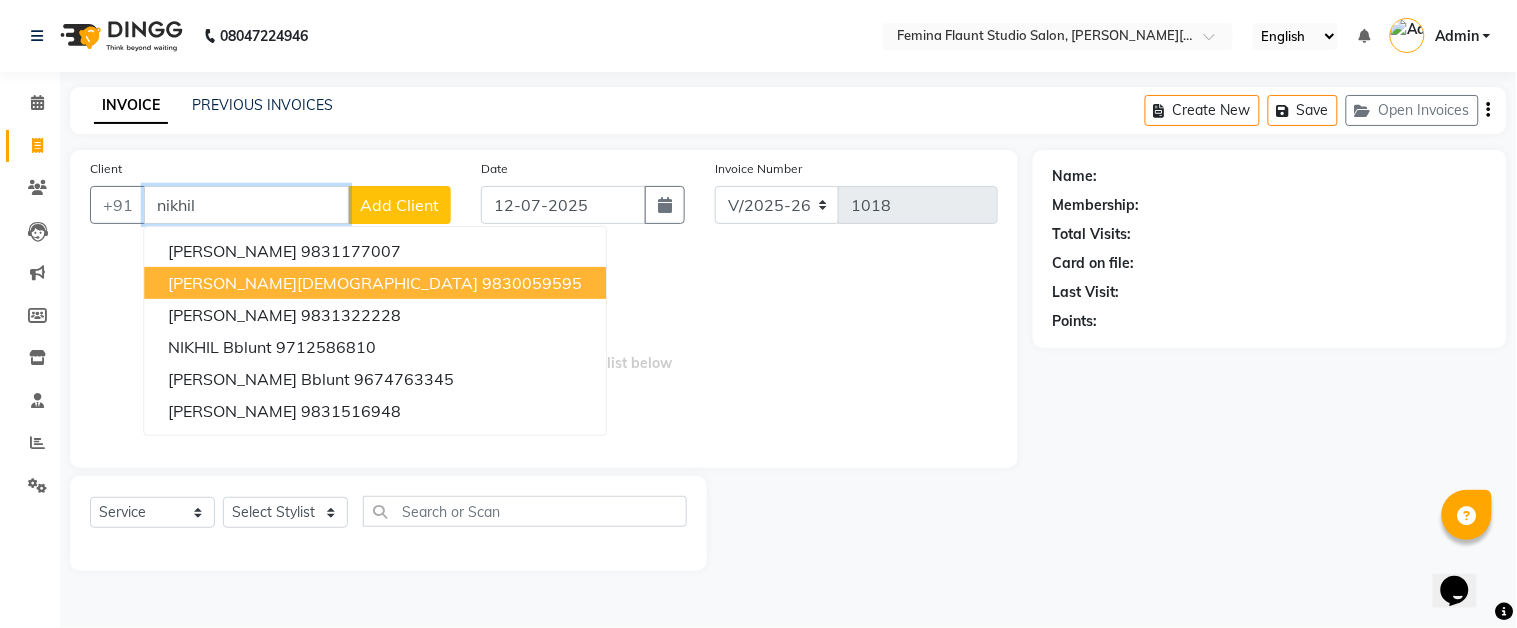 click on "9830059595" at bounding box center [532, 283] 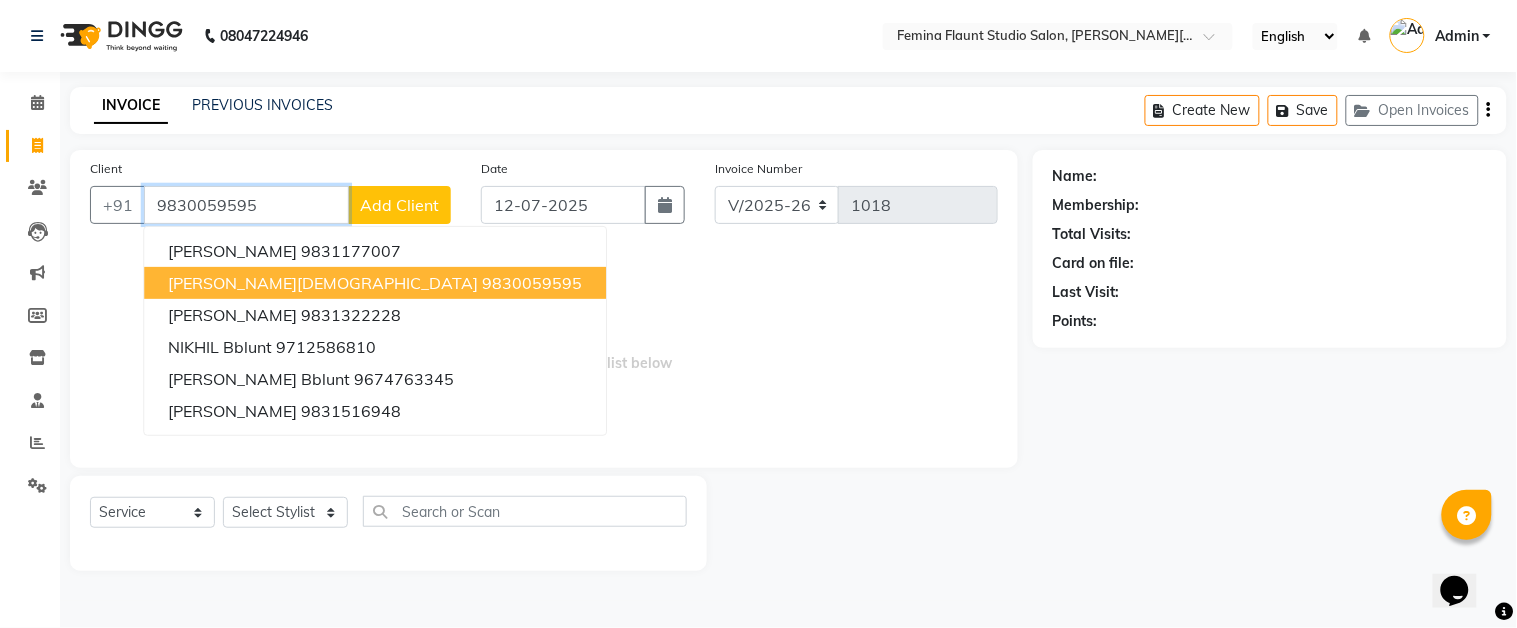 type on "9830059595" 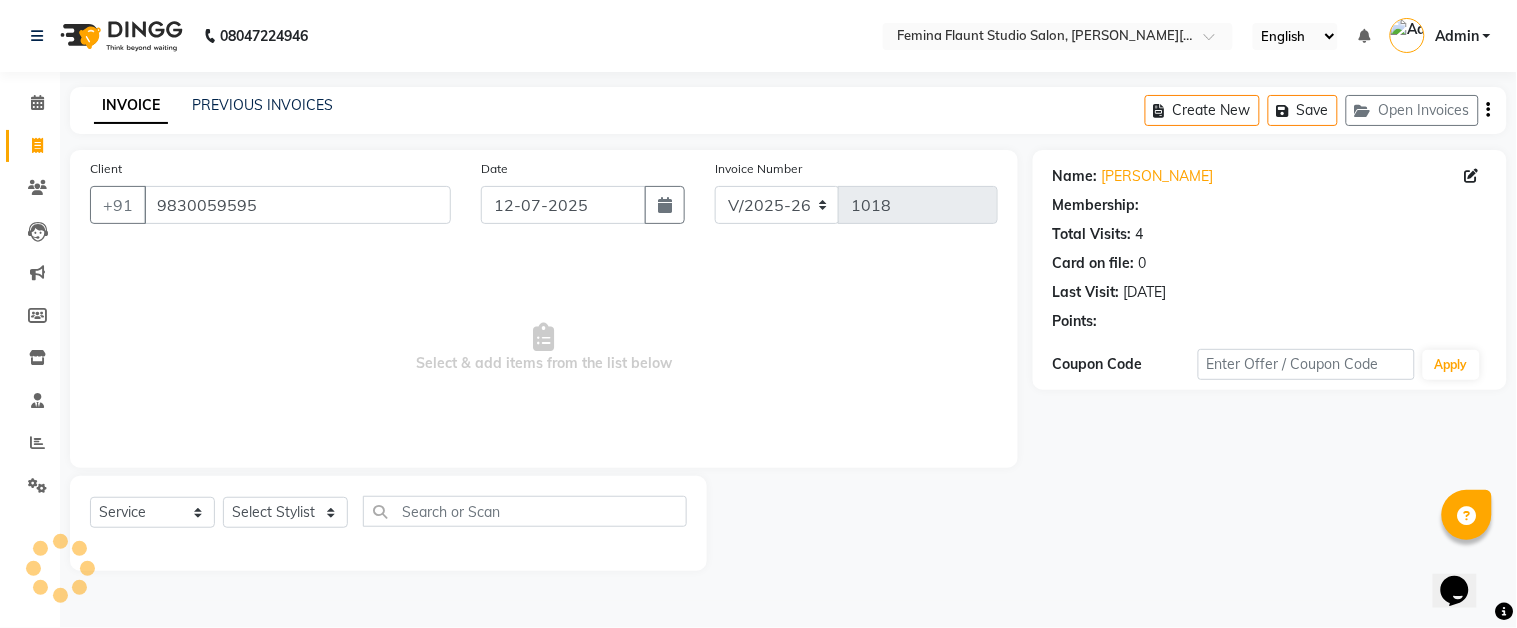 select on "1: Object" 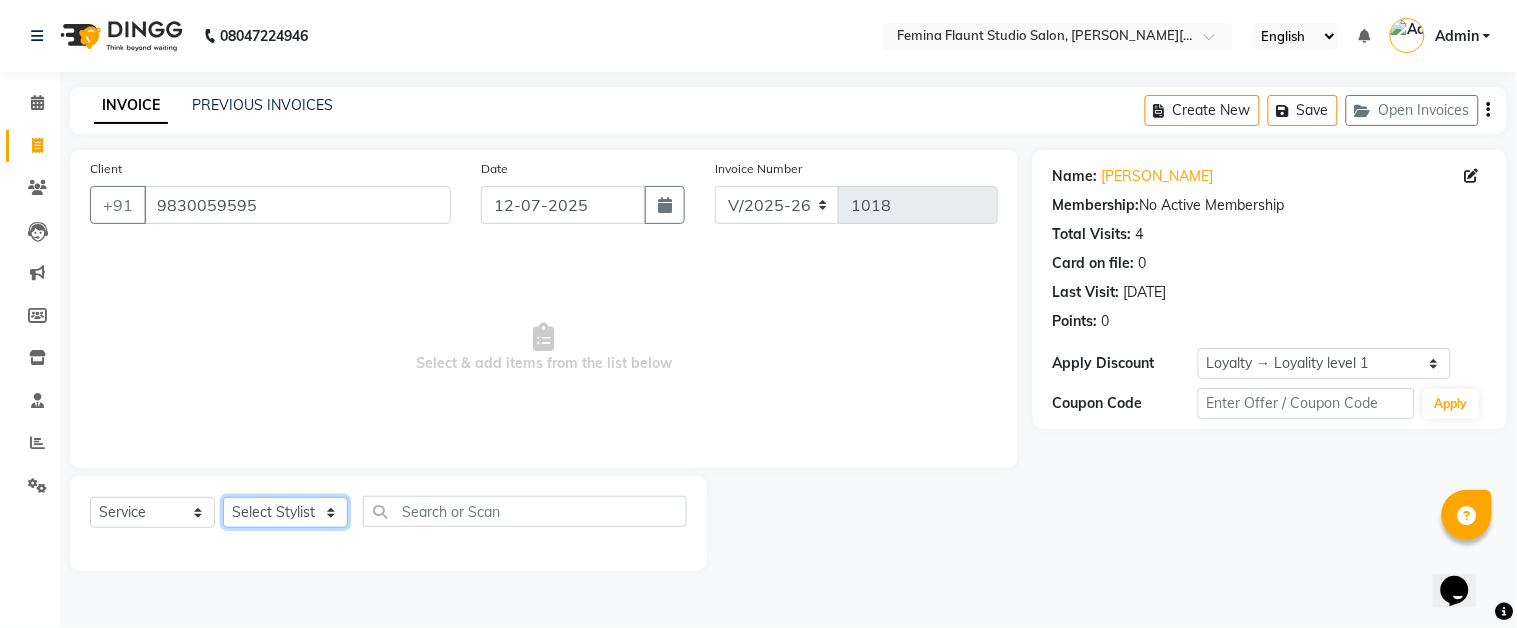 click on "Select Stylist Akram Auditor [PERSON_NAME] [PERSON_NAME] [PERSON_NAME] [PERSON_NAME] [PERSON_NAME] SHOW TARANUM" 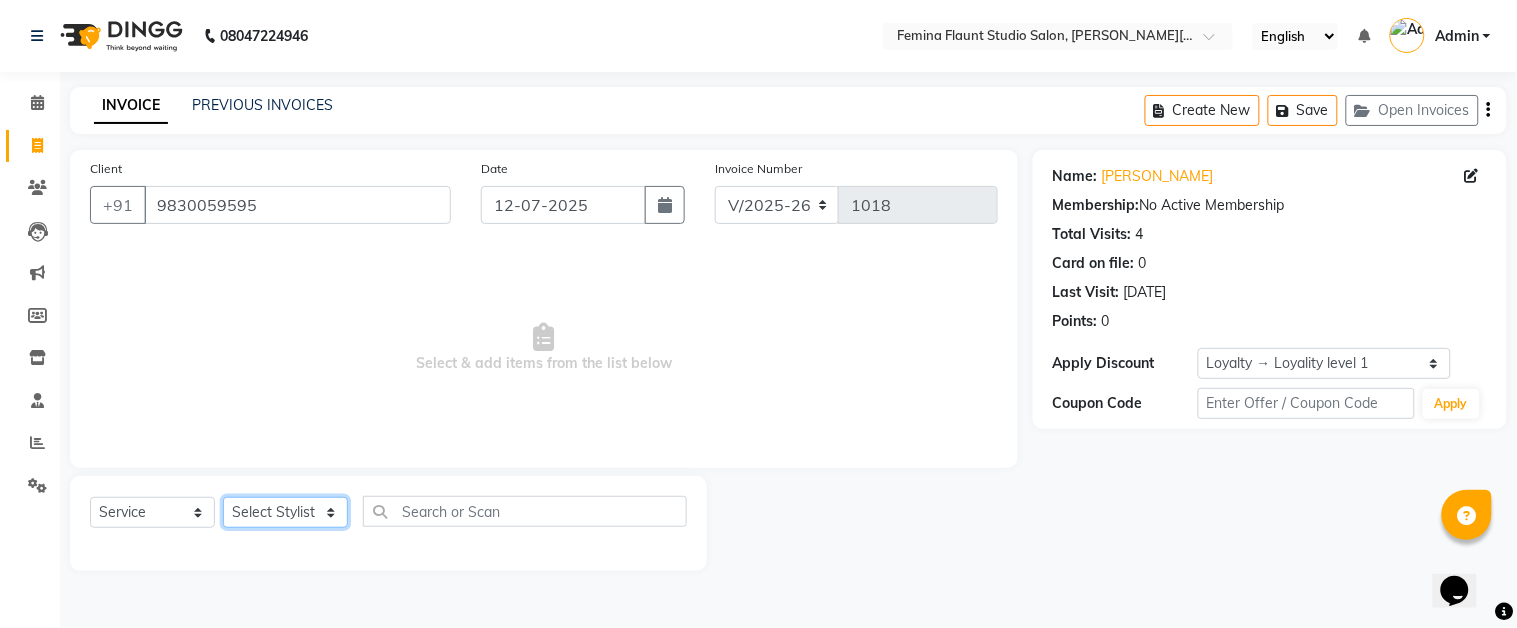 select on "83062" 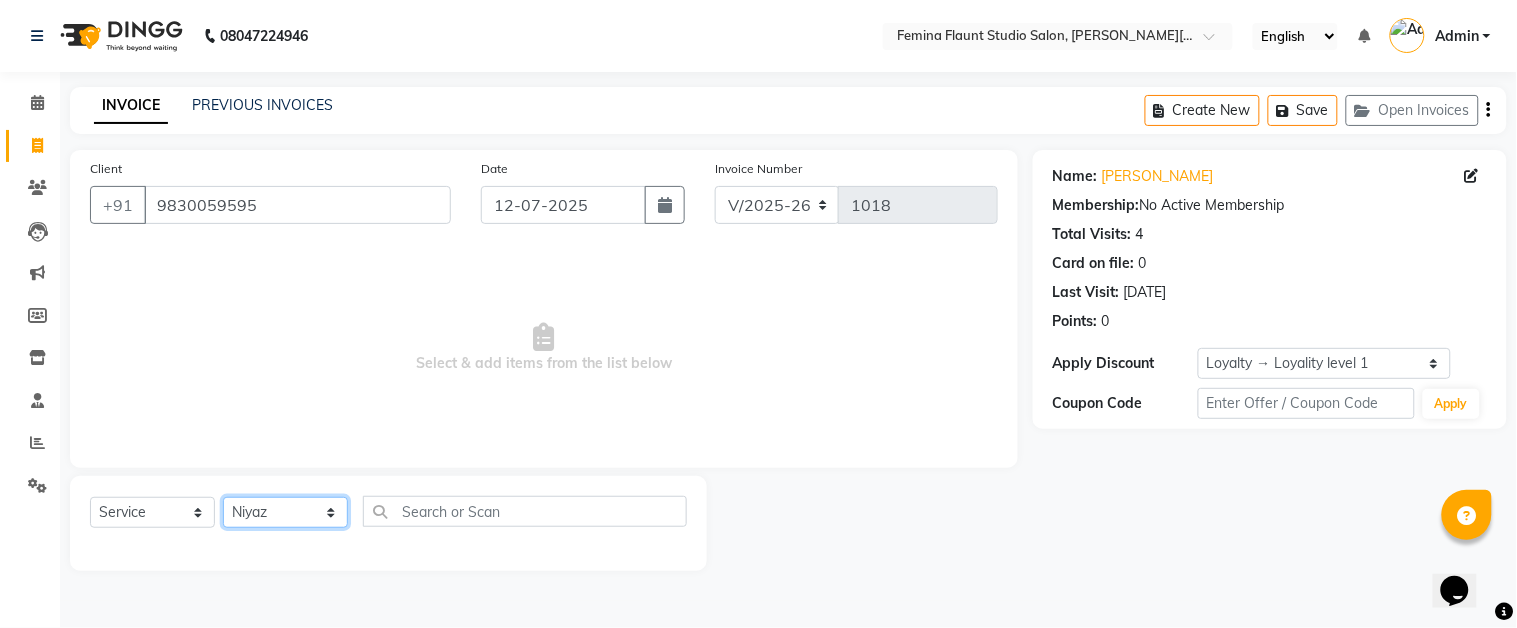 click on "Select Stylist Akram Auditor [PERSON_NAME] [PERSON_NAME] [PERSON_NAME] [PERSON_NAME] [PERSON_NAME] SHOW TARANUM" 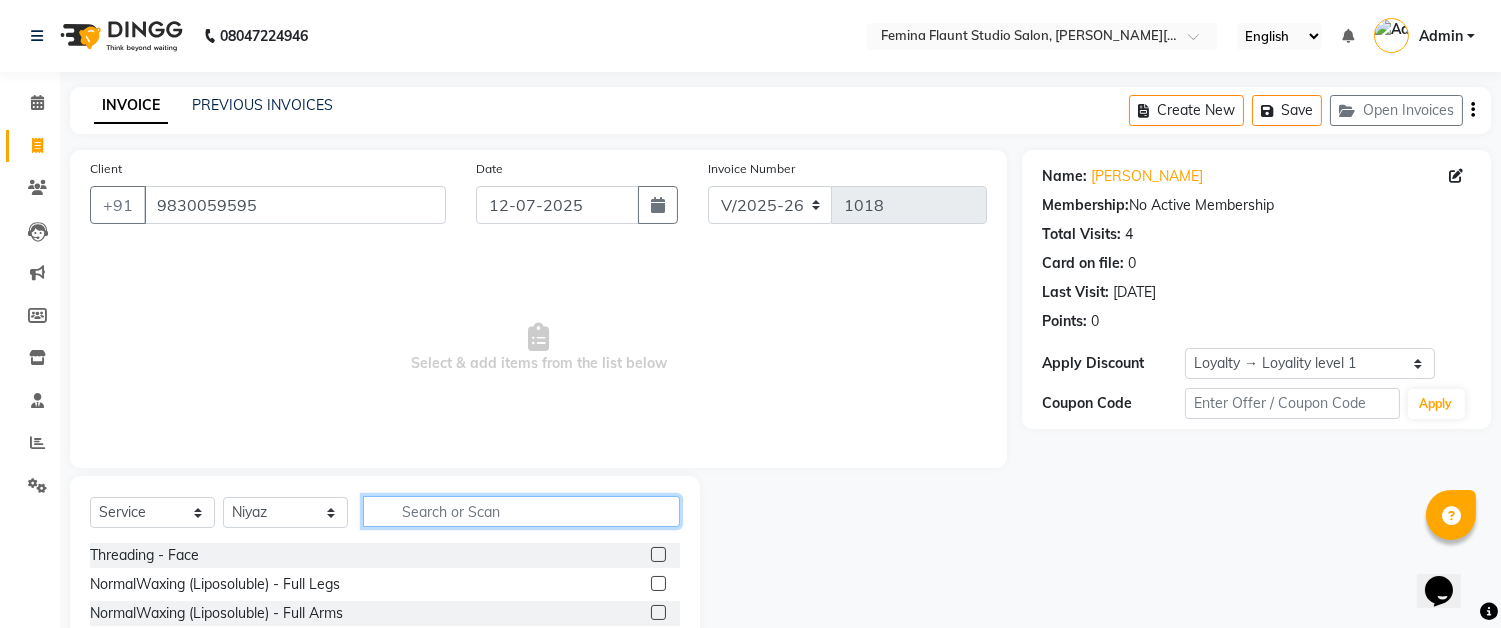 click 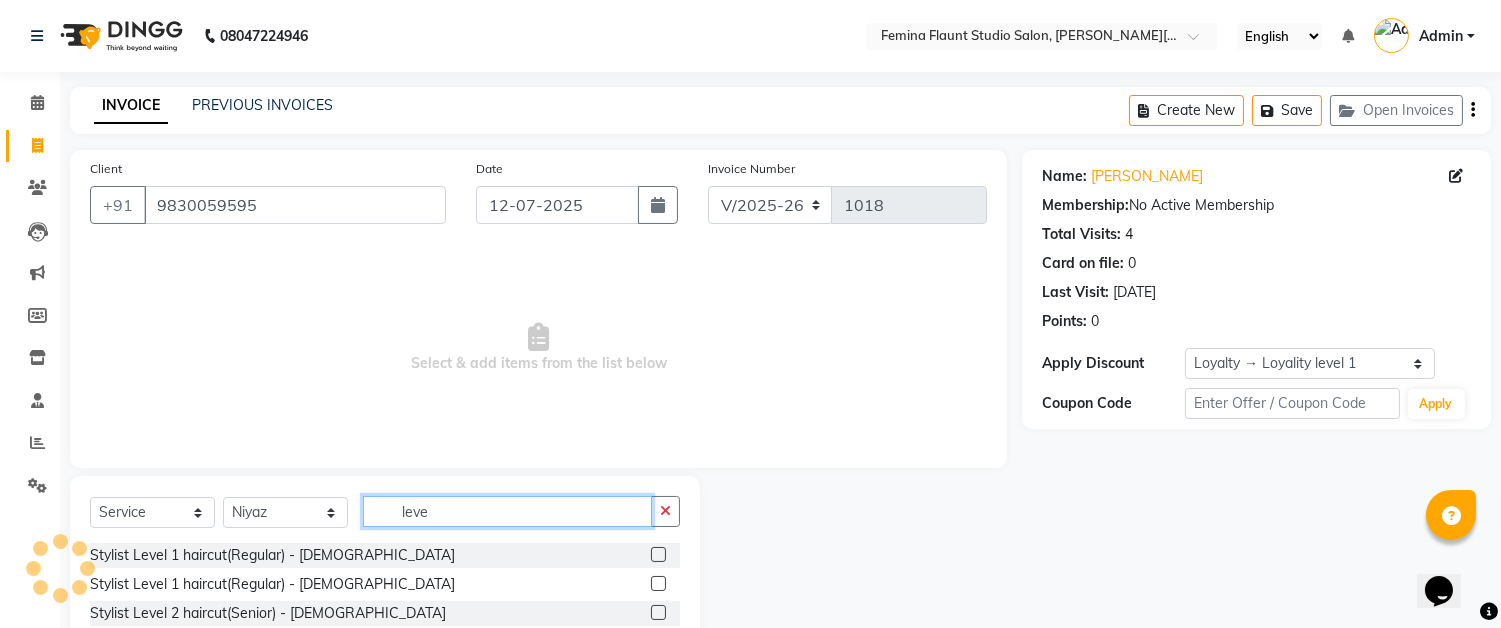 scroll, scrollTop: 88, scrollLeft: 0, axis: vertical 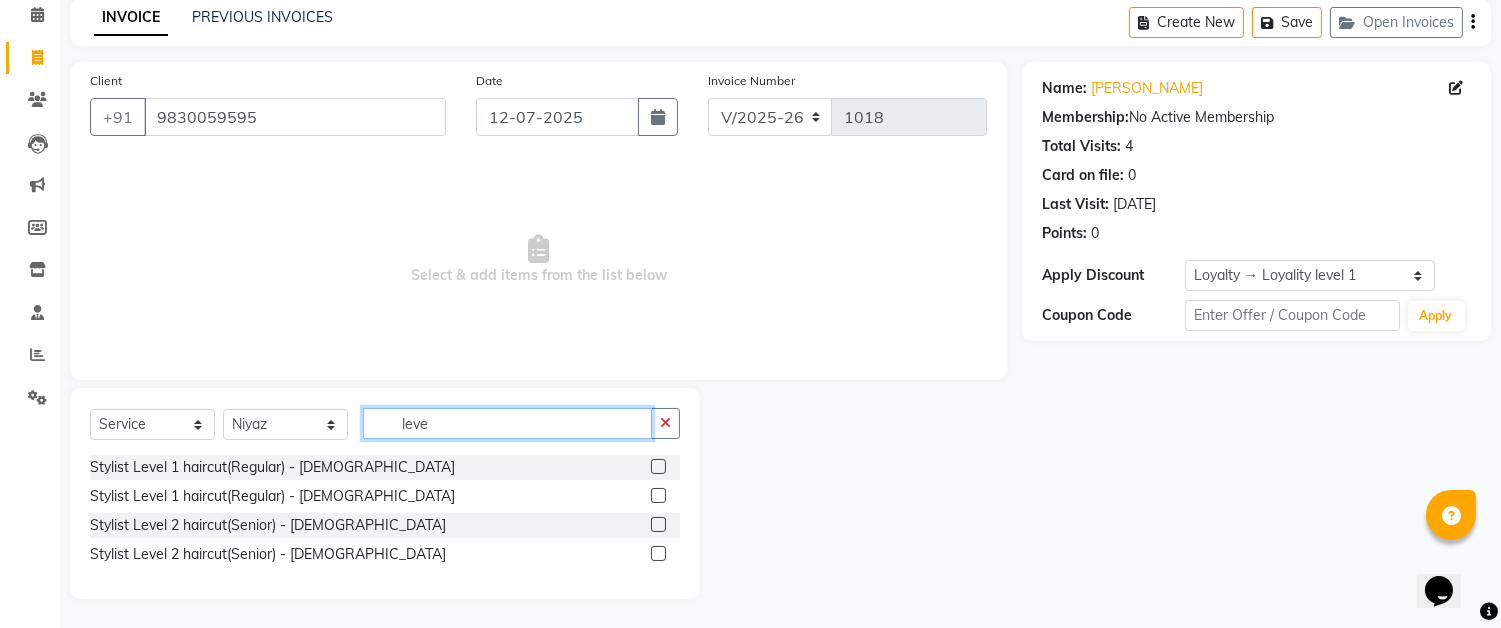 type on "leve" 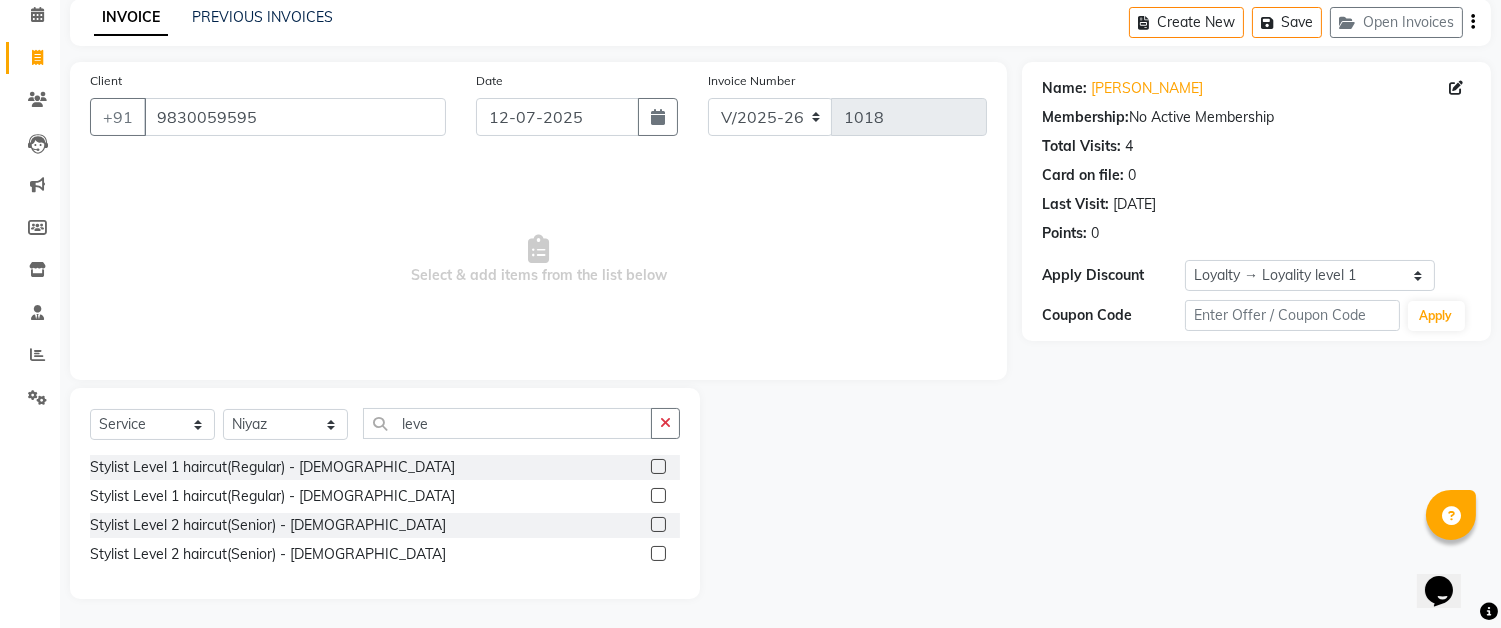 click 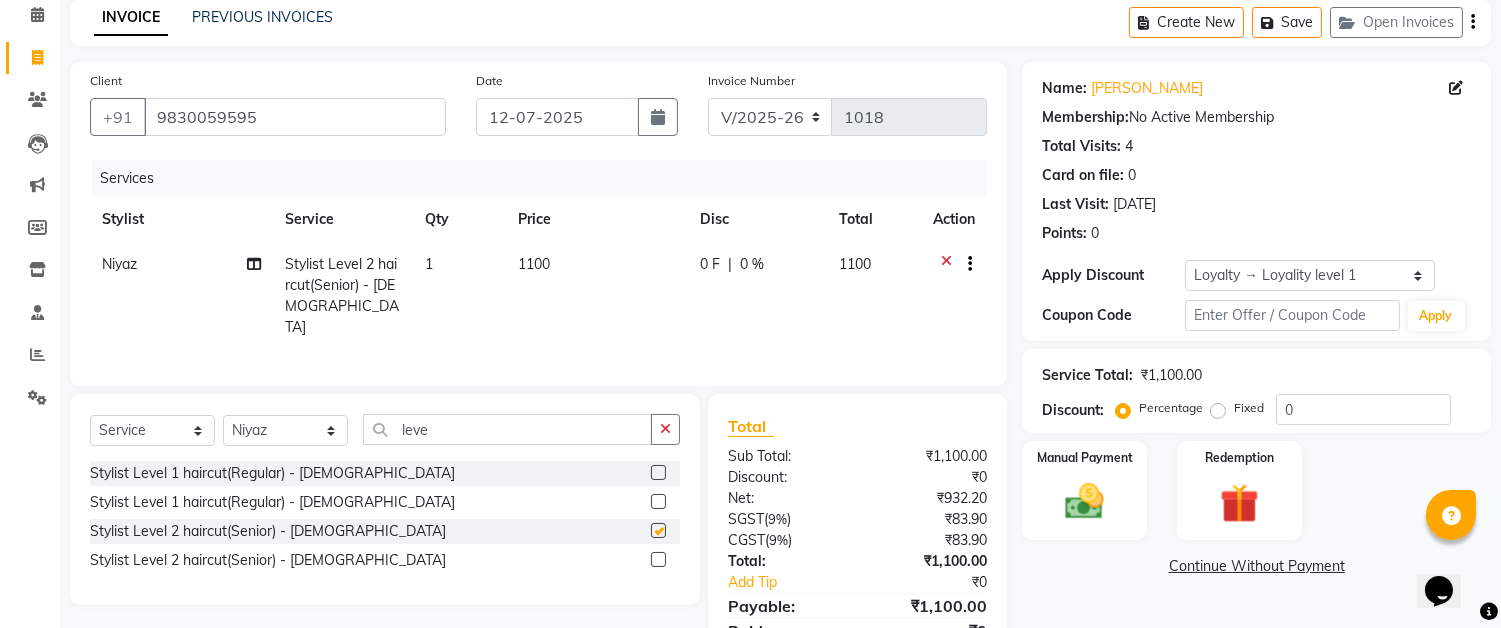 checkbox on "false" 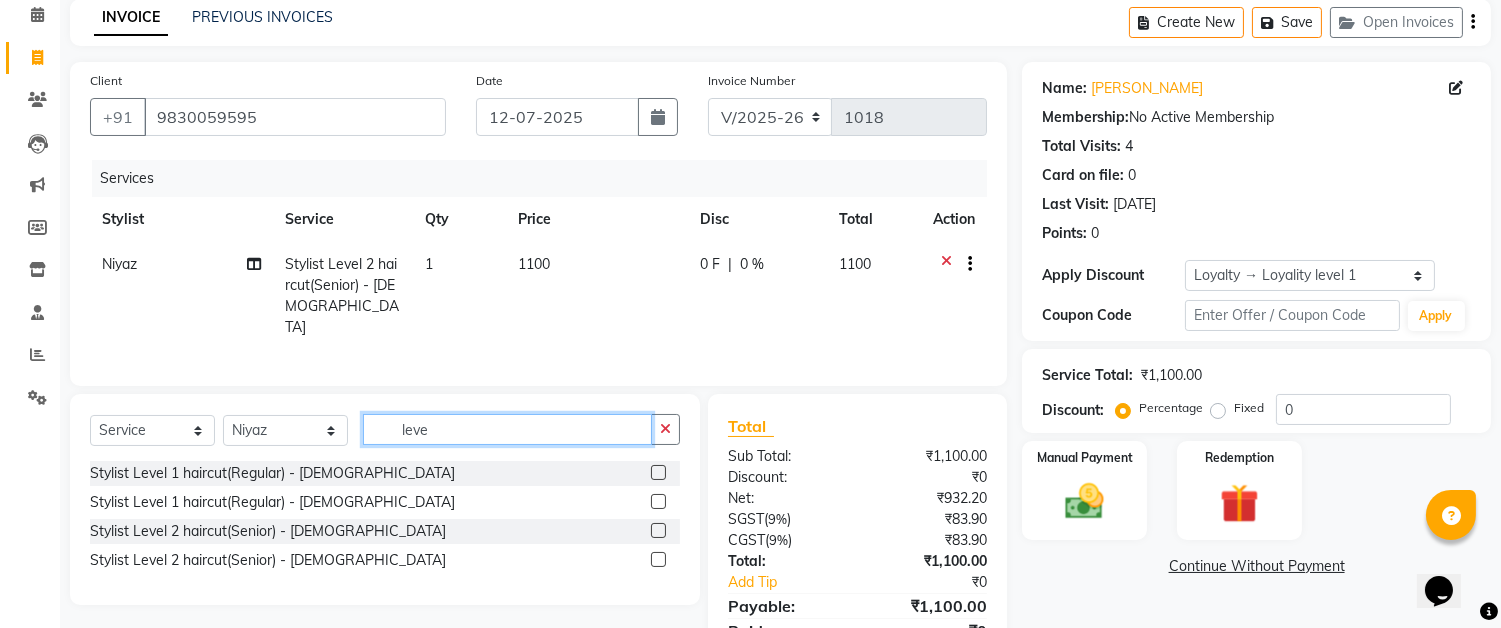click on "leve" 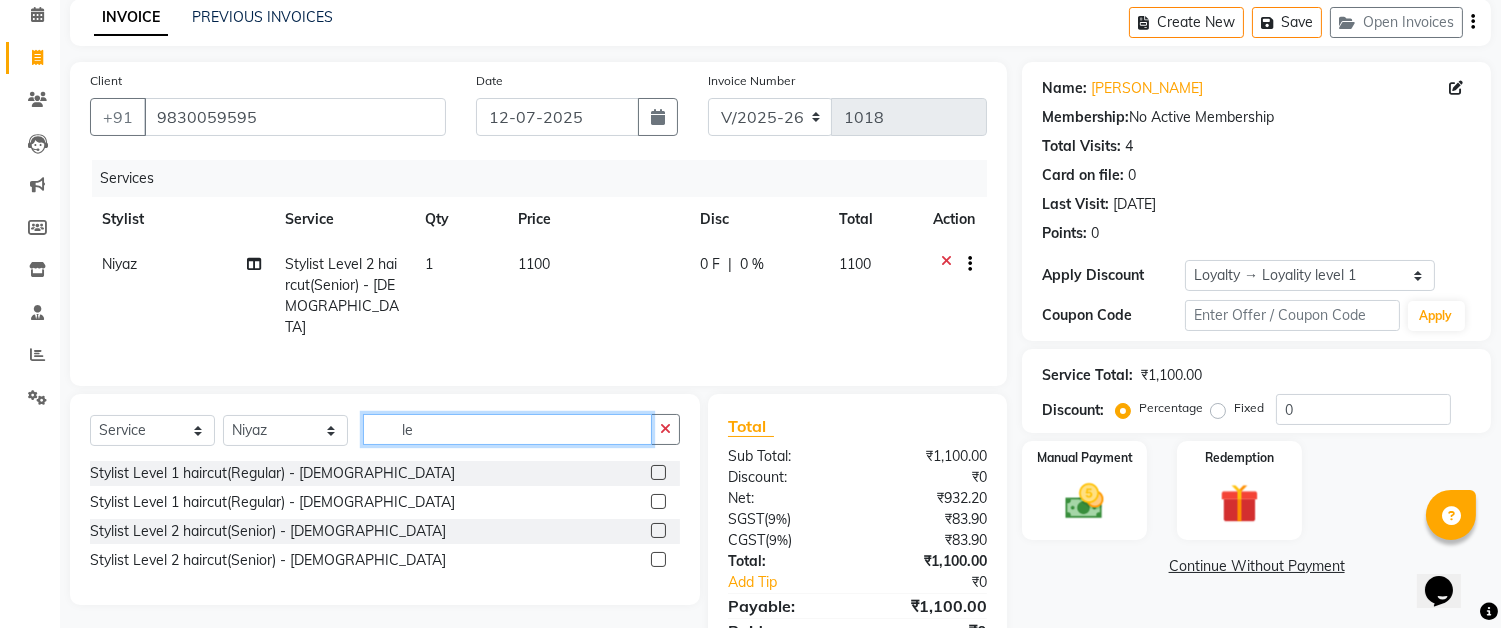 type on "l" 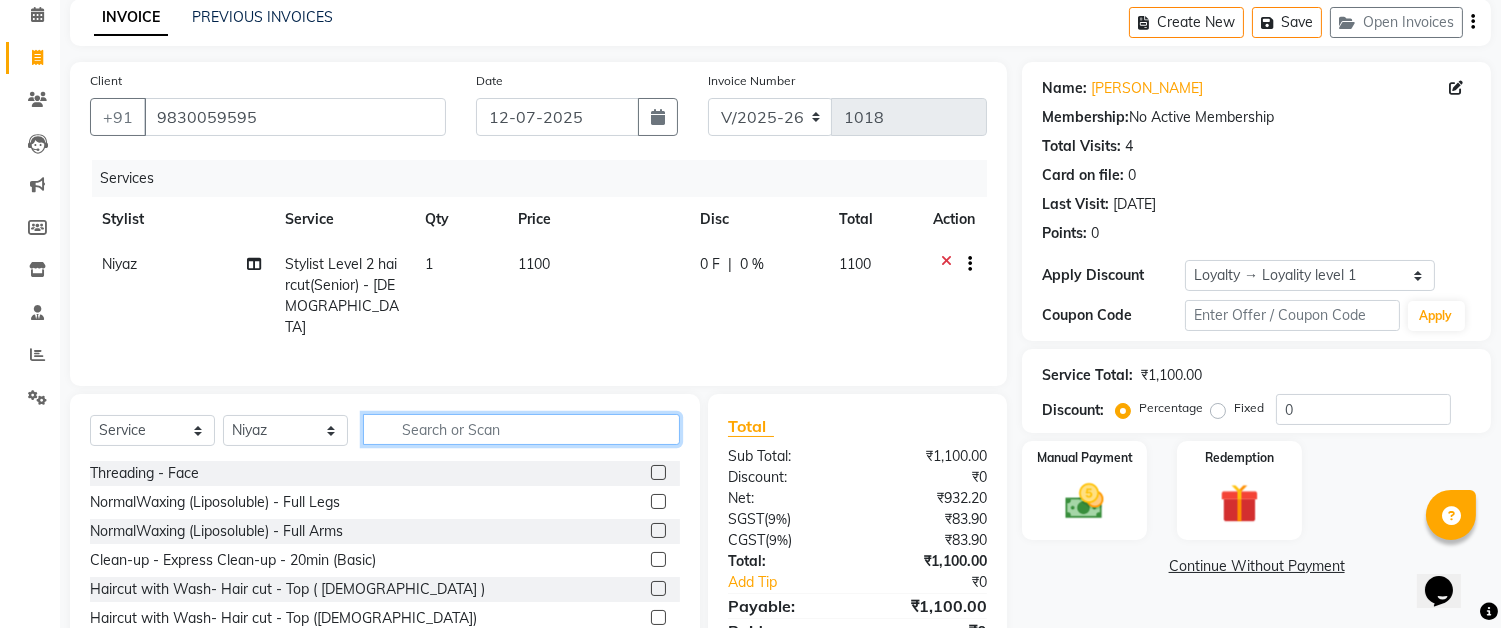 type 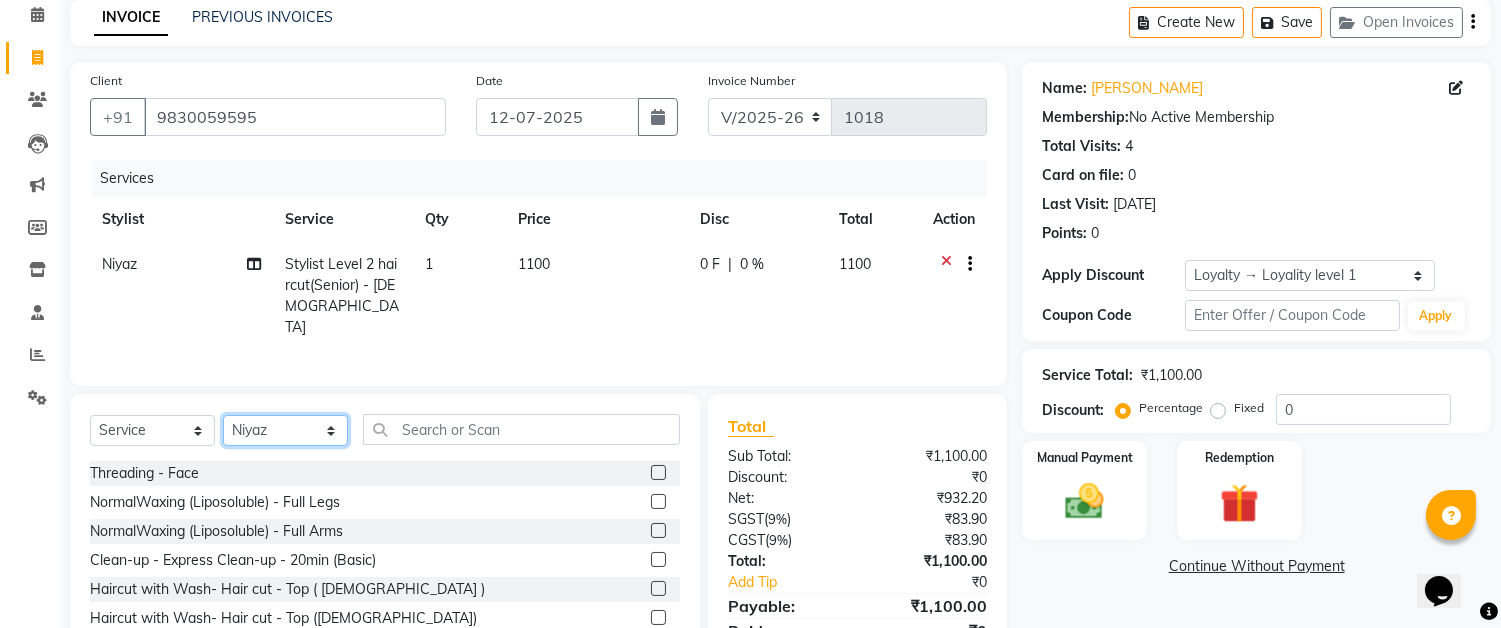 click on "Select Stylist Akram Auditor [PERSON_NAME] [PERSON_NAME] [PERSON_NAME] [PERSON_NAME] [PERSON_NAME] SHOW TARANUM" 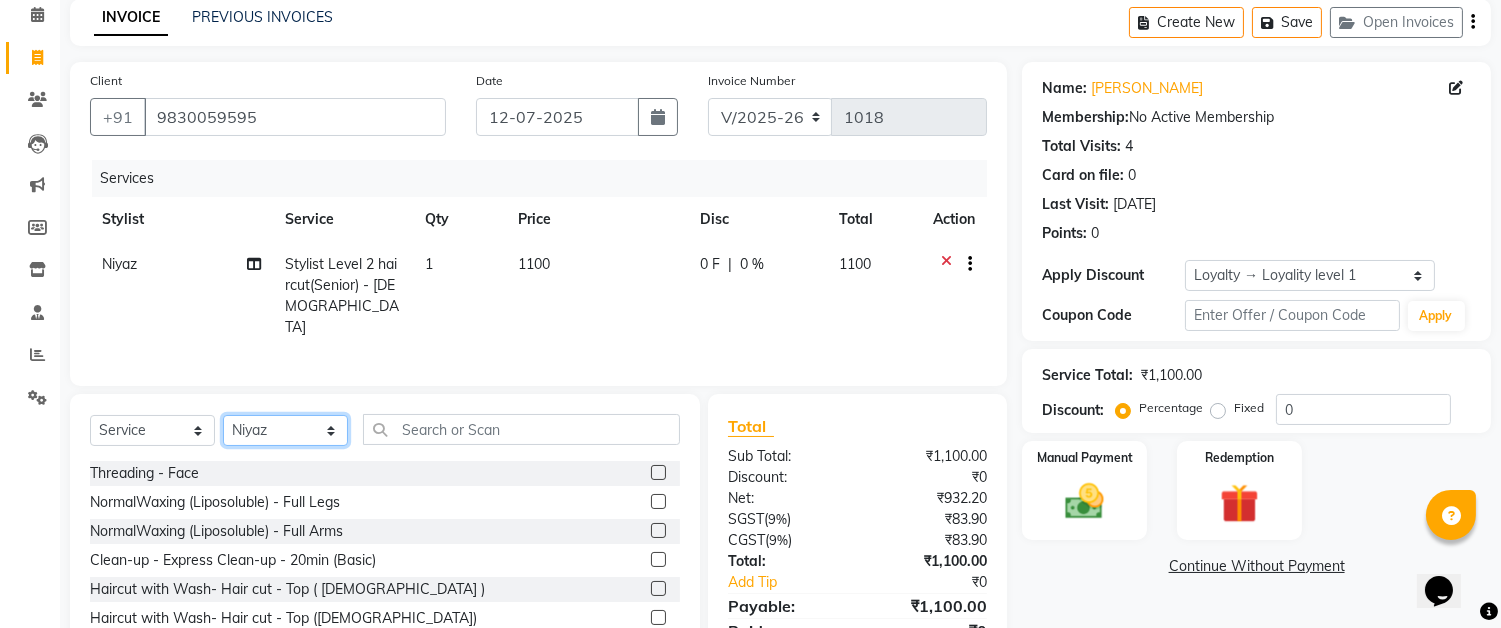 select on "84393" 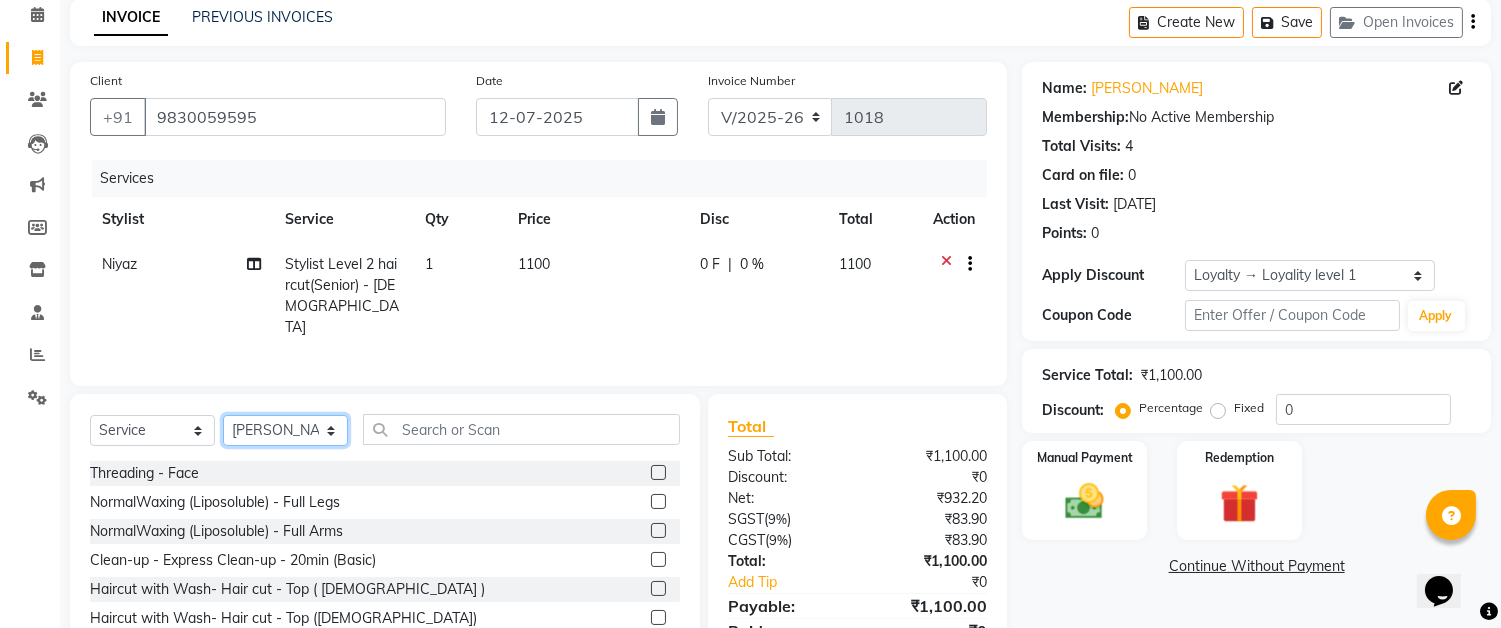 click on "Select Stylist Akram Auditor [PERSON_NAME] [PERSON_NAME] [PERSON_NAME] [PERSON_NAME] [PERSON_NAME] SHOW TARANUM" 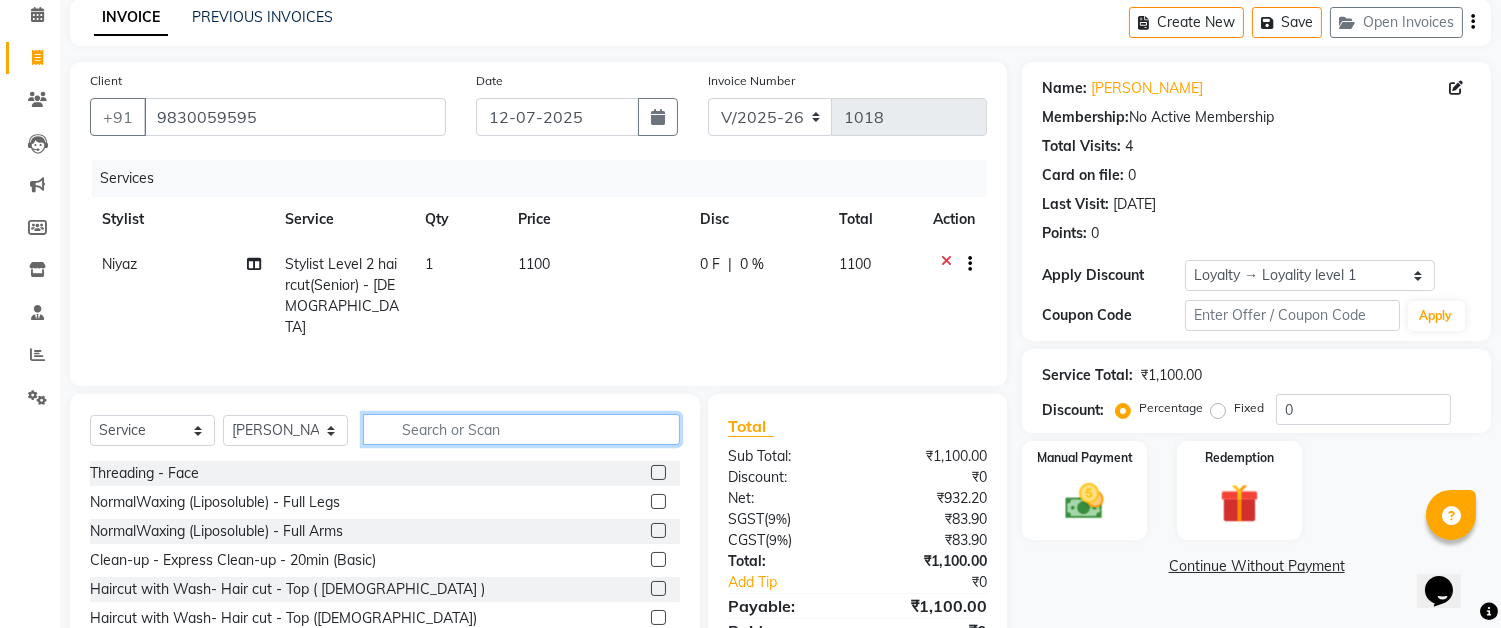 click 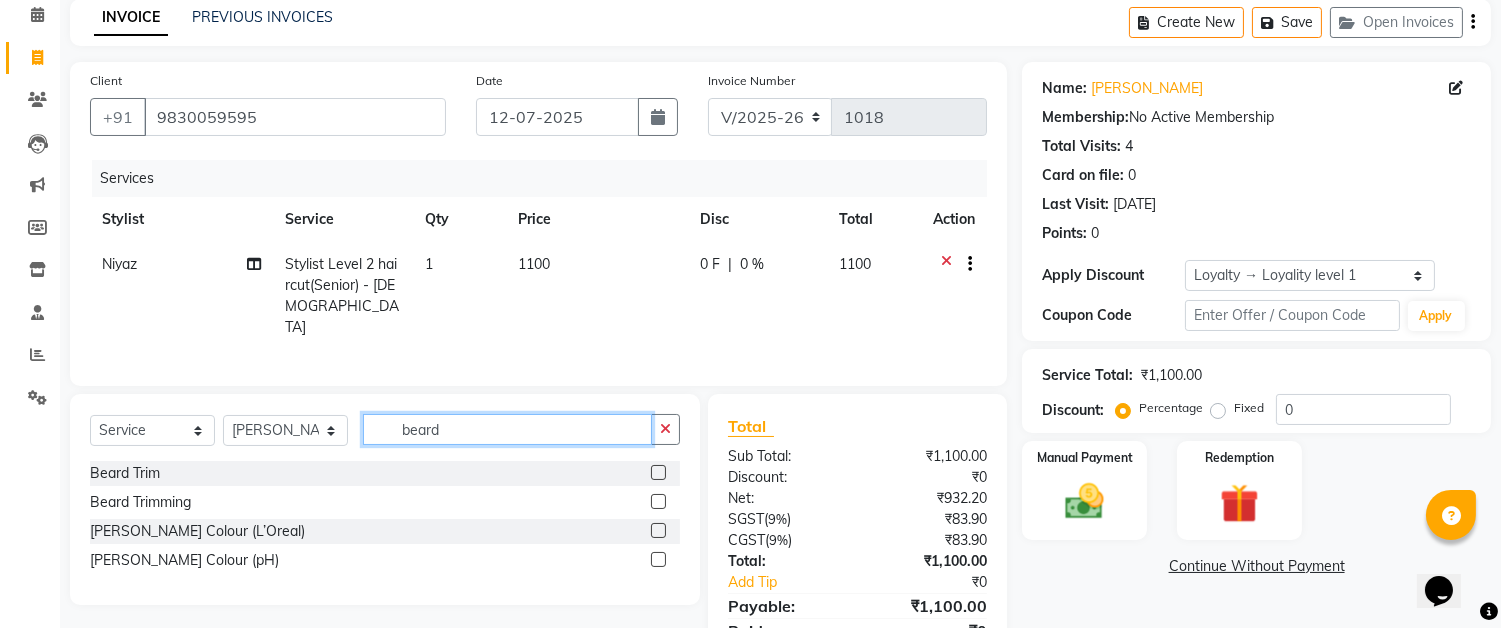 type on "beard" 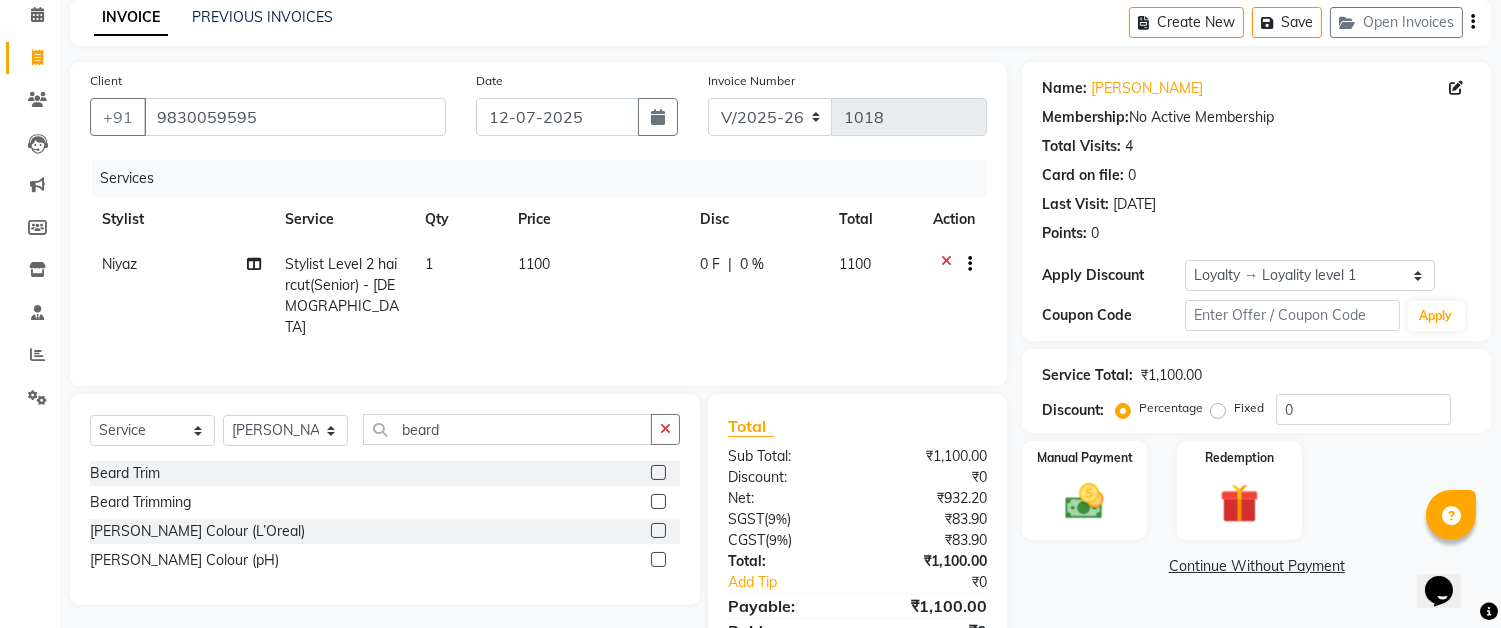 click 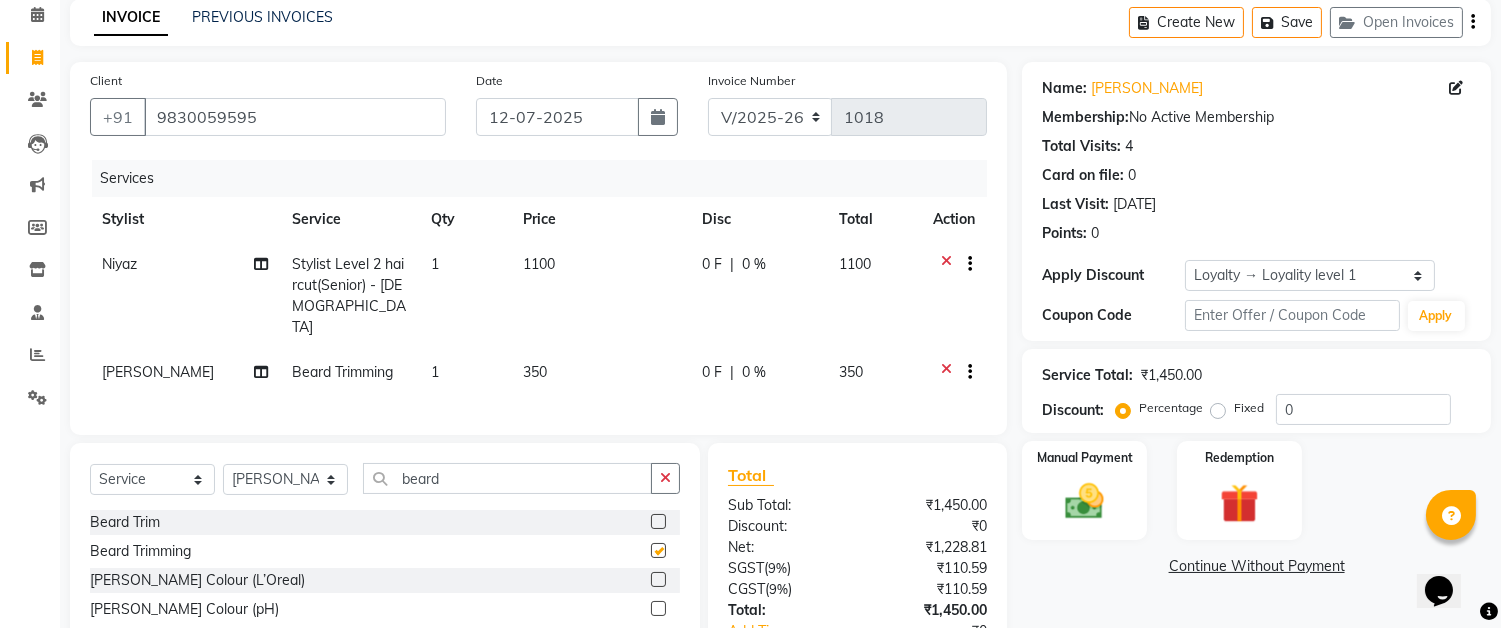 checkbox on "false" 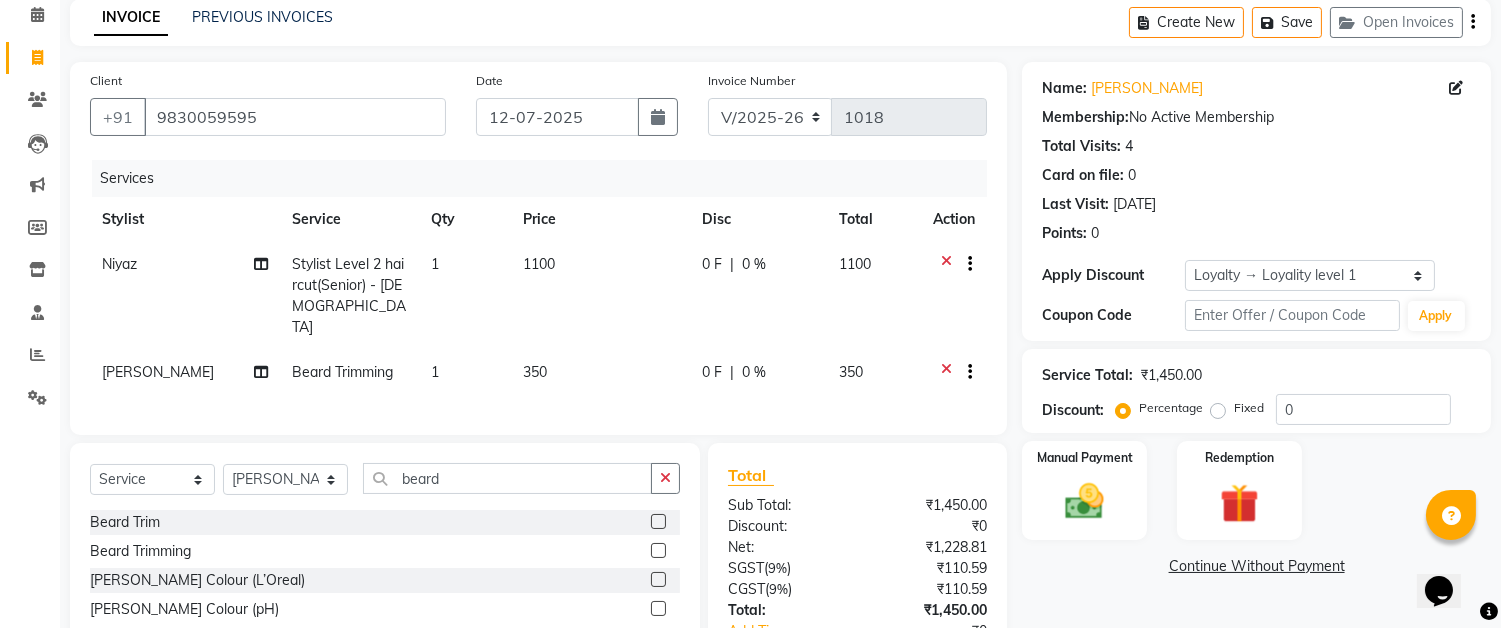 scroll, scrollTop: 222, scrollLeft: 0, axis: vertical 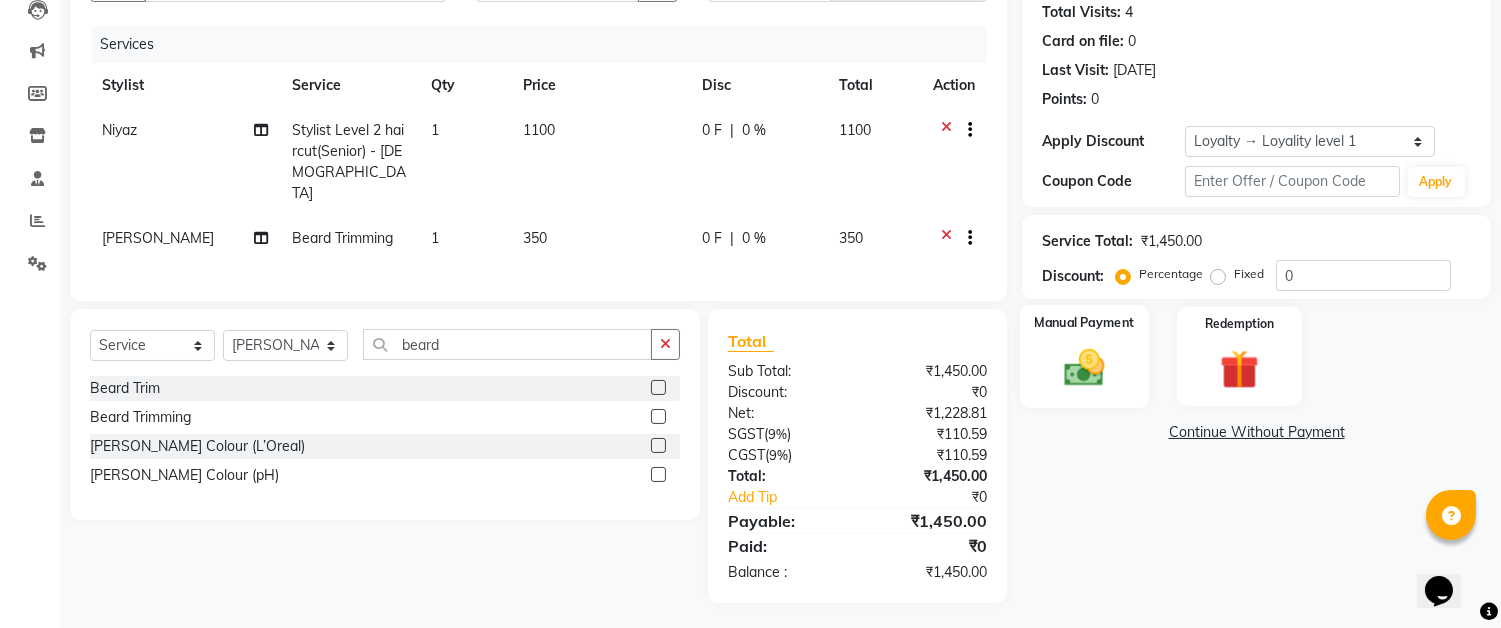 click 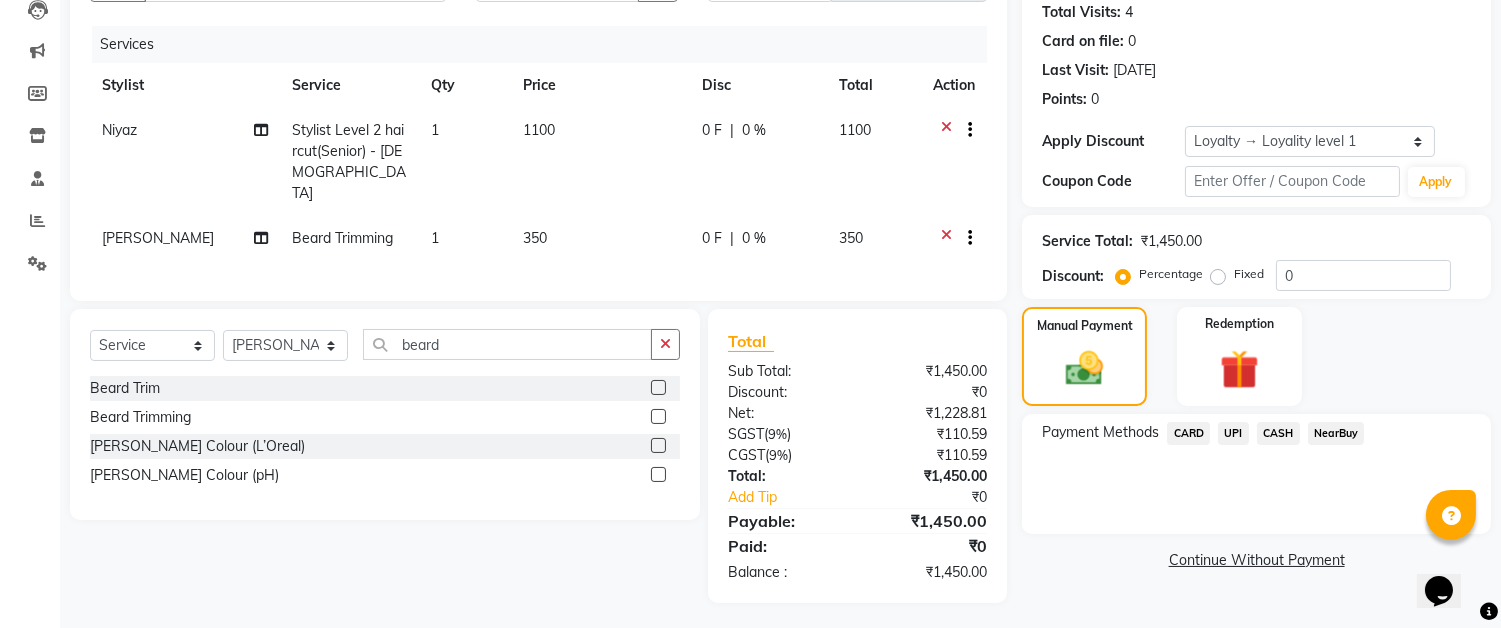 click on "CARD" 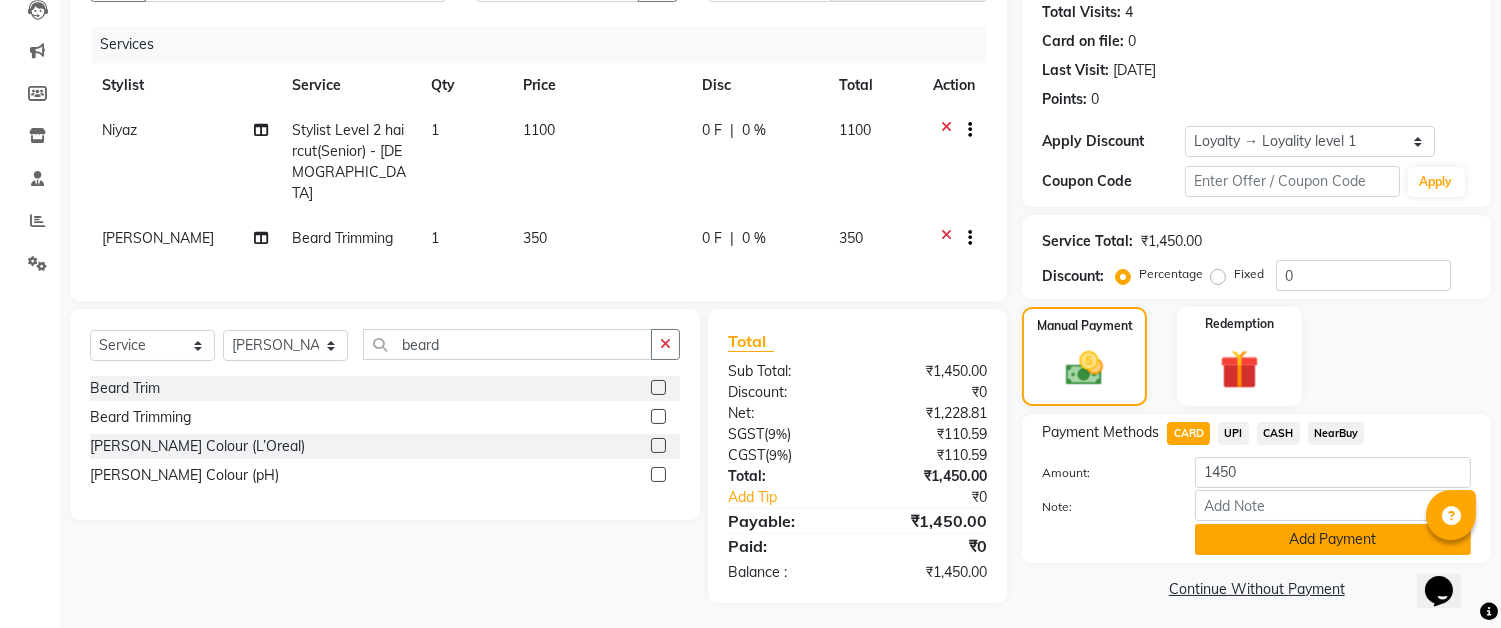 click on "Add Payment" 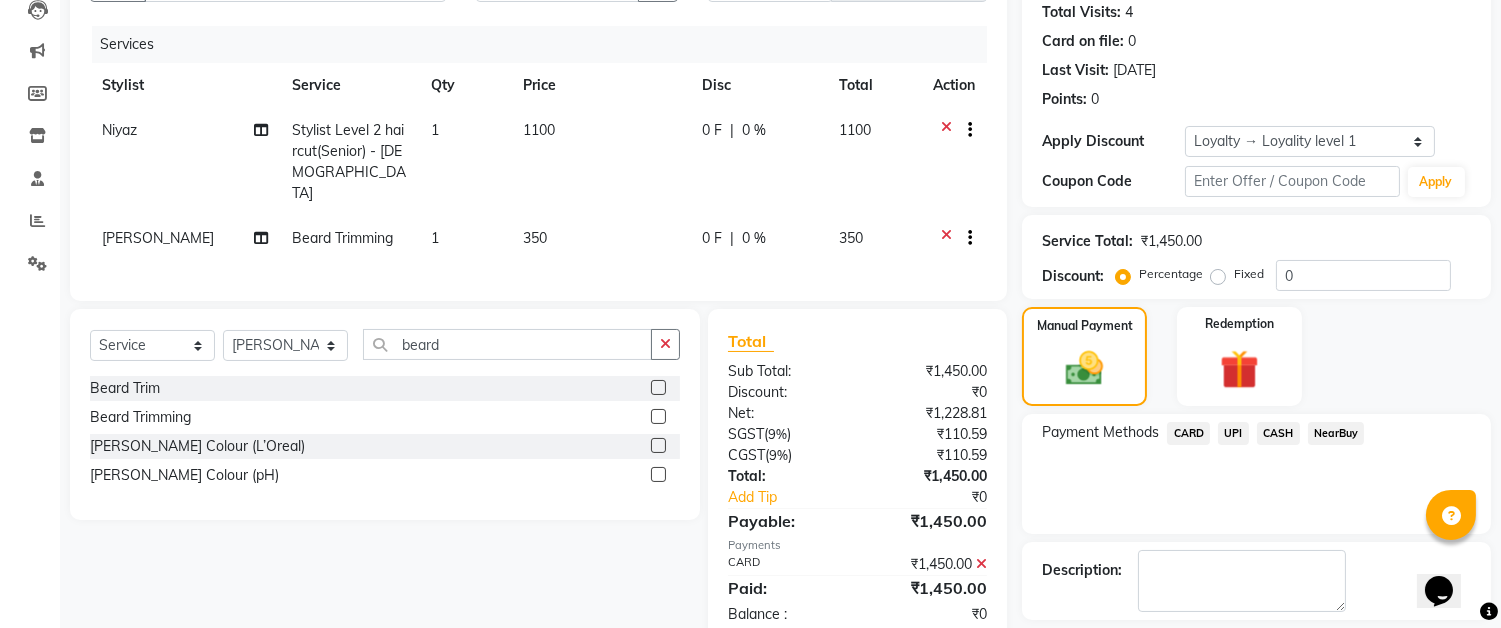 scroll, scrollTop: 384, scrollLeft: 0, axis: vertical 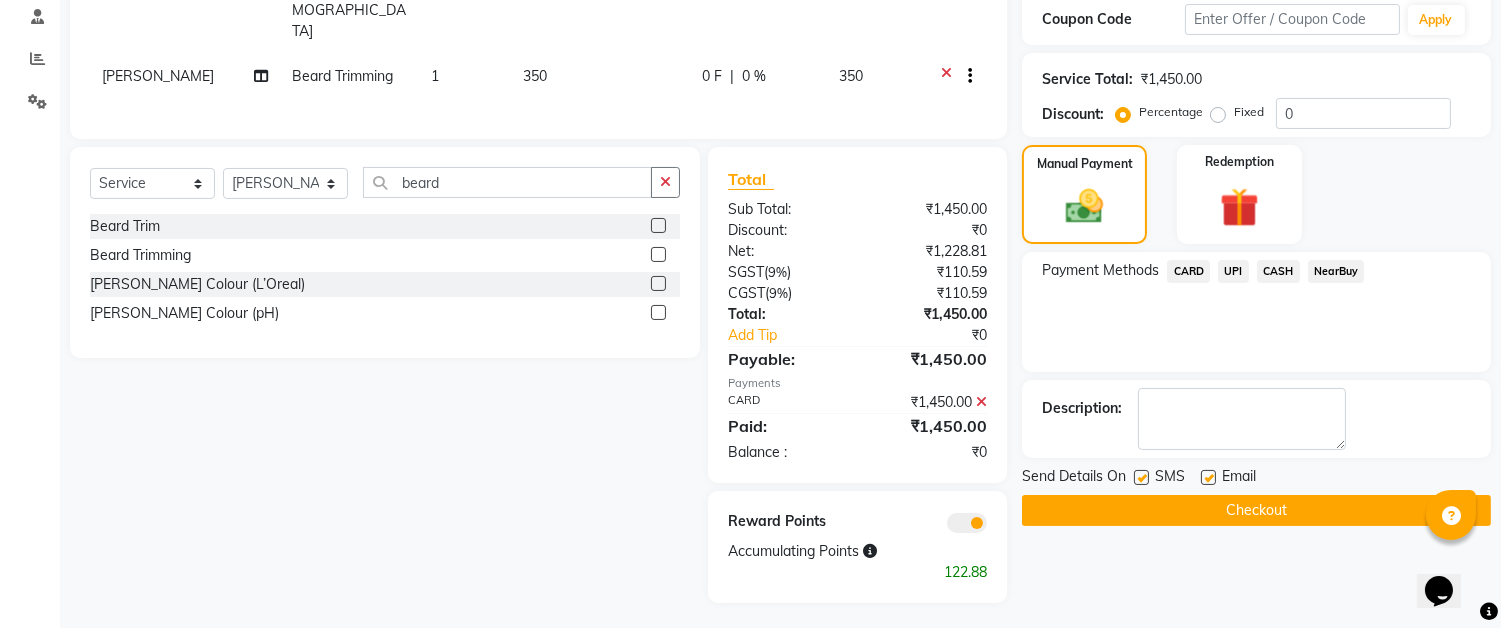 click on "Checkout" 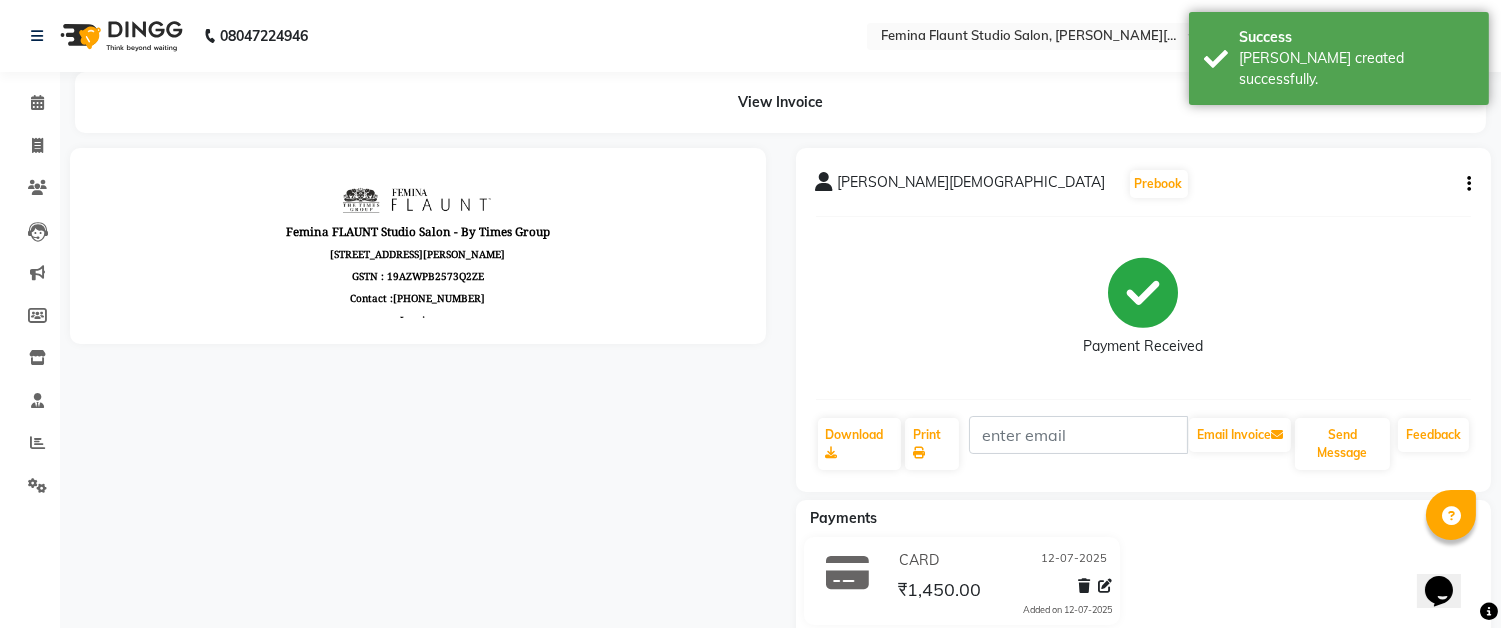 scroll, scrollTop: 0, scrollLeft: 0, axis: both 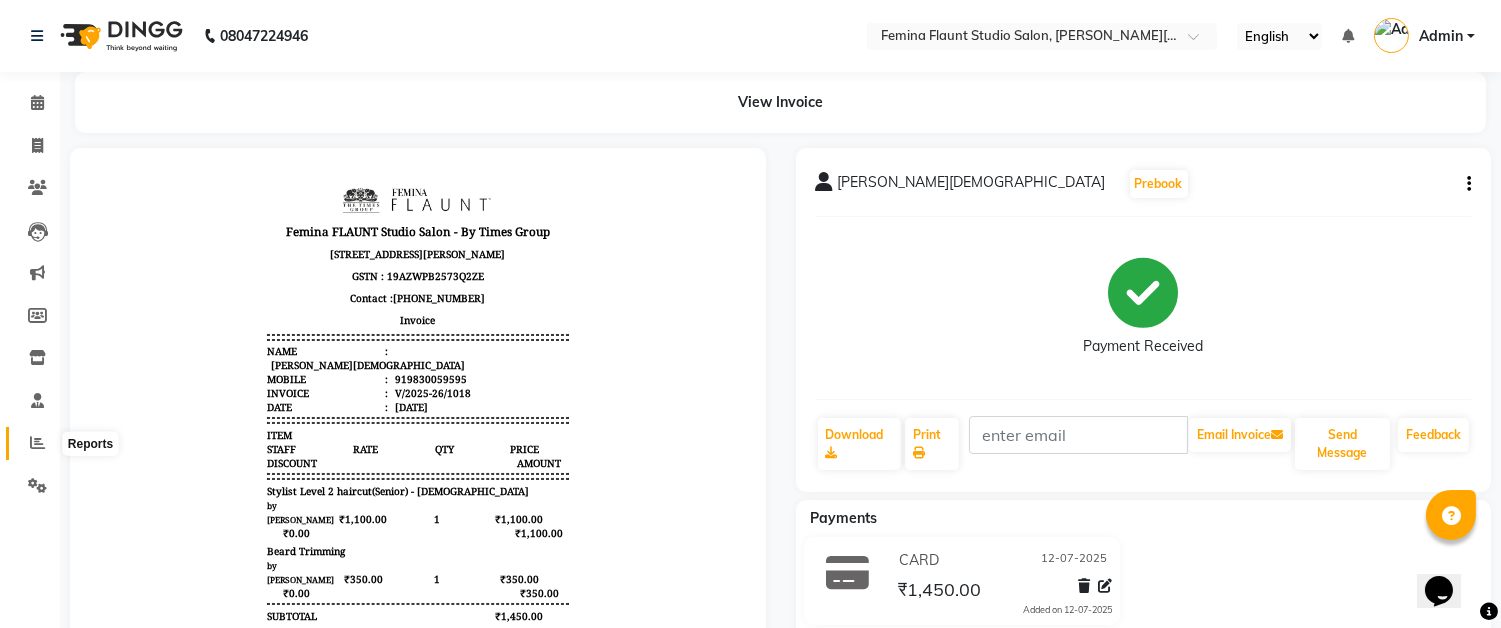 click 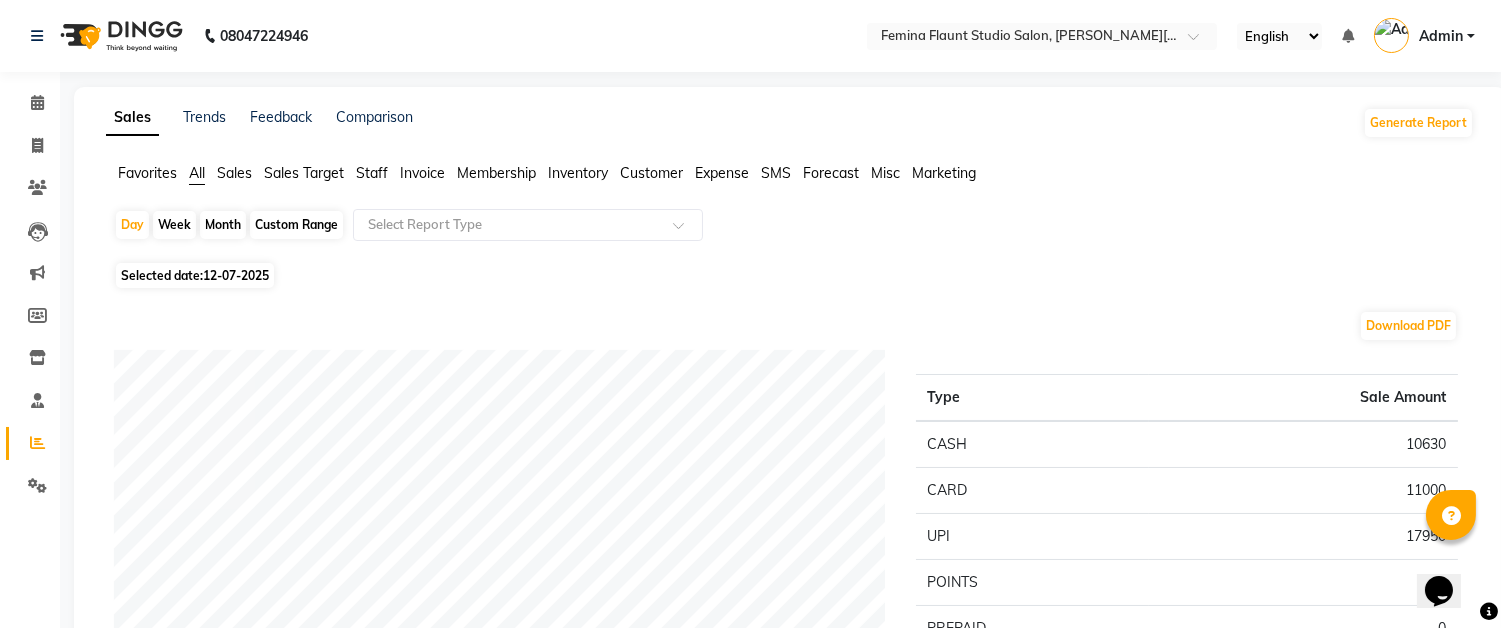 click on "Staff" 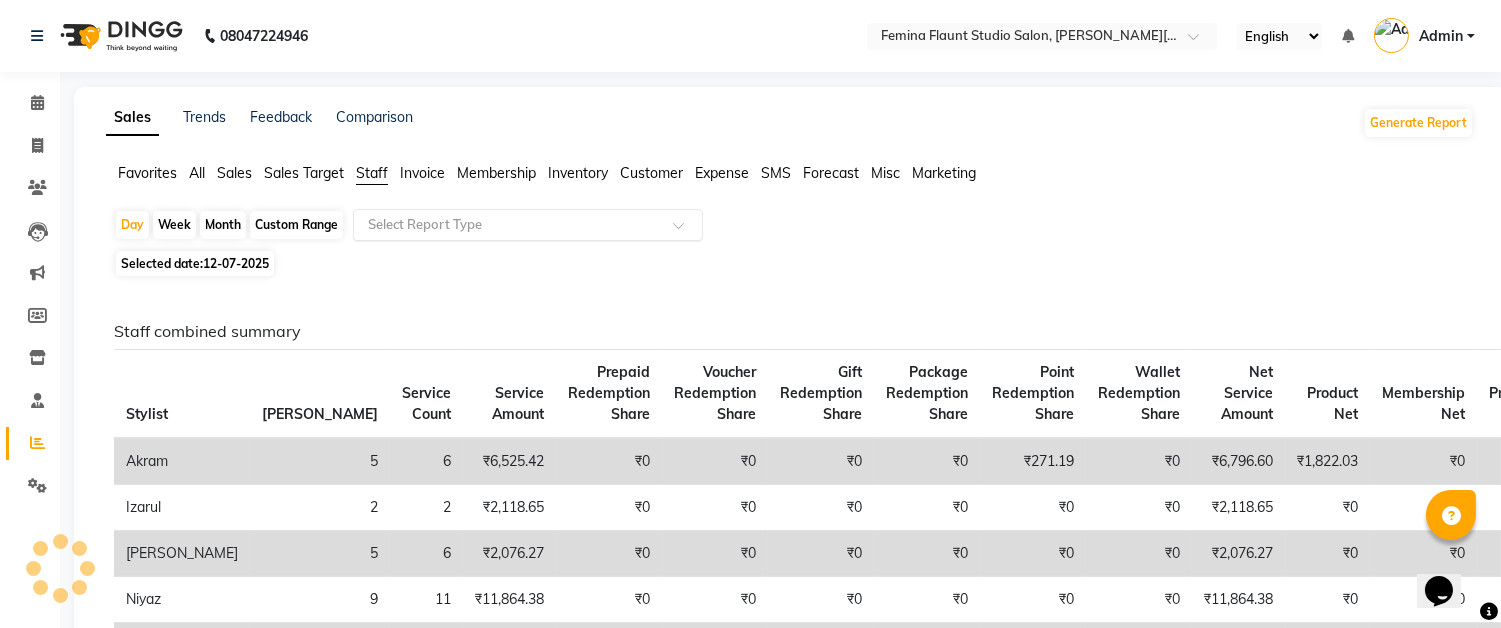 click 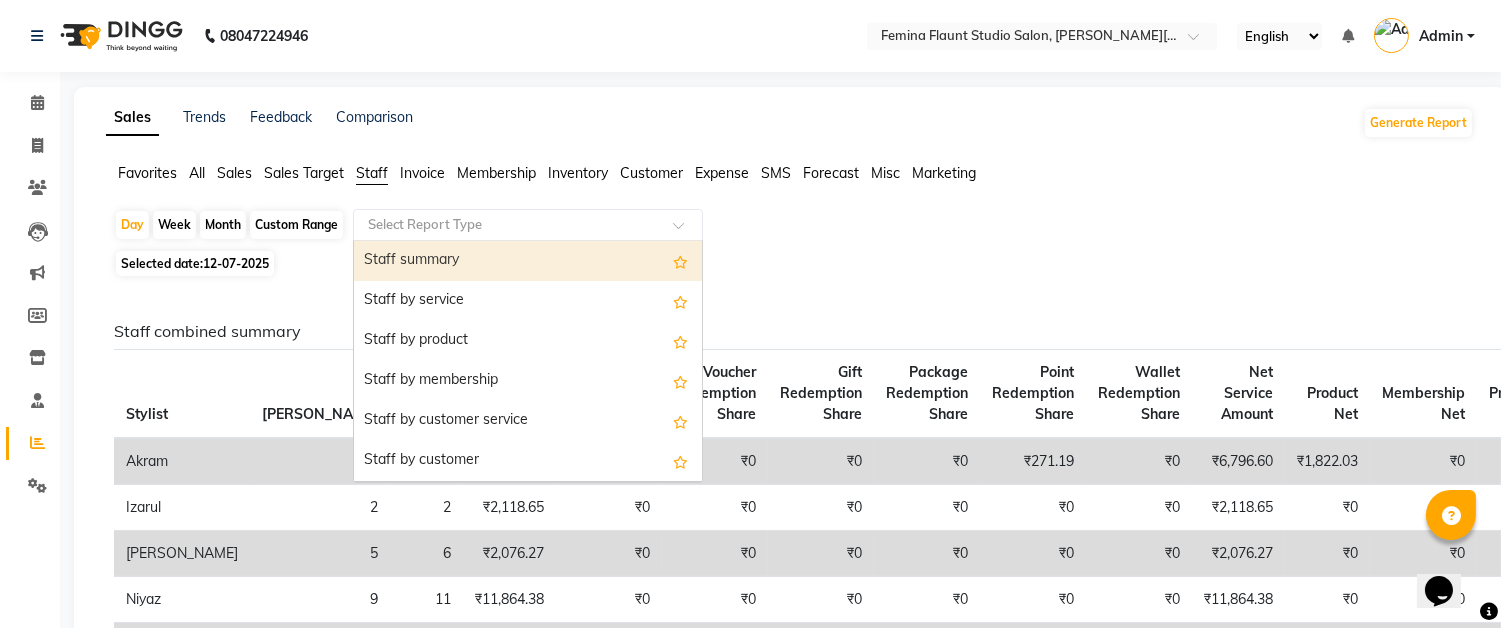 click on "Staff summary" at bounding box center (528, 261) 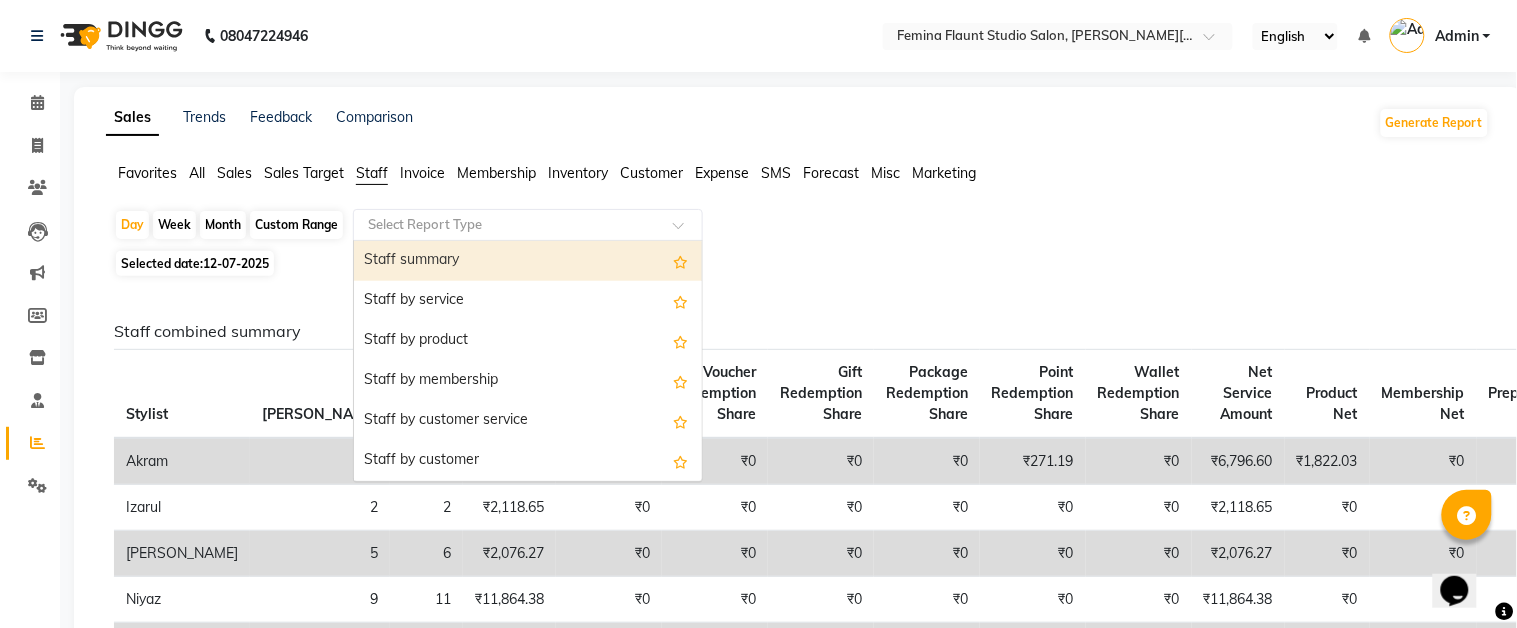 select on "full_report" 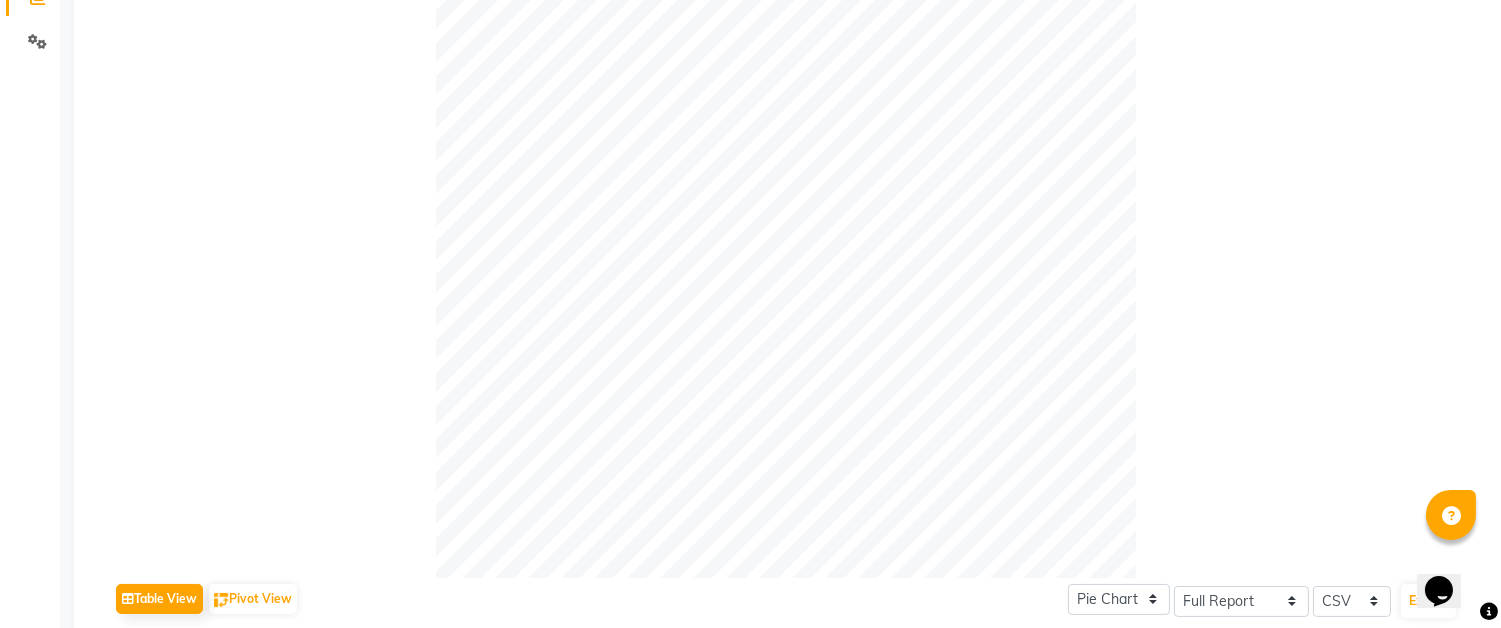 scroll, scrollTop: 111, scrollLeft: 0, axis: vertical 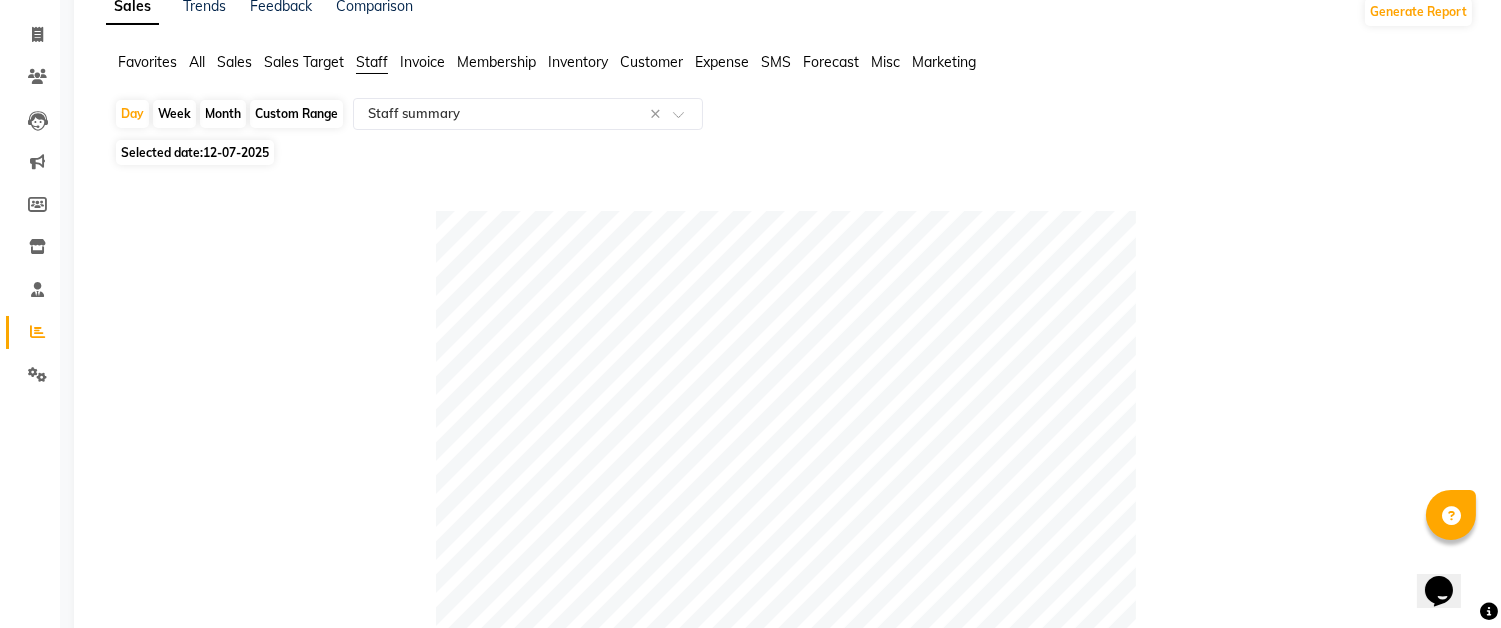 click on "Custom Range" 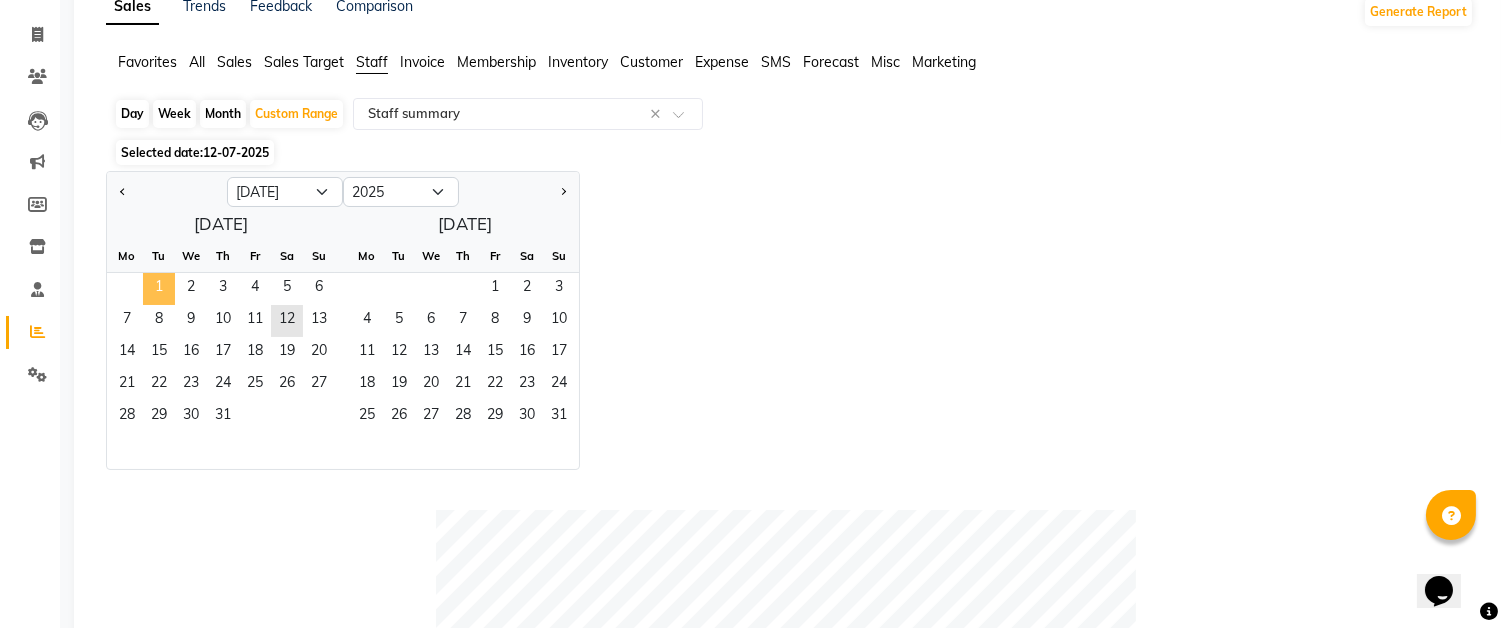 click on "1" 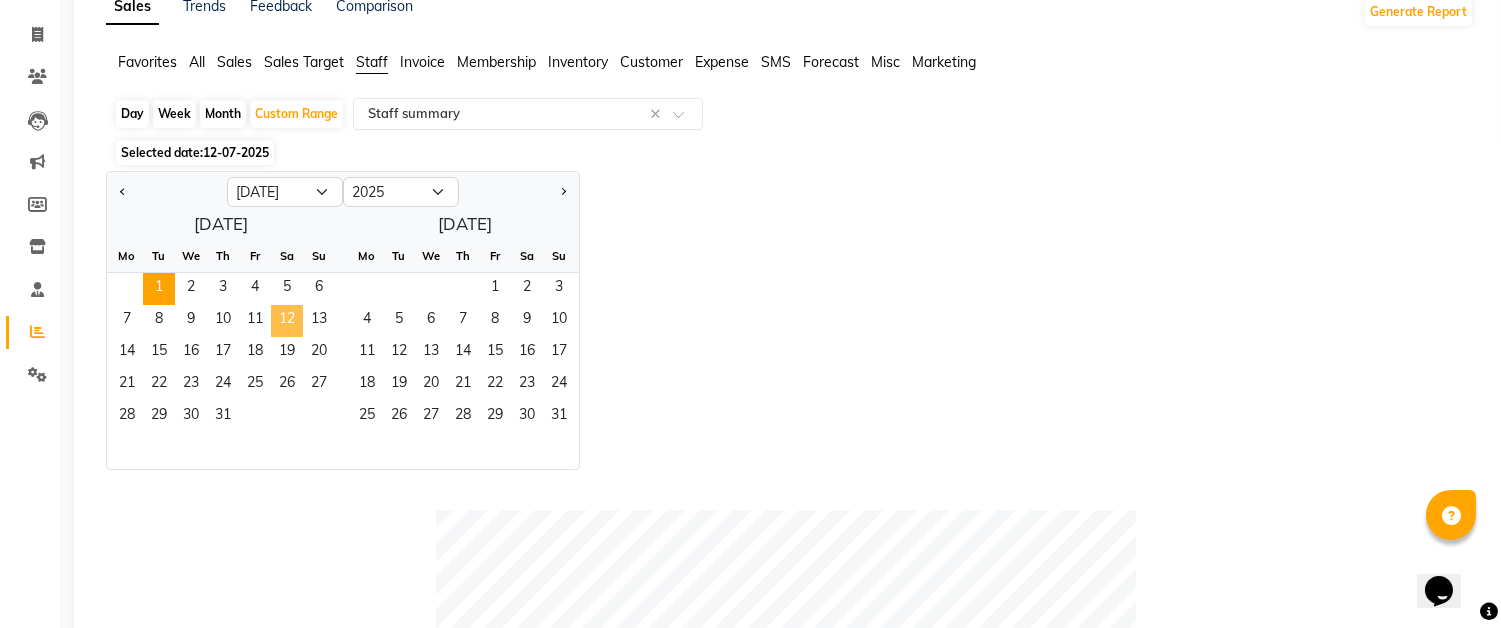 click on "12" 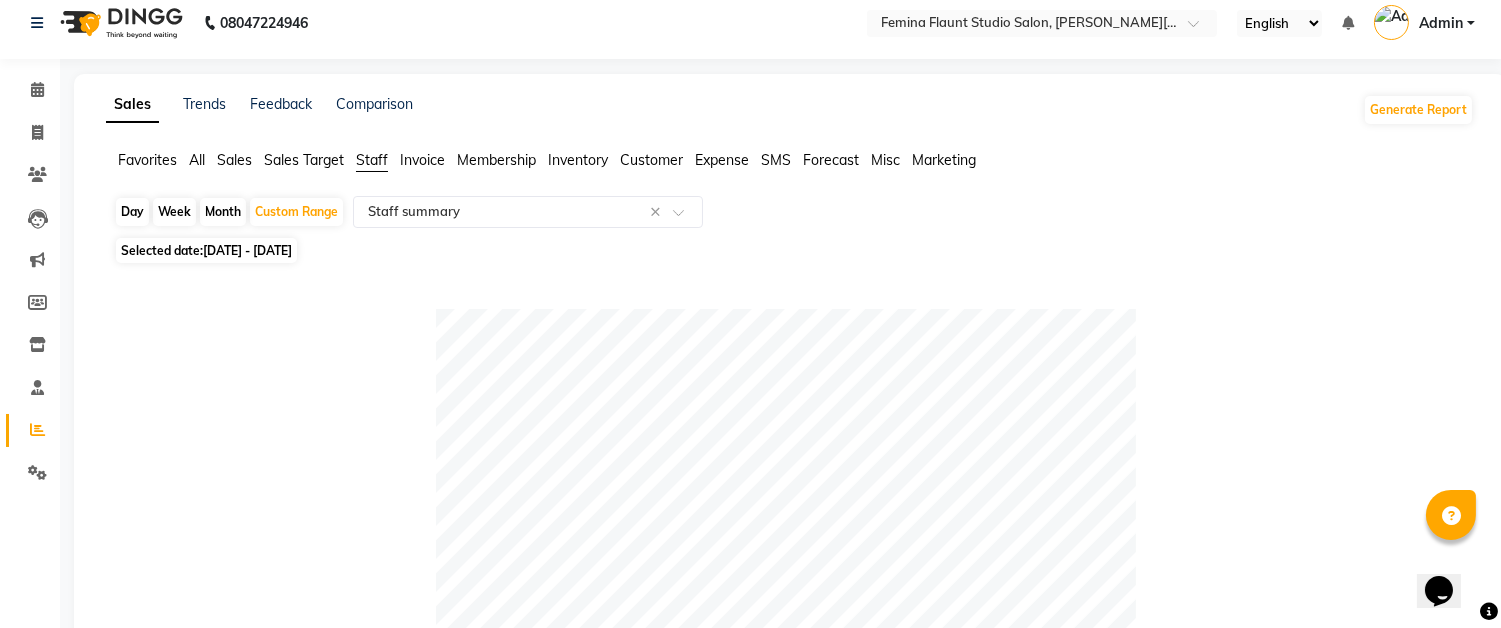scroll, scrollTop: 0, scrollLeft: 0, axis: both 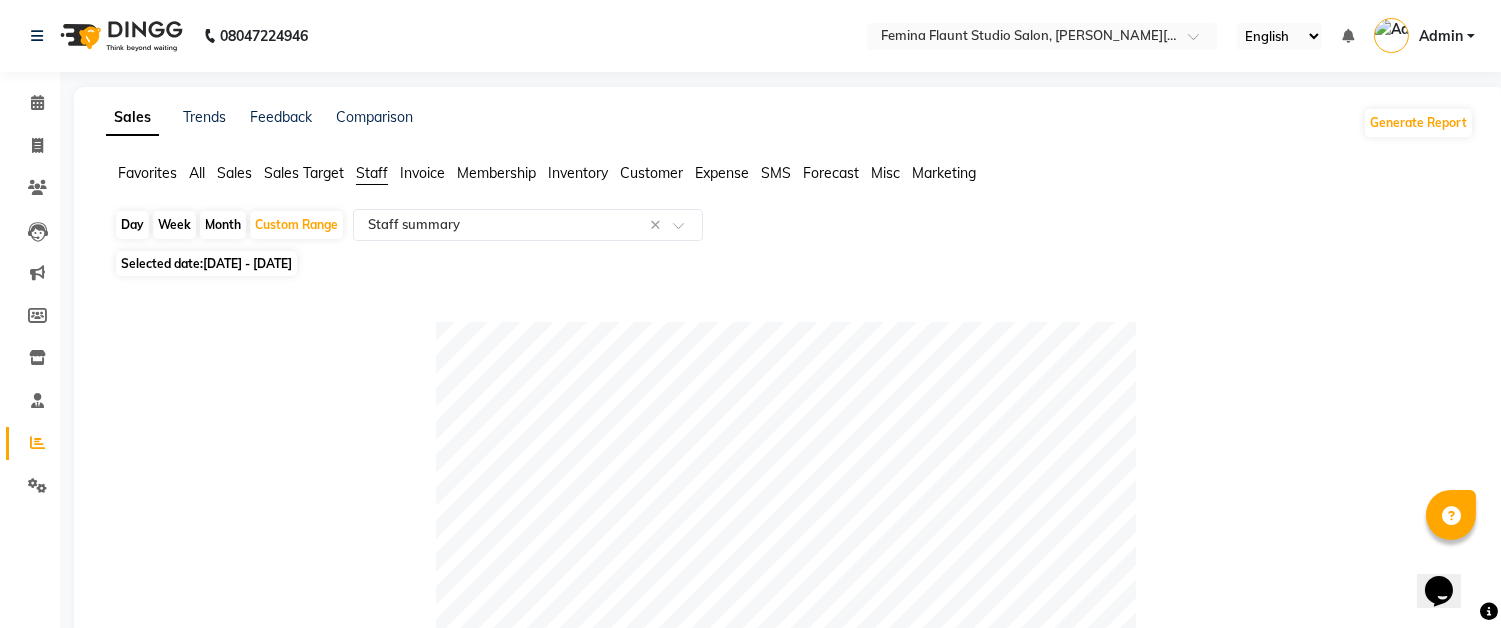 click on "All" 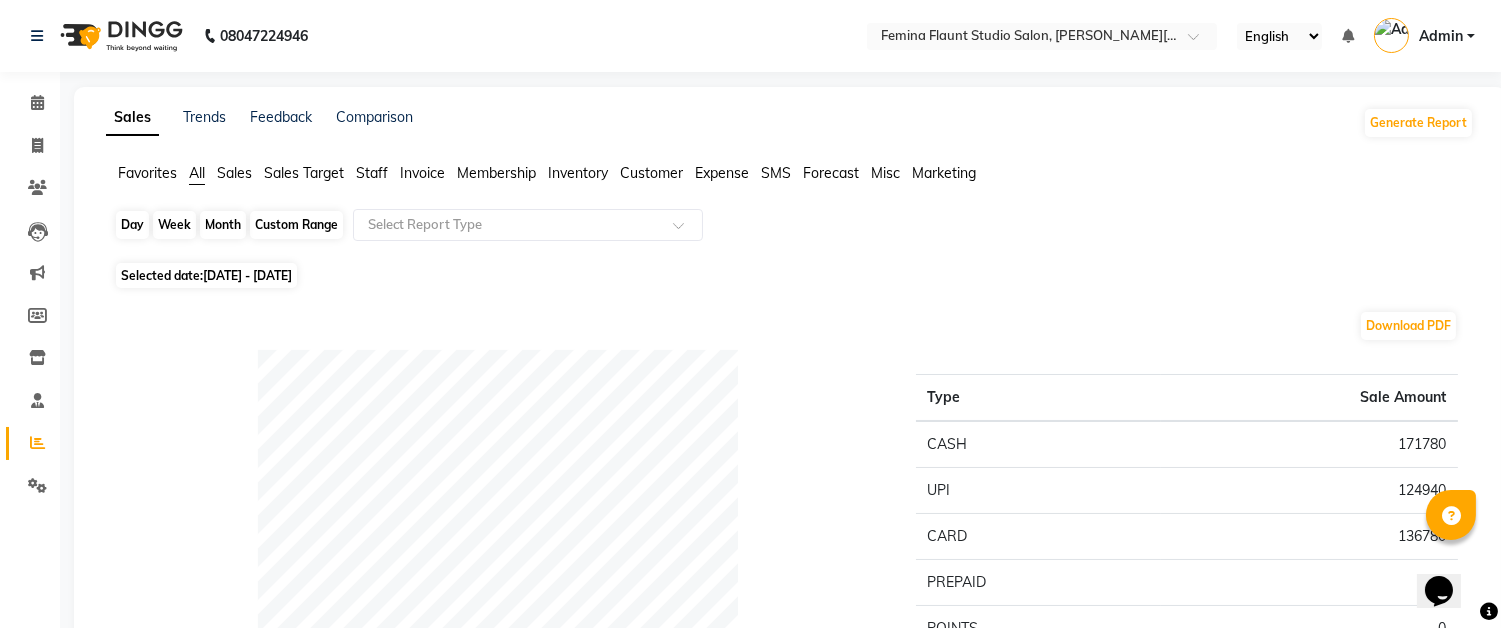 click on "Custom Range" 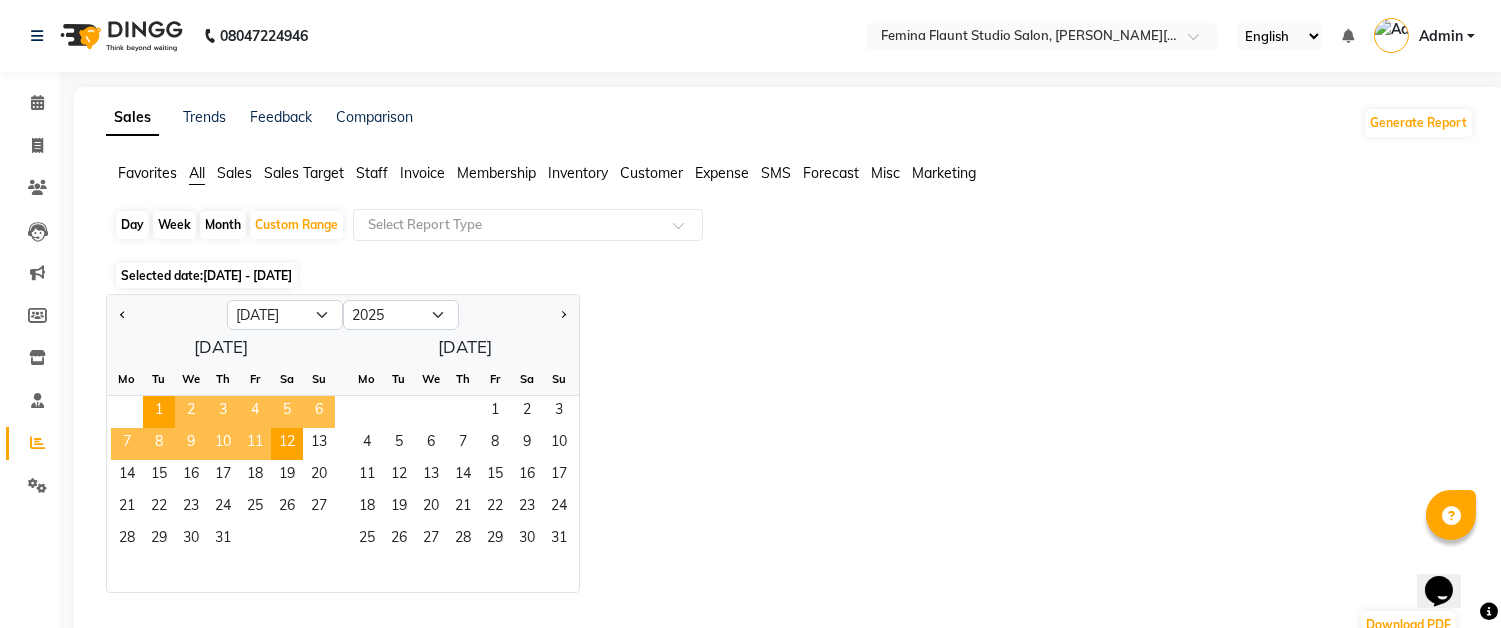 click on "Day" 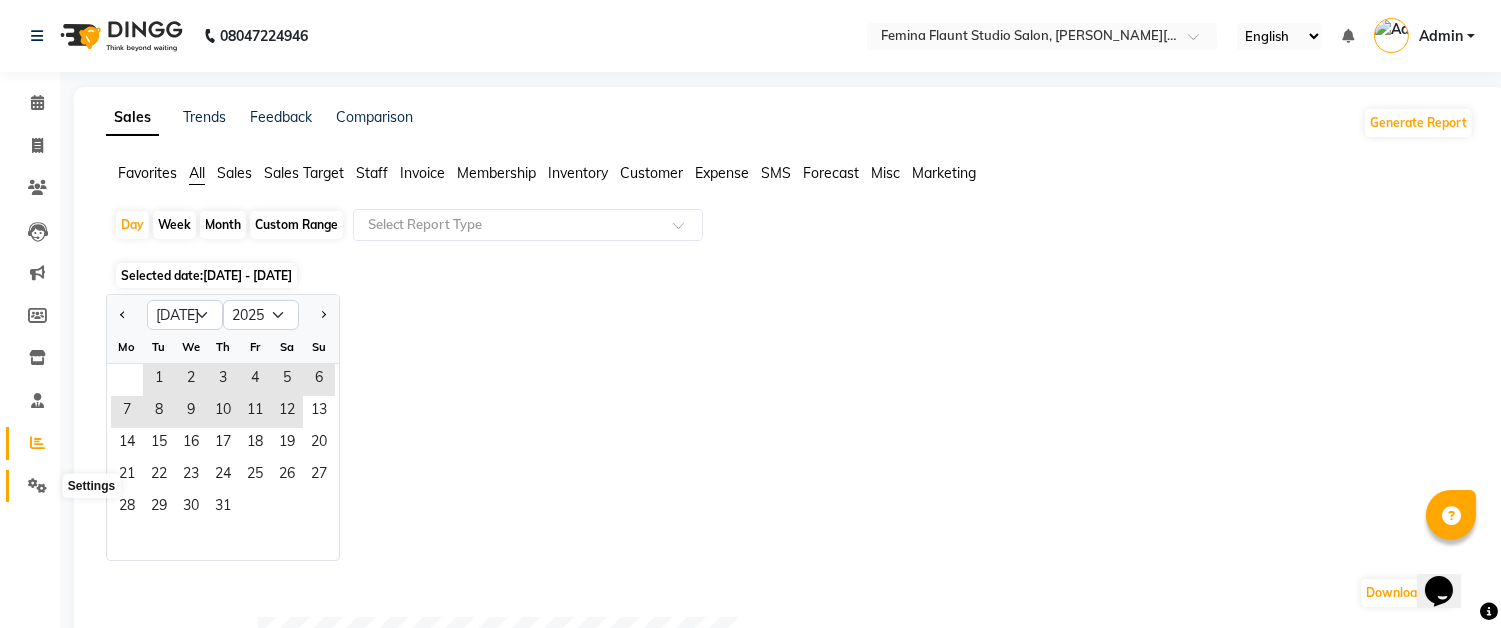 click 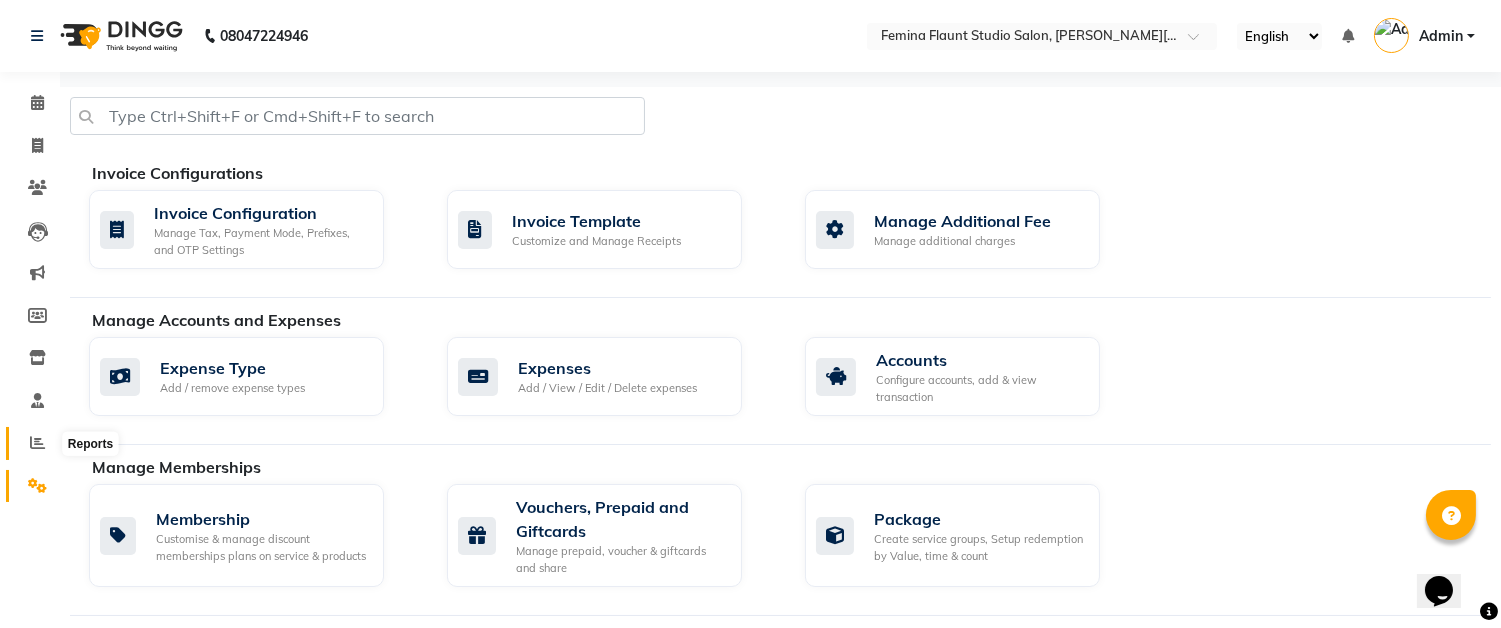 click 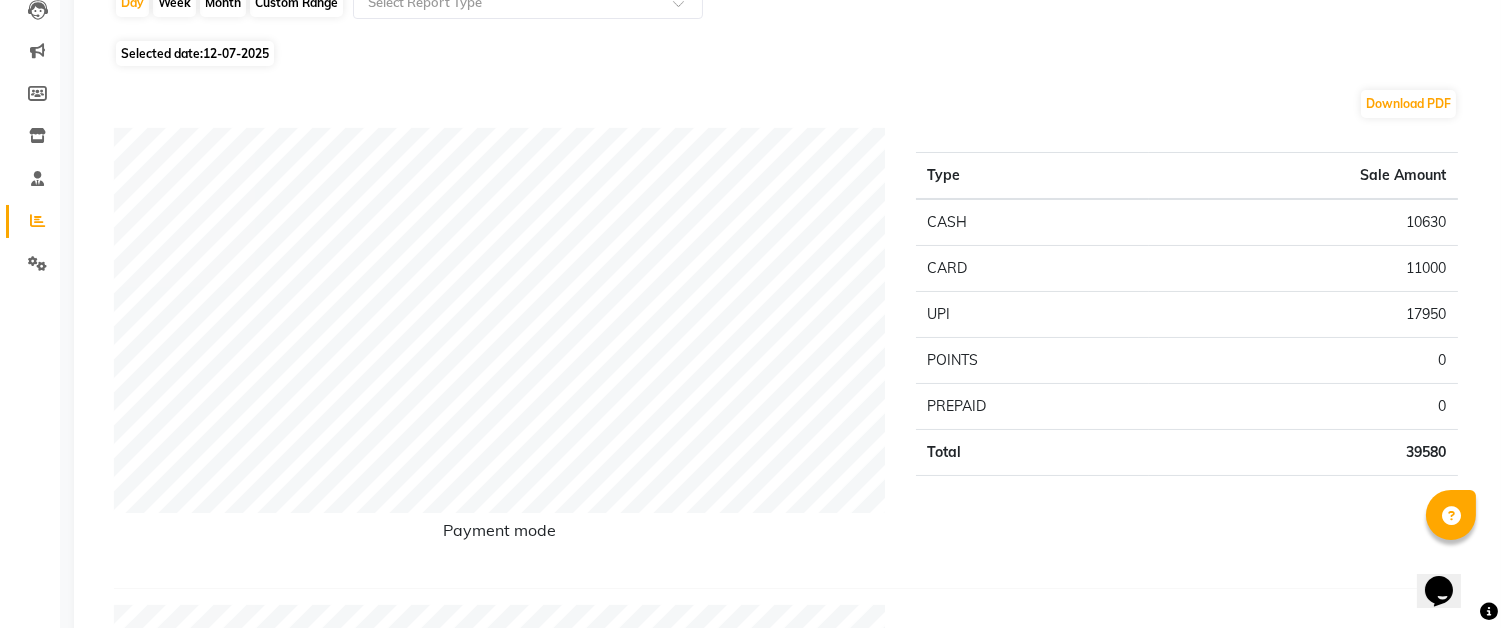 scroll, scrollTop: 0, scrollLeft: 0, axis: both 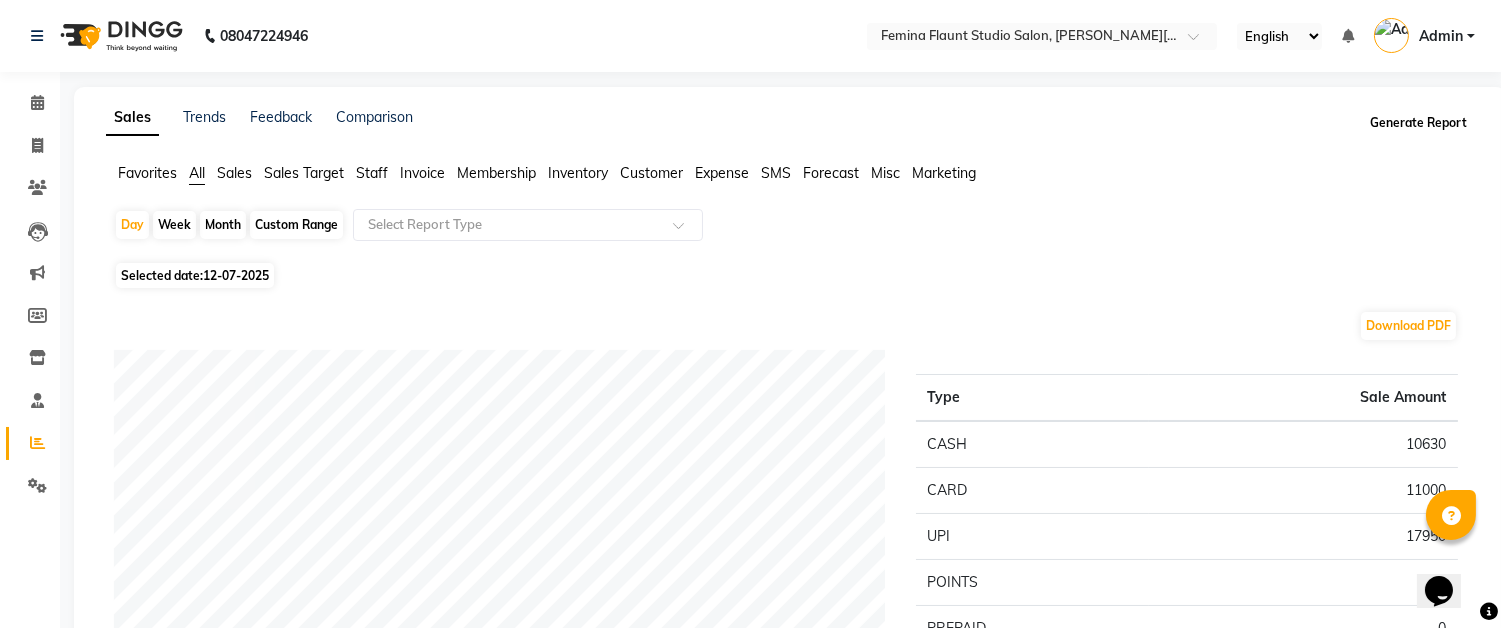 click on "Generate Report" 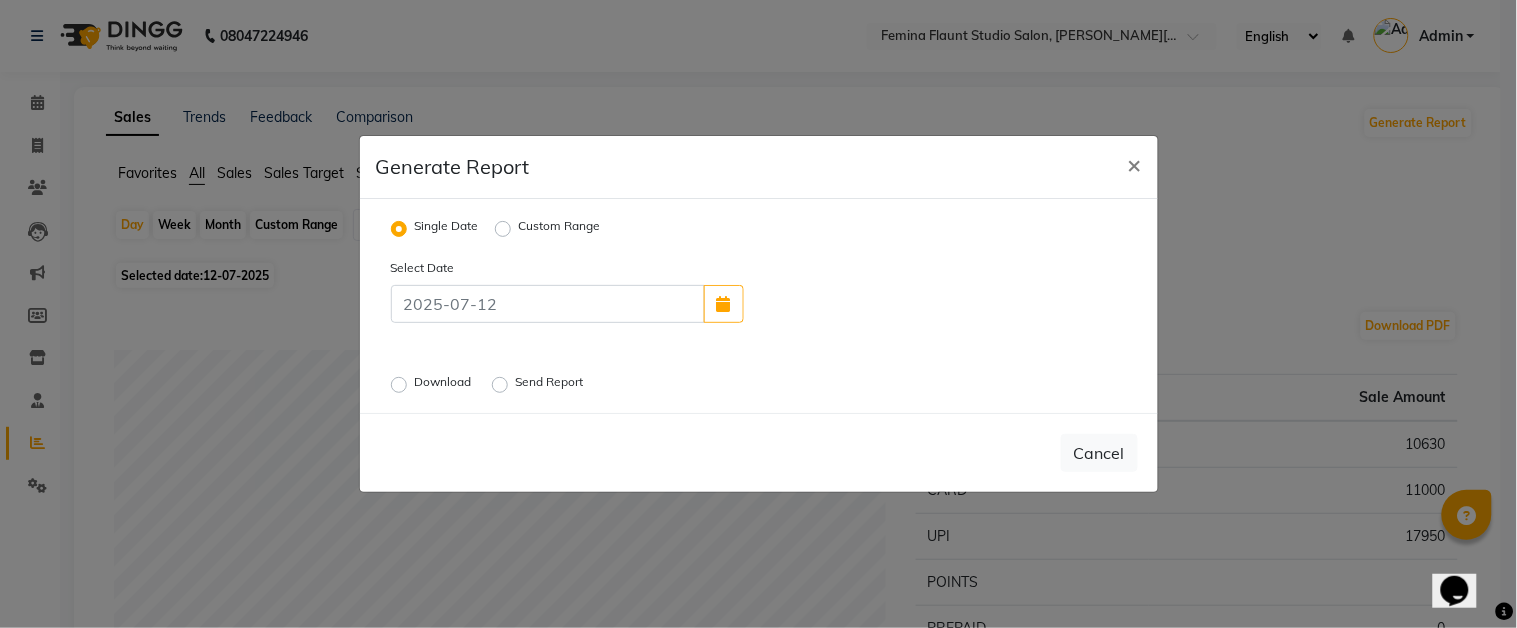 click on "Send Report" 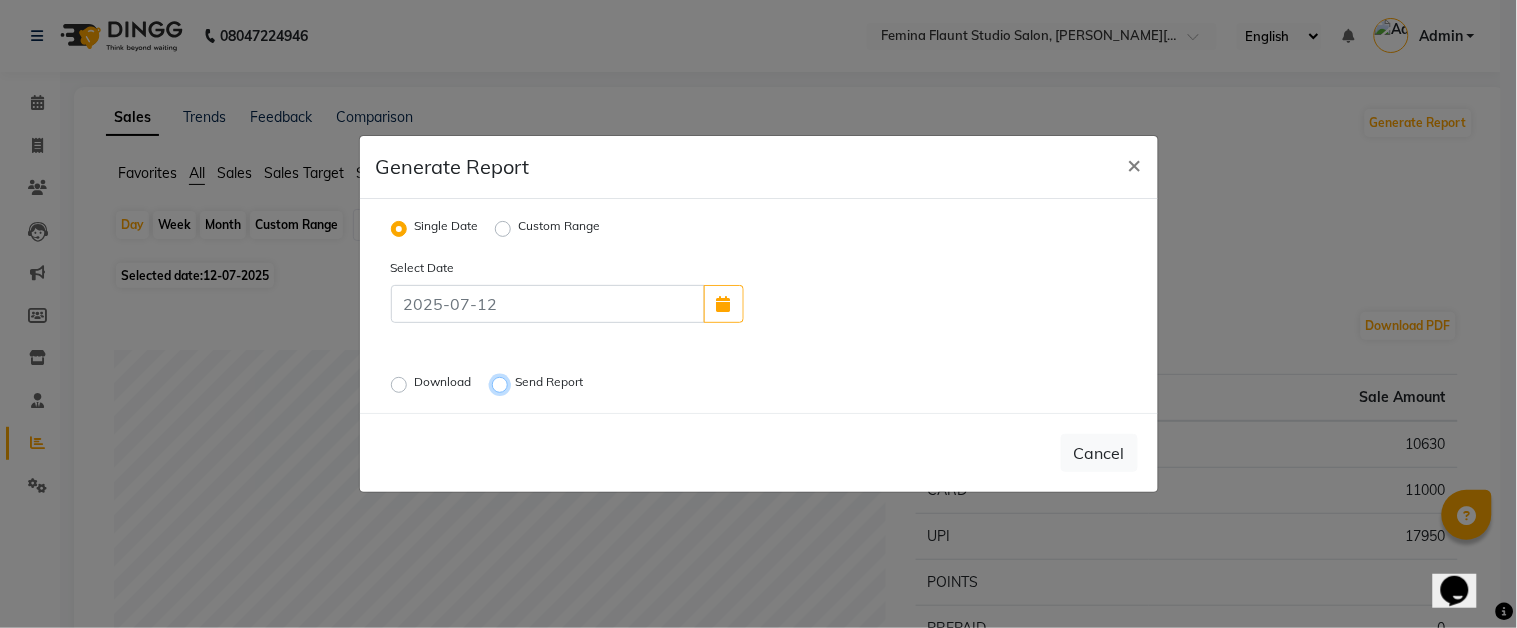 click on "Send Report" at bounding box center [503, 385] 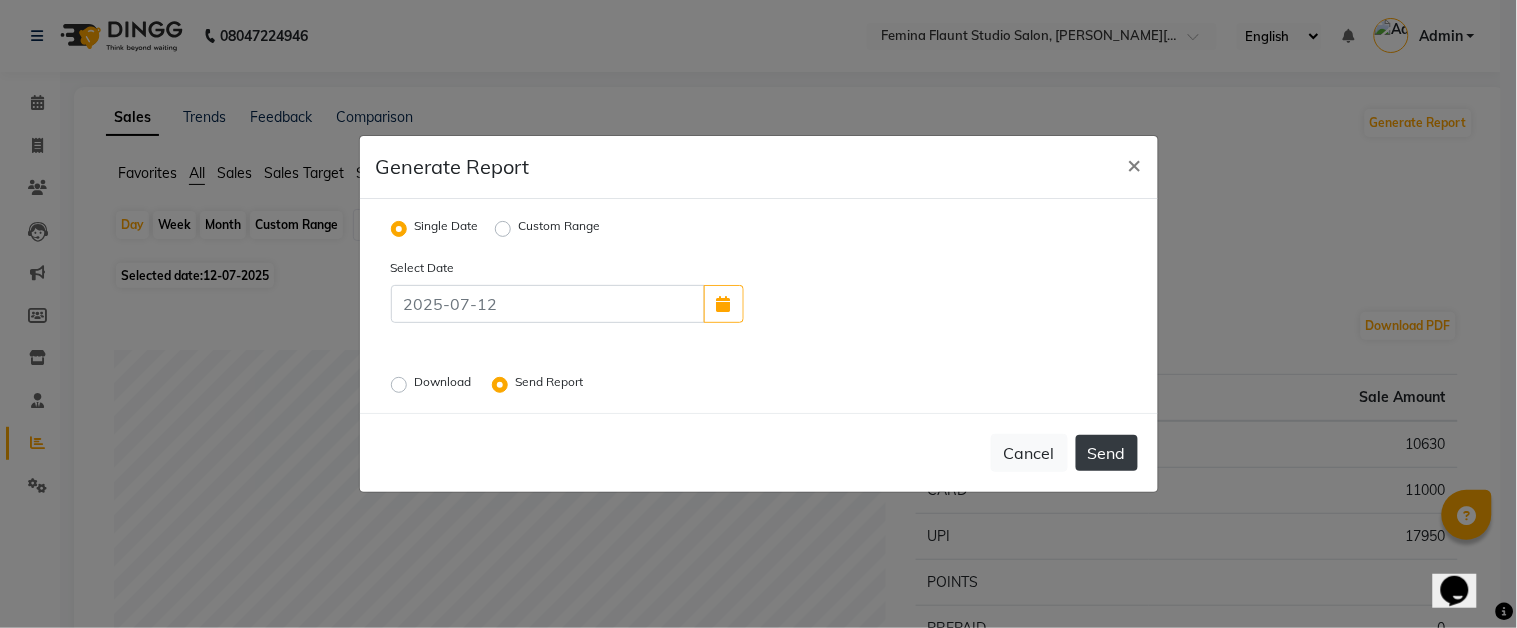 click on "Send" 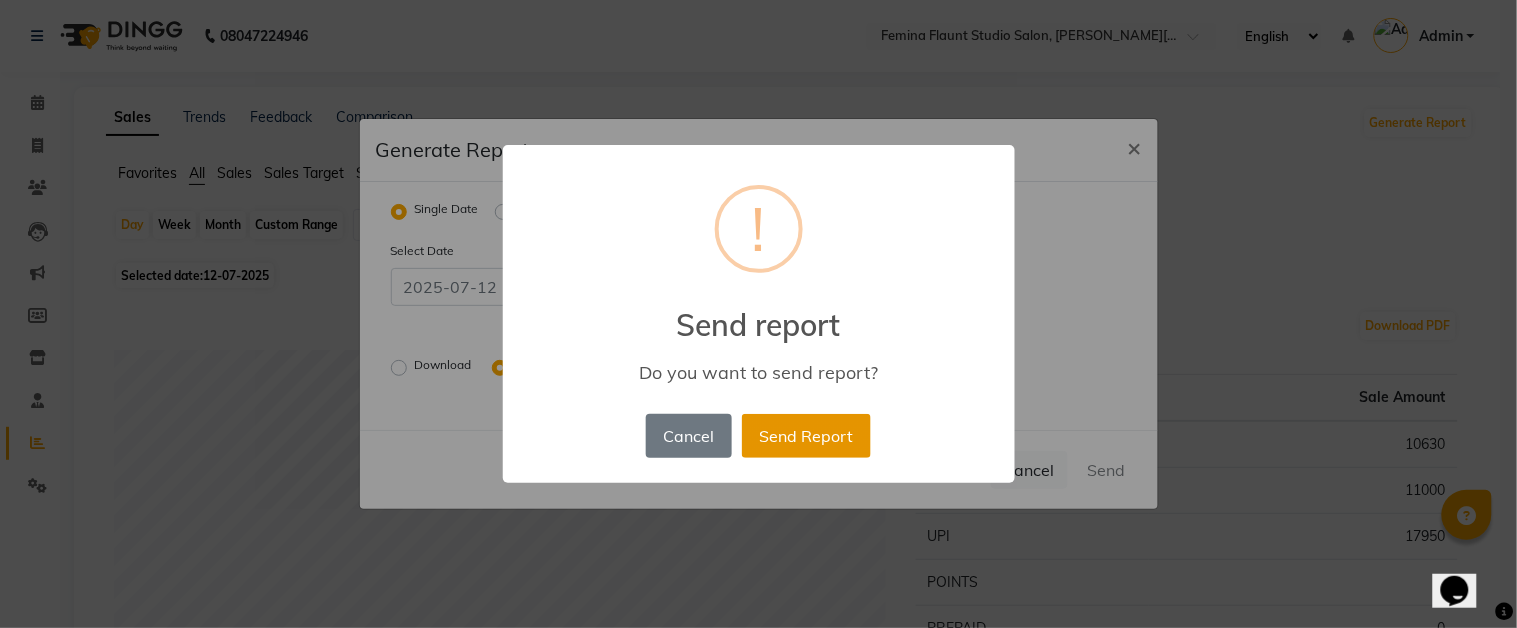 click on "Send Report" at bounding box center [806, 436] 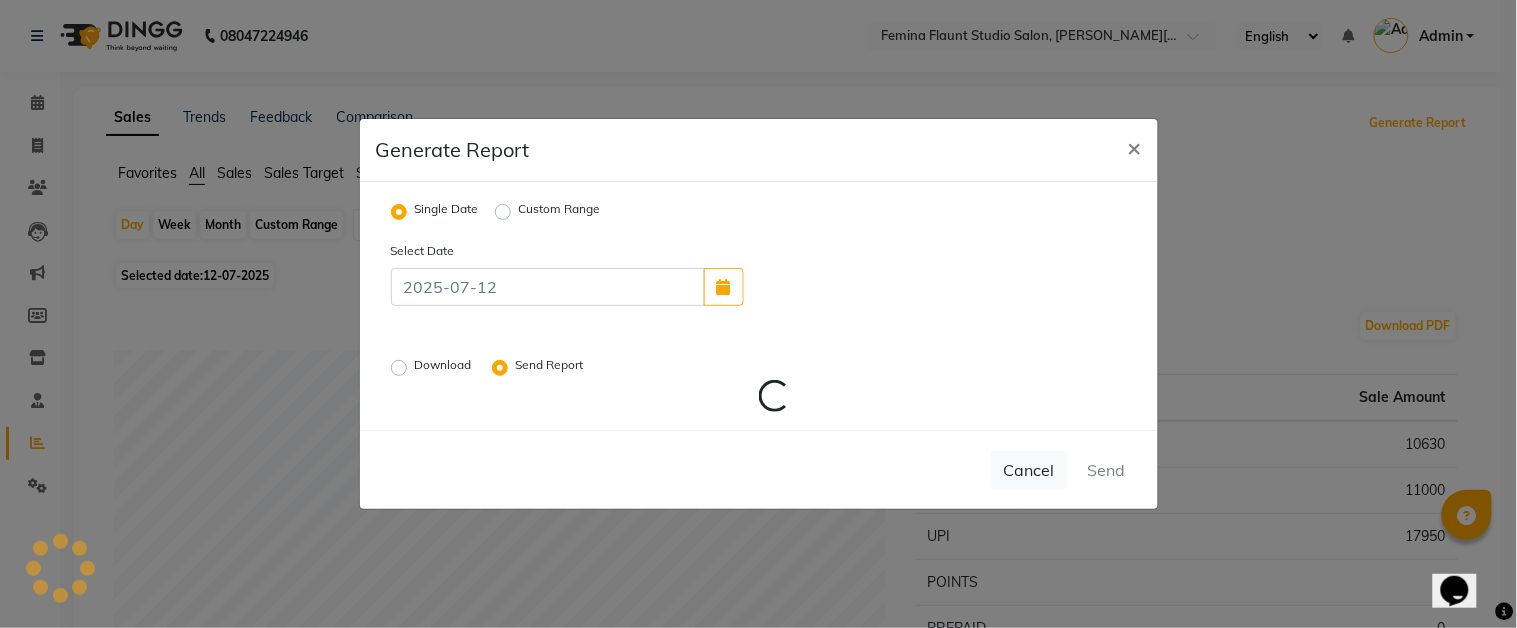 radio on "false" 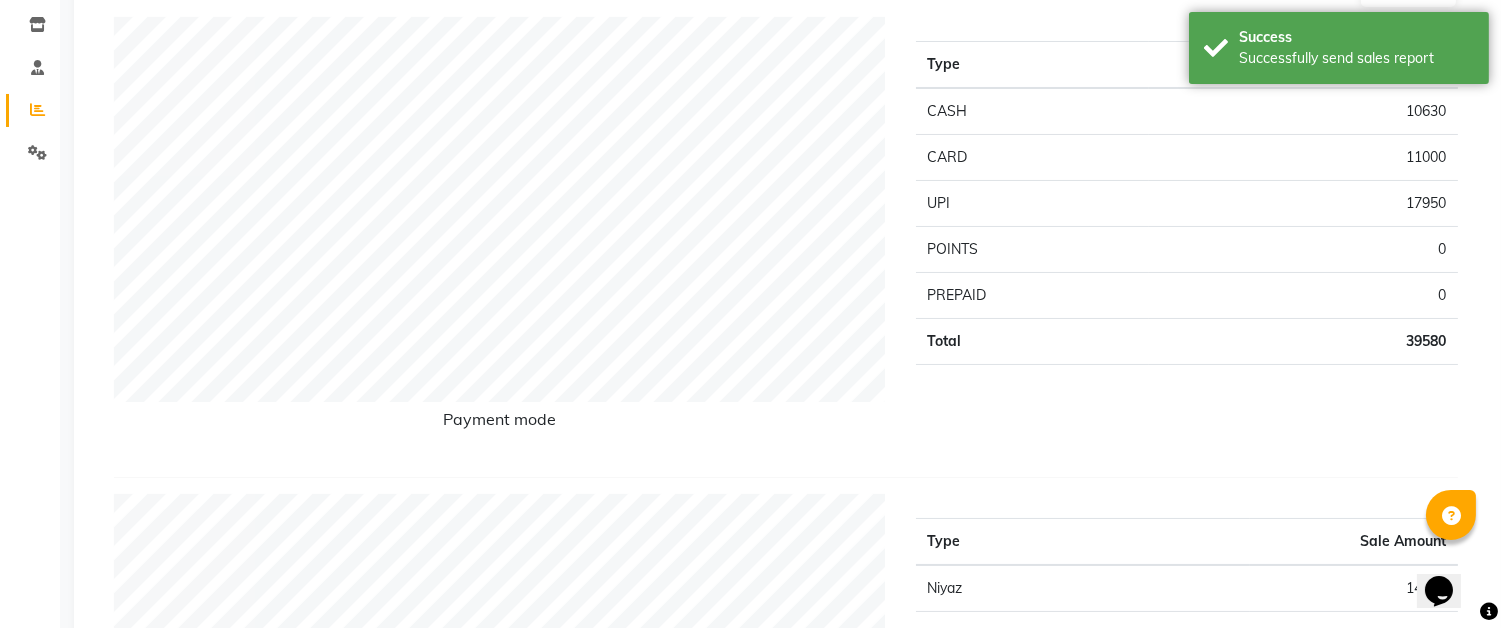 scroll, scrollTop: 0, scrollLeft: 0, axis: both 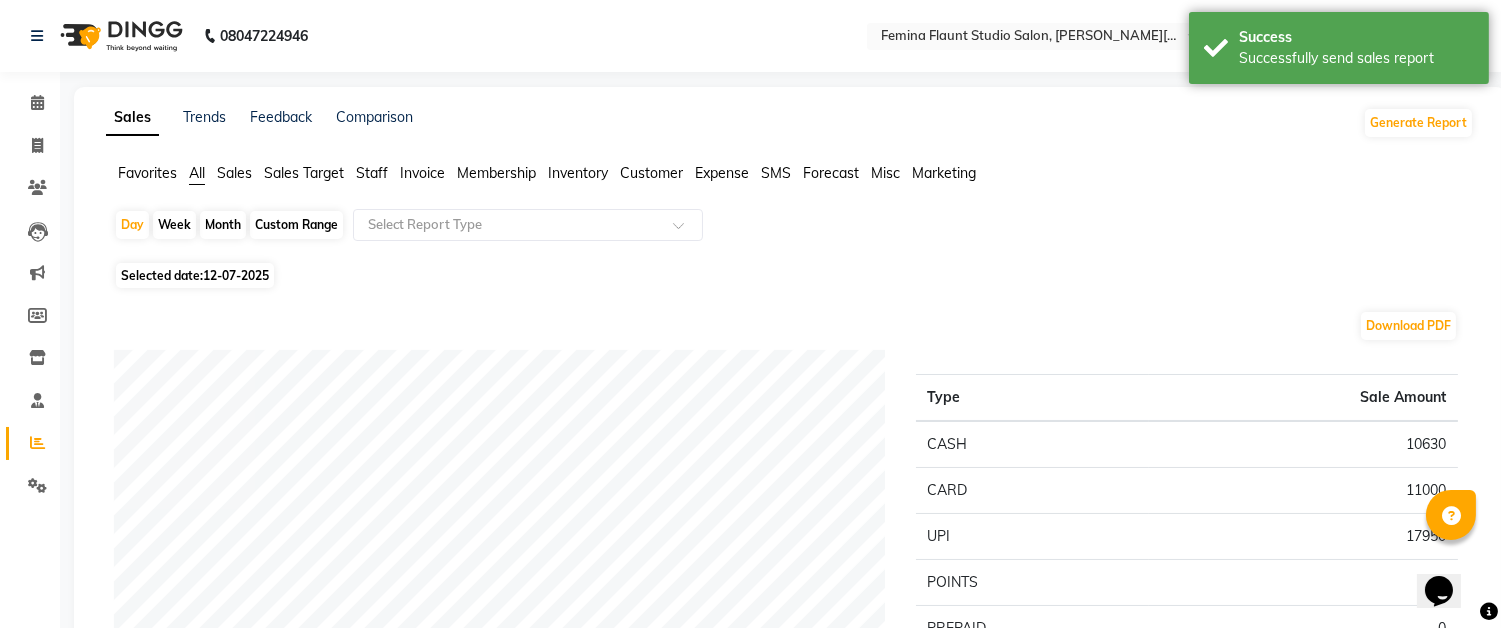 click on "Custom Range" 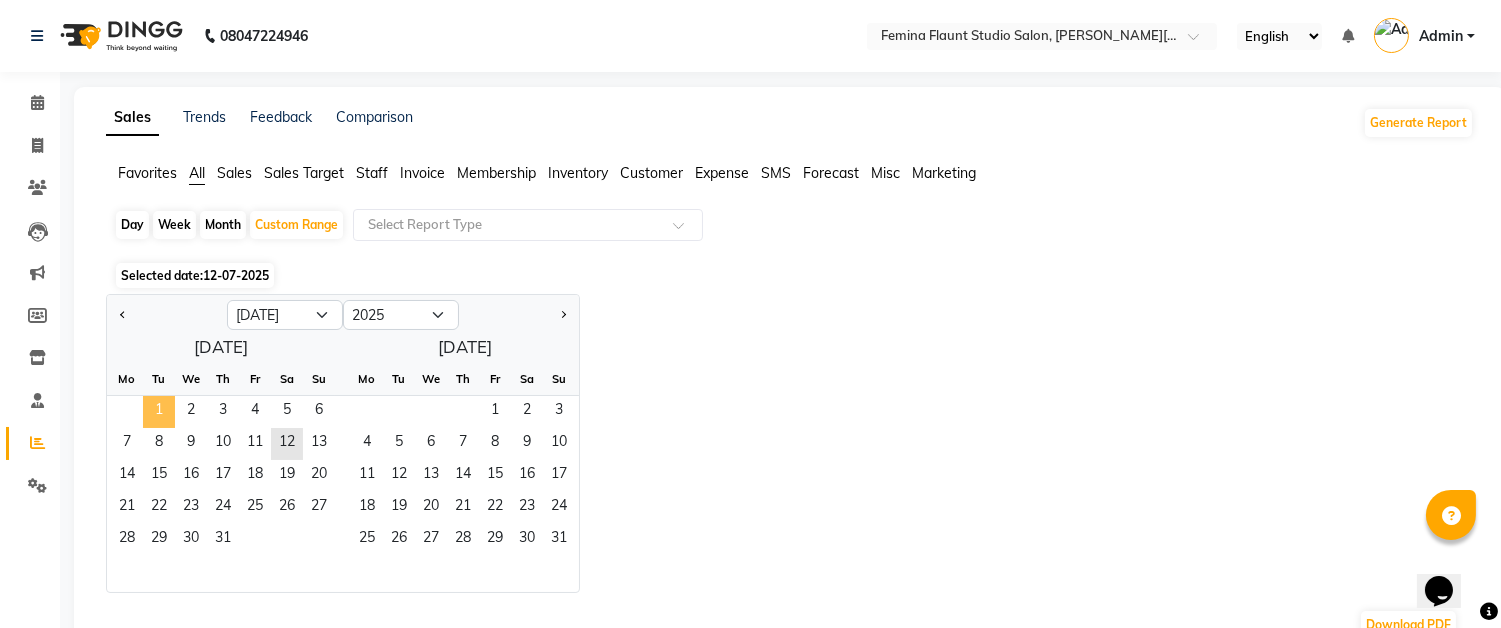 drag, startPoint x: 156, startPoint y: 412, endPoint x: 167, endPoint y: 411, distance: 11.045361 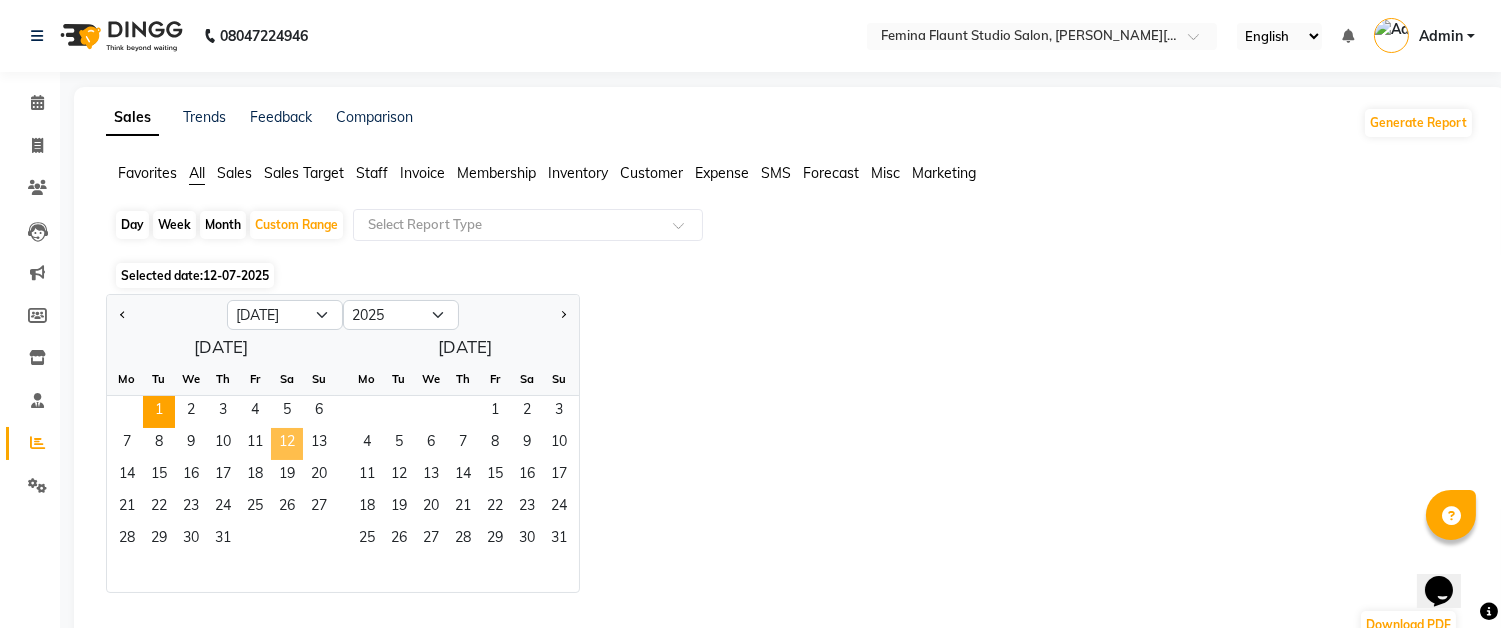 click on "12" 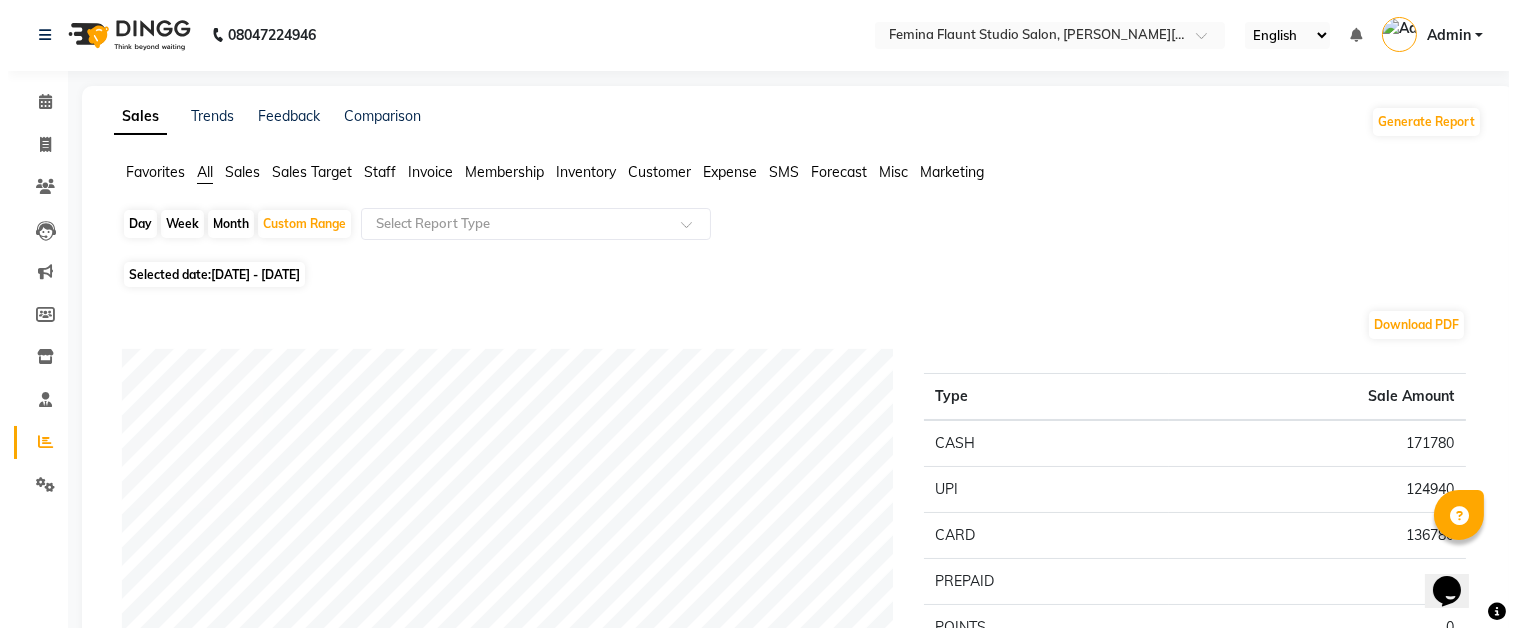 scroll, scrollTop: 0, scrollLeft: 0, axis: both 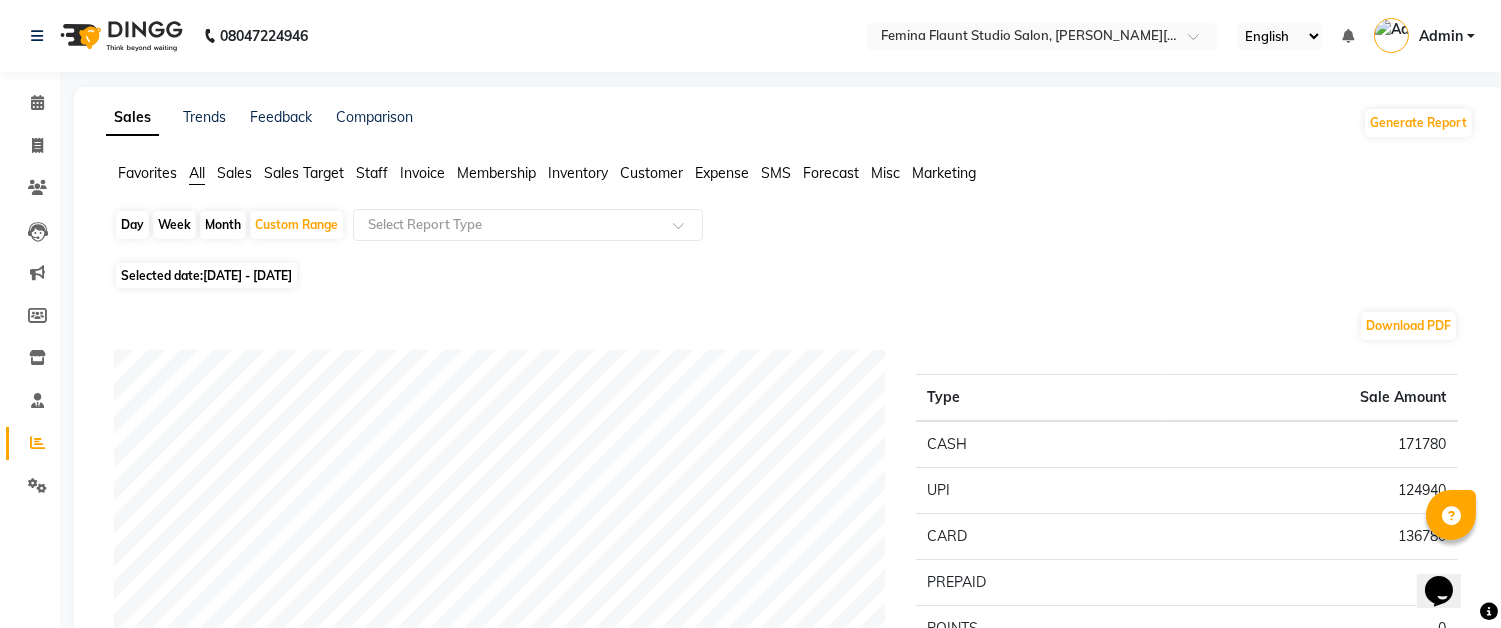 click on "Admin" at bounding box center [1441, 36] 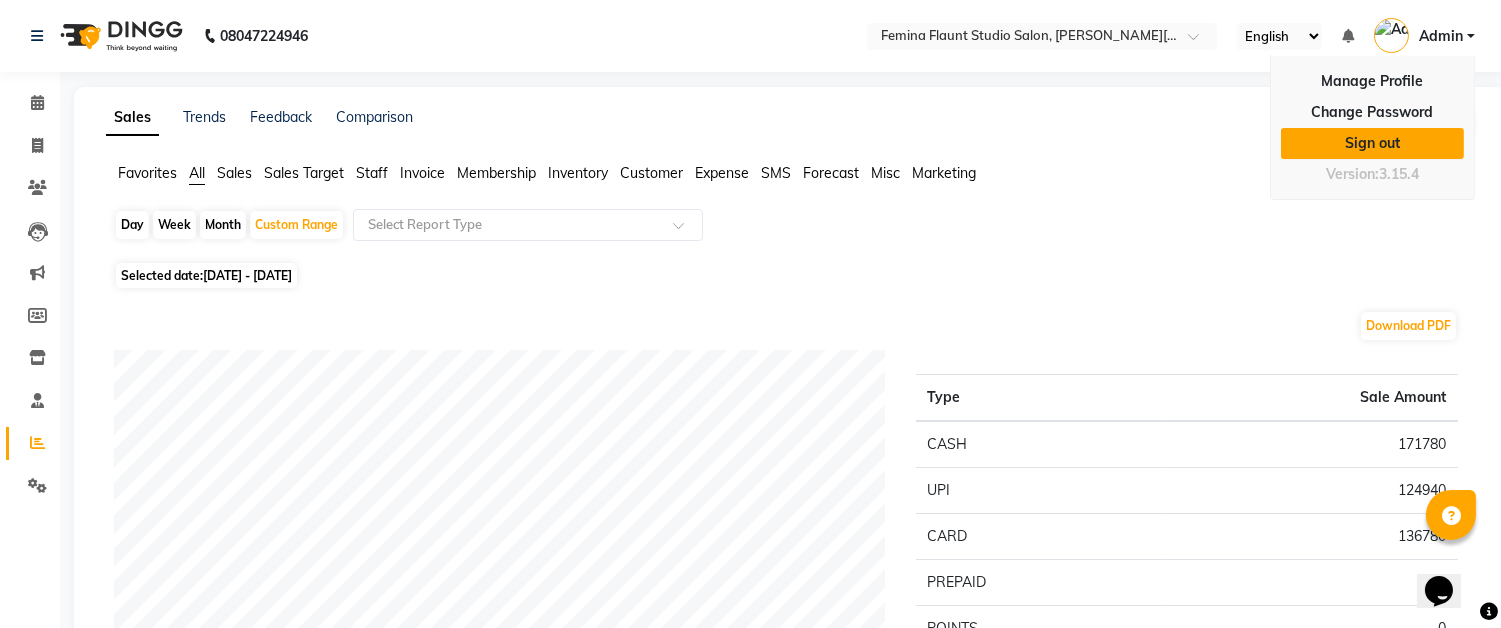click on "Sign out" at bounding box center [1372, 143] 